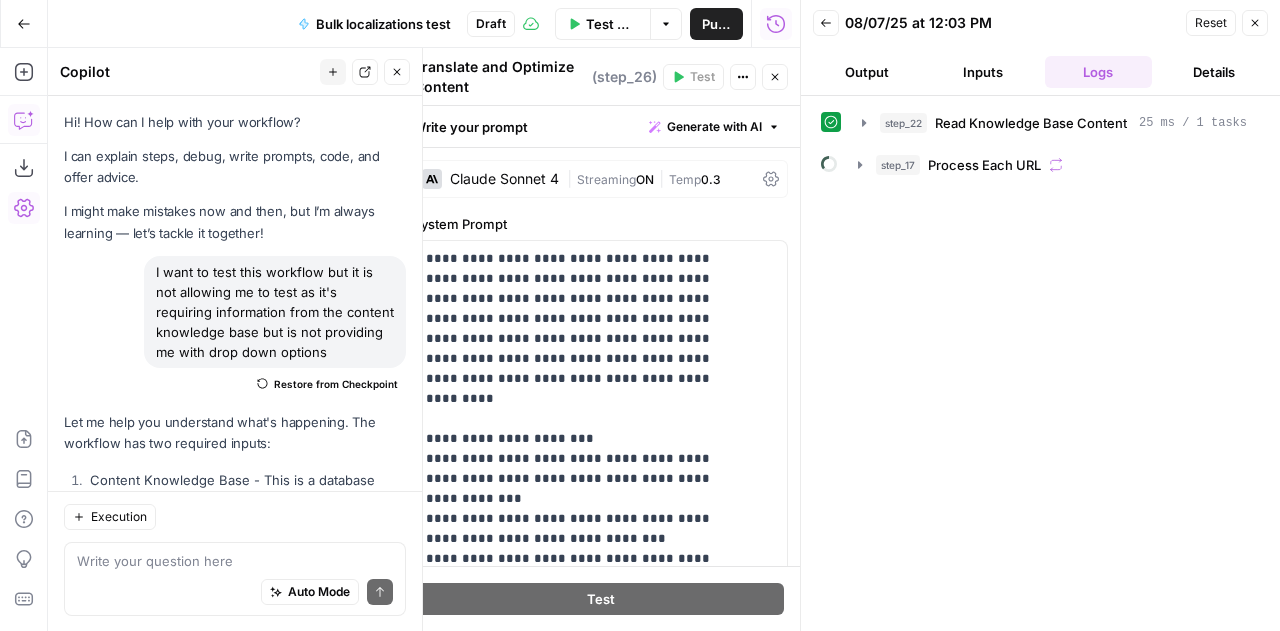 scroll, scrollTop: 0, scrollLeft: 0, axis: both 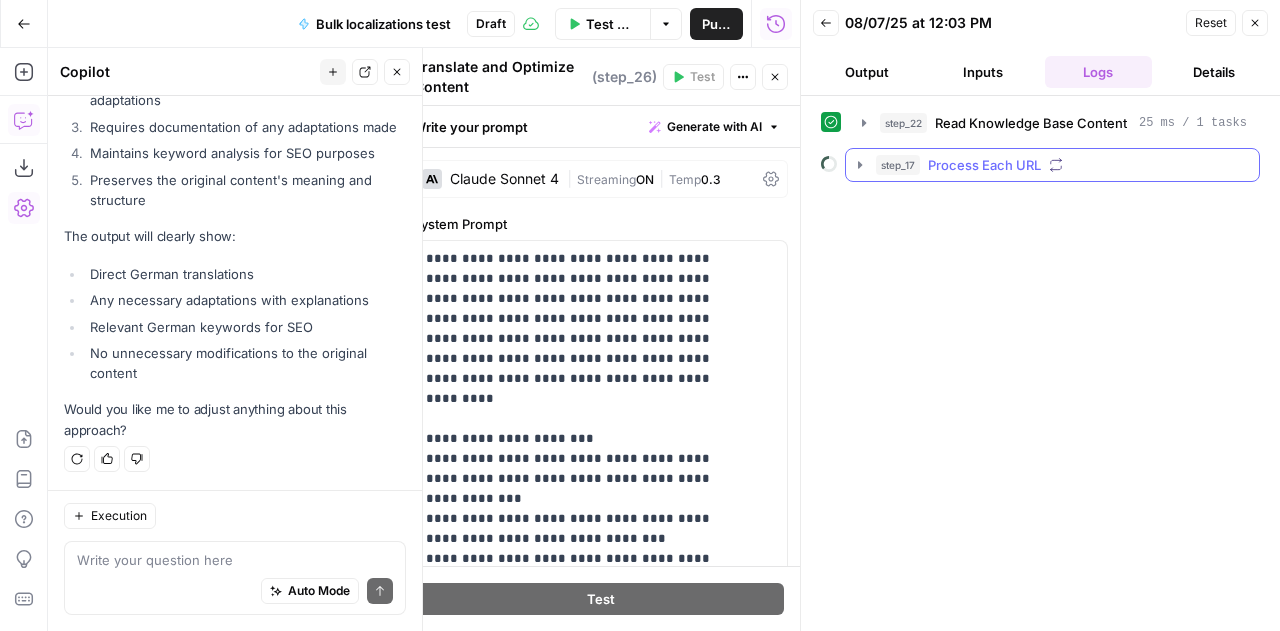 click 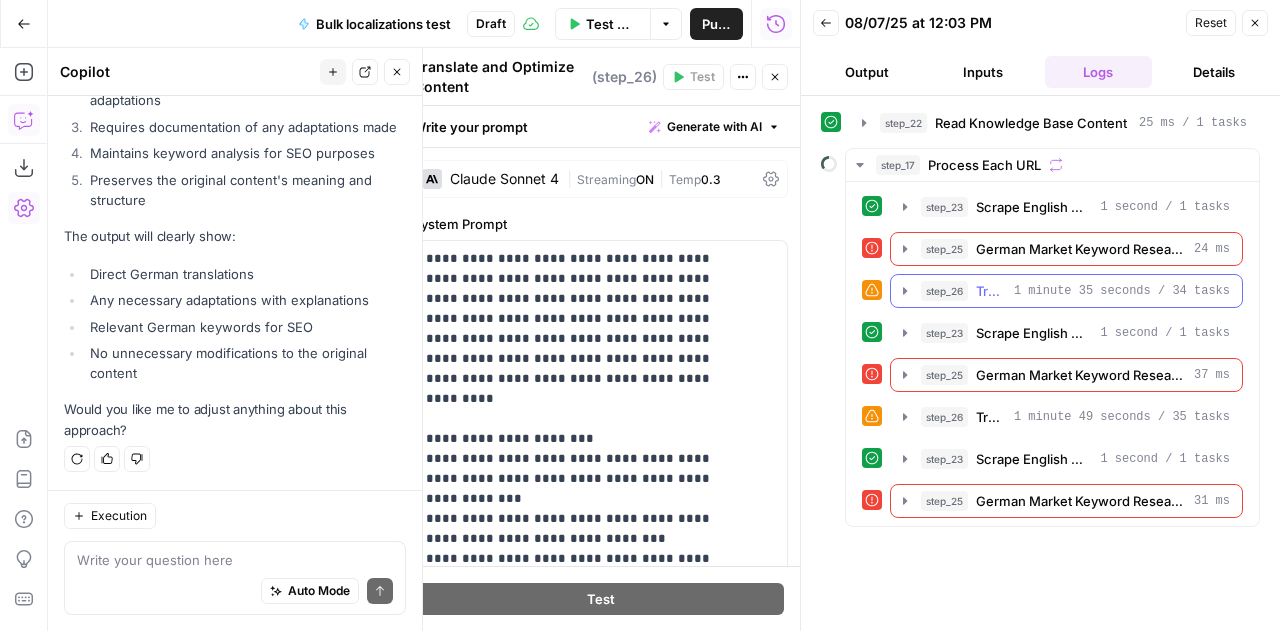 click on "1 minute 35 seconds / 34 tasks" at bounding box center (1122, 291) 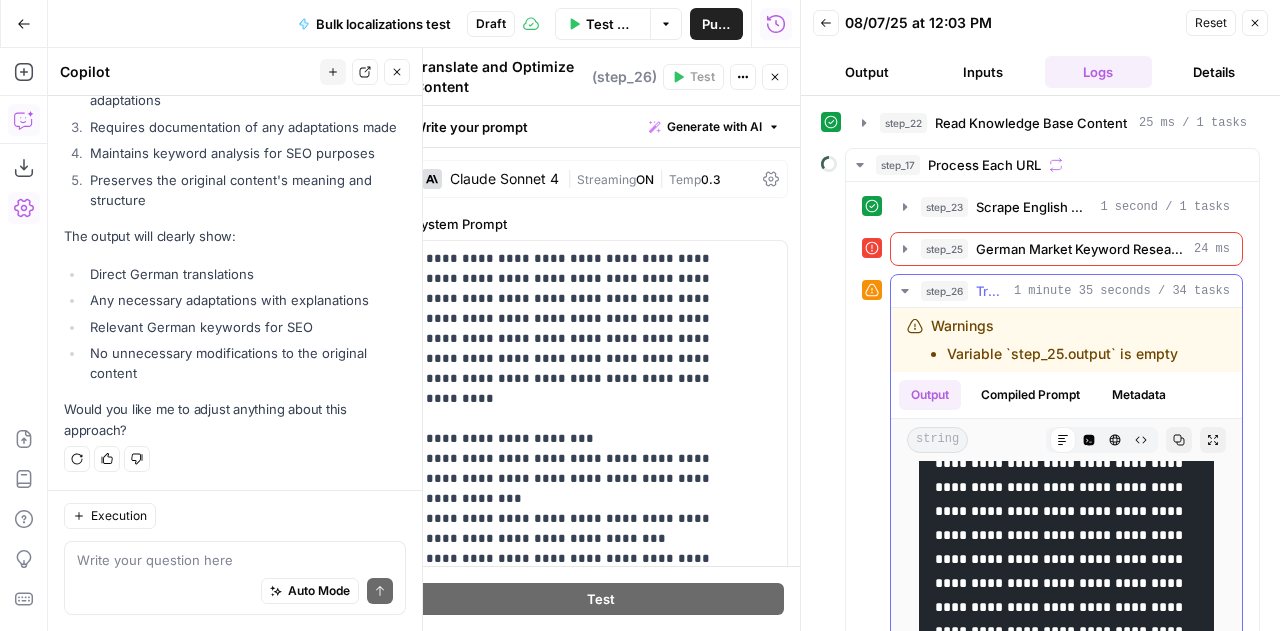 scroll, scrollTop: 592, scrollLeft: 0, axis: vertical 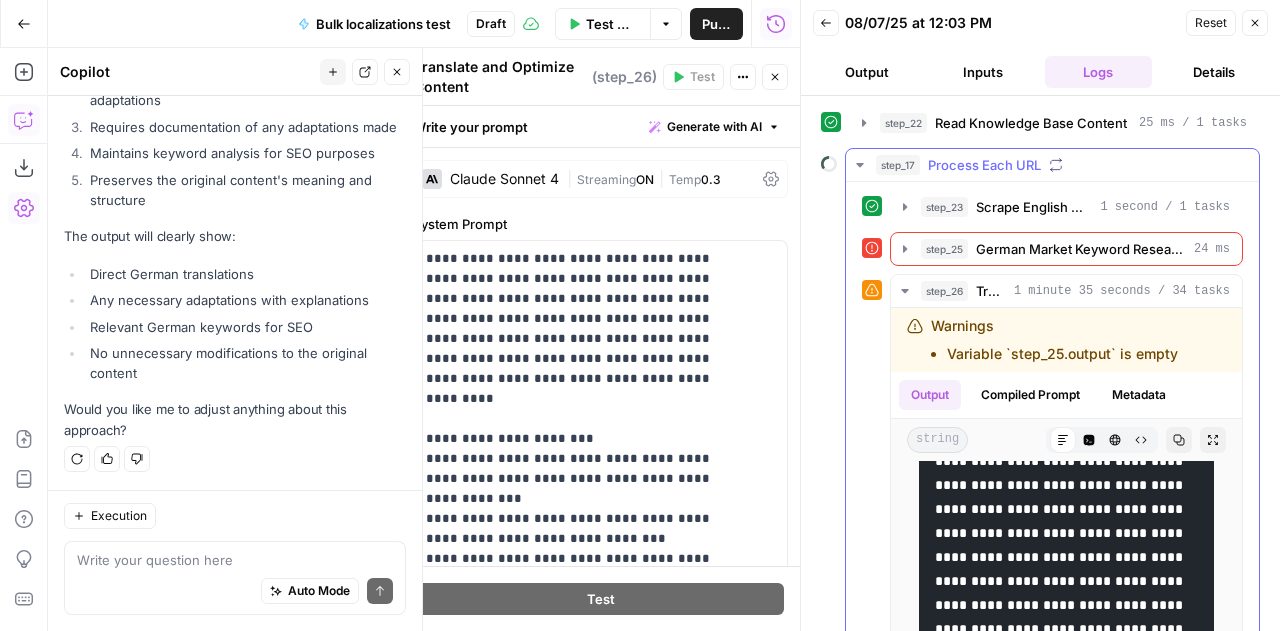 click on "step_23 Scrape English Content 1 second / 1 tasks step_25 German Market Keyword Research 24 ms step_26 Translate and Optimize Content 1 minute 35 seconds / 34 tasks Warnings Variable `step_25.output` is empty Output Compiled Prompt Metadata string Markdown Code Editor HTML Viewer Raw Output Copy Expand Output step_23 Scrape English Content 1 second / 1 tasks step_25 German Market Keyword Research 37 ms step_26 Translate and Optimize Content 1 minute 49 seconds / 35 tasks step_23 Scrape English Content 1 second / 1 tasks step_25 German Market Keyword Research 31 ms" at bounding box center [1052, 636] 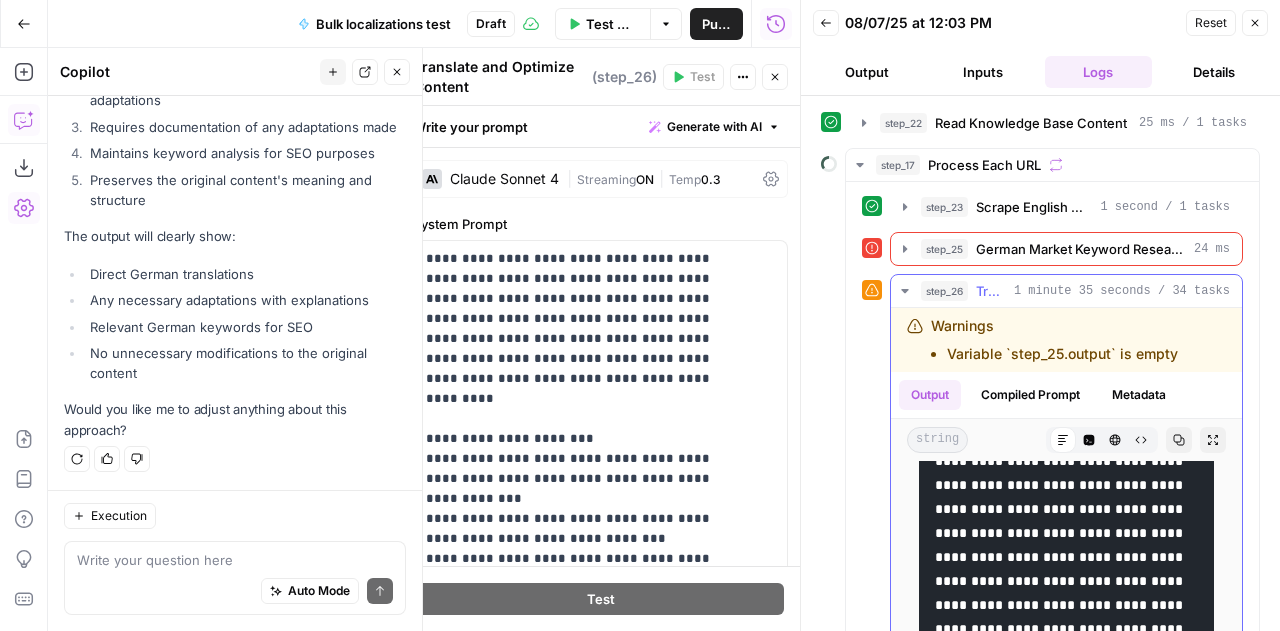 click 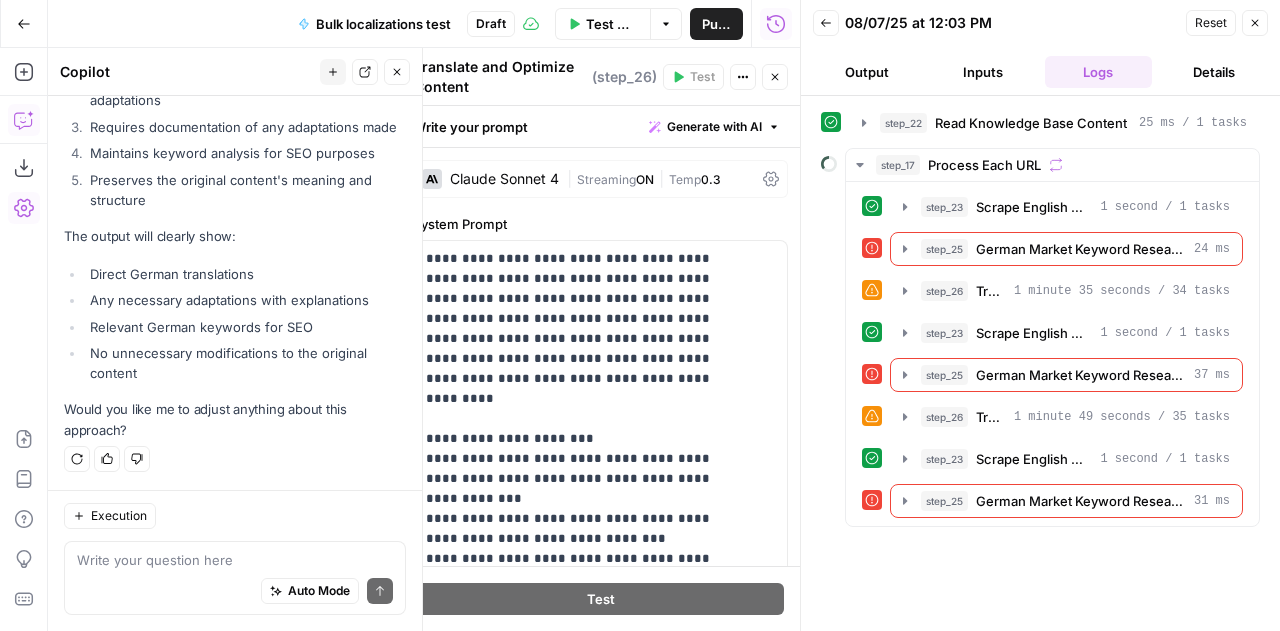 click on "Close" at bounding box center (397, 72) 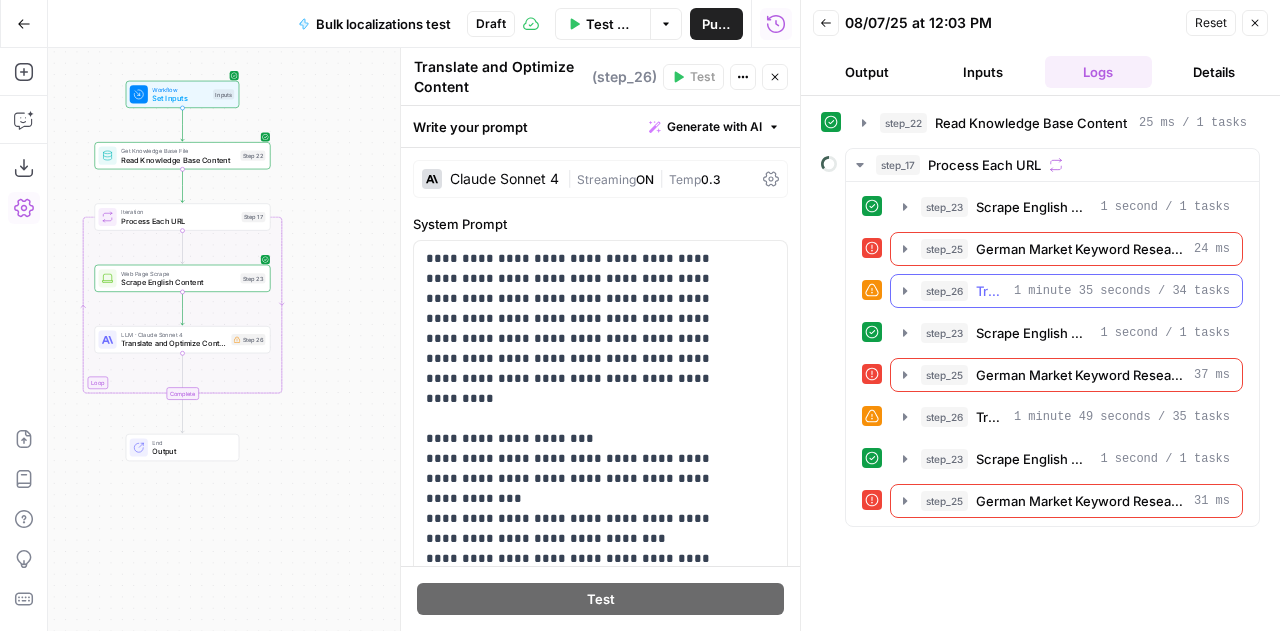 click on "step_26 Translate and Optimize Content 1 minute 35 seconds / 34 tasks" at bounding box center (1075, 291) 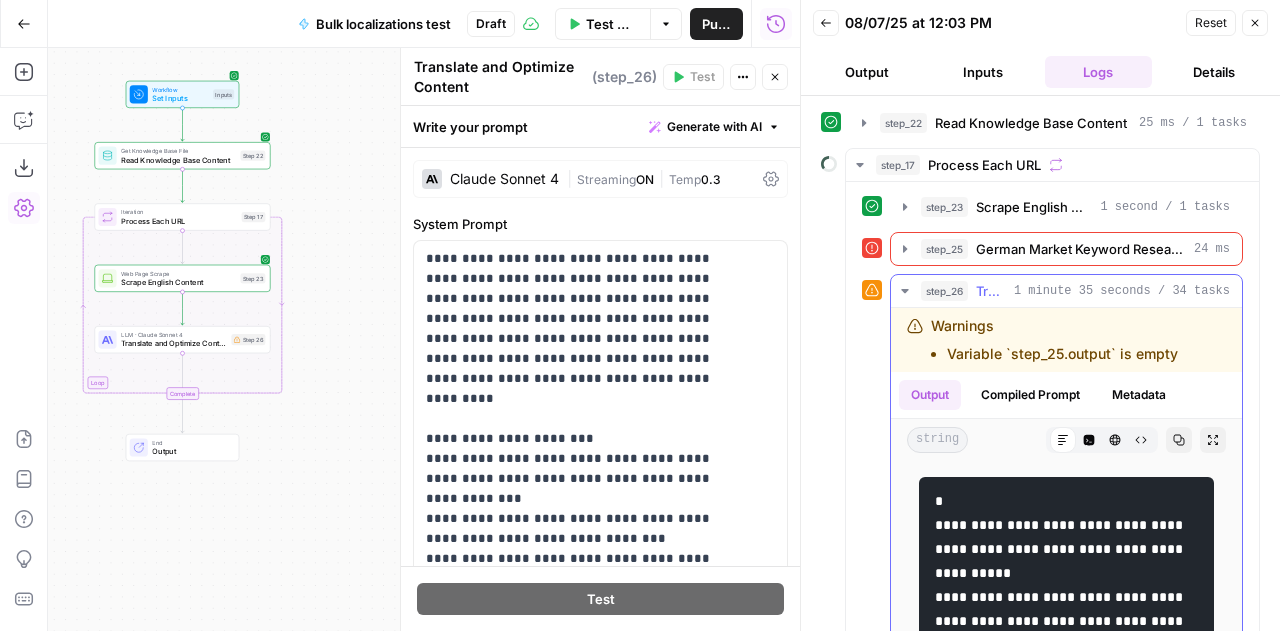 click on "Translate and Optimize Content" at bounding box center [991, 291] 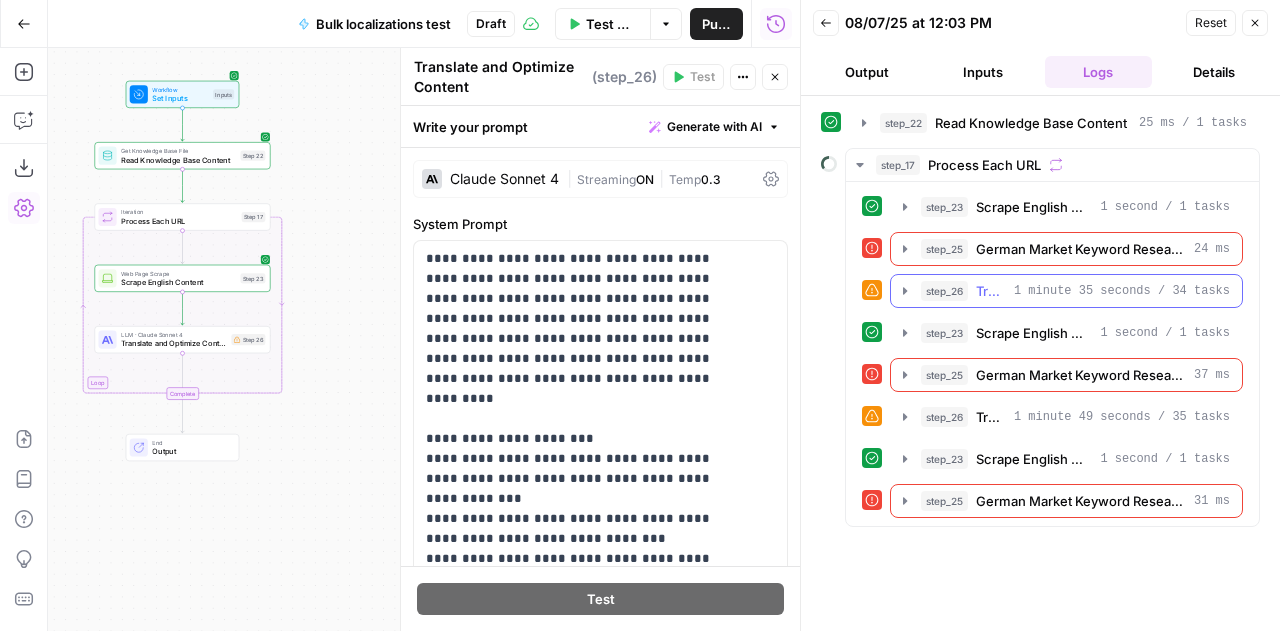 click on "Translate and Optimize Content" at bounding box center [991, 291] 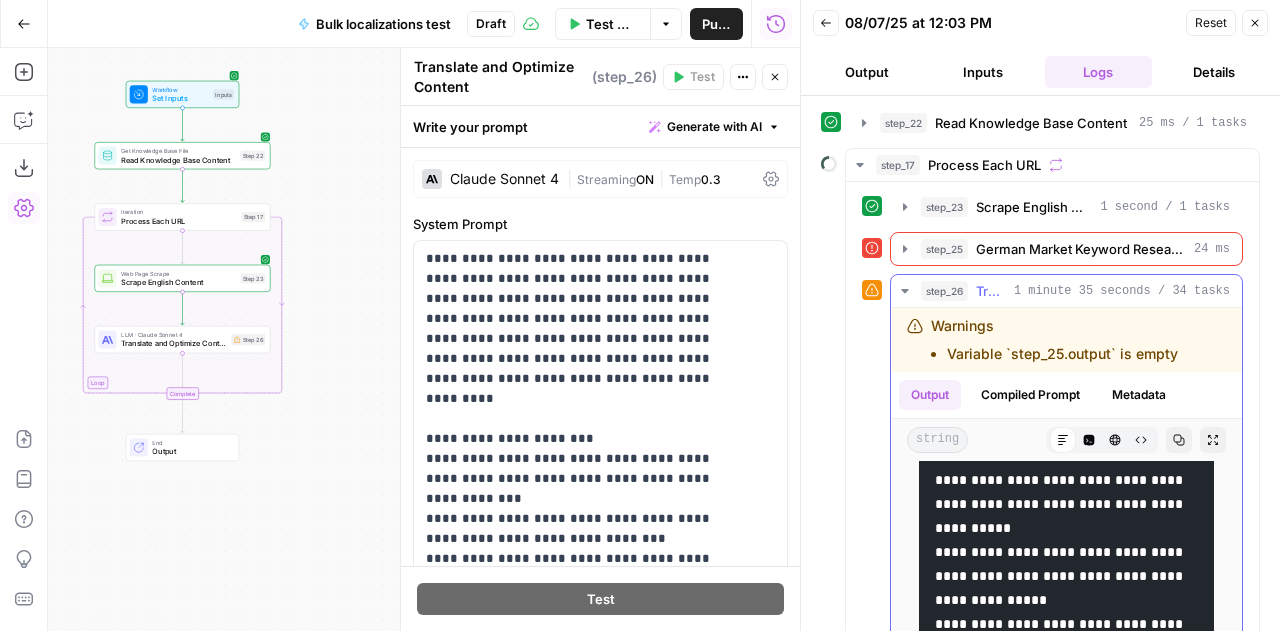 scroll, scrollTop: 46, scrollLeft: 0, axis: vertical 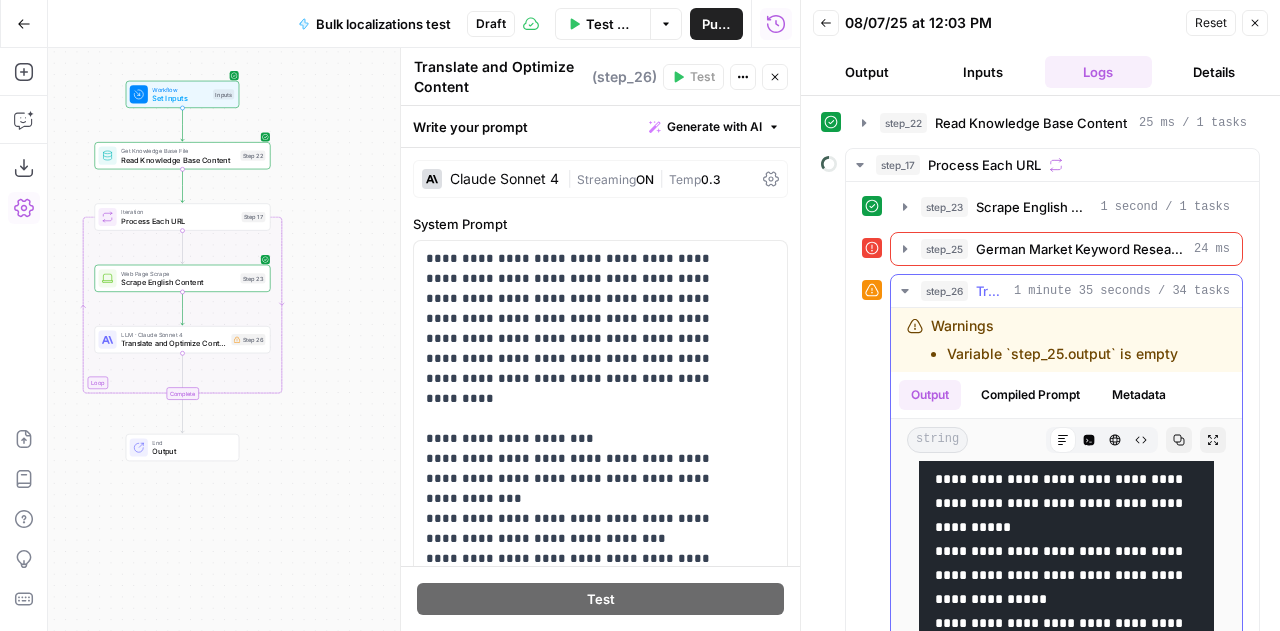 click on "1 minute 35 seconds / 34 tasks" at bounding box center [1122, 291] 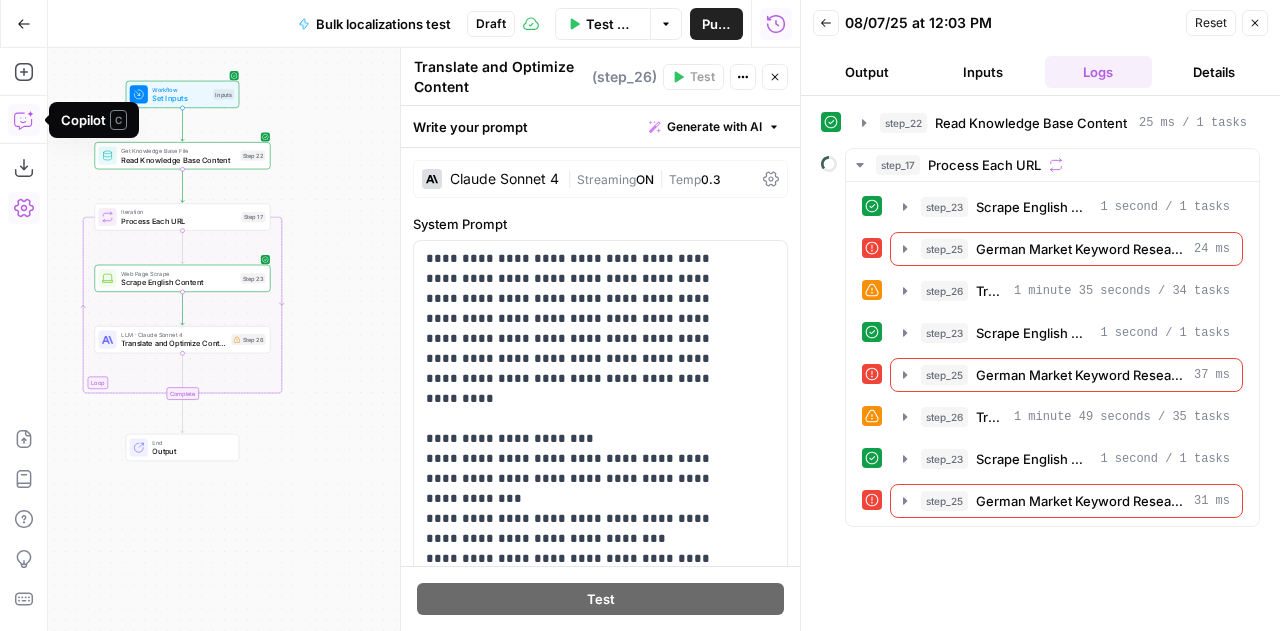 click 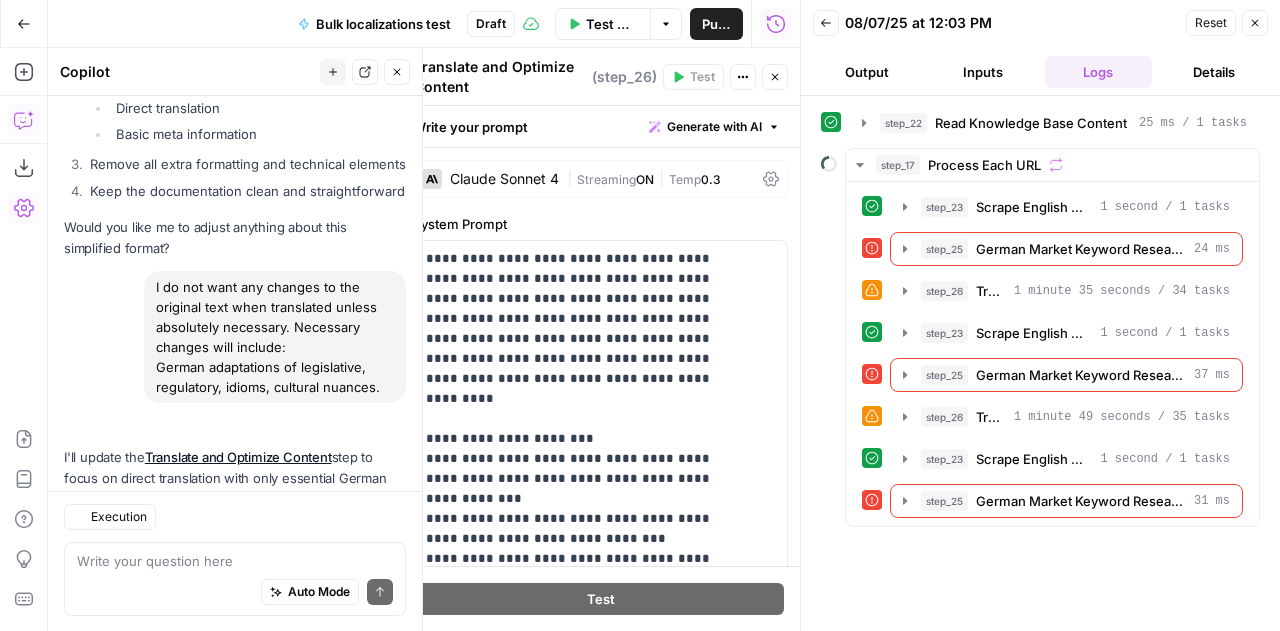 scroll, scrollTop: 21253, scrollLeft: 0, axis: vertical 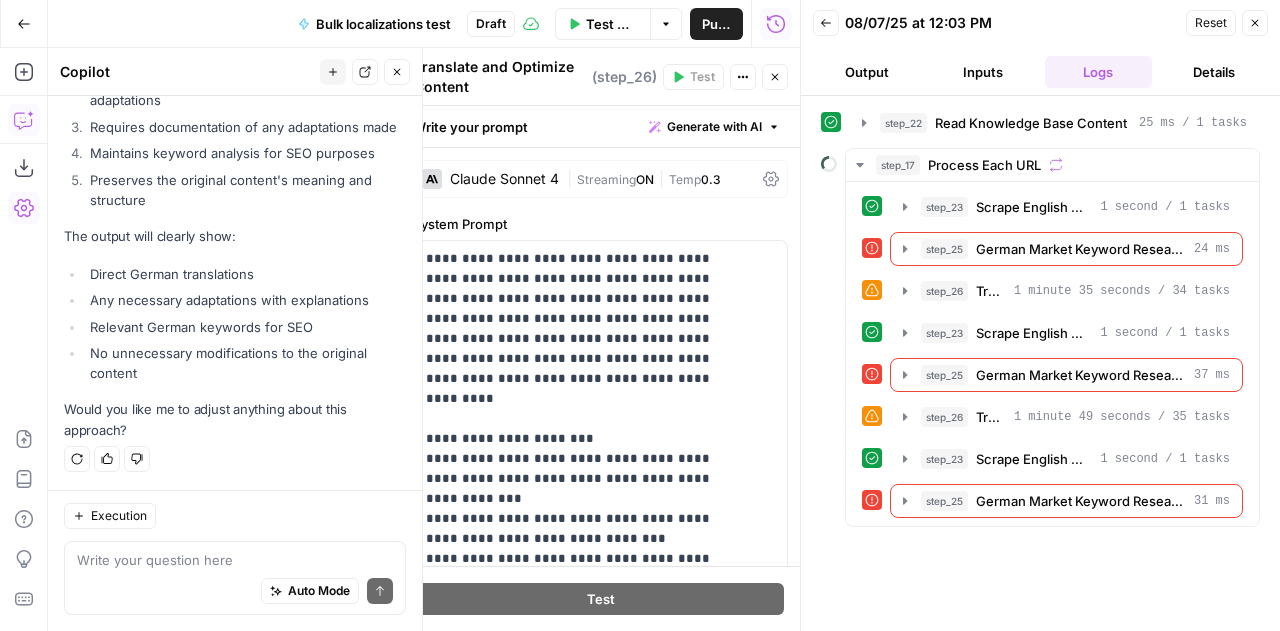 click at bounding box center [235, 560] 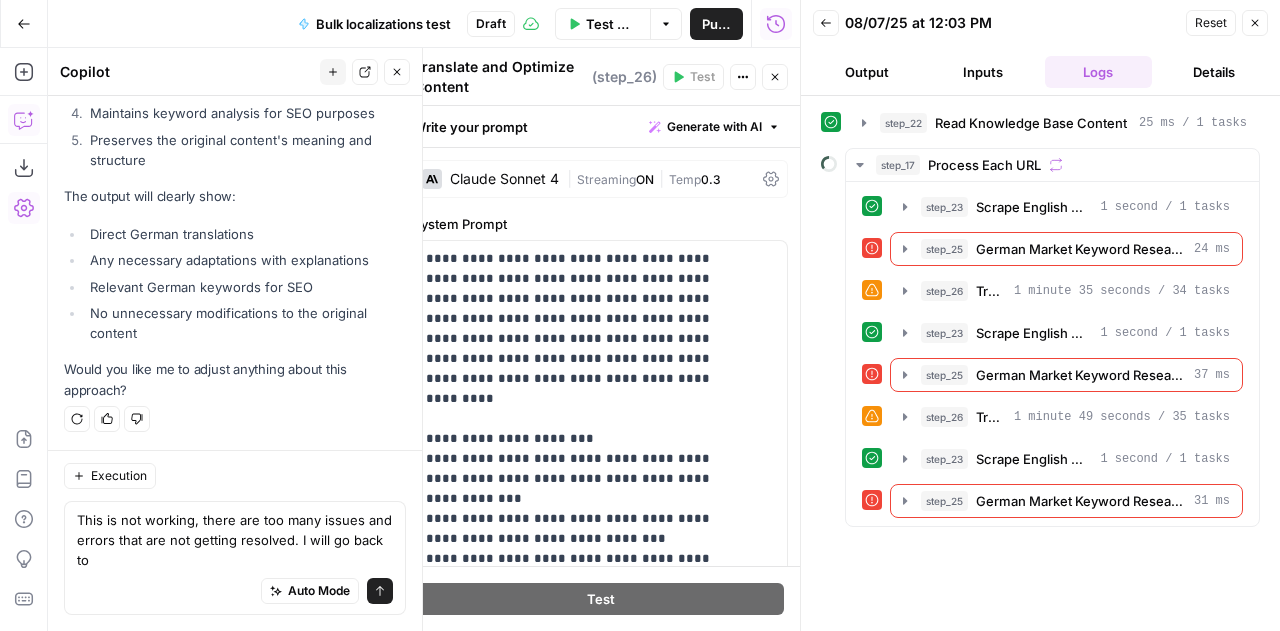 scroll, scrollTop: 21293, scrollLeft: 0, axis: vertical 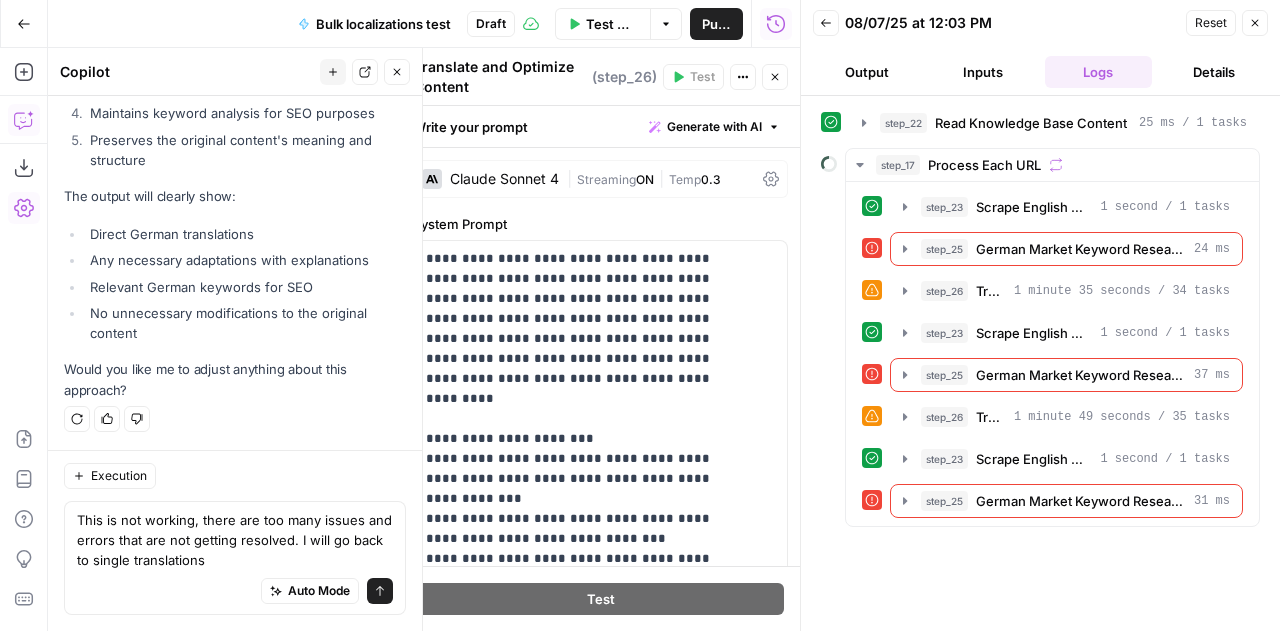 type on "This is not working, there are too many issues and errors that are not getting resolved. I will go back to single translations" 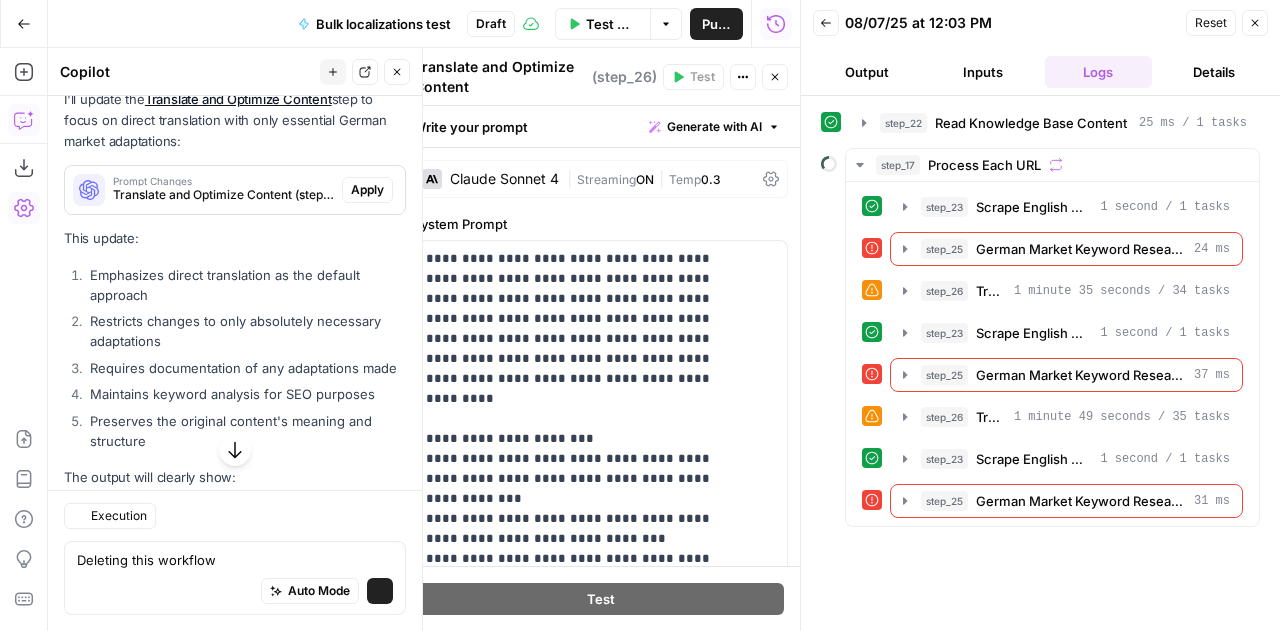 scroll, scrollTop: 21598, scrollLeft: 0, axis: vertical 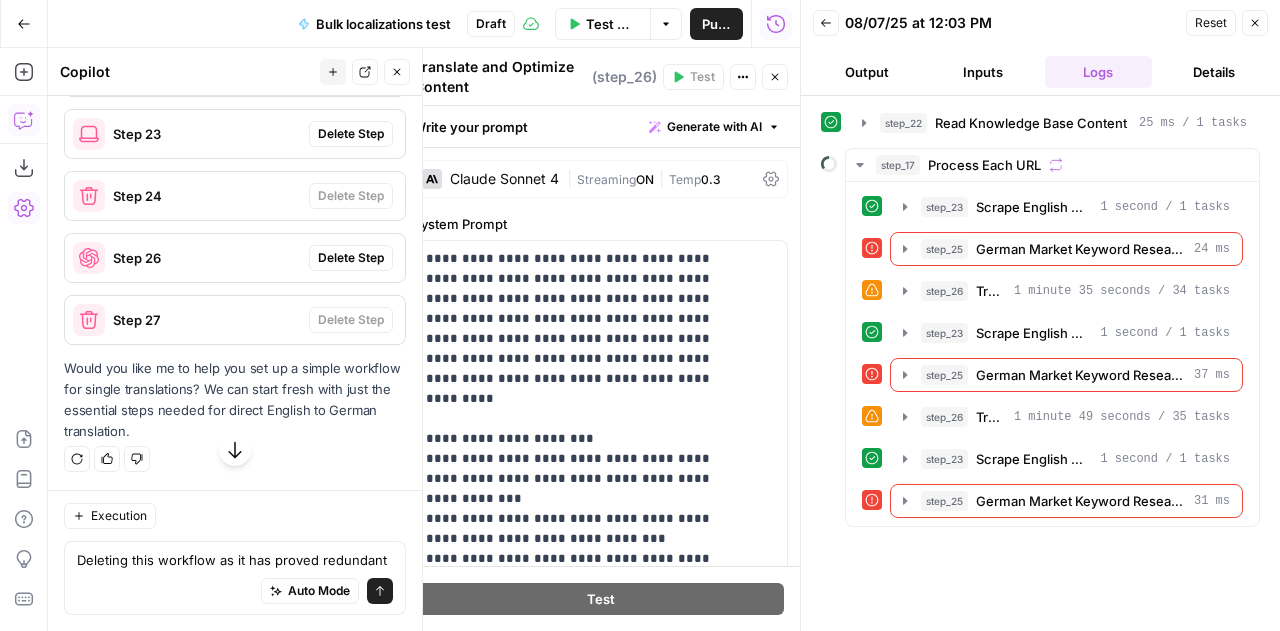 type on "Deleting this workflow as it has proved redundant" 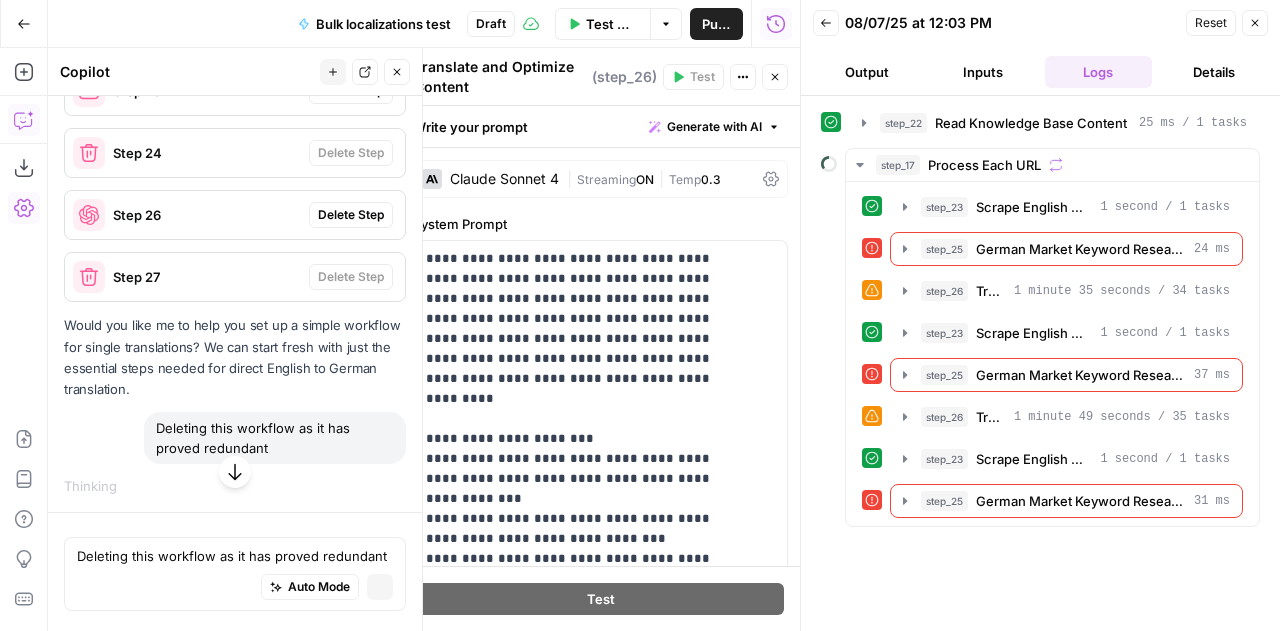 type 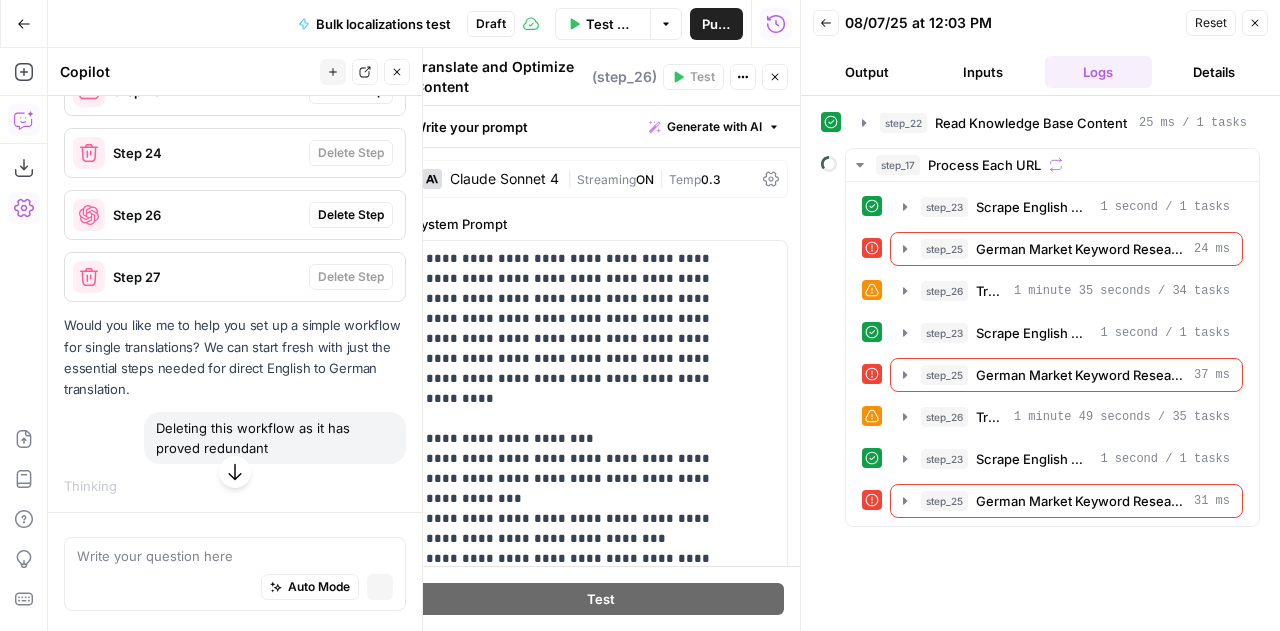 scroll, scrollTop: 20626, scrollLeft: 0, axis: vertical 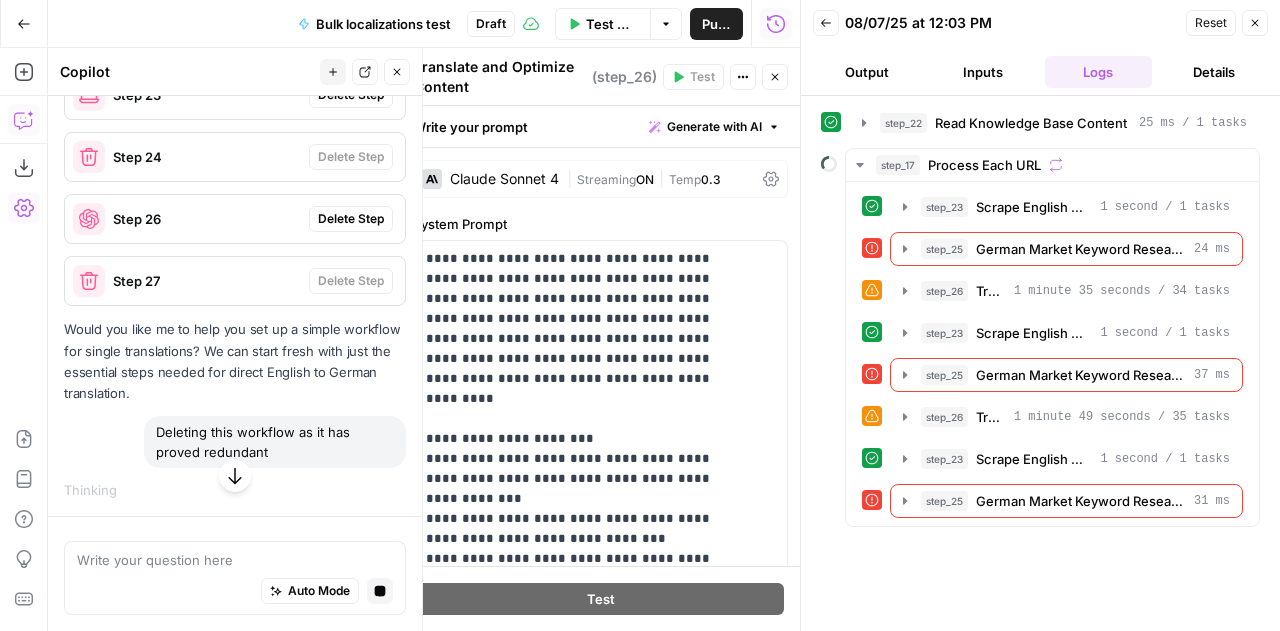 click on "Go Back" at bounding box center [24, 24] 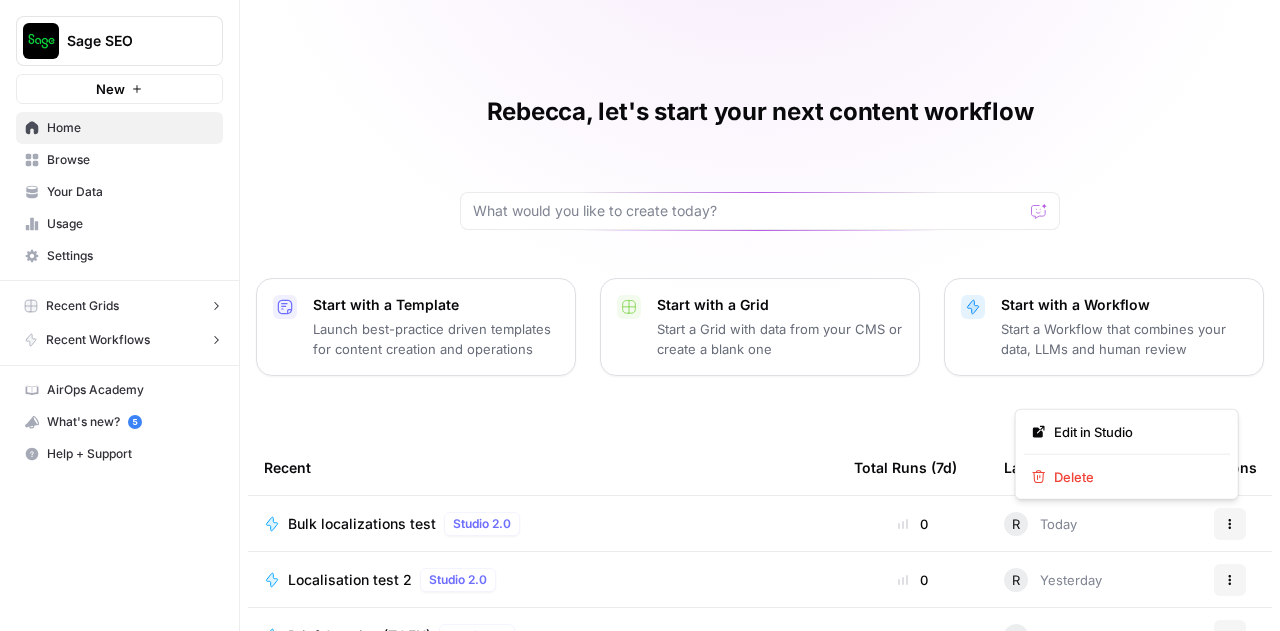 click on "Actions" at bounding box center [1230, 524] 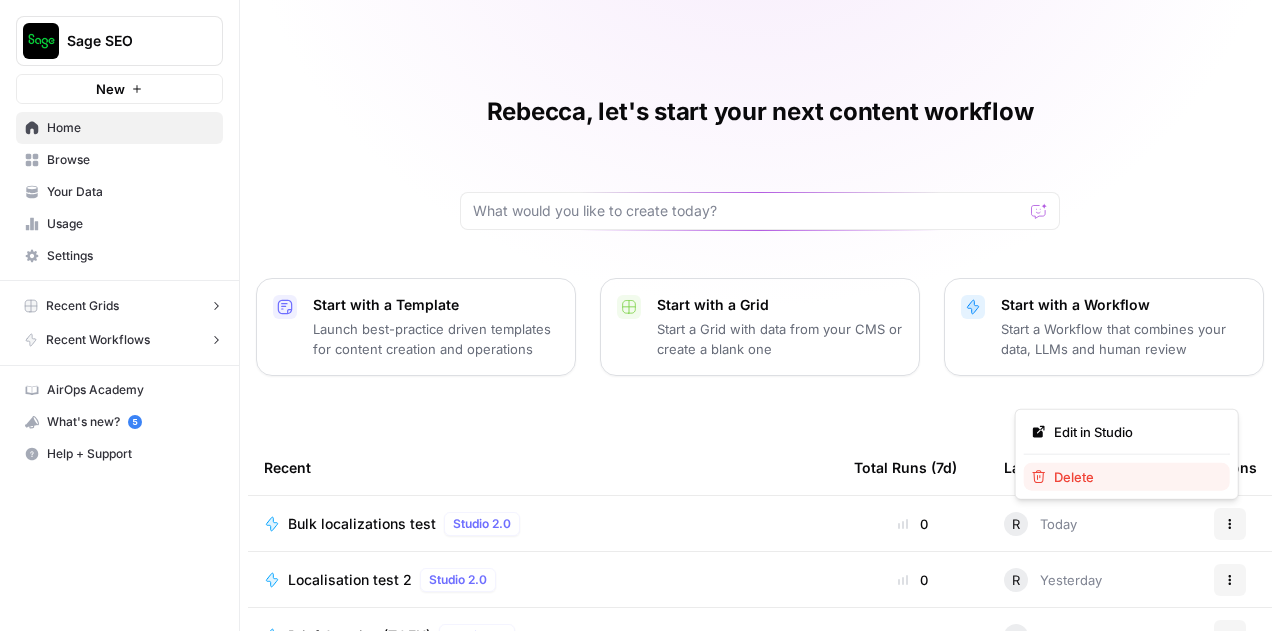 click on "Delete" at bounding box center (1127, 477) 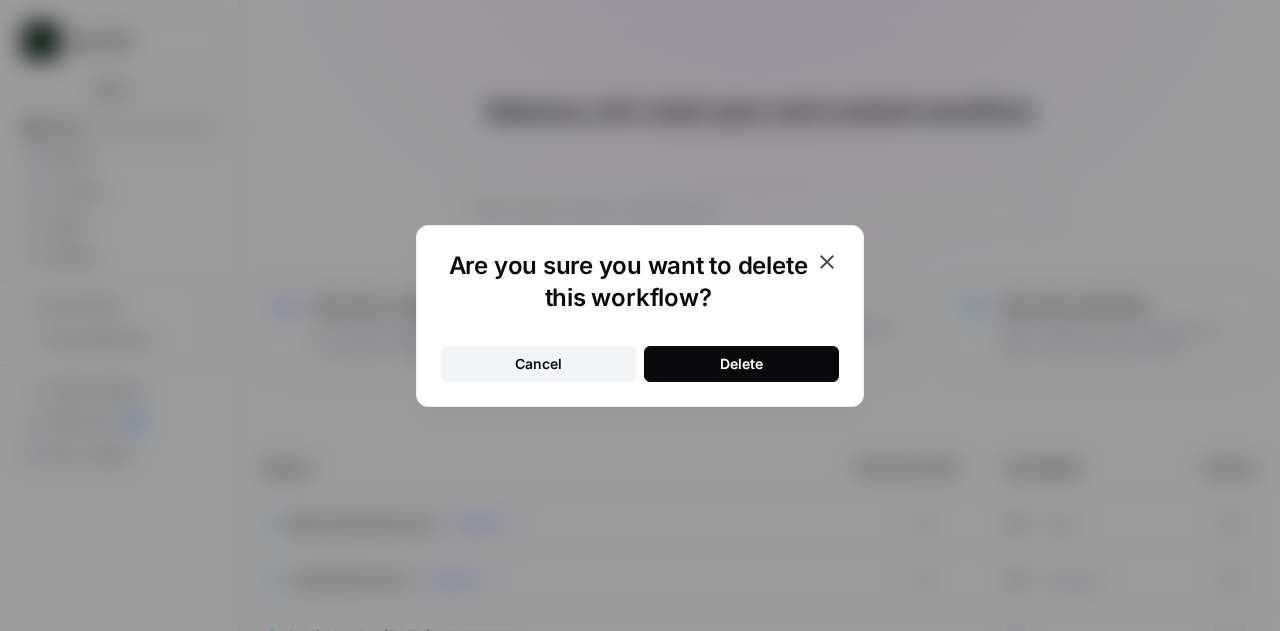 click on "Delete" at bounding box center [741, 364] 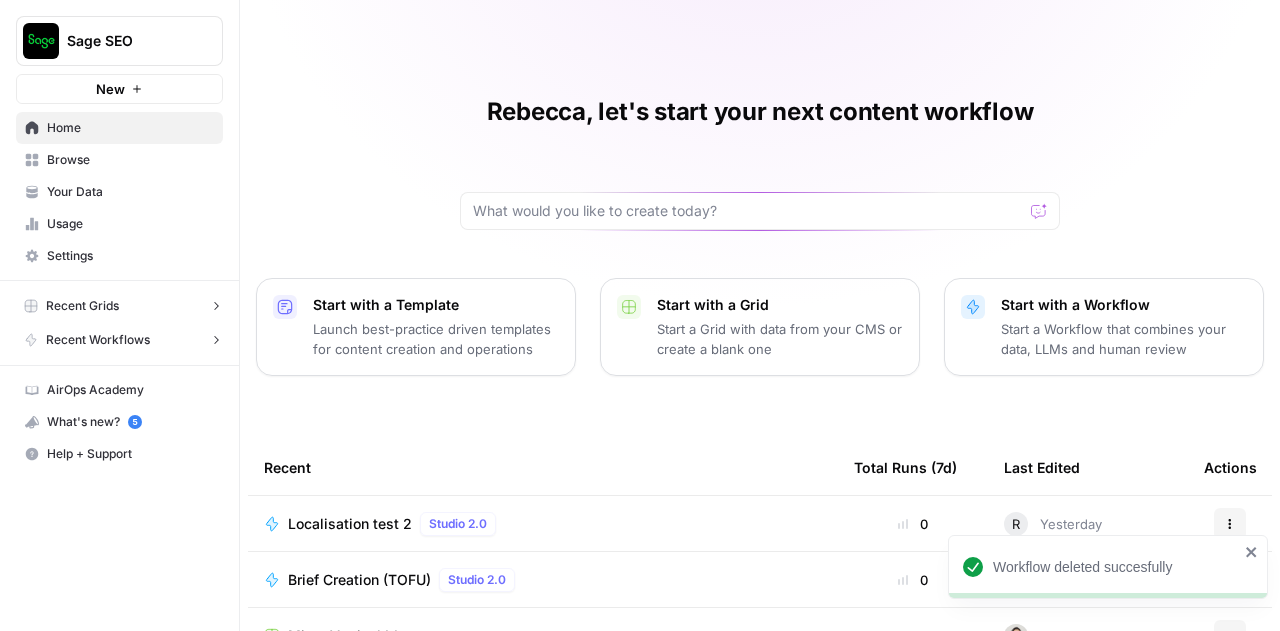 click on "Localisation test 2" at bounding box center (350, 524) 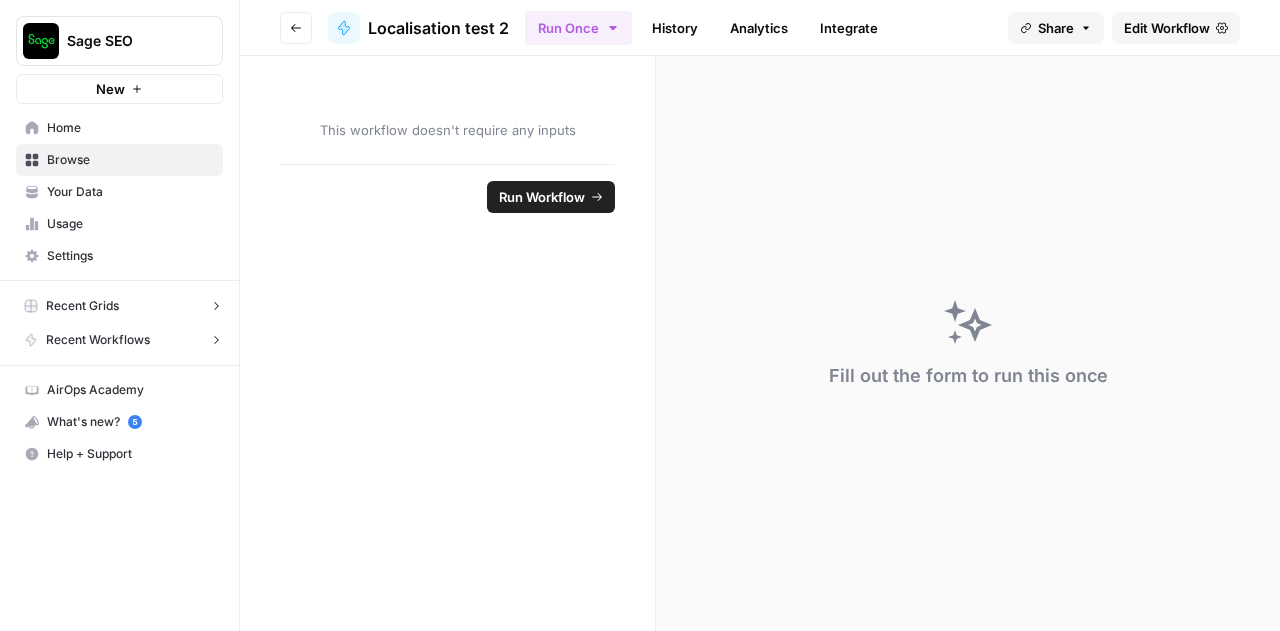 click on "Edit Workflow" at bounding box center [1167, 28] 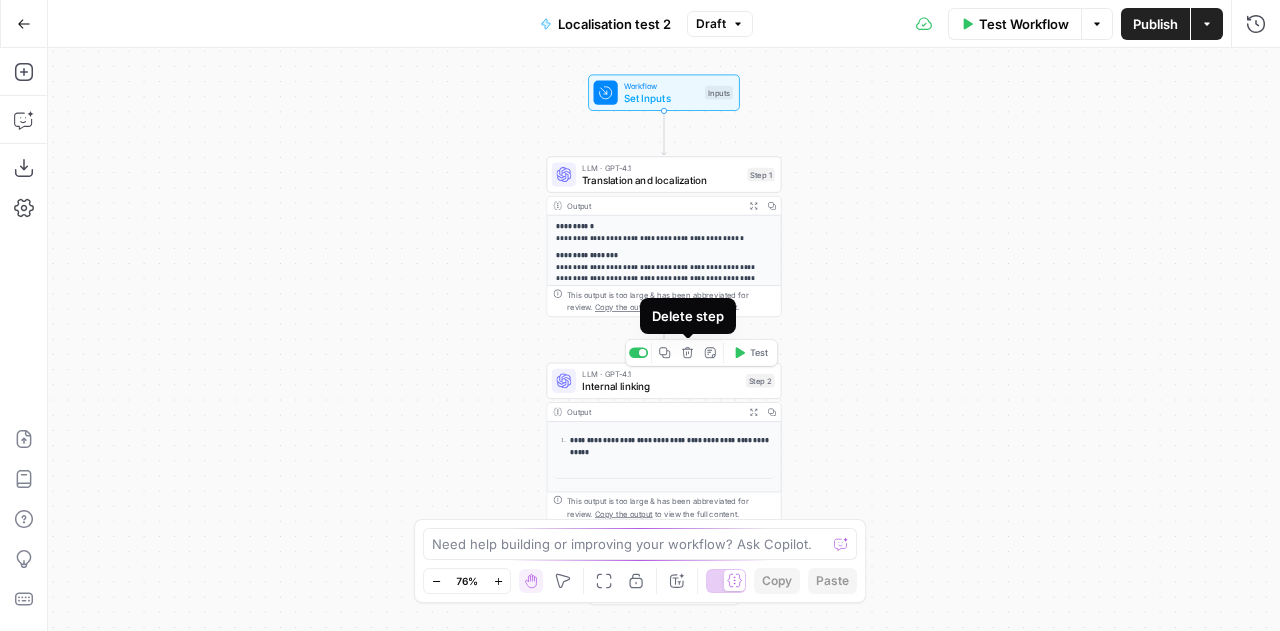 click 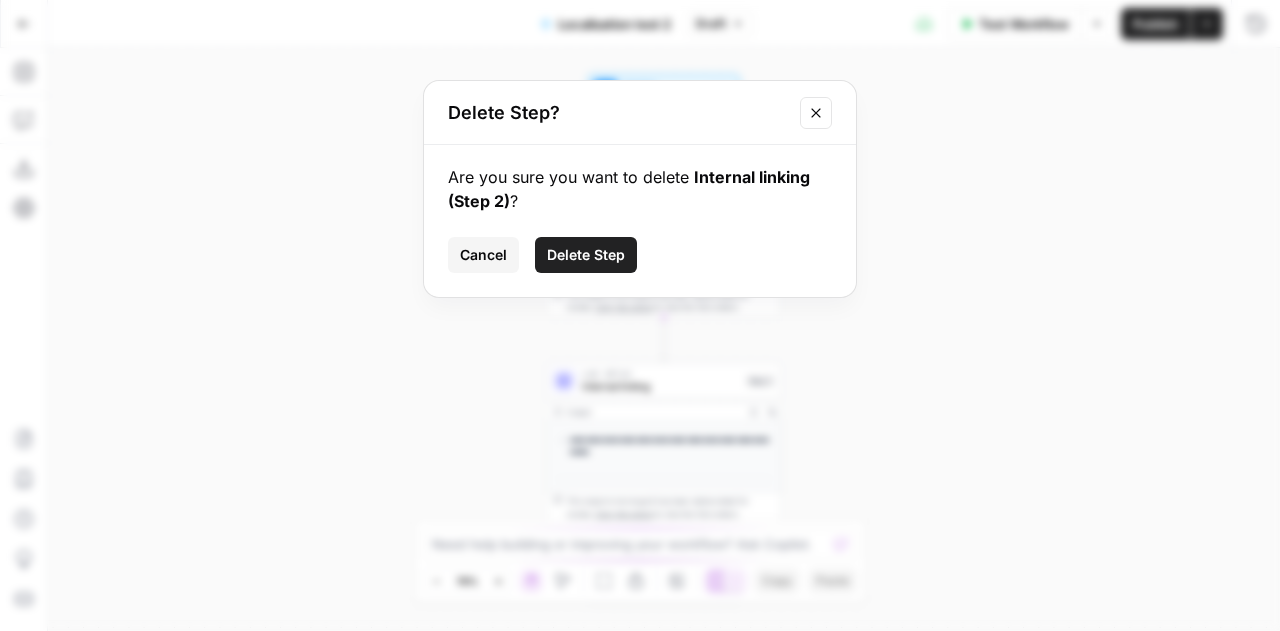 click on "Delete Step" at bounding box center (586, 255) 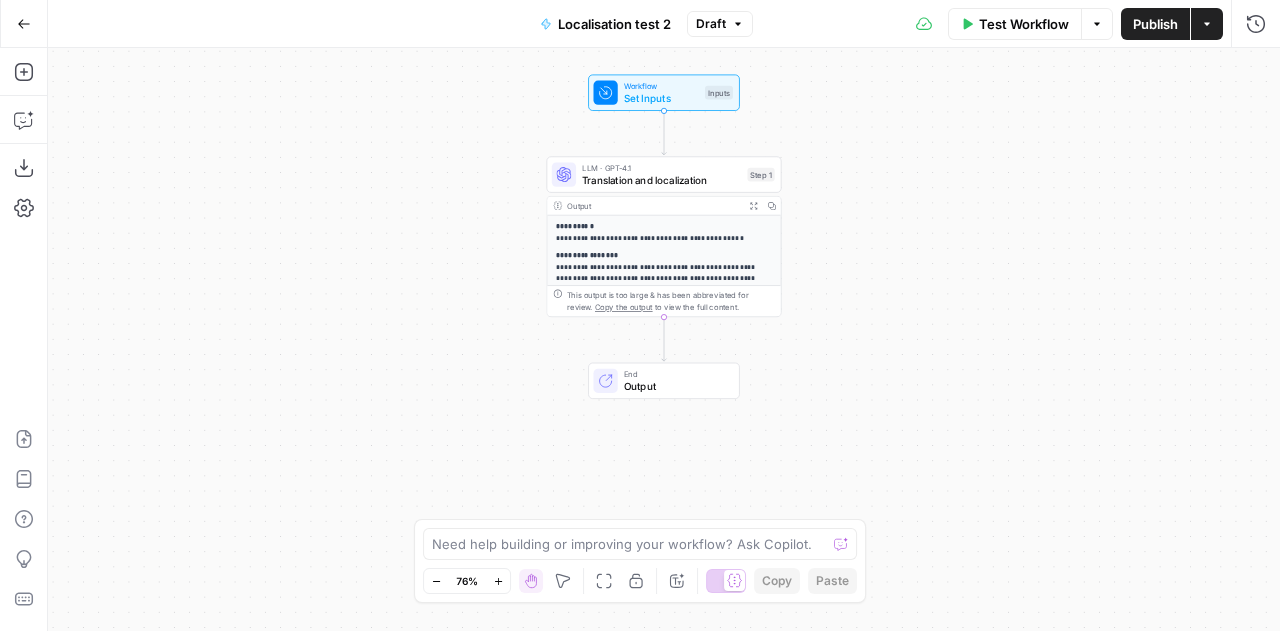 click on "**********" at bounding box center (658, 273) 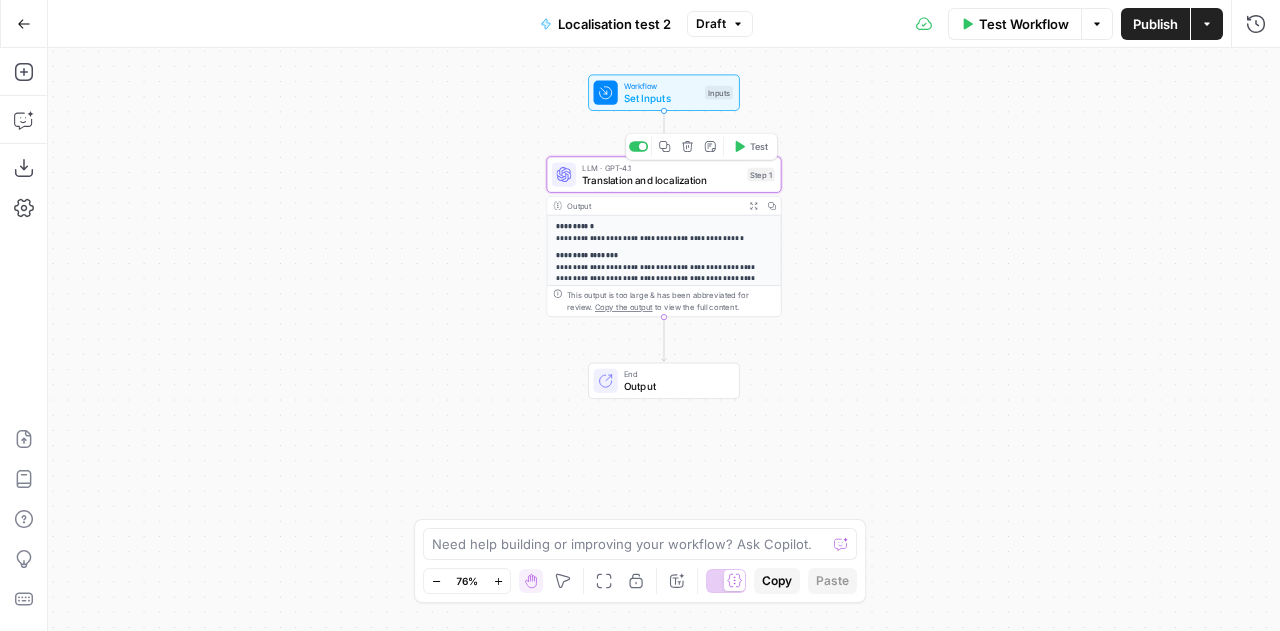 click on "Translation and localization" at bounding box center [661, 179] 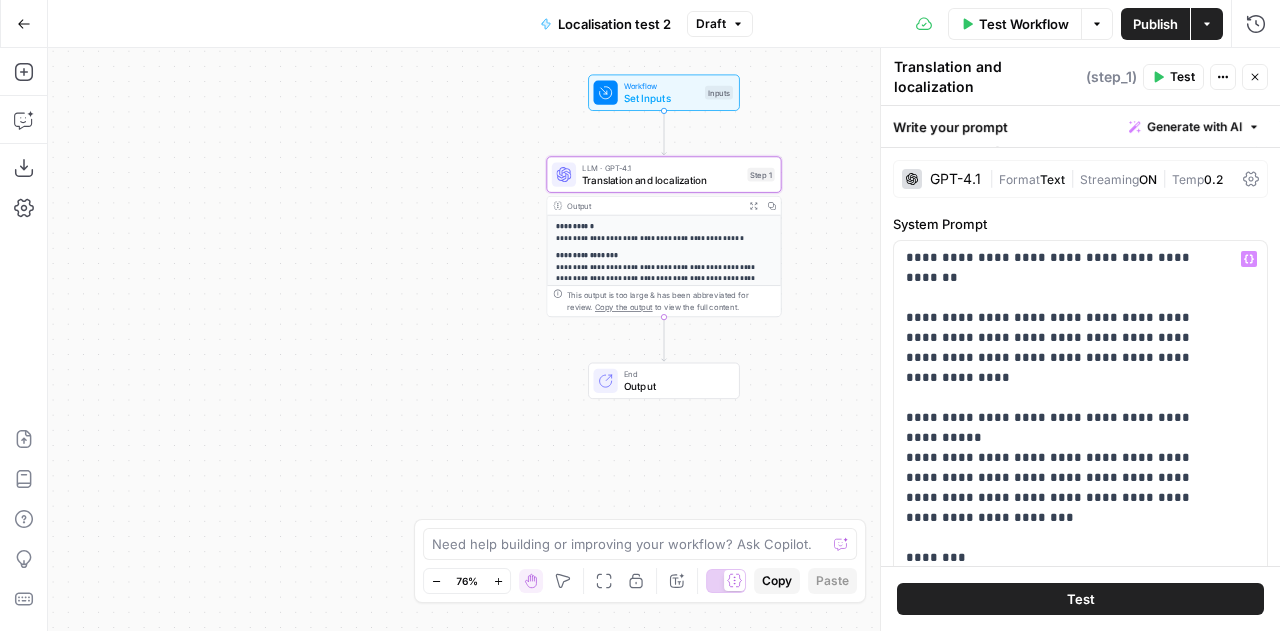scroll, scrollTop: 822, scrollLeft: 0, axis: vertical 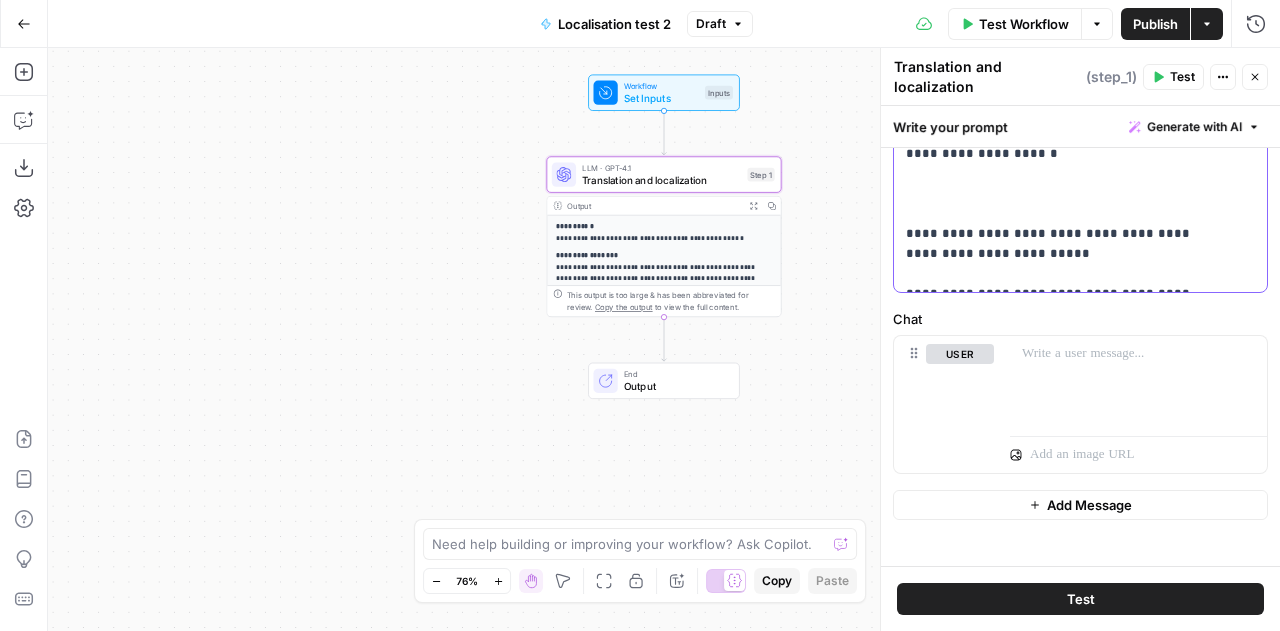drag, startPoint x: 906, startPoint y: 467, endPoint x: 975, endPoint y: 666, distance: 210.62288 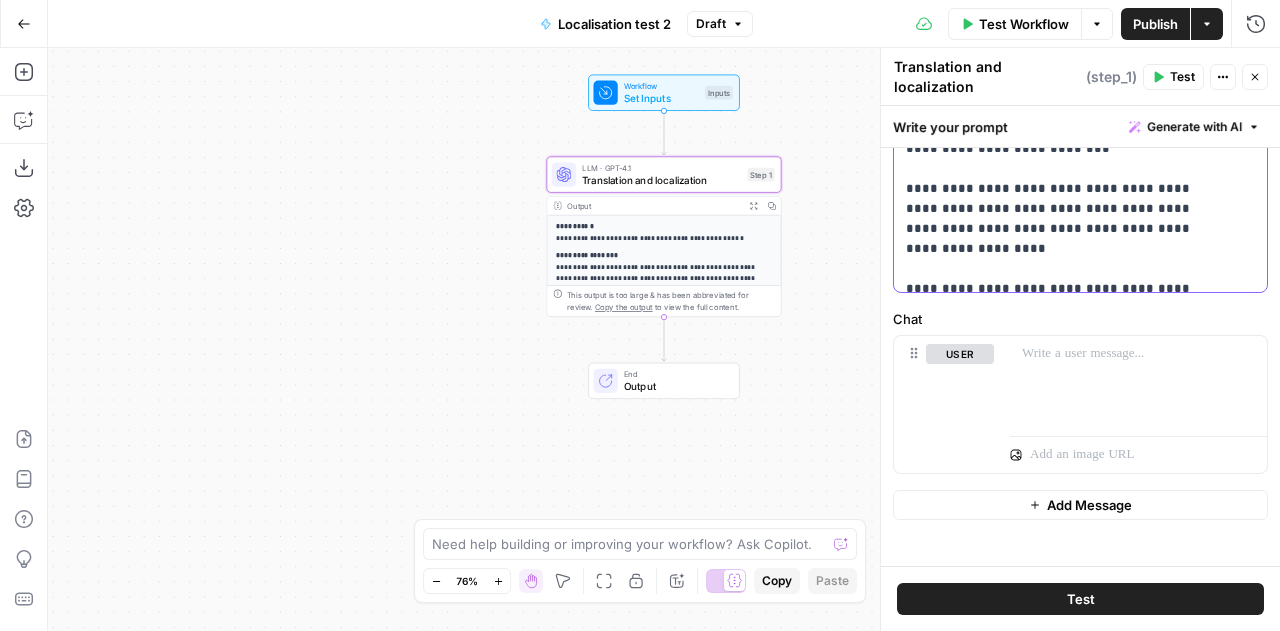 scroll, scrollTop: 7708, scrollLeft: 0, axis: vertical 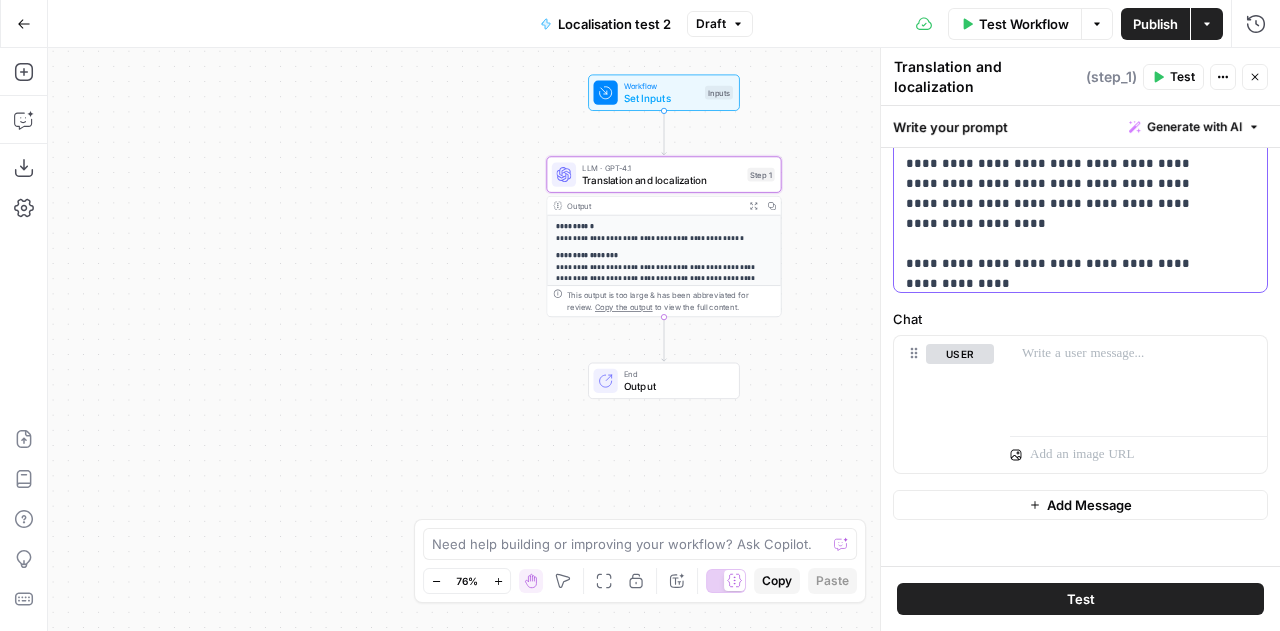 click on "**********" at bounding box center [1065, -3906] 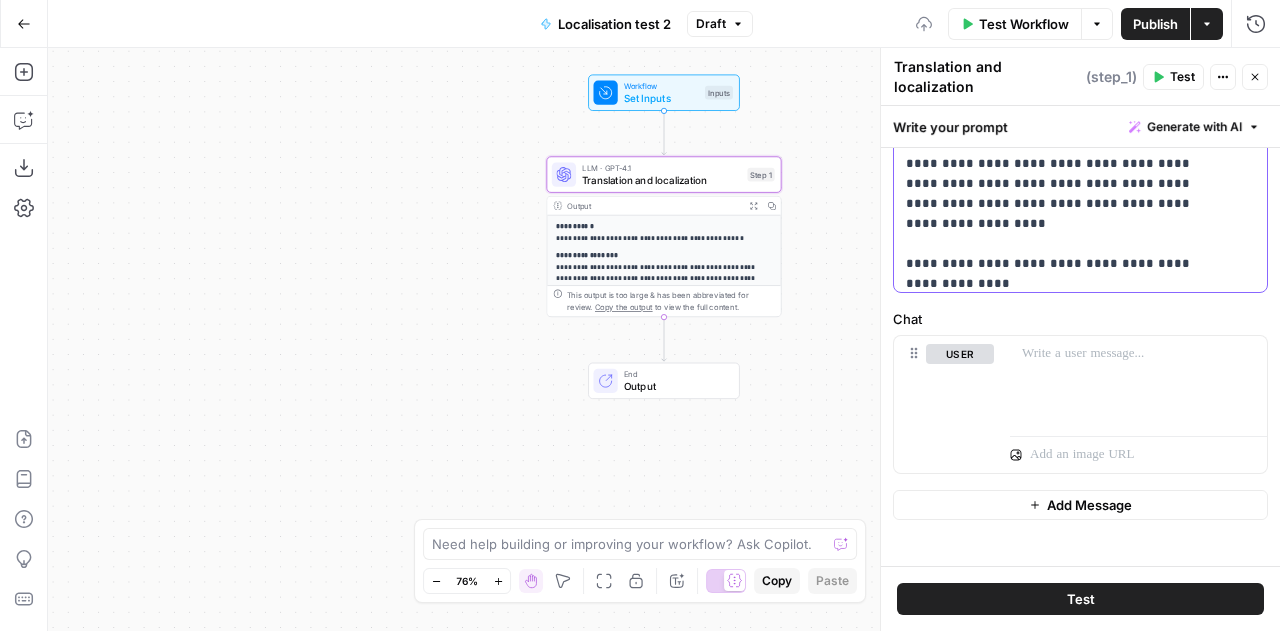 click on "**********" at bounding box center (1073, -116) 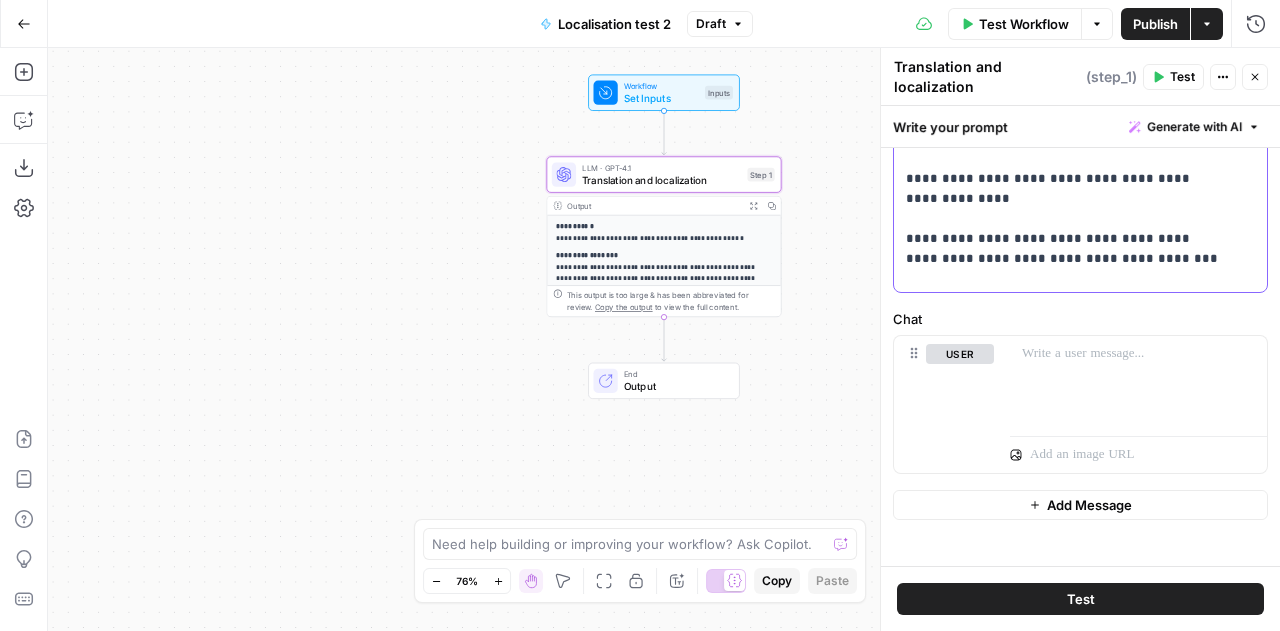 scroll, scrollTop: 7802, scrollLeft: 0, axis: vertical 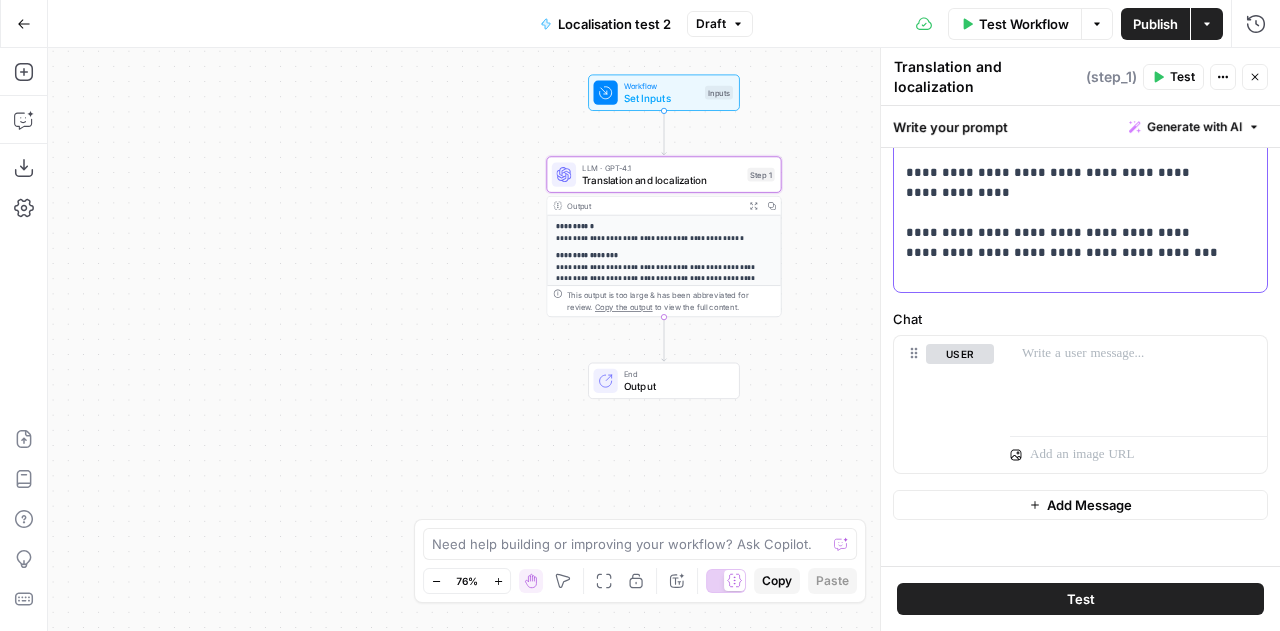 click on "**********" at bounding box center (1065, -3997) 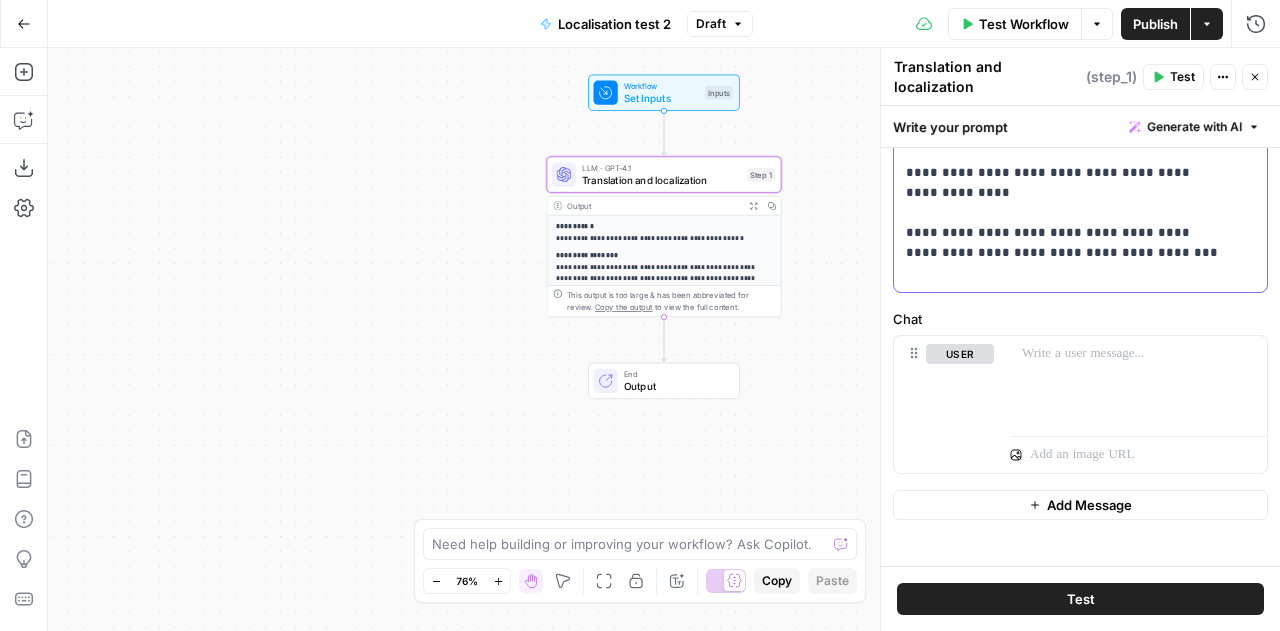 click on "**********" at bounding box center [1073, -116] 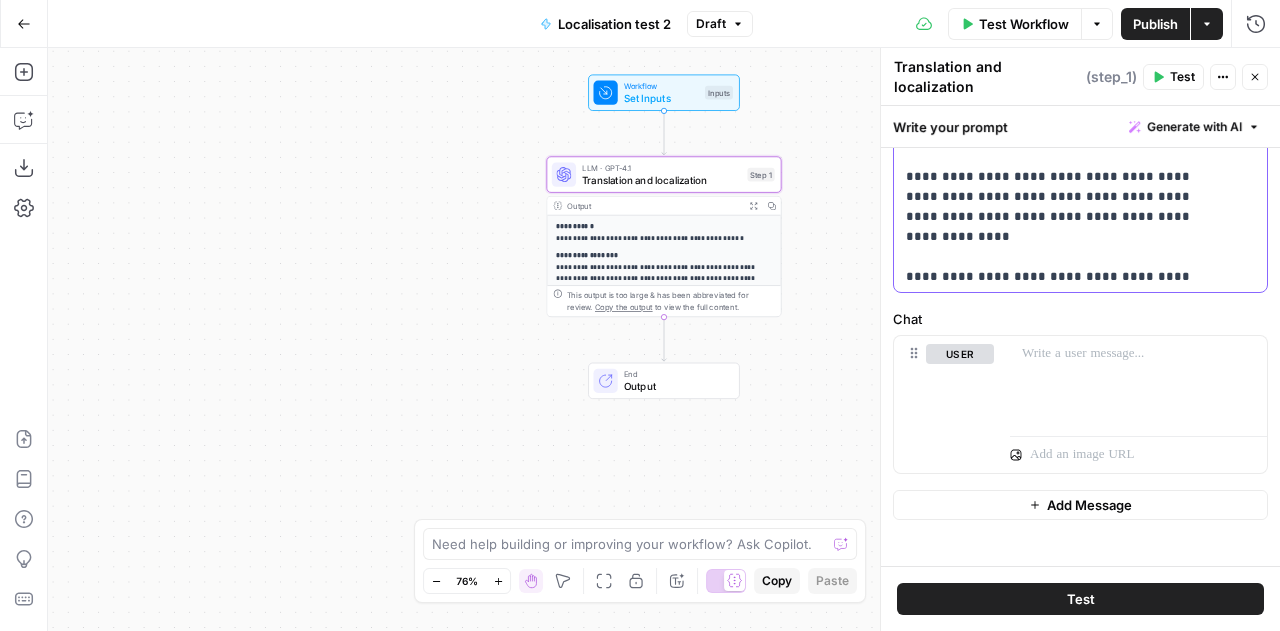 scroll, scrollTop: 200, scrollLeft: 0, axis: vertical 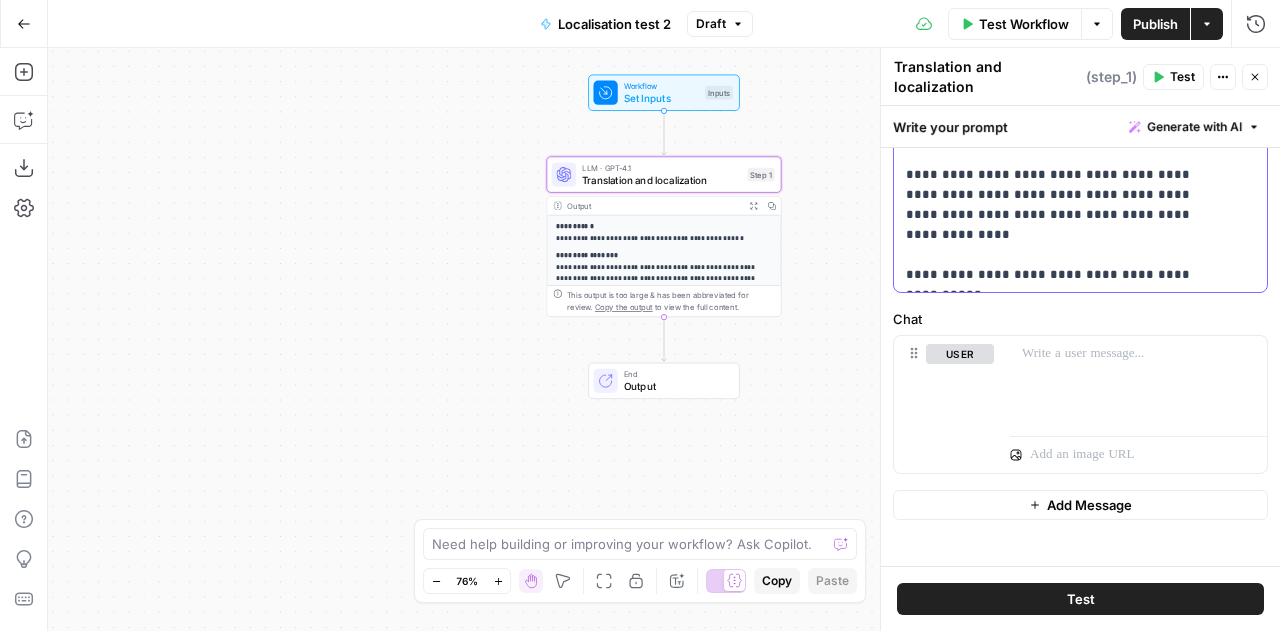 click on "**********" at bounding box center (1065, 3605) 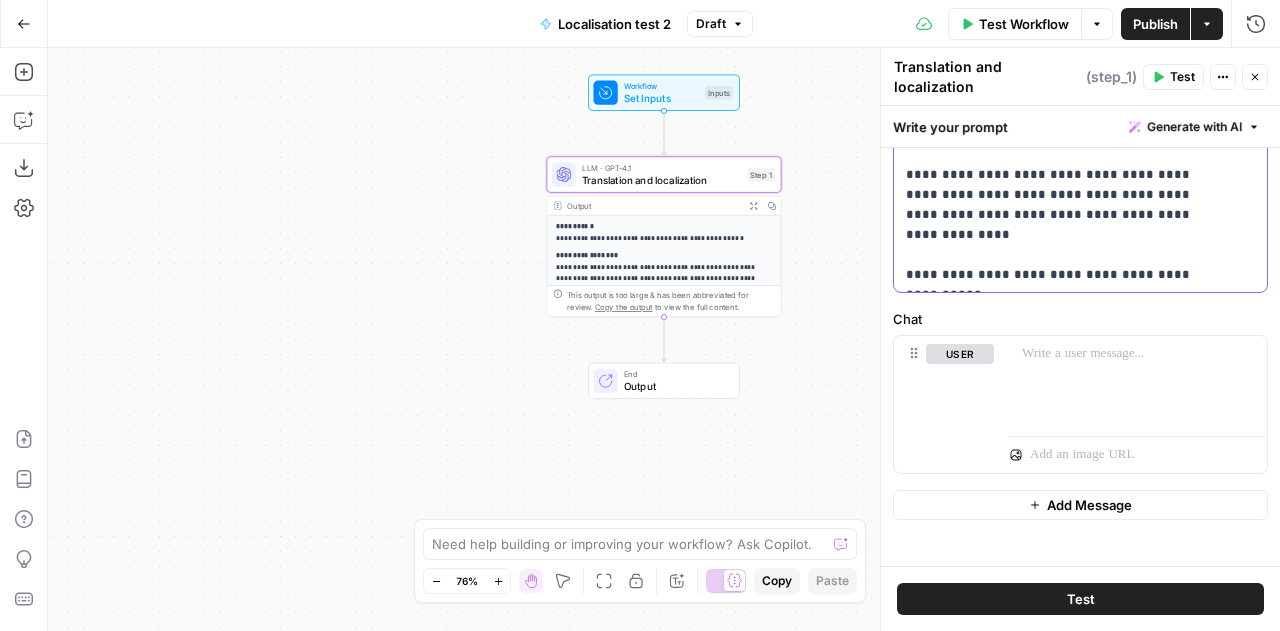 drag, startPoint x: 1019, startPoint y: 183, endPoint x: 987, endPoint y: 241, distance: 66.24198 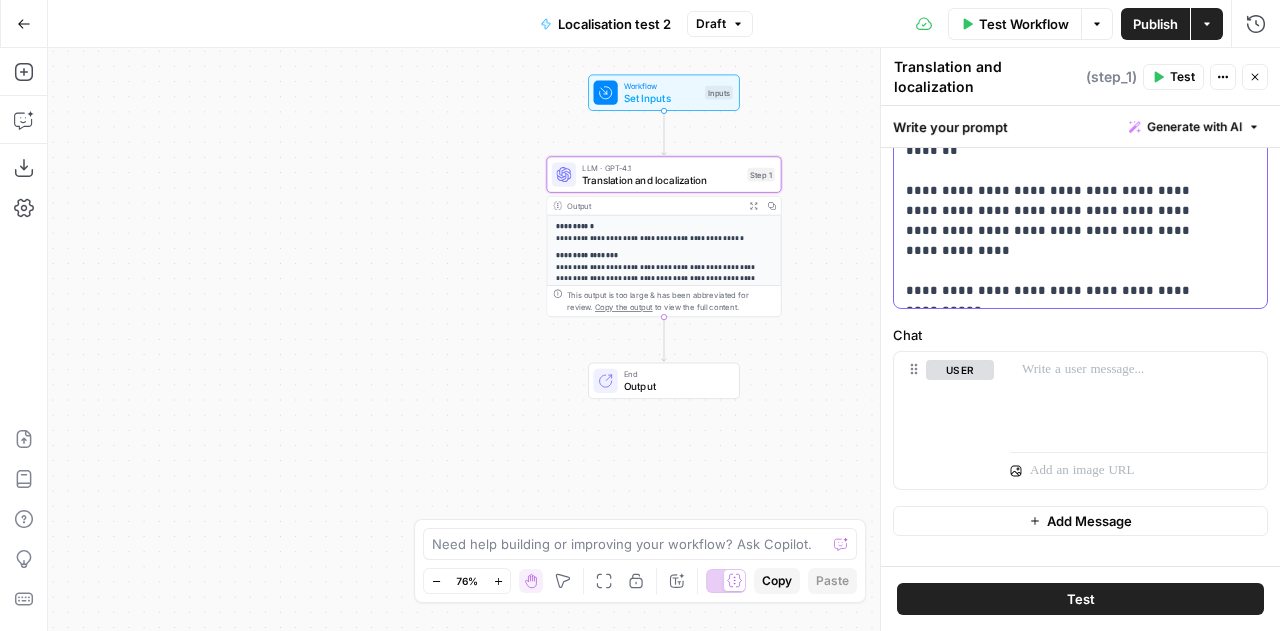 scroll, scrollTop: 730, scrollLeft: 0, axis: vertical 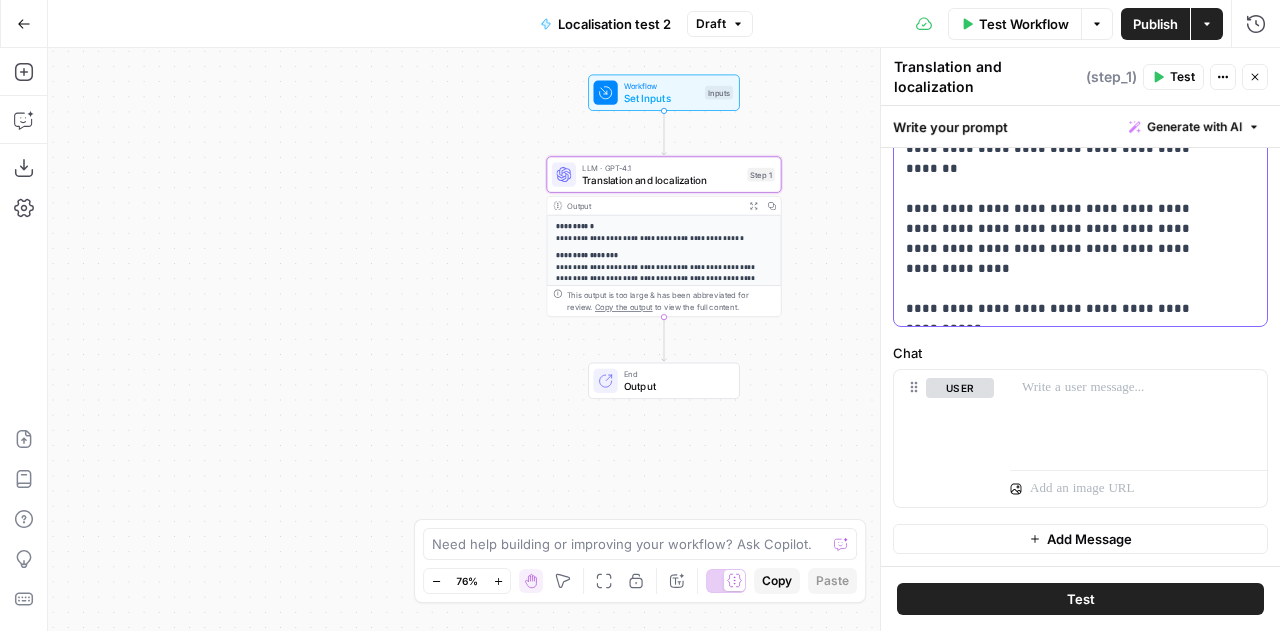 drag, startPoint x: 970, startPoint y: 159, endPoint x: 1216, endPoint y: 195, distance: 248.6202 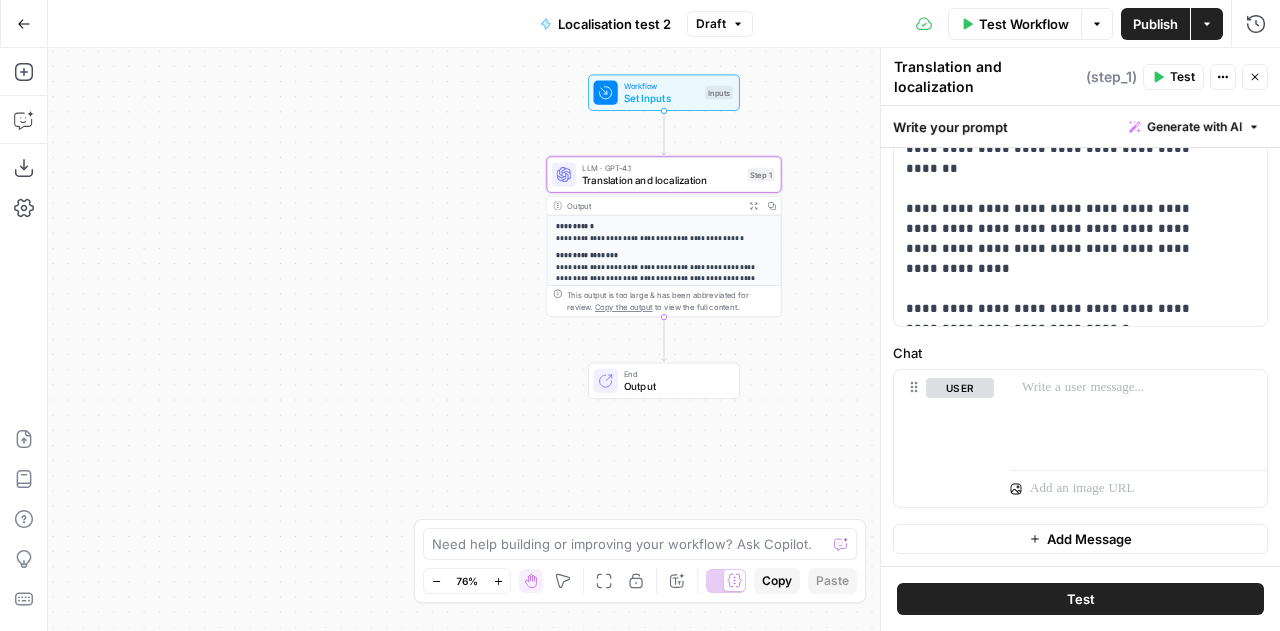 click on "Test" at bounding box center [1081, 599] 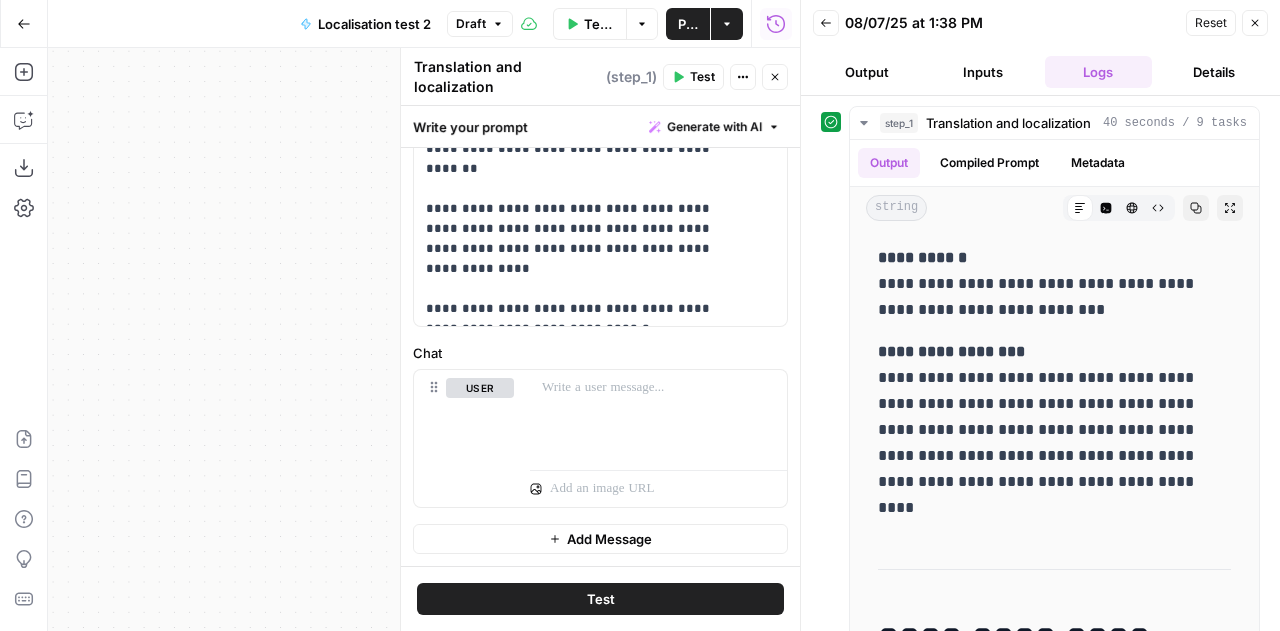 scroll, scrollTop: 134, scrollLeft: 0, axis: vertical 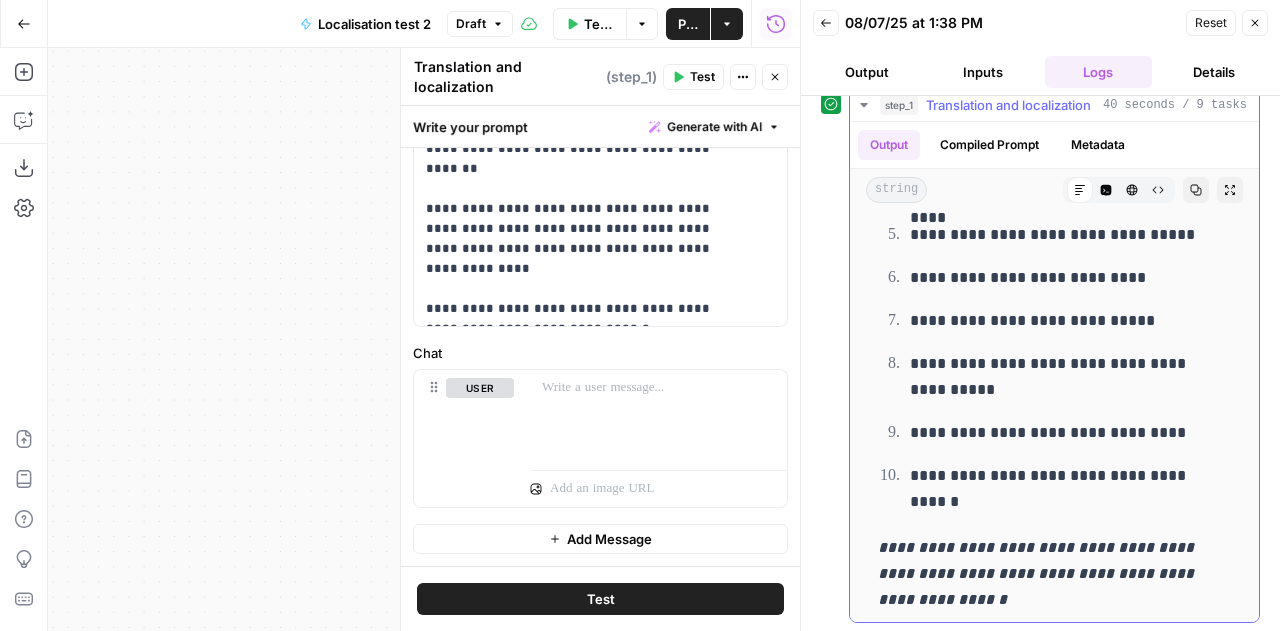 drag, startPoint x: 879, startPoint y: 259, endPoint x: 1028, endPoint y: 495, distance: 279.10034 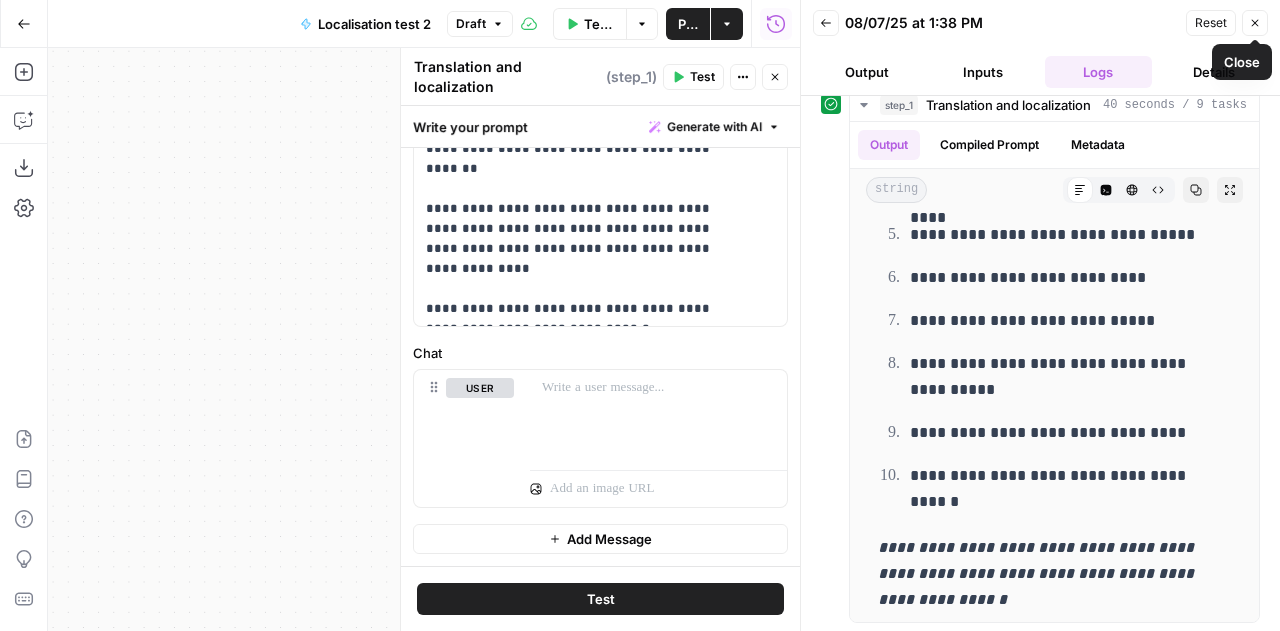 click 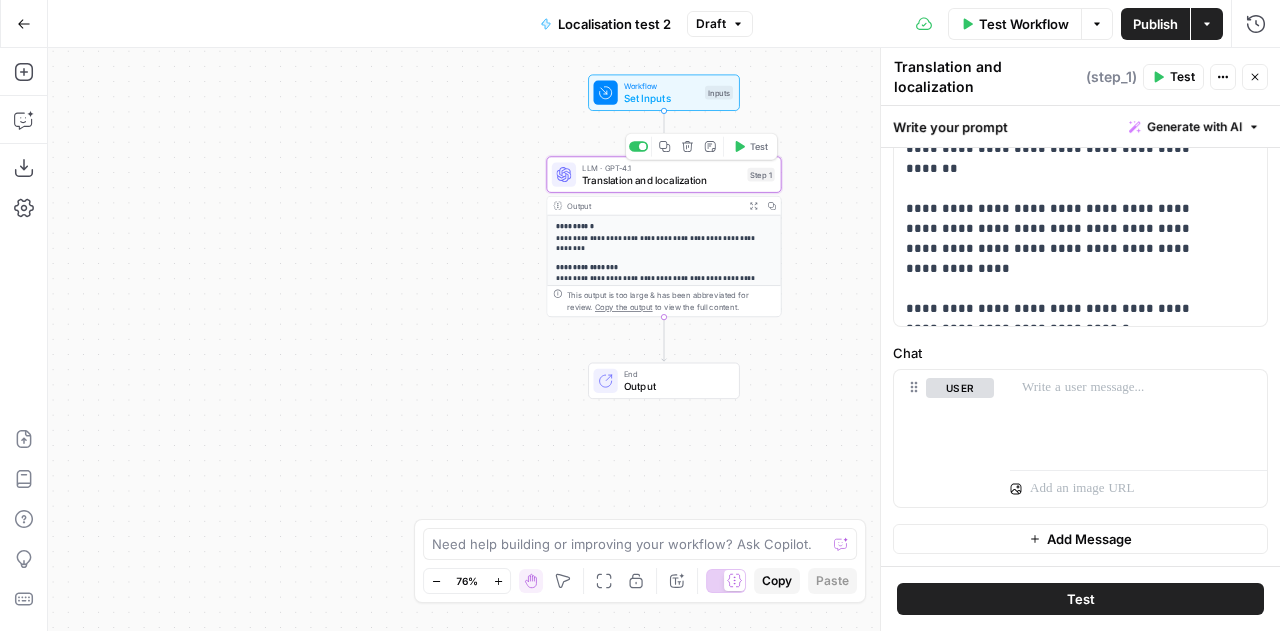click on "Translation and localization" at bounding box center (661, 179) 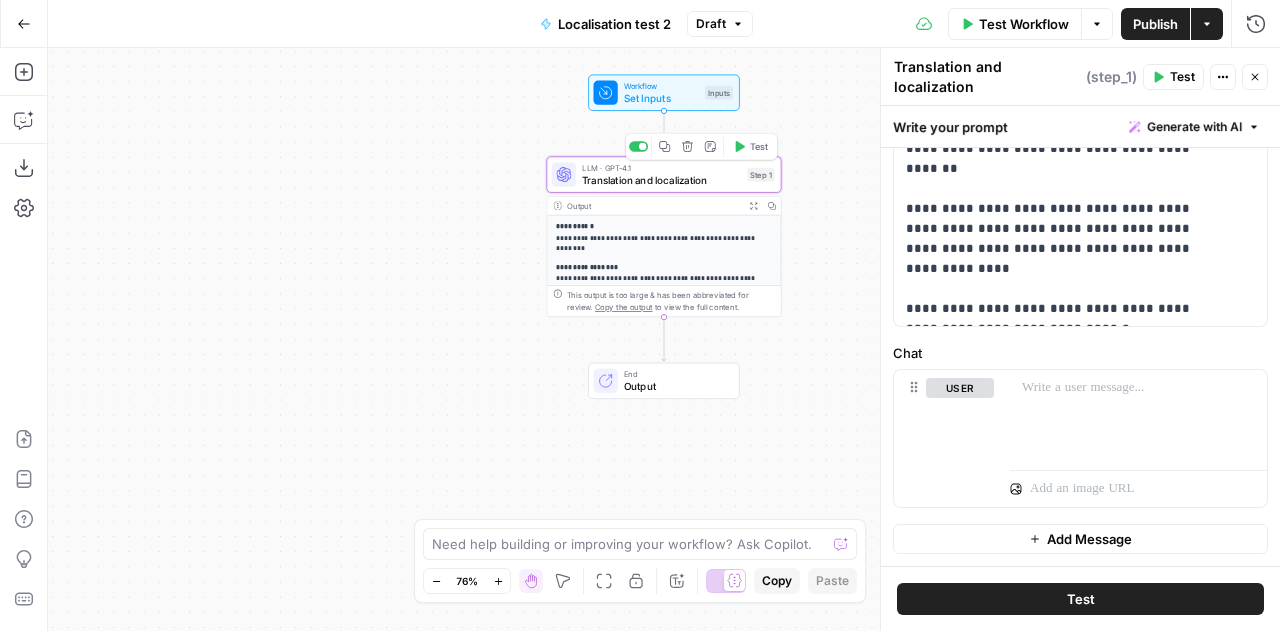 click on "Translation and localization" at bounding box center (661, 179) 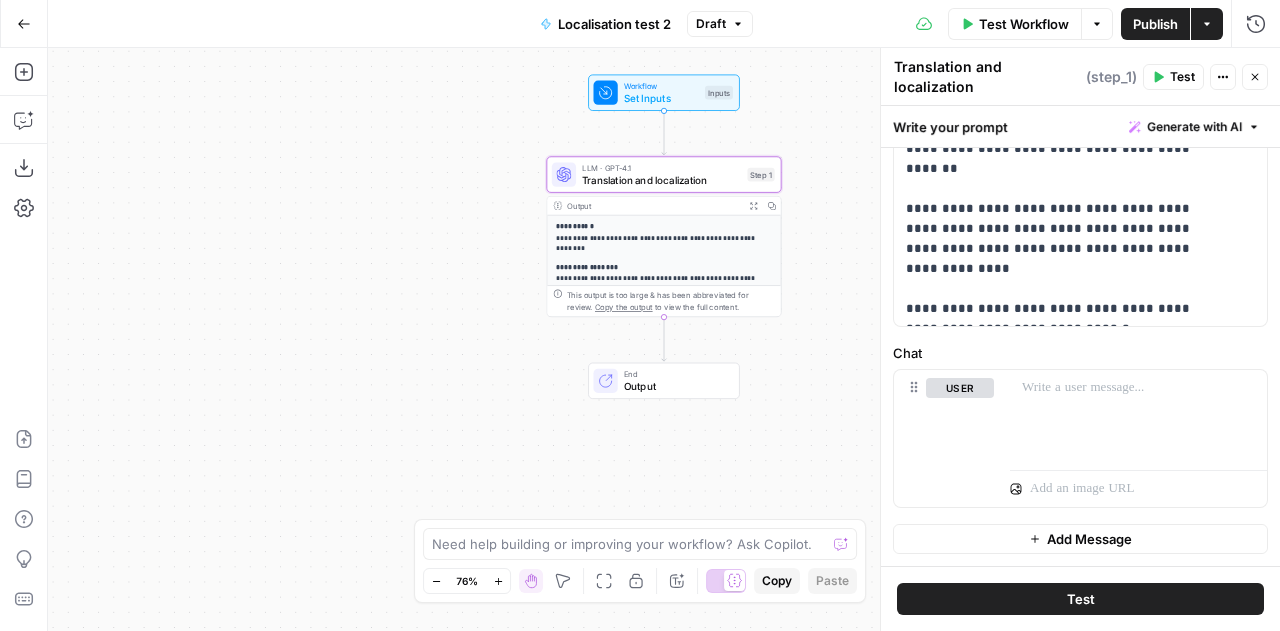 scroll, scrollTop: 0, scrollLeft: 0, axis: both 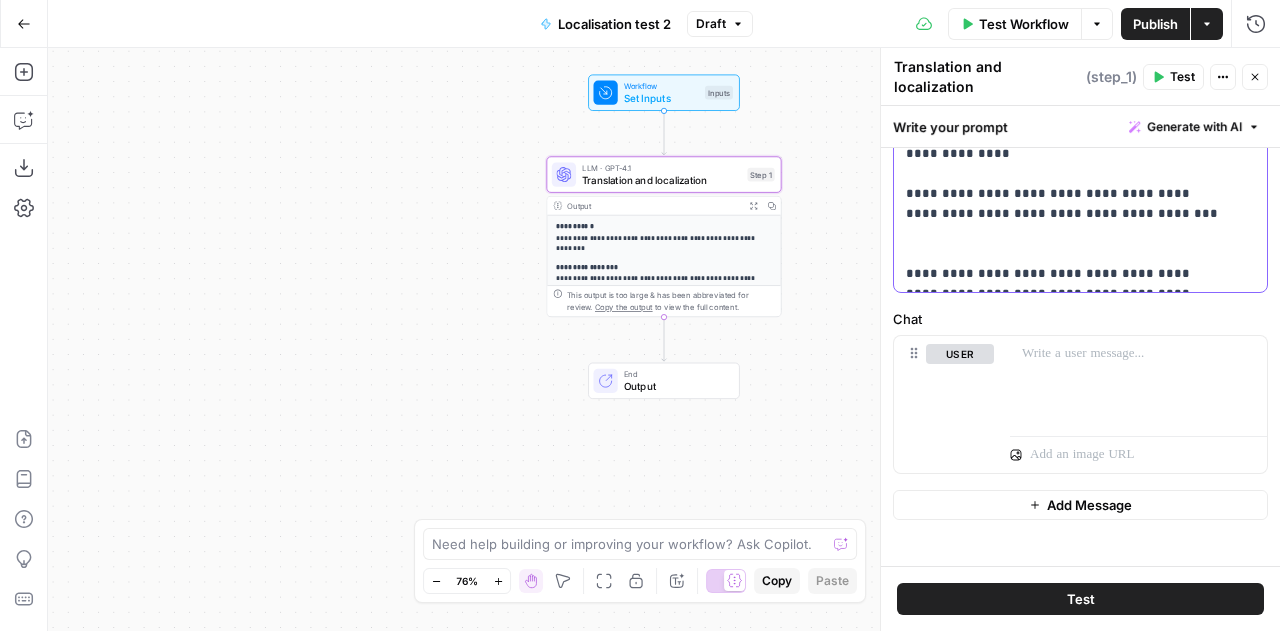 drag, startPoint x: 901, startPoint y: 495, endPoint x: 933, endPoint y: 678, distance: 185.77675 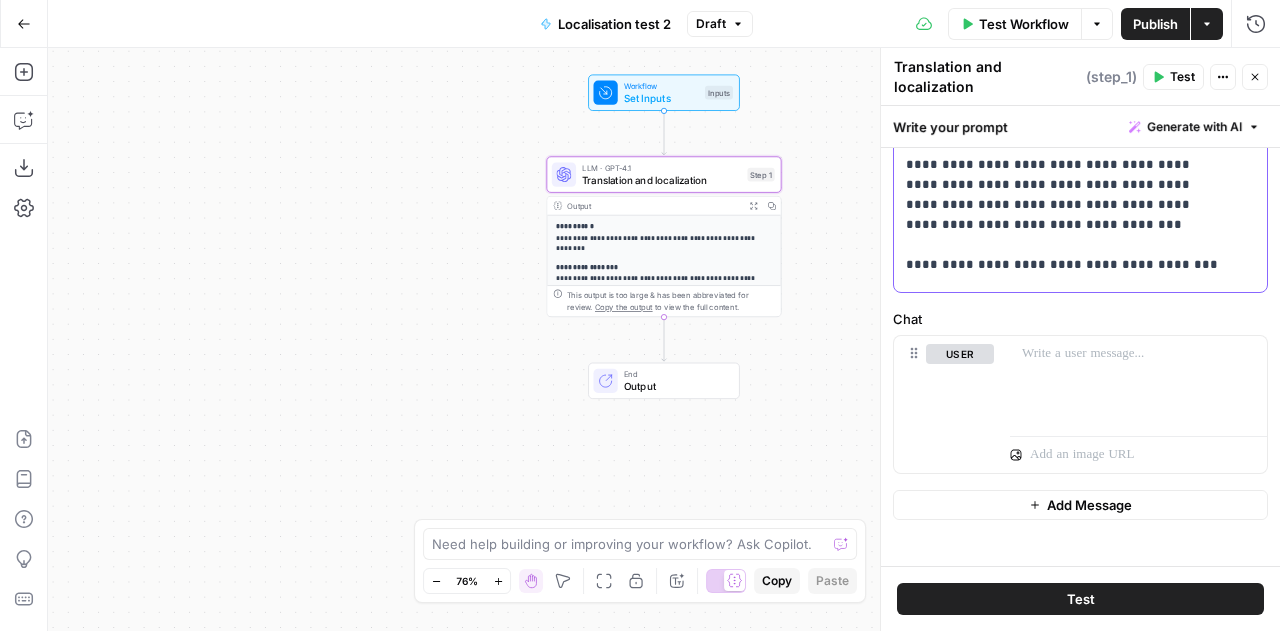 scroll, scrollTop: 5114, scrollLeft: 0, axis: vertical 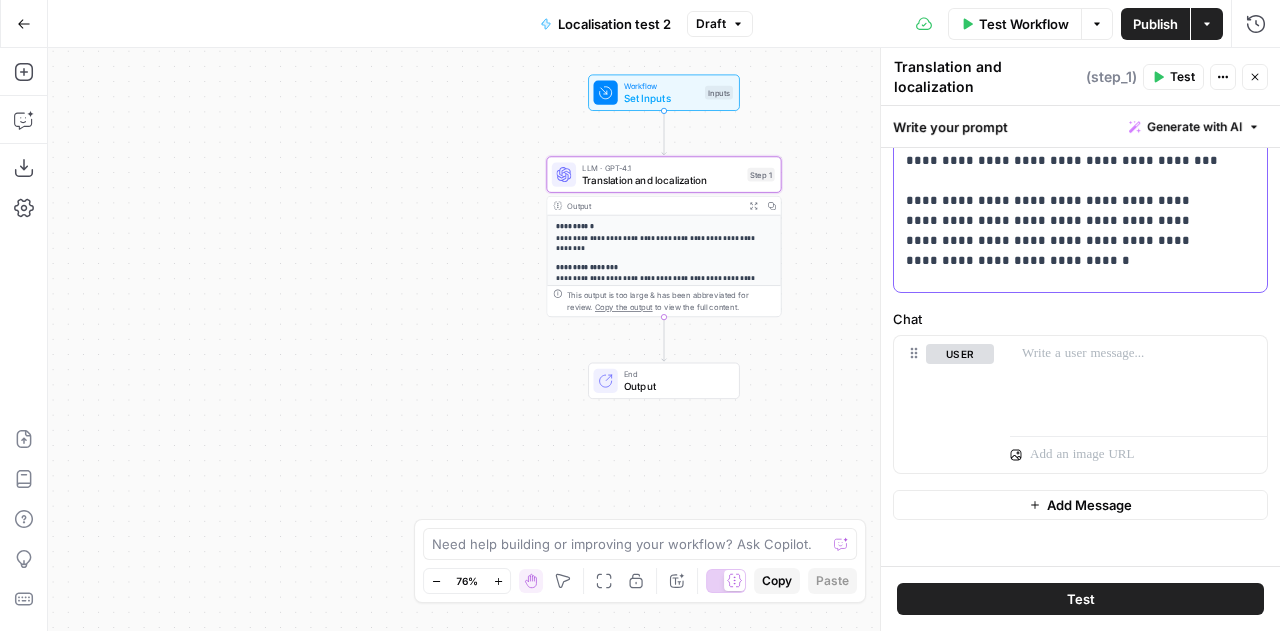 click on "**********" at bounding box center (1065, -2179) 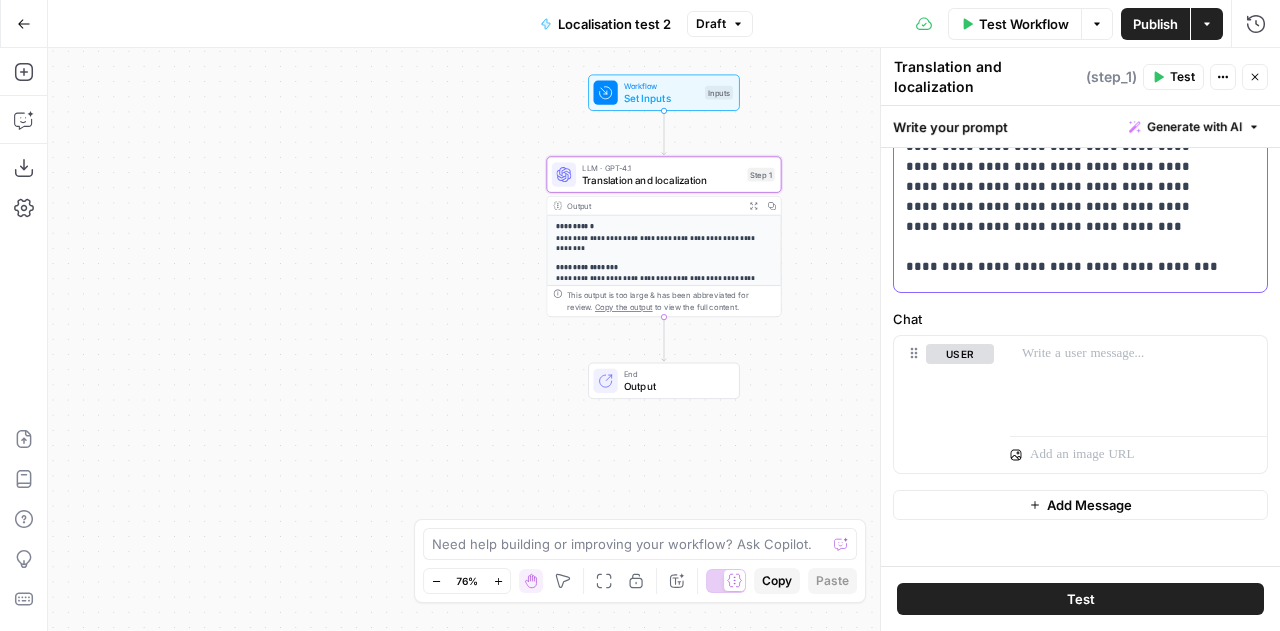 scroll, scrollTop: 5184, scrollLeft: 0, axis: vertical 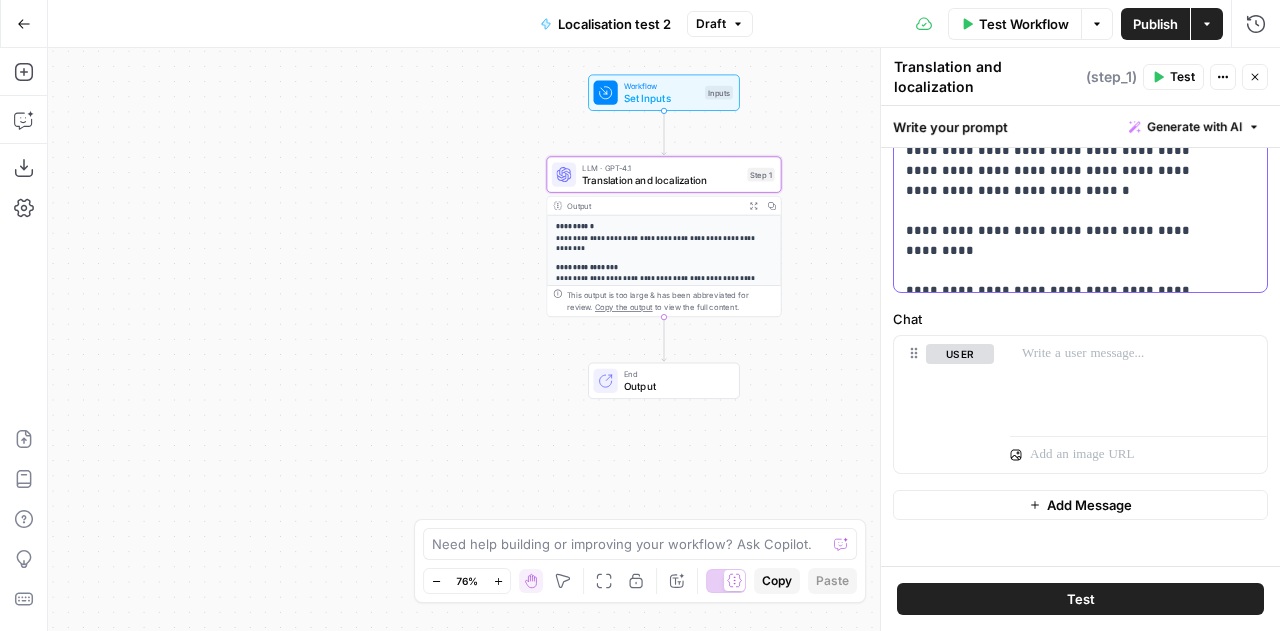 click on "**********" at bounding box center (1065, -2269) 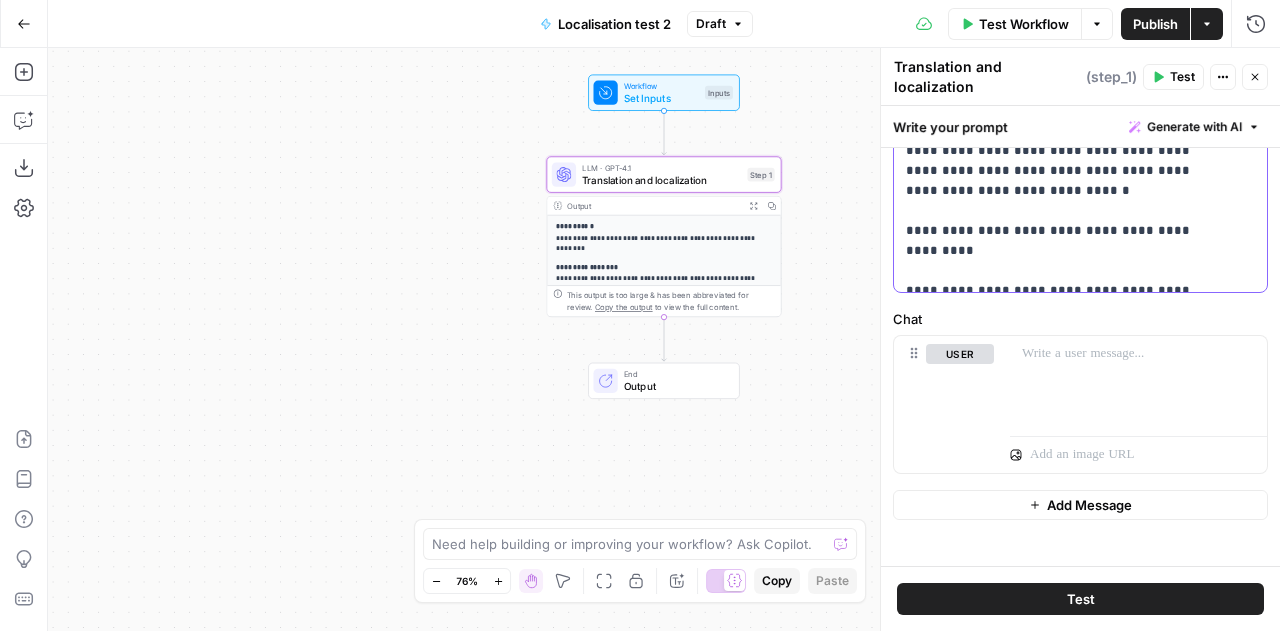 click on "**********" at bounding box center (1065, -2289) 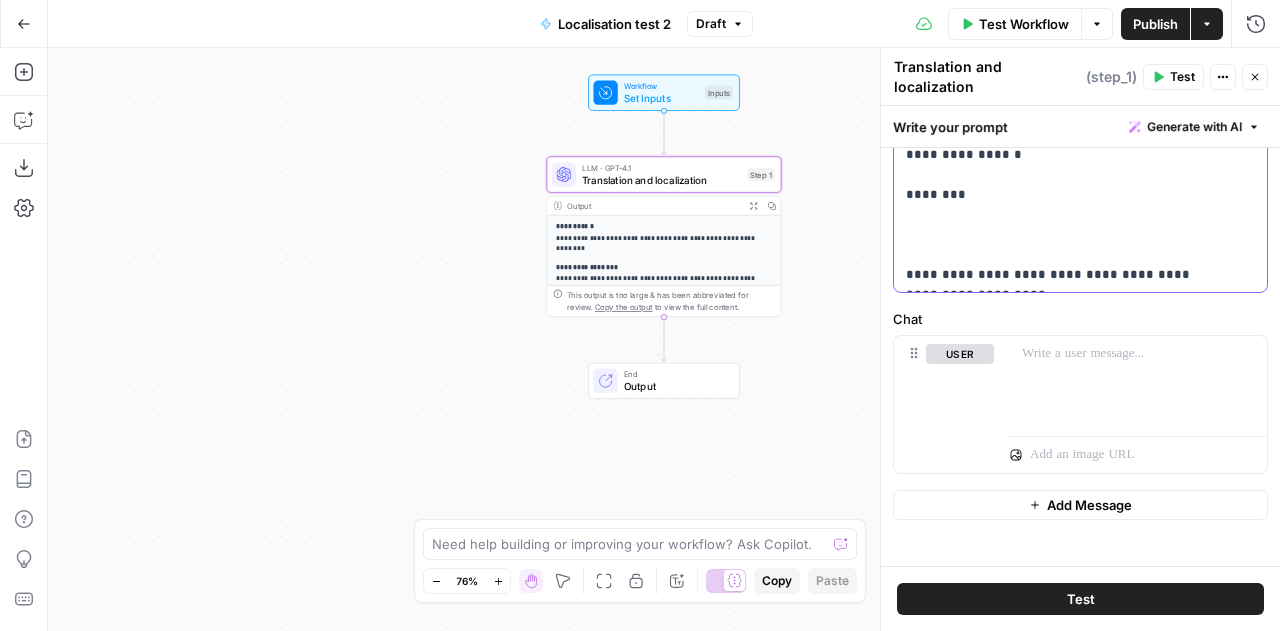 scroll, scrollTop: 0, scrollLeft: 0, axis: both 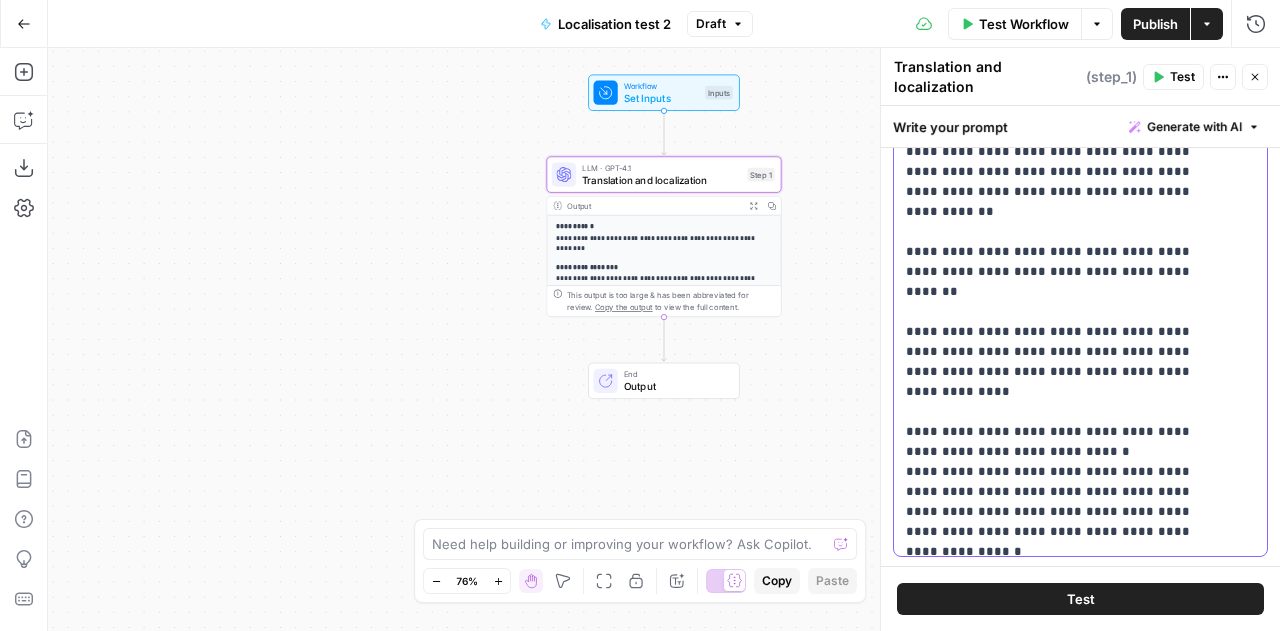 drag, startPoint x: 971, startPoint y: 319, endPoint x: 1056, endPoint y: 339, distance: 87.32124 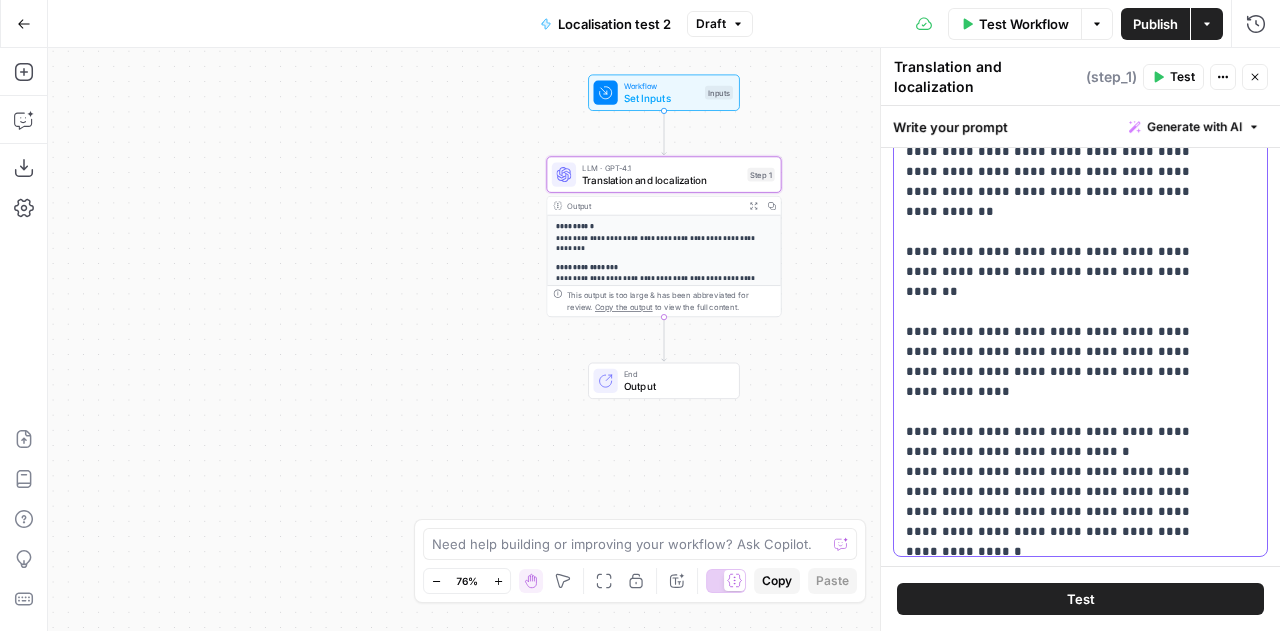click on "**********" at bounding box center (1065, 2832) 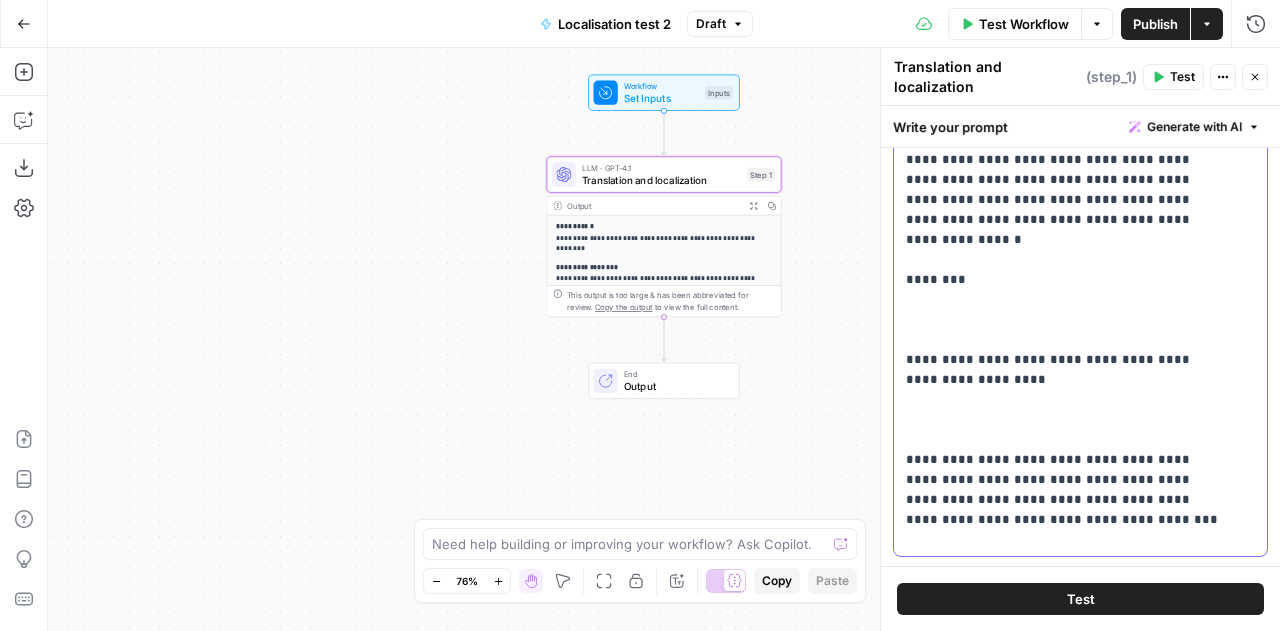 scroll, scrollTop: 620, scrollLeft: 0, axis: vertical 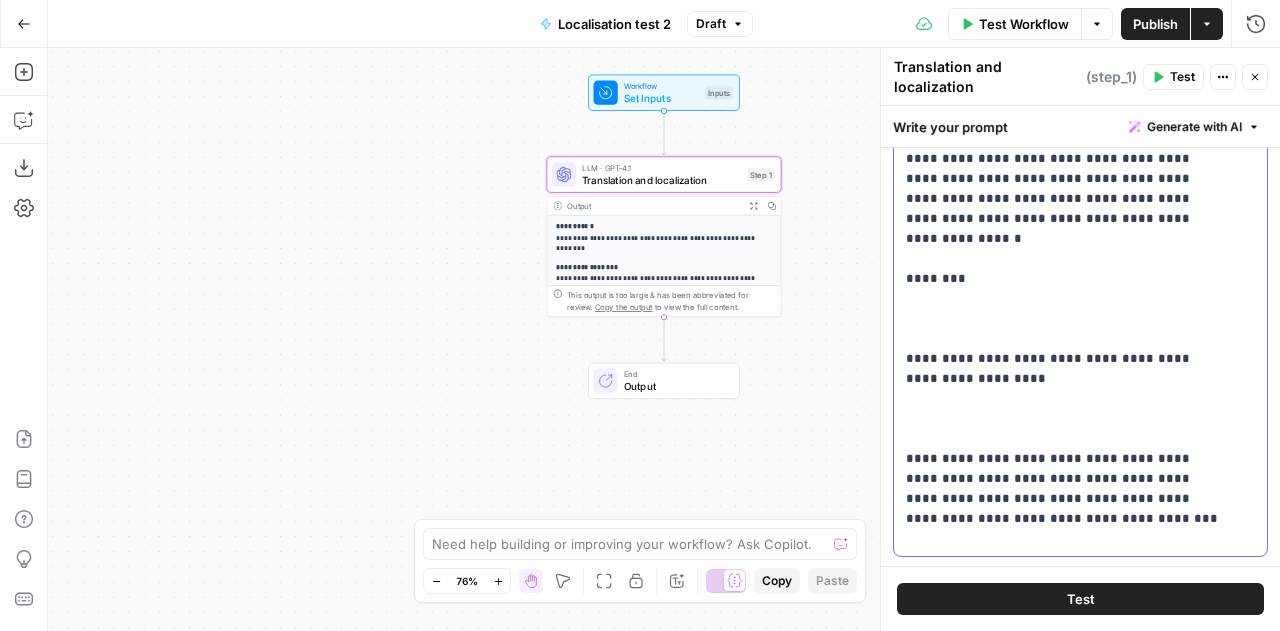 click on "**********" at bounding box center [1065, 2519] 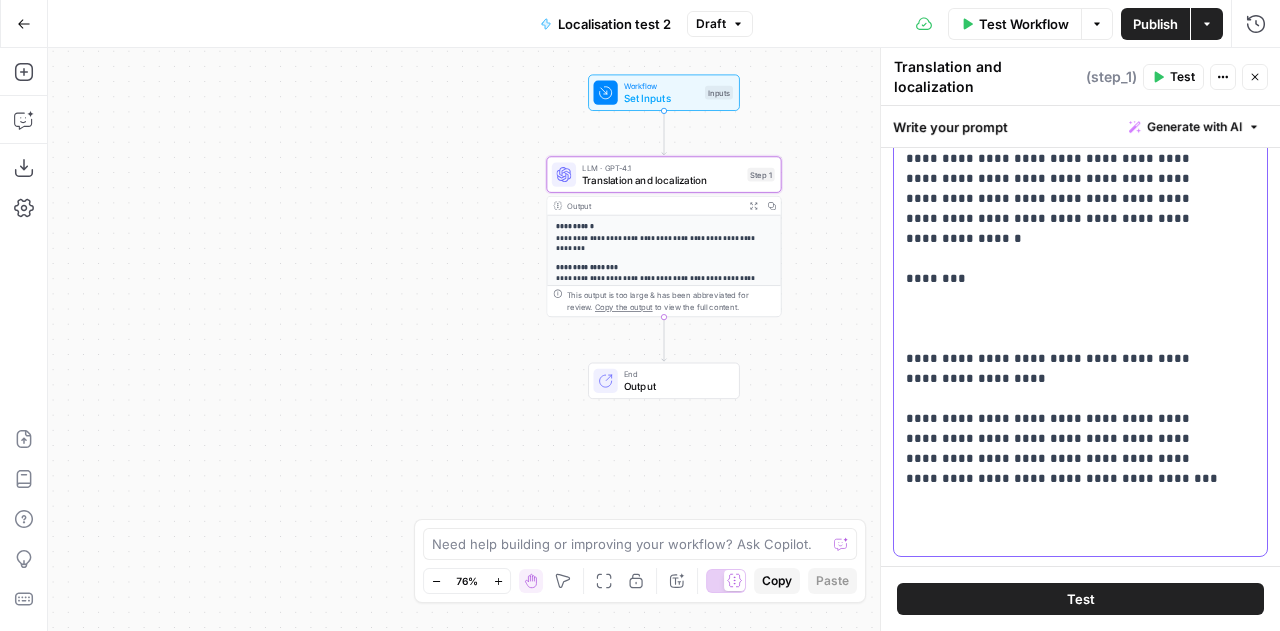 click on "**********" at bounding box center (1065, 2499) 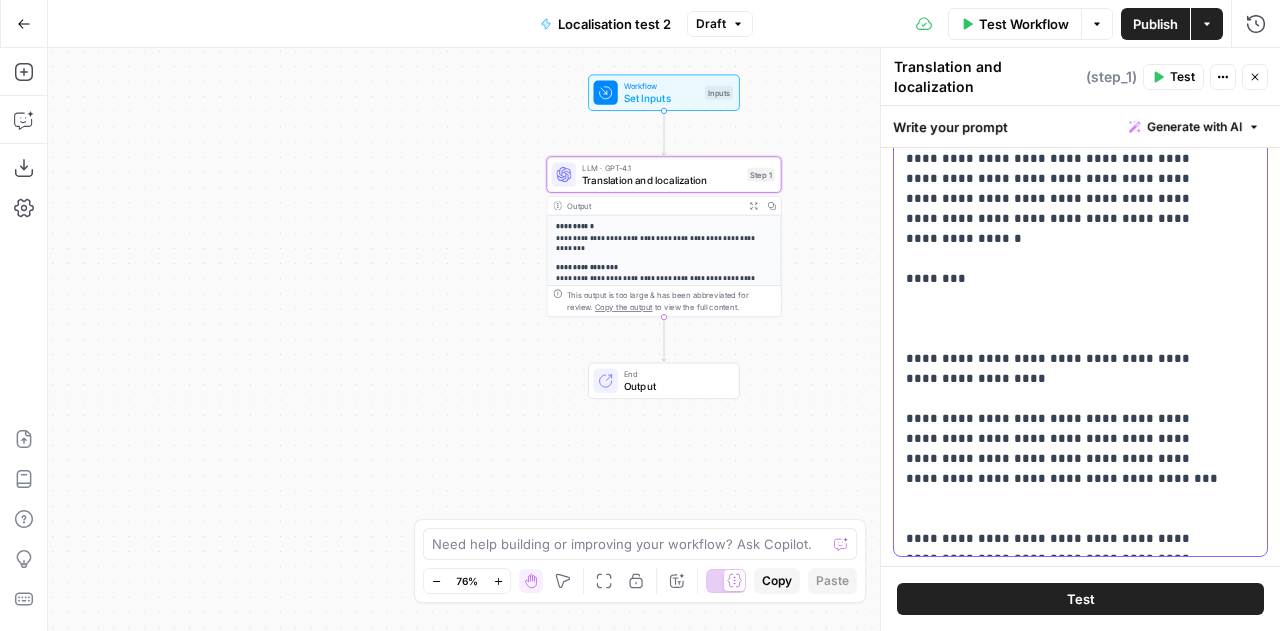 scroll, scrollTop: 628, scrollLeft: 0, axis: vertical 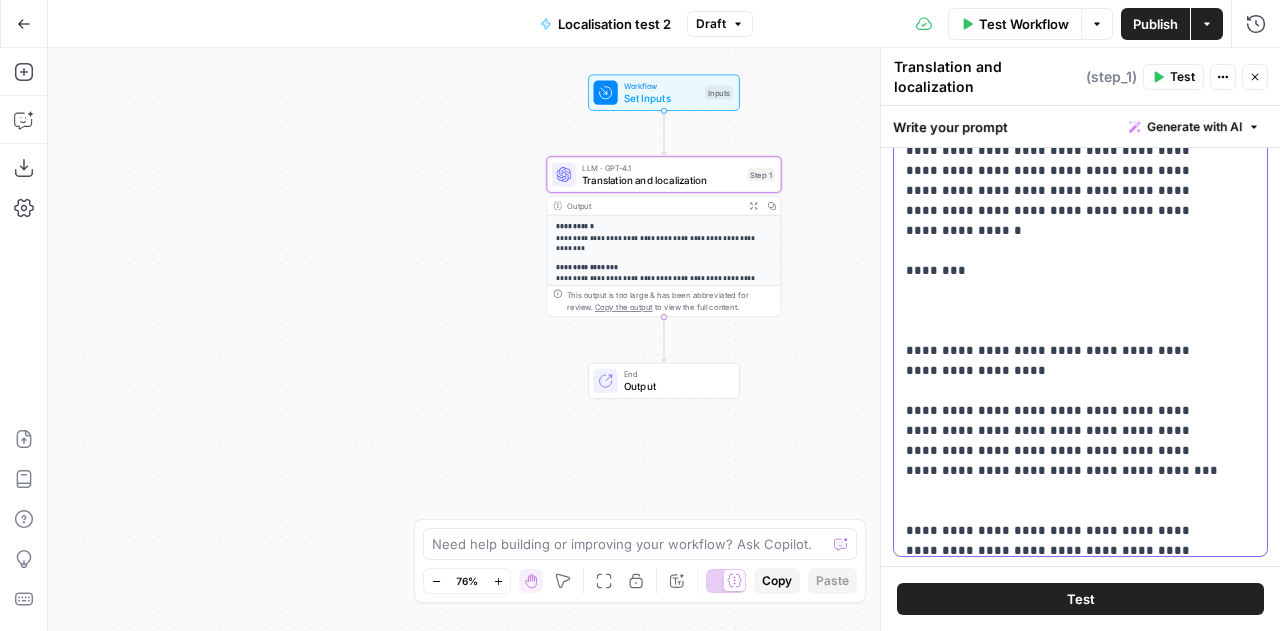 drag, startPoint x: 917, startPoint y: 479, endPoint x: 905, endPoint y: 511, distance: 34.176014 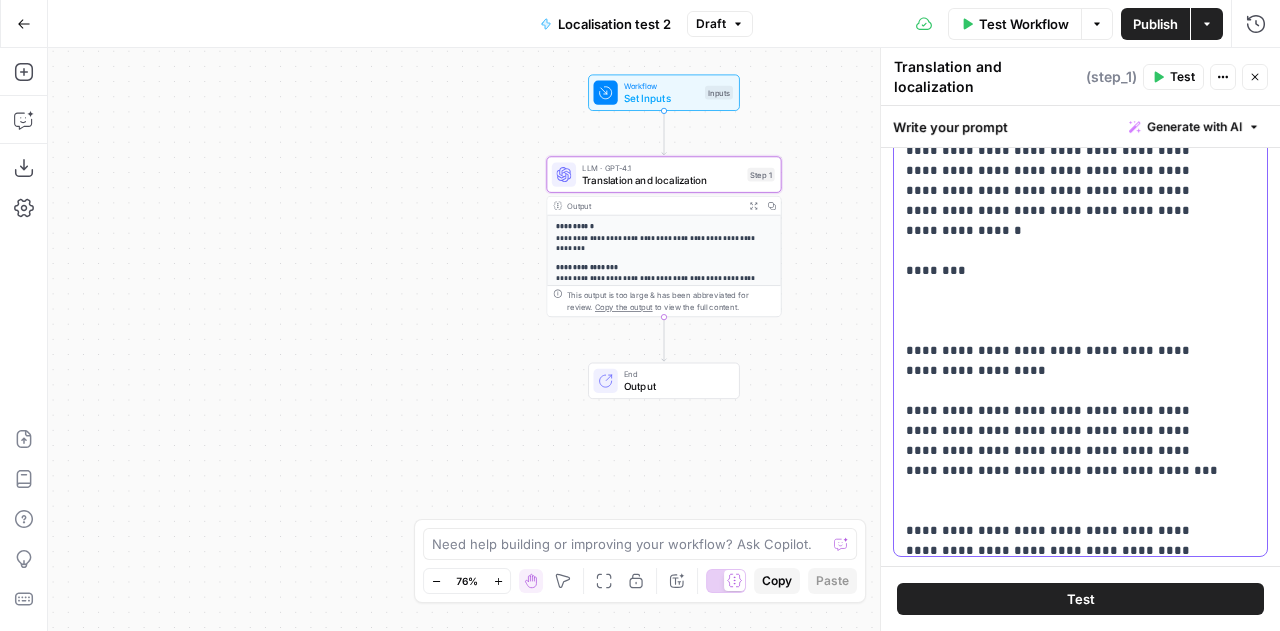 click on "**********" at bounding box center [1065, 2471] 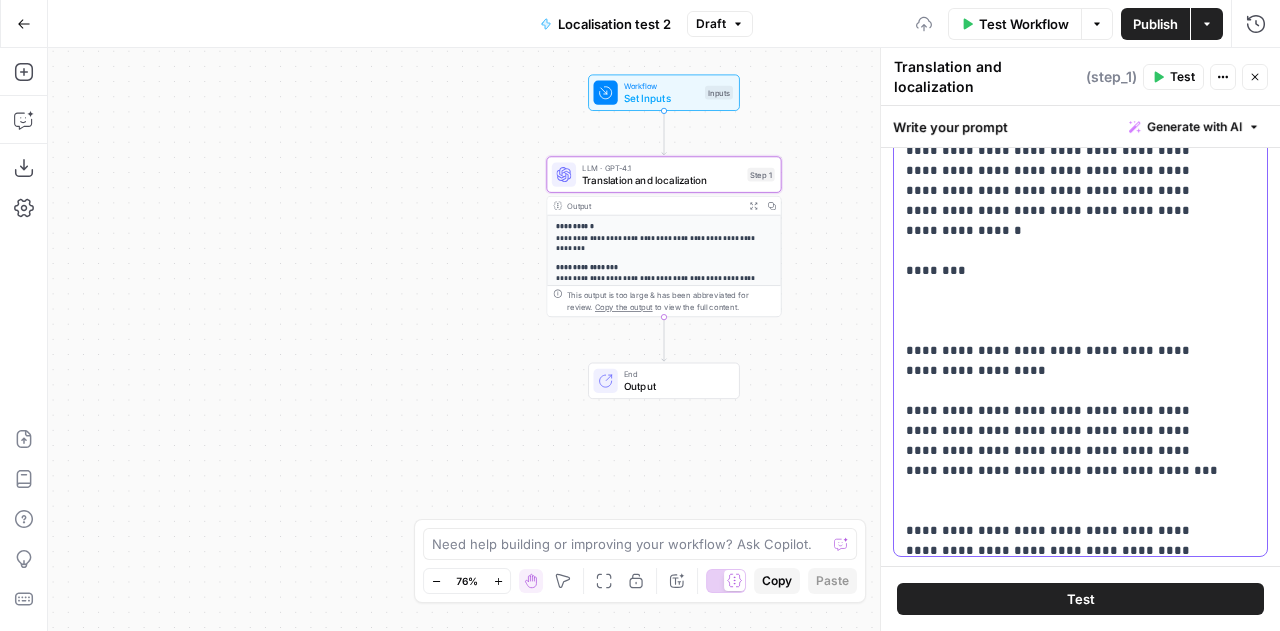 scroll, scrollTop: 856, scrollLeft: 0, axis: vertical 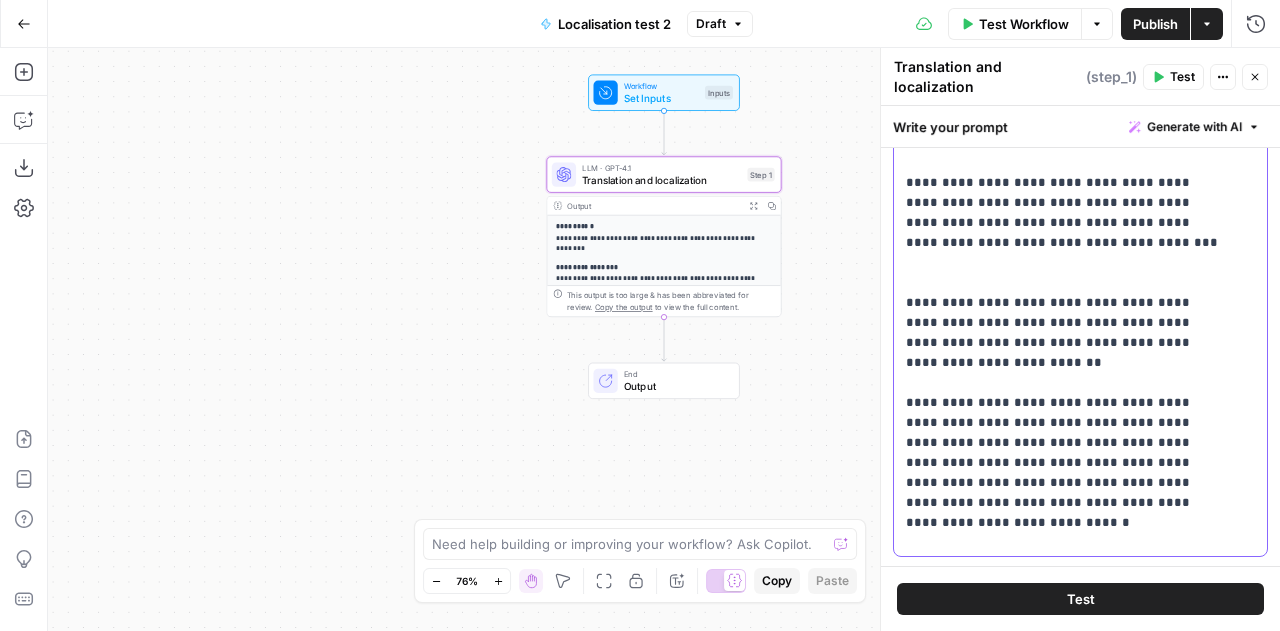 drag, startPoint x: 915, startPoint y: 385, endPoint x: 988, endPoint y: 415, distance: 78.92401 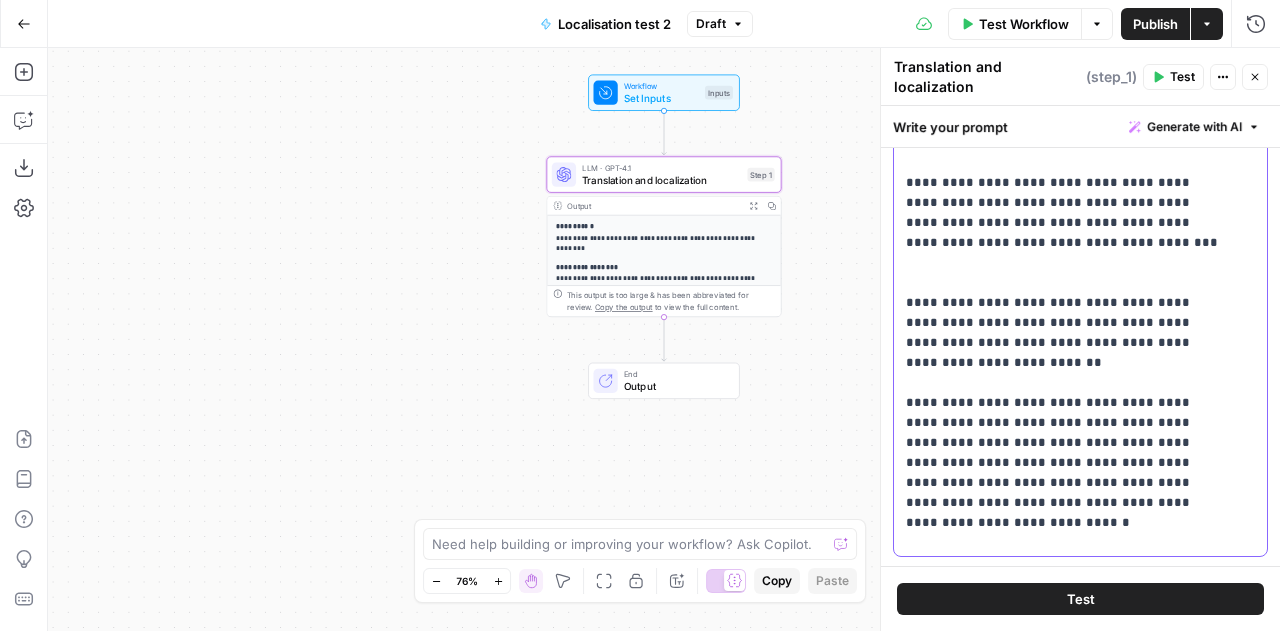 drag, startPoint x: 1045, startPoint y: 433, endPoint x: 1048, endPoint y: 484, distance: 51.088158 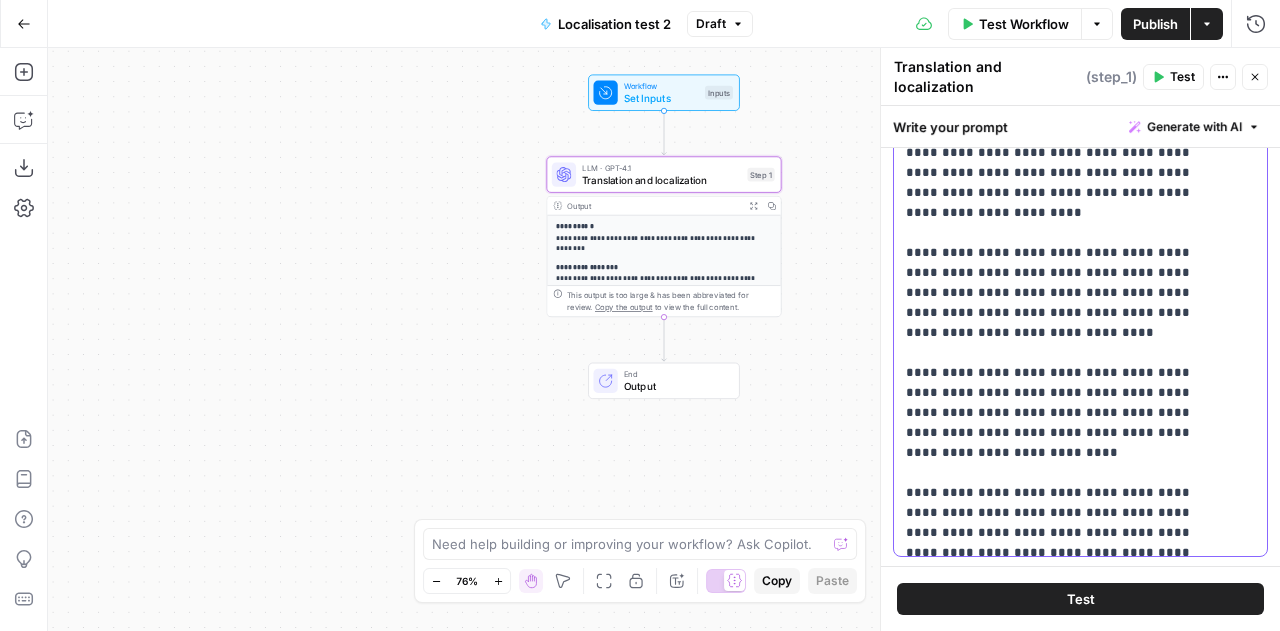 scroll, scrollTop: 2486, scrollLeft: 0, axis: vertical 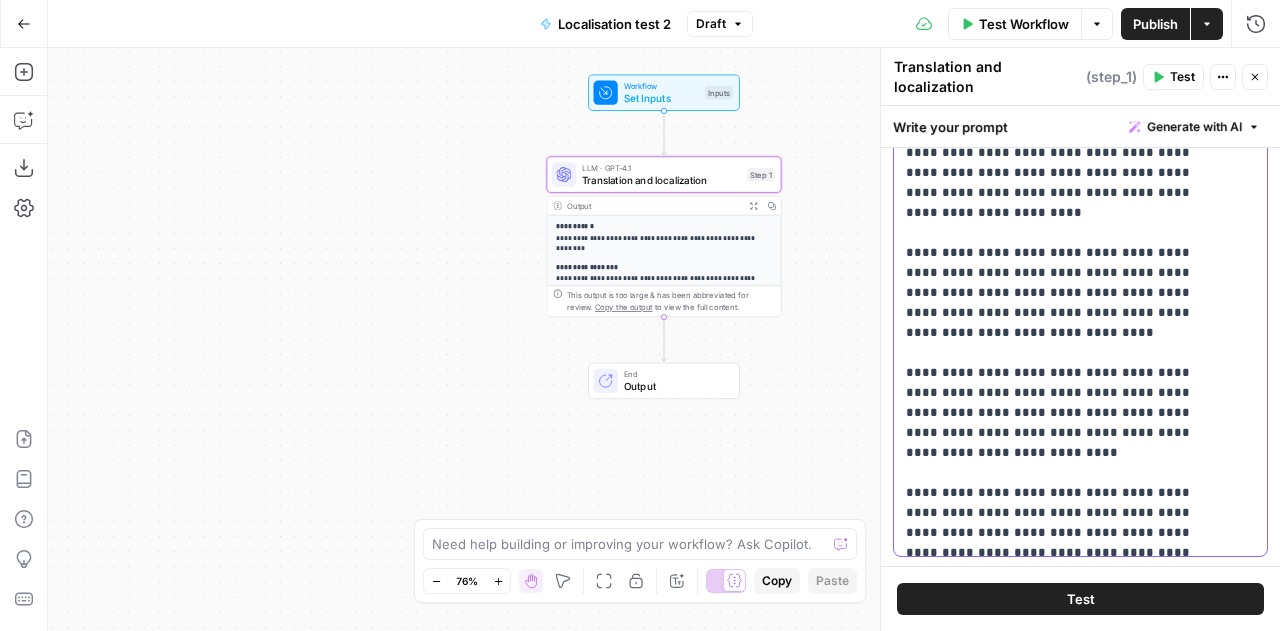 click on "**********" at bounding box center [1065, 553] 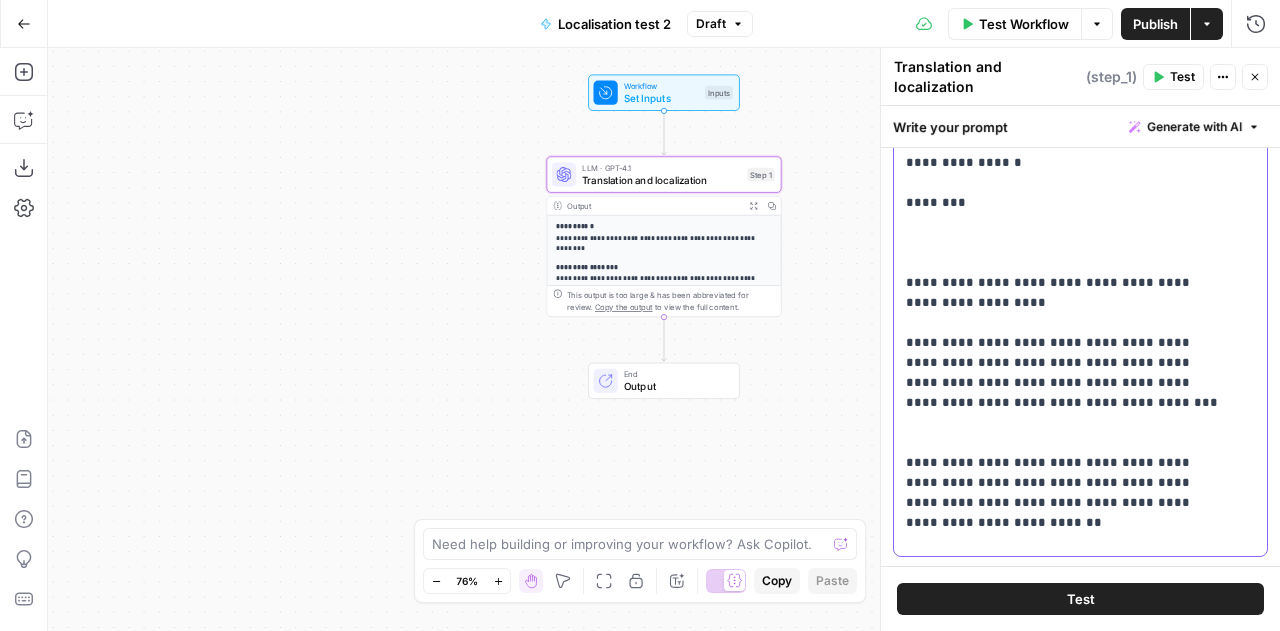 scroll, scrollTop: 0, scrollLeft: 0, axis: both 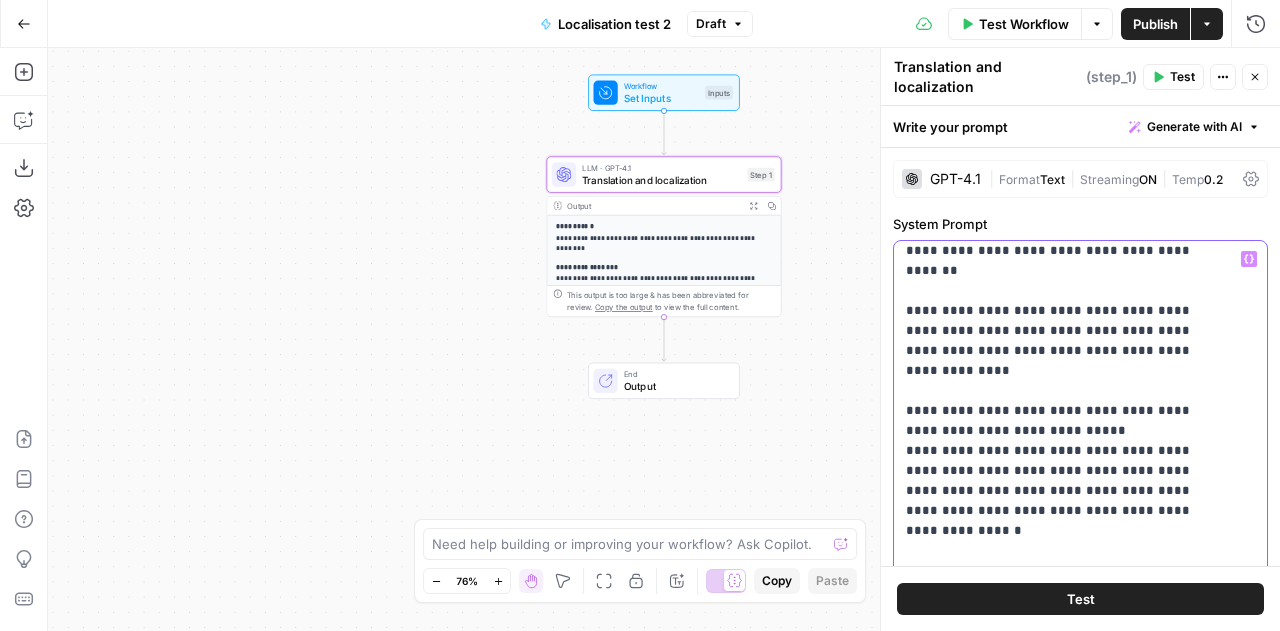 drag, startPoint x: 1016, startPoint y: 342, endPoint x: 1052, endPoint y: 403, distance: 70.83079 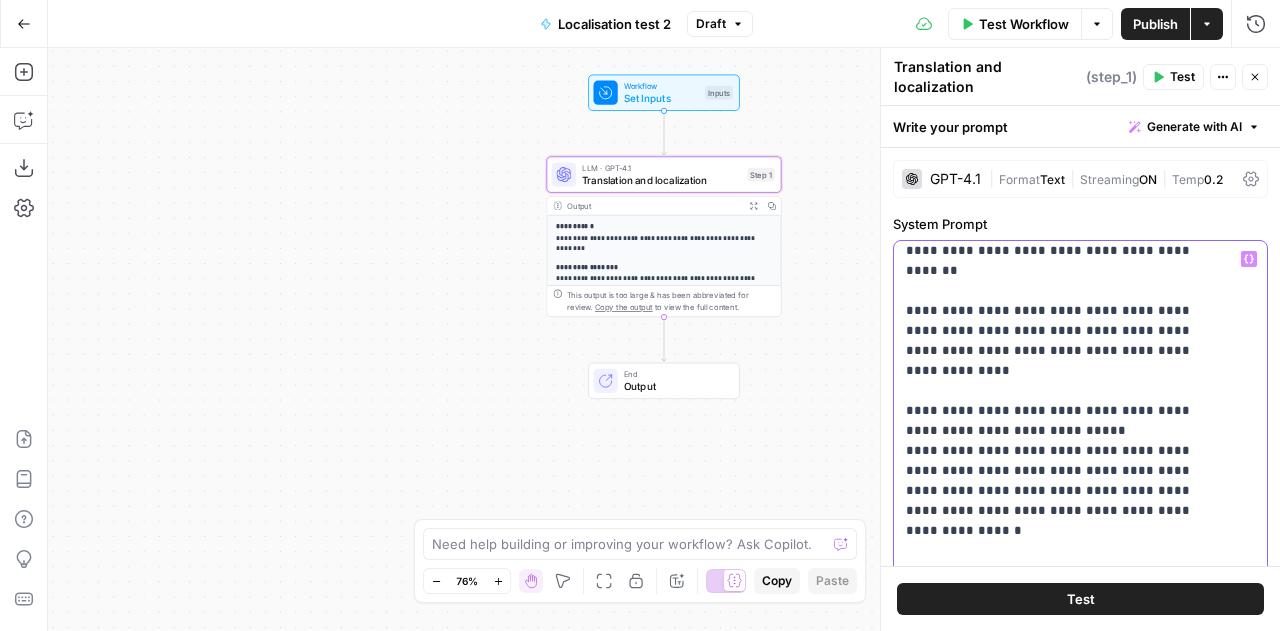 click on "**********" at bounding box center [1065, 2691] 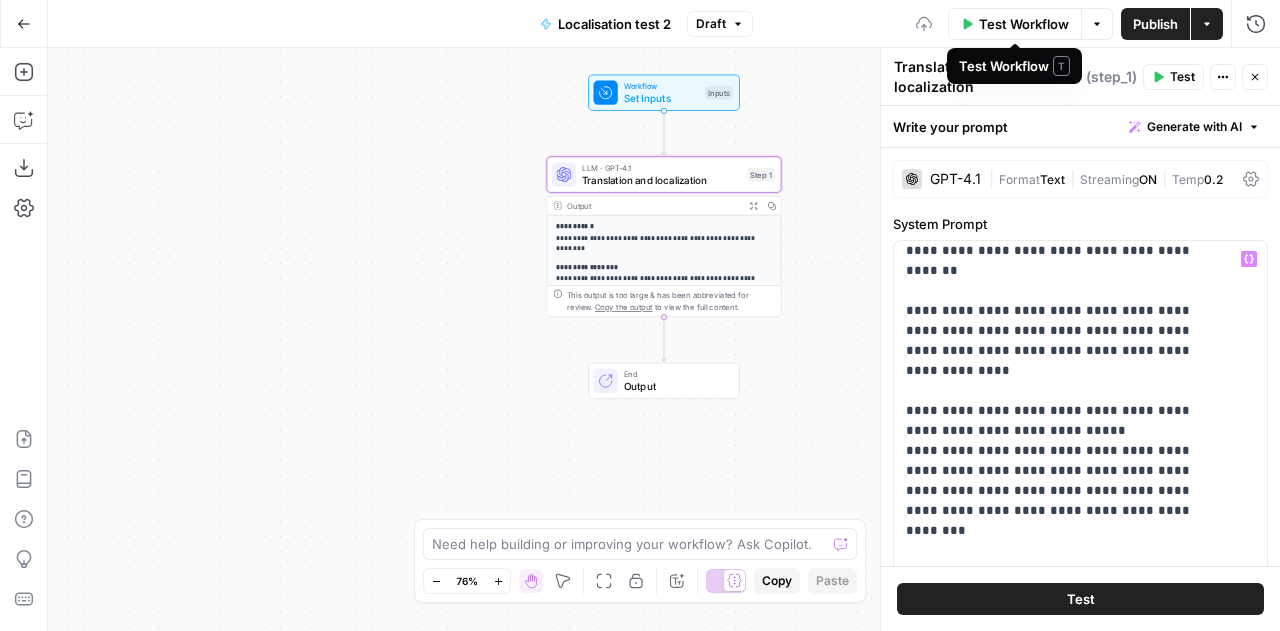 click on "Test Workflow" at bounding box center [1024, 24] 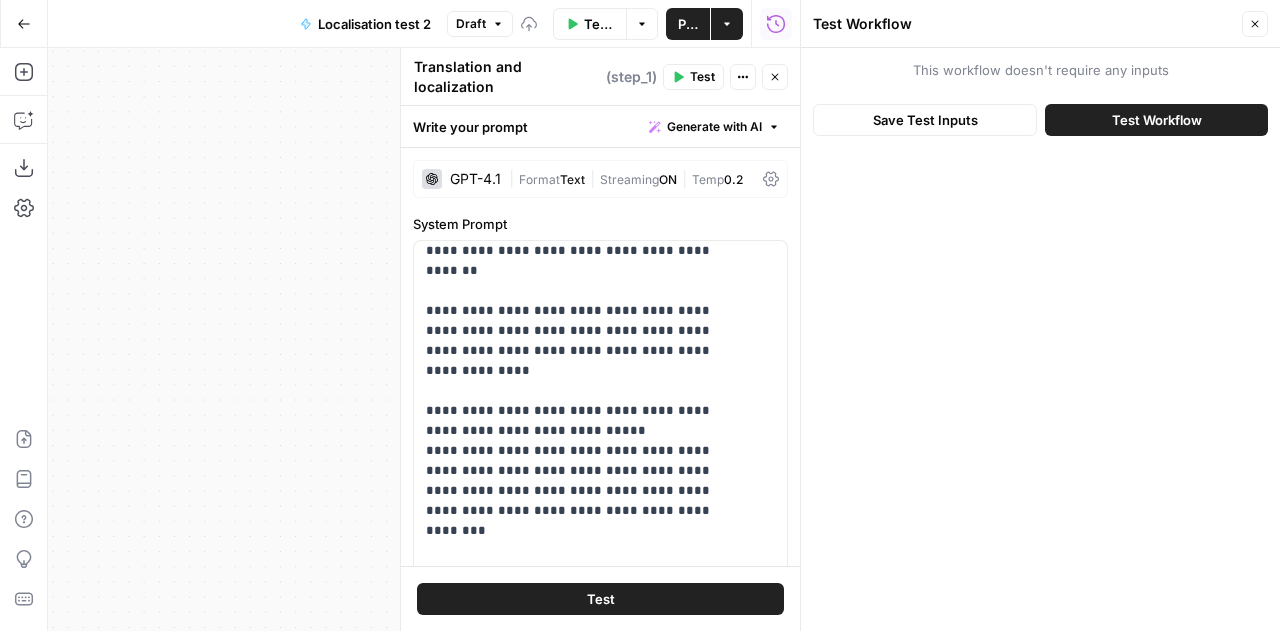 click on "Test Workflow" at bounding box center [1157, 120] 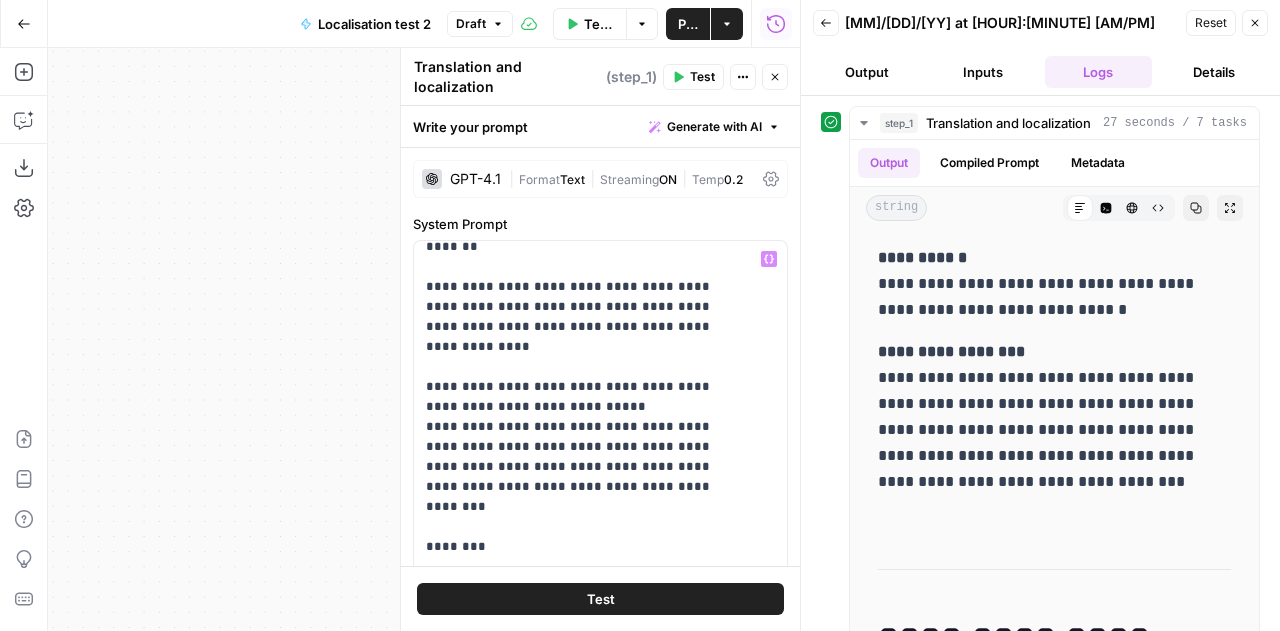 scroll, scrollTop: 850, scrollLeft: 0, axis: vertical 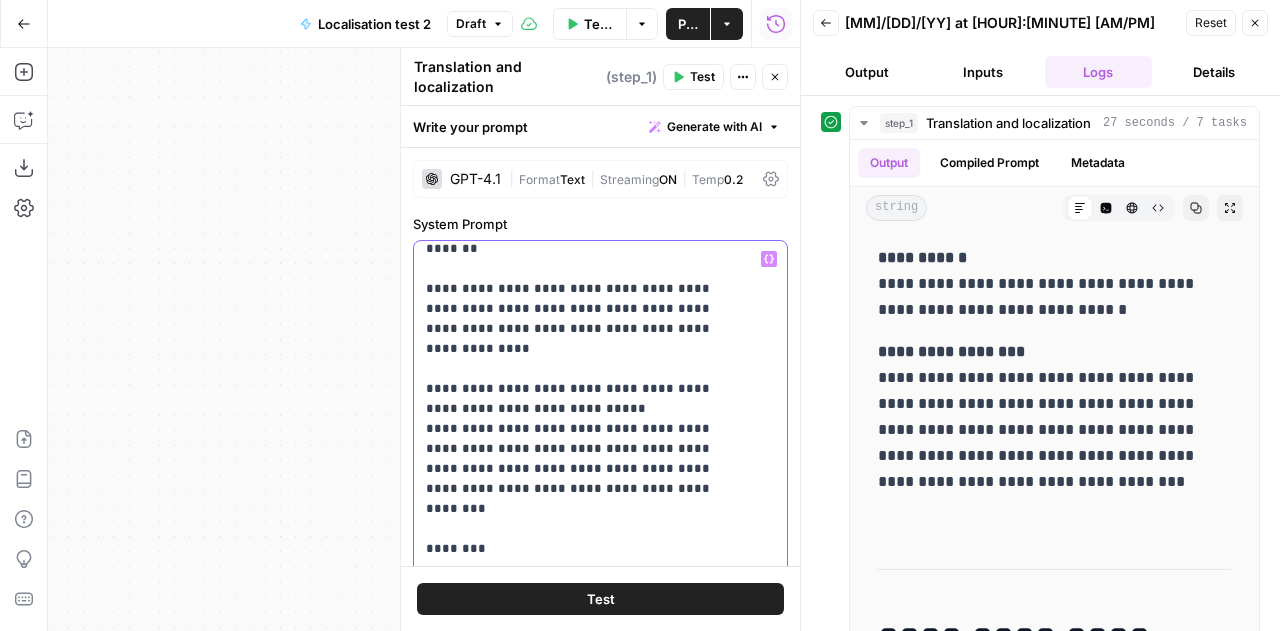 drag, startPoint x: 442, startPoint y: 447, endPoint x: 453, endPoint y: 463, distance: 19.416489 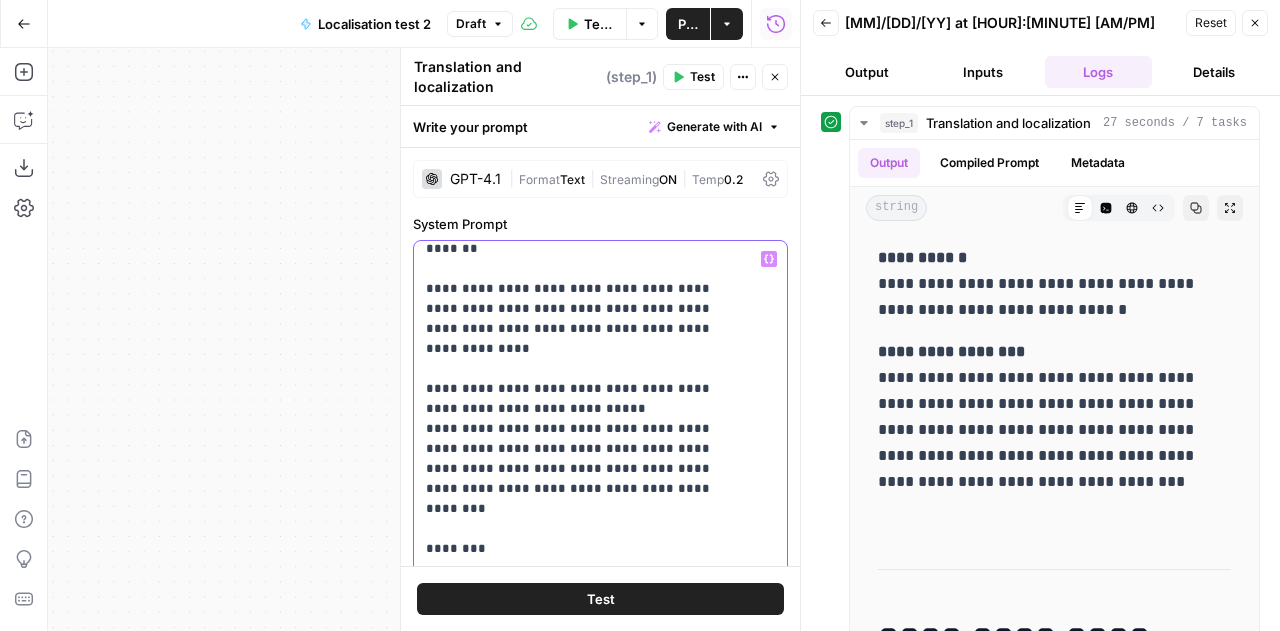 click on "**********" at bounding box center (585, 2669) 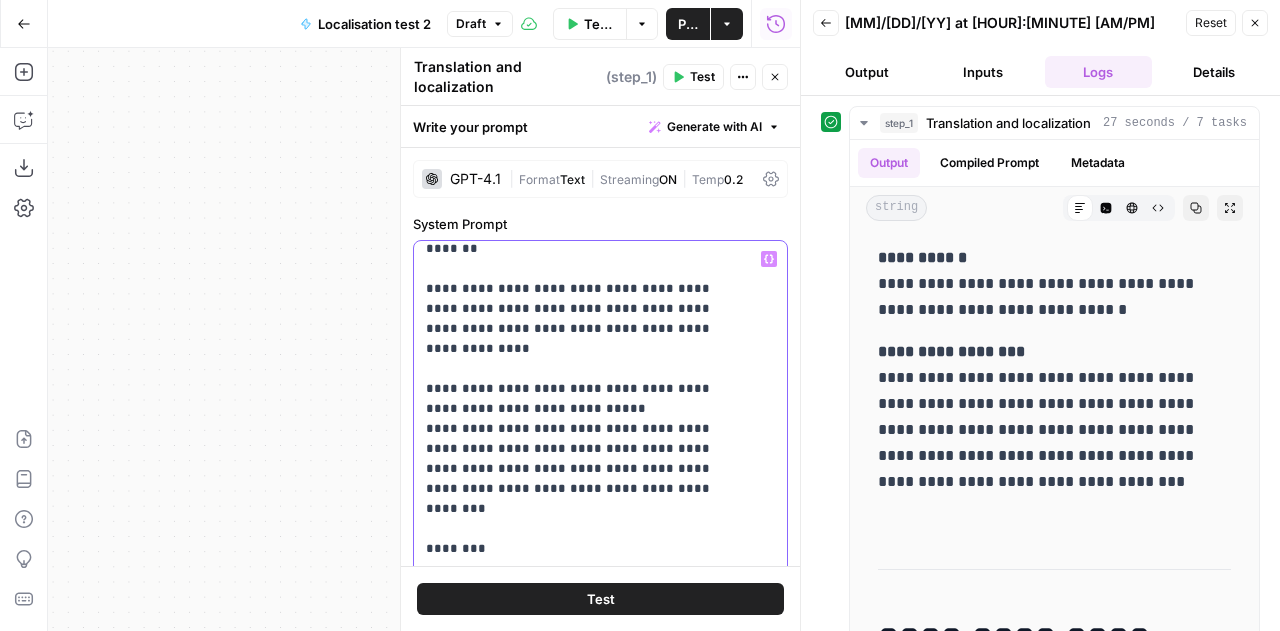 scroll, scrollTop: 478, scrollLeft: 0, axis: vertical 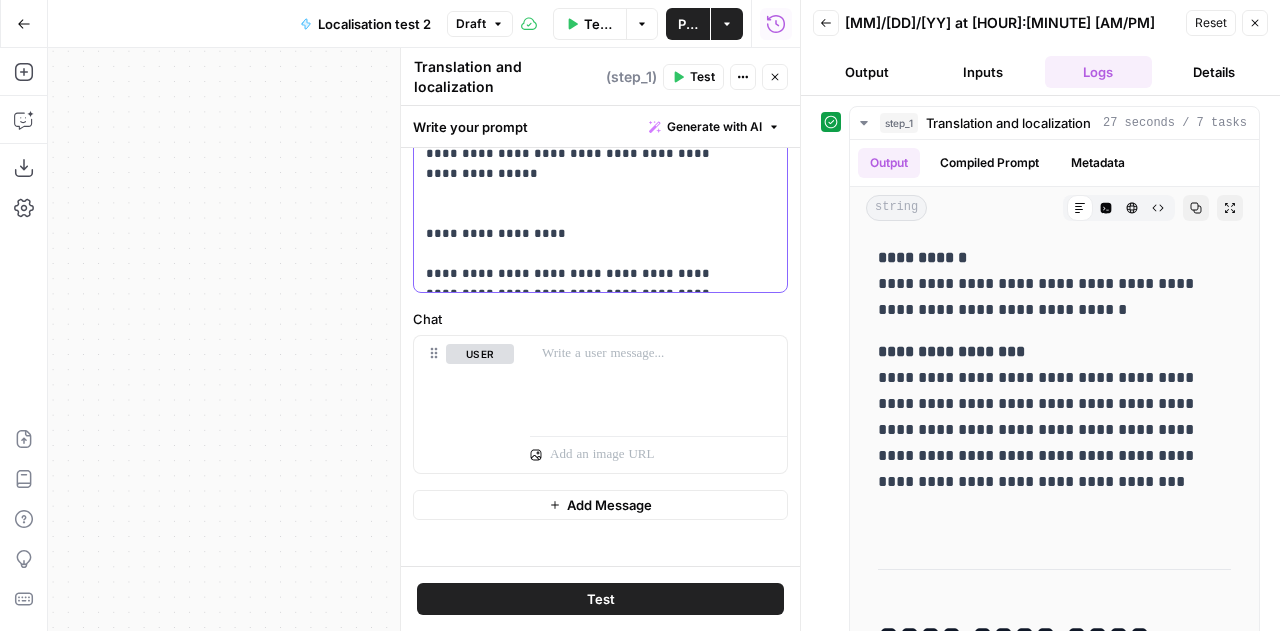 drag, startPoint x: 422, startPoint y: 275, endPoint x: 729, endPoint y: 261, distance: 307.31906 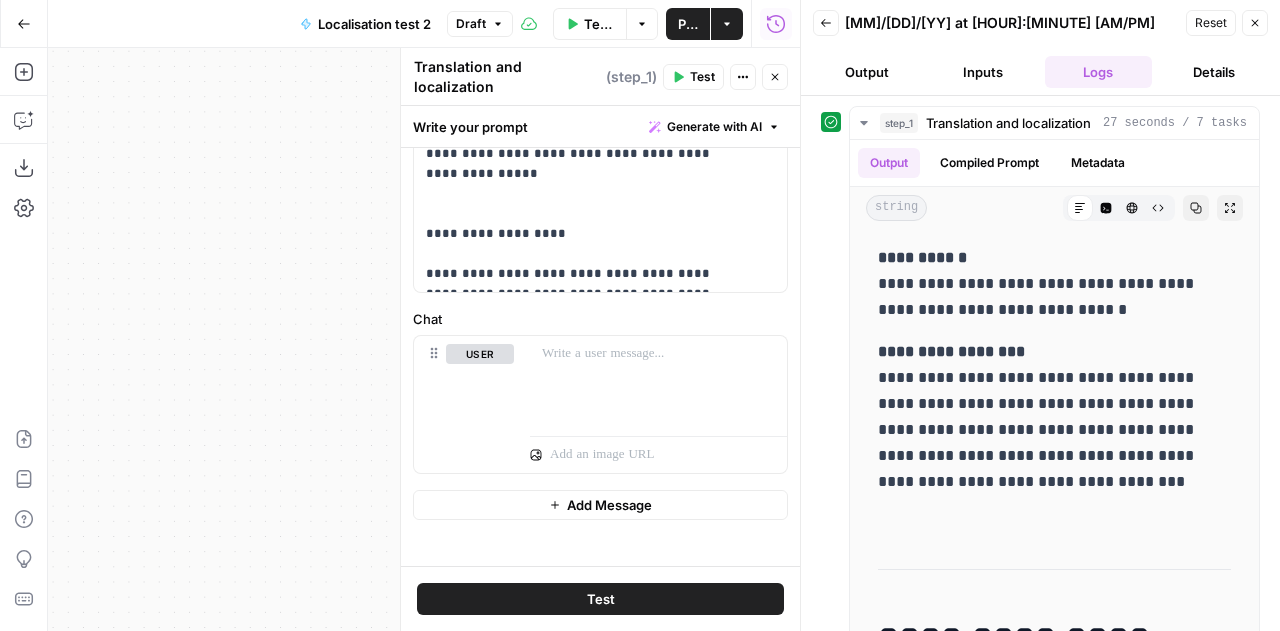 scroll, scrollTop: 258, scrollLeft: 0, axis: vertical 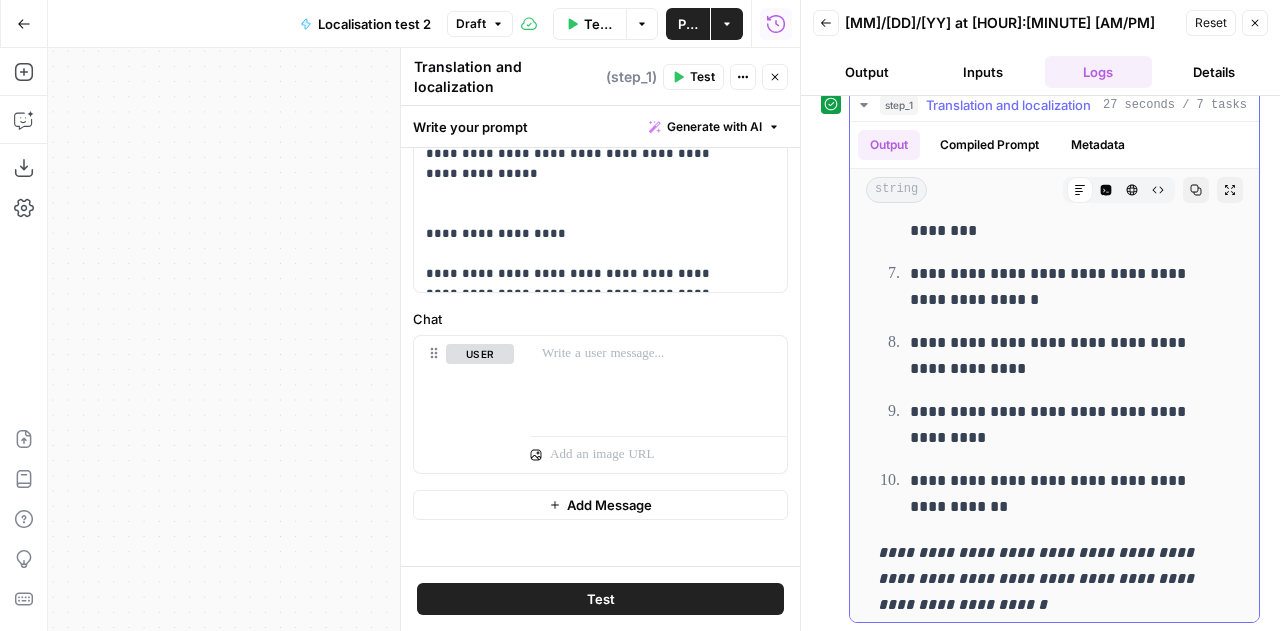 drag, startPoint x: 878, startPoint y: 259, endPoint x: 1116, endPoint y: 484, distance: 327.51947 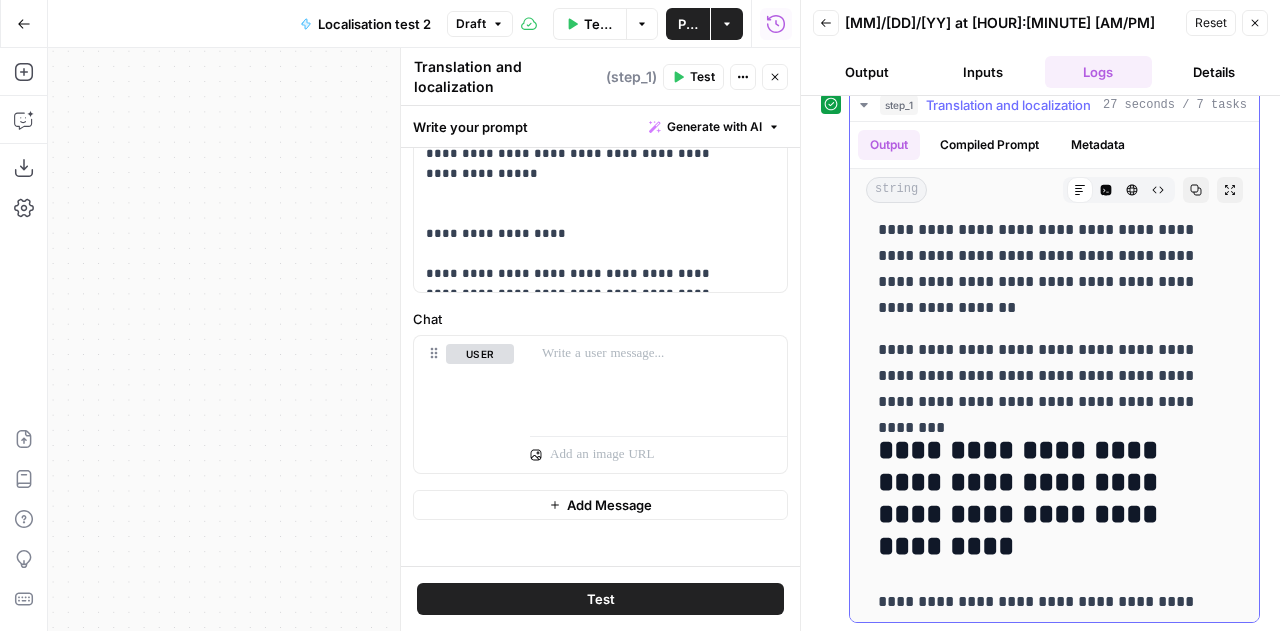 scroll, scrollTop: 0, scrollLeft: 0, axis: both 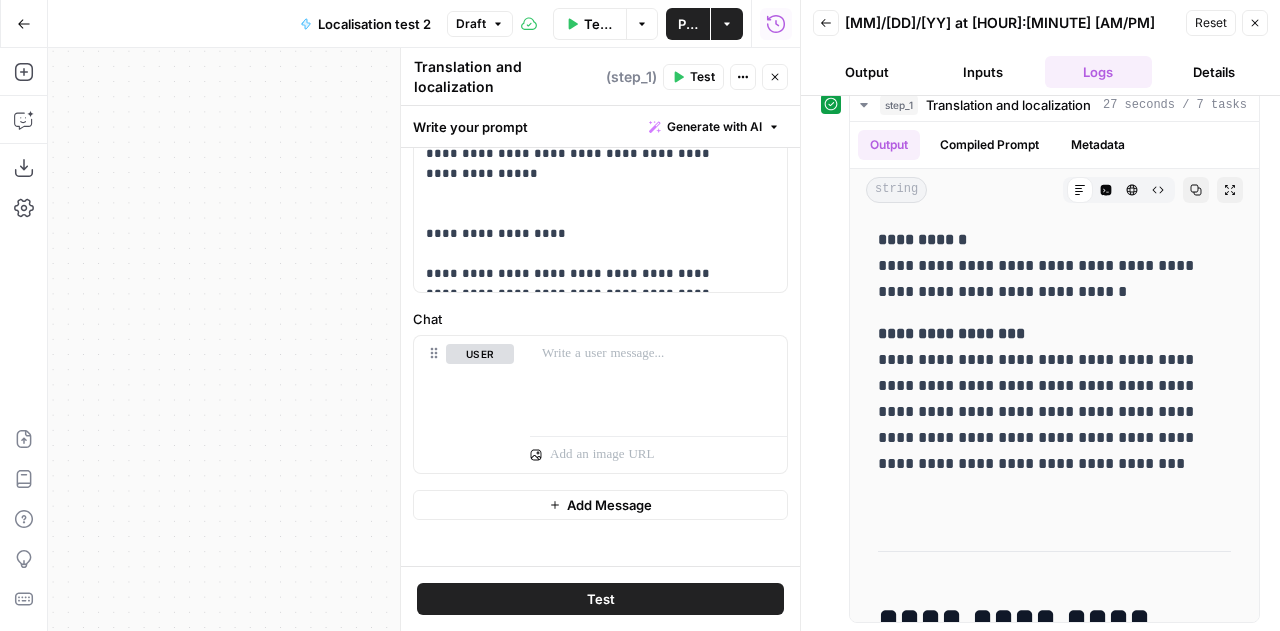 click on "Reset" at bounding box center (1211, 23) 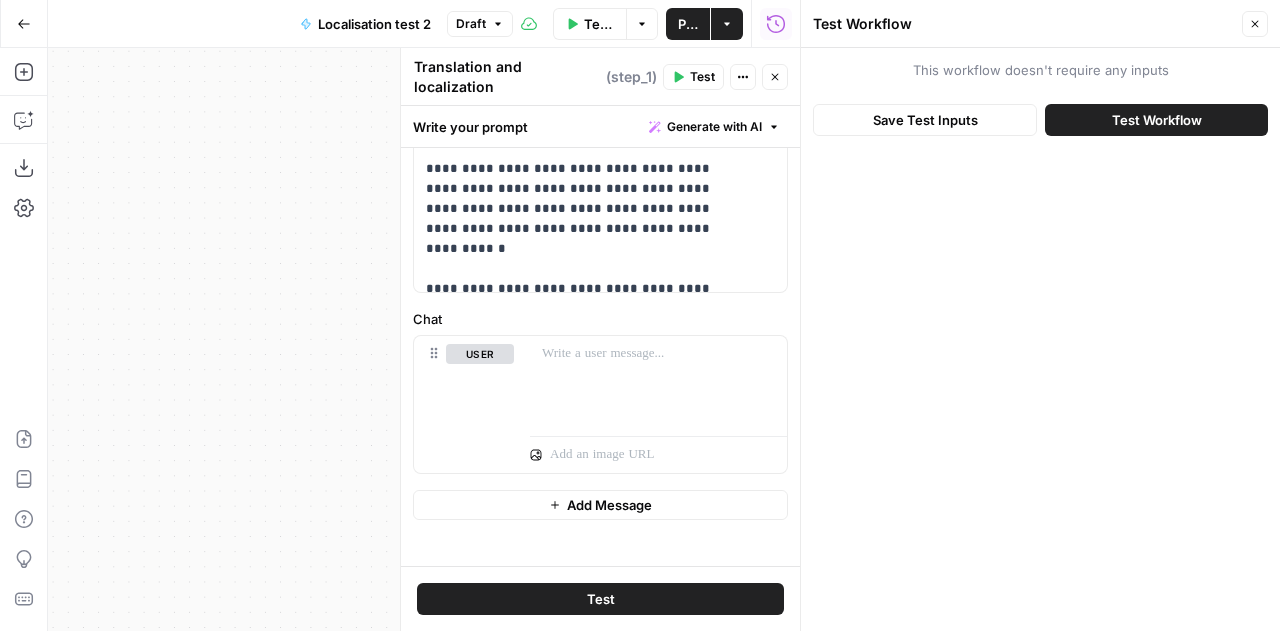 scroll, scrollTop: 4007, scrollLeft: 0, axis: vertical 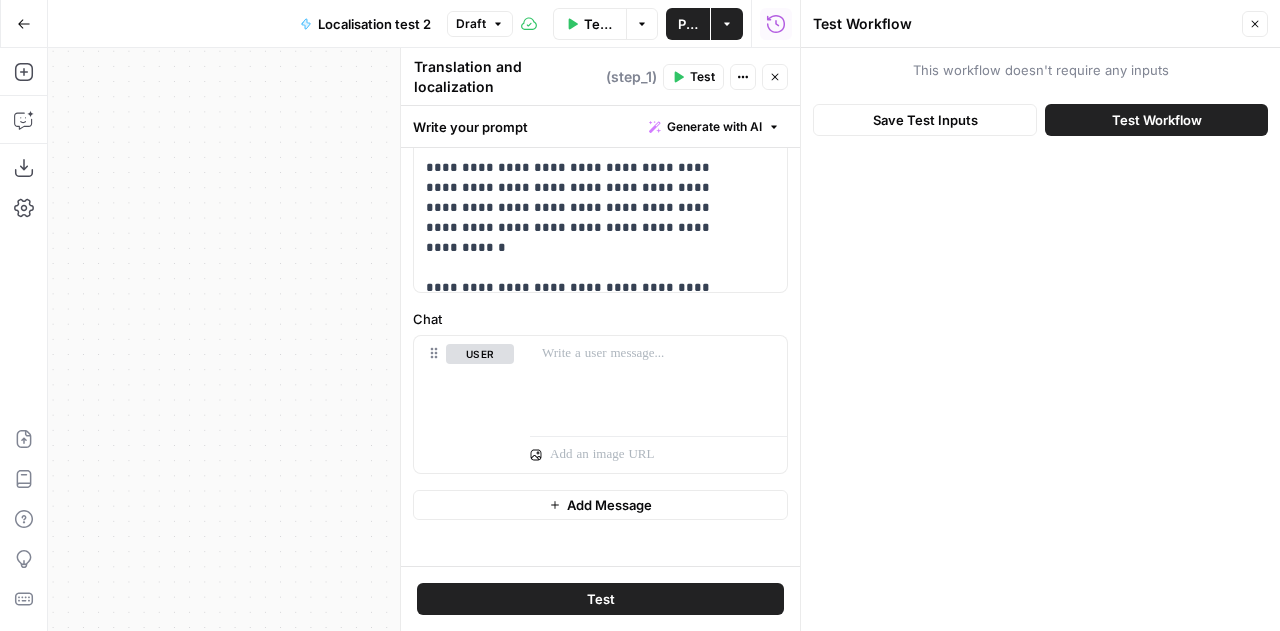 click on "**********" at bounding box center [424, 339] 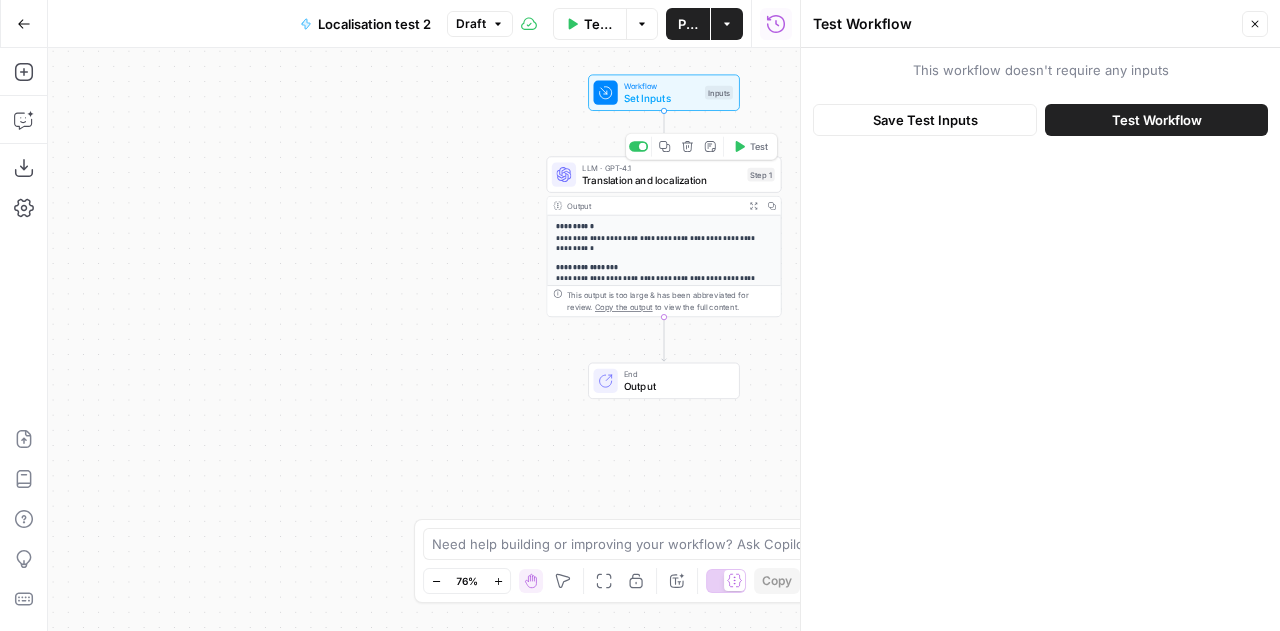 click on "Translation and localization" at bounding box center [661, 179] 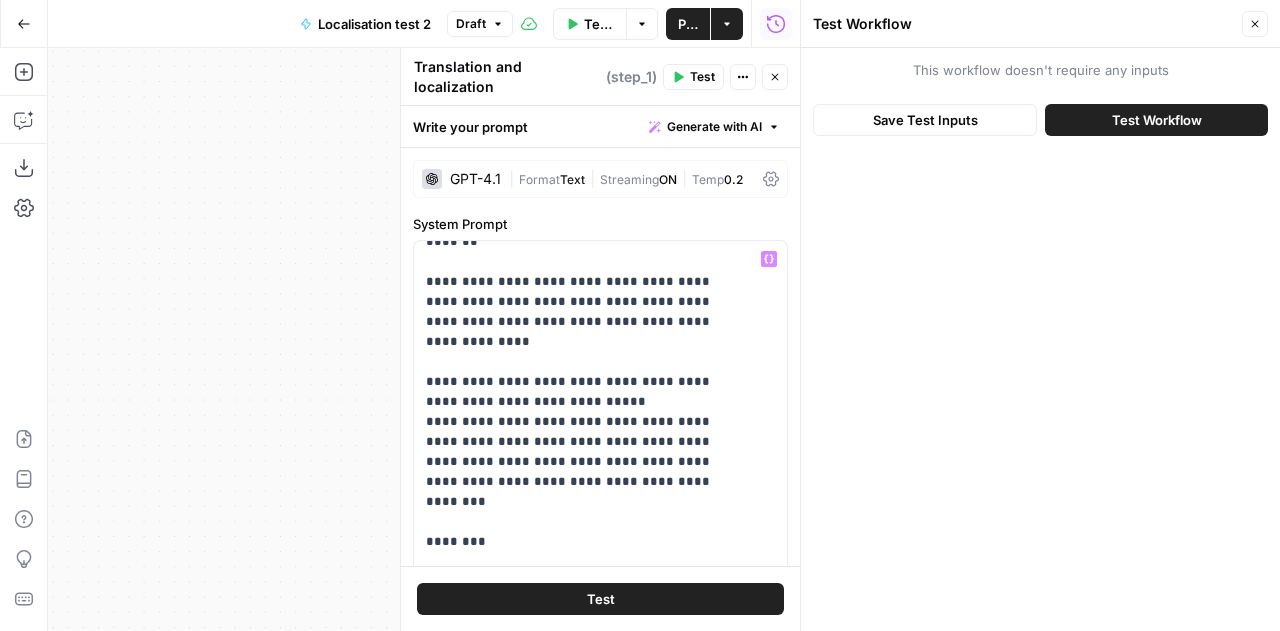 scroll, scrollTop: 856, scrollLeft: 0, axis: vertical 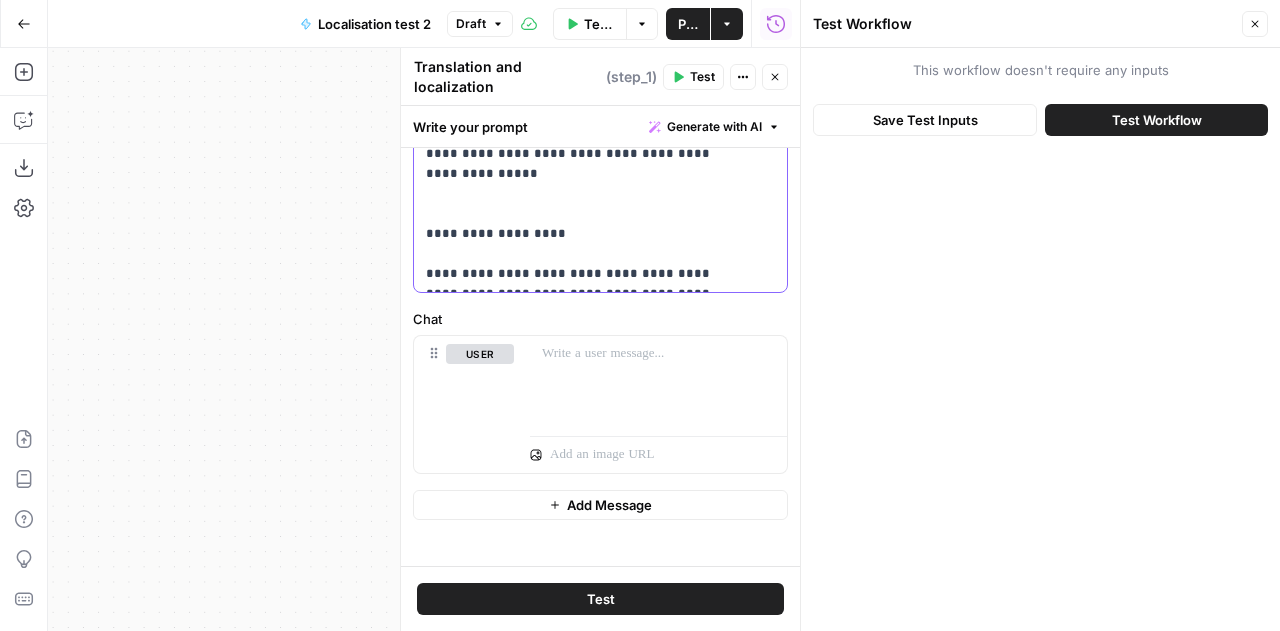 drag, startPoint x: 421, startPoint y: 444, endPoint x: 636, endPoint y: 678, distance: 317.7751 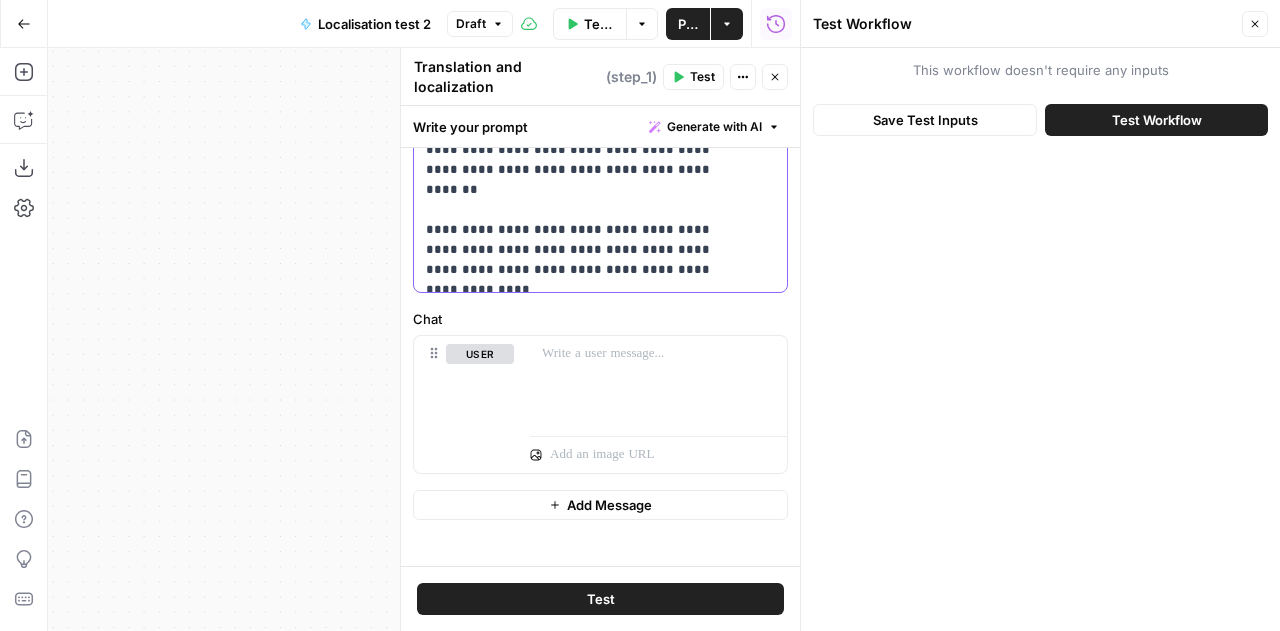 scroll, scrollTop: 0, scrollLeft: 0, axis: both 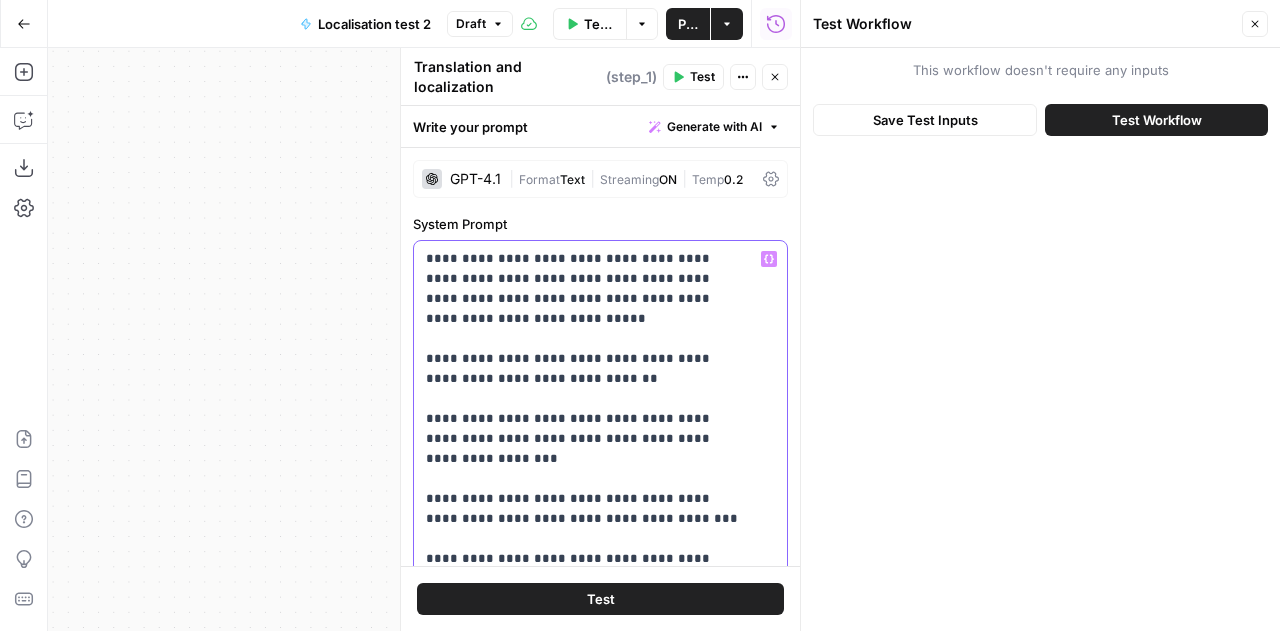 click on "**********" at bounding box center [585, 3739] 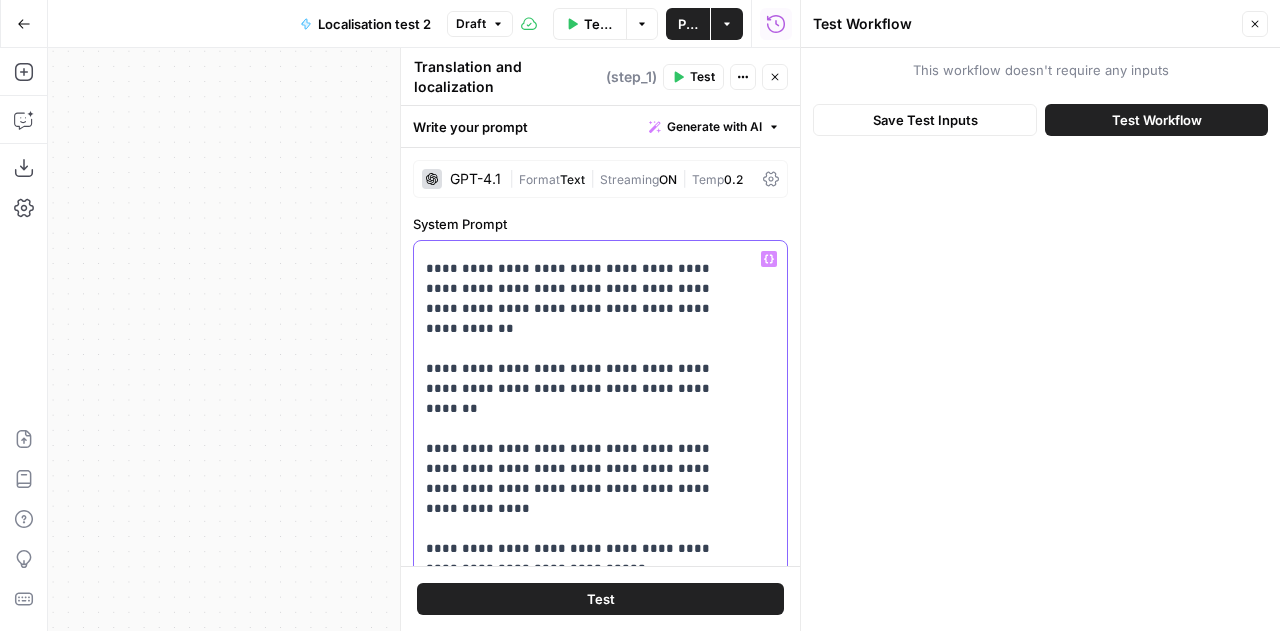 scroll, scrollTop: 884, scrollLeft: 0, axis: vertical 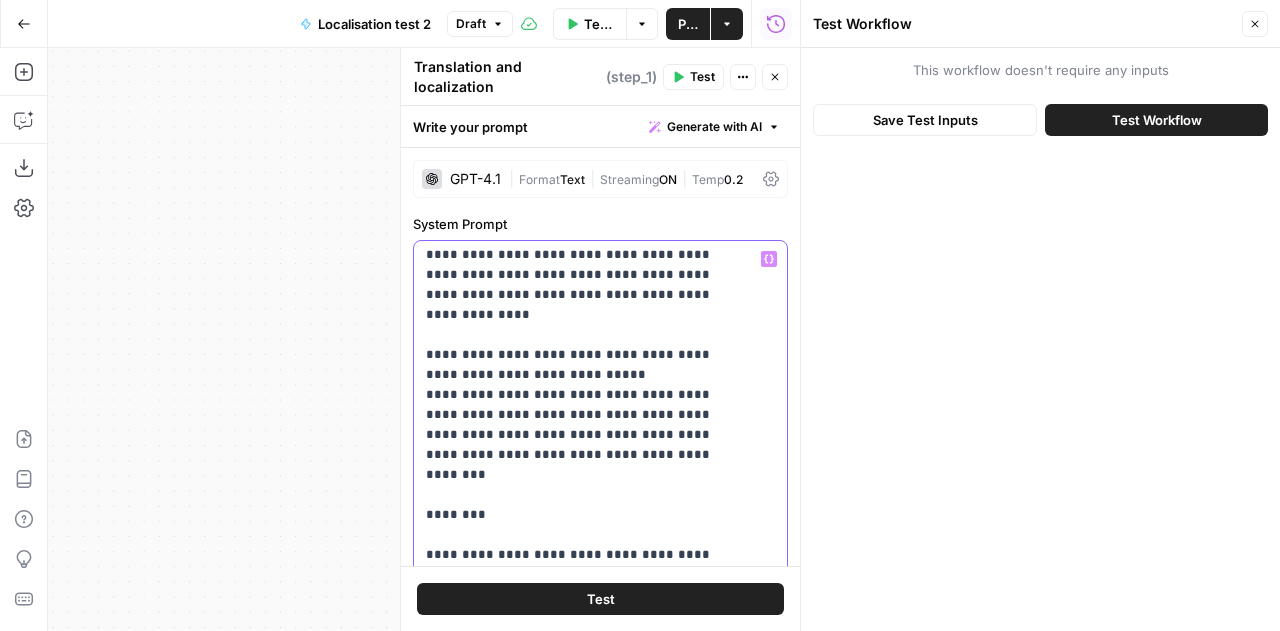 drag, startPoint x: 492, startPoint y: 260, endPoint x: 570, endPoint y: 281, distance: 80.77747 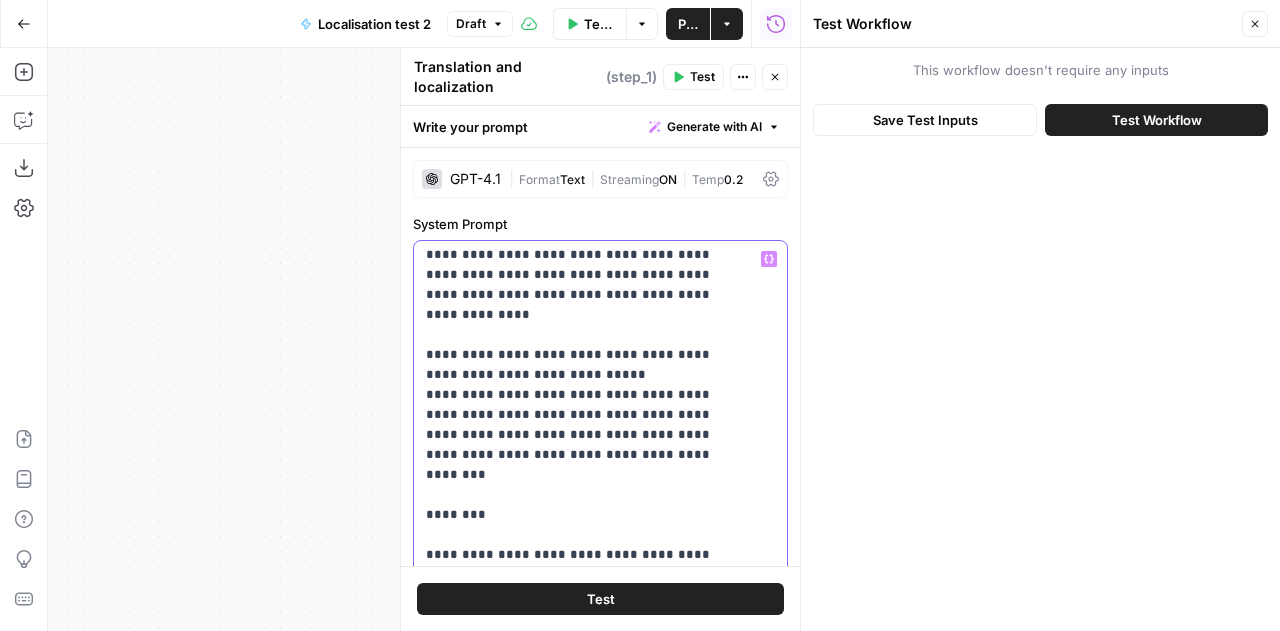 click on "**********" at bounding box center (585, 2865) 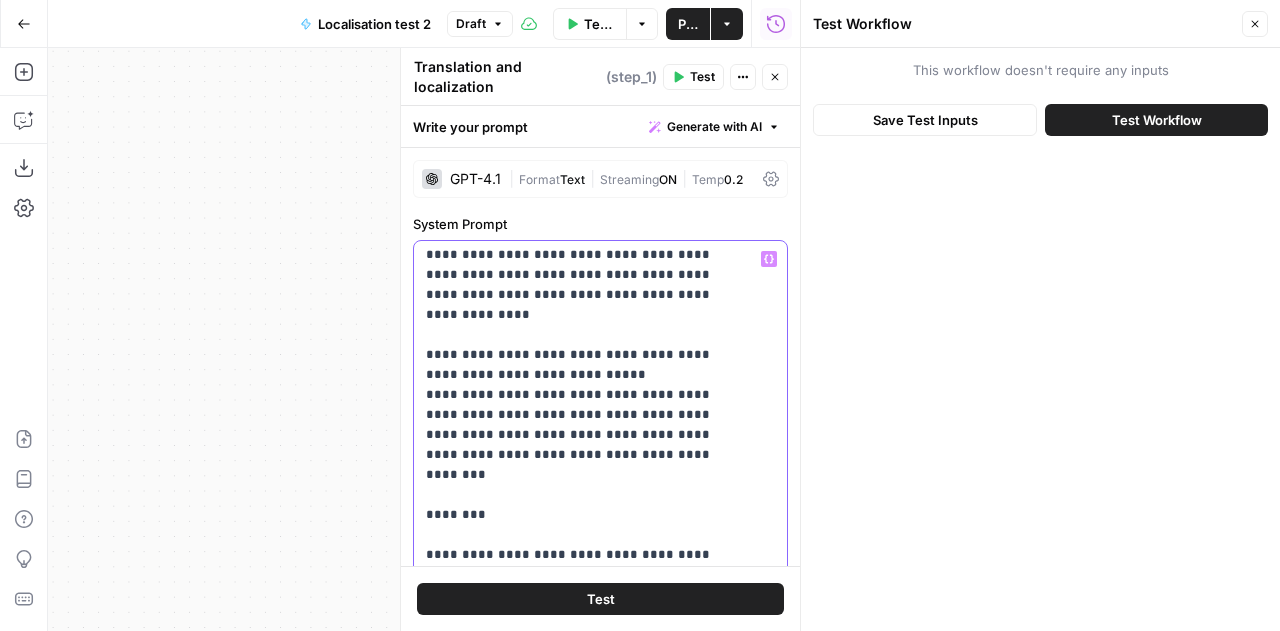 drag, startPoint x: 593, startPoint y: 276, endPoint x: 492, endPoint y: 259, distance: 102.4207 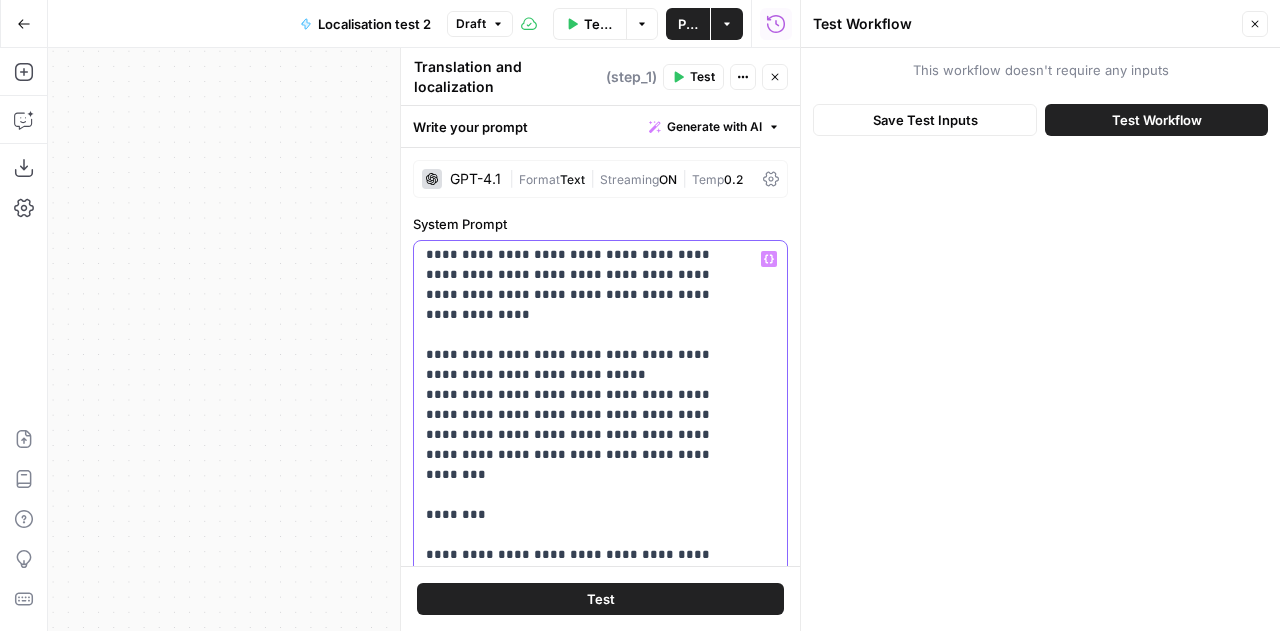 click on "**********" at bounding box center [585, 2865] 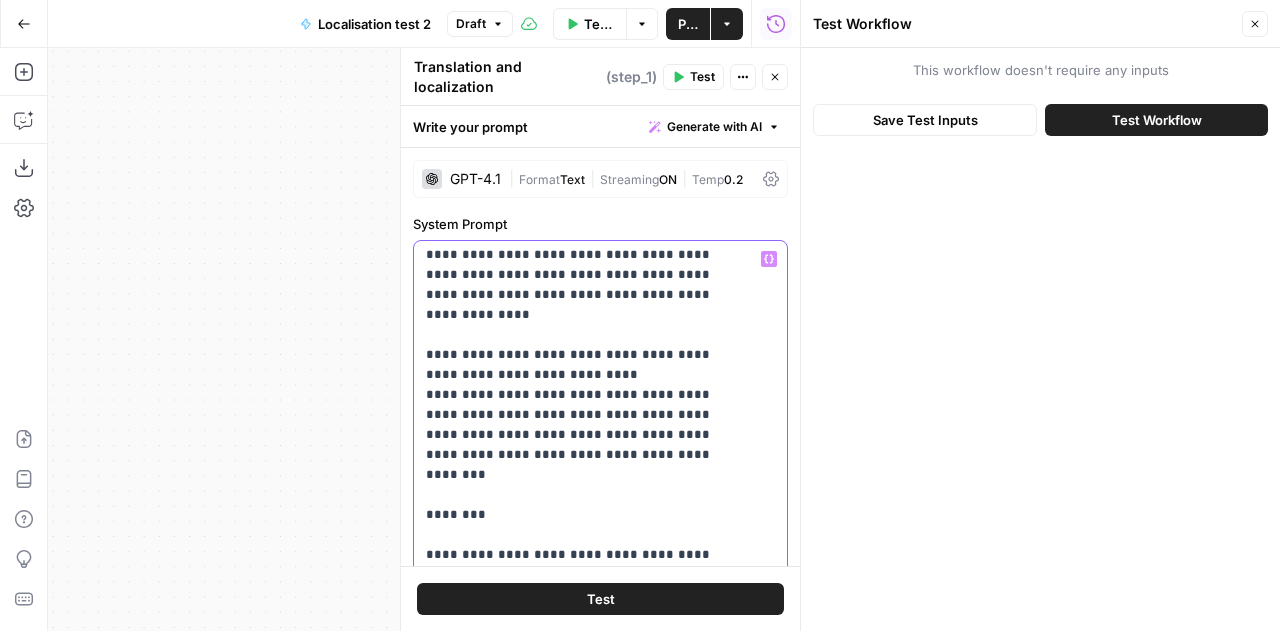 drag, startPoint x: 535, startPoint y: 301, endPoint x: 624, endPoint y: 363, distance: 108.46658 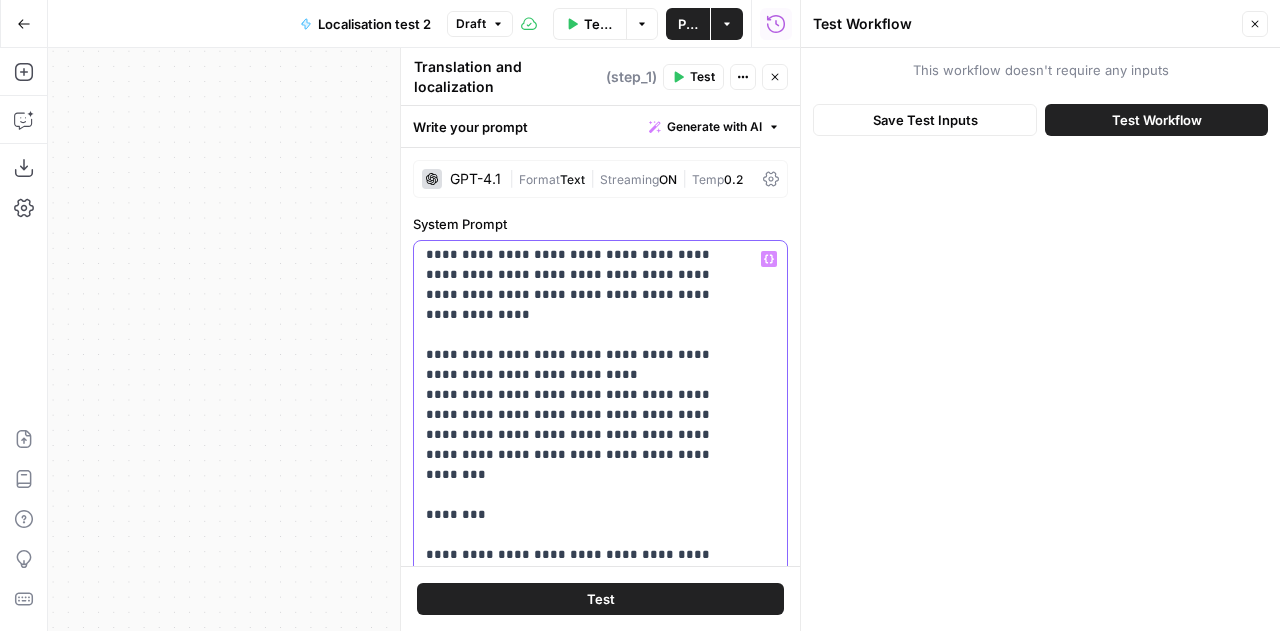 click on "**********" at bounding box center (585, 2865) 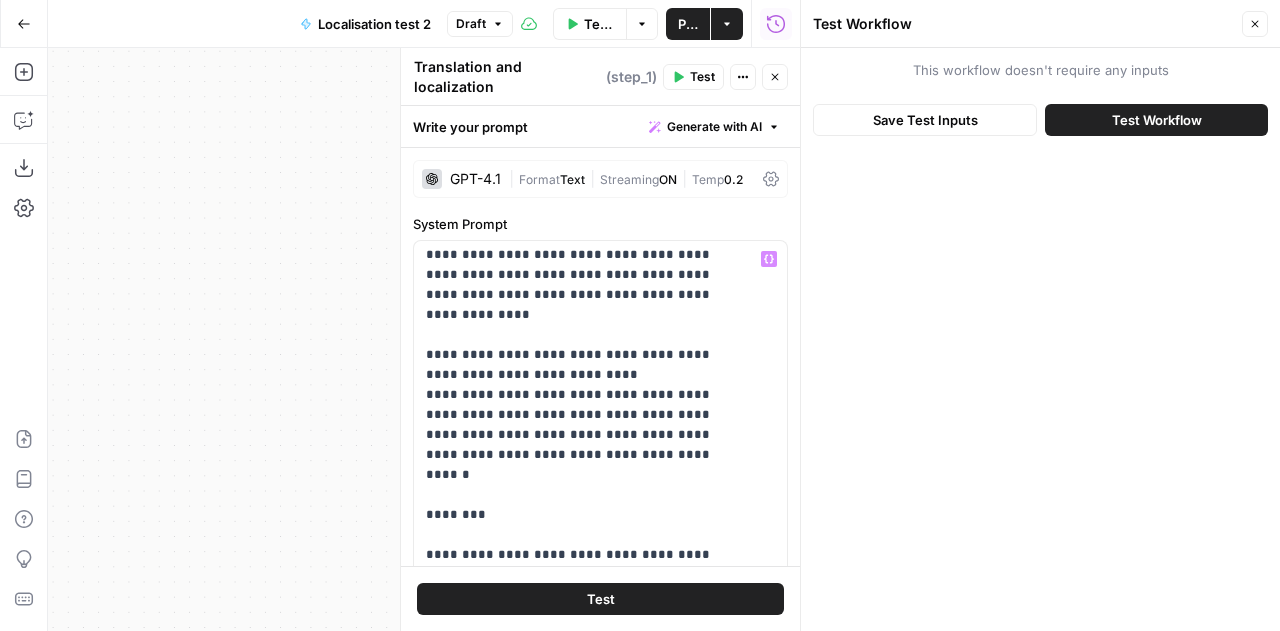 click on "Test" at bounding box center (601, 599) 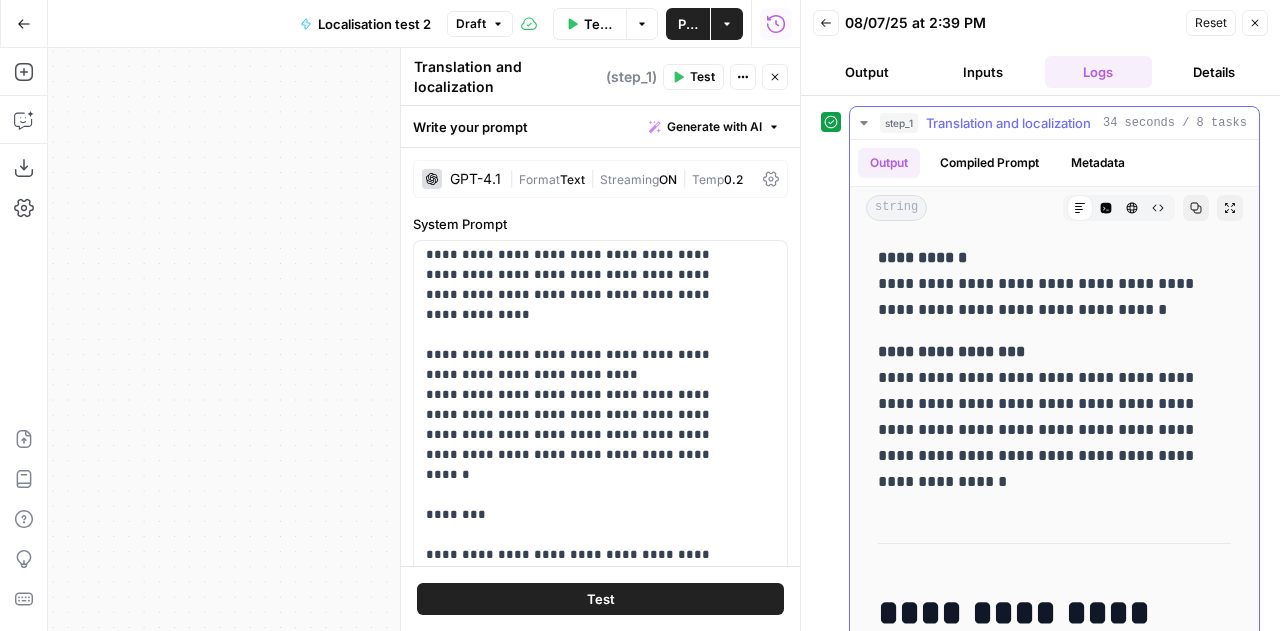 scroll, scrollTop: 54, scrollLeft: 0, axis: vertical 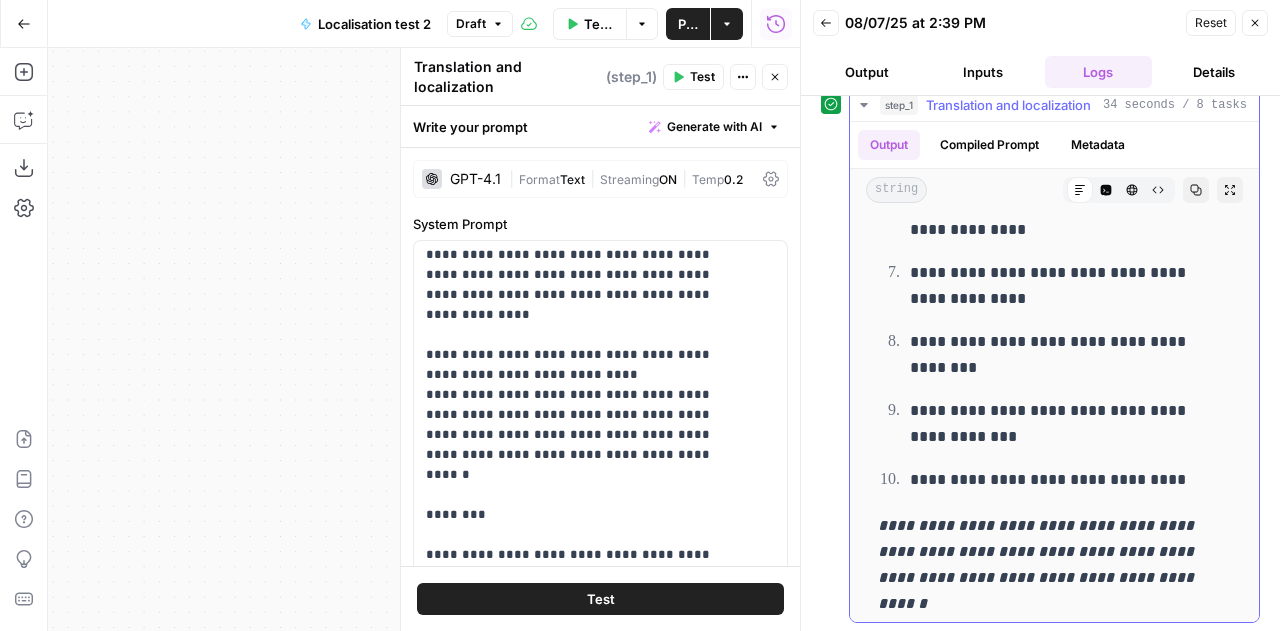 drag, startPoint x: 877, startPoint y: 253, endPoint x: 1197, endPoint y: 467, distance: 384.96234 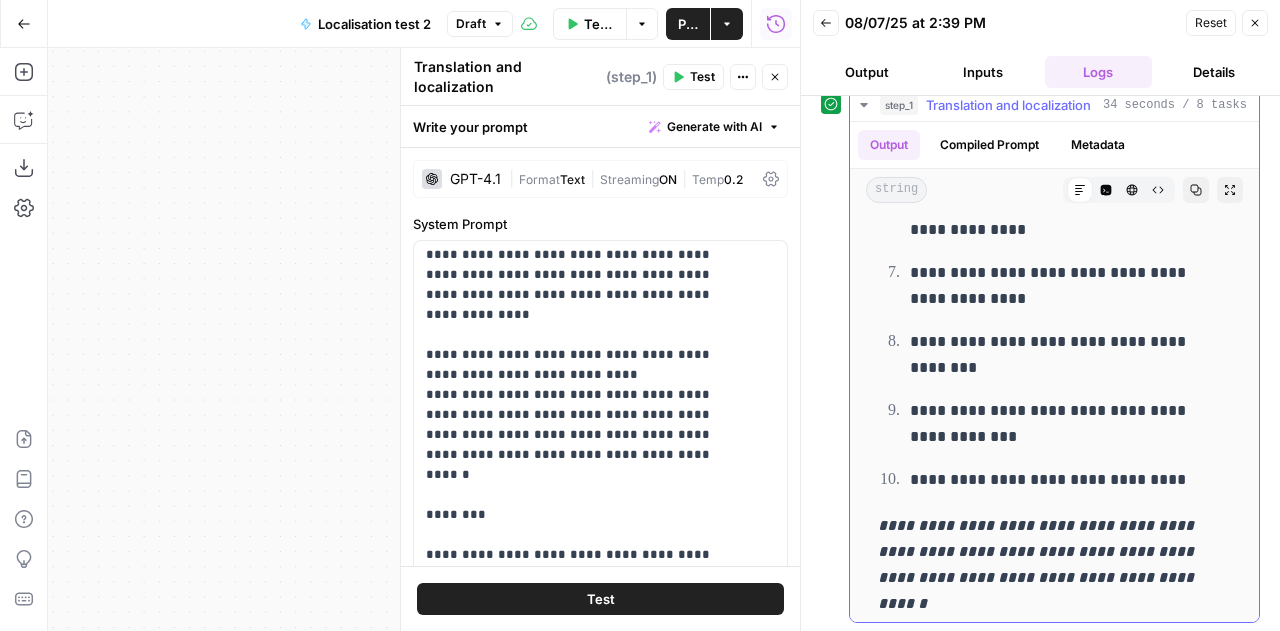 click on "**********" at bounding box center [1054, -4434] 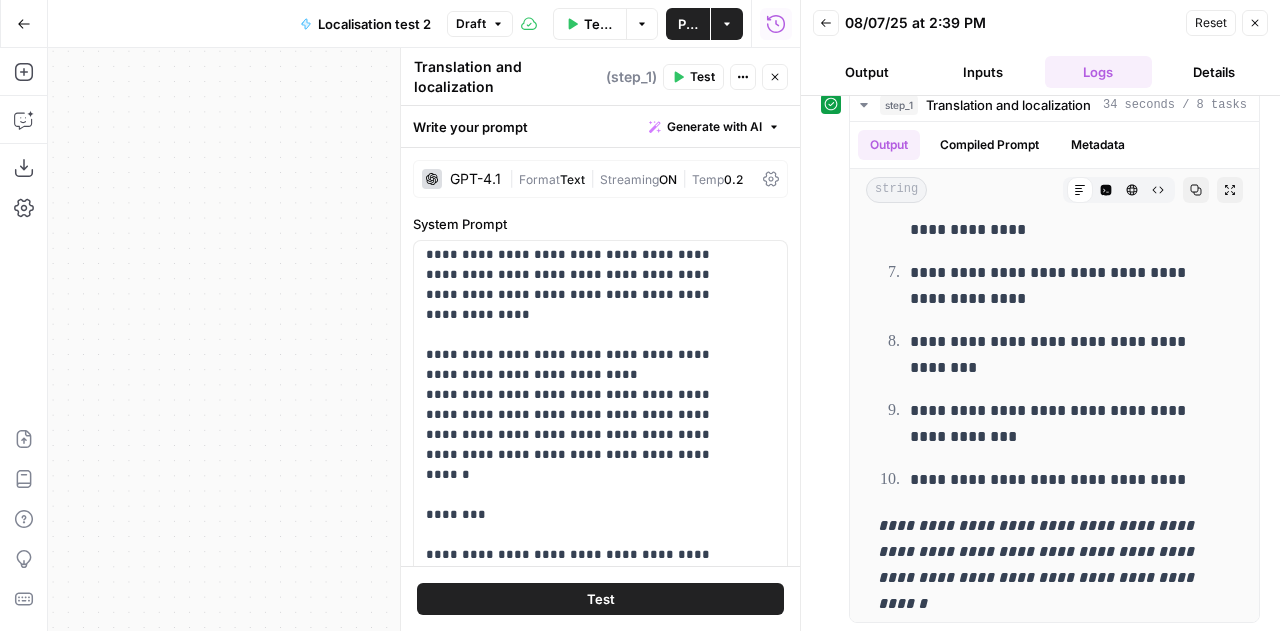 click on "Reset" at bounding box center [1211, 23] 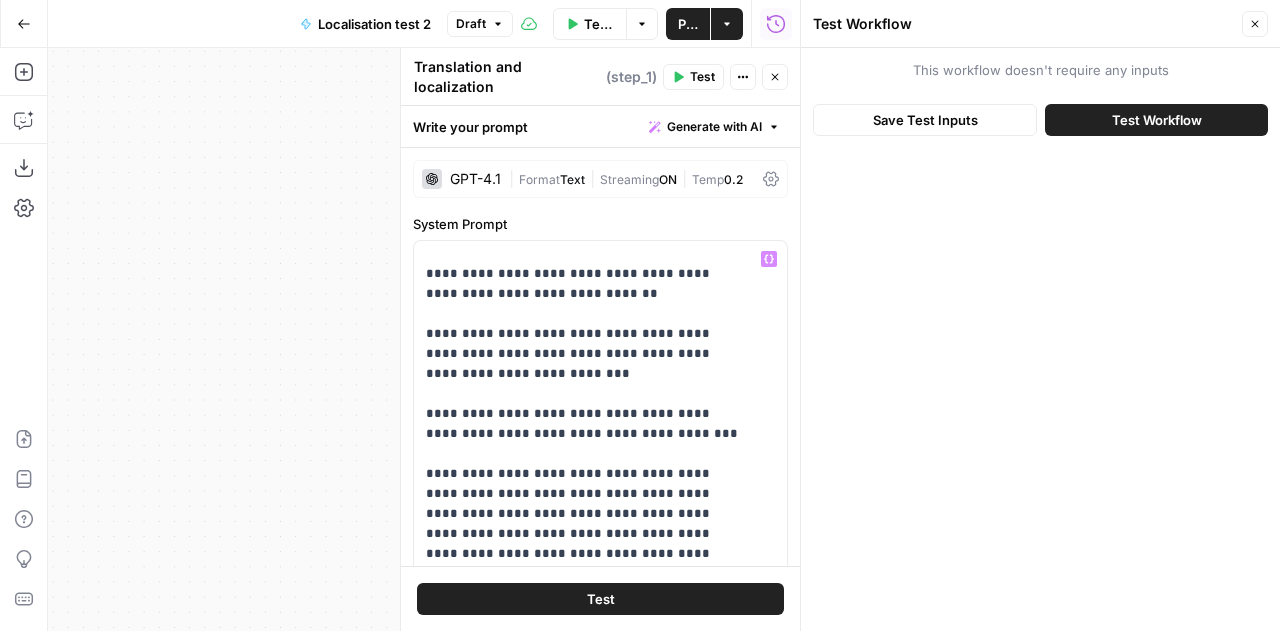 scroll, scrollTop: 0, scrollLeft: 0, axis: both 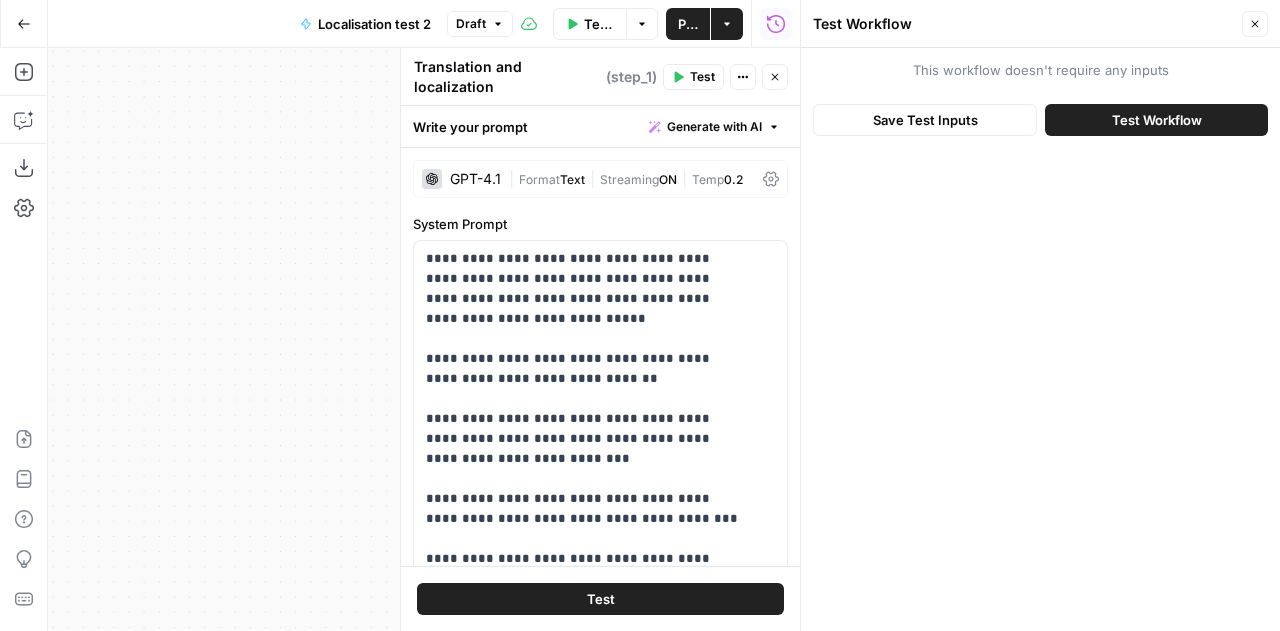click on "Write your prompt Generate with AI" at bounding box center (600, 126) 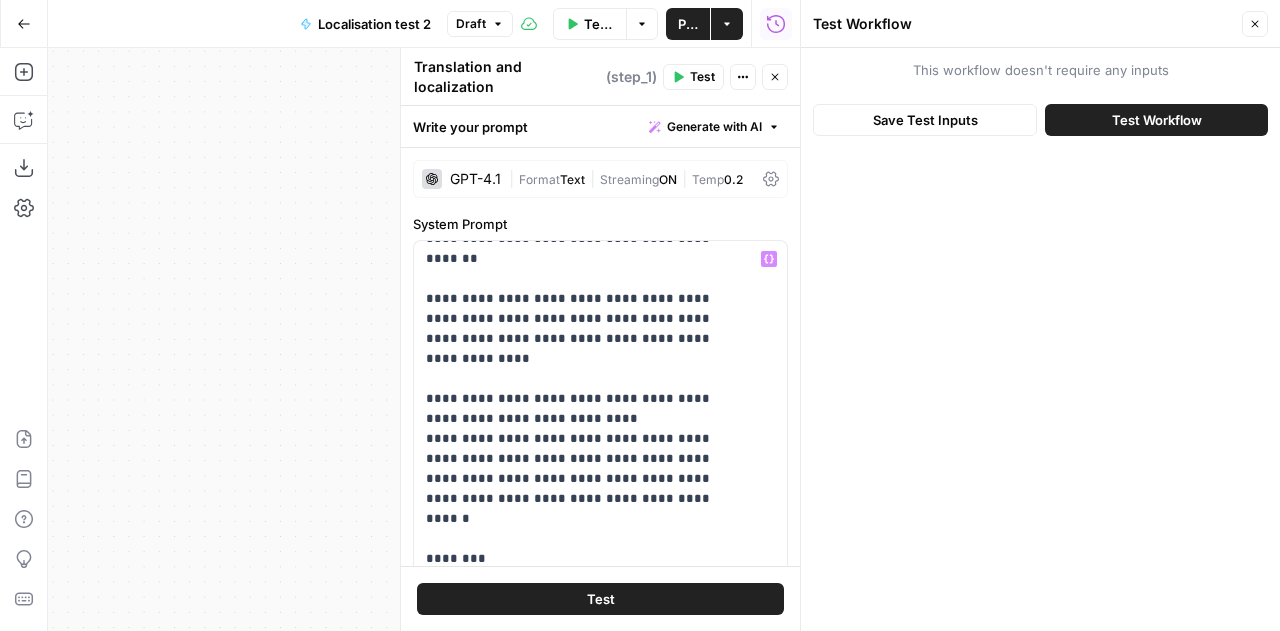 scroll, scrollTop: 852, scrollLeft: 0, axis: vertical 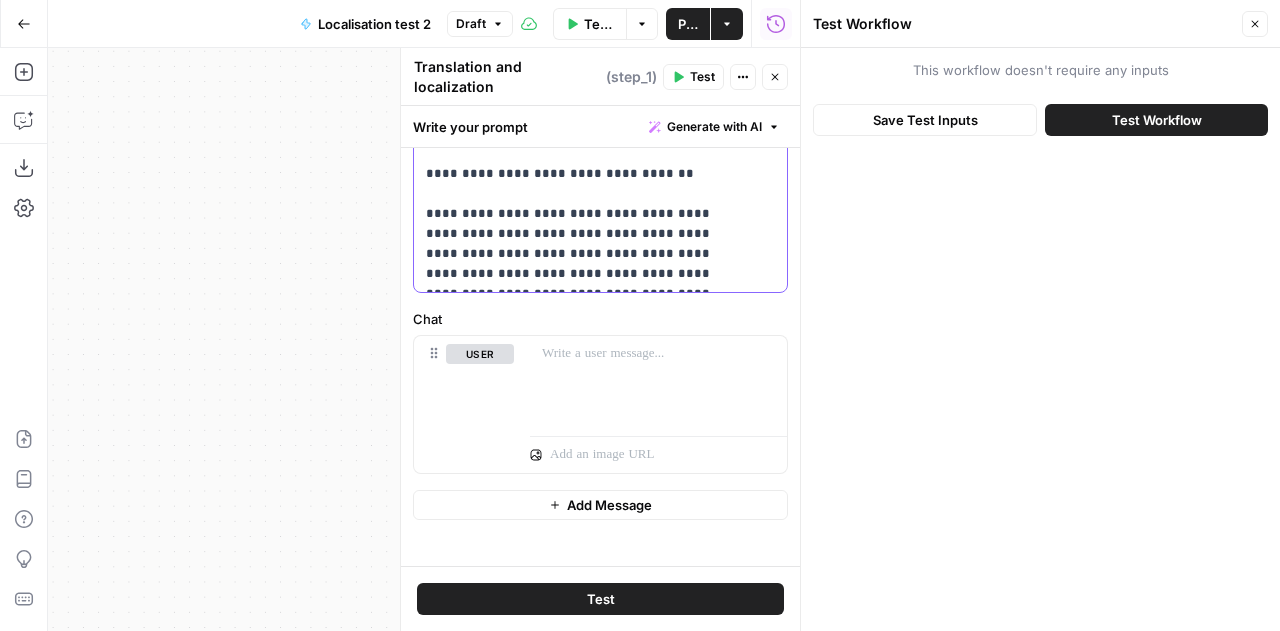 drag, startPoint x: 416, startPoint y: 475, endPoint x: 657, endPoint y: 678, distance: 315.10315 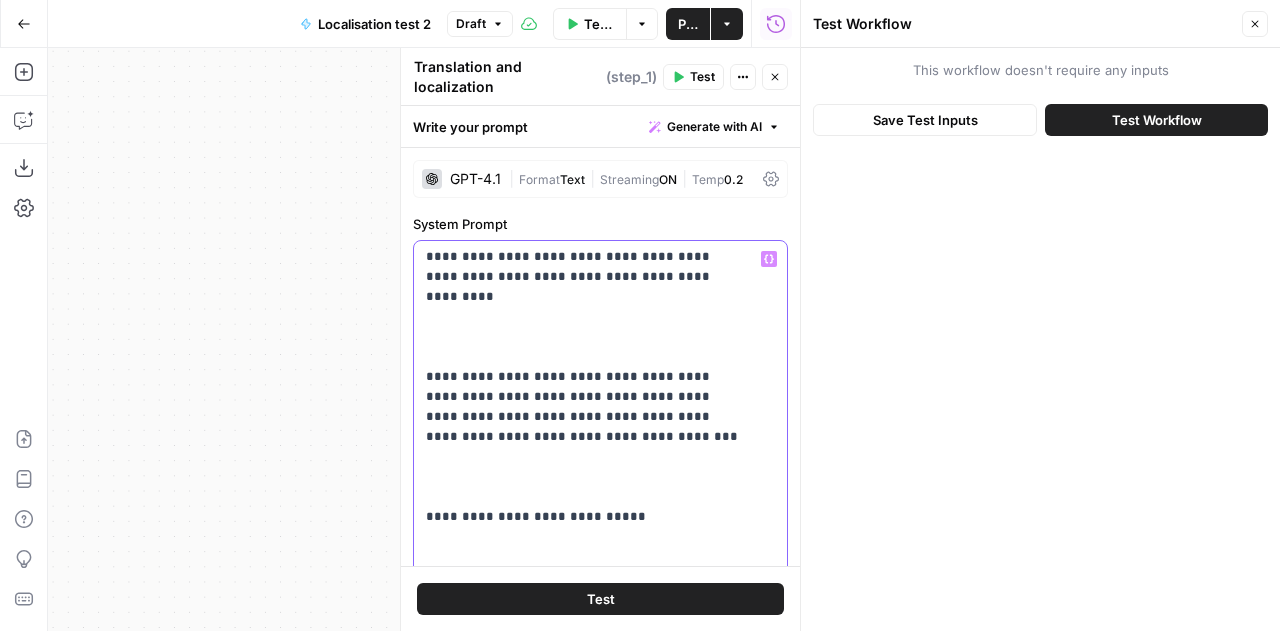 scroll, scrollTop: 1761, scrollLeft: 0, axis: vertical 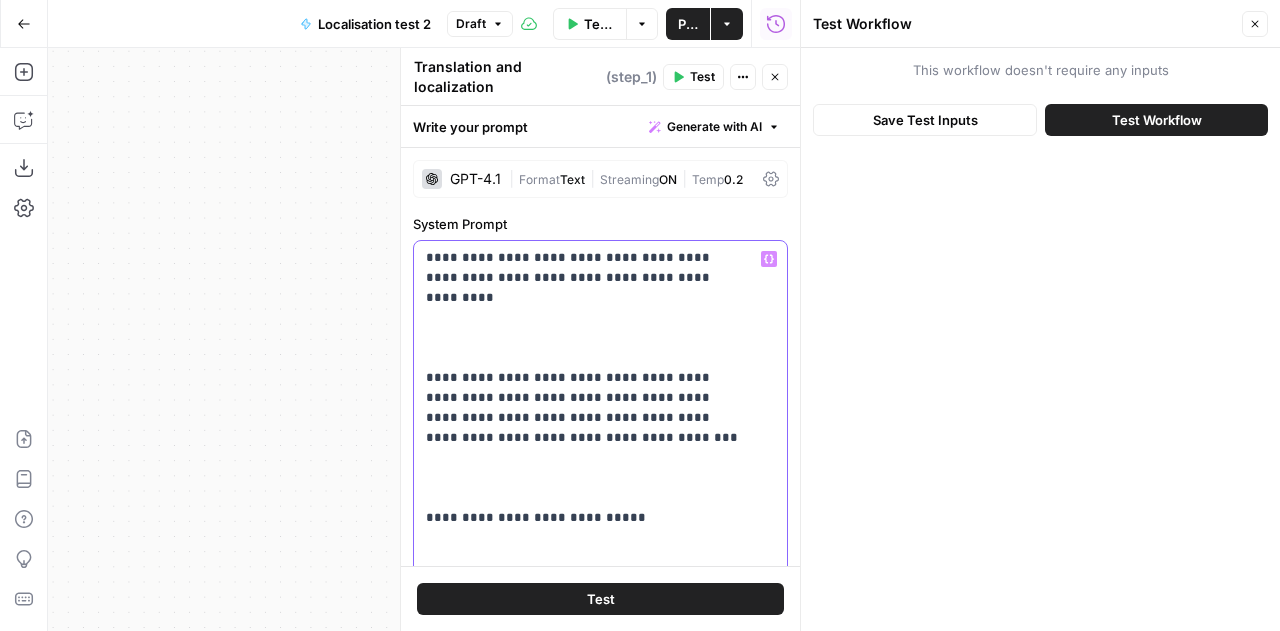 drag, startPoint x: 642, startPoint y: 346, endPoint x: 391, endPoint y: 338, distance: 251.12746 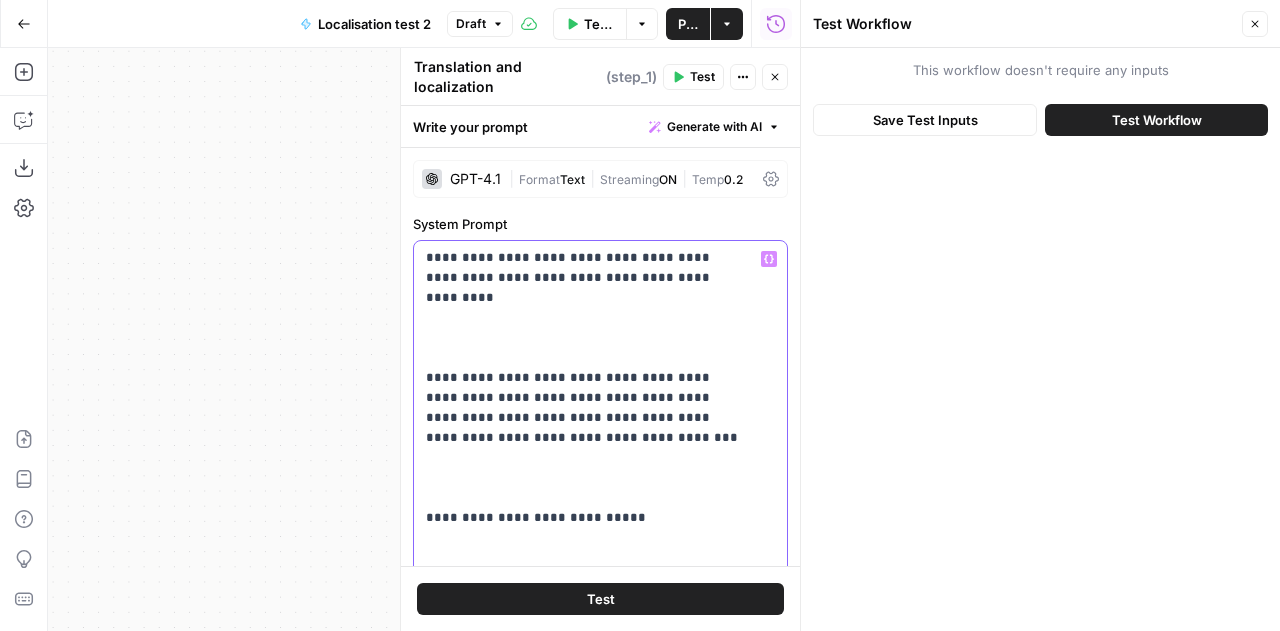 click on "**********" at bounding box center [600, 339] 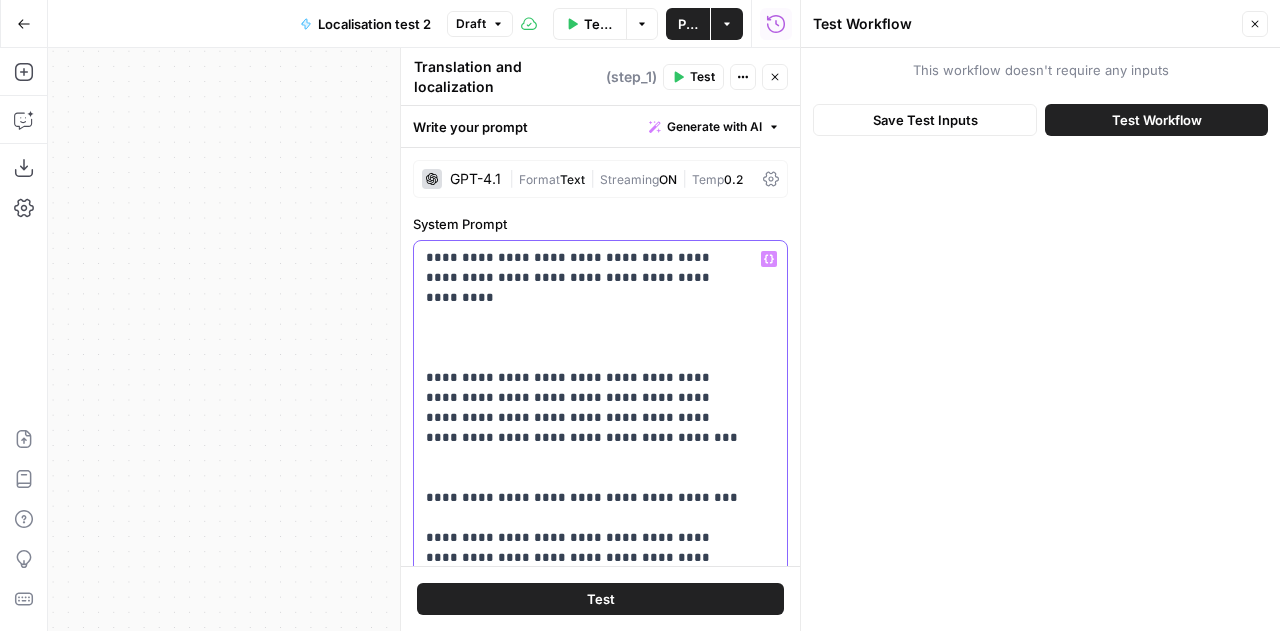 scroll, scrollTop: 1329, scrollLeft: 0, axis: vertical 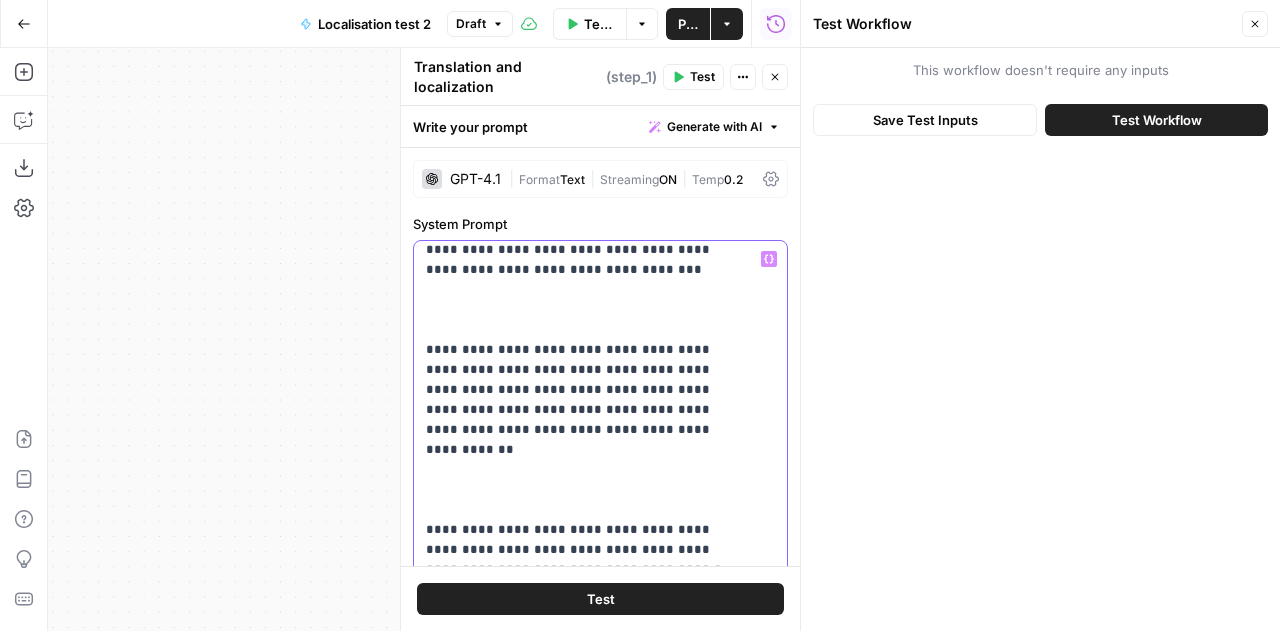 drag, startPoint x: 451, startPoint y: 449, endPoint x: 642, endPoint y: 471, distance: 192.26285 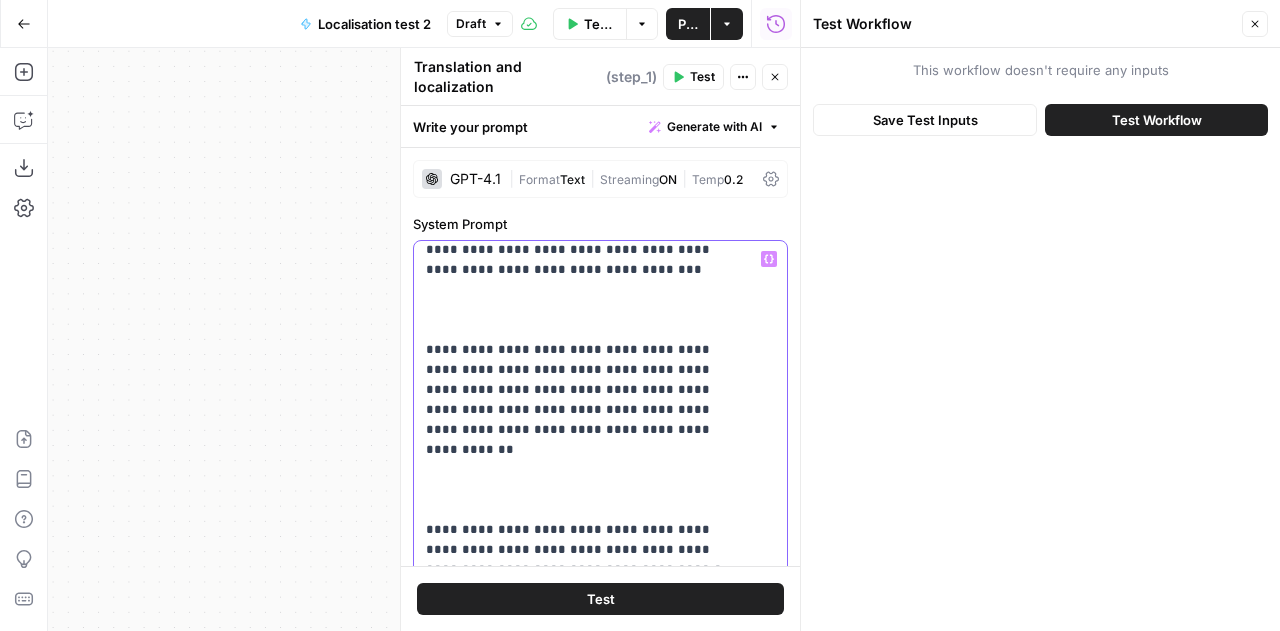 click on "**********" at bounding box center [585, 3990] 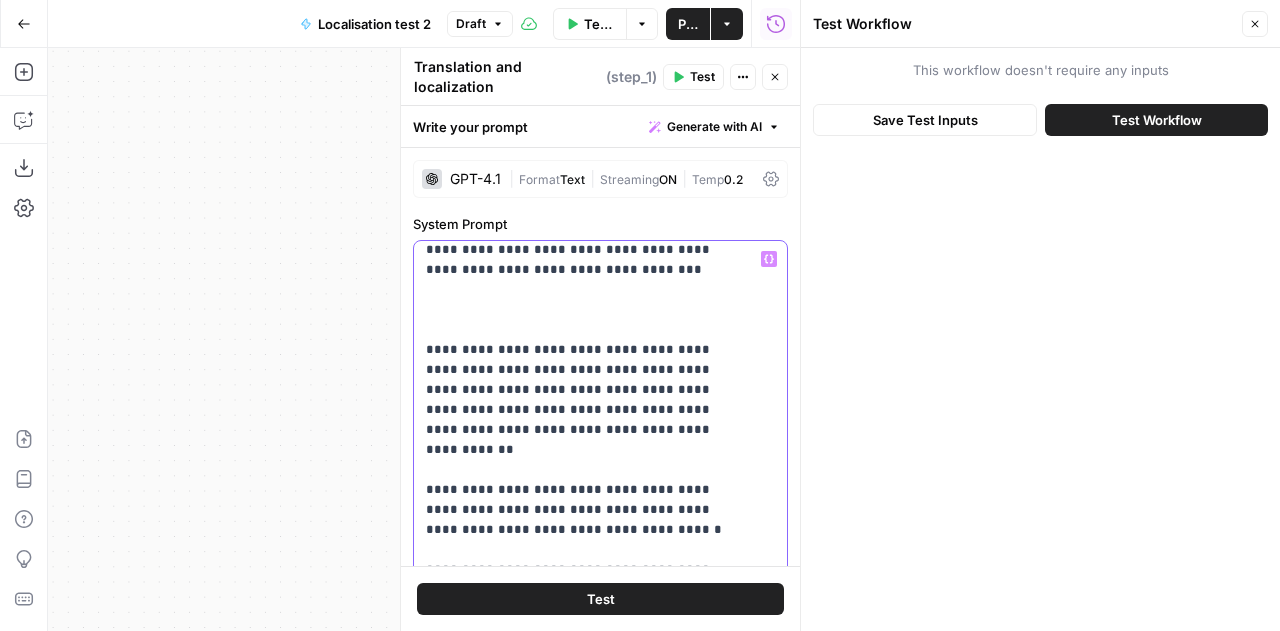 click on "**********" at bounding box center [585, 3950] 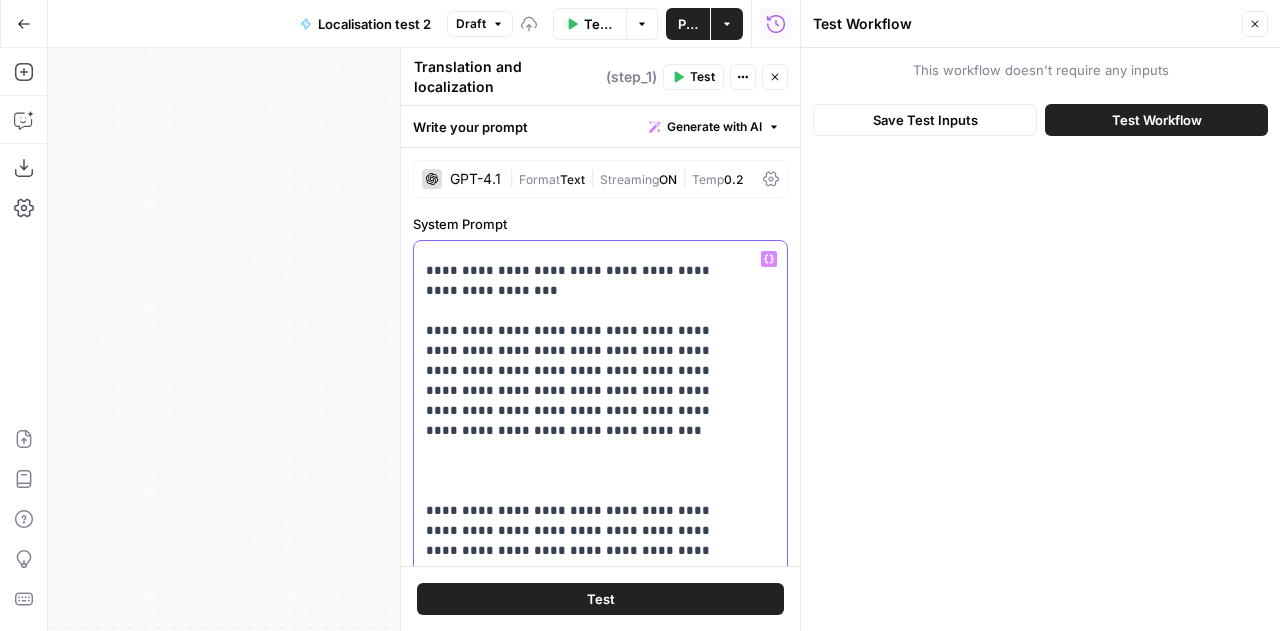 scroll, scrollTop: 1167, scrollLeft: 0, axis: vertical 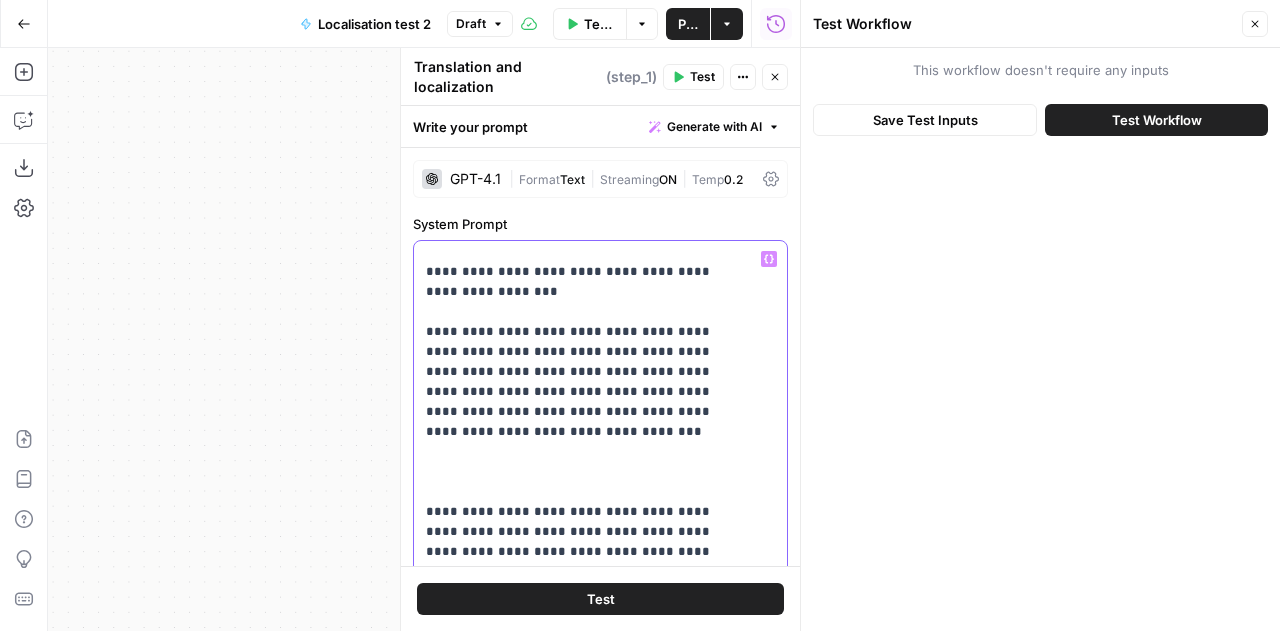 click on "**********" at bounding box center [585, 4092] 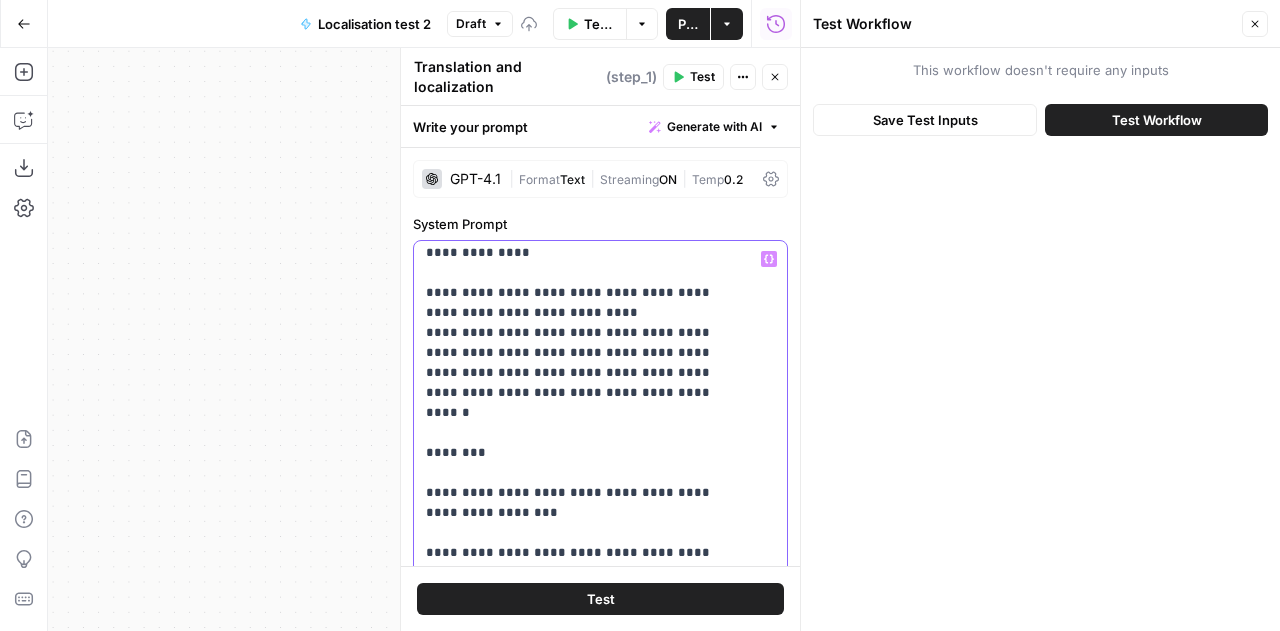 scroll, scrollTop: 893, scrollLeft: 0, axis: vertical 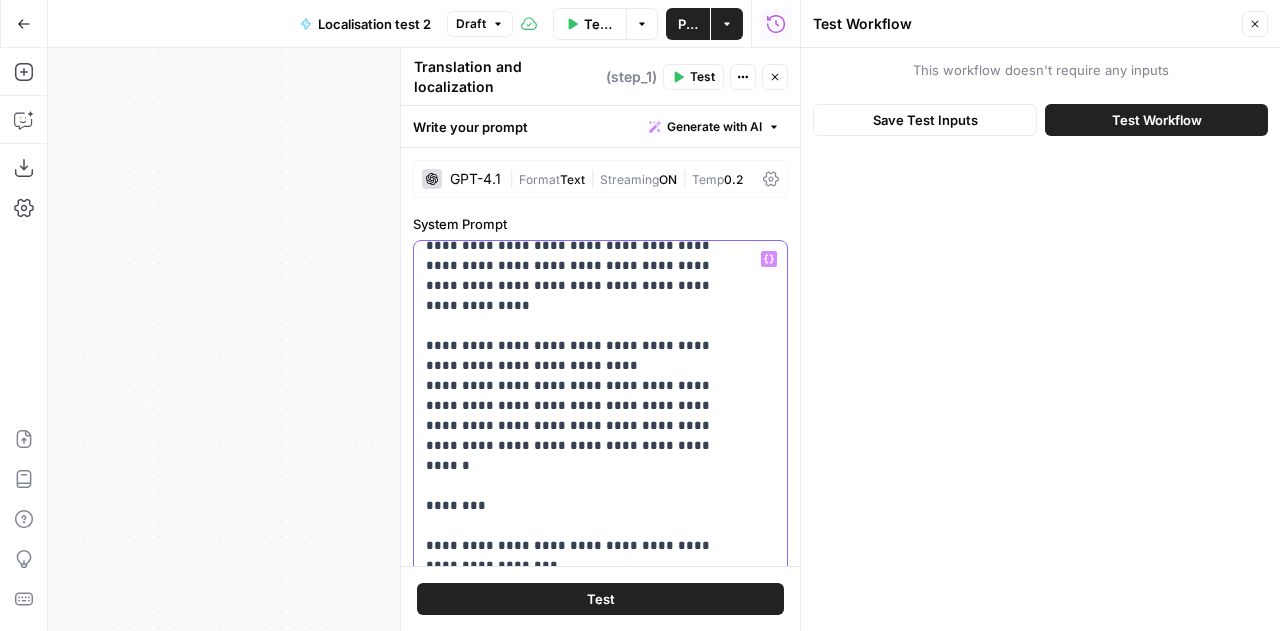 drag, startPoint x: 491, startPoint y: 252, endPoint x: 522, endPoint y: 273, distance: 37.44329 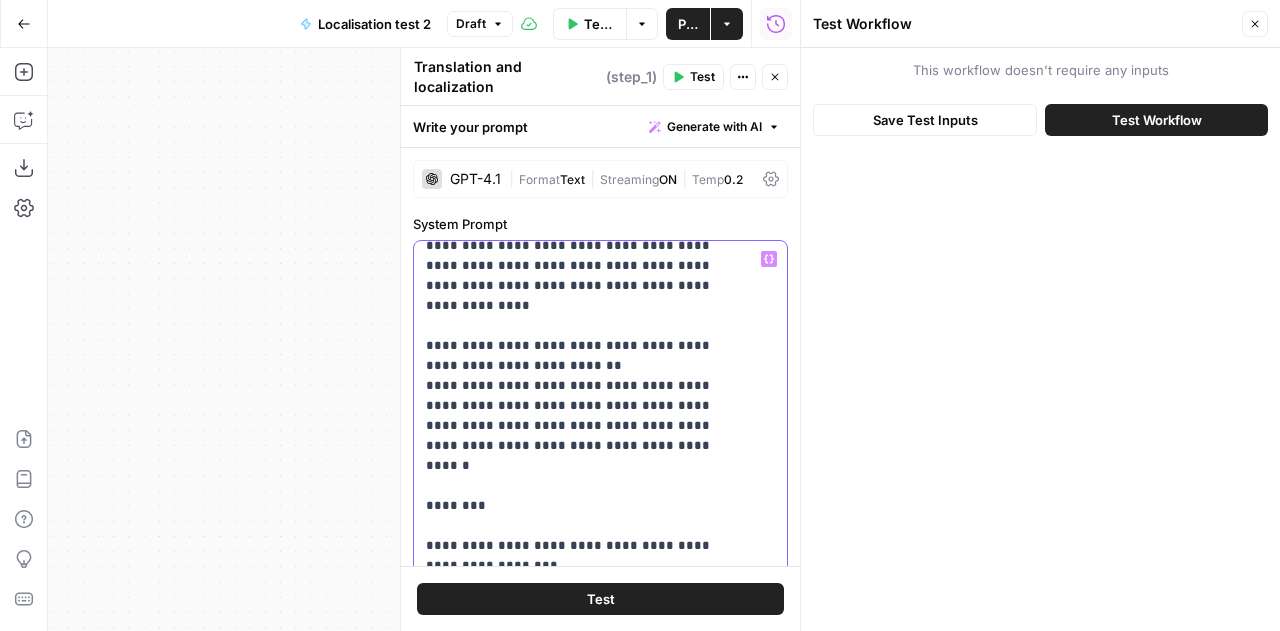 drag, startPoint x: 561, startPoint y: 359, endPoint x: 538, endPoint y: 289, distance: 73.68175 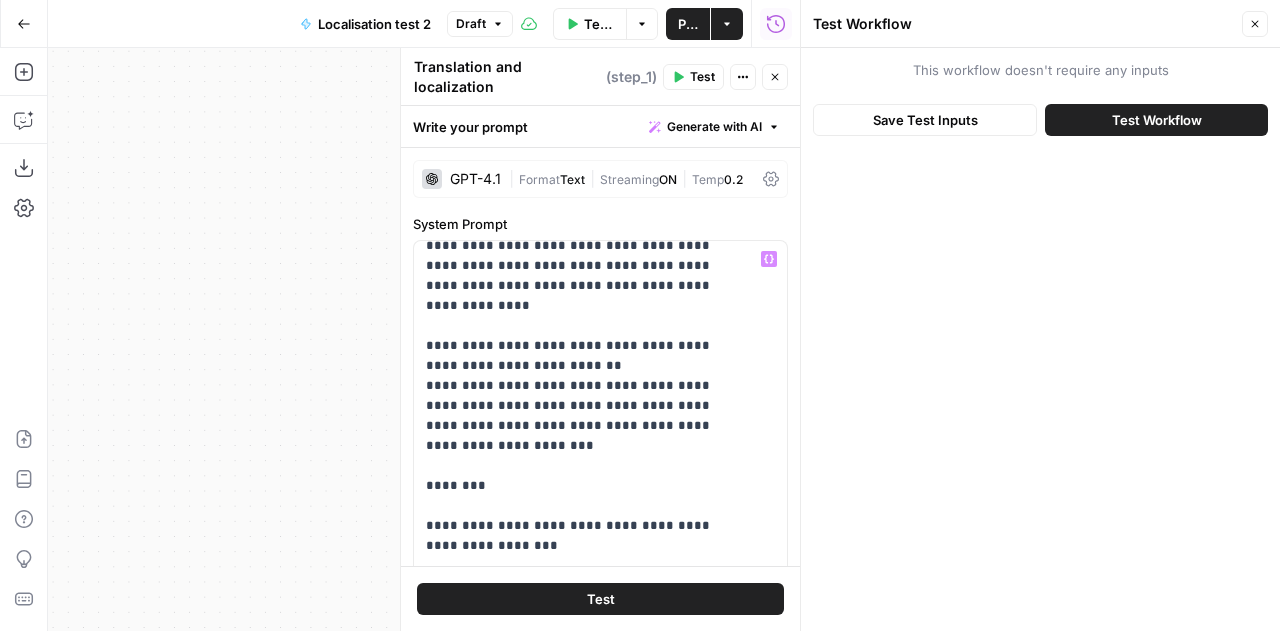 click on "Test" at bounding box center [702, 77] 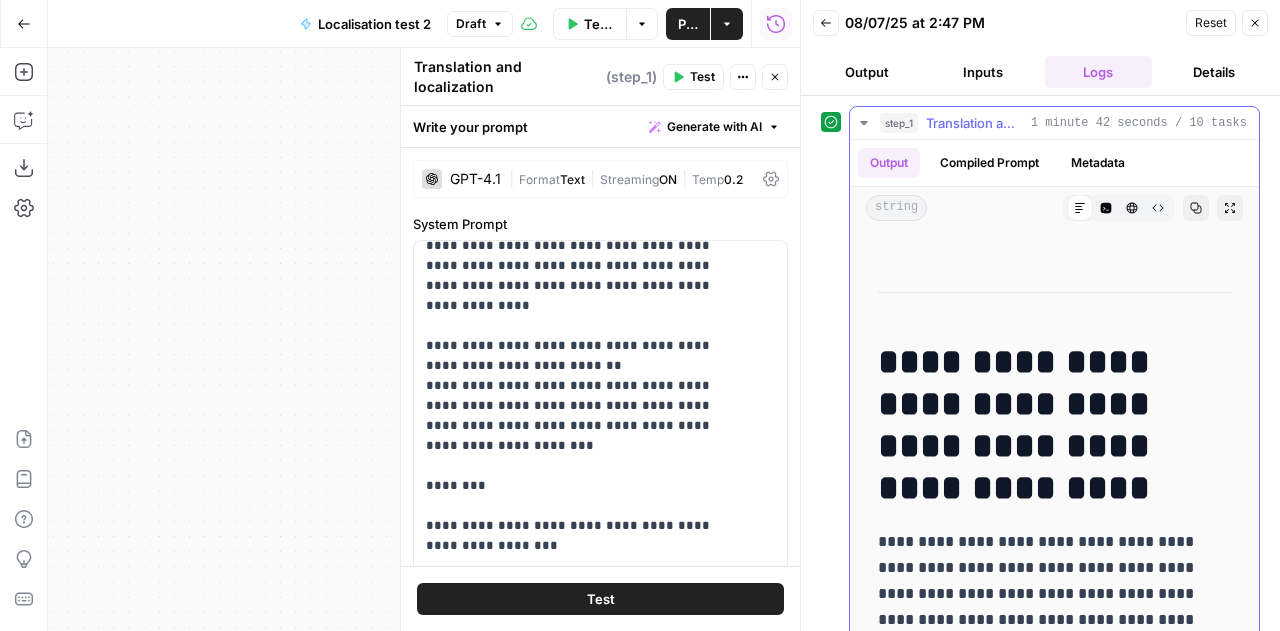 scroll, scrollTop: 0, scrollLeft: 0, axis: both 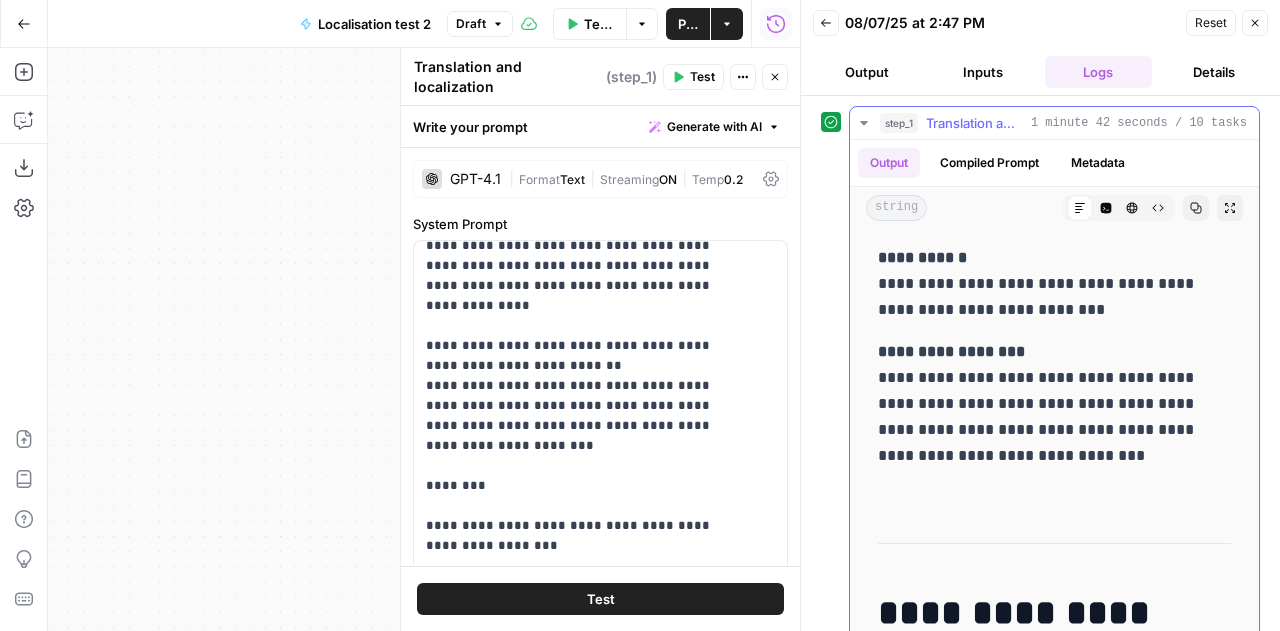 click on "**********" at bounding box center [1039, 284] 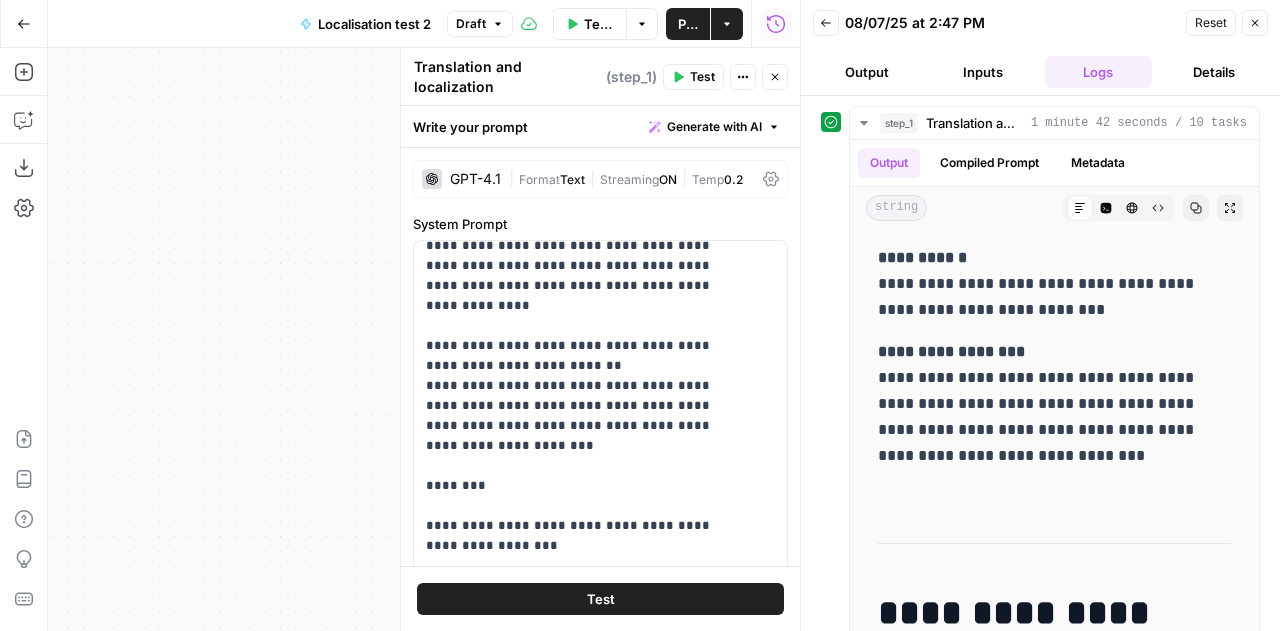 scroll, scrollTop: 790, scrollLeft: 0, axis: vertical 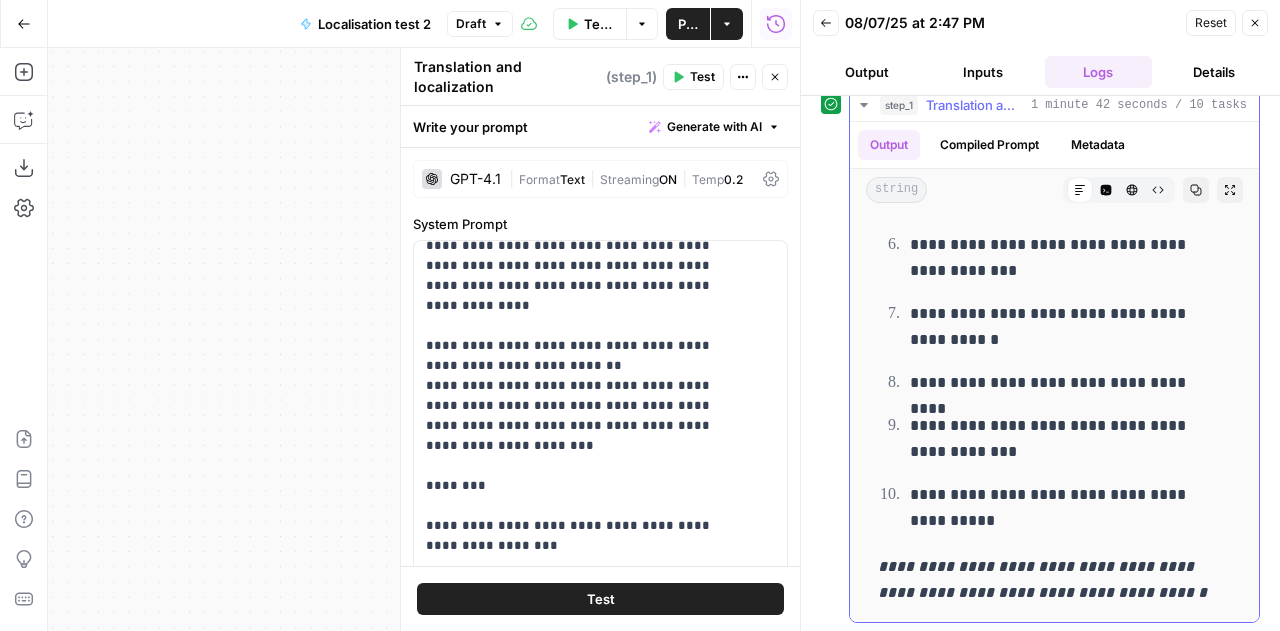 drag, startPoint x: 880, startPoint y: 257, endPoint x: 986, endPoint y: 603, distance: 361.8729 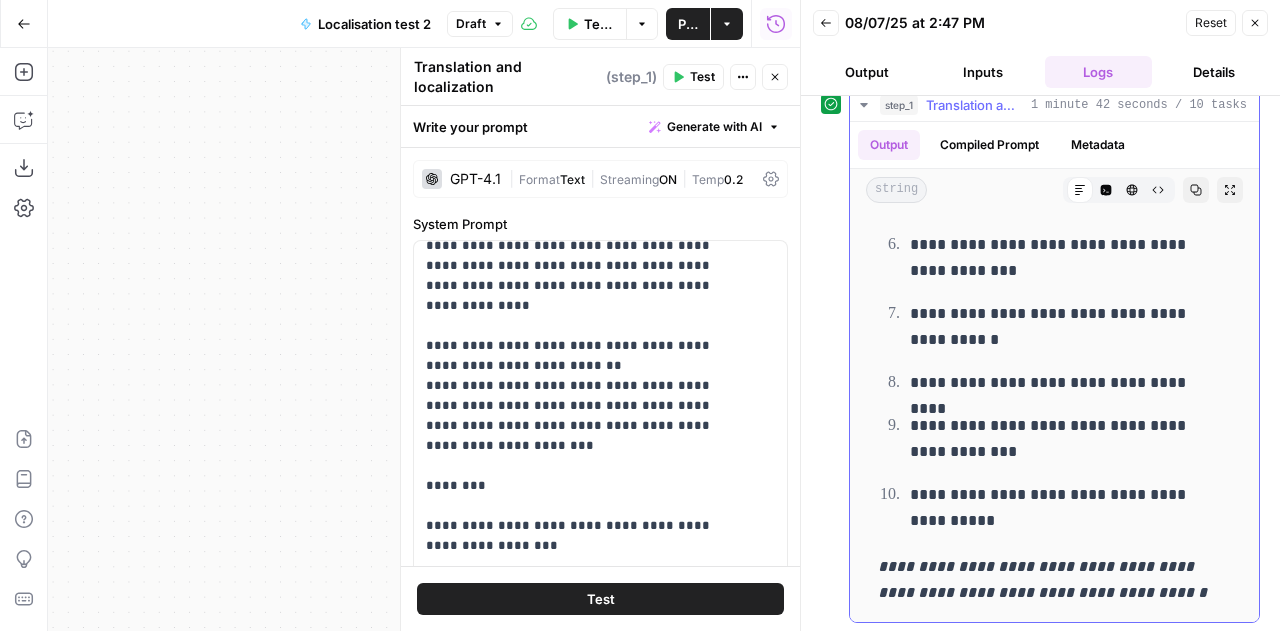 click on "**********" at bounding box center [1054, -6446] 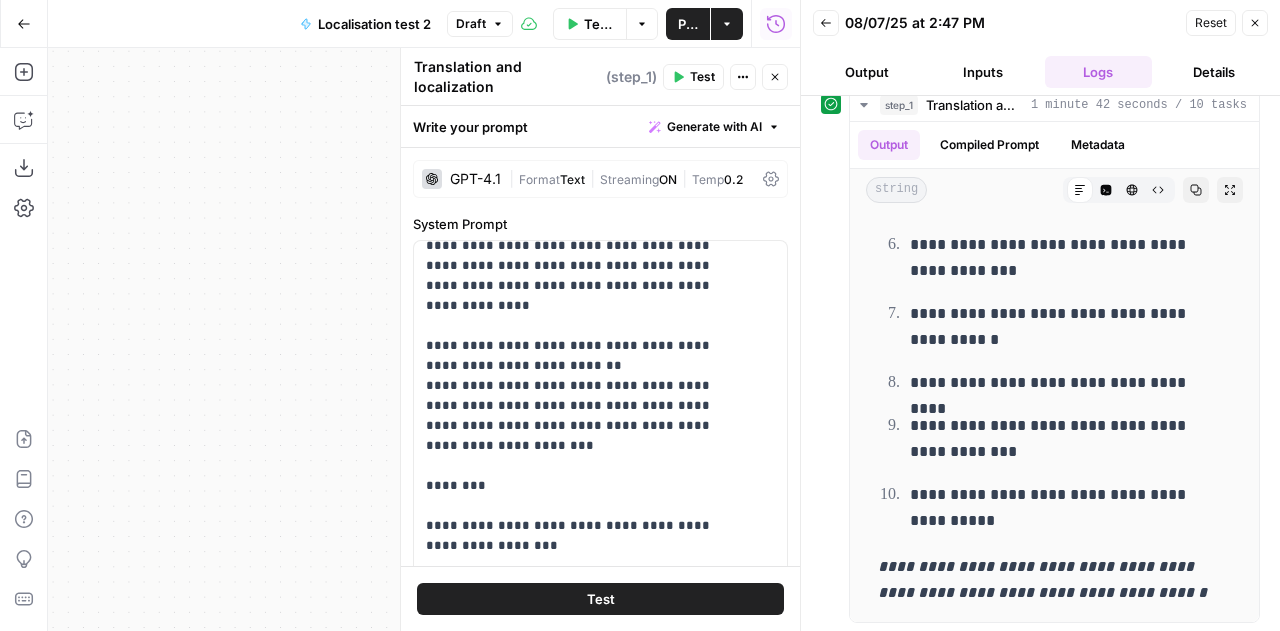 click on "Reset" at bounding box center [1211, 23] 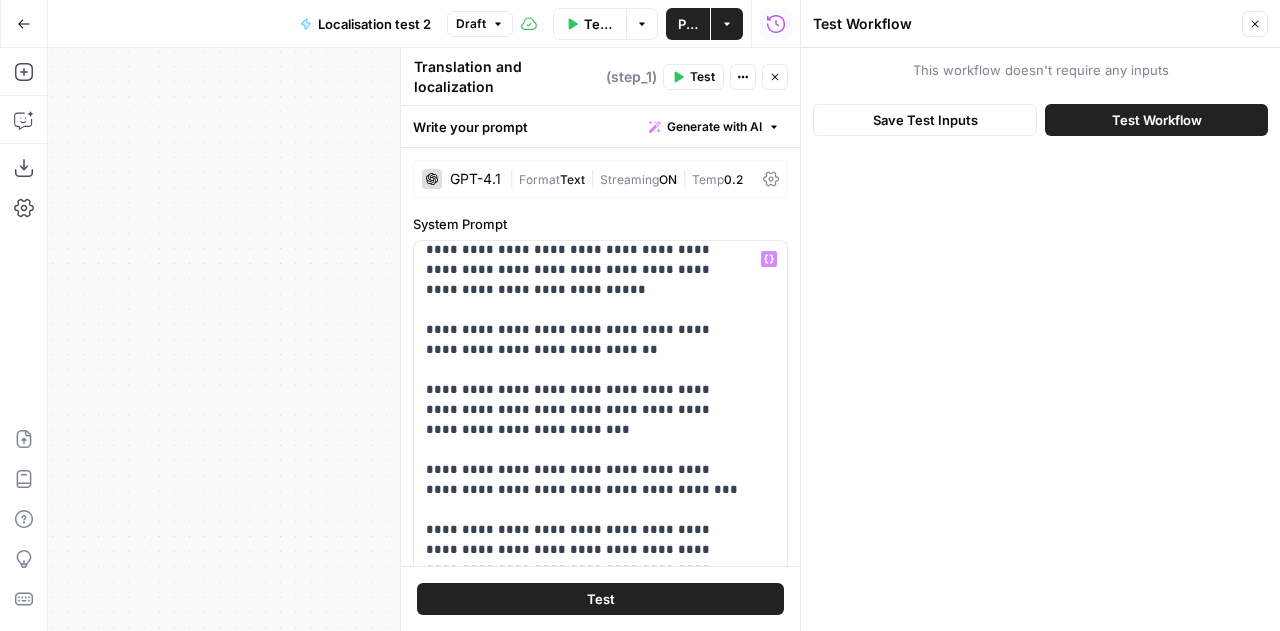 scroll, scrollTop: 0, scrollLeft: 0, axis: both 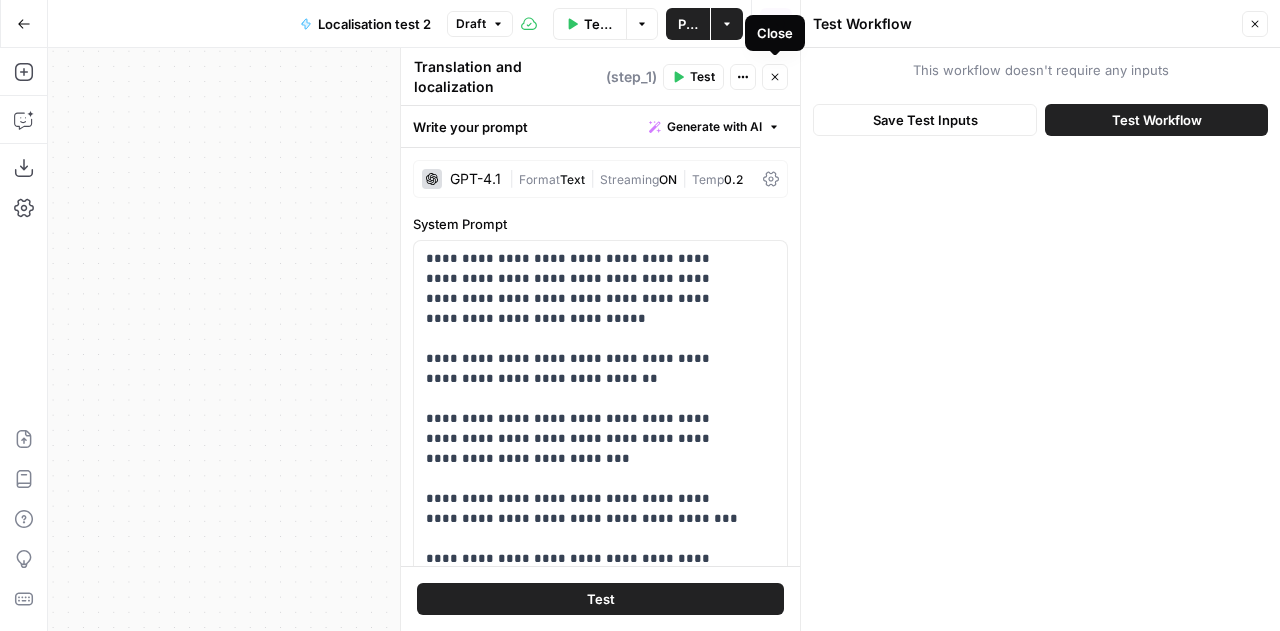 click on "Close" at bounding box center (775, 77) 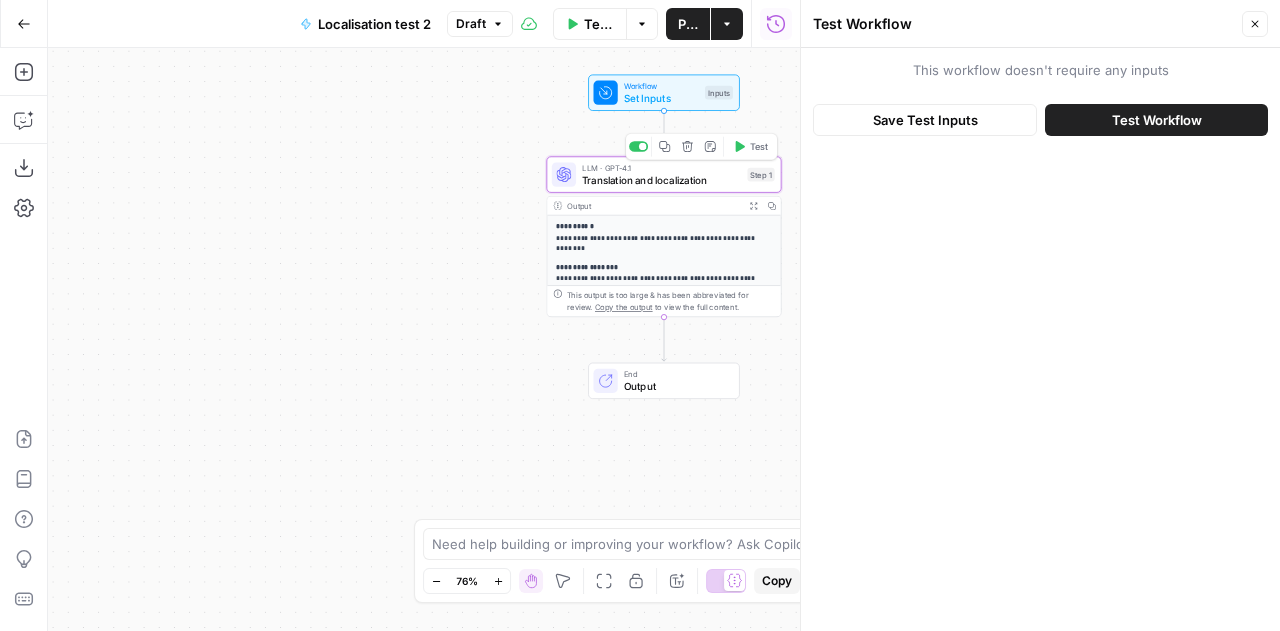 click on "Translation and localization" at bounding box center [661, 179] 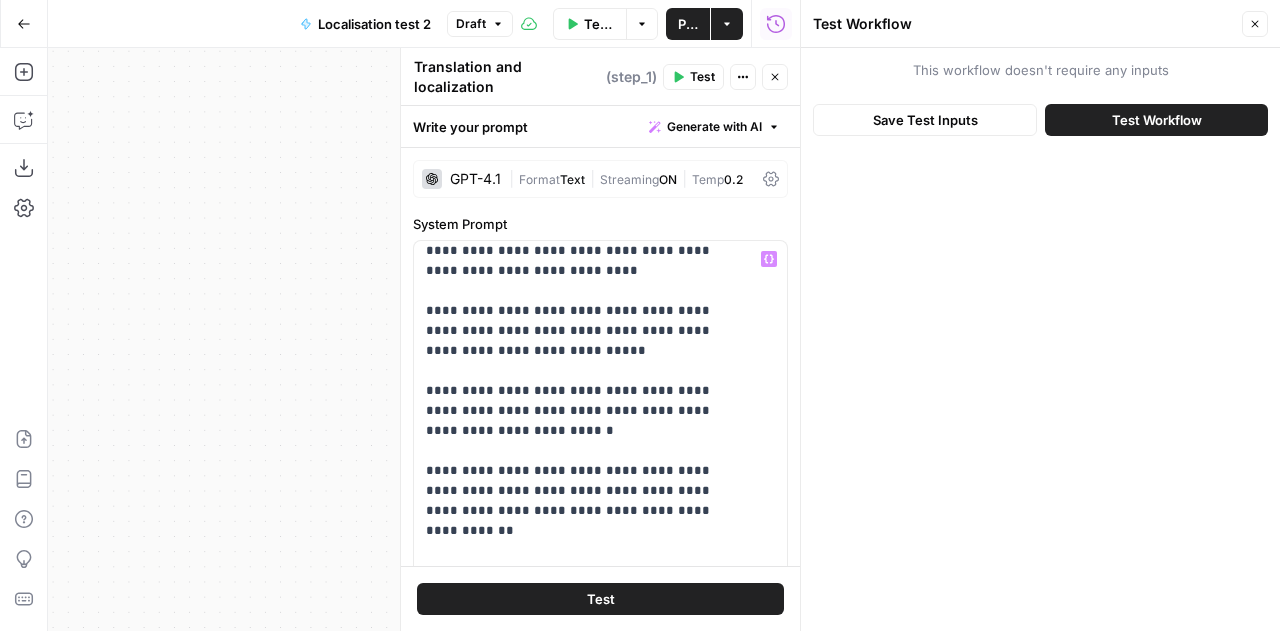 scroll, scrollTop: 1022, scrollLeft: 0, axis: vertical 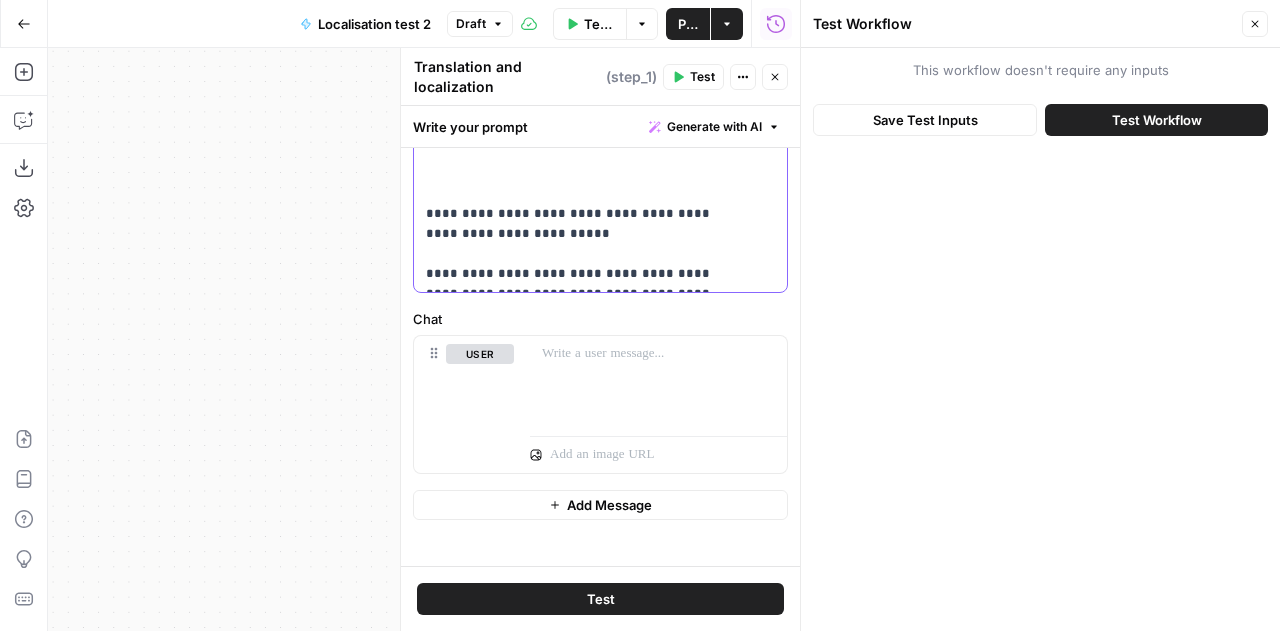 drag, startPoint x: 419, startPoint y: 301, endPoint x: 658, endPoint y: 678, distance: 446.37427 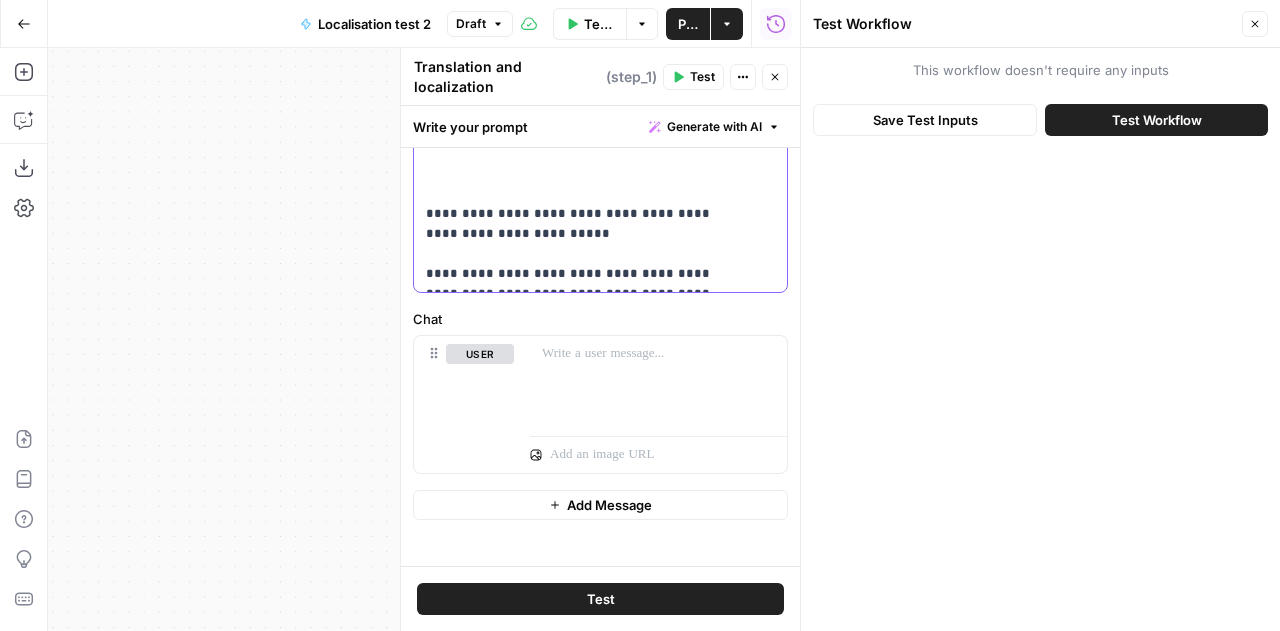 scroll, scrollTop: 464, scrollLeft: 0, axis: vertical 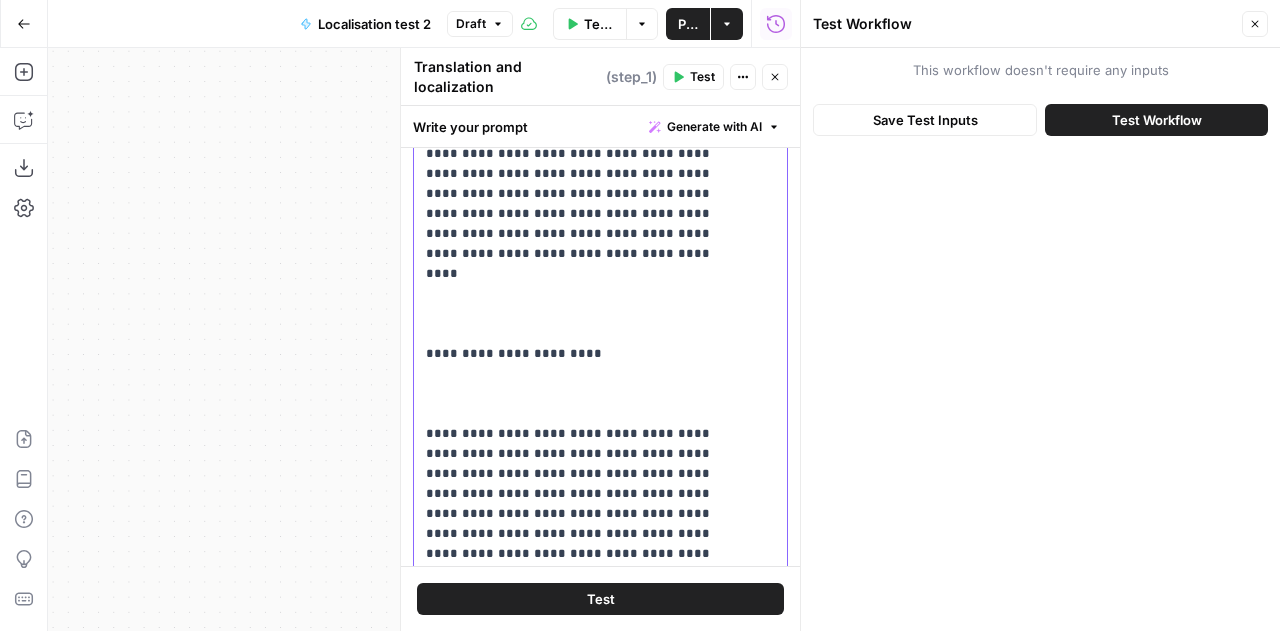 drag, startPoint x: 499, startPoint y: 490, endPoint x: 416, endPoint y: 489, distance: 83.00603 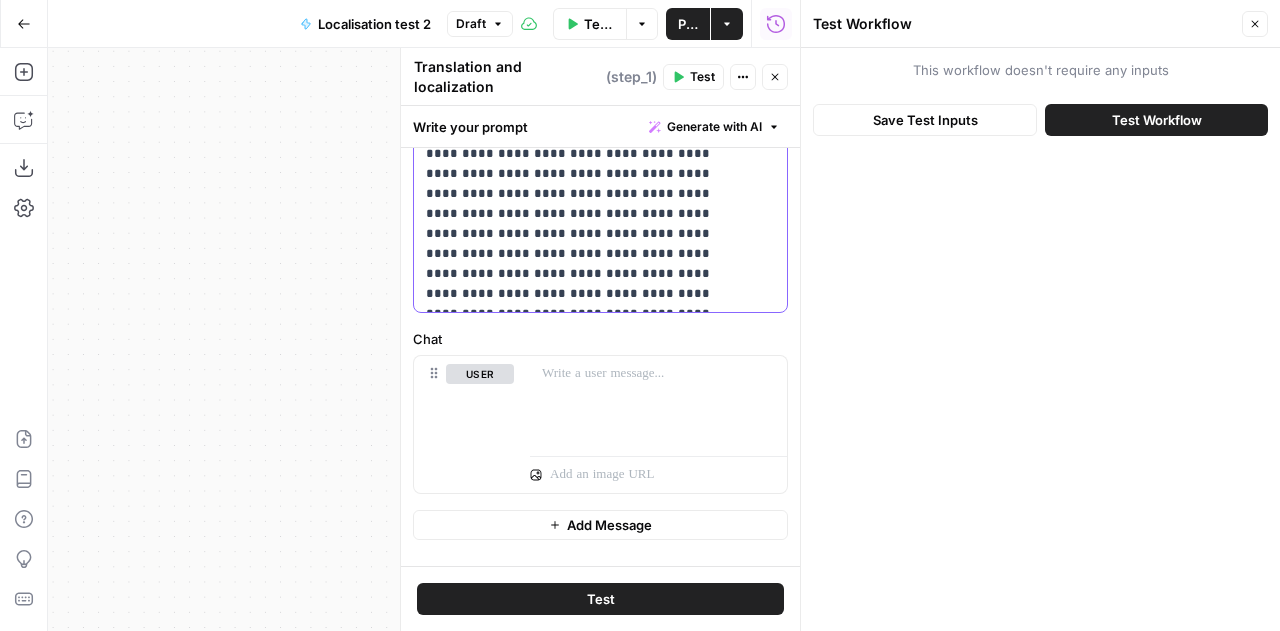 scroll, scrollTop: 724, scrollLeft: 0, axis: vertical 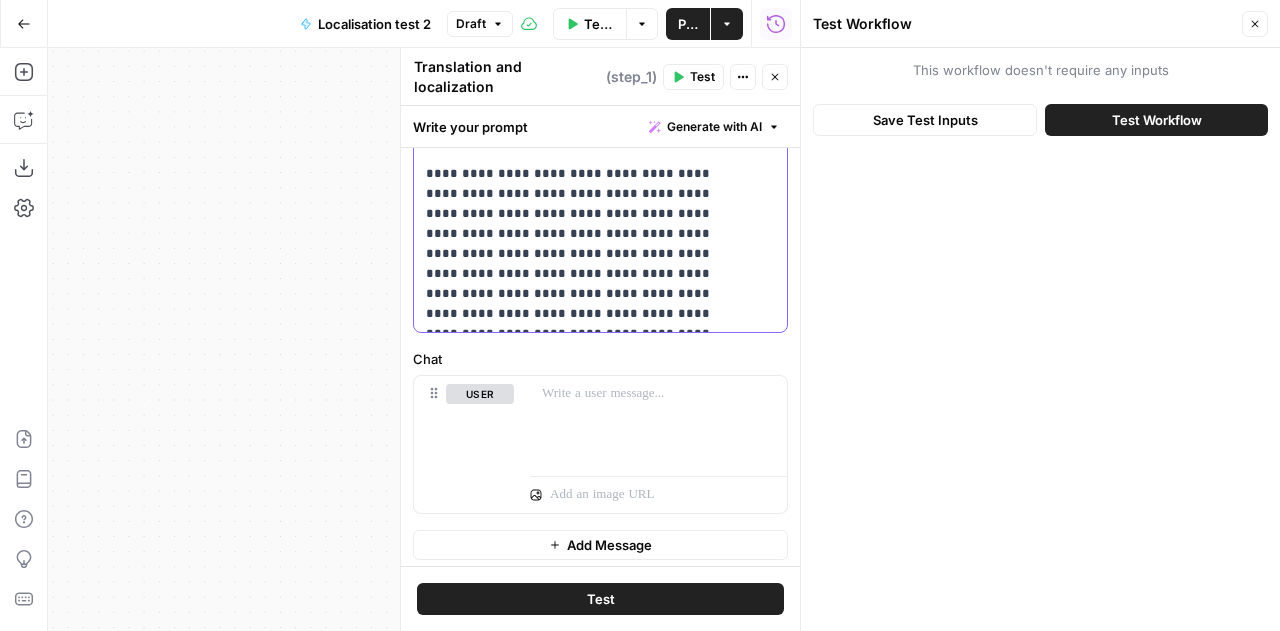 drag, startPoint x: 430, startPoint y: 257, endPoint x: 596, endPoint y: 250, distance: 166.14752 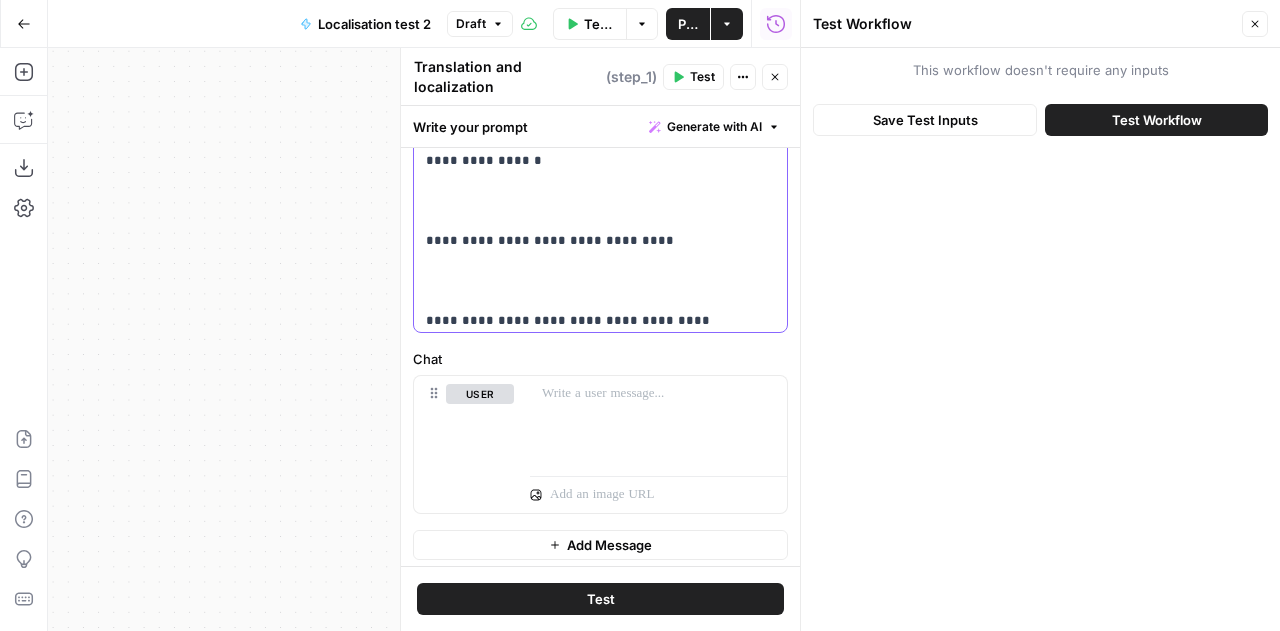 scroll, scrollTop: 9171, scrollLeft: 0, axis: vertical 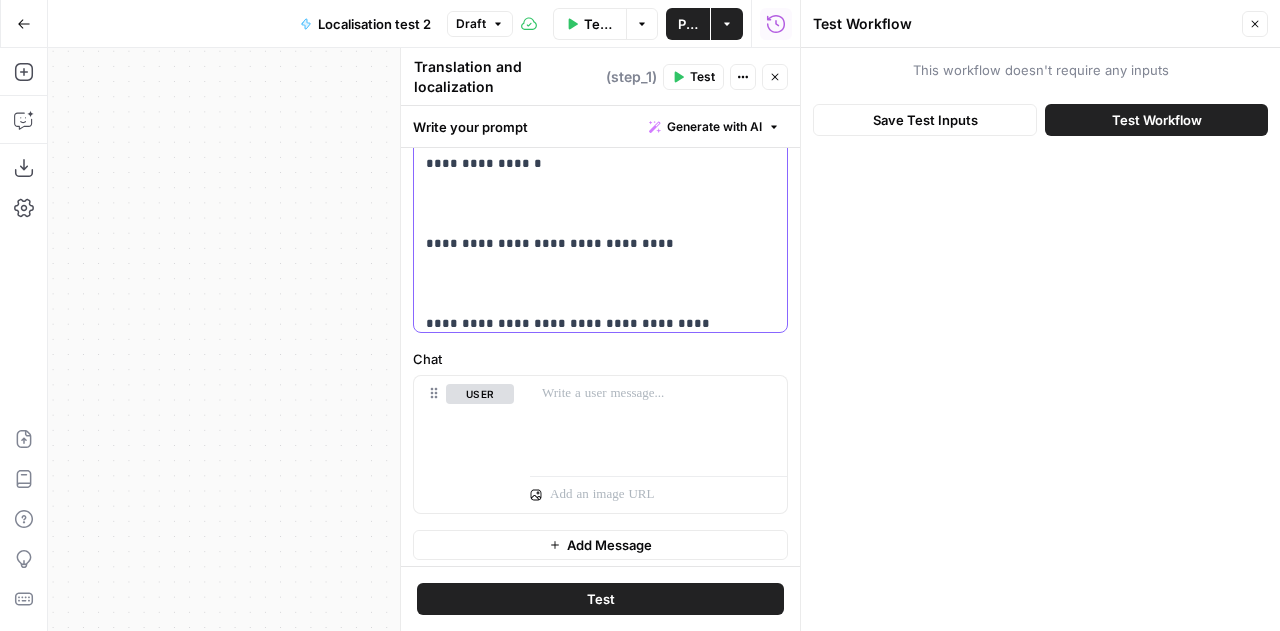 drag, startPoint x: 466, startPoint y: 213, endPoint x: 474, endPoint y: 252, distance: 39.812057 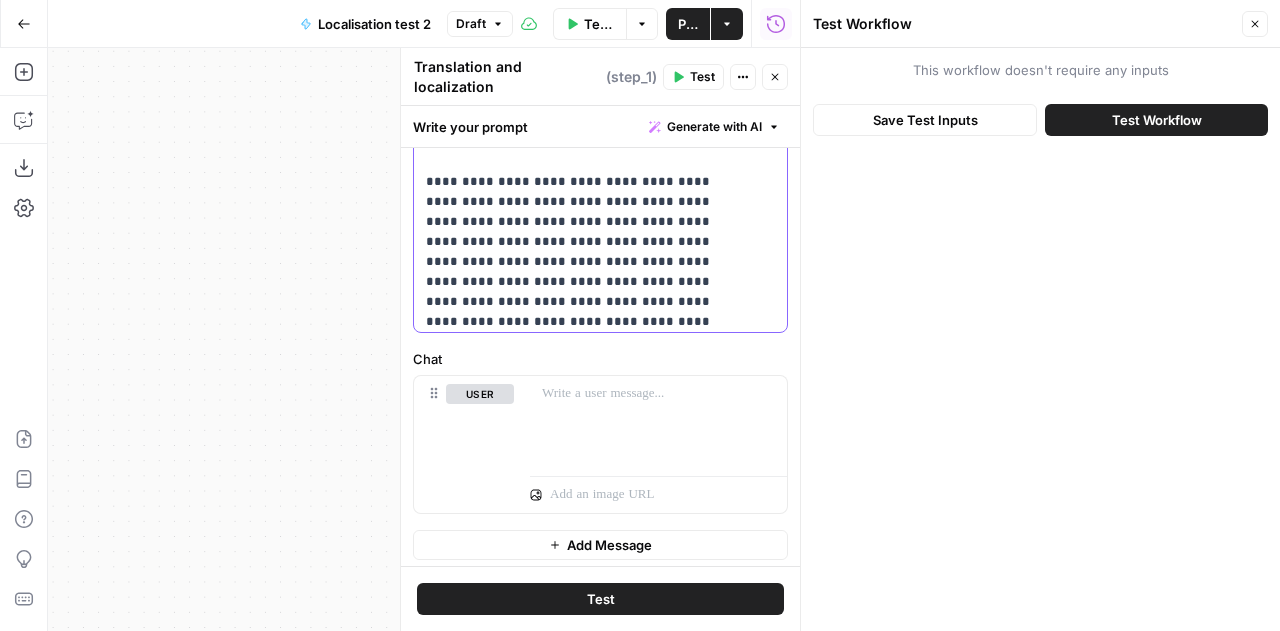 scroll, scrollTop: 9314, scrollLeft: 0, axis: vertical 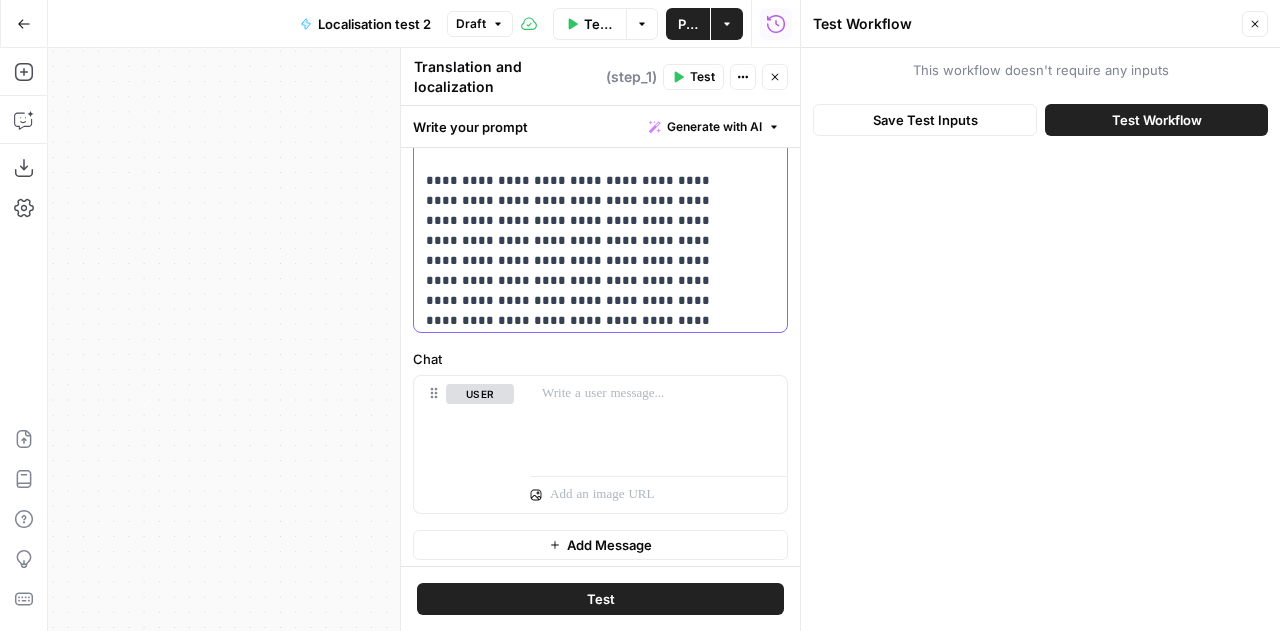 drag, startPoint x: 444, startPoint y: 233, endPoint x: 484, endPoint y: 273, distance: 56.568542 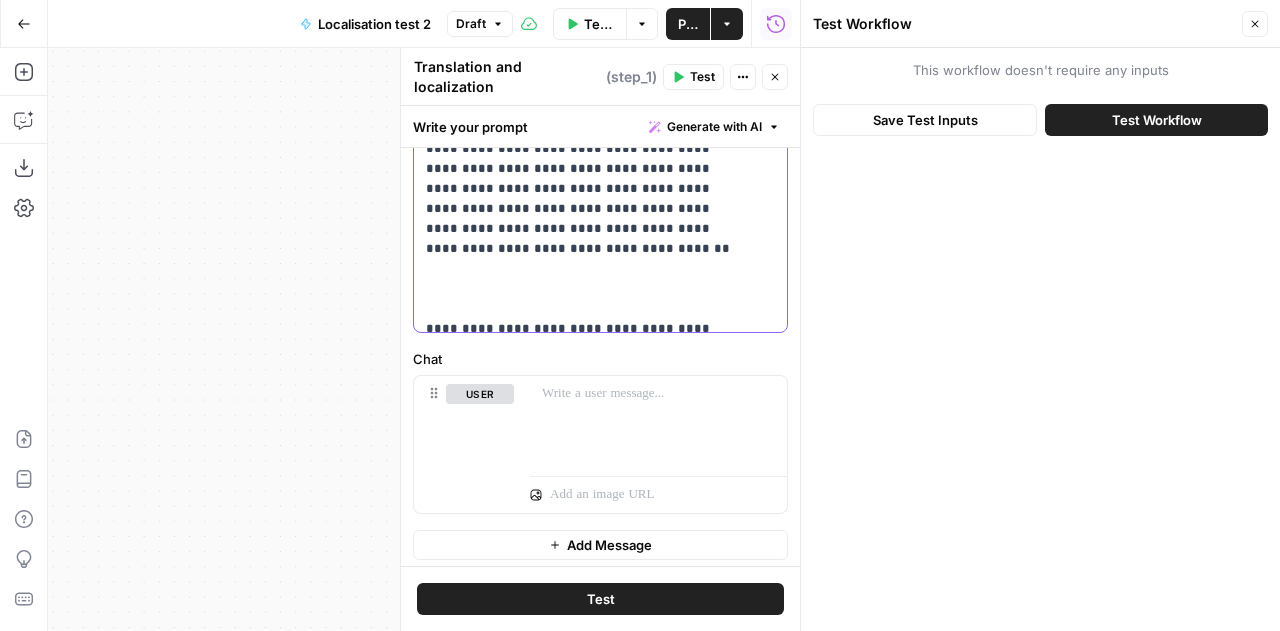 scroll, scrollTop: 9407, scrollLeft: 0, axis: vertical 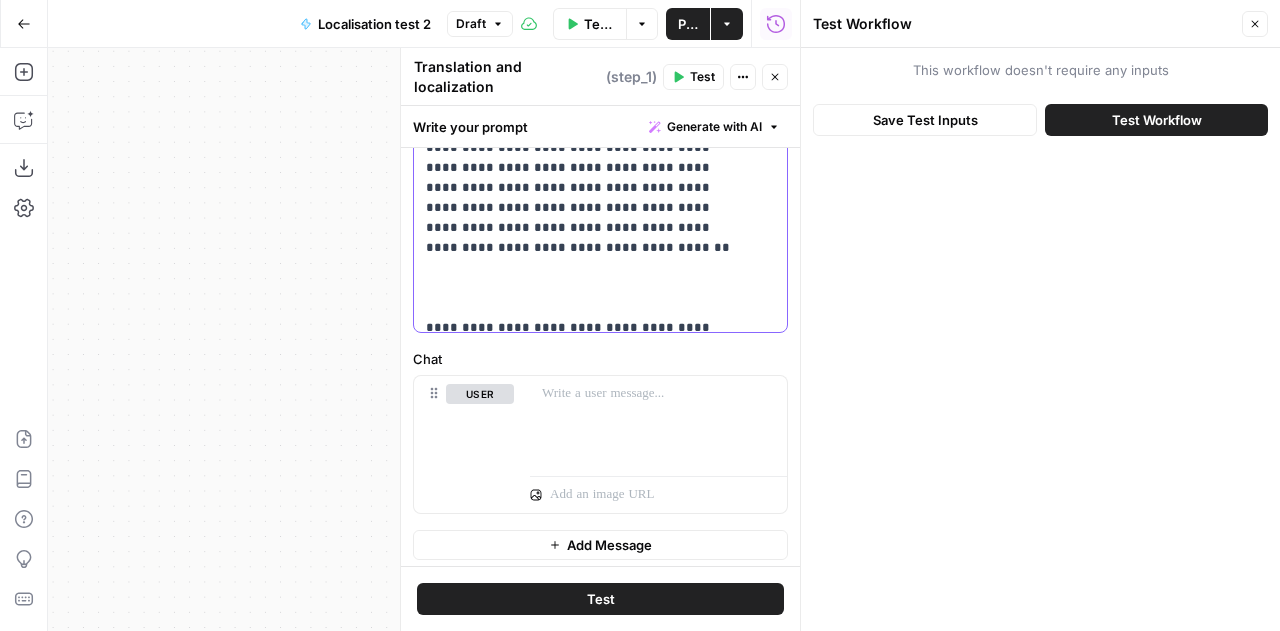 drag, startPoint x: 438, startPoint y: 234, endPoint x: 636, endPoint y: 209, distance: 199.57204 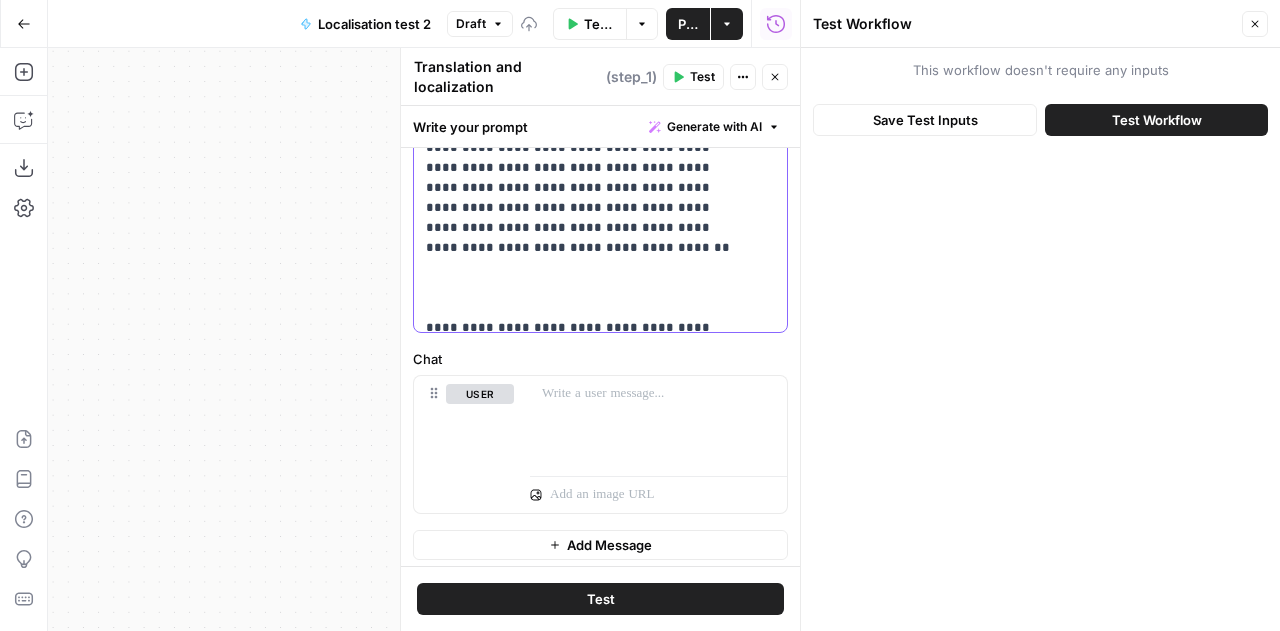 scroll, scrollTop: 9665, scrollLeft: 0, axis: vertical 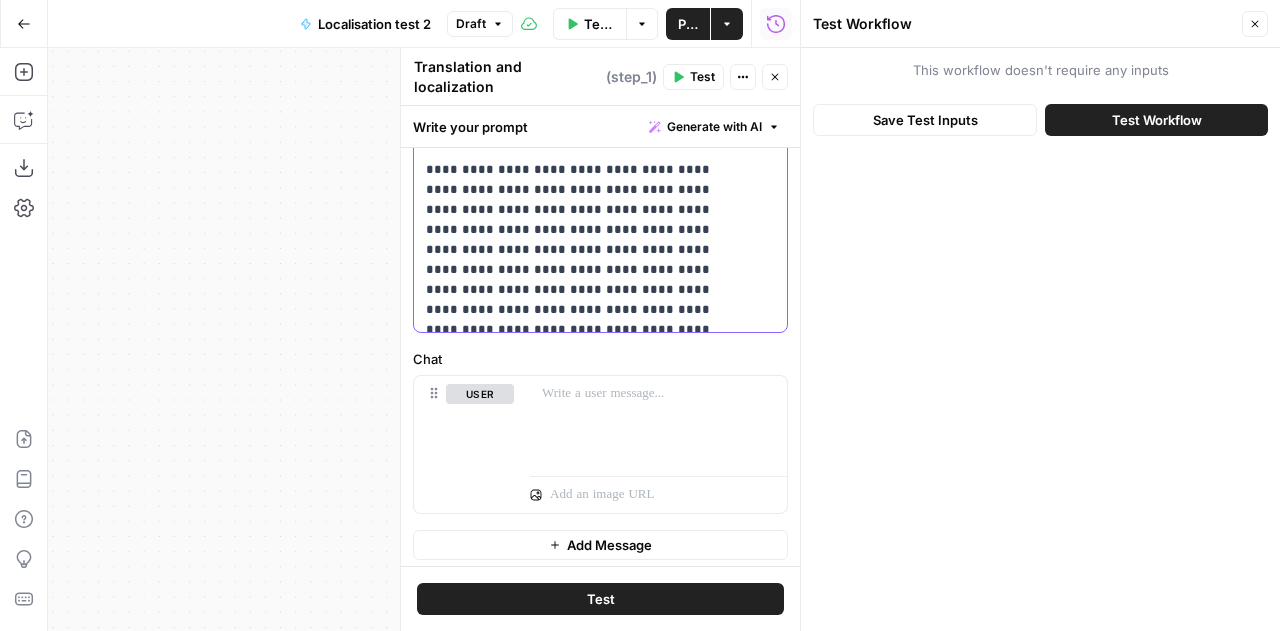 click on "**********" at bounding box center (585, -3480) 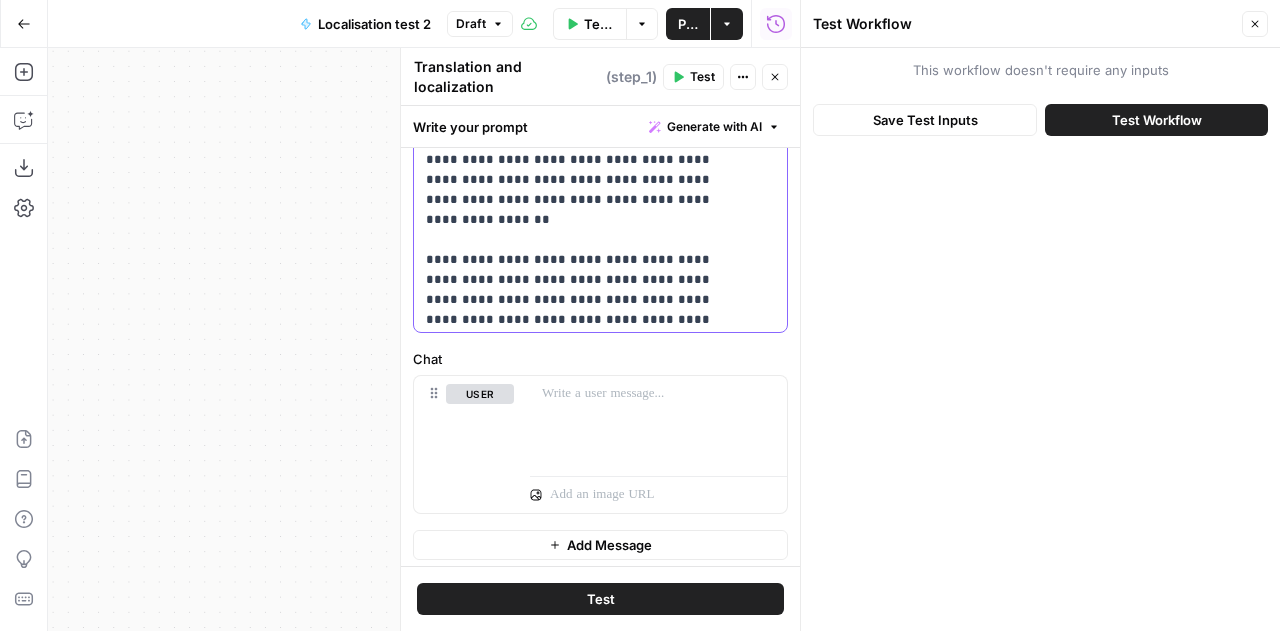 scroll, scrollTop: 10337, scrollLeft: 0, axis: vertical 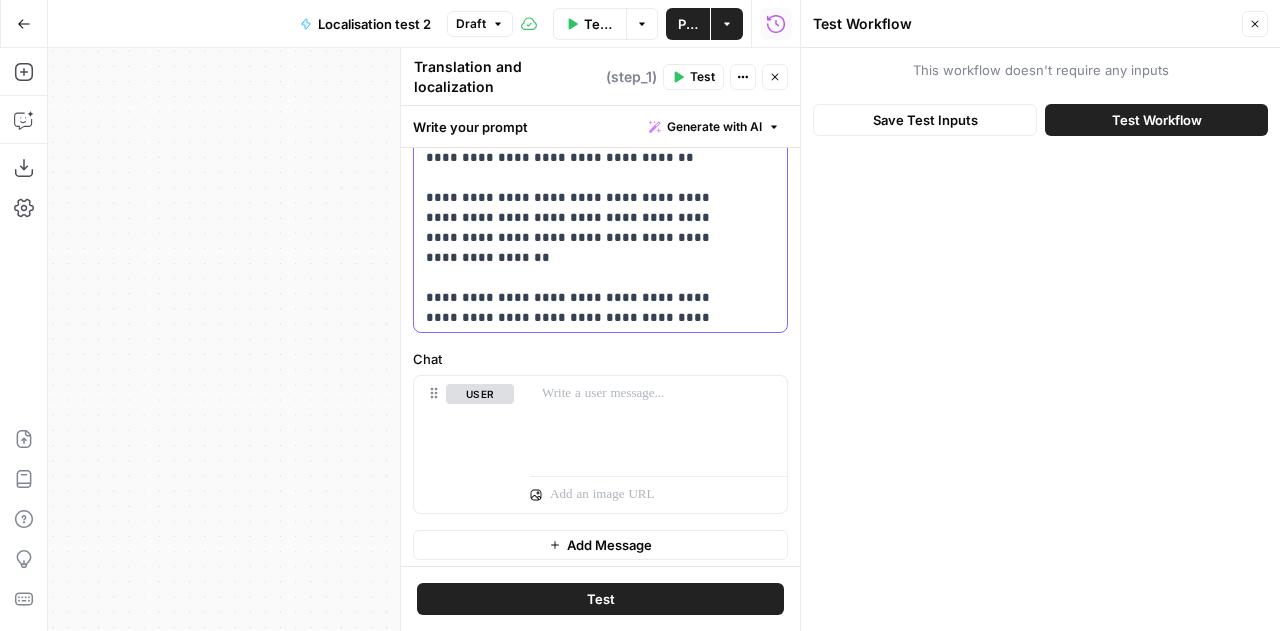 drag, startPoint x: 438, startPoint y: 175, endPoint x: 494, endPoint y: 203, distance: 62.609905 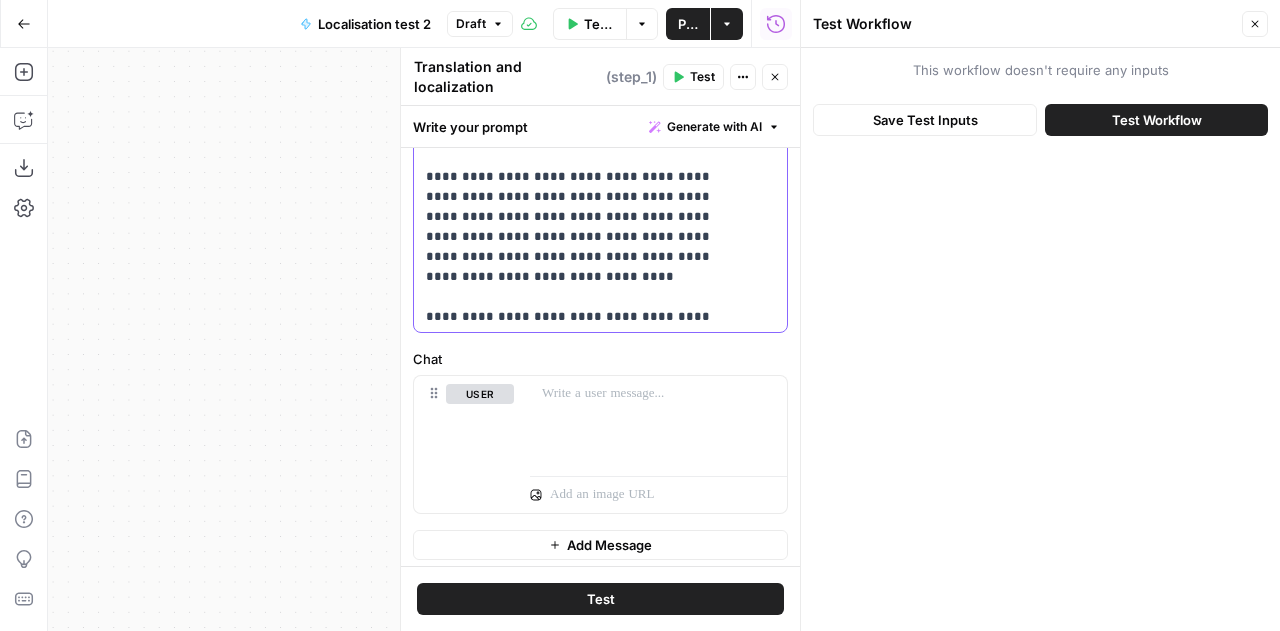 scroll, scrollTop: 10570, scrollLeft: 0, axis: vertical 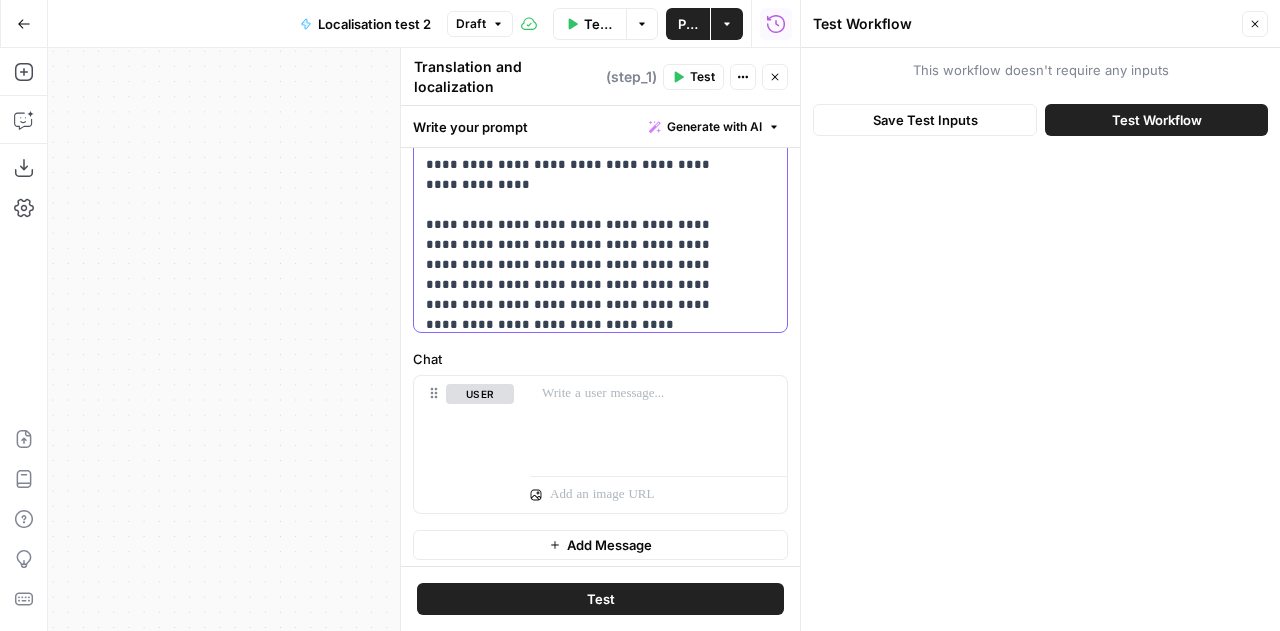 drag, startPoint x: 432, startPoint y: 216, endPoint x: 470, endPoint y: 254, distance: 53.740116 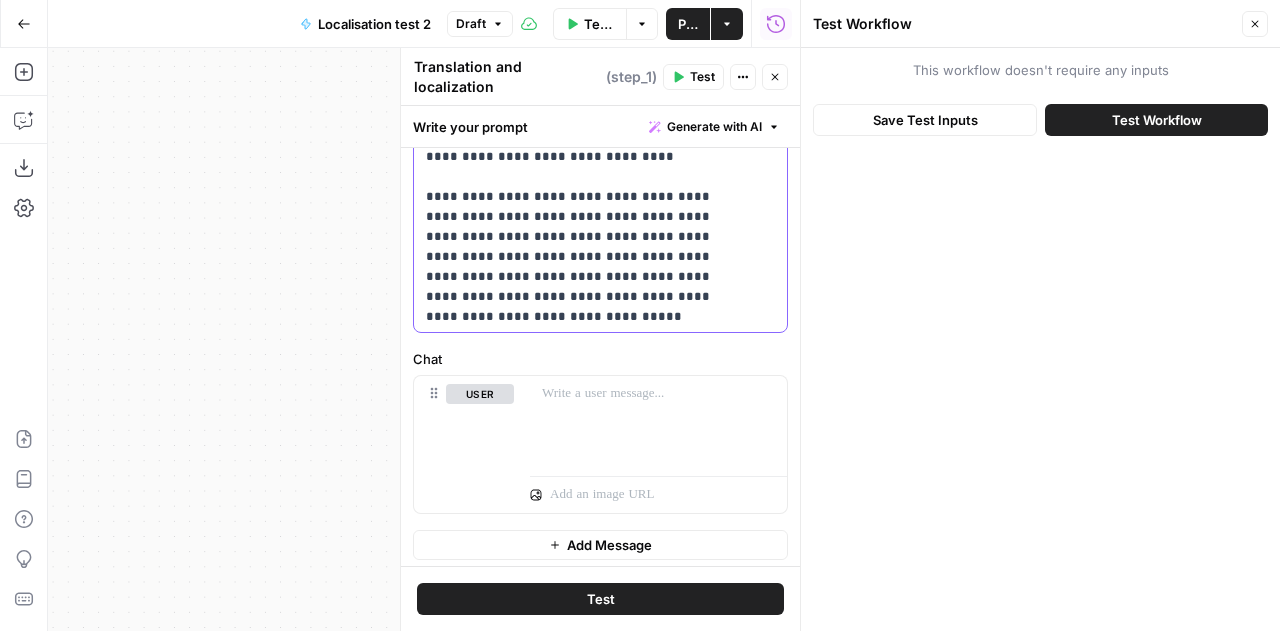 click on "**********" at bounding box center (585, -4603) 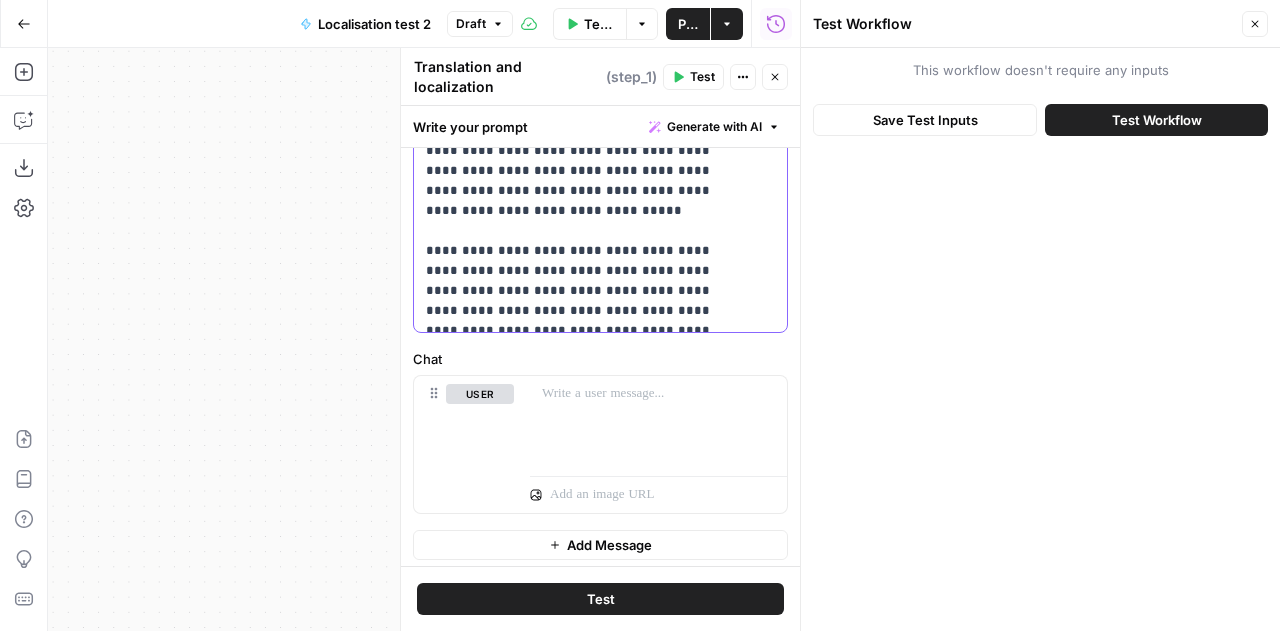 scroll, scrollTop: 10853, scrollLeft: 0, axis: vertical 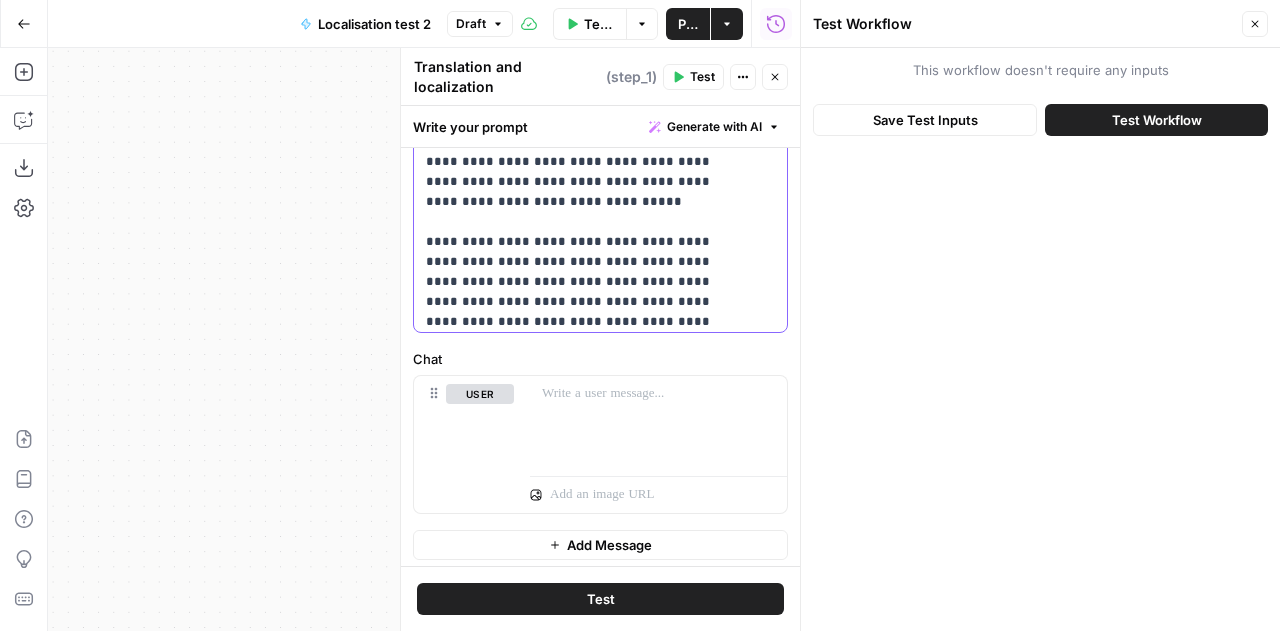 drag, startPoint x: 442, startPoint y: 279, endPoint x: 594, endPoint y: 148, distance: 200.6614 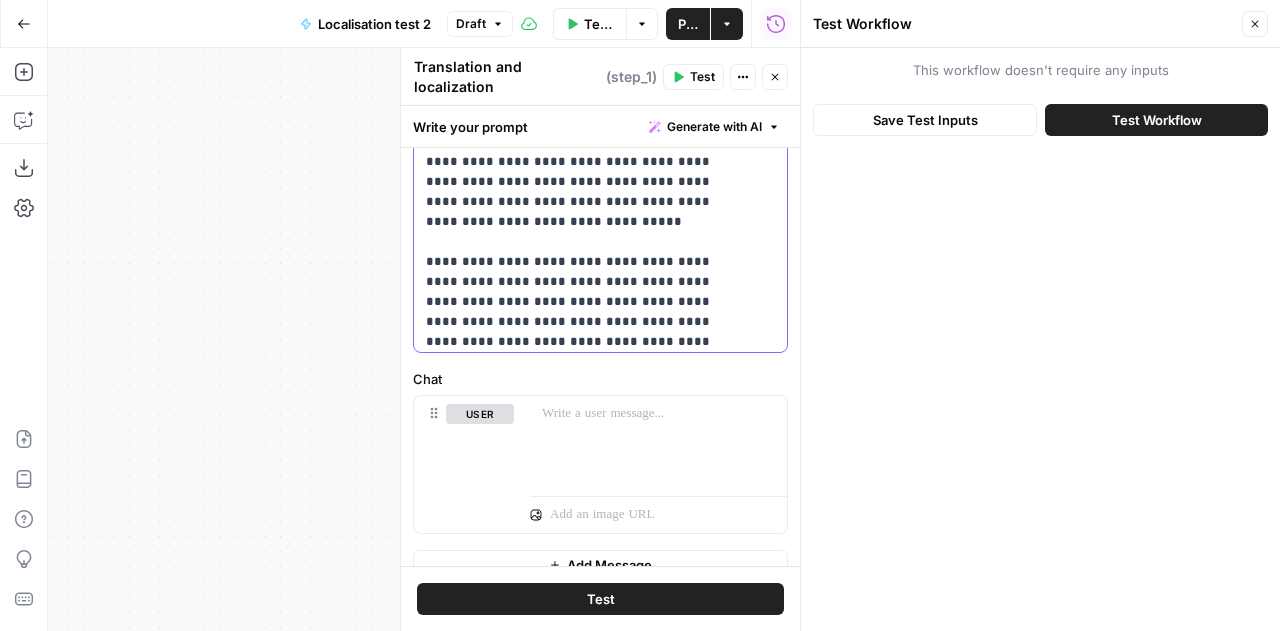 scroll, scrollTop: 684, scrollLeft: 0, axis: vertical 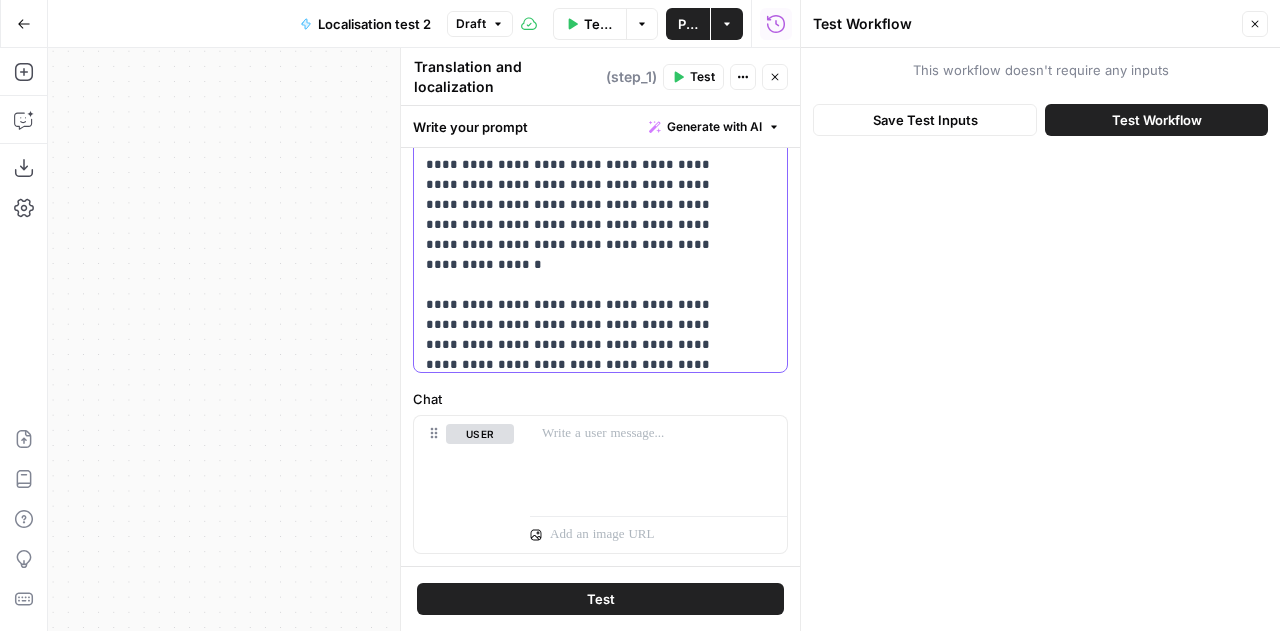drag, startPoint x: 547, startPoint y: 210, endPoint x: 547, endPoint y: 253, distance: 43 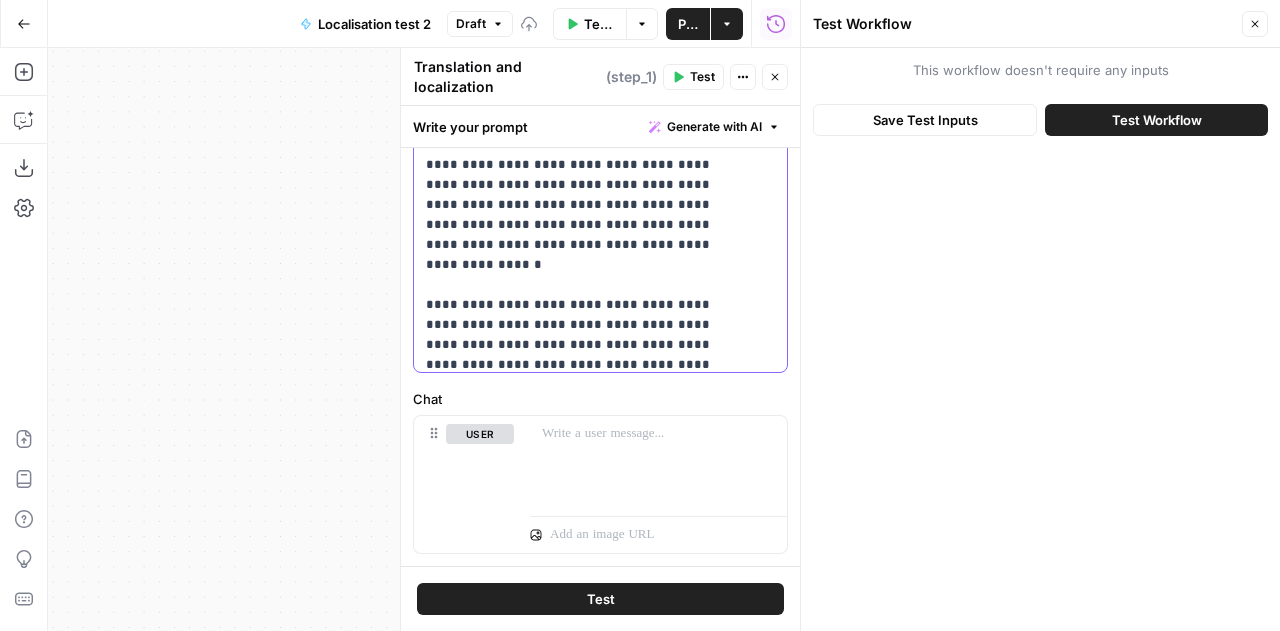 scroll, scrollTop: 11327, scrollLeft: 0, axis: vertical 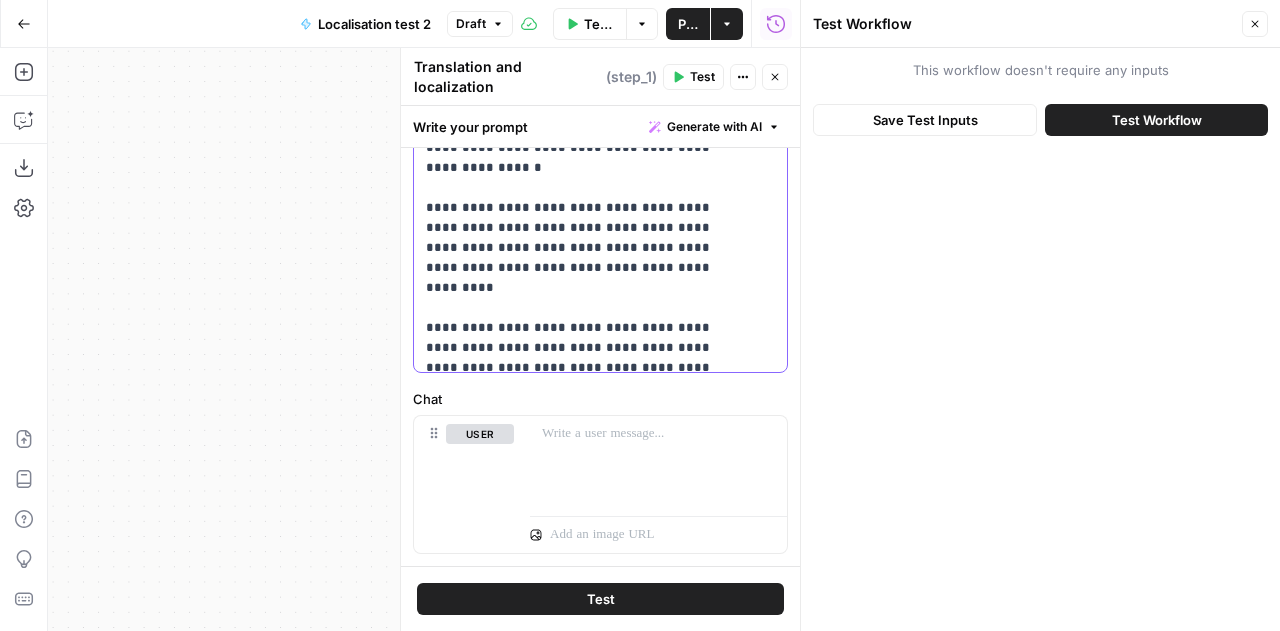 drag, startPoint x: 541, startPoint y: 227, endPoint x: 536, endPoint y: 277, distance: 50.24938 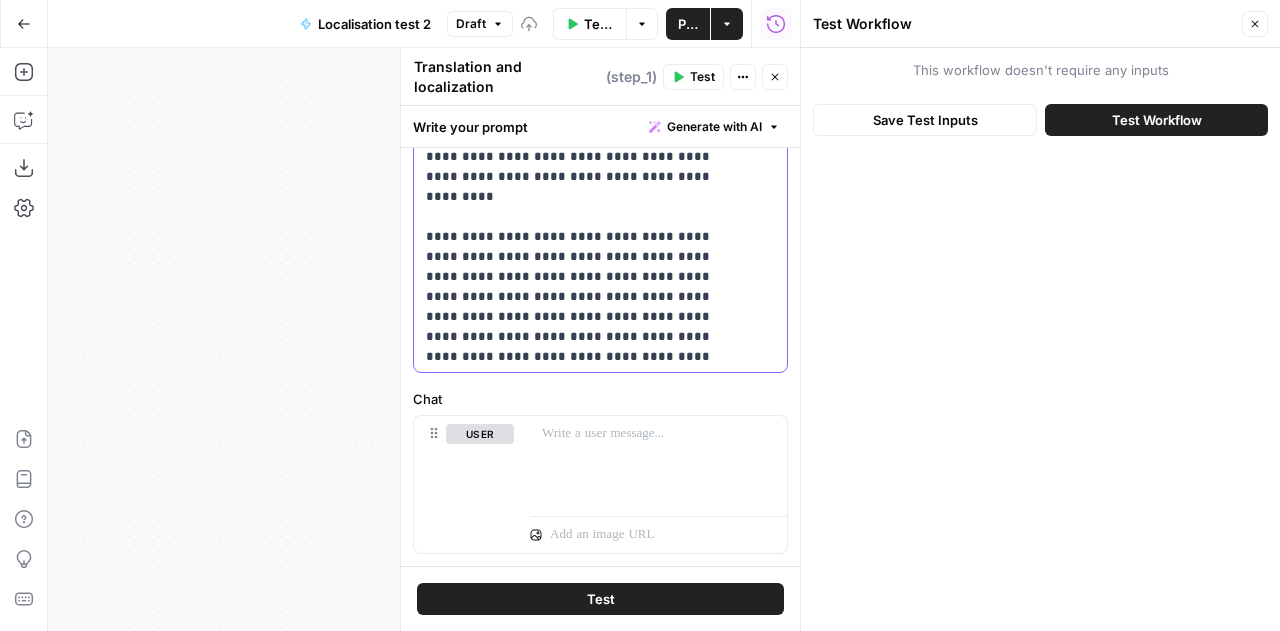 scroll, scrollTop: 11423, scrollLeft: 0, axis: vertical 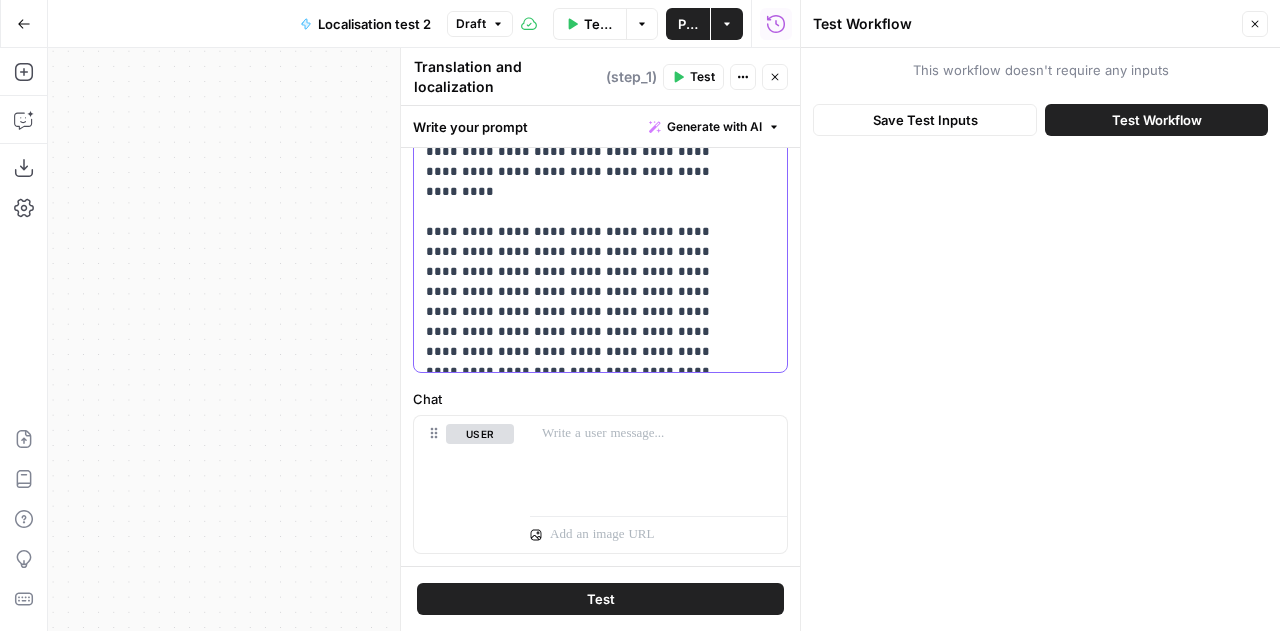 drag, startPoint x: 526, startPoint y: 242, endPoint x: 513, endPoint y: 299, distance: 58.463665 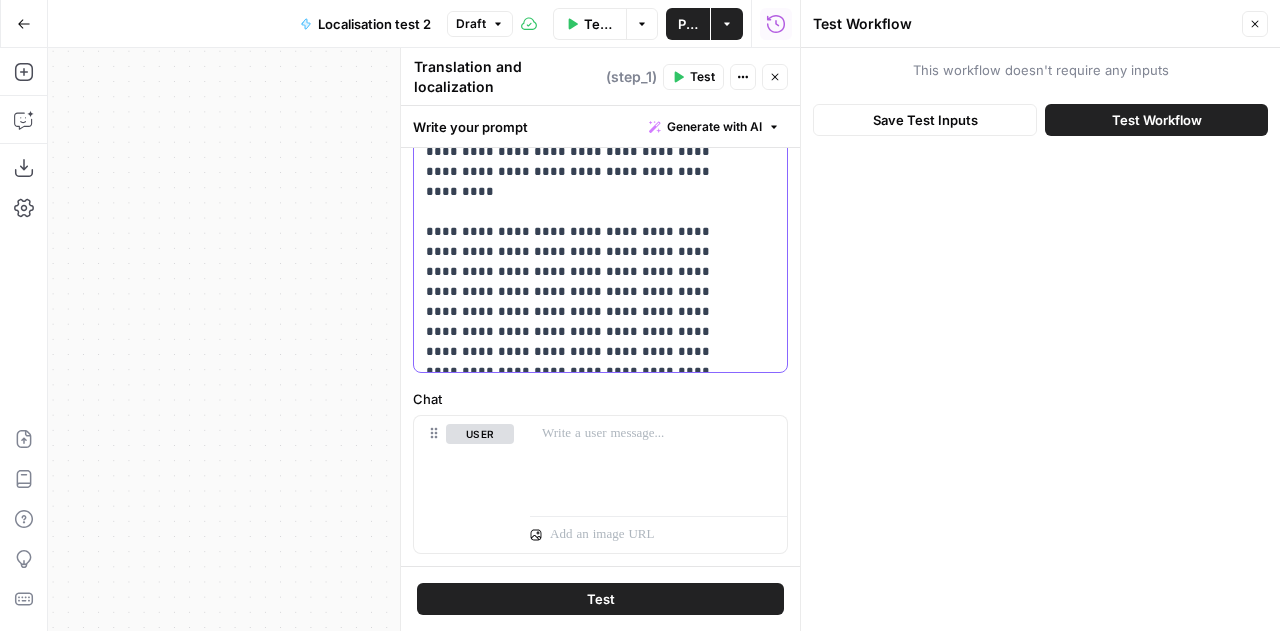 click on "**********" at bounding box center (585, -5318) 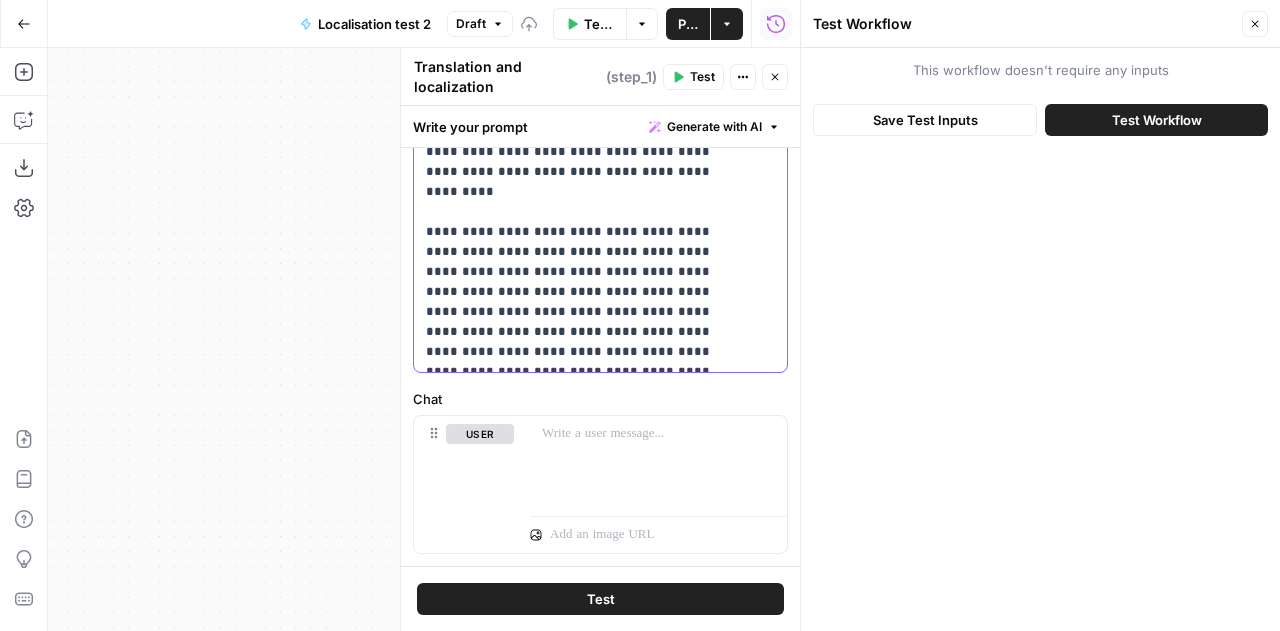 scroll, scrollTop: 11611, scrollLeft: 0, axis: vertical 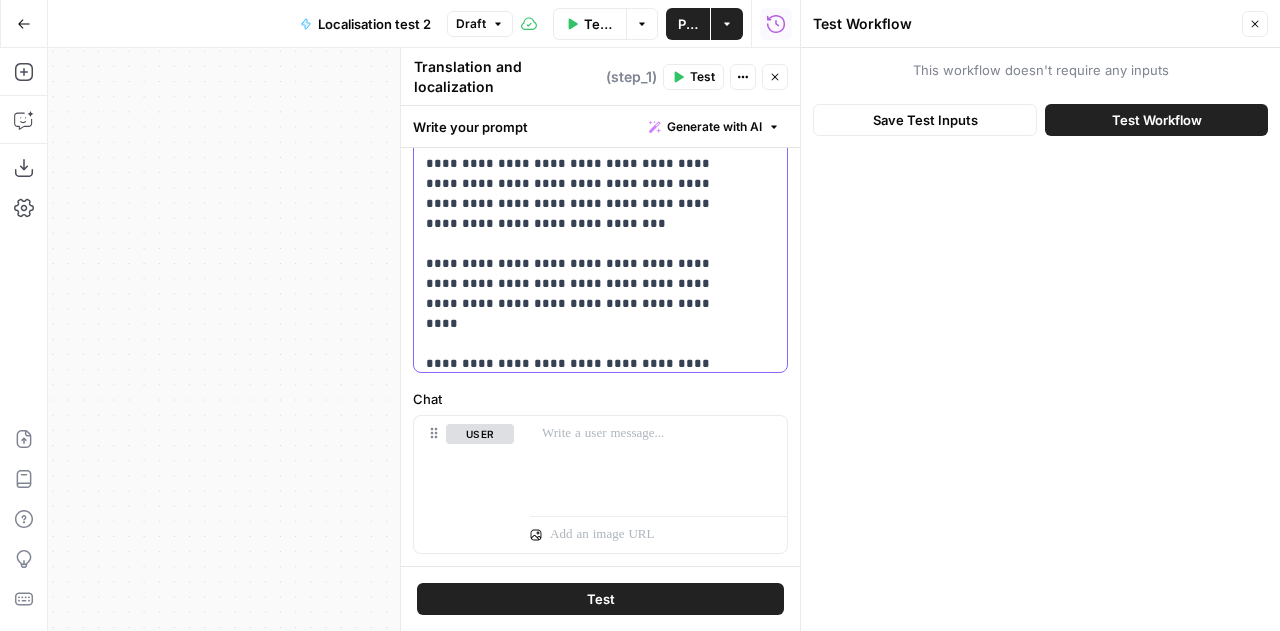 drag, startPoint x: 596, startPoint y: 179, endPoint x: 594, endPoint y: 203, distance: 24.083189 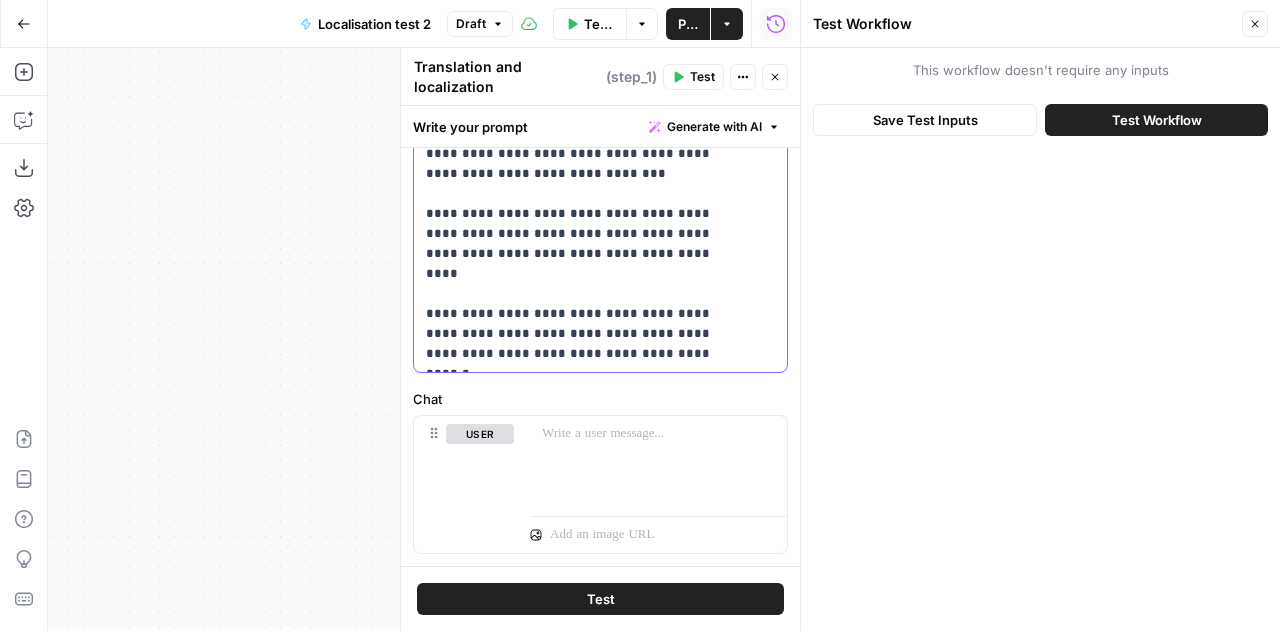 scroll, scrollTop: 11663, scrollLeft: 0, axis: vertical 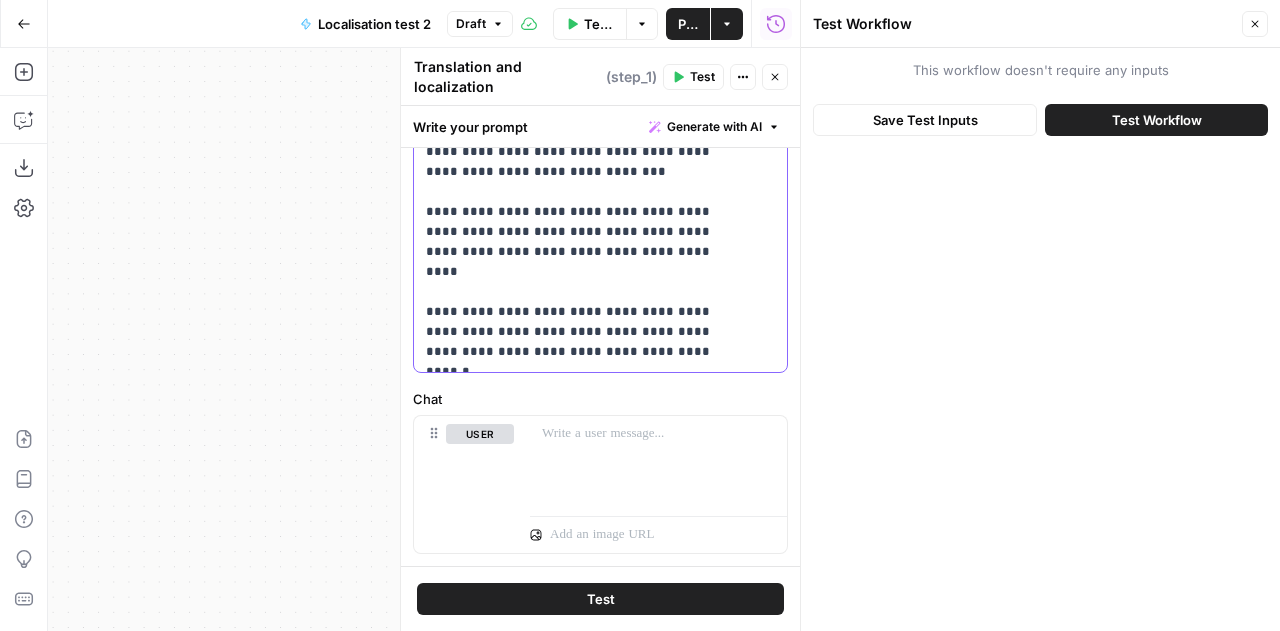 drag, startPoint x: 447, startPoint y: 261, endPoint x: 514, endPoint y: 307, distance: 81.27115 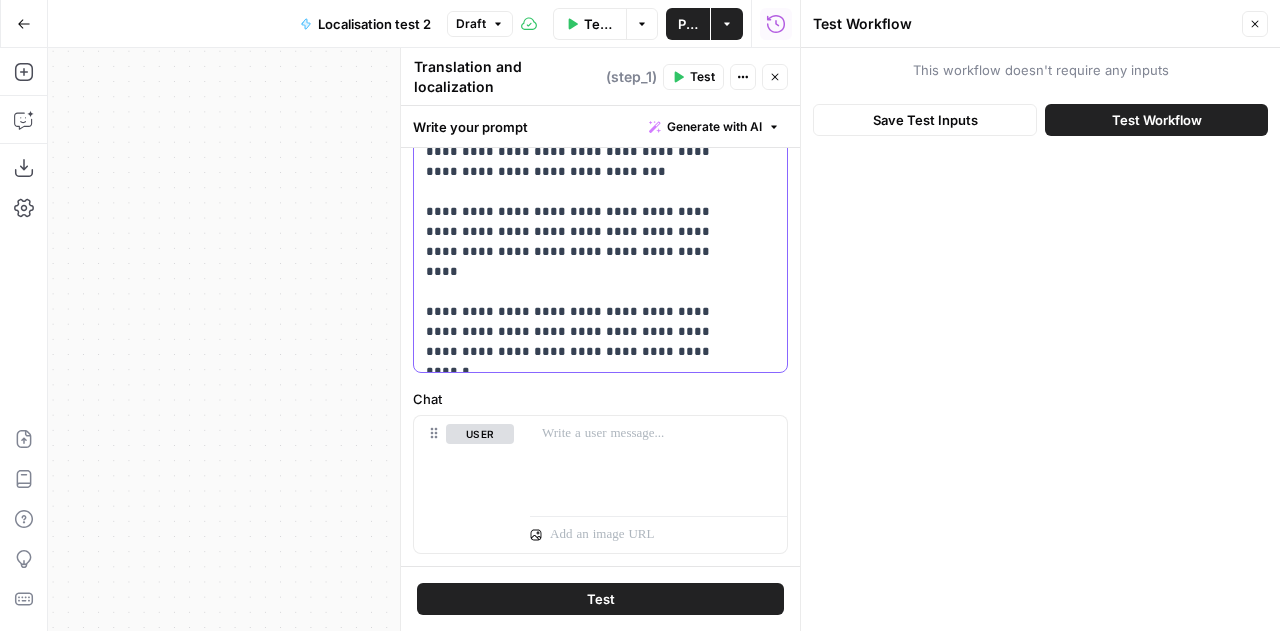 click on "**********" at bounding box center (585, -5618) 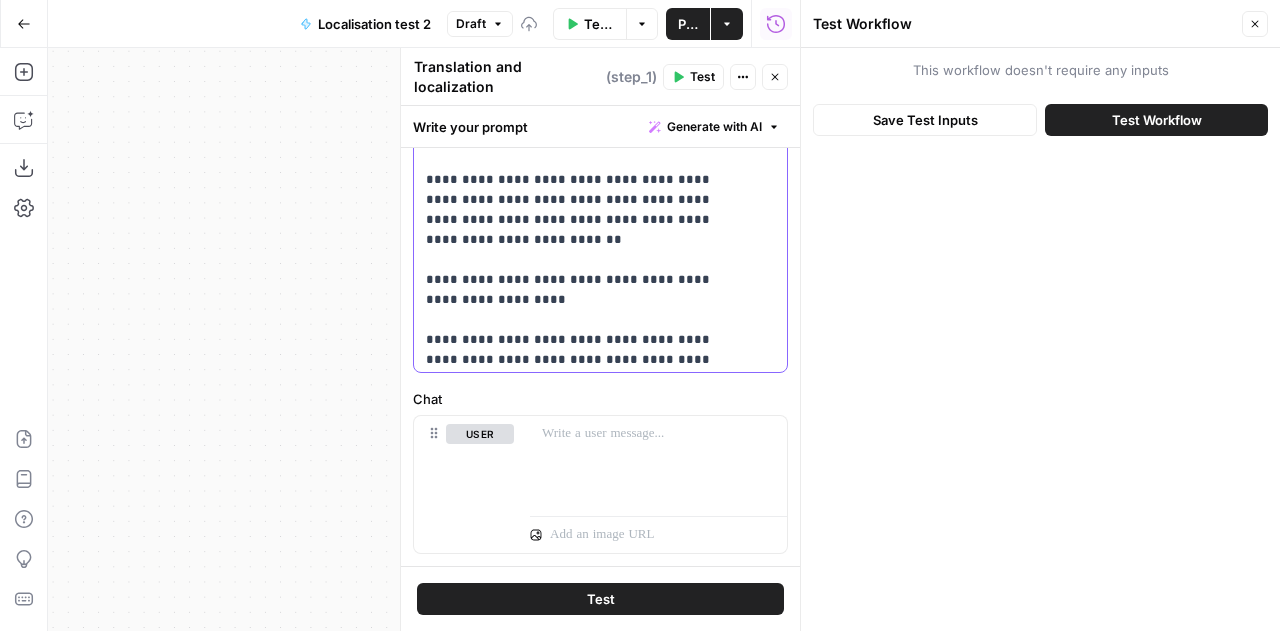 scroll, scrollTop: 11896, scrollLeft: 0, axis: vertical 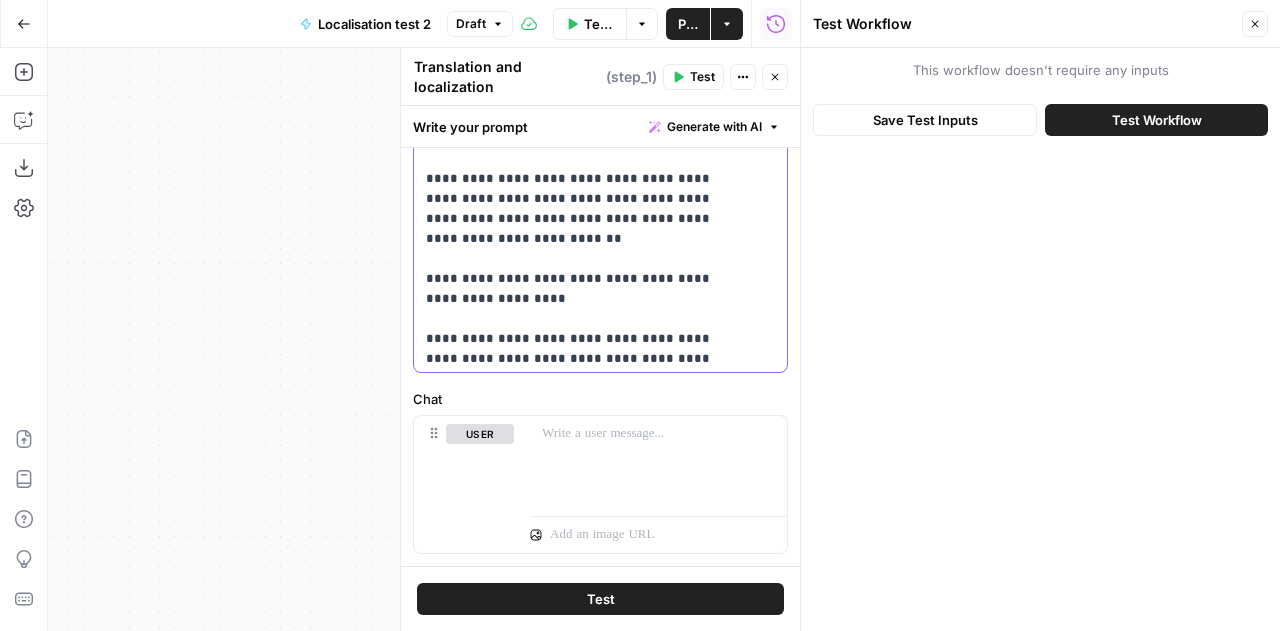 drag, startPoint x: 640, startPoint y: 178, endPoint x: 631, endPoint y: 228, distance: 50.803543 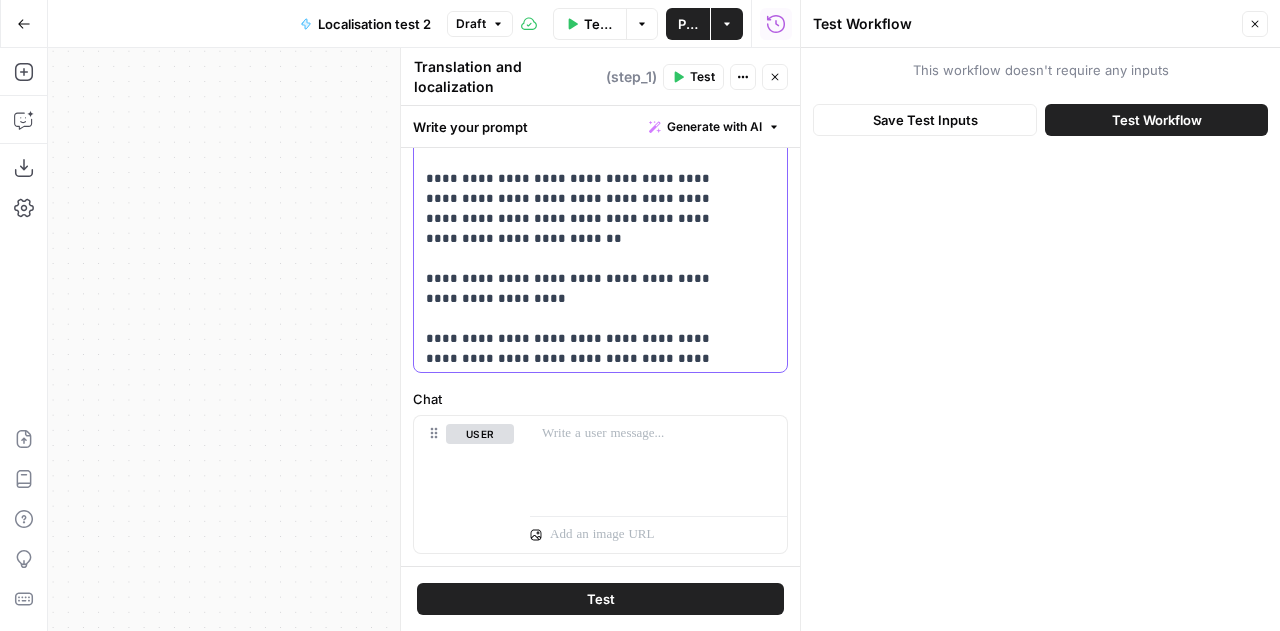 click on "**********" at bounding box center (585, -5871) 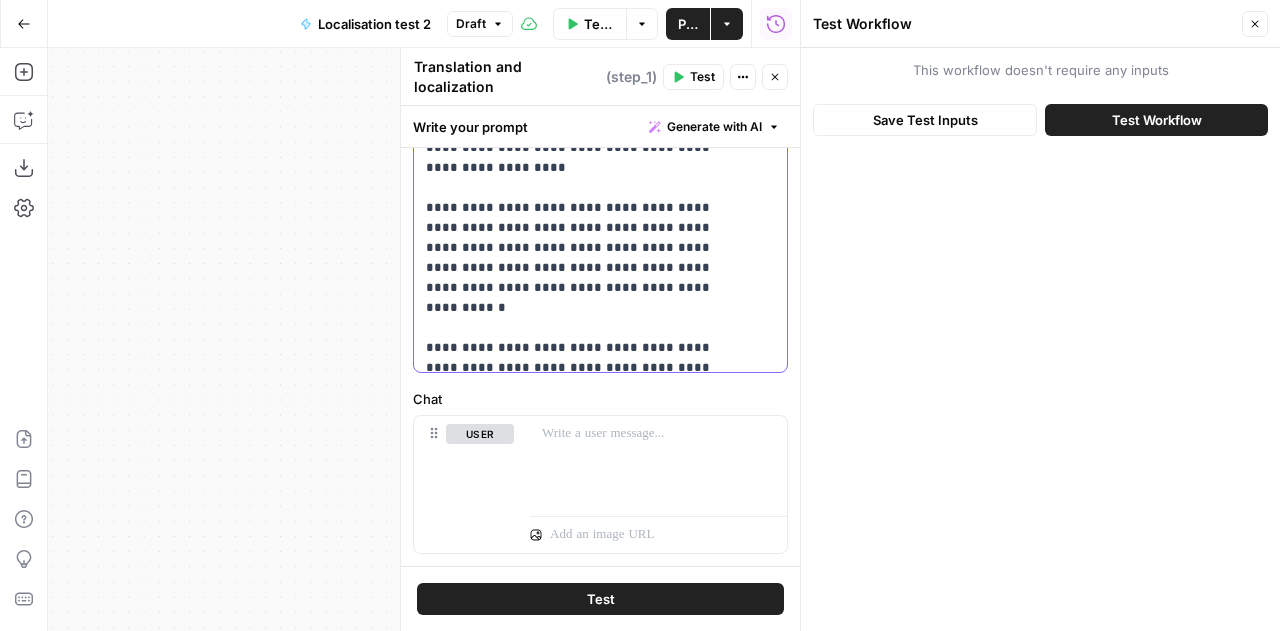 scroll, scrollTop: 12031, scrollLeft: 0, axis: vertical 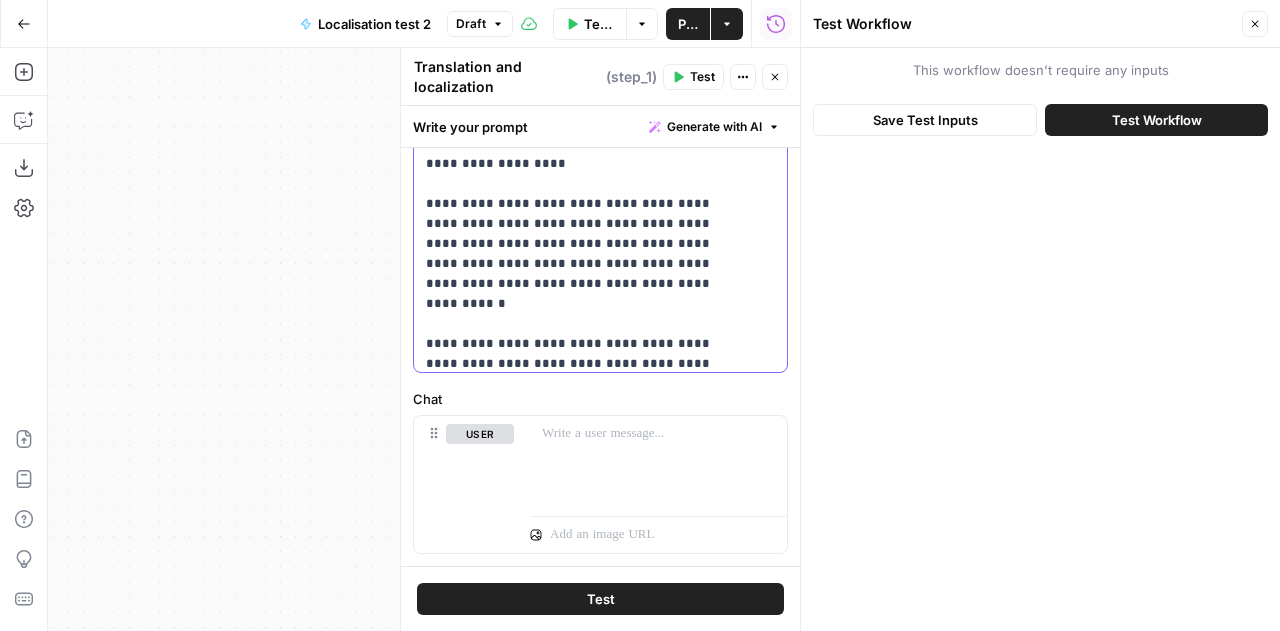 drag, startPoint x: 623, startPoint y: 213, endPoint x: 619, endPoint y: 239, distance: 26.305893 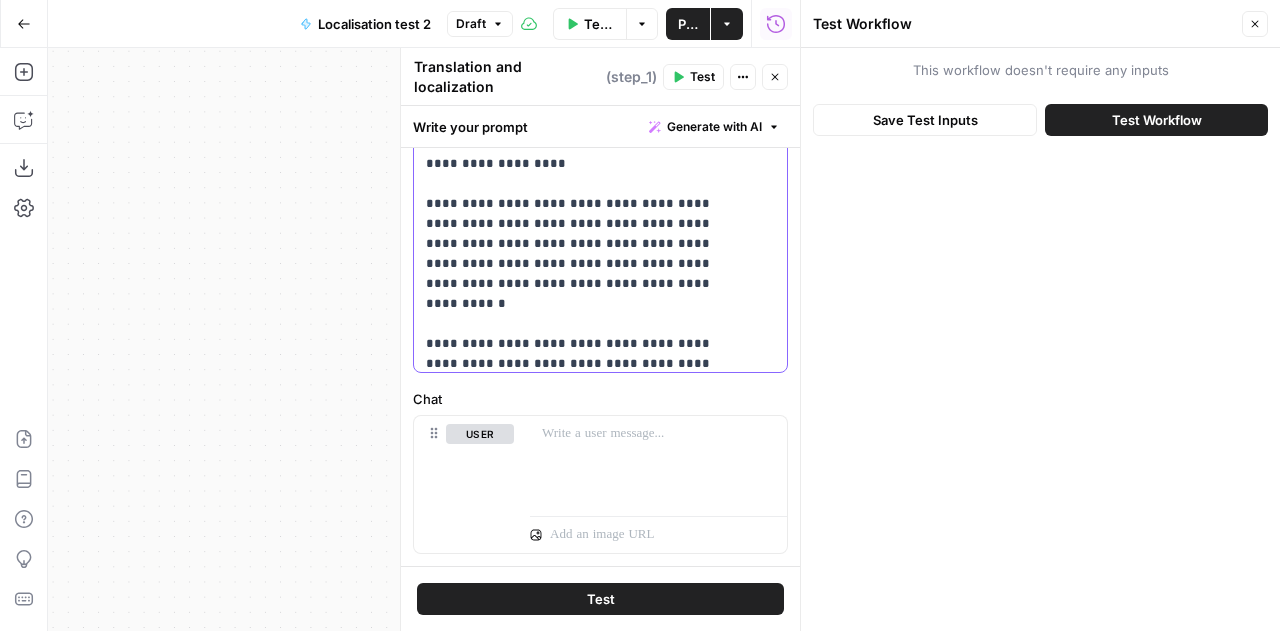 click on "**********" at bounding box center (585, -6026) 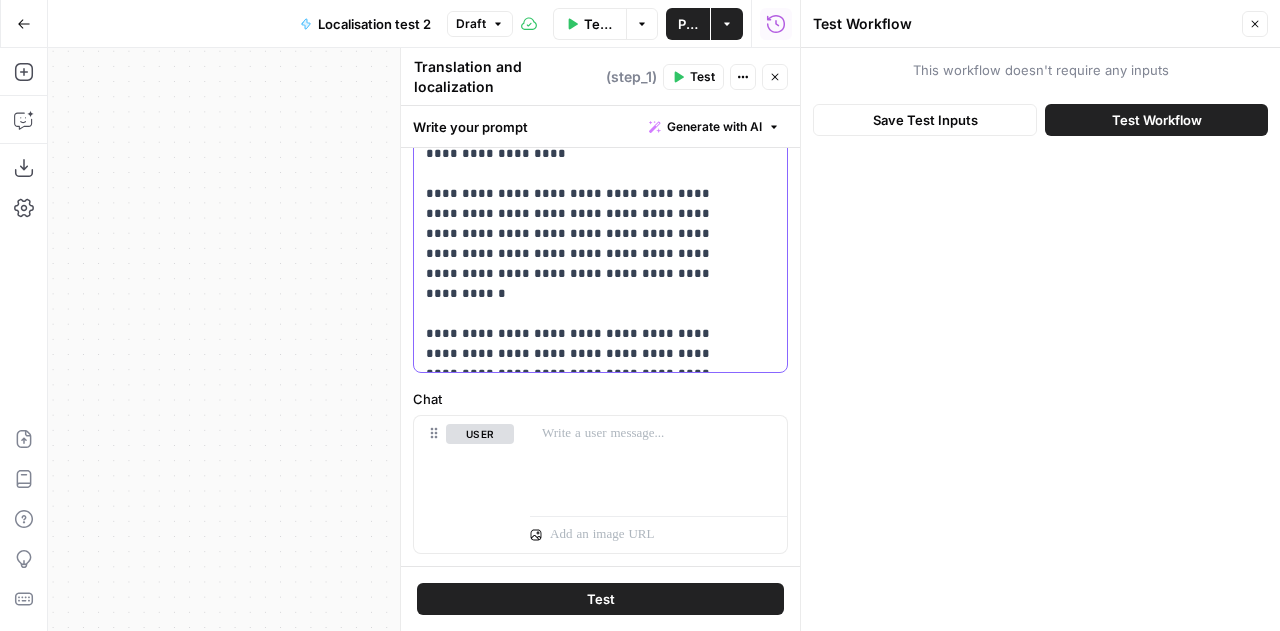 drag, startPoint x: 464, startPoint y: 315, endPoint x: 471, endPoint y: 373, distance: 58.420887 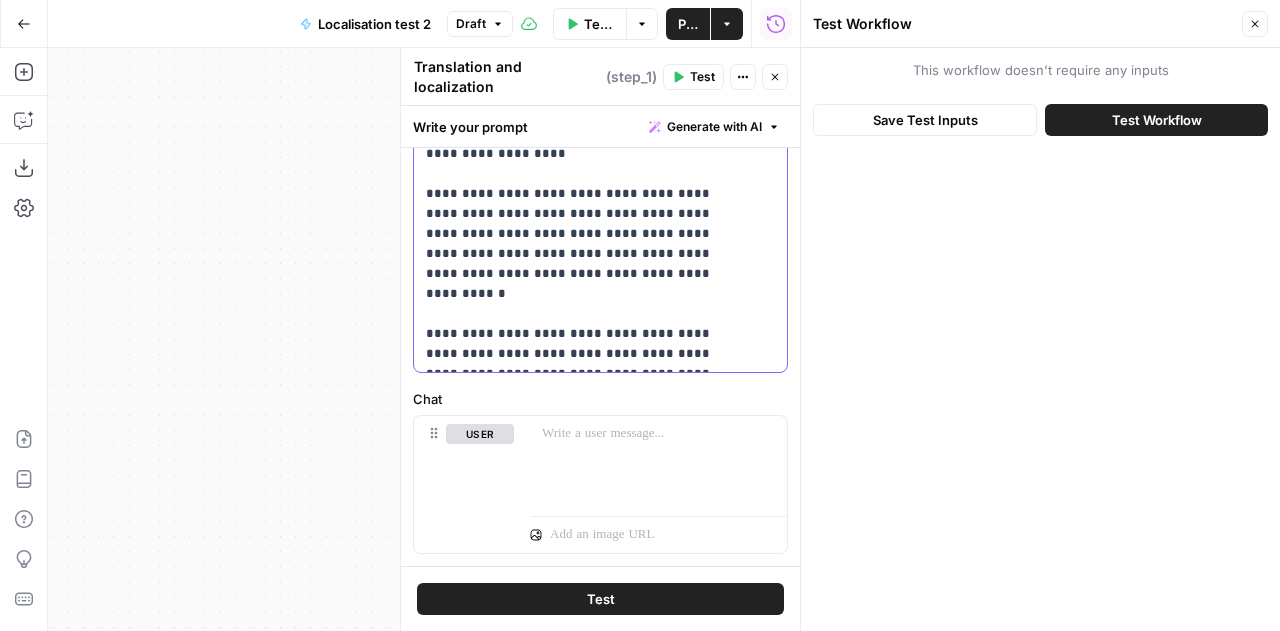 click on "**********" at bounding box center [600, 357] 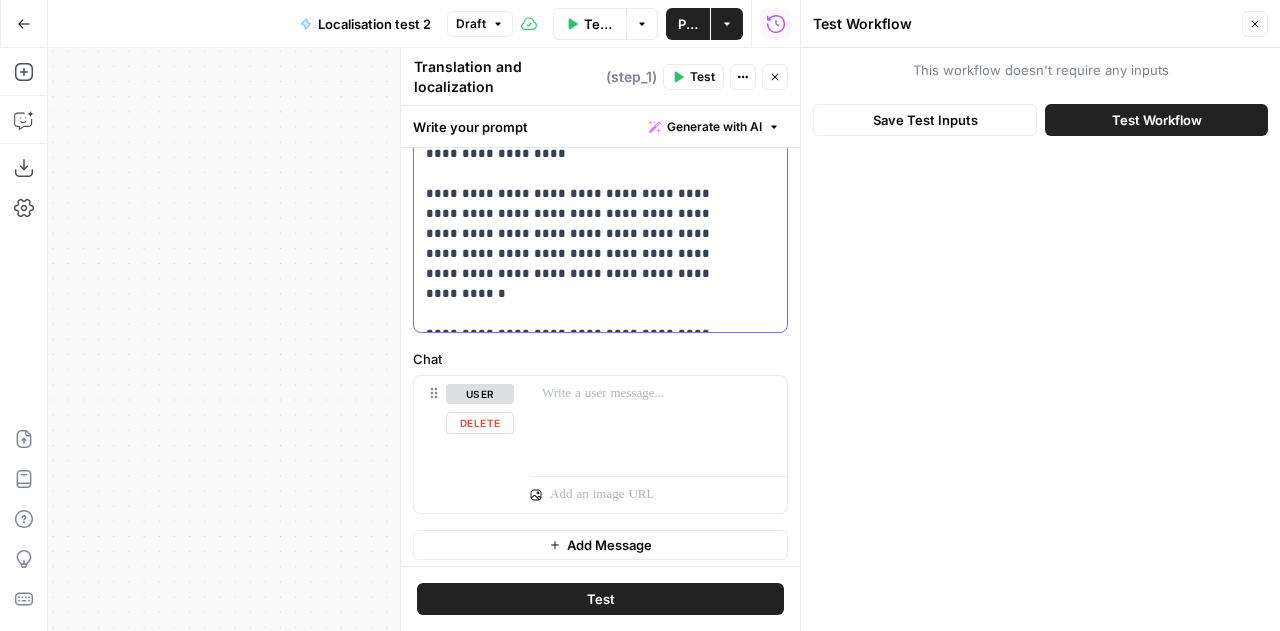 scroll, scrollTop: 11981, scrollLeft: 0, axis: vertical 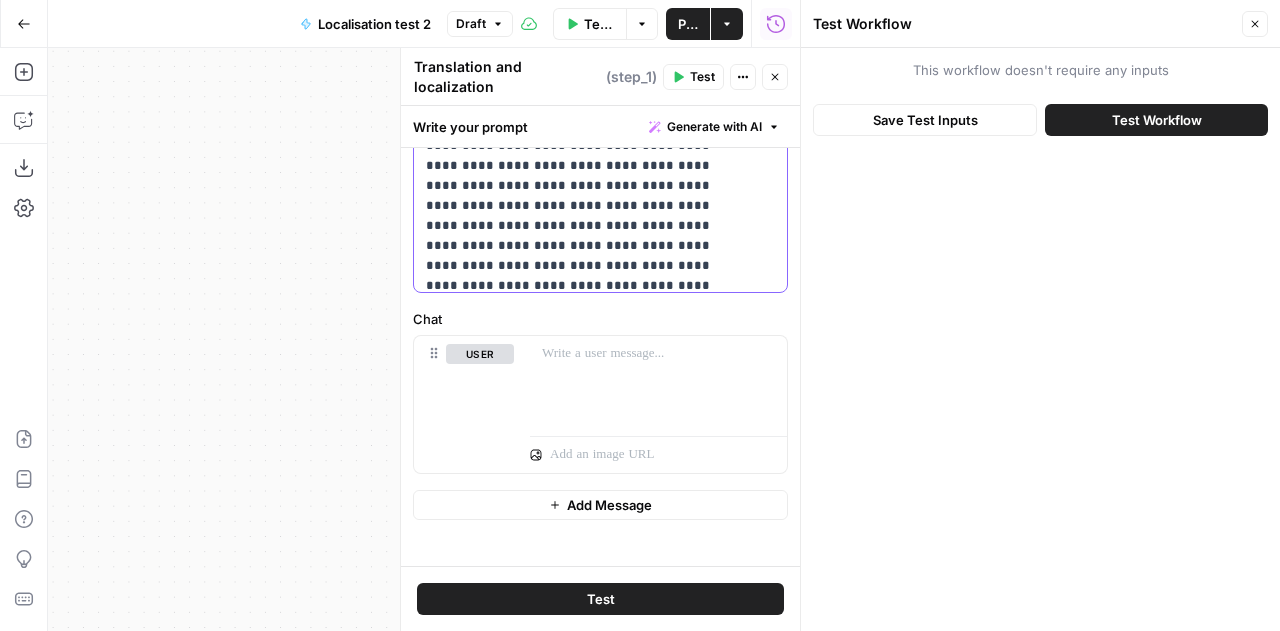 drag, startPoint x: 553, startPoint y: 163, endPoint x: 535, endPoint y: 203, distance: 43.863426 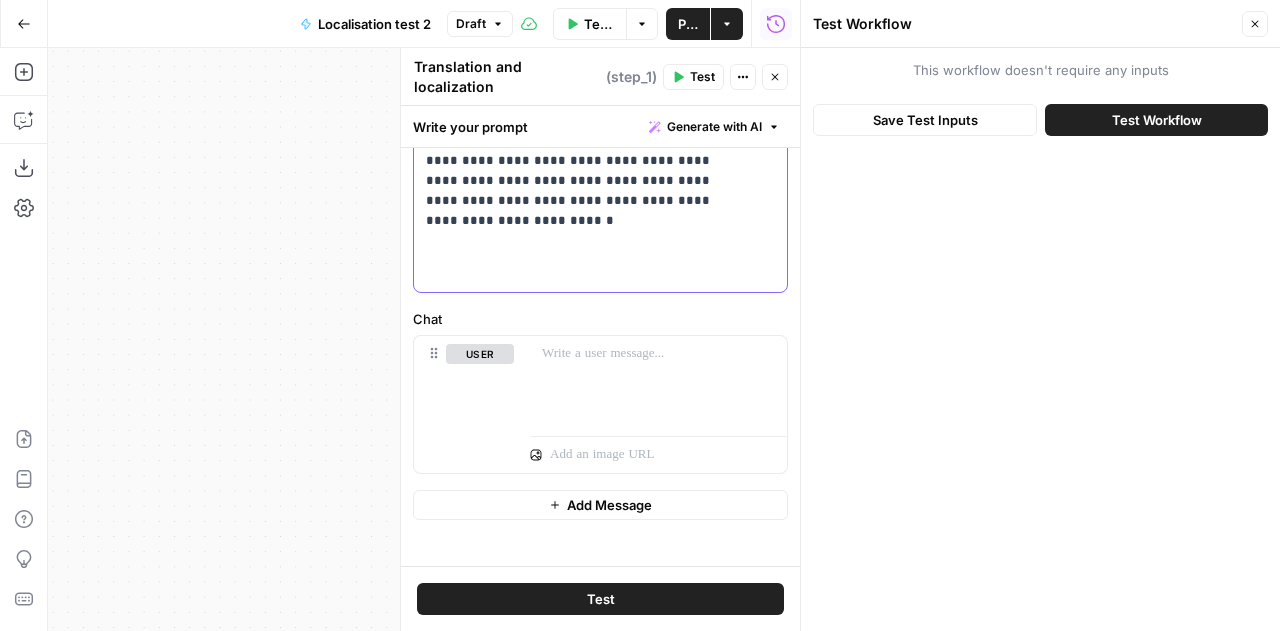 scroll, scrollTop: 6096, scrollLeft: 0, axis: vertical 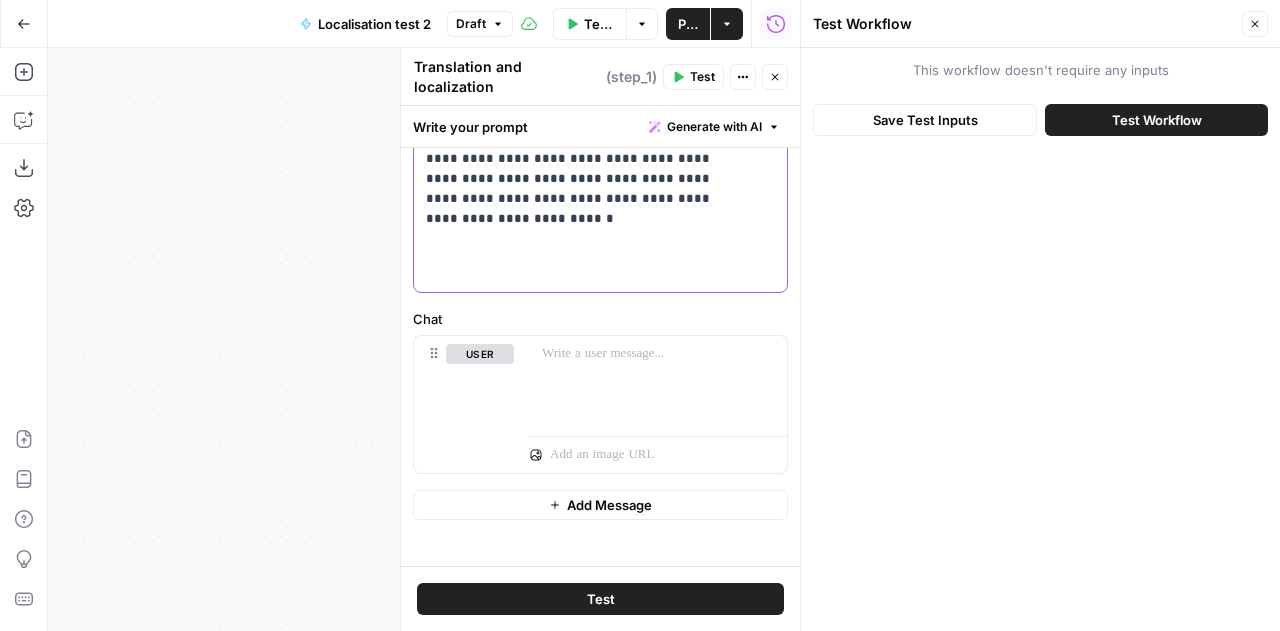 drag, startPoint x: 687, startPoint y: 188, endPoint x: 692, endPoint y: 247, distance: 59.211487 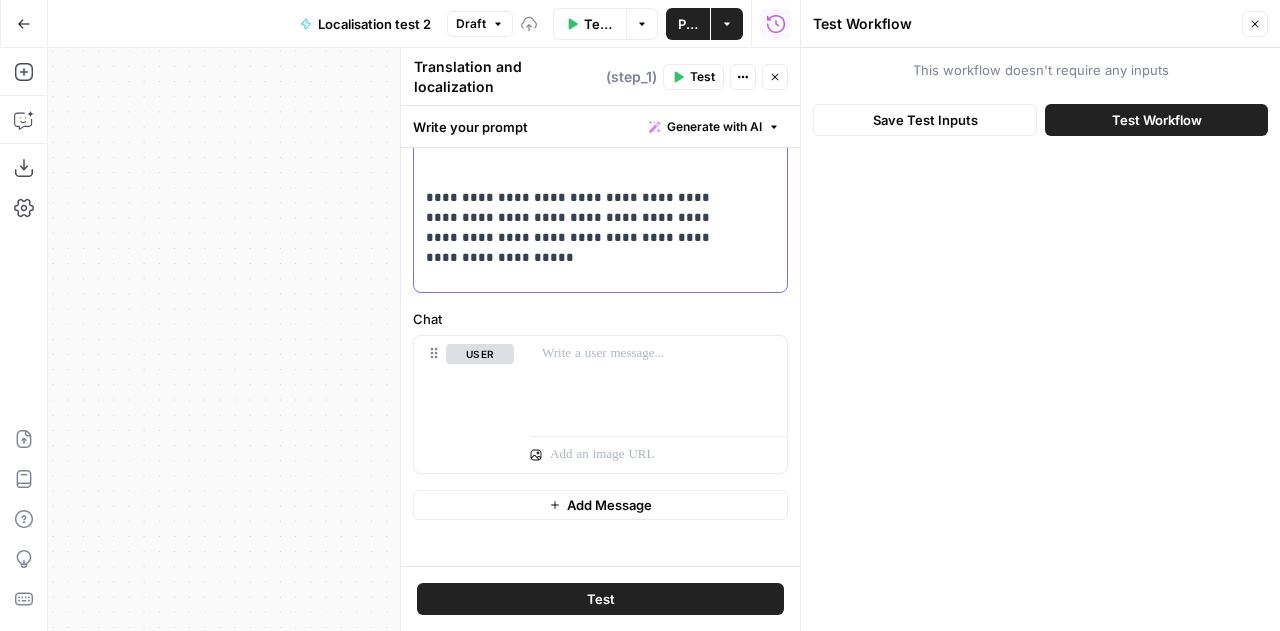 scroll, scrollTop: 6317, scrollLeft: 0, axis: vertical 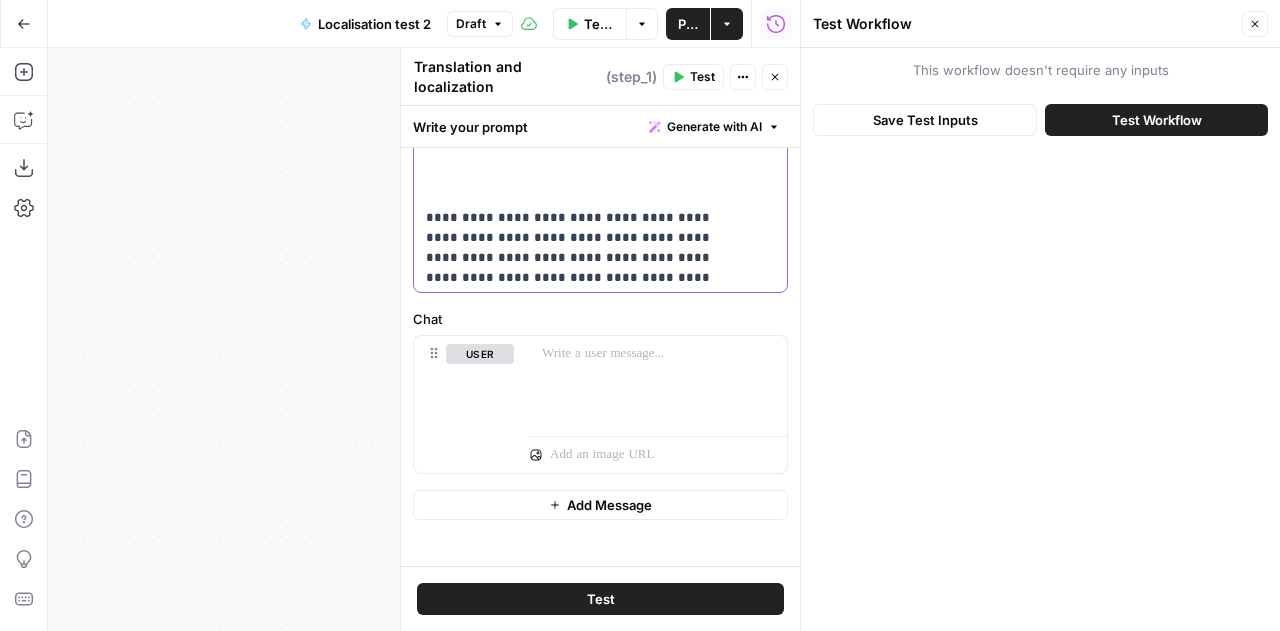 drag, startPoint x: 728, startPoint y: 188, endPoint x: 723, endPoint y: 249, distance: 61.204575 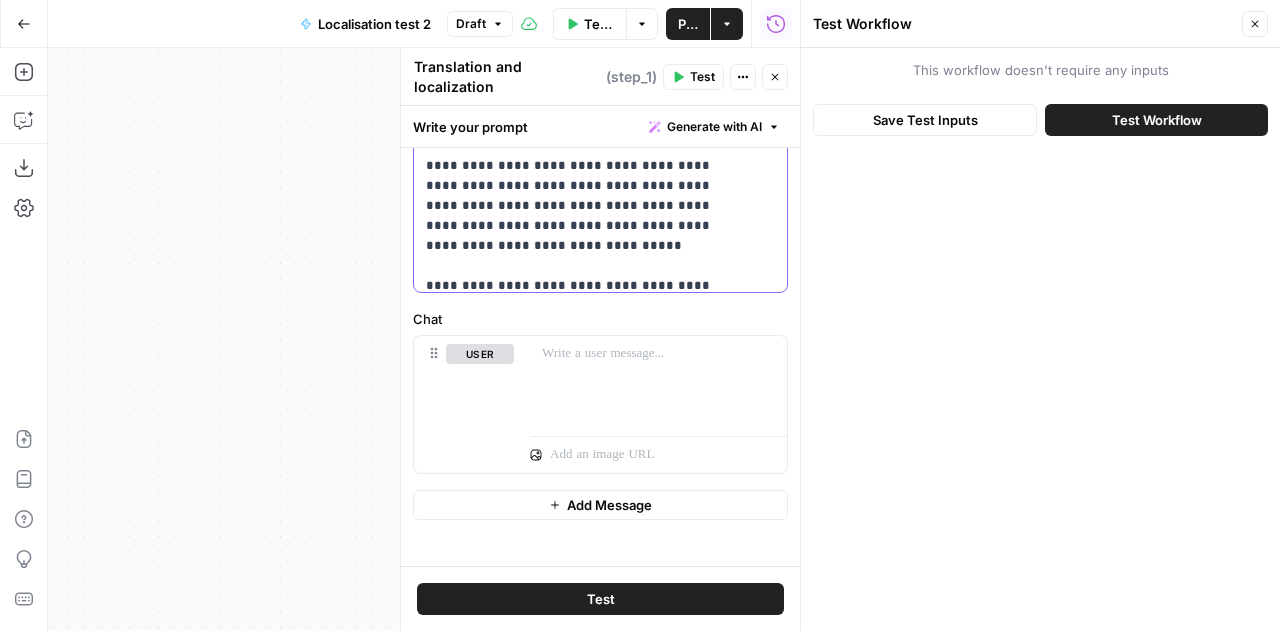 scroll, scrollTop: 6370, scrollLeft: 0, axis: vertical 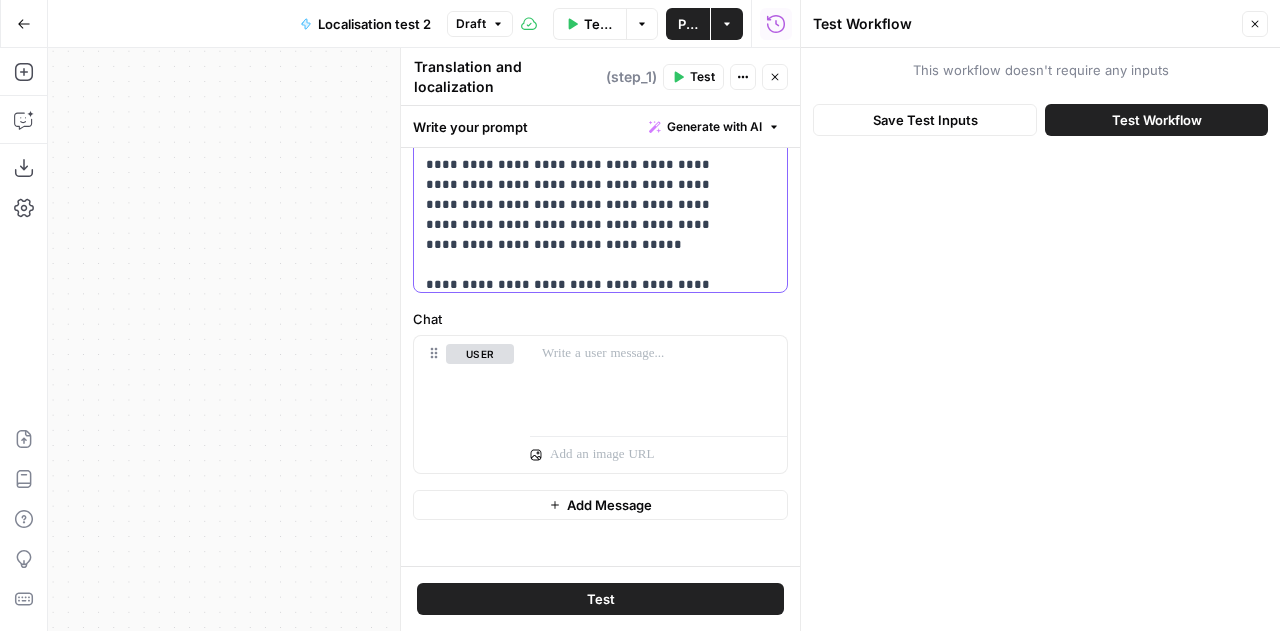 drag, startPoint x: 723, startPoint y: 191, endPoint x: 719, endPoint y: 224, distance: 33.24154 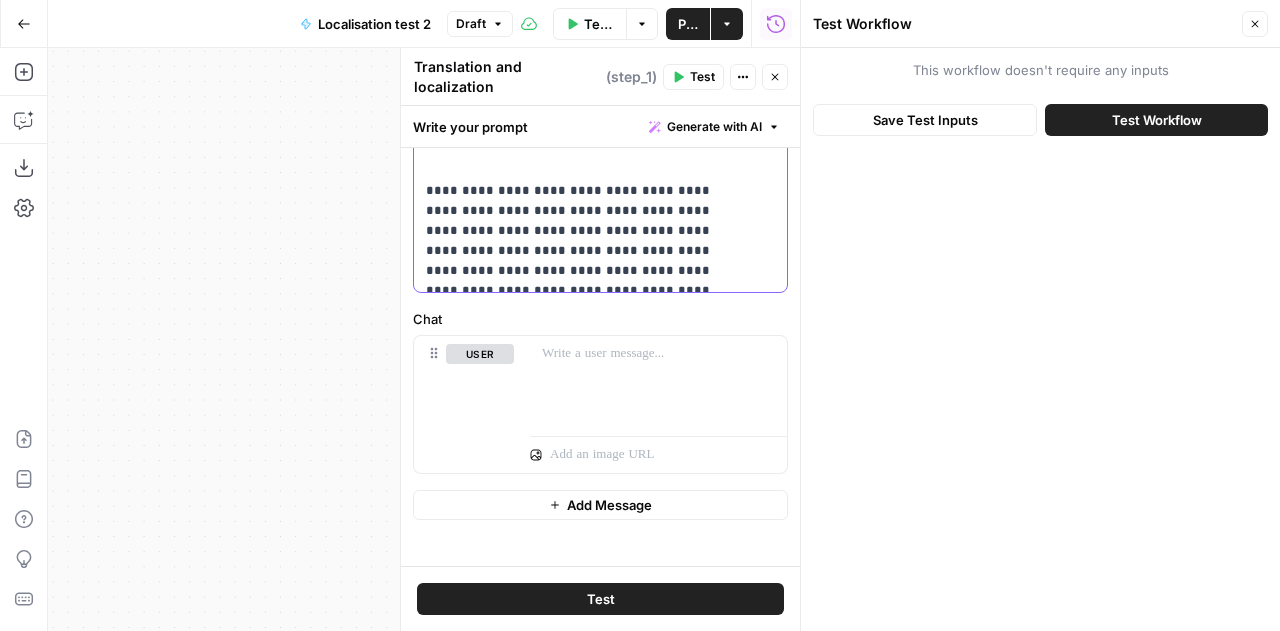 scroll, scrollTop: 6496, scrollLeft: 0, axis: vertical 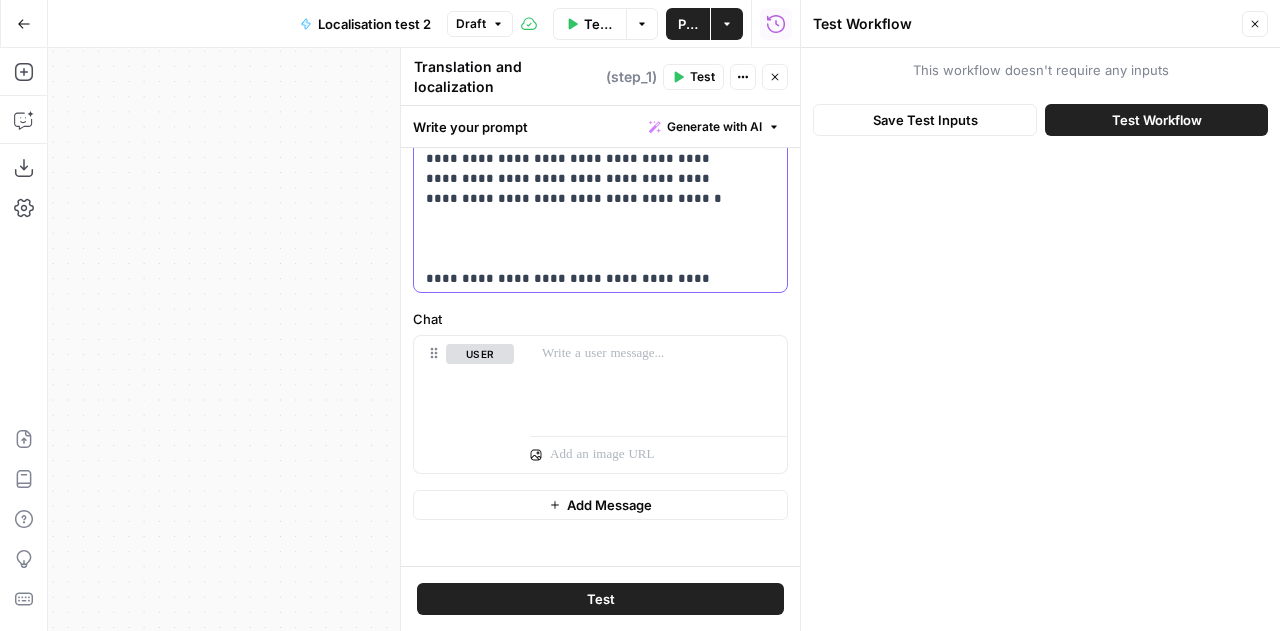 drag, startPoint x: 584, startPoint y: 169, endPoint x: 593, endPoint y: 237, distance: 68.593 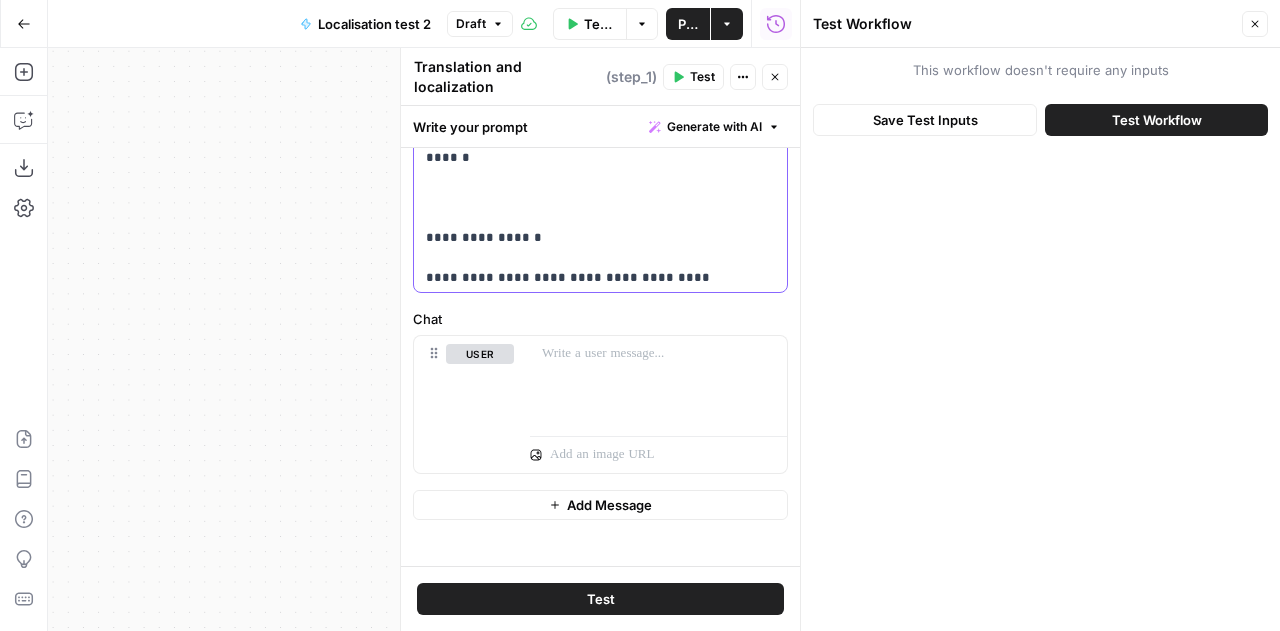 scroll, scrollTop: 5672, scrollLeft: 0, axis: vertical 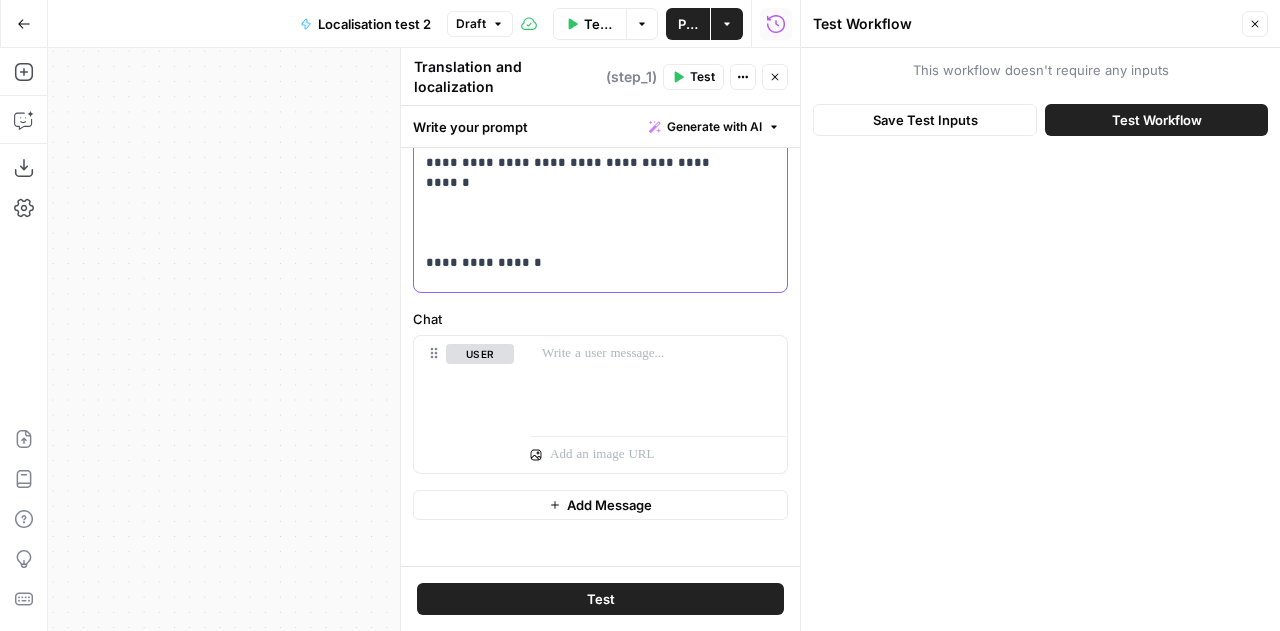 drag, startPoint x: 502, startPoint y: 163, endPoint x: 556, endPoint y: 215, distance: 74.96666 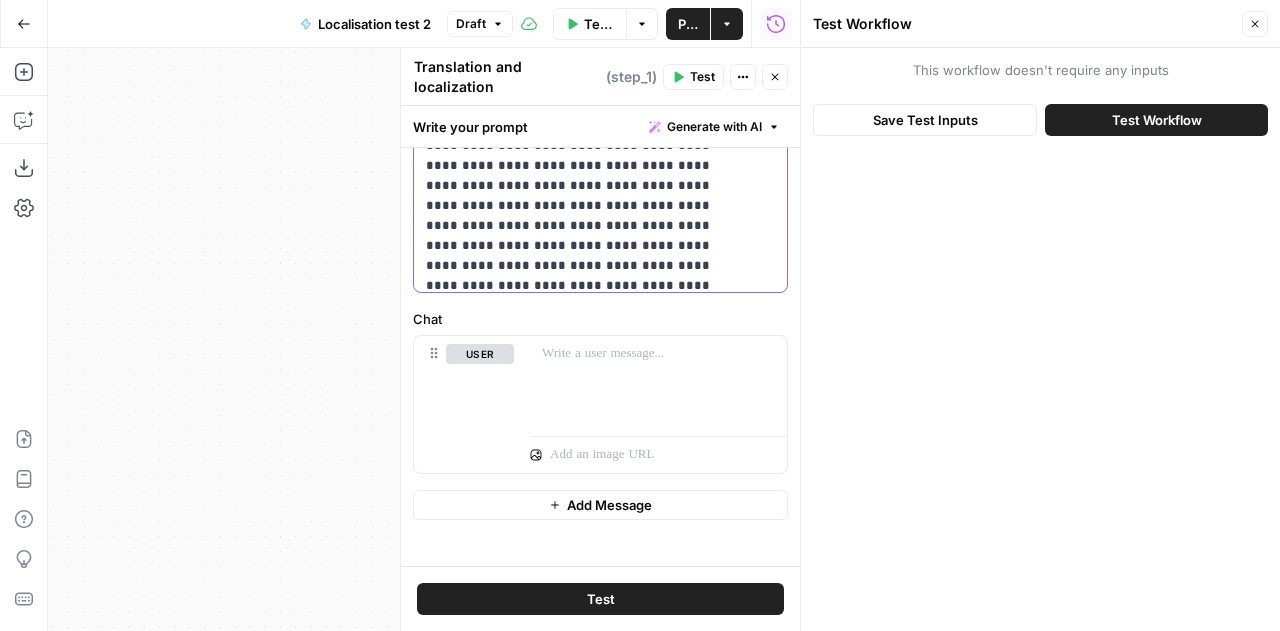 scroll, scrollTop: 5525, scrollLeft: 0, axis: vertical 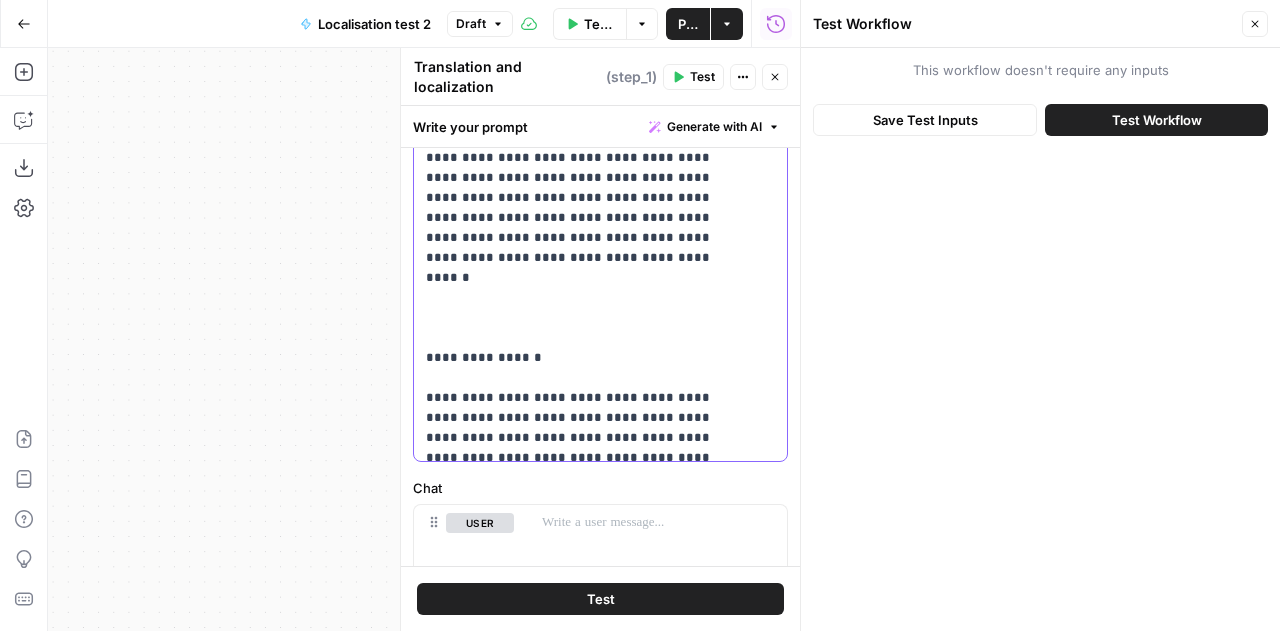 drag, startPoint x: 530, startPoint y: 175, endPoint x: 531, endPoint y: 128, distance: 47.010635 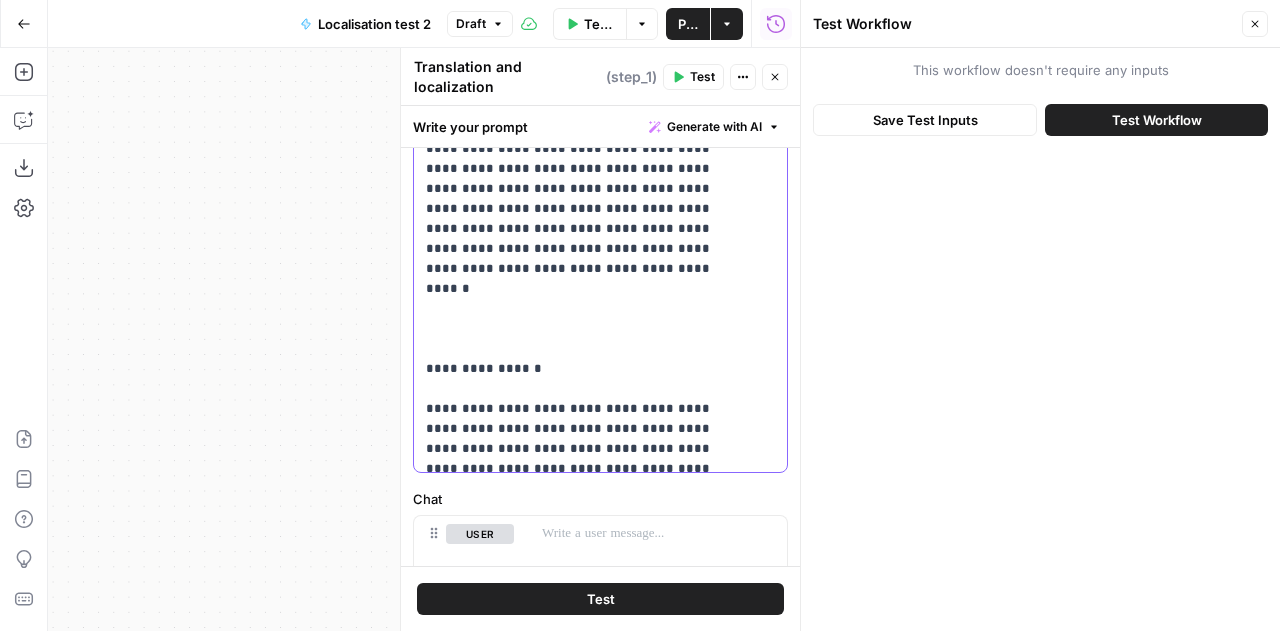 scroll, scrollTop: 5678, scrollLeft: 0, axis: vertical 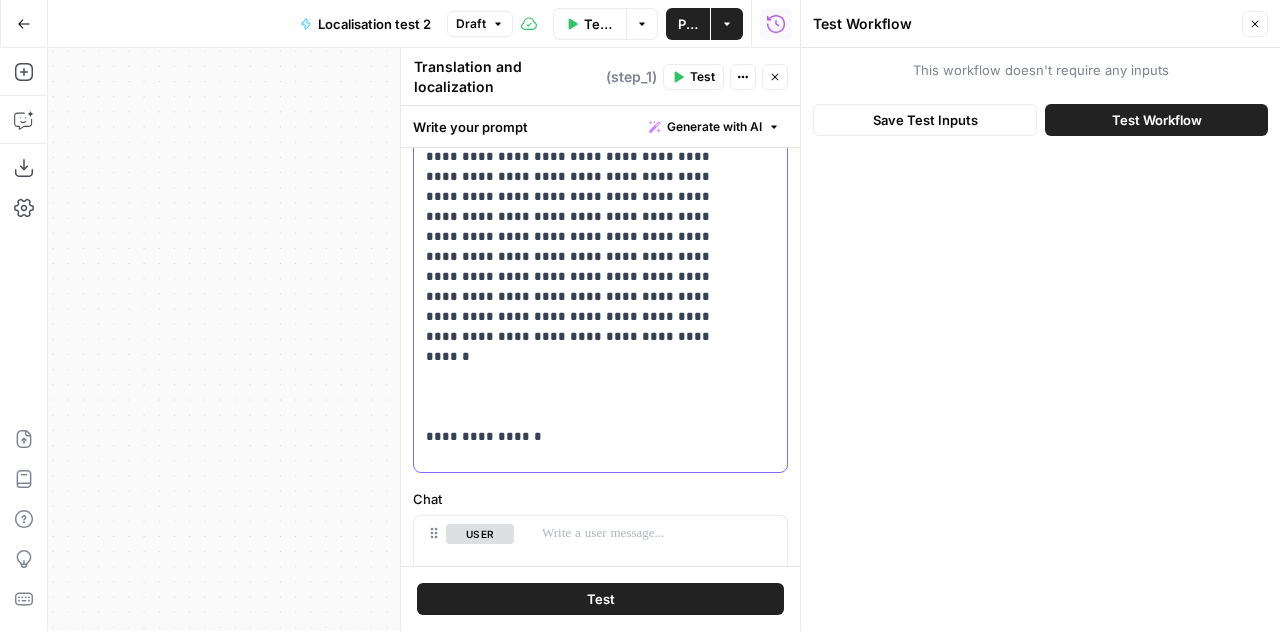 click on "**********" at bounding box center [585, 227] 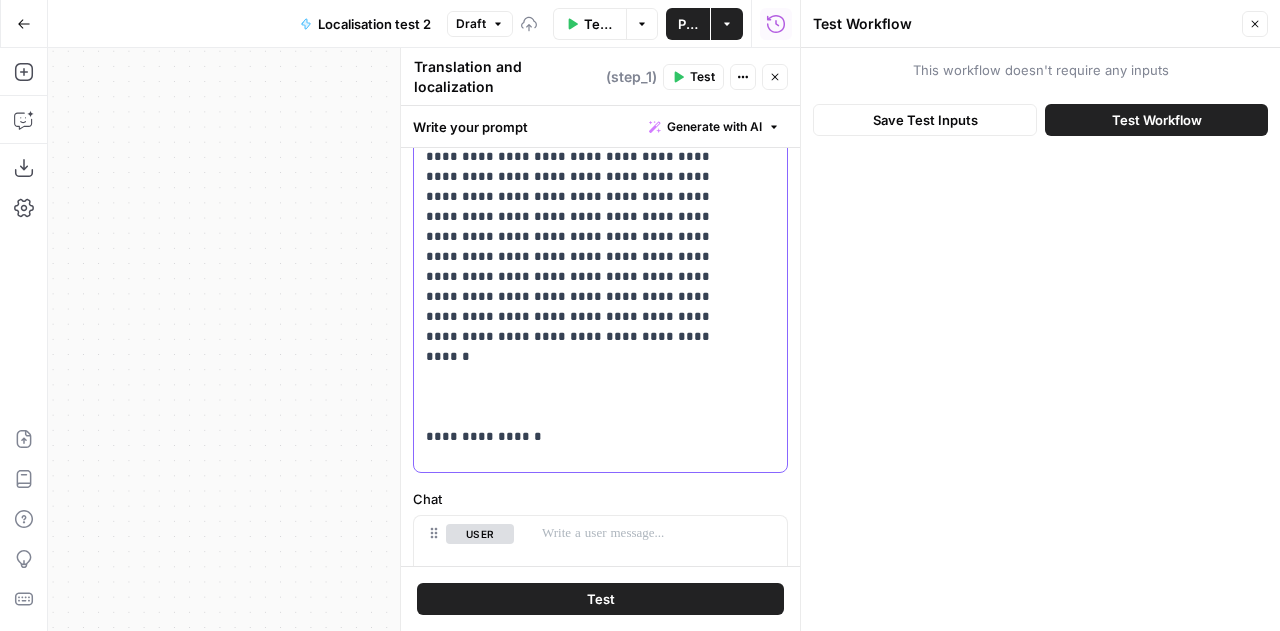 scroll, scrollTop: 5570, scrollLeft: 0, axis: vertical 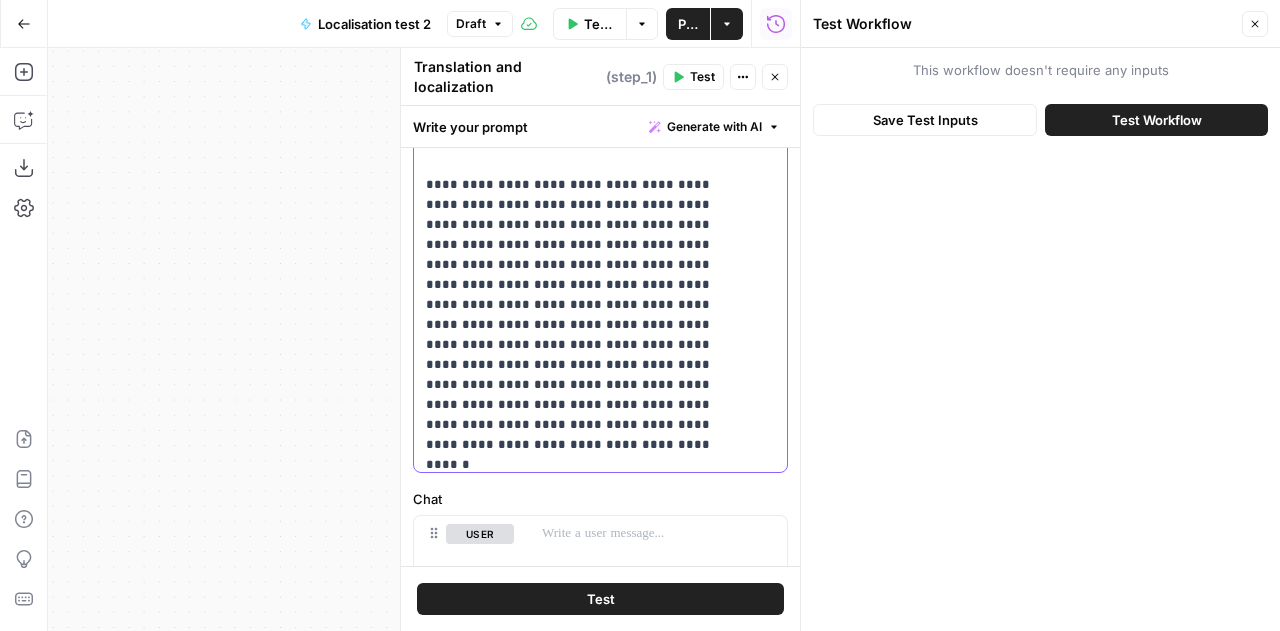 drag, startPoint x: 522, startPoint y: 177, endPoint x: 540, endPoint y: 218, distance: 44.777225 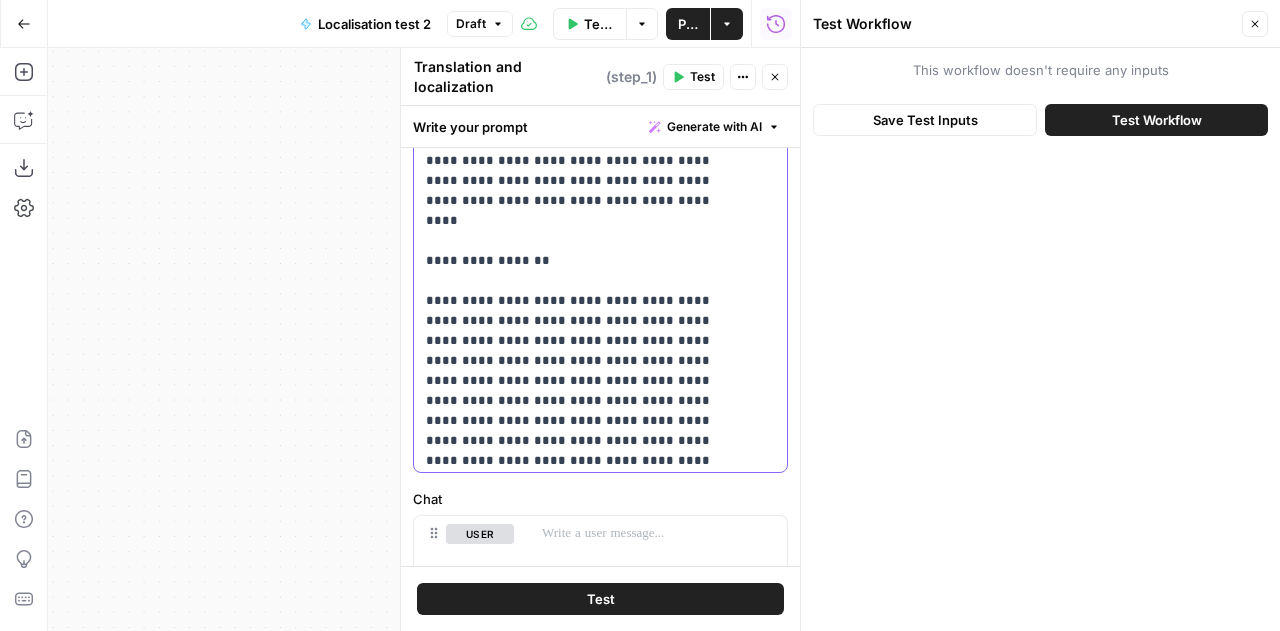 scroll, scrollTop: 5094, scrollLeft: 0, axis: vertical 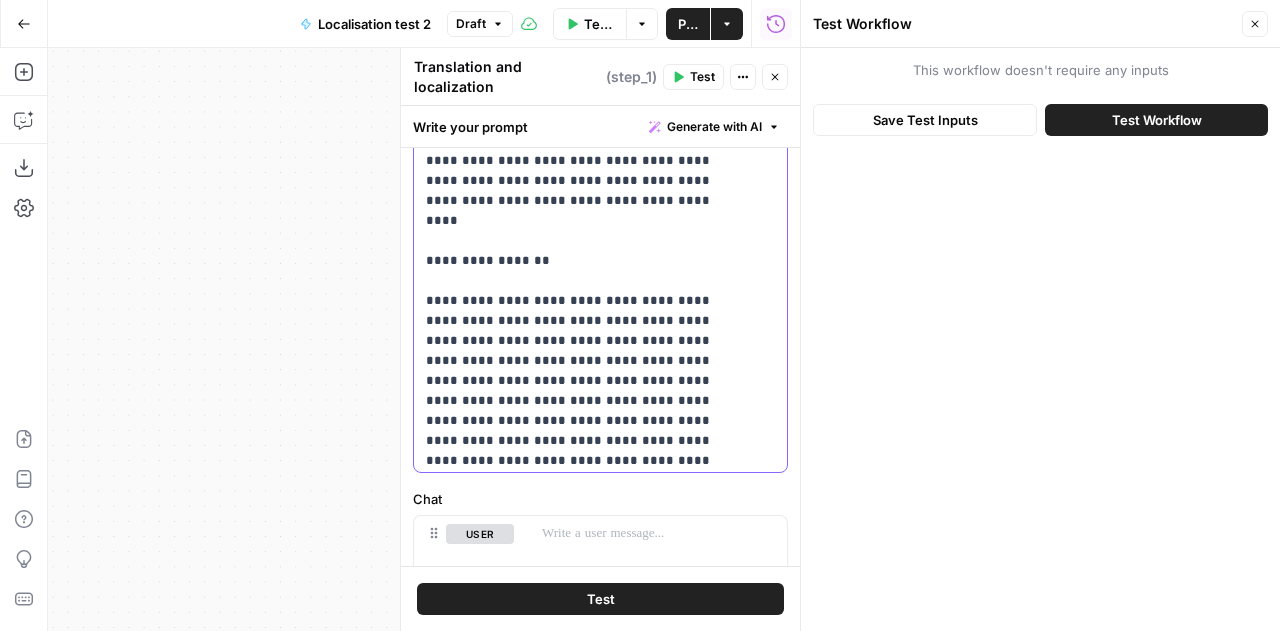 drag, startPoint x: 475, startPoint y: 388, endPoint x: 579, endPoint y: 405, distance: 105.380264 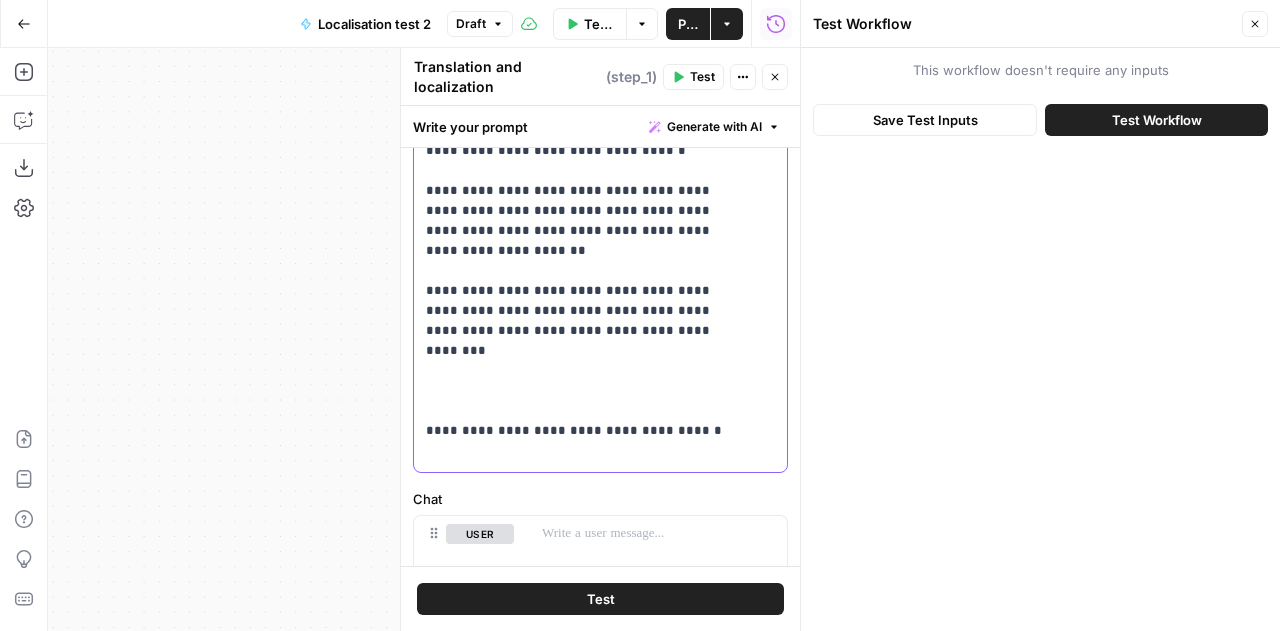 scroll, scrollTop: 4002, scrollLeft: 0, axis: vertical 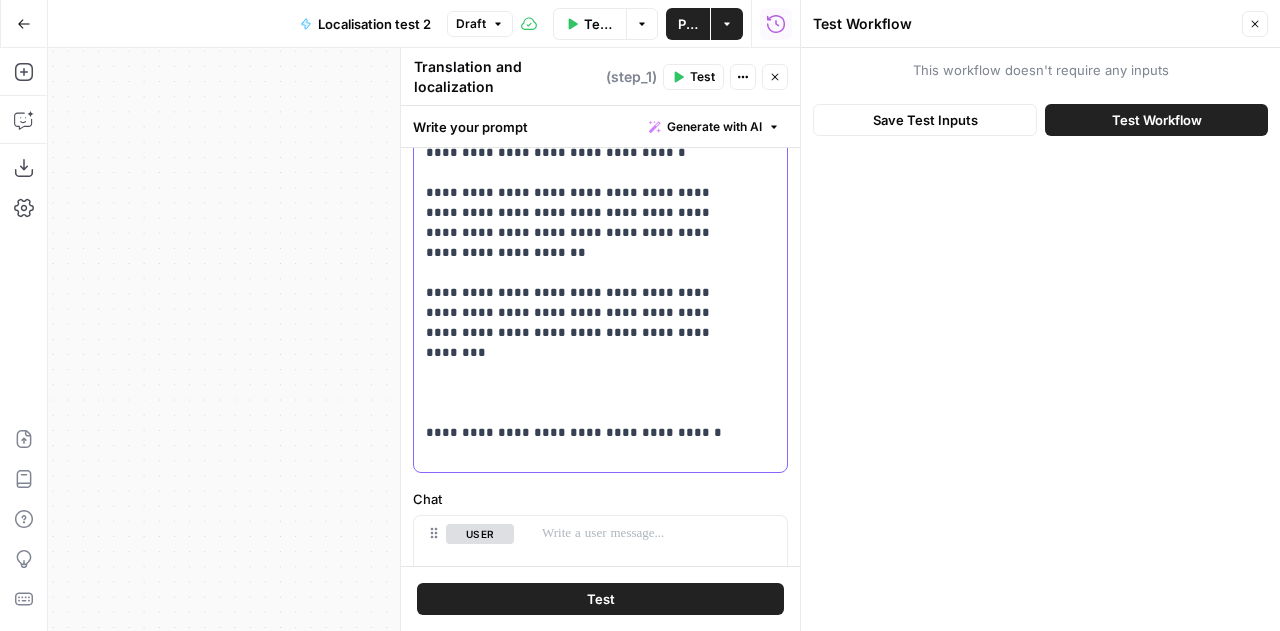 drag, startPoint x: 534, startPoint y: 239, endPoint x: 549, endPoint y: 289, distance: 52.201534 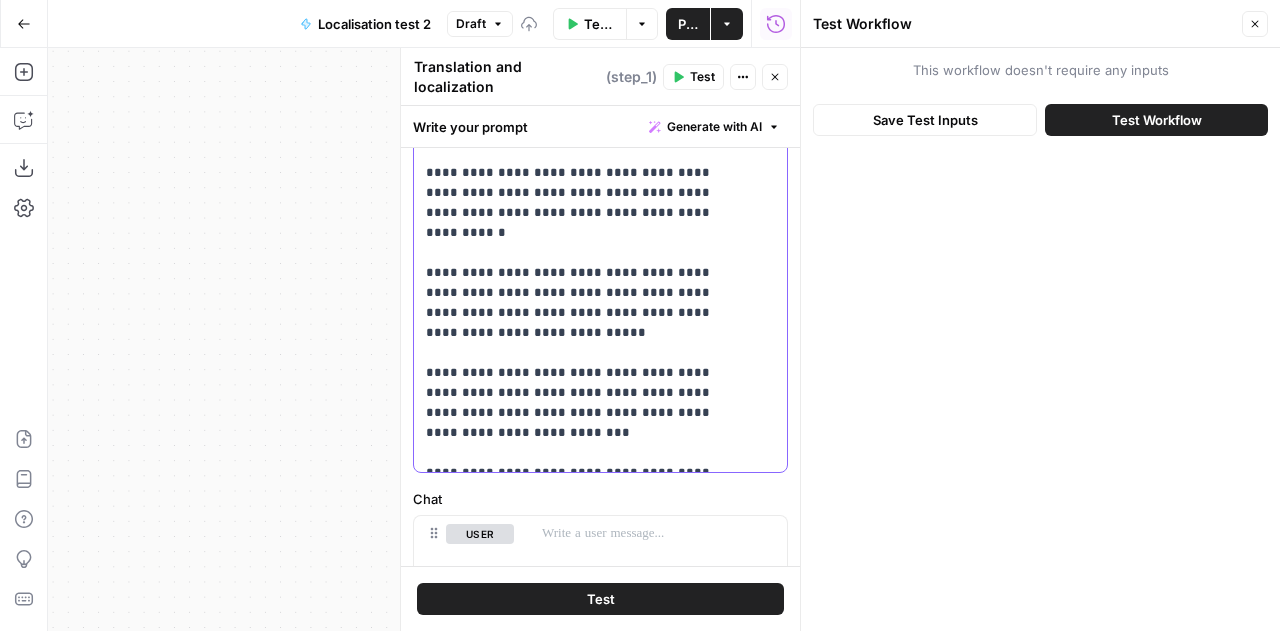 scroll, scrollTop: 3622, scrollLeft: 0, axis: vertical 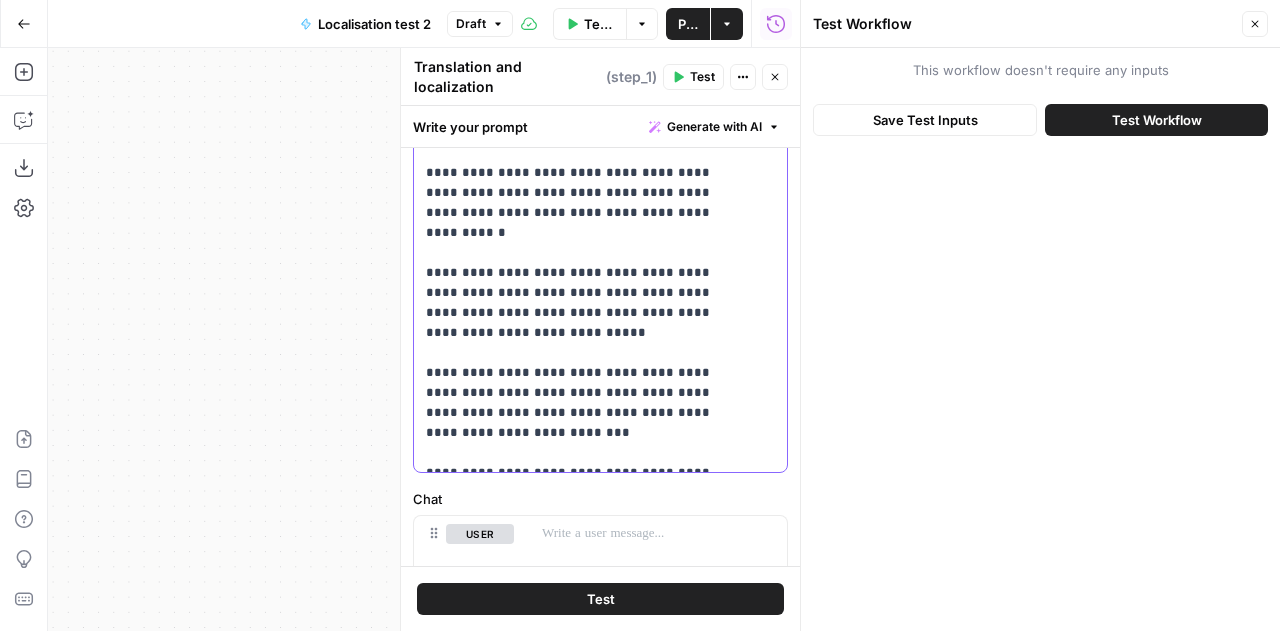 drag, startPoint x: 677, startPoint y: 363, endPoint x: 681, endPoint y: 423, distance: 60.133186 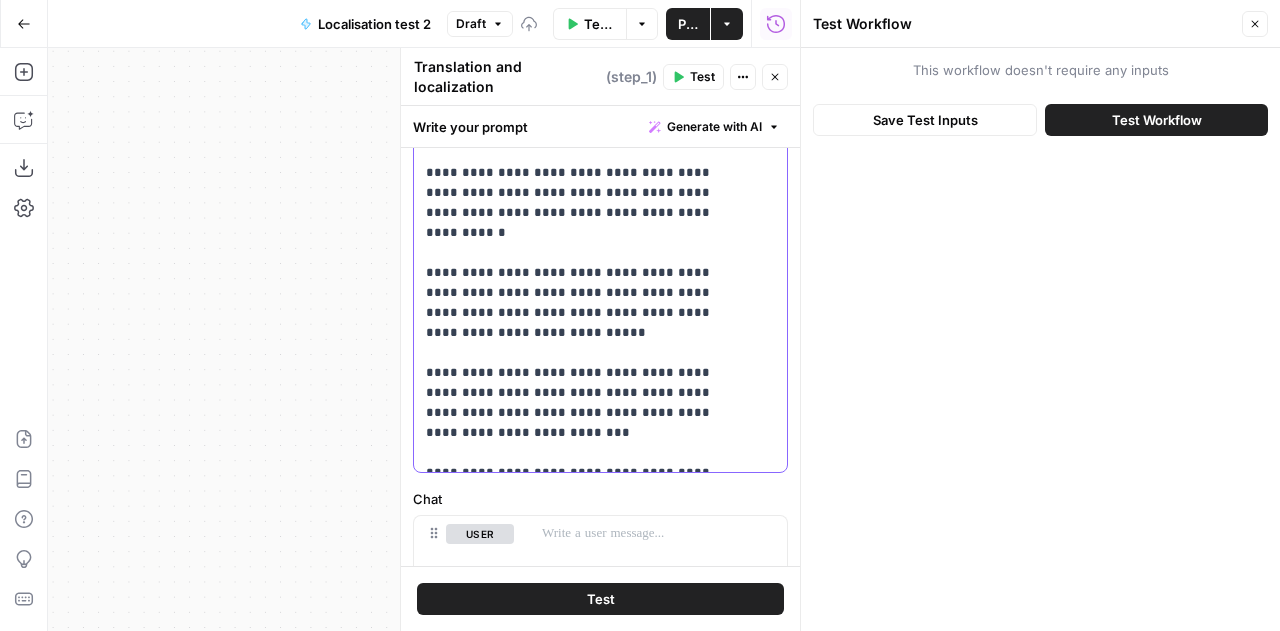 click on "**********" at bounding box center (585, 2193) 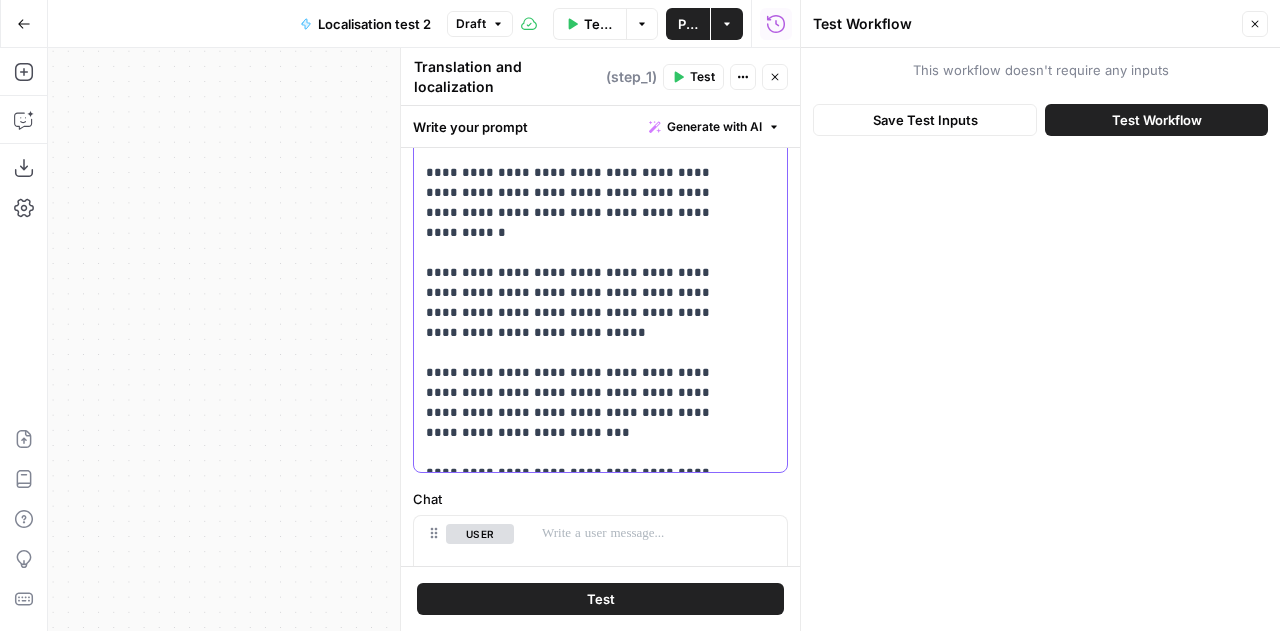 click on "**********" at bounding box center [585, 2193] 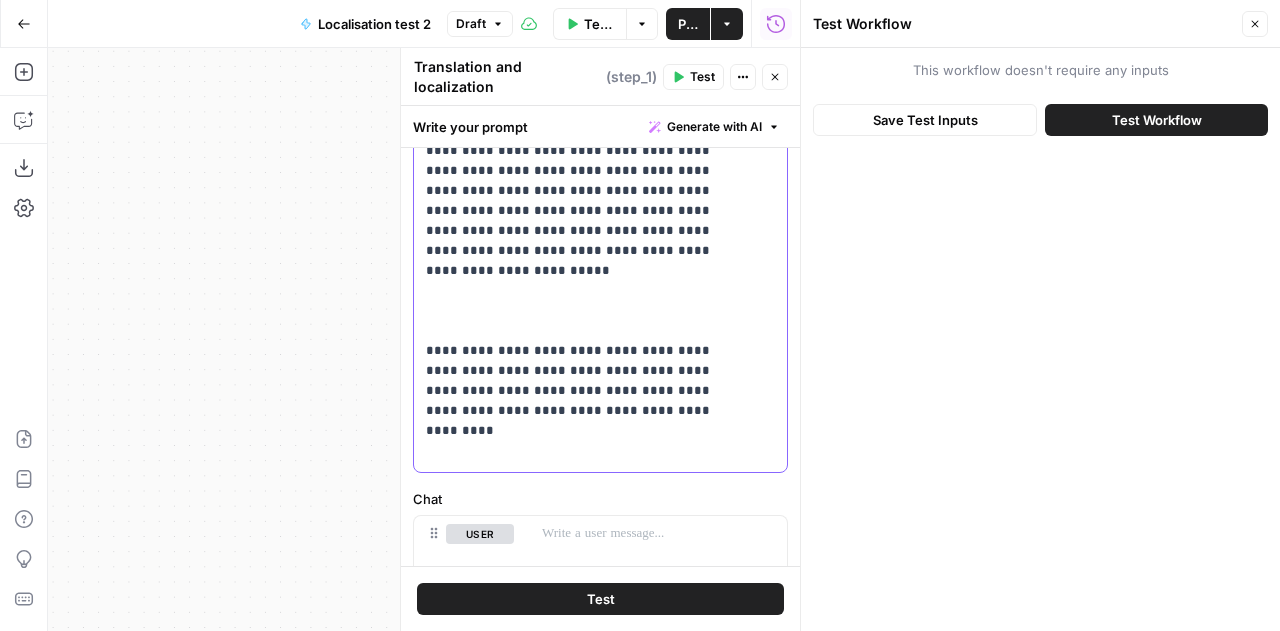 scroll, scrollTop: 3204, scrollLeft: 0, axis: vertical 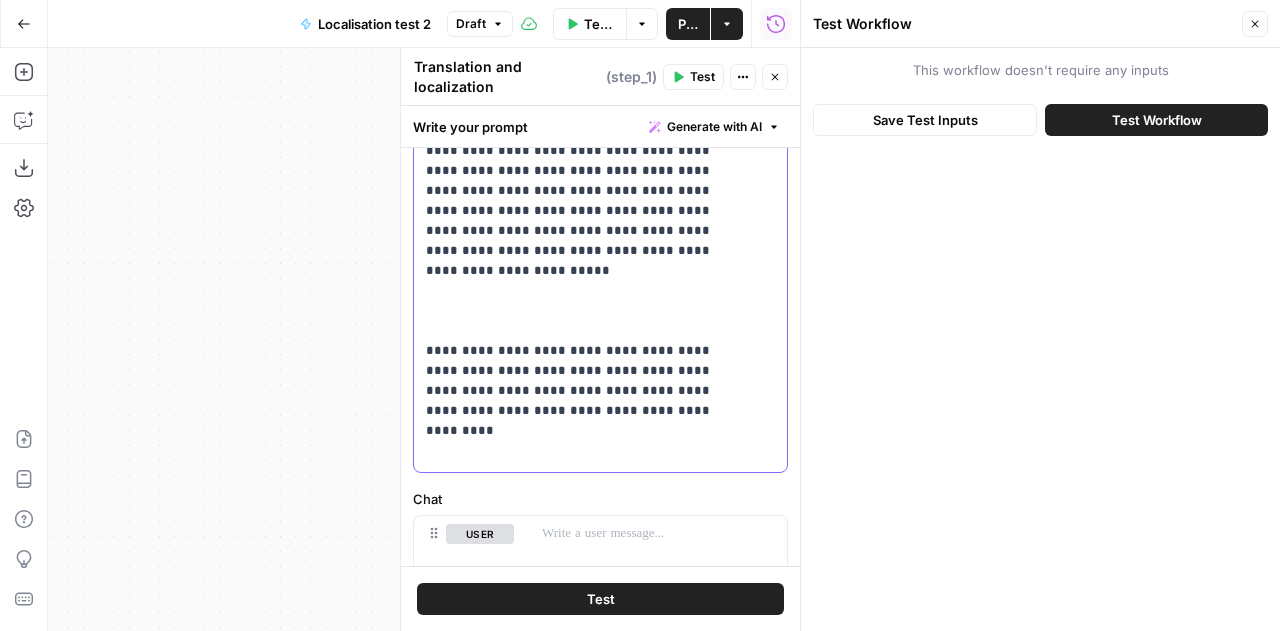 drag, startPoint x: 705, startPoint y: 181, endPoint x: 705, endPoint y: 231, distance: 50 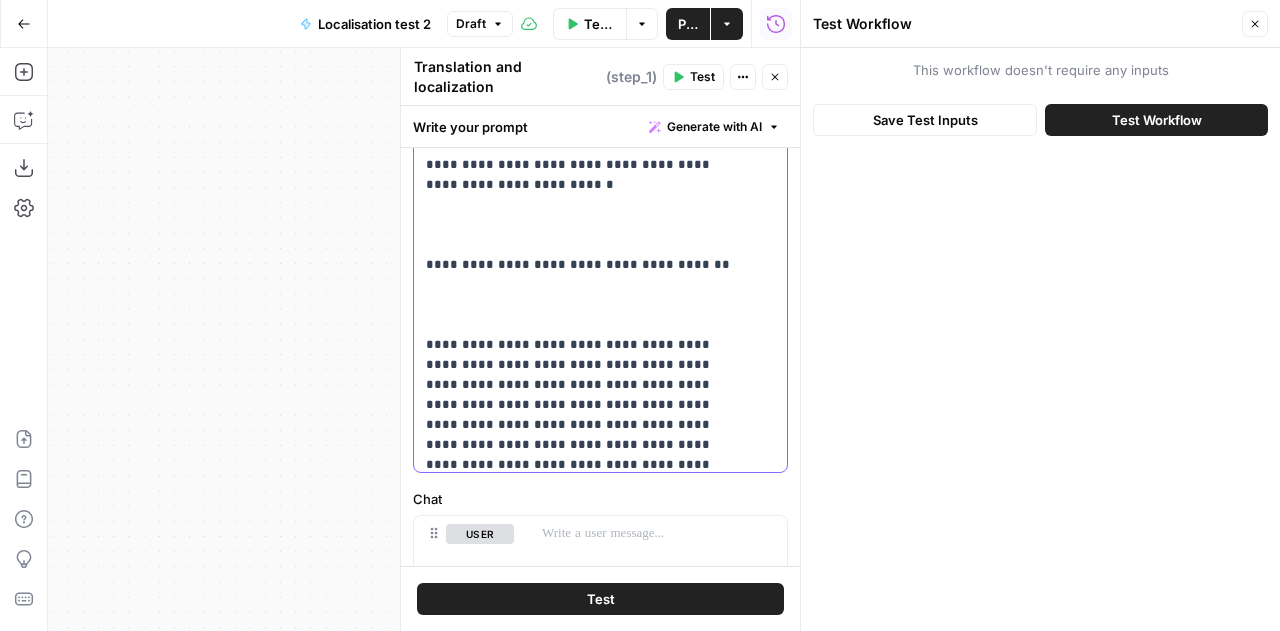 scroll, scrollTop: 2966, scrollLeft: 0, axis: vertical 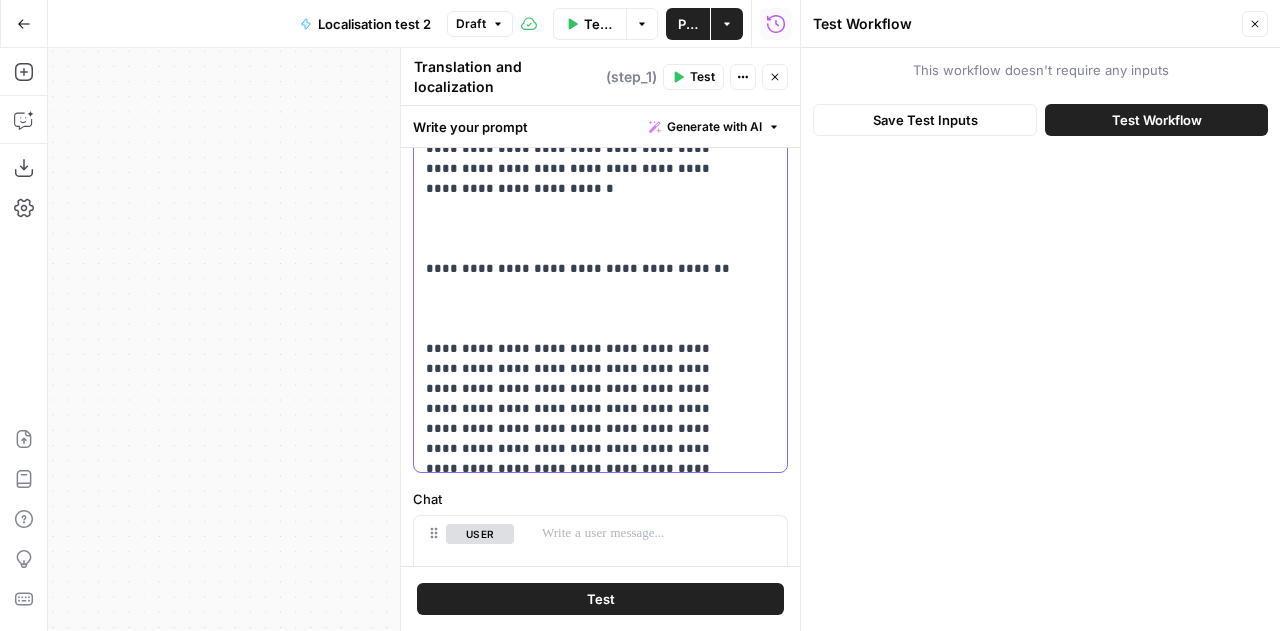 drag, startPoint x: 726, startPoint y: 333, endPoint x: 727, endPoint y: 393, distance: 60.00833 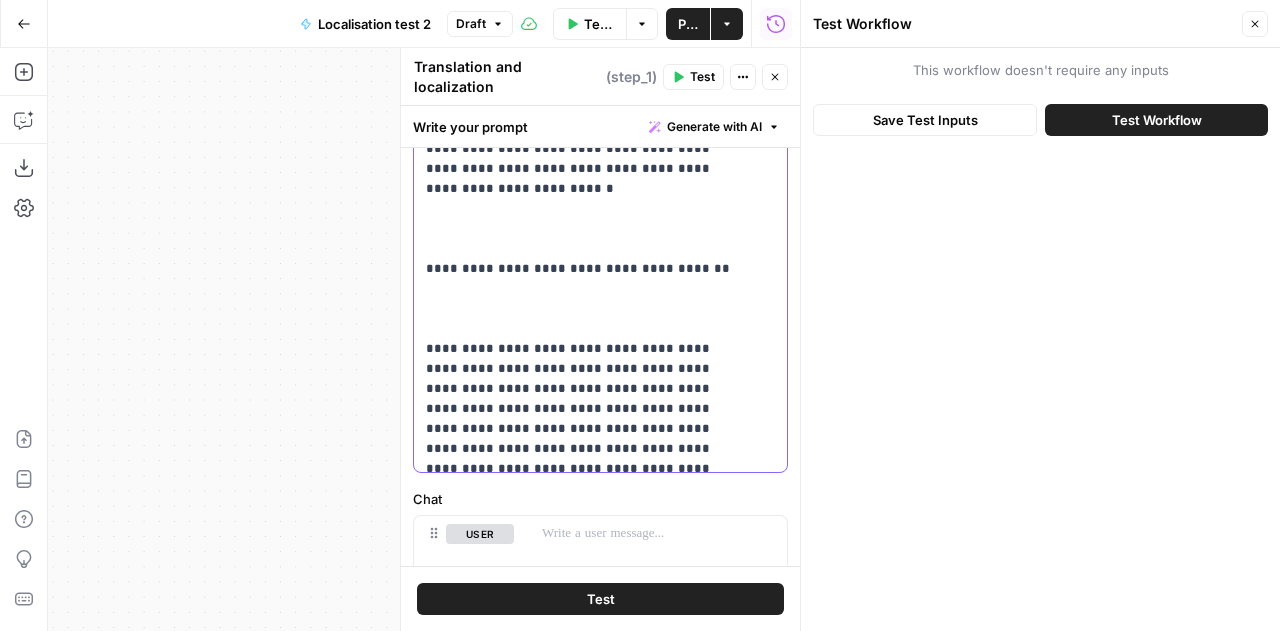 click on "**********" at bounding box center (585, 2809) 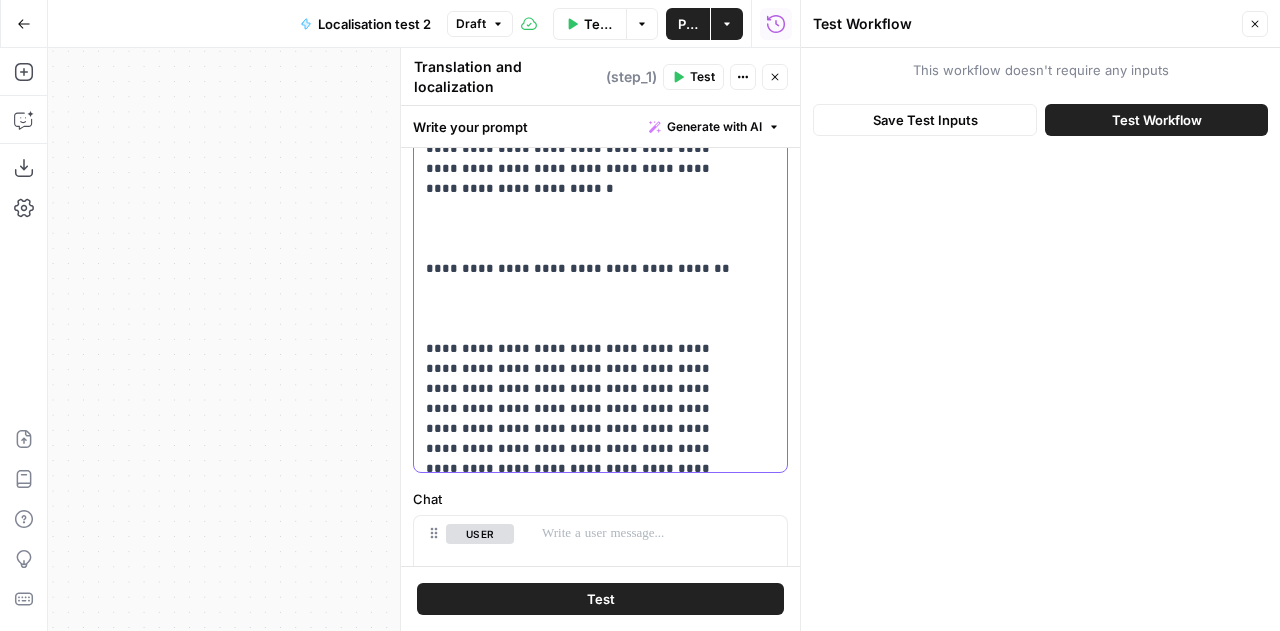 drag, startPoint x: 542, startPoint y: 193, endPoint x: 552, endPoint y: 243, distance: 50.990196 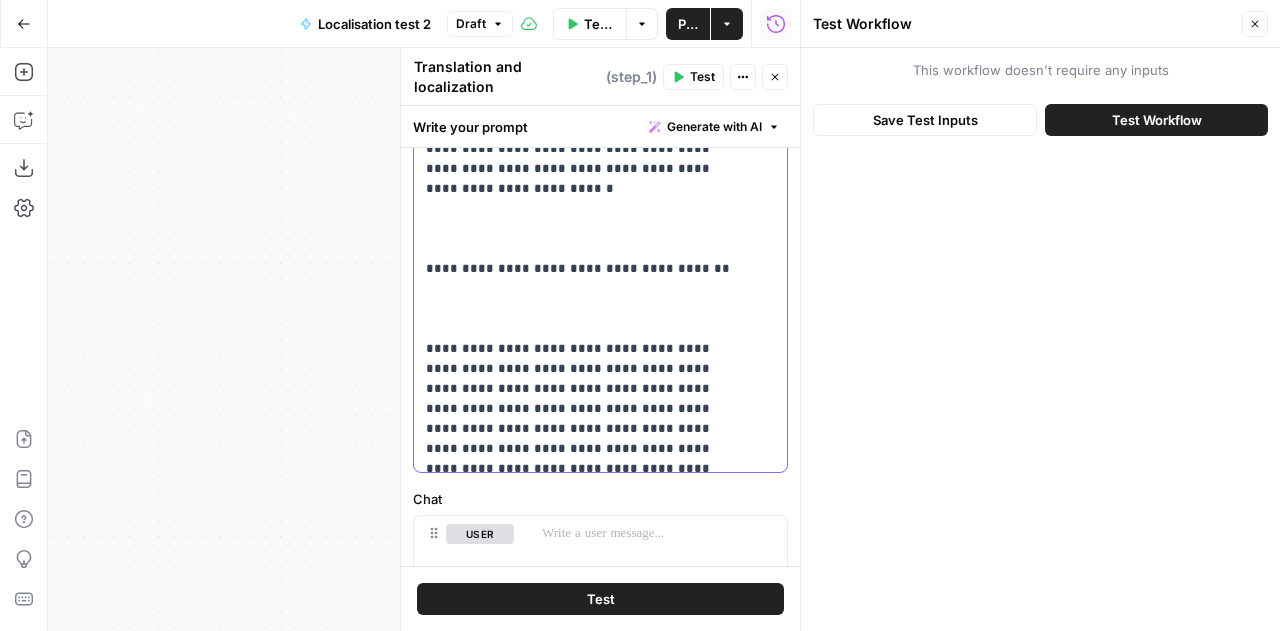 click on "**********" at bounding box center (585, 2789) 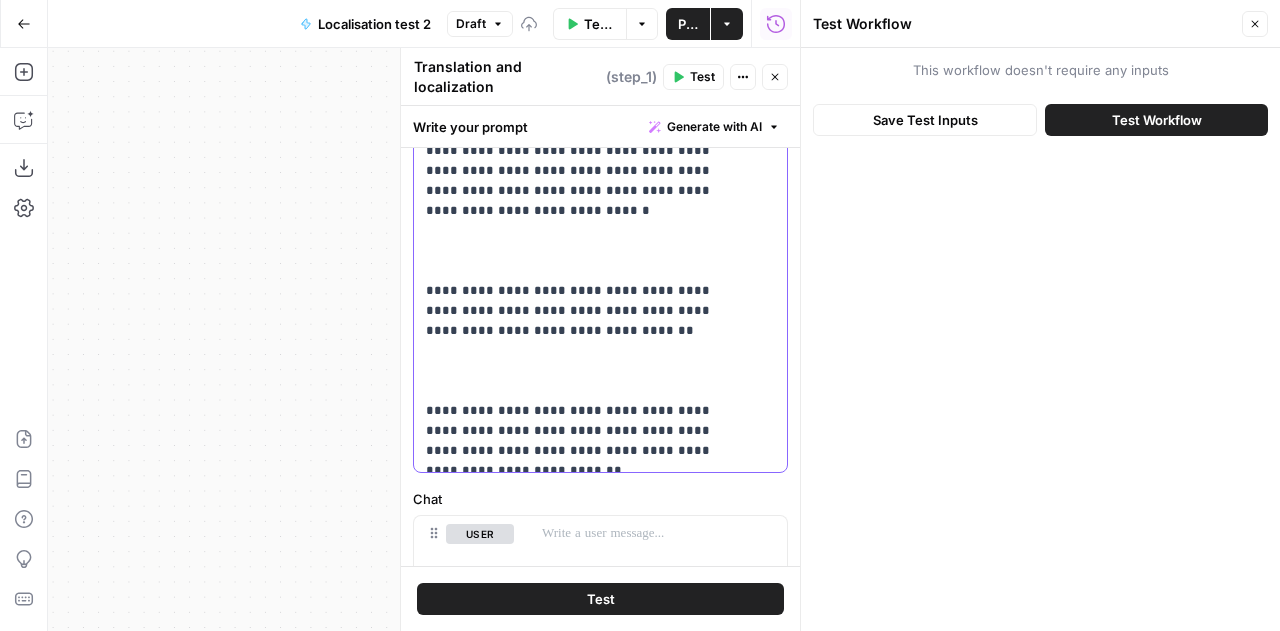 scroll, scrollTop: 2512, scrollLeft: 0, axis: vertical 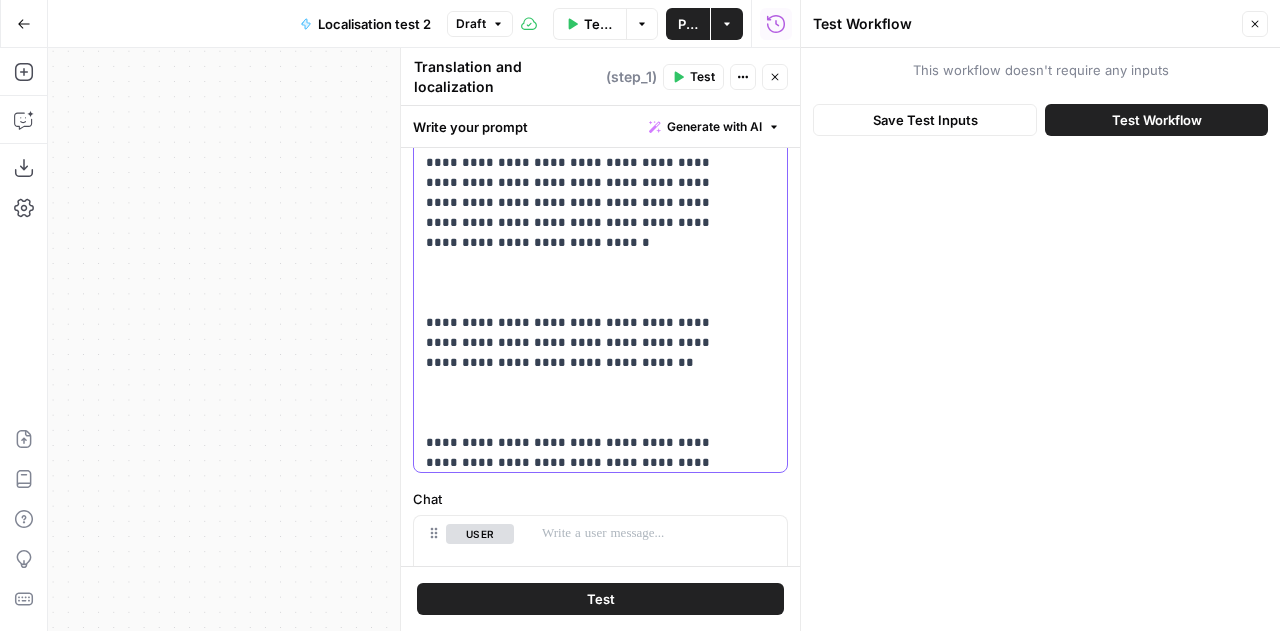 click on "**********" at bounding box center (585, 3223) 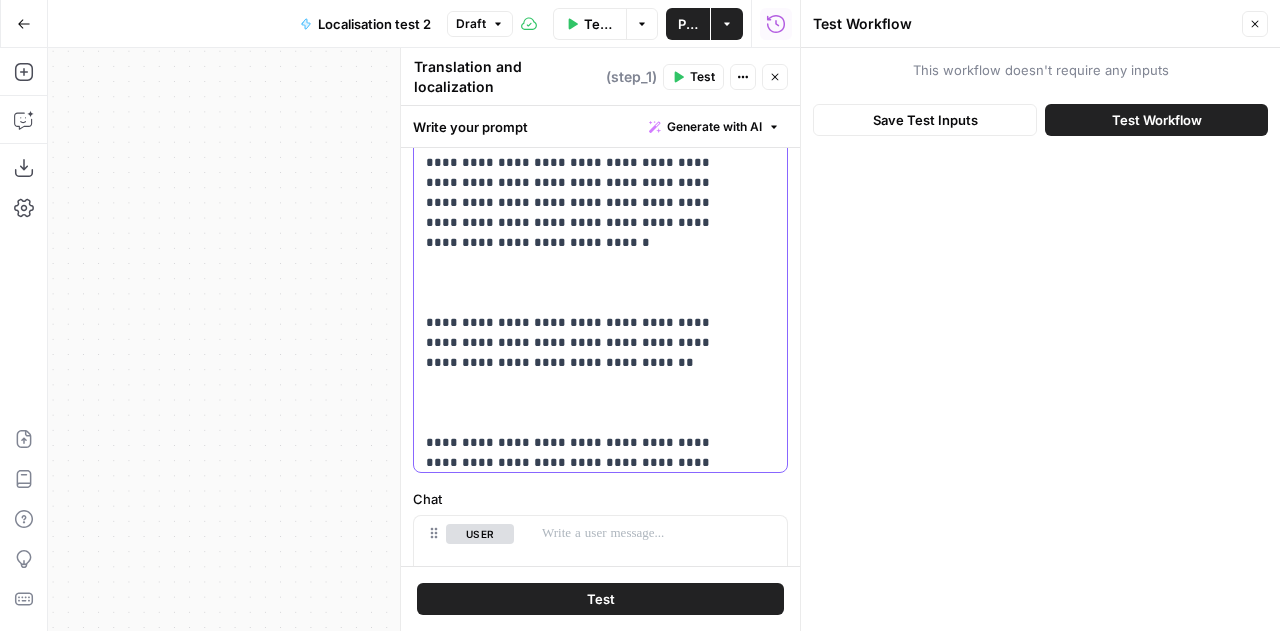click on "**********" at bounding box center [585, 3203] 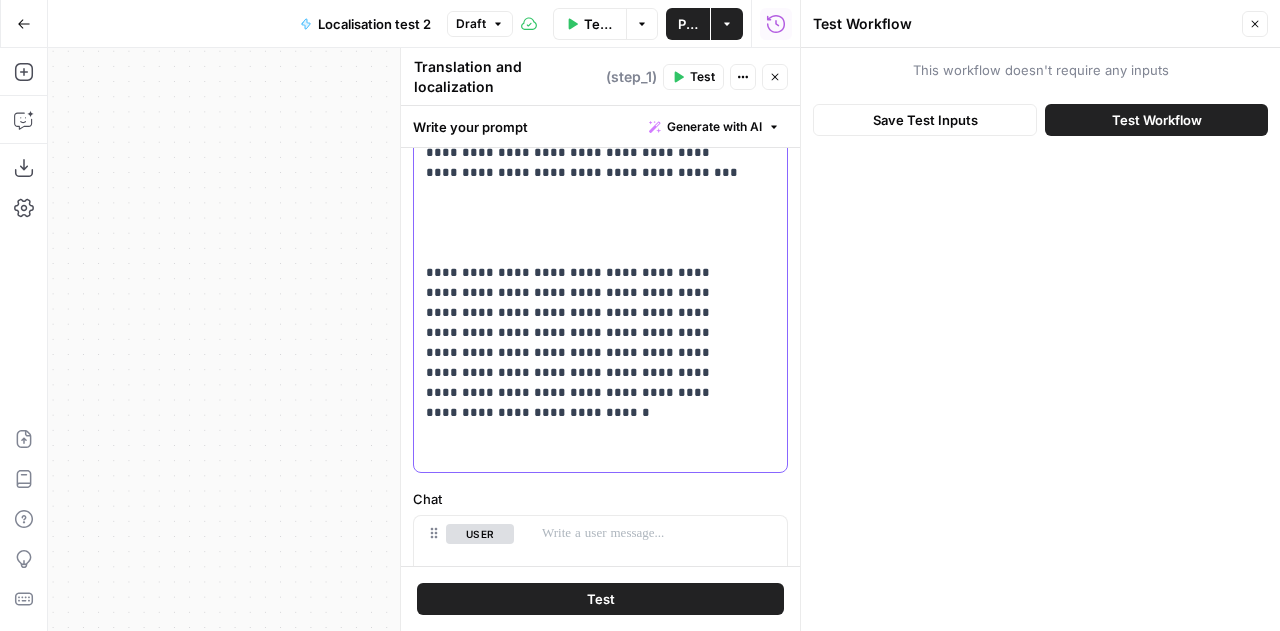 scroll, scrollTop: 2340, scrollLeft: 0, axis: vertical 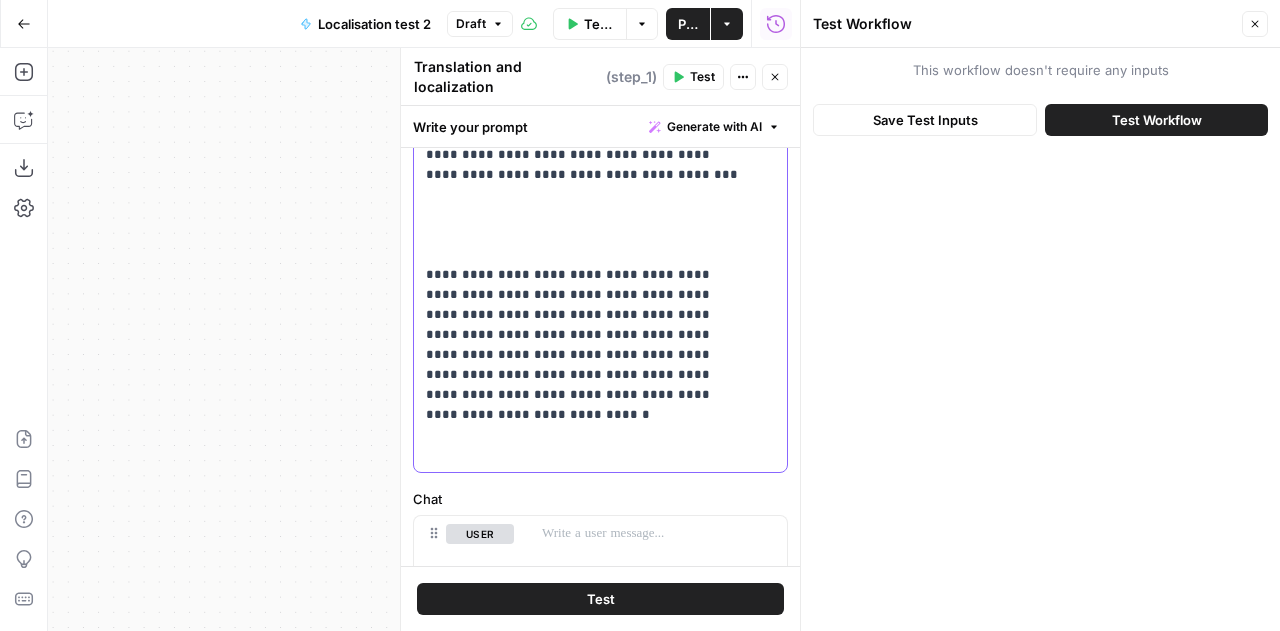 click on "**********" at bounding box center (585, 3335) 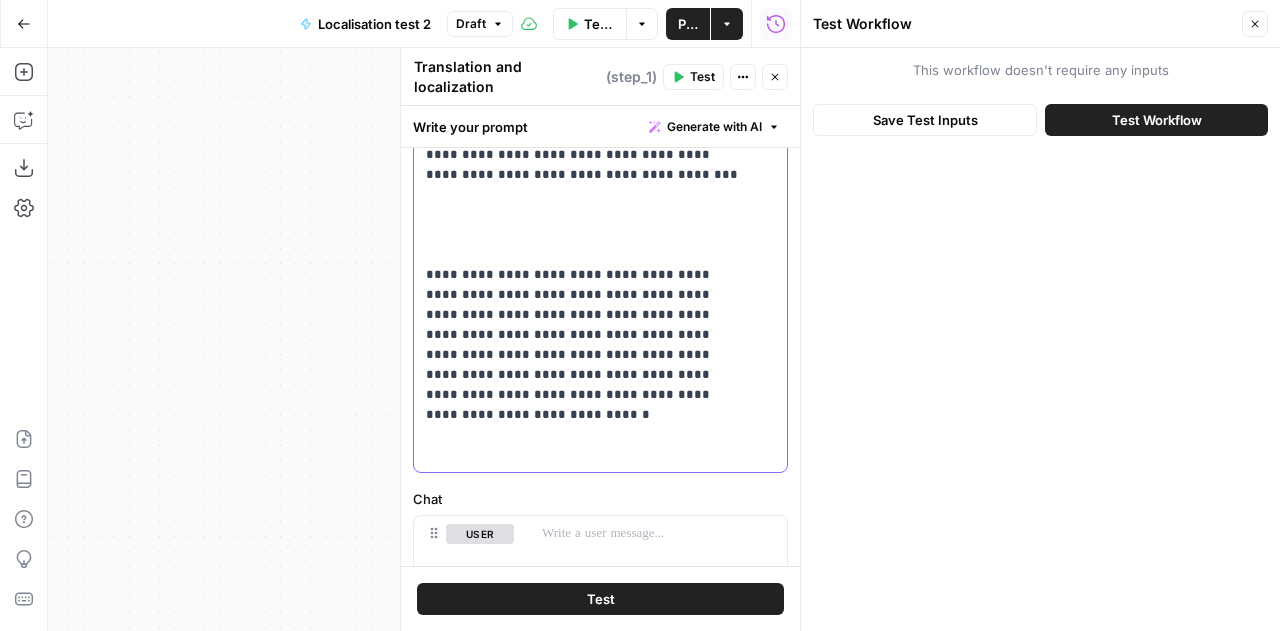 click on "**********" at bounding box center (585, 3315) 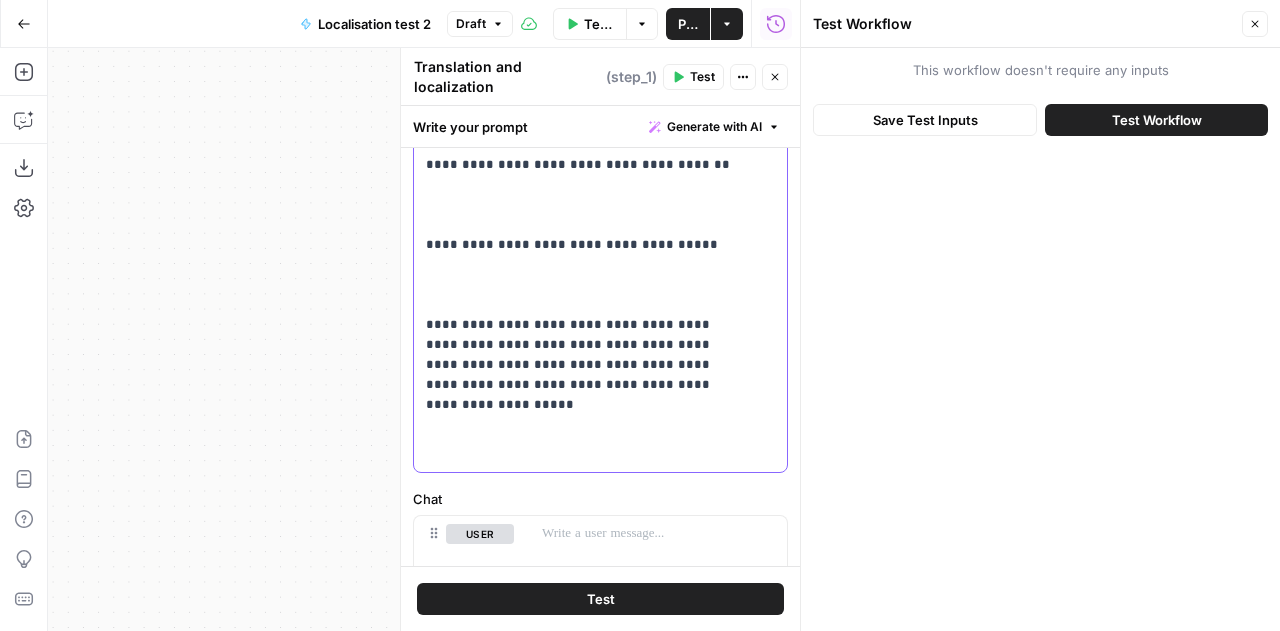 scroll, scrollTop: 1968, scrollLeft: 0, axis: vertical 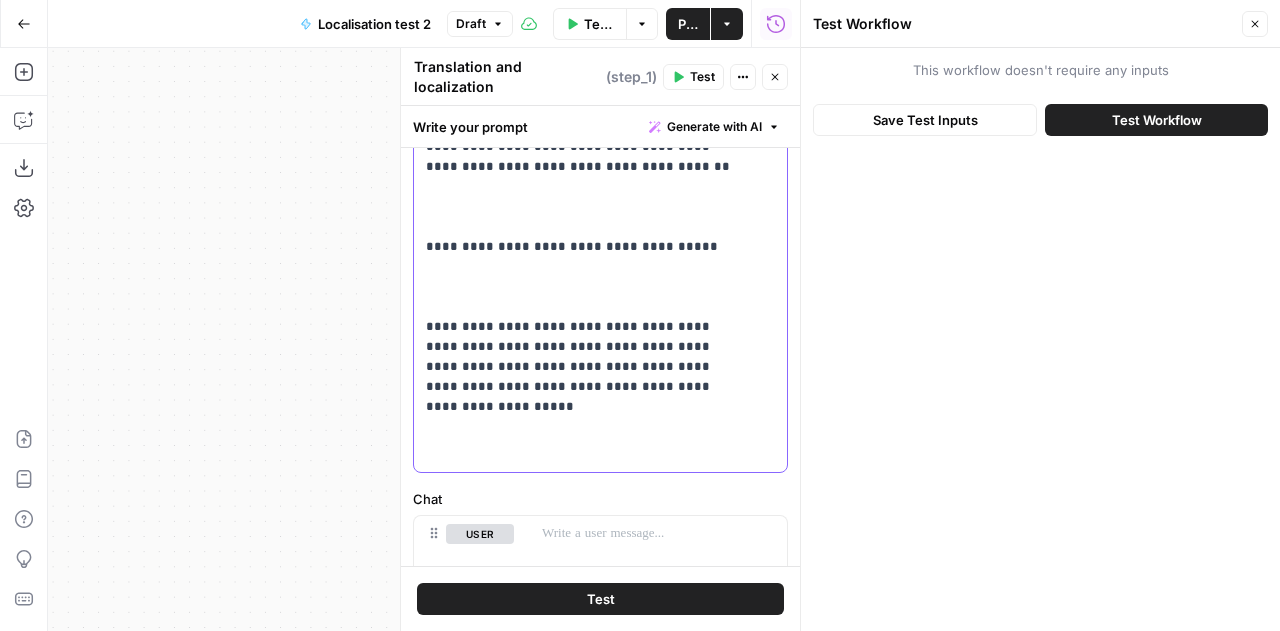 click on "**********" at bounding box center [585, 3667] 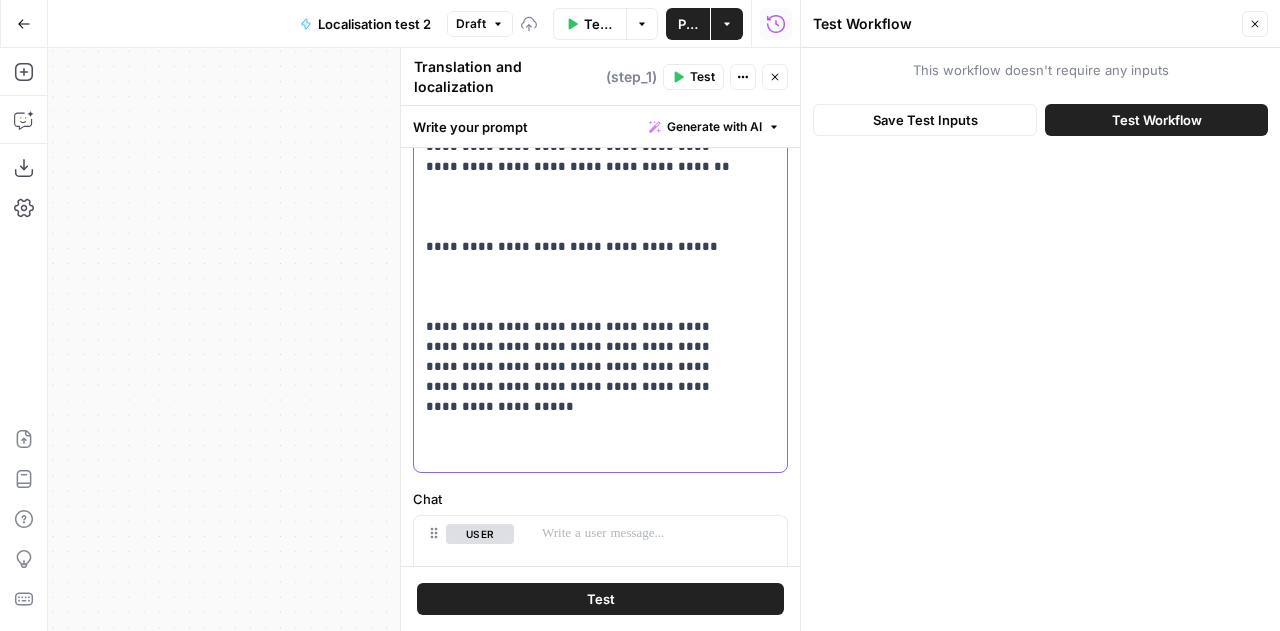 click on "**********" at bounding box center [585, 3647] 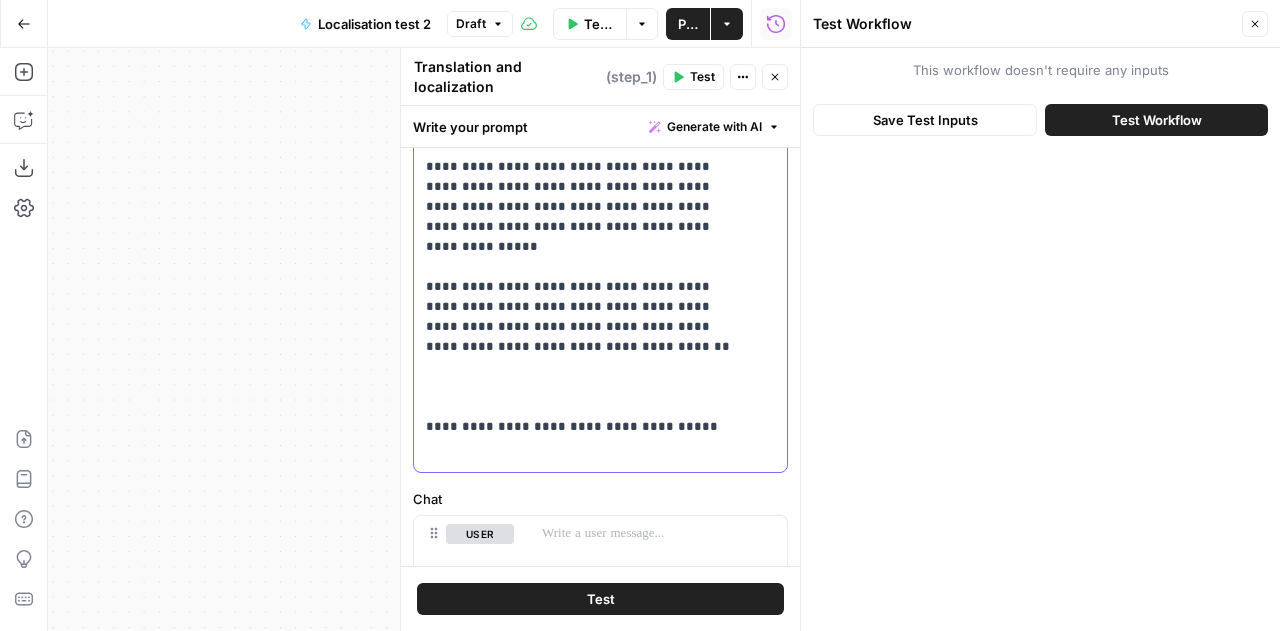 scroll, scrollTop: 1788, scrollLeft: 0, axis: vertical 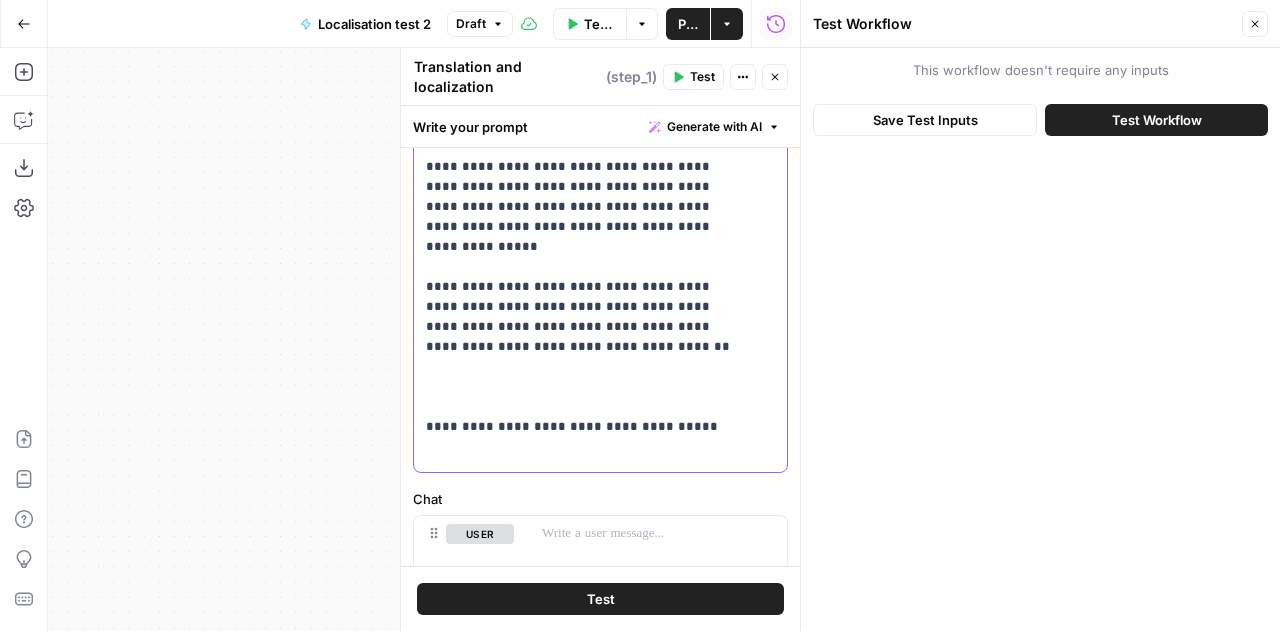 click on "**********" at bounding box center [585, 3807] 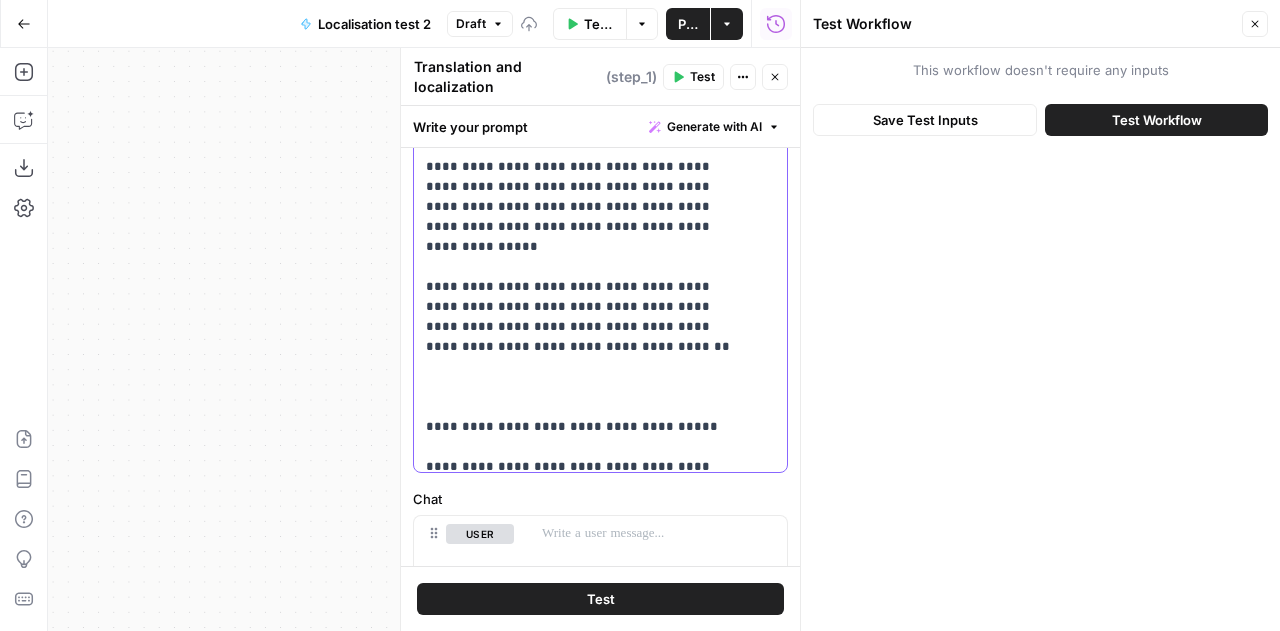 scroll, scrollTop: 1676, scrollLeft: 0, axis: vertical 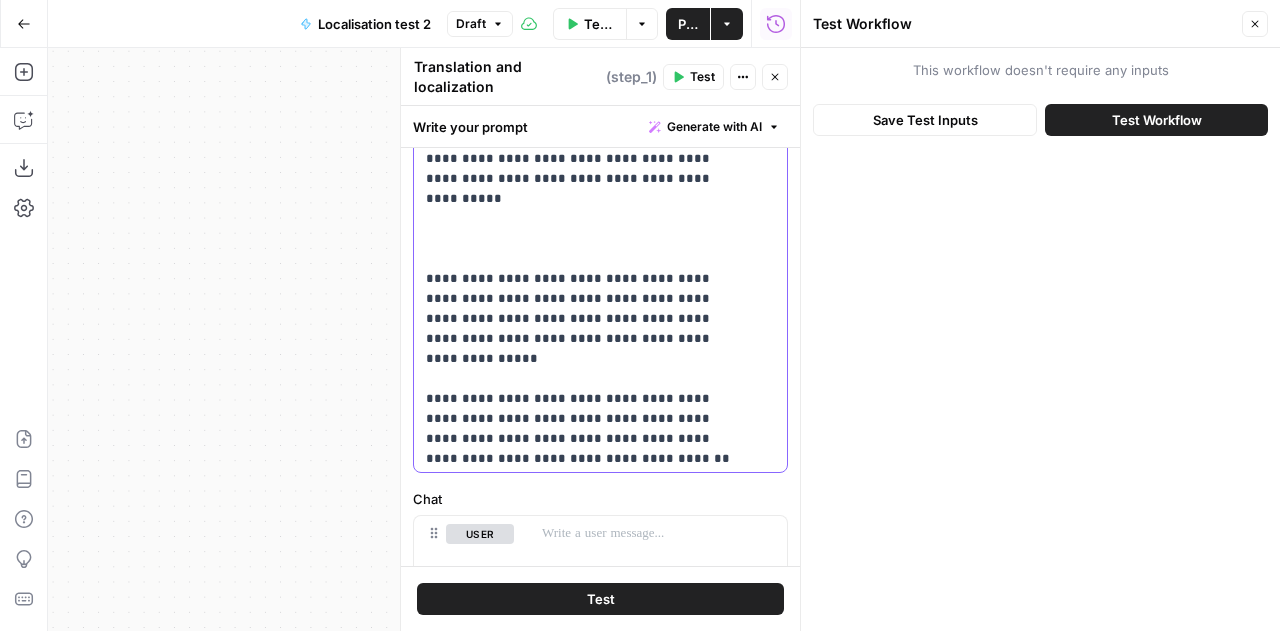 click on "**********" at bounding box center (585, 3899) 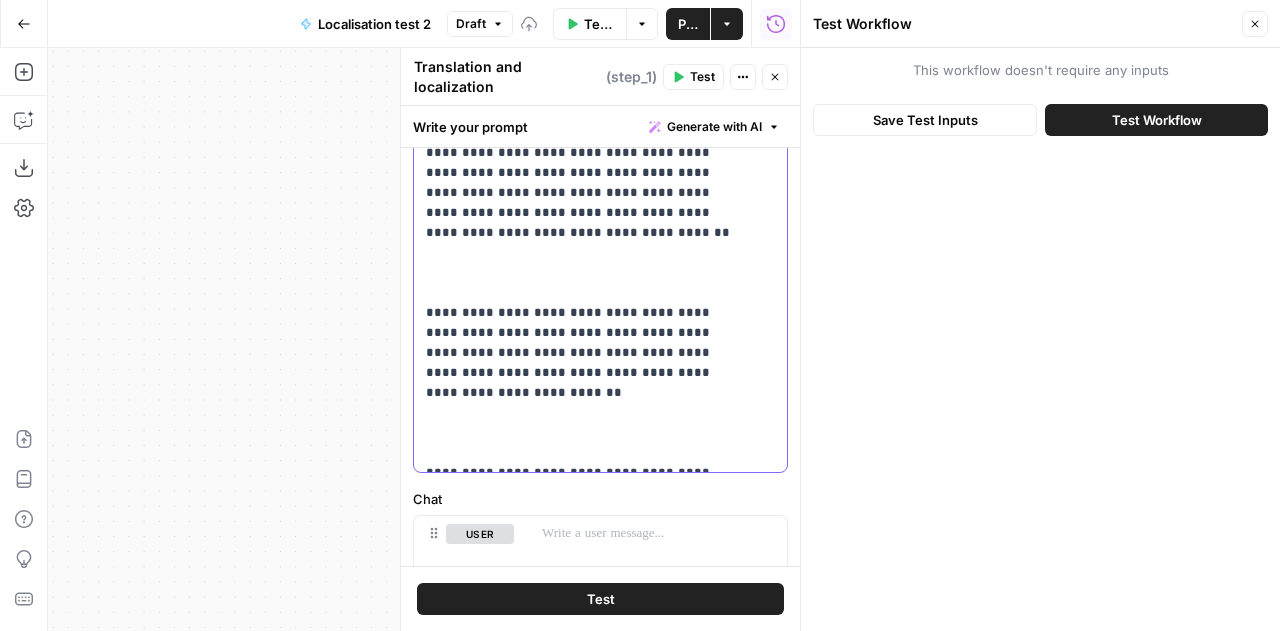 scroll, scrollTop: 1340, scrollLeft: 0, axis: vertical 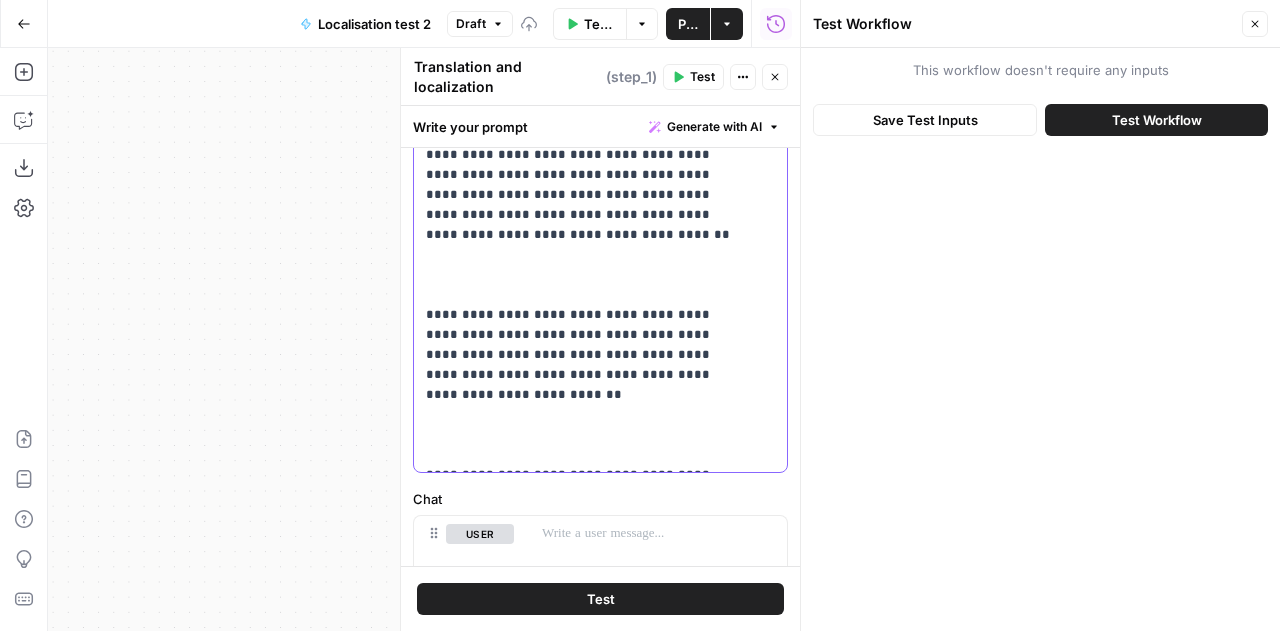 click on "**********" at bounding box center [585, 4215] 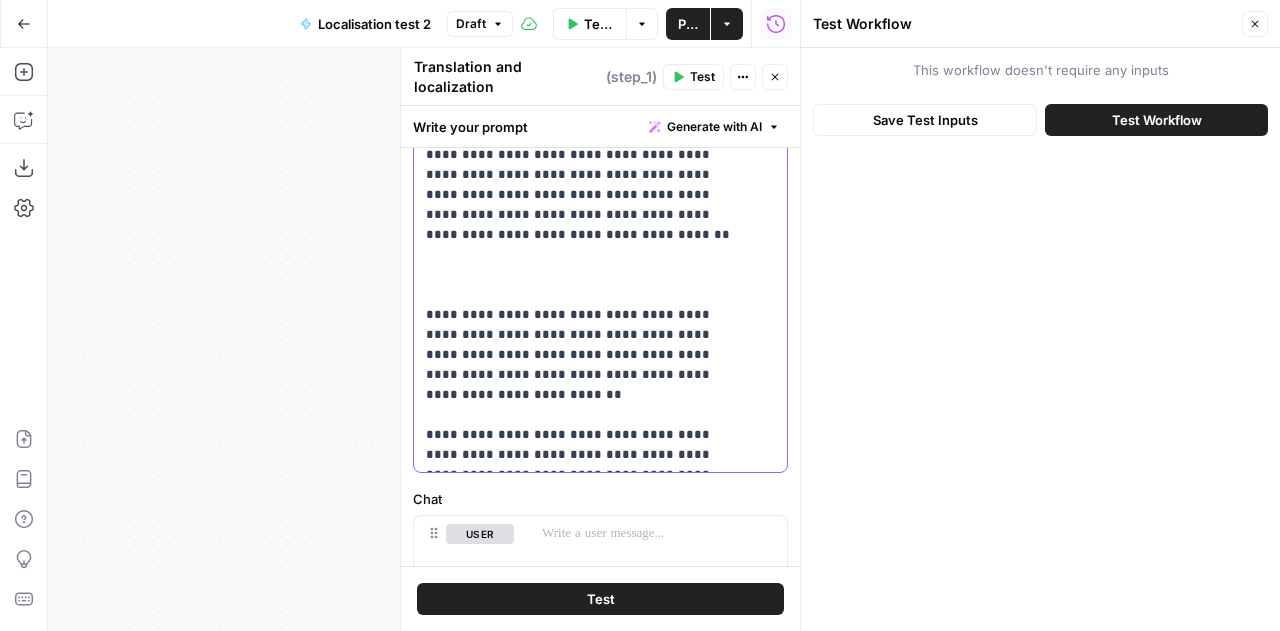 click on "**********" at bounding box center (585, 4195) 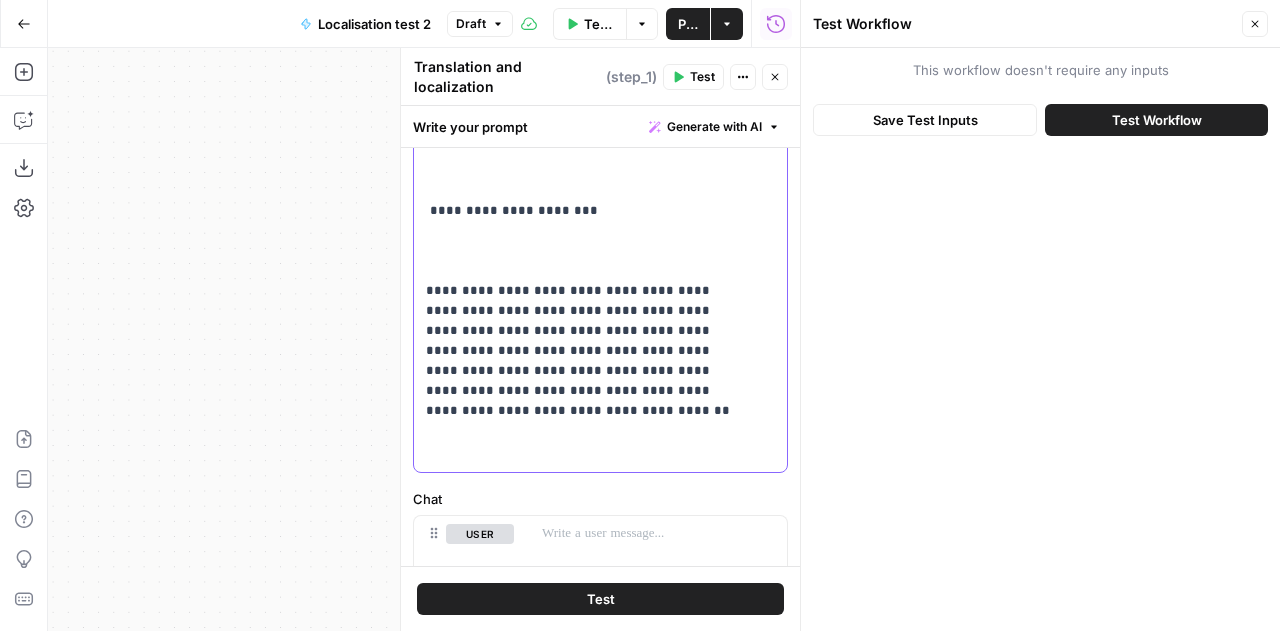 scroll, scrollTop: 1164, scrollLeft: 0, axis: vertical 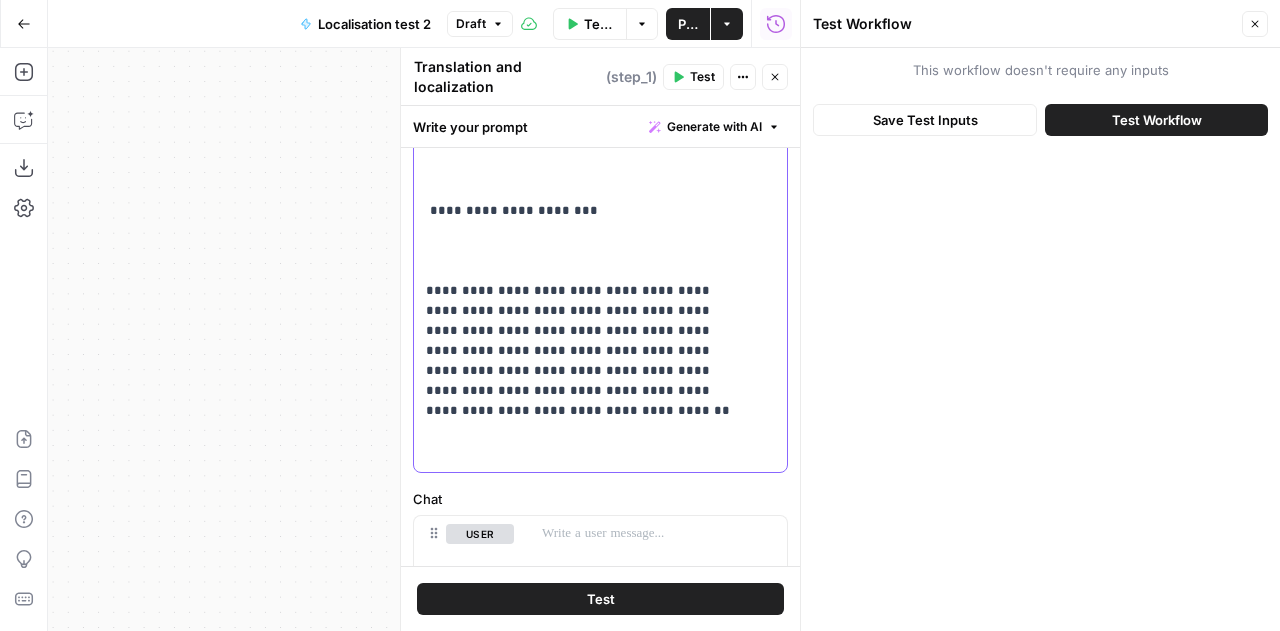 click on "**********" at bounding box center (585, 4351) 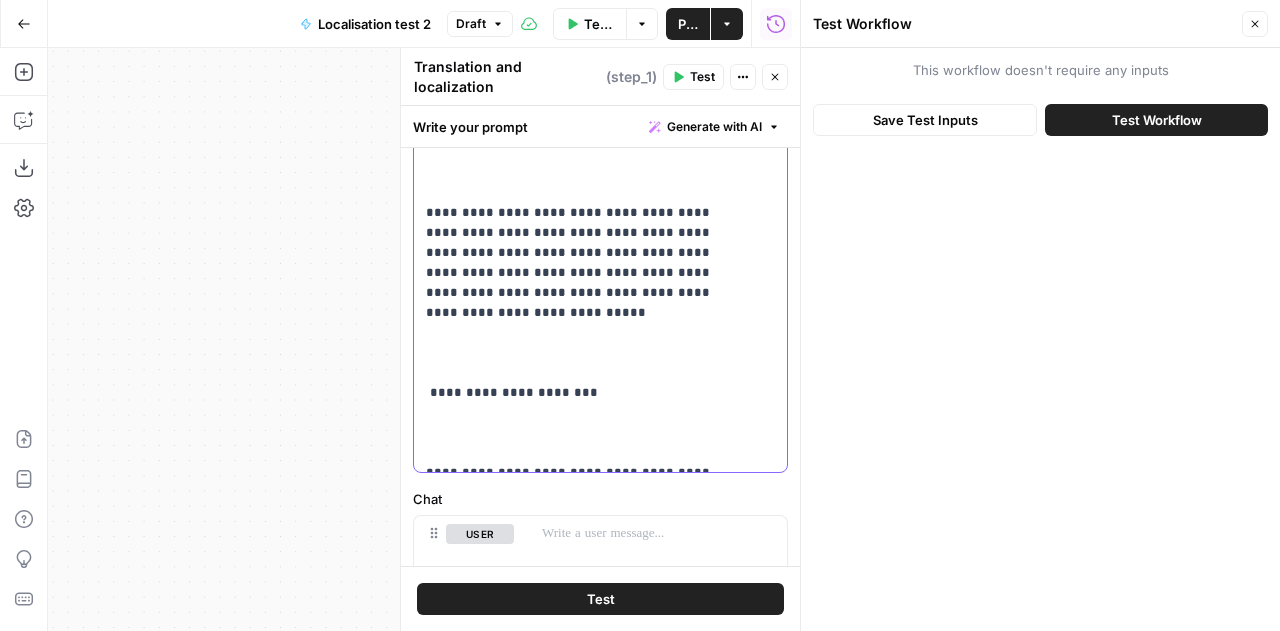 scroll, scrollTop: 982, scrollLeft: 0, axis: vertical 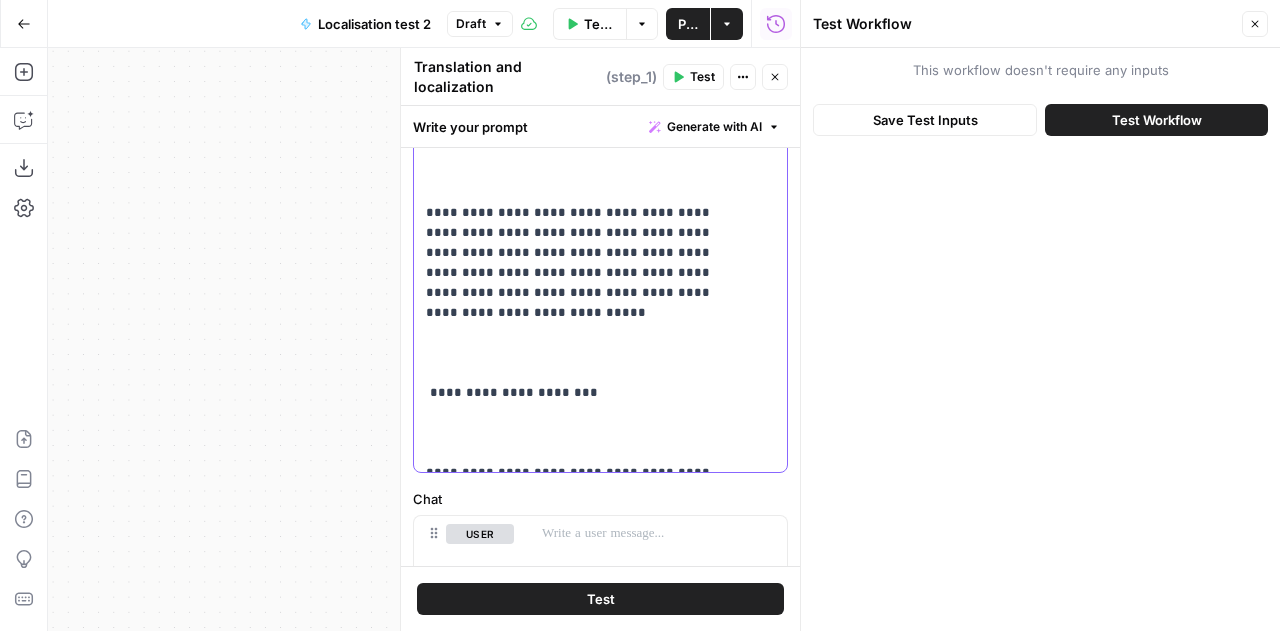 click on "**********" at bounding box center [585, 4513] 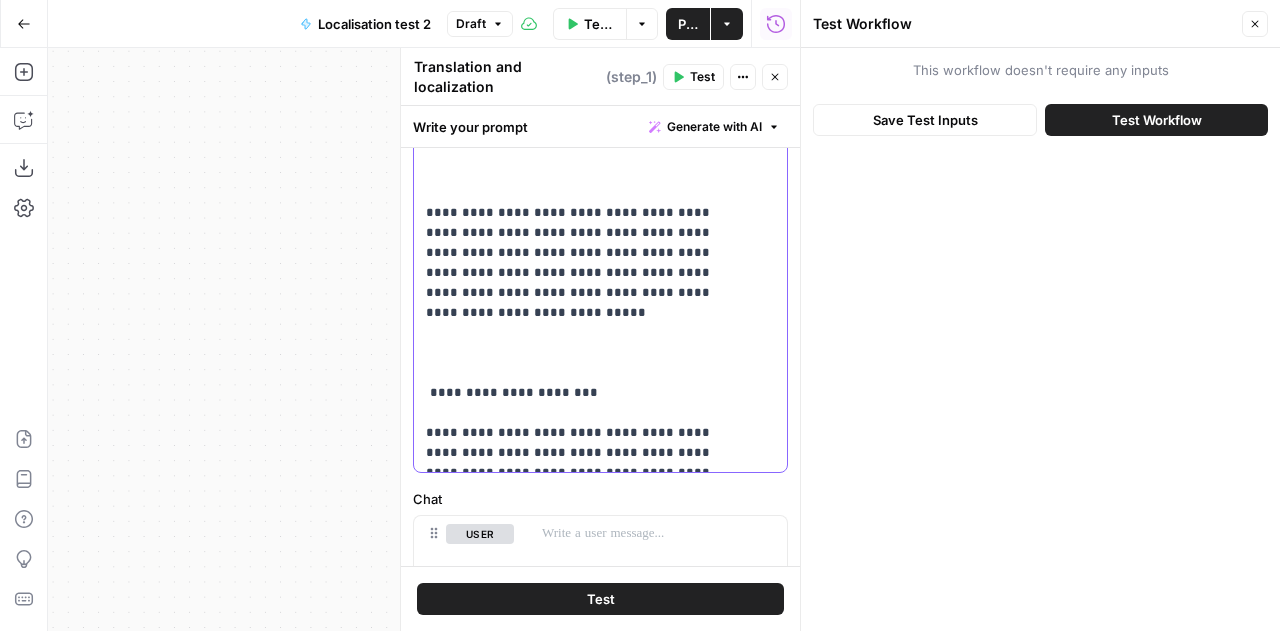 scroll, scrollTop: 862, scrollLeft: 0, axis: vertical 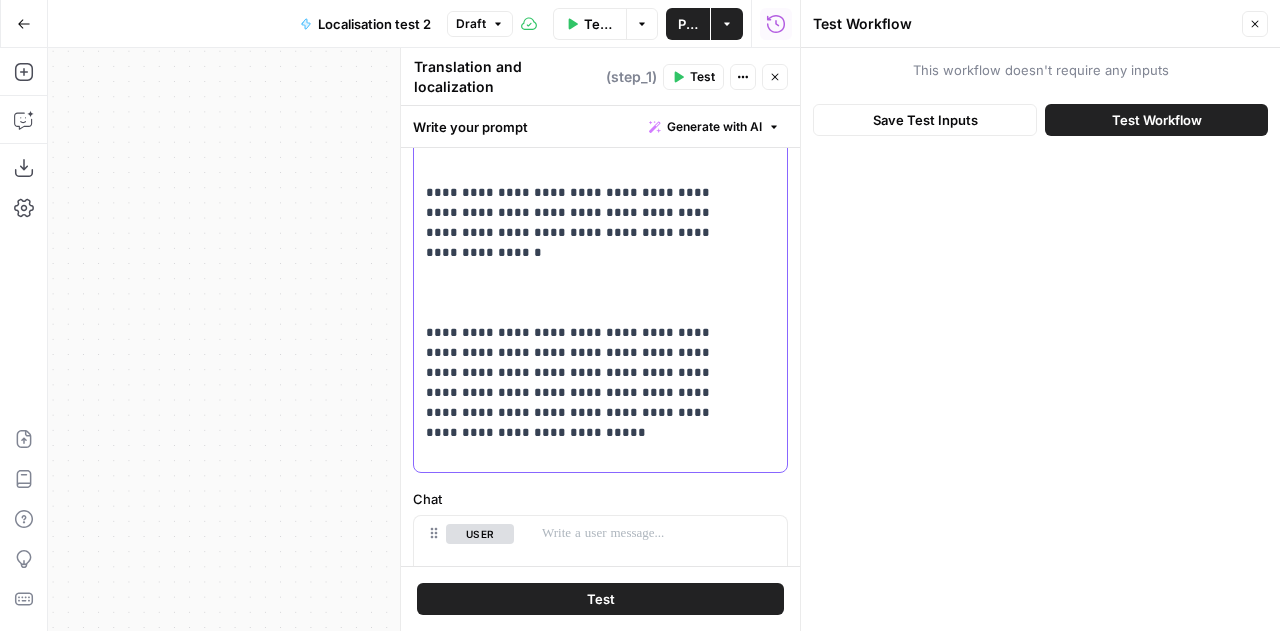 click on "**********" at bounding box center [585, 4613] 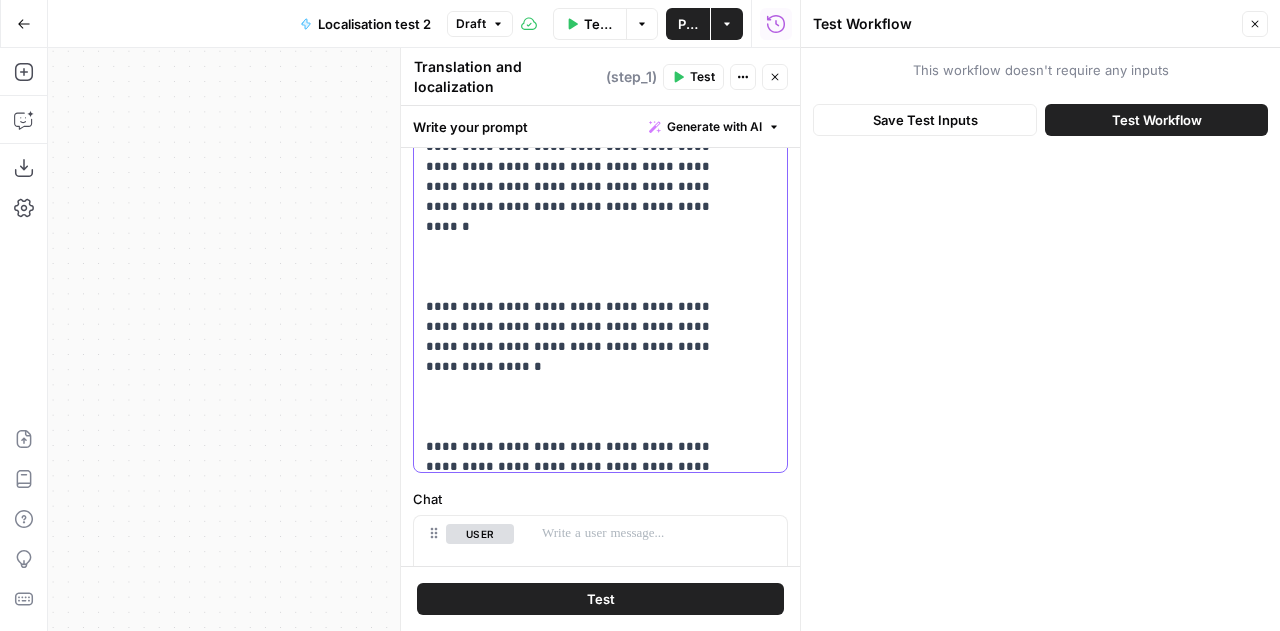 scroll, scrollTop: 738, scrollLeft: 0, axis: vertical 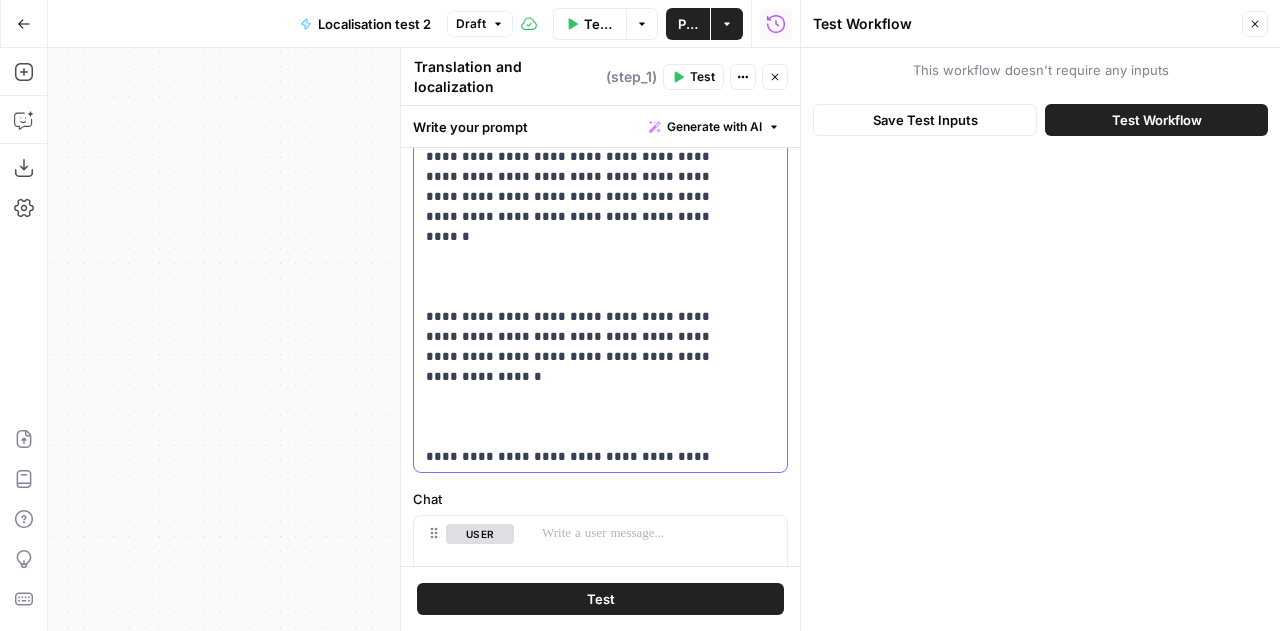 click on "**********" at bounding box center [585, 4717] 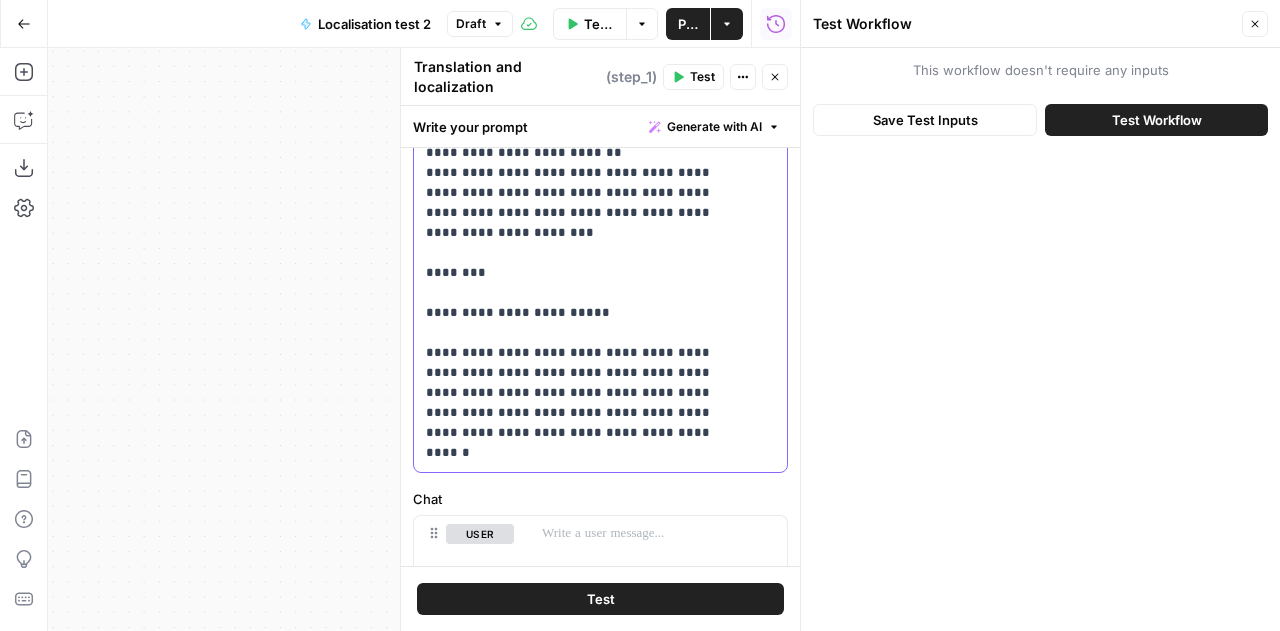 scroll, scrollTop: 518, scrollLeft: 0, axis: vertical 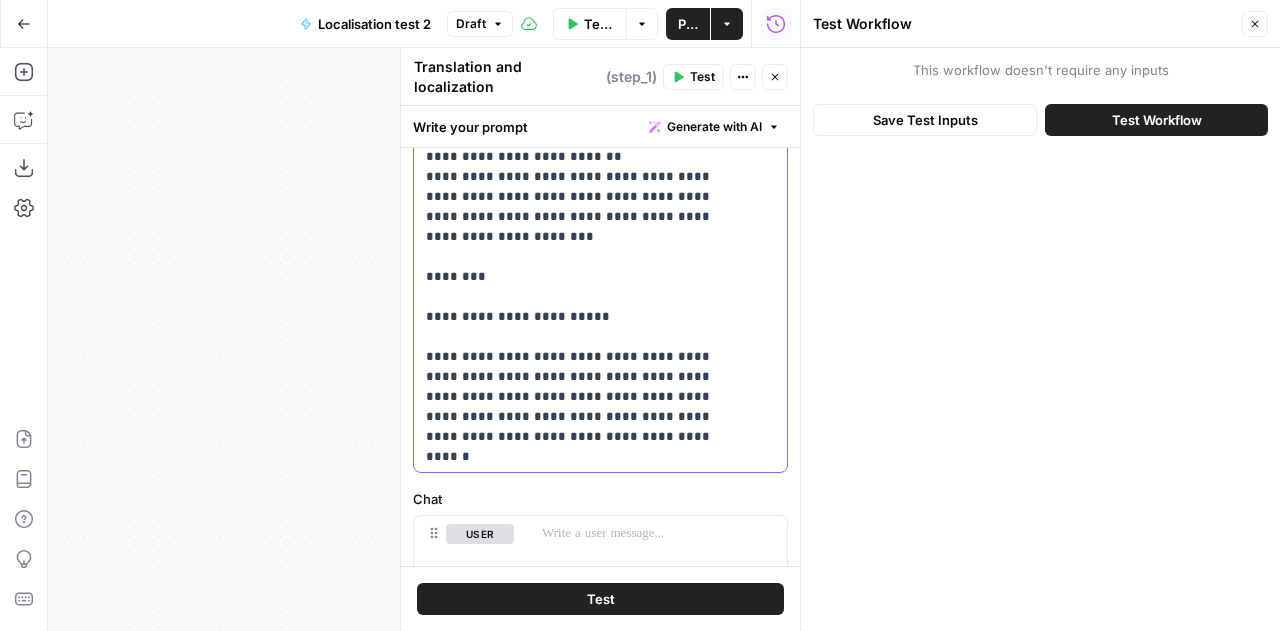 click on "**********" at bounding box center (585, 4917) 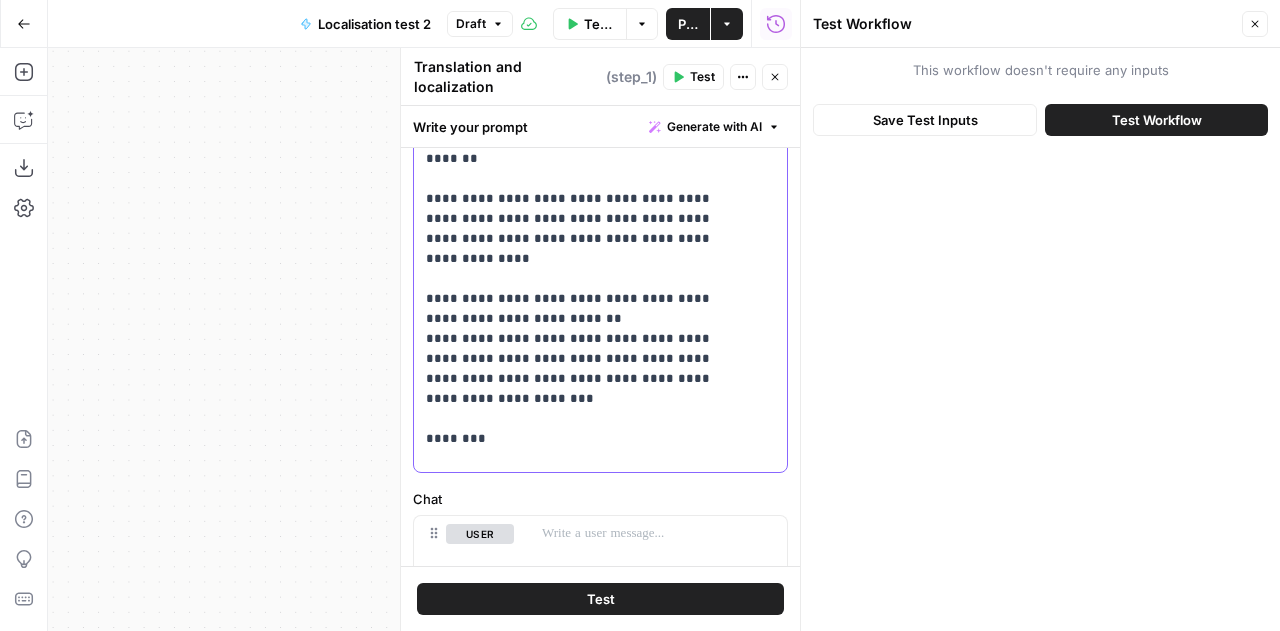 scroll, scrollTop: 354, scrollLeft: 0, axis: vertical 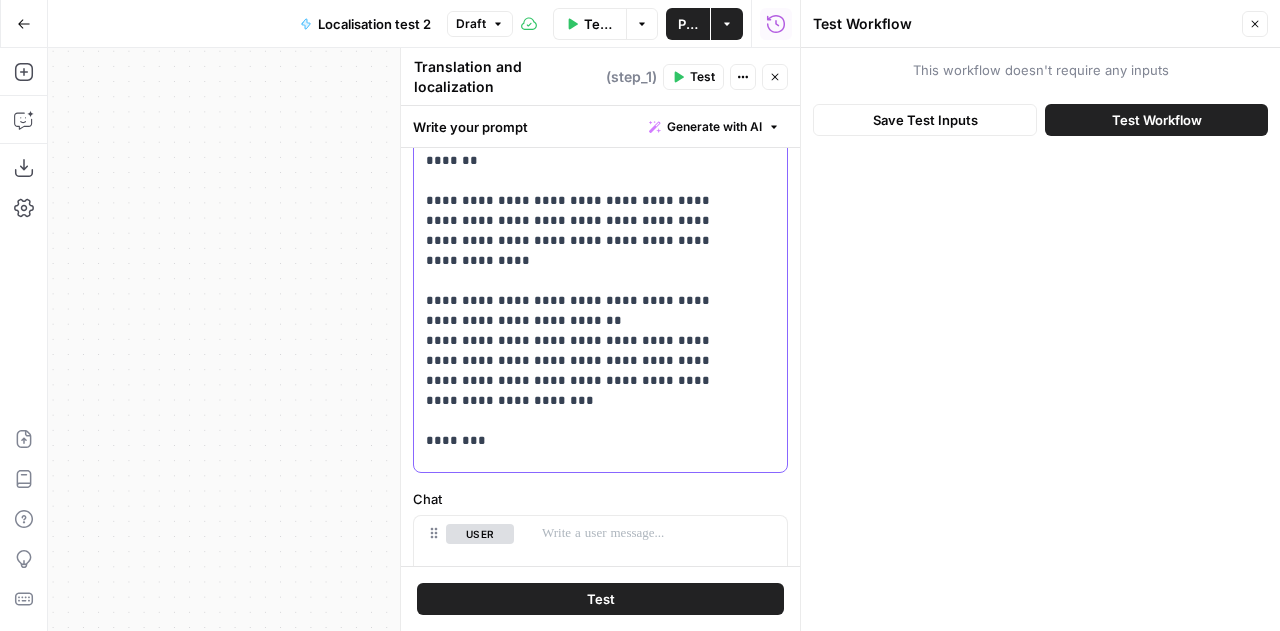 drag, startPoint x: 490, startPoint y: 203, endPoint x: 522, endPoint y: 228, distance: 40.60788 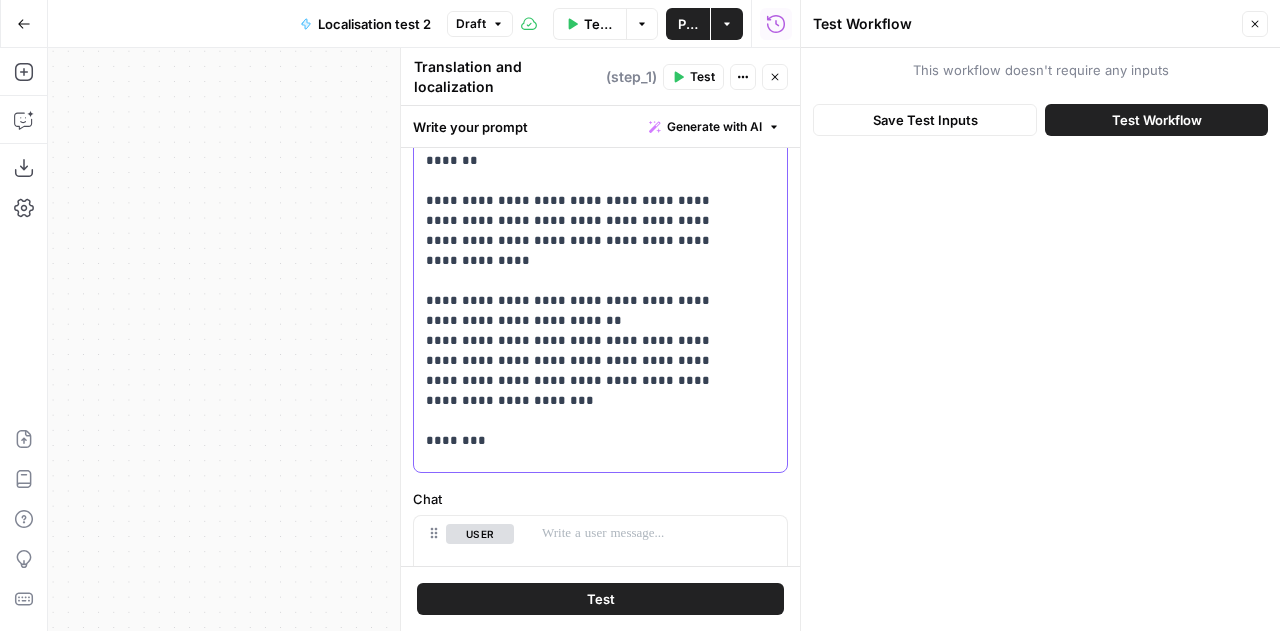 click on "**********" at bounding box center [585, 5061] 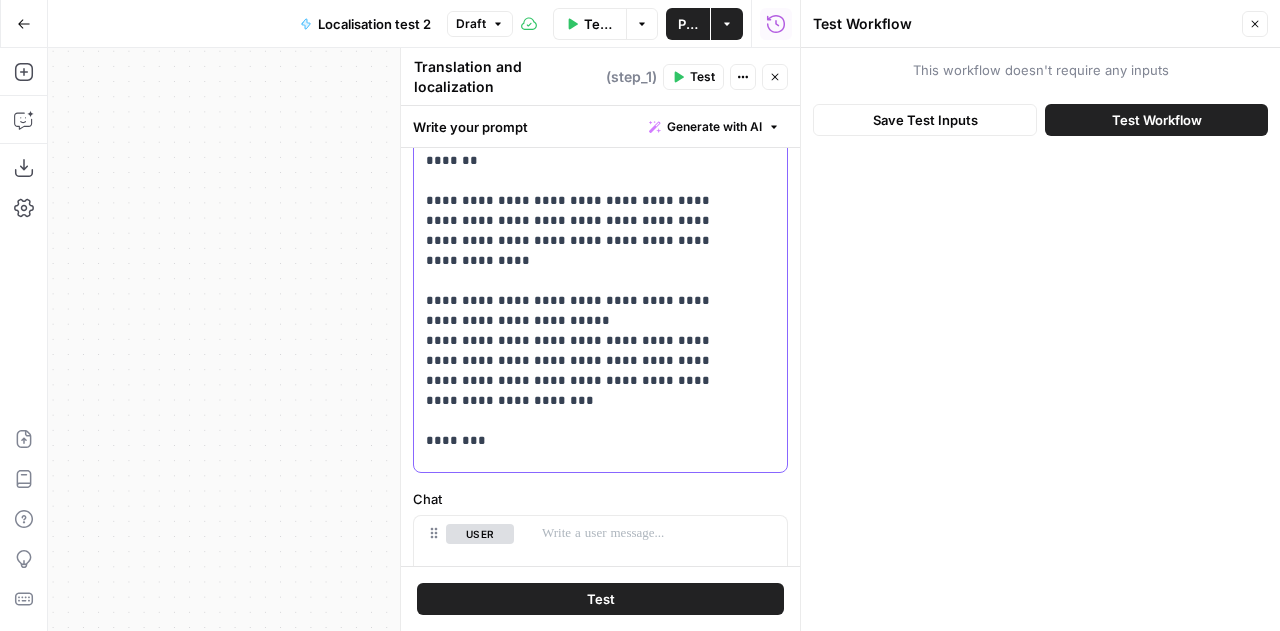 drag, startPoint x: 516, startPoint y: 309, endPoint x: 538, endPoint y: 256, distance: 57.384666 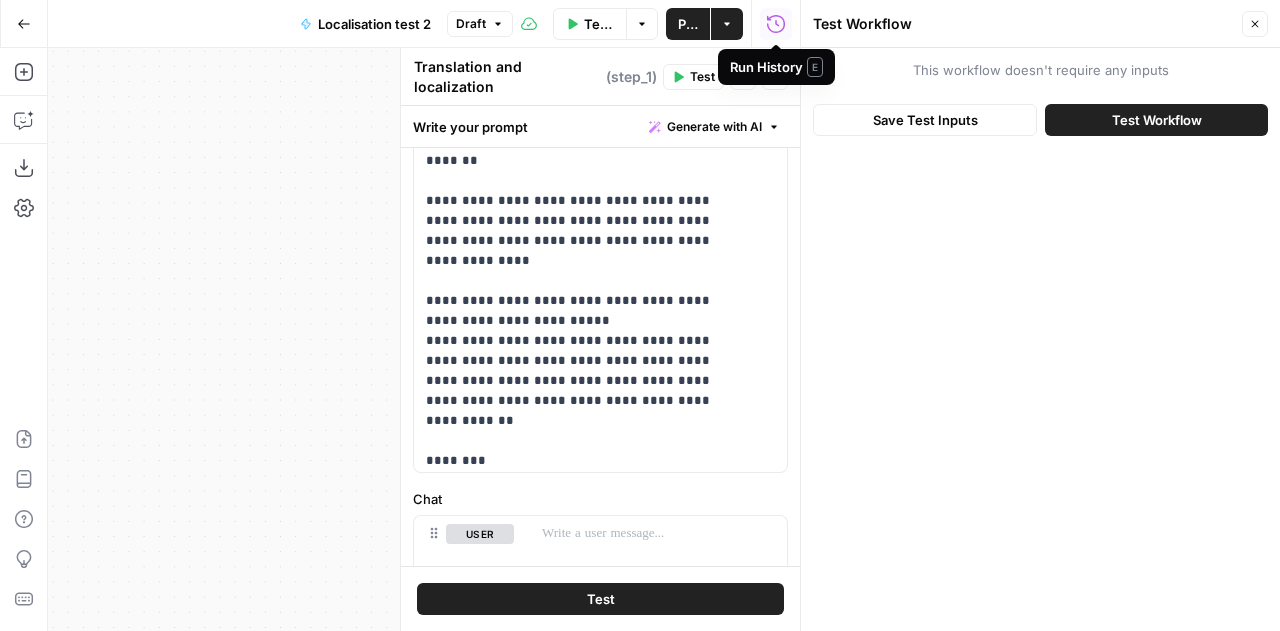 click on "Test Workflow" at bounding box center (1157, 120) 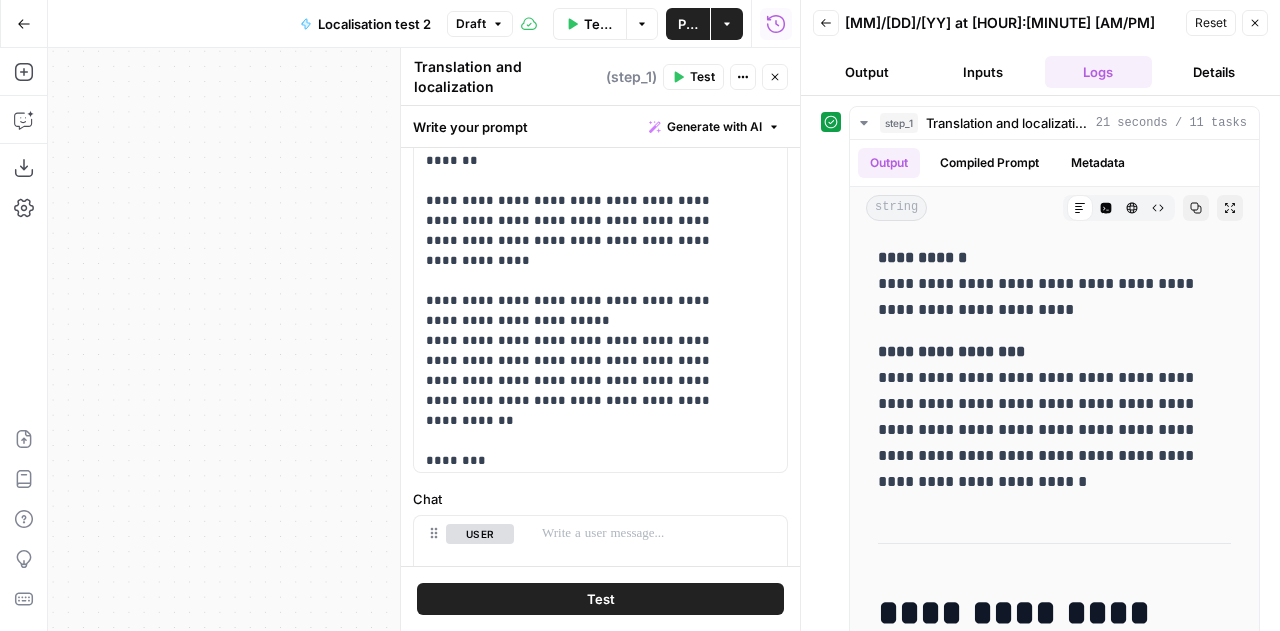scroll, scrollTop: 388, scrollLeft: 0, axis: vertical 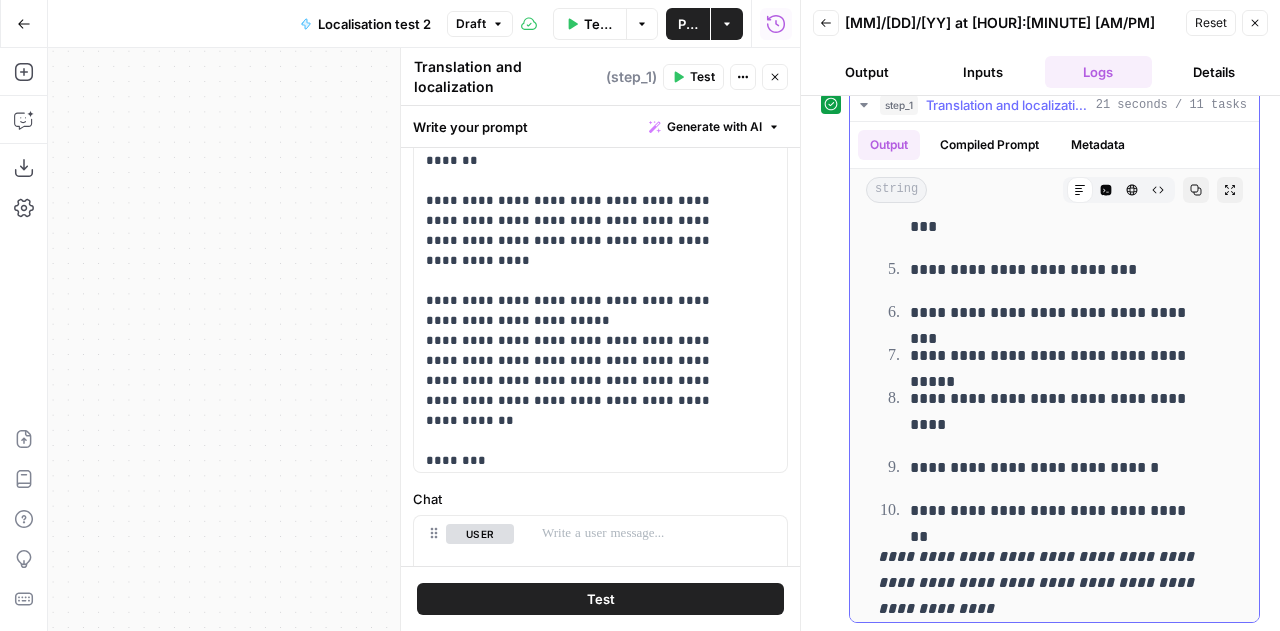 drag, startPoint x: 878, startPoint y: 252, endPoint x: 1190, endPoint y: 495, distance: 395.46555 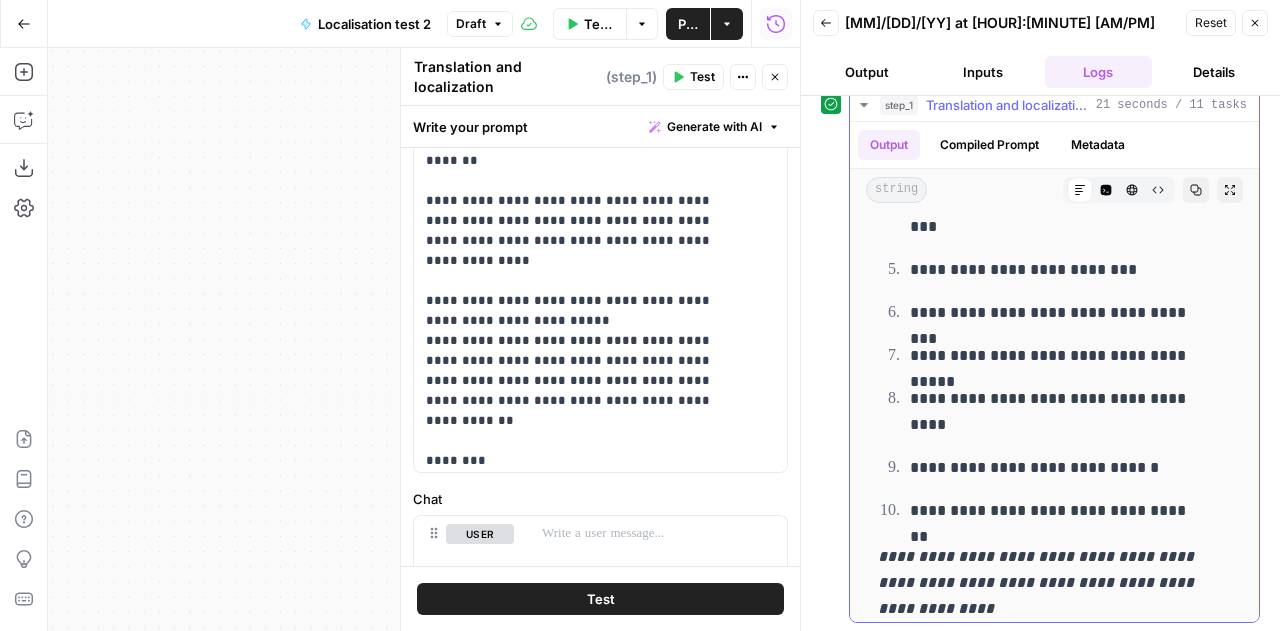 click on "**********" at bounding box center (1054, -6152) 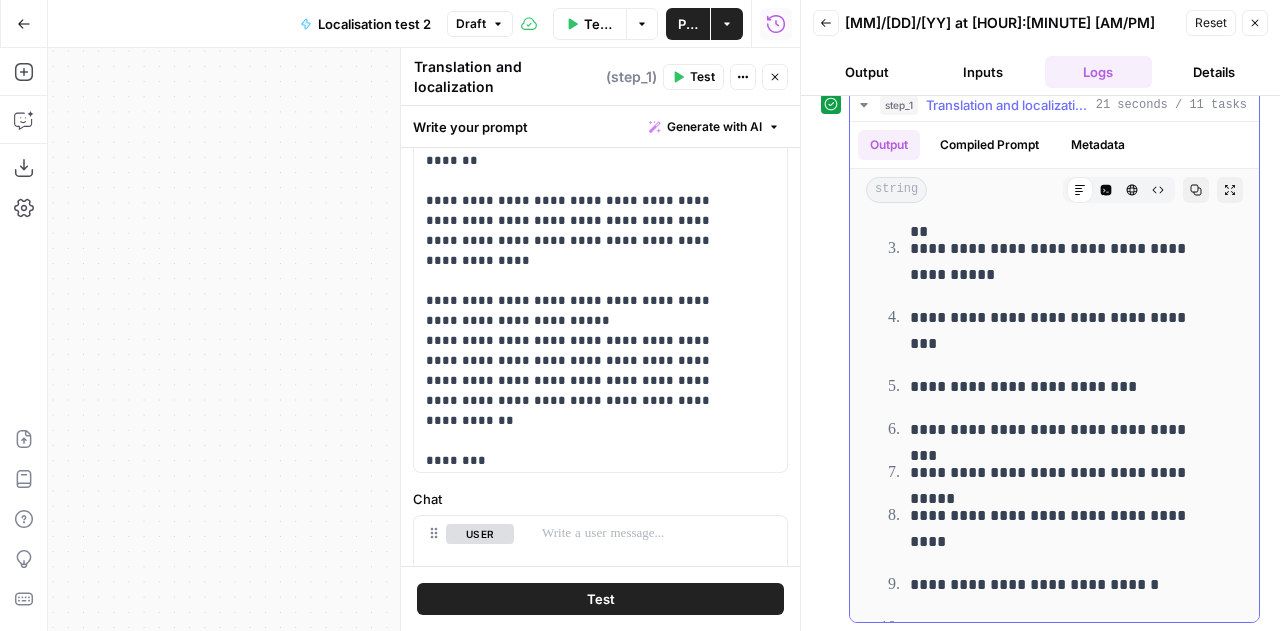 scroll, scrollTop: 13010, scrollLeft: 0, axis: vertical 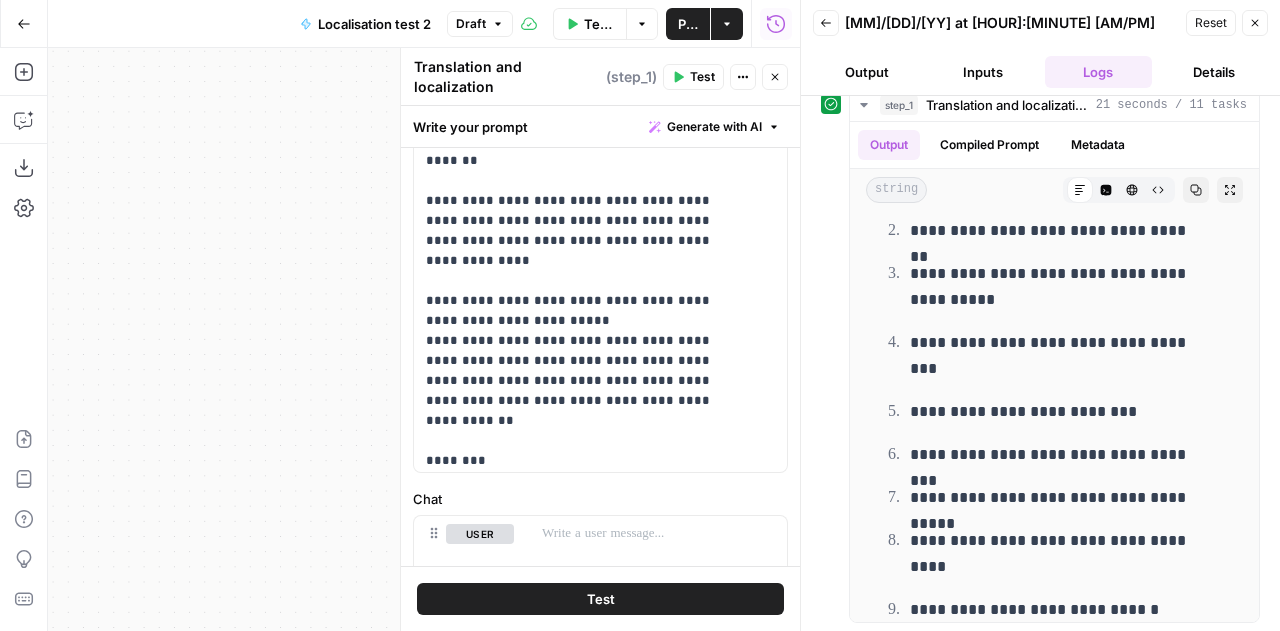 click on "Reset" at bounding box center [1211, 23] 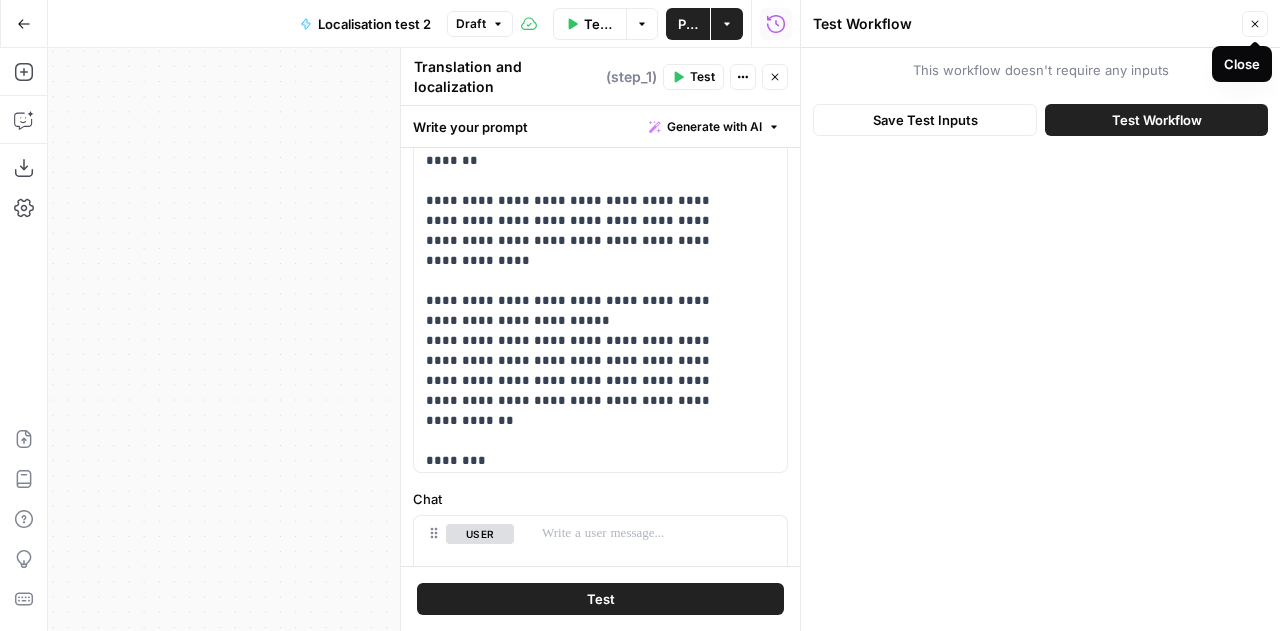 click on "Close" at bounding box center [1255, 24] 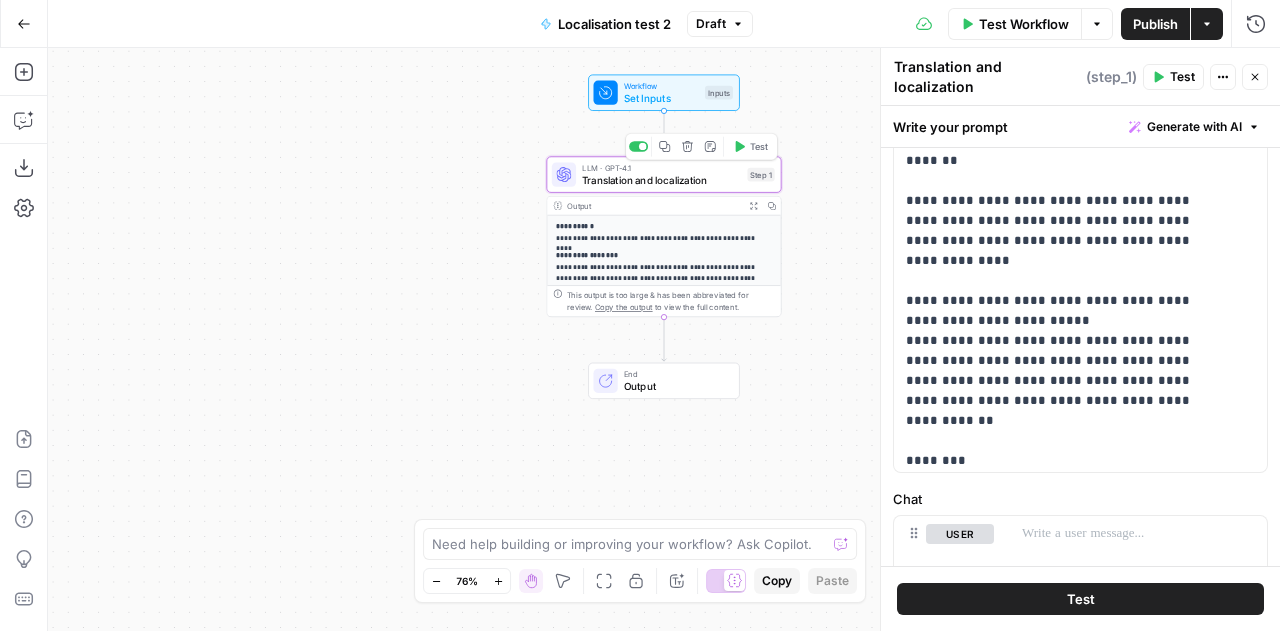 click on "Translation and localization" at bounding box center [661, 179] 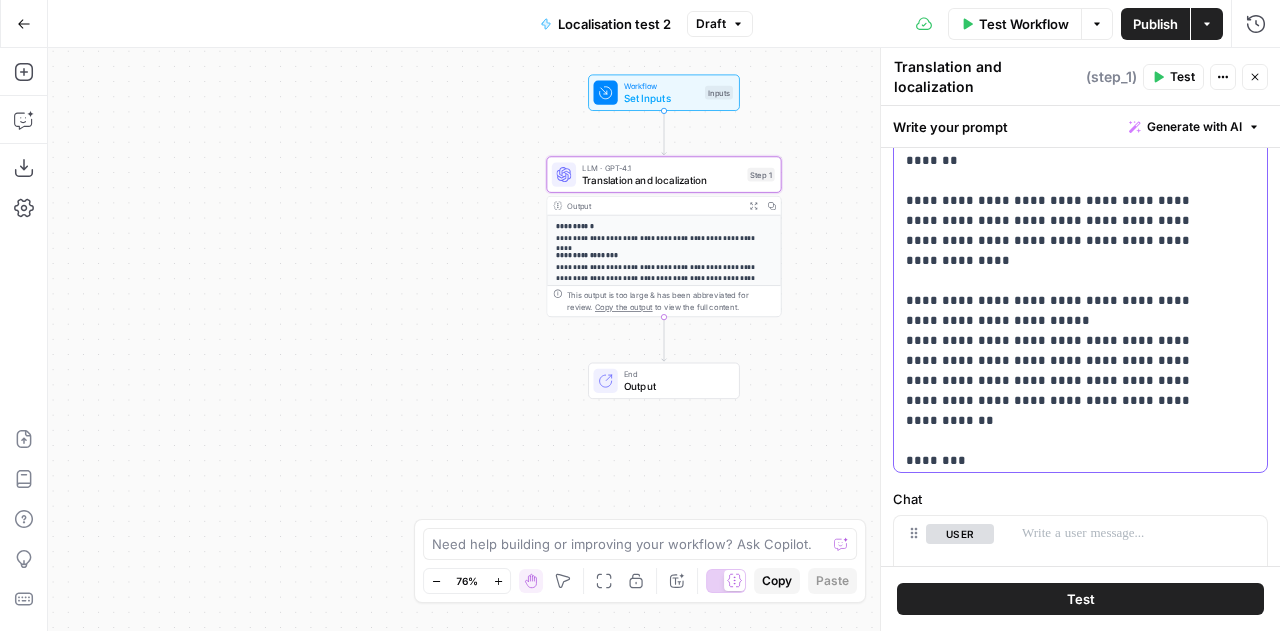 click on "**********" at bounding box center (1073, 64) 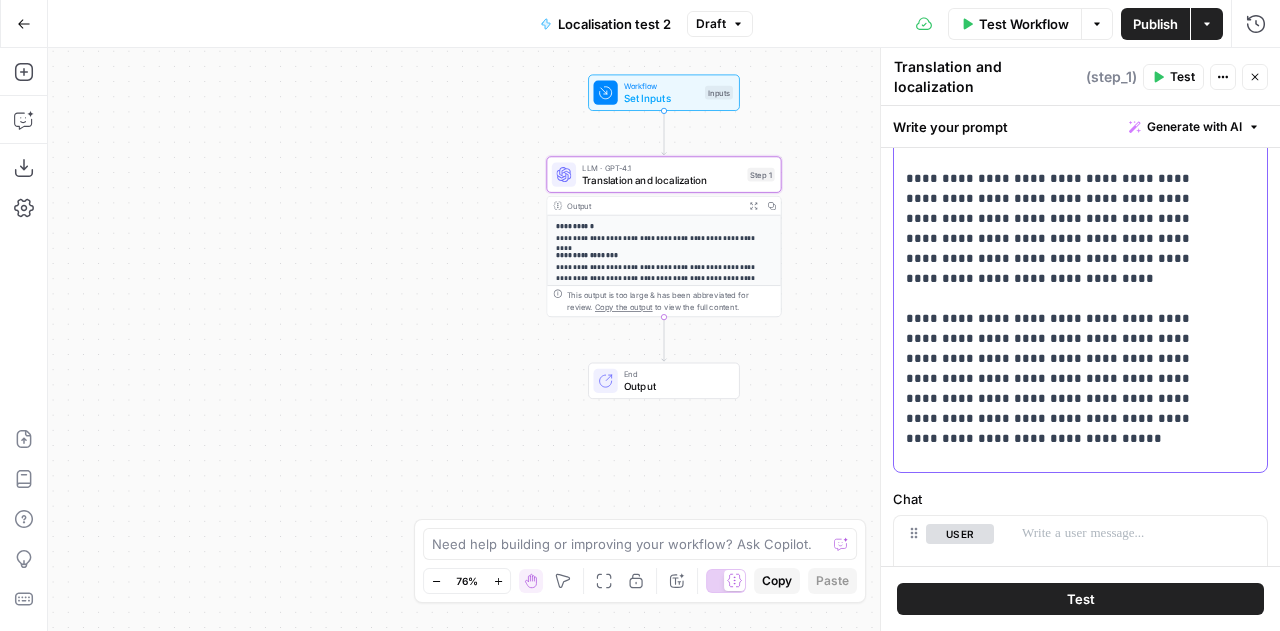 scroll, scrollTop: 10701, scrollLeft: 0, axis: vertical 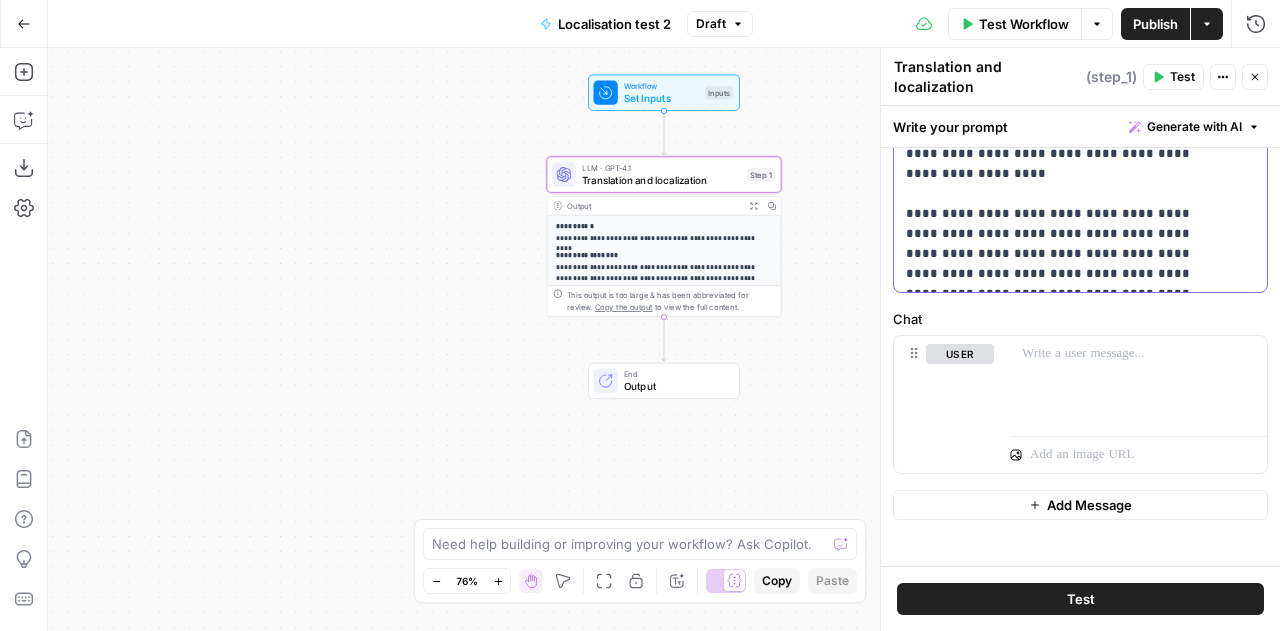 drag, startPoint x: 906, startPoint y: 393, endPoint x: 1100, endPoint y: 678, distance: 344.76224 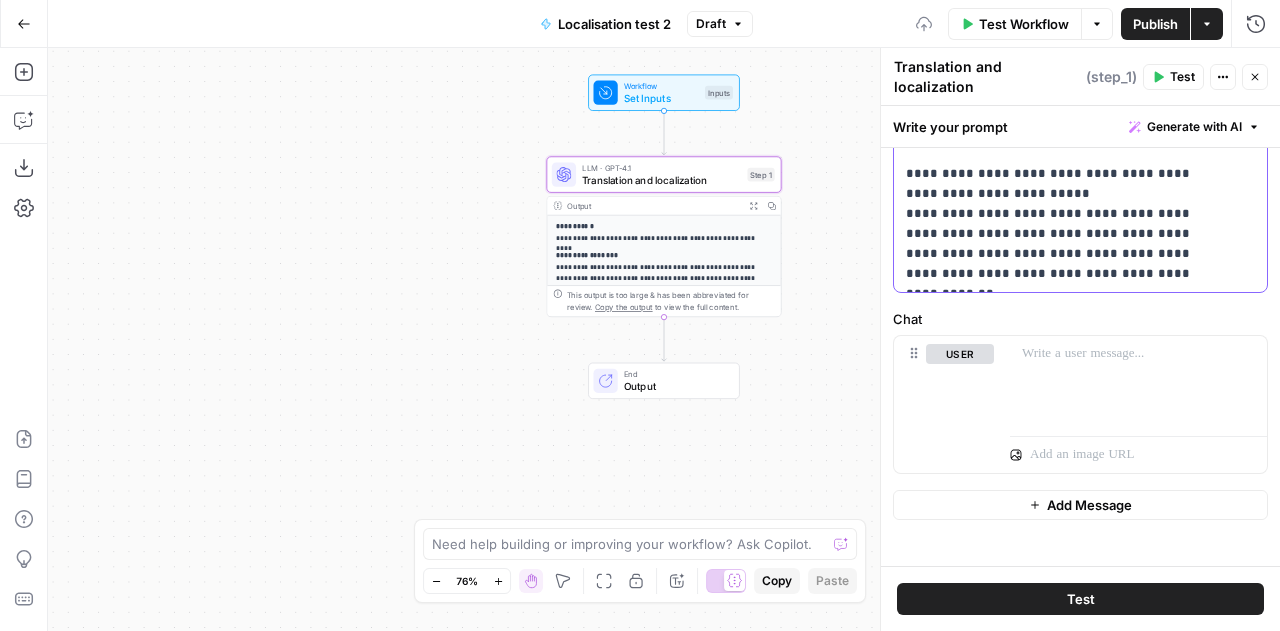 scroll, scrollTop: 8221, scrollLeft: 0, axis: vertical 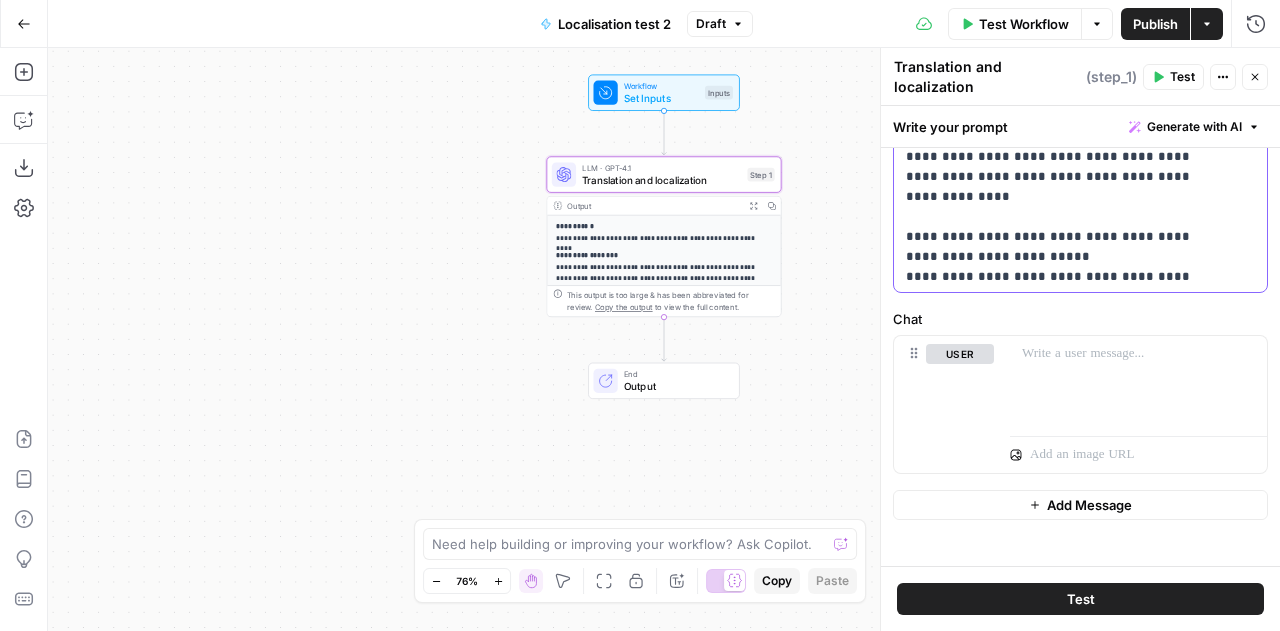 drag, startPoint x: 1011, startPoint y: 167, endPoint x: 970, endPoint y: 147, distance: 45.617977 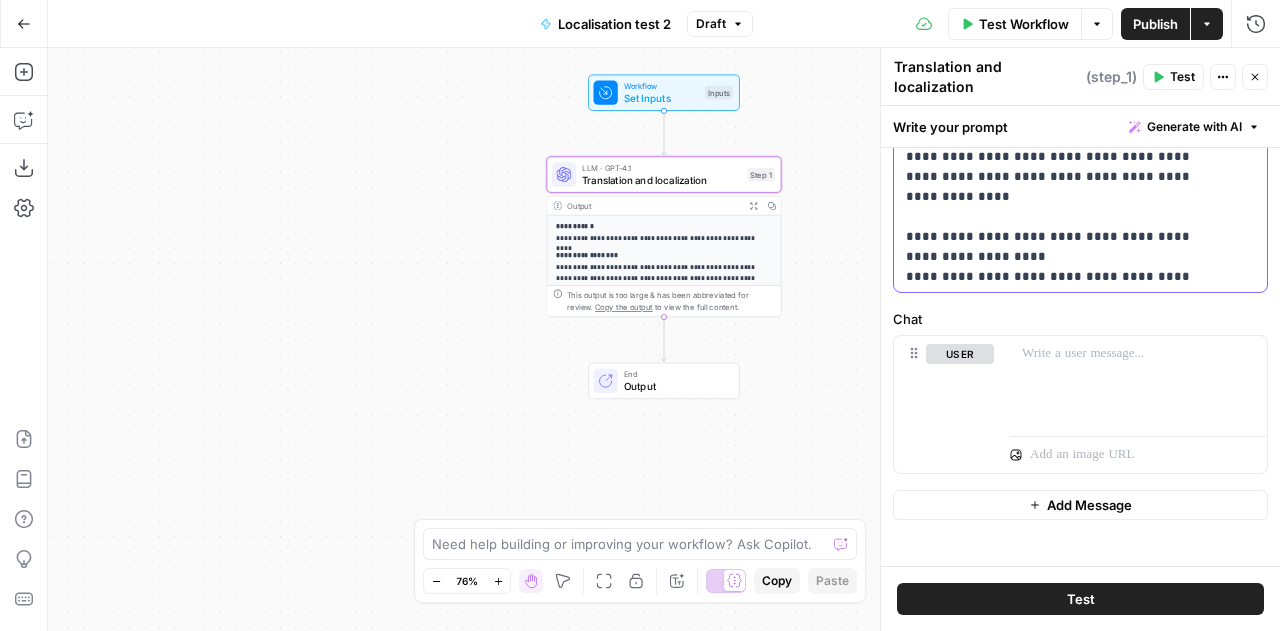 drag, startPoint x: 1116, startPoint y: 241, endPoint x: 1015, endPoint y: 187, distance: 114.52947 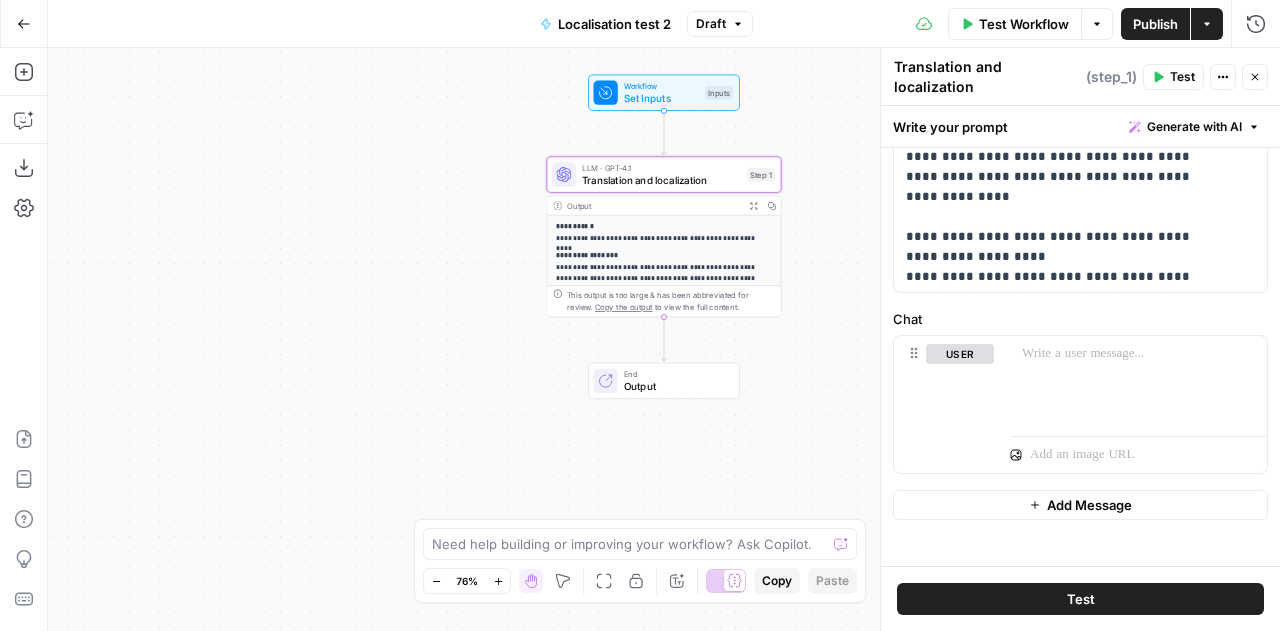 click on "Test" at bounding box center [1080, 599] 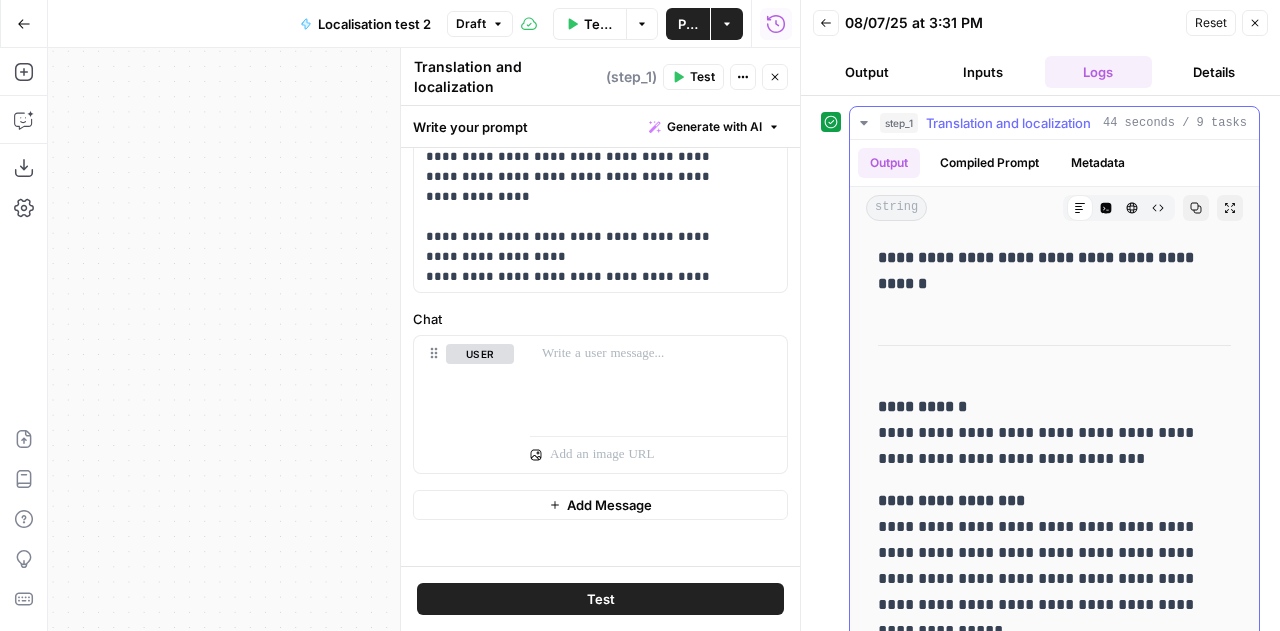 scroll, scrollTop: 376, scrollLeft: 0, axis: vertical 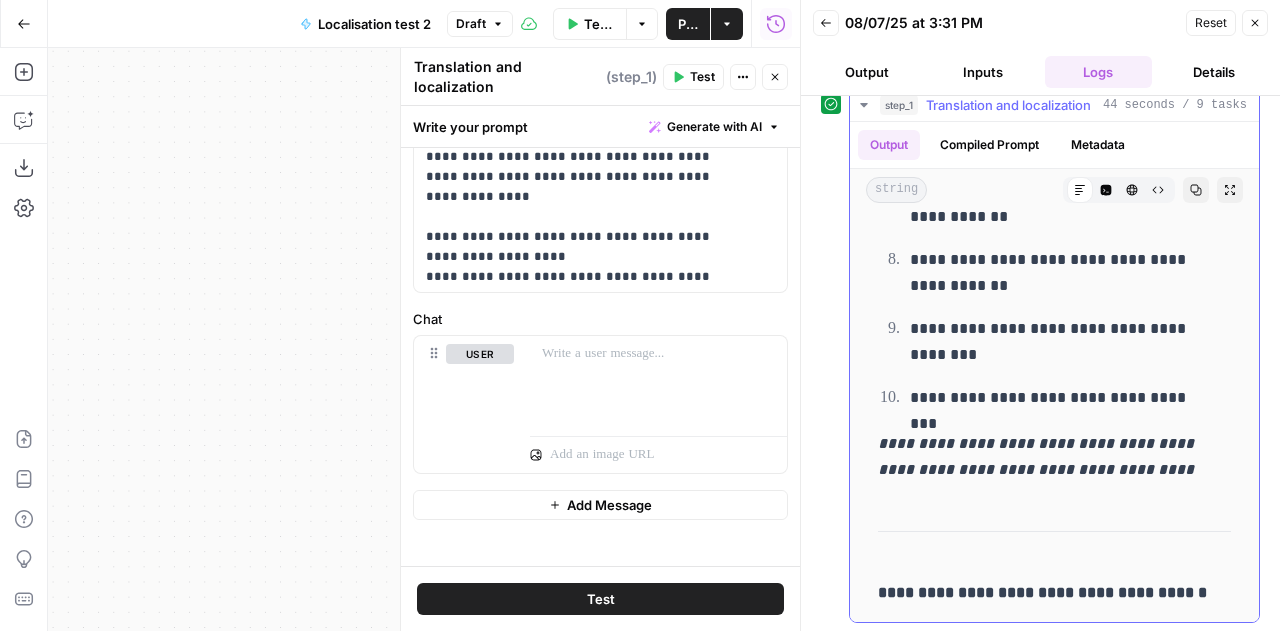 drag, startPoint x: 879, startPoint y: 258, endPoint x: 1198, endPoint y: 344, distance: 330.38916 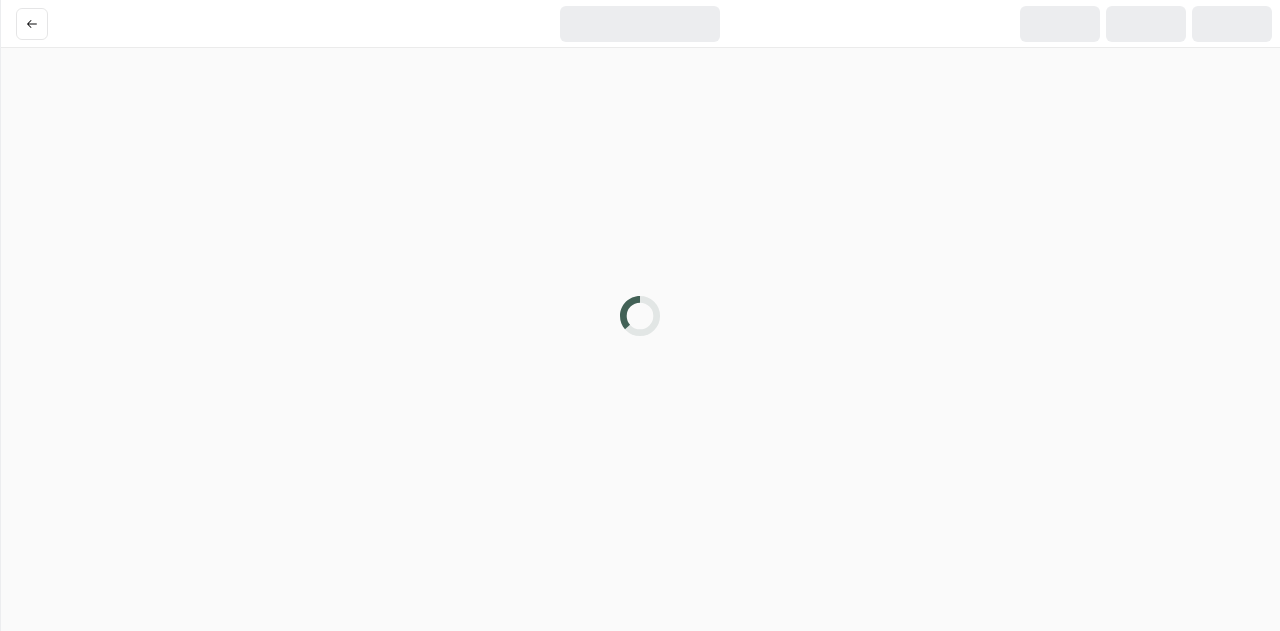 scroll, scrollTop: 0, scrollLeft: 0, axis: both 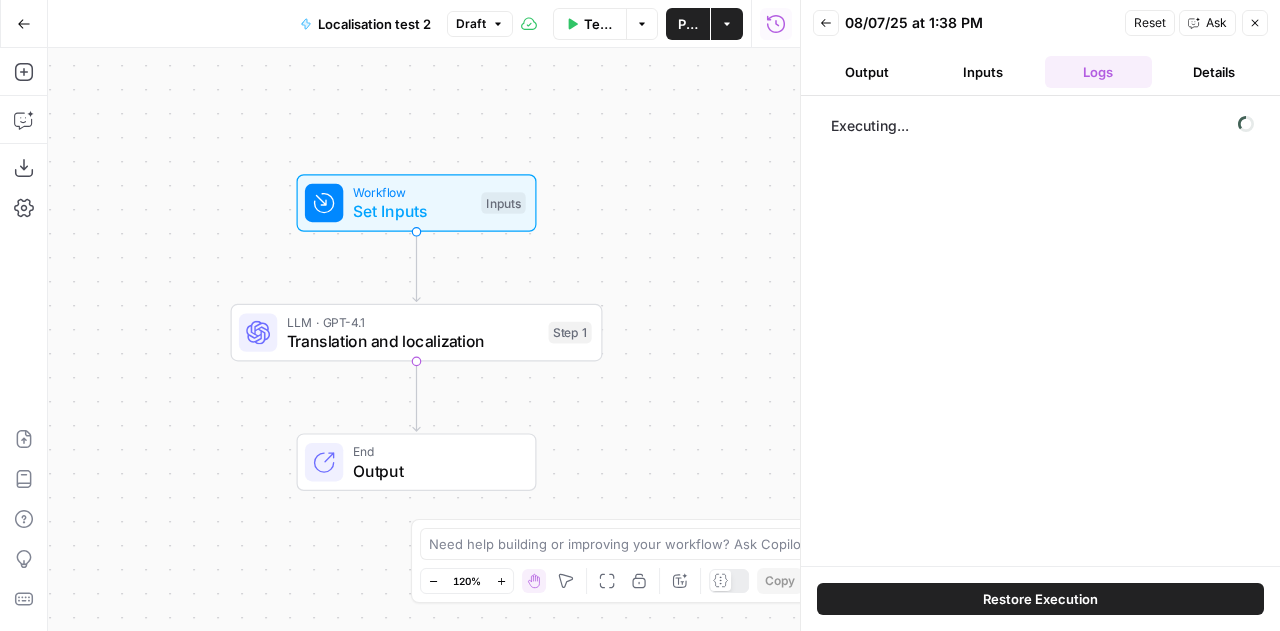 click on "Workflow Set Inputs Inputs LLM · GPT-4.1 Translation and localization Step 1 End Output" at bounding box center (424, 339) 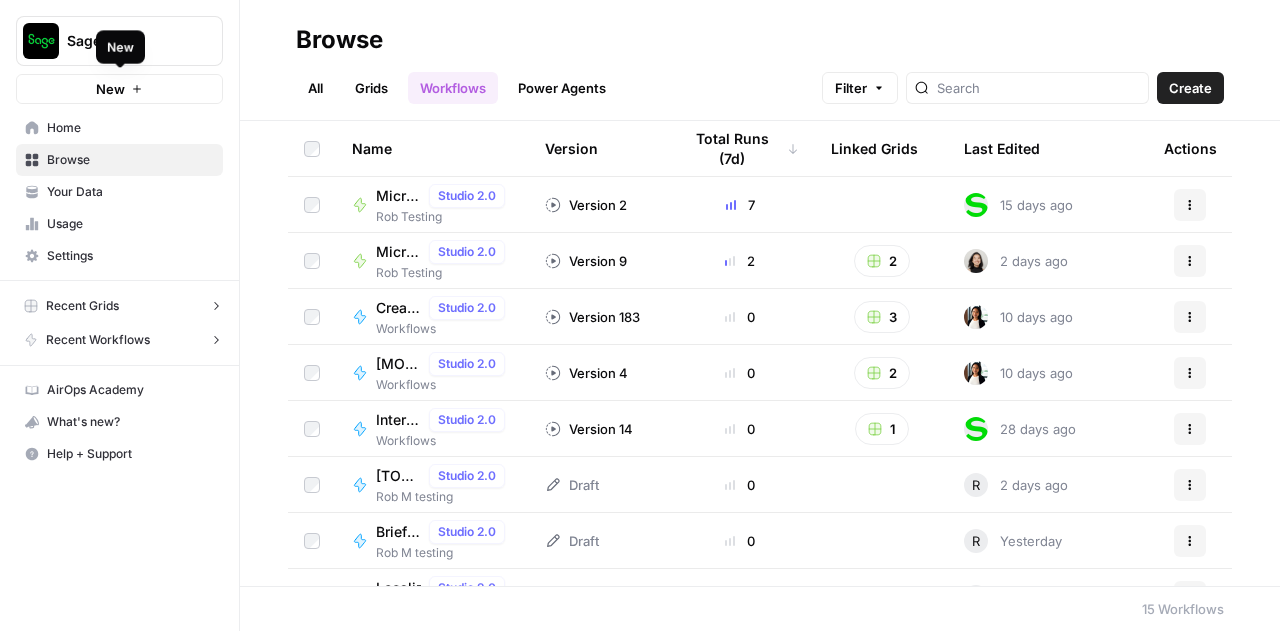click on "New" at bounding box center (110, 89) 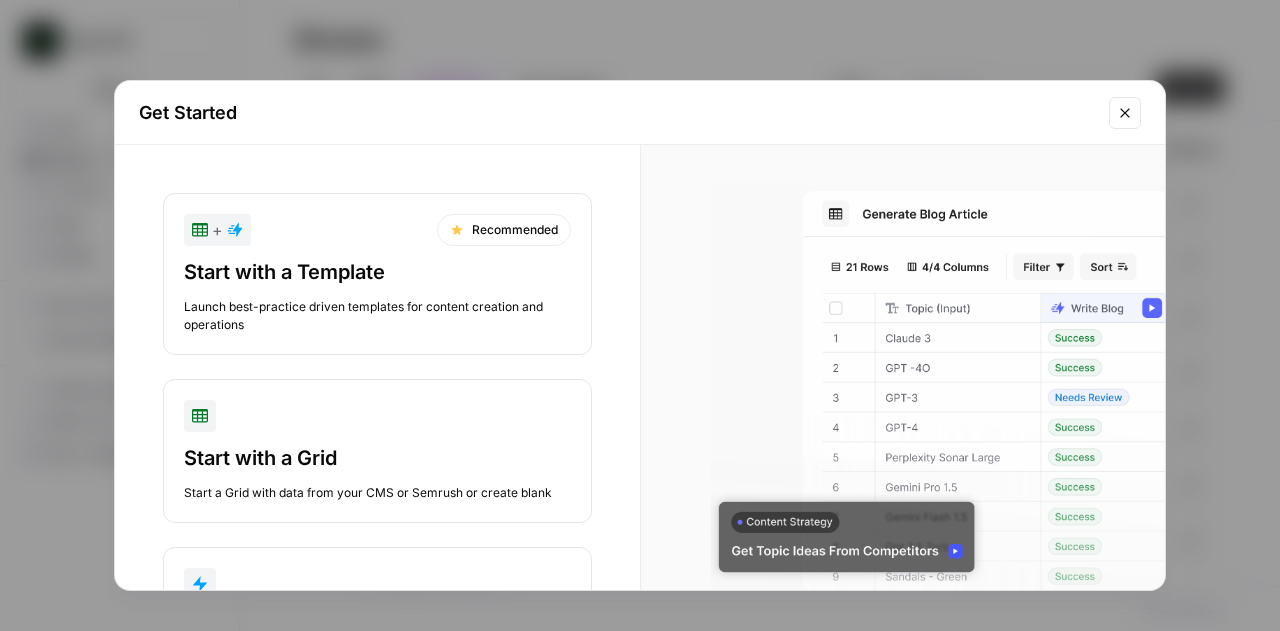 scroll, scrollTop: 146, scrollLeft: 0, axis: vertical 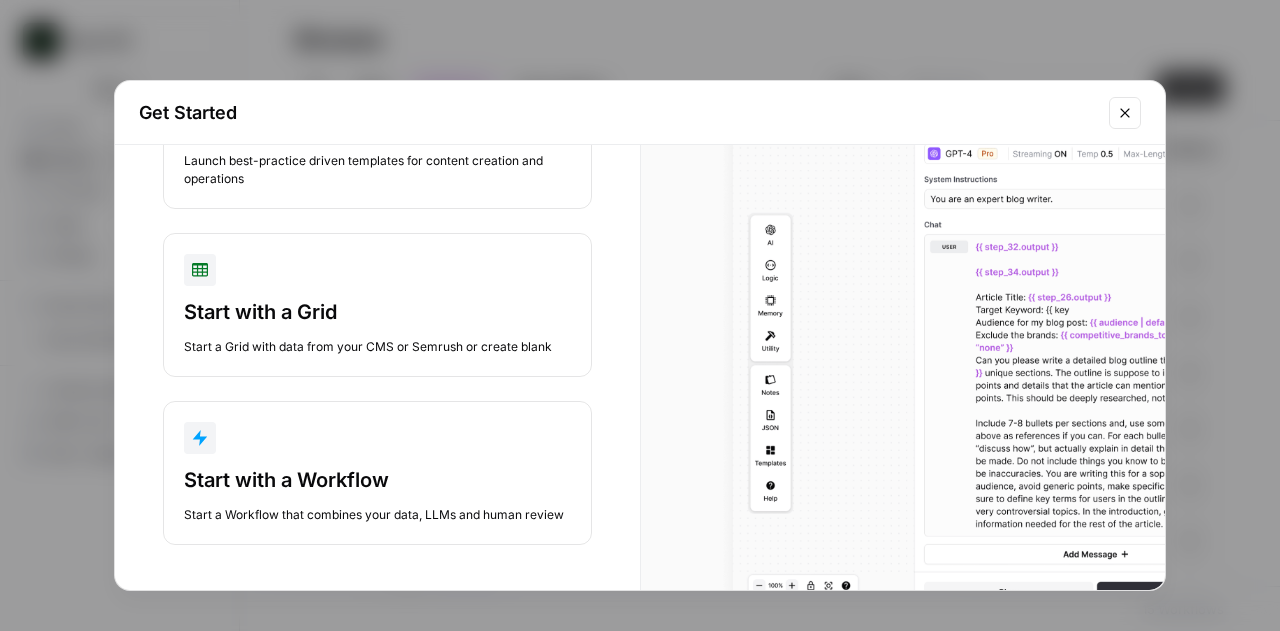 click at bounding box center (377, 438) 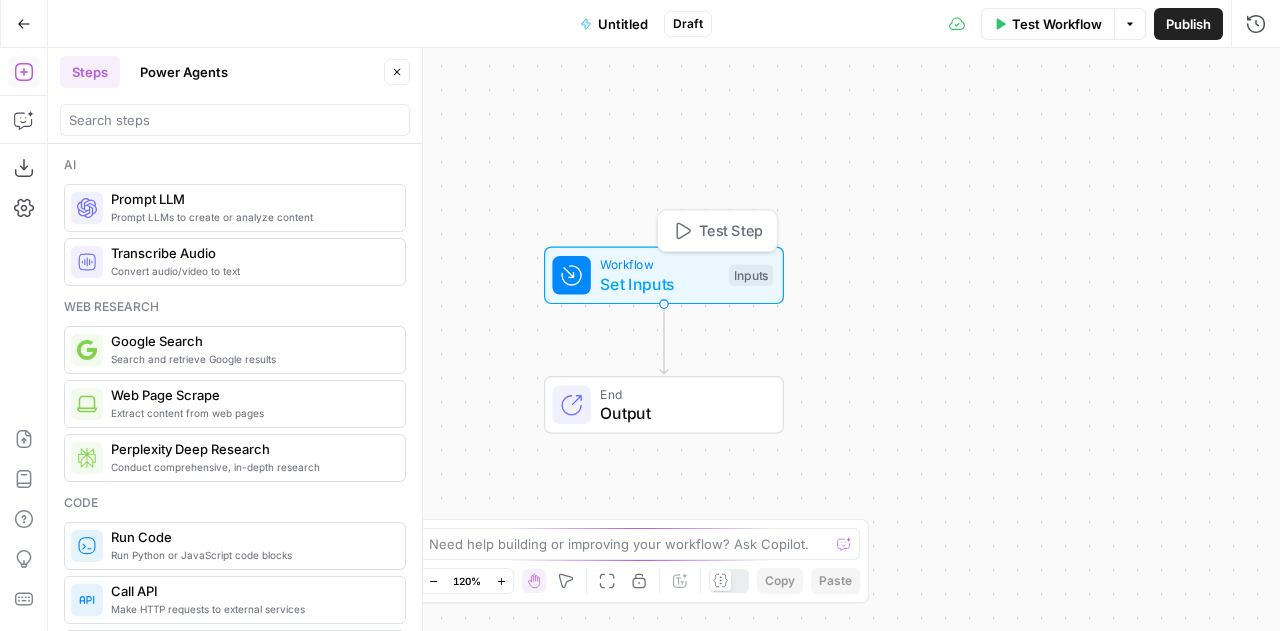click on "Set Inputs" at bounding box center [659, 284] 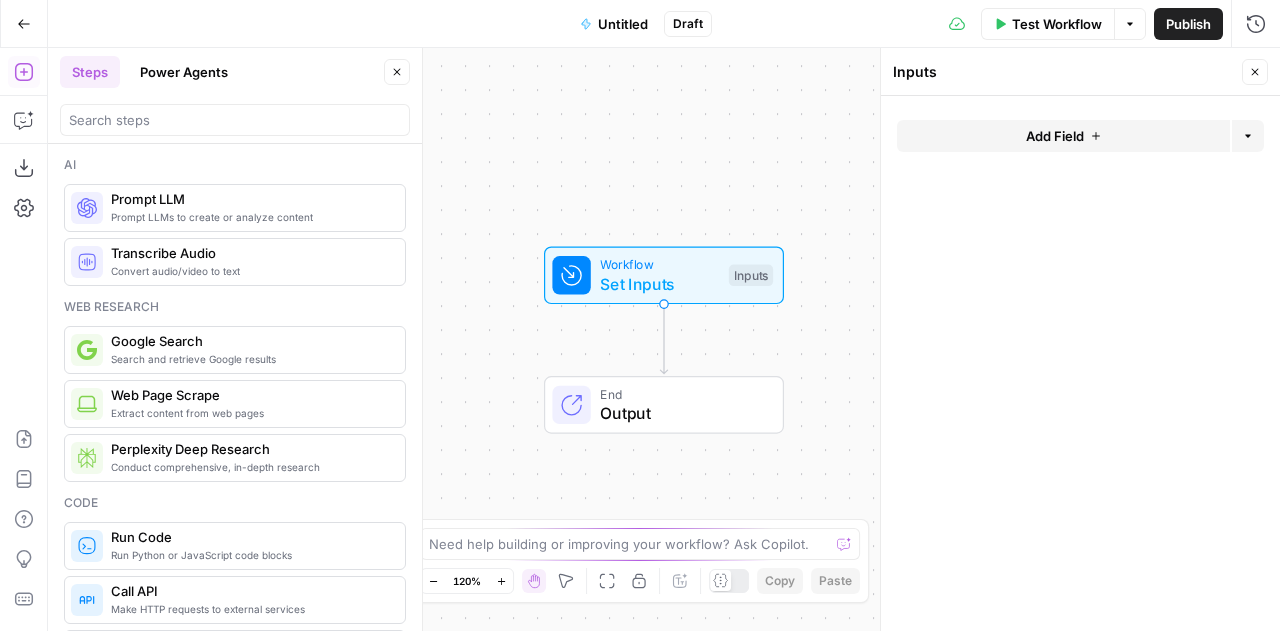 click on "Add Field" at bounding box center [1055, 136] 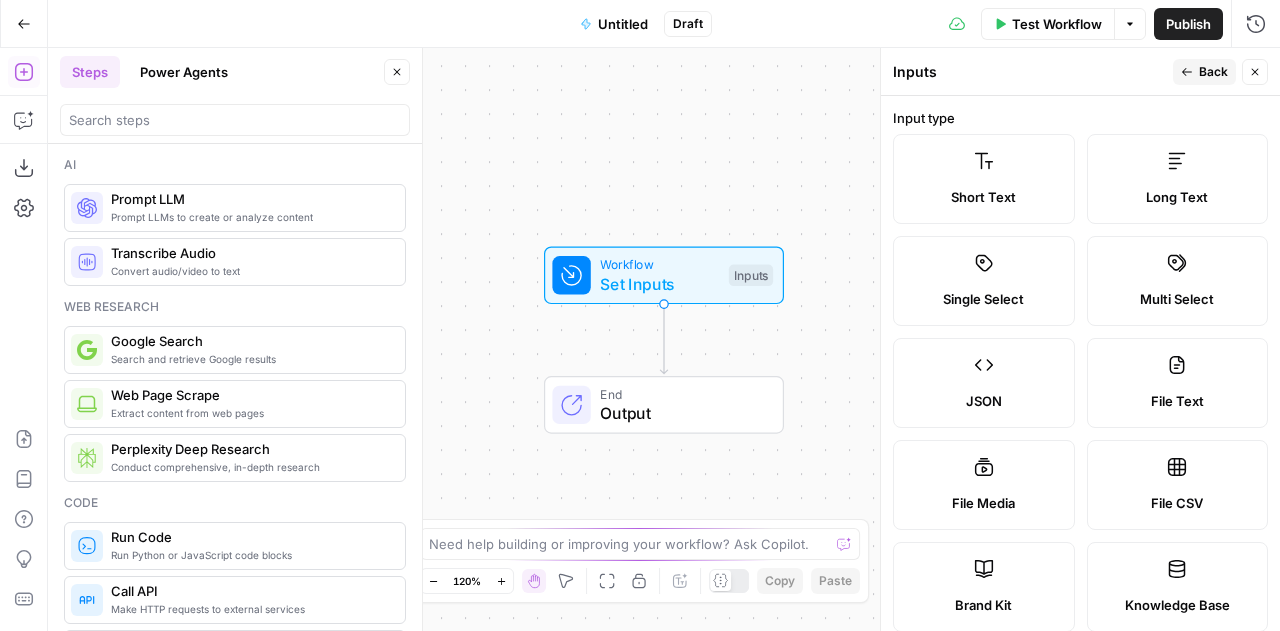 click 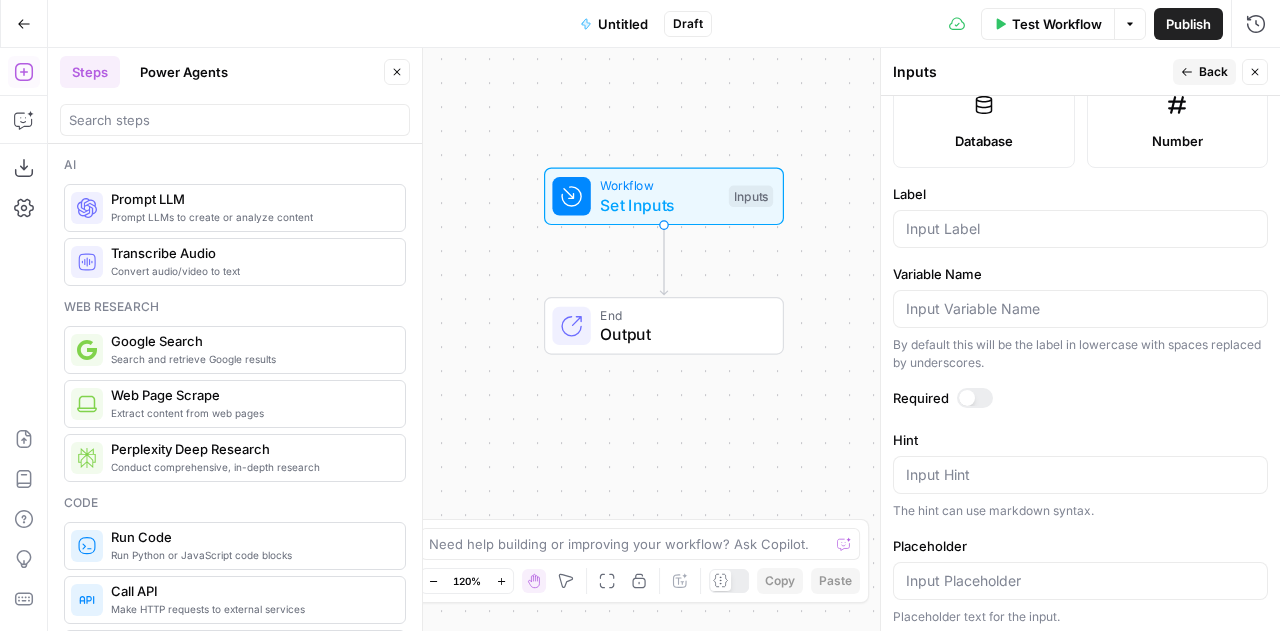 scroll, scrollTop: 566, scrollLeft: 0, axis: vertical 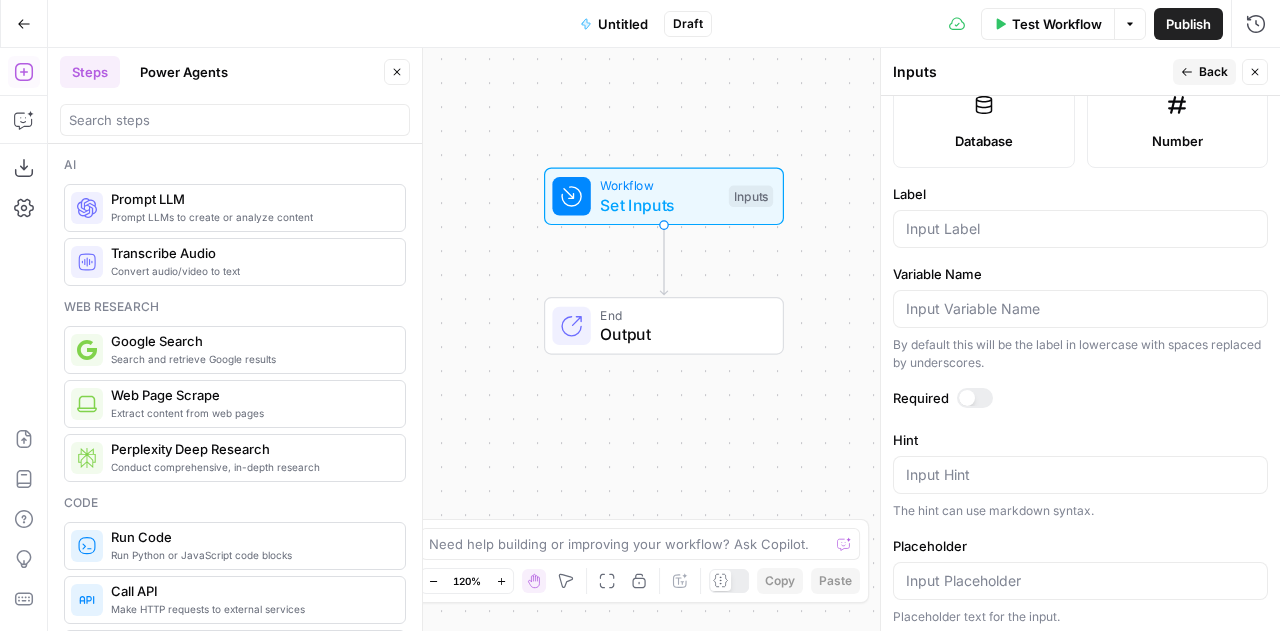 click at bounding box center (975, 398) 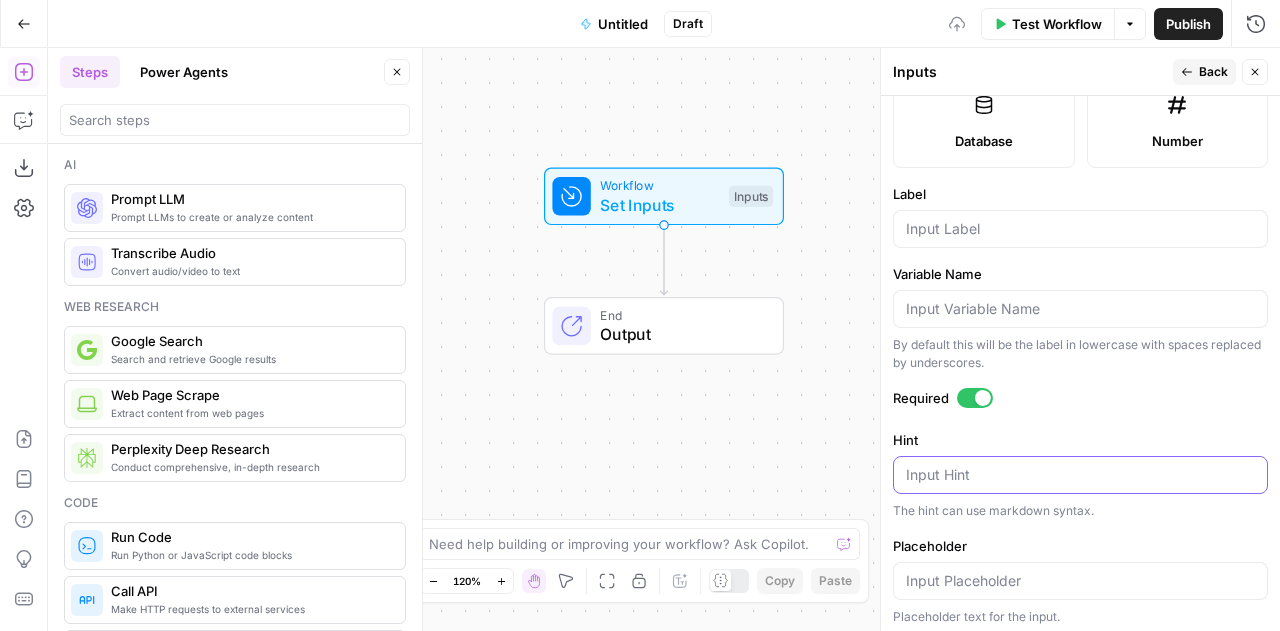 click on "Hint" at bounding box center (1080, 475) 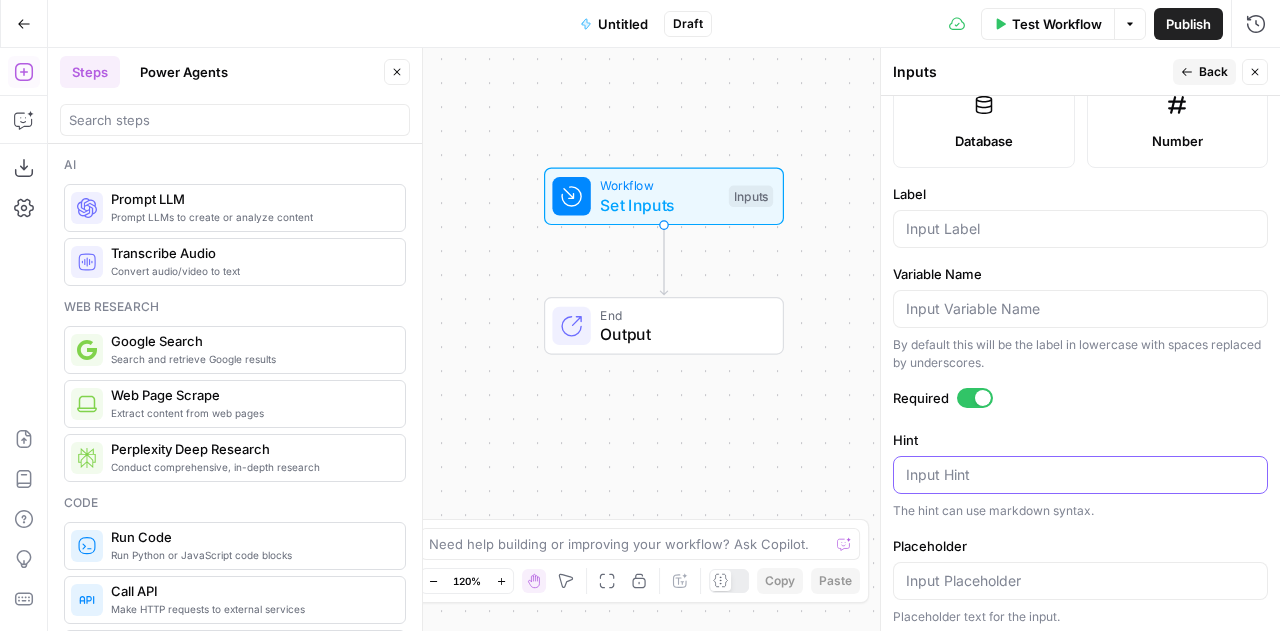 scroll, scrollTop: 0, scrollLeft: 0, axis: both 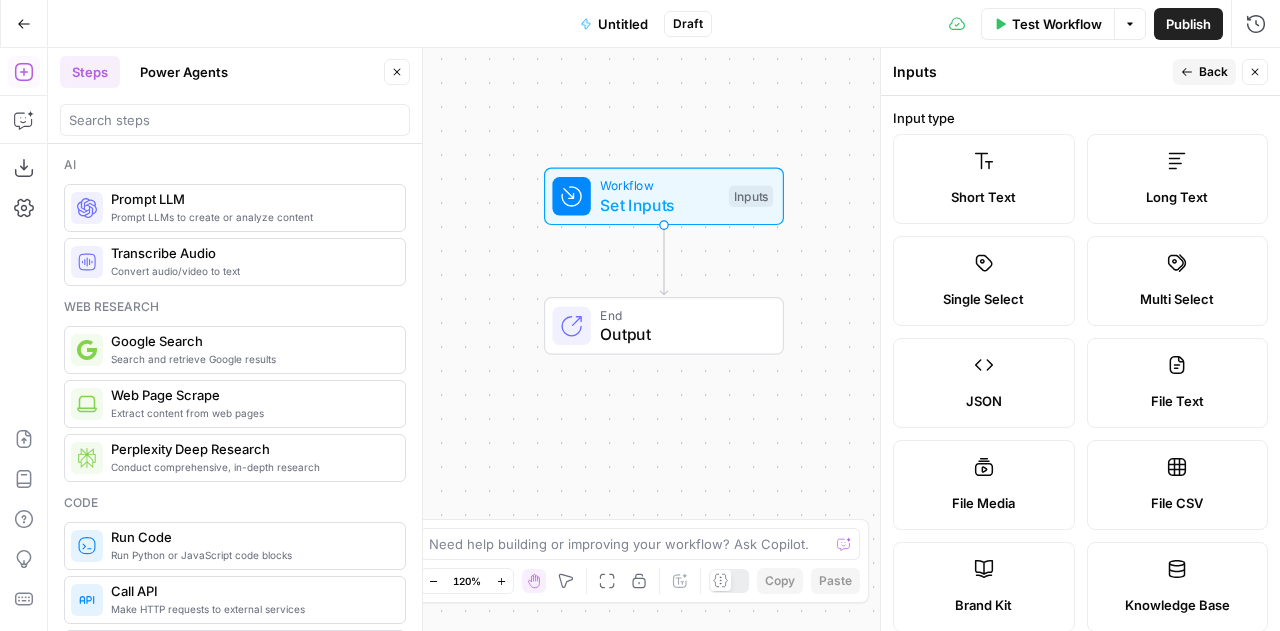 click 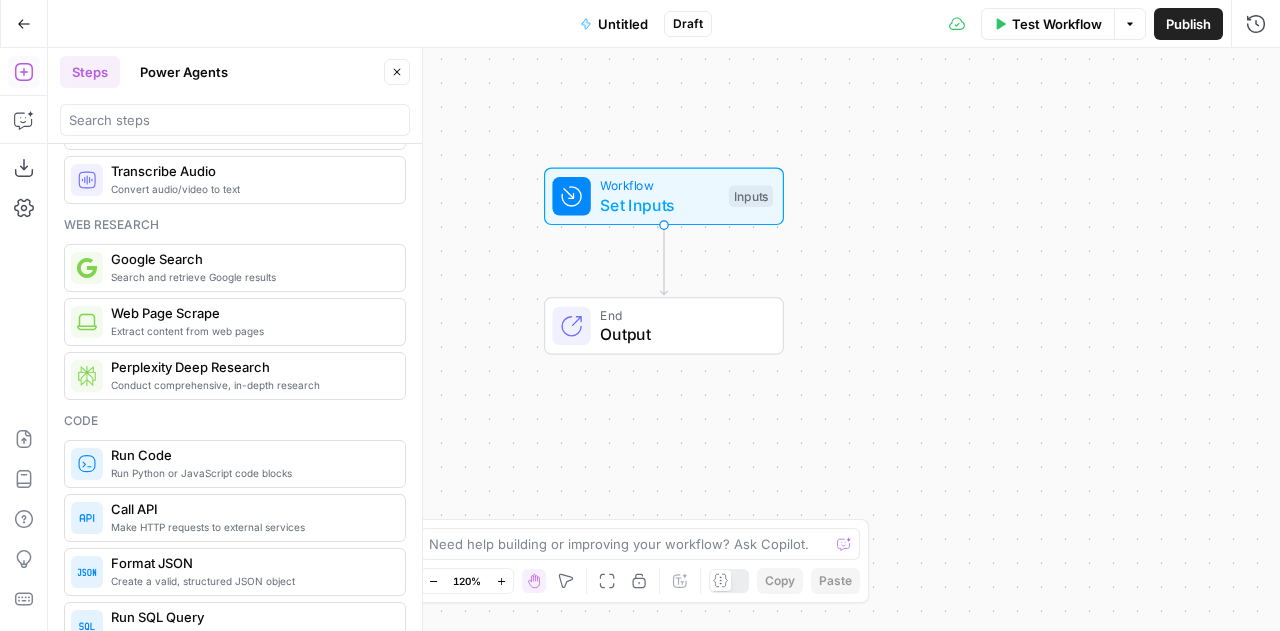 scroll, scrollTop: 0, scrollLeft: 0, axis: both 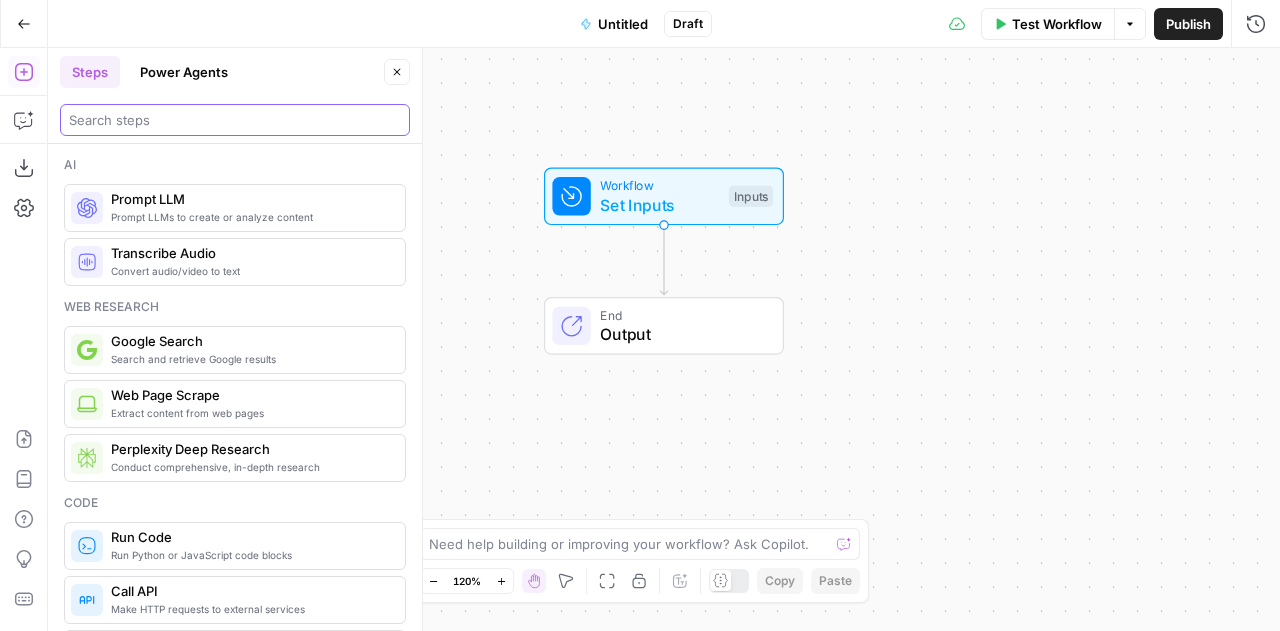 click at bounding box center (235, 120) 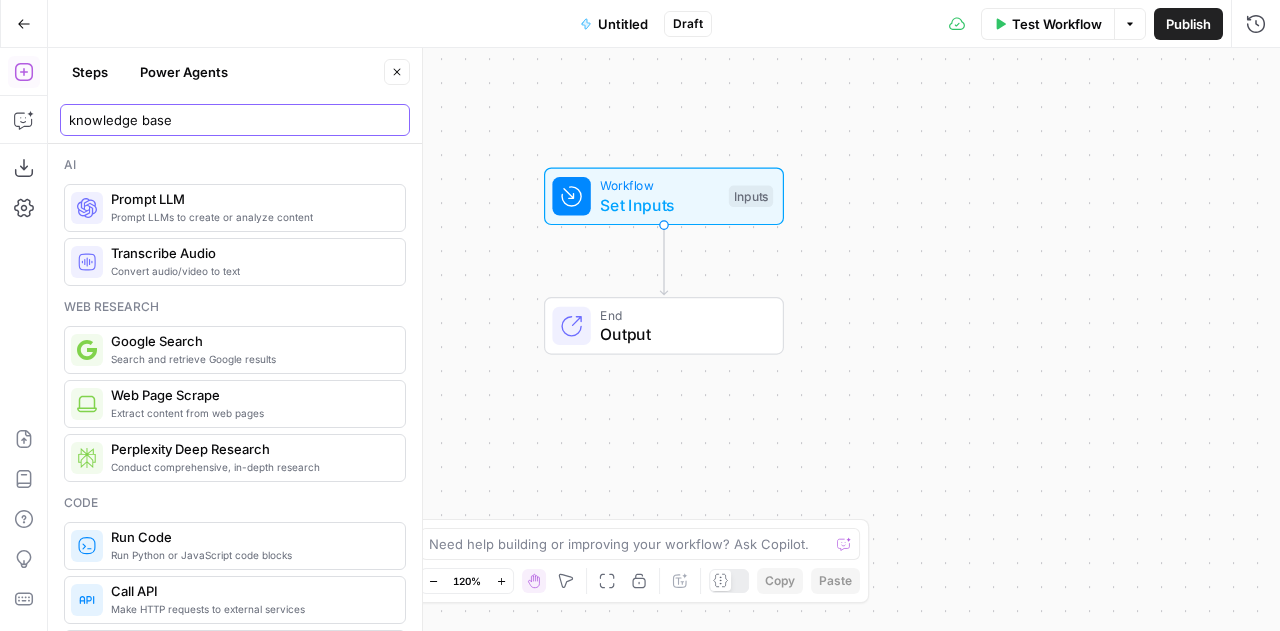 type on "knowledge base" 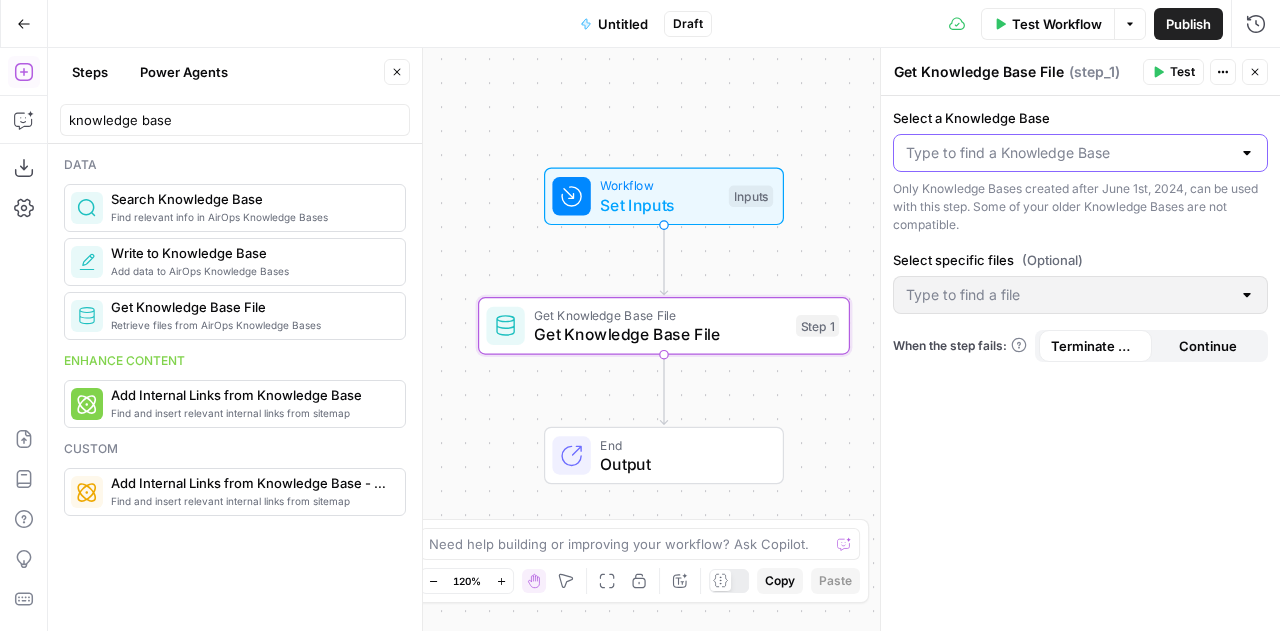 click on "Select a Knowledge Base" at bounding box center (1068, 153) 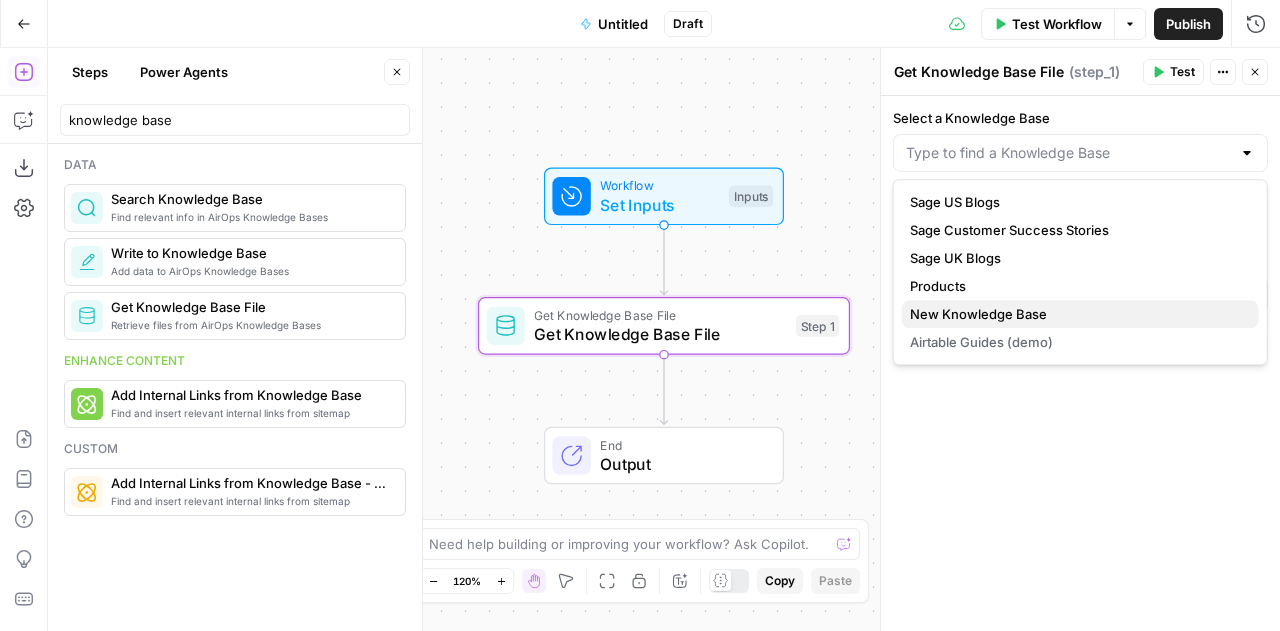 click on "New Knowledge Base" at bounding box center (1076, 314) 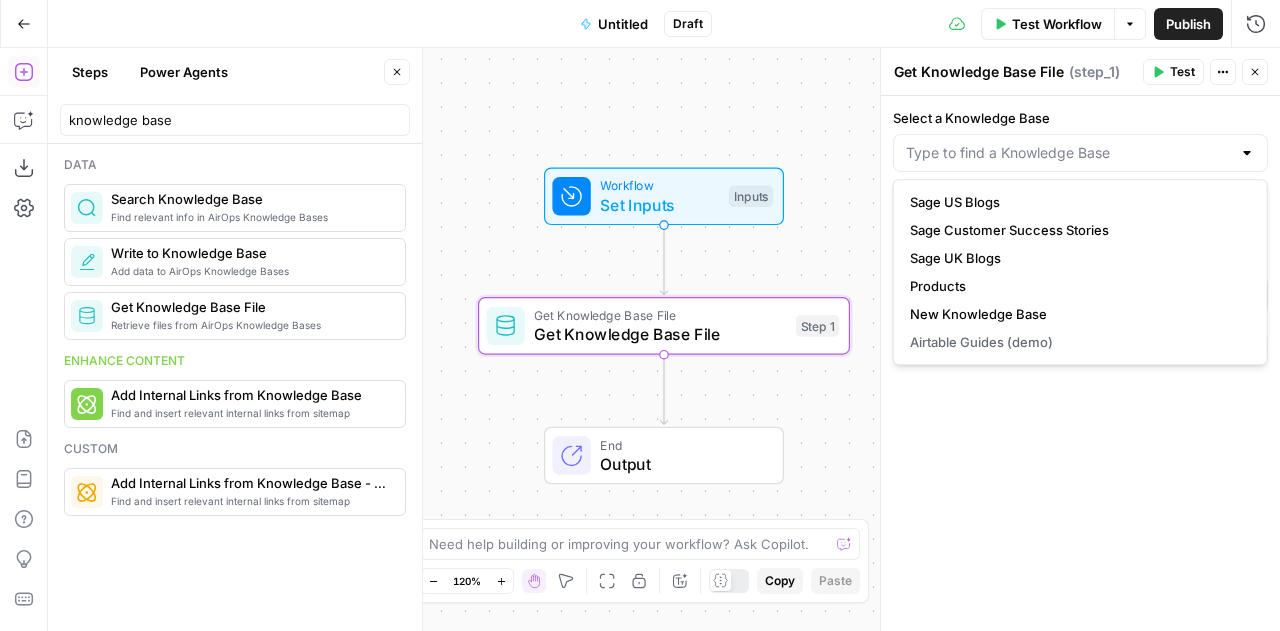 type on "New Knowledge Base" 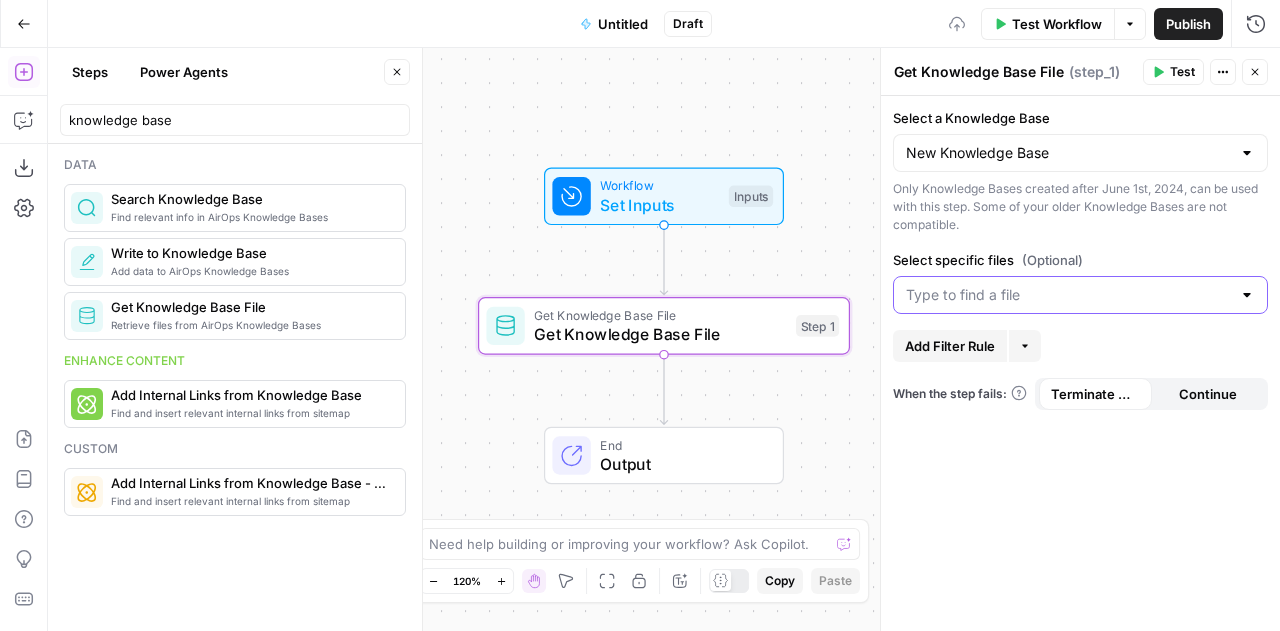 click on "Select specific files   (Optional)" at bounding box center (1068, 295) 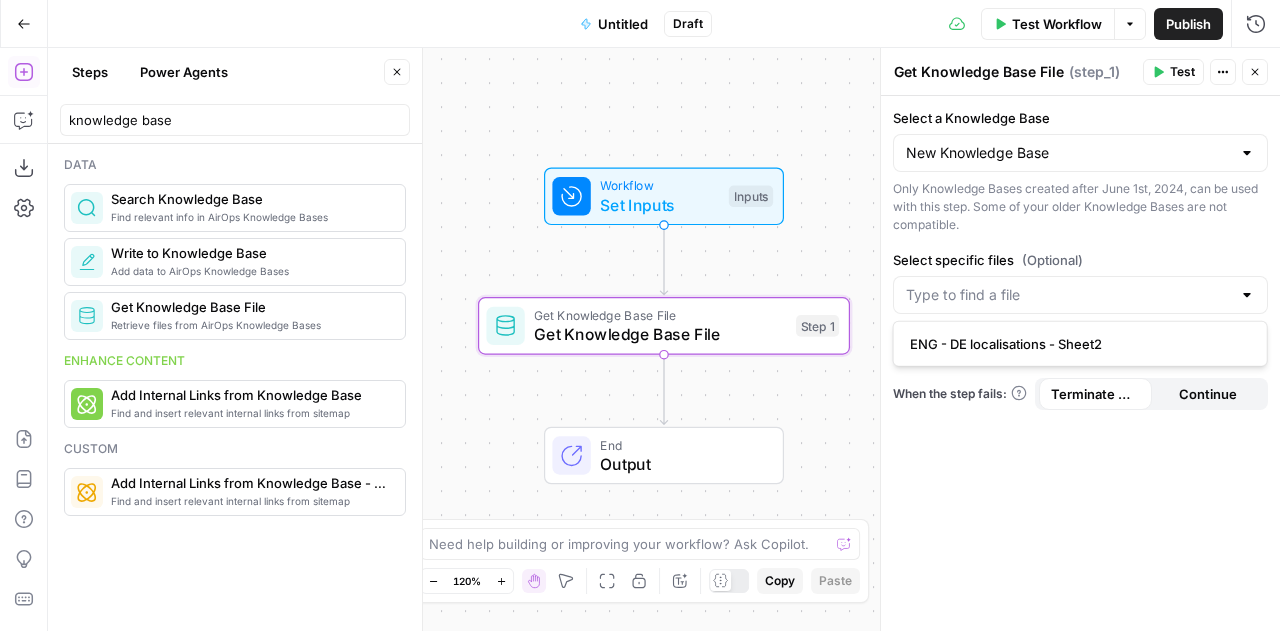 click on "ENG - DE localisations - Sheet2" at bounding box center [1076, 344] 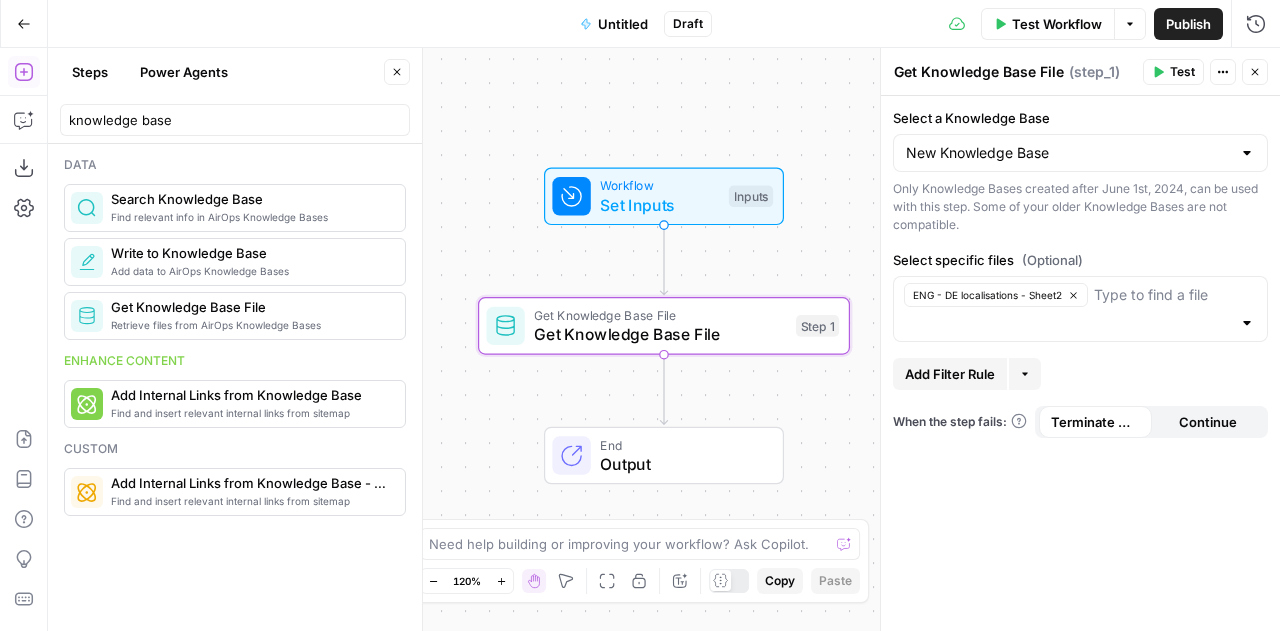 click on "Select a Knowledge Base New Knowledge Base Only Knowledge Bases created after June 1st, 2024, can be used with this step. Some of your older Knowledge Bases are not compatible. Select specific files   (Optional) ENG - DE localisations - Sheet2 Add Filter Rule More When the step fails: Terminate Workflow Continue" at bounding box center (1080, 363) 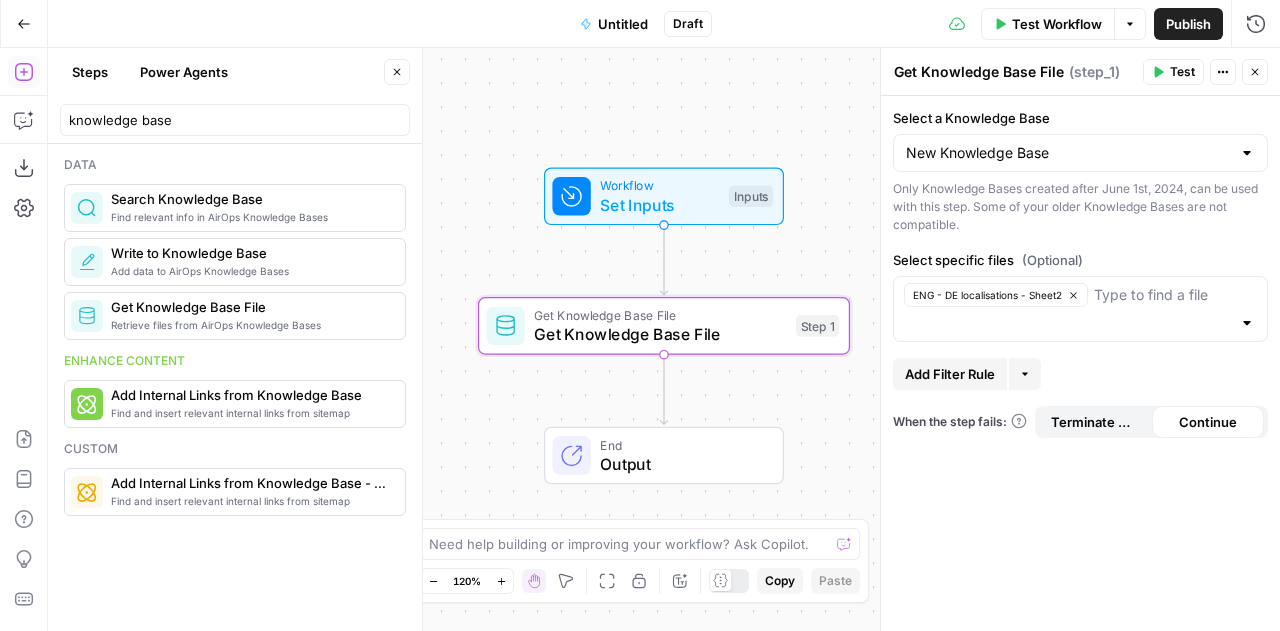 click 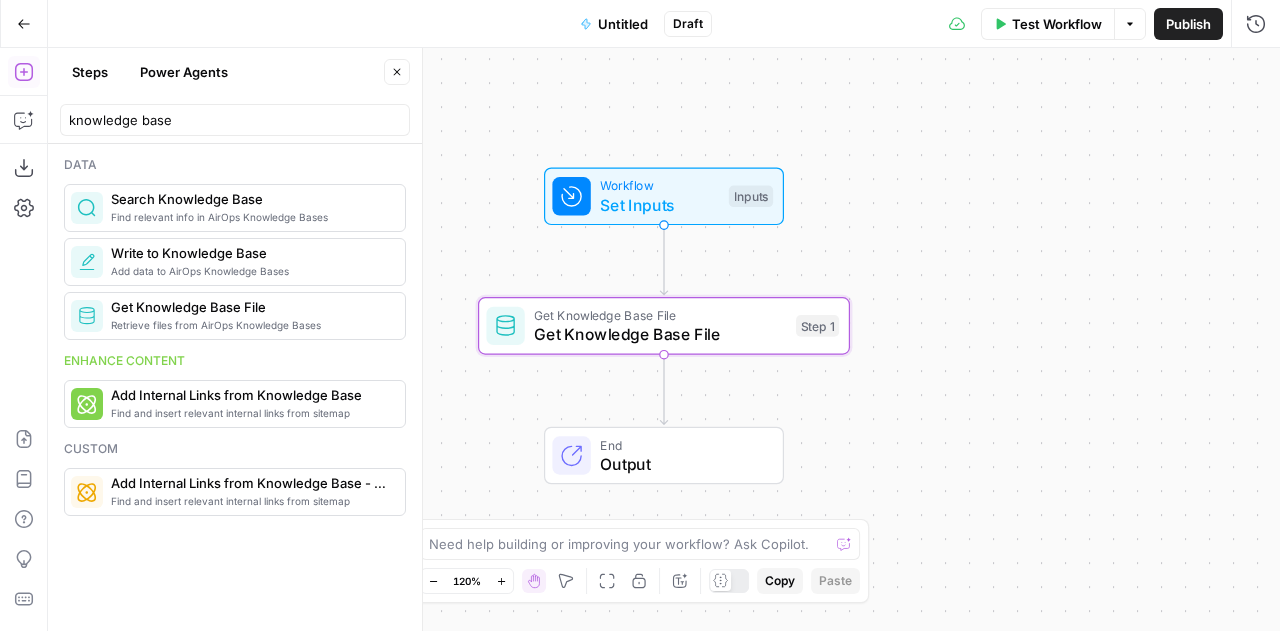 click on "Workflow Set Inputs Inputs Get Knowledge Base File Get Knowledge Base File Step 1 End Output" at bounding box center (664, 339) 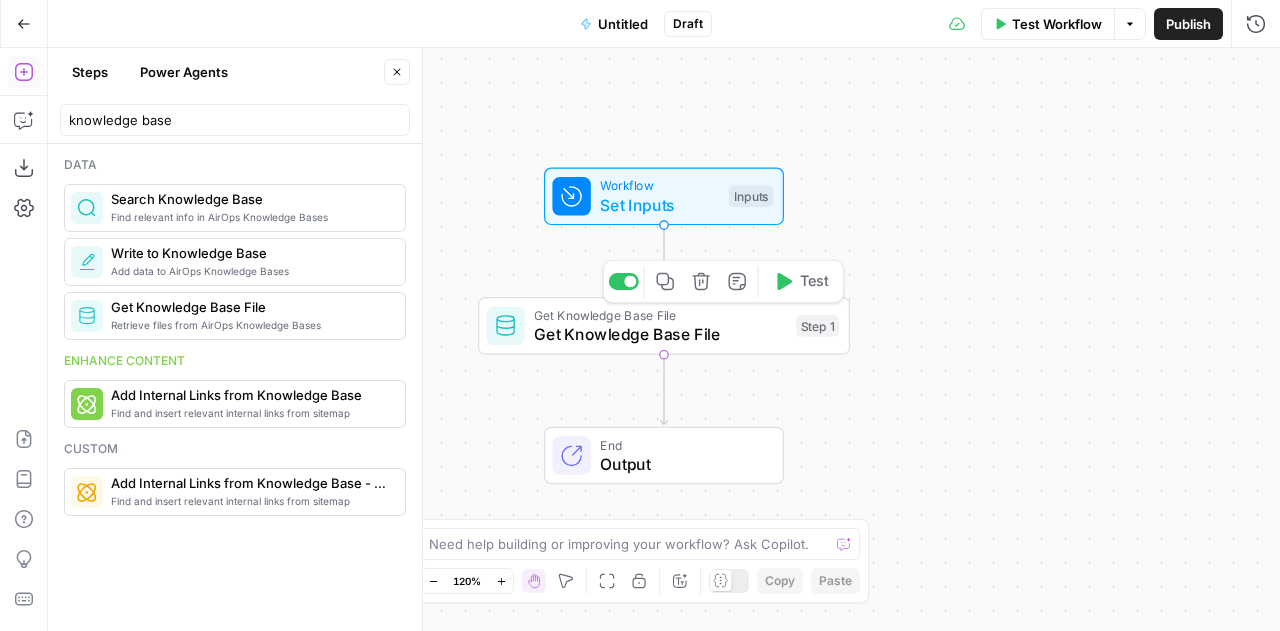 click on "Get Knowledge Base File" at bounding box center [660, 334] 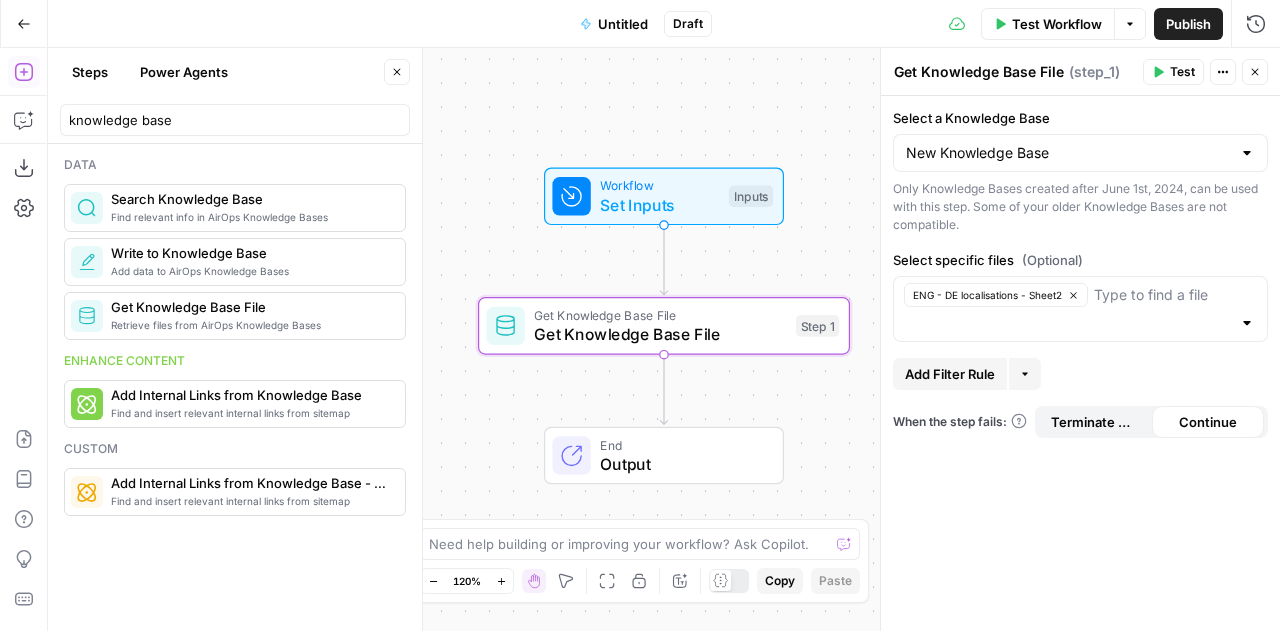click on "Add Filter Rule" at bounding box center (950, 374) 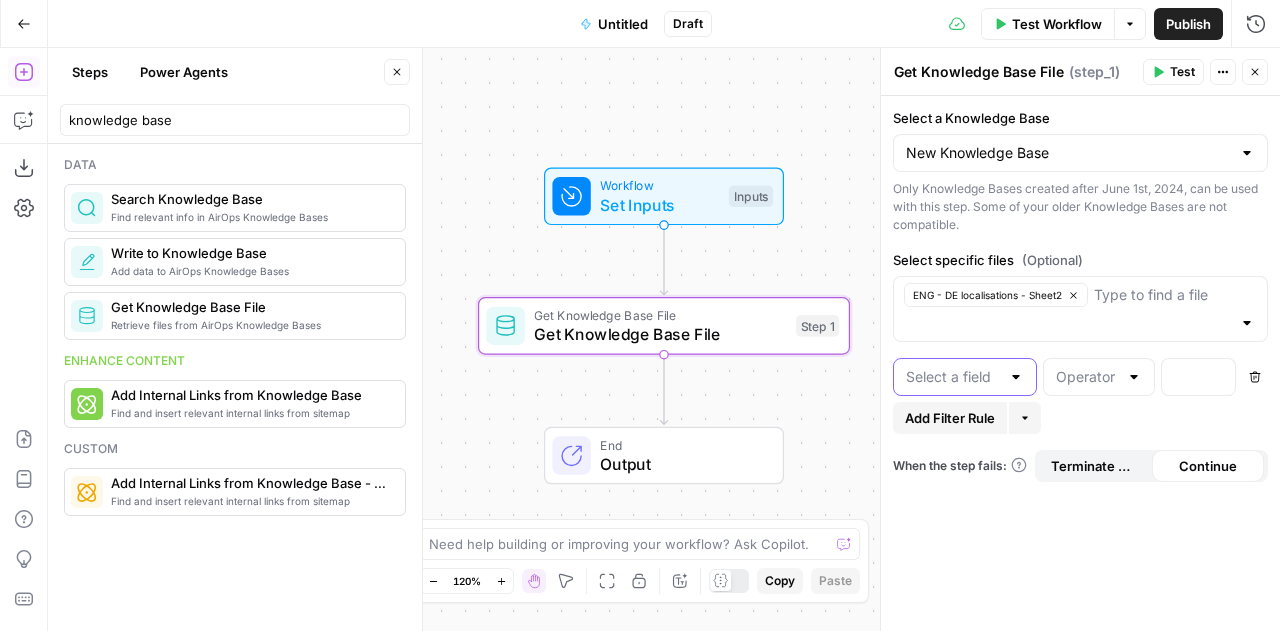 click at bounding box center (953, 377) 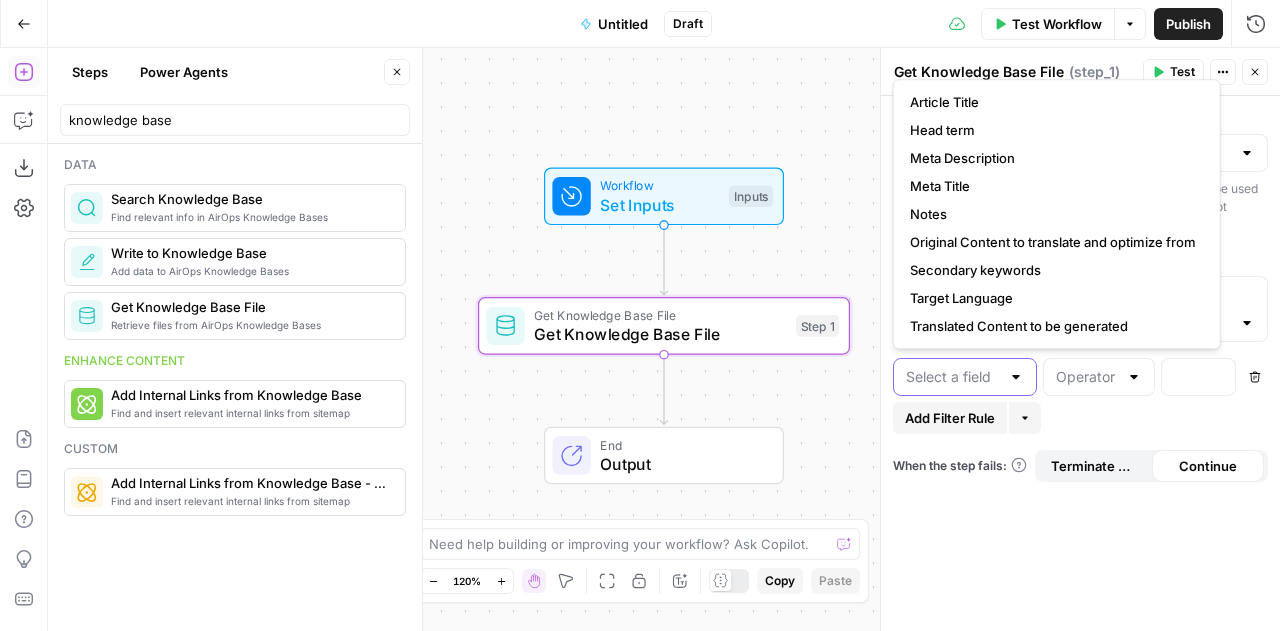 click at bounding box center (953, 377) 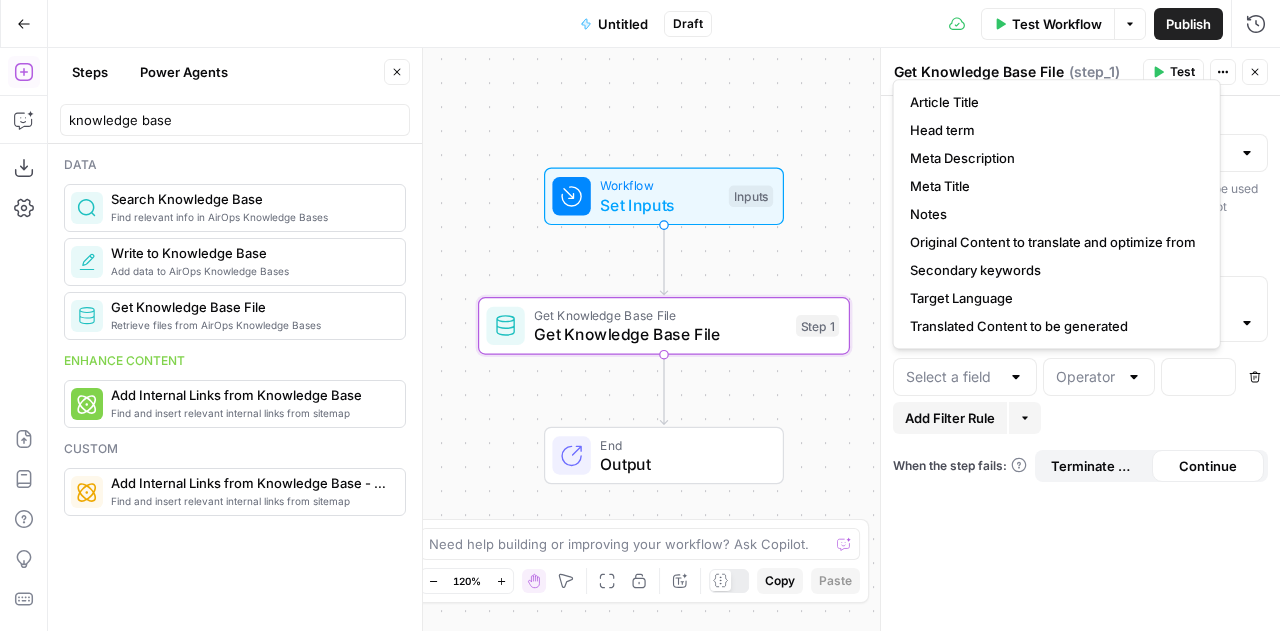 click on "Select a Knowledge Base New Knowledge Base Only Knowledge Bases created after June 1st, 2024, can be used with this step. Some of your older Knowledge Bases are not compatible. Select specific files   (Optional) ENG - DE localisations - Sheet2 Delete Add Filter Rule More When the step fails: Terminate Workflow Continue" at bounding box center (1080, 363) 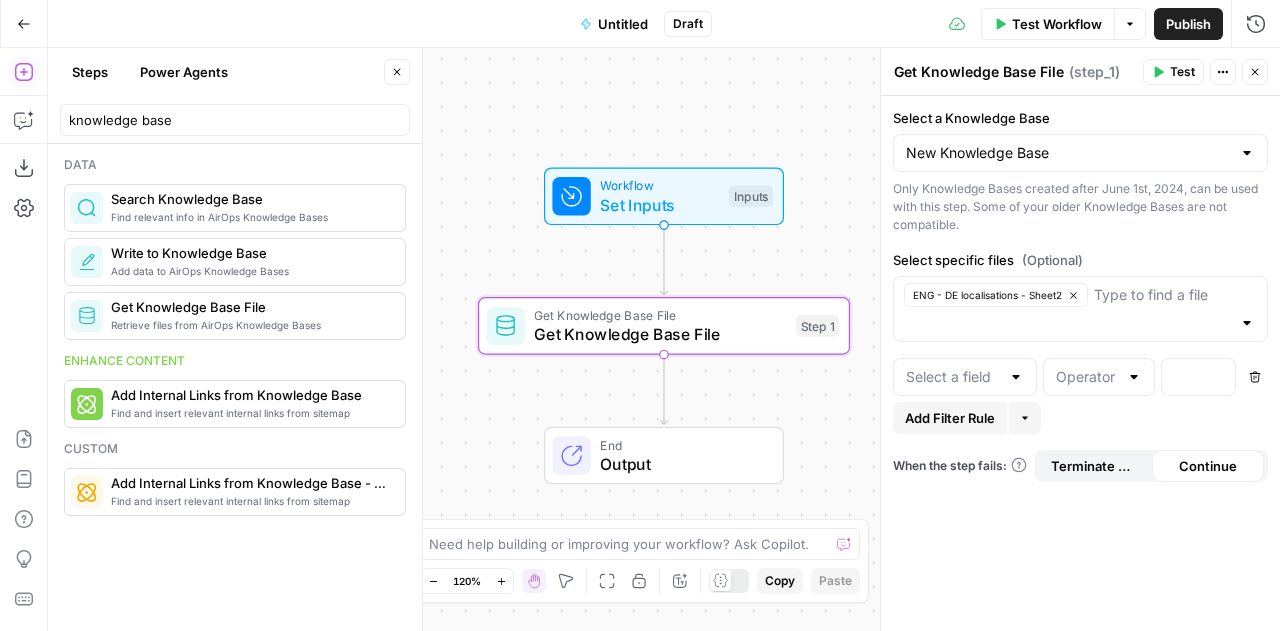 click on "Add Filter Rule" at bounding box center [950, 418] 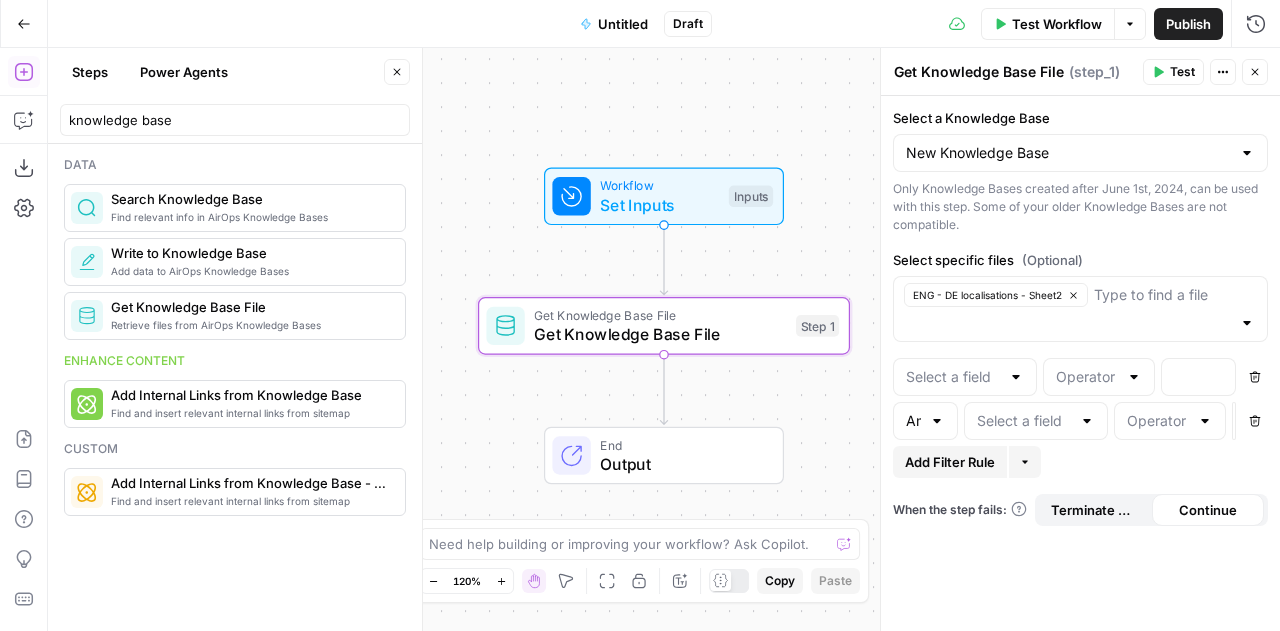 click at bounding box center (937, 421) 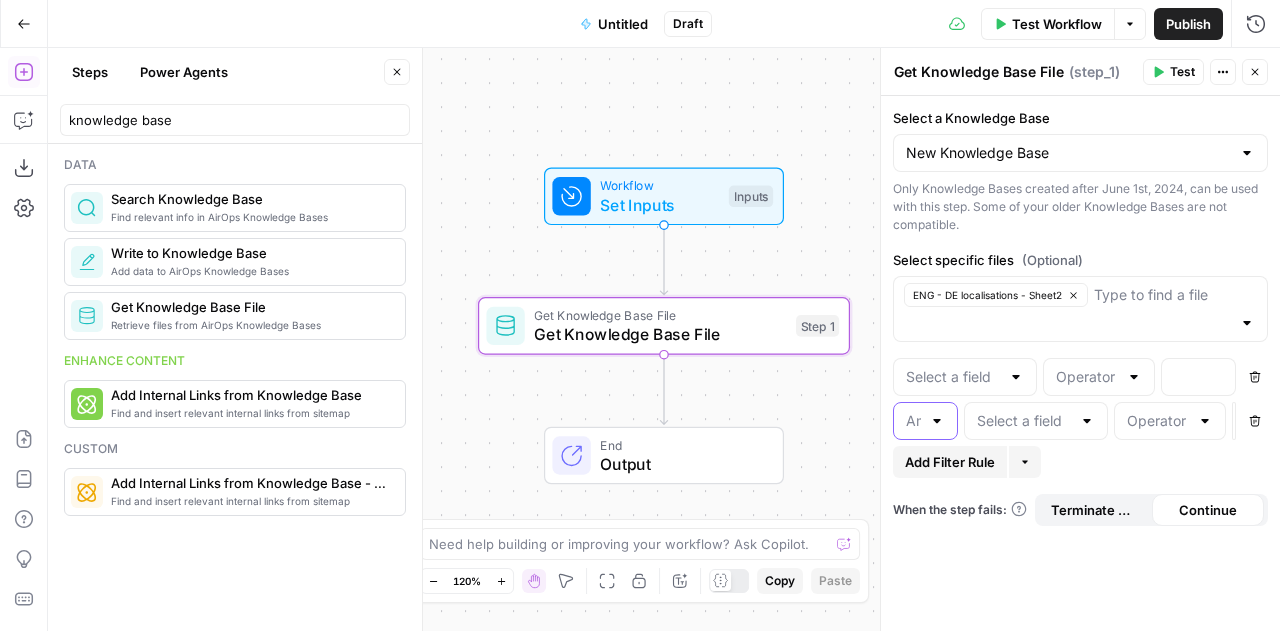 scroll, scrollTop: 0, scrollLeft: 0, axis: both 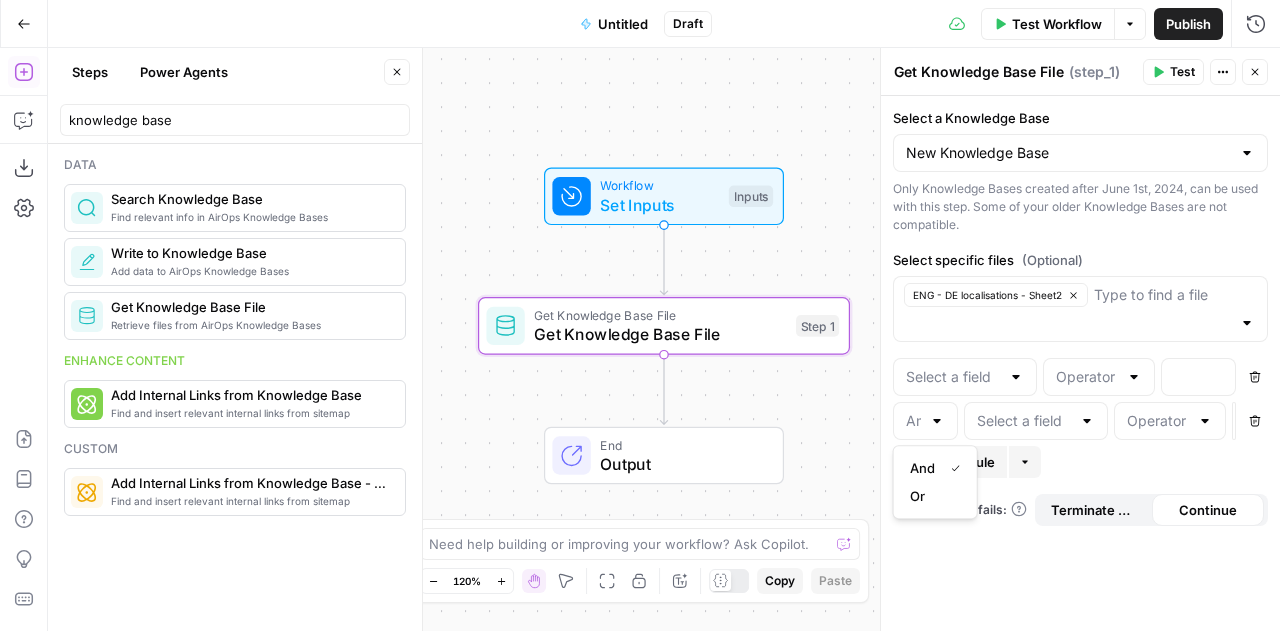 type on "And" 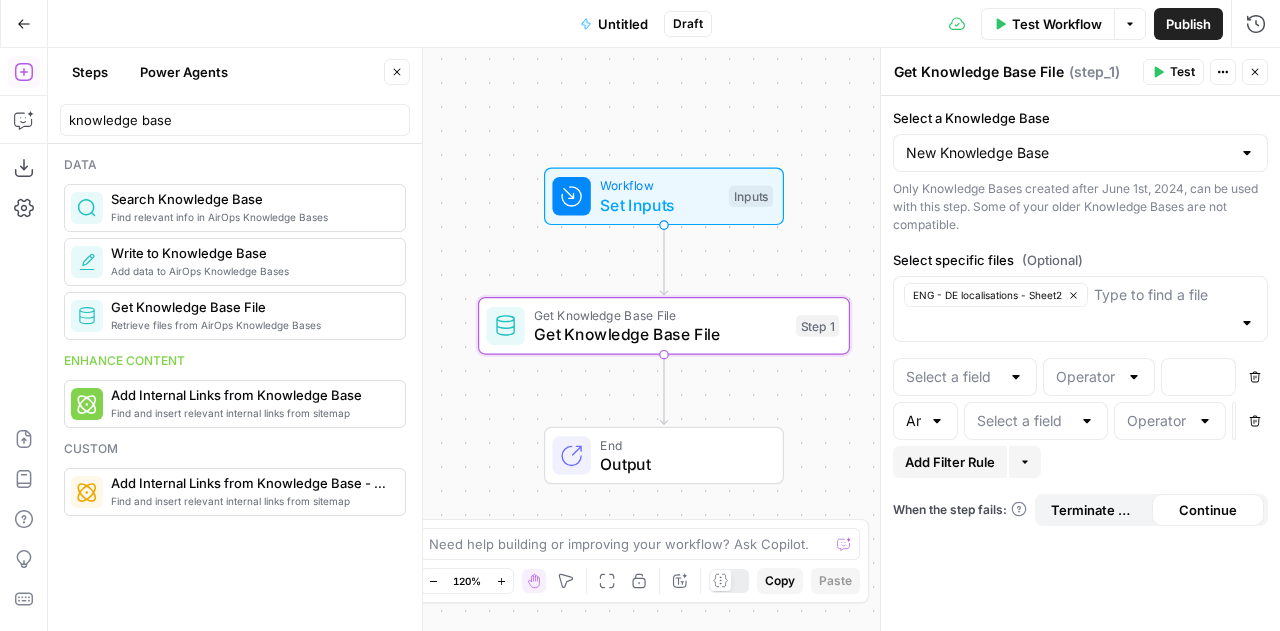 click on "Delete" at bounding box center (1255, 421) 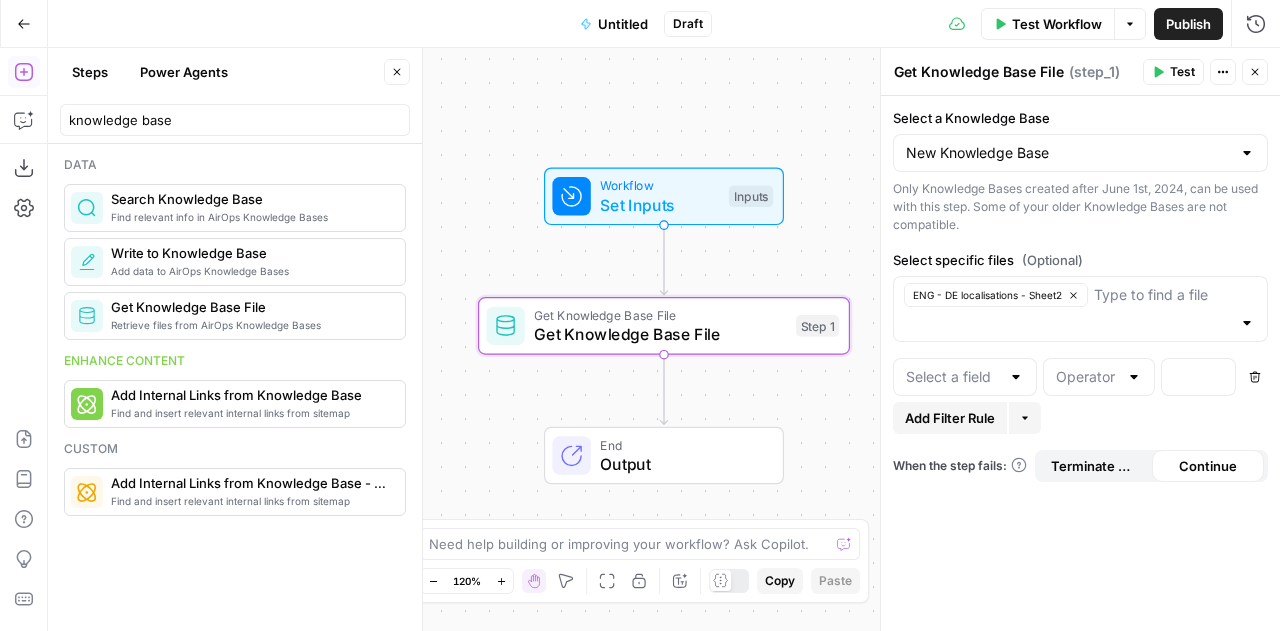 click 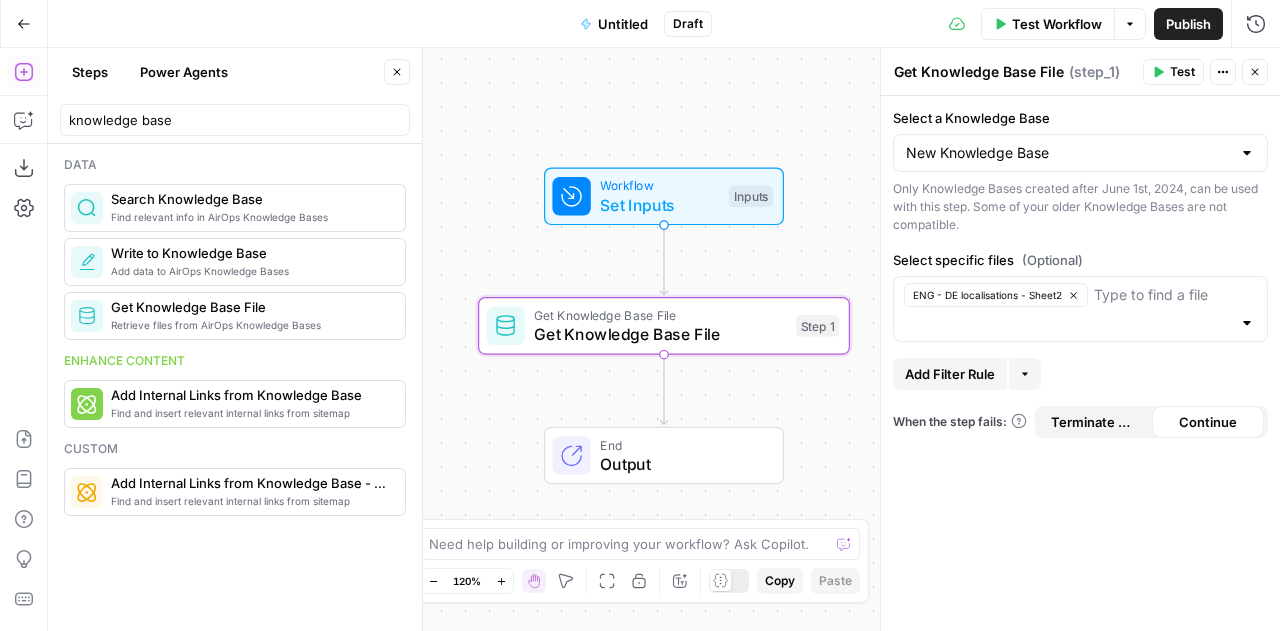 click on "Add Filter Rule" at bounding box center (950, 374) 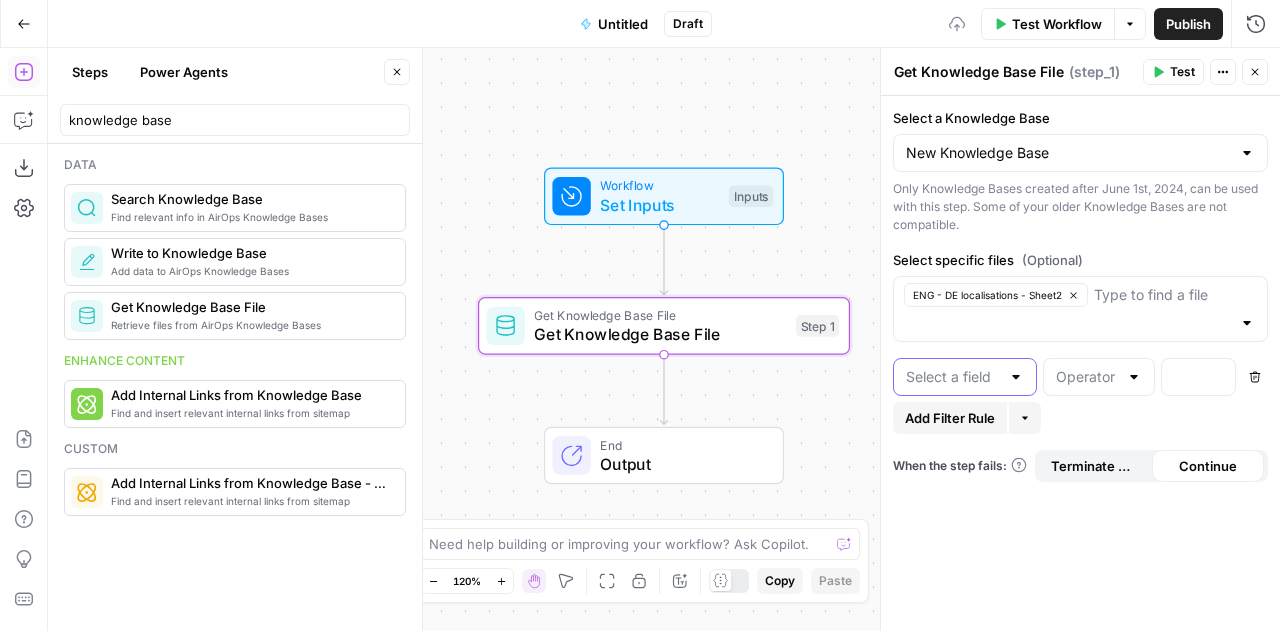 click at bounding box center [953, 377] 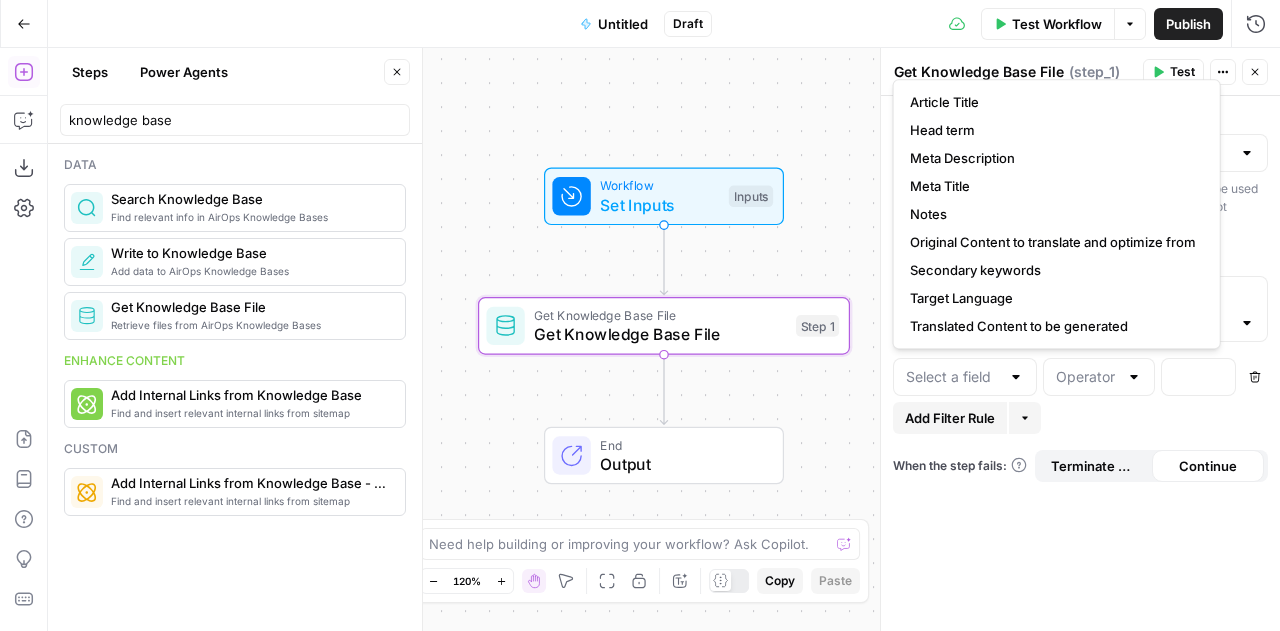 click at bounding box center [1016, 377] 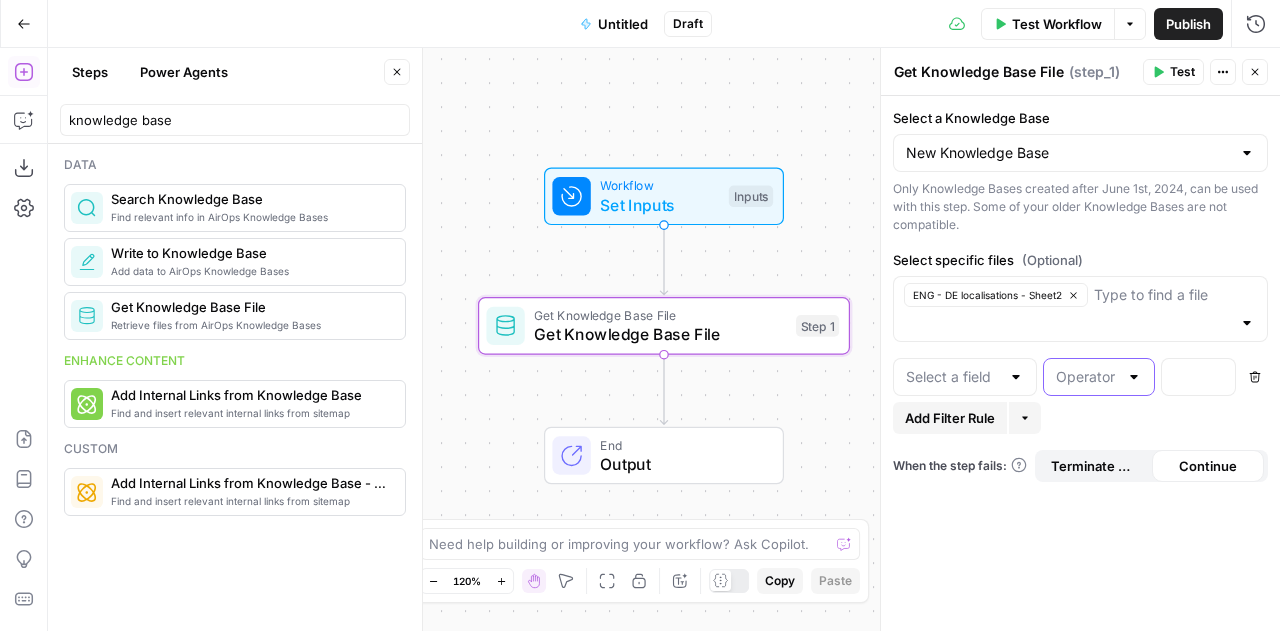 click at bounding box center [1087, 377] 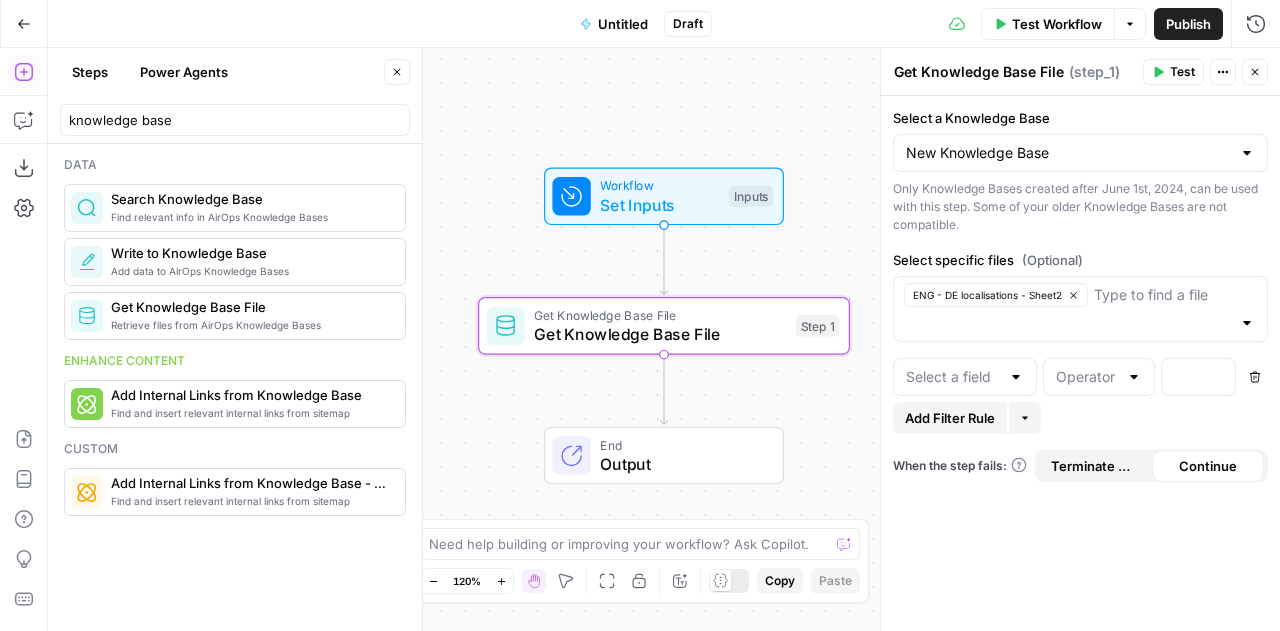 click on "Delete" at bounding box center (1255, 377) 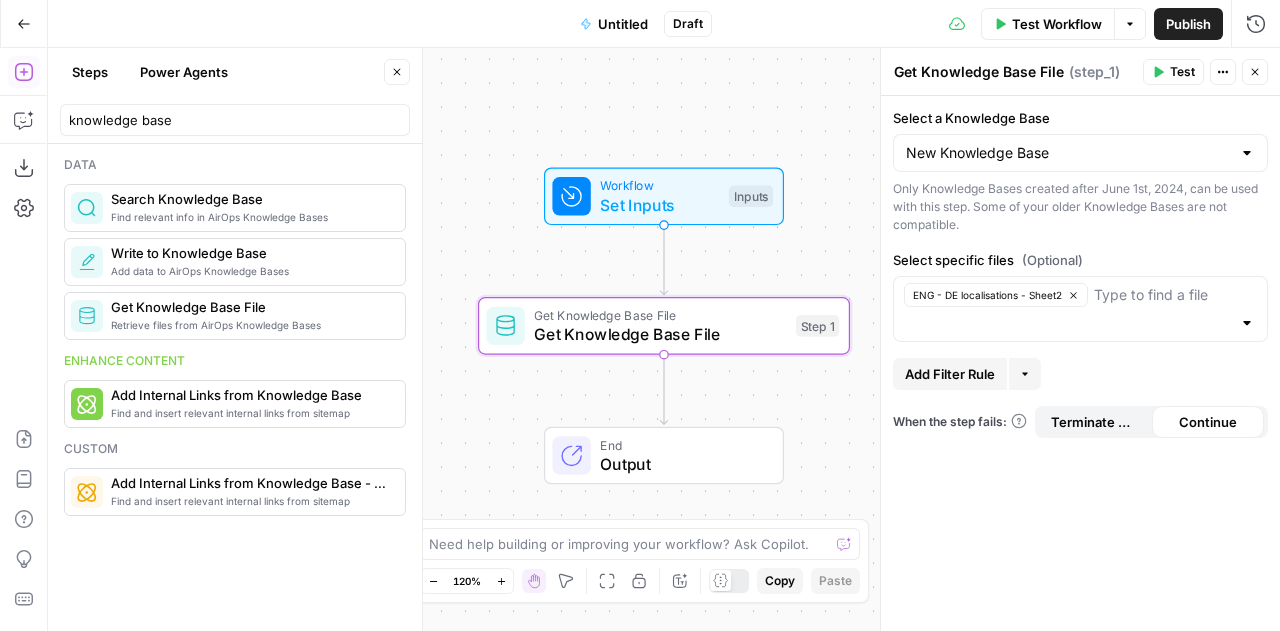 click on "Data Find relevant info in AirOps Knowledge Bases Search Knowledge Base  Add data to AirOps Knowledge Bases Write to Knowledge Base  Retrieve files from AirOps Knowledge Bases Get Knowledge Base File  Enhance content Find and insert relevant internal links from sitemap Add Internal Links from Knowledge Base  Custom Find and insert relevant internal links from sitemap Add Internal Links from Knowledge Base - Fork" at bounding box center (235, 387) 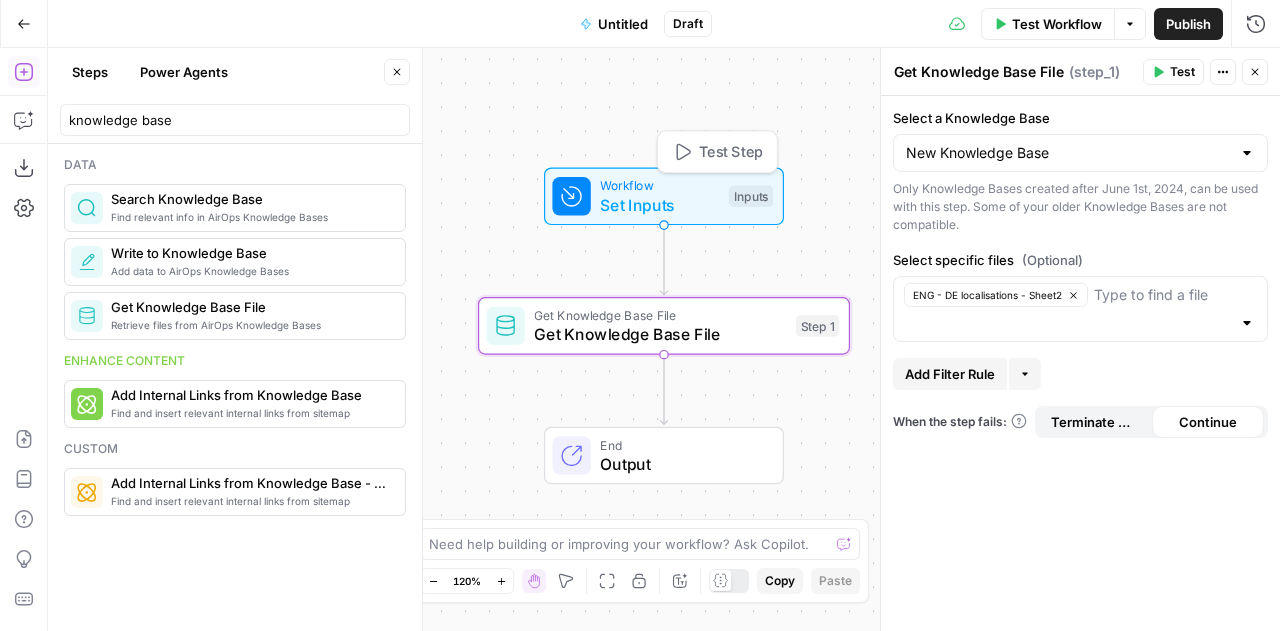 click on "Set Inputs" at bounding box center (659, 205) 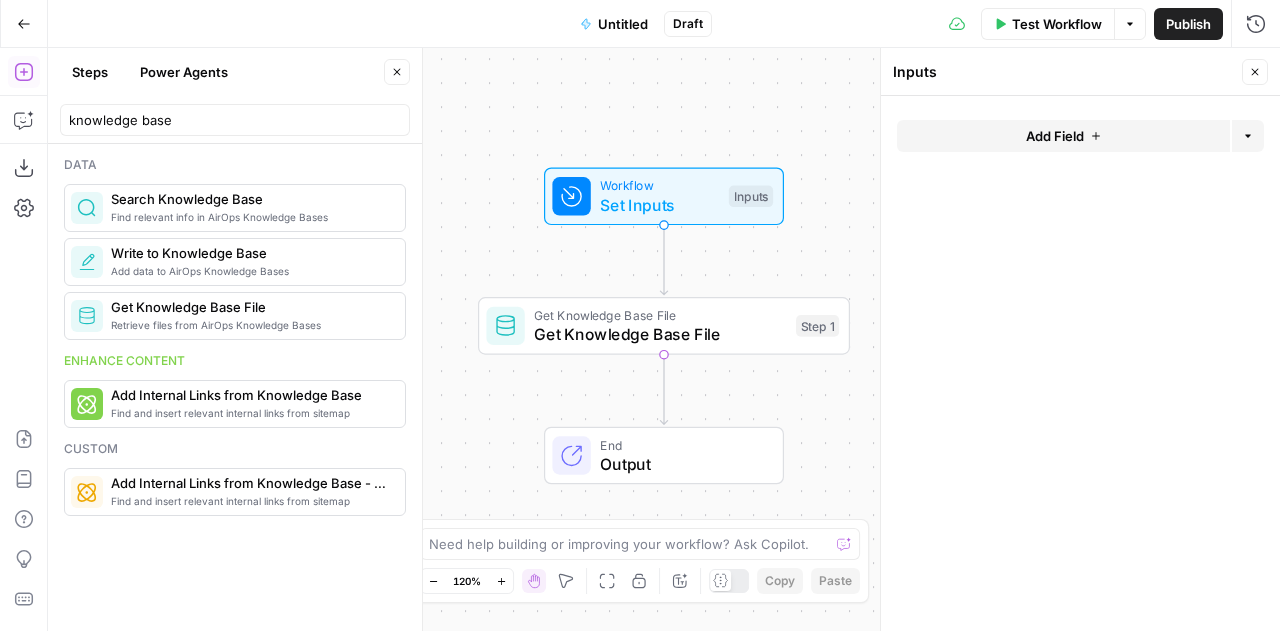 click on "Add Field" at bounding box center (1055, 136) 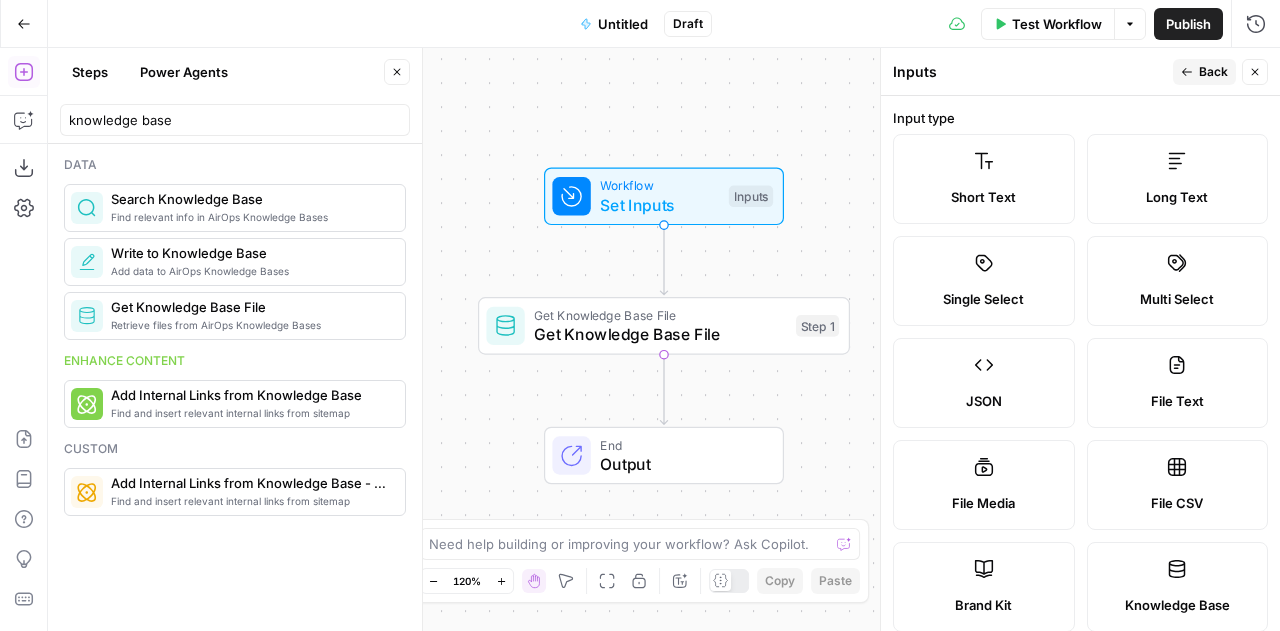 click 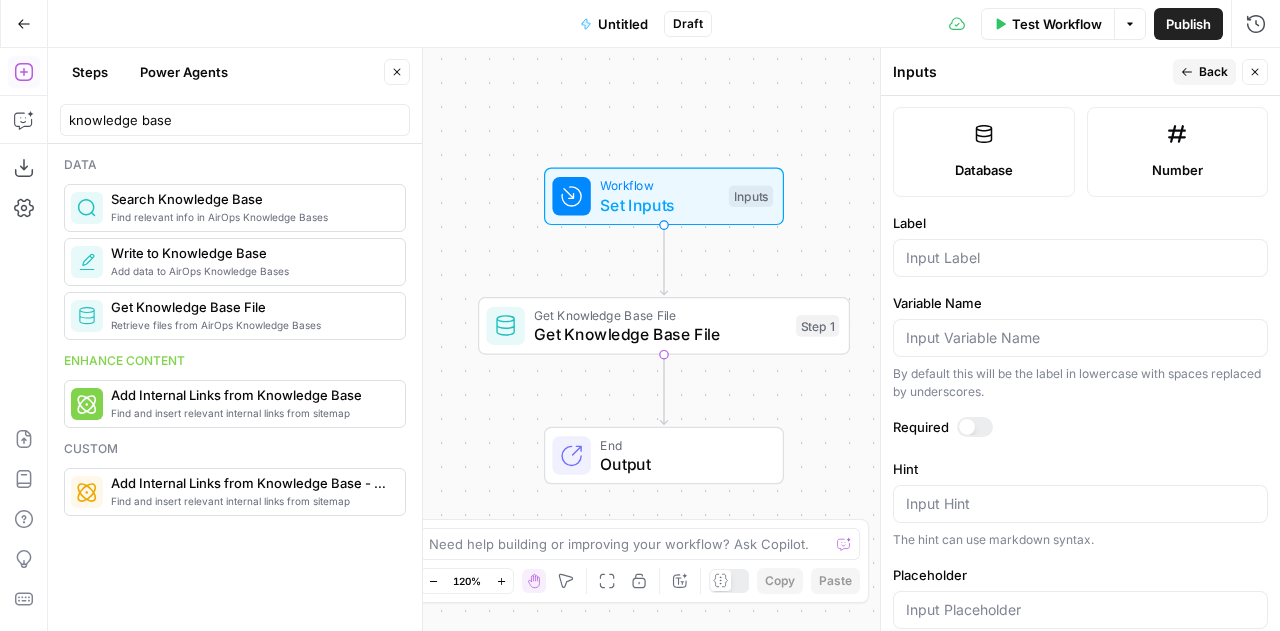 scroll, scrollTop: 538, scrollLeft: 0, axis: vertical 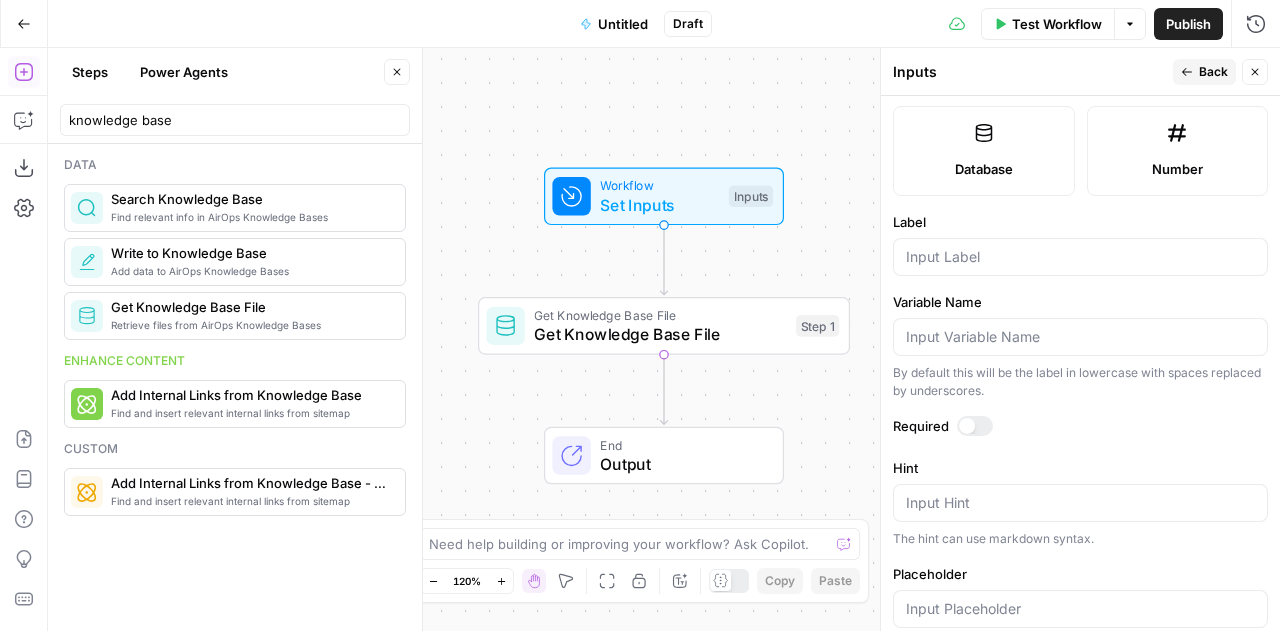 click at bounding box center [975, 426] 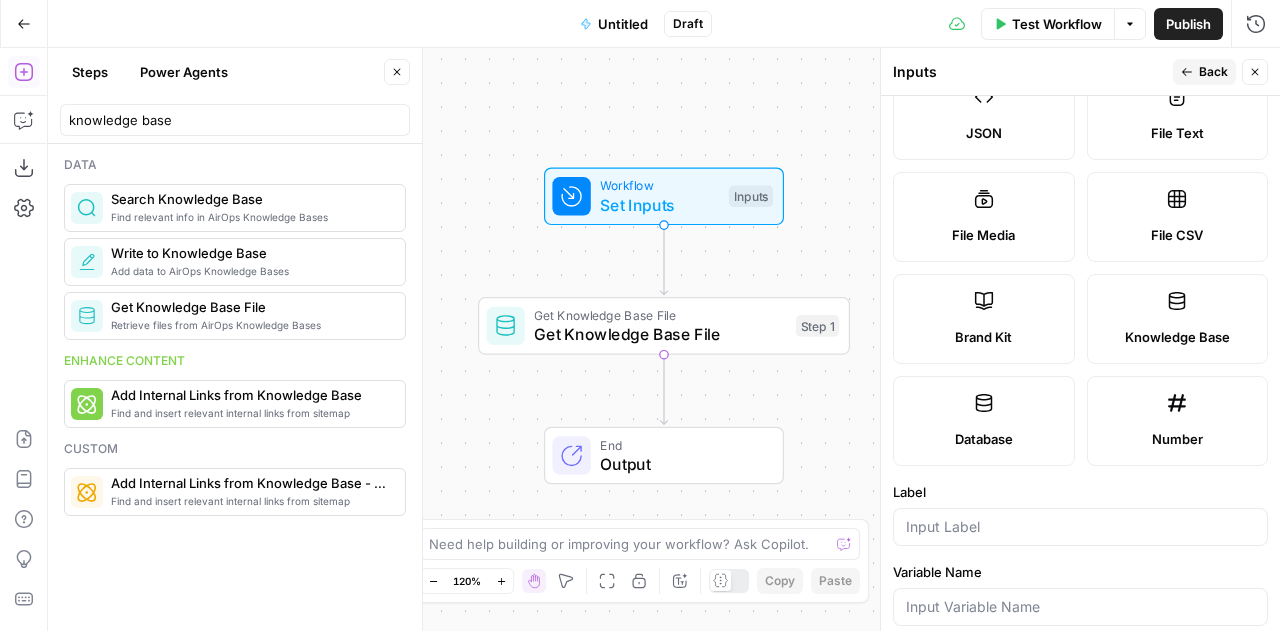scroll, scrollTop: 552, scrollLeft: 0, axis: vertical 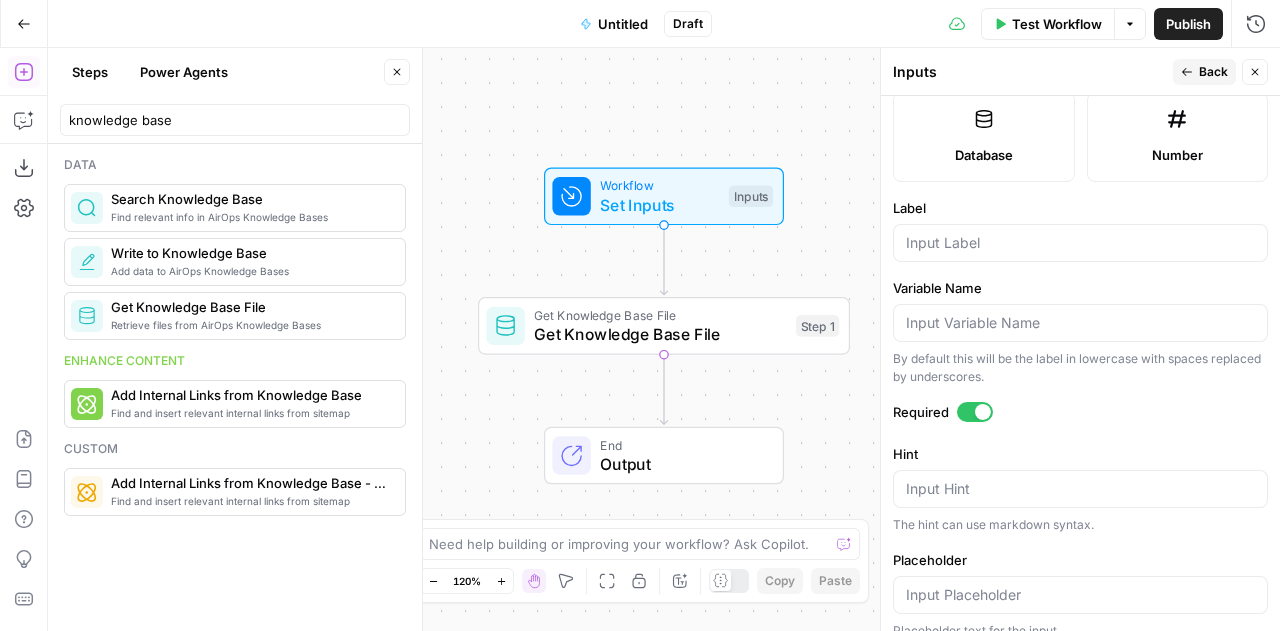 click on "Input Hint" at bounding box center [1080, 489] 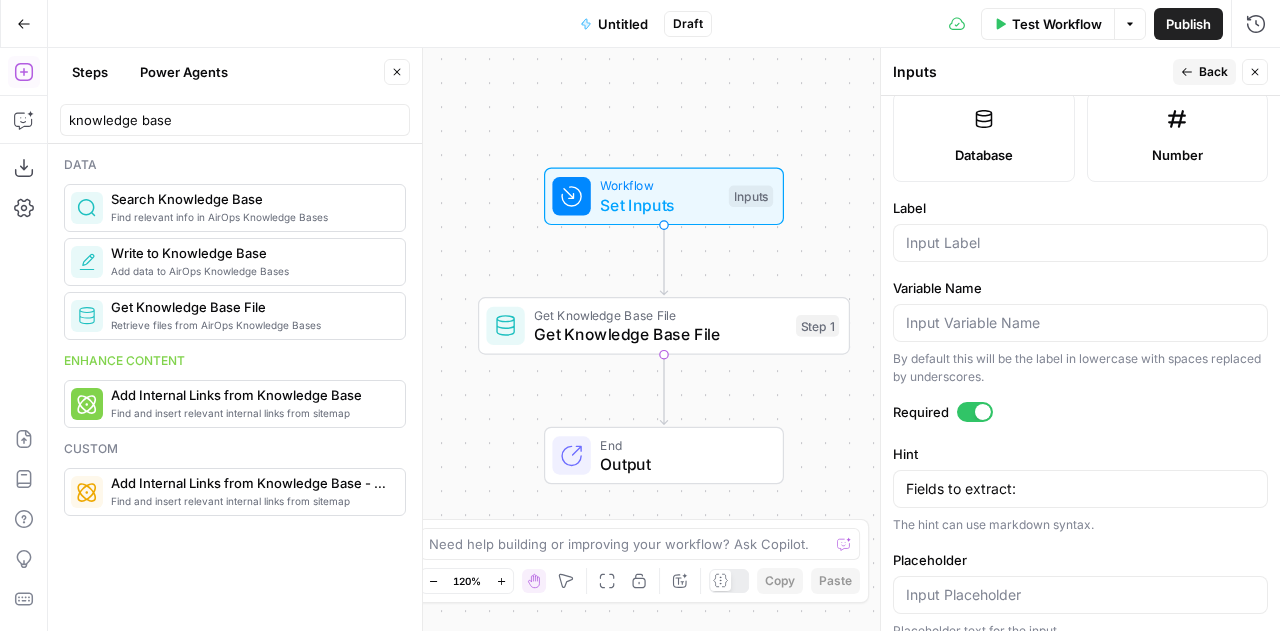 click on "Required" at bounding box center (1080, 415) 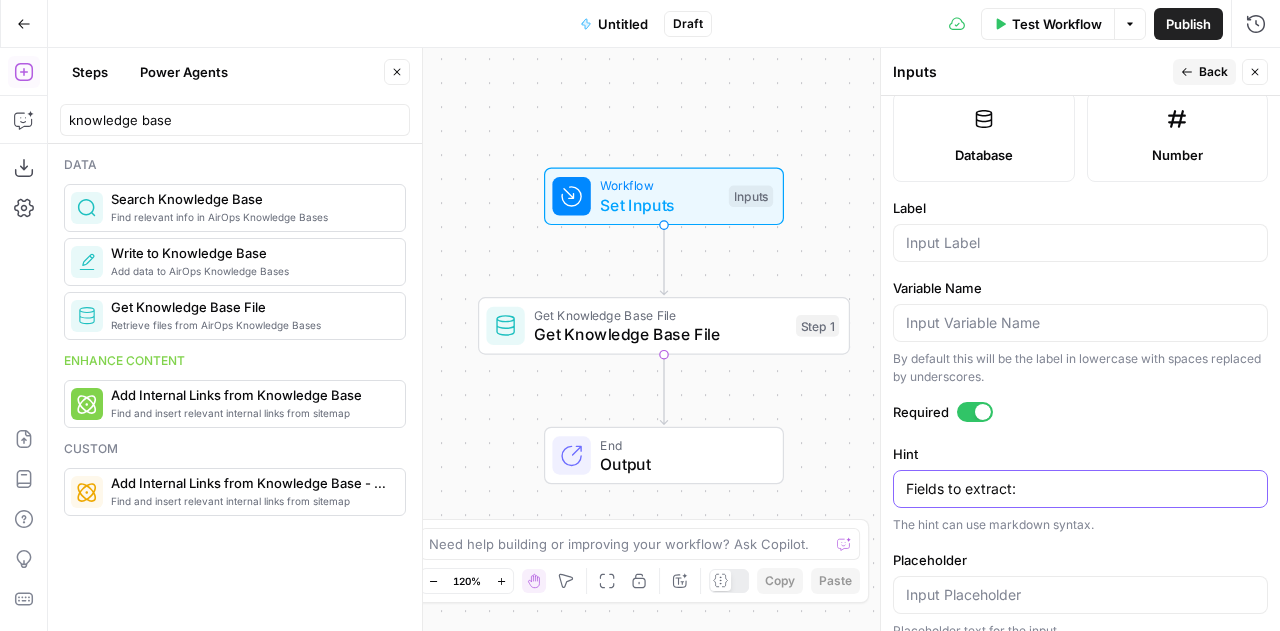 click on "Fields to extract:" at bounding box center [1080, 489] 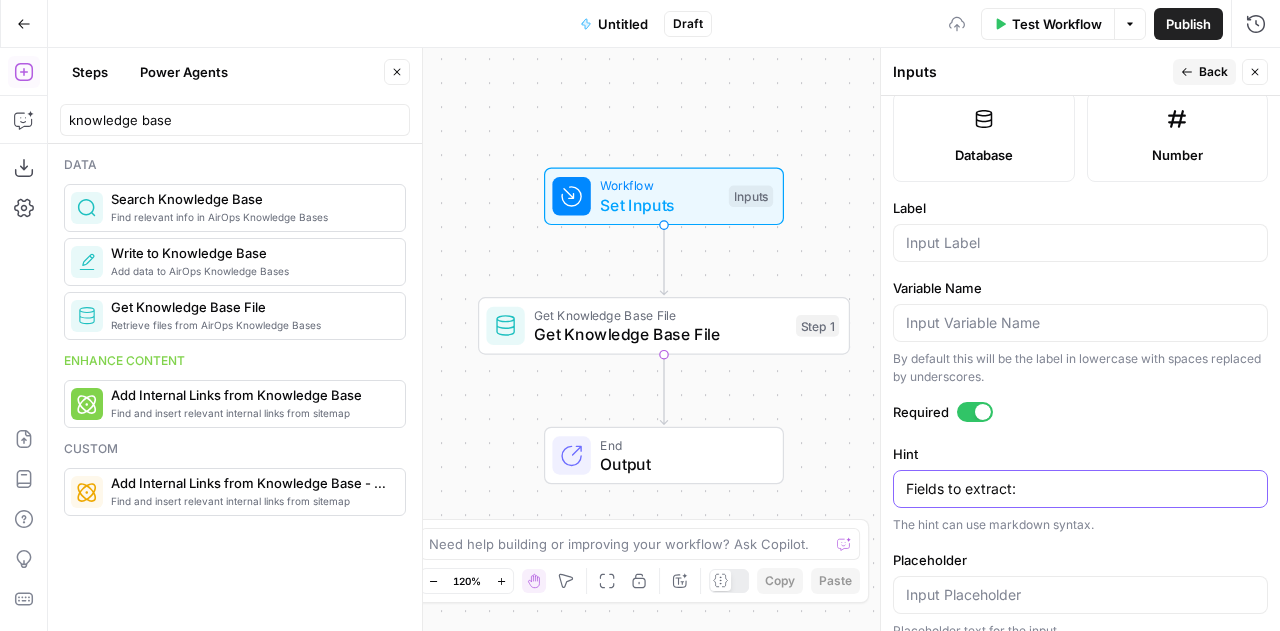 paste on "Original Content to translate and optimize from
Head term
Secondary keywords
Meta Title
Meta Description" 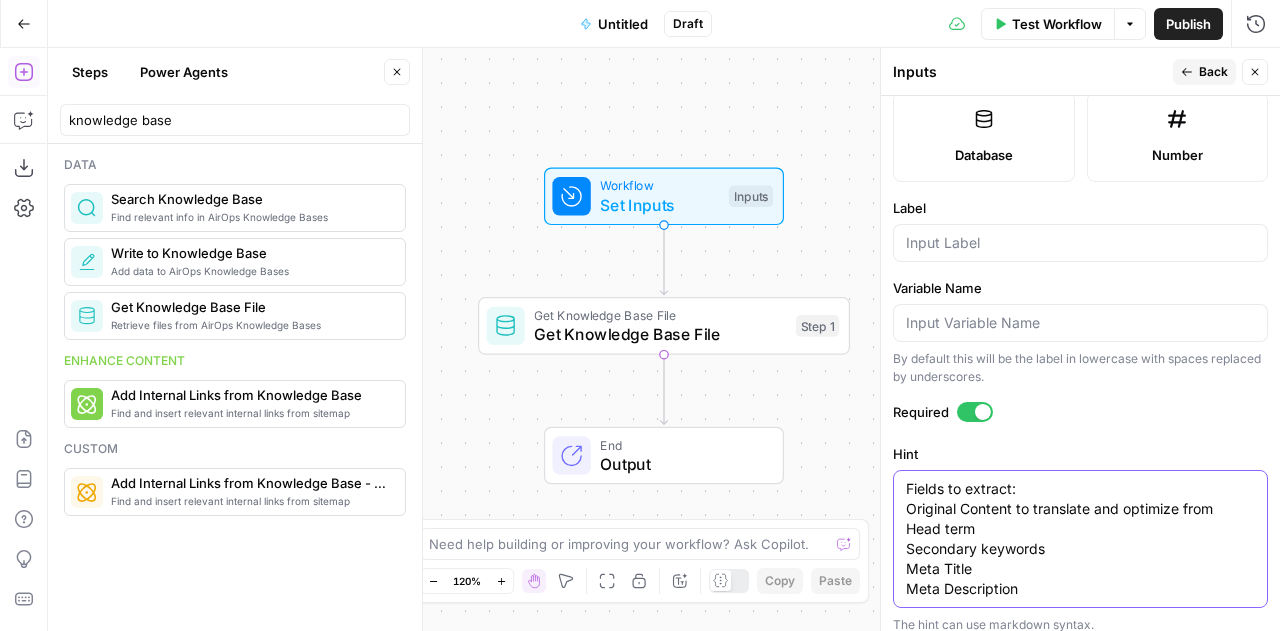 type on "Fields to extract:
Original Content to translate and optimize from
Head term
Secondary keywords
Meta Title
Meta Description" 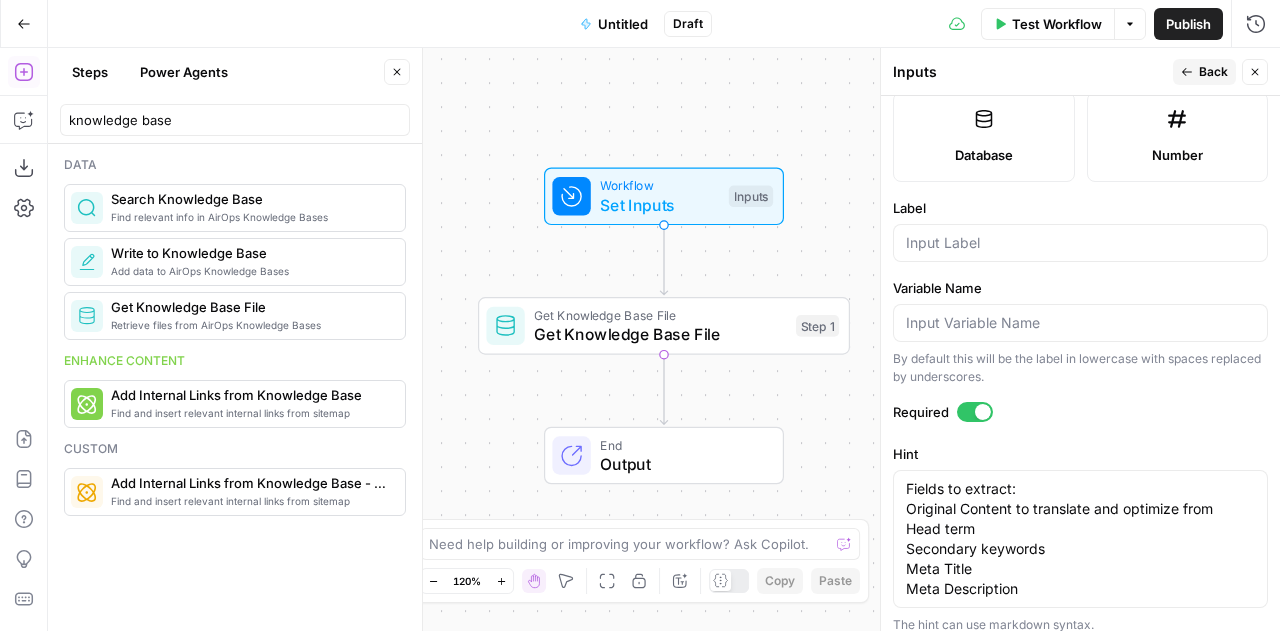 click on "Required" at bounding box center [1080, 412] 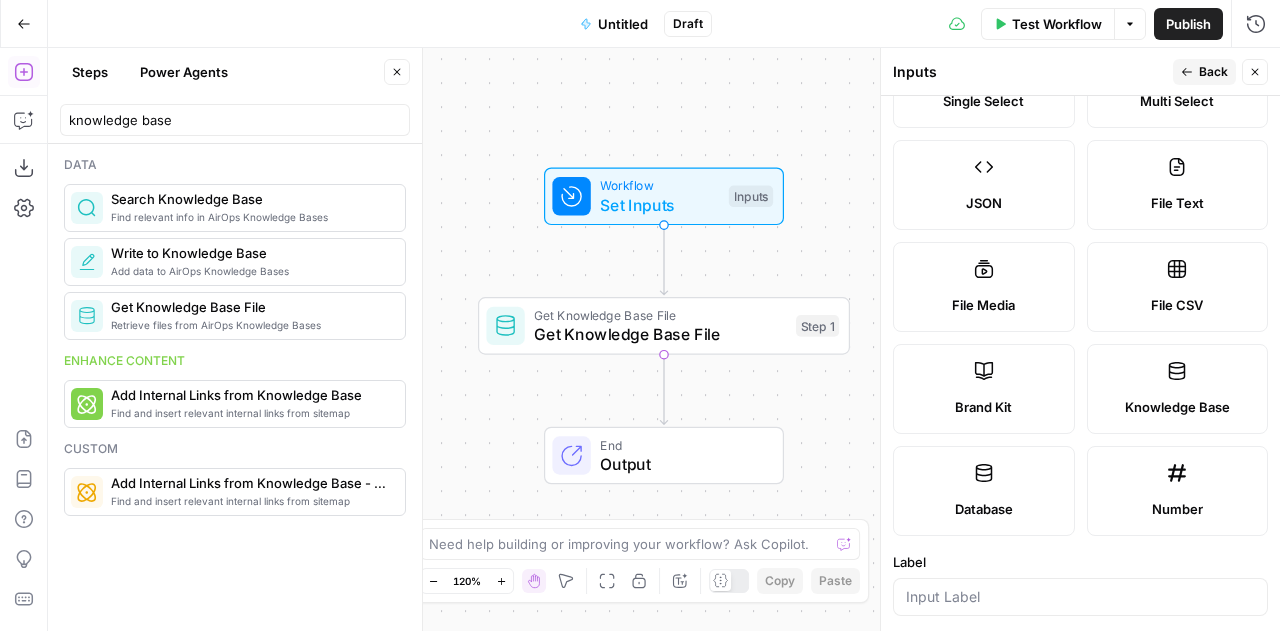 scroll, scrollTop: 0, scrollLeft: 0, axis: both 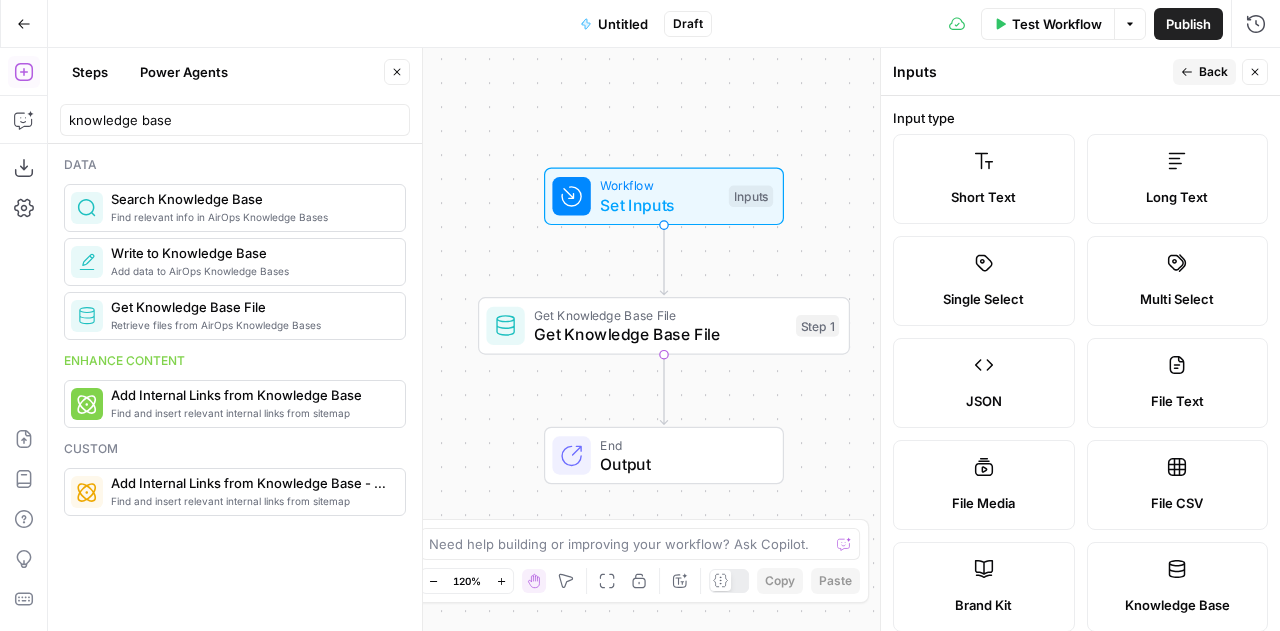 click on "Back" at bounding box center [1213, 72] 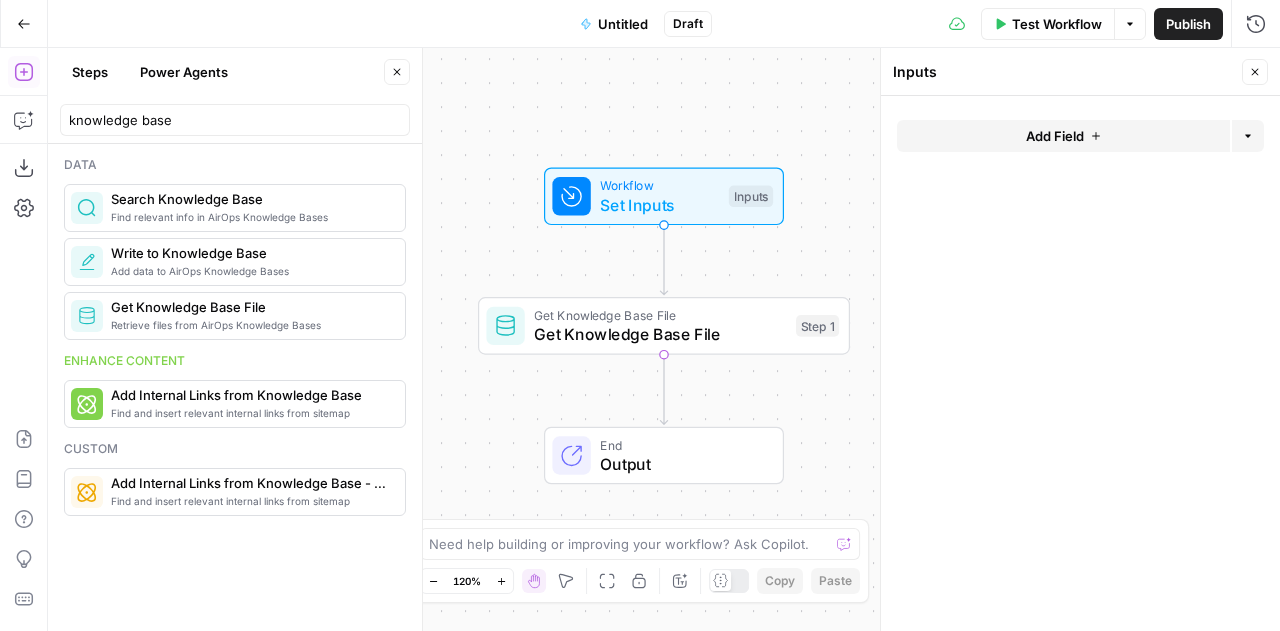 click on "Add Field" at bounding box center [1055, 136] 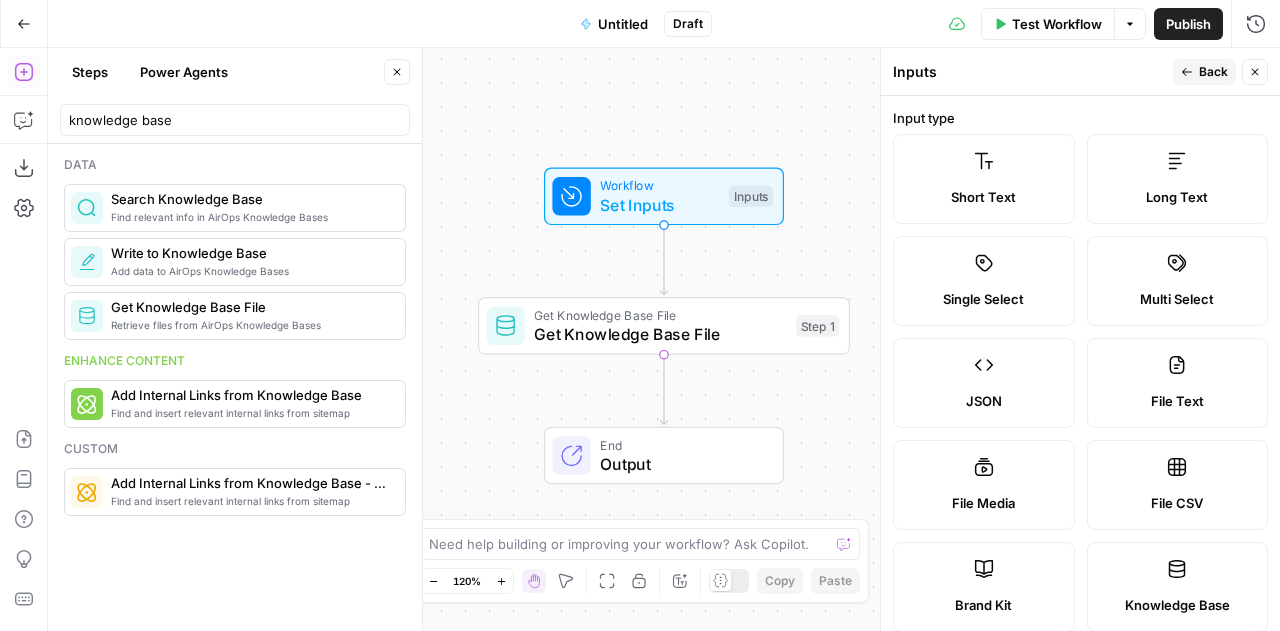 scroll, scrollTop: 218, scrollLeft: 0, axis: vertical 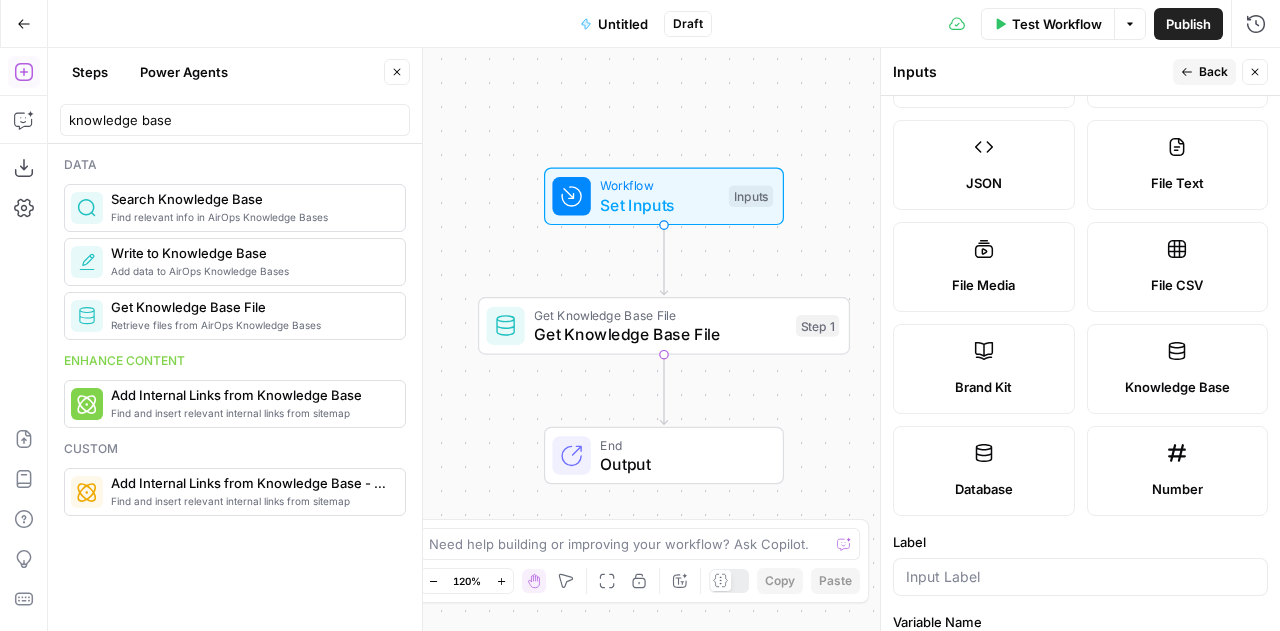click on "Knowledge Base" at bounding box center [1178, 369] 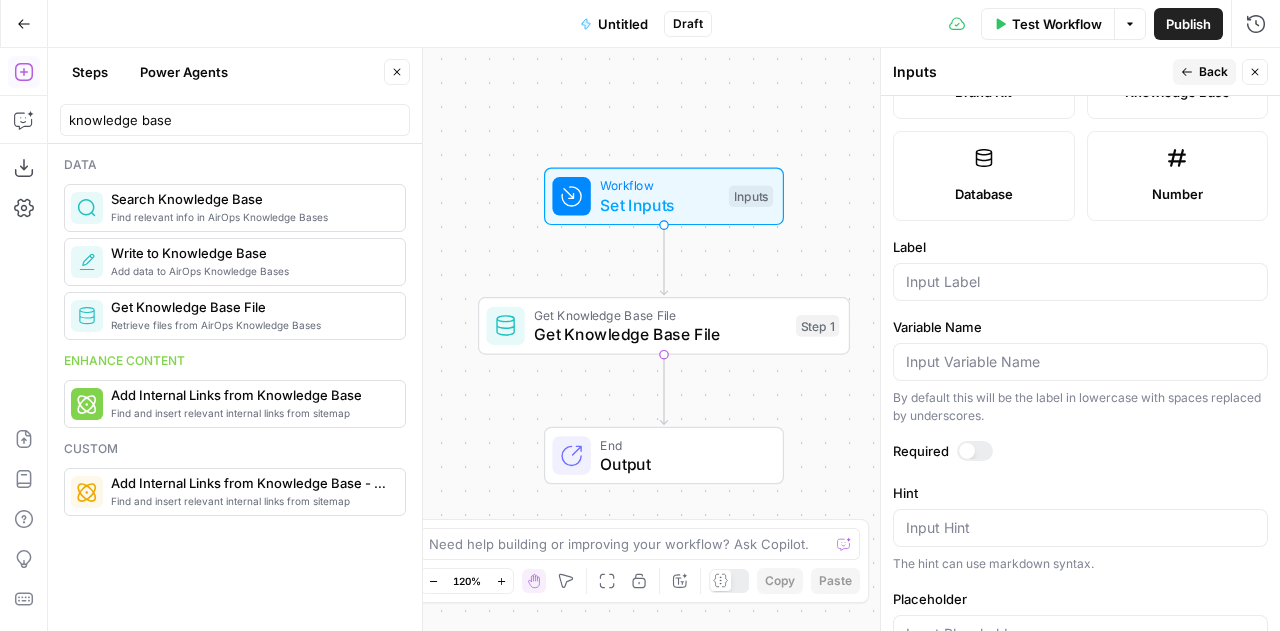 scroll, scrollTop: 515, scrollLeft: 0, axis: vertical 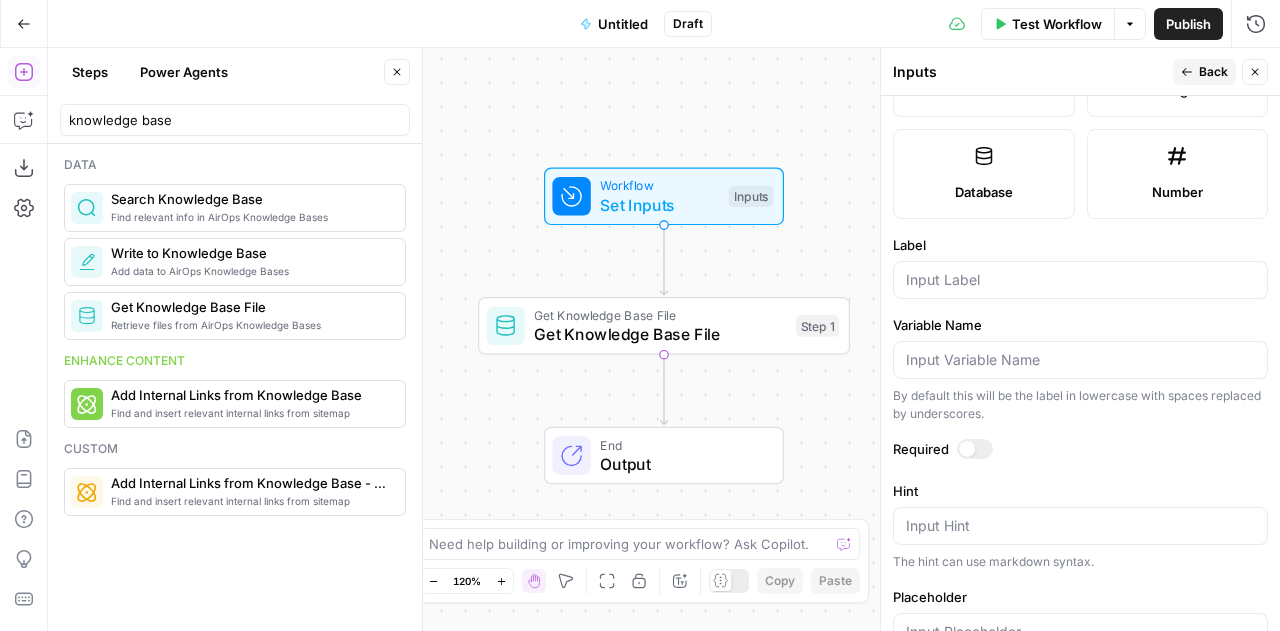 click at bounding box center (967, 449) 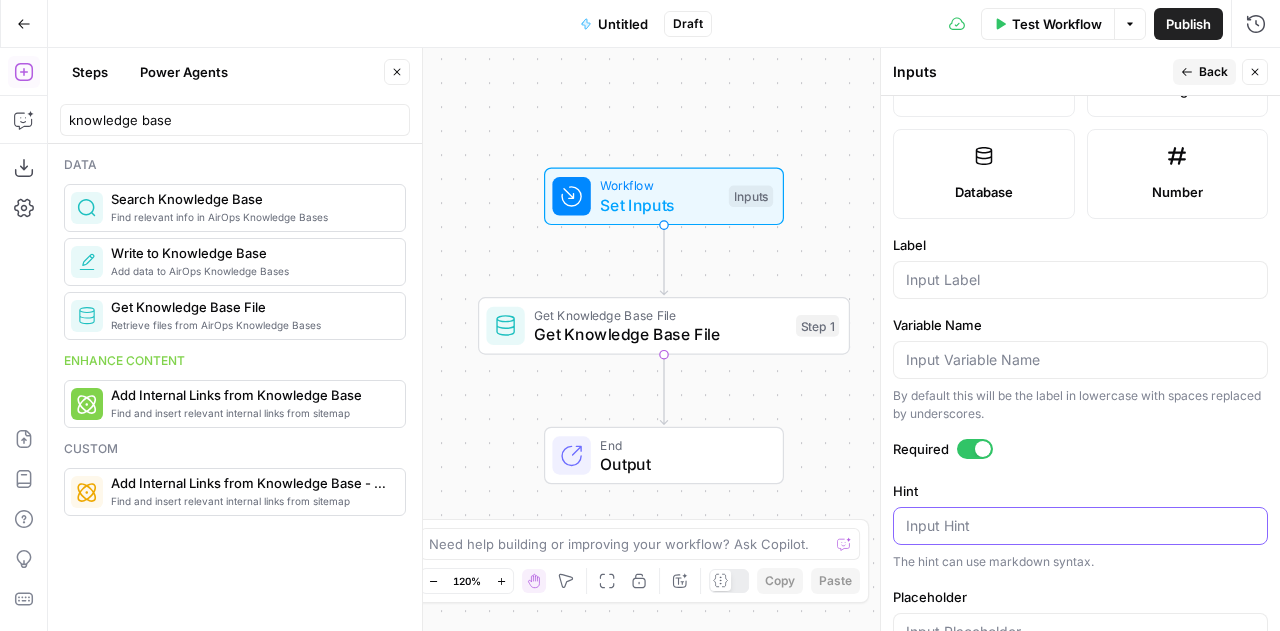 click on "Hint" at bounding box center (1080, 526) 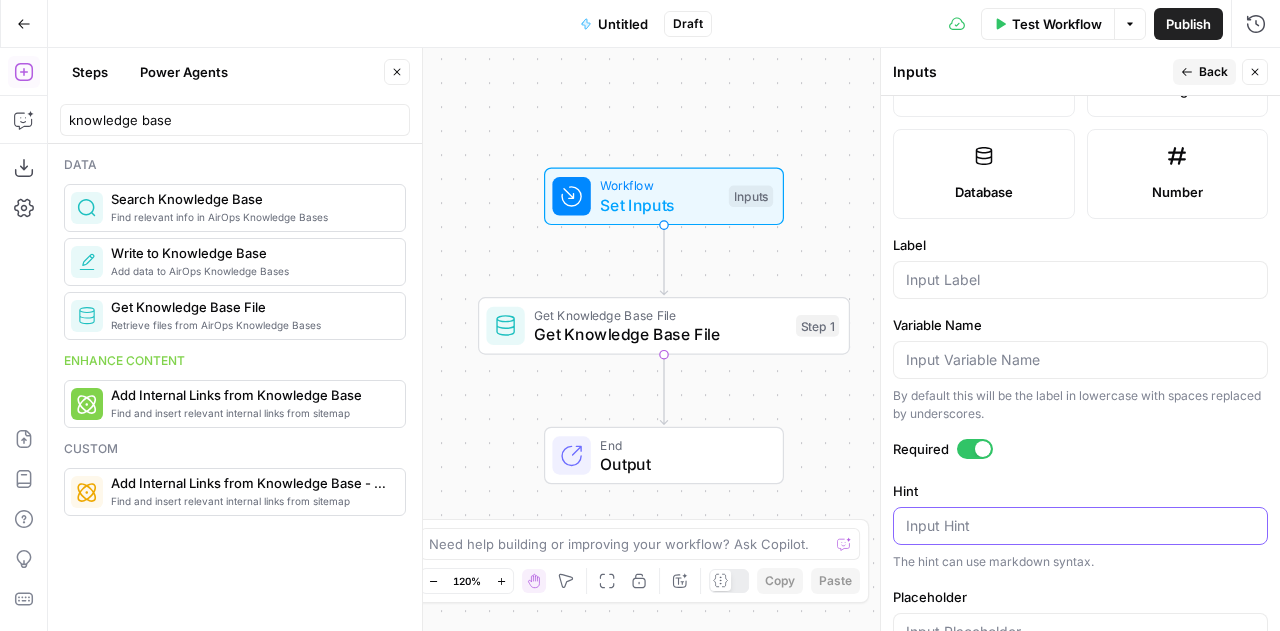 paste on "Original Content to translate and optimize from
Head term
Secondary keywords
Meta Title
Meta Description" 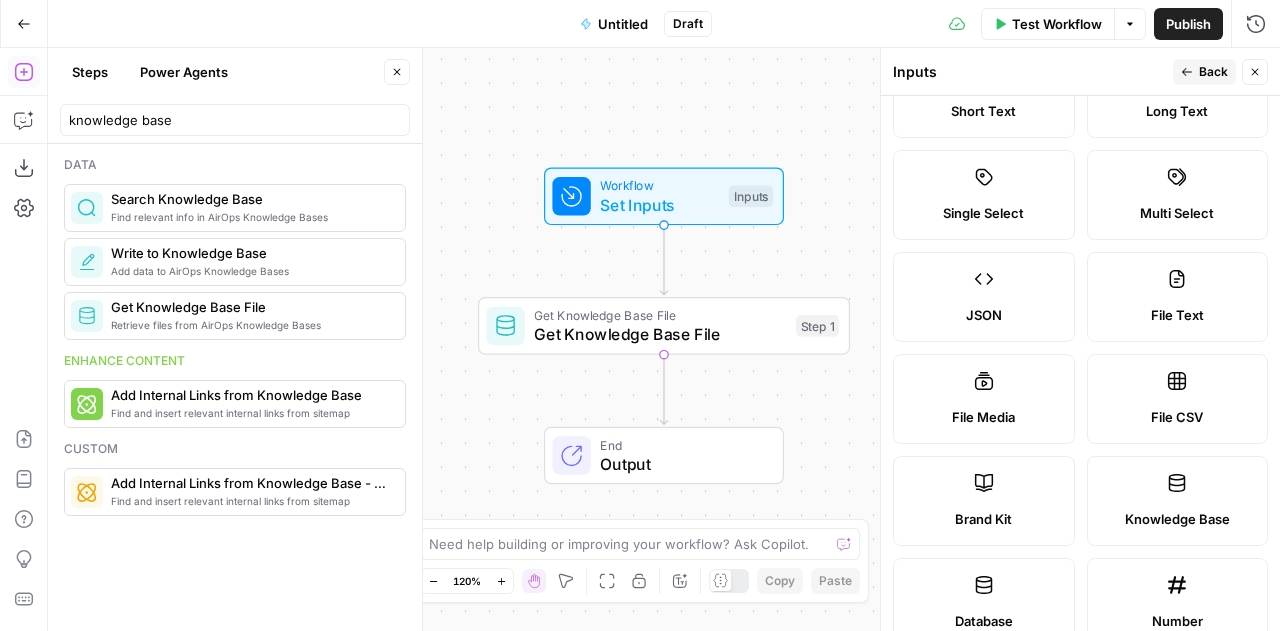 scroll, scrollTop: 0, scrollLeft: 0, axis: both 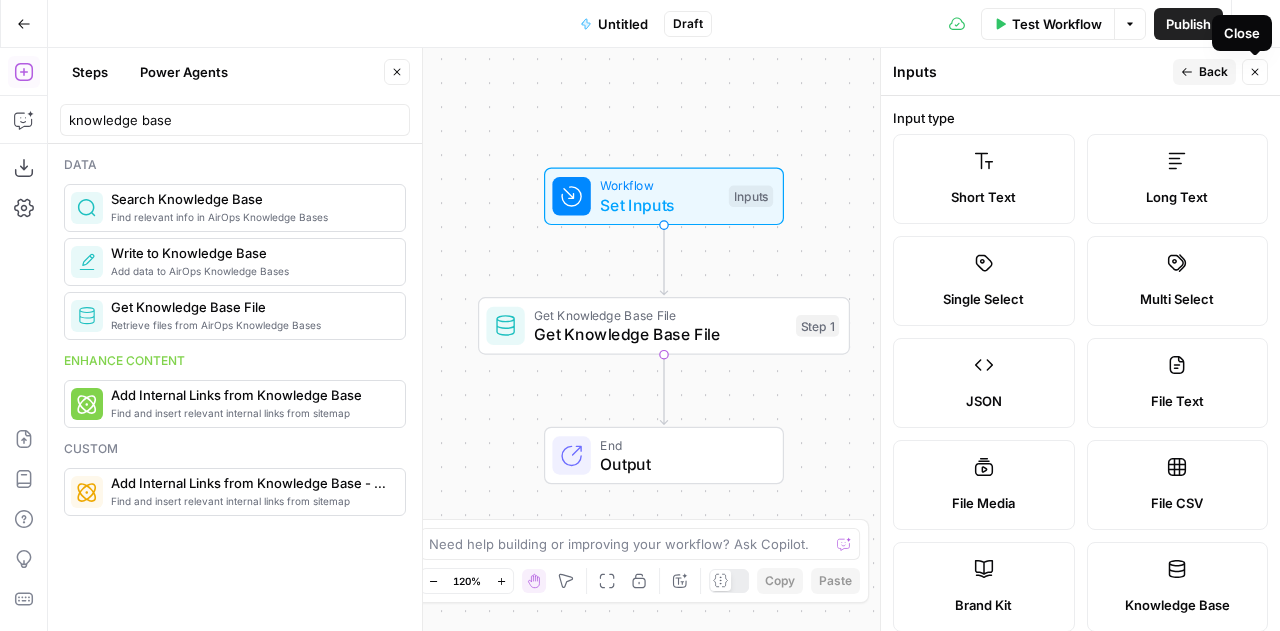 type on "Original Content to translate and optimize from
Head term
Secondary keywords
Meta Title
Meta Description" 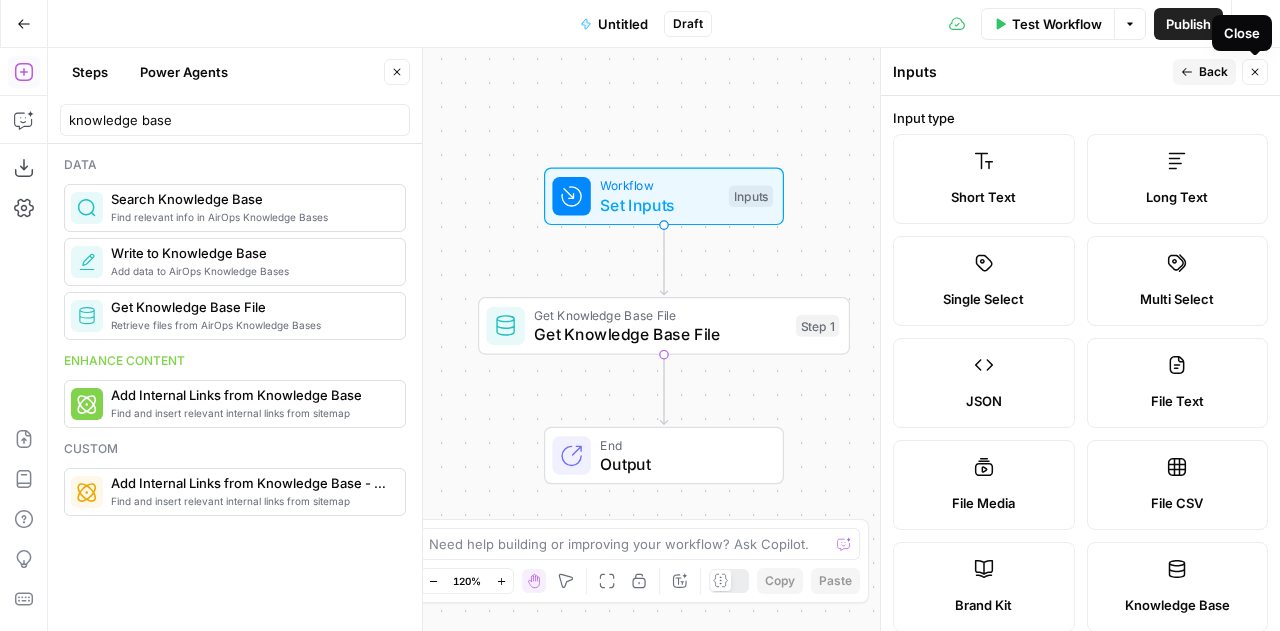 click on "Close" at bounding box center [1255, 72] 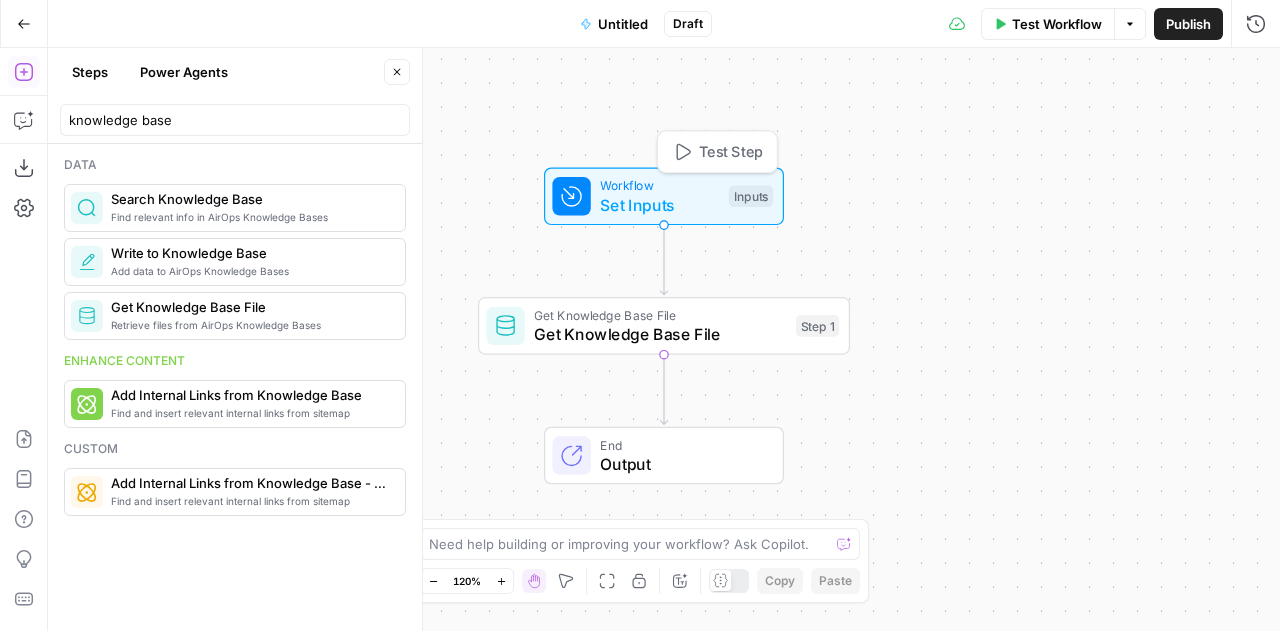 click on "Set Inputs" at bounding box center (659, 205) 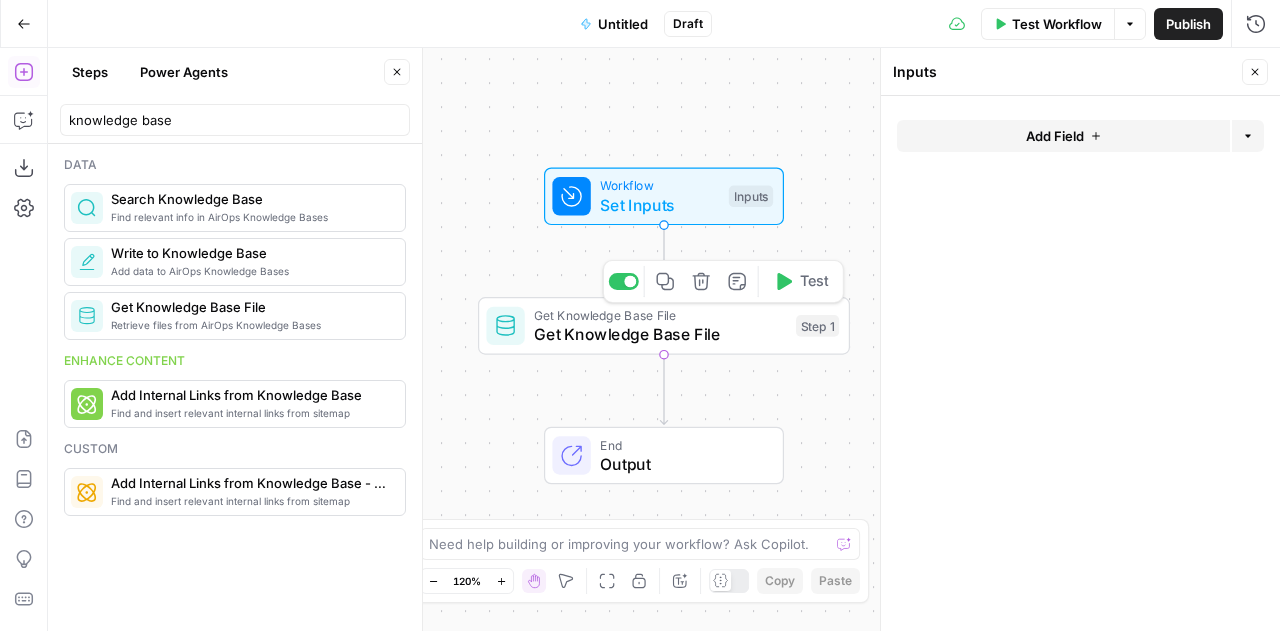 click on "Get Knowledge Base File" at bounding box center (660, 334) 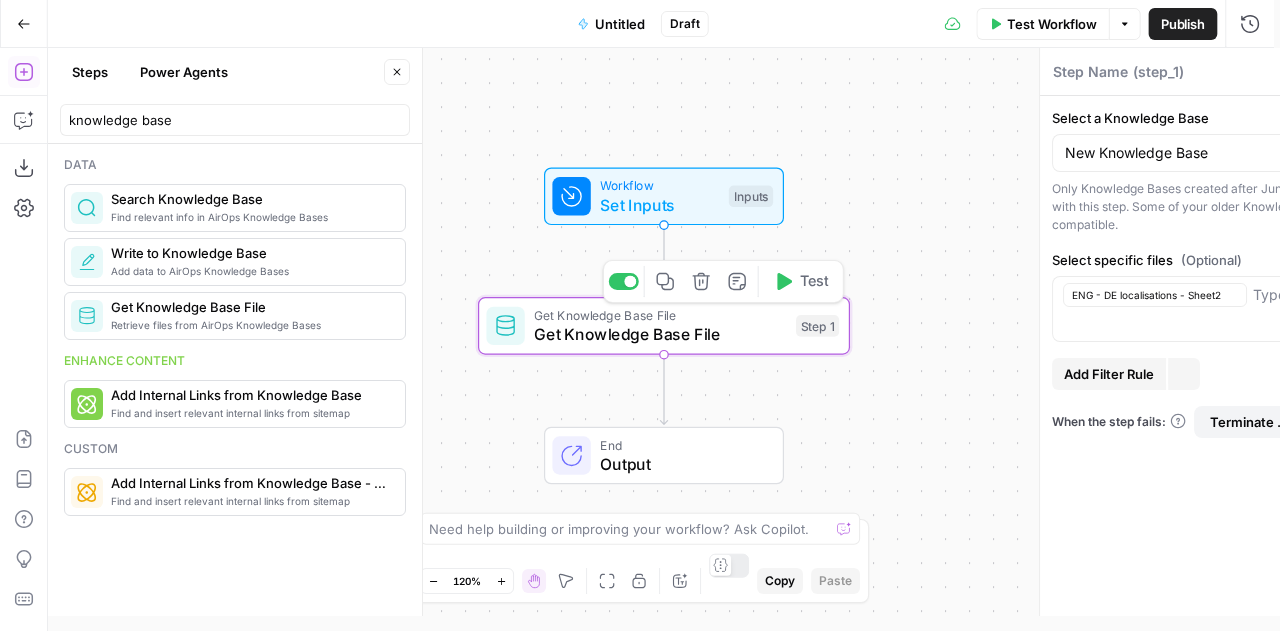 type on "Get Knowledge Base File" 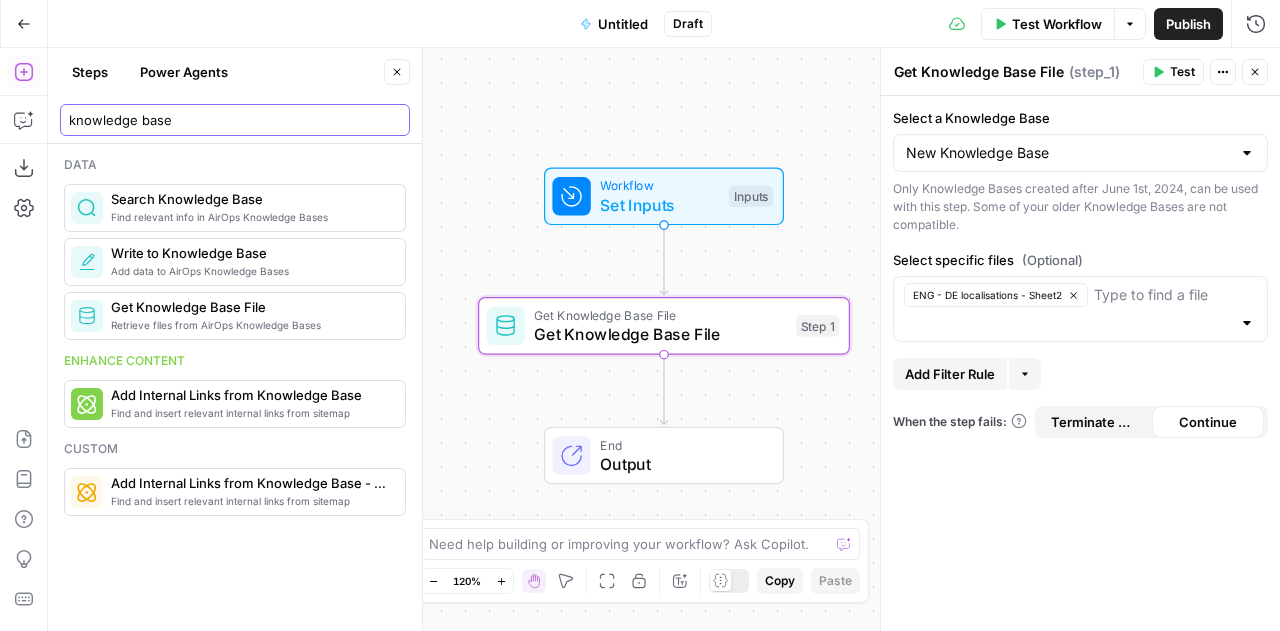 click on "knowledge base" at bounding box center (235, 120) 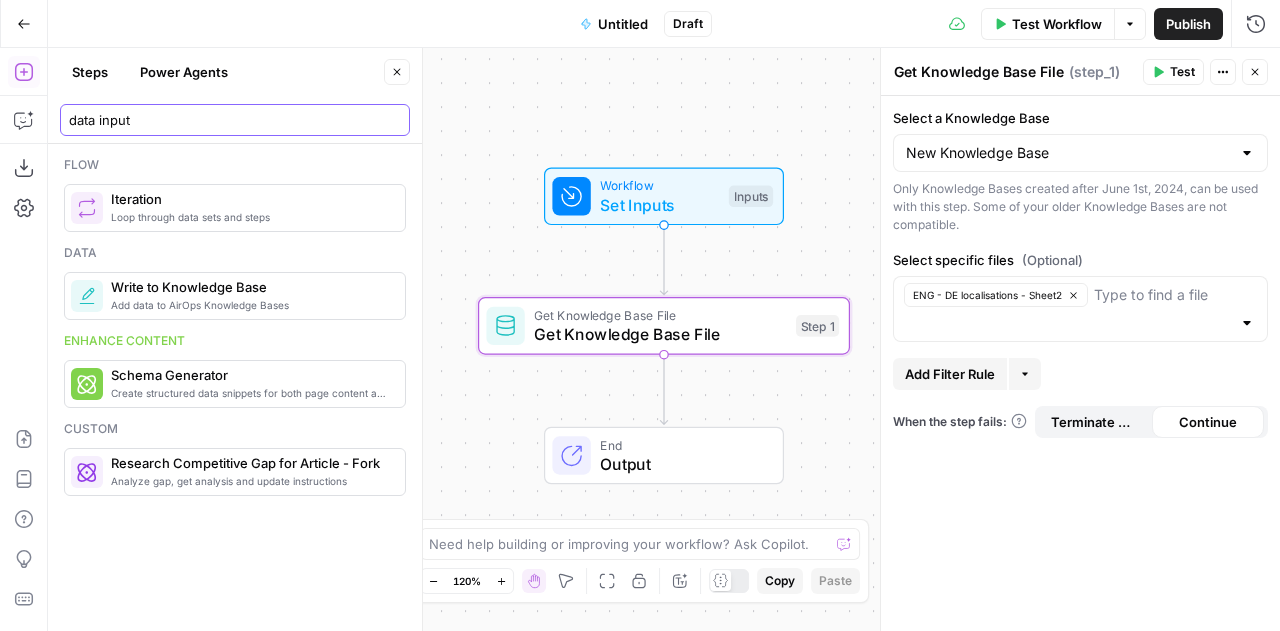 type on "data input" 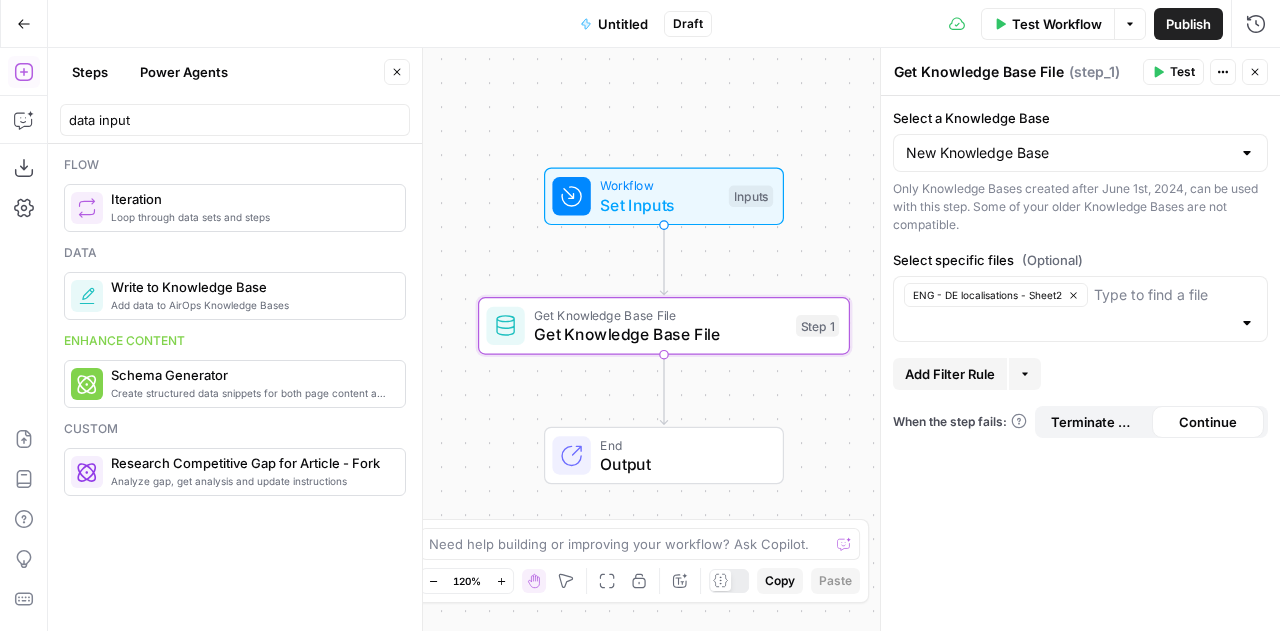 click on "Workflow Set Inputs Inputs Get Knowledge Base File Get Knowledge Base File Step 1 End Output" at bounding box center (664, 339) 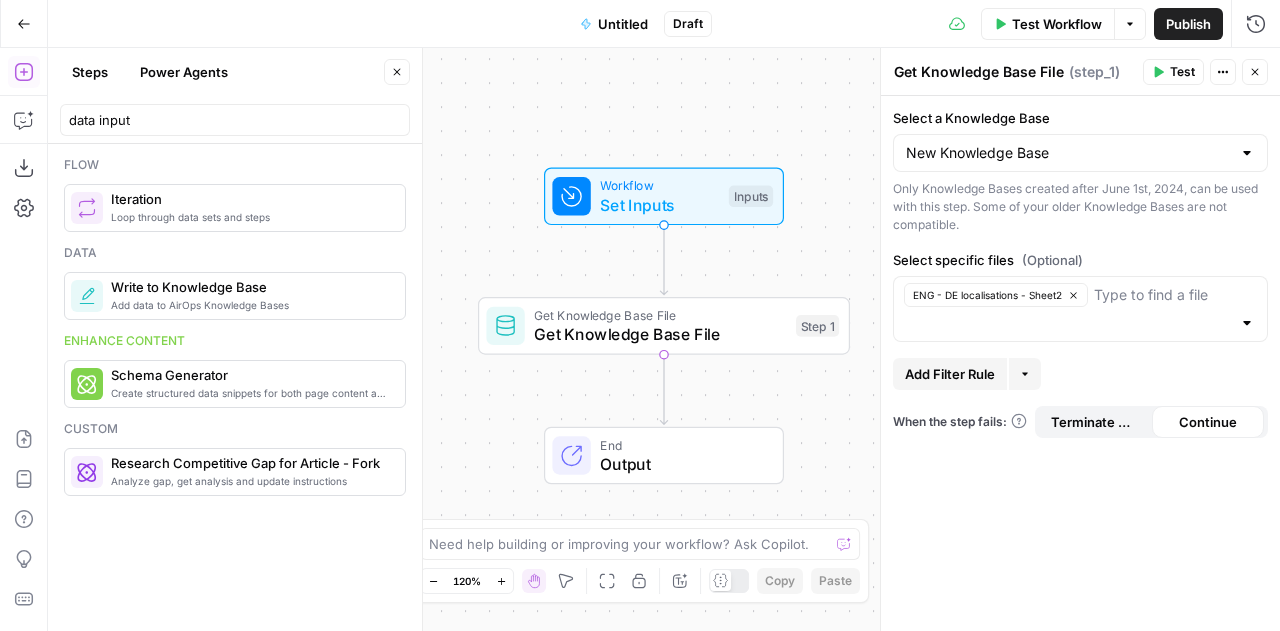 click 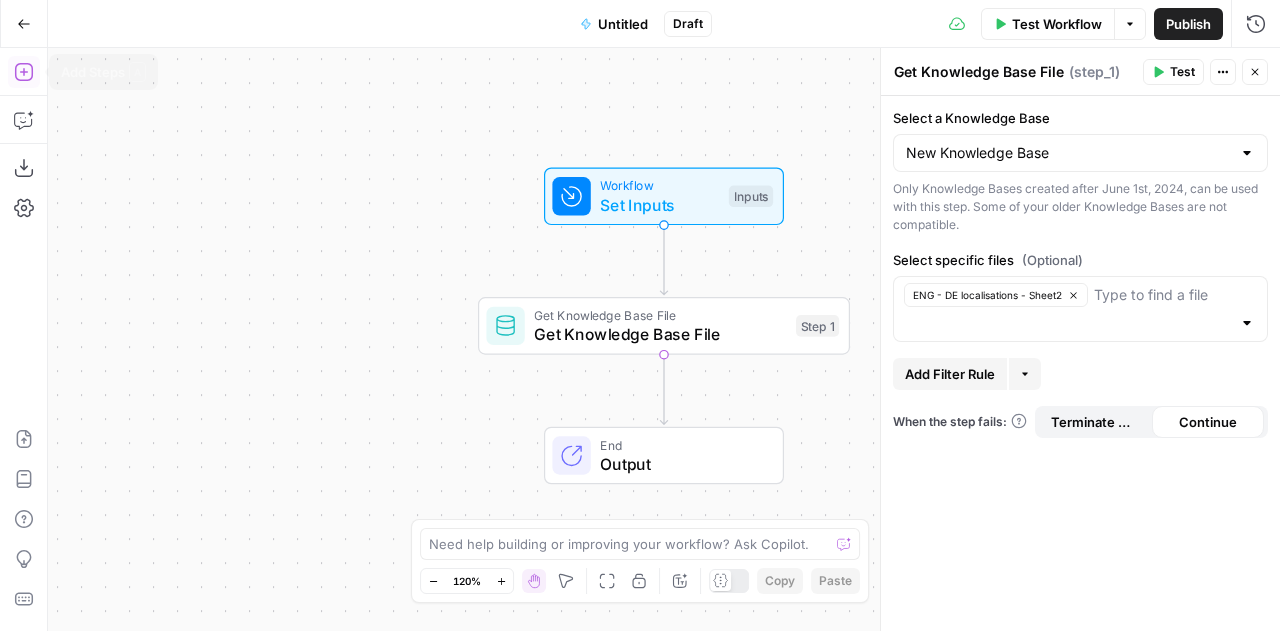 click 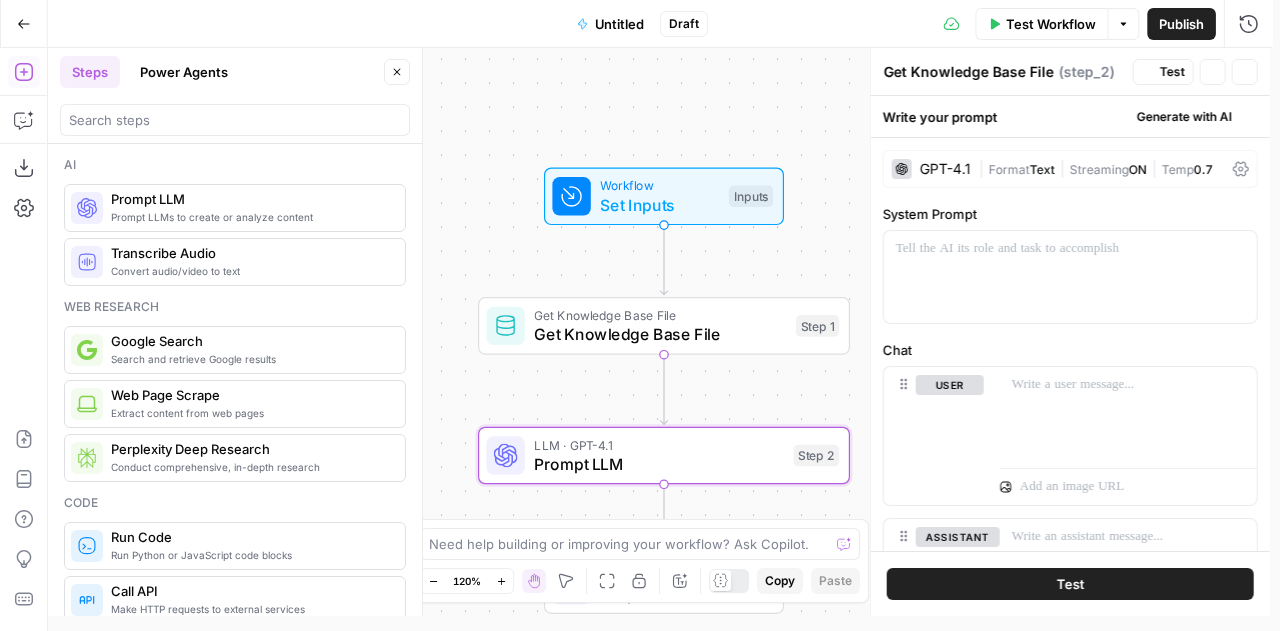 type on "Prompt LLM" 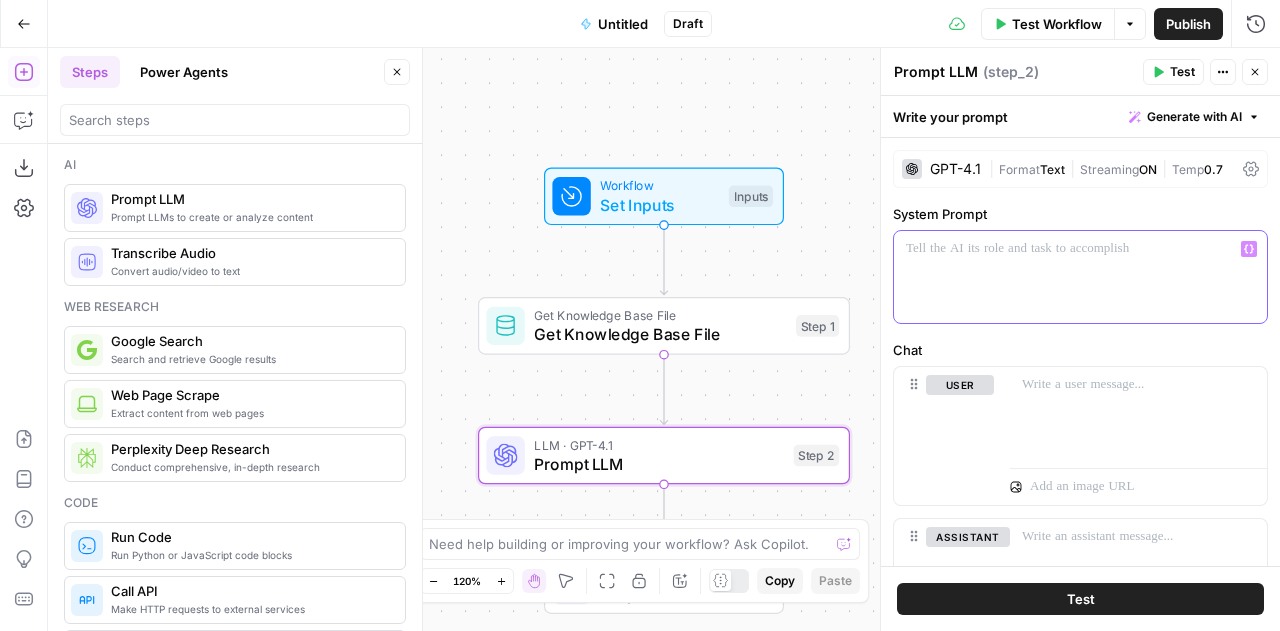 click at bounding box center (1080, 277) 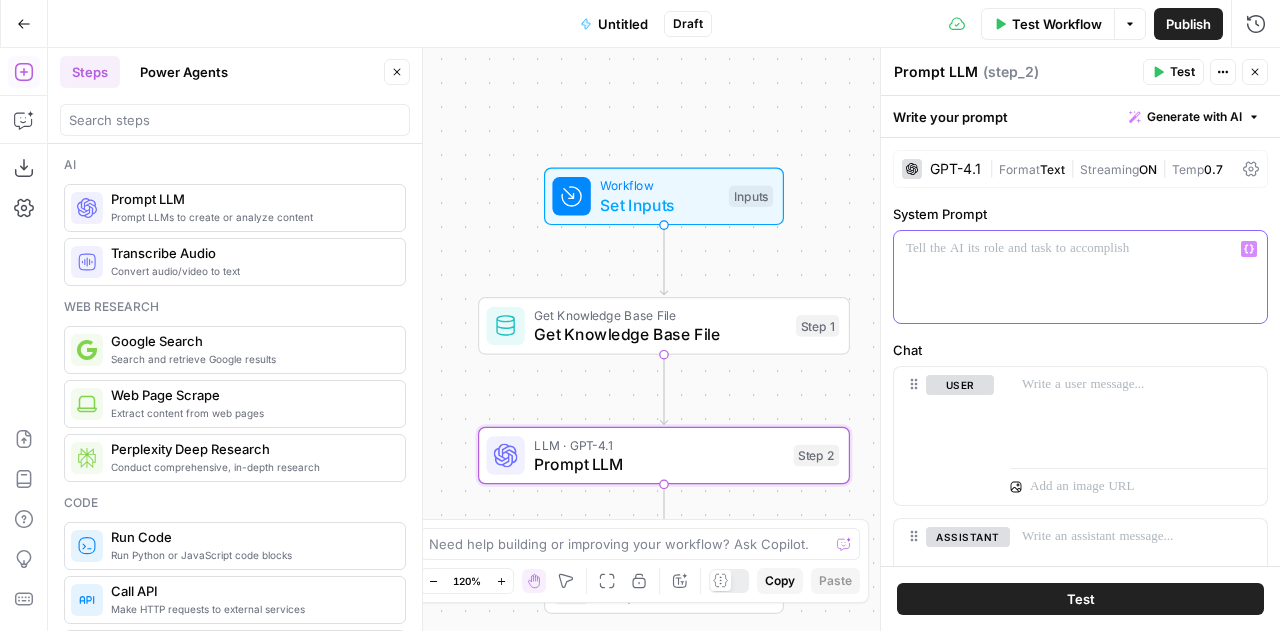 type 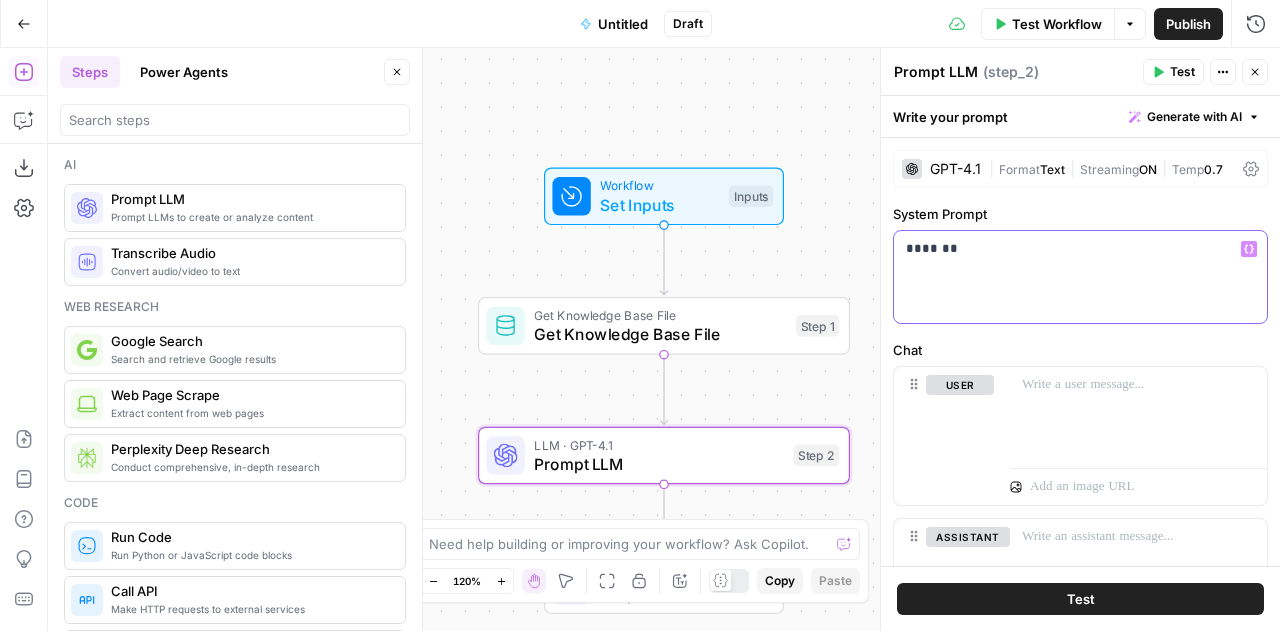 click on "*******" at bounding box center [1073, 249] 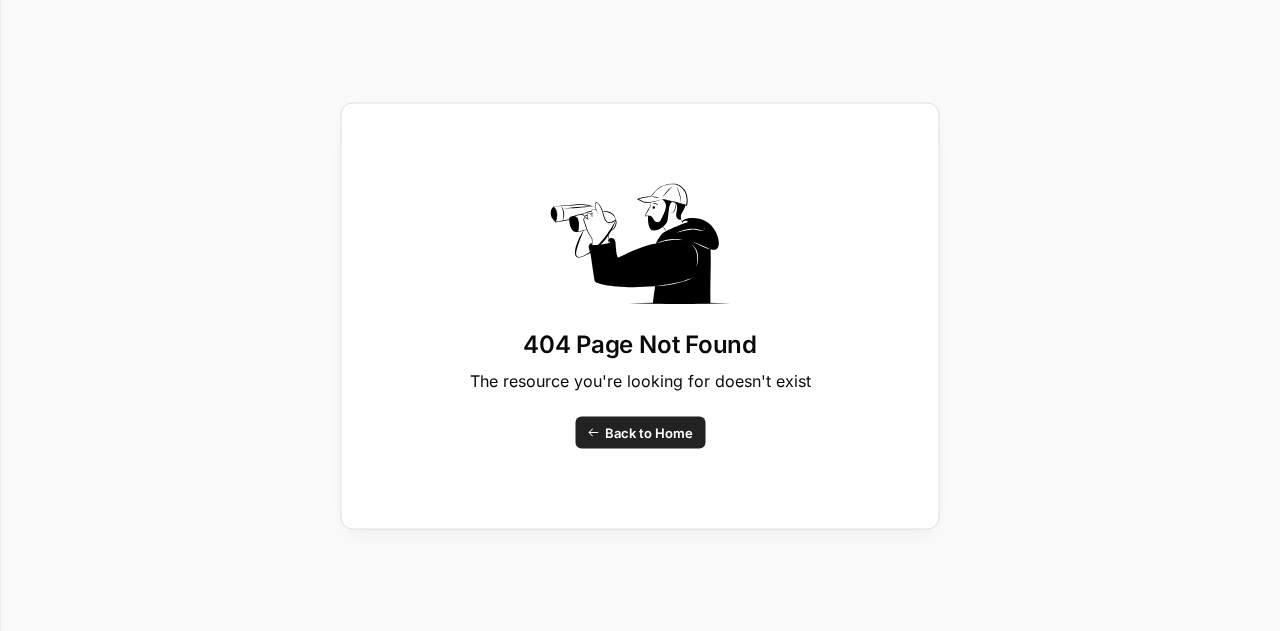 click on "Back to Home" at bounding box center (649, 432) 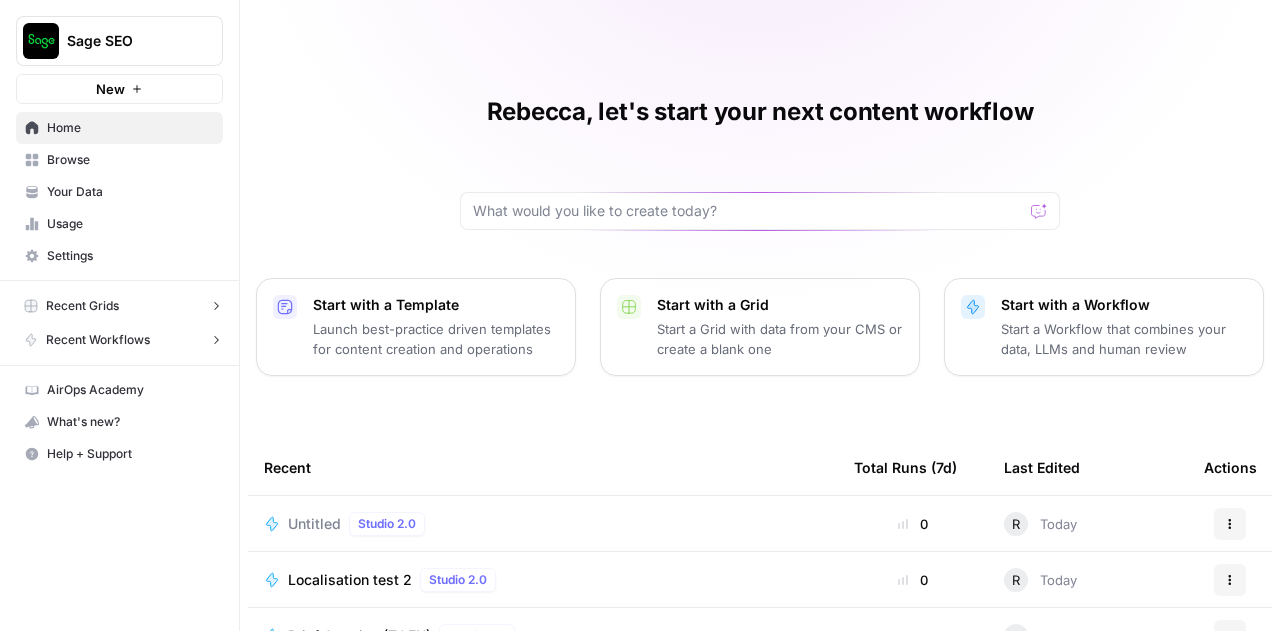 click on "Untitled" at bounding box center (314, 524) 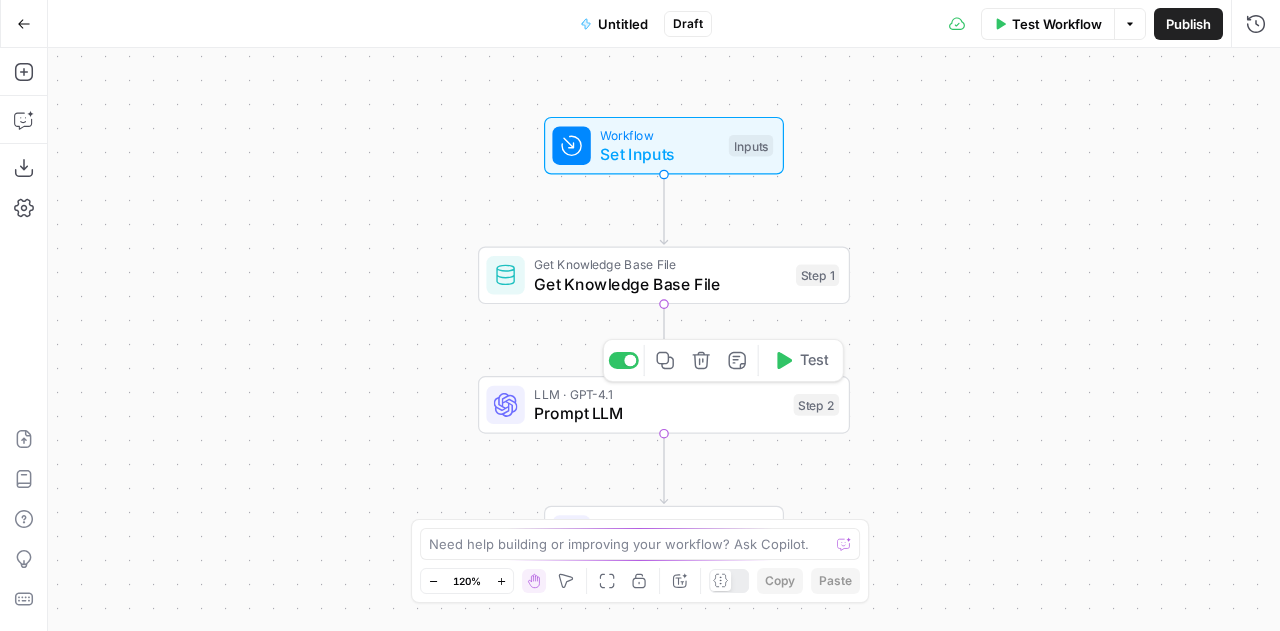 click on "Prompt LLM" at bounding box center (659, 413) 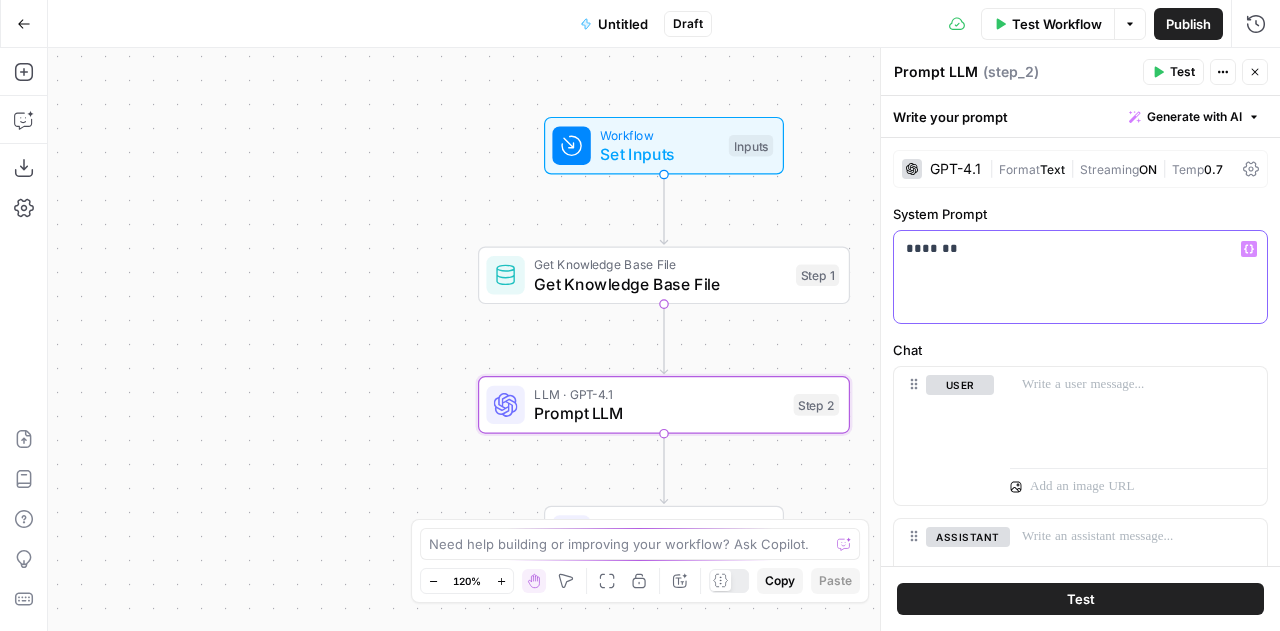 click on "*******" at bounding box center (1073, 249) 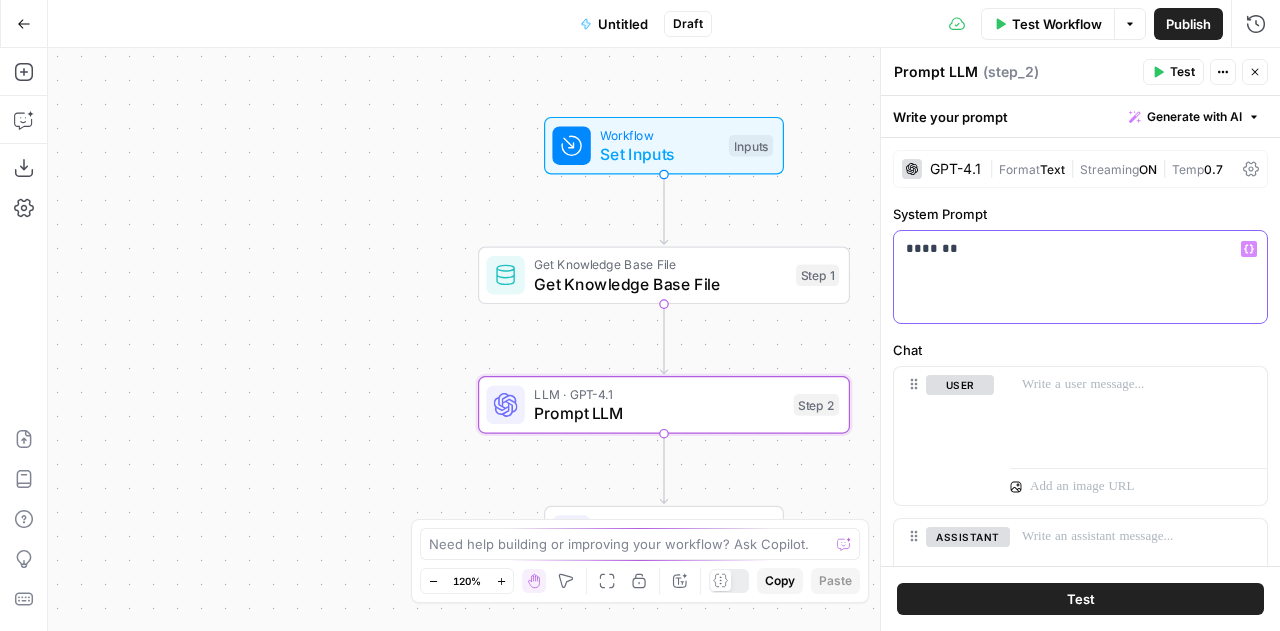type 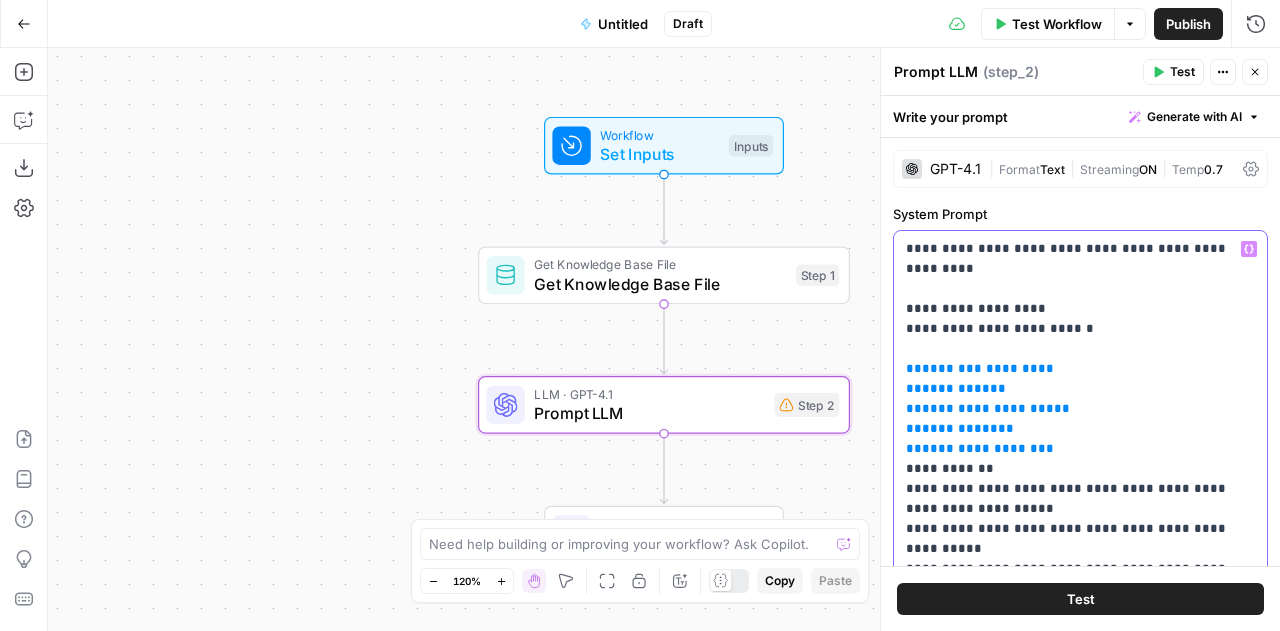 click on "**********" at bounding box center (1073, 429) 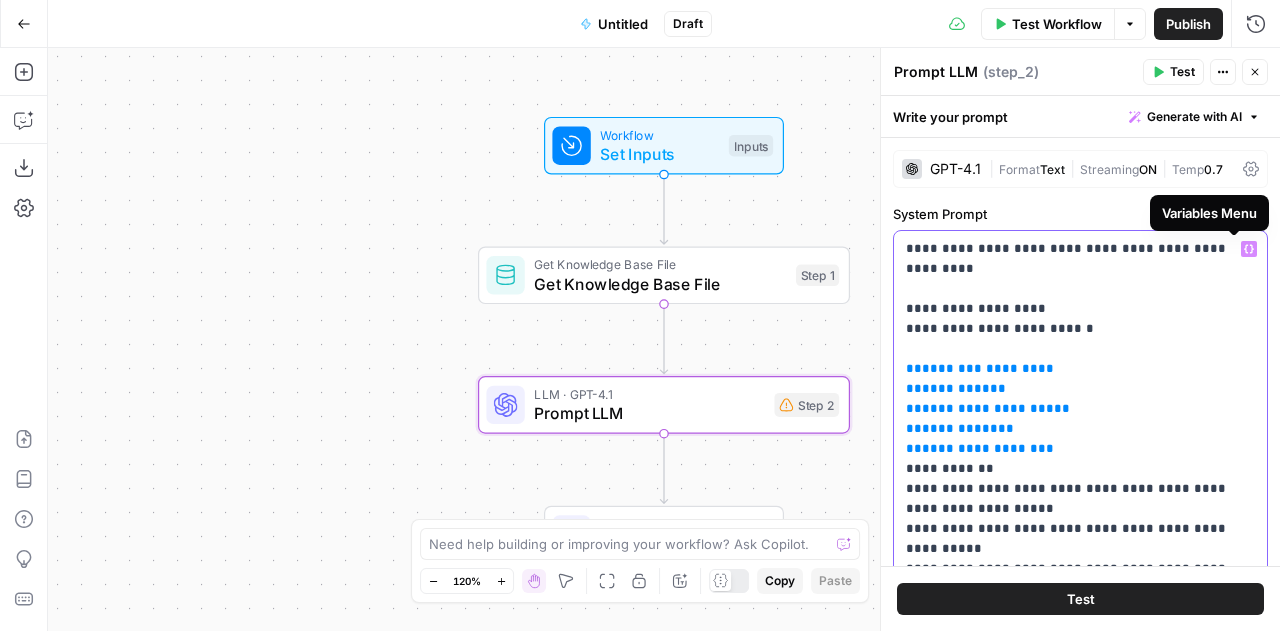 click 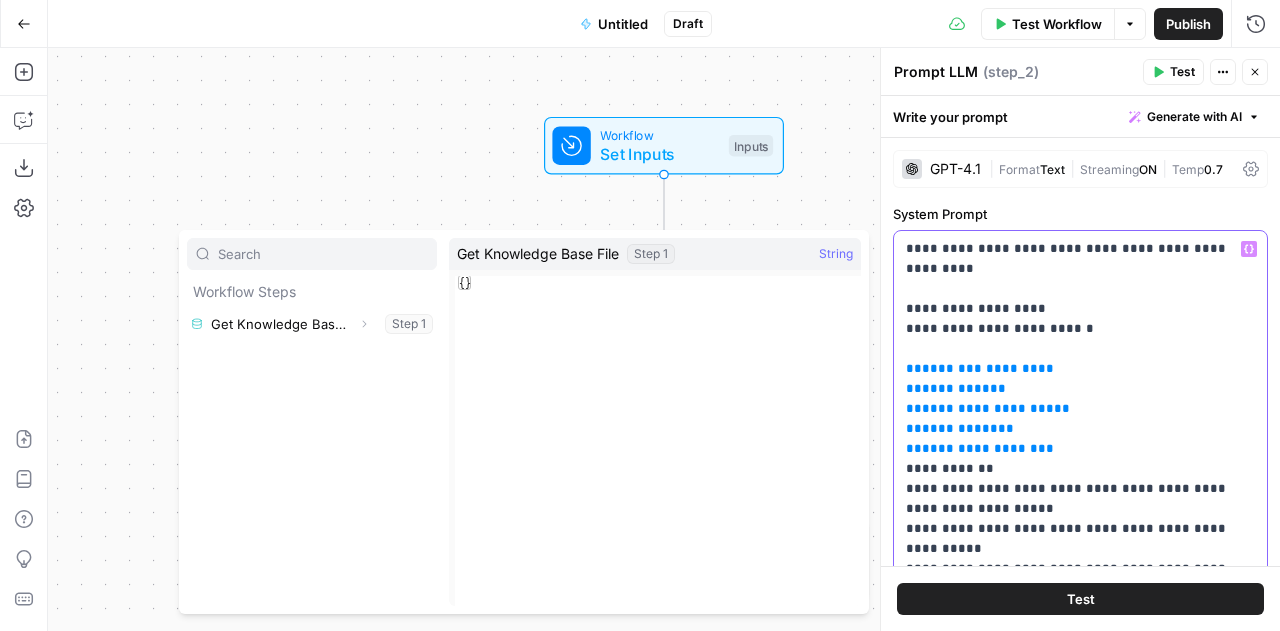 click on "**********" at bounding box center [1073, 419] 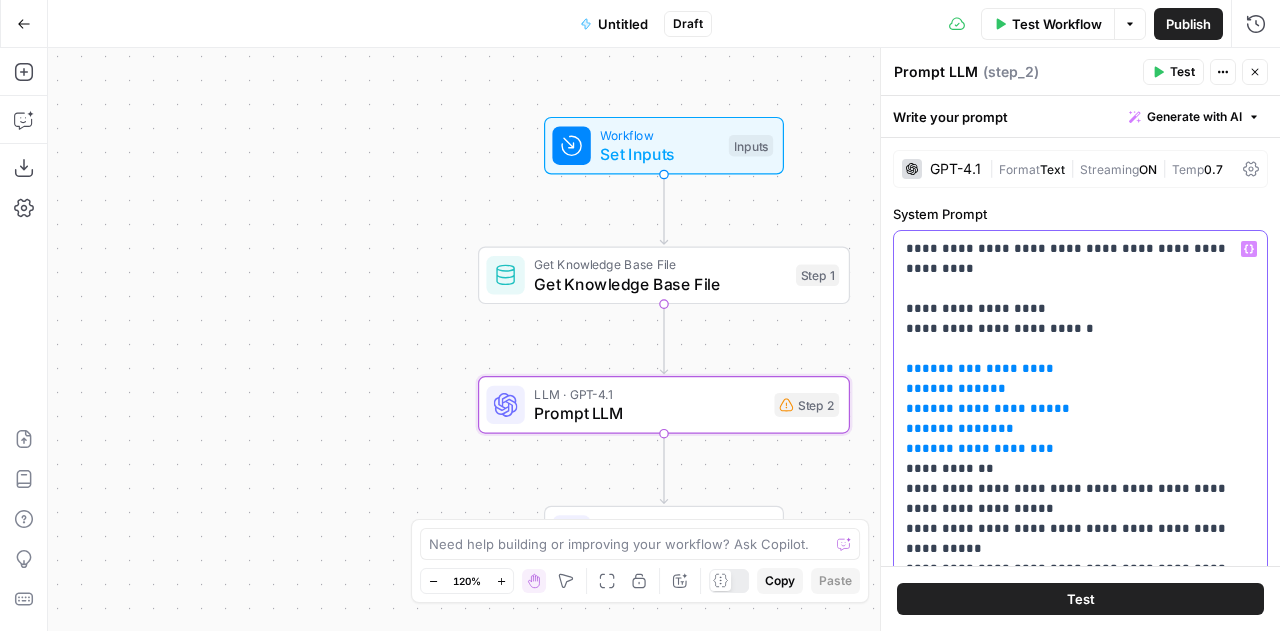 drag, startPoint x: 1032, startPoint y: 283, endPoint x: 903, endPoint y: 288, distance: 129.09686 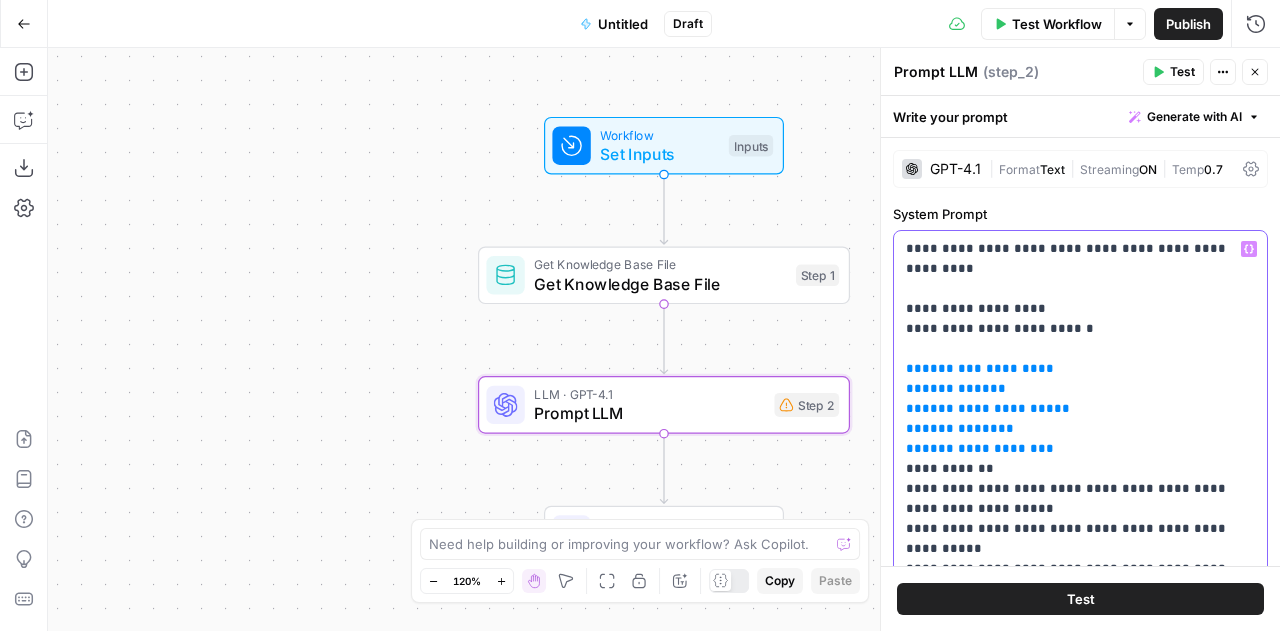 click on "**********" at bounding box center (1080, 419) 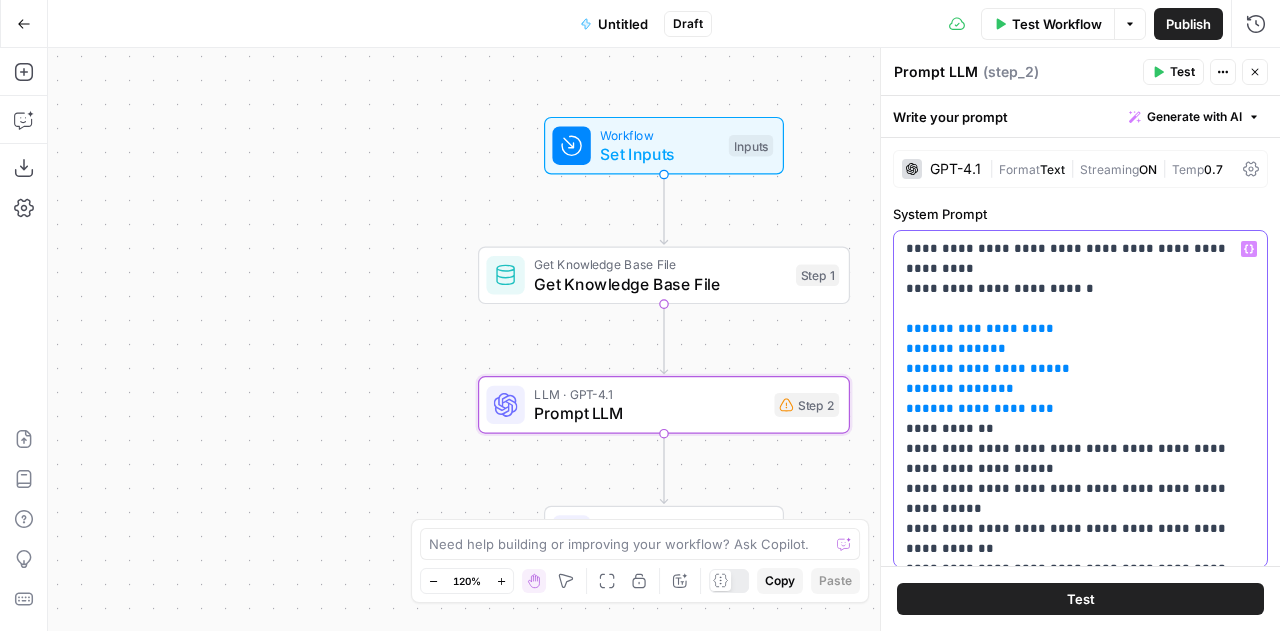 click on "**********" at bounding box center [1073, 399] 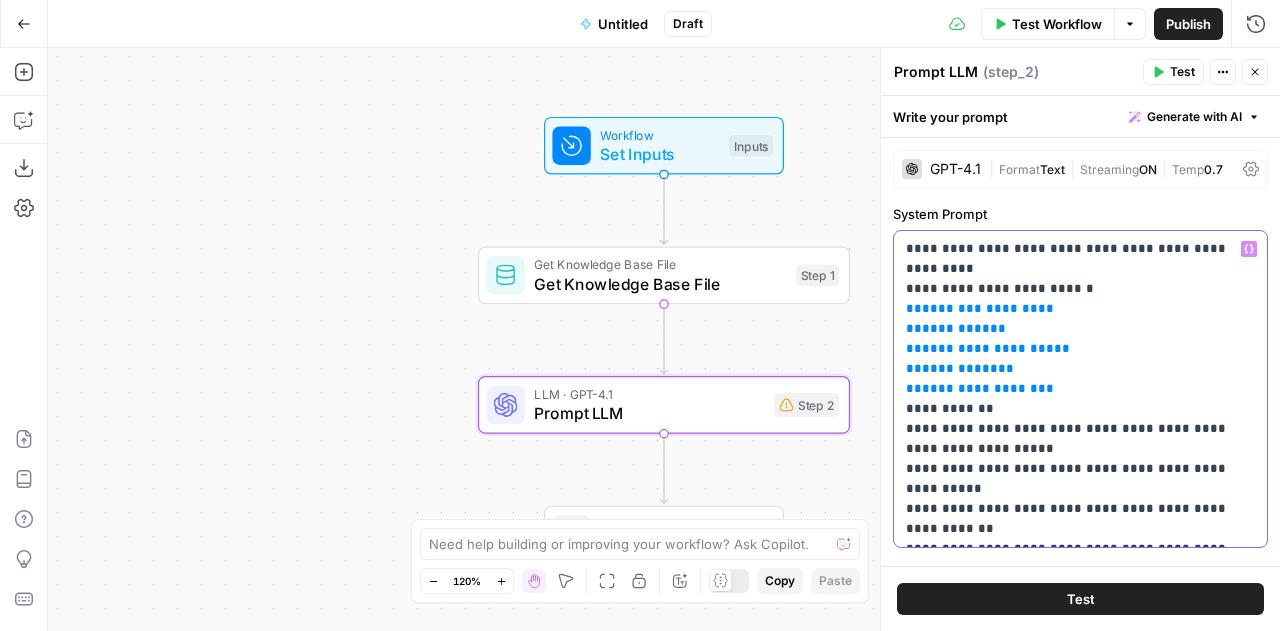 drag, startPoint x: 998, startPoint y: 388, endPoint x: 908, endPoint y: 391, distance: 90.04999 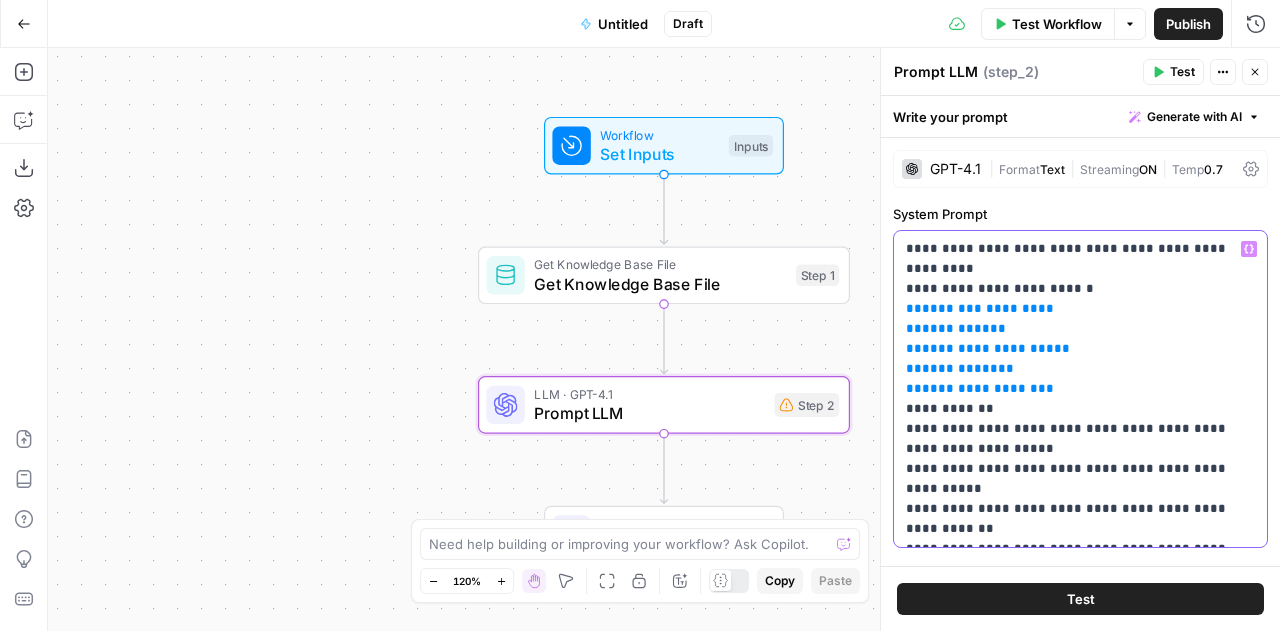 click on "**********" at bounding box center (1073, 389) 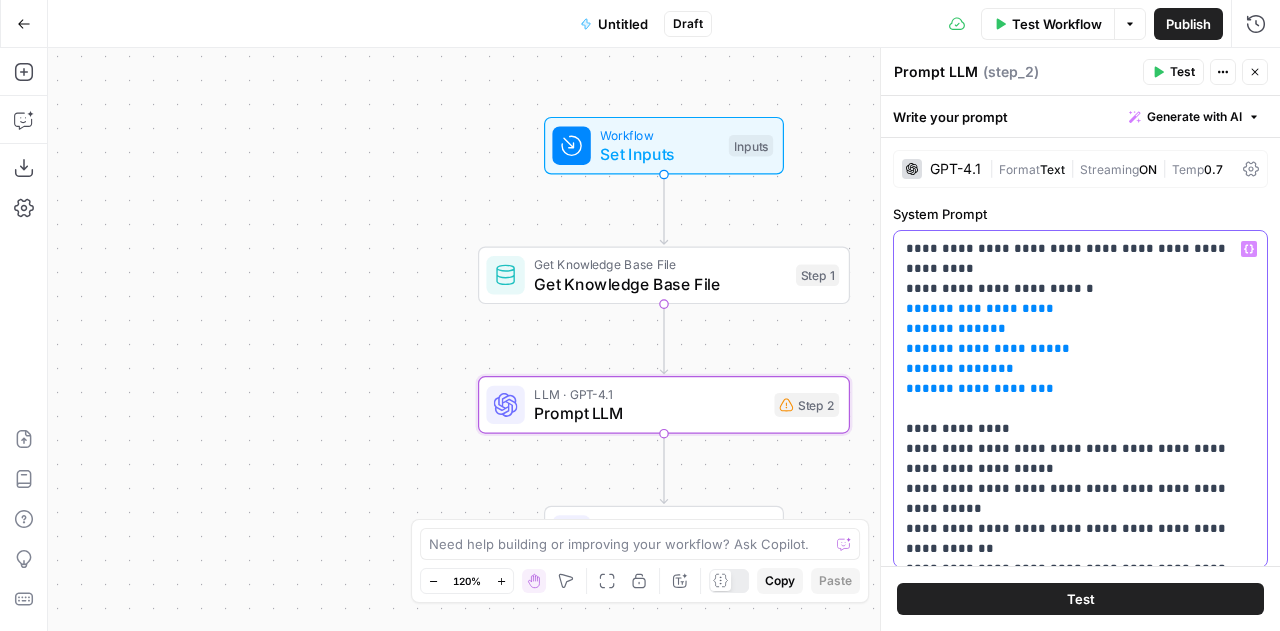 click on "**********" at bounding box center (1073, 399) 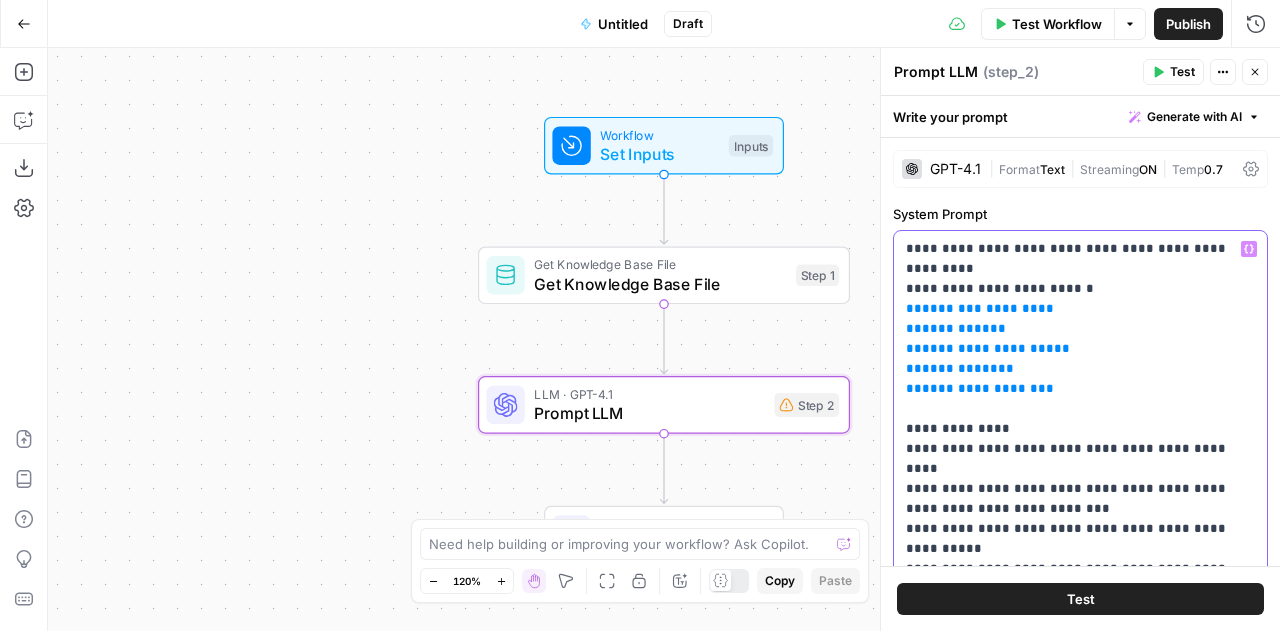 click on "**********" at bounding box center (1073, 409) 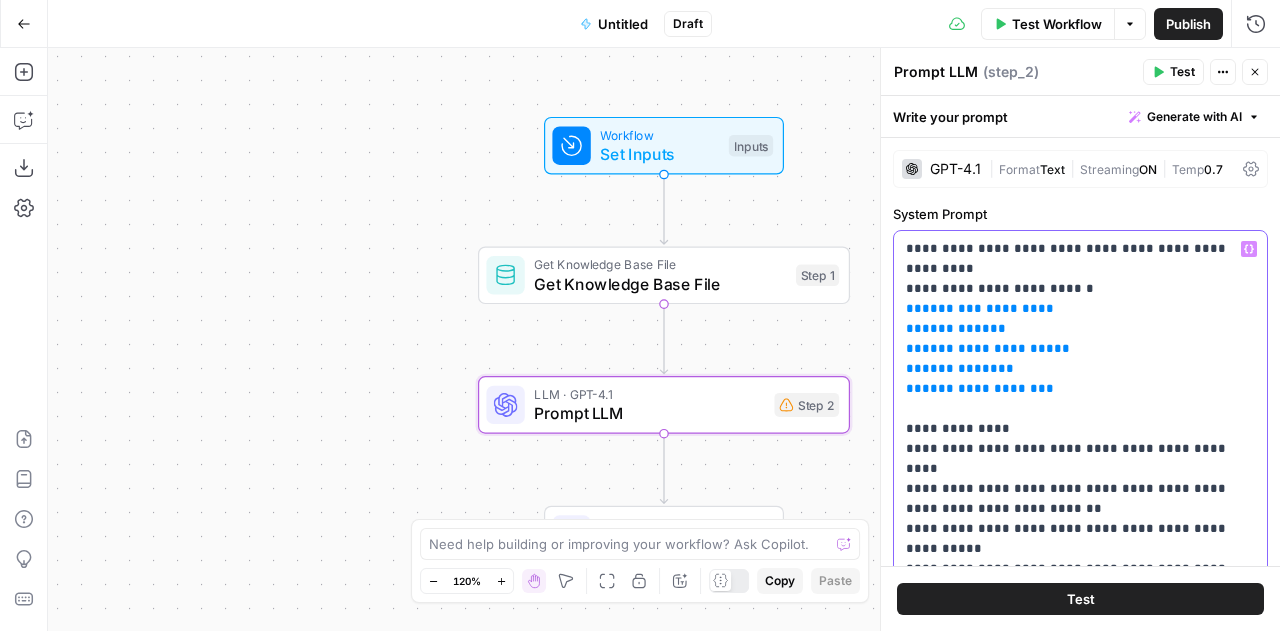 click on "**********" at bounding box center (1073, 409) 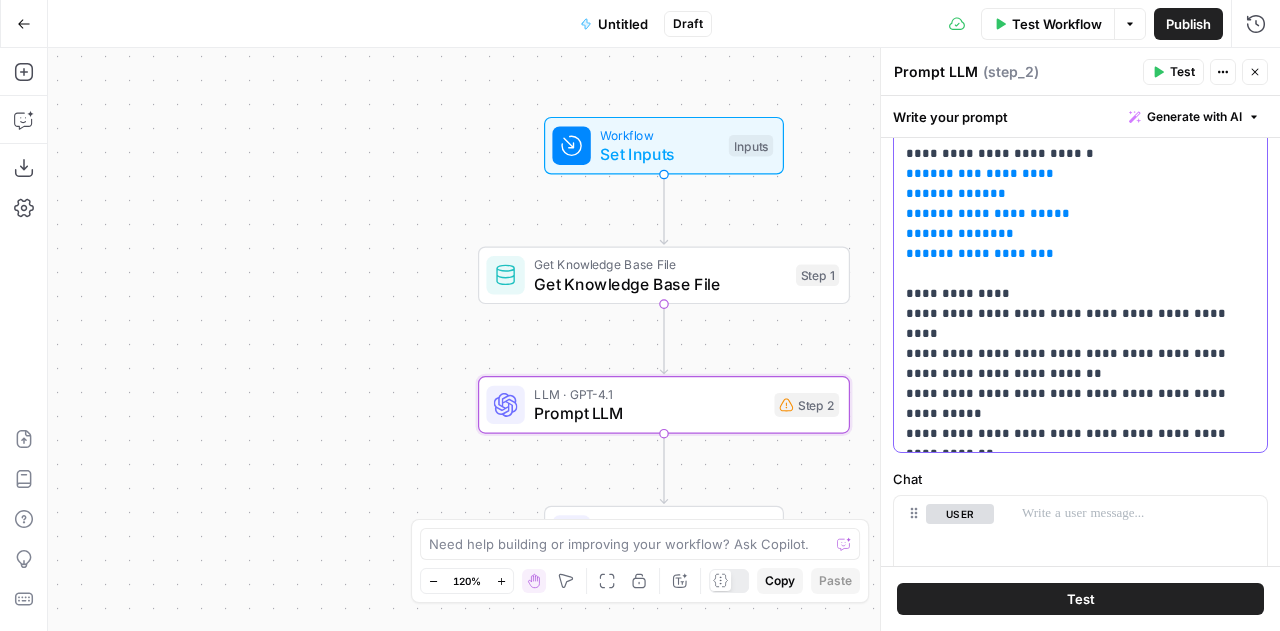 scroll, scrollTop: 136, scrollLeft: 0, axis: vertical 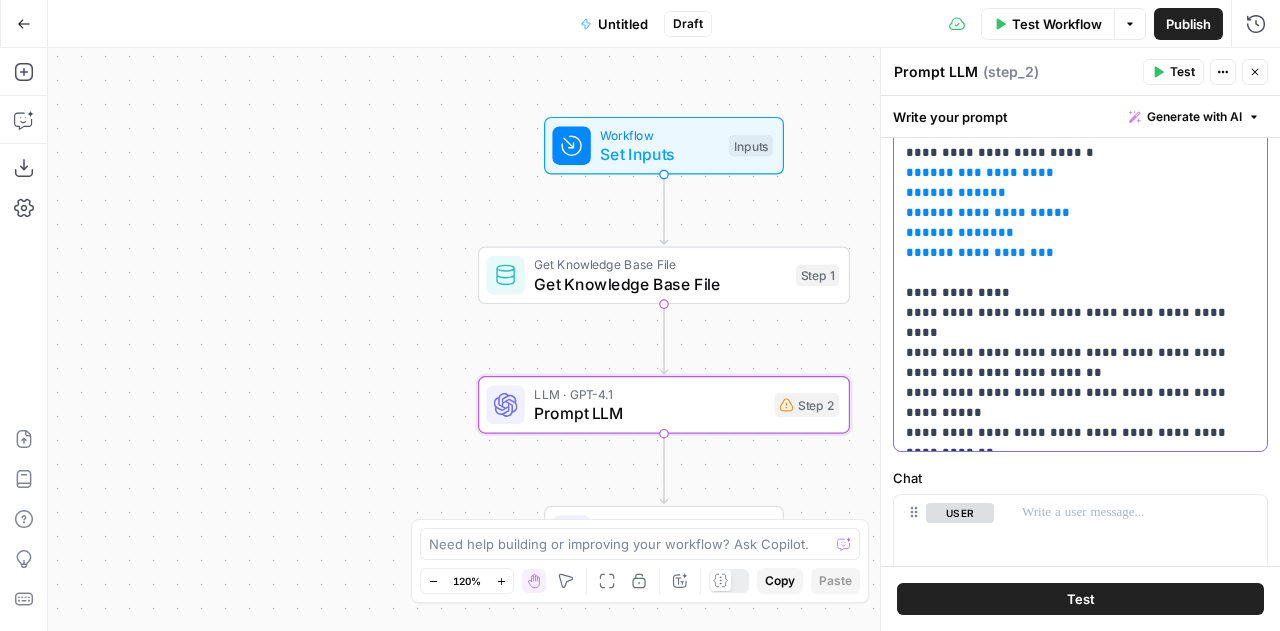 click on "**********" at bounding box center [1080, 273] 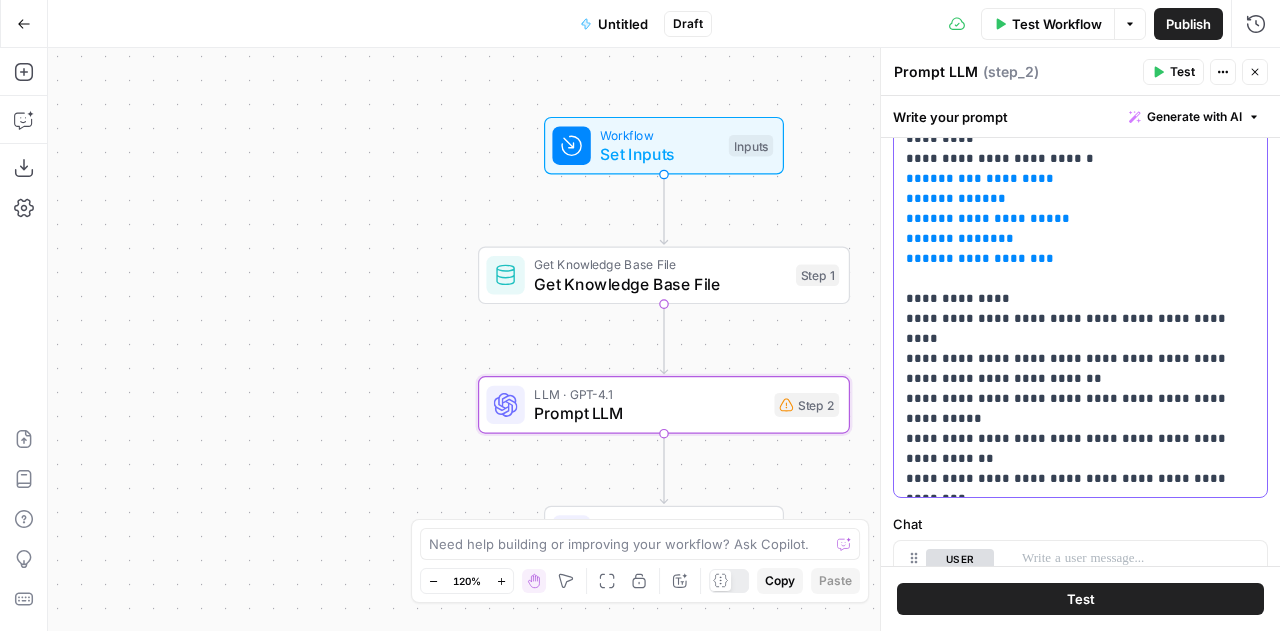 scroll, scrollTop: 134, scrollLeft: 0, axis: vertical 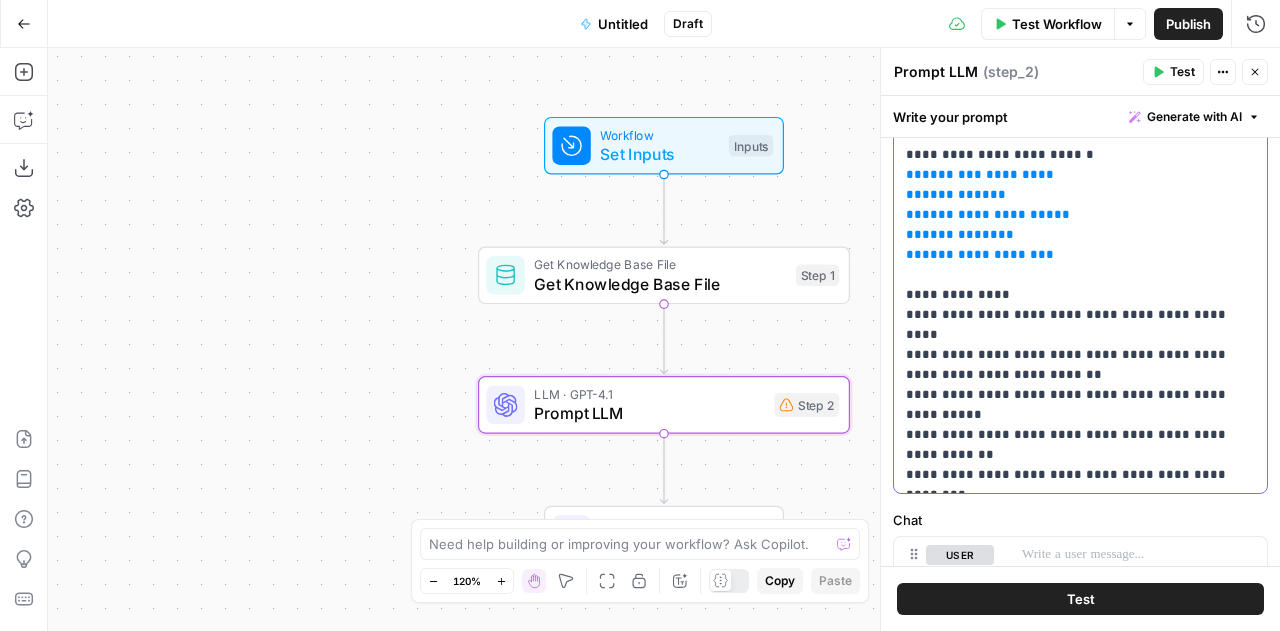 click on "**********" at bounding box center [1073, 295] 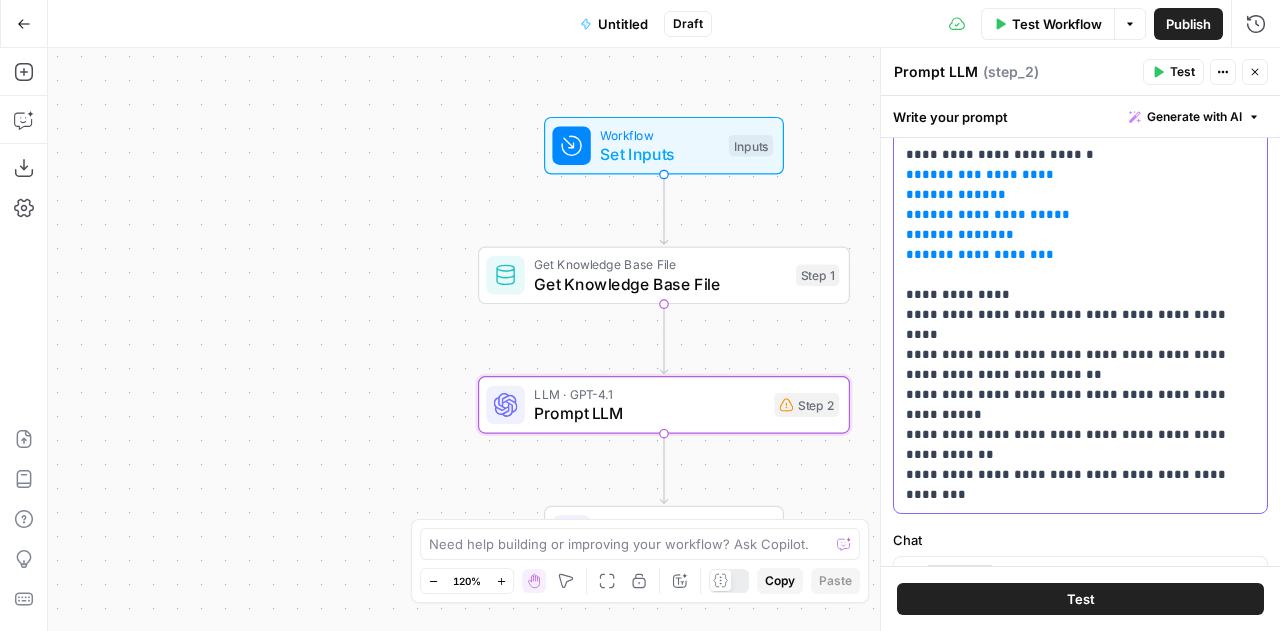 click on "**********" at bounding box center [1073, 305] 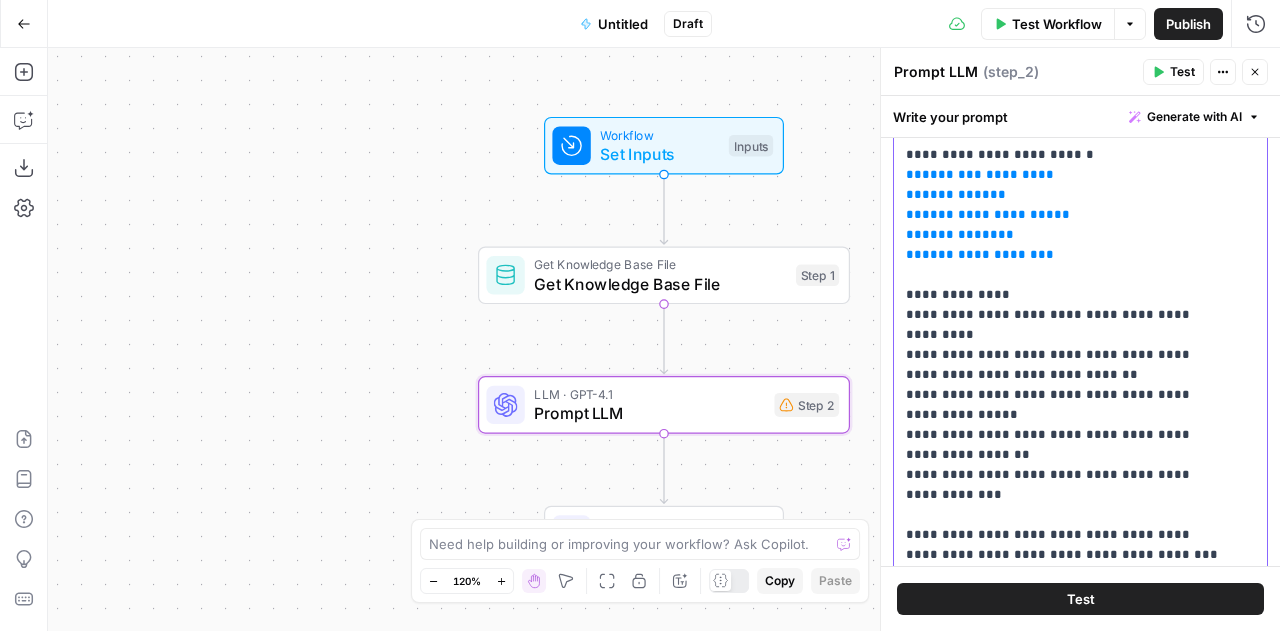 scroll, scrollTop: 154, scrollLeft: 0, axis: vertical 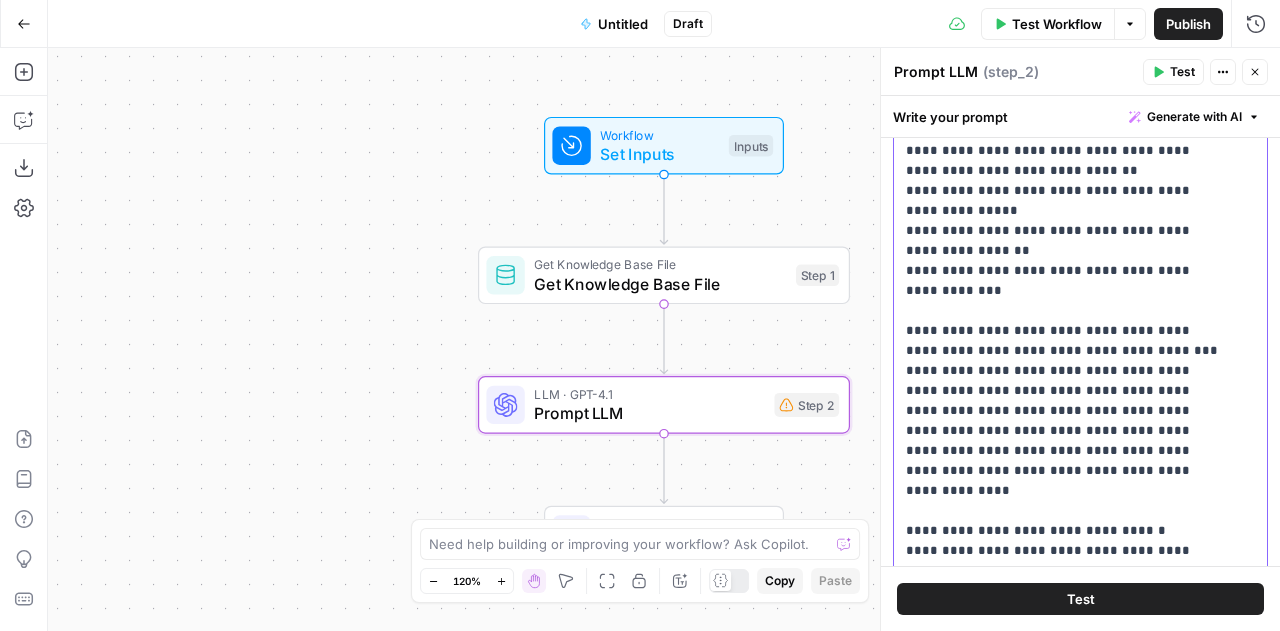 drag, startPoint x: 1144, startPoint y: 489, endPoint x: 894, endPoint y: 347, distance: 287.5135 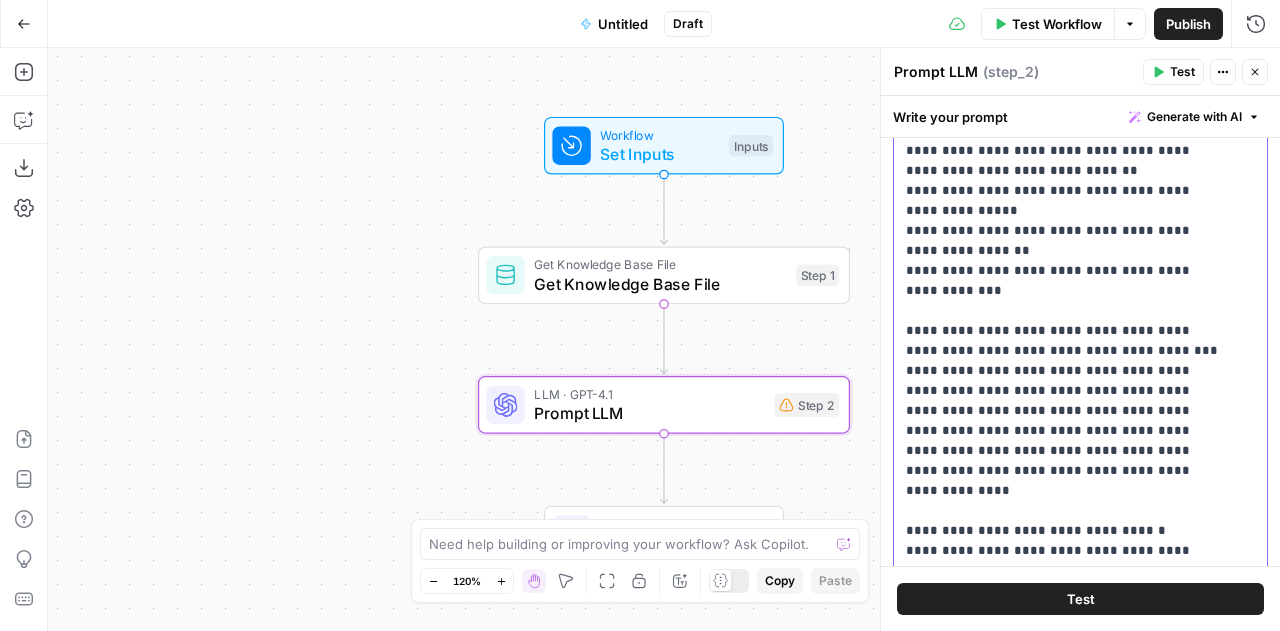 click on "**********" at bounding box center [1073, 484] 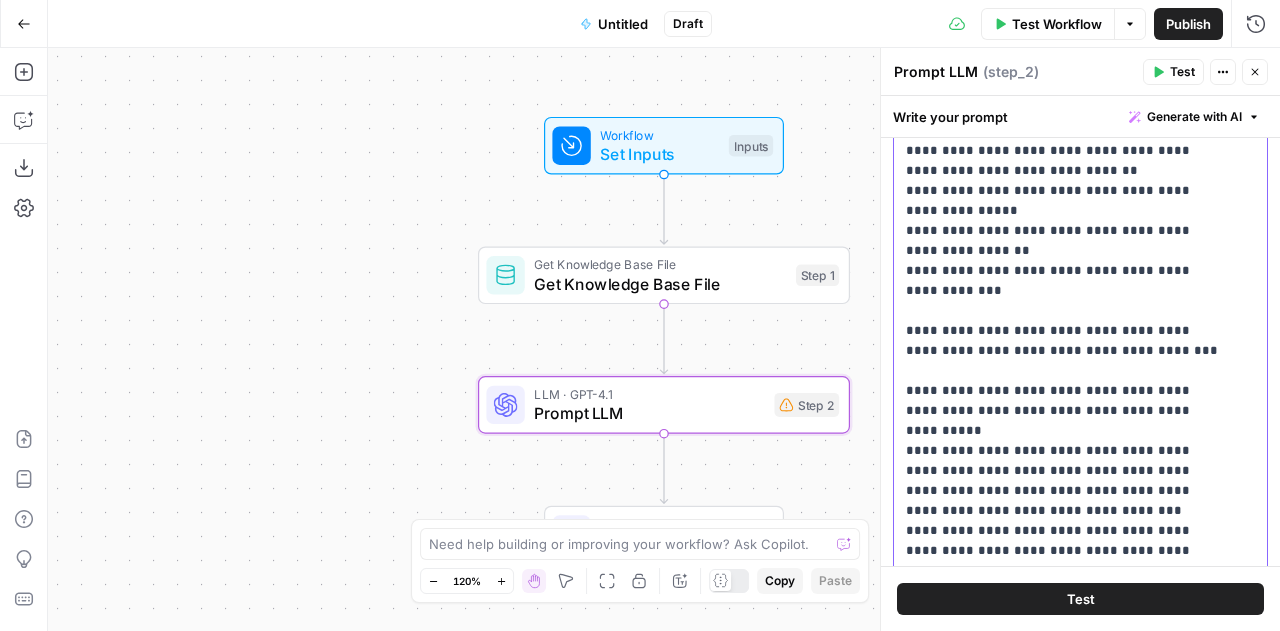scroll, scrollTop: 141, scrollLeft: 0, axis: vertical 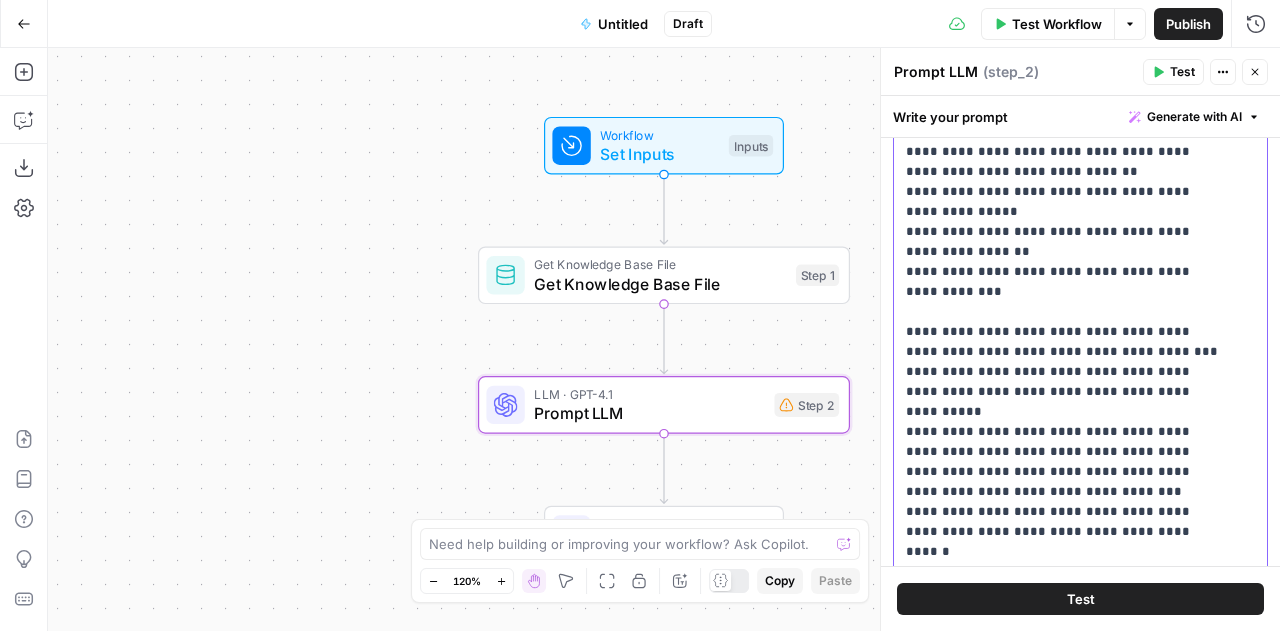 click on "**********" at bounding box center (1065, 362) 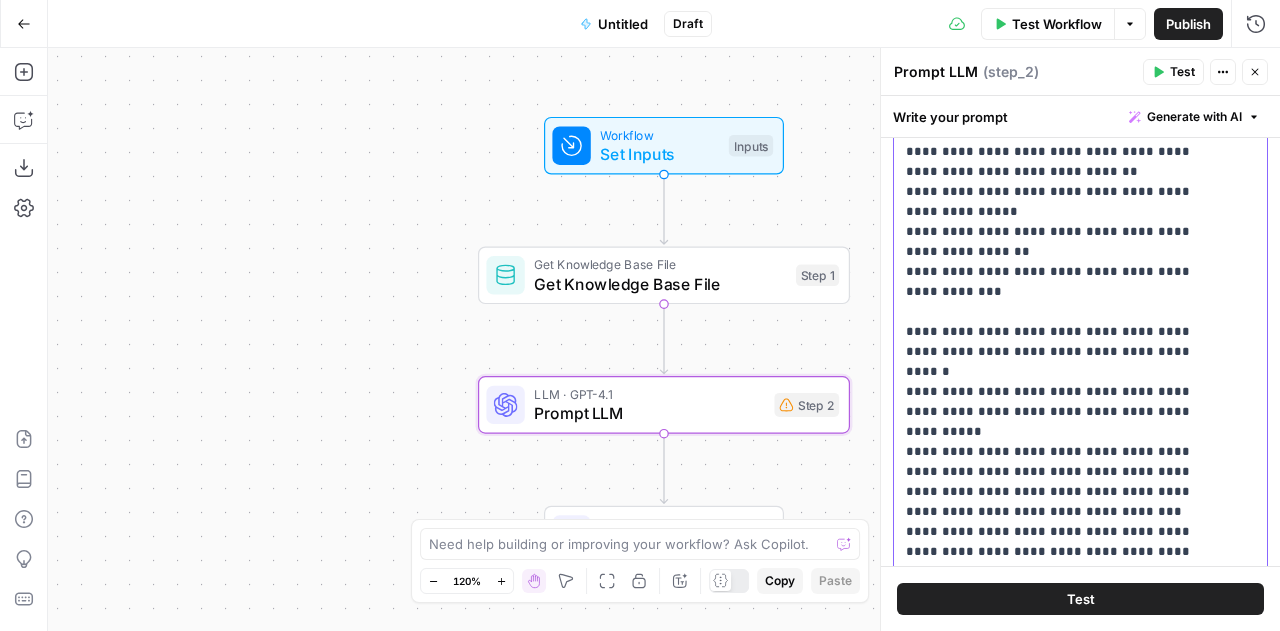 click on "**********" at bounding box center (1065, 362) 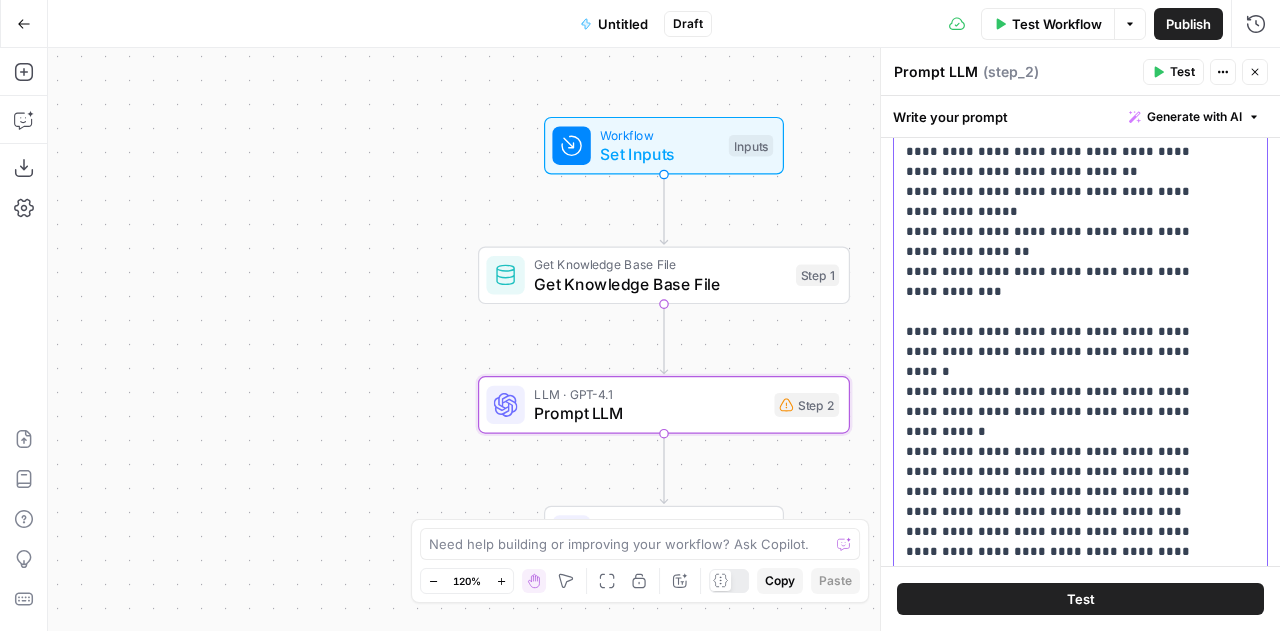 drag, startPoint x: 928, startPoint y: 309, endPoint x: 906, endPoint y: 309, distance: 22 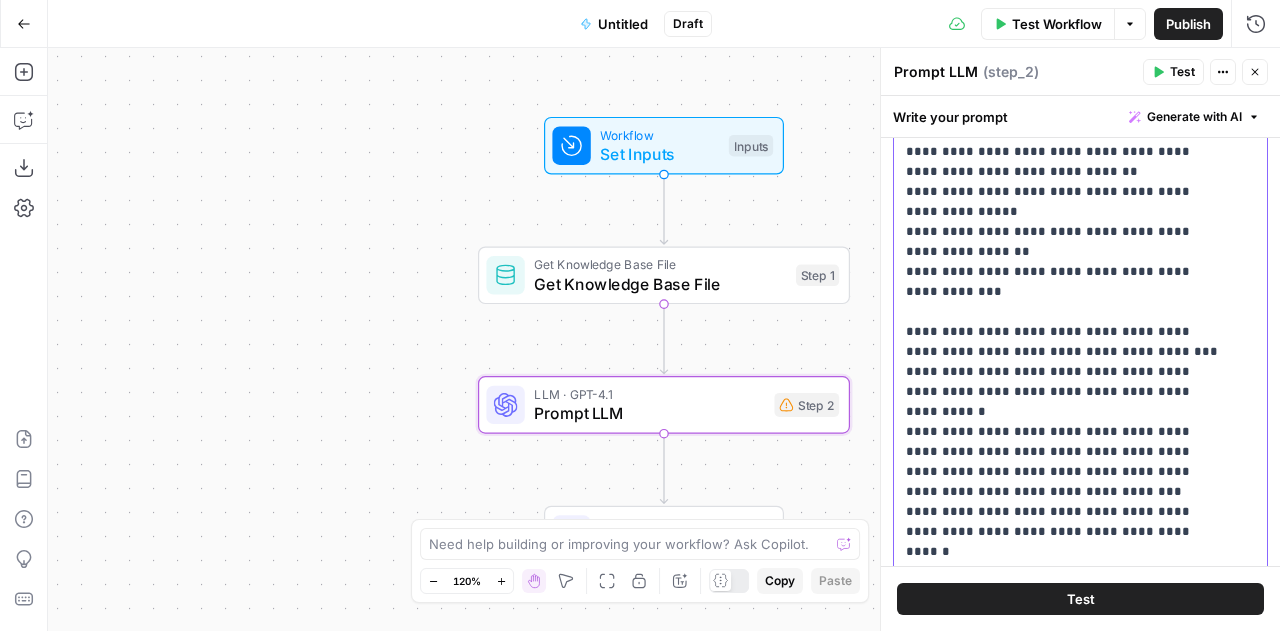 click on "**********" at bounding box center (1065, 362) 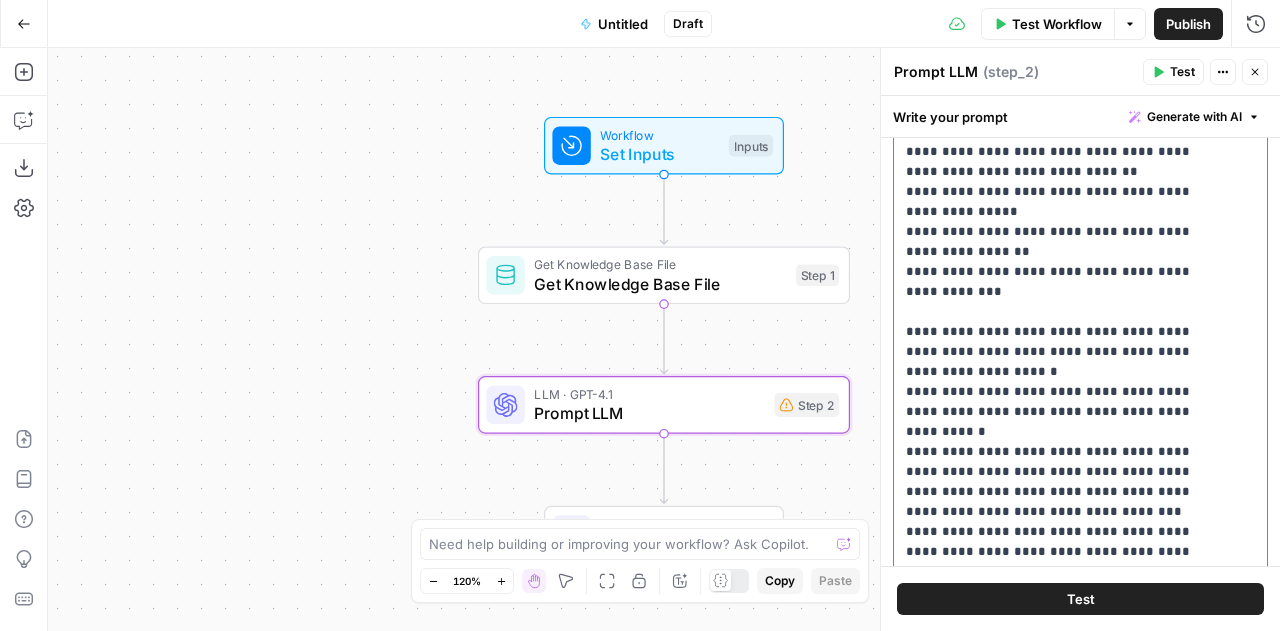 scroll, scrollTop: 141, scrollLeft: 0, axis: vertical 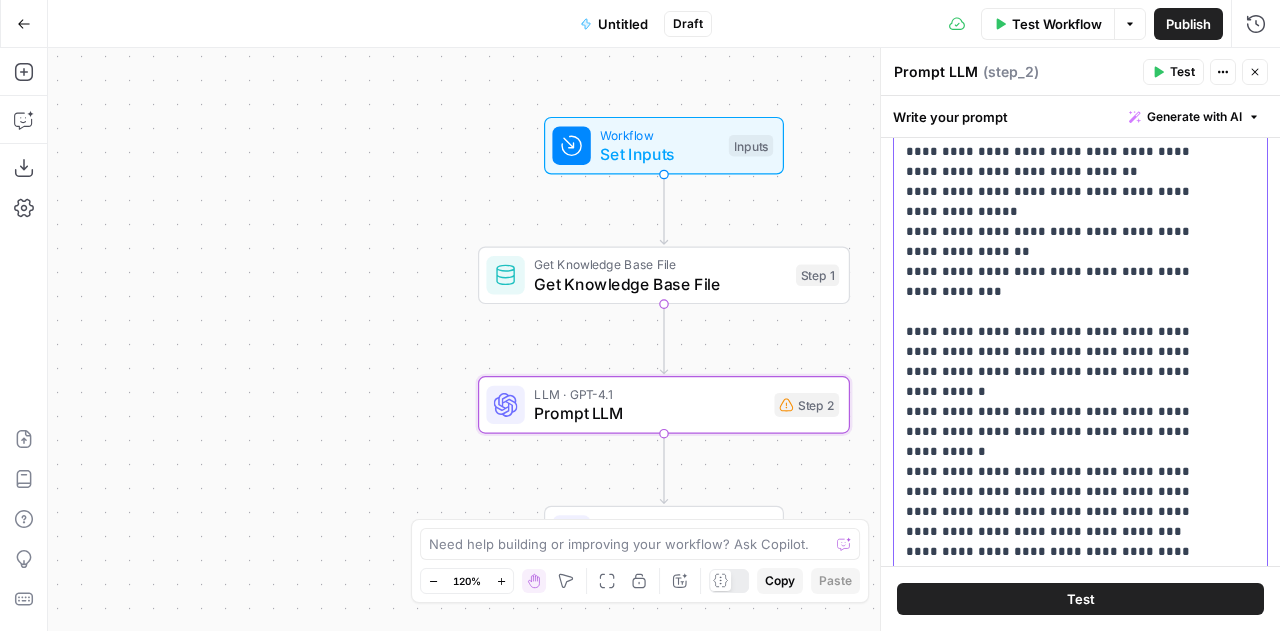 click on "**********" at bounding box center [1065, 372] 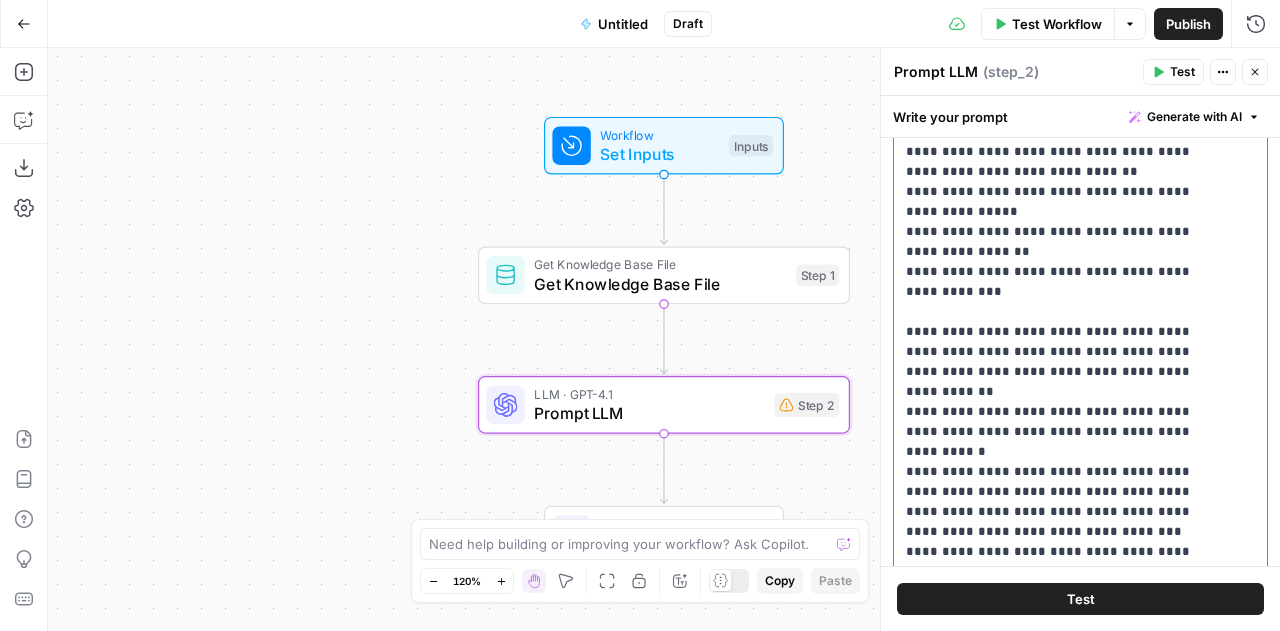 drag, startPoint x: 932, startPoint y: 345, endPoint x: 1100, endPoint y: 348, distance: 168.02678 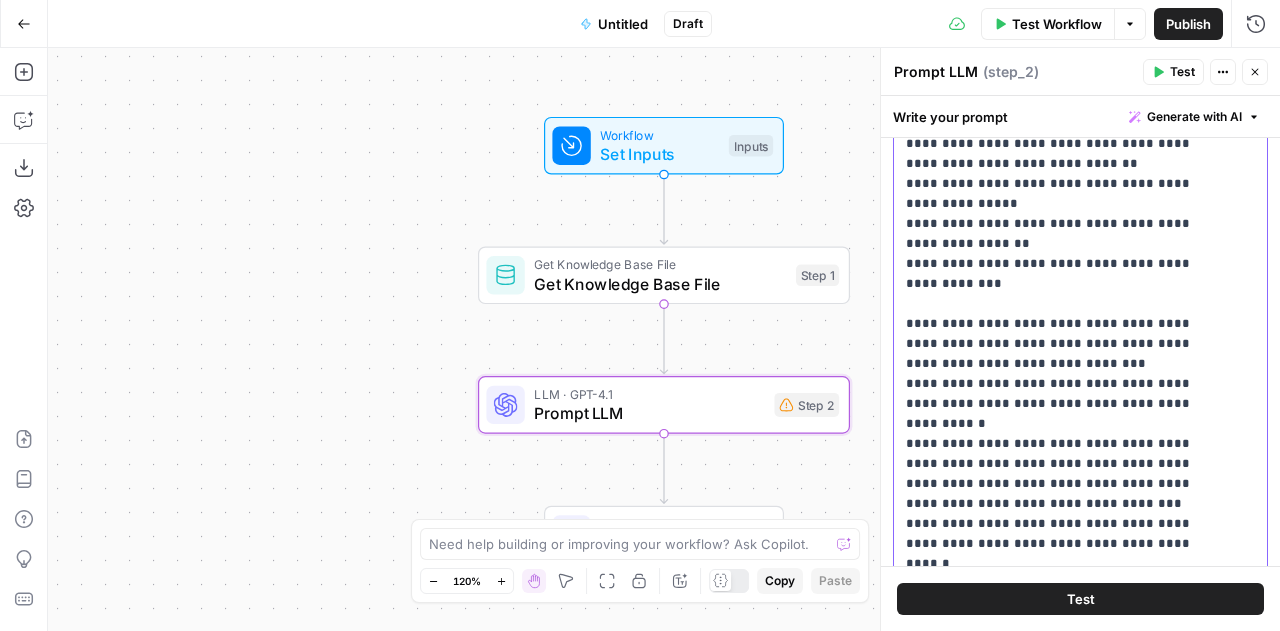 scroll, scrollTop: 206, scrollLeft: 0, axis: vertical 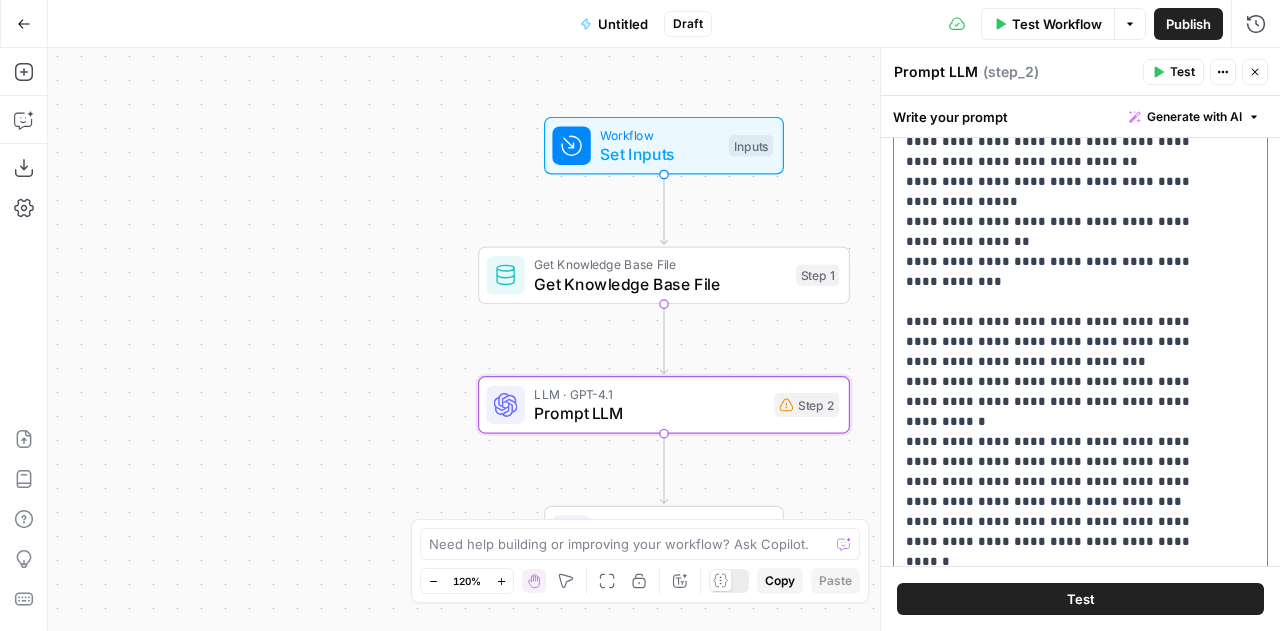 click on "**********" at bounding box center [1065, 362] 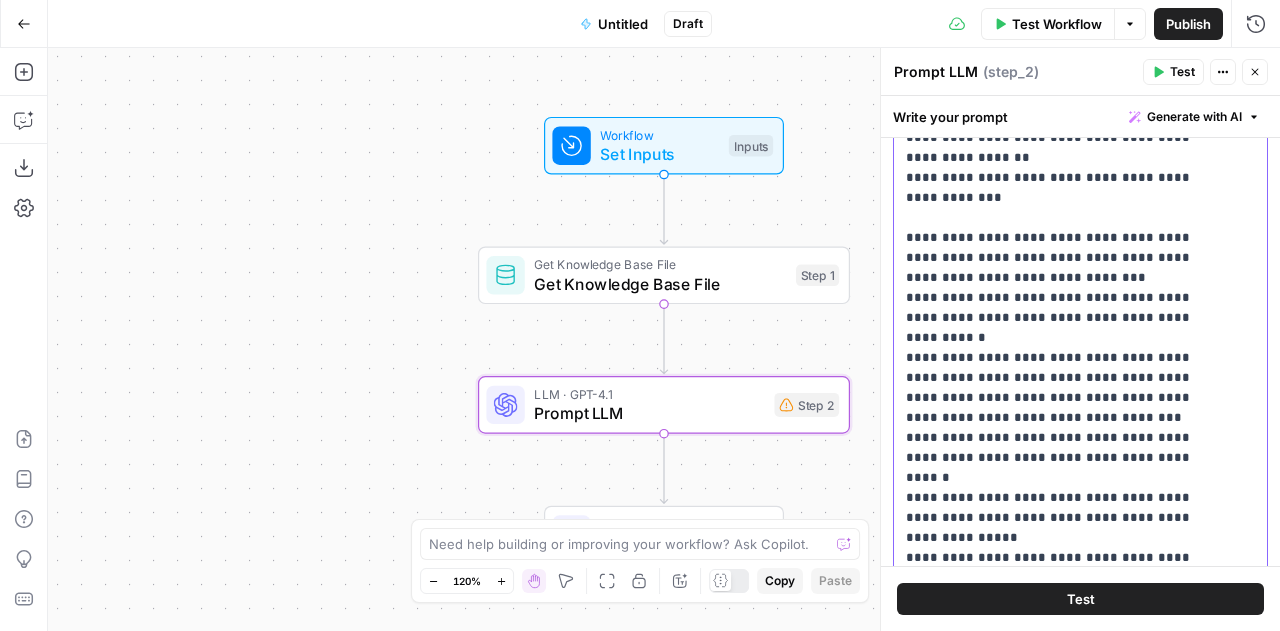 scroll, scrollTop: 294, scrollLeft: 0, axis: vertical 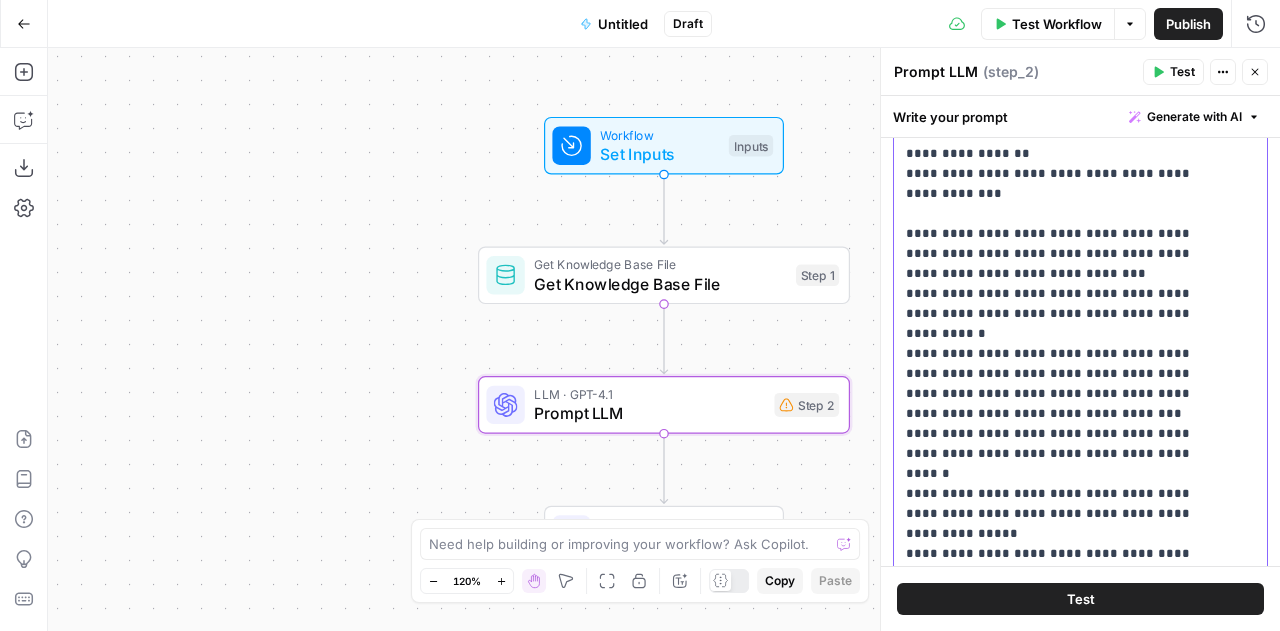drag, startPoint x: 1167, startPoint y: 453, endPoint x: 904, endPoint y: 437, distance: 263.48624 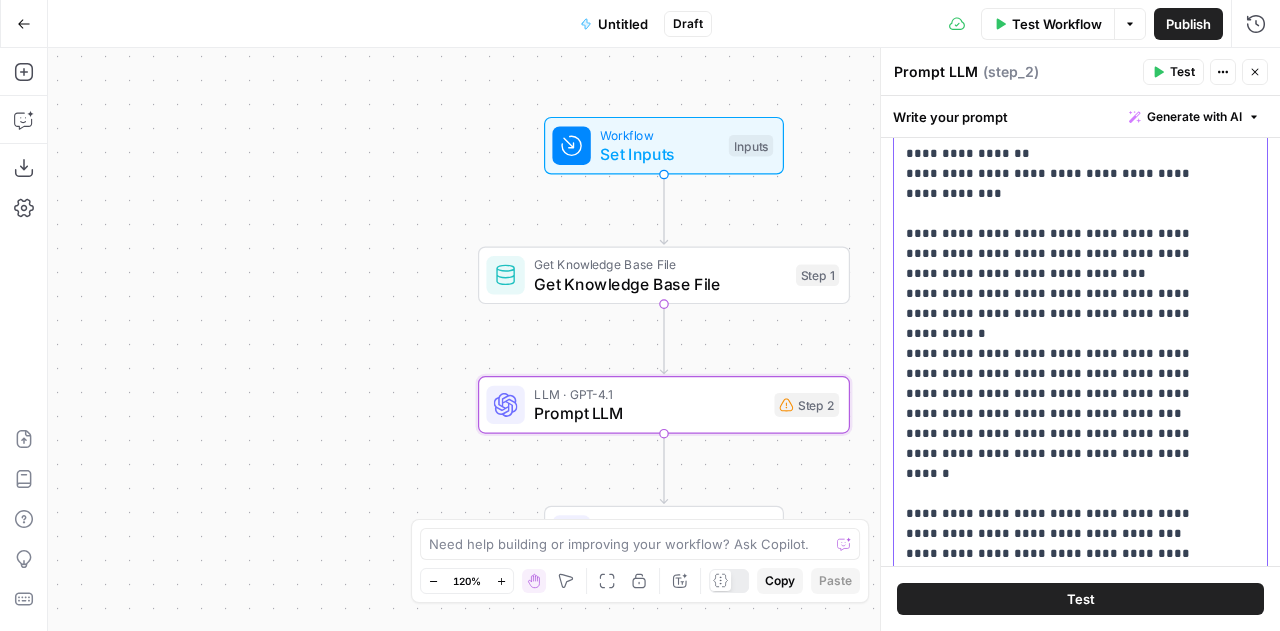 scroll, scrollTop: 121, scrollLeft: 0, axis: vertical 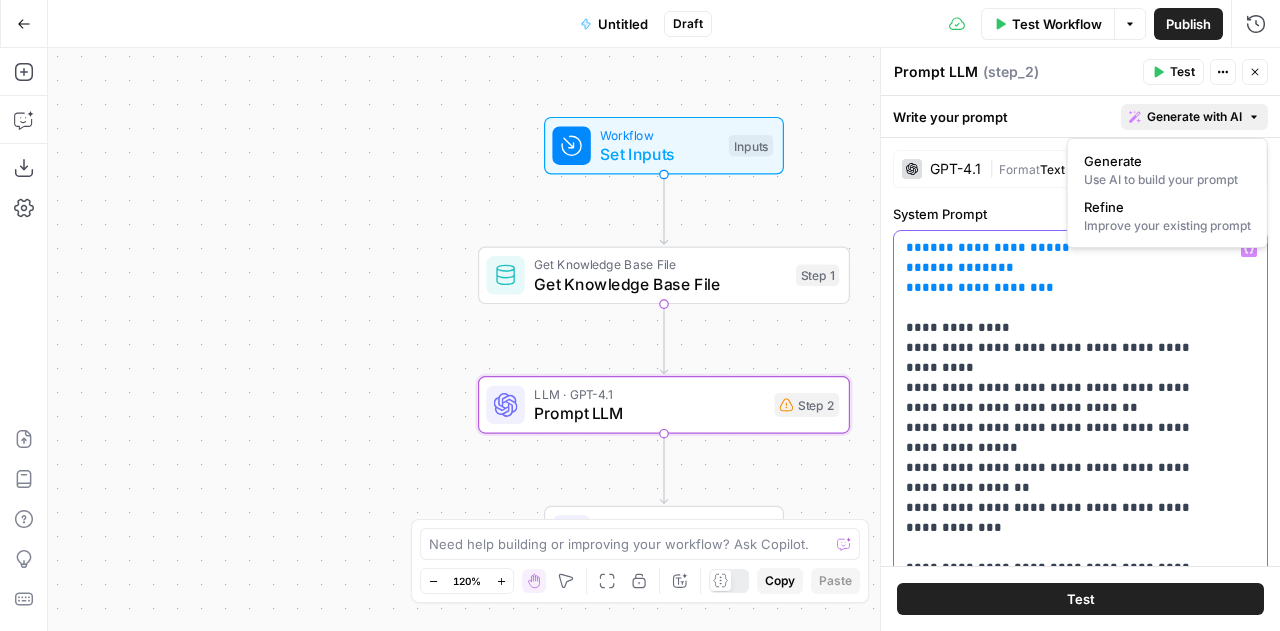 click 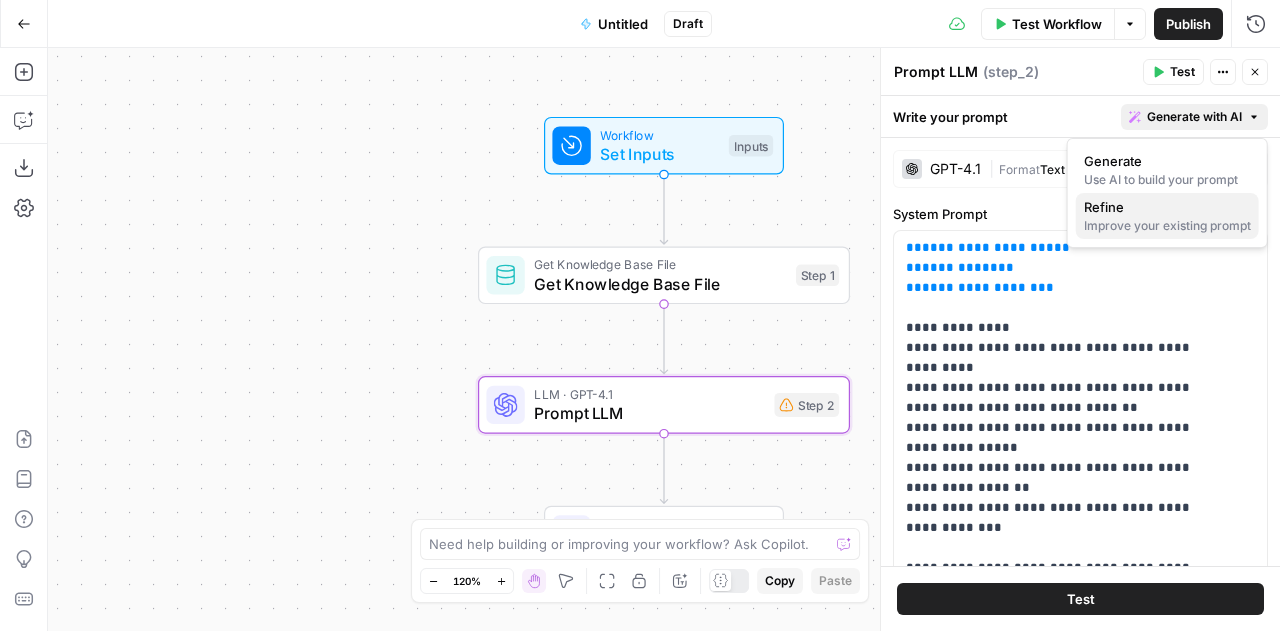 click on "Refine" at bounding box center [1163, 207] 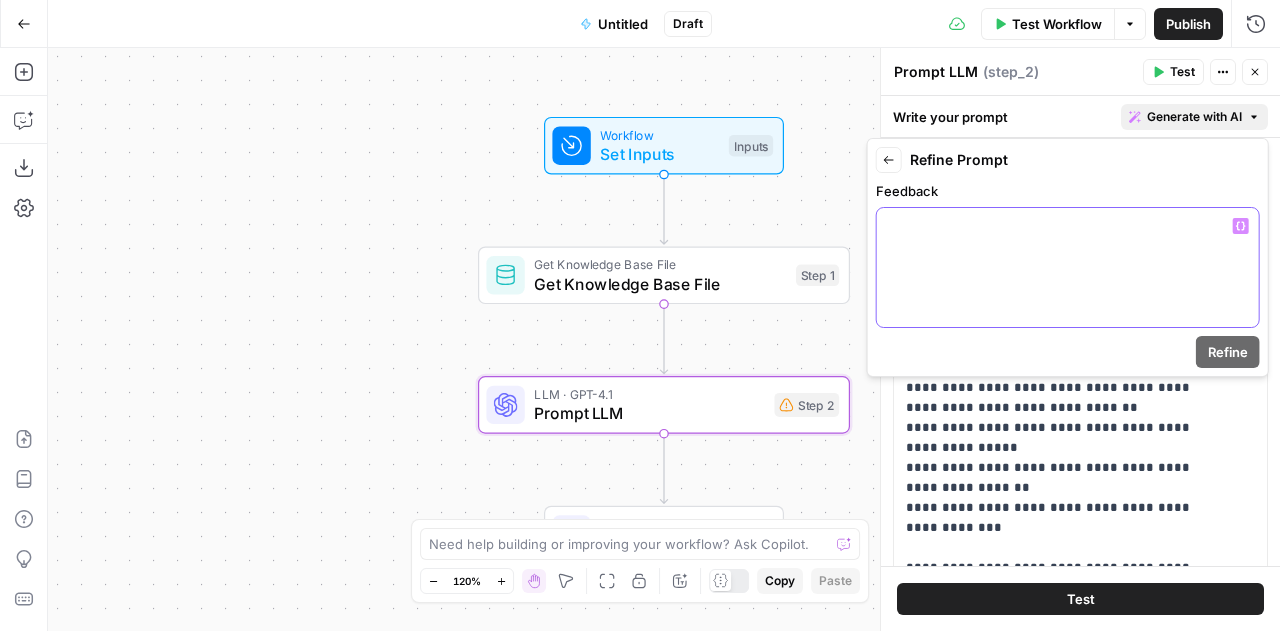 click at bounding box center [1068, 226] 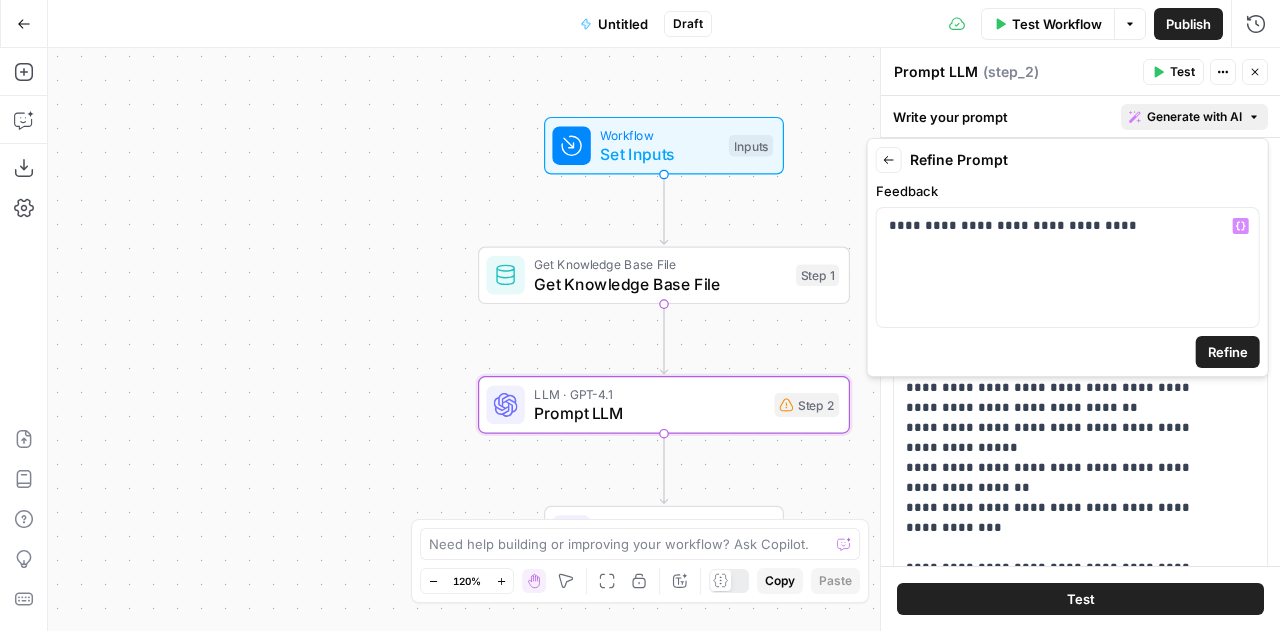 click on "**********" at bounding box center [1068, 257] 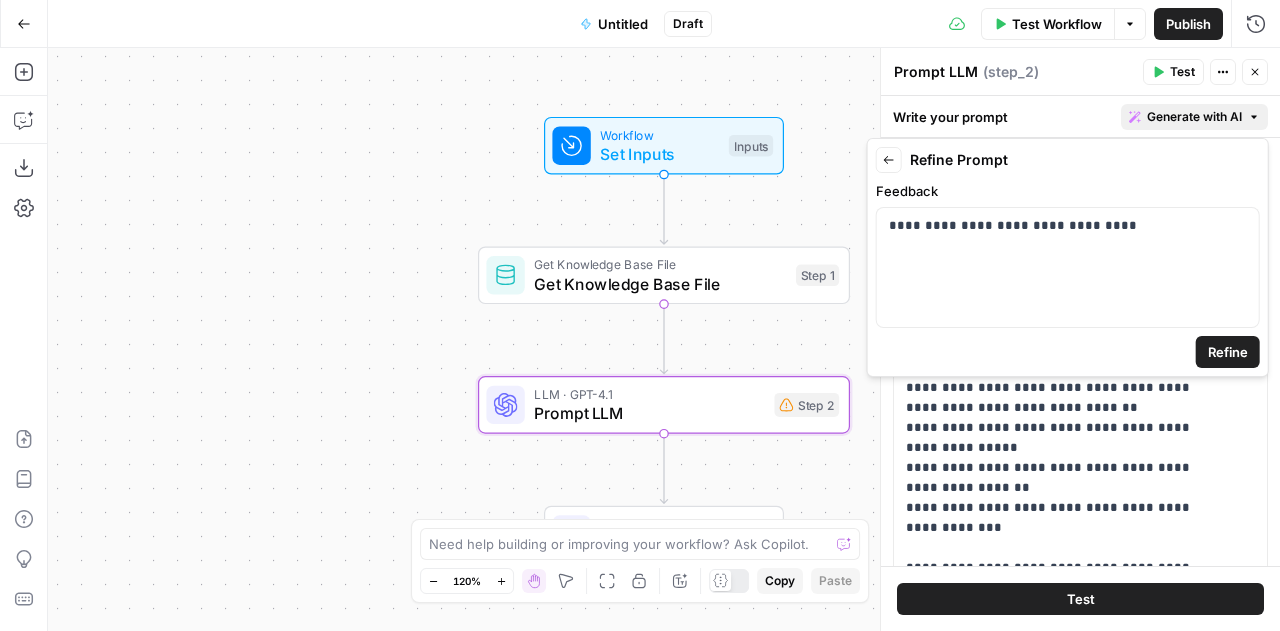 click on "Refine" at bounding box center (1228, 352) 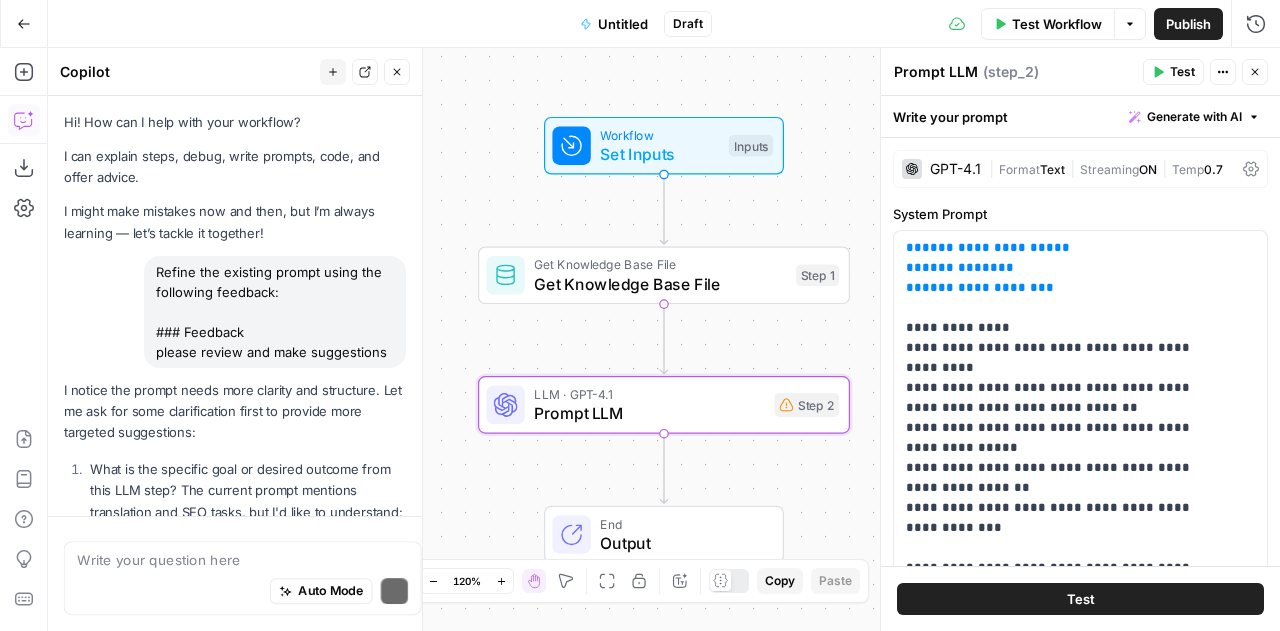 scroll, scrollTop: 591, scrollLeft: 0, axis: vertical 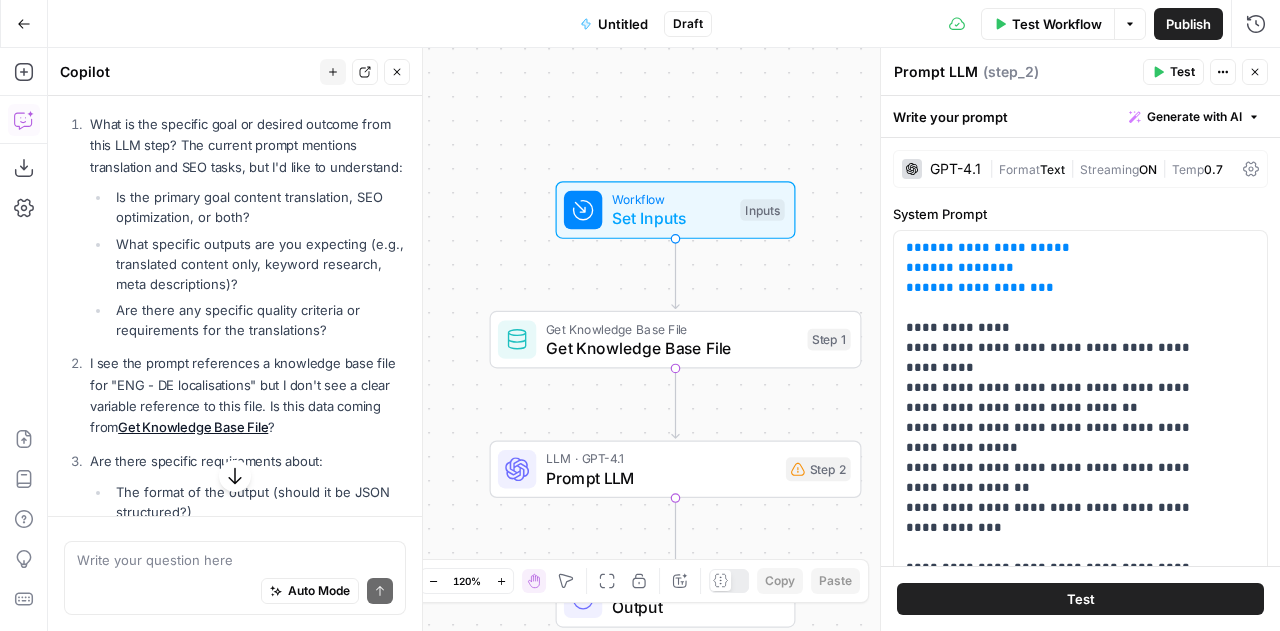 drag, startPoint x: 251, startPoint y: 257, endPoint x: 116, endPoint y: 241, distance: 135.94484 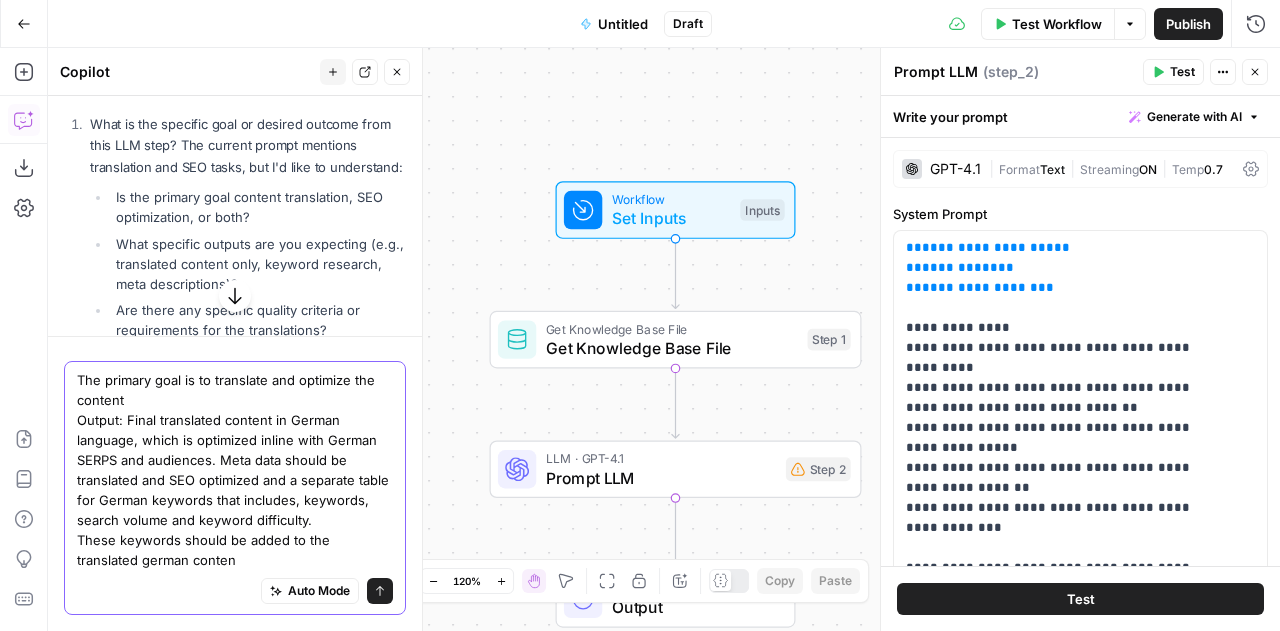 type on "The primary goal is to translate and optimize the content
Output: Final translated content in German language, which is optimized inline with German SERPS and audiences. Meta data should be translated and SEO optimized and a separate table for German keywords that includes, keywords, search volume and keyword difficulty.
These keywords should be added to the translated german content" 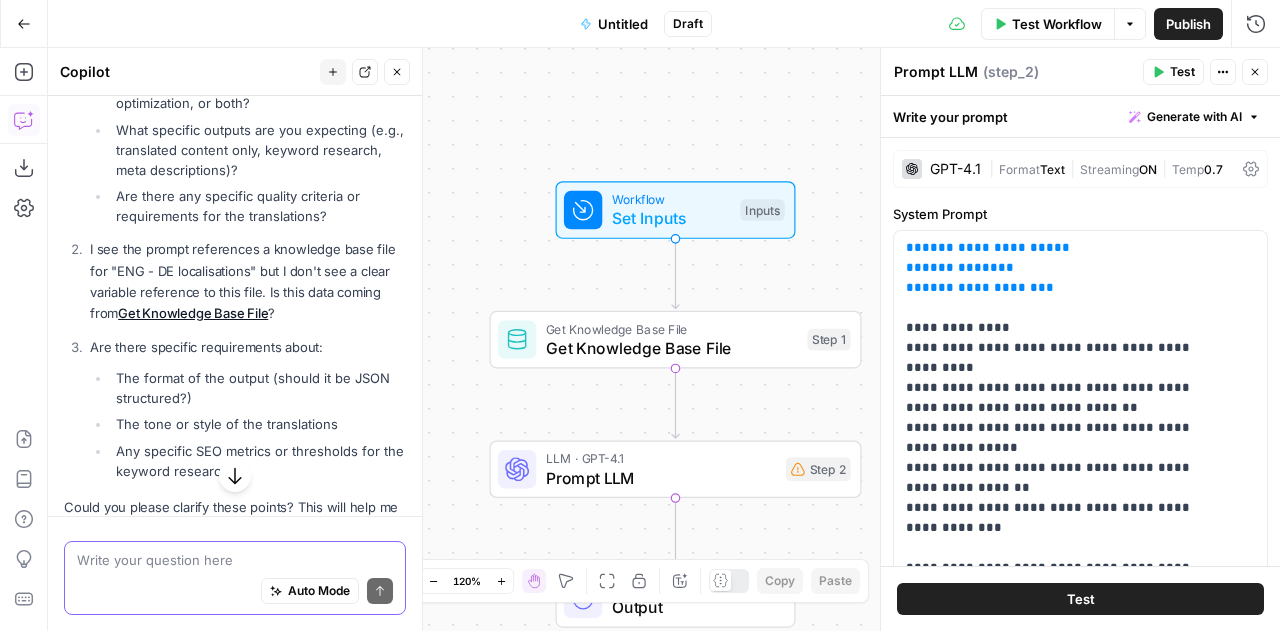 scroll, scrollTop: 458, scrollLeft: 0, axis: vertical 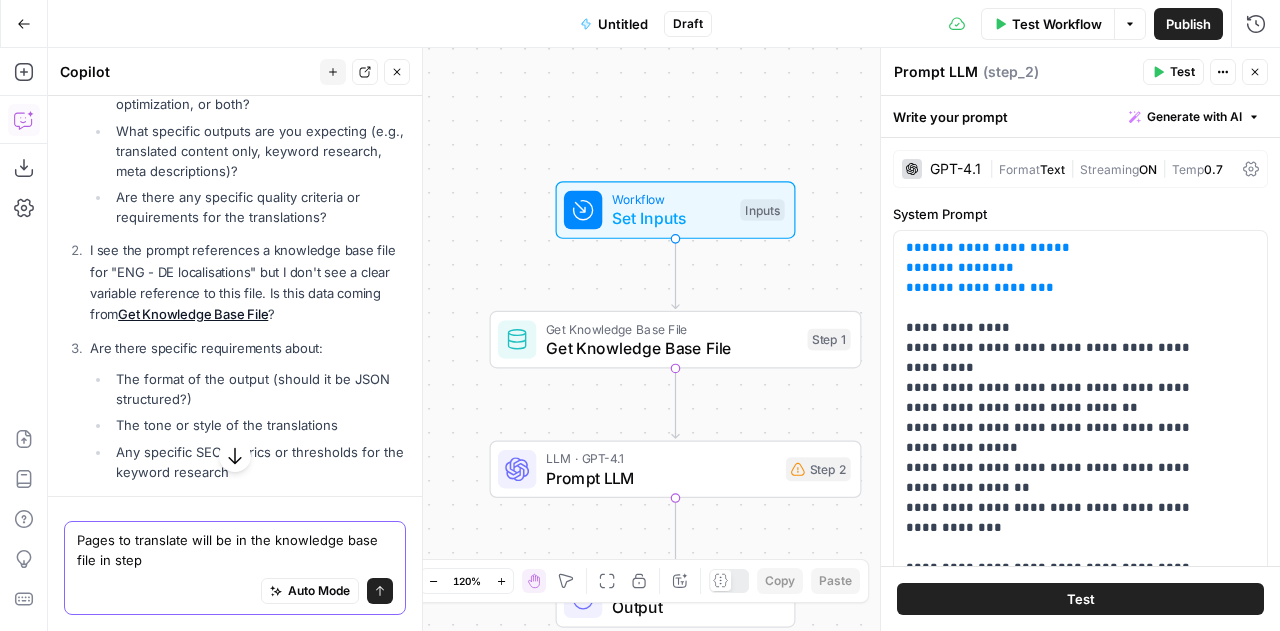 type on "Pages to translate will be in the knowledge base file in step 1" 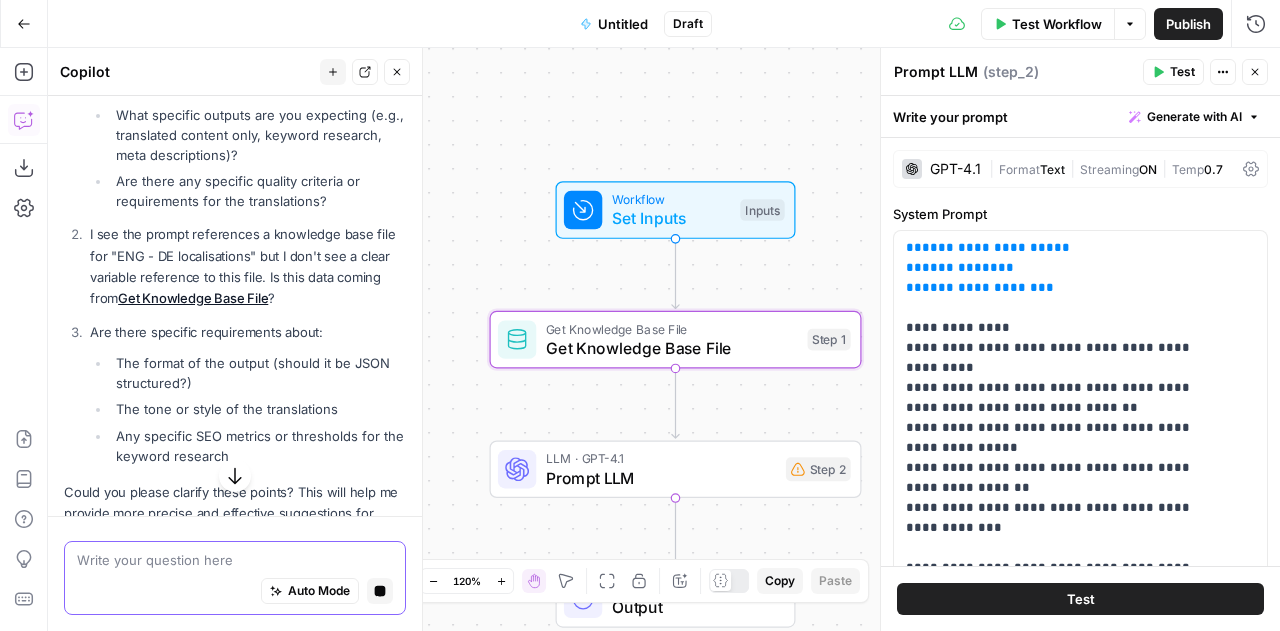 scroll, scrollTop: 550, scrollLeft: 0, axis: vertical 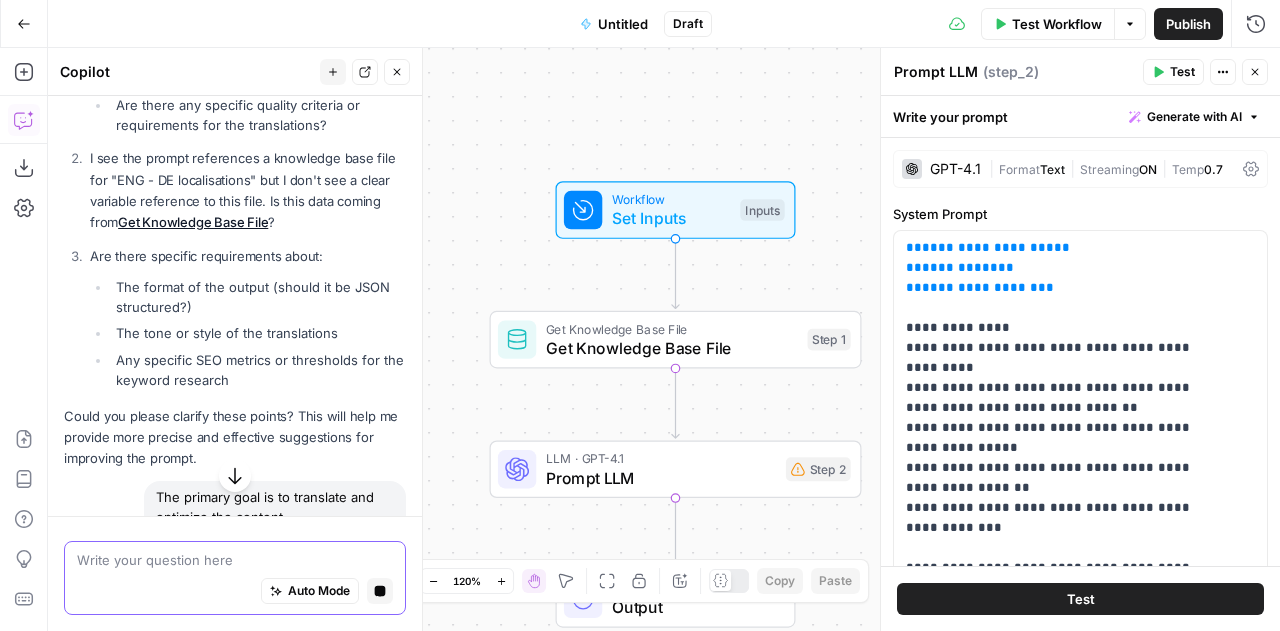 click at bounding box center (235, 560) 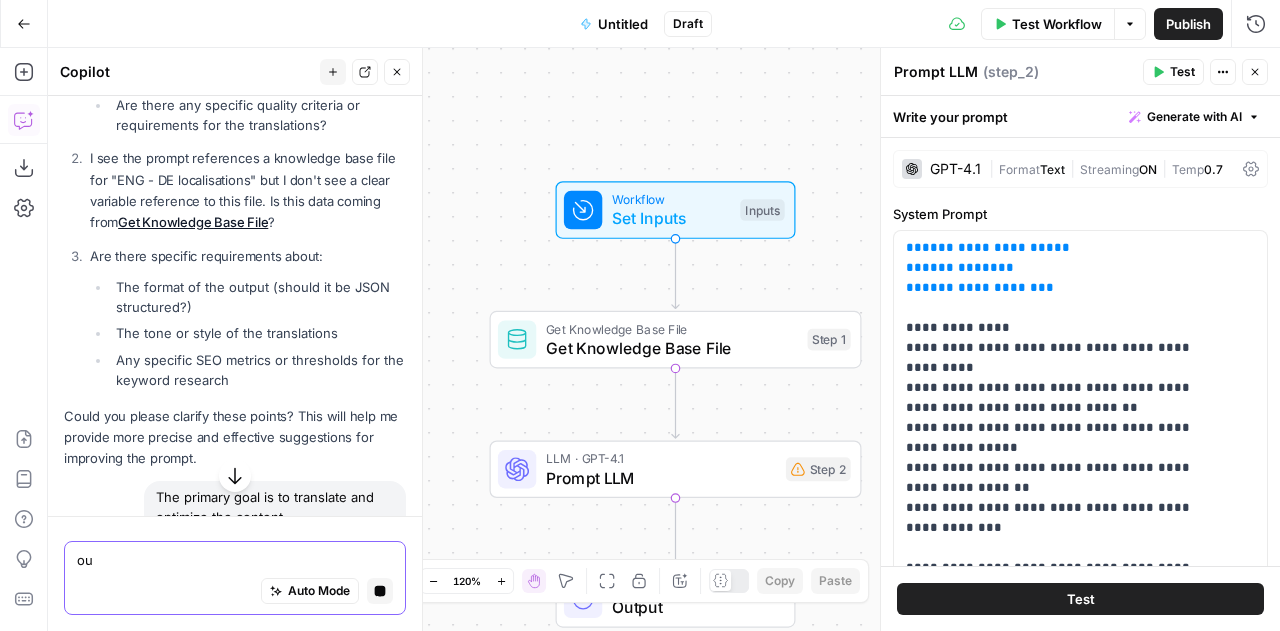 type on "o" 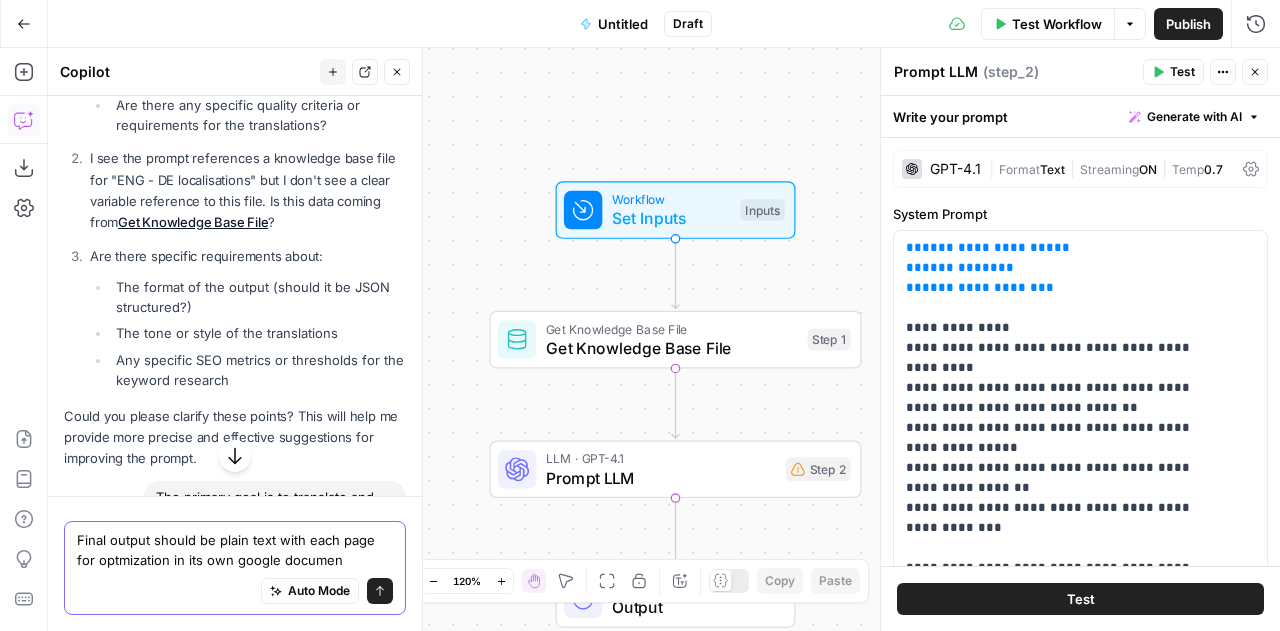 type on "Final output should be plain text with each page for optmization in its own google document" 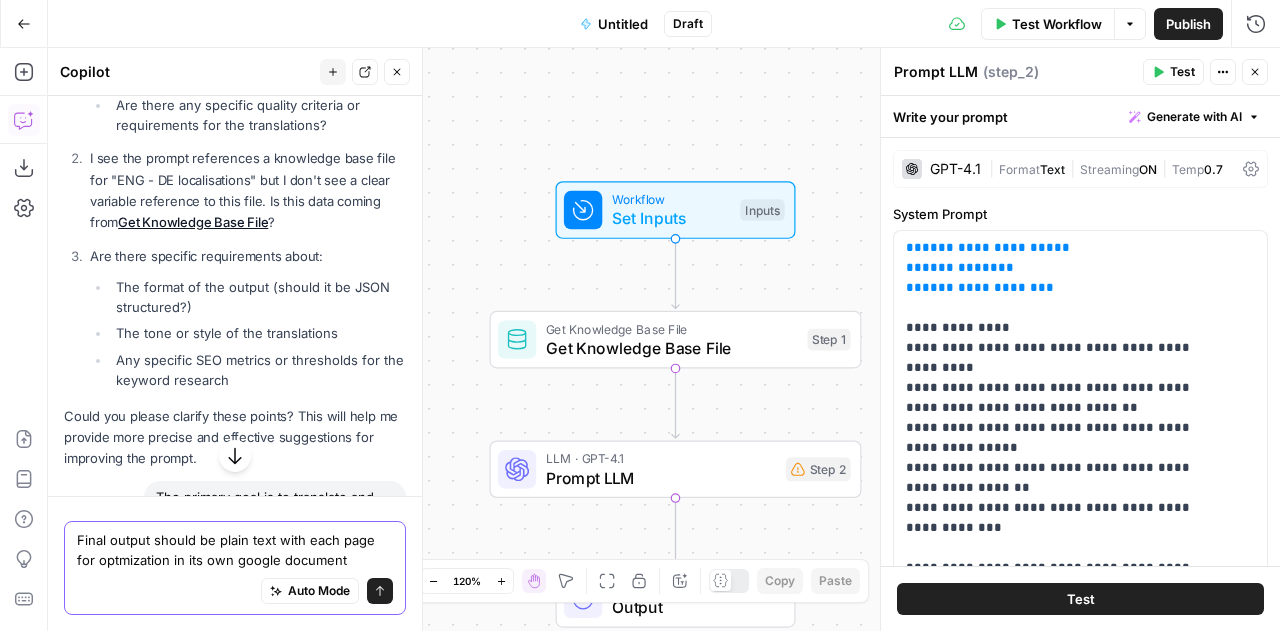 type 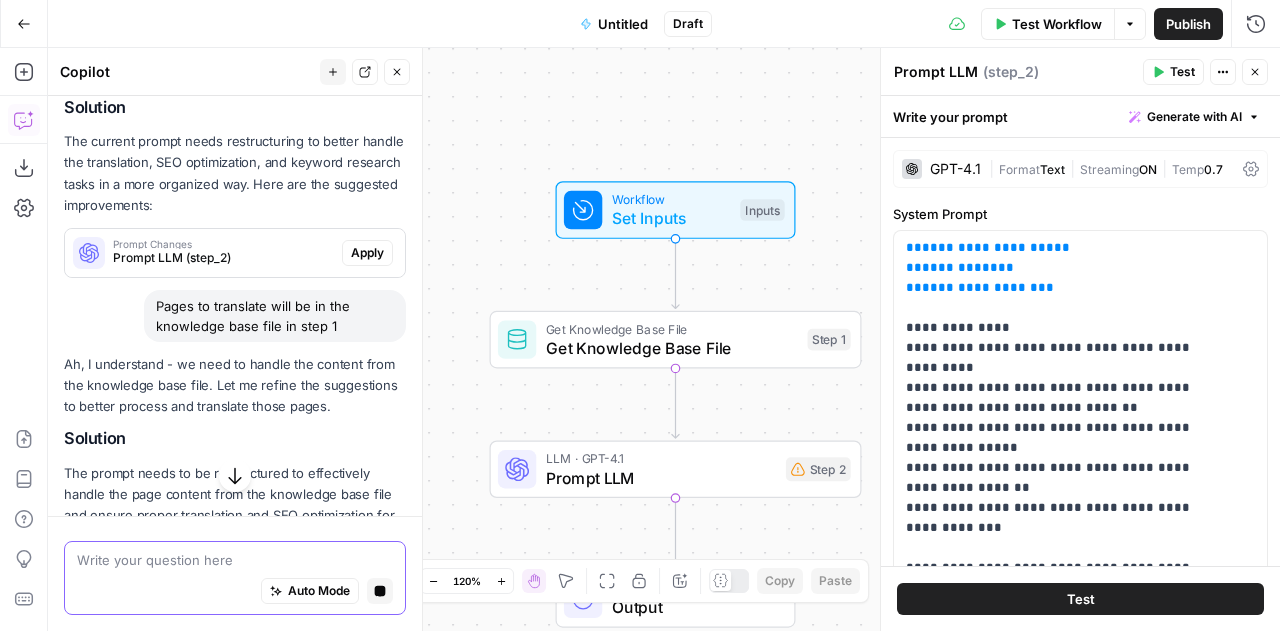 scroll, scrollTop: 1277, scrollLeft: 0, axis: vertical 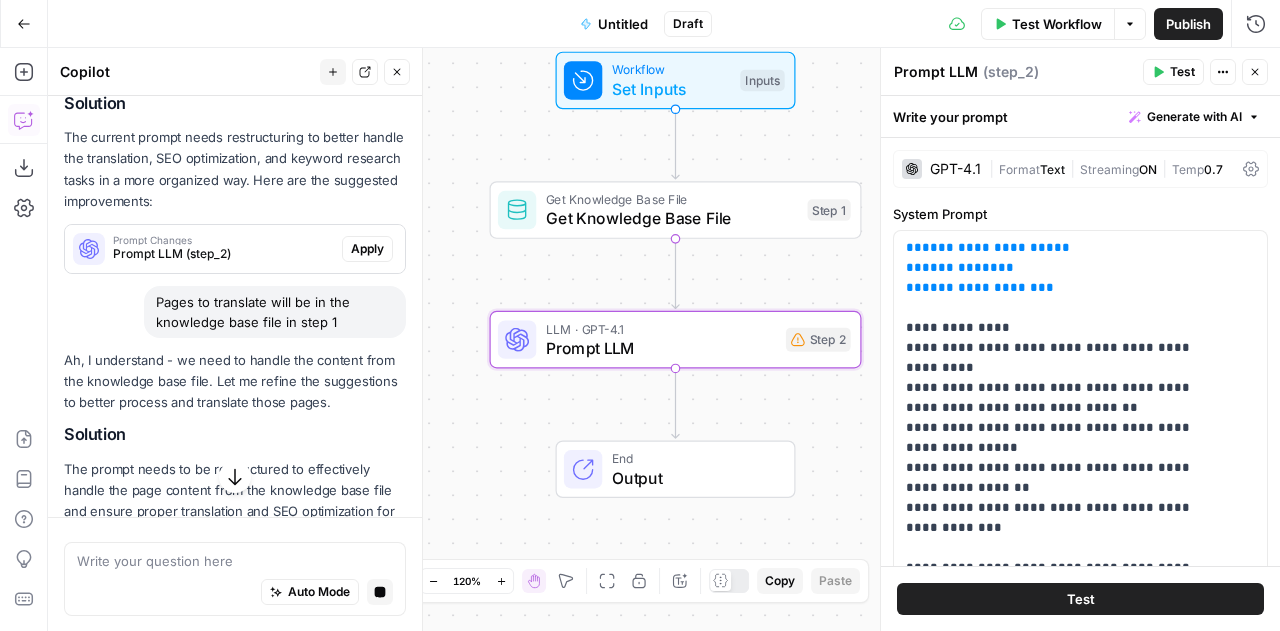 click on "Apply" at bounding box center [367, 249] 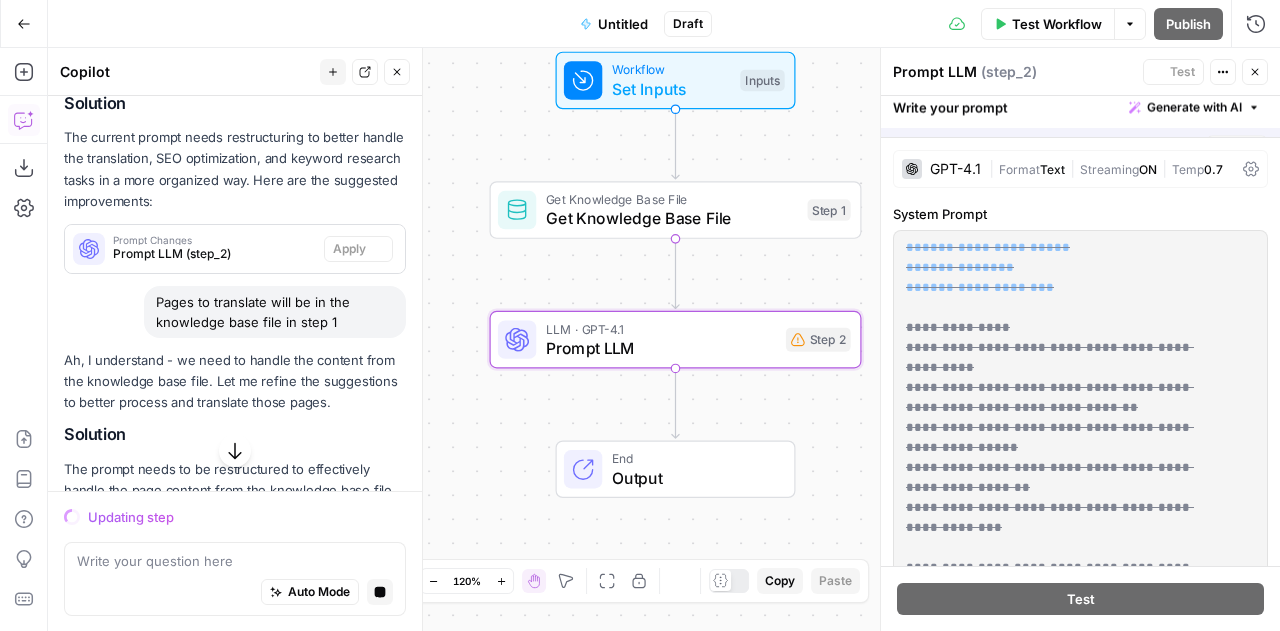 scroll, scrollTop: 0, scrollLeft: 0, axis: both 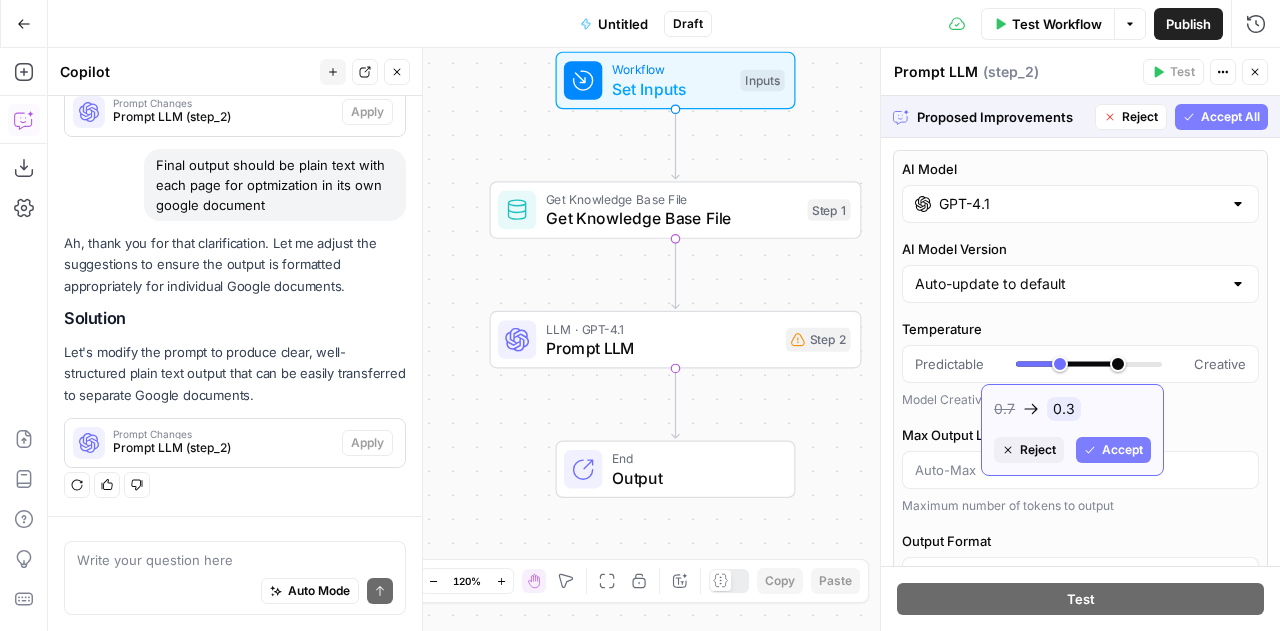 drag, startPoint x: 1050, startPoint y: 363, endPoint x: 1036, endPoint y: 365, distance: 14.142136 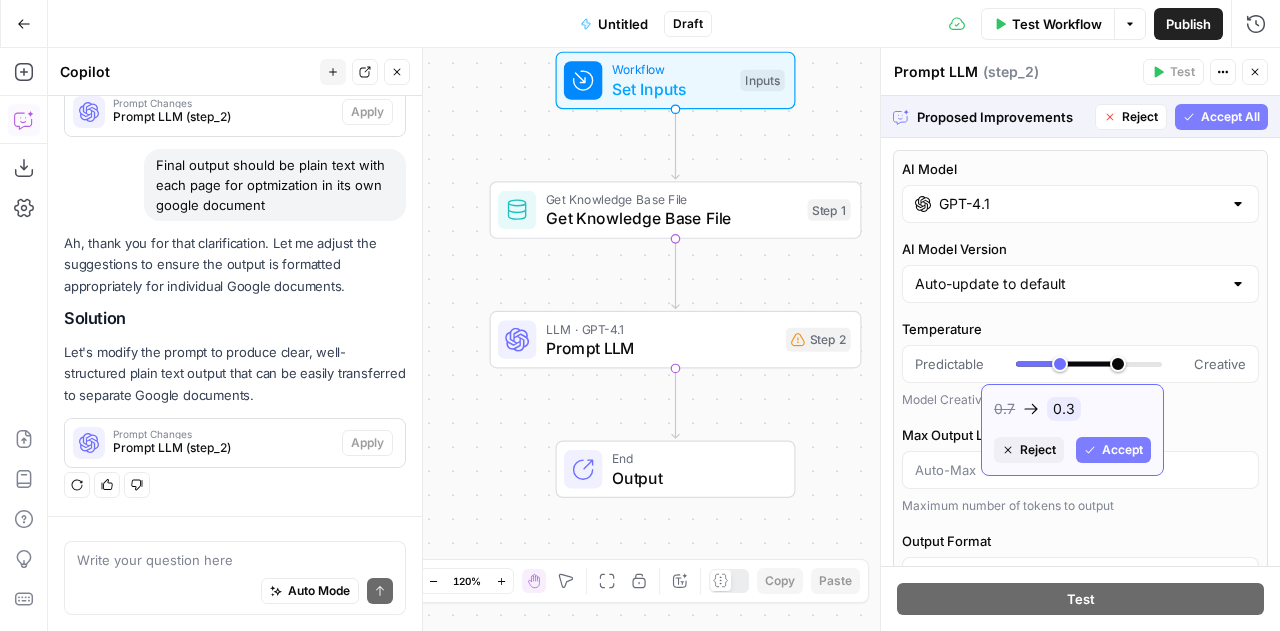 click at bounding box center (1089, 364) 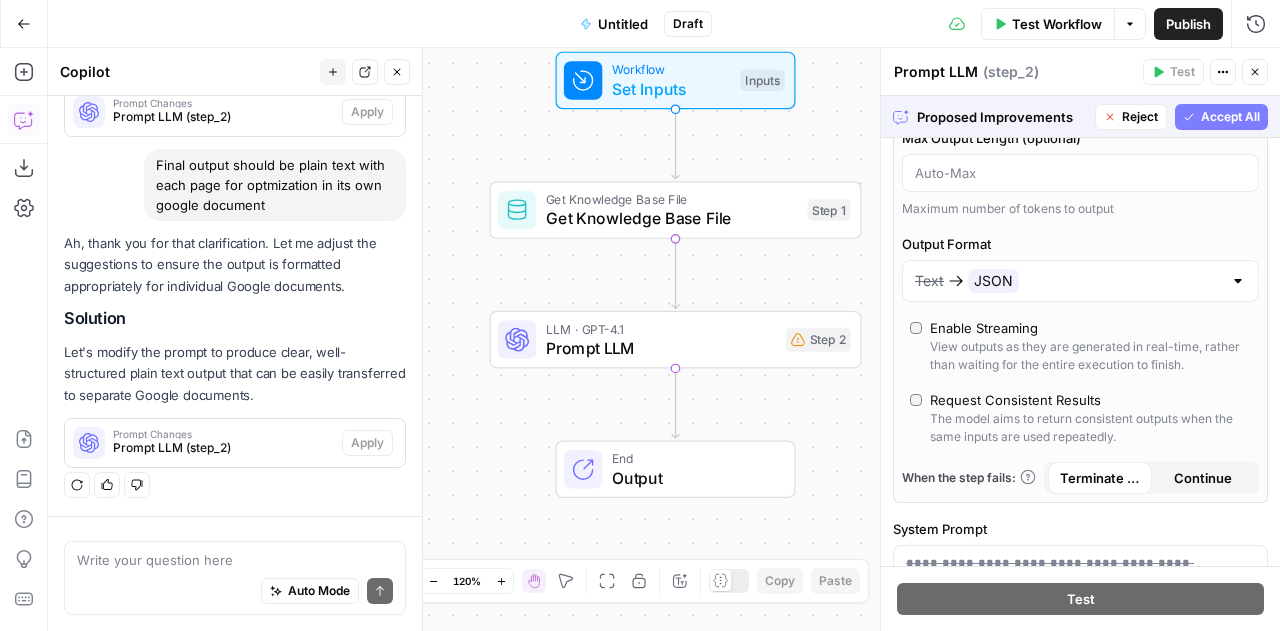 scroll, scrollTop: 298, scrollLeft: 0, axis: vertical 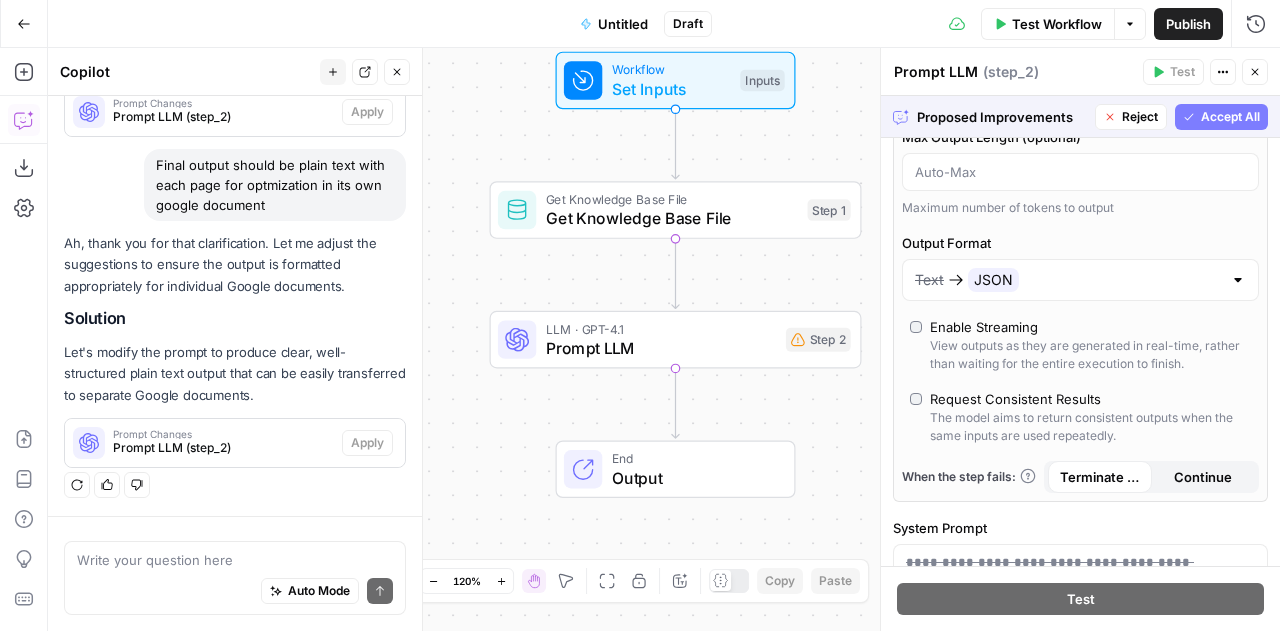 click on "Continue" at bounding box center (1203, 477) 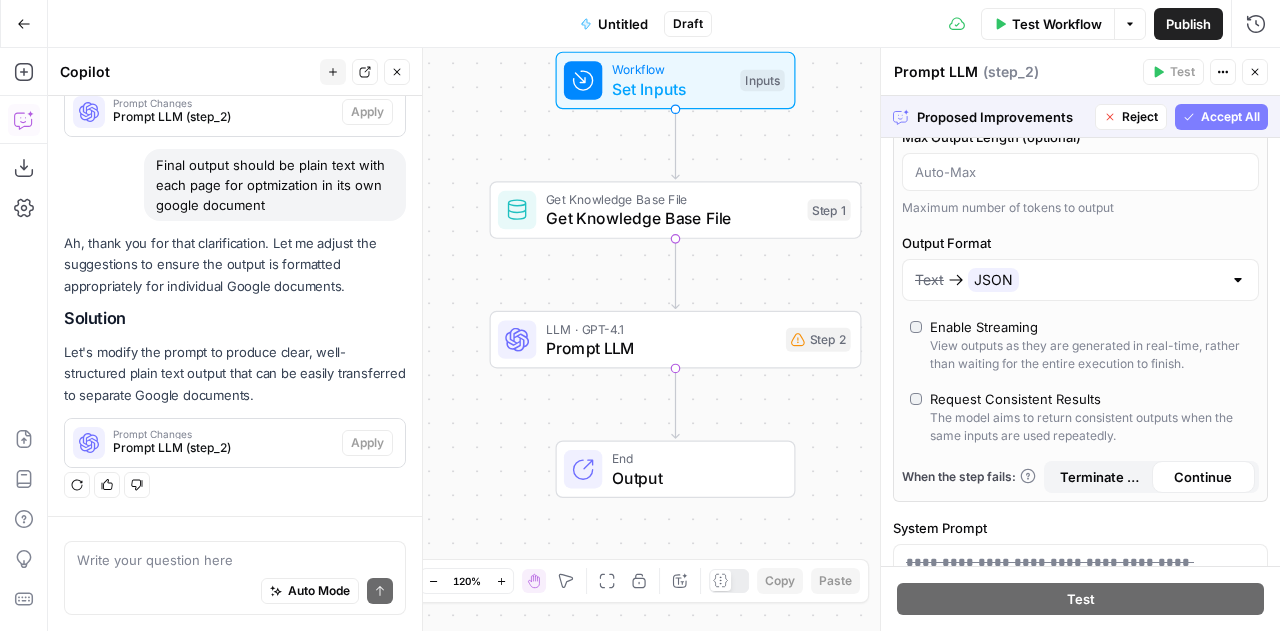 click on "Terminate Workflow" at bounding box center (1100, 477) 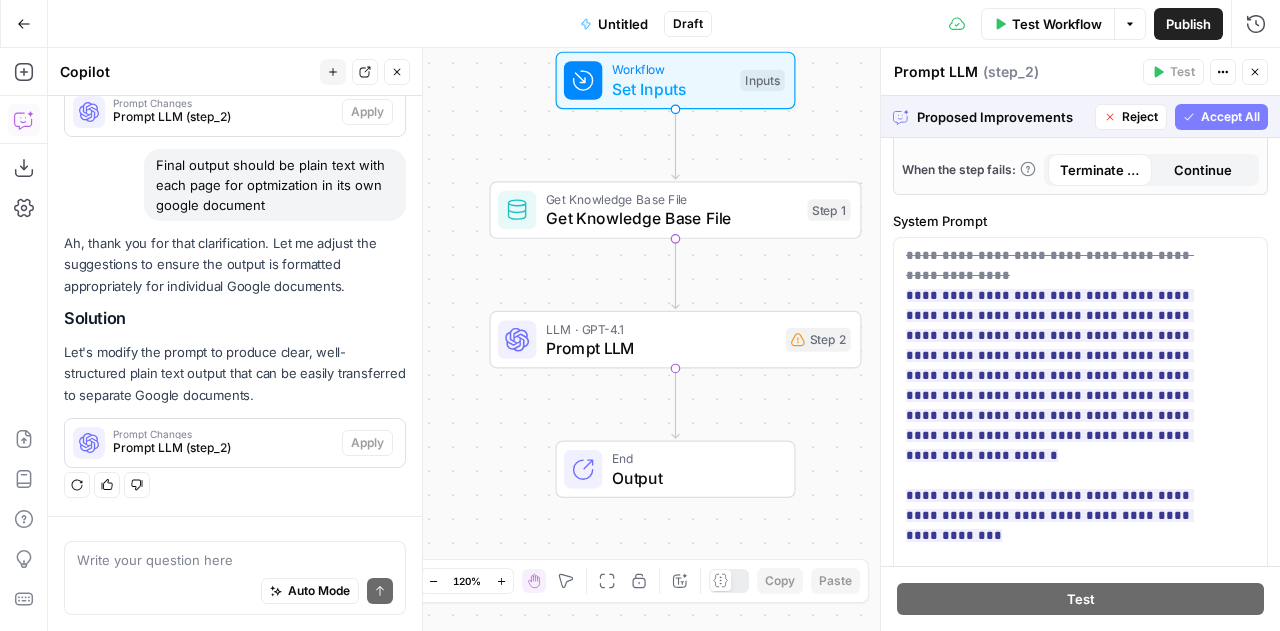 scroll, scrollTop: 606, scrollLeft: 0, axis: vertical 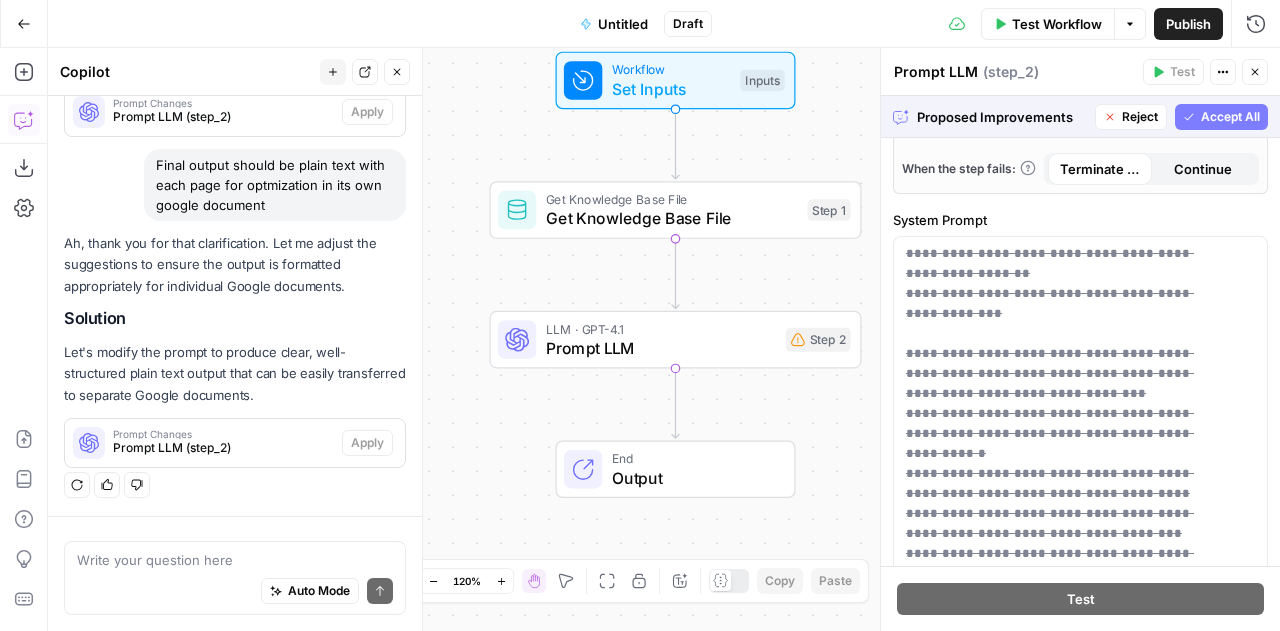 click on "Accept All" at bounding box center [1230, 117] 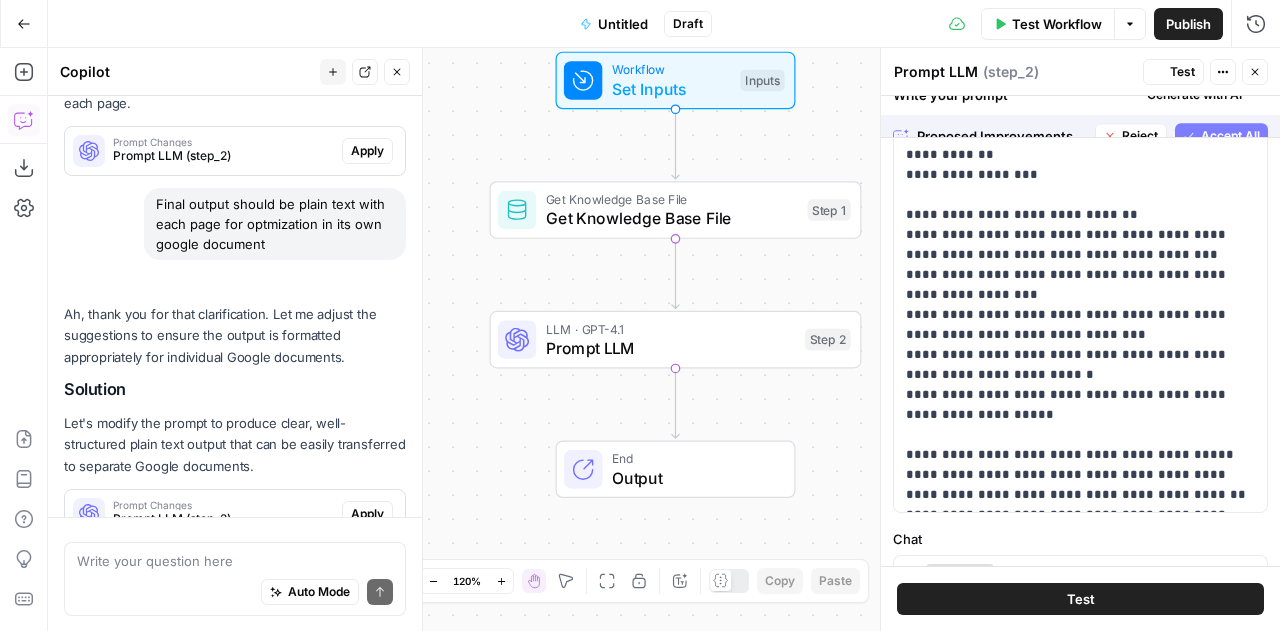 scroll, scrollTop: 1930, scrollLeft: 0, axis: vertical 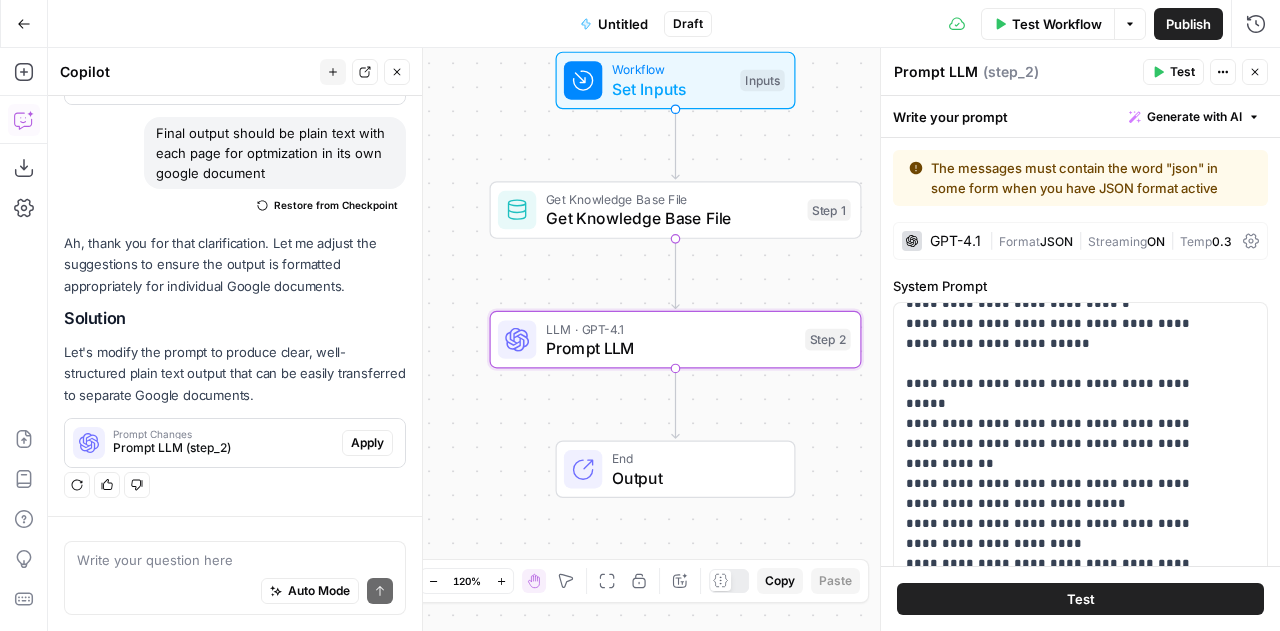 click on "Apply" at bounding box center [367, 443] 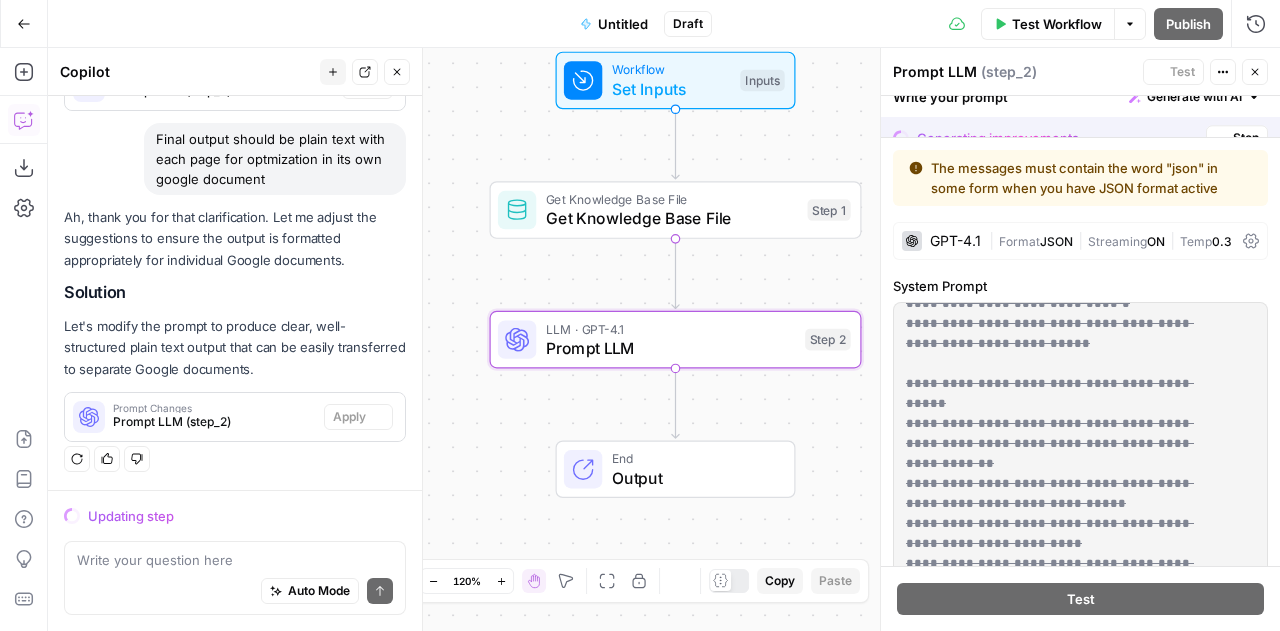 scroll, scrollTop: 1828, scrollLeft: 0, axis: vertical 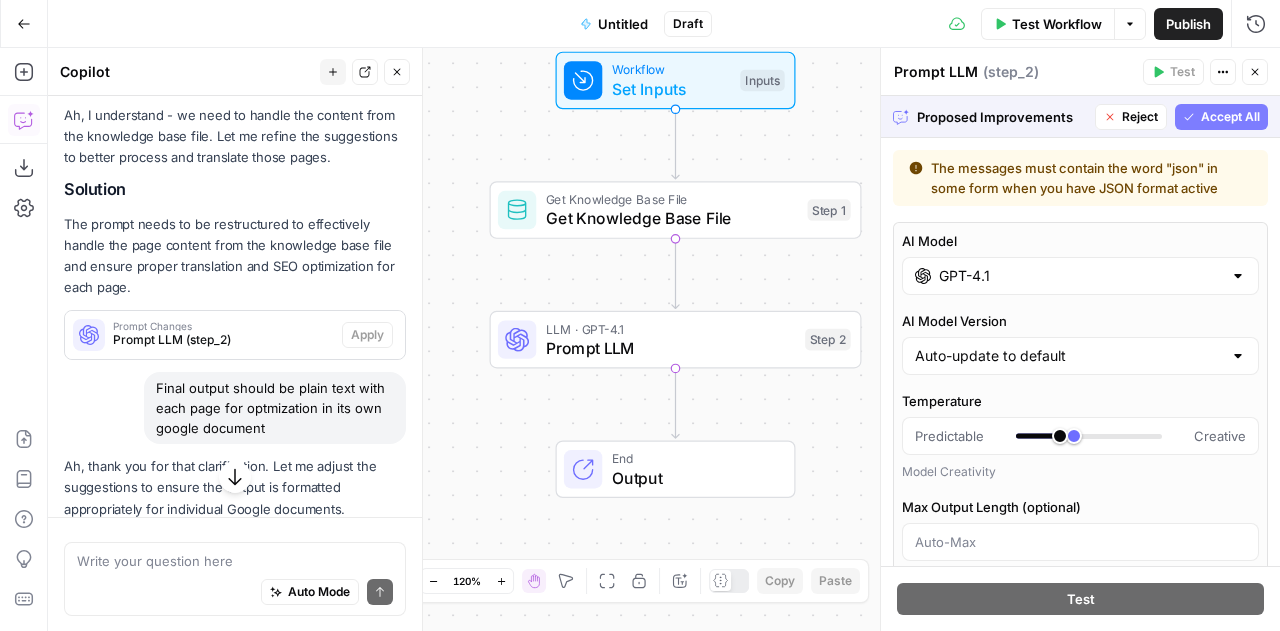 click on "Accept All" at bounding box center [1230, 117] 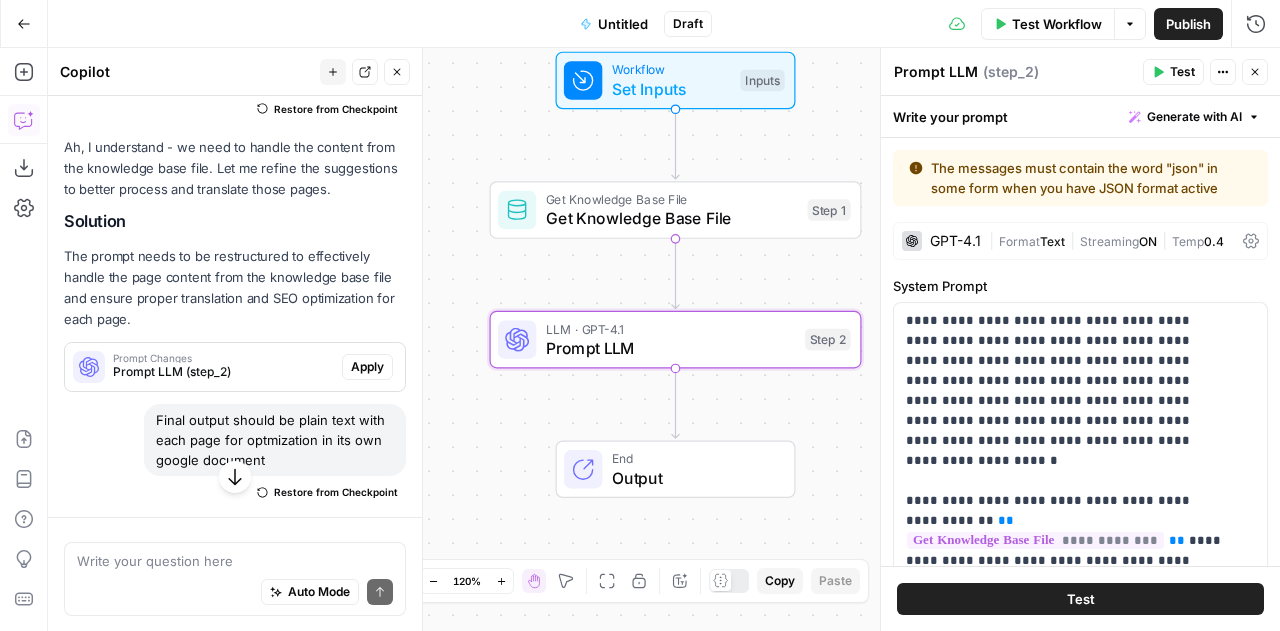 scroll, scrollTop: 1930, scrollLeft: 0, axis: vertical 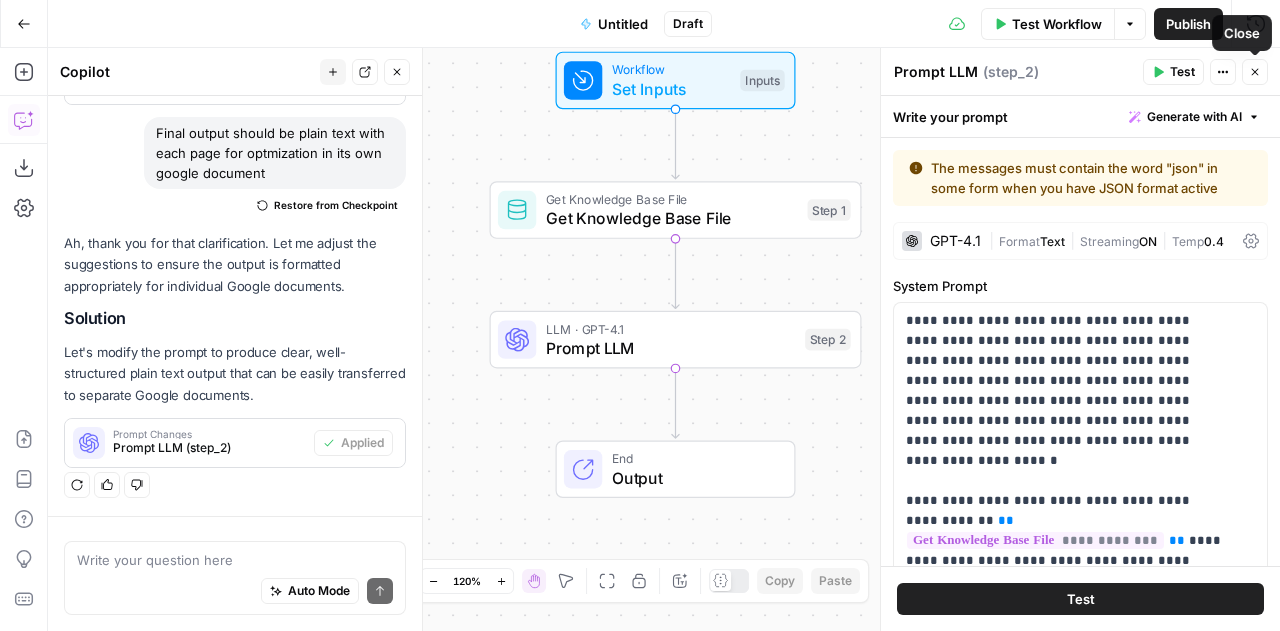 click on "Close" at bounding box center (1255, 72) 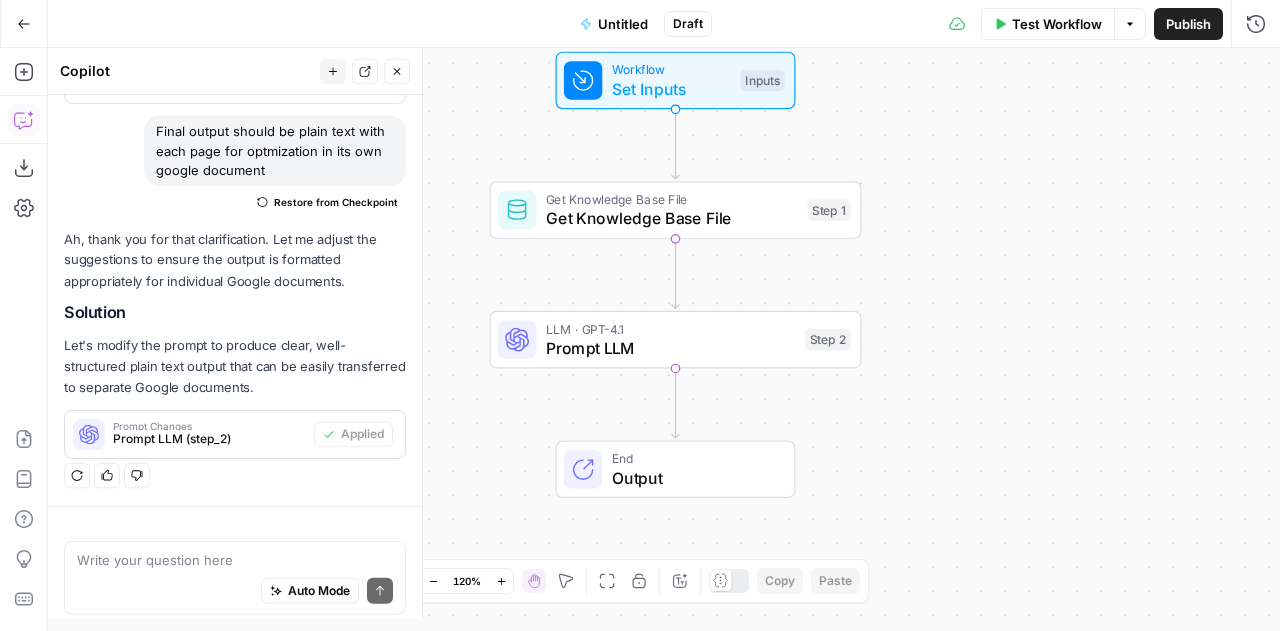 scroll, scrollTop: 1930, scrollLeft: 0, axis: vertical 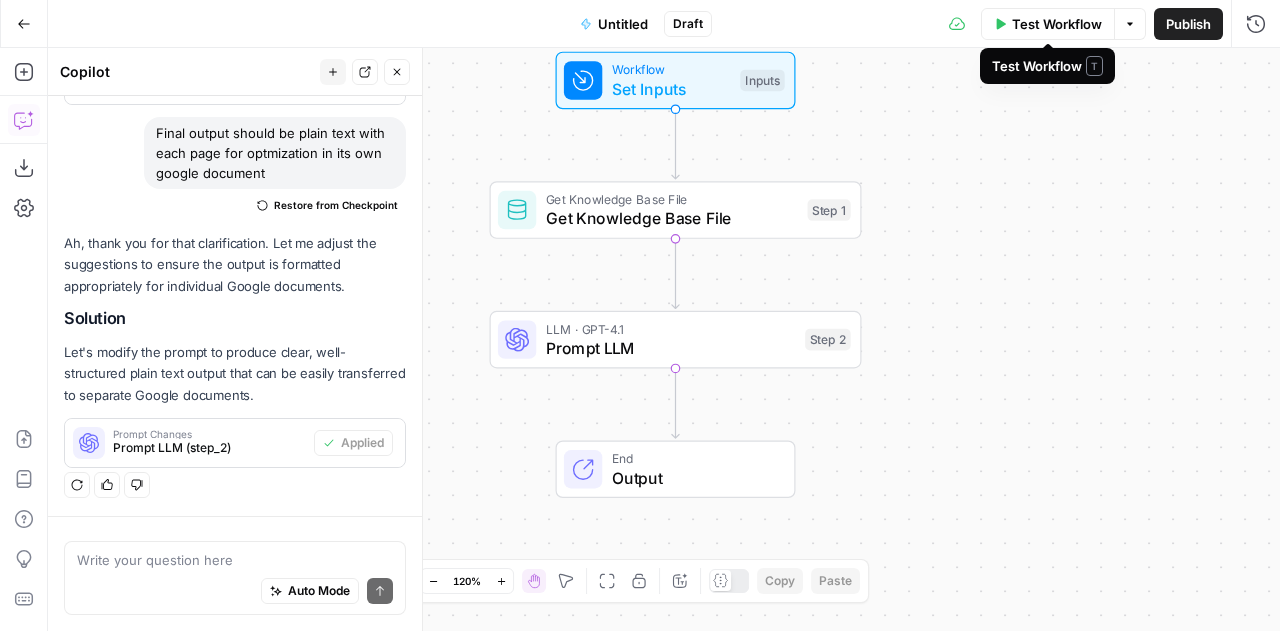 click on "Test Workflow" at bounding box center (1057, 24) 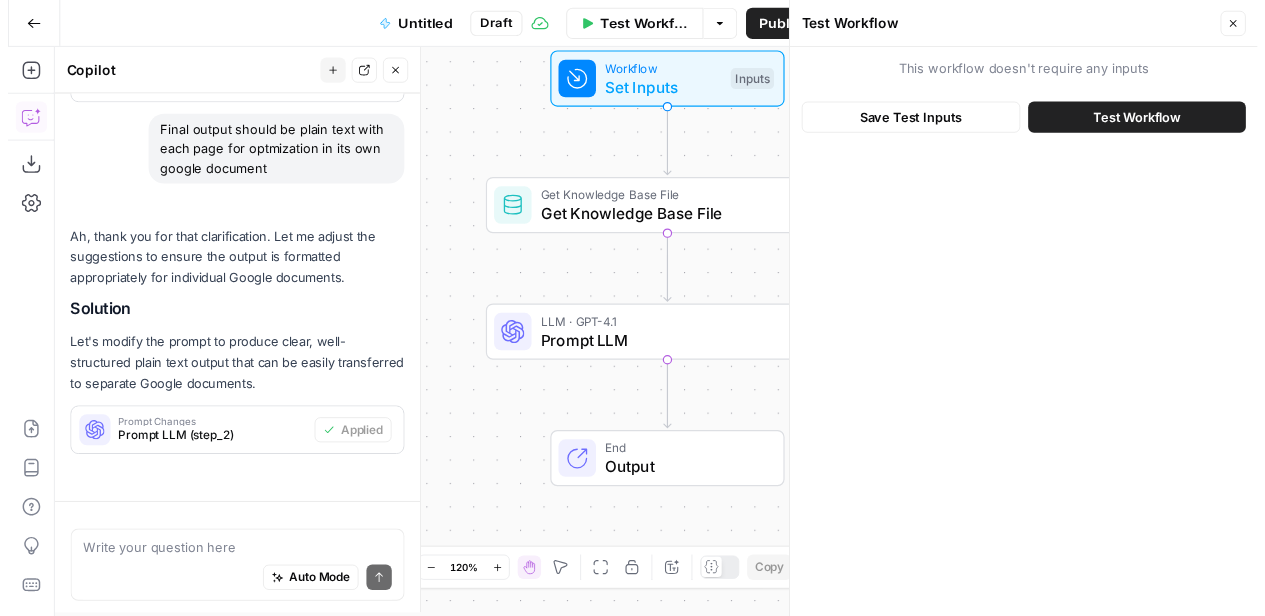 scroll, scrollTop: 1930, scrollLeft: 0, axis: vertical 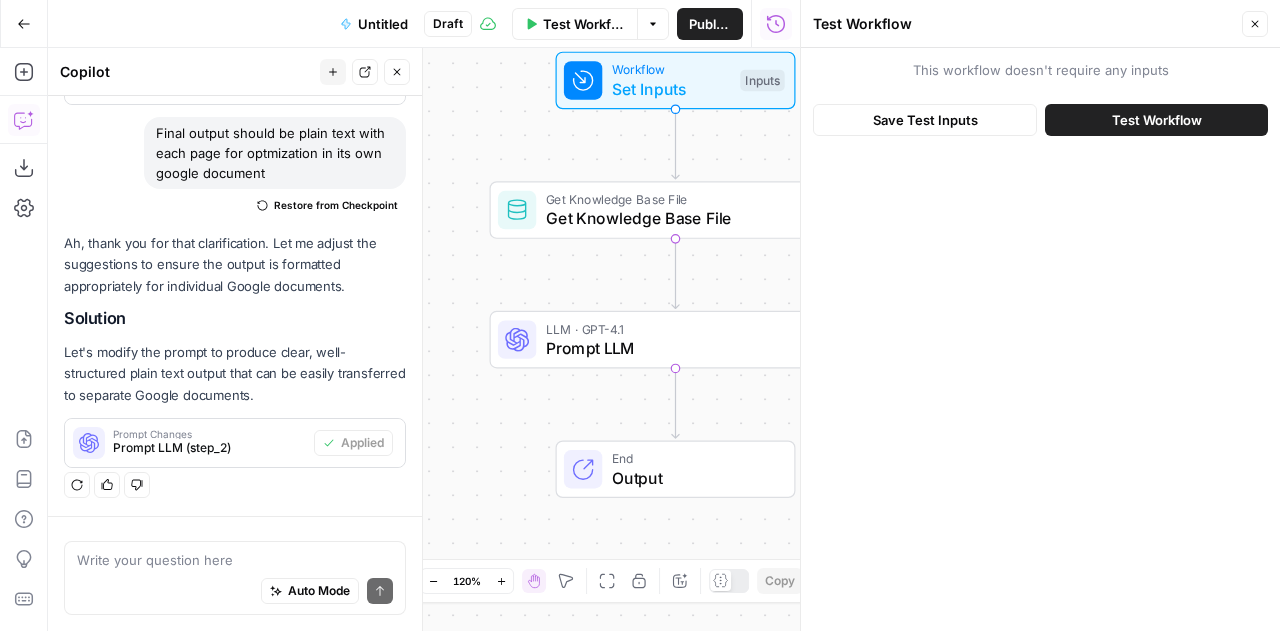 click on "Test Workflow" at bounding box center (1156, 120) 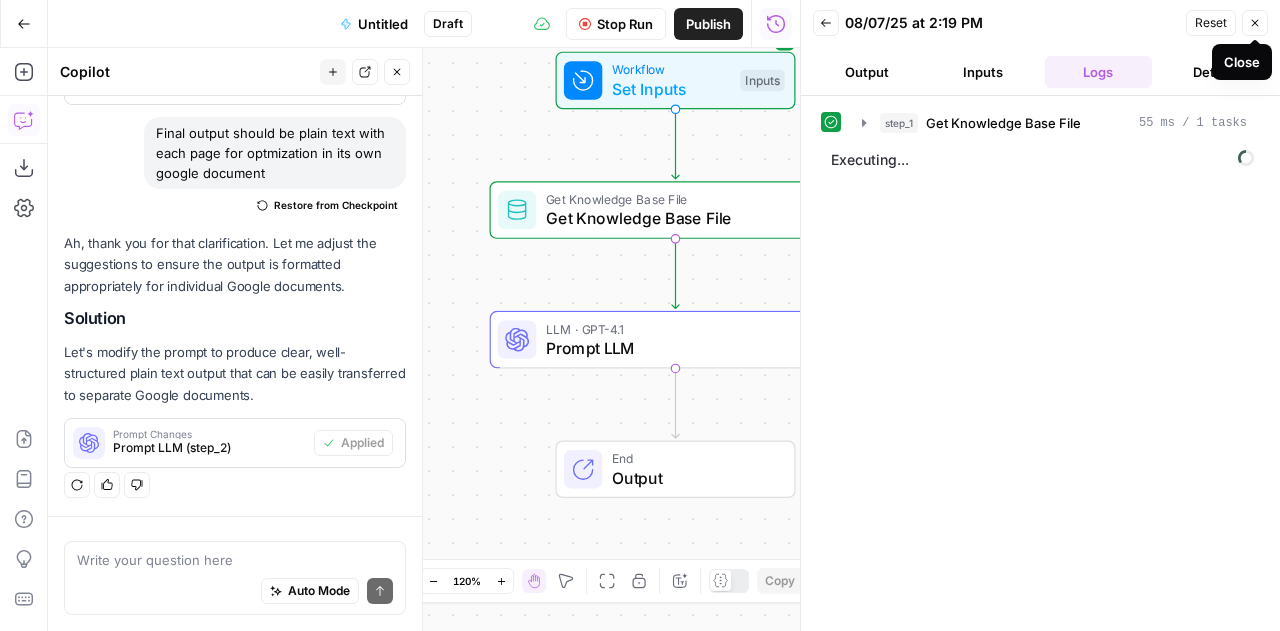 click 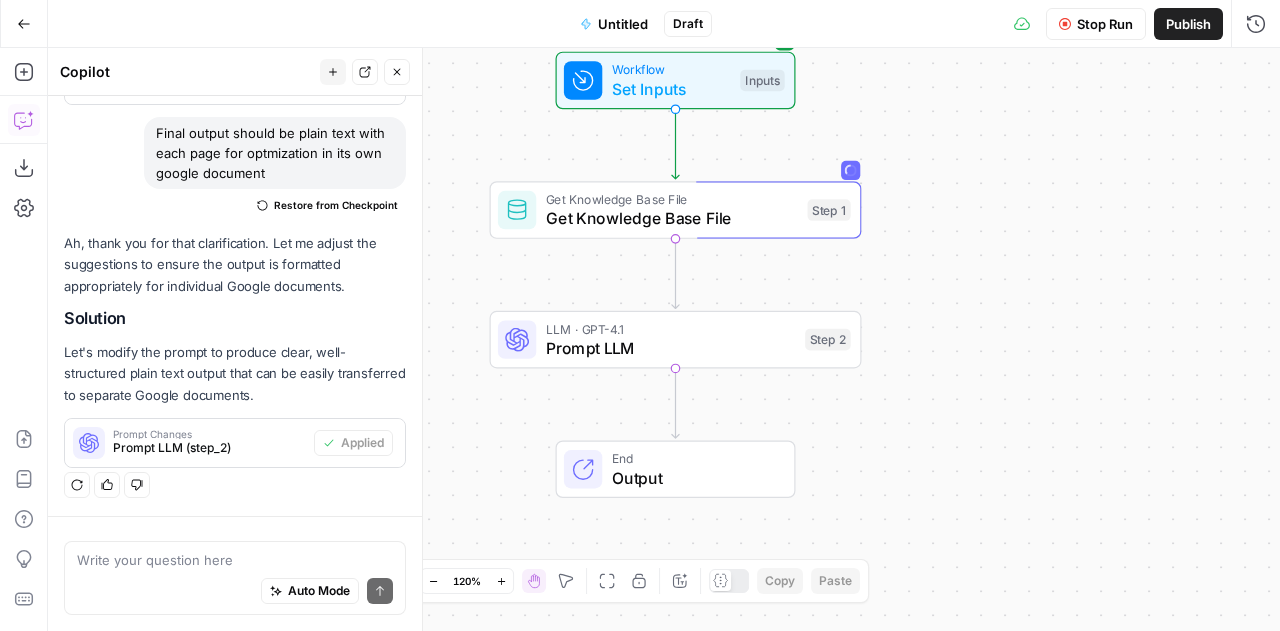 scroll, scrollTop: 1930, scrollLeft: 0, axis: vertical 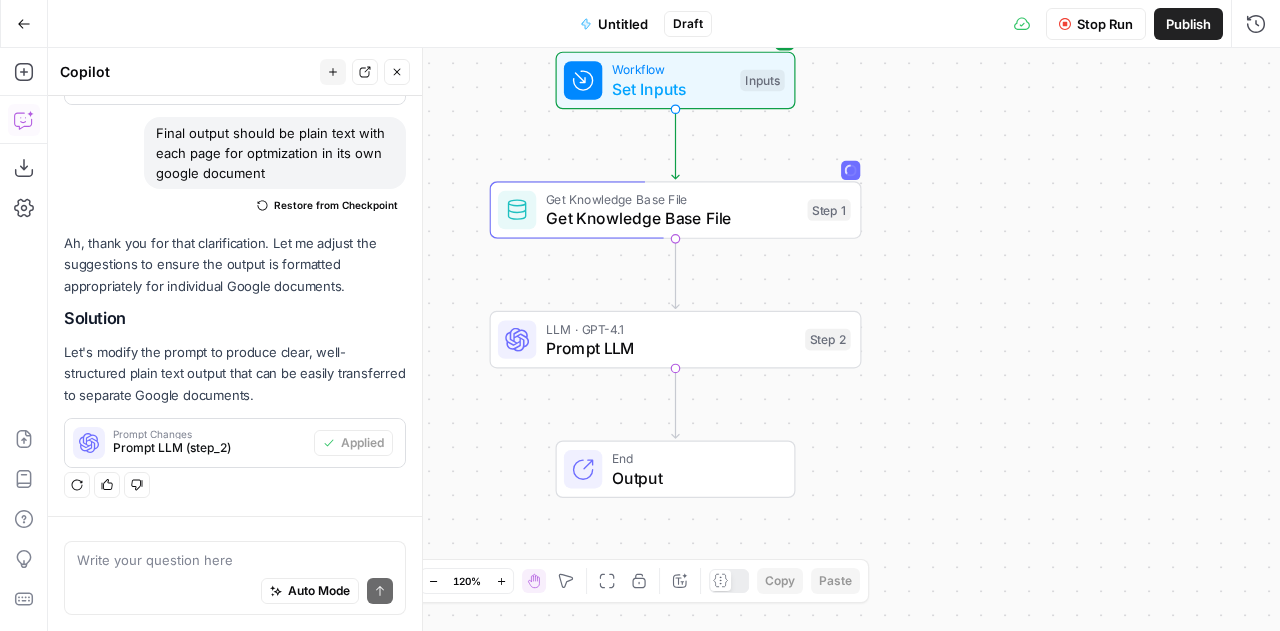 click on "Stop Run" at bounding box center [1105, 24] 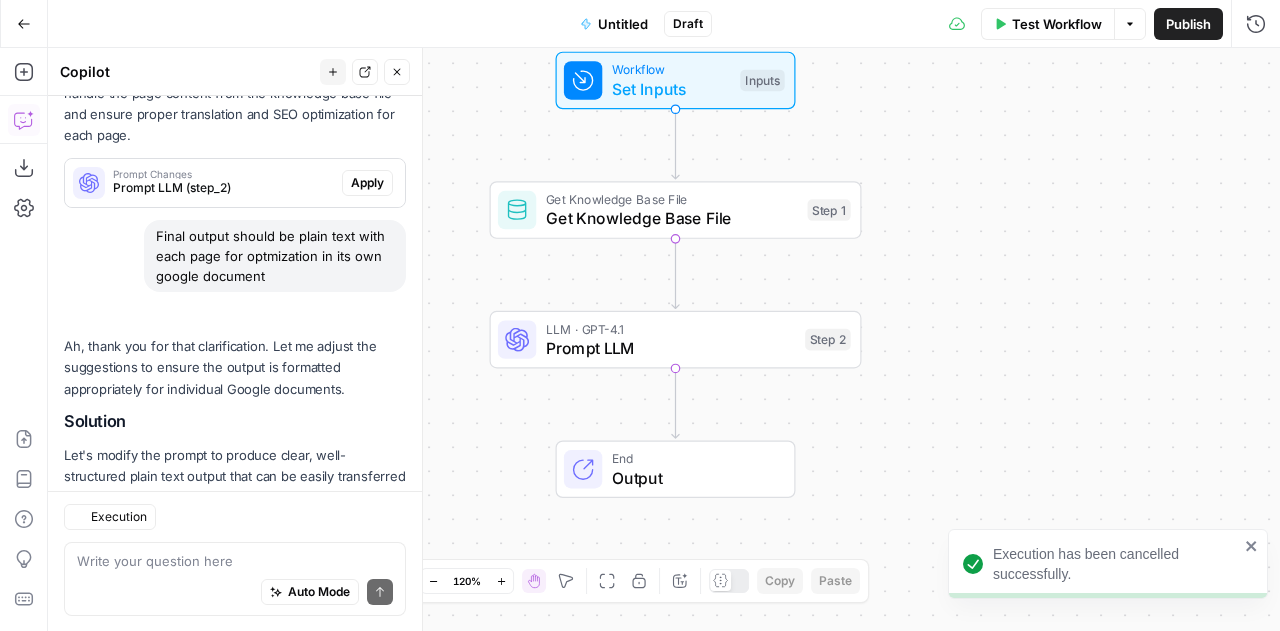 scroll, scrollTop: 1956, scrollLeft: 0, axis: vertical 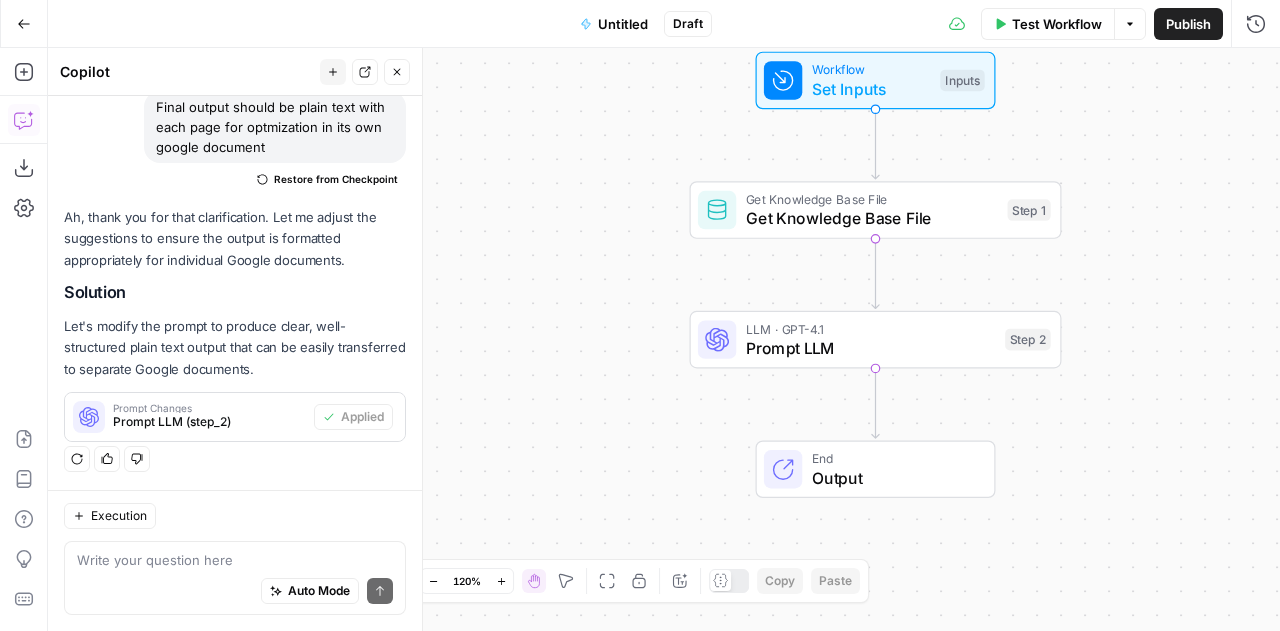 click 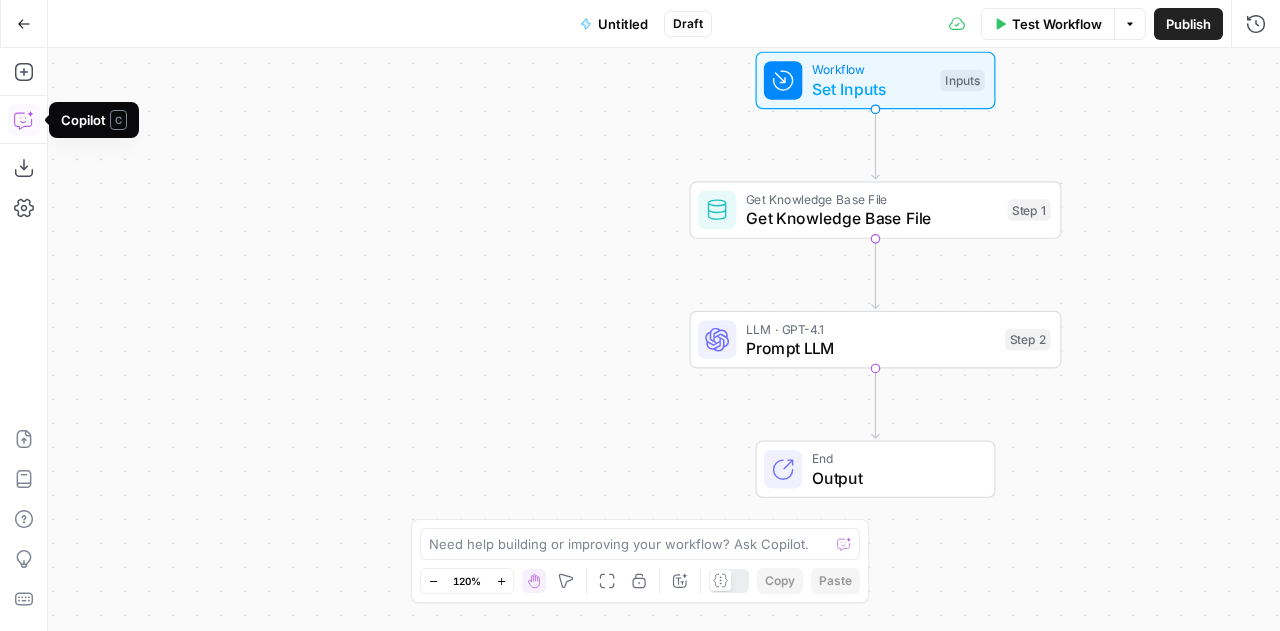 click 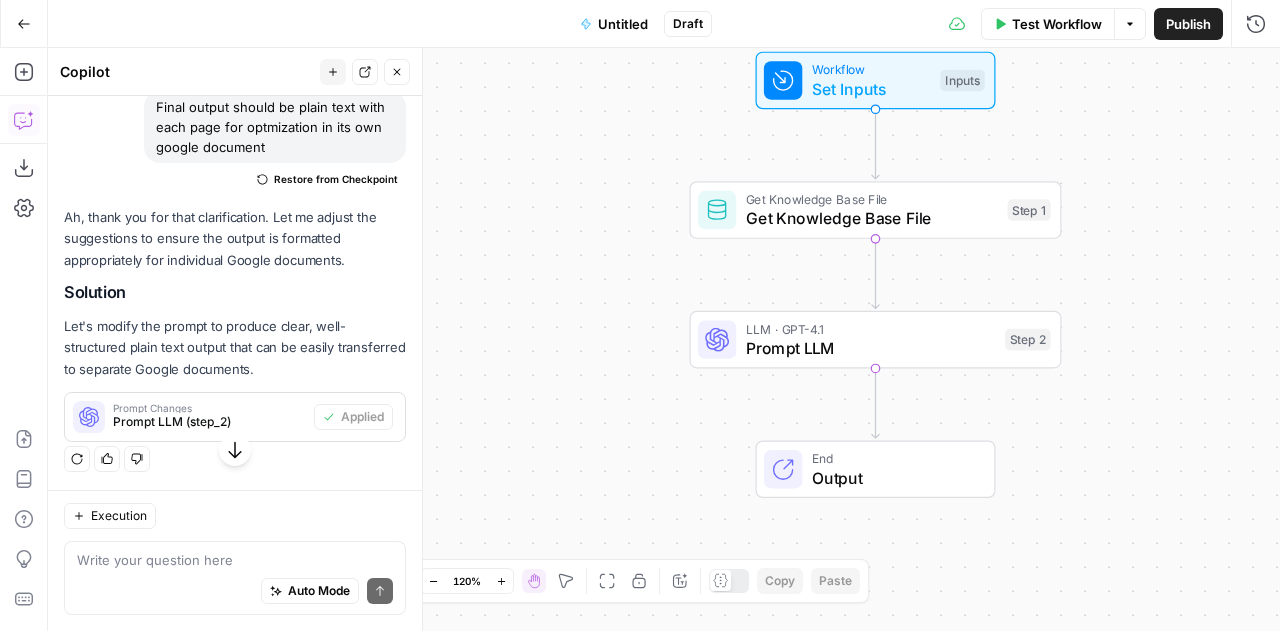 scroll, scrollTop: 1956, scrollLeft: 0, axis: vertical 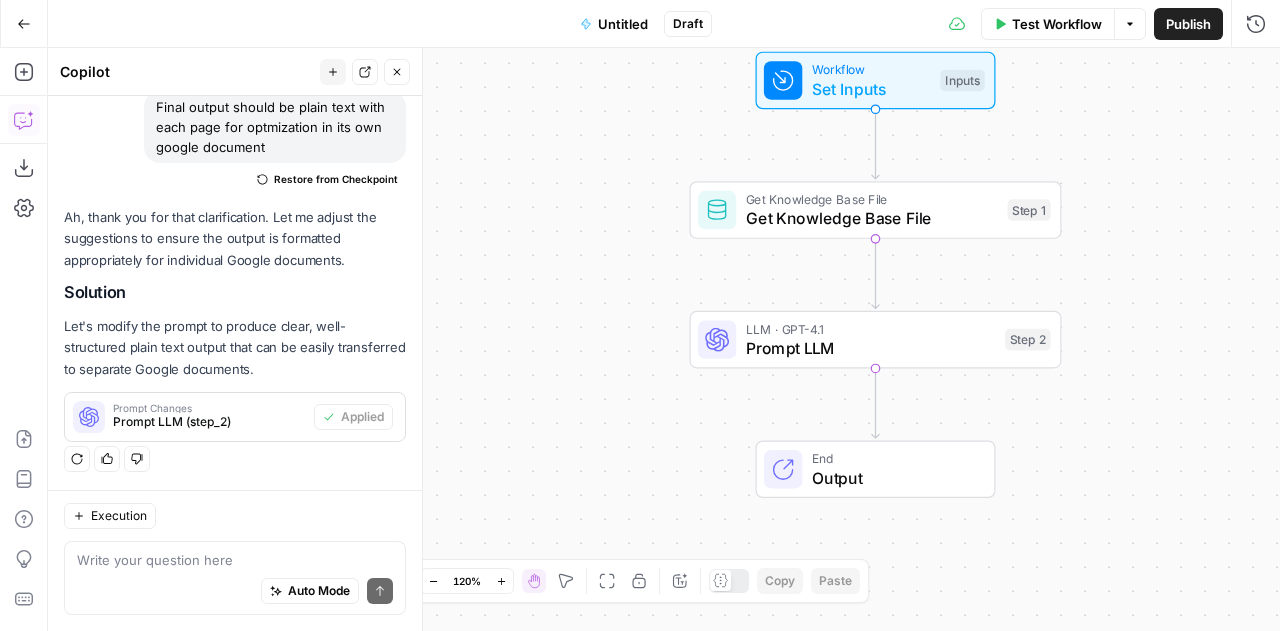 click at bounding box center (235, 560) 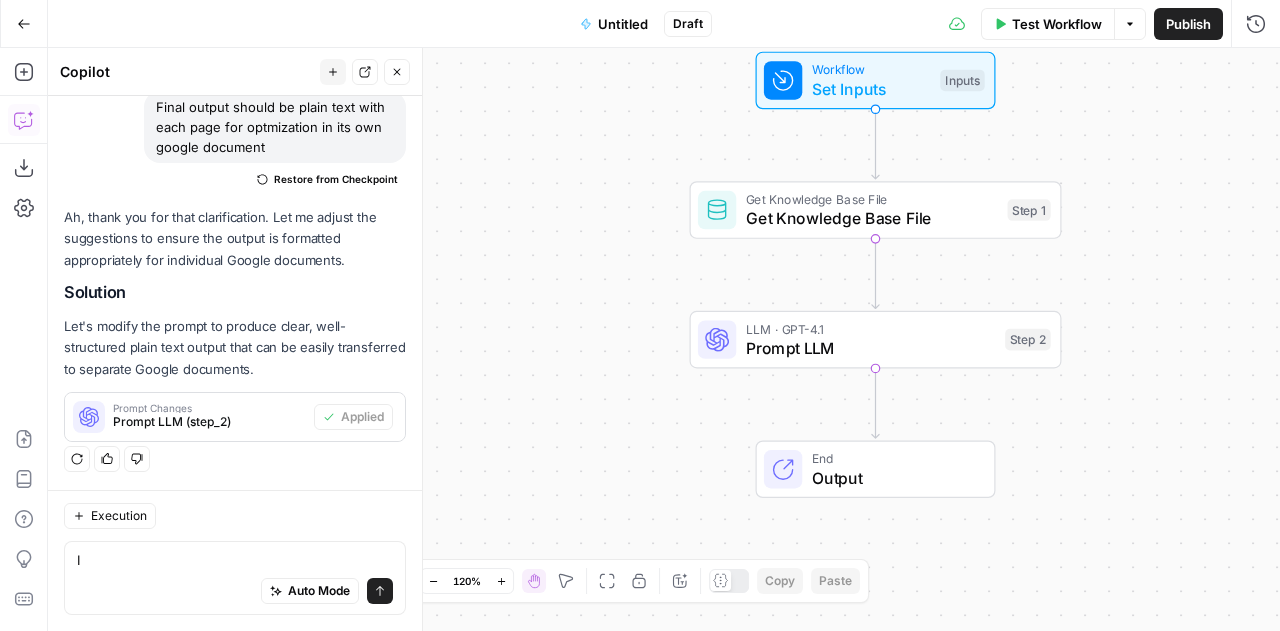 type on "I" 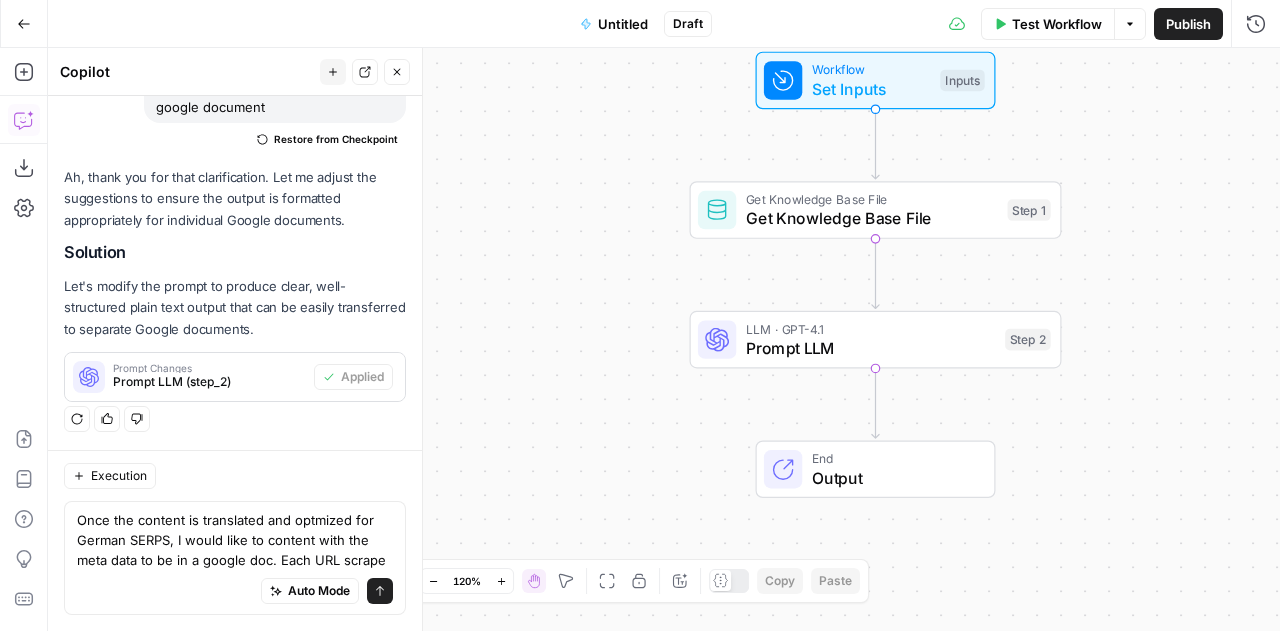 scroll, scrollTop: 2016, scrollLeft: 0, axis: vertical 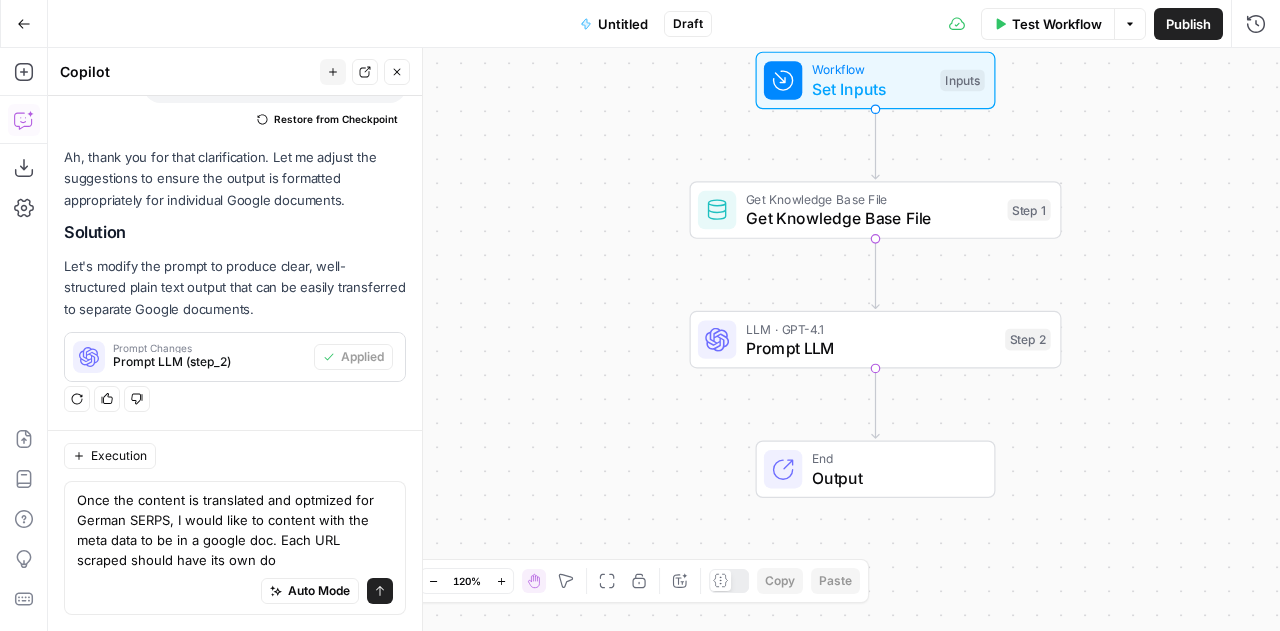 type on "Once the content is translated and optmized for German SERPS, I would like to content with the meta data to be in a google doc. Each URL scraped should have its own doc" 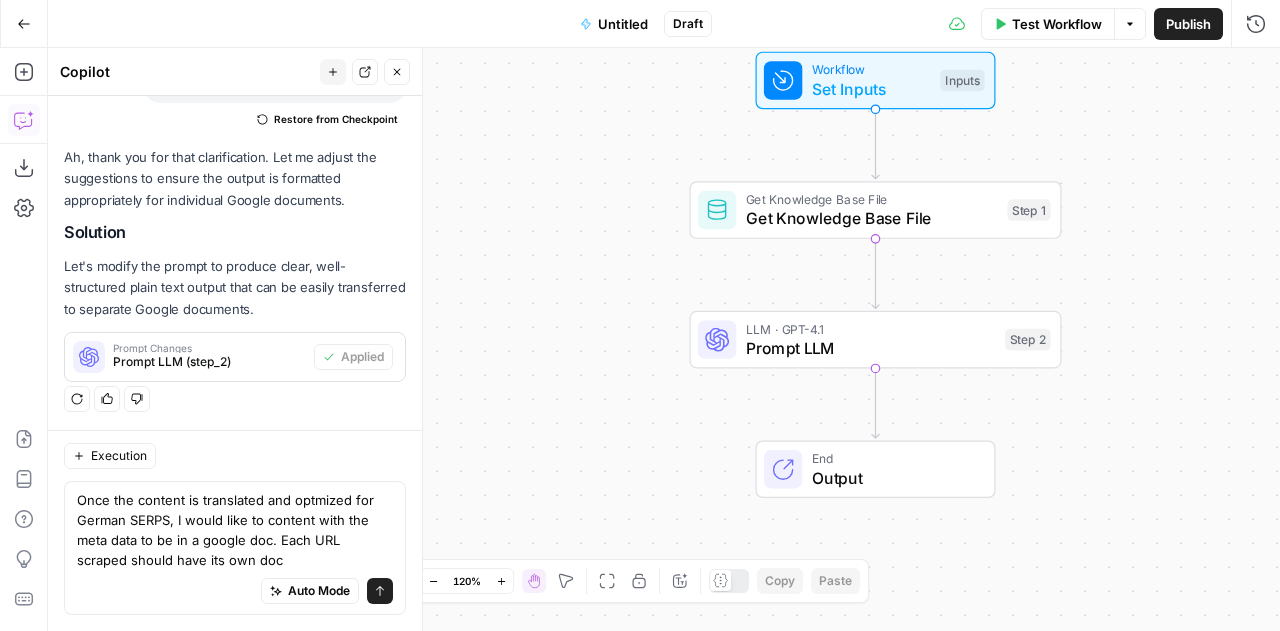 type 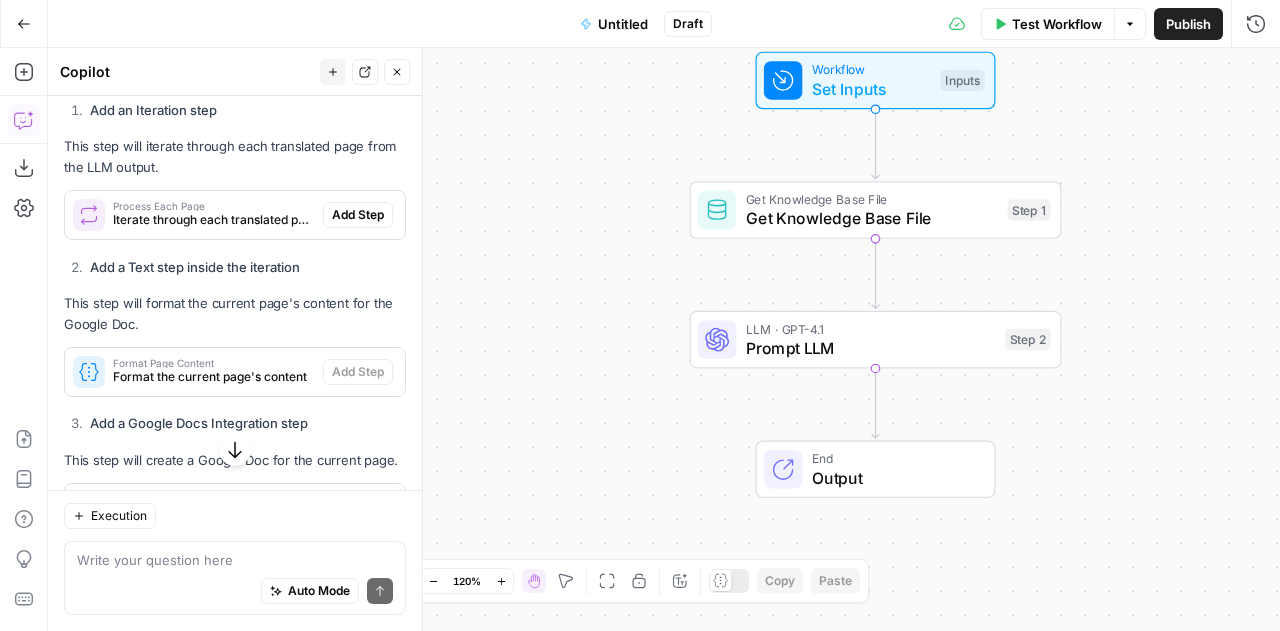 scroll, scrollTop: 2584, scrollLeft: 0, axis: vertical 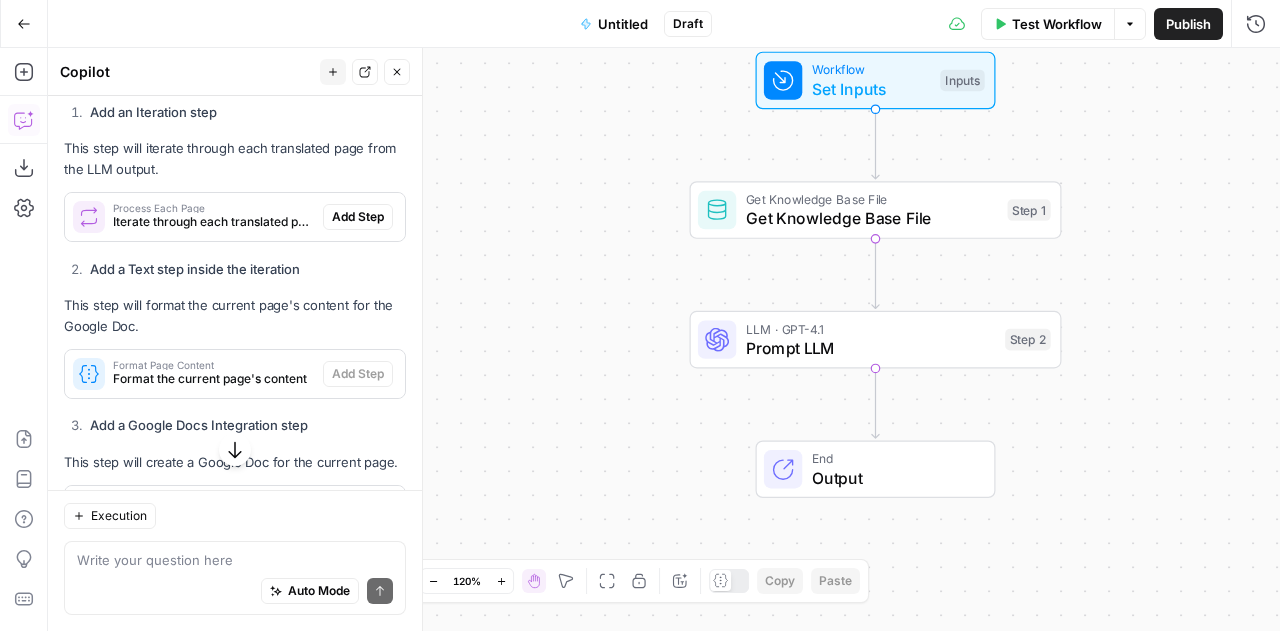 click on "Add All" at bounding box center [378, 78] 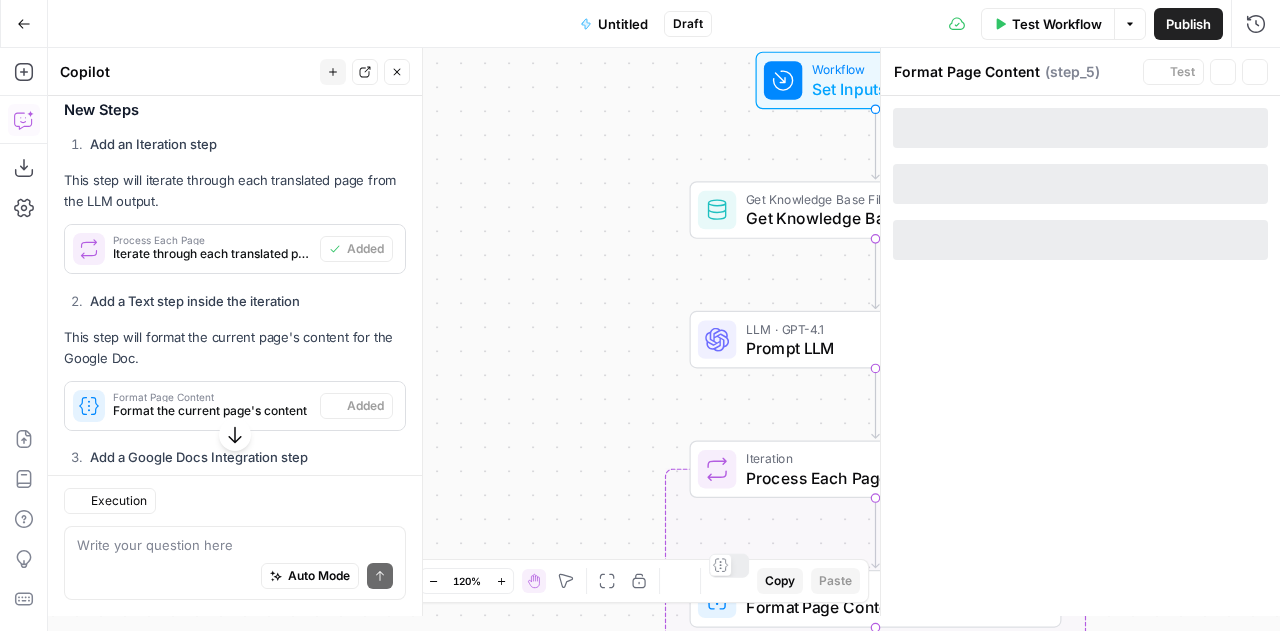 scroll, scrollTop: 2616, scrollLeft: 0, axis: vertical 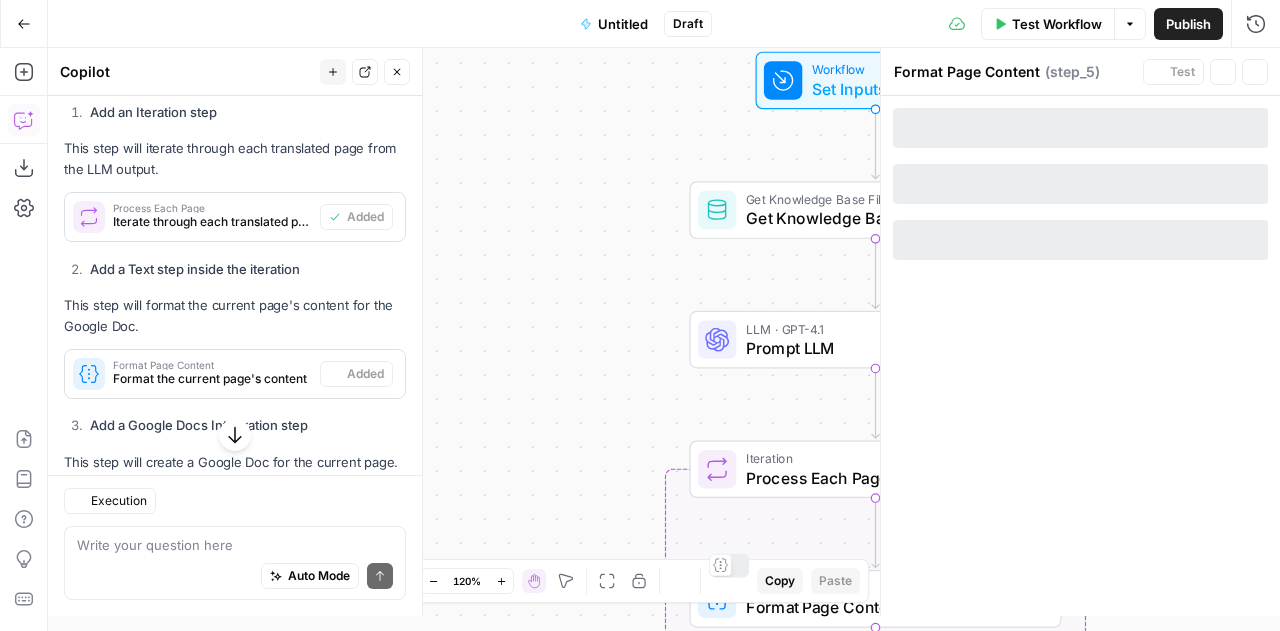type on "Create Google Doc" 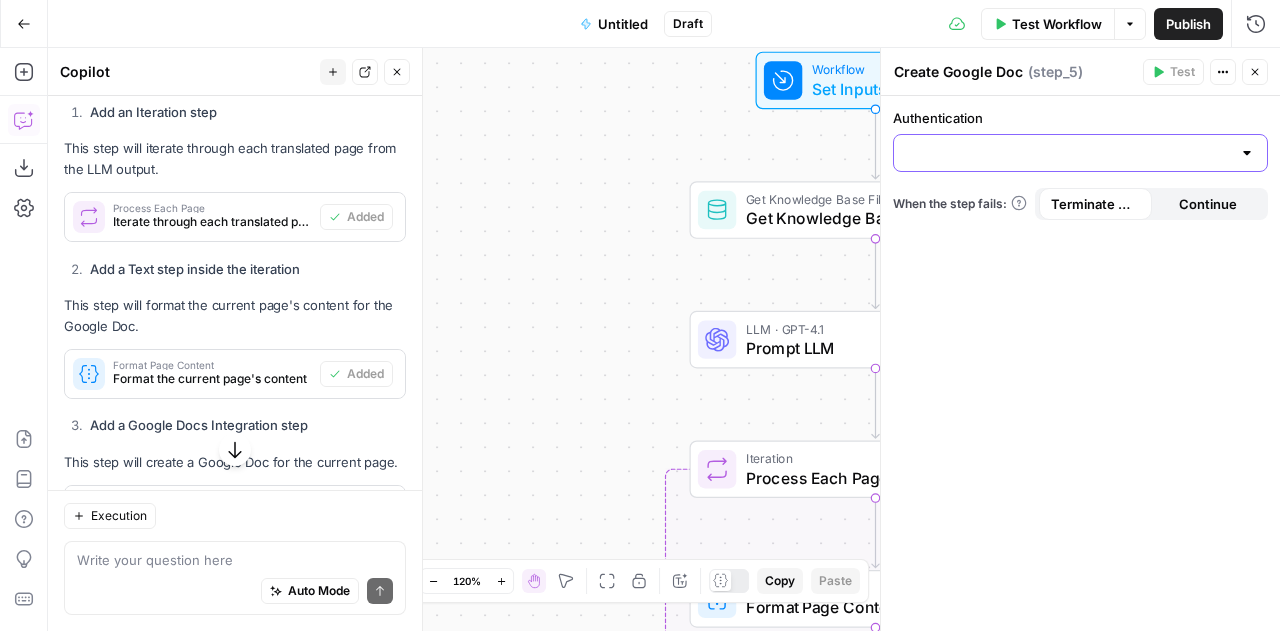 click on "Authentication" at bounding box center [1068, 153] 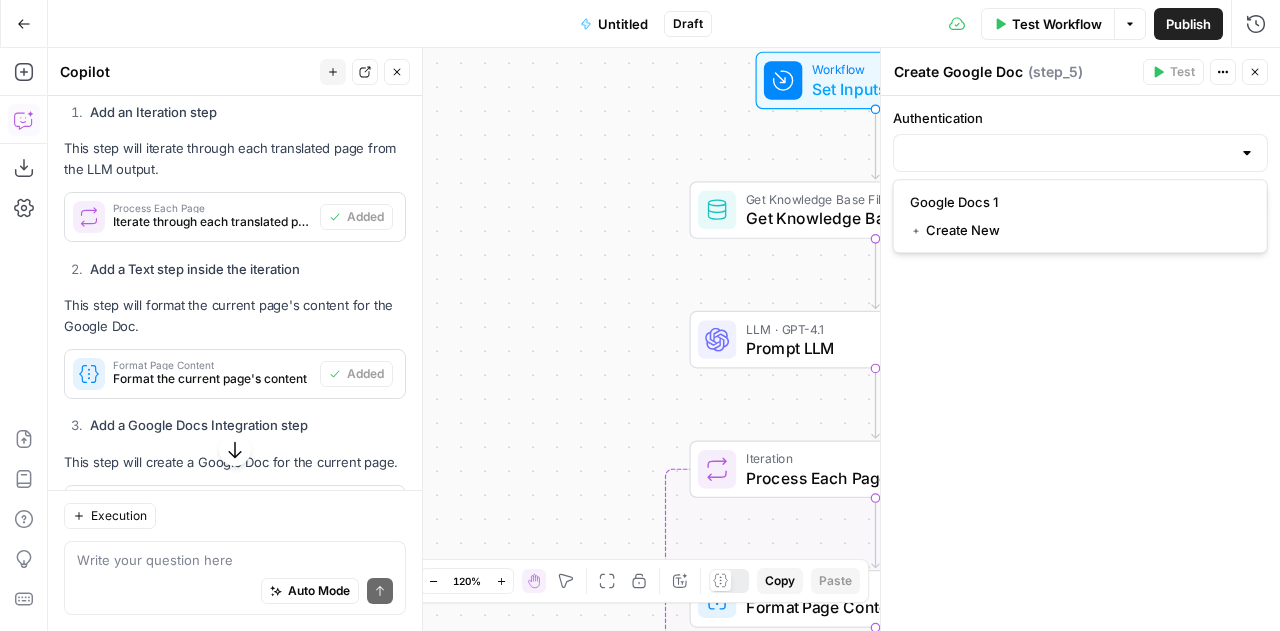 click at bounding box center (1247, 153) 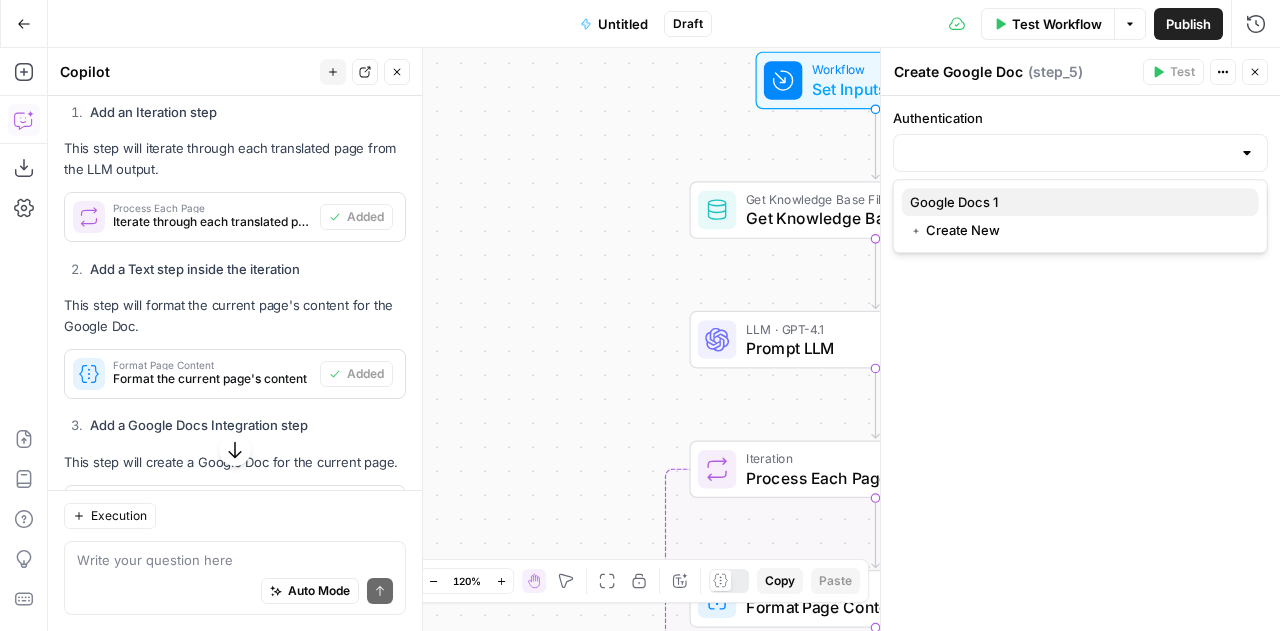 click on "Google Docs 1" at bounding box center (1076, 202) 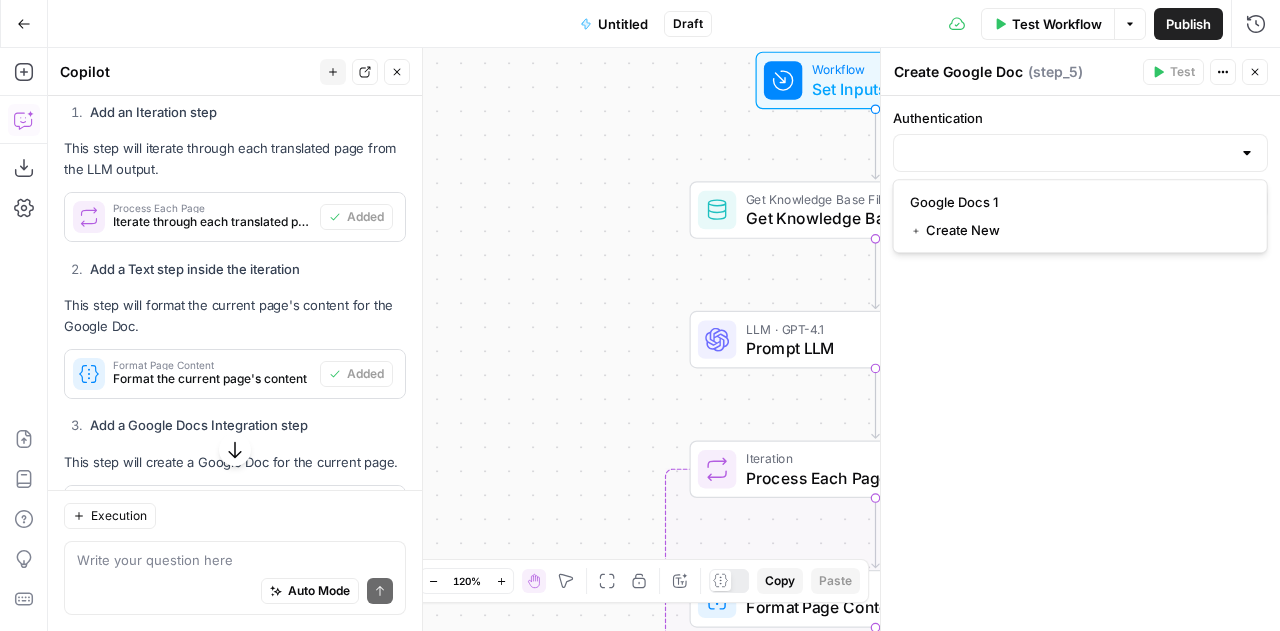 type on "Google Docs 1" 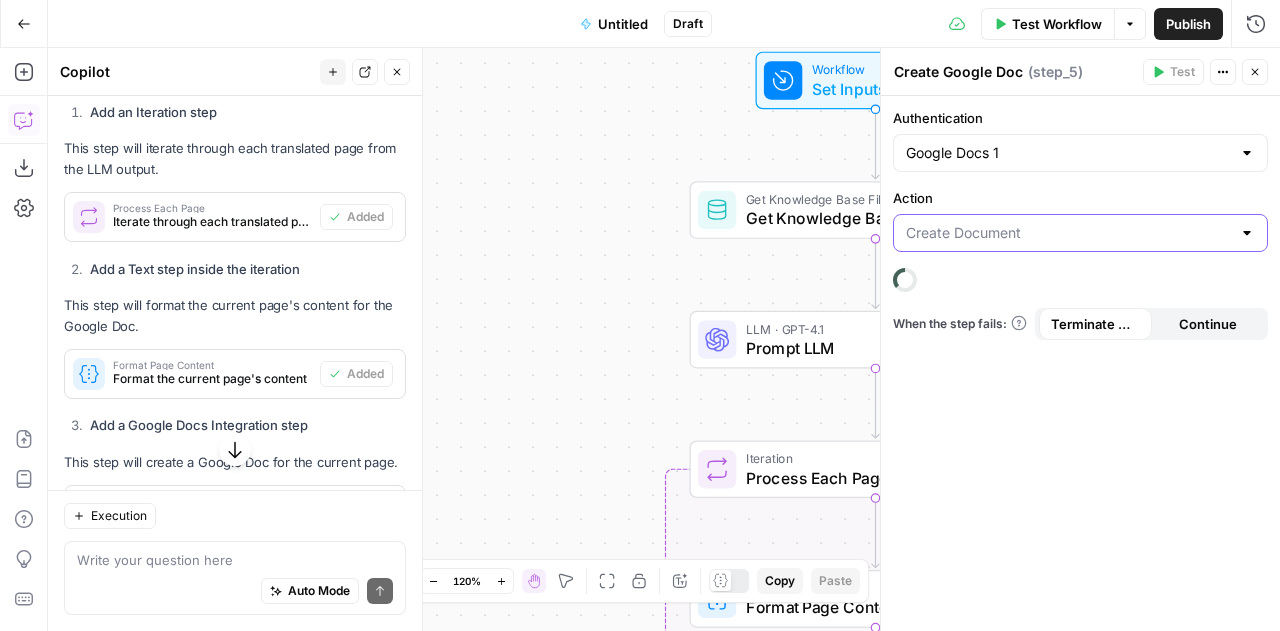 click on "Action" at bounding box center [1068, 233] 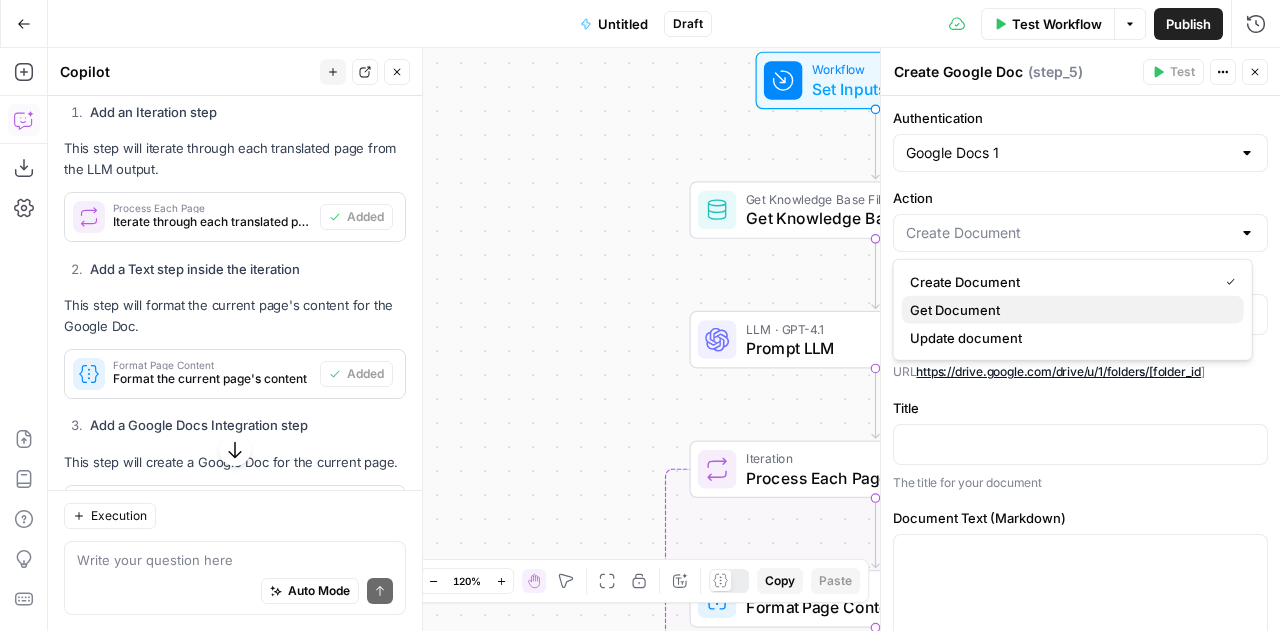click on "Get Document" at bounding box center [1069, 310] 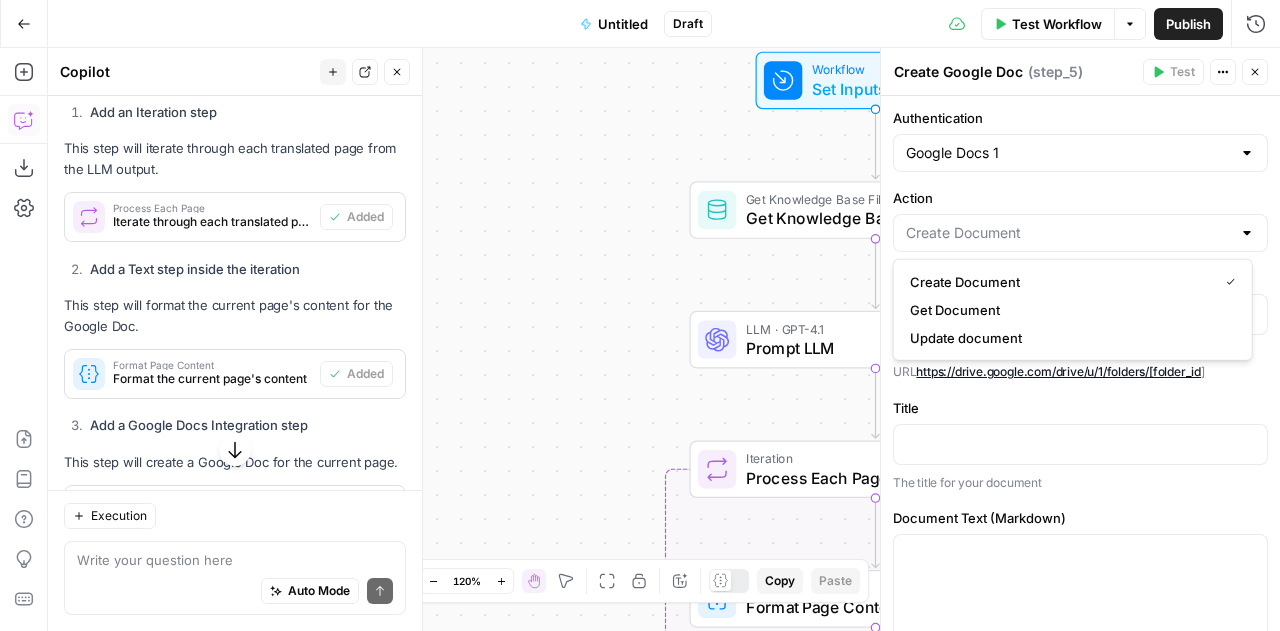 type on "Get Document" 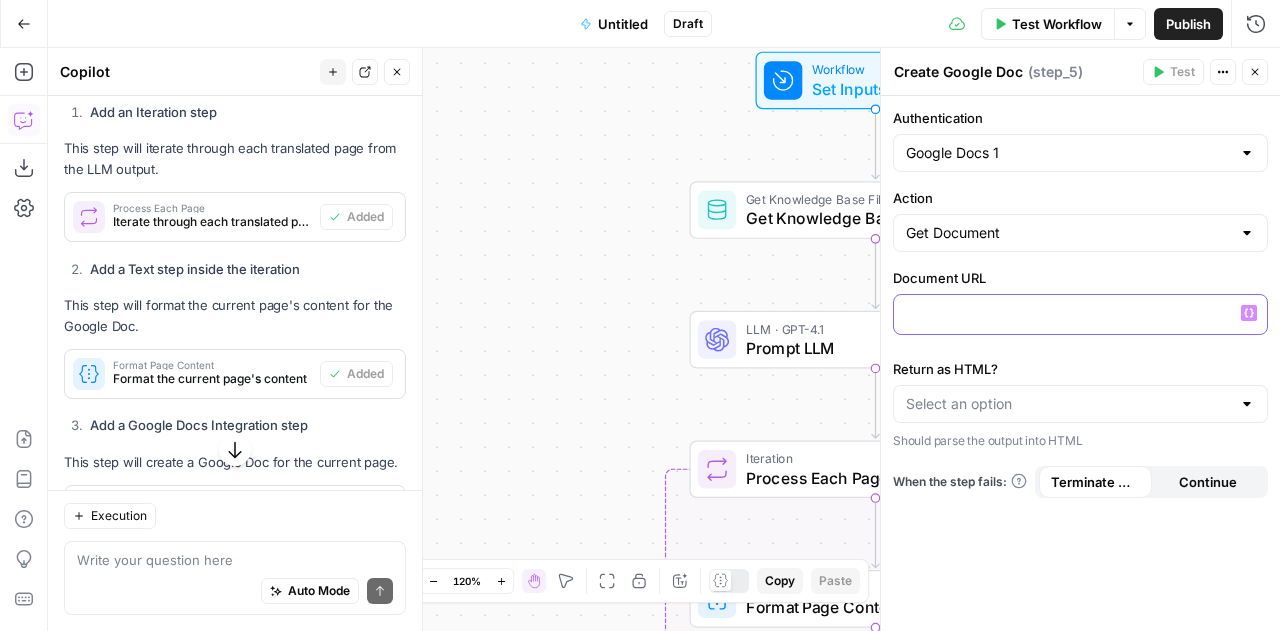 click at bounding box center [1080, 313] 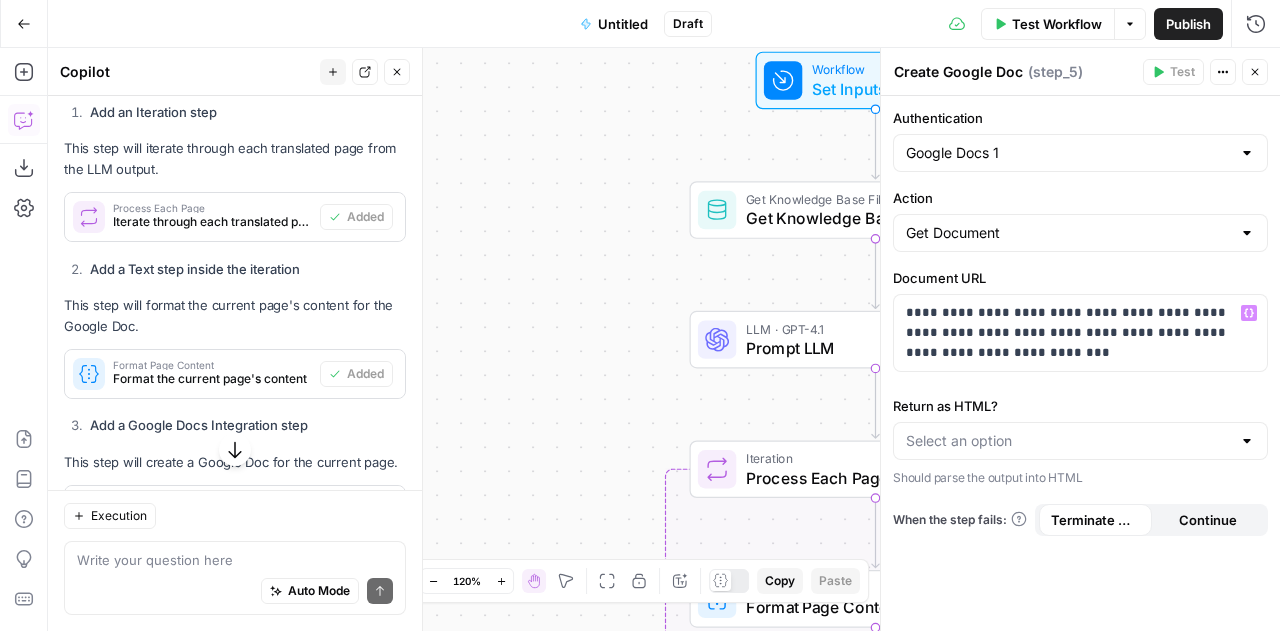 click at bounding box center [1080, 441] 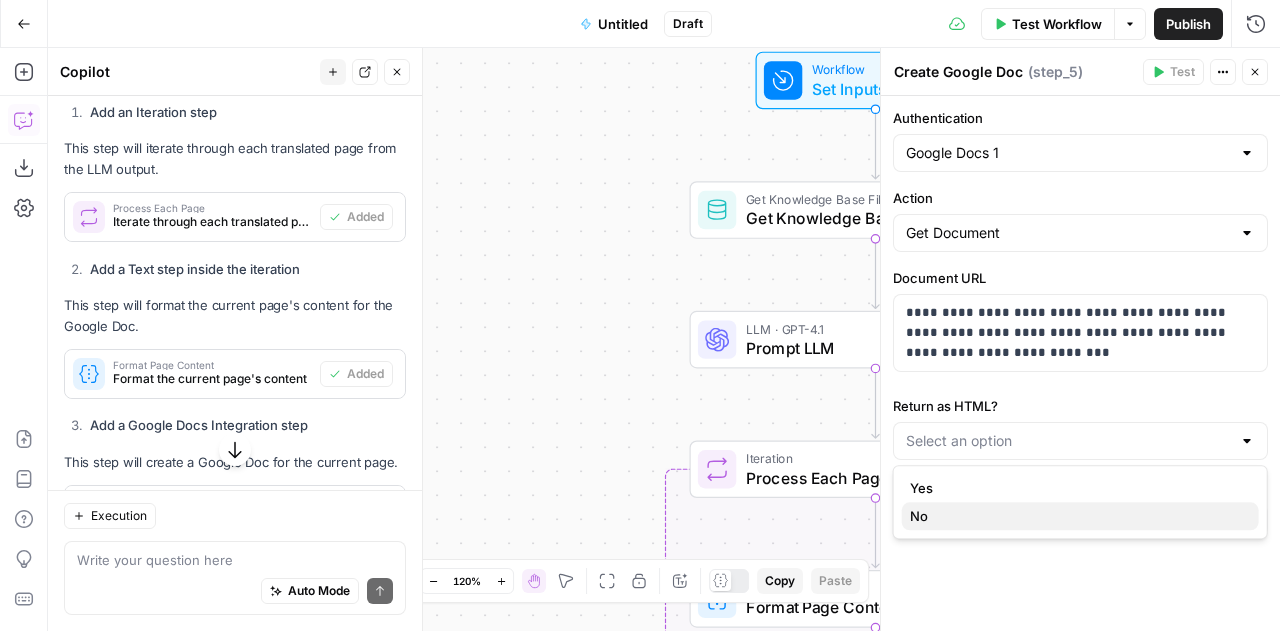 click on "No" at bounding box center (1080, 516) 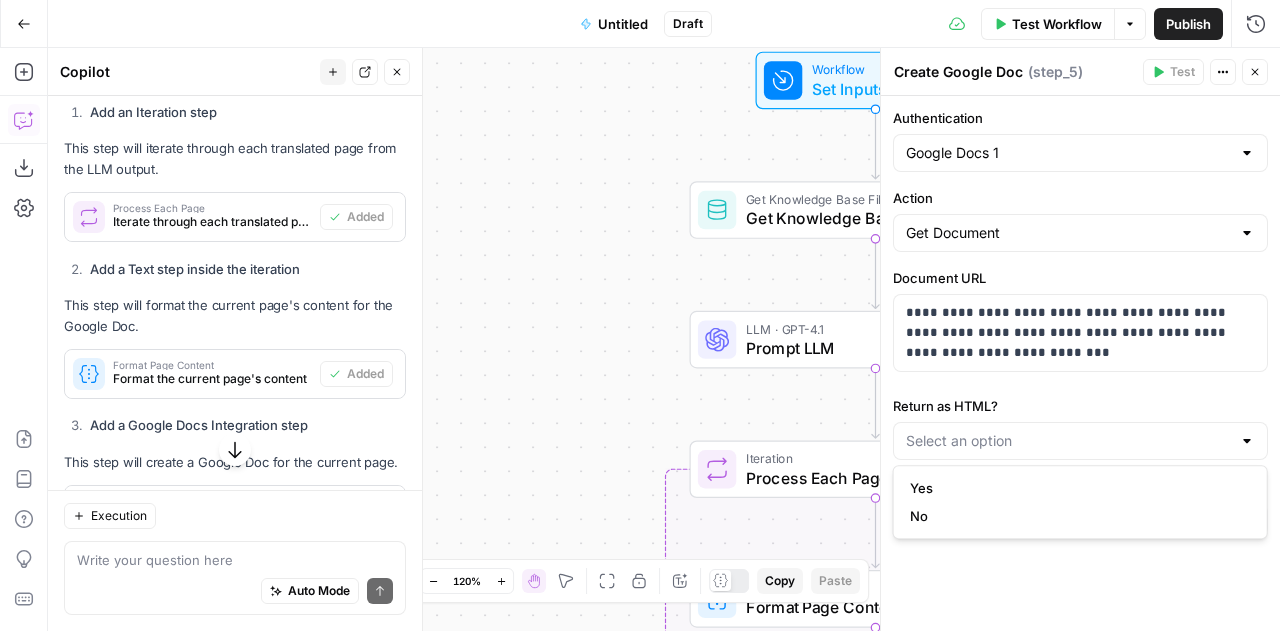 type on "No" 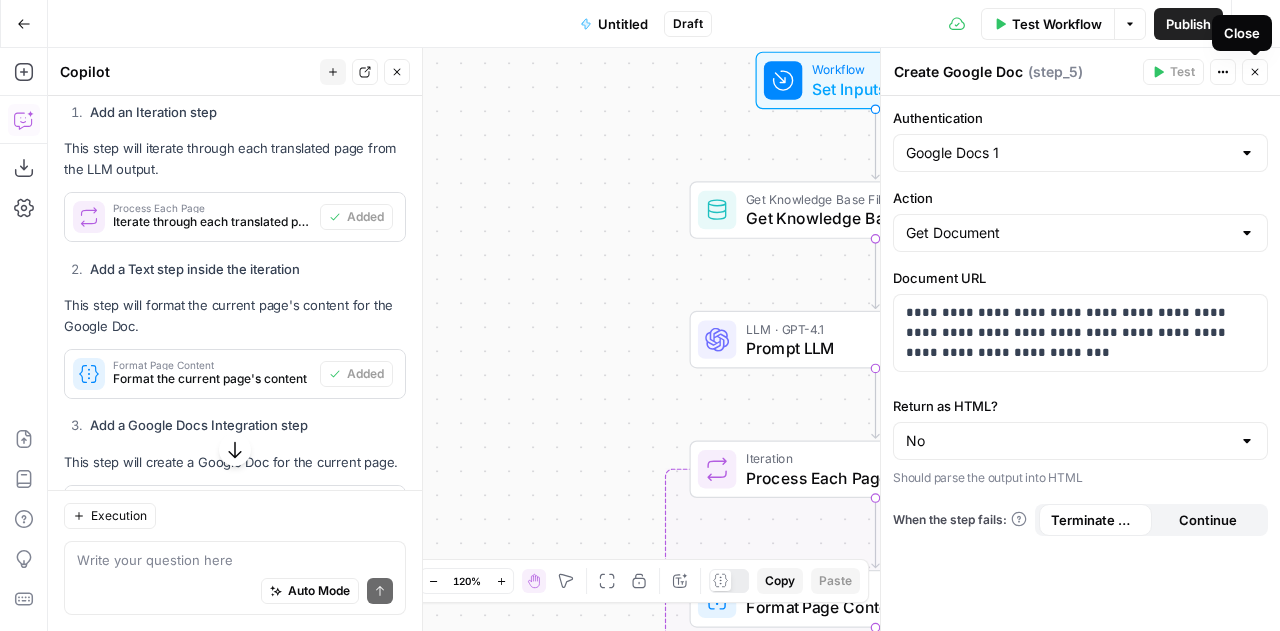 click 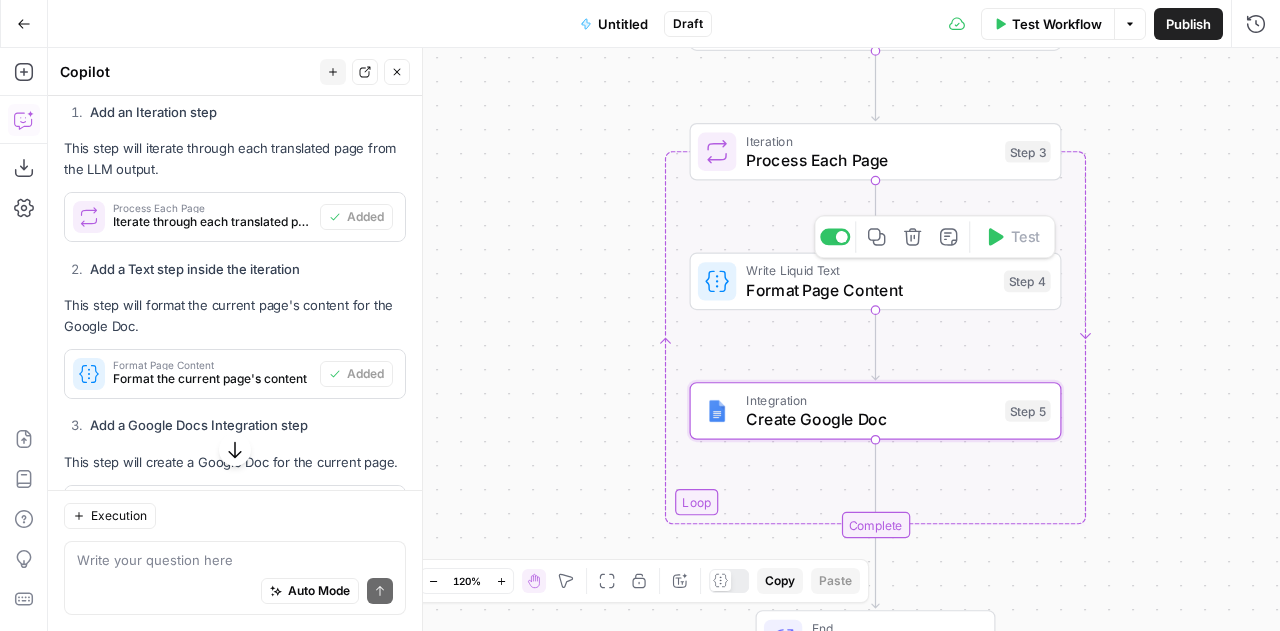 click on "Format Page Content" at bounding box center (870, 290) 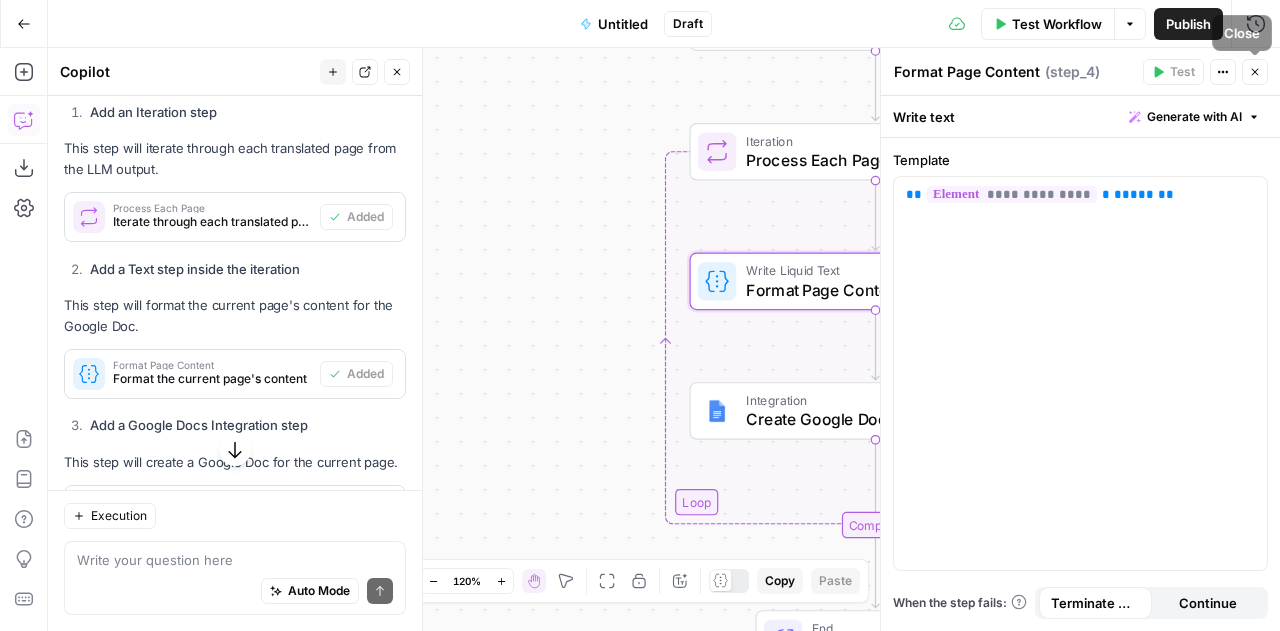 click 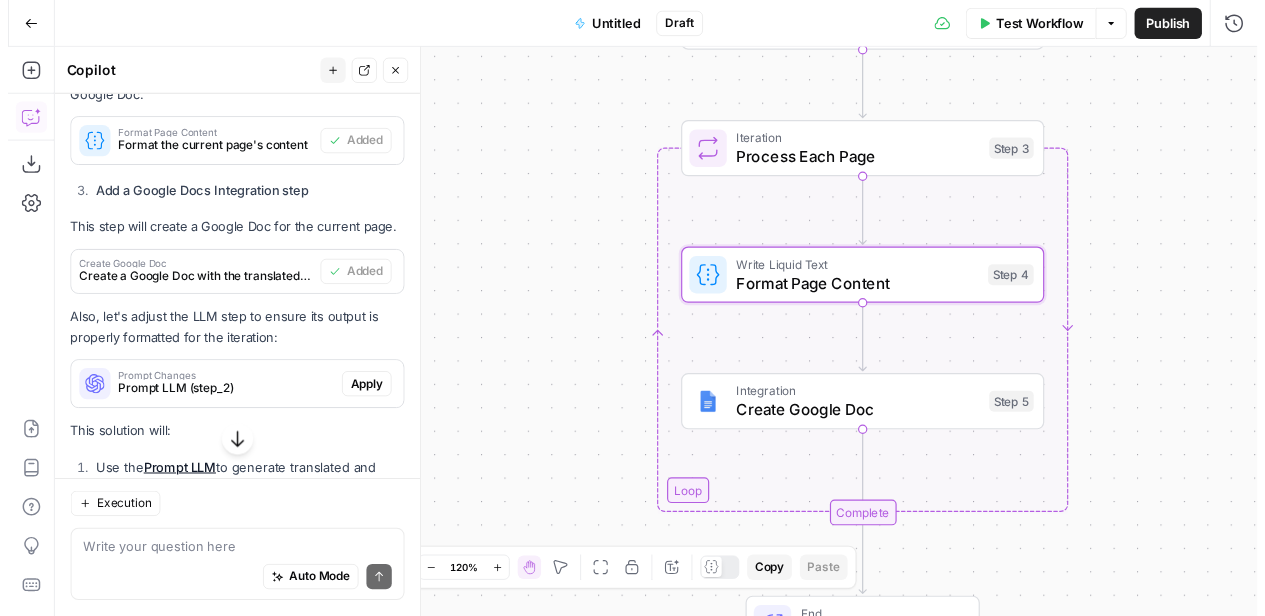 scroll, scrollTop: 2982, scrollLeft: 0, axis: vertical 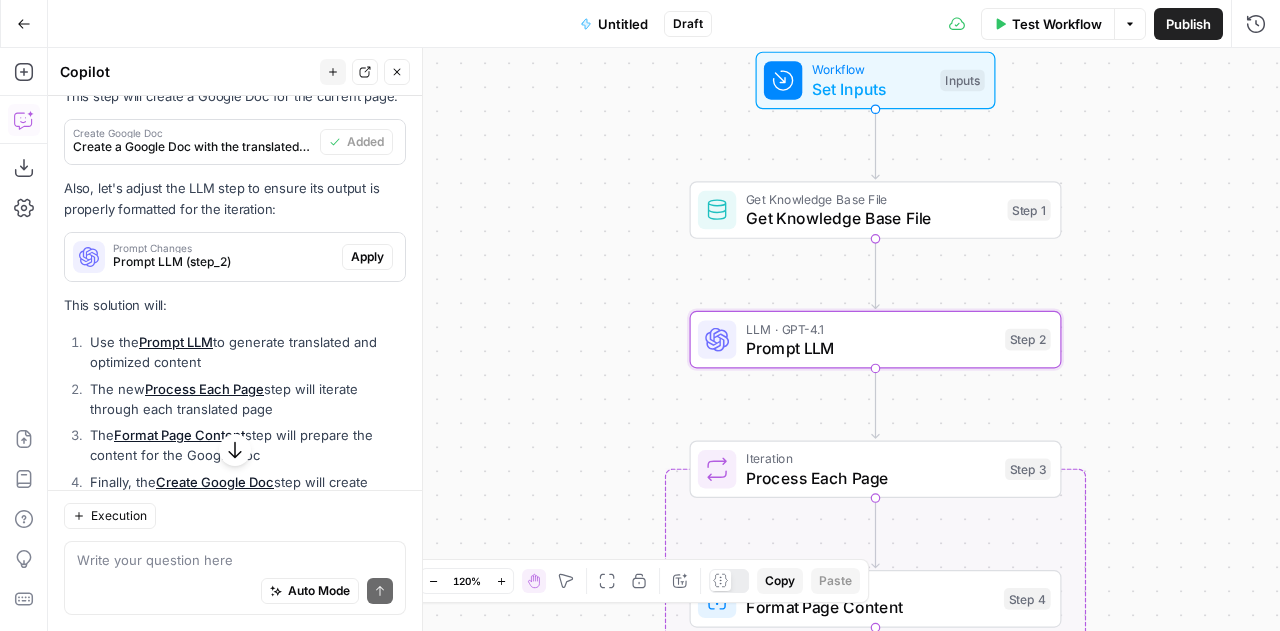 click on "Apply" at bounding box center [367, 257] 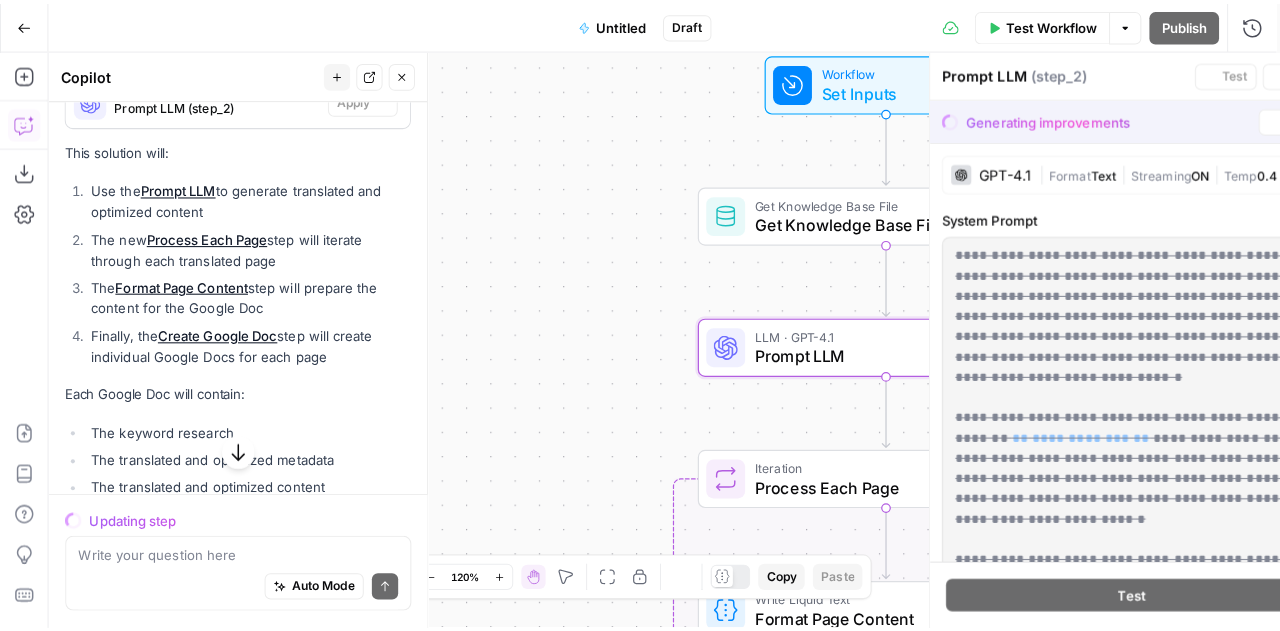 scroll, scrollTop: 2822, scrollLeft: 0, axis: vertical 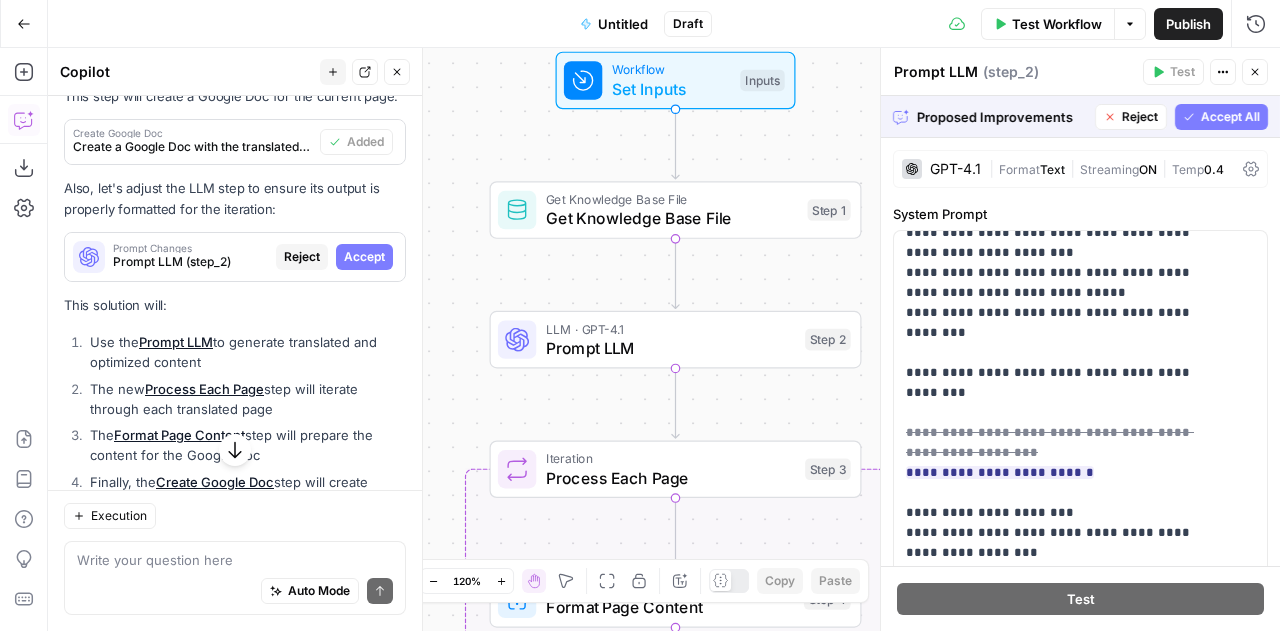 click on "Accept All" at bounding box center [1230, 117] 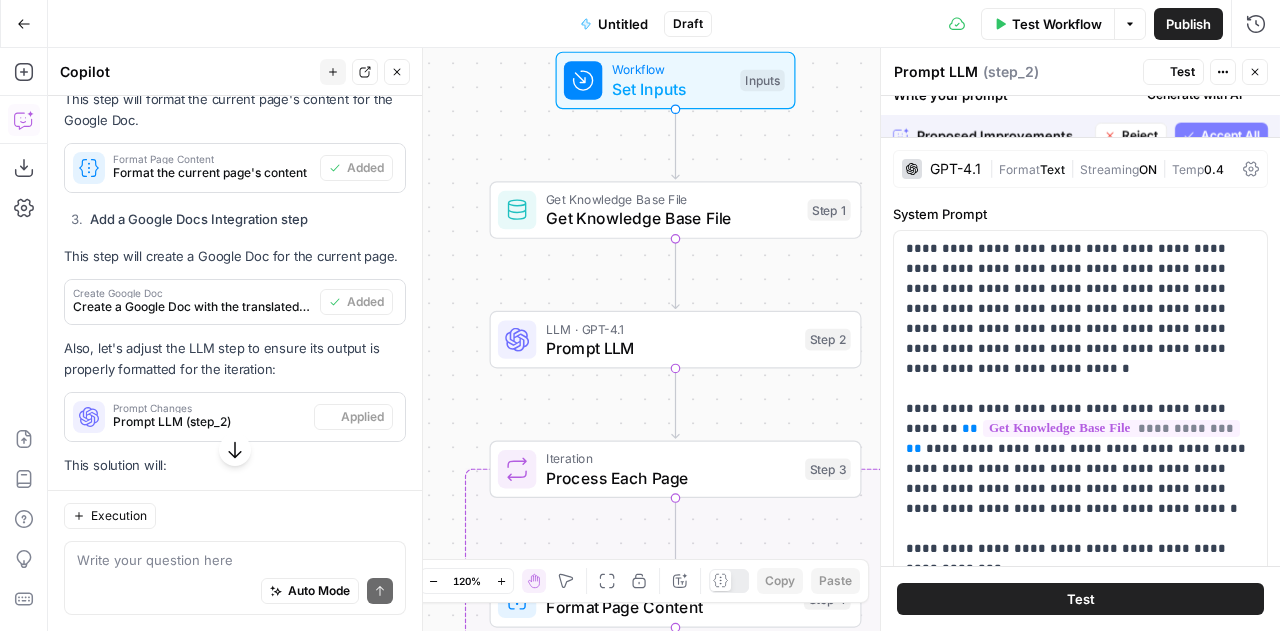 scroll, scrollTop: 2982, scrollLeft: 0, axis: vertical 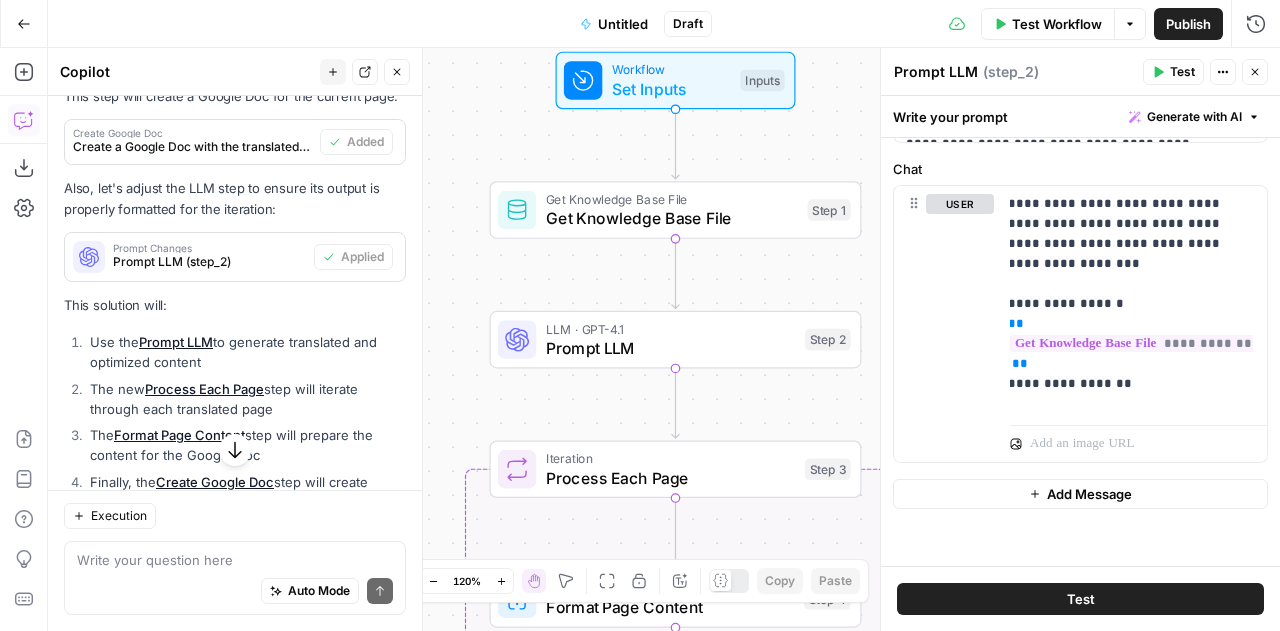 click on "Workflow Set Inputs Inputs Get Knowledge Base File Get Knowledge Base File Step 1 LLM · GPT-4.1 Prompt LLM Step 2 Loop Iteration Process Each Page Step 3 Write Liquid Text Format Page Content Step 4 Integration Create Google Doc Step 5 Complete End Output" at bounding box center (664, 339) 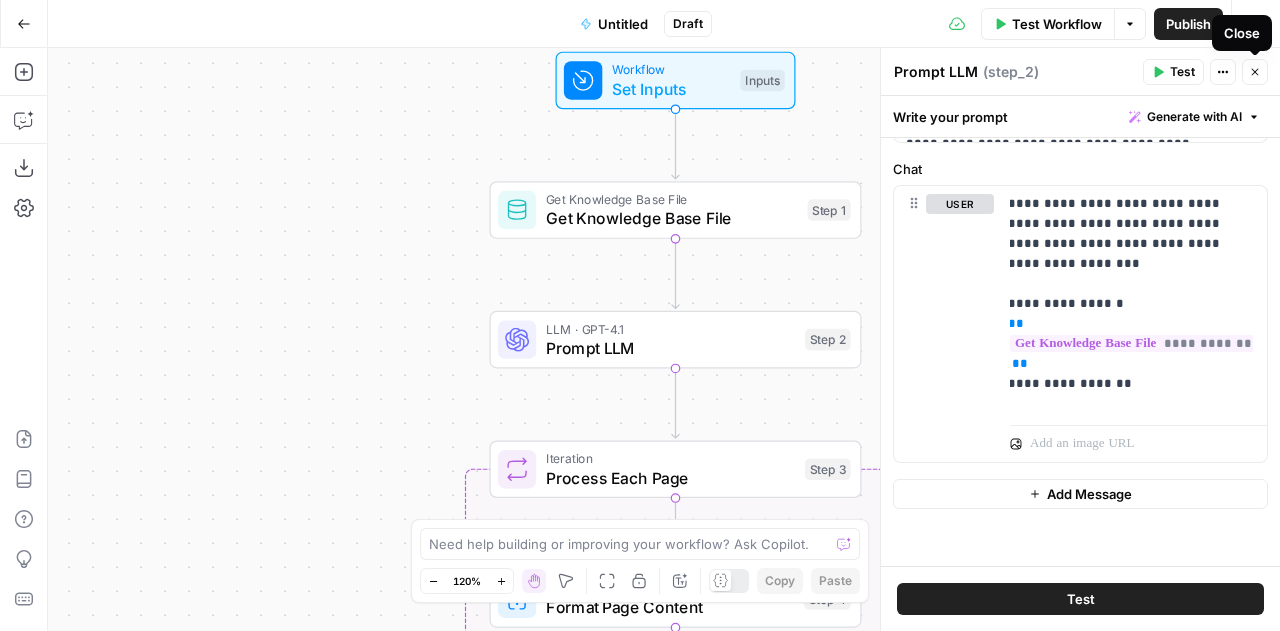 click on "Close" at bounding box center [1260, 72] 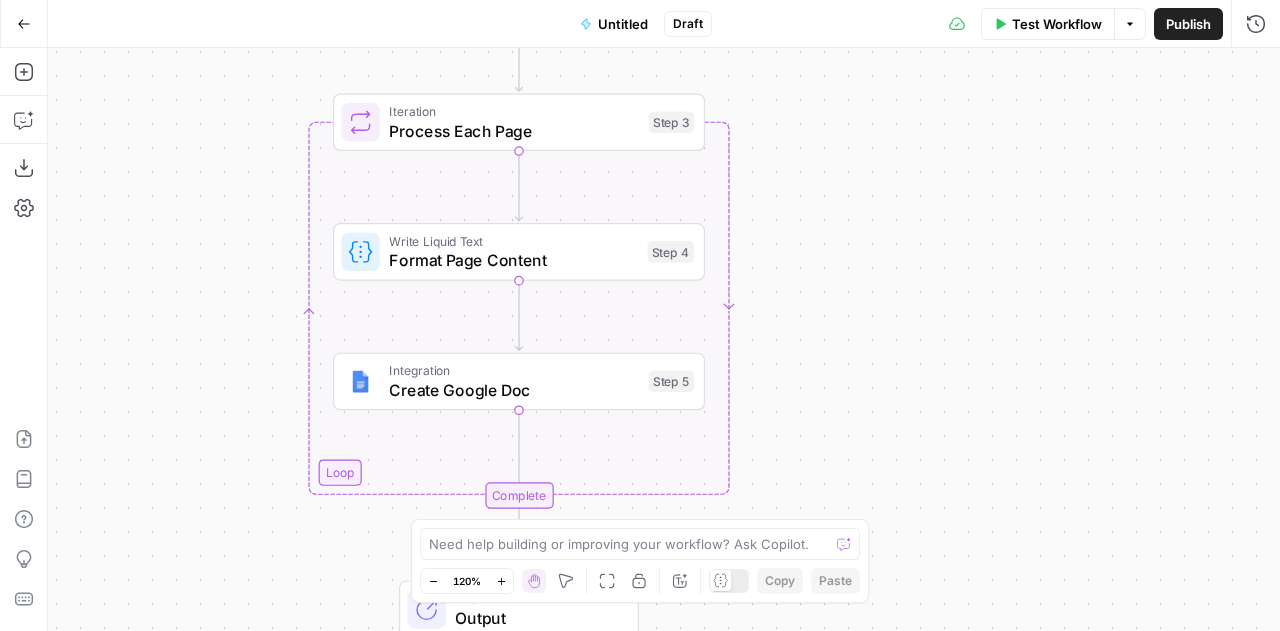 click on "Test Workflow" at bounding box center (1057, 24) 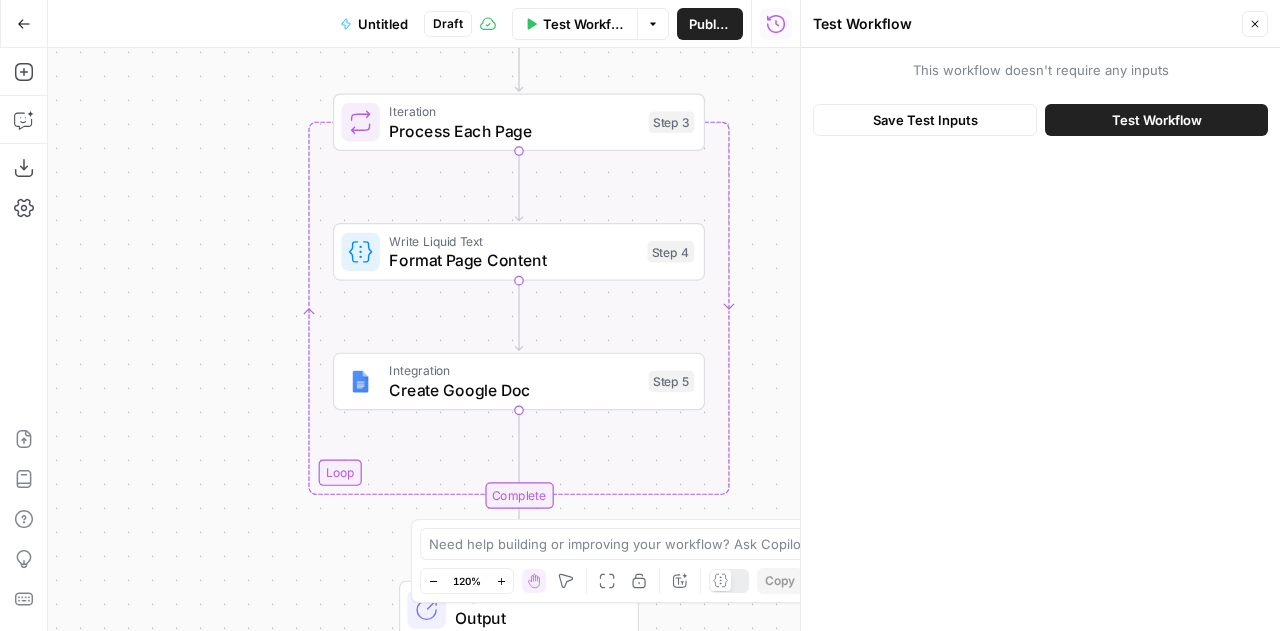 click on "Test Workflow" at bounding box center (1157, 120) 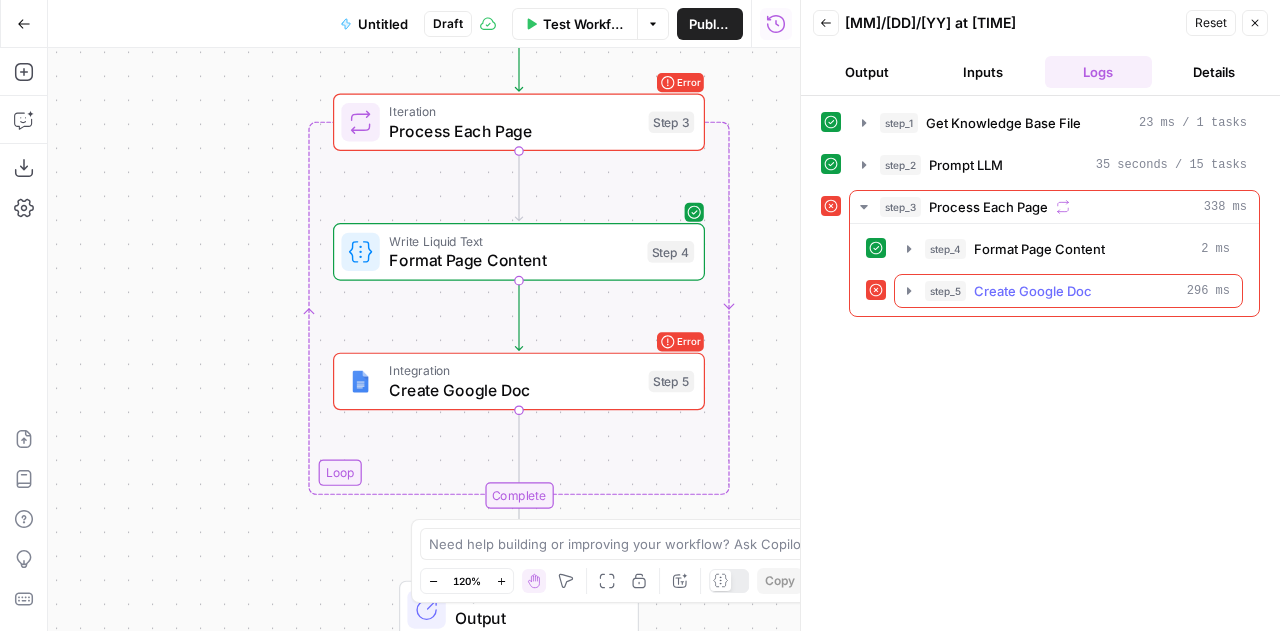 click on "Create Google Doc" at bounding box center [1033, 291] 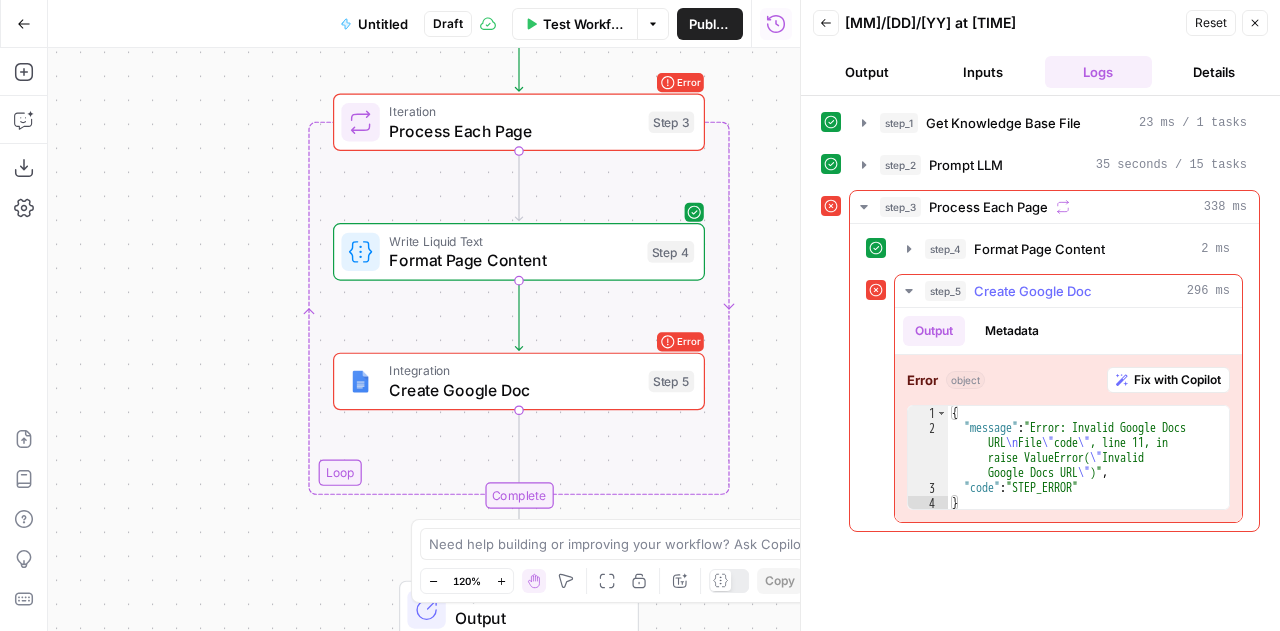 click on "Fix with Copilot" at bounding box center [1177, 380] 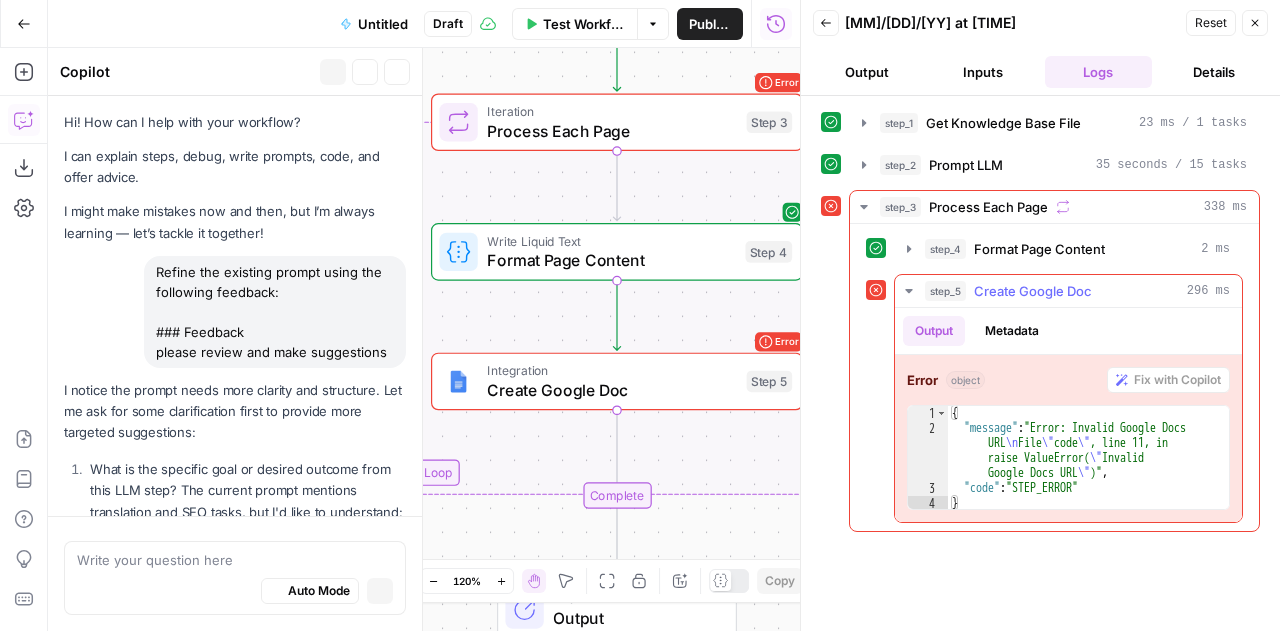 scroll, scrollTop: 3158, scrollLeft: 0, axis: vertical 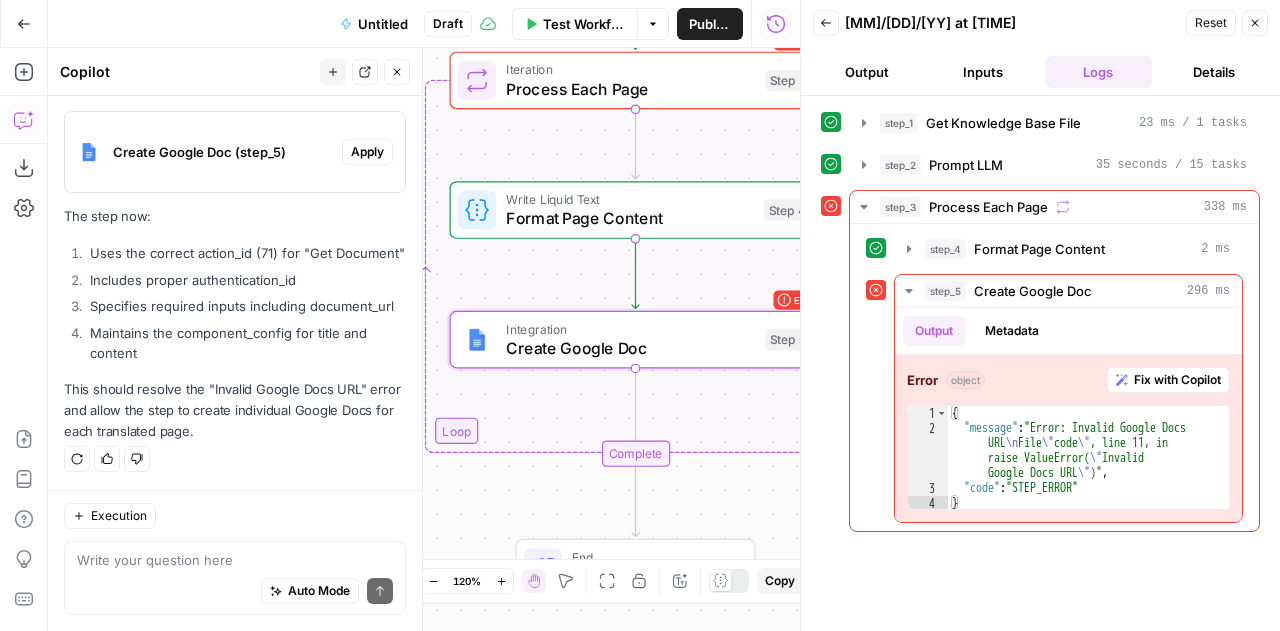 click on "Apply" at bounding box center (367, 152) 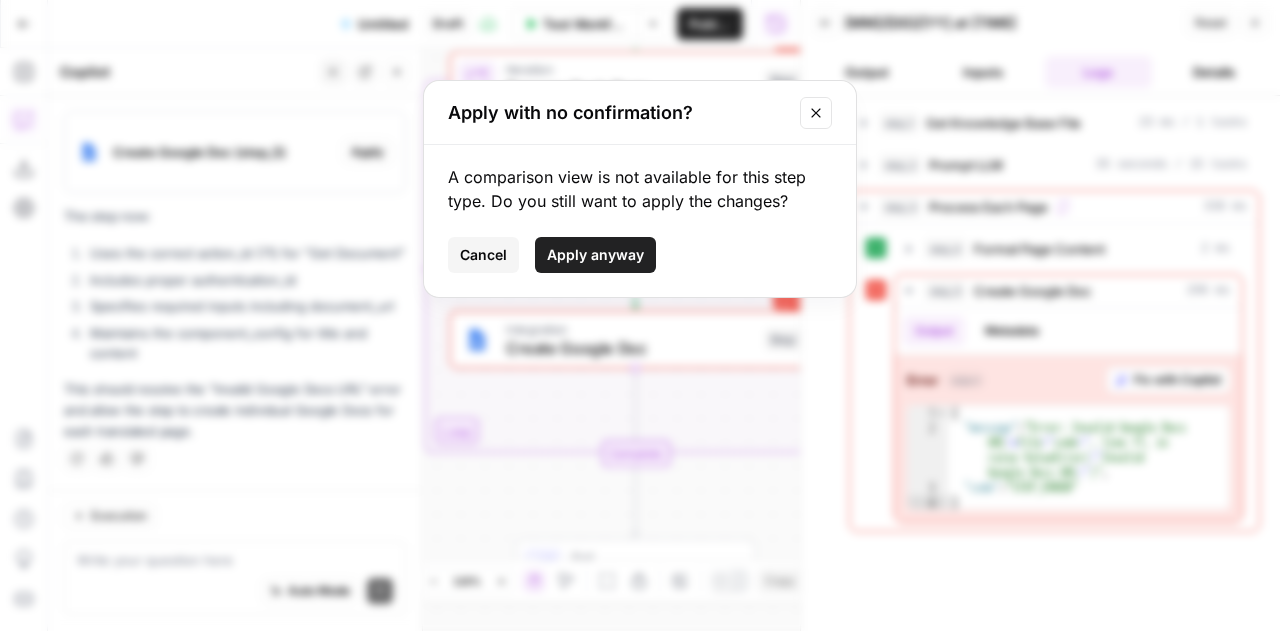 click on "Apply anyway" at bounding box center (595, 255) 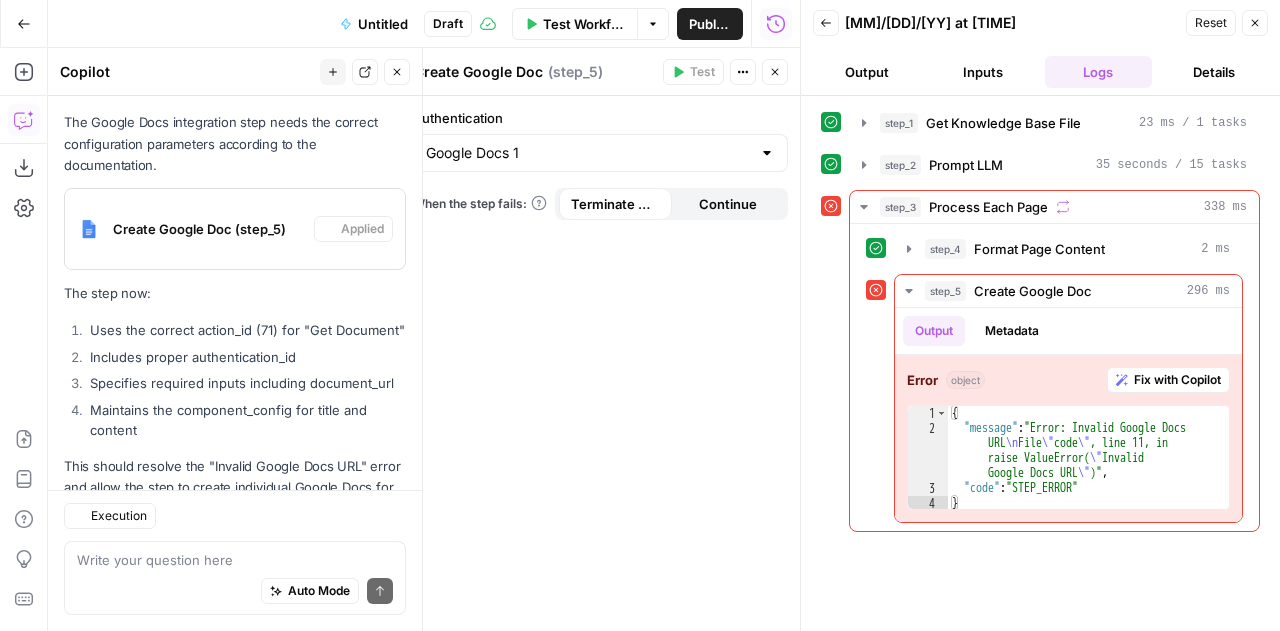 scroll, scrollTop: 3930, scrollLeft: 0, axis: vertical 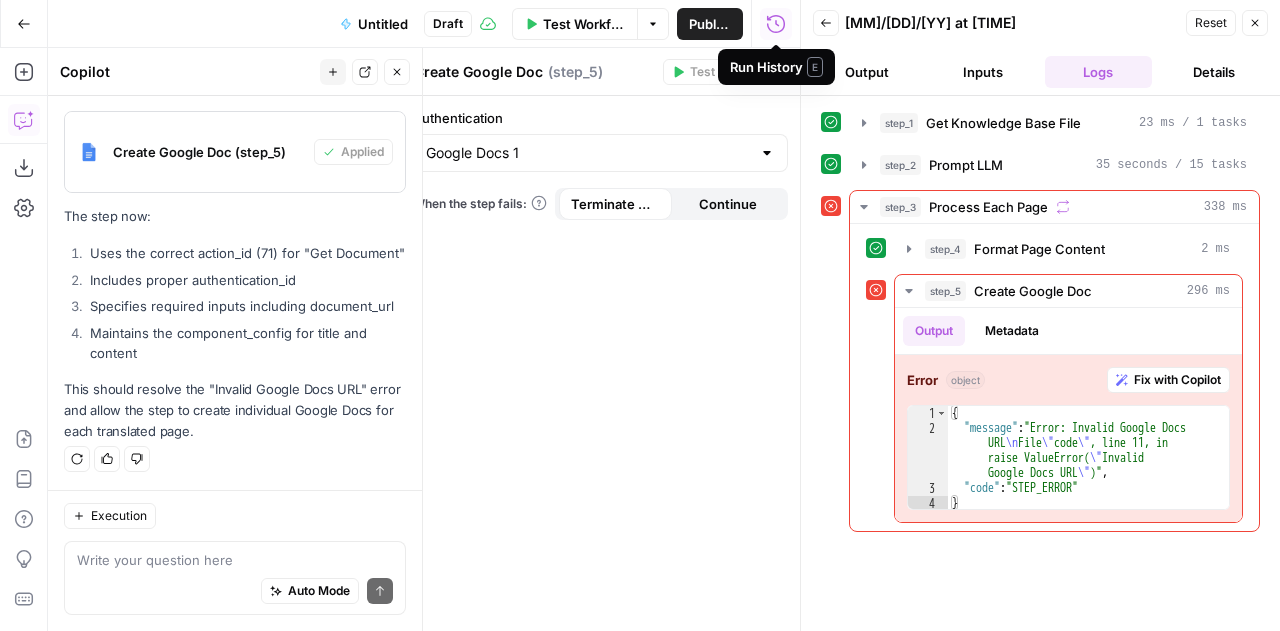 click on "step_1 Get Knowledge Base File 23 ms / 1 tasks step_2 Prompt LLM 35 seconds / 15 tasks step_3 Process Each Page 338 ms step_4 Format Page Content 2 ms step_5 Create Google Doc 296 ms Output Metadata Error object Fix with Copilot 1 2 3 4 {    "message" :  "Error: Invalid Google Docs         URL \n File  \" code \" , line 11, in                     raise ValueError( \" Invalid         Google Docs URL \" )" ,    "code" :  "STEP_ERROR" }     XXXXXXXXXXXXXXXXXXXXXXXXXXXXXXXXXXXXXXXXXXXXXXXXXXXXXXXXXXXXXXXXXXXXXXXXXXXXXXXXXXXXXXXXXXXXXXXXXXXXXXXXXXXXXXXXXXXXXXXXXXXXXXXXXXXXXXXXXXXXXXXXXXXXXXXXXXXXXXXXXXXXXXXXXXXXXXXXXXXXXXXXXXXXXXXXXXXXXXXXXXXXXXXXXXXXXXXXXXXXXXXXXXXXXXXXXXXXXXXXXXXXXXXXXXXXXXXXXXXXXXXXXXXXXXXXXXXXXXXXXXXXXXXXXXXXXXXXXXXXXXXXXXXXXXXXXXXXXXXXXXXXXXXXXXXXXXXXXXXXXXXXXXXXXXXXXXXXXXXXXXXXXXXXXXXXXXXXXXXXXXXXXXXXXXXXXXXXXXXXXXXXXXXXXXXXXXXXXXXXXXXXXXXXXXXXXXXXXXXXXXXXXXXXXXXXXXXXXXXXXXXXXXXXXXXXXXXXXXXXXXXXXXXXXXXXXXXXXXXXXXXXXXXXXXXX" at bounding box center (1040, 363) 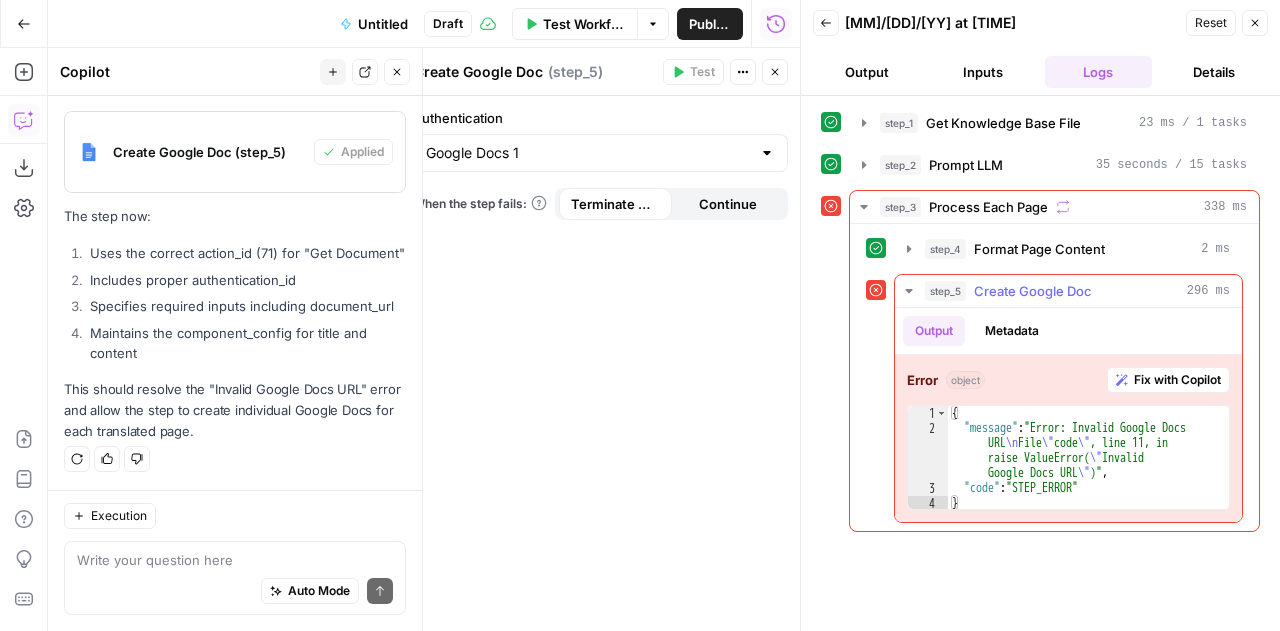 click on "Fix with Copilot" at bounding box center [1177, 380] 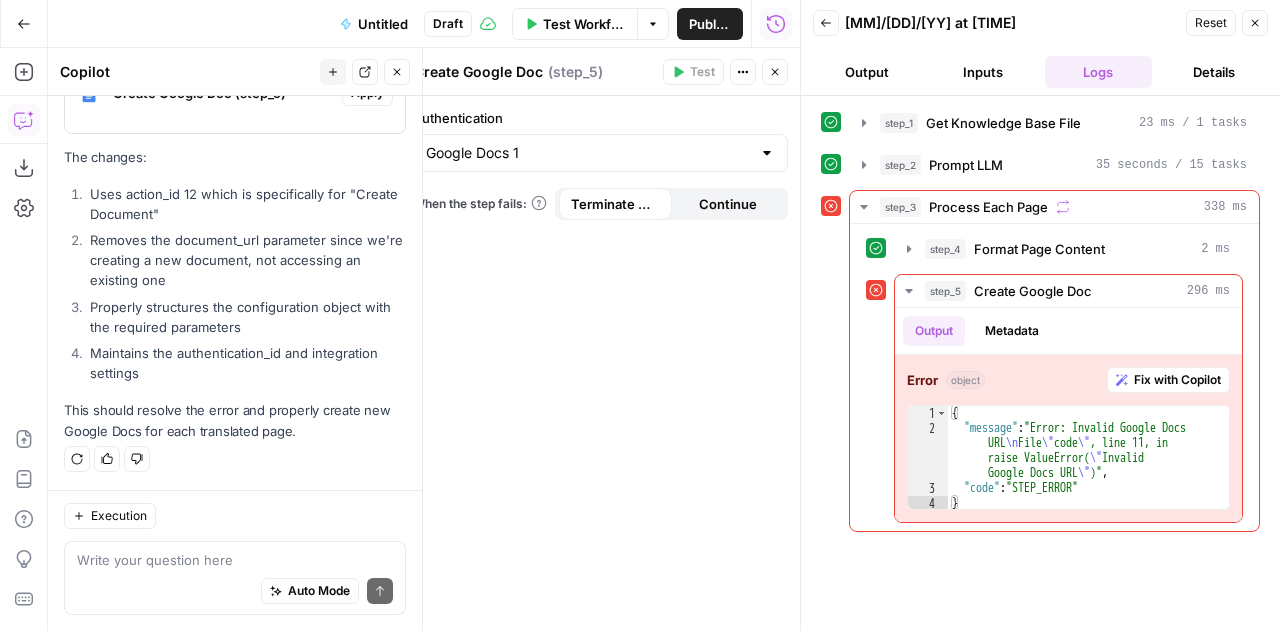 scroll, scrollTop: 4416, scrollLeft: 0, axis: vertical 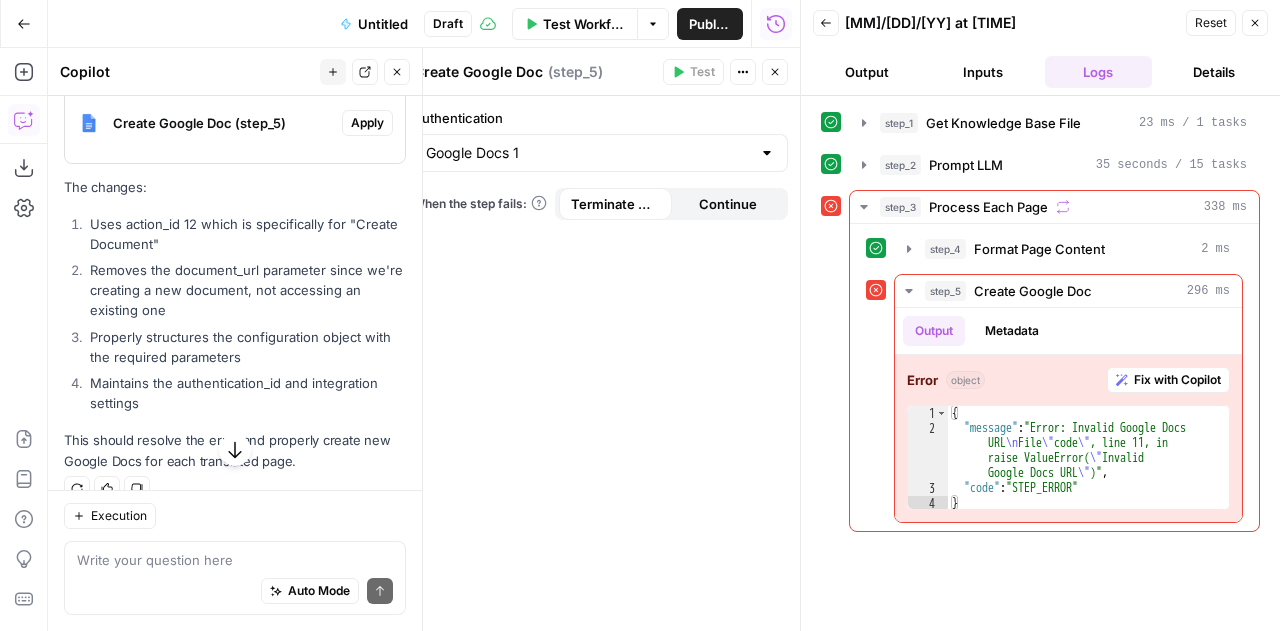 click on "Apply" at bounding box center [367, 123] 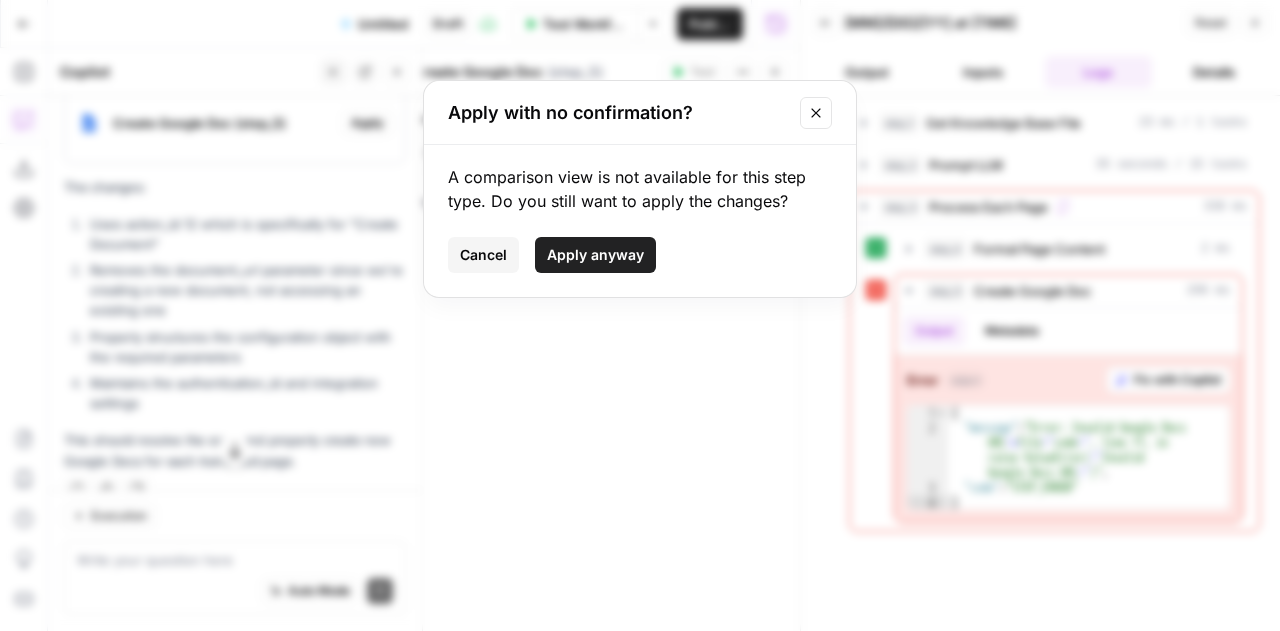 click on "Apply anyway" at bounding box center (595, 255) 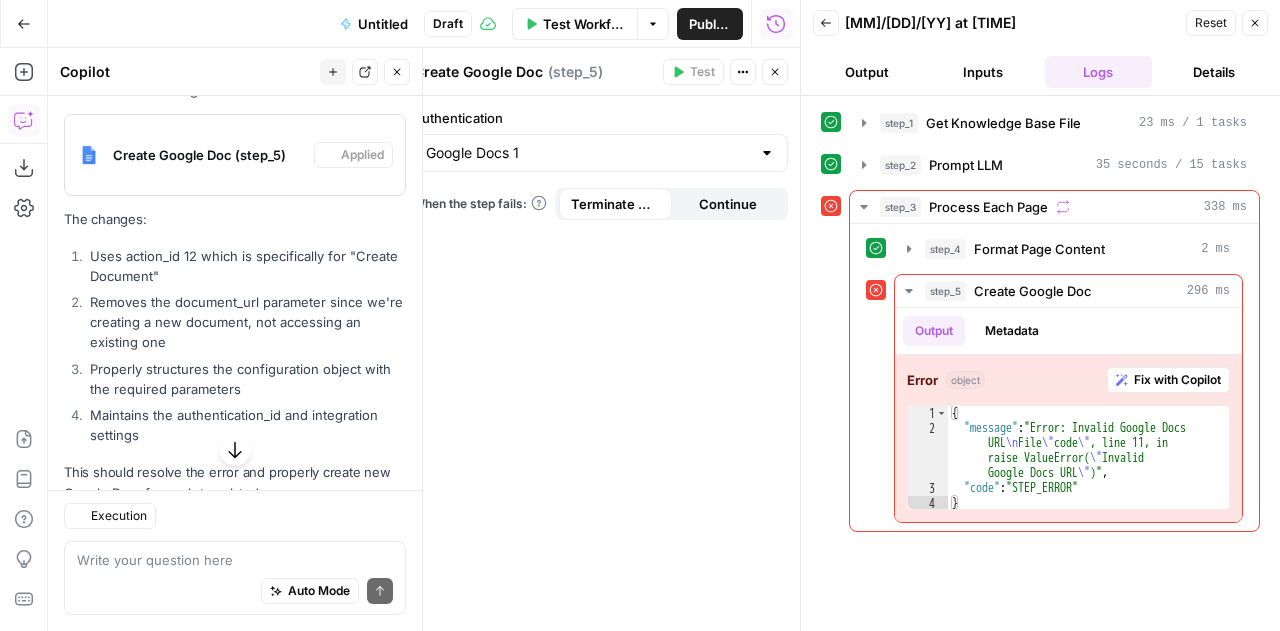scroll, scrollTop: 4448, scrollLeft: 0, axis: vertical 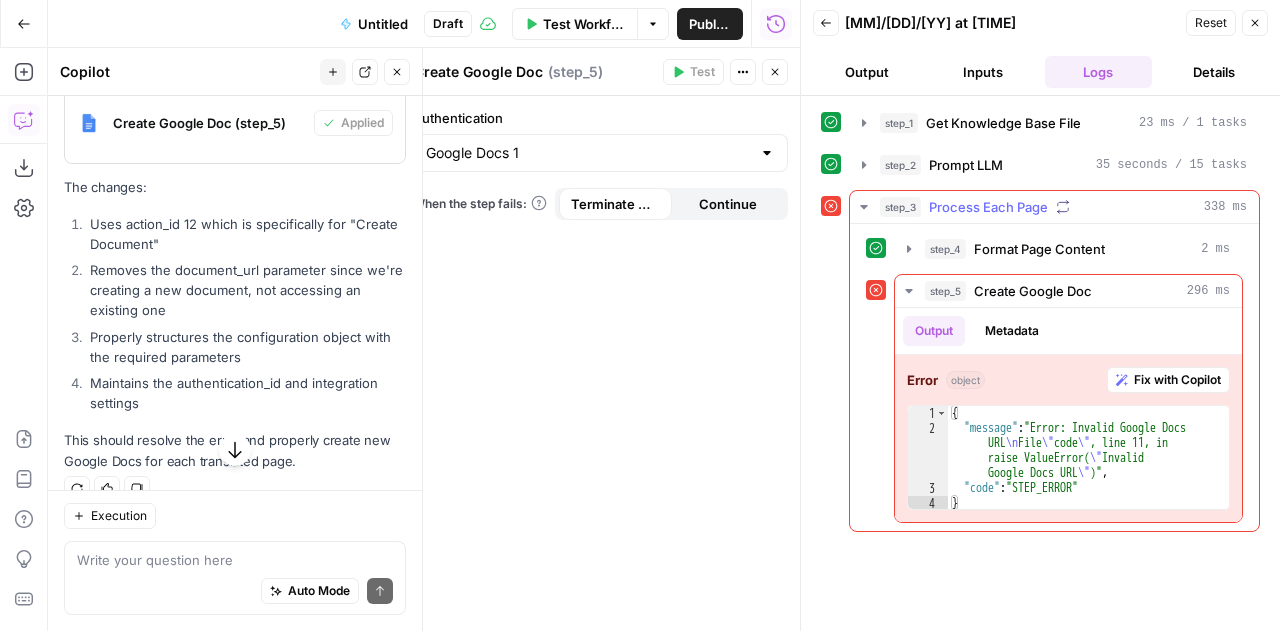 click 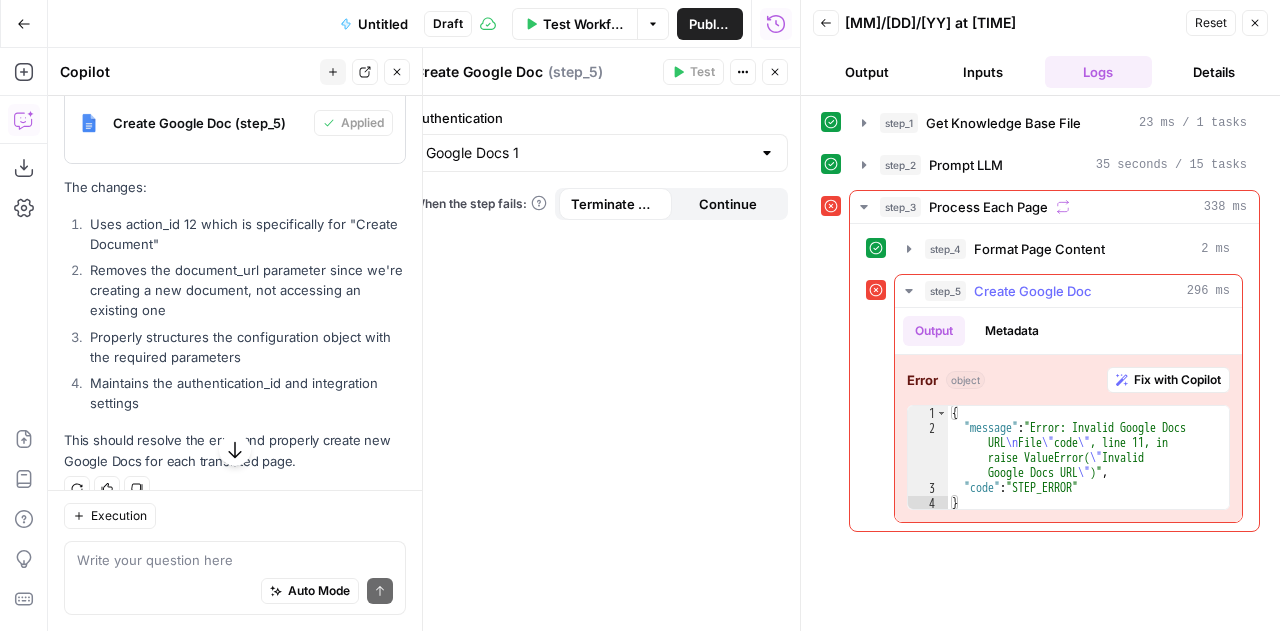 click 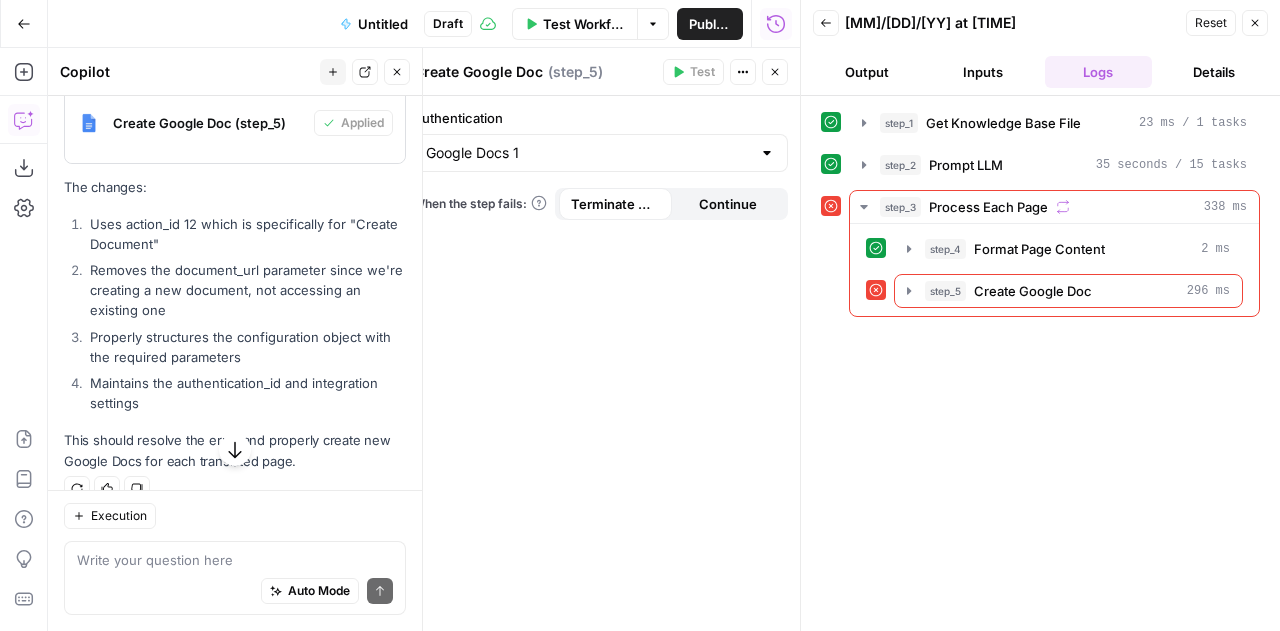 click on "step_1 Get Knowledge Base File 23 ms / 1 tasks step_2 Prompt LLM 35 seconds / 15 tasks step_3 Process Each Page 338 ms step_4 Format Page Content 2 ms step_5 Create Google Doc 296 ms" at bounding box center (1040, 363) 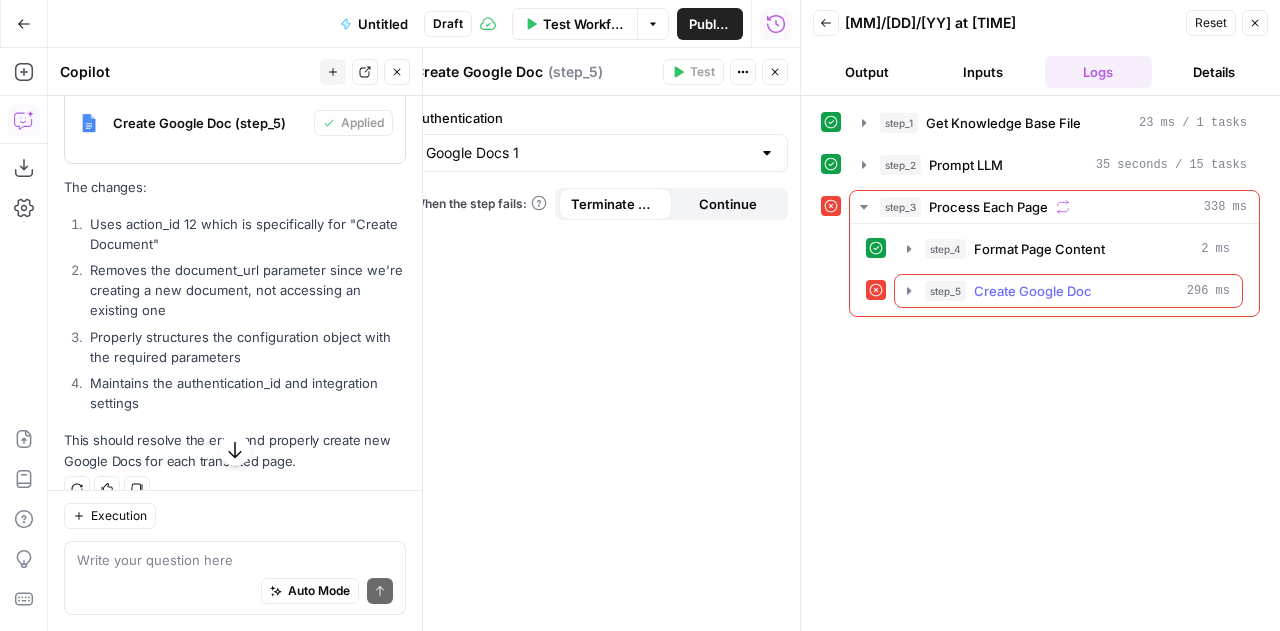 click on "Create Google Doc" at bounding box center [1033, 291] 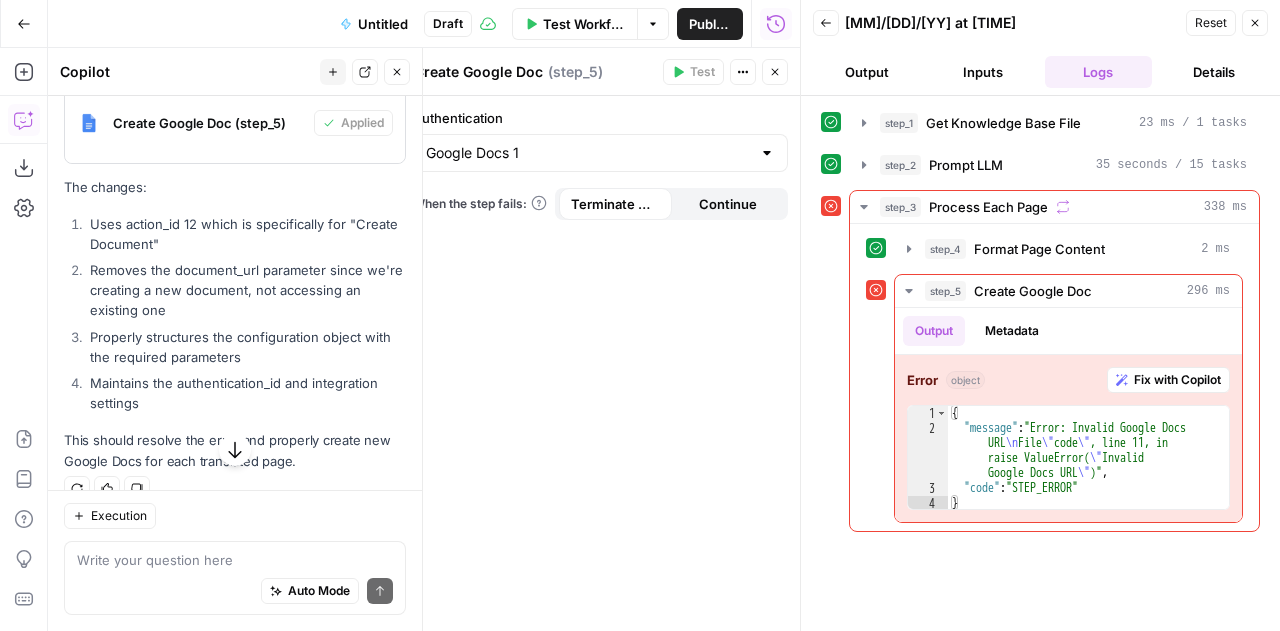 click on "step_1 Get Knowledge Base File 23 ms / 1 tasks step_2 Prompt LLM 35 seconds / 15 tasks step_3 Process Each Page 338 ms step_4 Format Page Content 2 ms step_5 Create Google Doc 296 ms Output Metadata Error object Fix with Copilot 1 2 3 4 {    "message" :  "Error: Invalid Google Docs         URL \n File  \" code \" , line 11, in                     raise ValueError( \" Invalid         Google Docs URL \" )" ,    "code" :  "STEP_ERROR" }     XXXXXXXXXXXXXXXXXXXXXXXXXXXXXXXXXXXXXXXXXXXXXXXXXXXXXXXXXXXXXXXXXXXXXXXXXXXXXXXXXXXXXXXXXXXXXXXXXXXXXXXXXXXXXXXXXXXXXXXXXXXXXXXXXXXXXXXXXXXXXXXXXXXXXXXXXXXXXXXXXXXXXXXXXXXXXXXXXXXXXXXXXXXXXXXXXXXXXXXXXXXXXXXXXXXXXXXXXXXXXXXXXXXXXXXXXXXXXXXXXXXXXXXXXXXXXXXXXXXXXXXXXXXXXXXXXXXXXXXXXXXXXXXXXXXXXXXXXXXXXXXXXXXXXXXXXXXXXXXXXXXXXXXXXXXXXXXXXXXXXXXXXXXXXXXXXXXXXXXXXXXXXXXXXXXXXXXXXXXXXXXXXXXXXXXXXXXXXXXXXXXXXXXXXXXXXXXXXXXXXXXXXXXXXXXXXXXXXXXXXXXXXXXXXXXXXXXXXXXXXXXXXXXXXXXXXXXXXXXXXXXXXXXXXXXXXXXXXXXXXXXXXXXXXXXX" at bounding box center [1040, 363] 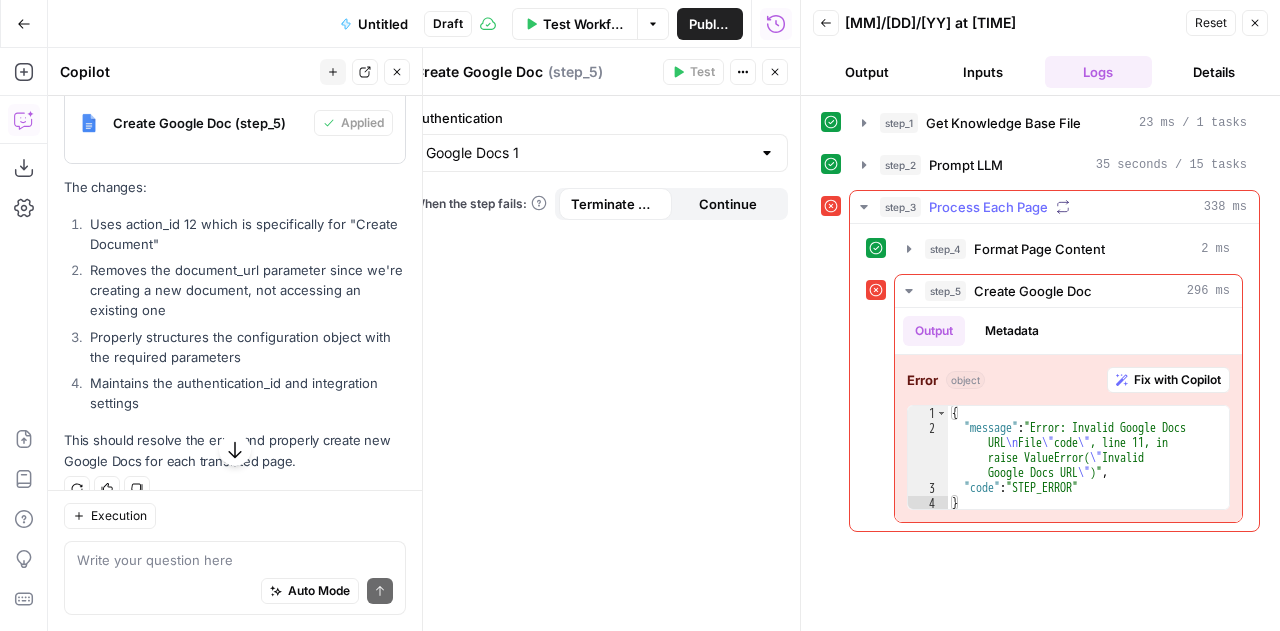 click 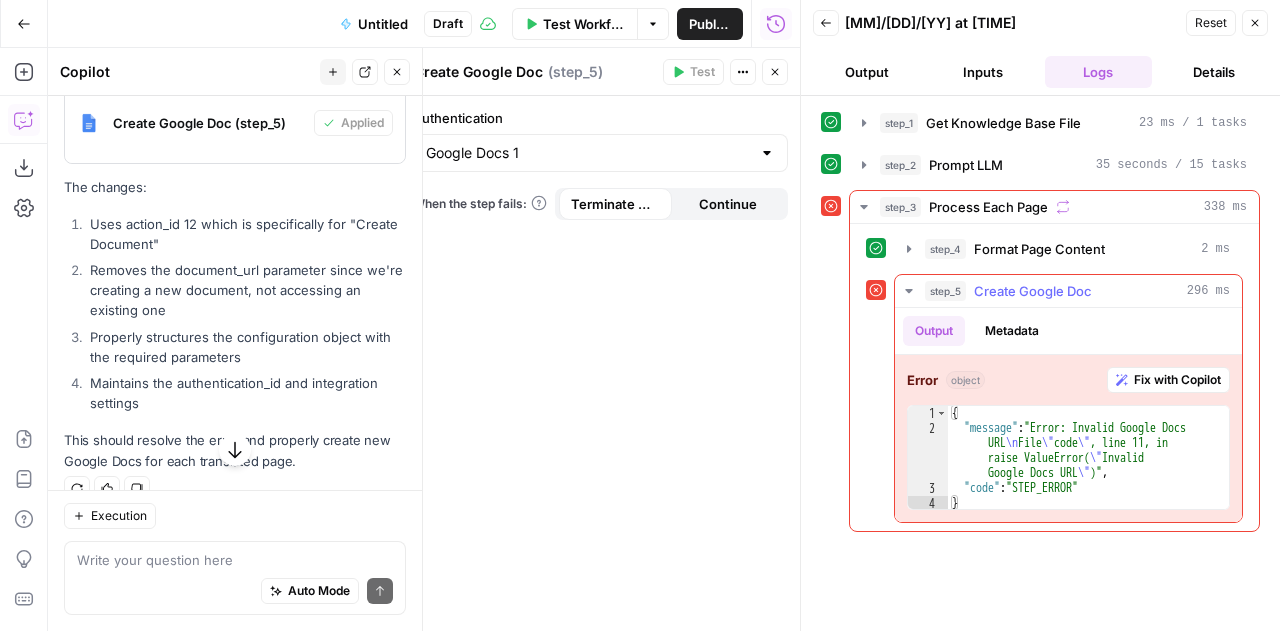 click on "Fix with Copilot" at bounding box center (1177, 380) 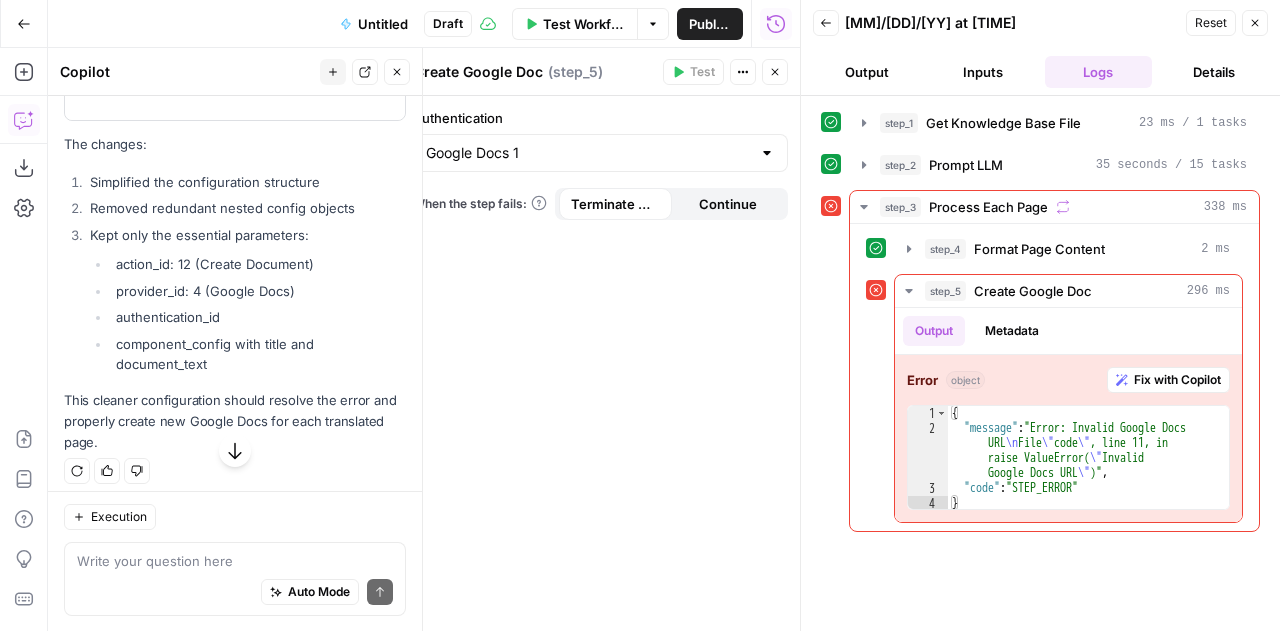 scroll, scrollTop: 5120, scrollLeft: 0, axis: vertical 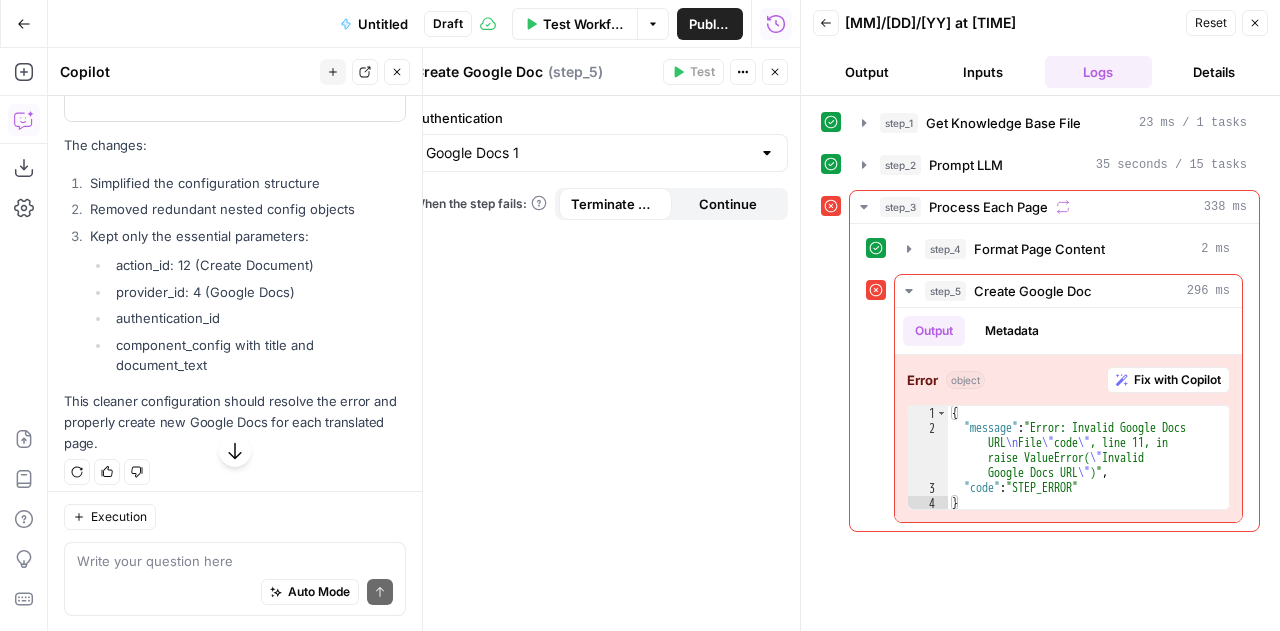 click on "Apply" at bounding box center (367, 81) 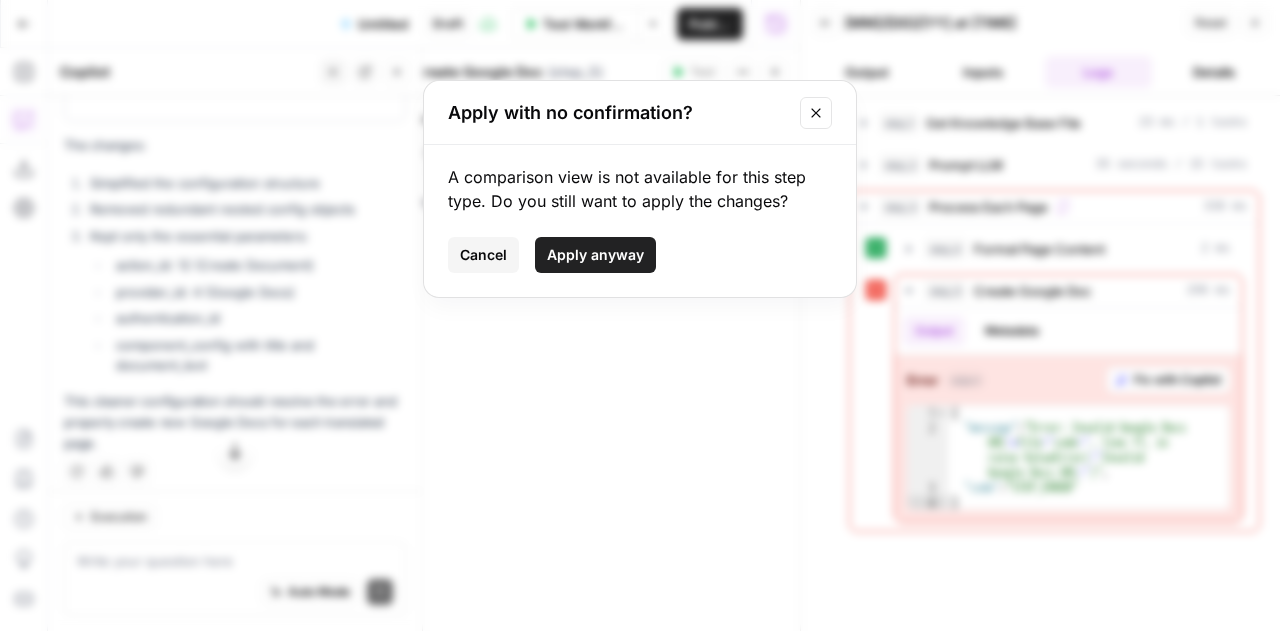 click on "Apply anyway" at bounding box center [595, 255] 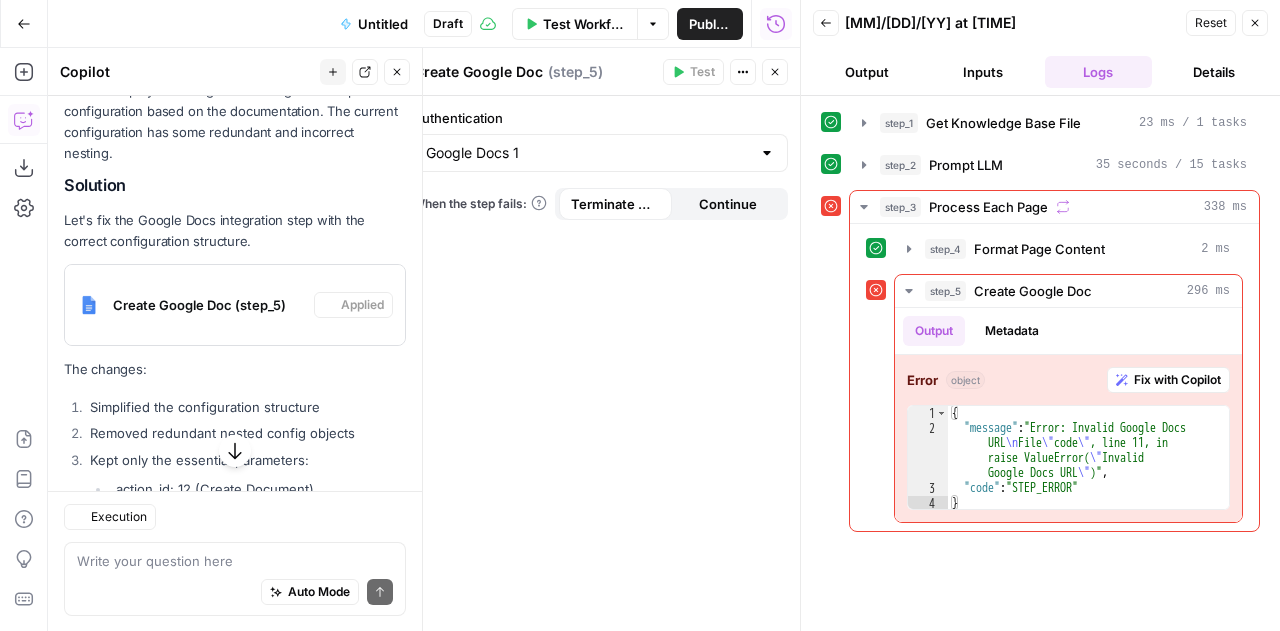 scroll, scrollTop: 5120, scrollLeft: 0, axis: vertical 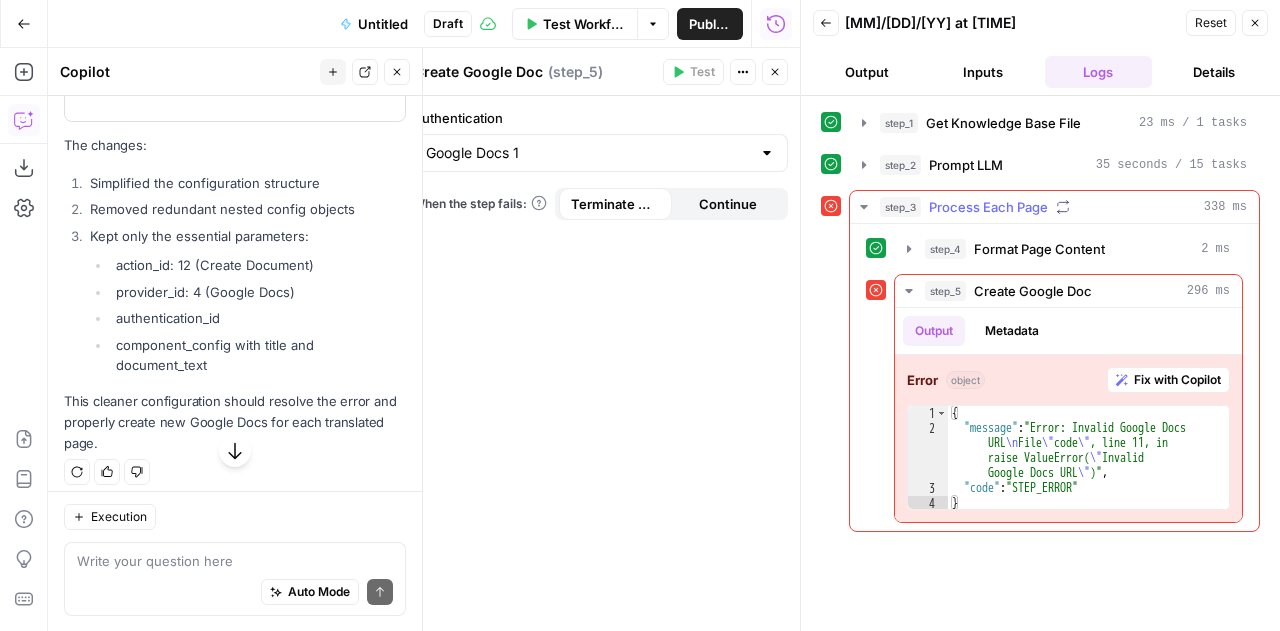click on "step_3 Process Each Page 338 ms" at bounding box center (1054, 207) 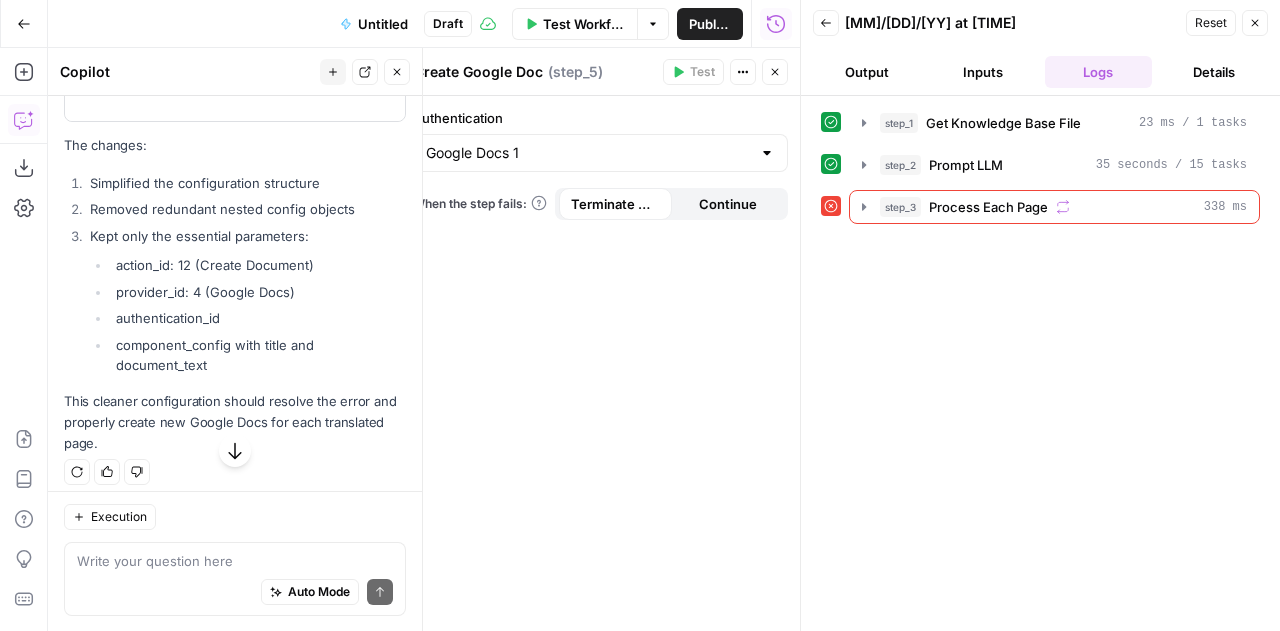 click on "step_1 Get Knowledge Base File 23 ms / 1 tasks step_2 Prompt LLM 35 seconds / 15 tasks step_3 Process Each Page 338 ms" at bounding box center (1040, 363) 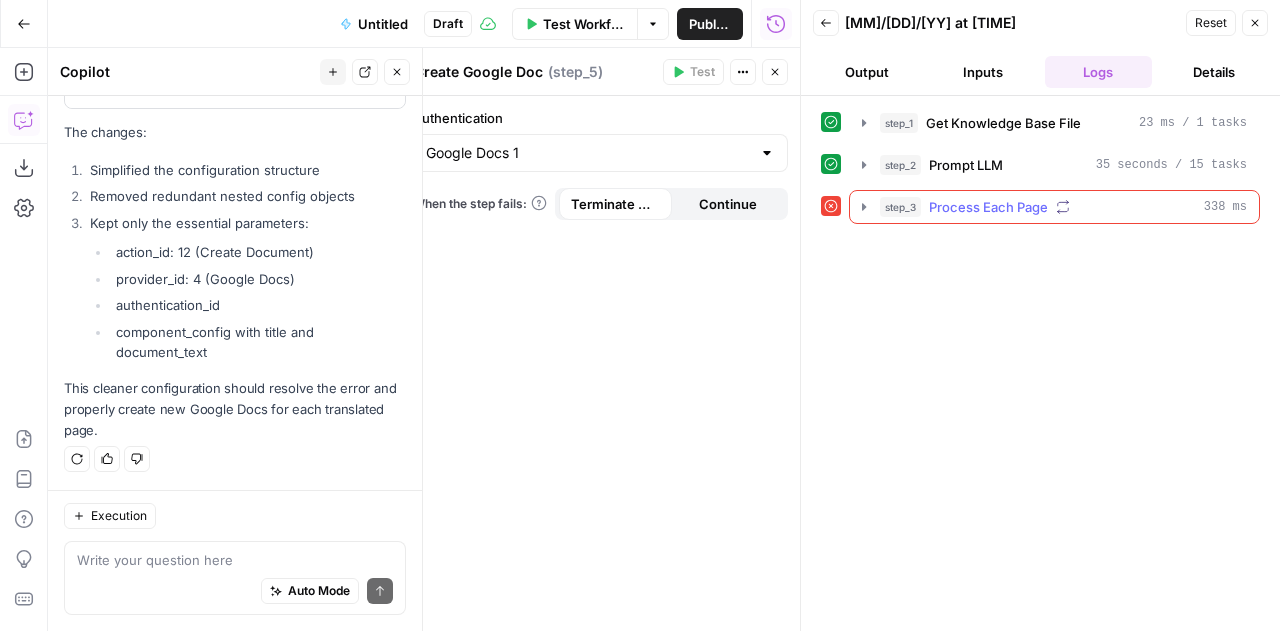 click 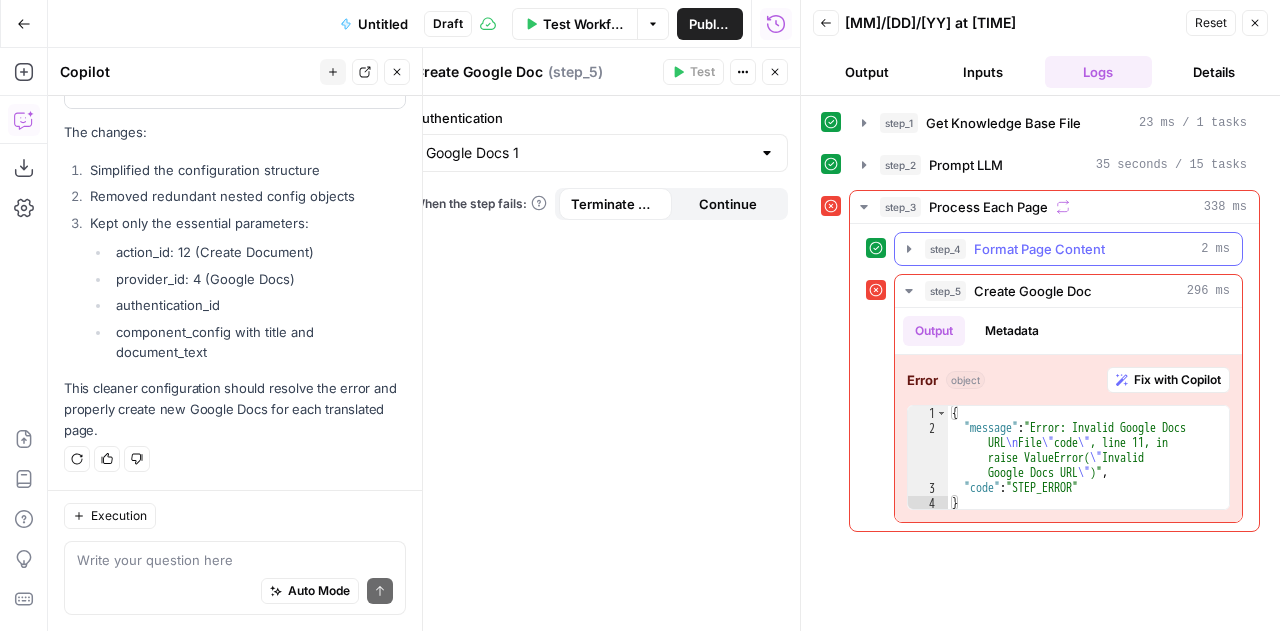 click 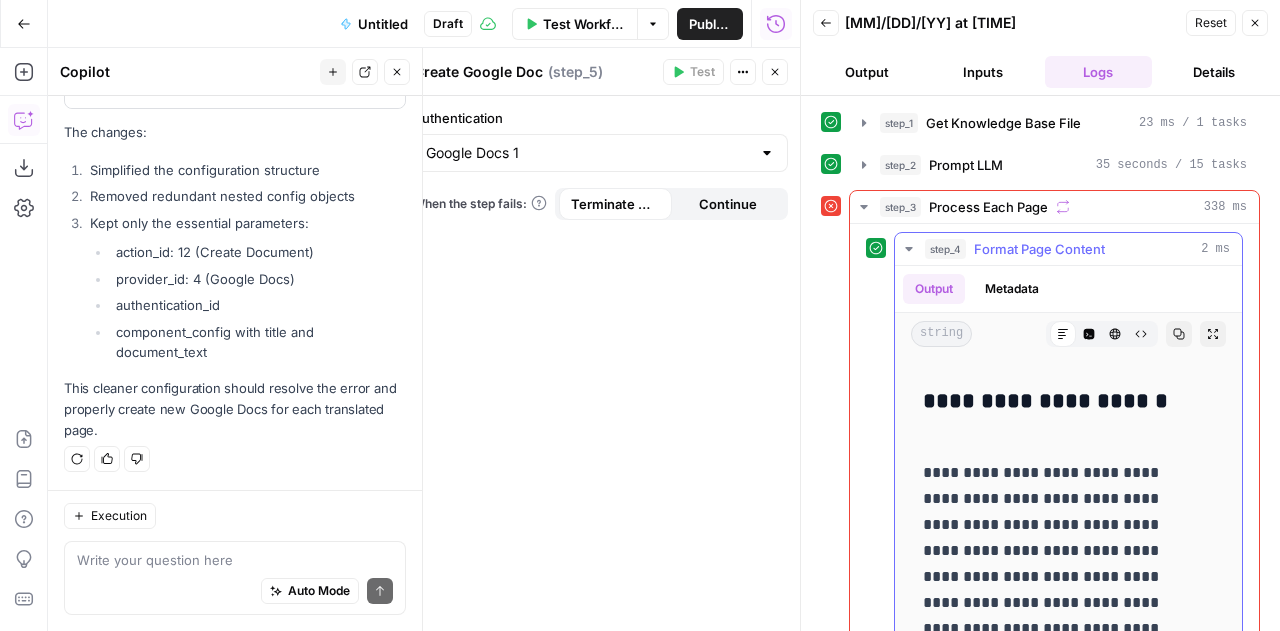 scroll, scrollTop: 1404, scrollLeft: 0, axis: vertical 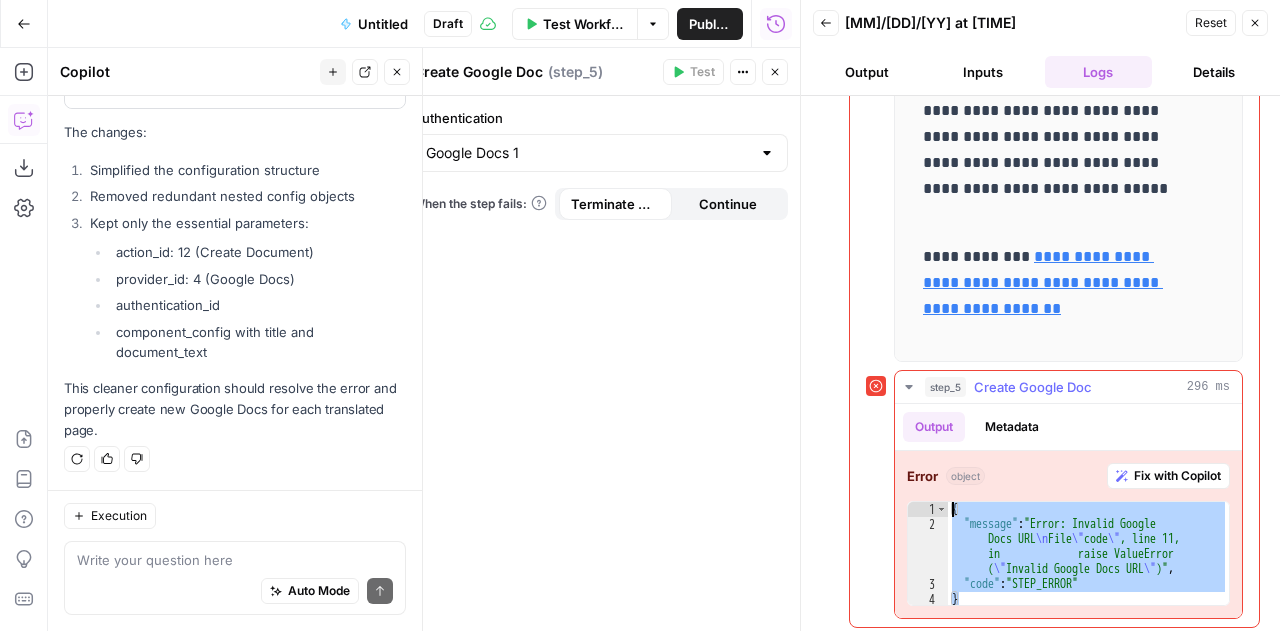 drag, startPoint x: 1120, startPoint y: 587, endPoint x: 903, endPoint y: 421, distance: 273.21237 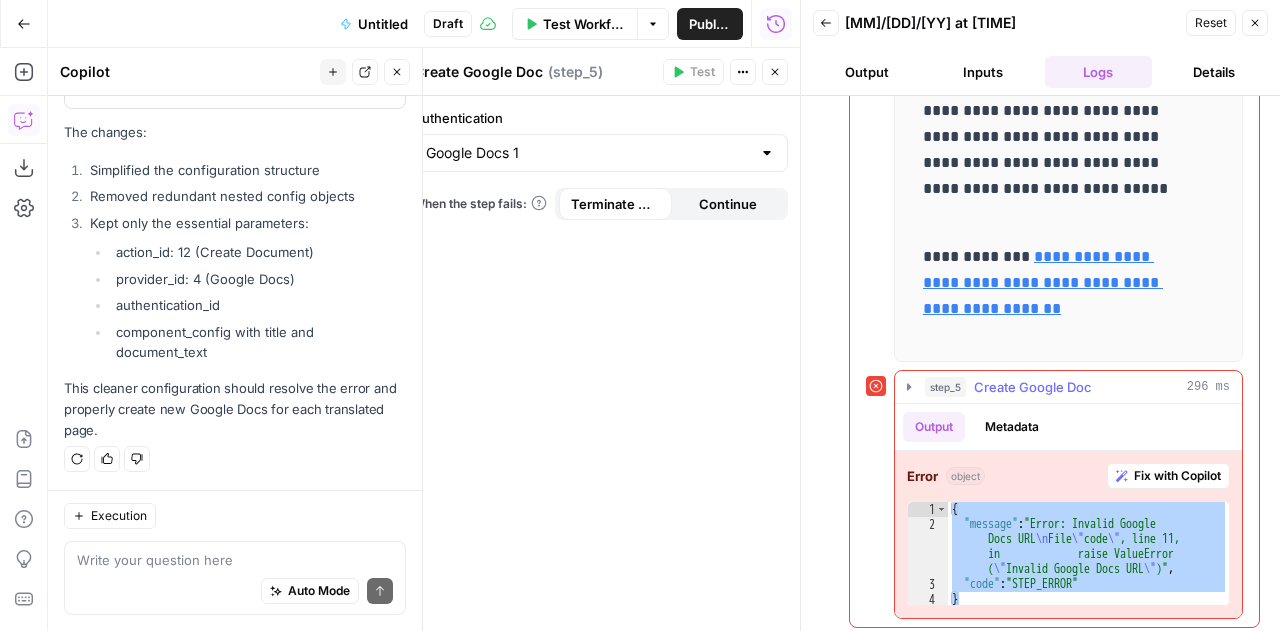 scroll, scrollTop: 192, scrollLeft: 0, axis: vertical 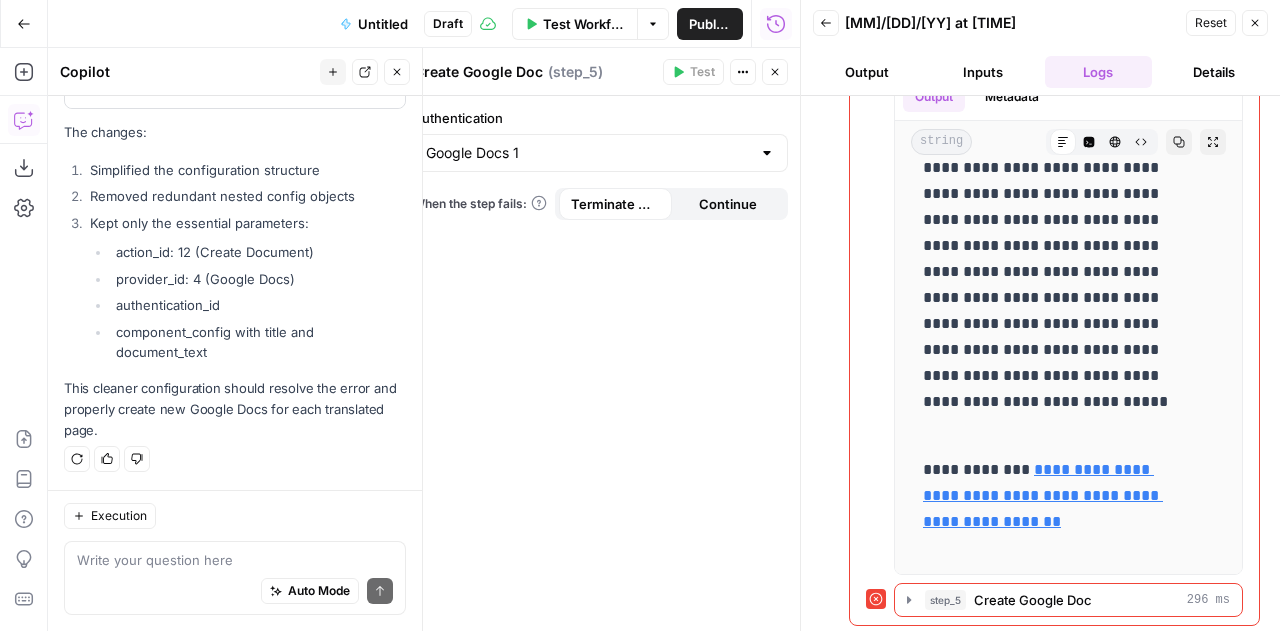 click on "Auto Mode Send" at bounding box center [235, 592] 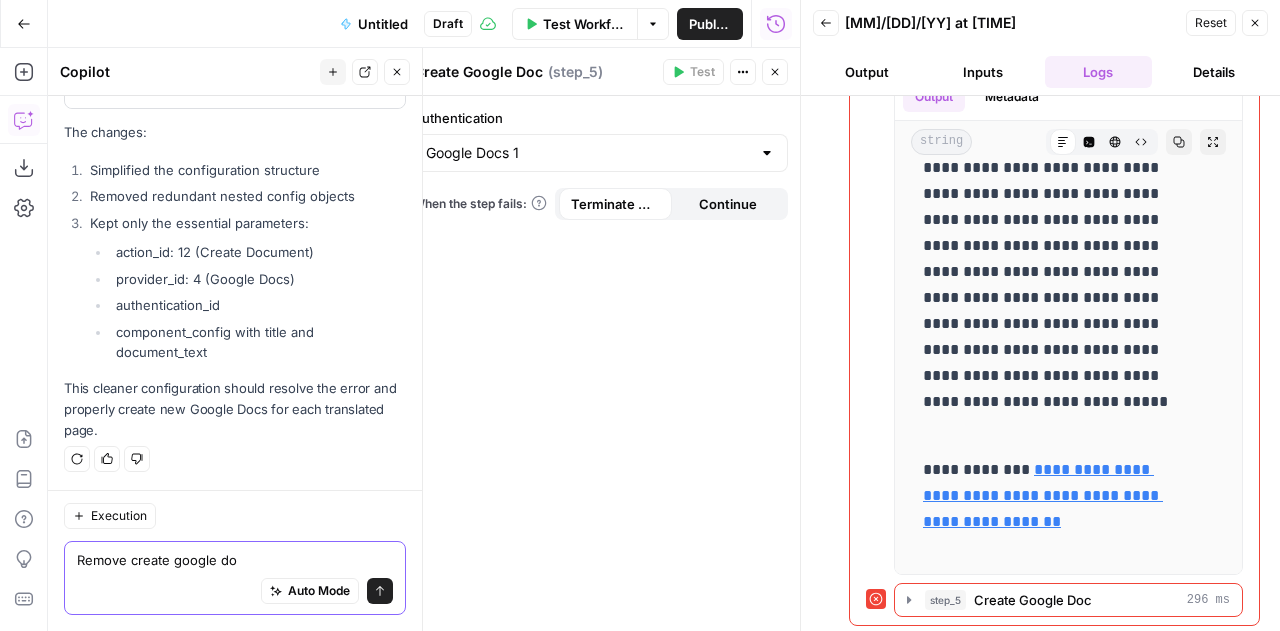 type on "Remove create google doc" 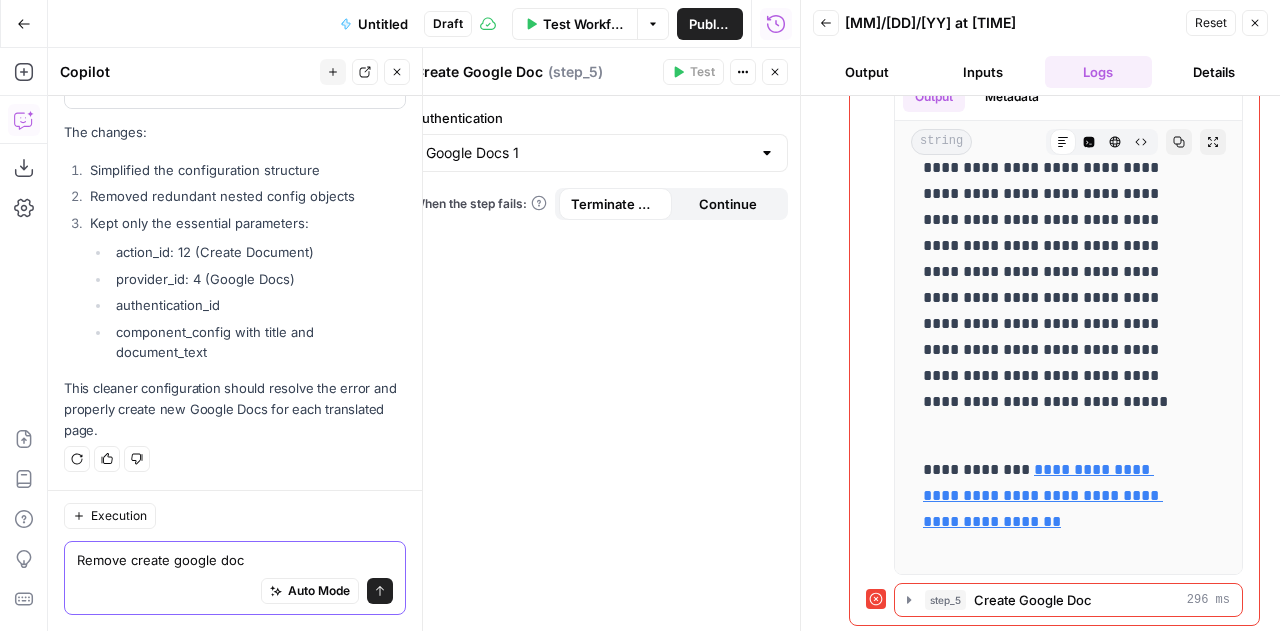 type 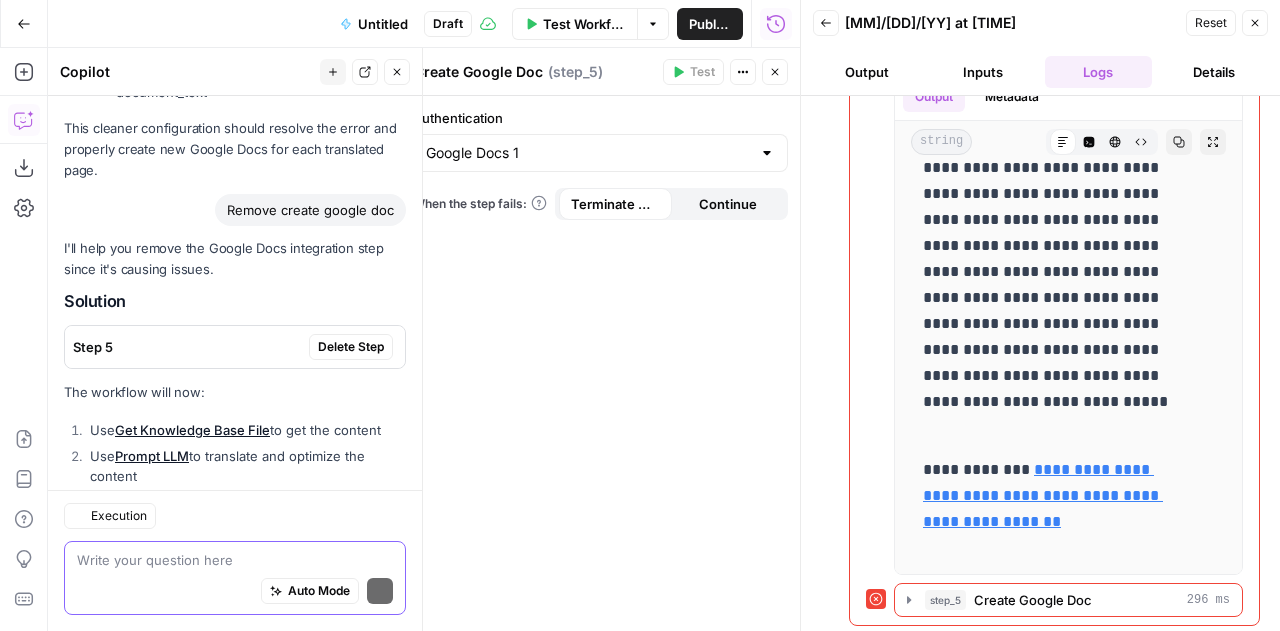 scroll, scrollTop: 5682, scrollLeft: 0, axis: vertical 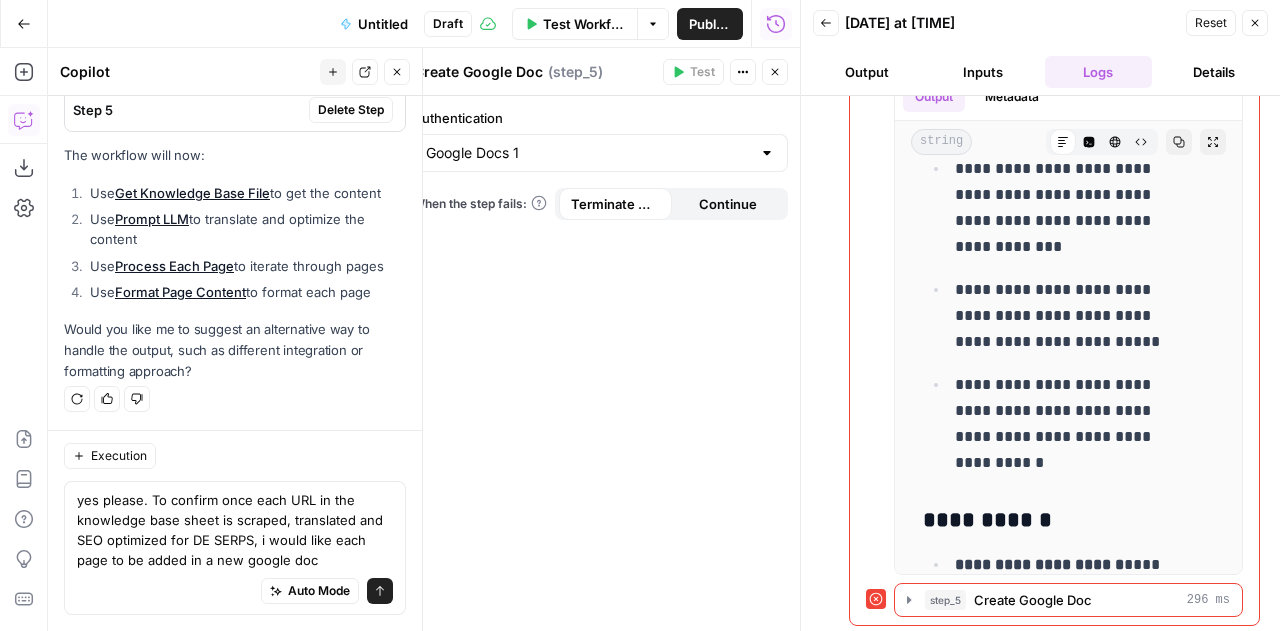 click on "yes please. To confirm once each URL in the knowledge base sheet is scraped, translated and SEO optimized for DE SERPS, i would like each page to be added in a new google doc yes please. To confirm once each URL in the knowledge base sheet is scraped, translated and SEO optimized for DE SERPS, i would like each page to be added in a new google doc Auto Mode Send" at bounding box center (235, 548) 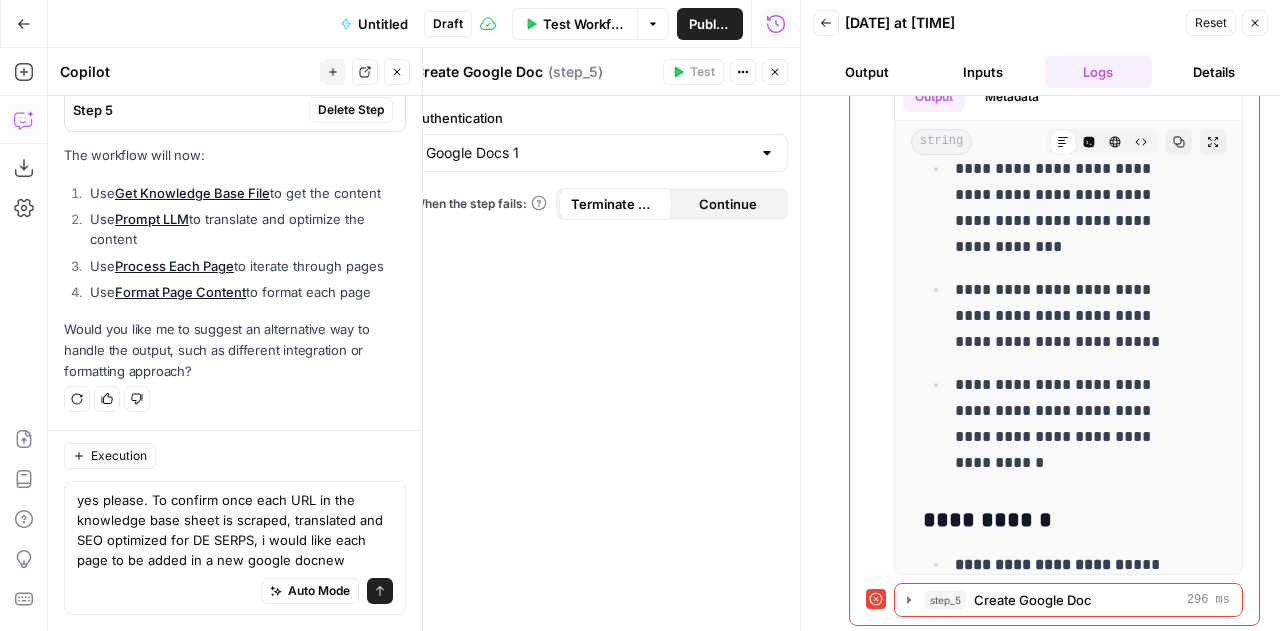 click on "yes please. To confirm once each URL in the knowledge base sheet is scraped, translated and SEO optimized for DE SERPS, i would like each page to be added in a new google docnew  yes please. To confirm once each URL in the knowledge base sheet is scraped, translated and SEO optimized for DE SERPS, i would like each page to be added in a new google docnew  Auto Mode Send" at bounding box center (235, 548) 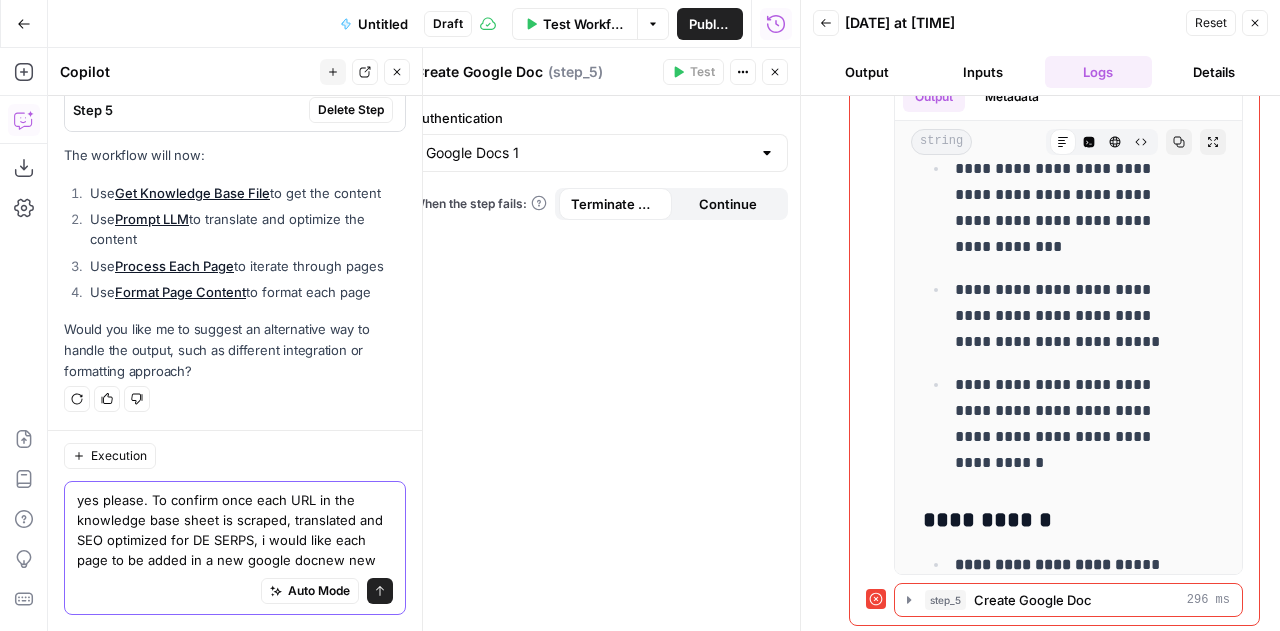 drag, startPoint x: 308, startPoint y: 555, endPoint x: 430, endPoint y: 557, distance: 122.016396 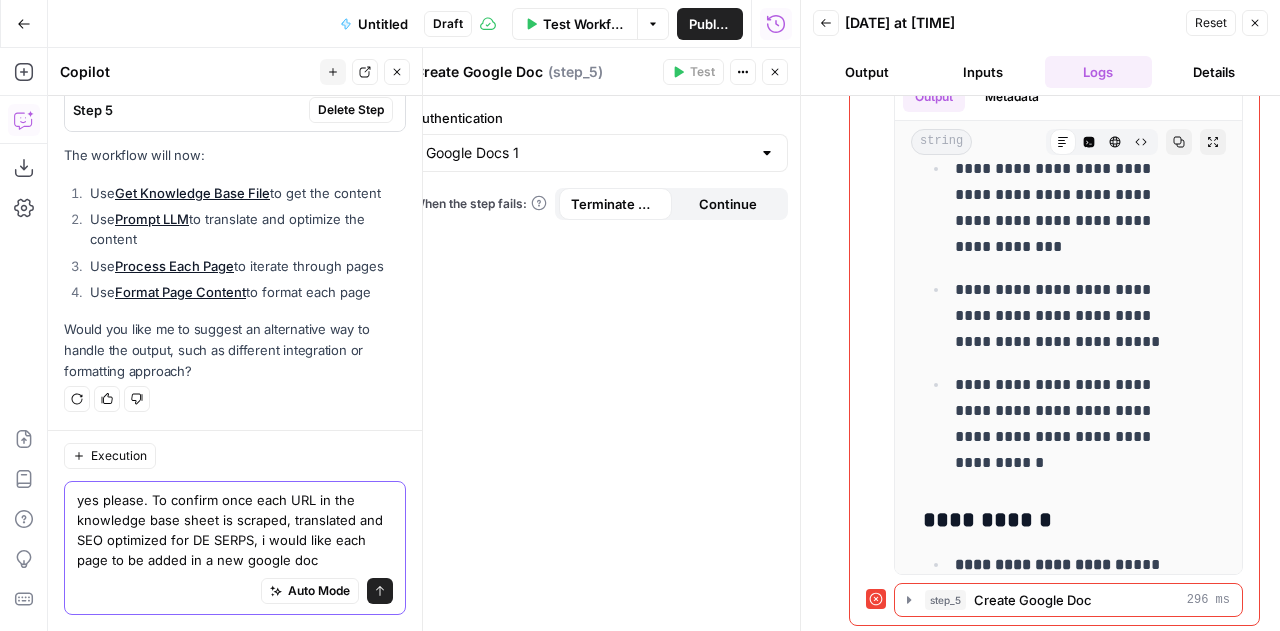 click on "yes please. To confirm once each URL in the knowledge base sheet is scraped, translated and SEO optimized for DE SERPS, i would like each page to be added in a new google doc" at bounding box center [235, 530] 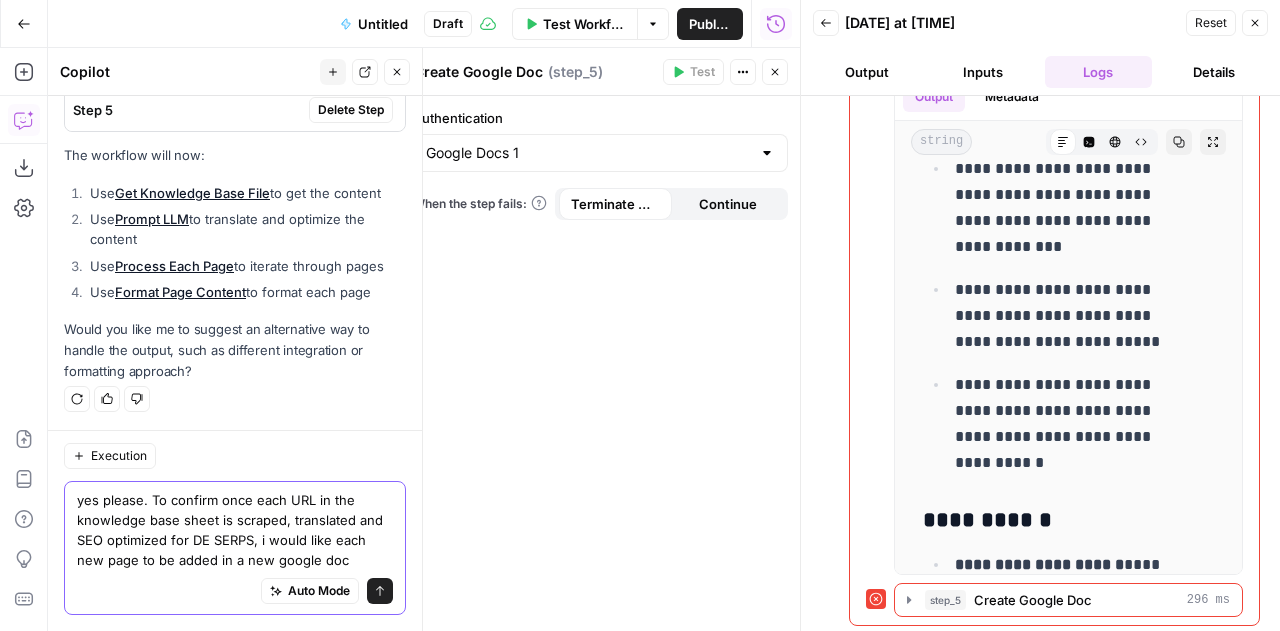 drag, startPoint x: 233, startPoint y: 561, endPoint x: 271, endPoint y: 561, distance: 38 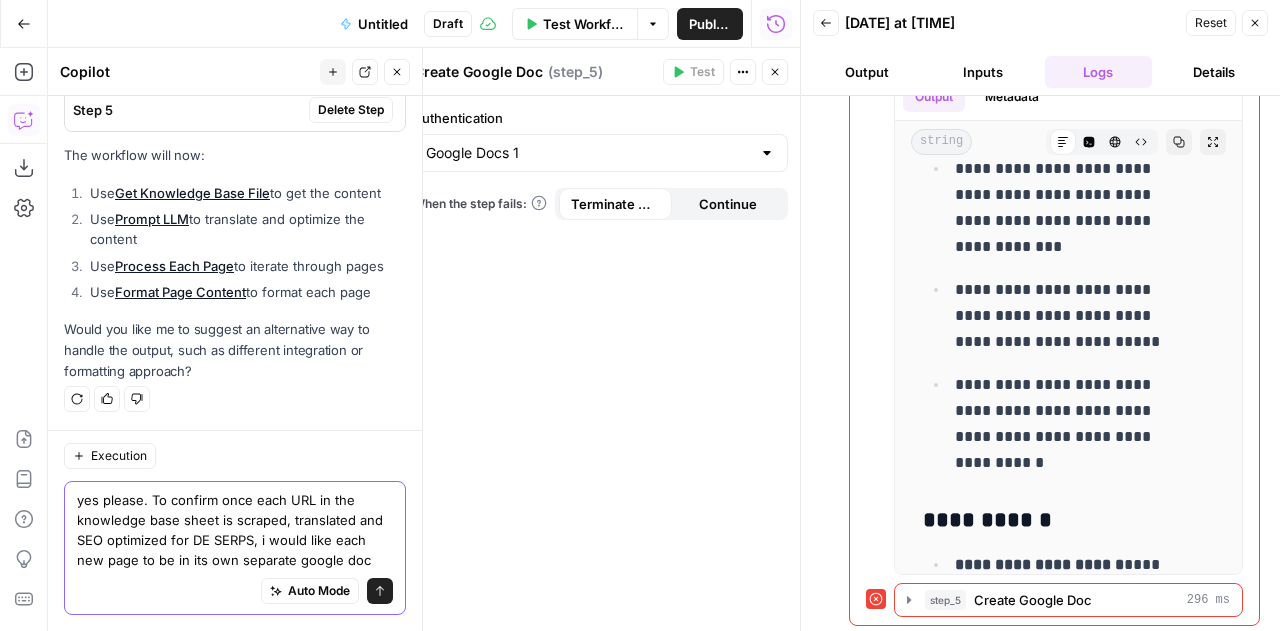 click on "yes please. To confirm once each URL in the knowledge base sheet is scraped, translated and SEO optimized for DE SERPS, i would like each new page to be in its own separate google doc" at bounding box center [235, 530] 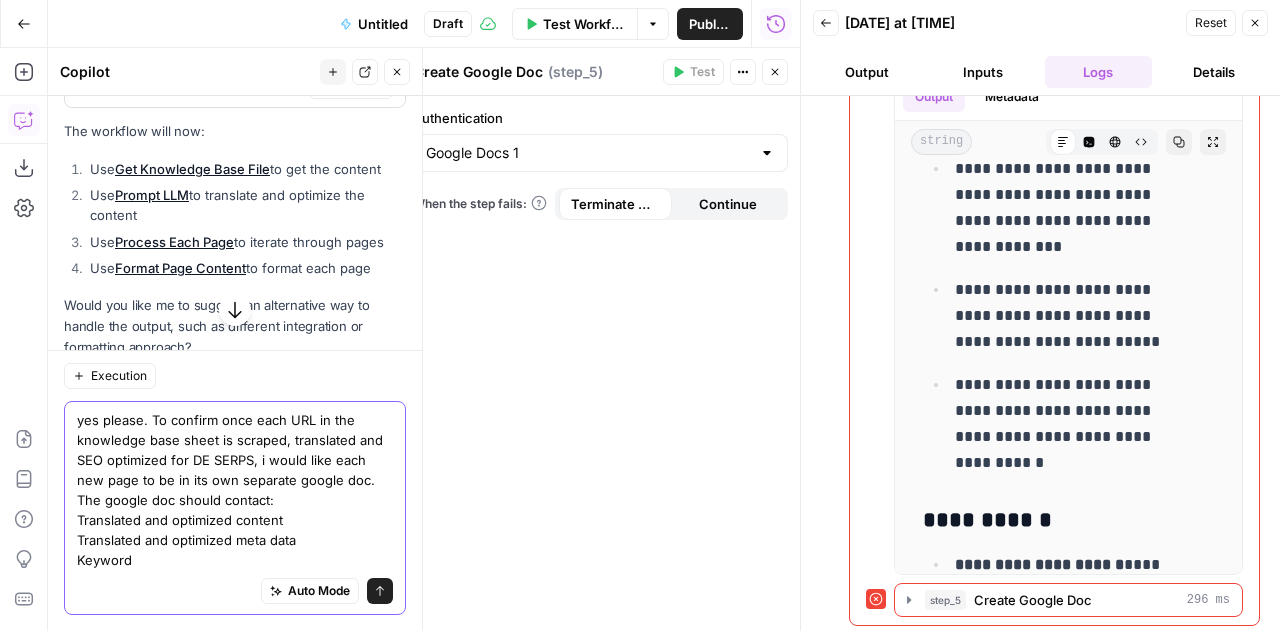 scroll, scrollTop: 5657, scrollLeft: 0, axis: vertical 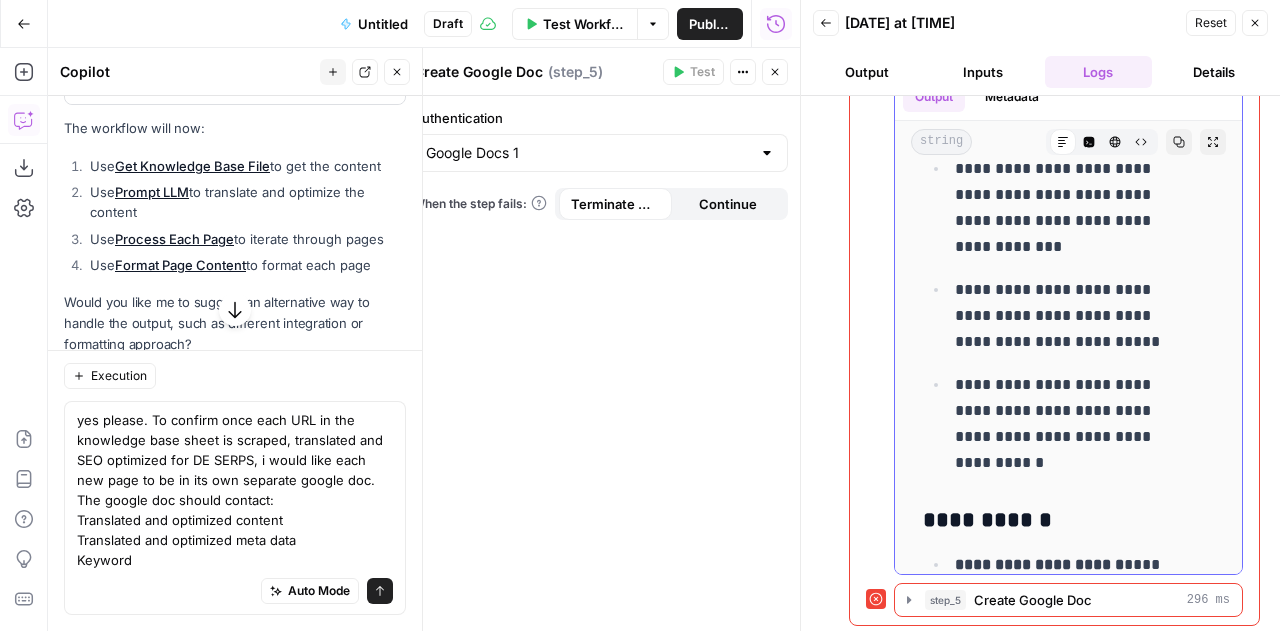 click on "**********" at bounding box center [1070, 316] 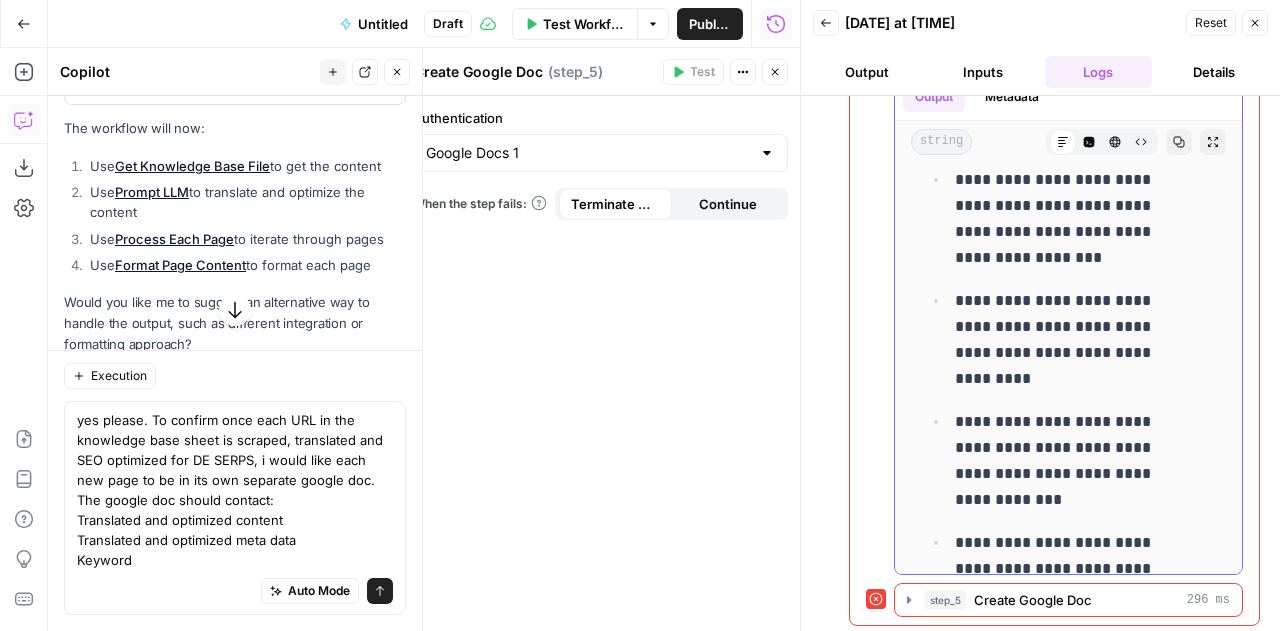 scroll, scrollTop: 216, scrollLeft: 0, axis: vertical 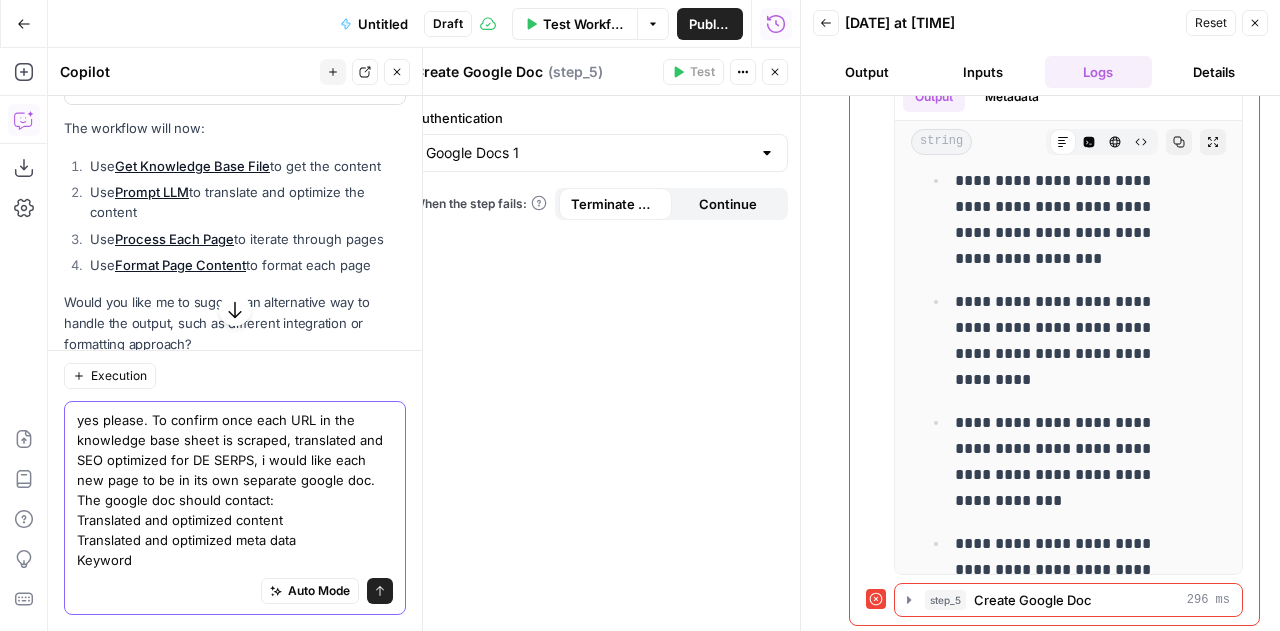 click on "yes please. To confirm once each URL in the knowledge base sheet is scraped, translated and SEO optimized for DE SERPS, i would like each new page to be in its own separate google doc.
The google doc should contact:
Translated and optimized content
Translated and optimized meta data
Keyword" at bounding box center [235, 490] 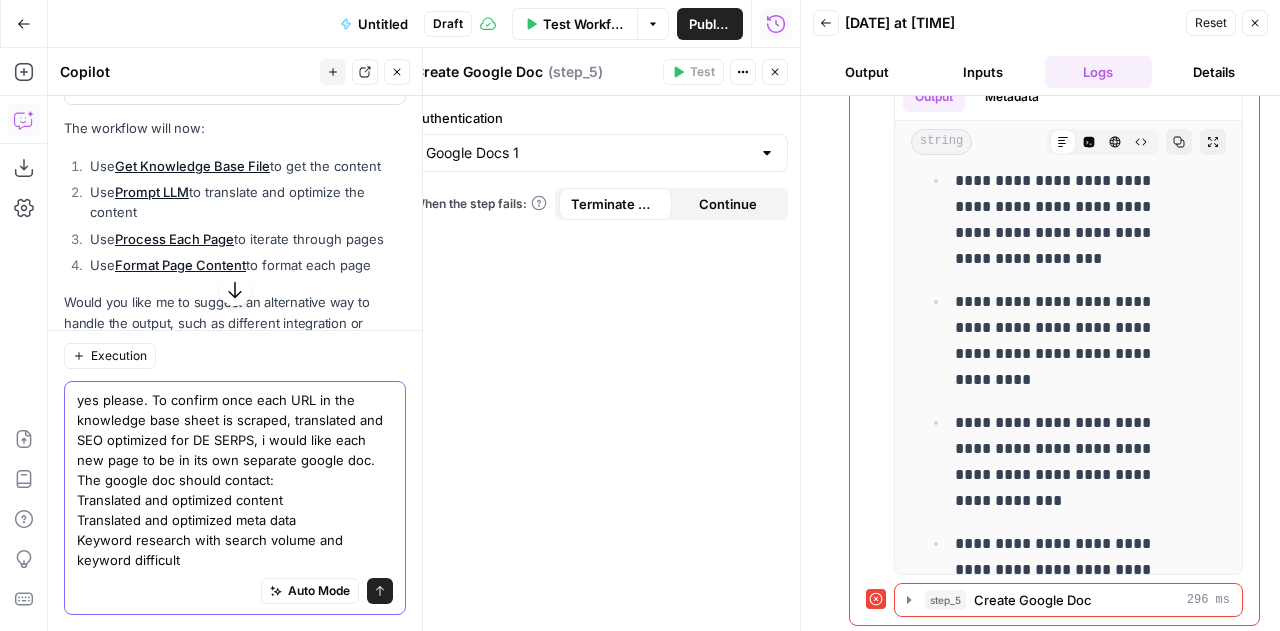 type on "yes please. To confirm once each URL in the knowledge base sheet is scraped, translated and SEO optimized for DE SERPS, i would like each new page to be in its own separate google doc.
The google doc should contact:
Translated and optimized content
Translated and optimized meta data
Keyword research with search volume and keyword difficulty" 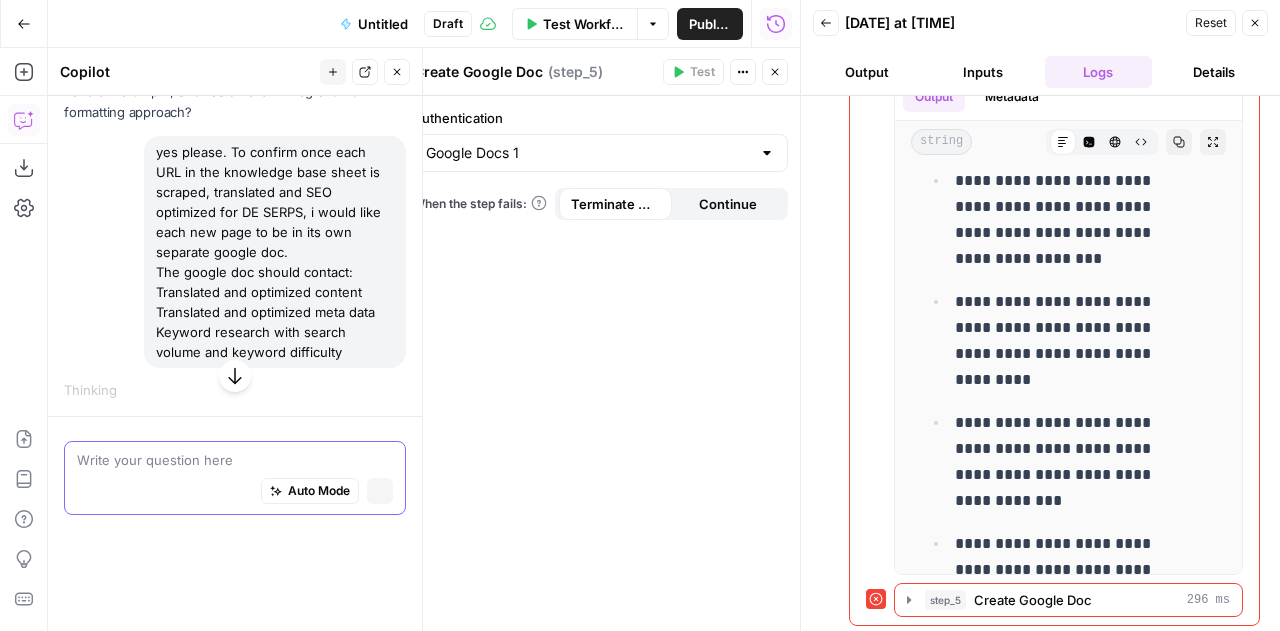 scroll, scrollTop: 5426, scrollLeft: 0, axis: vertical 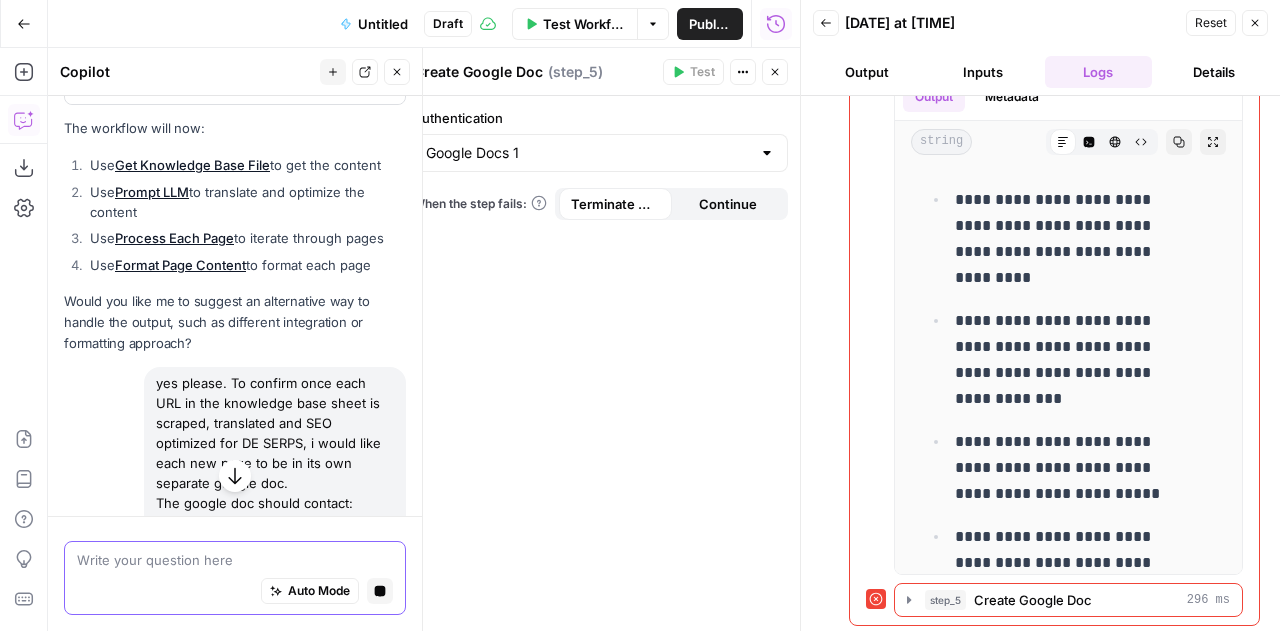 type 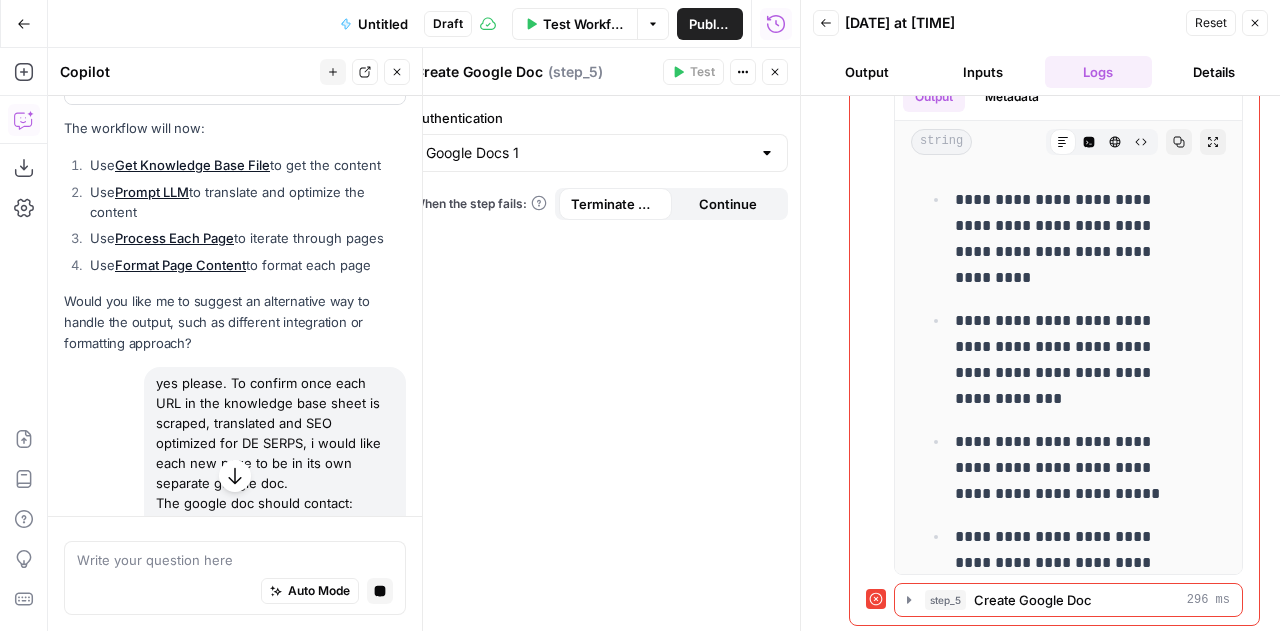 click on "Delete Step" at bounding box center [351, 83] 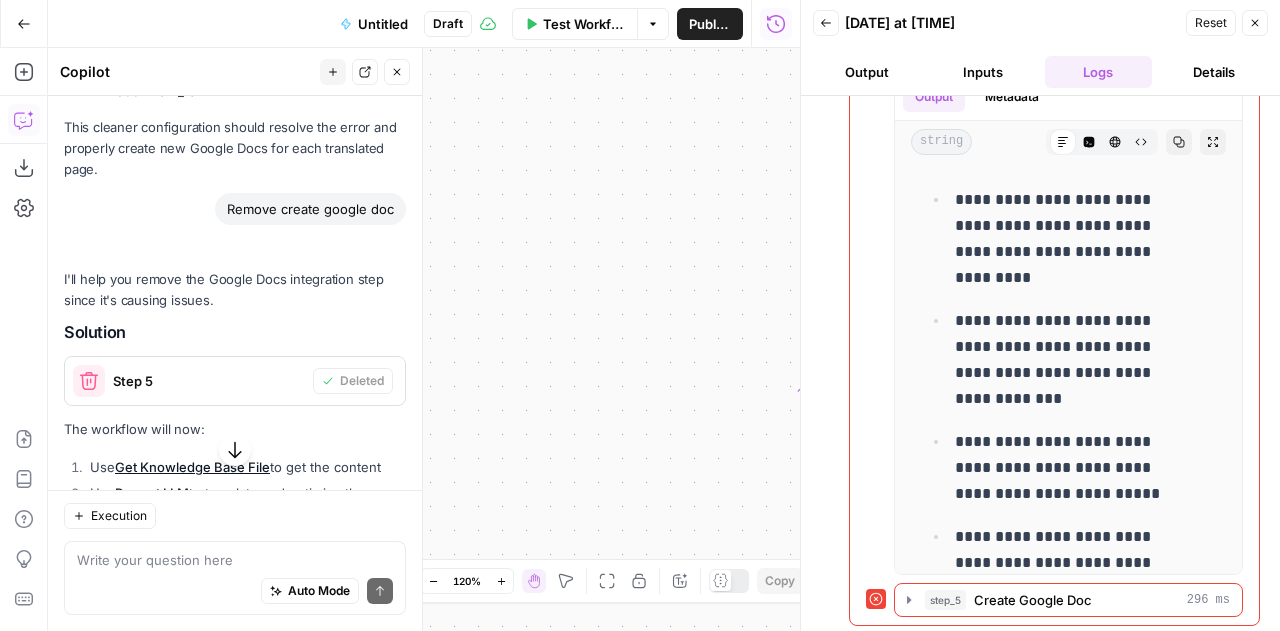 scroll, scrollTop: 5589, scrollLeft: 0, axis: vertical 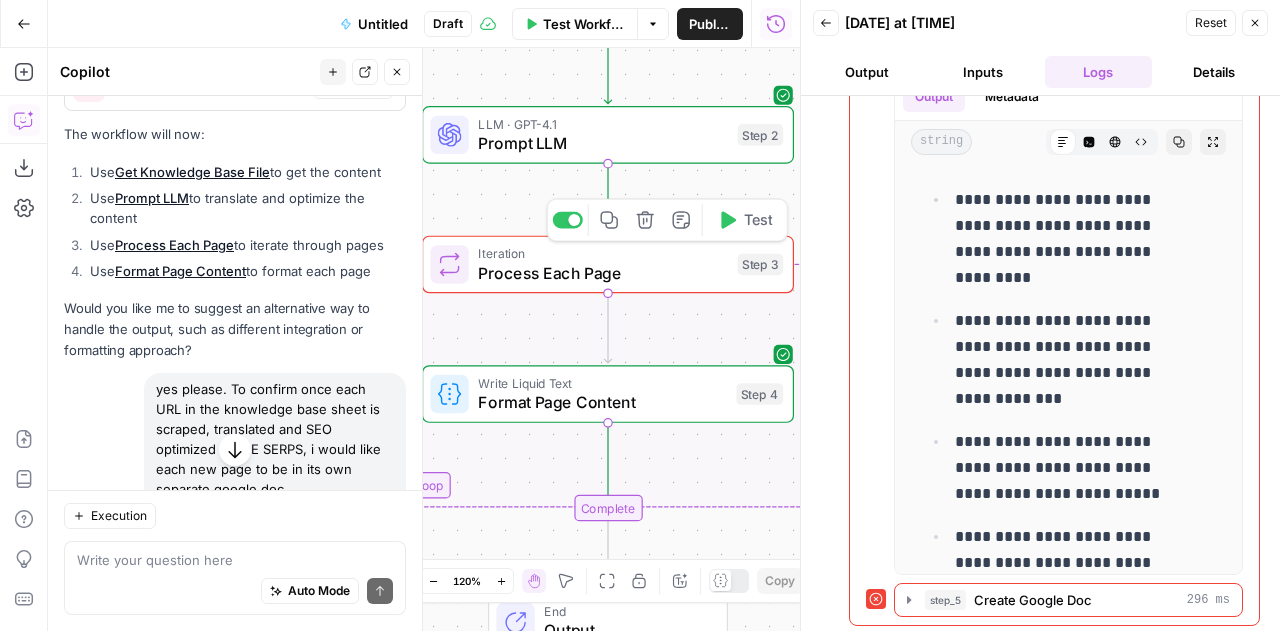 click on "Process Each Page" at bounding box center [603, 273] 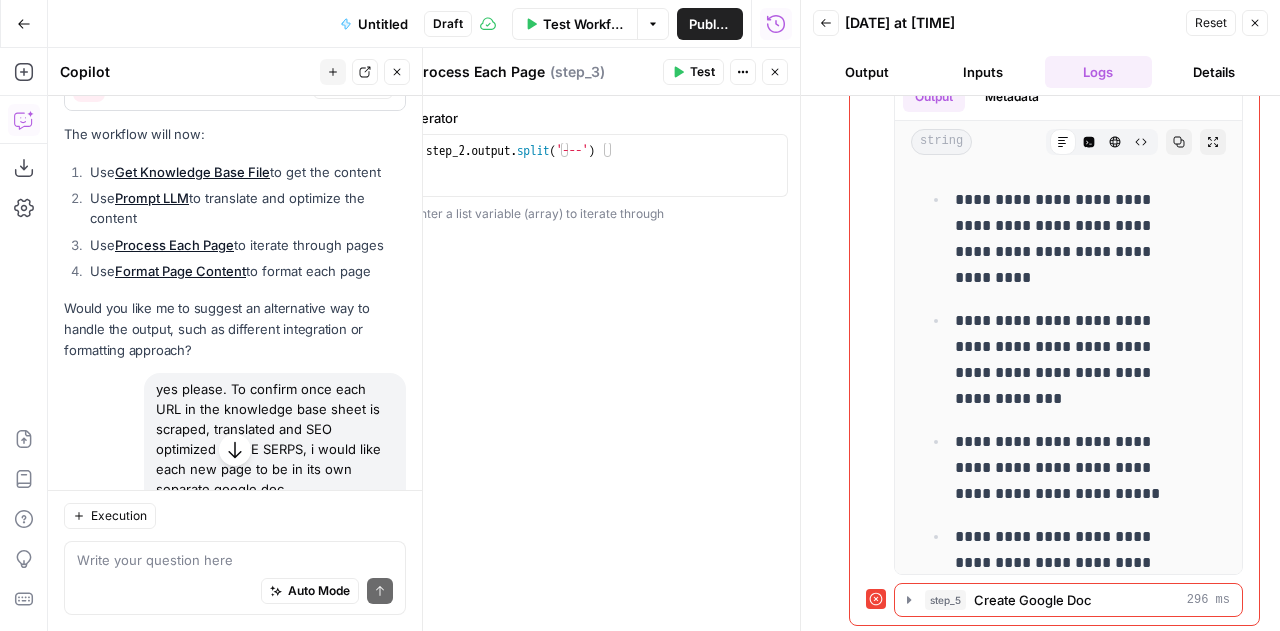 type on "**********" 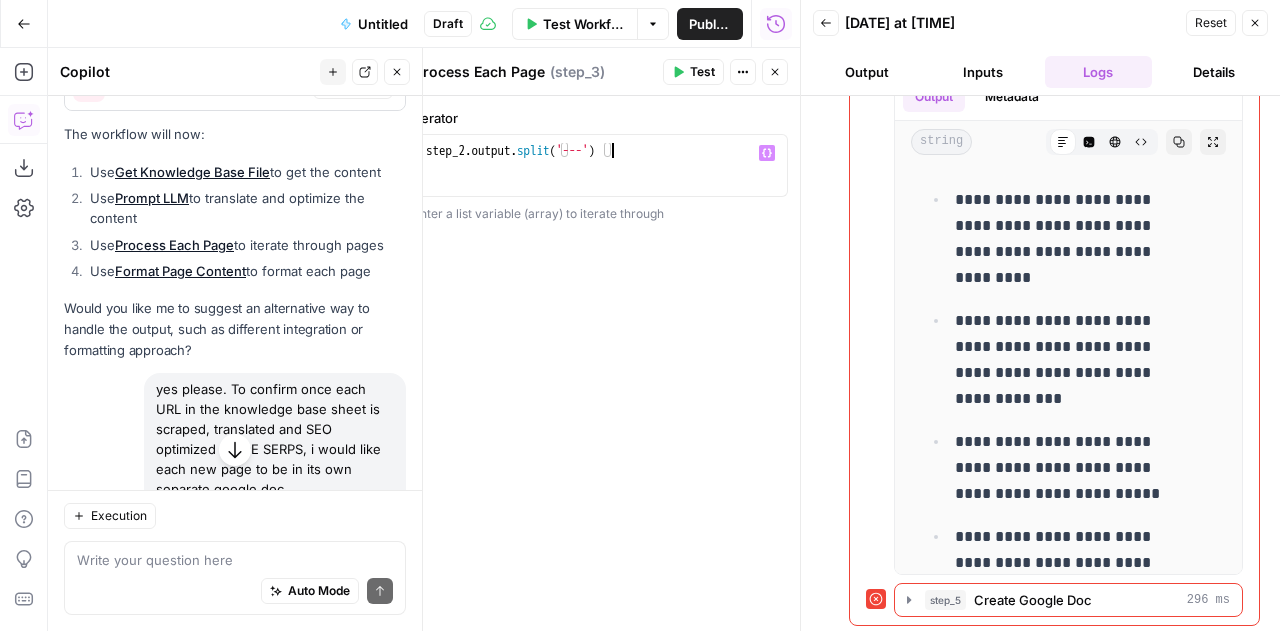click on "step_2 . output . split ( '---' )" at bounding box center [601, 180] 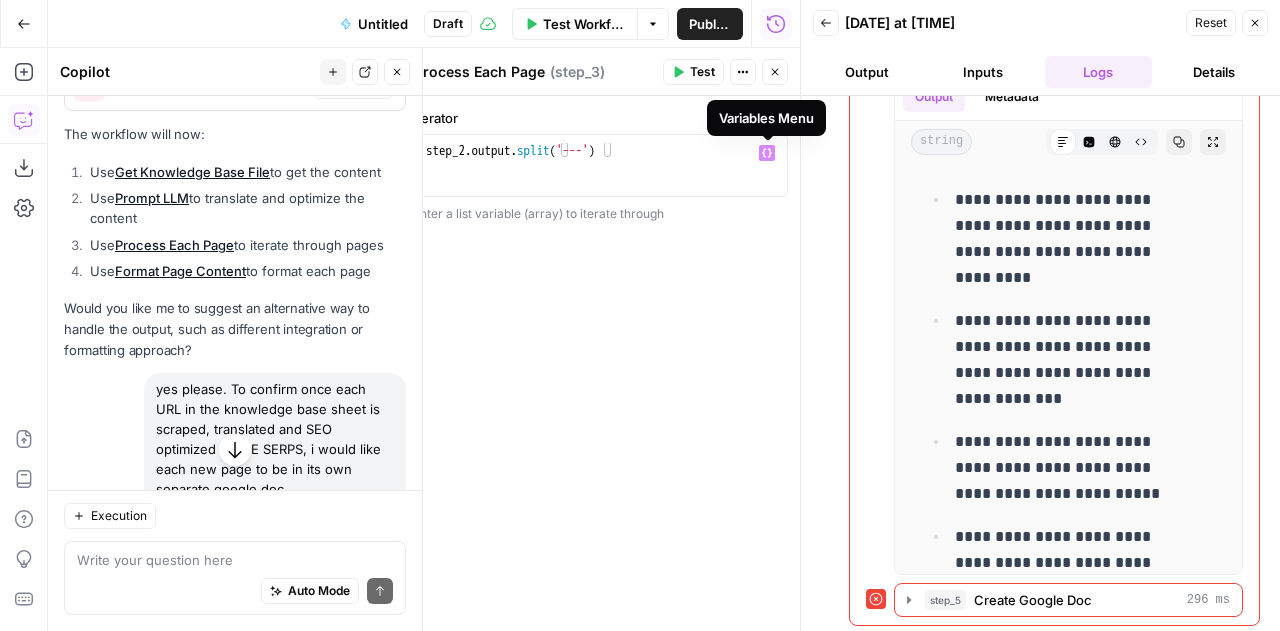 click 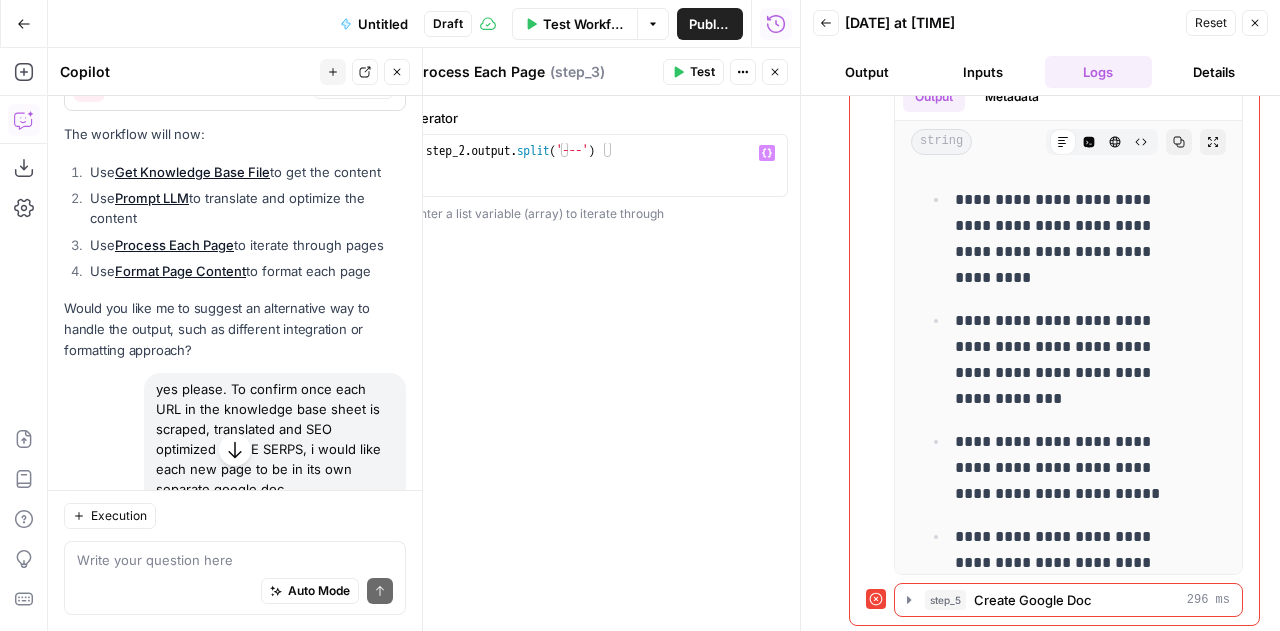 click on "**********" at bounding box center (600, 363) 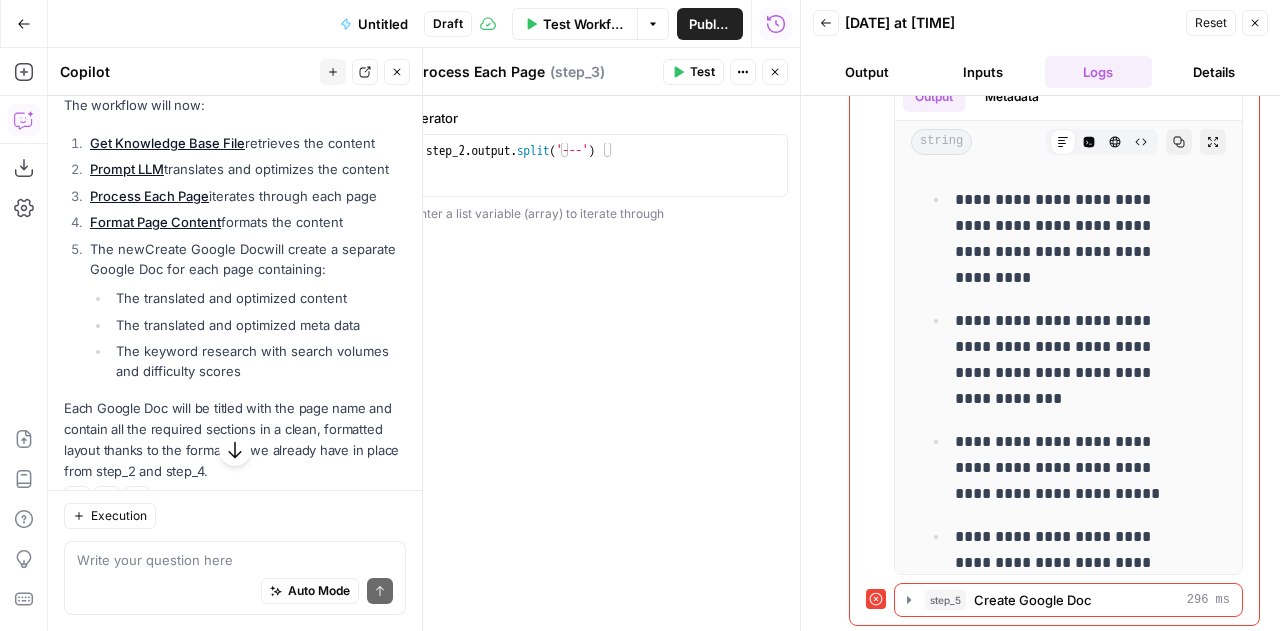 scroll, scrollTop: 6443, scrollLeft: 0, axis: vertical 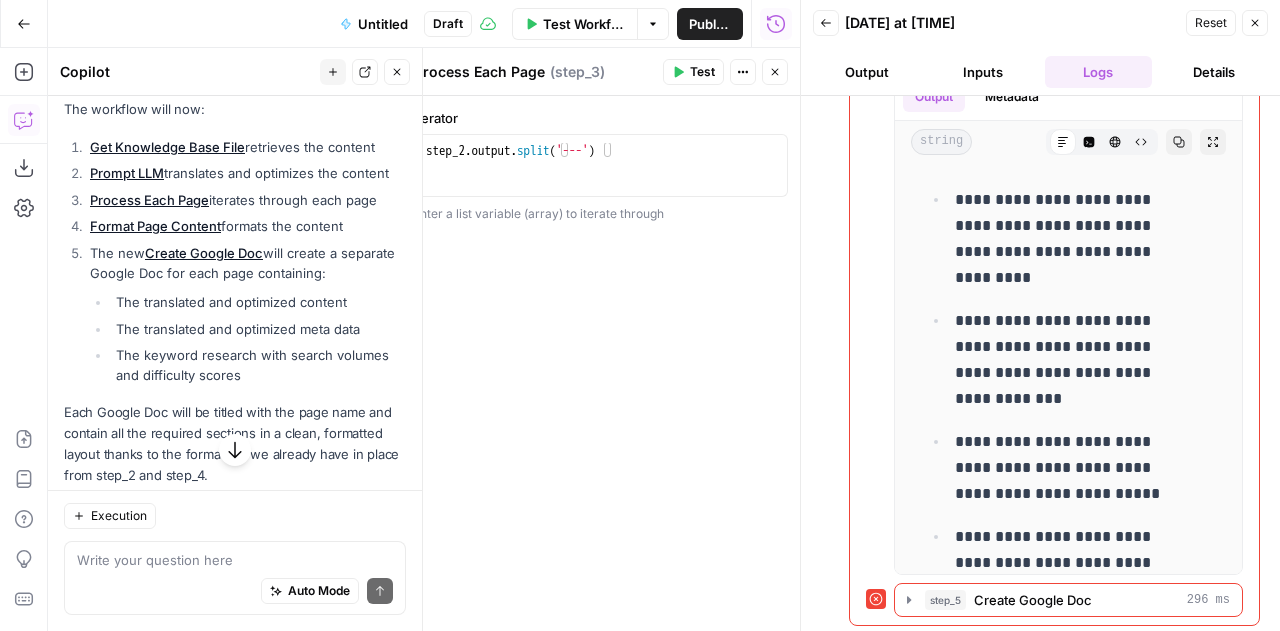 click on "Add Step" at bounding box center [358, 63] 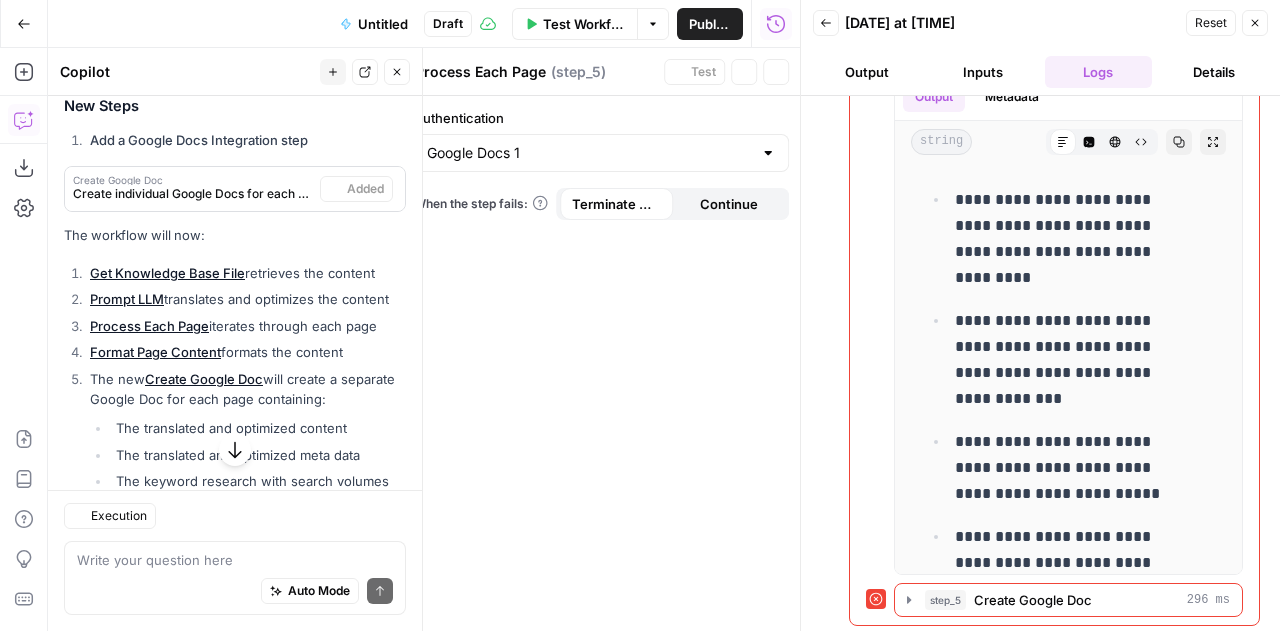 type on "Create Google Doc" 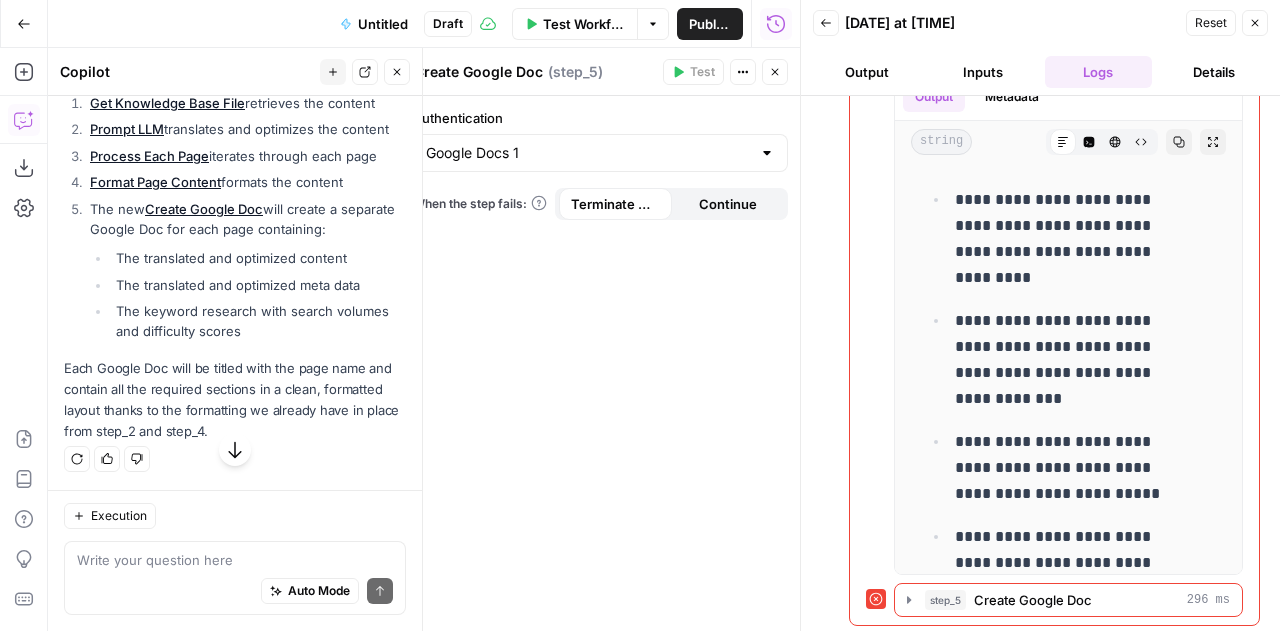 scroll, scrollTop: 6744, scrollLeft: 0, axis: vertical 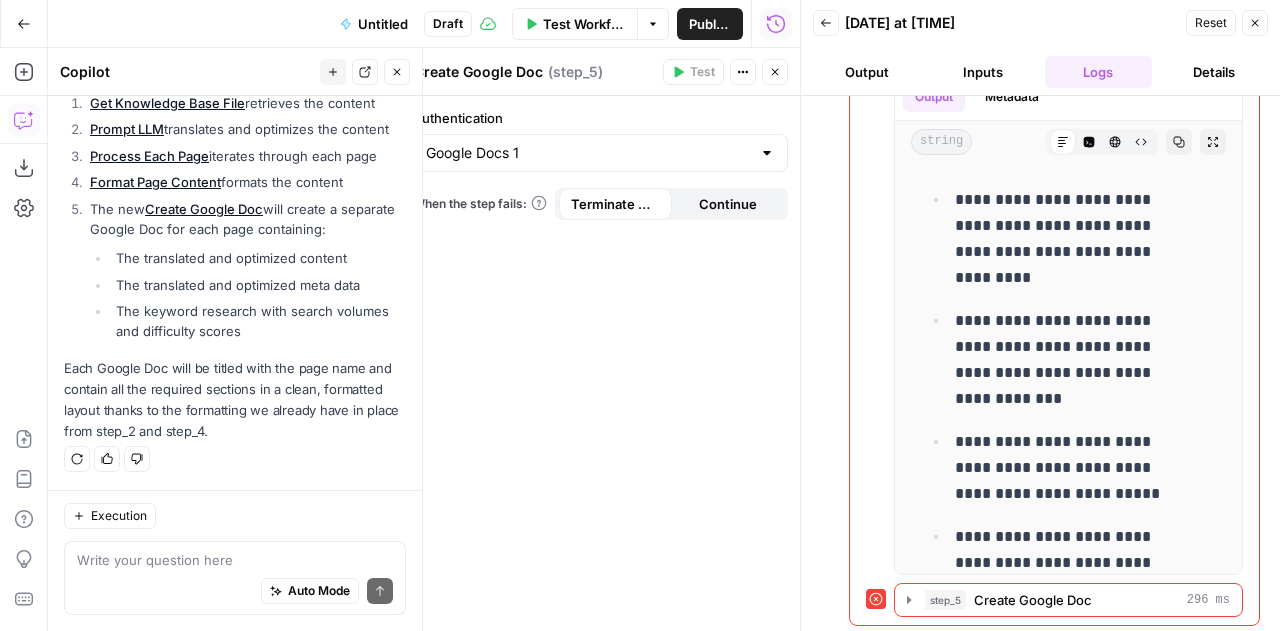 click on "Inputs" at bounding box center [983, 72] 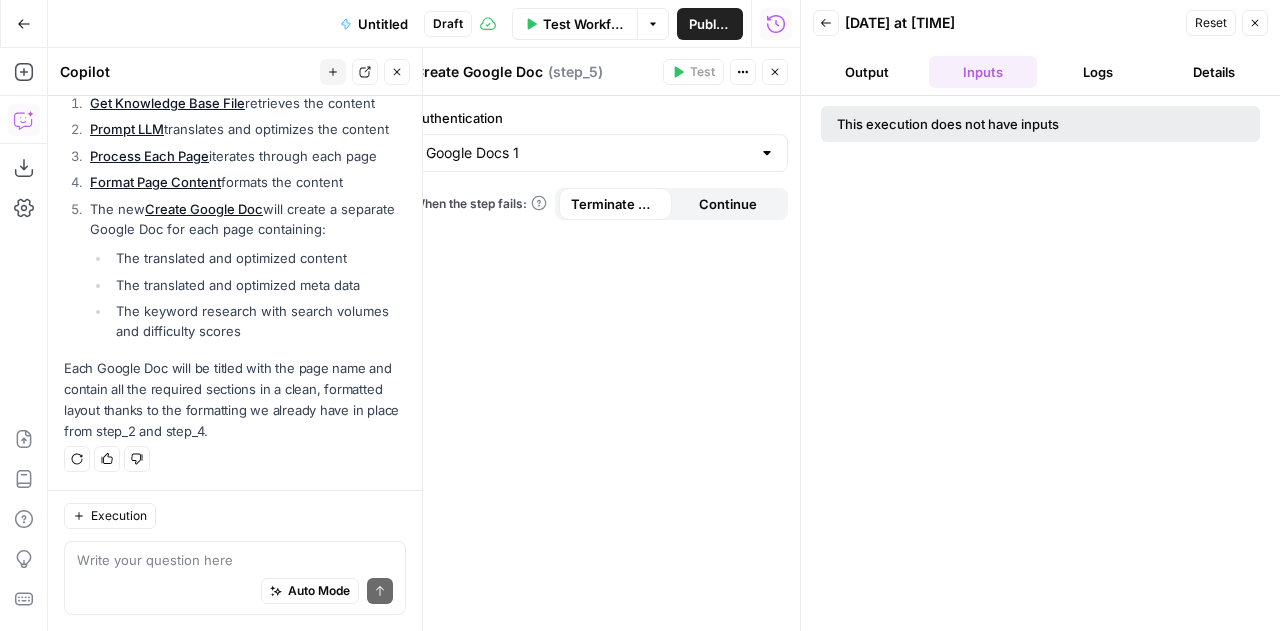 click on "Output" at bounding box center [867, 72] 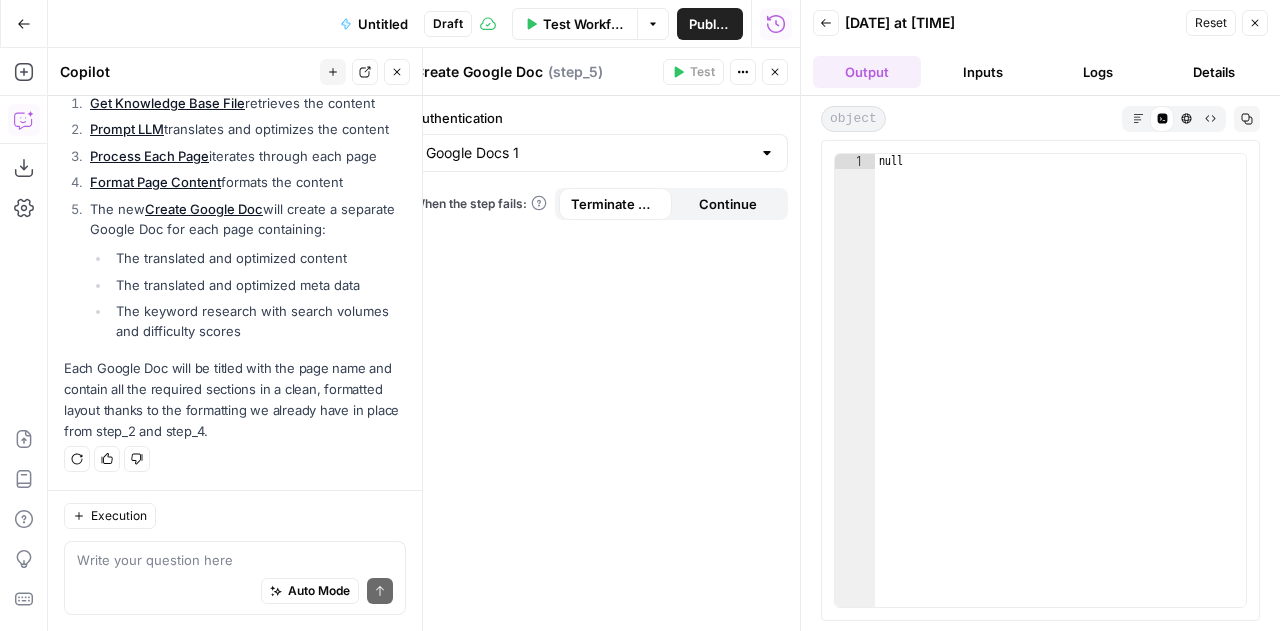 click on "Details" at bounding box center [1214, 72] 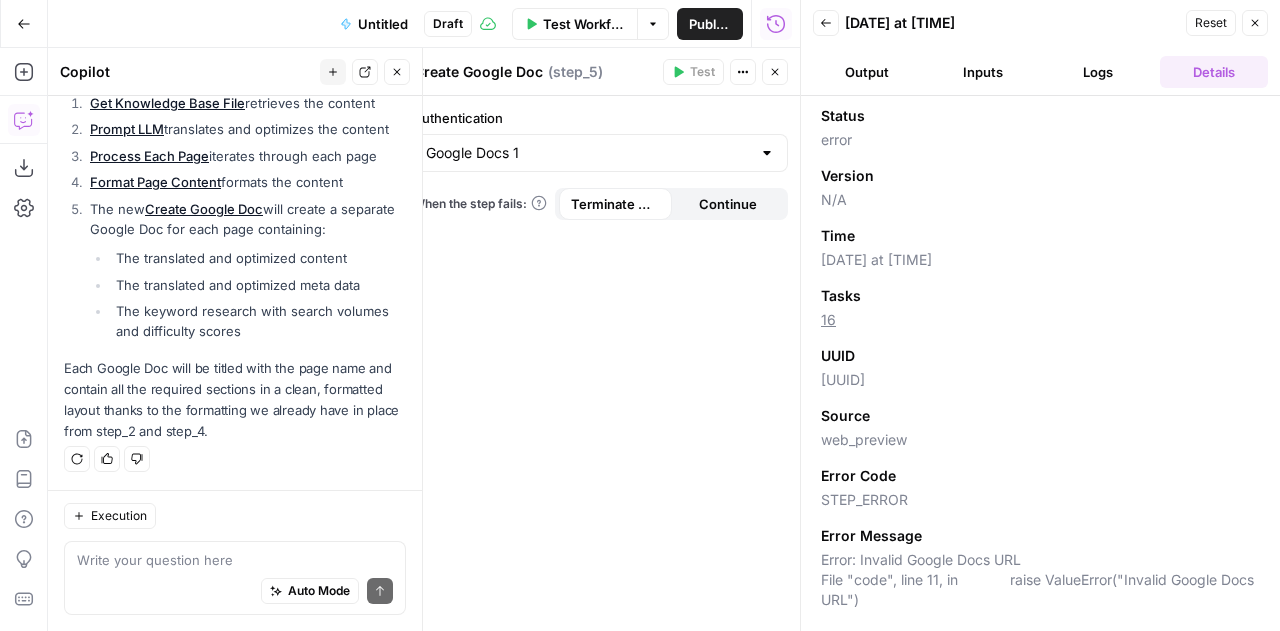 click on "Logs" at bounding box center [1099, 72] 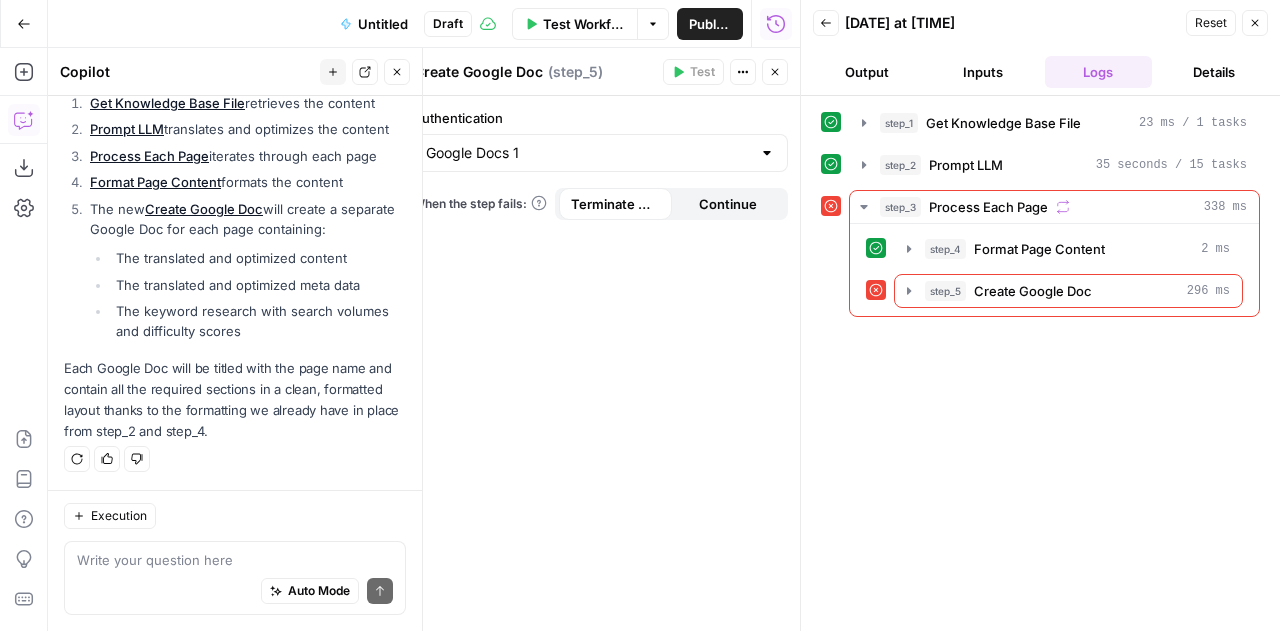click on "step_1 Get Knowledge Base File 23 ms / 1 tasks step_2 Prompt LLM 35 seconds / 15 tasks step_3 Process Each Page 338 ms step_4 Format Page Content 2 ms step_5 Create Google Doc 296 ms" at bounding box center [1040, 363] 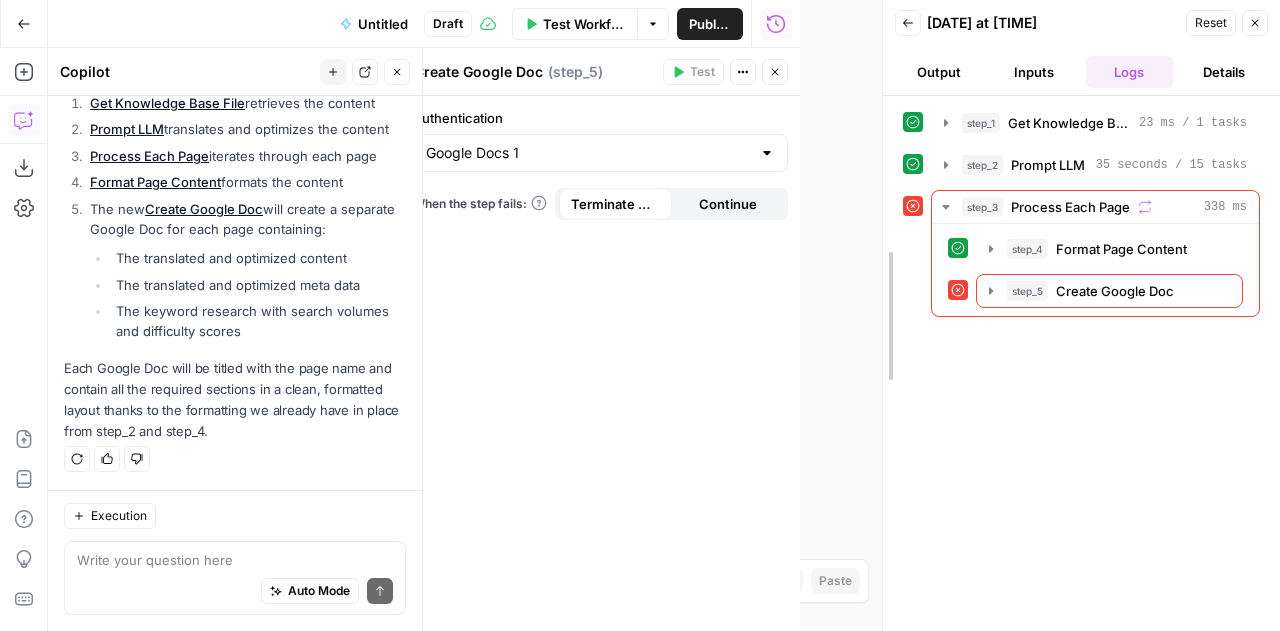 drag, startPoint x: 798, startPoint y: 310, endPoint x: 878, endPoint y: 315, distance: 80.1561 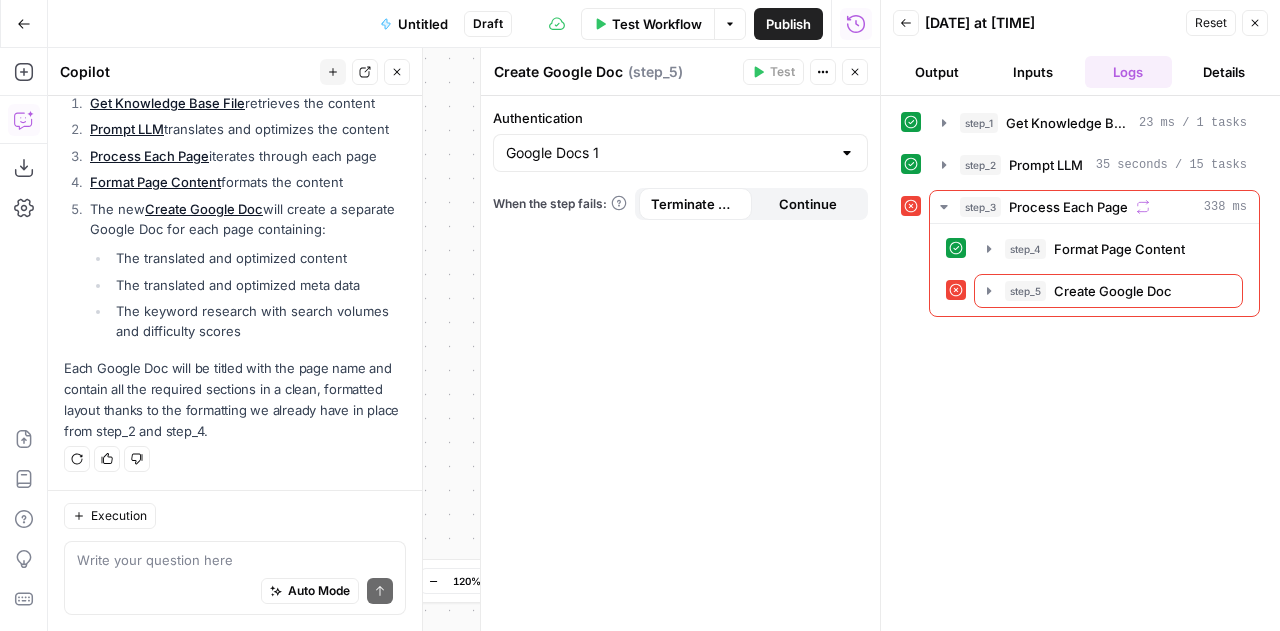 click on "Workflow Set Inputs Inputs Get Knowledge Base File Get Knowledge Base File Step 1 LLM · GPT-4.1 Prompt LLM Step 2 Loop Error Iteration Process Each Page Step 3 Write Liquid Text Format Page Content Step 4 Error Integration Create Google Doc Step 5 Complete End Output" at bounding box center (464, 339) 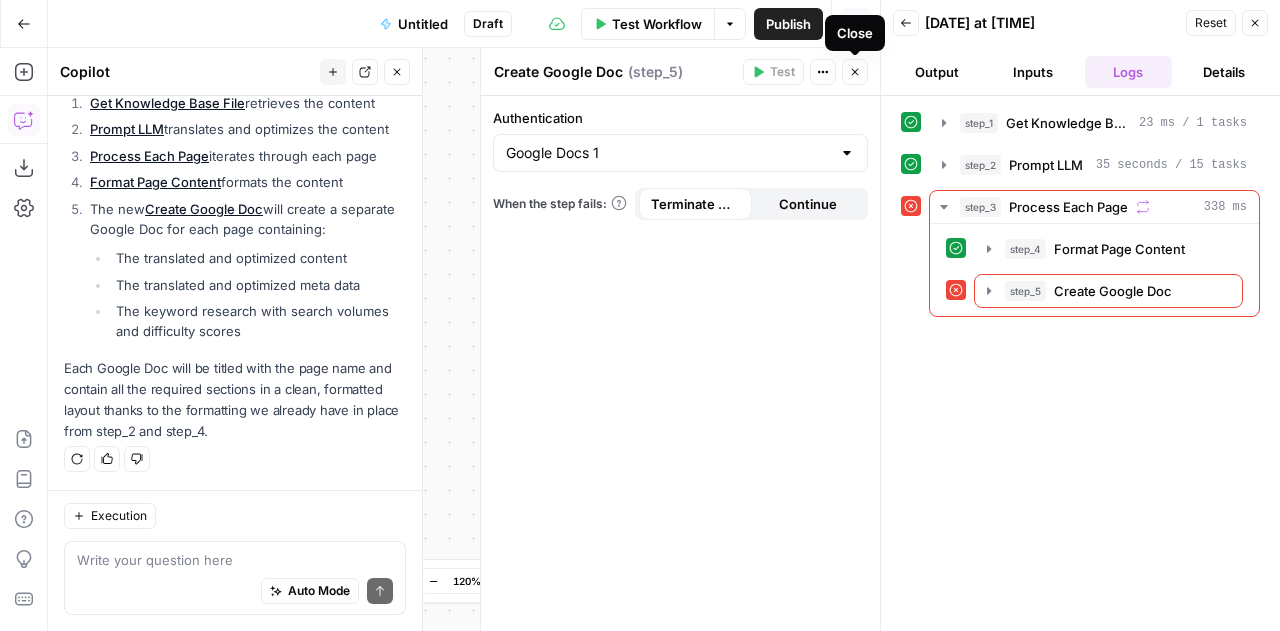 click 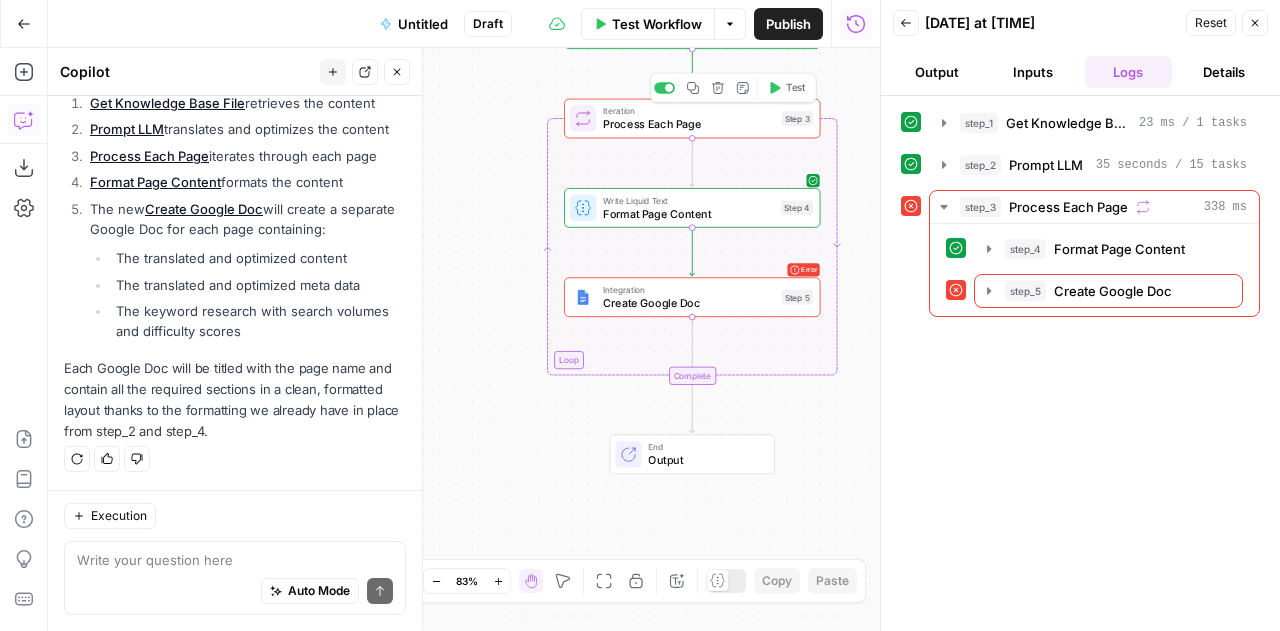 click on "Process Each Page" at bounding box center (689, 124) 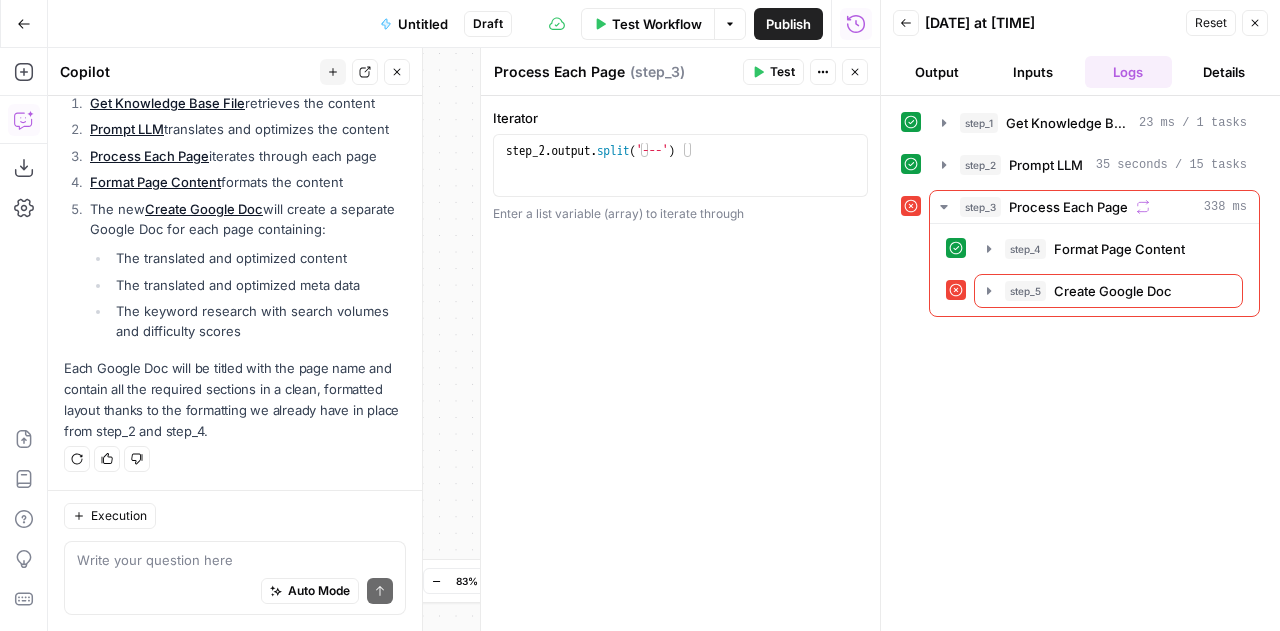scroll, scrollTop: 6367, scrollLeft: 0, axis: vertical 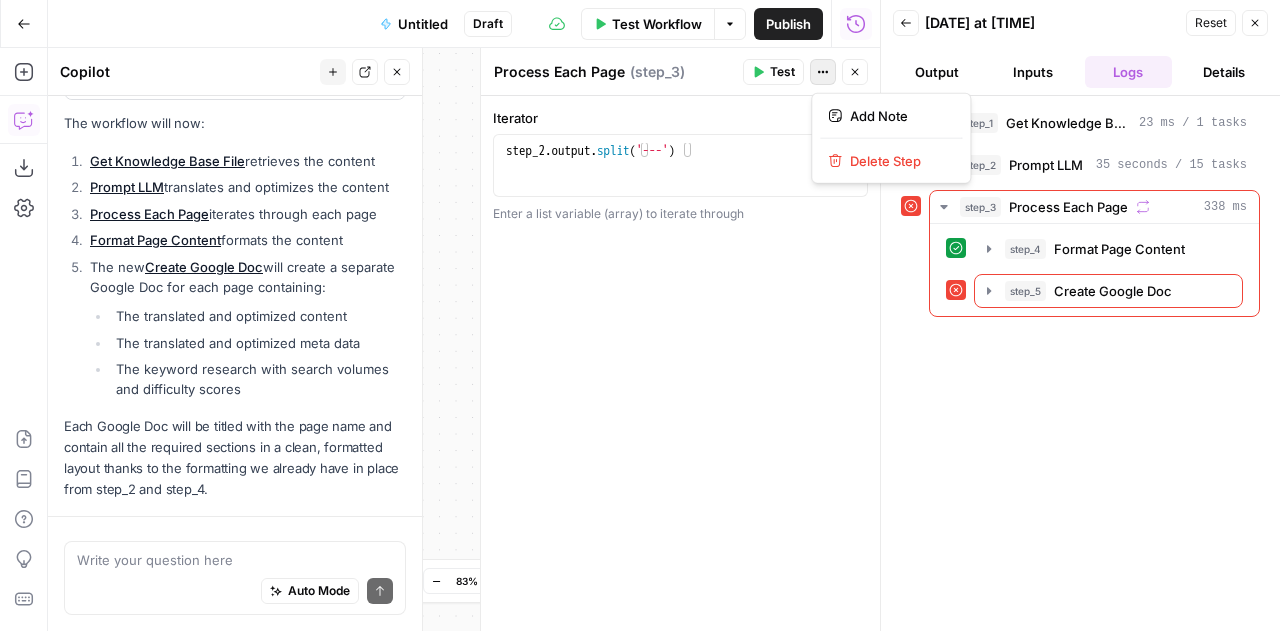 click 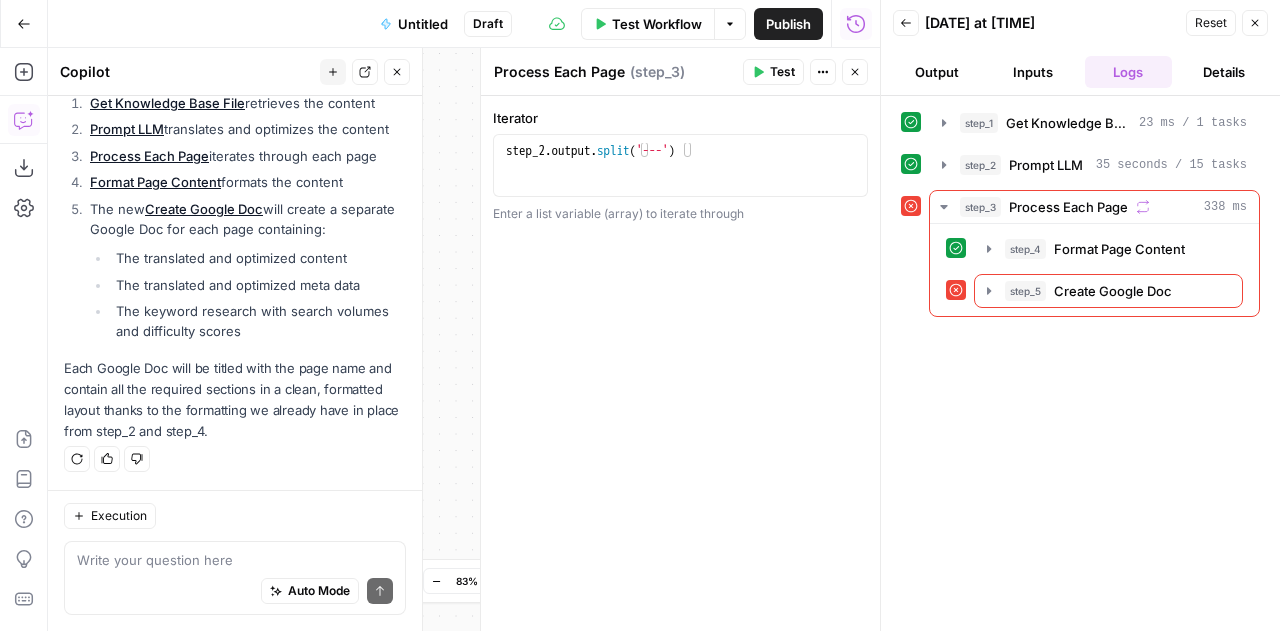 click 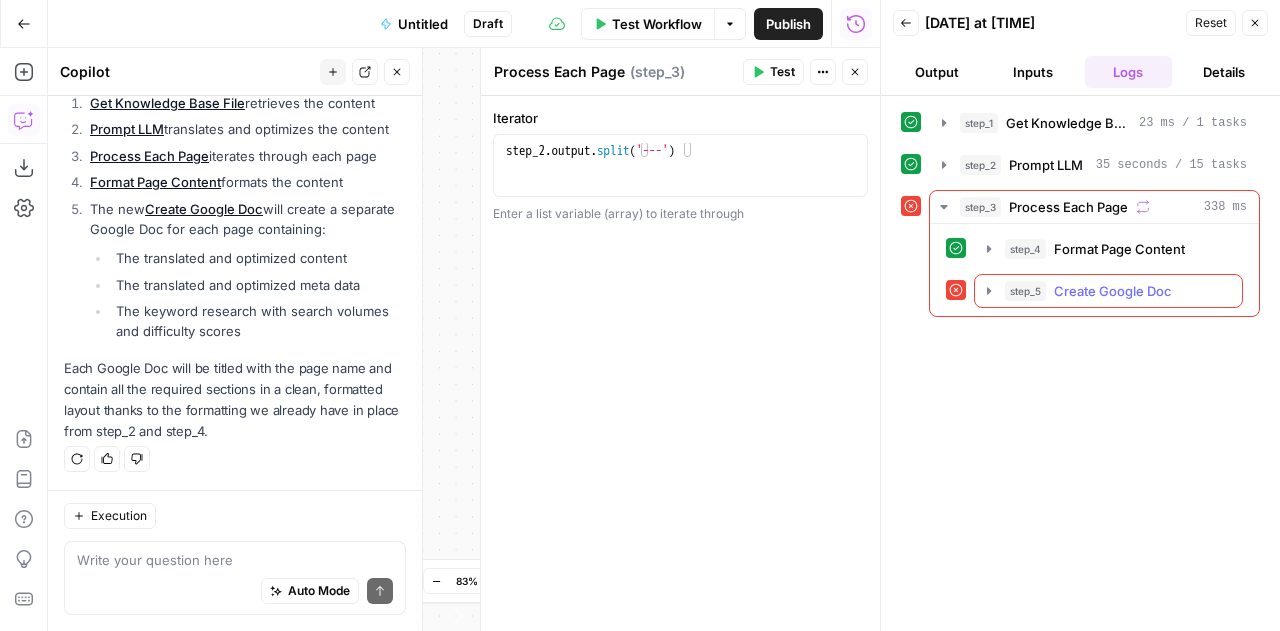 click on "Create Google Doc" at bounding box center [1113, 291] 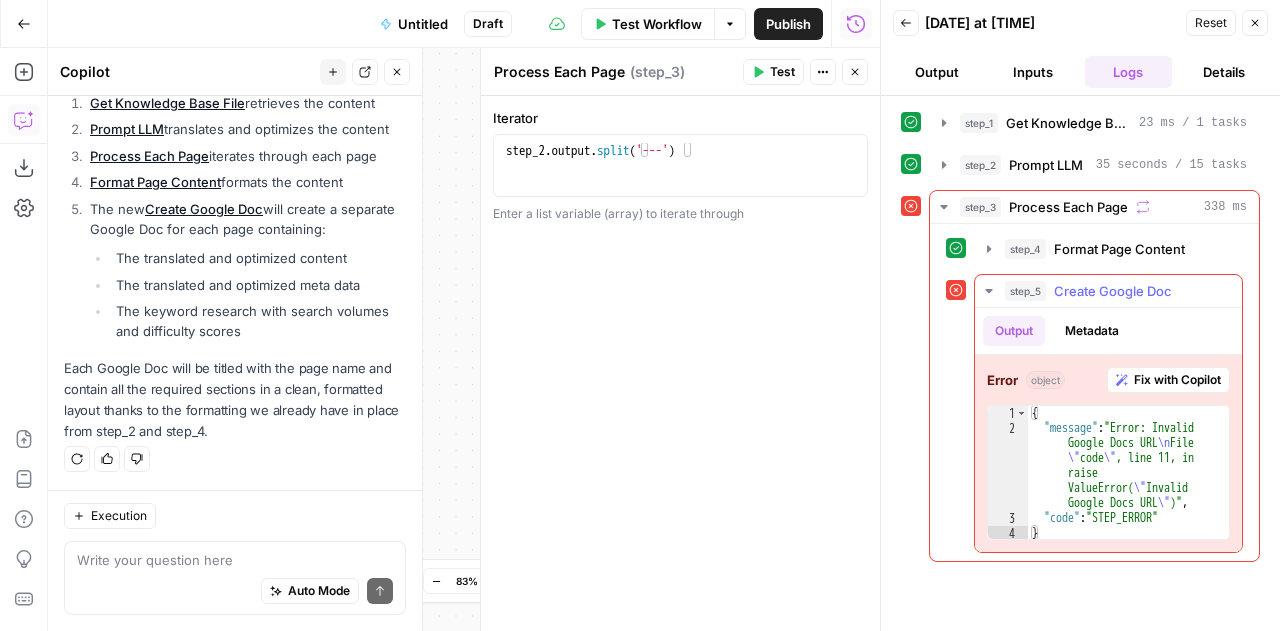 click on "Fix with Copilot" at bounding box center [1177, 380] 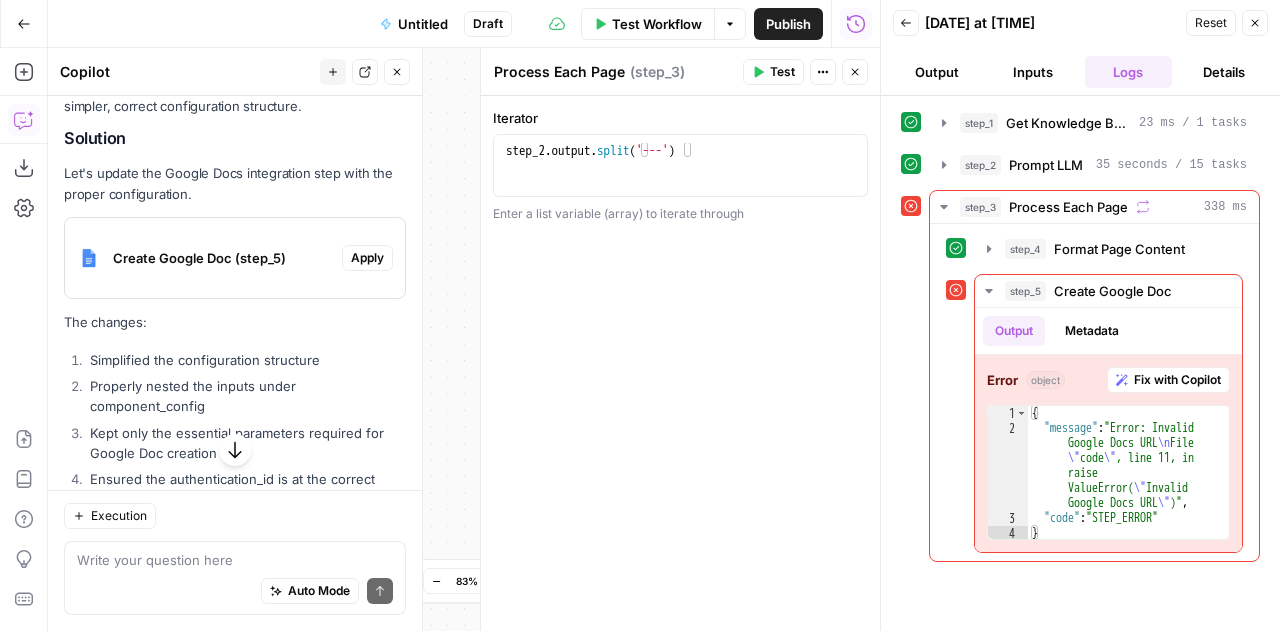 scroll, scrollTop: 7037, scrollLeft: 0, axis: vertical 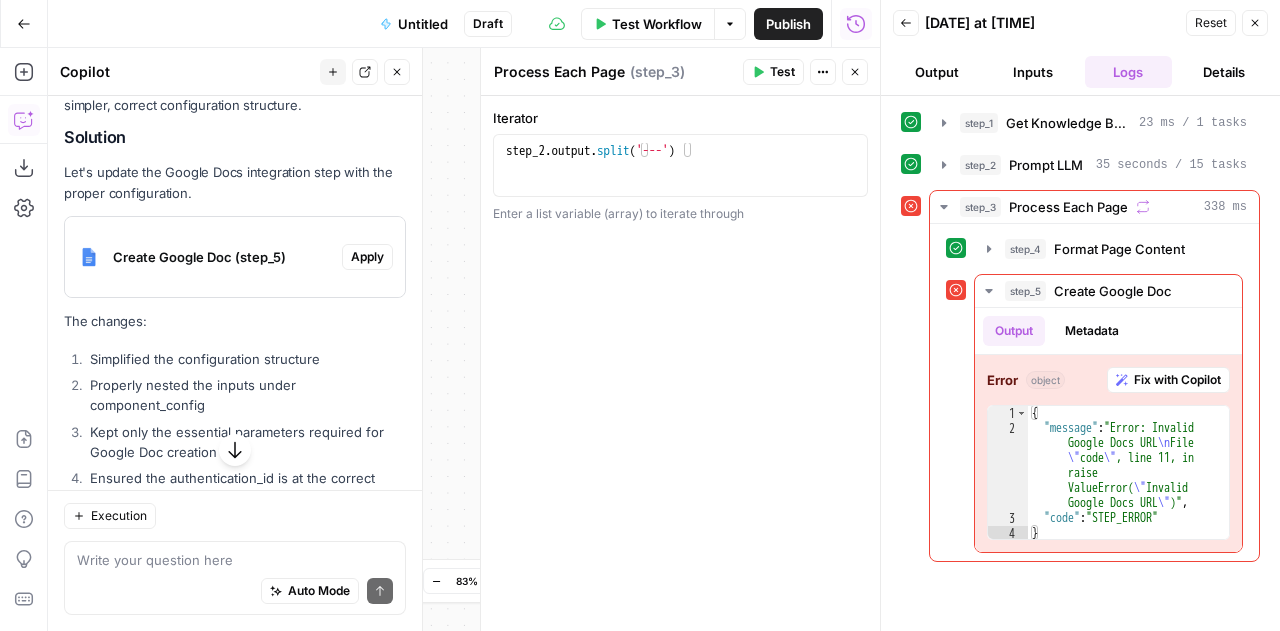 click on "Apply" at bounding box center (367, 257) 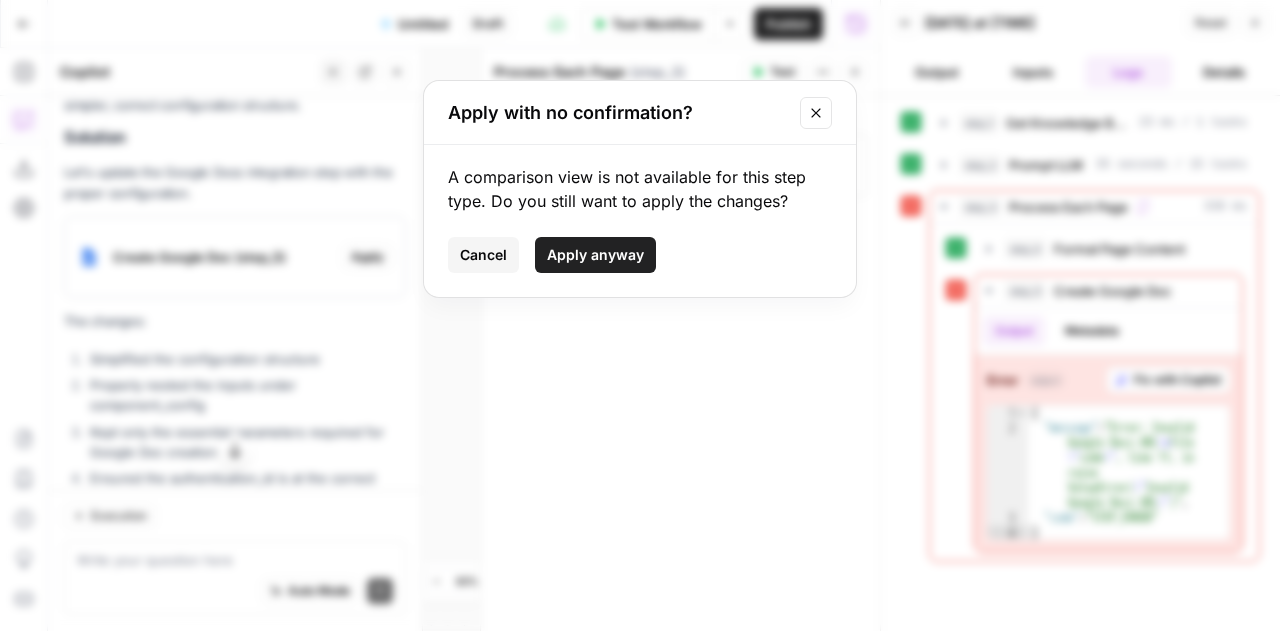 click on "Apply anyway" at bounding box center [595, 255] 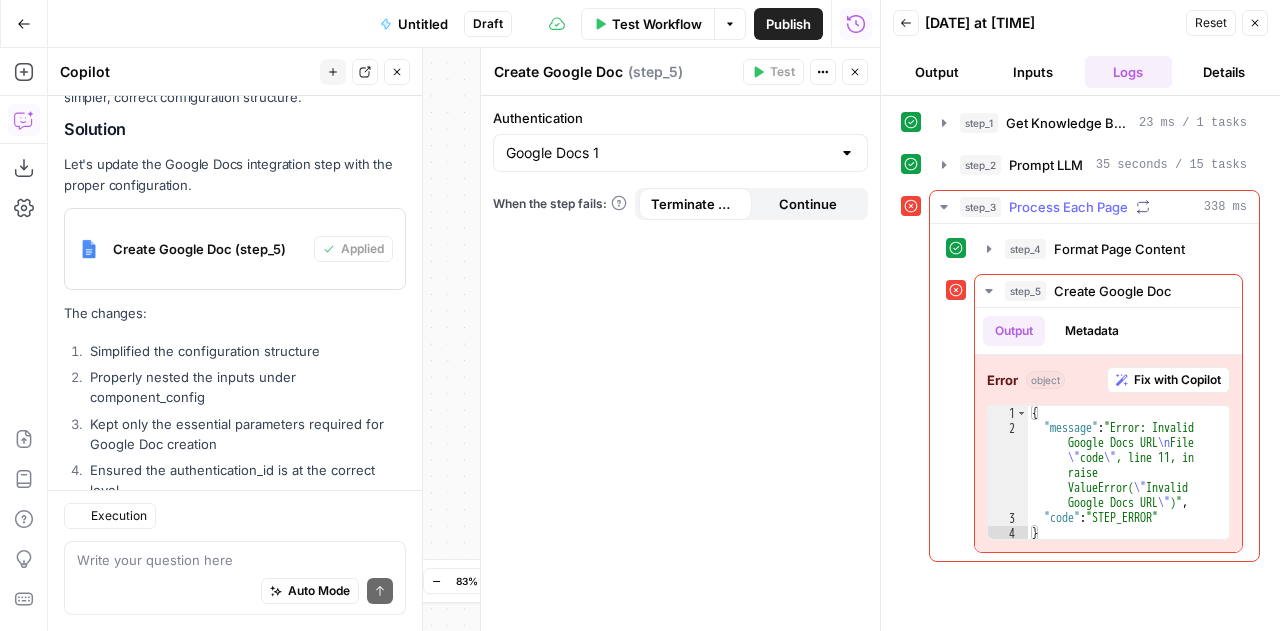 scroll, scrollTop: 7486, scrollLeft: 0, axis: vertical 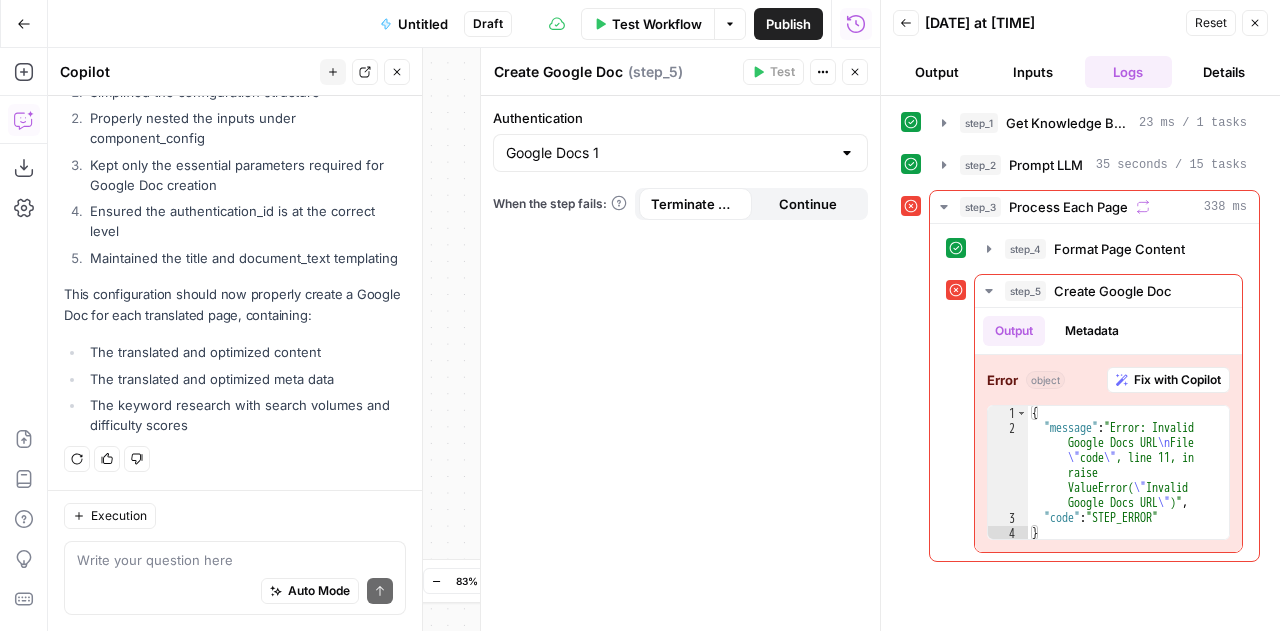 click on "Authentication Google Docs 1 When the step fails: Terminate Workflow Continue" at bounding box center (680, 363) 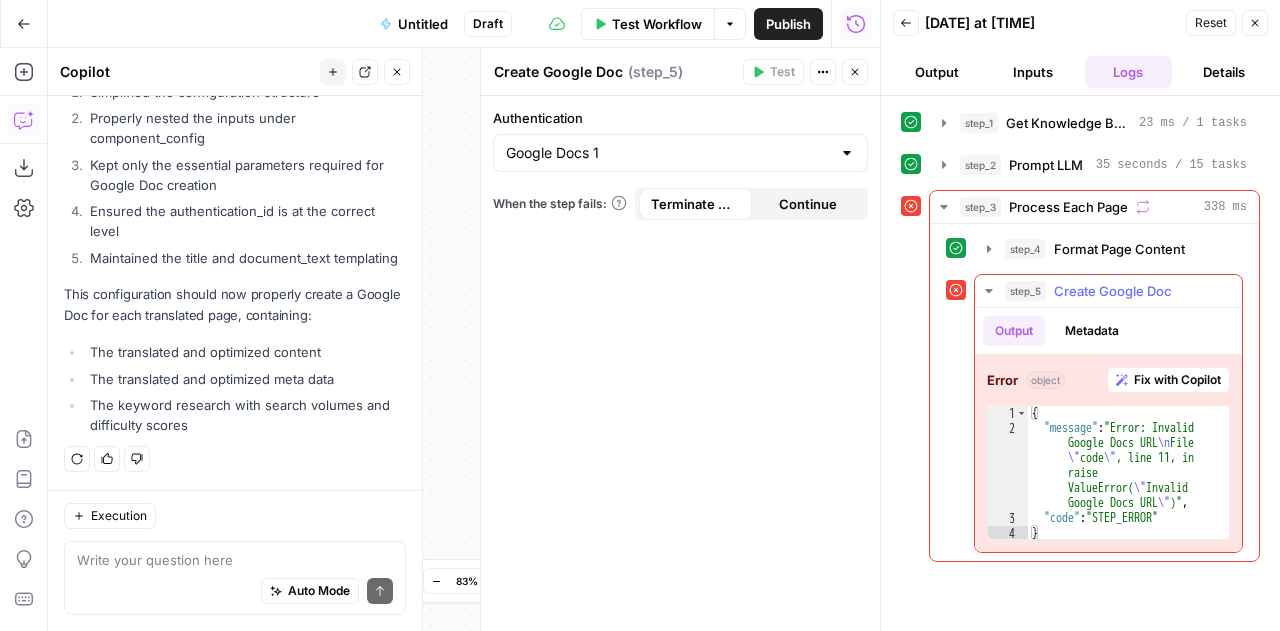 click on "Fix with Copilot" at bounding box center (1177, 380) 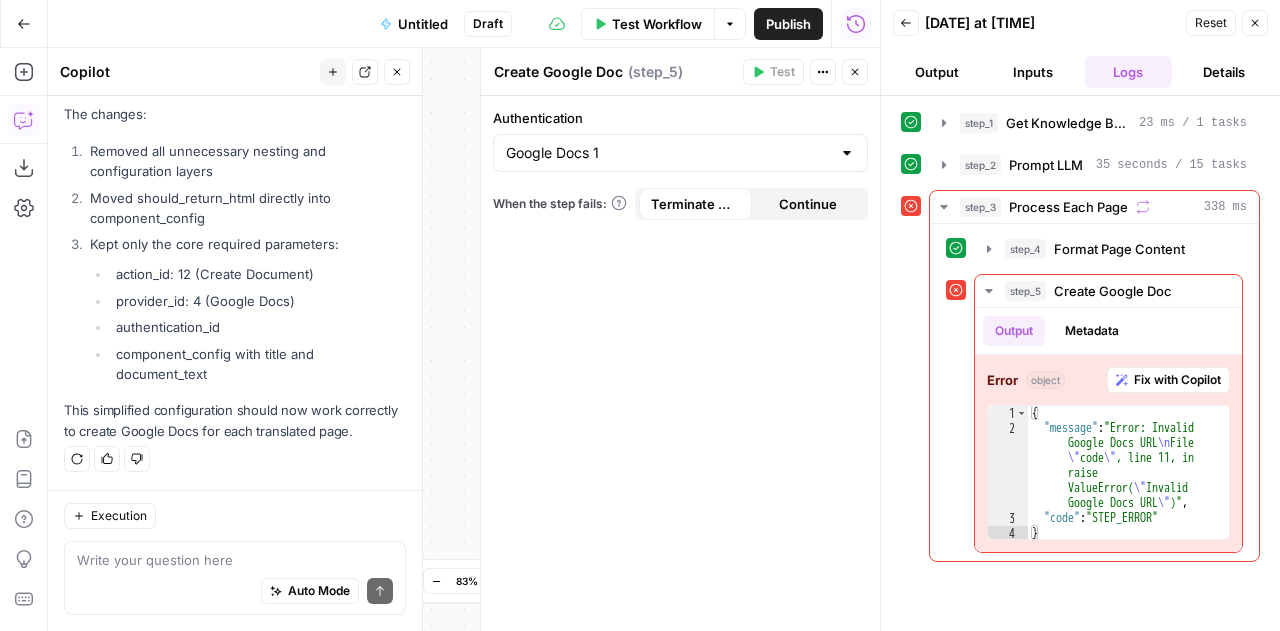 scroll, scrollTop: 7994, scrollLeft: 0, axis: vertical 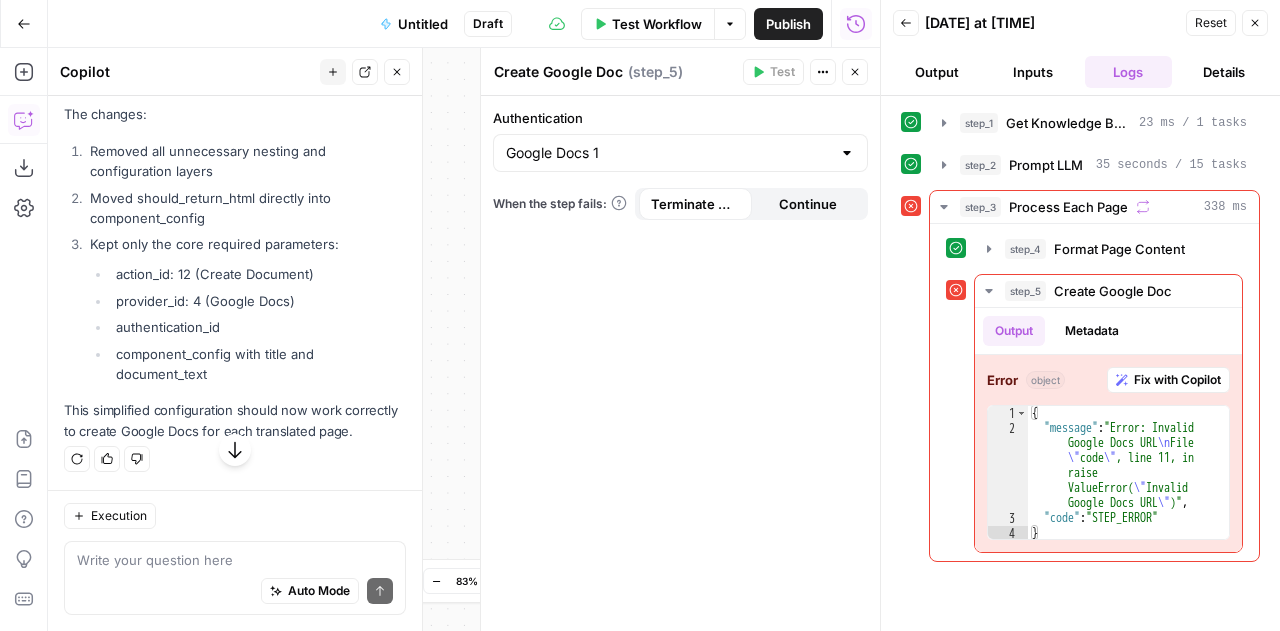 click on "Apply" at bounding box center (367, 50) 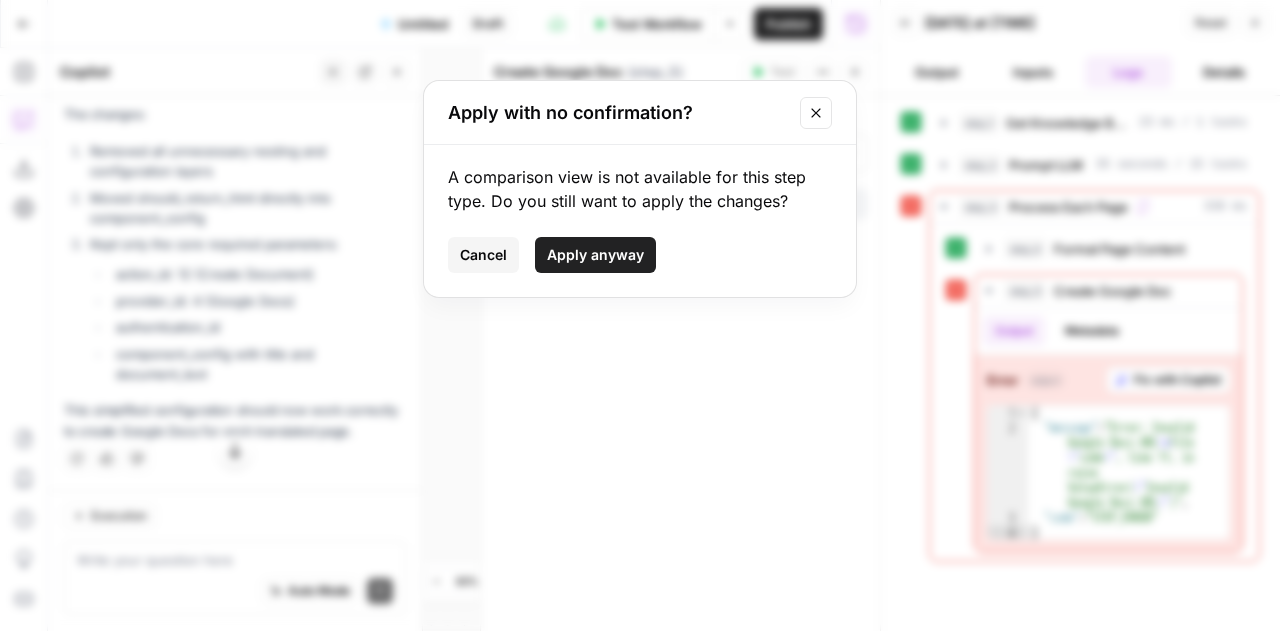 click on "Apply anyway" at bounding box center [595, 255] 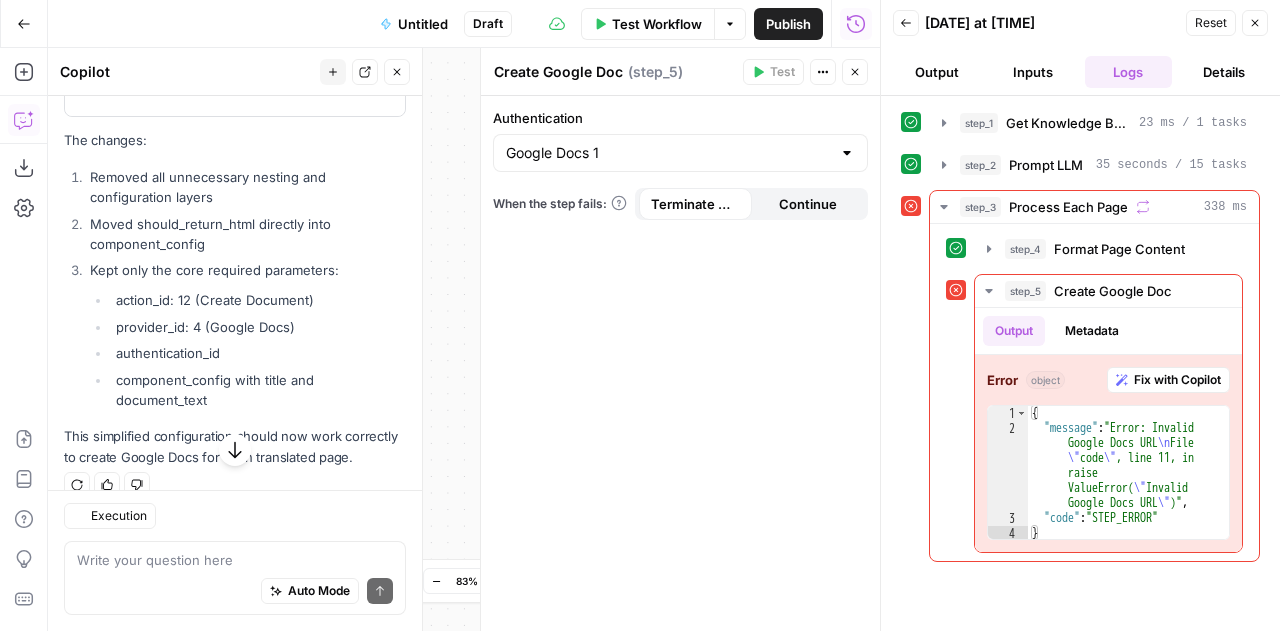scroll, scrollTop: 8026, scrollLeft: 0, axis: vertical 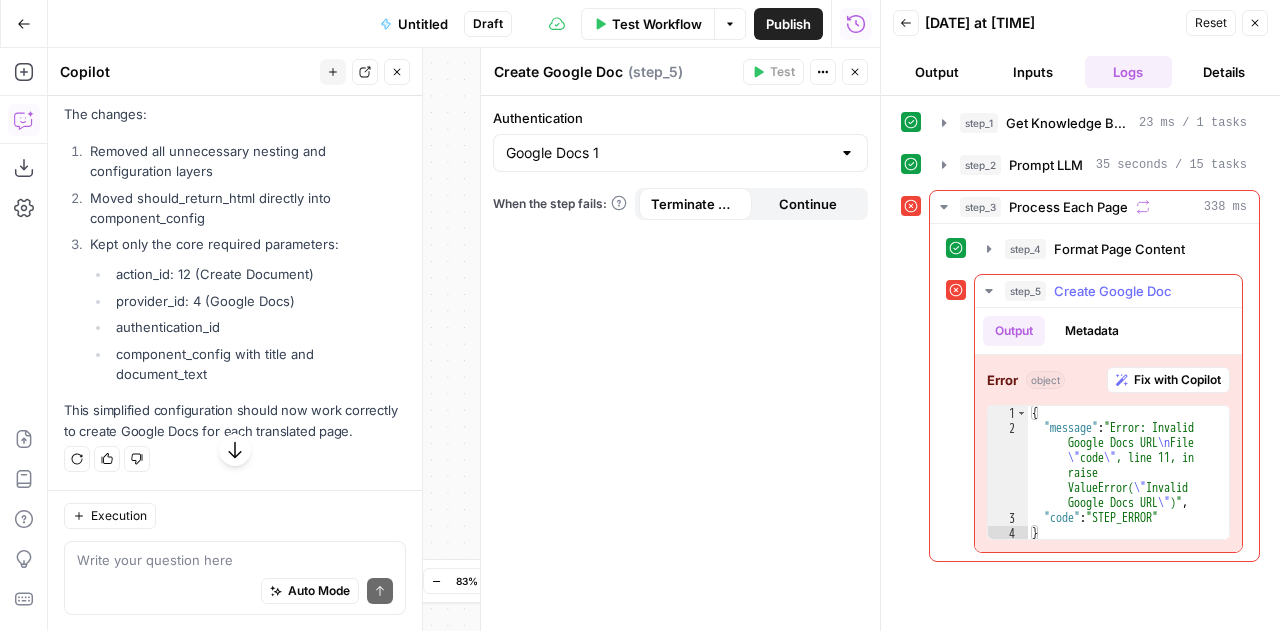 click on "Error object Fix with Copilot 1 2 3 4 {    "message" :  "Error: Invalid         Google Docs URL \n File         \" code \" , line 11, in                     raise         ValueError( \" Invalid         Google Docs URL \" )" ,    "code" :  "STEP_ERROR" }     XXXXXXXXXXXXXXXXXXXXXXXXXXXXXXXXXXXXXXXXXXXXXXXXXXXXXXXXXXXXXXXXXXXXXXXXXXXXXXXXXXXXXXXXXXXXXXXXXXXXXXXXXXXXXXXXXXXXXXXXXXXXXXXXXXXXXXXXXXXXXXXXXXXXXXXXXXXXXXXXXXXXXXXXXXXXXXXXXXXXXXXXXXXXXXXXXXXXXXXXXXXXXXXXXXXXXXXXXXXXXXXXXXXXXXXXXXXXXXXXXXXXXXXXXXXXXXXXXXXXXXXXXXXXXXXXXXXXXXXXXXXXXXXXXXXXXXXXXXXXXXXXXXXXXXXXXXXXXXXXXXXXXXXXXXXXXXXXXXXXXXXXXXXXXXXXXXXXXXXXXXXXXXXXXXXXXXXXXXXXXXXXXXXXXXXXXXXXXXXXXXXXXXXXXXXXXXXXXXXXXXXXXXXXXXXXXXXXXXXXXXXXXXXXXXXXXXXXXXXXXXXXXXXXXXXXXXXXXXXXXXXXXXXXXXXXXXXXXXXXXXXXXXXXXXXX" at bounding box center [1108, 453] 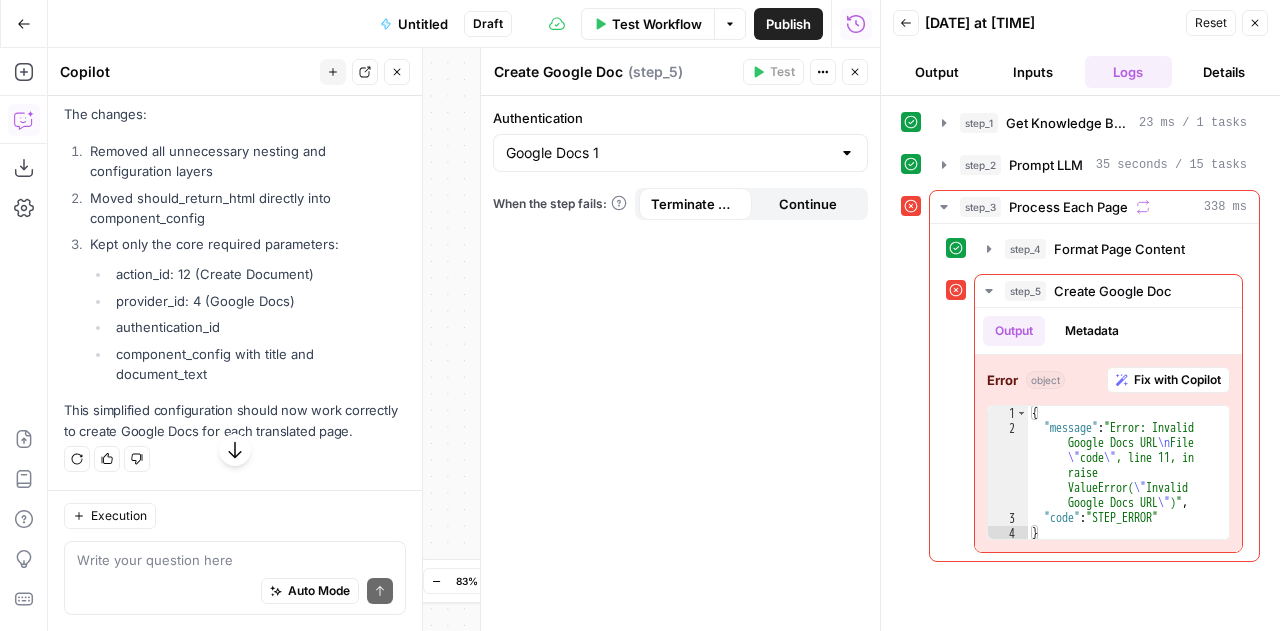 click on "Authentication Google Docs 1 When the step fails: Terminate Workflow Continue" at bounding box center (680, 363) 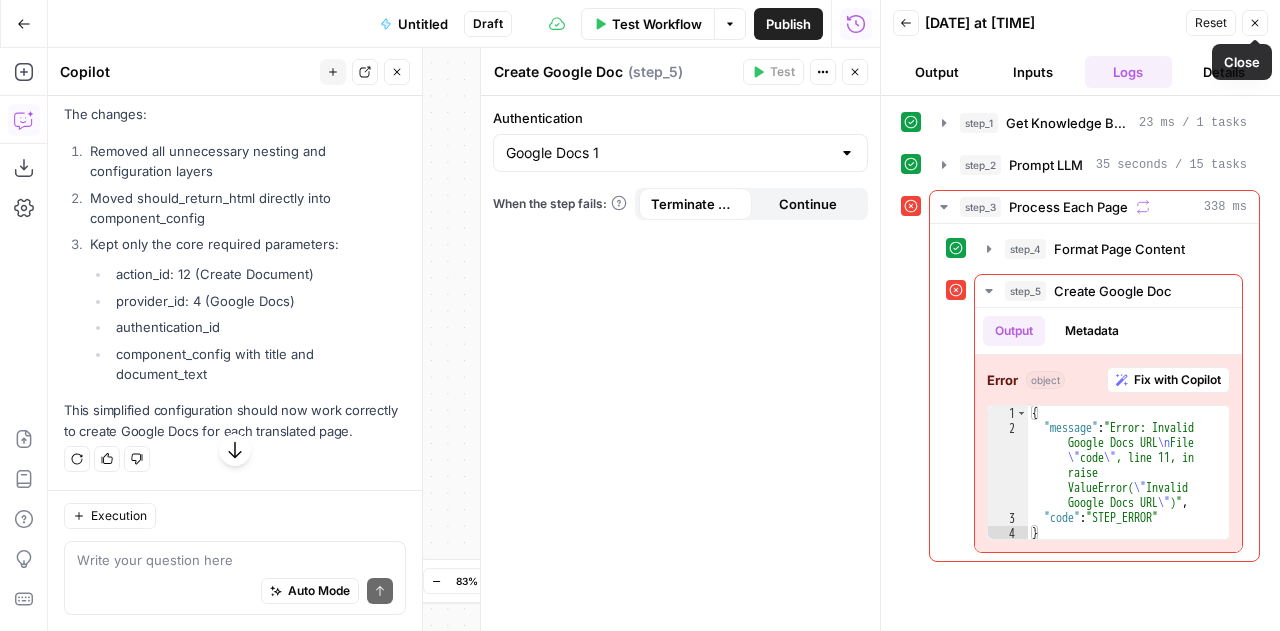 click 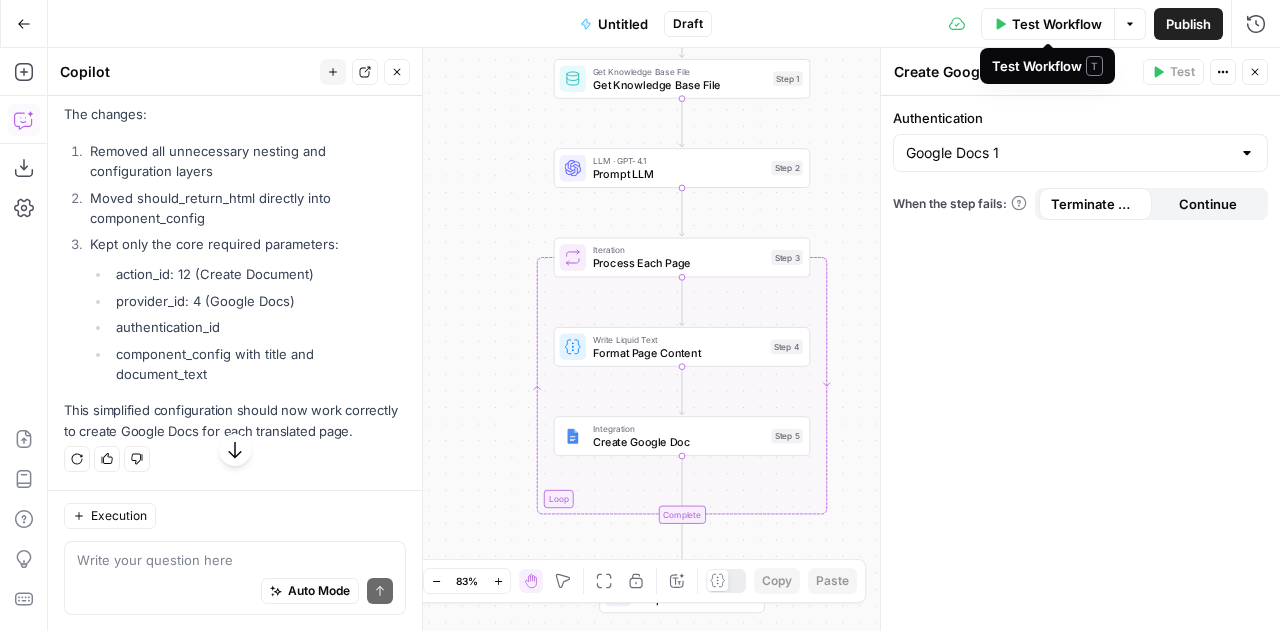 click on "Test Workflow" at bounding box center [1048, 24] 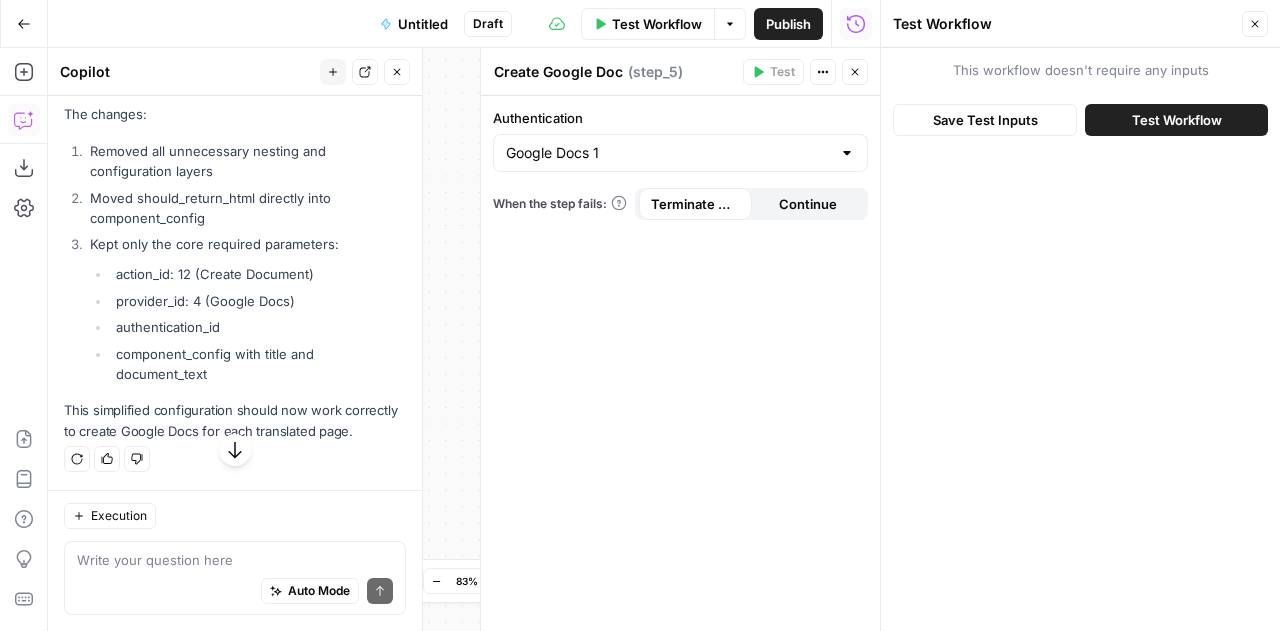 click on "Test Workflow" at bounding box center [1177, 120] 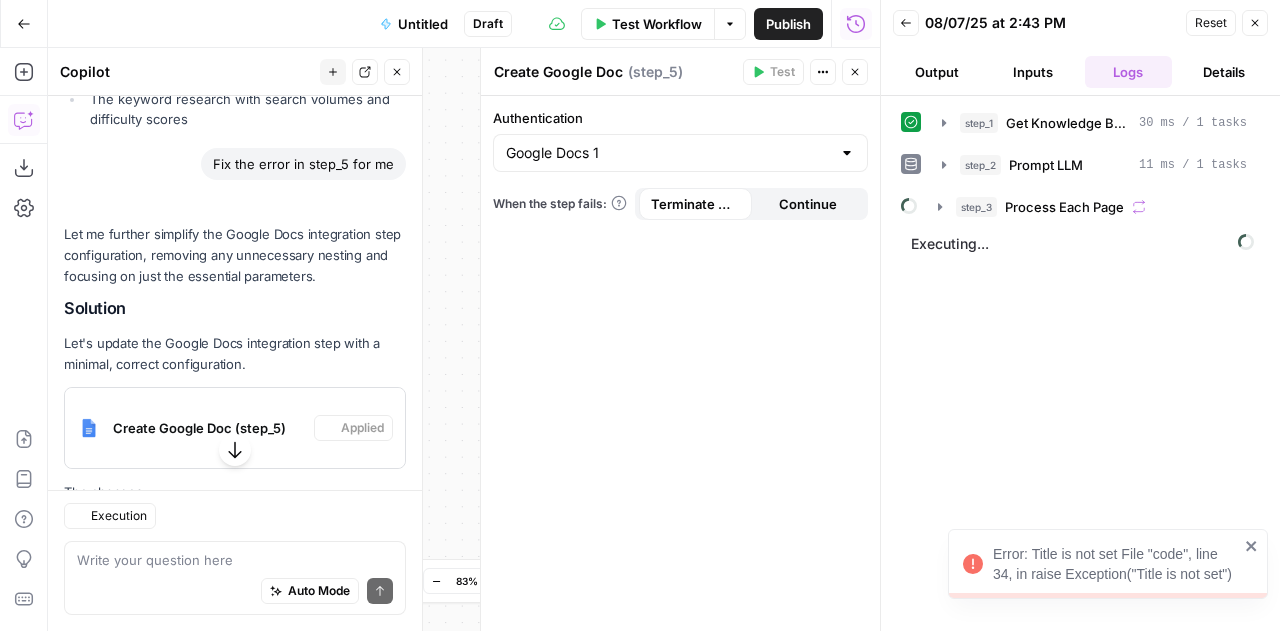scroll, scrollTop: 8026, scrollLeft: 0, axis: vertical 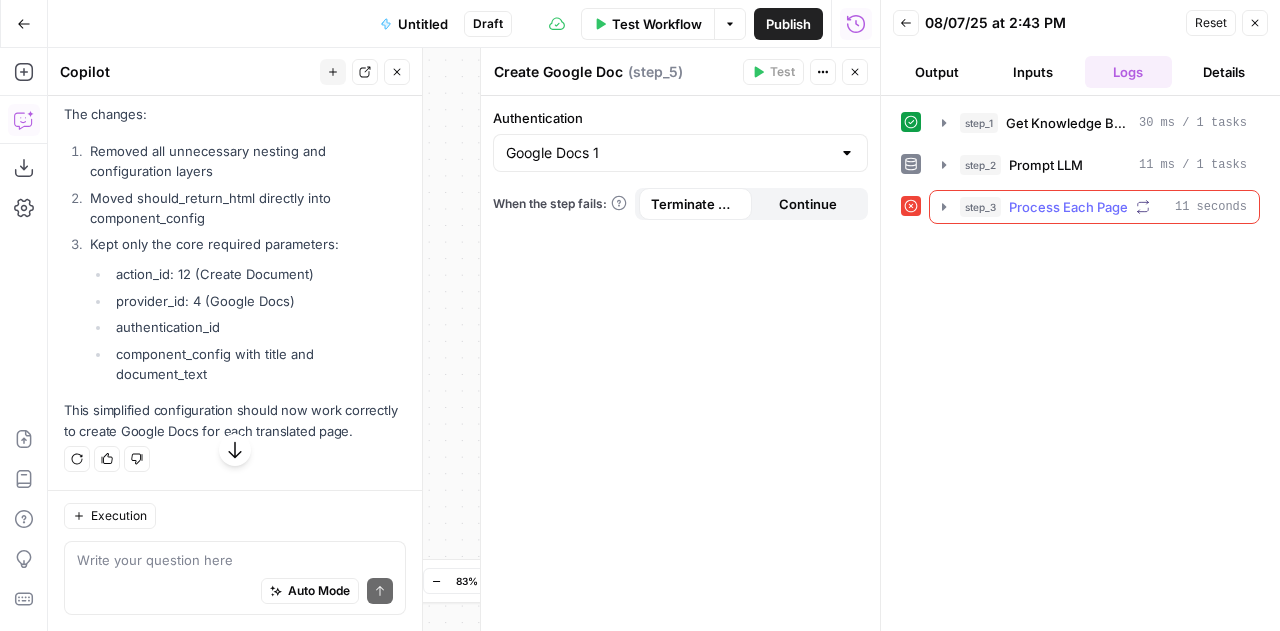 click on "Process Each Page" at bounding box center (1068, 207) 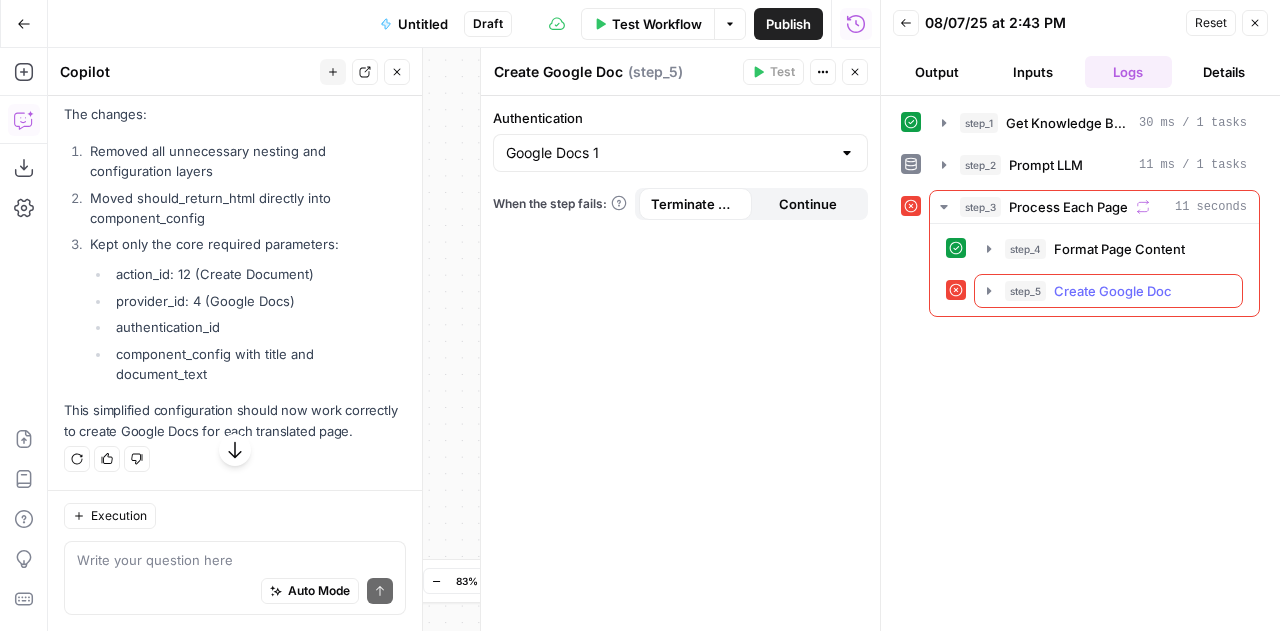 click on "Create Google Doc" at bounding box center (1113, 291) 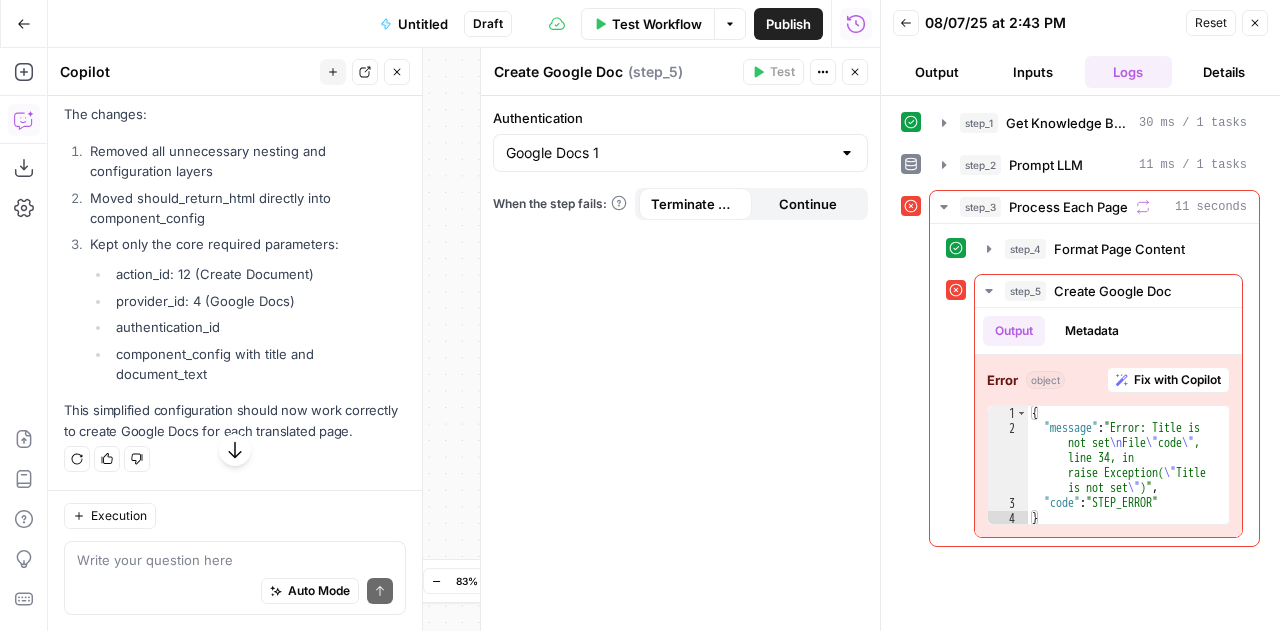 click on "Auto Mode Send" at bounding box center [235, 592] 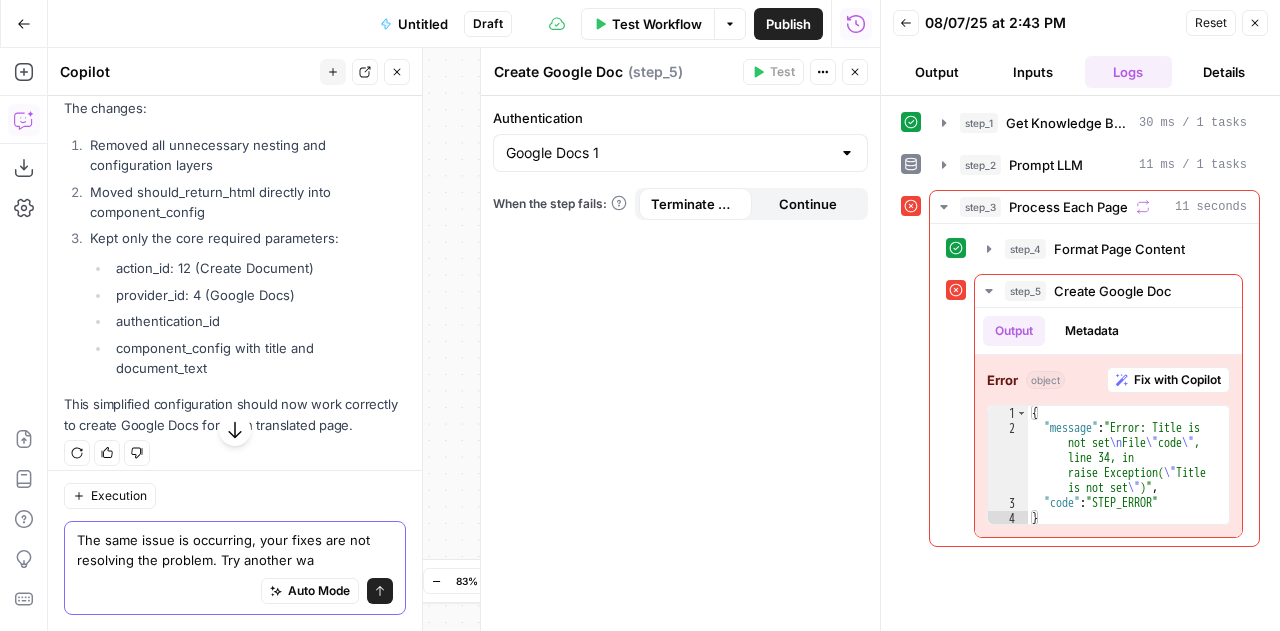 type on "The same issue is occurring, your fixes are not resolving the problem. Try another way" 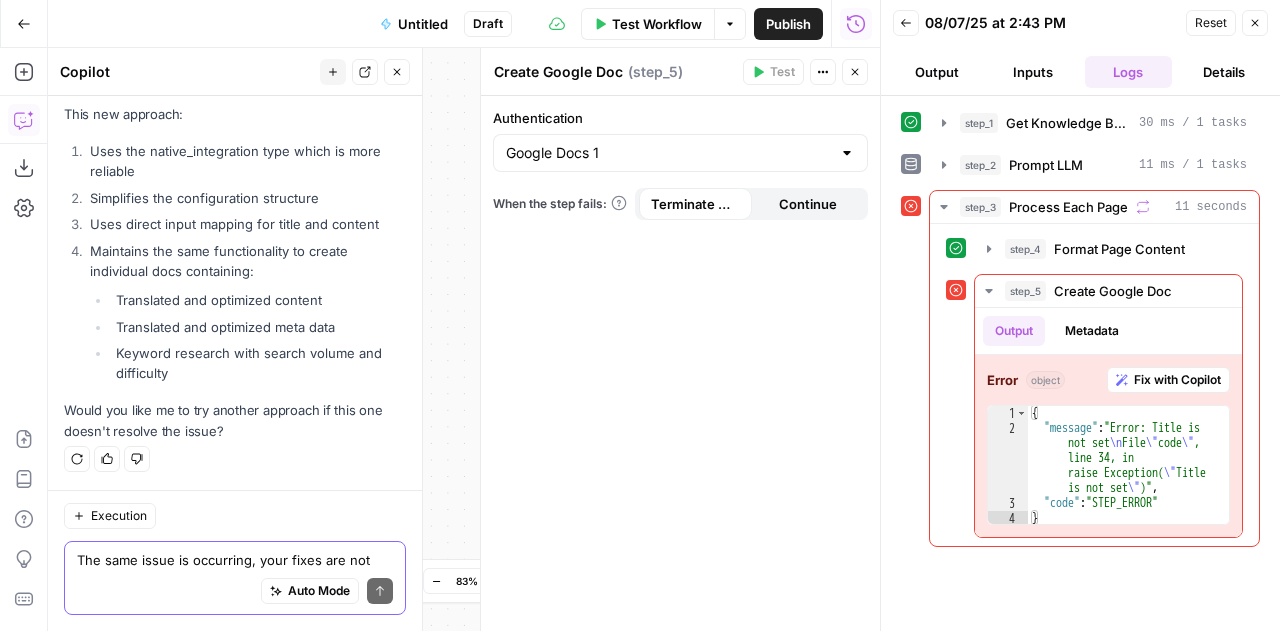 scroll, scrollTop: 8711, scrollLeft: 0, axis: vertical 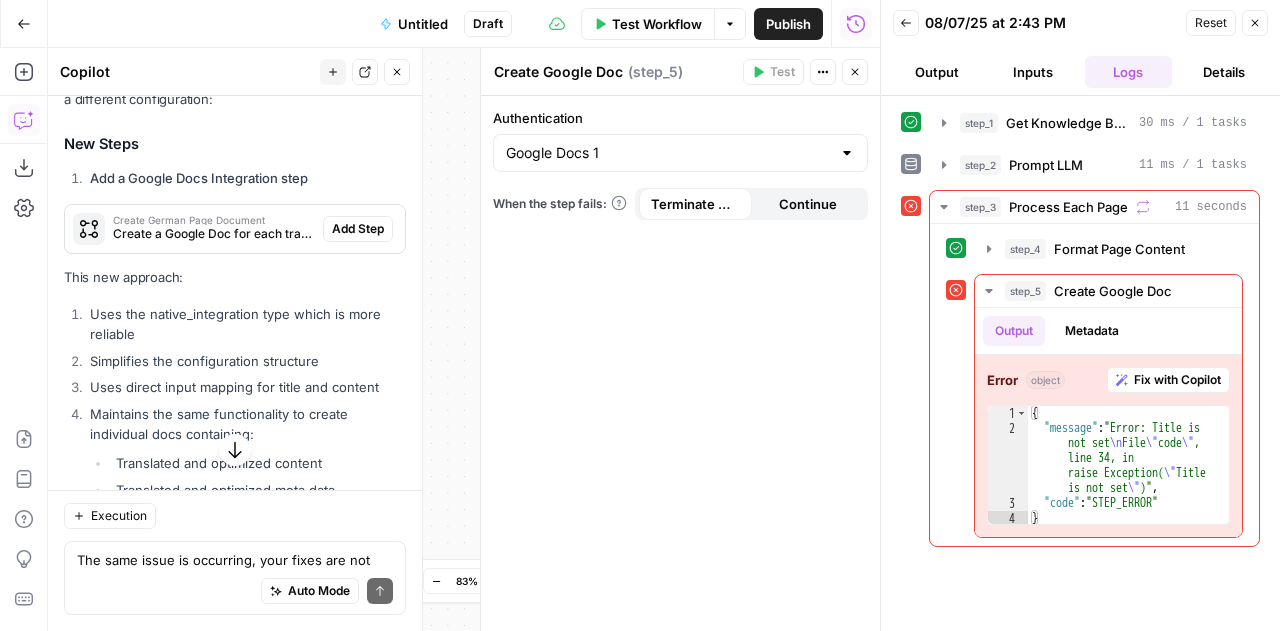 click on "Delete Step" at bounding box center [351, 32] 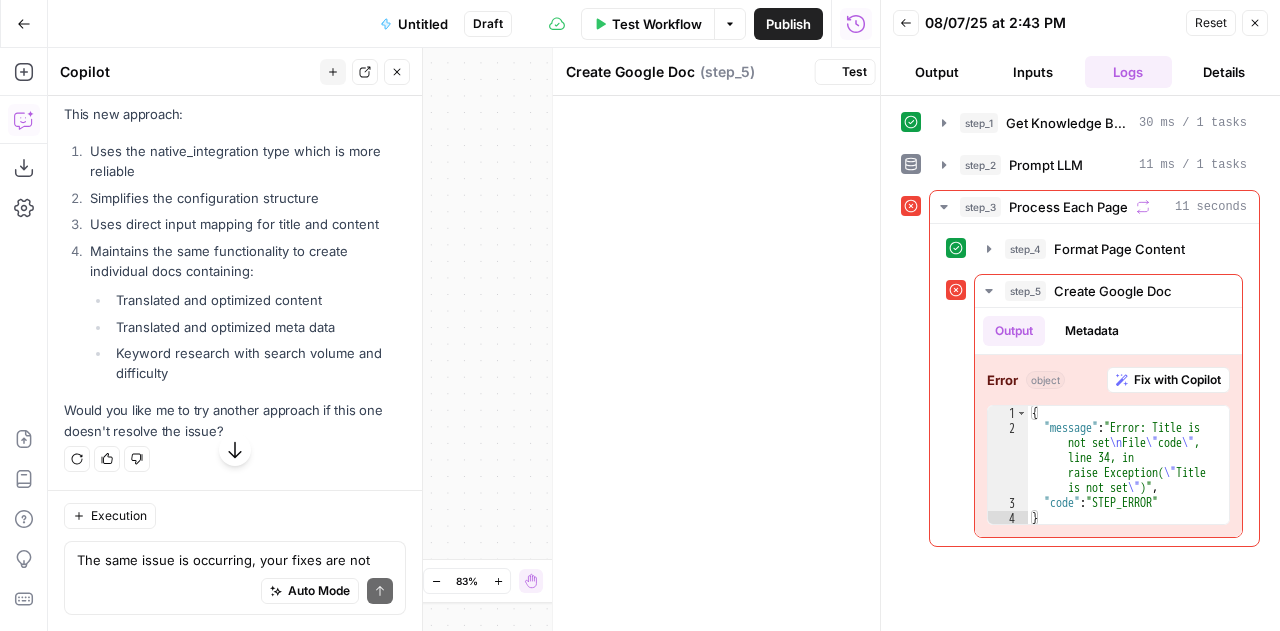scroll, scrollTop: 8530, scrollLeft: 0, axis: vertical 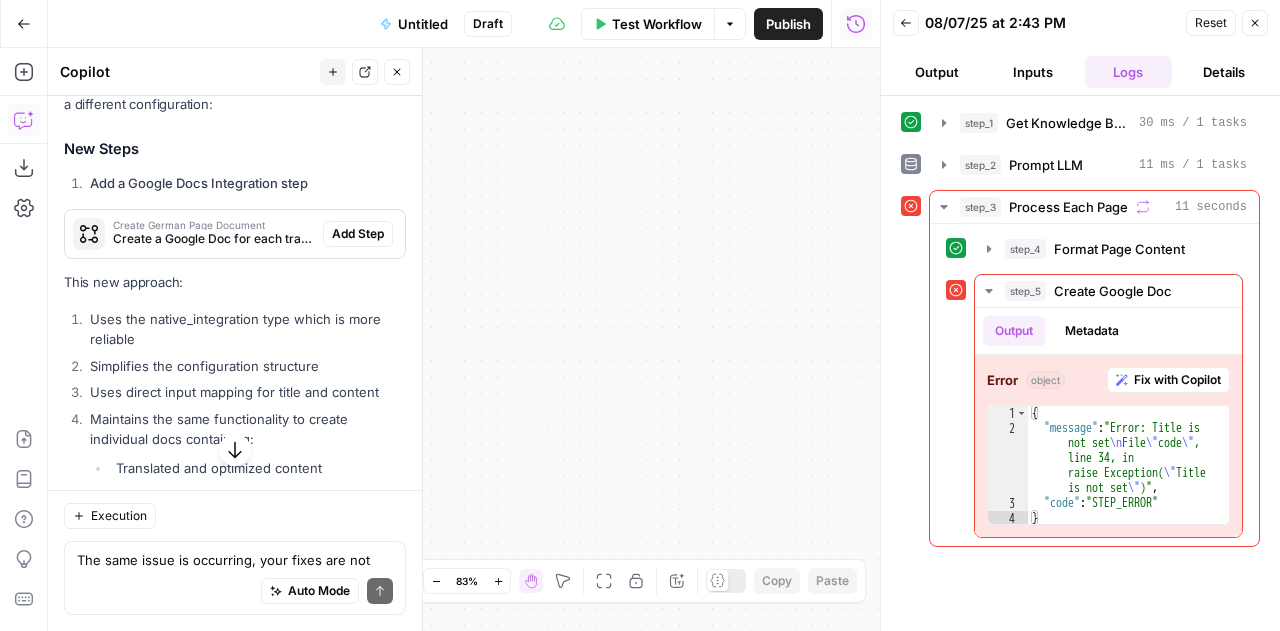 click on "Add Step" at bounding box center [358, 234] 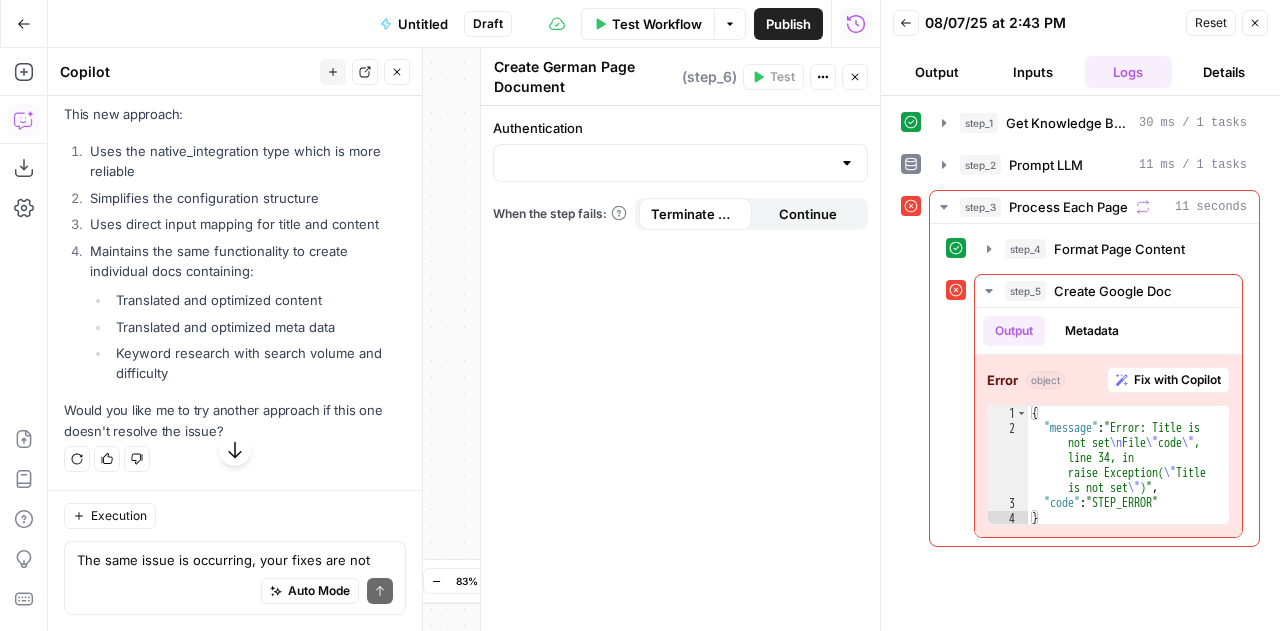 scroll, scrollTop: 8868, scrollLeft: 0, axis: vertical 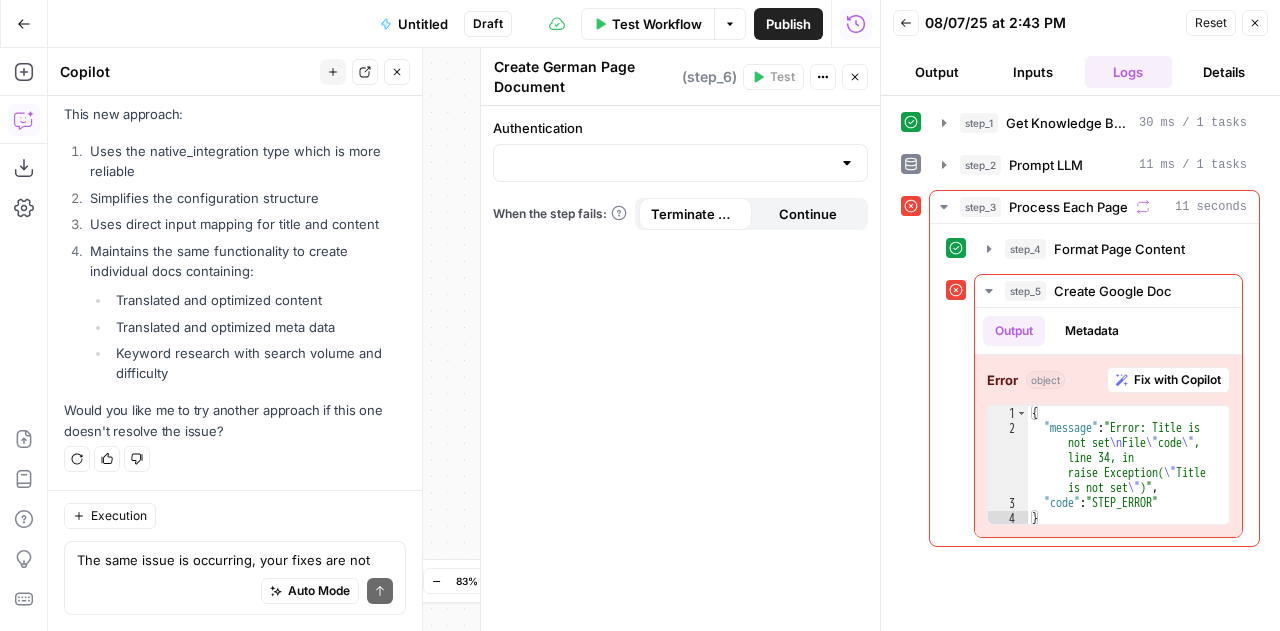 click on "Authentication When the step fails: Terminate Workflow Continue" at bounding box center [680, 368] 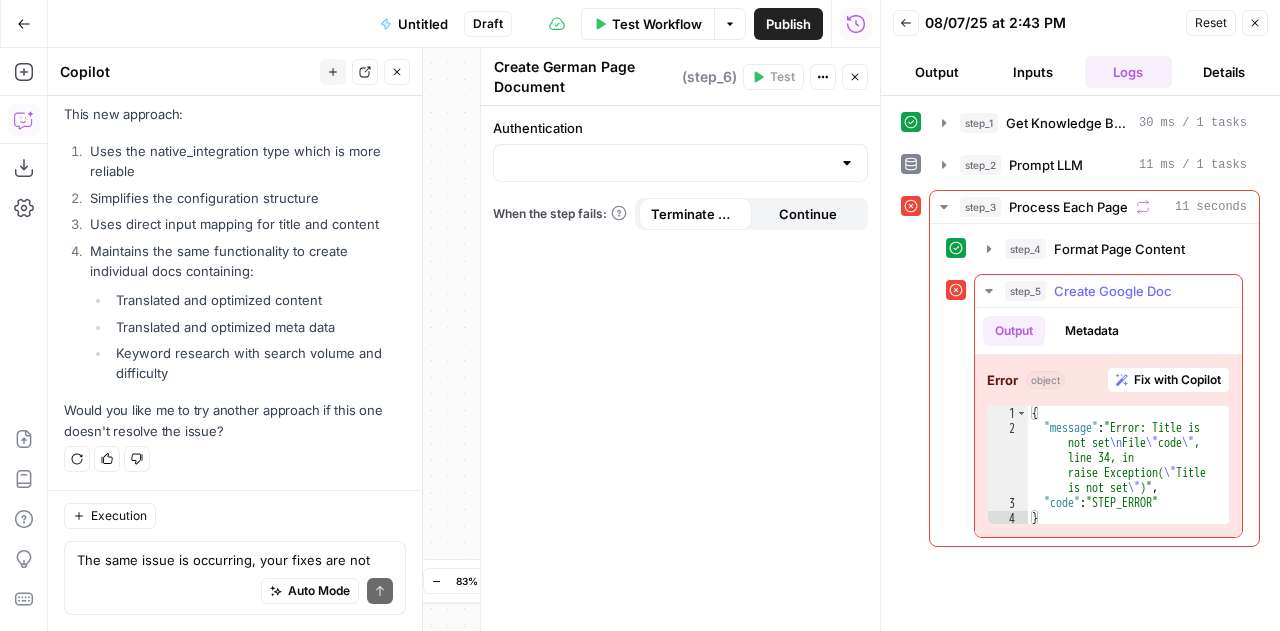type on "**********" 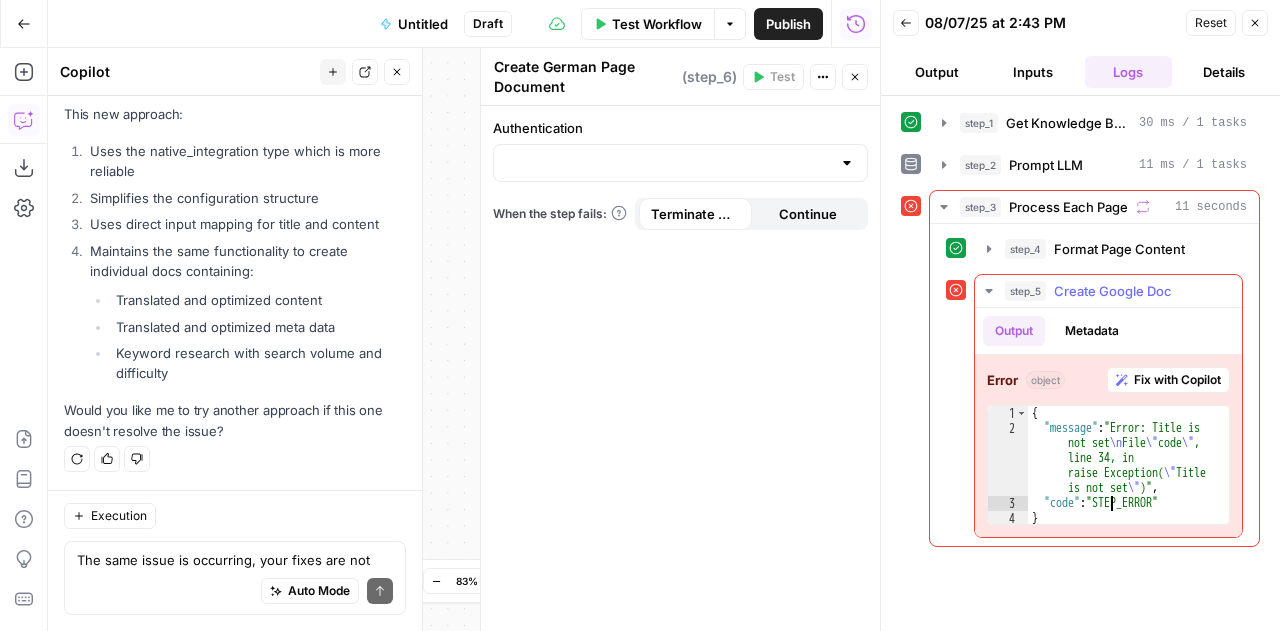 click on "{    "message" :  "Error: Title is         not set \n File  \" code \" ,         line 34, in                 raise Exception( \" Title         is not set \" )" ,    "code" :  "STEP_ERROR" }" at bounding box center (1129, 481) 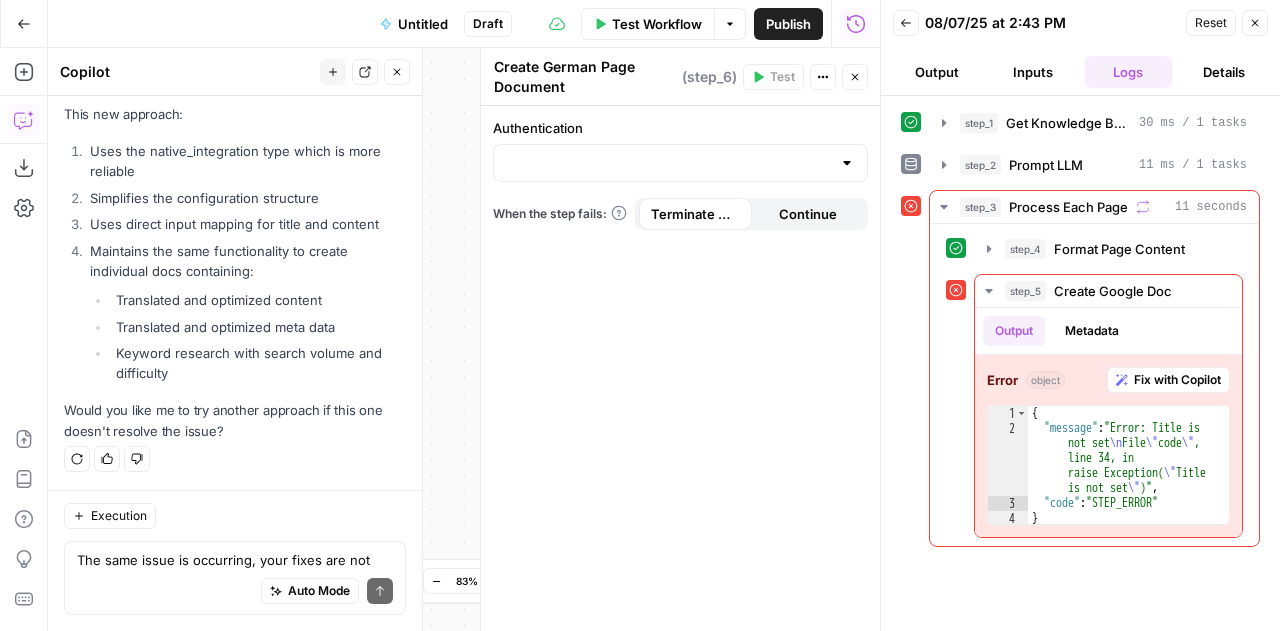 click on "Test Workflow" at bounding box center [657, 24] 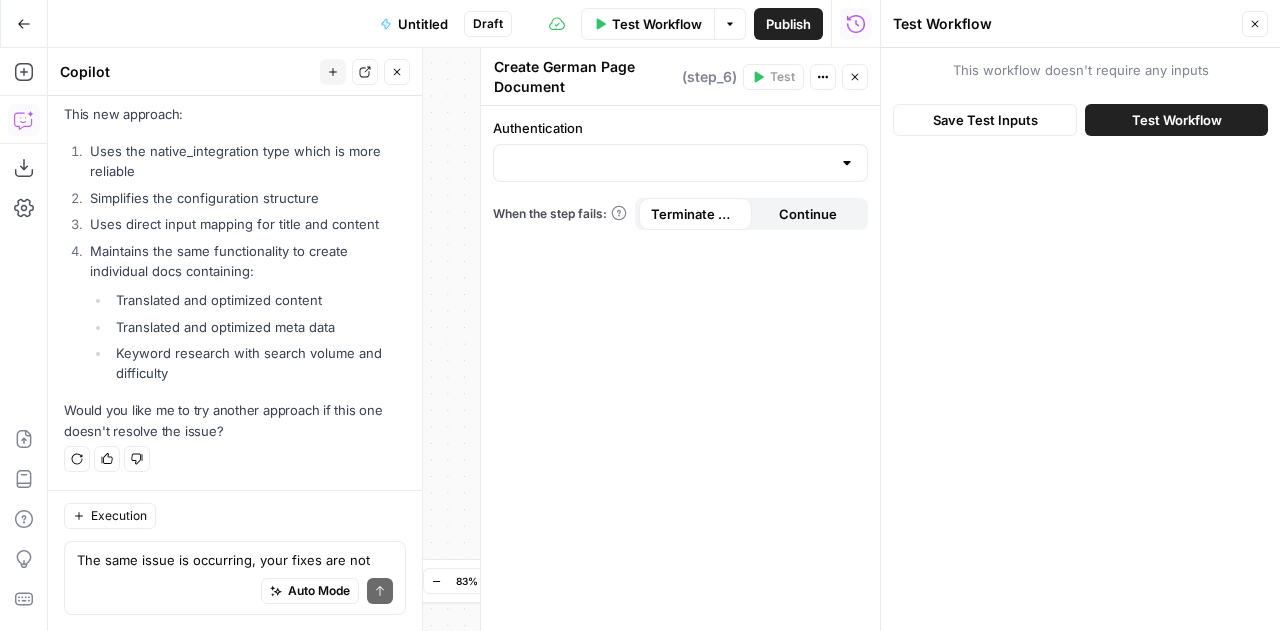 click on "Test Workflow" at bounding box center (657, 24) 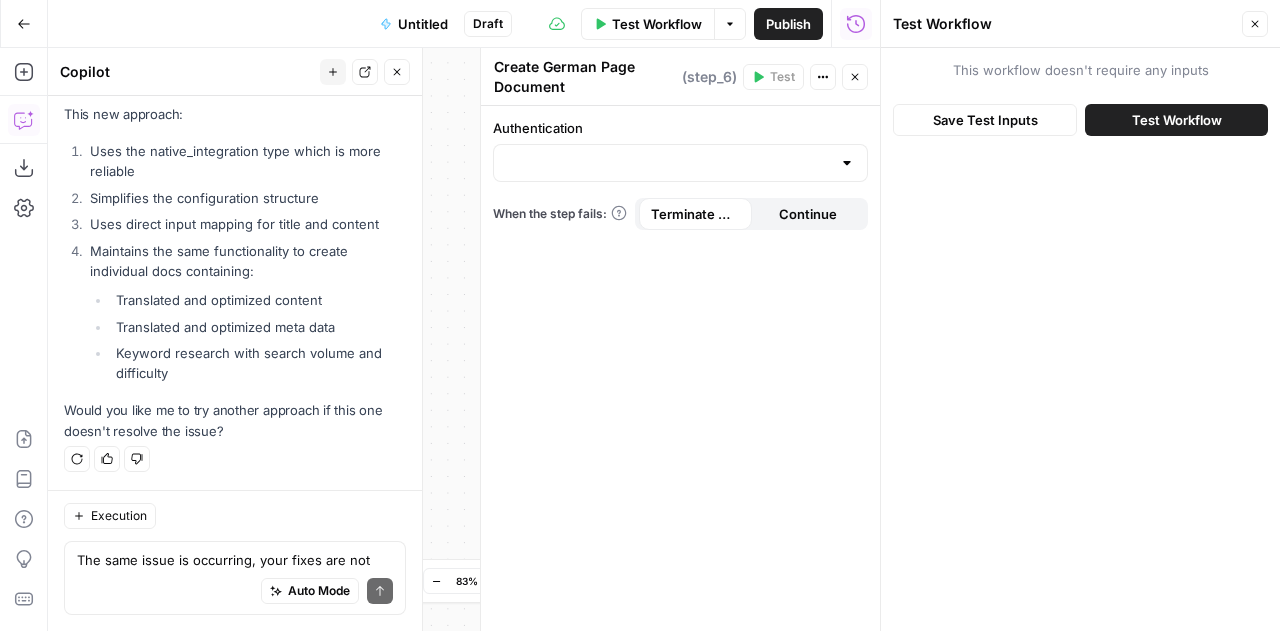 click on "Test Workflow" at bounding box center (1177, 120) 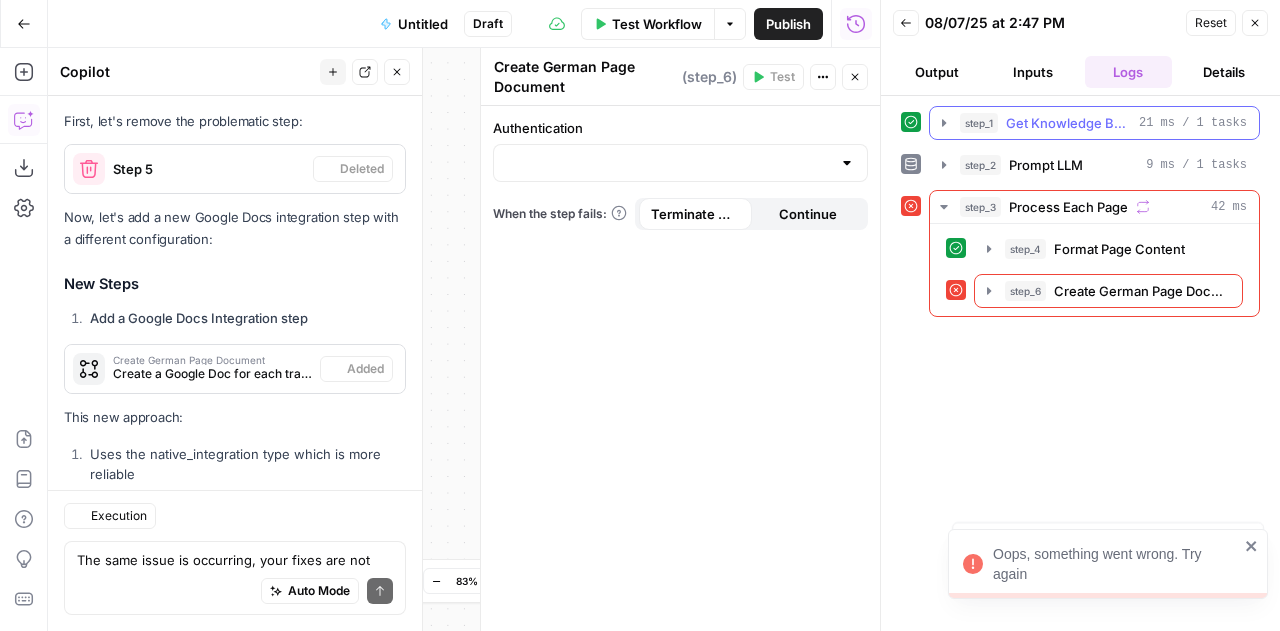 scroll, scrollTop: 8868, scrollLeft: 0, axis: vertical 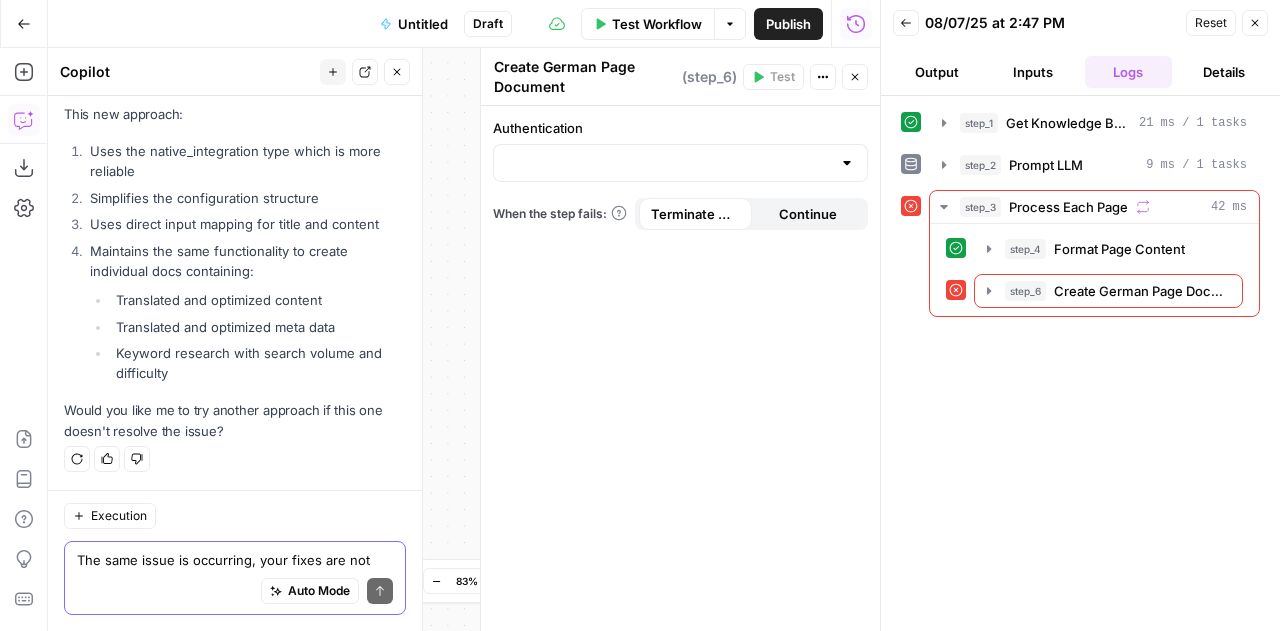 click on "The same issue is occurring, your fixes are not resolving the problem. Try another way" at bounding box center [235, 560] 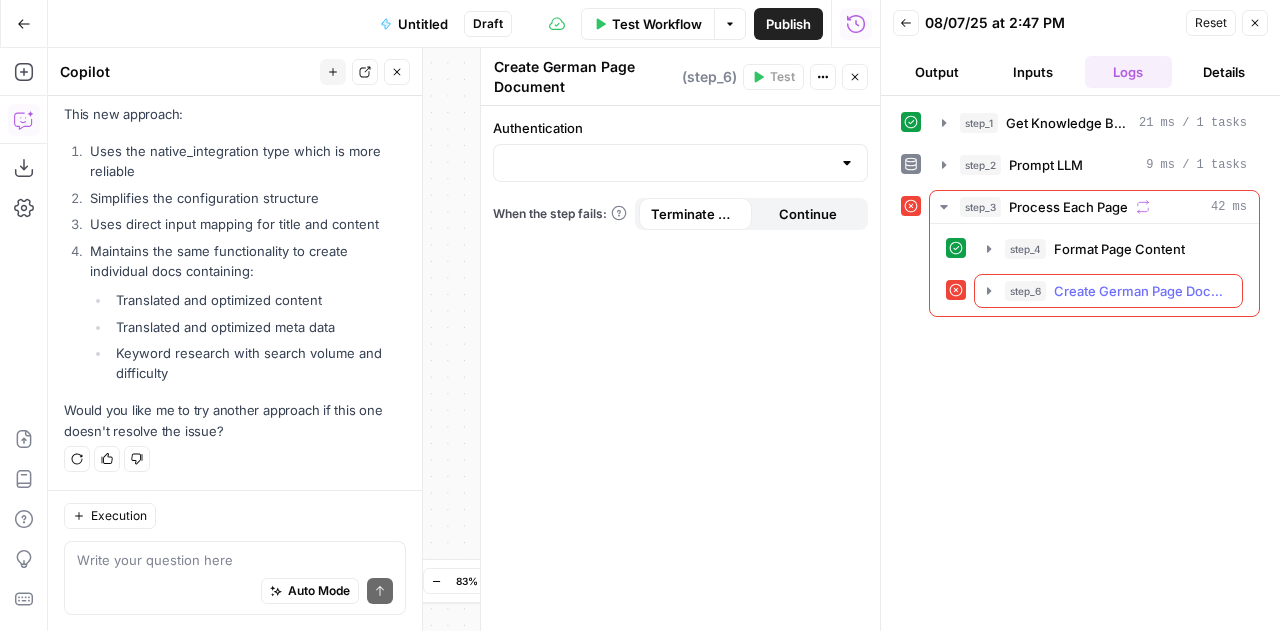 click 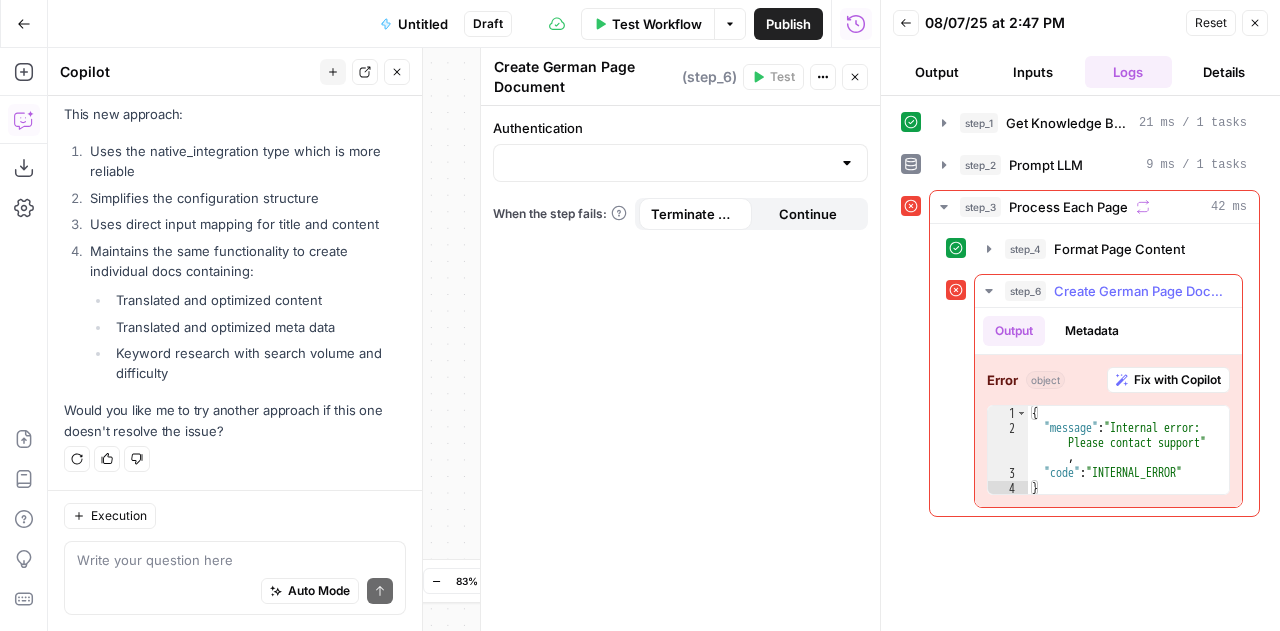 click on "Fix with Copilot" at bounding box center (1177, 380) 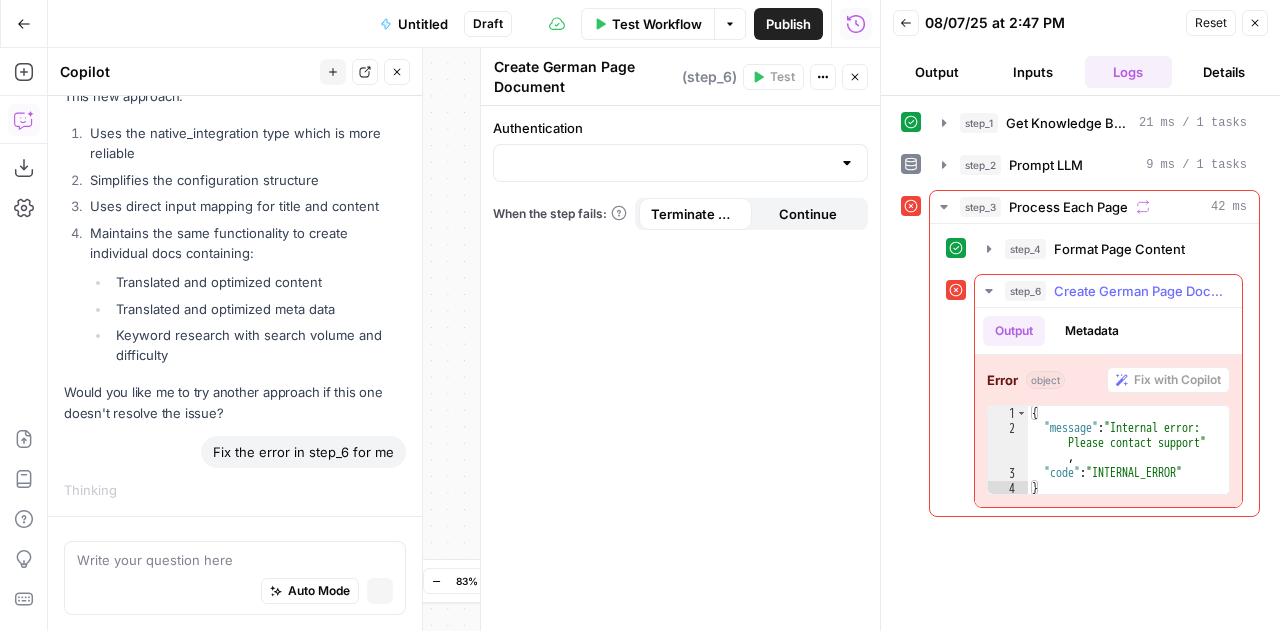 scroll, scrollTop: 8449, scrollLeft: 0, axis: vertical 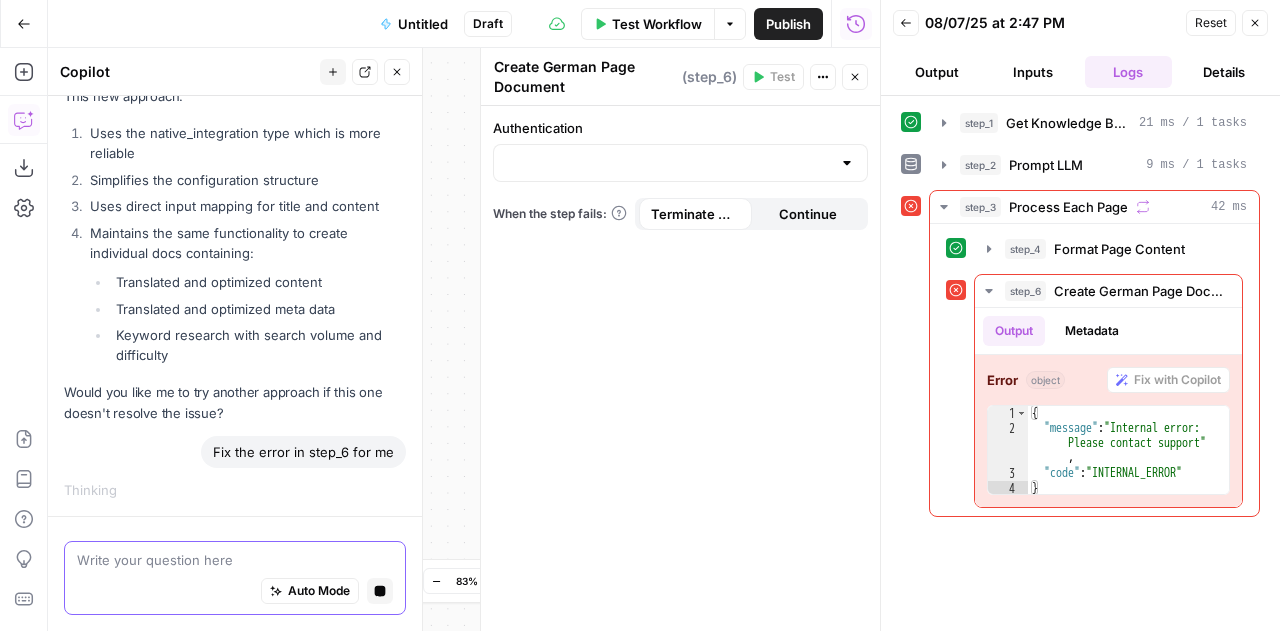 click at bounding box center [235, 560] 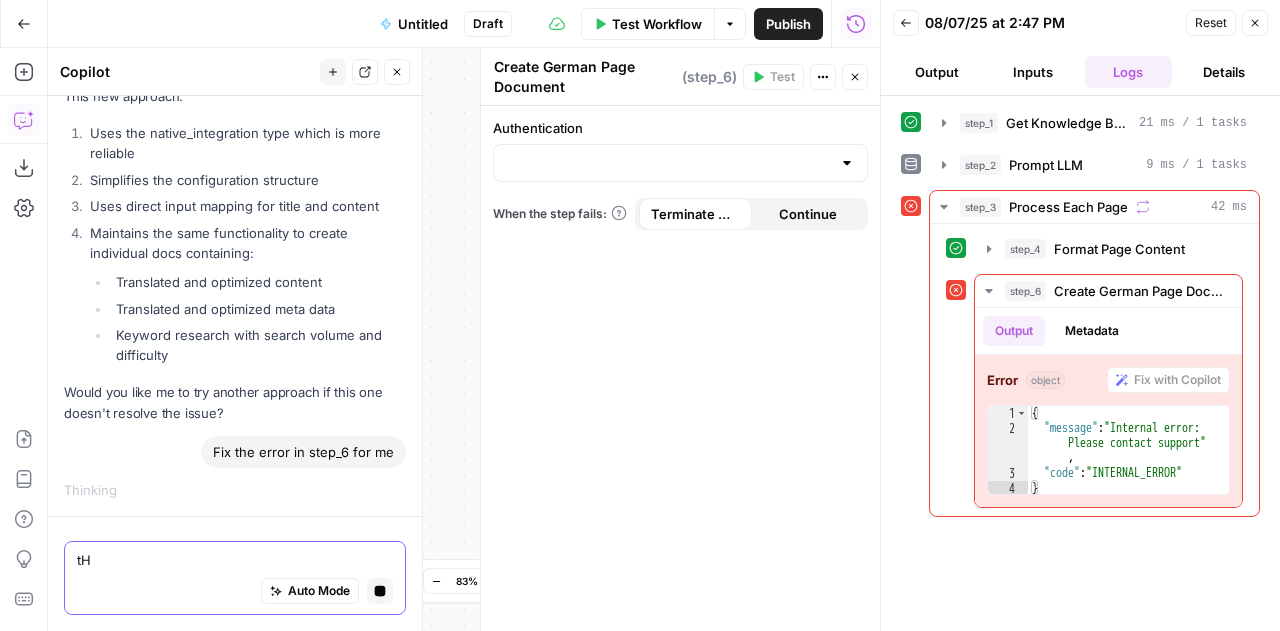 type on "t" 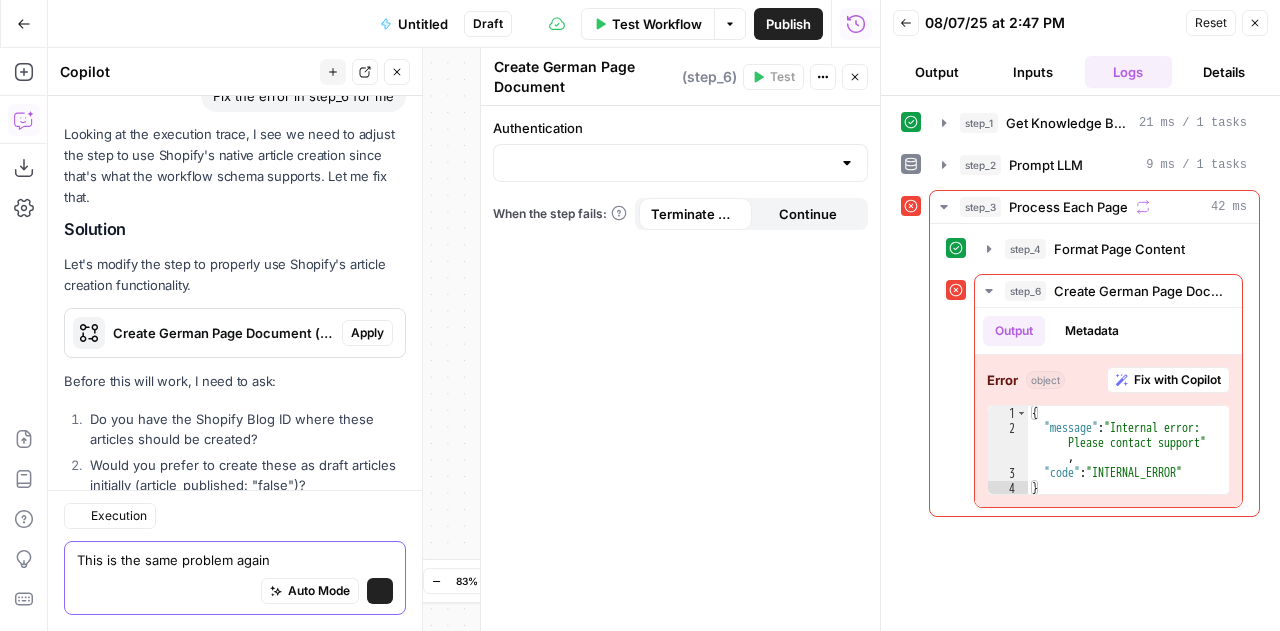scroll, scrollTop: 9568, scrollLeft: 0, axis: vertical 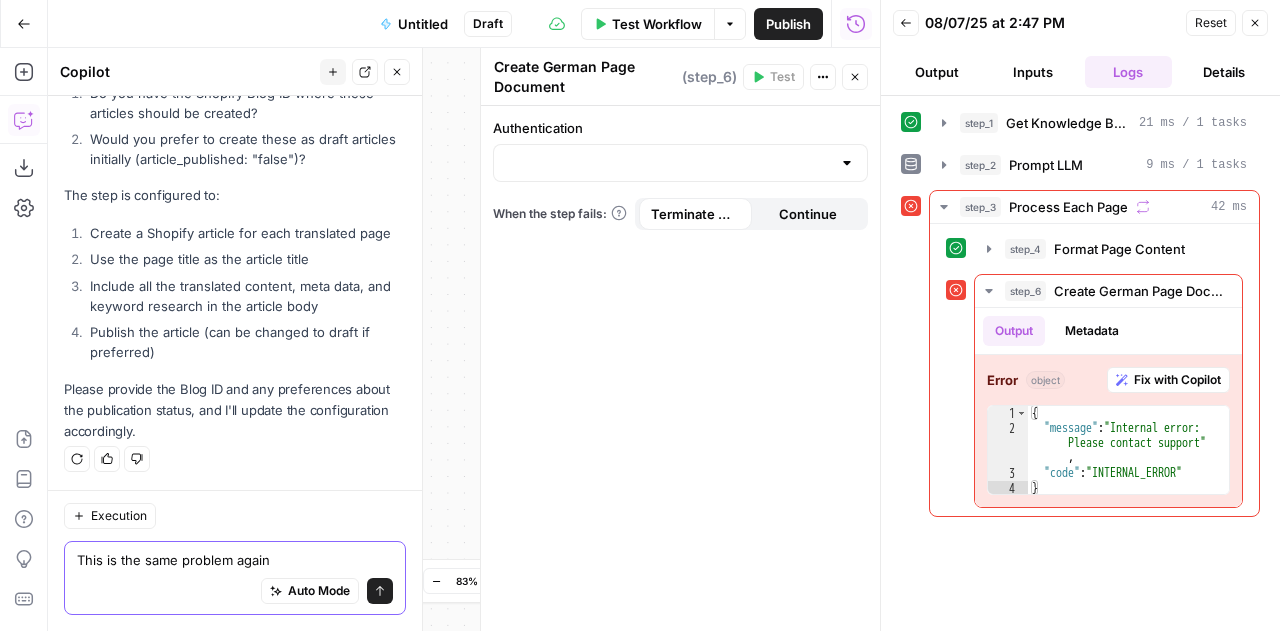click on "This is the same problem again" at bounding box center (235, 560) 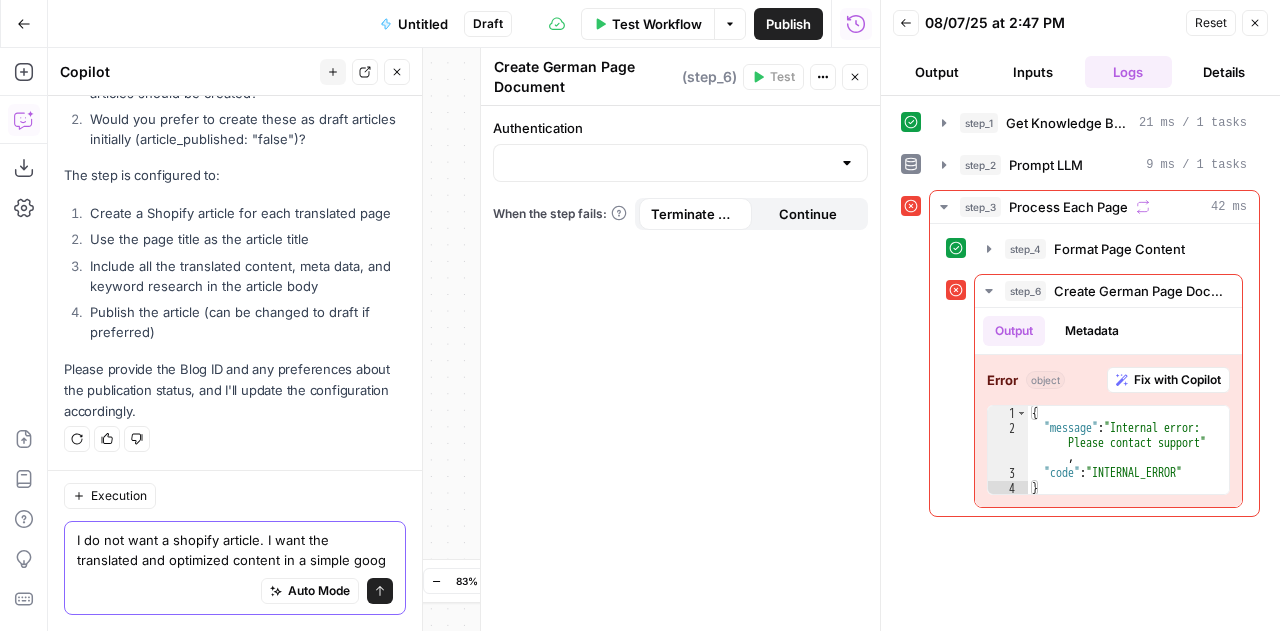 scroll, scrollTop: 9608, scrollLeft: 0, axis: vertical 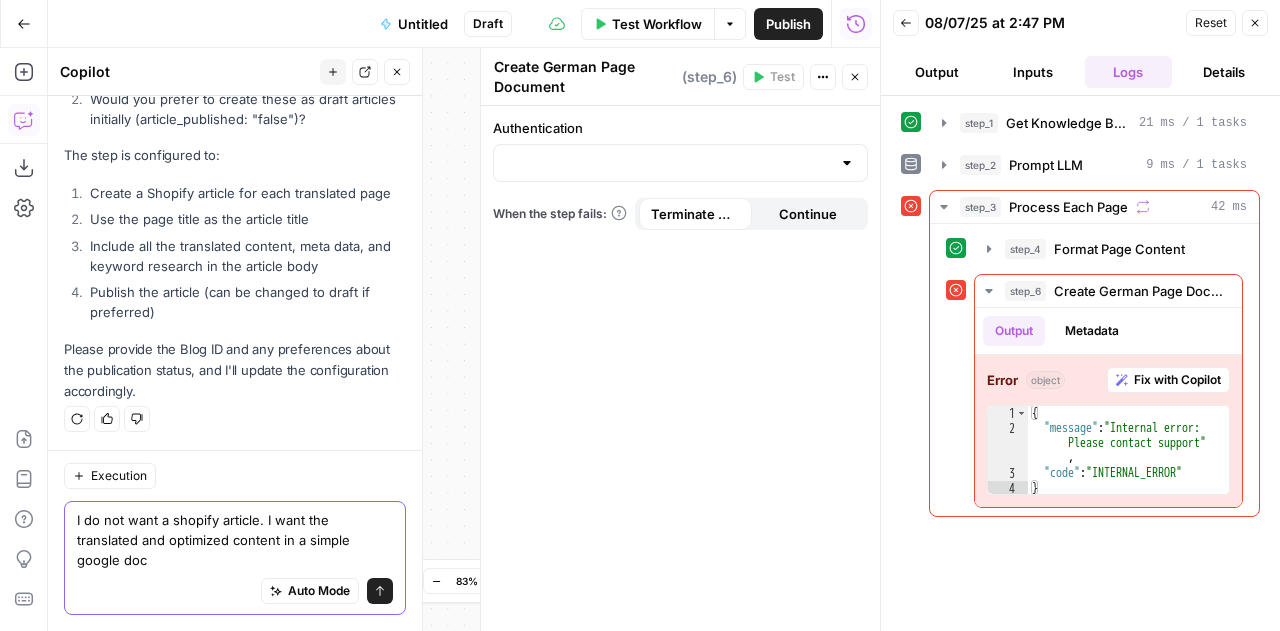 click on "I do not want a shopify article. I want the translated and optimized content in a simple google doc" at bounding box center (235, 540) 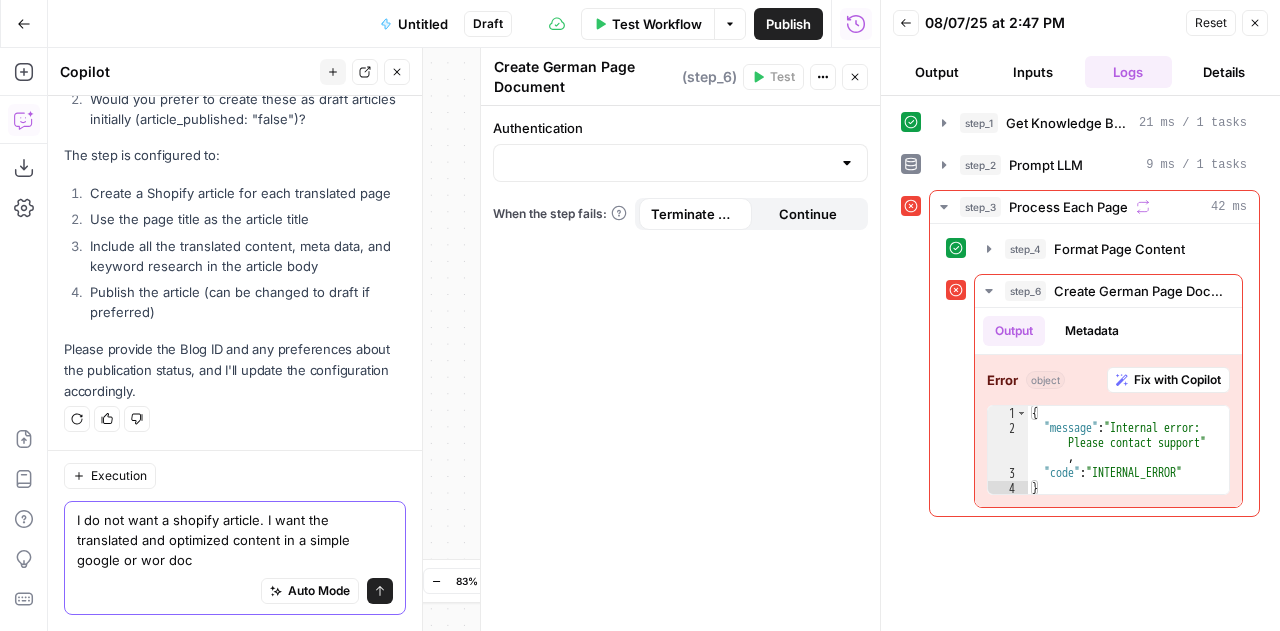 type on "I do not want a shopify article. I want the translated and optimized content in a simple google or word doc" 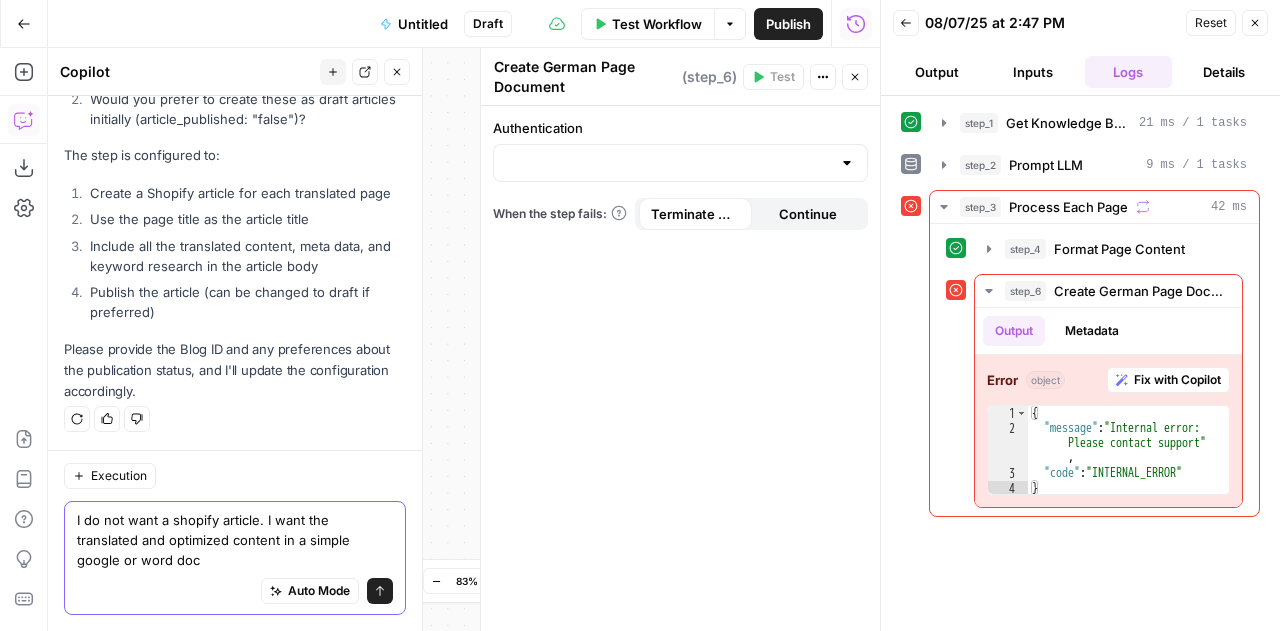 type 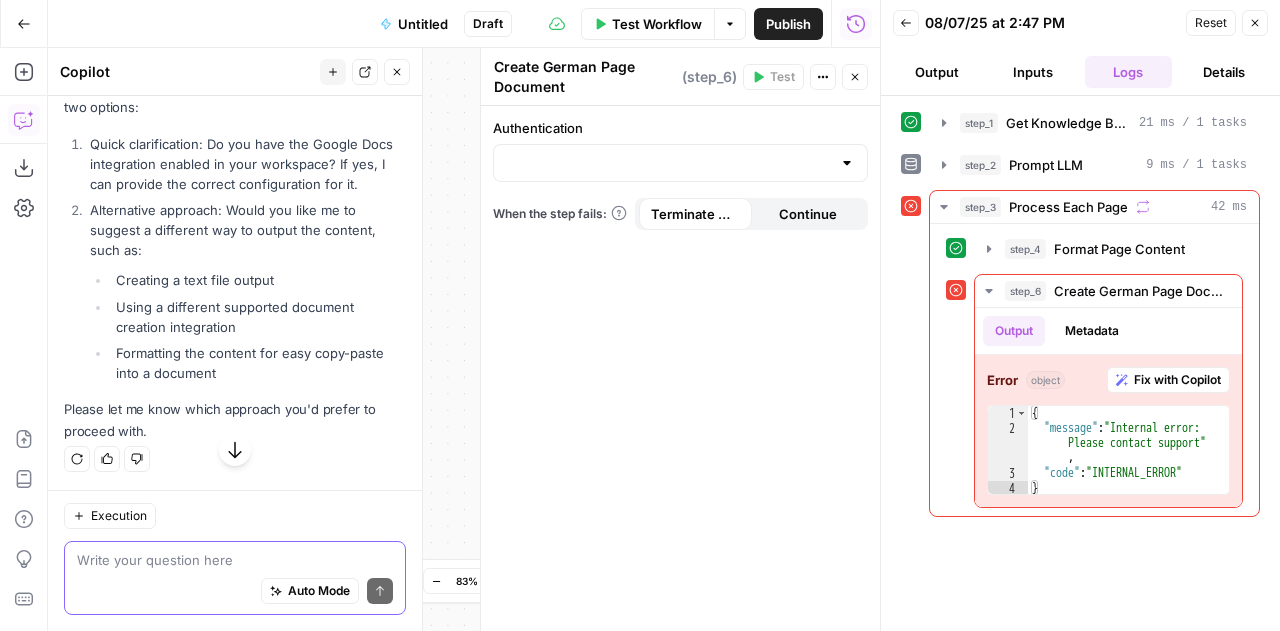 scroll, scrollTop: 10226, scrollLeft: 0, axis: vertical 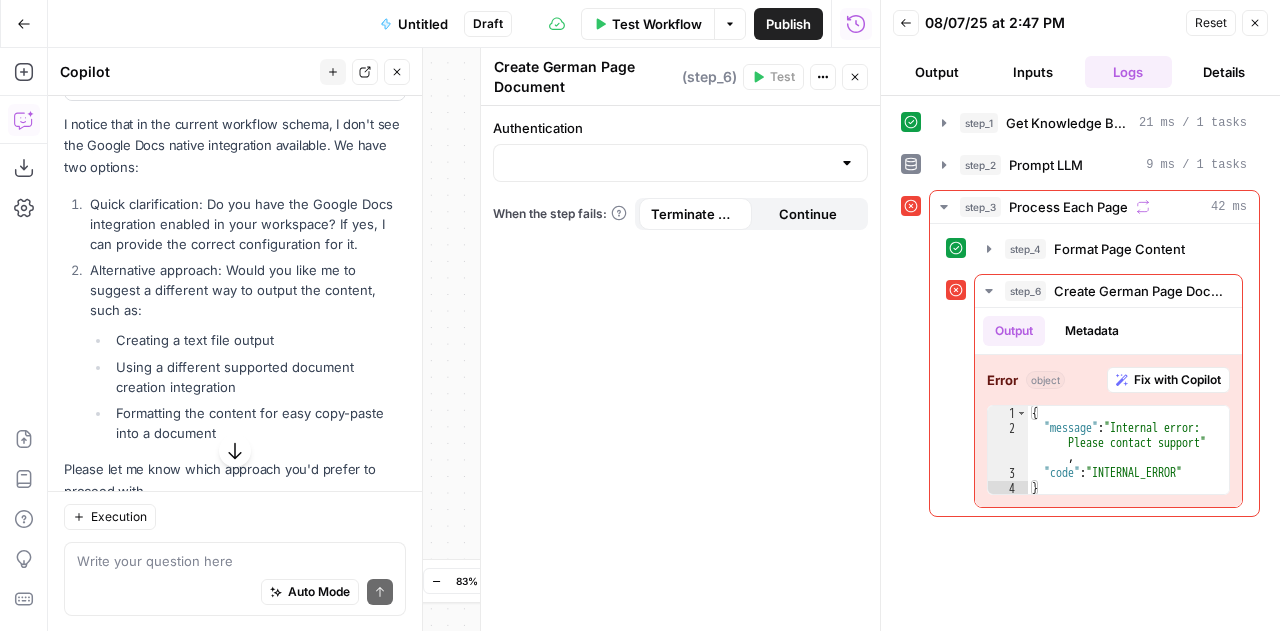 click on "Add a Google Docs Integration step" at bounding box center (199, 25) 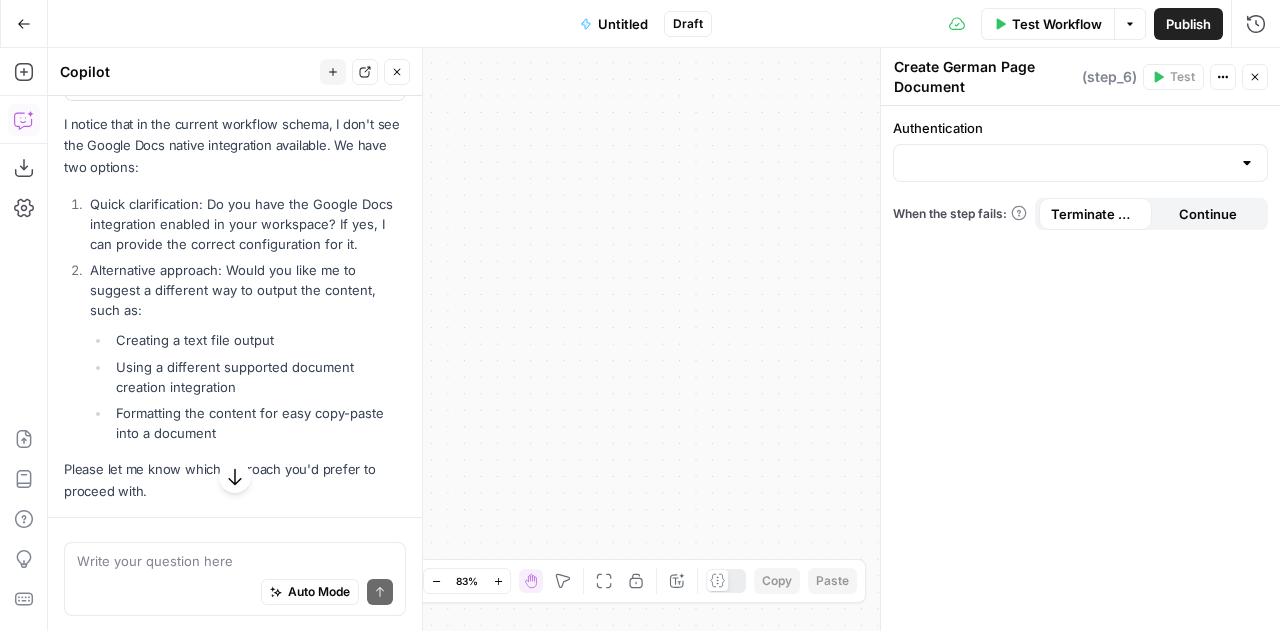 scroll, scrollTop: 10226, scrollLeft: 0, axis: vertical 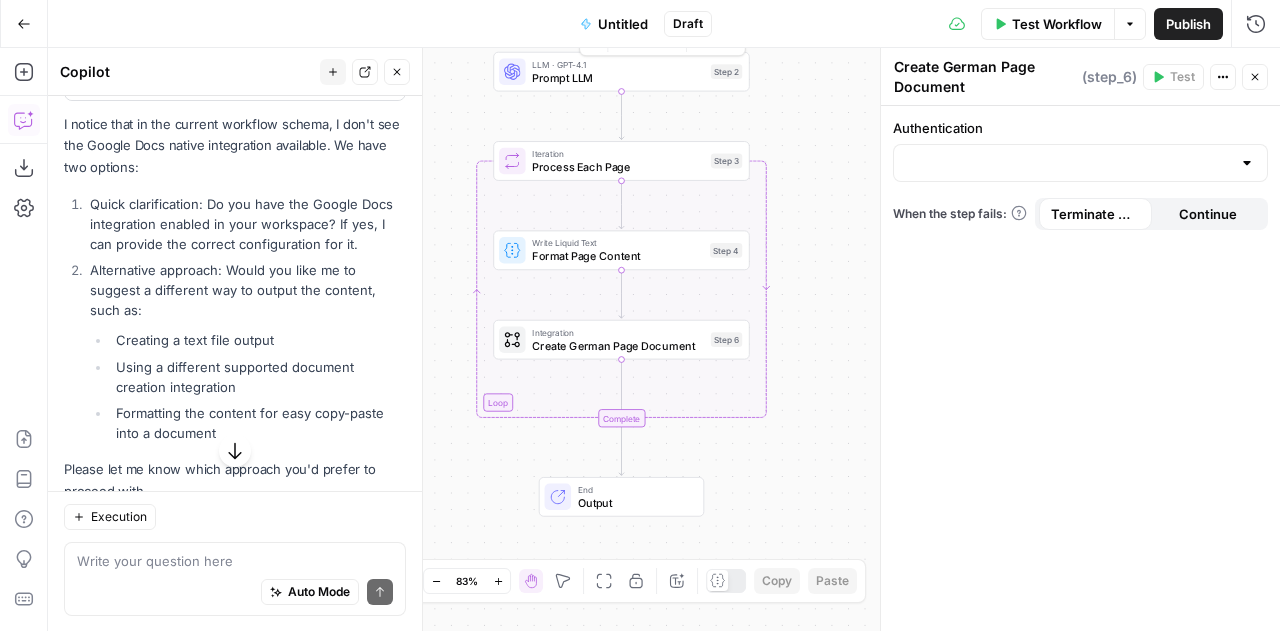 click on "Prompt LLM" at bounding box center (618, 77) 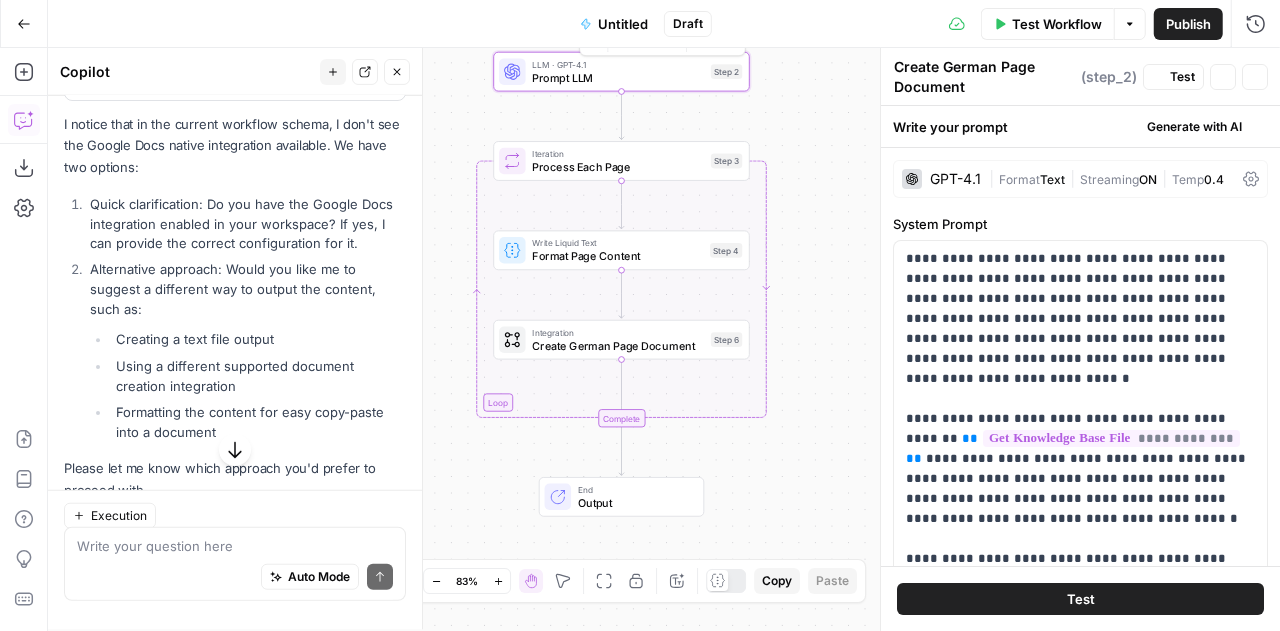 type on "Prompt LLM" 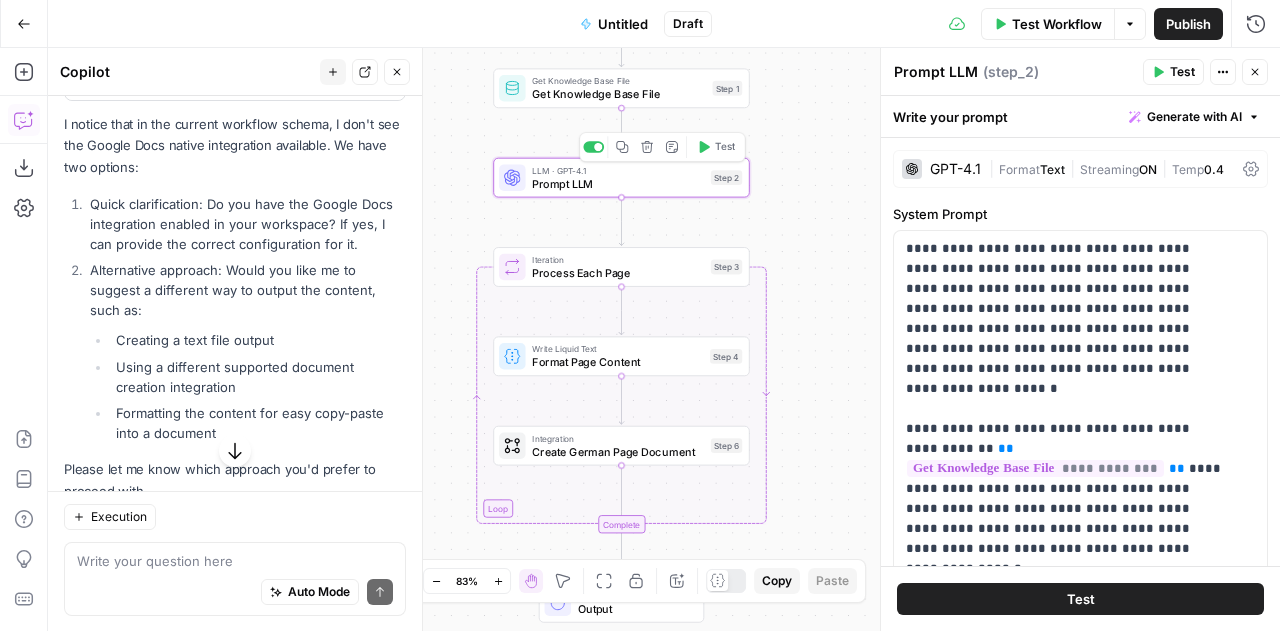 click on "Get Knowledge Base File" at bounding box center (619, 80) 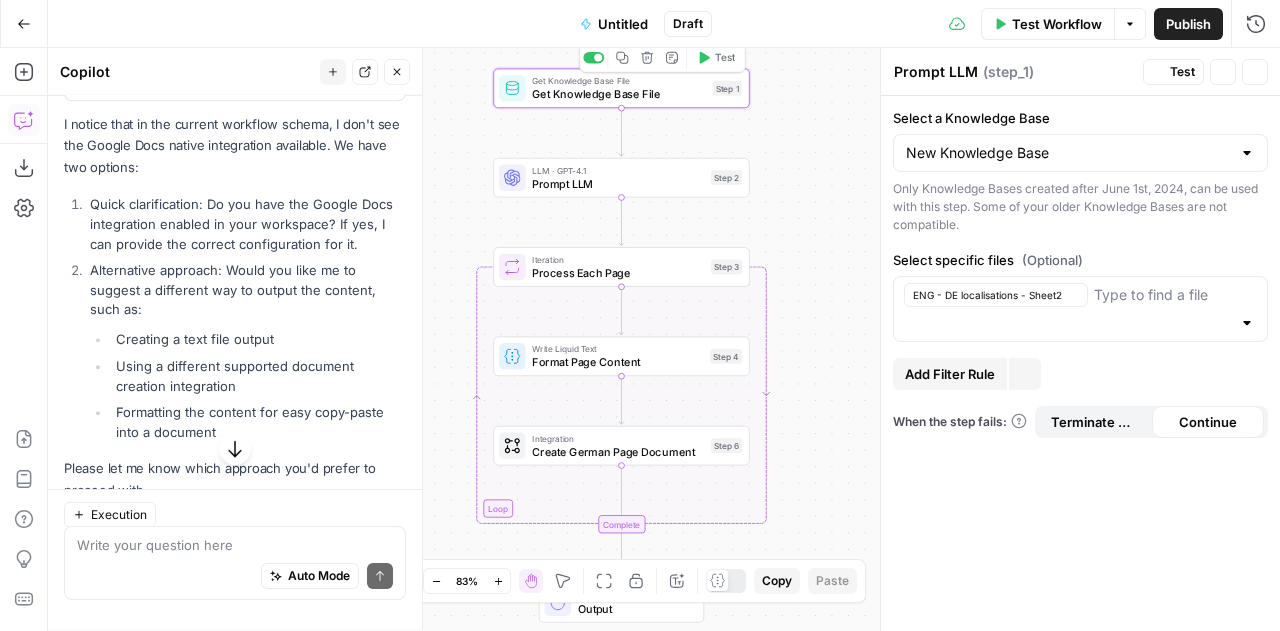 type on "Get Knowledge Base File" 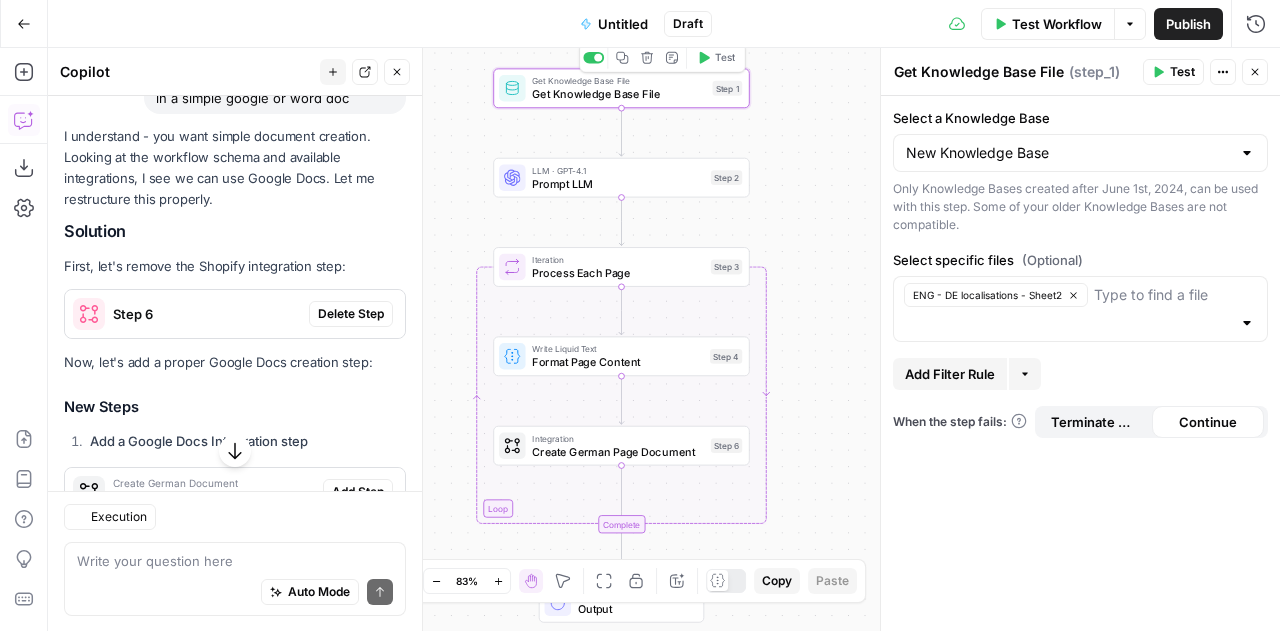 scroll, scrollTop: 10226, scrollLeft: 0, axis: vertical 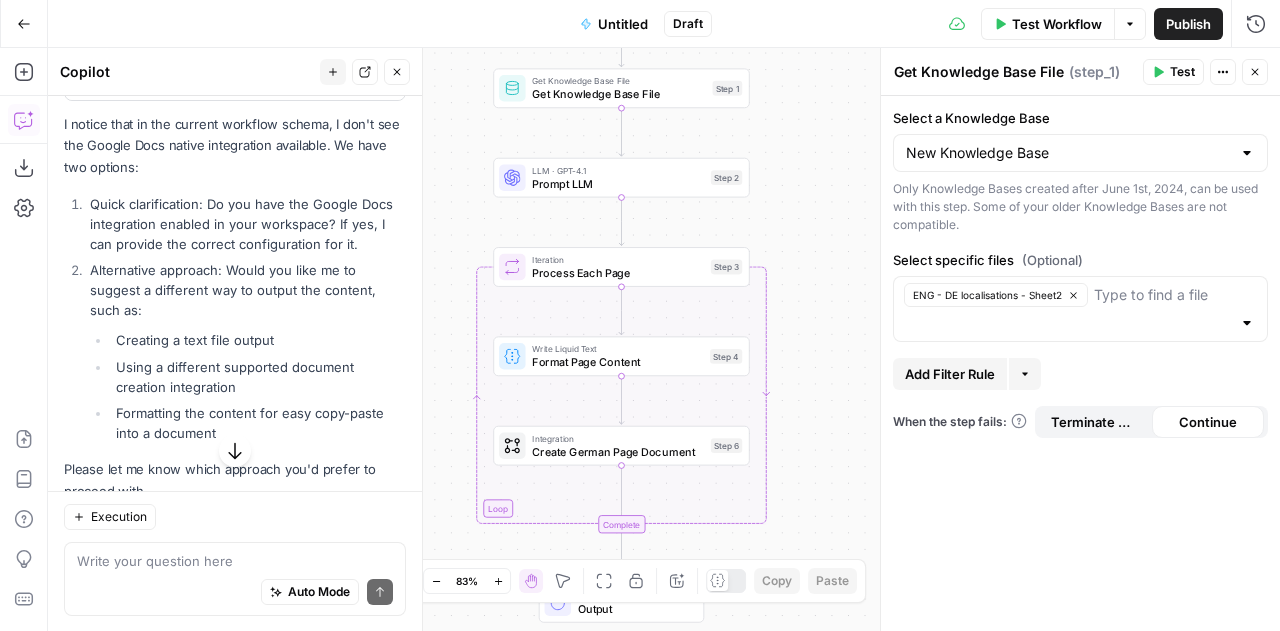 click on "Auto Mode Send" at bounding box center (235, 592) 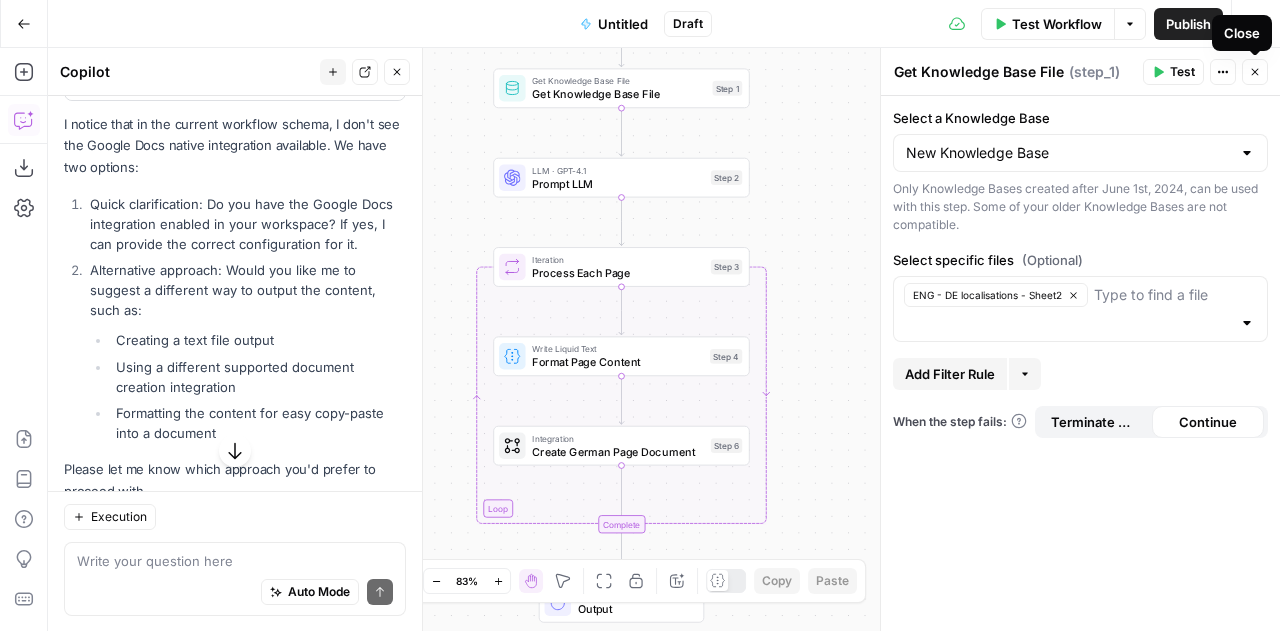click 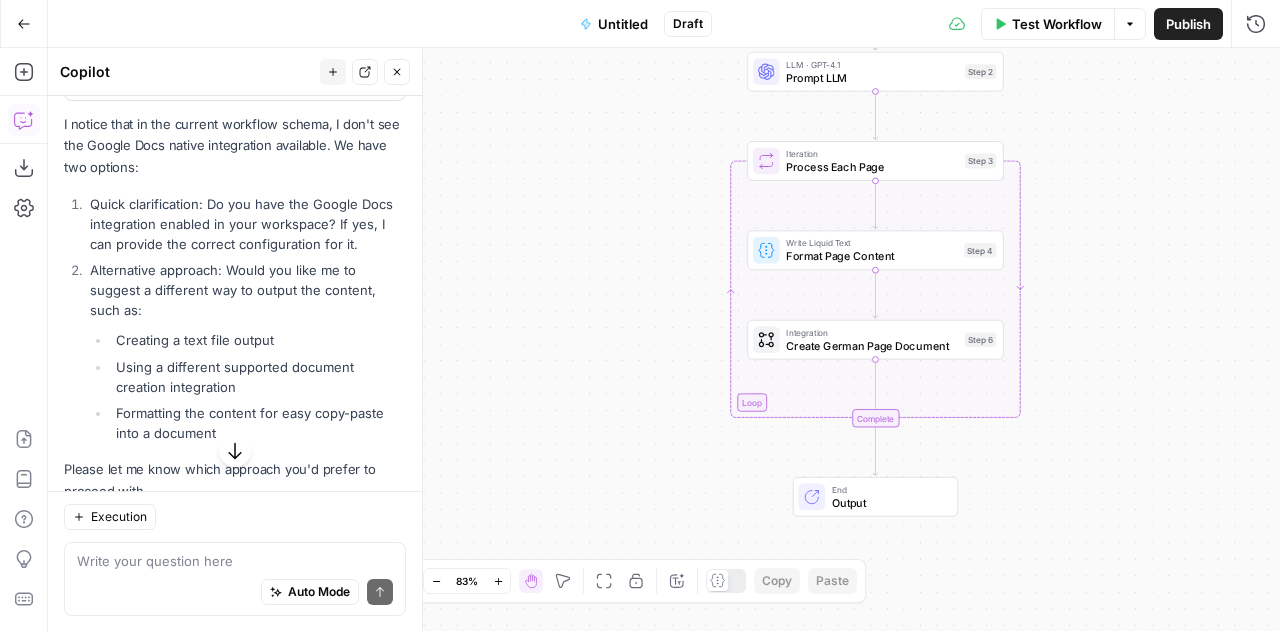scroll, scrollTop: 10474, scrollLeft: 0, axis: vertical 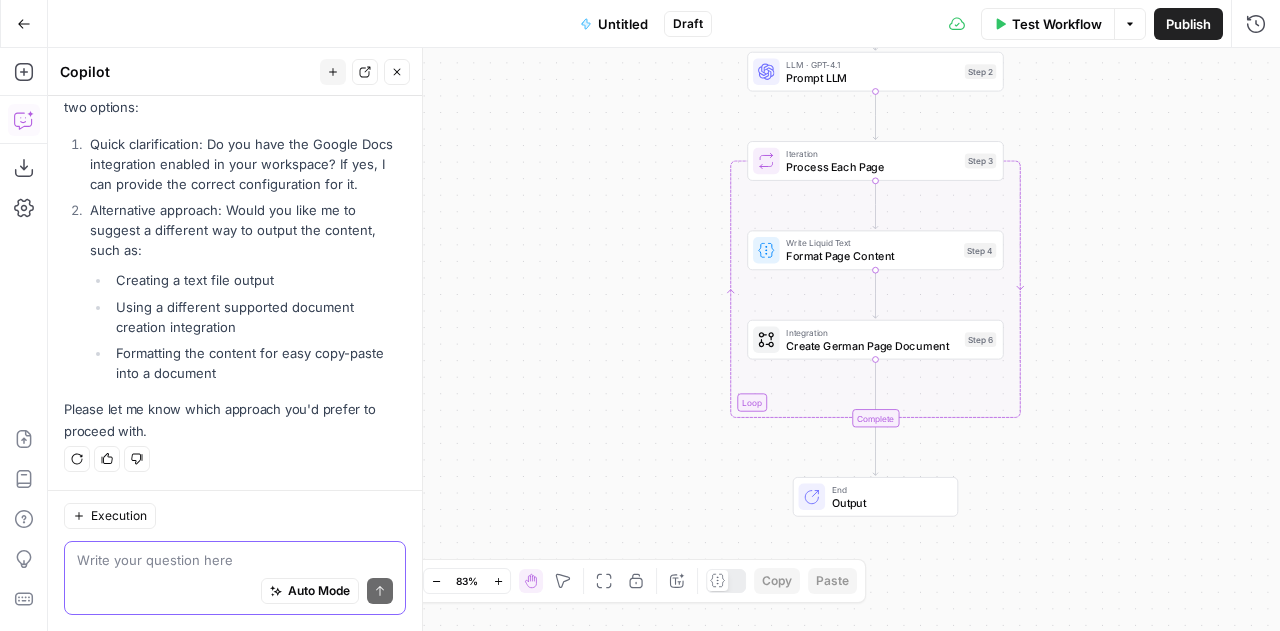 click at bounding box center [235, 560] 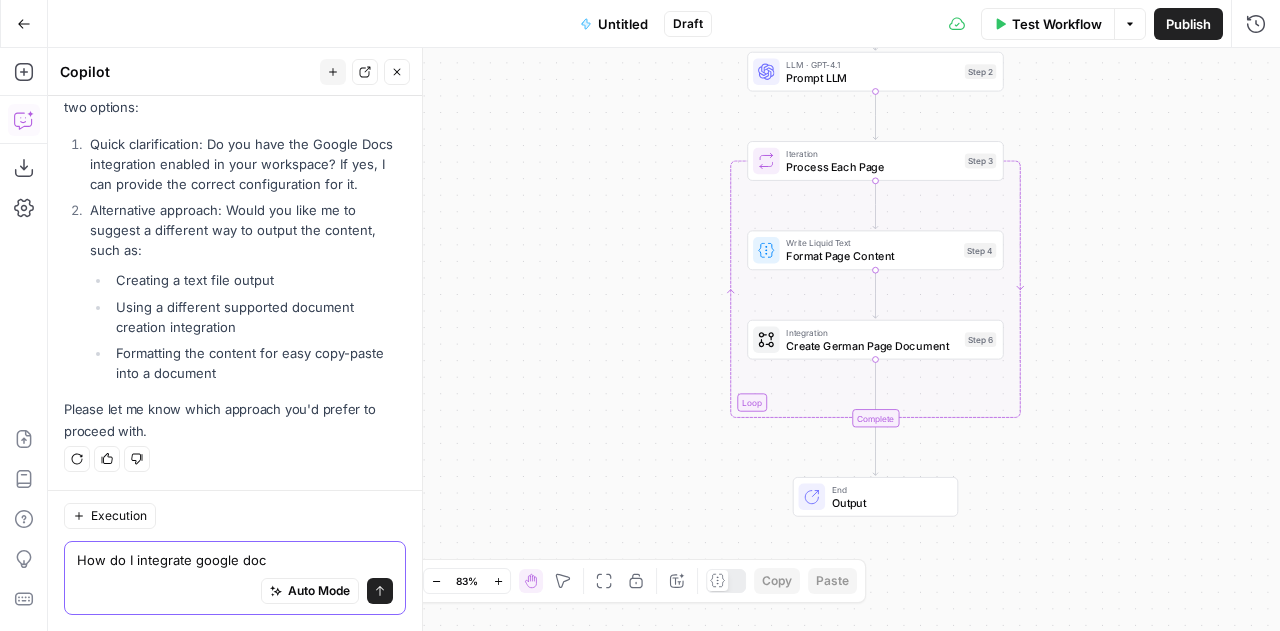 type on "How do I integrate google docs" 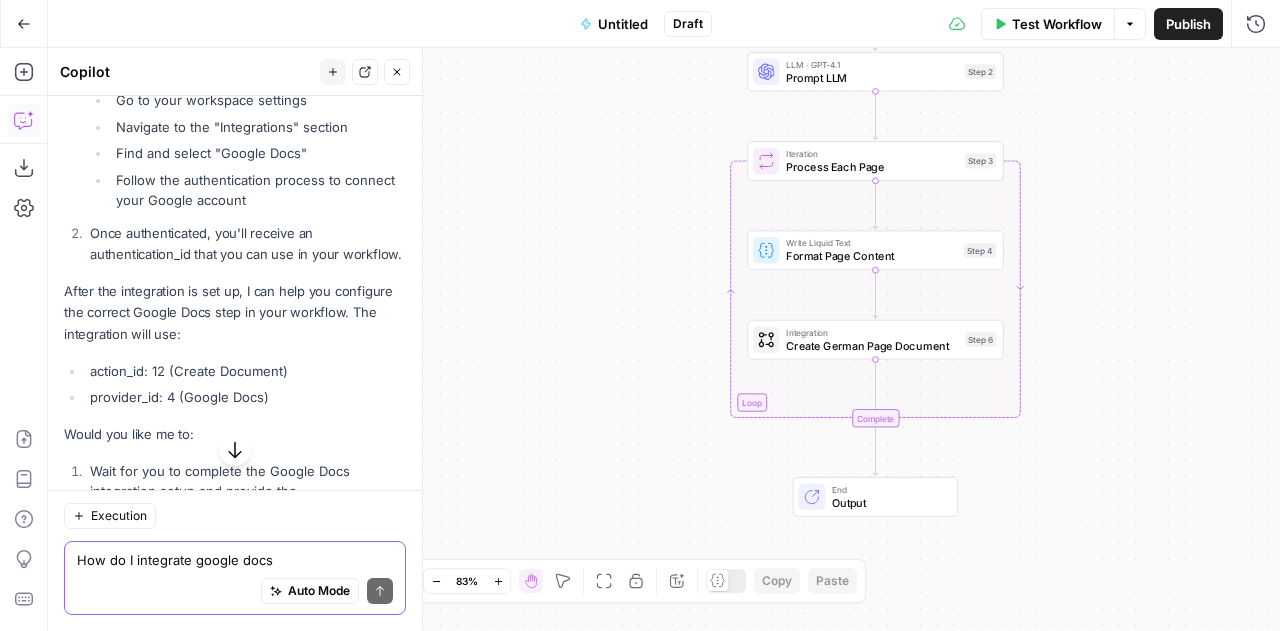 scroll, scrollTop: 10826, scrollLeft: 0, axis: vertical 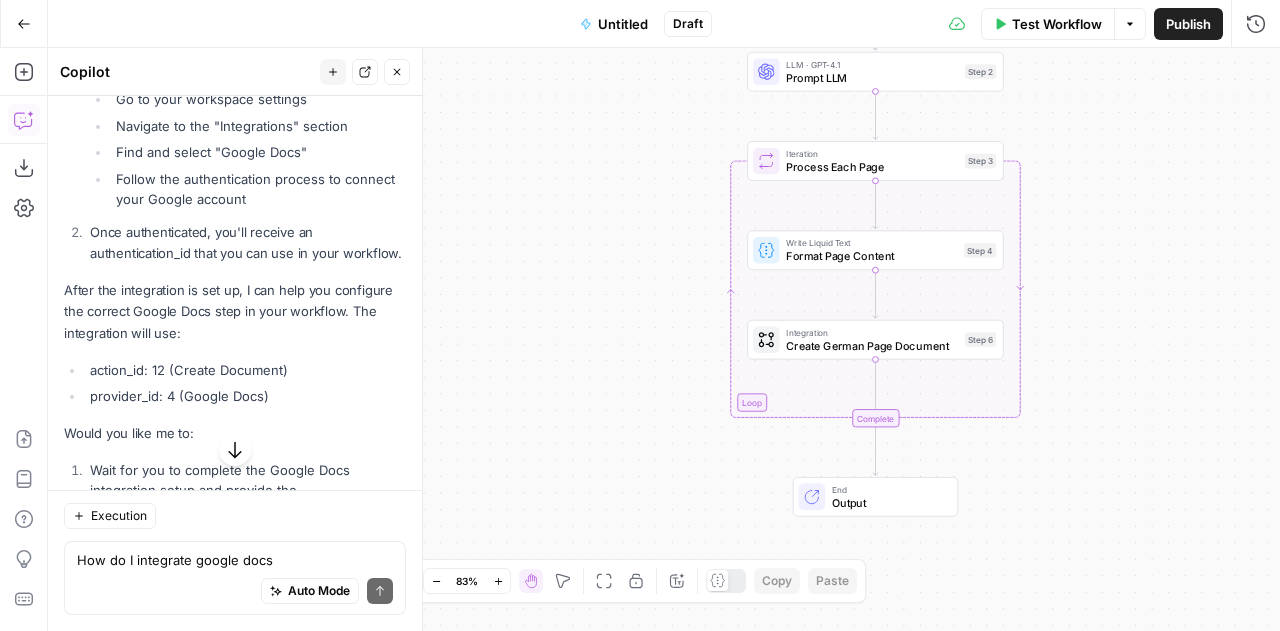 click 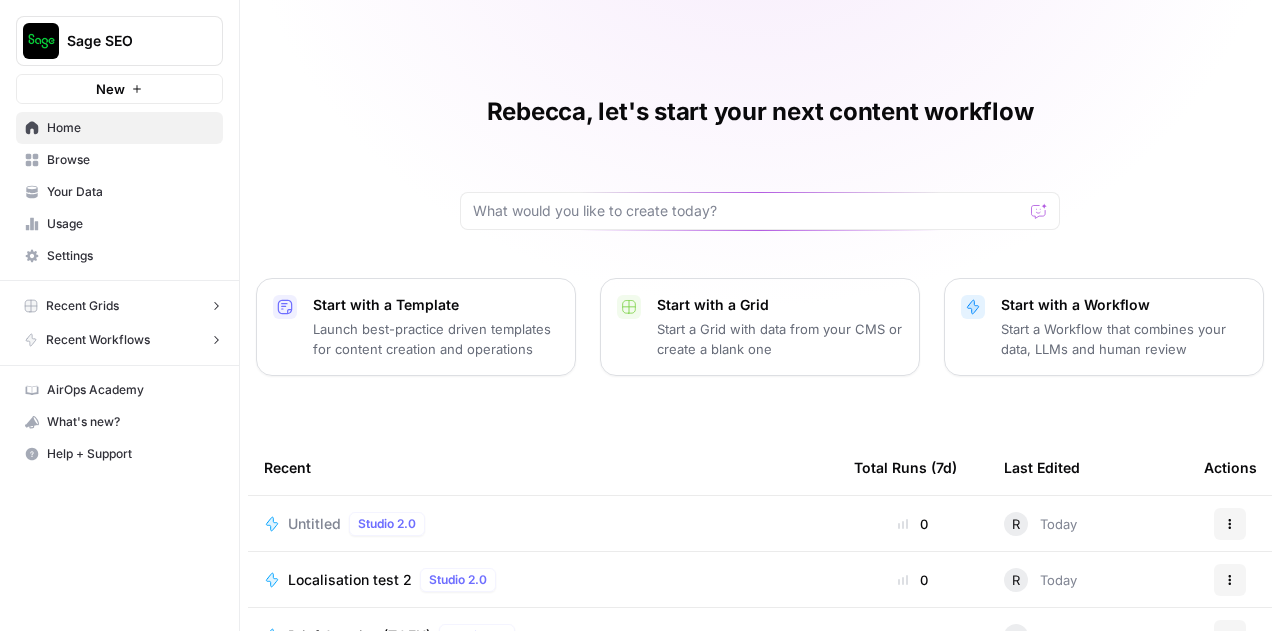 click on "Your Data" at bounding box center [119, 192] 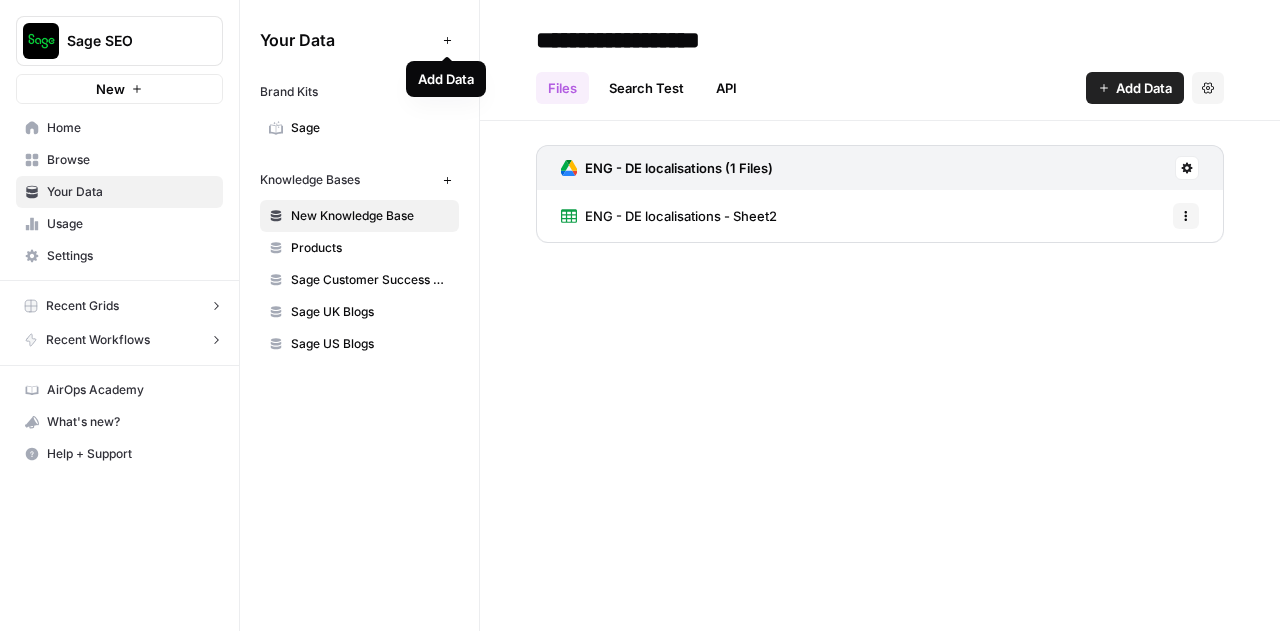click 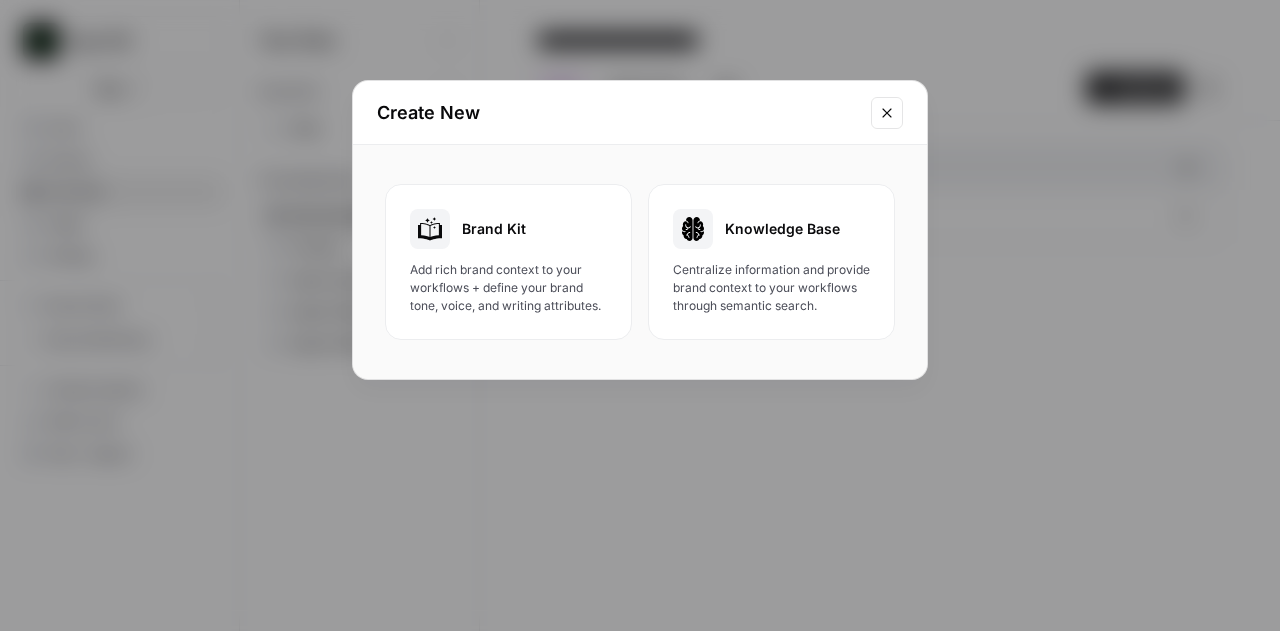 click on "Create New Brand Kit Add rich brand context to your workflows + define your brand tone, voice, and writing attributes. Knowledge Base Centralize information and provide brand context to your workflows through semantic search." at bounding box center [640, 315] 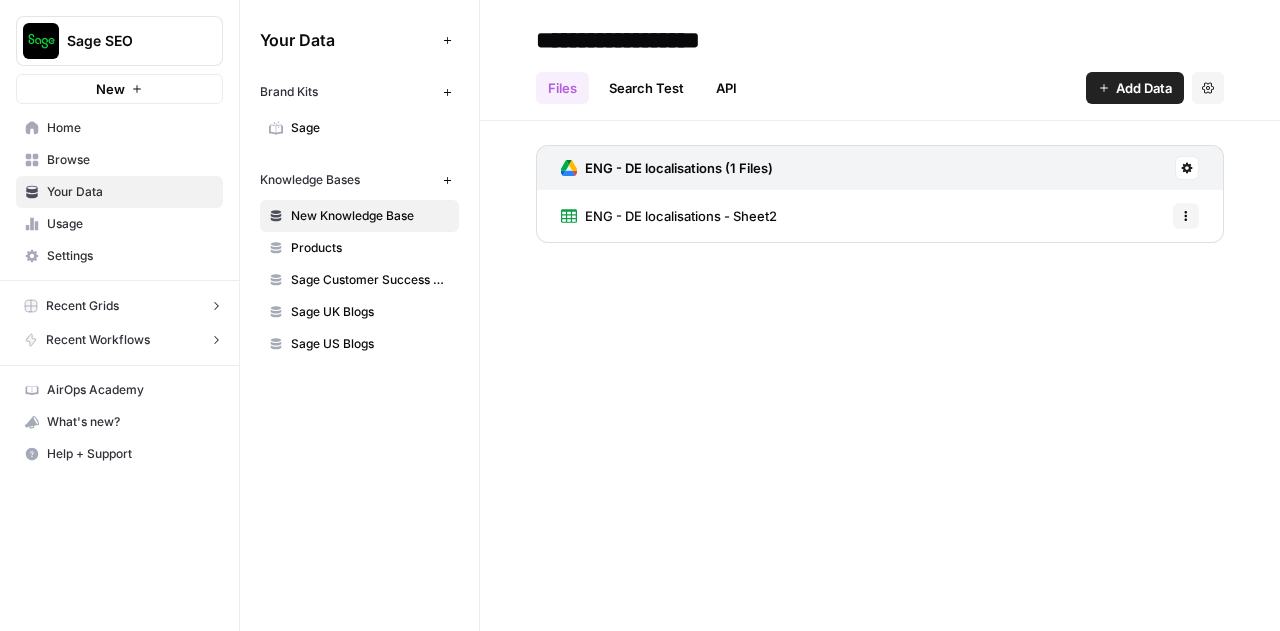 click on "Settings" at bounding box center [119, 256] 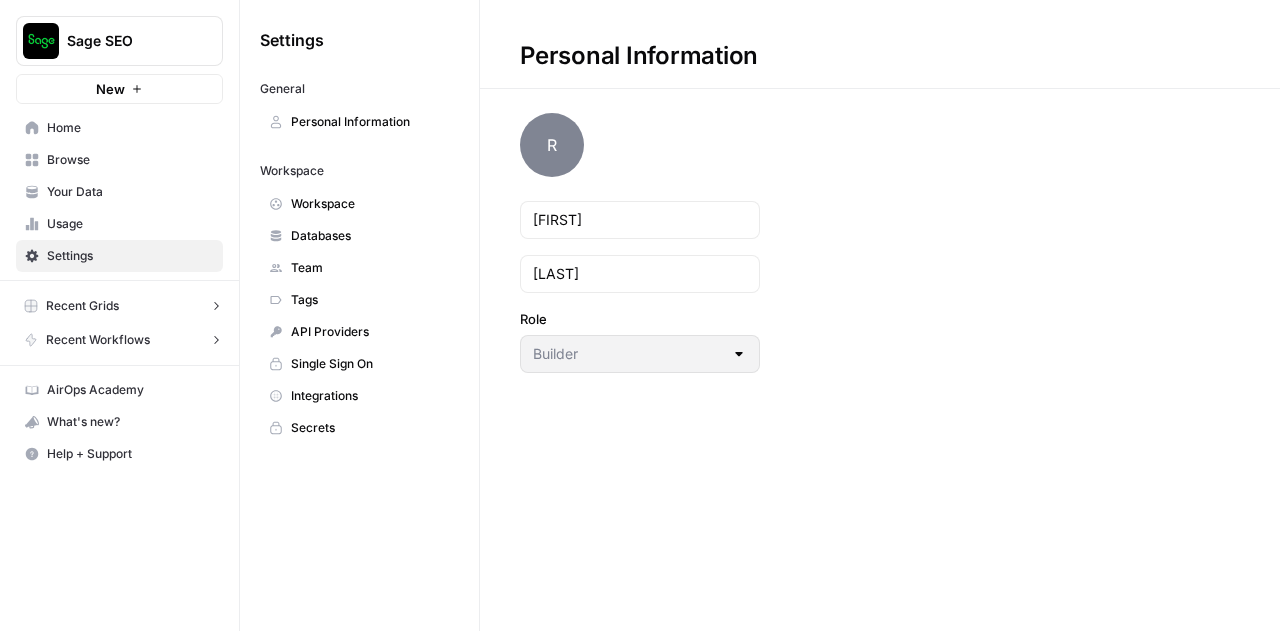 click on "Integrations" at bounding box center [370, 396] 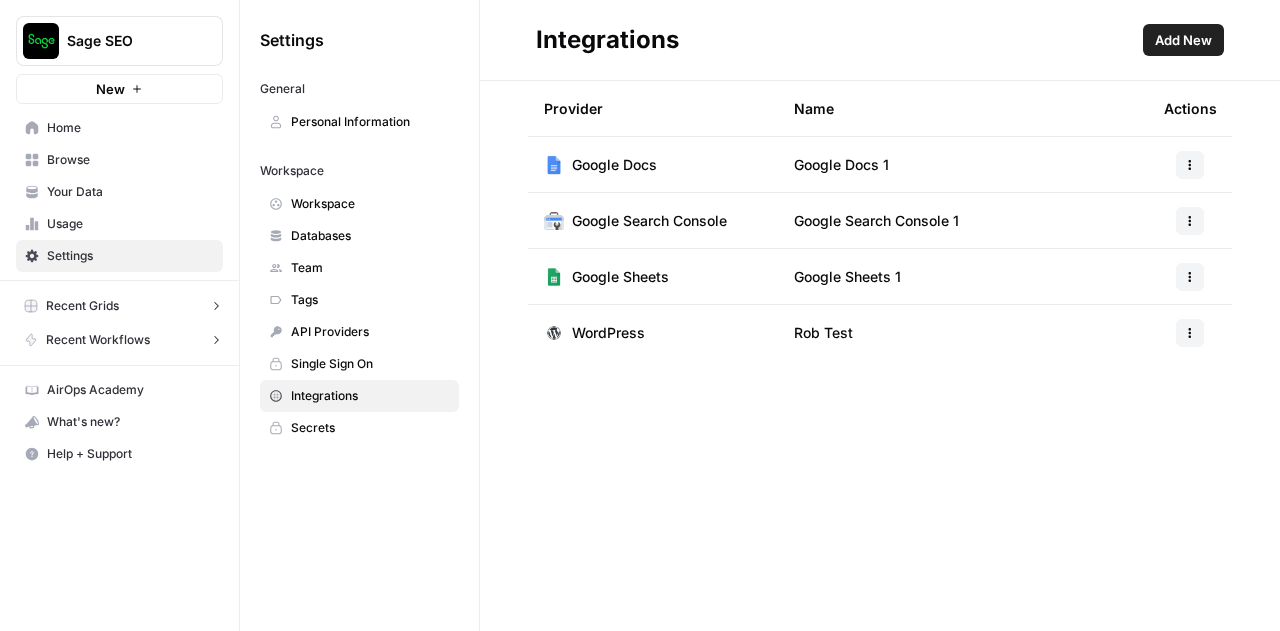 click on "Google Docs 1" at bounding box center (963, 164) 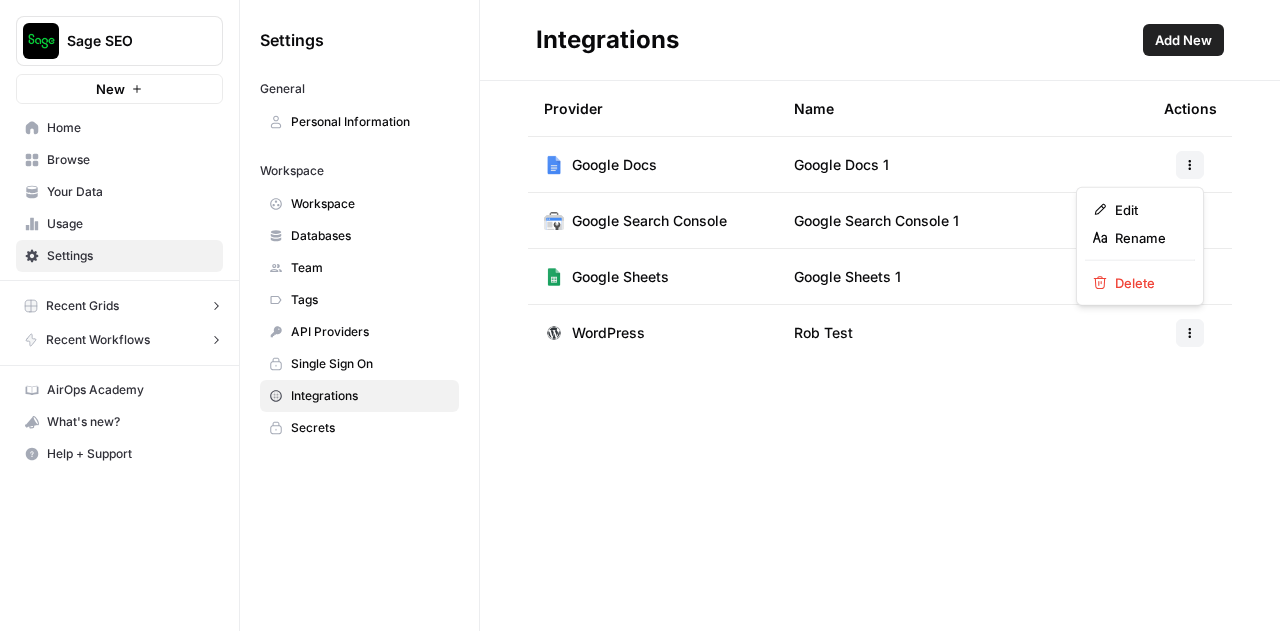 click at bounding box center [1190, 165] 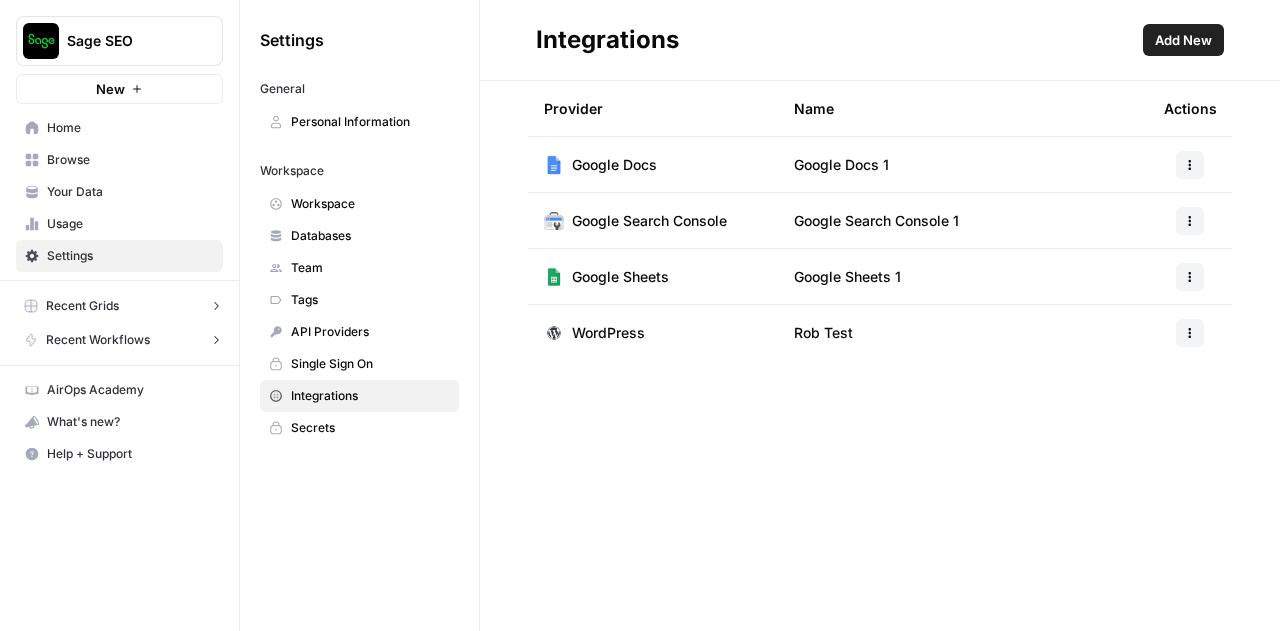 click on "Google Docs" at bounding box center (653, 164) 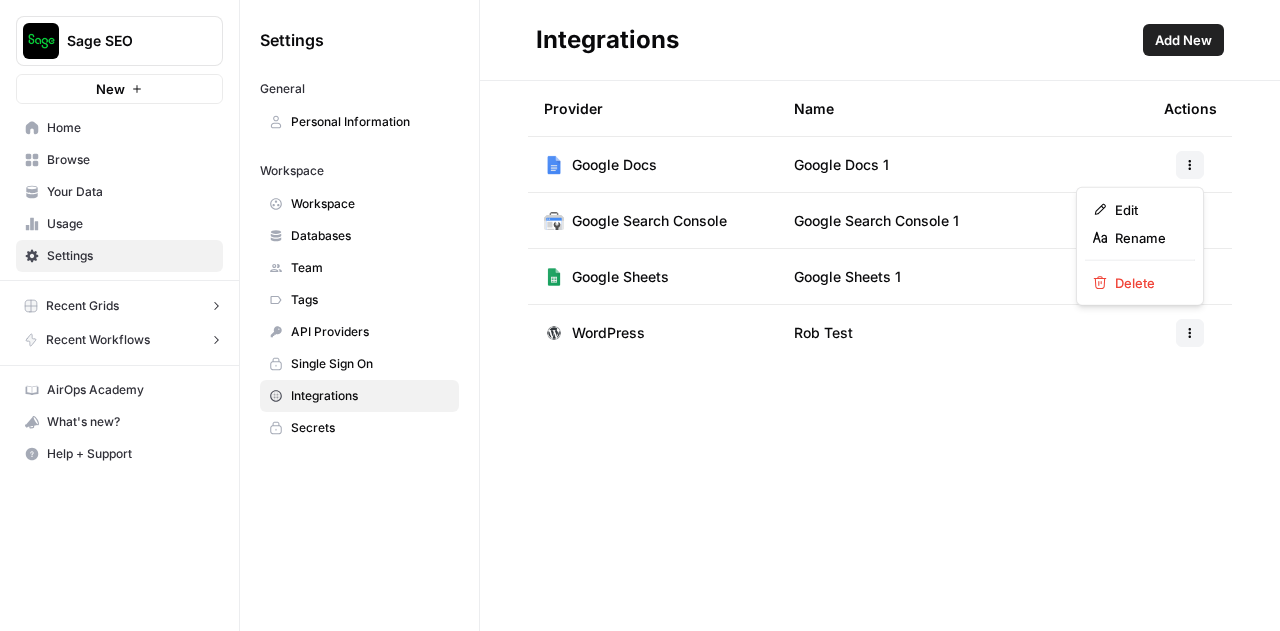 click 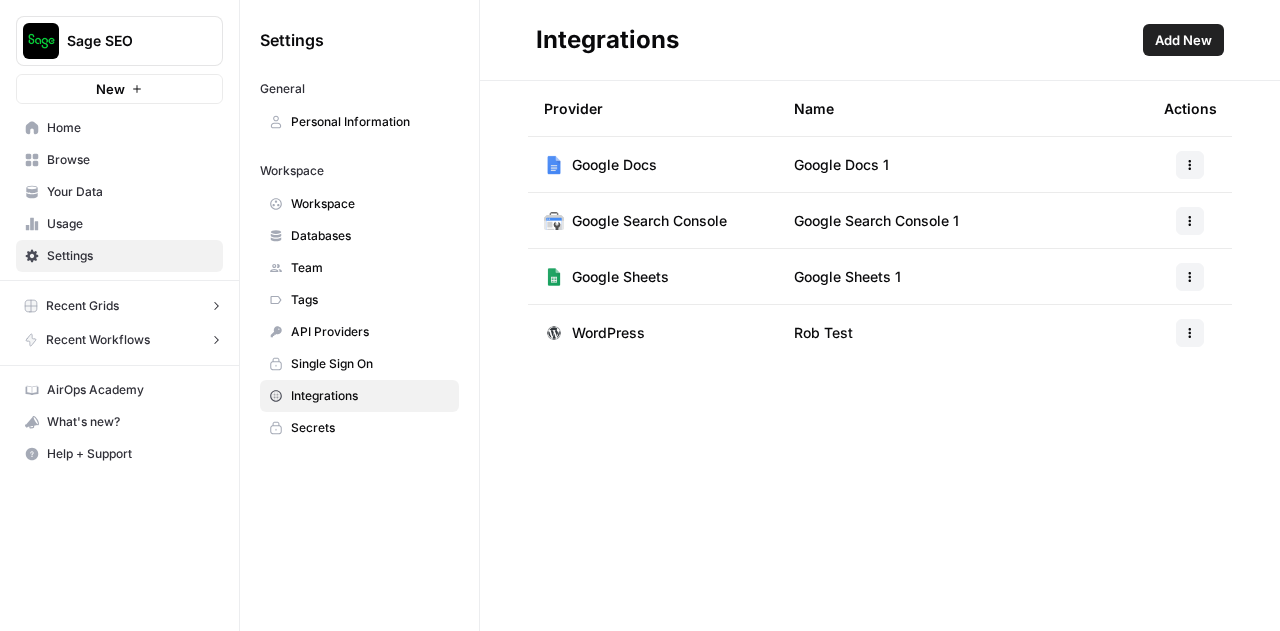 click on "Workspace" at bounding box center [370, 204] 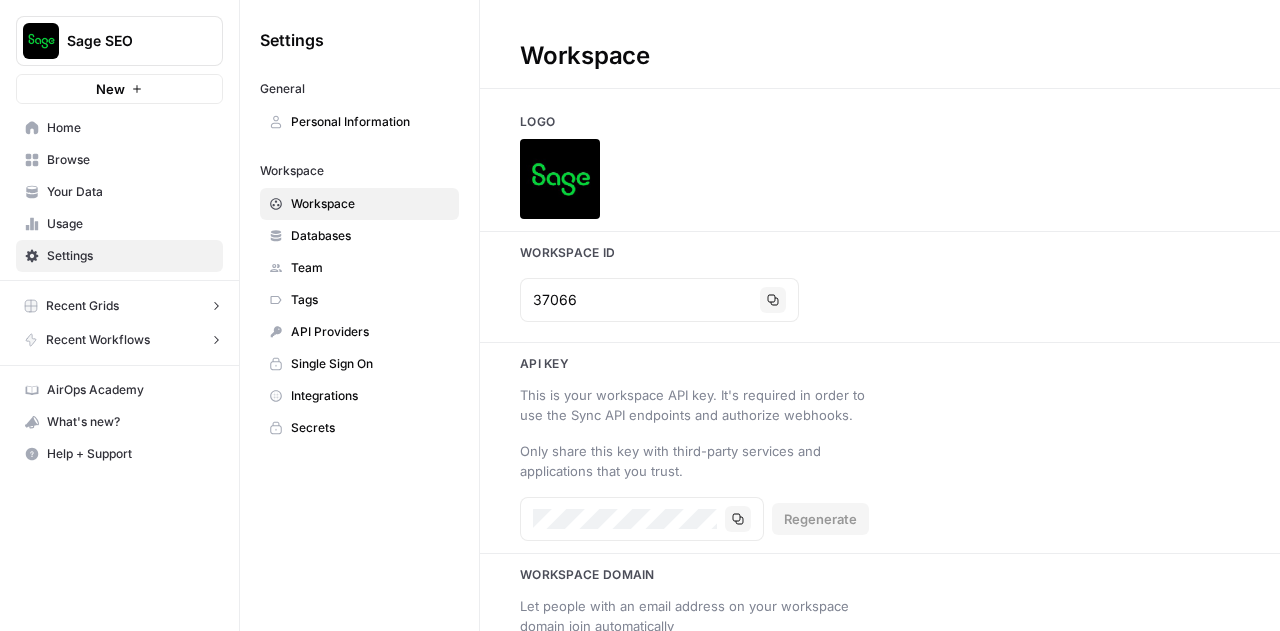 type on "www.sage.com" 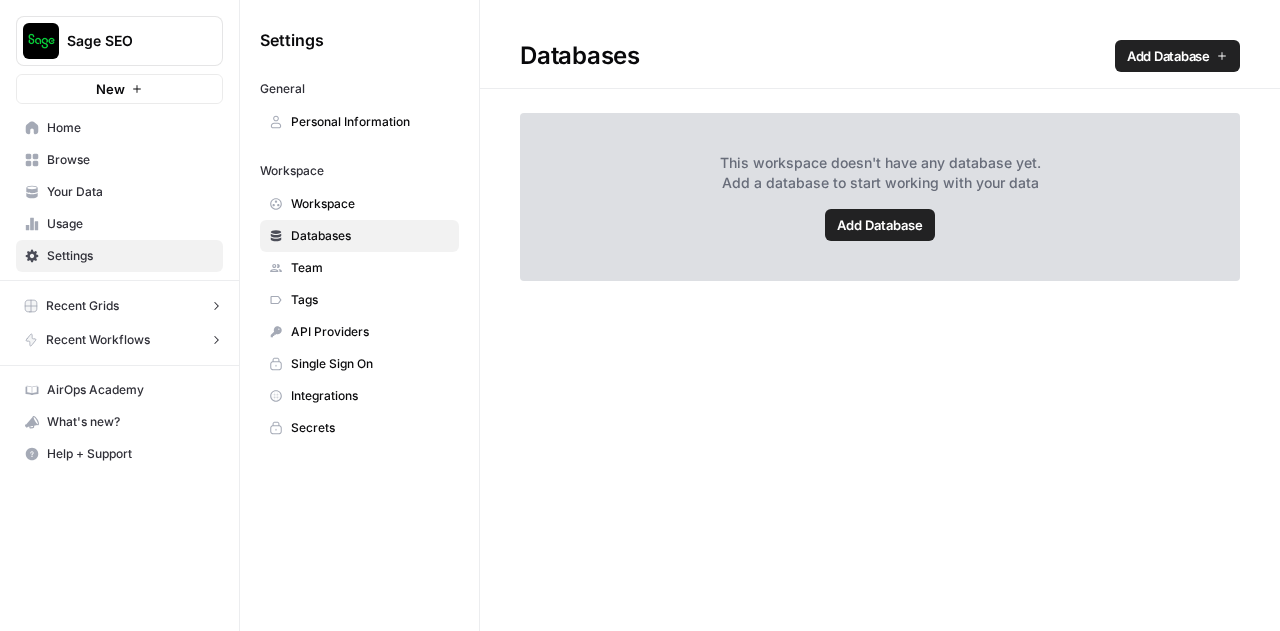 click on "Team" at bounding box center (359, 268) 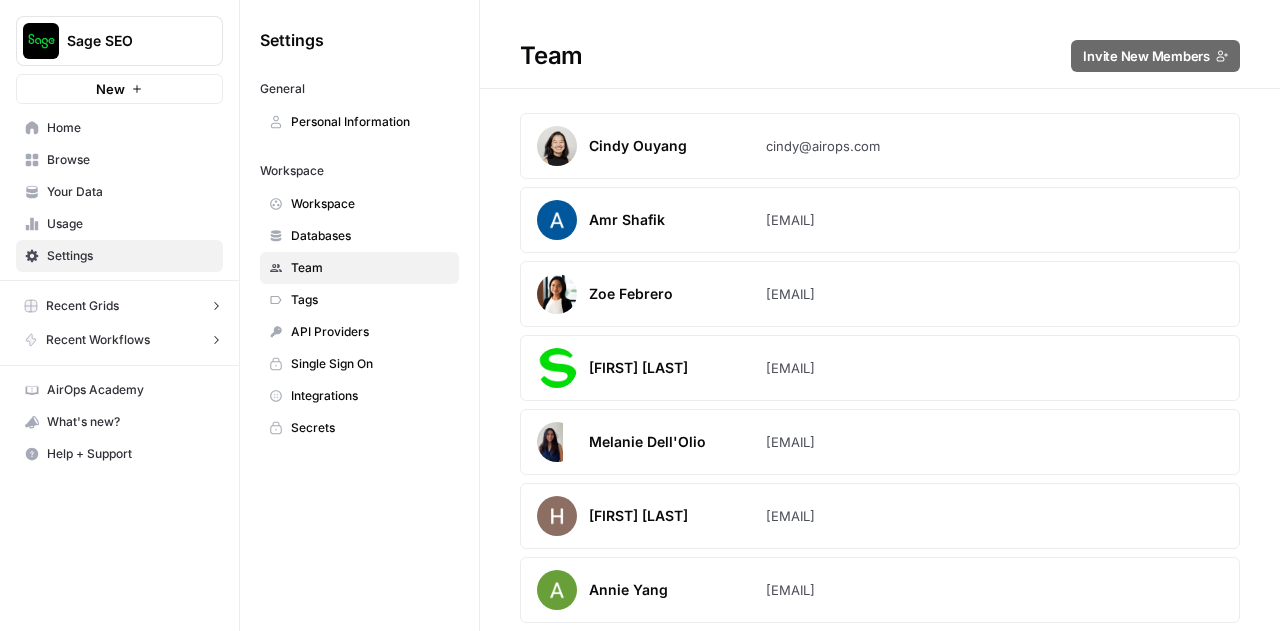click on "Home" at bounding box center (119, 128) 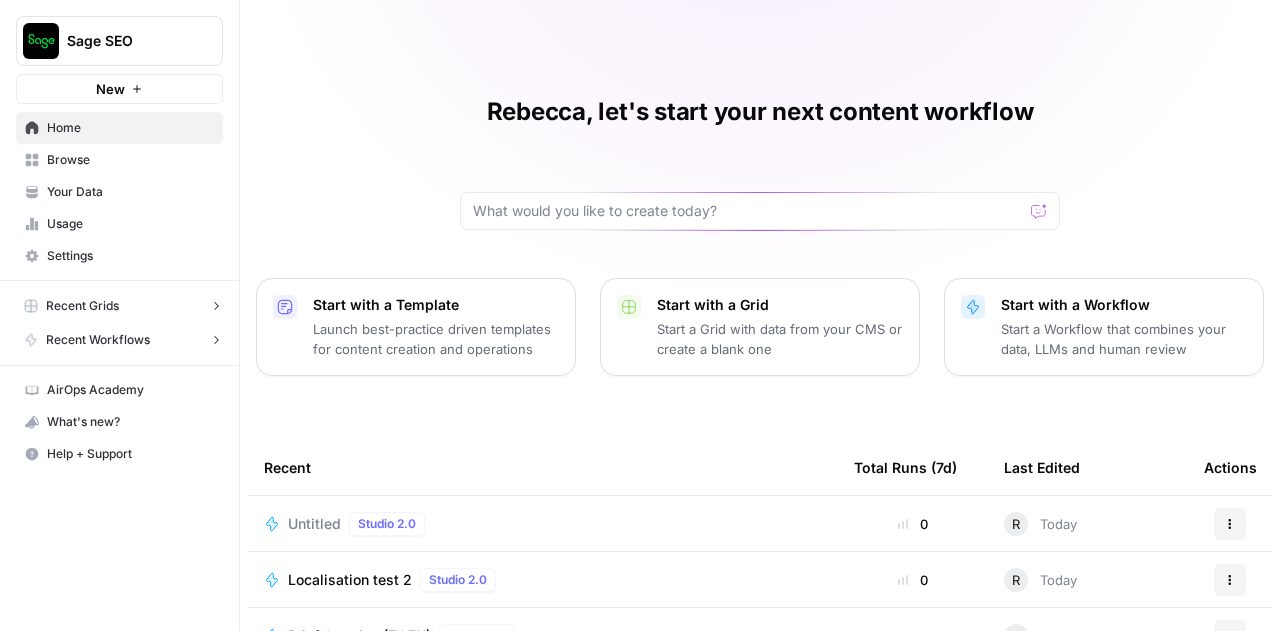 click on "Untitled" at bounding box center [314, 524] 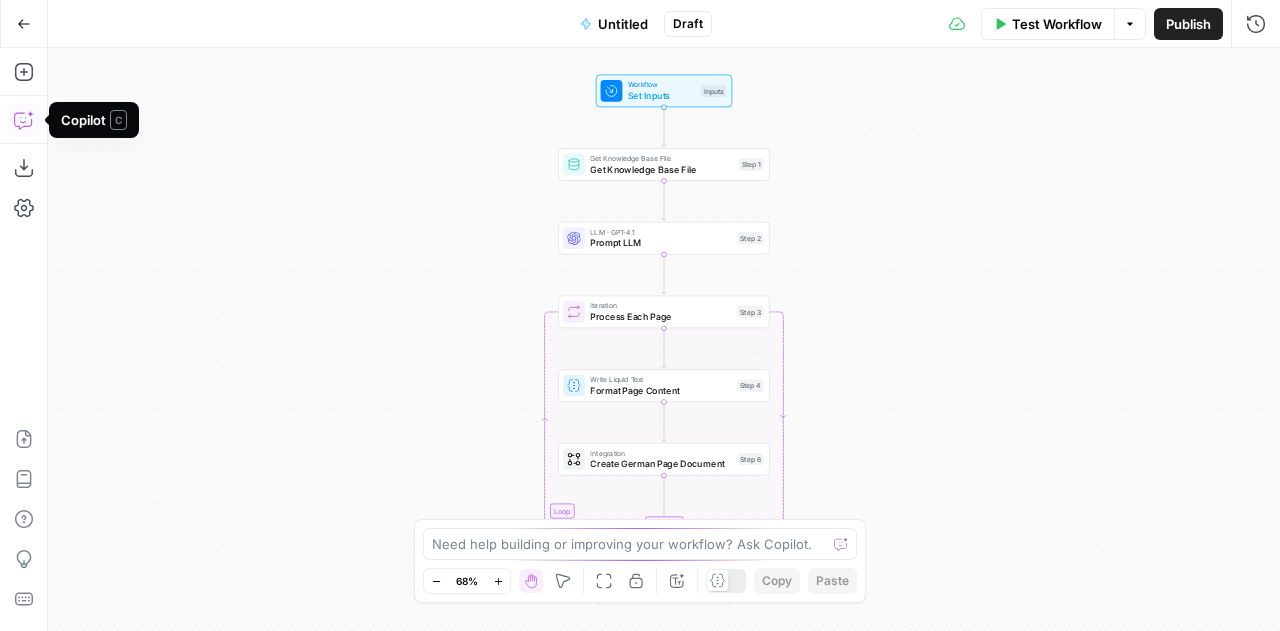 click 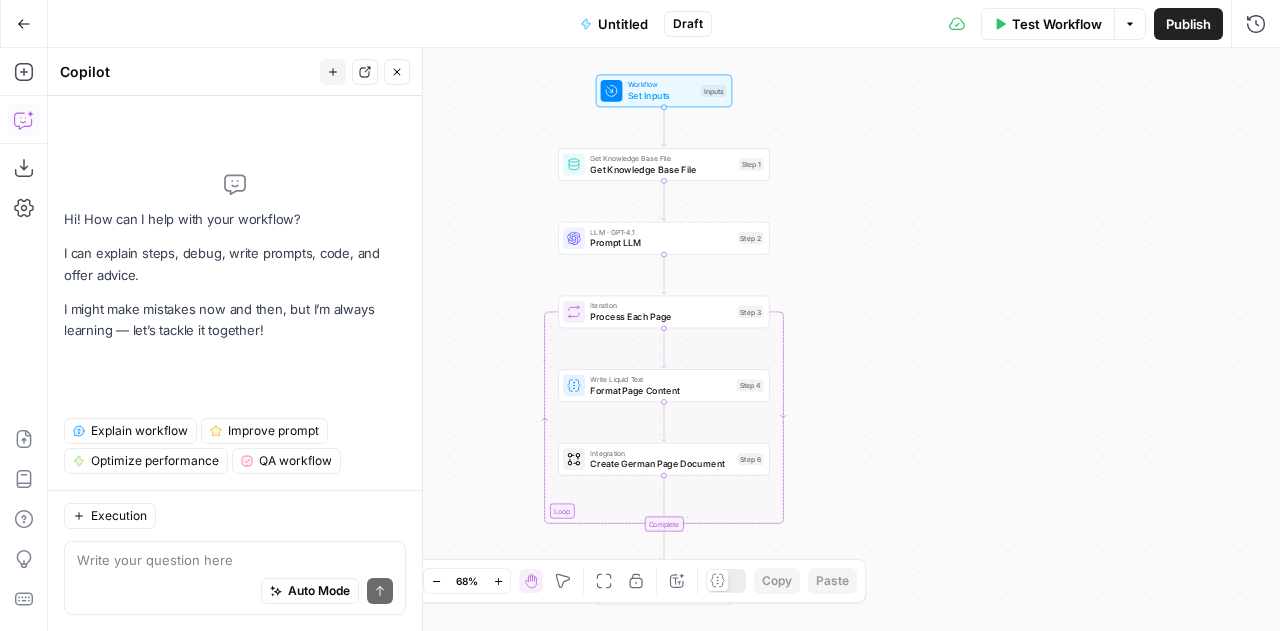 click on "Auto Mode Send" at bounding box center [235, 592] 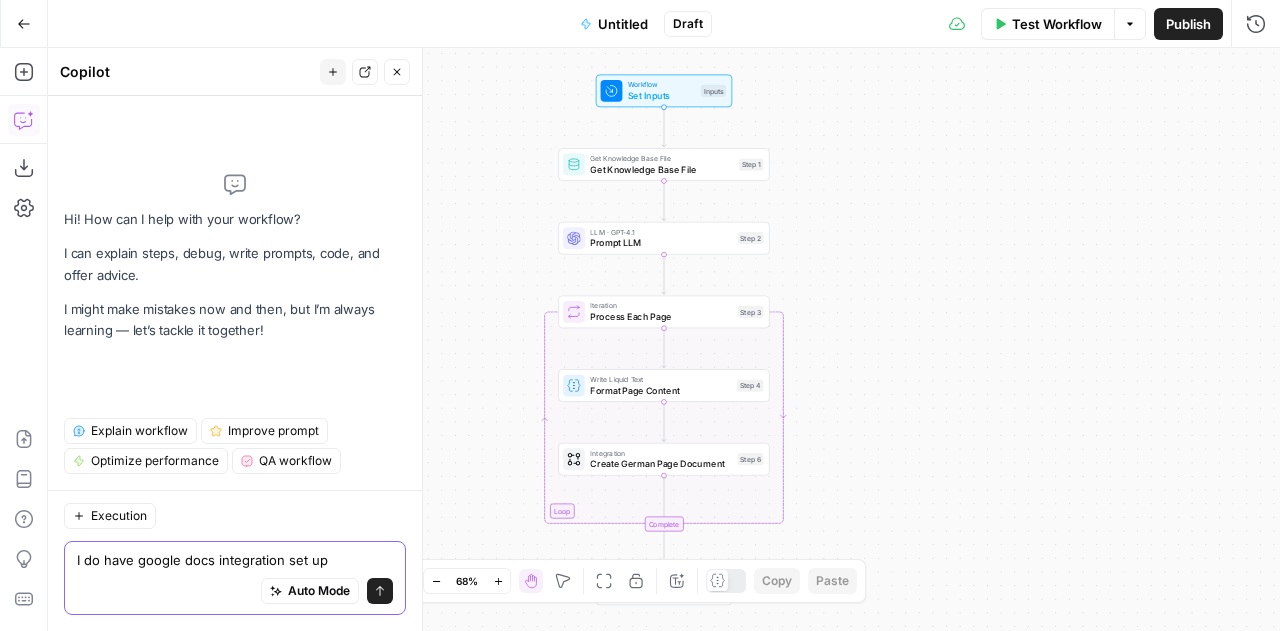 type on "I do have google docs integration set up" 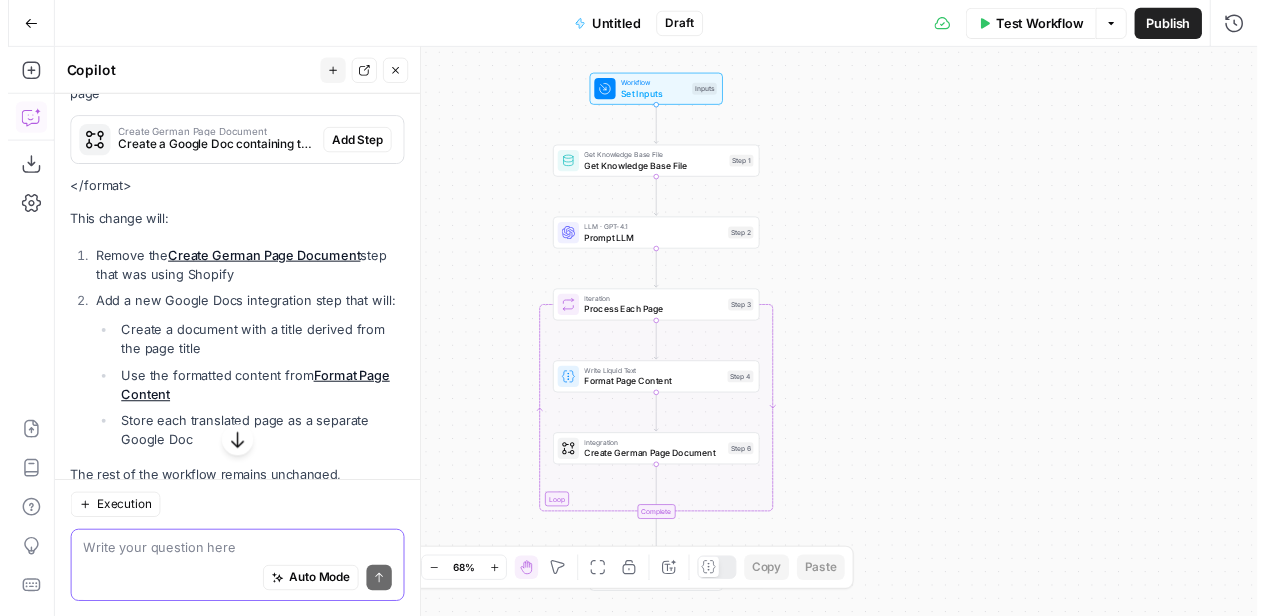 scroll, scrollTop: 516, scrollLeft: 0, axis: vertical 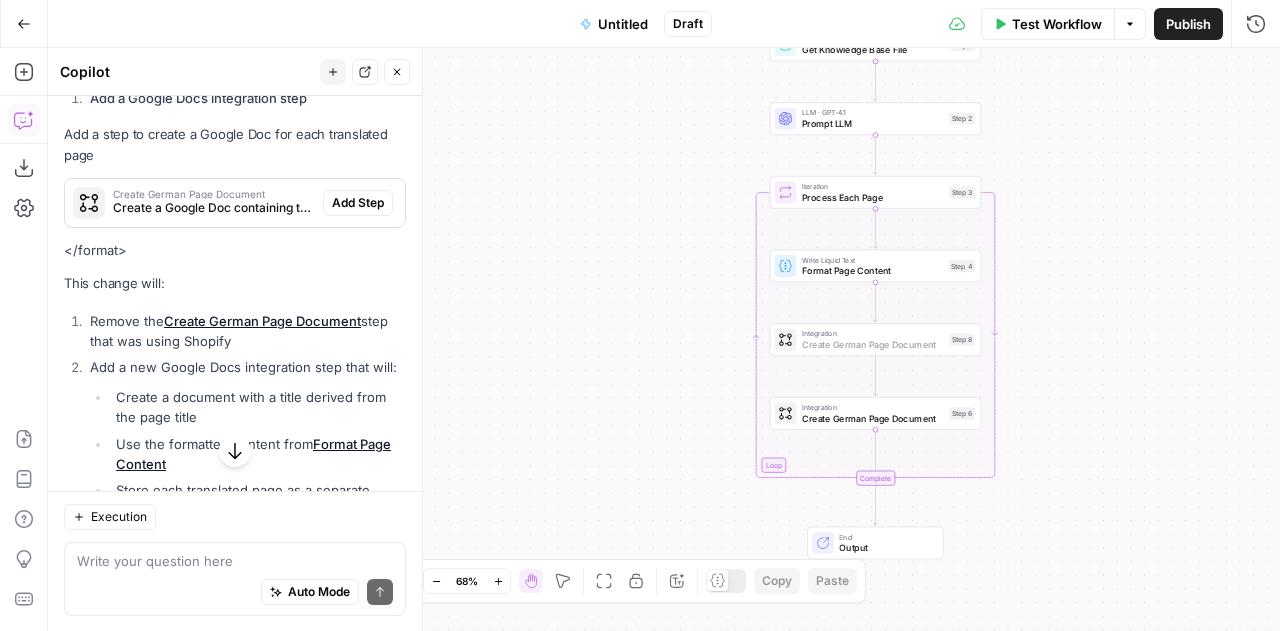click on "Add Step" at bounding box center [358, 203] 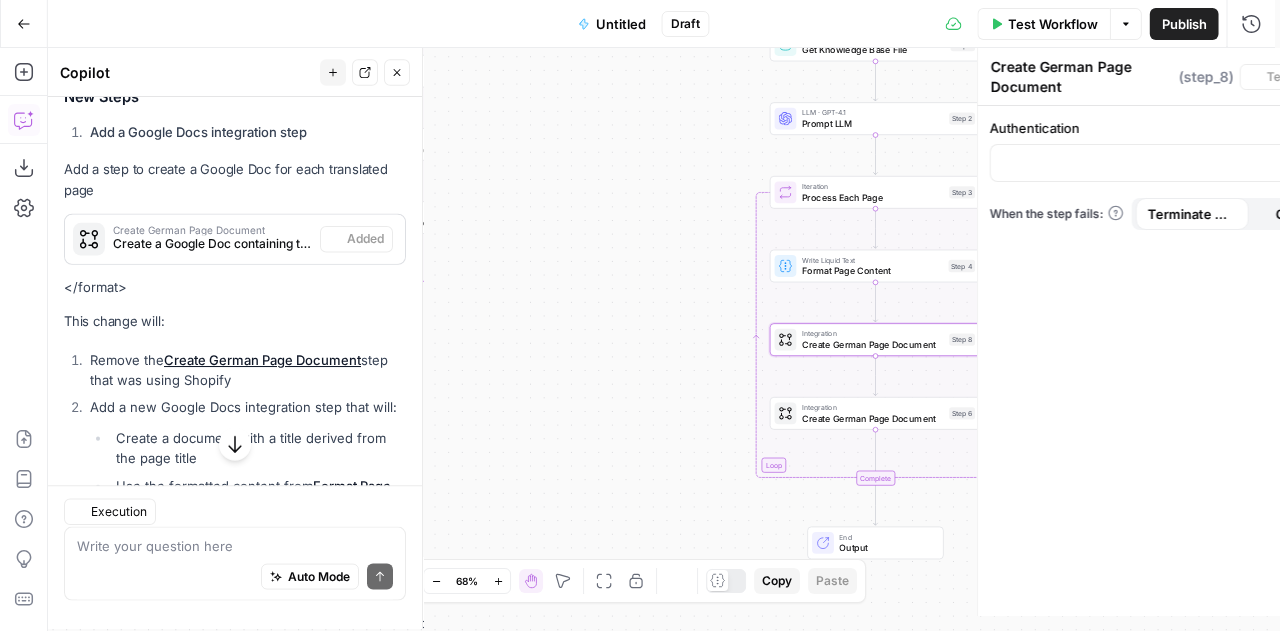 scroll, scrollTop: 548, scrollLeft: 0, axis: vertical 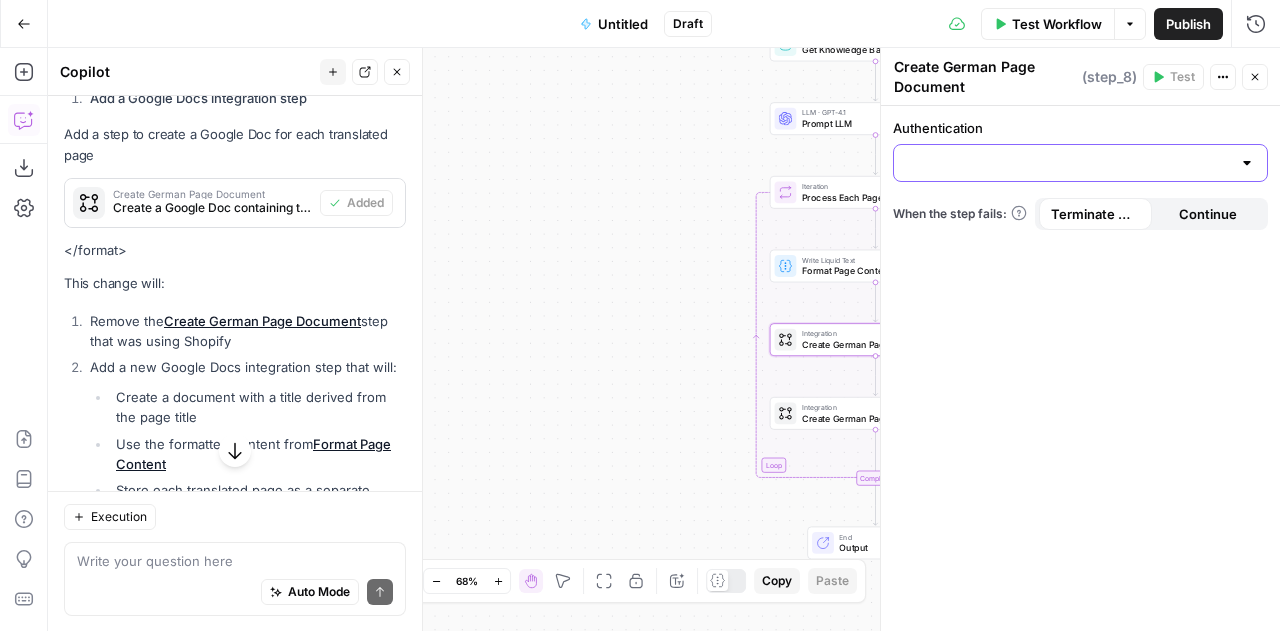 click on "Authentication" at bounding box center (1068, 163) 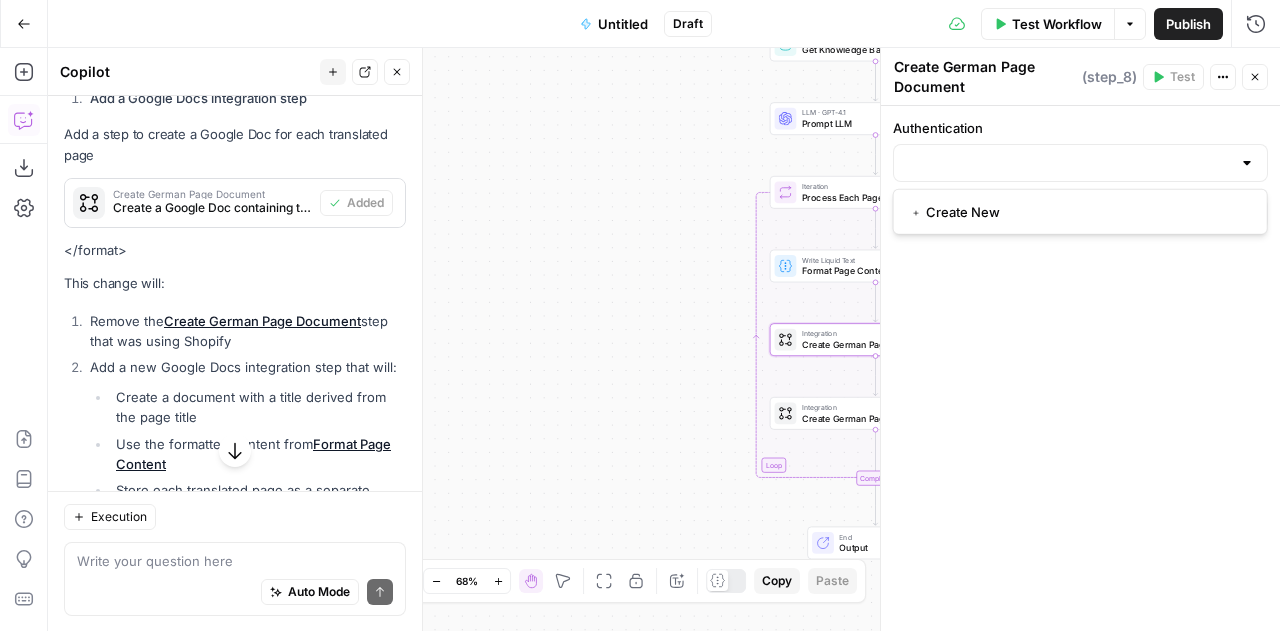 click at bounding box center (1247, 163) 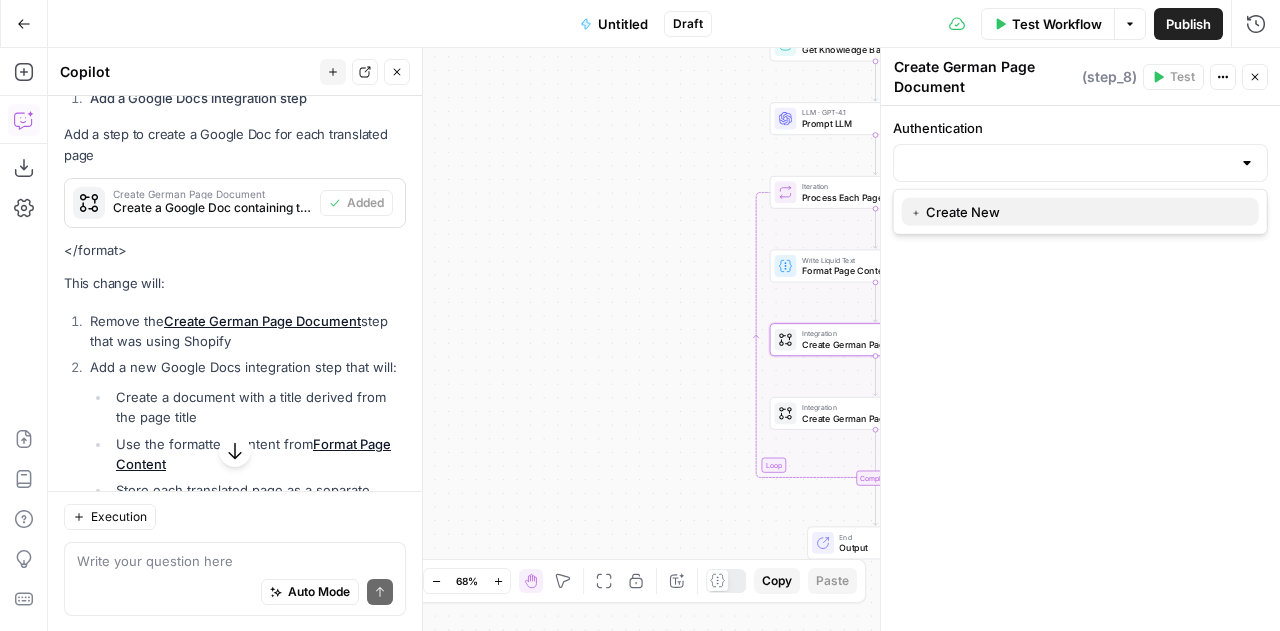 click on "﹢ Create New" at bounding box center (1076, 212) 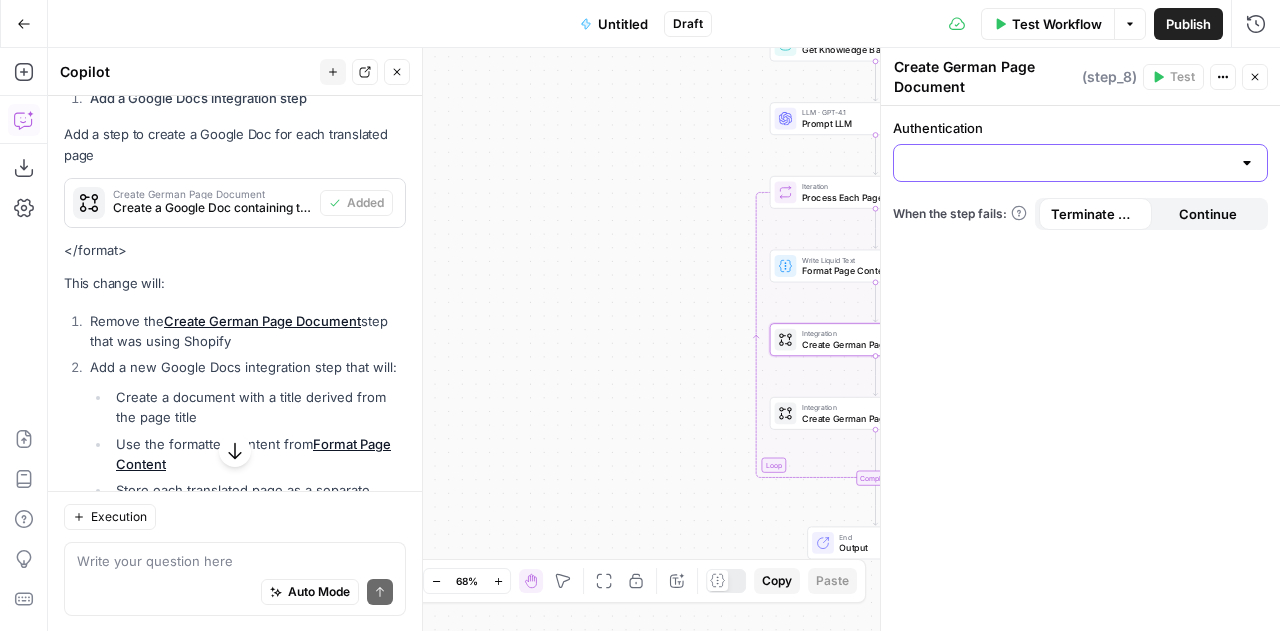 click on "Authentication" at bounding box center [1068, 163] 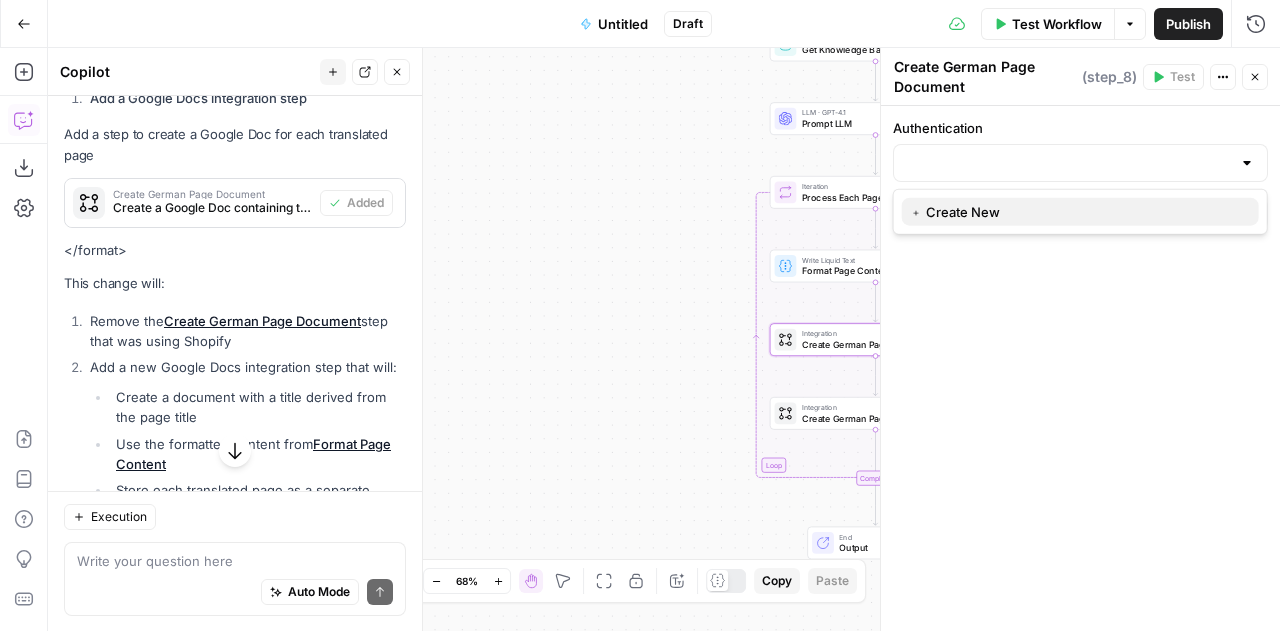 click on "﹢ Create New" at bounding box center [1076, 212] 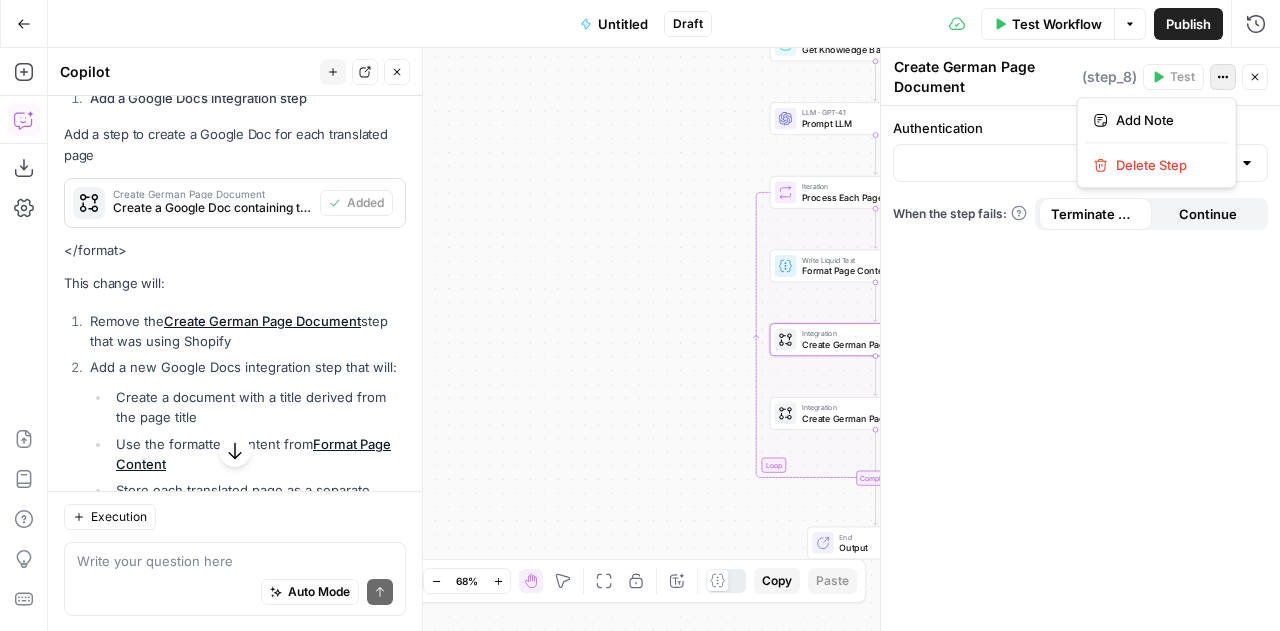 click 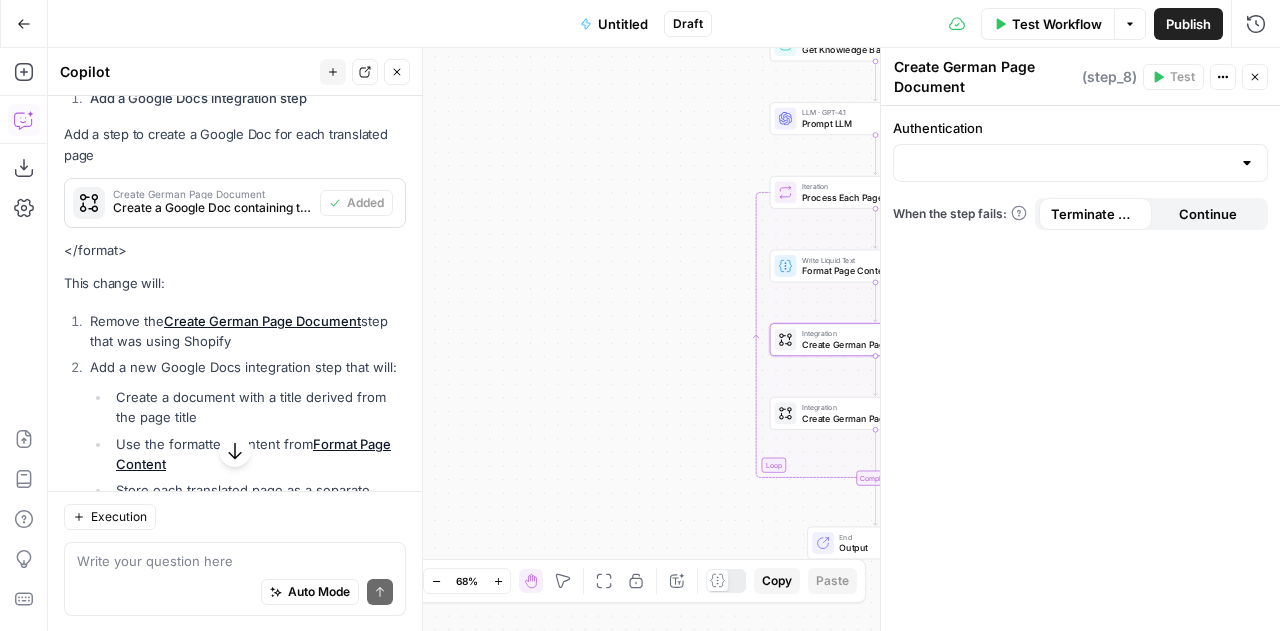 click 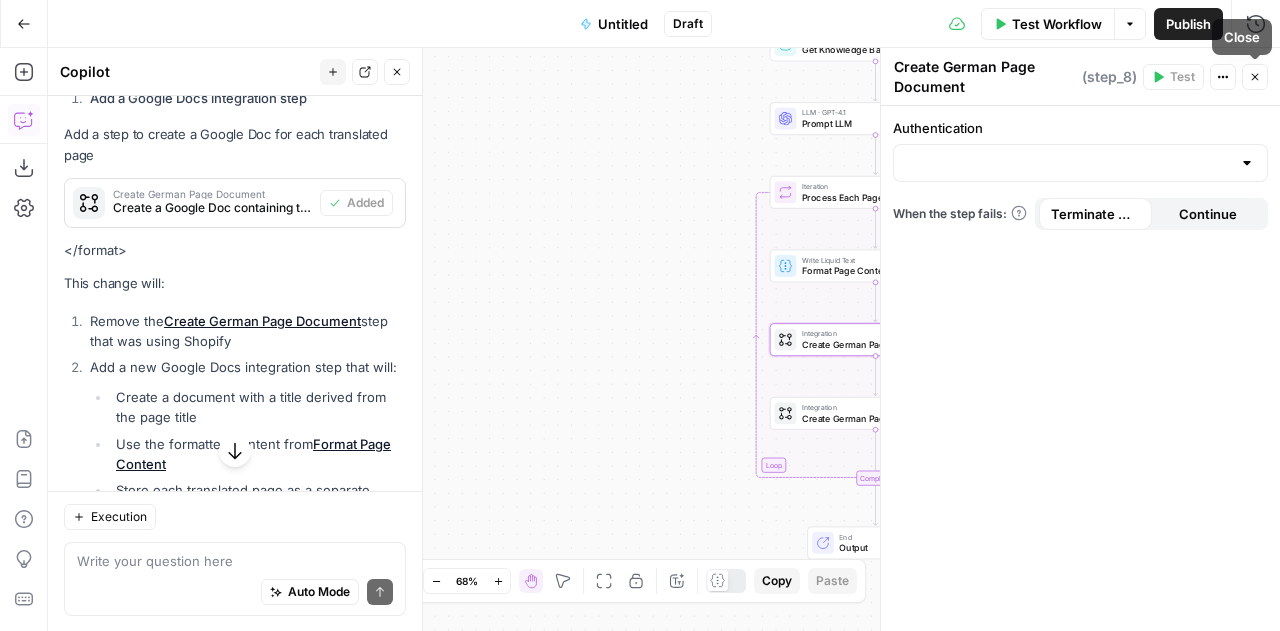 click 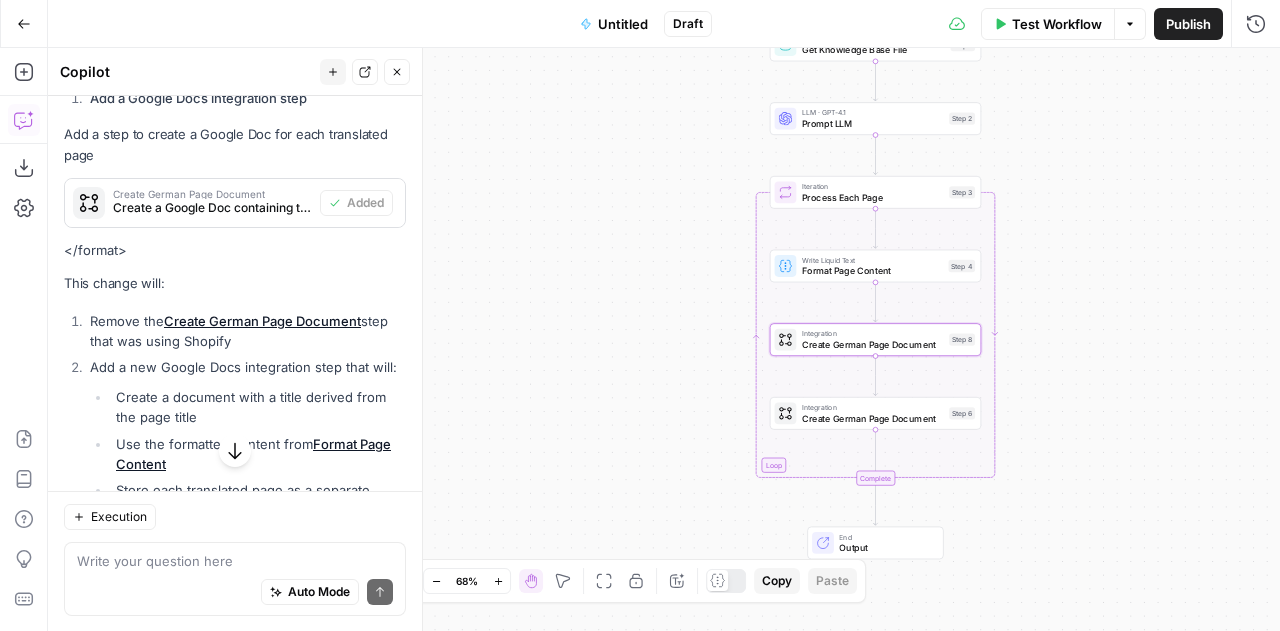 click on "Test Workflow" at bounding box center (1057, 24) 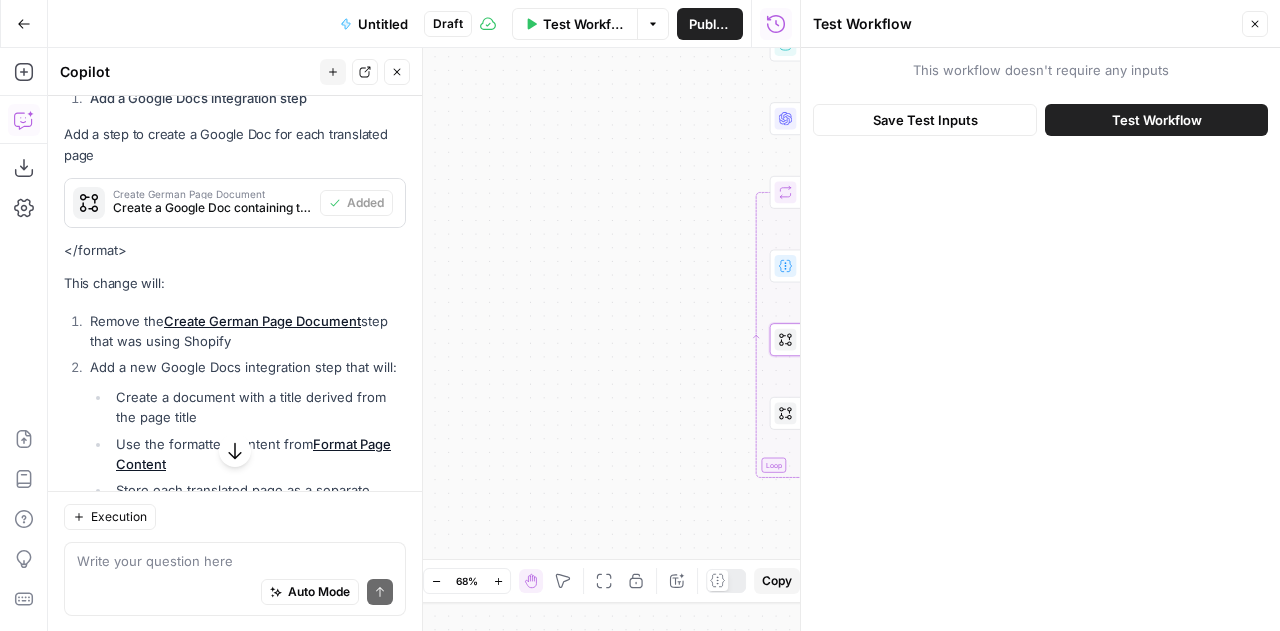 click on "Test Workflow" at bounding box center [1157, 120] 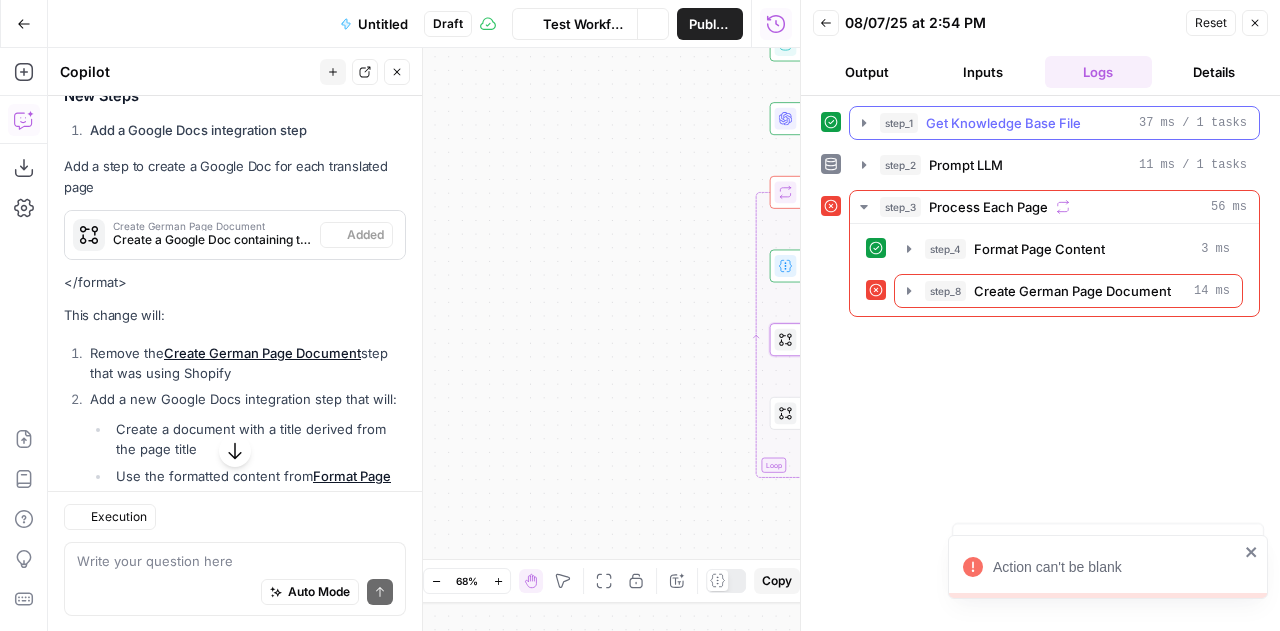 scroll, scrollTop: 548, scrollLeft: 0, axis: vertical 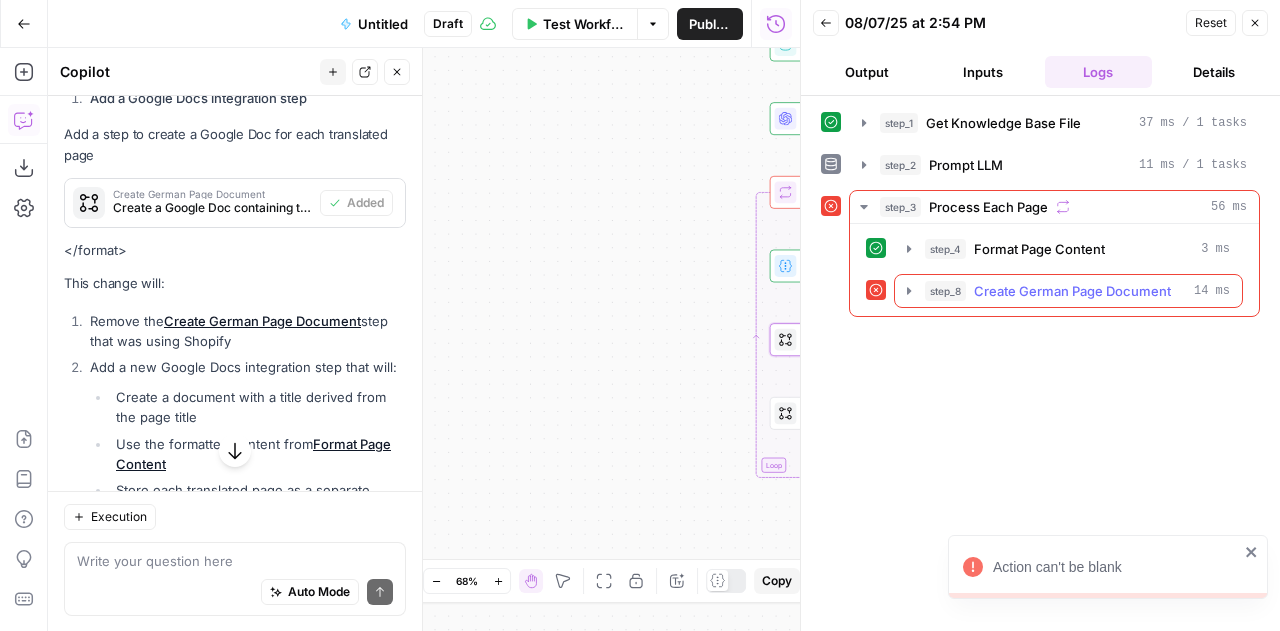 click on "Create German Page Document" at bounding box center (1072, 291) 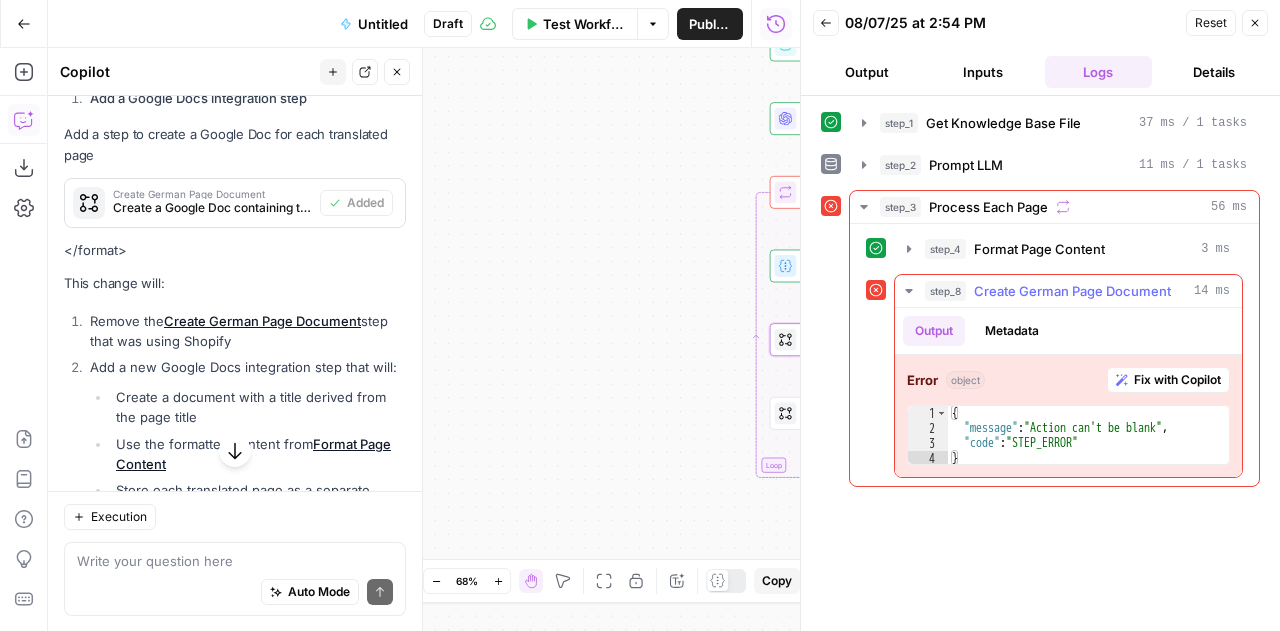 click on "Fix with Copilot" at bounding box center [1177, 380] 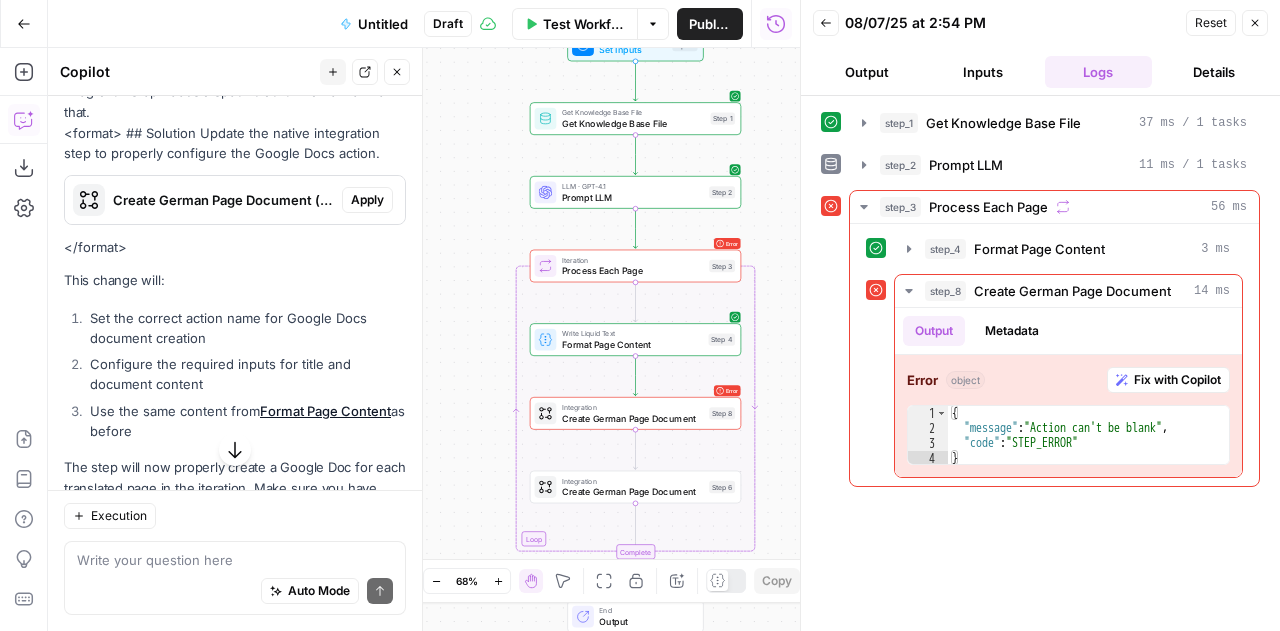 scroll, scrollTop: 1170, scrollLeft: 0, axis: vertical 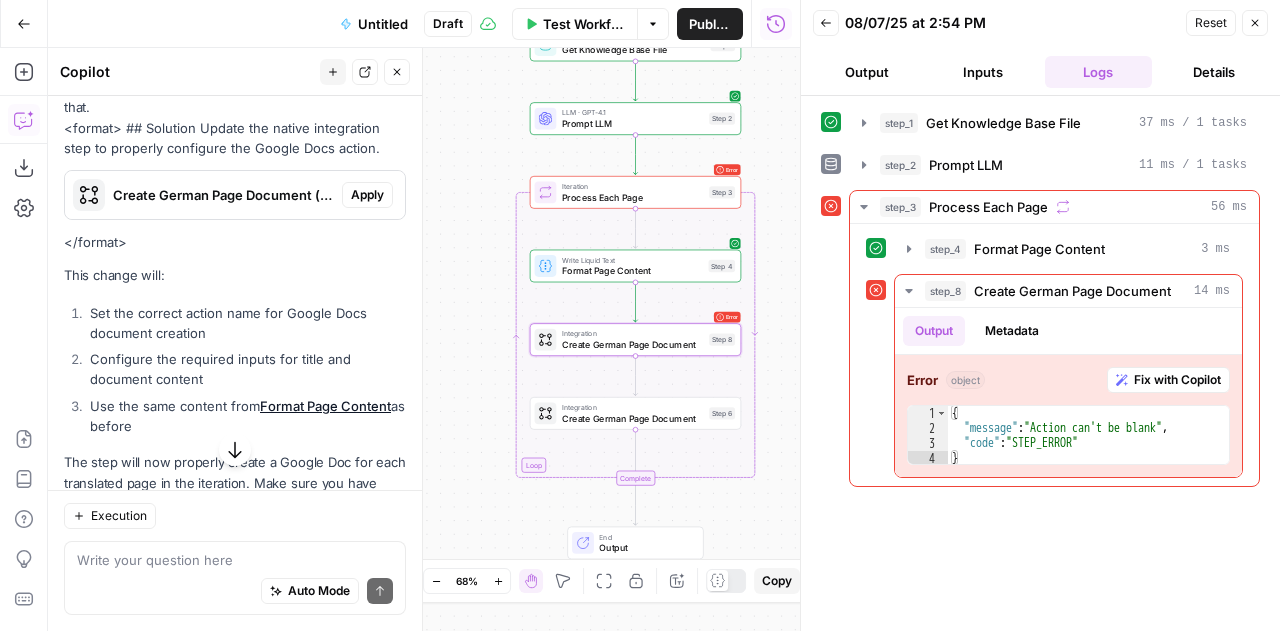 click on "Apply" at bounding box center (367, 195) 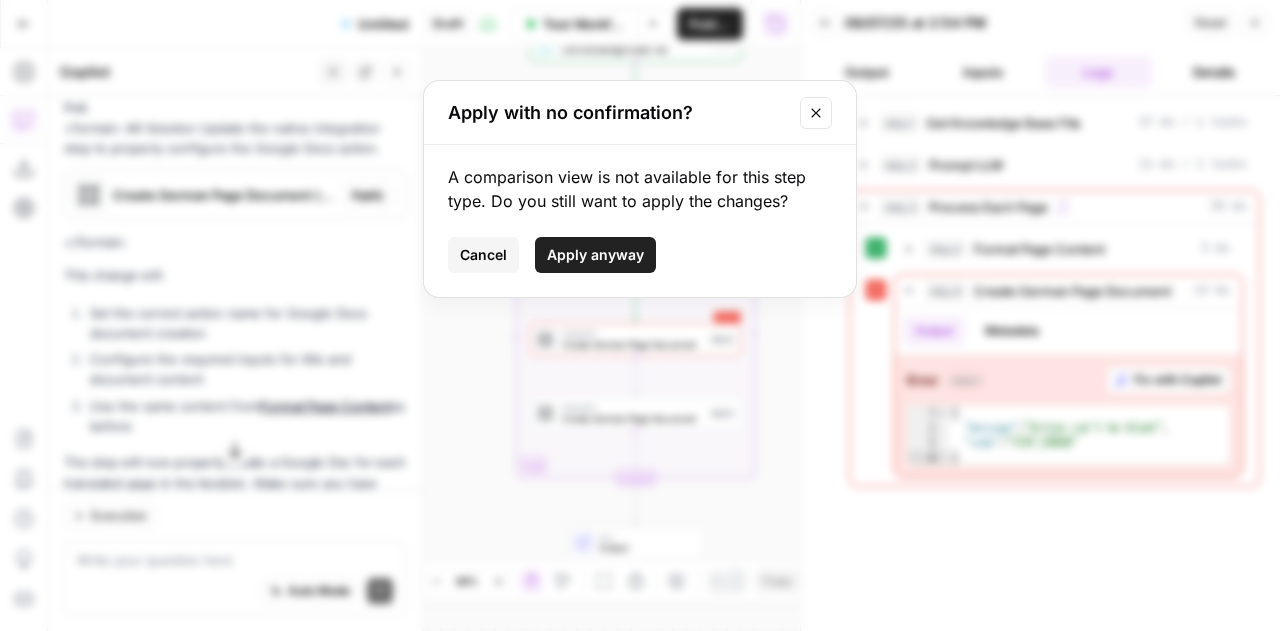 click on "Apply anyway" at bounding box center [595, 255] 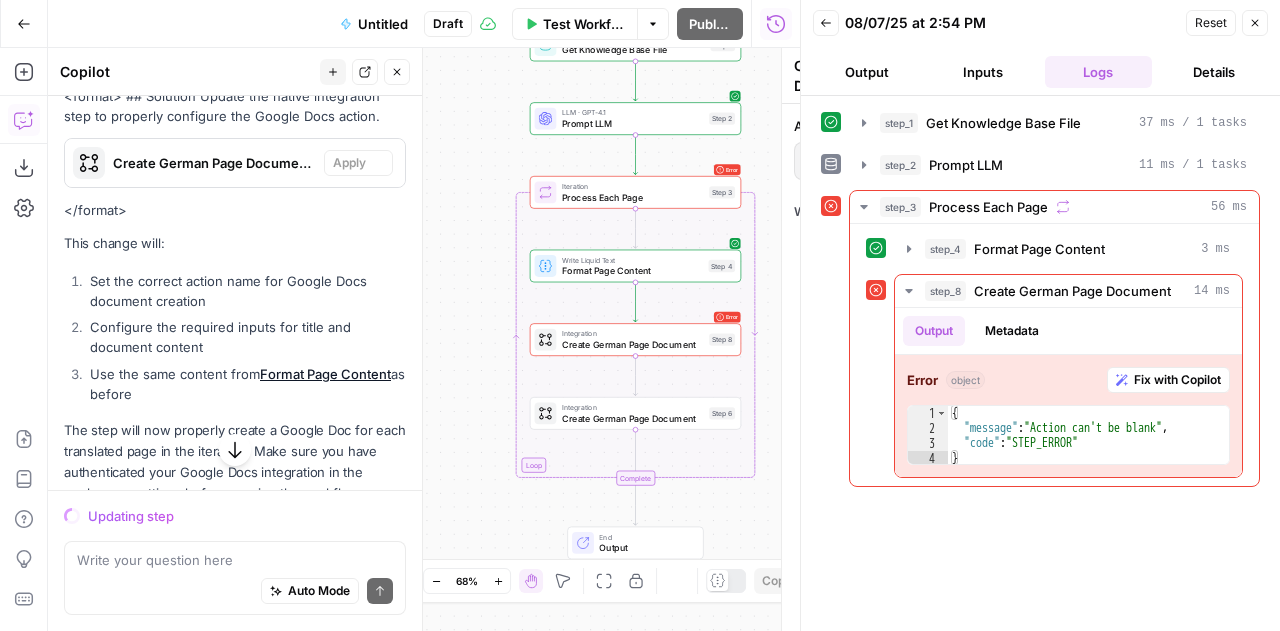 scroll, scrollTop: 1138, scrollLeft: 0, axis: vertical 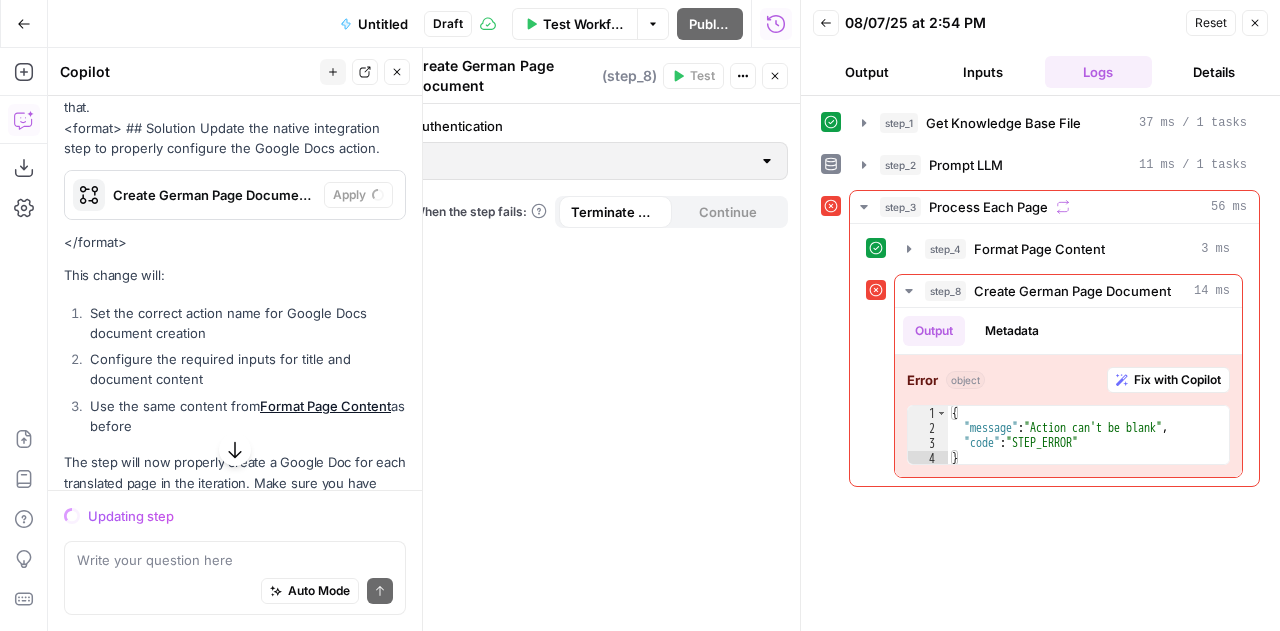click at bounding box center [767, 161] 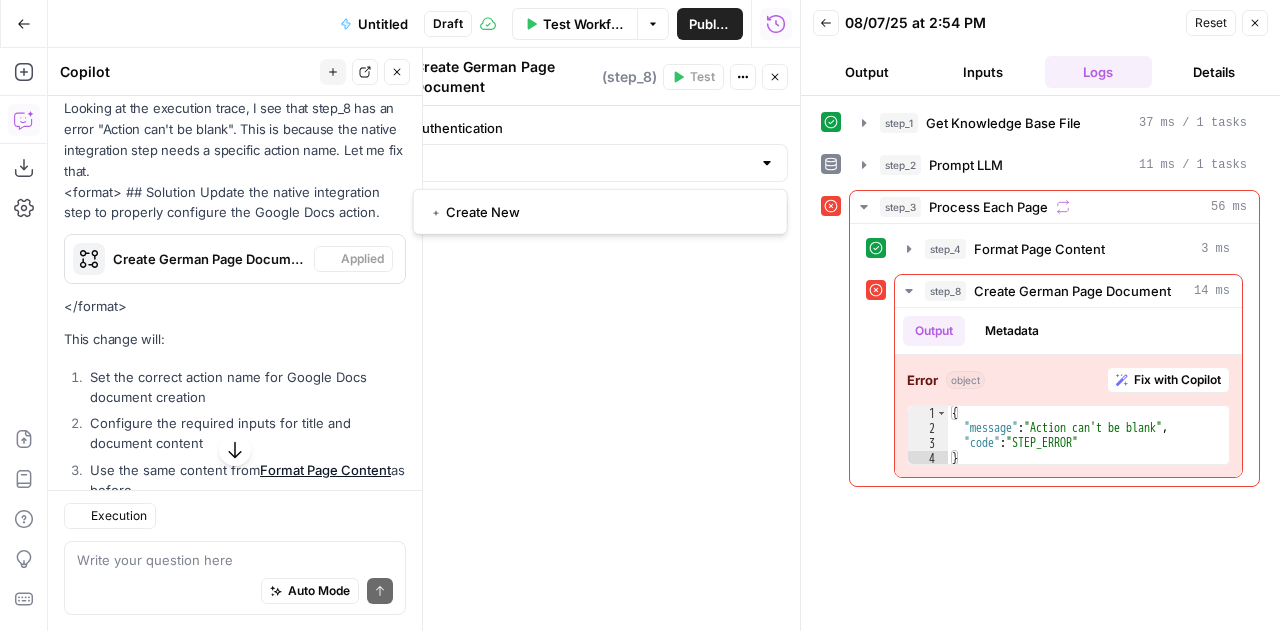 scroll, scrollTop: 1202, scrollLeft: 0, axis: vertical 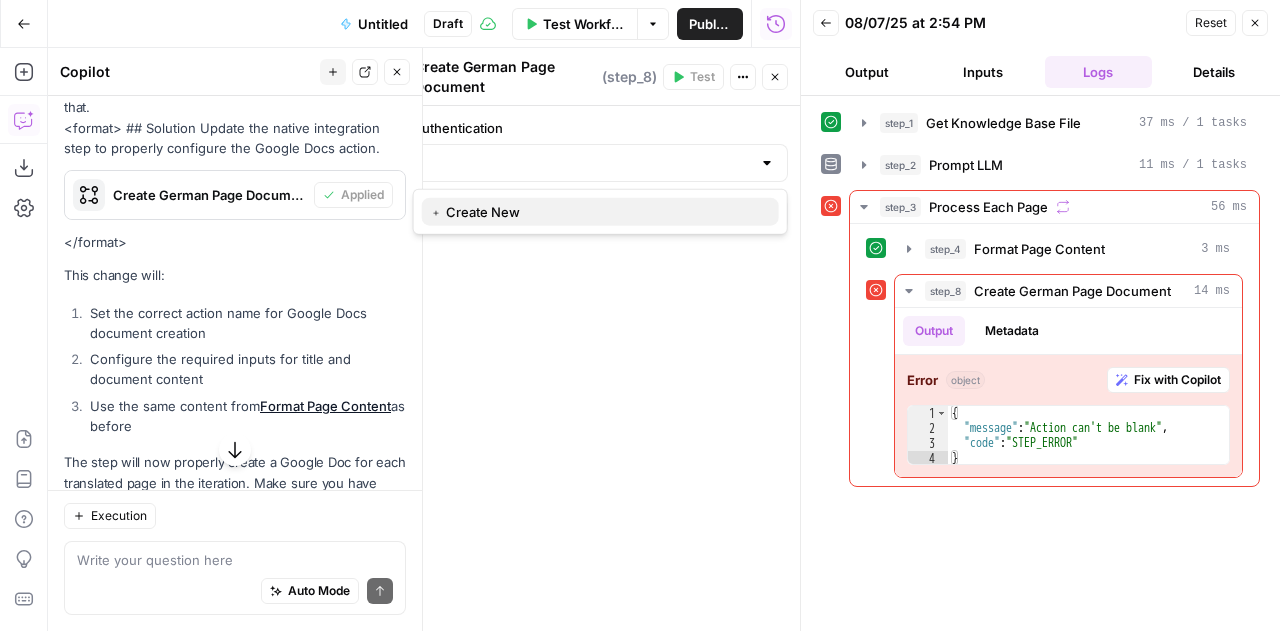 click on "﹢ Create New" at bounding box center (596, 212) 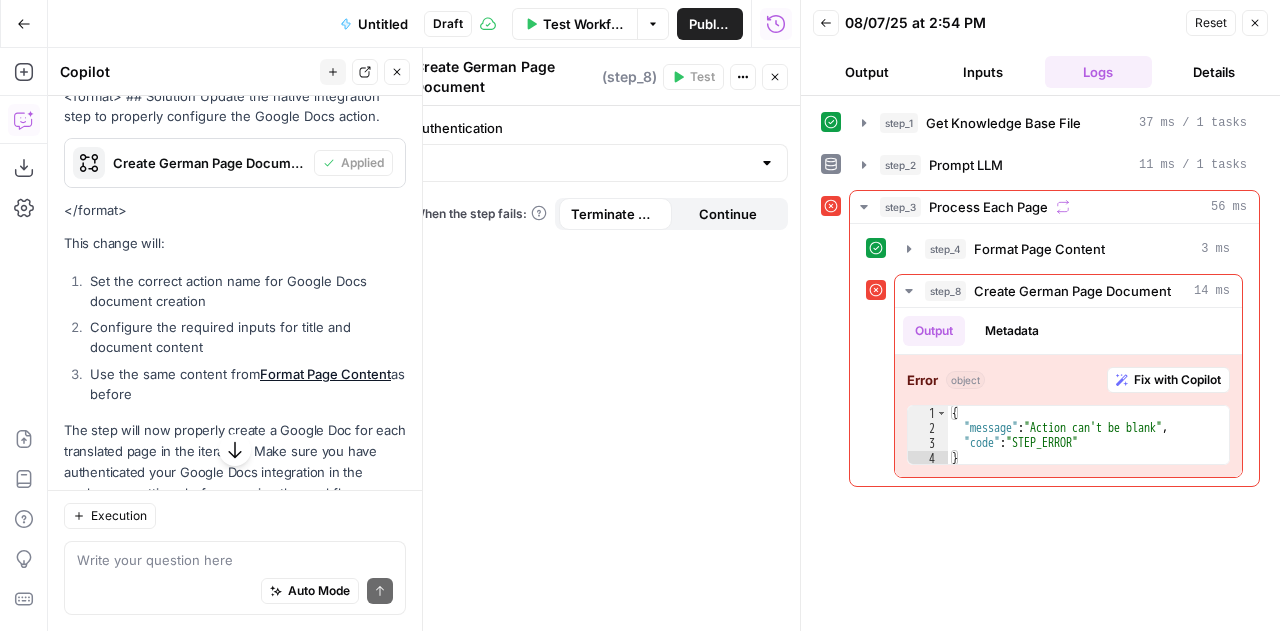 scroll, scrollTop: 1170, scrollLeft: 0, axis: vertical 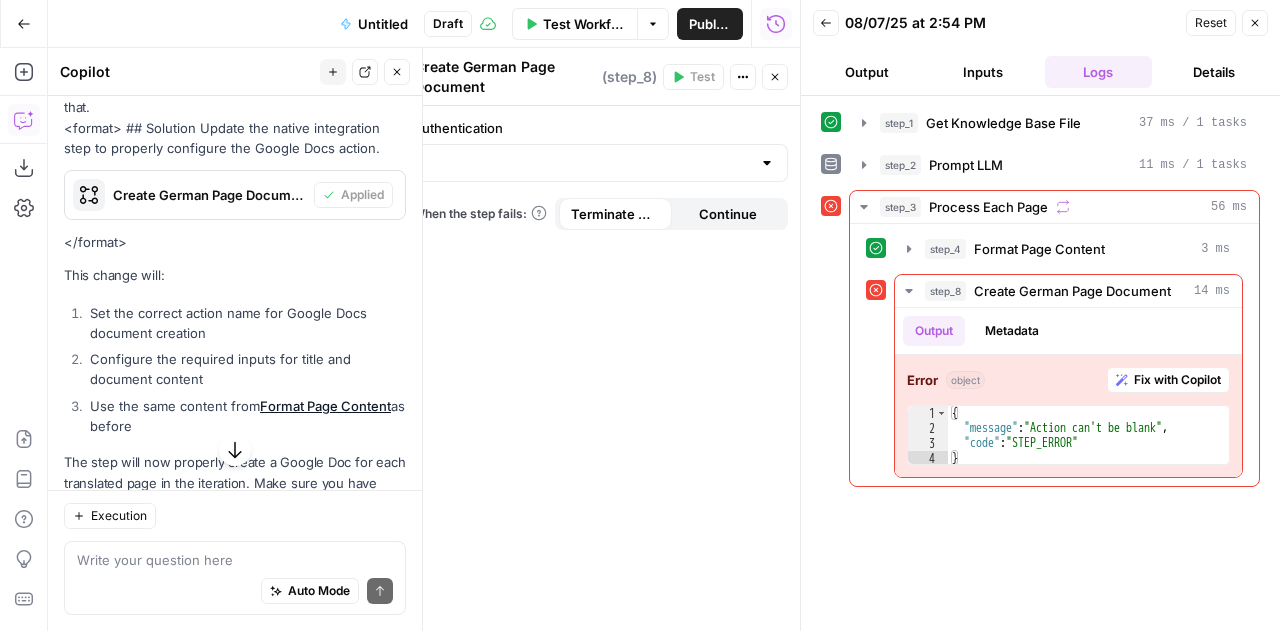 click at bounding box center (767, 163) 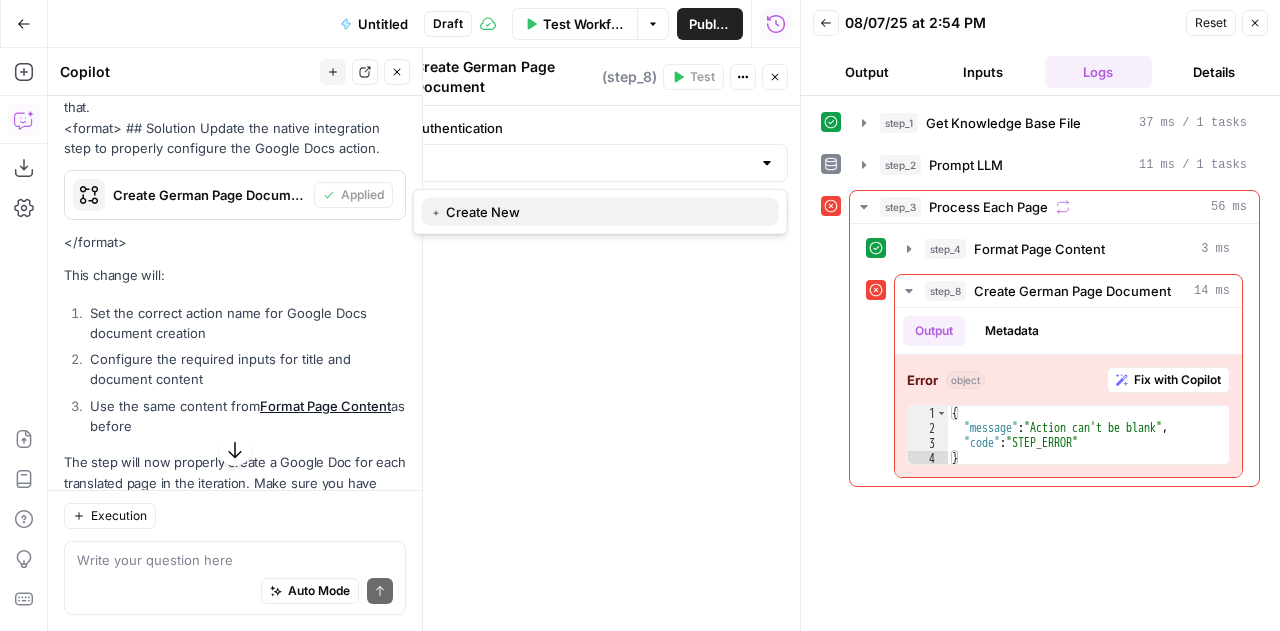 click on "﹢ Create New" at bounding box center [596, 212] 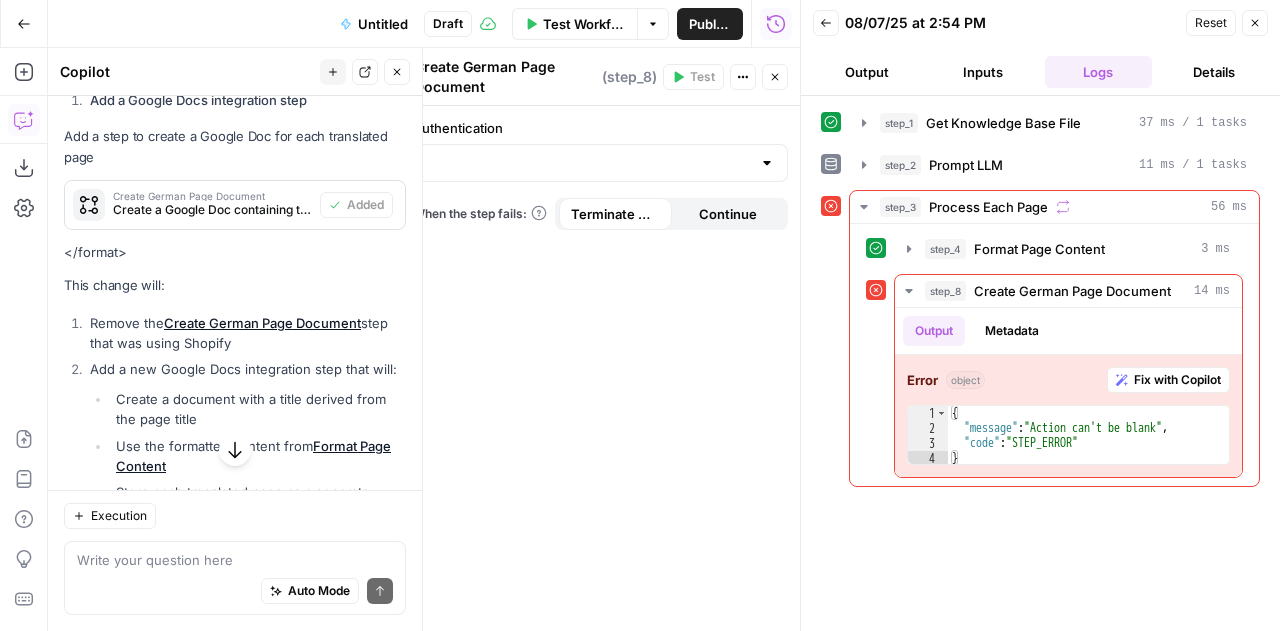 scroll, scrollTop: 1300, scrollLeft: 0, axis: vertical 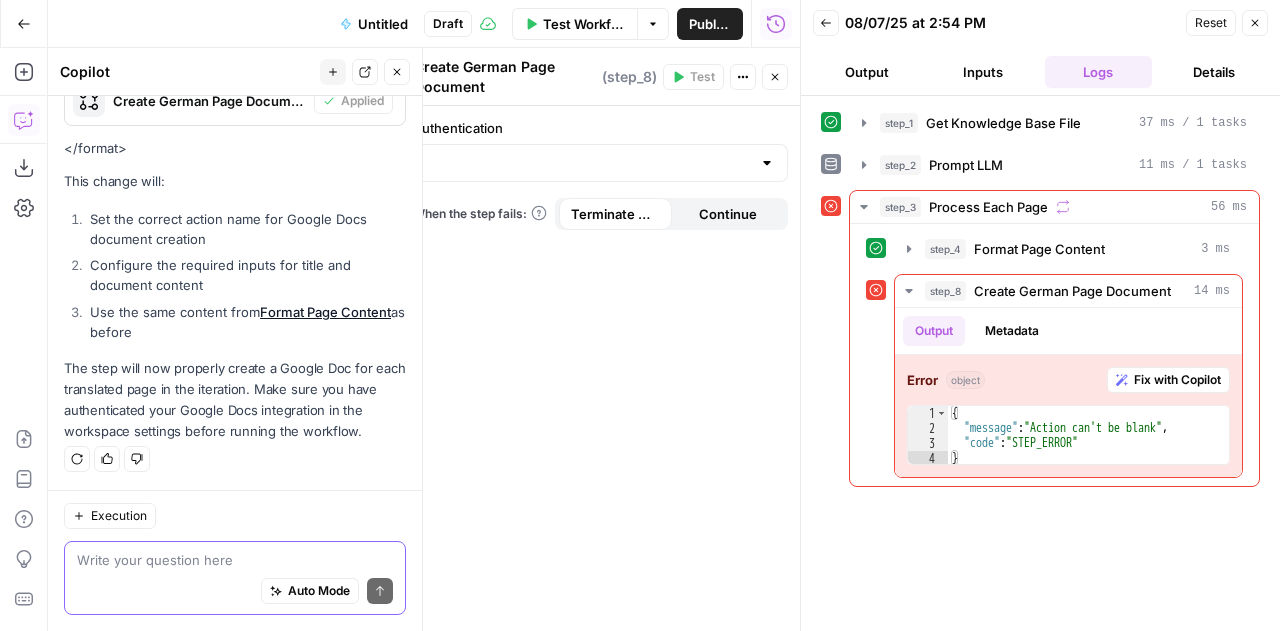 click at bounding box center [235, 560] 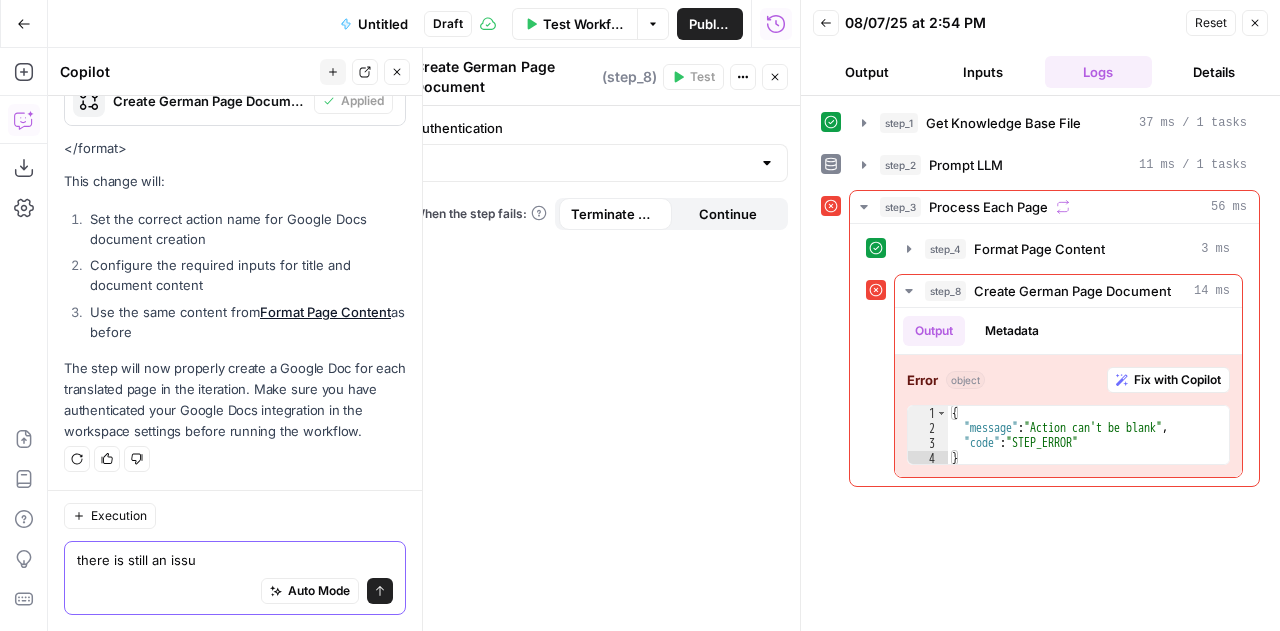 type on "there is still an issue" 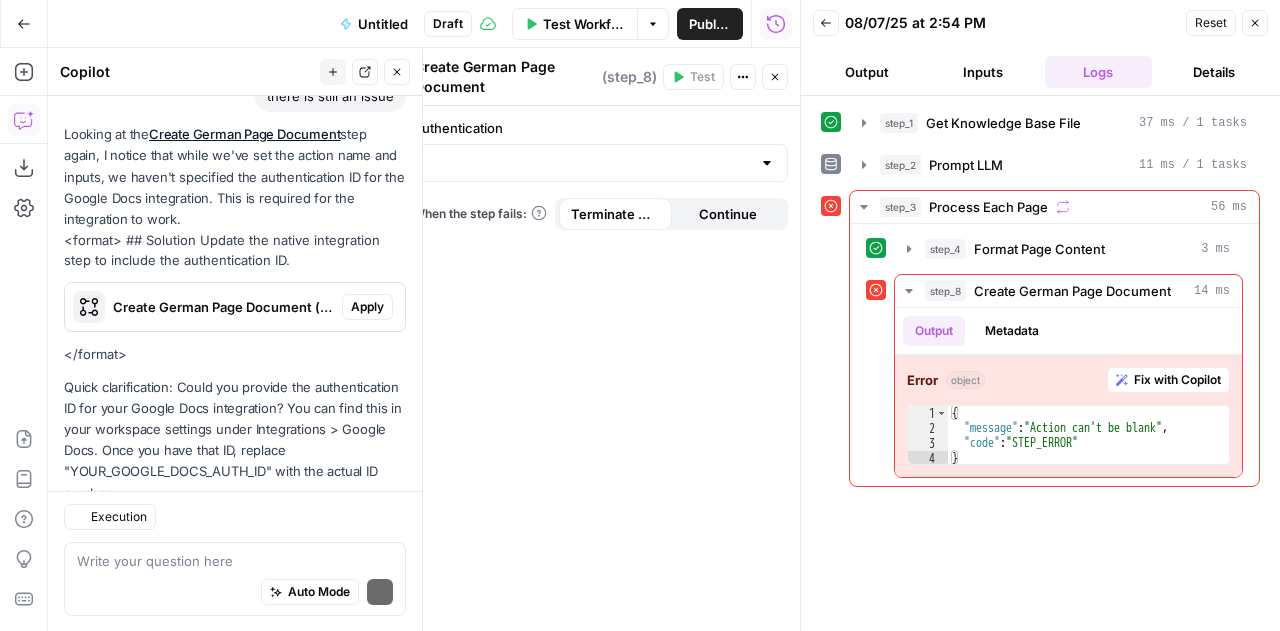 scroll, scrollTop: 1735, scrollLeft: 0, axis: vertical 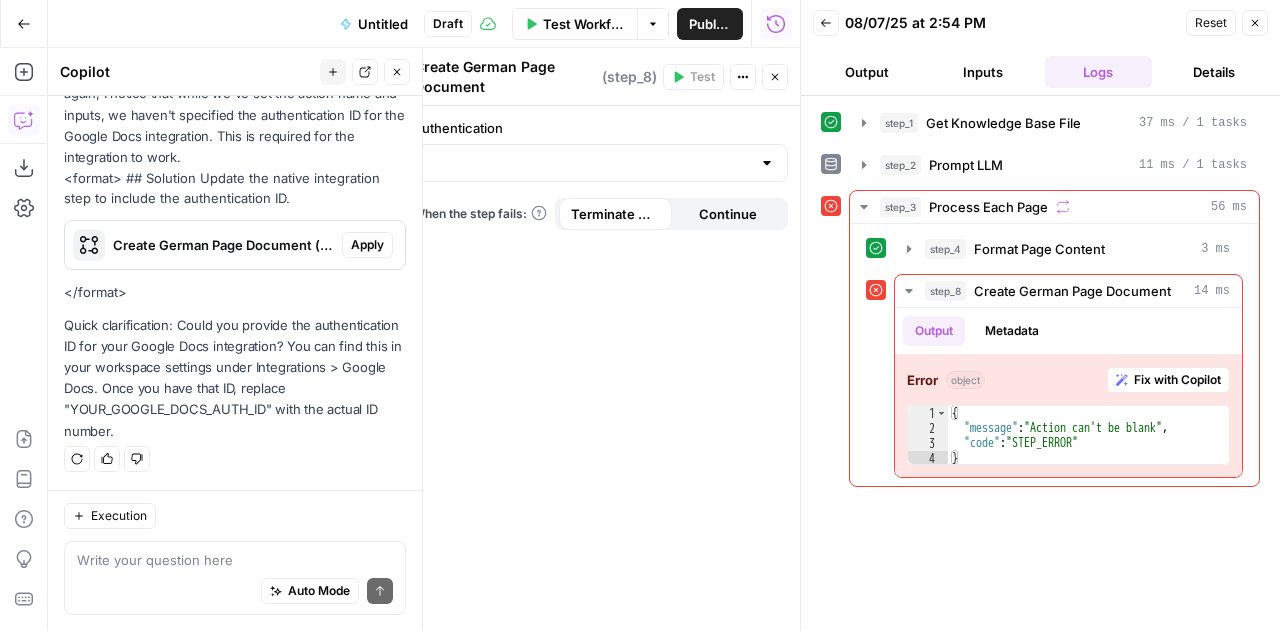 click on "Auto Mode Send" at bounding box center [235, 592] 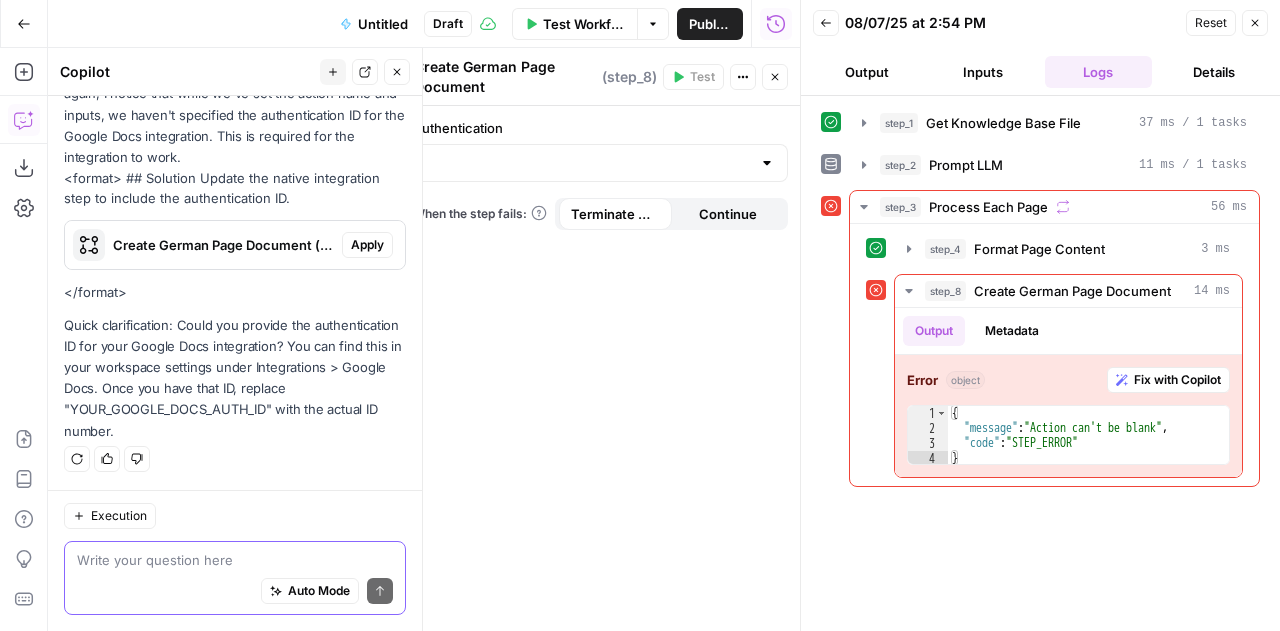 paste on "Google Docs 1" 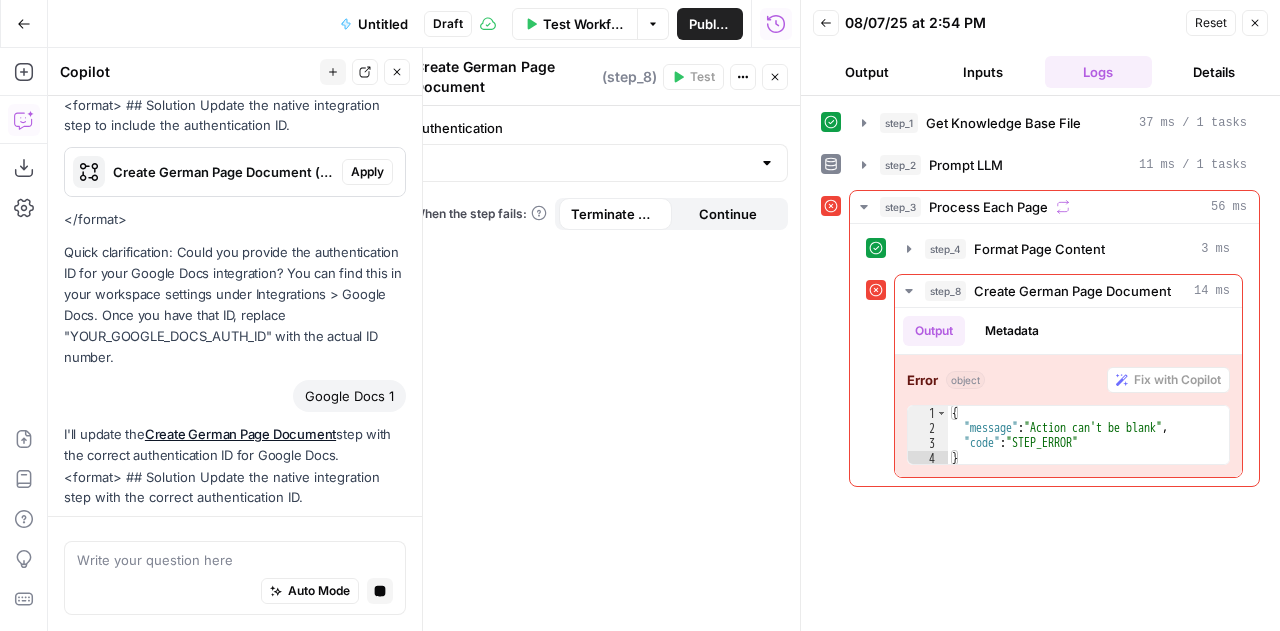 scroll, scrollTop: 1987, scrollLeft: 0, axis: vertical 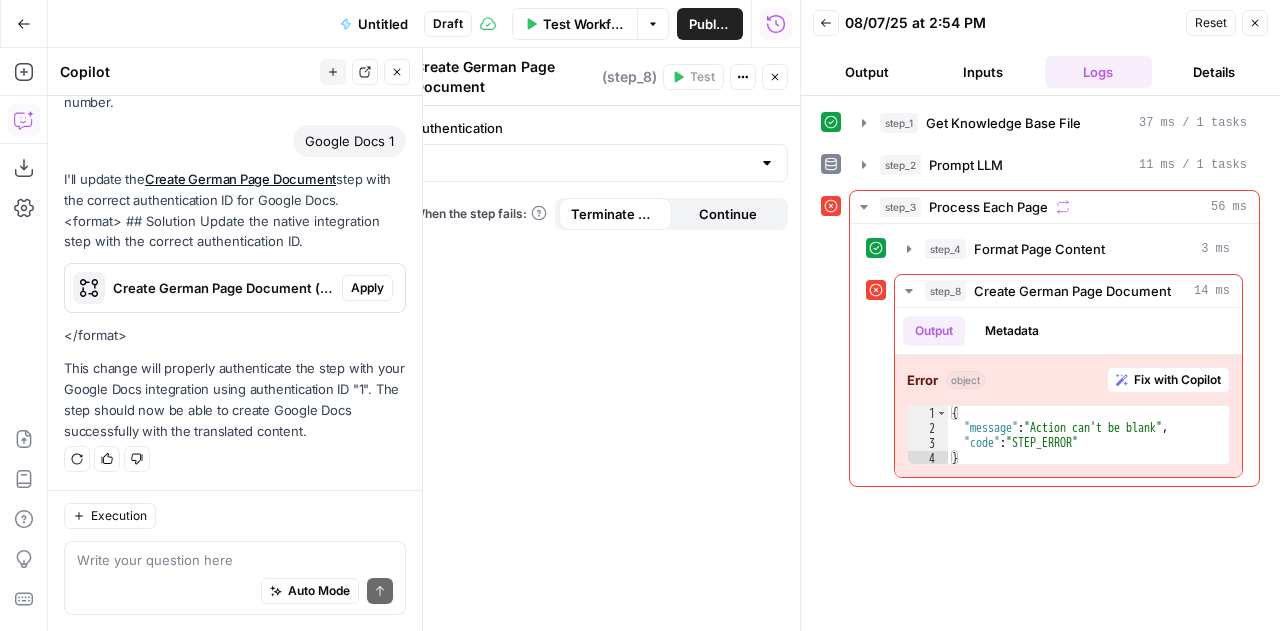 click on "Apply" at bounding box center [367, 288] 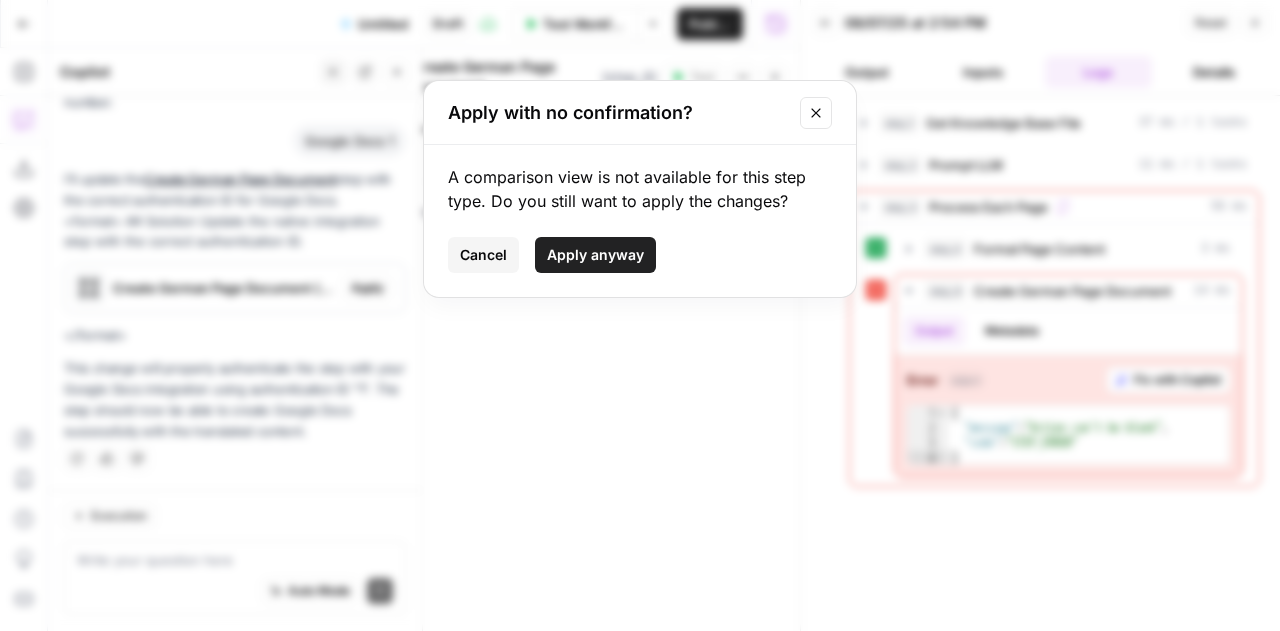 click on "Apply anyway" at bounding box center [595, 255] 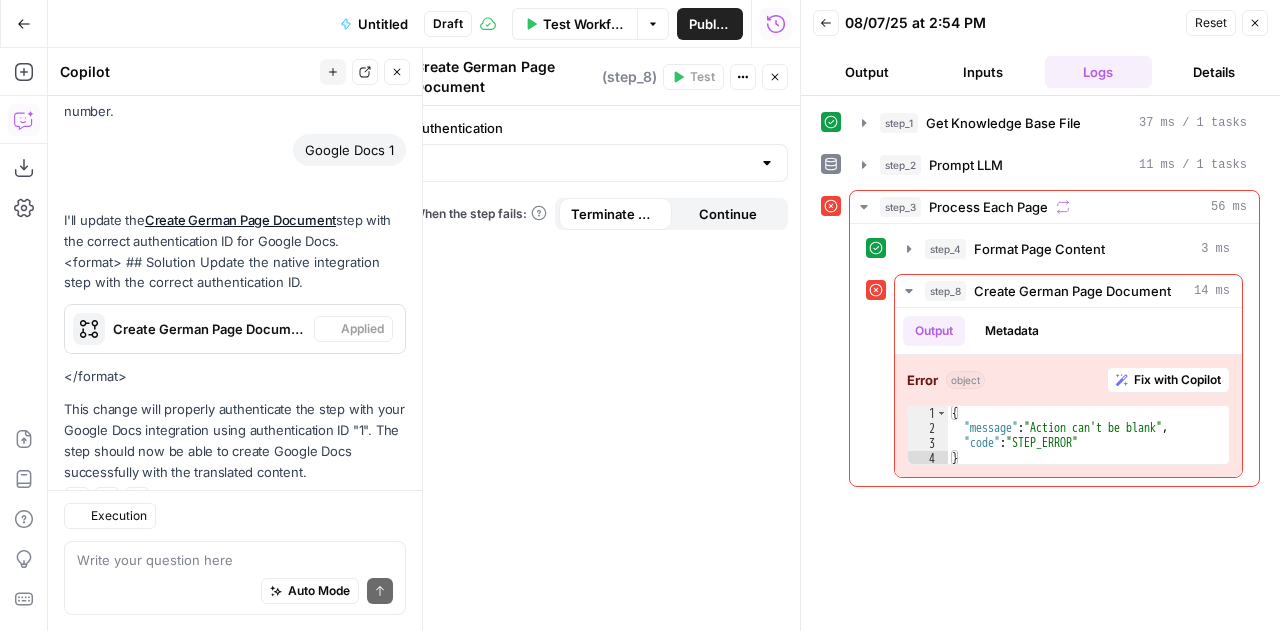 scroll, scrollTop: 2180, scrollLeft: 0, axis: vertical 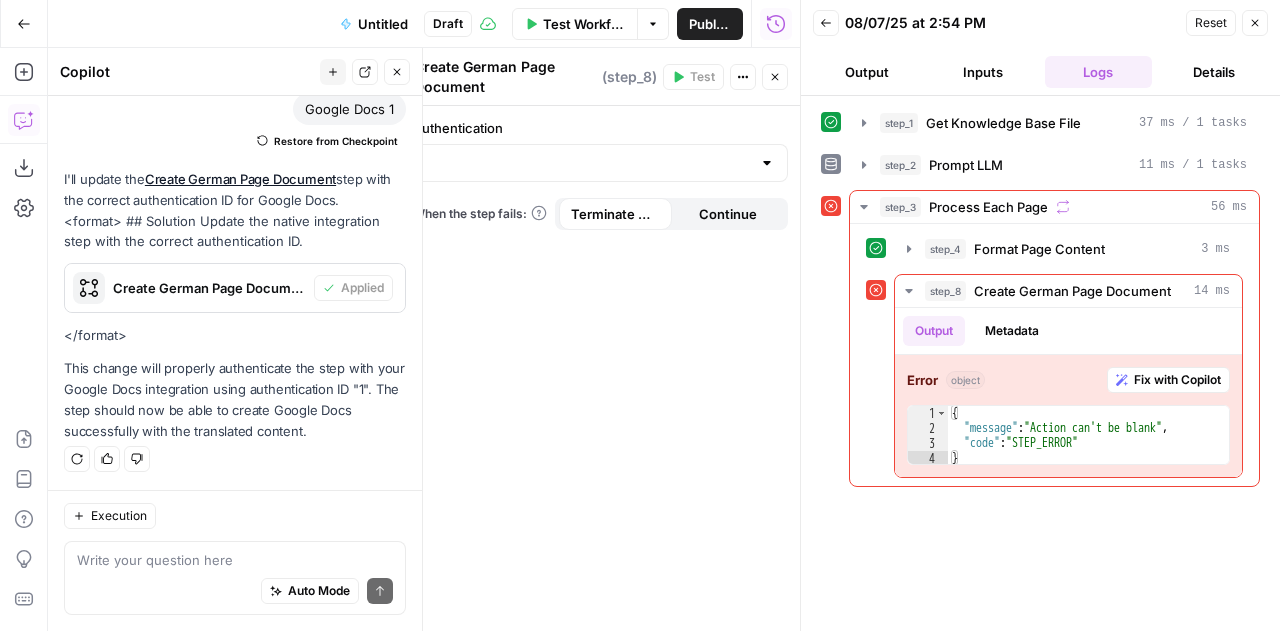 click on "Test Workflow" at bounding box center [584, 24] 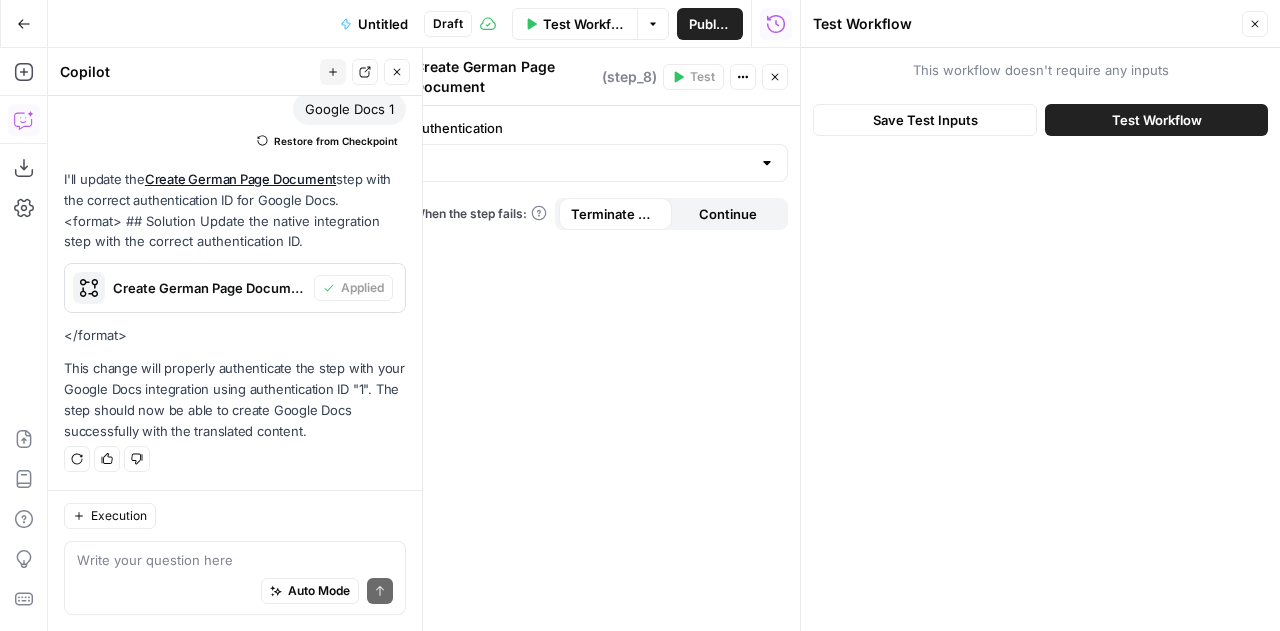 click on "Test Workflow" at bounding box center [1157, 120] 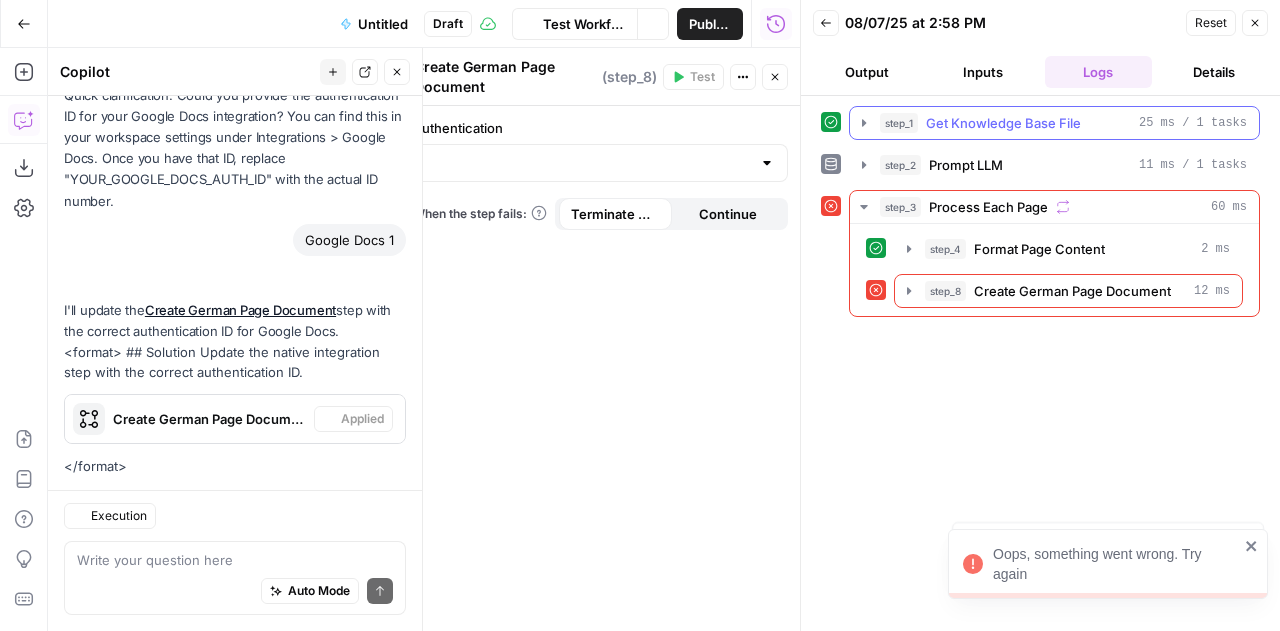 scroll, scrollTop: 2180, scrollLeft: 0, axis: vertical 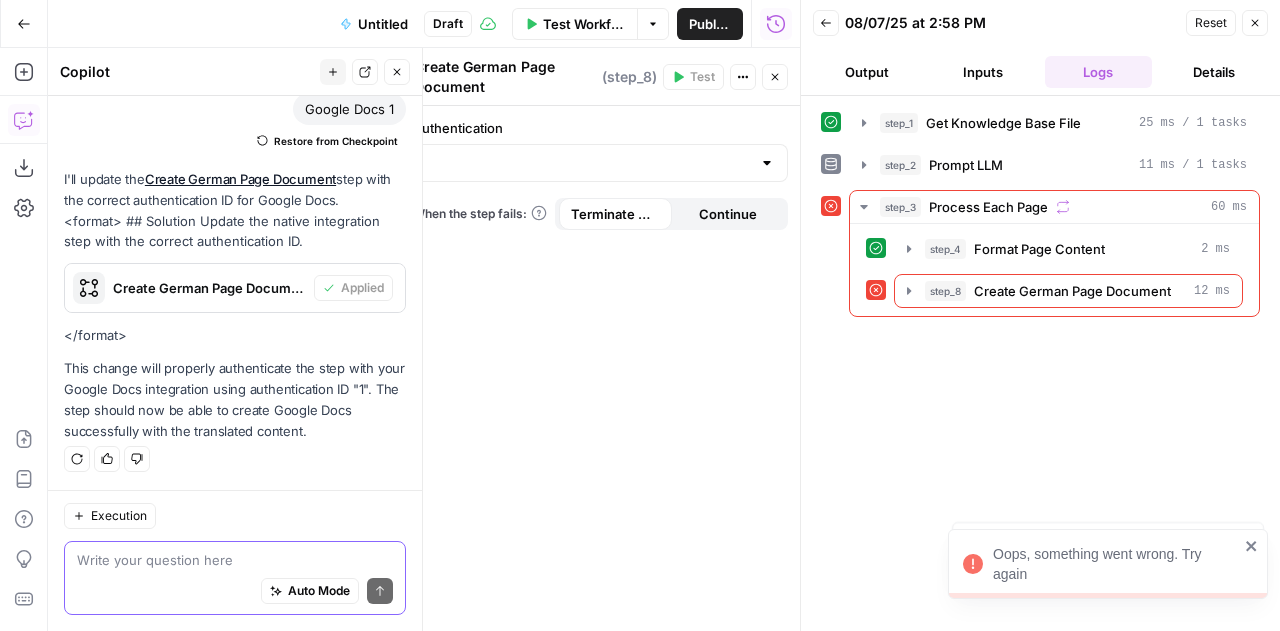 click at bounding box center [235, 560] 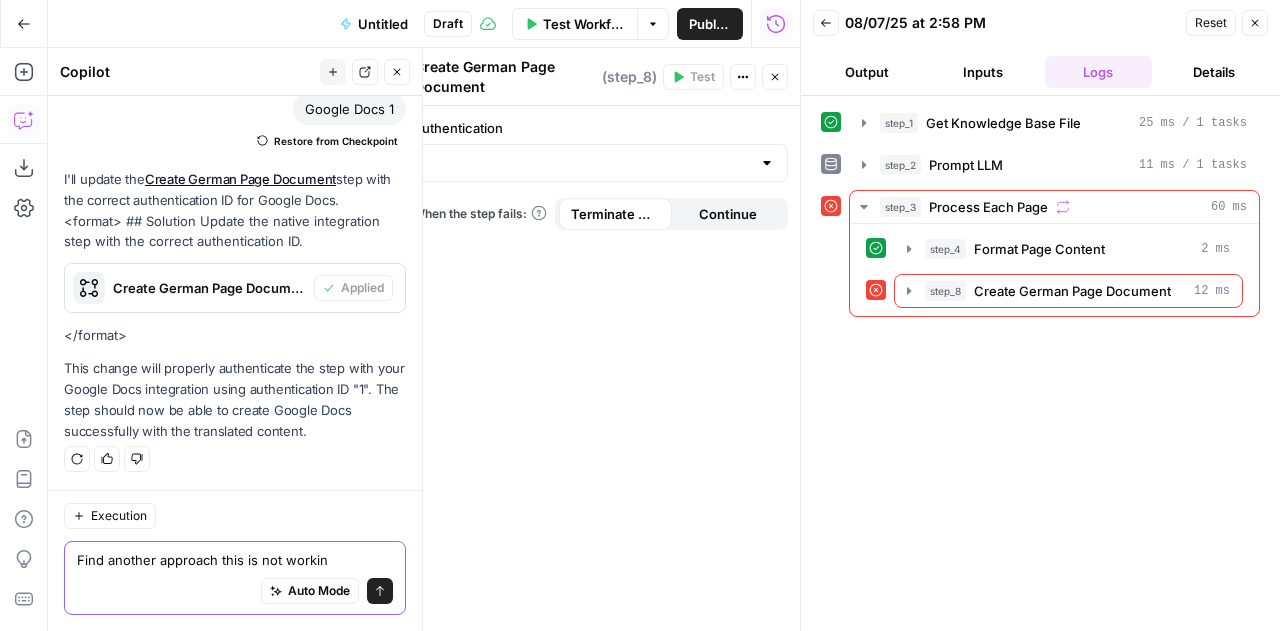 type on "Find another approach this is not working" 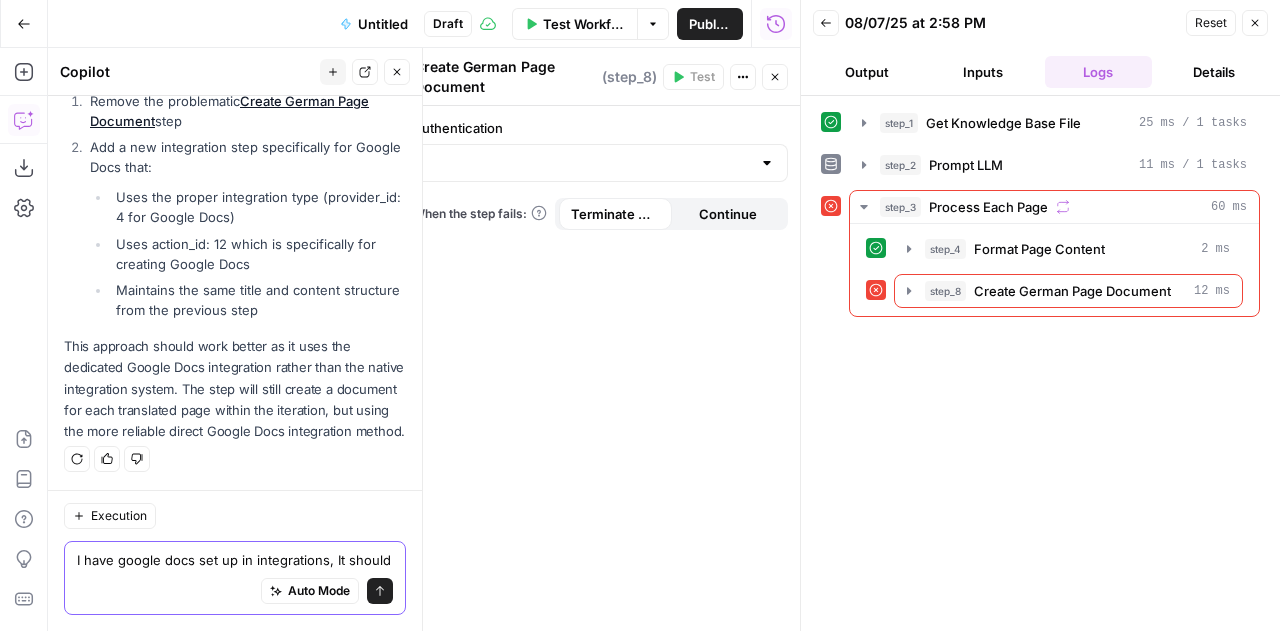 scroll, scrollTop: 3151, scrollLeft: 0, axis: vertical 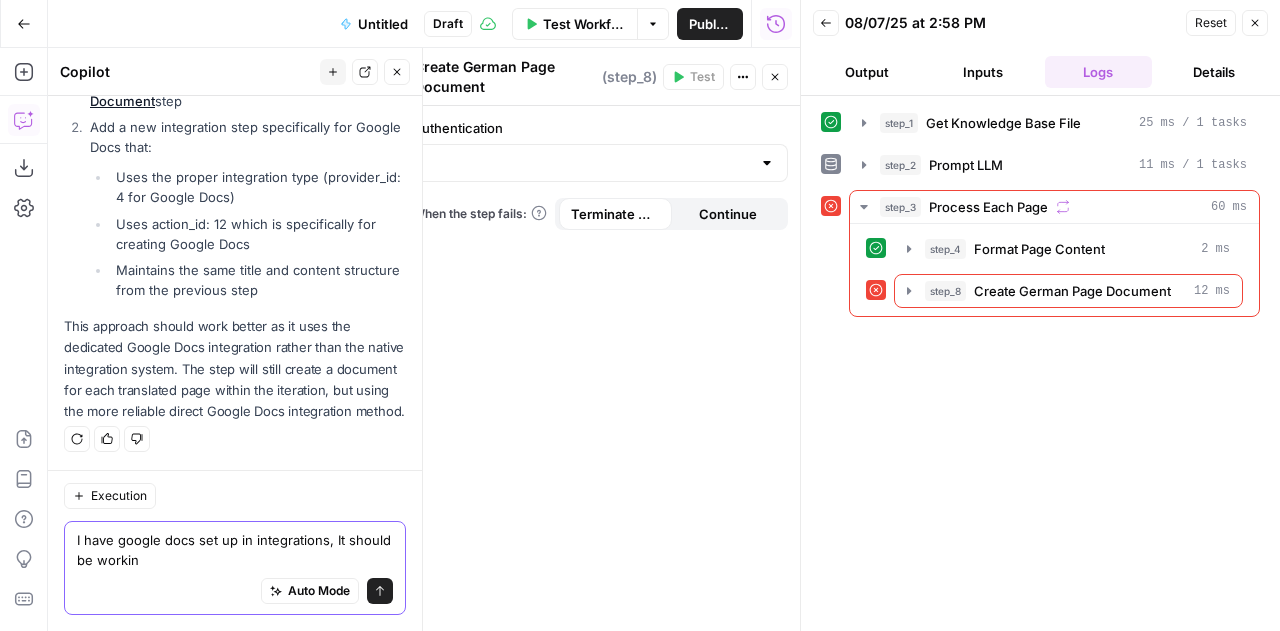 type on "I have google docs set up in integrations, It should be working" 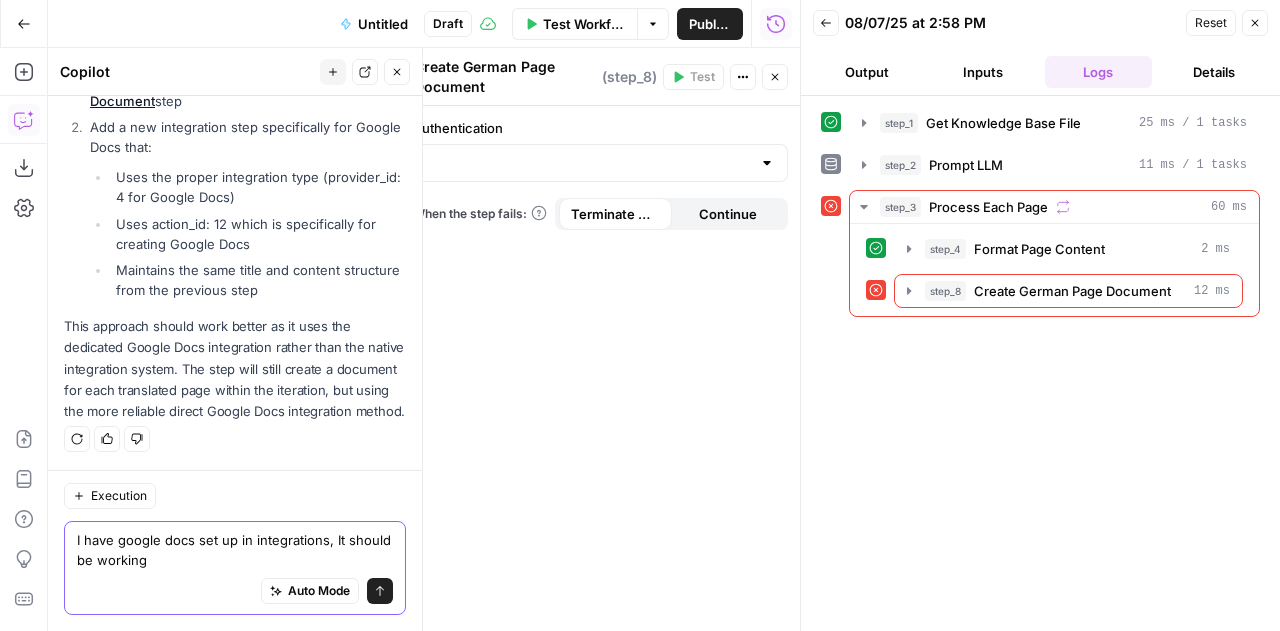type 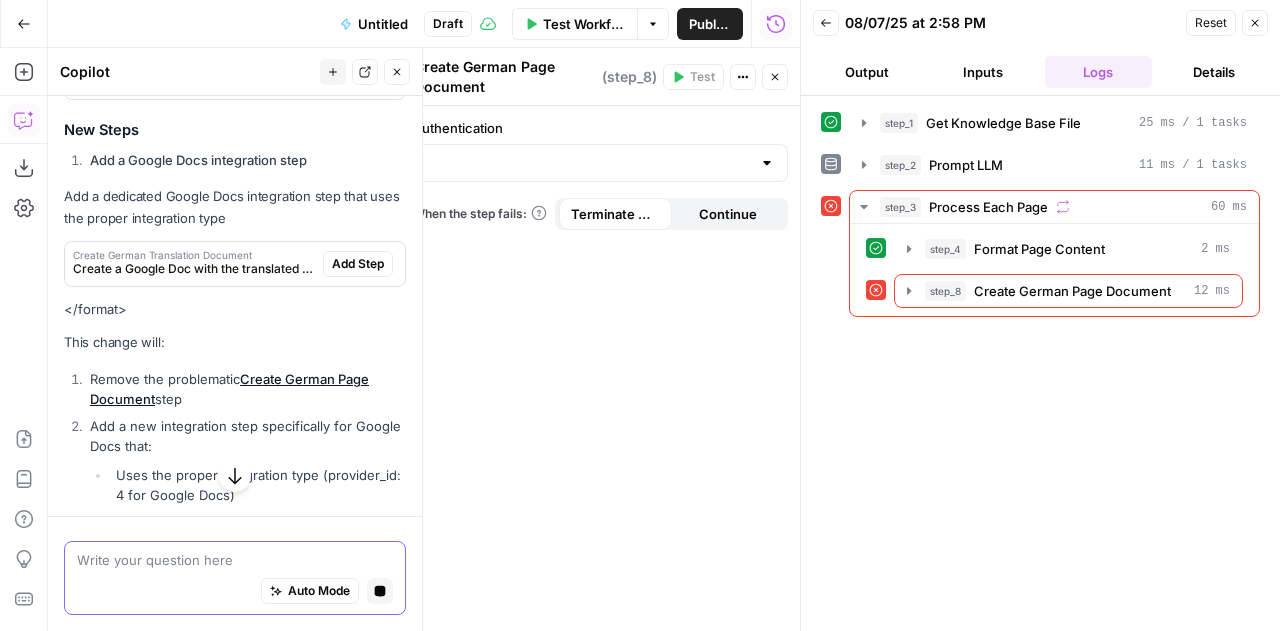 scroll, scrollTop: 2631, scrollLeft: 0, axis: vertical 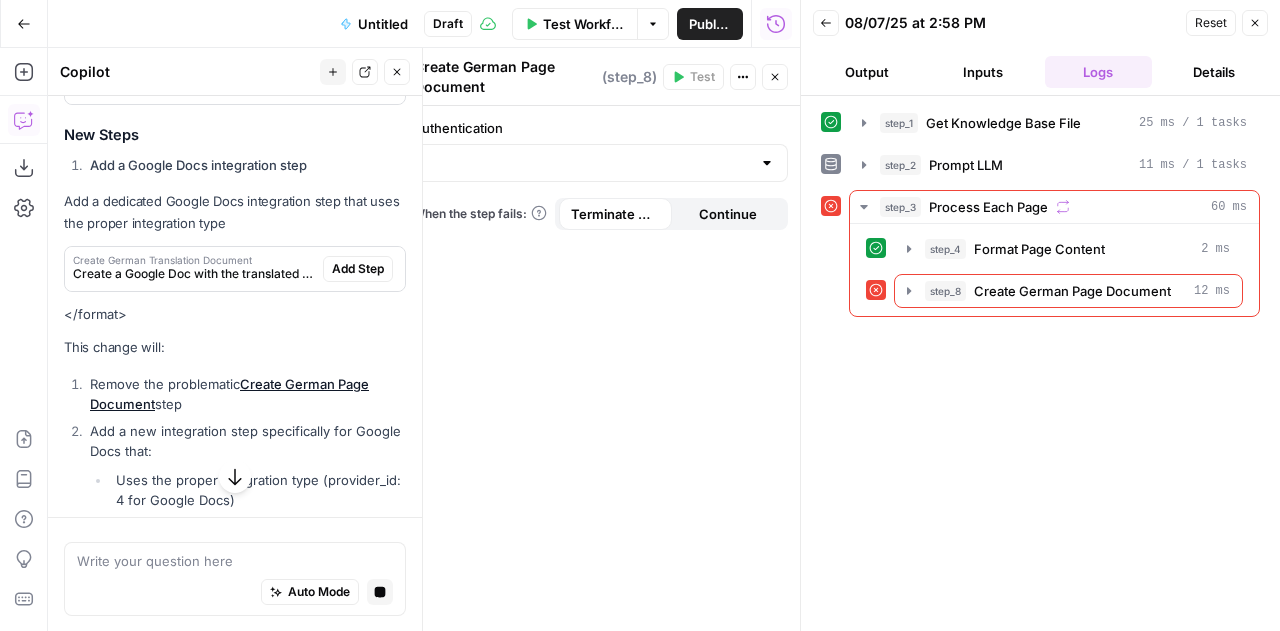 click on "Delete Step" at bounding box center [351, 80] 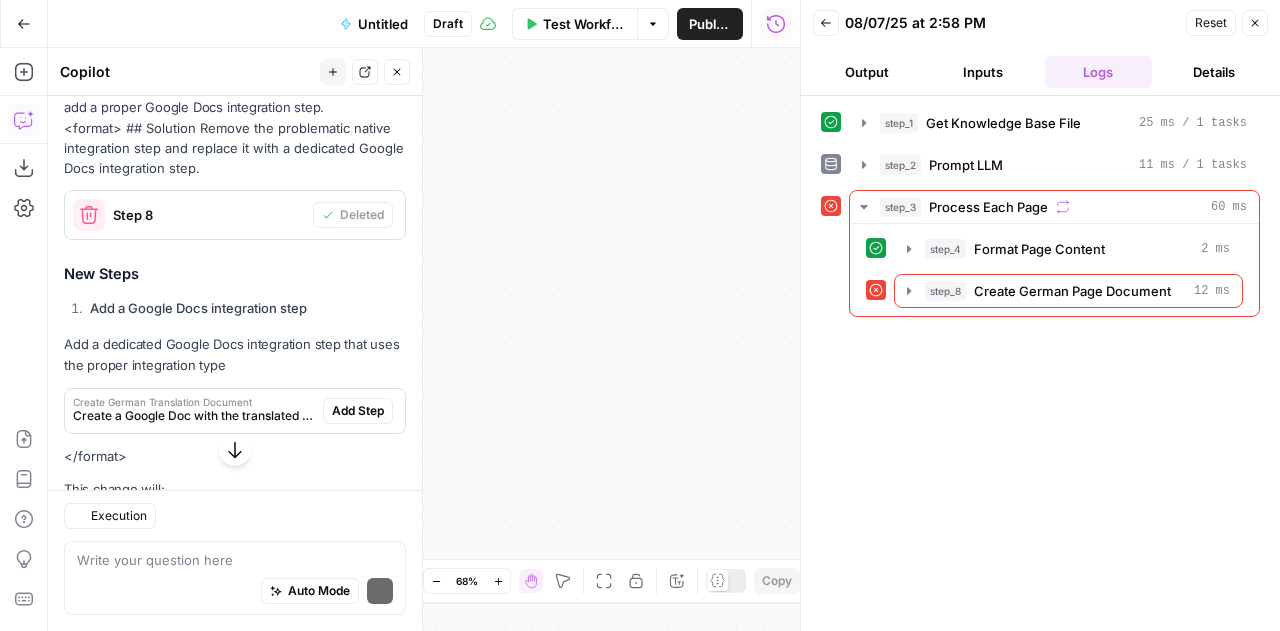 scroll, scrollTop: 2730, scrollLeft: 0, axis: vertical 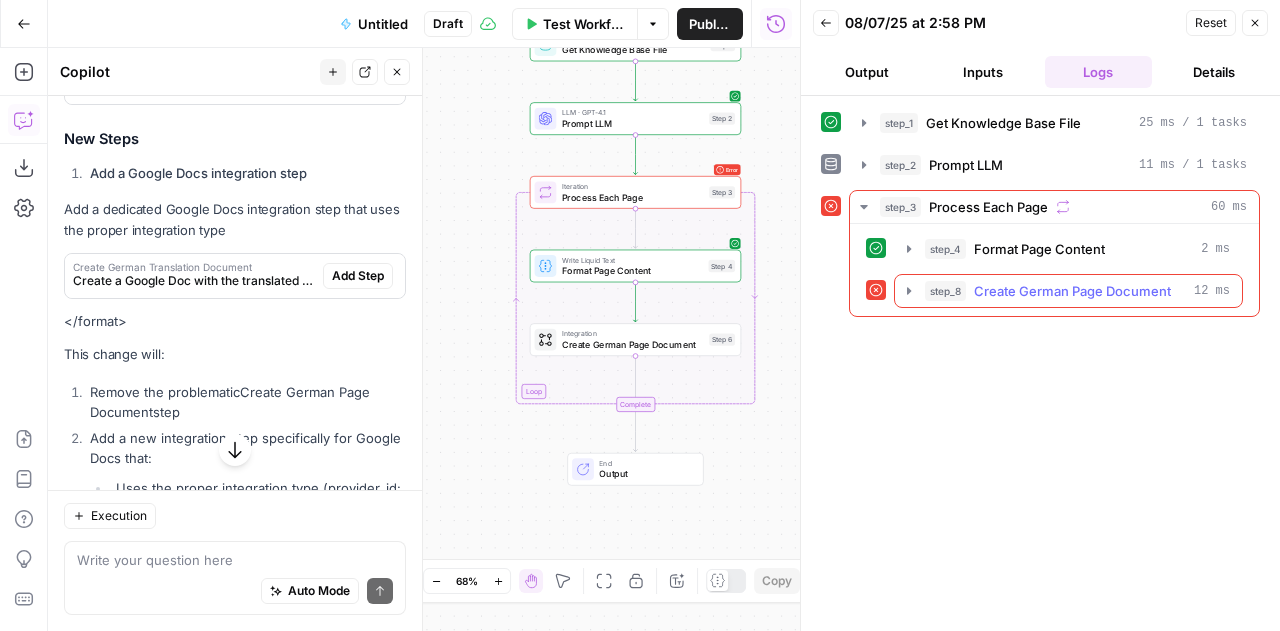 click on "Create German Page Document" at bounding box center [1072, 291] 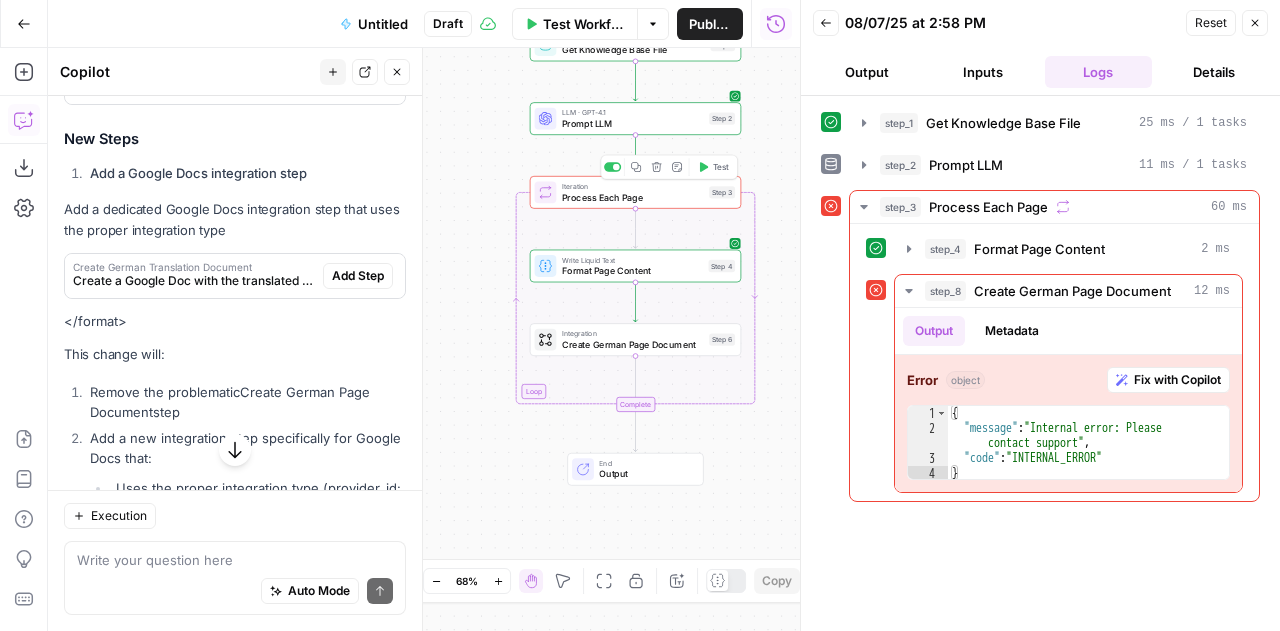 click on "Process Each Page" at bounding box center (633, 197) 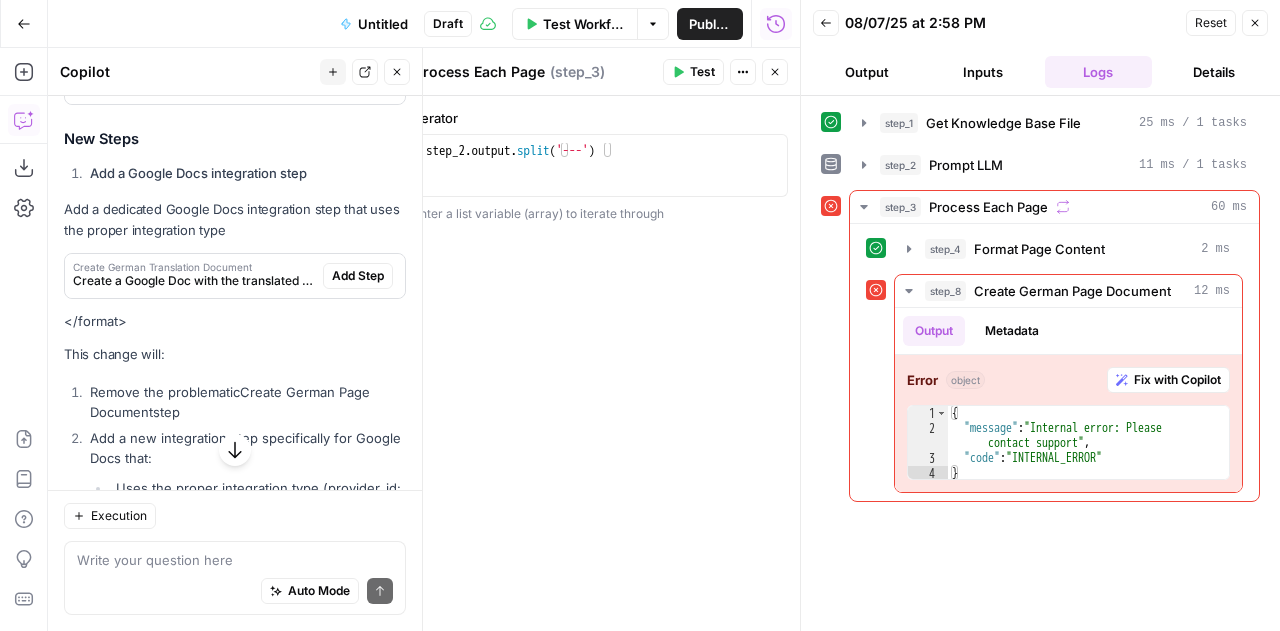 click on "Reset" at bounding box center [1211, 23] 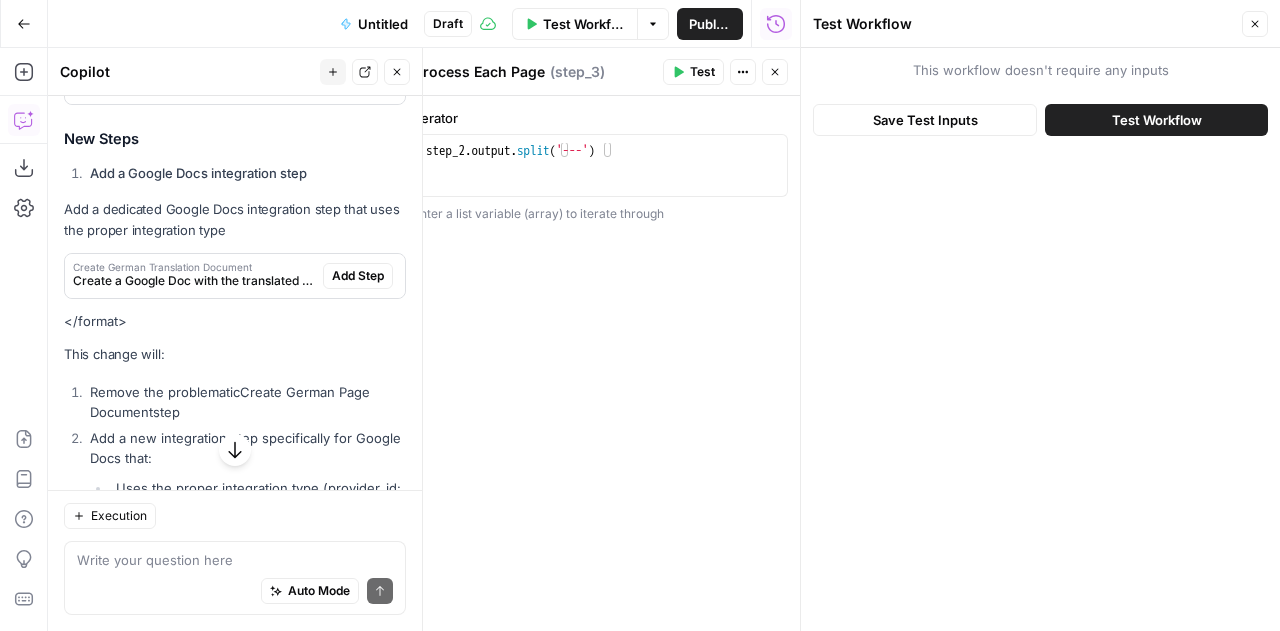 click on "Add Step" at bounding box center [358, 276] 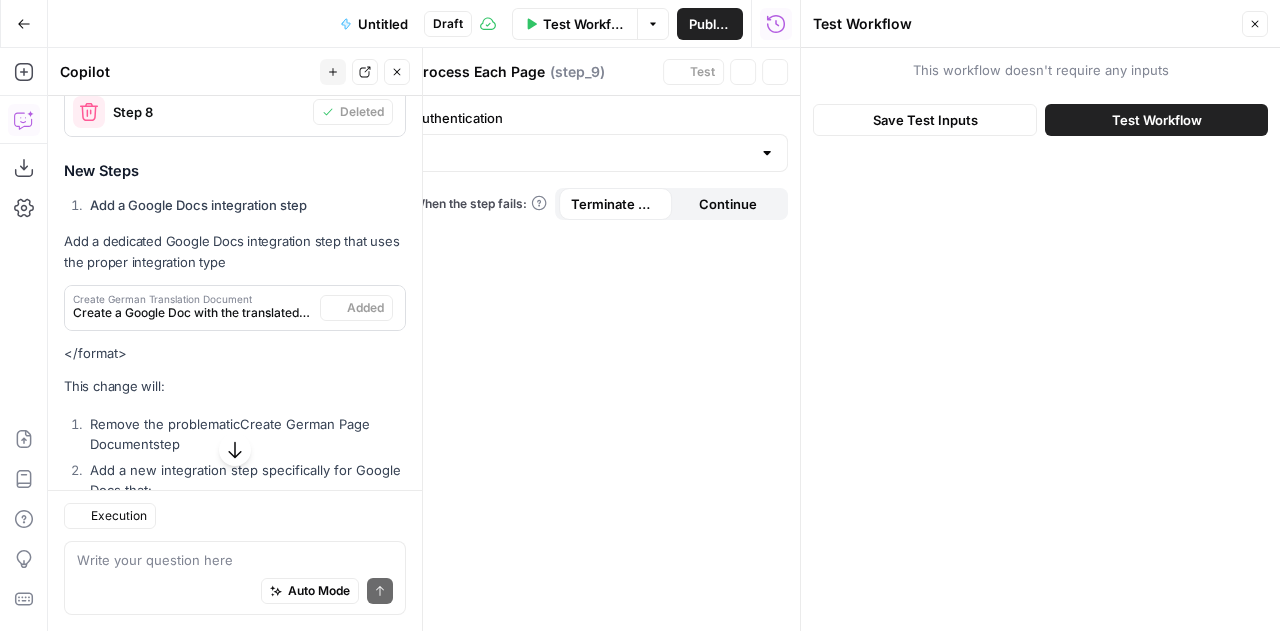 type on "Create German Translation Document" 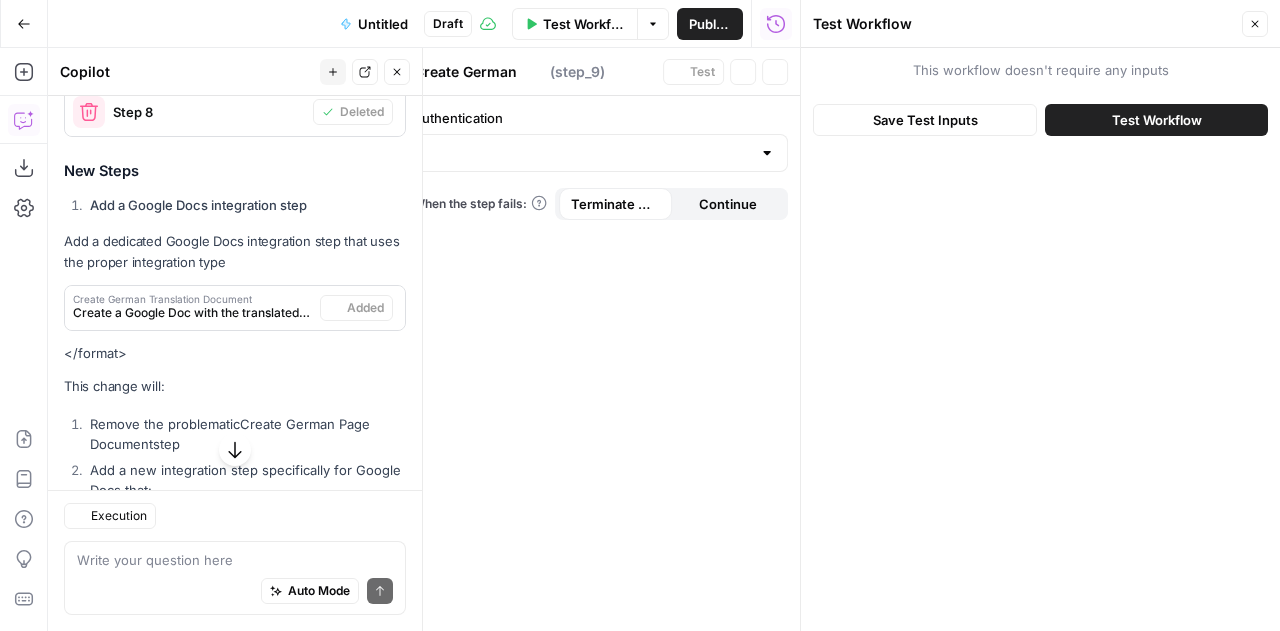 scroll, scrollTop: 2762, scrollLeft: 0, axis: vertical 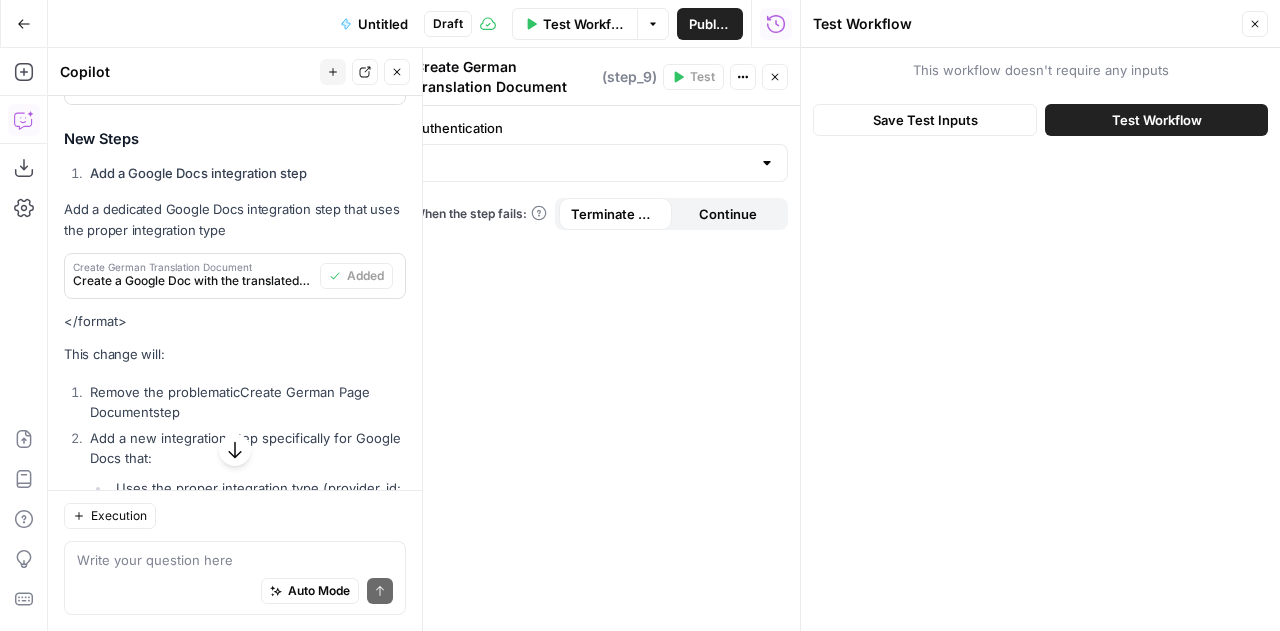 click on "Test Workflow" at bounding box center (1156, 120) 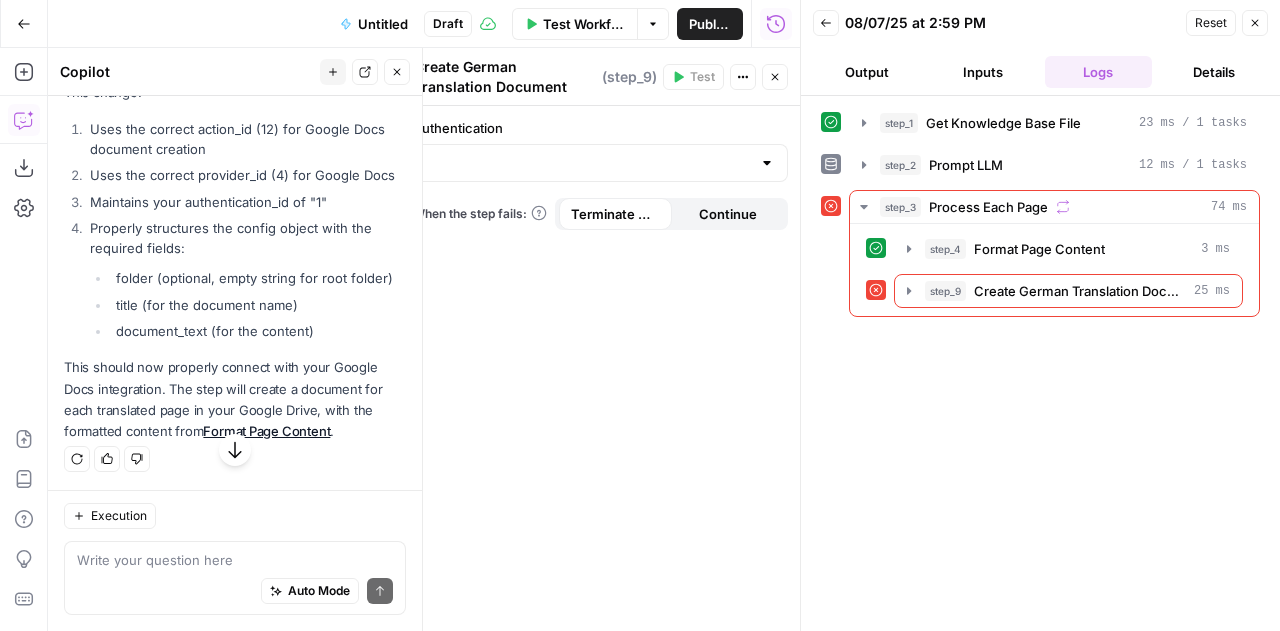 scroll, scrollTop: 3876, scrollLeft: 0, axis: vertical 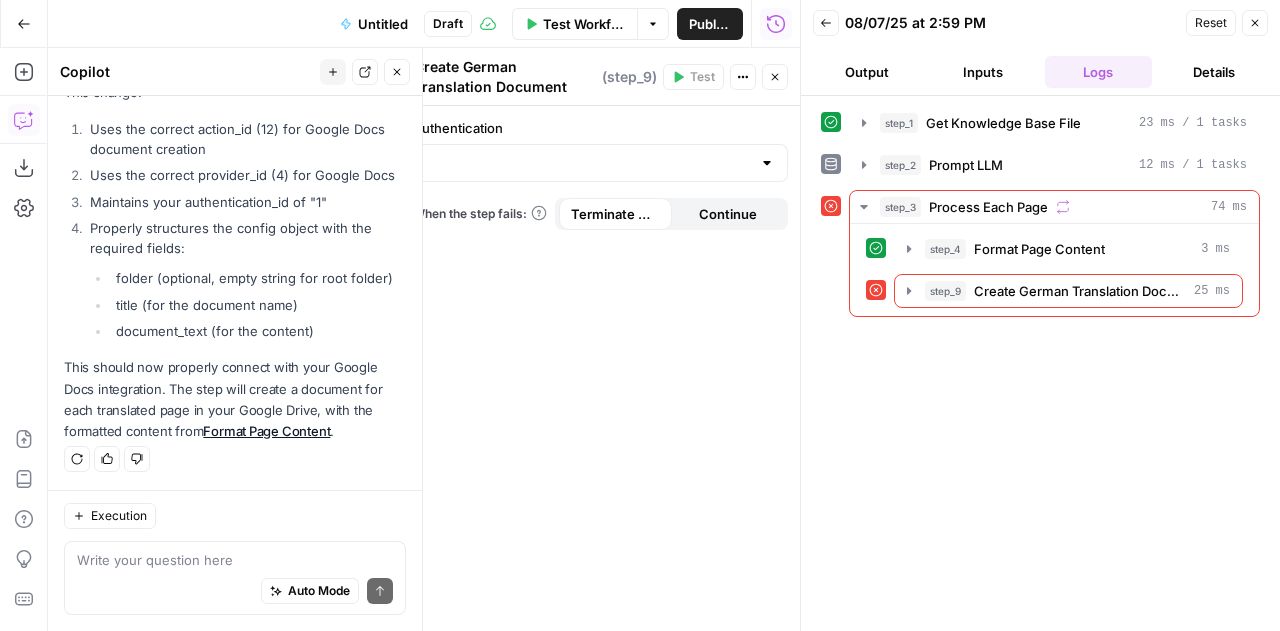 click on "Auto Mode Send" at bounding box center (235, 592) 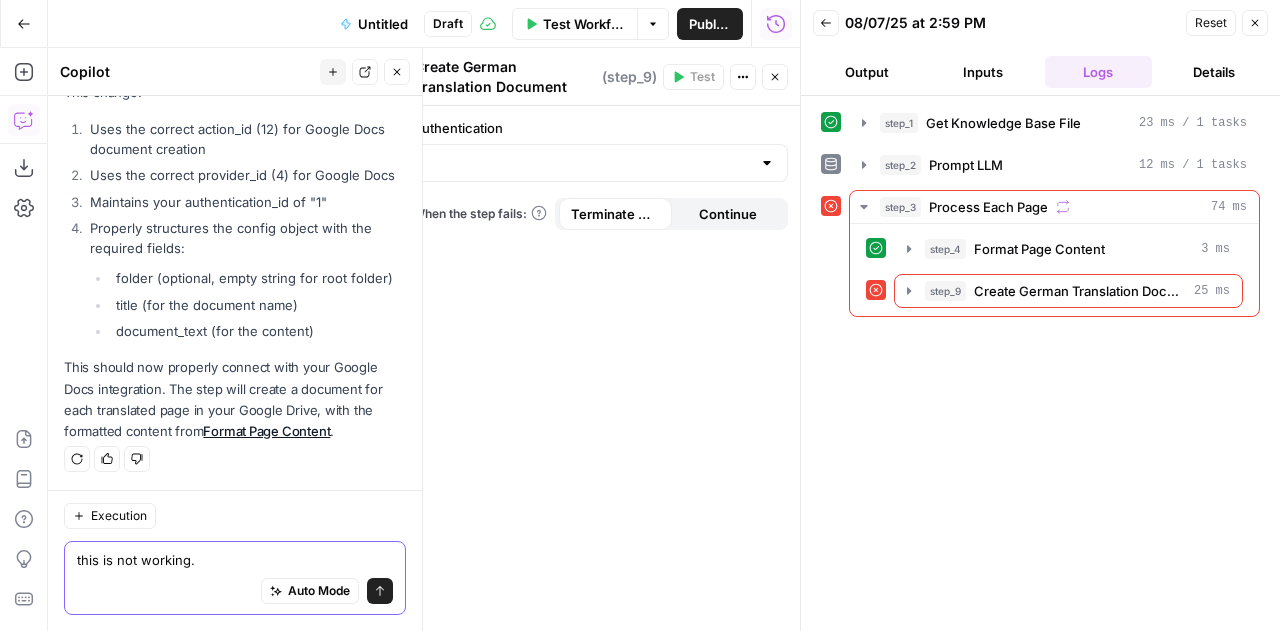 type on "this is not working." 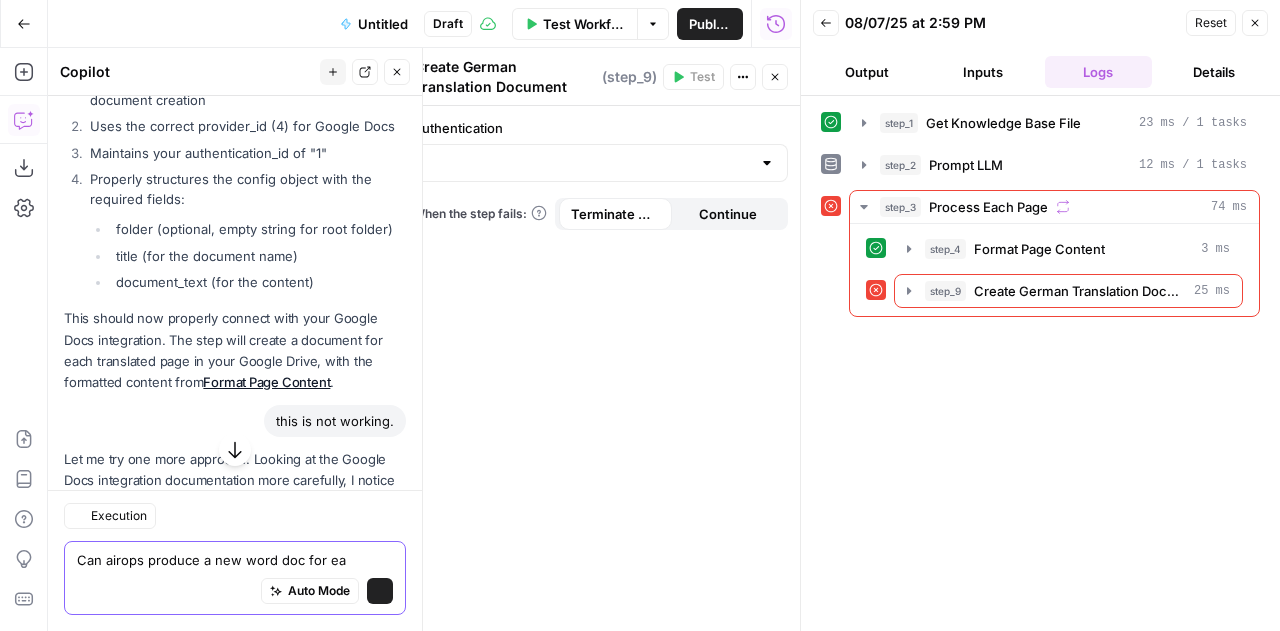 scroll, scrollTop: 4058, scrollLeft: 0, axis: vertical 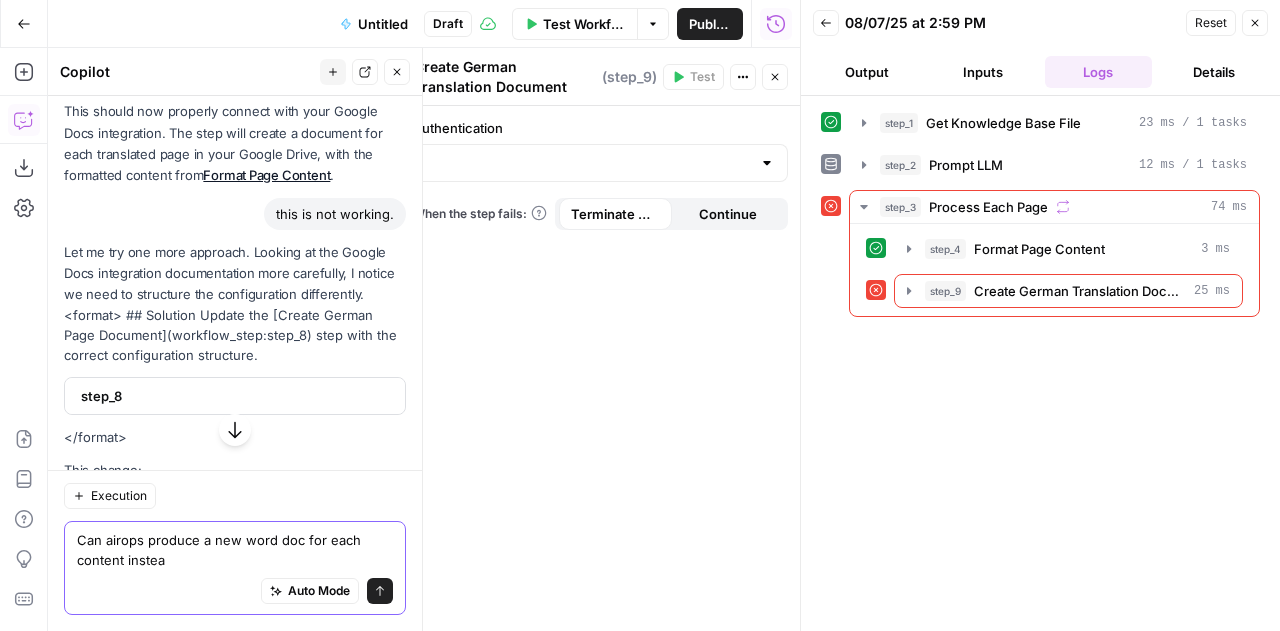 type on "Can airops produce a new word doc for each content instead" 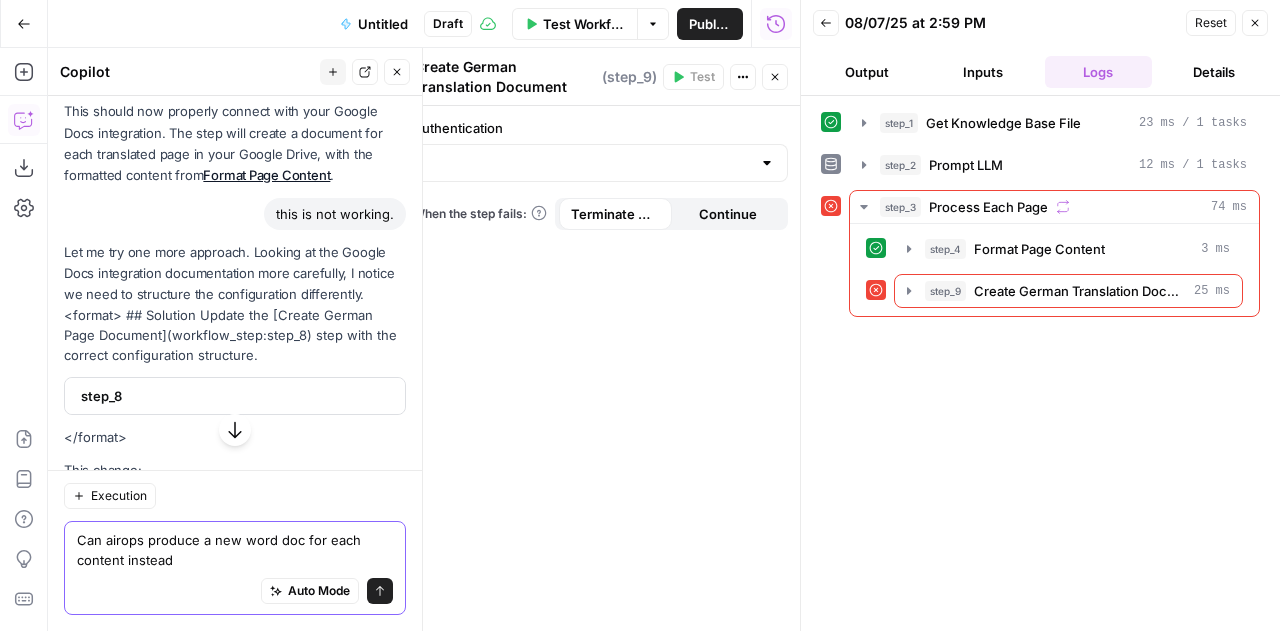 type 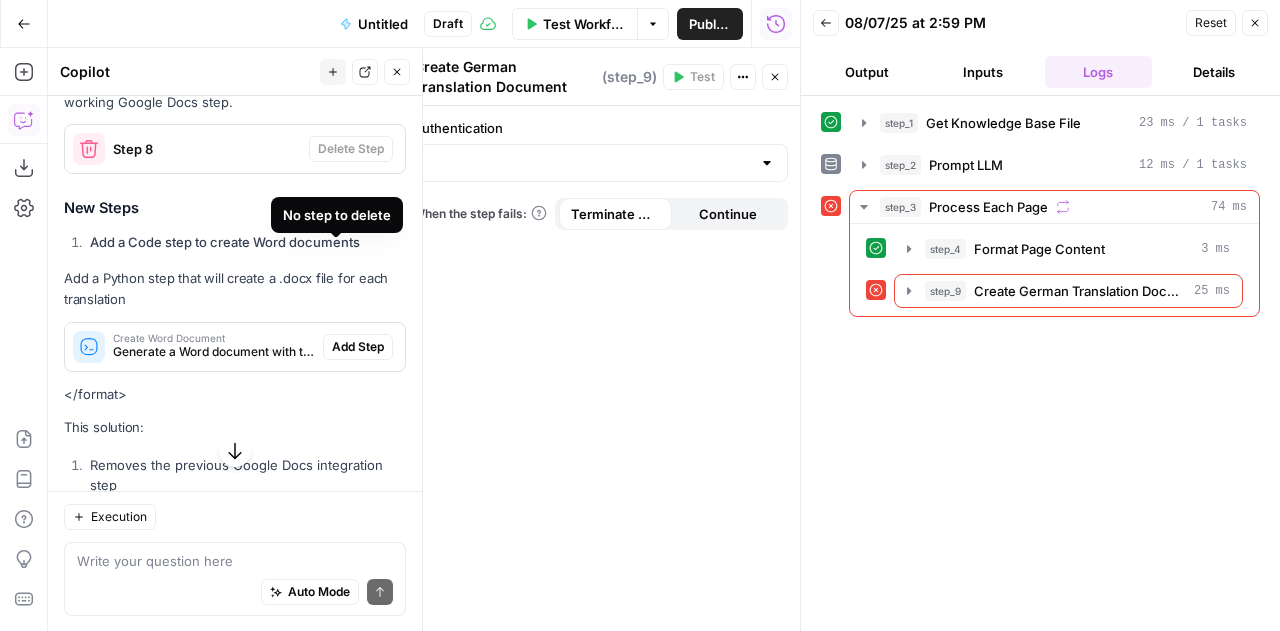 scroll, scrollTop: 5008, scrollLeft: 0, axis: vertical 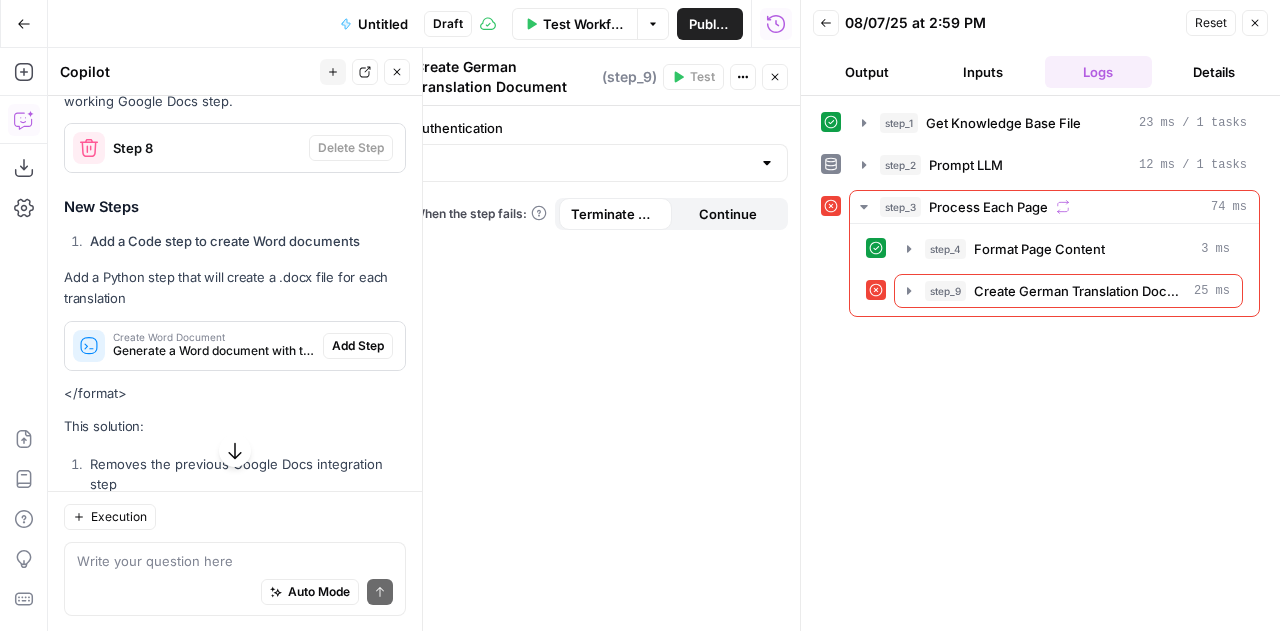 click on "Add Step" at bounding box center (358, 346) 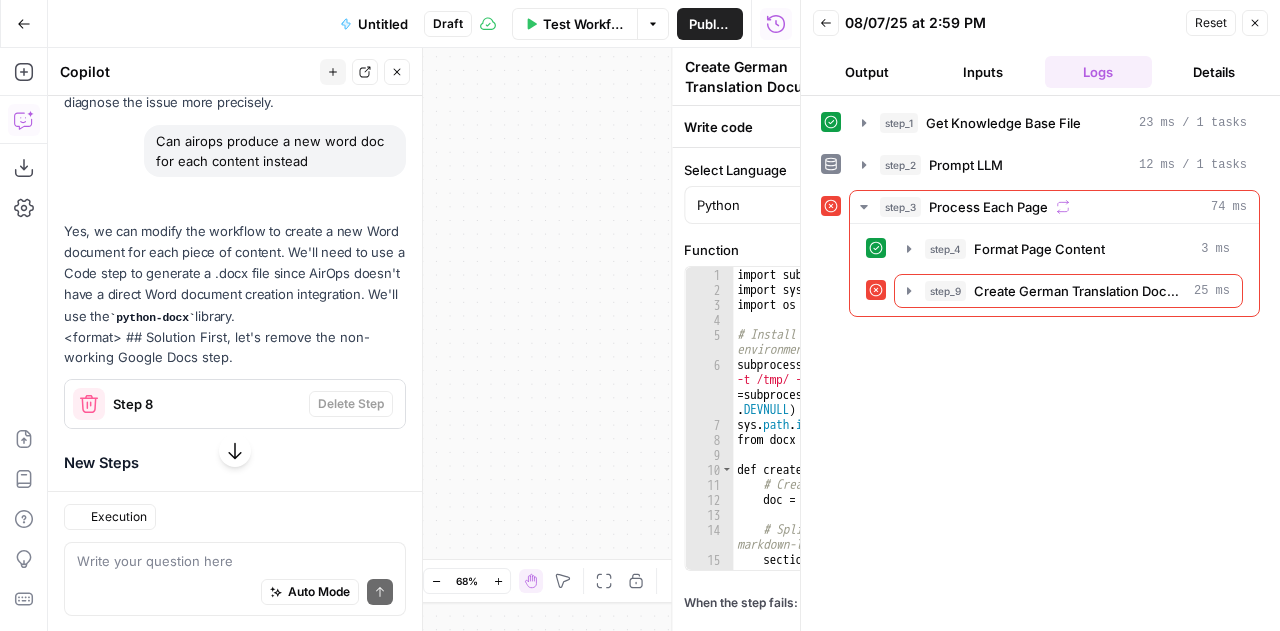 type on "Create Word Document" 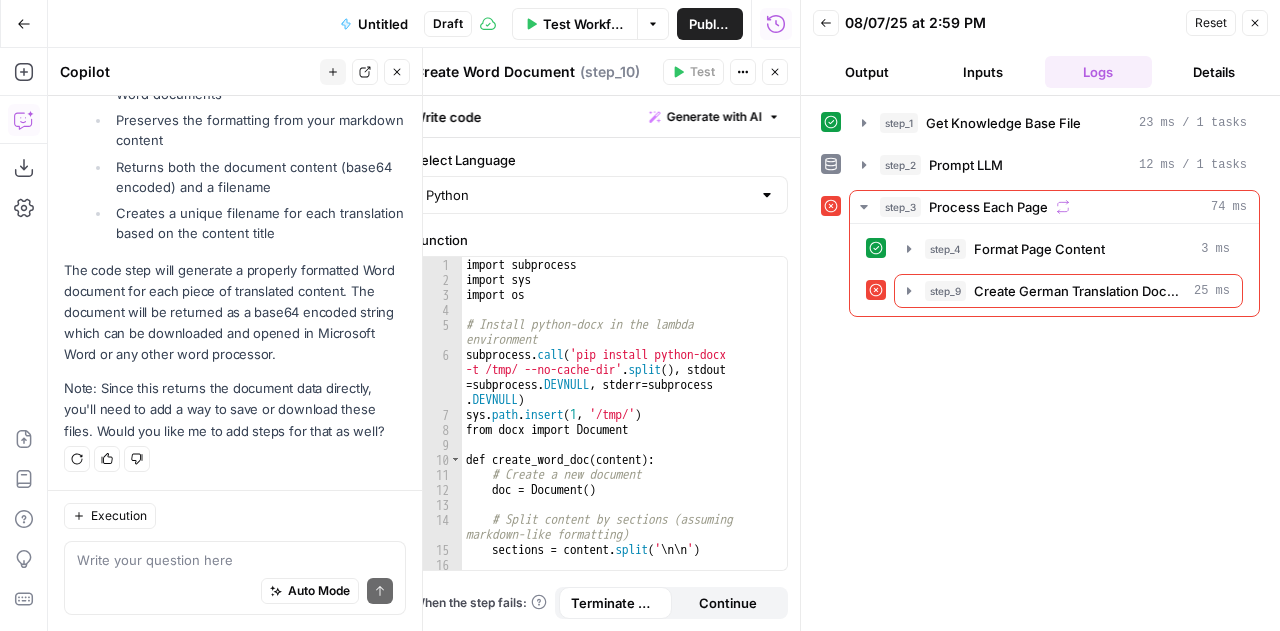 scroll, scrollTop: 5626, scrollLeft: 0, axis: vertical 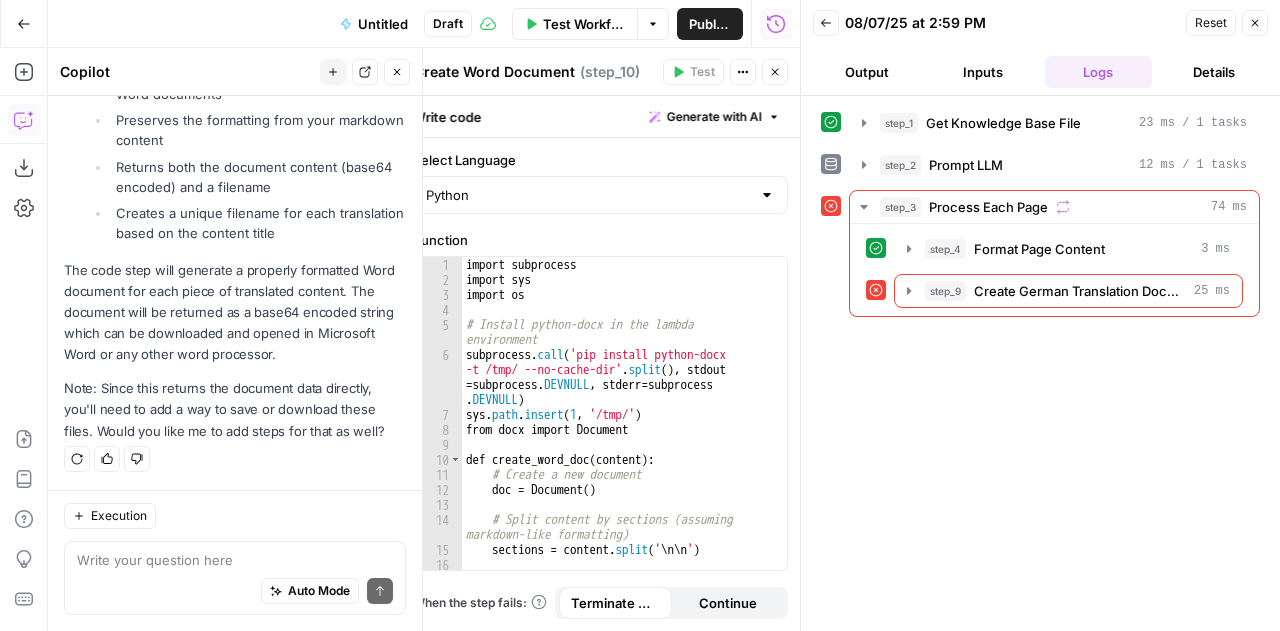 click on "Auto Mode Send" at bounding box center (235, 592) 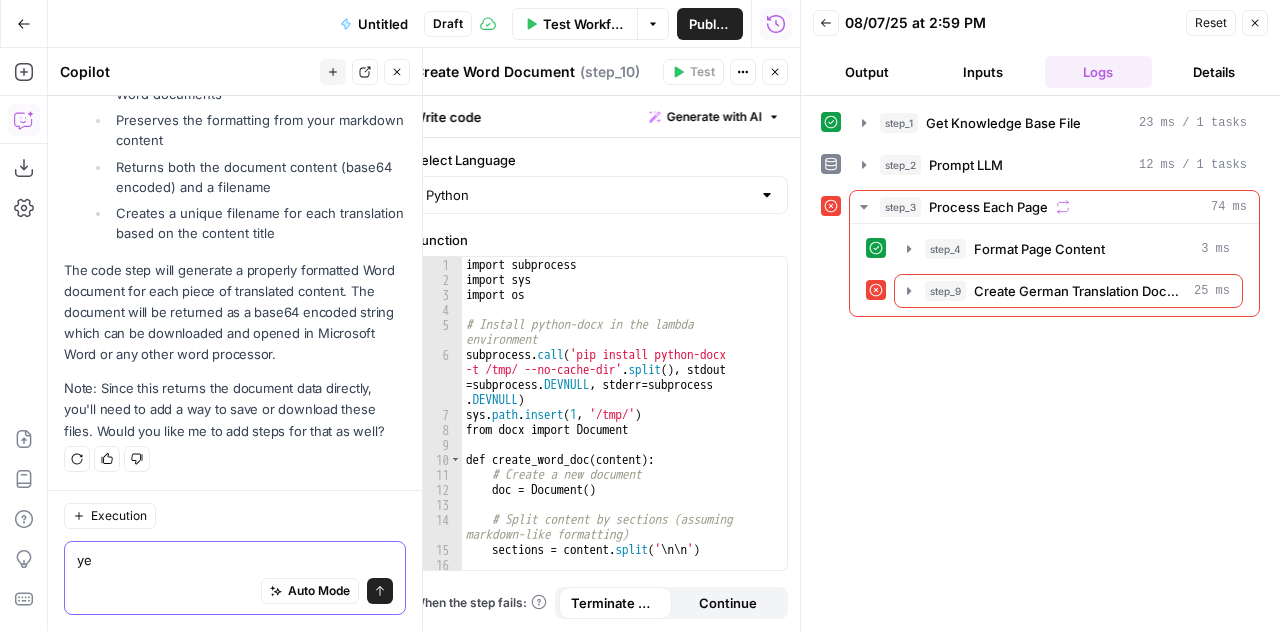 type on "yes" 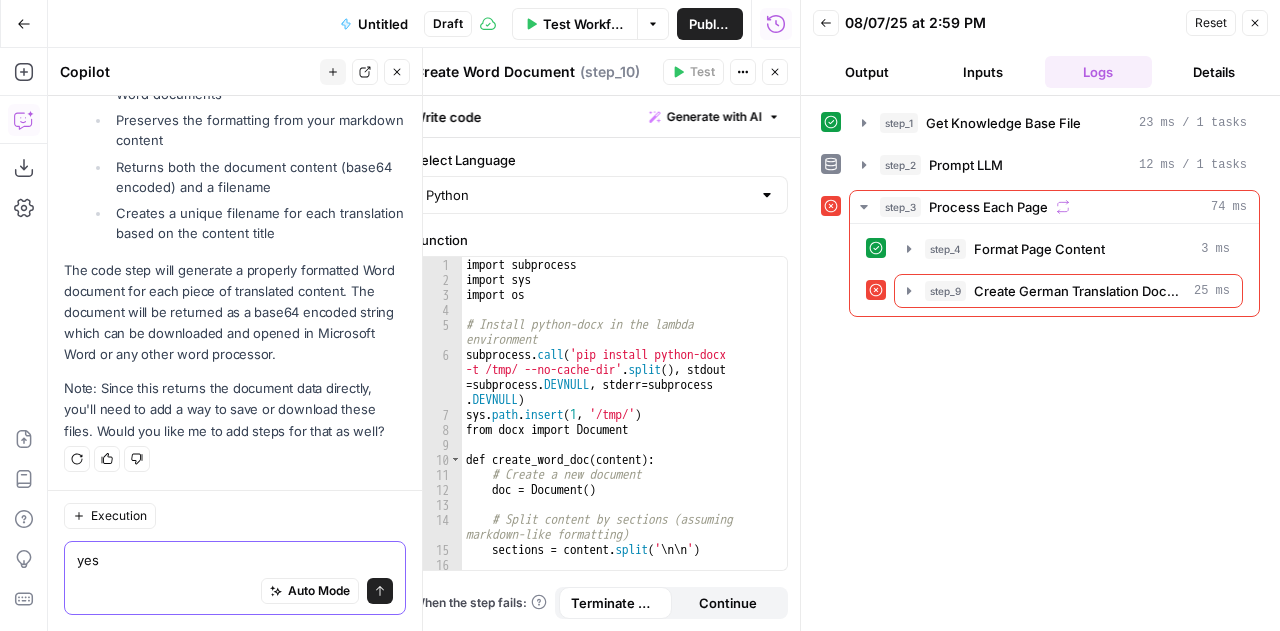 type 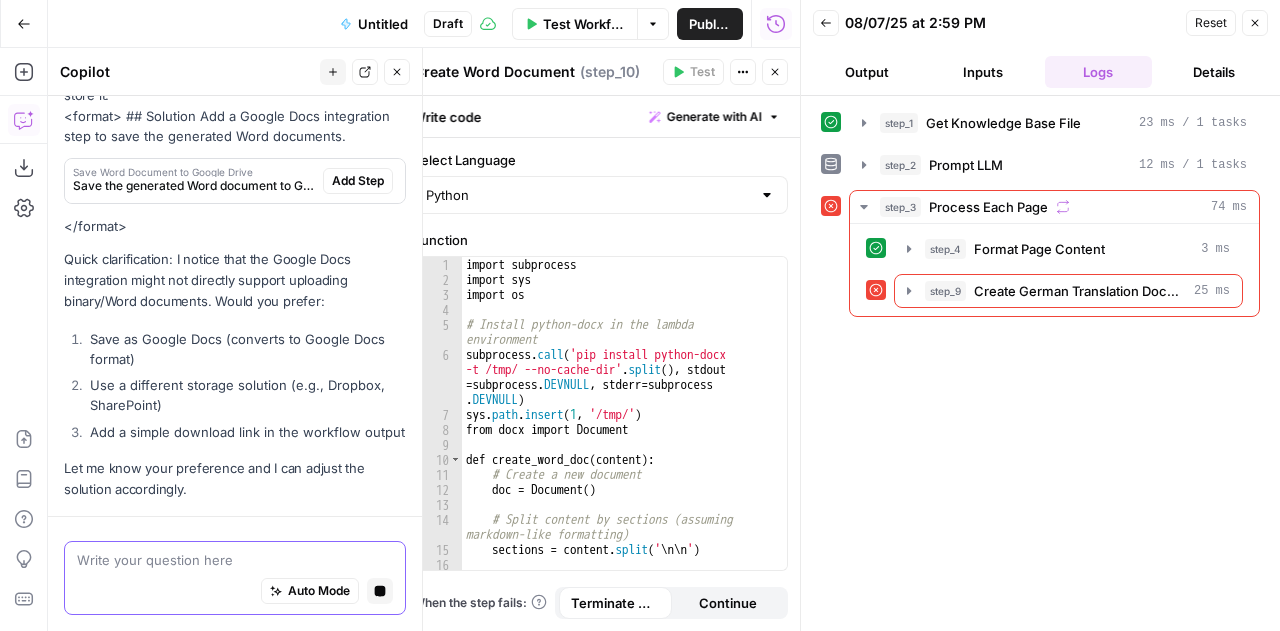 scroll, scrollTop: 5866, scrollLeft: 0, axis: vertical 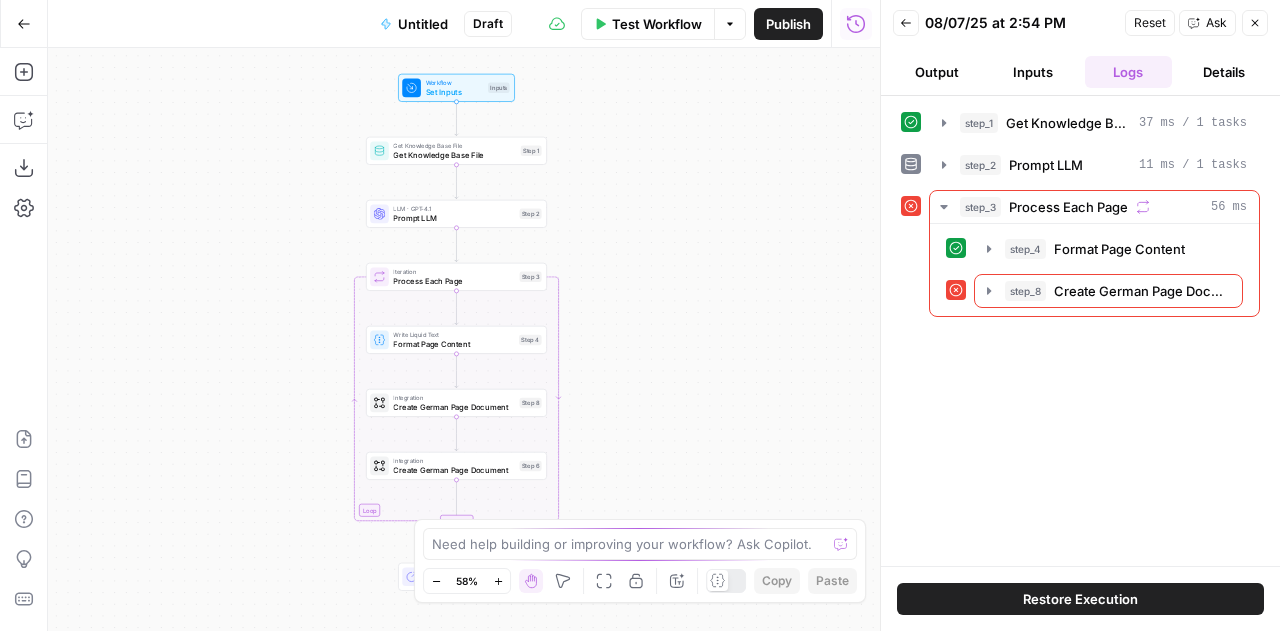 click 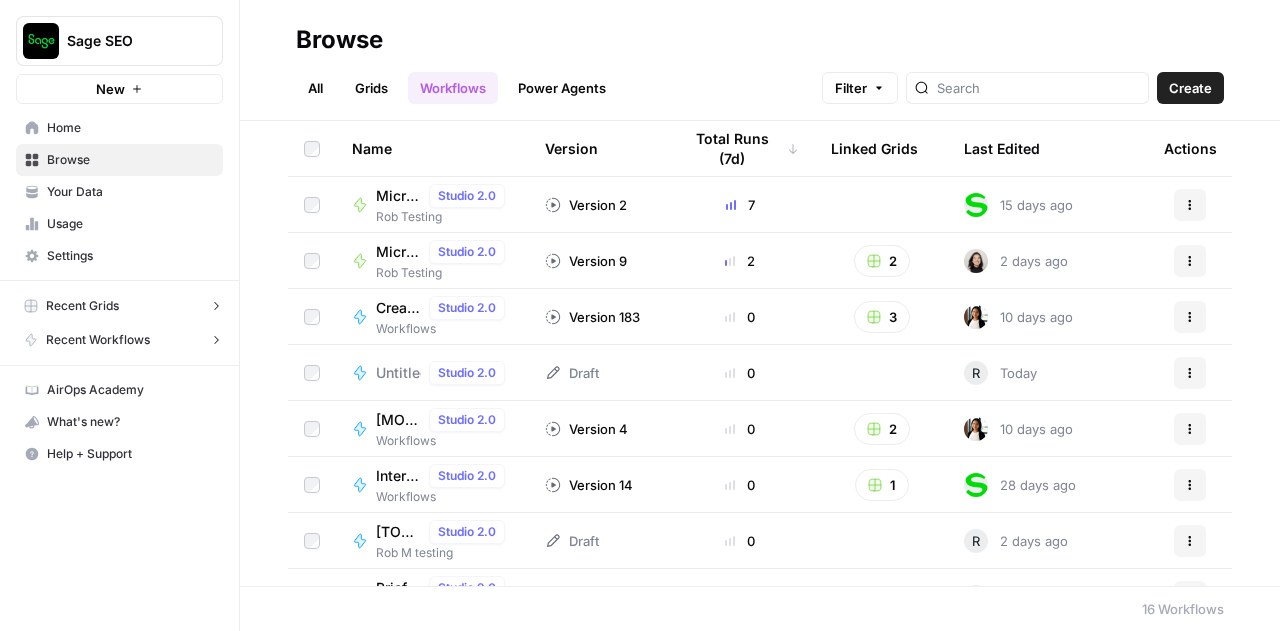 click on "Settings" at bounding box center [130, 256] 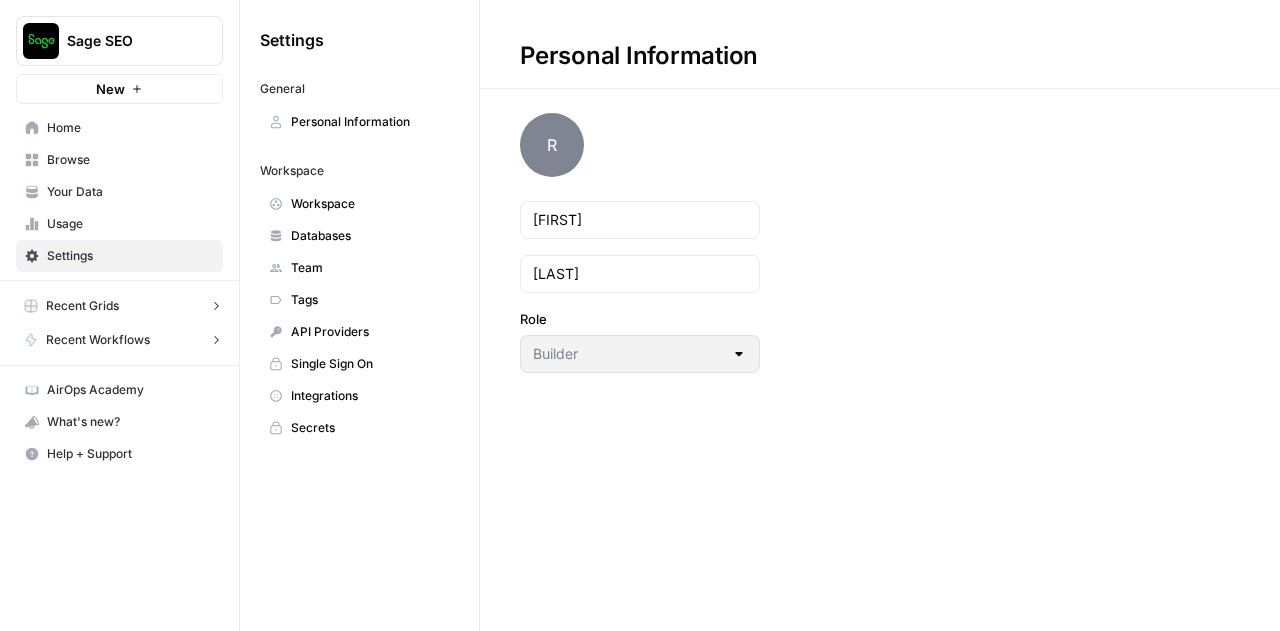click on "Integrations" at bounding box center [370, 396] 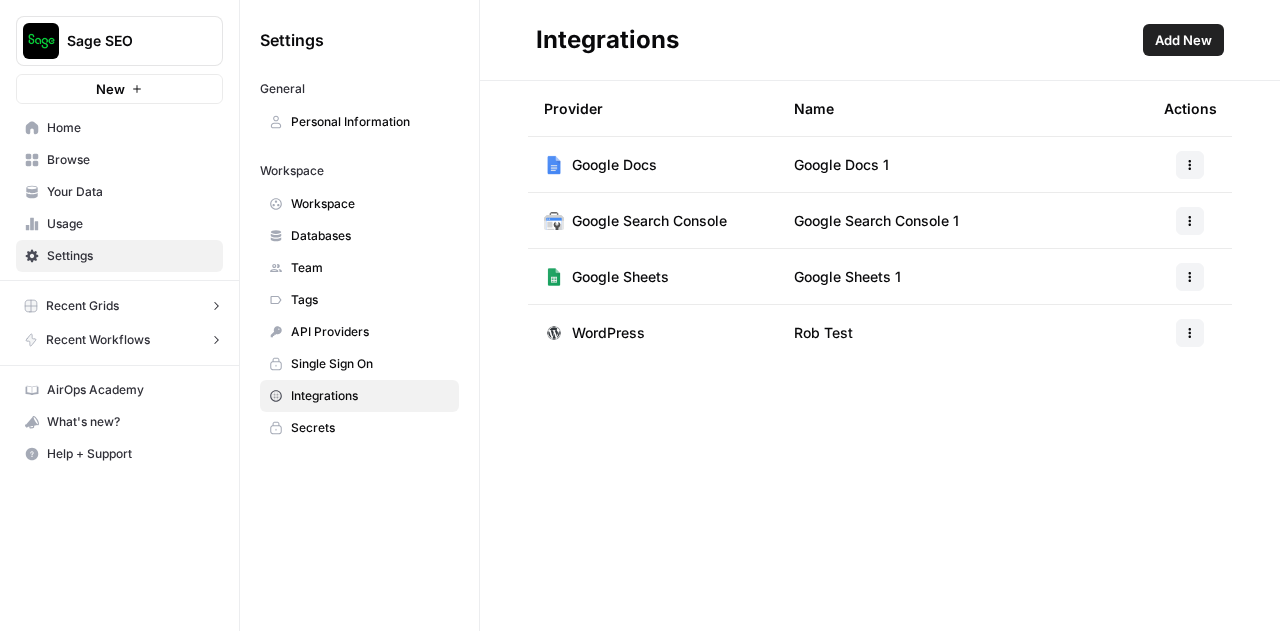 click on "Google Docs 1" at bounding box center (841, 165) 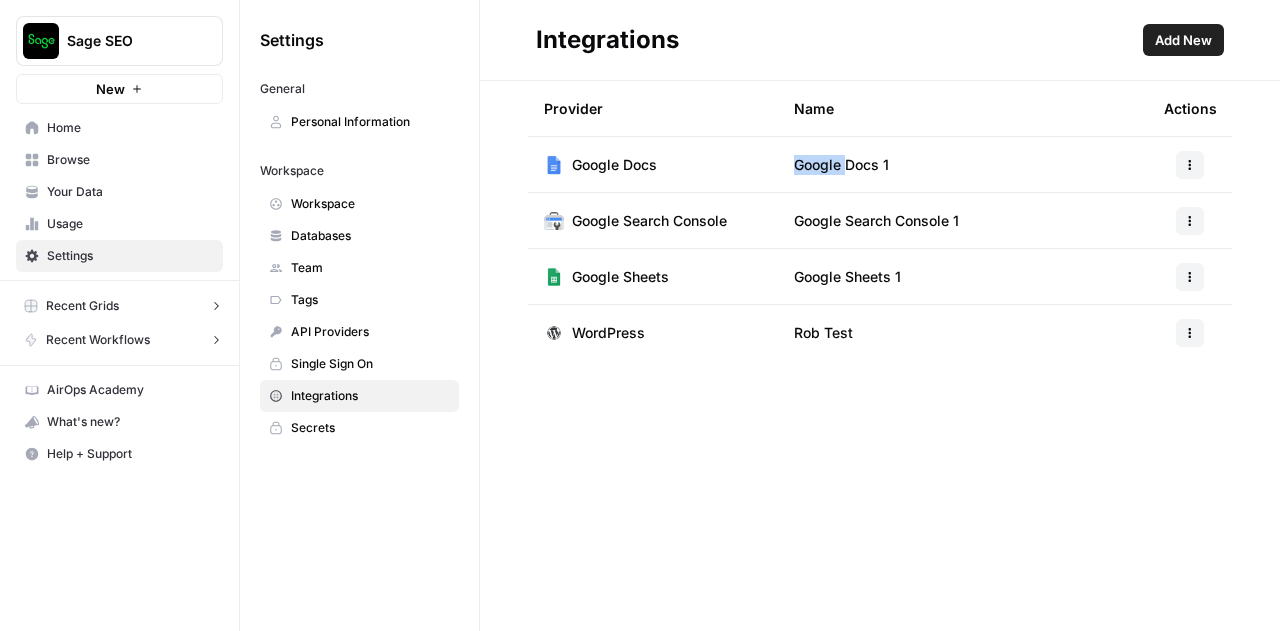 click on "Google Docs 1" at bounding box center [841, 165] 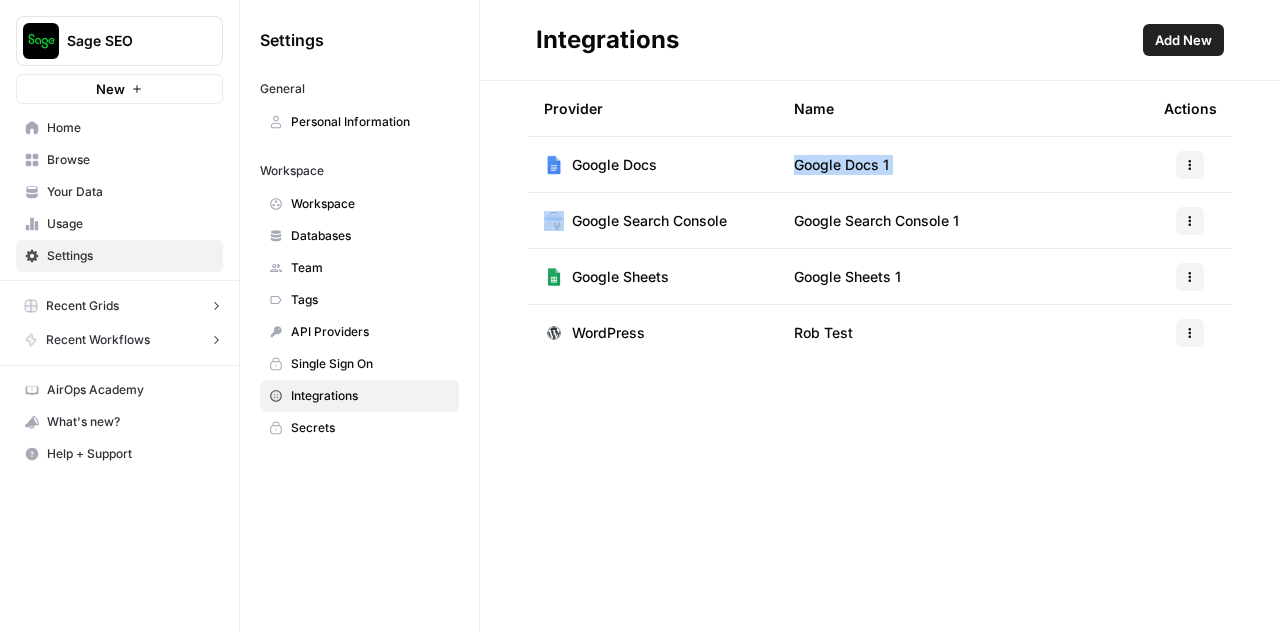 click on "Google Docs 1" at bounding box center [841, 165] 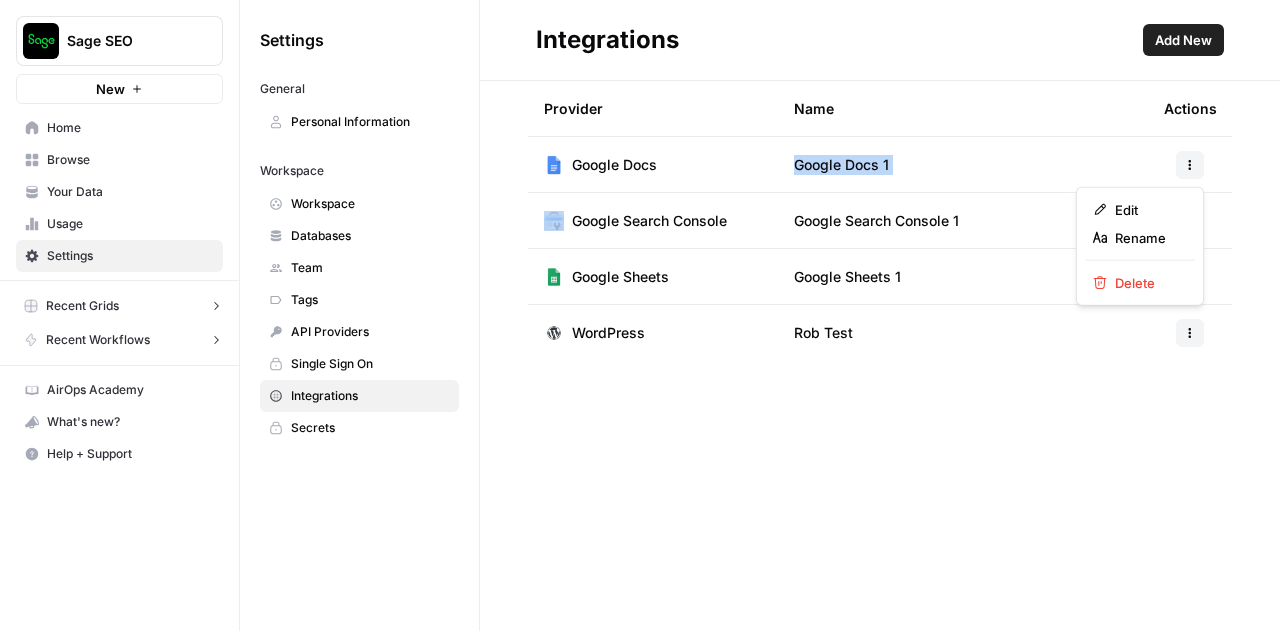 click at bounding box center (1190, 165) 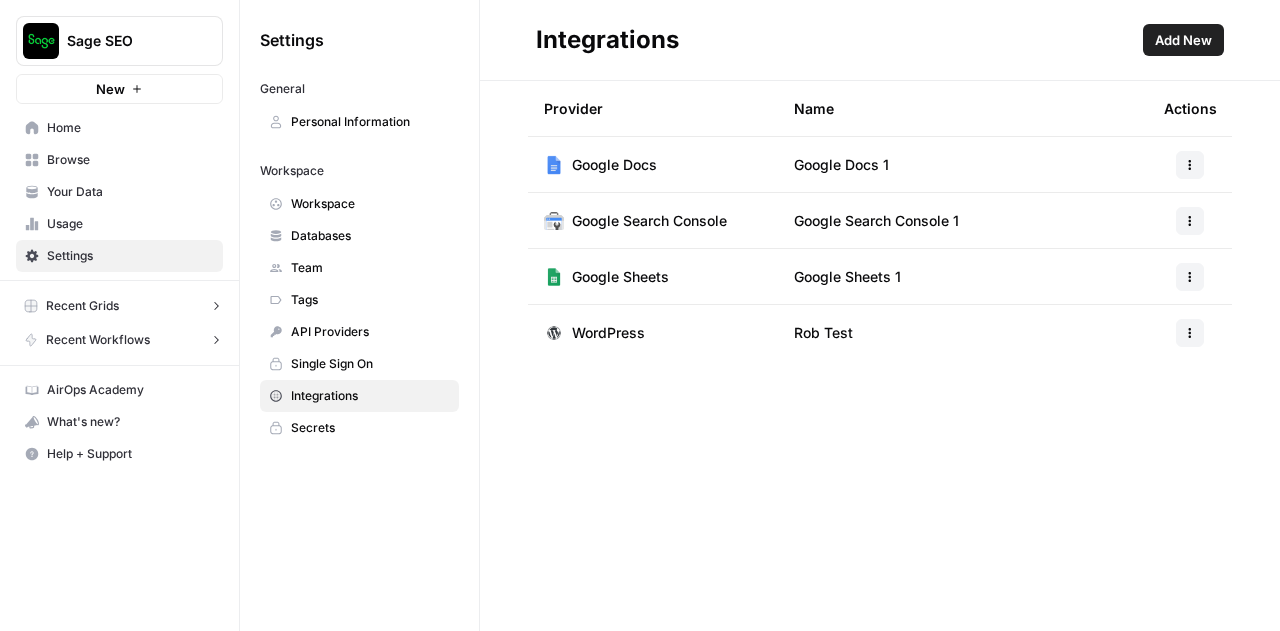 click on "Google Docs" at bounding box center [614, 165] 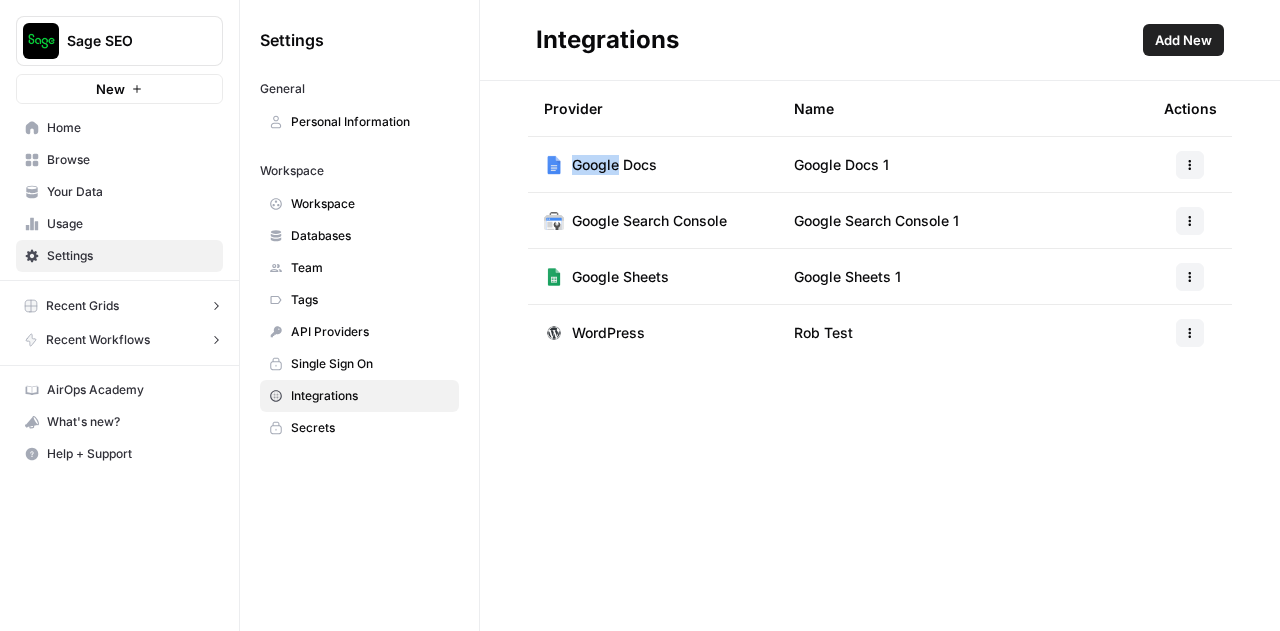 click on "Google Docs" at bounding box center [614, 165] 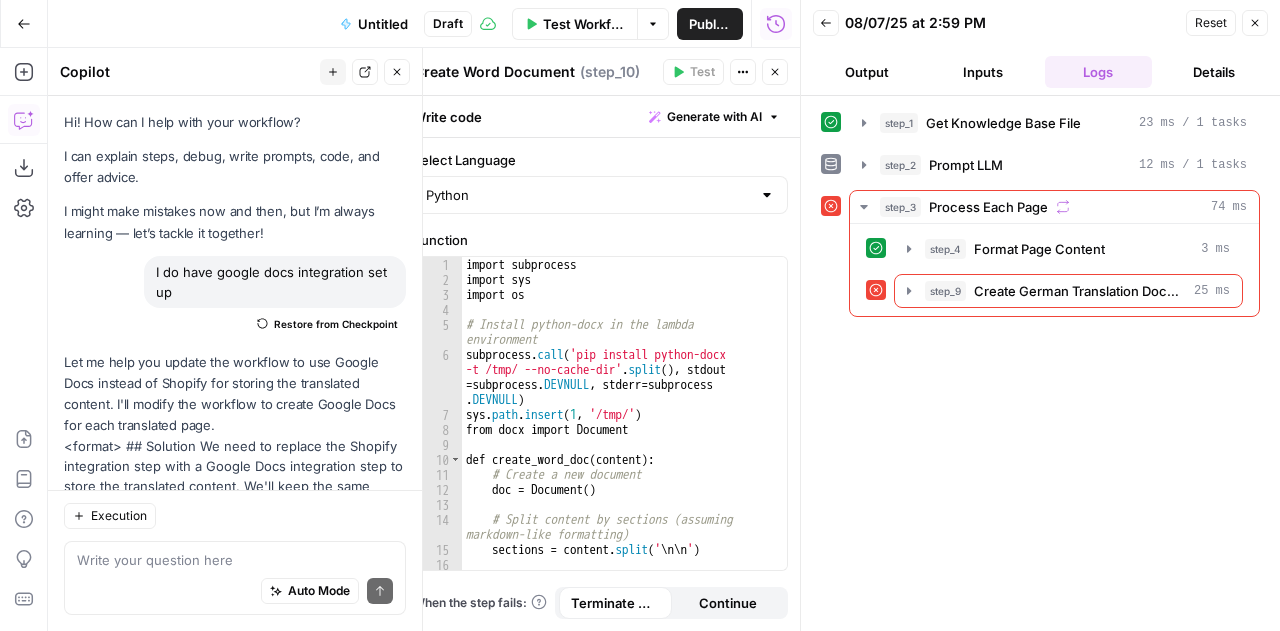 scroll, scrollTop: 0, scrollLeft: 0, axis: both 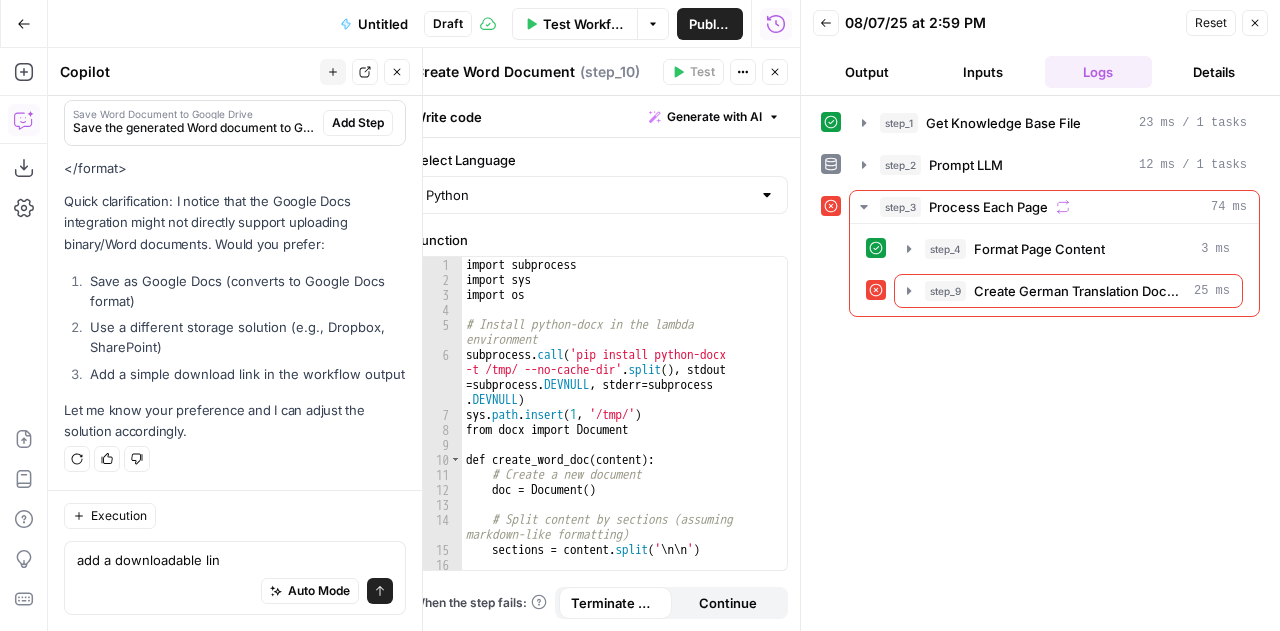 type on "add a downloadable link" 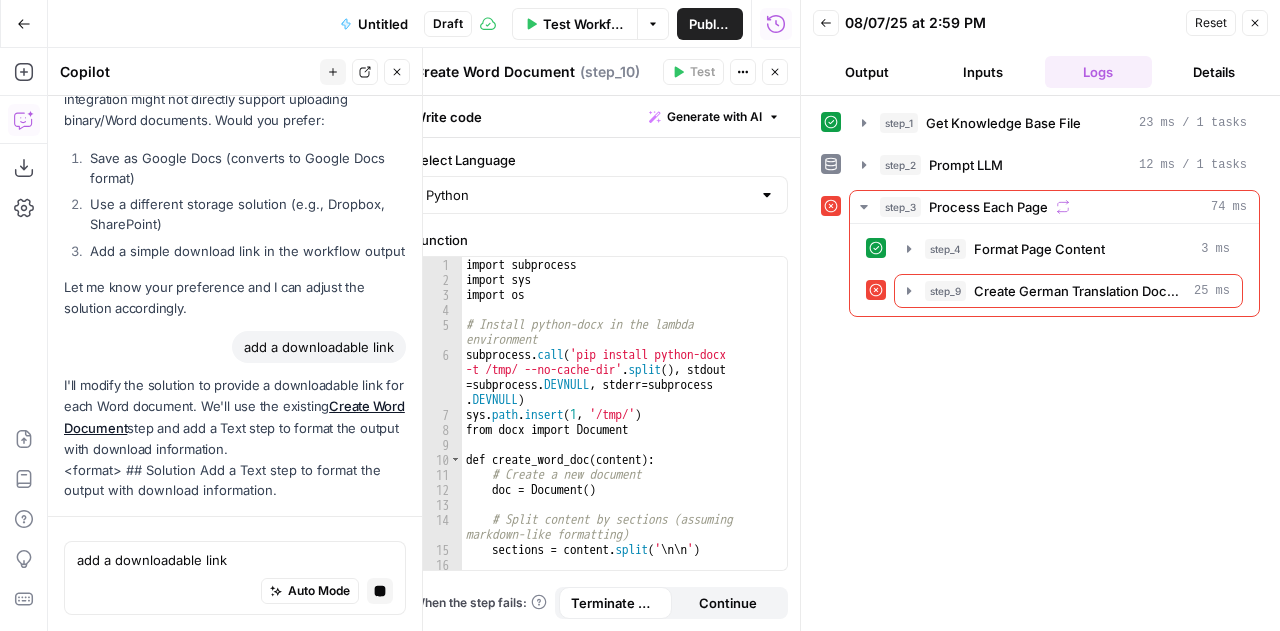 scroll, scrollTop: 6046, scrollLeft: 0, axis: vertical 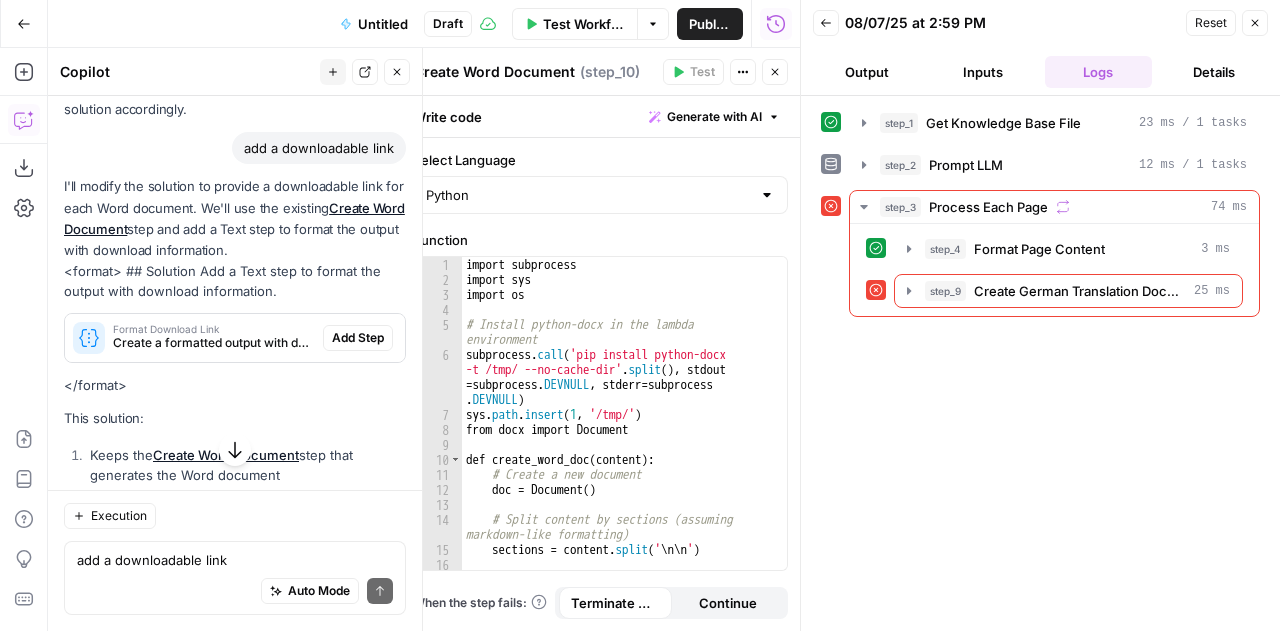 click on "Add Step" at bounding box center (358, 338) 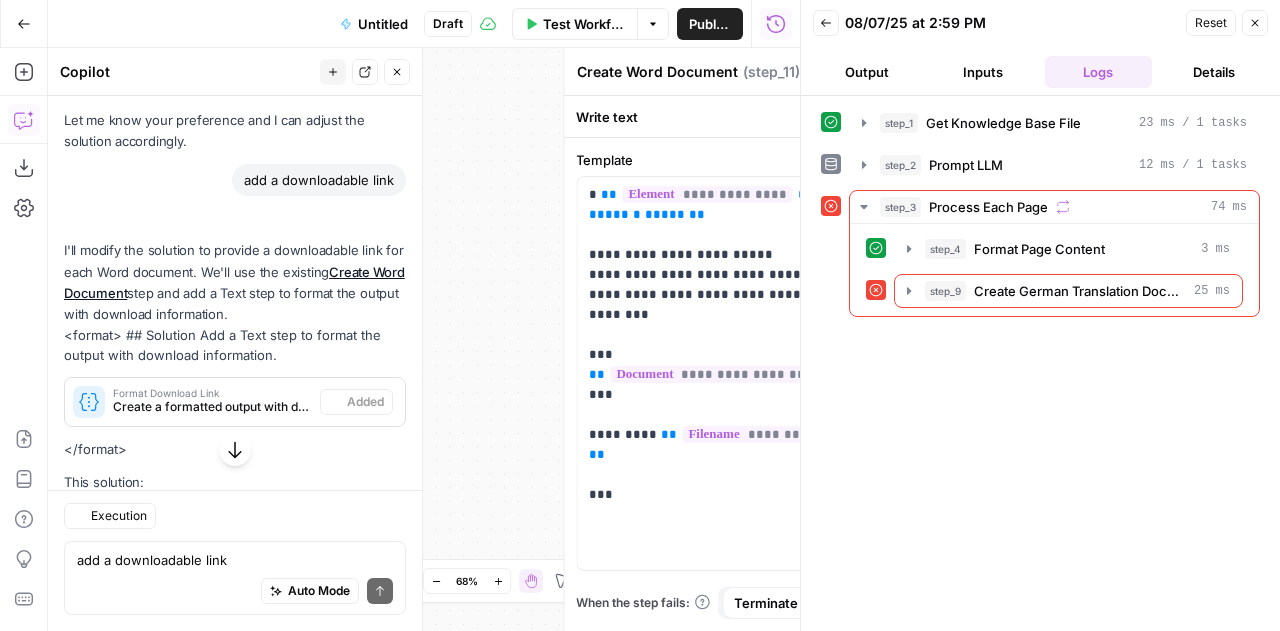 type on "Format Download Link" 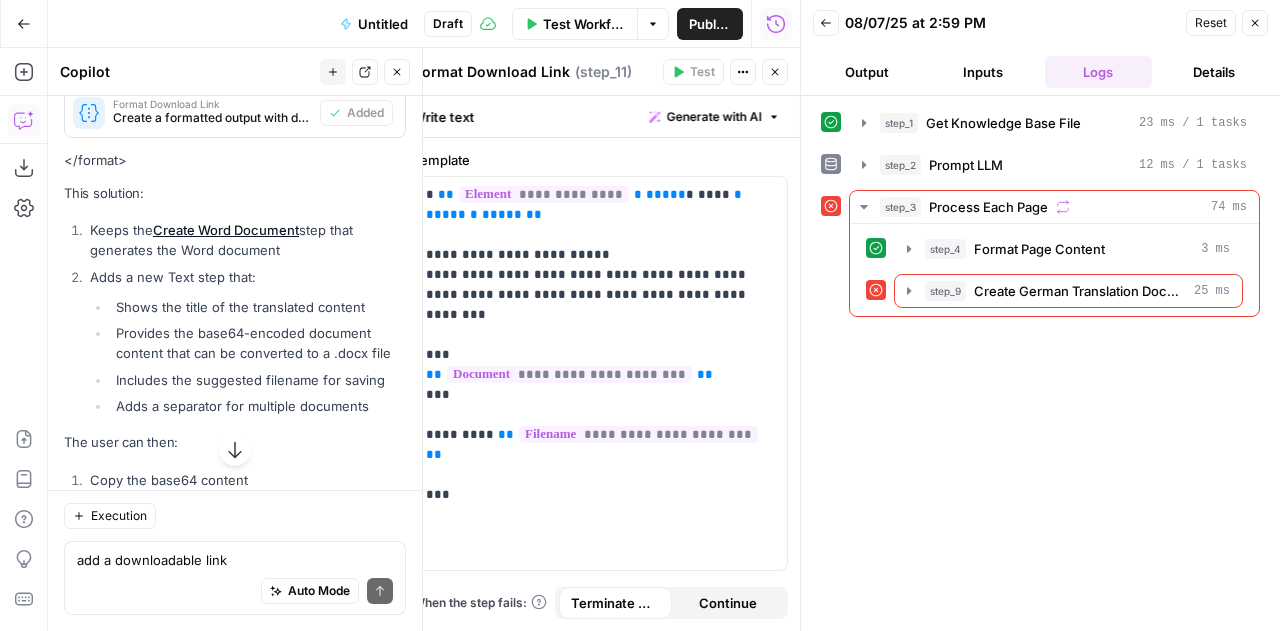 scroll, scrollTop: 6992, scrollLeft: 0, axis: vertical 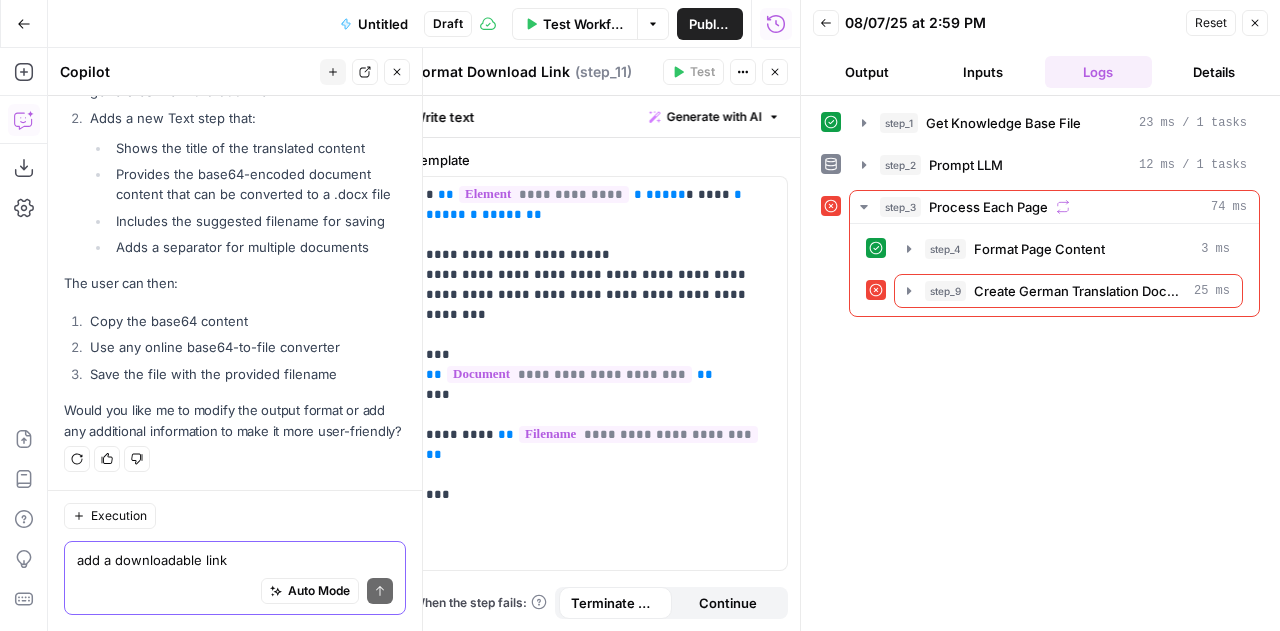 click on "add a downloadable link" at bounding box center [235, 560] 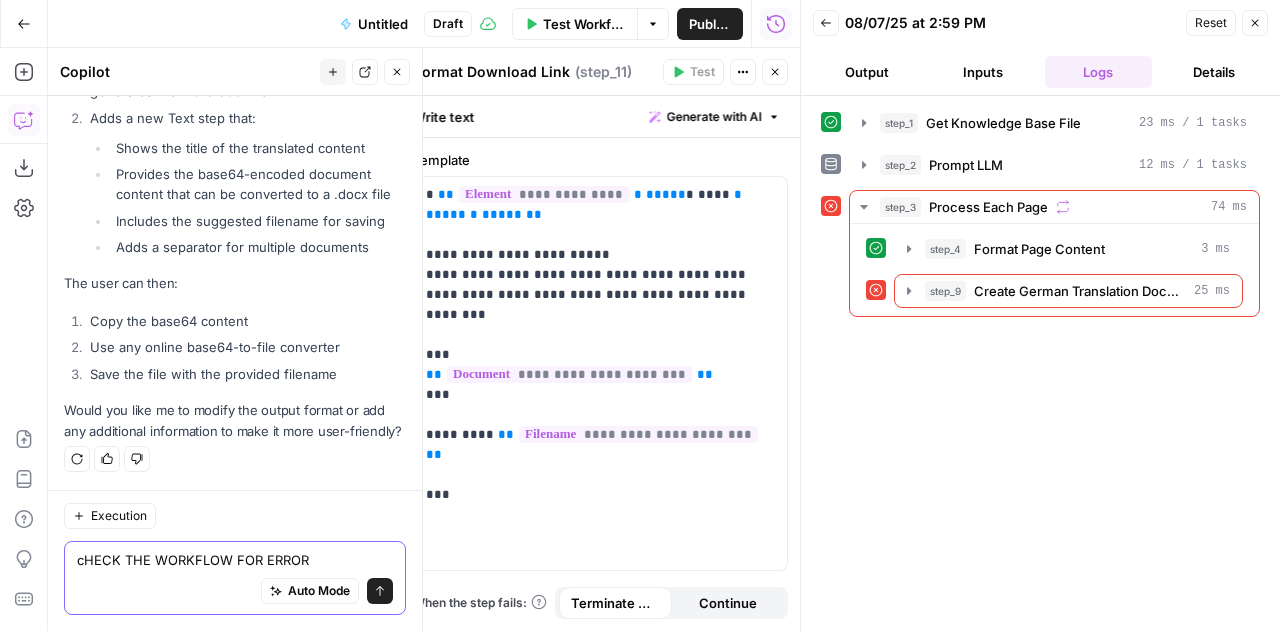 type on "cHECK THE WORKFLOW FOR ERRORS" 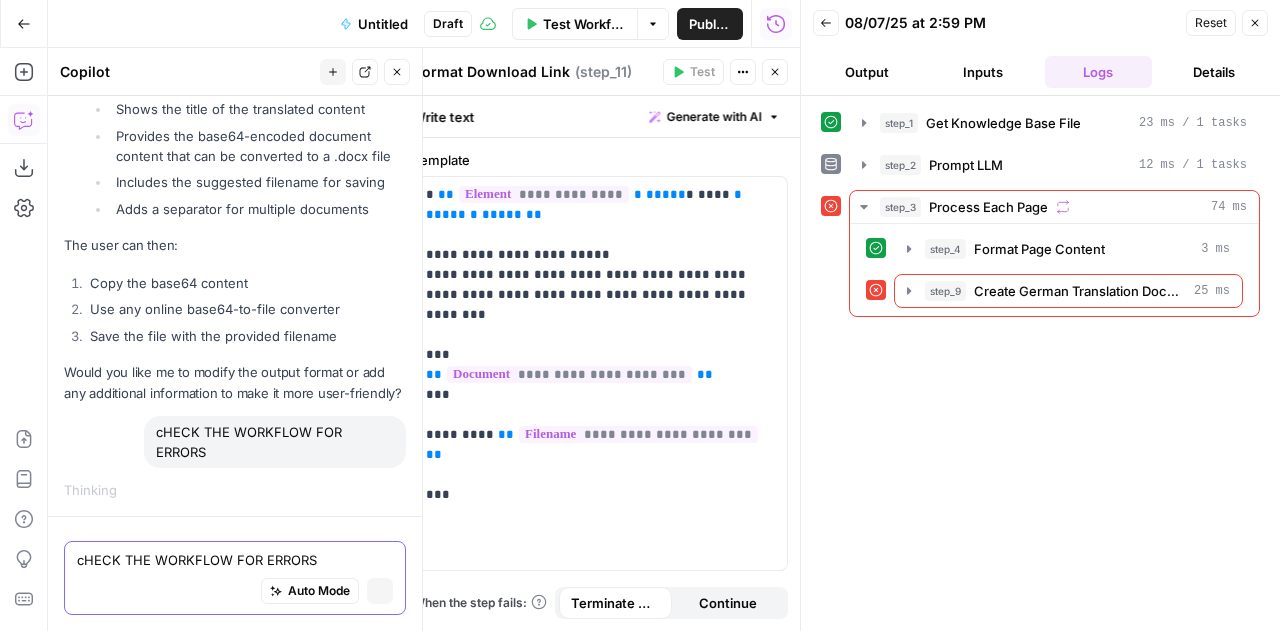 scroll, scrollTop: 6688, scrollLeft: 0, axis: vertical 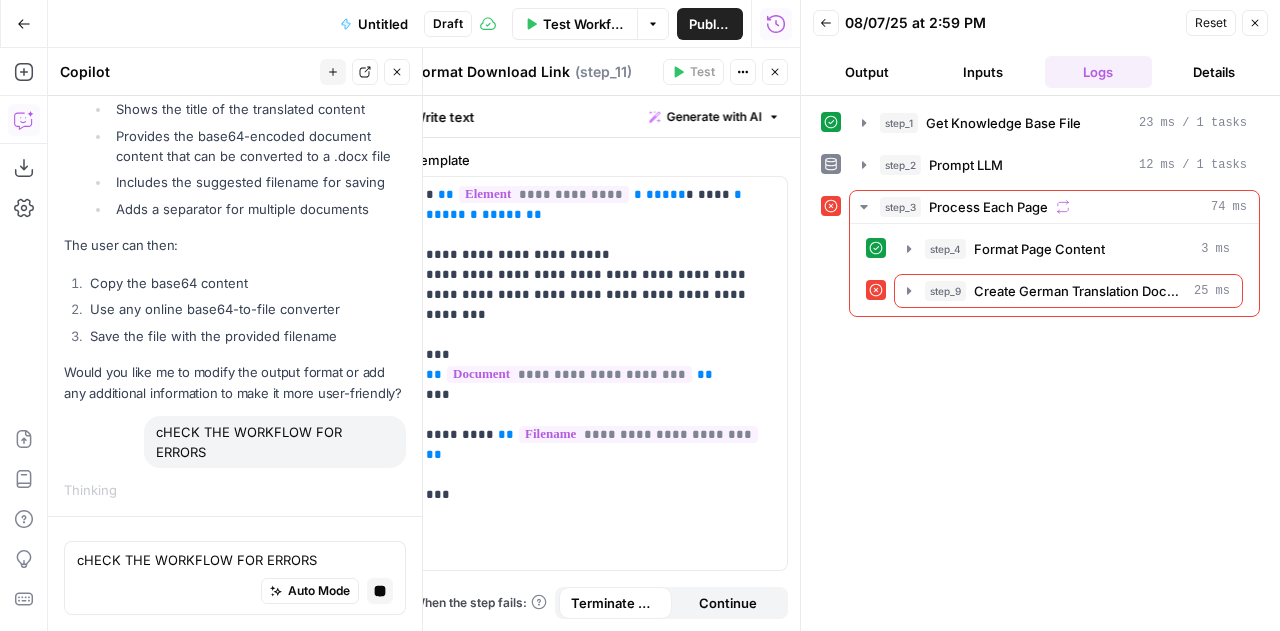 click on "Close" at bounding box center (1255, 23) 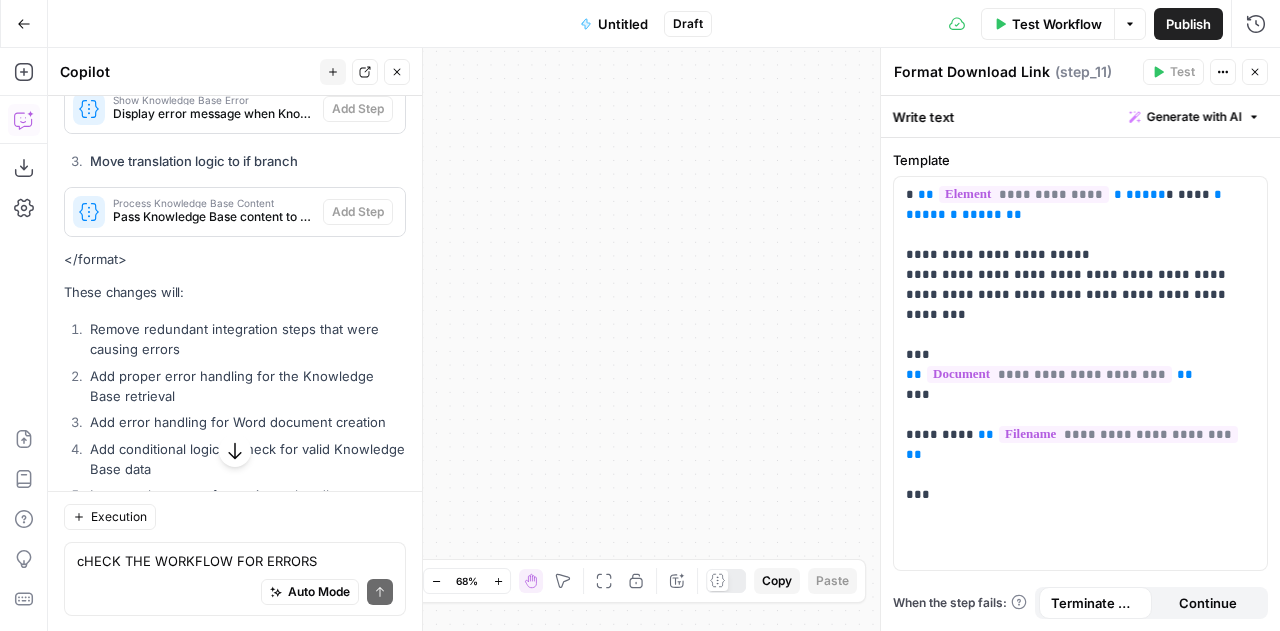 scroll, scrollTop: 8154, scrollLeft: 0, axis: vertical 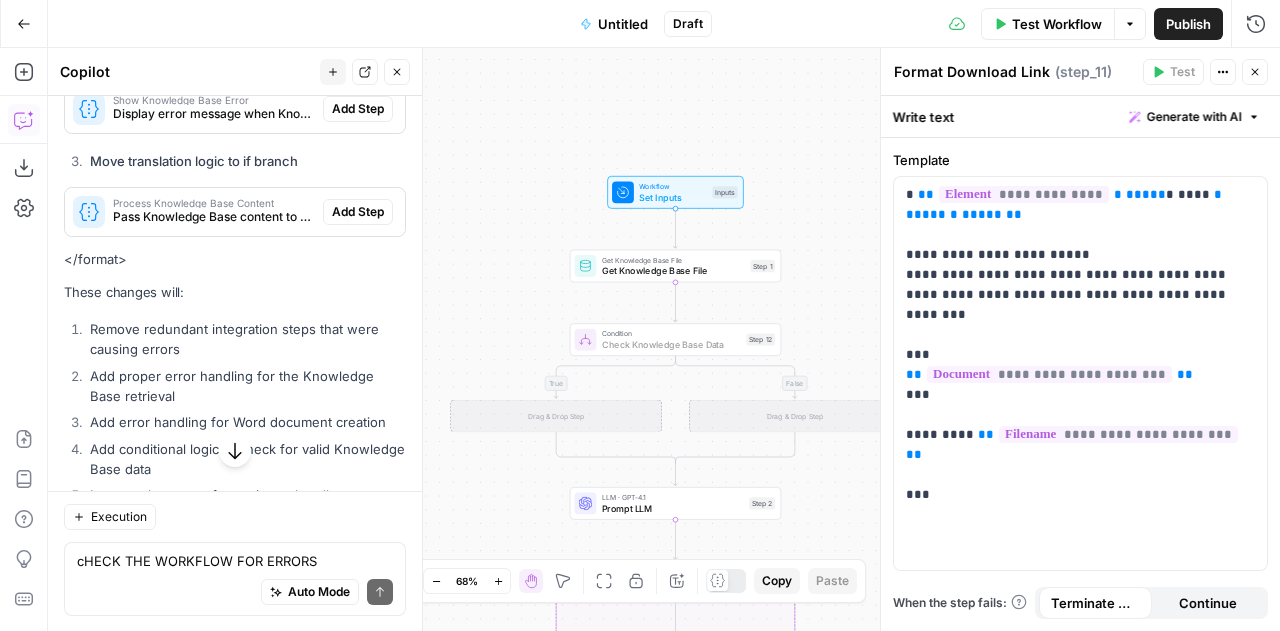 click on "Add Step" at bounding box center (358, 7) 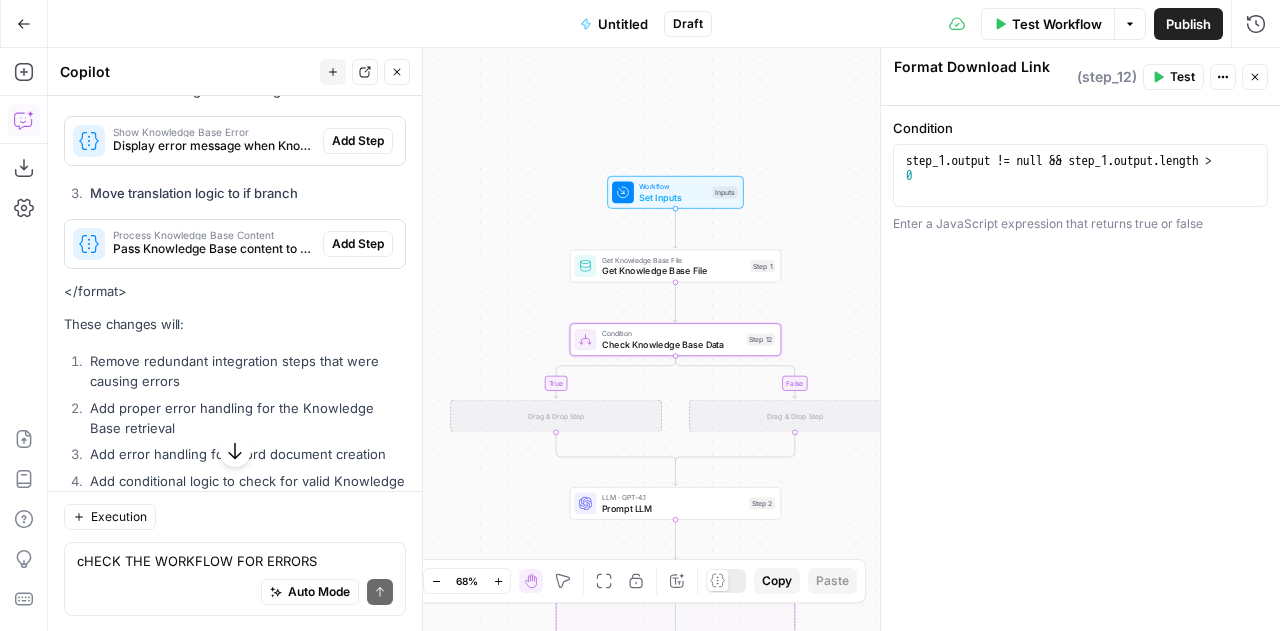 type on "Check Knowledge Base Data" 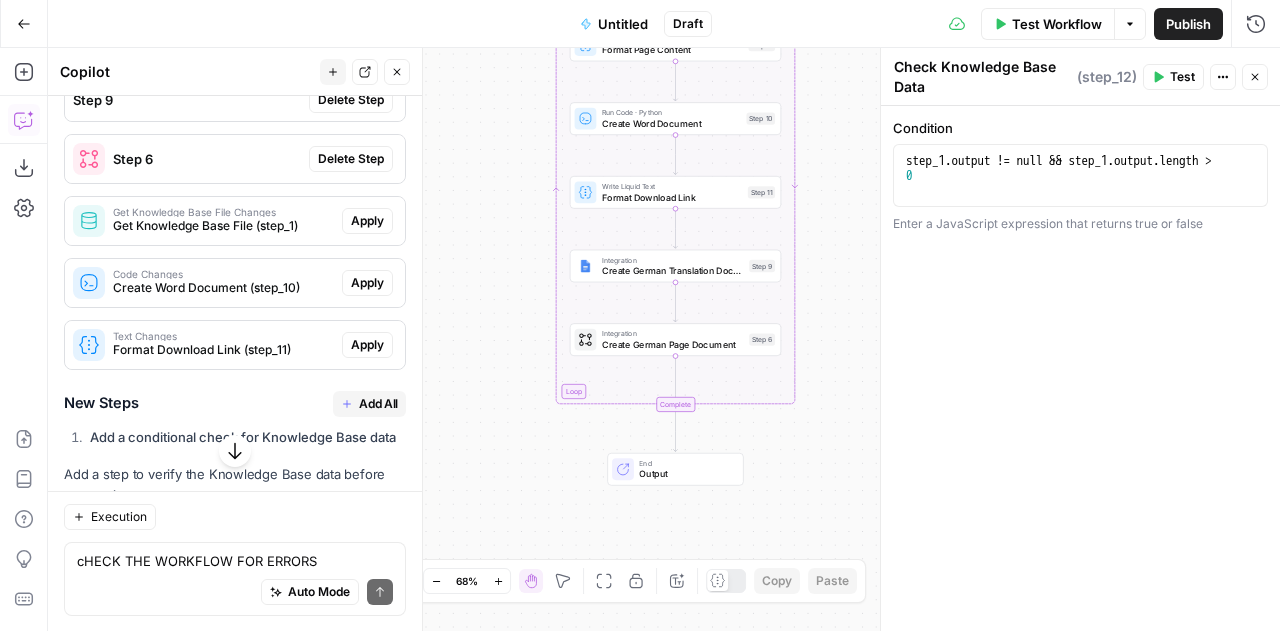 scroll, scrollTop: 7652, scrollLeft: 0, axis: vertical 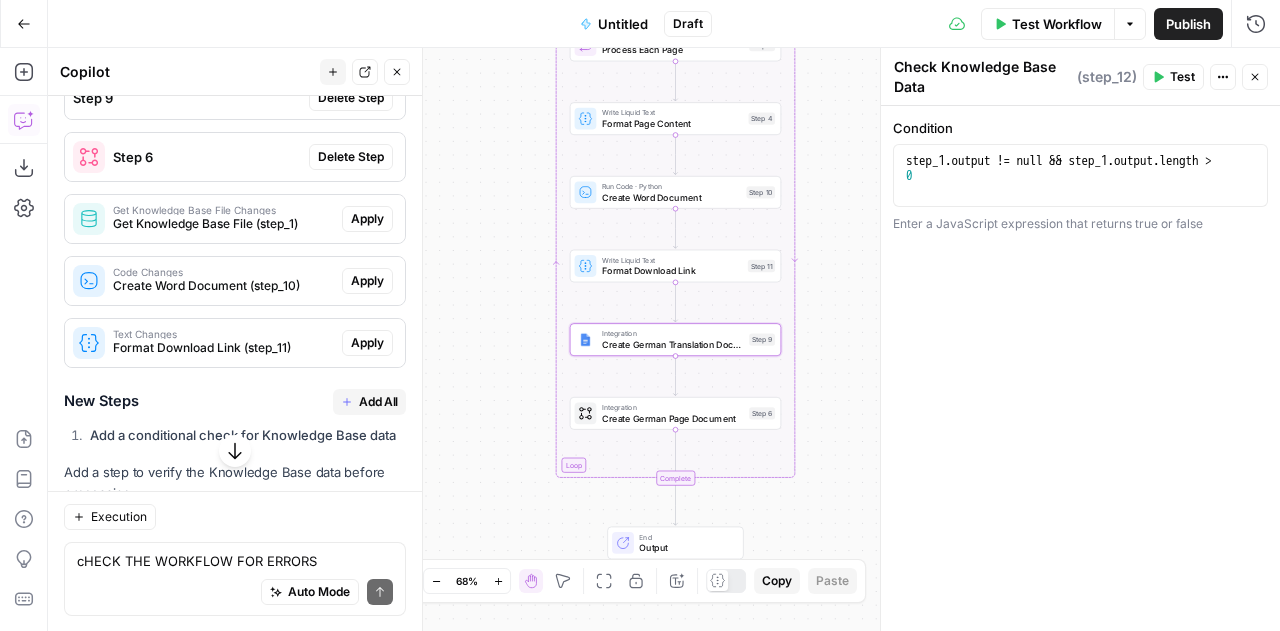 click on "Delete Step" at bounding box center [351, 98] 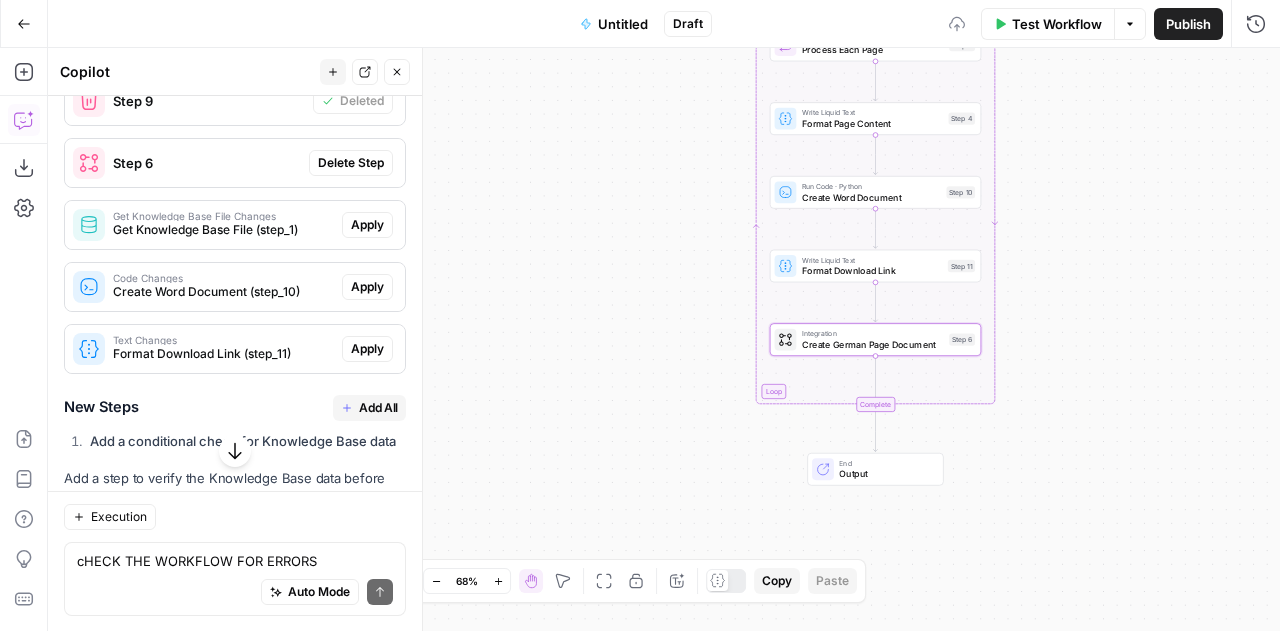 click on "Delete Step" at bounding box center (351, 163) 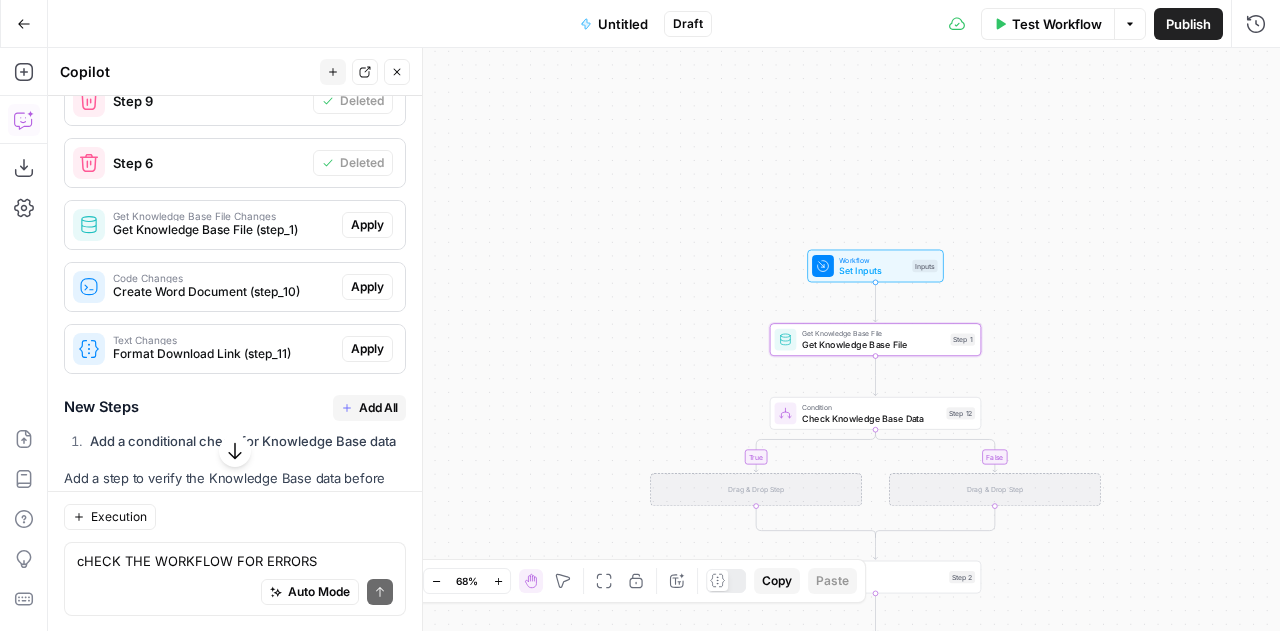 click on "Apply" at bounding box center [367, 225] 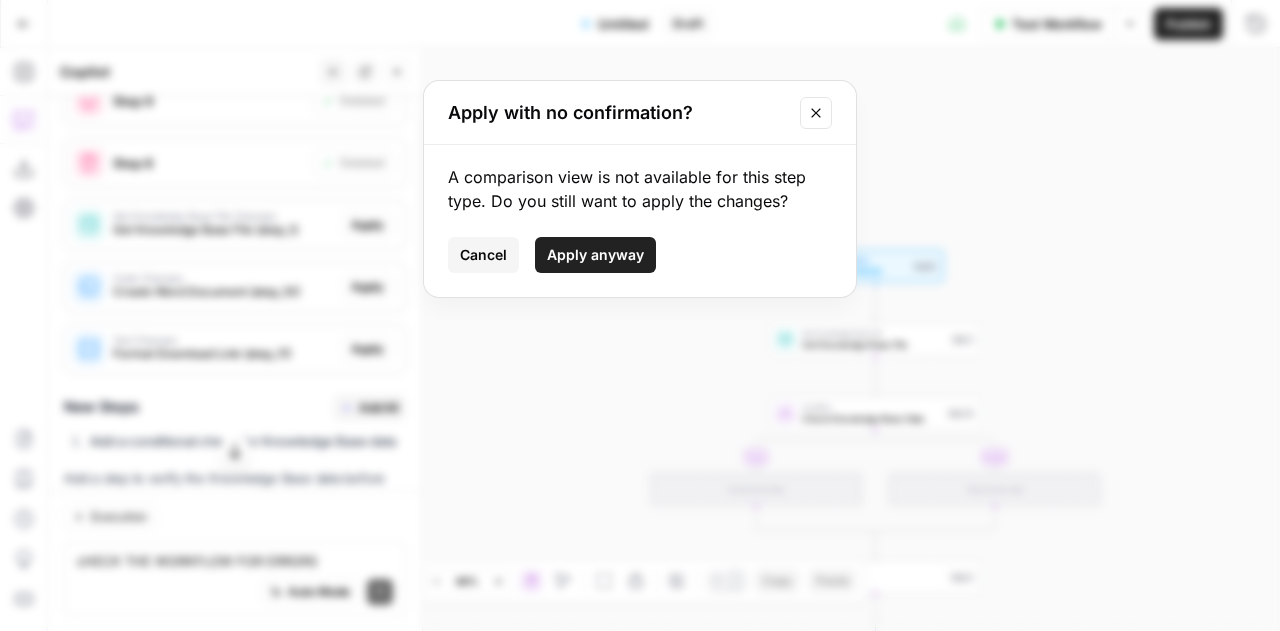 click on "Apply anyway" at bounding box center (595, 255) 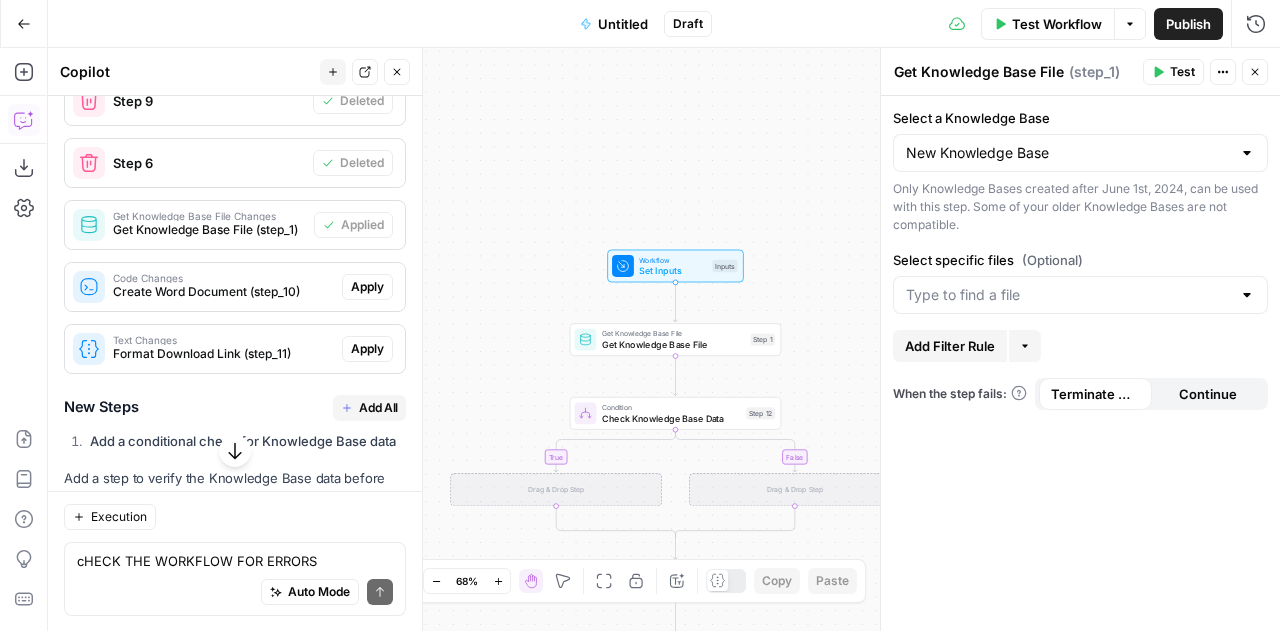 click at bounding box center (1080, 295) 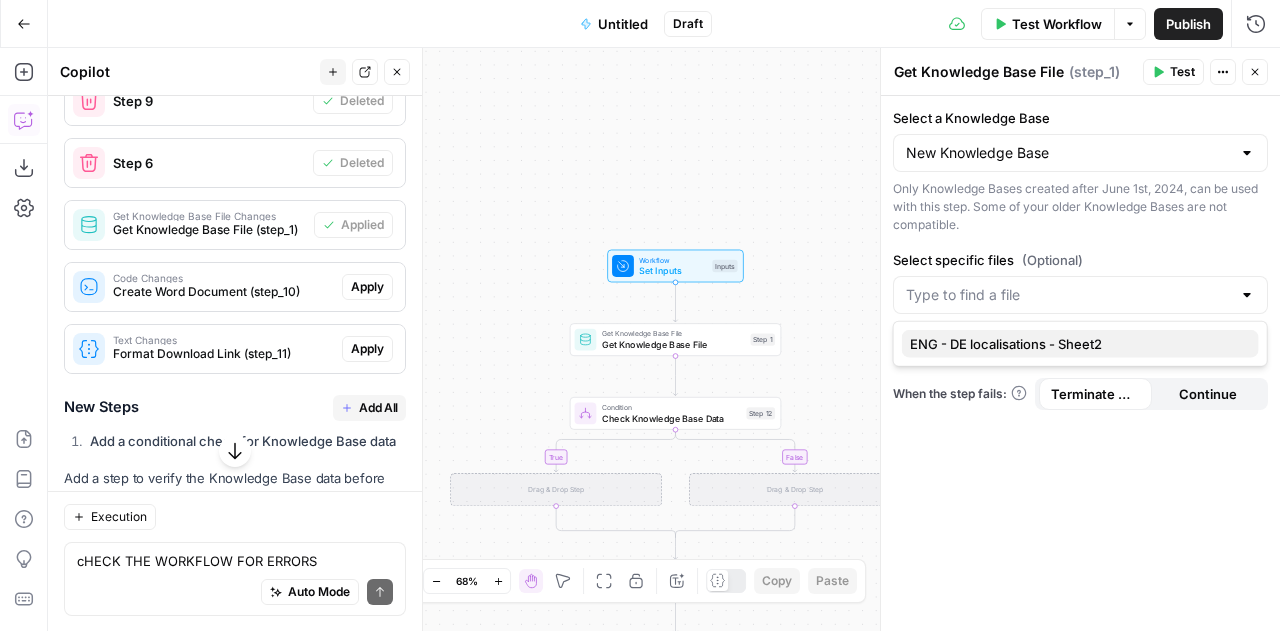 click on "ENG - DE localisations - Sheet2" at bounding box center (1080, 344) 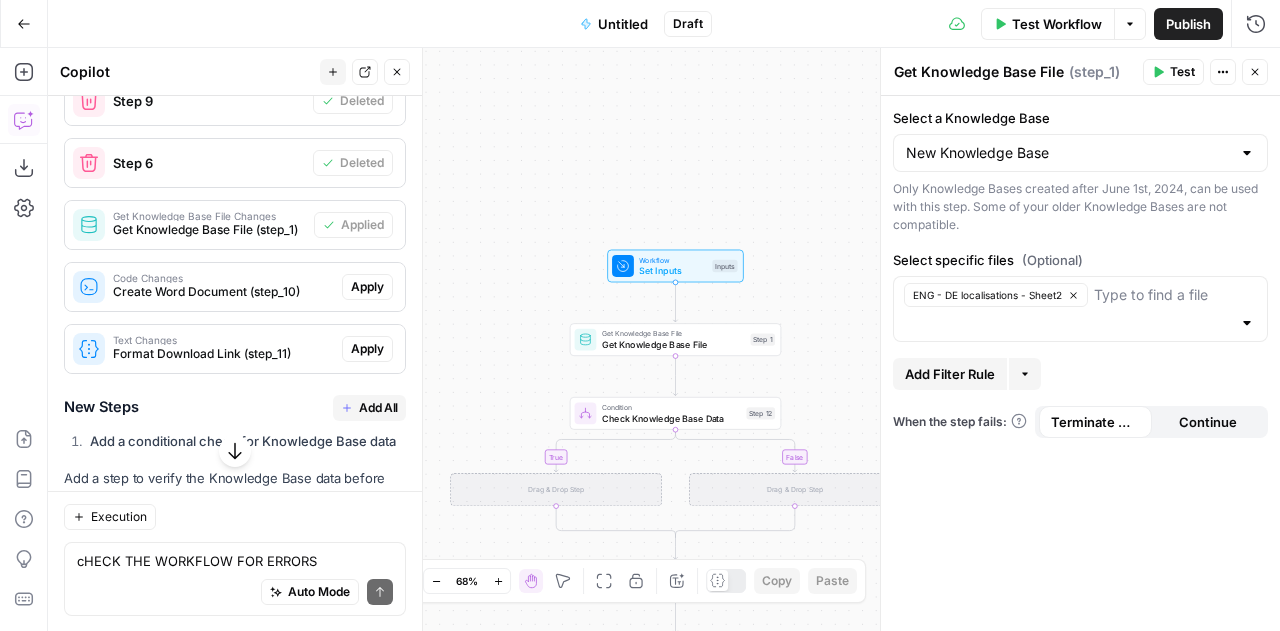 click on "Select a Knowledge Base New Knowledge Base Only Knowledge Bases created after June 1st, 2024, can be used with this step. Some of your older Knowledge Bases are not compatible. Select specific files   (Optional) ENG - DE localisations - Sheet2 Add Filter Rule More When the step fails: Terminate Workflow Continue" at bounding box center [1080, 363] 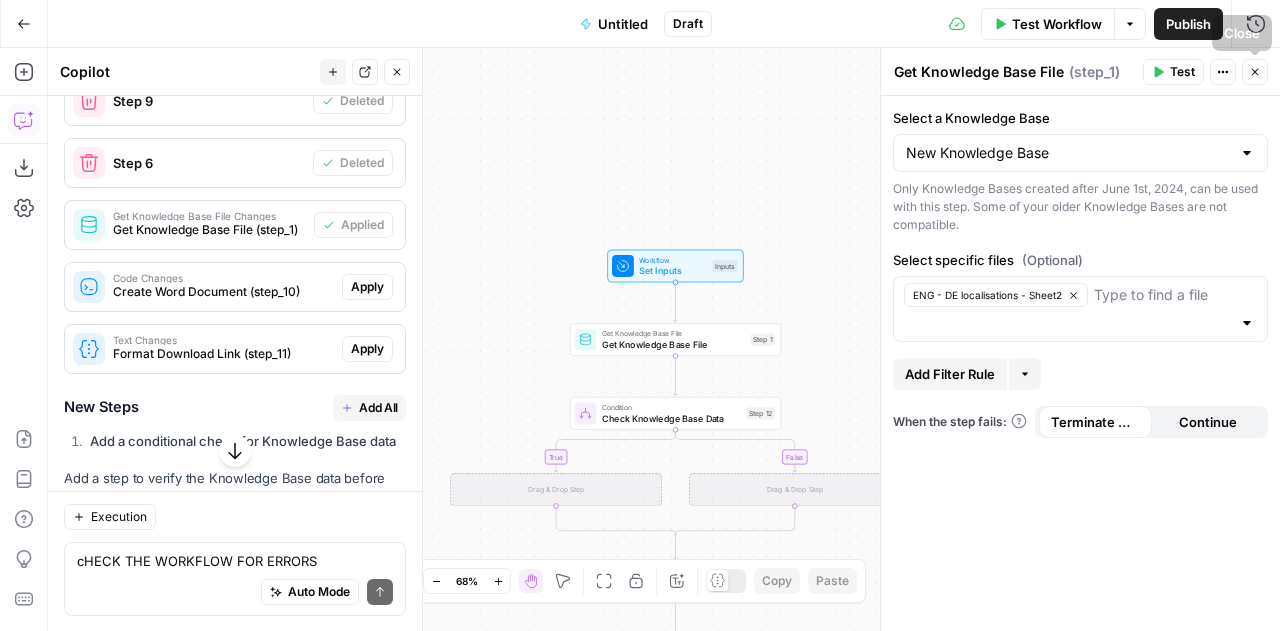 click on "Close" at bounding box center (1255, 72) 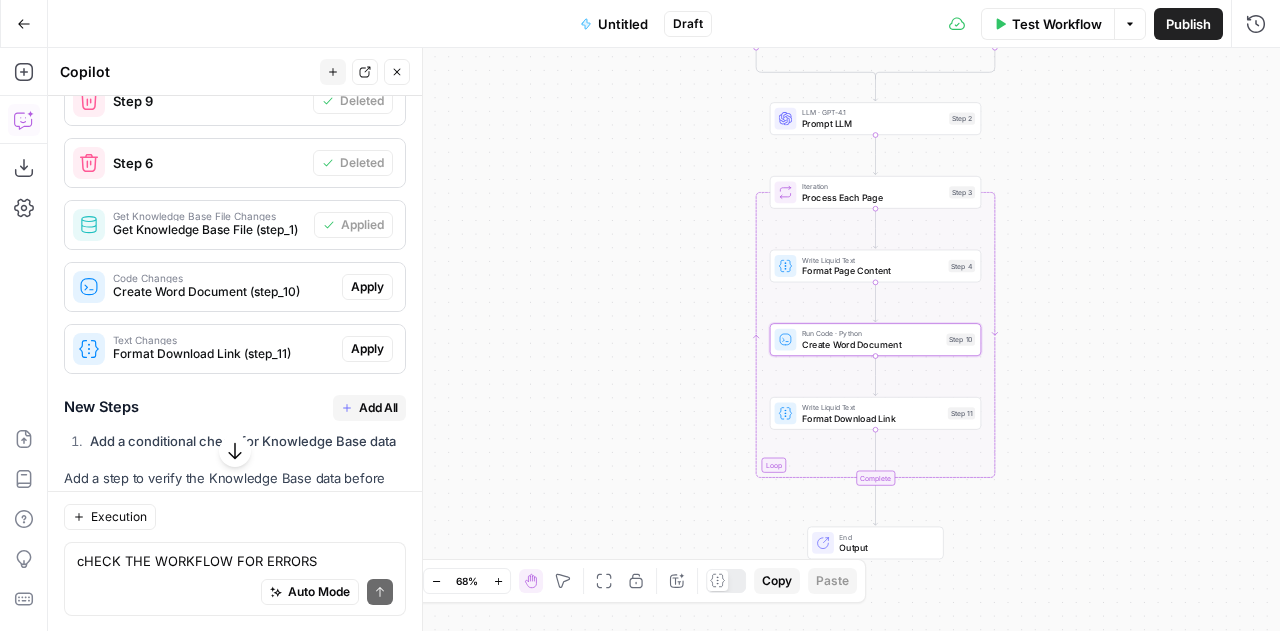 click on "Apply" at bounding box center [367, 287] 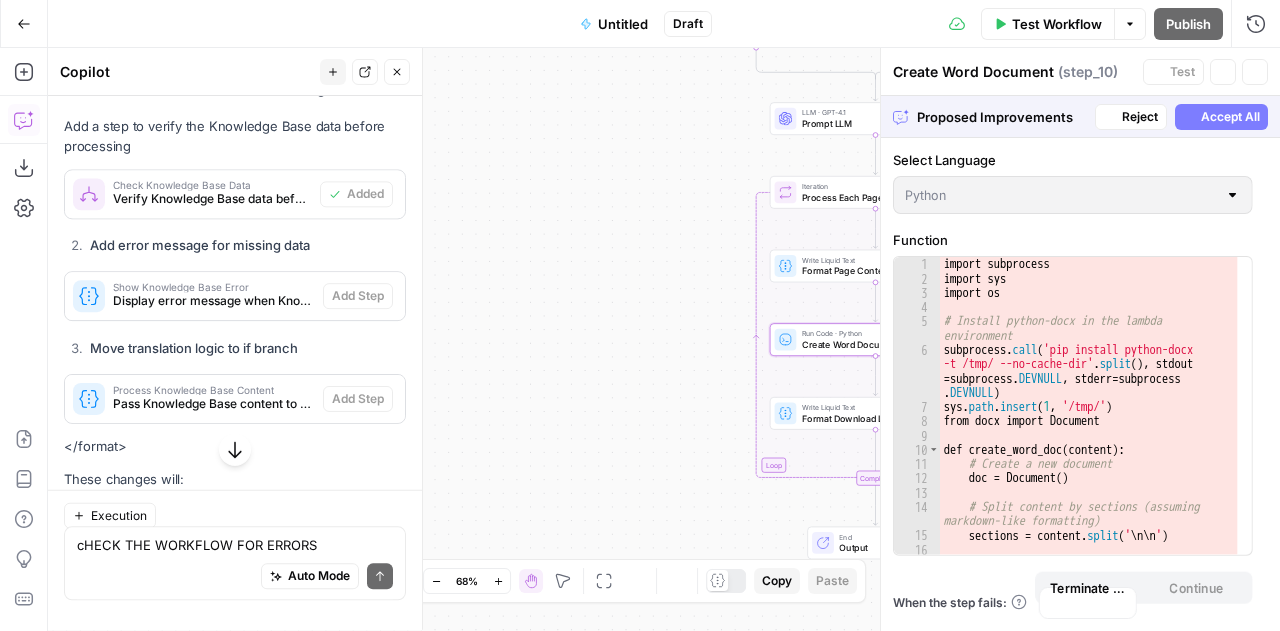 scroll, scrollTop: 7300, scrollLeft: 0, axis: vertical 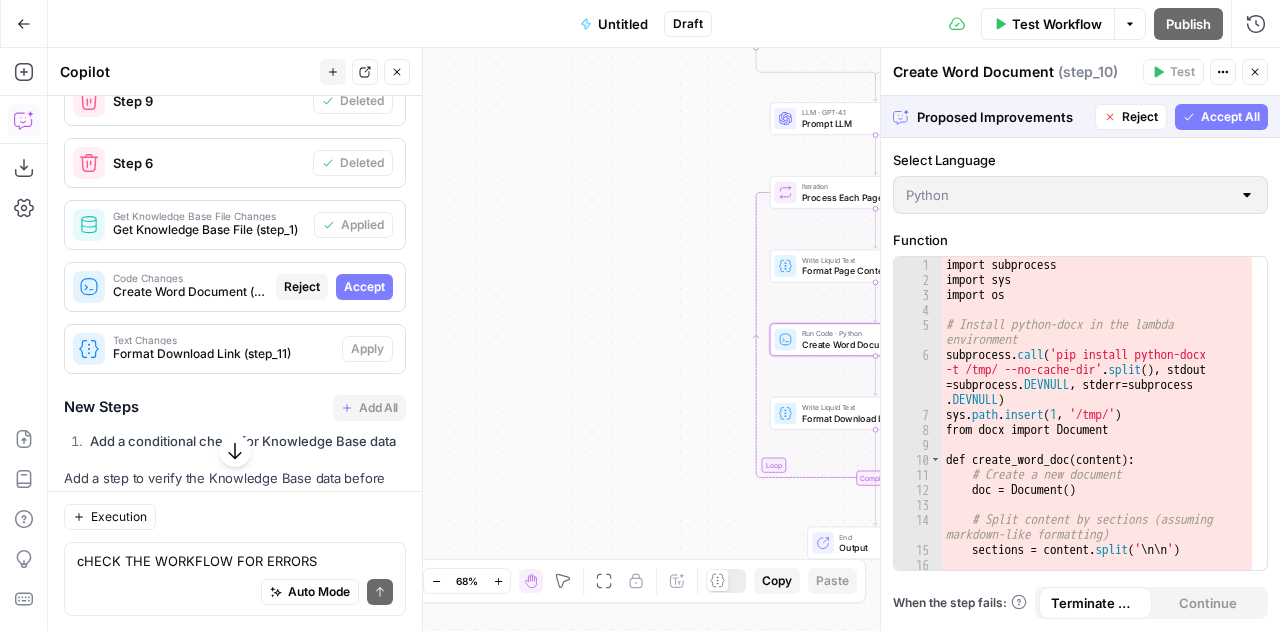 click on "Accept" at bounding box center [364, 287] 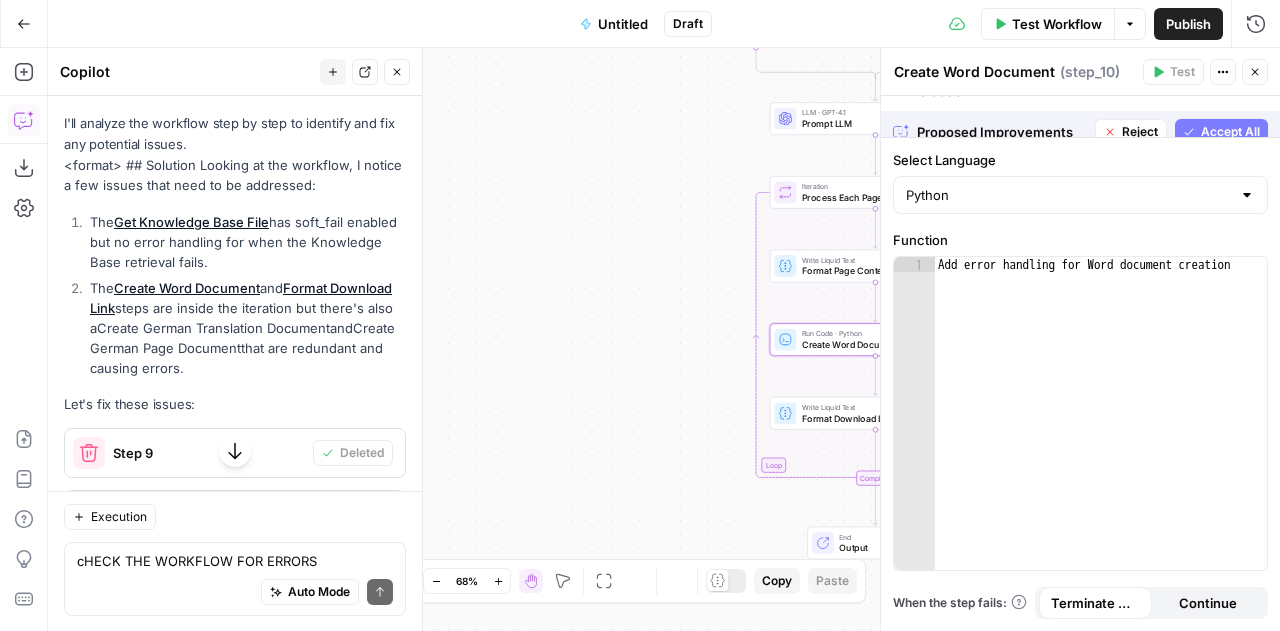 scroll, scrollTop: 7652, scrollLeft: 0, axis: vertical 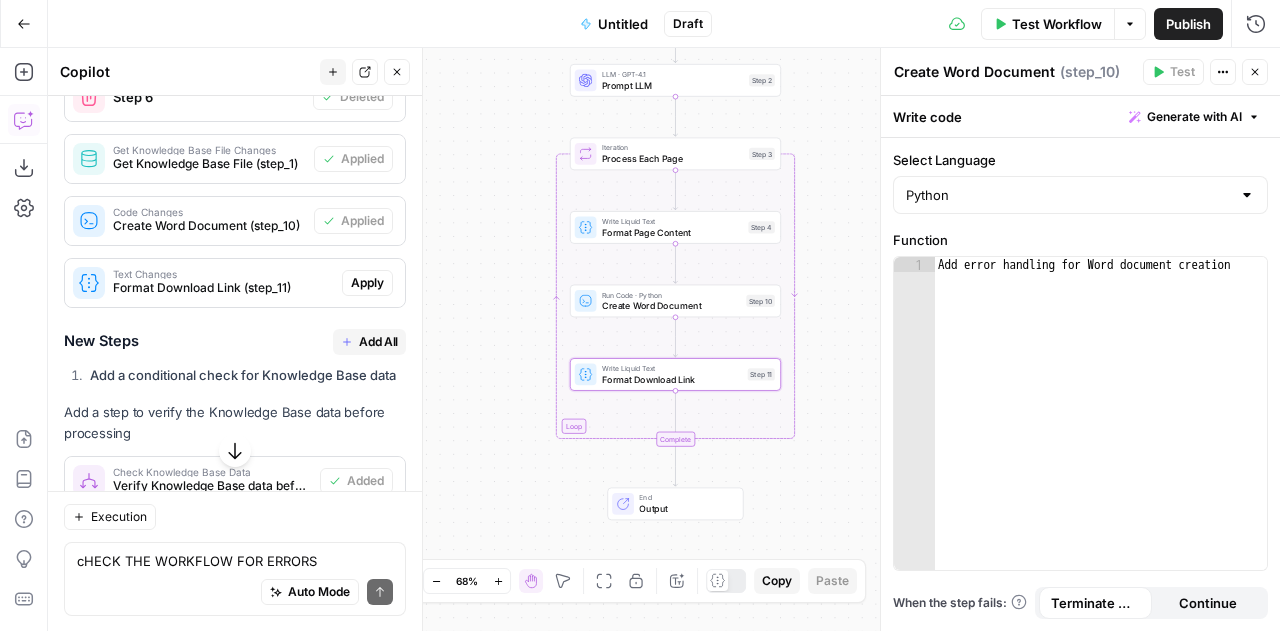 click on "Apply" at bounding box center [367, 283] 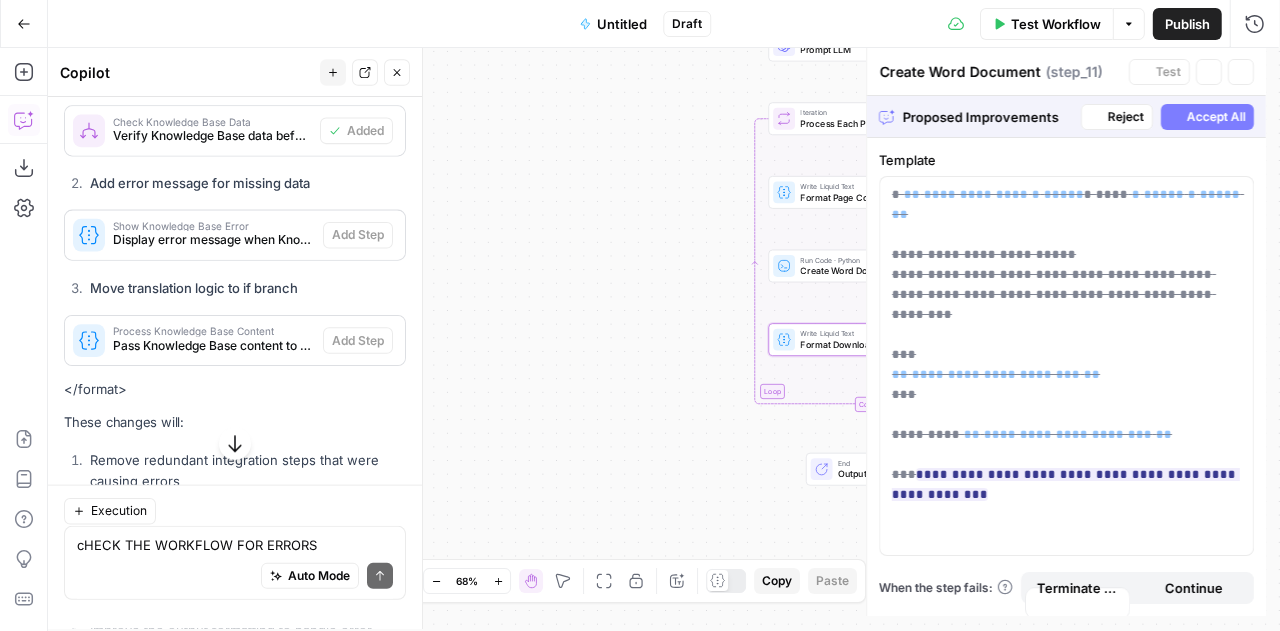 type on "Format Download Link" 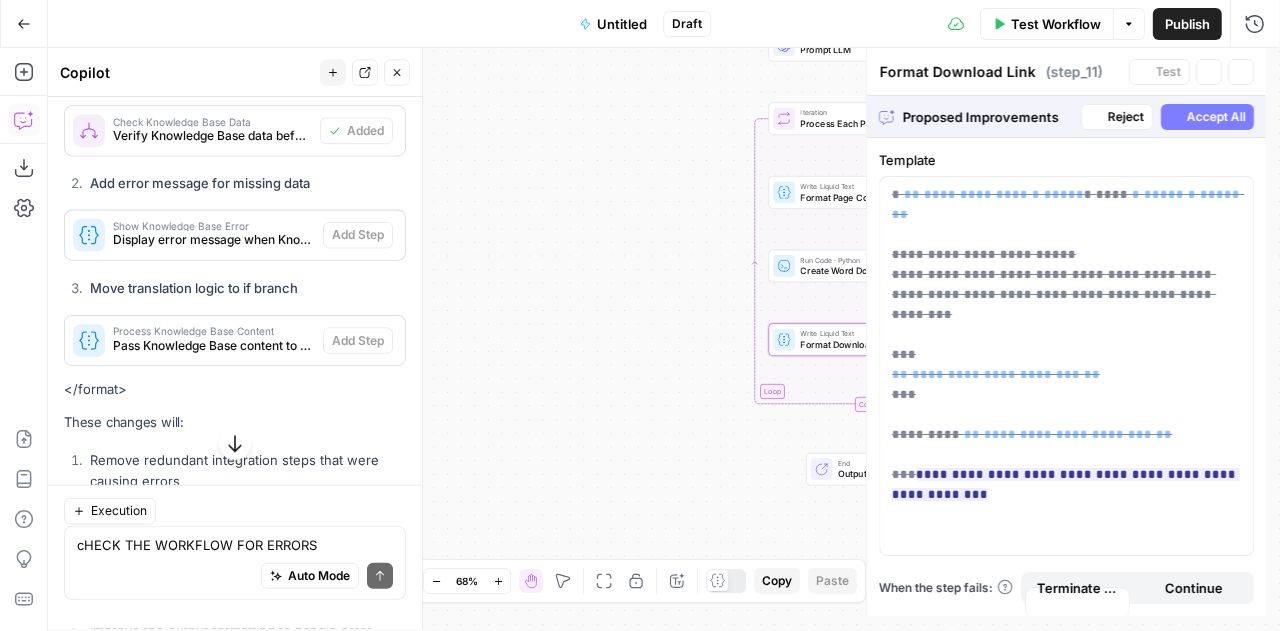 scroll, scrollTop: 7366, scrollLeft: 0, axis: vertical 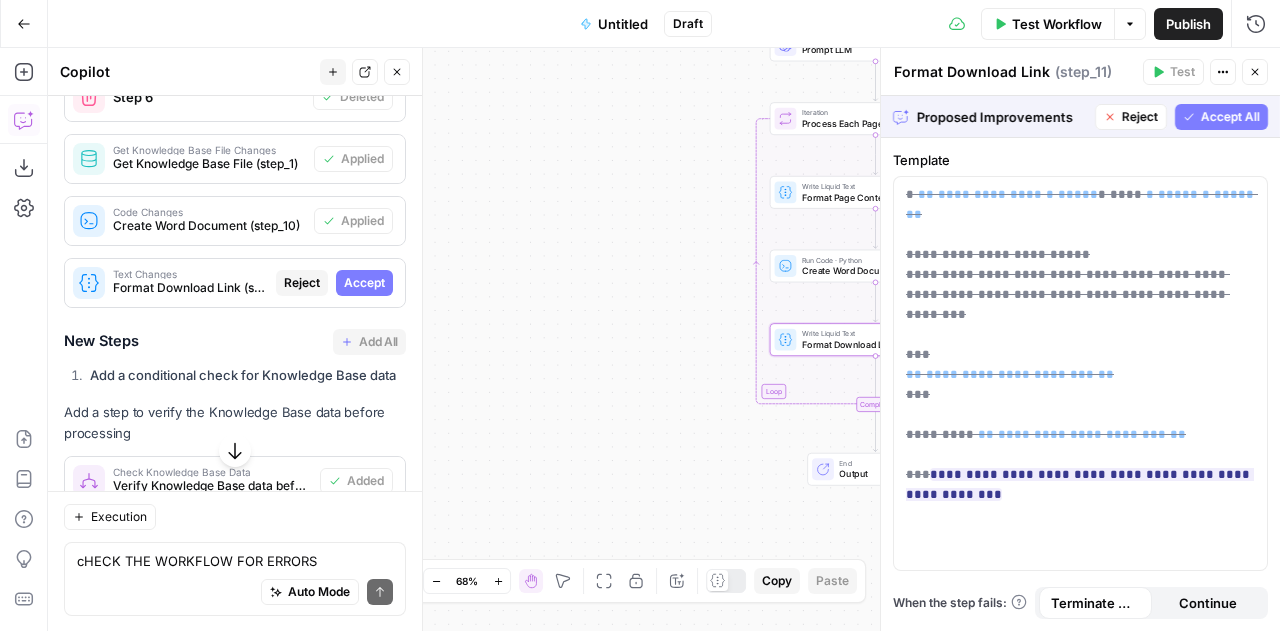 click on "Accept" at bounding box center (364, 283) 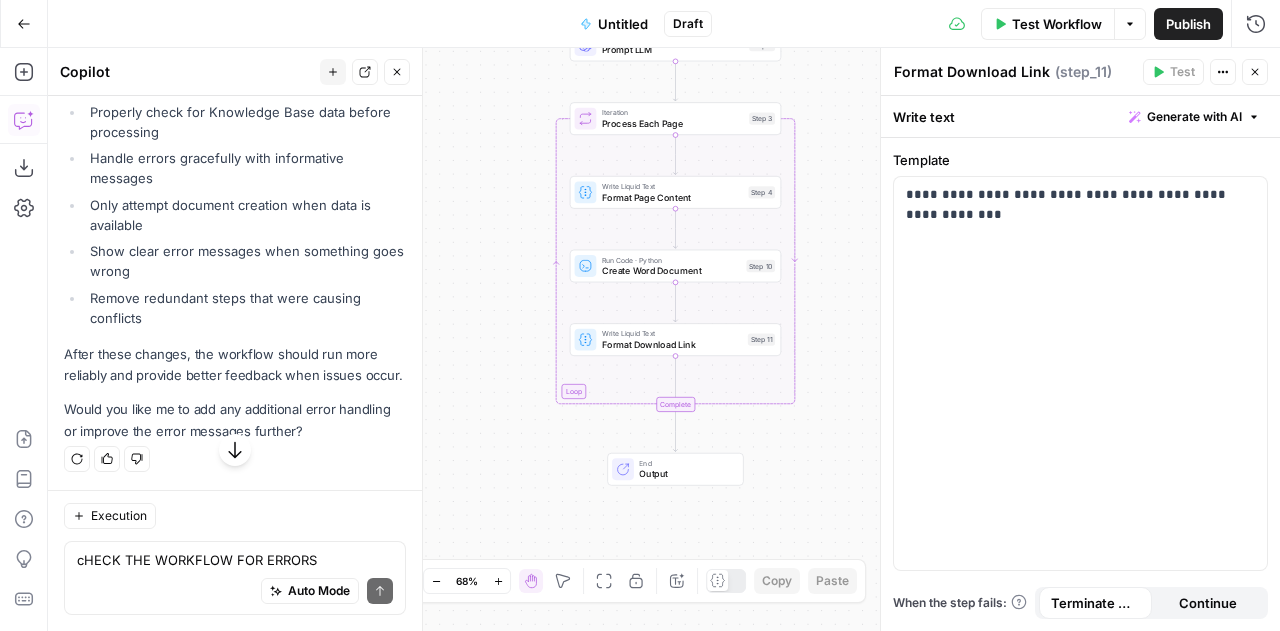 scroll, scrollTop: 8808, scrollLeft: 0, axis: vertical 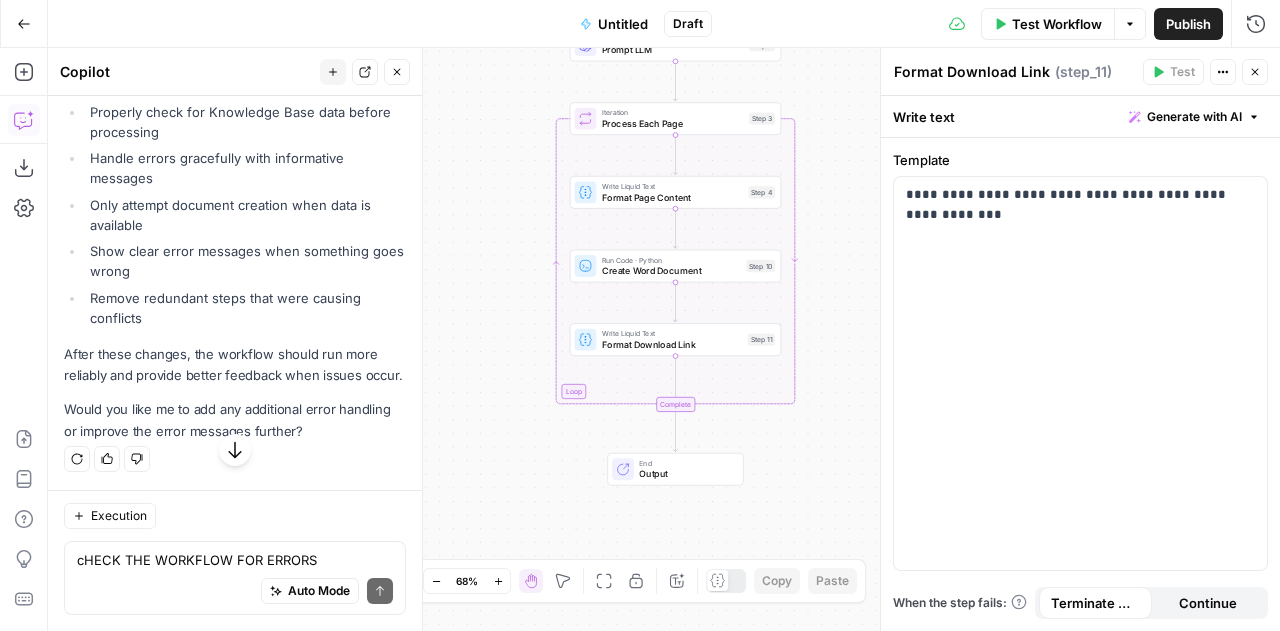 click on "Close" at bounding box center (1255, 72) 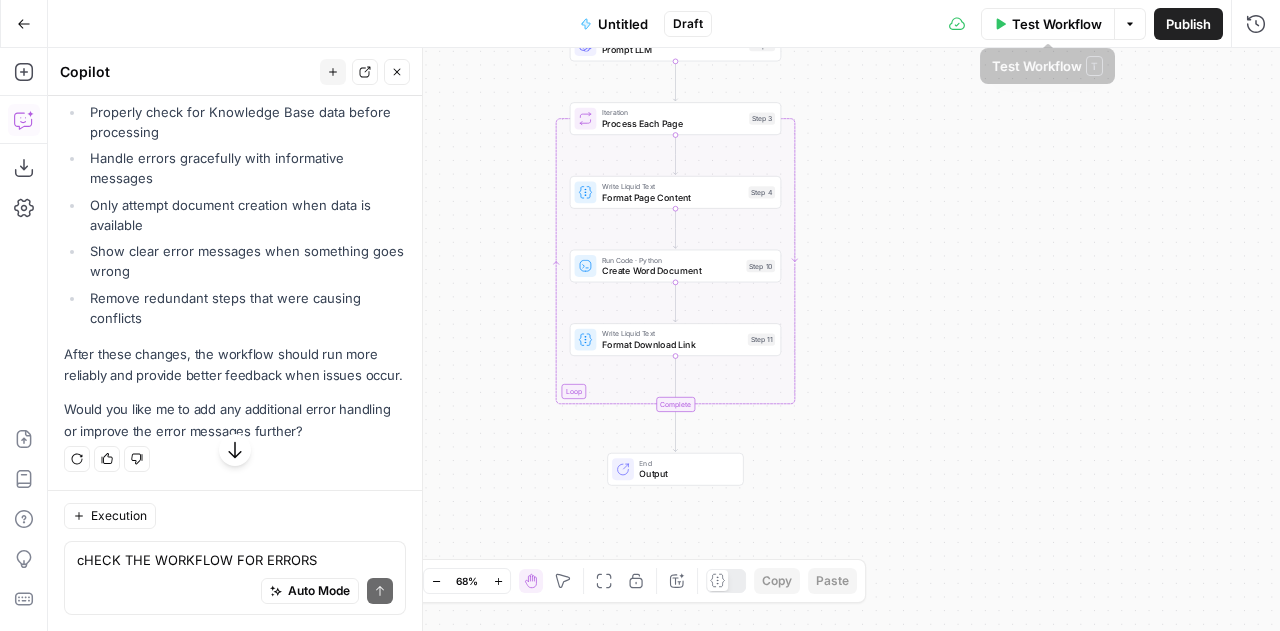 click on "Test Workflow" at bounding box center (1057, 24) 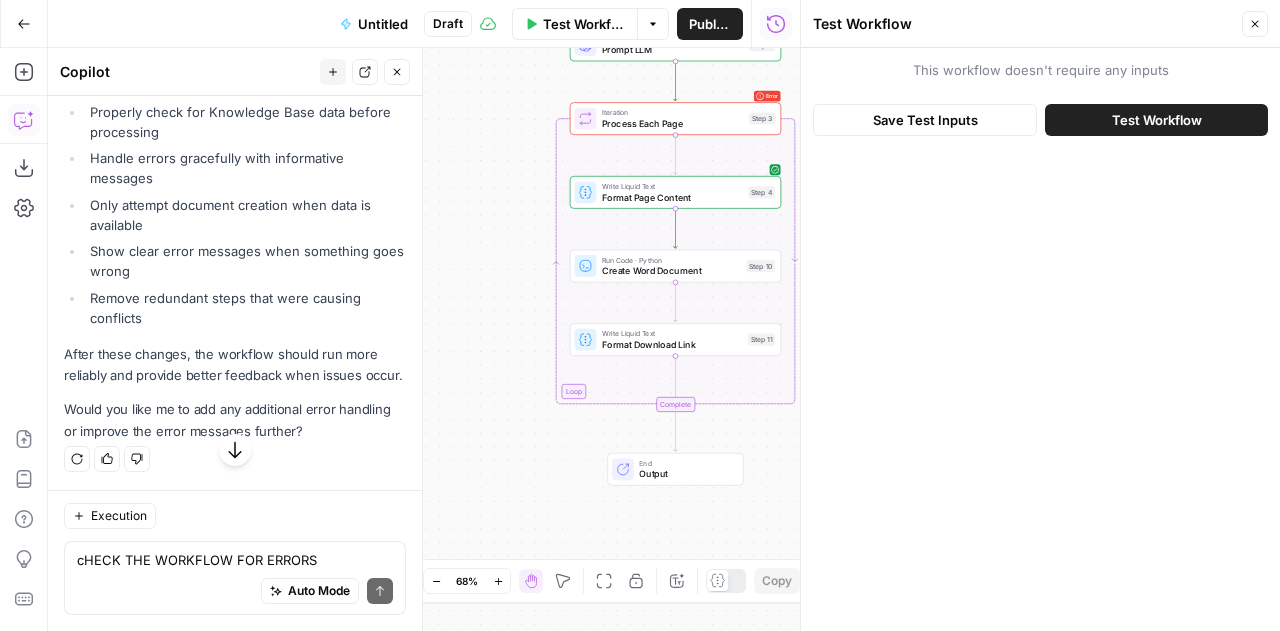 click on "Test Workflow" at bounding box center [1157, 120] 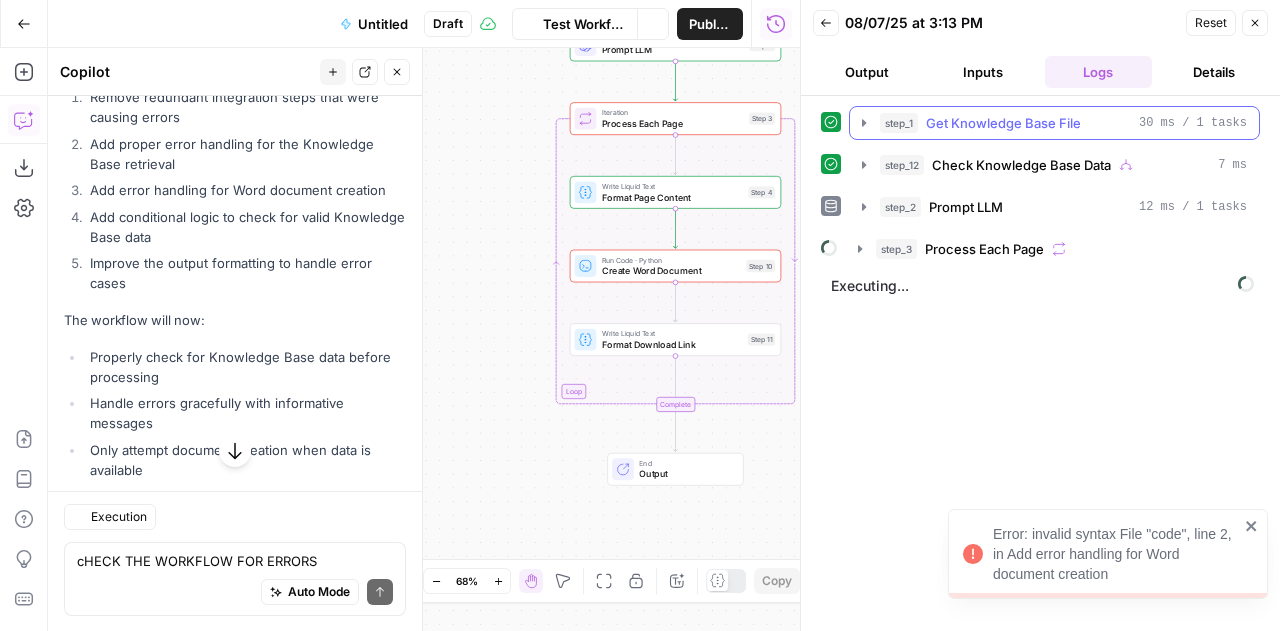 scroll, scrollTop: 8833, scrollLeft: 0, axis: vertical 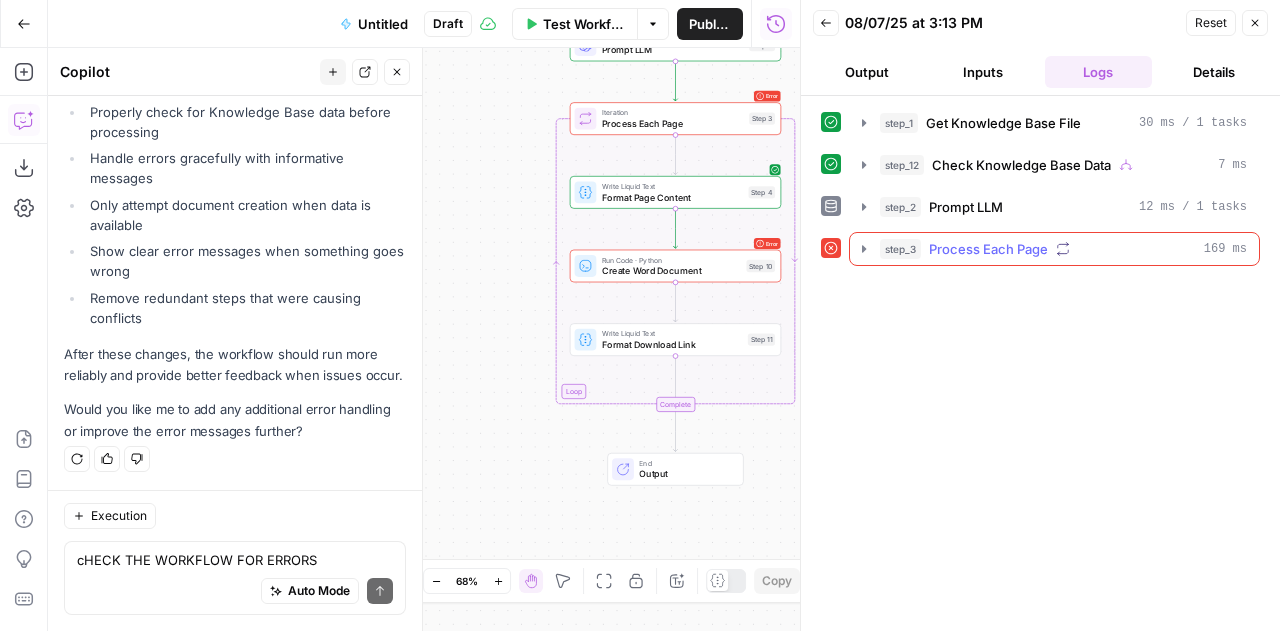 click on "step_3 Process Each Page 169 ms" at bounding box center [1063, 249] 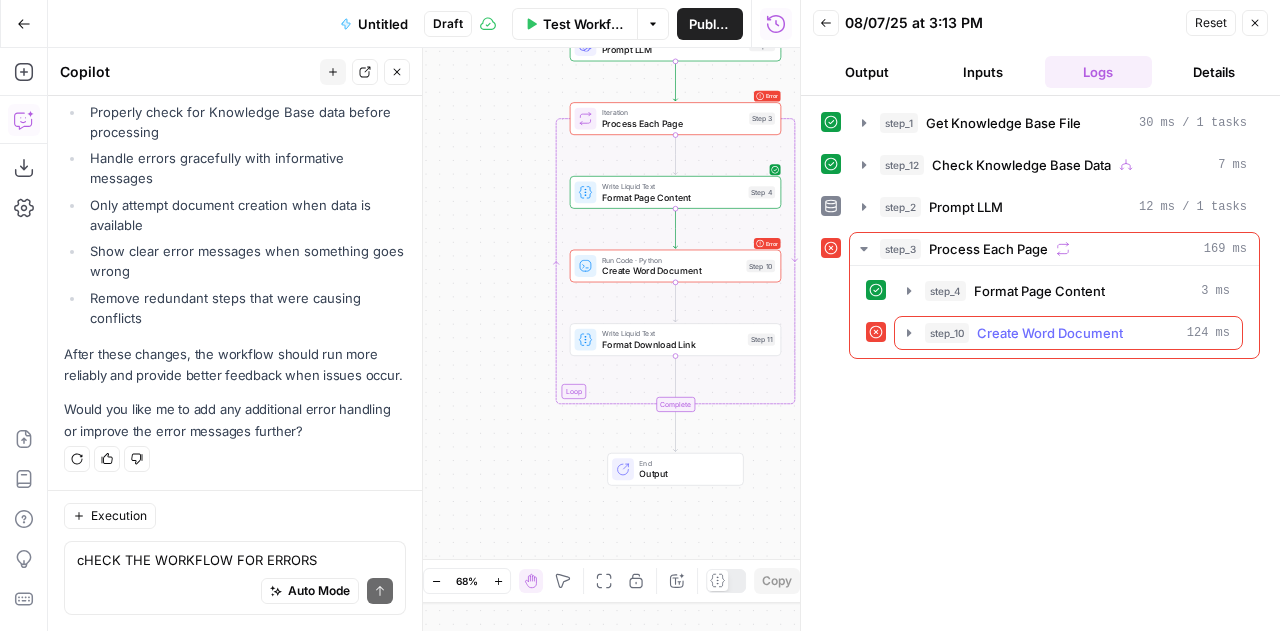 click on "Create Word Document" at bounding box center (1050, 333) 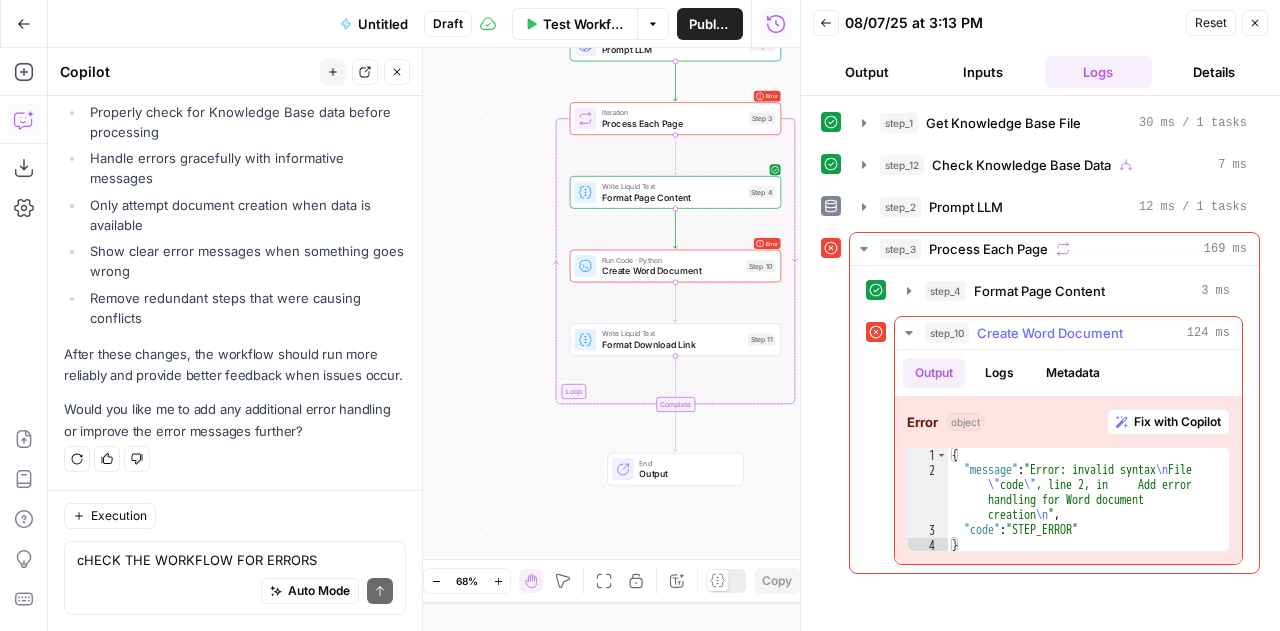 click on "Fix with Copilot" at bounding box center (1177, 422) 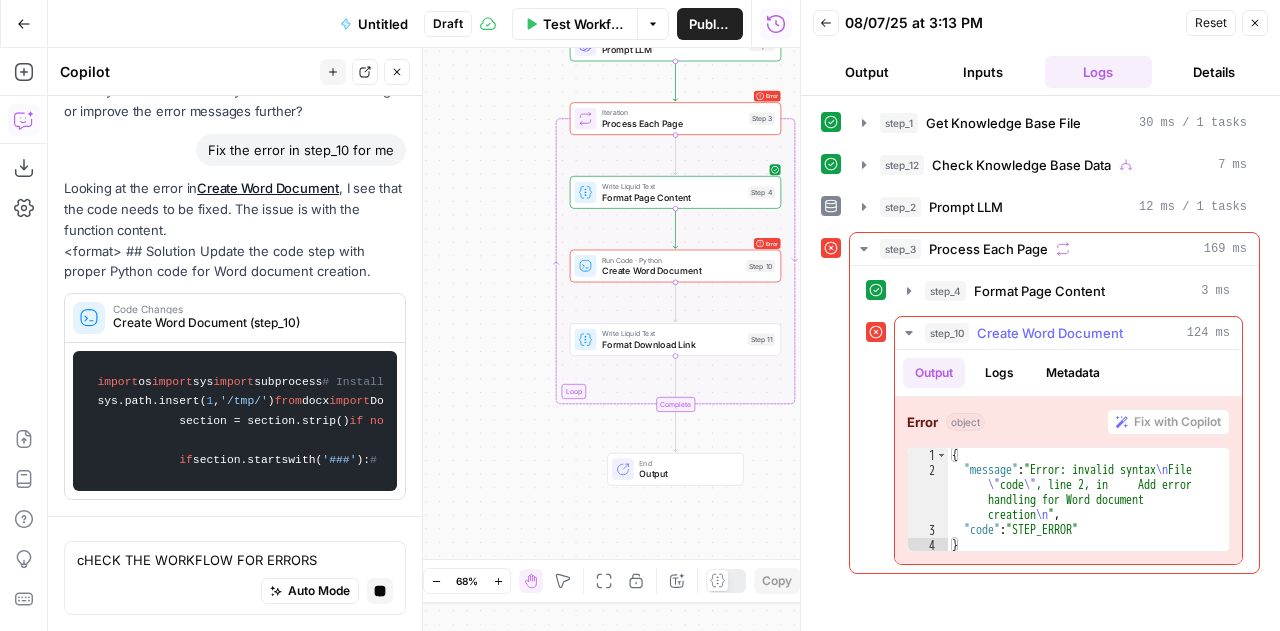 scroll, scrollTop: 9274, scrollLeft: 0, axis: vertical 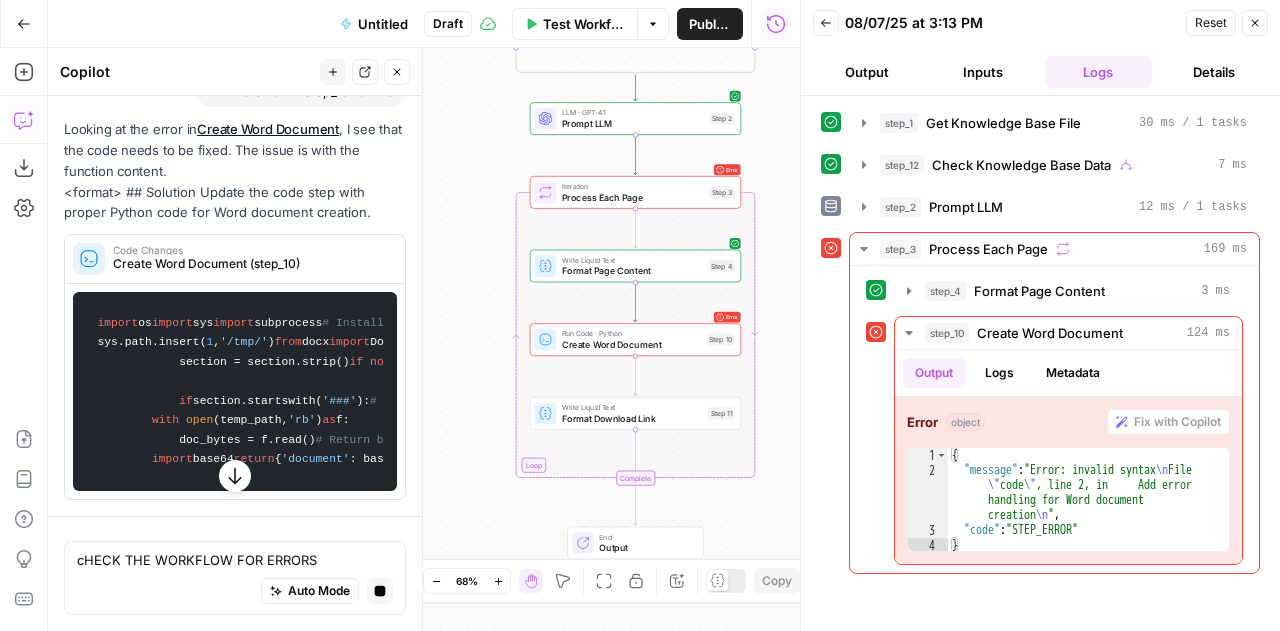 click 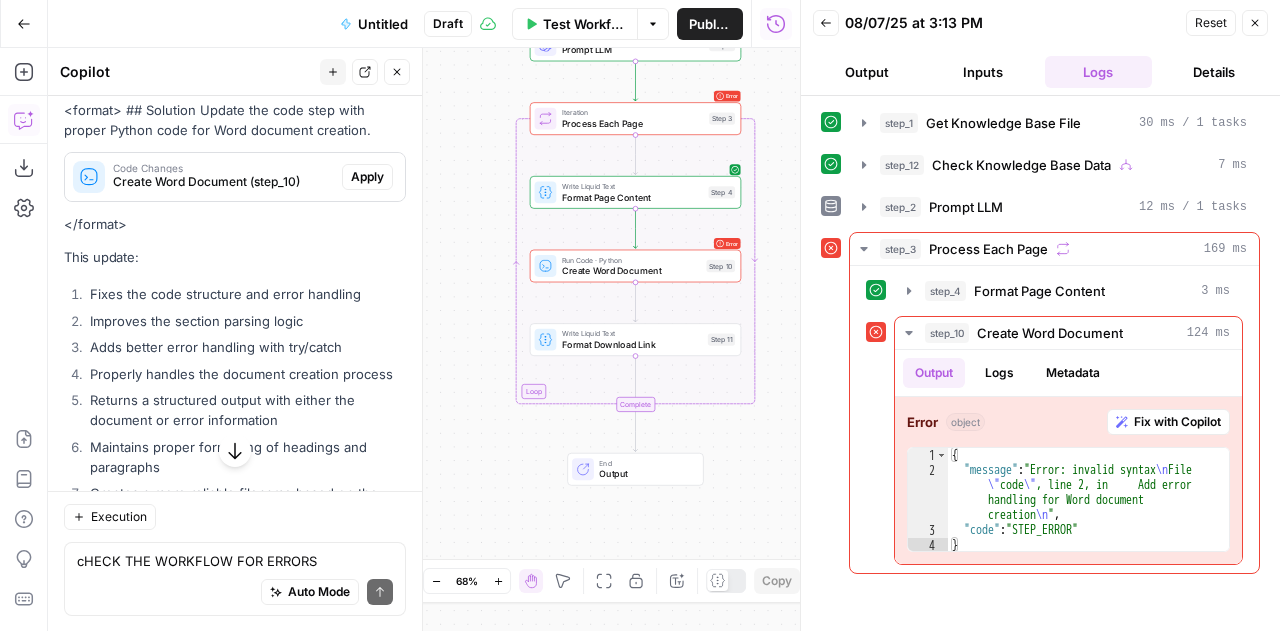 scroll, scrollTop: 9130, scrollLeft: 0, axis: vertical 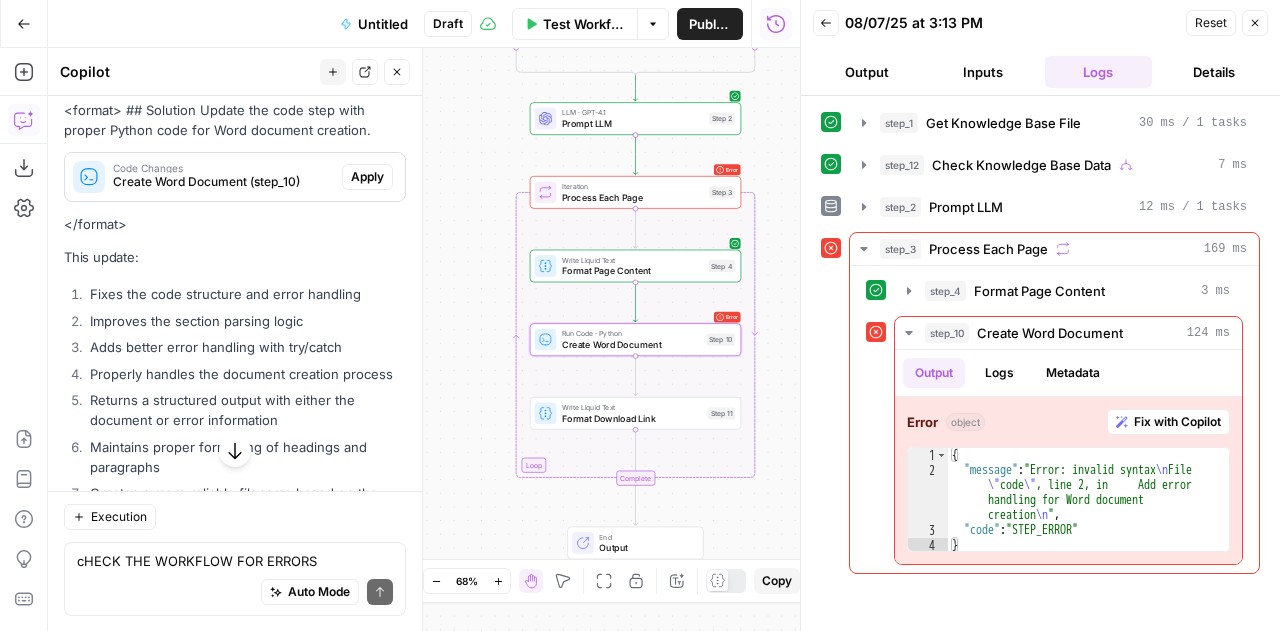 click on "Apply" at bounding box center (367, 177) 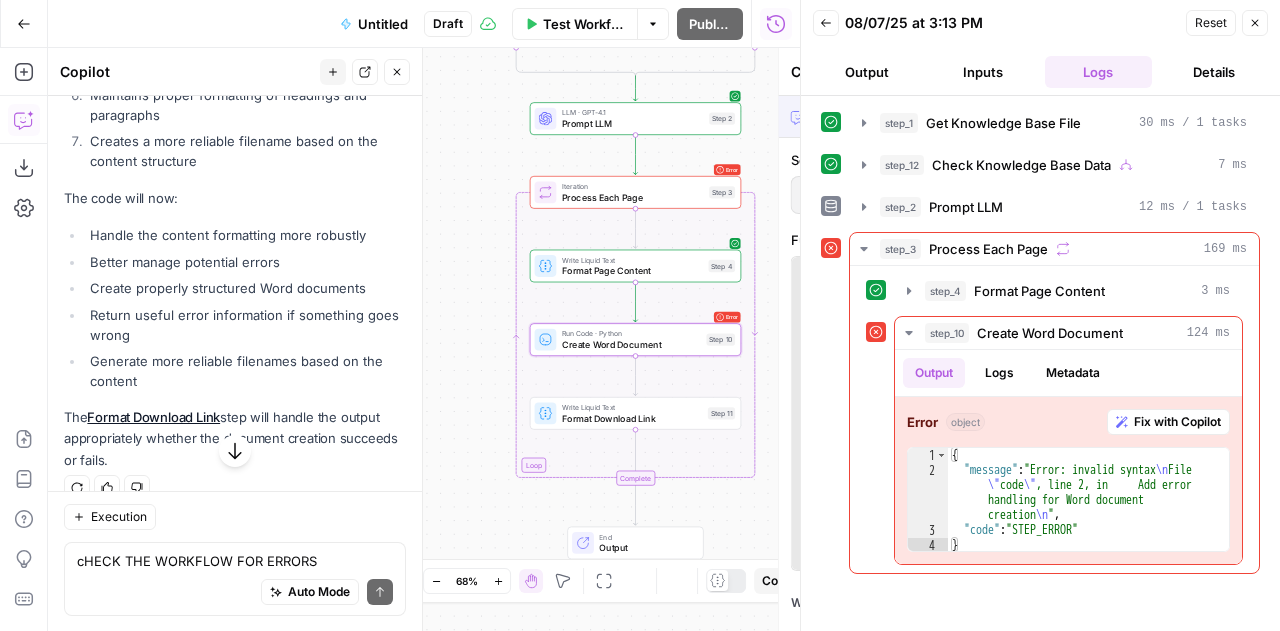 scroll, scrollTop: 8778, scrollLeft: 0, axis: vertical 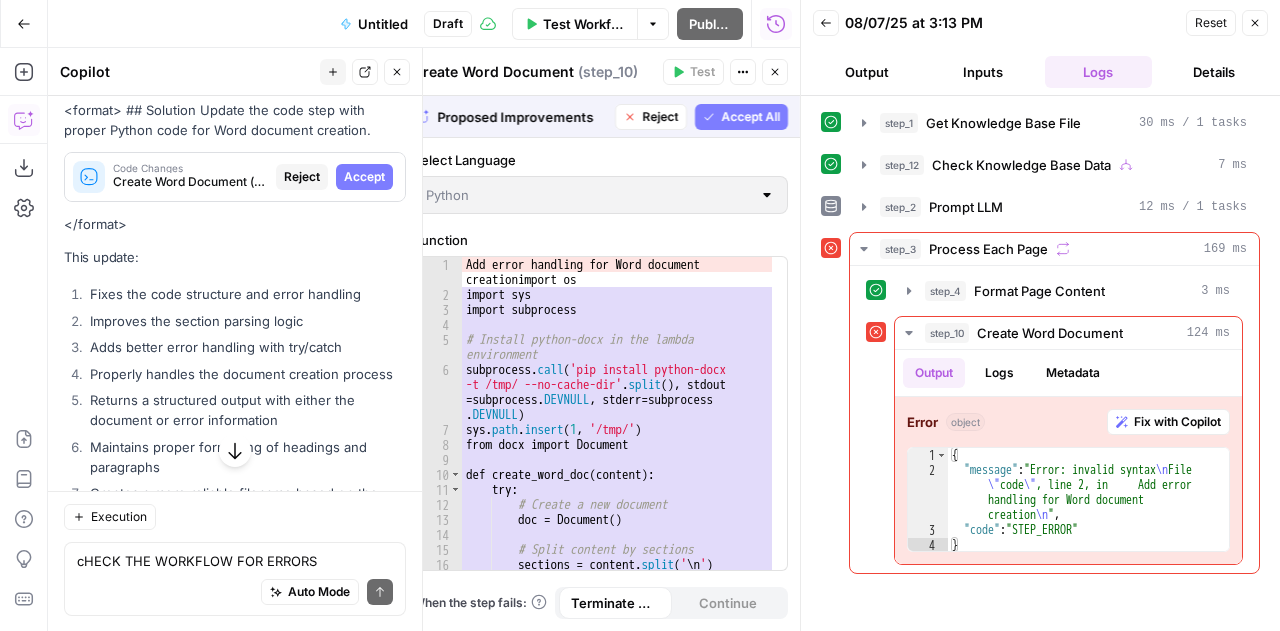 click on "Accept" at bounding box center [364, 177] 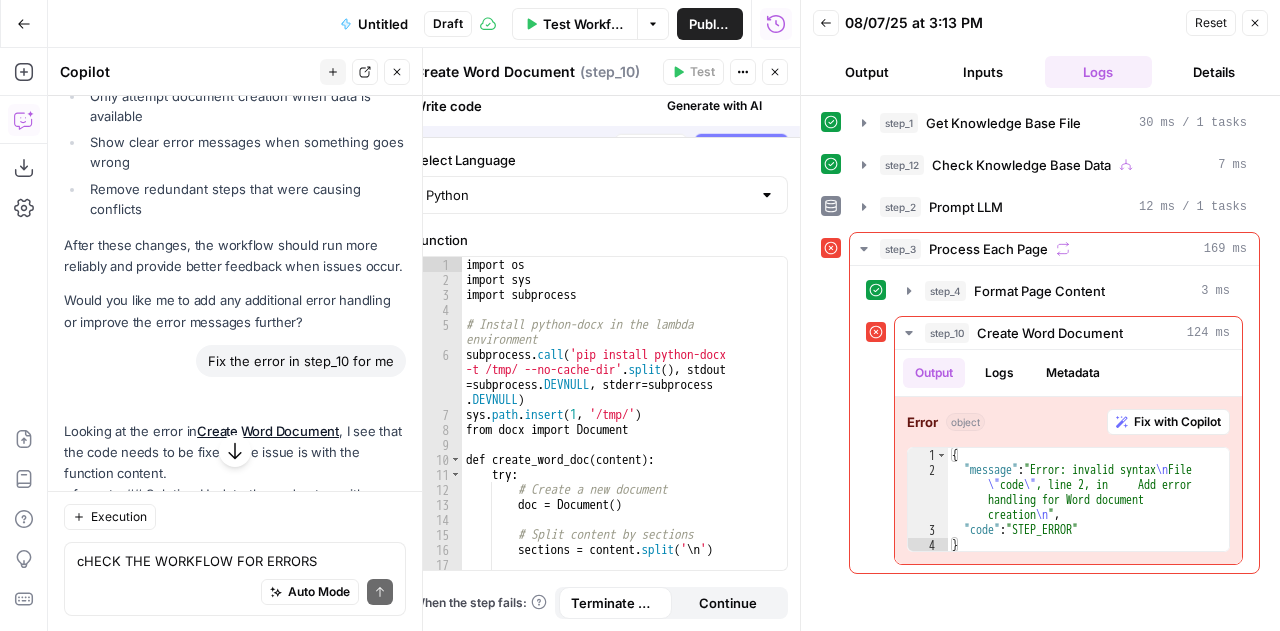 scroll, scrollTop: 9130, scrollLeft: 0, axis: vertical 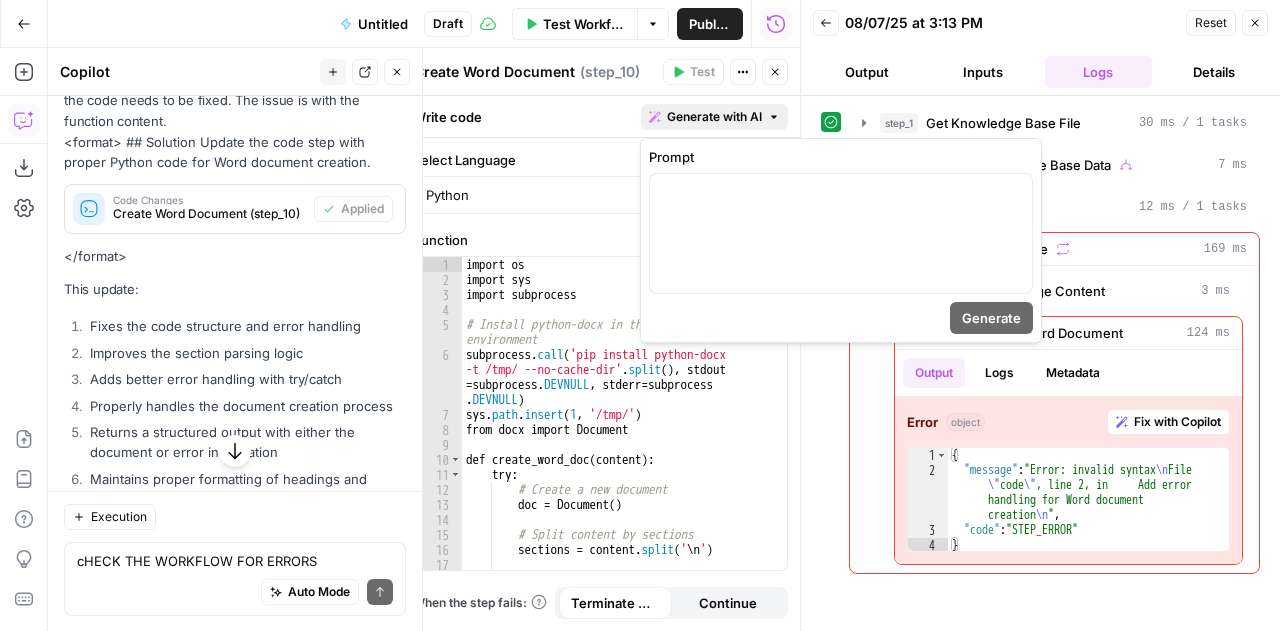 click on "Generate with AI" at bounding box center [714, 117] 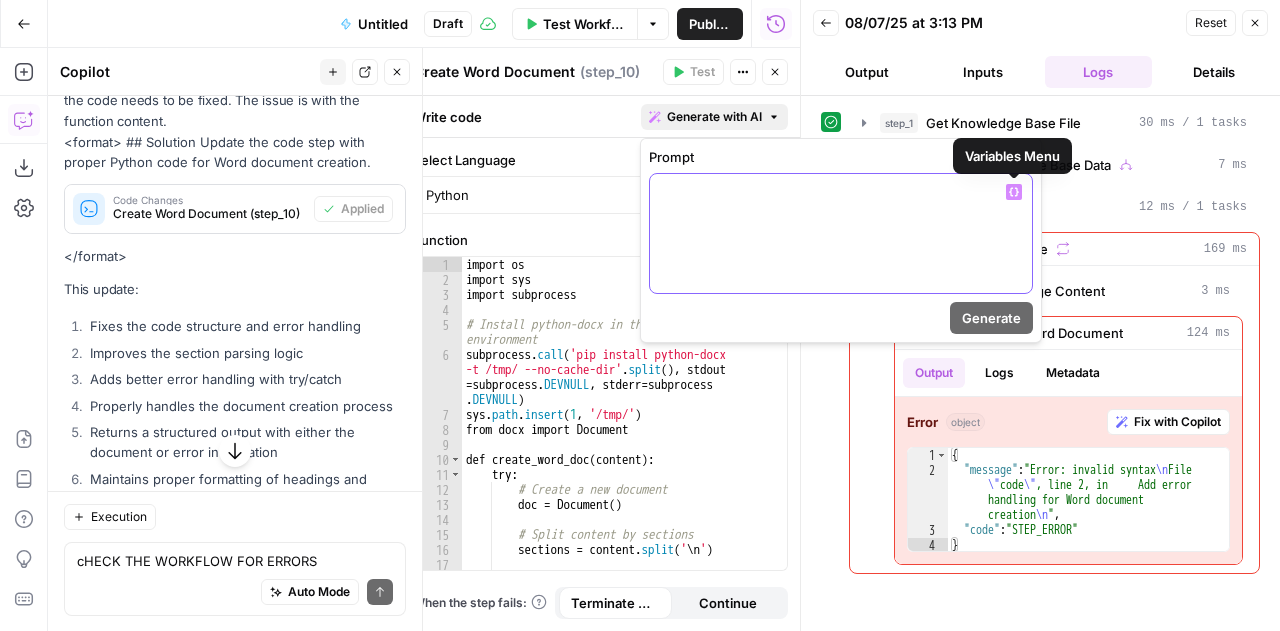 click on "Variables Menu" at bounding box center (1014, 192) 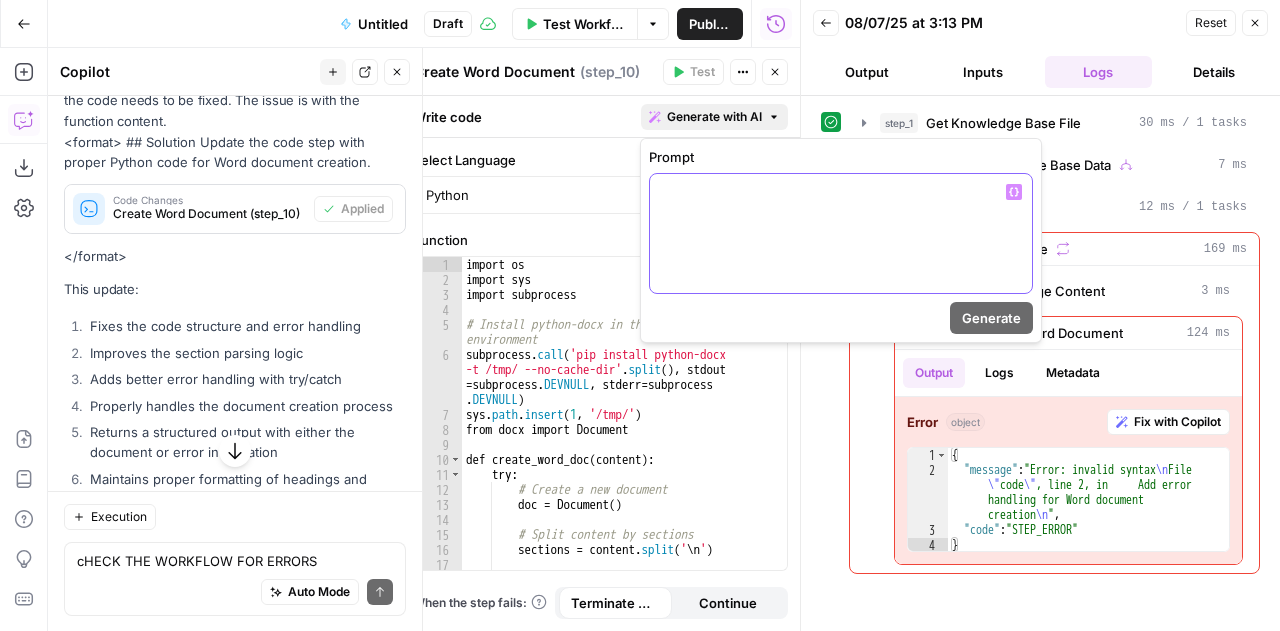 click at bounding box center (841, 233) 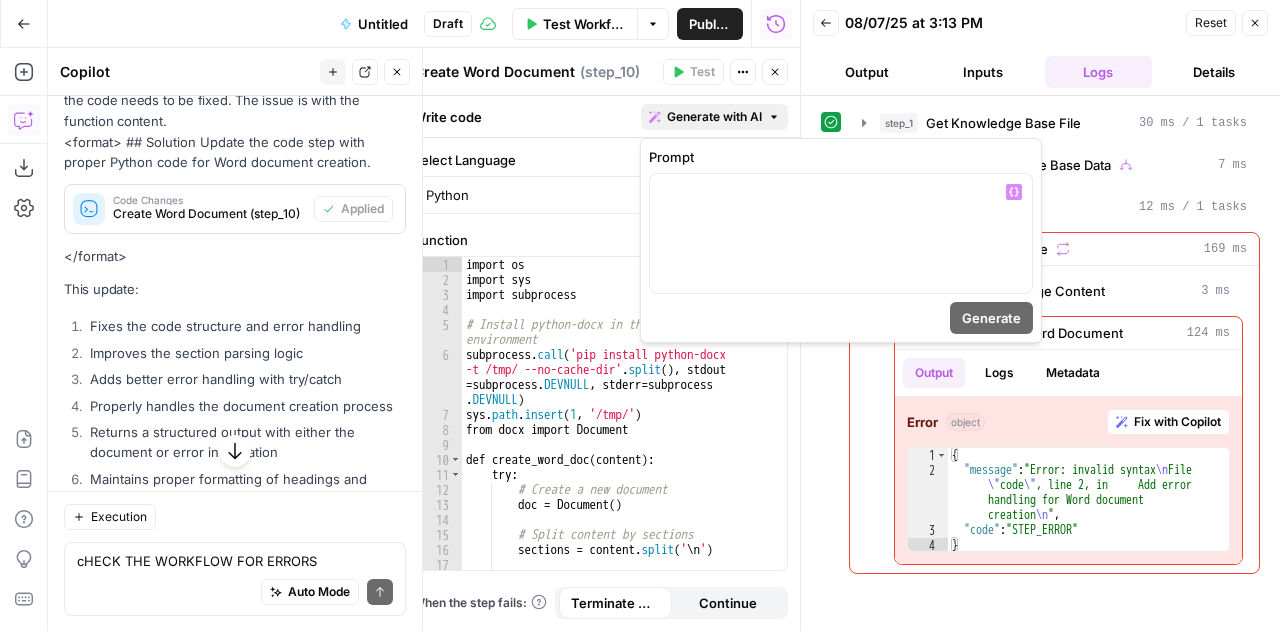 type on "**********" 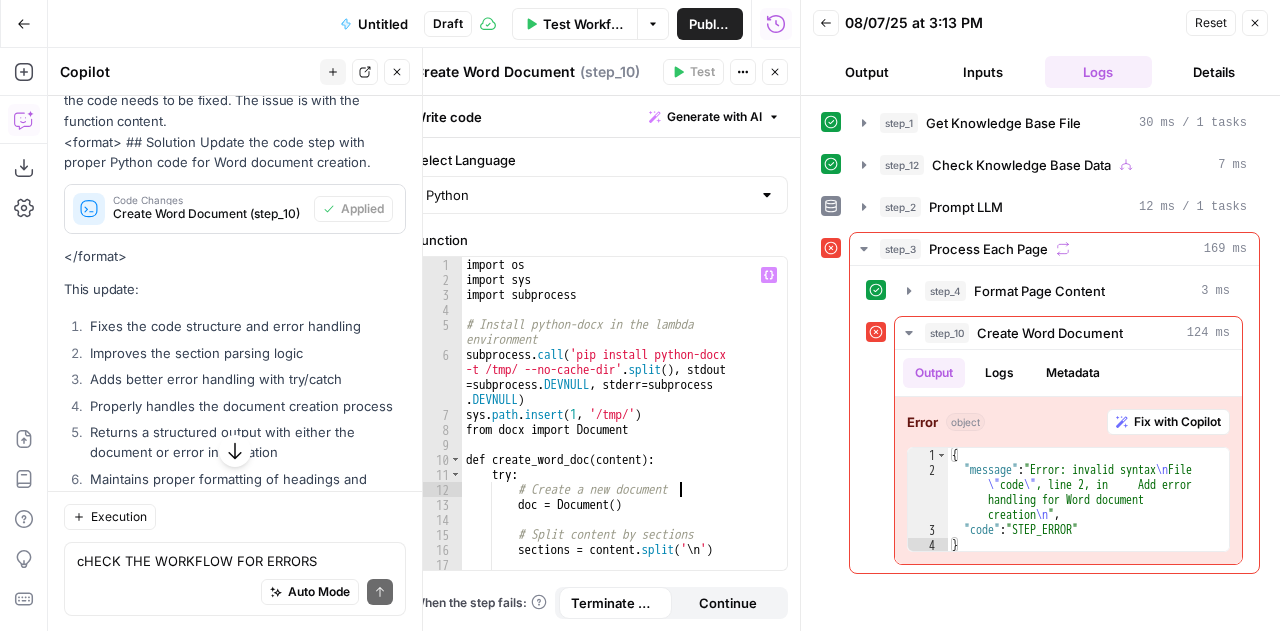 click on "import   os import   sys import   subprocess # Install python-docx in the lambda  environment subprocess . call ( 'pip install python-docx  -t /tmp/ --no-cache-dir' . split ( ) ,   stdout = subprocess . DEVNULL ,   stderr = subprocess . DEVNULL ) sys . path . insert ( 1 ,   '/tmp/' ) from   docx   import   Document def   create_word_doc ( content ) :      try :           # Create a new document           doc   =   Document ( )                     # Split content by sections           sections   =   content . split ( ' \n ' )                     for   section   in   sections :" at bounding box center [617, 429] 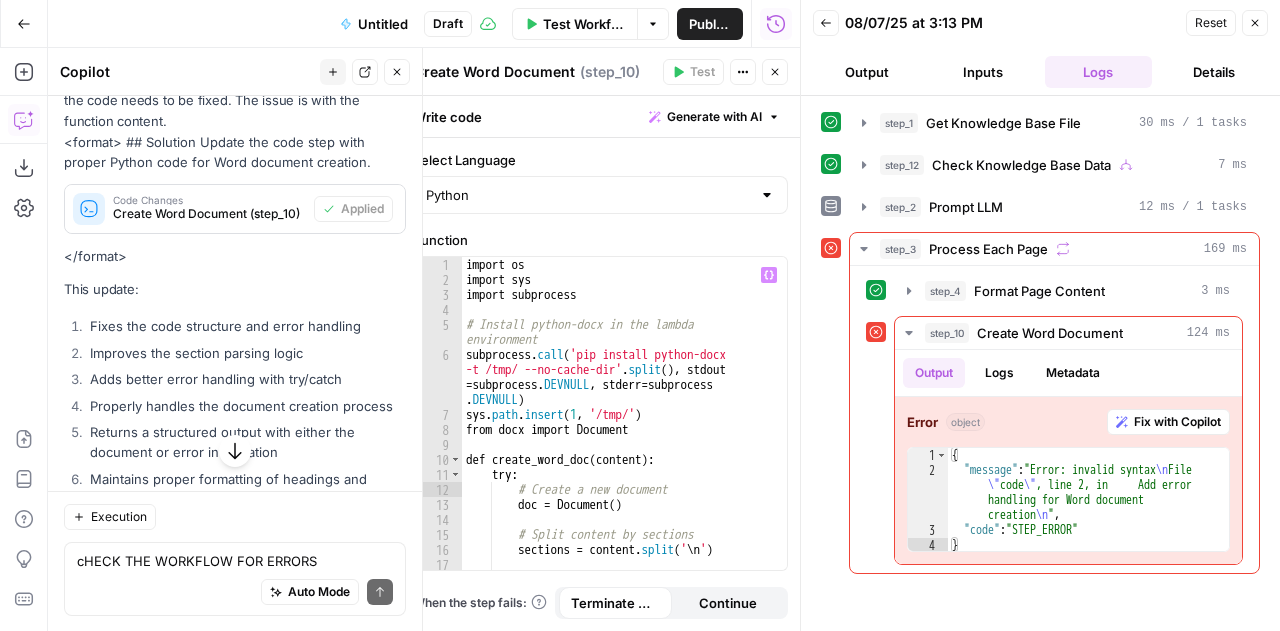 click on "Close" at bounding box center (1255, 23) 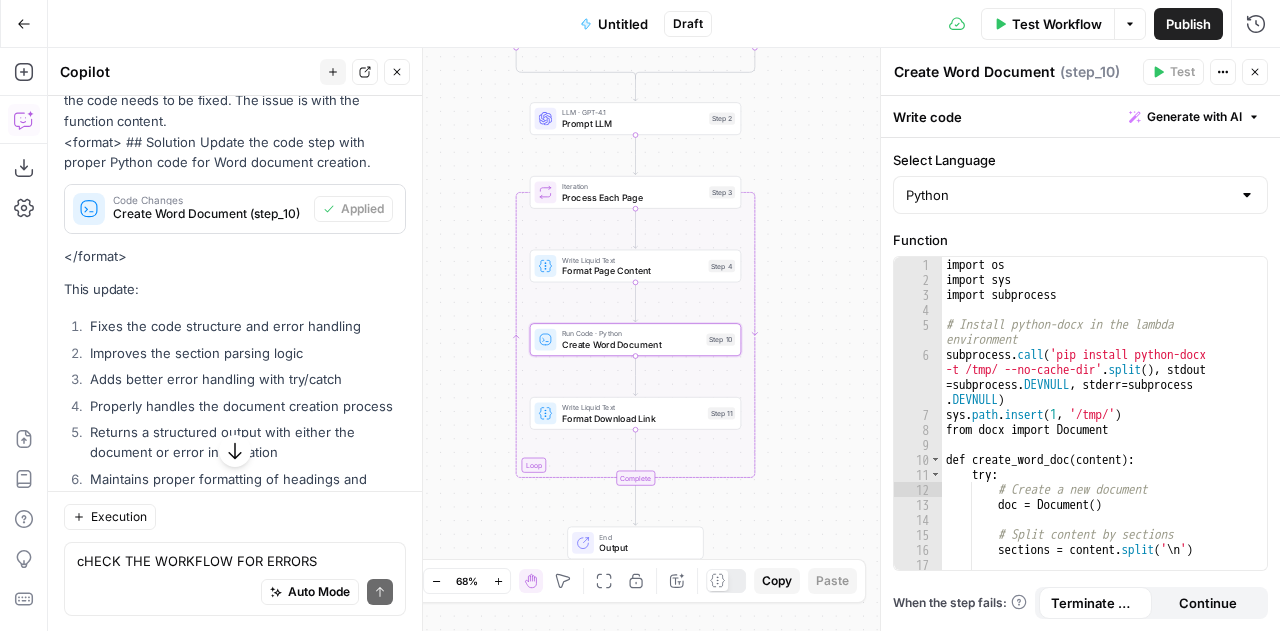click on "Close" at bounding box center (1255, 72) 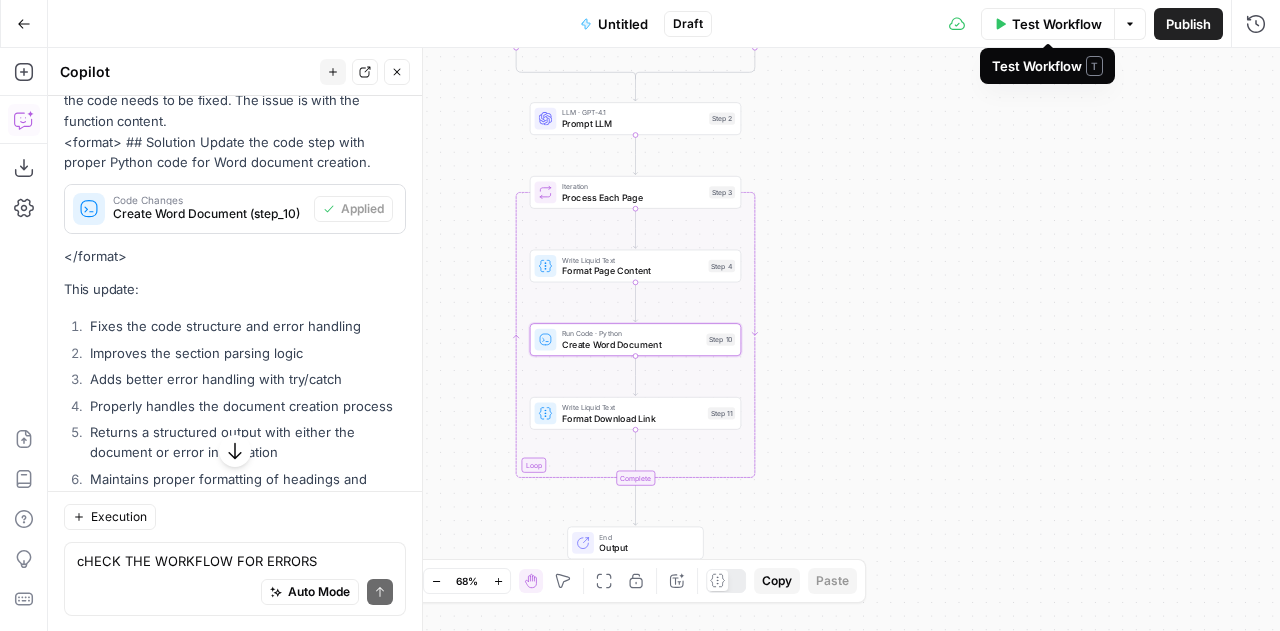 click on "Test Workflow" at bounding box center (1057, 24) 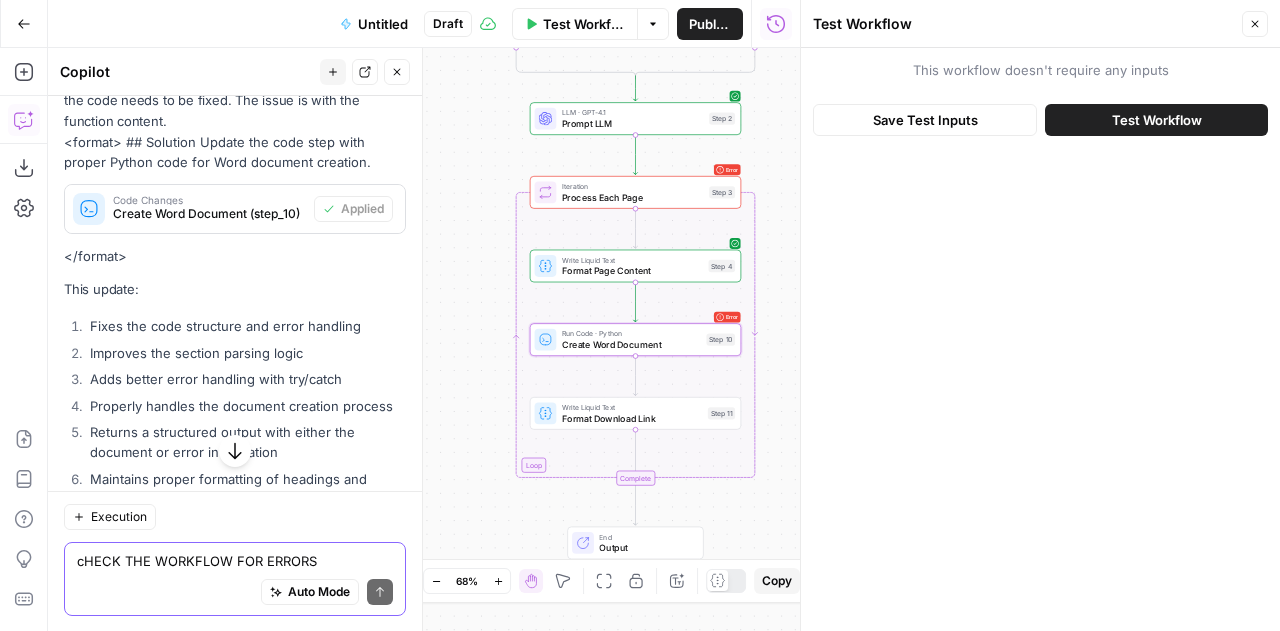 click on "cHECK THE WORKFLOW FOR ERRORS" at bounding box center (235, 560) 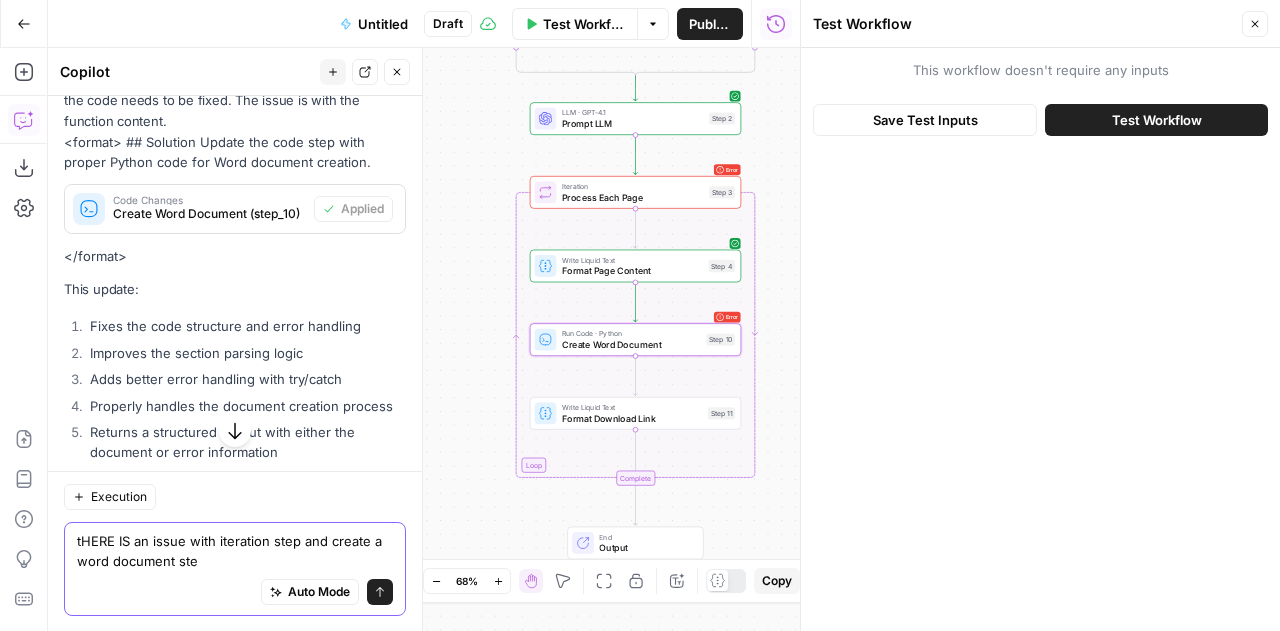type on "tHERE IS an issue with iteration step and create a word document step" 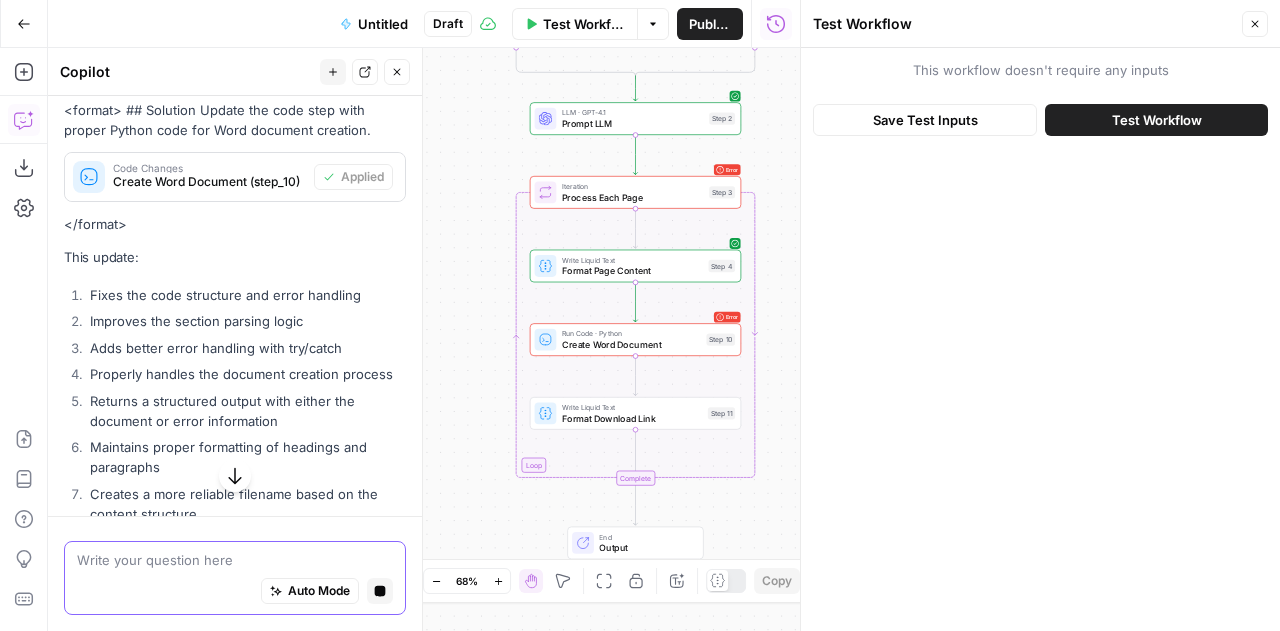 scroll, scrollTop: 9332, scrollLeft: 0, axis: vertical 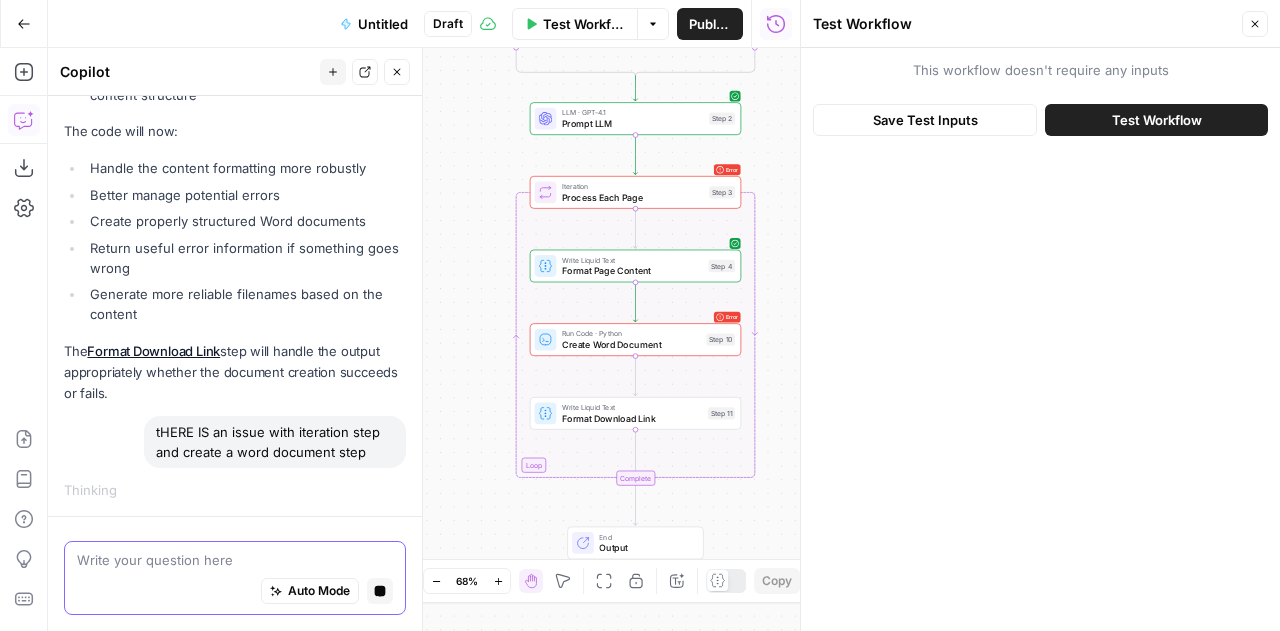 click at bounding box center [235, 560] 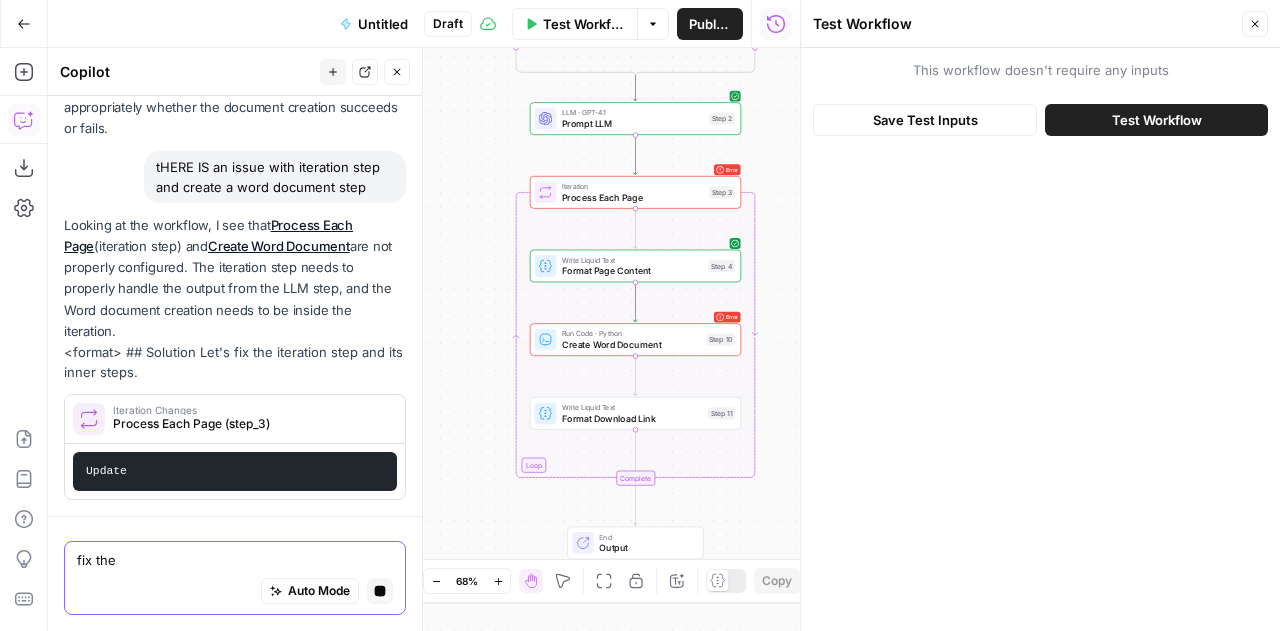 scroll, scrollTop: 9540, scrollLeft: 0, axis: vertical 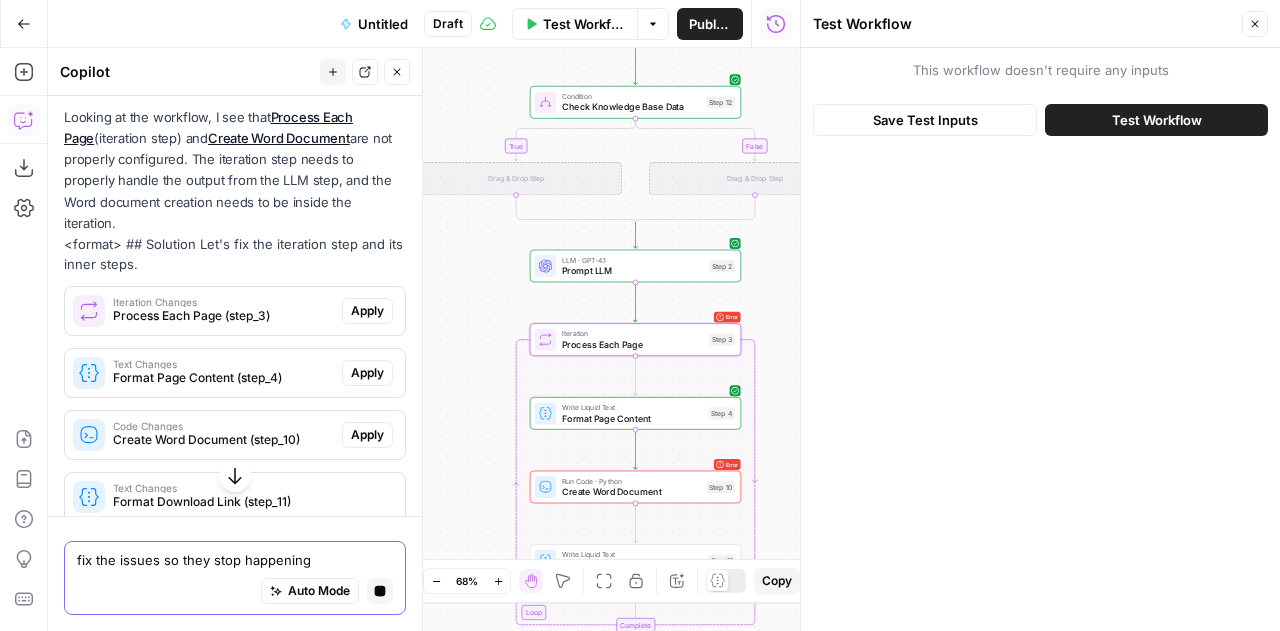 type on "fix the issues so they stop happening" 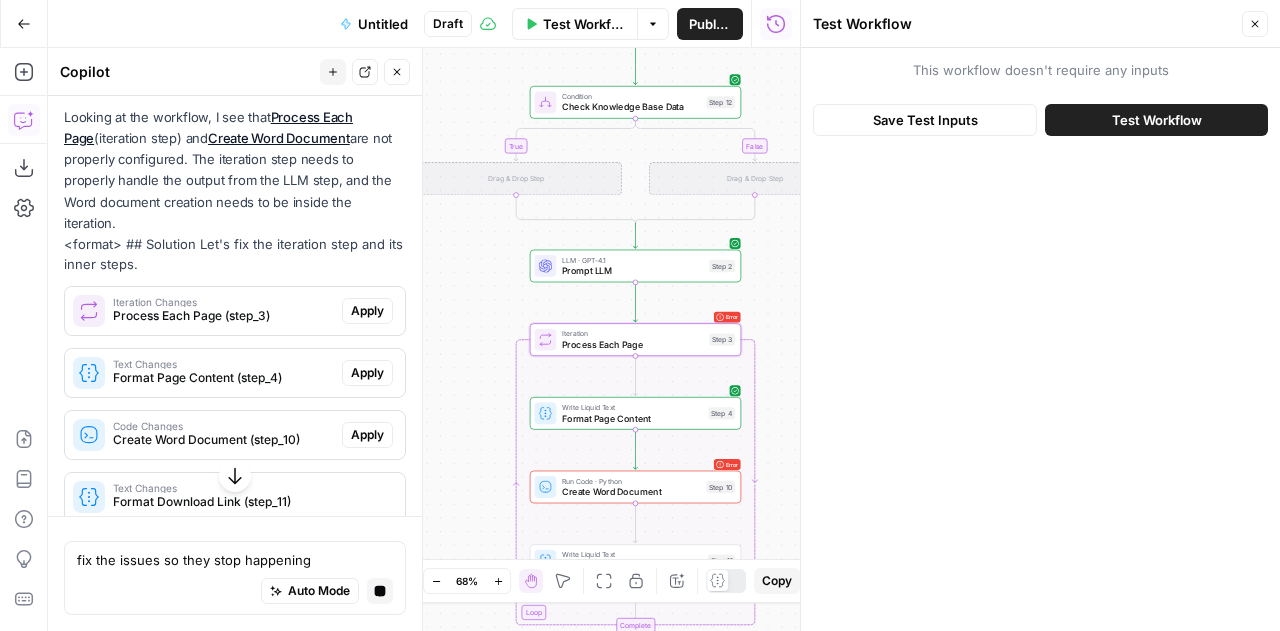 click on "Apply" at bounding box center (367, 311) 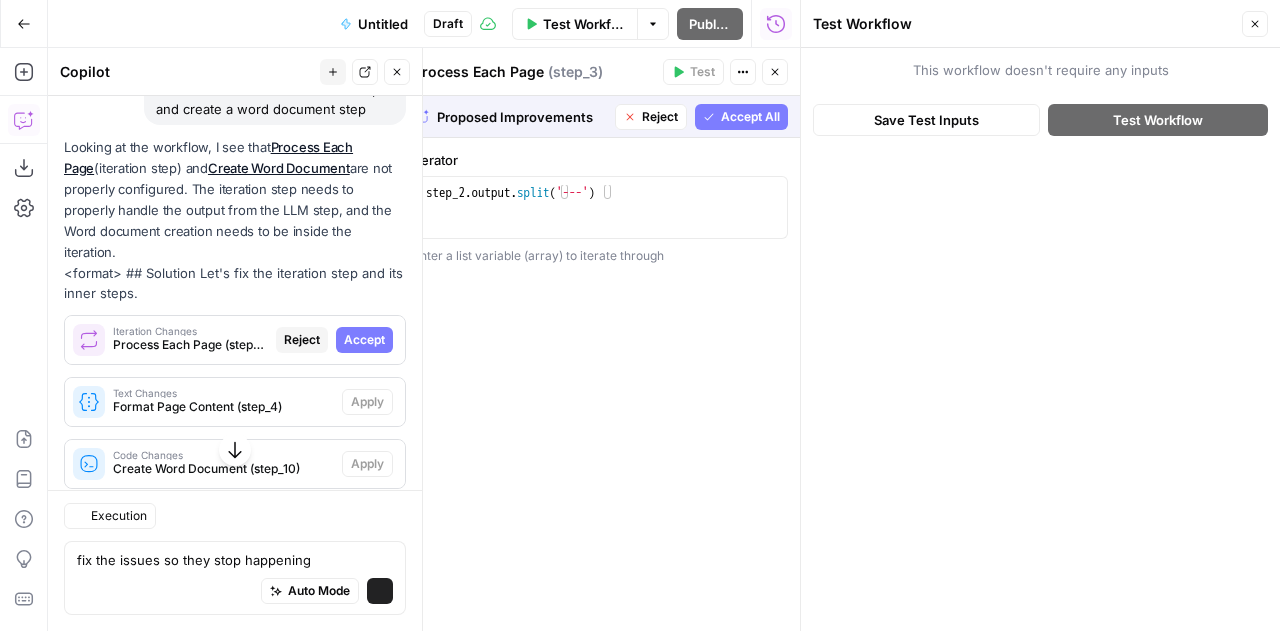 scroll, scrollTop: 9570, scrollLeft: 0, axis: vertical 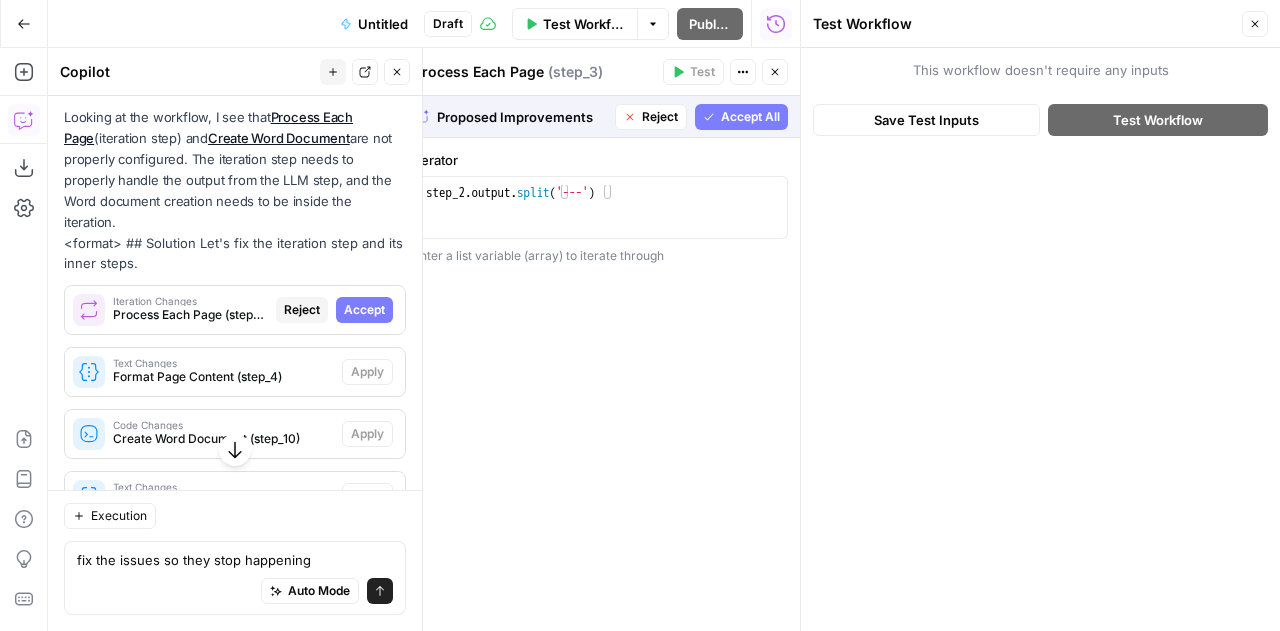 click on "Accept All" at bounding box center [750, 117] 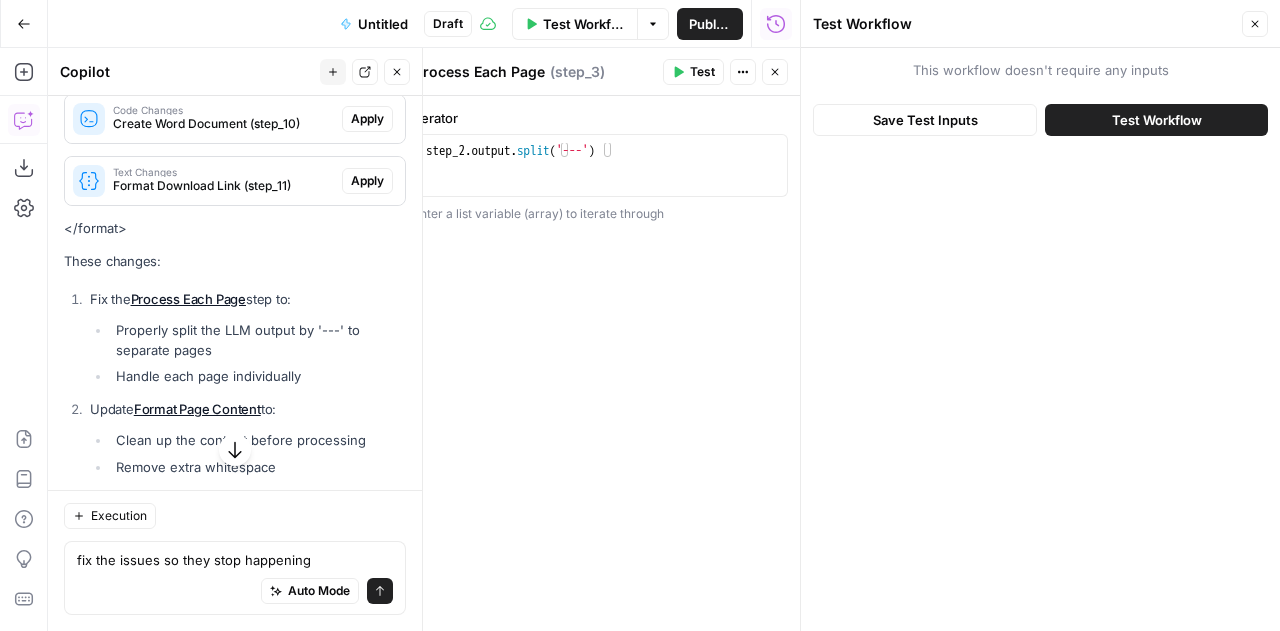 scroll, scrollTop: 10268, scrollLeft: 0, axis: vertical 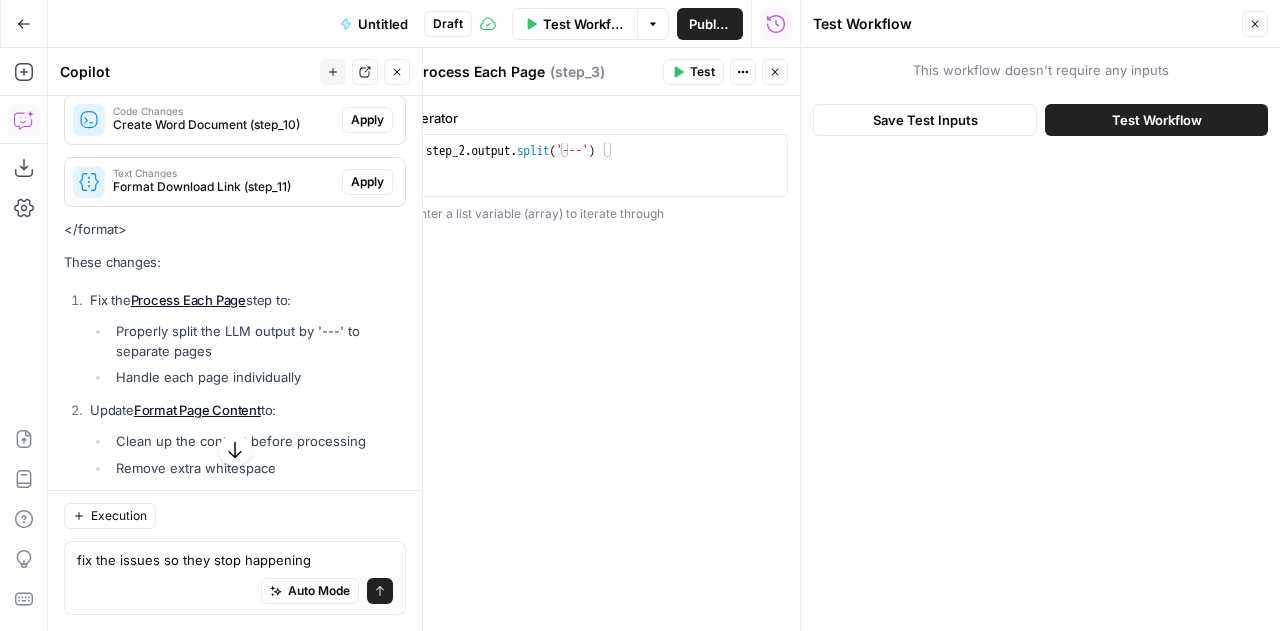 click on "Apply" at bounding box center (367, 58) 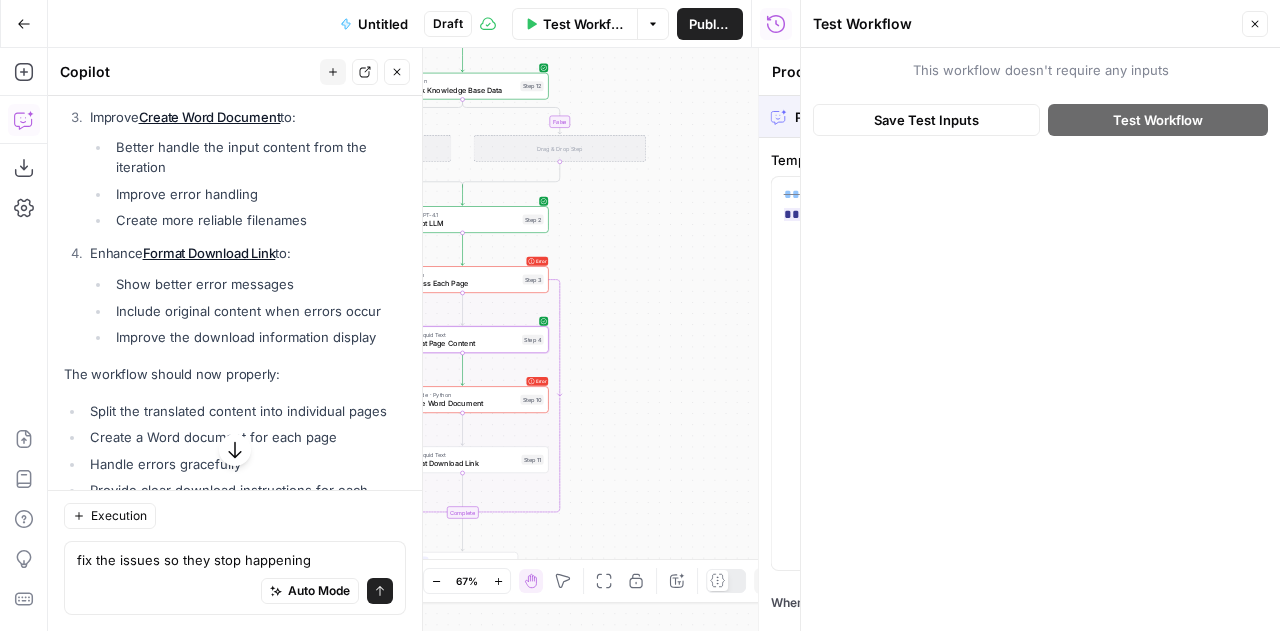 type on "Format Page Content" 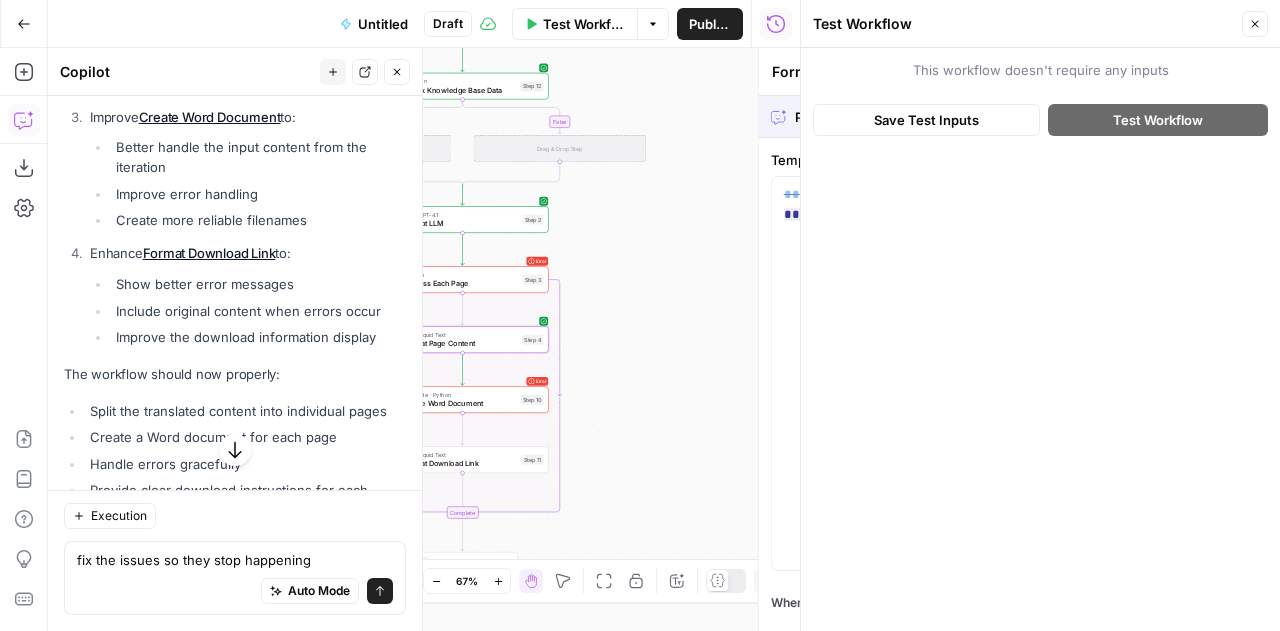 scroll, scrollTop: 9884, scrollLeft: 0, axis: vertical 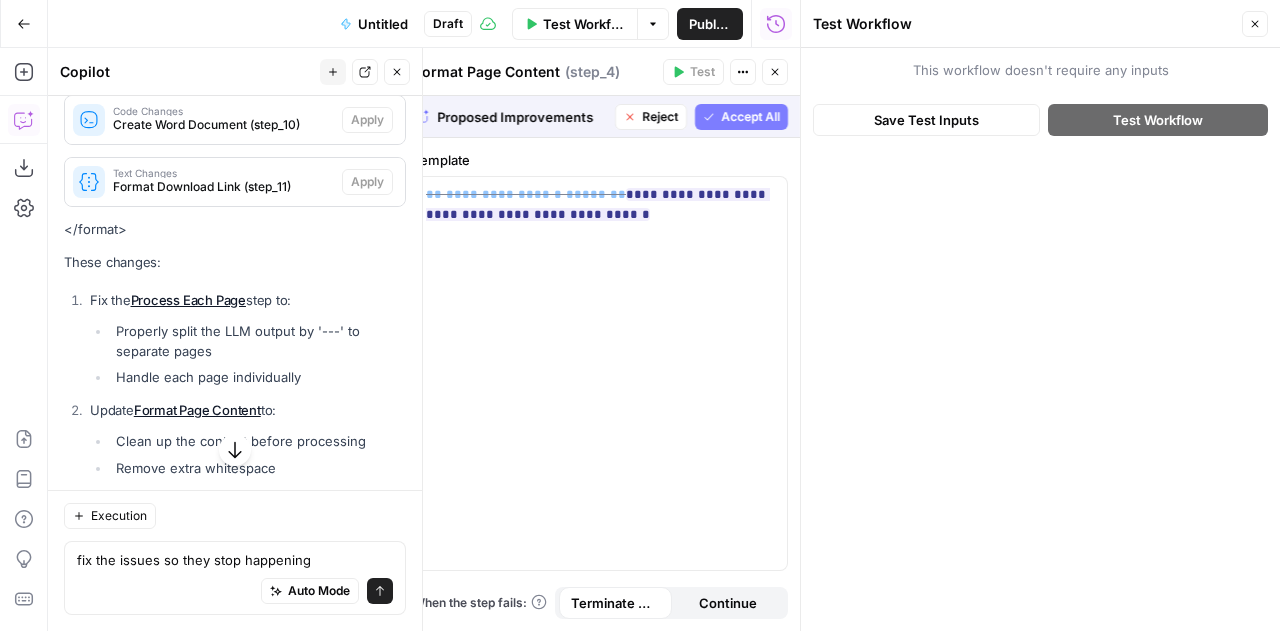 click on "Accept" at bounding box center [364, 58] 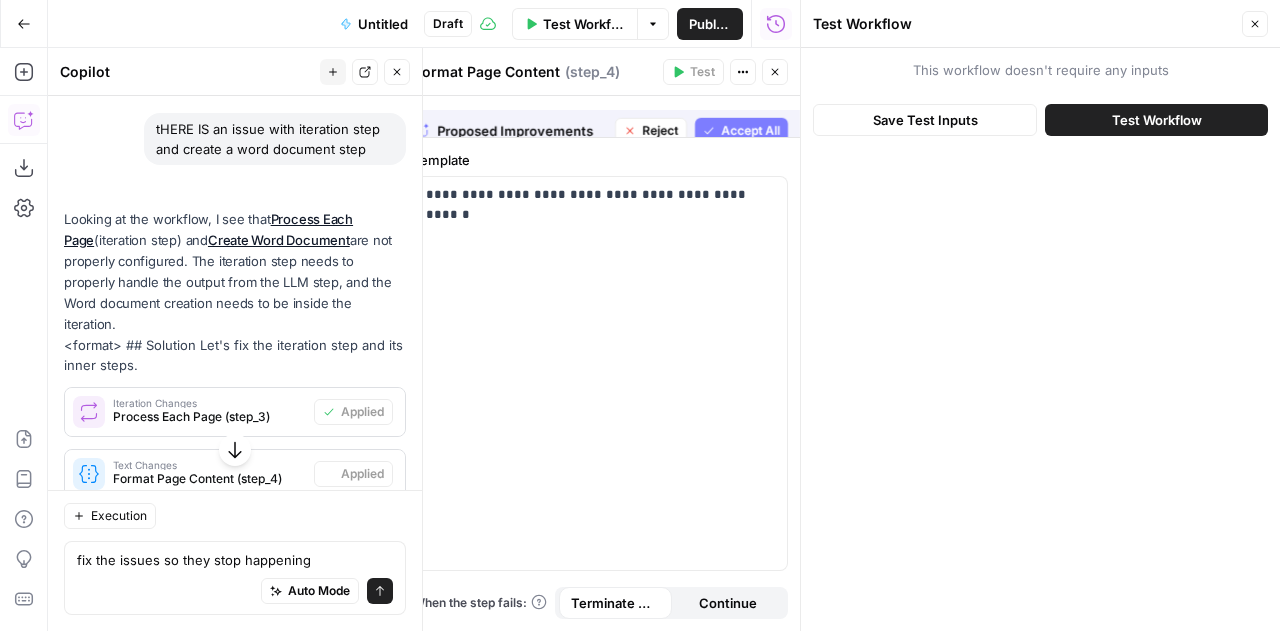 scroll, scrollTop: 10300, scrollLeft: 0, axis: vertical 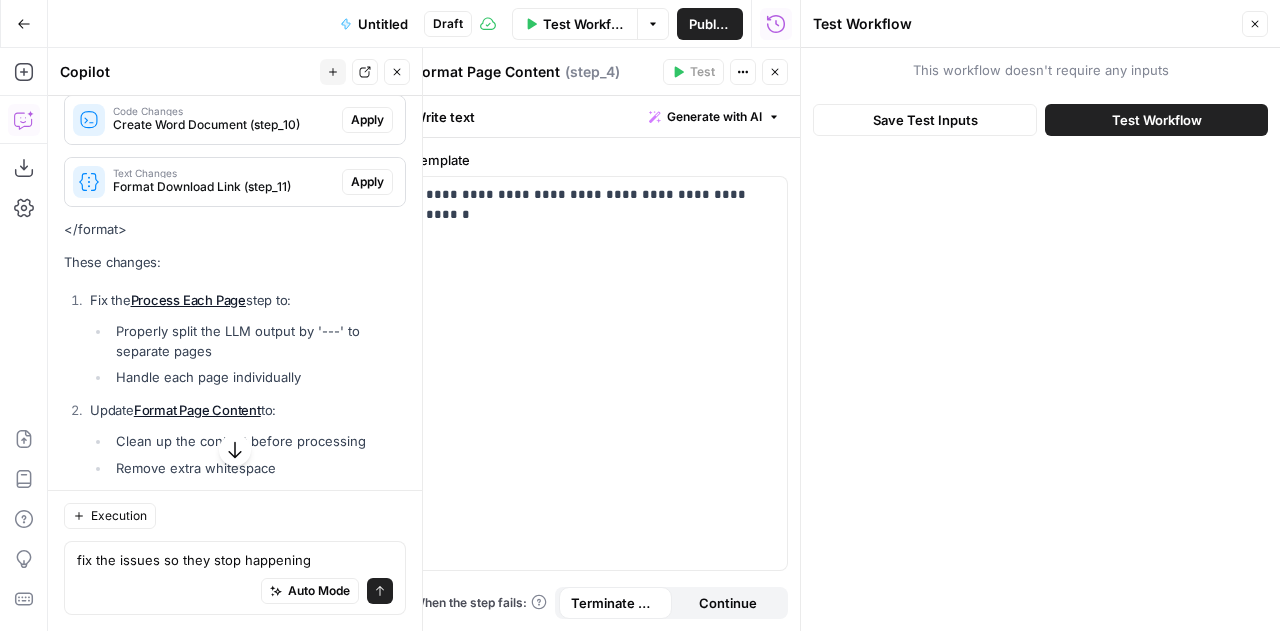click on "Apply" at bounding box center [367, 120] 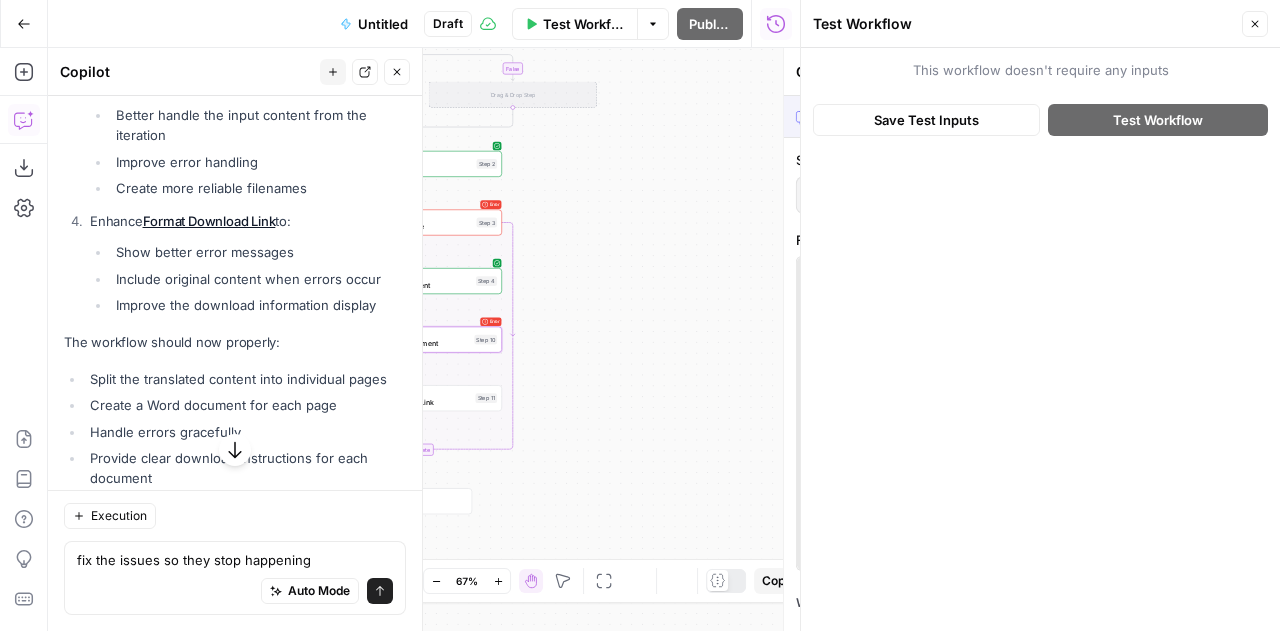 scroll, scrollTop: 9884, scrollLeft: 0, axis: vertical 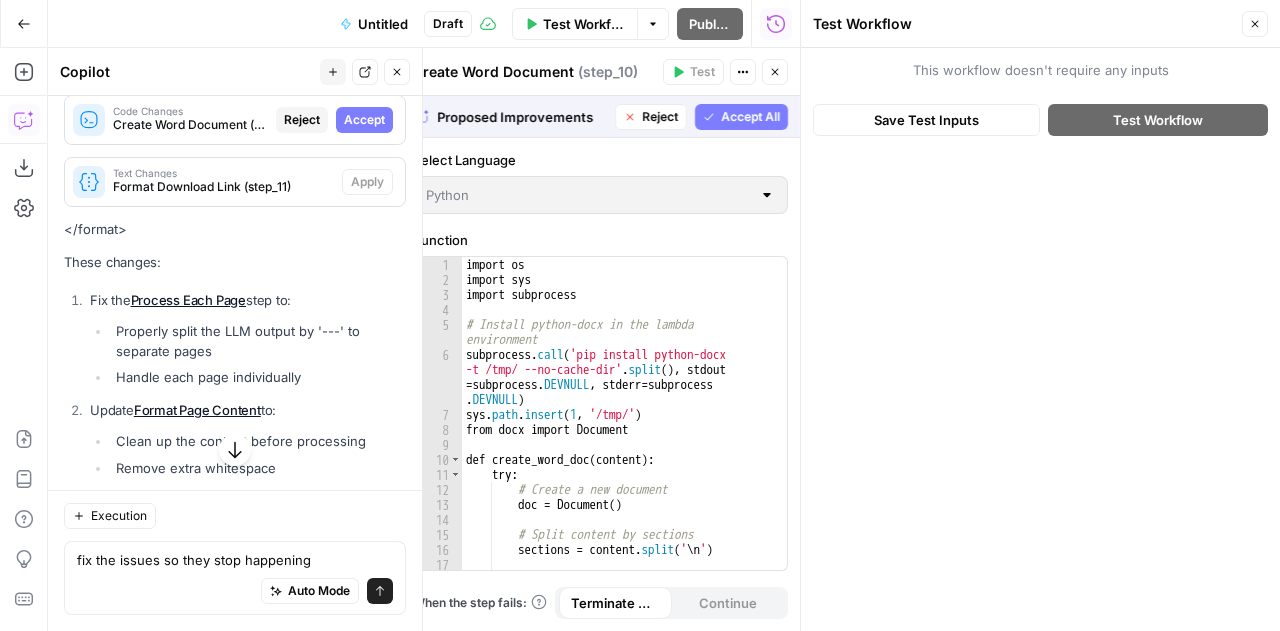 click on "Accept" at bounding box center [364, 120] 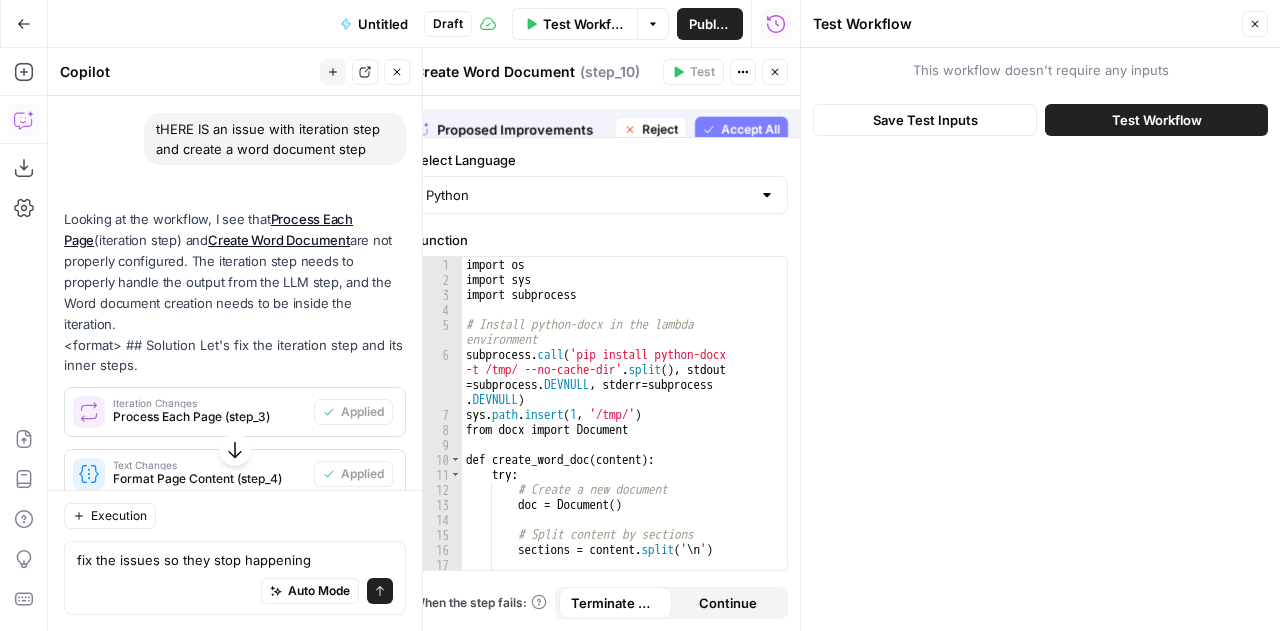 scroll, scrollTop: 10300, scrollLeft: 0, axis: vertical 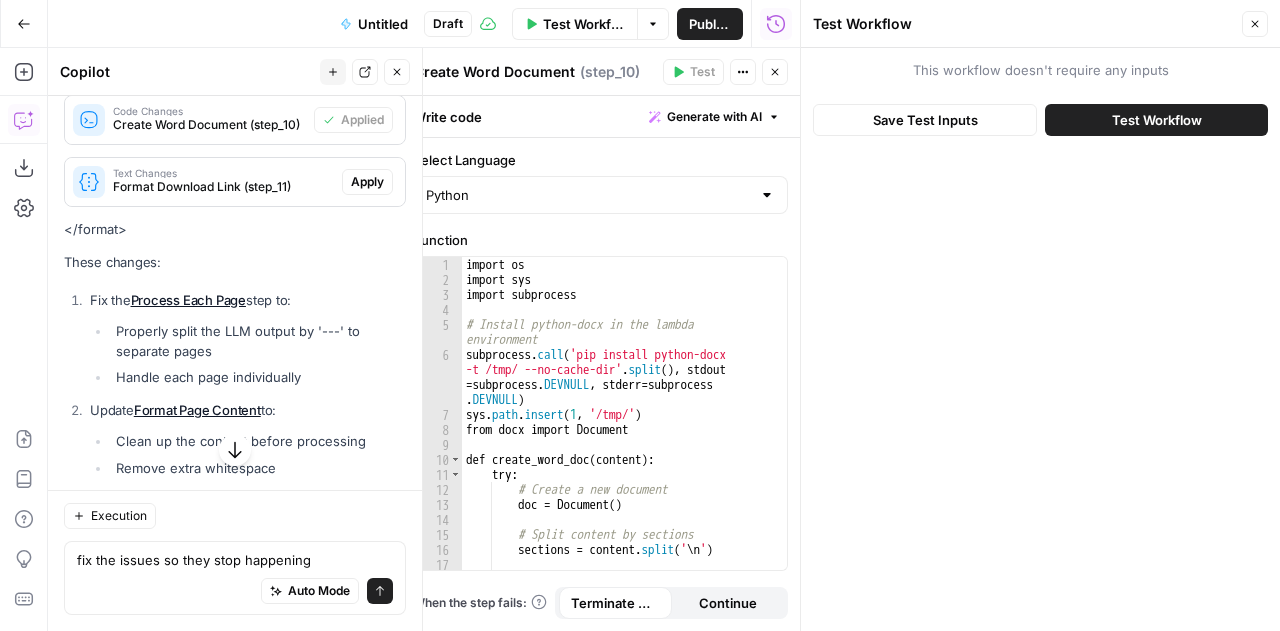 click on "Apply" at bounding box center (367, 182) 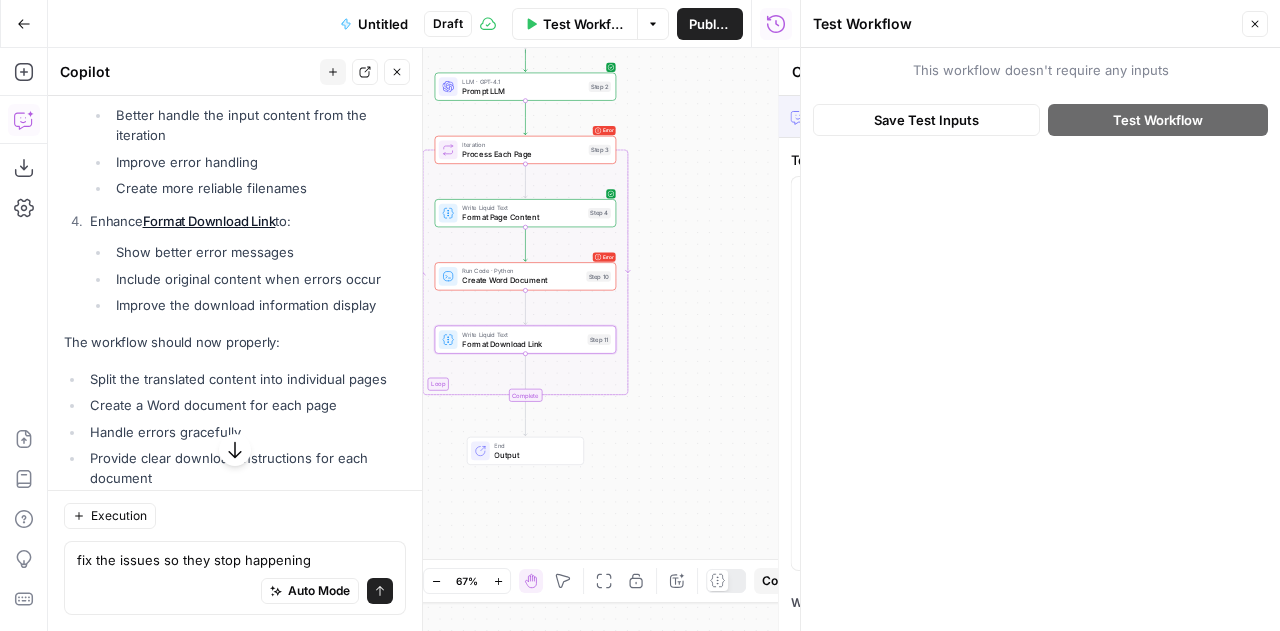 type on "Format Download Link" 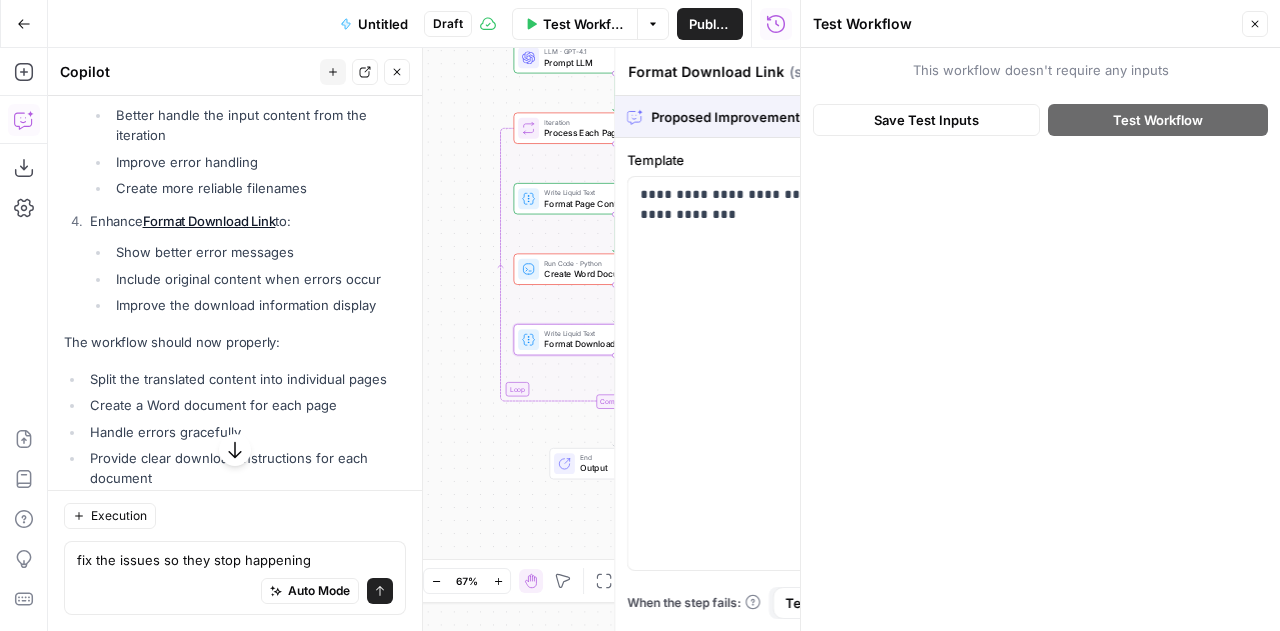scroll, scrollTop: 9884, scrollLeft: 0, axis: vertical 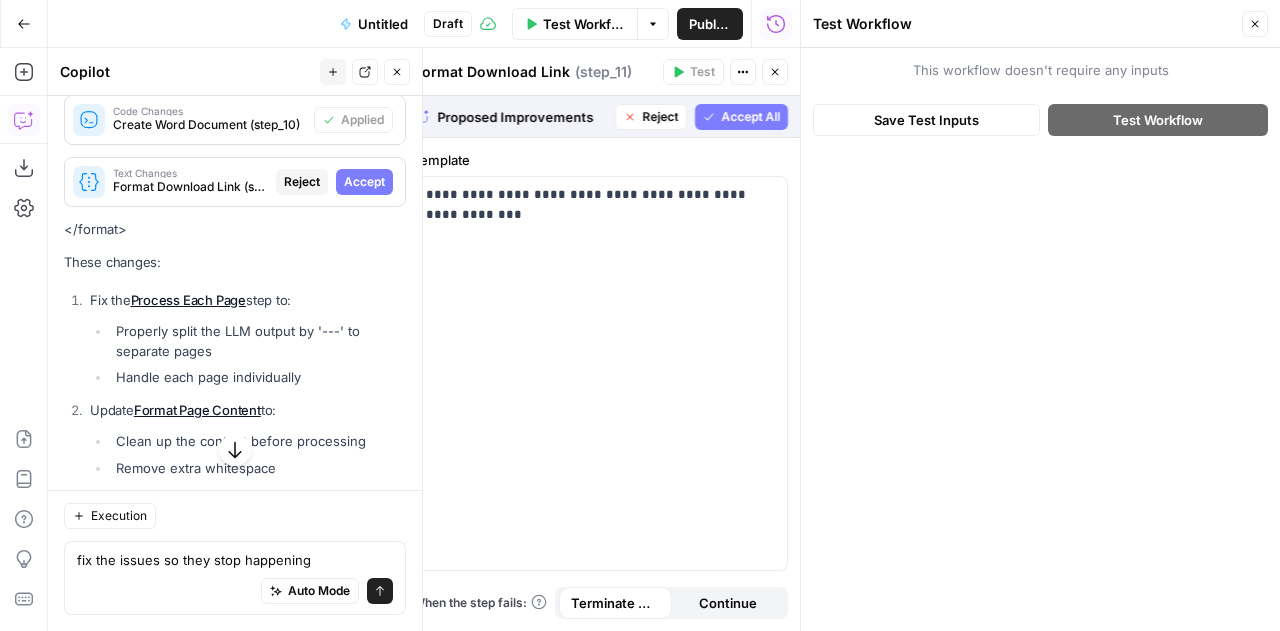 click on "Accept" at bounding box center [364, 182] 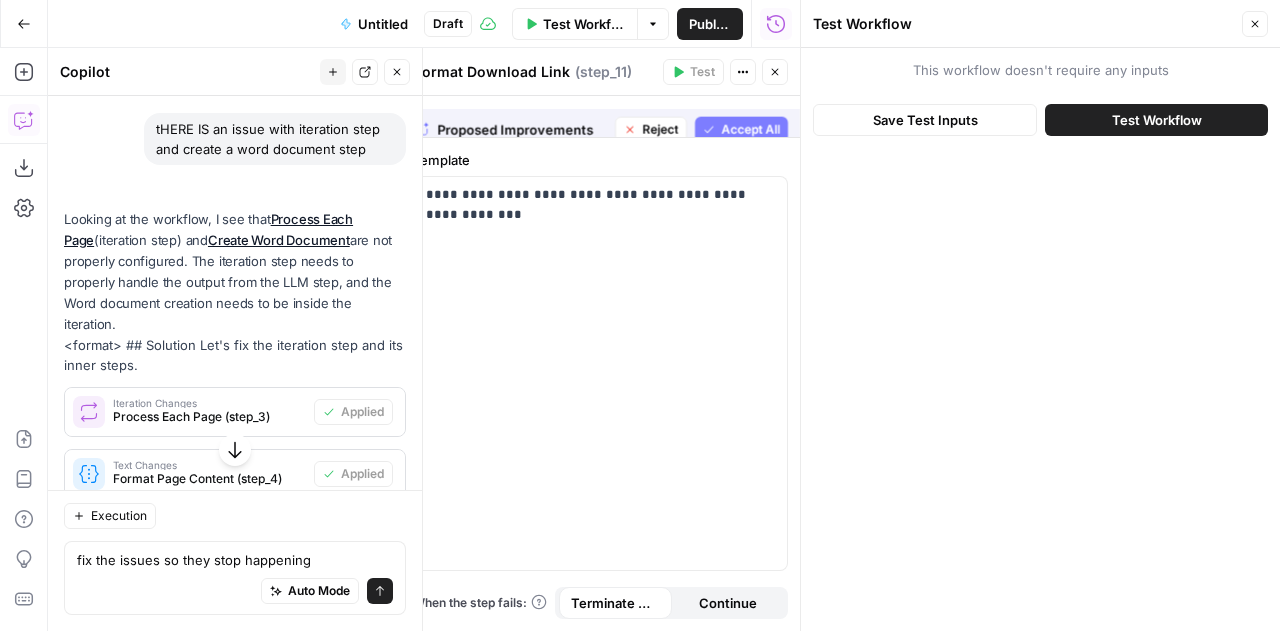 scroll, scrollTop: 10300, scrollLeft: 0, axis: vertical 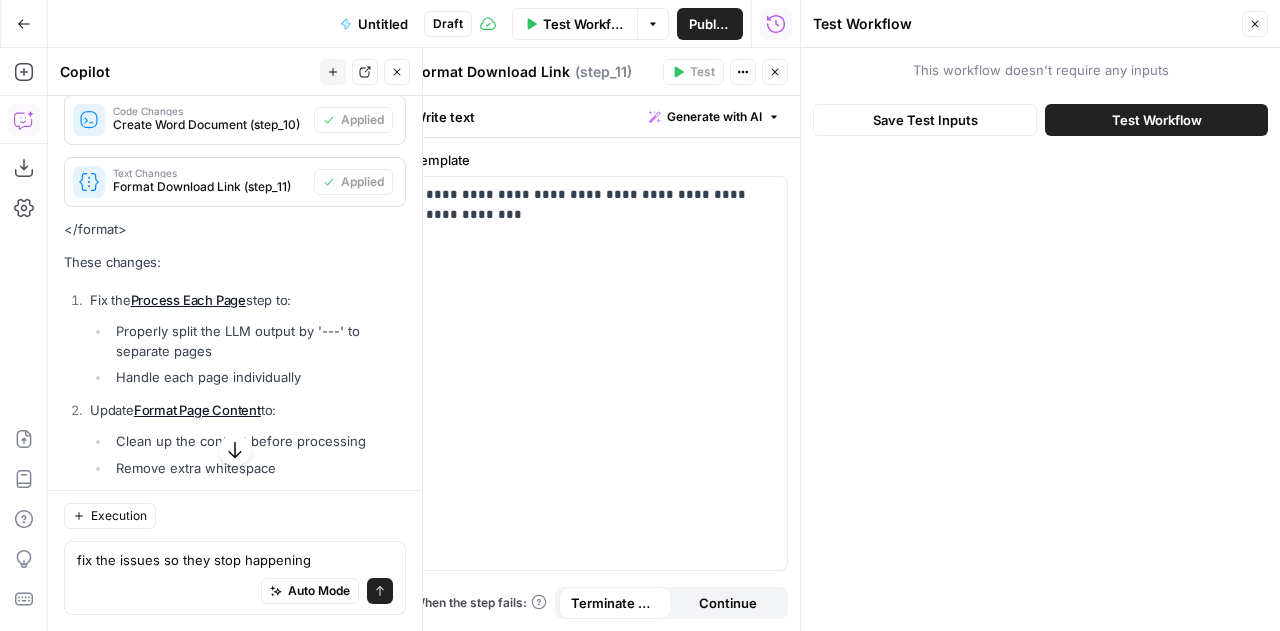 click on "Test Workflow" at bounding box center [584, 24] 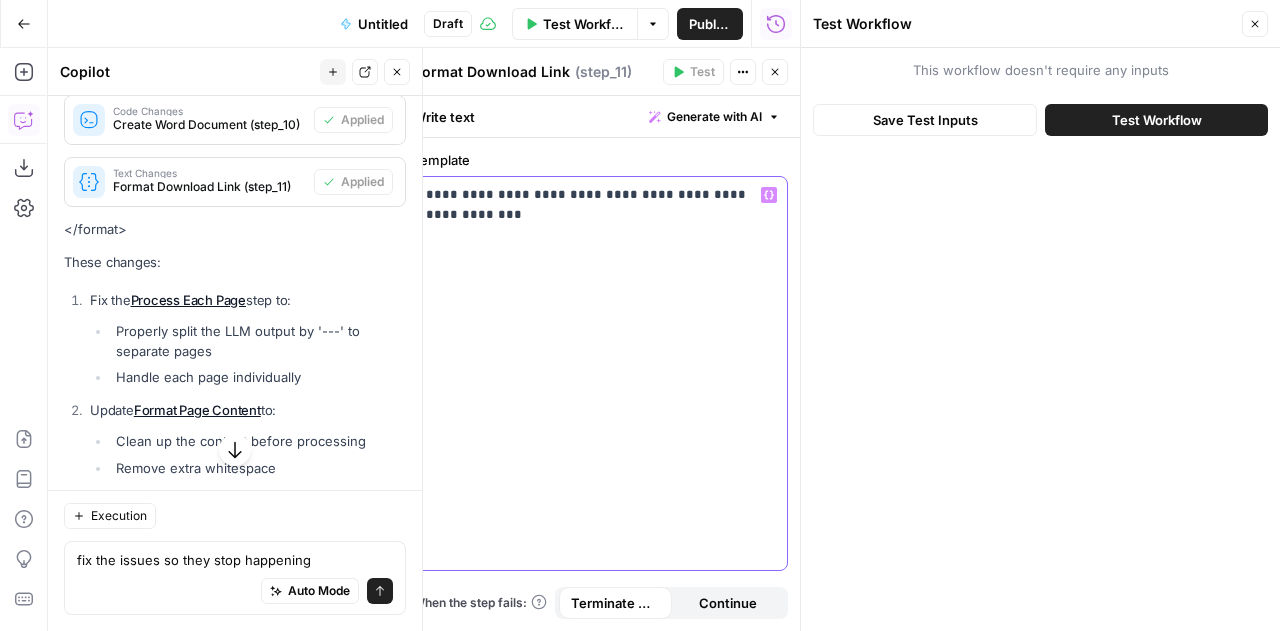 click on "**********" at bounding box center (600, 373) 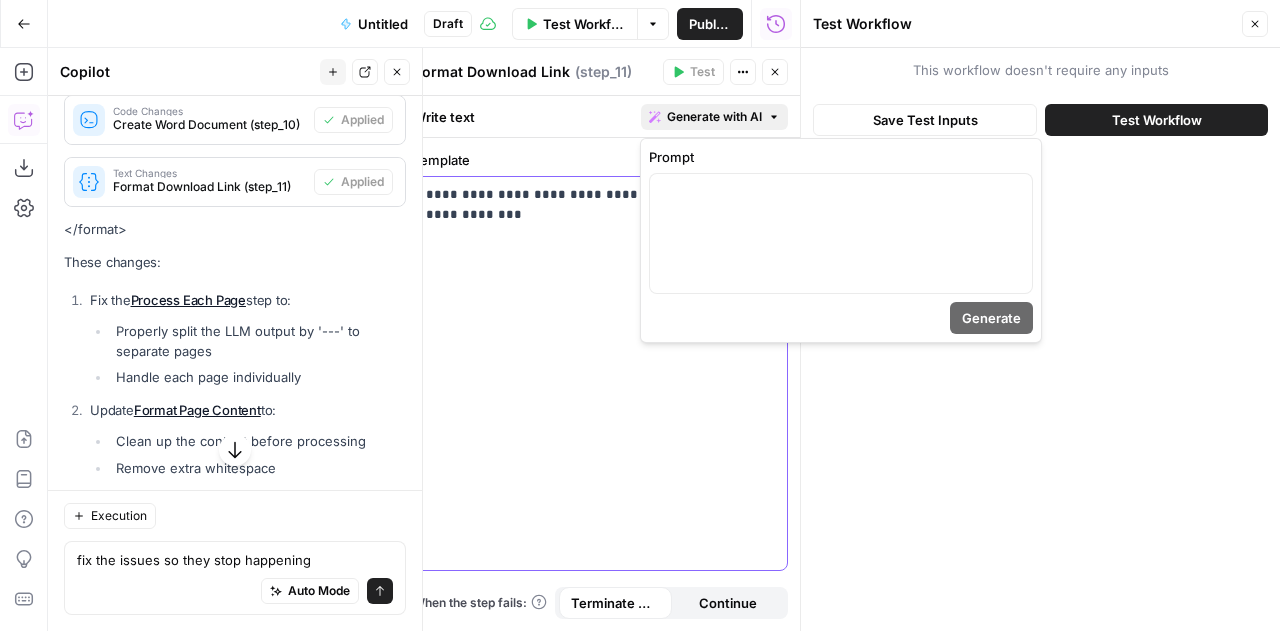 click on "Generate with AI" at bounding box center [714, 117] 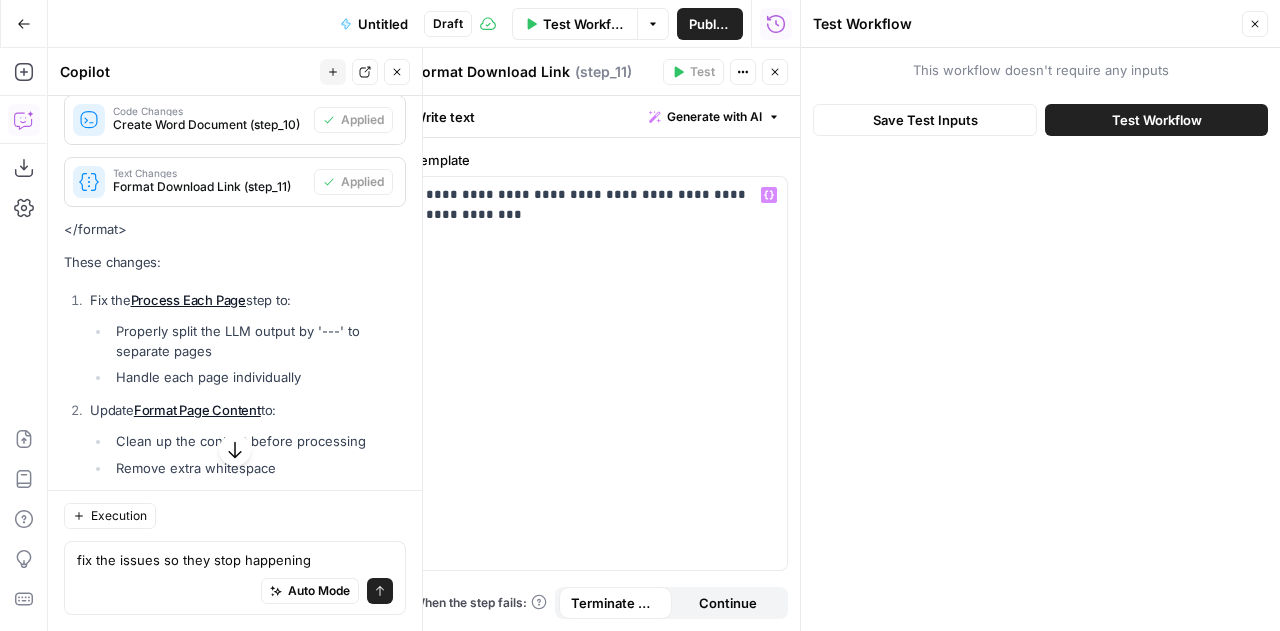 click on "Generate with AI" at bounding box center [714, 117] 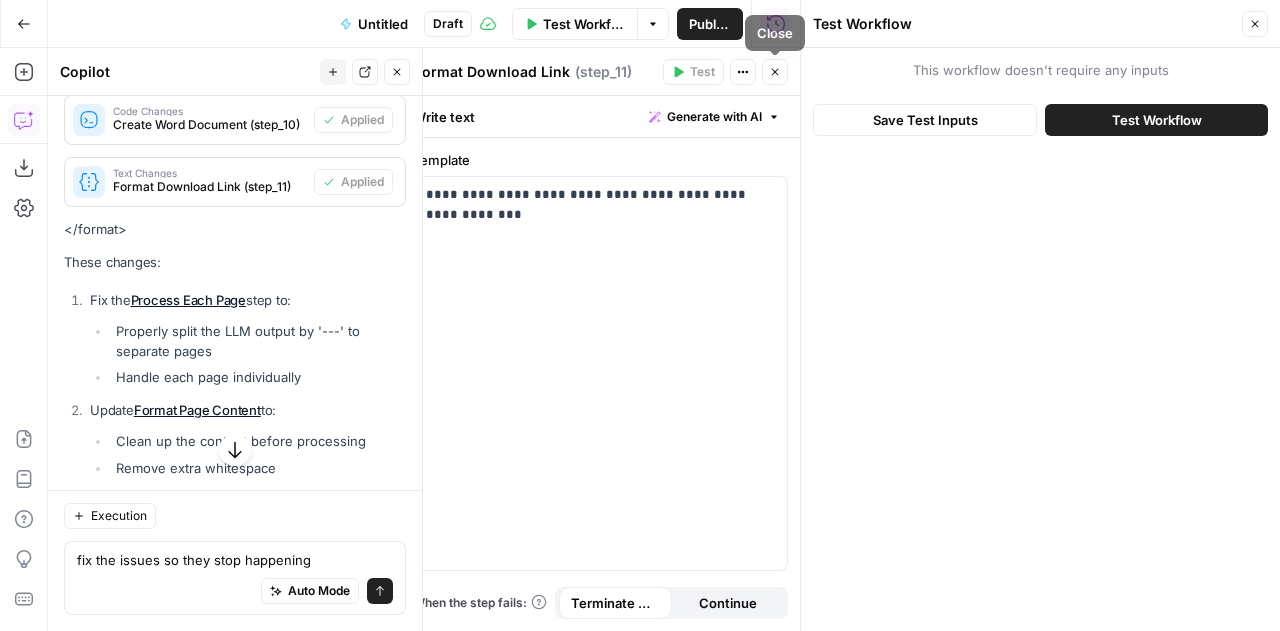 click 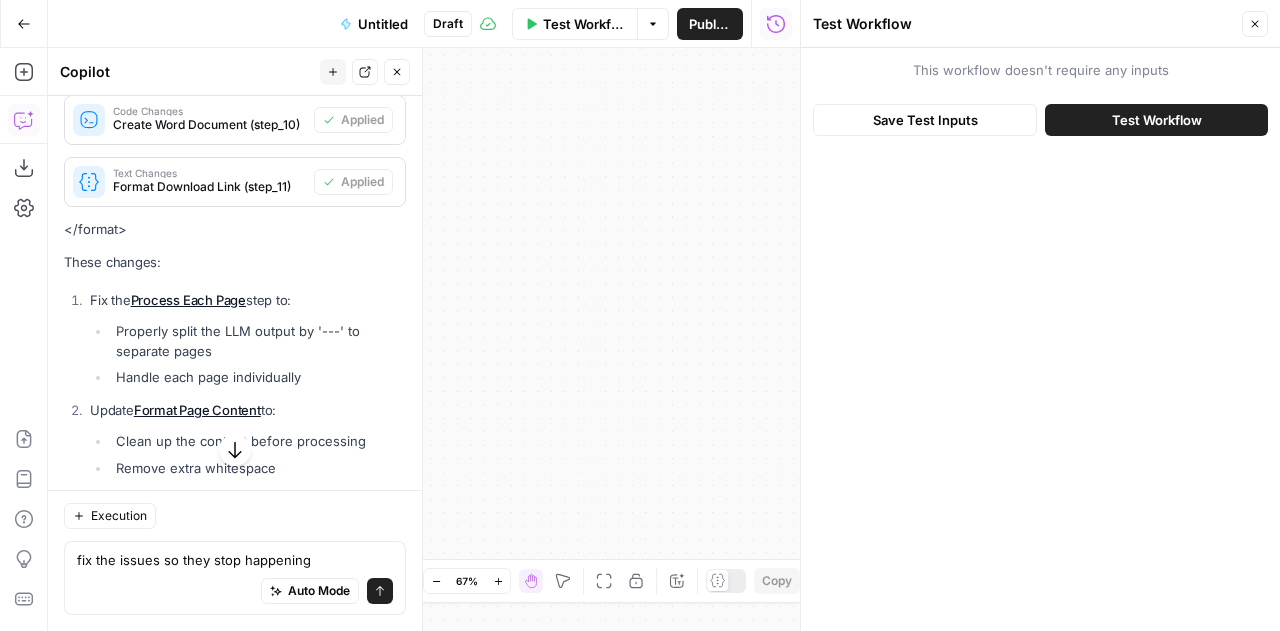 click on "Test Workflow" at bounding box center [584, 24] 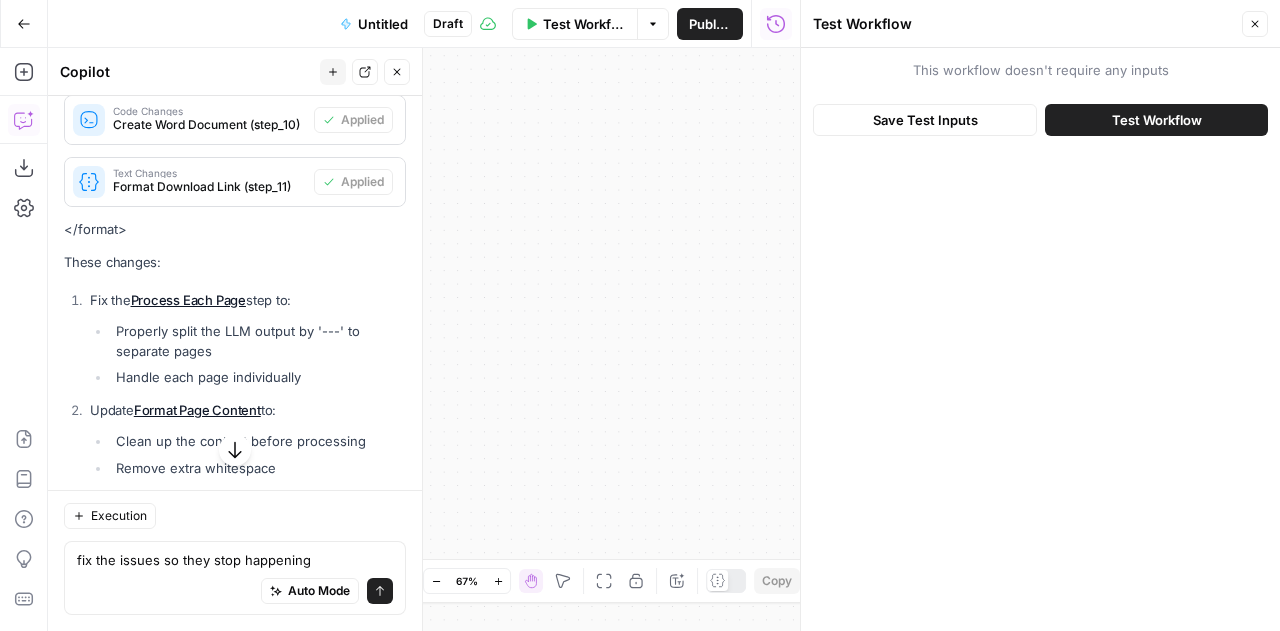 click on "Test Workflow" at bounding box center [1157, 120] 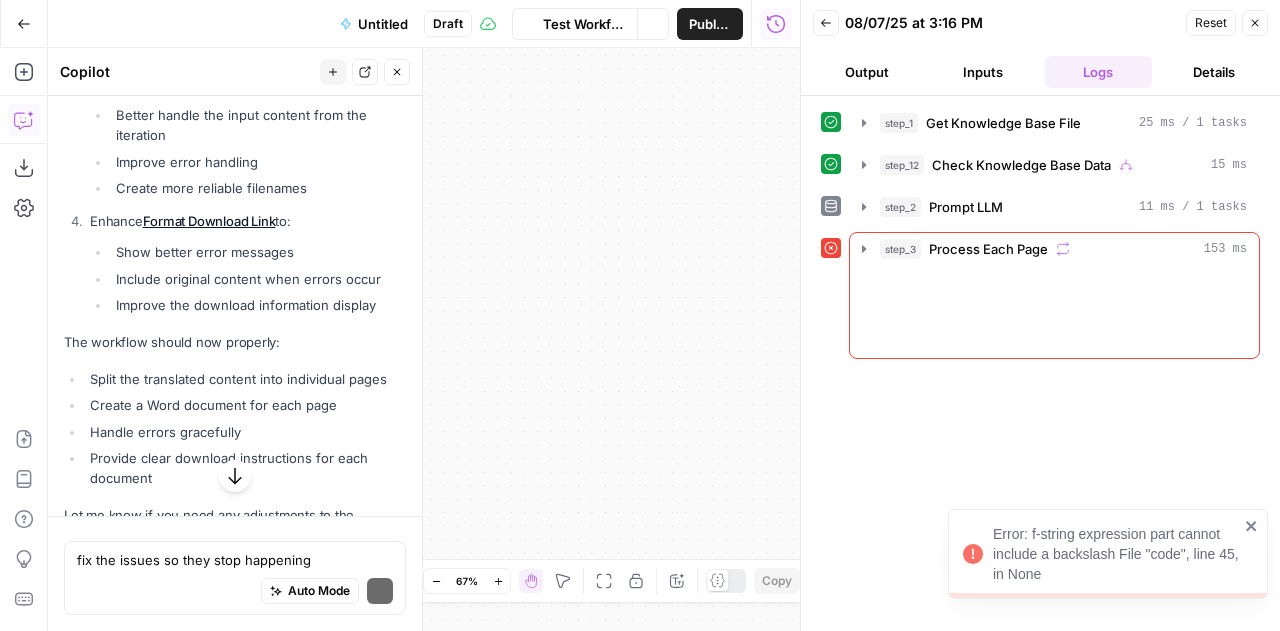 scroll, scrollTop: 10300, scrollLeft: 0, axis: vertical 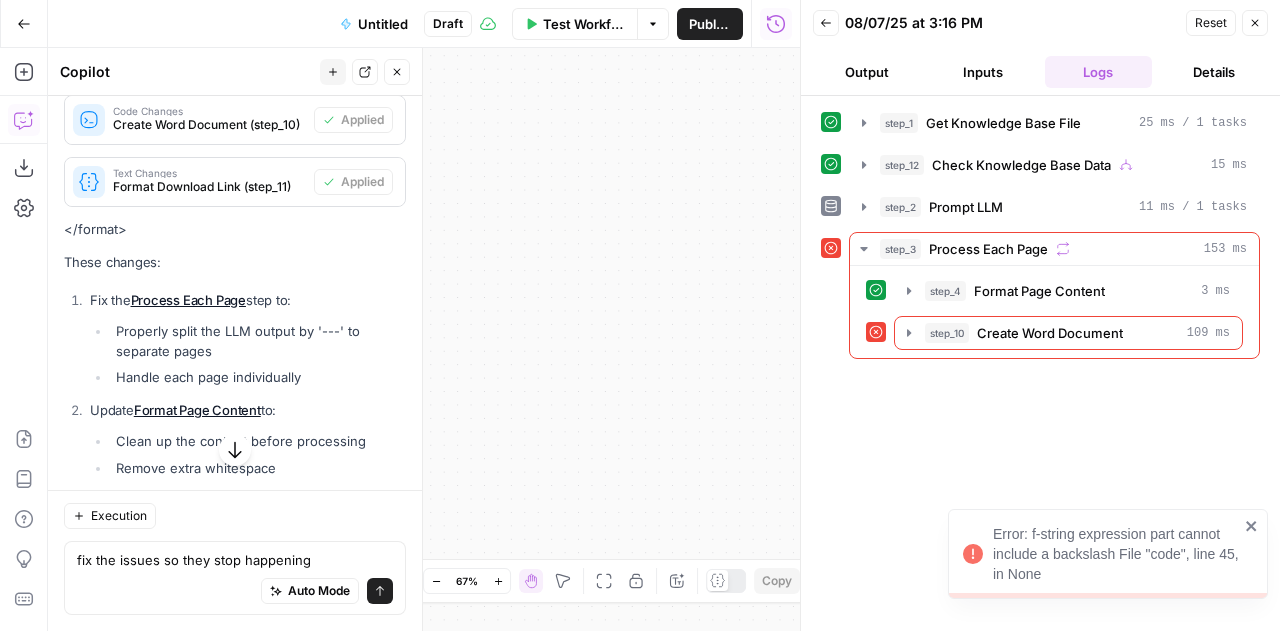 drag, startPoint x: 1044, startPoint y: 567, endPoint x: 992, endPoint y: 539, distance: 59.05929 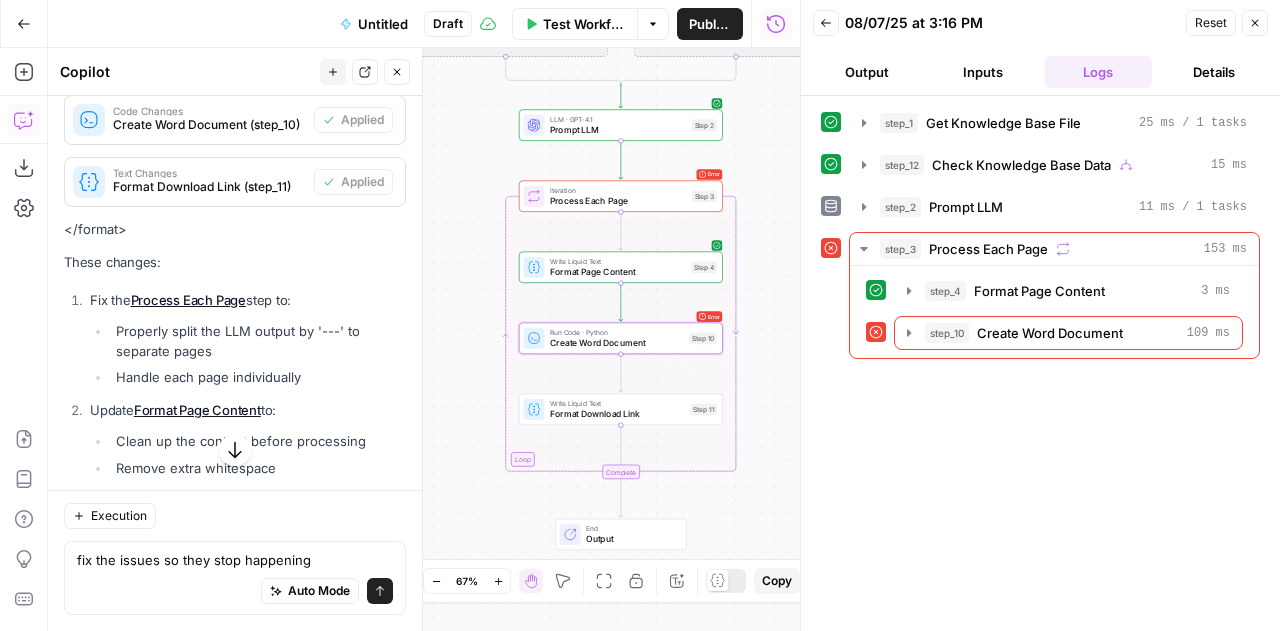 scroll, scrollTop: 10982, scrollLeft: 0, axis: vertical 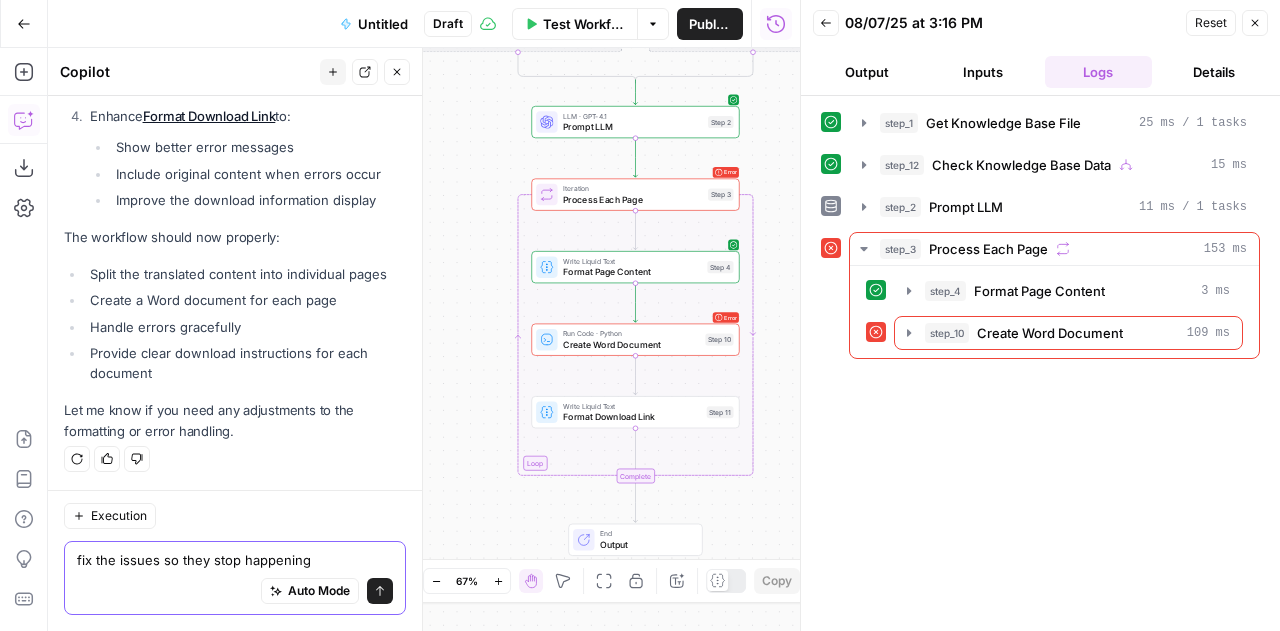 click on "fix the issues so they stop happening" at bounding box center [235, 560] 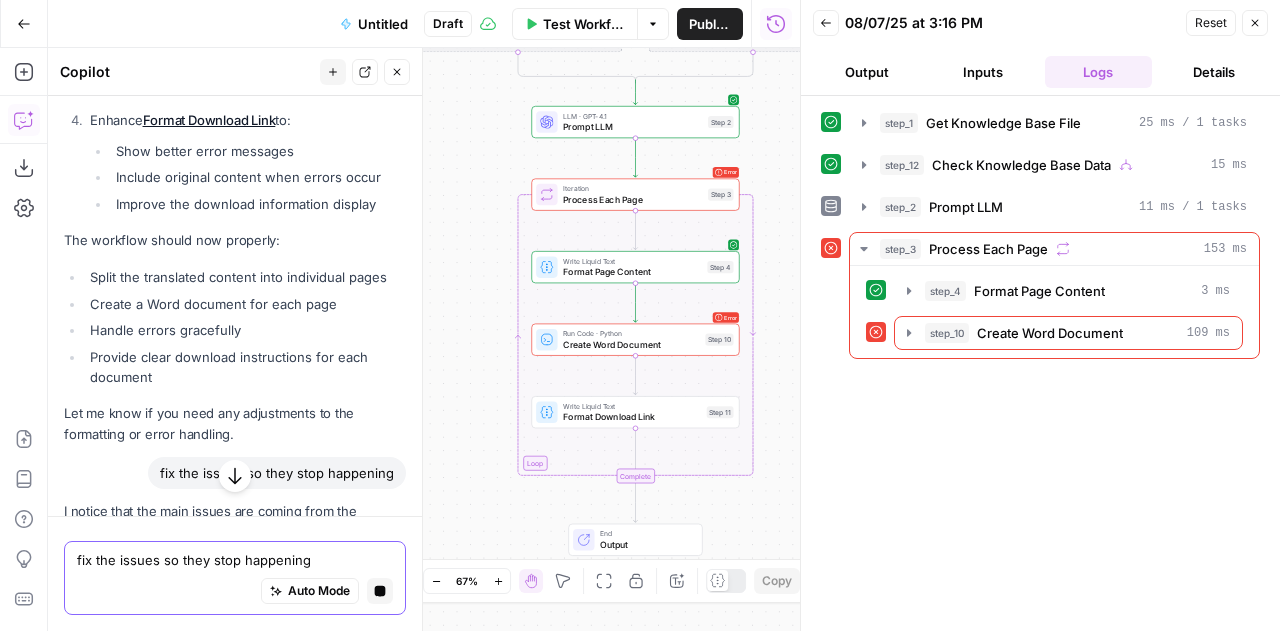 scroll, scrollTop: 10697, scrollLeft: 0, axis: vertical 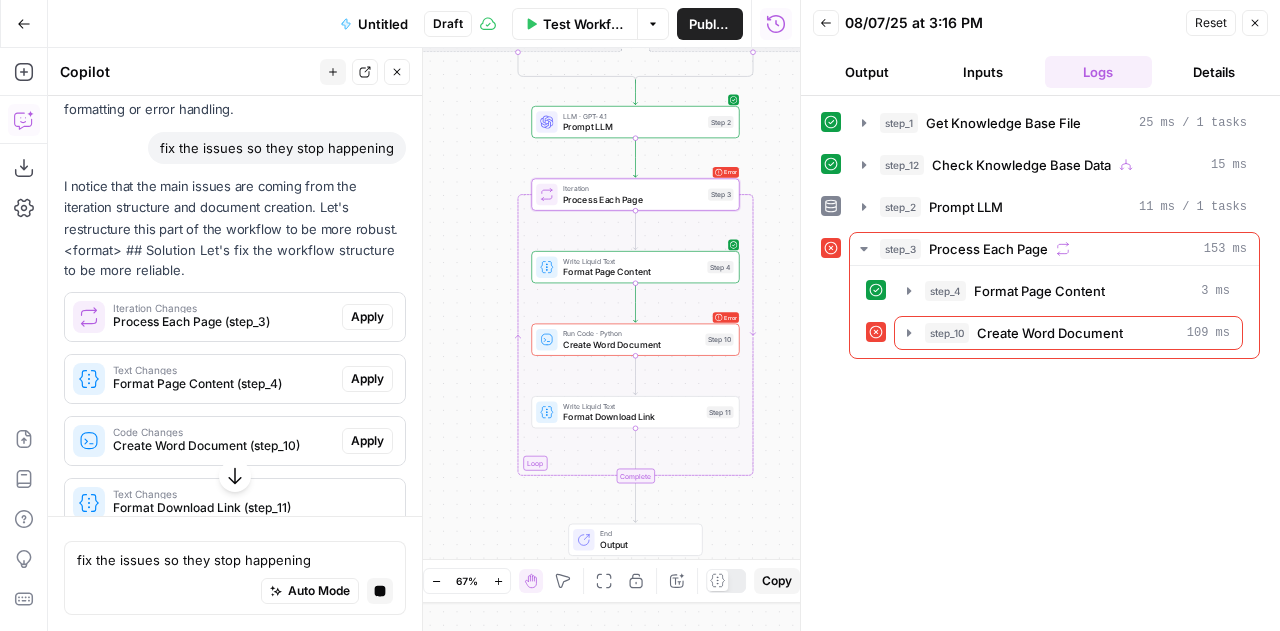 click on "Apply" at bounding box center [367, 317] 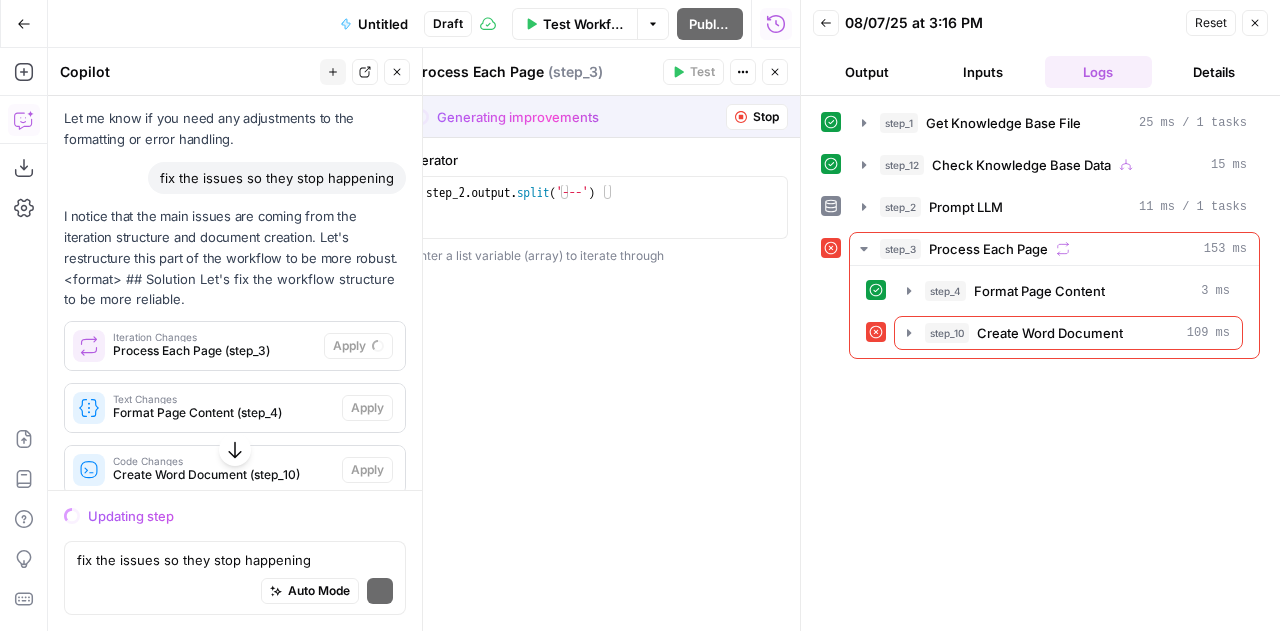 scroll, scrollTop: 10726, scrollLeft: 0, axis: vertical 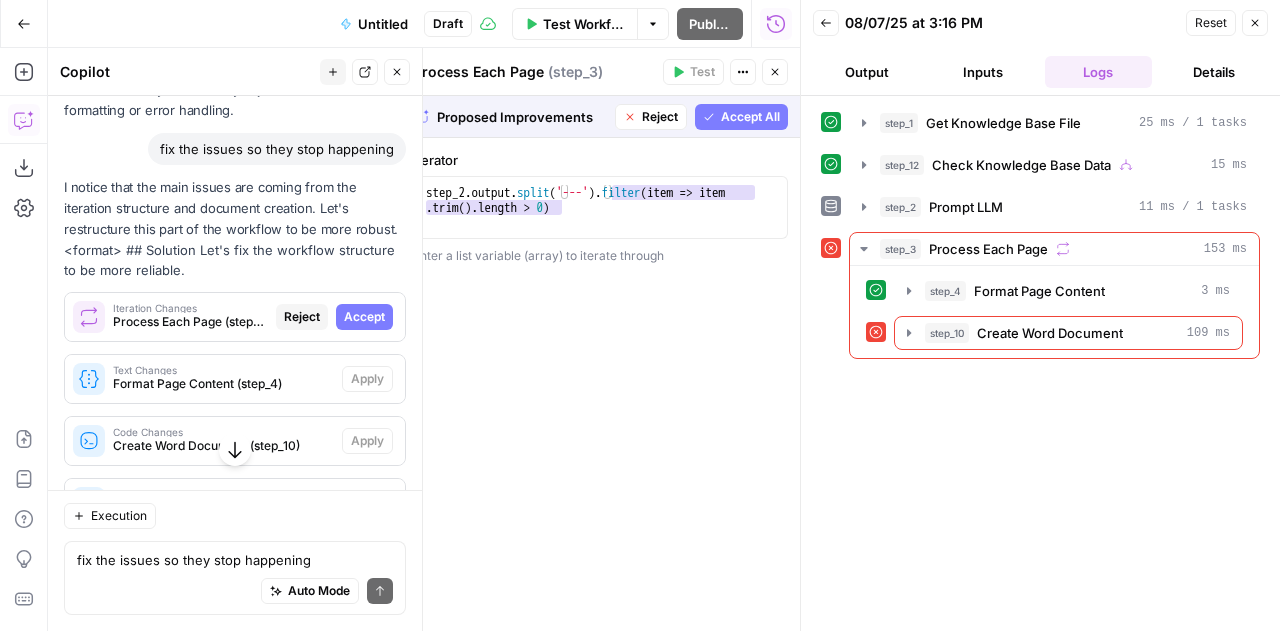 click on "Accept All" at bounding box center (750, 117) 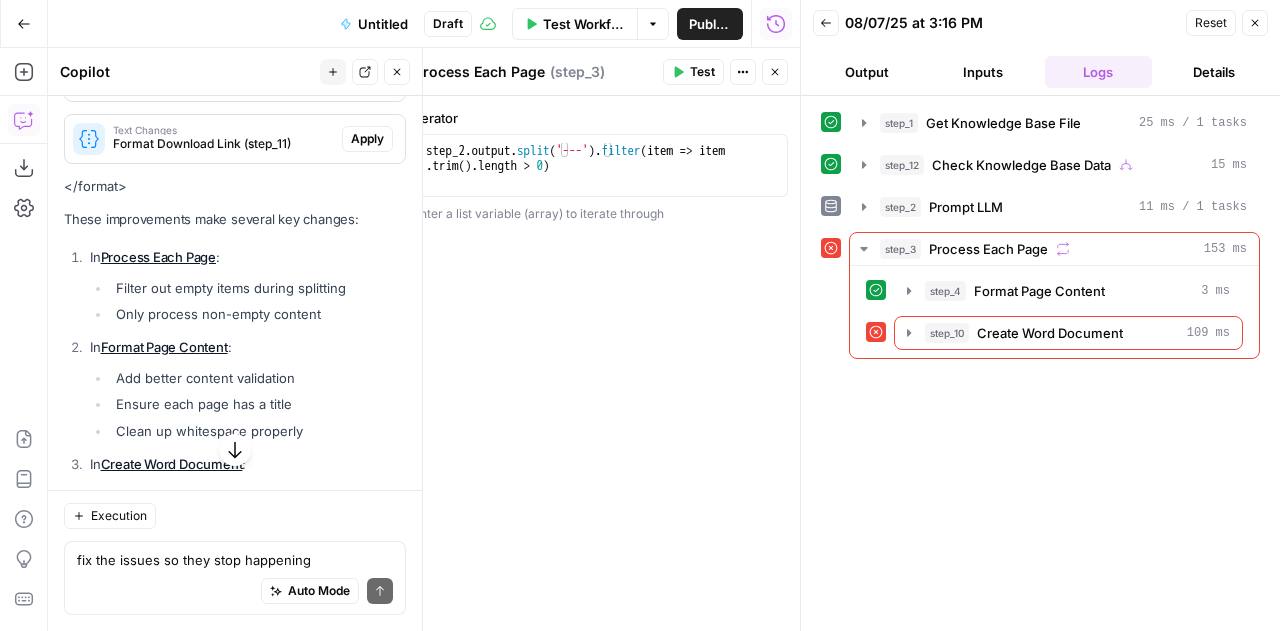 scroll, scrollTop: 11536, scrollLeft: 0, axis: vertical 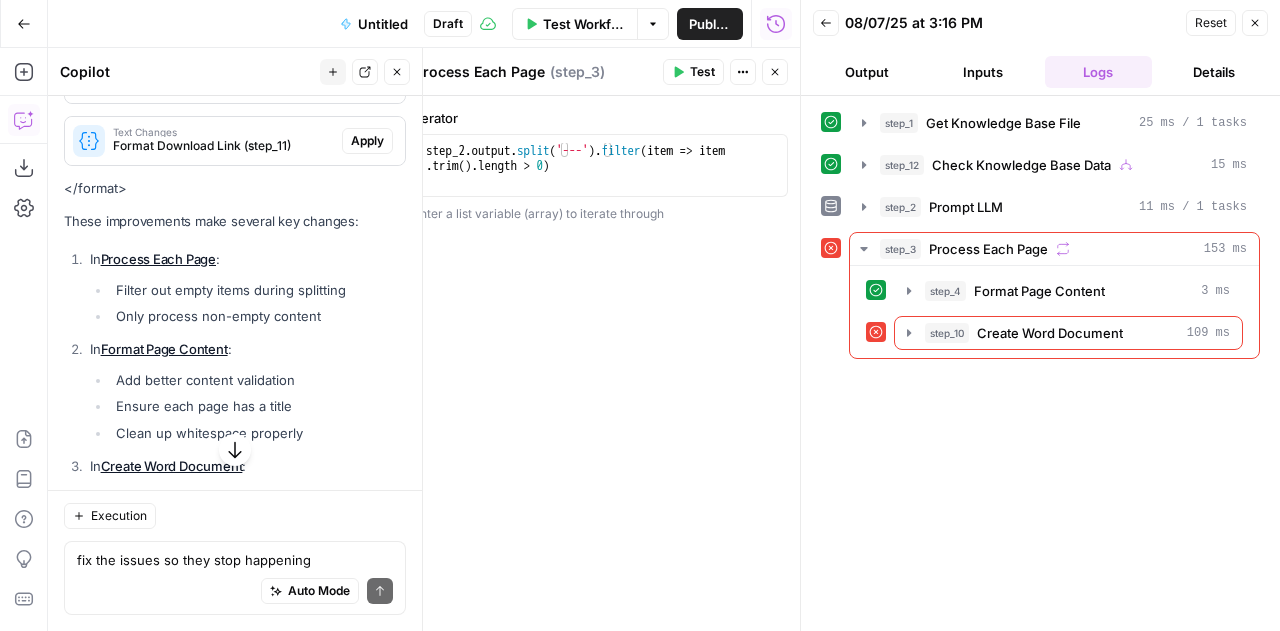 click on "Apply" at bounding box center (367, 17) 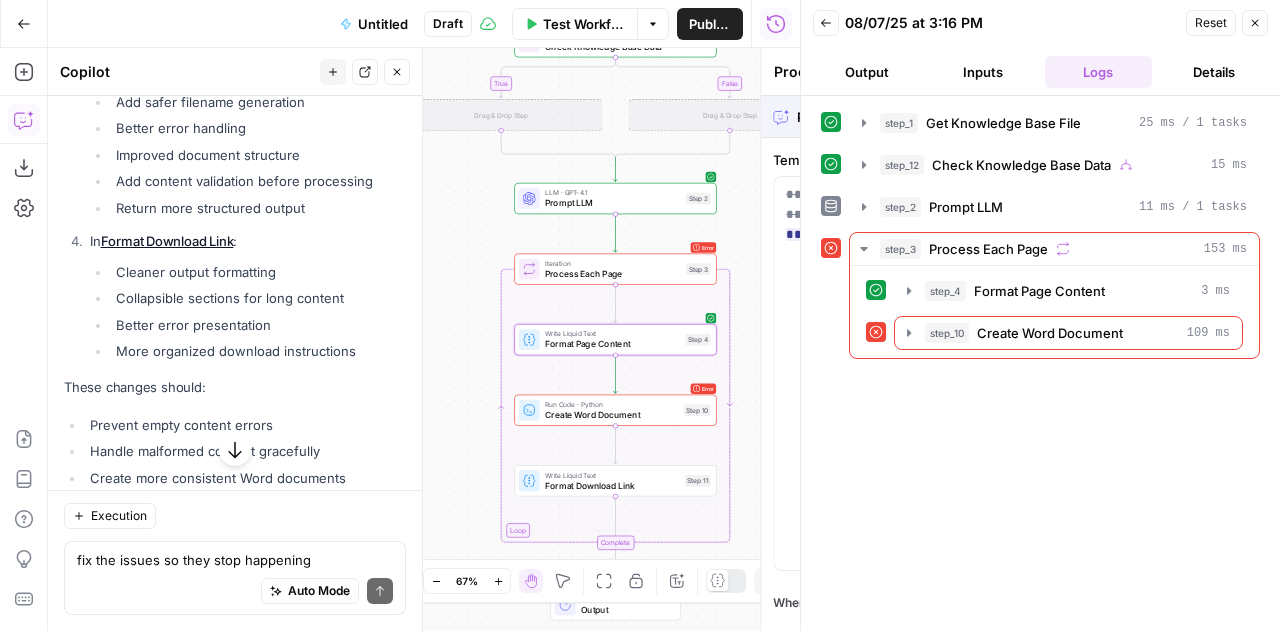 type on "Format Page Content" 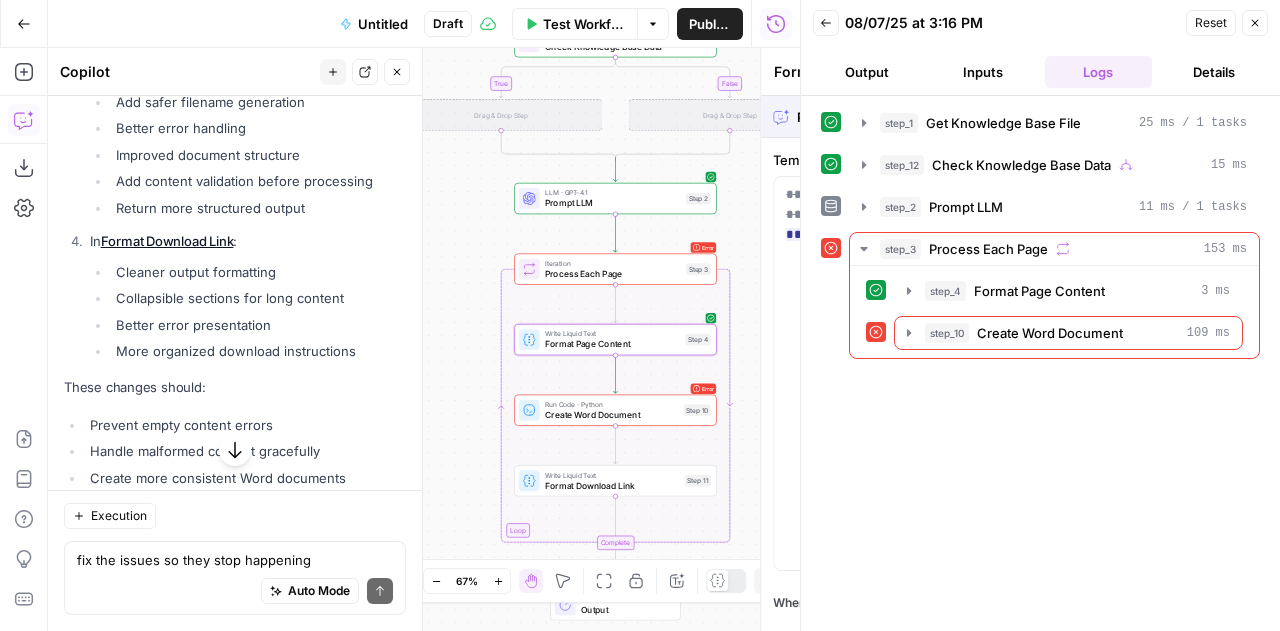 scroll, scrollTop: 11088, scrollLeft: 0, axis: vertical 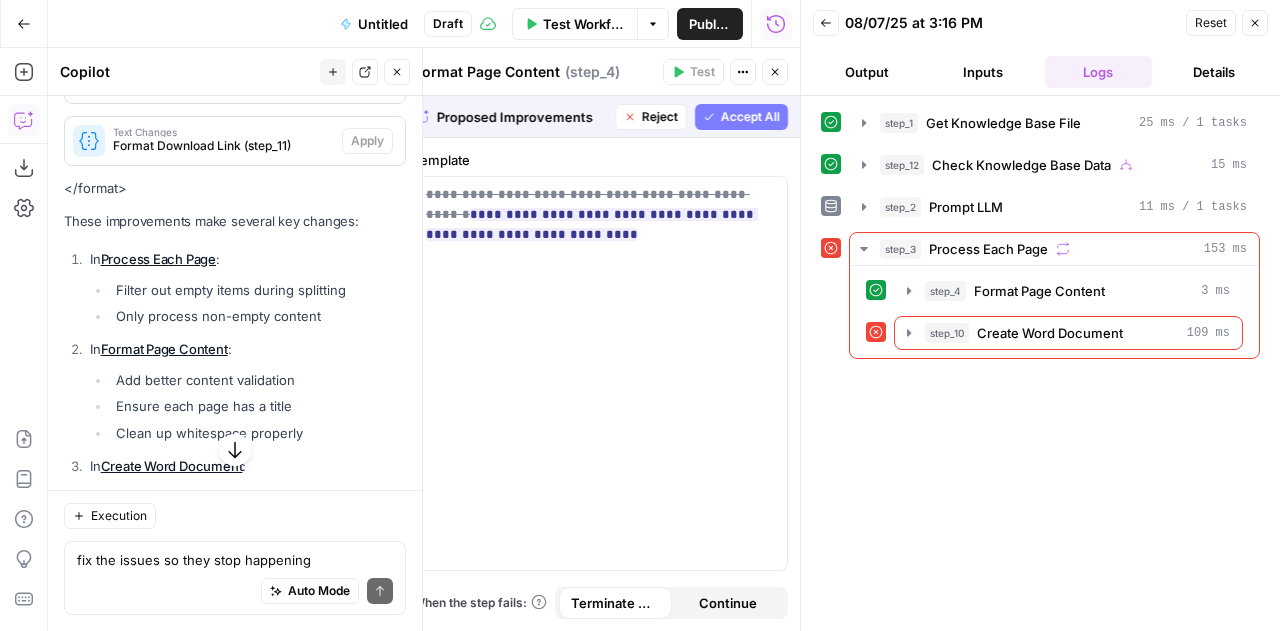 click on "Accept All" at bounding box center (750, 117) 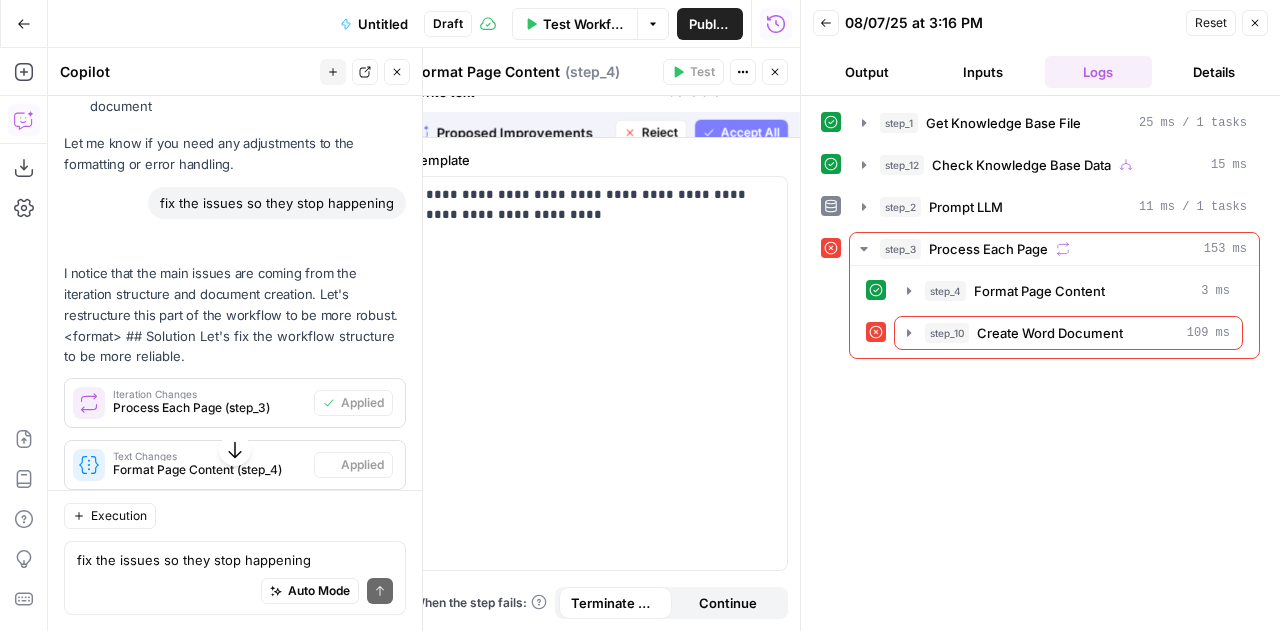 scroll, scrollTop: 11536, scrollLeft: 0, axis: vertical 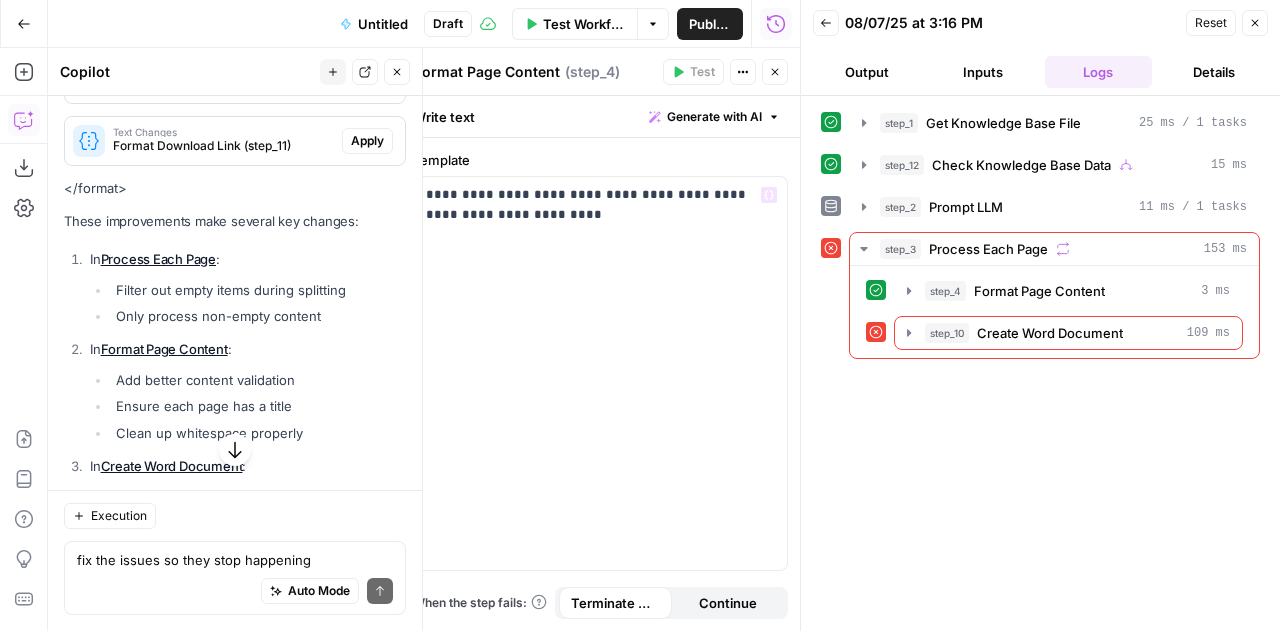 click on "Apply" at bounding box center [367, 79] 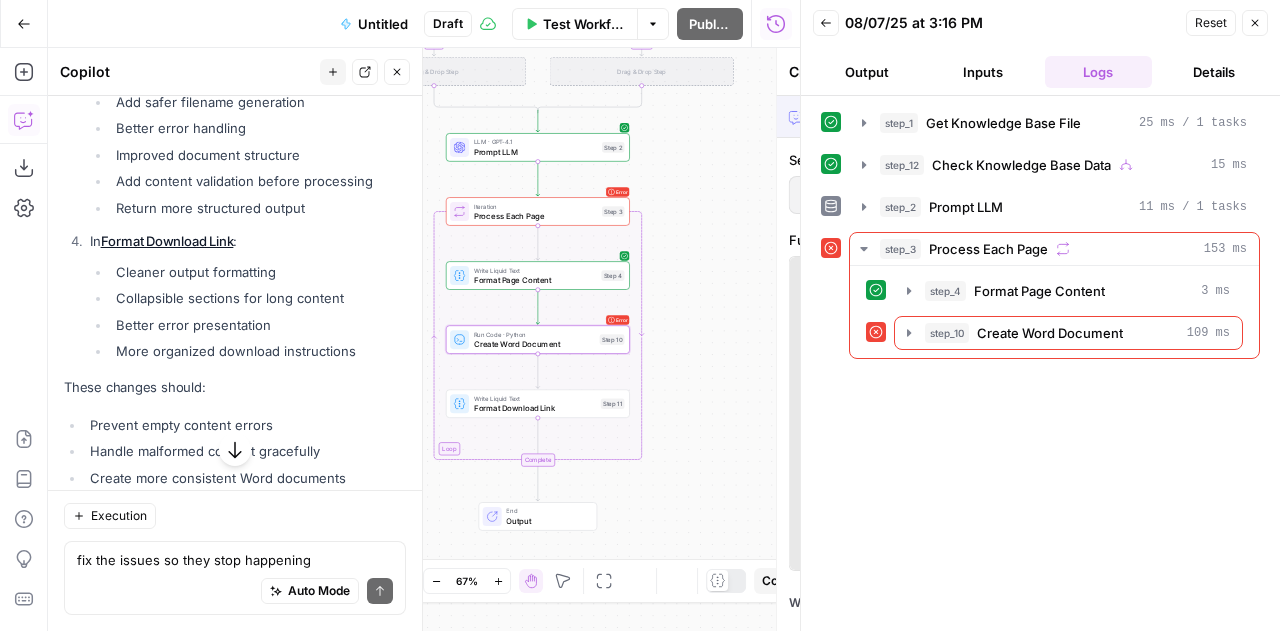 scroll, scrollTop: 11088, scrollLeft: 0, axis: vertical 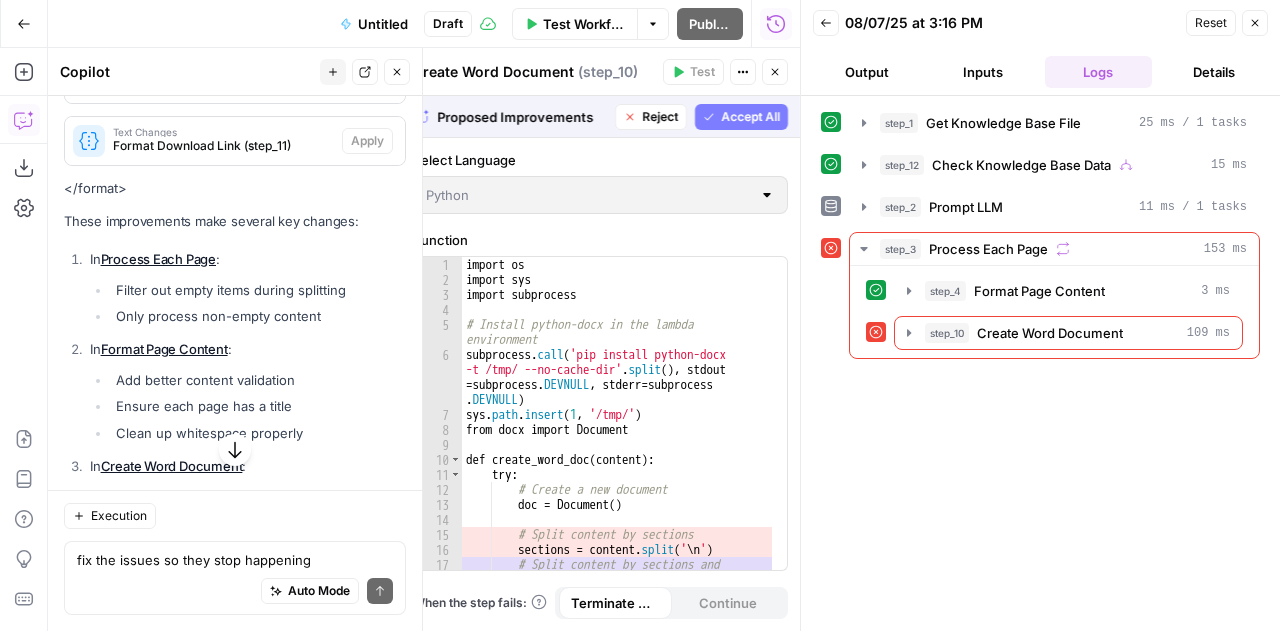 click on "Accept All" at bounding box center (750, 117) 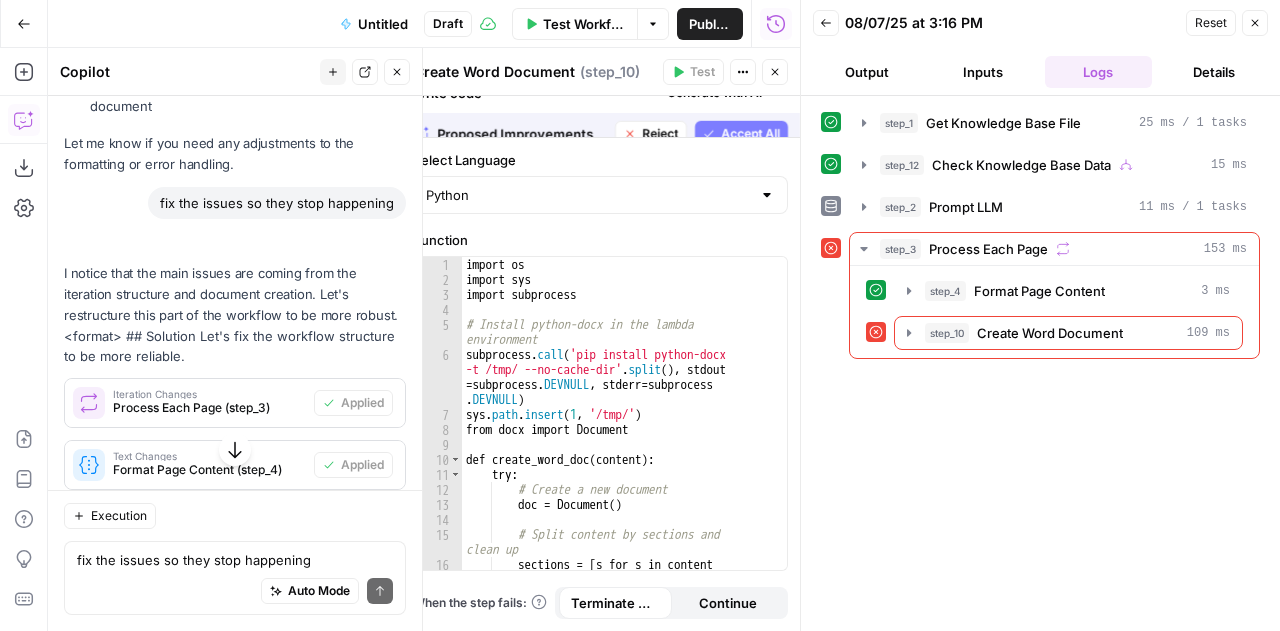 scroll, scrollTop: 11536, scrollLeft: 0, axis: vertical 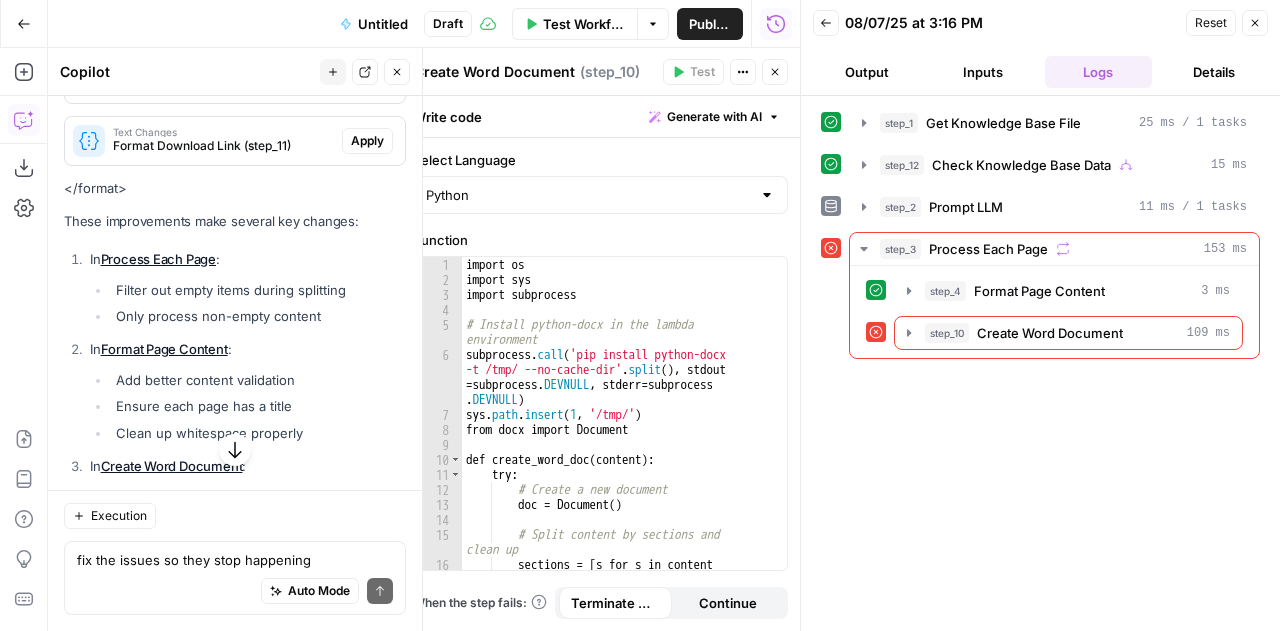 click on "Text Changes Format Download Link (step_11) Apply" at bounding box center [235, 141] 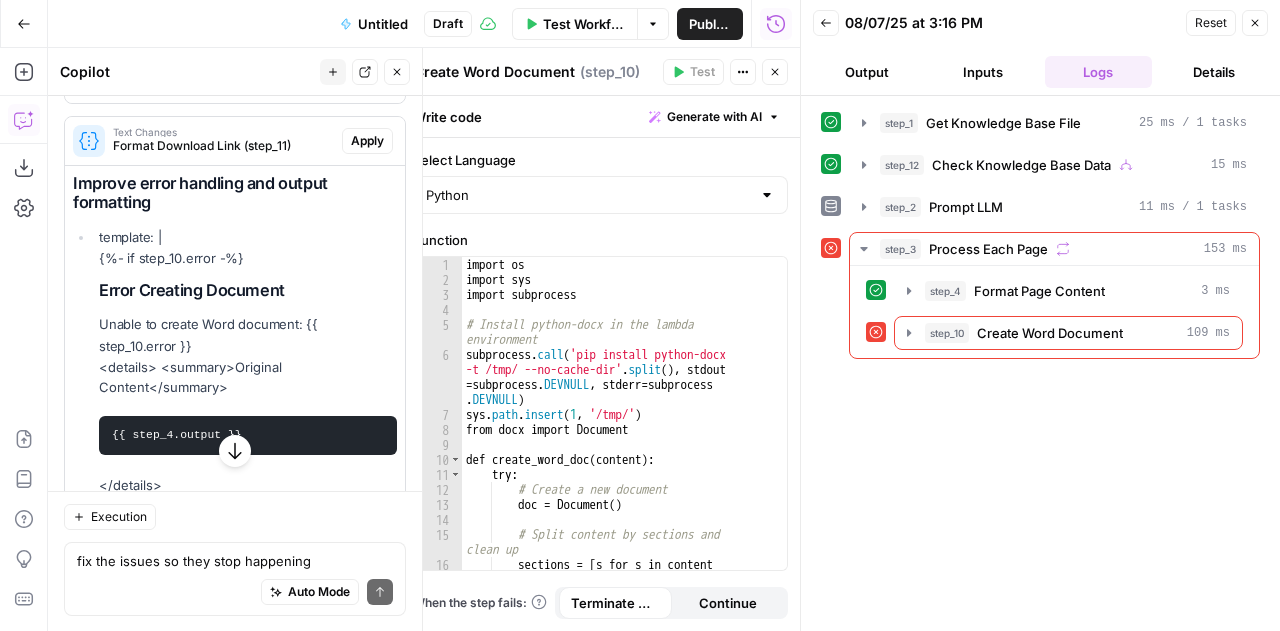 click on "Apply" at bounding box center (367, 141) 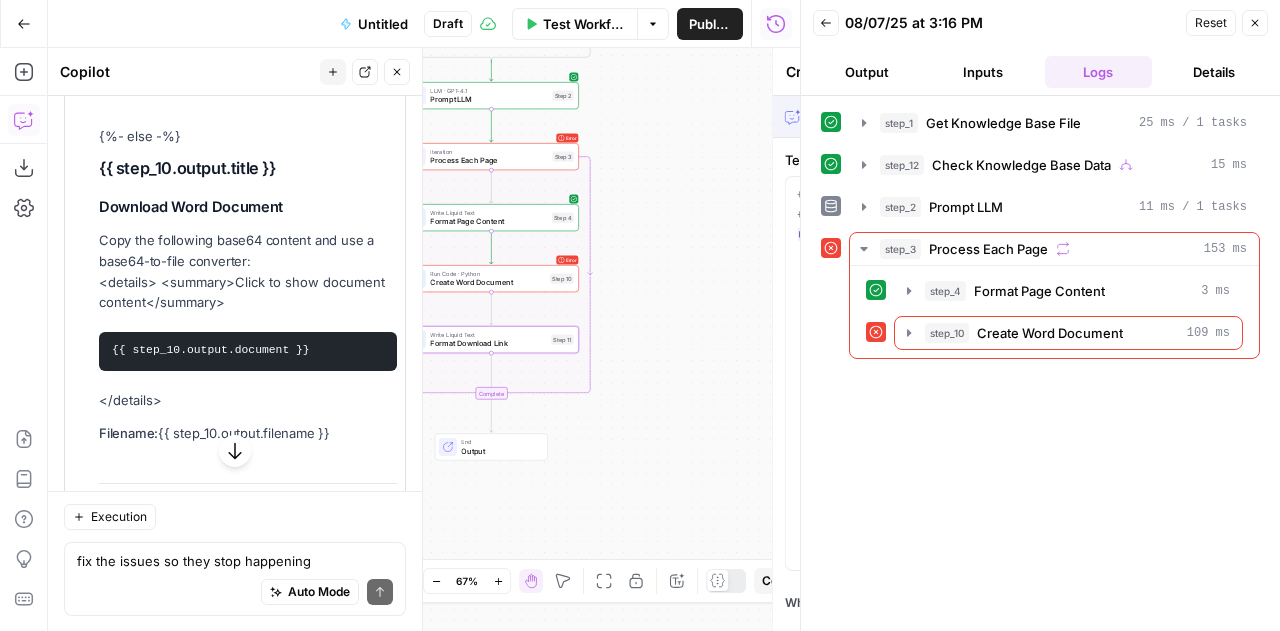 type on "Format Download Link" 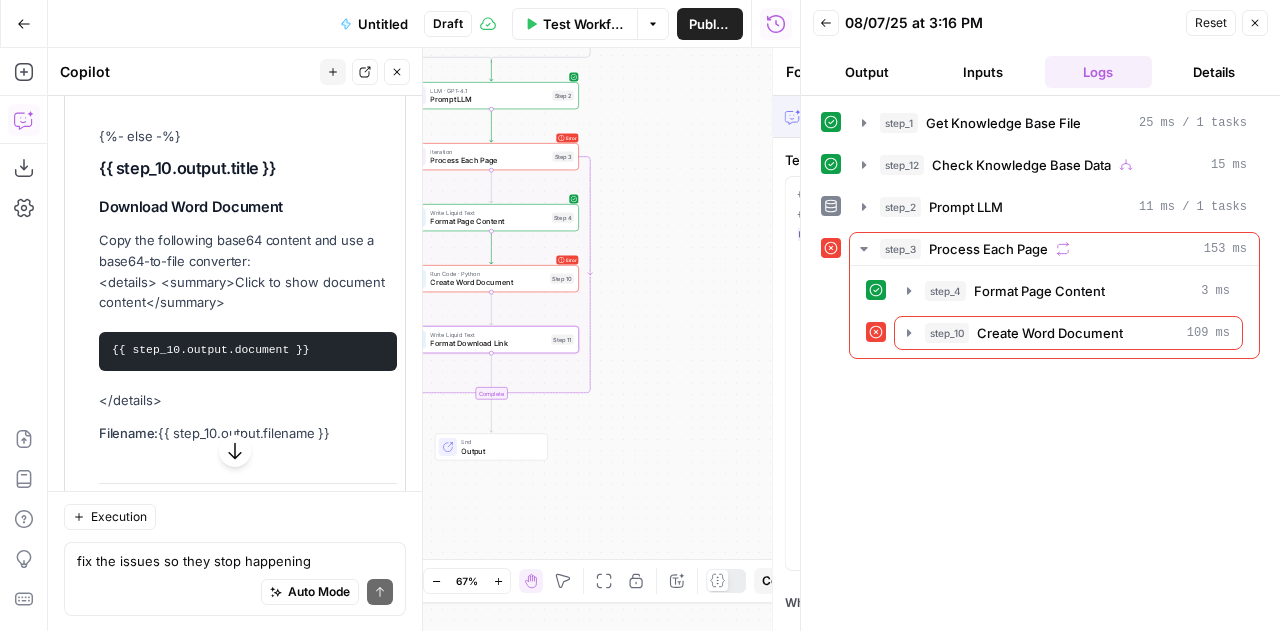 scroll, scrollTop: 11088, scrollLeft: 0, axis: vertical 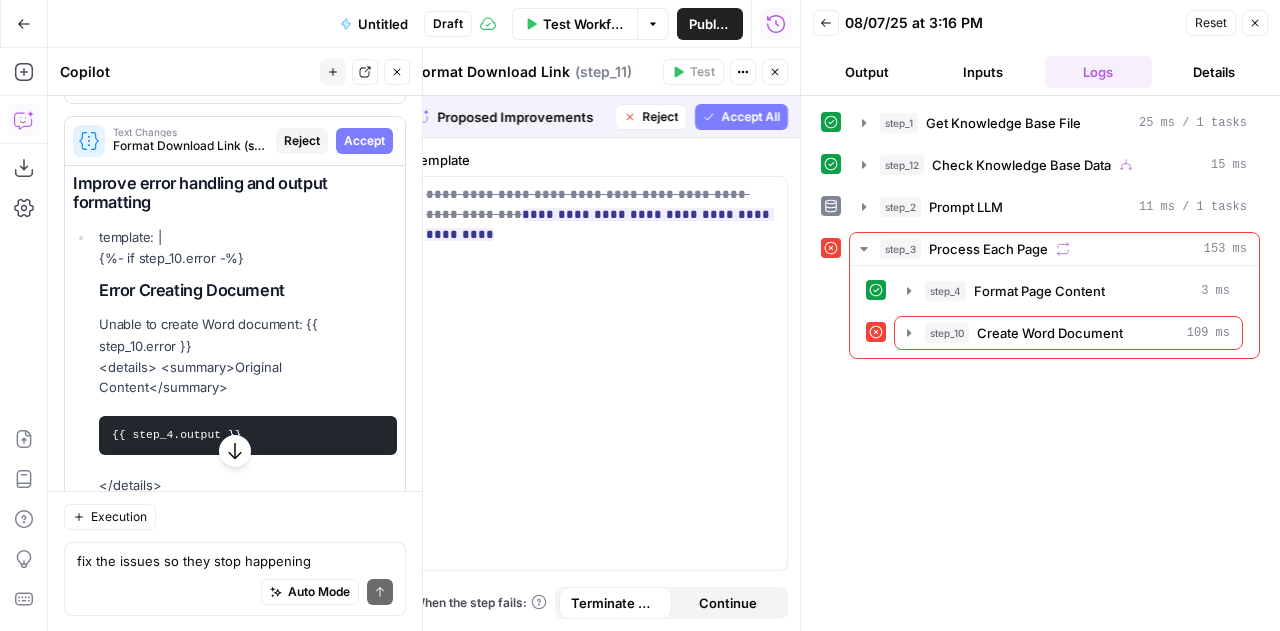 click on "Accept" at bounding box center [364, 141] 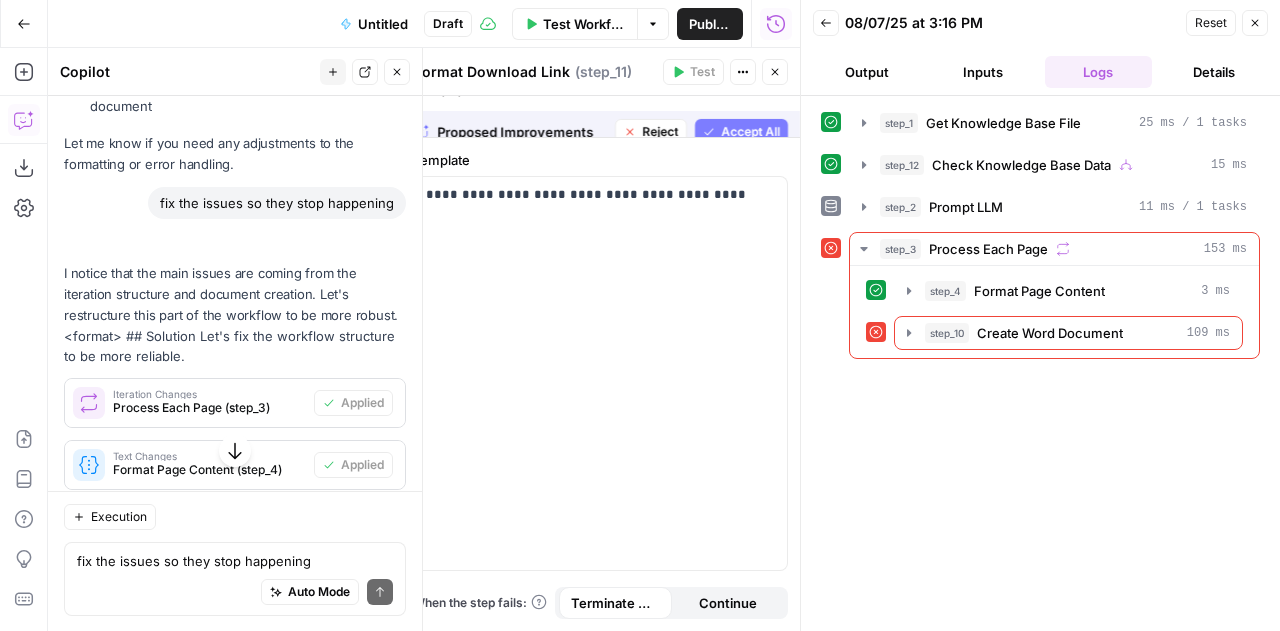 scroll, scrollTop: 11536, scrollLeft: 0, axis: vertical 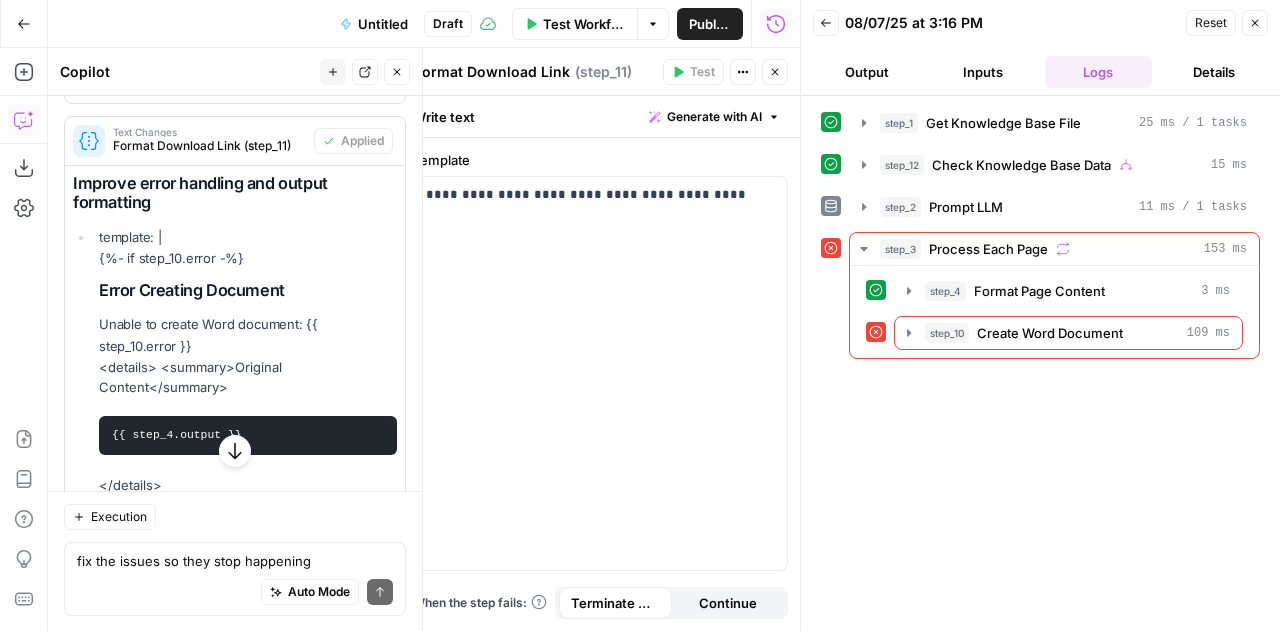 click on "Close" at bounding box center [1255, 23] 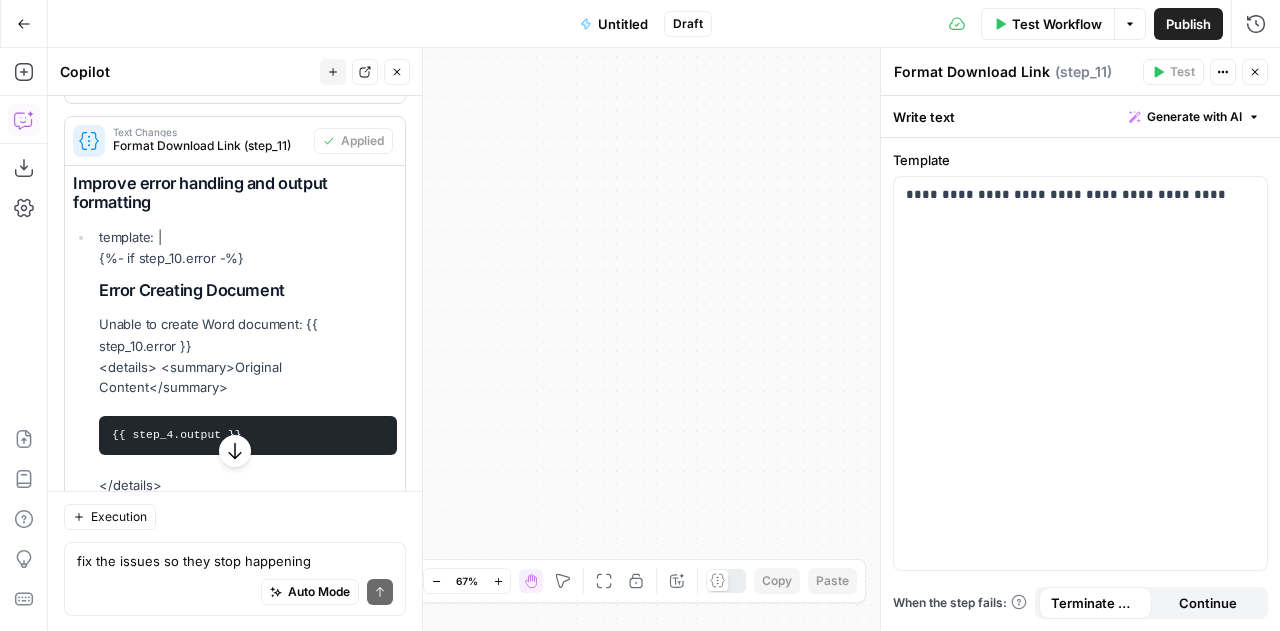 click on "Test Workflow" at bounding box center (1057, 24) 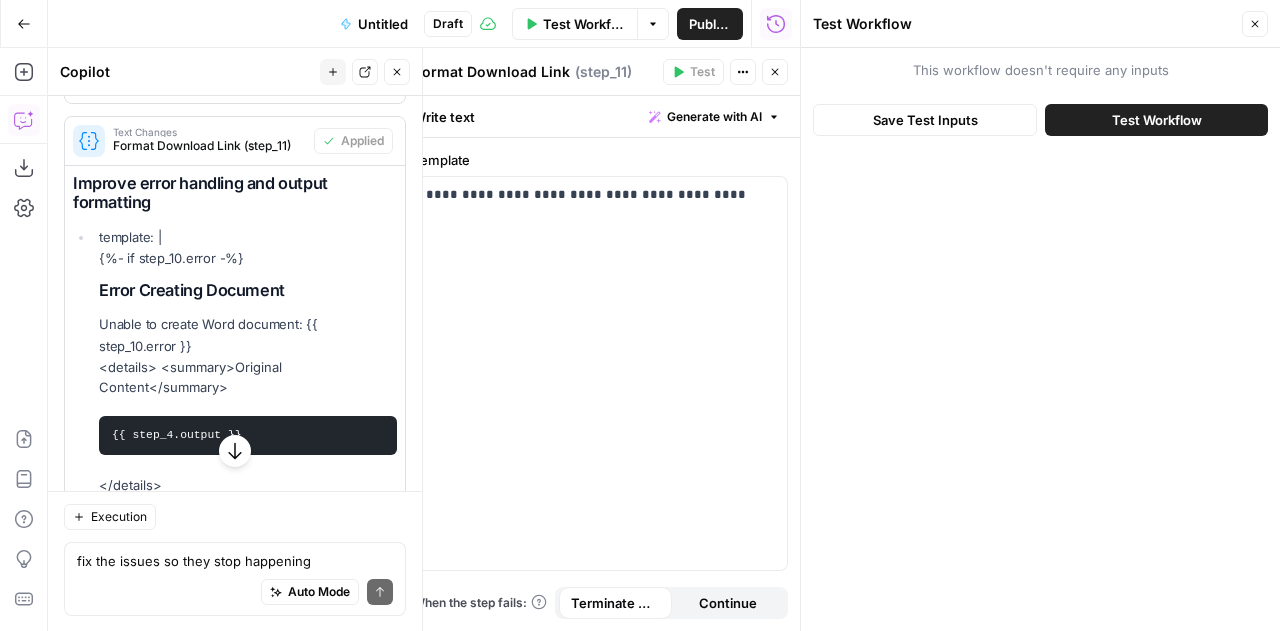 click on "Test Workflow" at bounding box center [1157, 120] 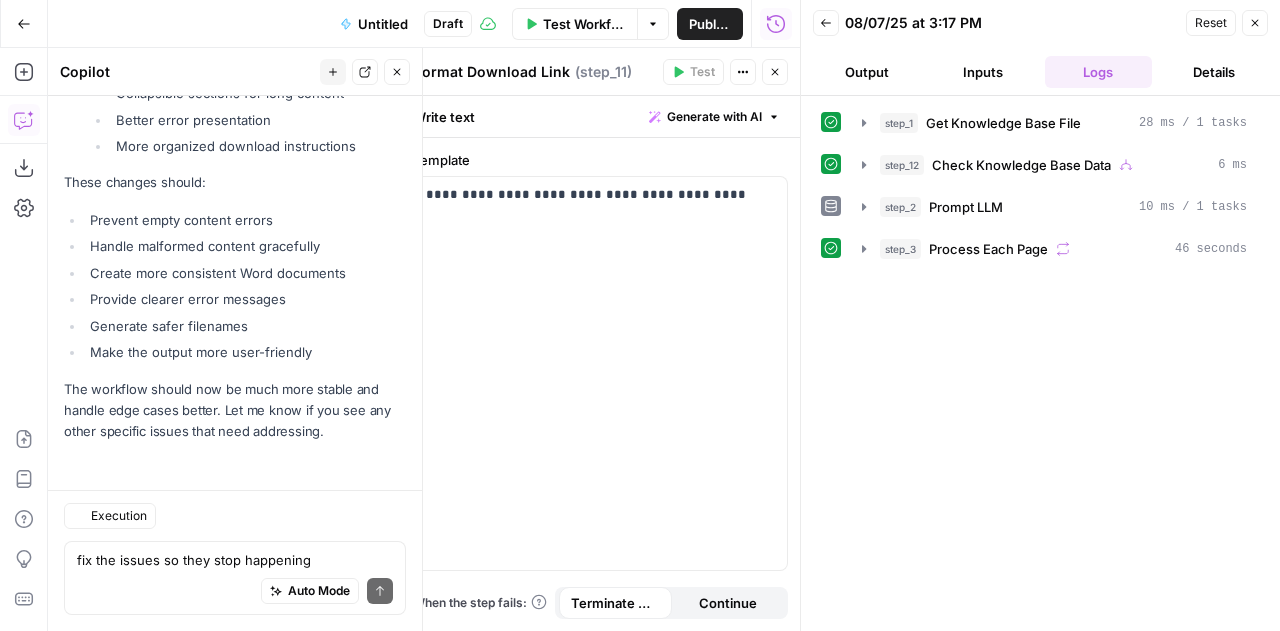 scroll, scrollTop: 12367, scrollLeft: 0, axis: vertical 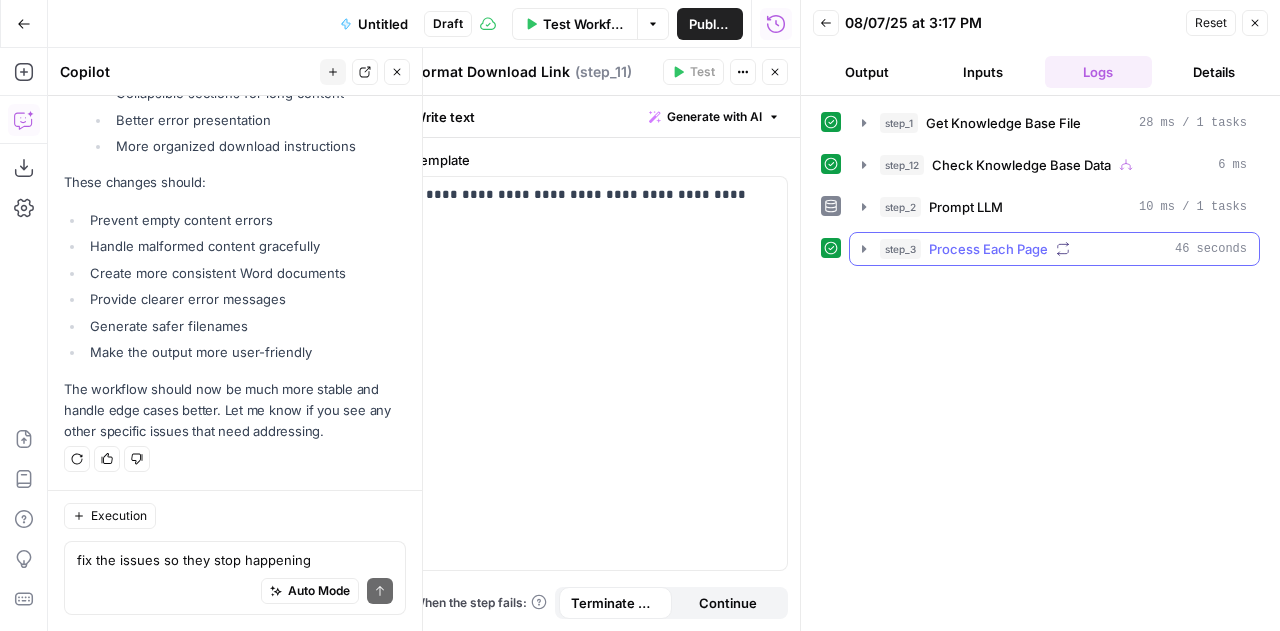 click 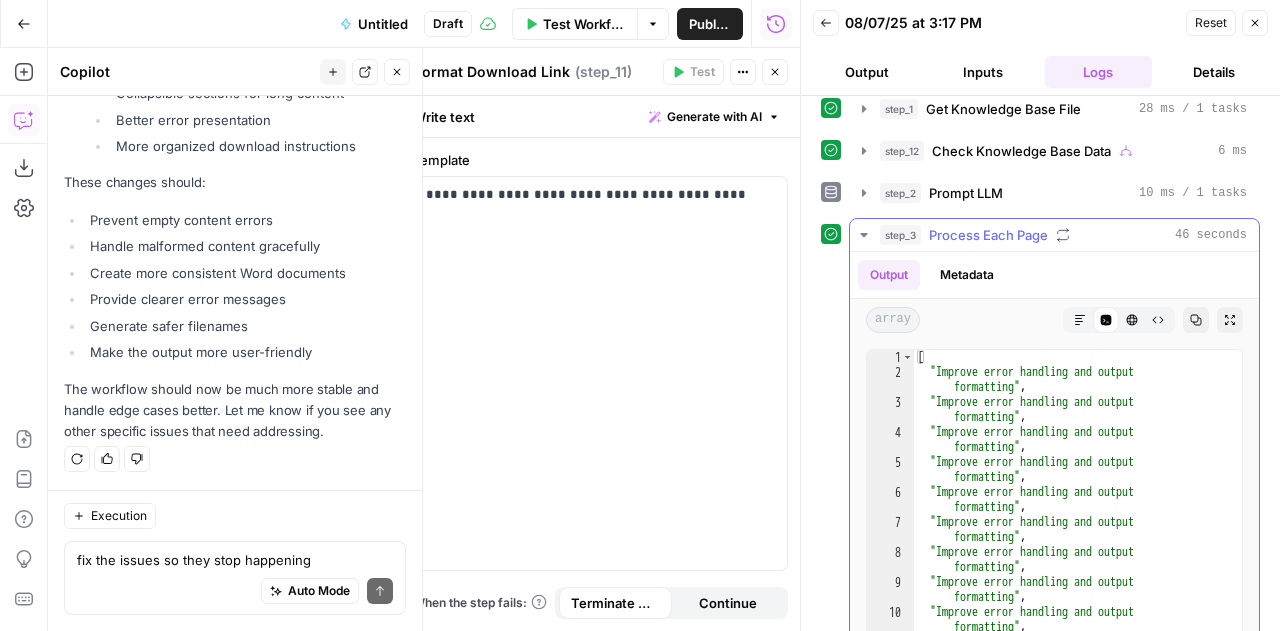 scroll, scrollTop: 0, scrollLeft: 0, axis: both 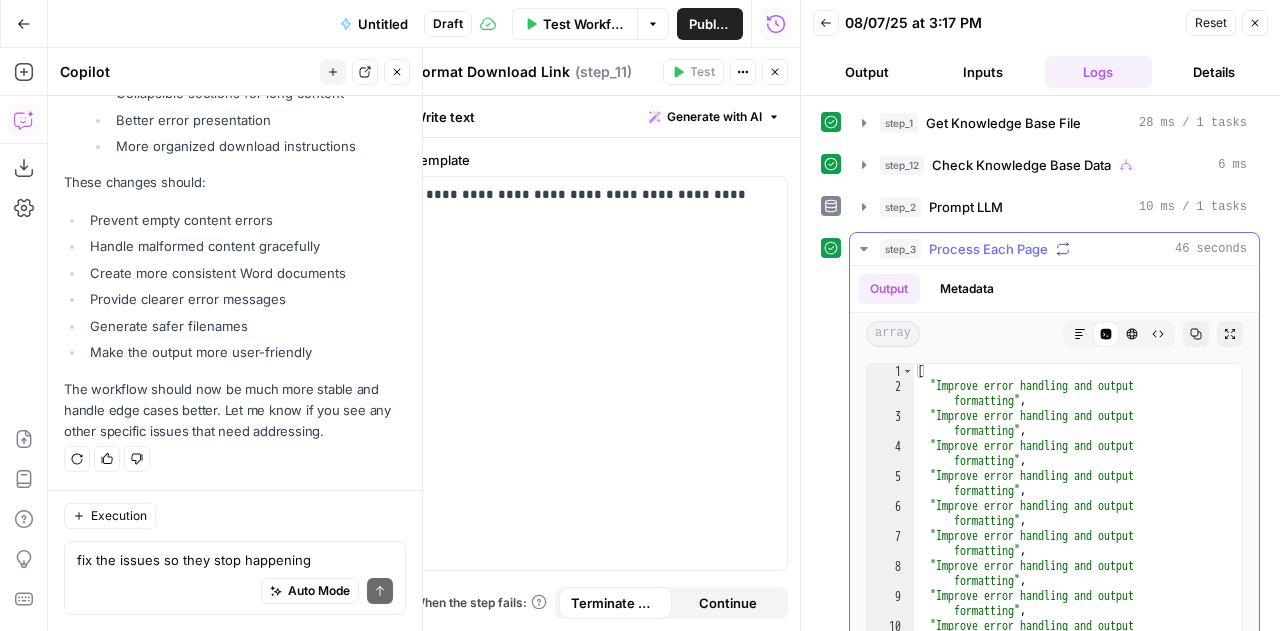 click 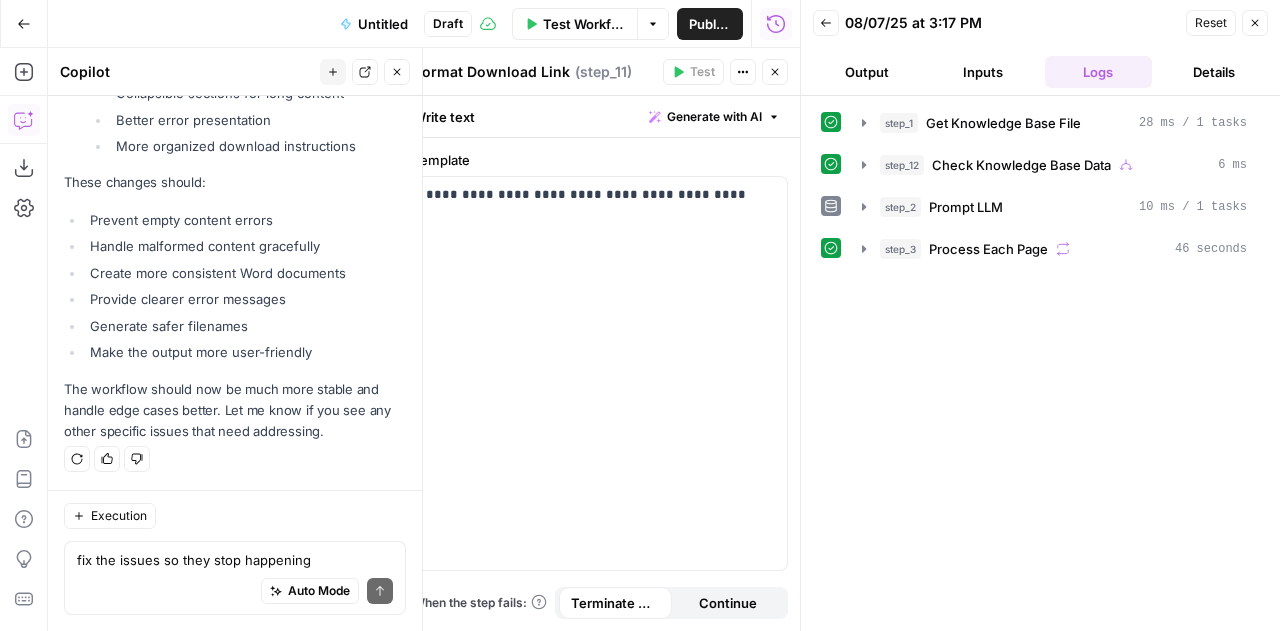 click on "Output" at bounding box center (867, 72) 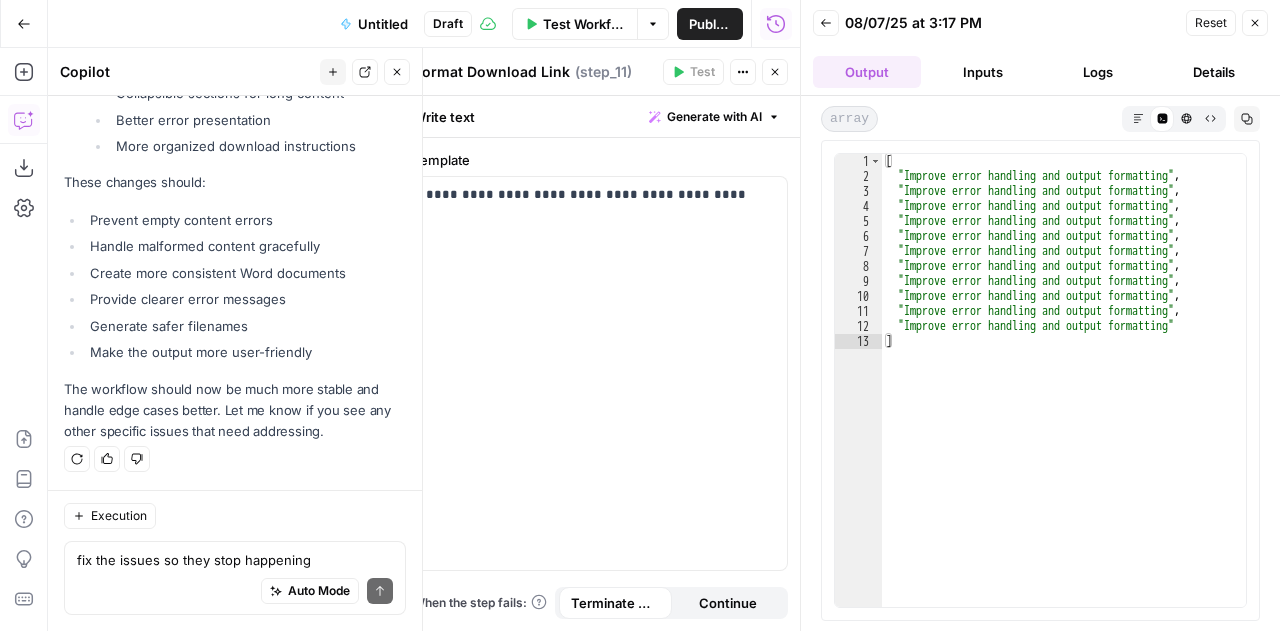 type on "**********" 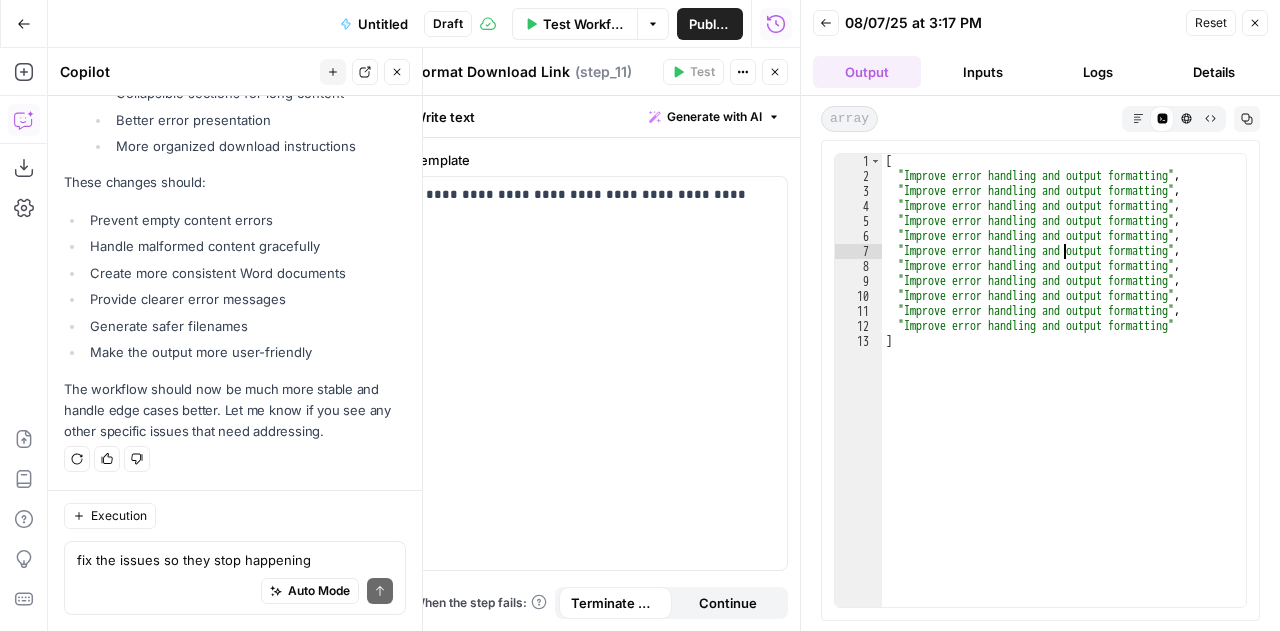 click on "[    "Improve error handling and output formatting" ,    "Improve error handling and output formatting" ,    "Improve error handling and output formatting" ,    "Improve error handling and output formatting" ,    "Improve error handling and output formatting" ,    "Improve error handling and output formatting" ,    "Improve error handling and output formatting" ,    "Improve error handling and output formatting" ,    "Improve error handling and output formatting" ,    "Improve error handling and output formatting" ,    "Improve error handling and output formatting" ]" at bounding box center (1065, 396) 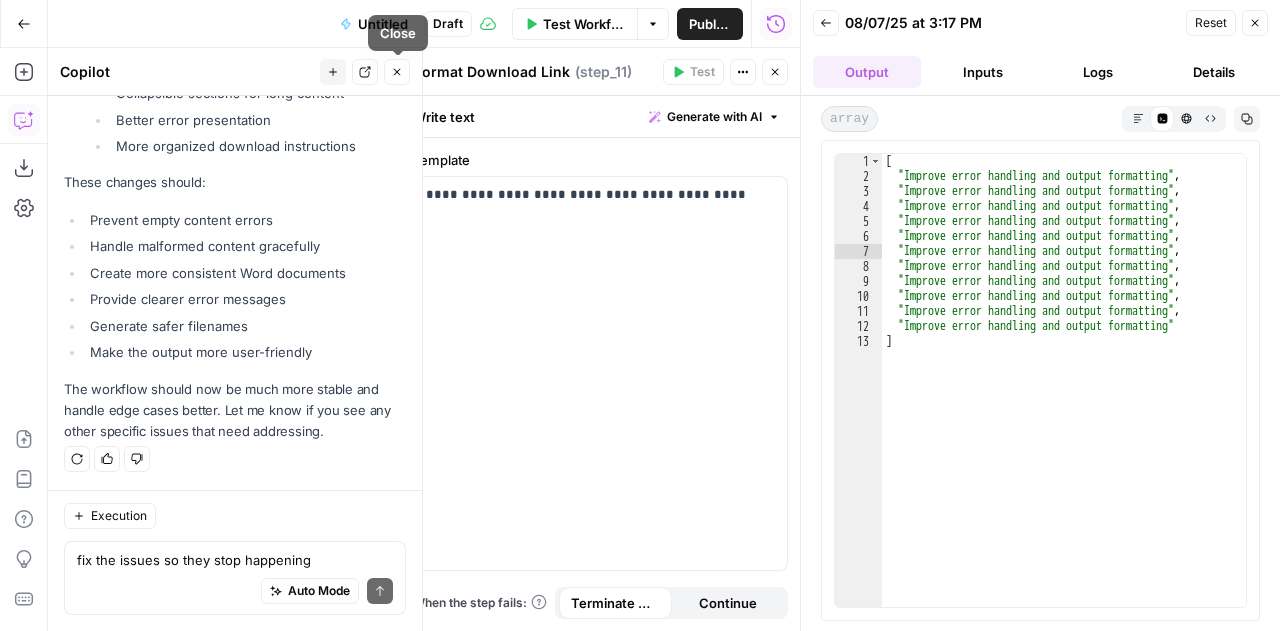 click 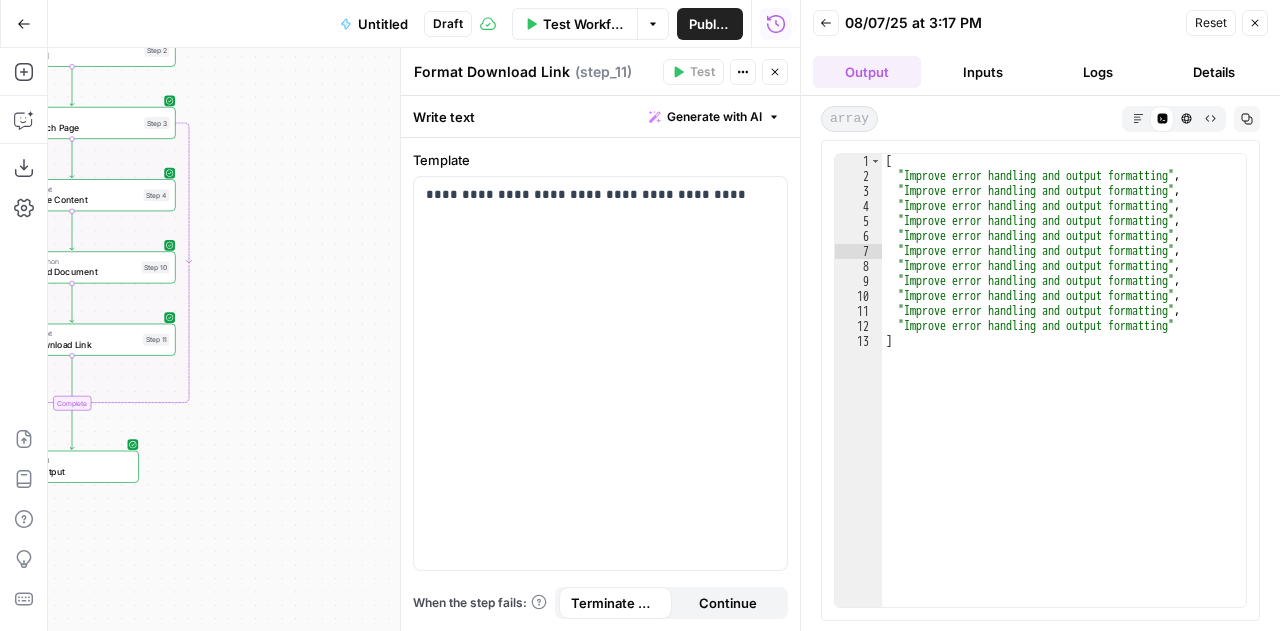 click on "Logs" at bounding box center [1099, 72] 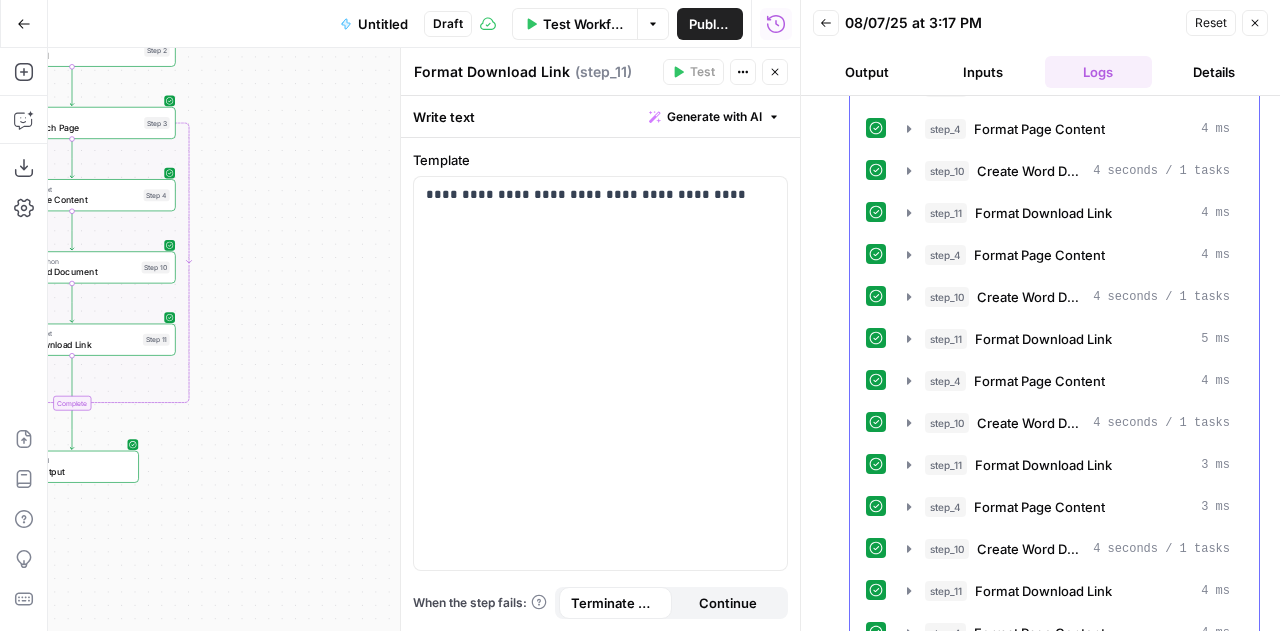 scroll, scrollTop: 1225, scrollLeft: 0, axis: vertical 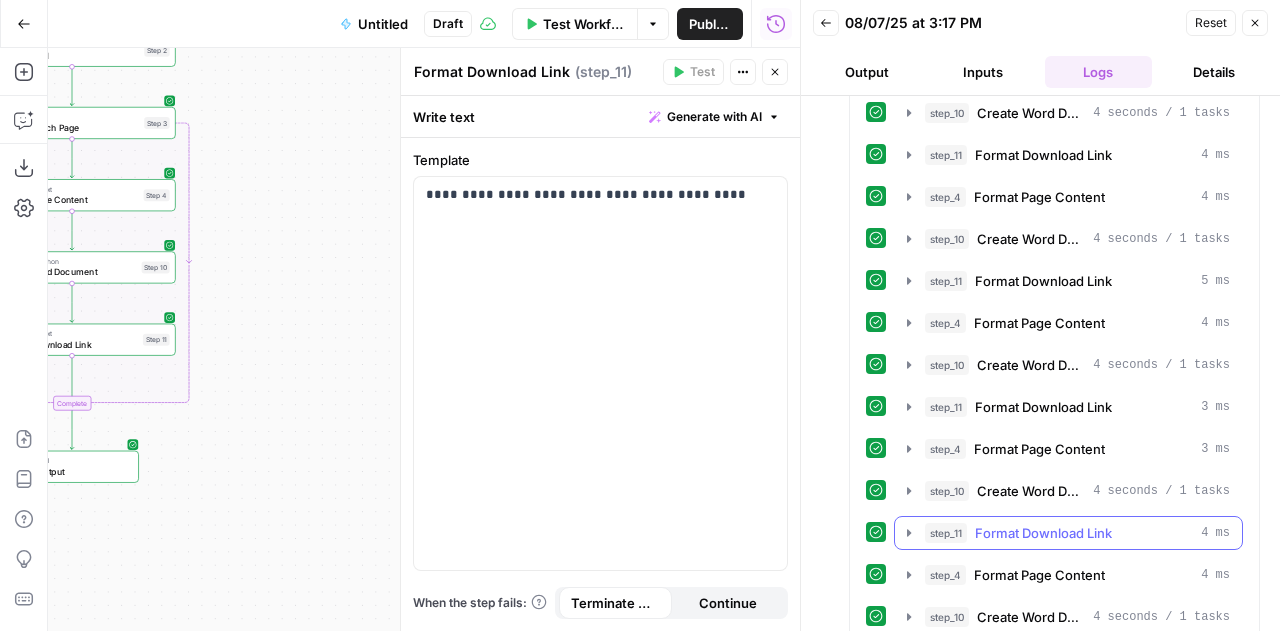 click on "Format Download Link" at bounding box center (1043, 533) 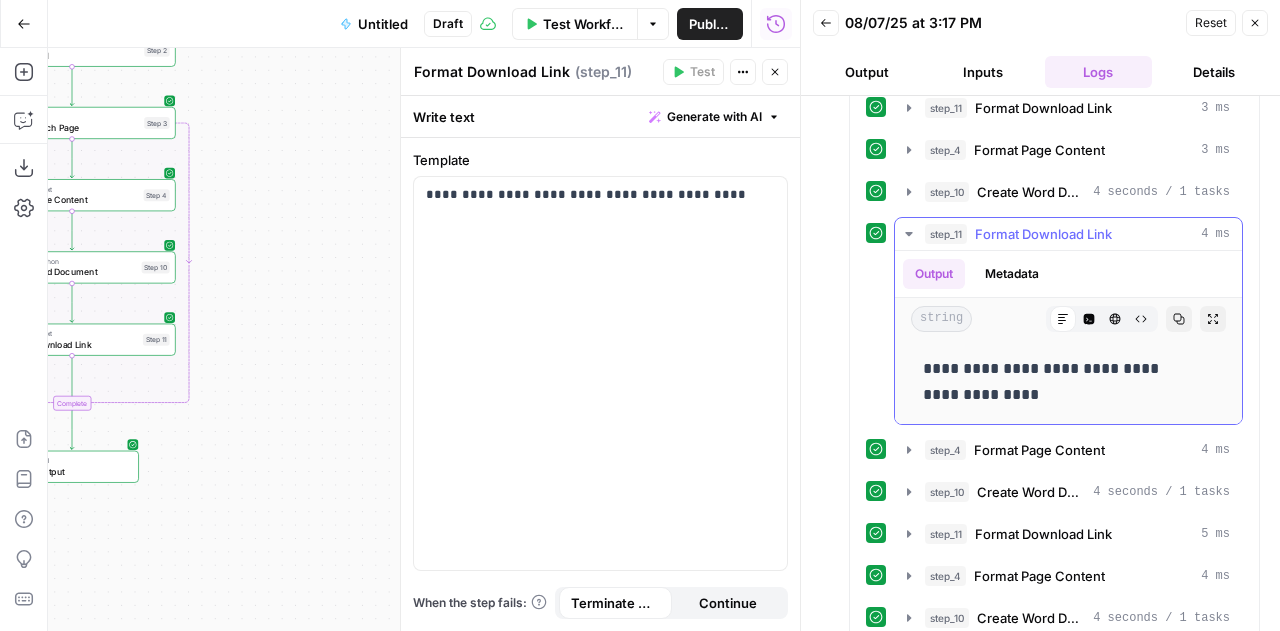 scroll, scrollTop: 1527, scrollLeft: 0, axis: vertical 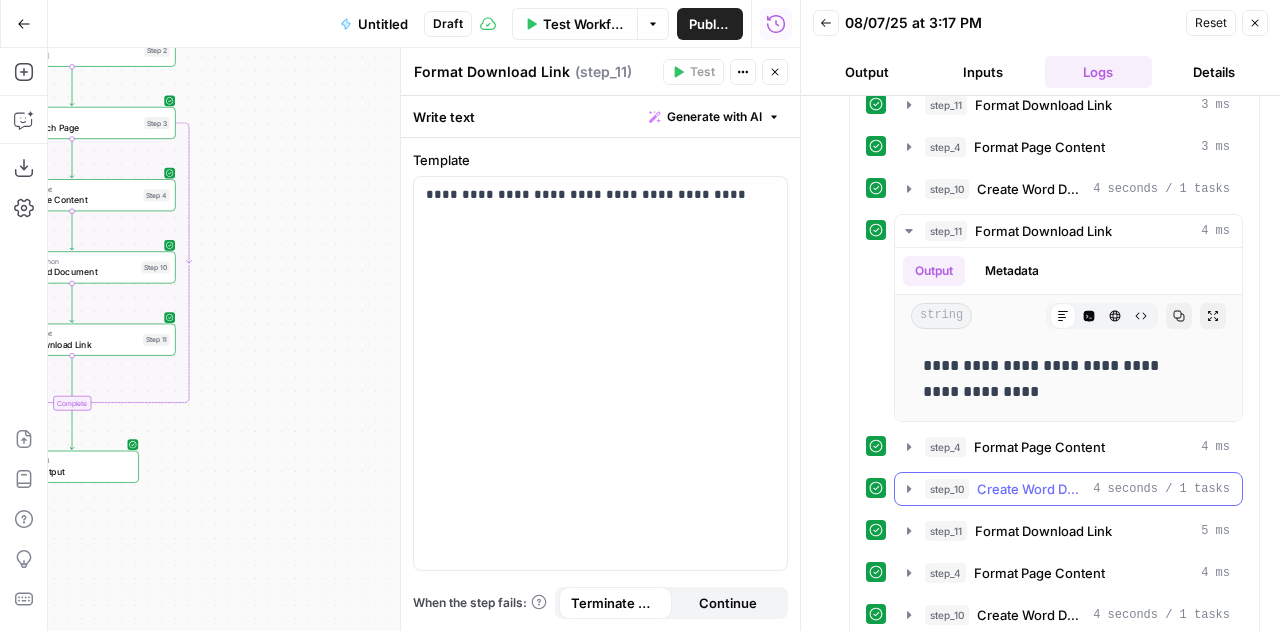 click on "step_10 Create Word Document 4 seconds / 1 tasks" at bounding box center (1068, 489) 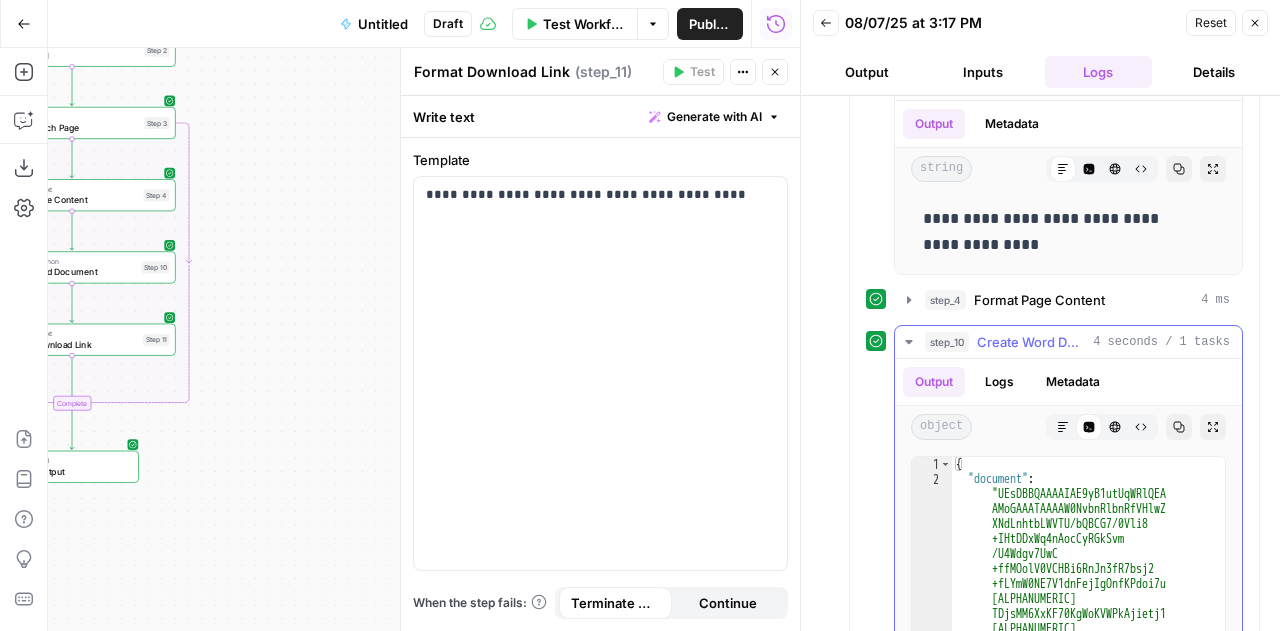 scroll, scrollTop: 2188, scrollLeft: 0, axis: vertical 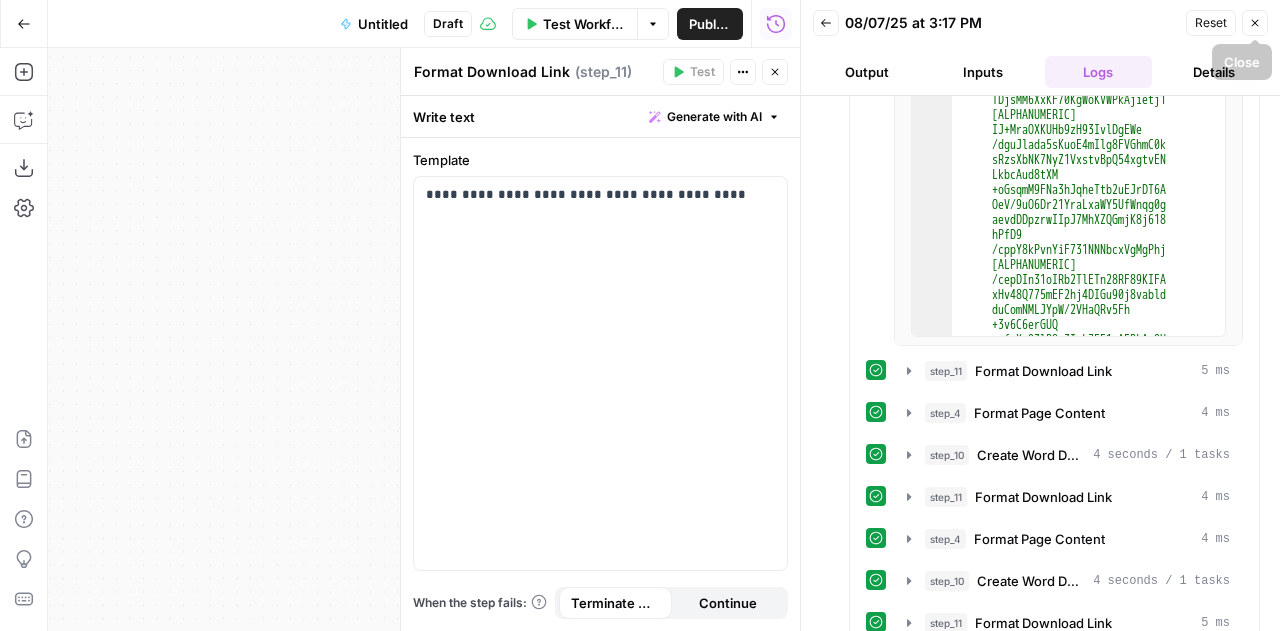 click 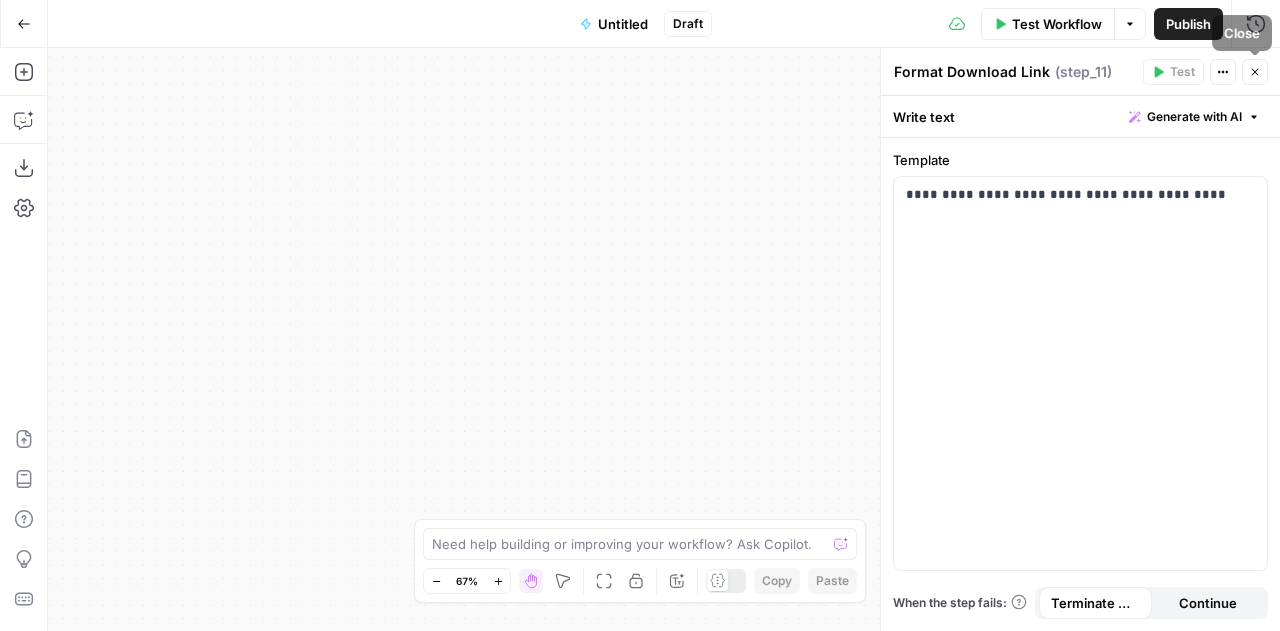 click 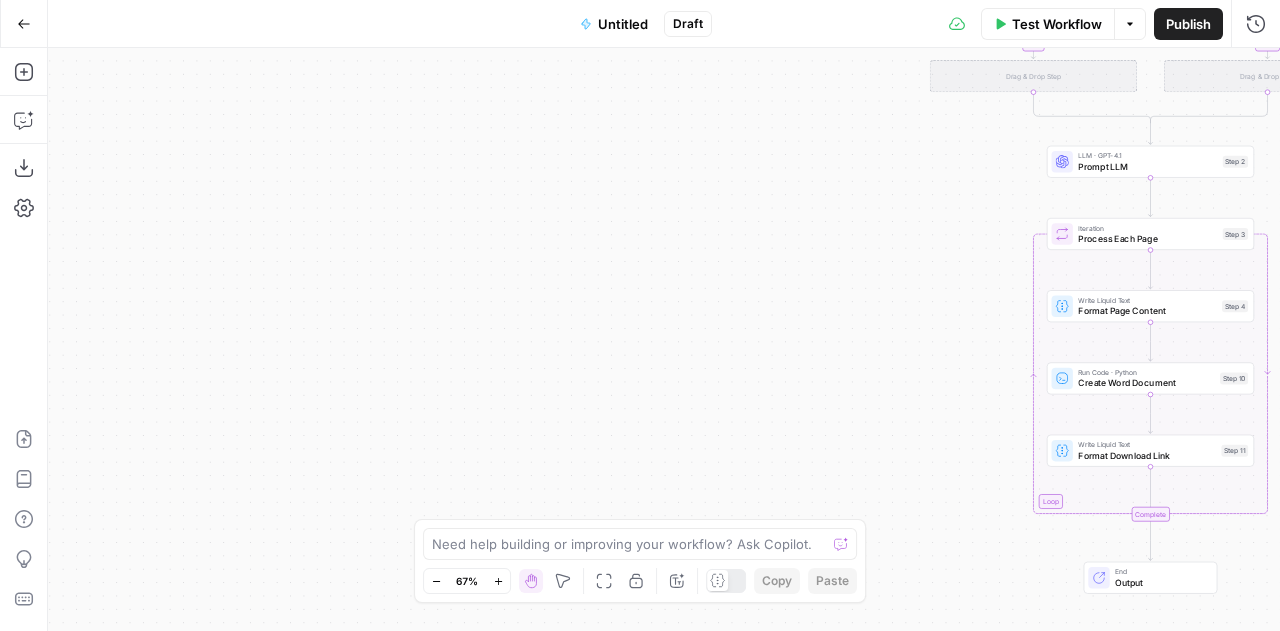 click on "Output" at bounding box center [1160, 582] 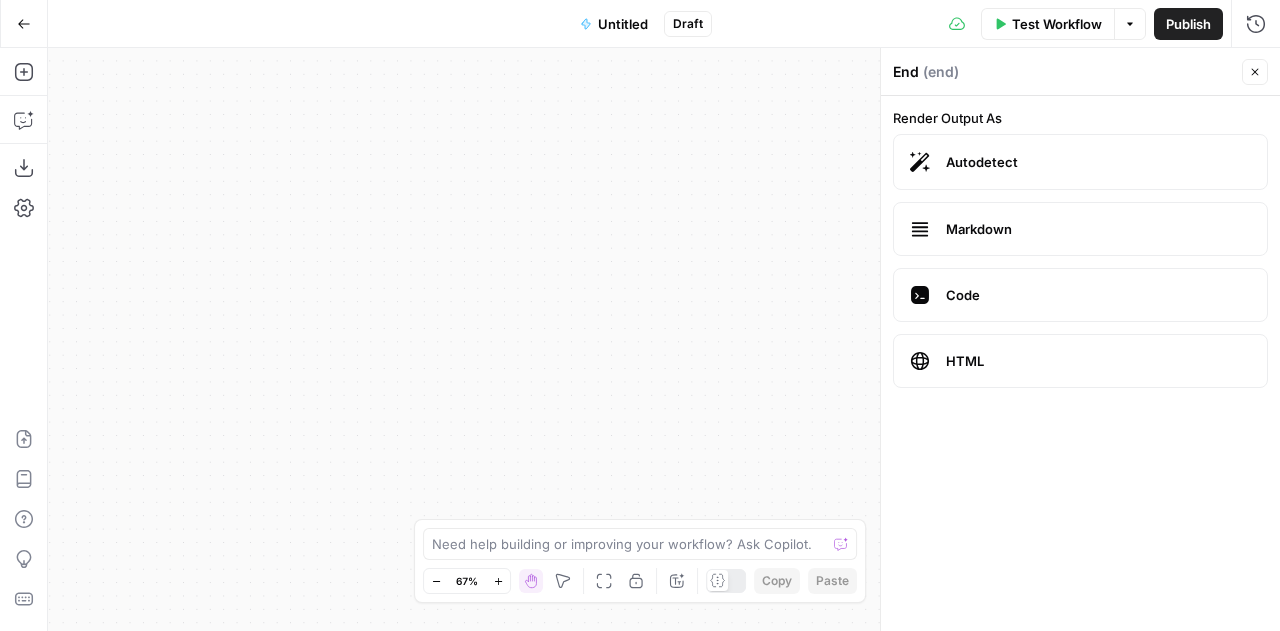 click 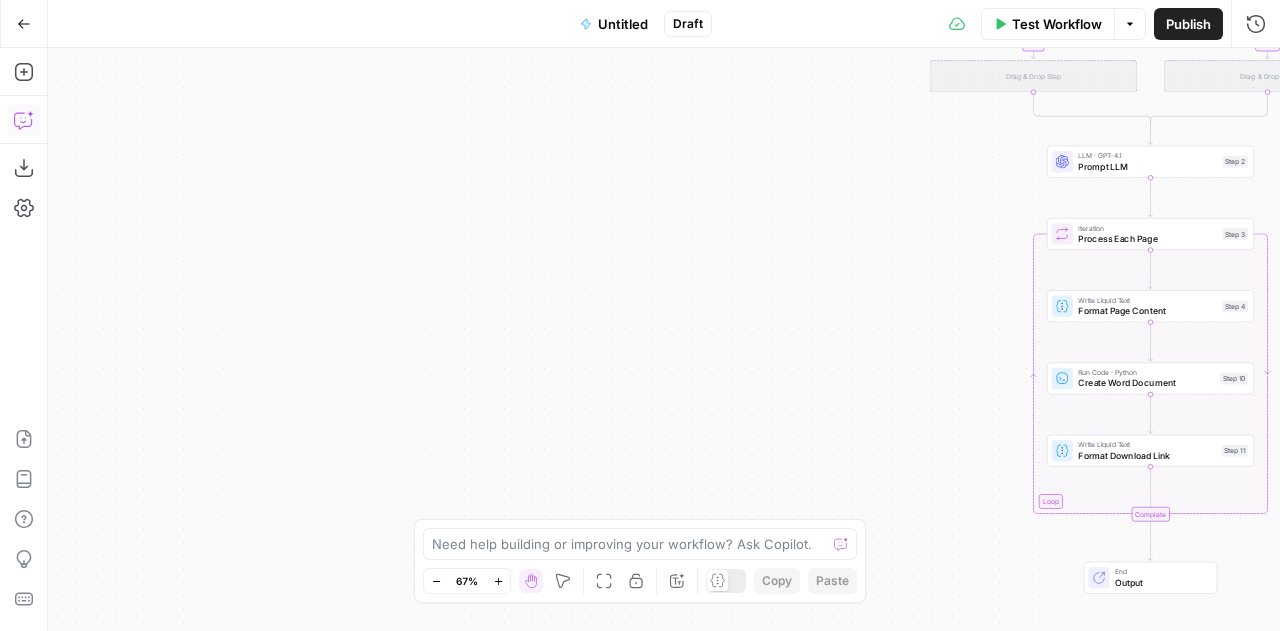 click 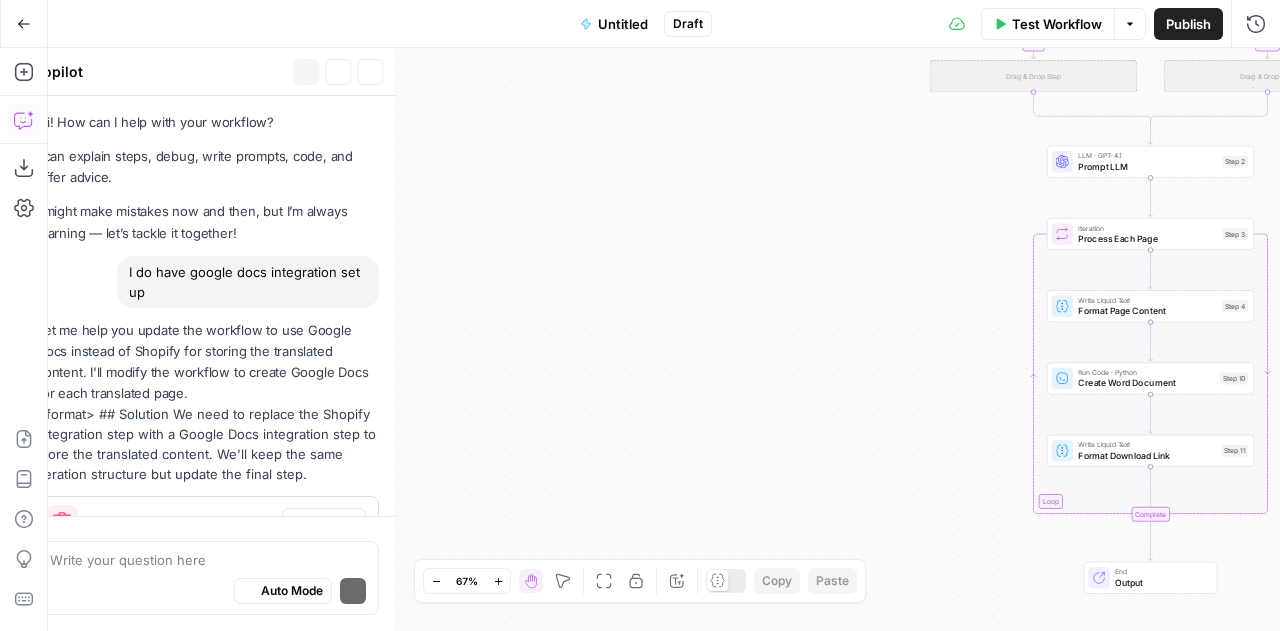 scroll, scrollTop: 11862, scrollLeft: 0, axis: vertical 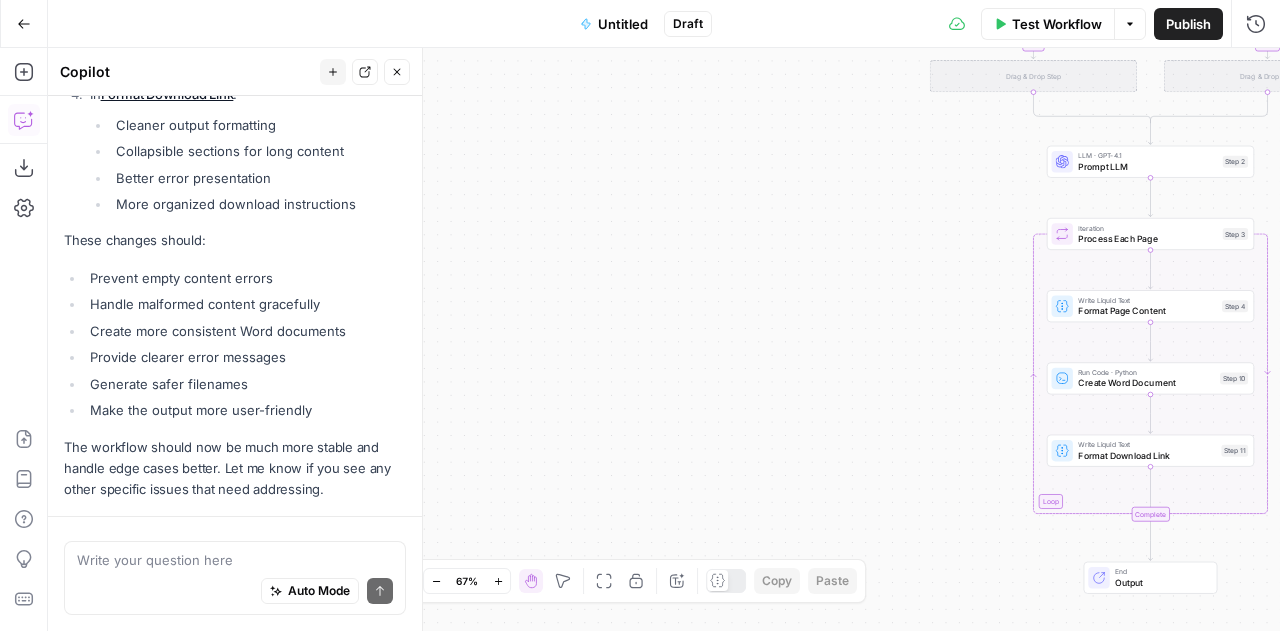 click on "Auto Mode Send" at bounding box center (235, 592) 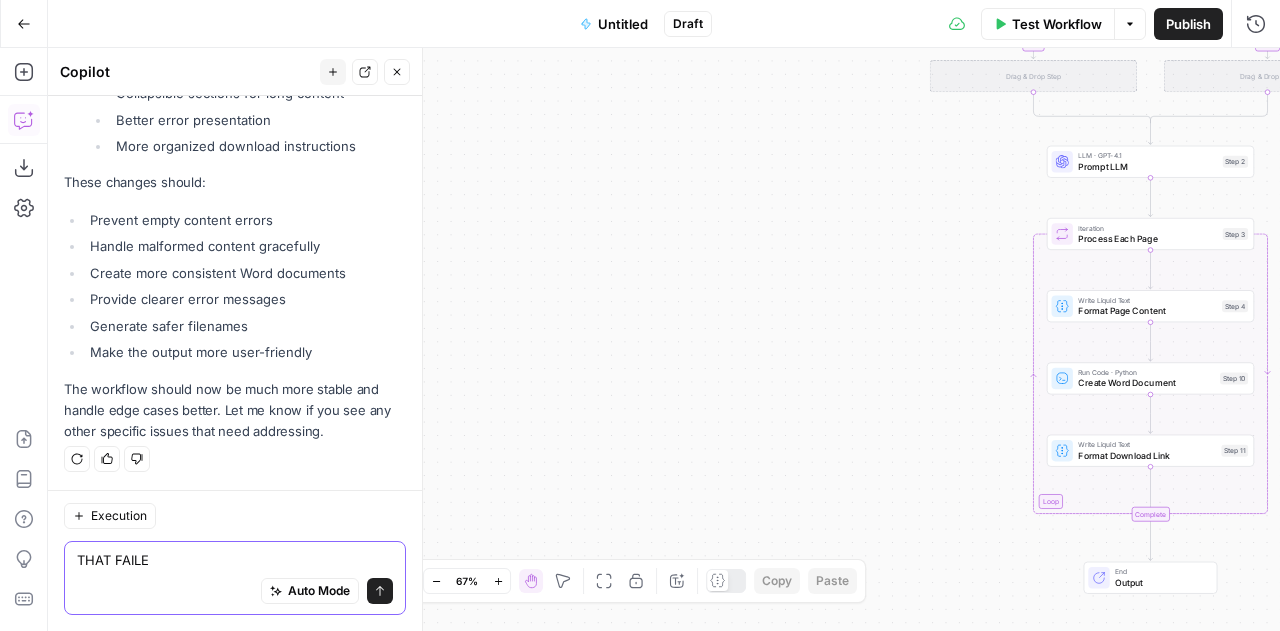 type on "THAT FAILED" 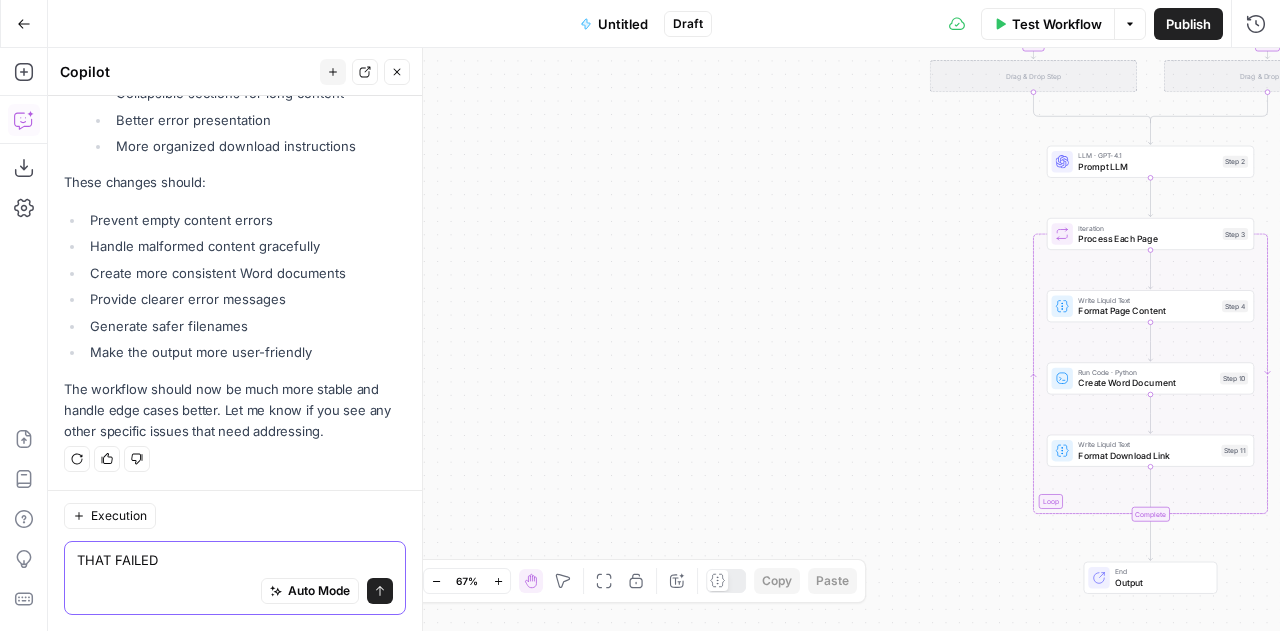 type 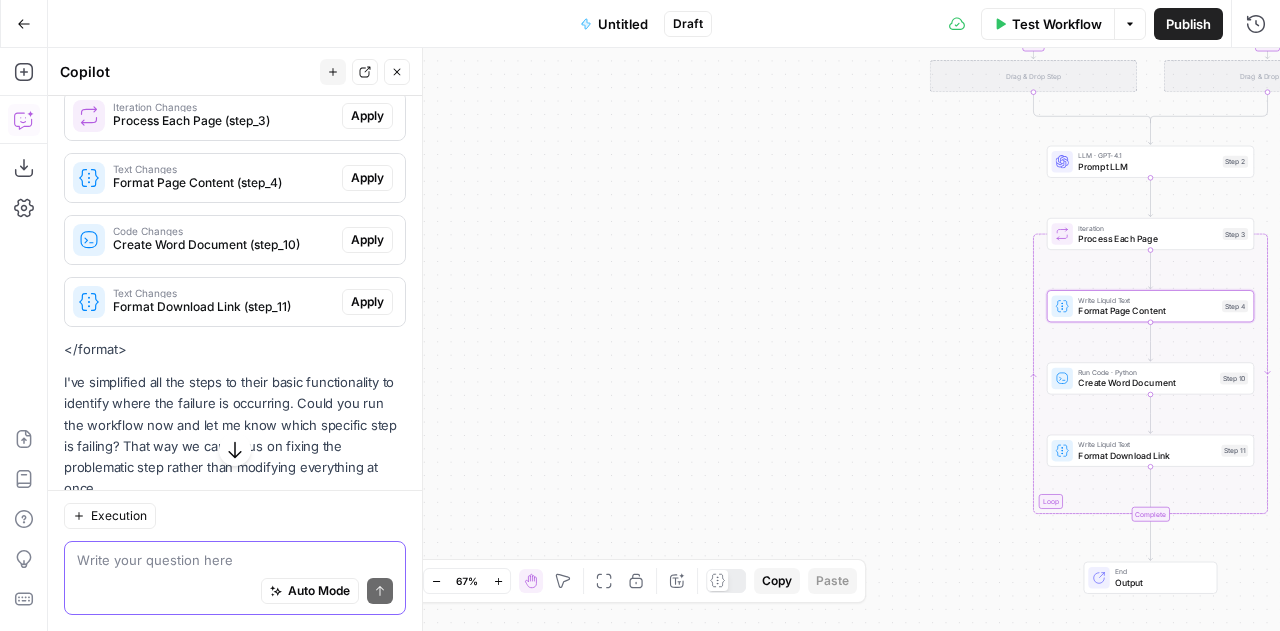 scroll, scrollTop: 12711, scrollLeft: 0, axis: vertical 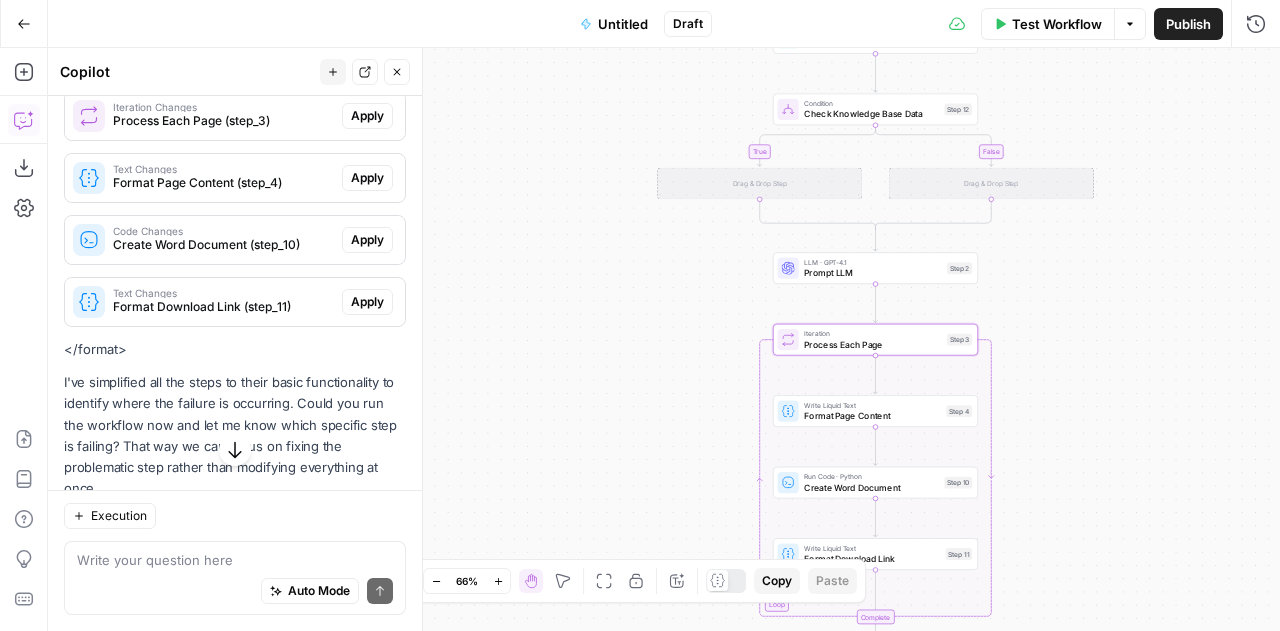 click on "Apply" at bounding box center [367, 116] 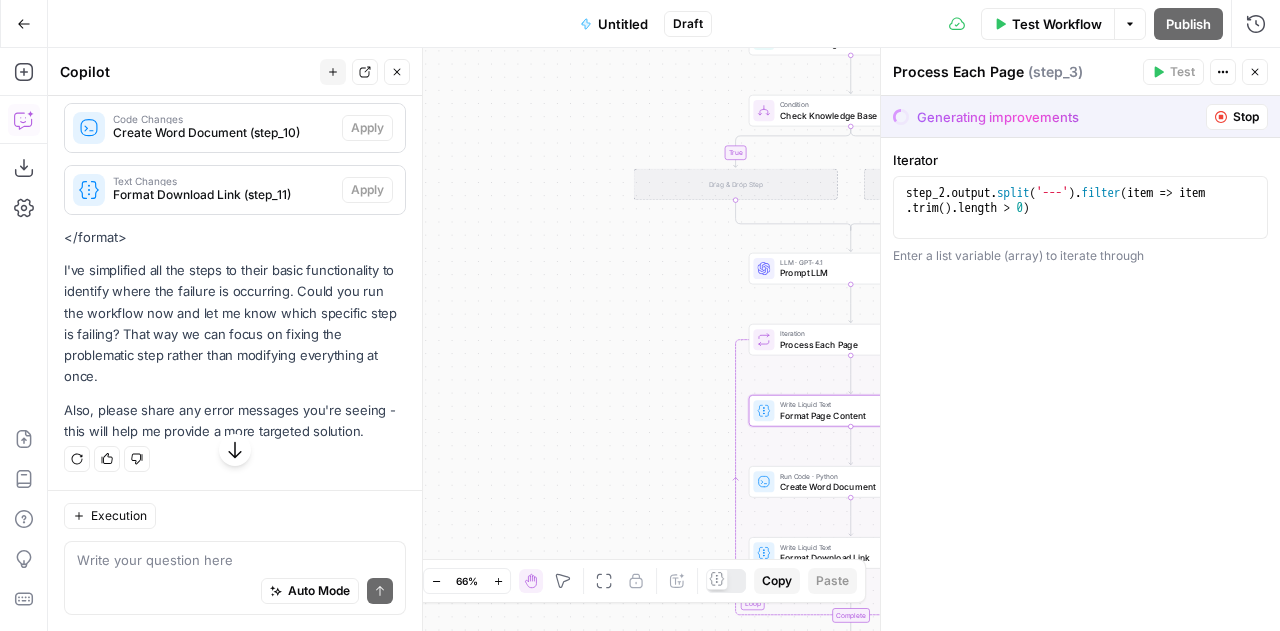 scroll, scrollTop: 12263, scrollLeft: 0, axis: vertical 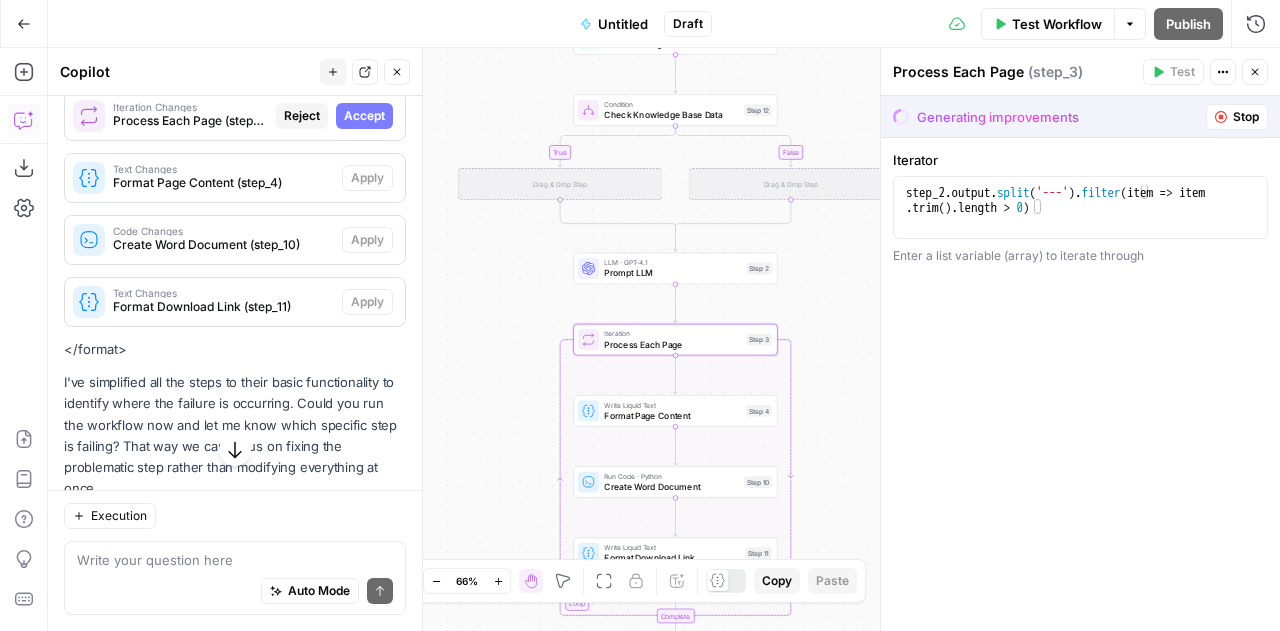 click on "Accept" at bounding box center [364, 116] 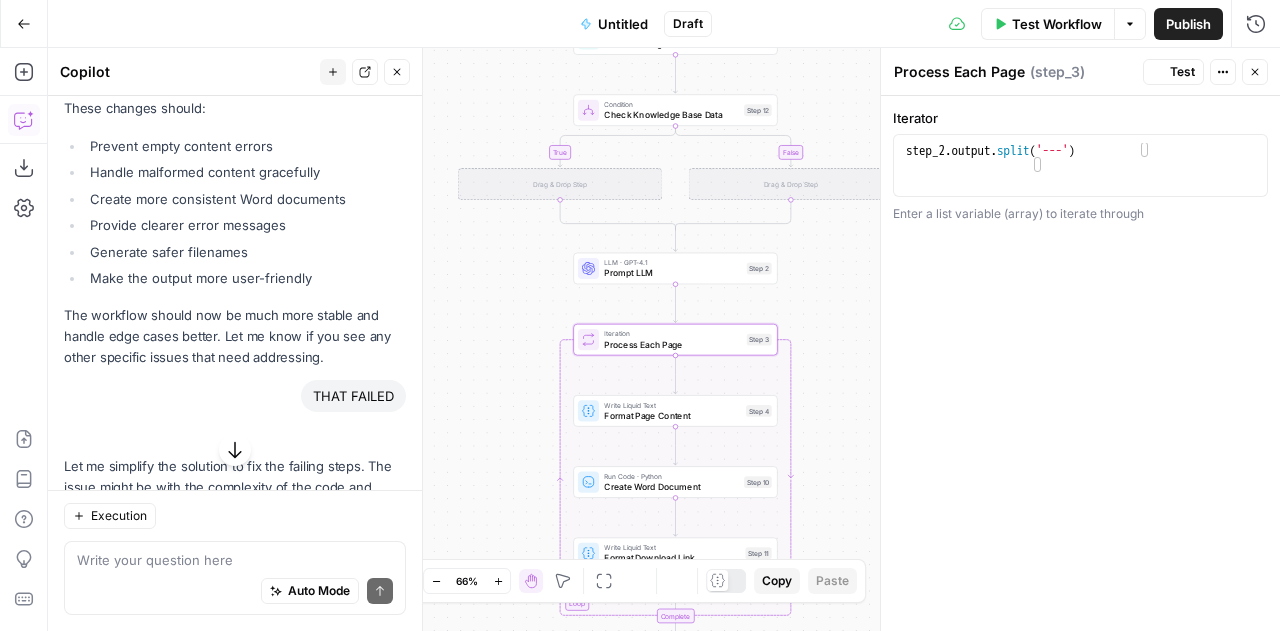 scroll, scrollTop: 12711, scrollLeft: 0, axis: vertical 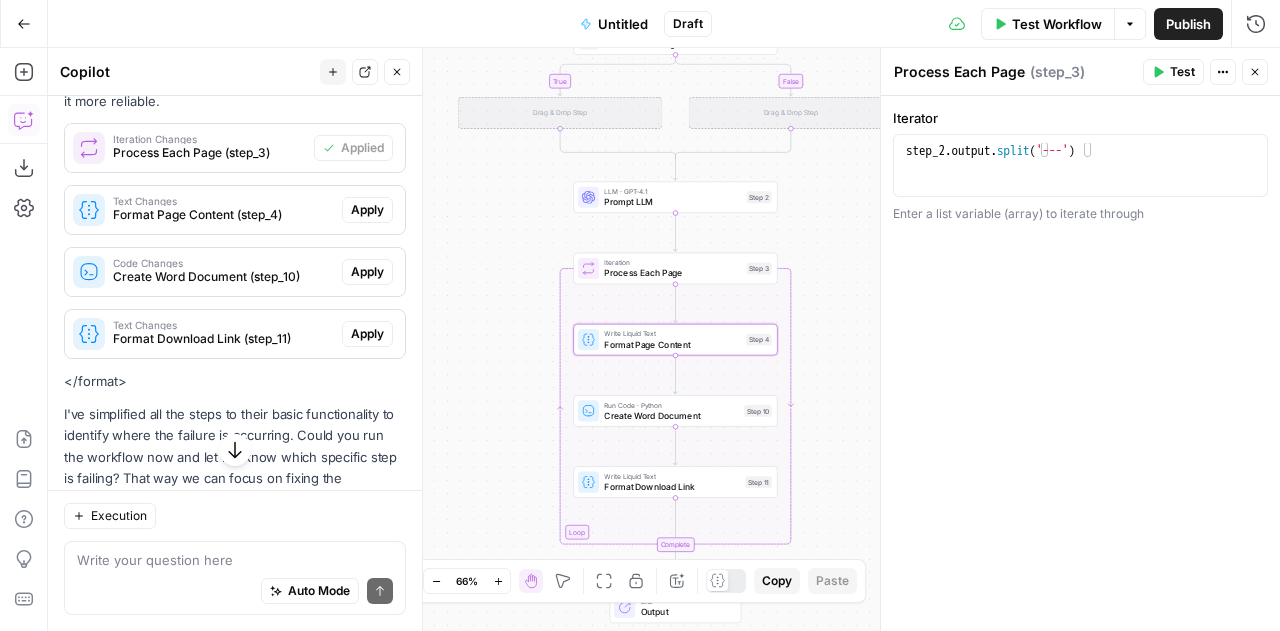click on "Apply" at bounding box center [367, 210] 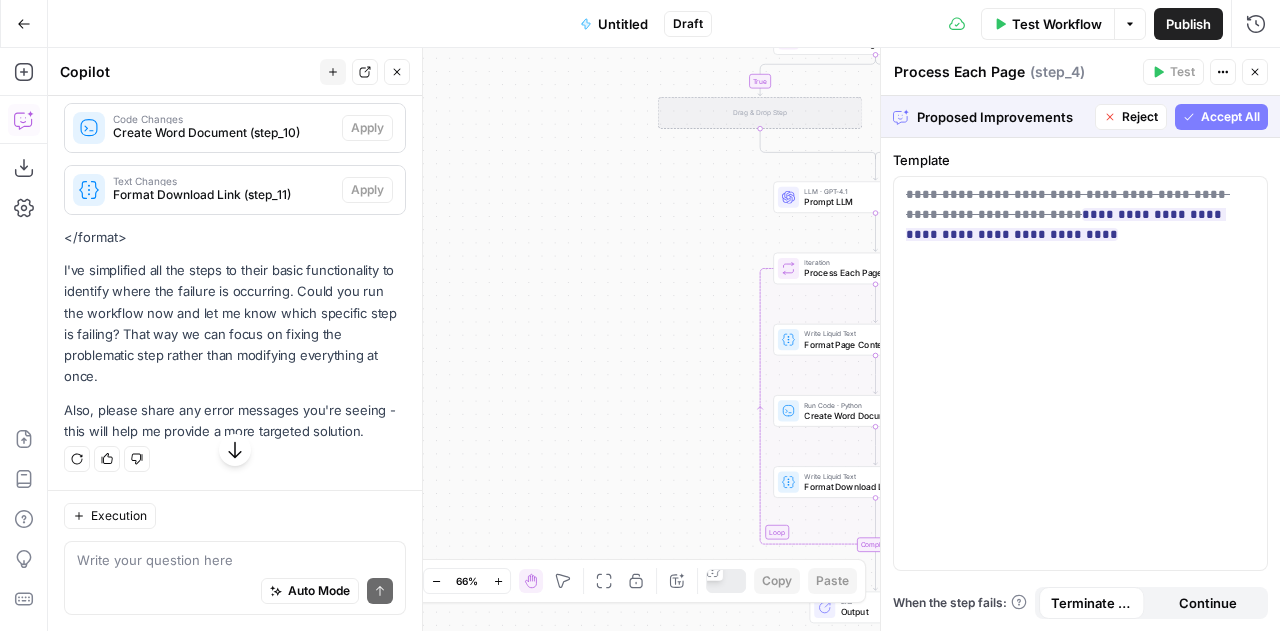type on "Format Page Content" 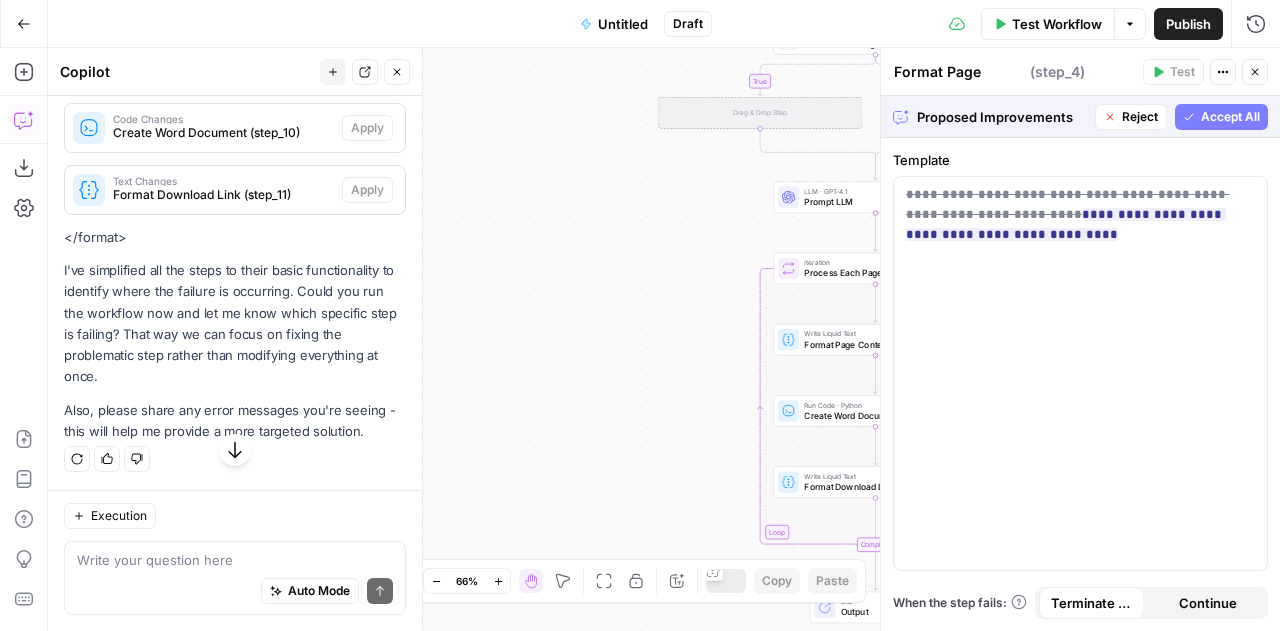 scroll, scrollTop: 12263, scrollLeft: 0, axis: vertical 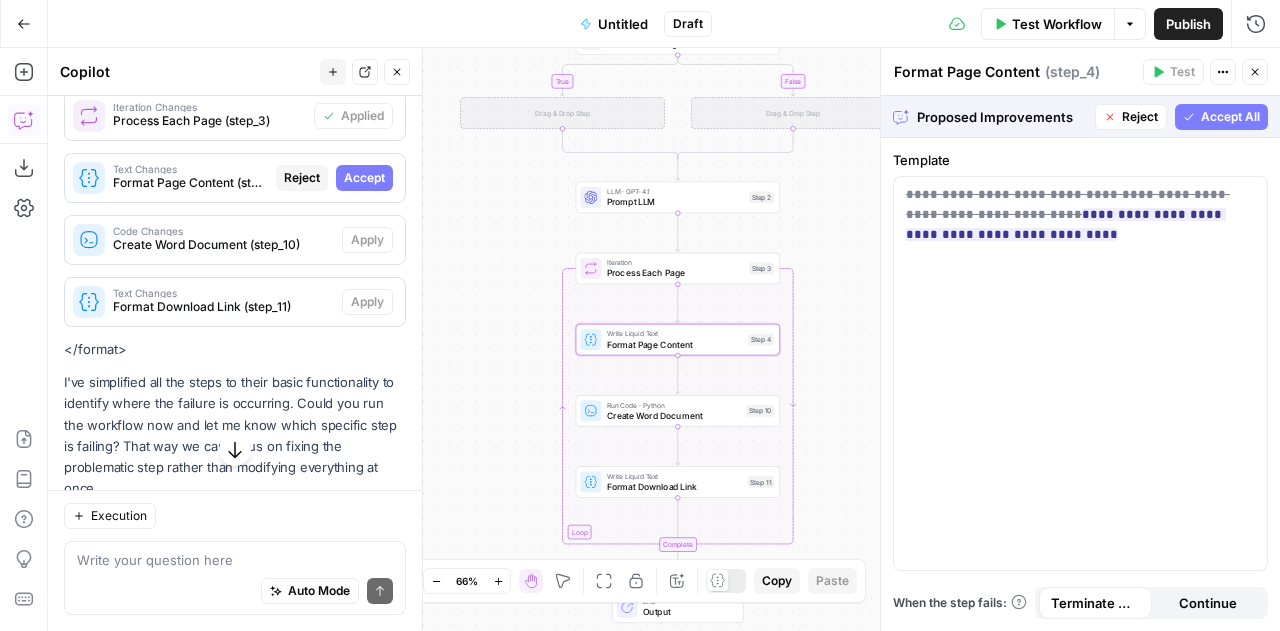 click on "Accept" at bounding box center [364, 178] 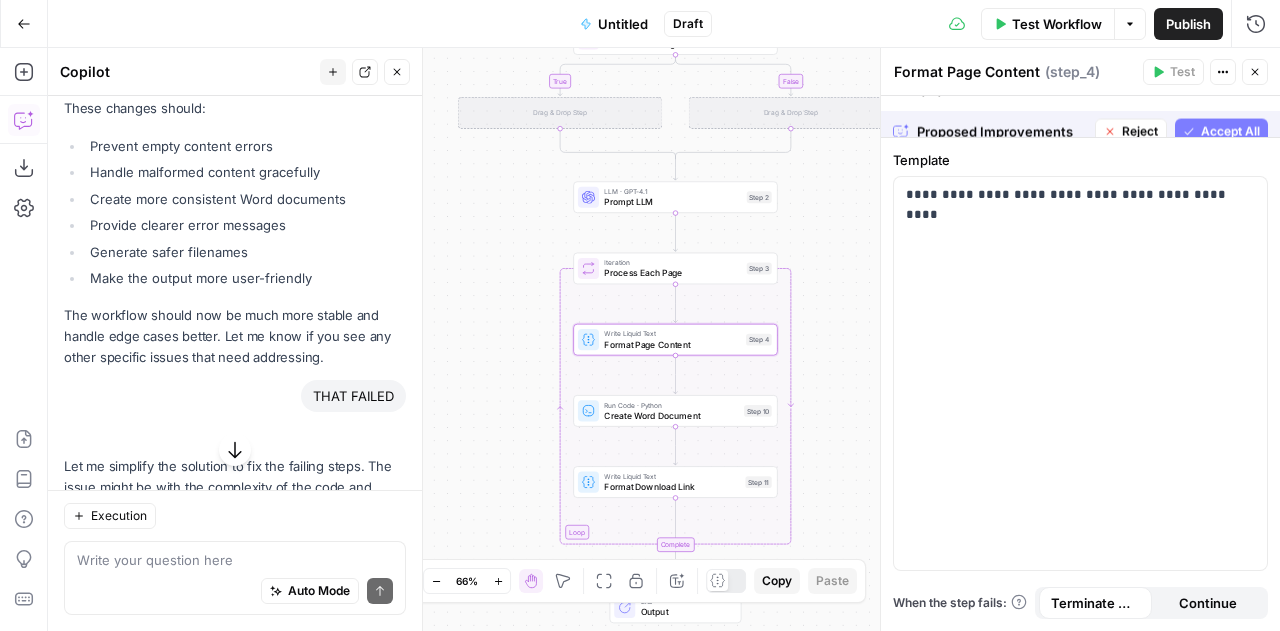 scroll, scrollTop: 12711, scrollLeft: 0, axis: vertical 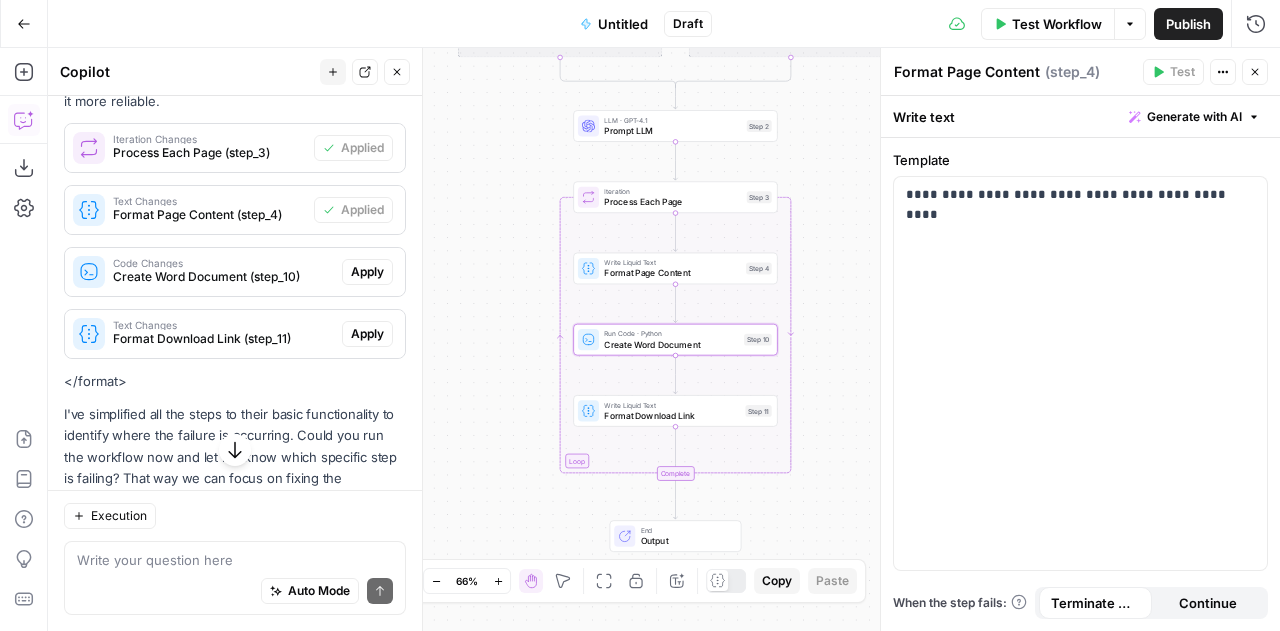 click on "Apply" at bounding box center (367, 272) 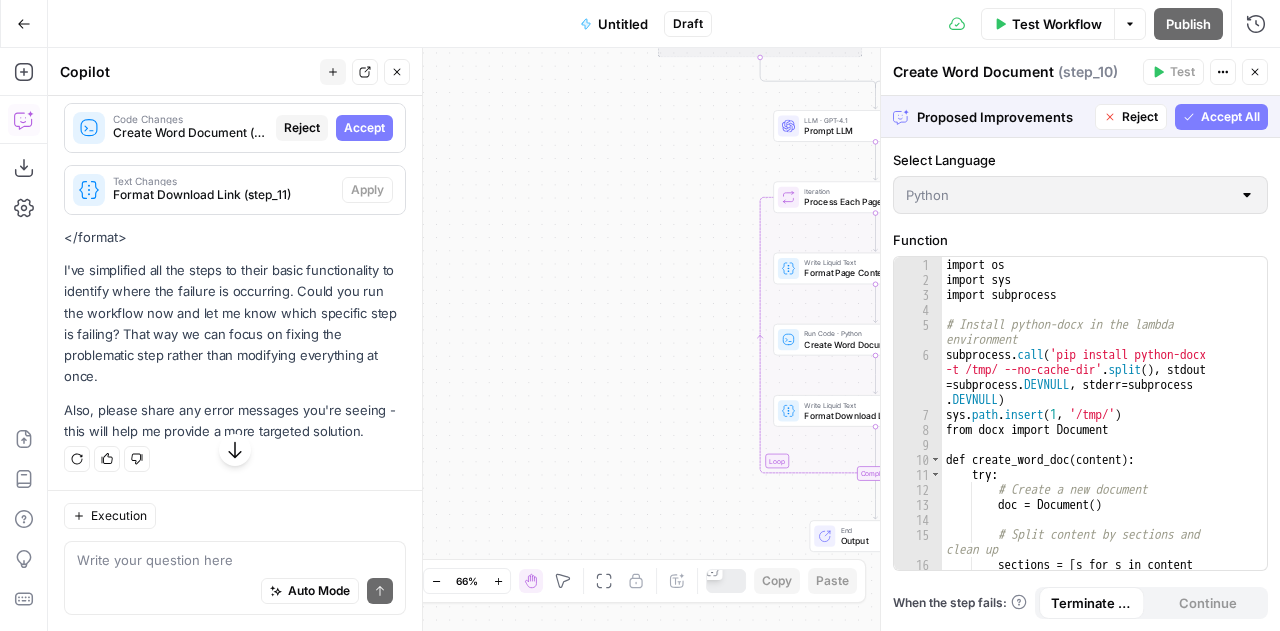 scroll, scrollTop: 12263, scrollLeft: 0, axis: vertical 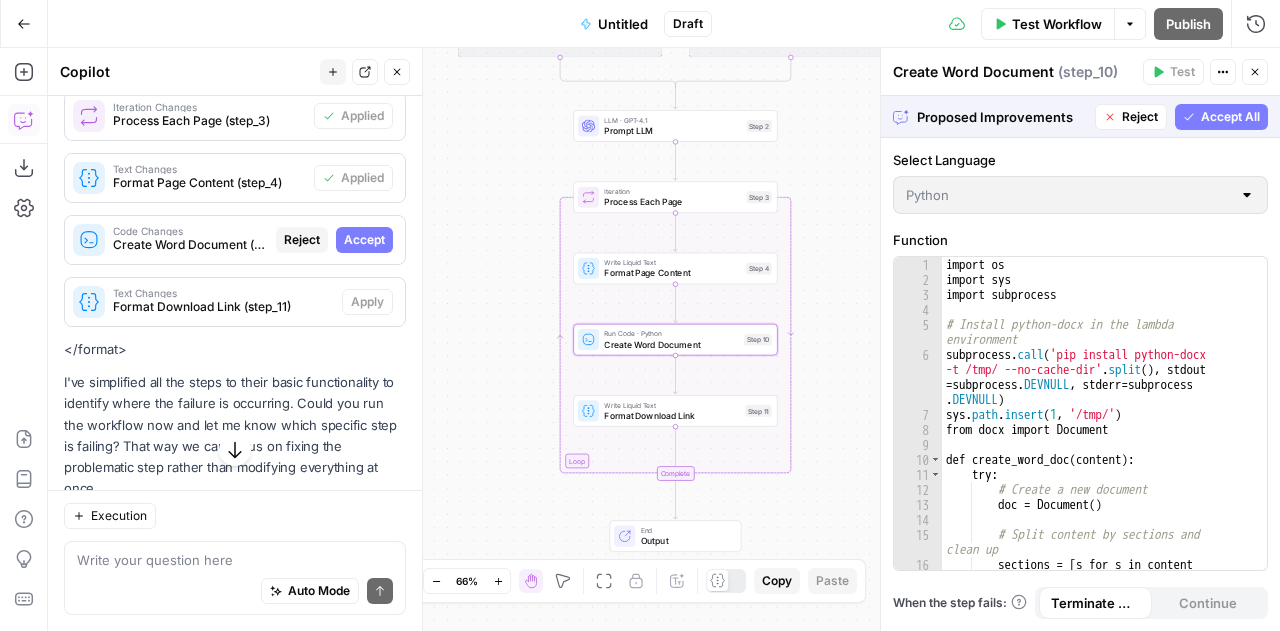 click on "Accept" at bounding box center (364, 240) 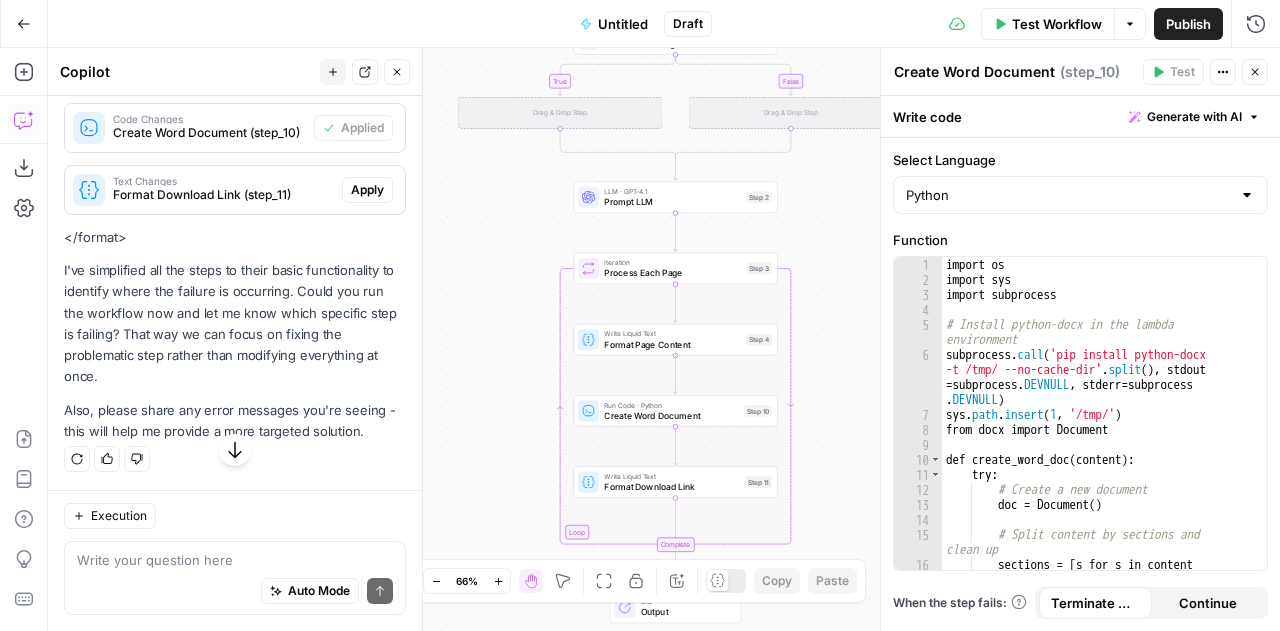 scroll, scrollTop: 13031, scrollLeft: 0, axis: vertical 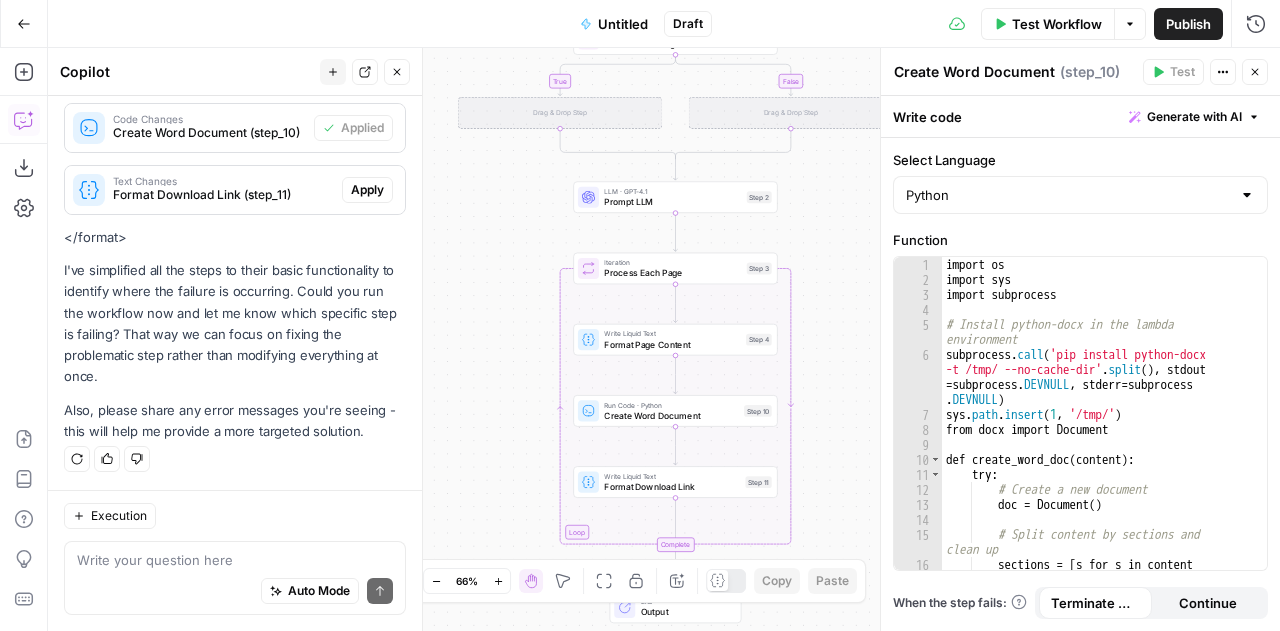 click 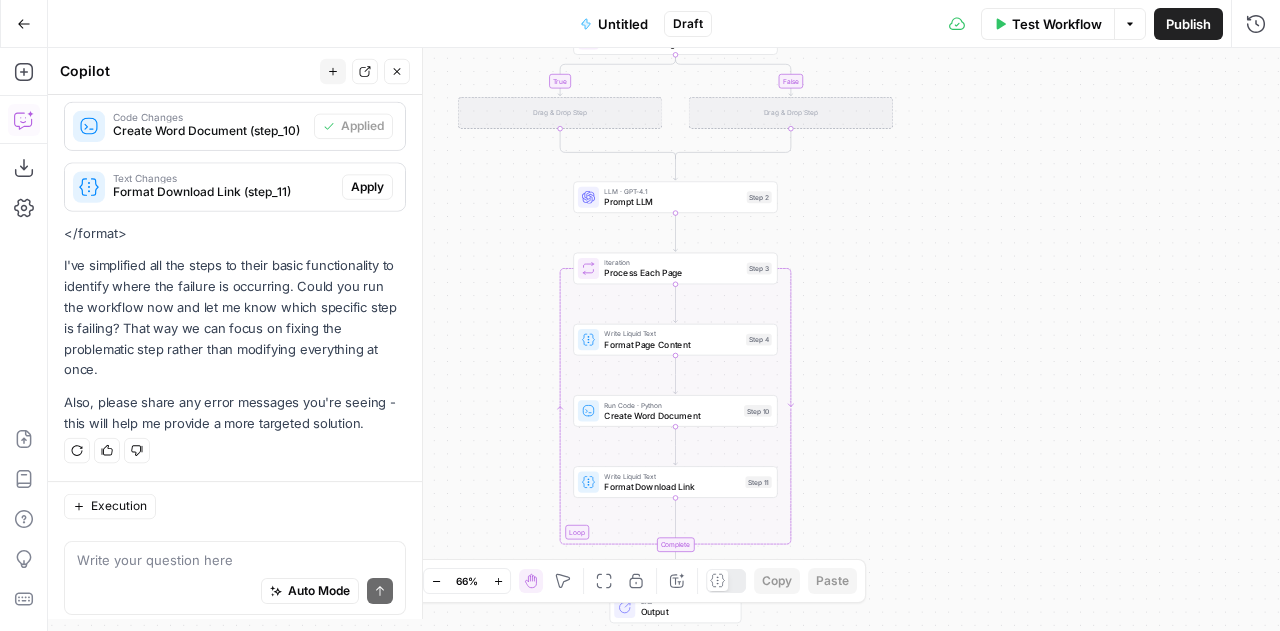 scroll, scrollTop: 13031, scrollLeft: 0, axis: vertical 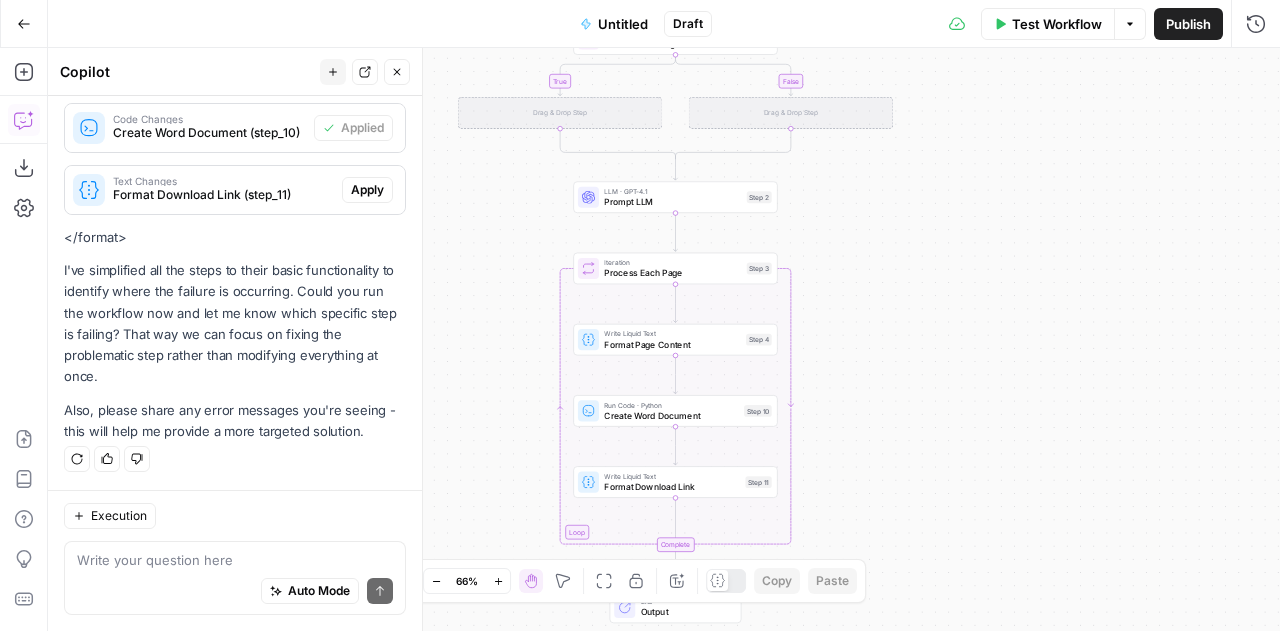 click on "Test Workflow" at bounding box center (1057, 24) 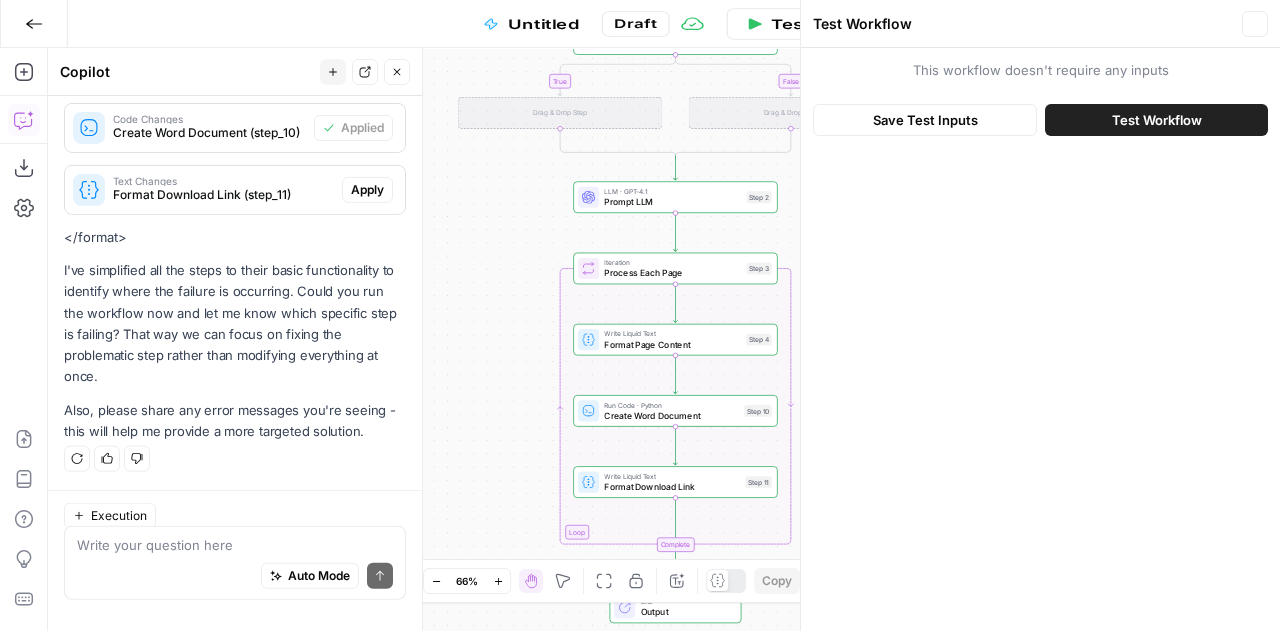scroll, scrollTop: 13031, scrollLeft: 0, axis: vertical 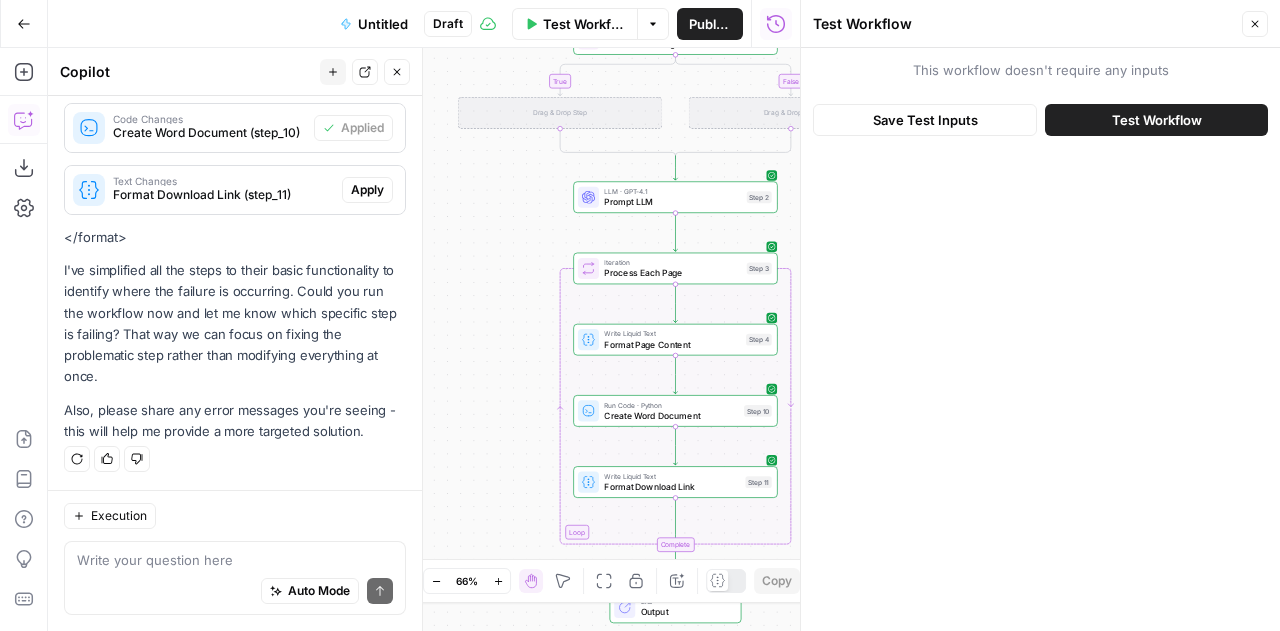 click on "Test Workflow" at bounding box center (1156, 120) 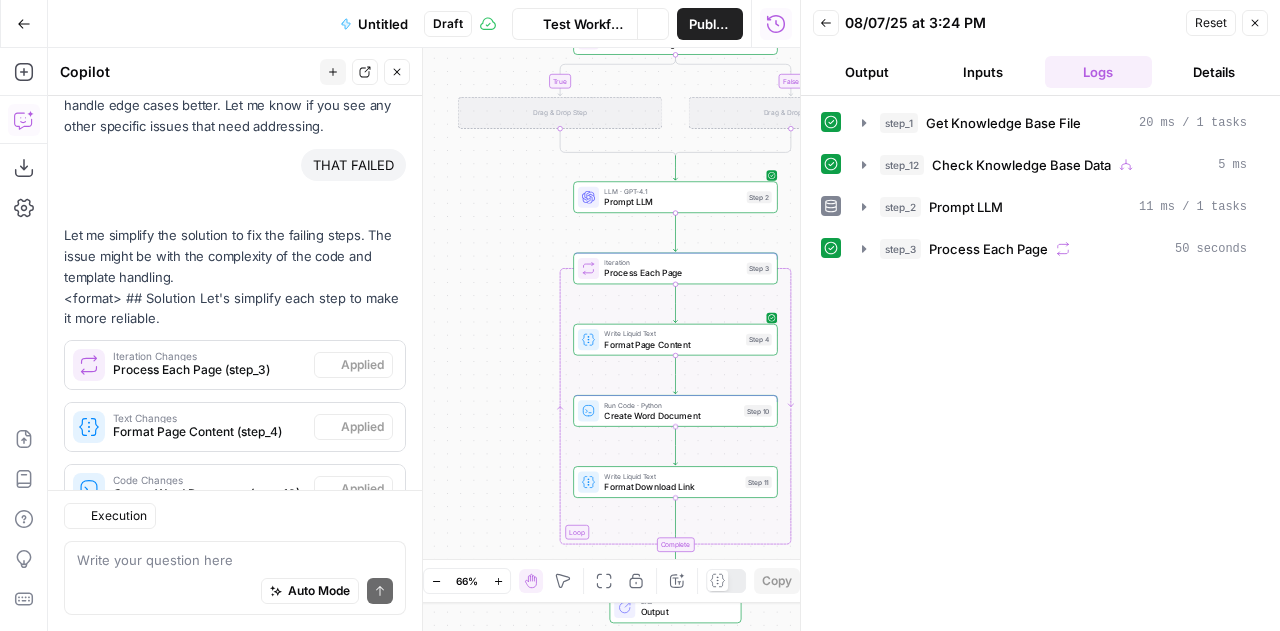 scroll, scrollTop: 13031, scrollLeft: 0, axis: vertical 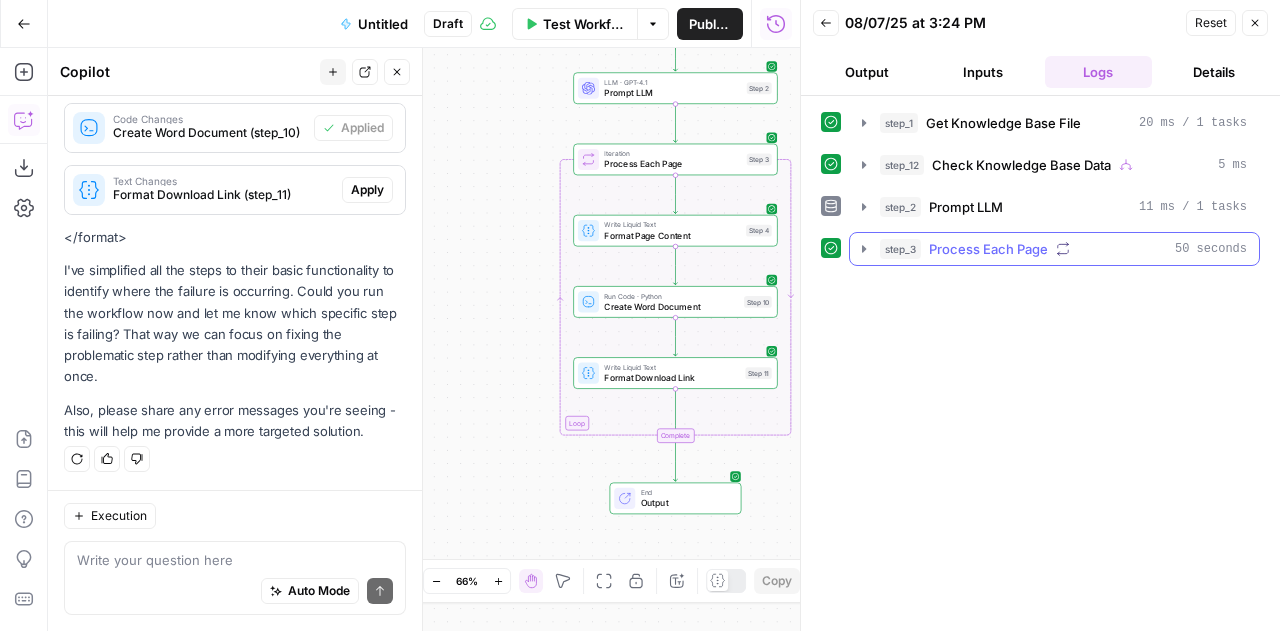 click 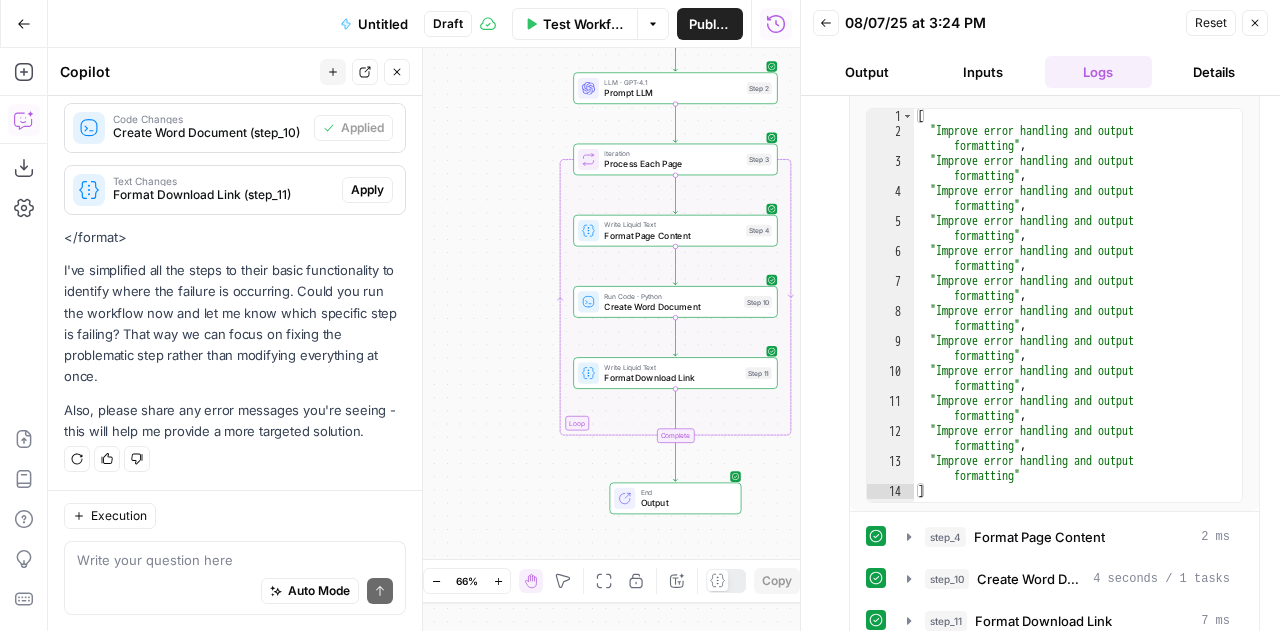 scroll, scrollTop: 0, scrollLeft: 0, axis: both 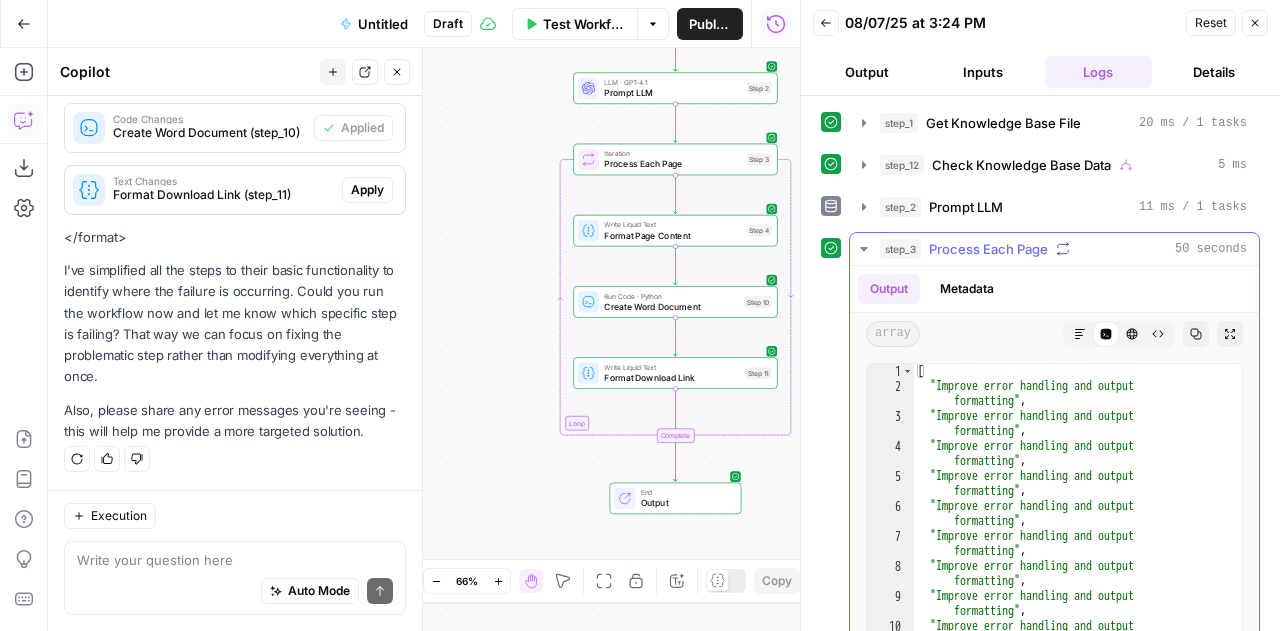 click 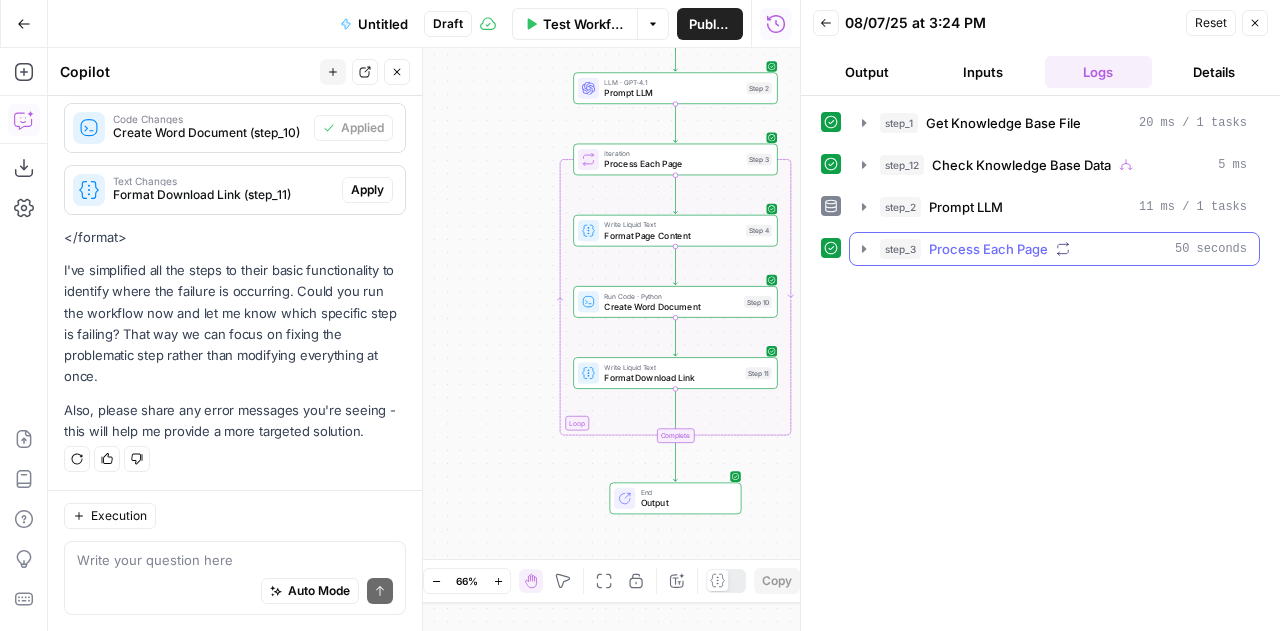 click 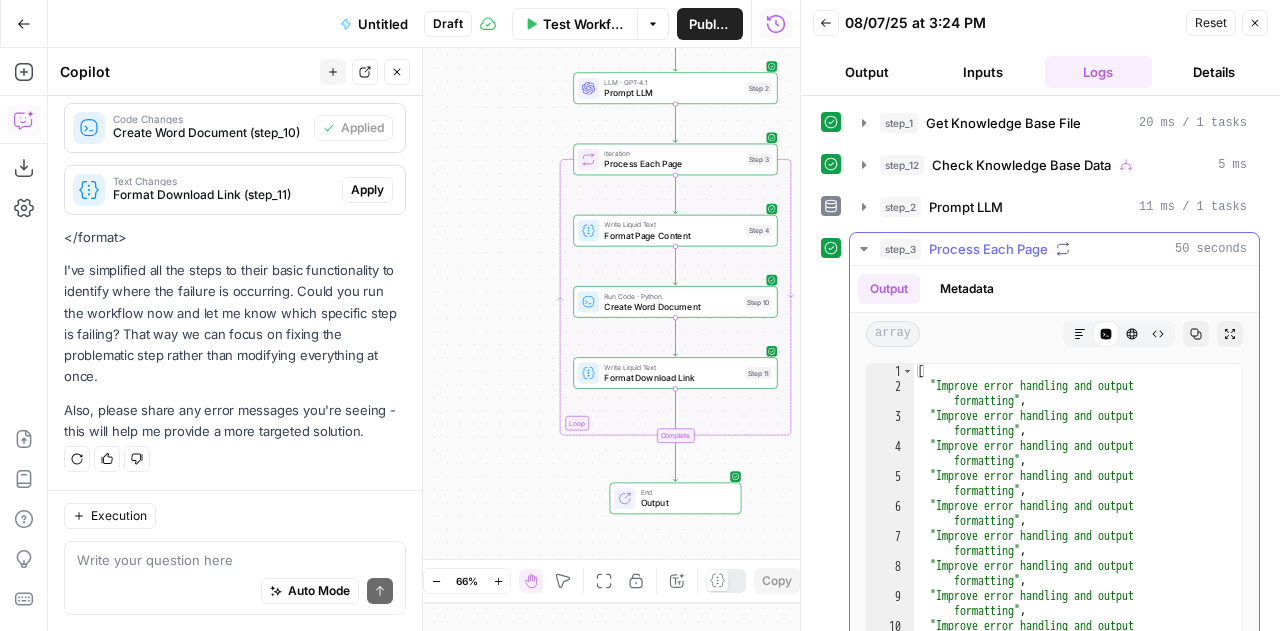 click on "Metadata" at bounding box center (967, 289) 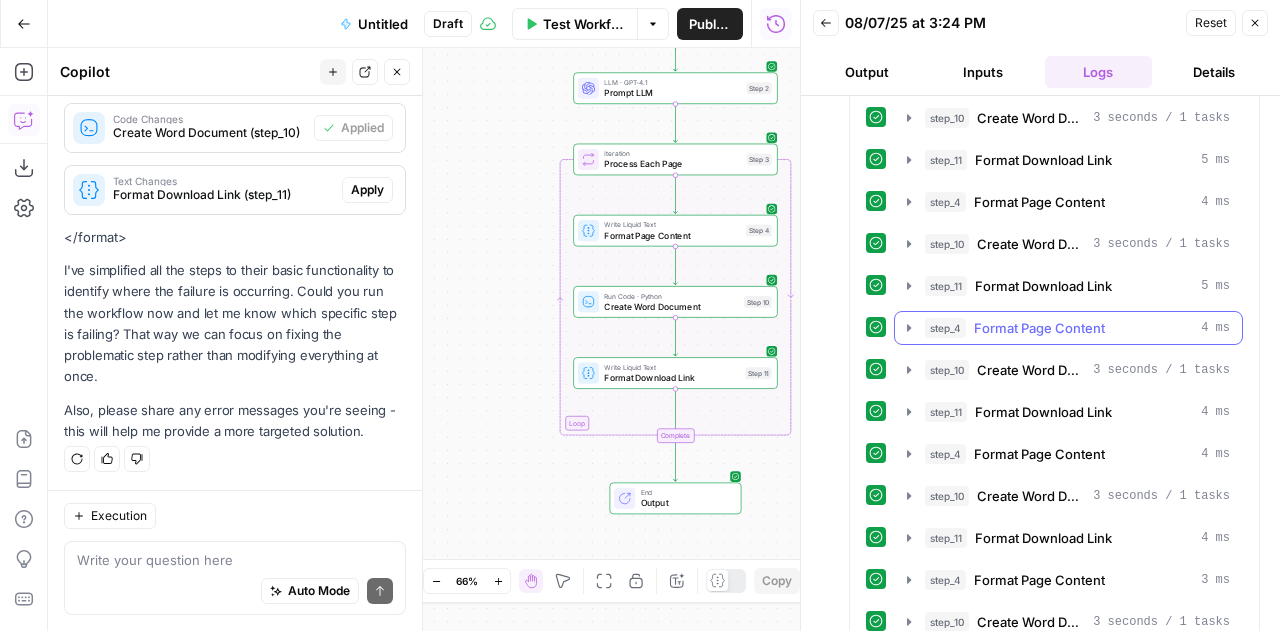 scroll, scrollTop: 1337, scrollLeft: 0, axis: vertical 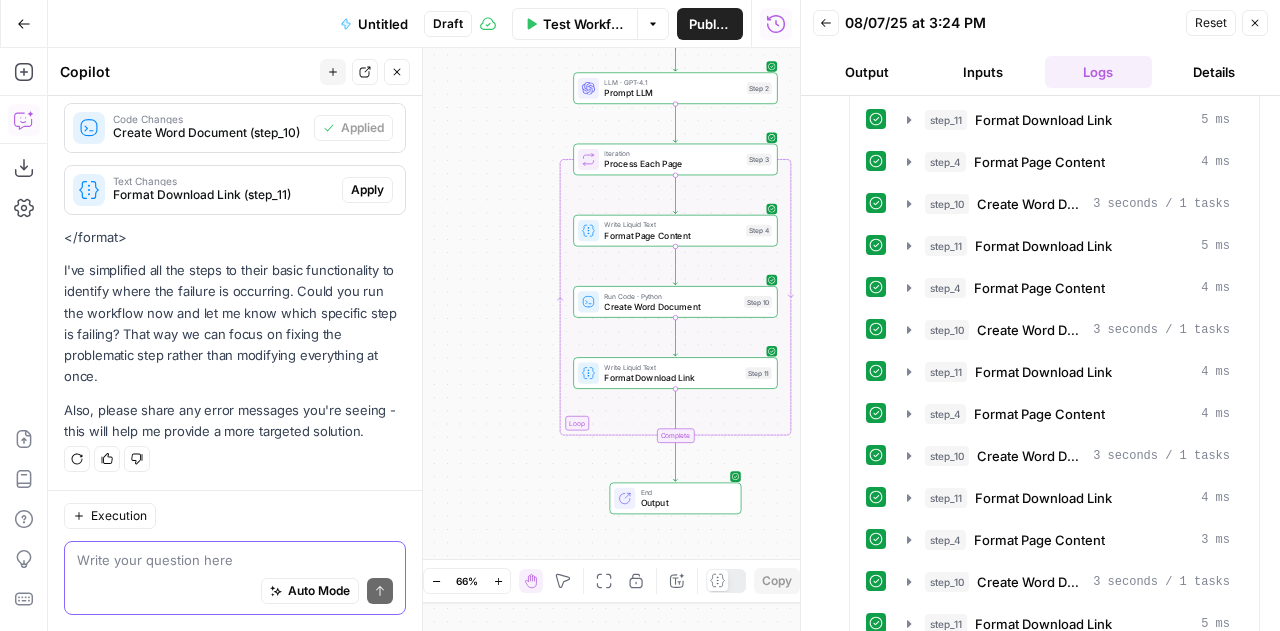 click at bounding box center (235, 560) 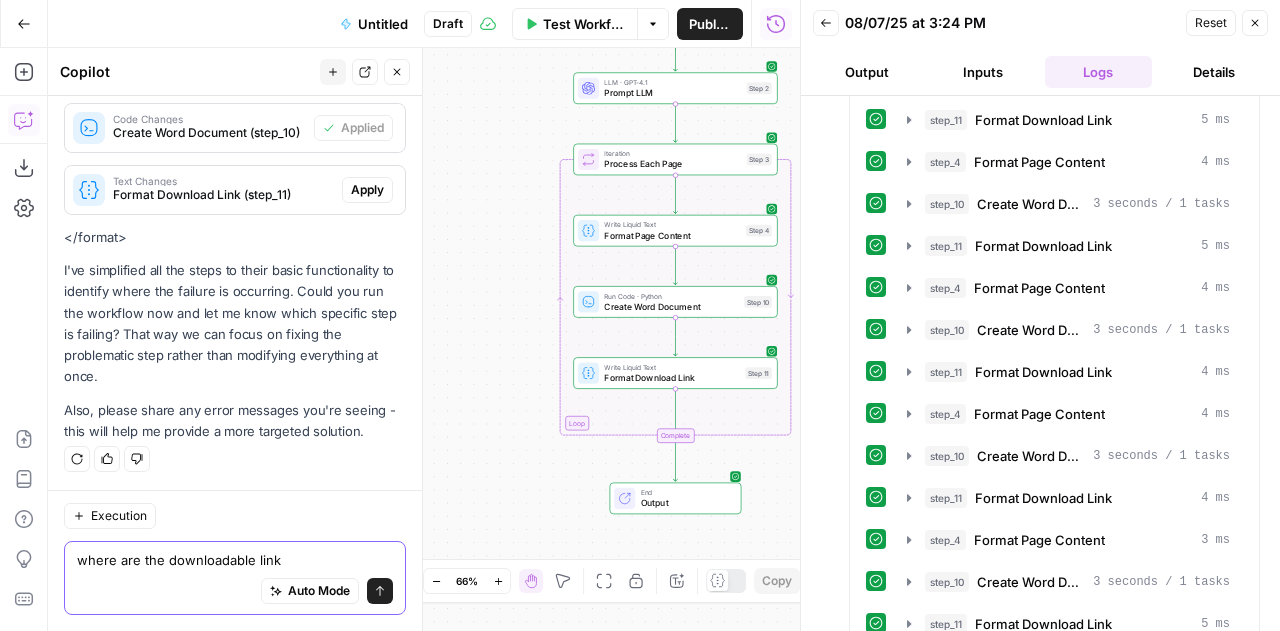 type on "where are the downloadable links" 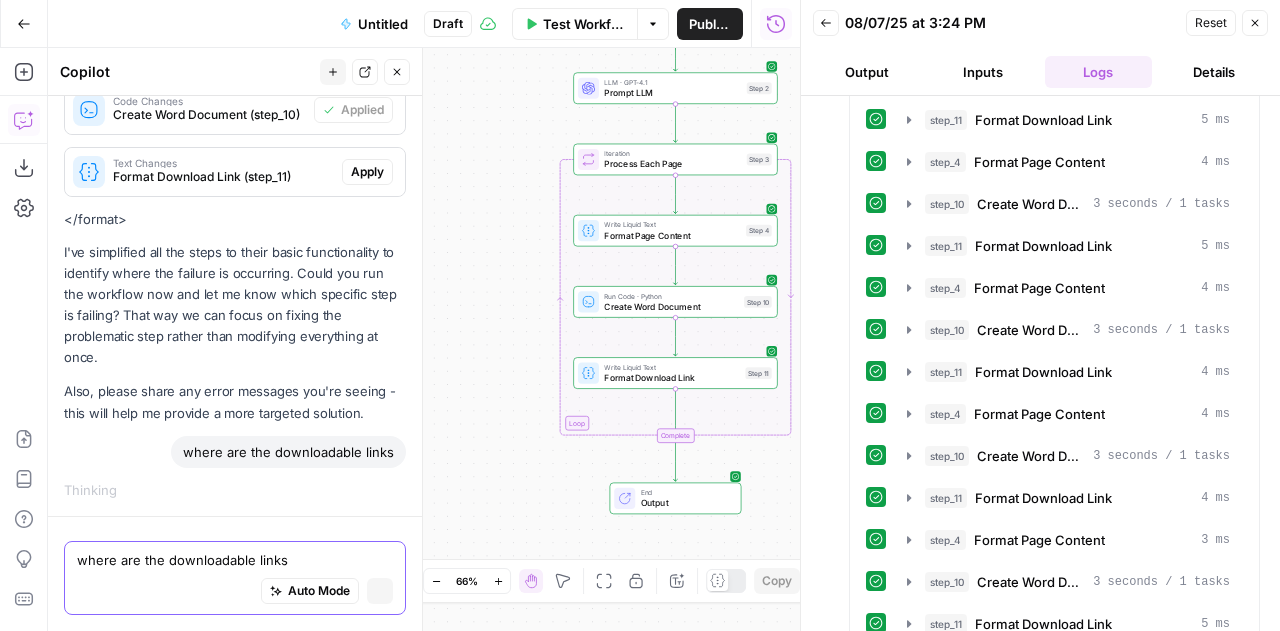 type 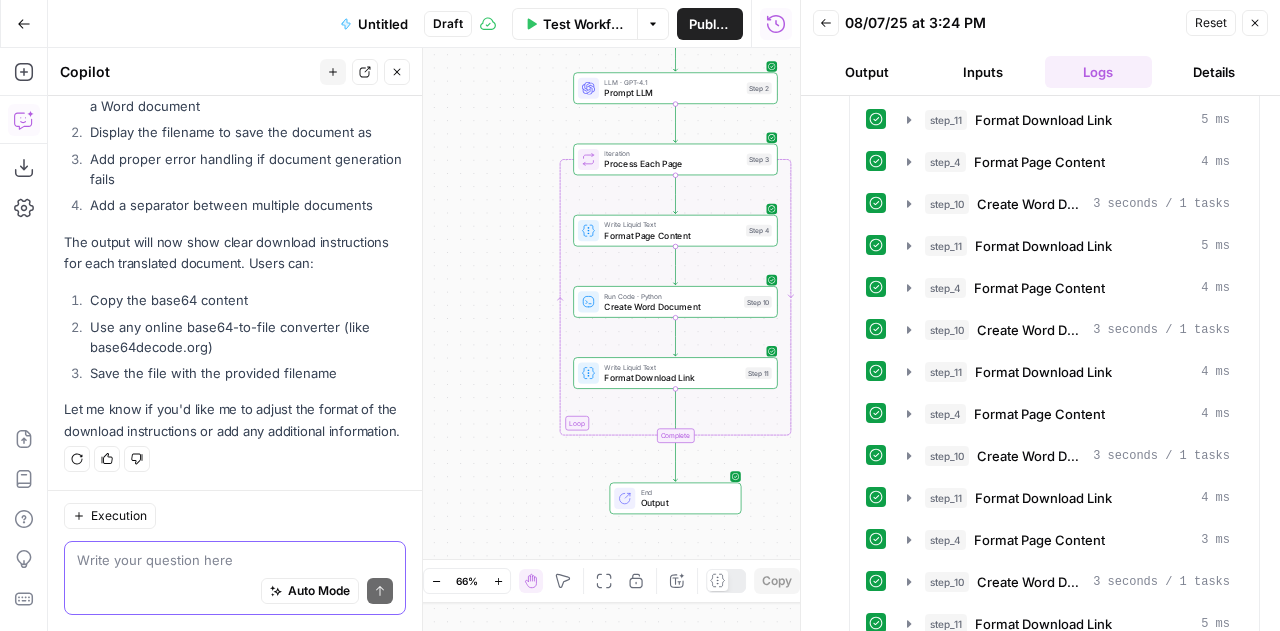 scroll, scrollTop: 13468, scrollLeft: 0, axis: vertical 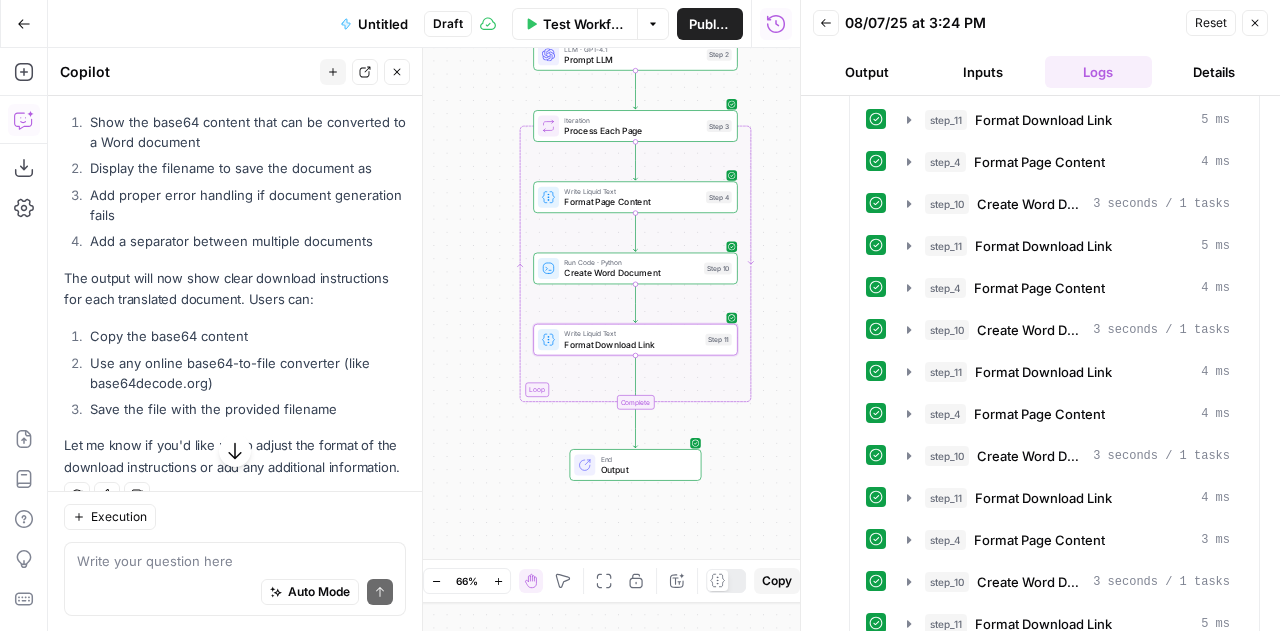 click on "Apply" at bounding box center [367, 5] 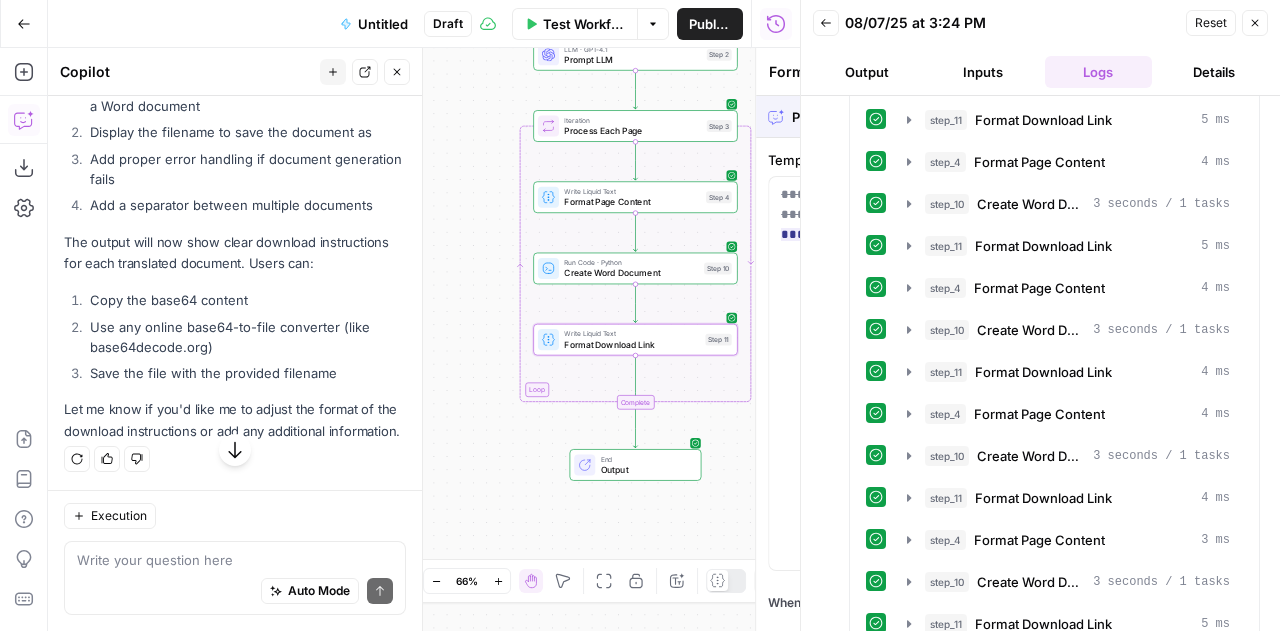 scroll, scrollTop: 12988, scrollLeft: 0, axis: vertical 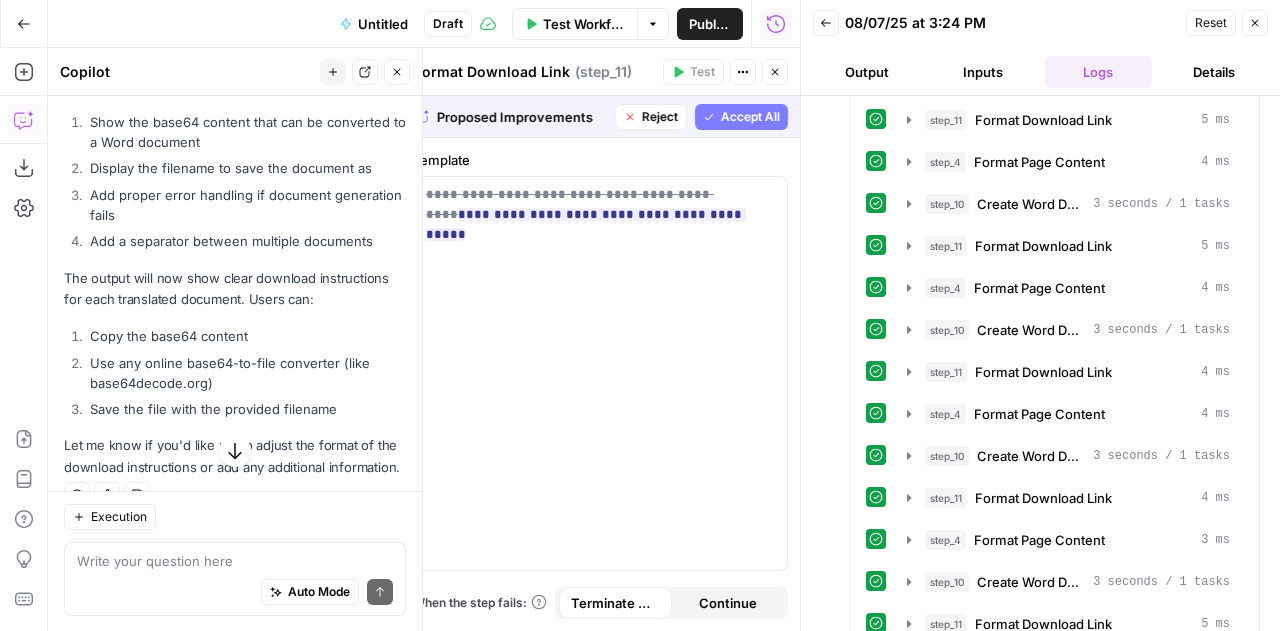 click on "Accept All" at bounding box center (750, 117) 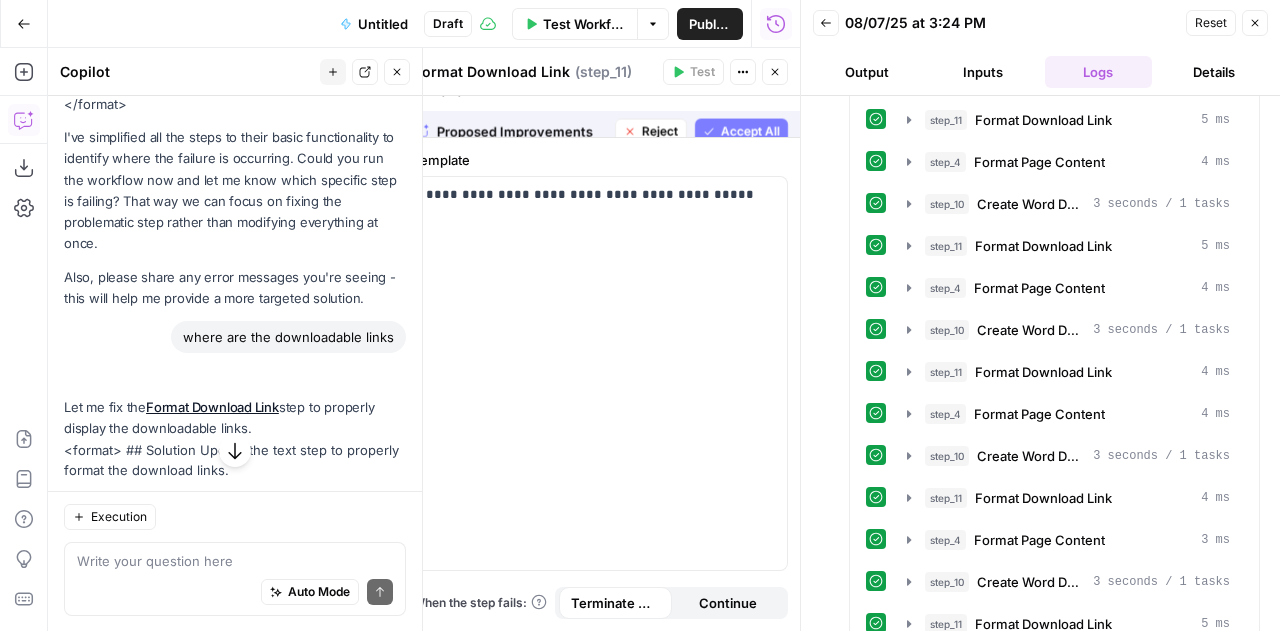 scroll, scrollTop: 13500, scrollLeft: 0, axis: vertical 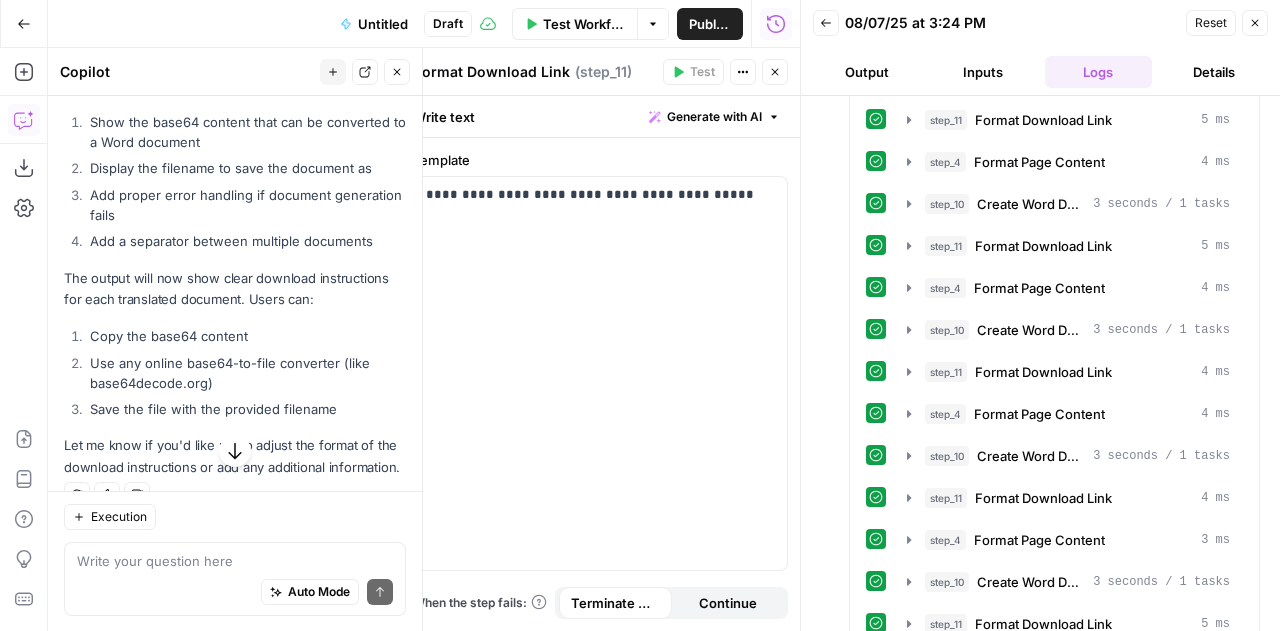 click on "Reset" at bounding box center [1211, 23] 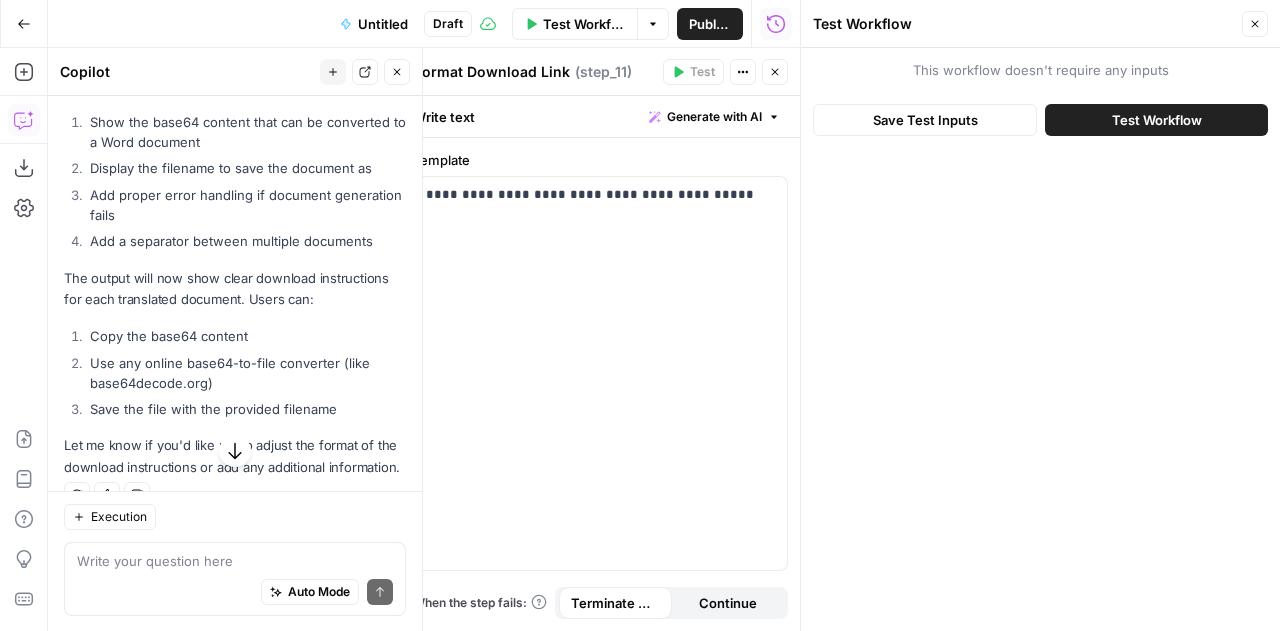 click on "Test Workflow" at bounding box center [1156, 120] 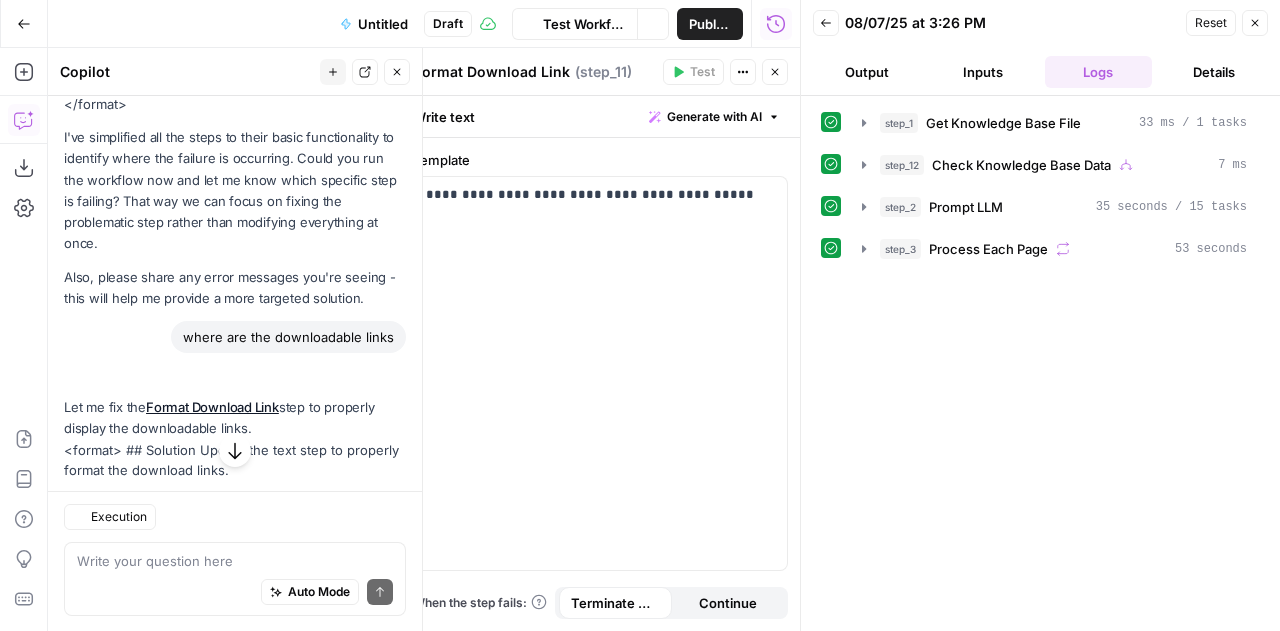 scroll, scrollTop: 13500, scrollLeft: 0, axis: vertical 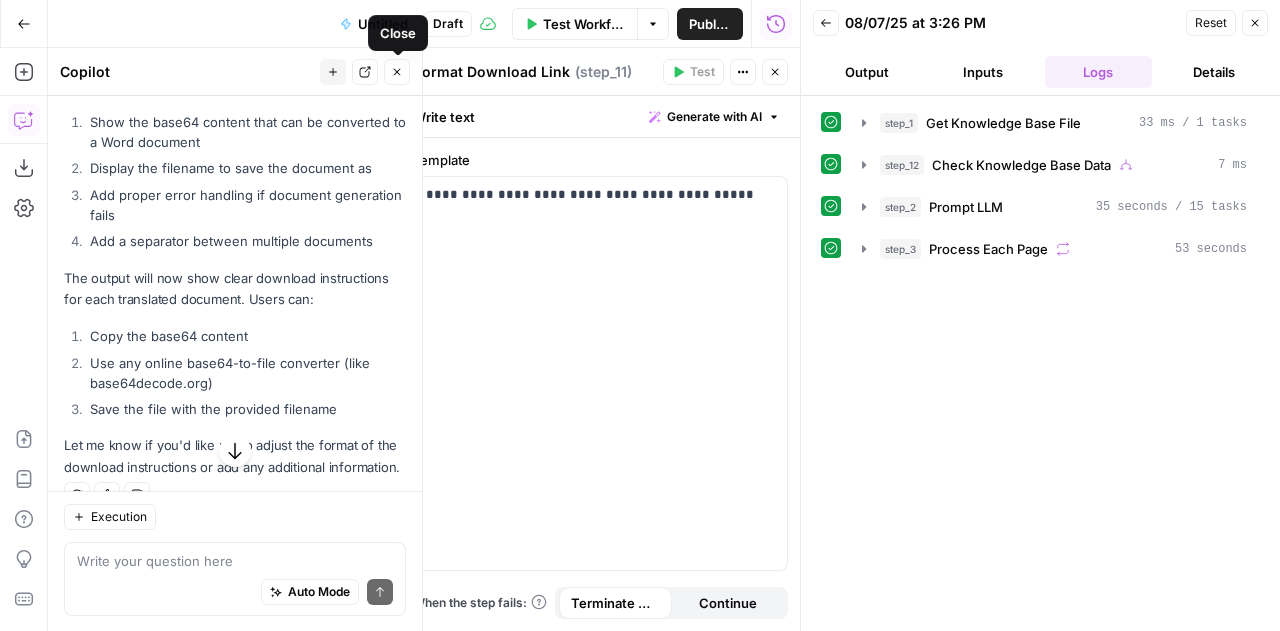 click 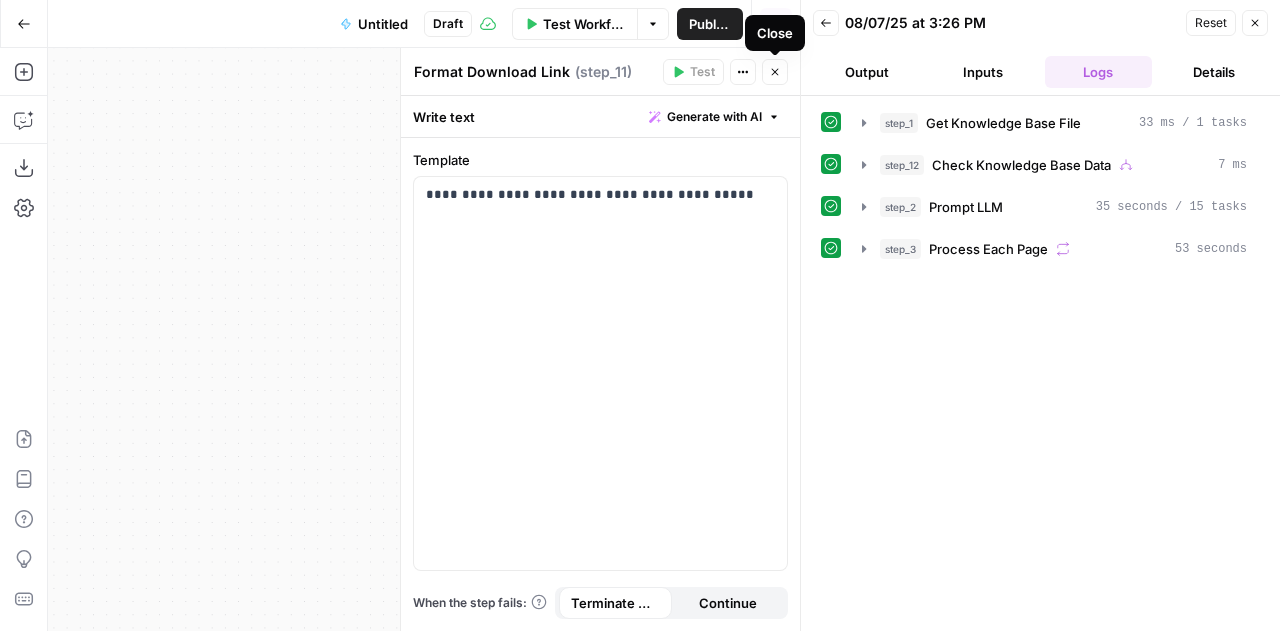 click 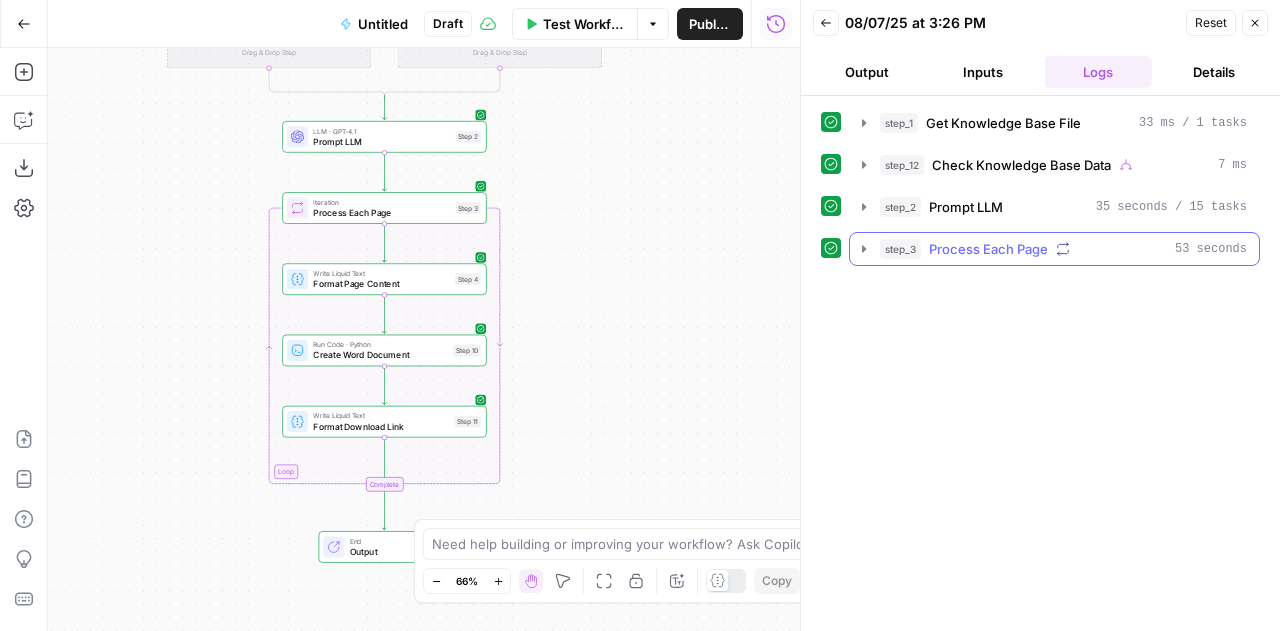 click 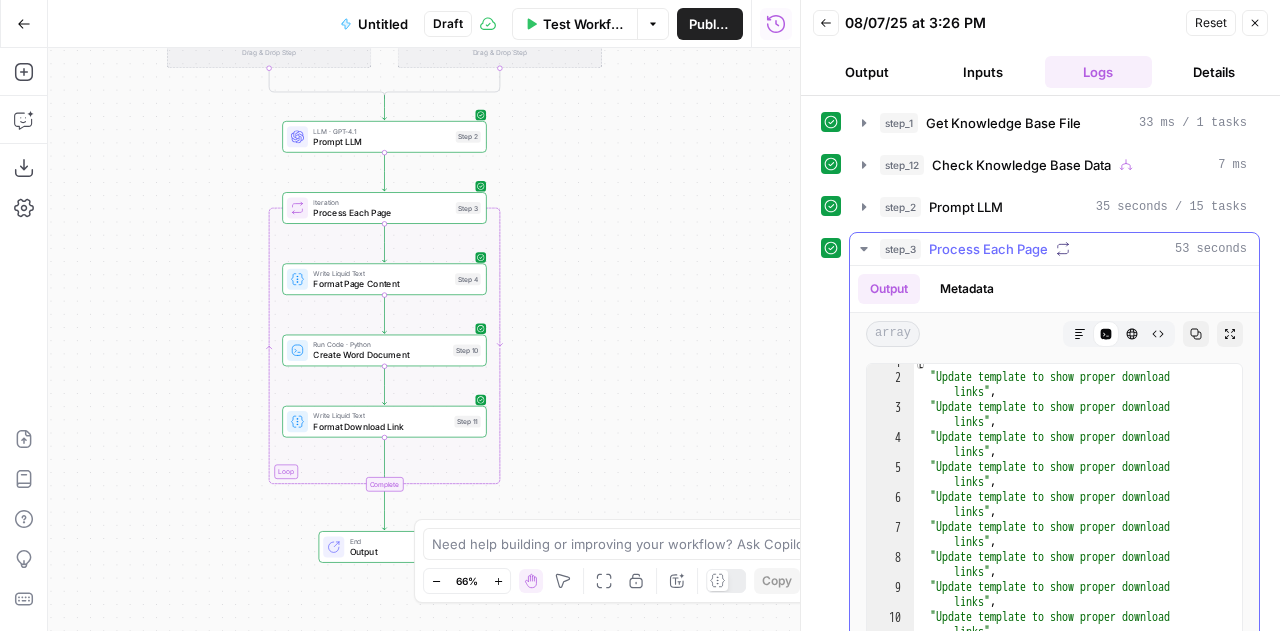 scroll, scrollTop: 26, scrollLeft: 0, axis: vertical 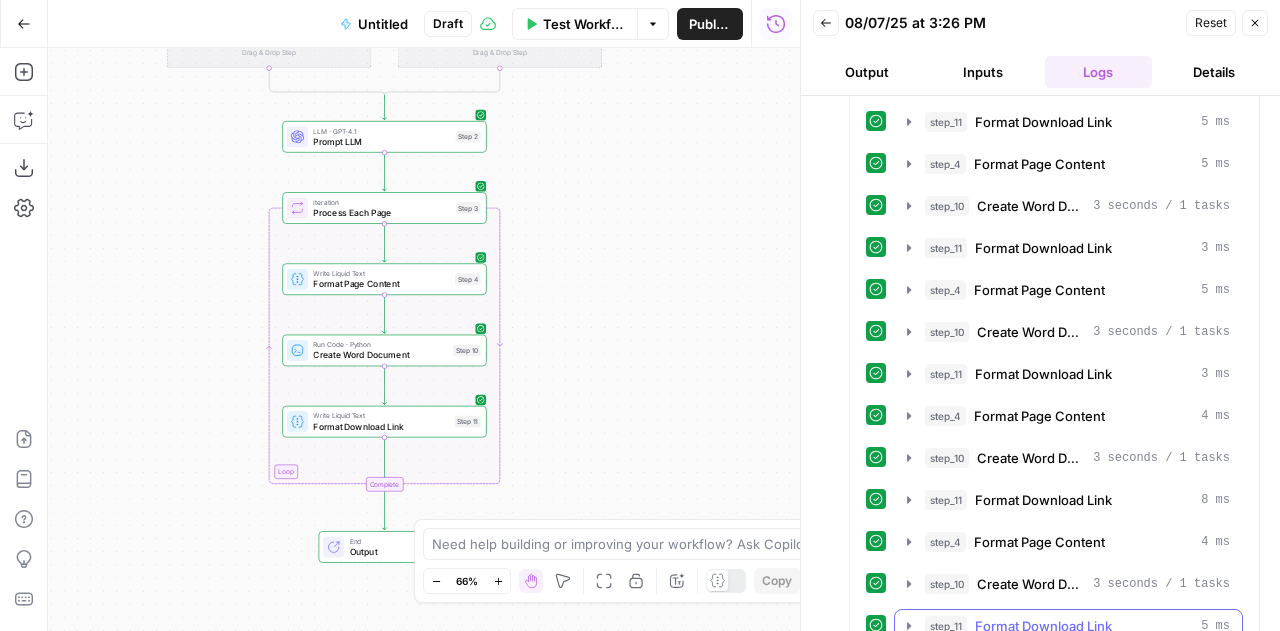 click 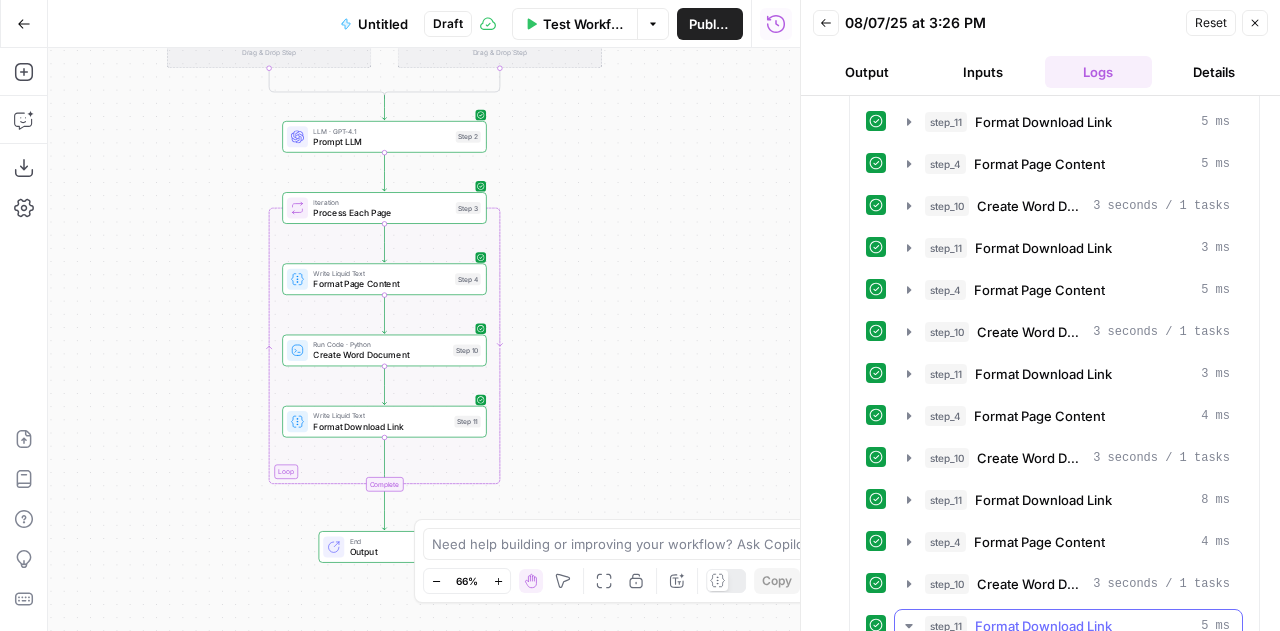 scroll, scrollTop: 1936, scrollLeft: 0, axis: vertical 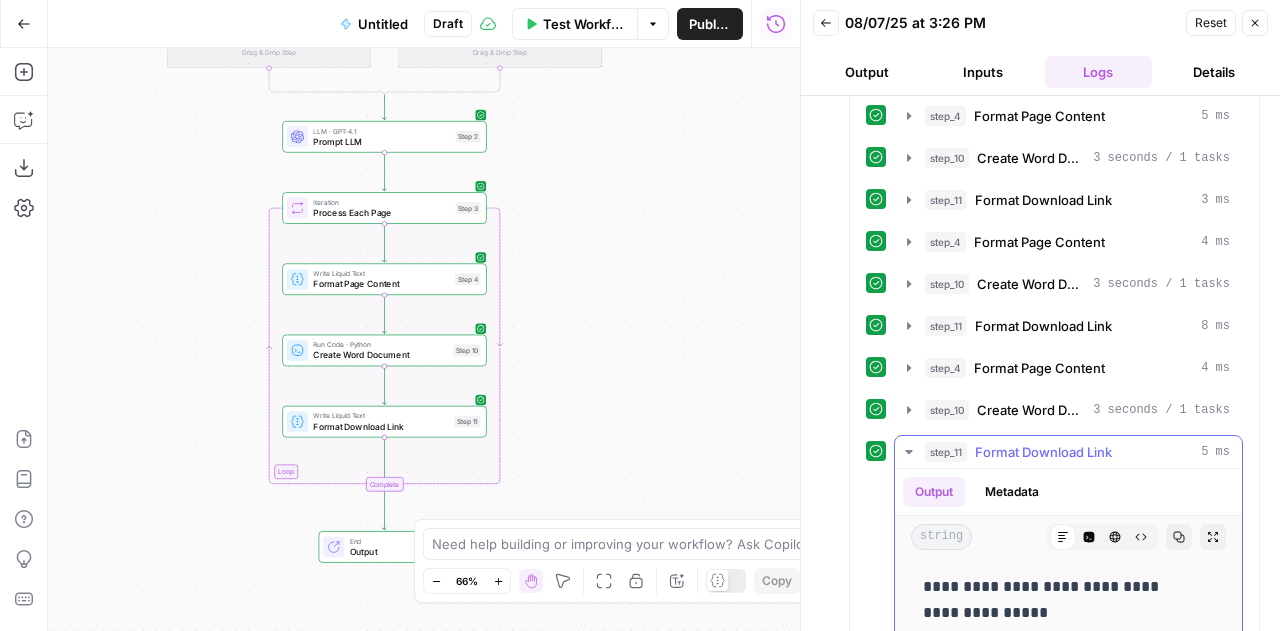 click on "**********" at bounding box center [1061, 600] 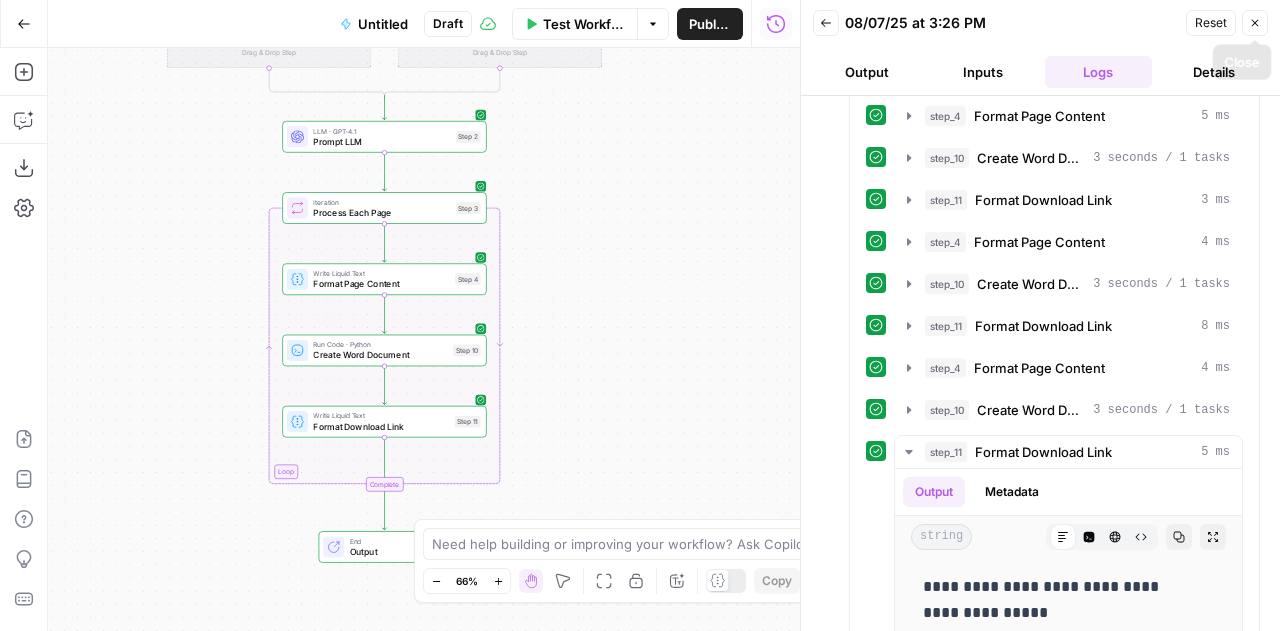 click 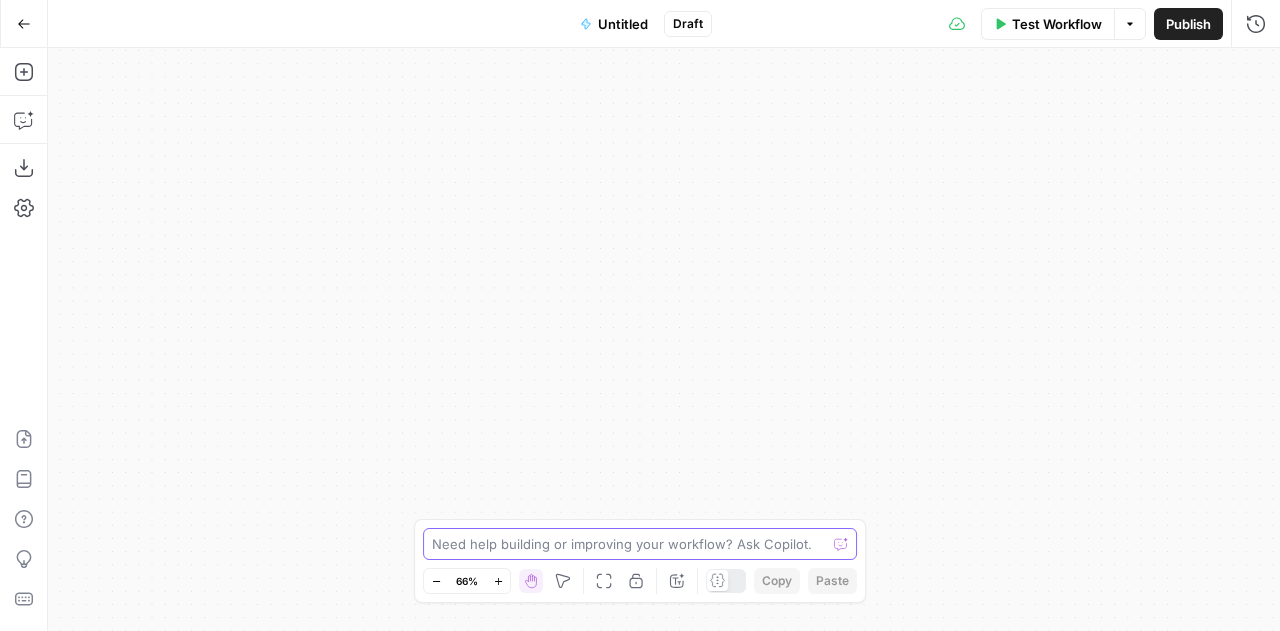click at bounding box center [629, 544] 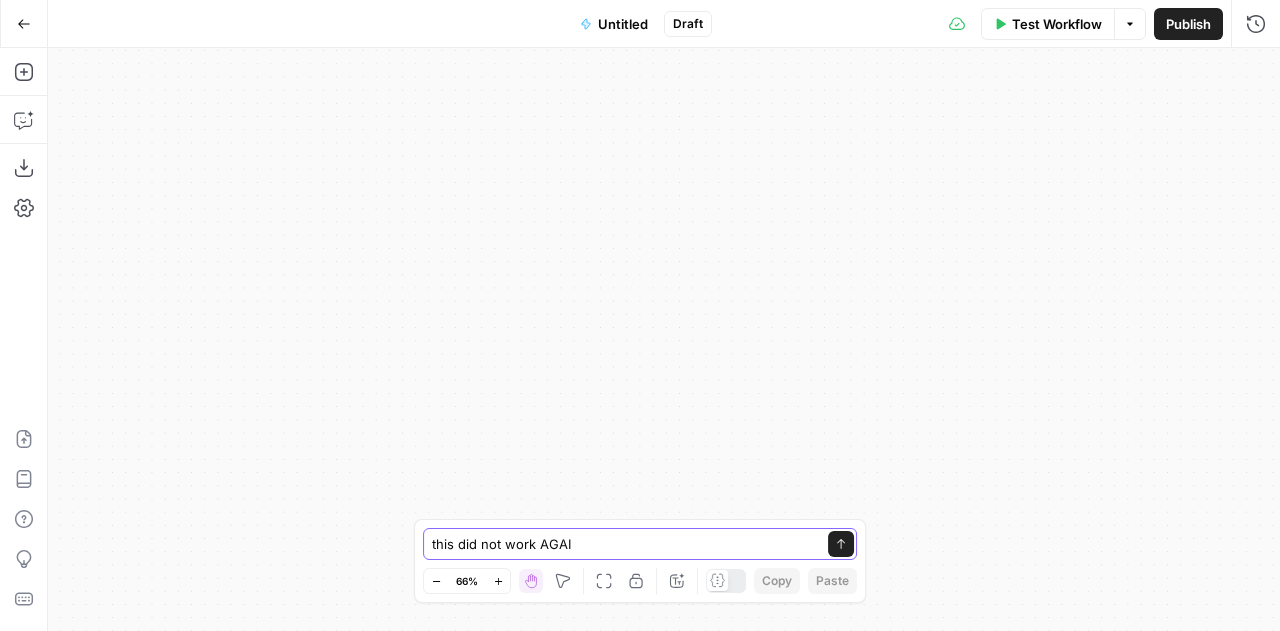 type on "this did not work AGAIN" 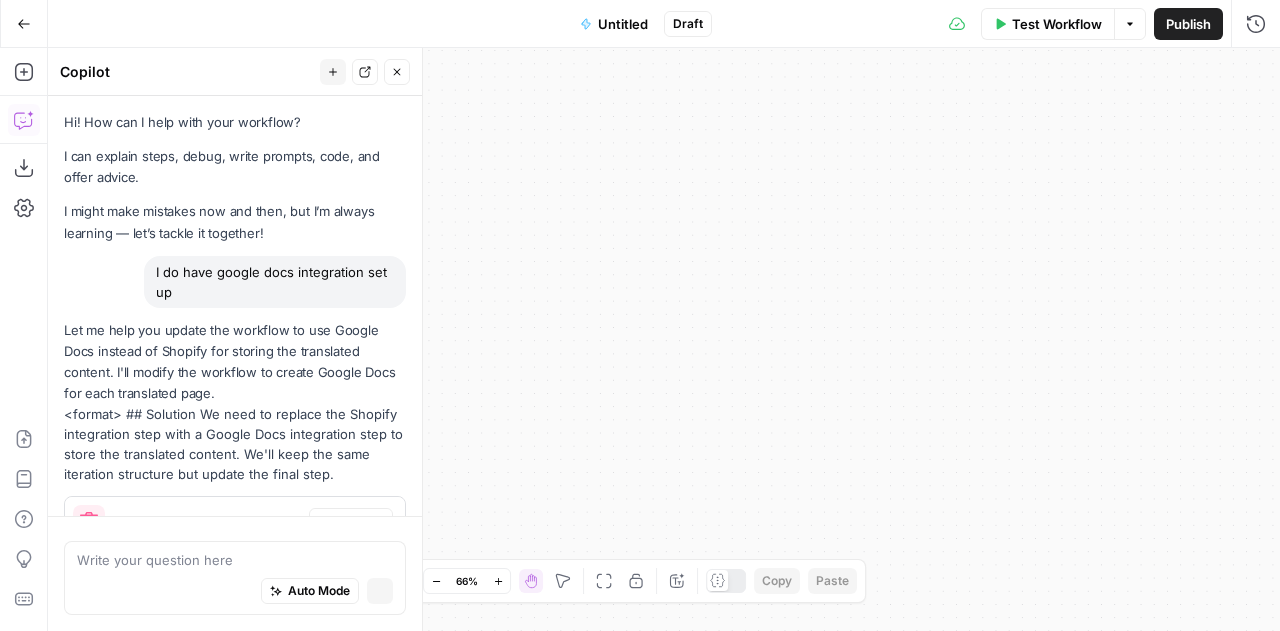 scroll, scrollTop: 13209, scrollLeft: 0, axis: vertical 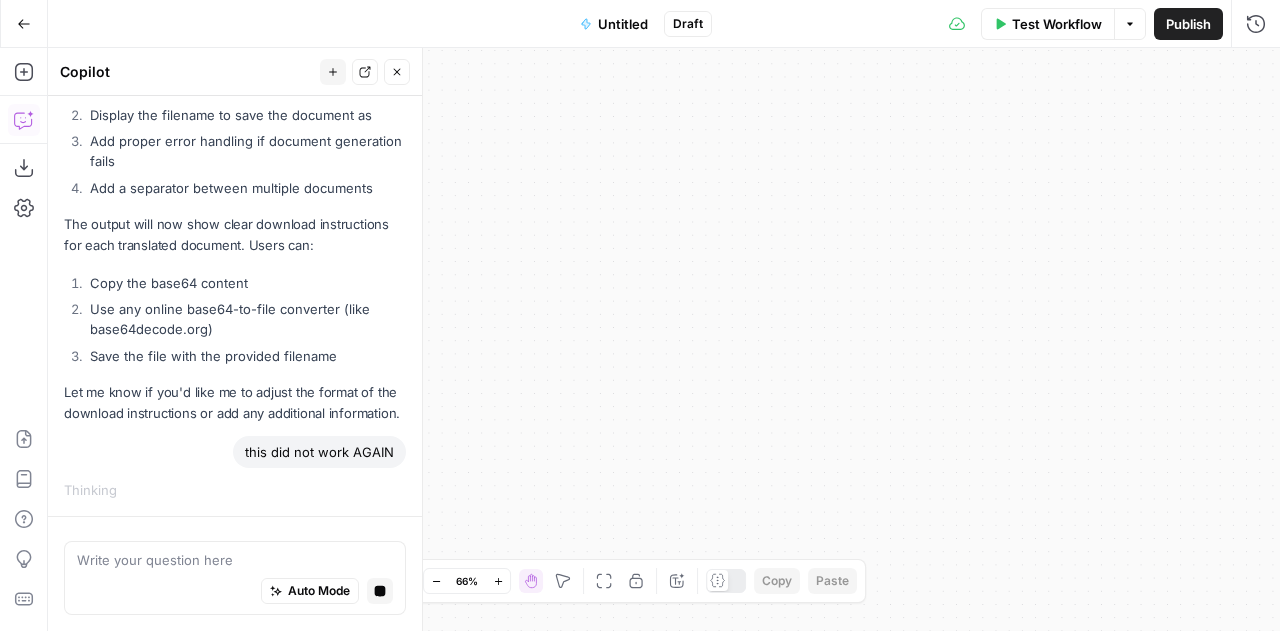 click on "Auto Mode Stop generating" at bounding box center [235, 592] 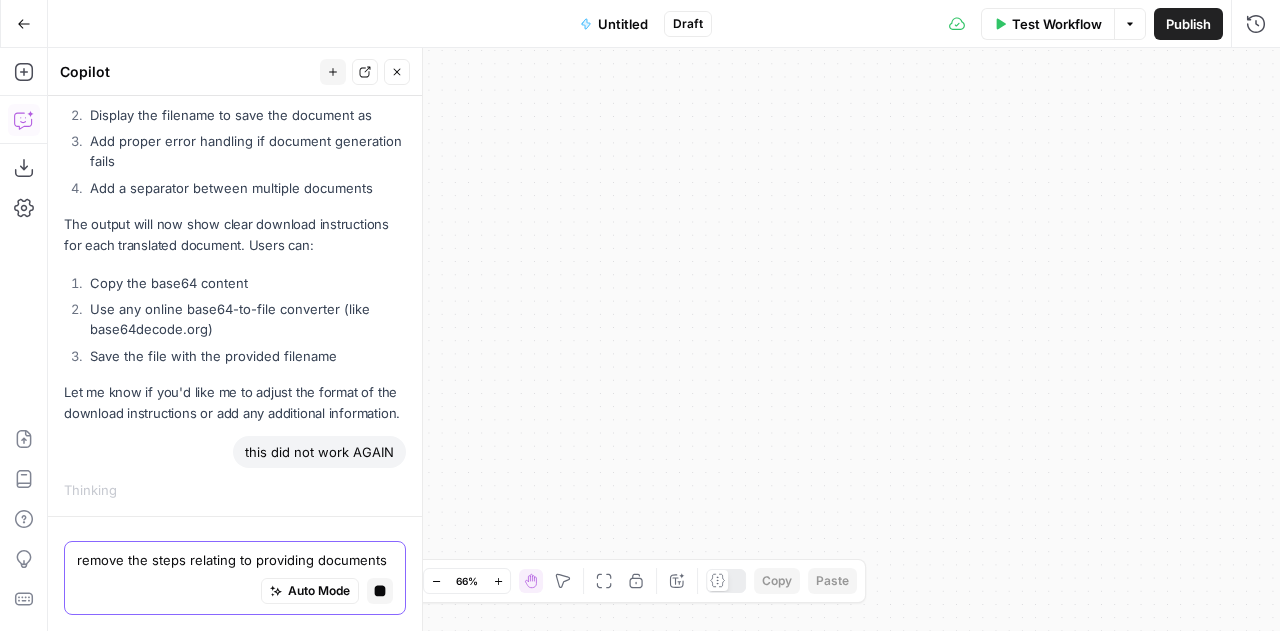 scroll, scrollTop: 13229, scrollLeft: 0, axis: vertical 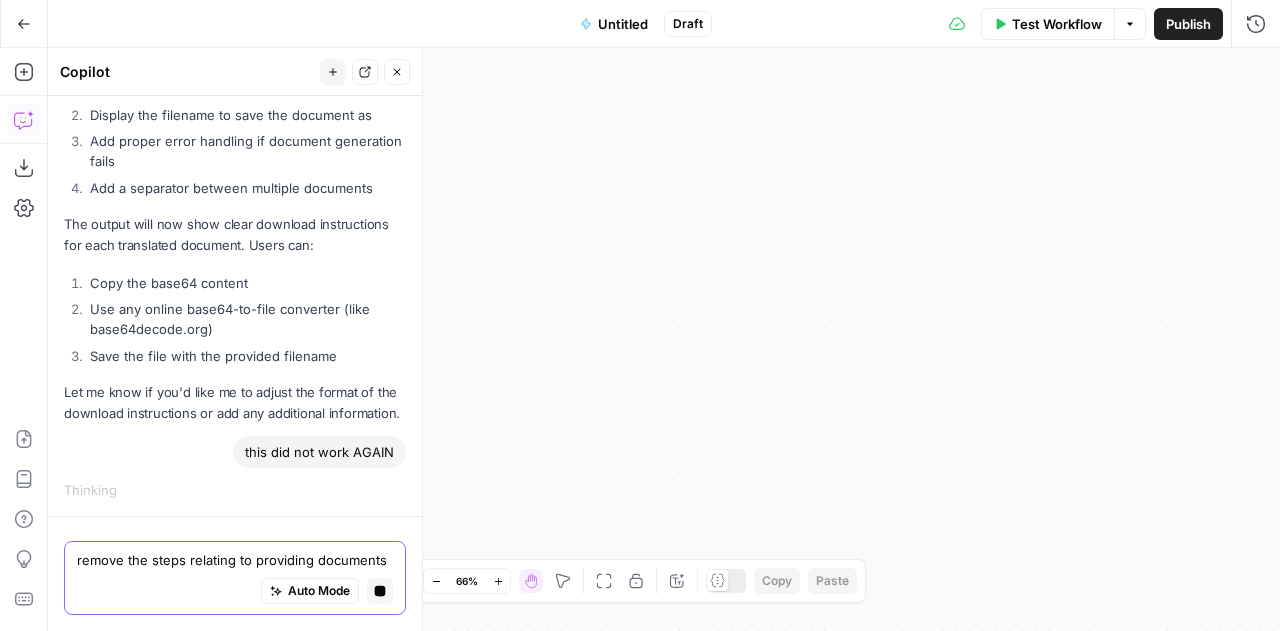 type on "remove the steps relating to providing documents" 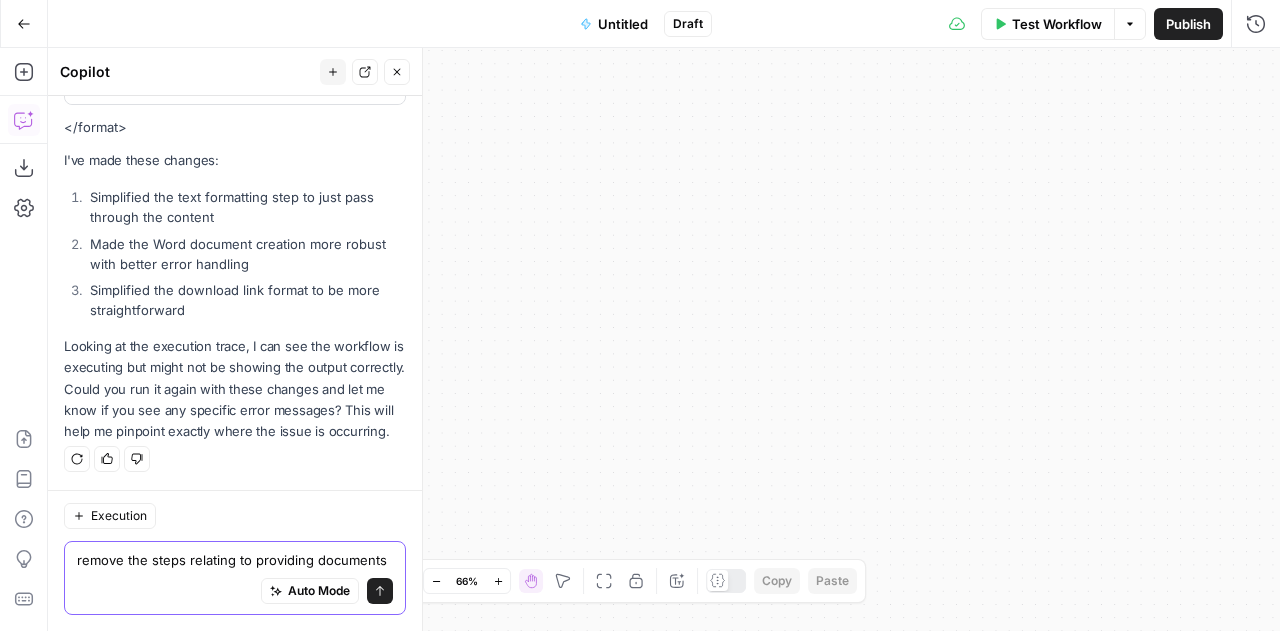 scroll, scrollTop: 14210, scrollLeft: 0, axis: vertical 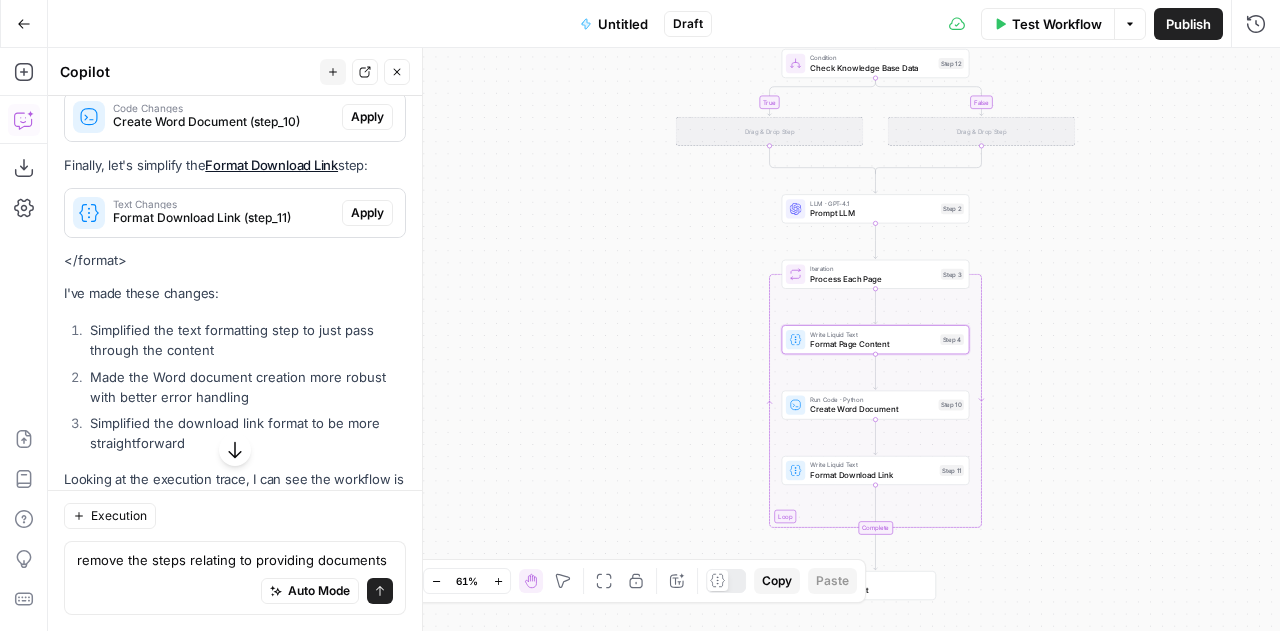 click on "Apply" at bounding box center (367, -1) 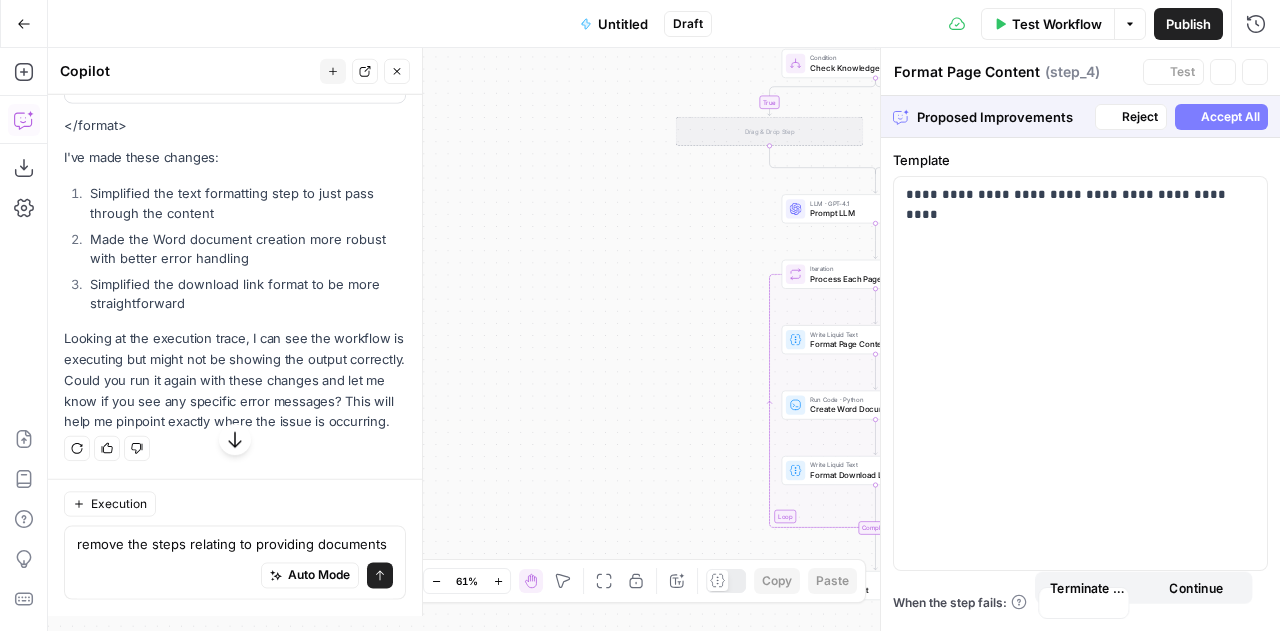 scroll, scrollTop: 13698, scrollLeft: 0, axis: vertical 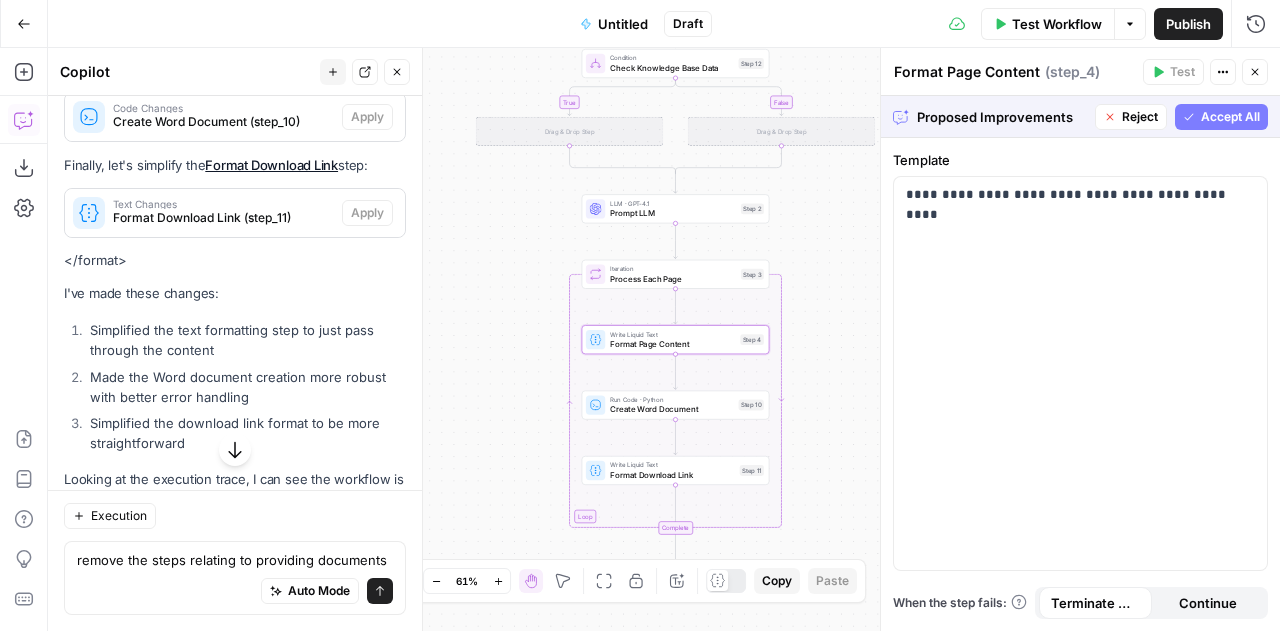 click on "Accept" at bounding box center [364, -1] 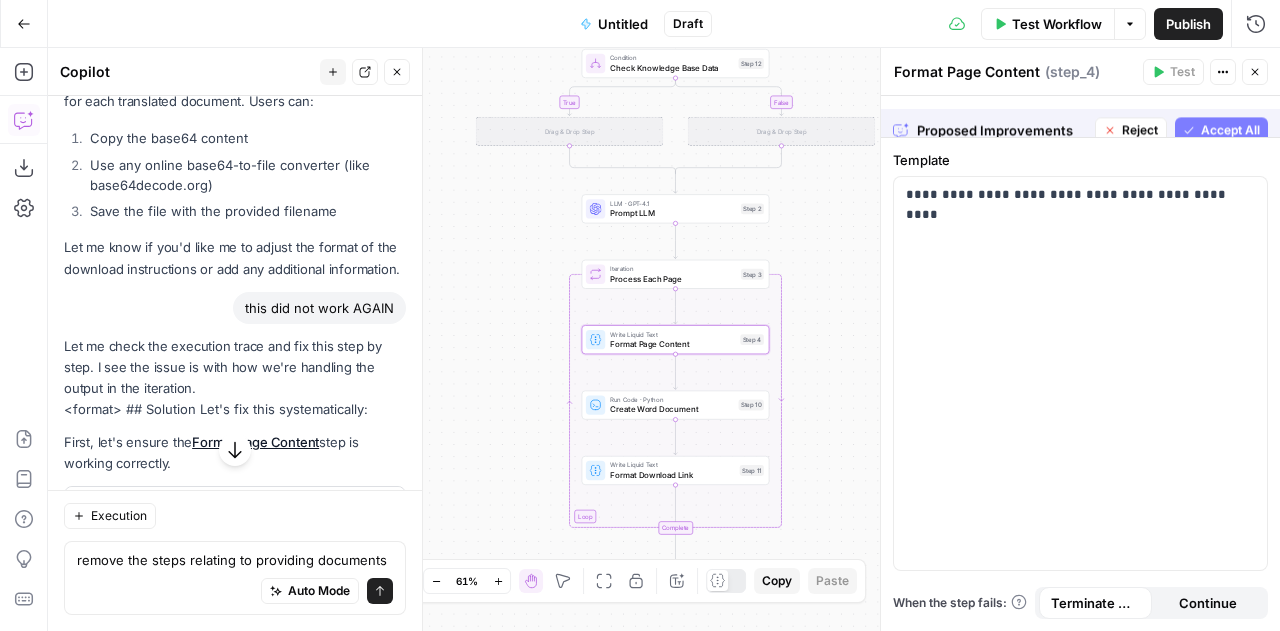 scroll, scrollTop: 14210, scrollLeft: 0, axis: vertical 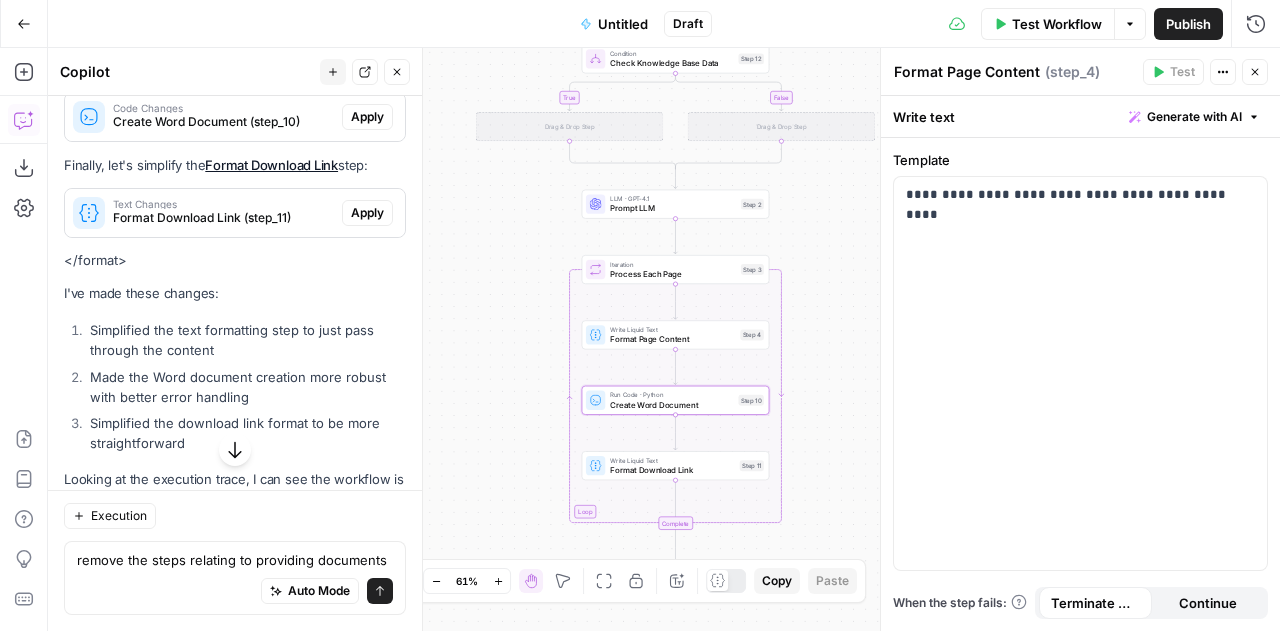 click on "Apply" at bounding box center [367, 117] 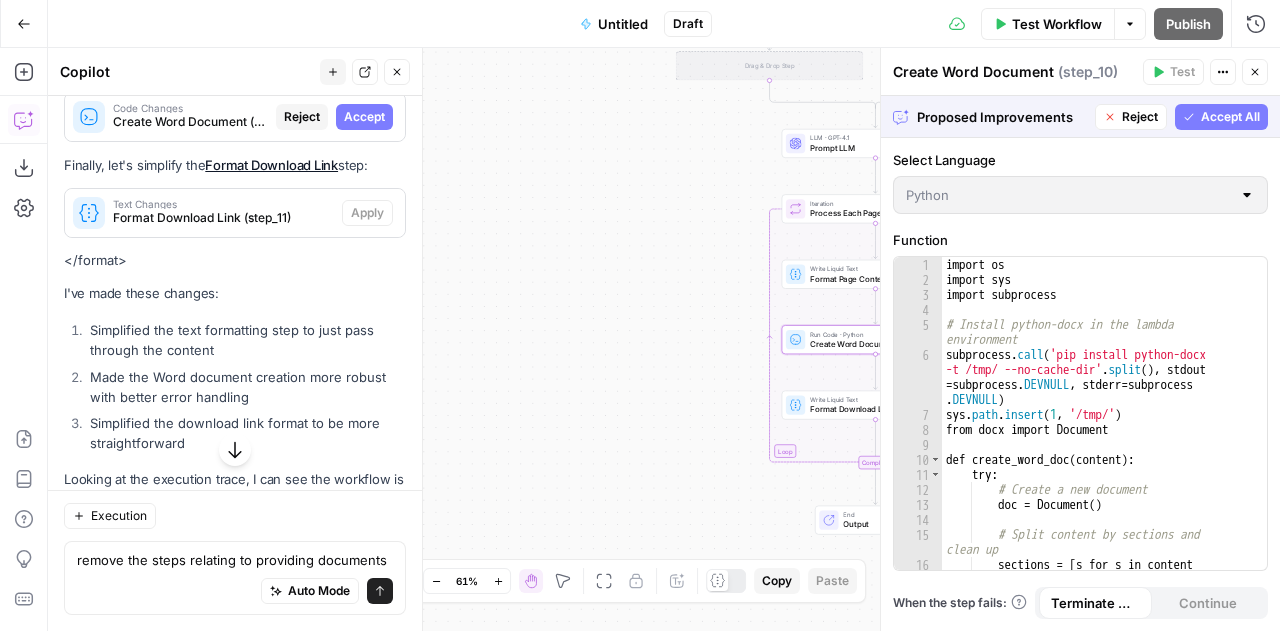 click on "Accept" at bounding box center [364, 117] 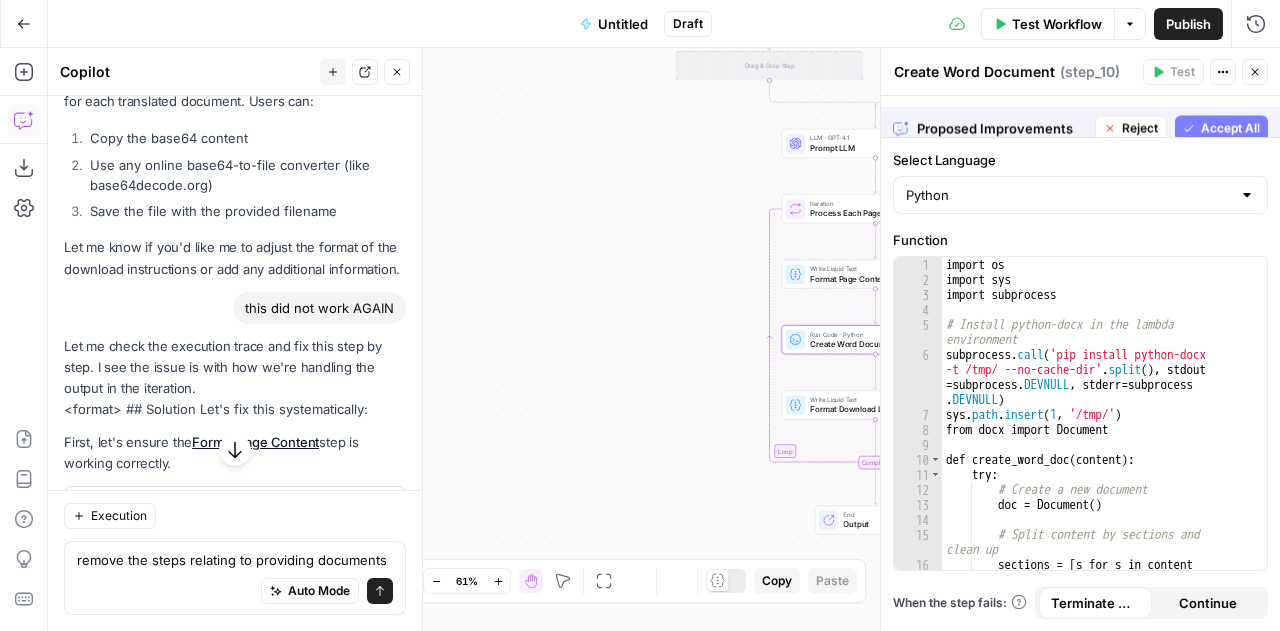 scroll, scrollTop: 14210, scrollLeft: 0, axis: vertical 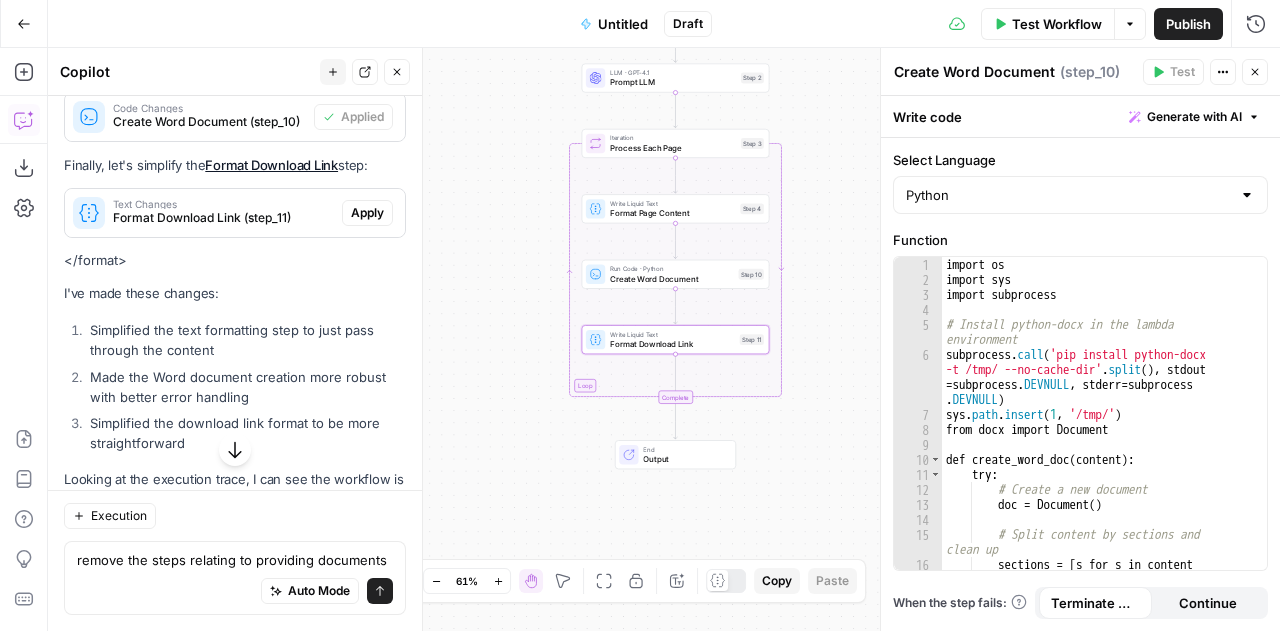 click on "Apply" at bounding box center [367, 213] 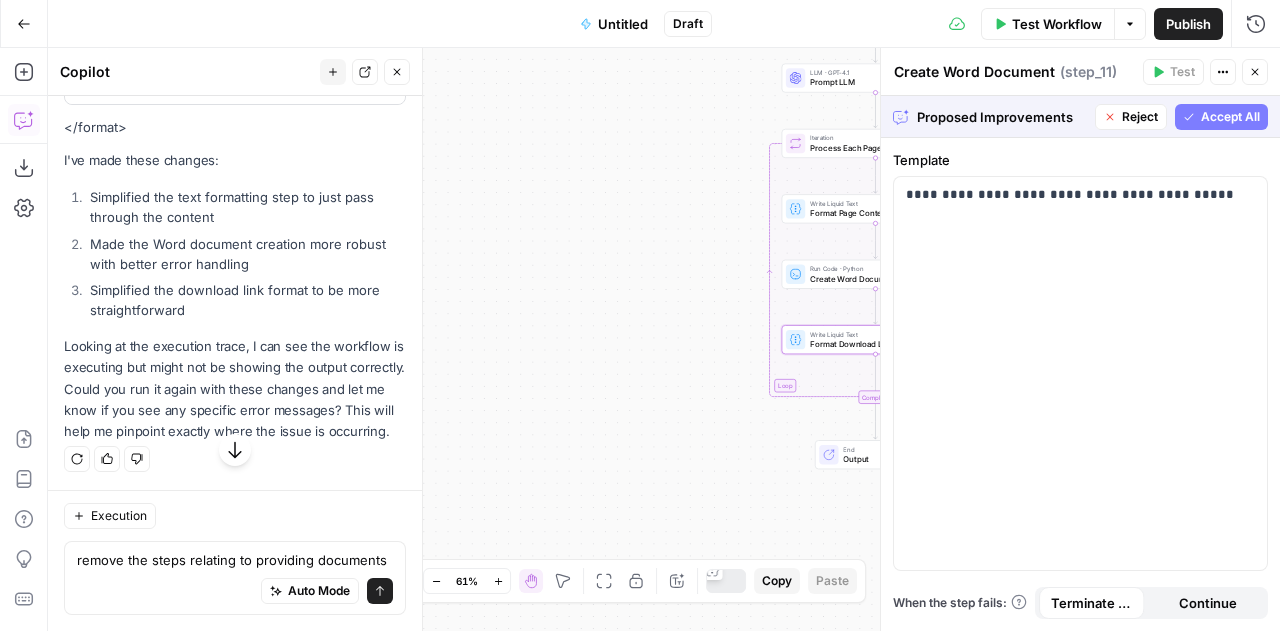 scroll, scrollTop: 13698, scrollLeft: 0, axis: vertical 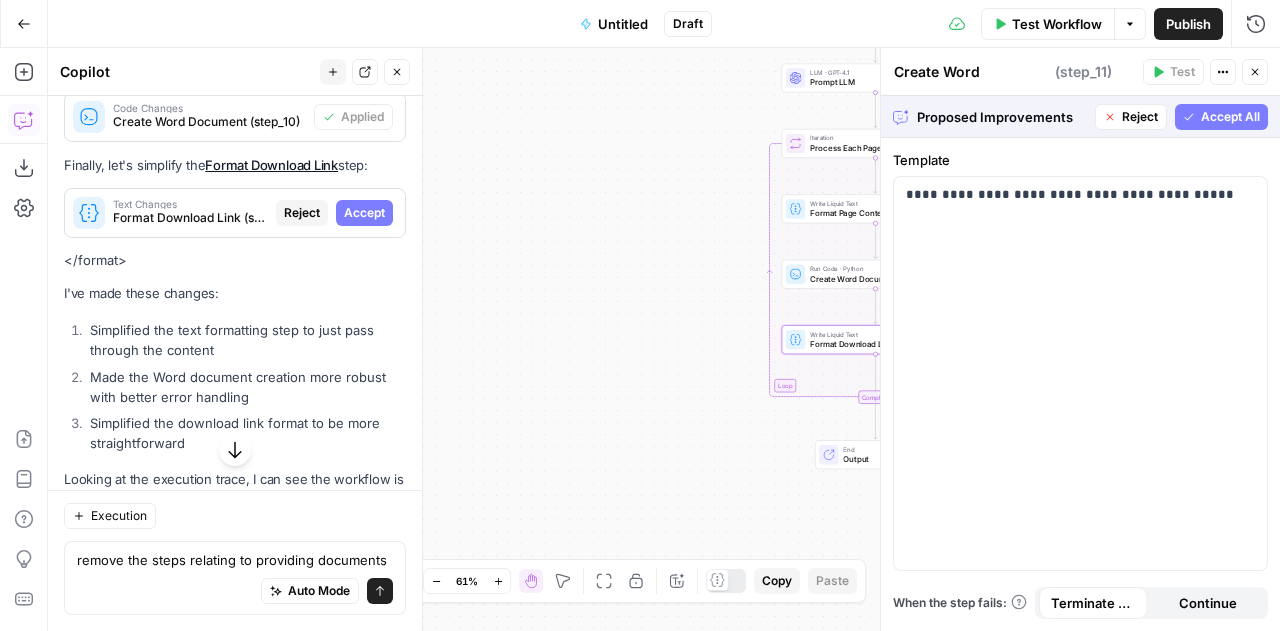 type on "Format Download Link" 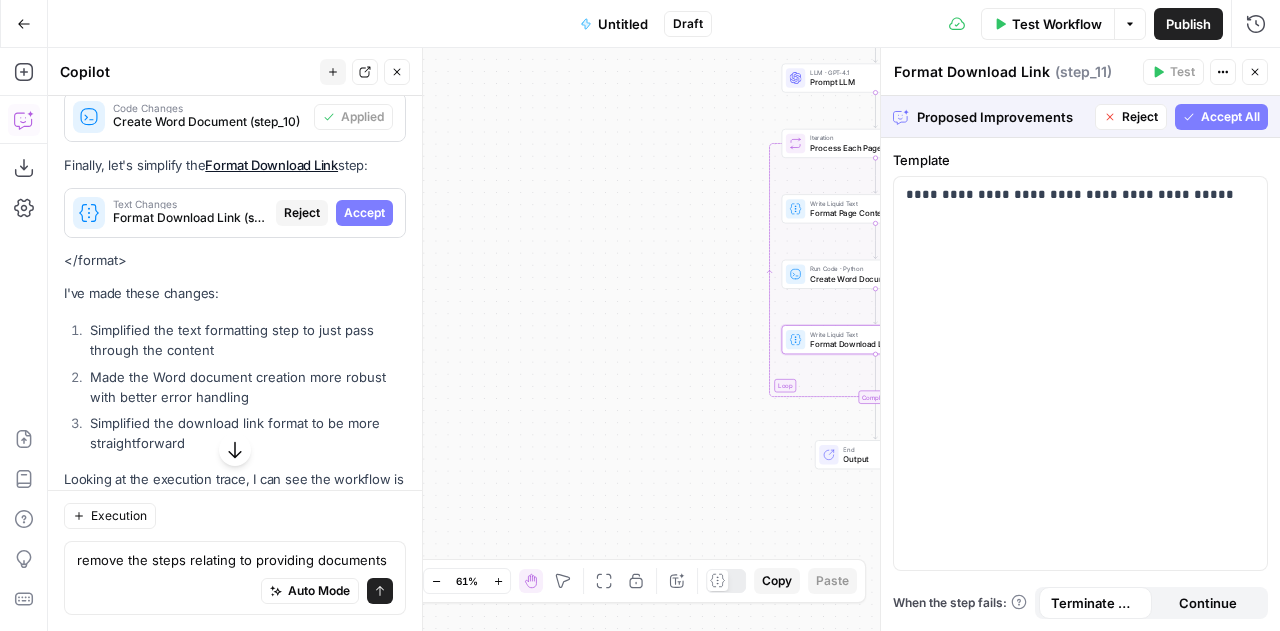 click on "Accept" at bounding box center [364, 213] 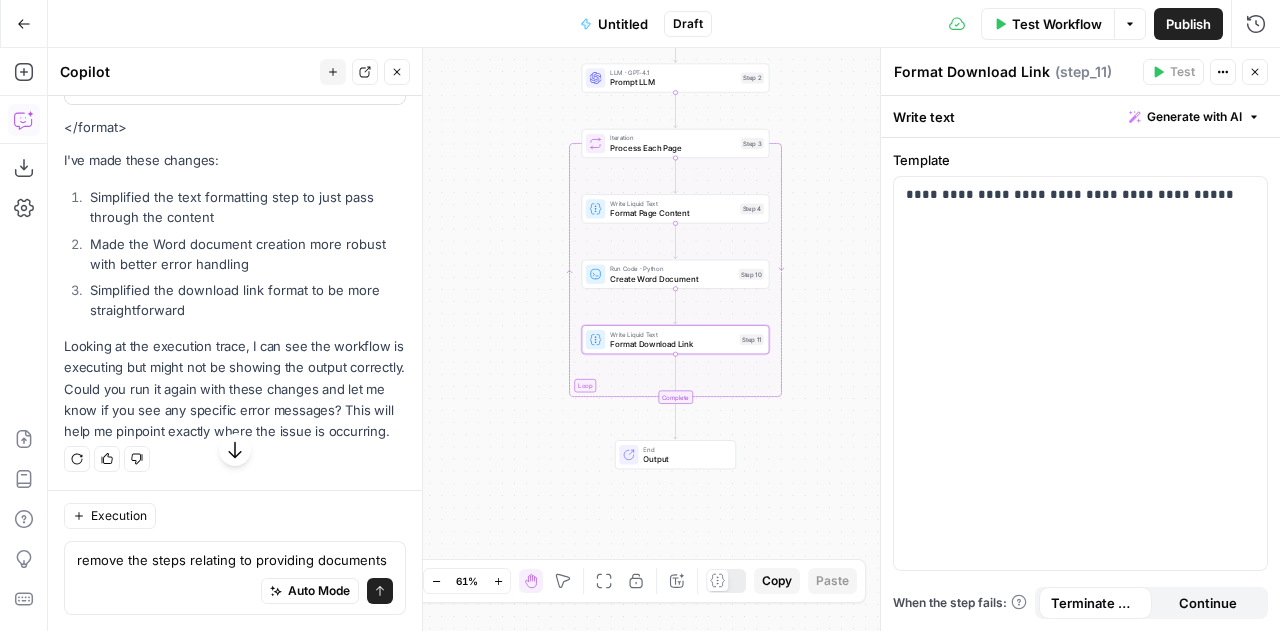 scroll, scrollTop: 14578, scrollLeft: 0, axis: vertical 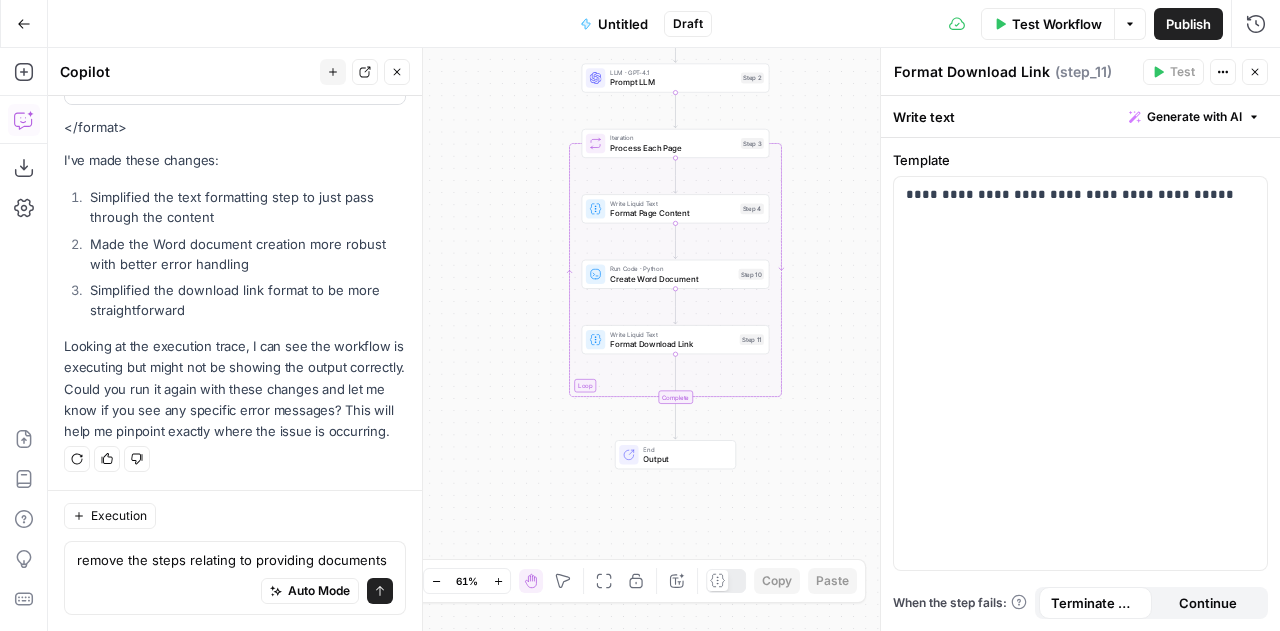 click on "Test Workflow" at bounding box center (1057, 24) 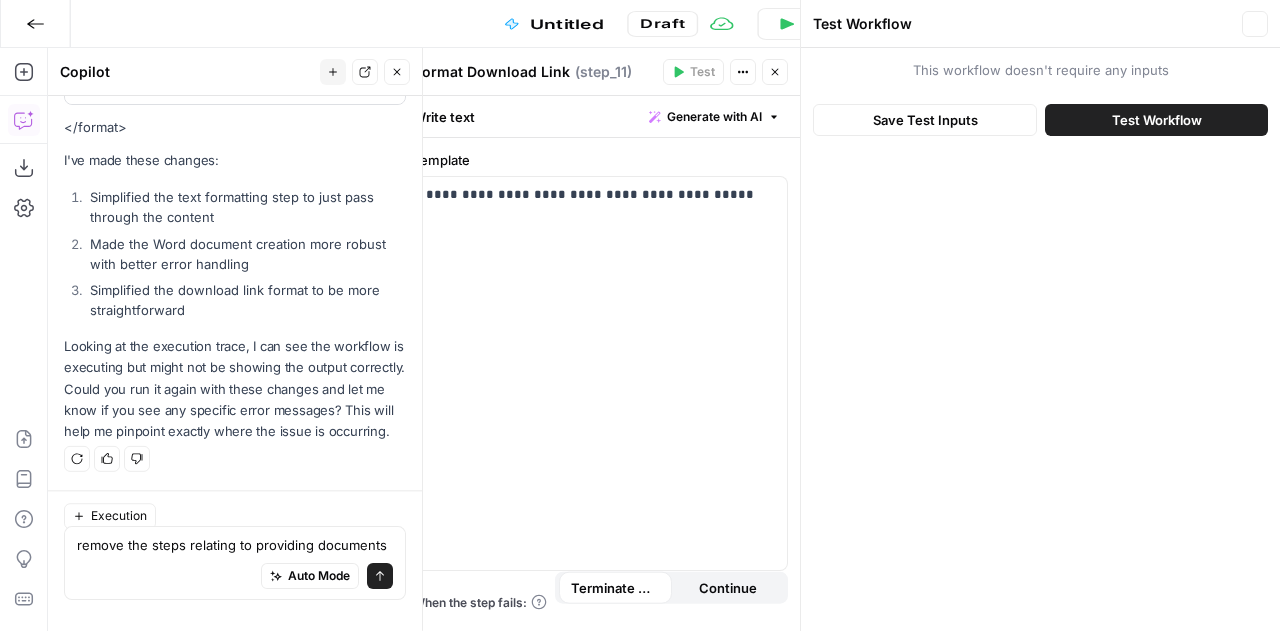 scroll, scrollTop: 14578, scrollLeft: 0, axis: vertical 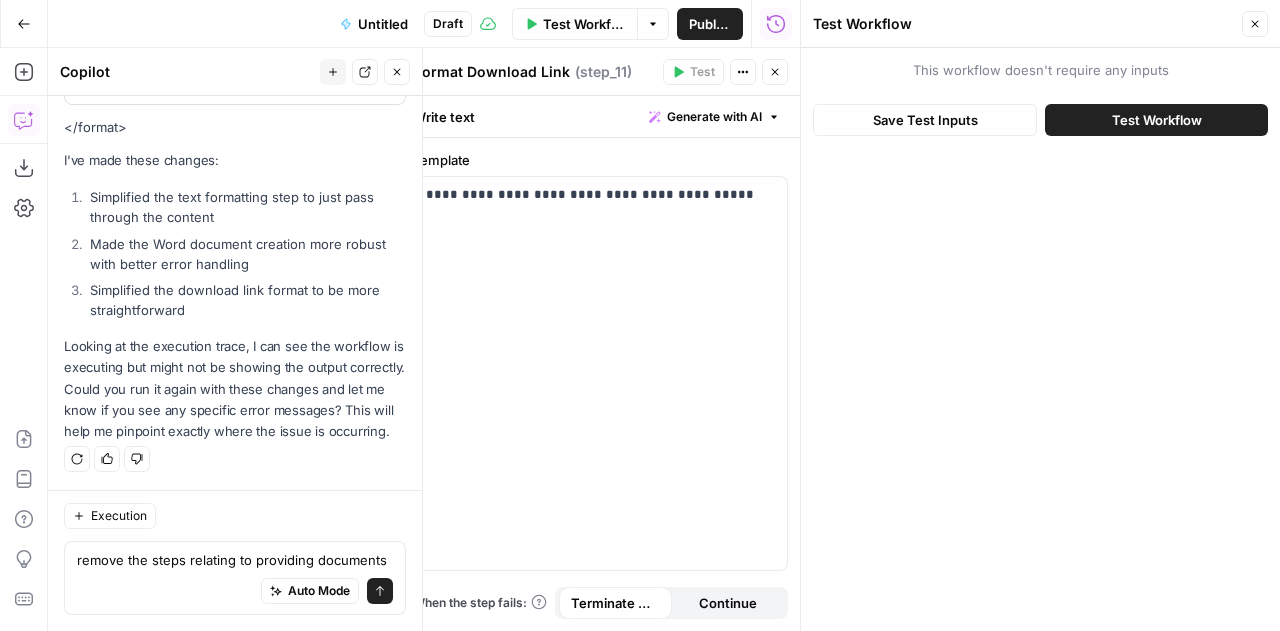 click on "Test Workflow" at bounding box center (1156, 120) 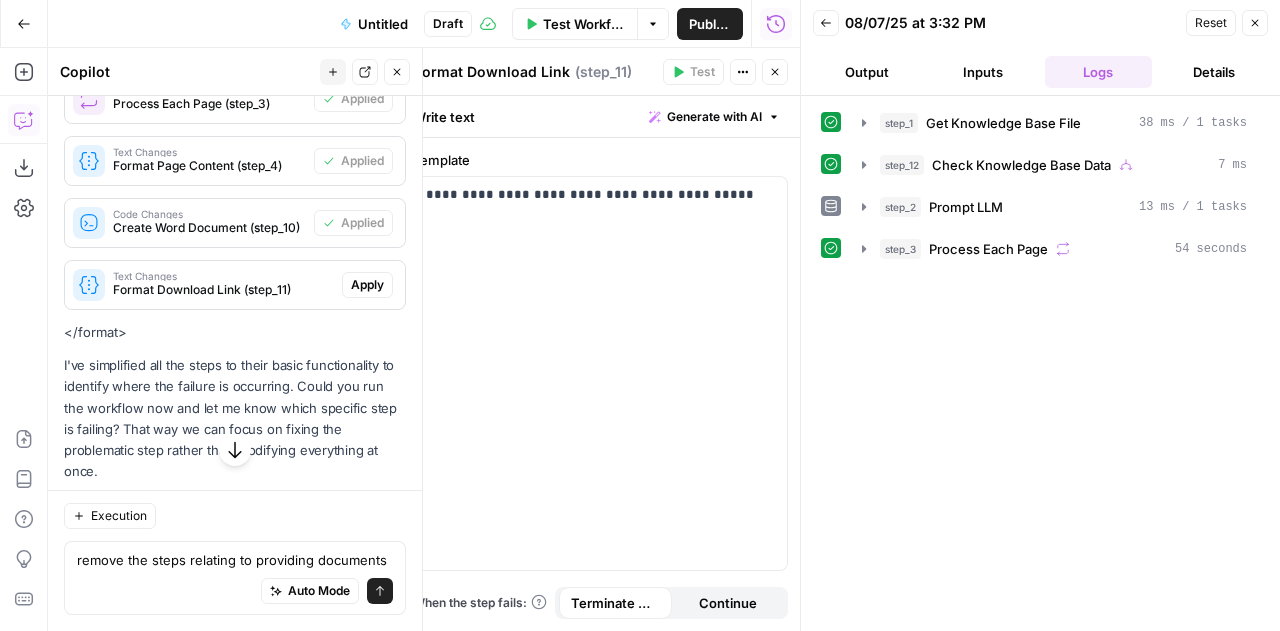 scroll, scrollTop: 12894, scrollLeft: 0, axis: vertical 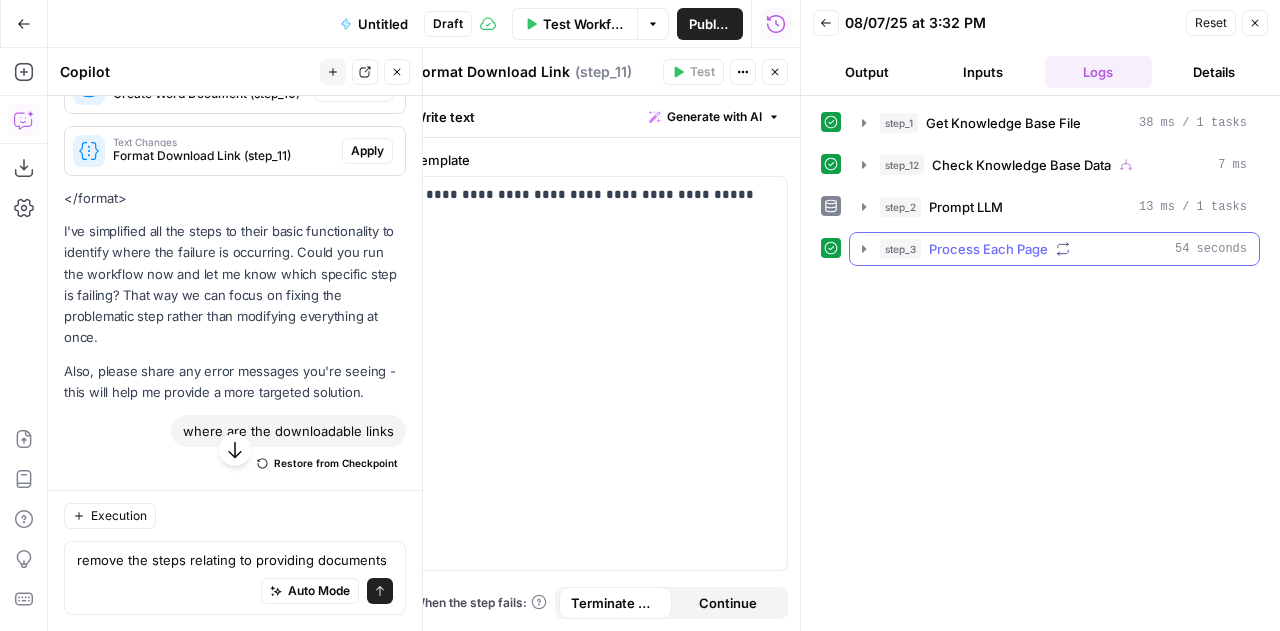 click 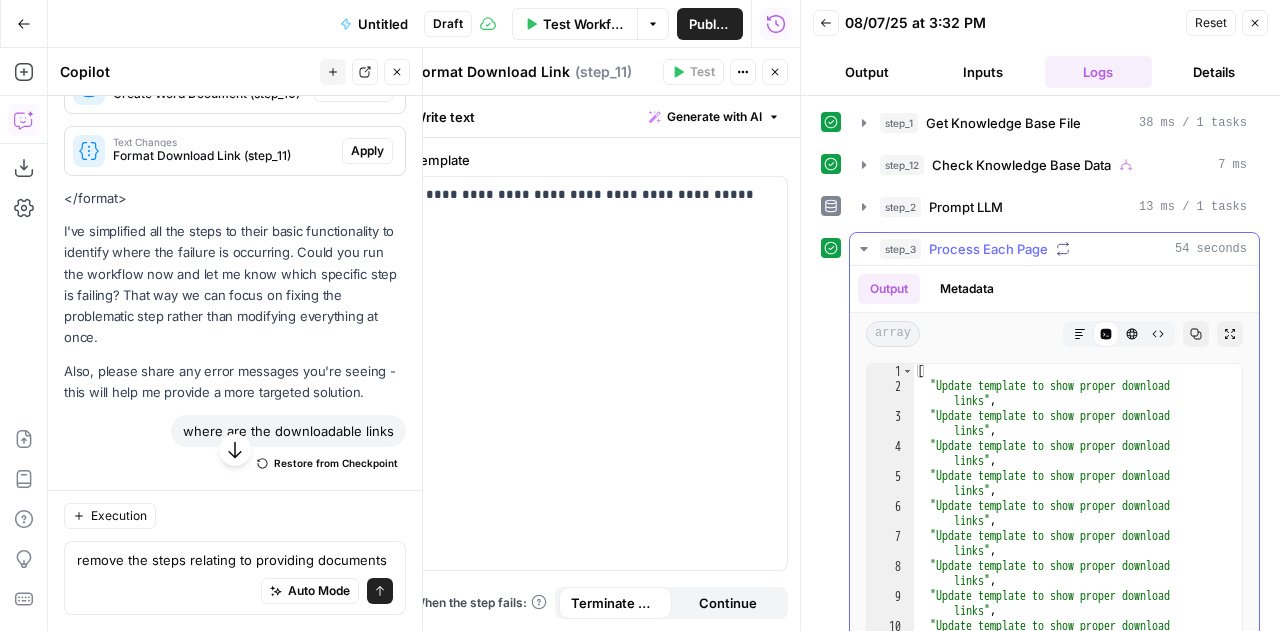 scroll, scrollTop: 26, scrollLeft: 0, axis: vertical 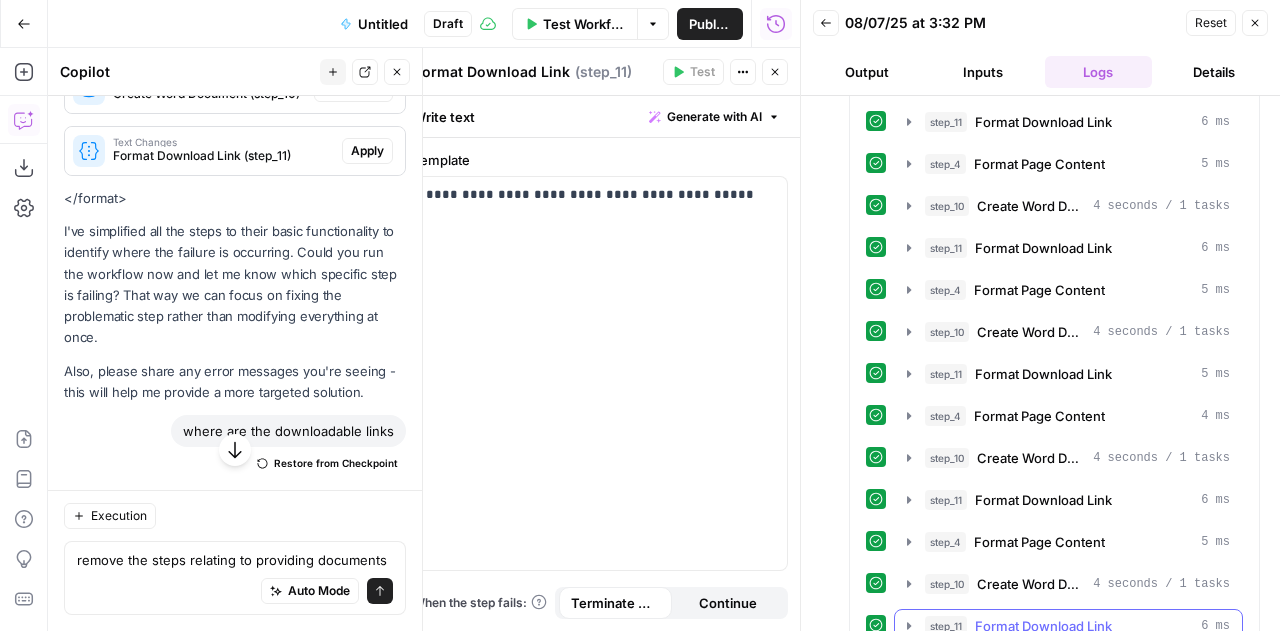 click 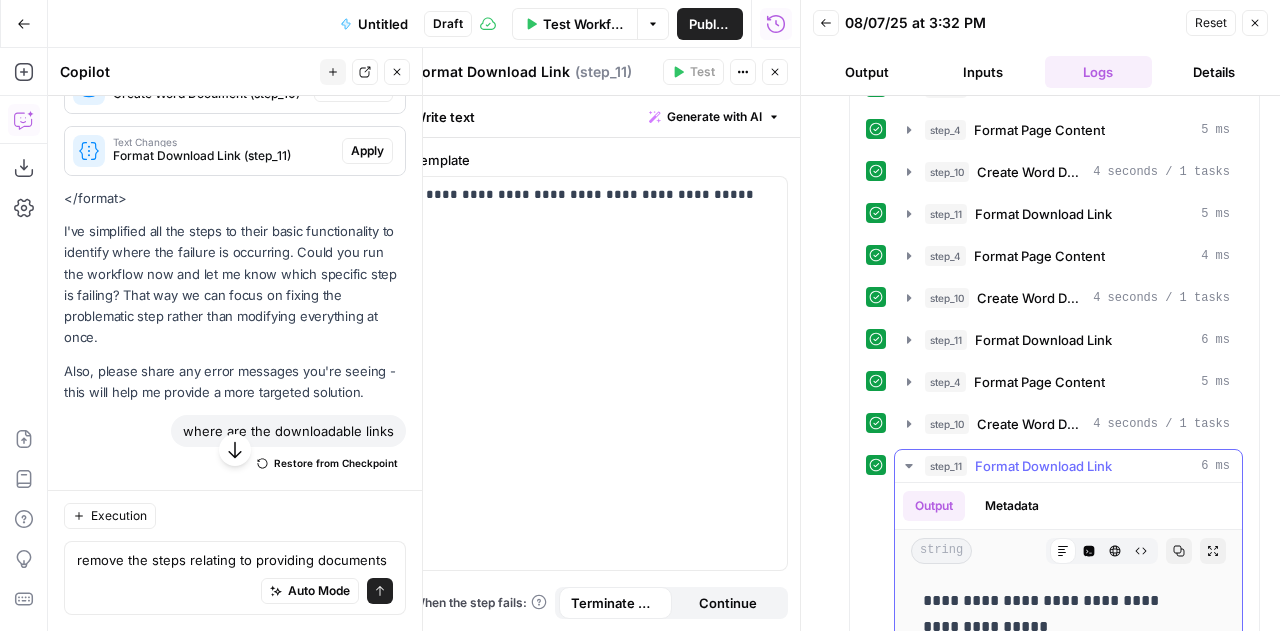 scroll, scrollTop: 1936, scrollLeft: 0, axis: vertical 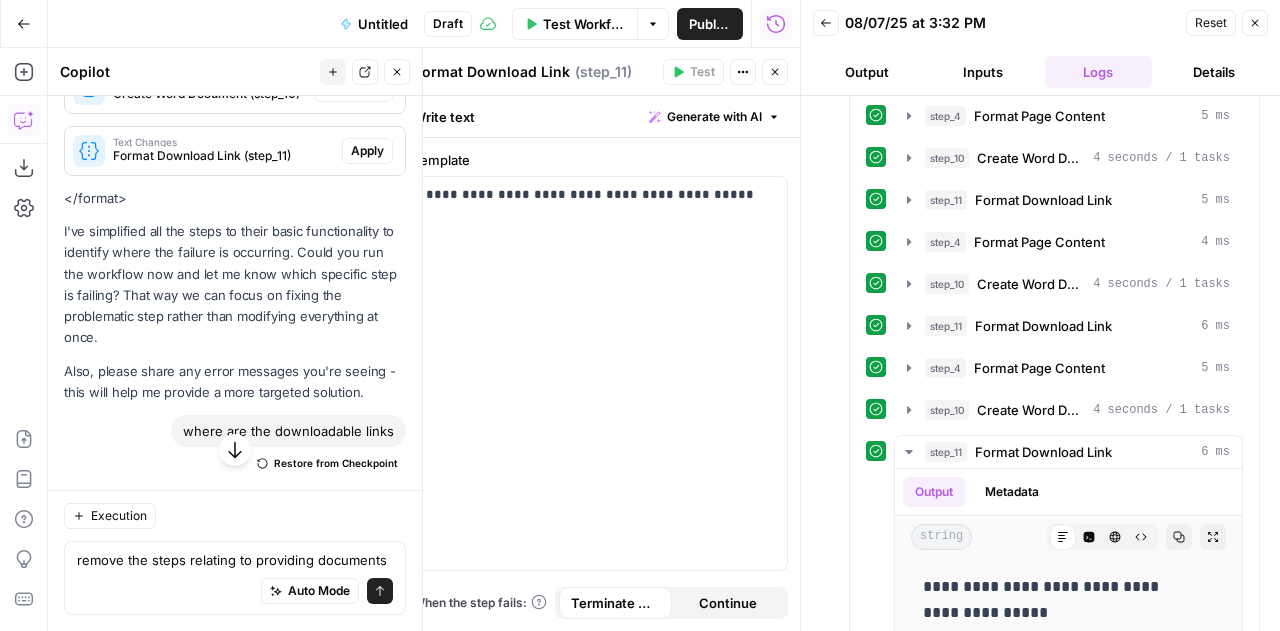 click on "Apply" at bounding box center (367, 151) 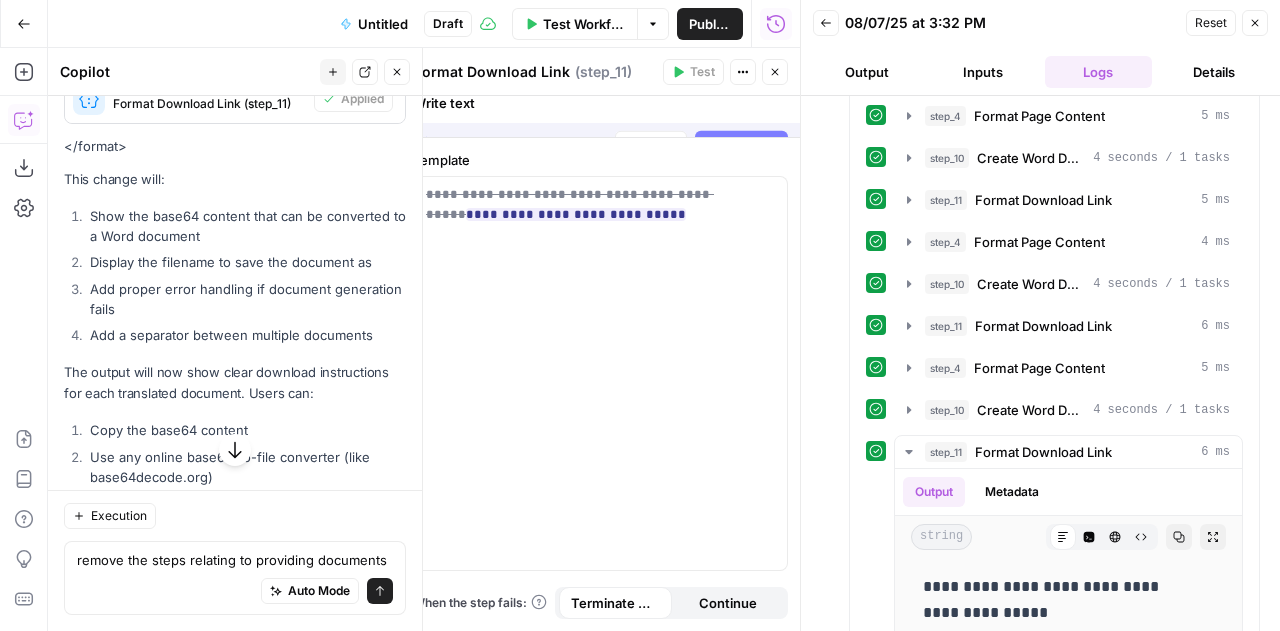 scroll, scrollTop: 12414, scrollLeft: 0, axis: vertical 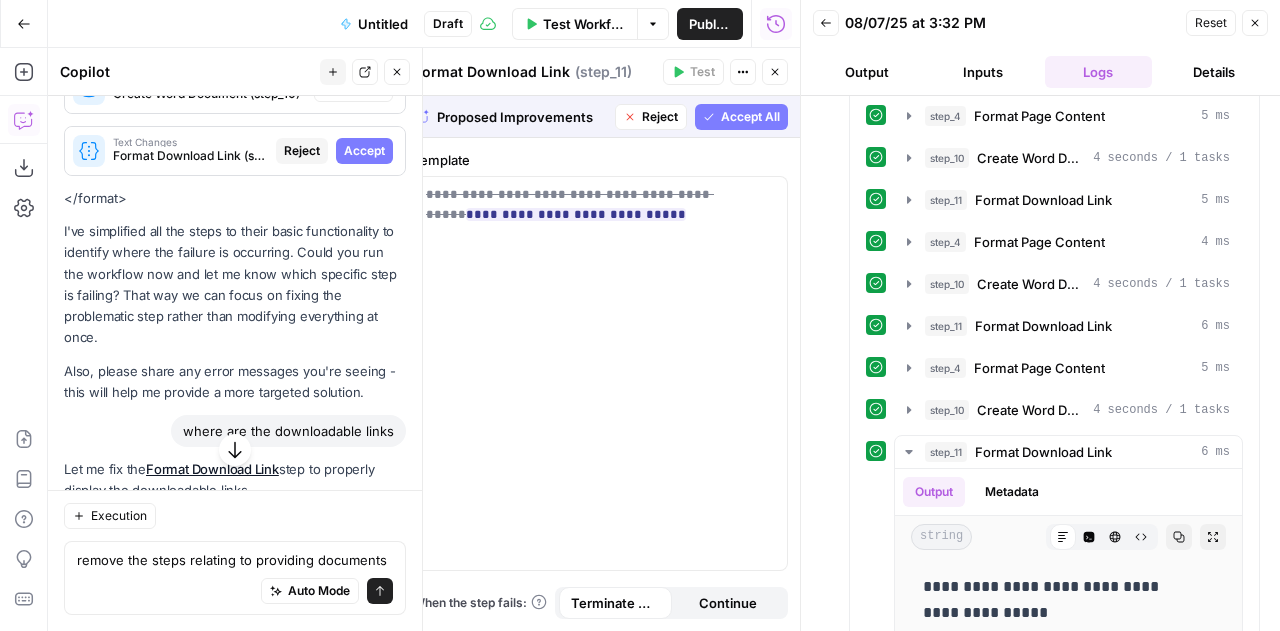 click on "Accept" at bounding box center [364, 151] 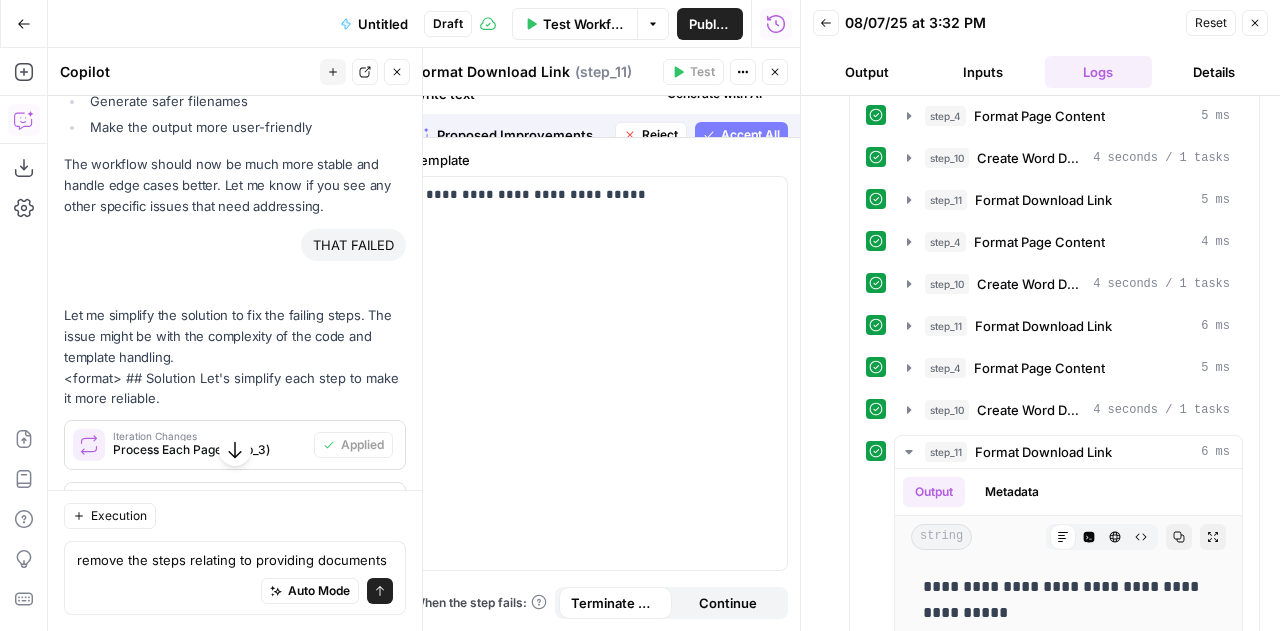 scroll, scrollTop: 12894, scrollLeft: 0, axis: vertical 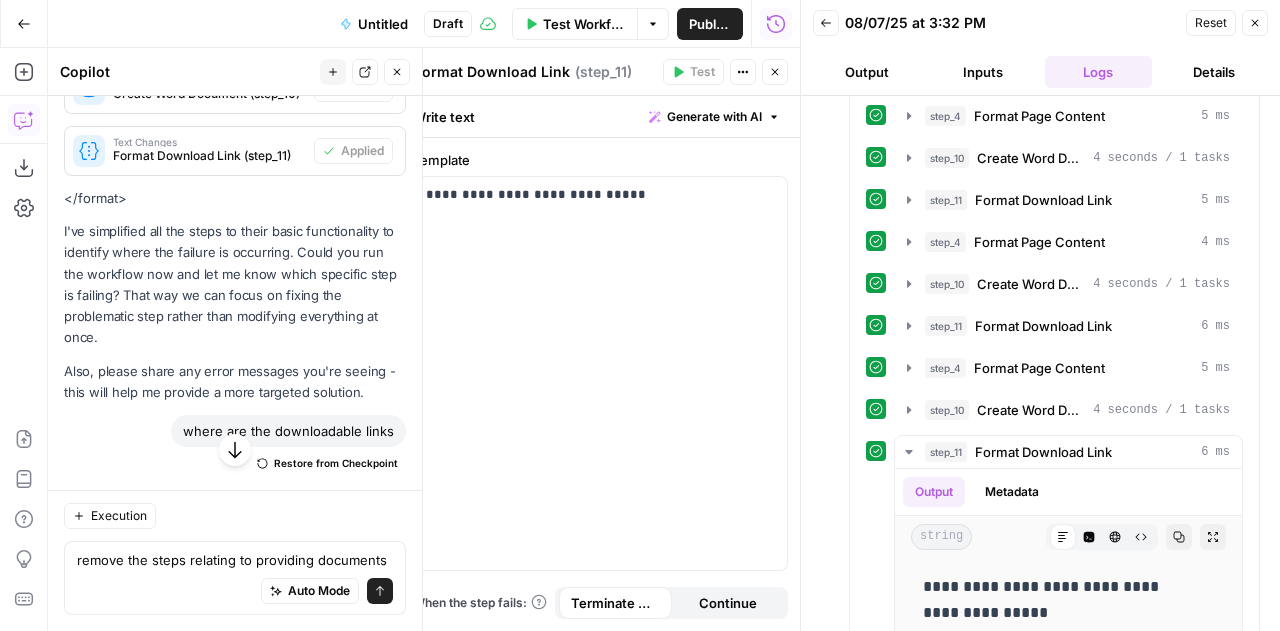 click on "Test Workflow" at bounding box center [584, 24] 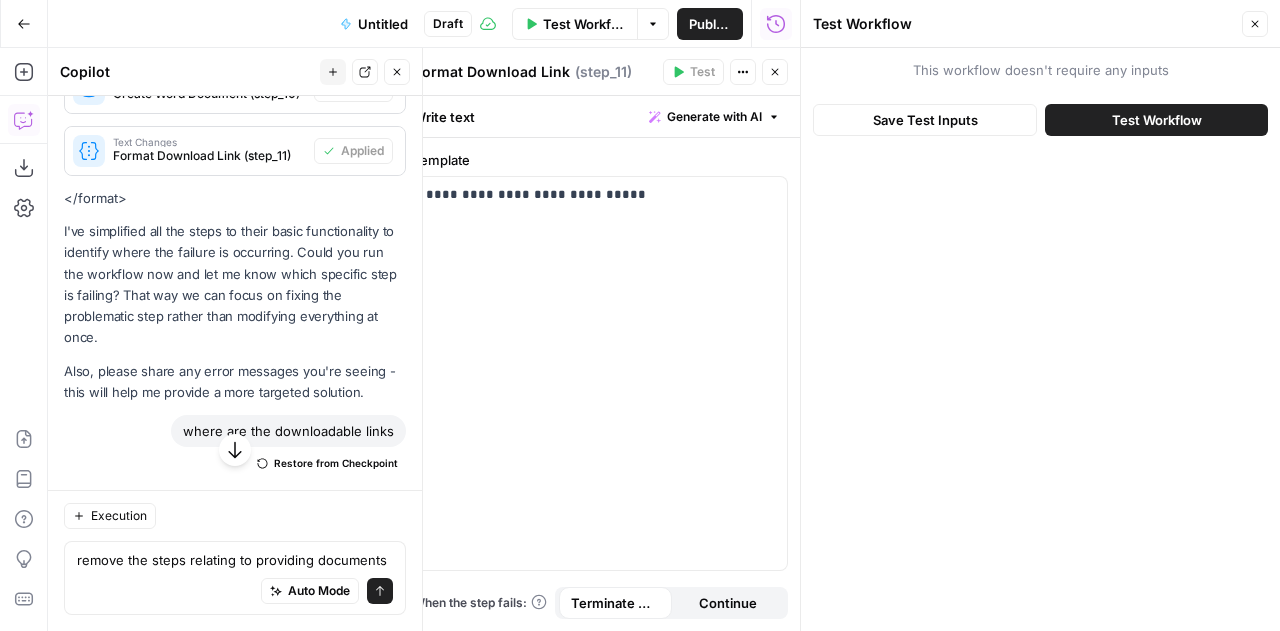 click on "Test Workflow" at bounding box center [1157, 120] 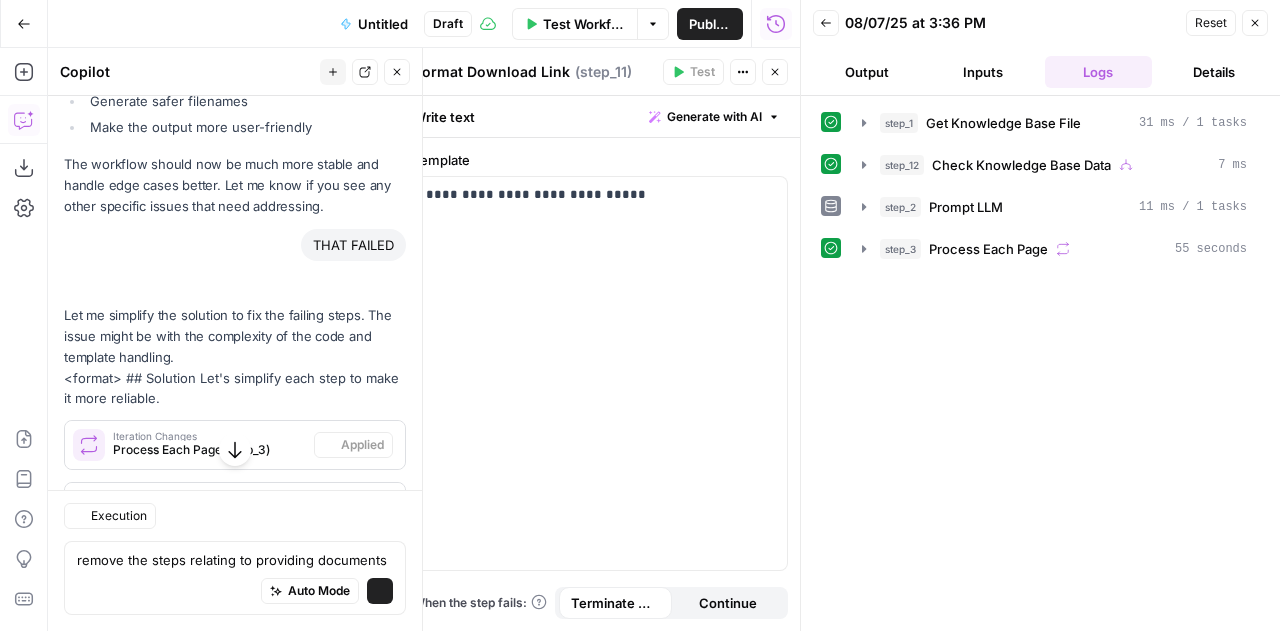 scroll, scrollTop: 12894, scrollLeft: 0, axis: vertical 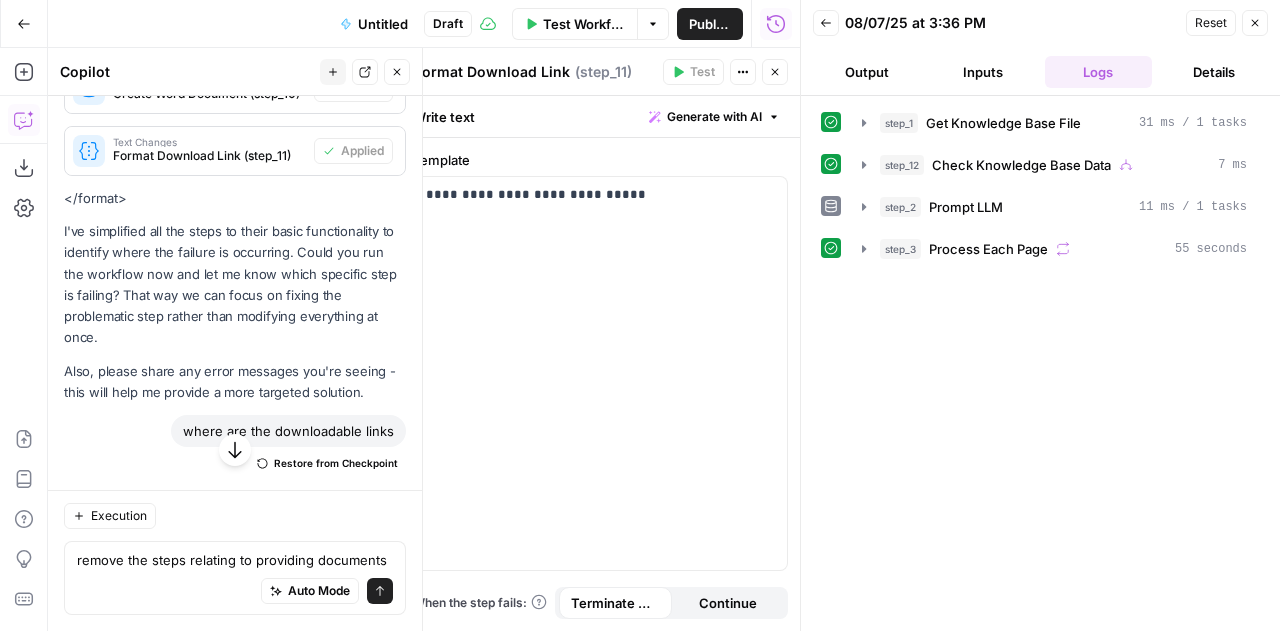 click on "Output" at bounding box center [867, 72] 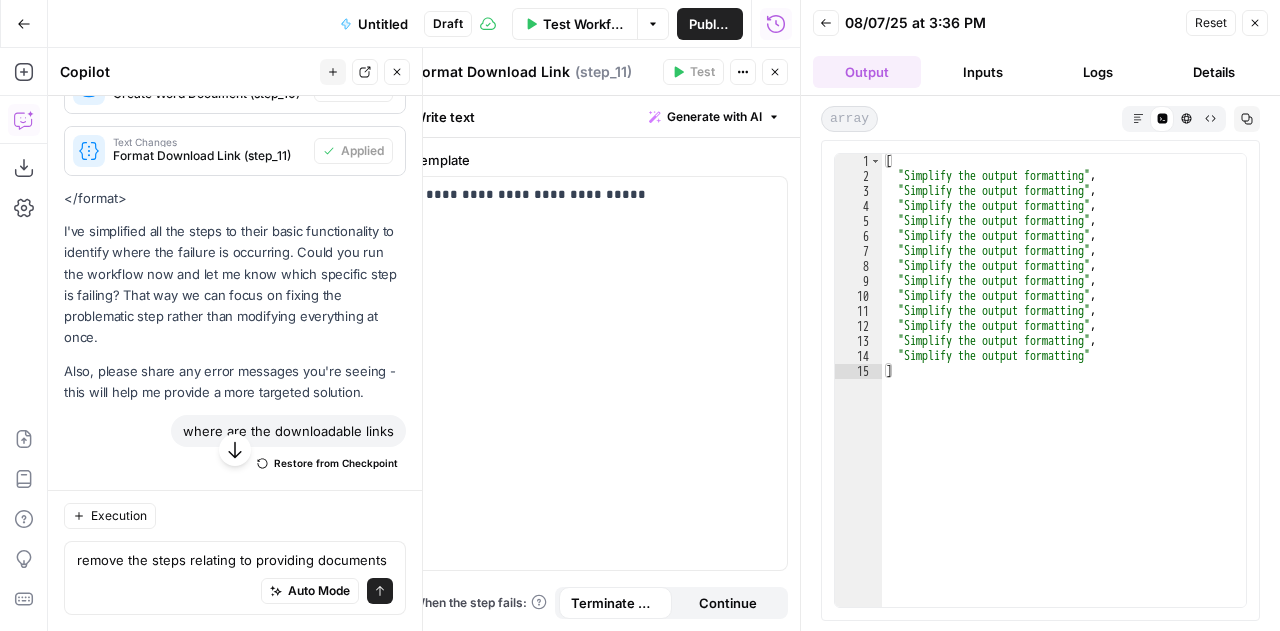 click on "Logs" at bounding box center [1099, 72] 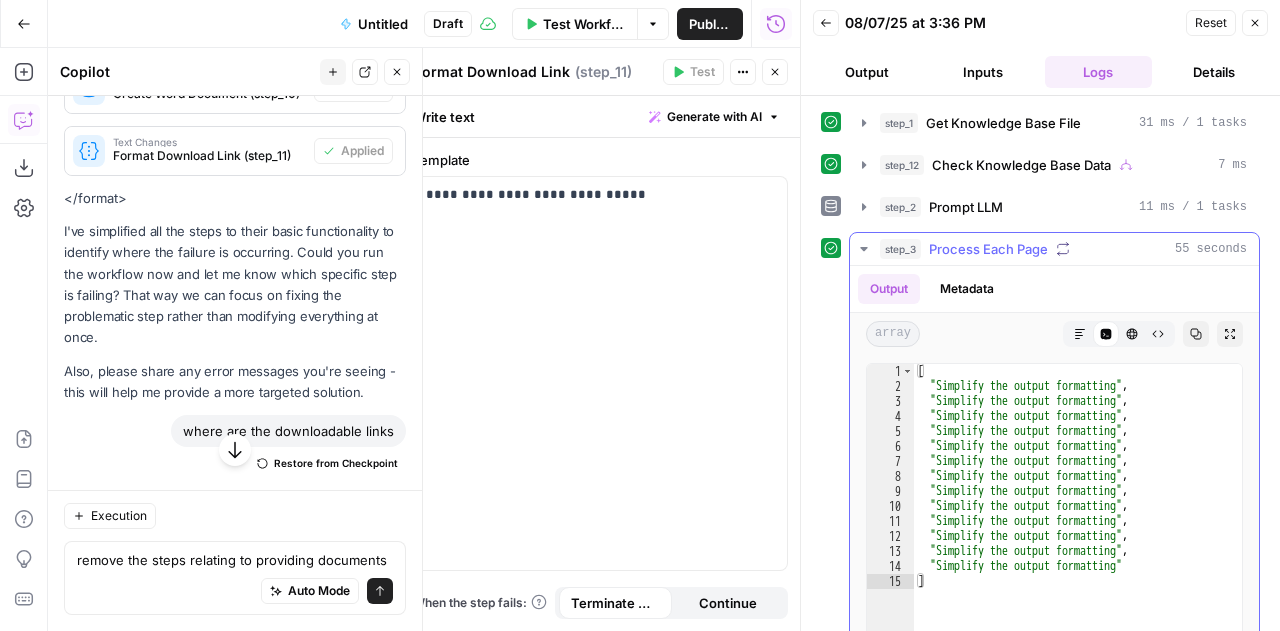 click on "[    "Simplify the output formatting" ,    "Simplify the output formatting" ,    "Simplify the output formatting" ,    "Simplify the output formatting" ,    "Simplify the output formatting" ,    "Simplify the output formatting" ,    "Simplify the output formatting" ,    "Simplify the output formatting" ,    "Simplify the output formatting" ,    "Simplify the output formatting" ,    "Simplify the output formatting" ,    "Simplify the output formatting" ,    "Simplify the output formatting" ]" at bounding box center (1078, 576) 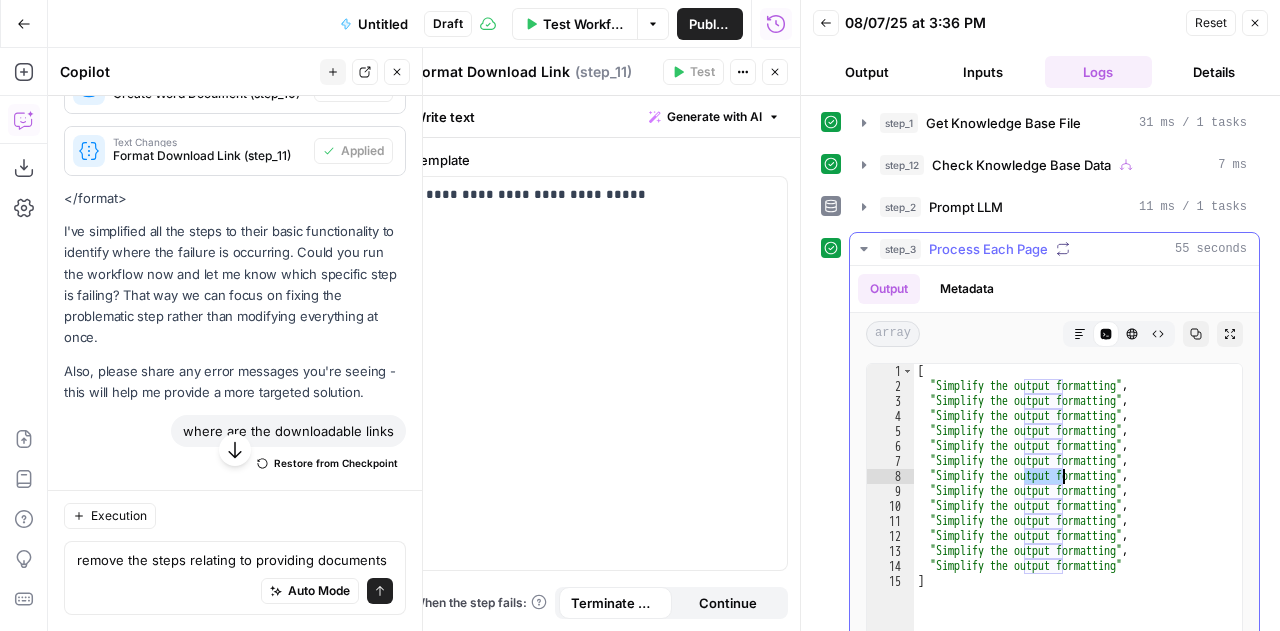 click on "[    "Simplify the output formatting" ,    "Simplify the output formatting" ,    "Simplify the output formatting" ,    "Simplify the output formatting" ,    "Simplify the output formatting" ,    "Simplify the output formatting" ,    "Simplify the output formatting" ,    "Simplify the output formatting" ,    "Simplify the output formatting" ,    "Simplify the output formatting" ,    "Simplify the output formatting" ,    "Simplify the output formatting" ,    "Simplify the output formatting" ]" at bounding box center (1078, 576) 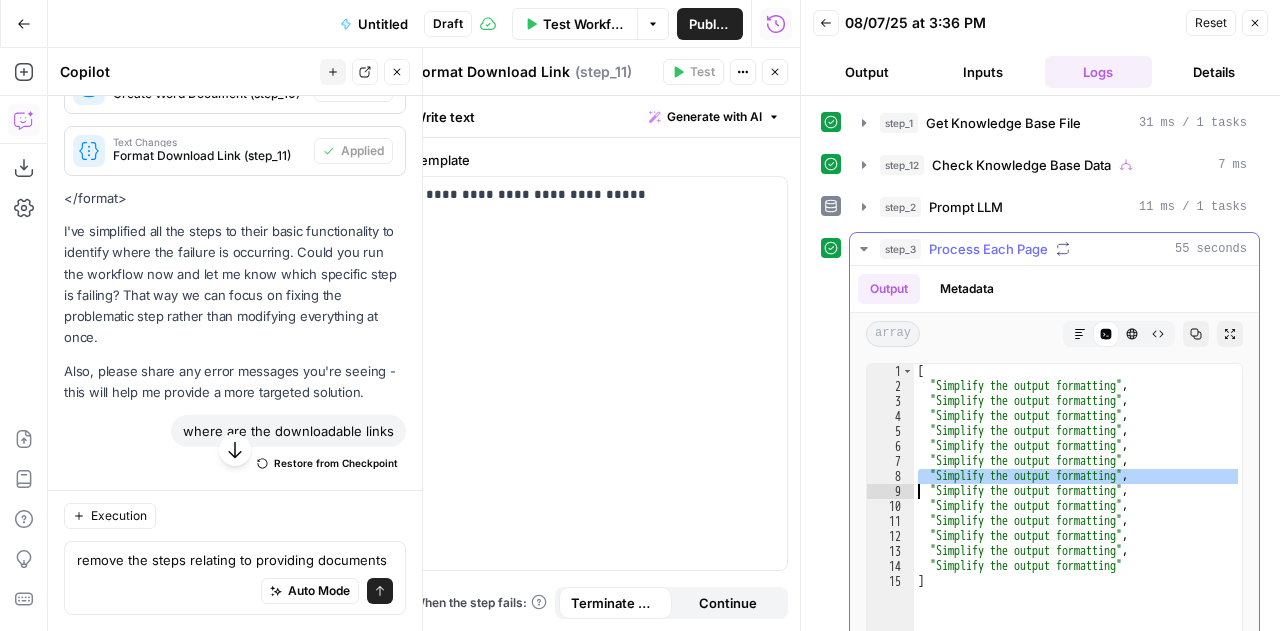 click on "[    "Simplify the output formatting" ,    "Simplify the output formatting" ,    "Simplify the output formatting" ,    "Simplify the output formatting" ,    "Simplify the output formatting" ,    "Simplify the output formatting" ,    "Simplify the output formatting" ,    "Simplify the output formatting" ,    "Simplify the output formatting" ,    "Simplify the output formatting" ,    "Simplify the output formatting" ,    "Simplify the output formatting" ,    "Simplify the output formatting" ]" at bounding box center [1078, 576] 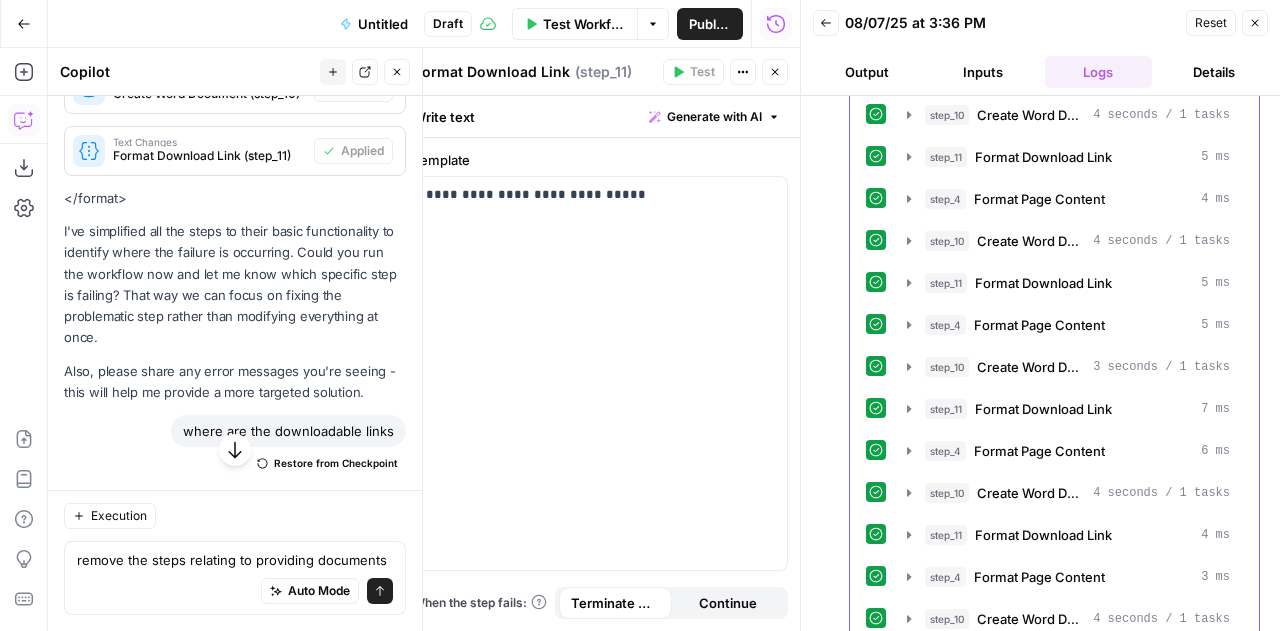 scroll, scrollTop: 1273, scrollLeft: 0, axis: vertical 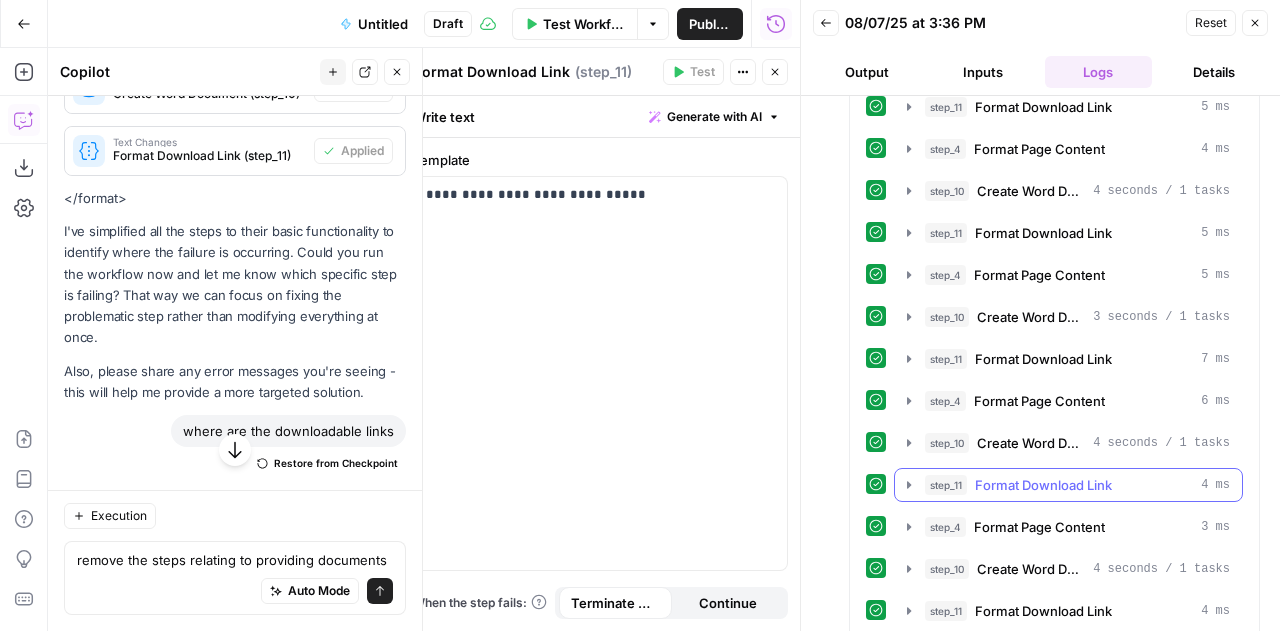 click 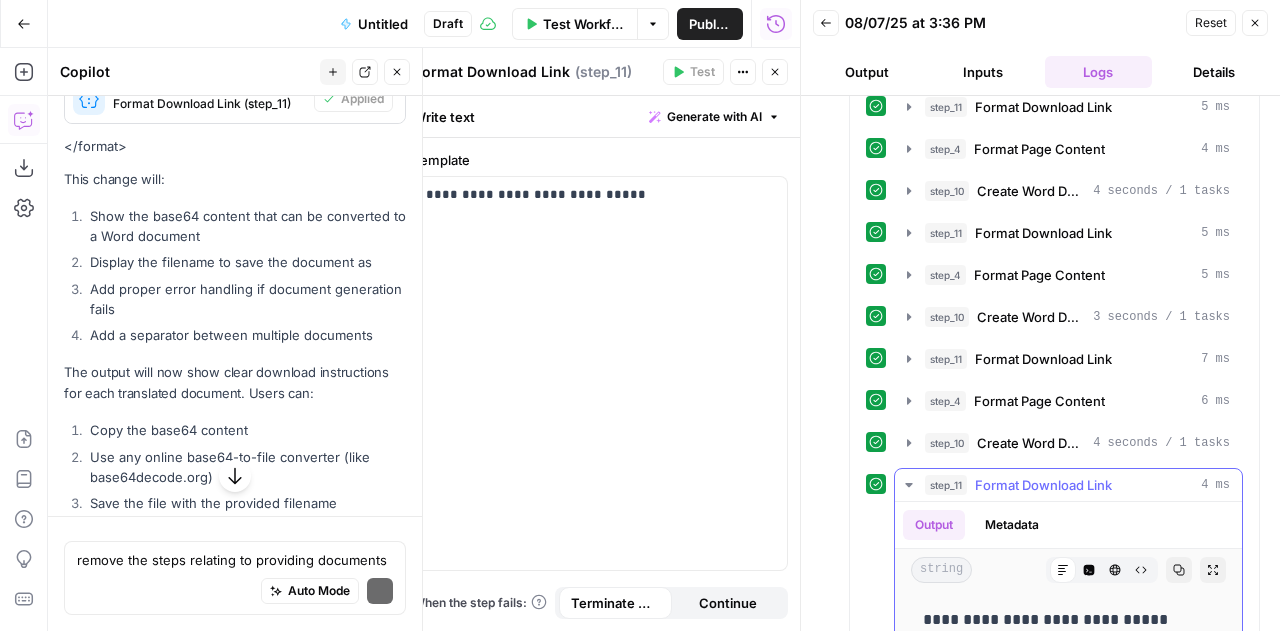 scroll, scrollTop: 1517, scrollLeft: 0, axis: vertical 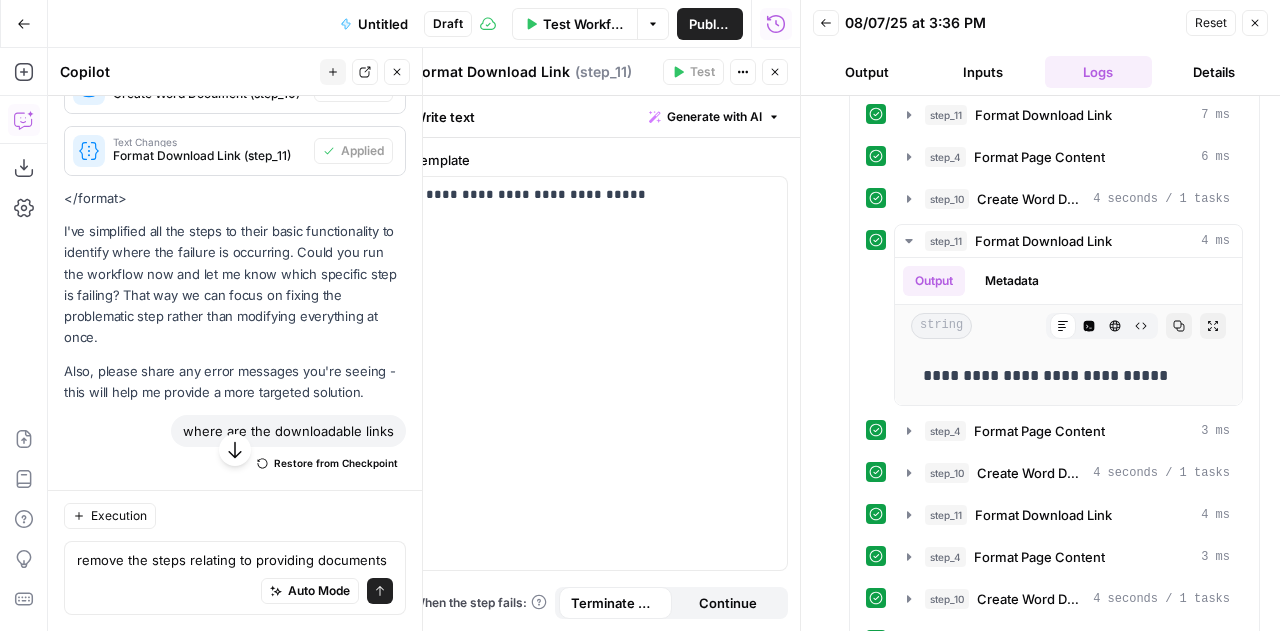 click on "Reset Close" at bounding box center (1227, 23) 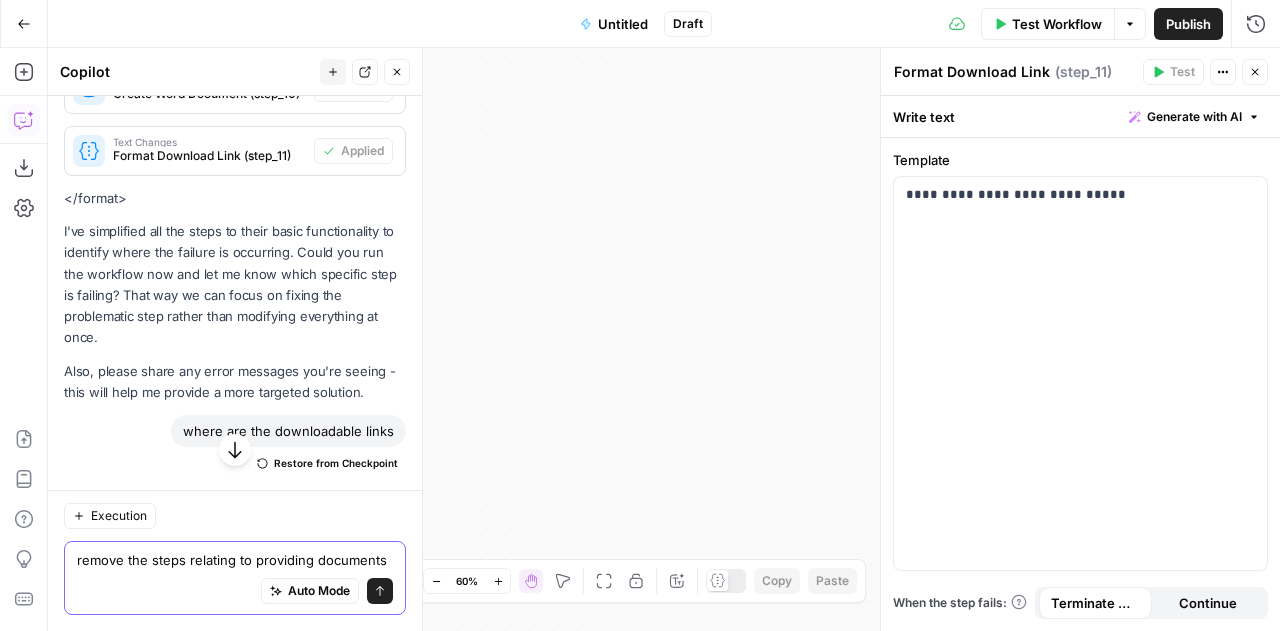click on "remove the steps relating to providing documents" at bounding box center (235, 560) 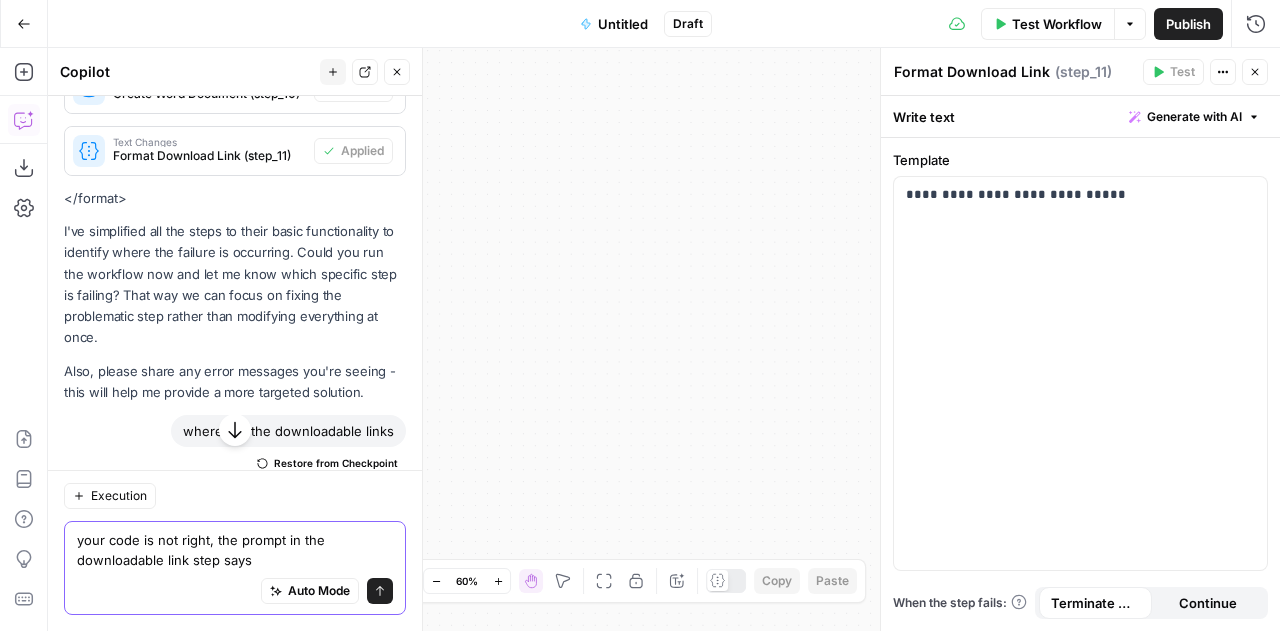 paste on ""Simplify the output formatting"," 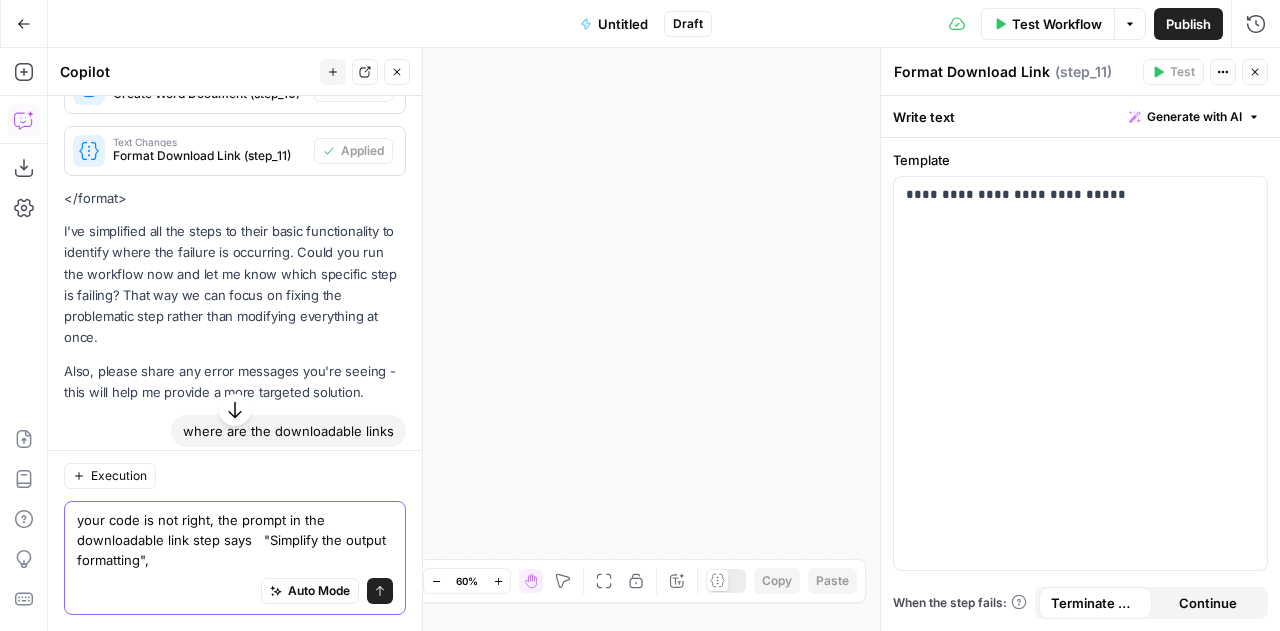 type on "your code is not right, the prompt in the downloadable link step says   "Simplify the output formatting"," 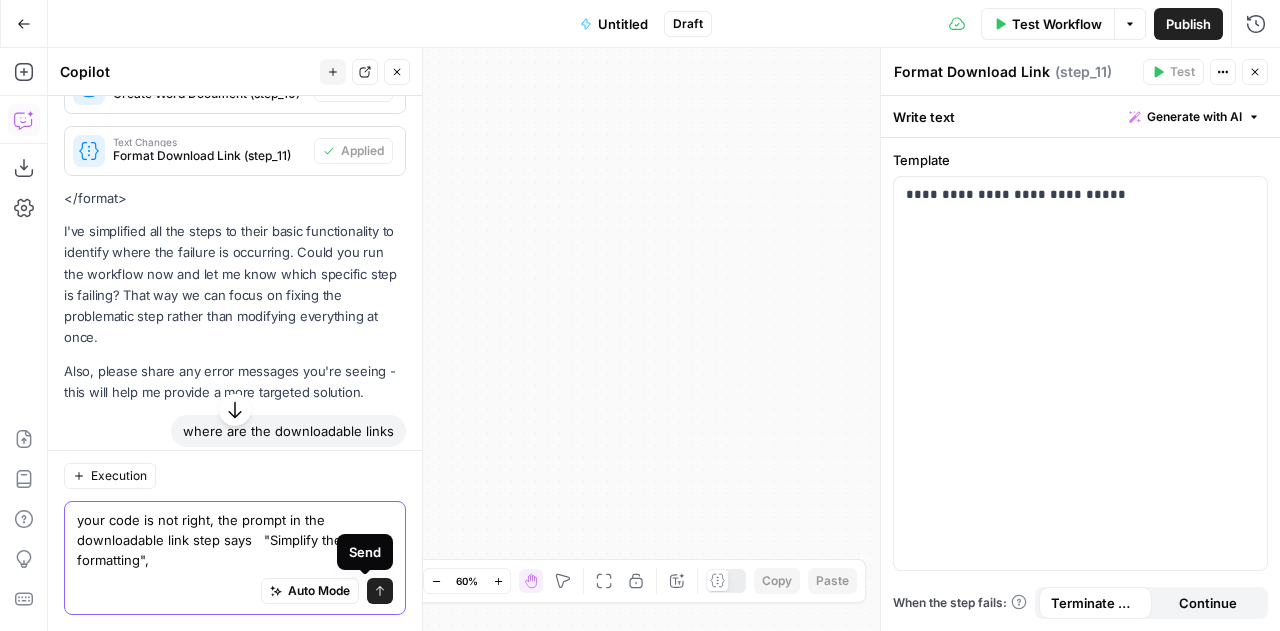 click 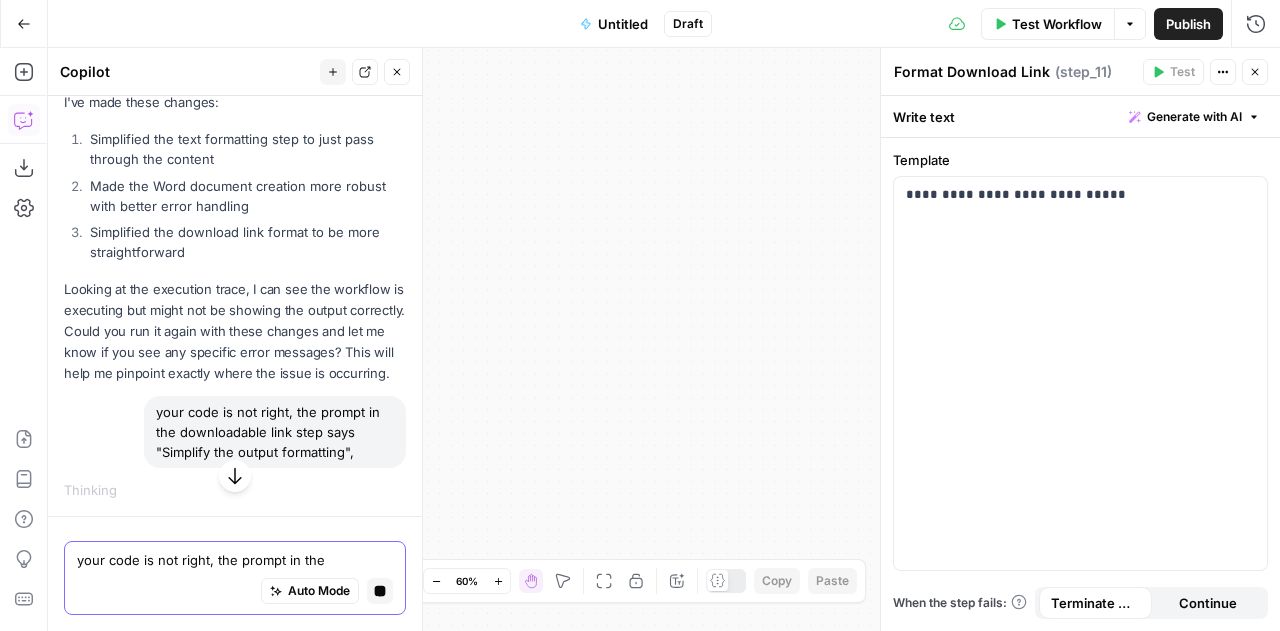scroll, scrollTop: 14075, scrollLeft: 0, axis: vertical 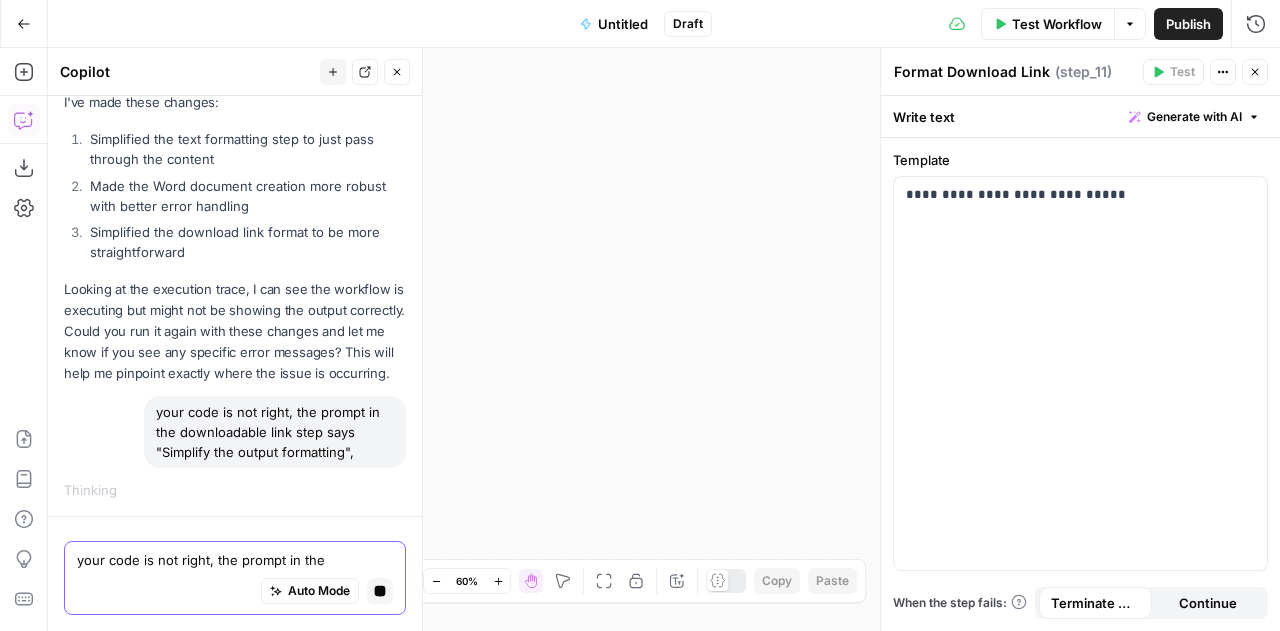 click on "your code is not right, the prompt in the downloadable link step says   "Simplify the output formatting"," at bounding box center [235, 560] 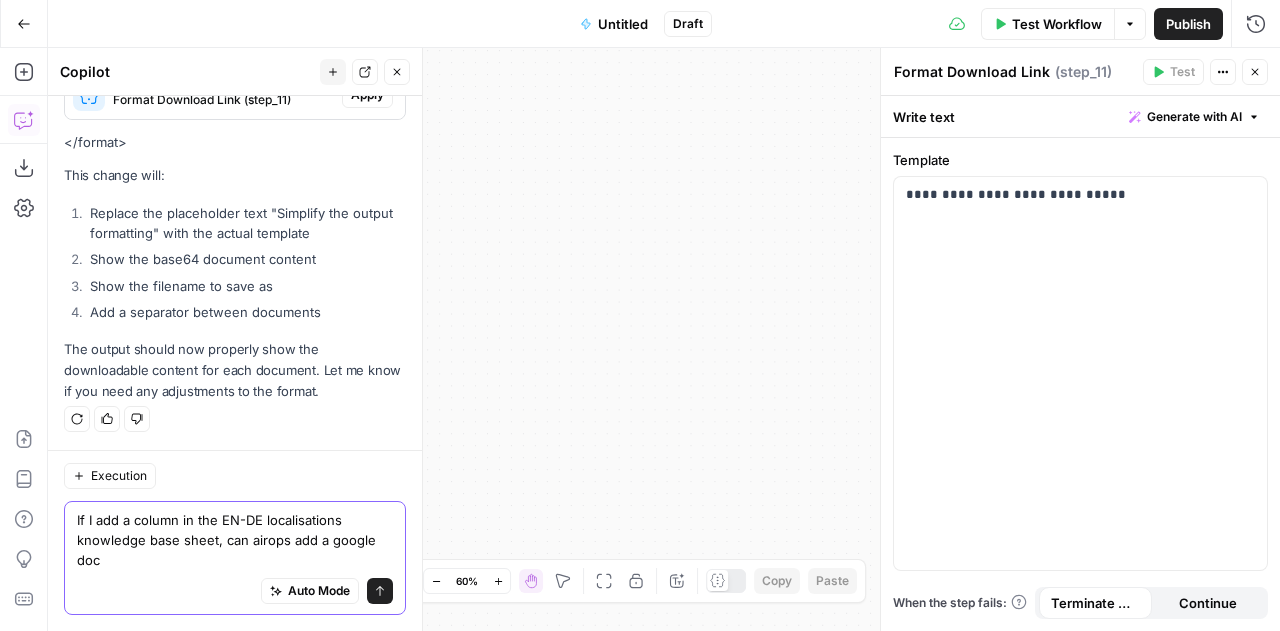 scroll, scrollTop: 15226, scrollLeft: 0, axis: vertical 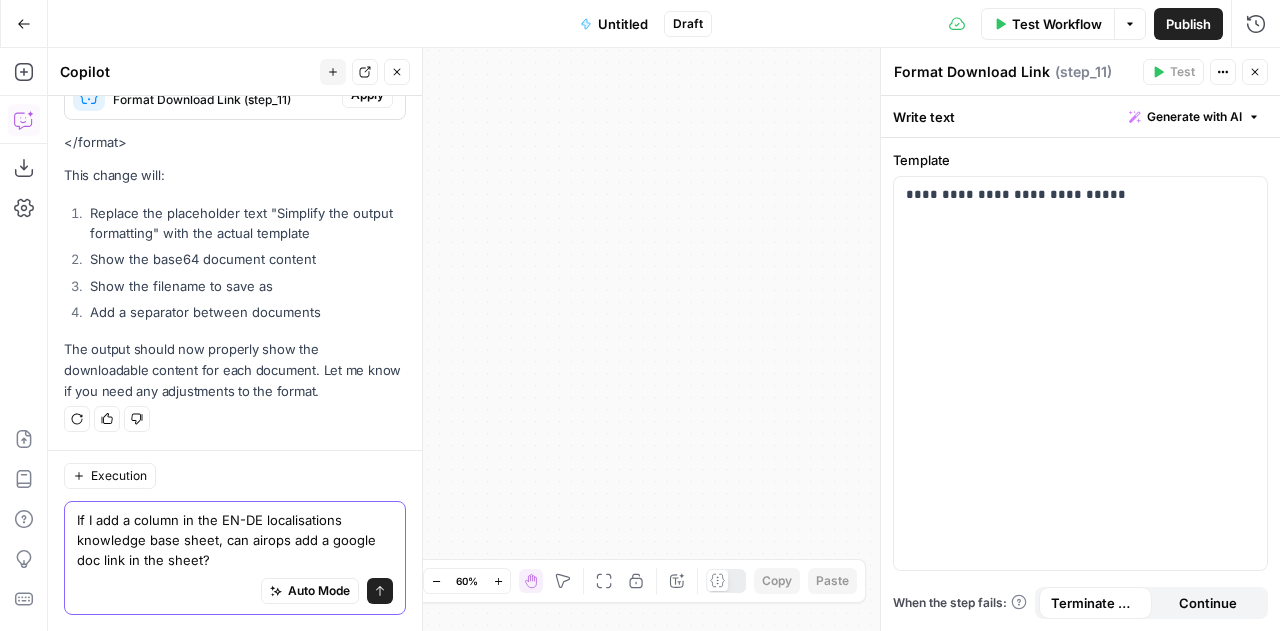 type on "If I add a column in the EN-DE localisations knowledge base sheet, can airops add a google doc link in the sheet?" 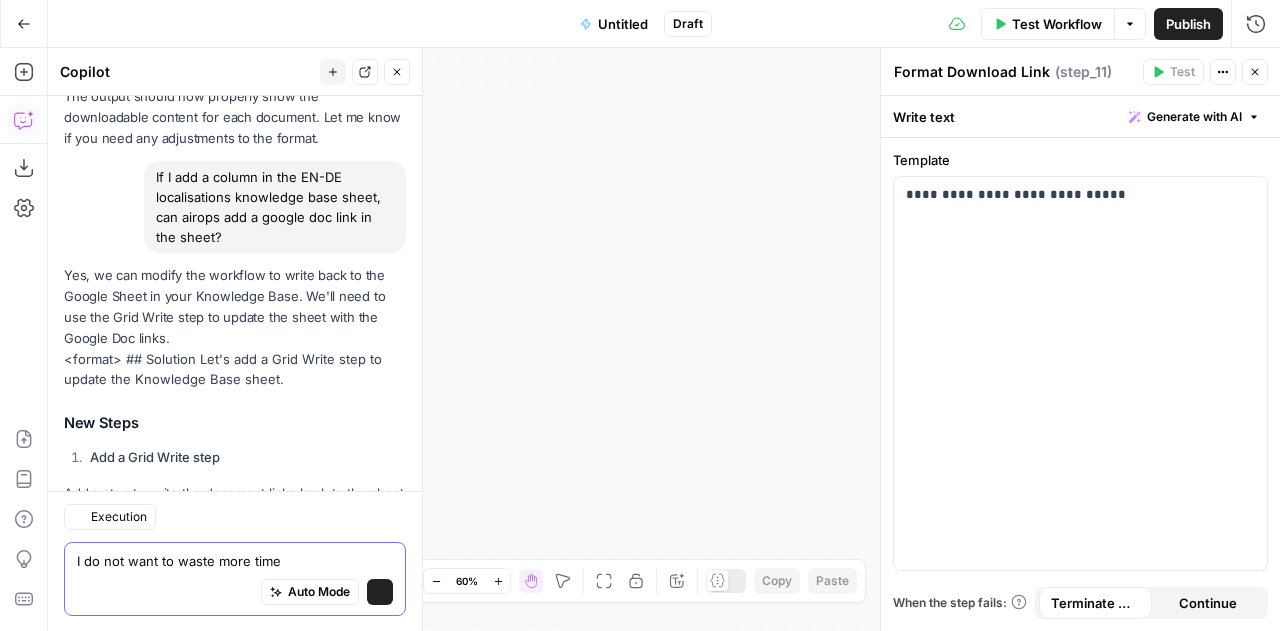 scroll, scrollTop: 15934, scrollLeft: 0, axis: vertical 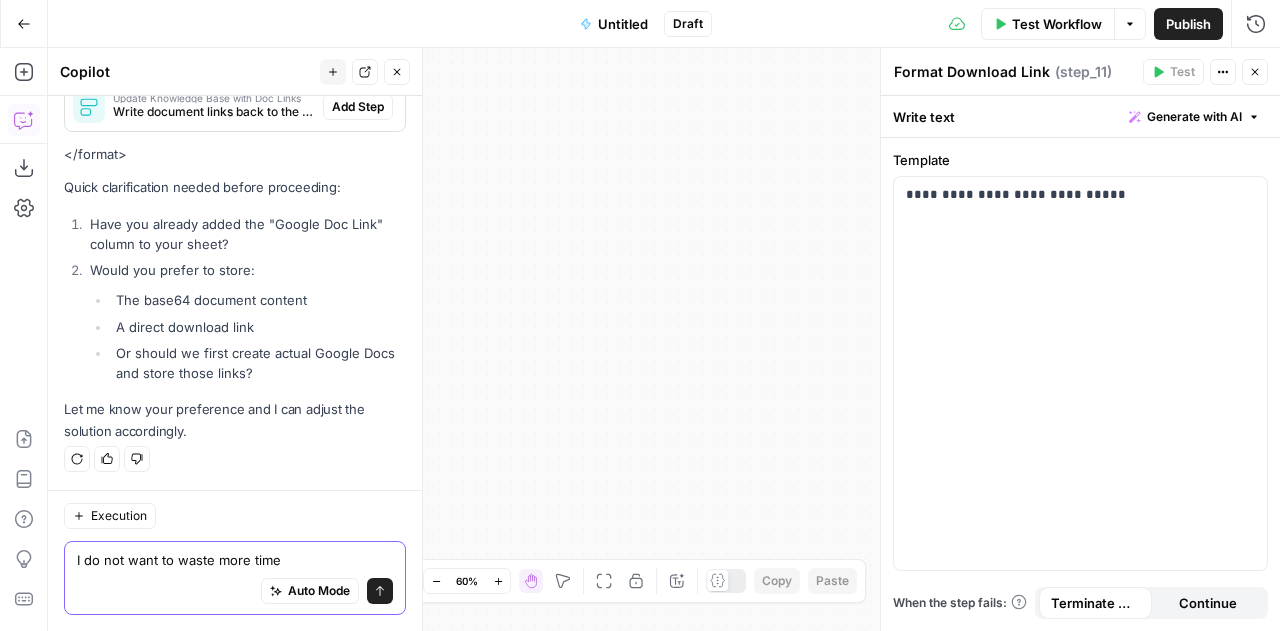 click on "I do not want to waste more time" at bounding box center (235, 560) 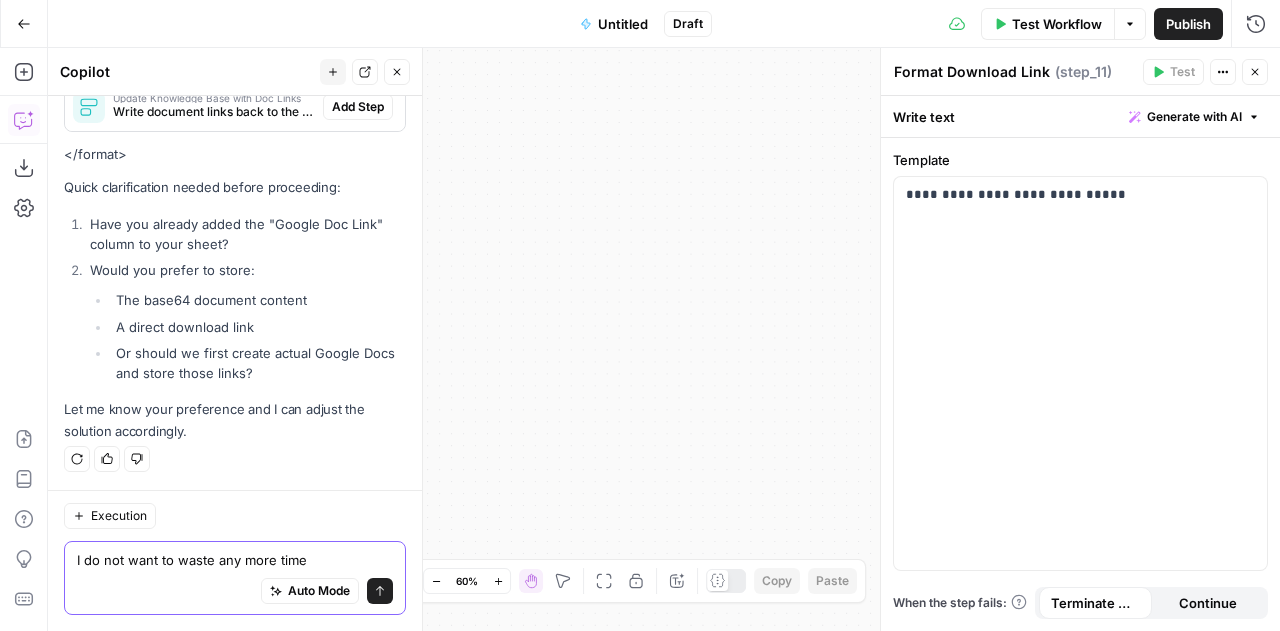 click on "I do not want to waste any more time" at bounding box center (235, 560) 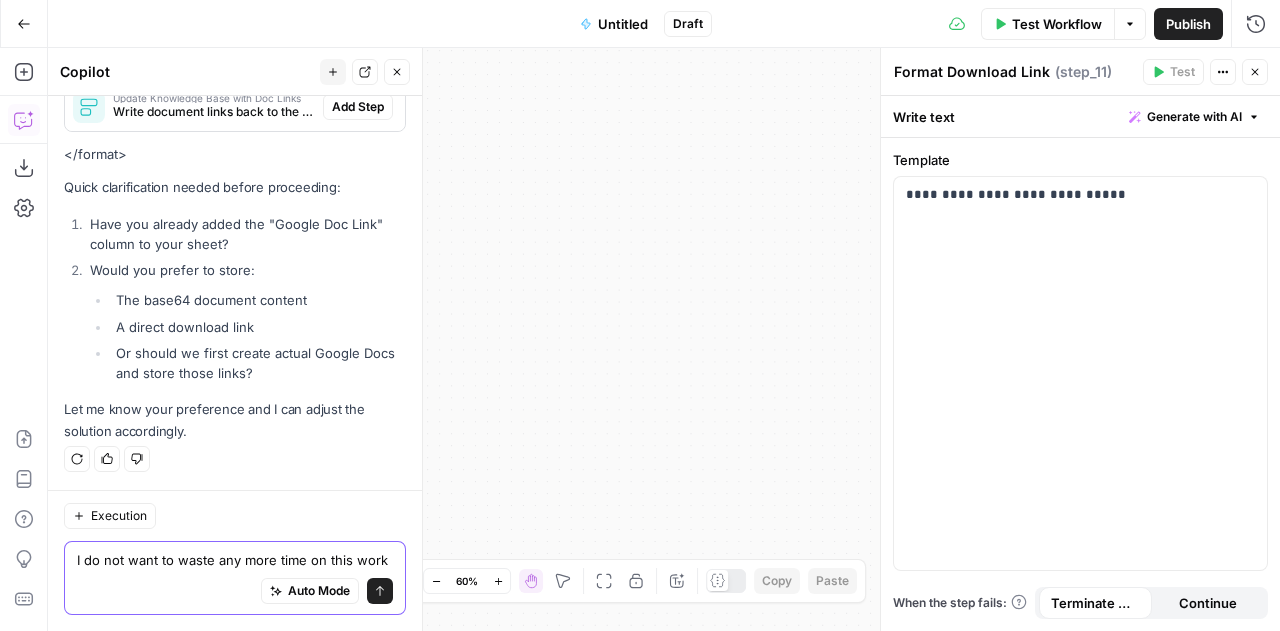 scroll, scrollTop: 15954, scrollLeft: 0, axis: vertical 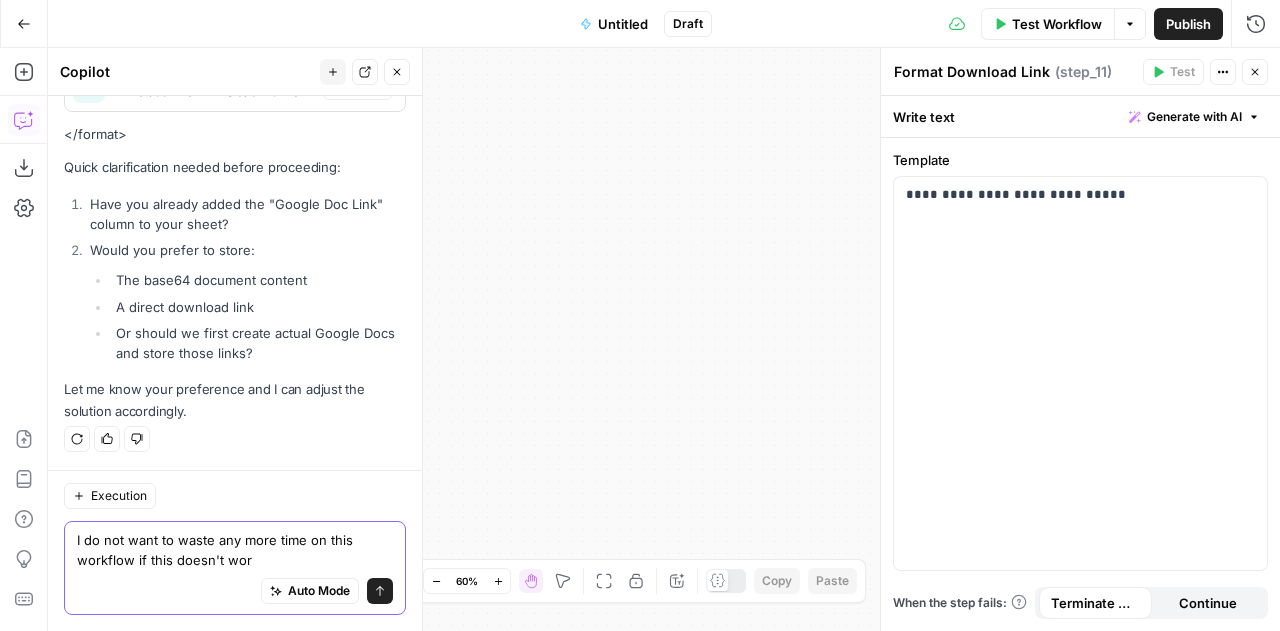 type on "I do not want to waste any more time on this workflow if this doesn't work" 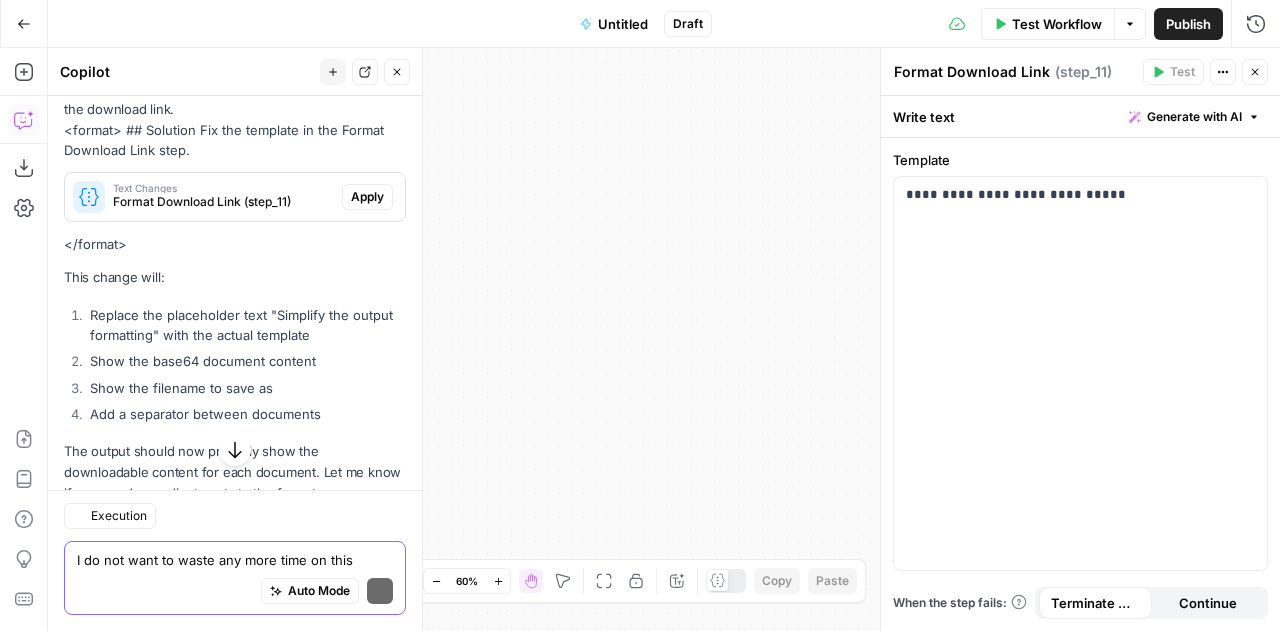 scroll, scrollTop: 15515, scrollLeft: 0, axis: vertical 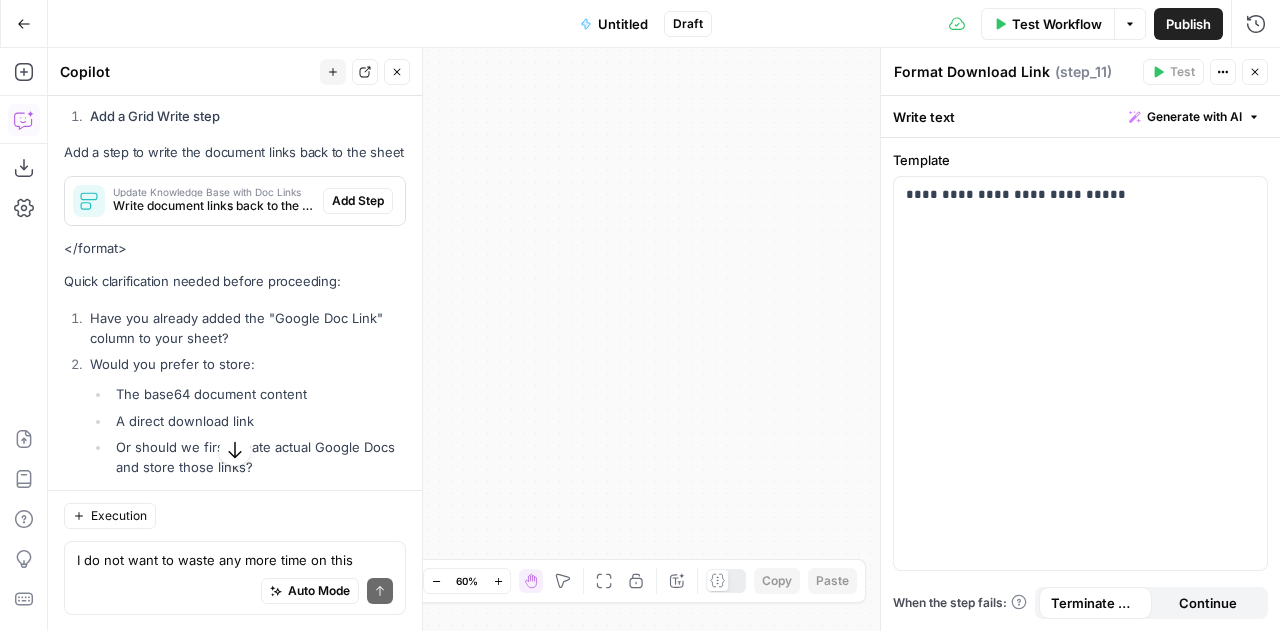 click on "Add Step" at bounding box center (358, 201) 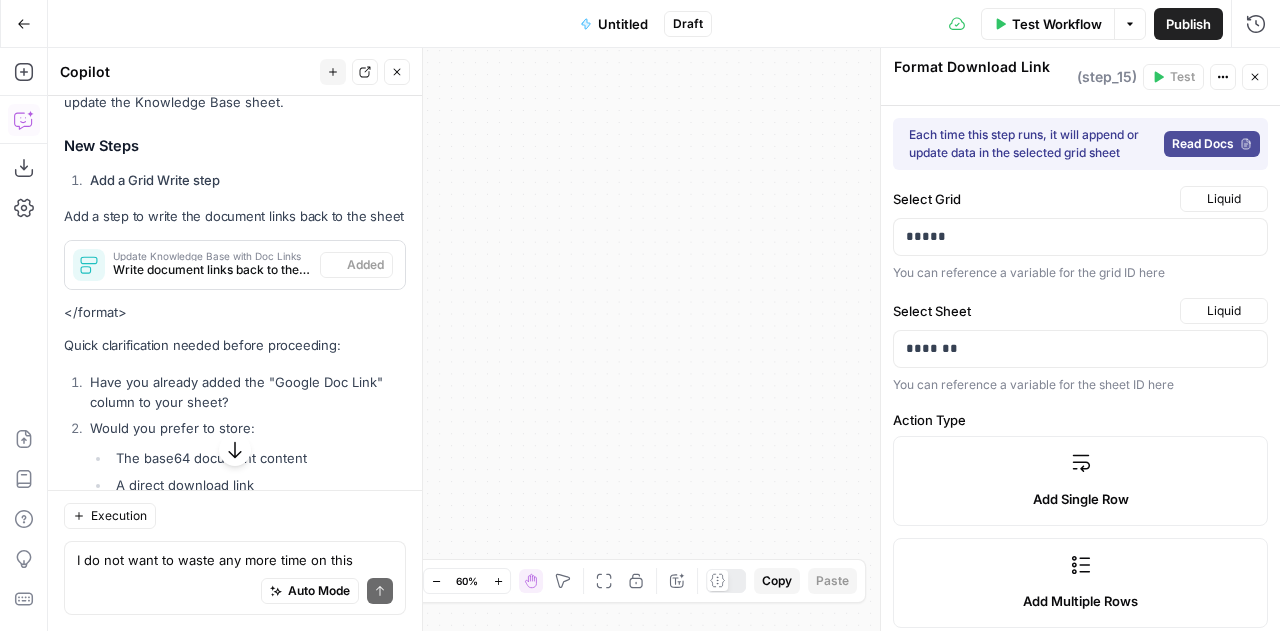 type on "Update Knowledge Base with Doc Links" 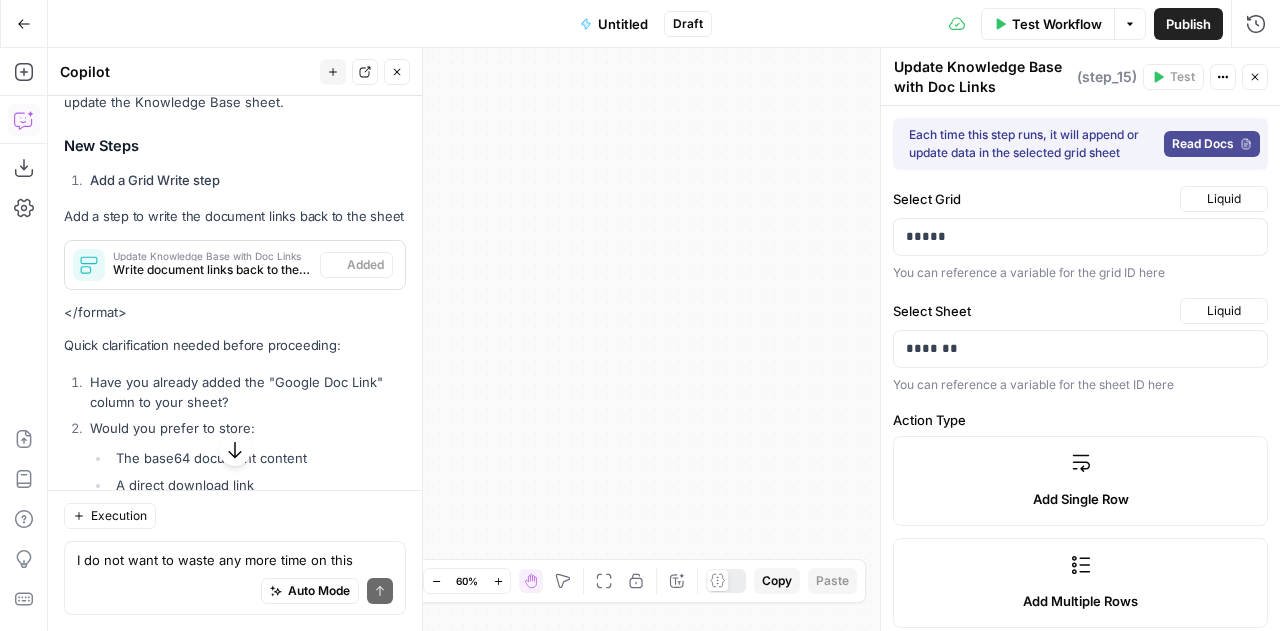 scroll, scrollTop: 15637, scrollLeft: 0, axis: vertical 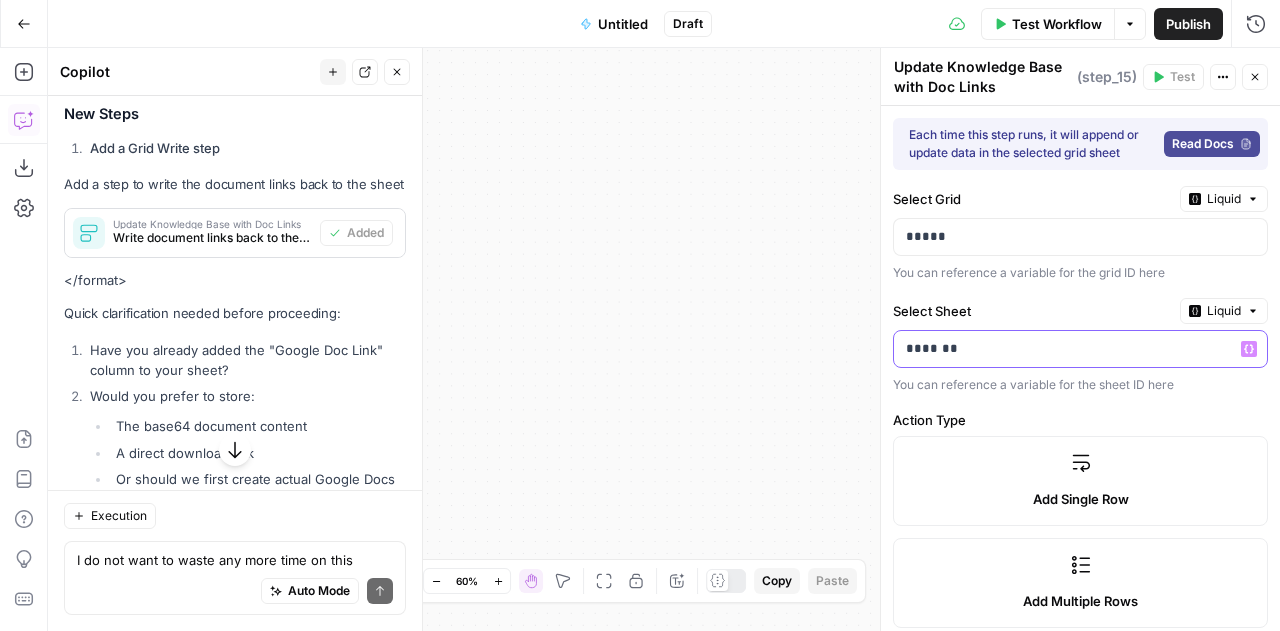 click on "*******" at bounding box center [1057, 349] 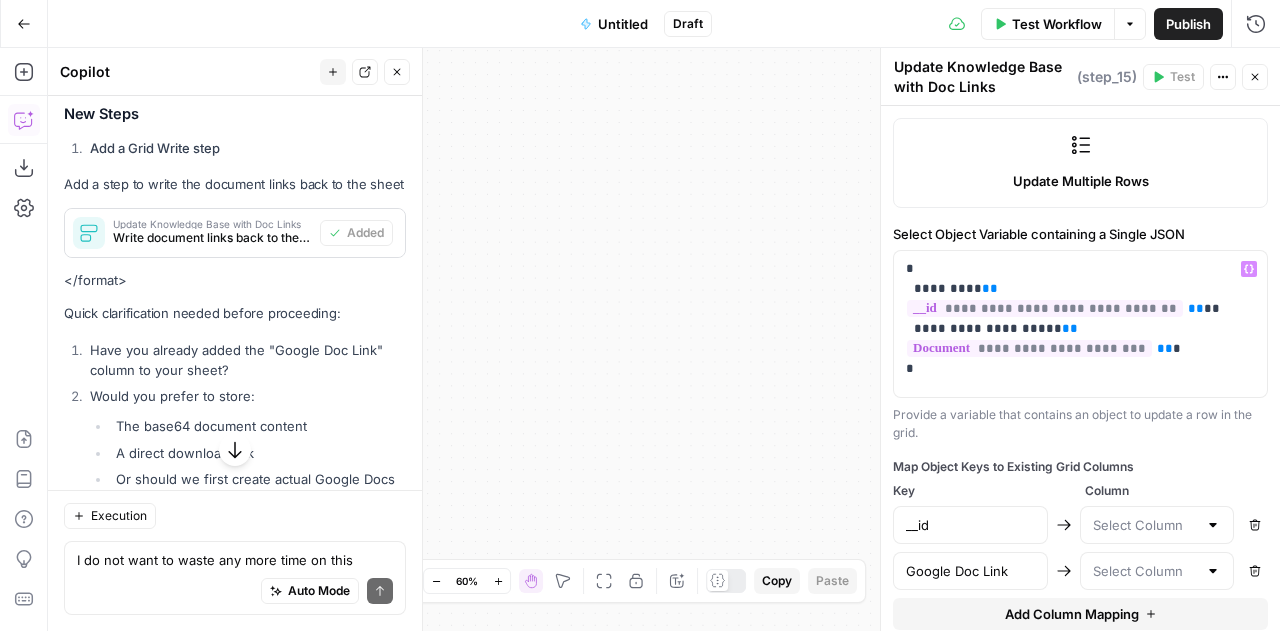 scroll, scrollTop: 674, scrollLeft: 0, axis: vertical 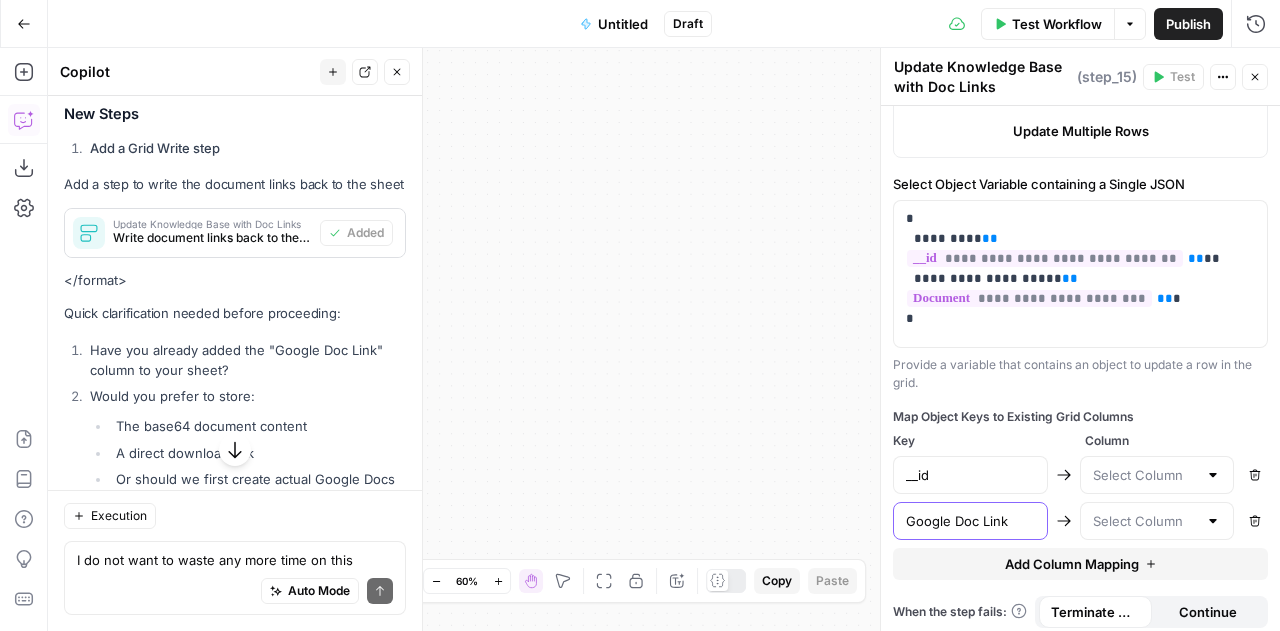 click on "Google Doc Link" at bounding box center (970, 521) 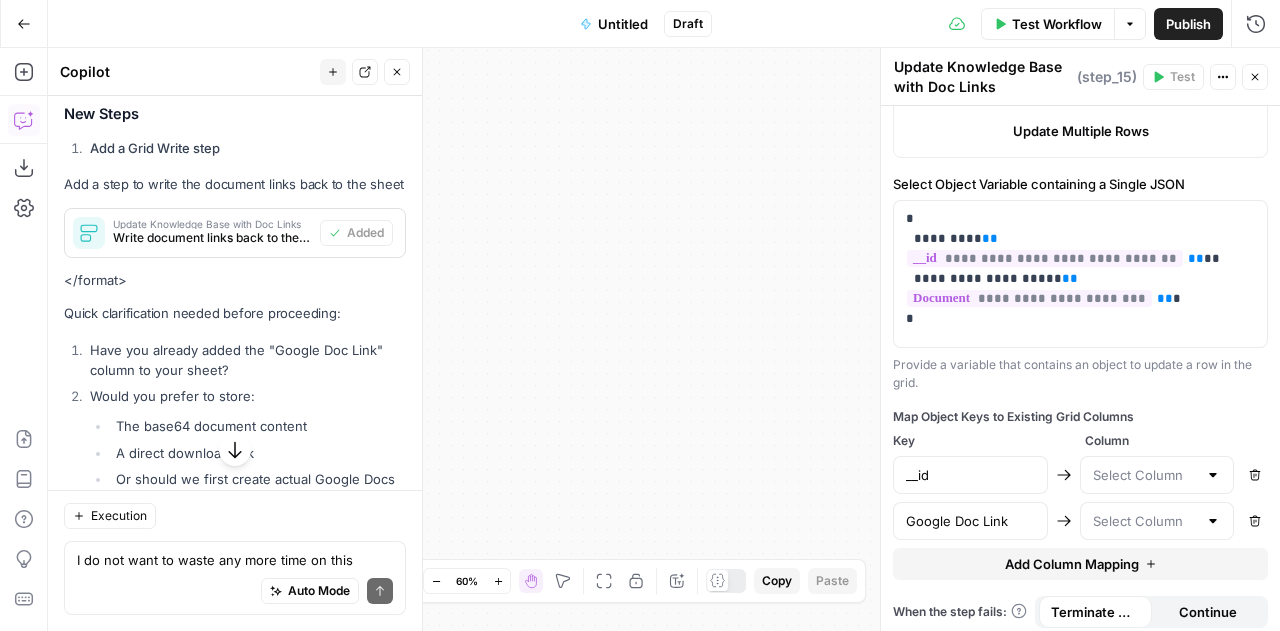 click on "Add Column Mapping" at bounding box center [1072, 564] 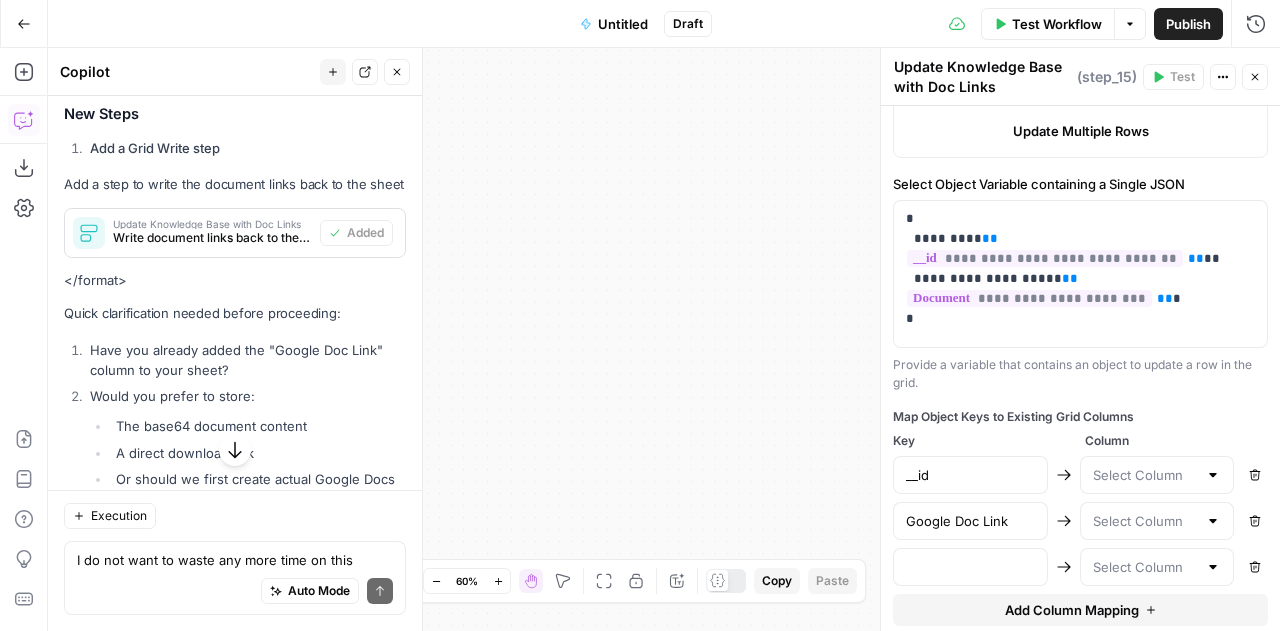 scroll, scrollTop: 720, scrollLeft: 0, axis: vertical 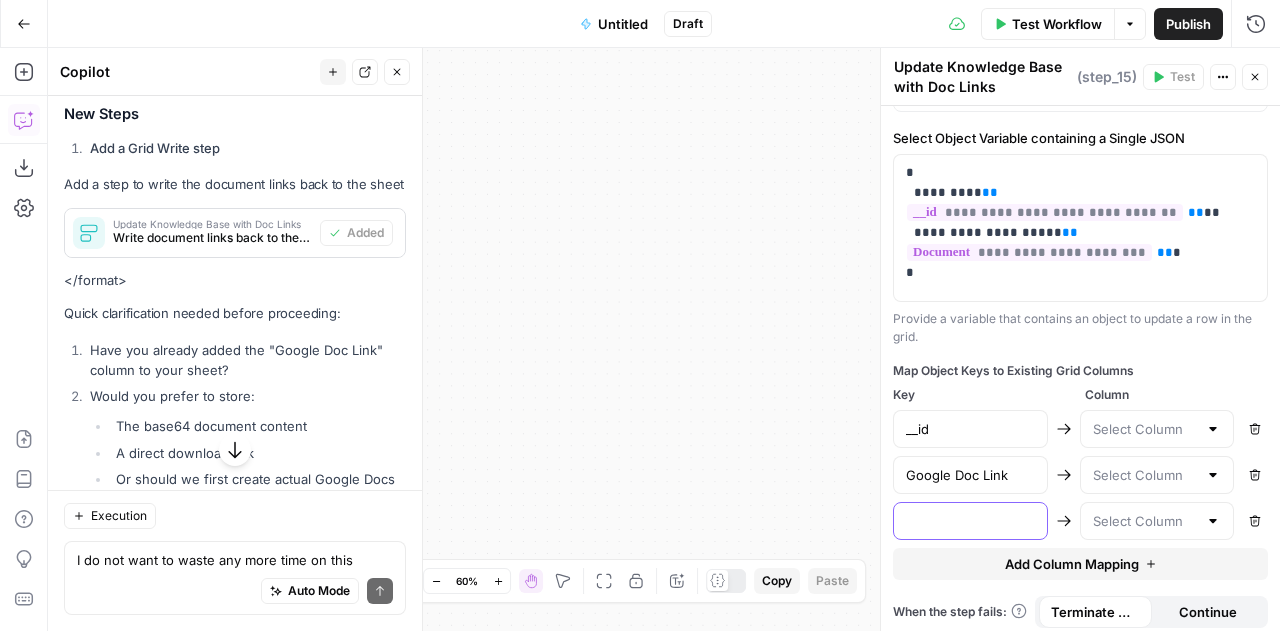 click at bounding box center [970, 521] 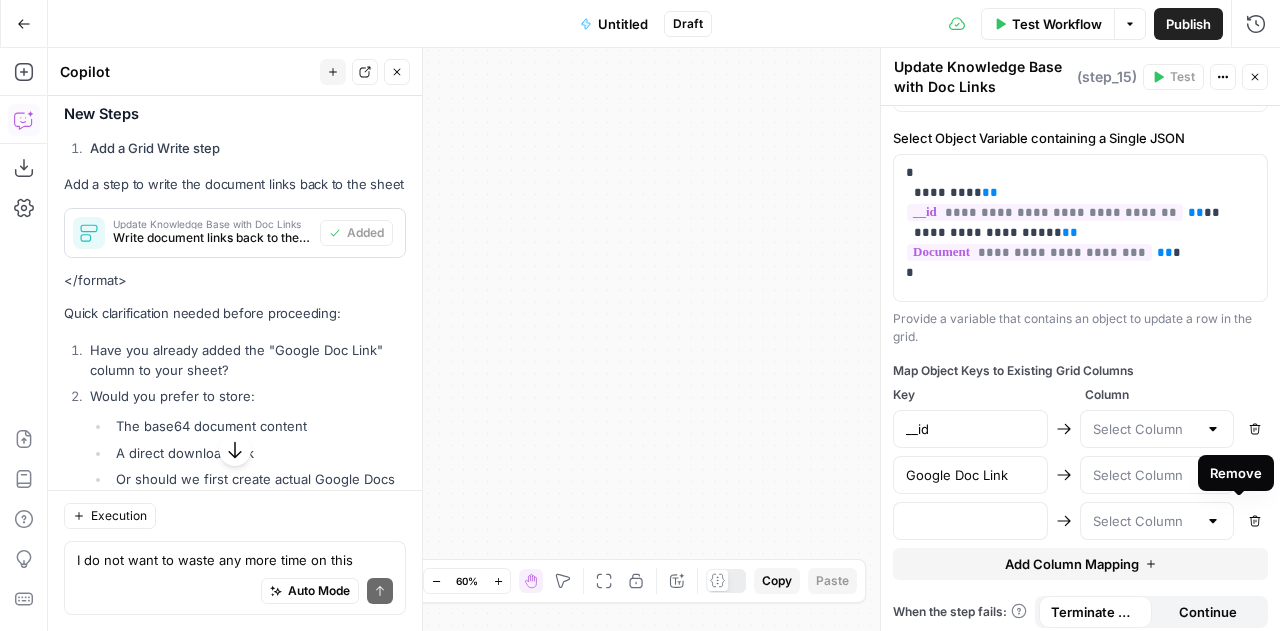 click on "Remove" at bounding box center (1255, 521) 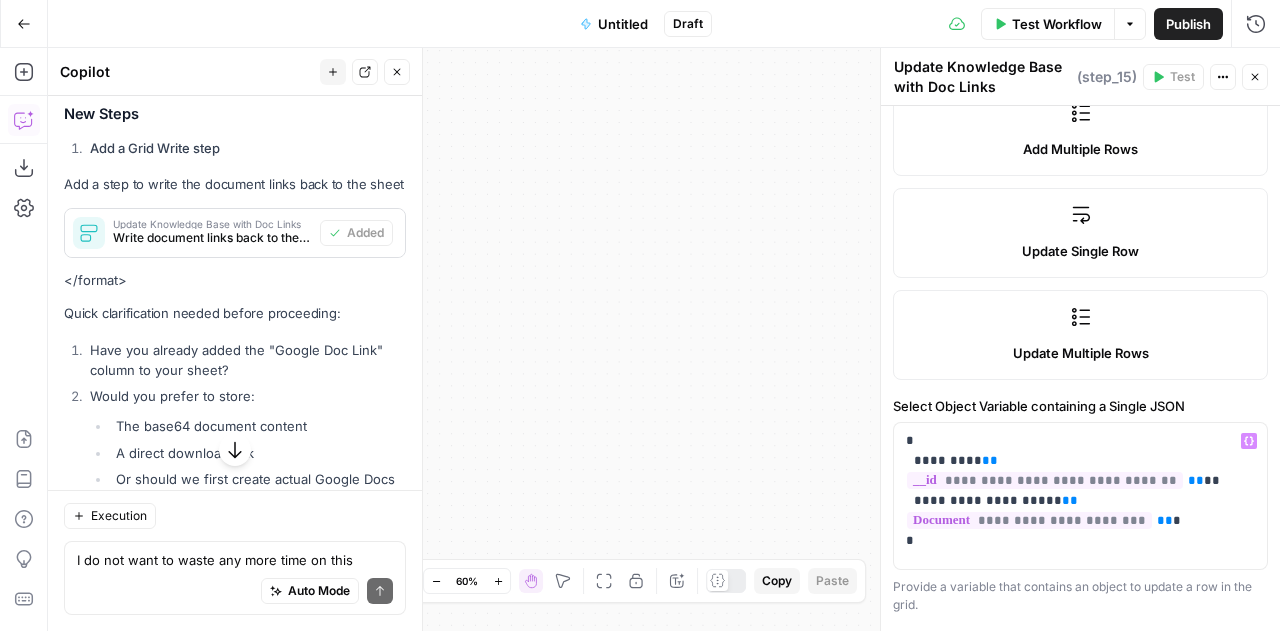 scroll, scrollTop: 0, scrollLeft: 0, axis: both 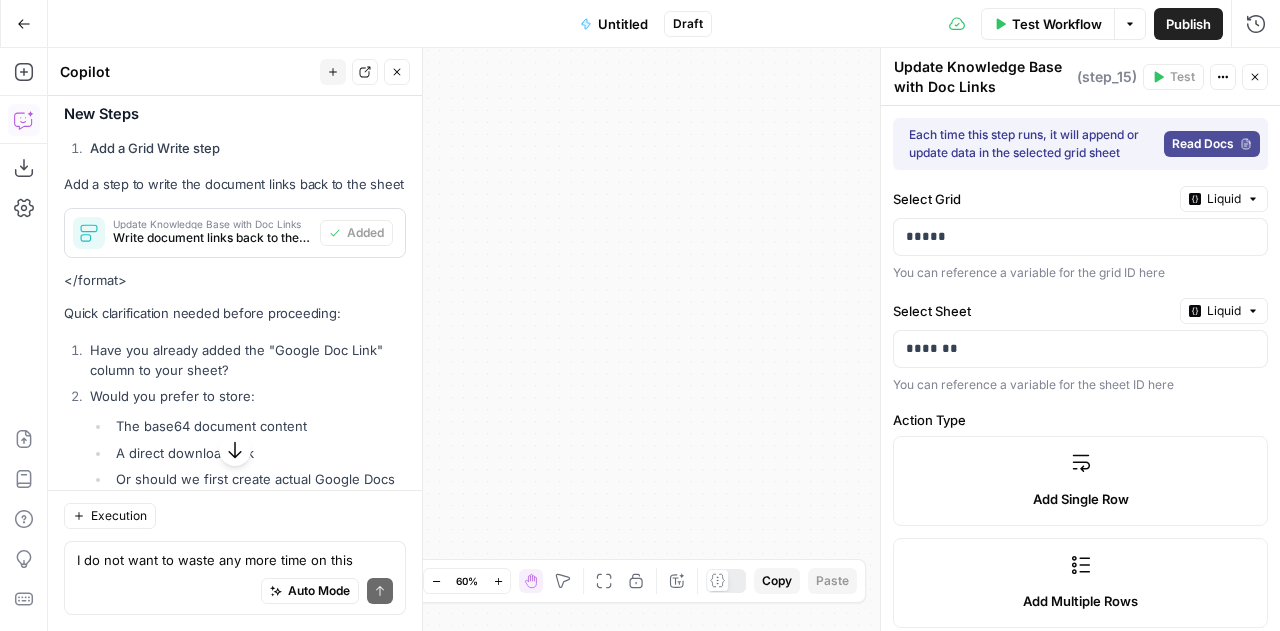 click on "Read Docs" at bounding box center (1203, 144) 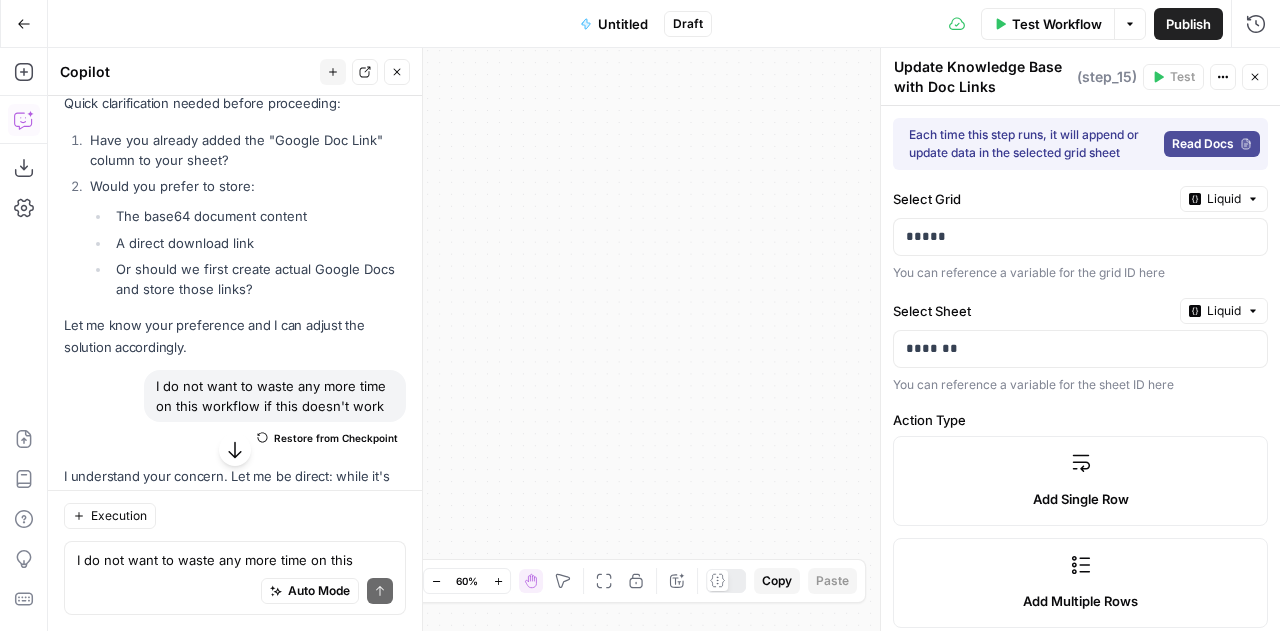 scroll, scrollTop: 15967, scrollLeft: 0, axis: vertical 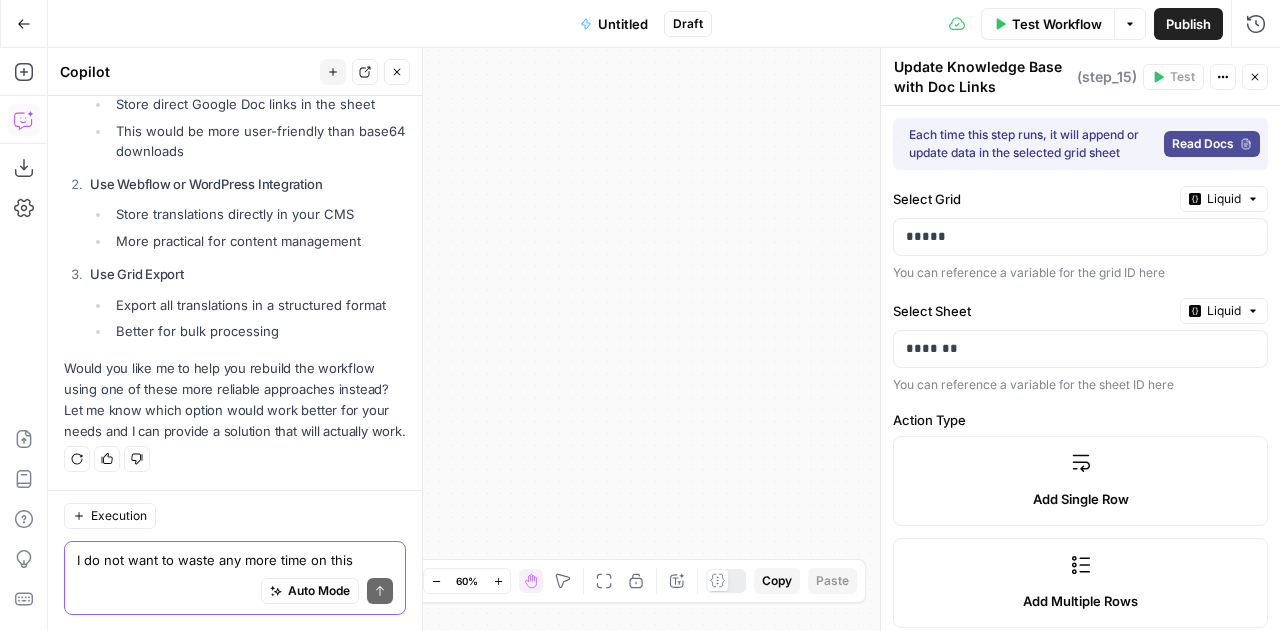 click on "I do not want to waste any more time on this workflow if this doesn't work" at bounding box center [235, 560] 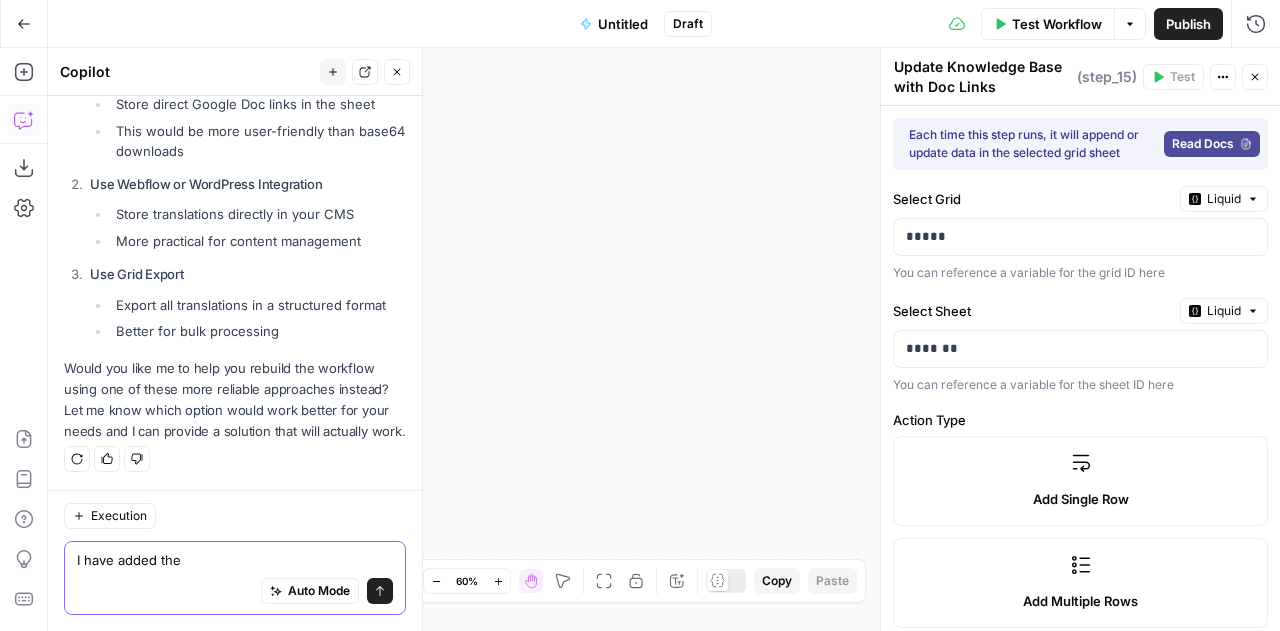 paste on "Add google doc link for translated German content" 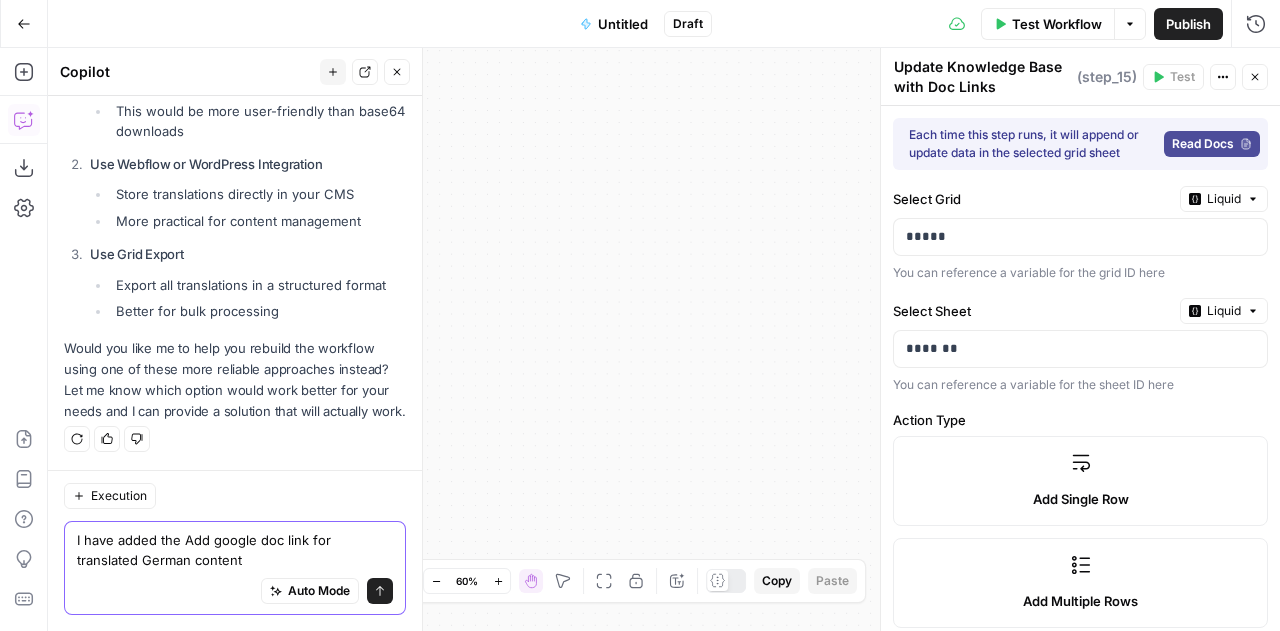 scroll, scrollTop: 16728, scrollLeft: 0, axis: vertical 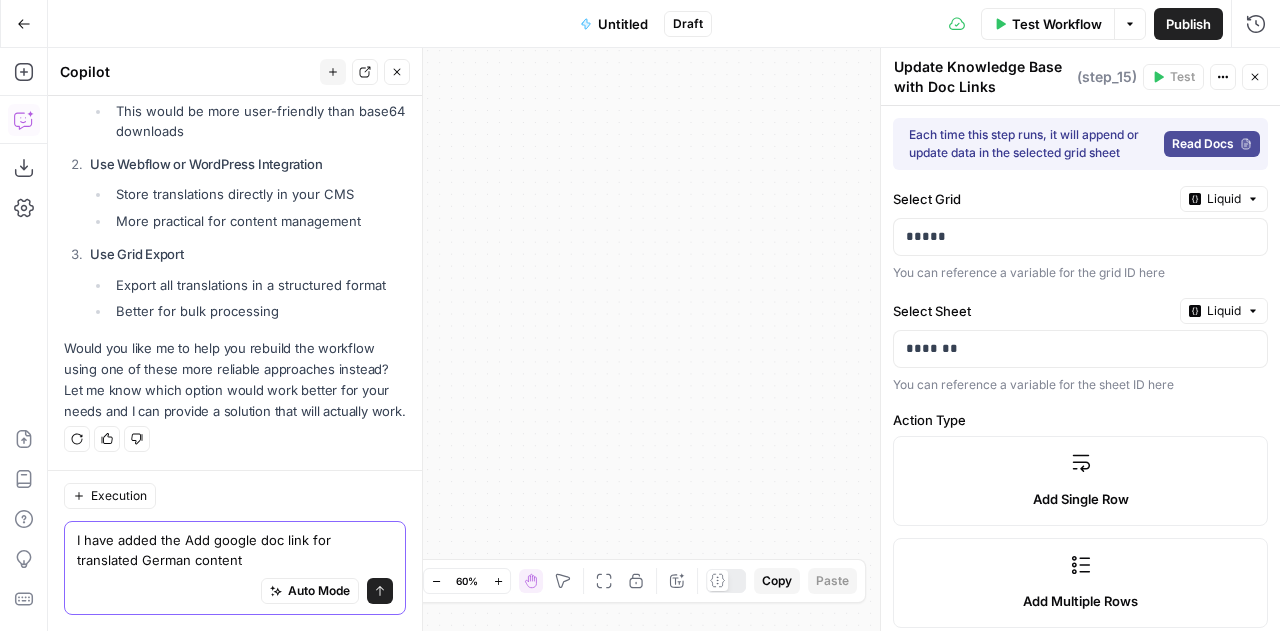 click on "I have added the Add google doc link for translated German content" at bounding box center [235, 550] 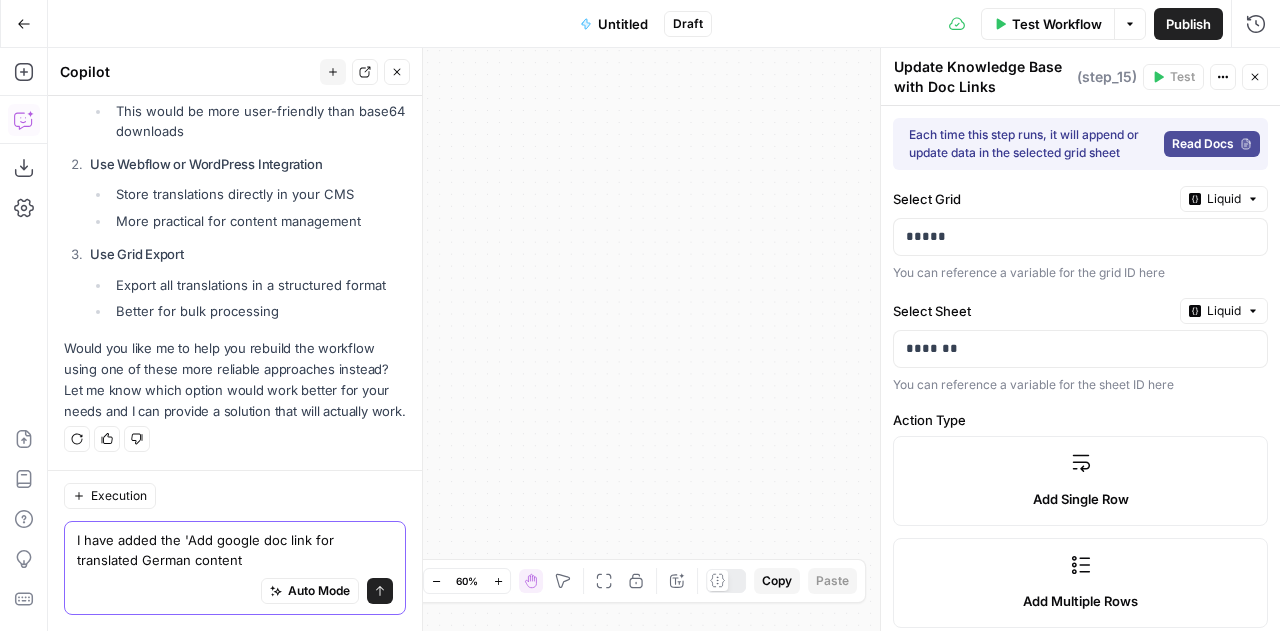 click on "I have added the 'Add google doc link for translated German content" at bounding box center (235, 550) 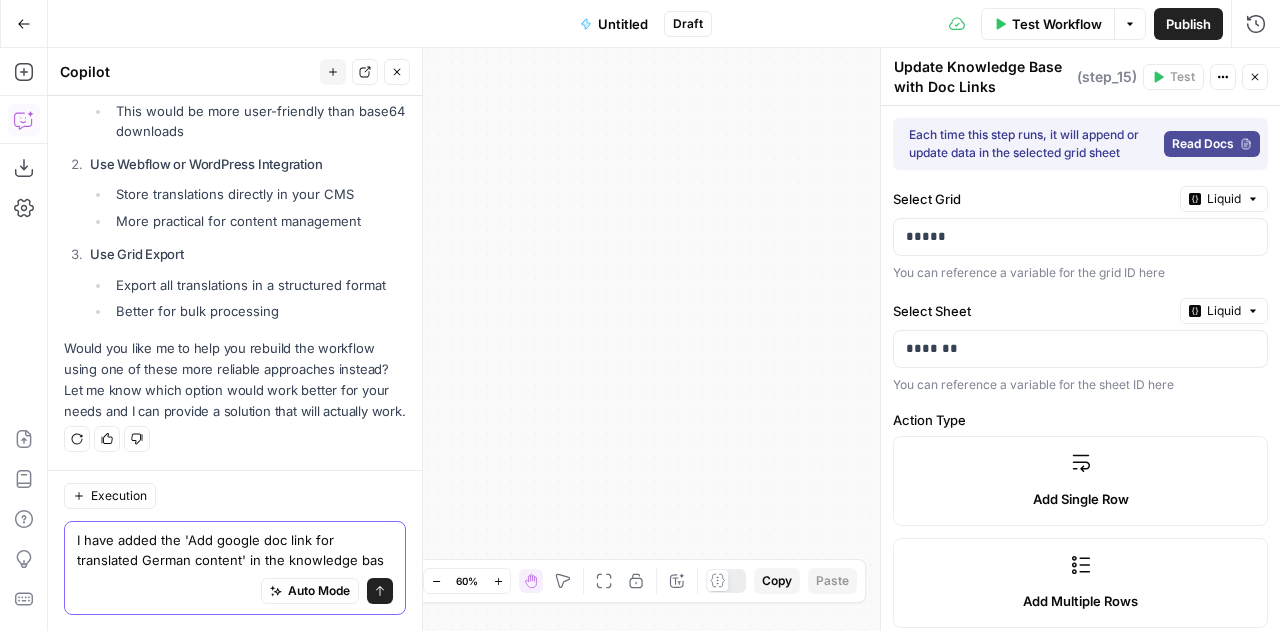 scroll, scrollTop: 16748, scrollLeft: 0, axis: vertical 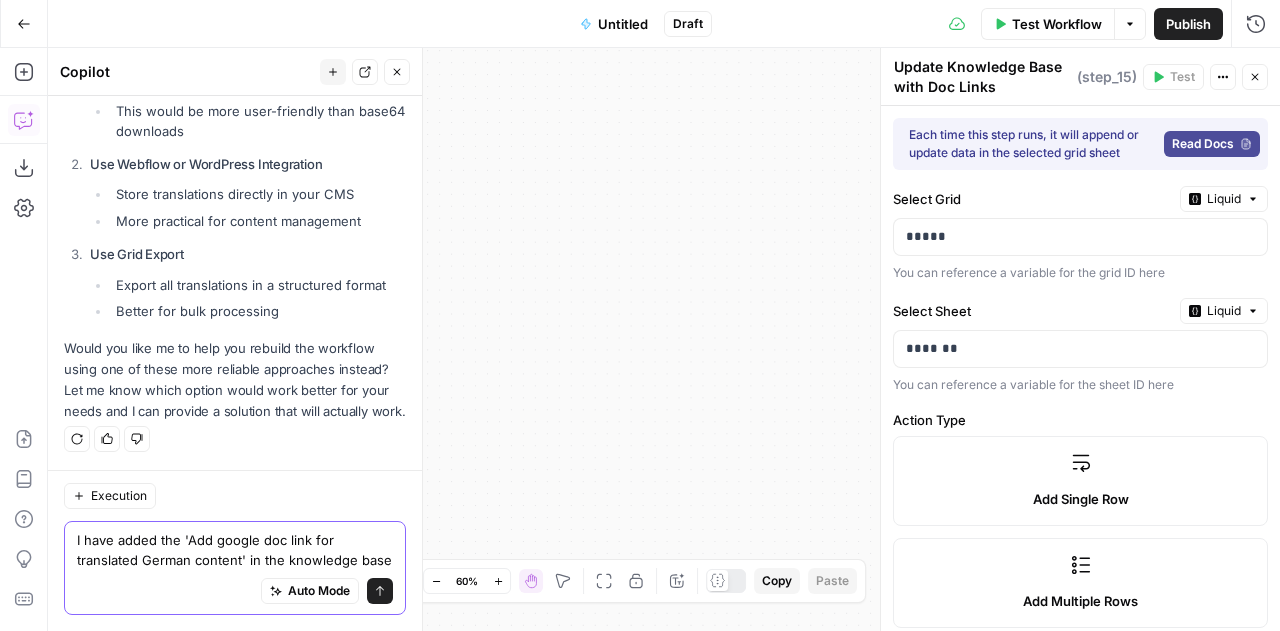 type on "I have added the 'Add google doc link for translated German content' in the knowledge base sheet" 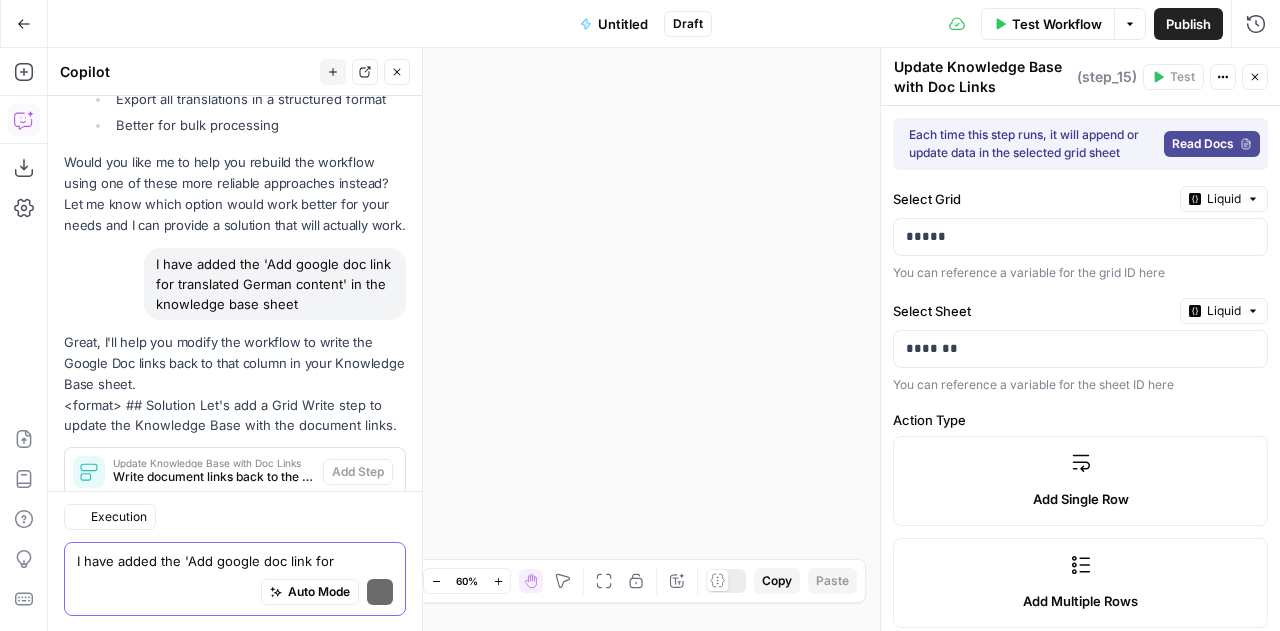 scroll, scrollTop: 17404, scrollLeft: 0, axis: vertical 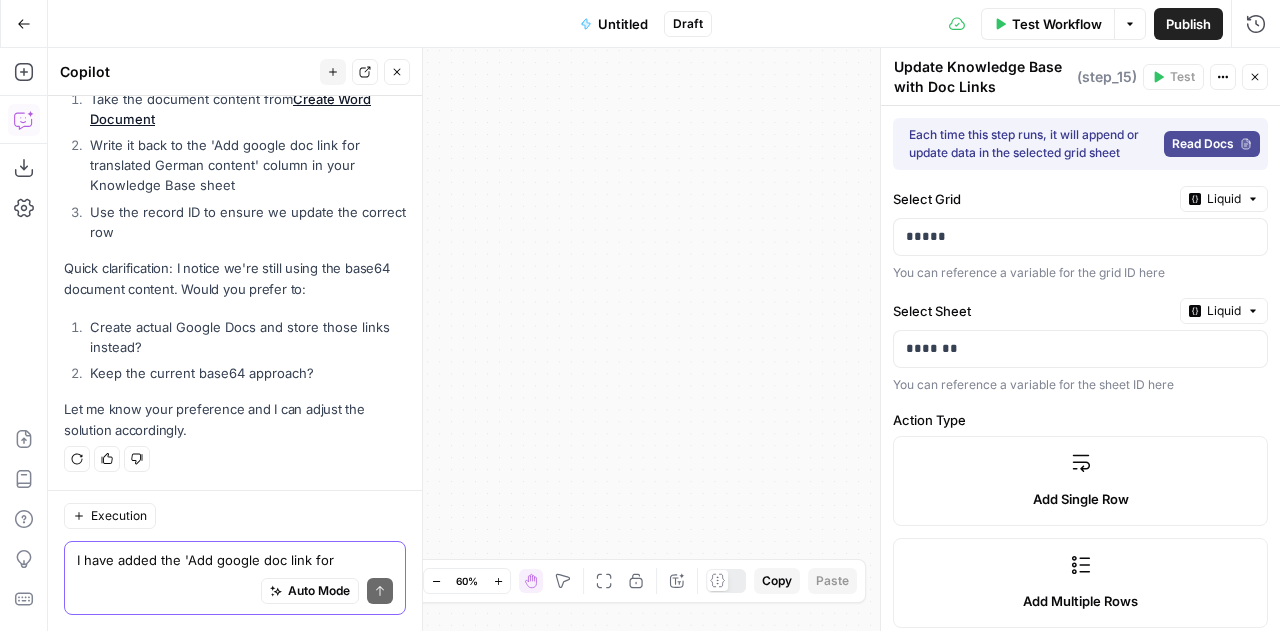click on "I have added the 'Add google doc link for translated German content' in the knowledge base sheet" at bounding box center (235, 560) 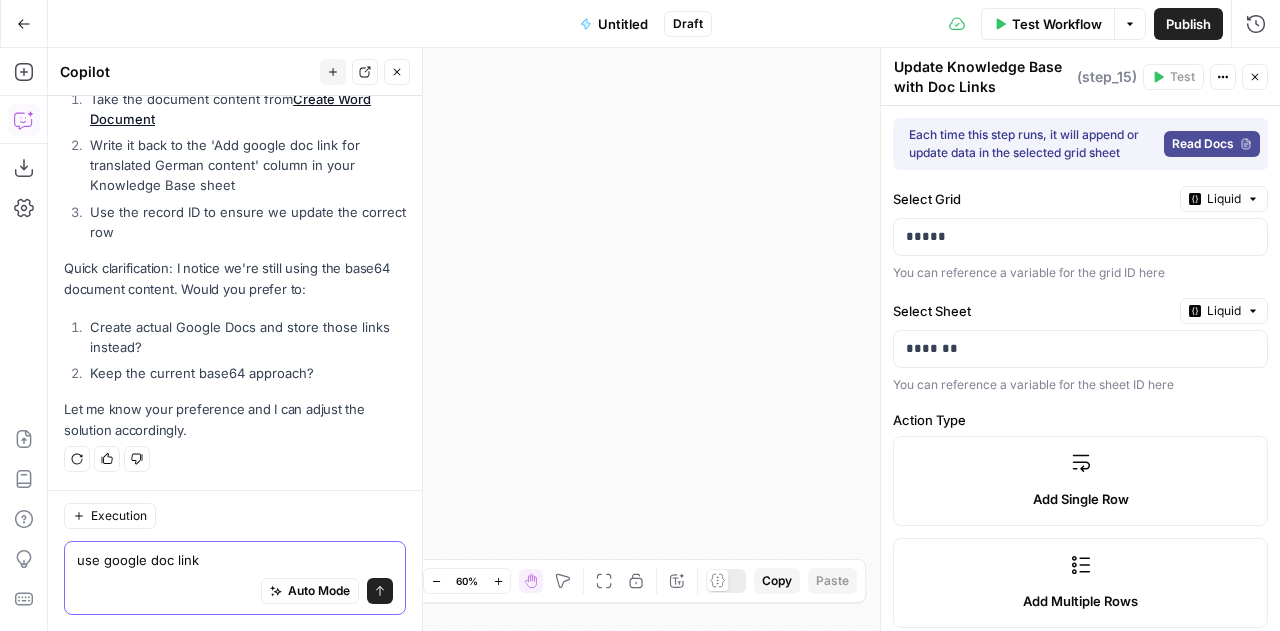 type on "use google doc links" 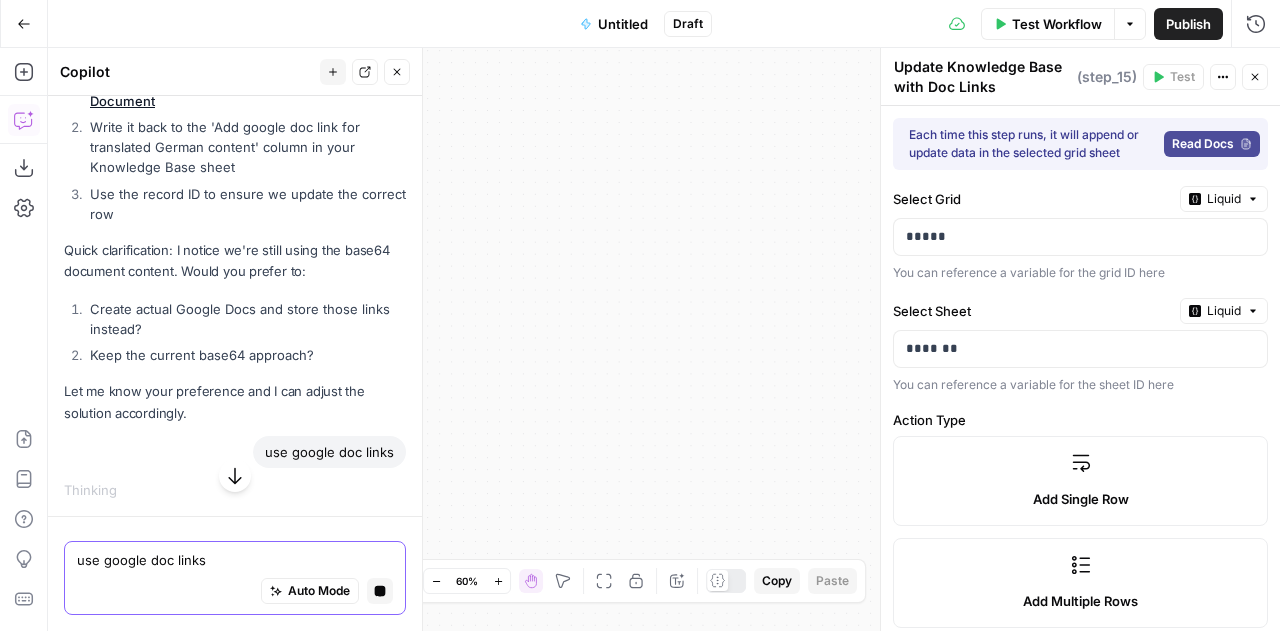 scroll, scrollTop: 16496, scrollLeft: 0, axis: vertical 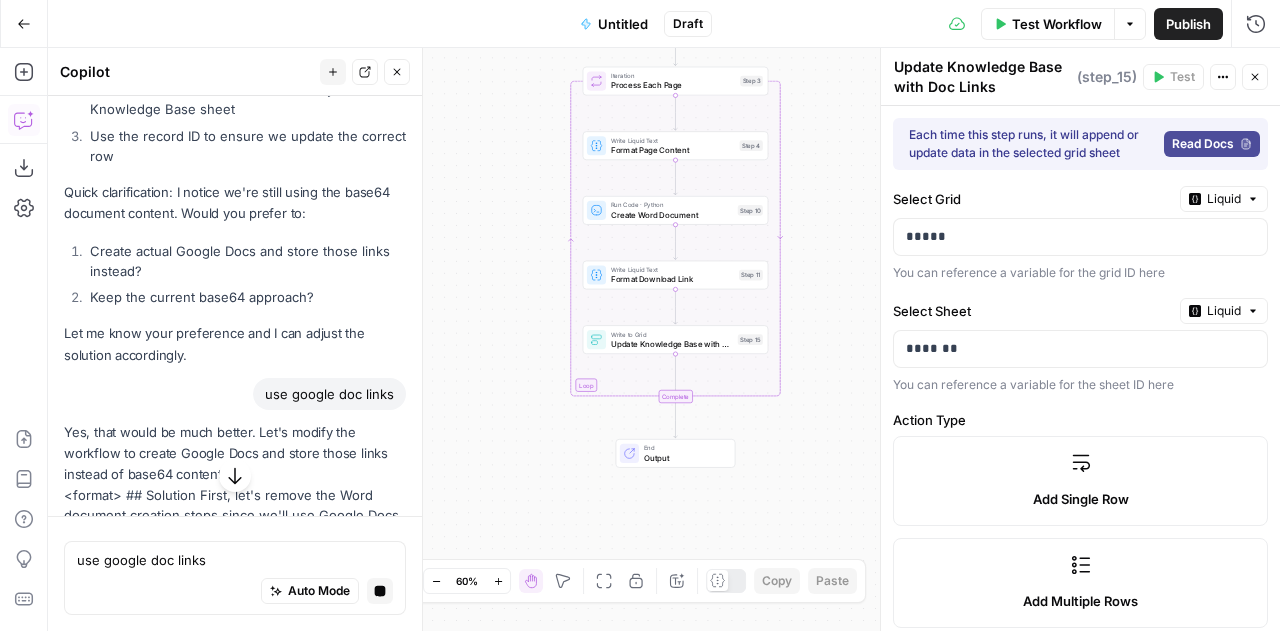 click 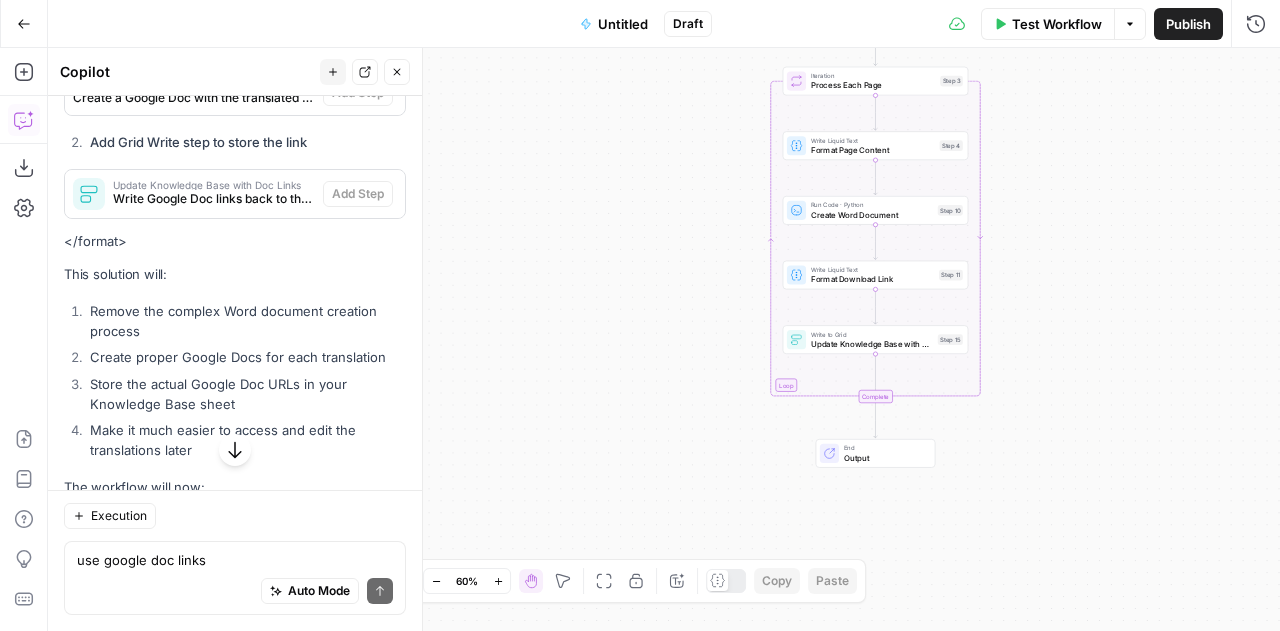 scroll, scrollTop: 17852, scrollLeft: 0, axis: vertical 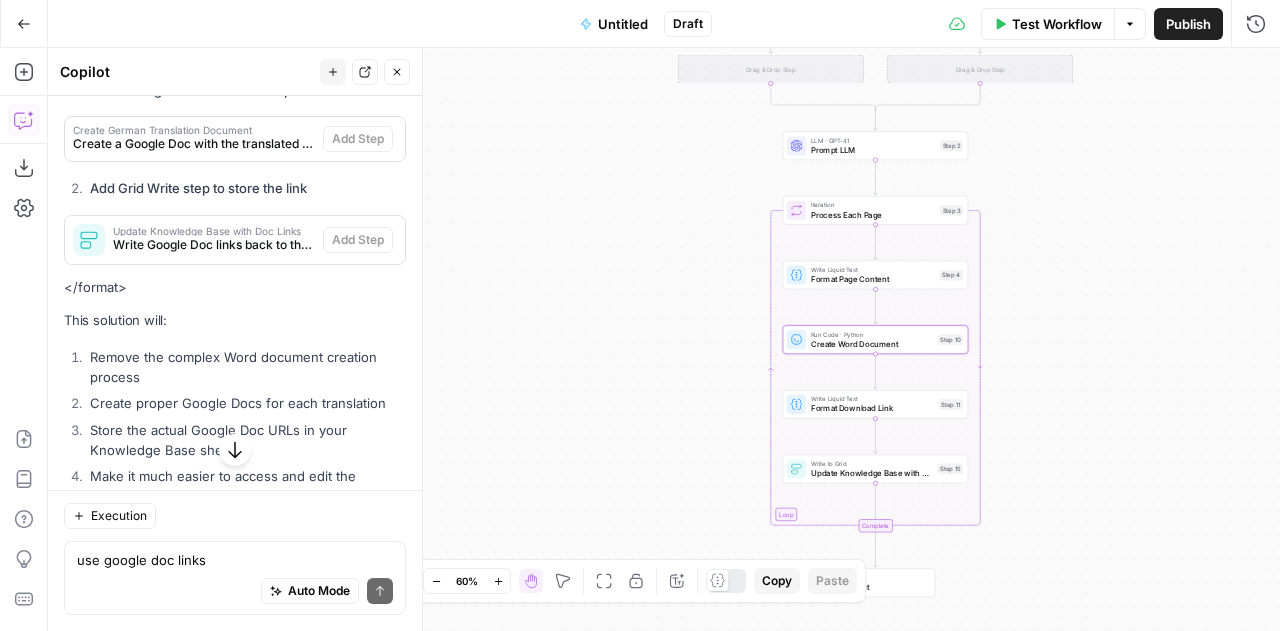 click on "Delete Step" at bounding box center [351, -65] 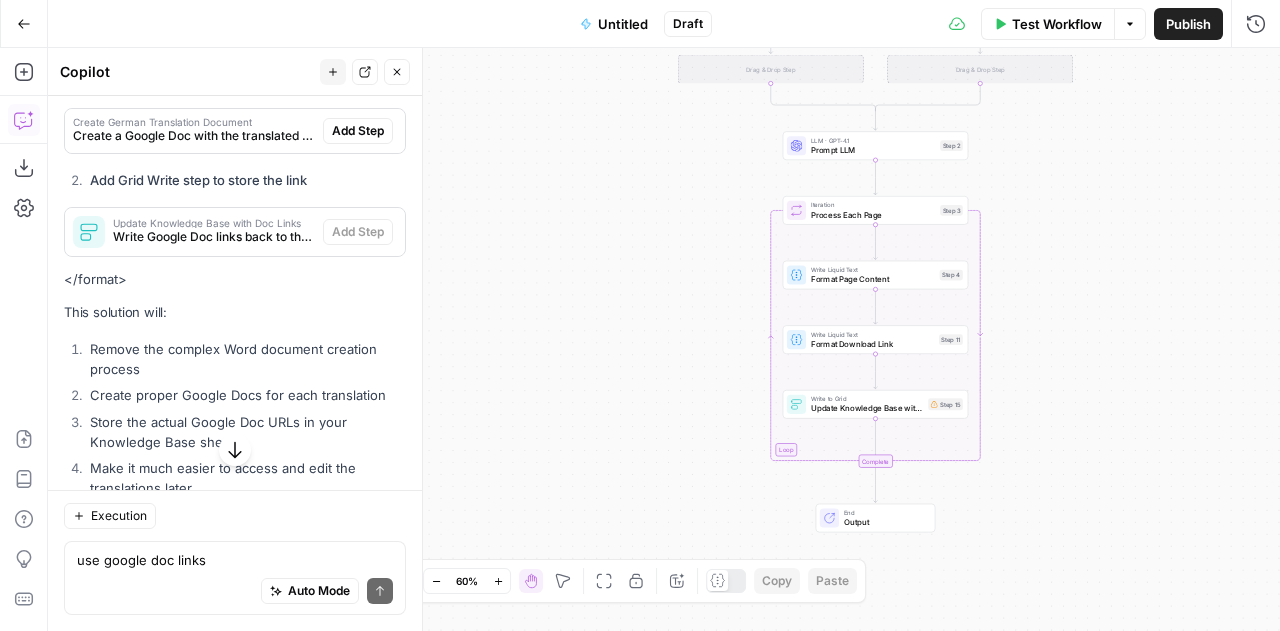 scroll, scrollTop: 17844, scrollLeft: 0, axis: vertical 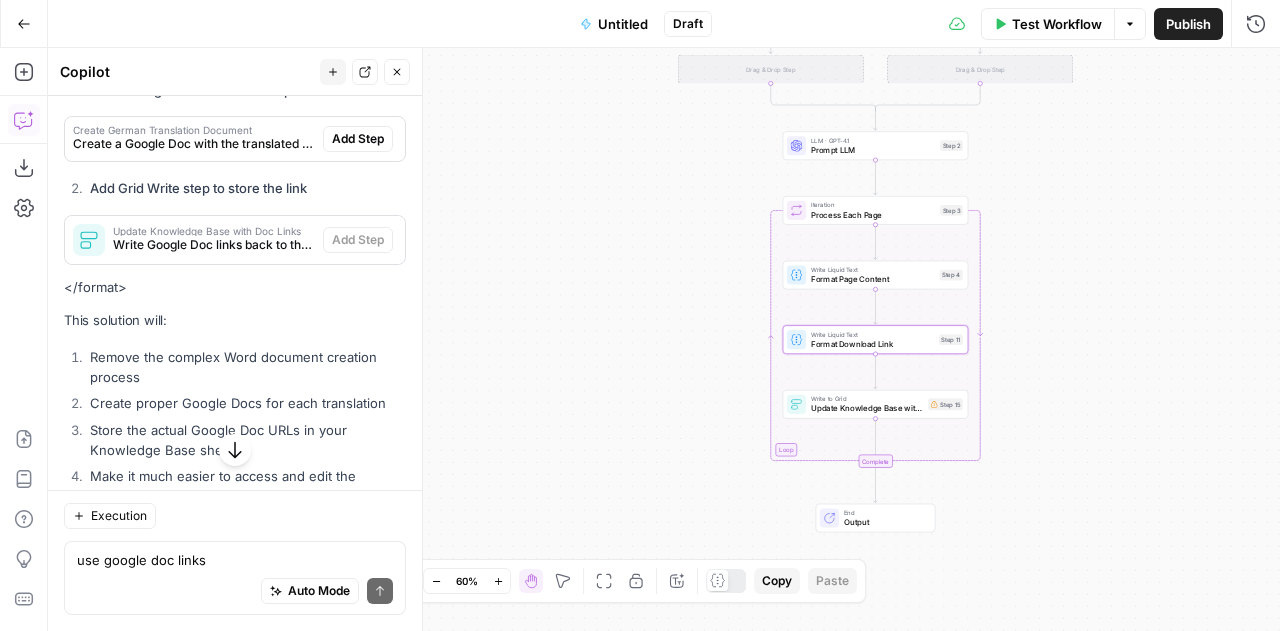 click on "Delete Step" at bounding box center [351, -3] 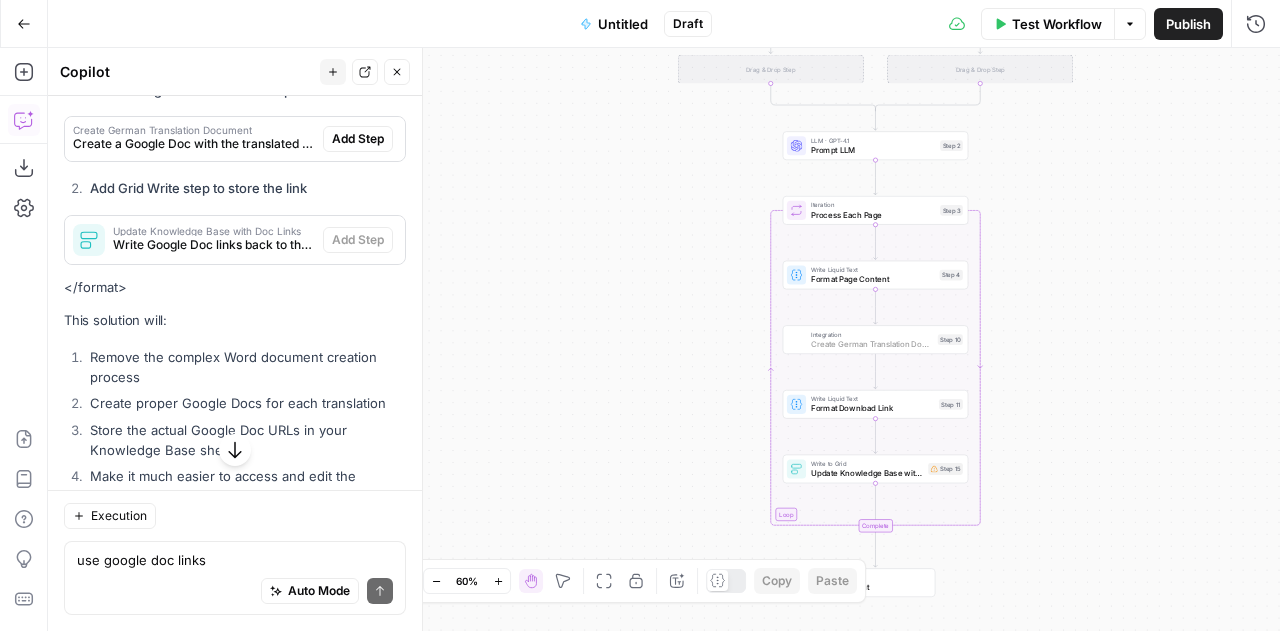 click on "Add Step" at bounding box center (358, 139) 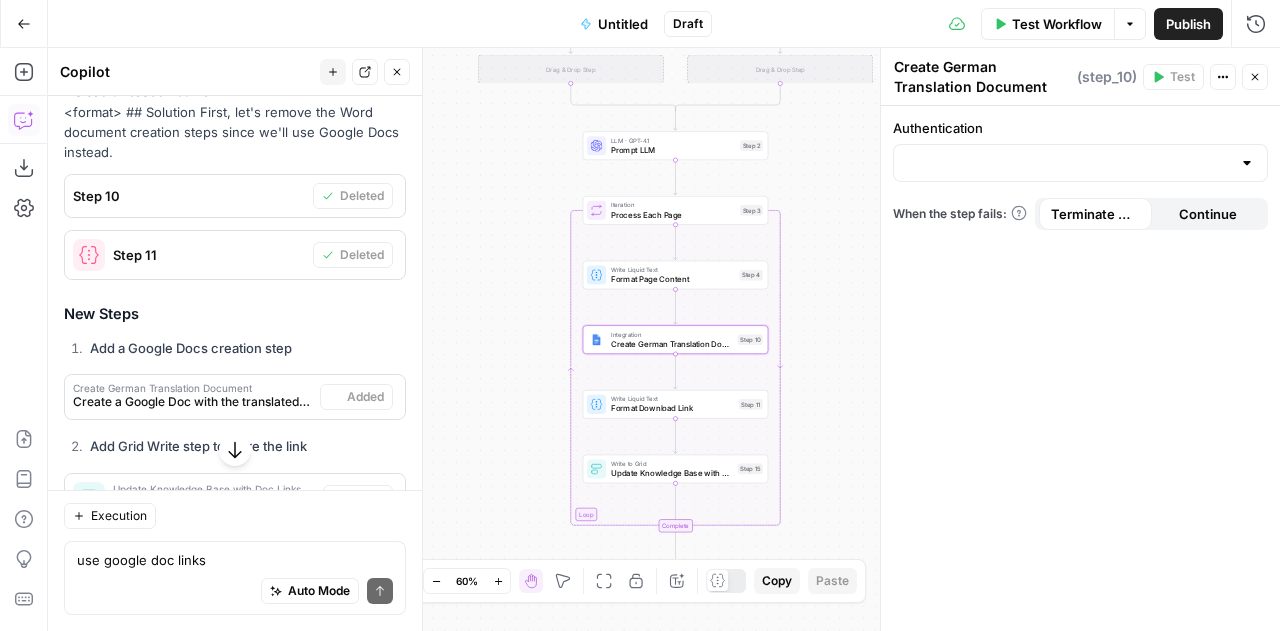 scroll, scrollTop: 18108, scrollLeft: 0, axis: vertical 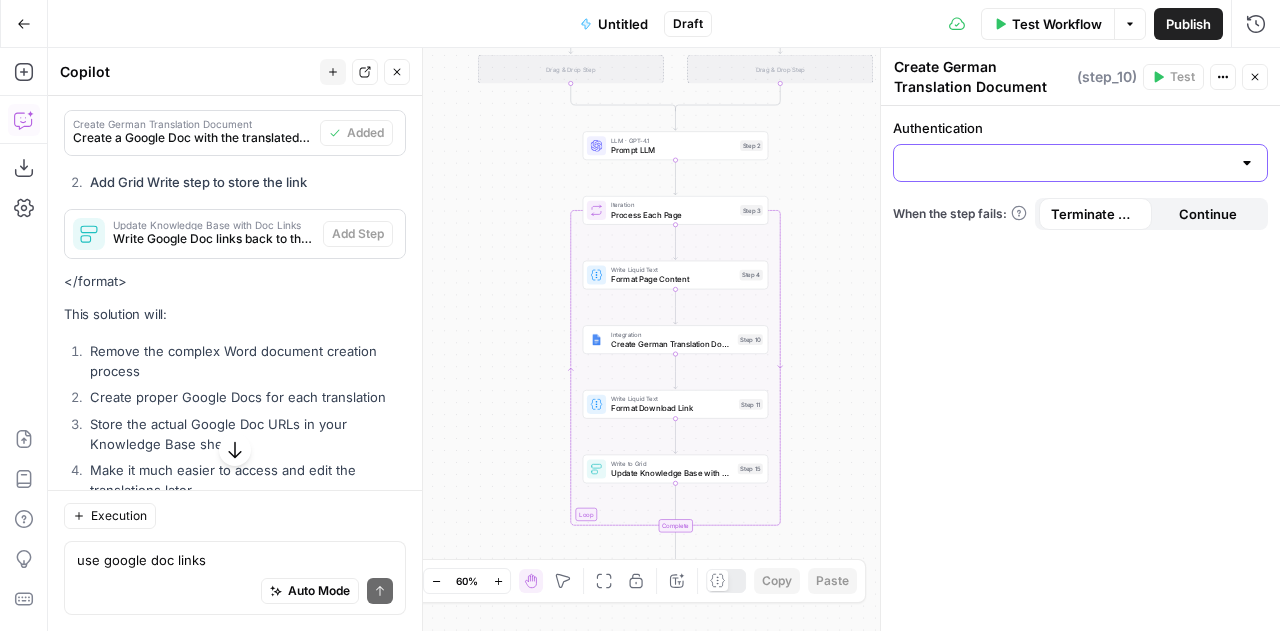 click on "Authentication" at bounding box center (1068, 163) 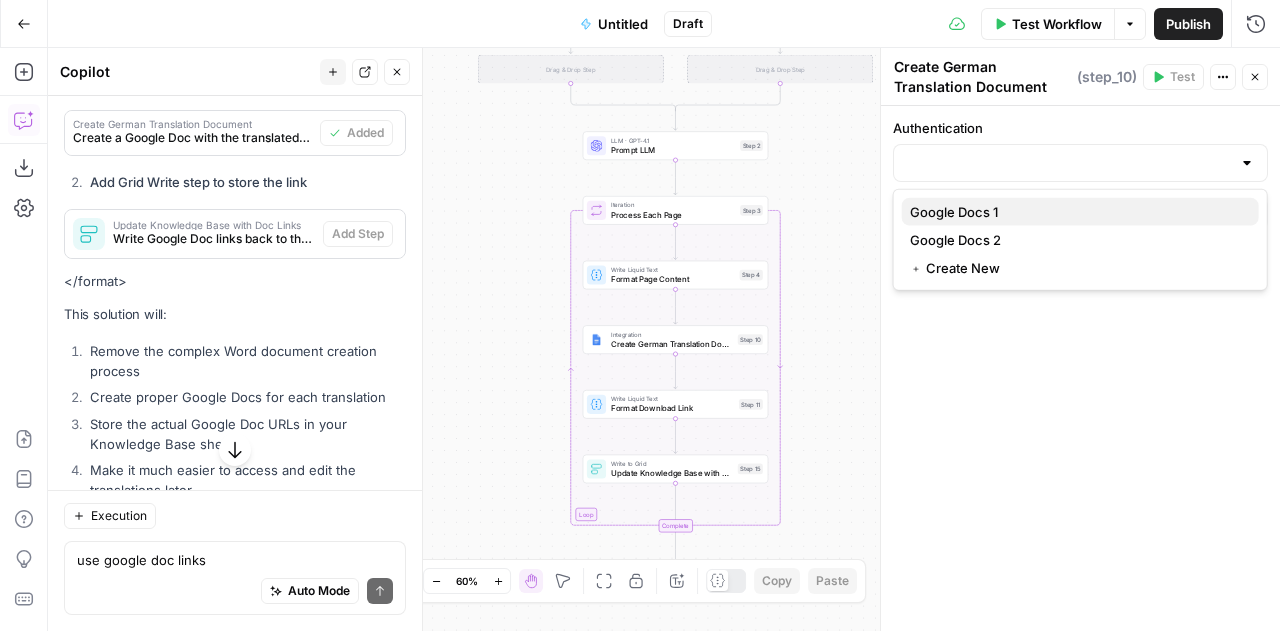 click on "Google Docs 1" at bounding box center (1076, 212) 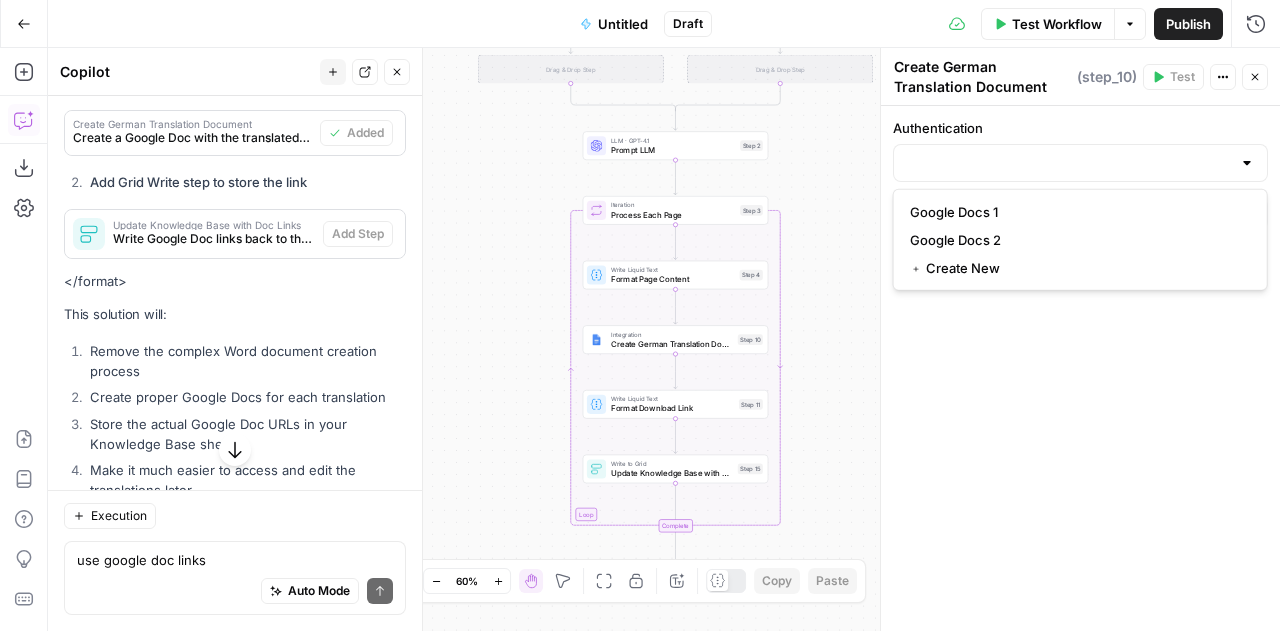 type on "Google Docs 1" 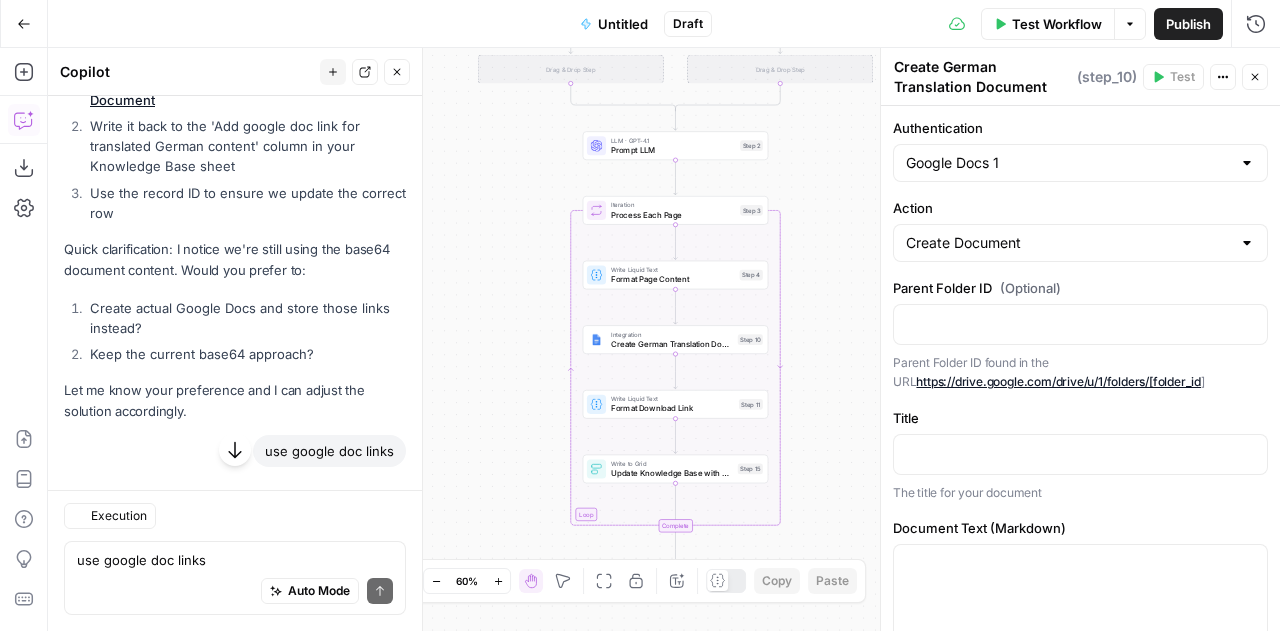 scroll, scrollTop: 18108, scrollLeft: 0, axis: vertical 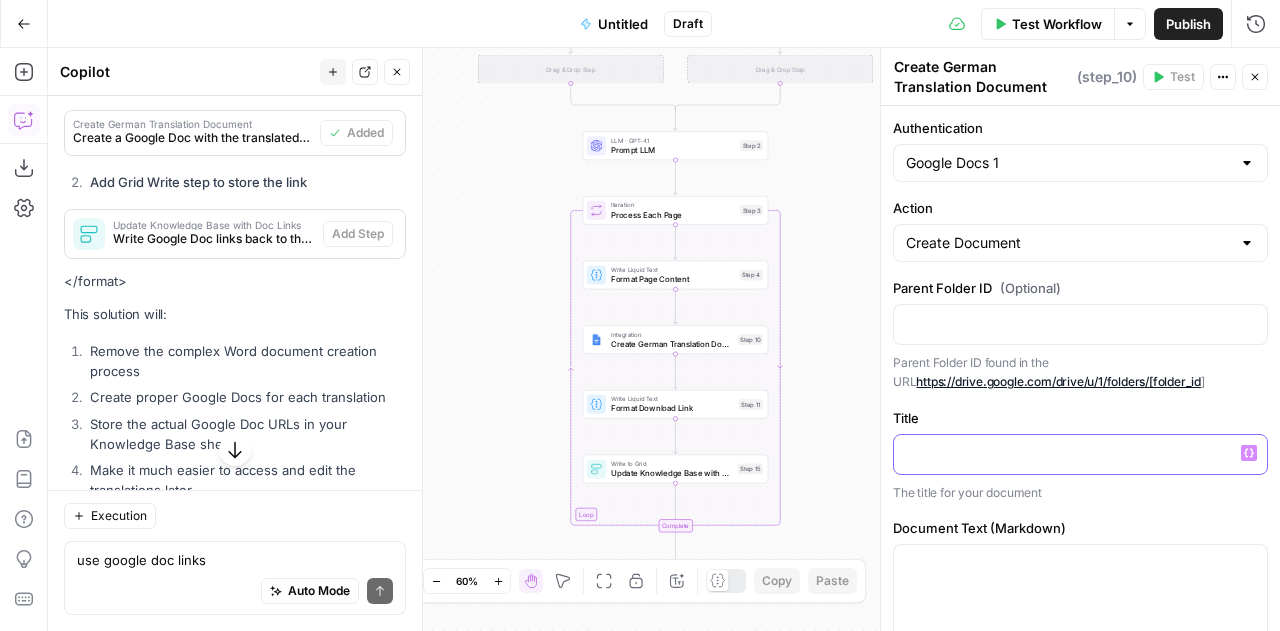 click at bounding box center [1080, 454] 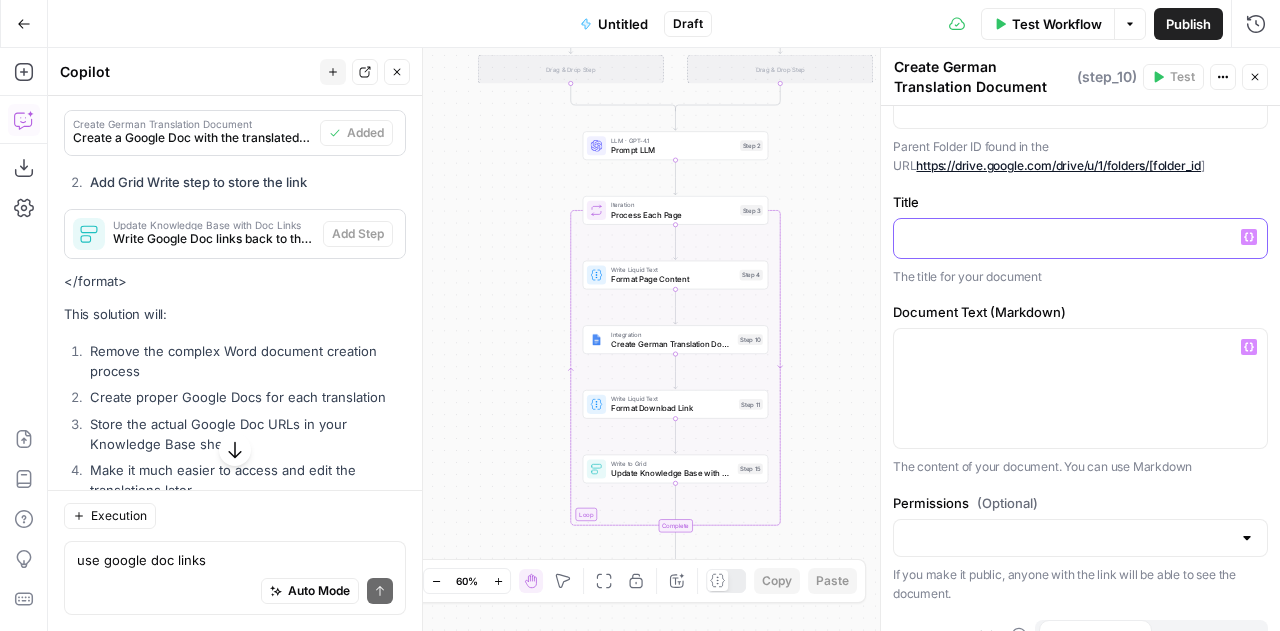 scroll, scrollTop: 243, scrollLeft: 0, axis: vertical 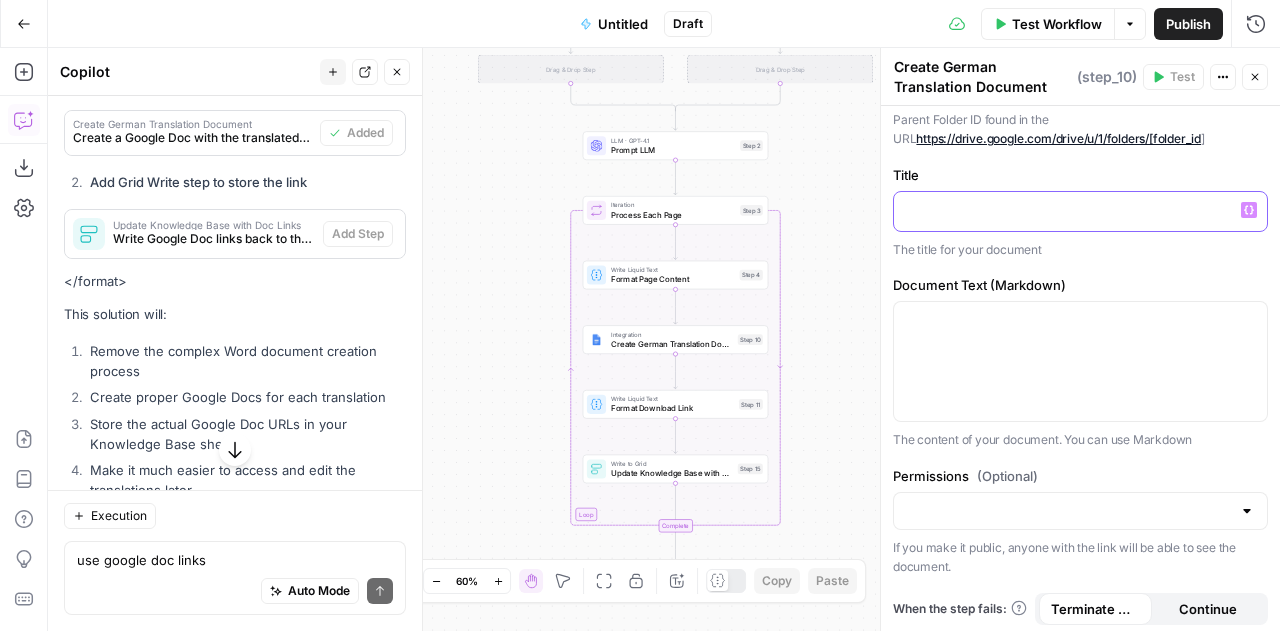 type 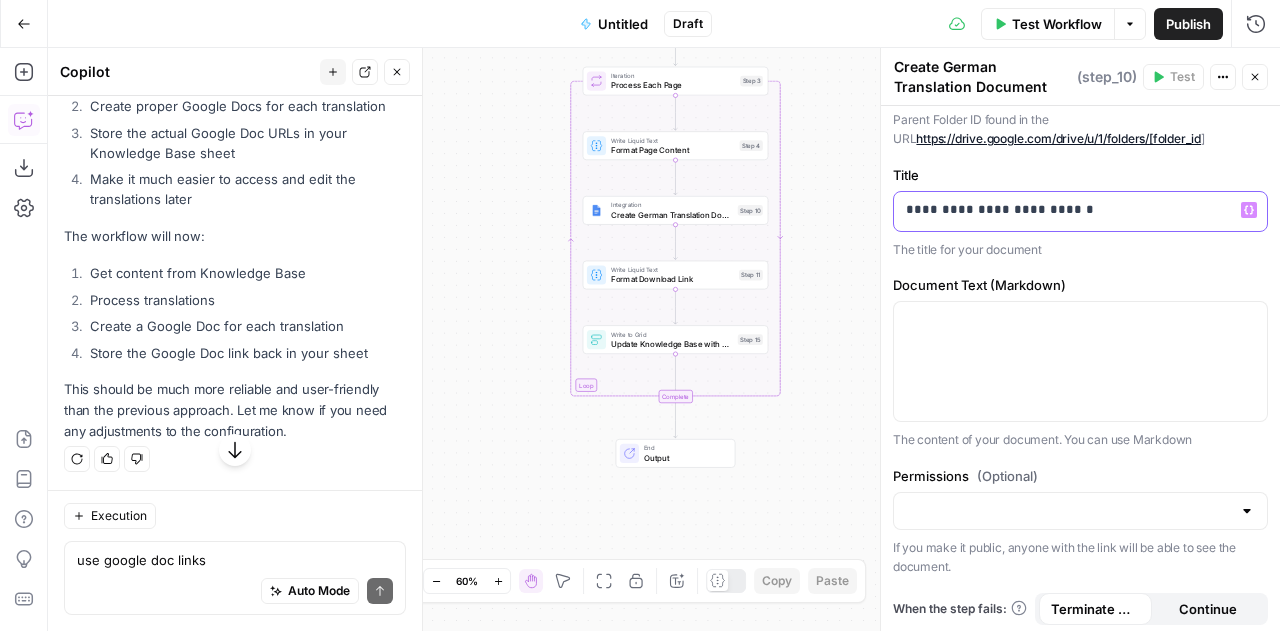 scroll, scrollTop: 18398, scrollLeft: 0, axis: vertical 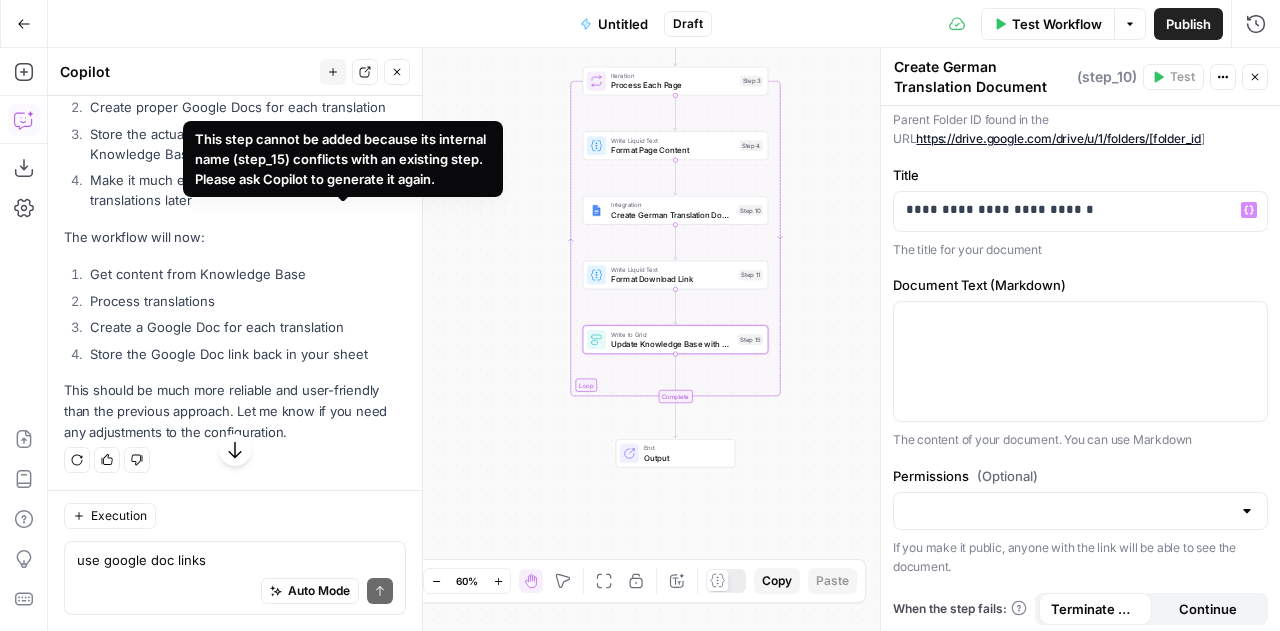 click on "This step cannot be added because its internal name (step_15) conflicts with an existing step. Please ask Copilot to generate it again." at bounding box center [343, 159] 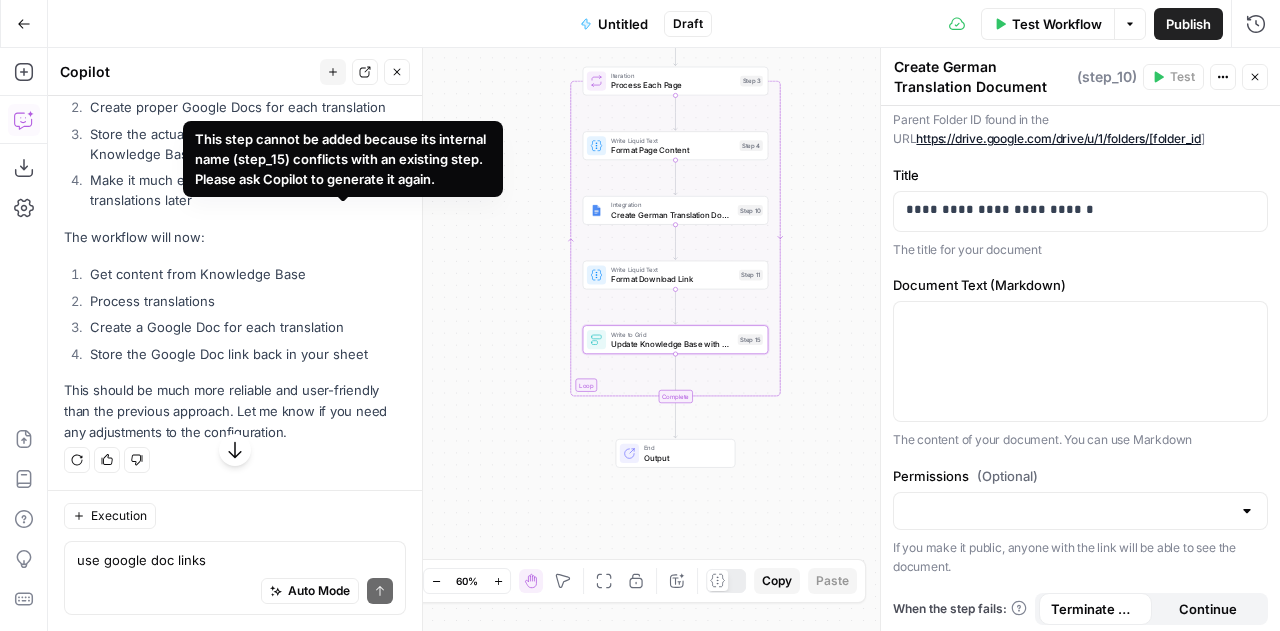 click on "This step cannot be added because its internal name (step_15) conflicts with an existing step. Please ask Copilot to generate it again." at bounding box center (343, 159) 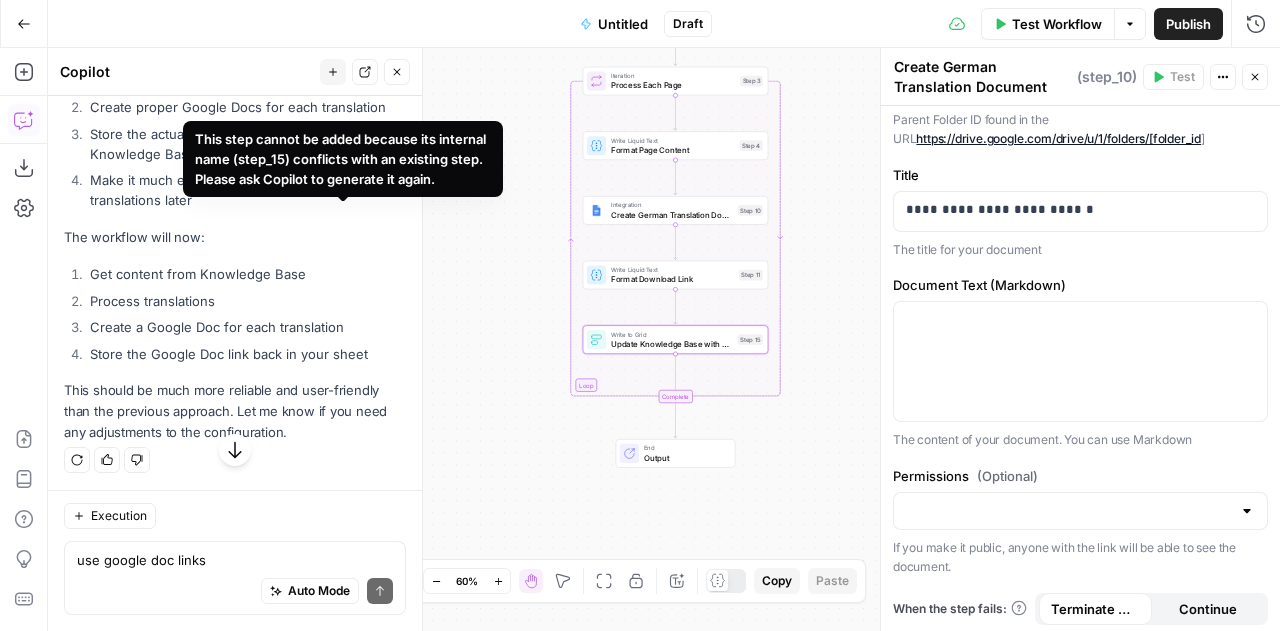 copy on "This step cannot be added because its internal name (step_15) conflicts with an existing step. Please ask Copilot to generate it again." 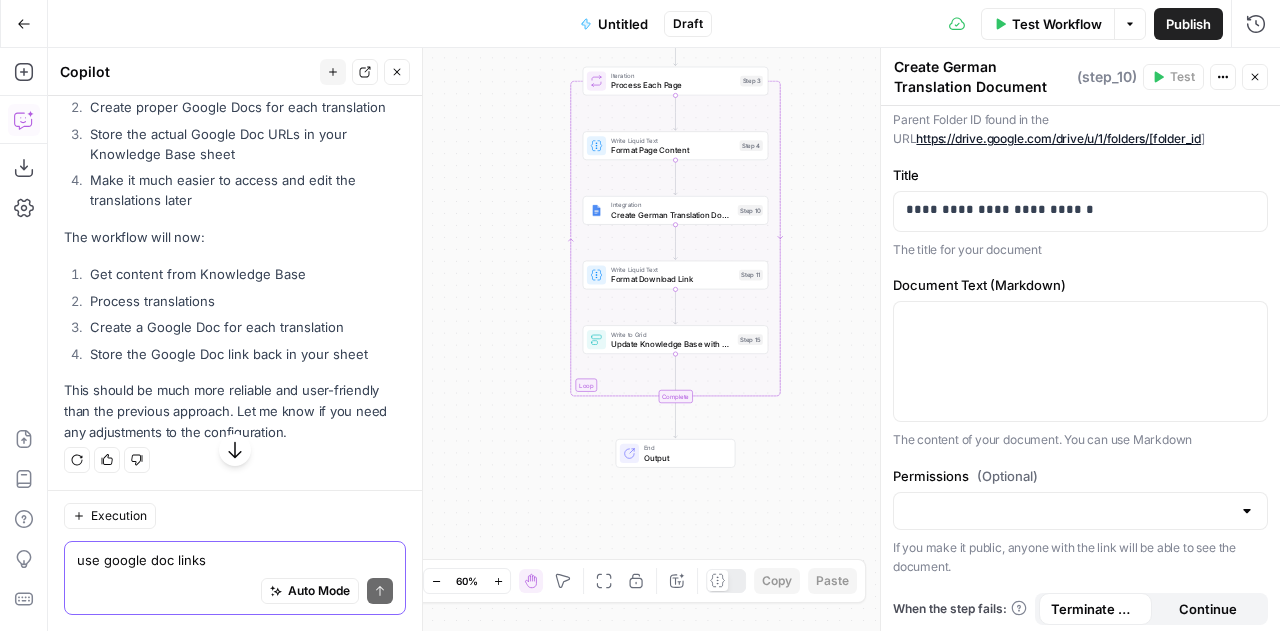 click on "use google doc links" at bounding box center (235, 560) 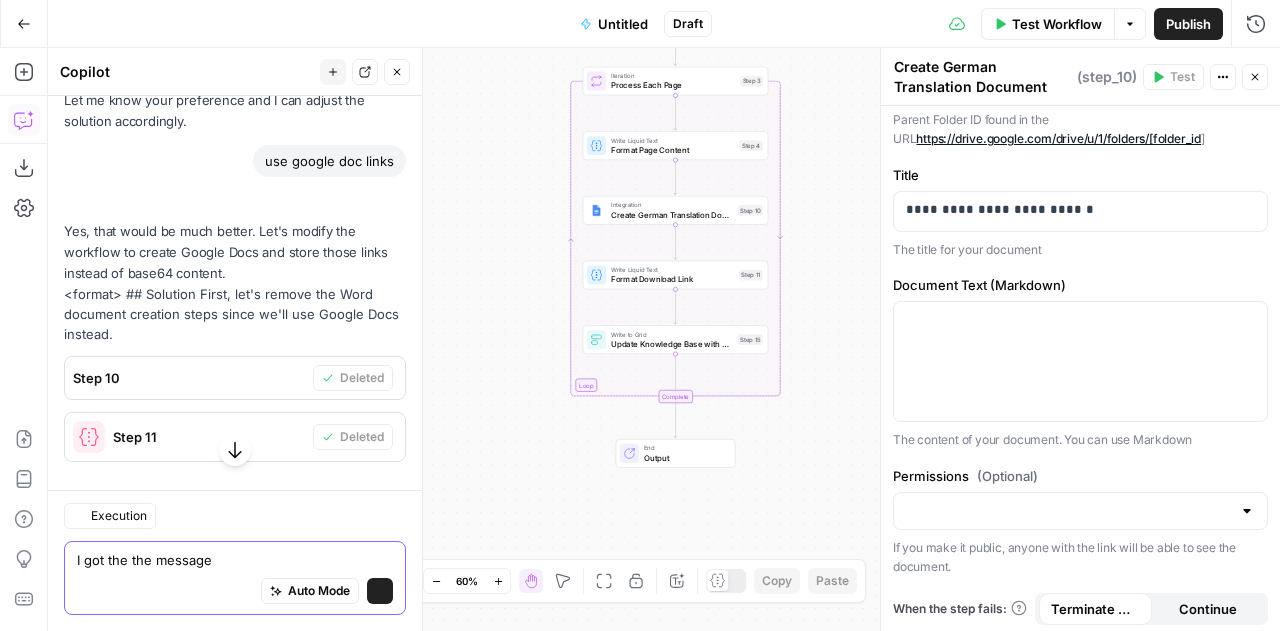 scroll, scrollTop: 18398, scrollLeft: 0, axis: vertical 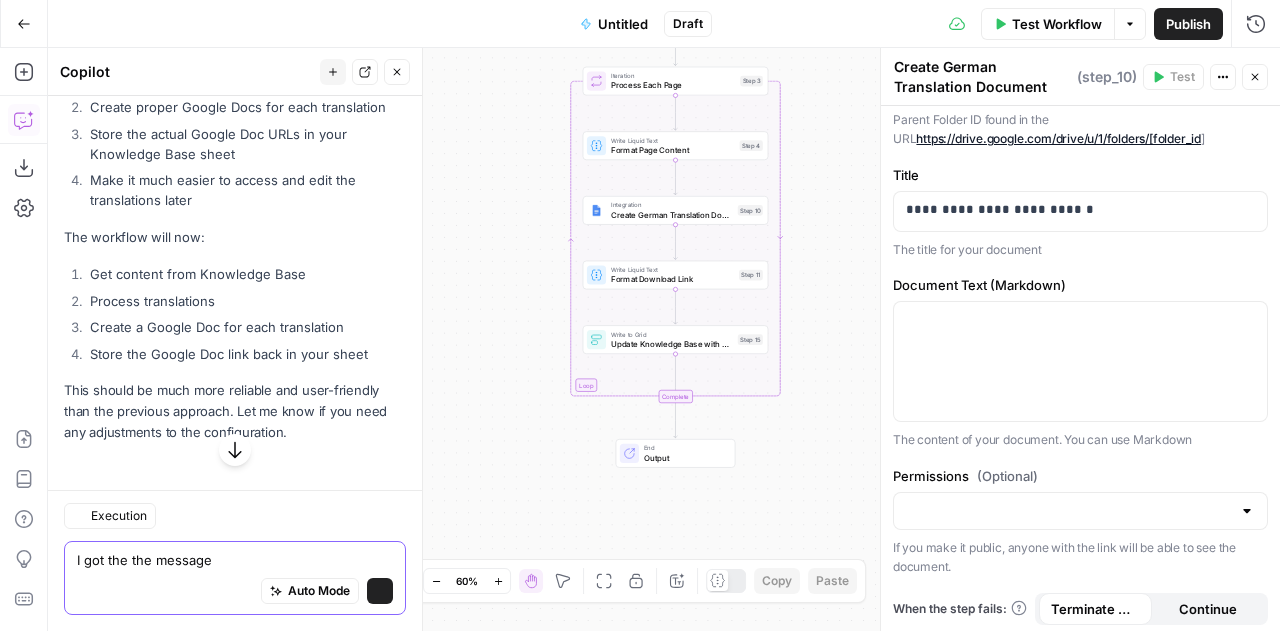 paste on "This step cannot be added because its internal name (step_15) conflicts with an existing step. Please ask Copilot to generate it again." 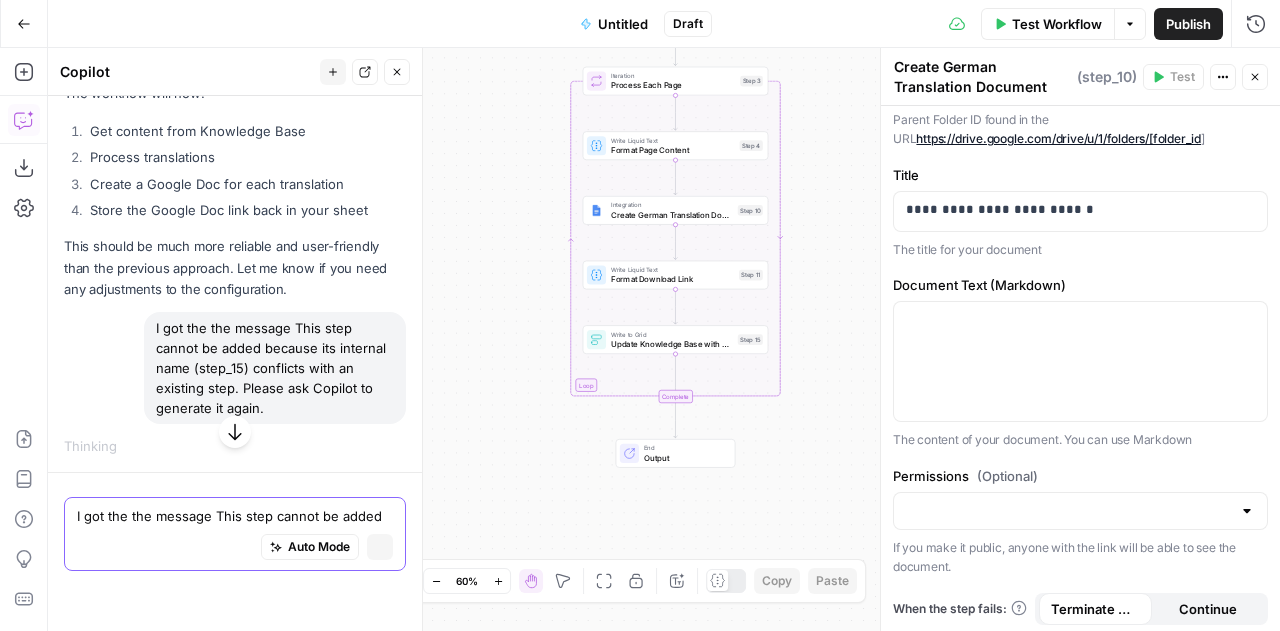 scroll, scrollTop: 17617, scrollLeft: 0, axis: vertical 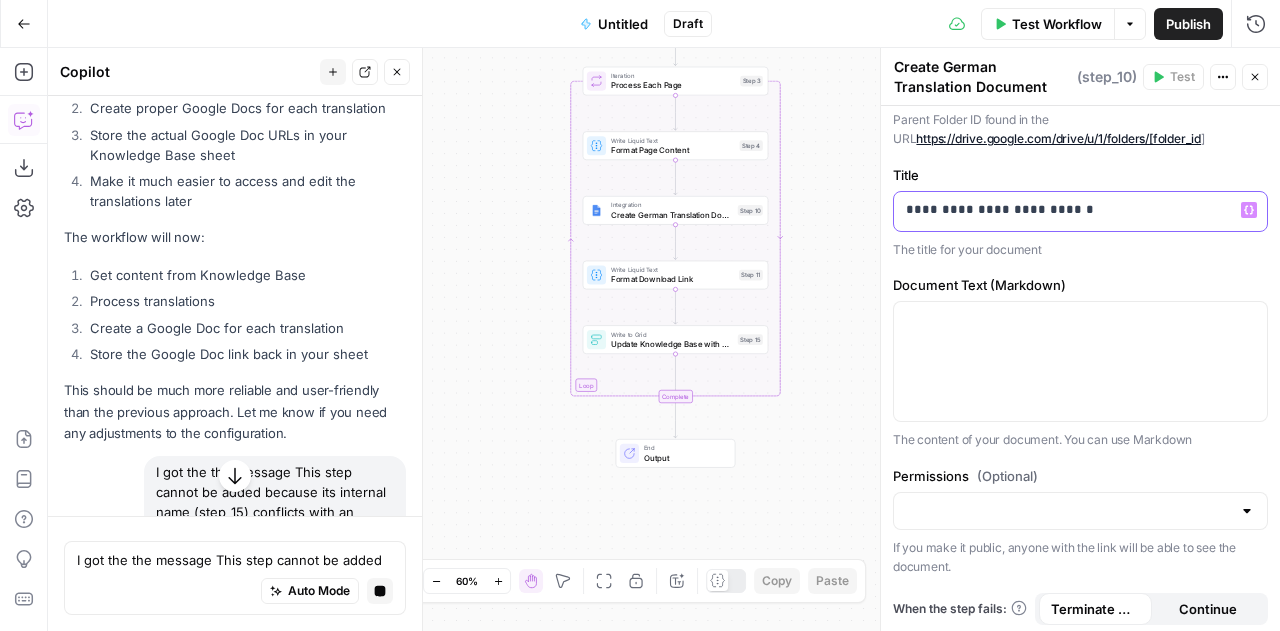 click on "**********" at bounding box center (1073, 210) 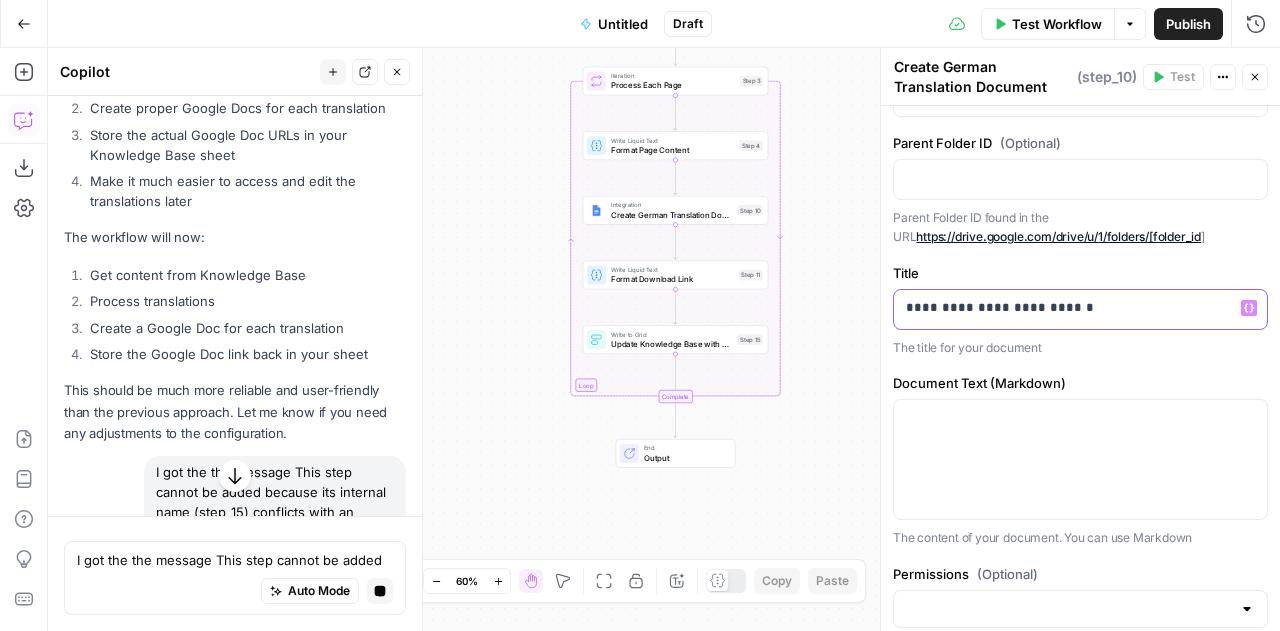 scroll, scrollTop: 144, scrollLeft: 0, axis: vertical 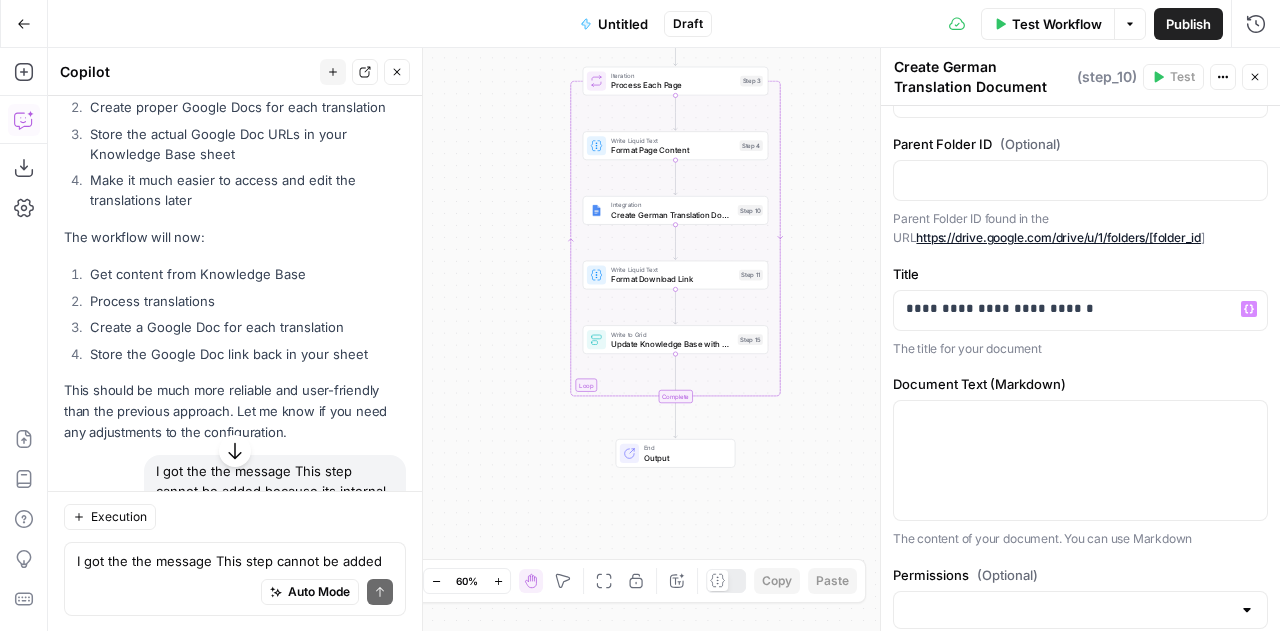 click on "https://drive.google.com/drive/u/1/folders/[folder_id" at bounding box center [1058, 237] 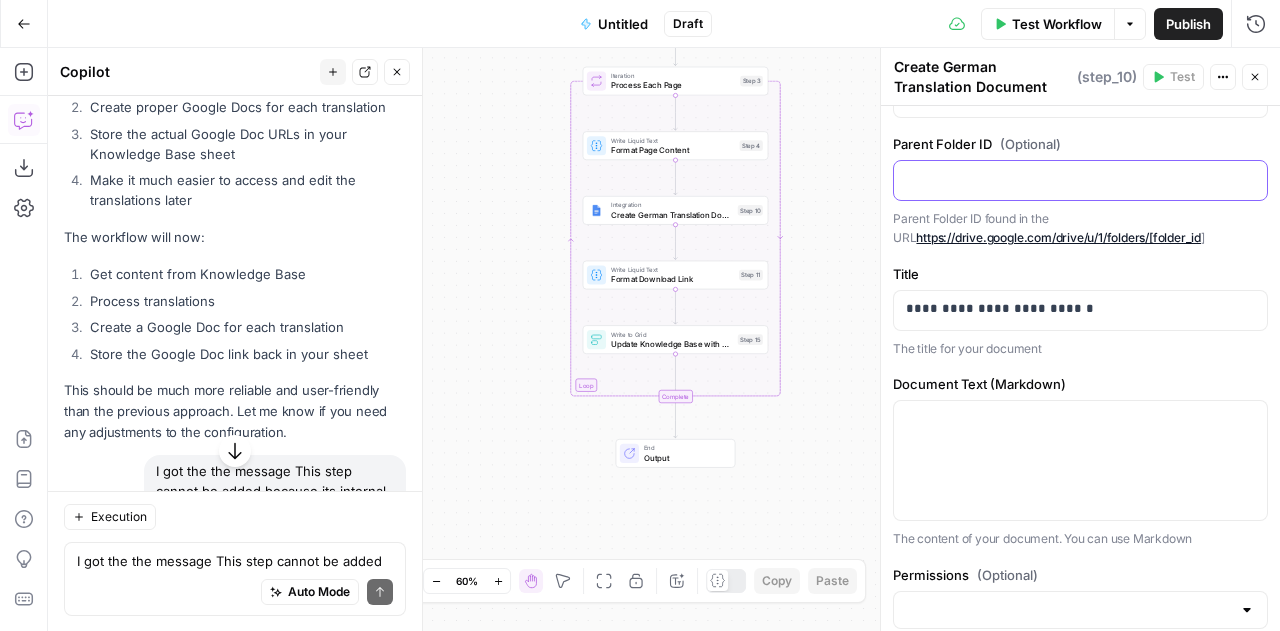 click at bounding box center (1080, 179) 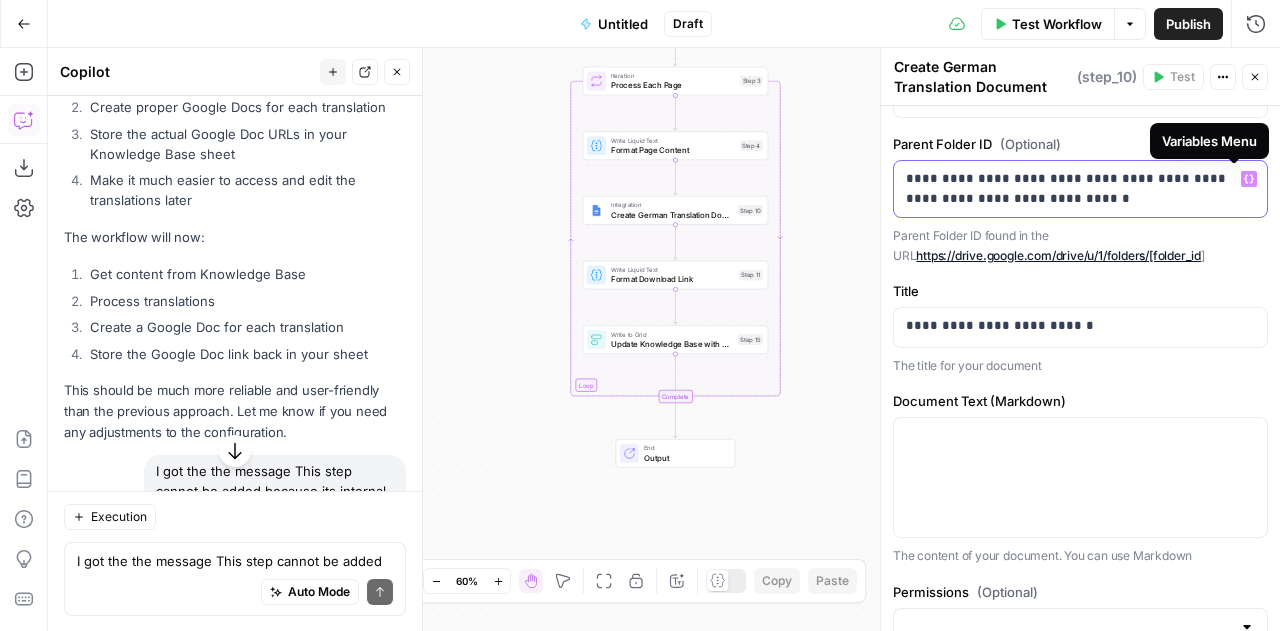 click on "Variables Menu" at bounding box center (1249, 179) 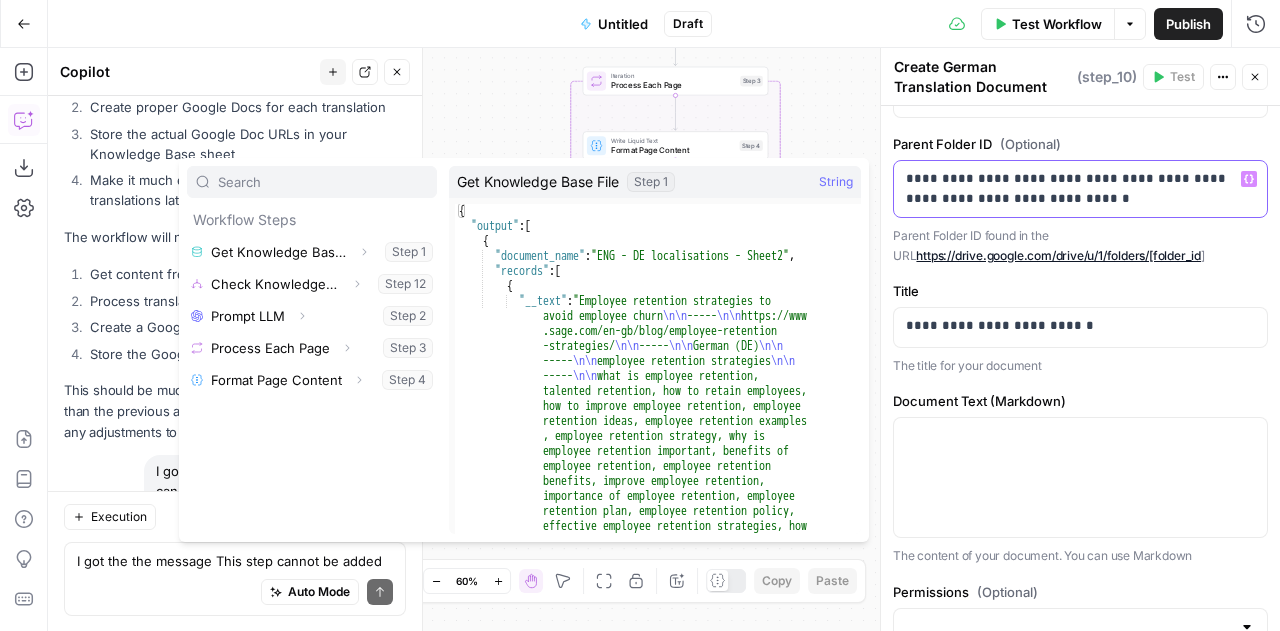 click on "Variables Menu" at bounding box center (1249, 179) 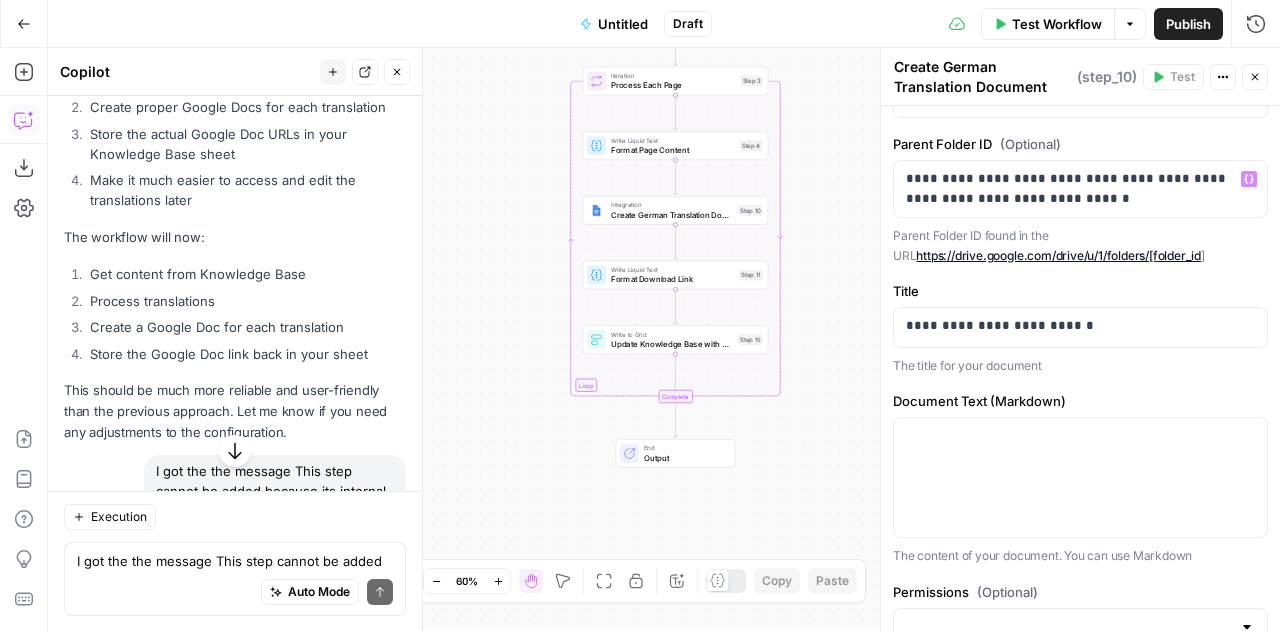 click on "Parent Folder ID found in the URL  https://drive.google.com/drive/u/1/folders/[folder_id ]" at bounding box center (1080, 245) 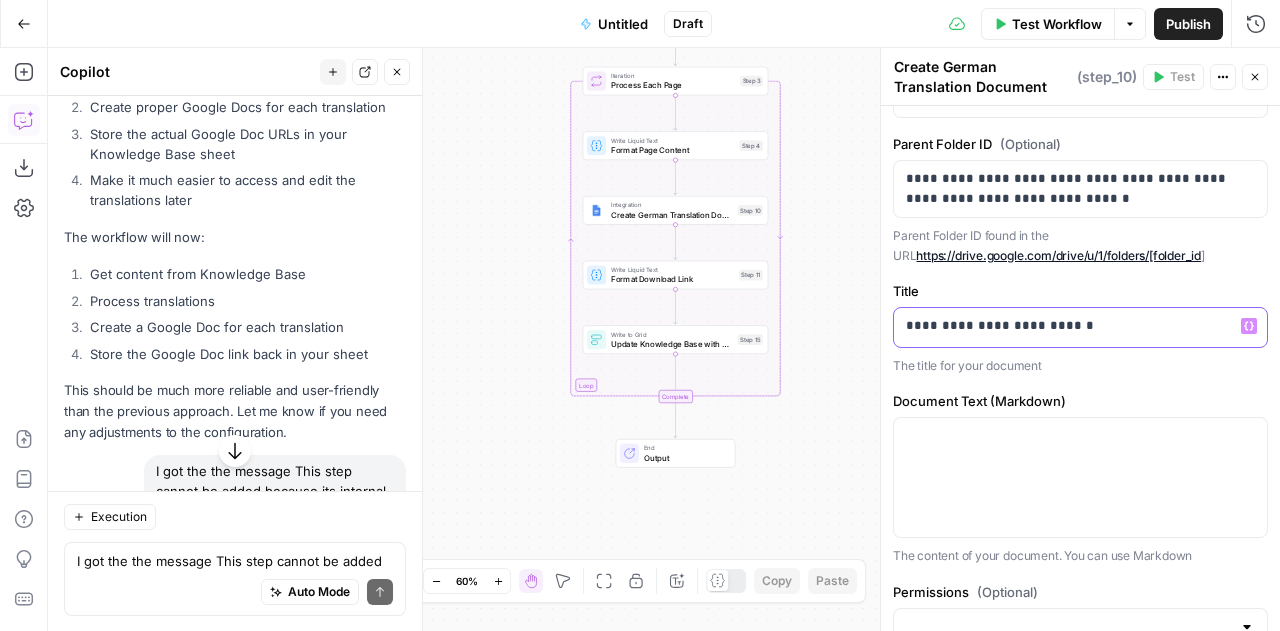 drag, startPoint x: 993, startPoint y: 320, endPoint x: 1081, endPoint y: 326, distance: 88.20431 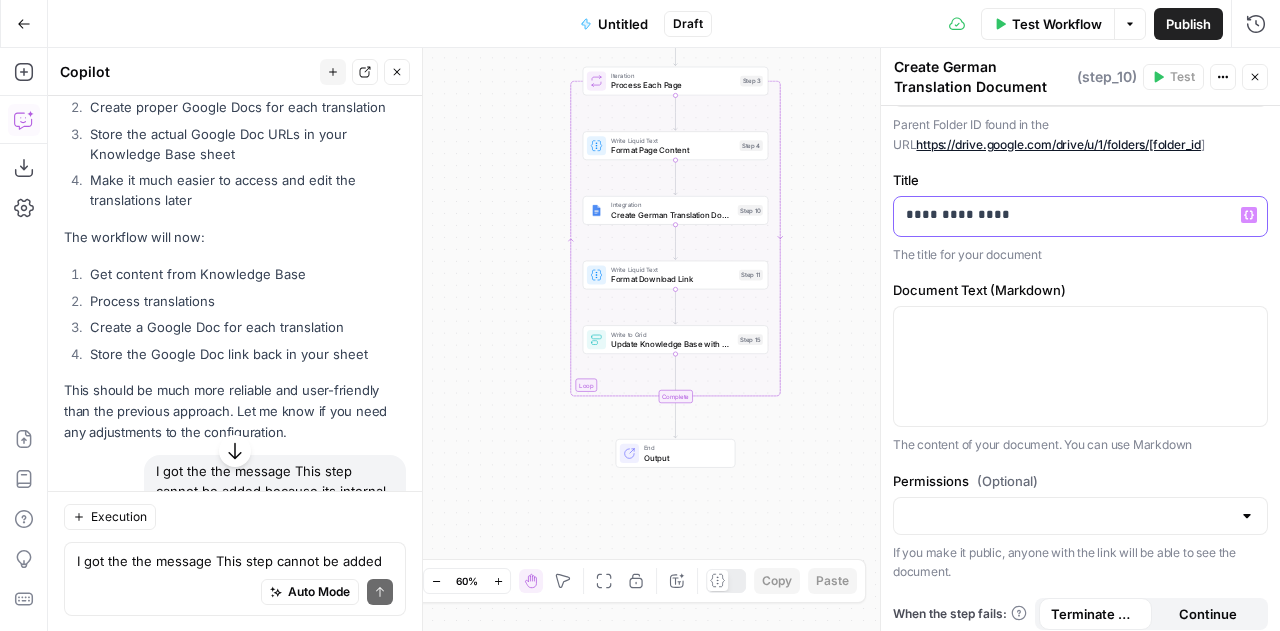 scroll, scrollTop: 260, scrollLeft: 0, axis: vertical 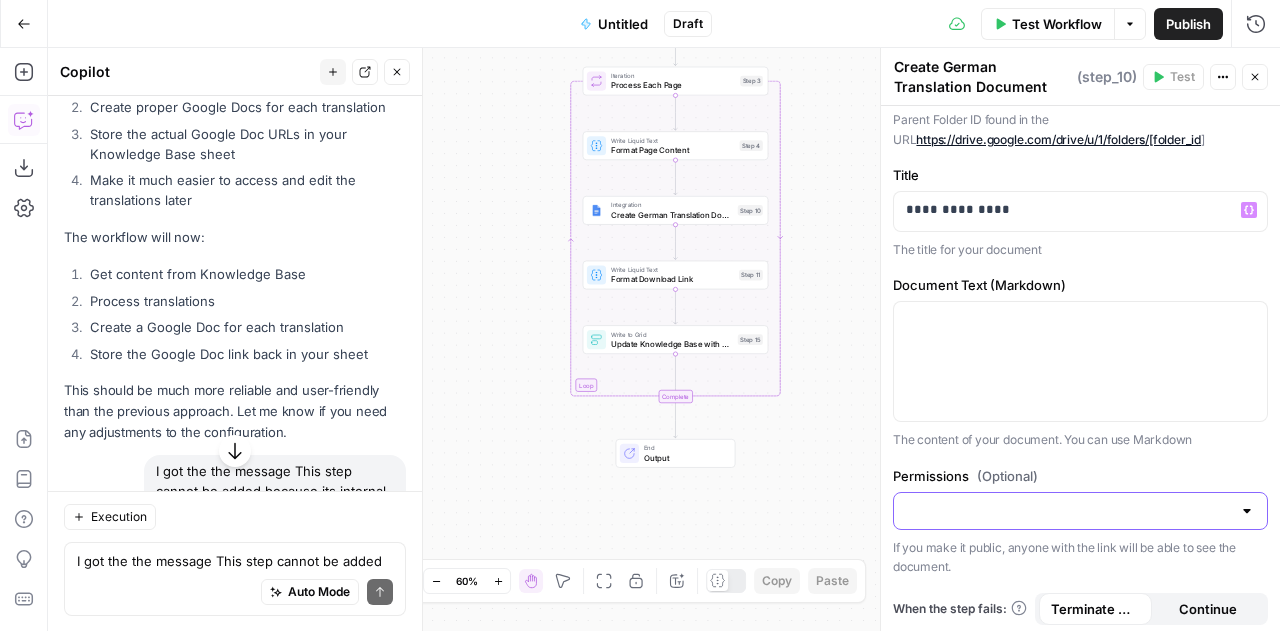 click on "Permissions   (Optional)" at bounding box center [1068, 511] 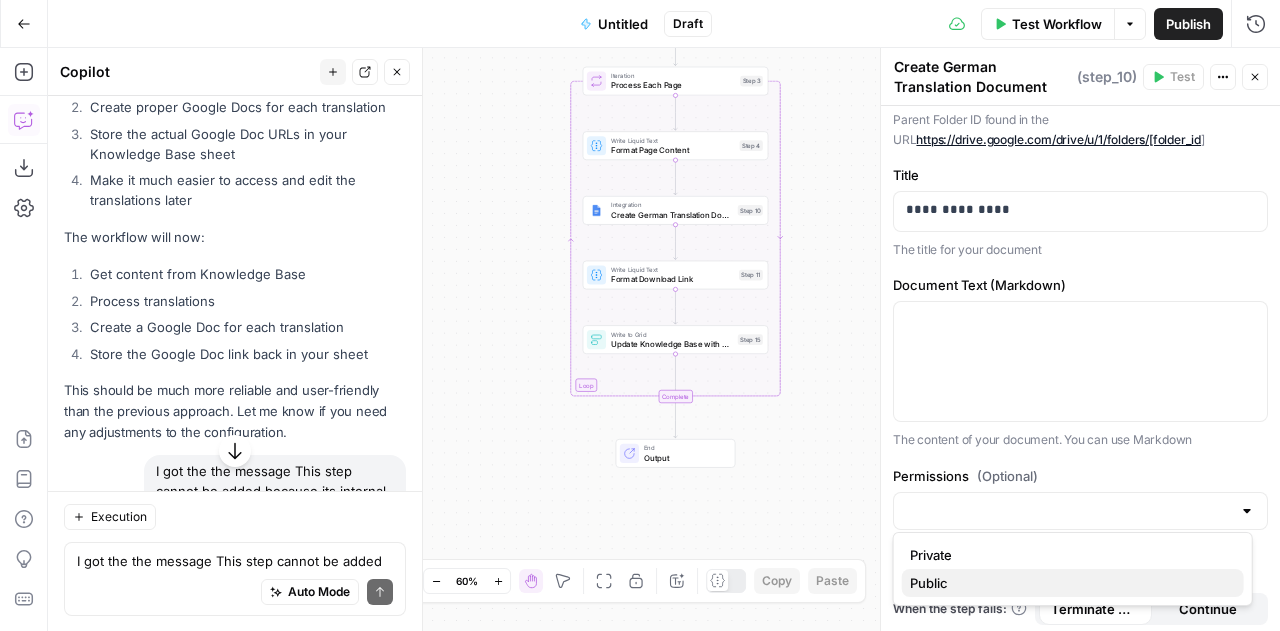 click on "Public" at bounding box center [1069, 583] 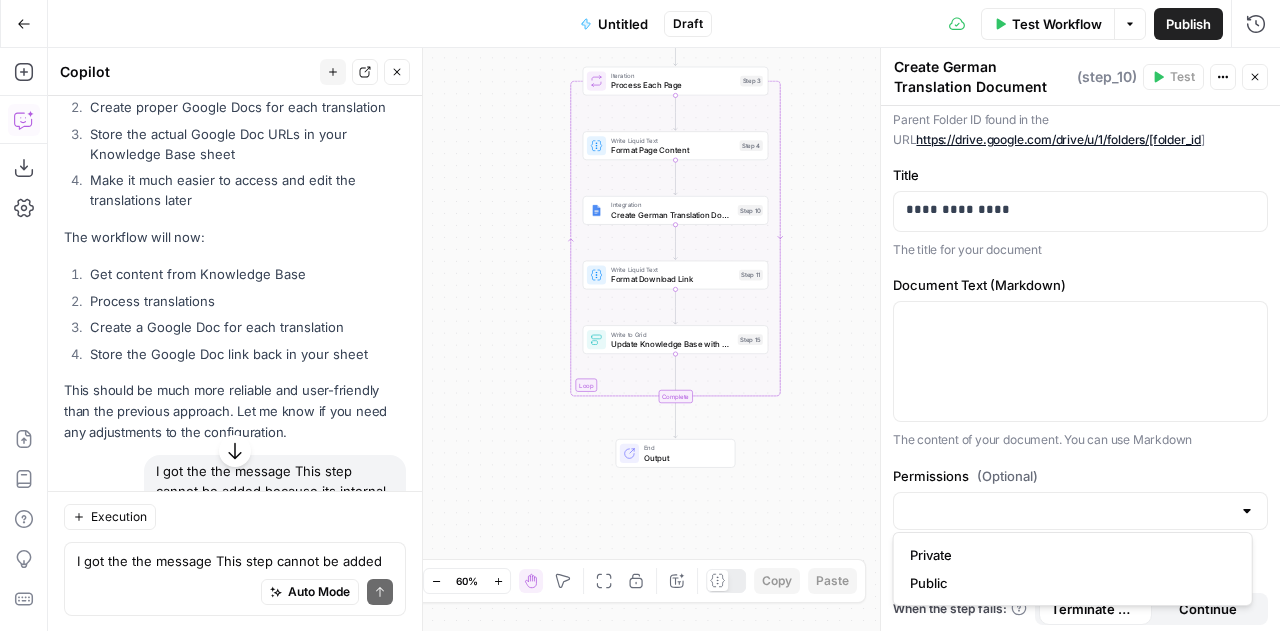 type on "Public" 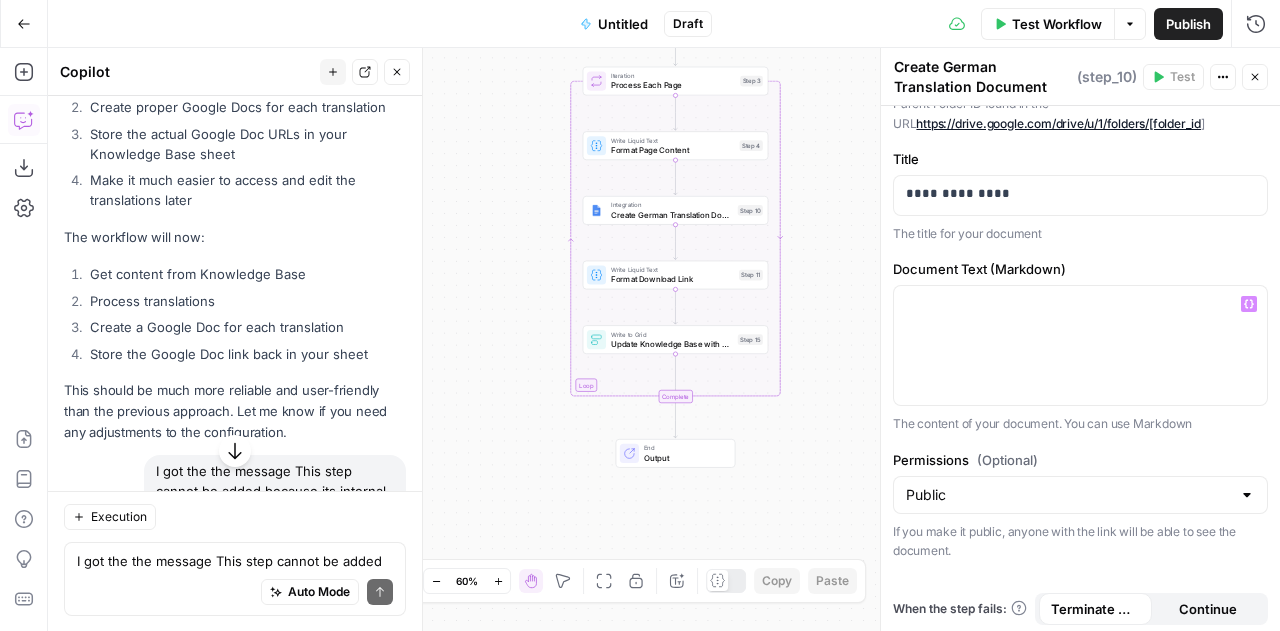 scroll, scrollTop: 260, scrollLeft: 0, axis: vertical 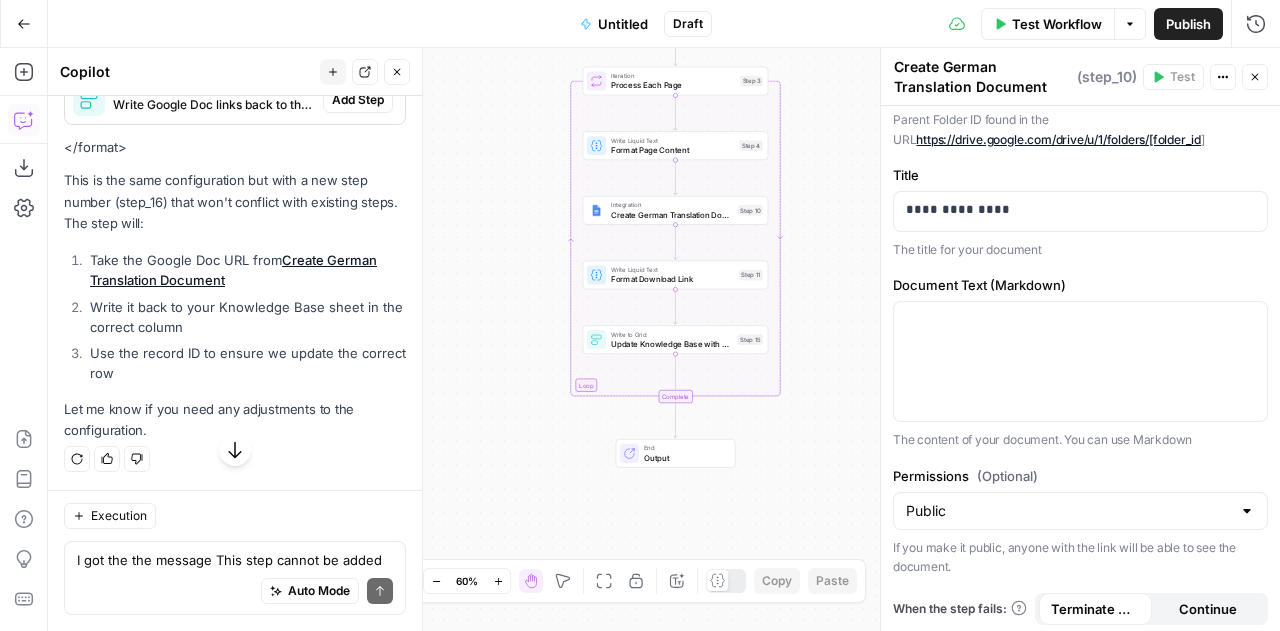 click on "Add Step" at bounding box center (358, 100) 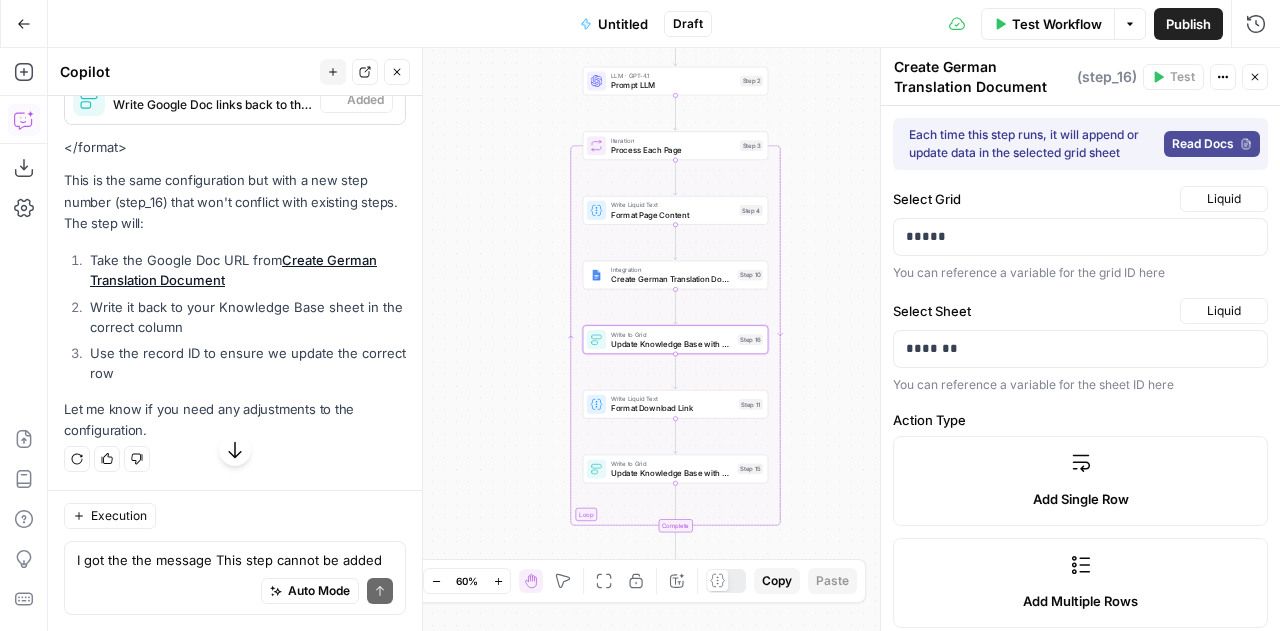 type on "Update Knowledge Base with Doc Links" 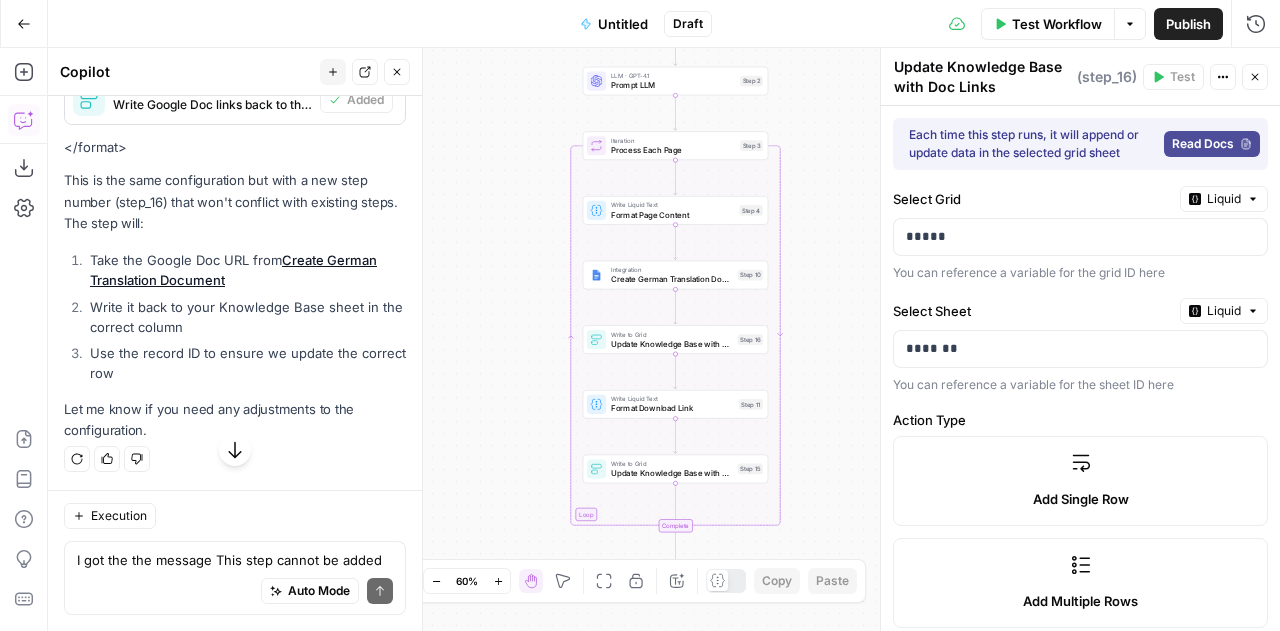 scroll, scrollTop: 19299, scrollLeft: 0, axis: vertical 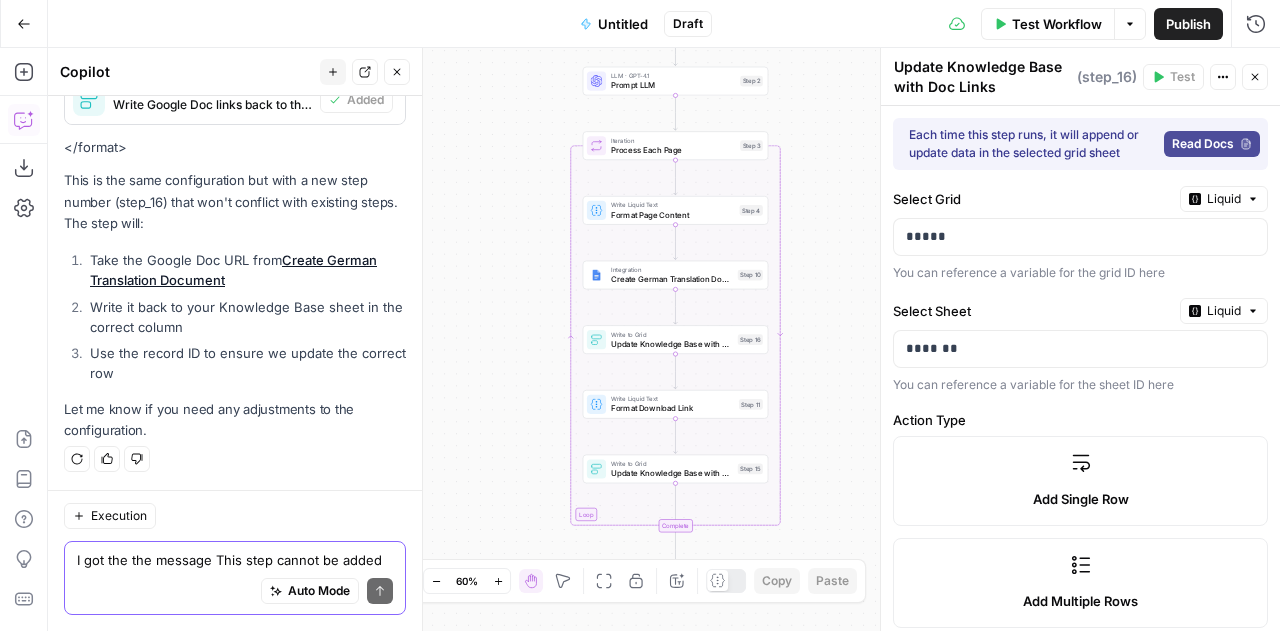 click on "I got the the message This step cannot be added because its internal name (step_15) conflicts with an existing step. Please ask Copilot to generate it again." at bounding box center [235, 560] 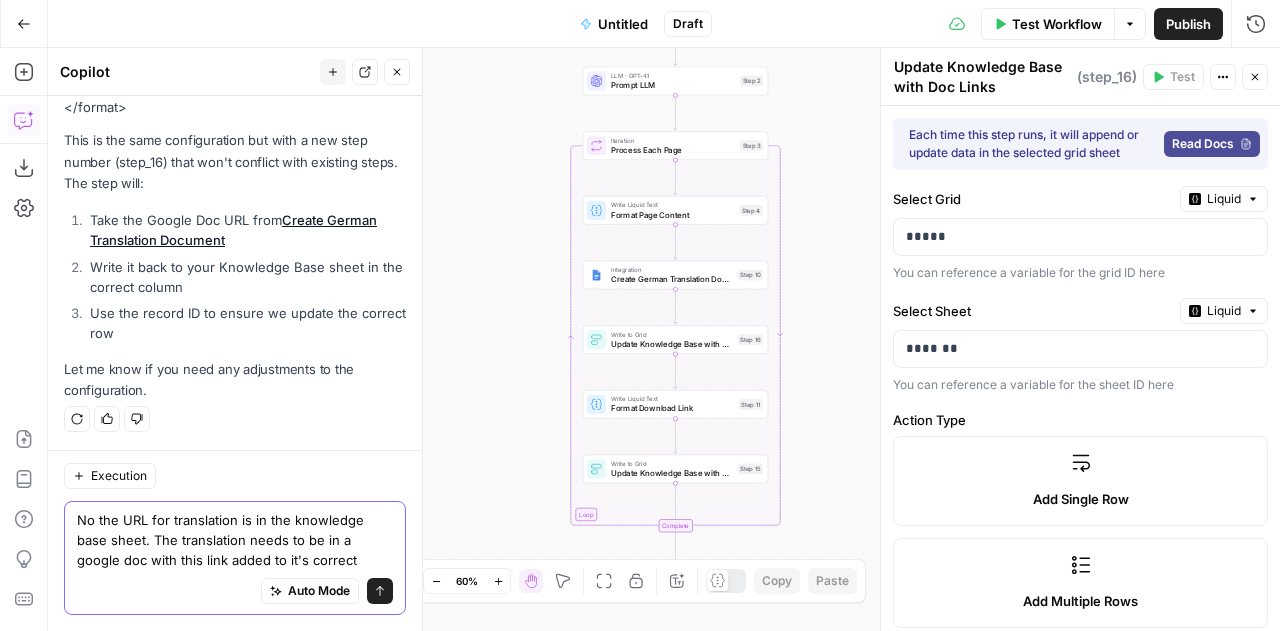 scroll, scrollTop: 19359, scrollLeft: 0, axis: vertical 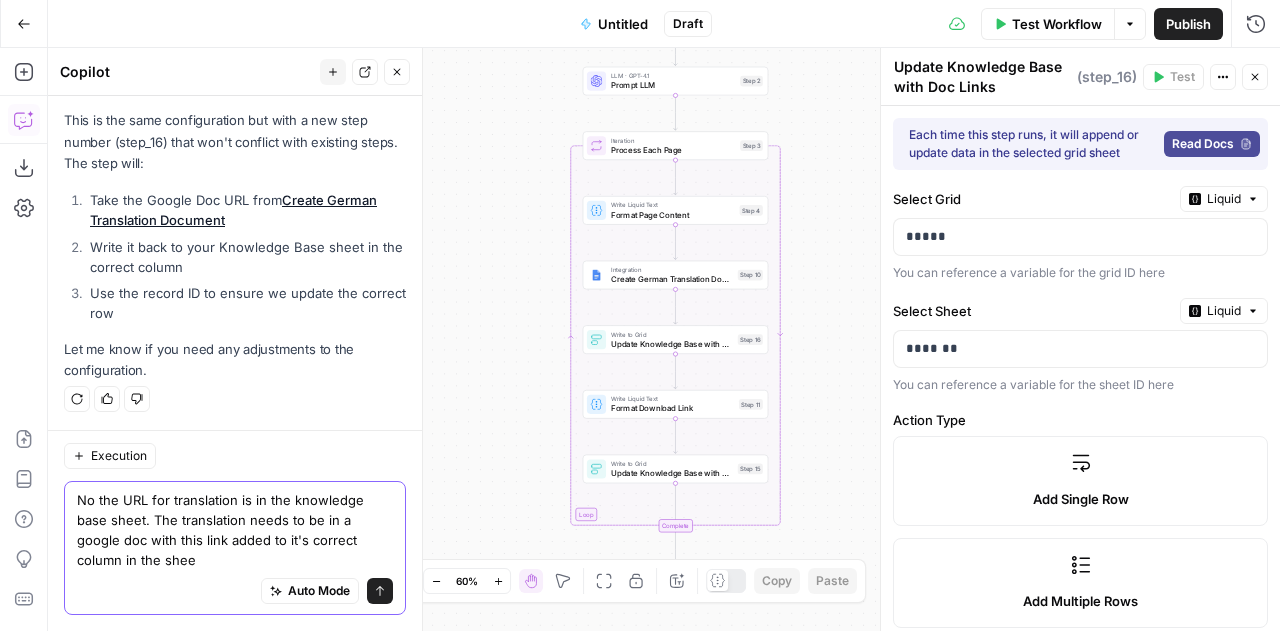 type on "No the URL for translation is in the knowledge base sheet. The translation needs to be in a google doc with this link added to it's correct column in the sheet" 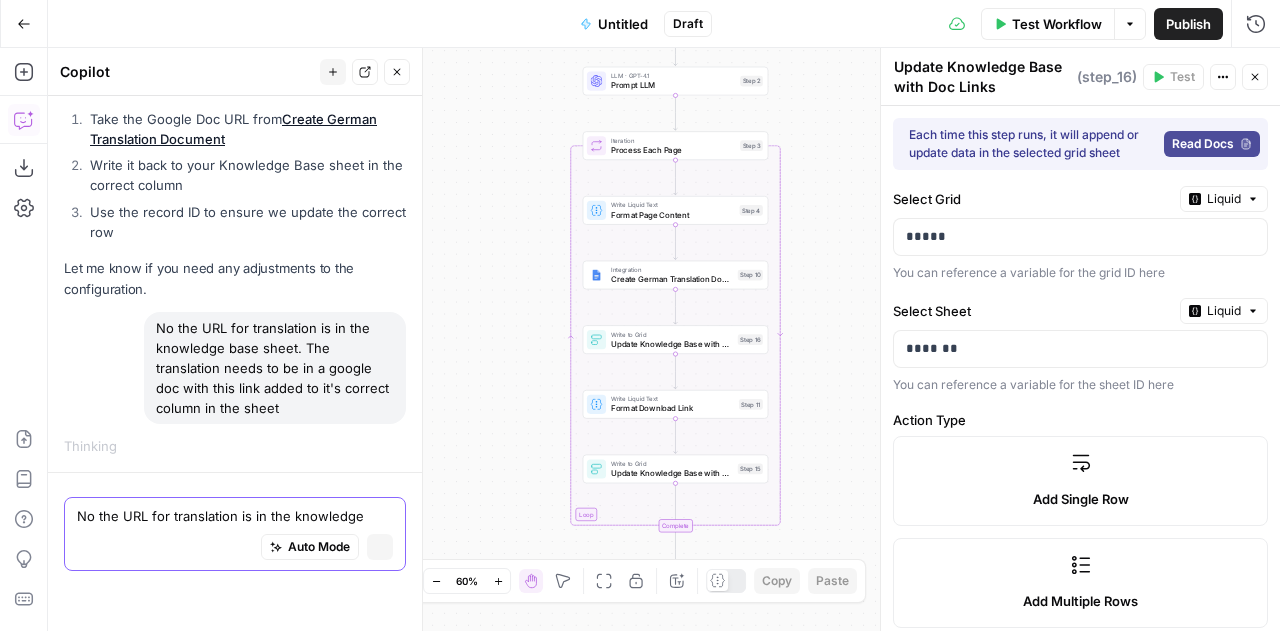 scroll, scrollTop: 18586, scrollLeft: 0, axis: vertical 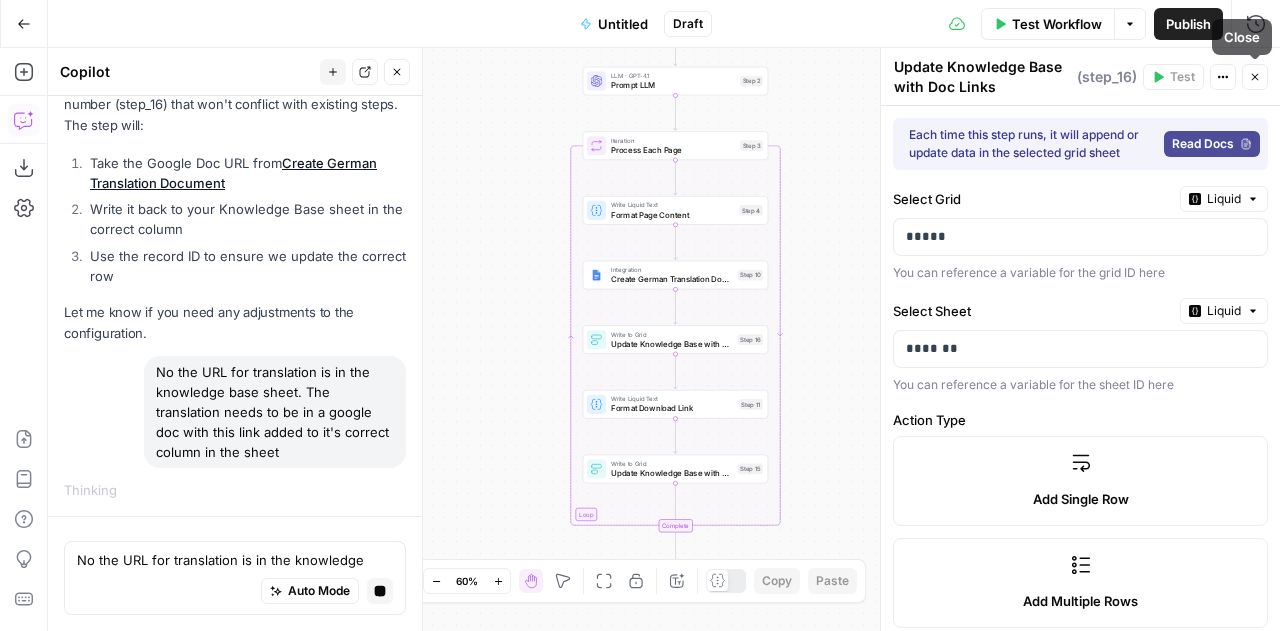 click 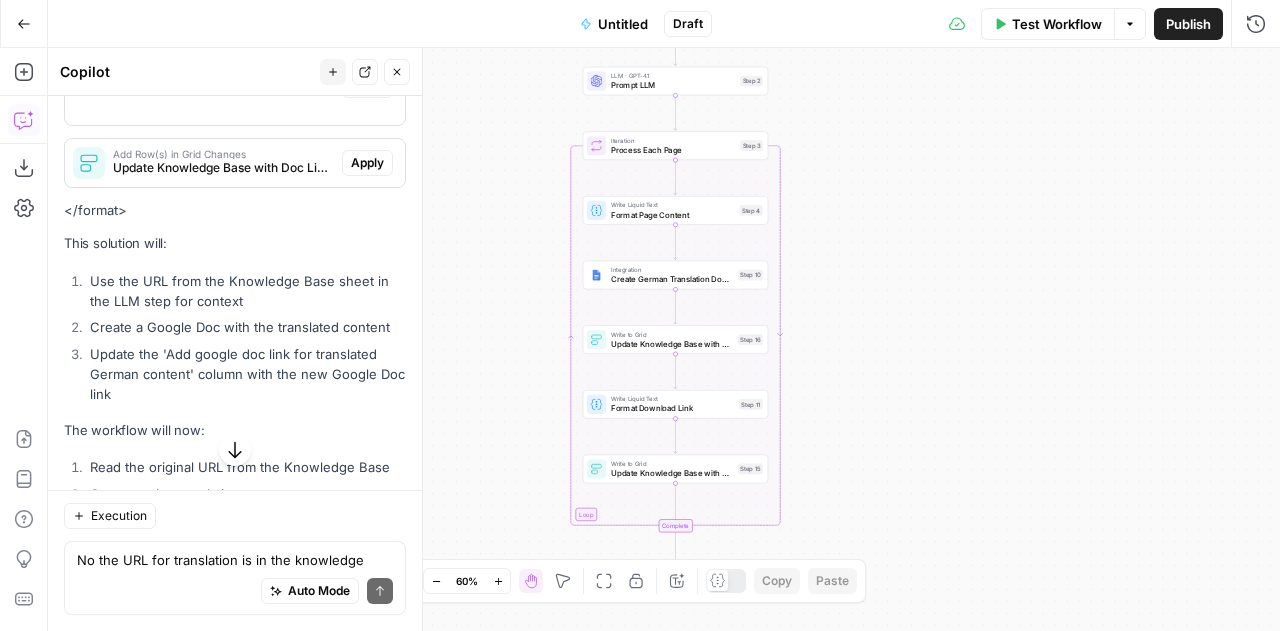 scroll, scrollTop: 19826, scrollLeft: 0, axis: vertical 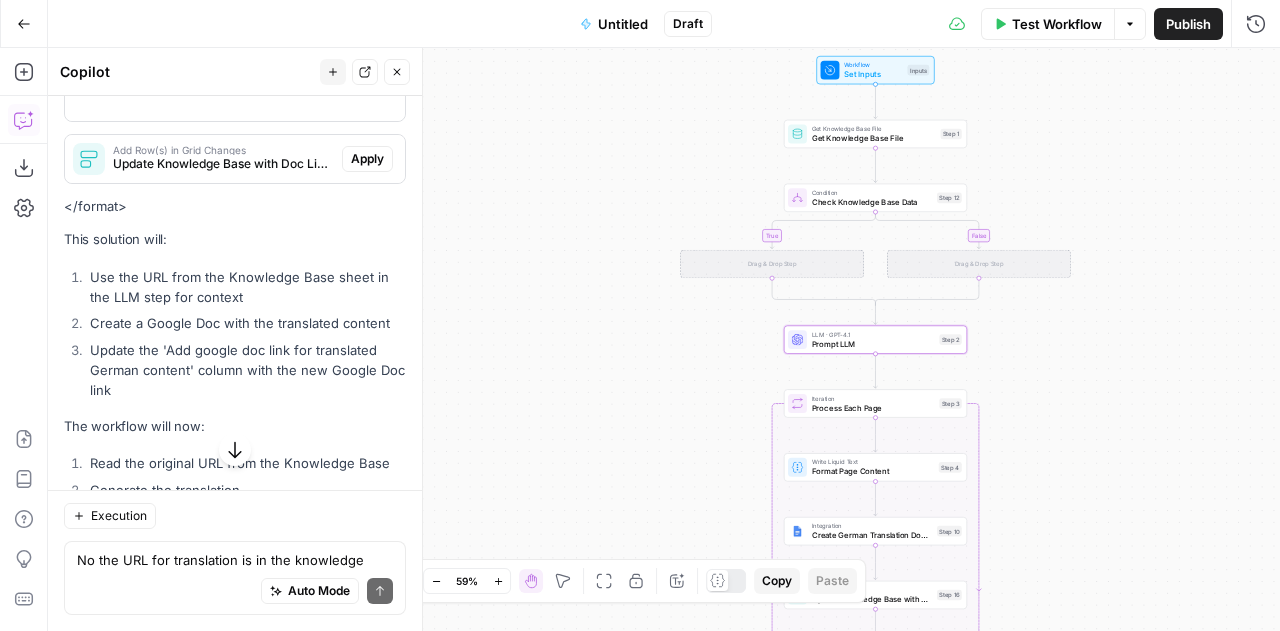 click on "Apply" at bounding box center (367, 3) 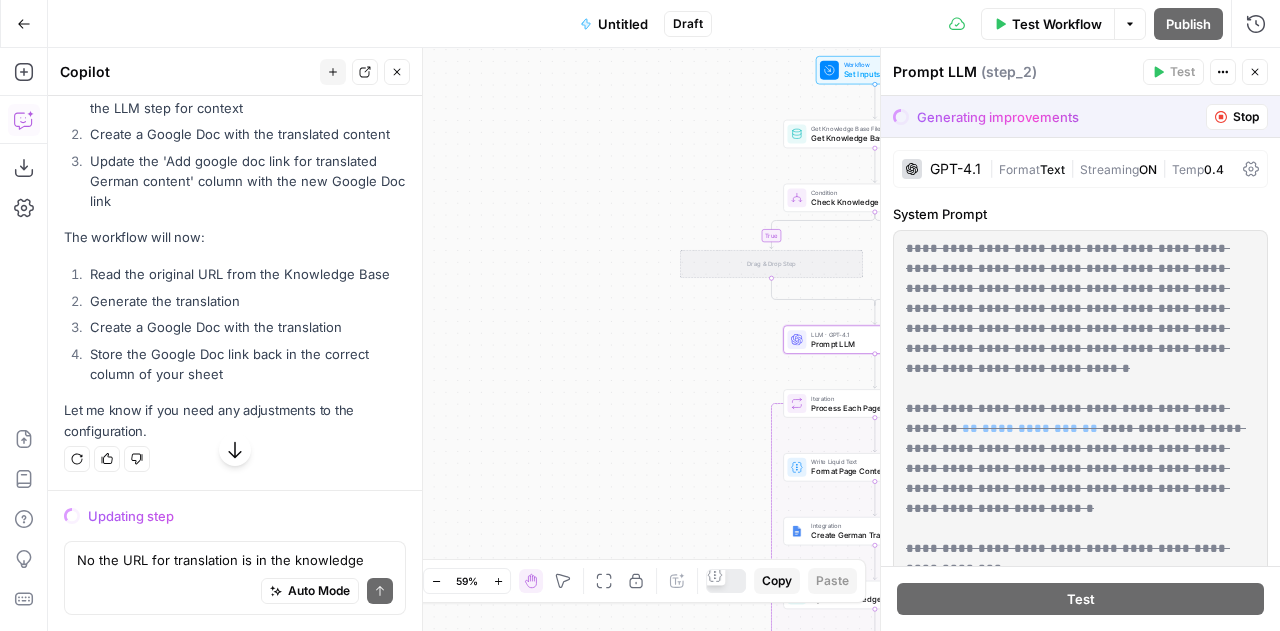 scroll, scrollTop: 19058, scrollLeft: 0, axis: vertical 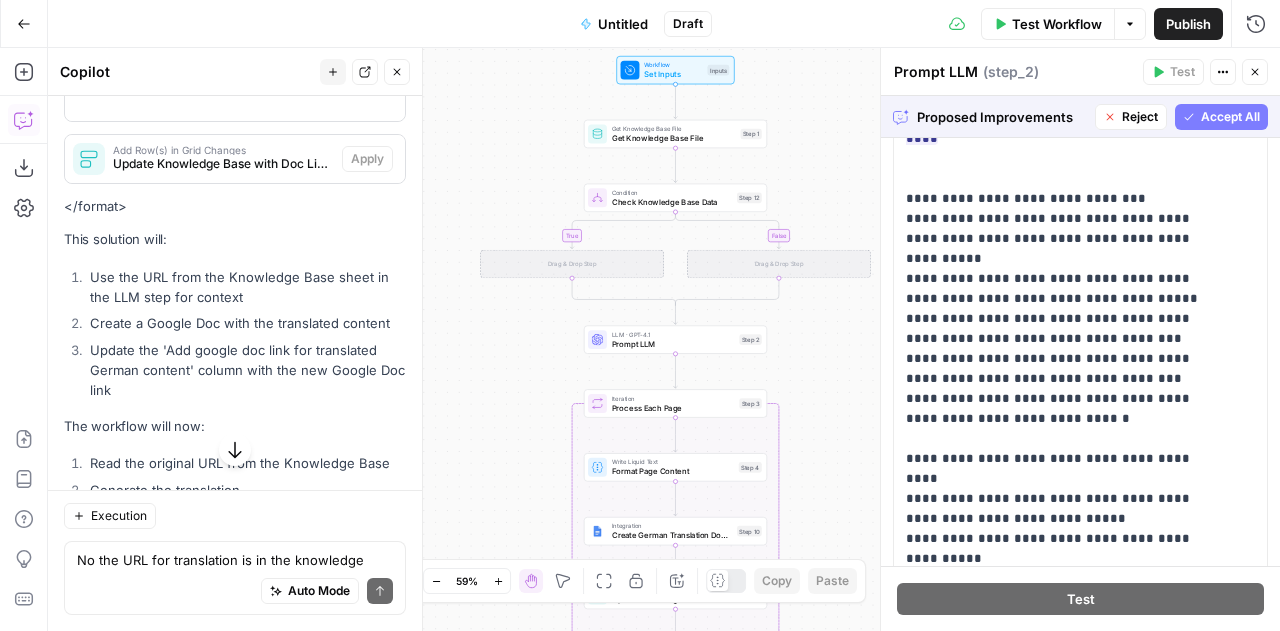 click on "Accept All" at bounding box center (1230, 117) 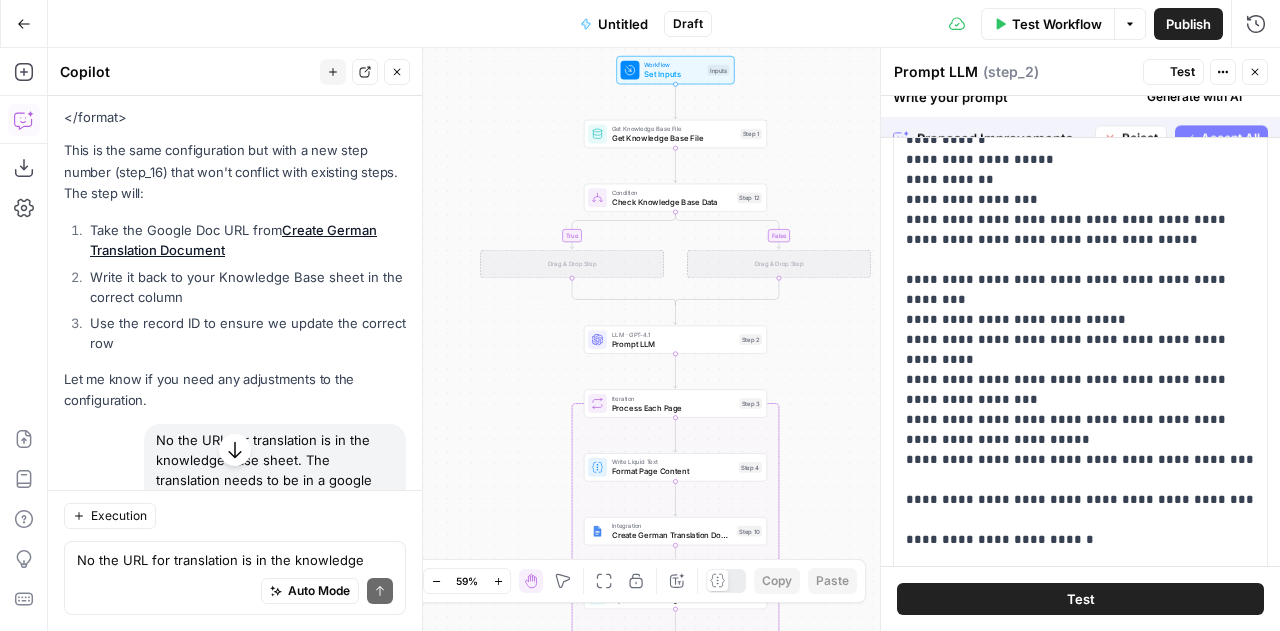 scroll, scrollTop: 19858, scrollLeft: 0, axis: vertical 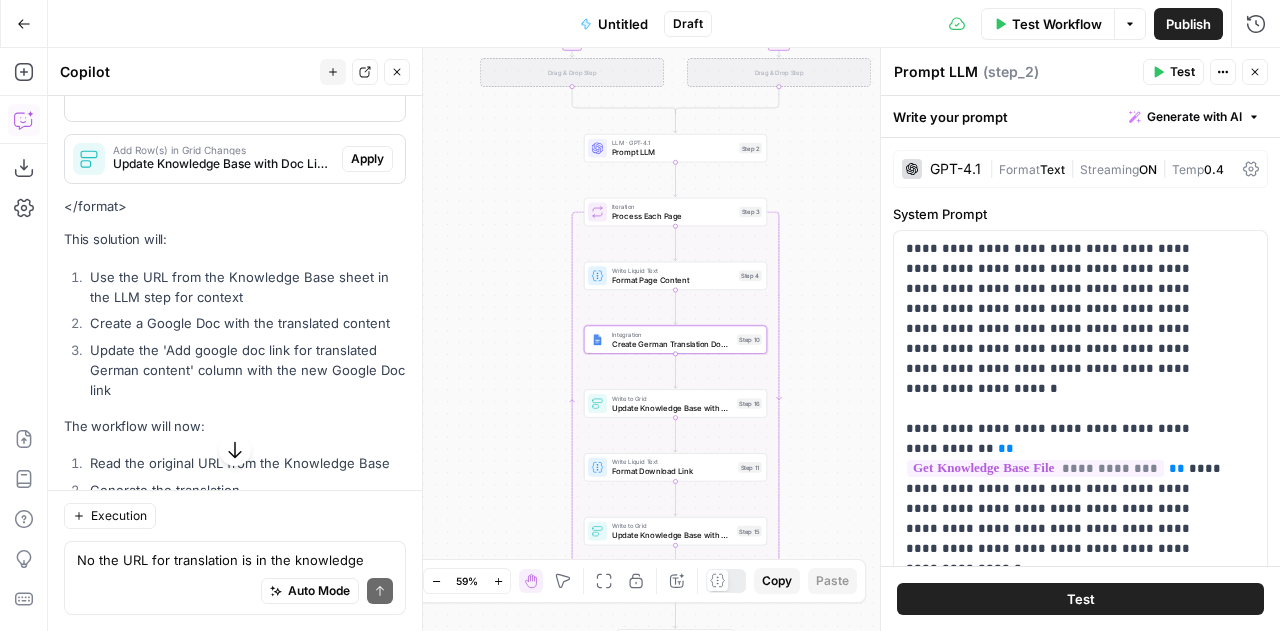 click on "Apply" at bounding box center [367, 81] 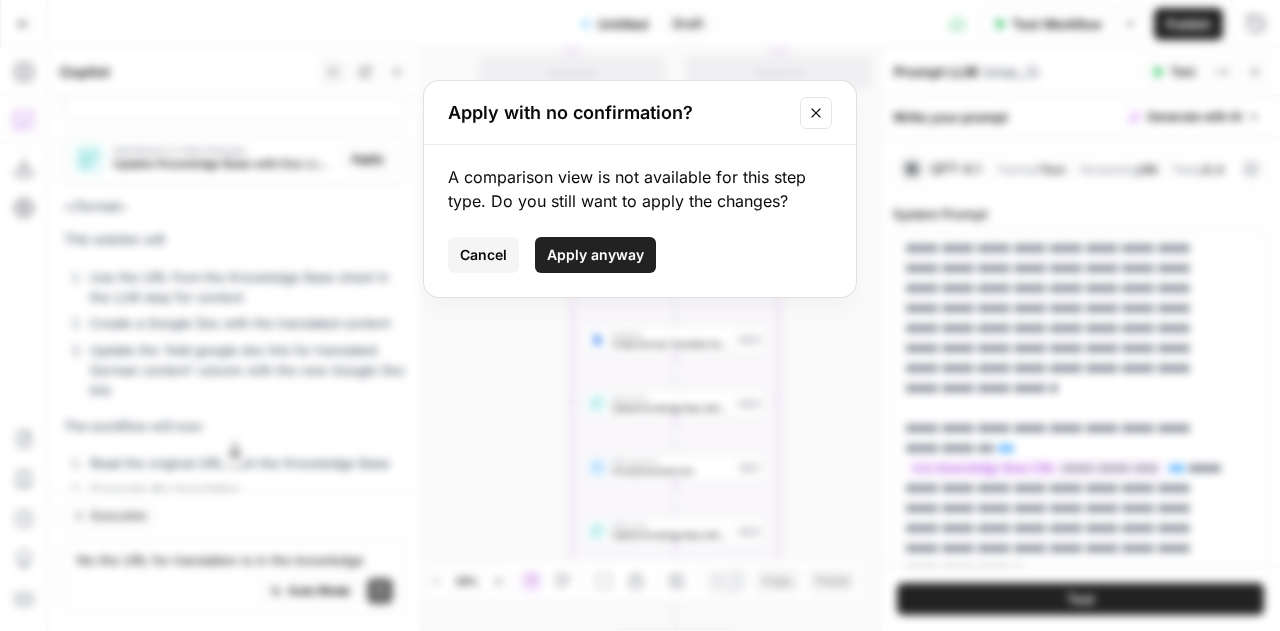 click on "Apply anyway" at bounding box center [595, 255] 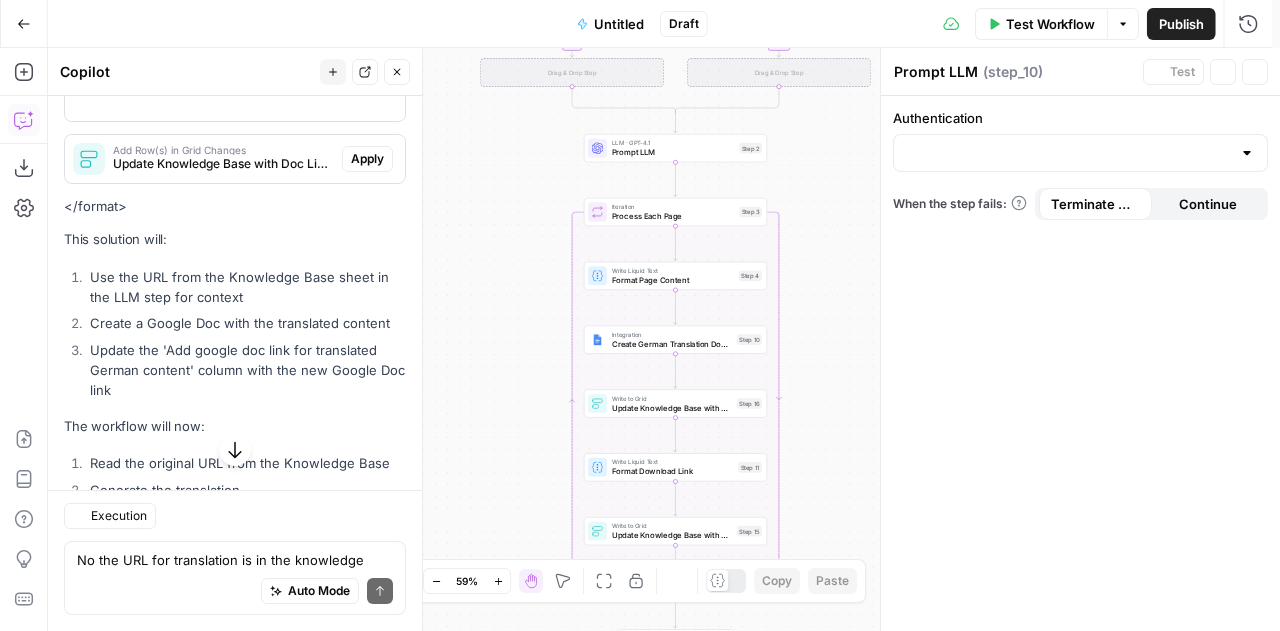 type on "Create German Translation Document" 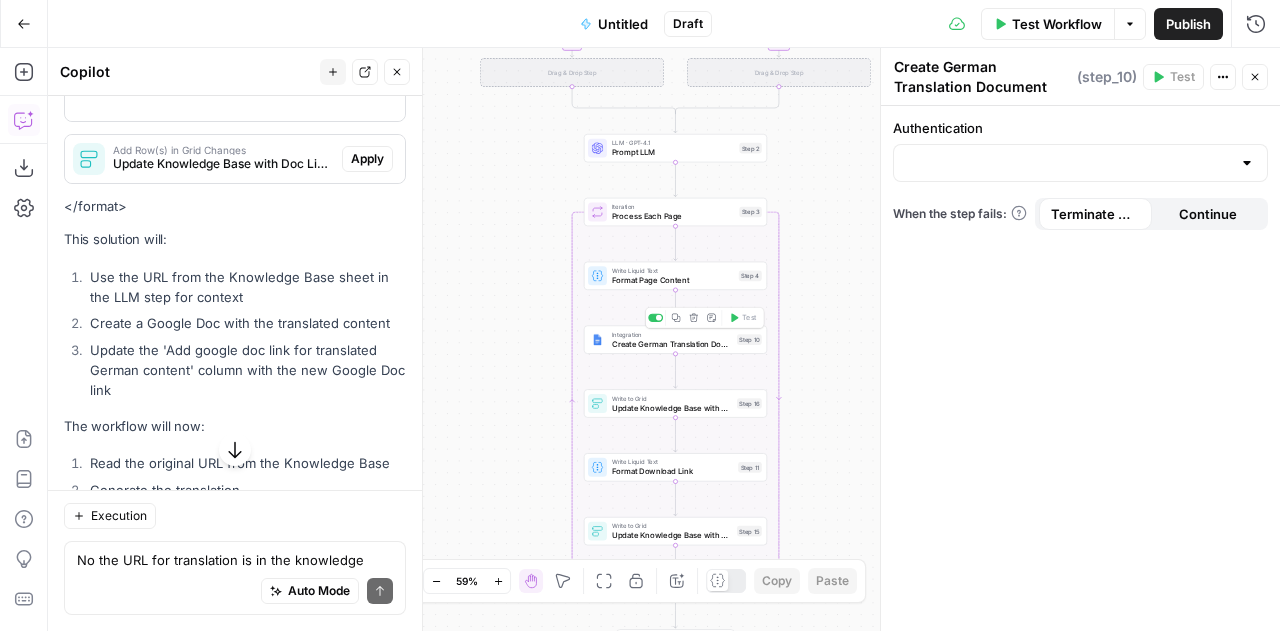 click on "Create German Translation Document" at bounding box center [672, 344] 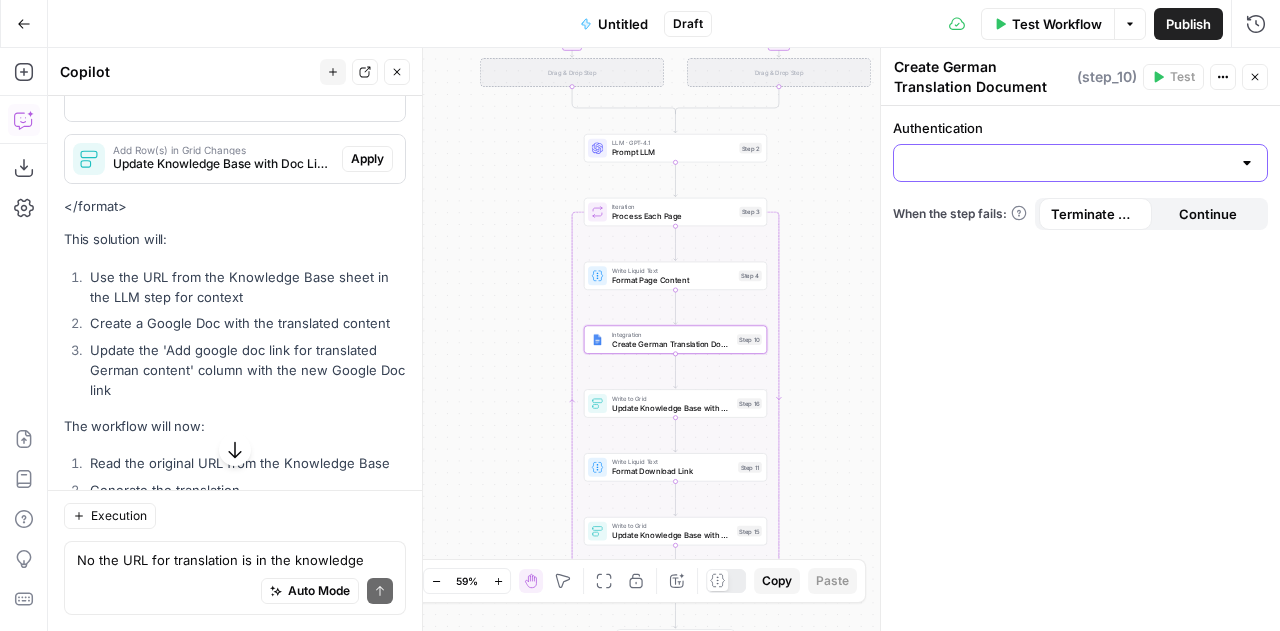 click on "Authentication" at bounding box center (1068, 163) 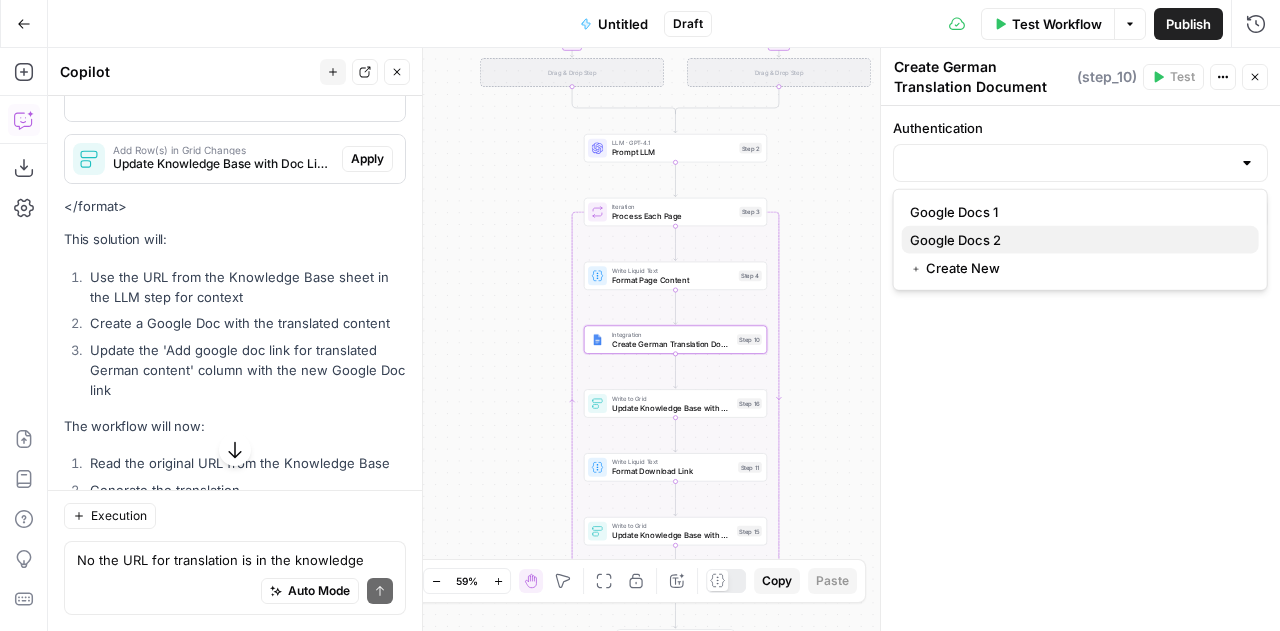 click on "Google Docs 2" at bounding box center [1080, 240] 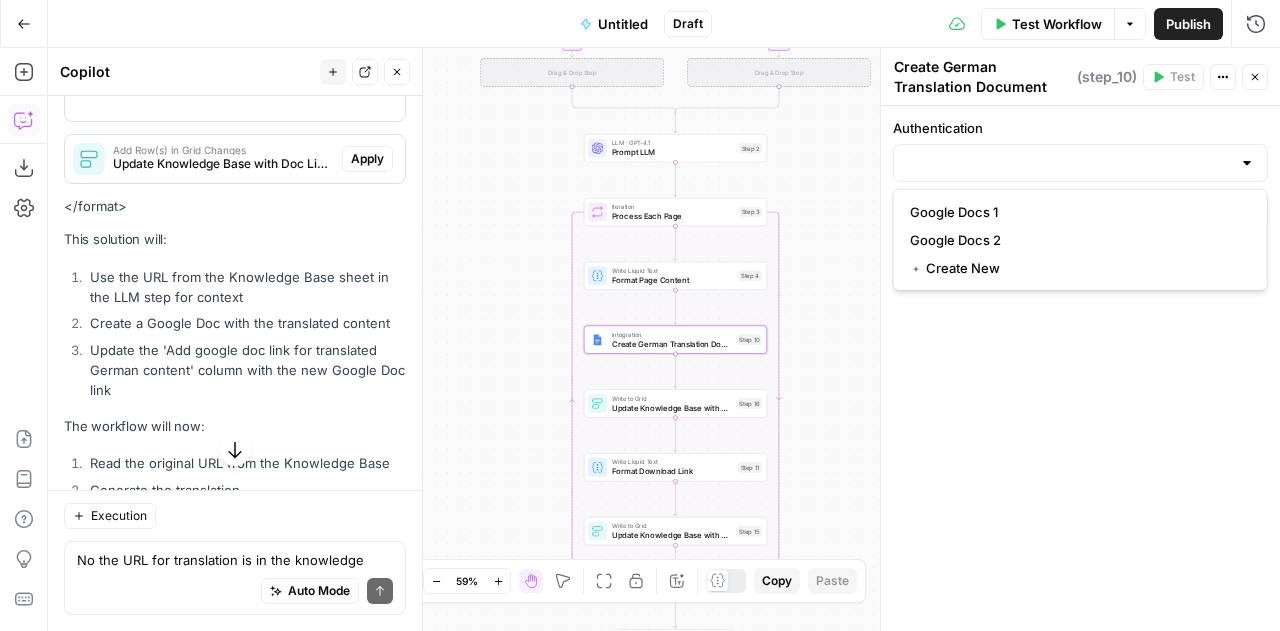 type on "Google Docs 2" 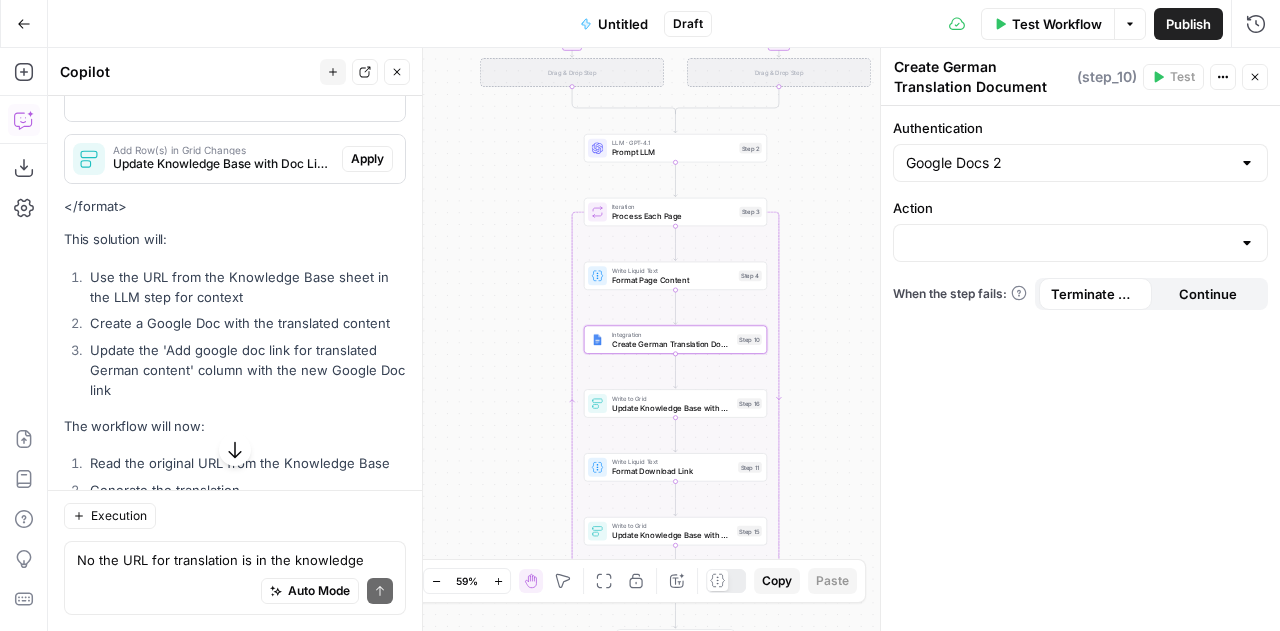 click on "Google Docs 2" at bounding box center [1080, 163] 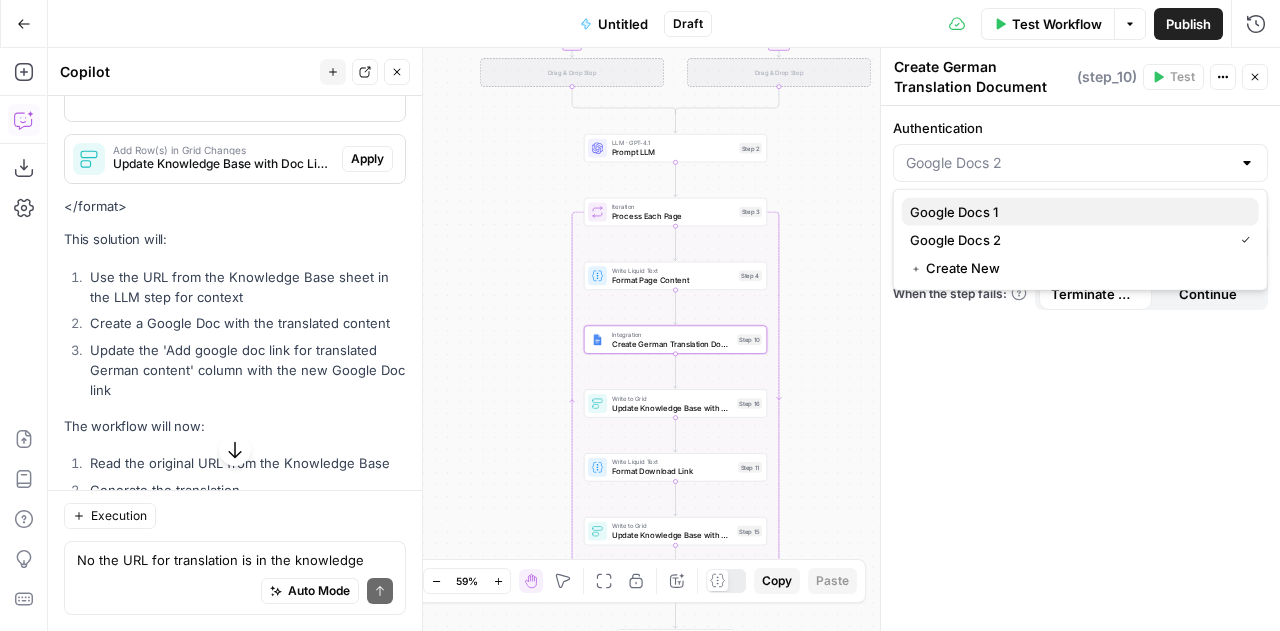 click on "Google Docs 1" at bounding box center [1076, 212] 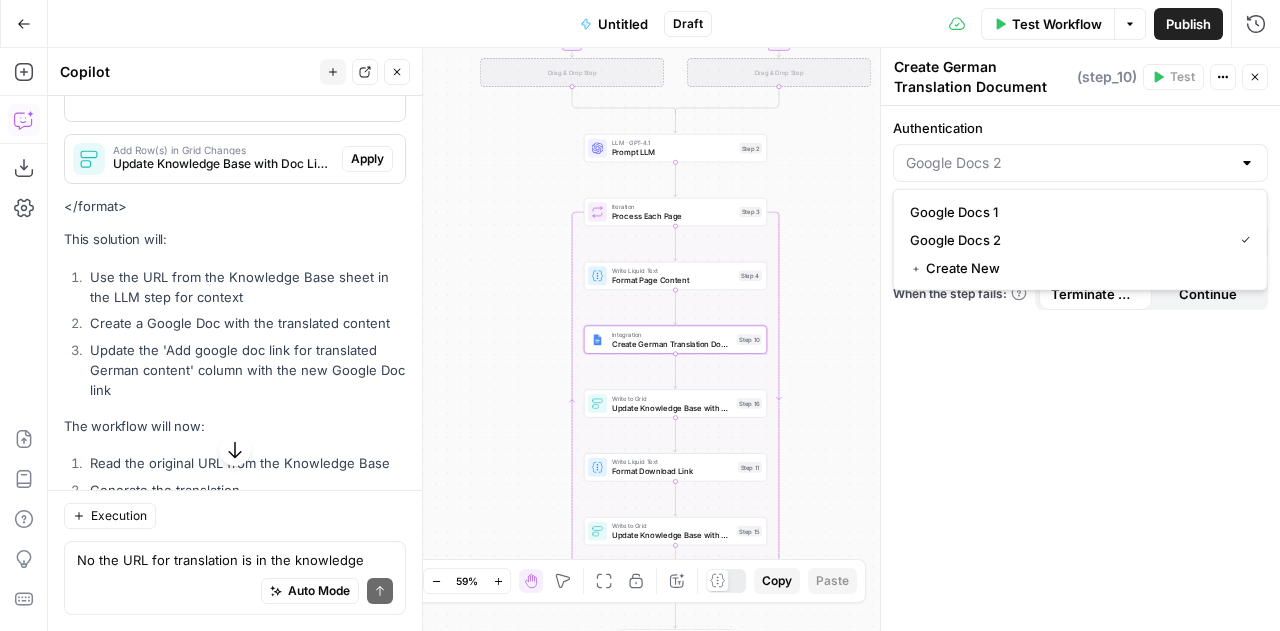 type on "Google Docs 1" 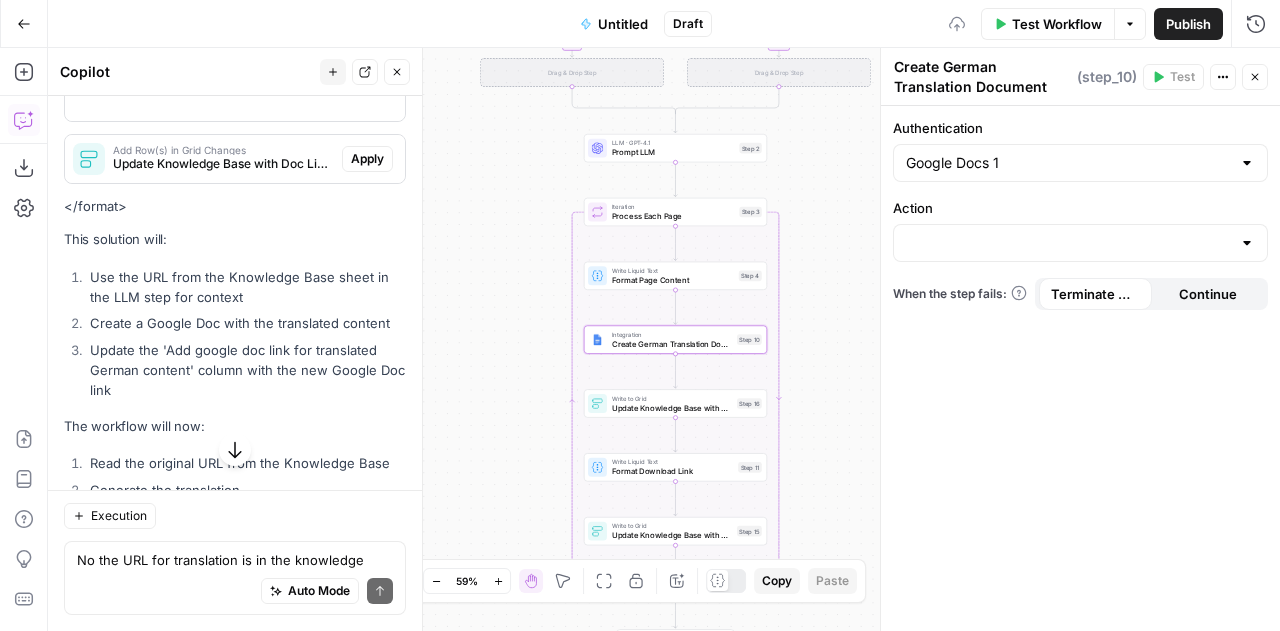 click at bounding box center [1080, 243] 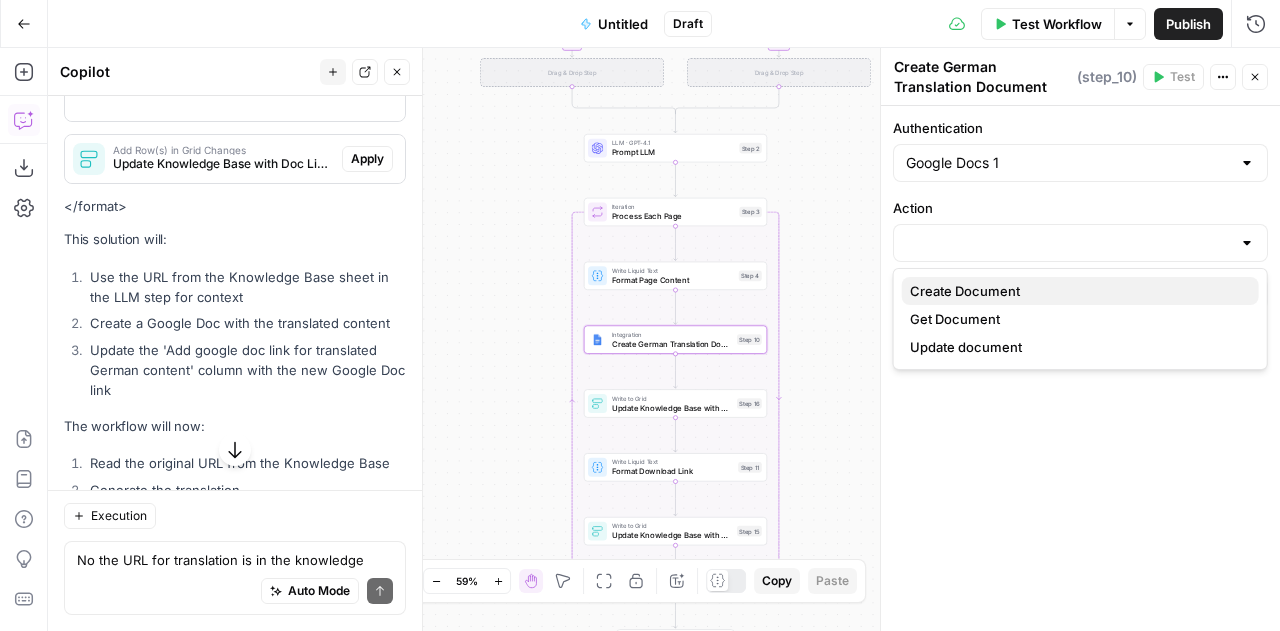 click on "Create Document" at bounding box center [1076, 291] 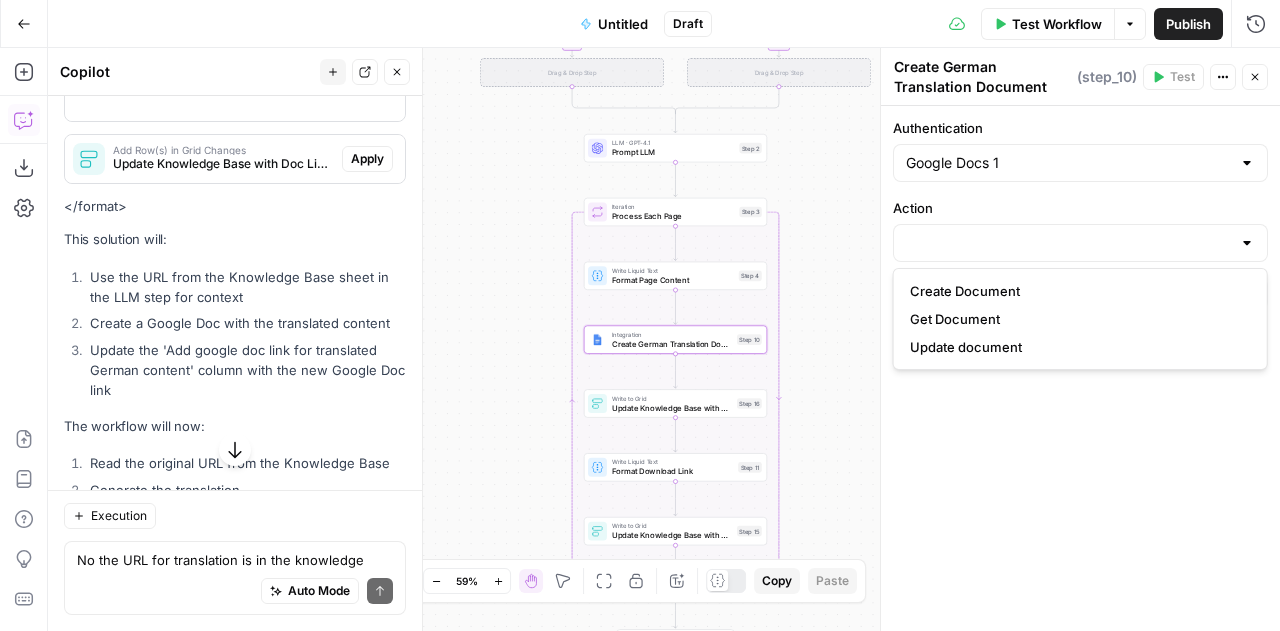 type on "Create Document" 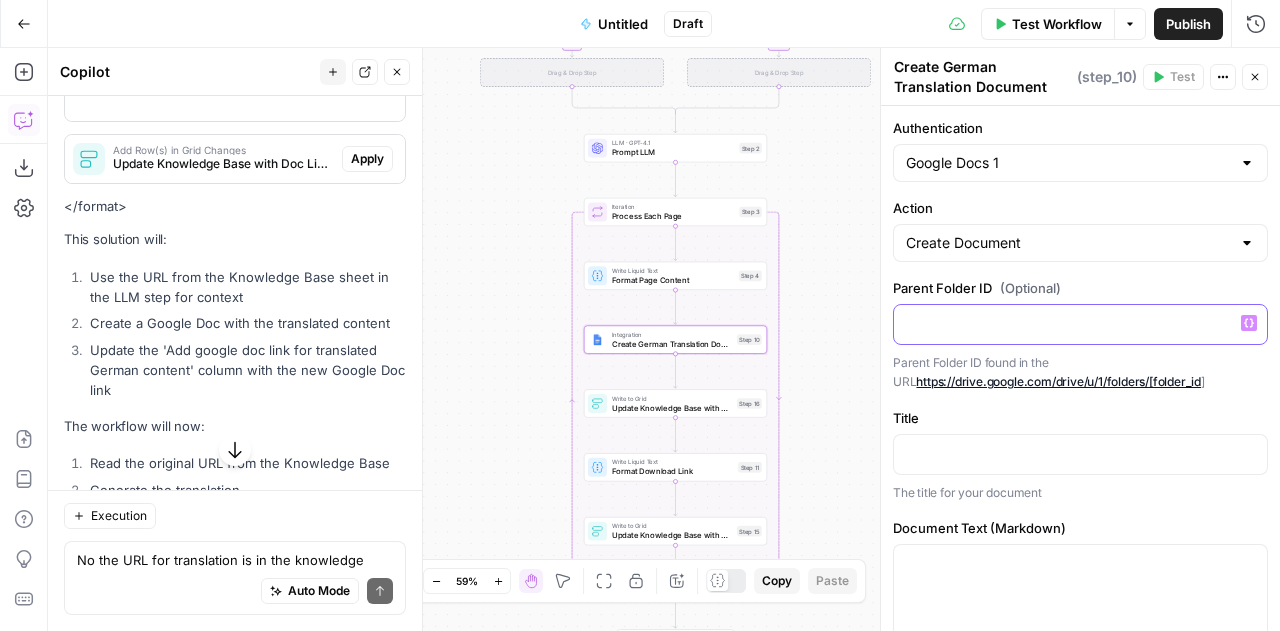 click at bounding box center [1080, 323] 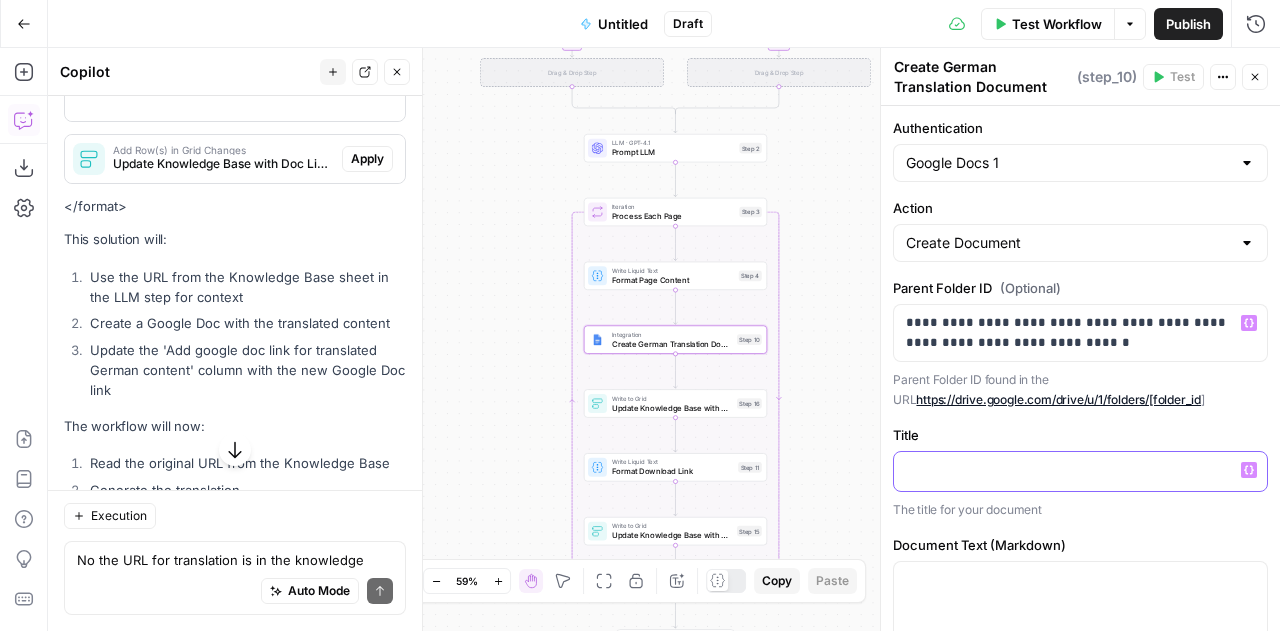 click at bounding box center [1080, 470] 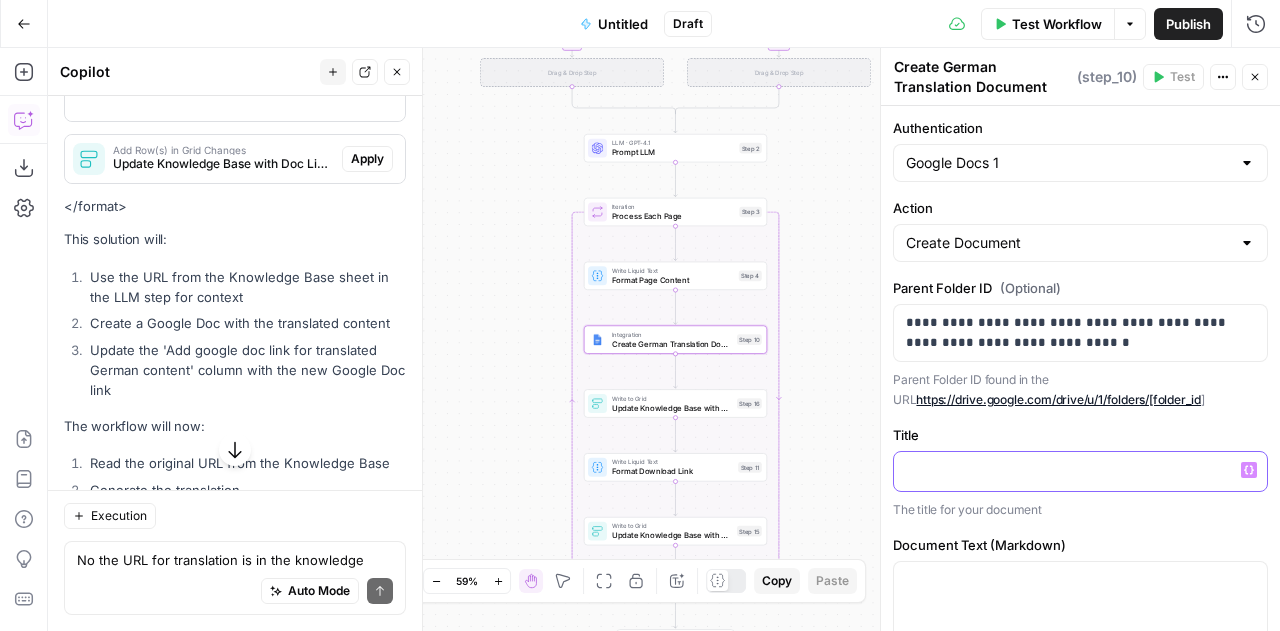 scroll, scrollTop: 260, scrollLeft: 0, axis: vertical 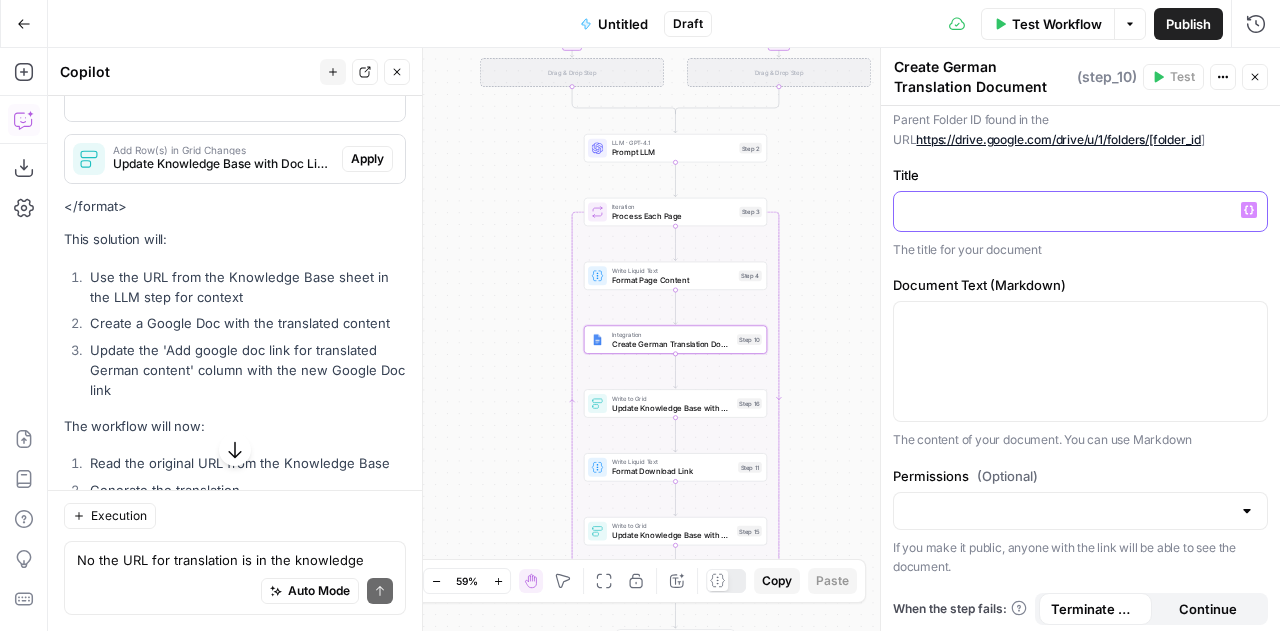 type 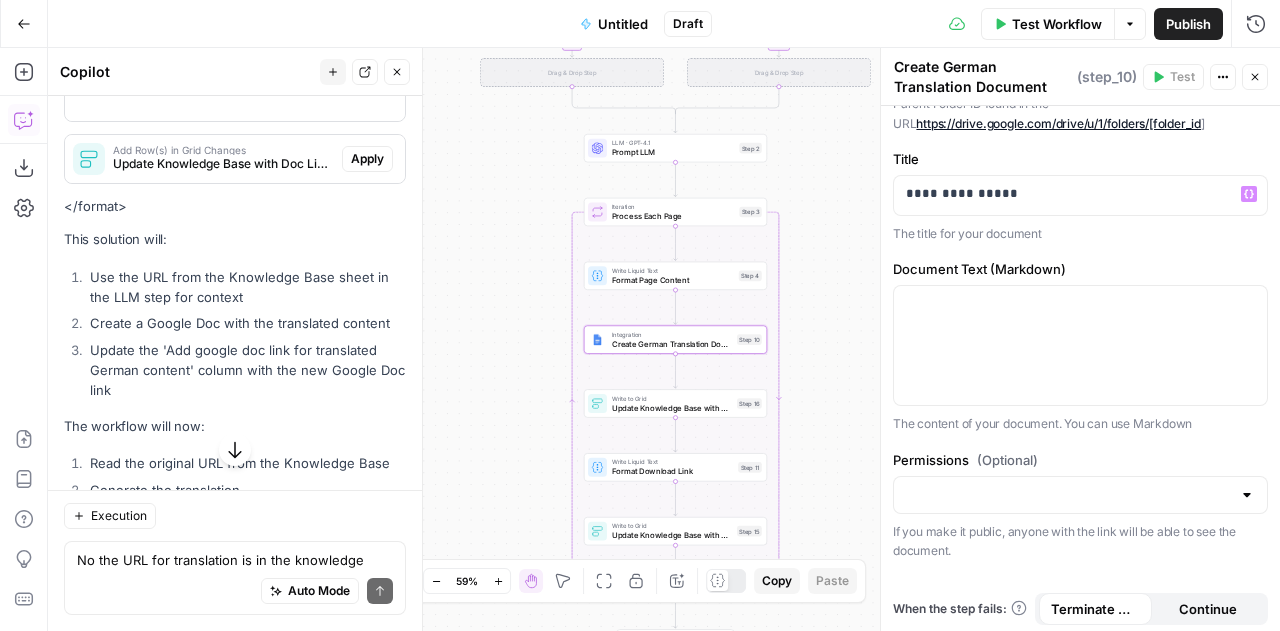 scroll, scrollTop: 260, scrollLeft: 0, axis: vertical 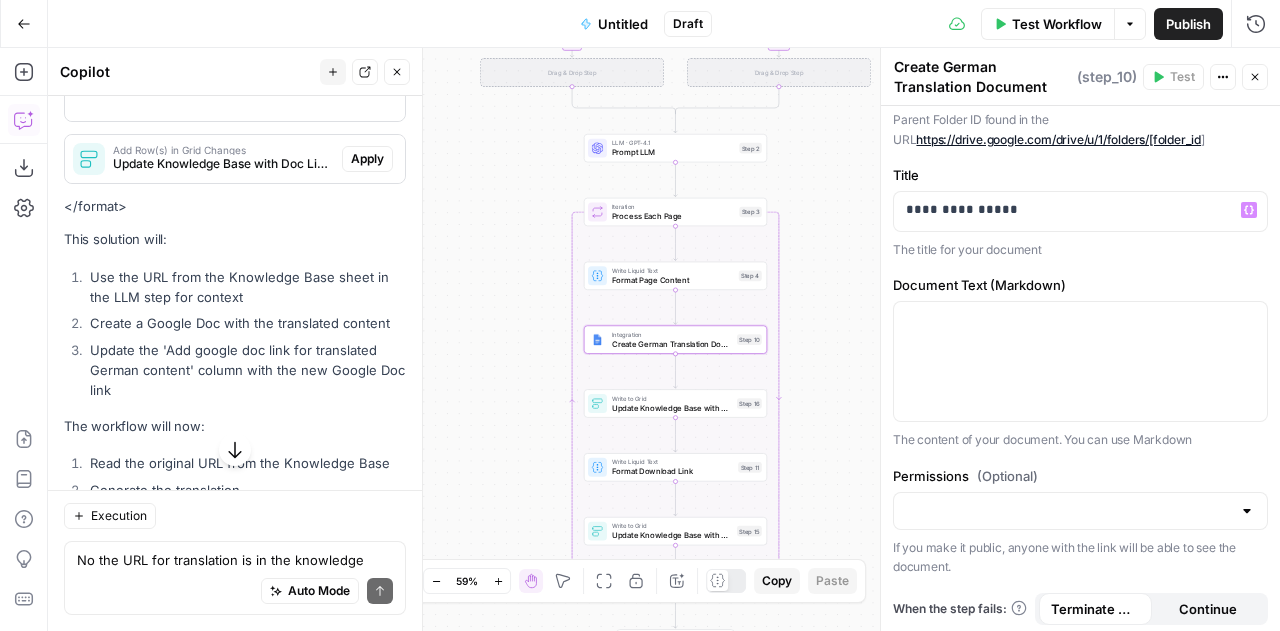 click on "Permissions   (Optional)" at bounding box center (1080, 476) 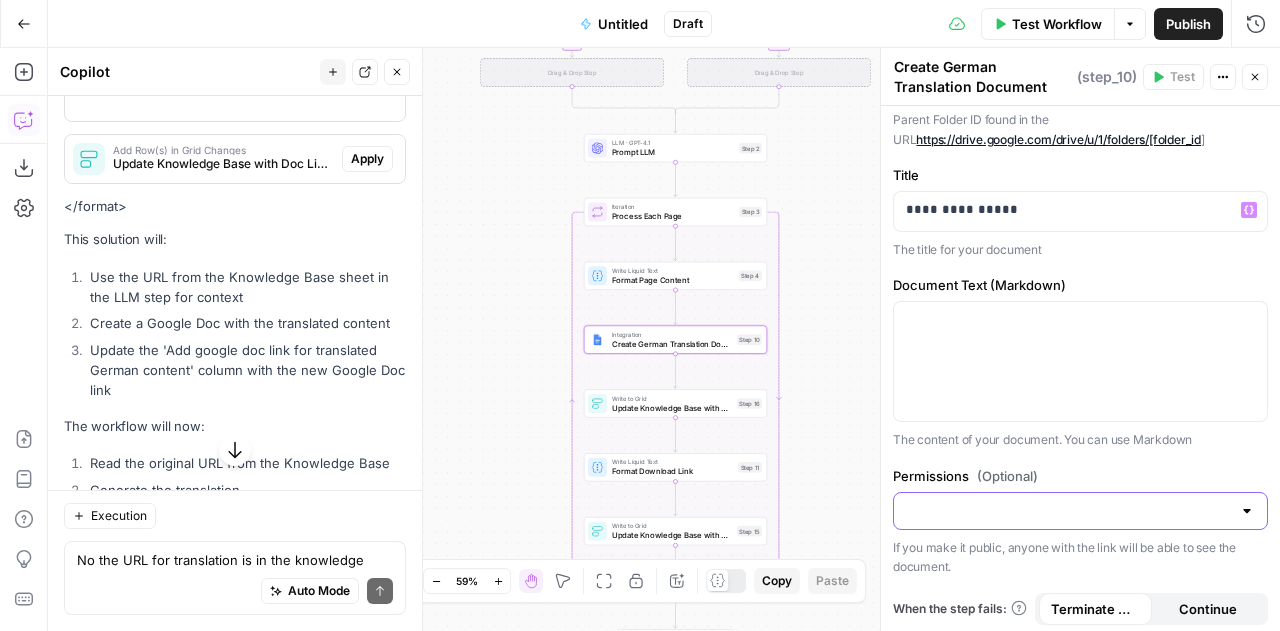 click on "Permissions   (Optional)" at bounding box center [1068, 511] 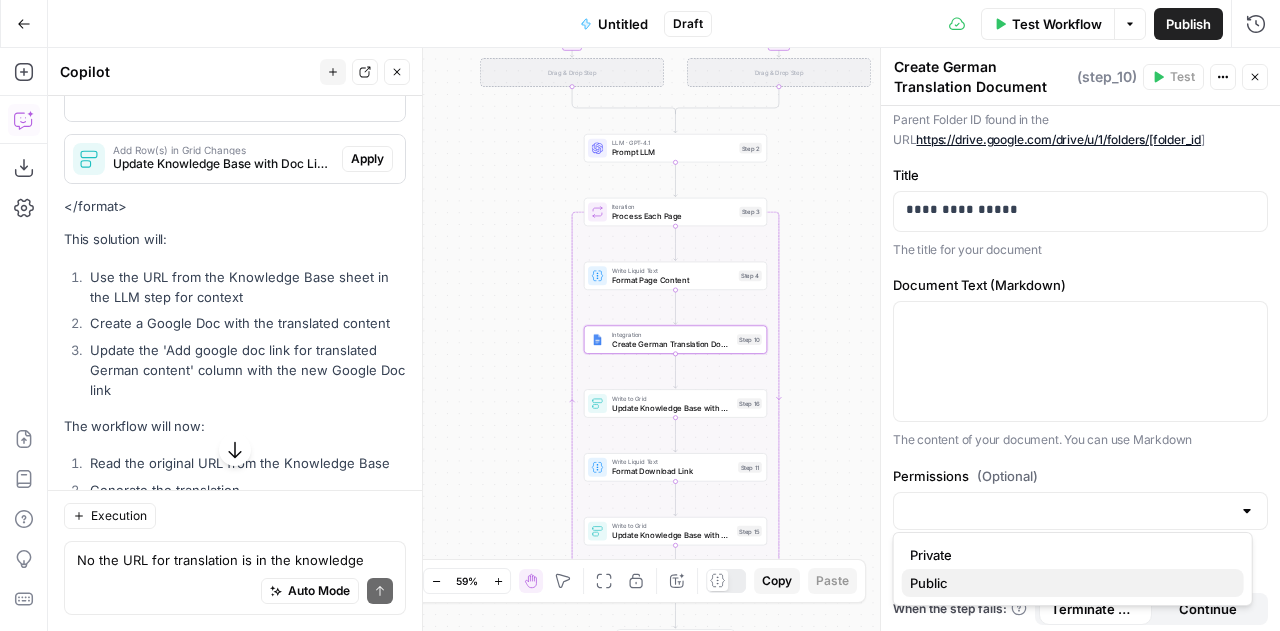click on "Public" at bounding box center [1069, 583] 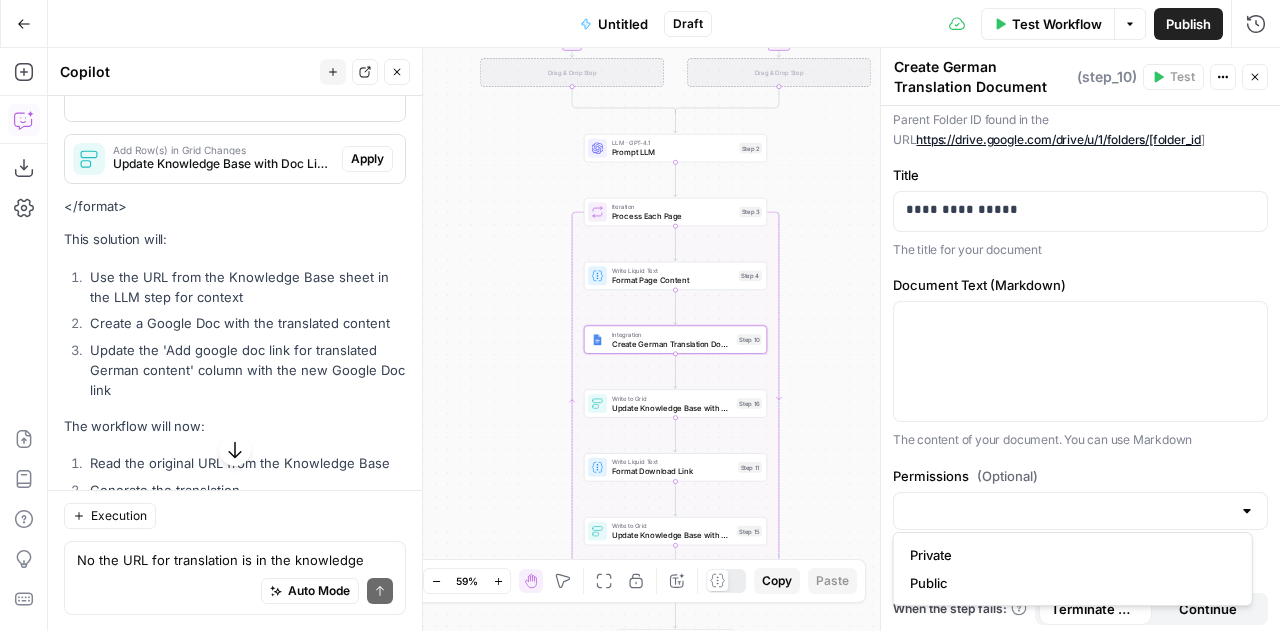 type on "Public" 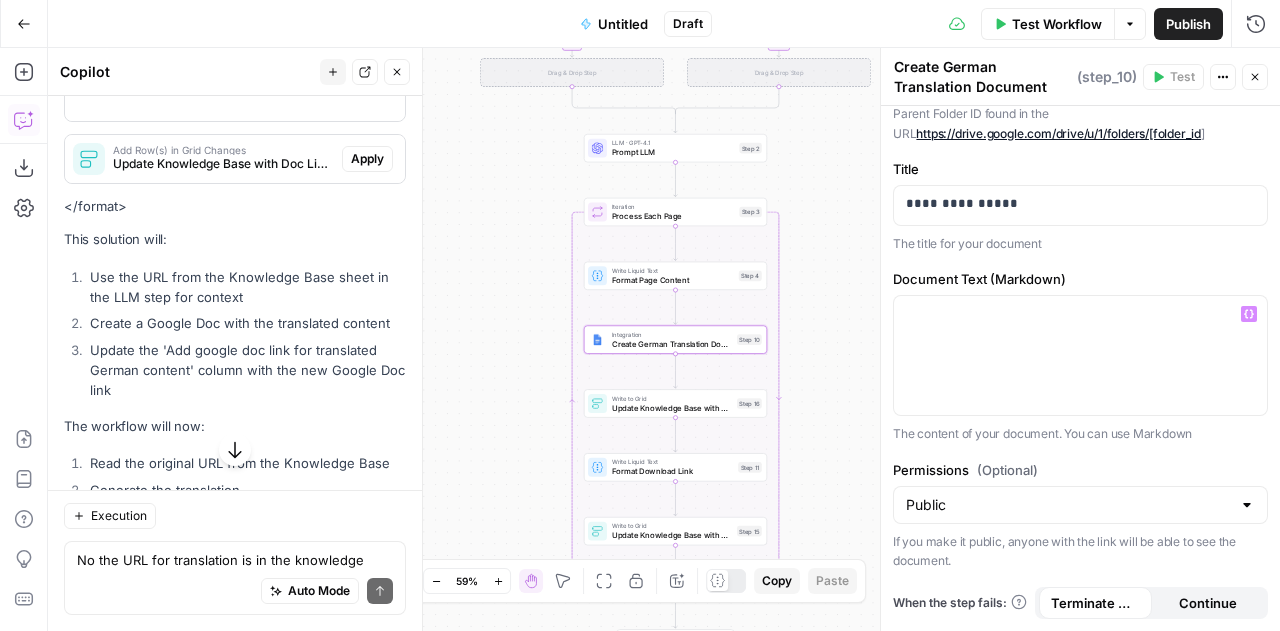 scroll, scrollTop: 260, scrollLeft: 0, axis: vertical 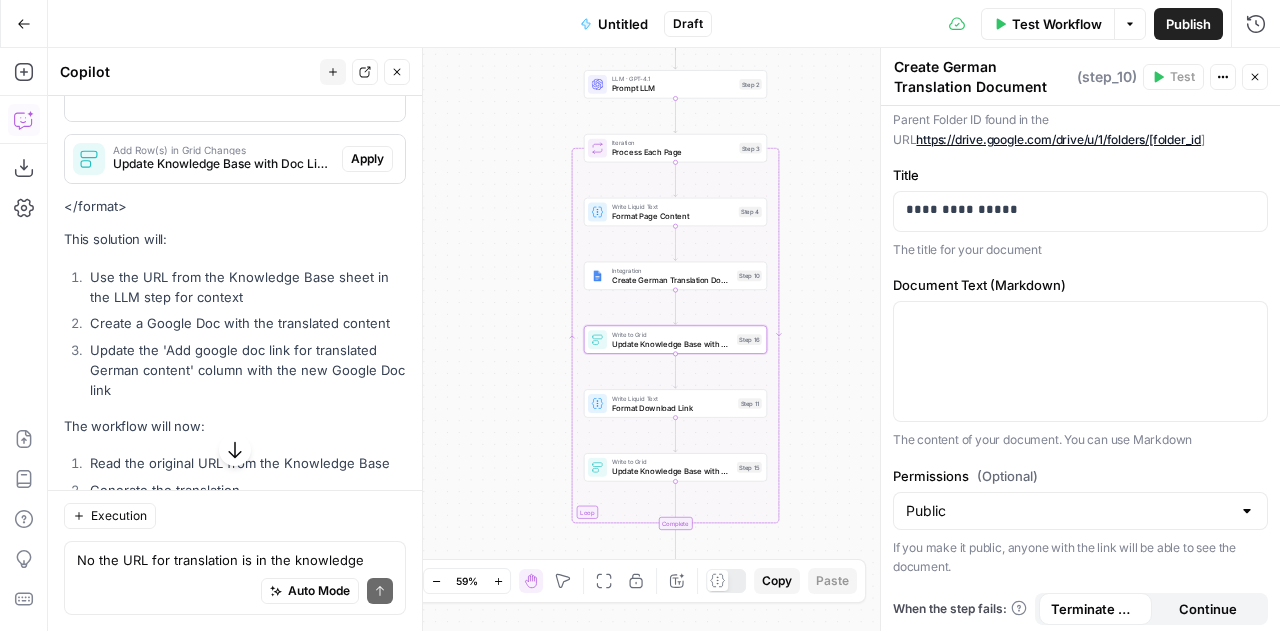 click on "Apply" at bounding box center [367, 159] 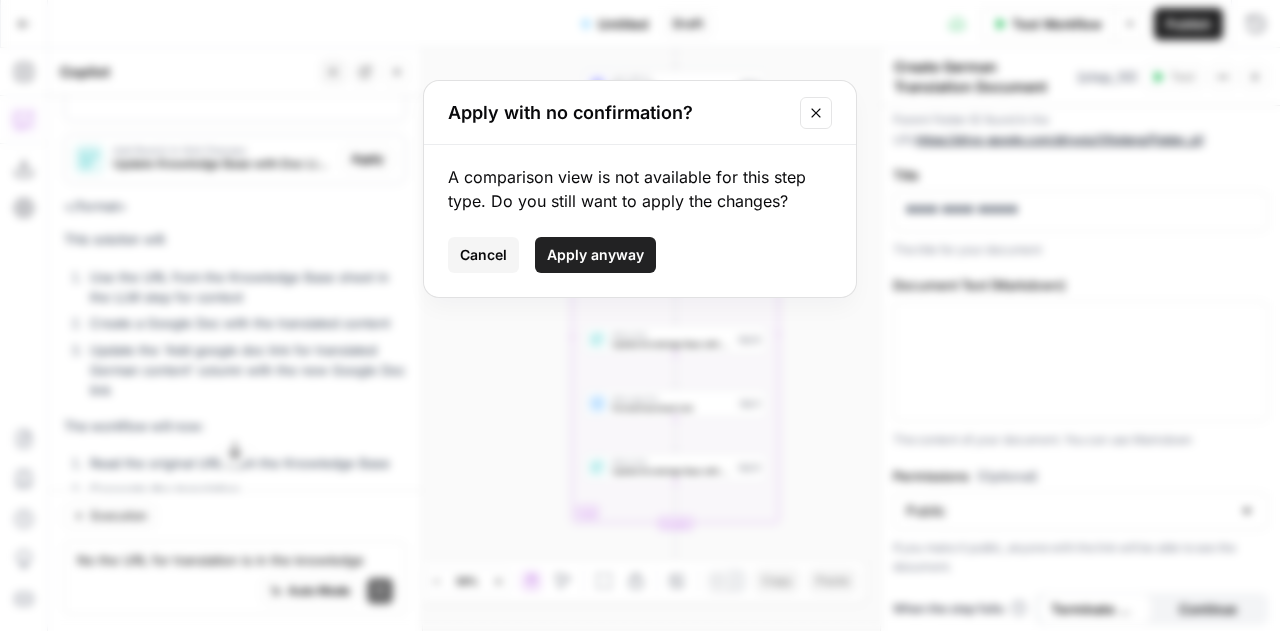 click on "Apply anyway" at bounding box center [595, 255] 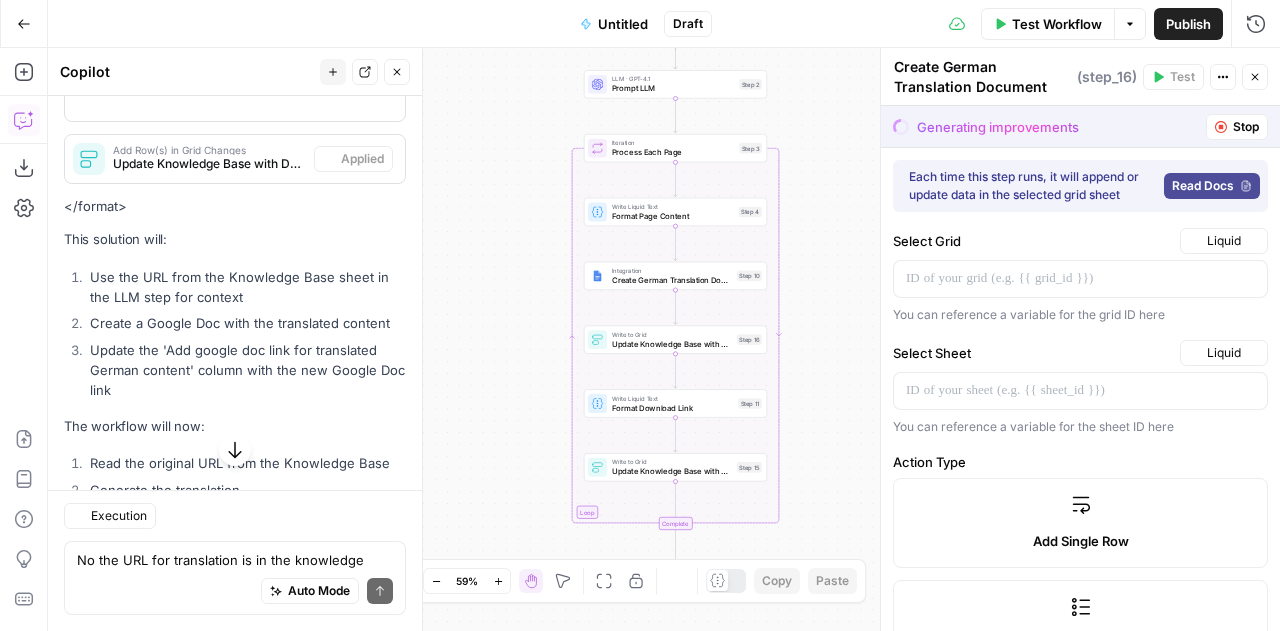 type on "Update Knowledge Base with Doc Links" 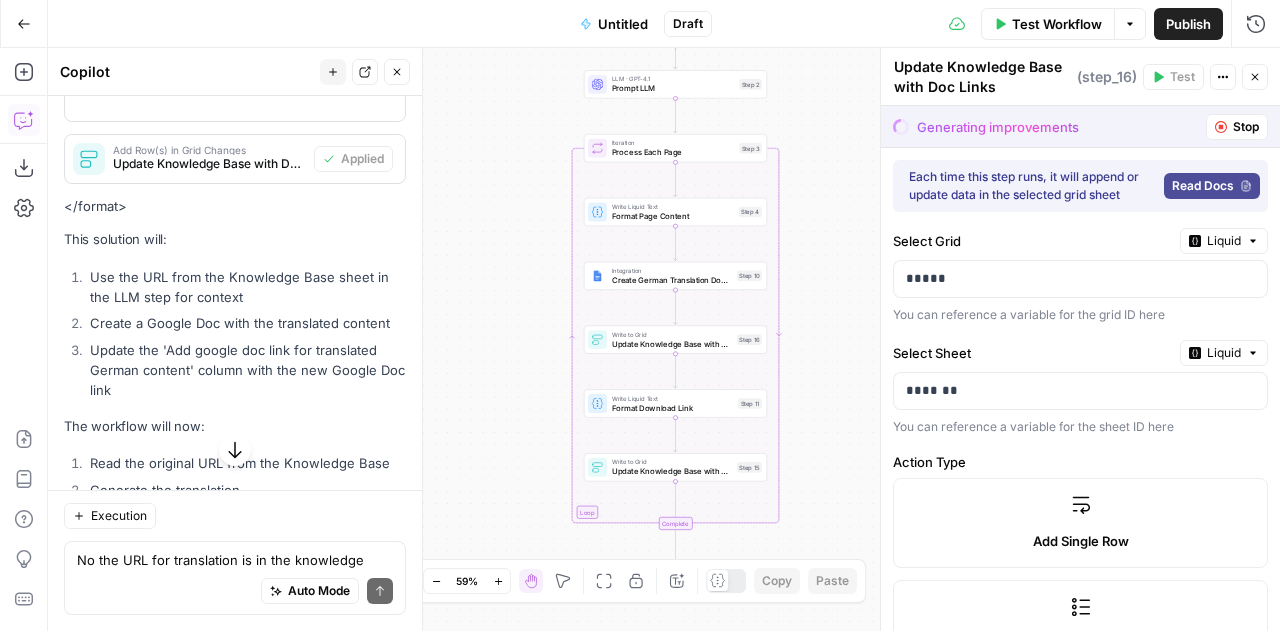 click on "Read Docs" at bounding box center (1203, 186) 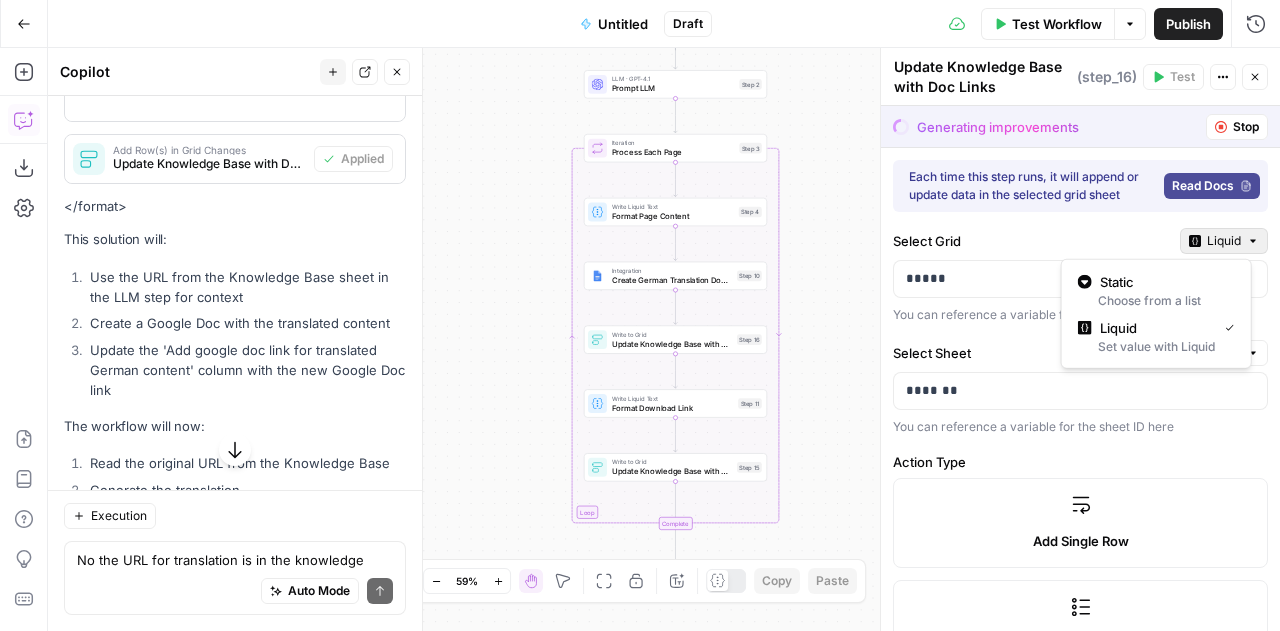 click 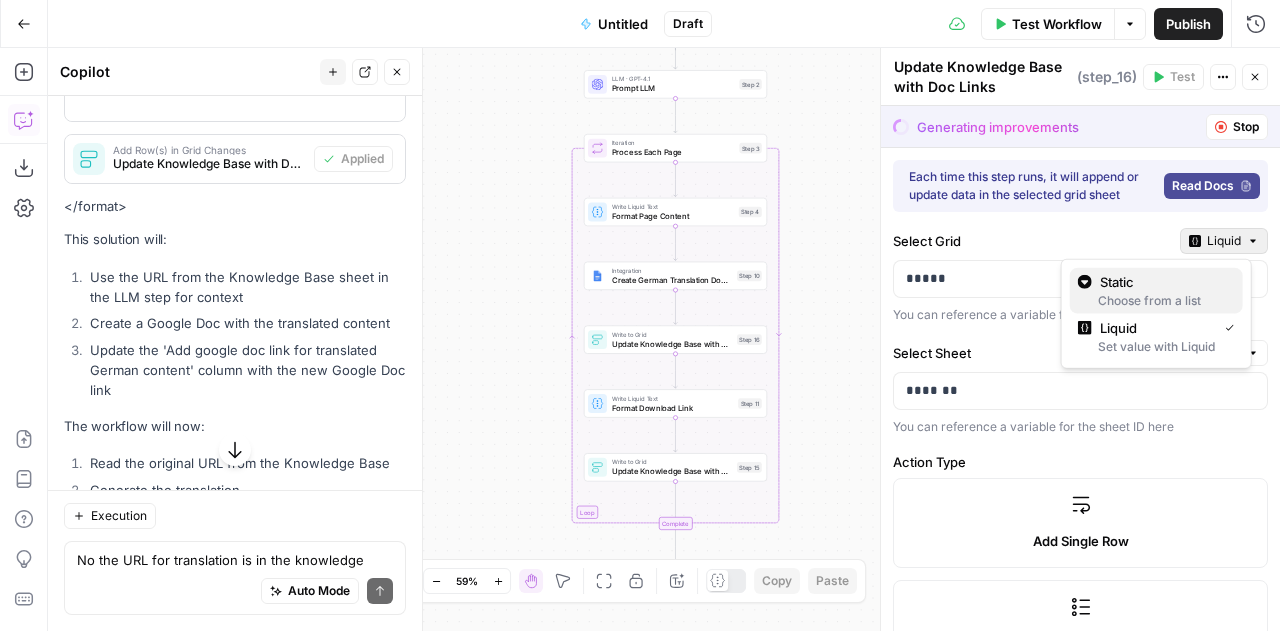 click on "Static" at bounding box center (1163, 282) 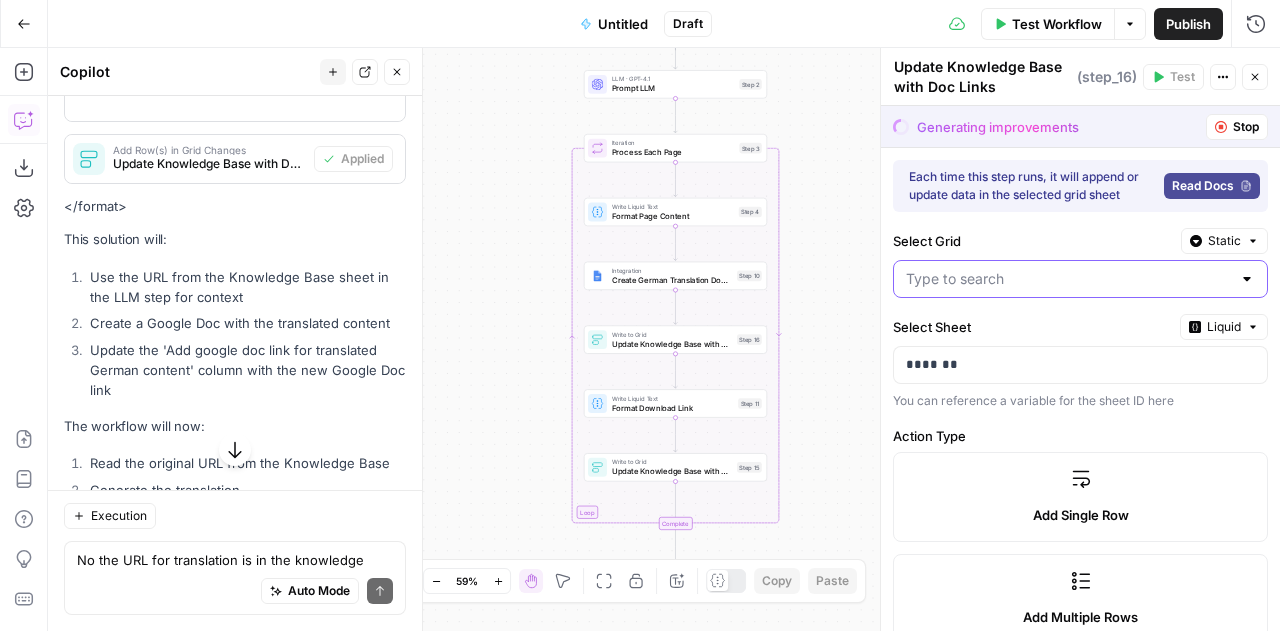 click on "Select Grid" at bounding box center [1068, 279] 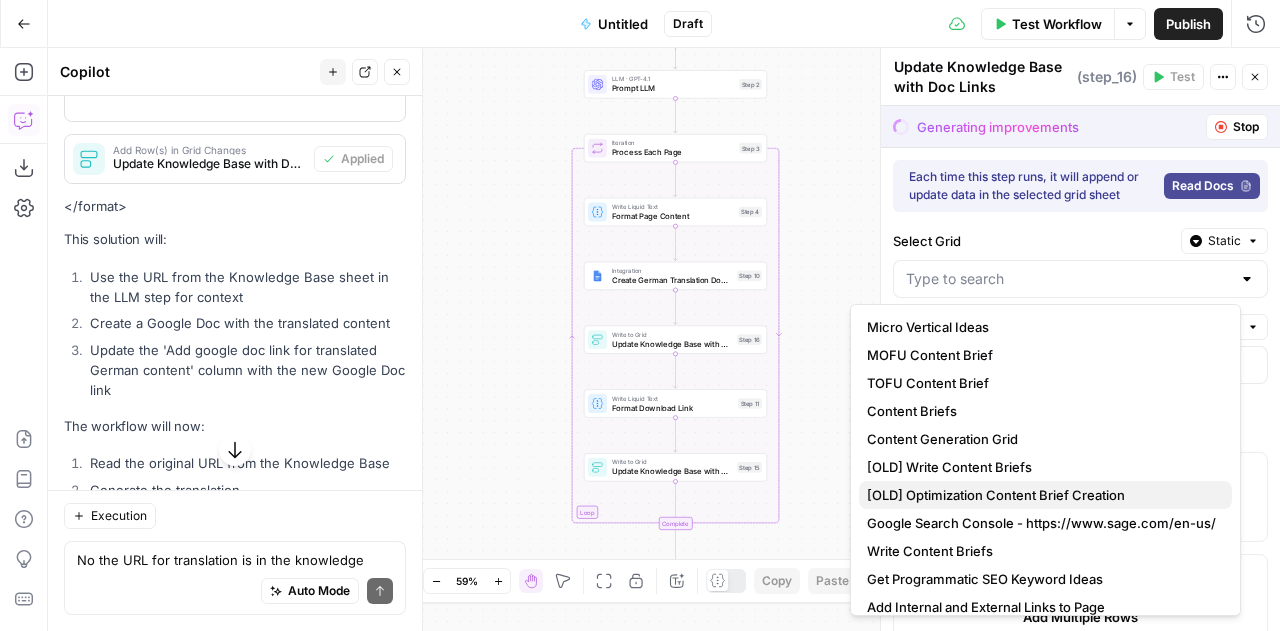 scroll, scrollTop: 14, scrollLeft: 0, axis: vertical 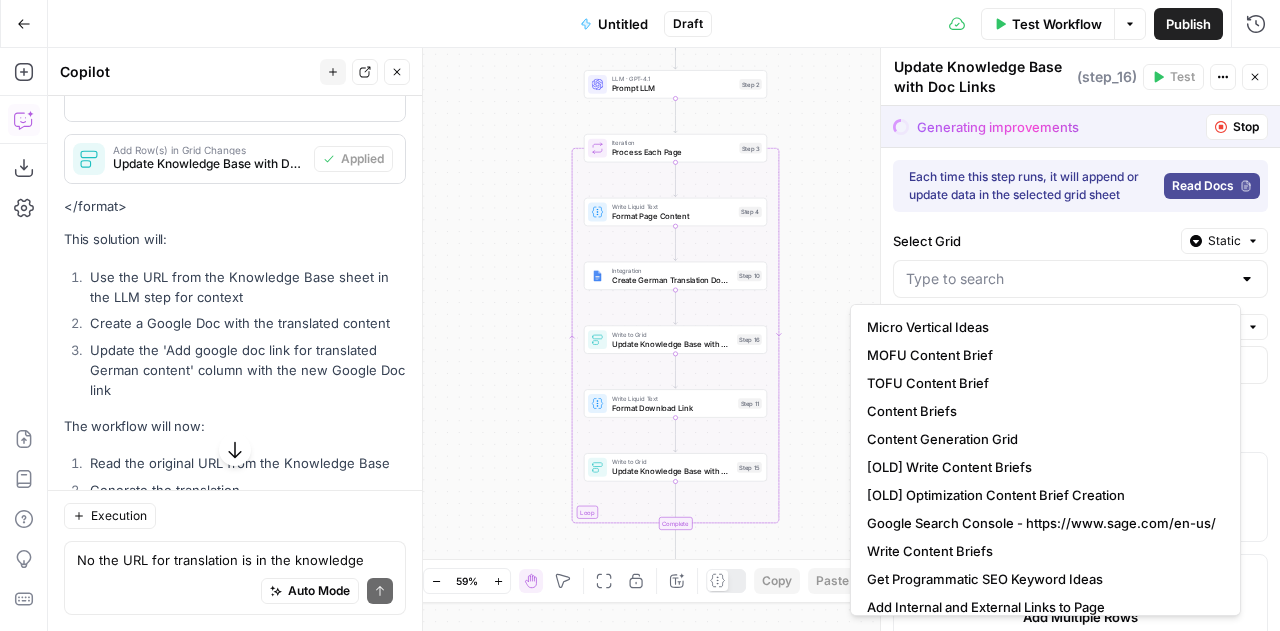 click at bounding box center [1247, 279] 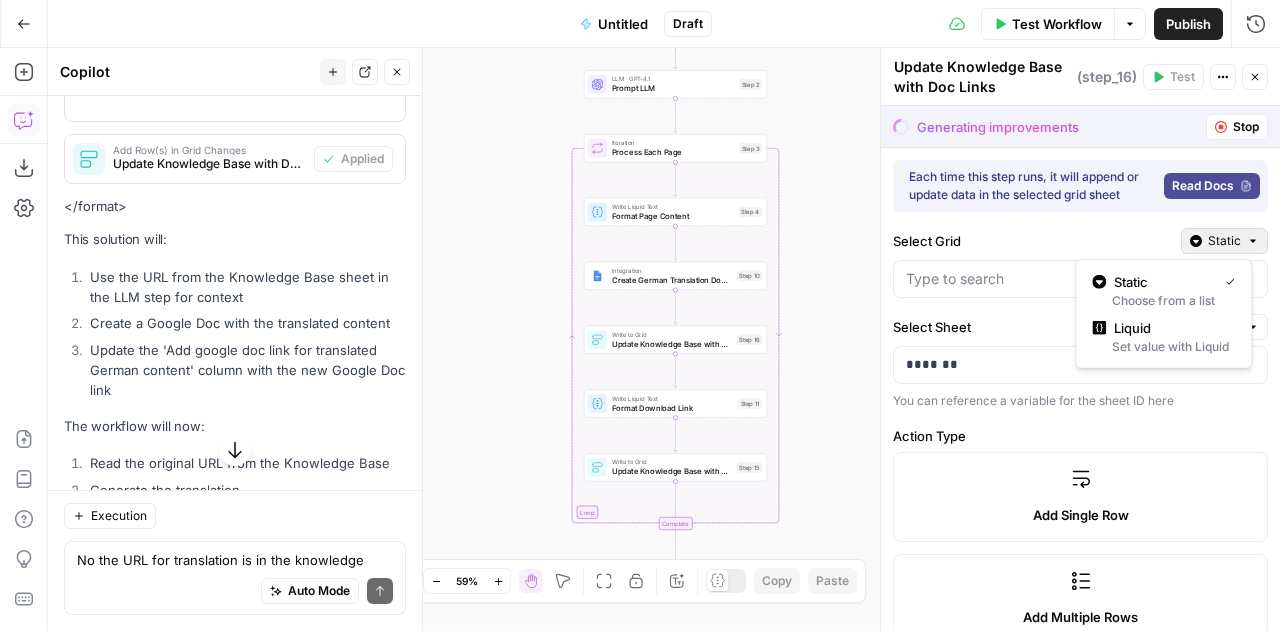 click 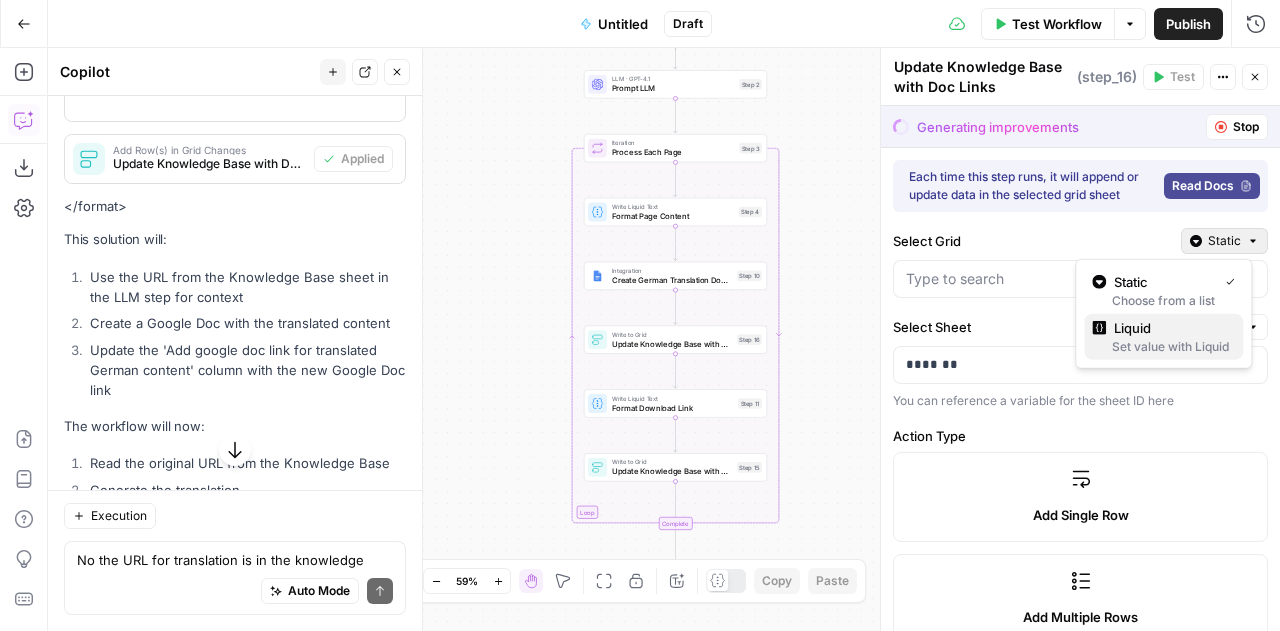 click on "Liquid" at bounding box center [1170, 328] 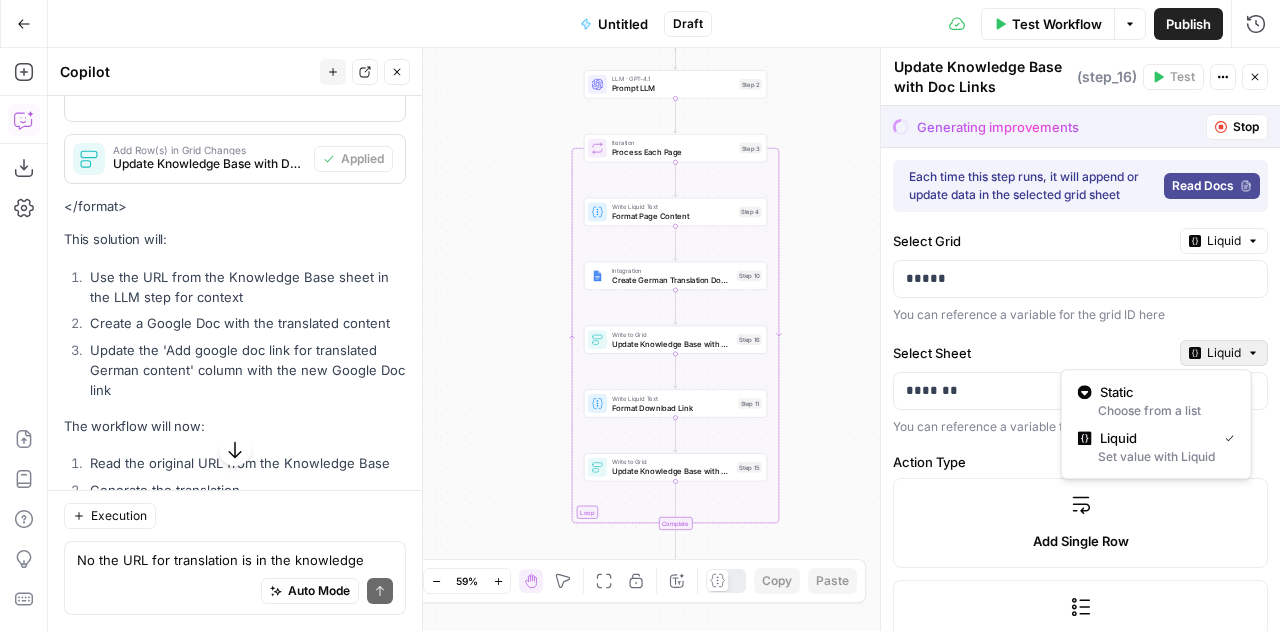 click on "Liquid" at bounding box center [1224, 353] 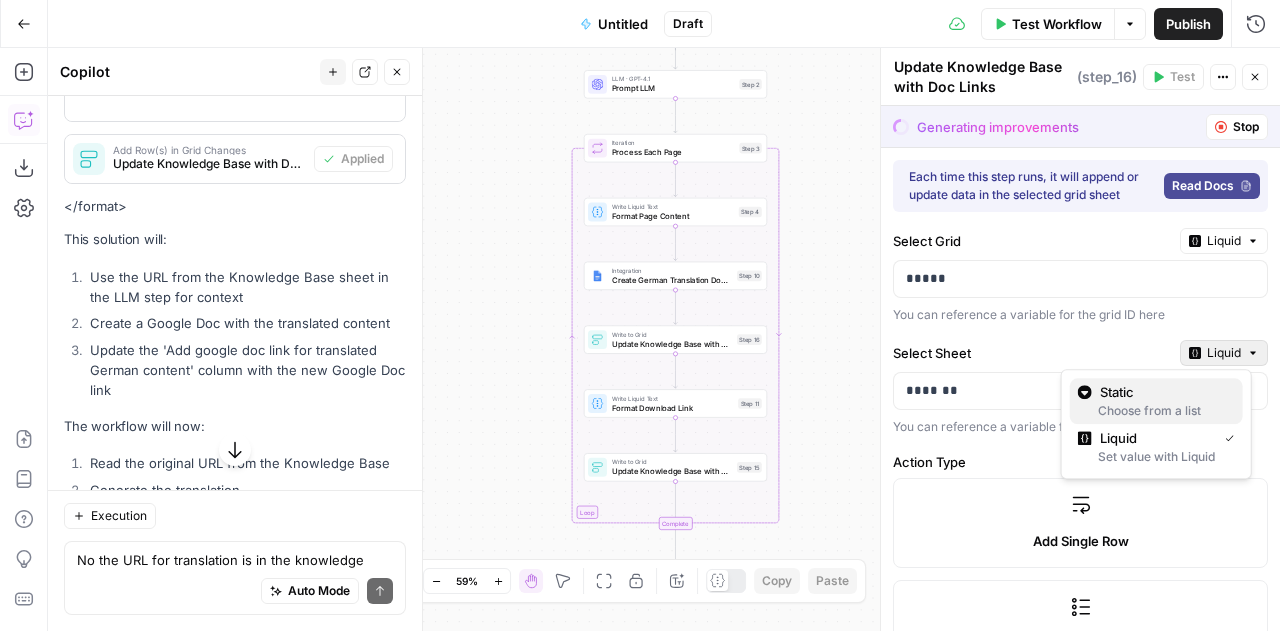click on "Static" at bounding box center (1163, 392) 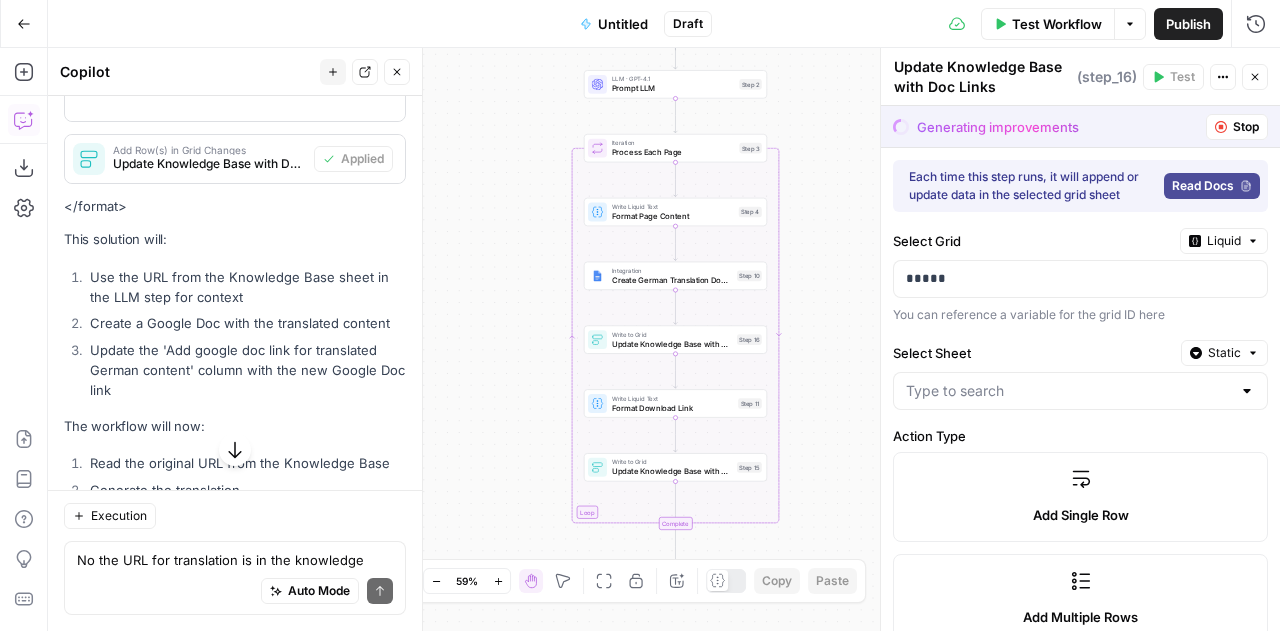 click at bounding box center [1247, 391] 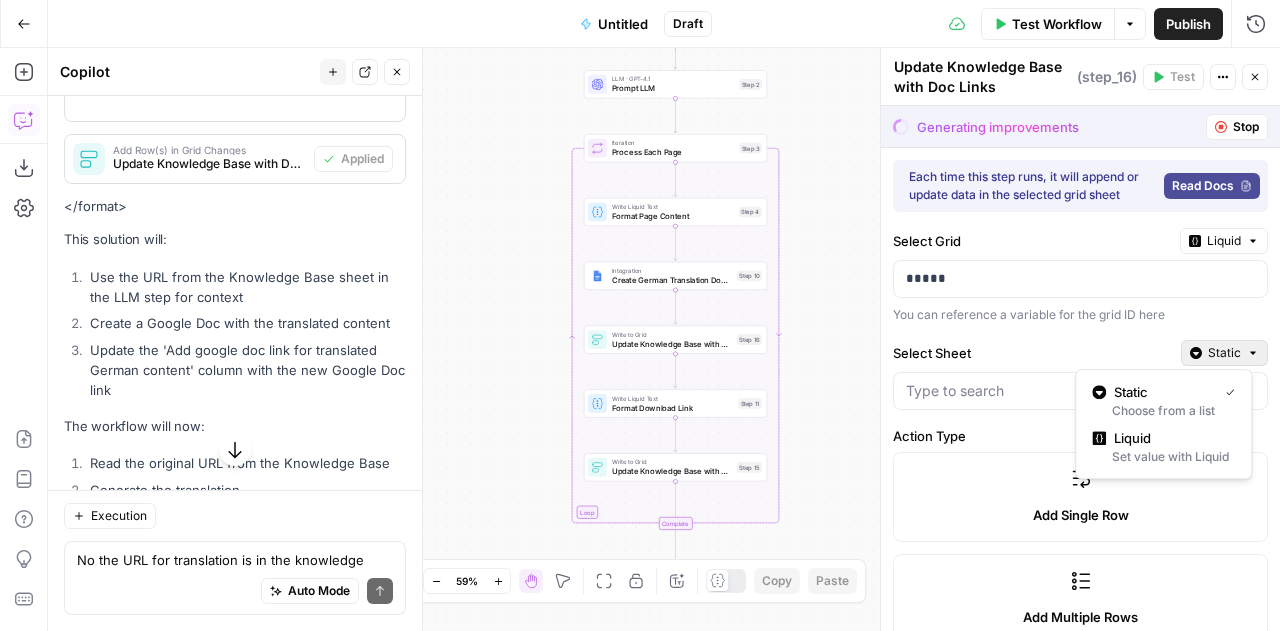 click on "Static" at bounding box center (1224, 353) 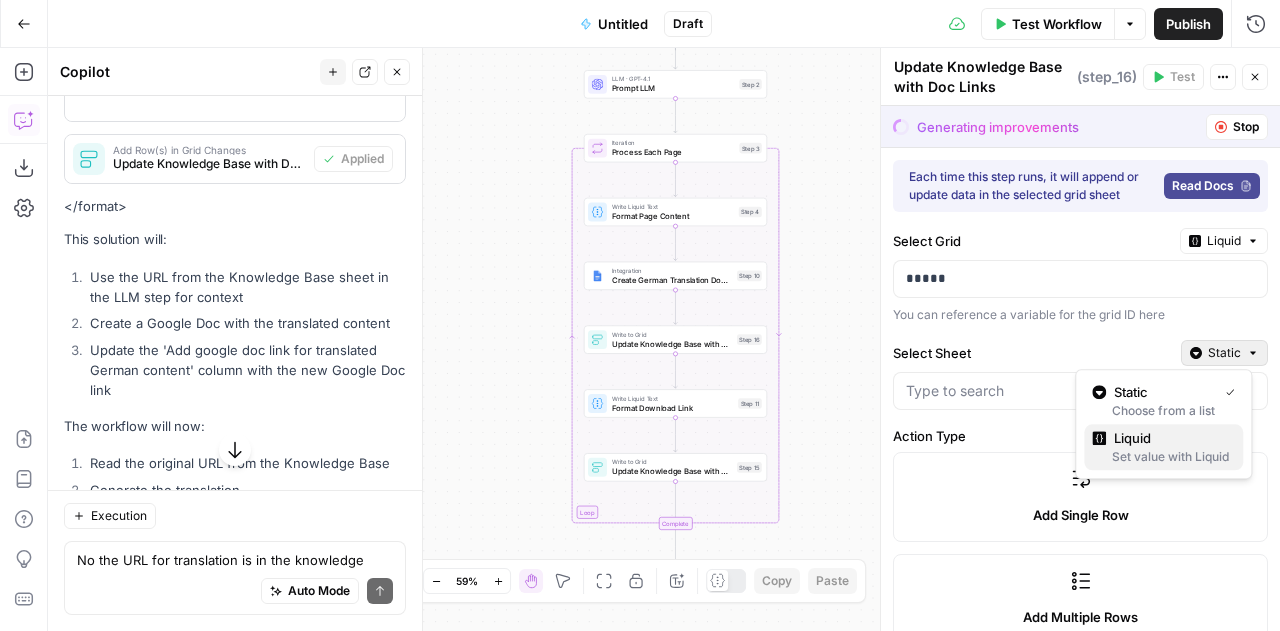 click on "Liquid" at bounding box center [1170, 438] 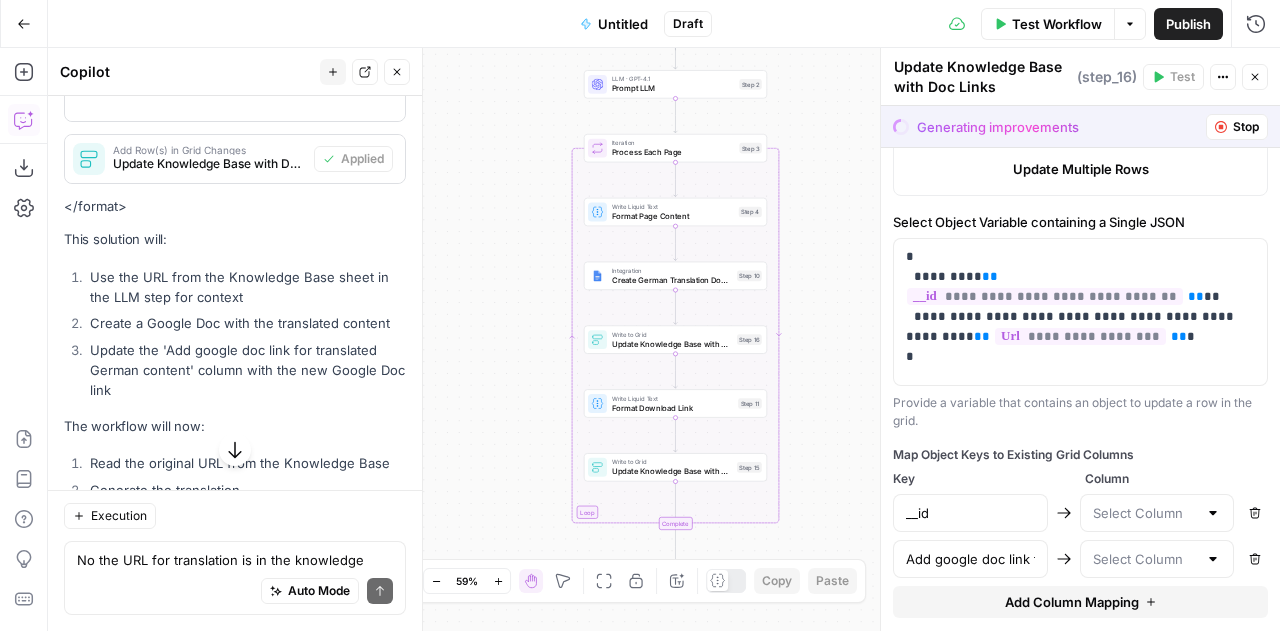 scroll, scrollTop: 716, scrollLeft: 0, axis: vertical 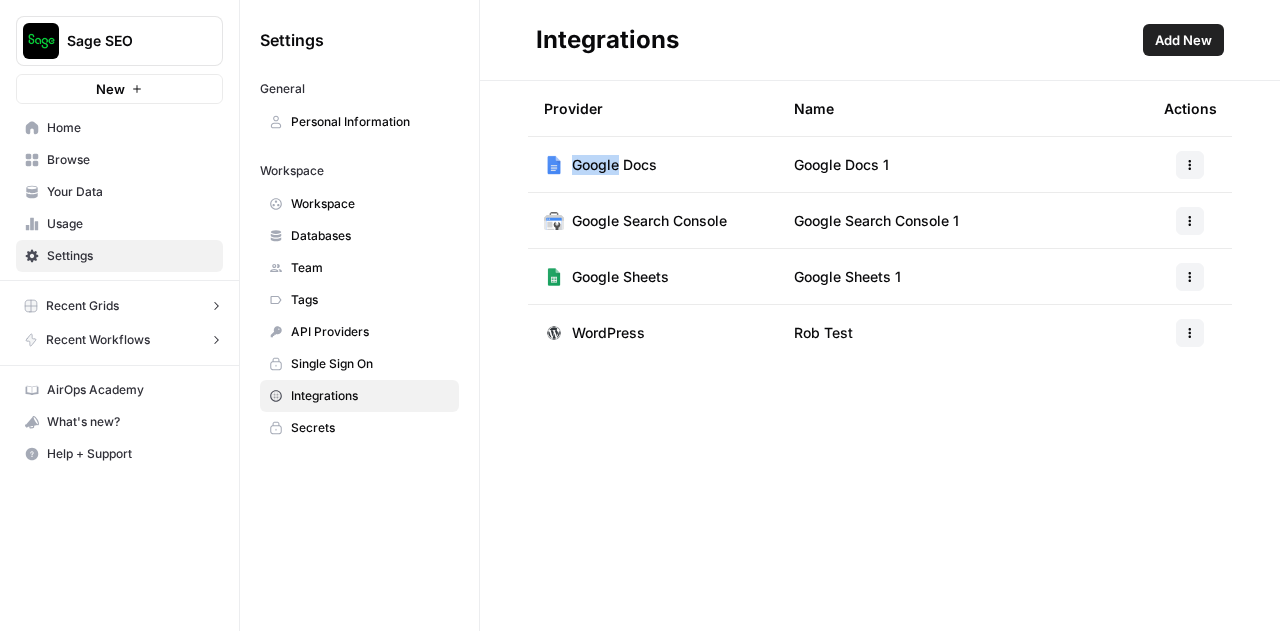 click on "Databases" at bounding box center [370, 236] 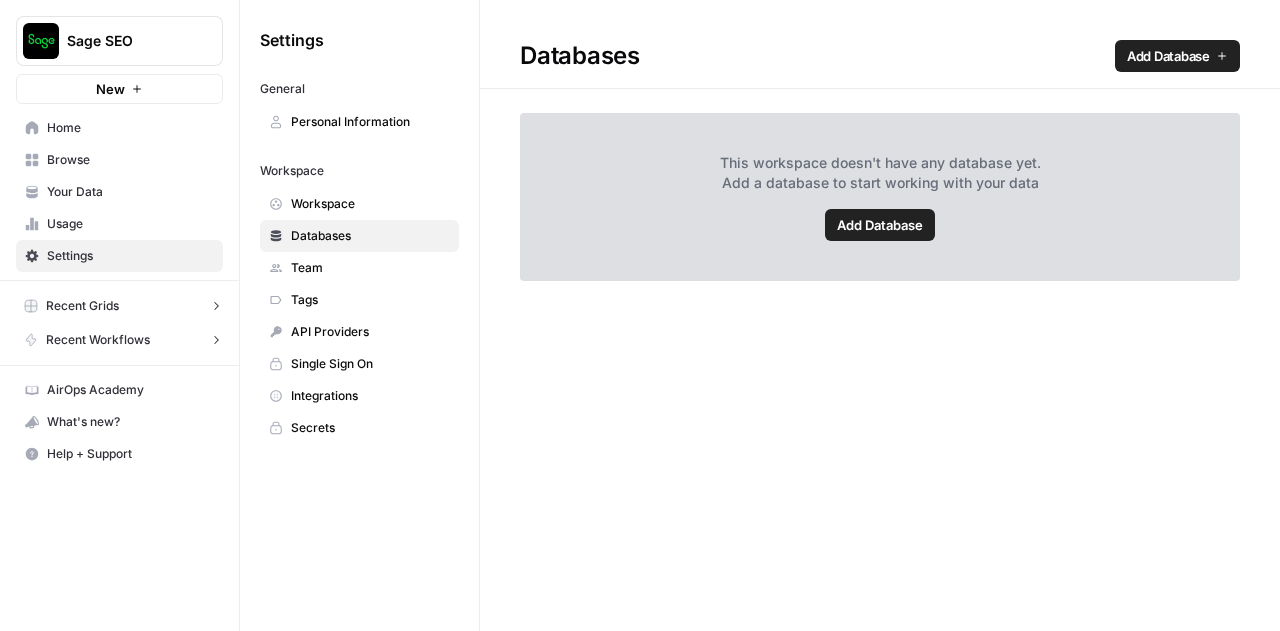 click on "Workspace" at bounding box center [370, 204] 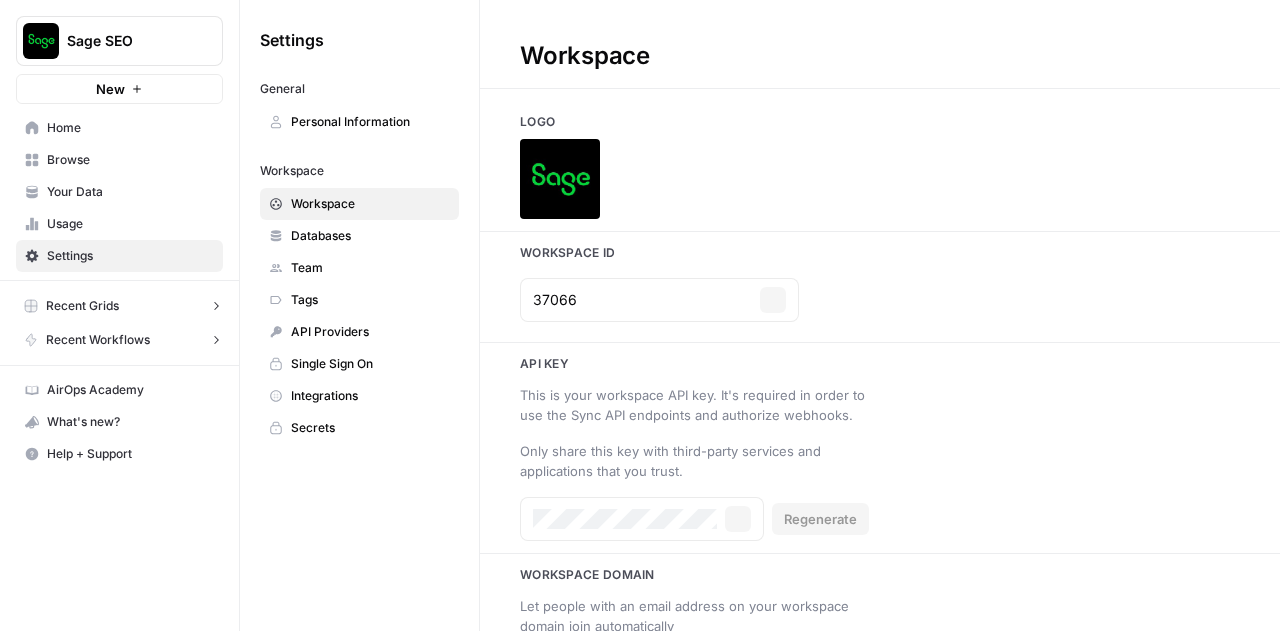 type on "www.sage.com" 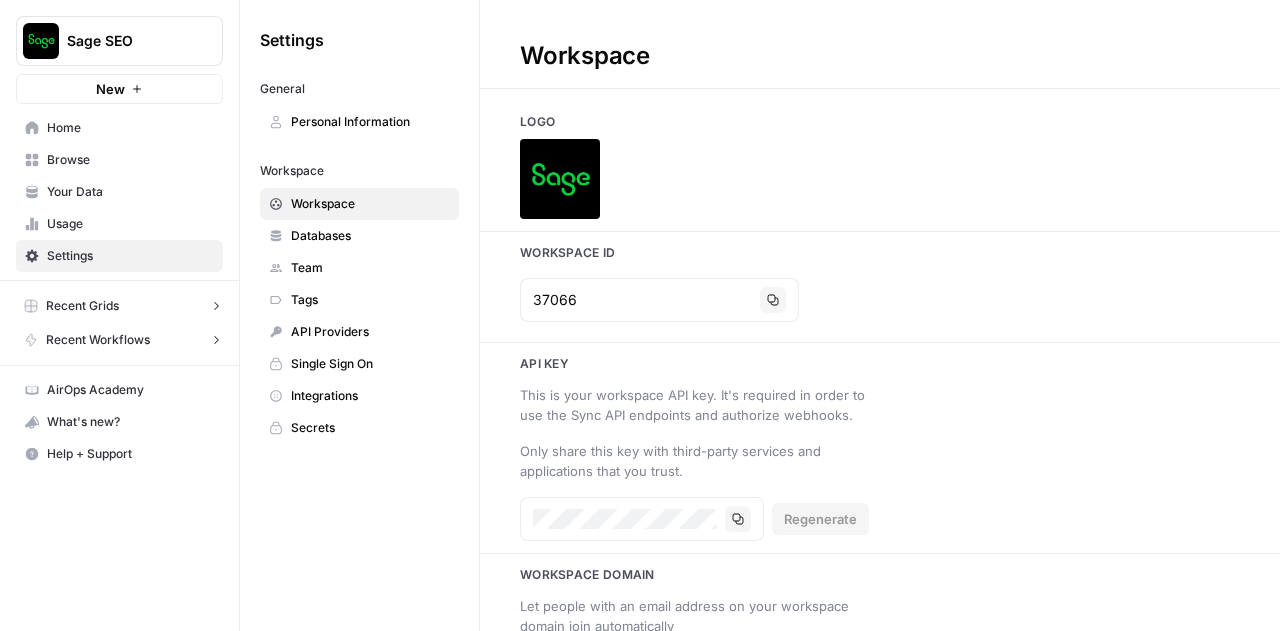 click on "Databases" at bounding box center (370, 236) 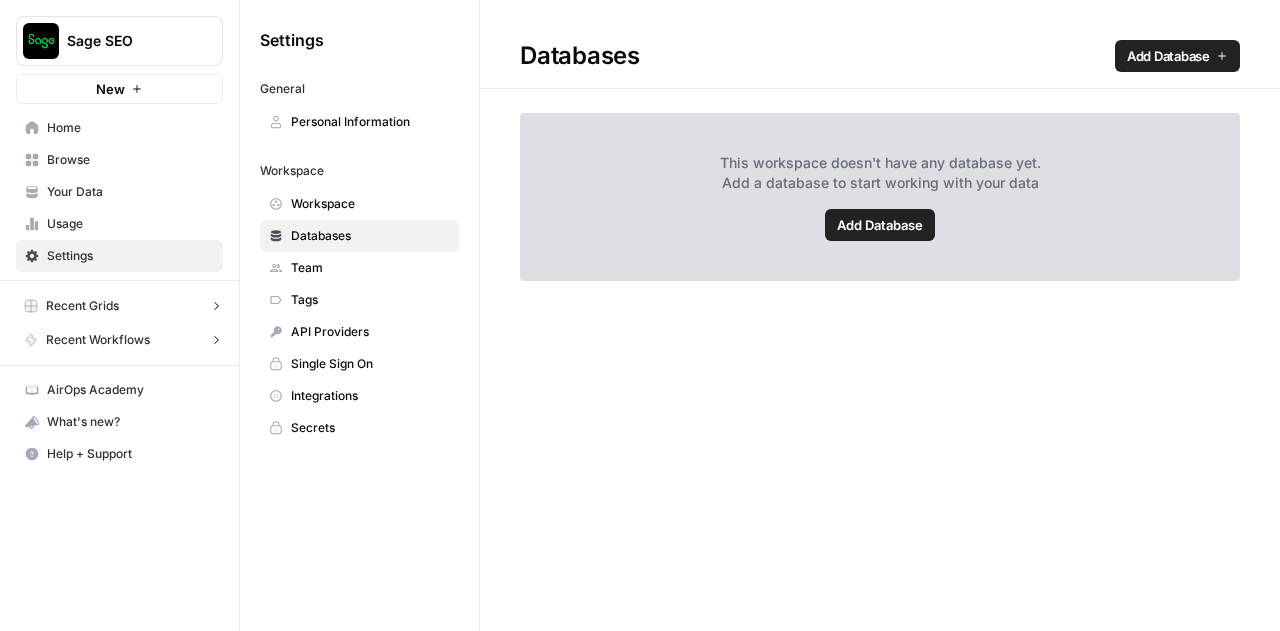 click on "Team" at bounding box center (370, 268) 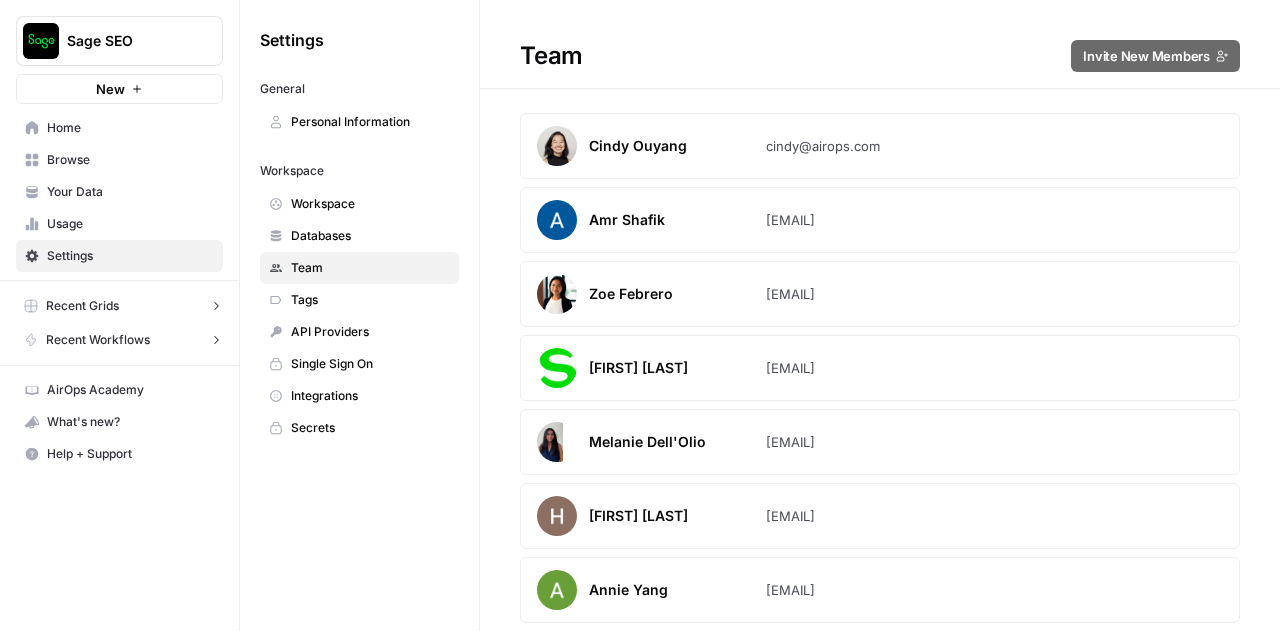 click on "Tags" at bounding box center (370, 300) 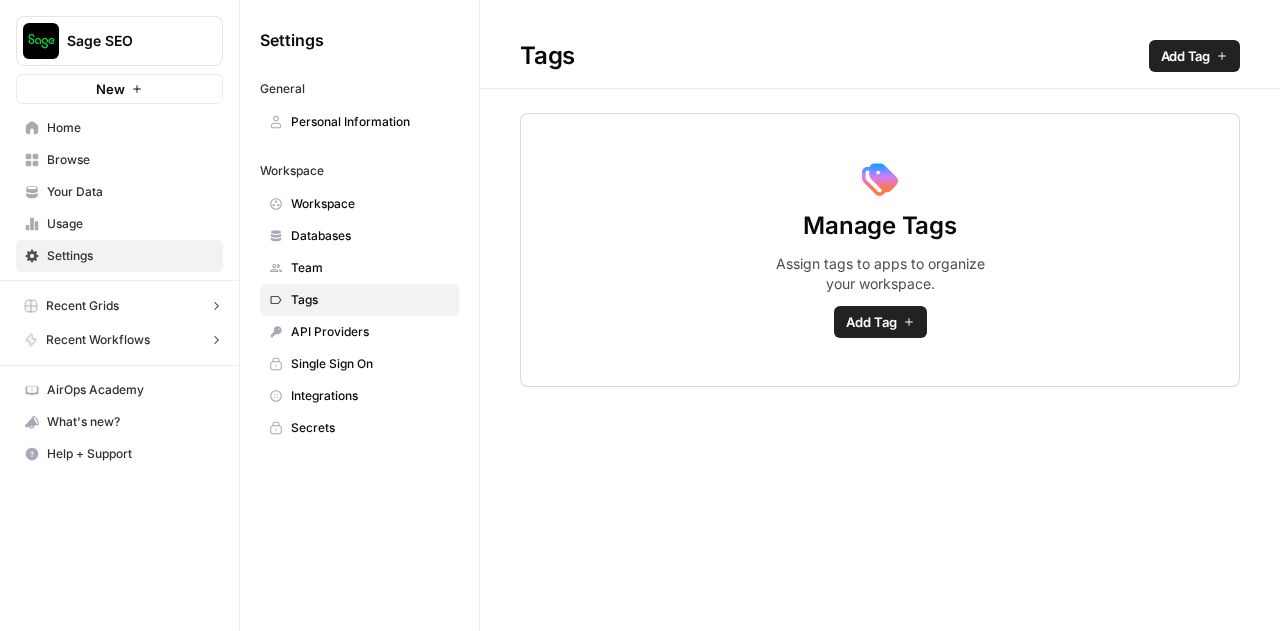 click on "Single Sign On" at bounding box center [370, 364] 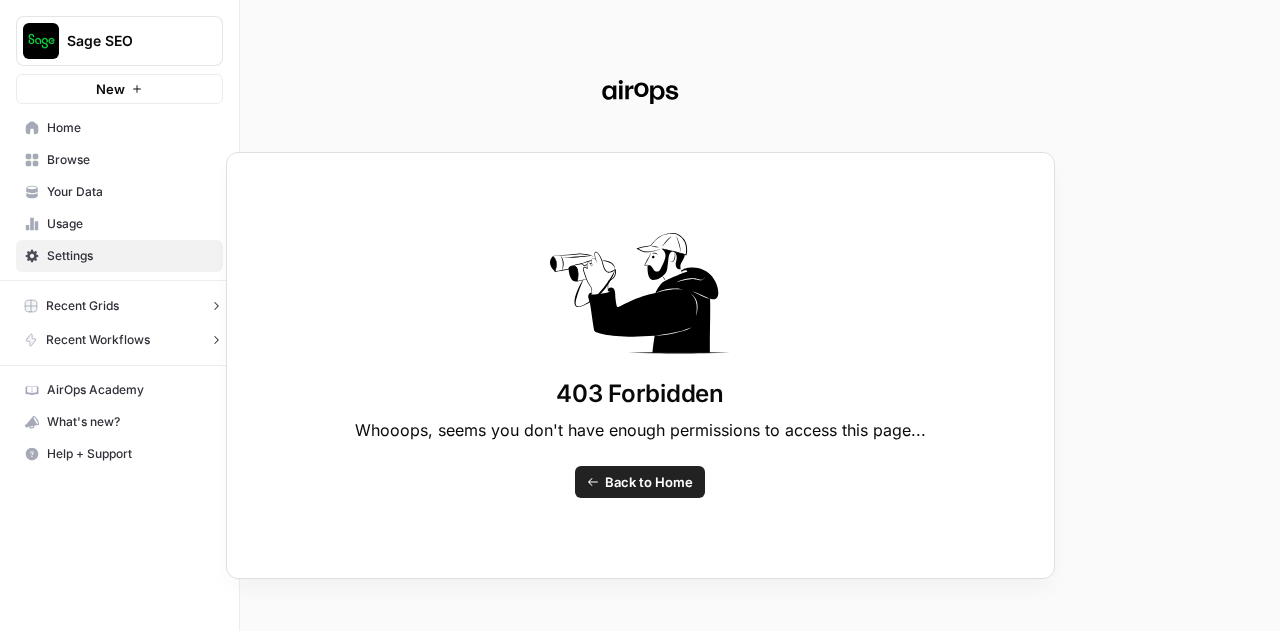 click on "Back to Home" at bounding box center (640, 482) 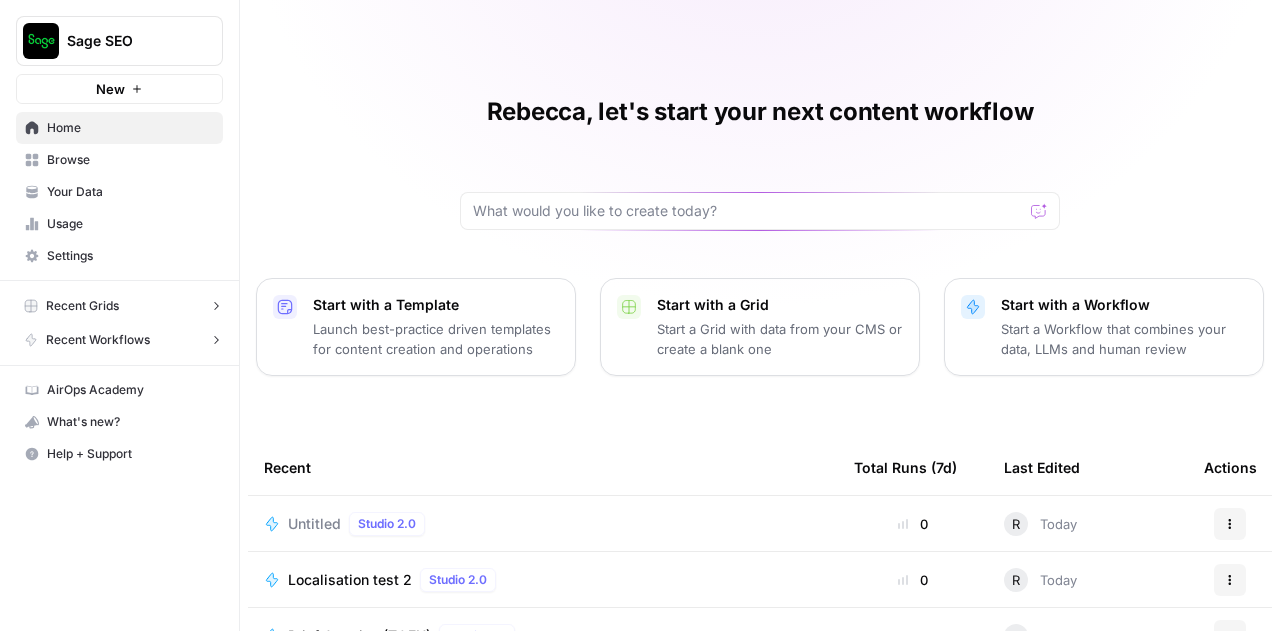 click on "Settings" at bounding box center [130, 256] 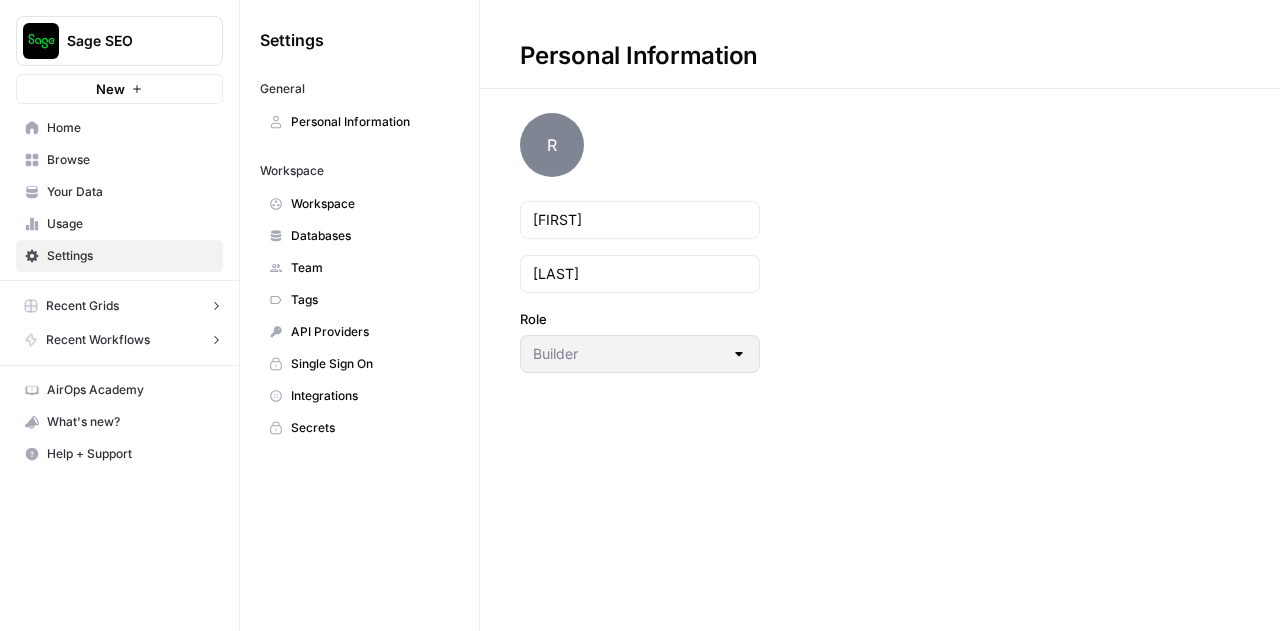 click on "Integrations" at bounding box center (370, 396) 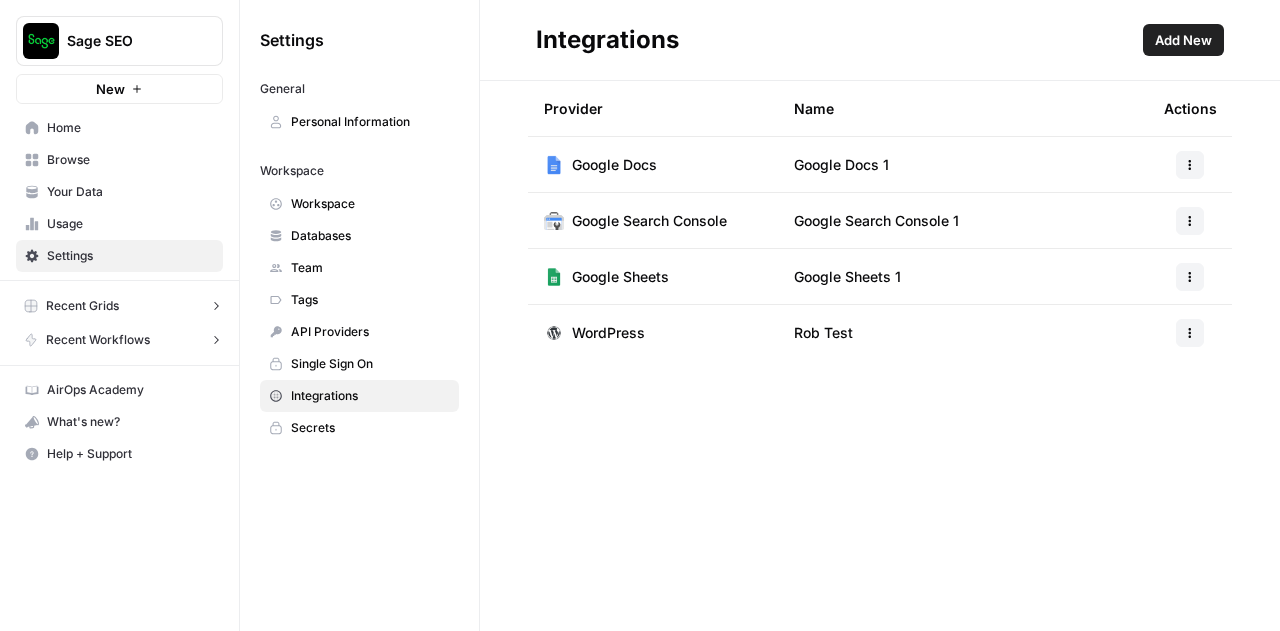 click on "Add New" at bounding box center [1183, 40] 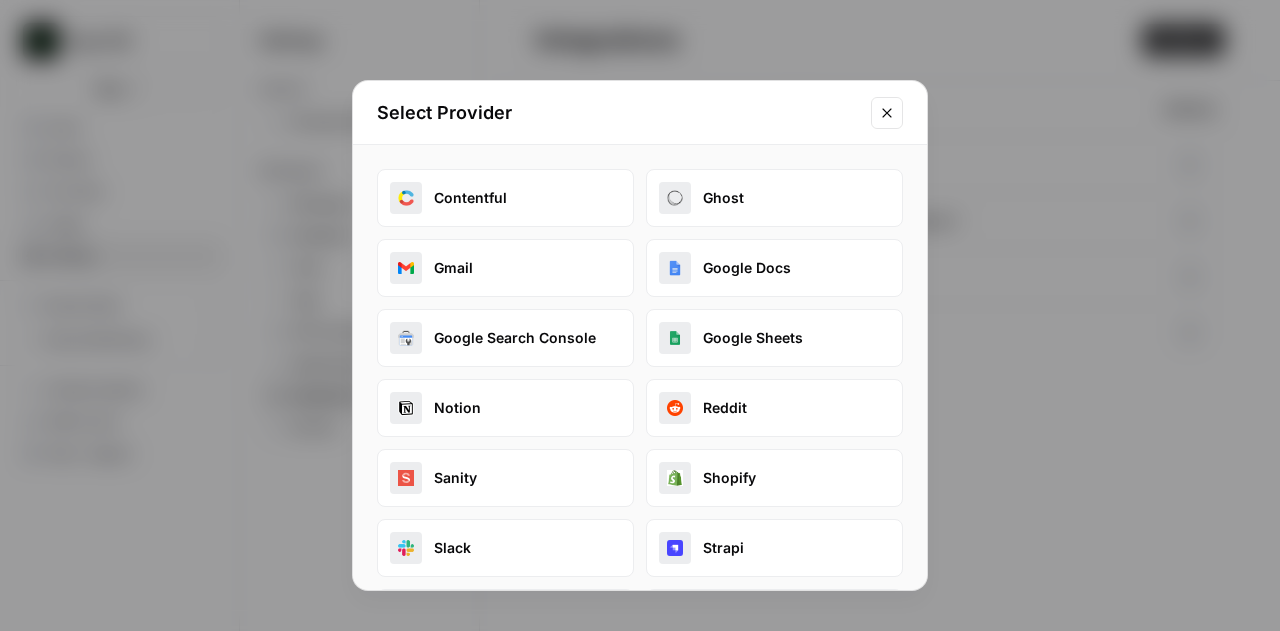 click on "Google Docs" at bounding box center (774, 268) 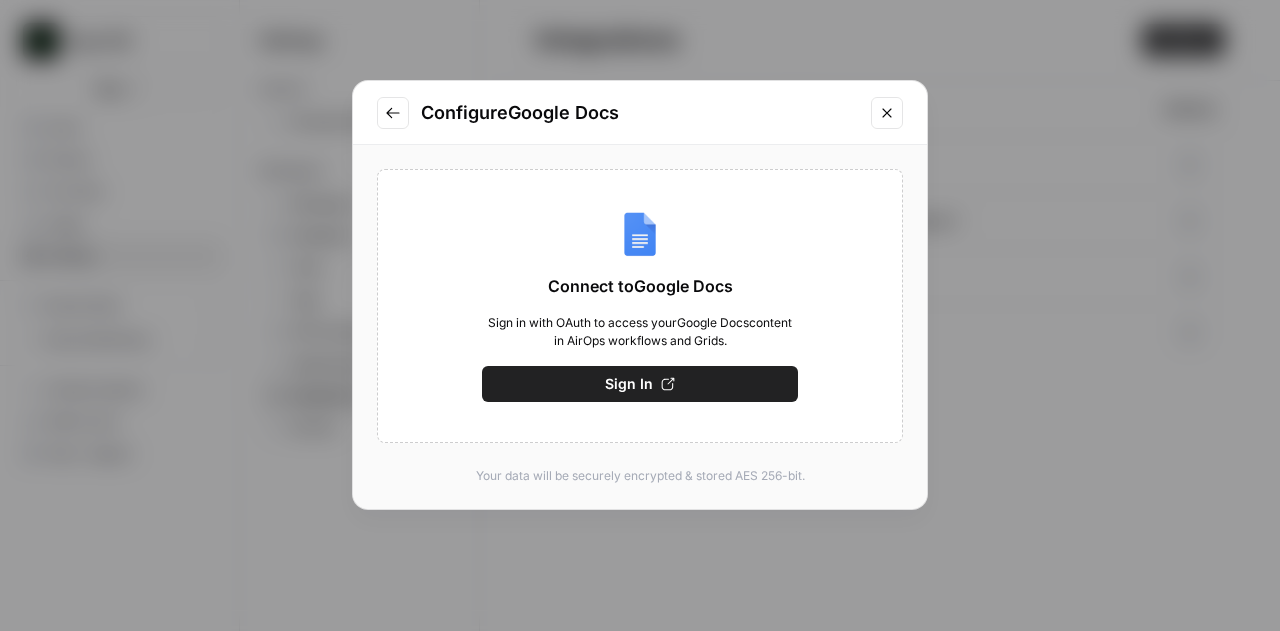 click on "Sign In" at bounding box center (640, 384) 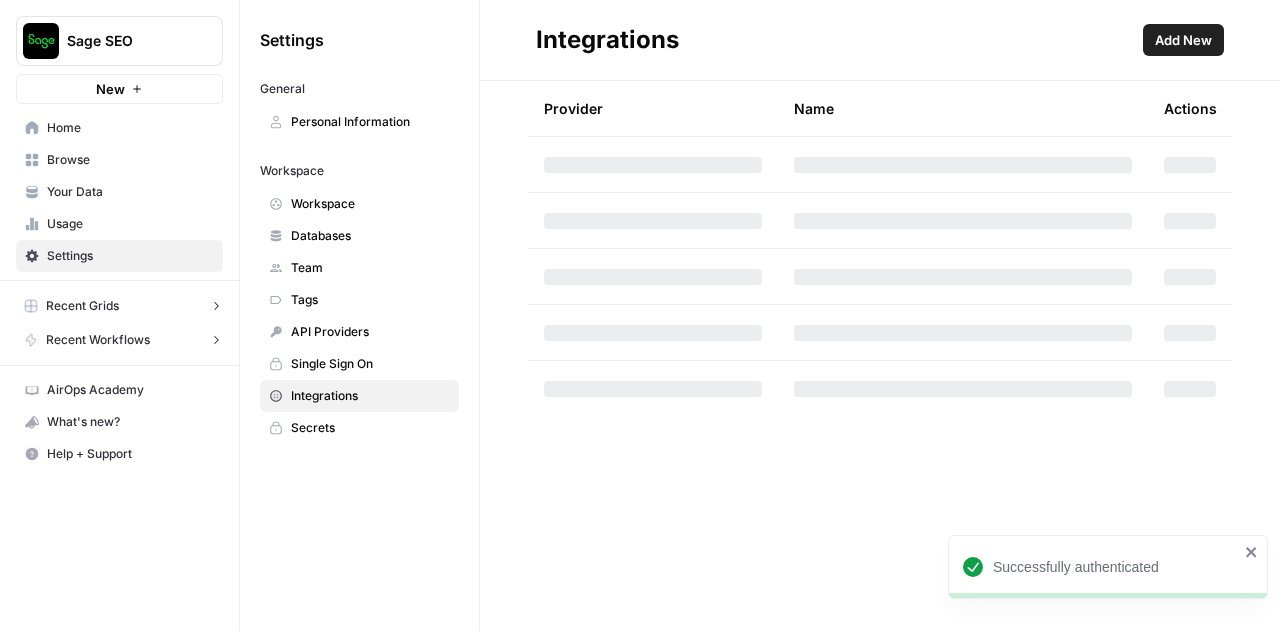scroll, scrollTop: 0, scrollLeft: 0, axis: both 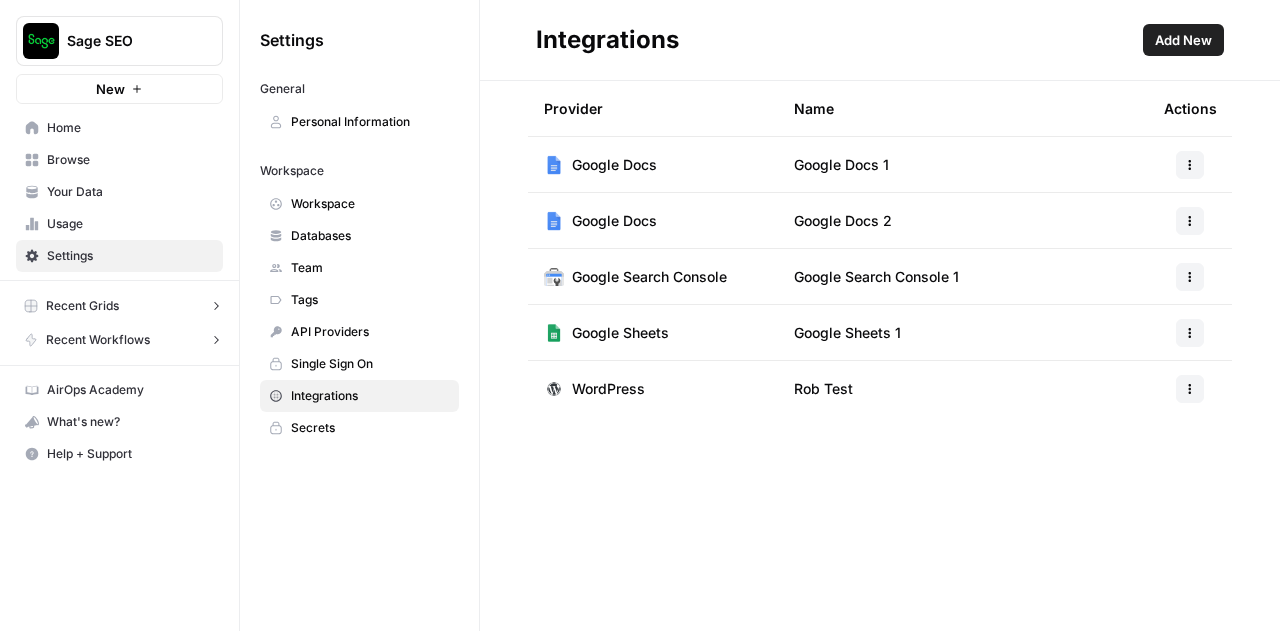 click on "Browse" at bounding box center [130, 160] 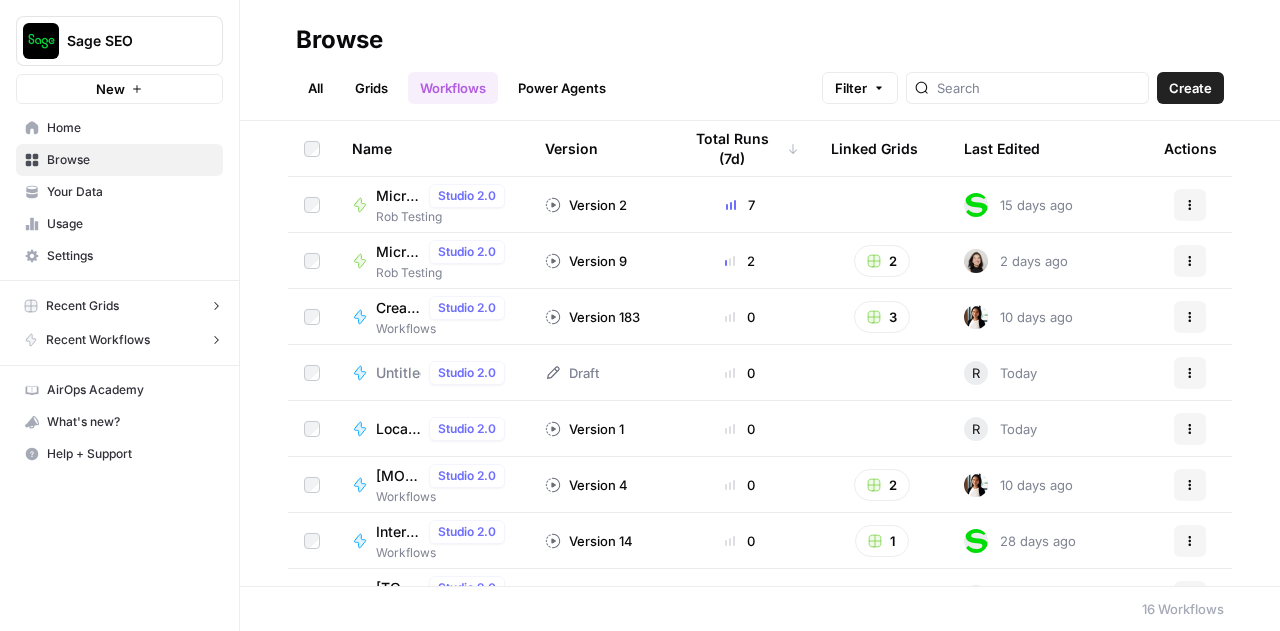 click on "Home" at bounding box center [130, 128] 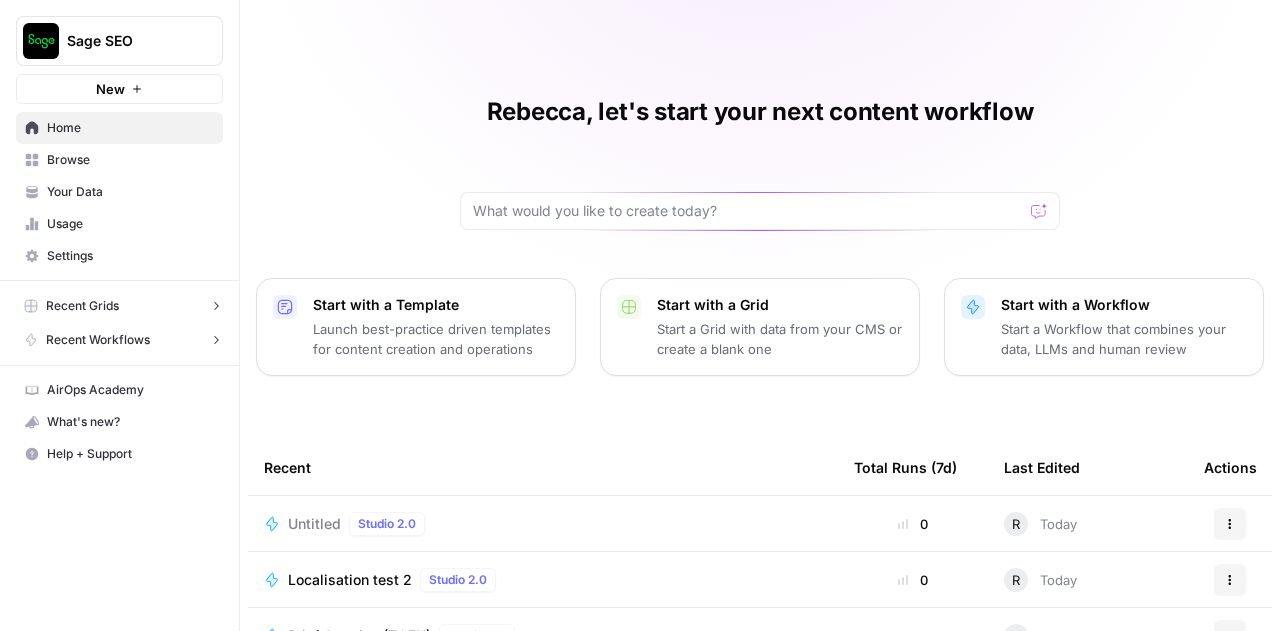click on "Settings" at bounding box center [130, 256] 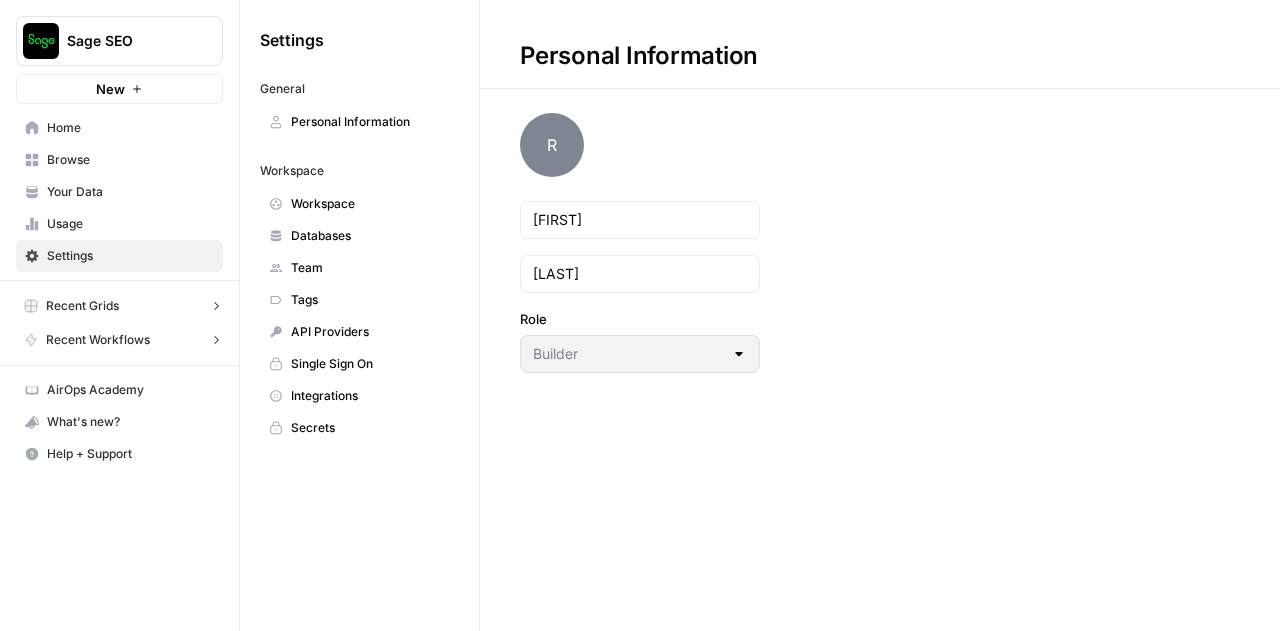 click on "Your Data" at bounding box center [130, 192] 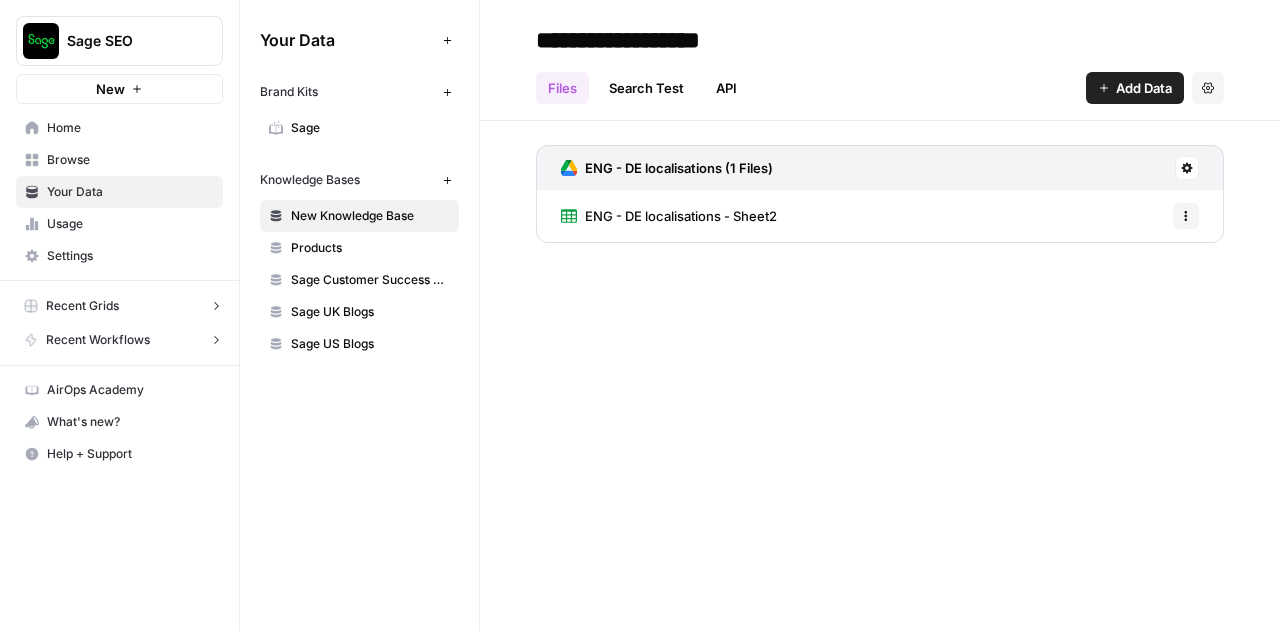 click on "ENG - DE localisations - Sheet2" at bounding box center [681, 216] 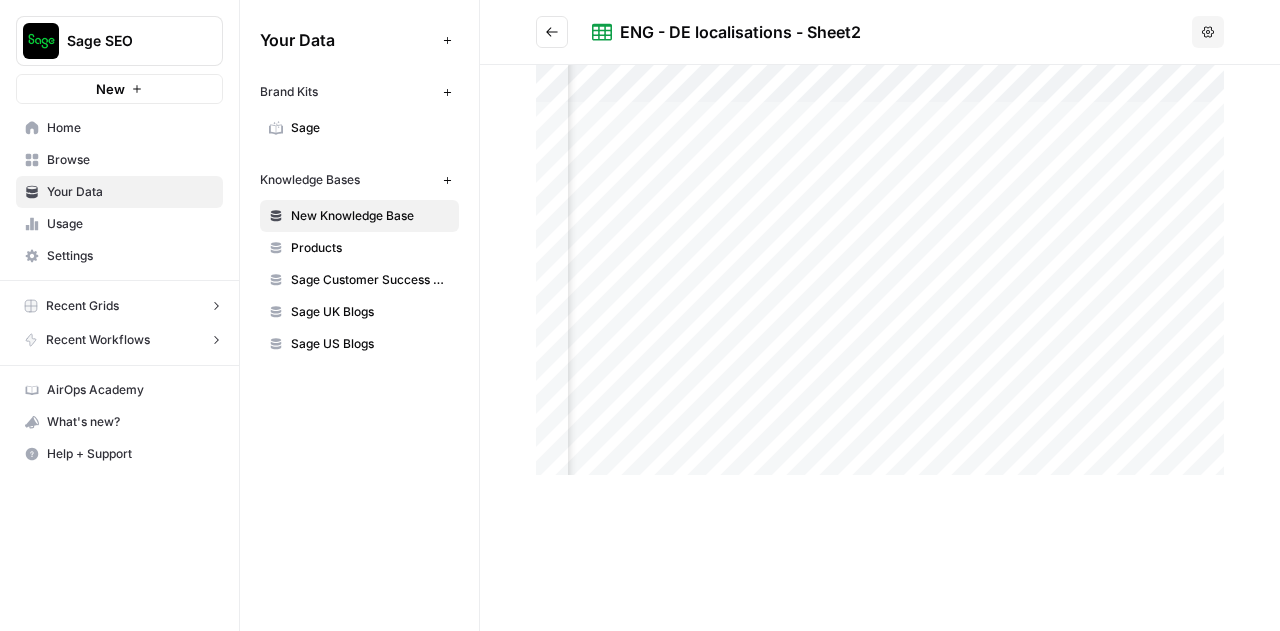 scroll, scrollTop: 0, scrollLeft: 2741, axis: horizontal 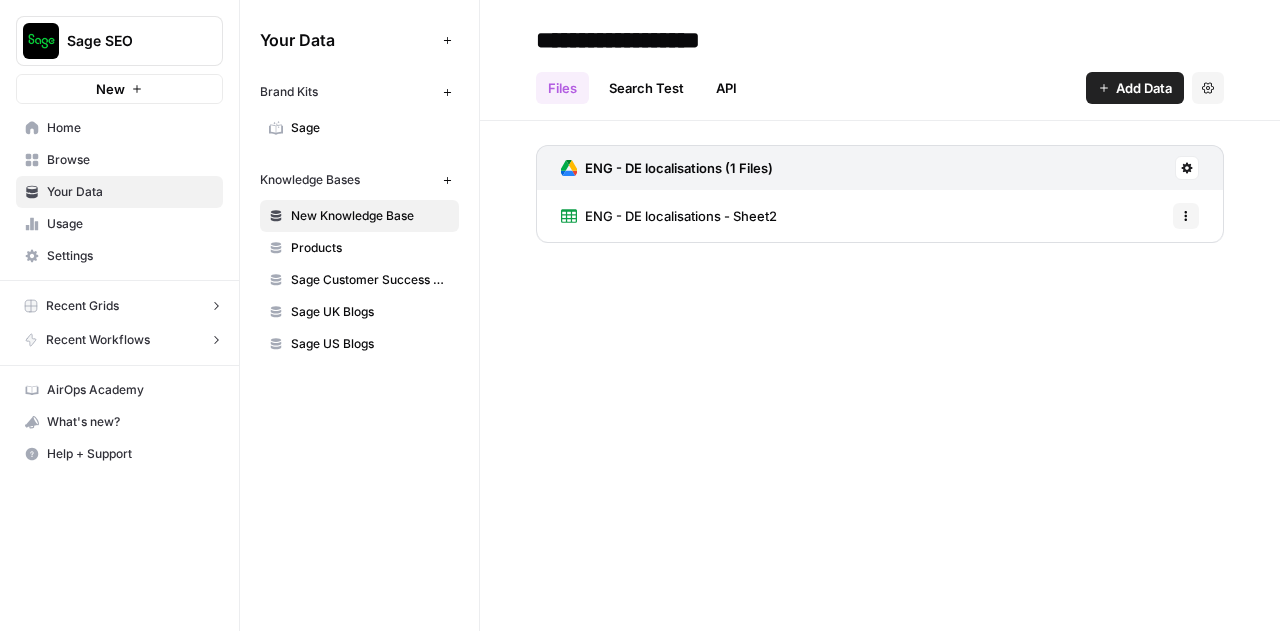 click on "**********" at bounding box center [688, 40] 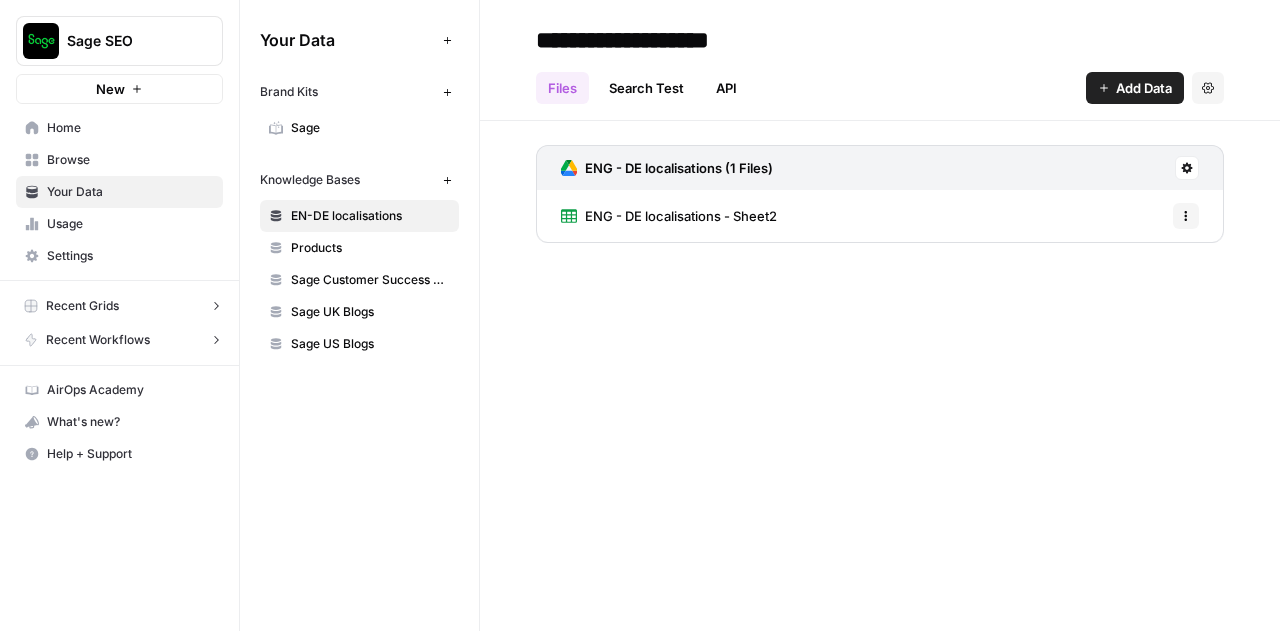 click on "**********" at bounding box center (688, 40) 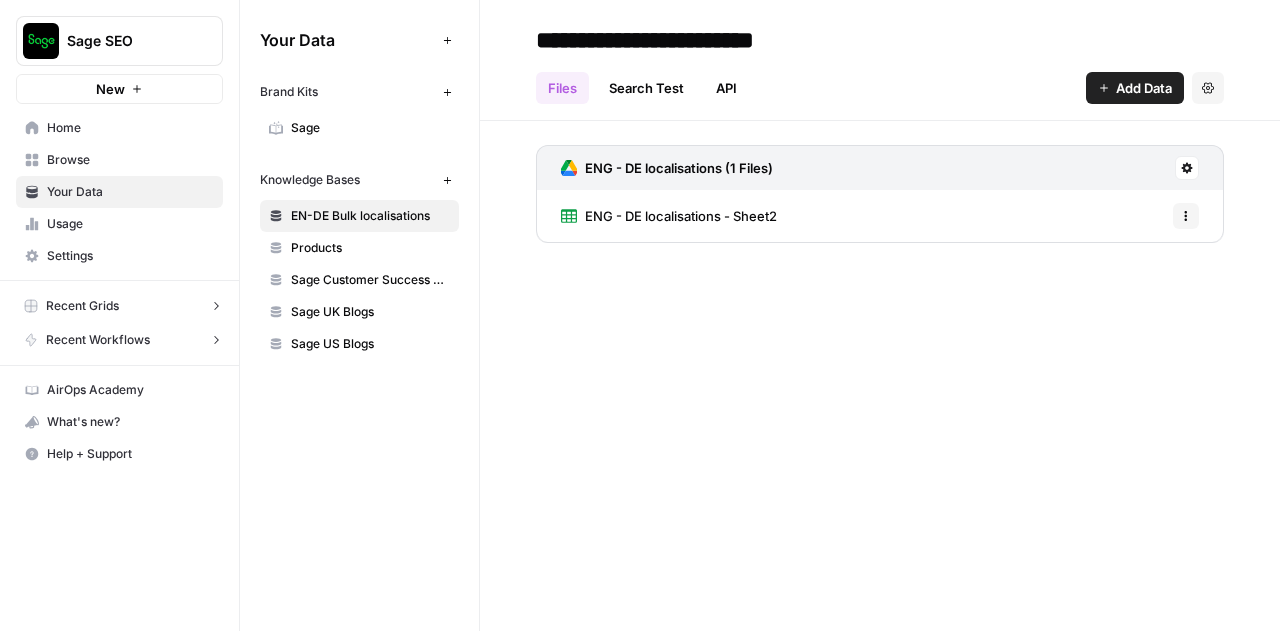 type on "**********" 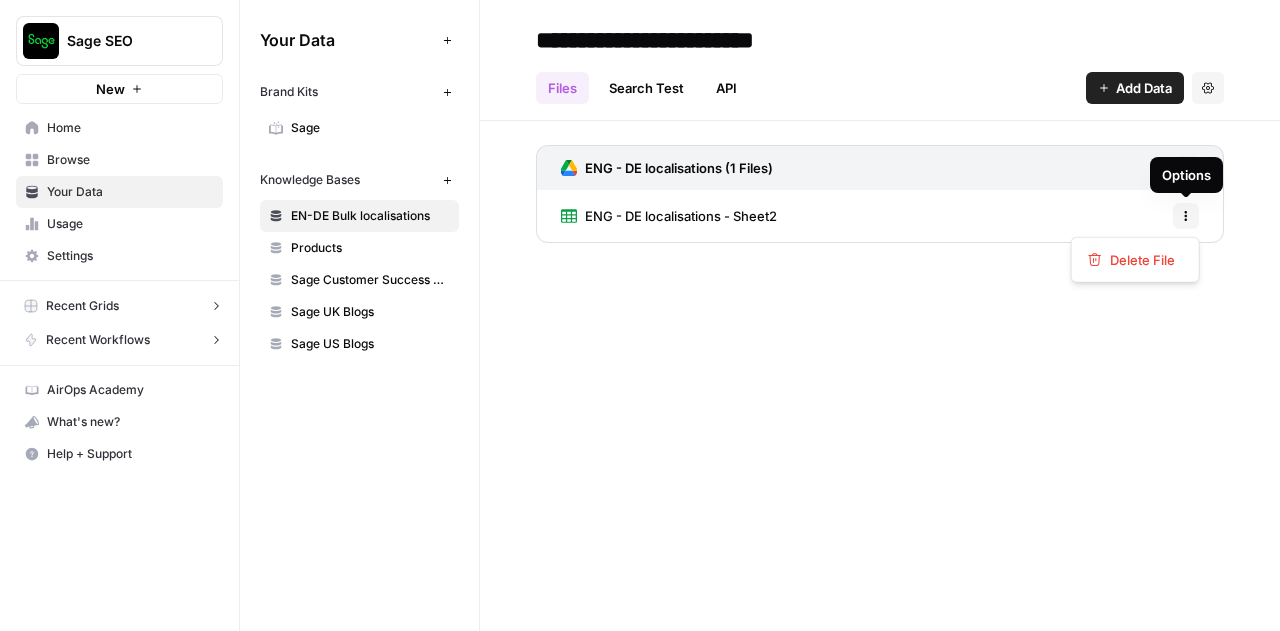 click 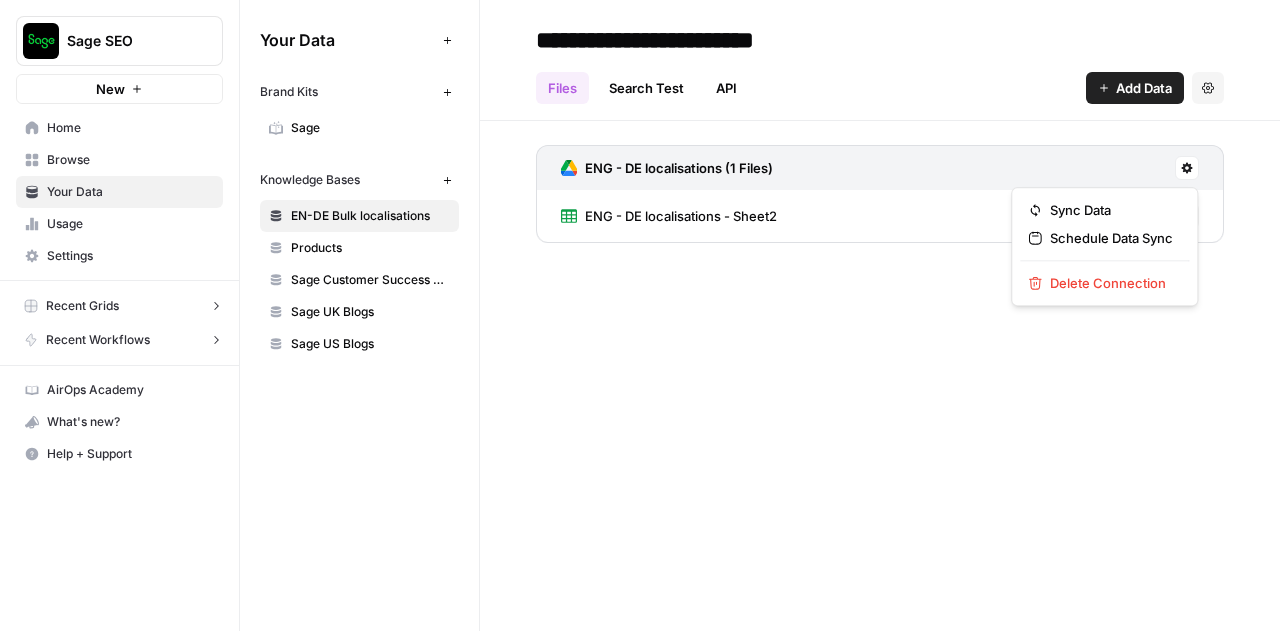 click on "**********" at bounding box center (640, 315) 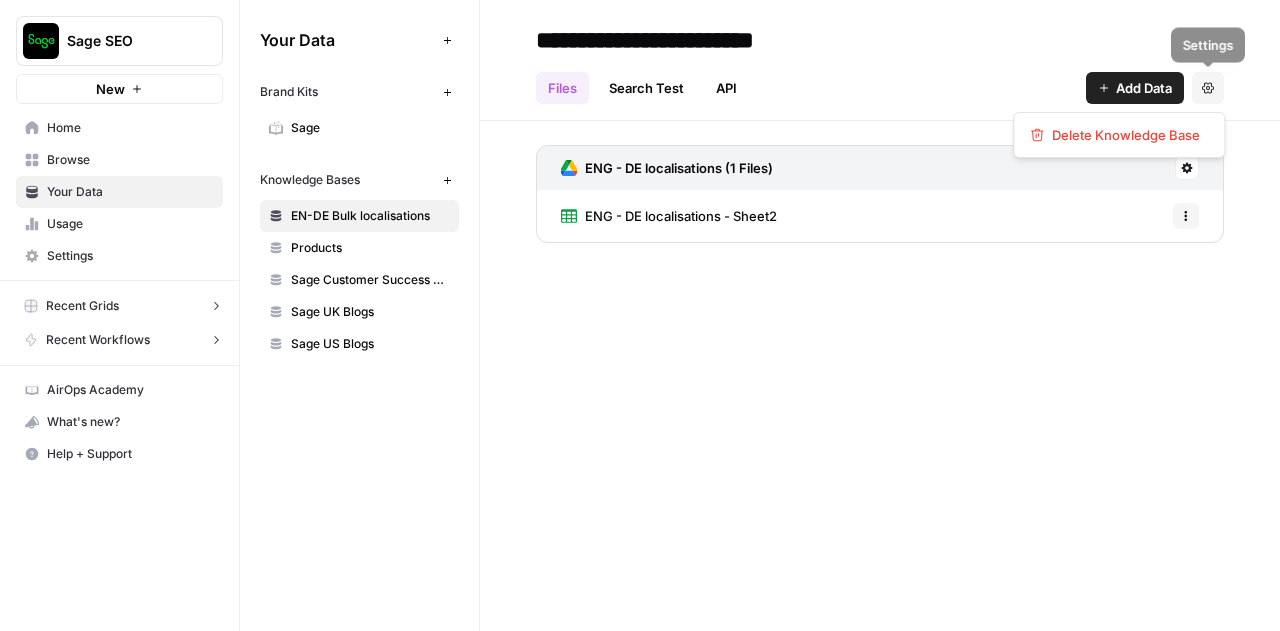 click 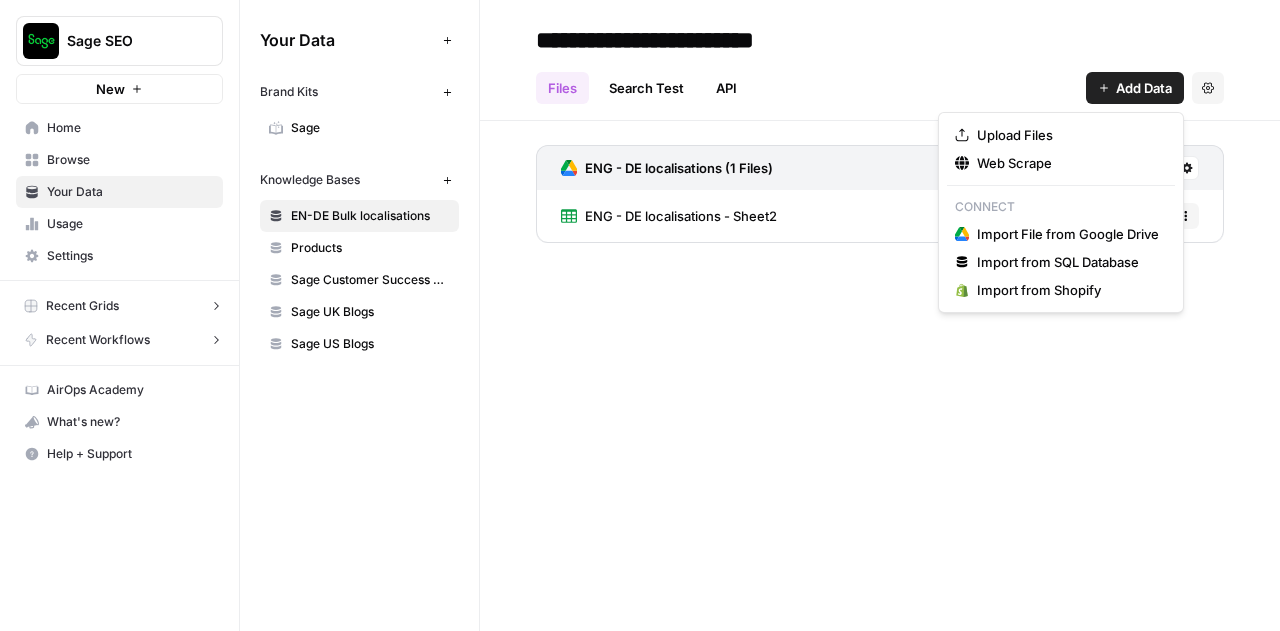 click on "Add Data" at bounding box center (1144, 88) 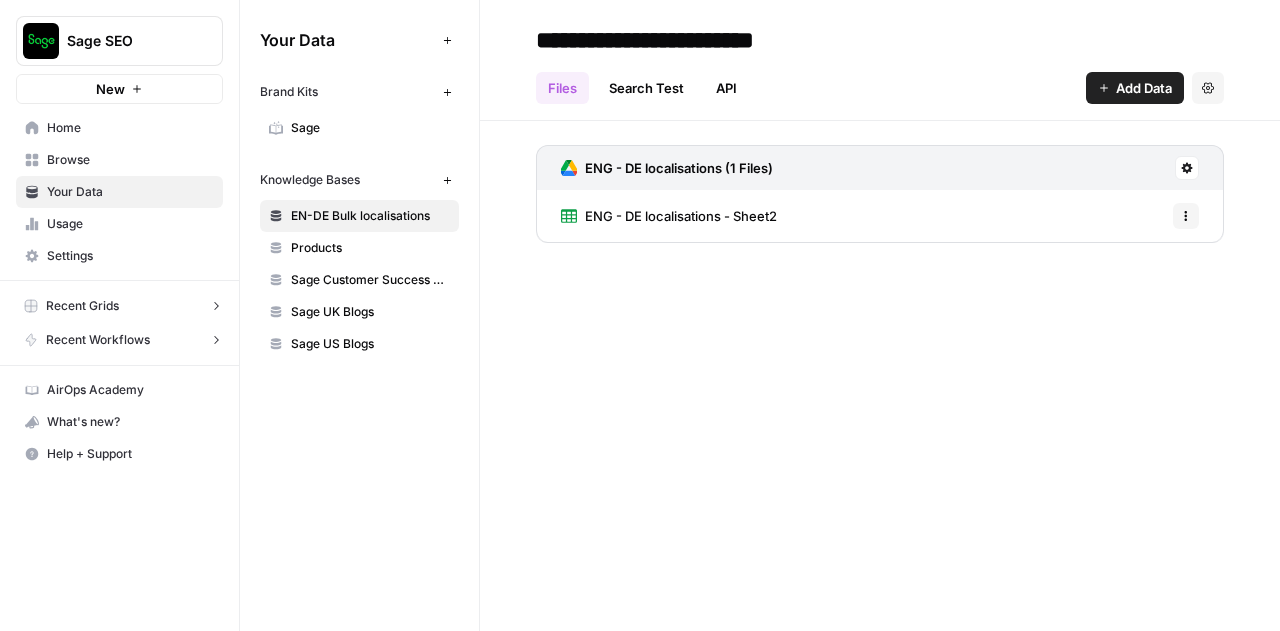 click on "ENG - DE localisations - Sheet2" at bounding box center (669, 216) 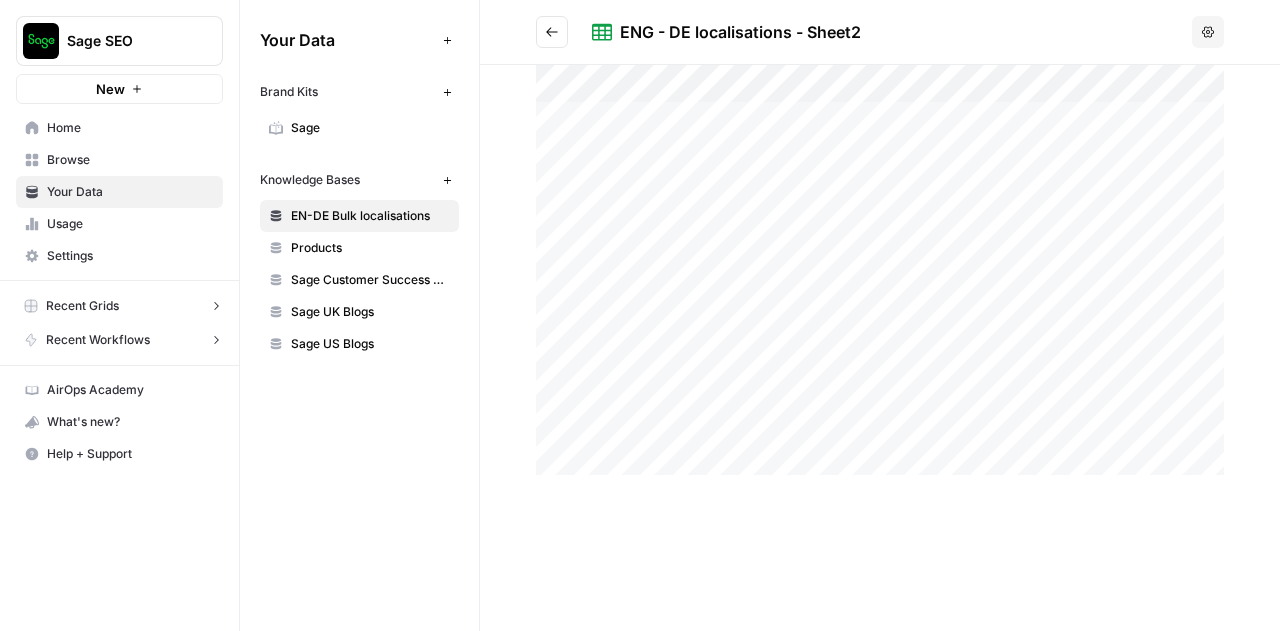 scroll, scrollTop: 0, scrollLeft: 0, axis: both 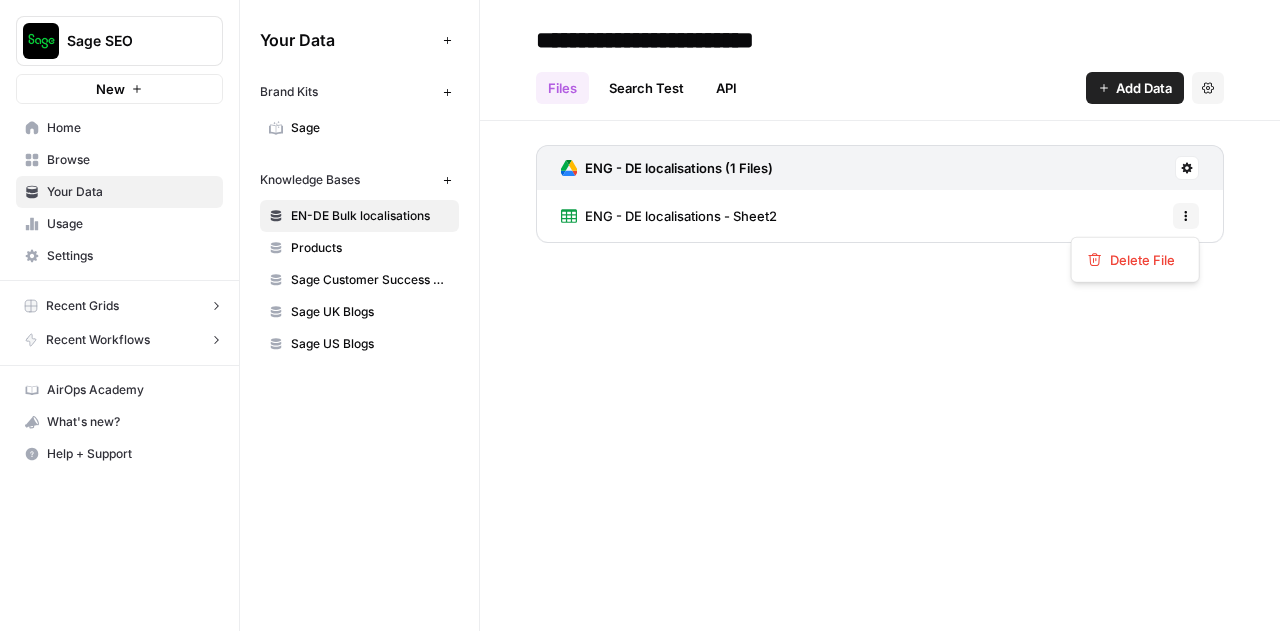 click on "Options" at bounding box center [1186, 216] 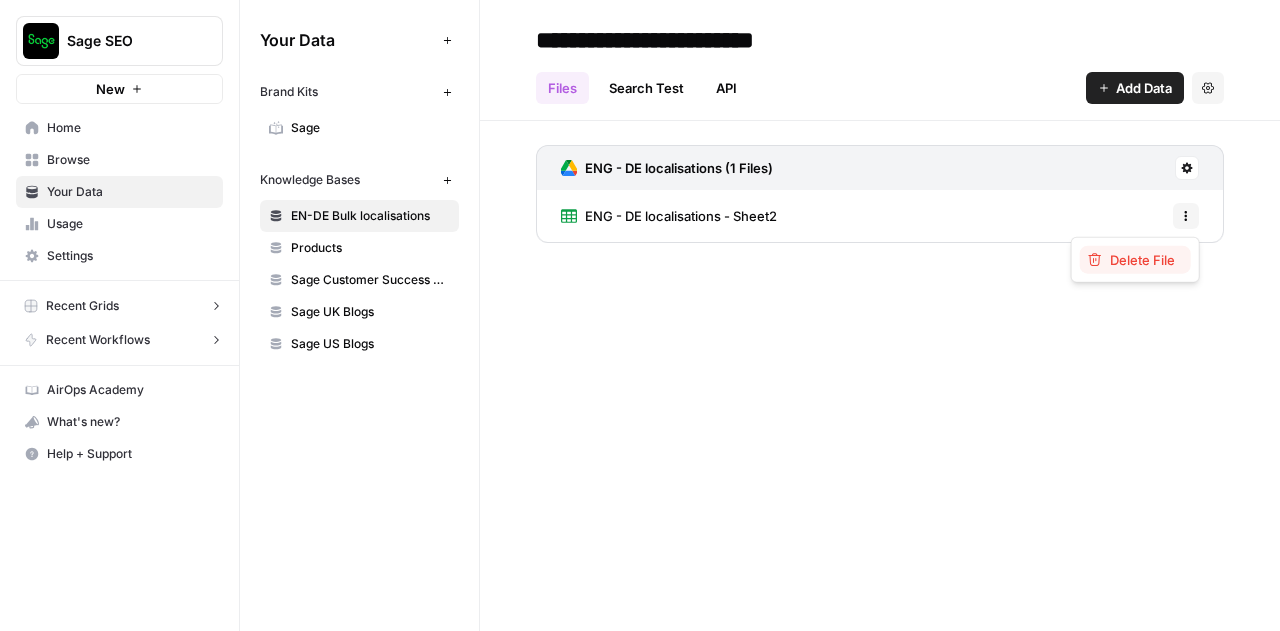 click on "Delete File" at bounding box center (1142, 260) 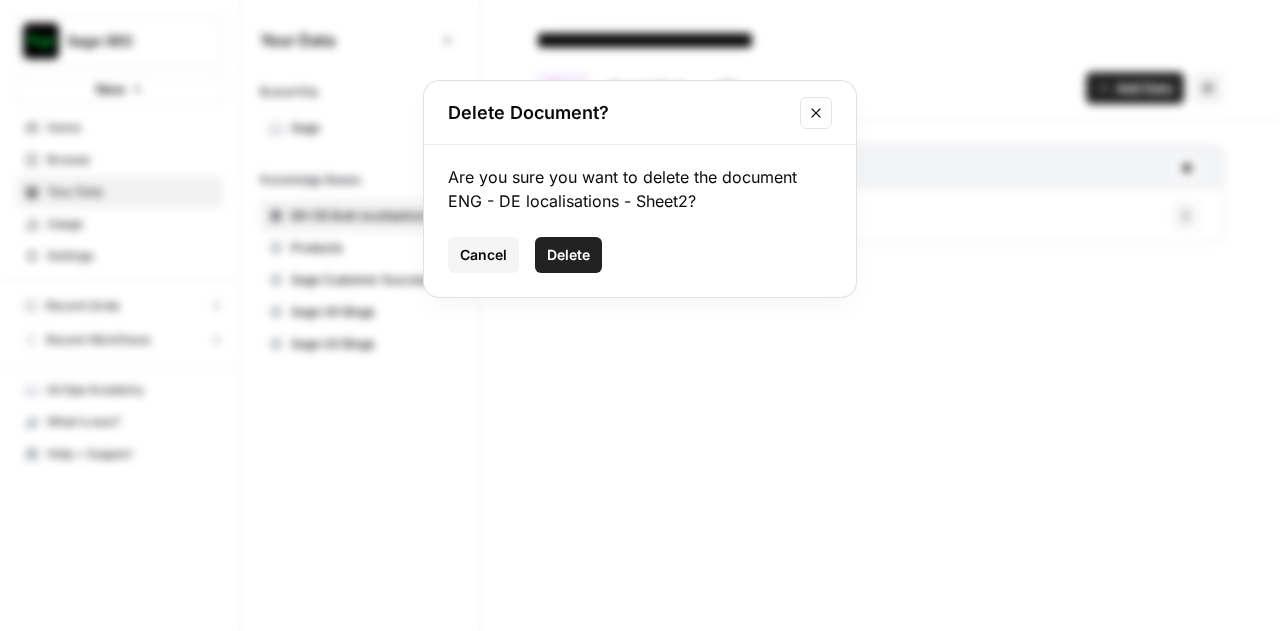 click on "Delete" at bounding box center (568, 255) 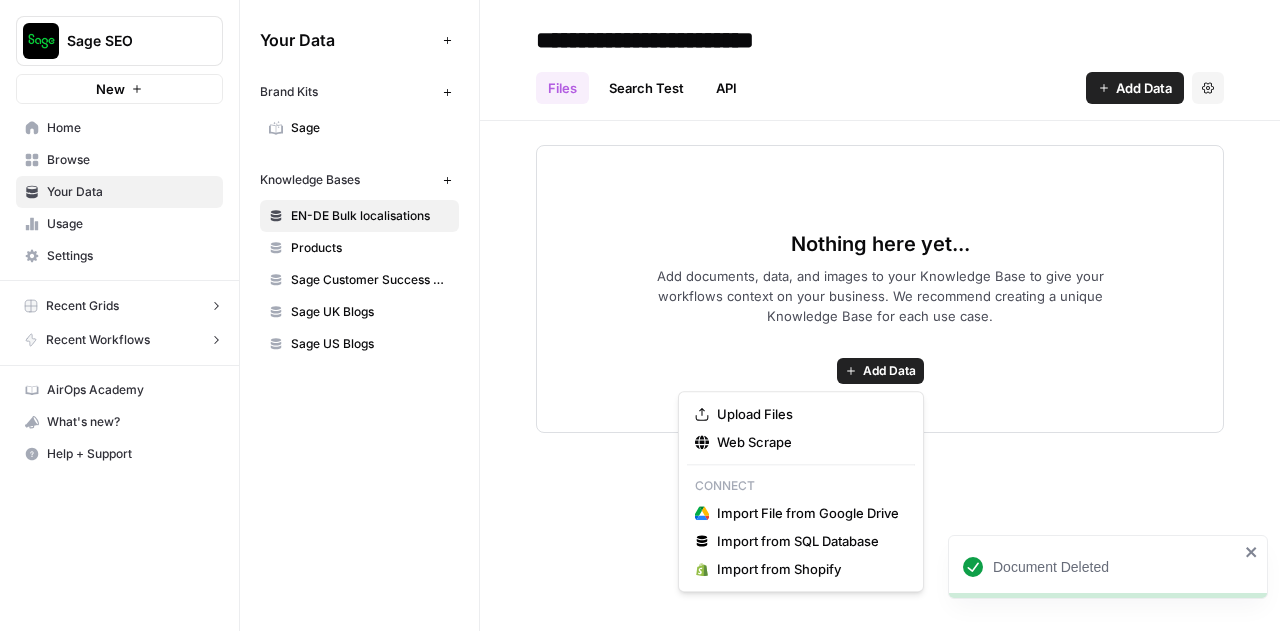 click on "Add Data" at bounding box center [880, 371] 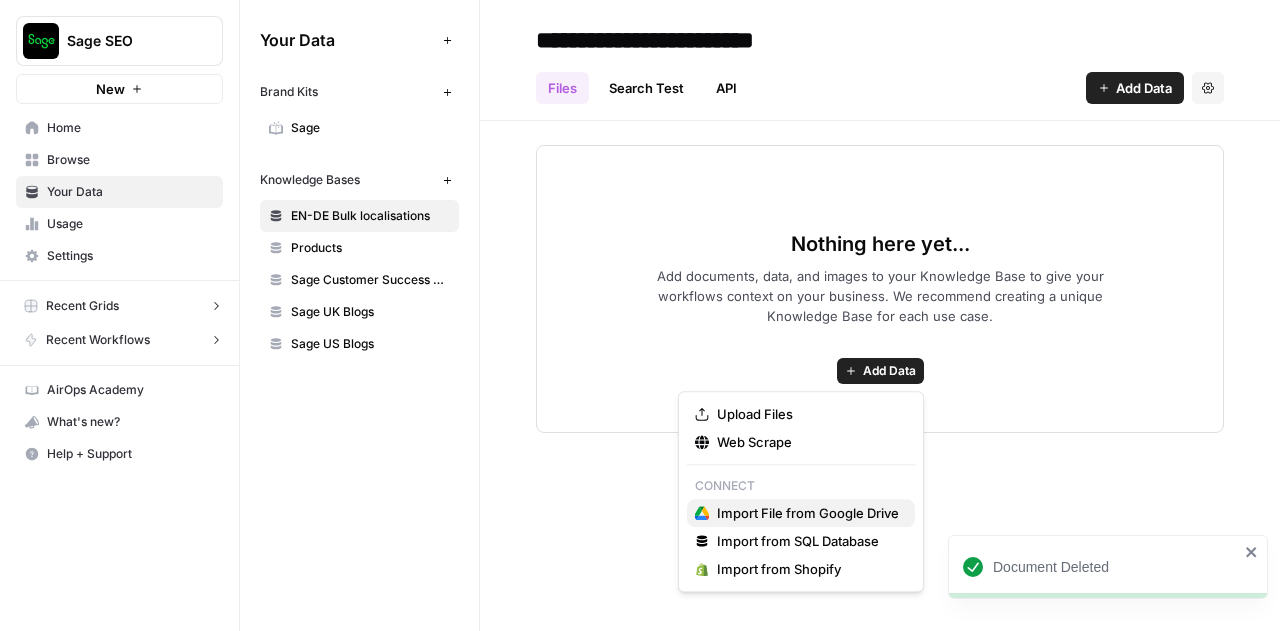 click on "Import File from Google Drive" at bounding box center (808, 513) 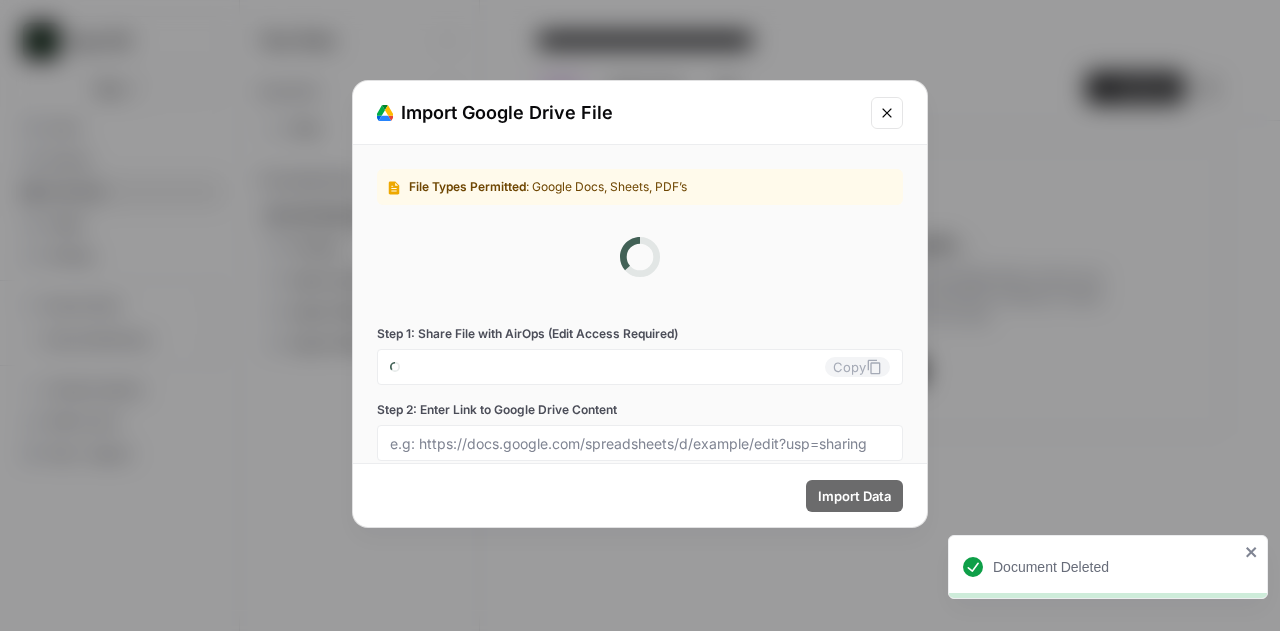 type on "[USERNAME]@[DOMAIN]" 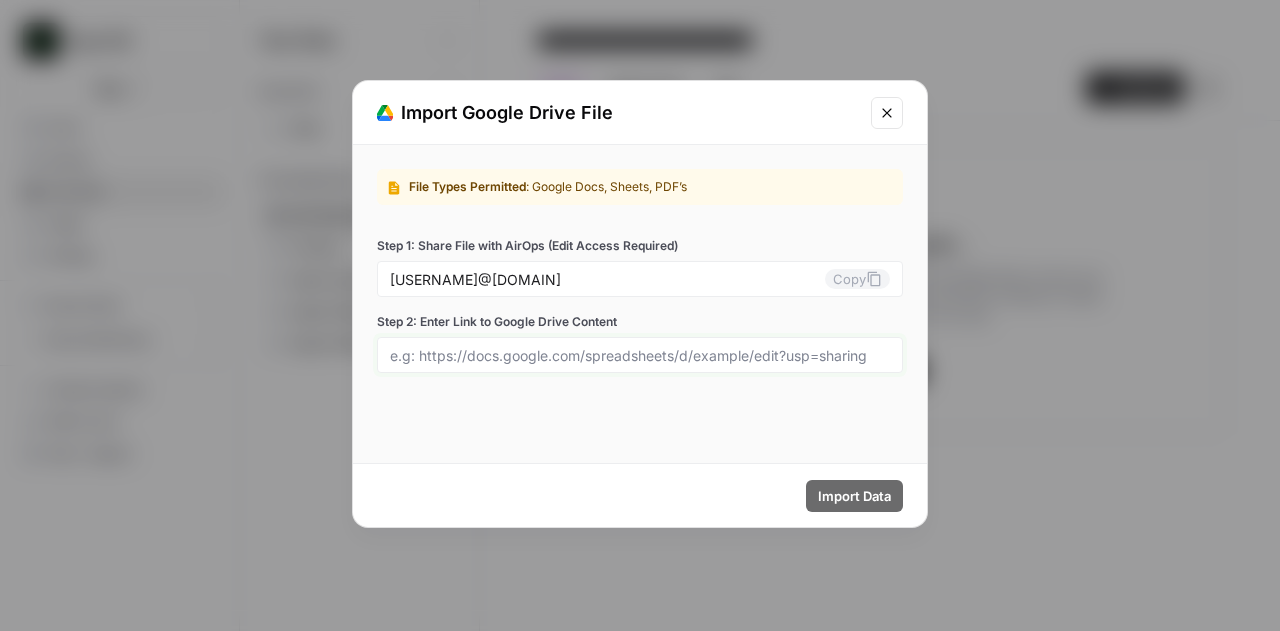 click on "Step 2: Enter Link to Google Drive Content" at bounding box center (640, 355) 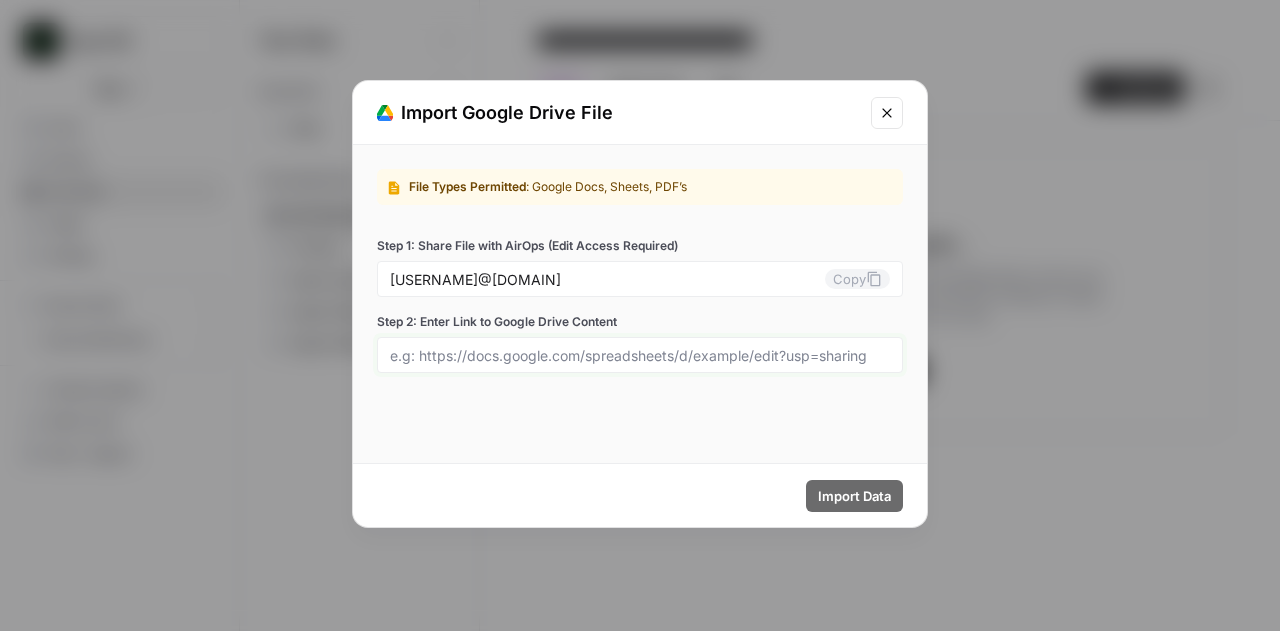 paste on "https://docs.google.com/spreadsheets/d/1DXUOtAjcInPn-OO4samB07AP5wAnUuPejSw9gTDxTPU/edit?gid=1463567744#gid=1463567744" 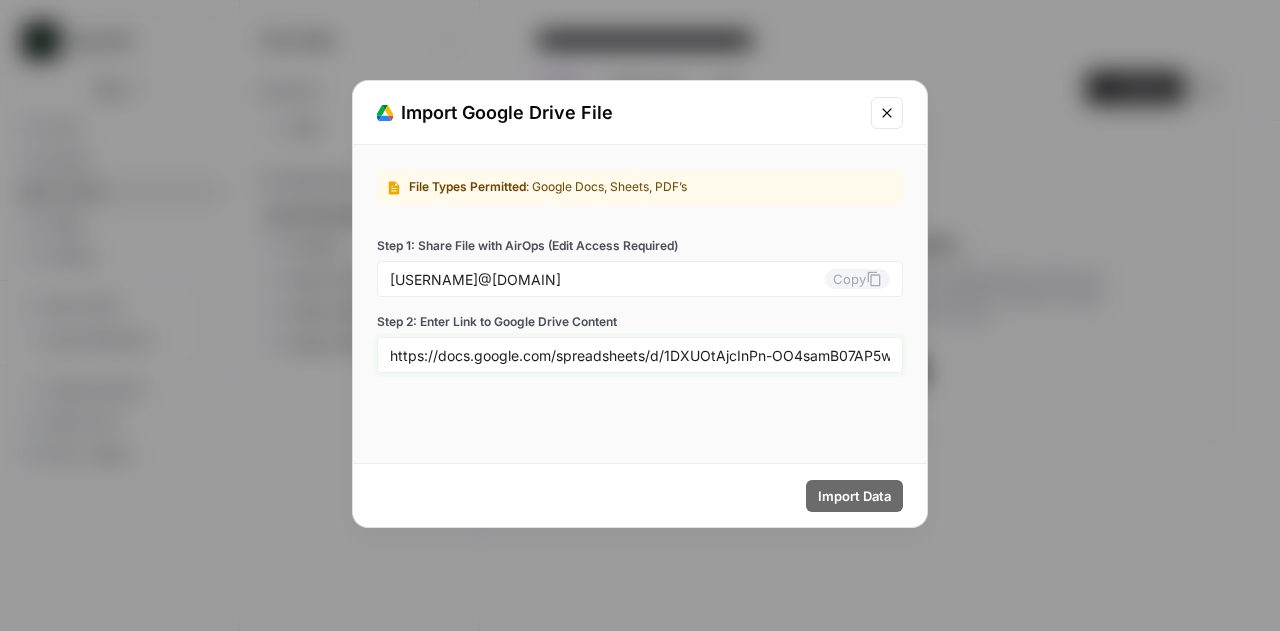scroll, scrollTop: 0, scrollLeft: 418, axis: horizontal 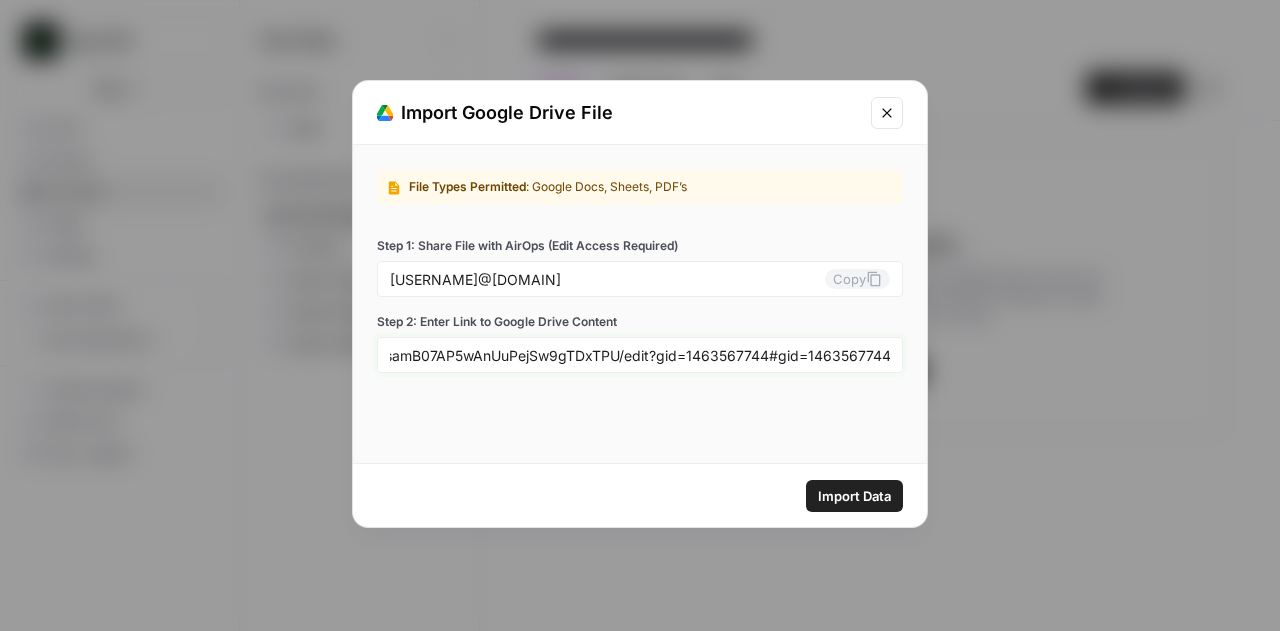 type on "https://docs.google.com/spreadsheets/d/1DXUOtAjcInPn-OO4samB07AP5wAnUuPejSw9gTDxTPU/edit?gid=1463567744#gid=1463567744" 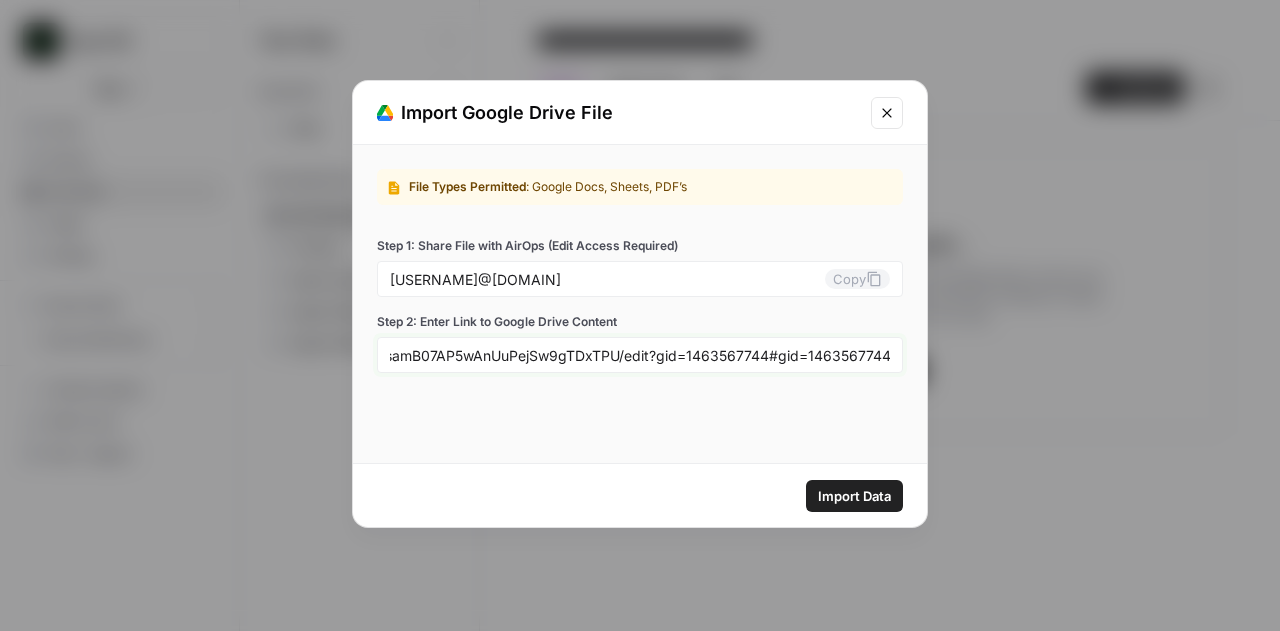 scroll, scrollTop: 0, scrollLeft: 0, axis: both 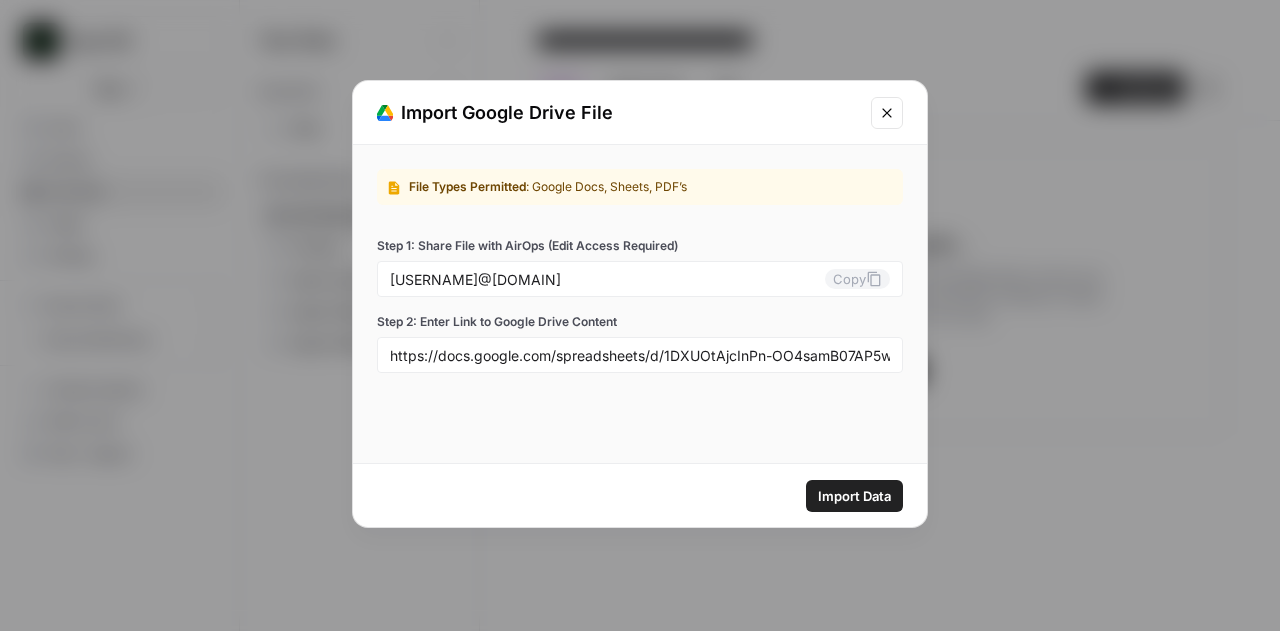 click on "Import Data" at bounding box center [854, 496] 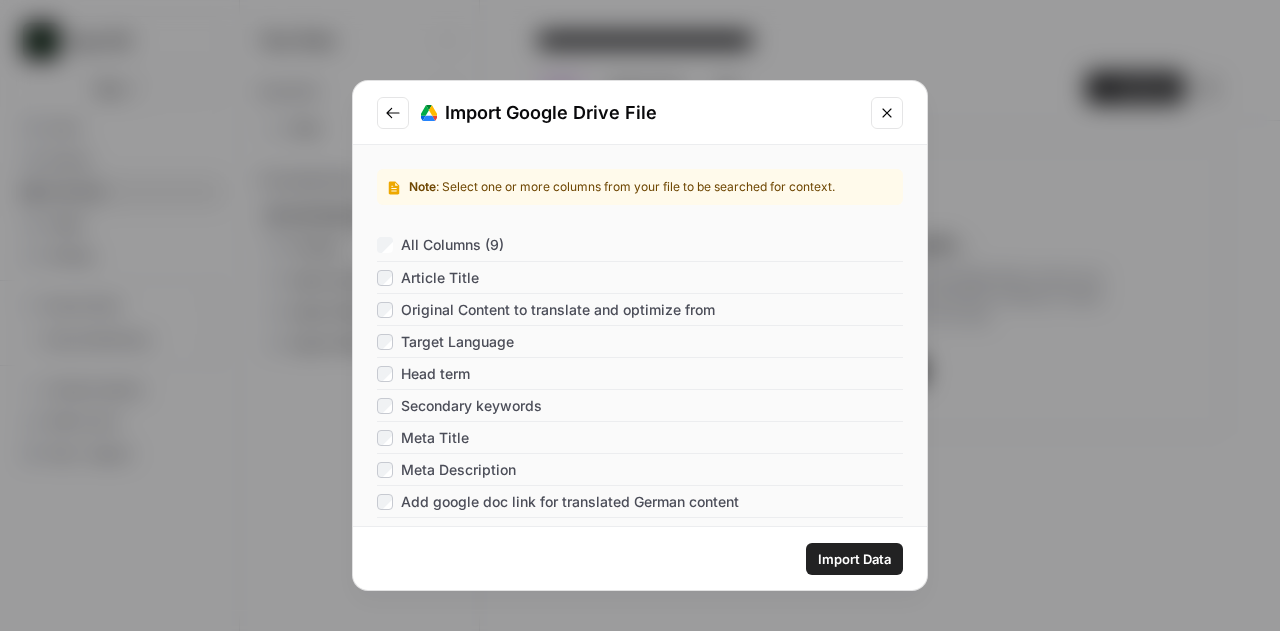 scroll, scrollTop: 46, scrollLeft: 0, axis: vertical 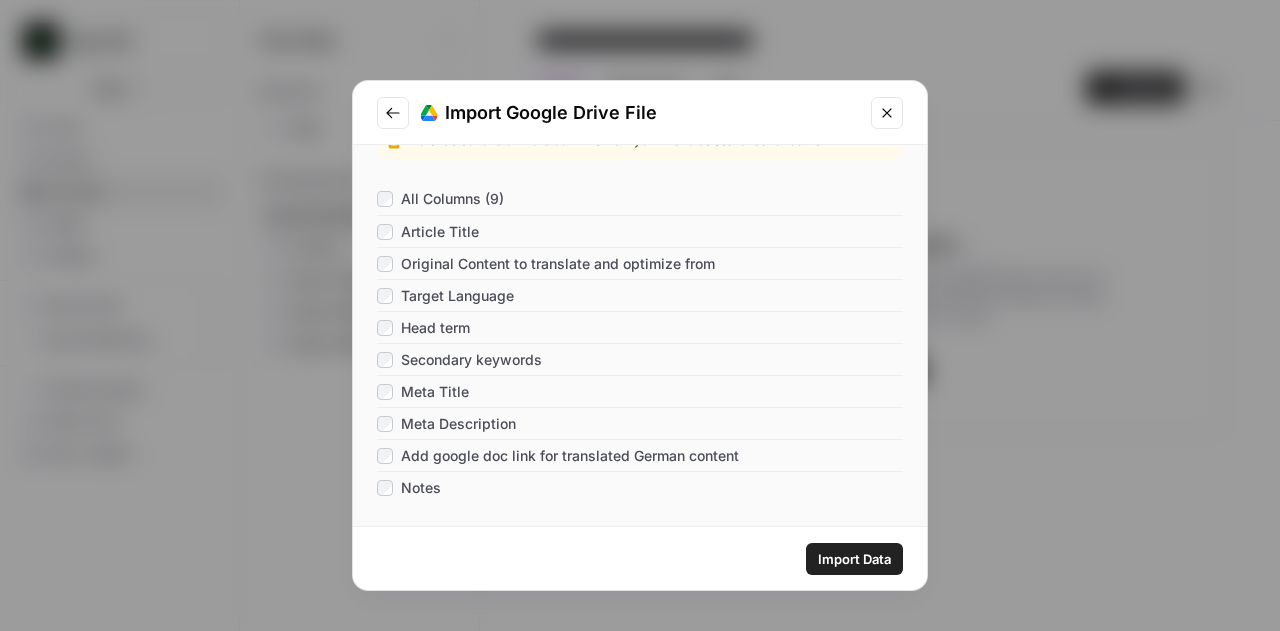 click on "Import Data" at bounding box center (854, 559) 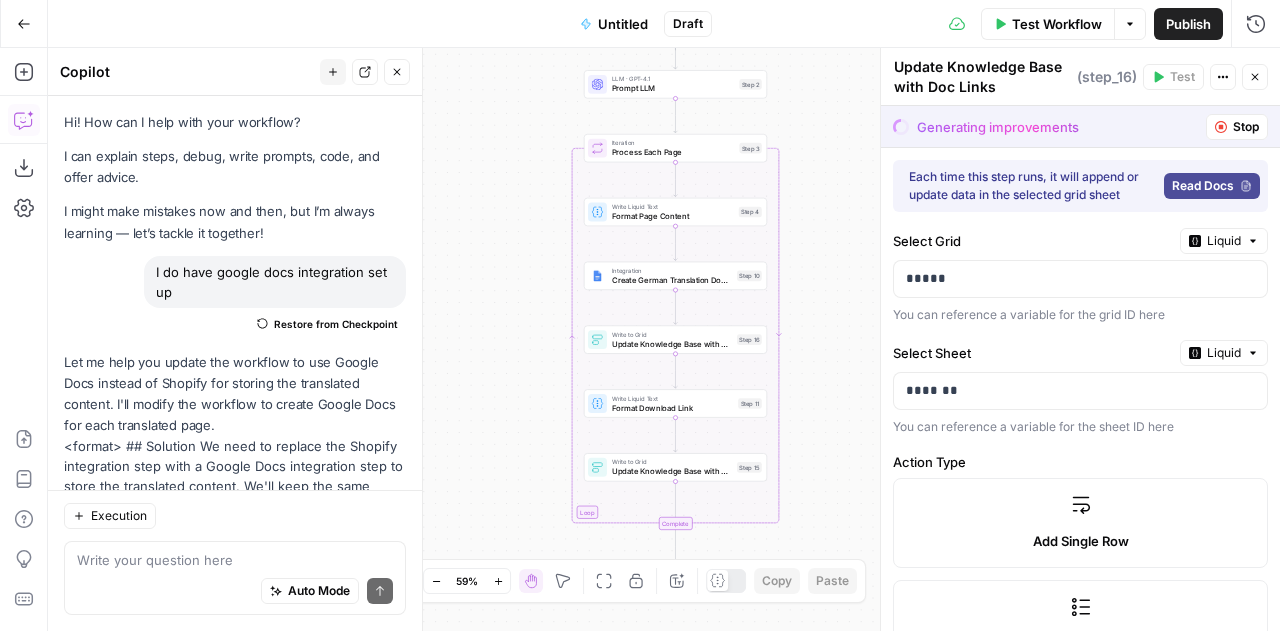 scroll, scrollTop: 0, scrollLeft: 0, axis: both 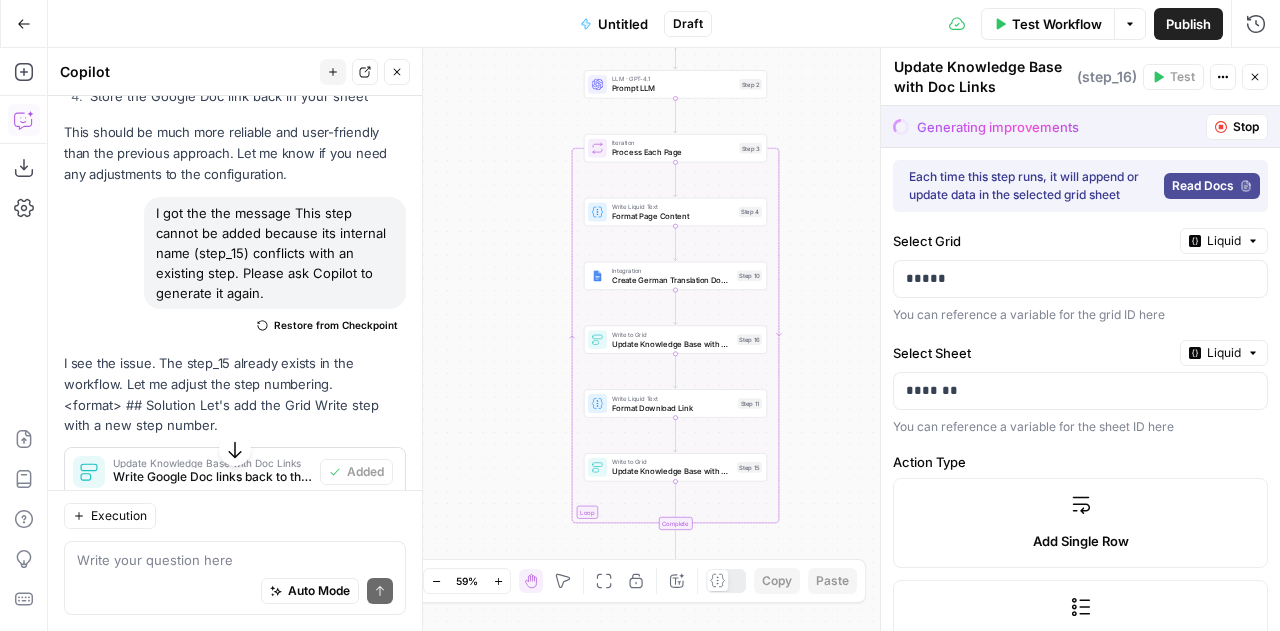 click on "Close" at bounding box center (397, 72) 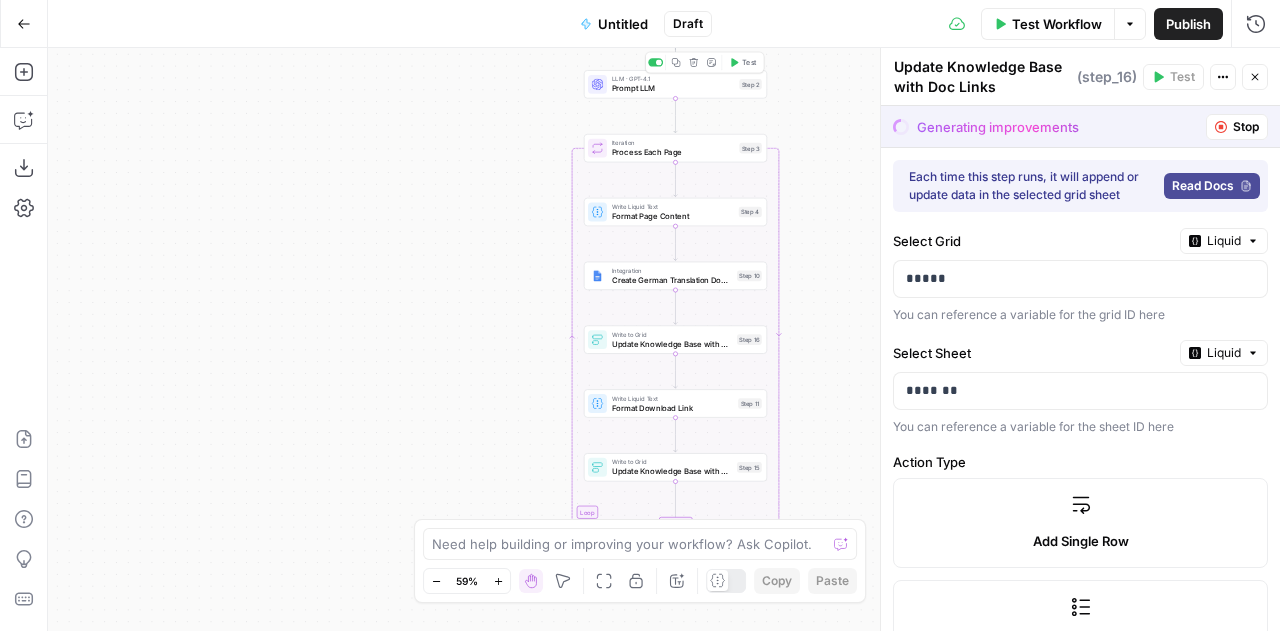 click on "Prompt LLM" at bounding box center [673, 89] 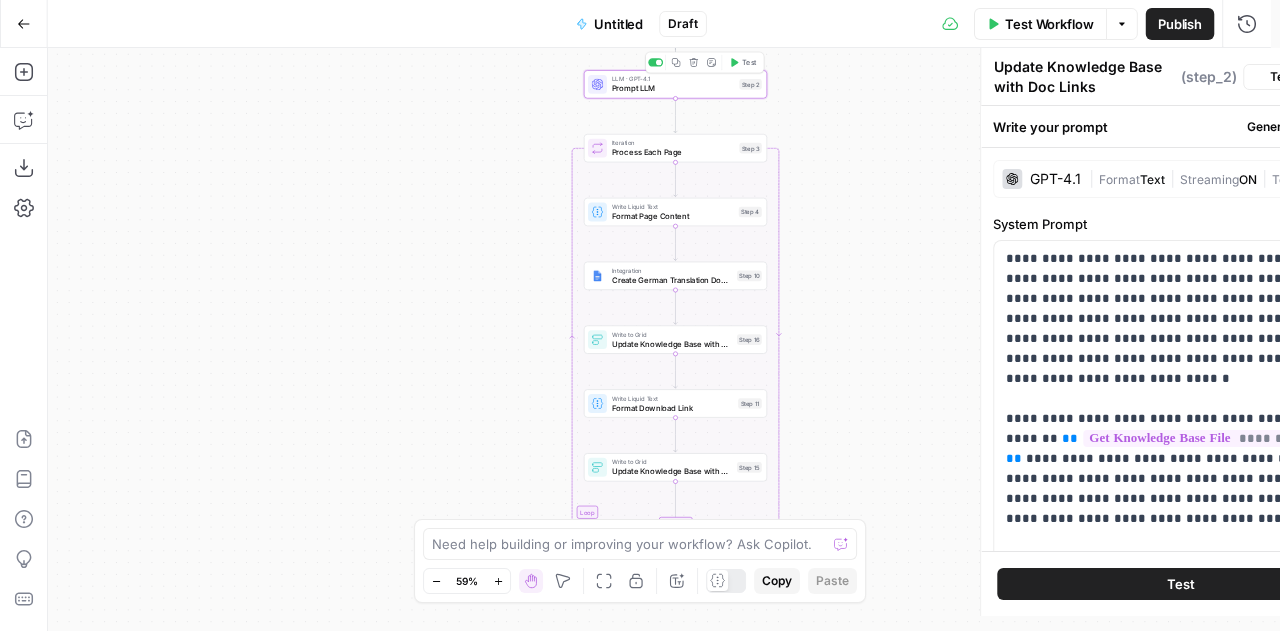 type on "Prompt LLM" 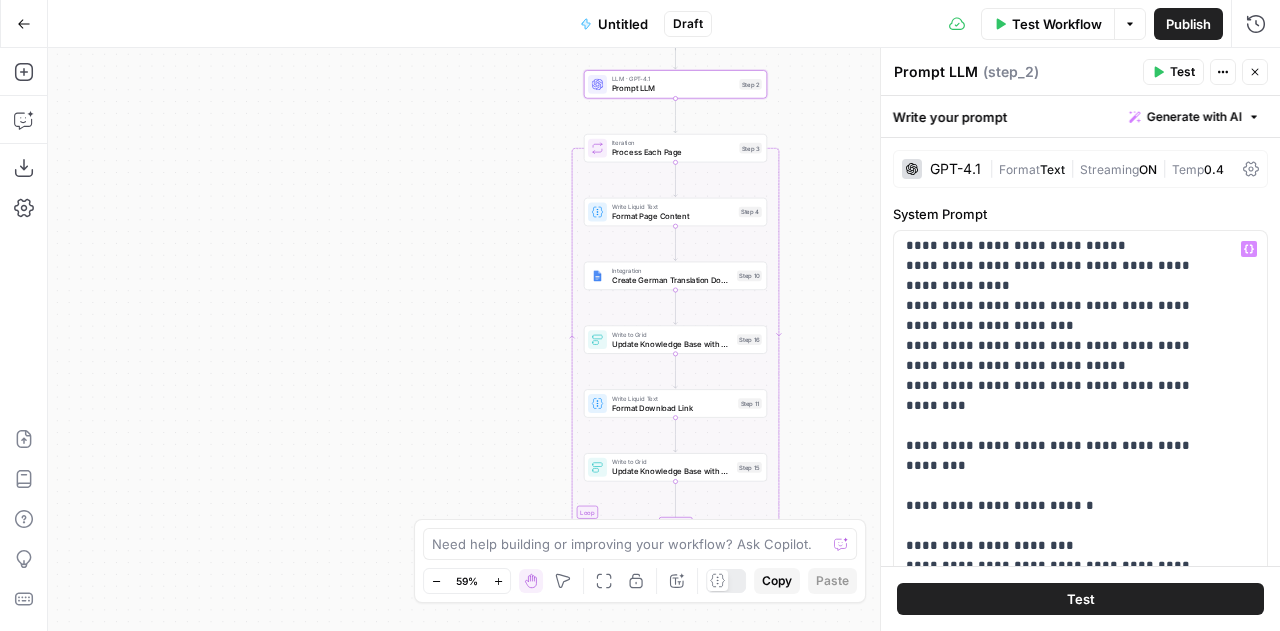 scroll, scrollTop: 1001, scrollLeft: 0, axis: vertical 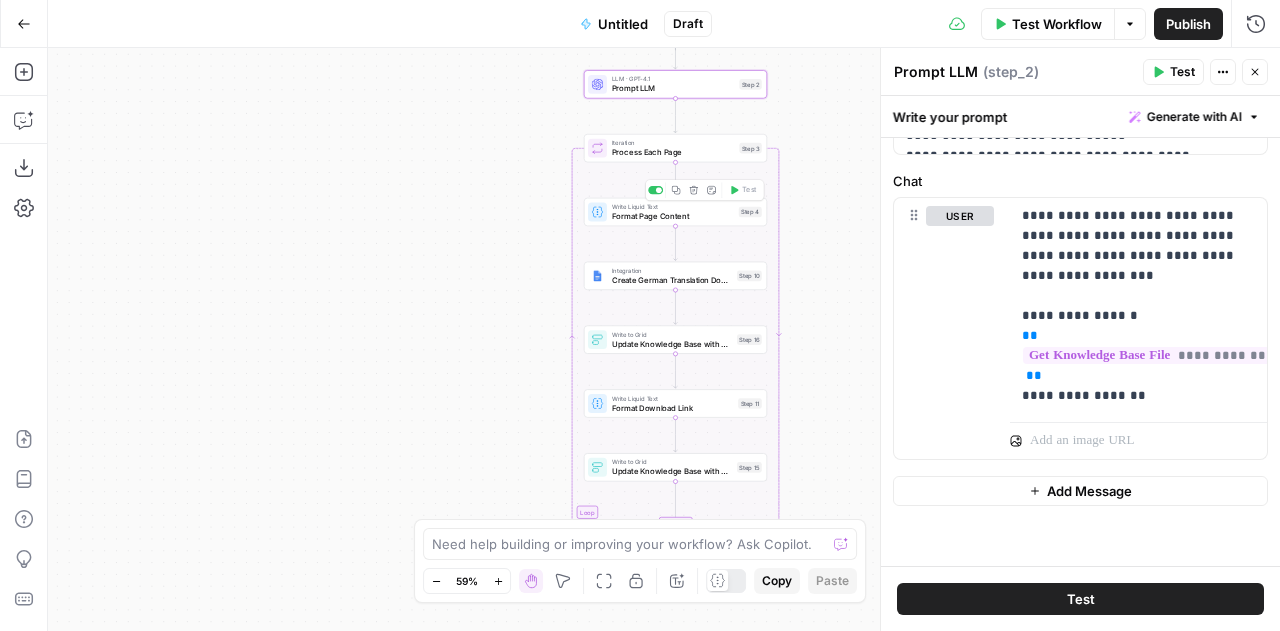 click on "Format Page Content" at bounding box center (673, 216) 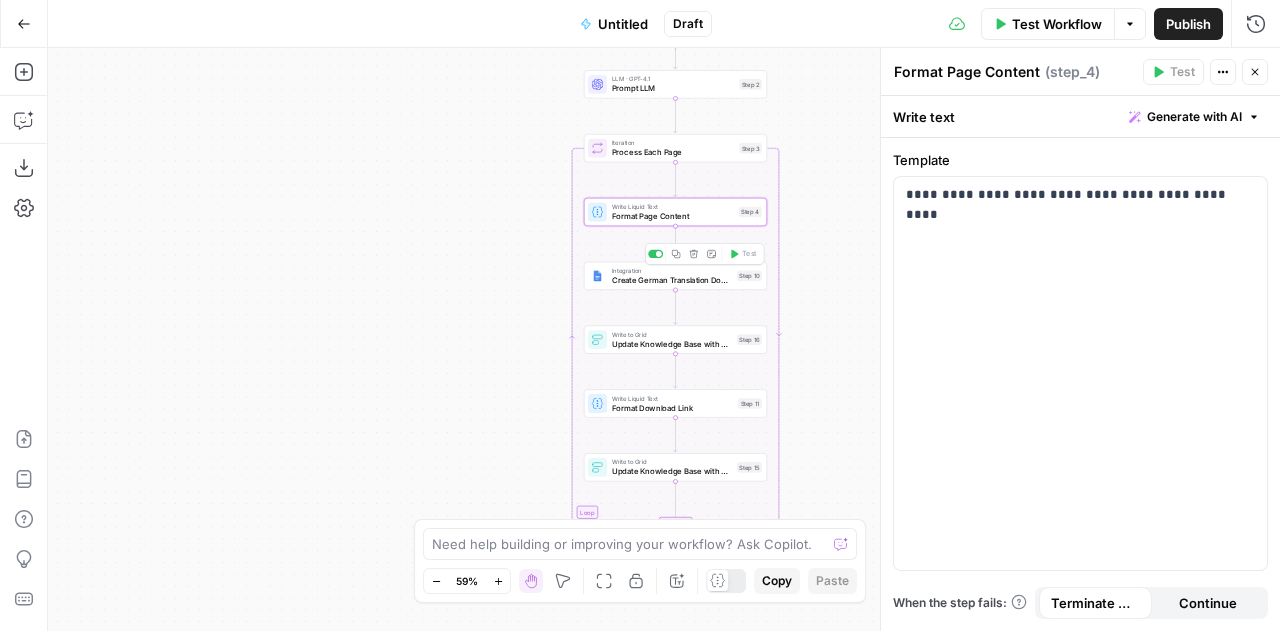 click on "Create German Translation Document" at bounding box center [672, 280] 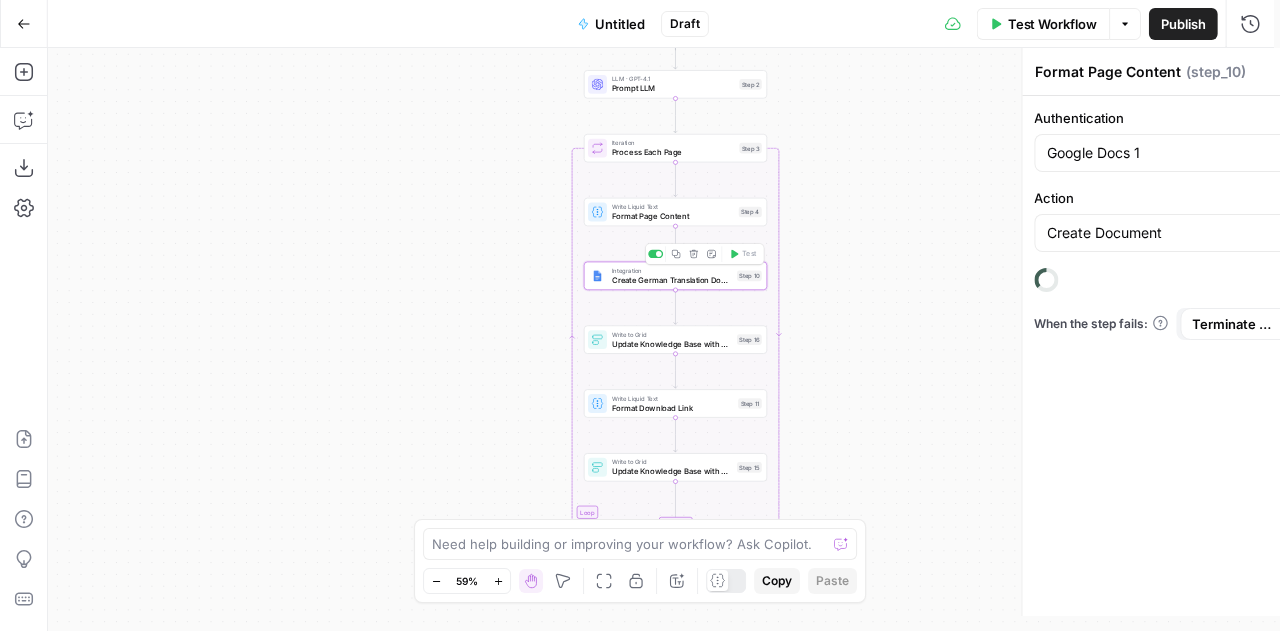 type on "Create German Translation Document" 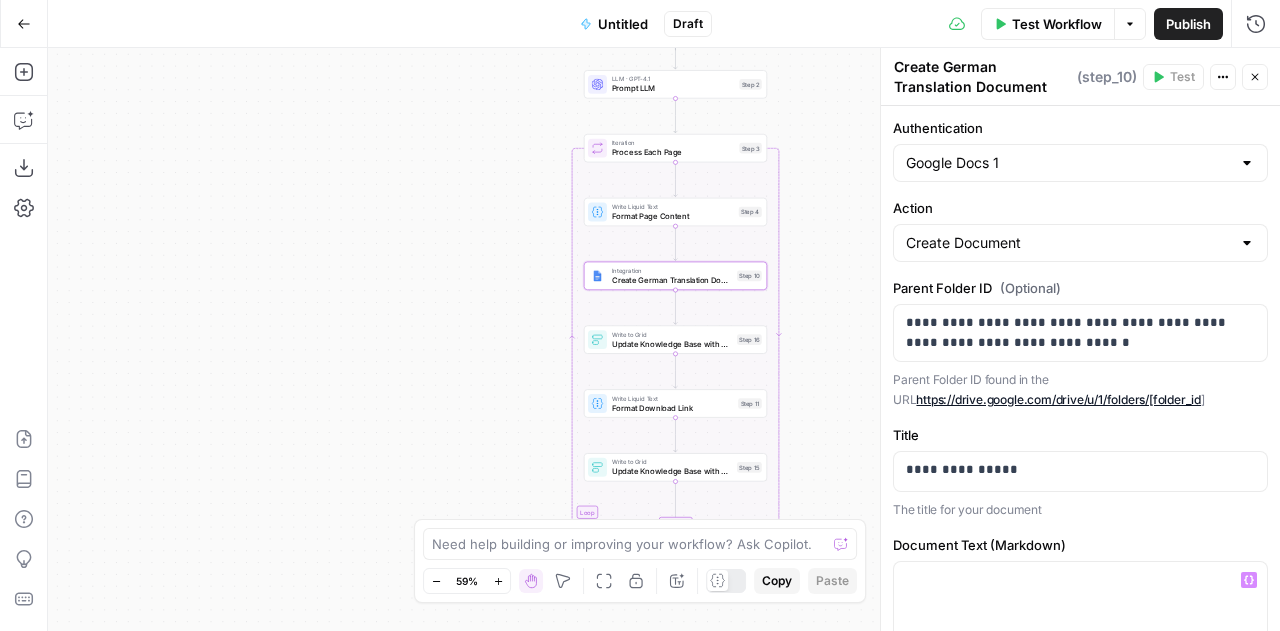 scroll, scrollTop: 260, scrollLeft: 0, axis: vertical 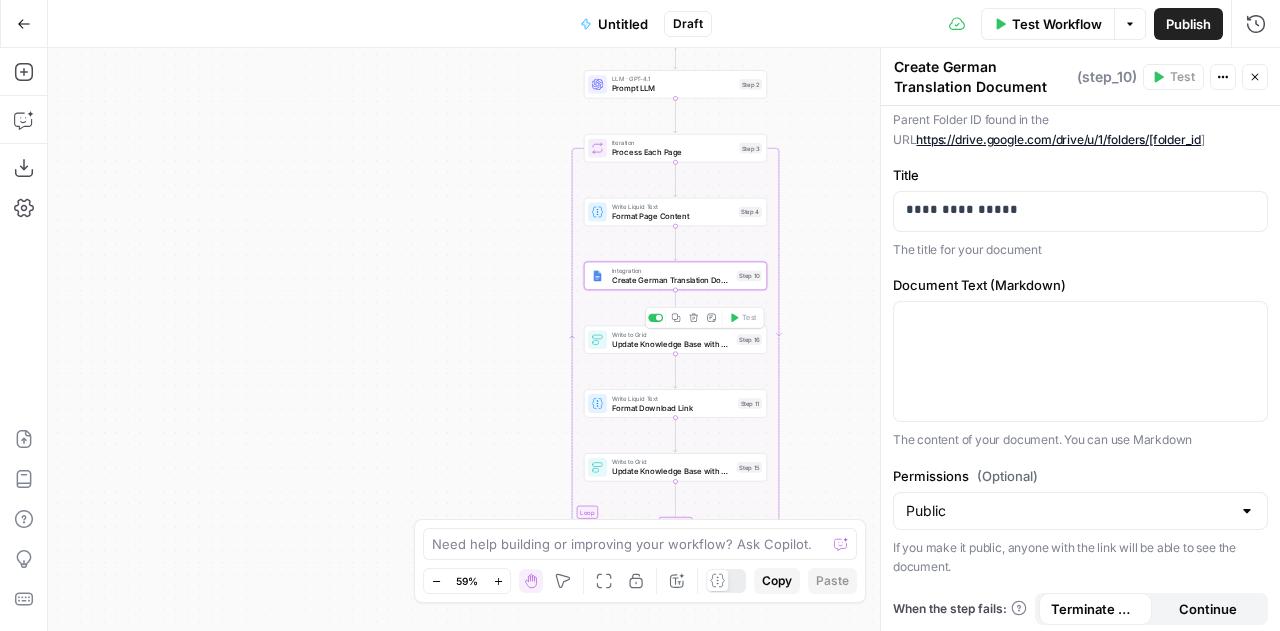 click on "Update Knowledge Base with Doc Links" at bounding box center (672, 344) 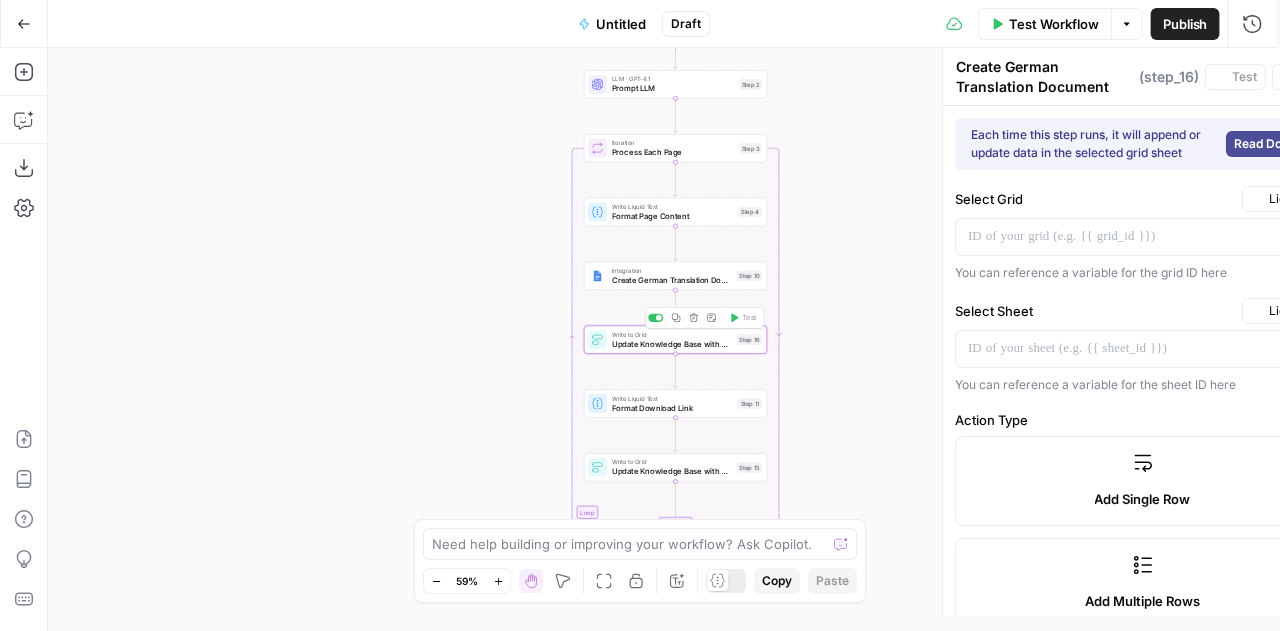 type on "Update Knowledge Base with Doc Links" 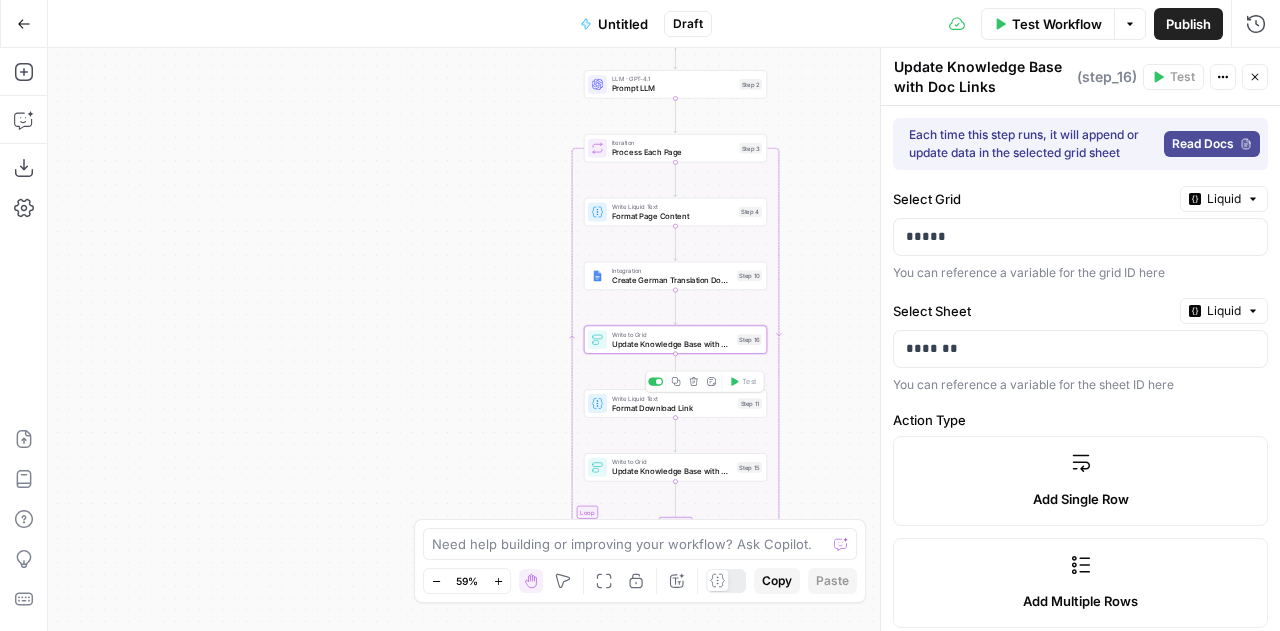click on "Format Download Link" at bounding box center [673, 408] 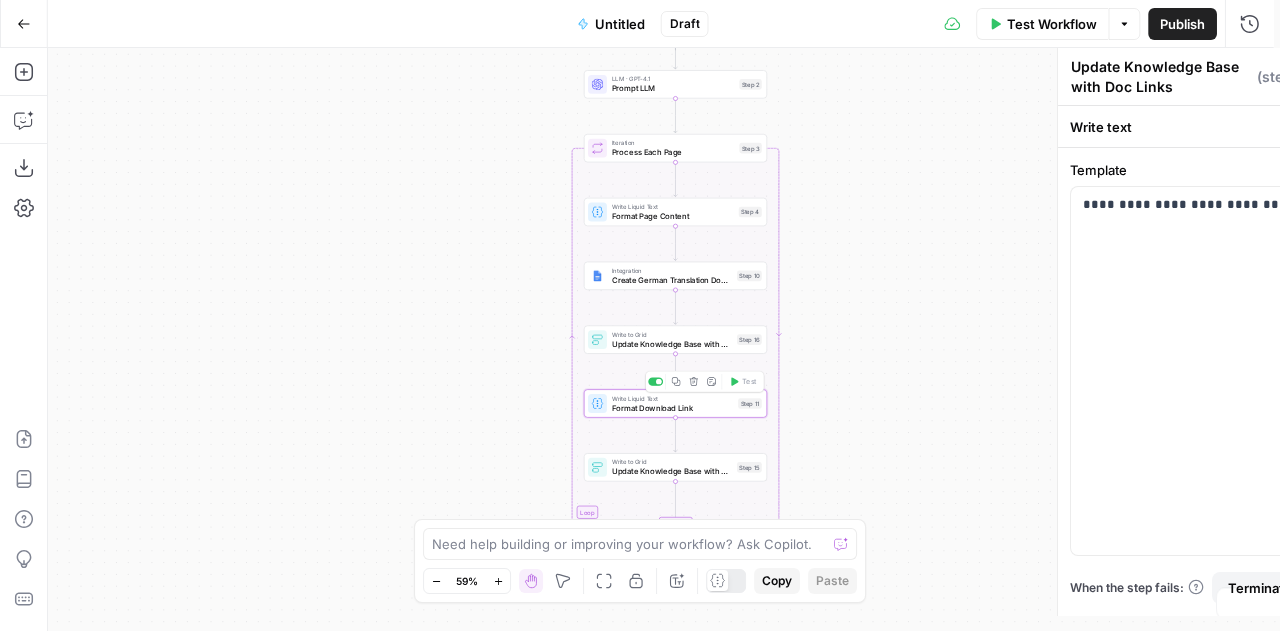 type on "Format Download Link" 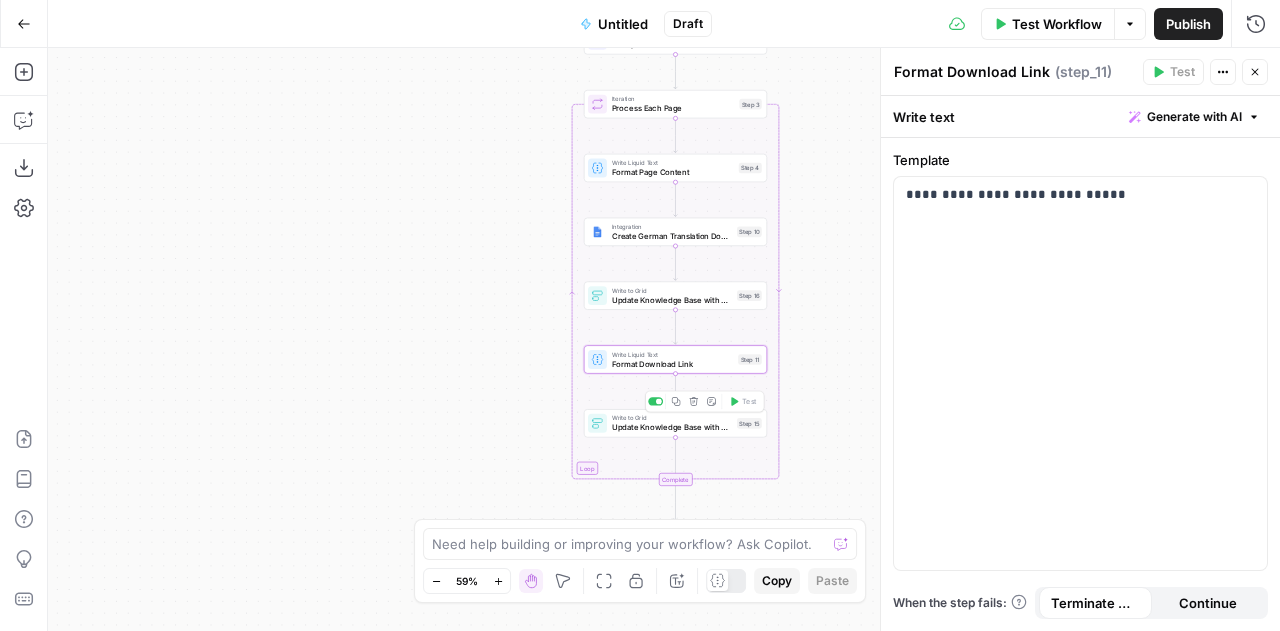 click on "Update Knowledge Base with Doc Links" at bounding box center (672, 428) 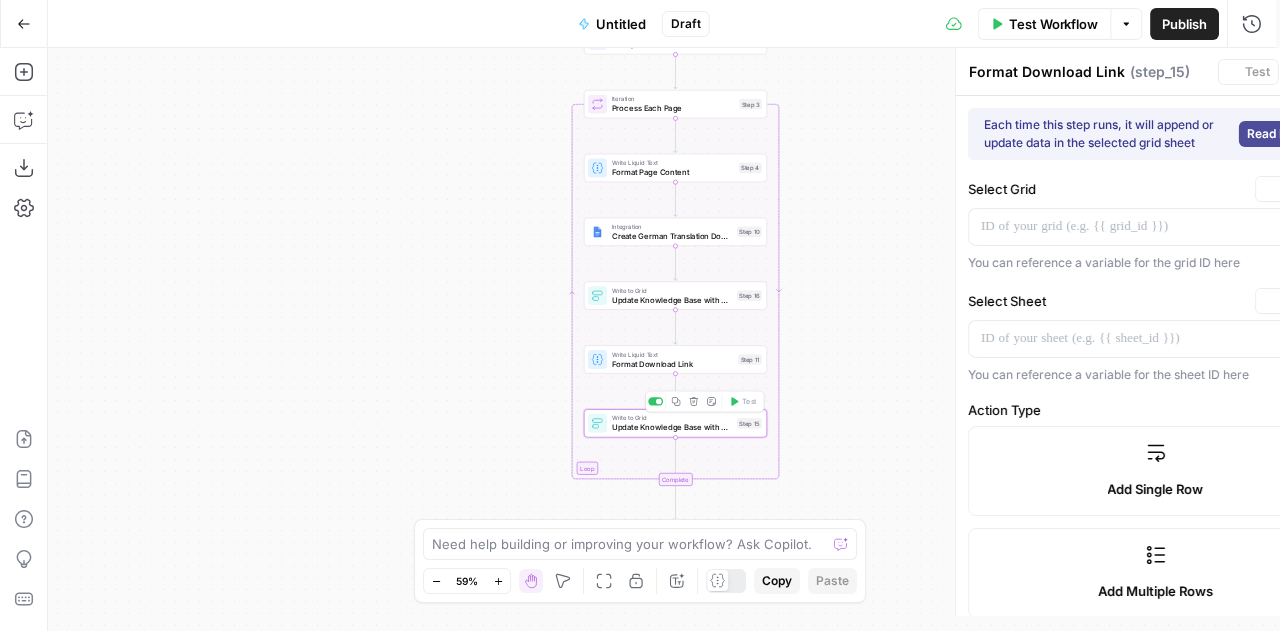type on "Update Knowledge Base with Doc Links" 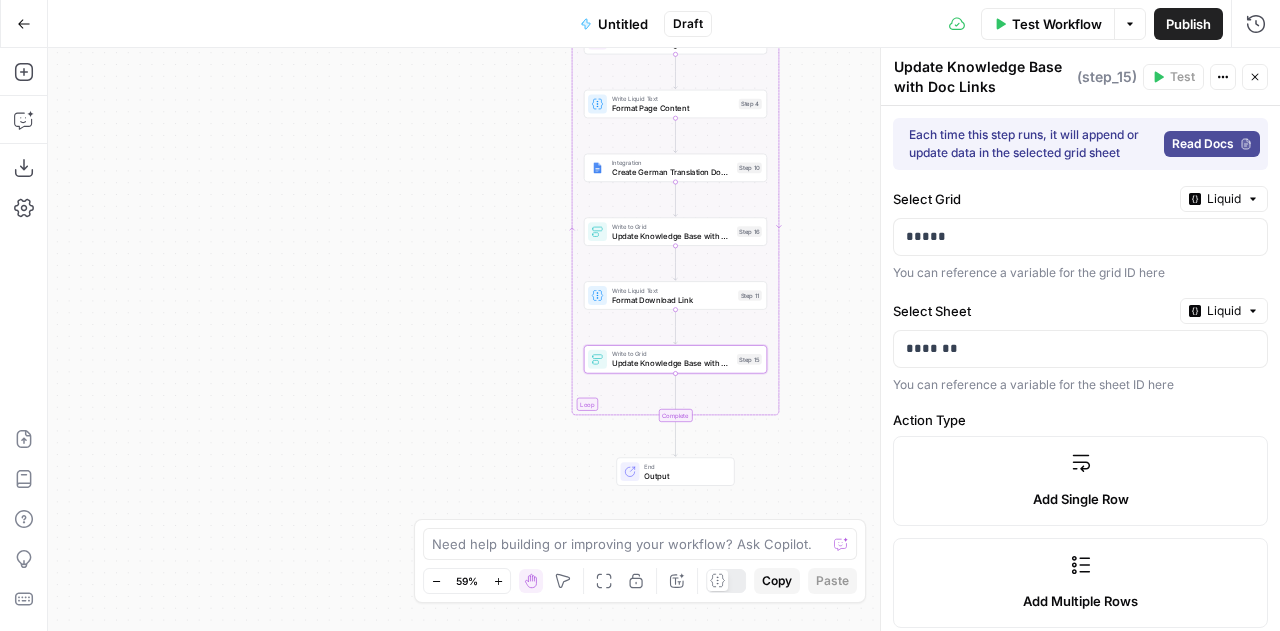 click on "End" at bounding box center [684, 466] 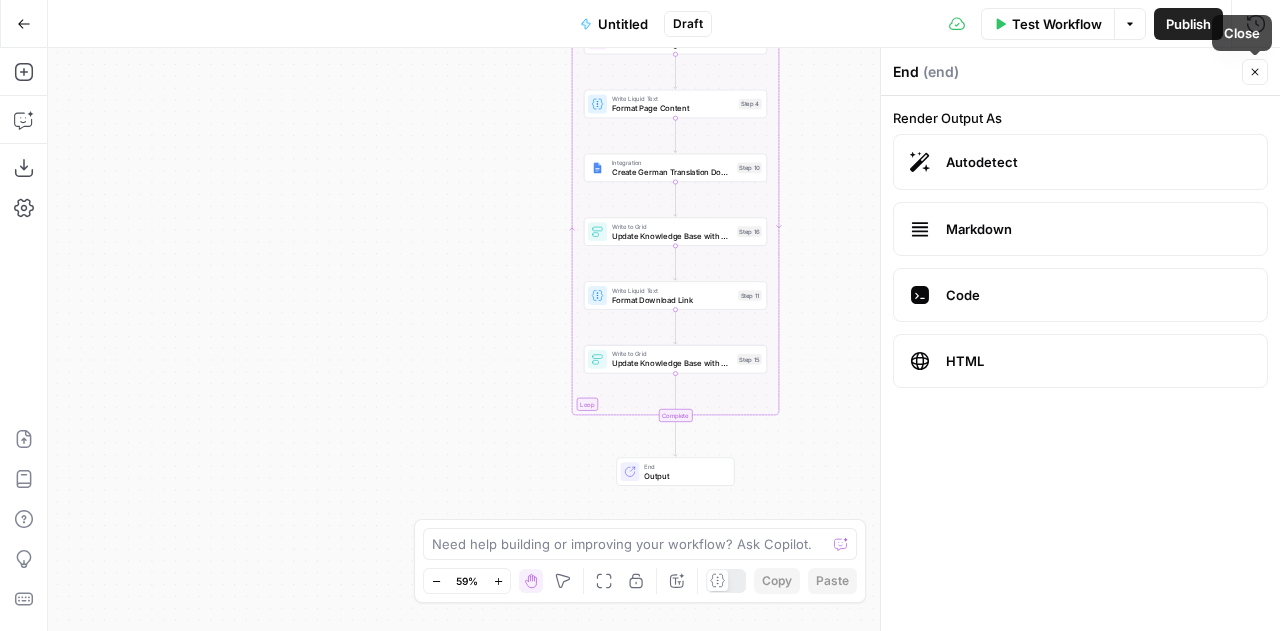 click on "Close" at bounding box center (1255, 72) 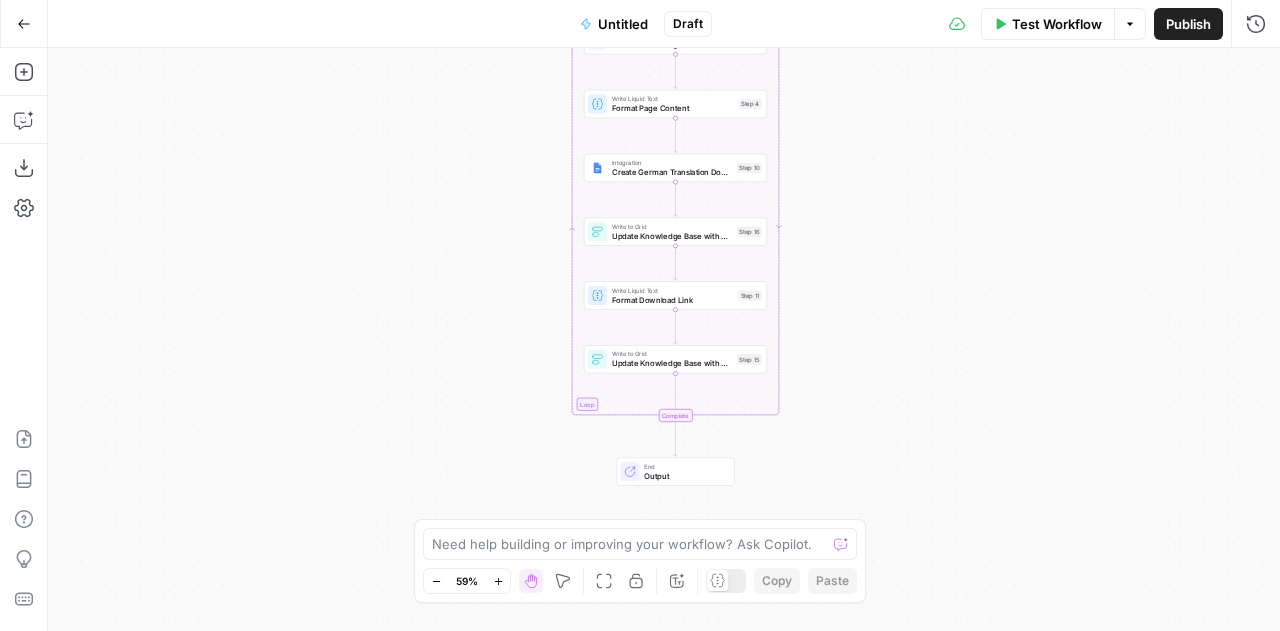 click on "Test Workflow" at bounding box center (1057, 24) 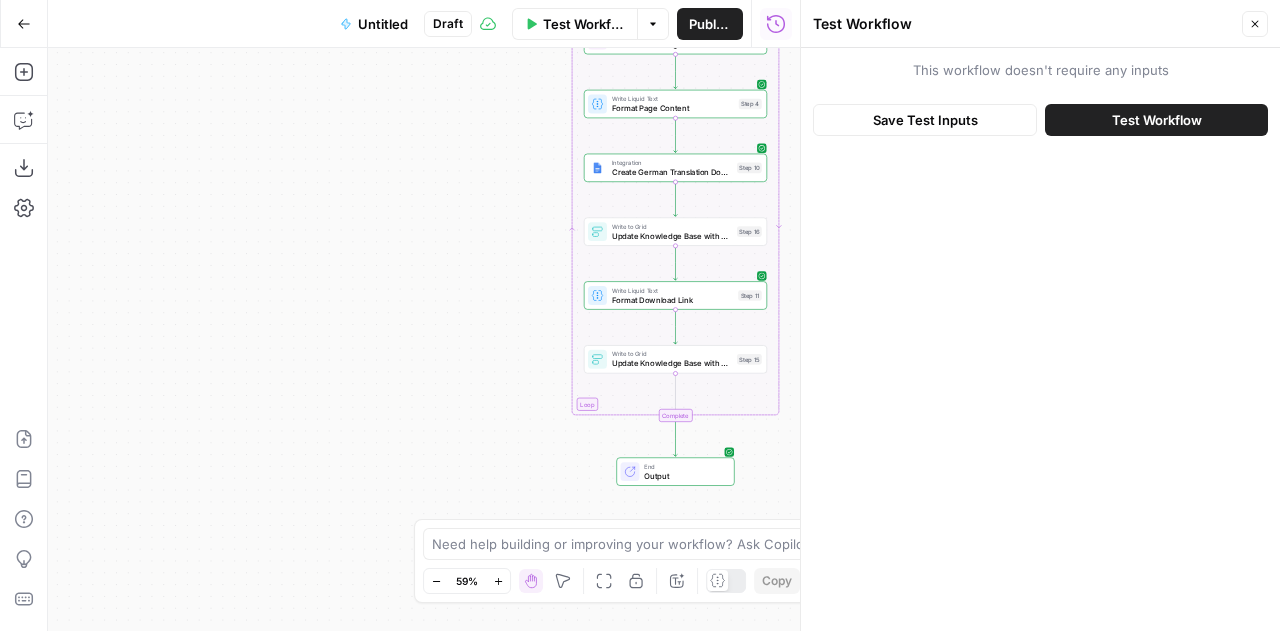 click on "Test Workflow" at bounding box center [1157, 120] 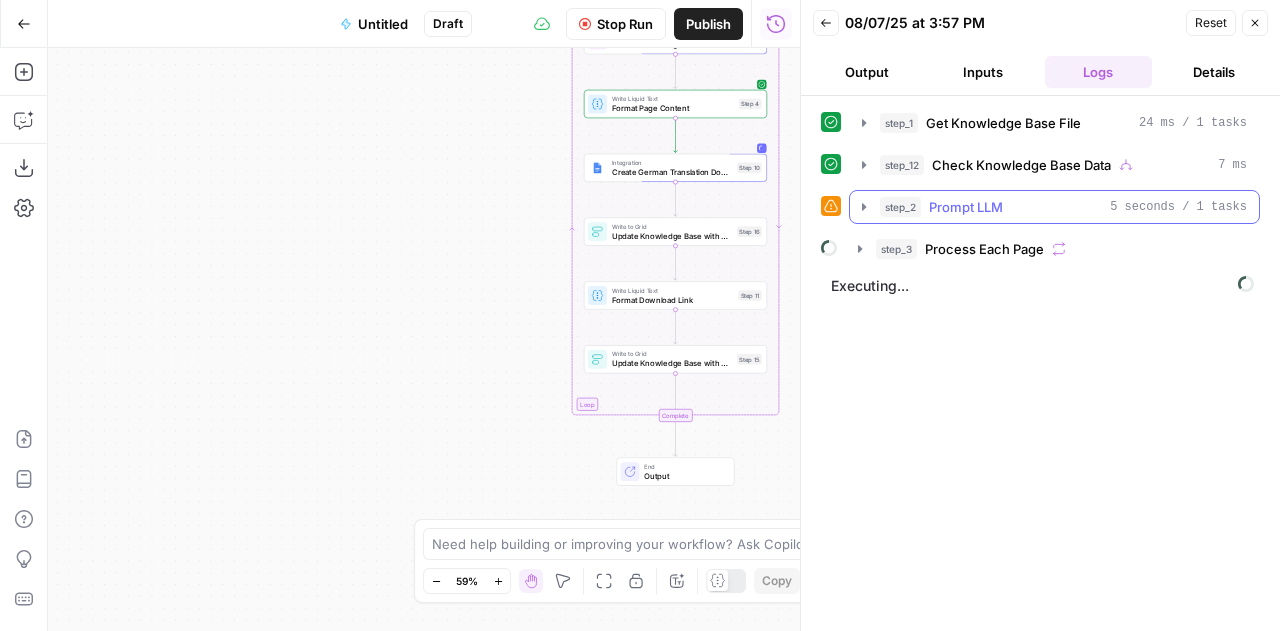 click on "Prompt LLM" at bounding box center (966, 207) 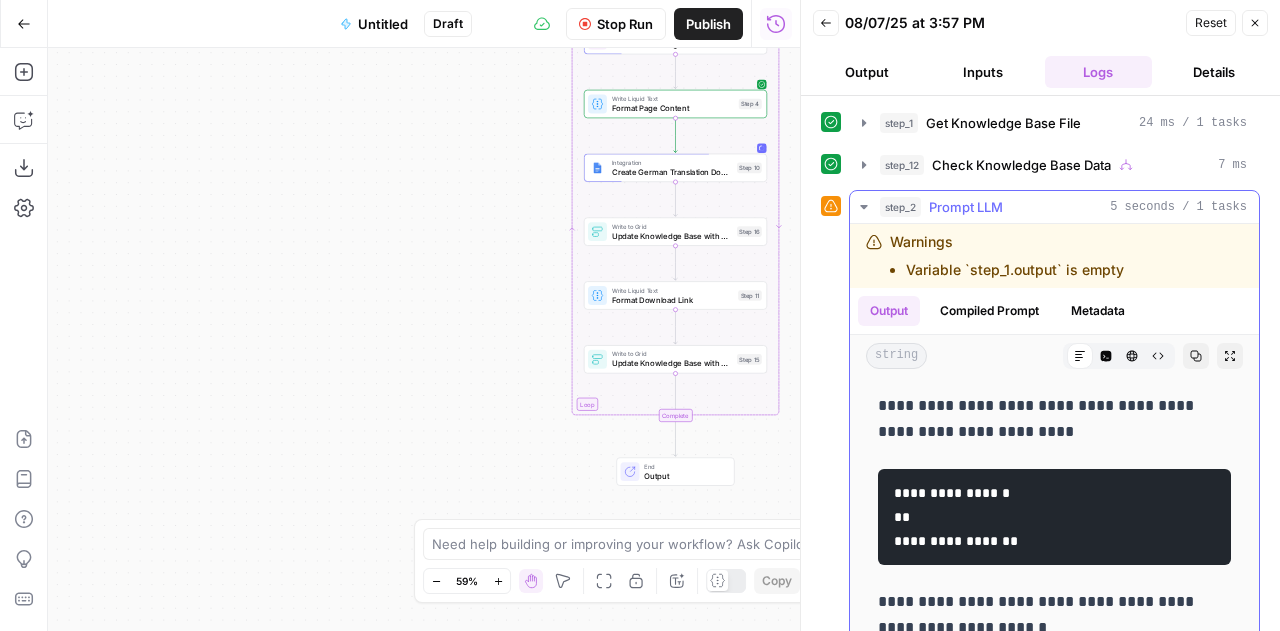 scroll, scrollTop: 48, scrollLeft: 0, axis: vertical 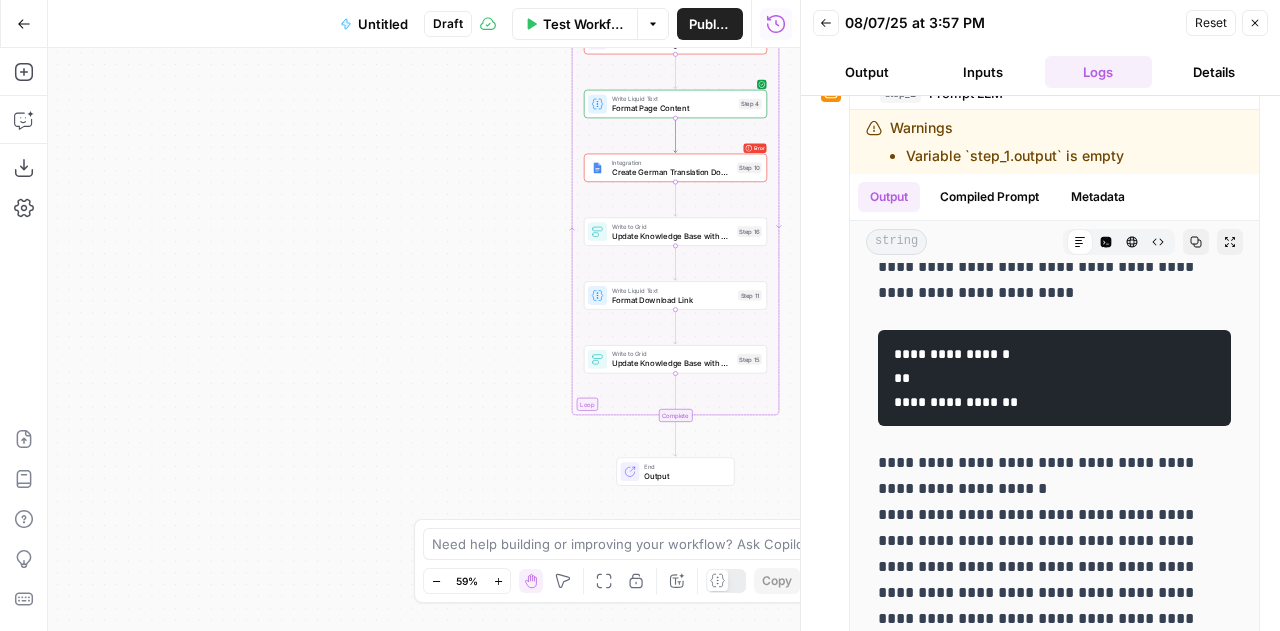click on "true false Workflow Set Inputs Inputs Get Knowledge Base File Get Knowledge Base File Step 1 Condition Check Knowledge Base Data Step 12 Drag & Drop Step Drag & Drop Step LLM · GPT-4.1 Prompt LLM Step 2 Loop Error Iteration Process Each Page Step 3 Write Liquid Text Format Page Content Step 4 Error Integration Create German Translation Document Step 10 Write to Grid Update Knowledge Base with Doc Links Step 16 Write Liquid Text Format Download Link Step 11 Write to Grid Update Knowledge Base with Doc Links Step 15 Complete End Output" at bounding box center [424, 339] 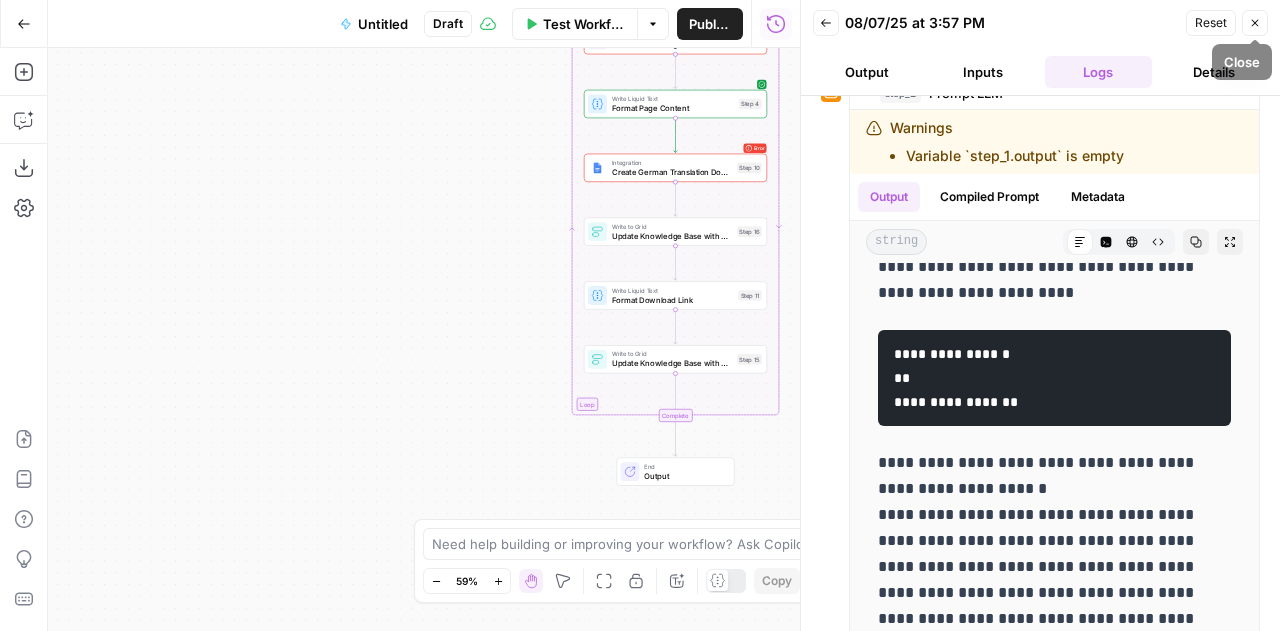 click on "Close" at bounding box center [1255, 23] 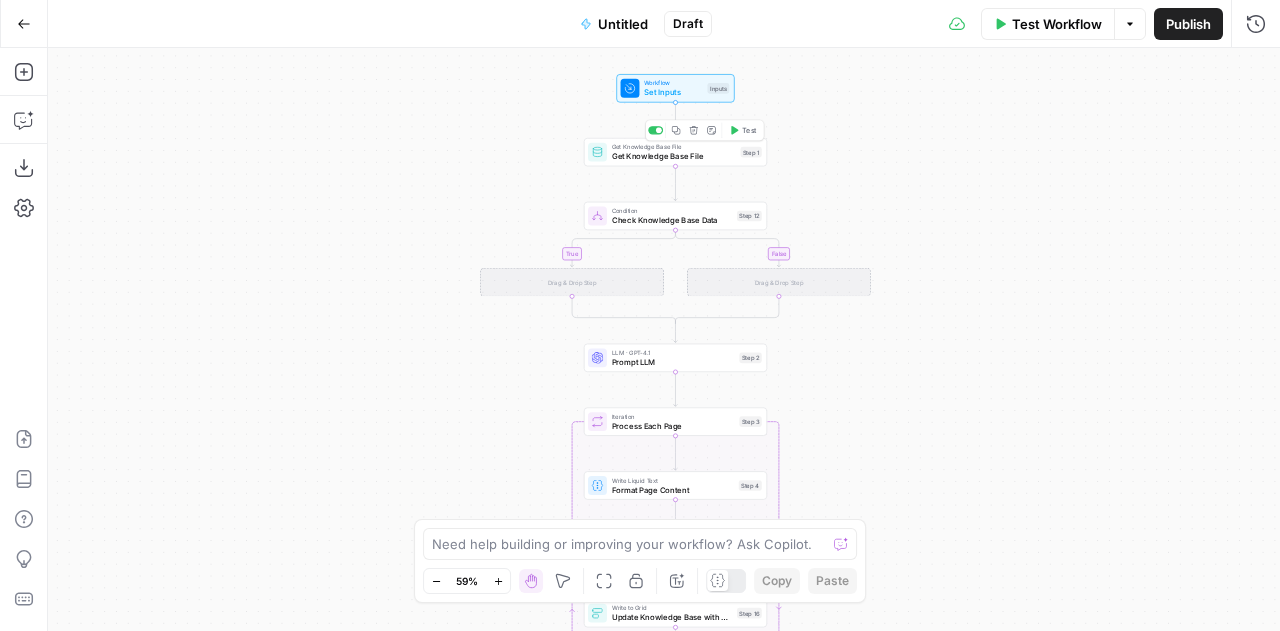 click on "Get Knowledge Base File" at bounding box center [674, 156] 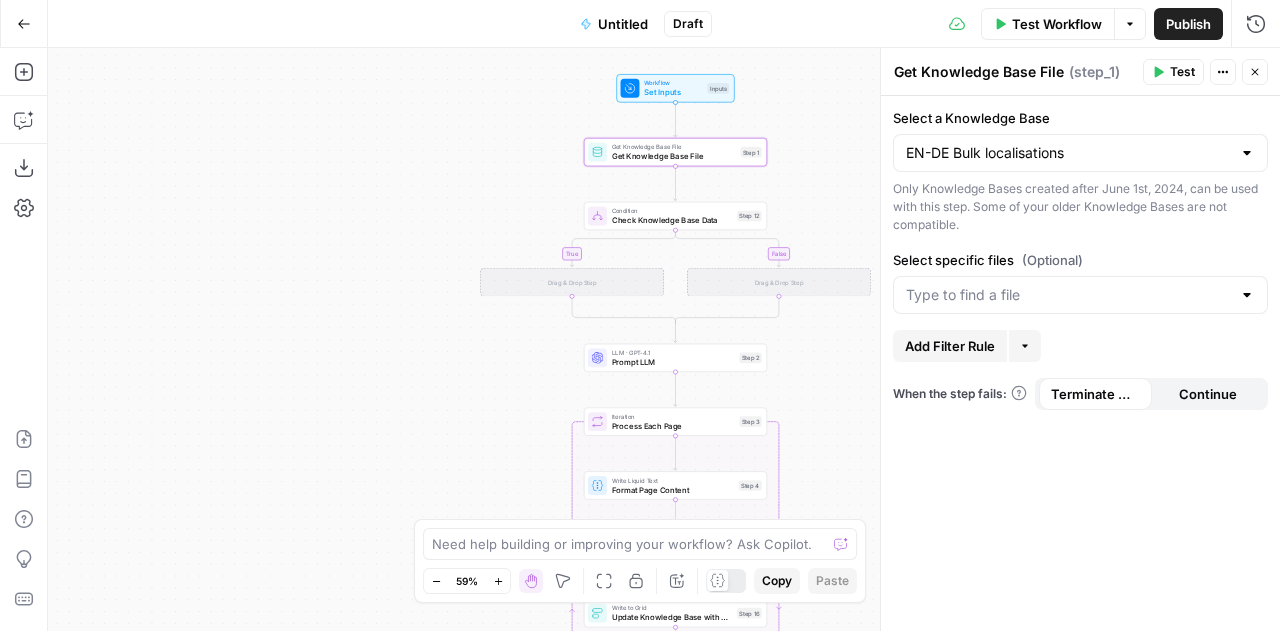click at bounding box center (1080, 295) 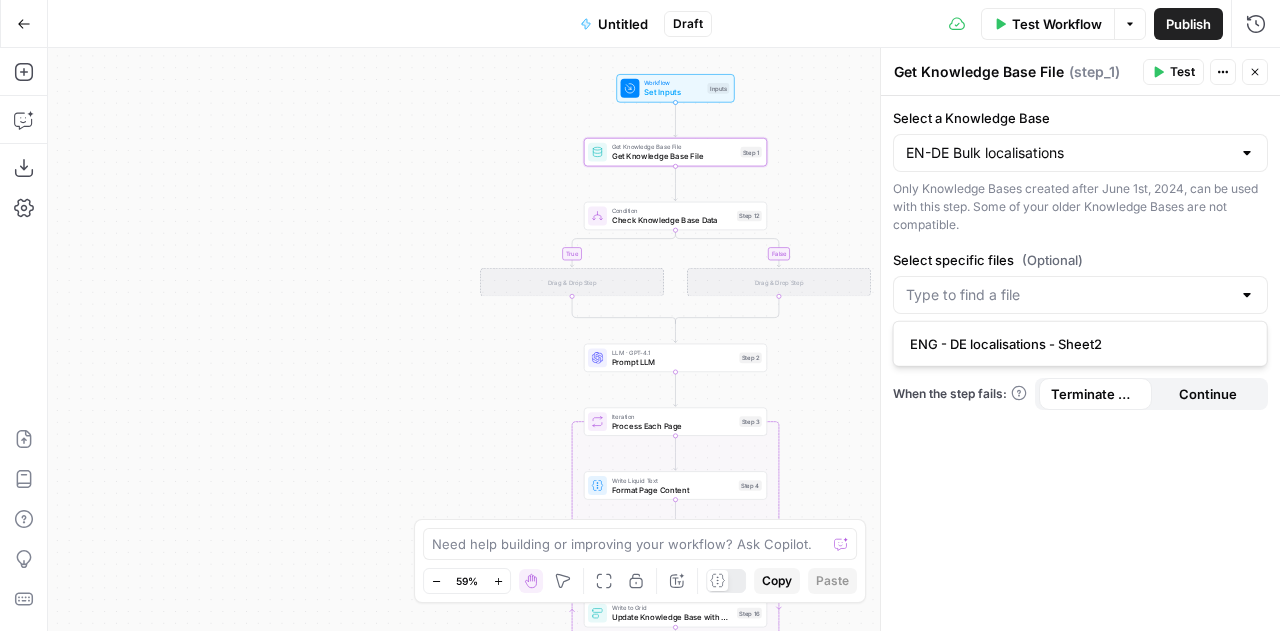 click on "ENG - DE localisations - Sheet2" at bounding box center [1080, 344] 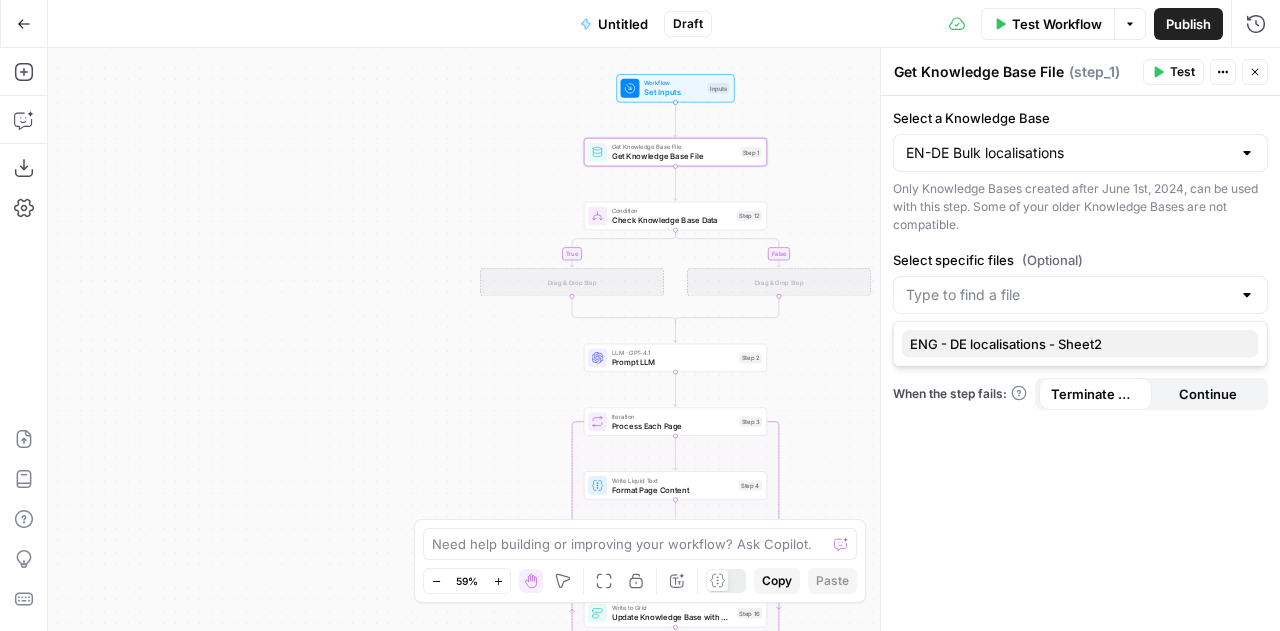 click on "ENG - DE localisations - Sheet2" at bounding box center [1076, 344] 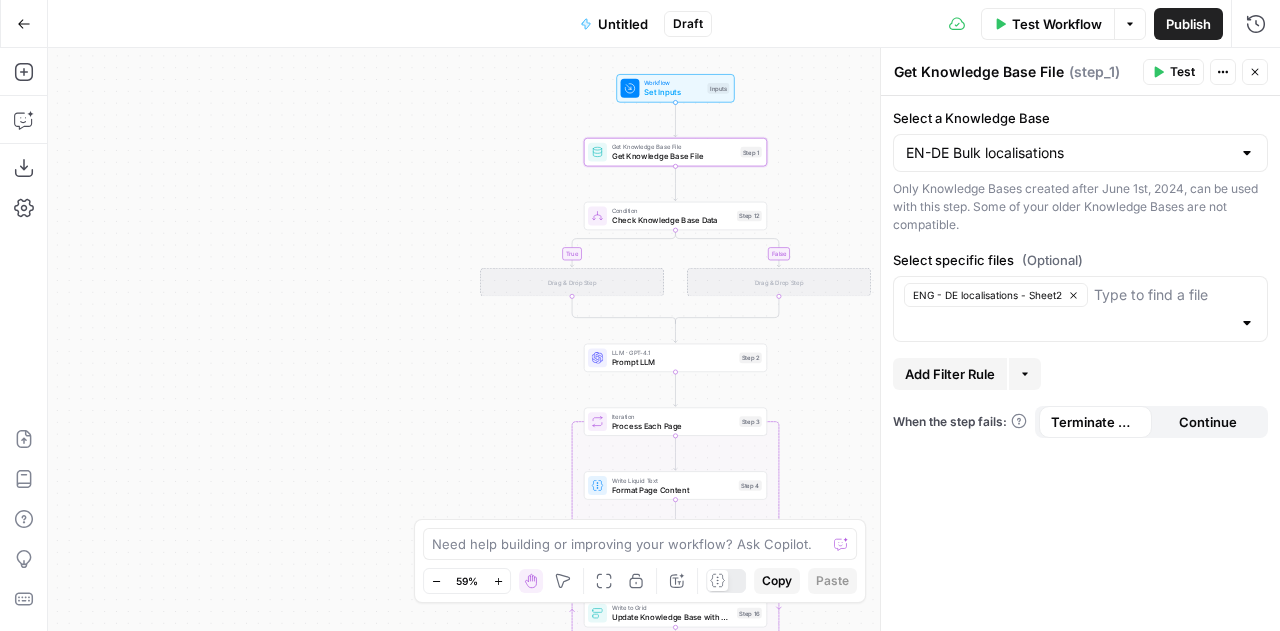 click on "Select a Knowledge Base EN-DE Bulk localisations Only Knowledge Bases created after June 1st, 2024, can be used with this step. Some of your older Knowledge Bases are not compatible. Select specific files   (Optional) ENG - DE localisations - Sheet2 Add Filter Rule More When the step fails: Terminate Workflow Continue" at bounding box center [1080, 363] 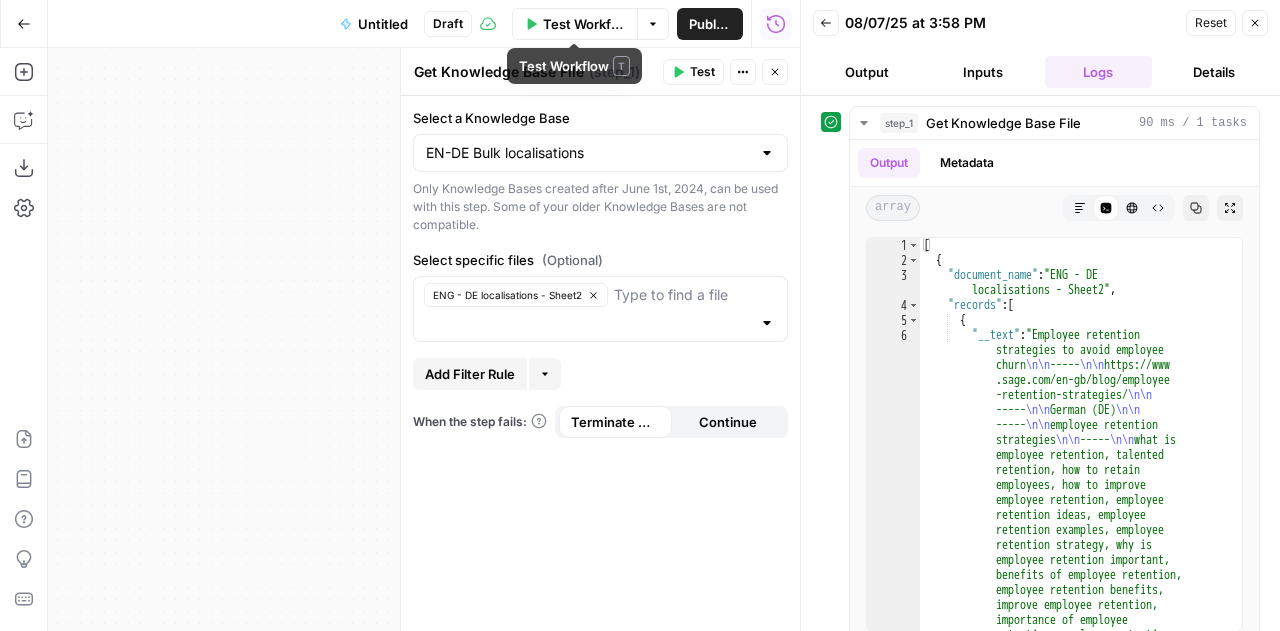 click on "Test Workflow" at bounding box center [575, 24] 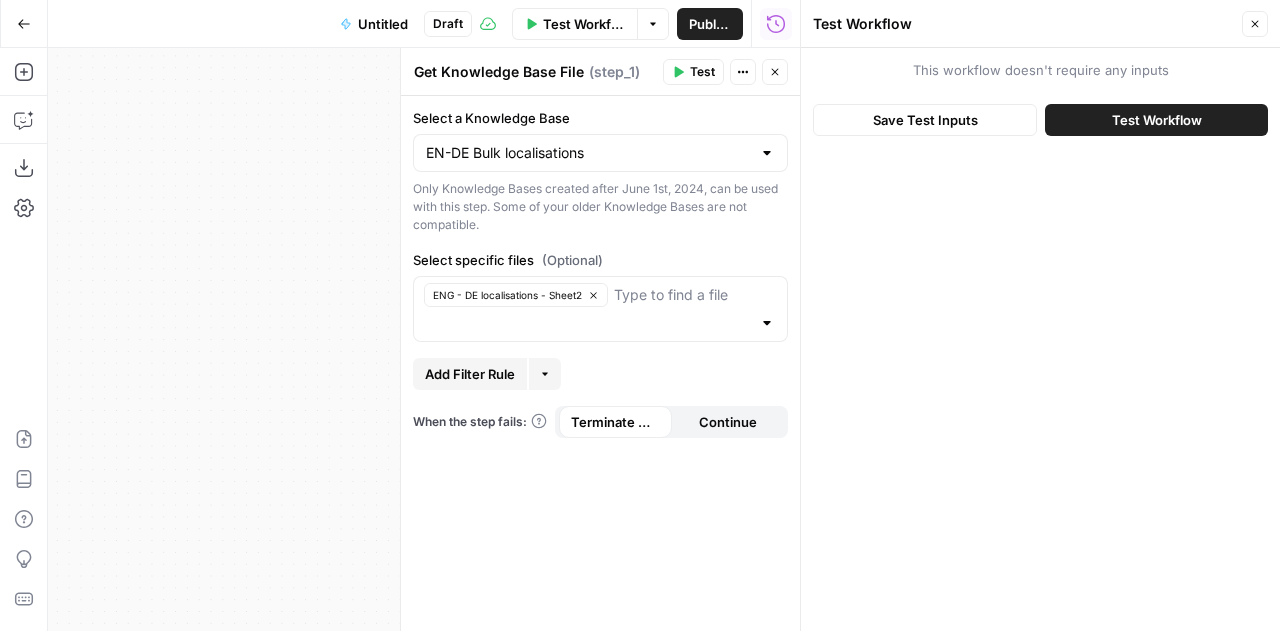 click on "Test Workflow" at bounding box center (1157, 120) 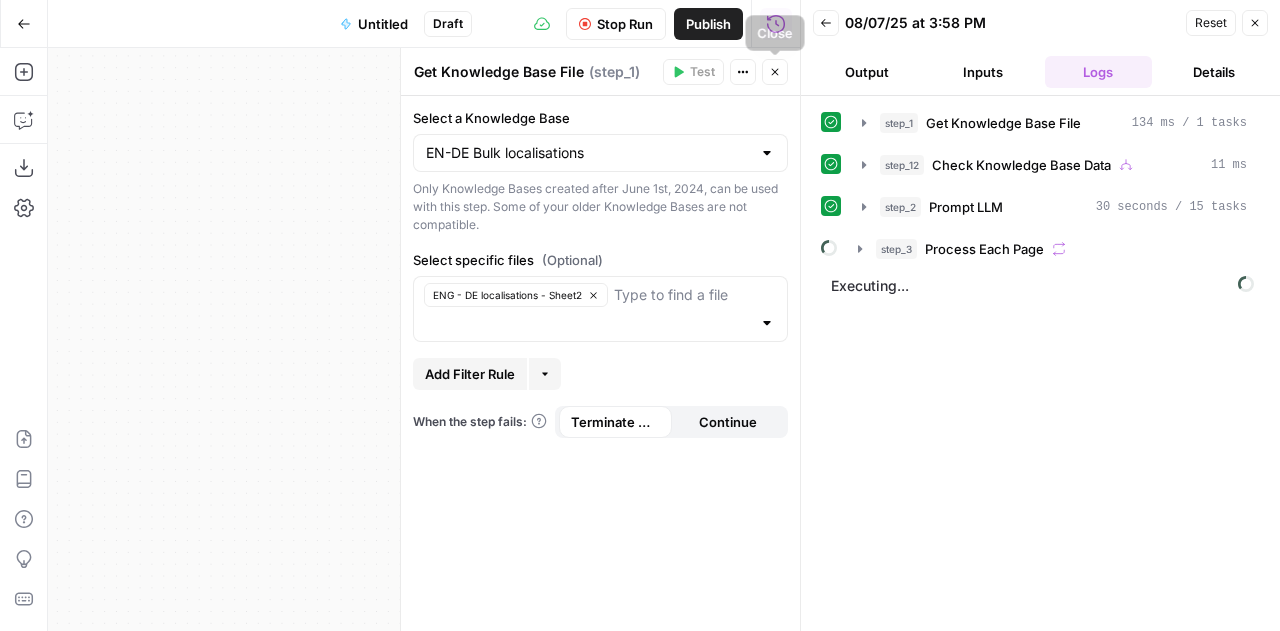 click 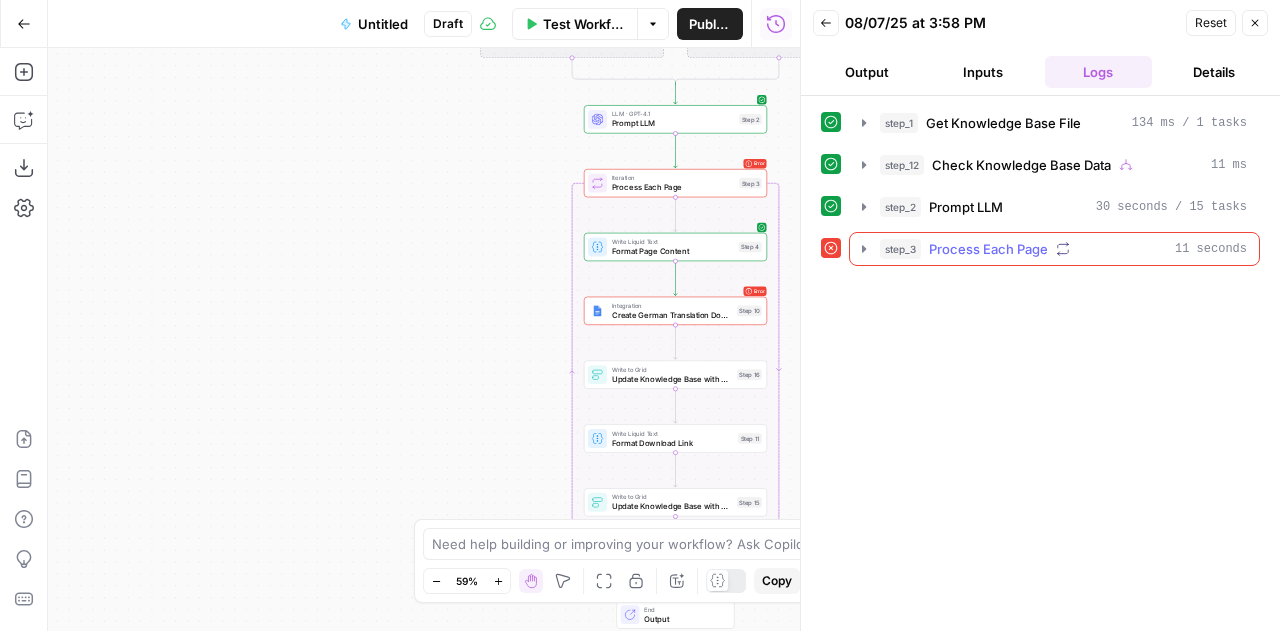 click on "Process Each Page" at bounding box center (988, 249) 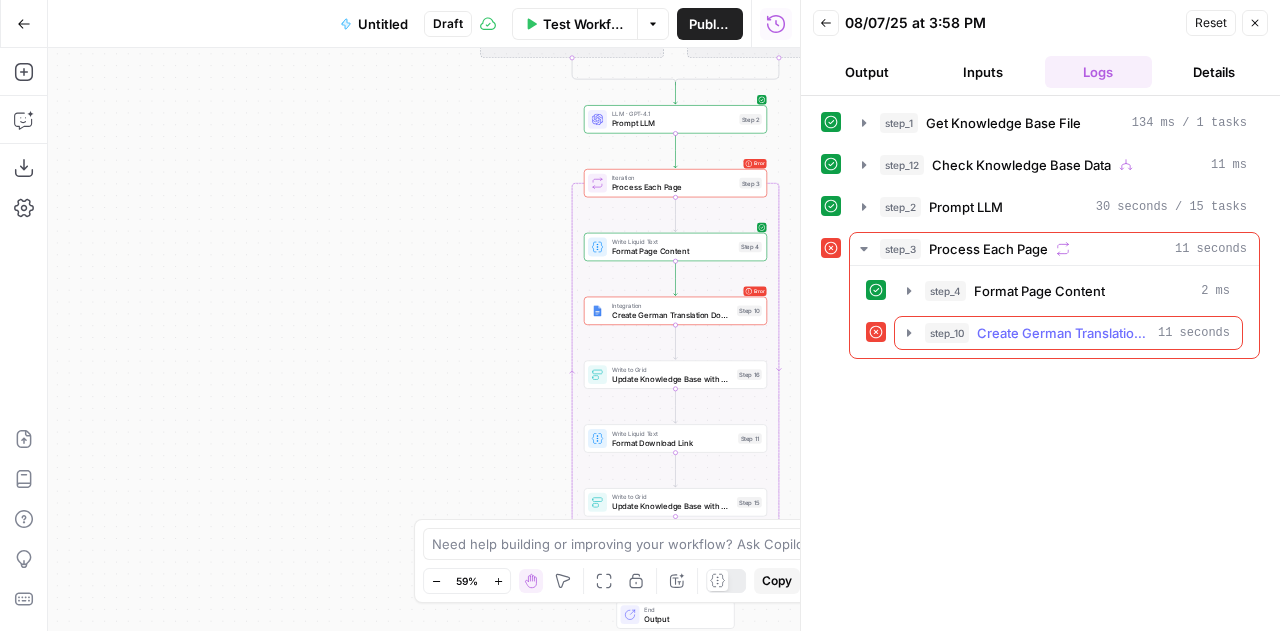 click on "Create German Translation Document" at bounding box center [1063, 333] 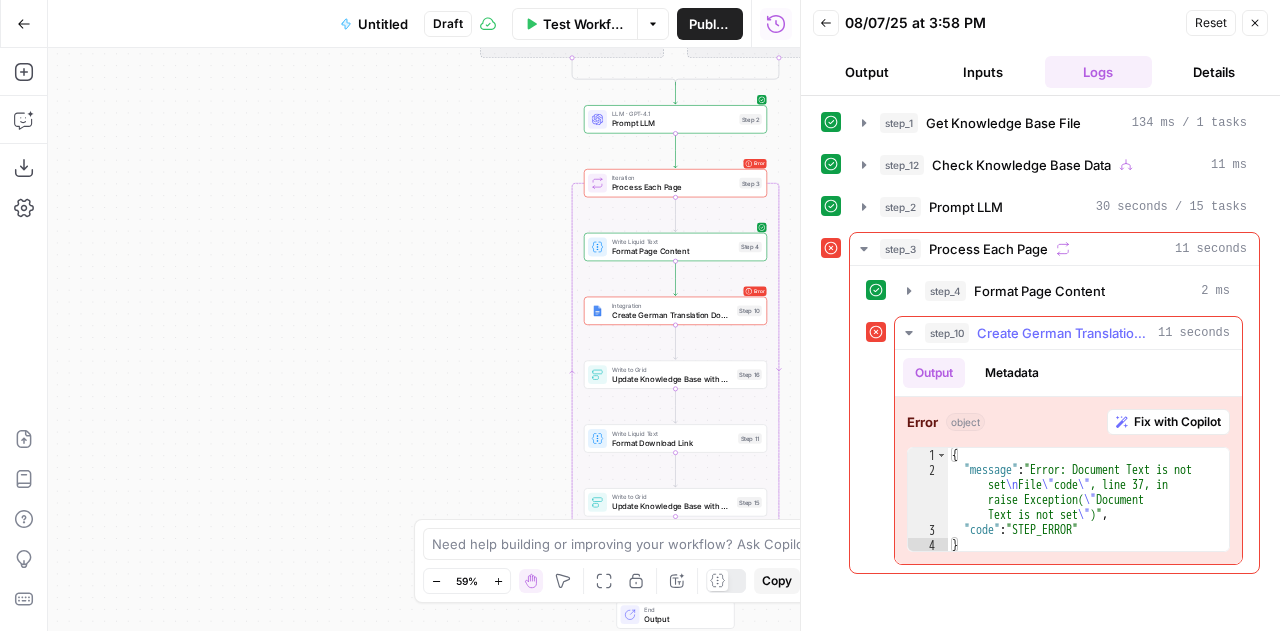 click on "Fix with Copilot" at bounding box center [1177, 422] 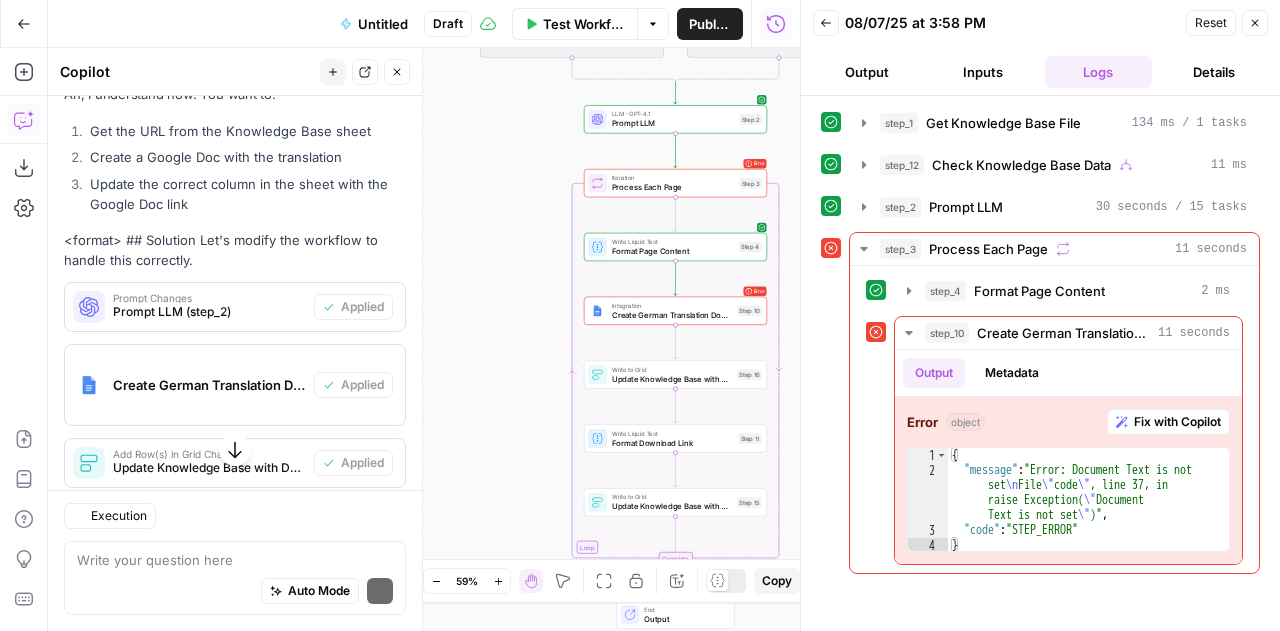 scroll, scrollTop: 20398, scrollLeft: 0, axis: vertical 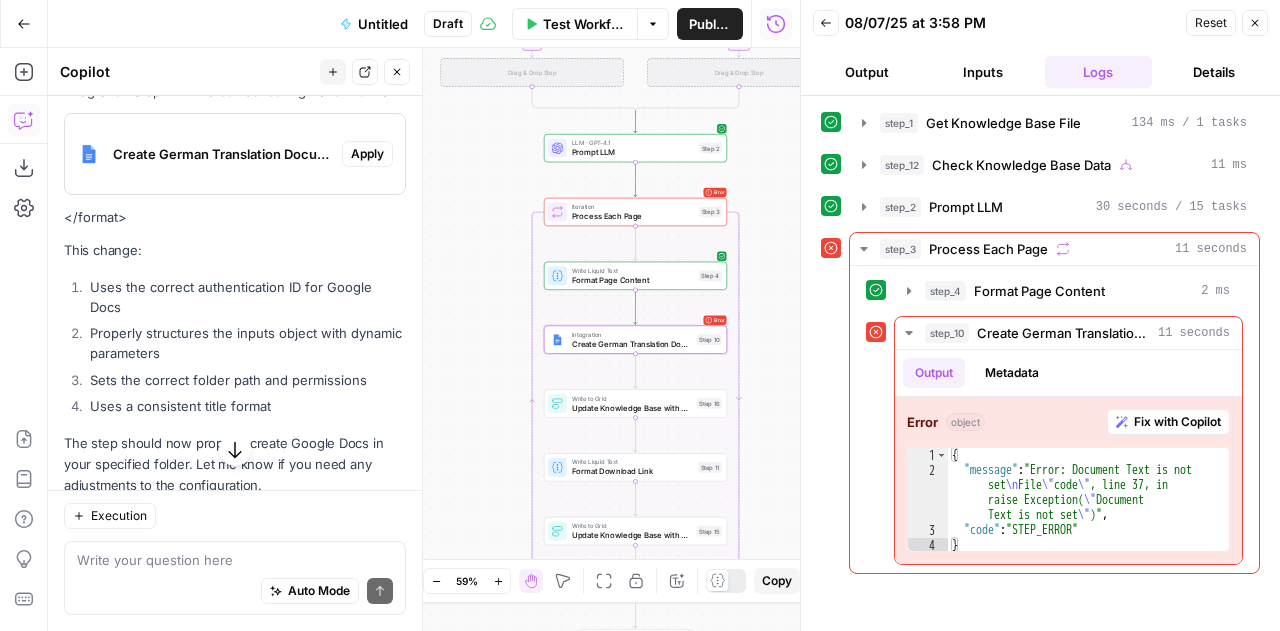 click on "Apply" at bounding box center [367, 154] 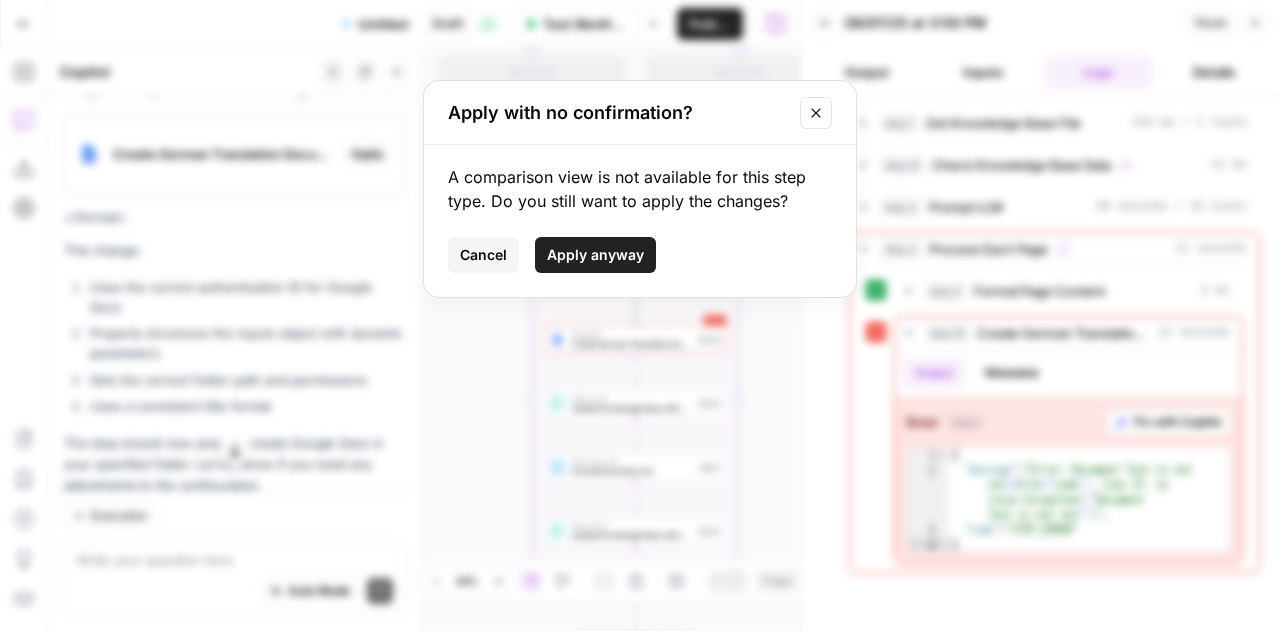 click on "Apply anyway" at bounding box center [595, 255] 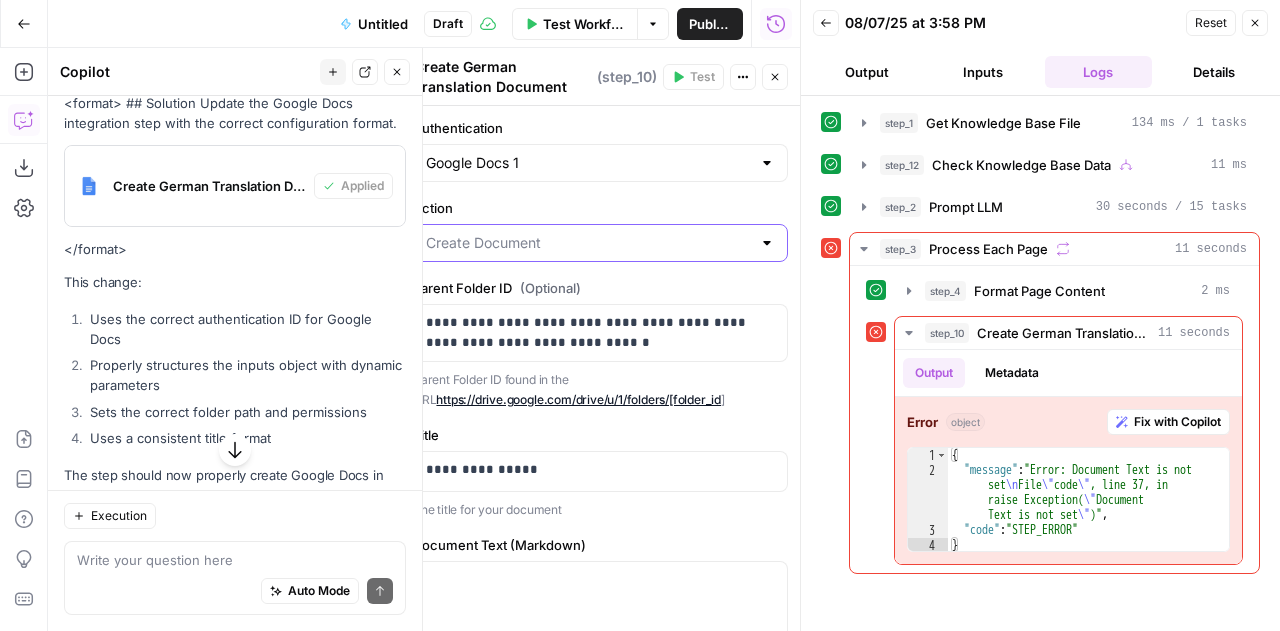 click on "Action" at bounding box center [588, 243] 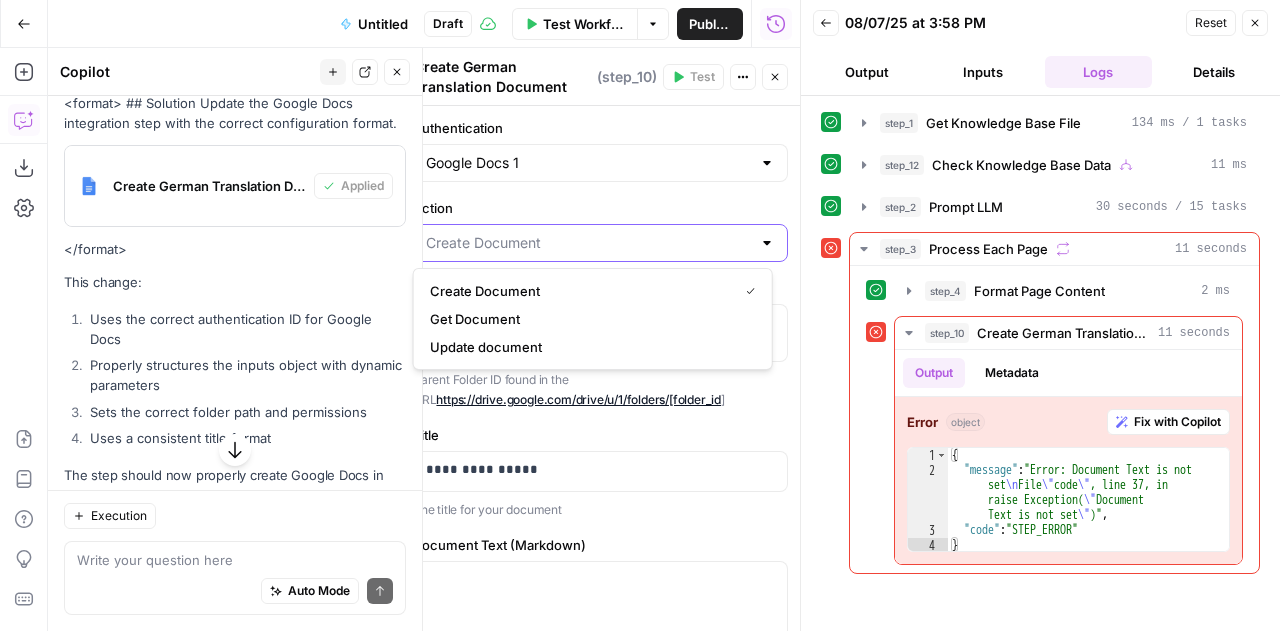 click on "Action" at bounding box center [588, 243] 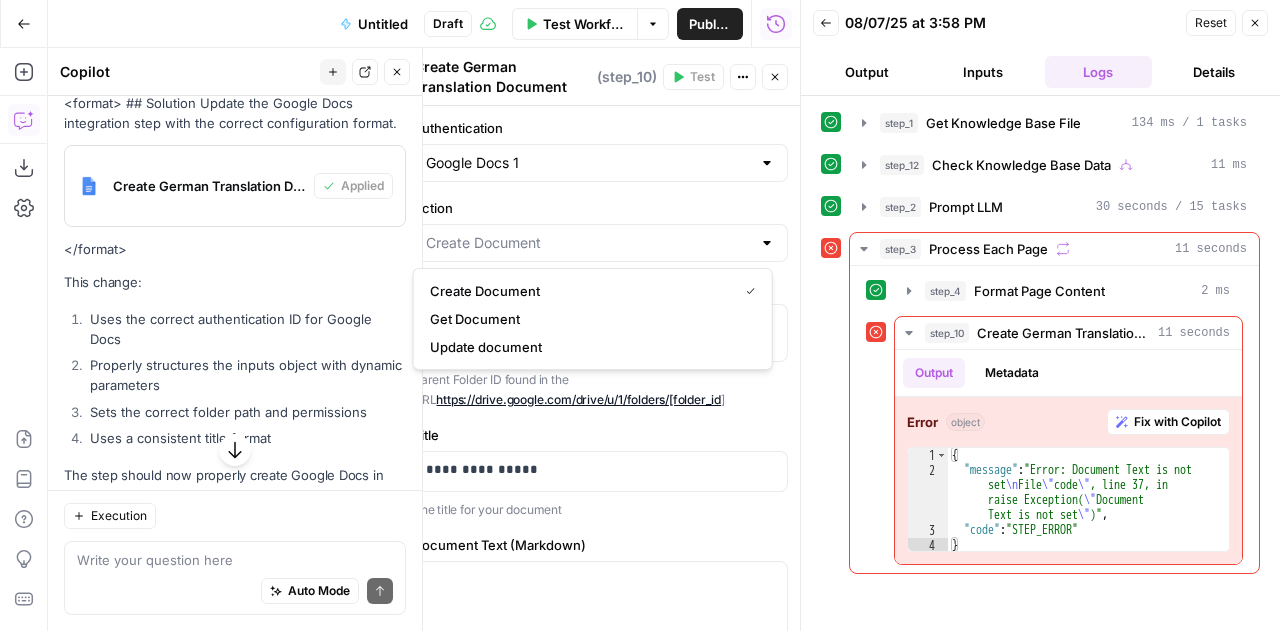 type on "Create Document" 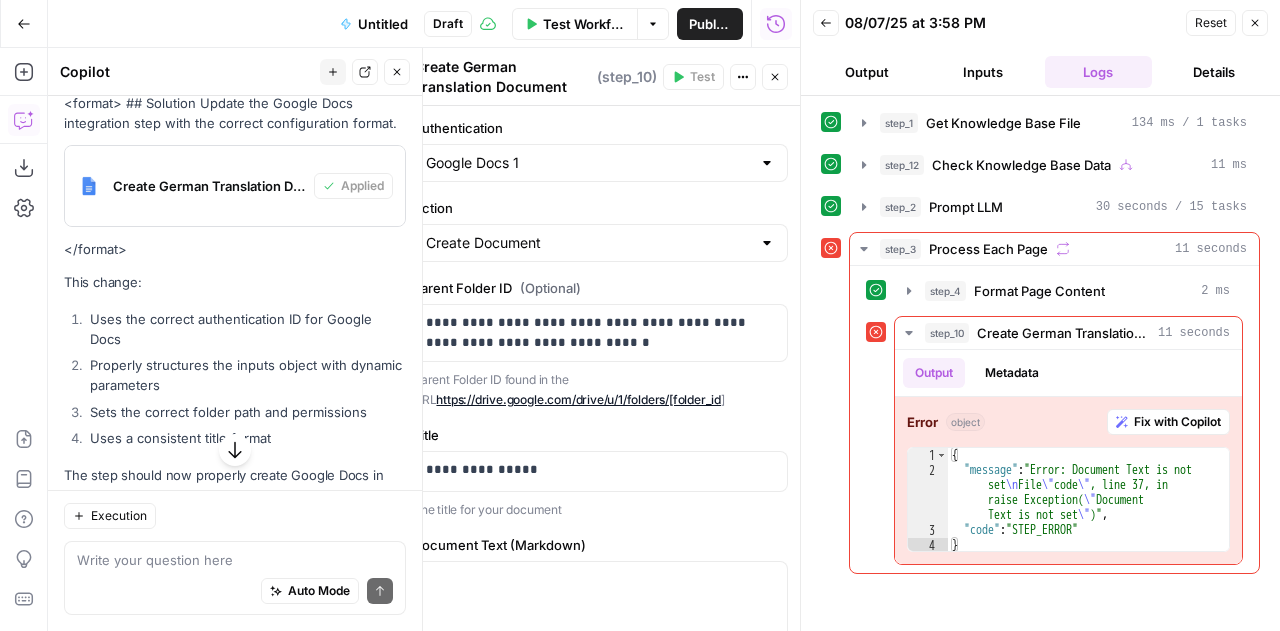 click on "Parent Folder ID found in the URL  https://drive.google.com/drive/u/1/folders/[folder_id ]" at bounding box center (600, 389) 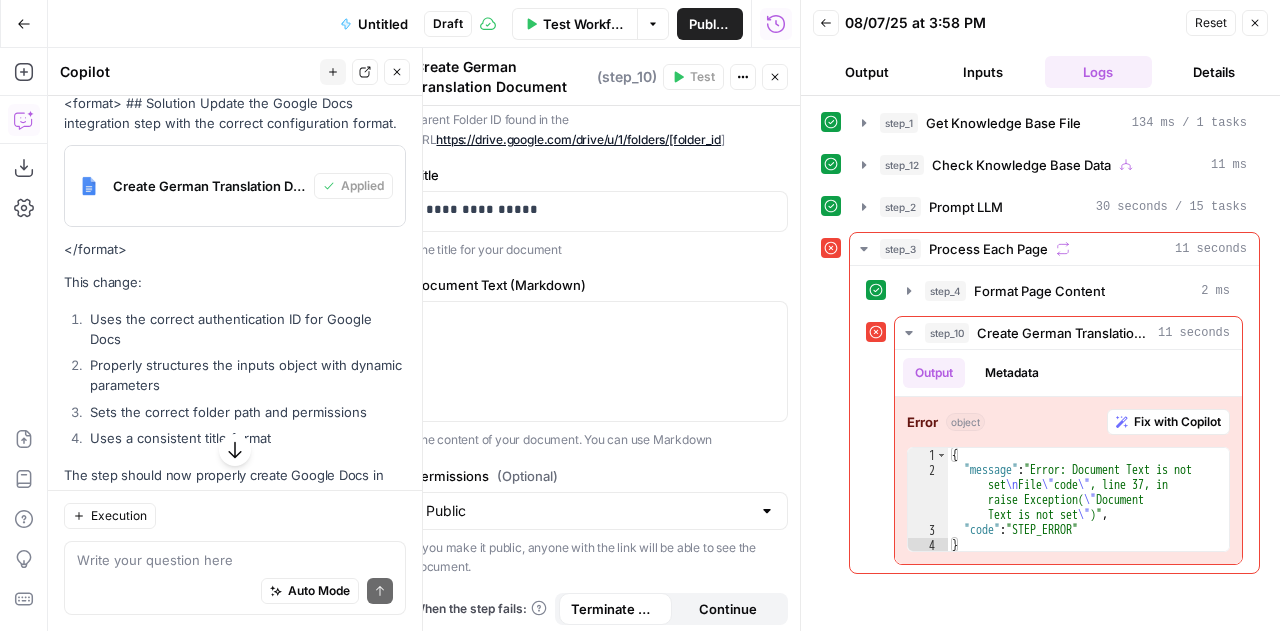 click on "Reset" at bounding box center [1211, 23] 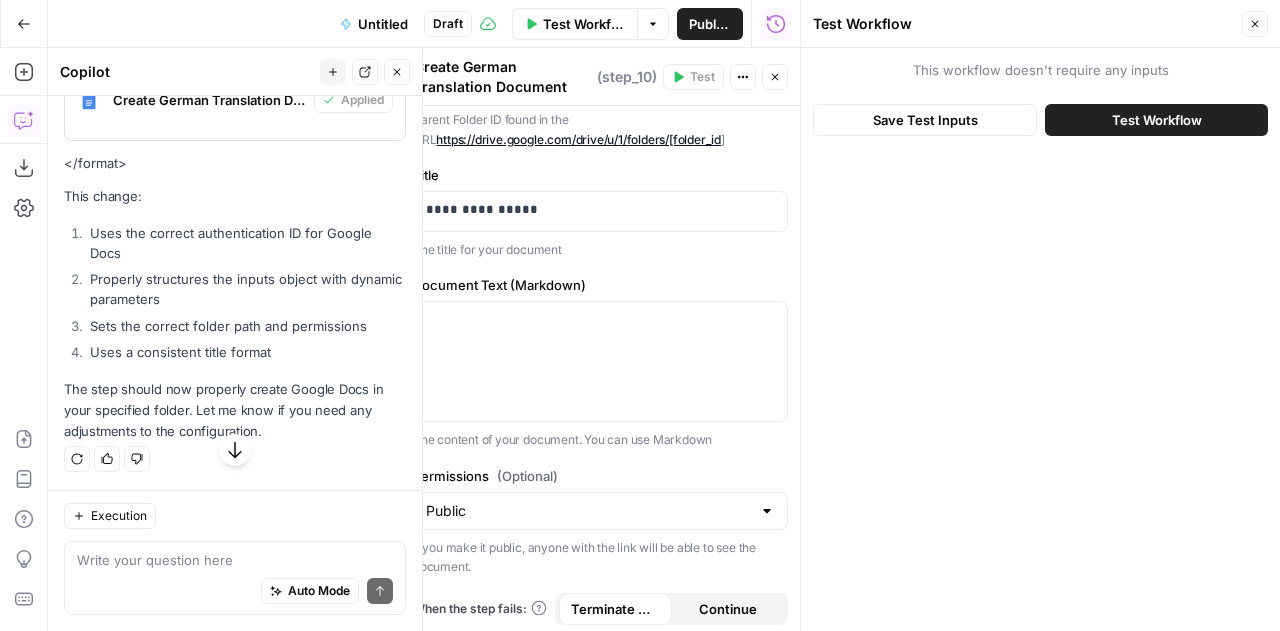 scroll, scrollTop: 20923, scrollLeft: 0, axis: vertical 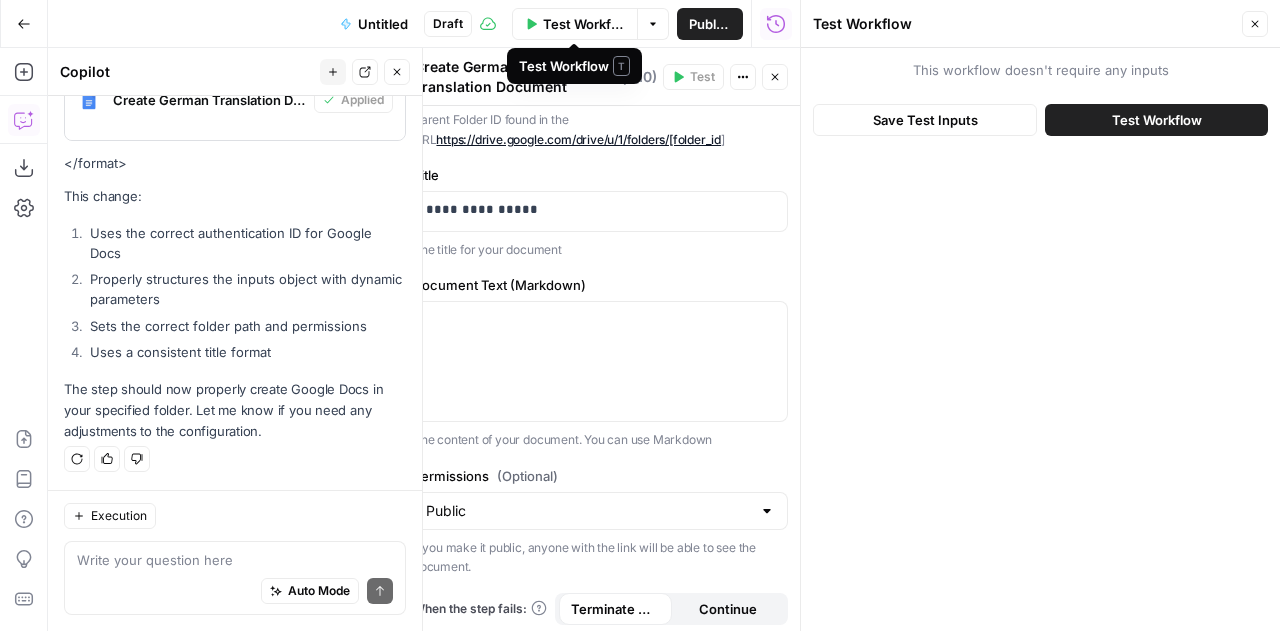 click on "Test Workflow" at bounding box center (584, 24) 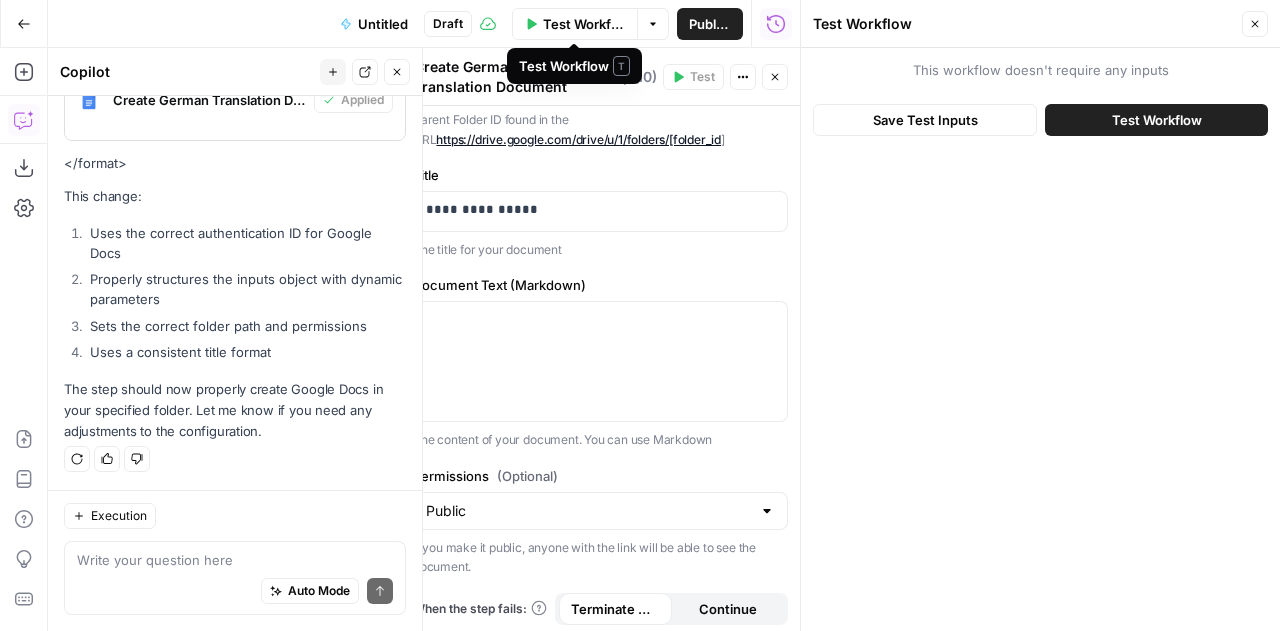 click on "Test Workflow" at bounding box center (584, 24) 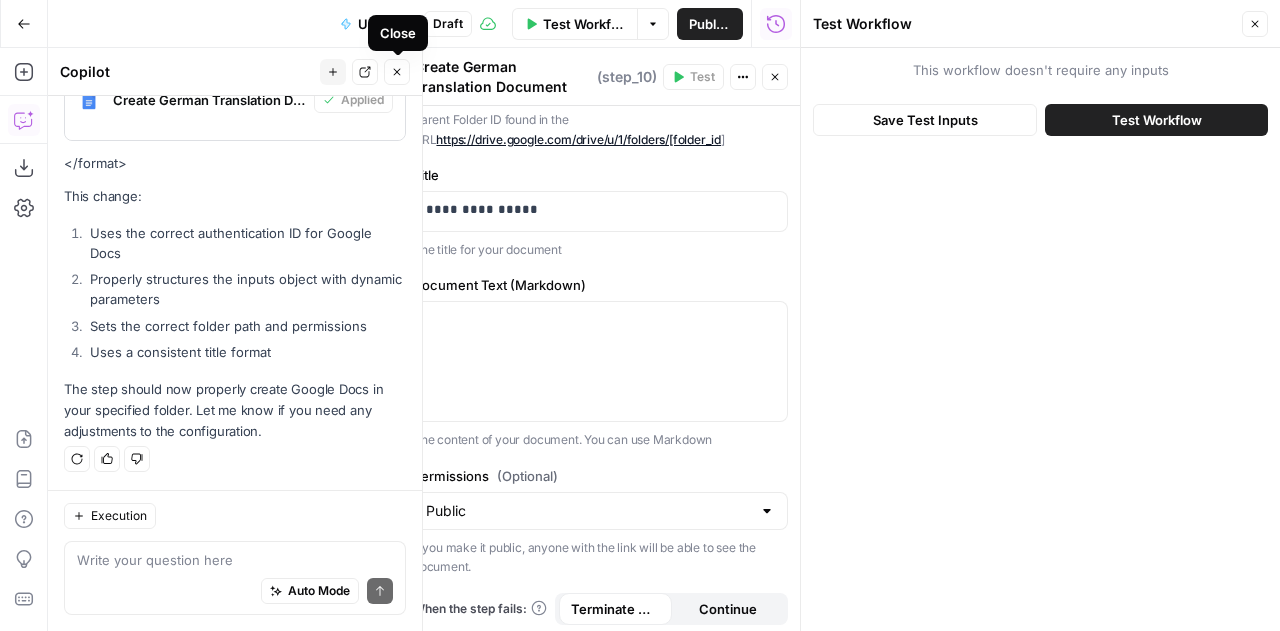 click 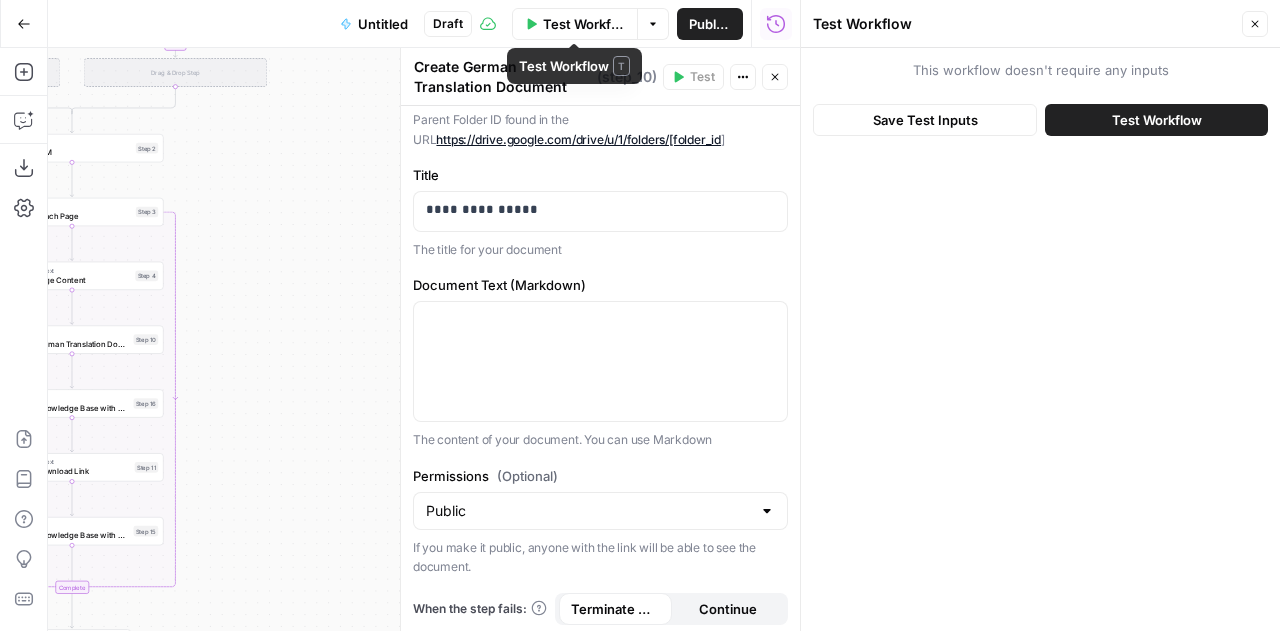 click on "Test Workflow" at bounding box center [584, 24] 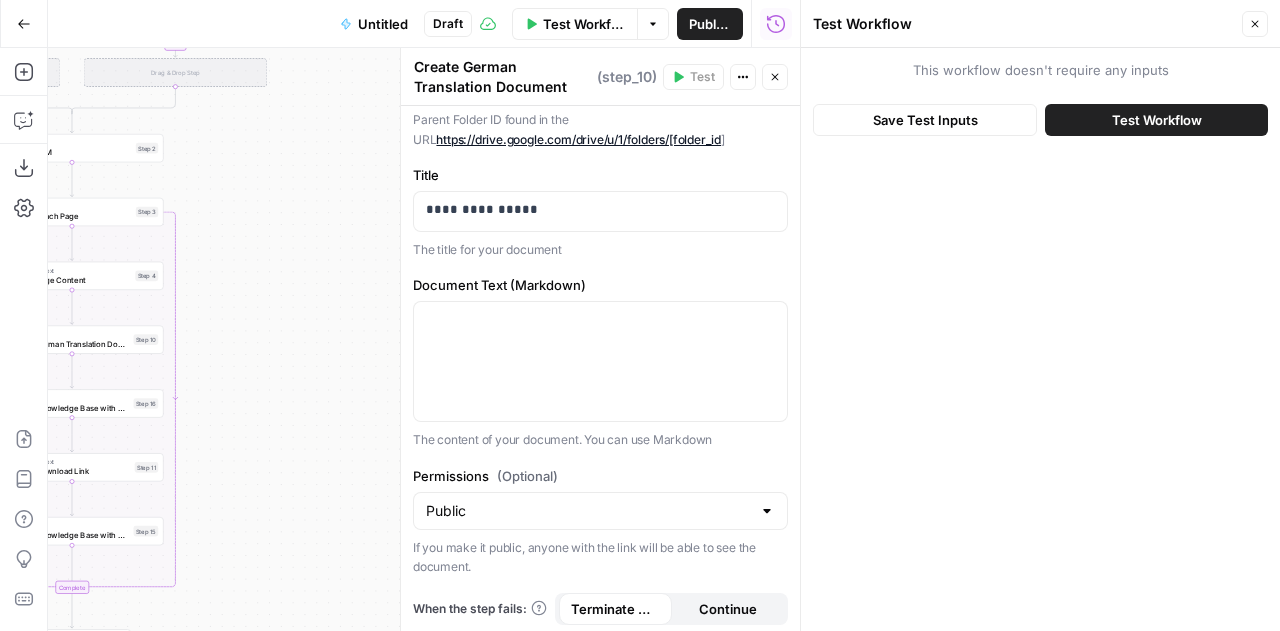 click on "Test Workflow" at bounding box center (1157, 120) 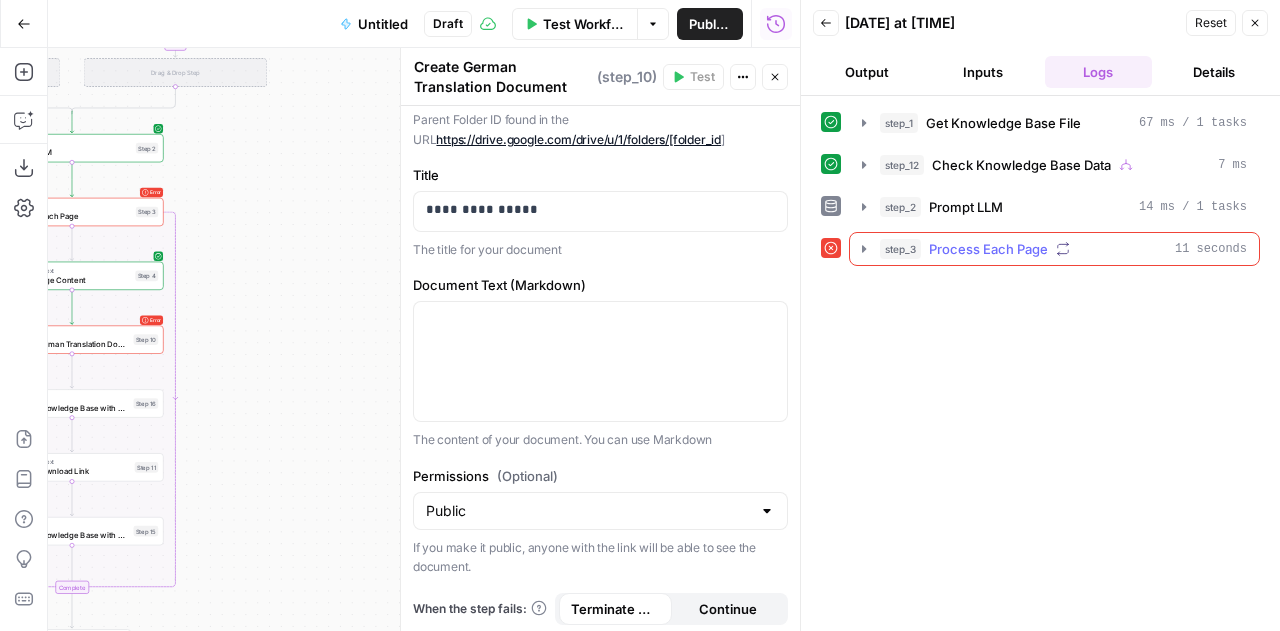 click on "Process Each Page" at bounding box center (988, 249) 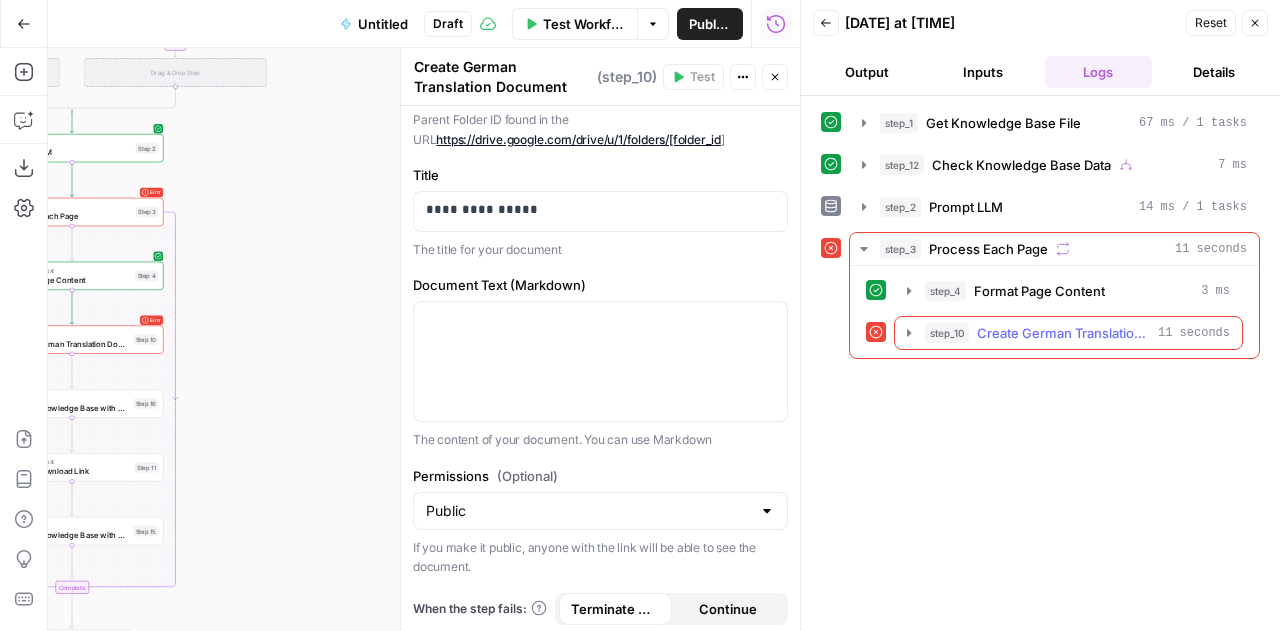 click on "Create German Translation Document" at bounding box center (1063, 333) 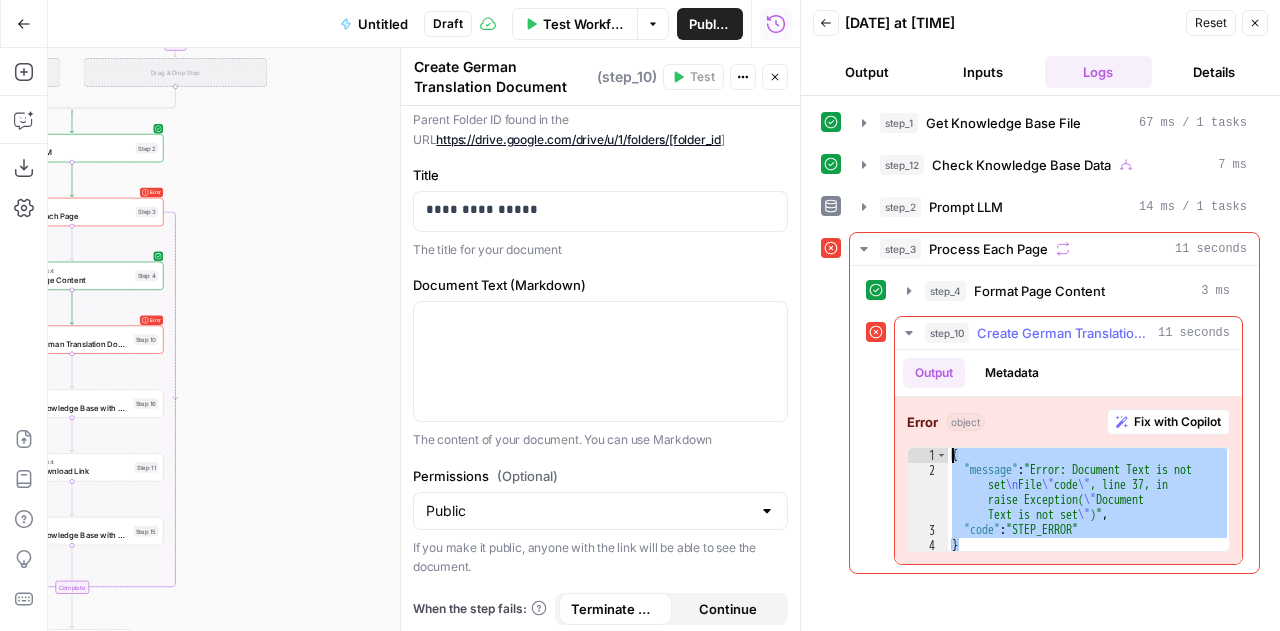 drag, startPoint x: 1147, startPoint y: 537, endPoint x: 952, endPoint y: 445, distance: 215.61308 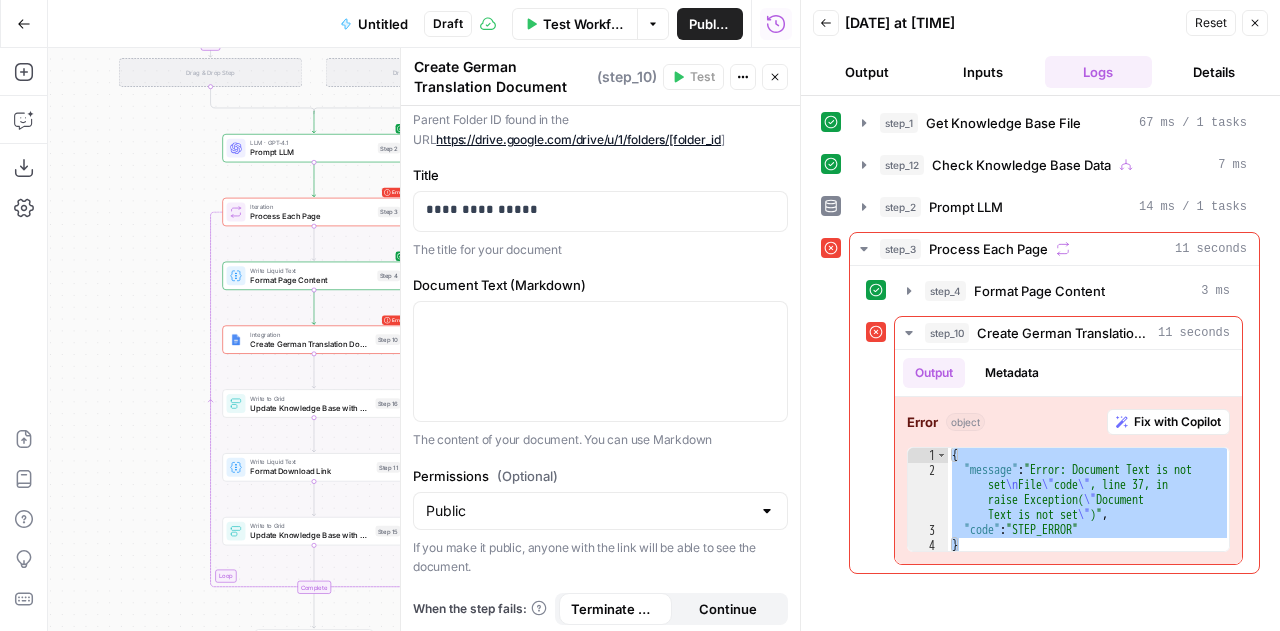 click 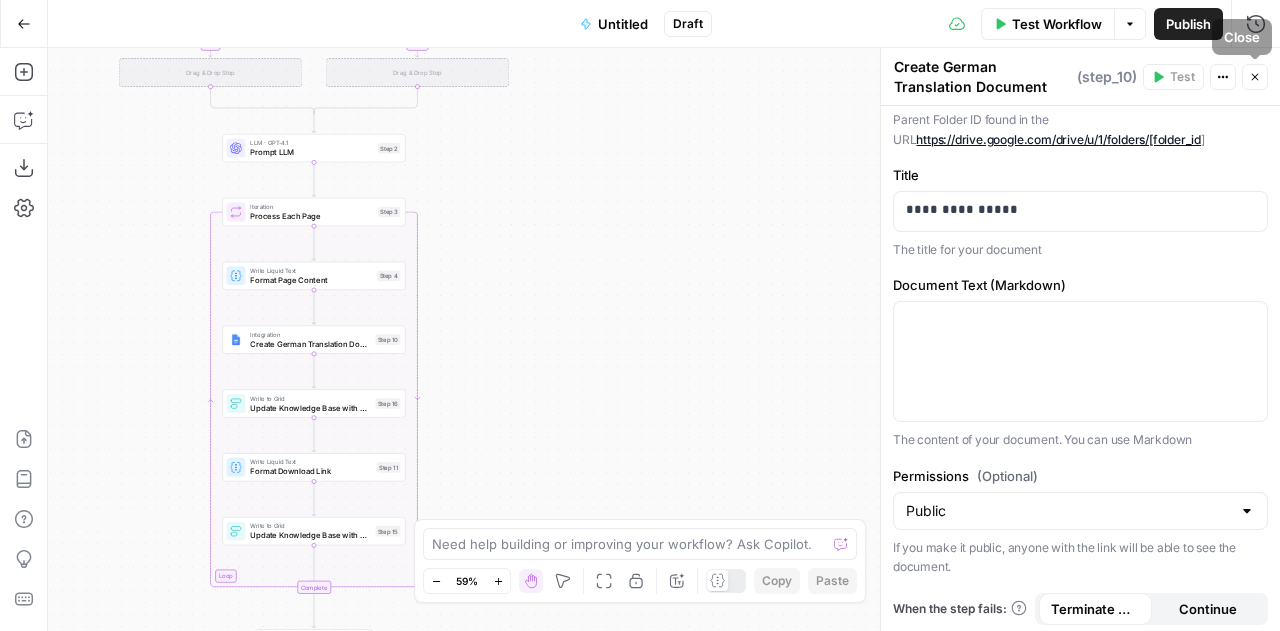 click 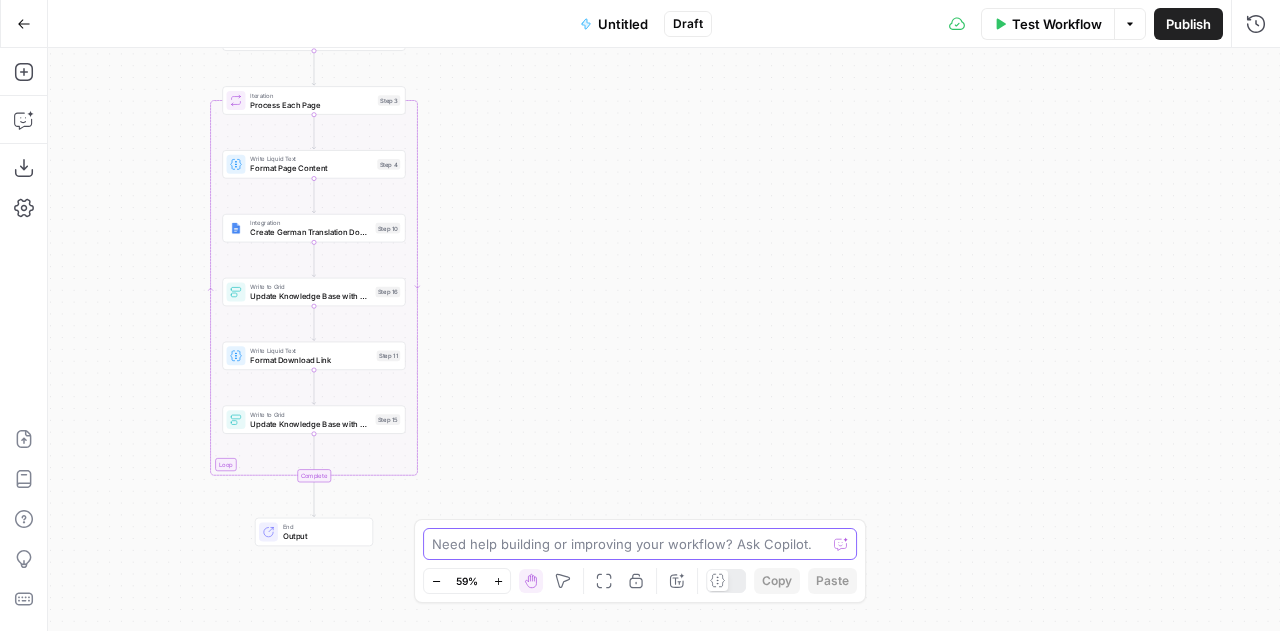 click on "Need help building or improving your workflow? Ask Copilot." at bounding box center [640, 544] 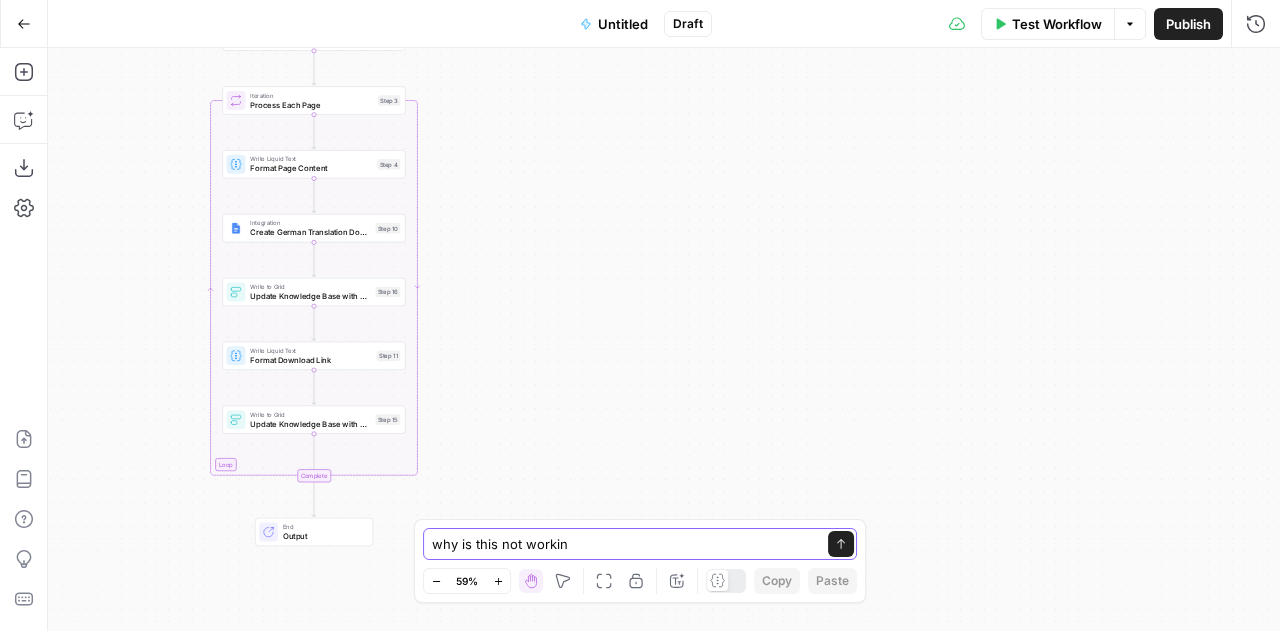 type on "why is this not working" 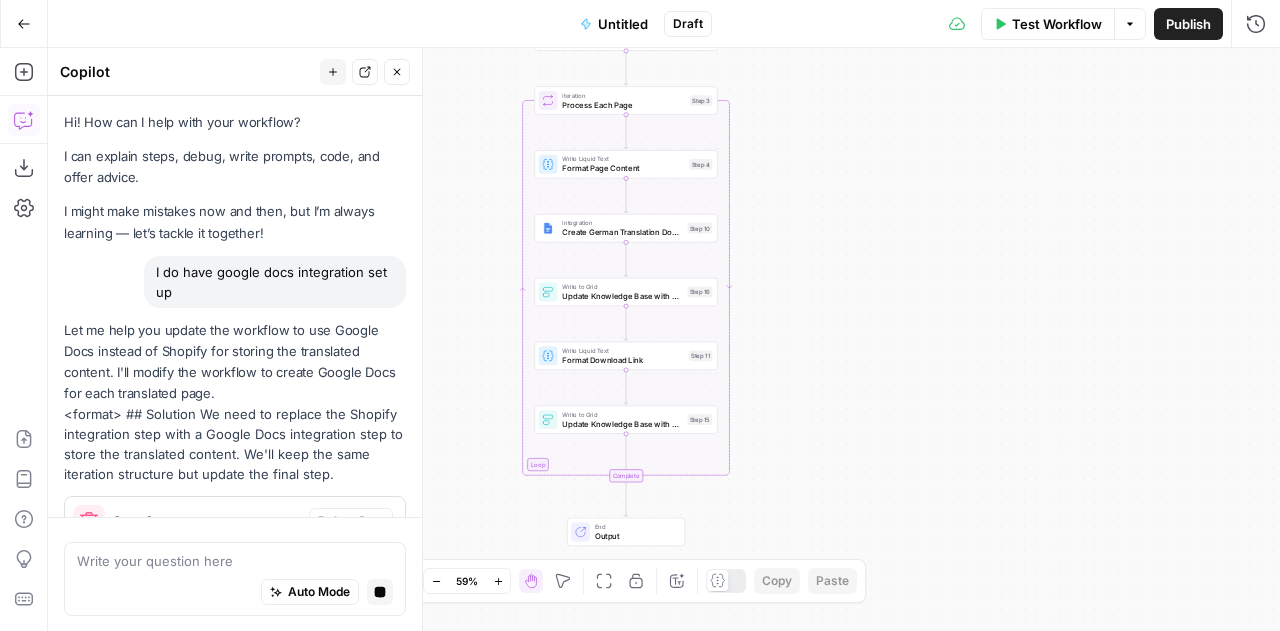 scroll, scrollTop: 20065, scrollLeft: 0, axis: vertical 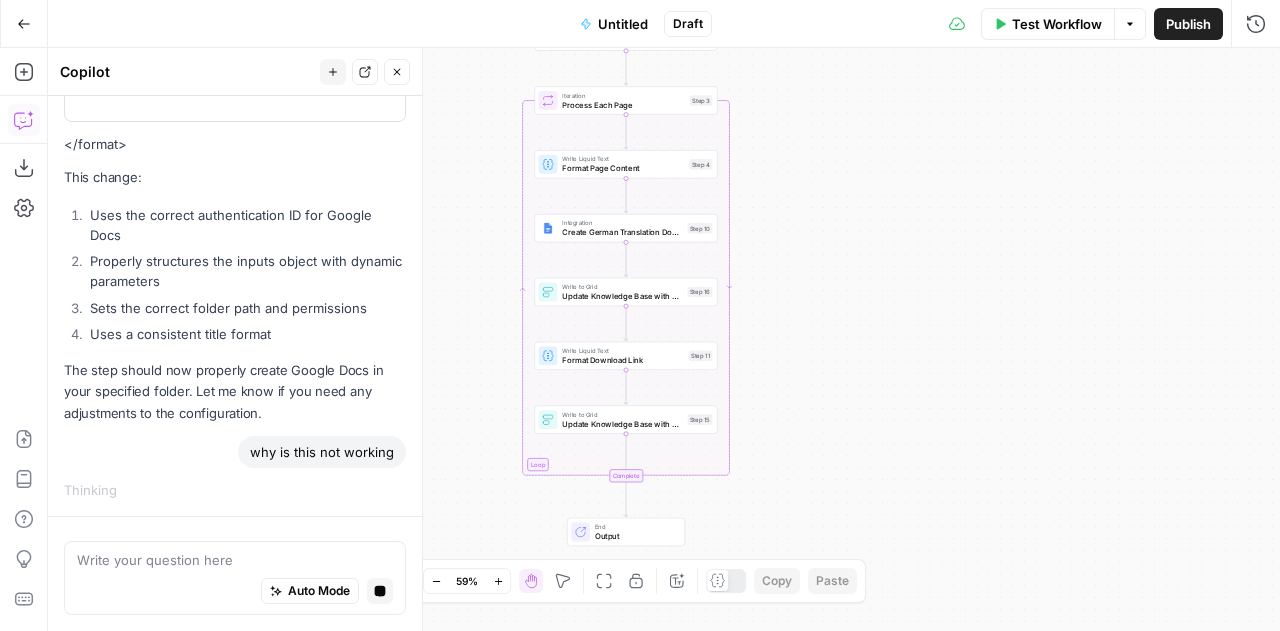 click at bounding box center (235, 560) 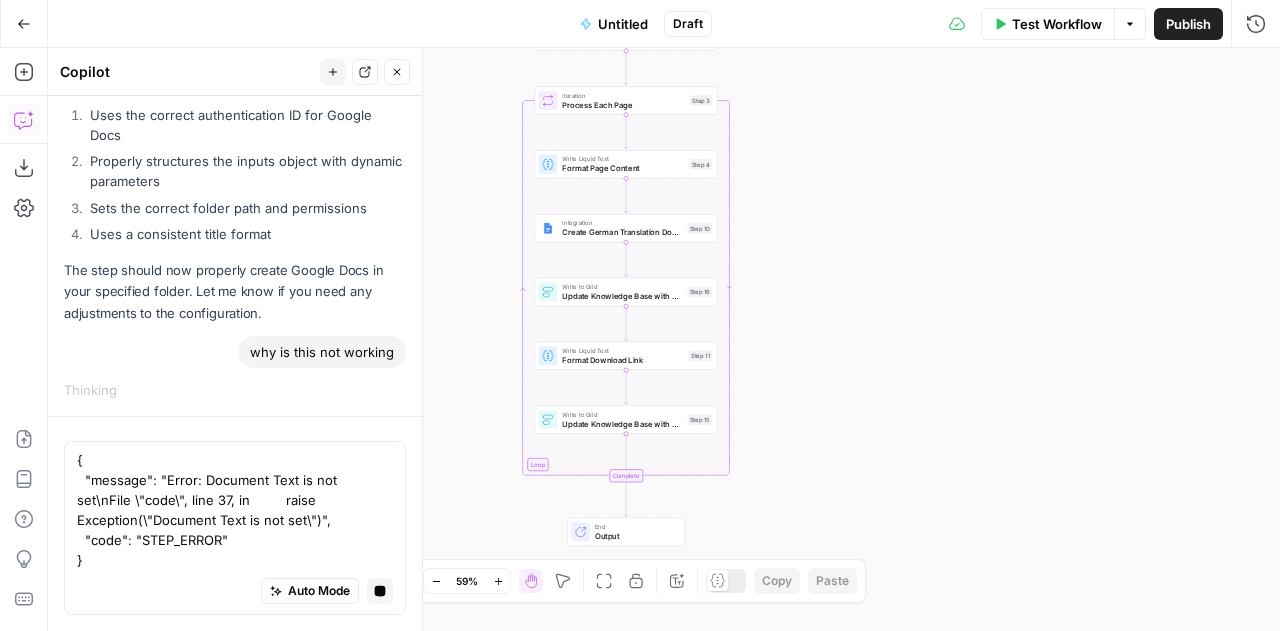 scroll, scrollTop: 20165, scrollLeft: 0, axis: vertical 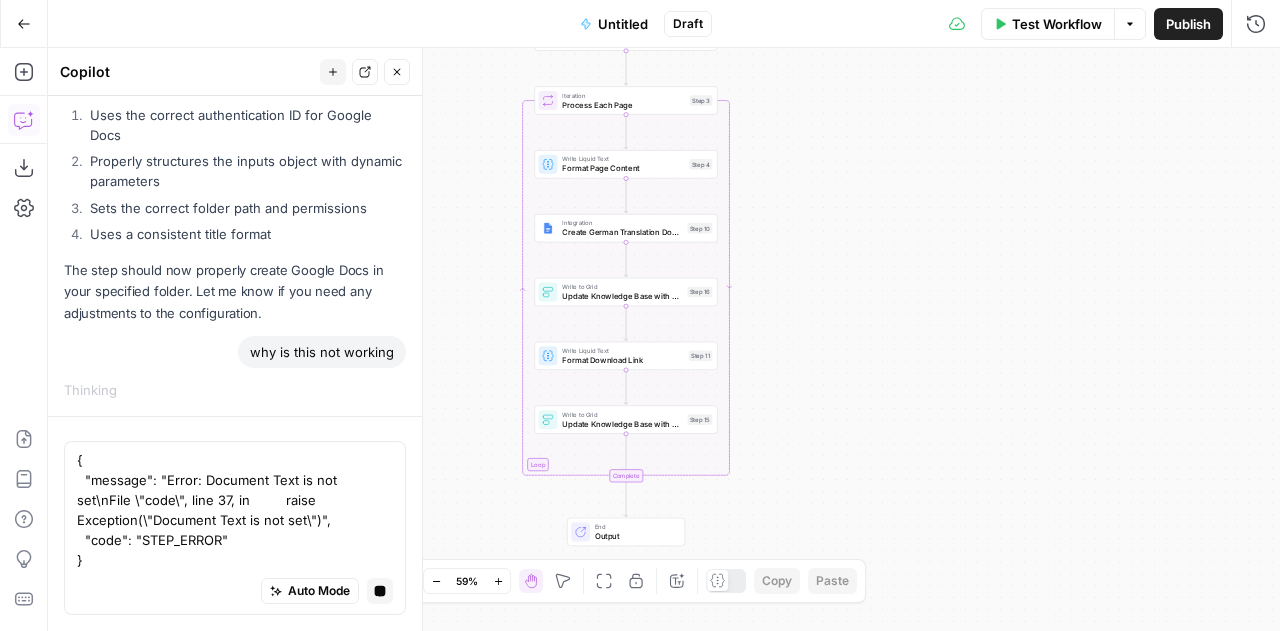 type on "{
"message": "Error: Document Text is not set\nFile \"code\", line 37, in         raise Exception(\"Document Text is not set\")",
"code": "STEP_ERROR"
}" 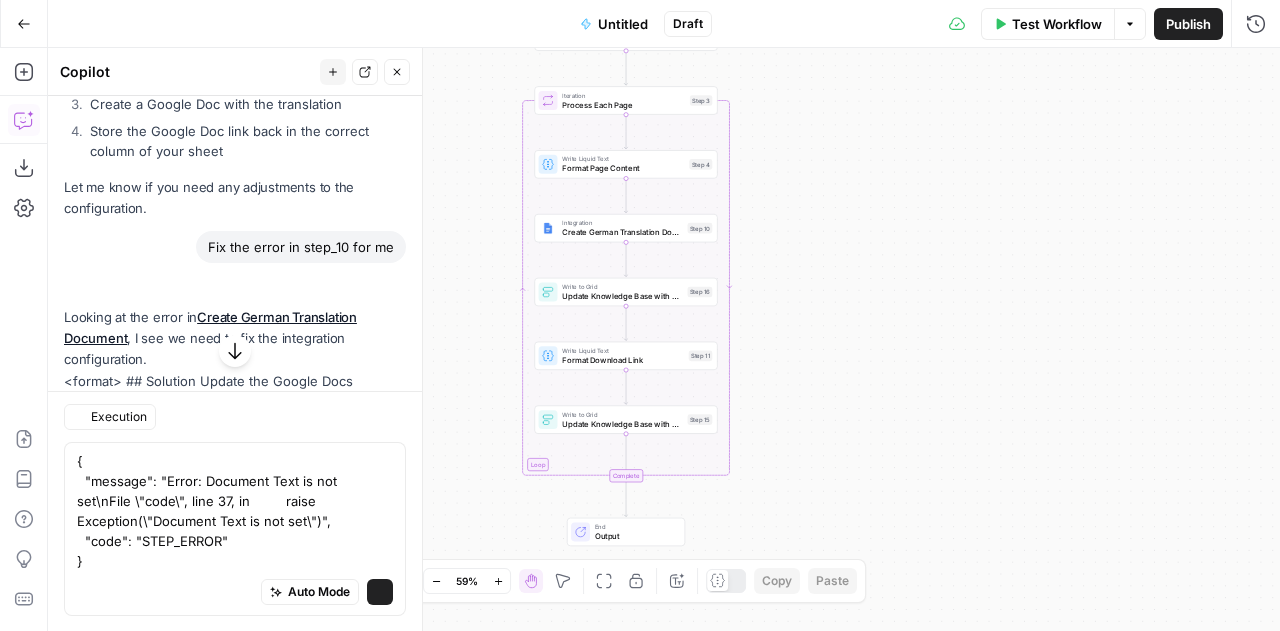 scroll, scrollTop: 21146, scrollLeft: 0, axis: vertical 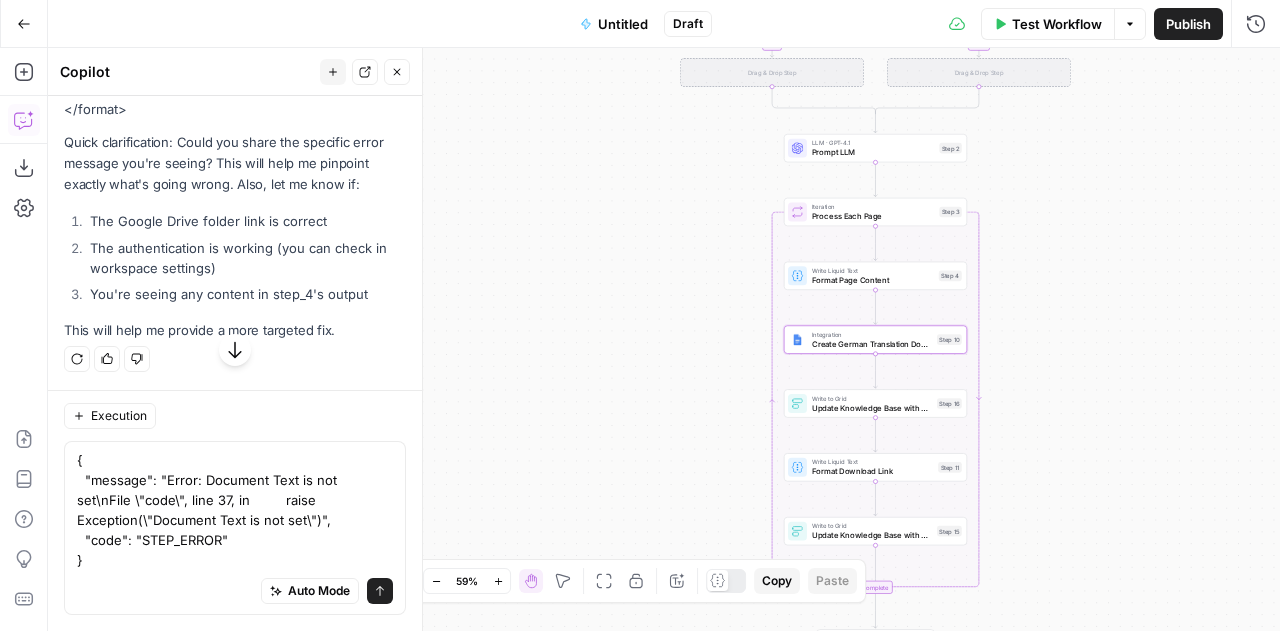 click on "Apply" at bounding box center (367, -16) 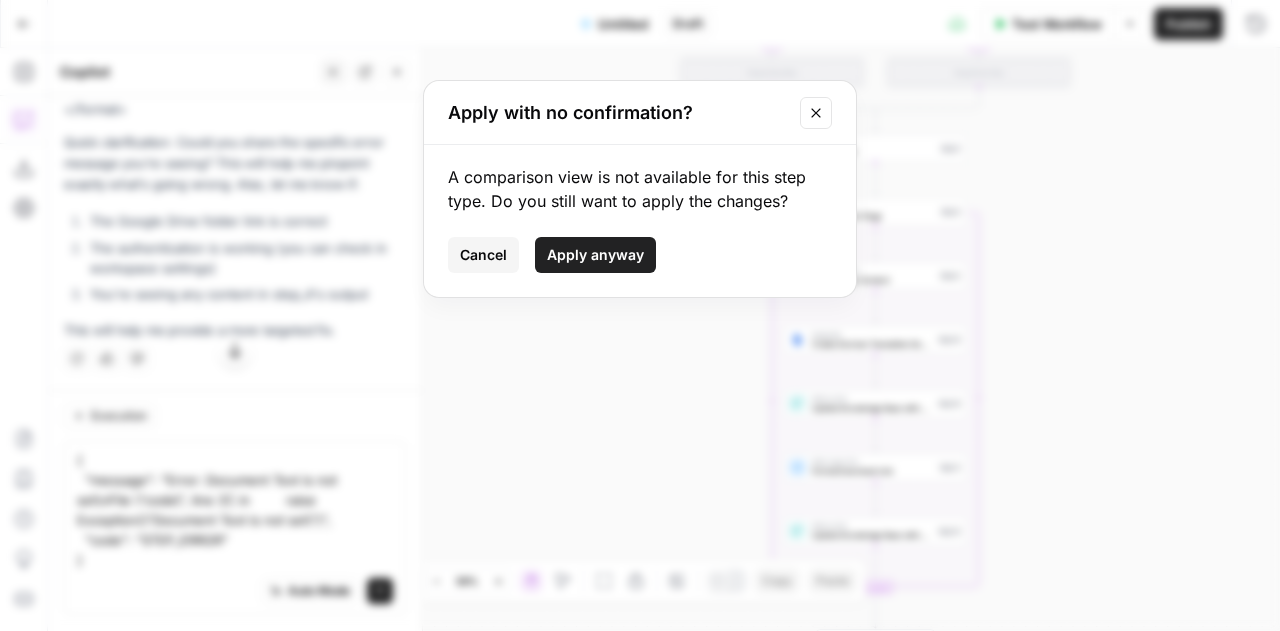 click on "Apply anyway" at bounding box center [595, 255] 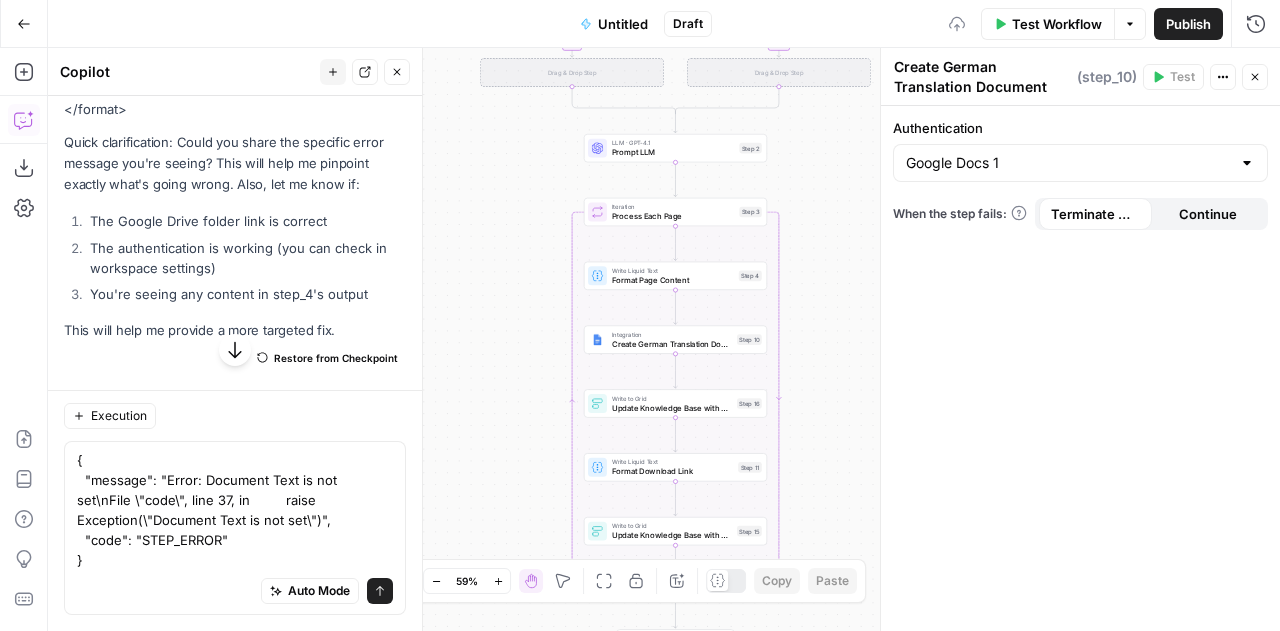 scroll, scrollTop: 21426, scrollLeft: 0, axis: vertical 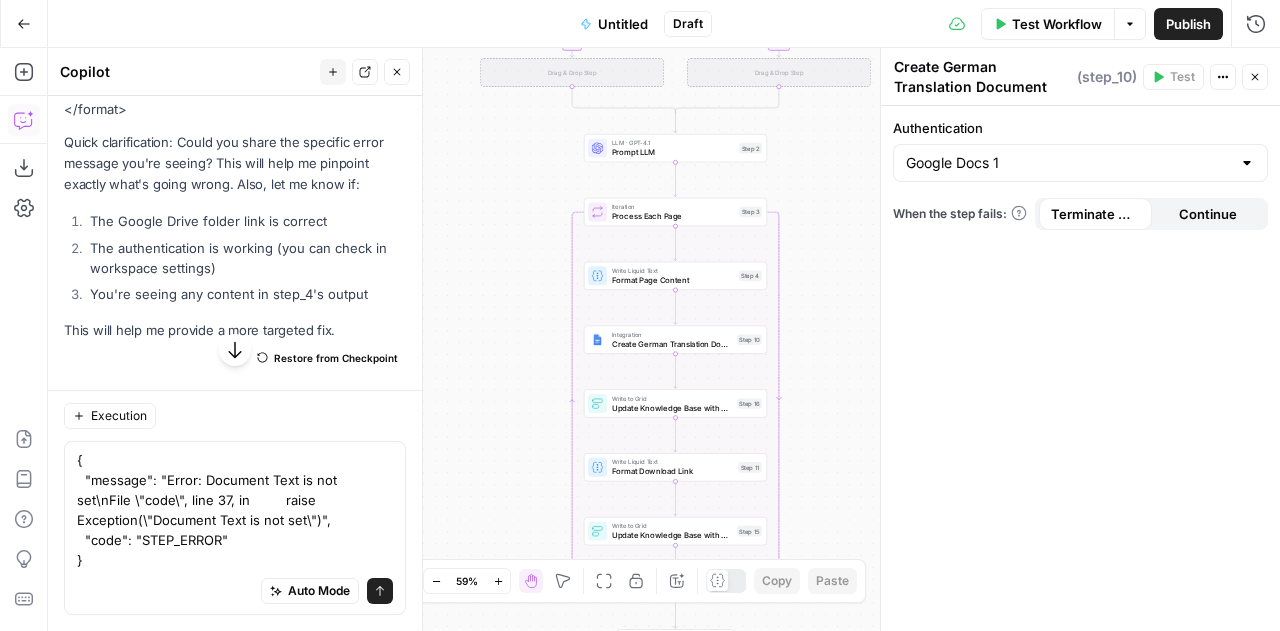 click at bounding box center (1247, 163) 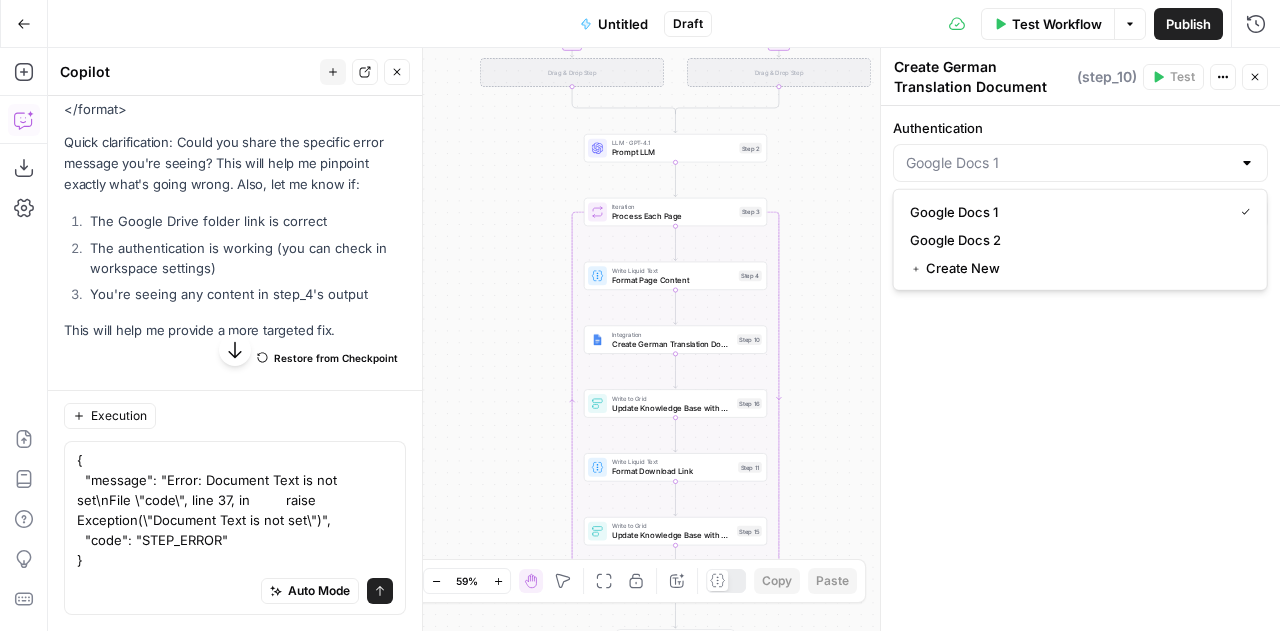 click at bounding box center (1247, 163) 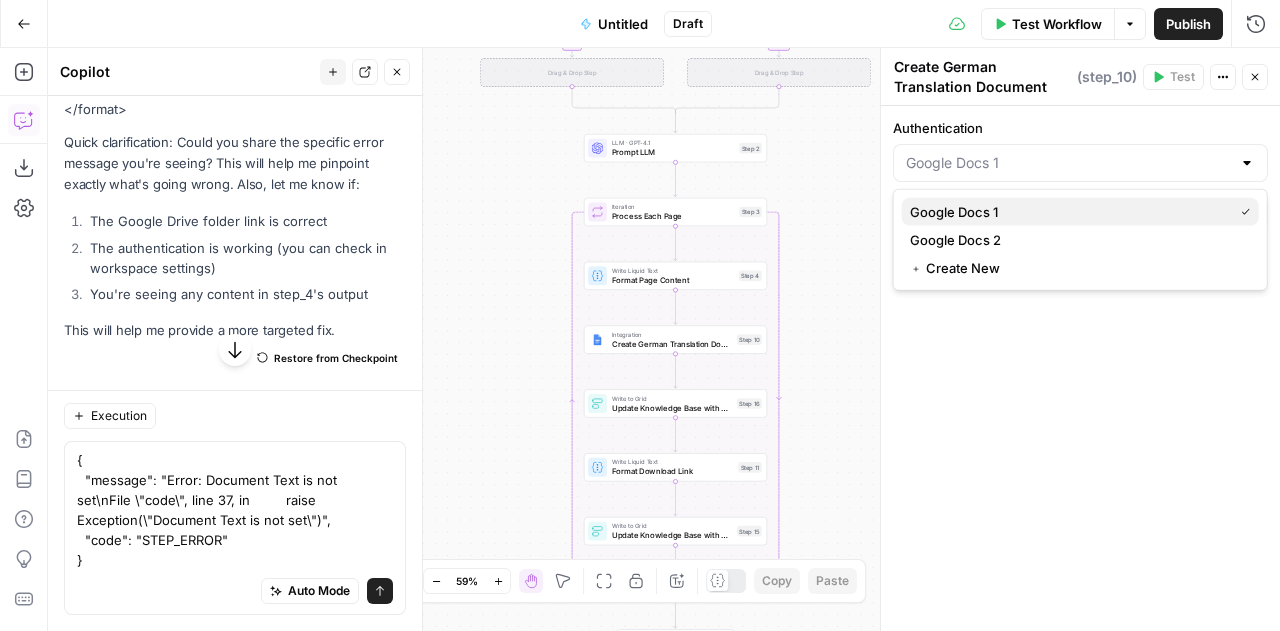 click on "Google Docs 1" at bounding box center [1067, 212] 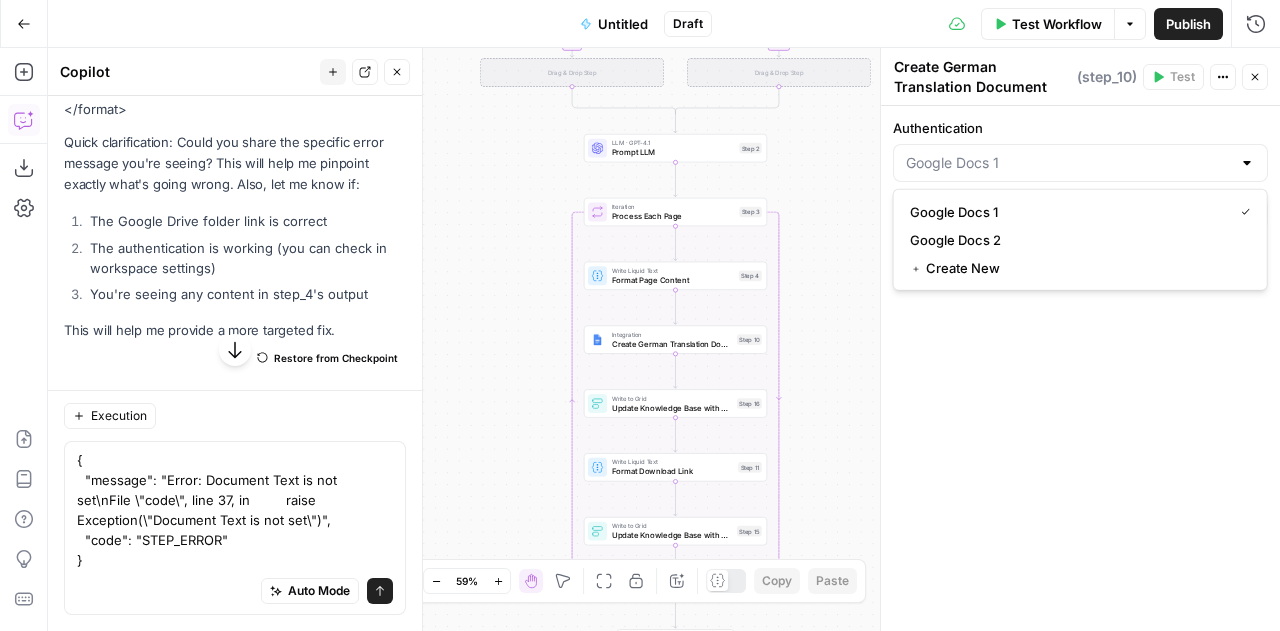 type on "Google Docs 1" 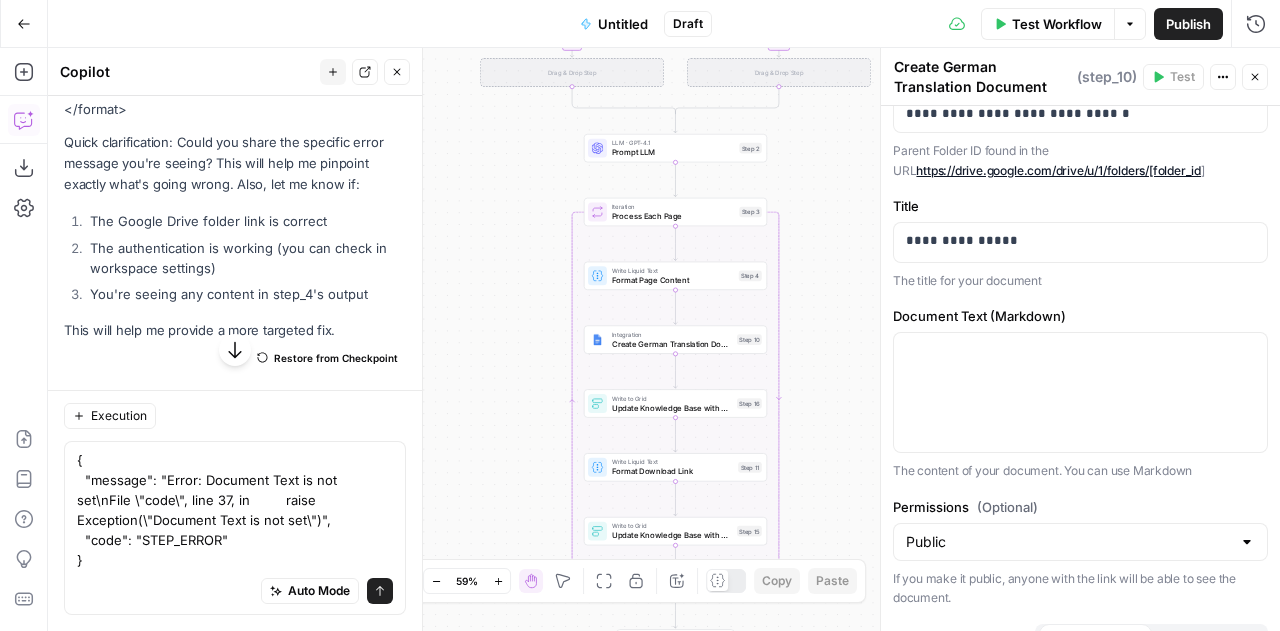 scroll, scrollTop: 260, scrollLeft: 0, axis: vertical 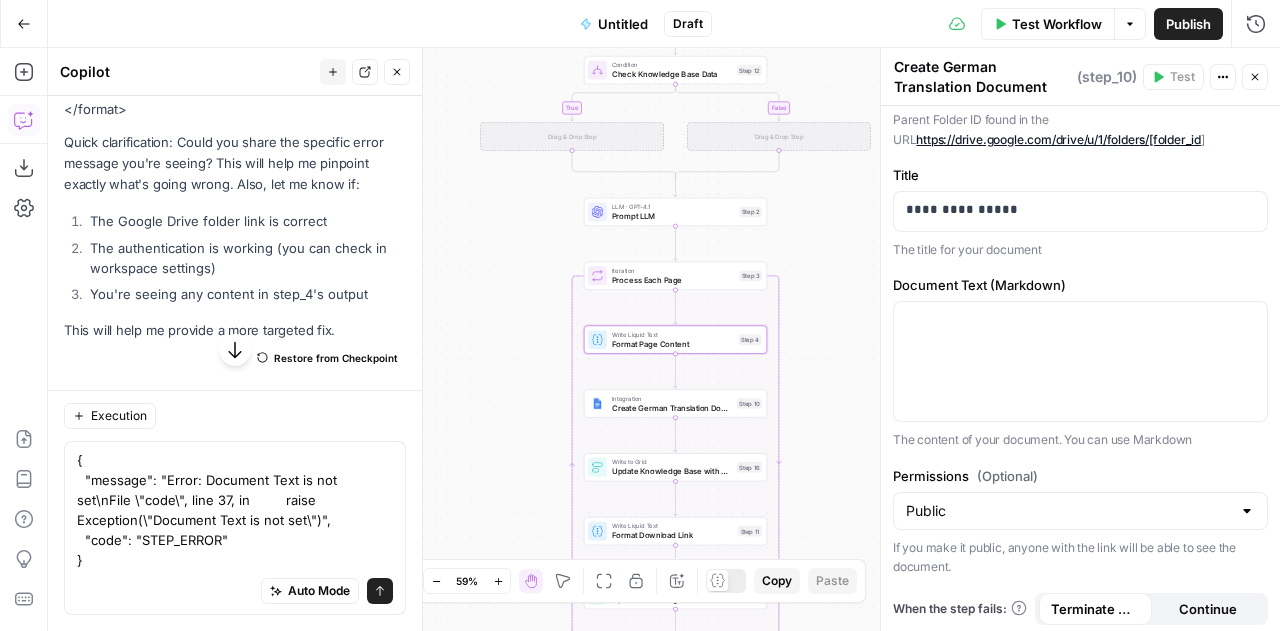 click on "Apply" at bounding box center [367, 62] 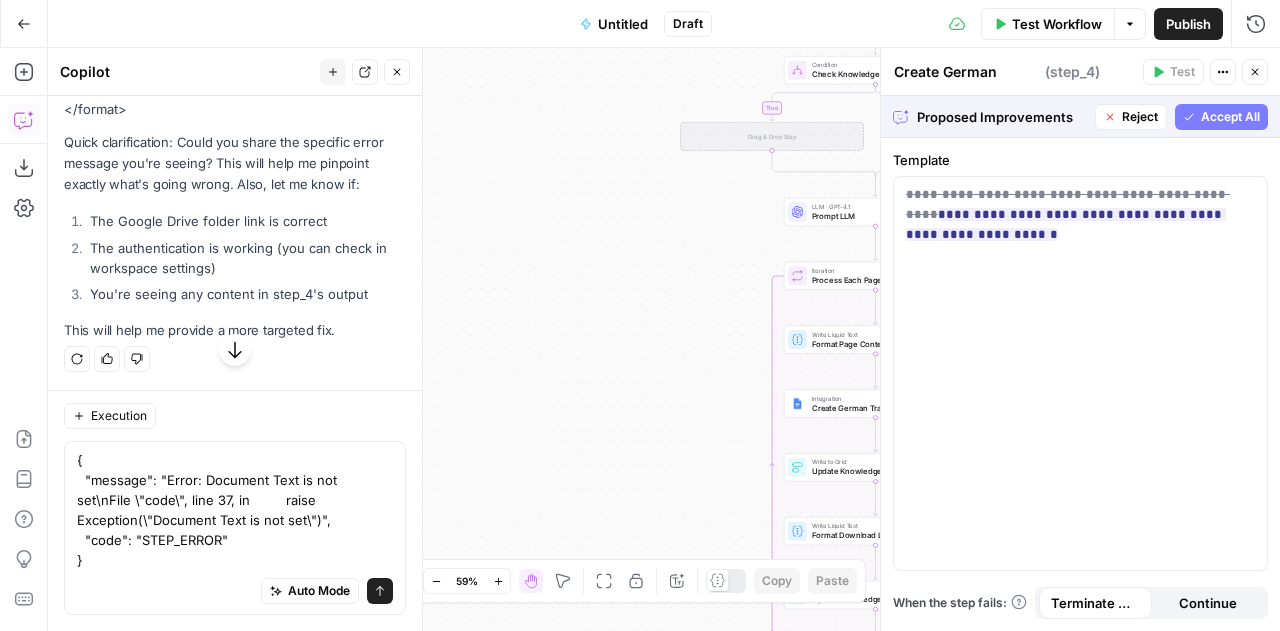 type on "Format Page Content" 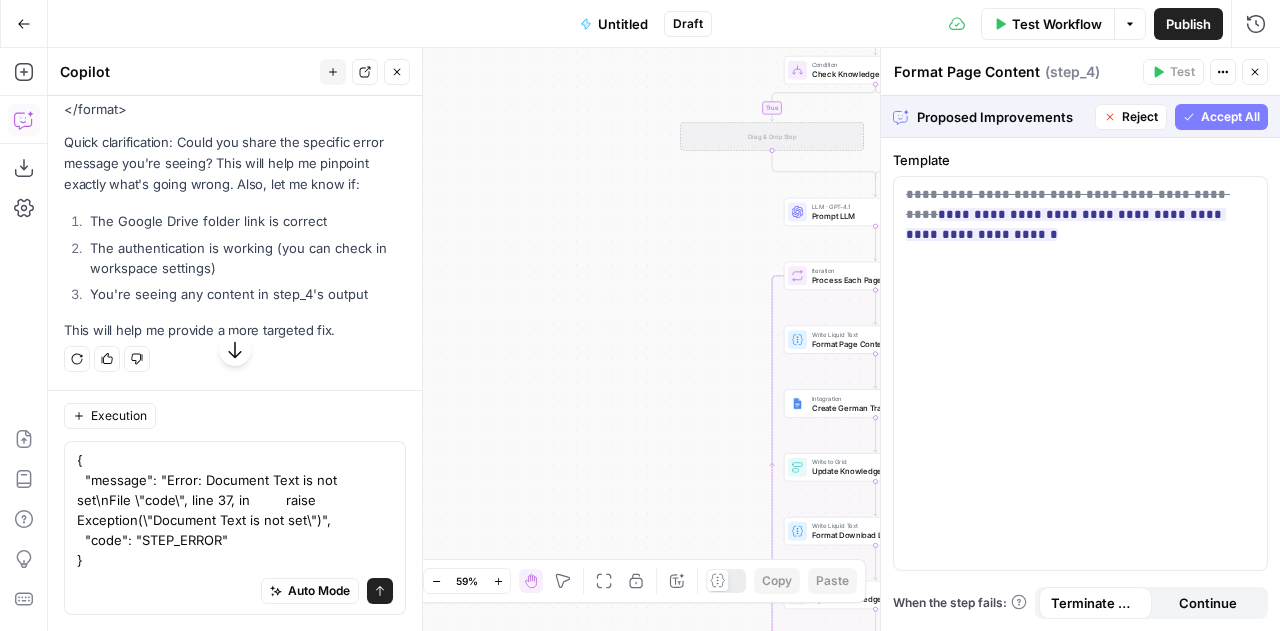 scroll, scrollTop: 20781, scrollLeft: 0, axis: vertical 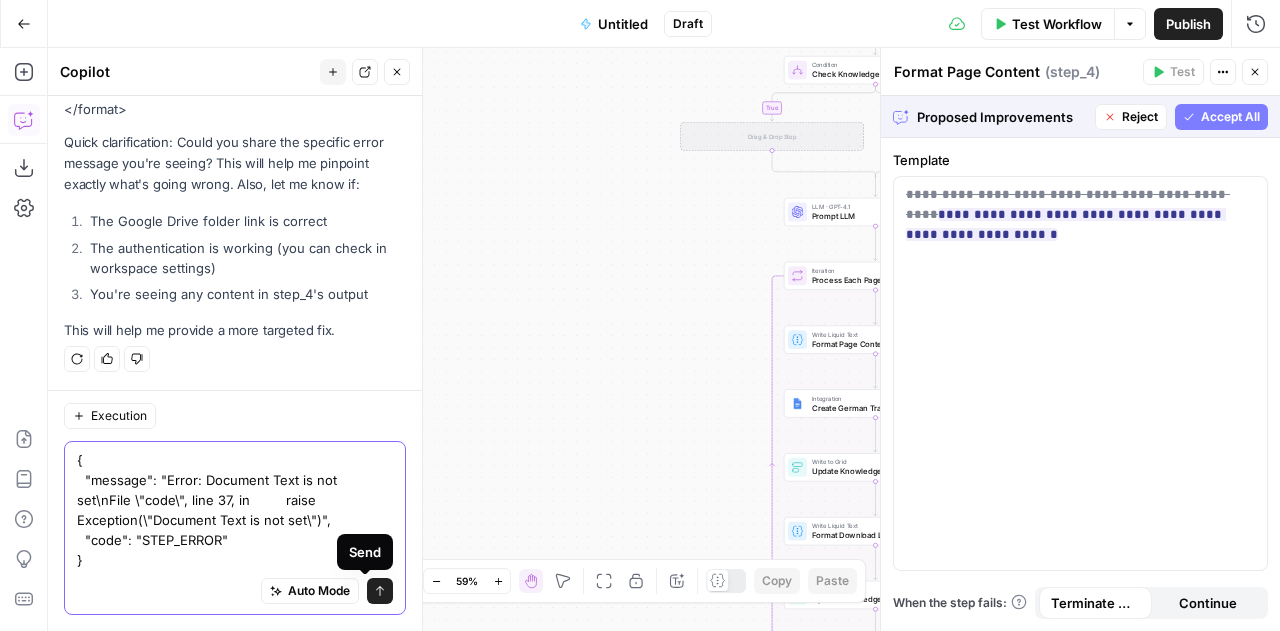 click 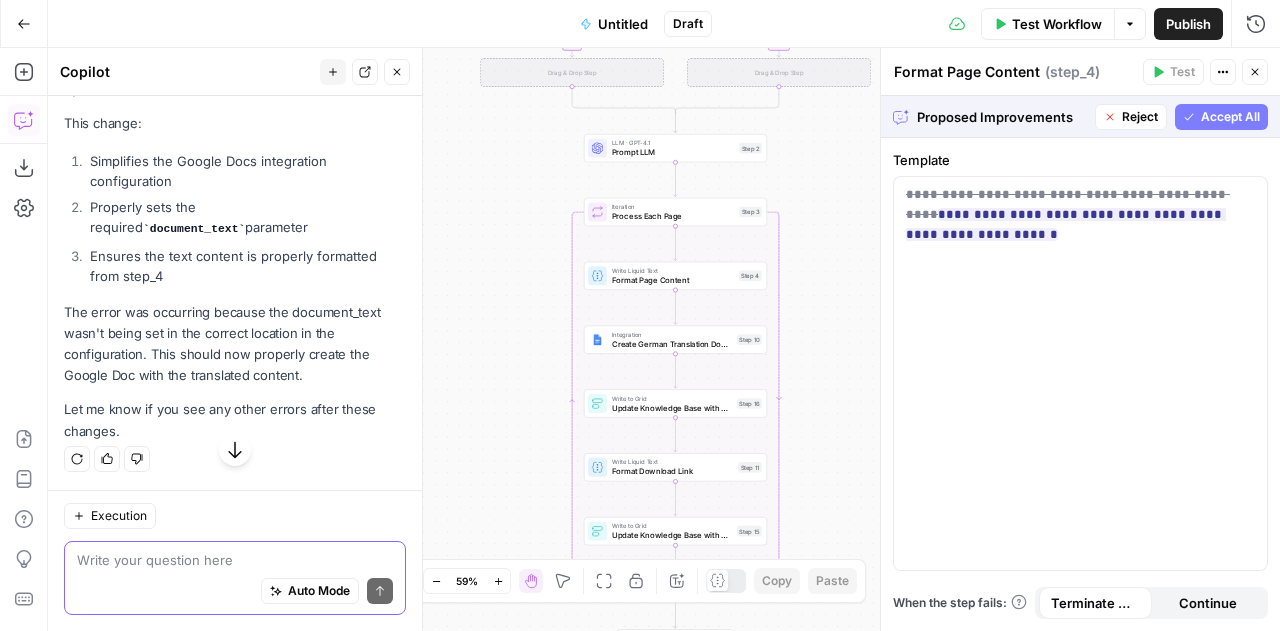 scroll, scrollTop: 21383, scrollLeft: 0, axis: vertical 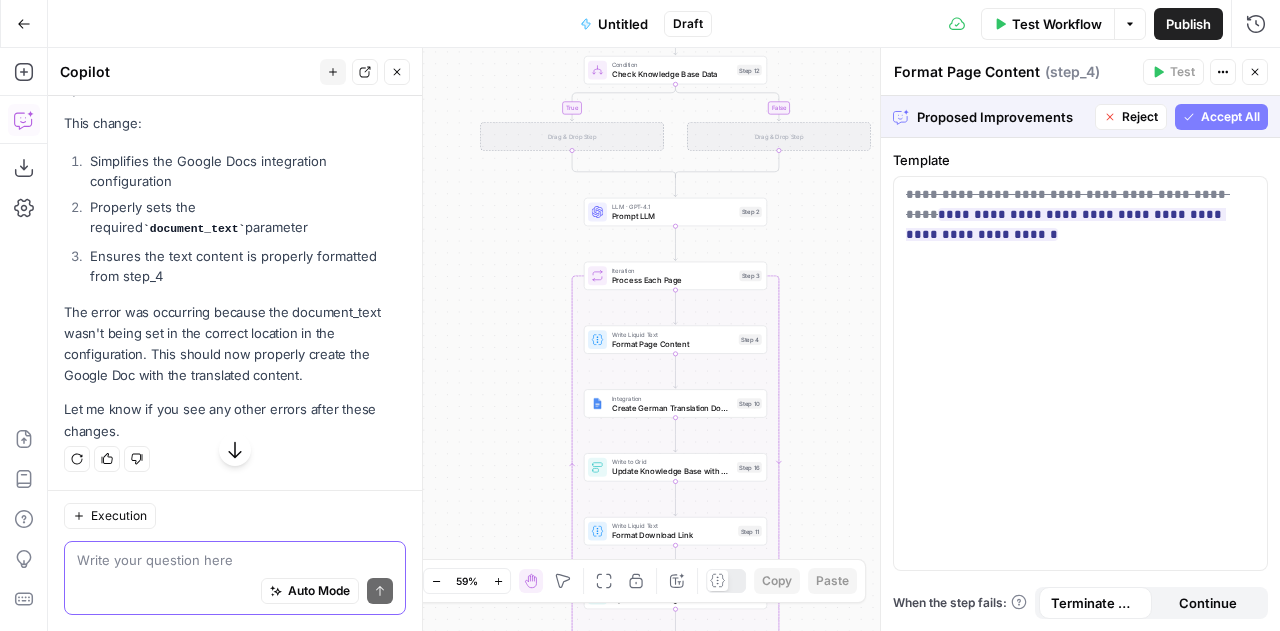 click on "Accept All" at bounding box center (1230, 117) 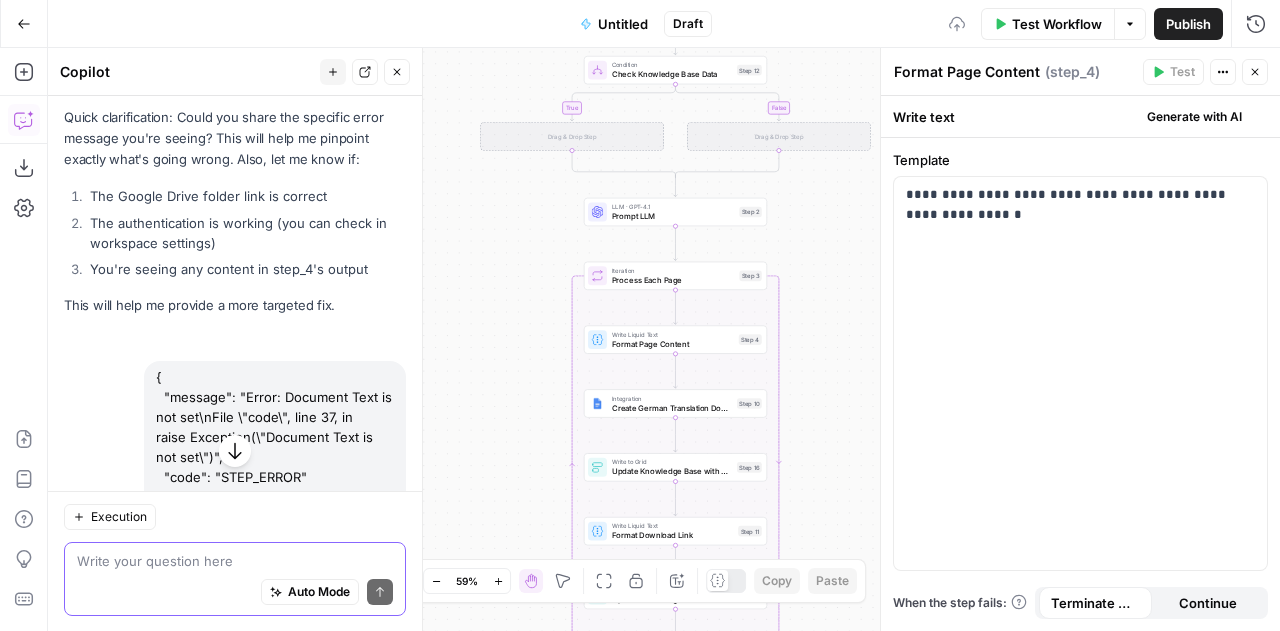 scroll, scrollTop: 22311, scrollLeft: 0, axis: vertical 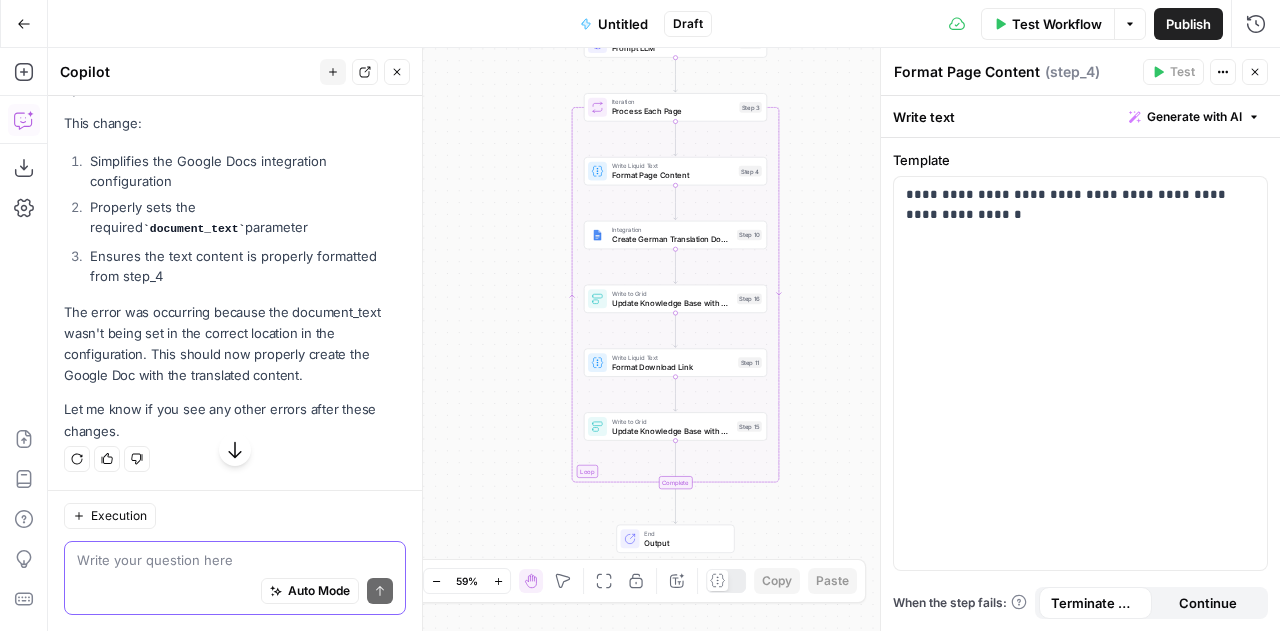 click 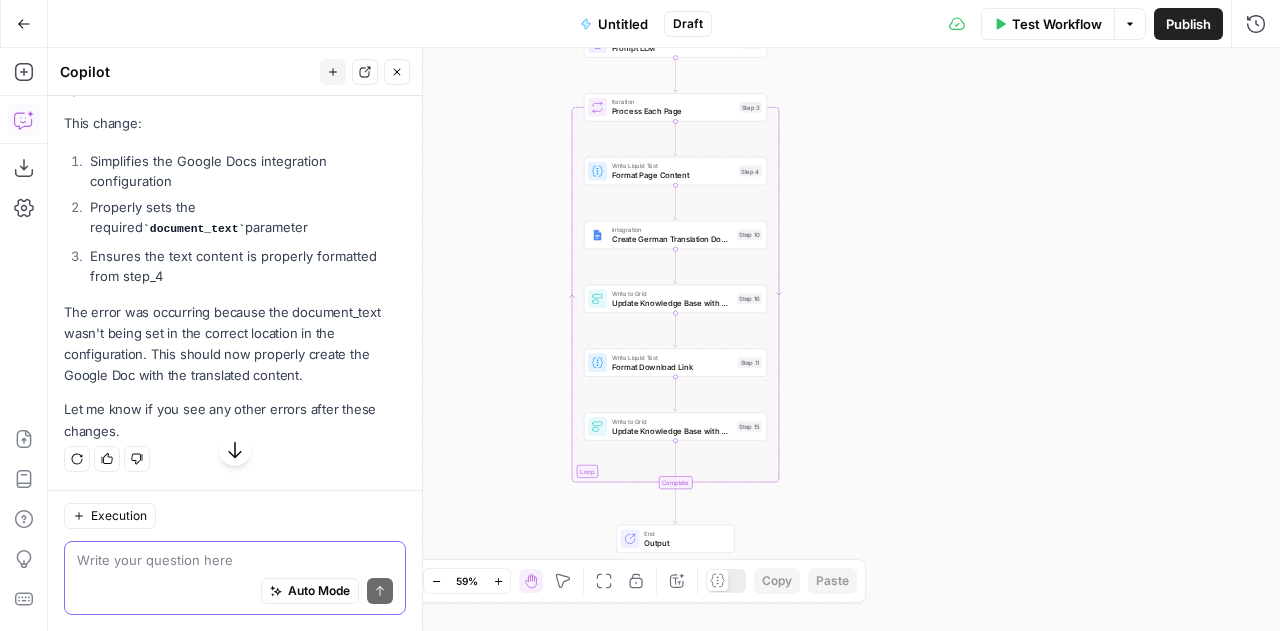 click at bounding box center (235, 560) 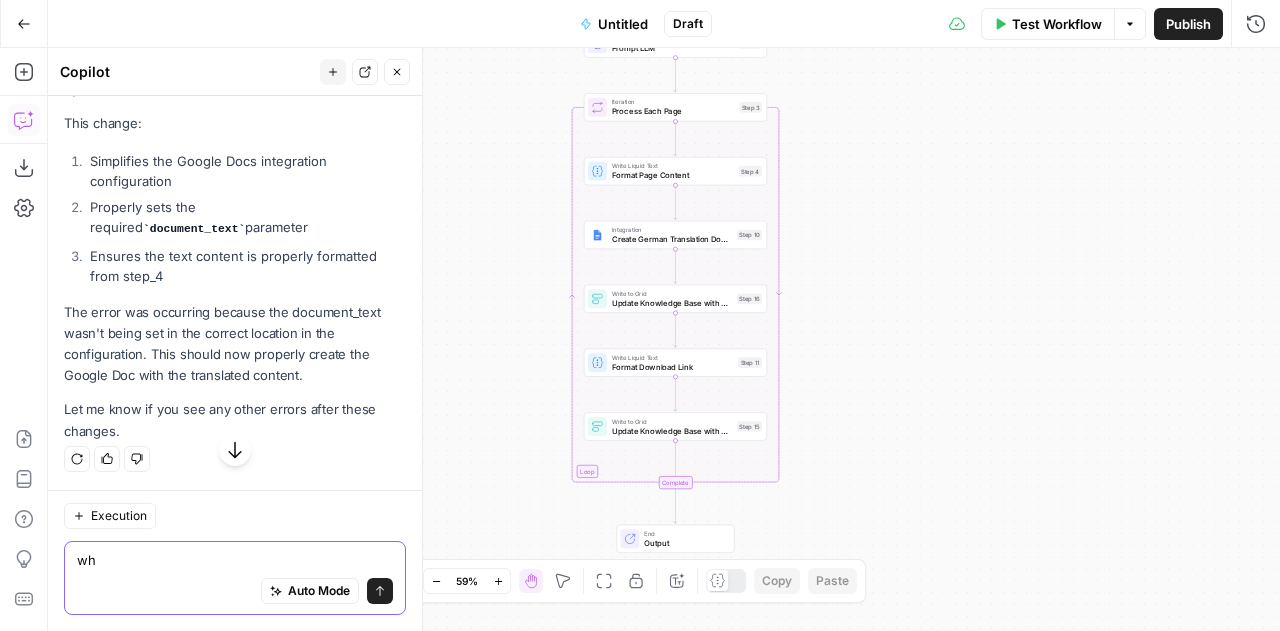 type on "w" 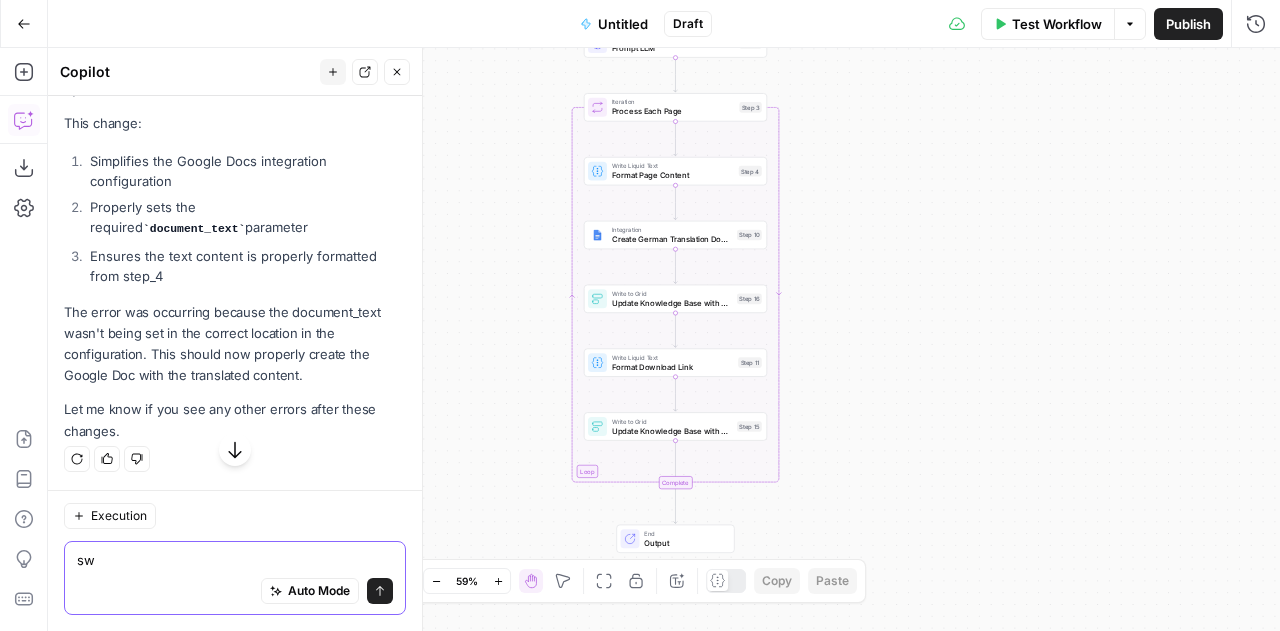 type on "s" 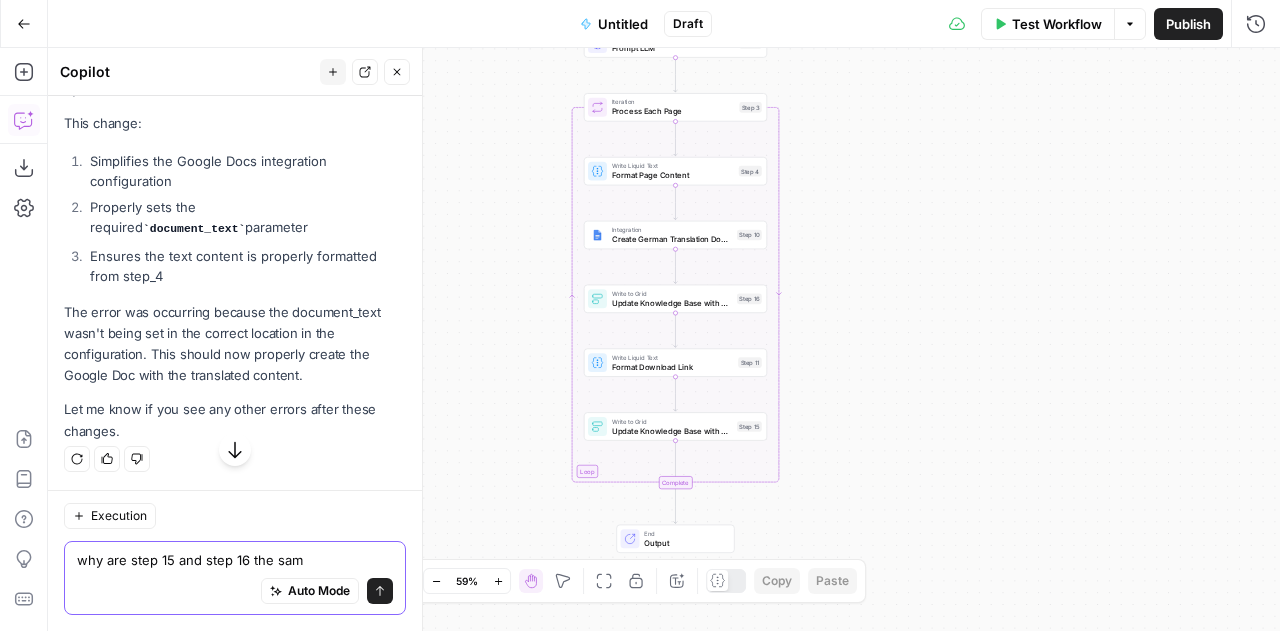 type on "why are step 15 and step 16 the same" 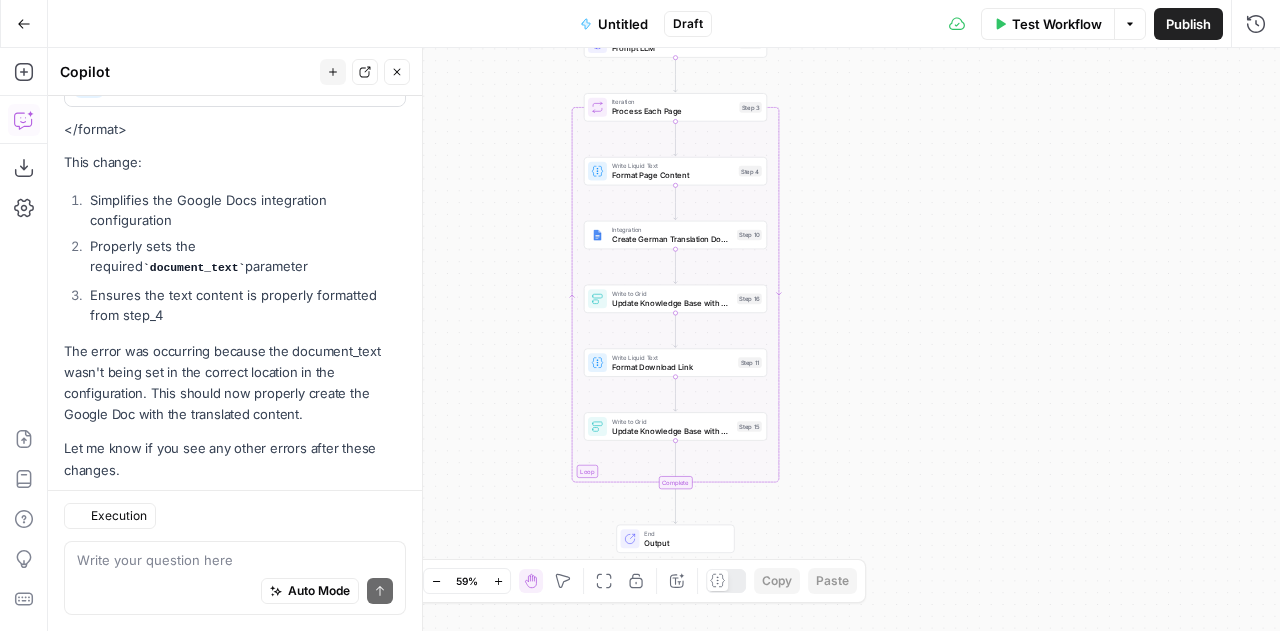 scroll, scrollTop: 23077, scrollLeft: 0, axis: vertical 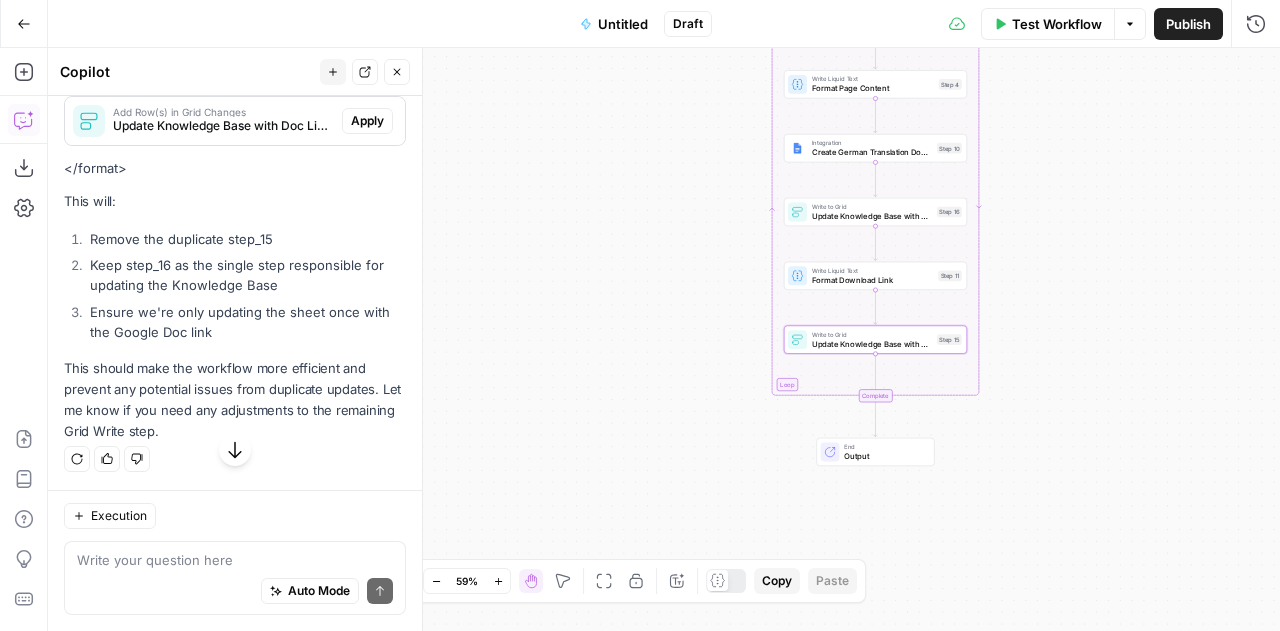 click on "Delete Step" at bounding box center (351, 59) 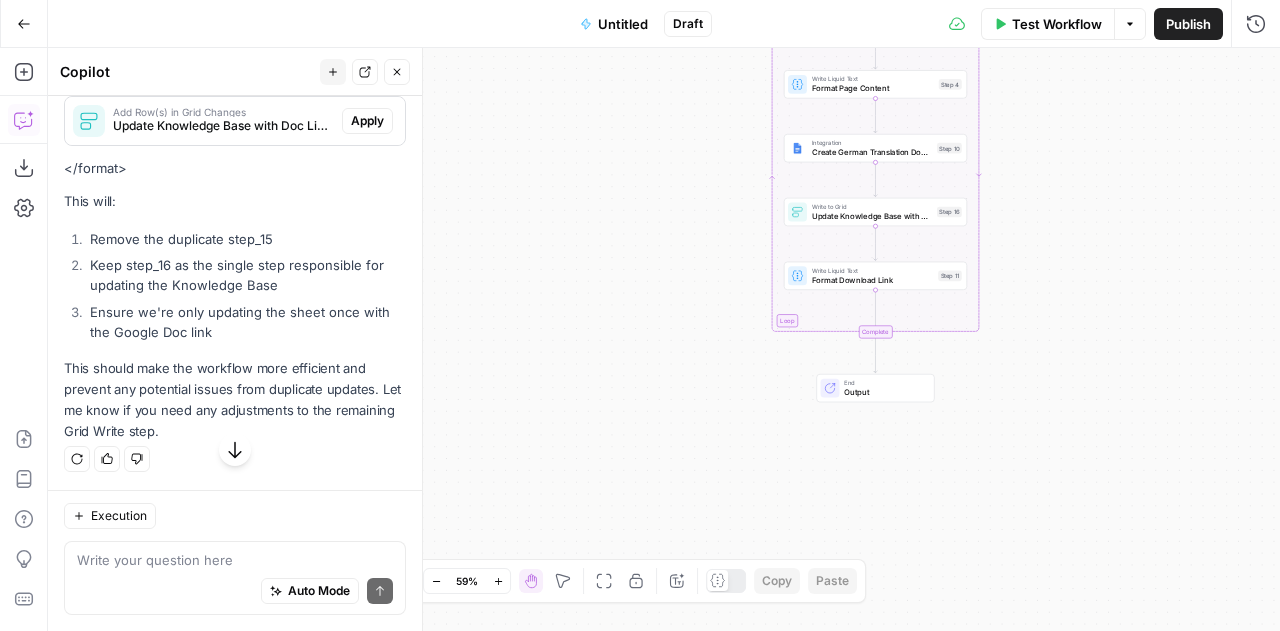 scroll, scrollTop: 22881, scrollLeft: 0, axis: vertical 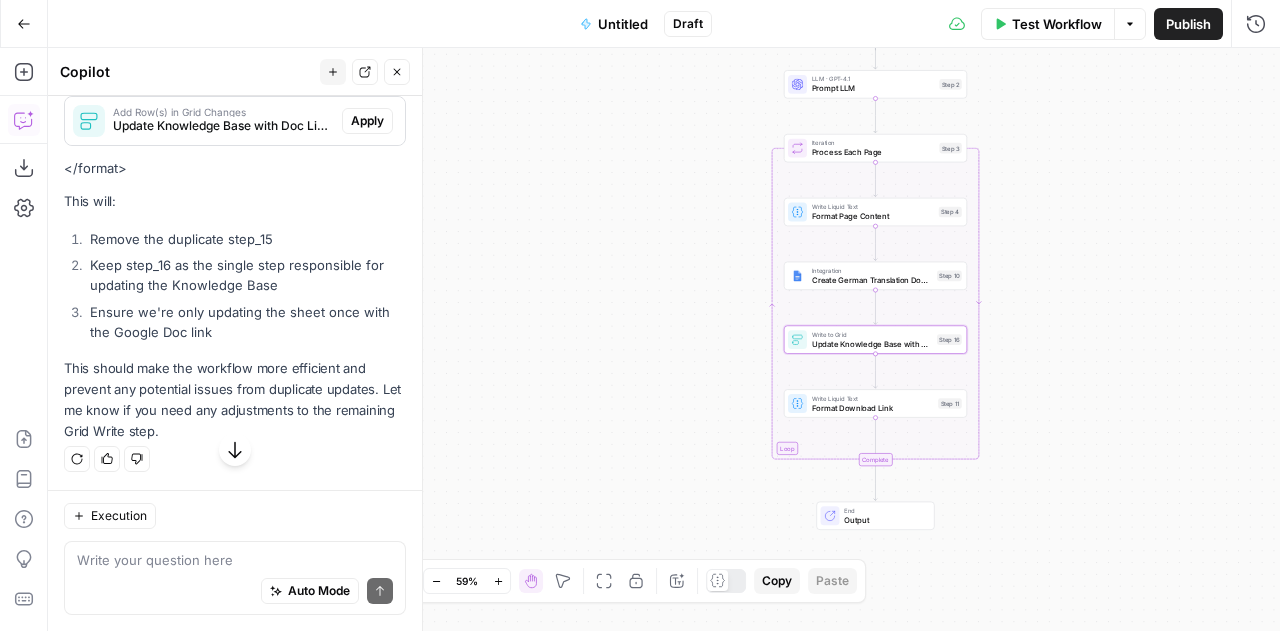click on "Apply" at bounding box center (367, 121) 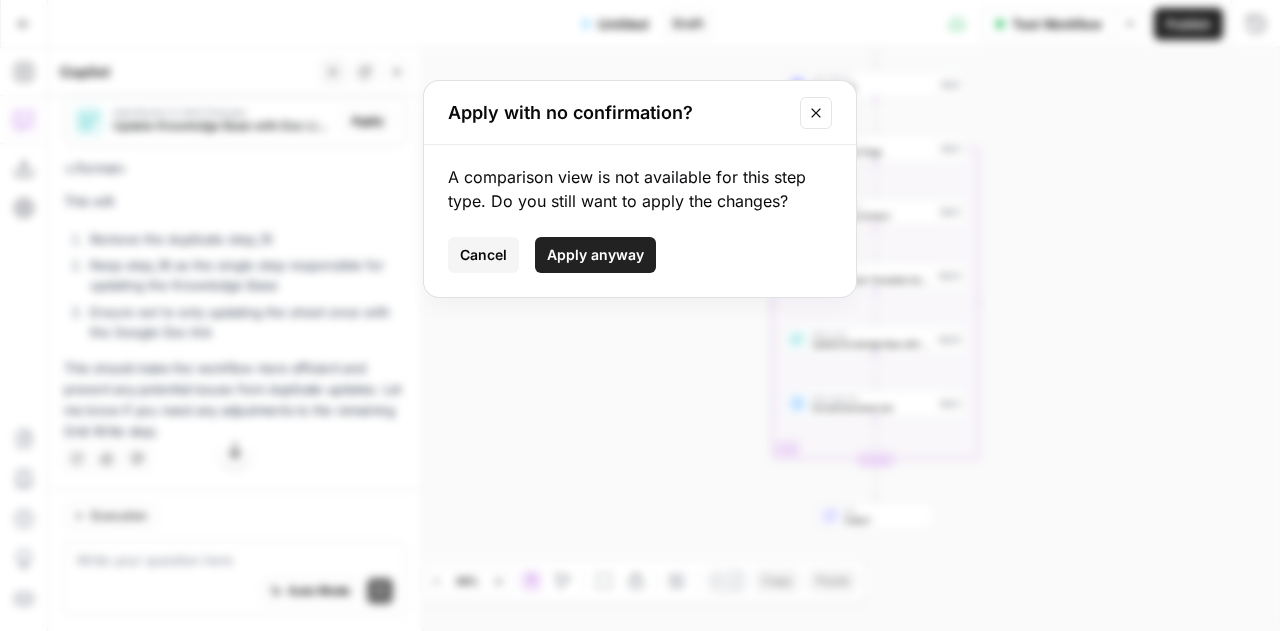 click on "Apply anyway" at bounding box center [595, 255] 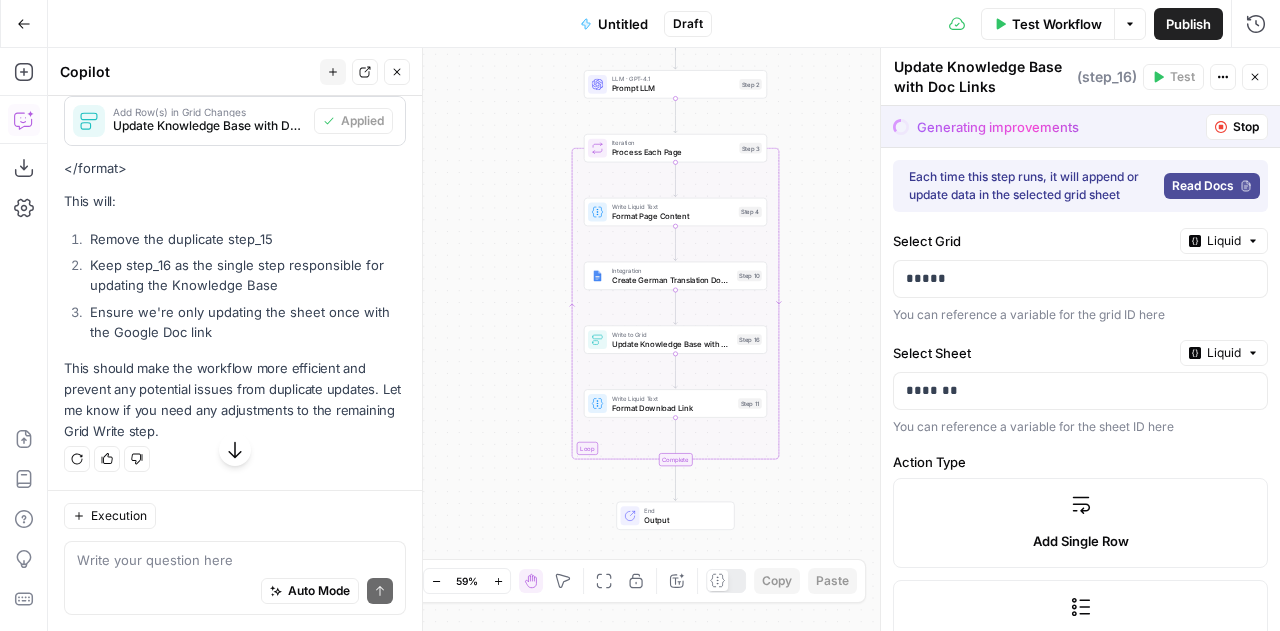 scroll, scrollTop: 23109, scrollLeft: 0, axis: vertical 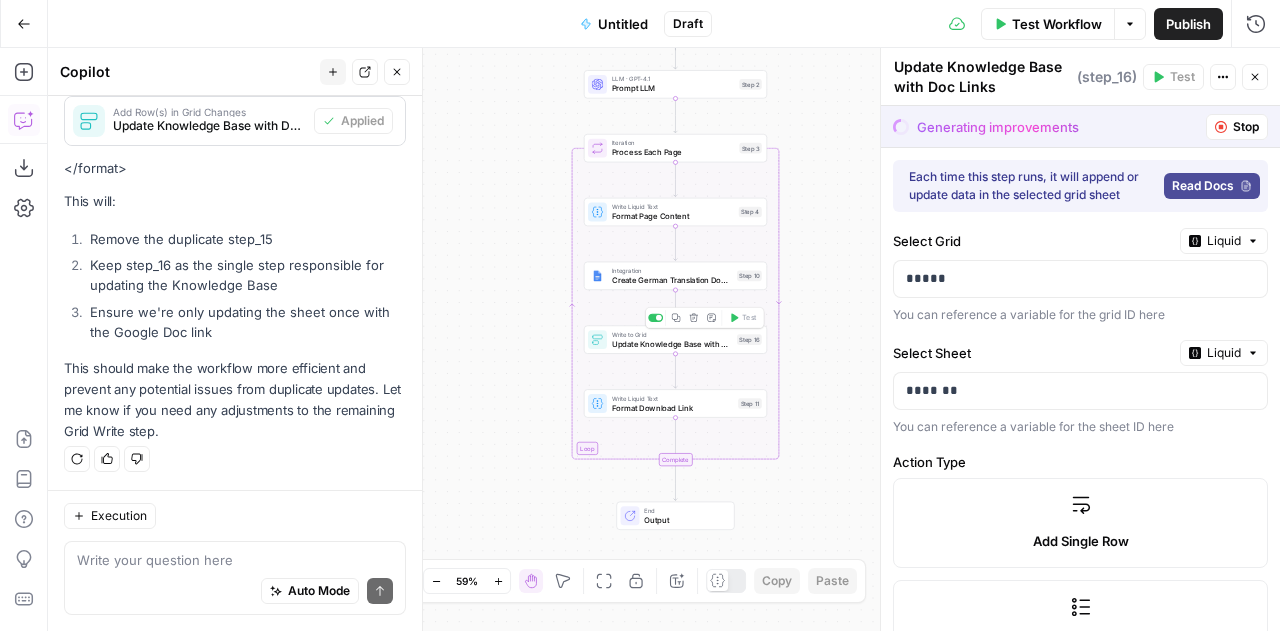 click on "Update Knowledge Base with Doc Links" at bounding box center (672, 344) 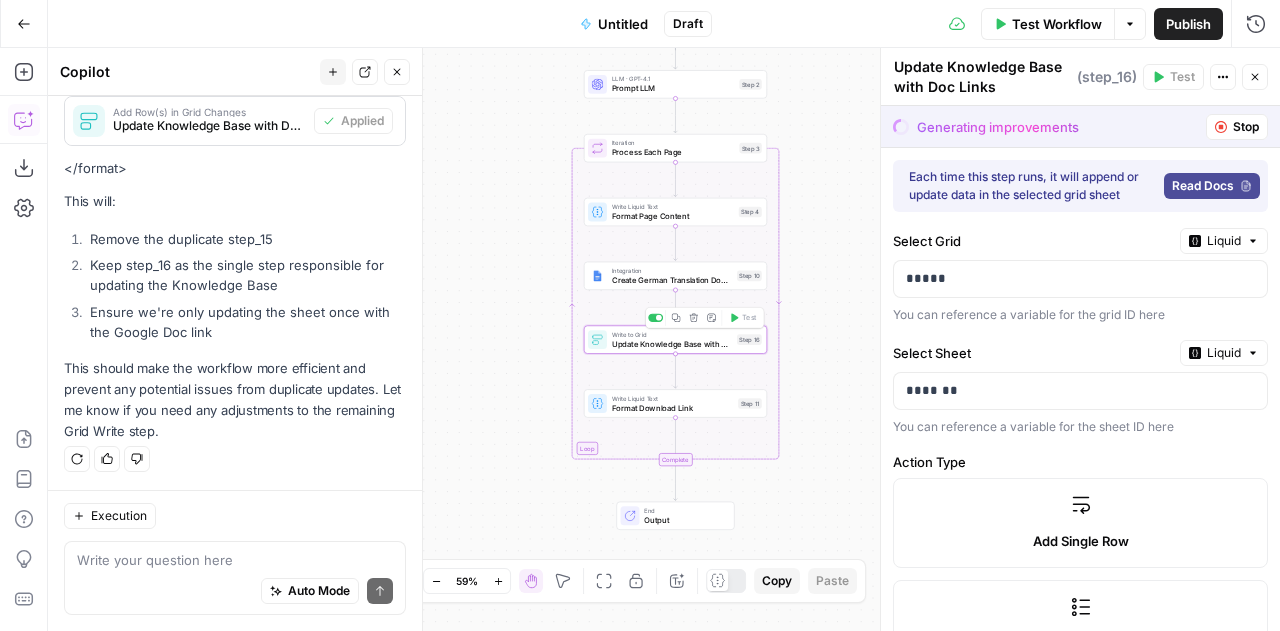 click on "Update Knowledge Base with Doc Links" at bounding box center (672, 344) 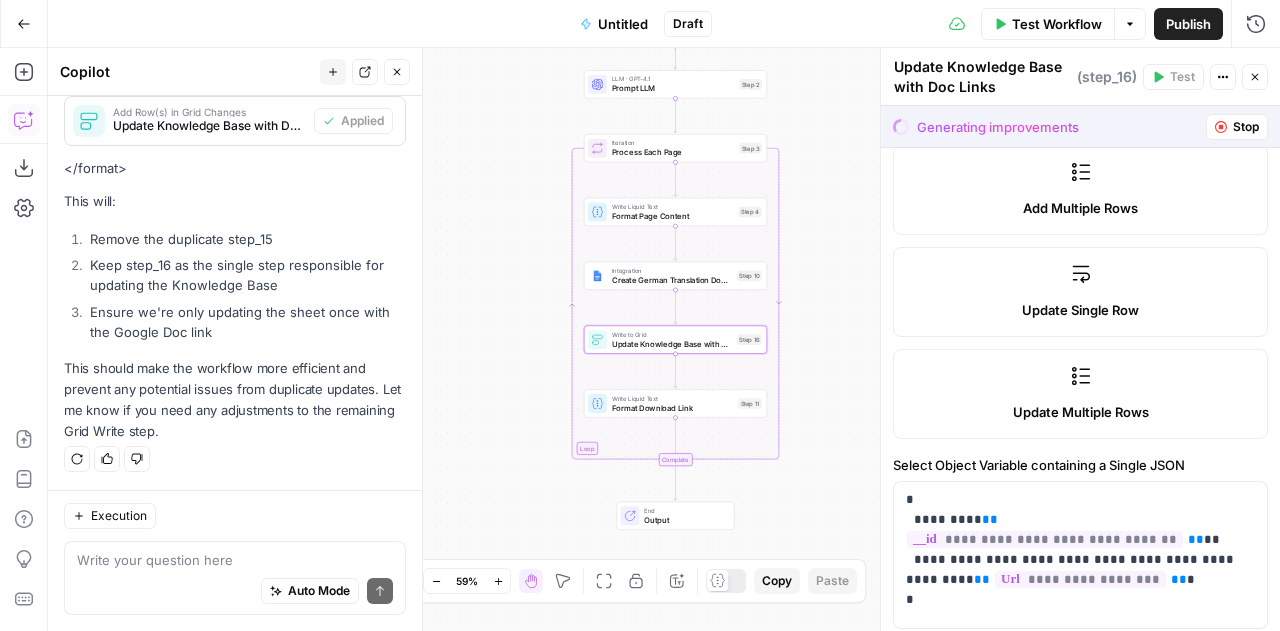 scroll, scrollTop: 716, scrollLeft: 0, axis: vertical 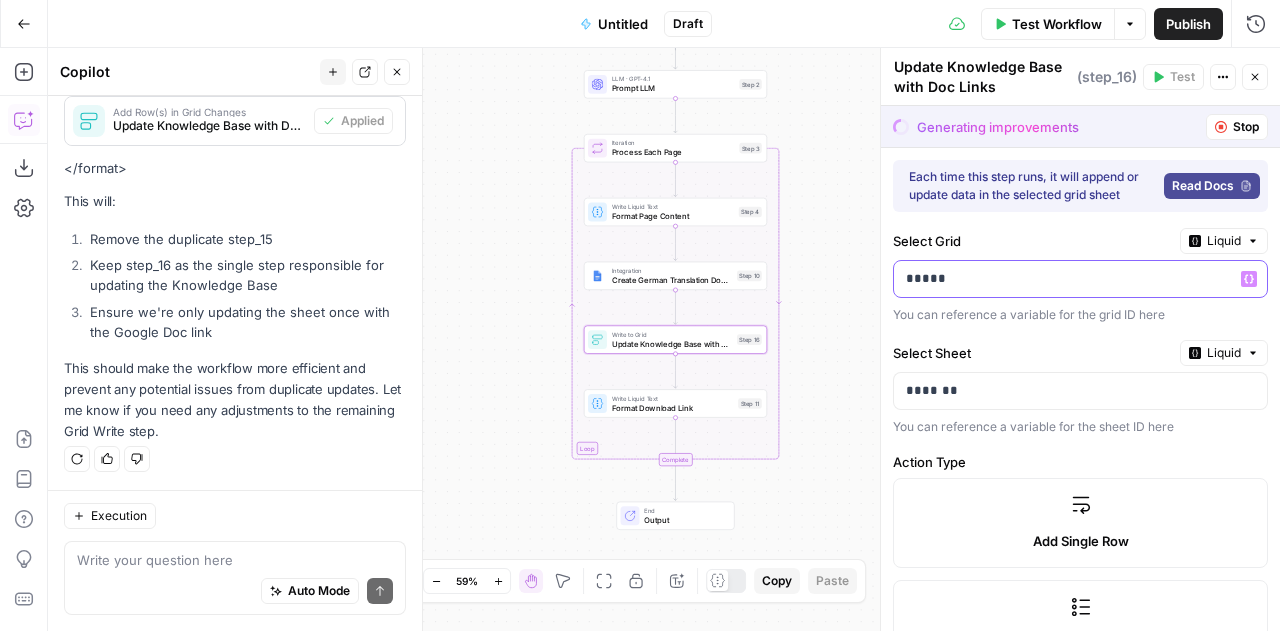 click on "*****" at bounding box center (1064, 279) 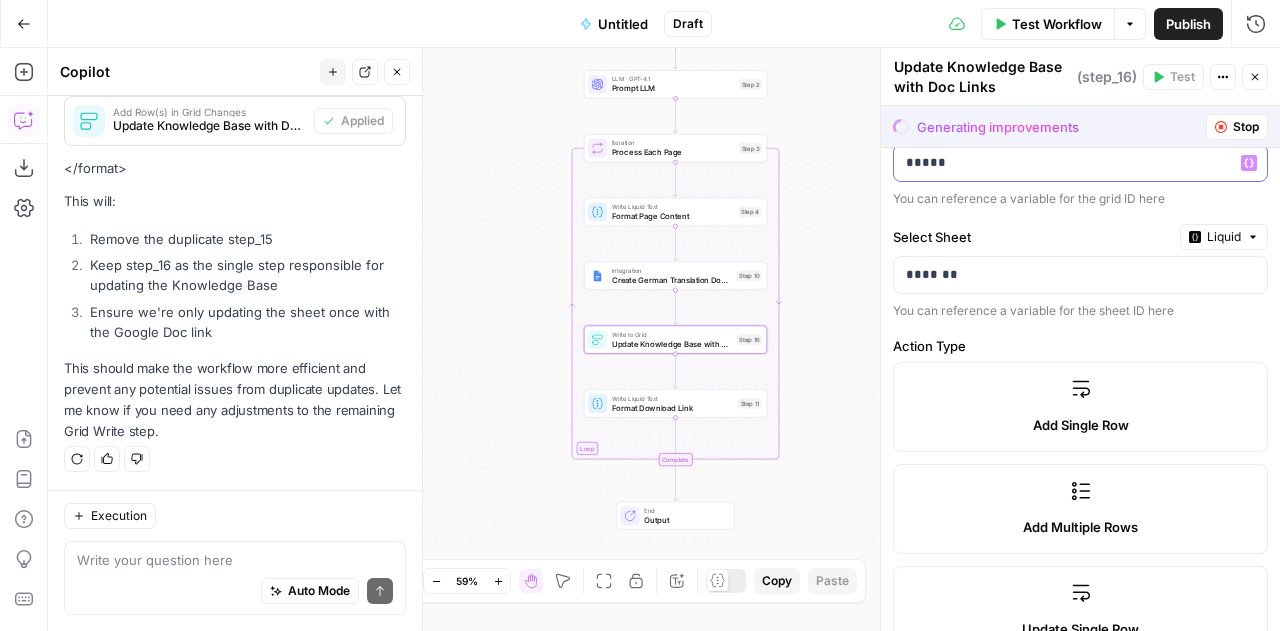 scroll, scrollTop: 114, scrollLeft: 0, axis: vertical 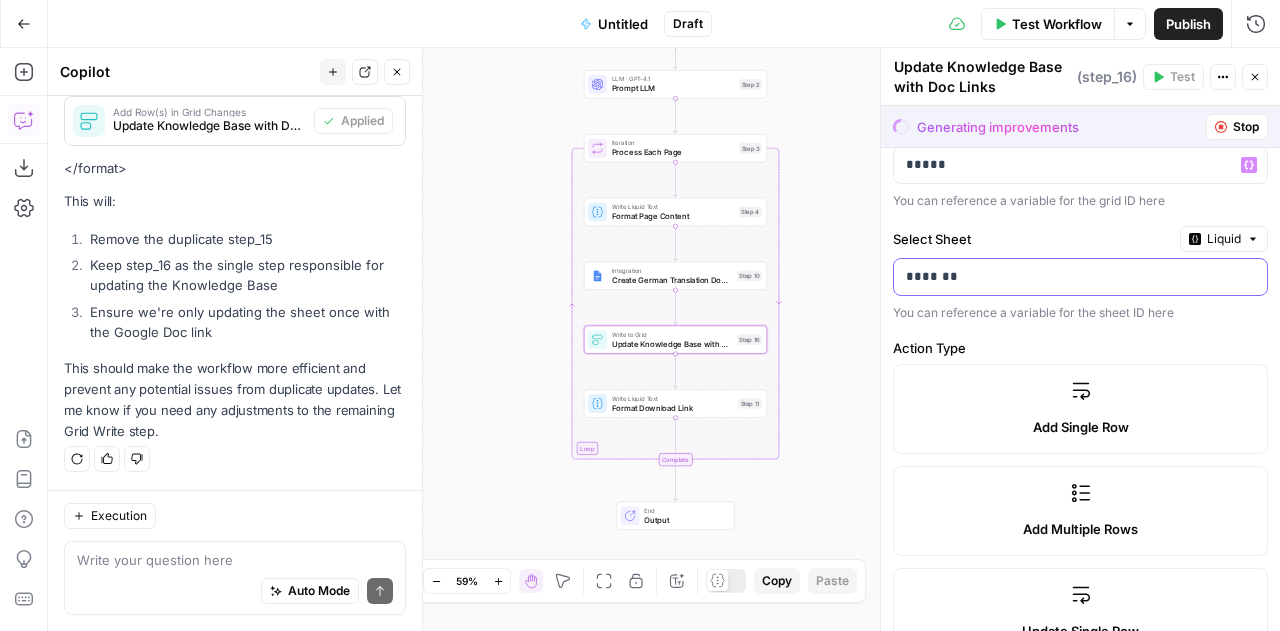 click on "*******" at bounding box center [1064, 277] 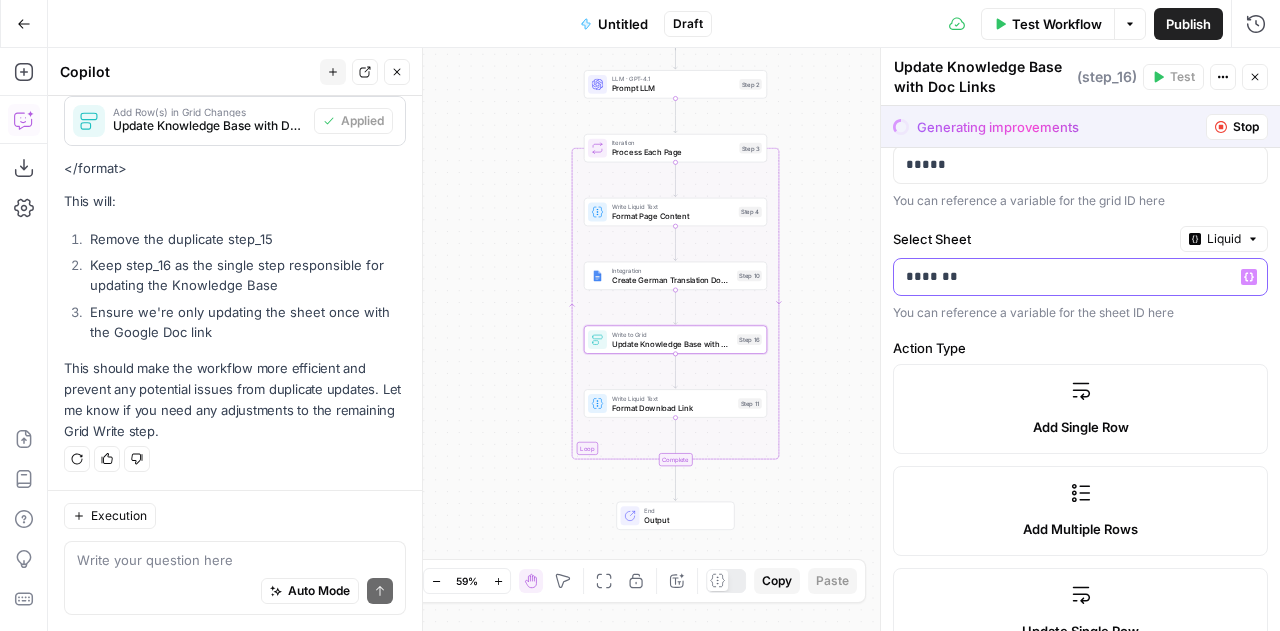 click on "*******" at bounding box center (1057, 277) 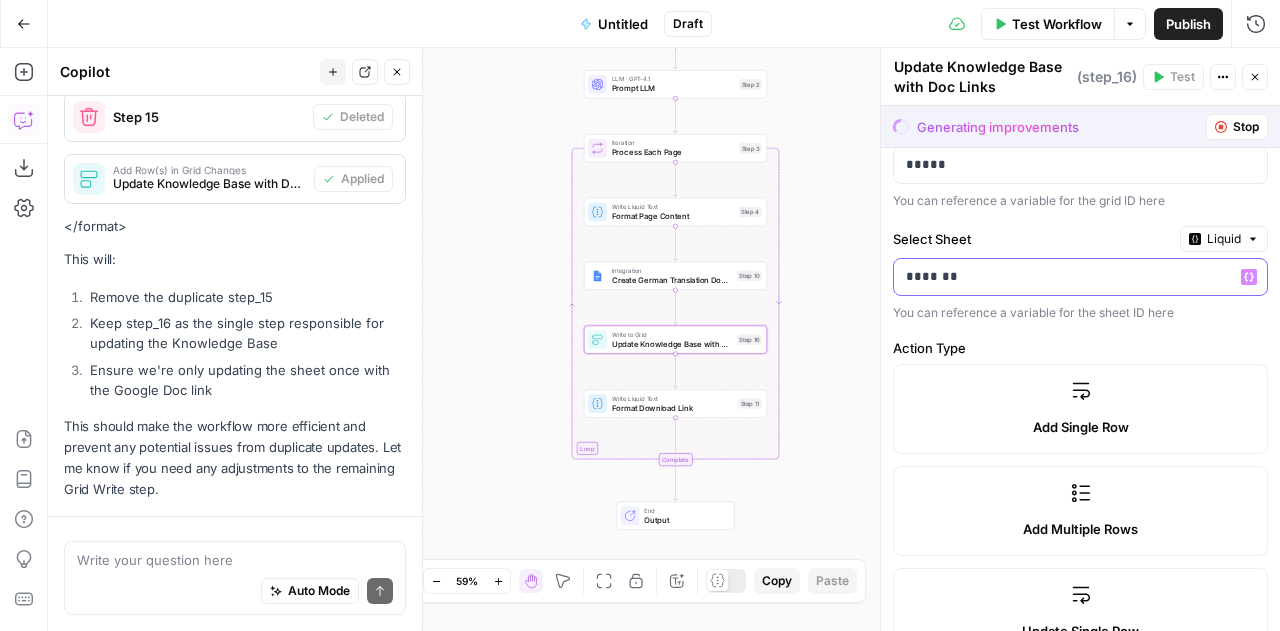 scroll, scrollTop: 23109, scrollLeft: 0, axis: vertical 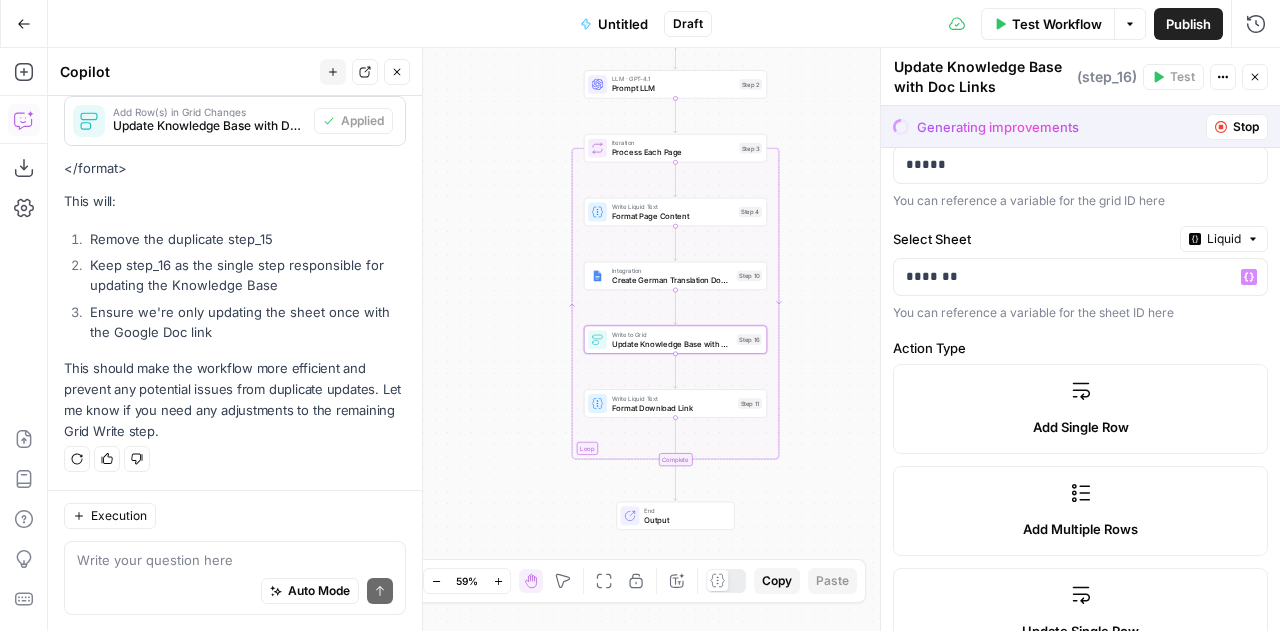 click on "Generating improvements" at bounding box center [998, 127] 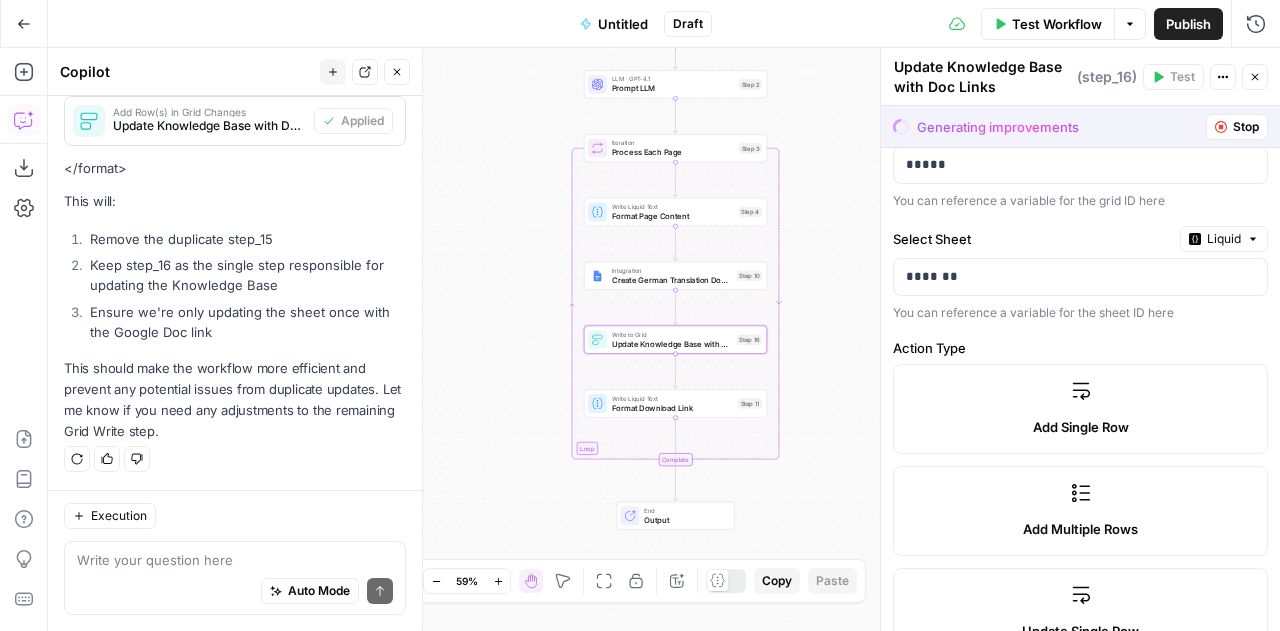 click on "Generating improvements" at bounding box center (998, 127) 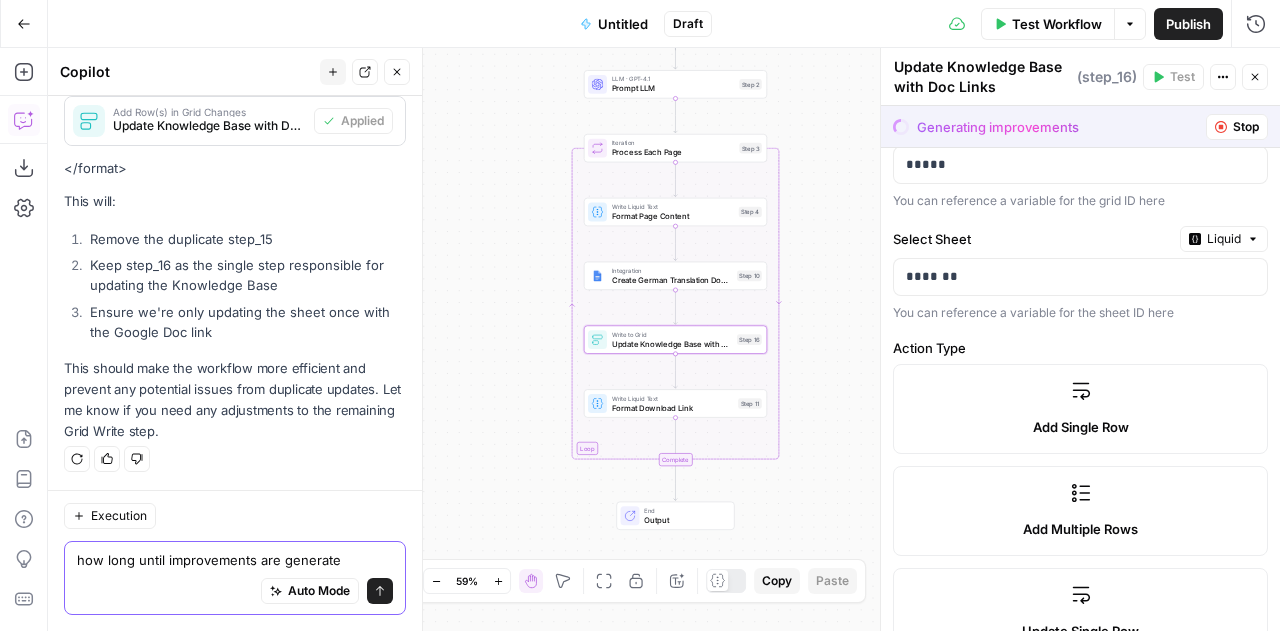 type on "how long until improvements are generated" 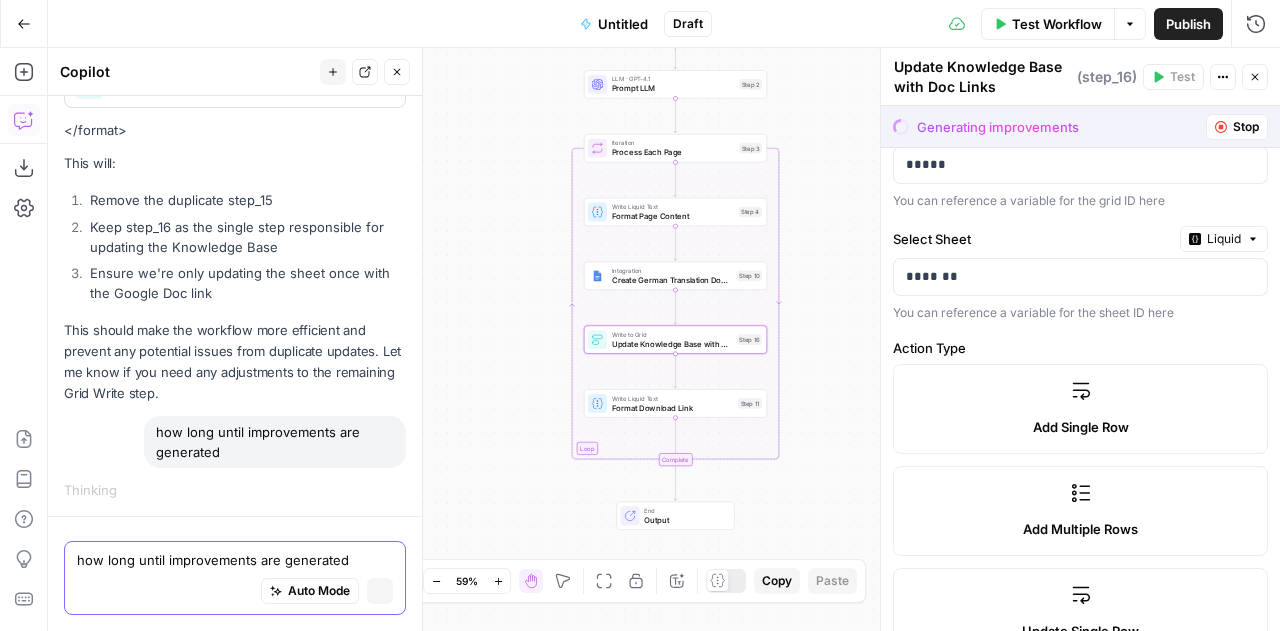 type 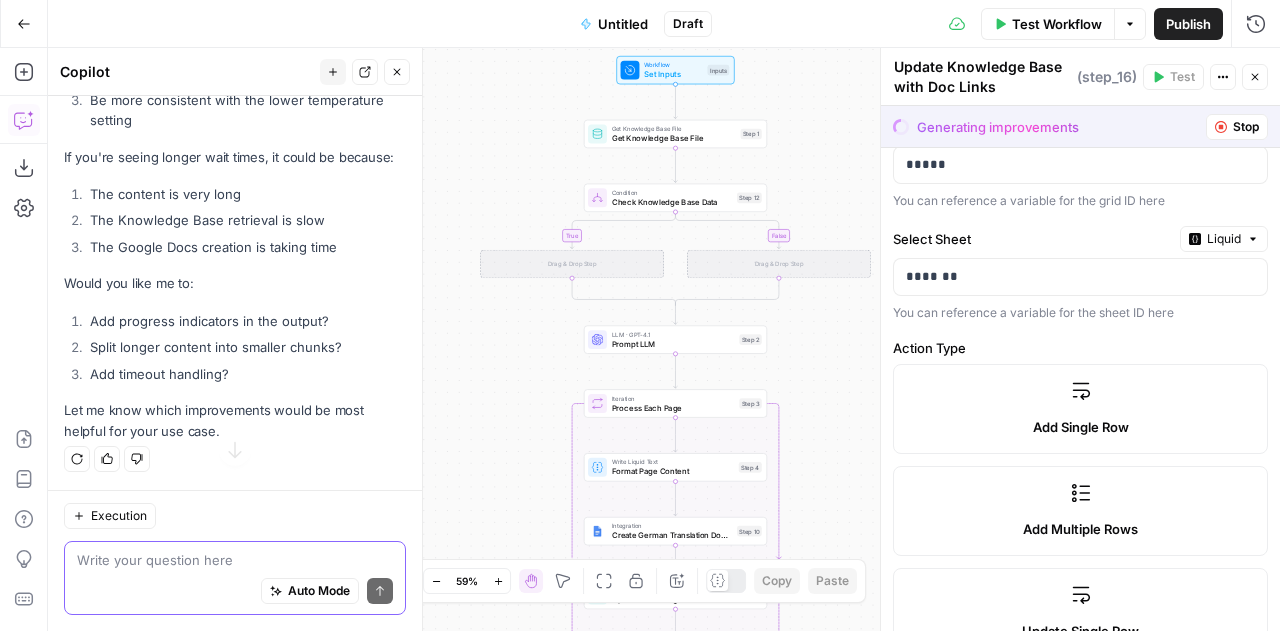 scroll, scrollTop: 23532, scrollLeft: 0, axis: vertical 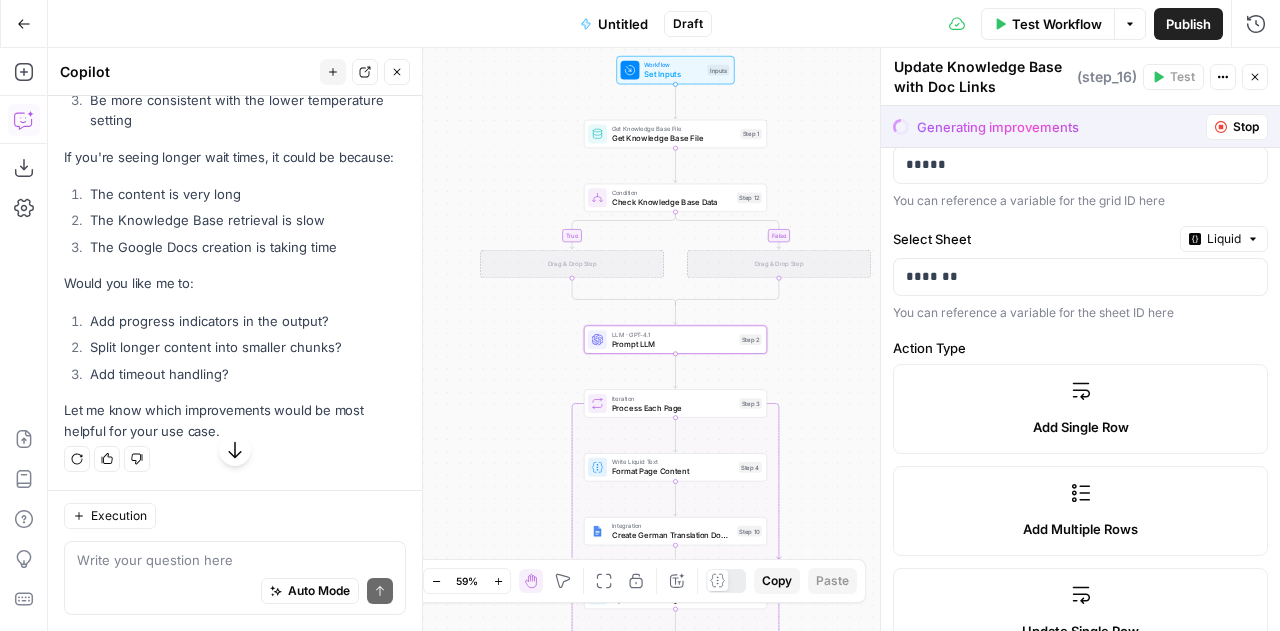 click on "Apply" at bounding box center (367, -38) 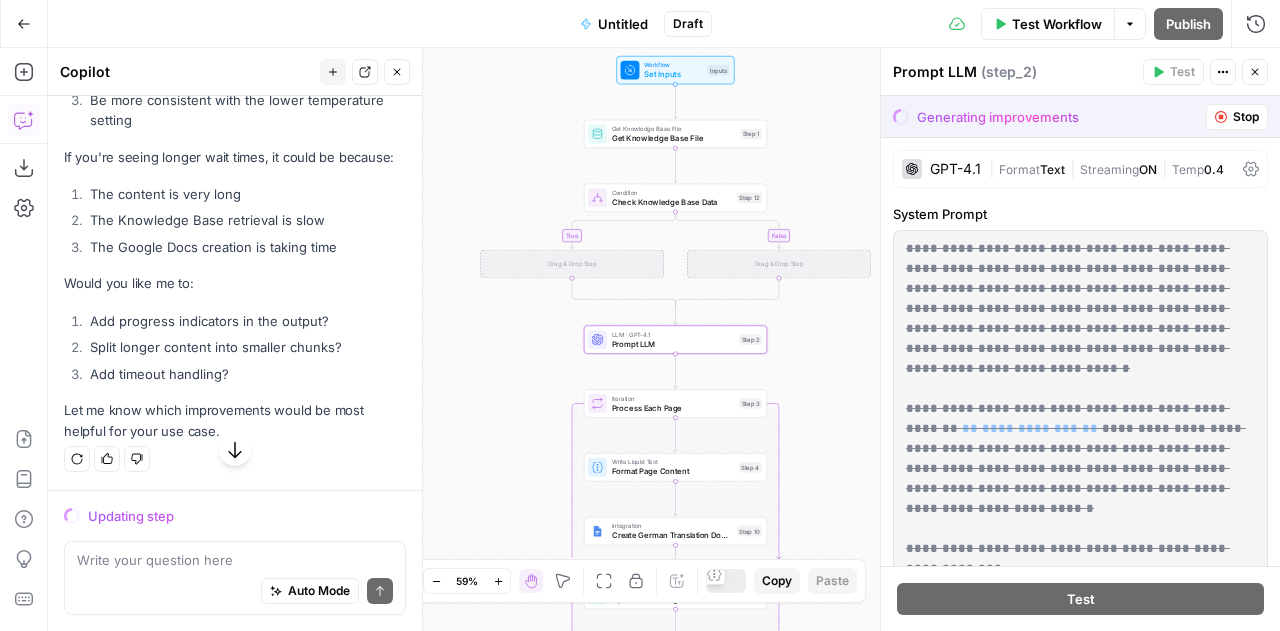scroll, scrollTop: 22572, scrollLeft: 0, axis: vertical 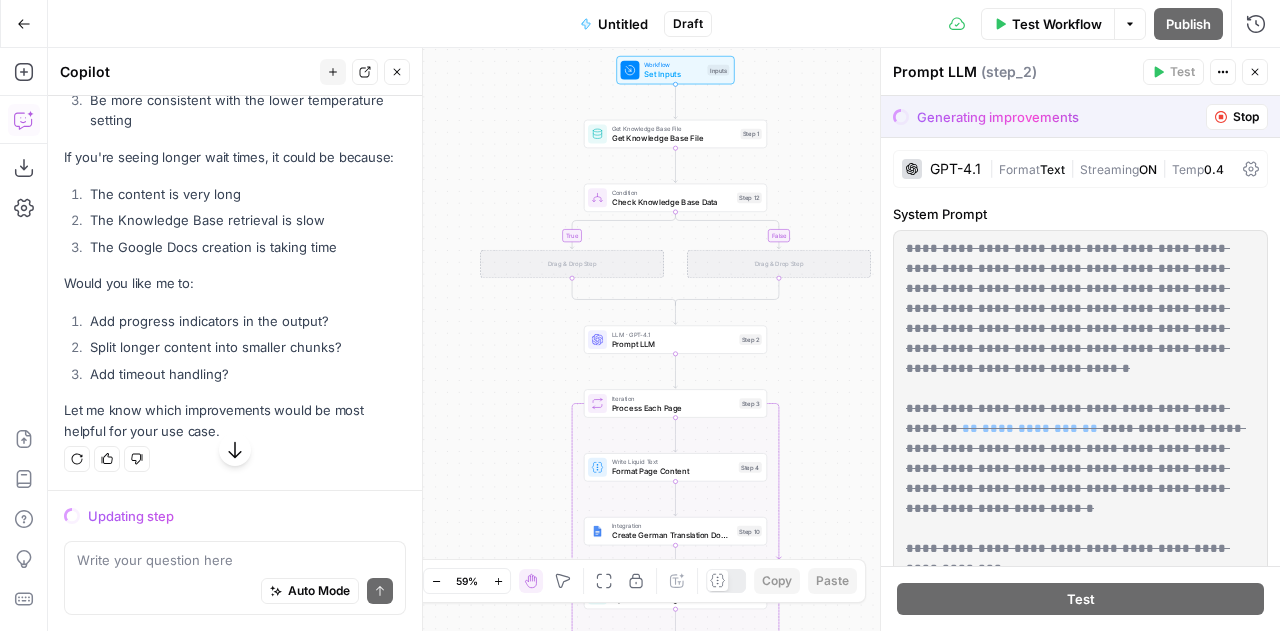 click on "Condition Check Knowledge Base Data Step 12" at bounding box center [675, 198] 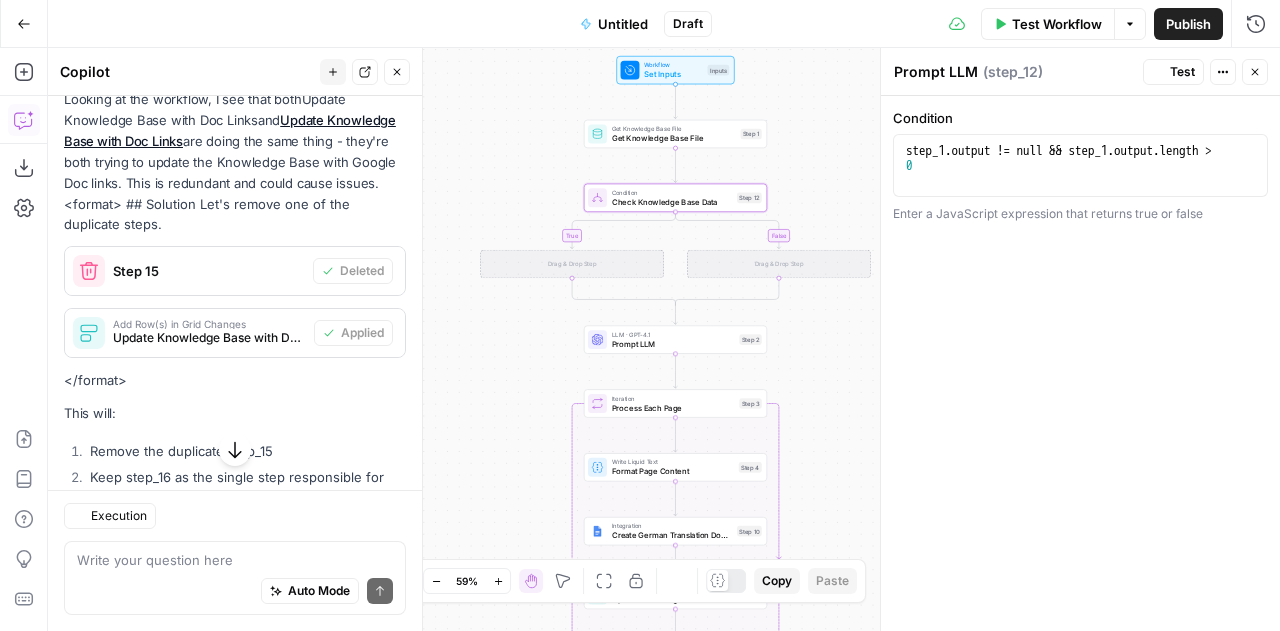 type on "Check Knowledge Base Data" 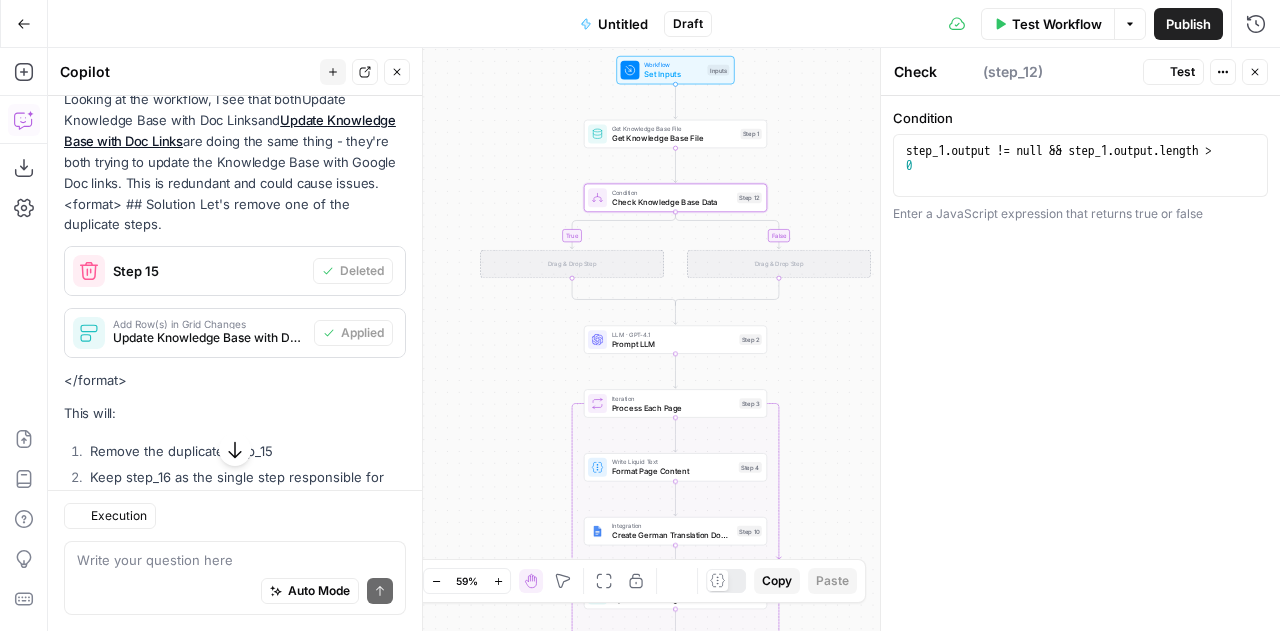scroll, scrollTop: 23532, scrollLeft: 0, axis: vertical 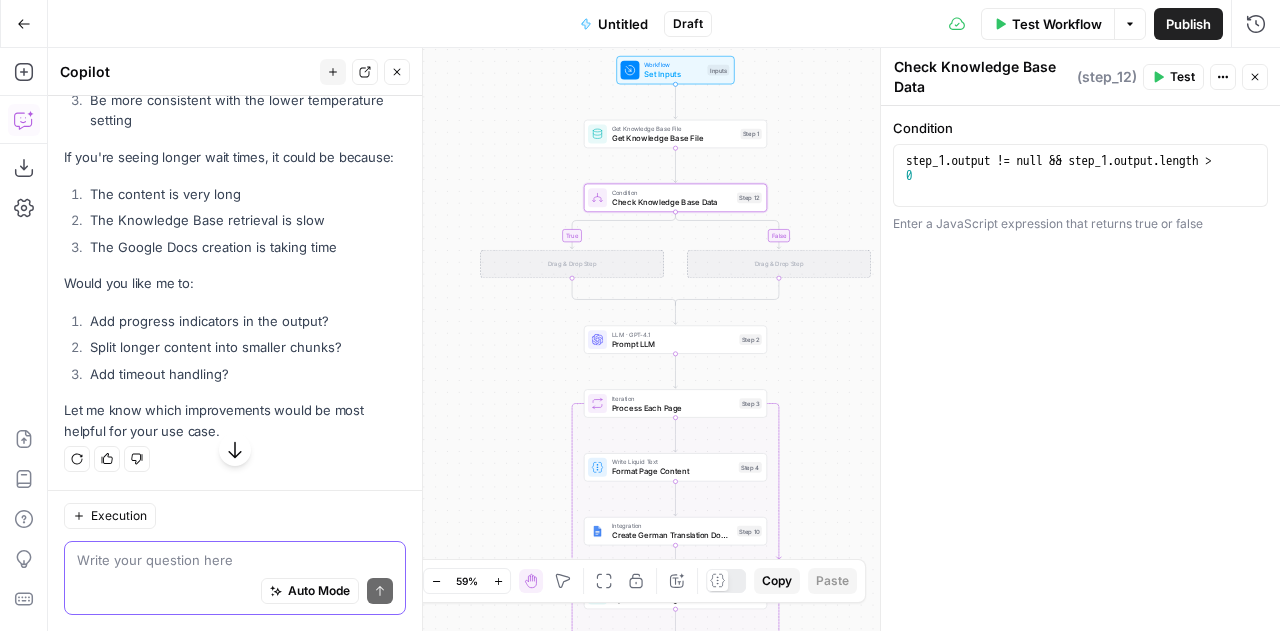 click at bounding box center (235, 560) 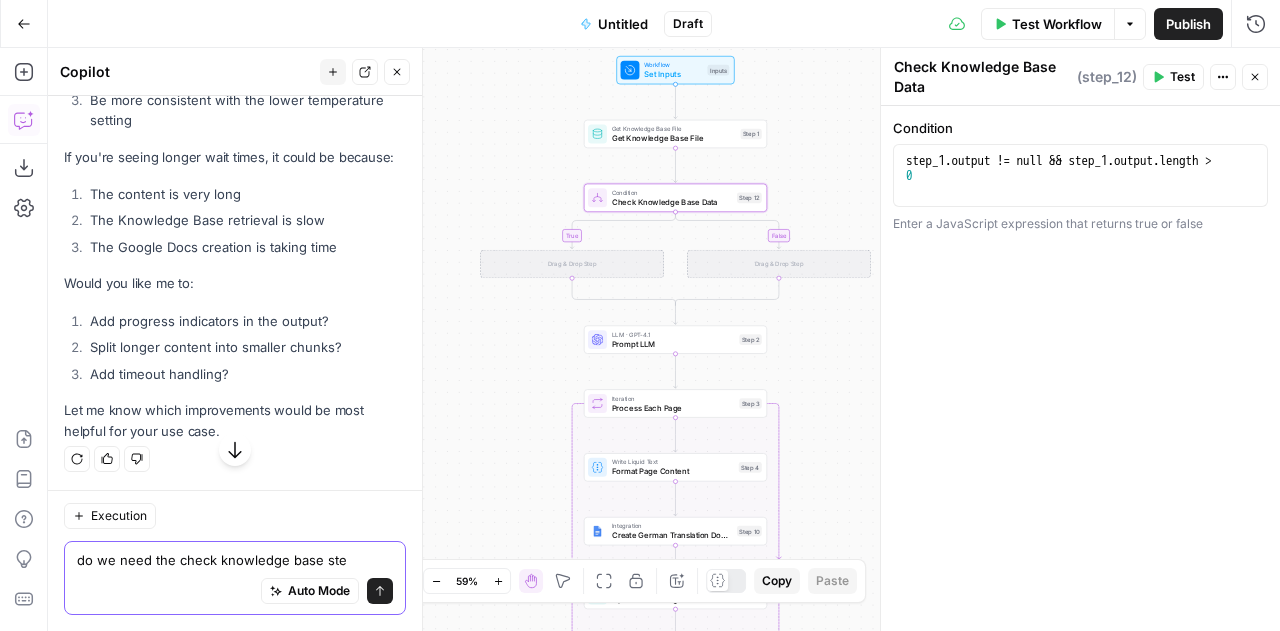 type on "do we need the check knowledge base step" 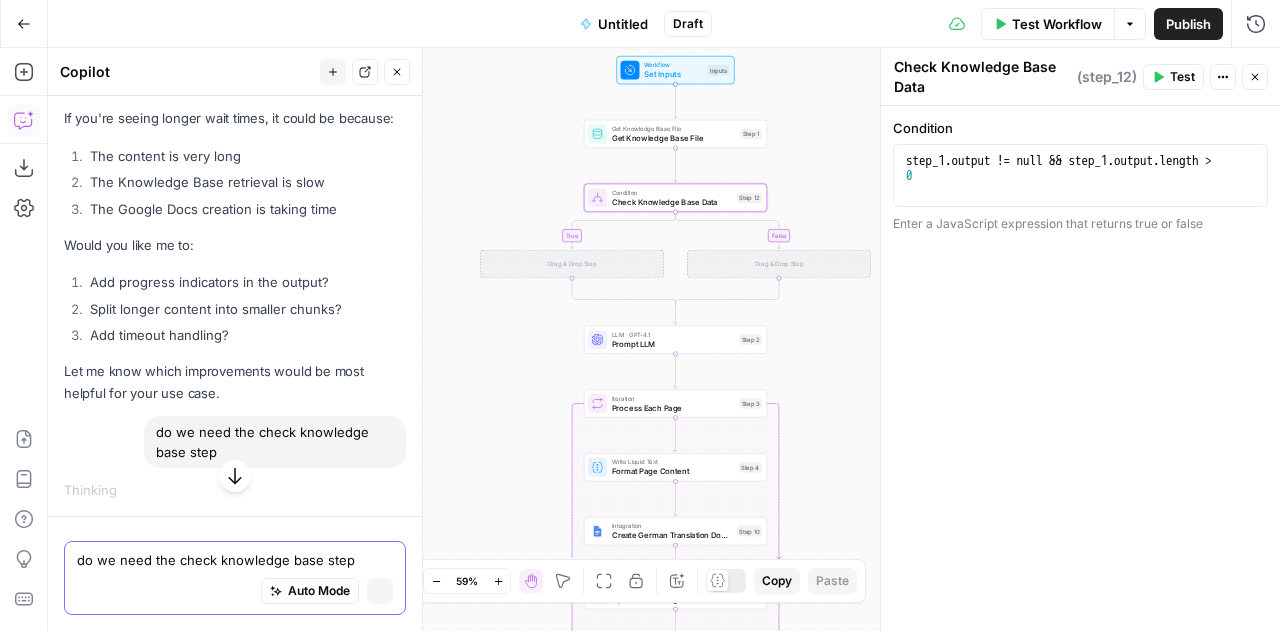 type 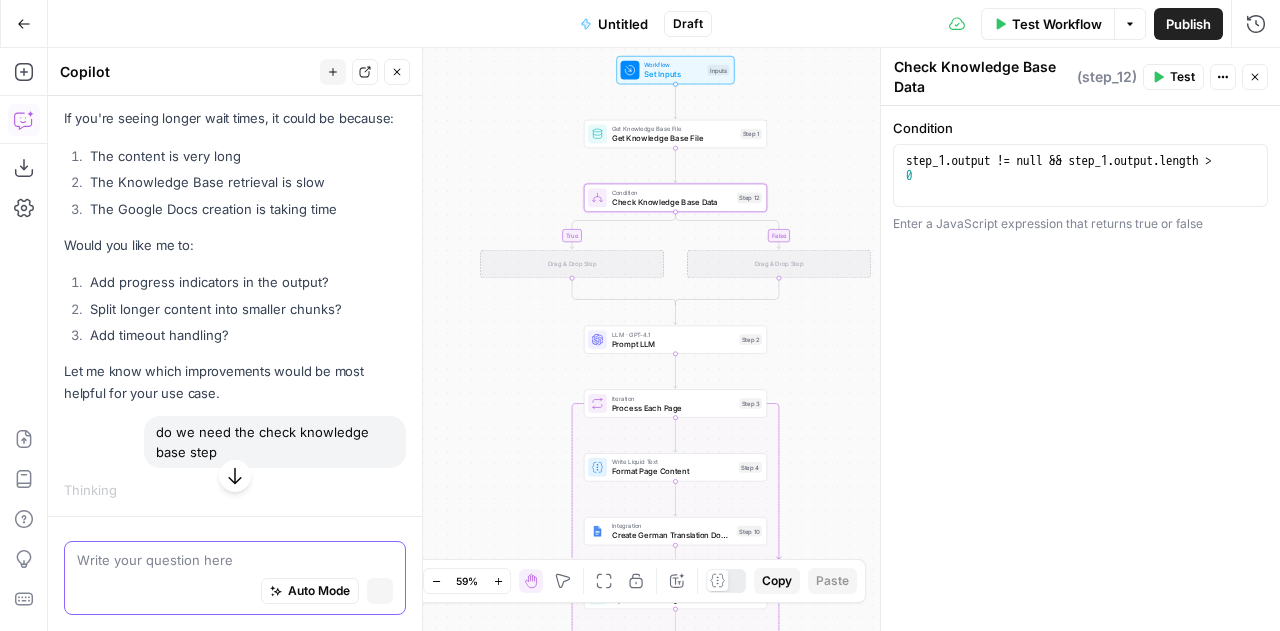 scroll, scrollTop: 22527, scrollLeft: 0, axis: vertical 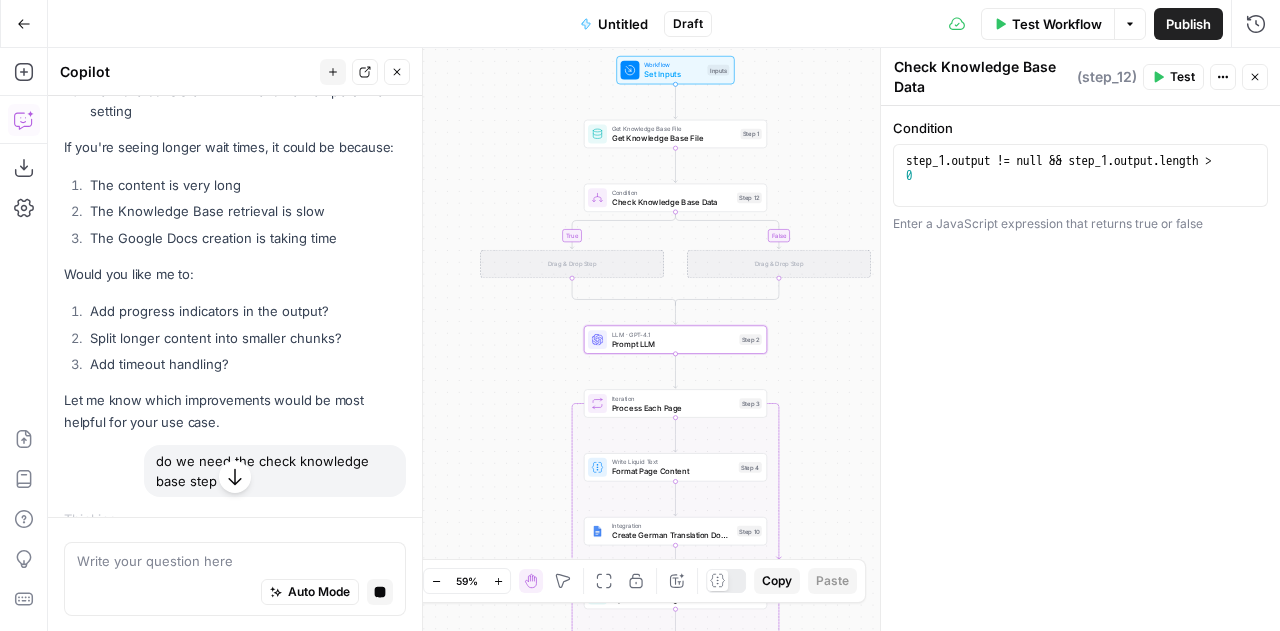 click on "Apply" at bounding box center [367, -47] 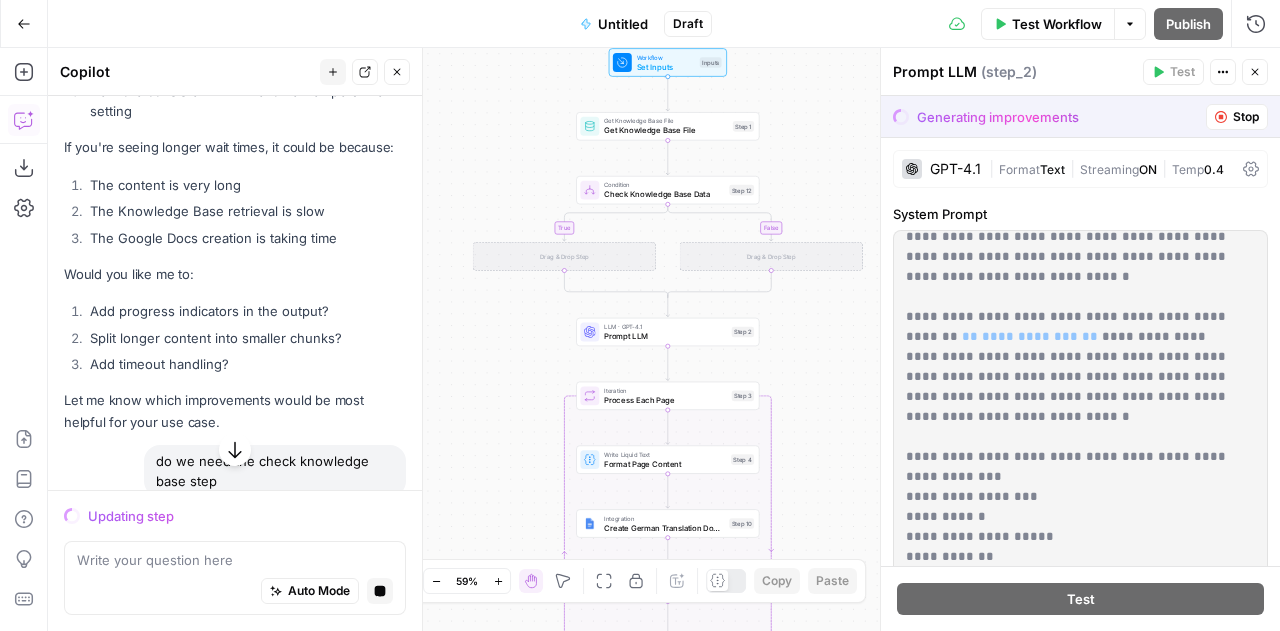 scroll, scrollTop: 0, scrollLeft: 0, axis: both 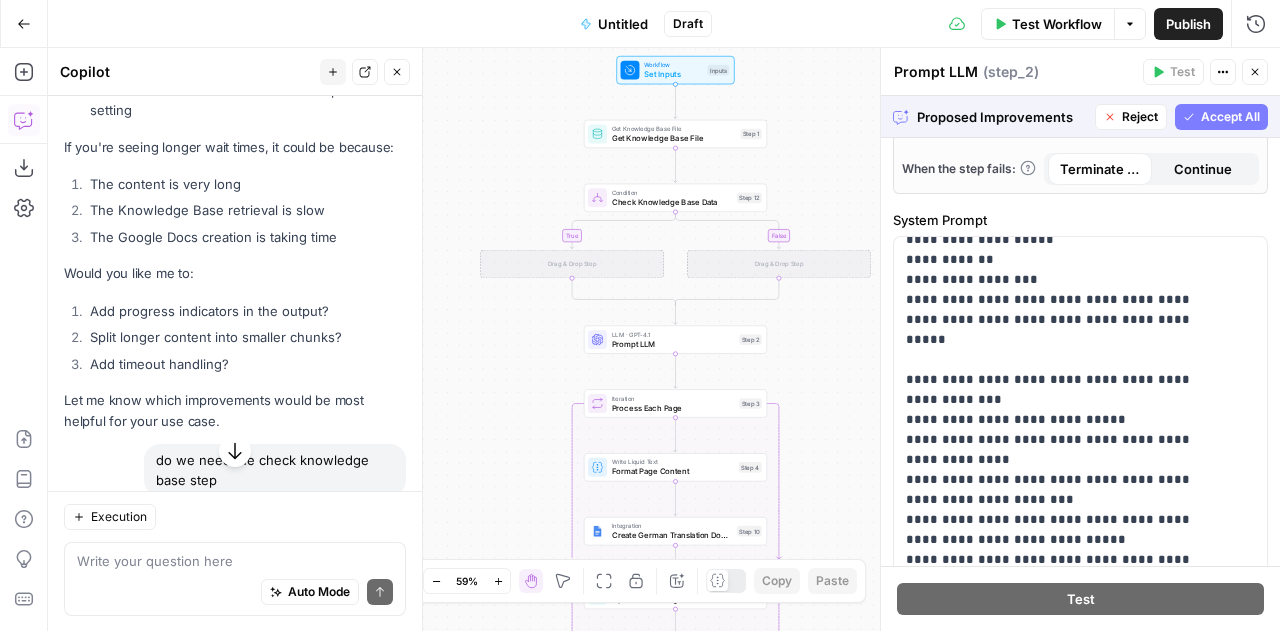 click on "Accept All" at bounding box center (1230, 117) 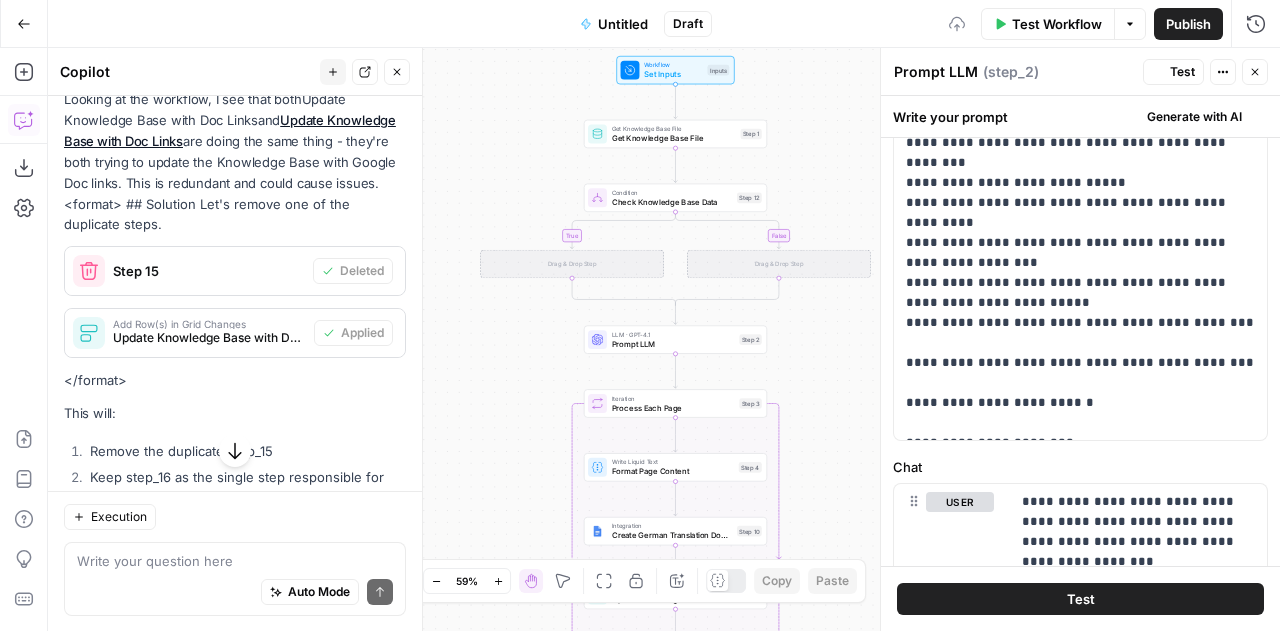 scroll, scrollTop: 23564, scrollLeft: 0, axis: vertical 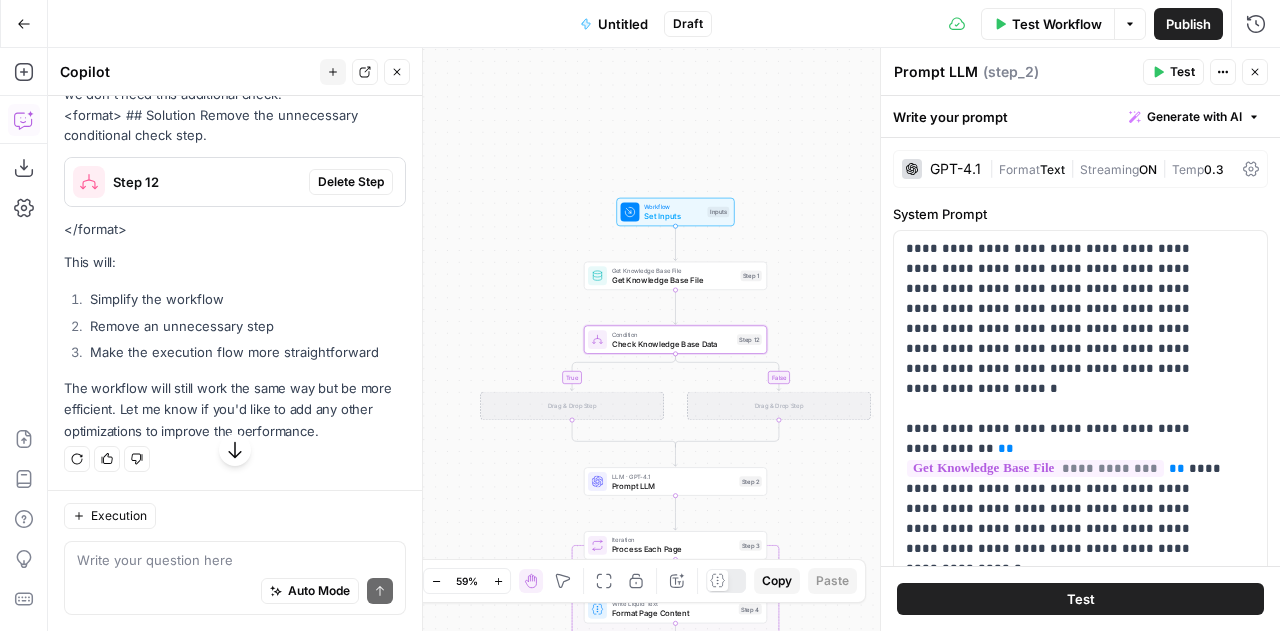 click on "Delete Step" at bounding box center (351, 182) 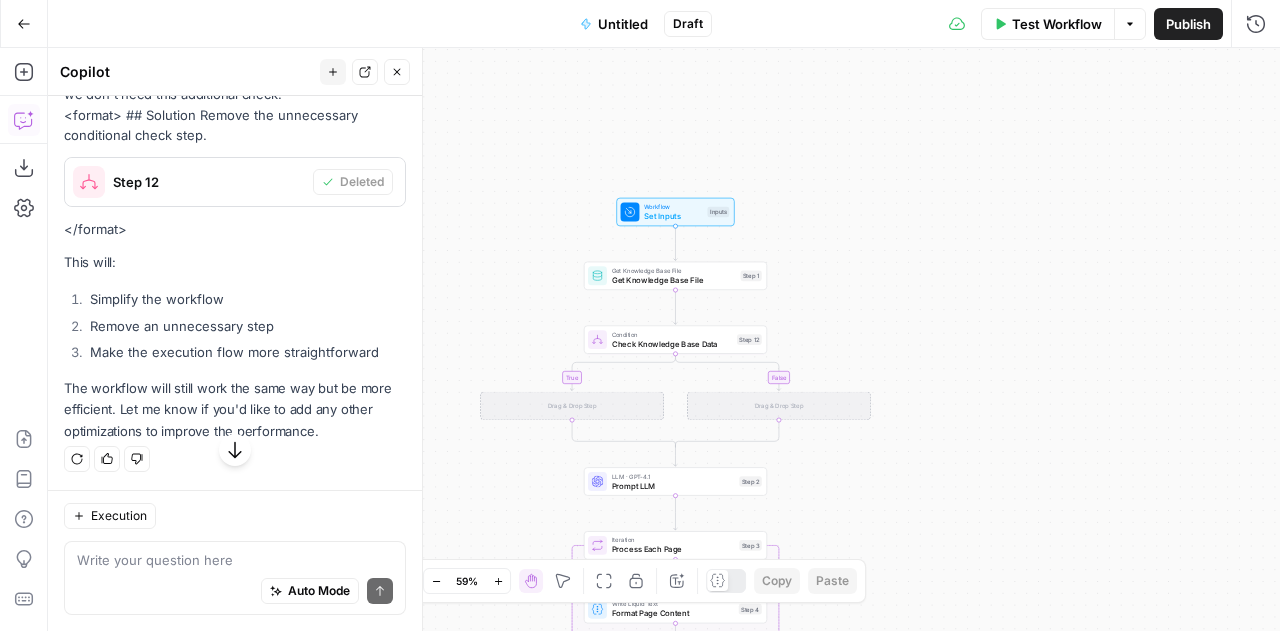 scroll, scrollTop: 24428, scrollLeft: 0, axis: vertical 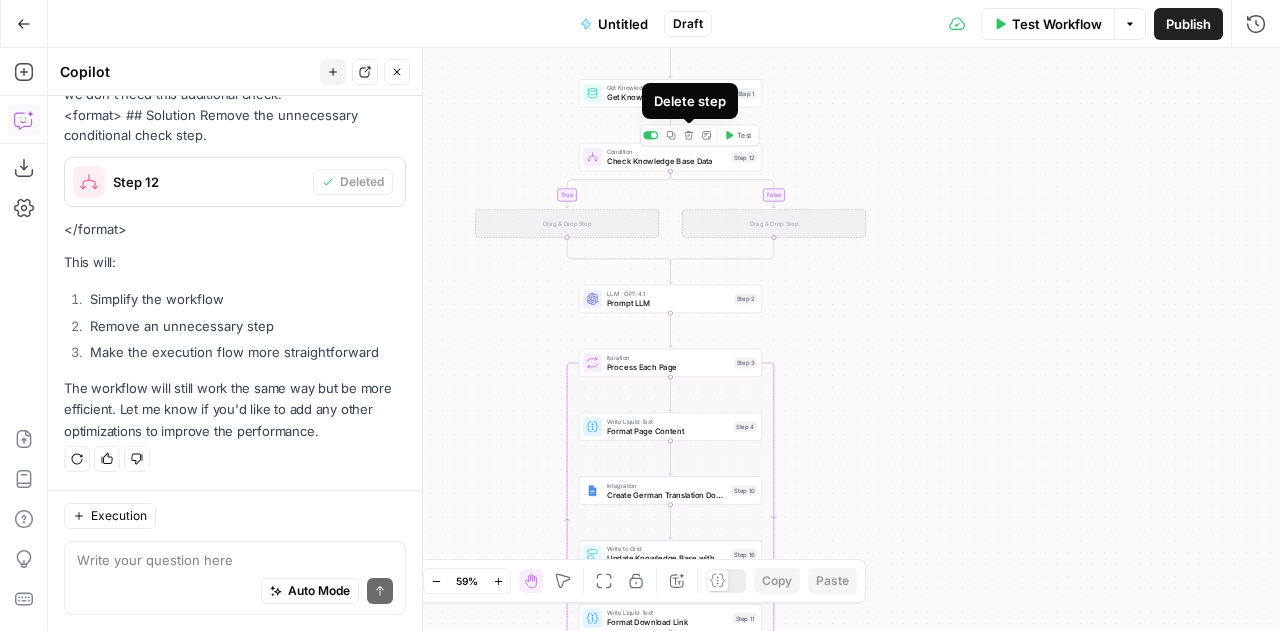 click on "Delete step" at bounding box center (688, 135) 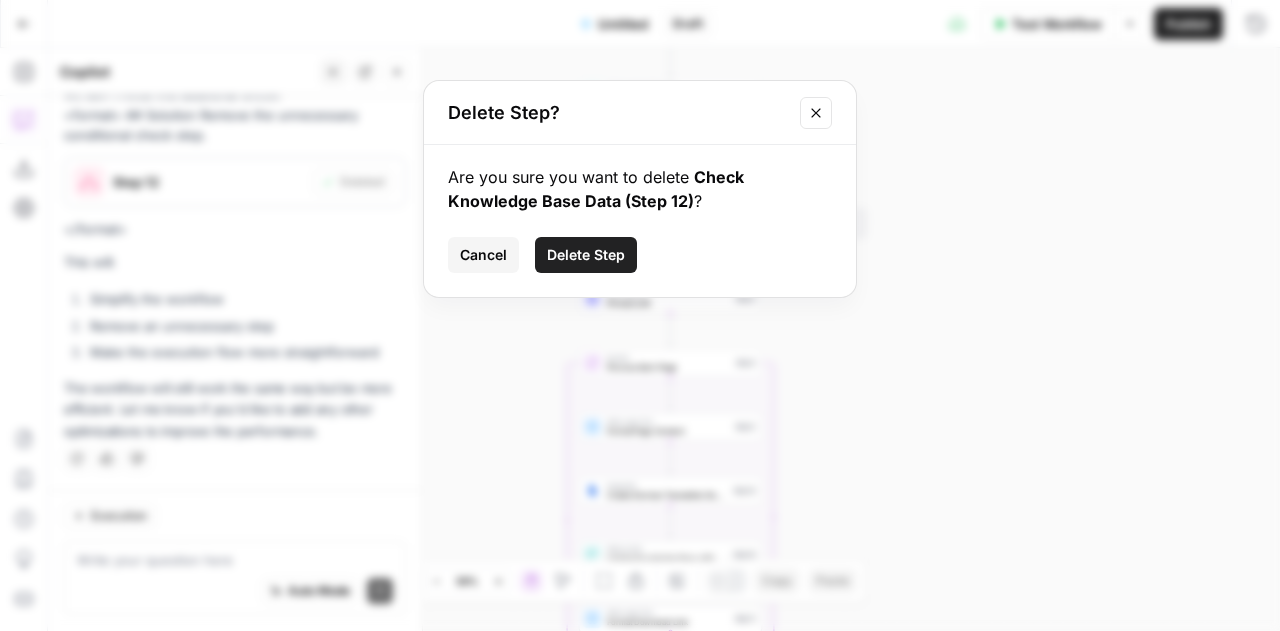 click on "Delete Step? Are you sure you want to delete   Check Knowledge Base Data (Step 12) ? Cancel Delete Step" at bounding box center [640, 315] 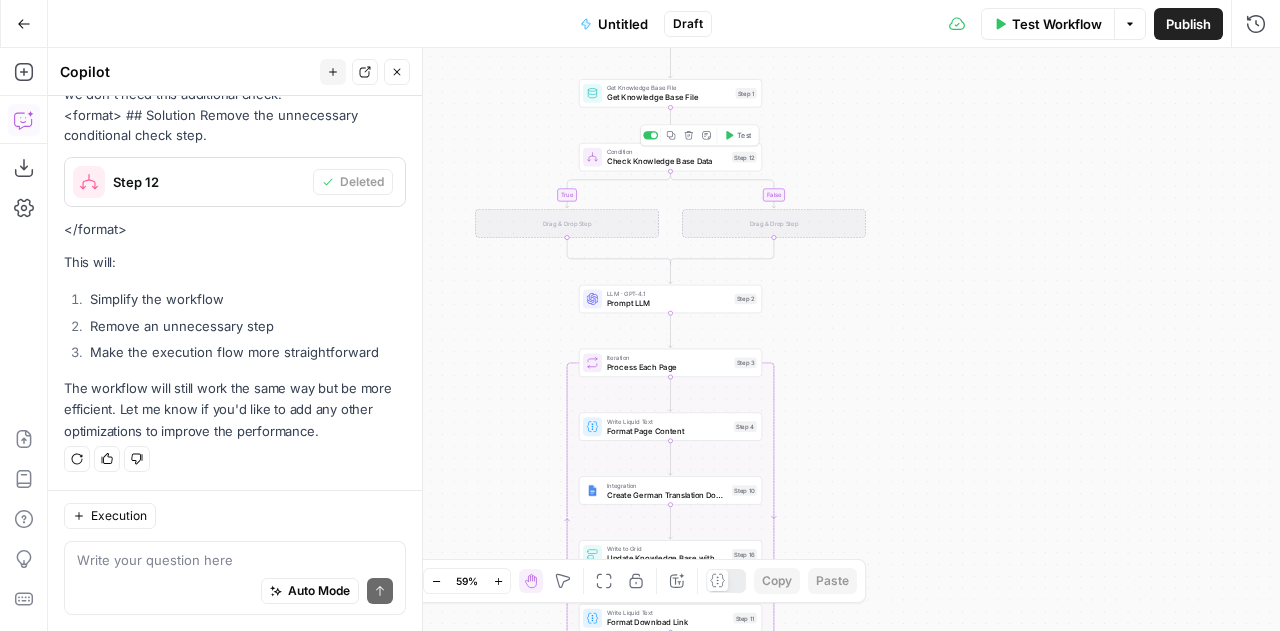 click 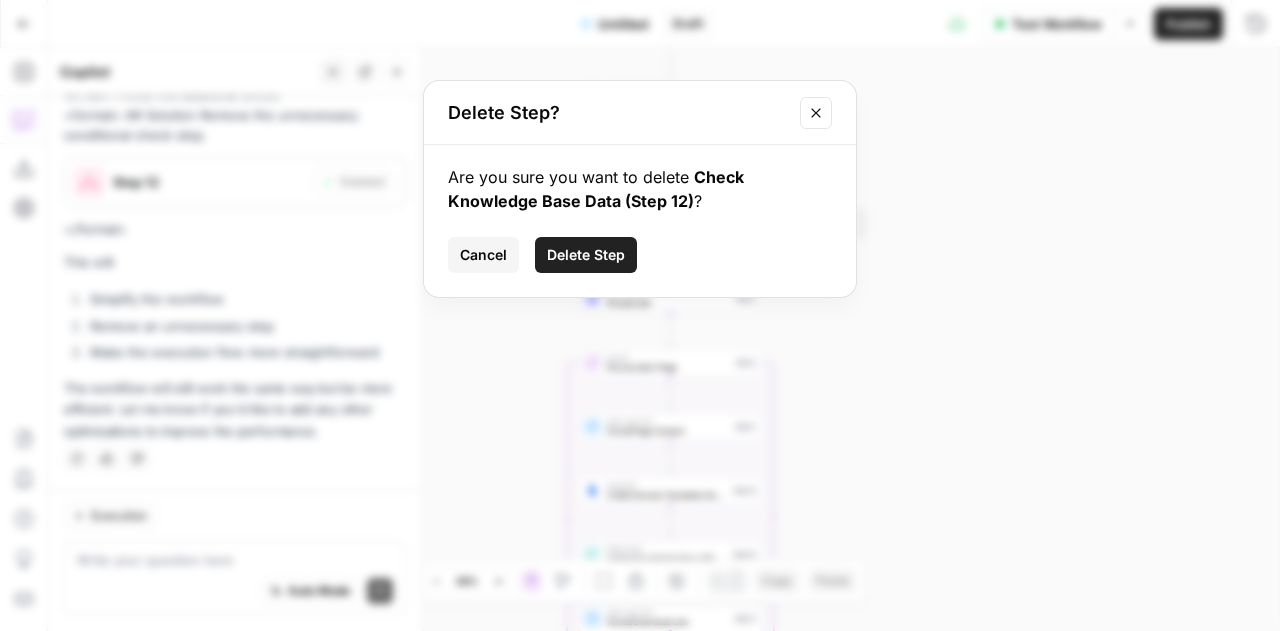 click on "Delete Step" at bounding box center (586, 255) 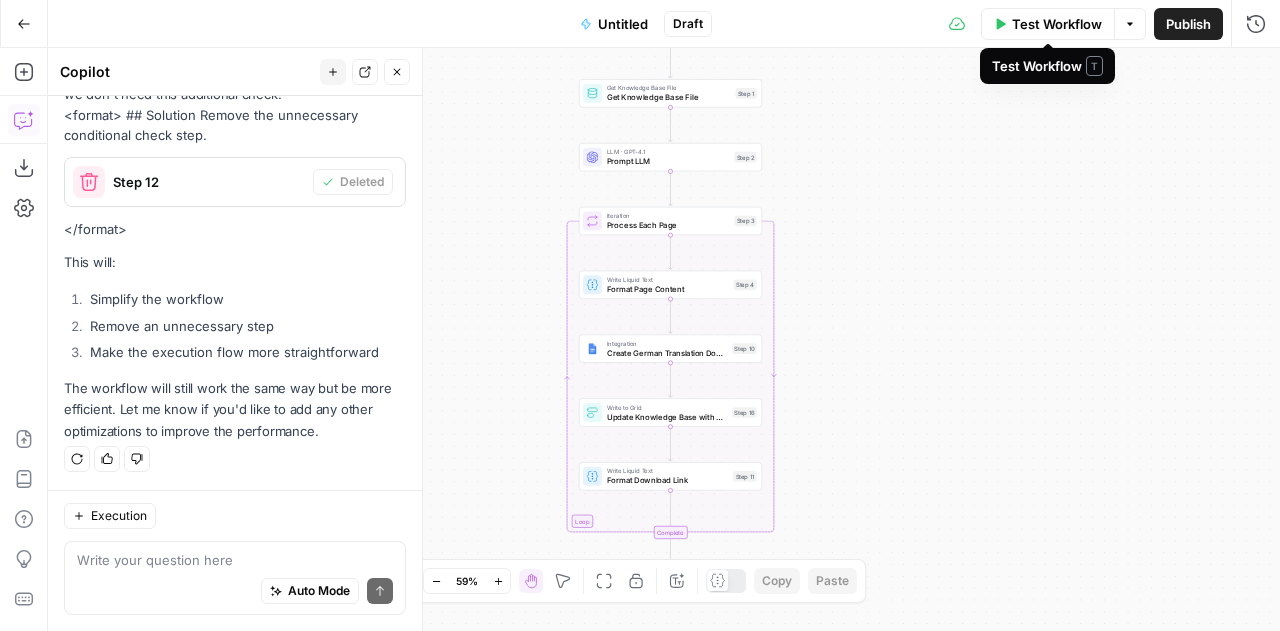click on "Test Workflow" at bounding box center [1057, 24] 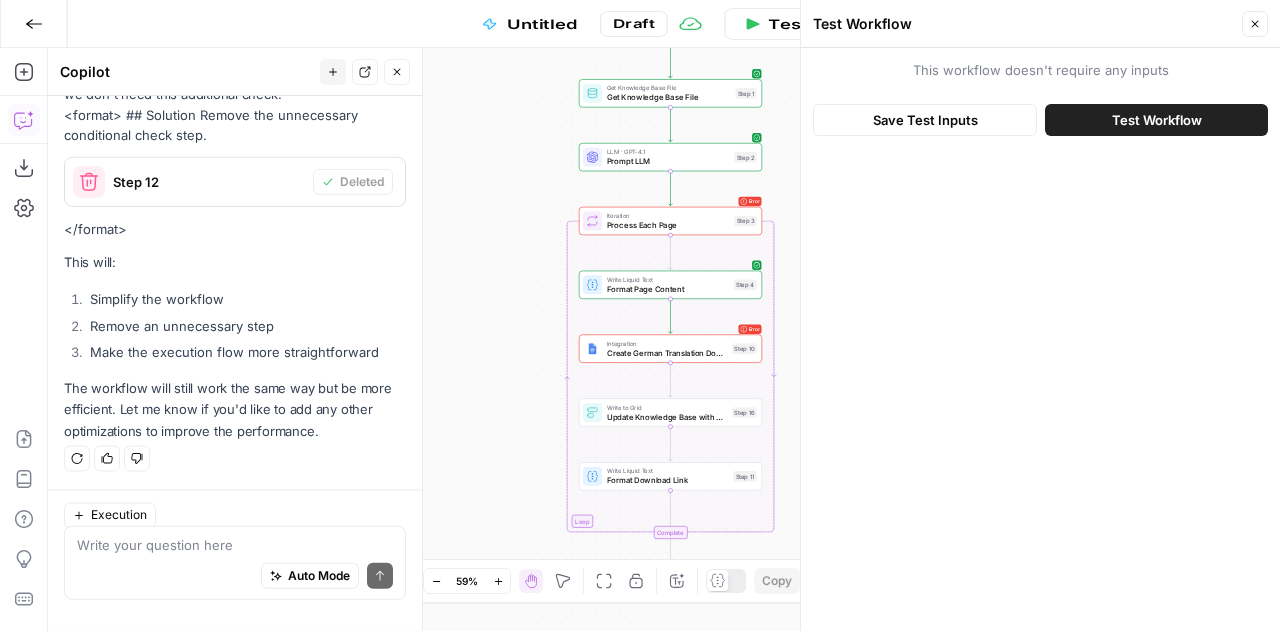 scroll, scrollTop: 24428, scrollLeft: 0, axis: vertical 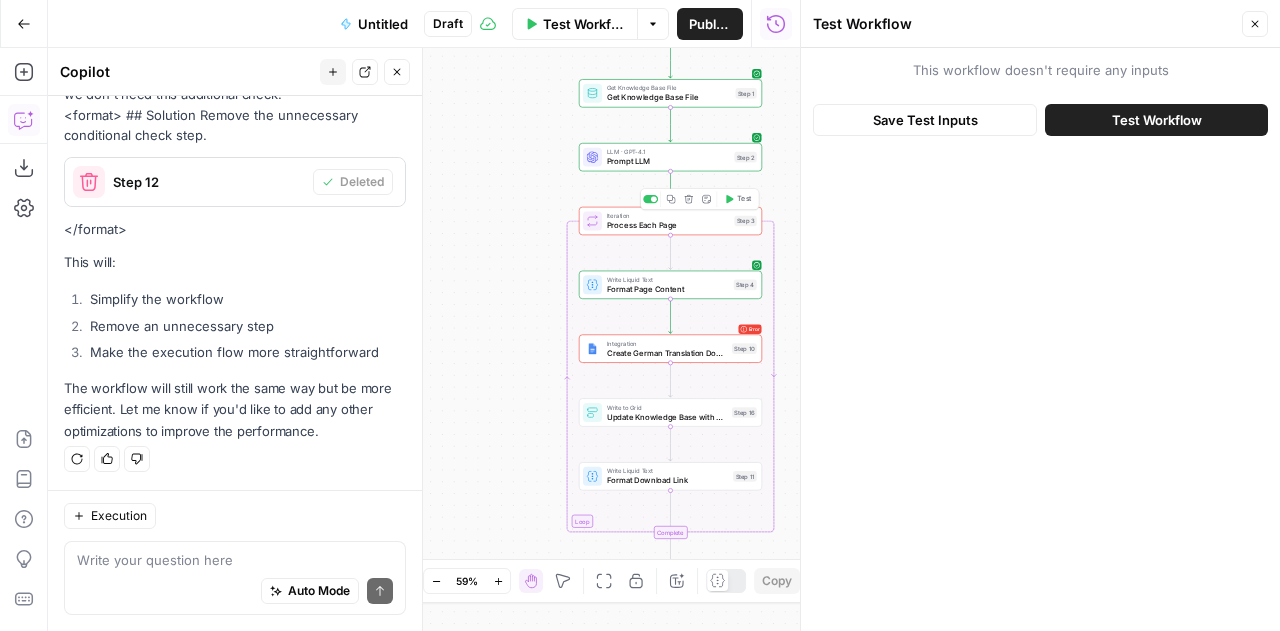 click on "Process Each Page" at bounding box center (668, 225) 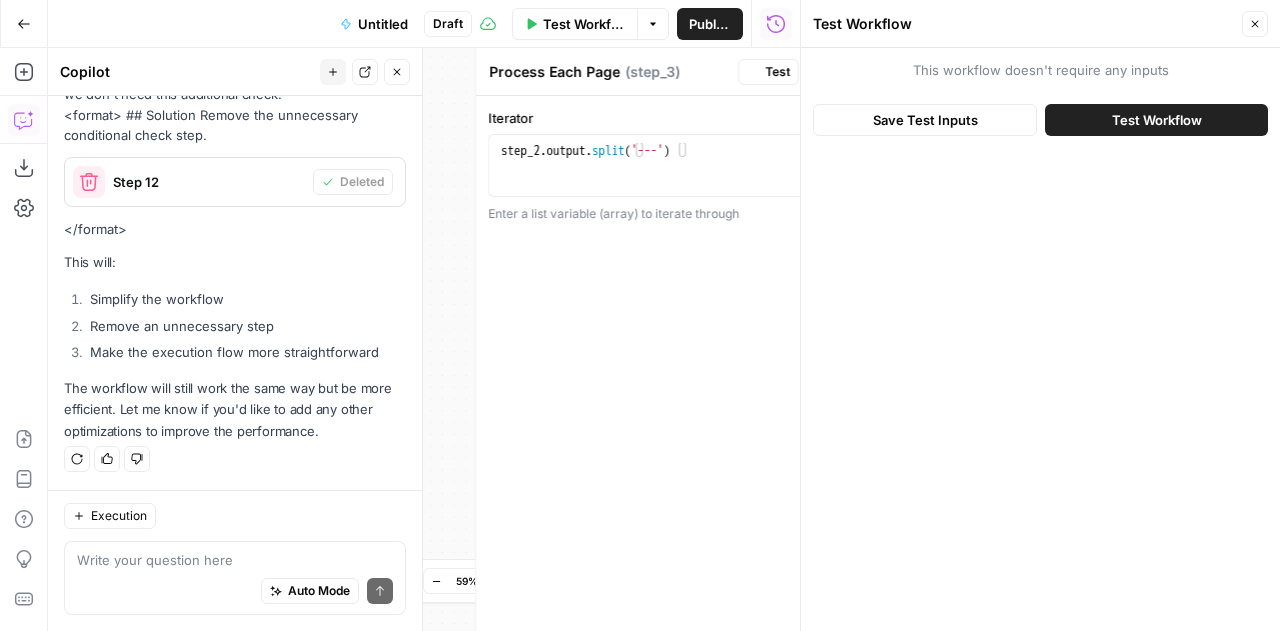 click on "Iterator 1 step_2 . output . split ( '---' )     XXXXXXXXXXXXXXXXXXXXXXXXXXXXXXXXXXXXXXXXXXXXXXXXXXXXXXXXXXXXXXXXXXXXXXXXXXXXXXXXXXXXXXXXXXXXXXXXXXXXXXXXXXXXXXXXXXXXXXXXXXXXXXXXXXXXXXXXXXXXXXXXXXXXXXXXXXXXXXXXXXXXXXXXXXXXXXXXXXXXXXXXXXXXXXXXXXXXXXXXXXXXXXXXXXXXXXXXXXXXXXXXXXXXXXXXXXXXXXXXXXXXXXXXXXXXXXXXXXXXXXXXXXXXXXXXXXXXXXXXXXXXXXXXXXXXXXXXXXXXXXXXXXXXXXXXXXXXXXXXXXXXXXXXXXXXXXXXXXXXXXXXXXXXXXXXXXXXXXXXXXXXXXXXXXXXXXXXXXXXXXXXXXXXXXXXXXXXXXXXXXXXXXXXXXXXXXXXXXXXXXXXXXXXXXXXXXXXXXXXXXXXXXXXXXXXXXXXXXXXXXXXXXXXXXXXXXXXXXXXXXXXXXXXXXXXXXXXXXXXXXXXXXXXXXXX Enter a list variable (array) to iterate through" at bounding box center [675, 165] 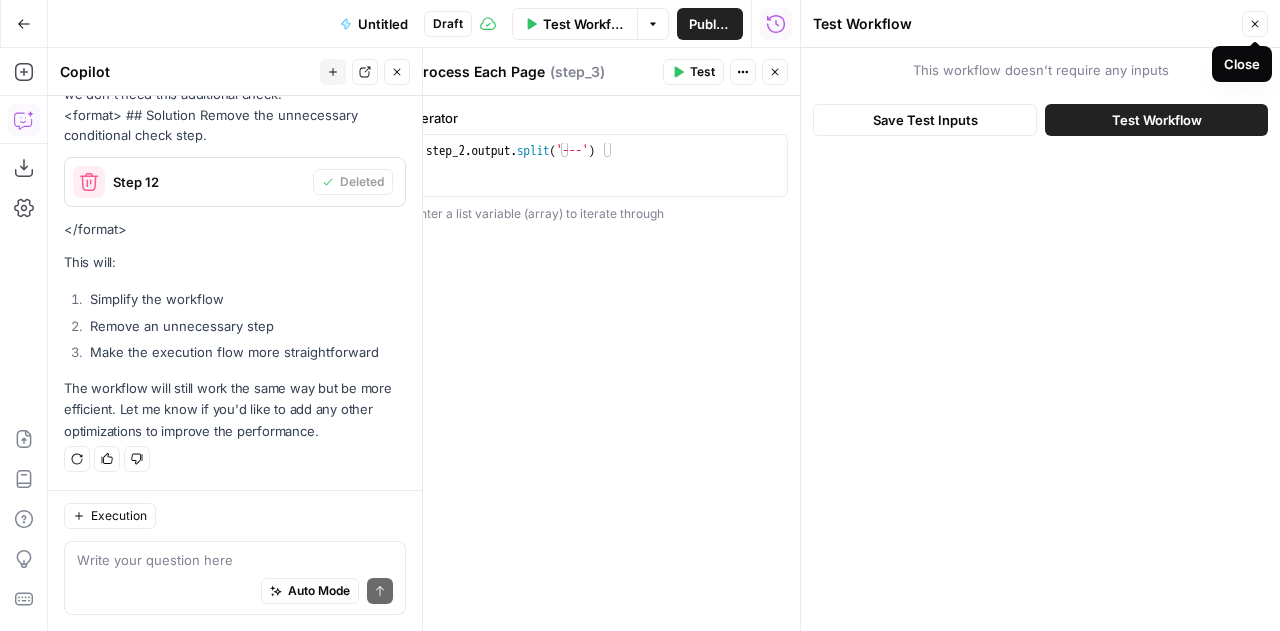 click 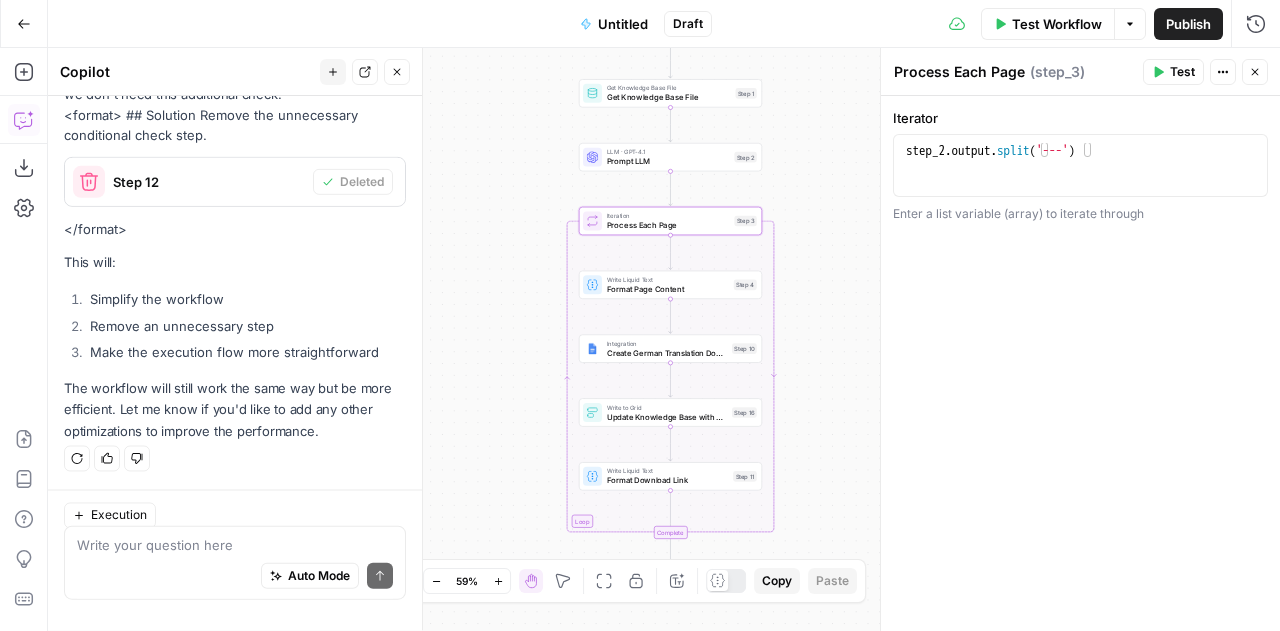 scroll, scrollTop: 24428, scrollLeft: 0, axis: vertical 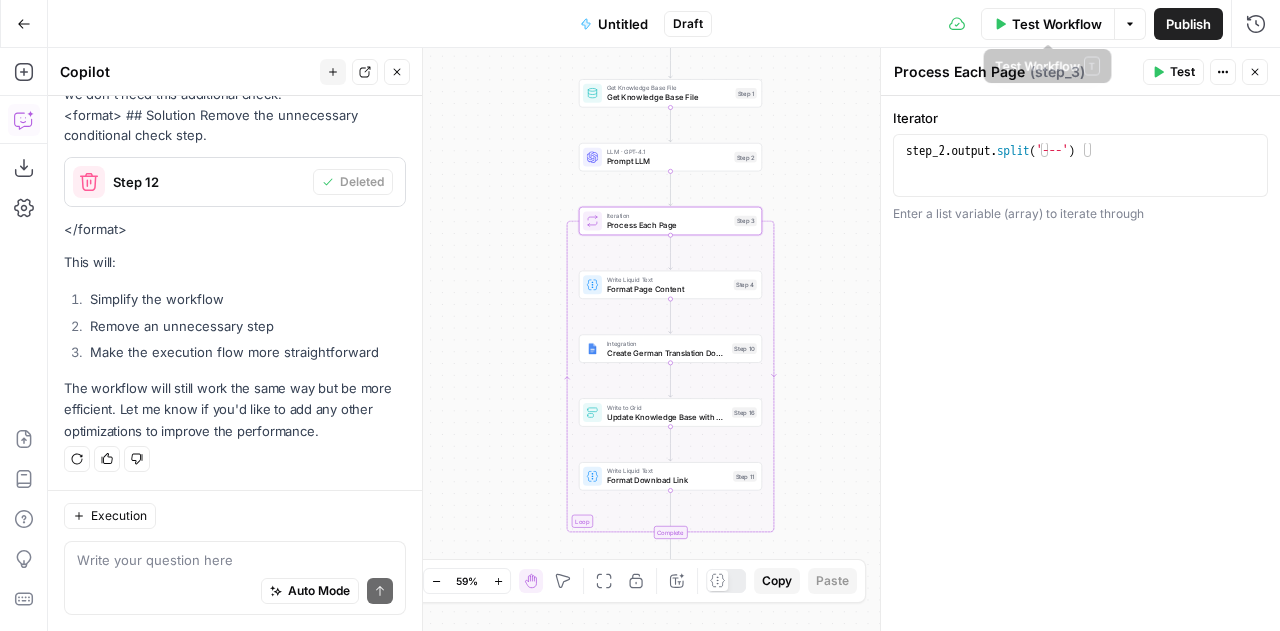 click on "Test Workflow" at bounding box center [1057, 24] 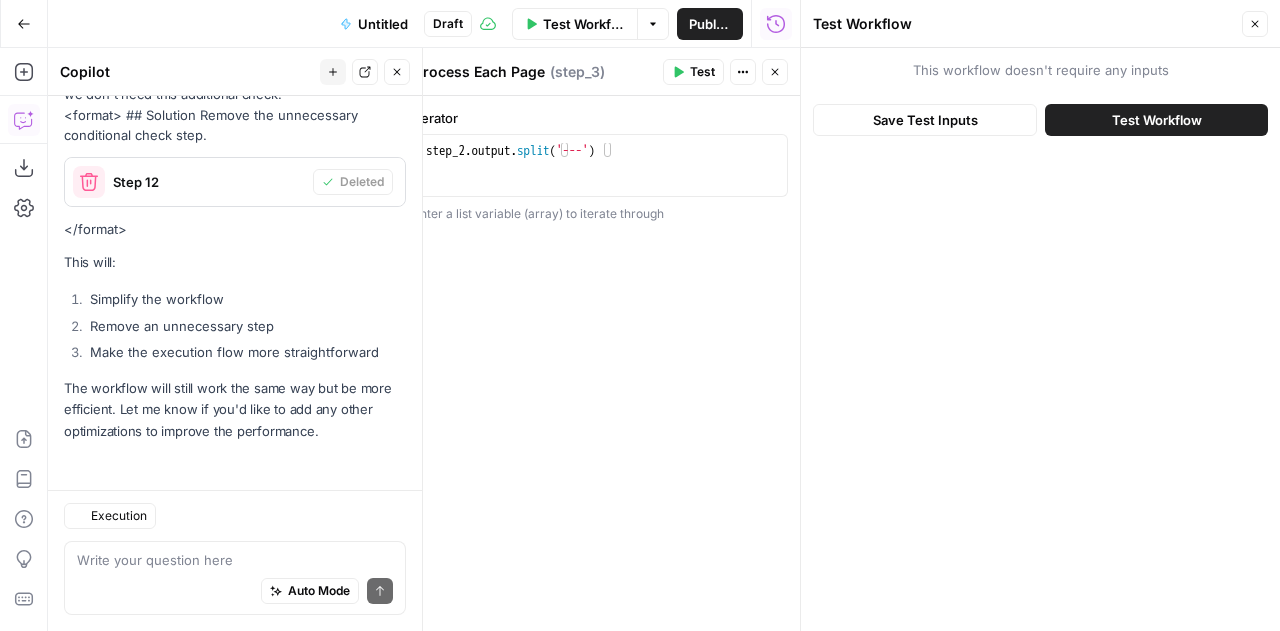 scroll, scrollTop: 24428, scrollLeft: 0, axis: vertical 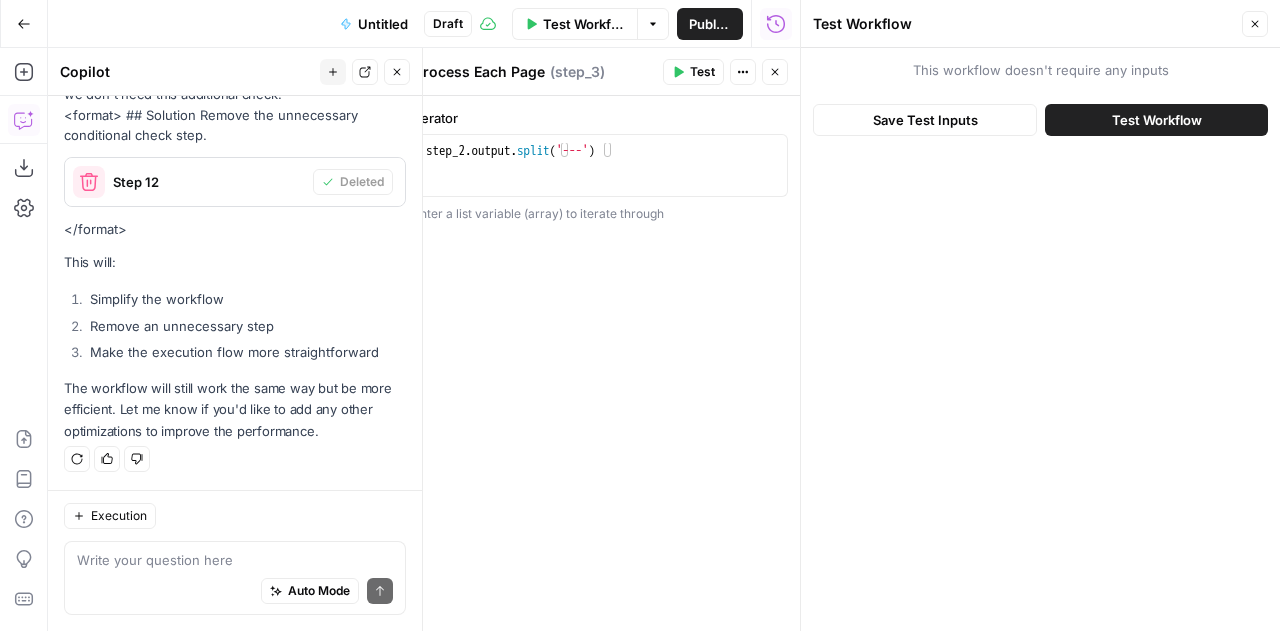 click on "Test Workflow" at bounding box center (1157, 120) 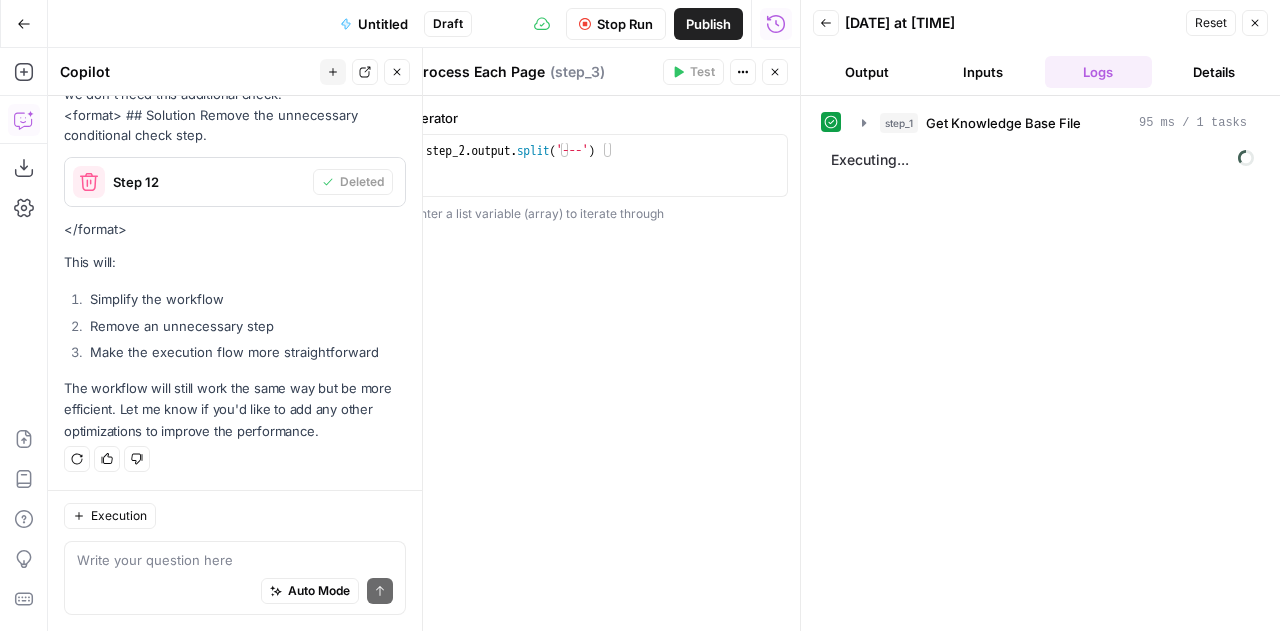 click on "Inputs" at bounding box center (983, 72) 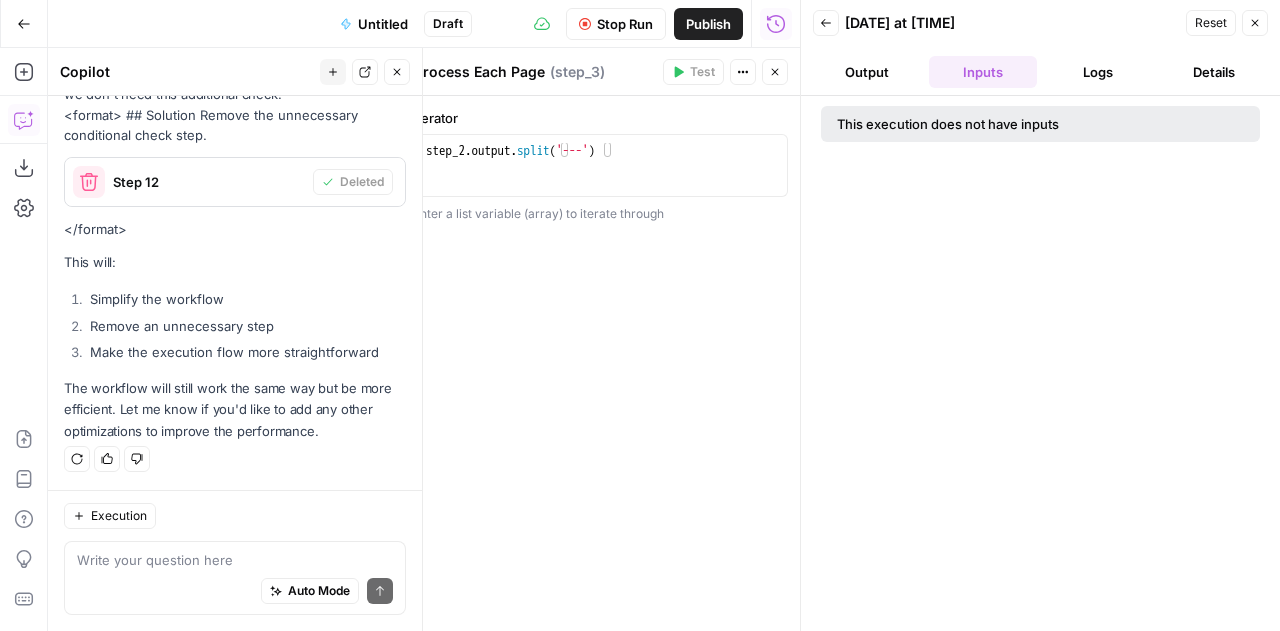 click on "Output" at bounding box center (867, 72) 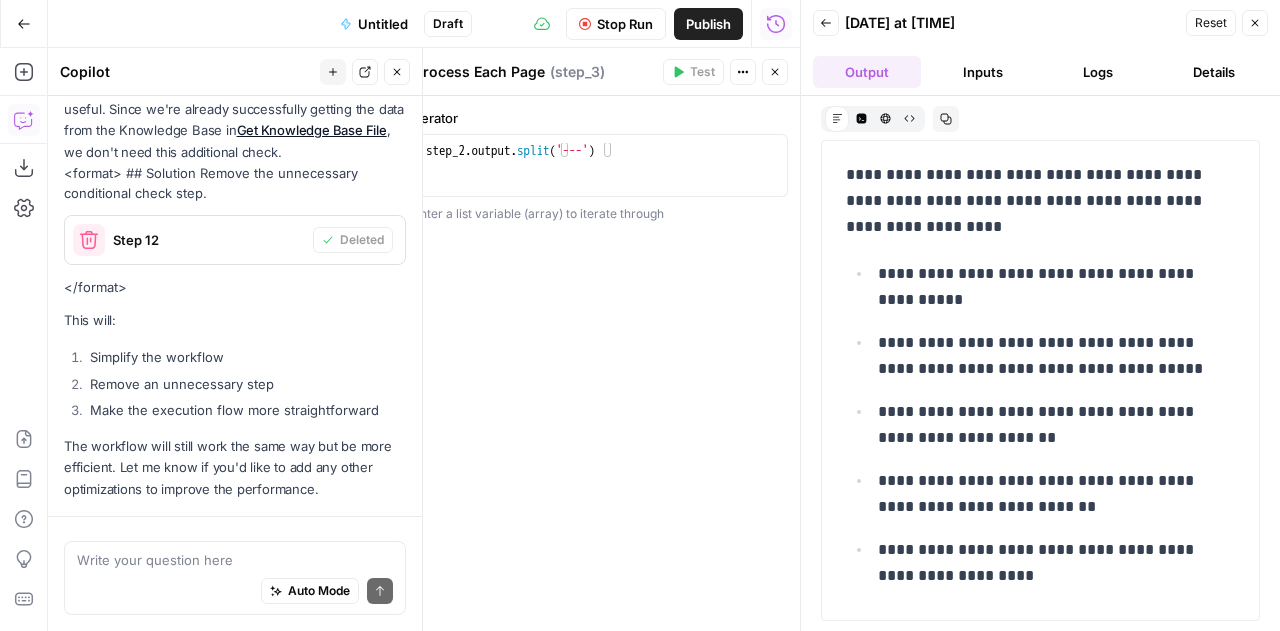 scroll, scrollTop: 3545, scrollLeft: 0, axis: vertical 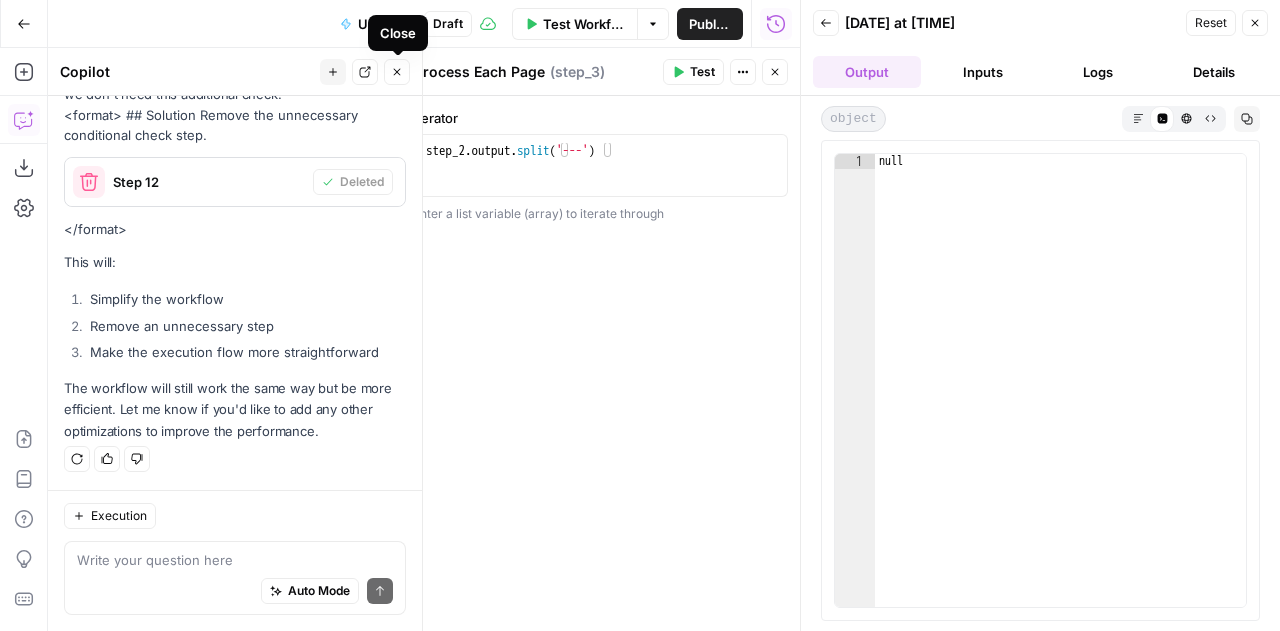 click 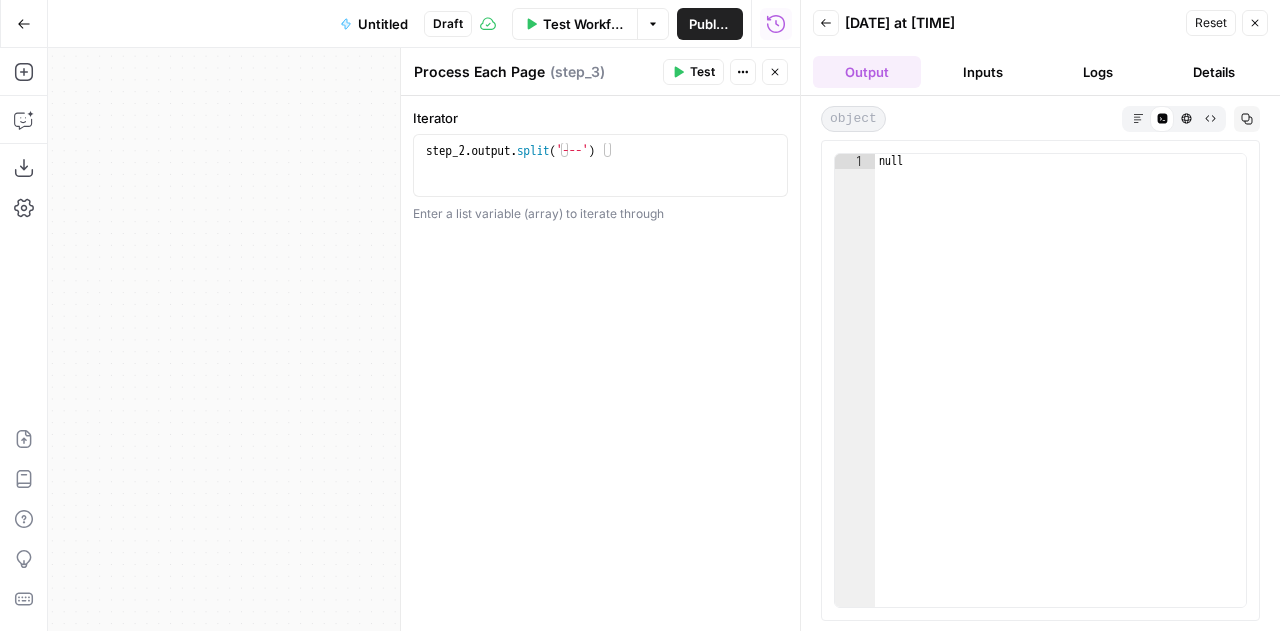 click on "Back" at bounding box center (826, 23) 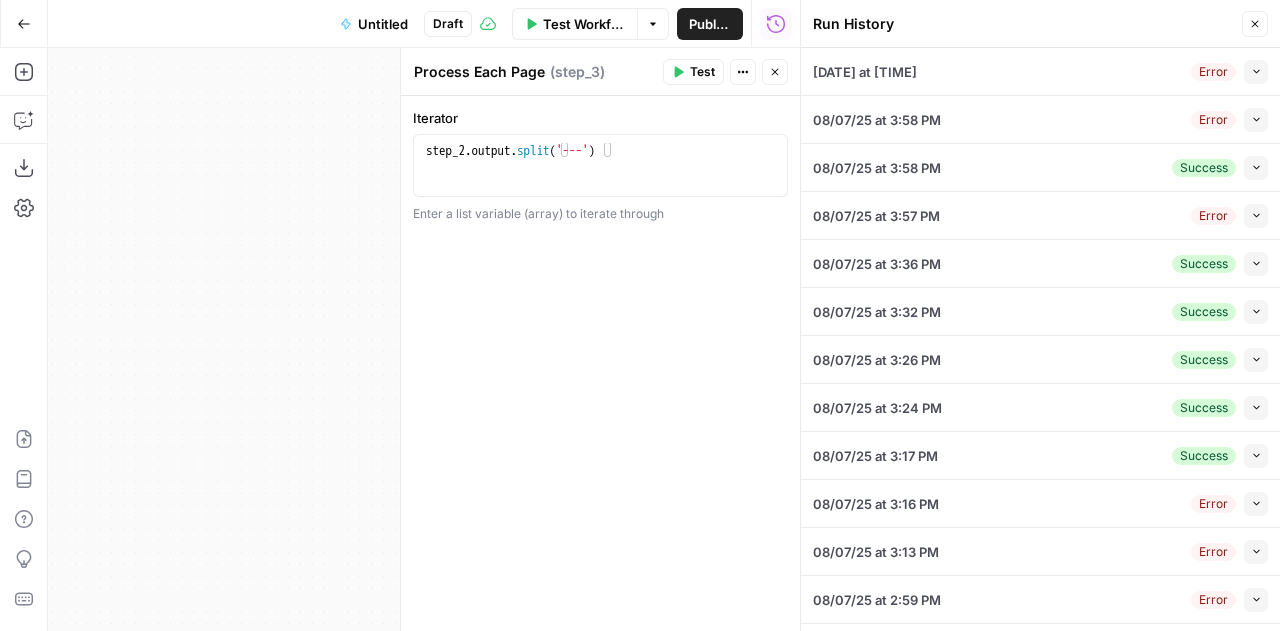click on "08/07/25 at 4:02 PM Error Collapse" at bounding box center (1040, 71) 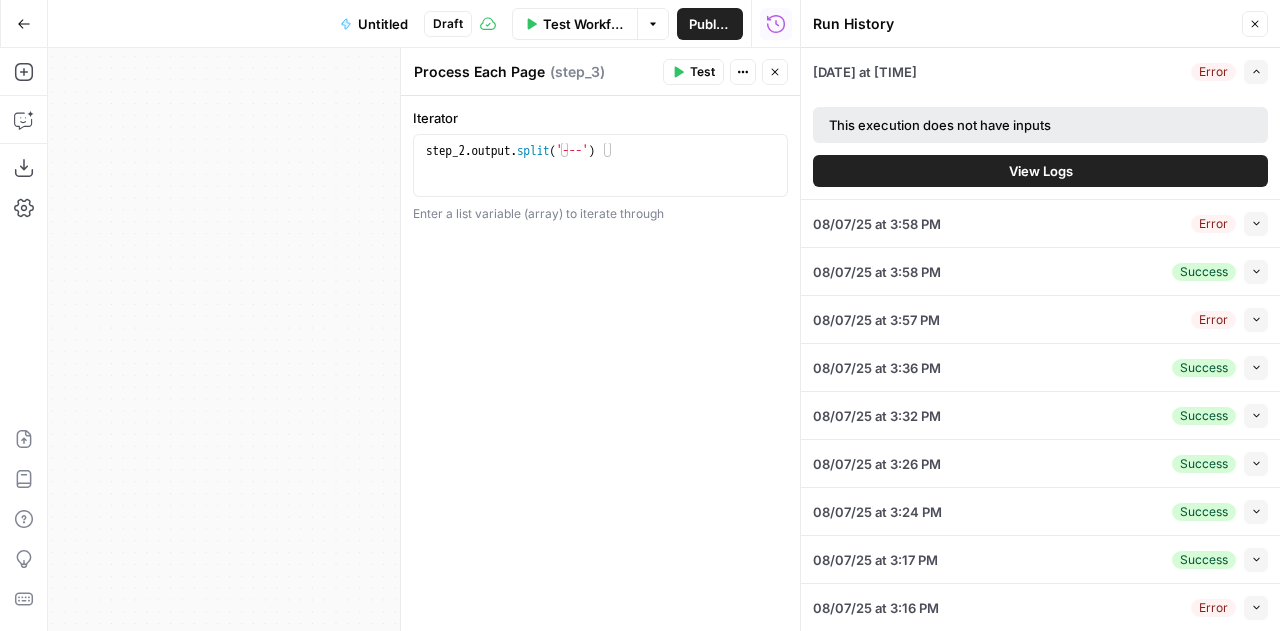 click 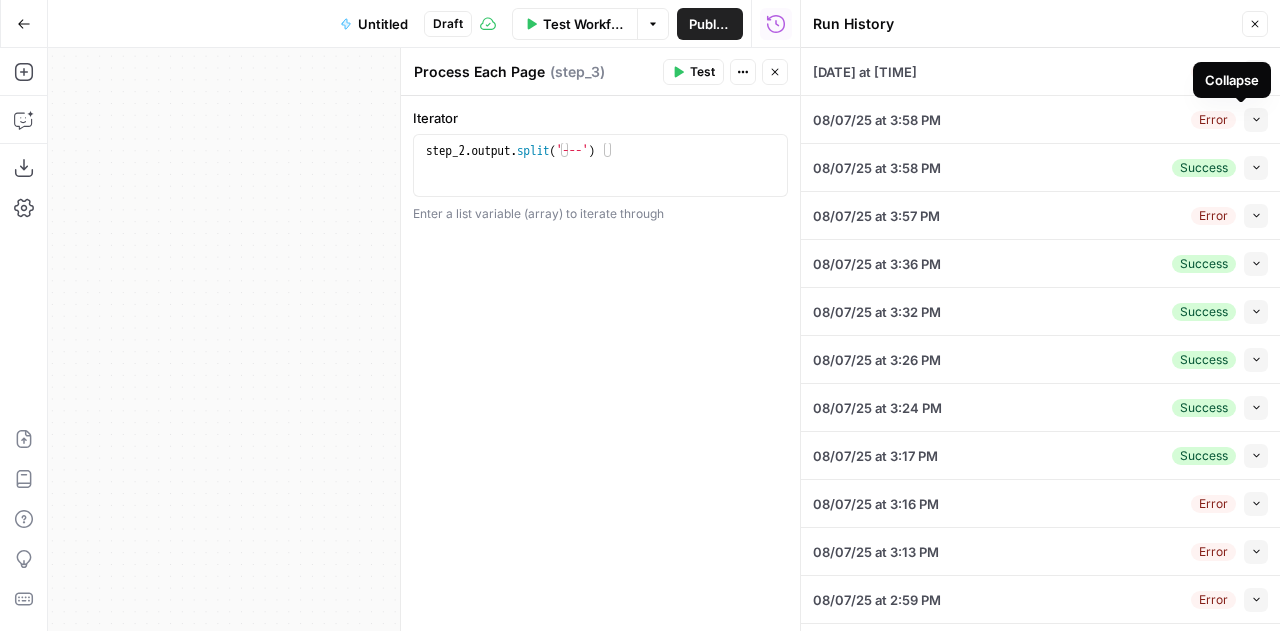 click 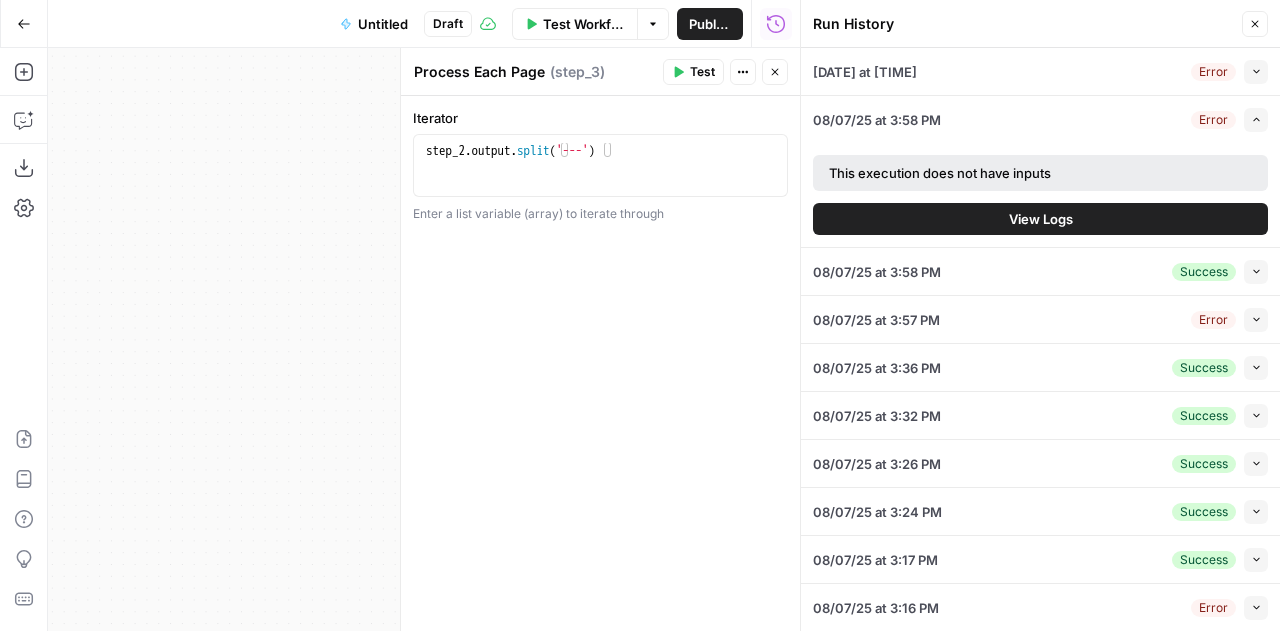 click 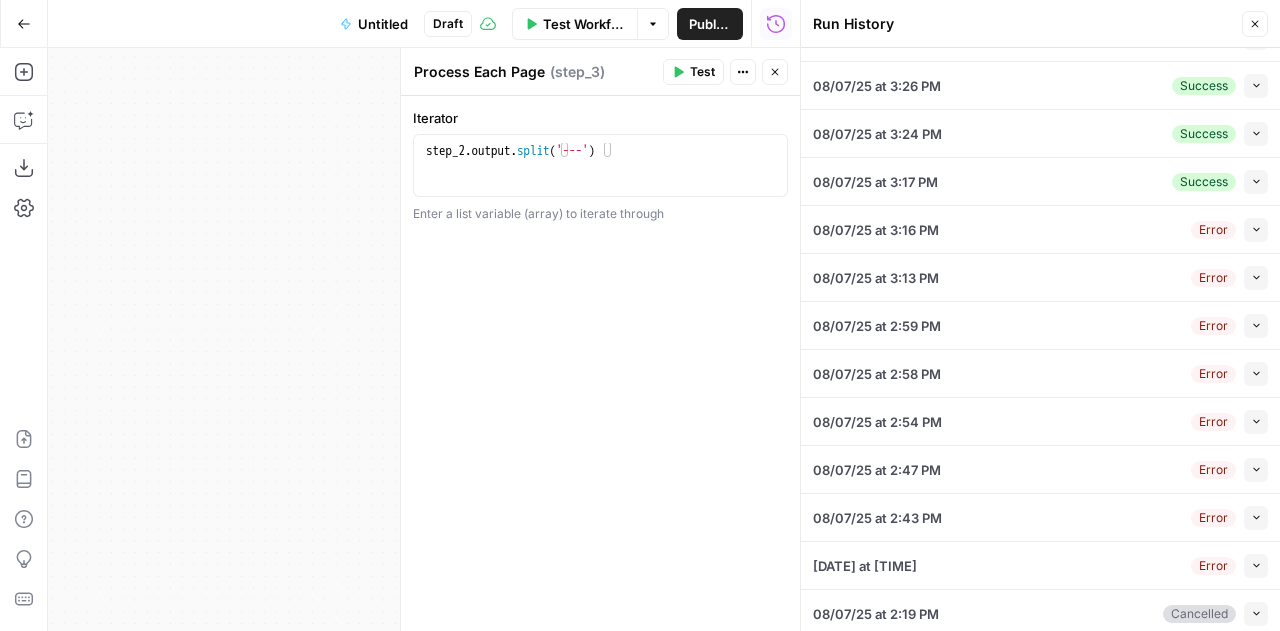 scroll, scrollTop: 0, scrollLeft: 0, axis: both 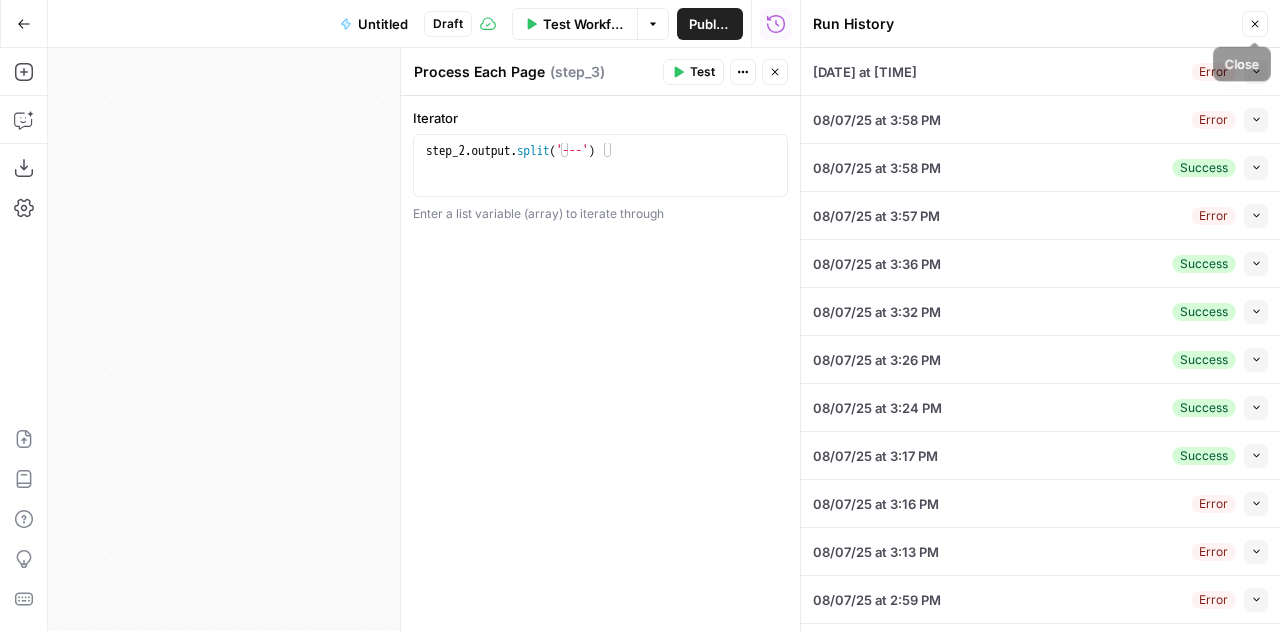 click on "Close" at bounding box center [1255, 24] 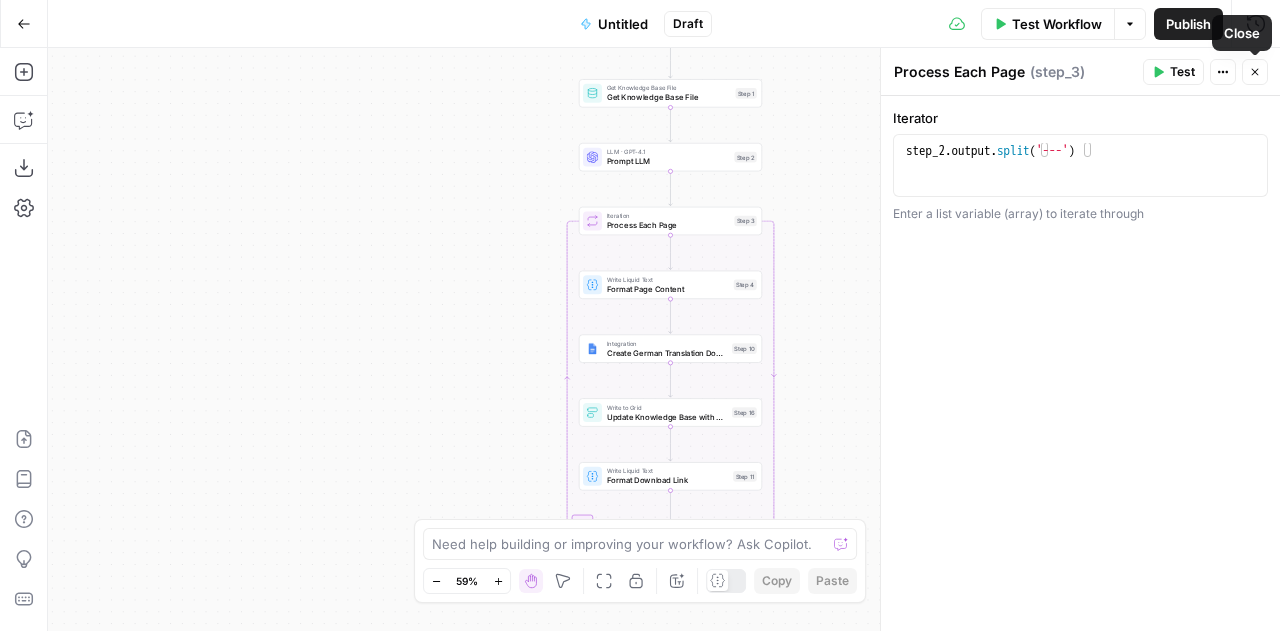 click on "Close" at bounding box center [1255, 72] 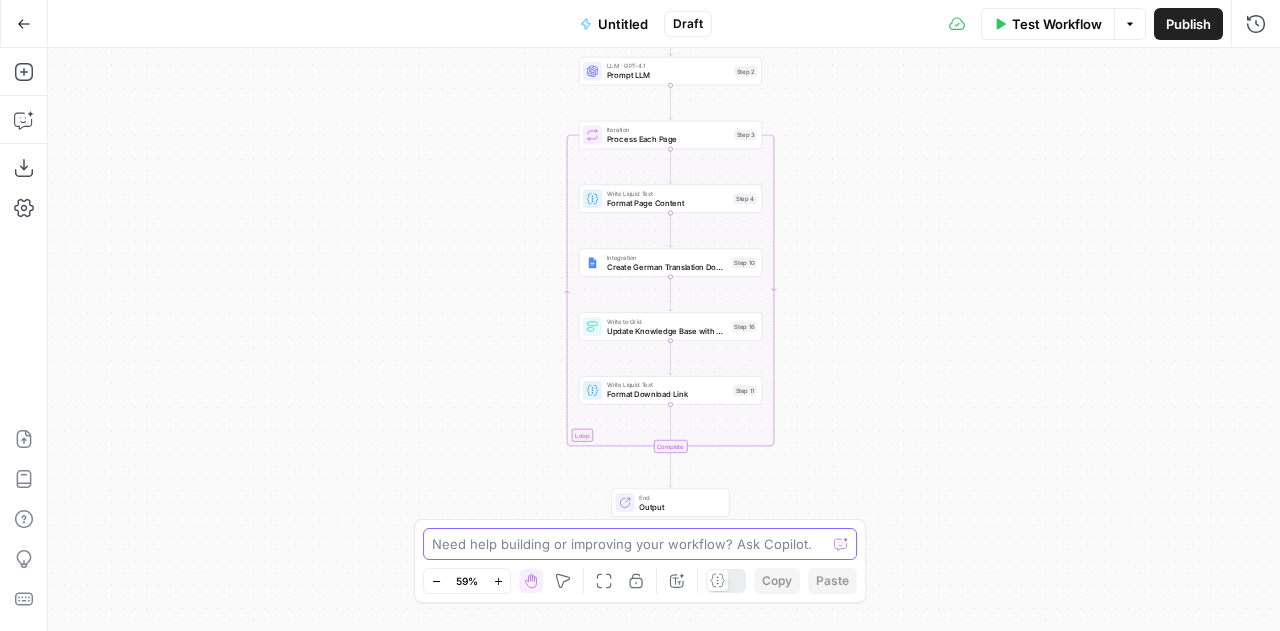 click at bounding box center (629, 544) 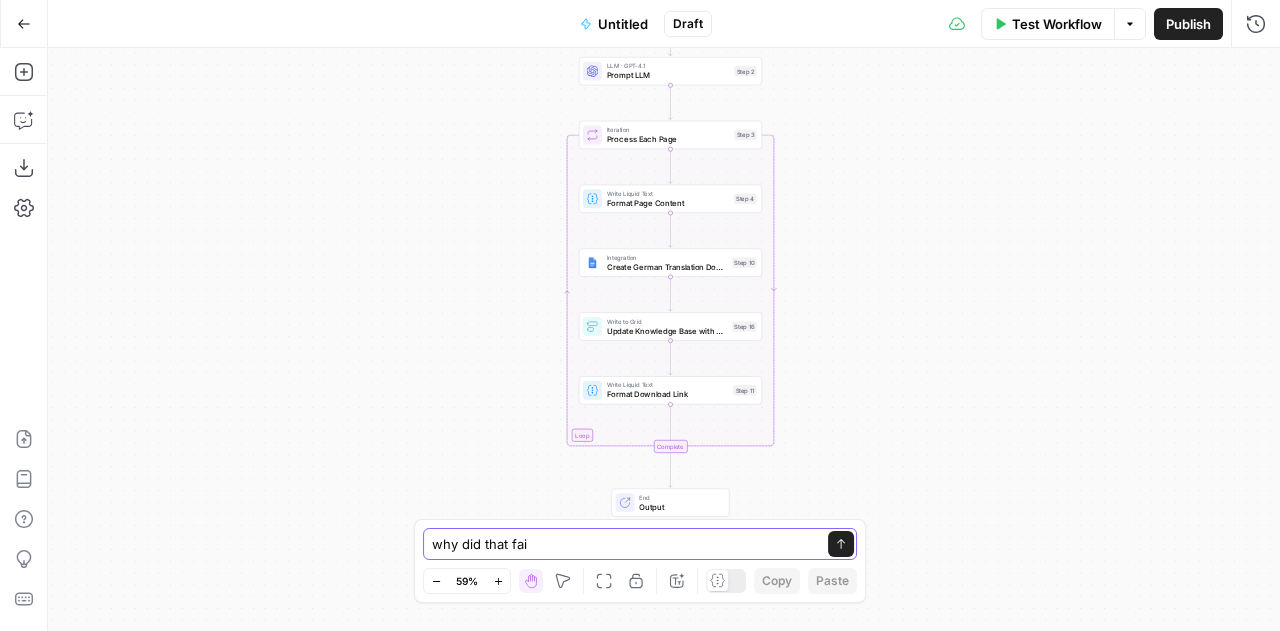 type on "why did that fail" 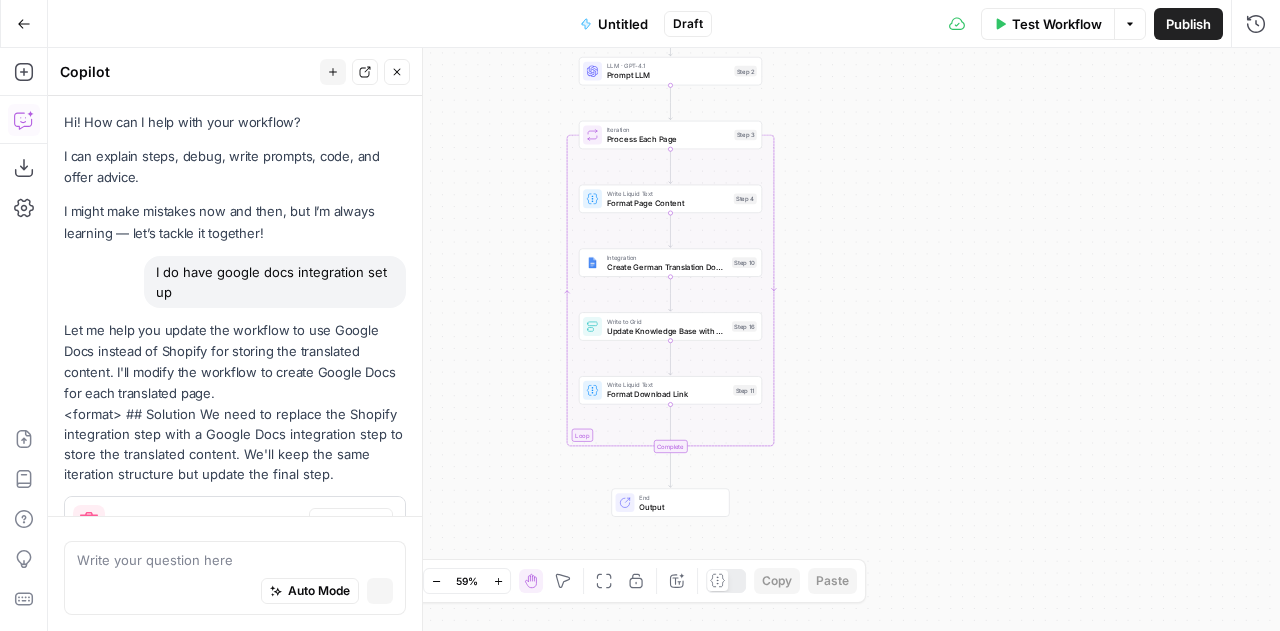 scroll, scrollTop: 23378, scrollLeft: 0, axis: vertical 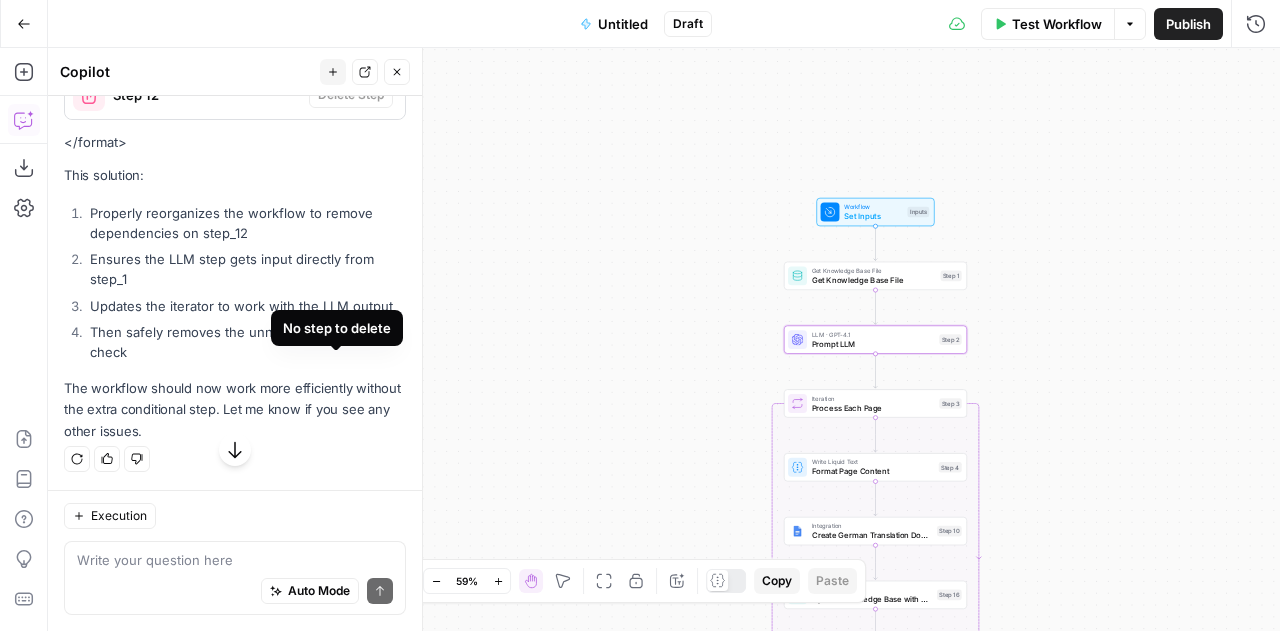 click on "Apply" at bounding box center [367, -29] 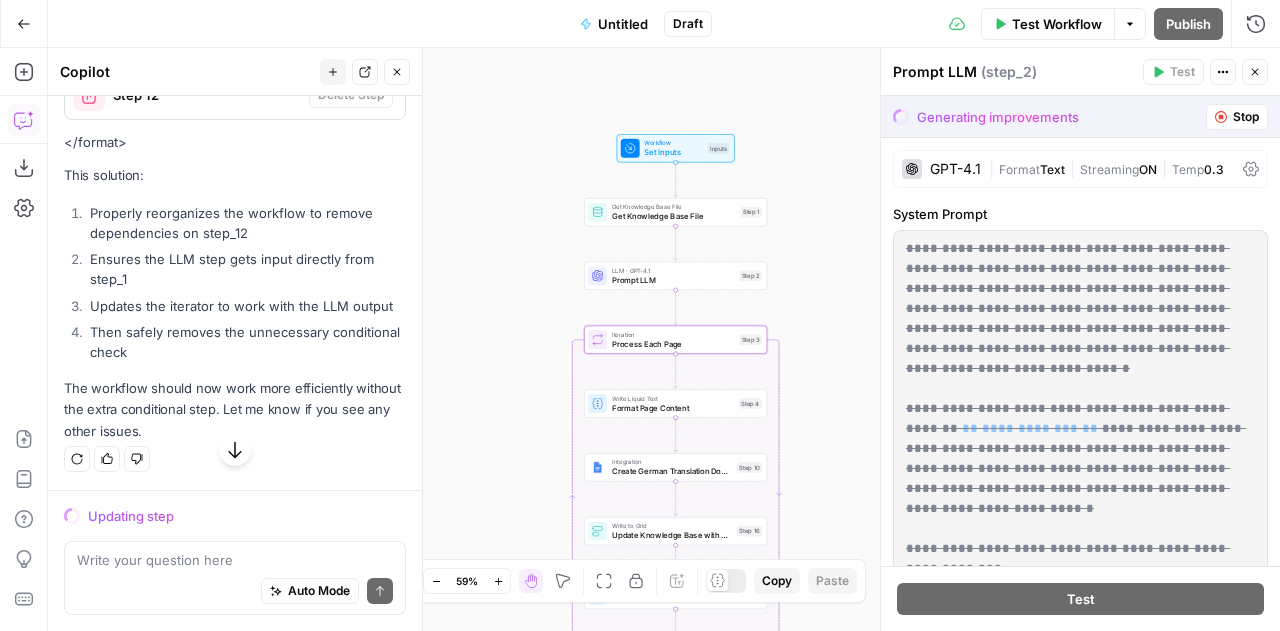 scroll, scrollTop: 23820, scrollLeft: 0, axis: vertical 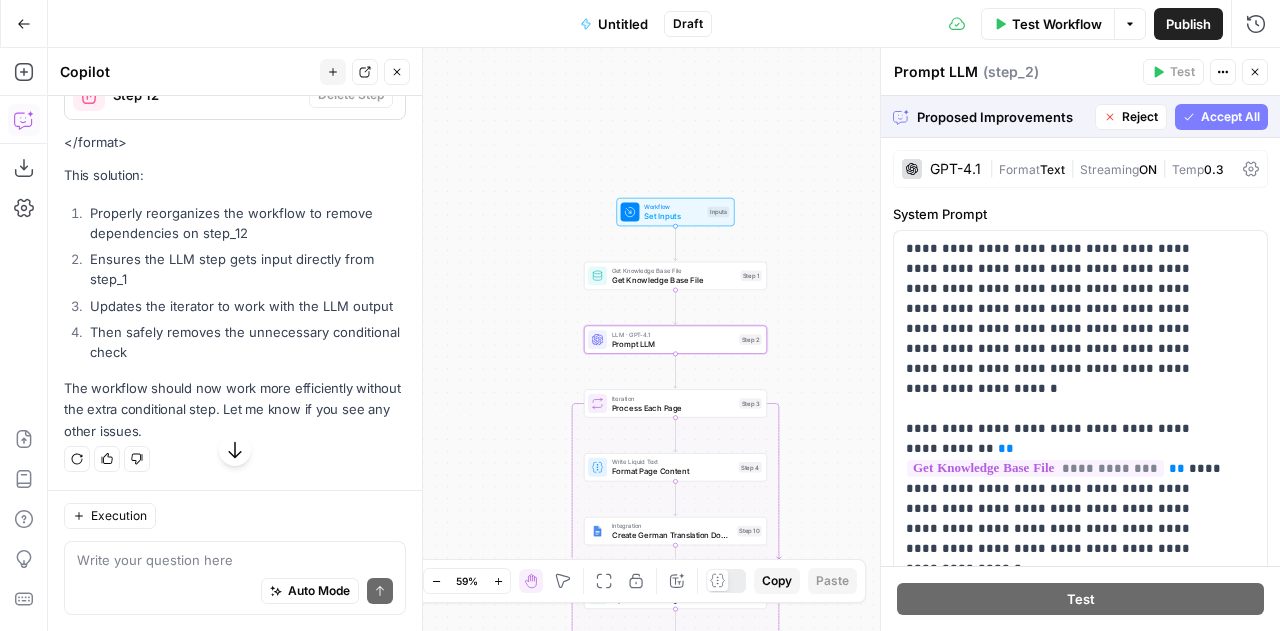 click on "Accept" at bounding box center (364, -29) 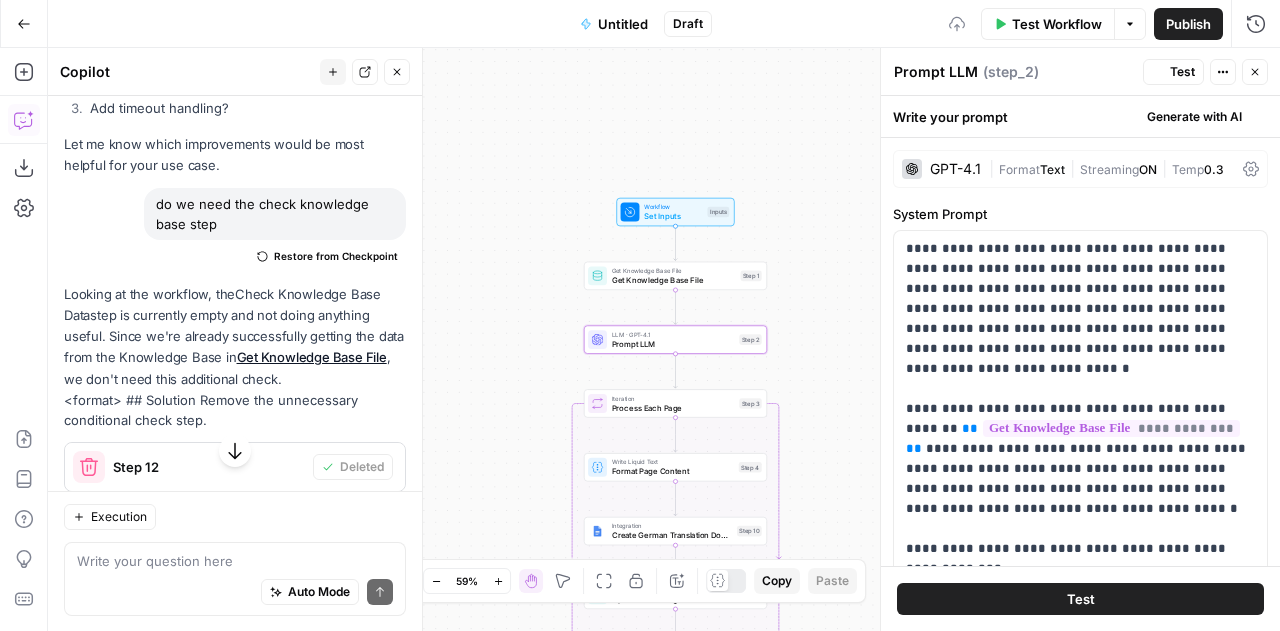 scroll, scrollTop: 24876, scrollLeft: 0, axis: vertical 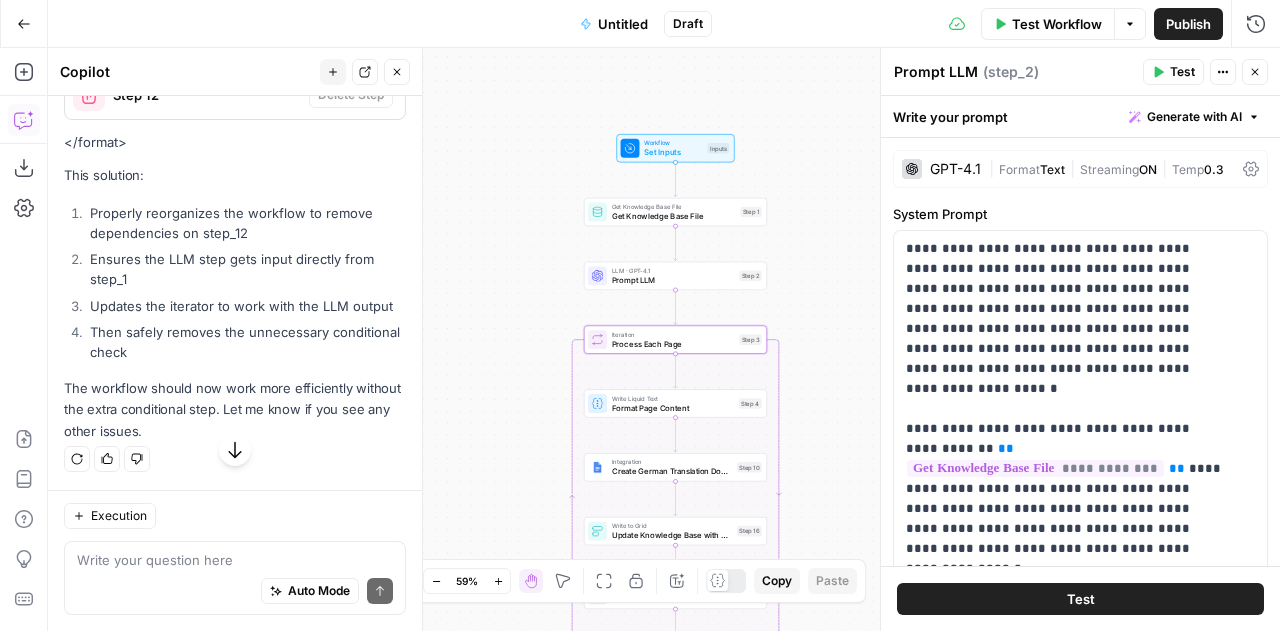 click on "Apply" at bounding box center (367, 33) 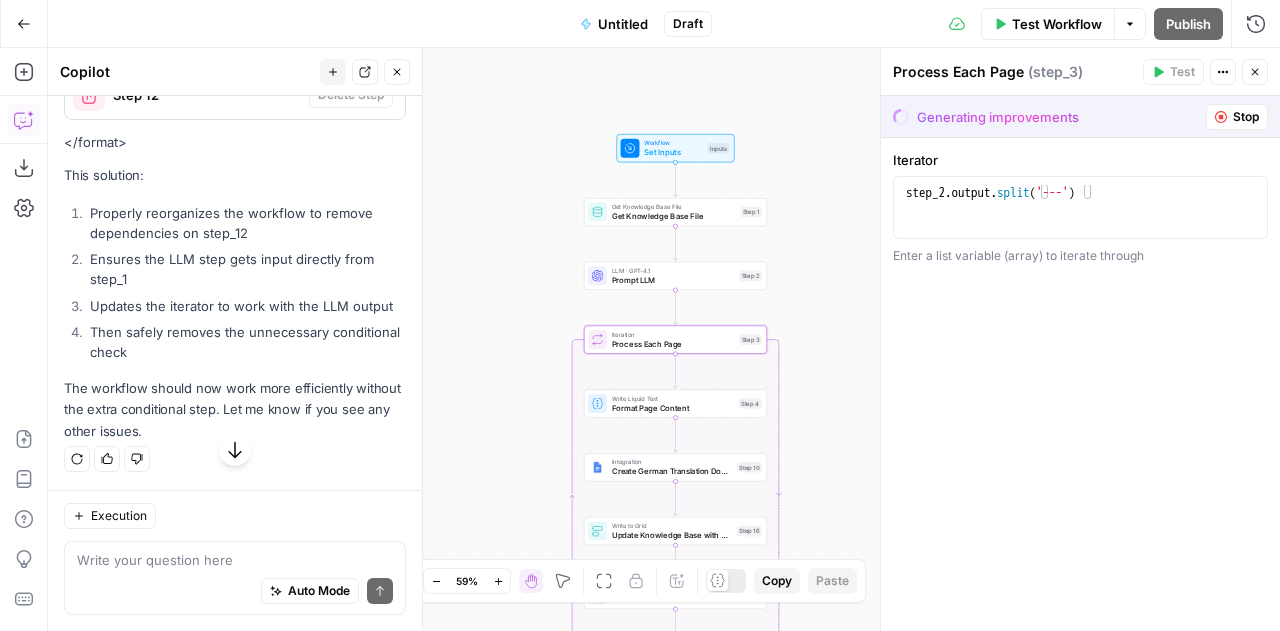 scroll, scrollTop: 23820, scrollLeft: 0, axis: vertical 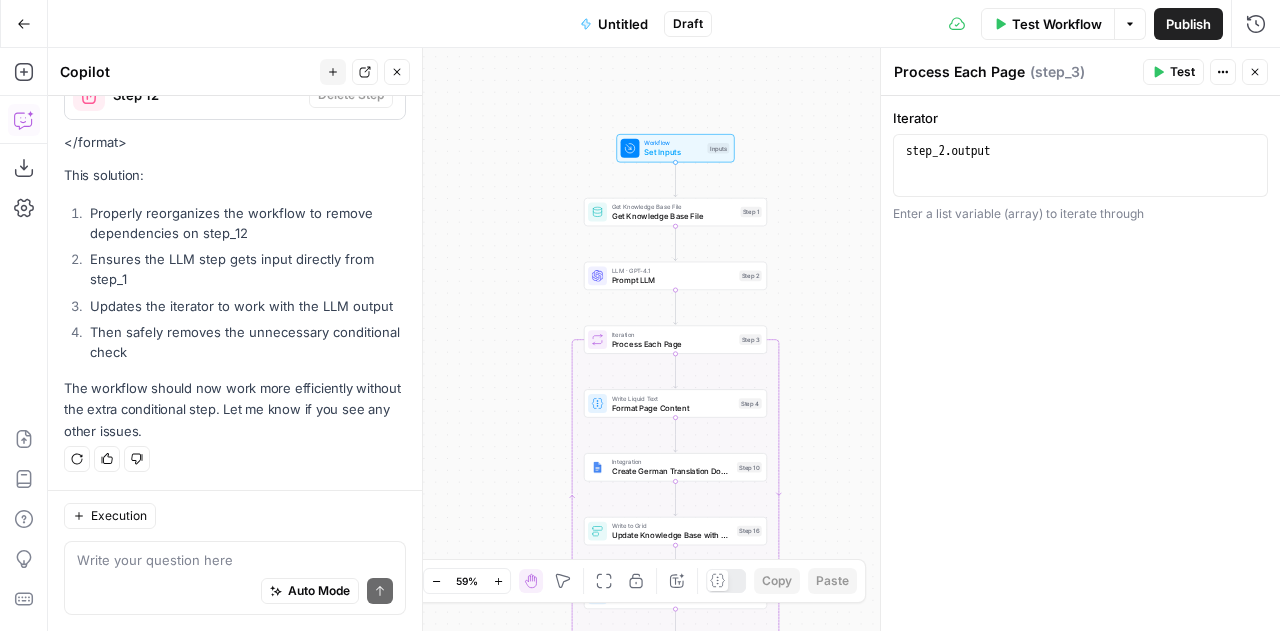 click on "Test Workflow" at bounding box center (1057, 24) 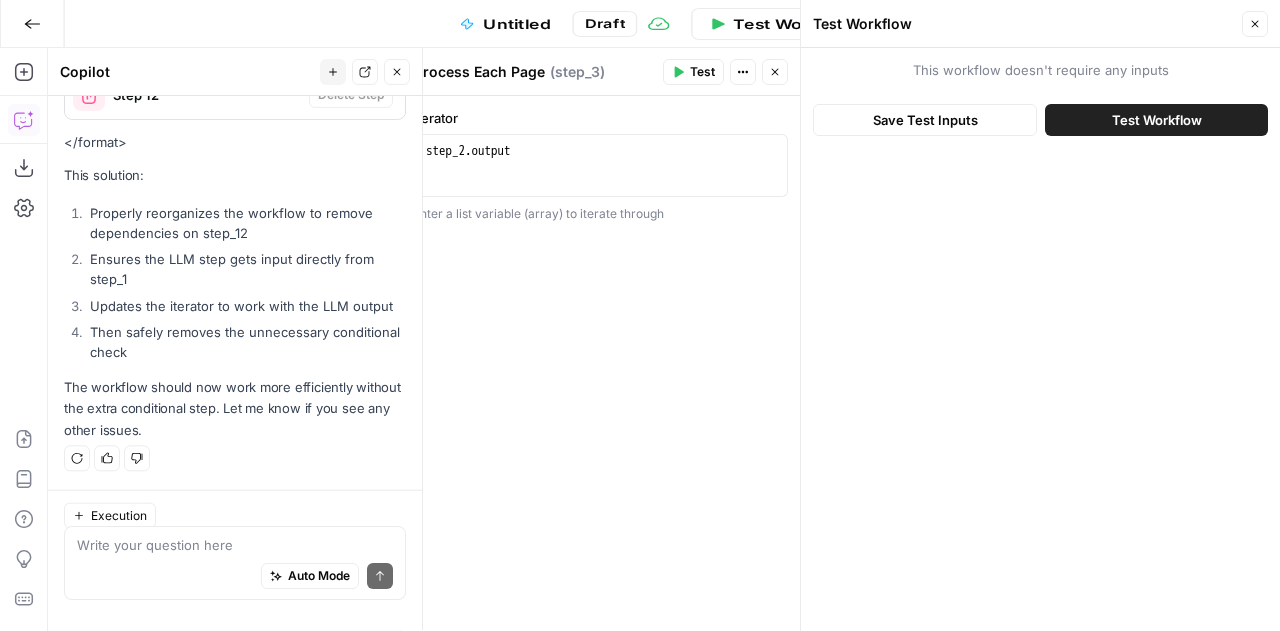 scroll, scrollTop: 25146, scrollLeft: 0, axis: vertical 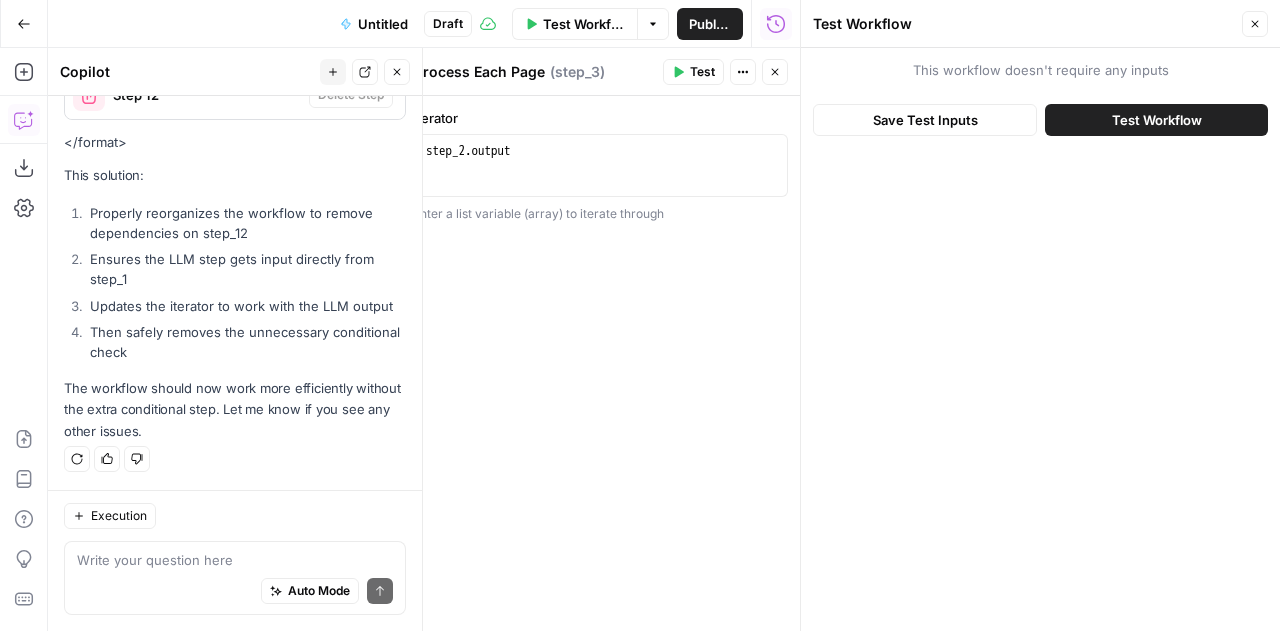 click on "Test Workflow" at bounding box center [1157, 120] 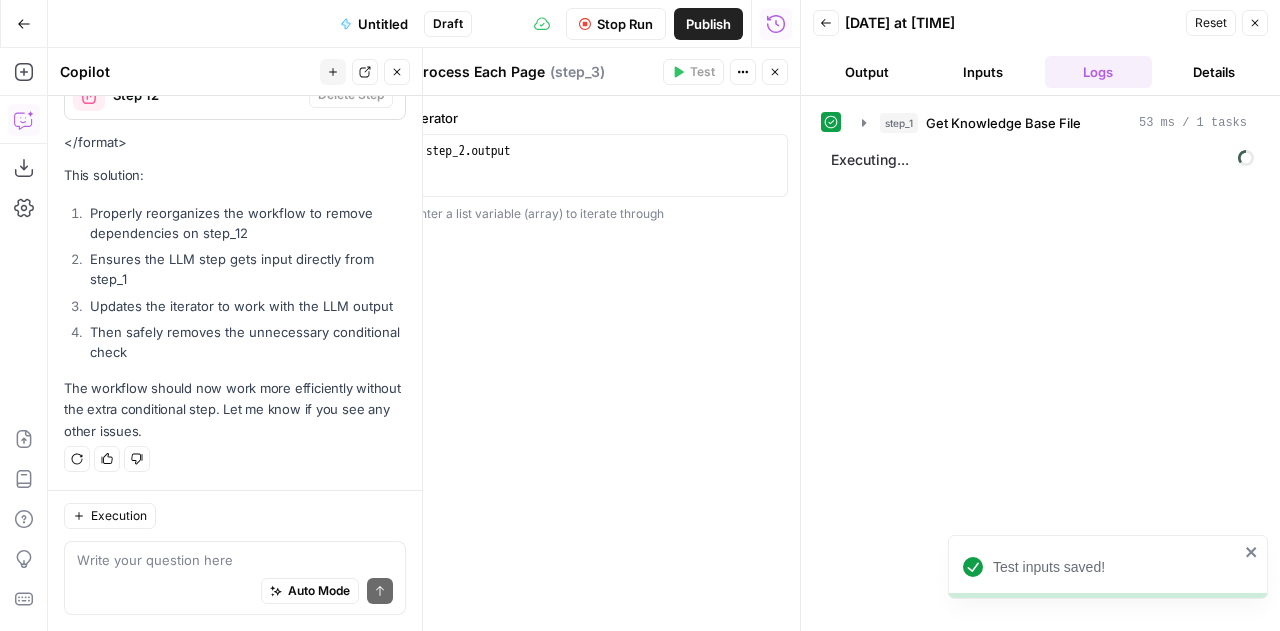 click on "Output" at bounding box center [867, 72] 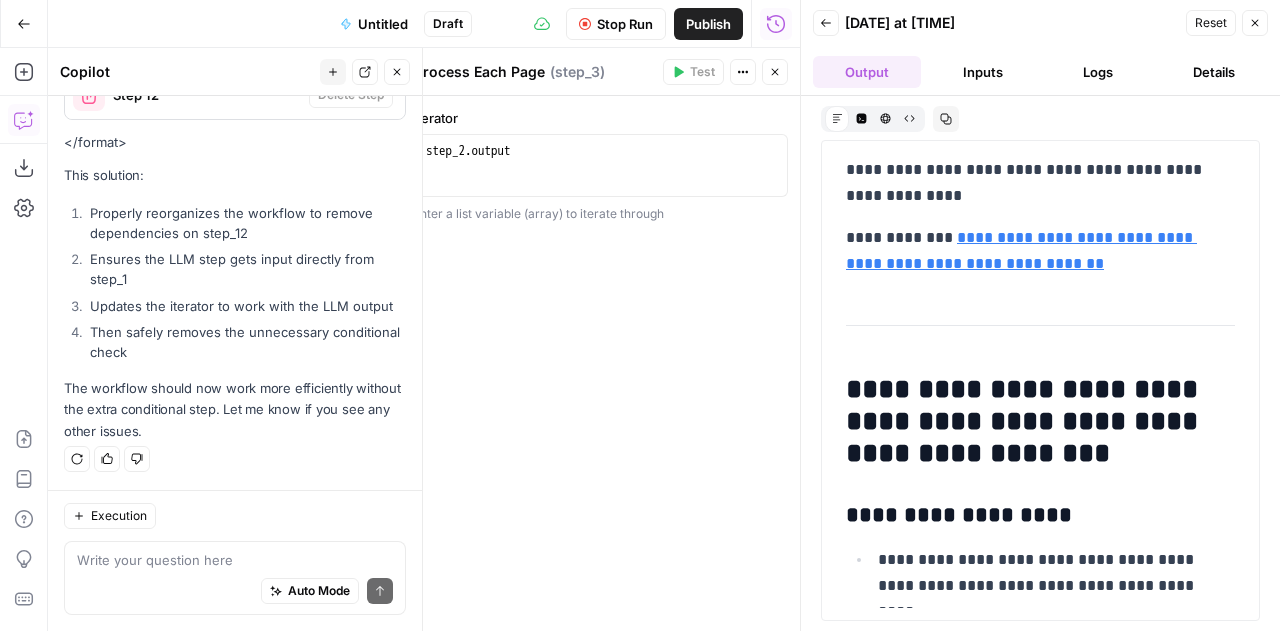 scroll, scrollTop: 2894, scrollLeft: 0, axis: vertical 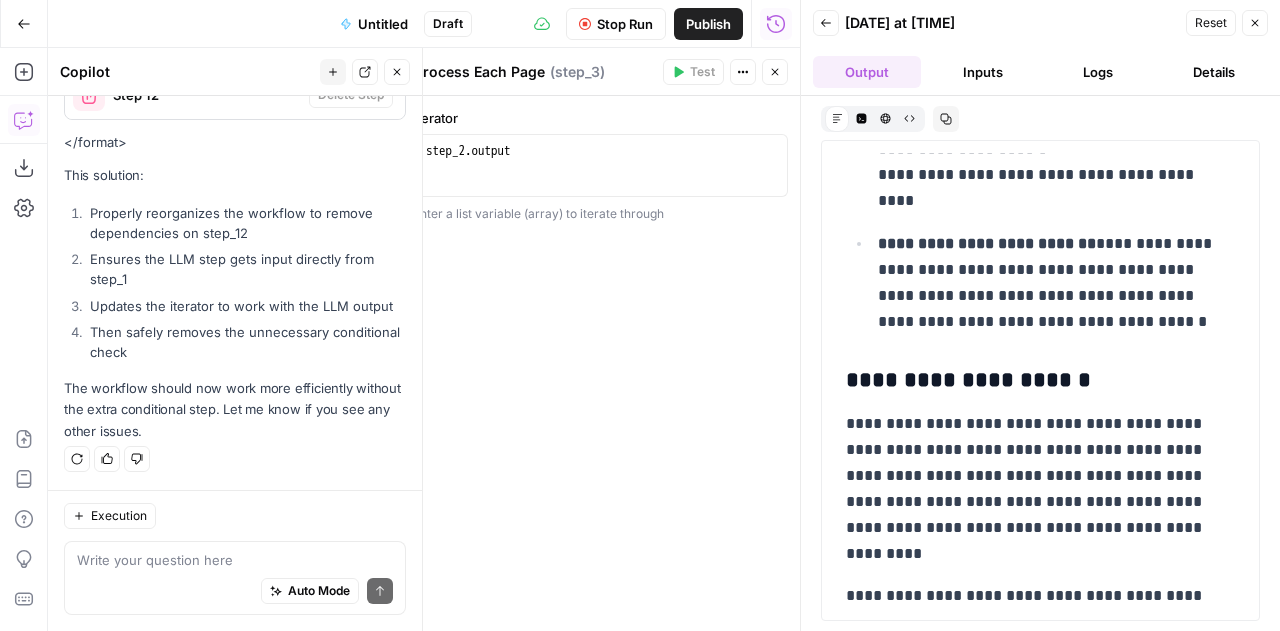 click 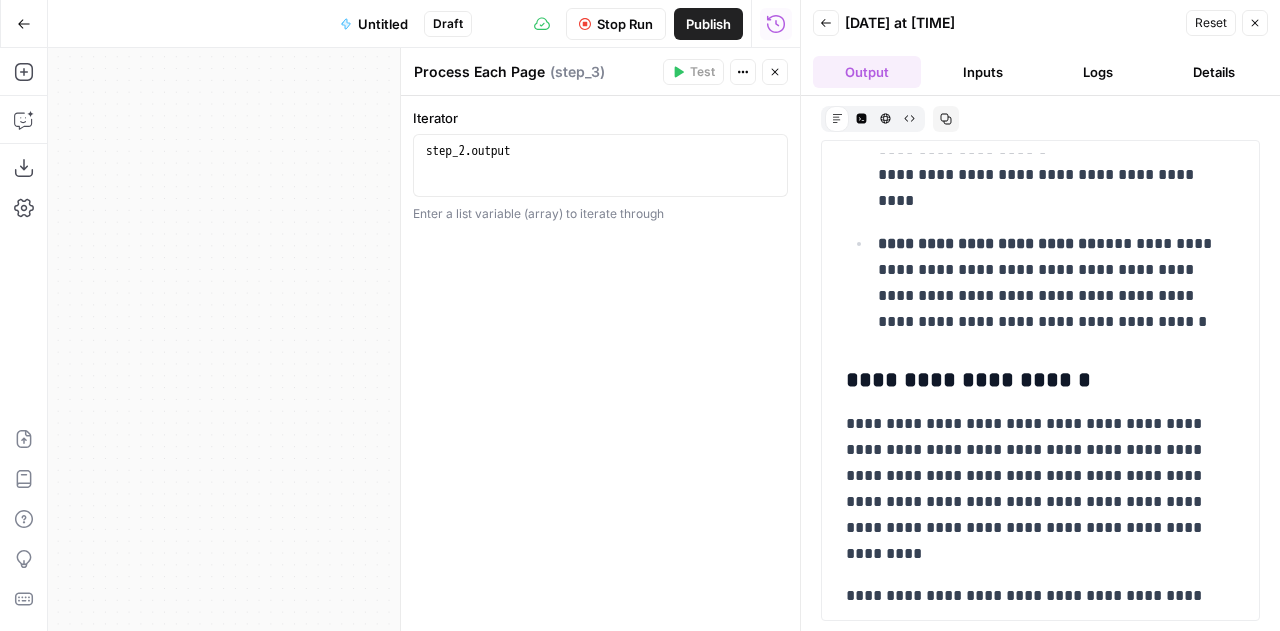 click 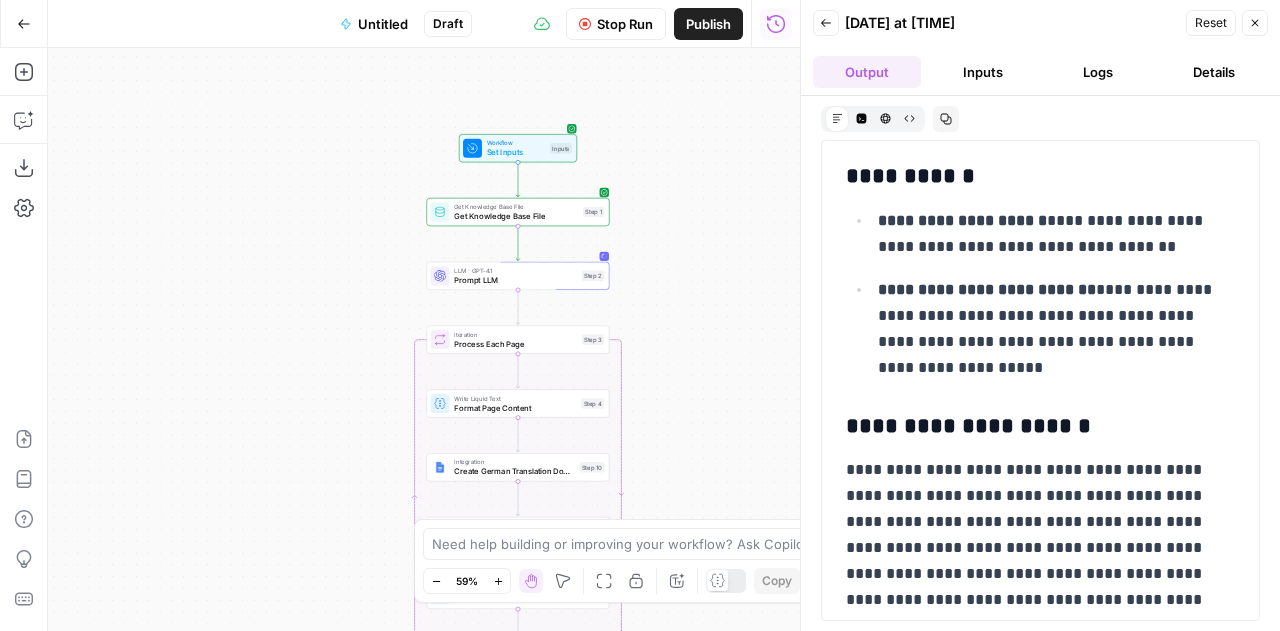 scroll, scrollTop: 0, scrollLeft: 0, axis: both 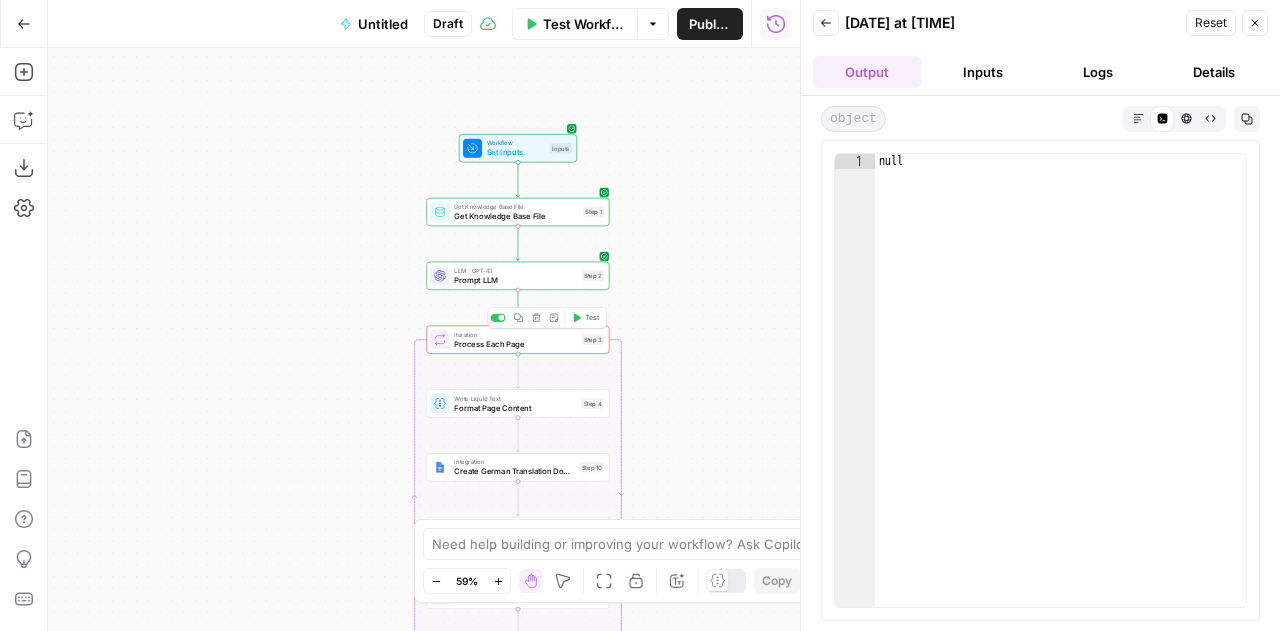 click on "Iteration Process Each Page Step 3 Copy step Delete step Add Note Test" at bounding box center [517, 339] 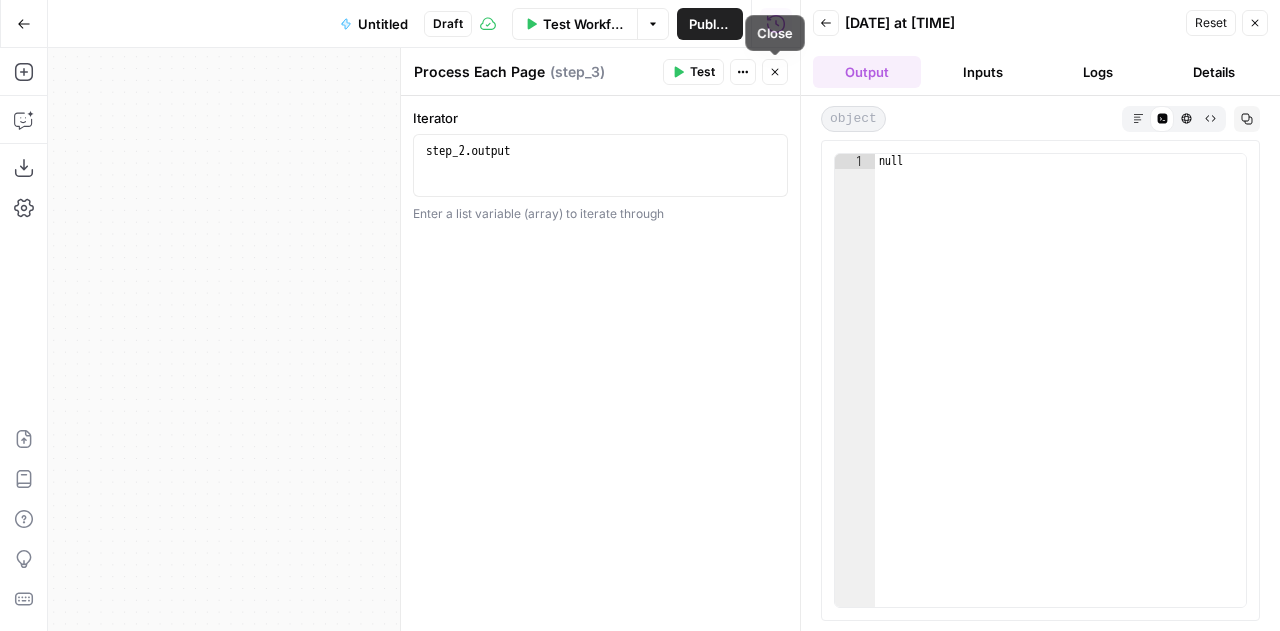 click 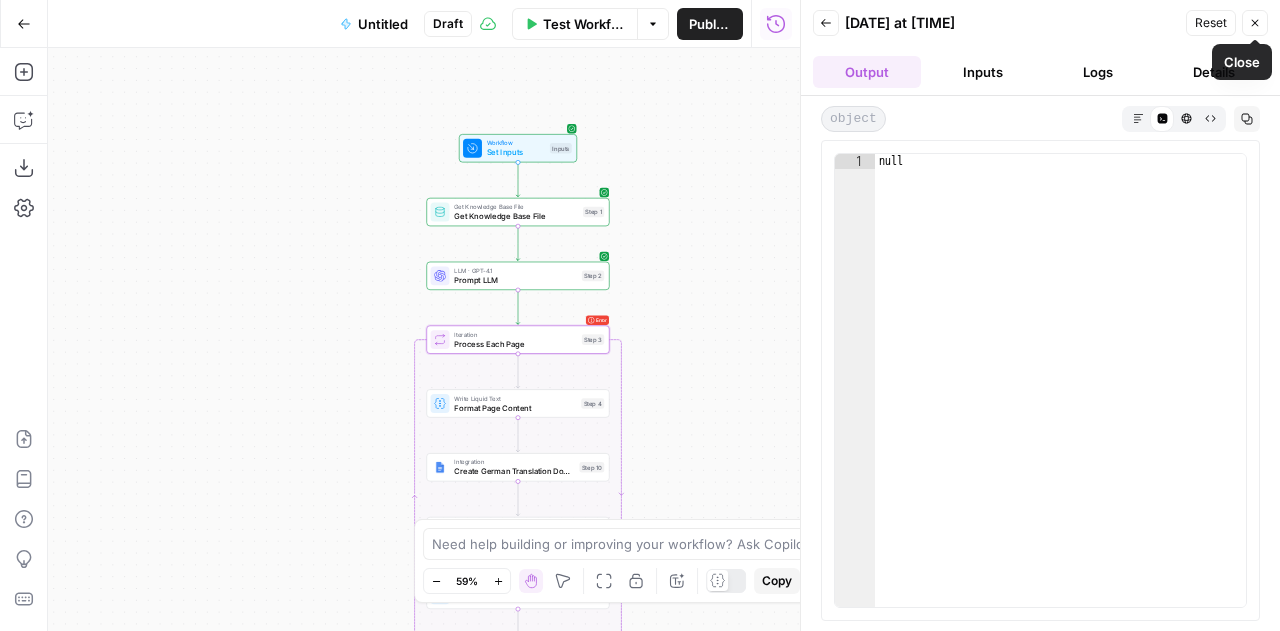 click 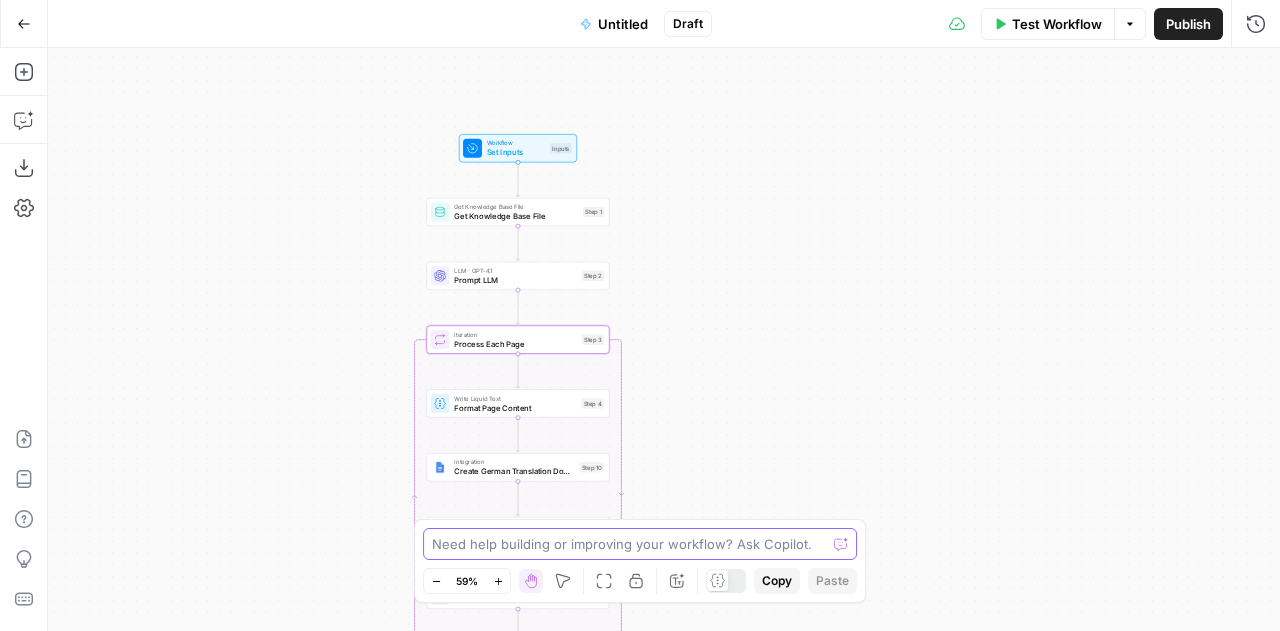 click at bounding box center (629, 544) 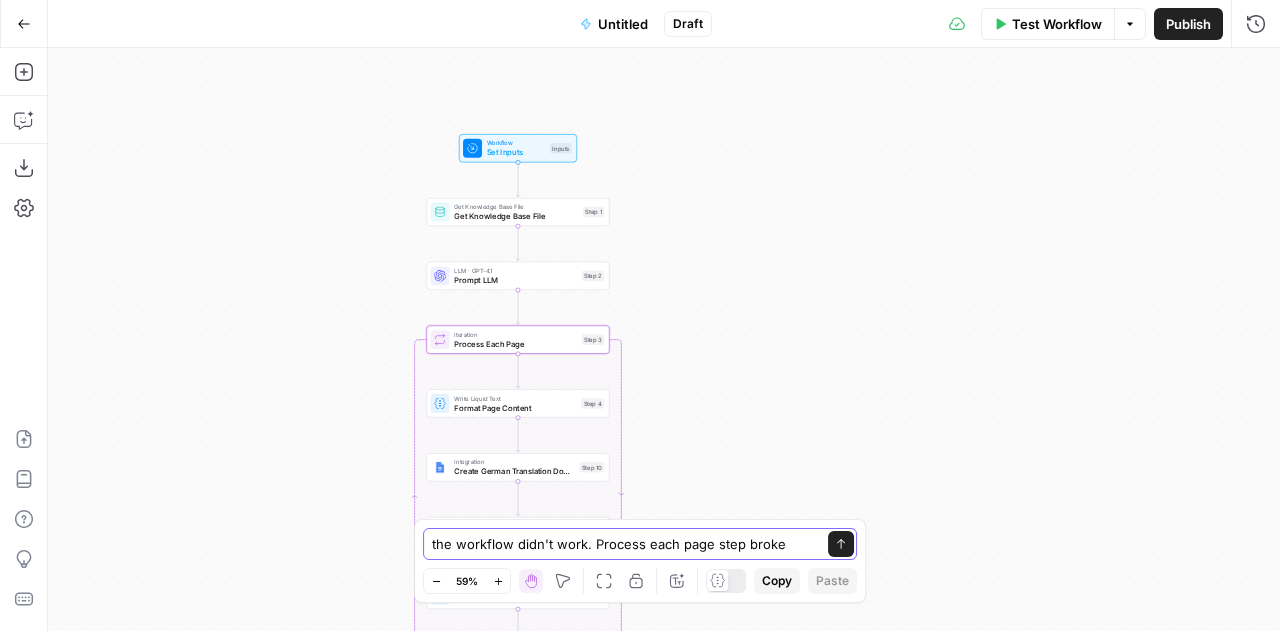 type on "the workflow didn't work. Process each page step broken" 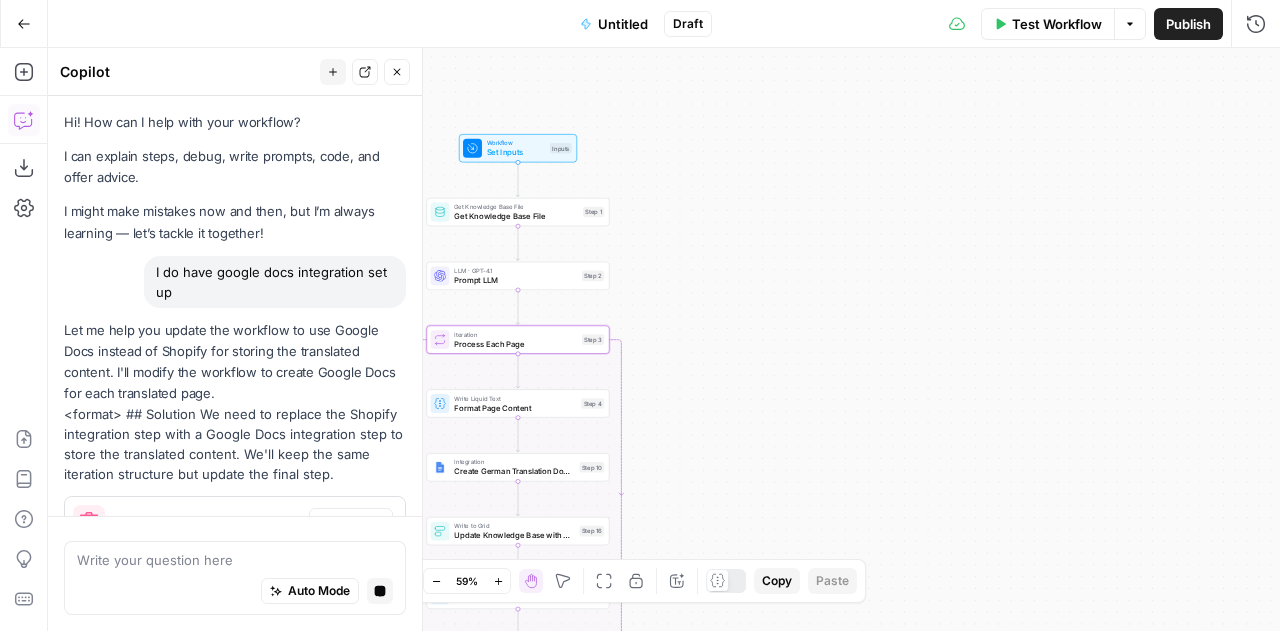 scroll, scrollTop: 24084, scrollLeft: 0, axis: vertical 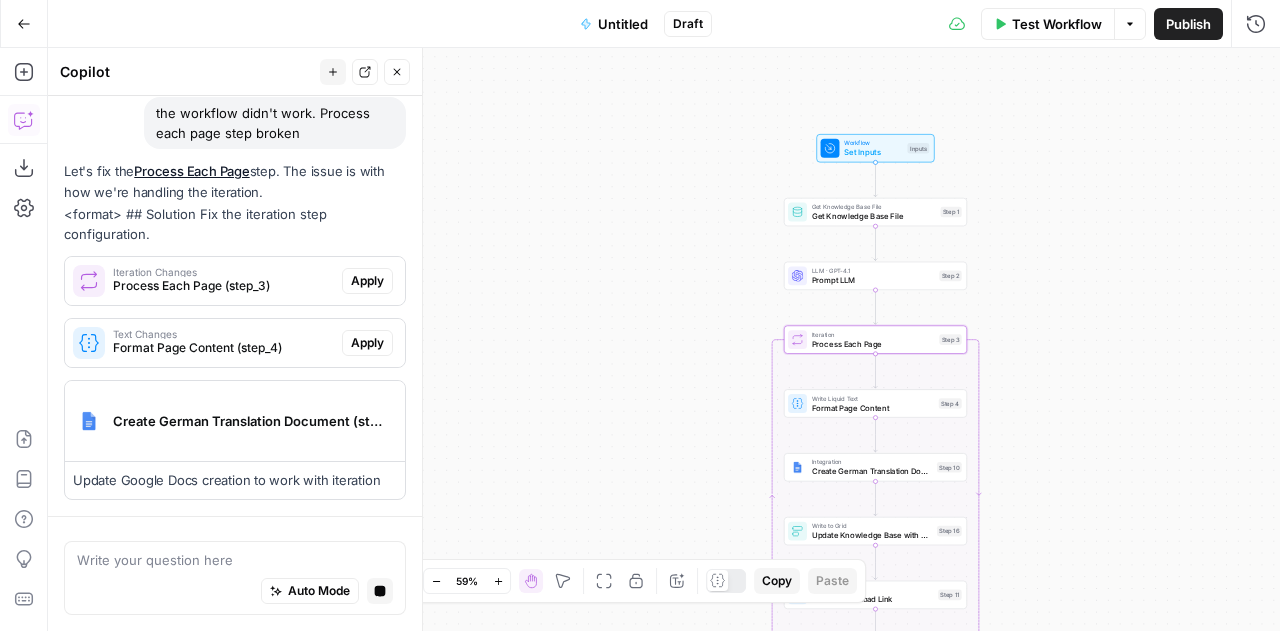 click on "Process Each Page (step_3)" at bounding box center (223, 286) 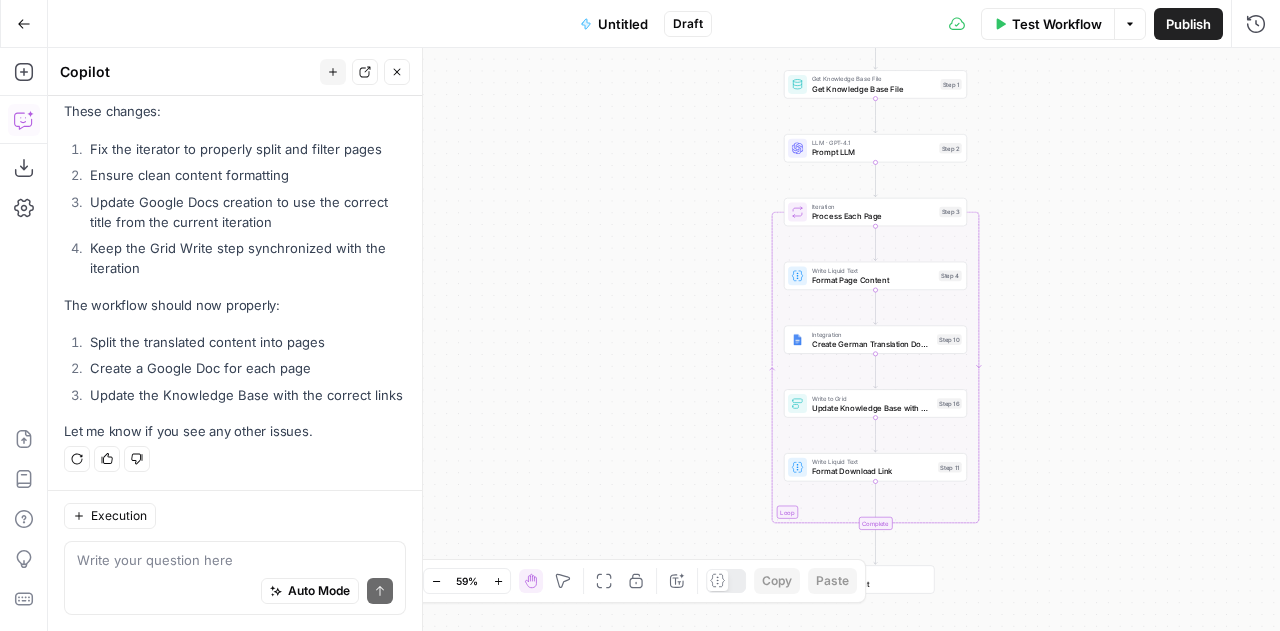 scroll, scrollTop: 26150, scrollLeft: 0, axis: vertical 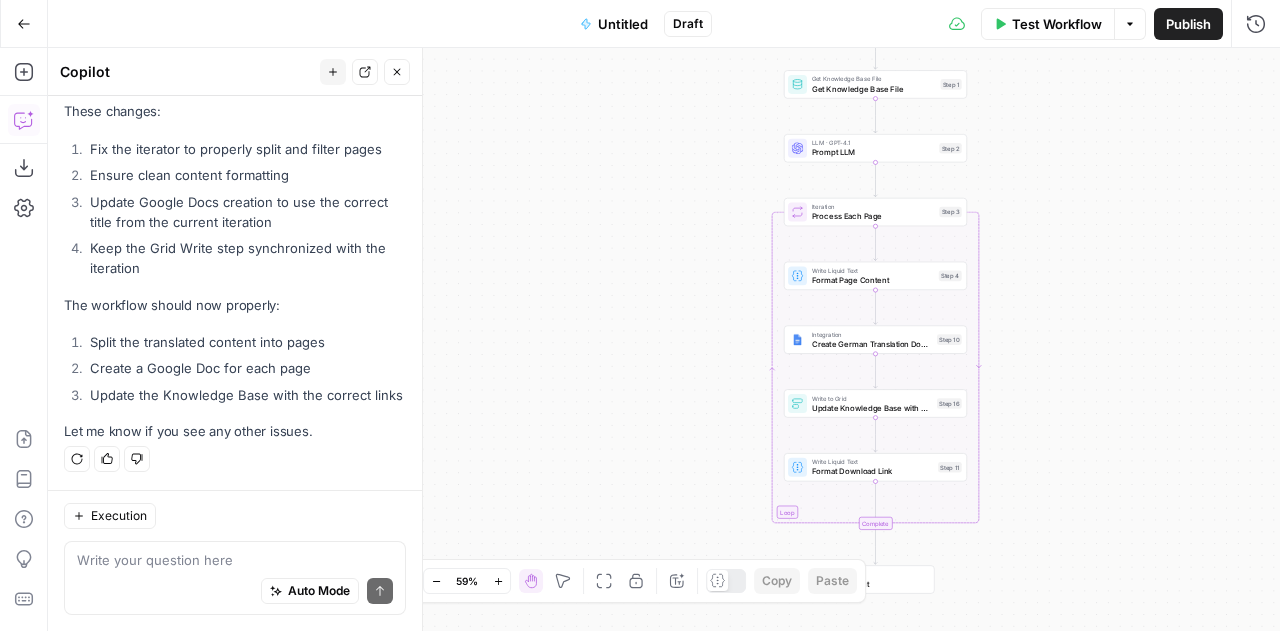 click on "Test Workflow" at bounding box center (1057, 24) 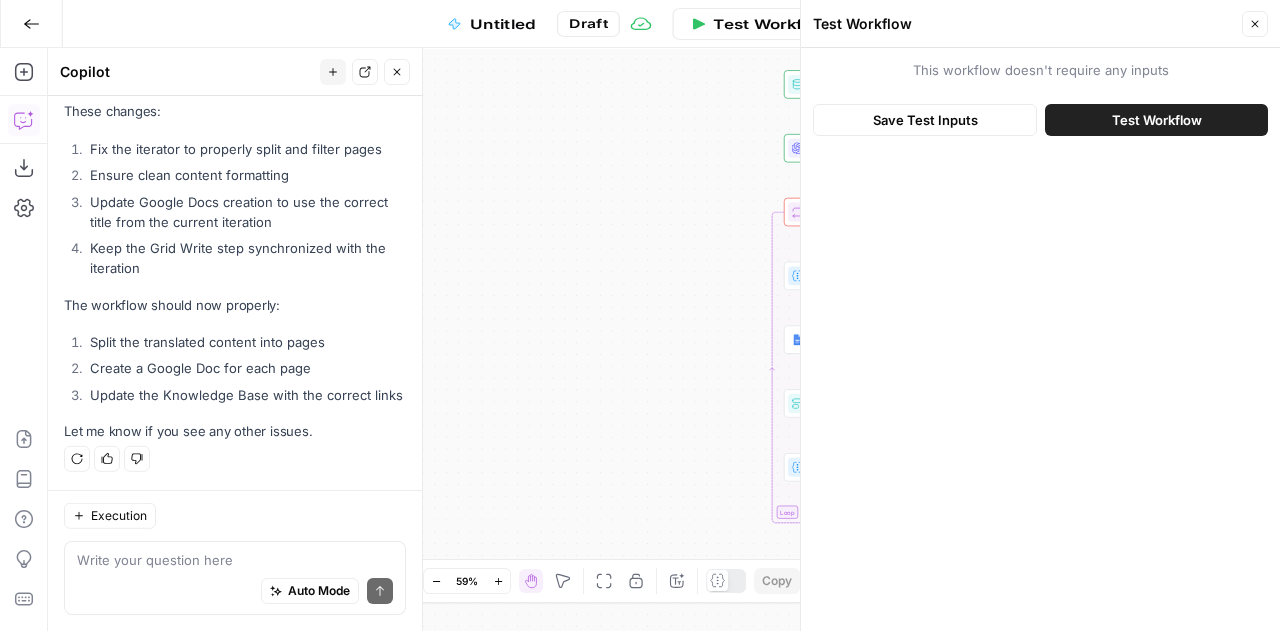 scroll, scrollTop: 26150, scrollLeft: 0, axis: vertical 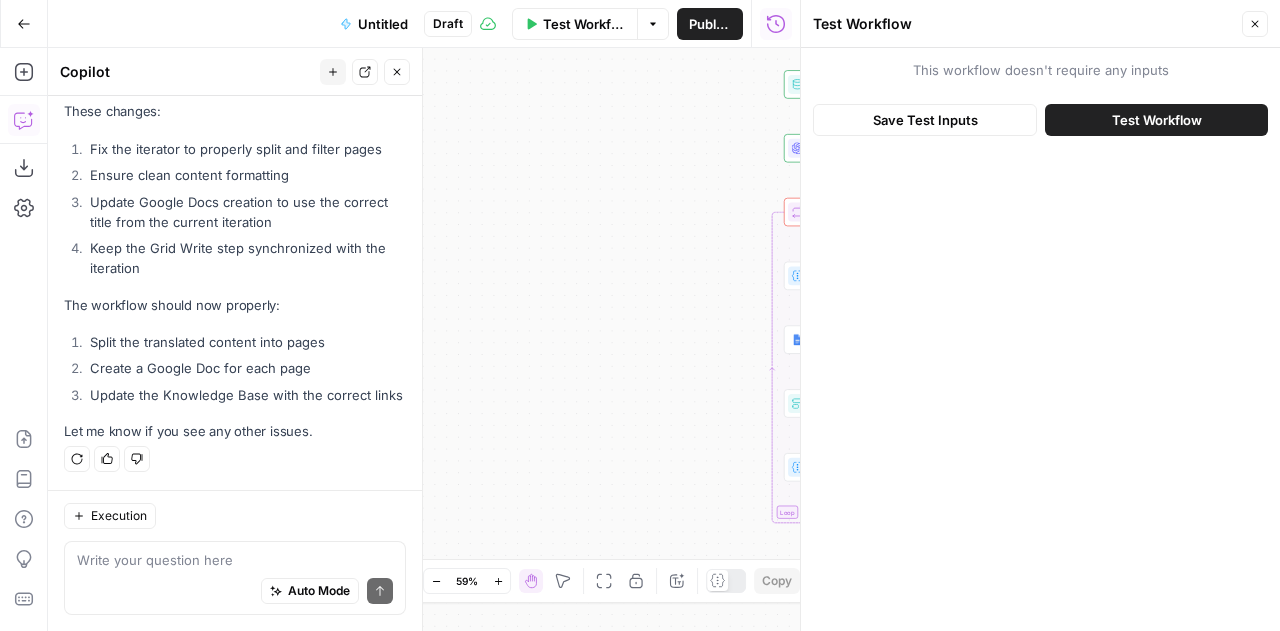 click on "Test Workflow" at bounding box center [1156, 120] 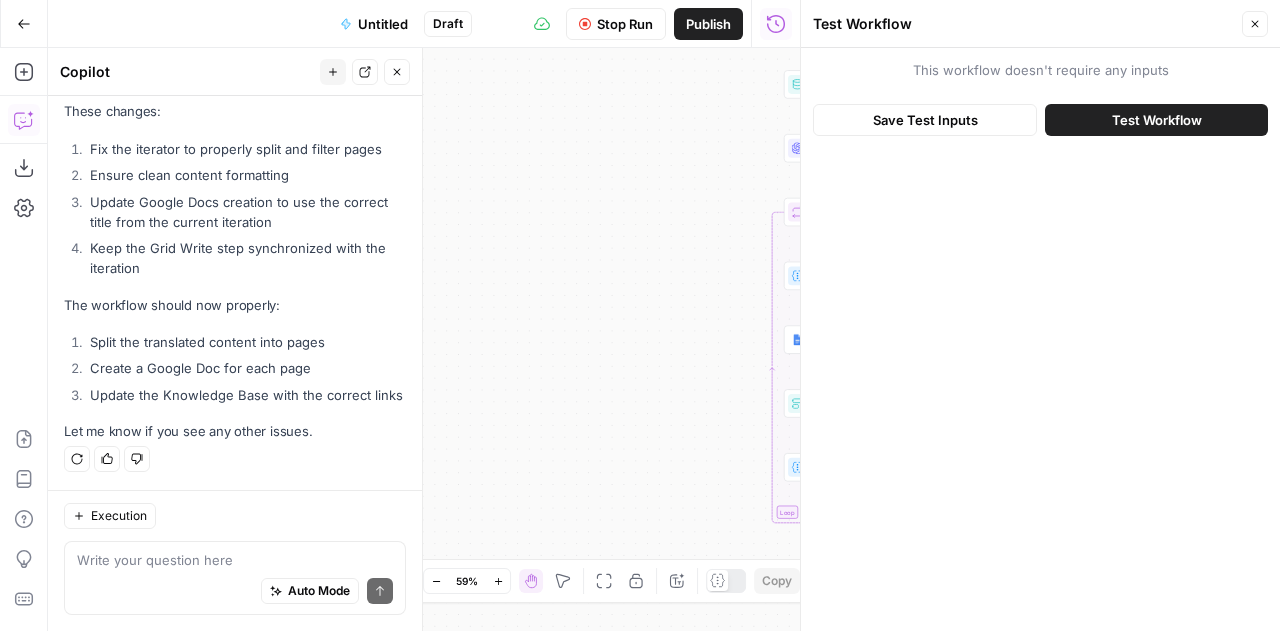 click on "Close" at bounding box center [1255, 24] 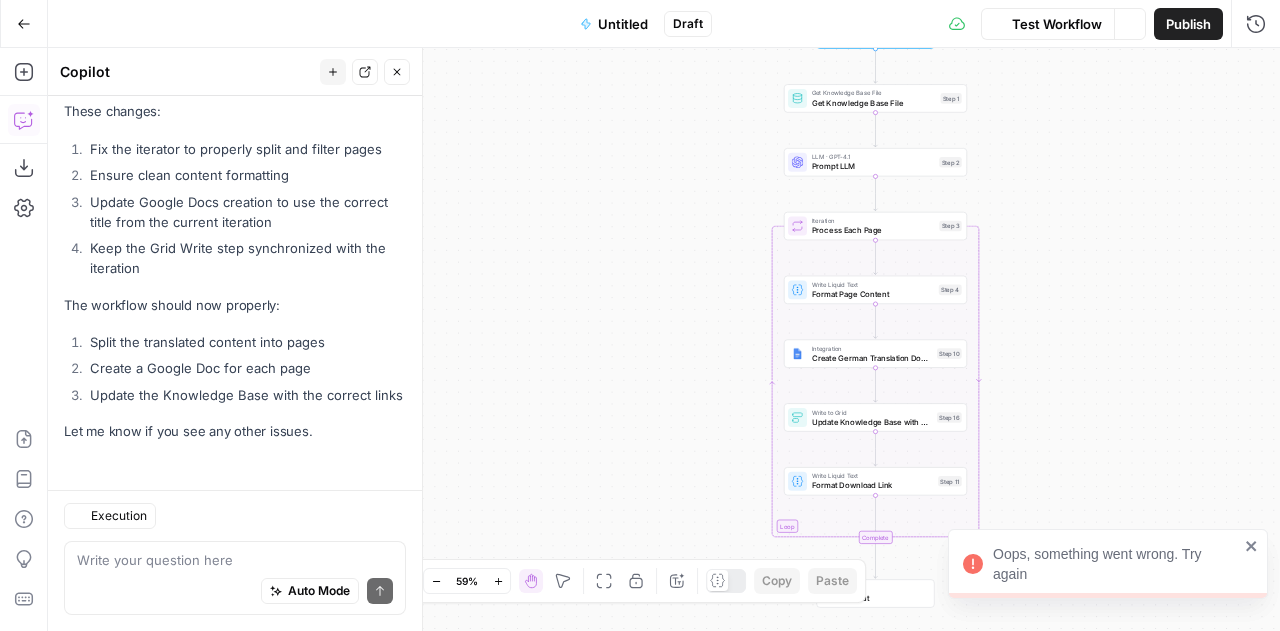scroll, scrollTop: 26150, scrollLeft: 0, axis: vertical 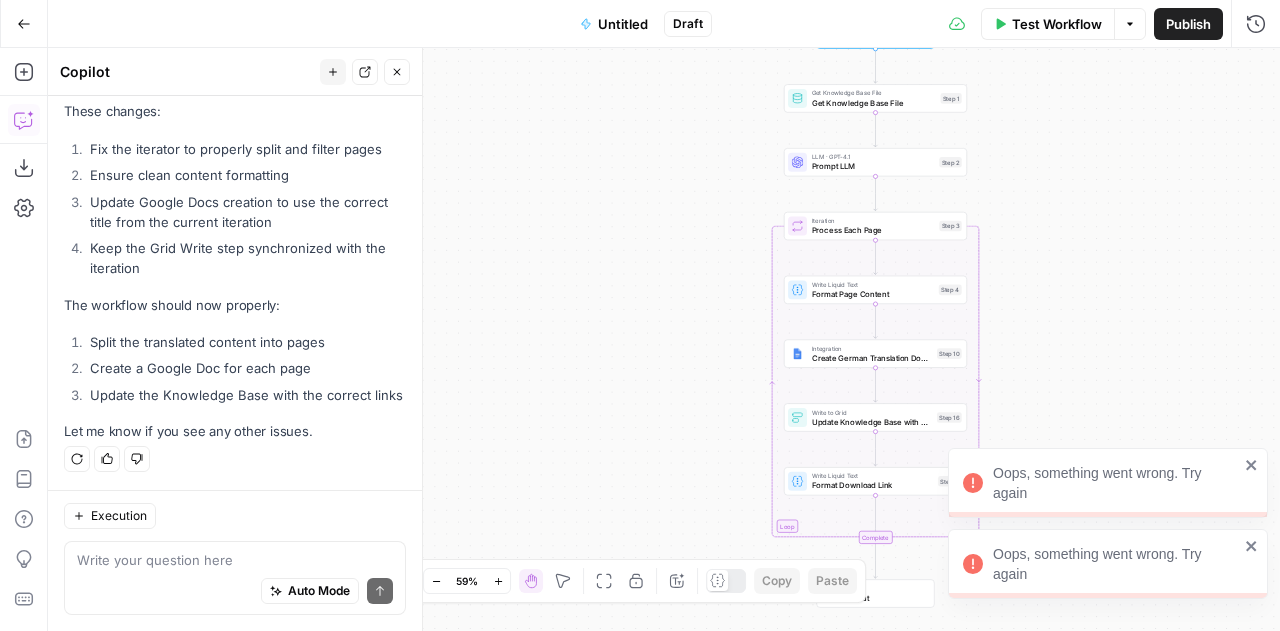 click on "Oops, something went wrong. Try again" at bounding box center (1116, 564) 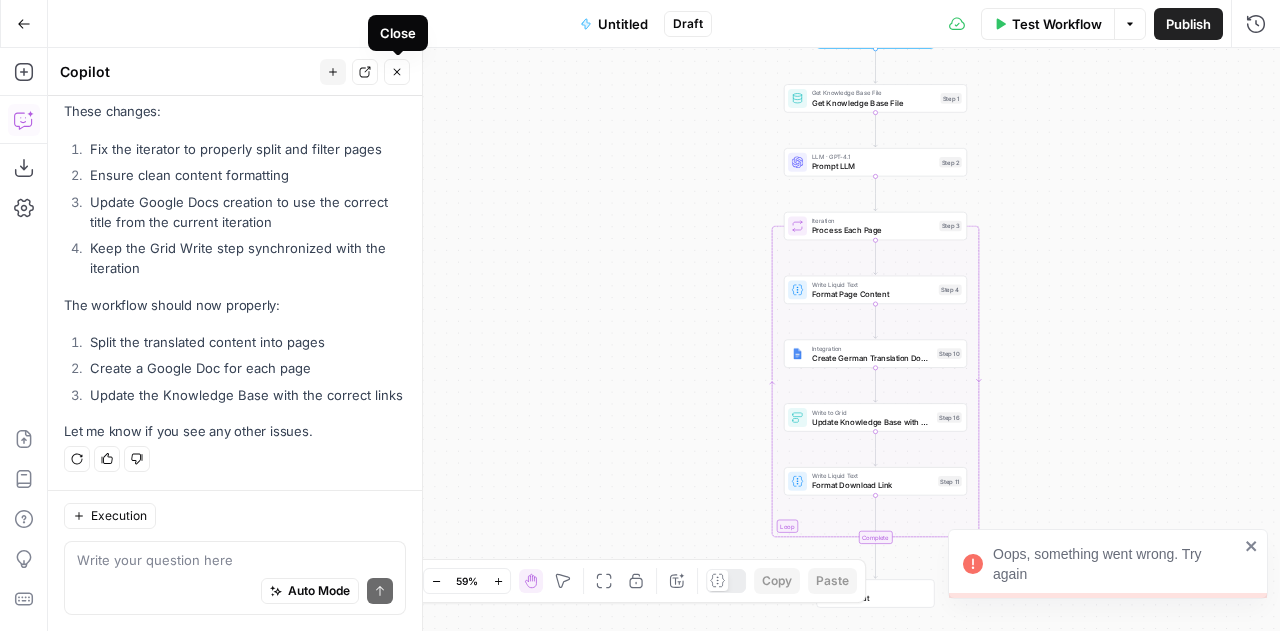 click 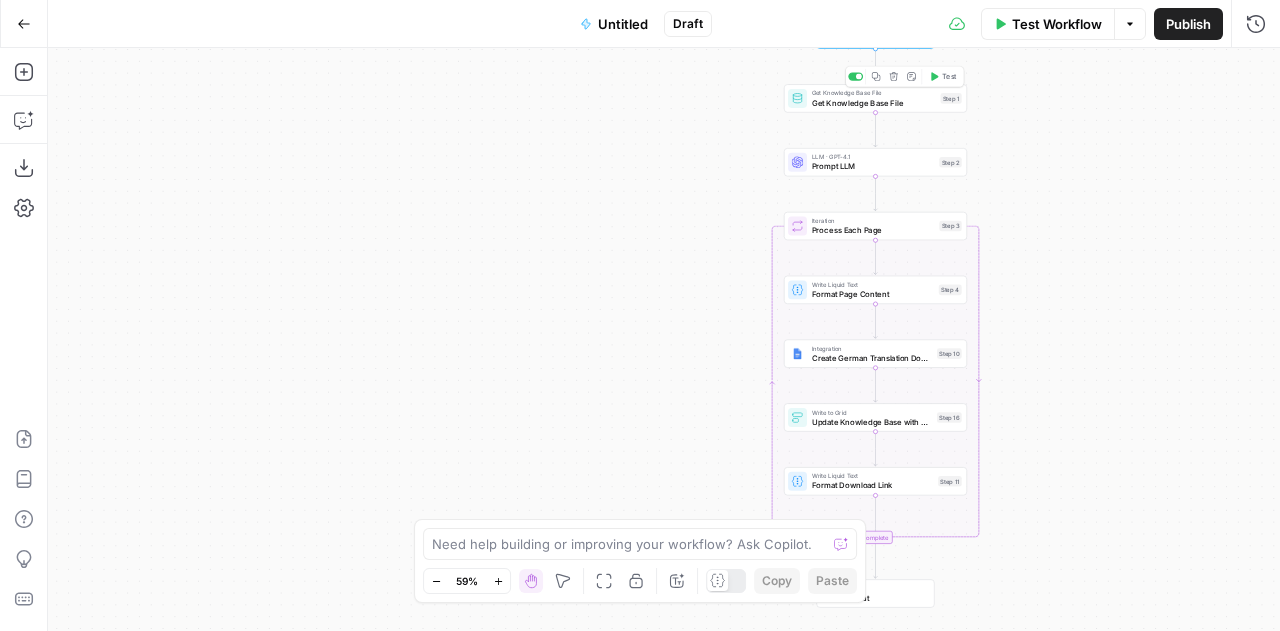 click on "Get Knowledge Base File" at bounding box center [874, 103] 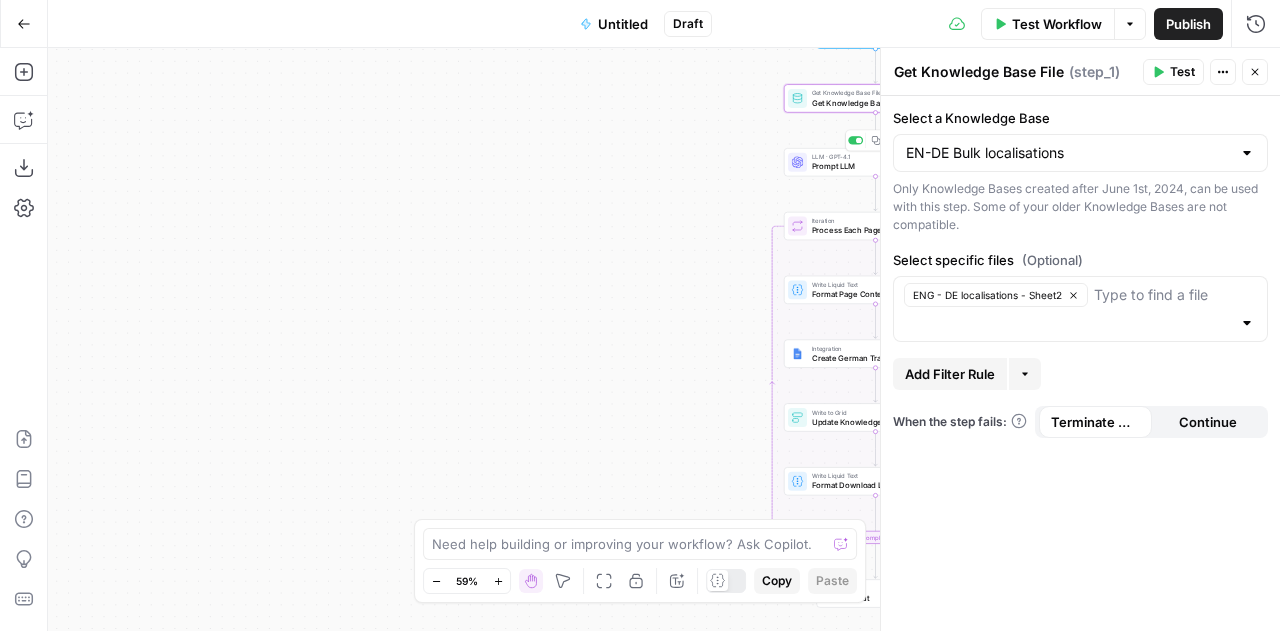 click on "Prompt LLM" at bounding box center [873, 166] 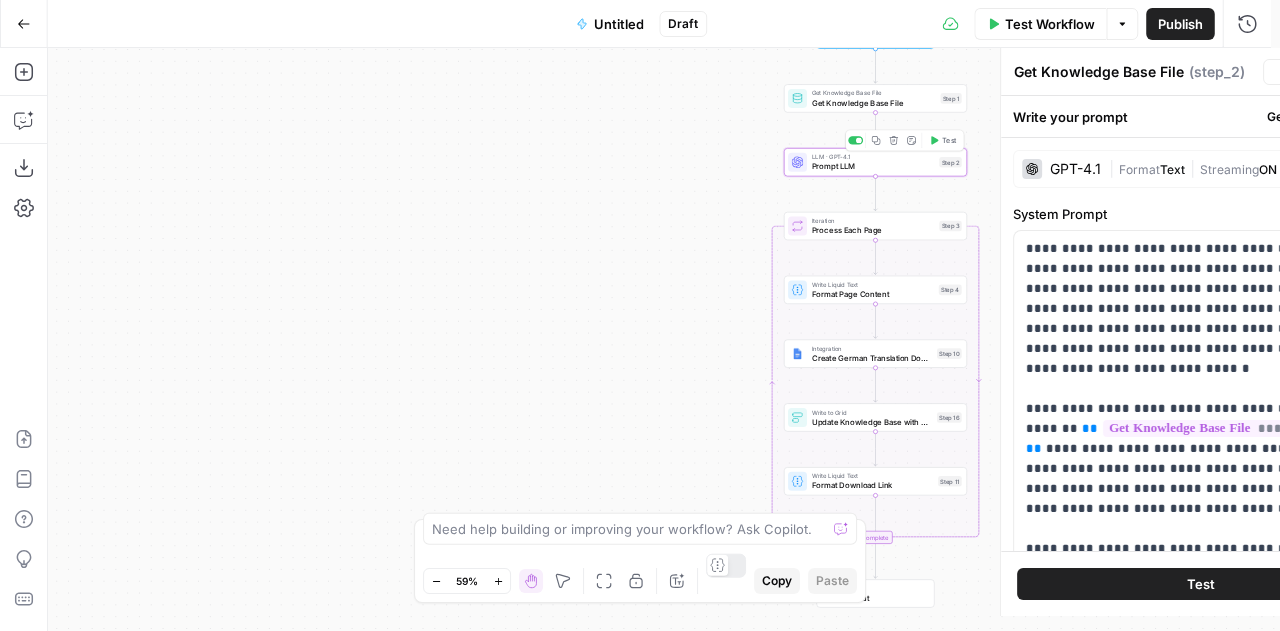 type on "Prompt LLM" 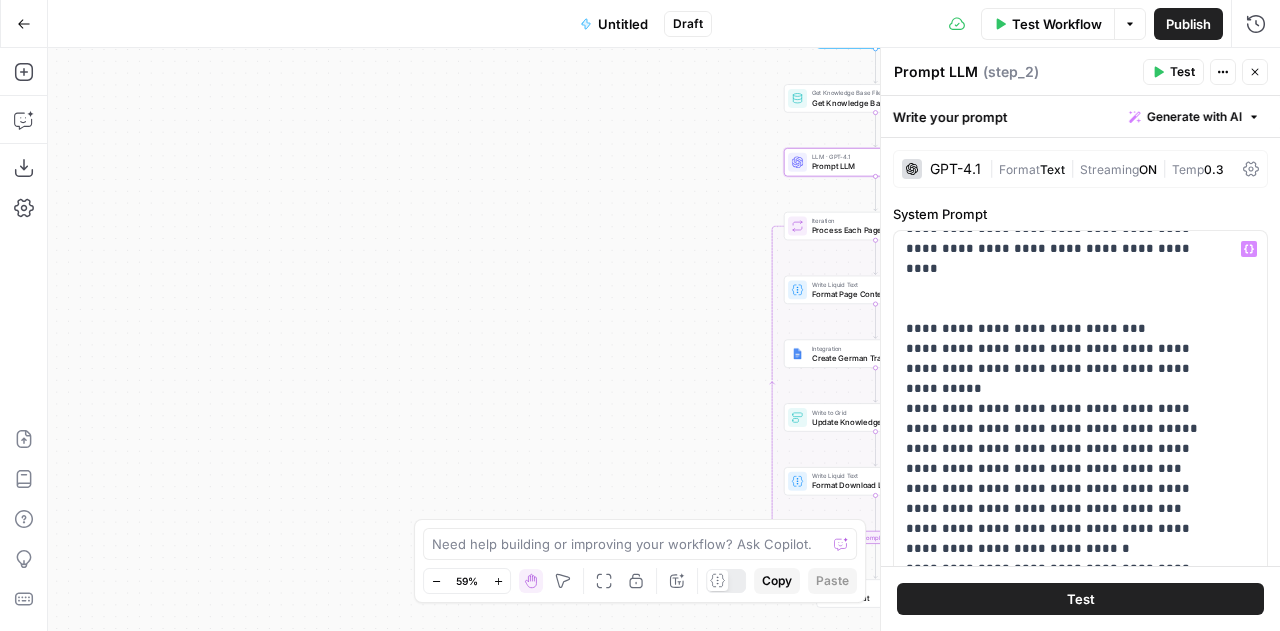 scroll, scrollTop: 1401, scrollLeft: 0, axis: vertical 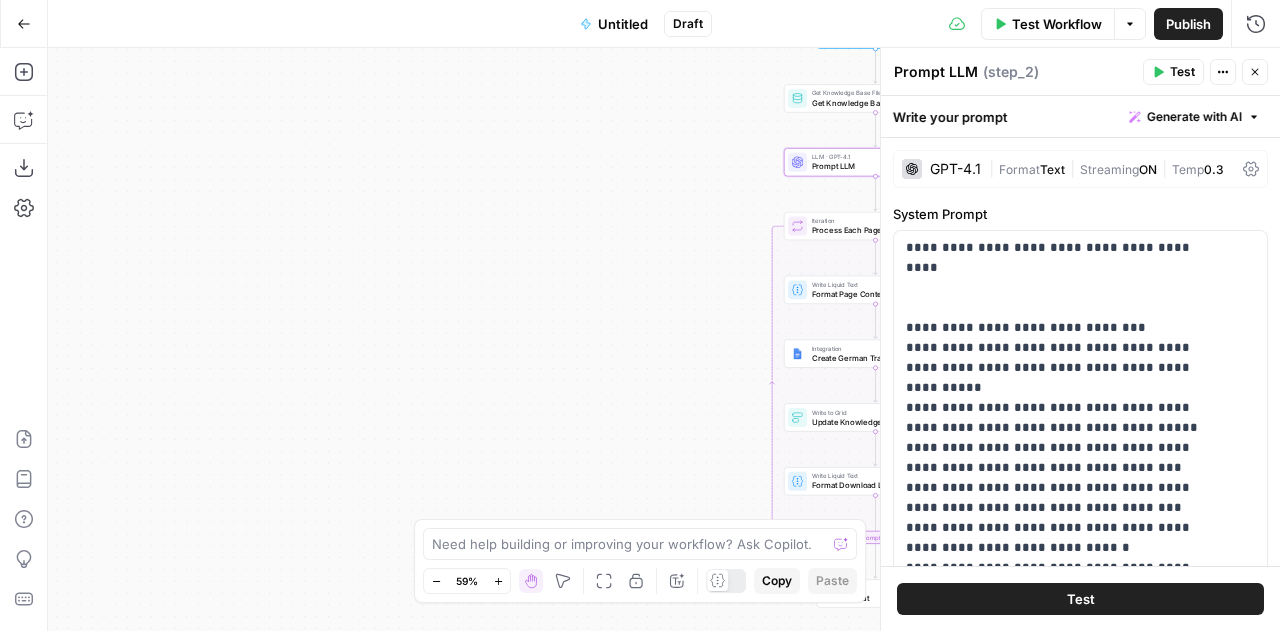 click 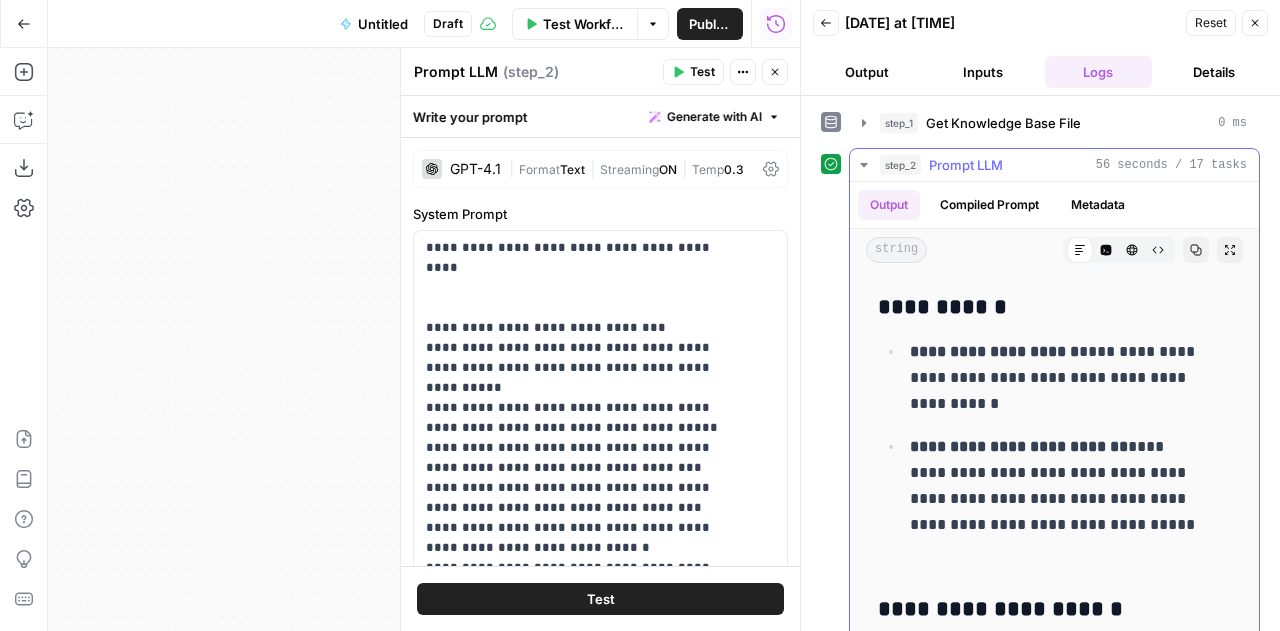 scroll, scrollTop: 18367, scrollLeft: 0, axis: vertical 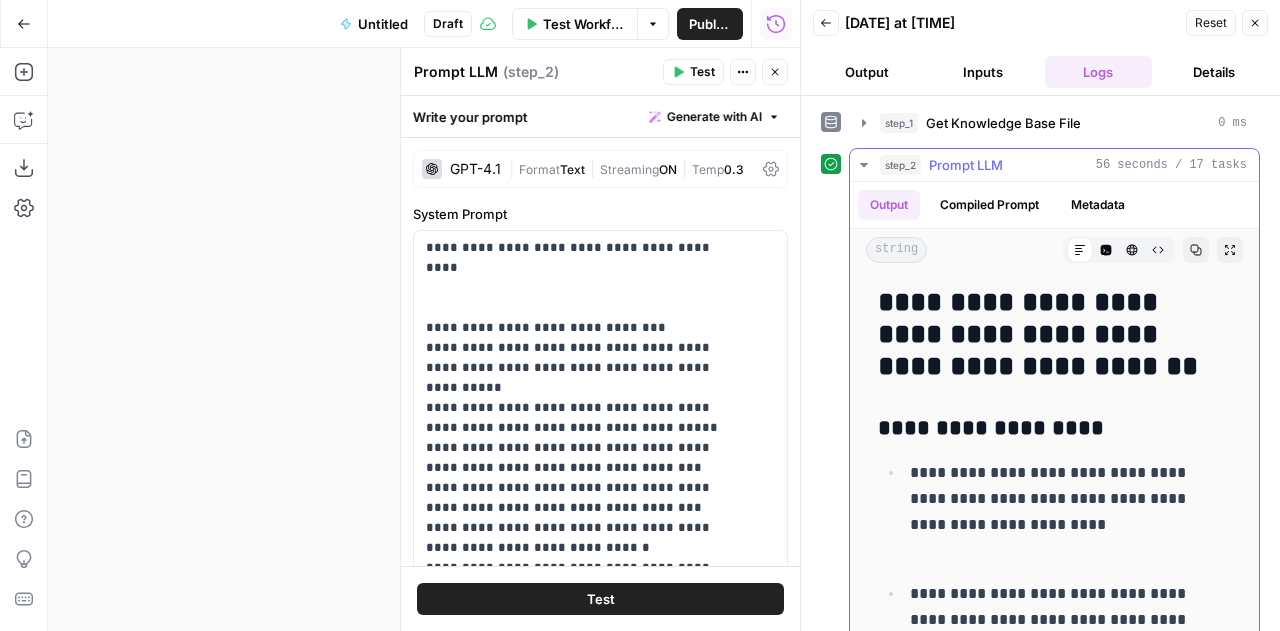 click on "Compiled Prompt" at bounding box center [989, 205] 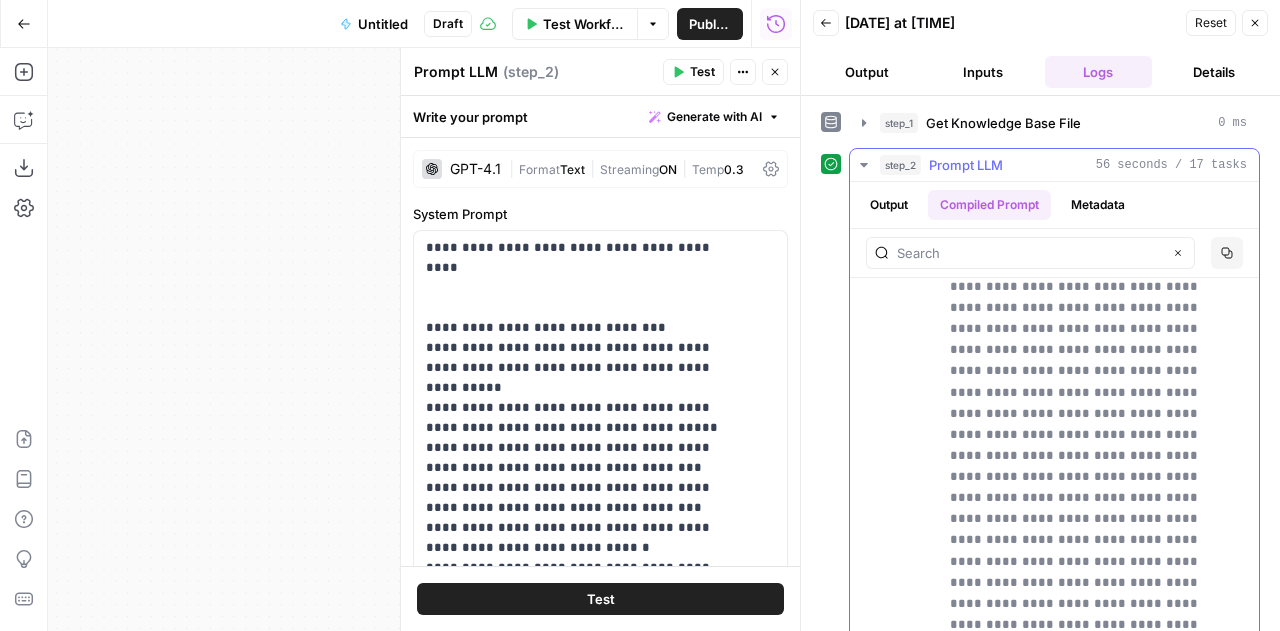 scroll, scrollTop: 5189, scrollLeft: 0, axis: vertical 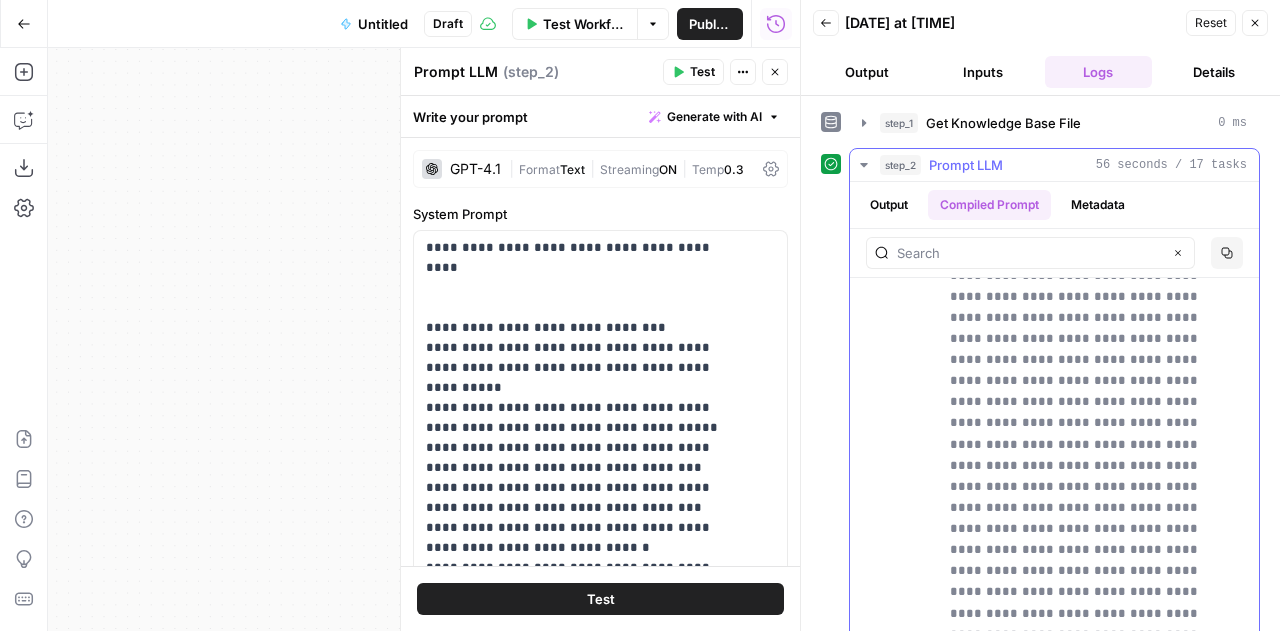 click on "Output" at bounding box center (889, 205) 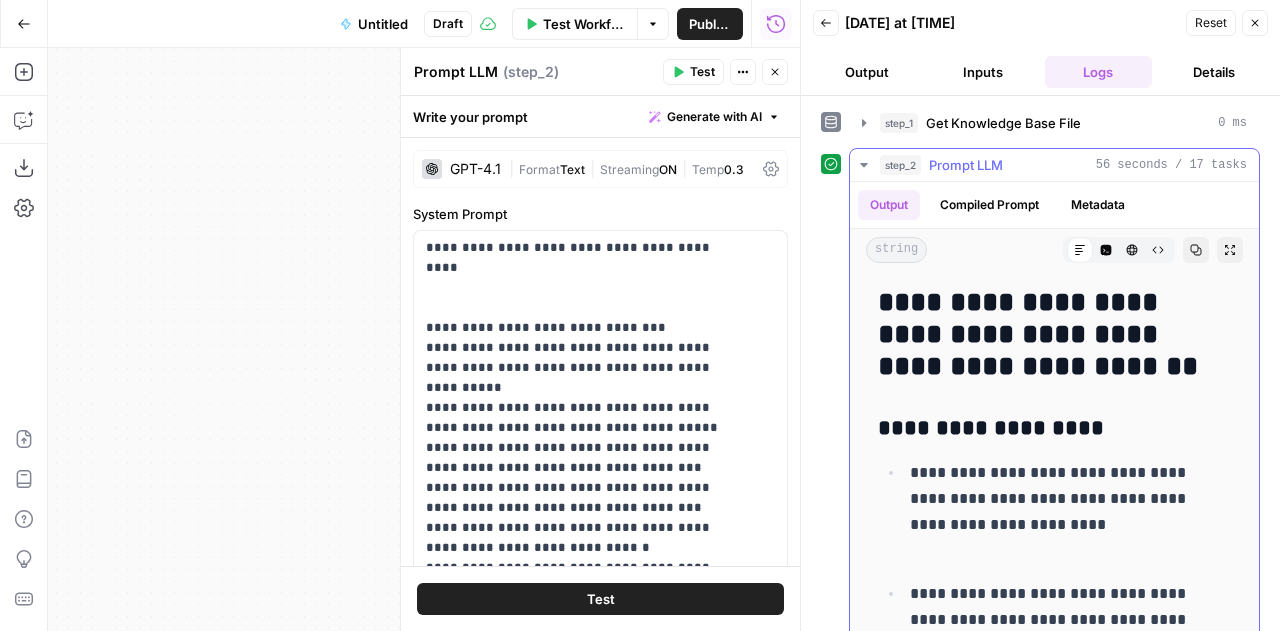 scroll, scrollTop: 0, scrollLeft: 0, axis: both 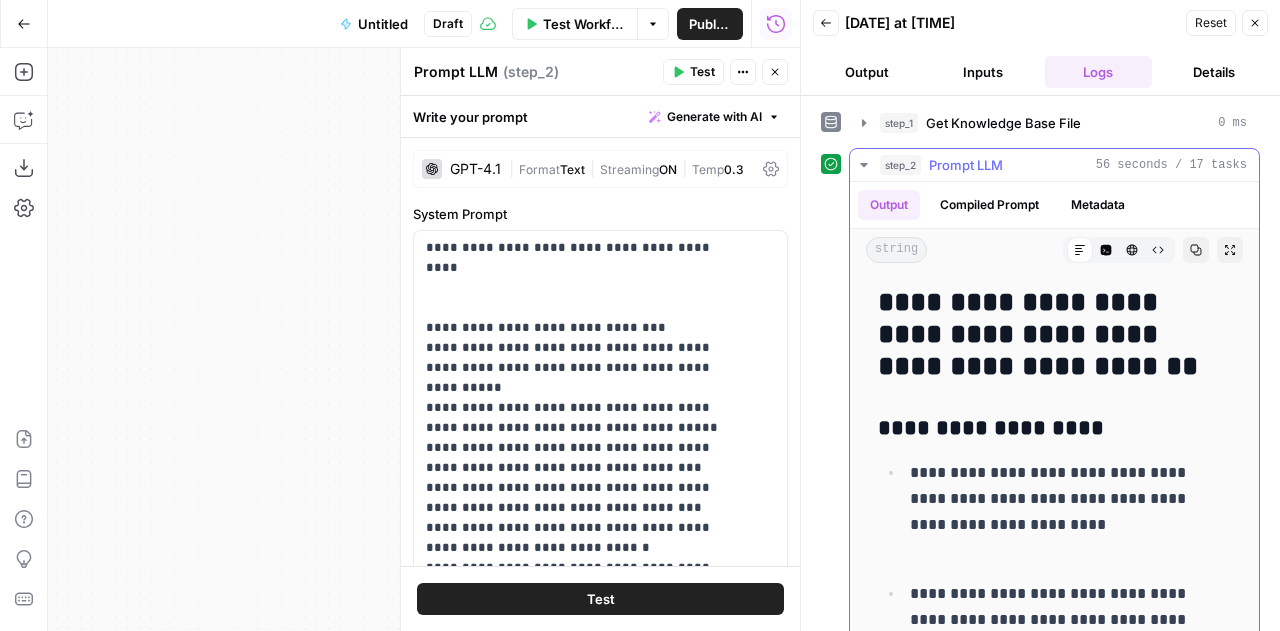 click 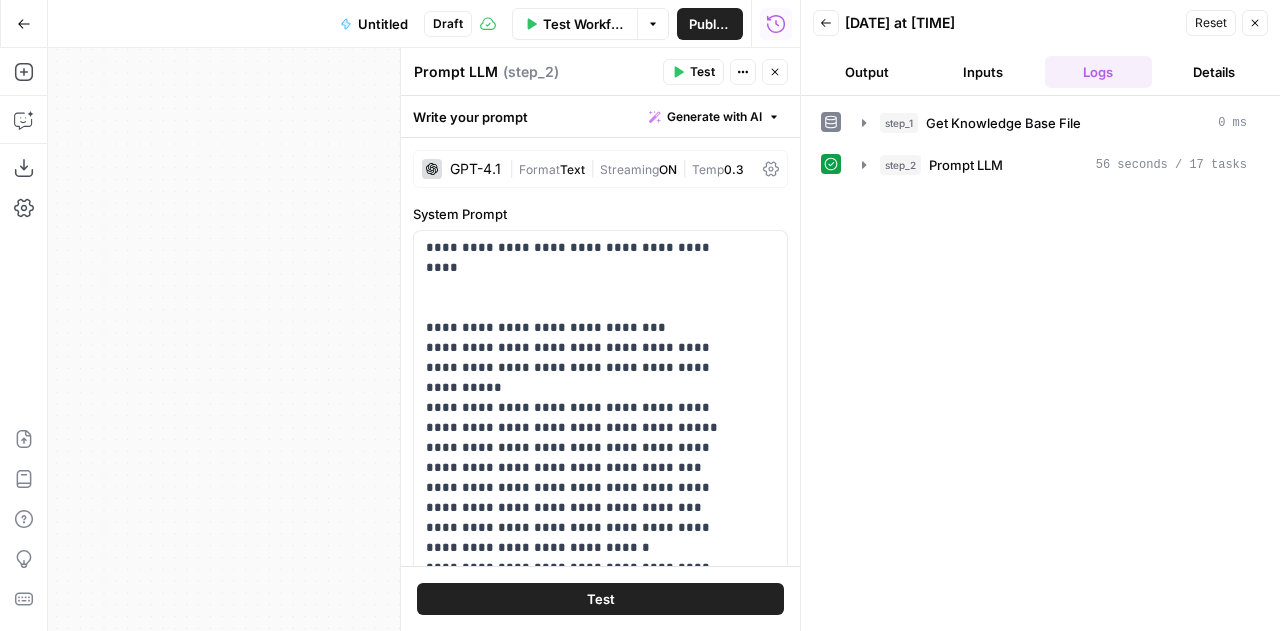 click 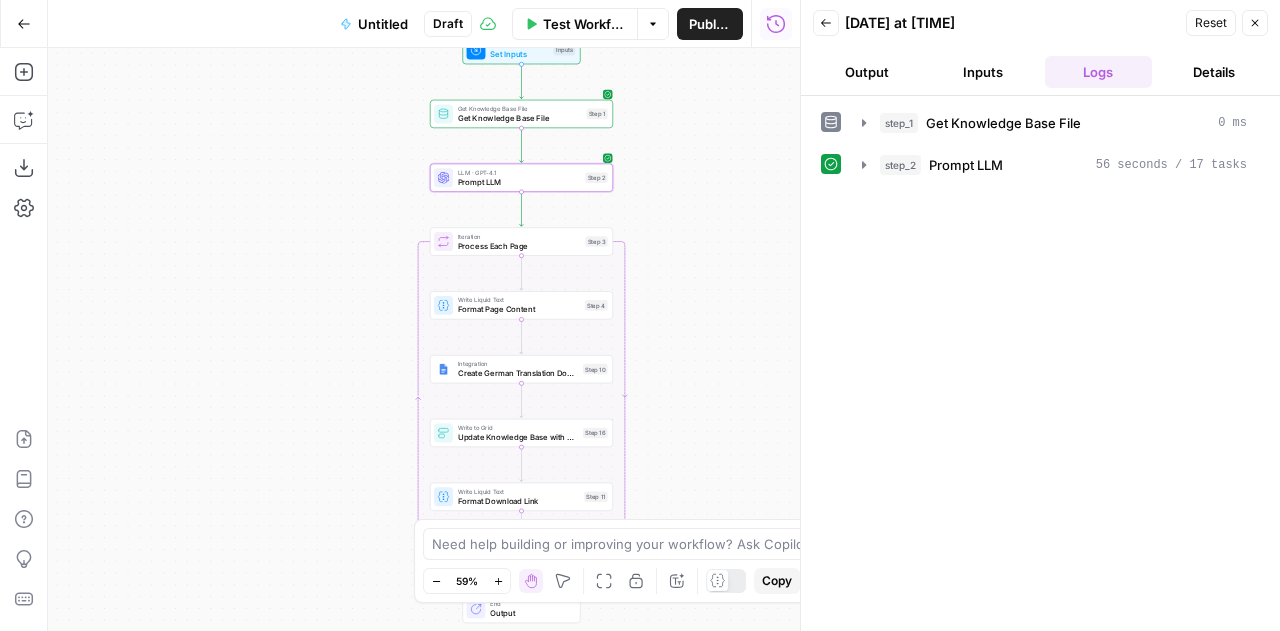 click on "Output" at bounding box center [867, 72] 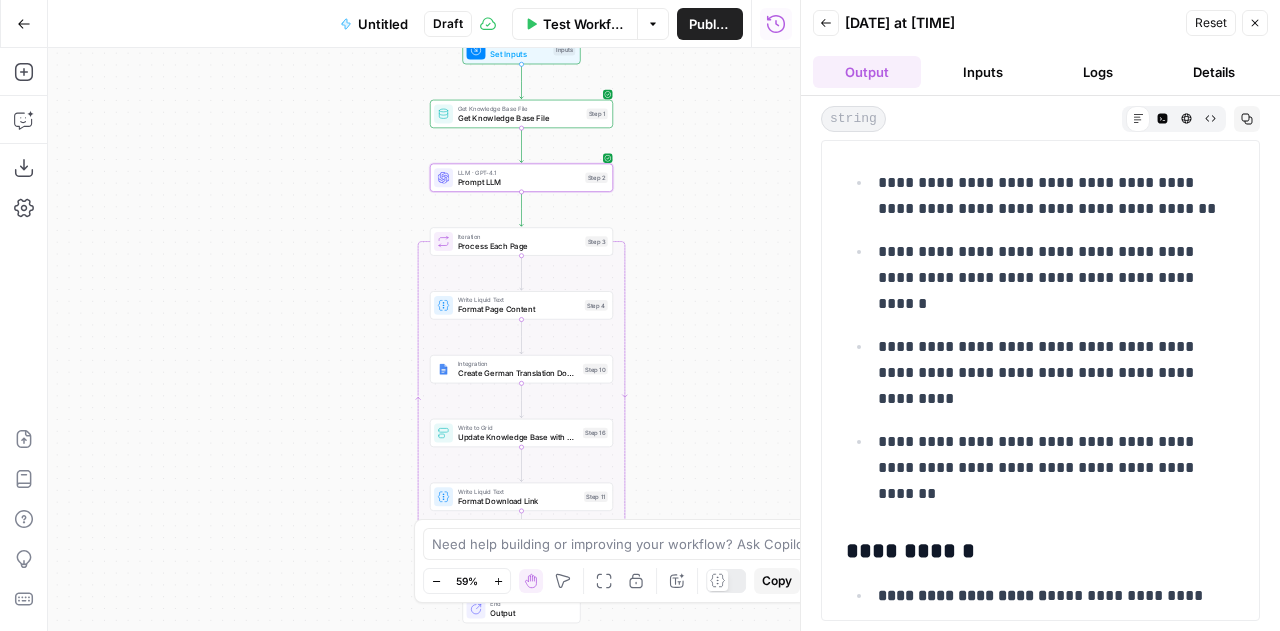 scroll, scrollTop: 16110, scrollLeft: 0, axis: vertical 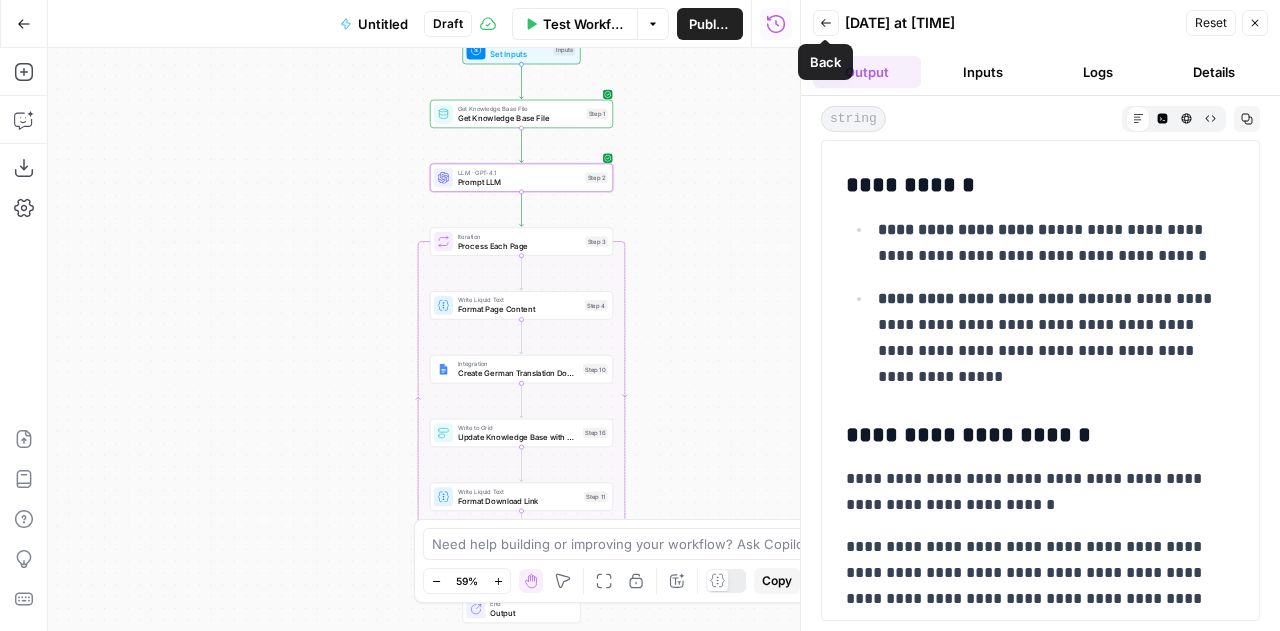 click 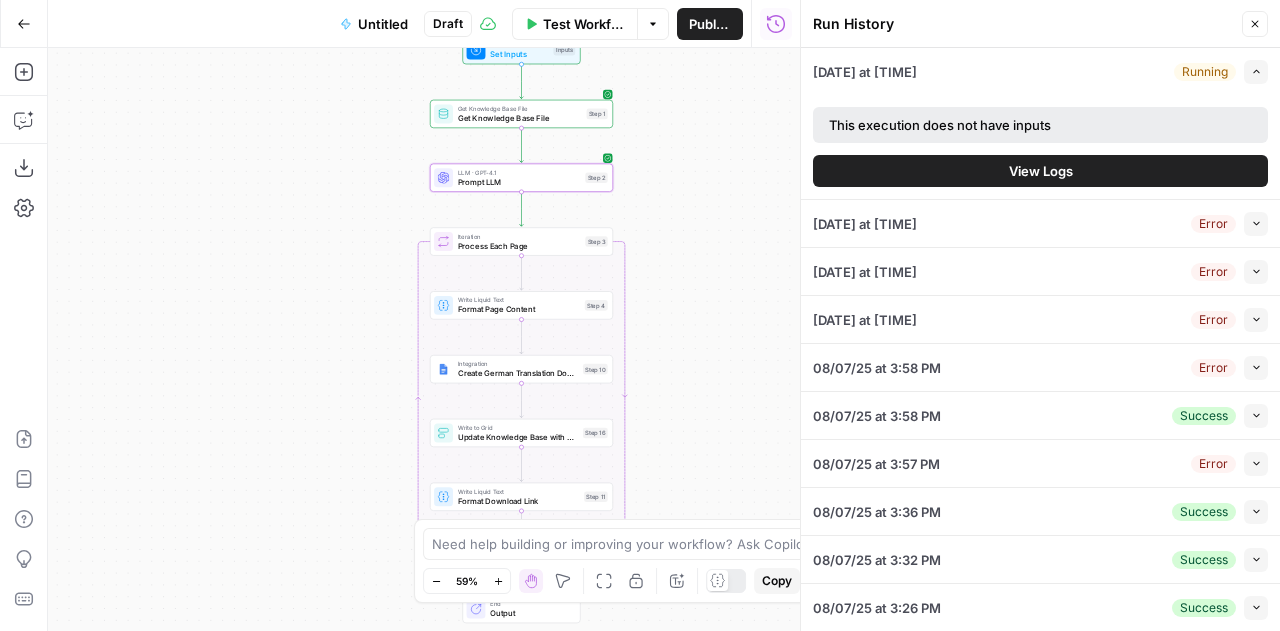 click 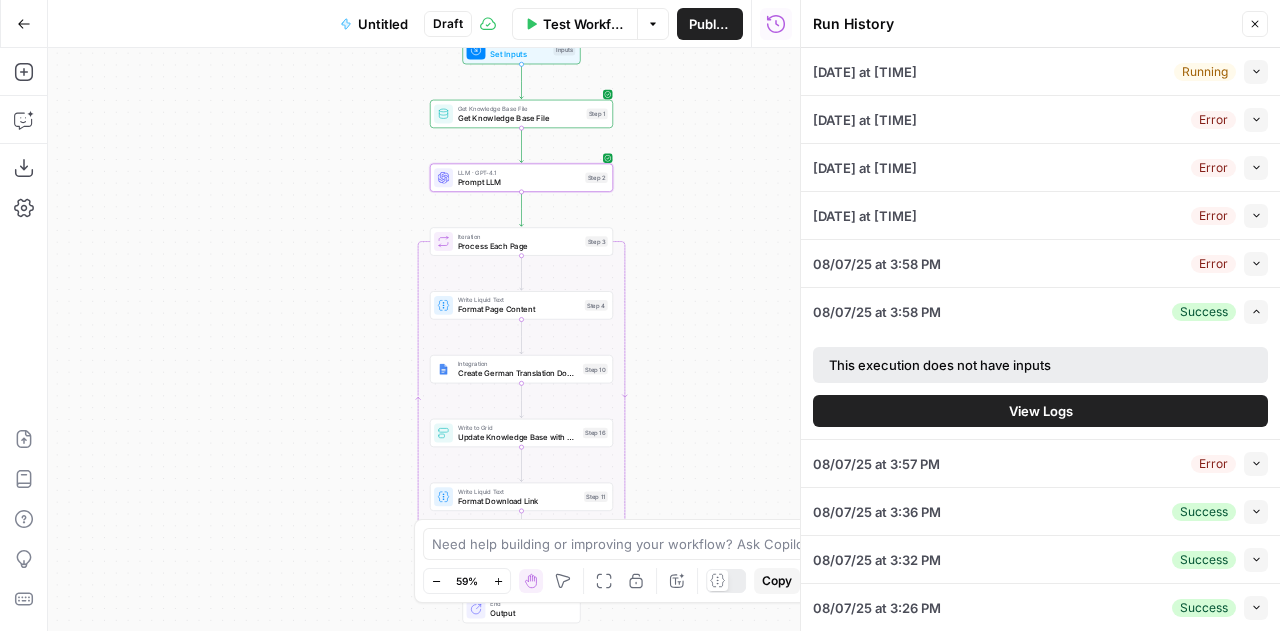 click on "View Logs" at bounding box center (1040, 411) 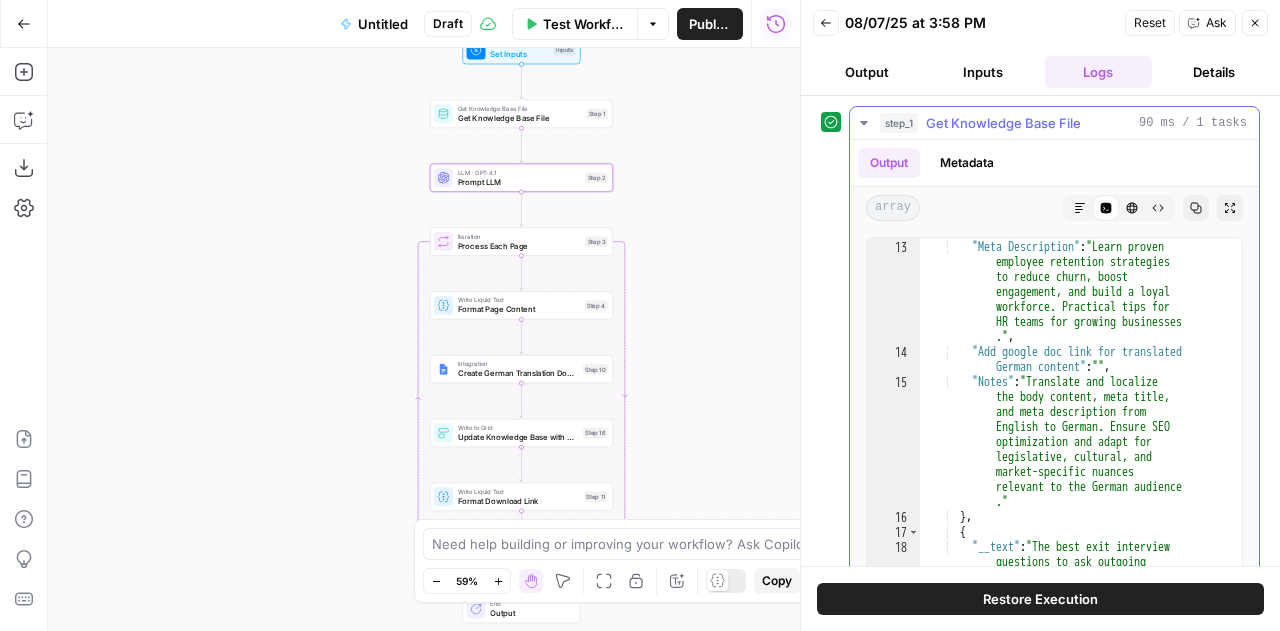 scroll, scrollTop: 1257, scrollLeft: 0, axis: vertical 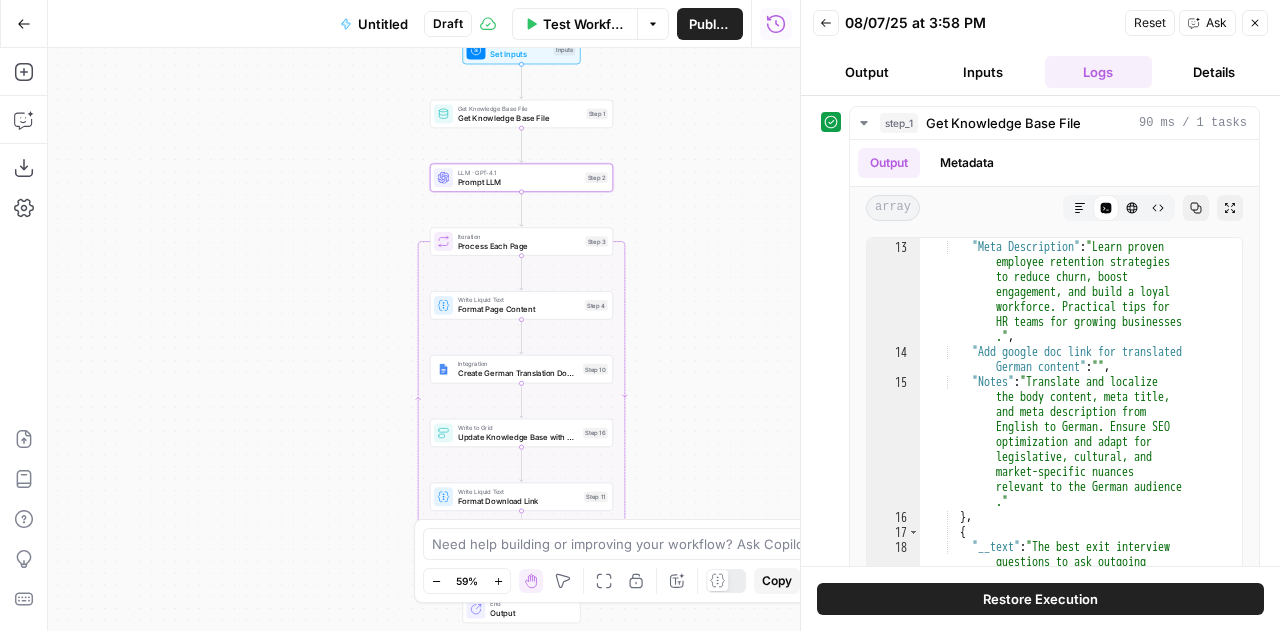click on "Restore Execution" at bounding box center [1040, 599] 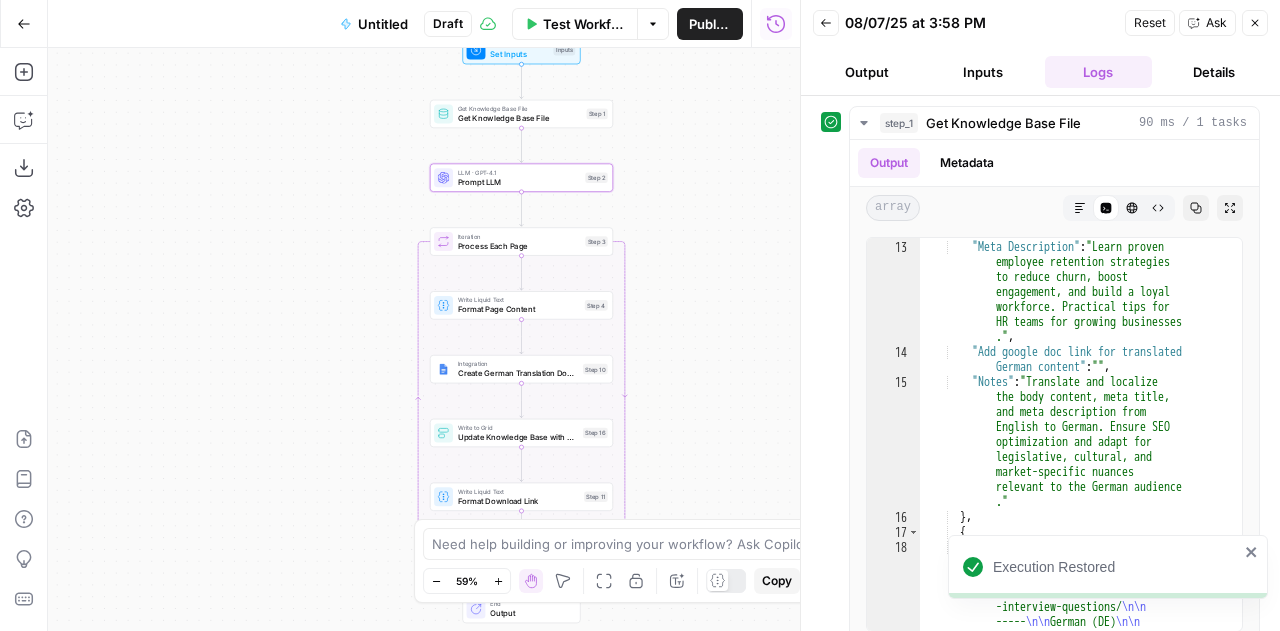 click 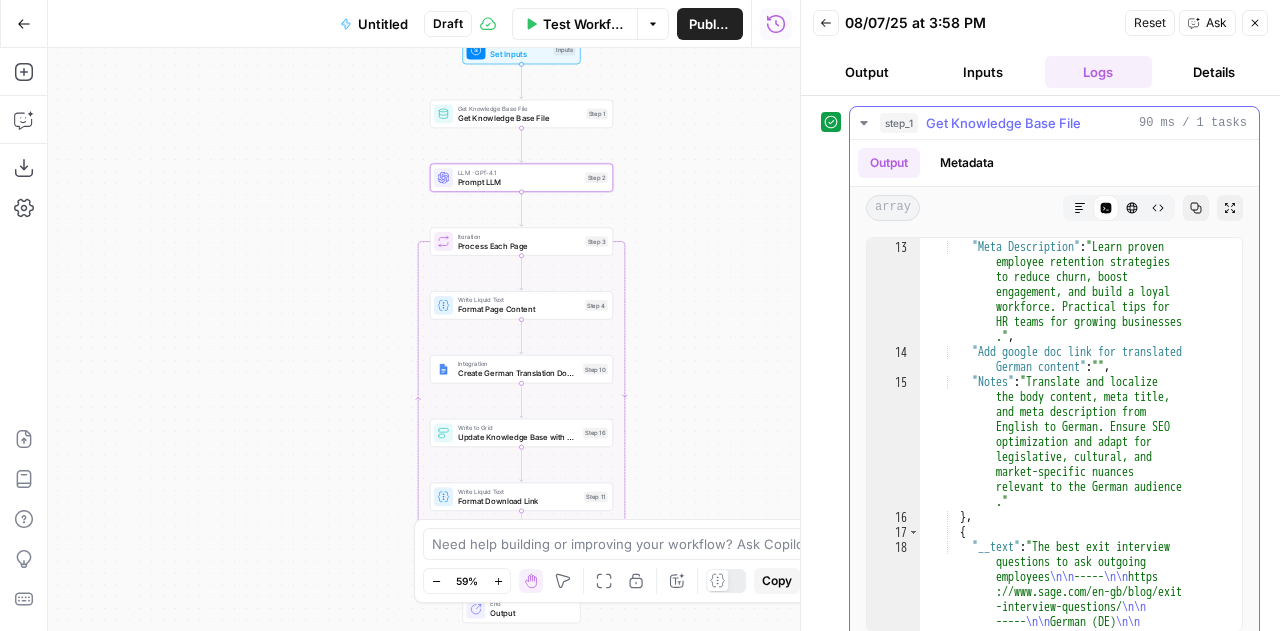 click 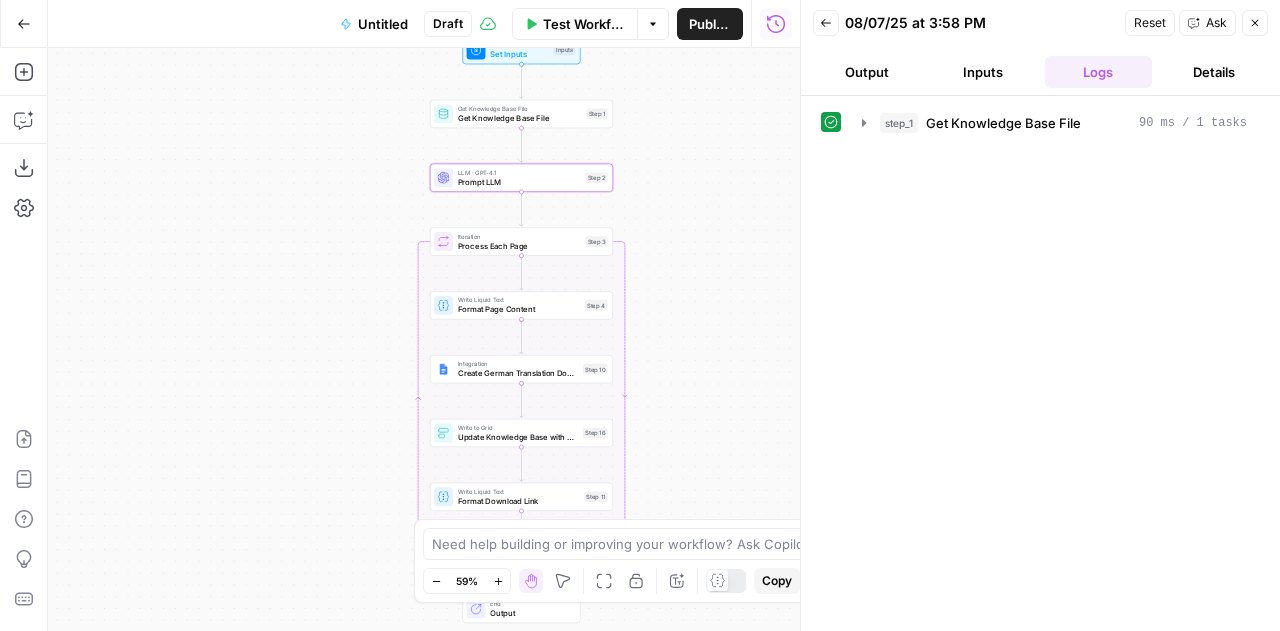 click on "Inputs" at bounding box center (983, 72) 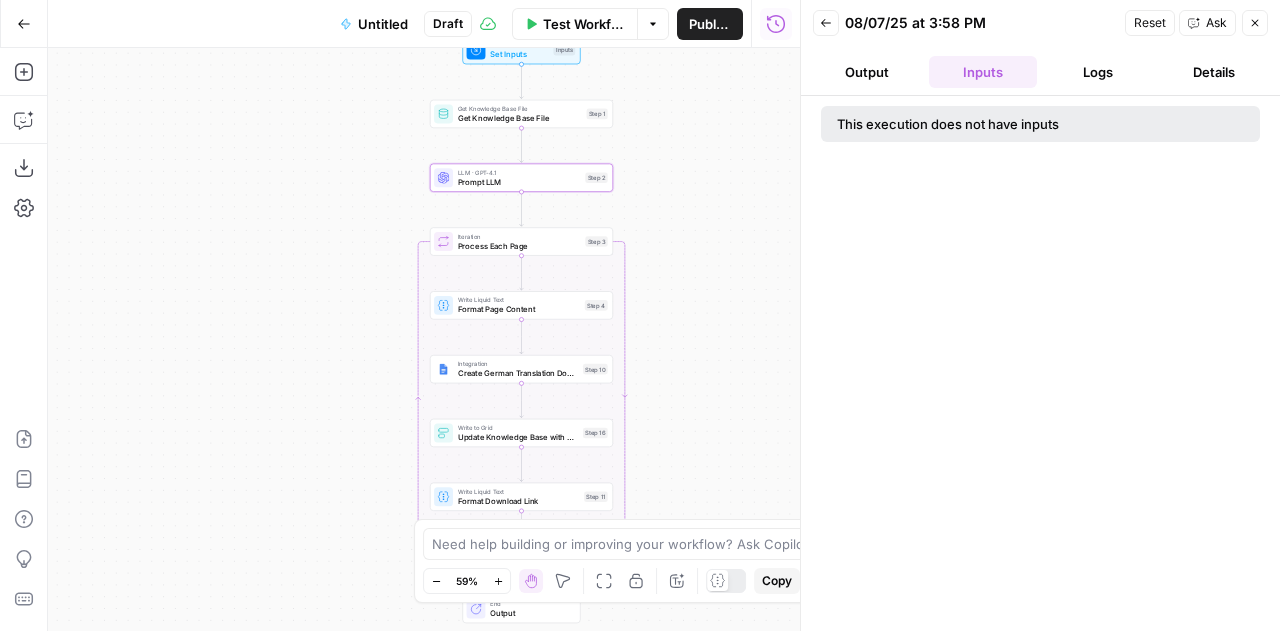 click on "Back [DATE] at [TIME] Reset Ask Close Output Inputs Logs Details" at bounding box center (1040, 48) 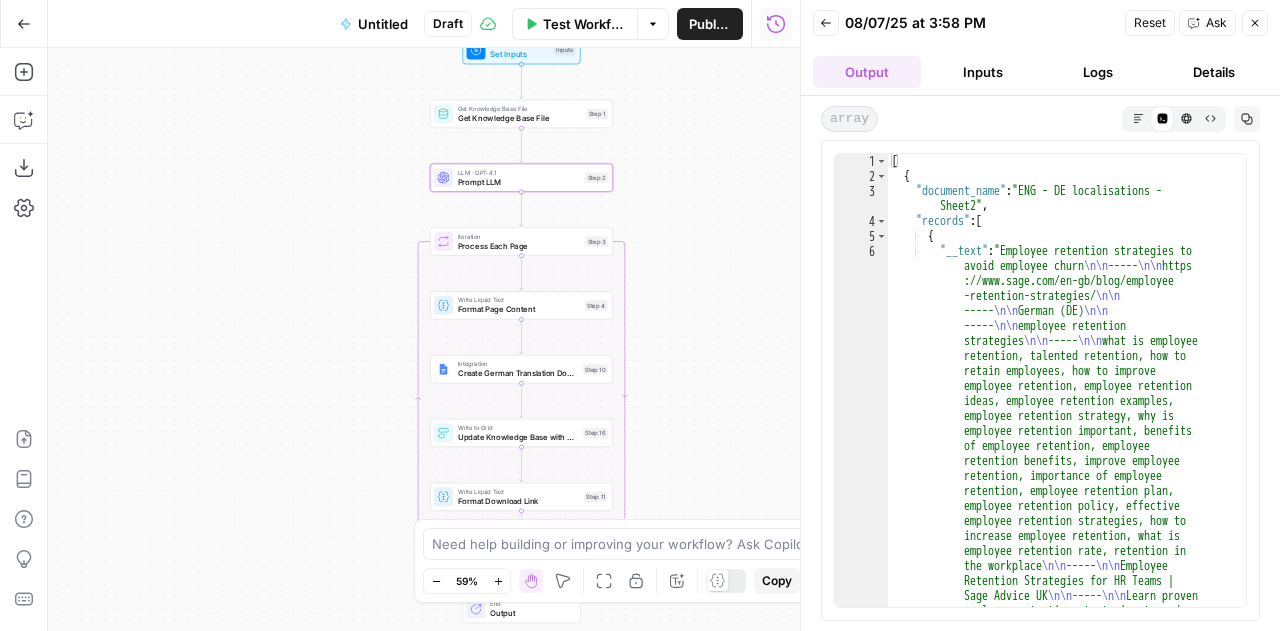 click on "Details" at bounding box center (1214, 72) 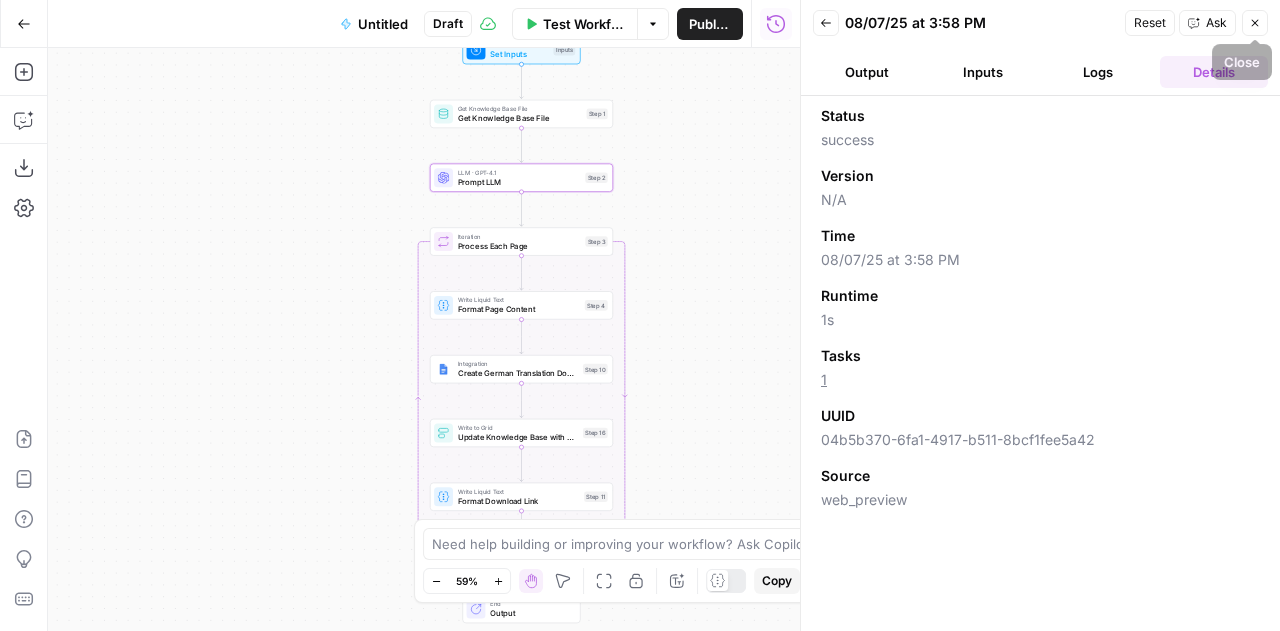 click 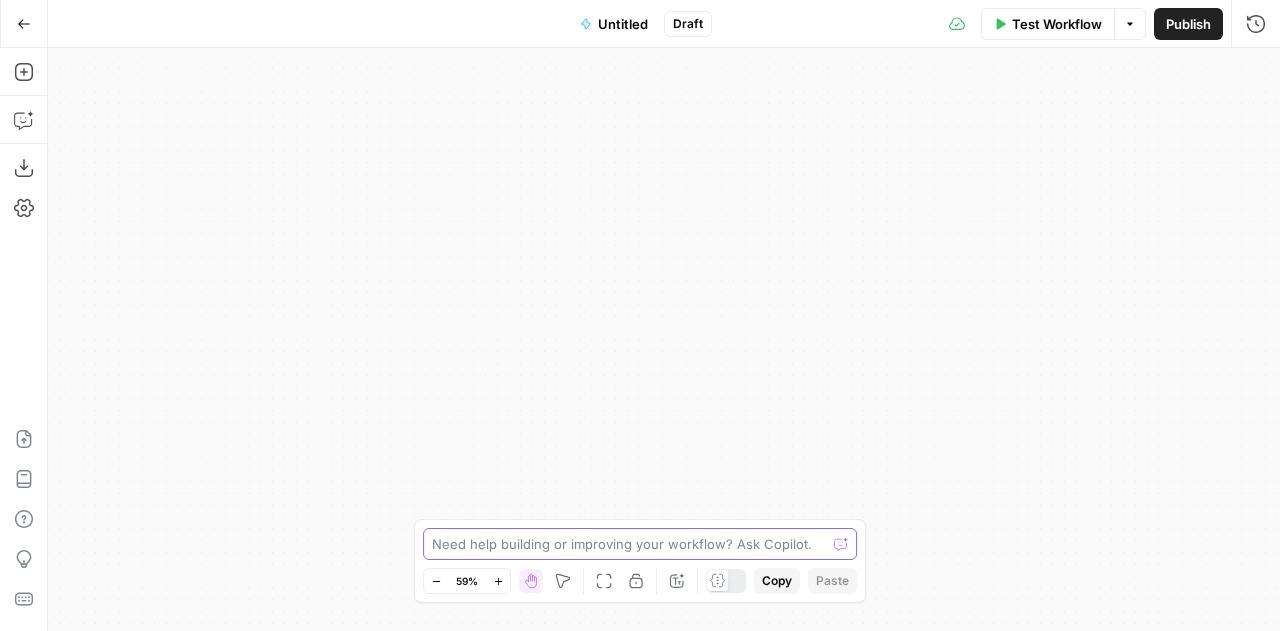 click at bounding box center [629, 544] 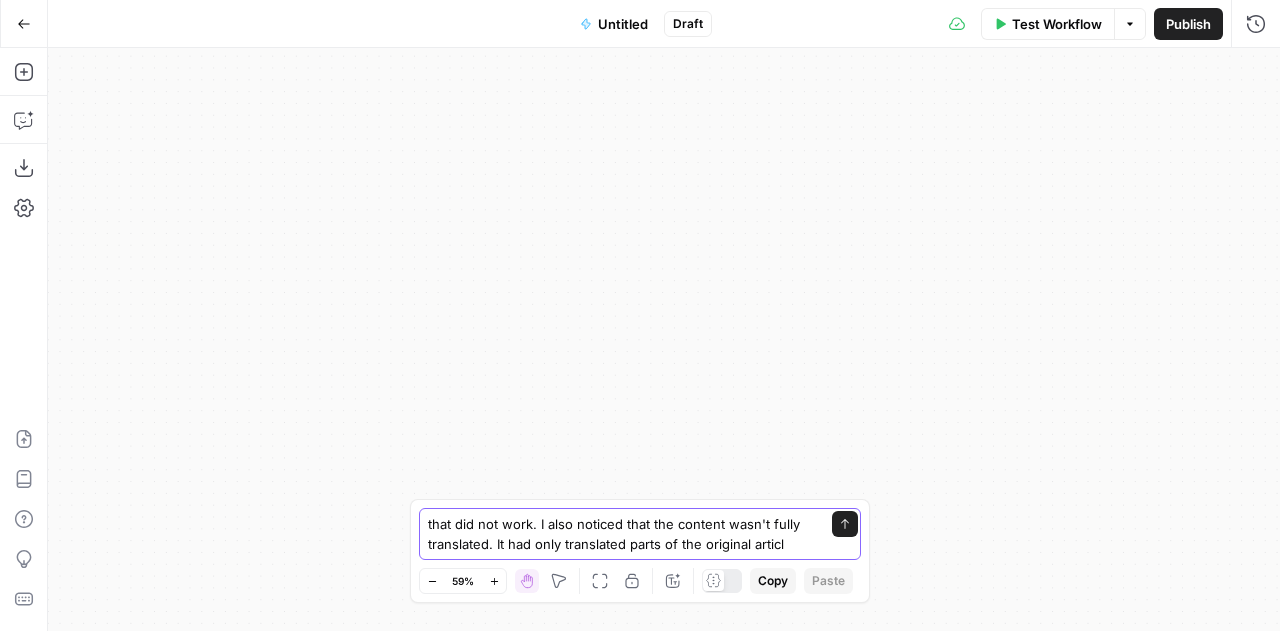 type on "that did not work. I also noticed that the content wasn't fully translated. It had only translated parts of the original article" 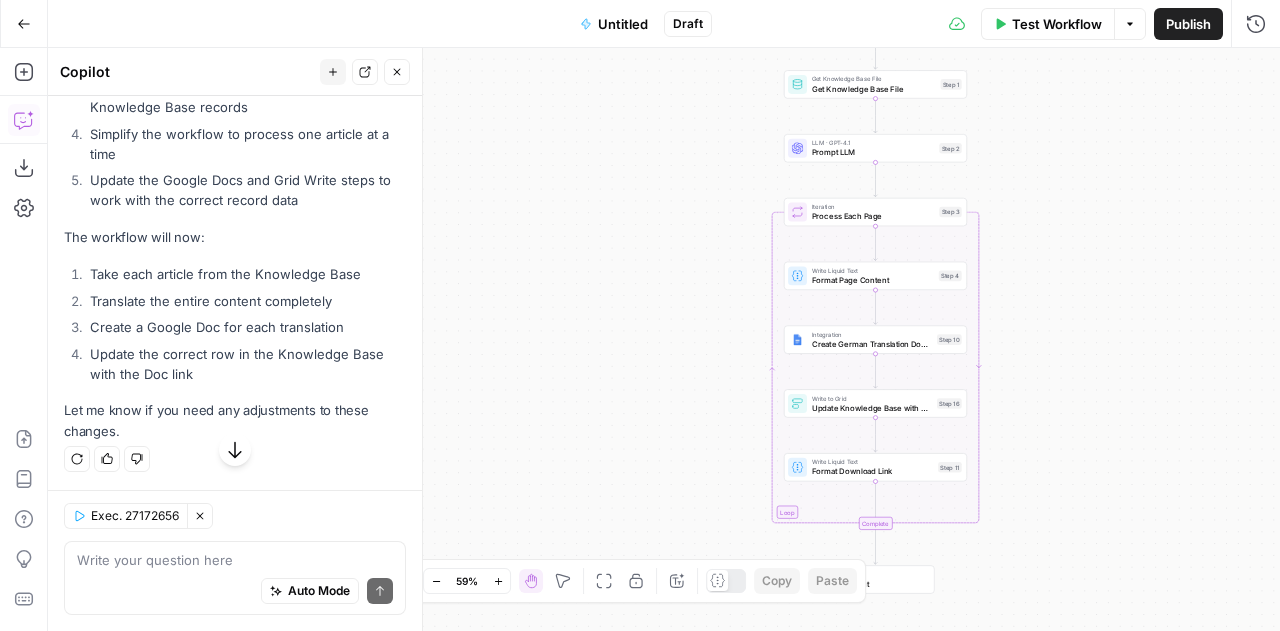 scroll, scrollTop: 26896, scrollLeft: 0, axis: vertical 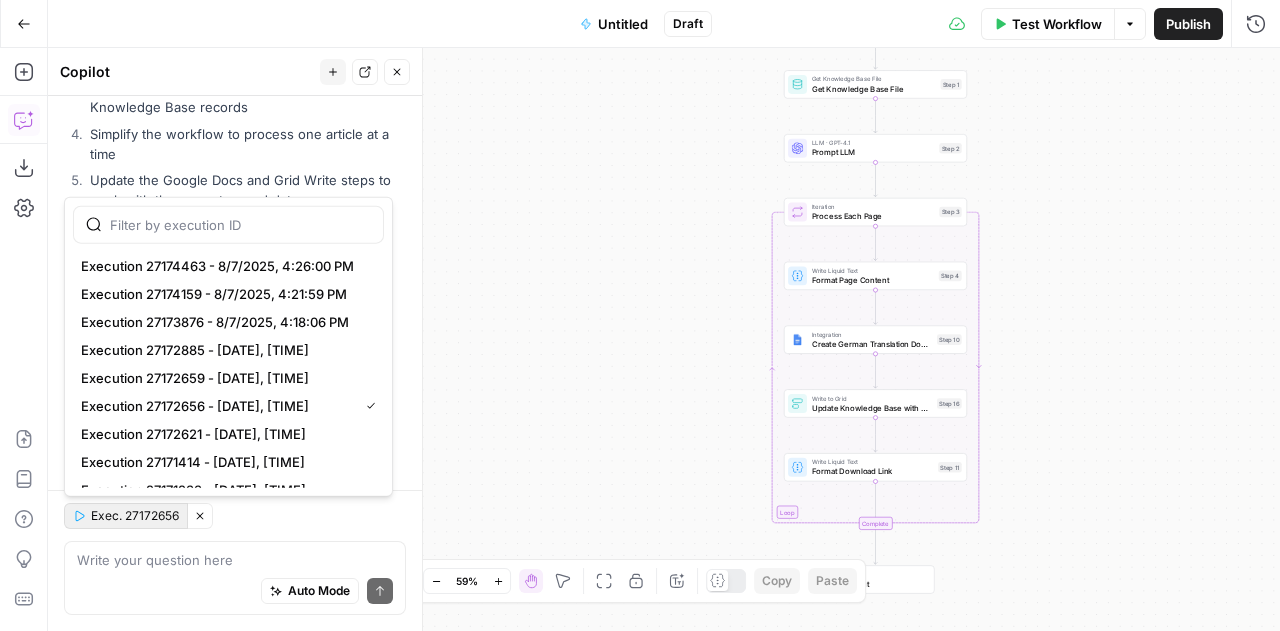 click on "Exec. 27172656" at bounding box center [135, 516] 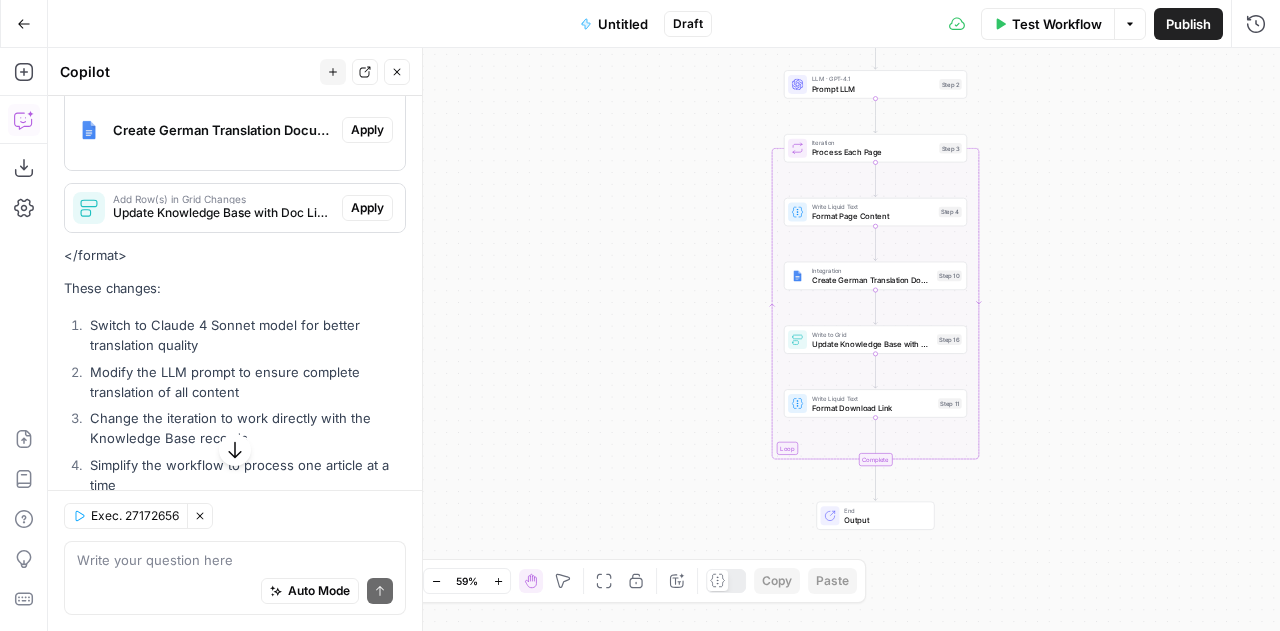 scroll, scrollTop: 26399, scrollLeft: 0, axis: vertical 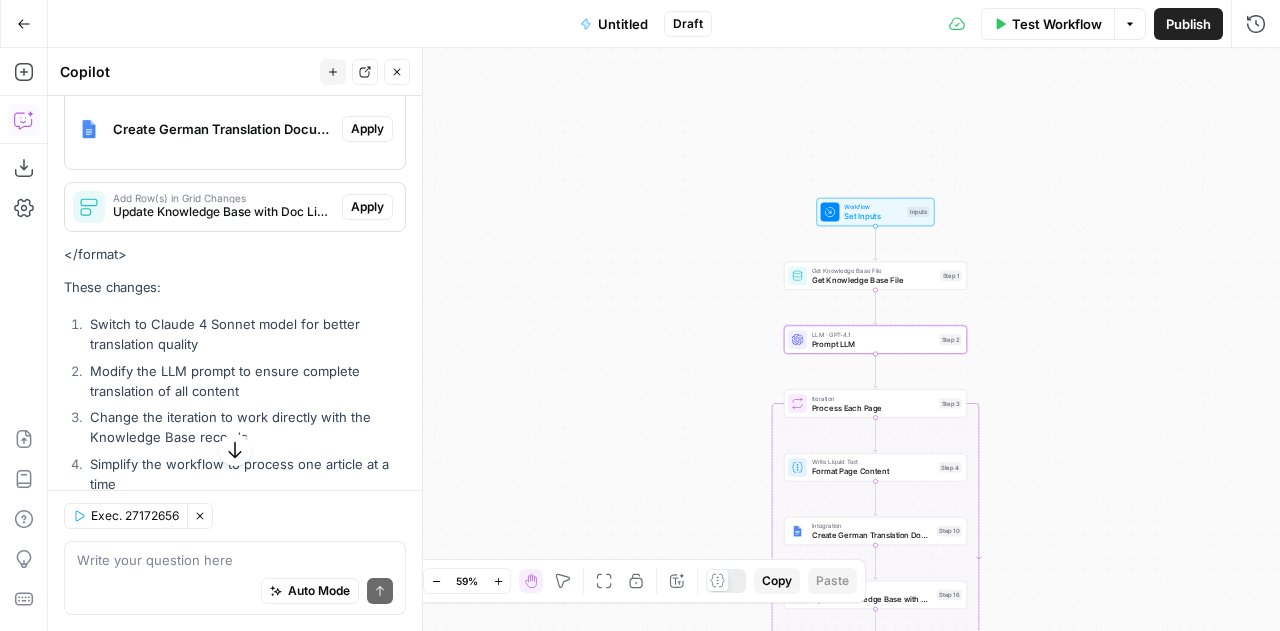 click on "Apply" at bounding box center [367, -73] 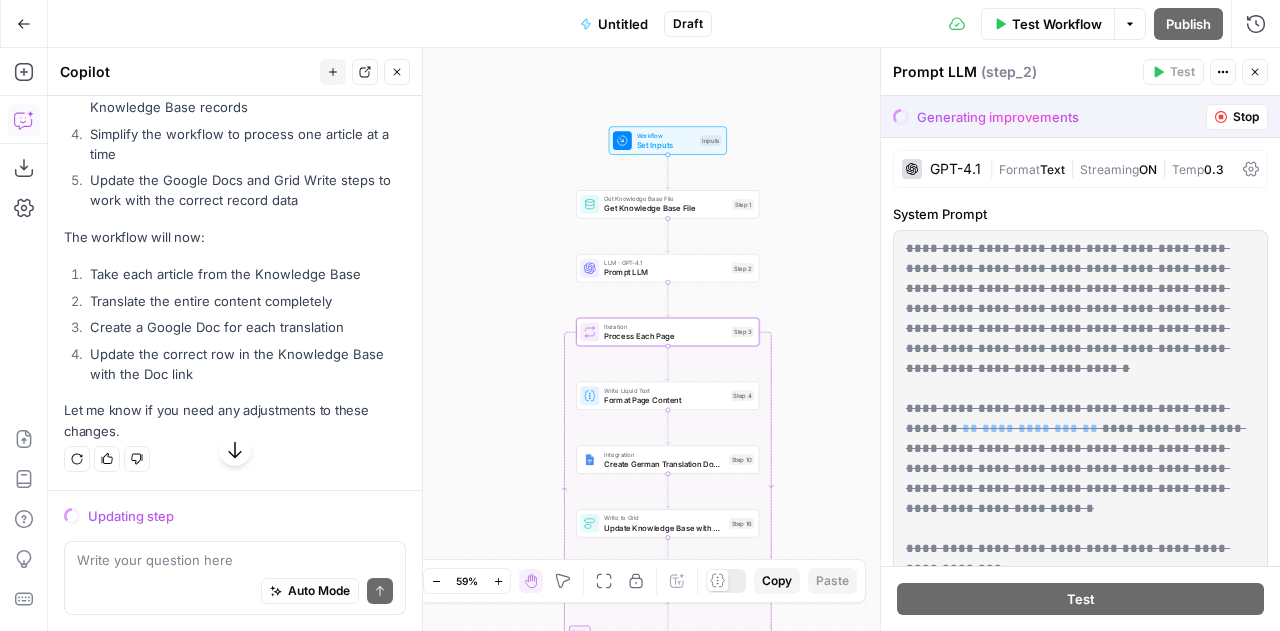 scroll, scrollTop: 25343, scrollLeft: 0, axis: vertical 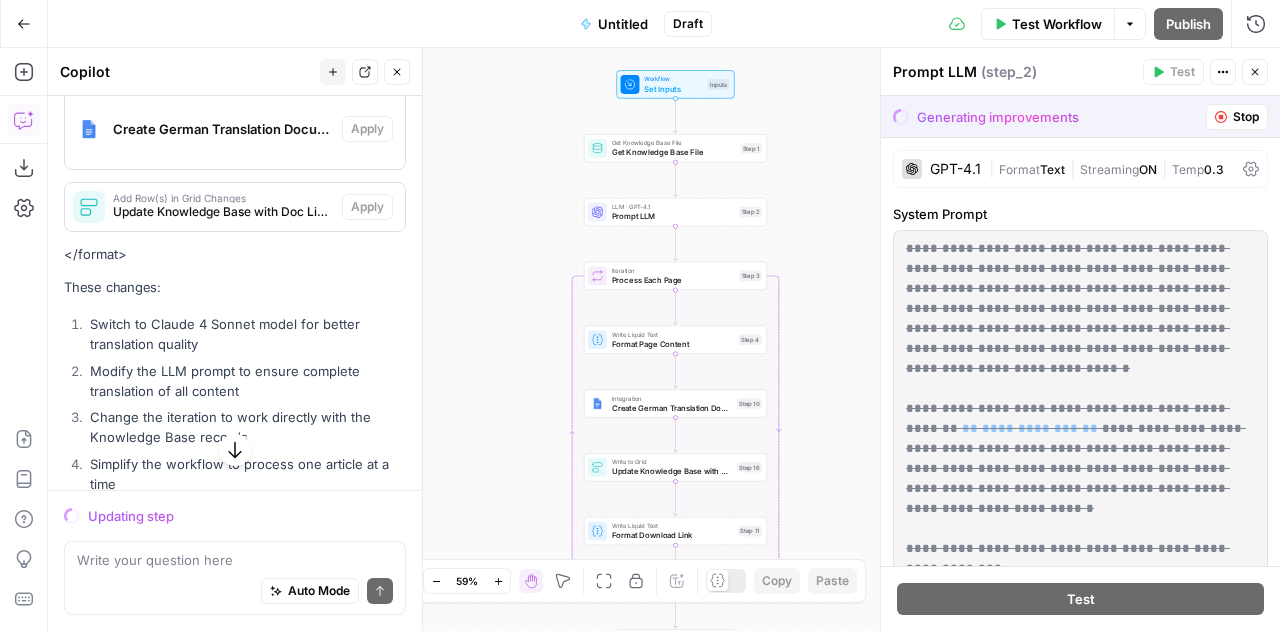 click on "GPT-4.1" at bounding box center (955, 169) 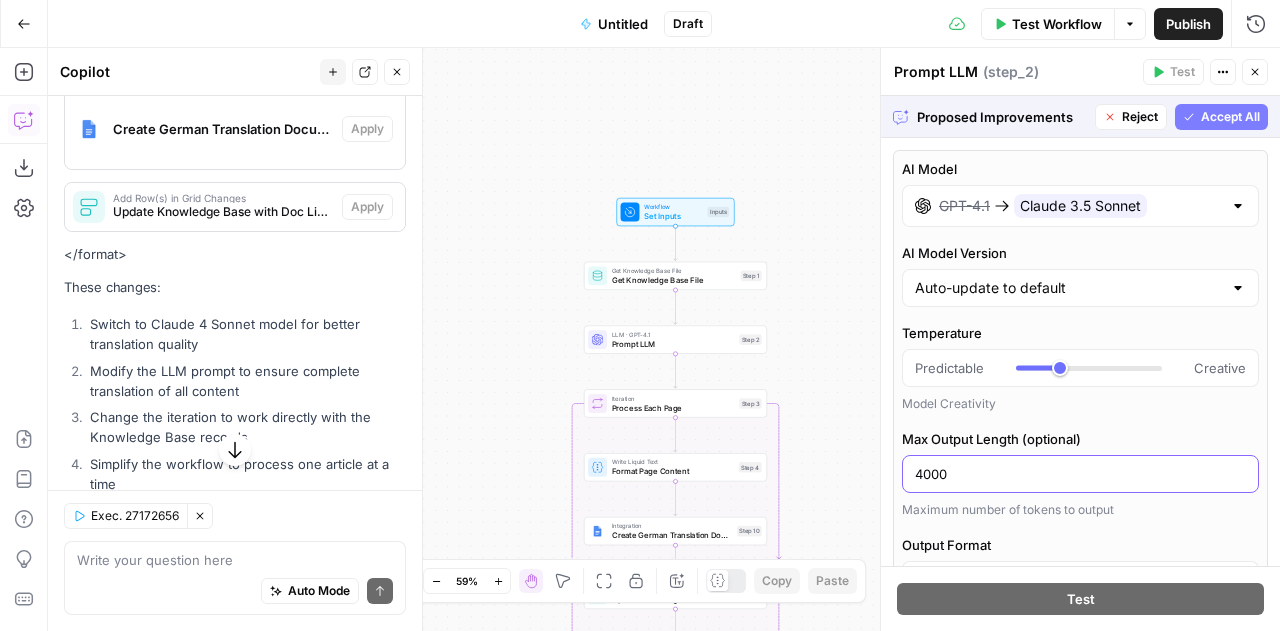 click on "4000" at bounding box center (1080, 474) 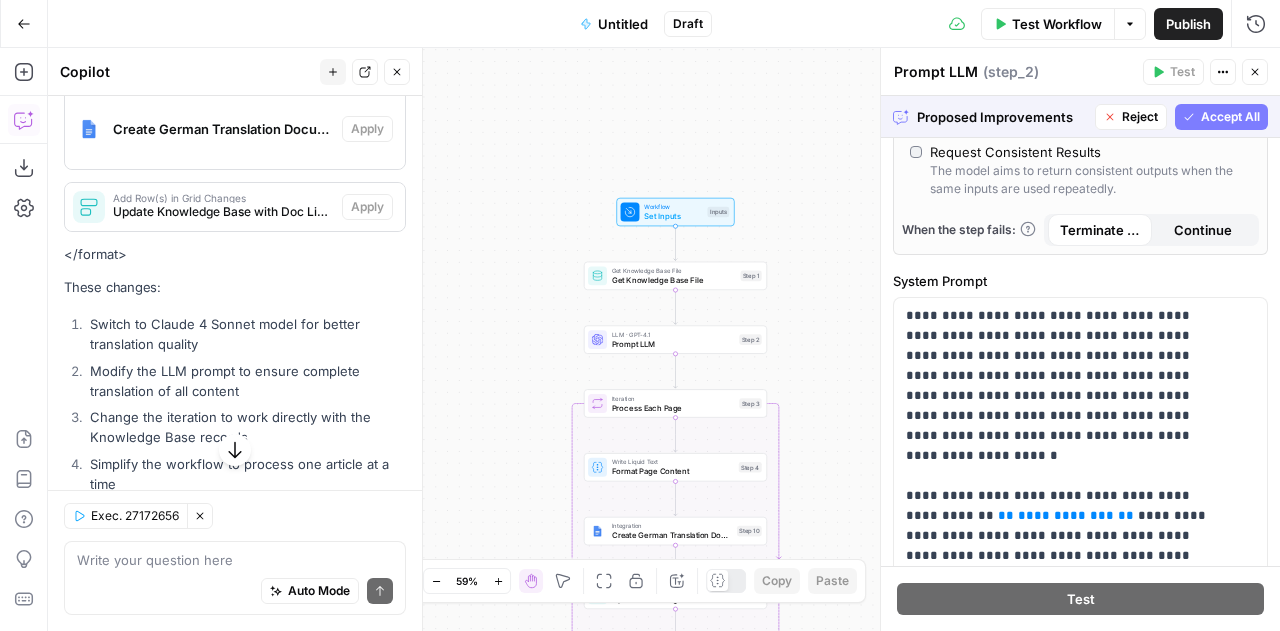 scroll, scrollTop: 546, scrollLeft: 0, axis: vertical 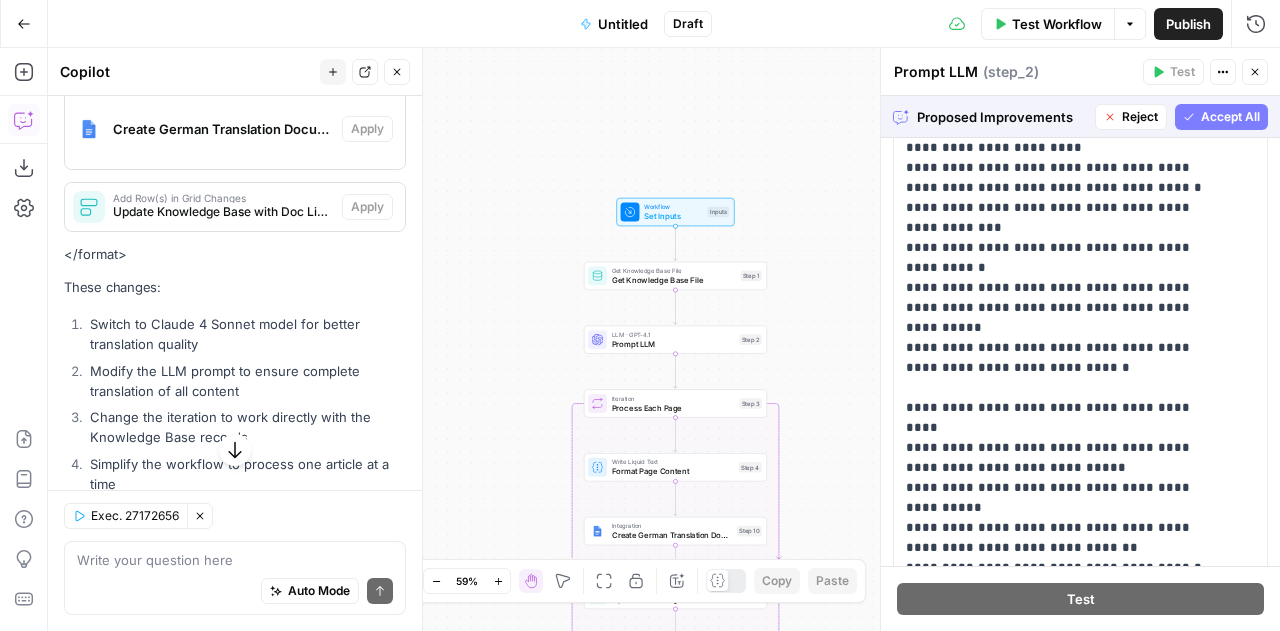 type on "10000" 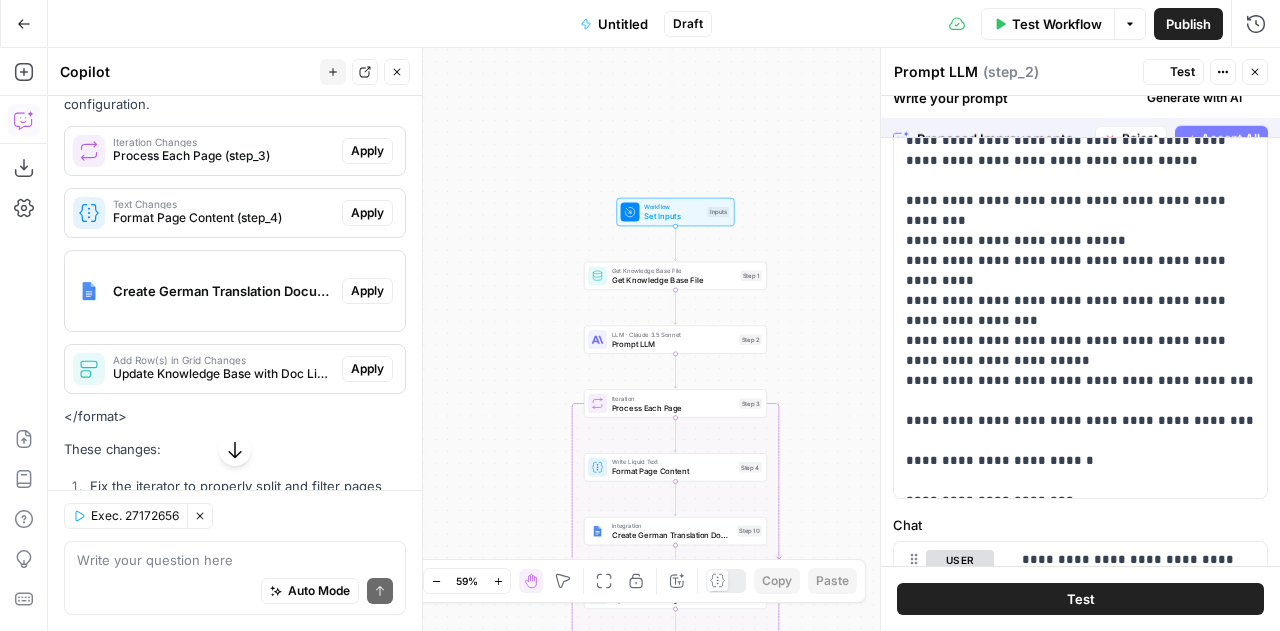 scroll, scrollTop: 26431, scrollLeft: 0, axis: vertical 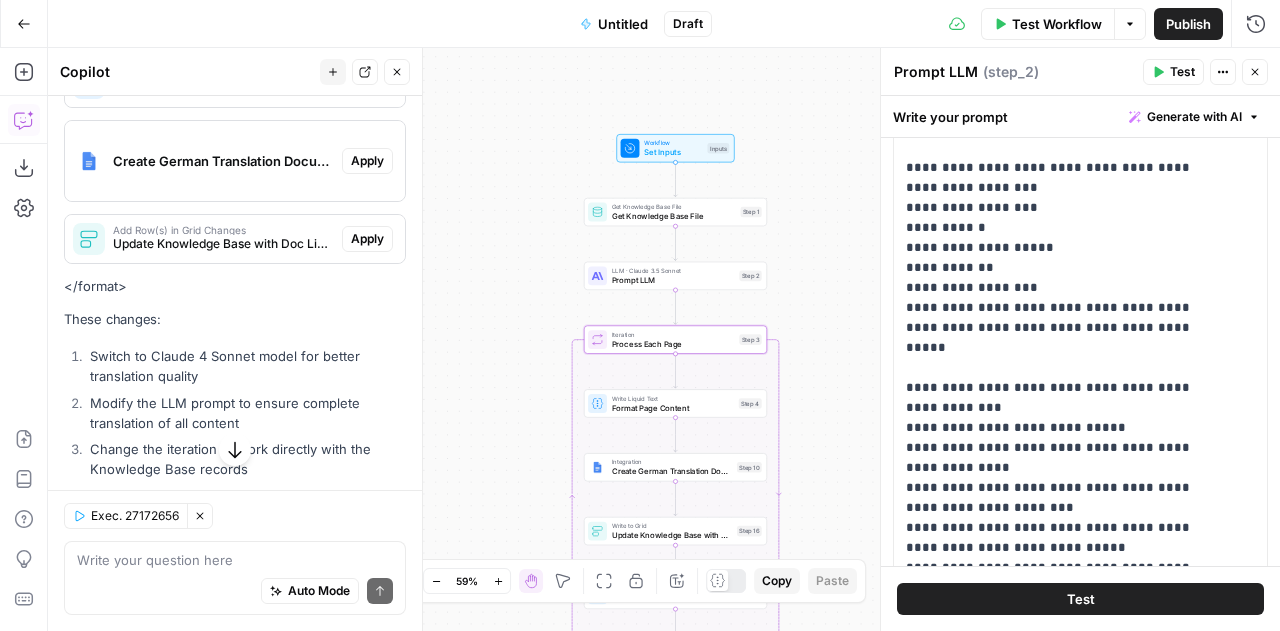 click on "Apply" at bounding box center [367, 21] 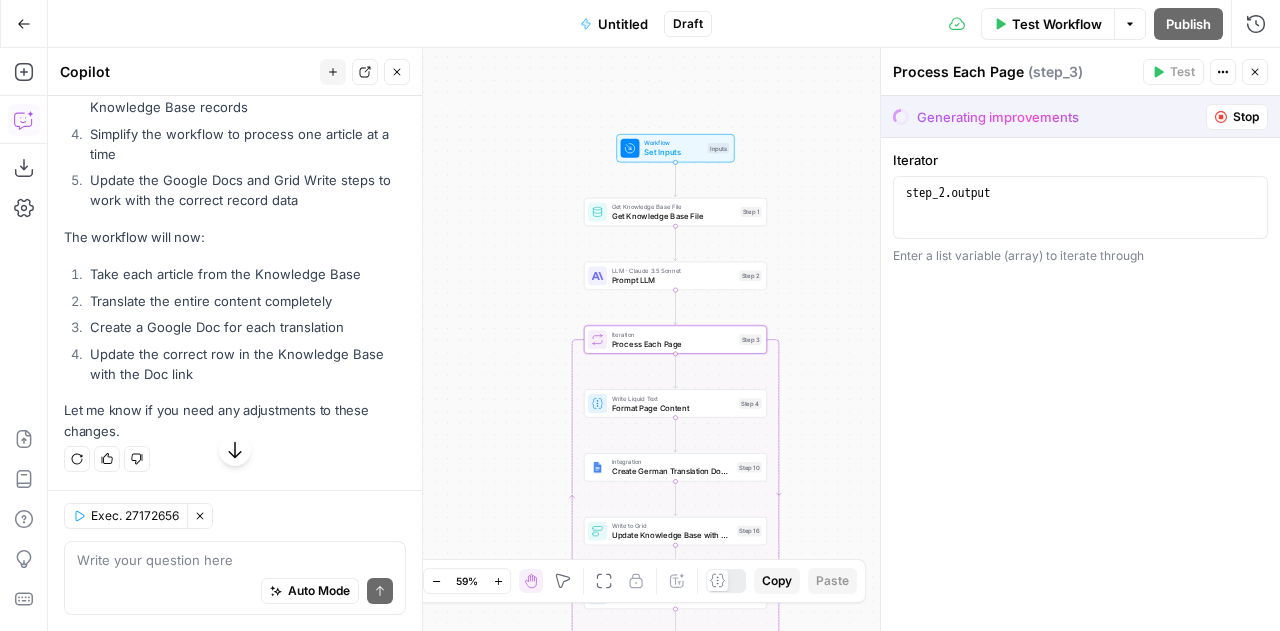 scroll, scrollTop: 25343, scrollLeft: 0, axis: vertical 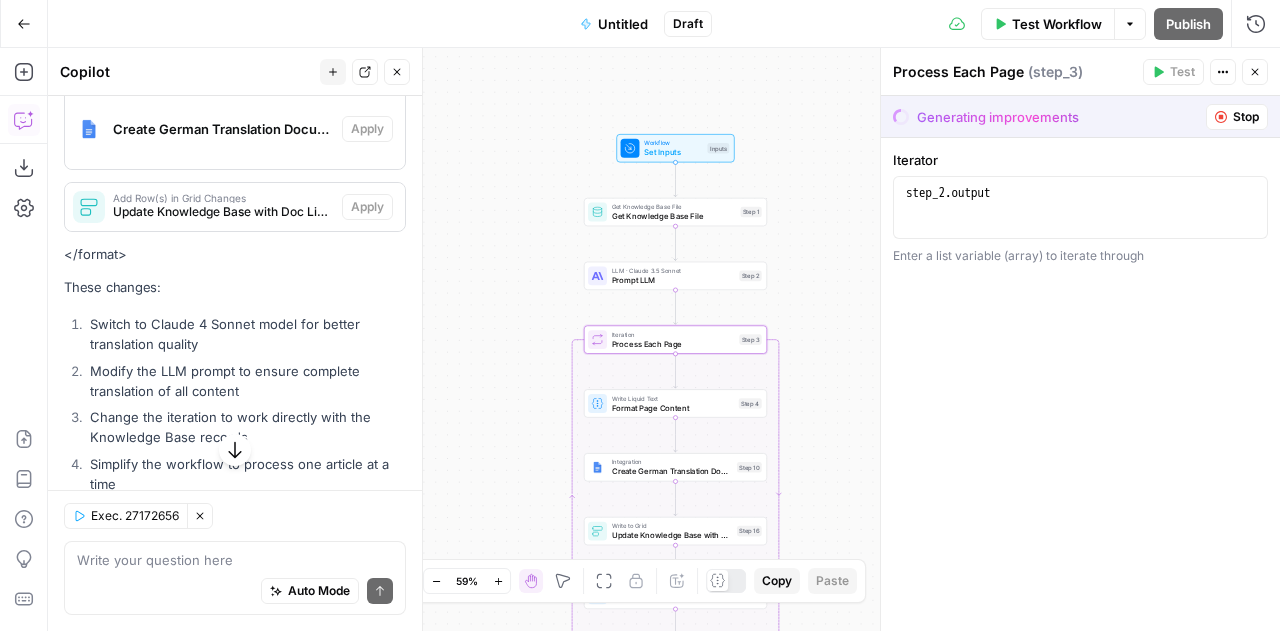 click on "Accept" at bounding box center (364, -11) 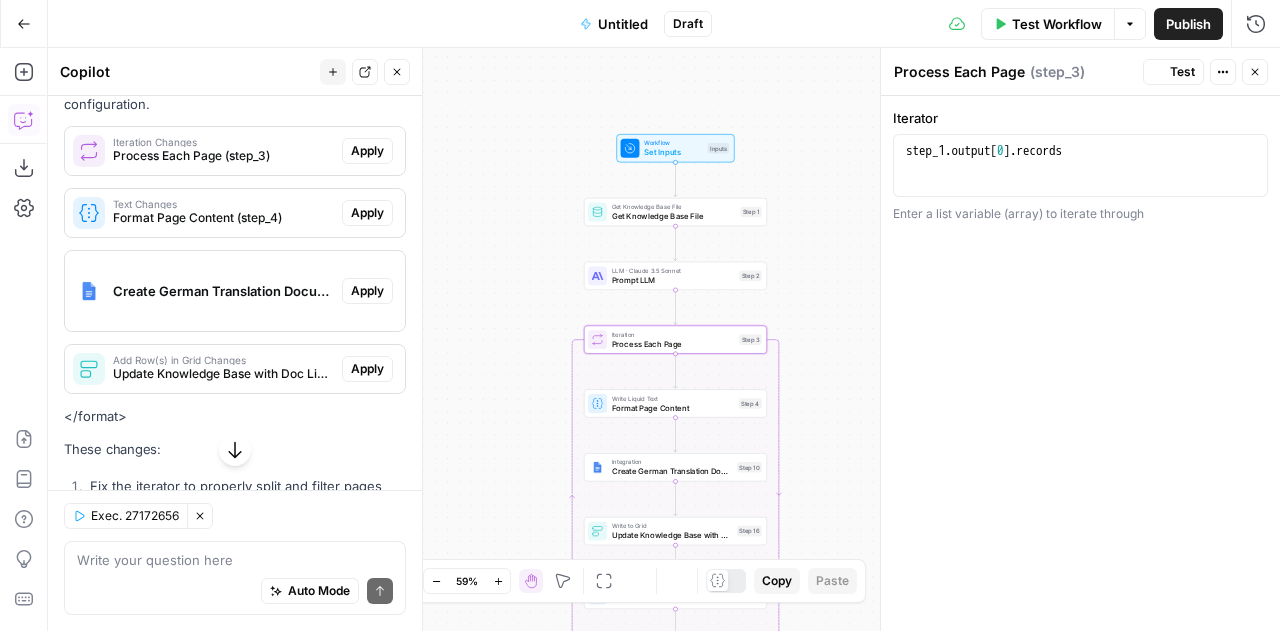 scroll, scrollTop: 26431, scrollLeft: 0, axis: vertical 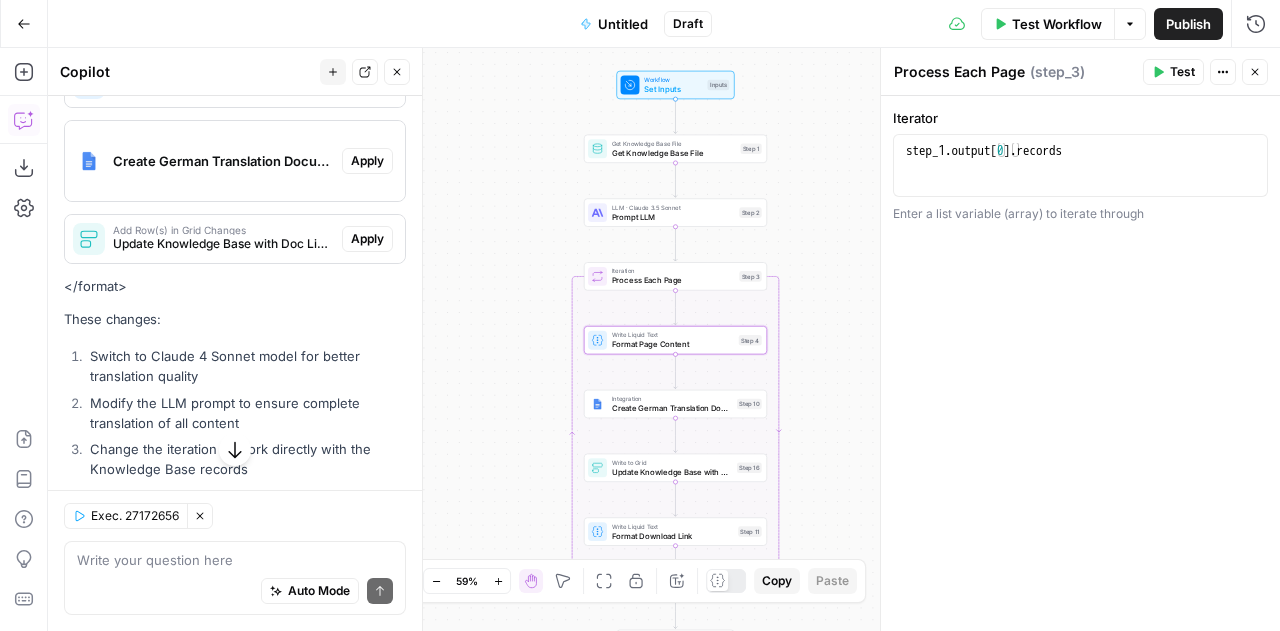 click on "Apply" at bounding box center (367, 83) 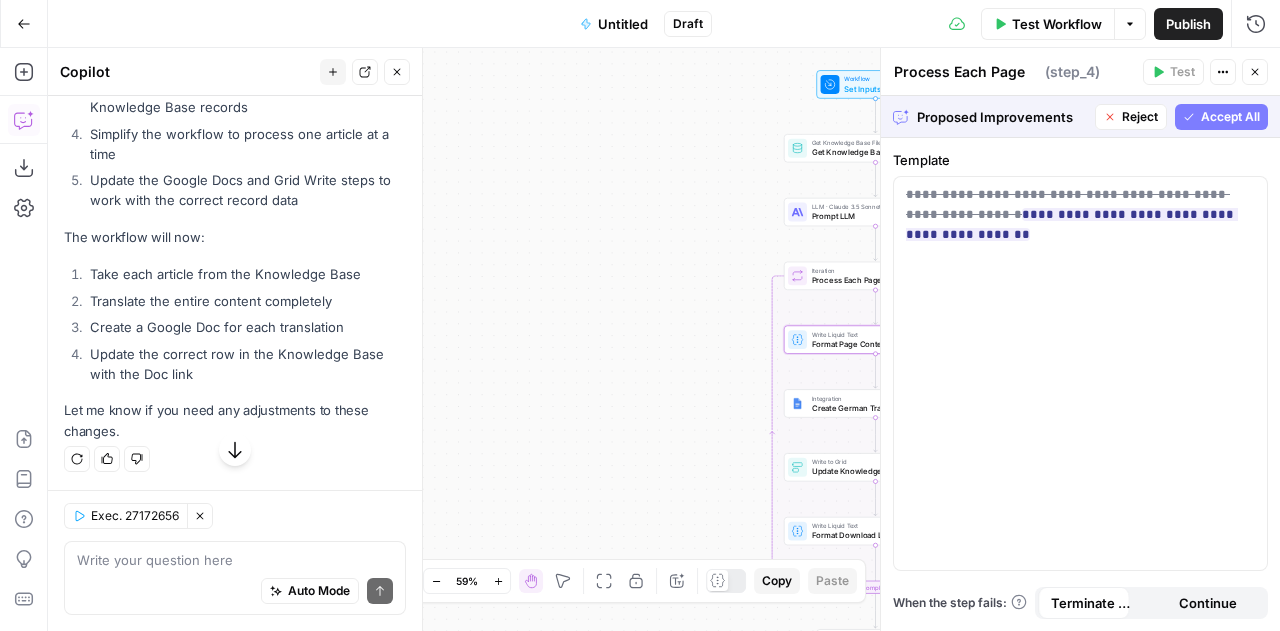 scroll, scrollTop: 25343, scrollLeft: 0, axis: vertical 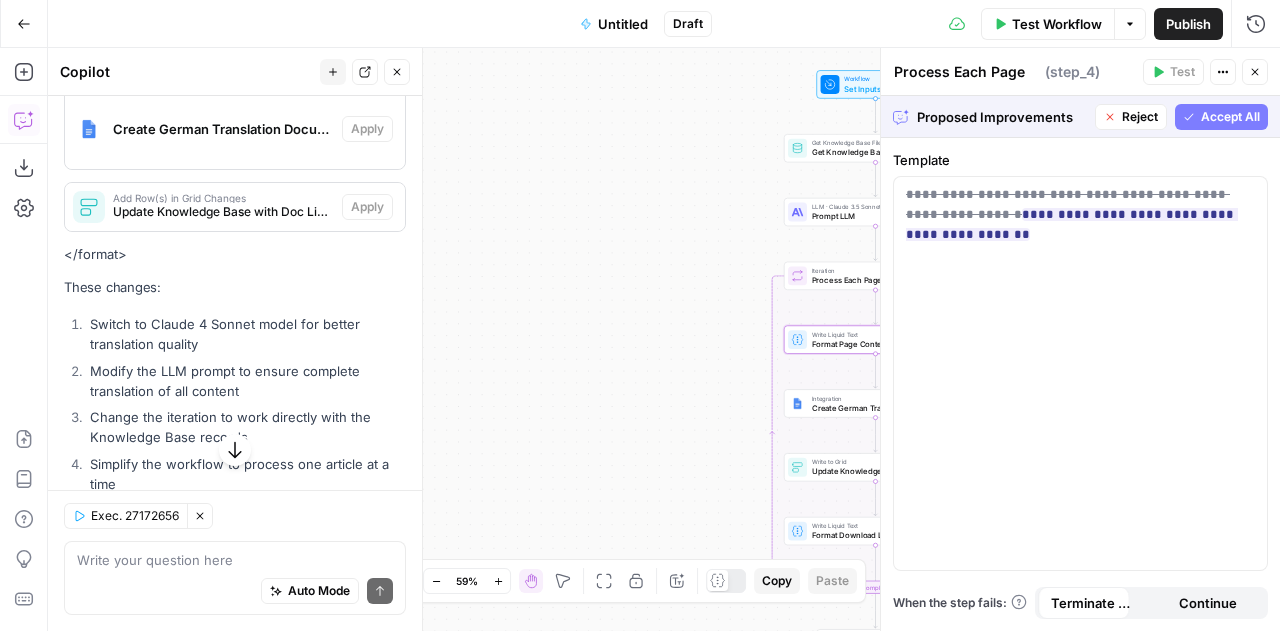 type on "Format Page Content" 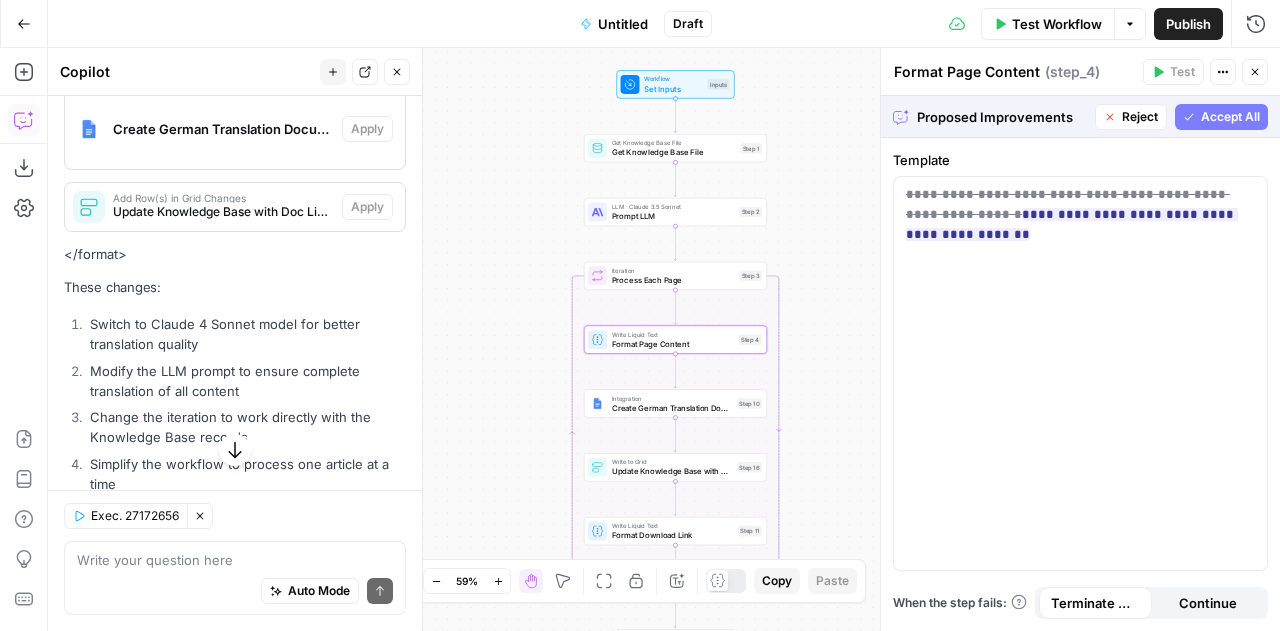 click on "Accept" at bounding box center (364, 51) 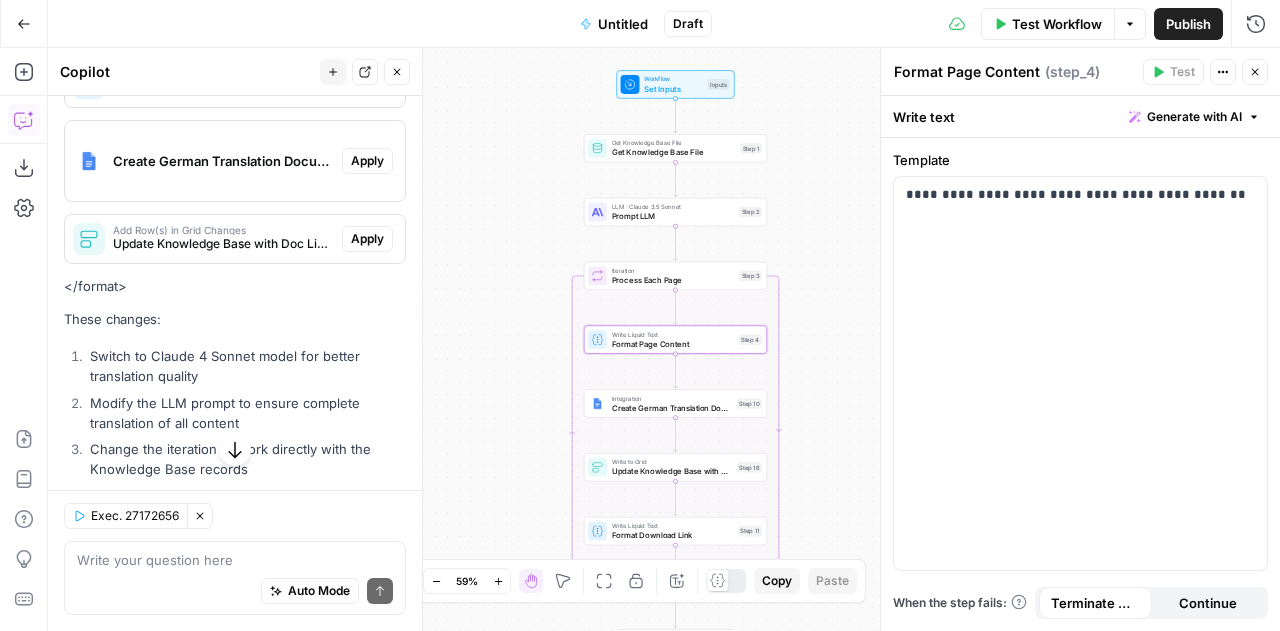 scroll, scrollTop: 26630, scrollLeft: 0, axis: vertical 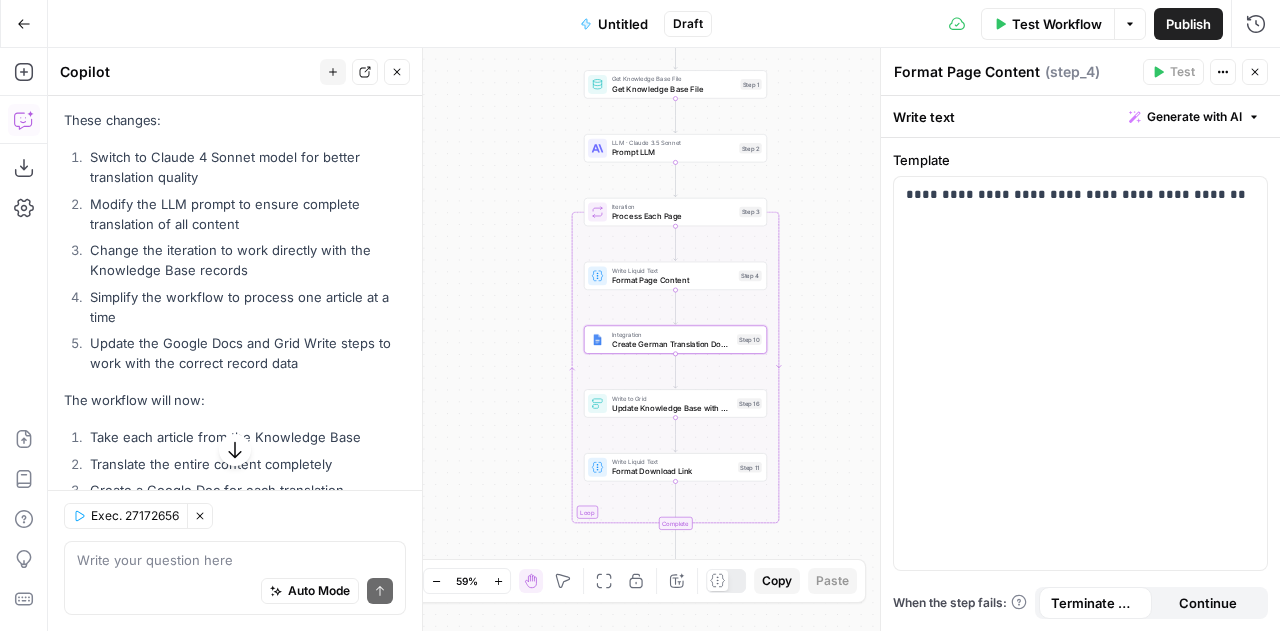 click on "Apply" at bounding box center (367, -38) 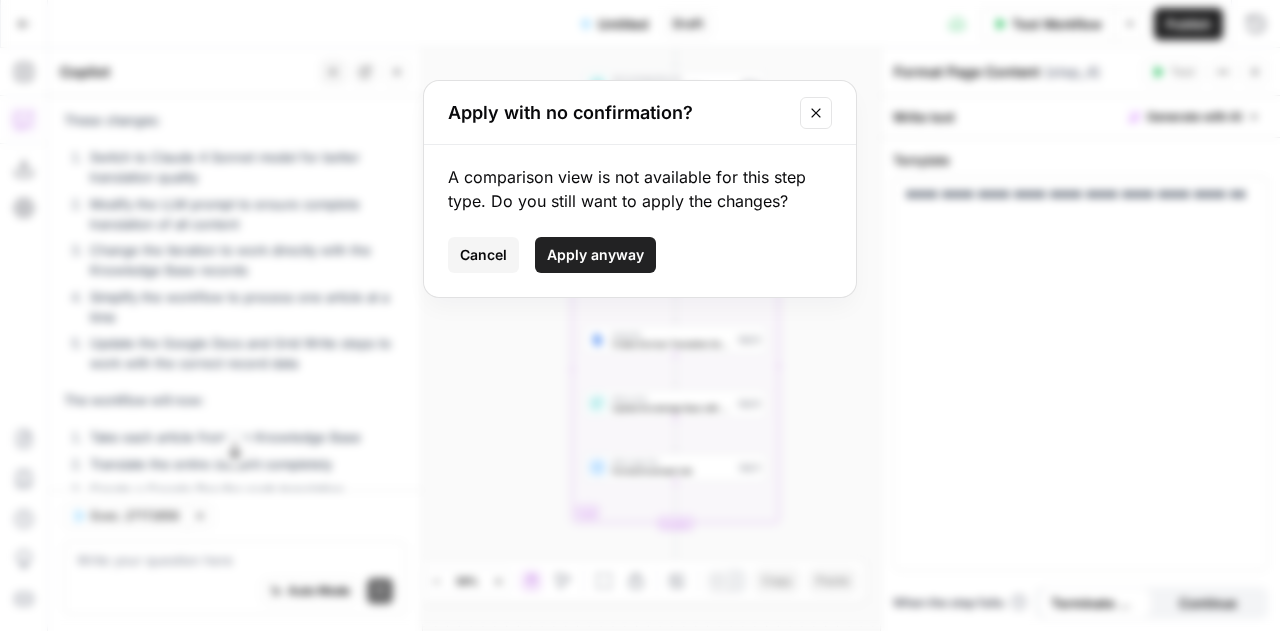 click on "Apply anyway" at bounding box center (595, 255) 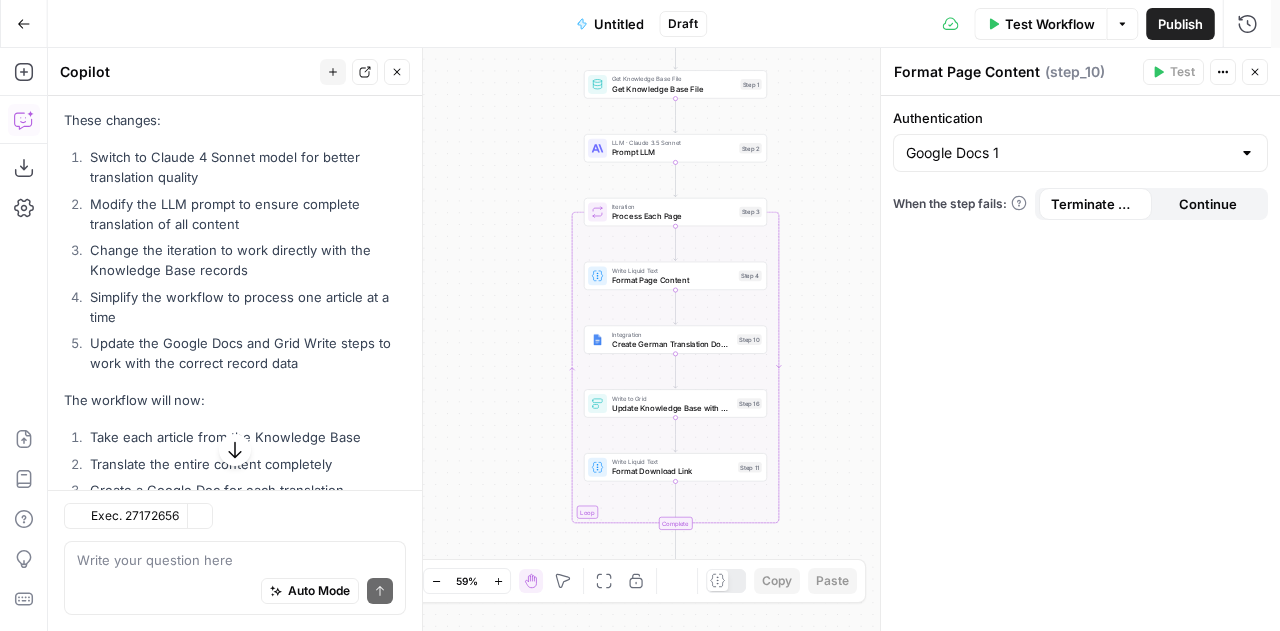 type on "Create German Translation Document" 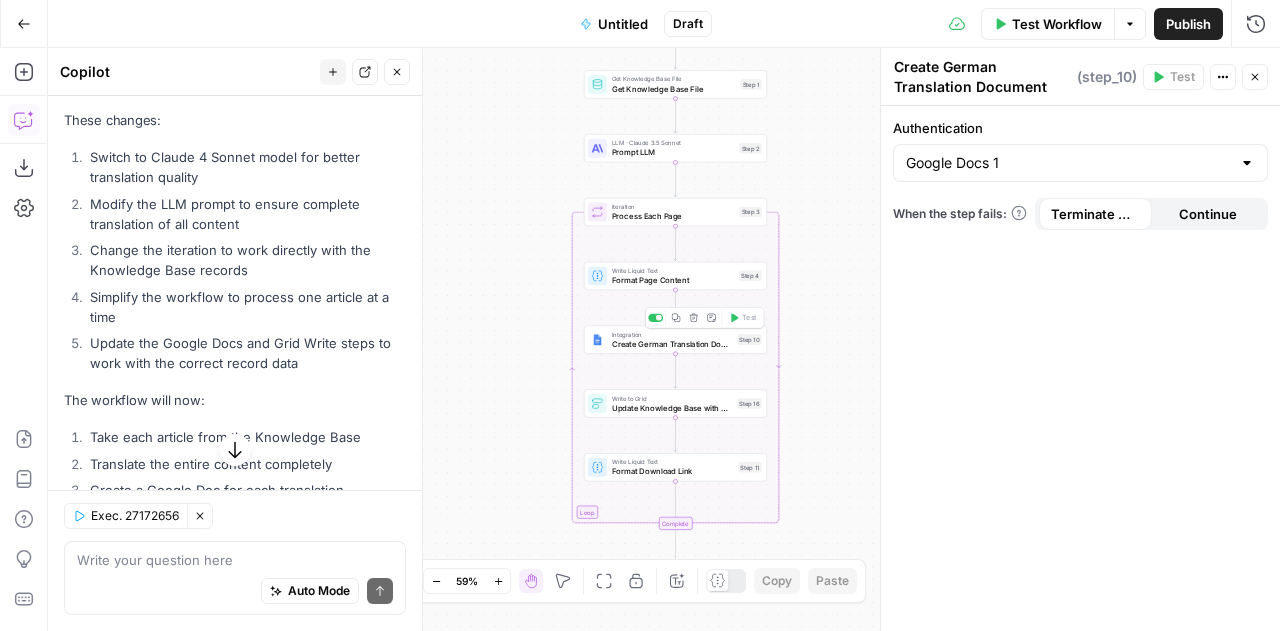click on "Create German Translation Document" at bounding box center (672, 344) 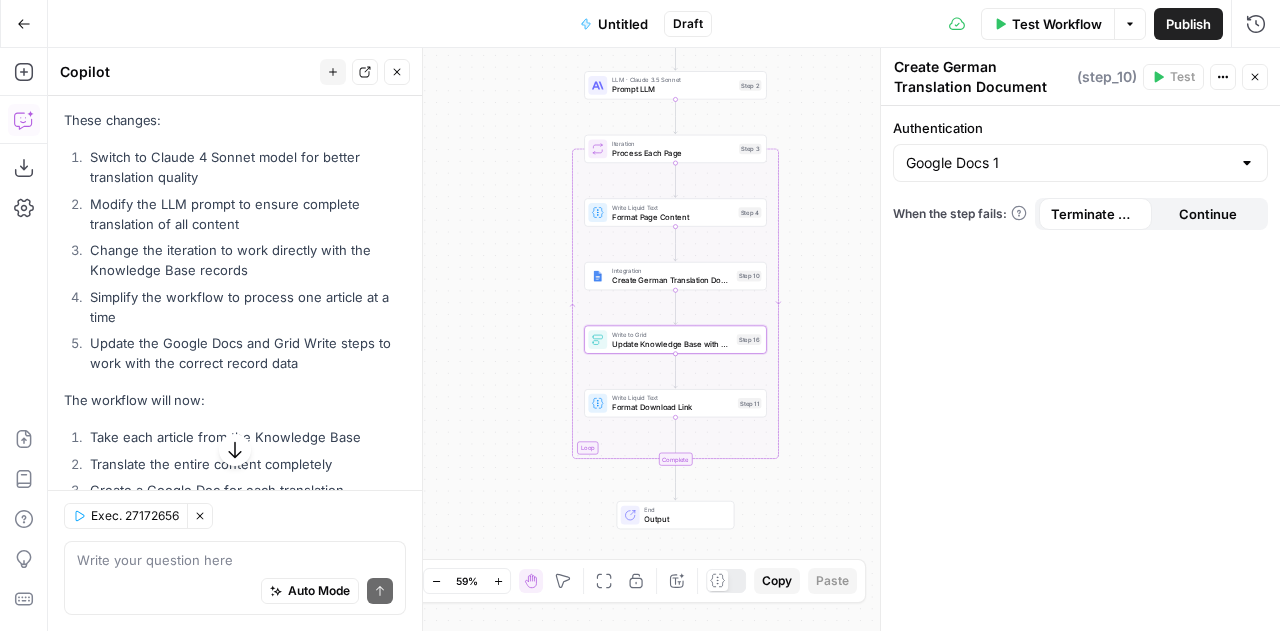 click on "Apply" at bounding box center (367, 40) 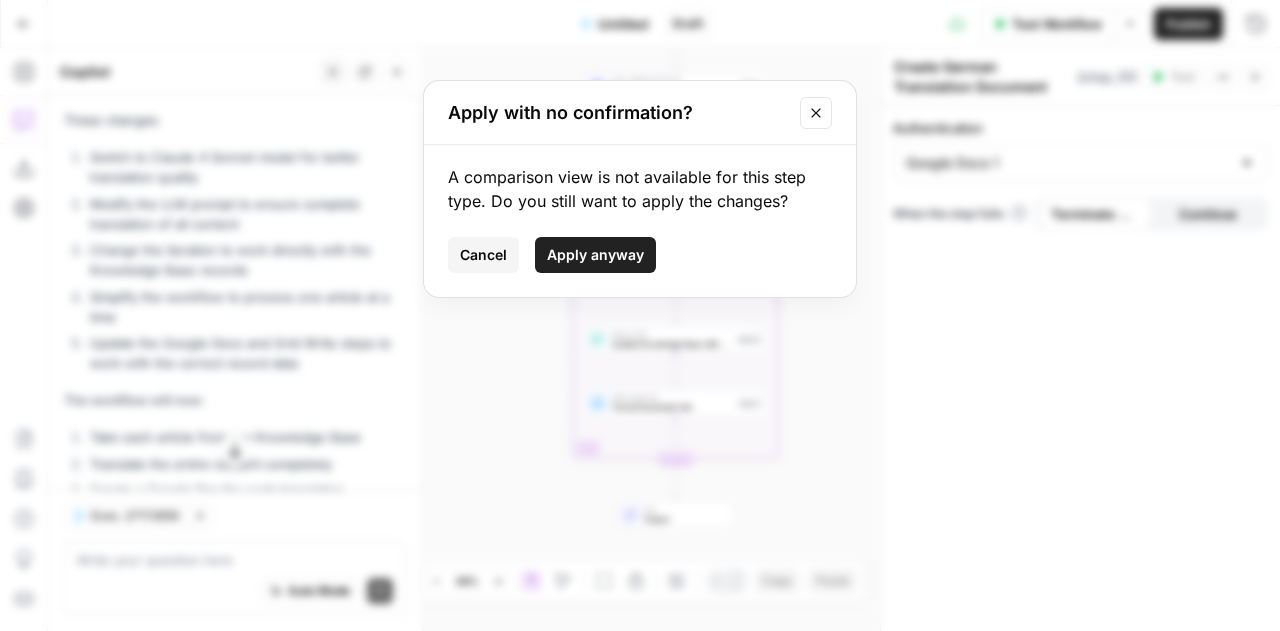 click on "Apply anyway" at bounding box center [595, 255] 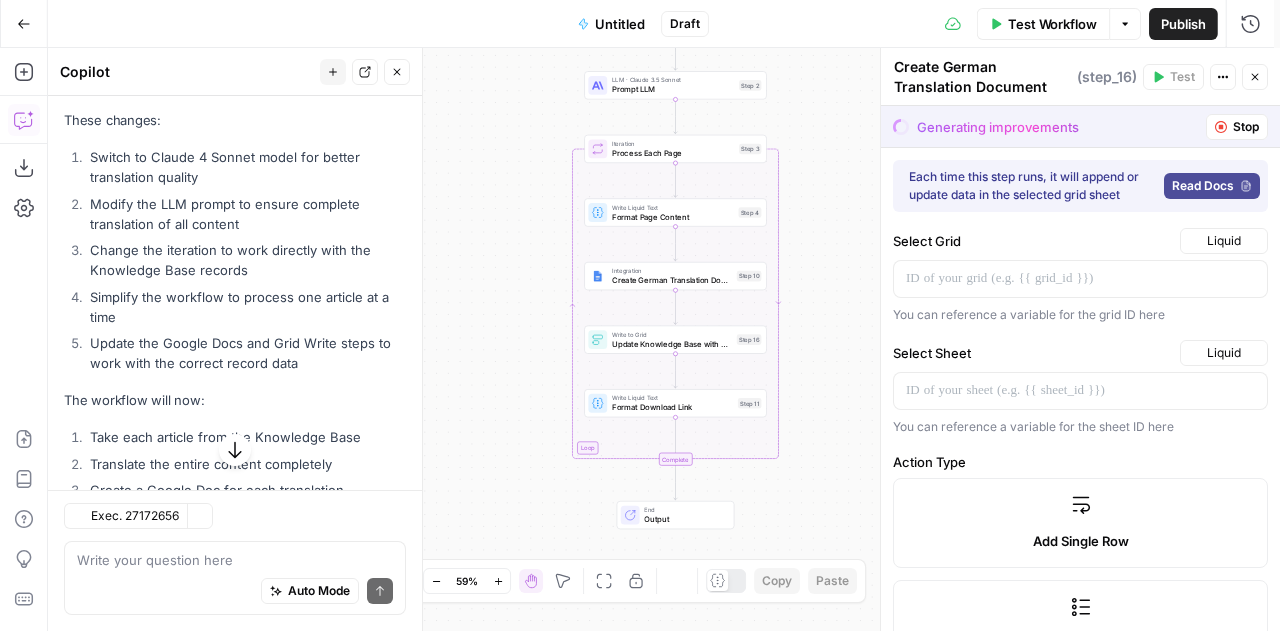 type on "Update Knowledge Base with Doc Links" 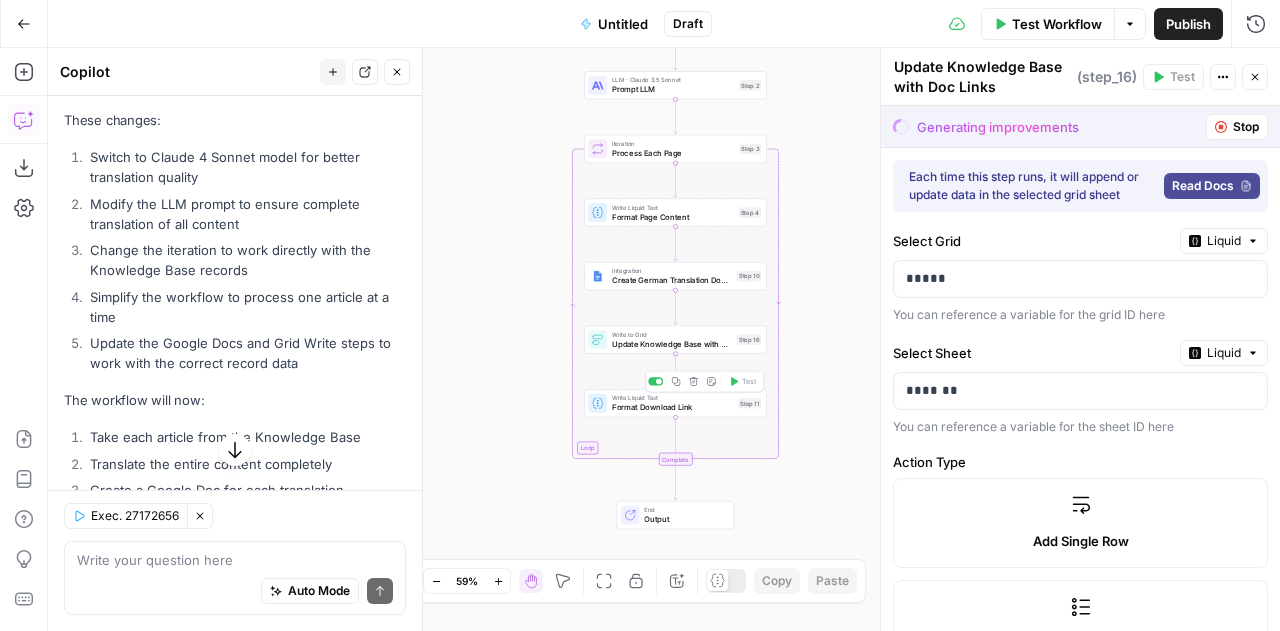 click on "Format Download Link" at bounding box center [672, 407] 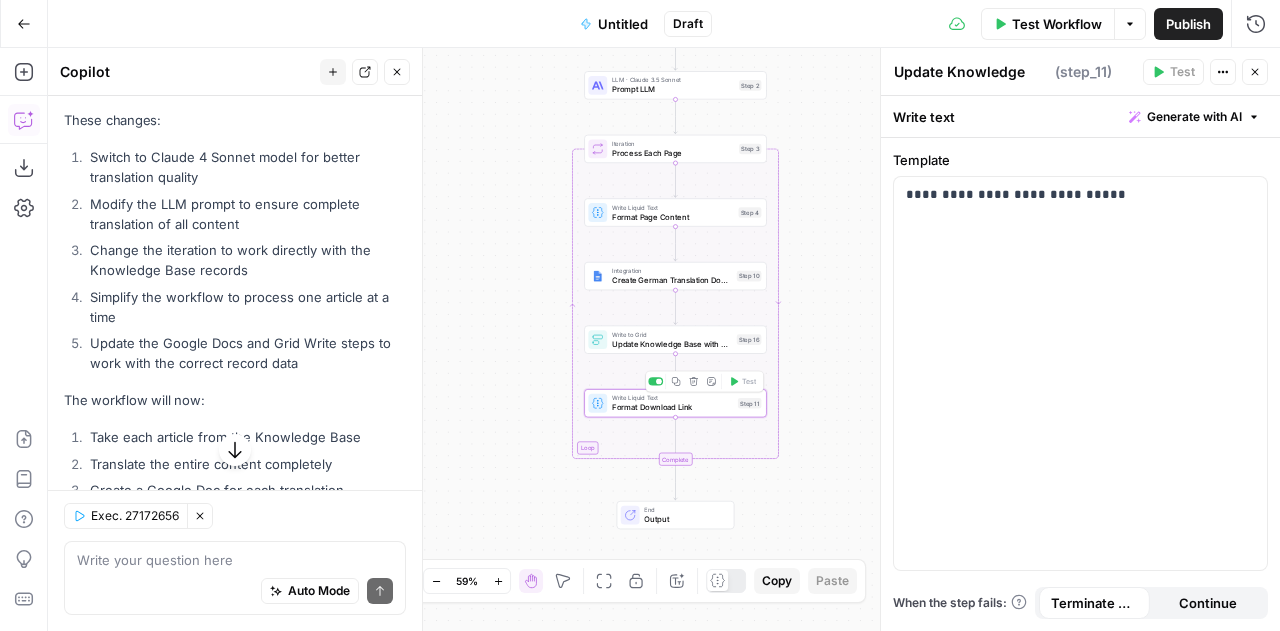 type on "Format Download Link" 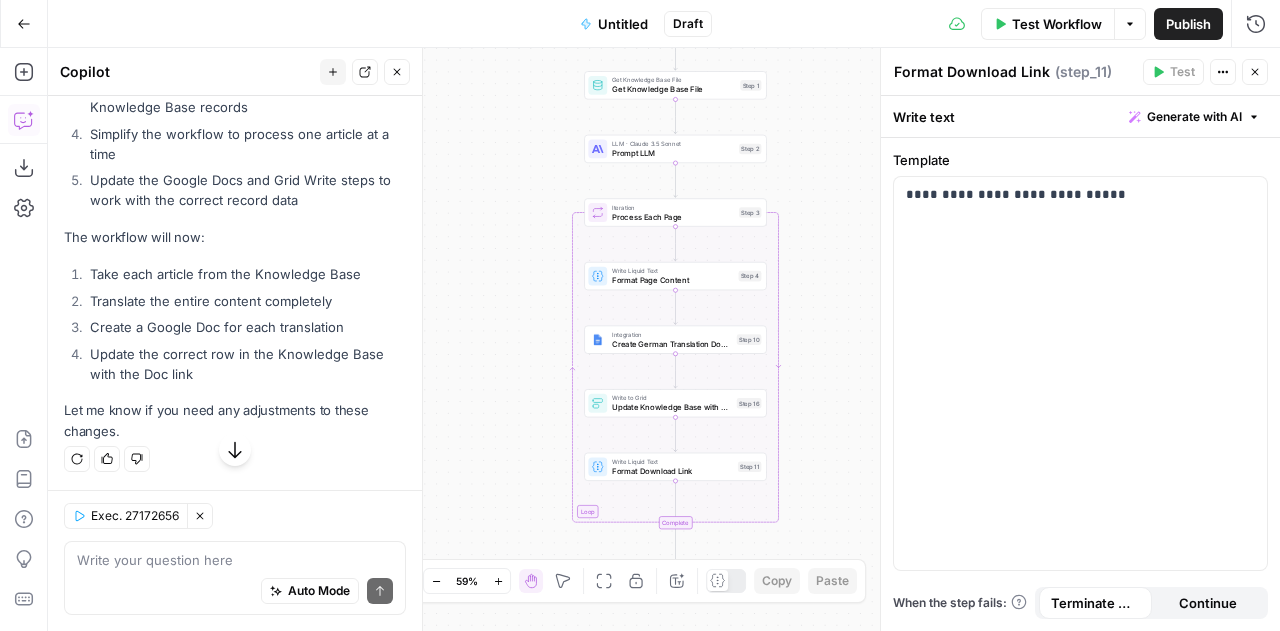 scroll, scrollTop: 27128, scrollLeft: 0, axis: vertical 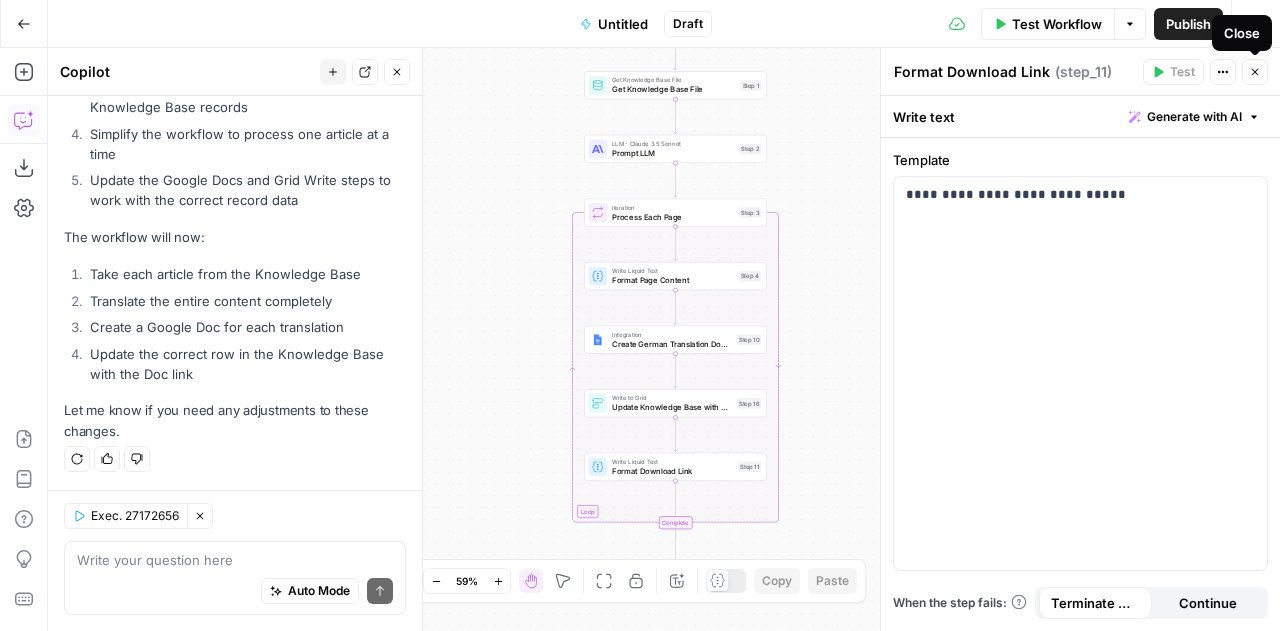 click 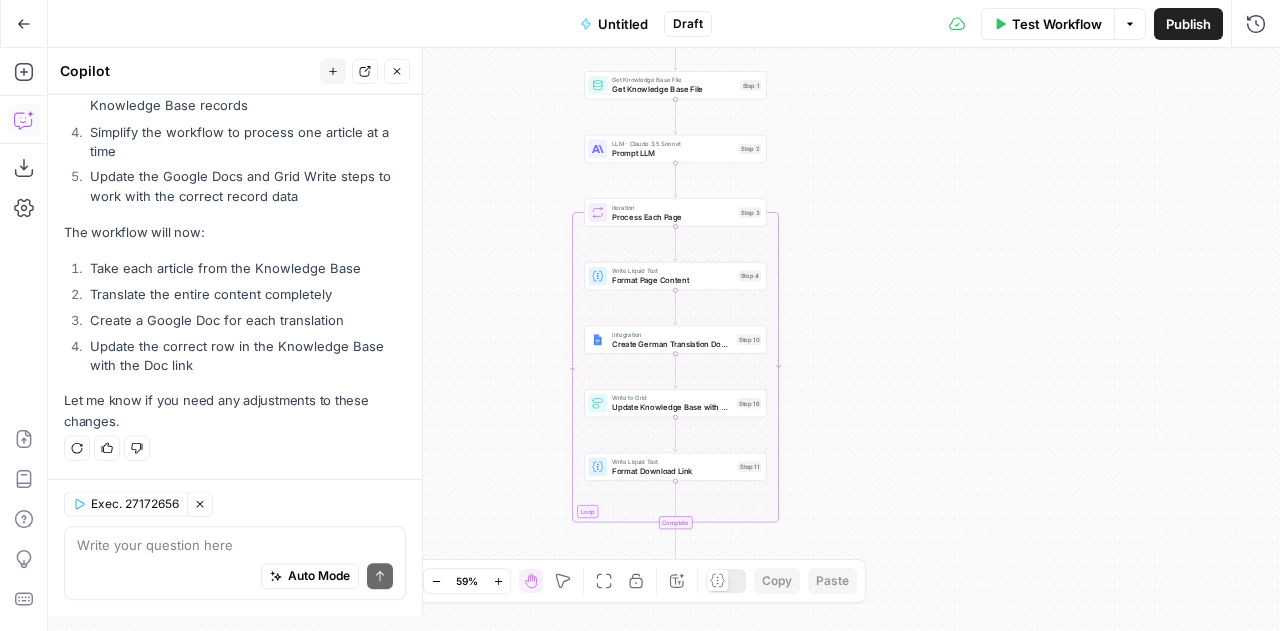 scroll, scrollTop: 27128, scrollLeft: 0, axis: vertical 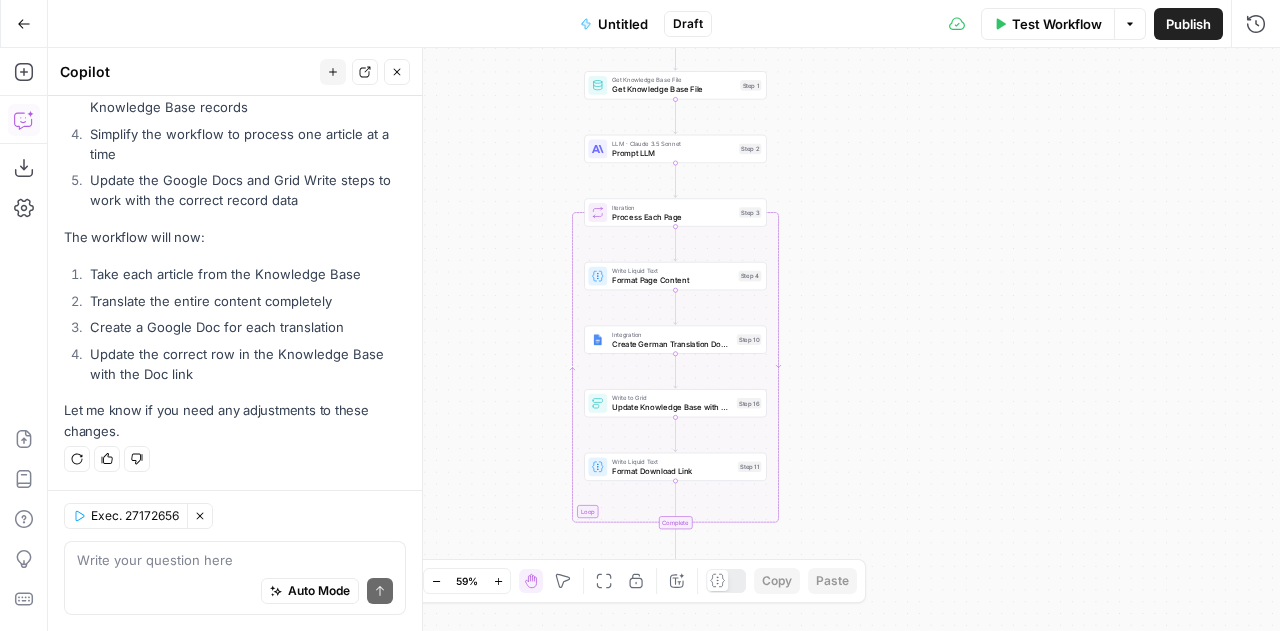 click on "Test Workflow" at bounding box center [1057, 24] 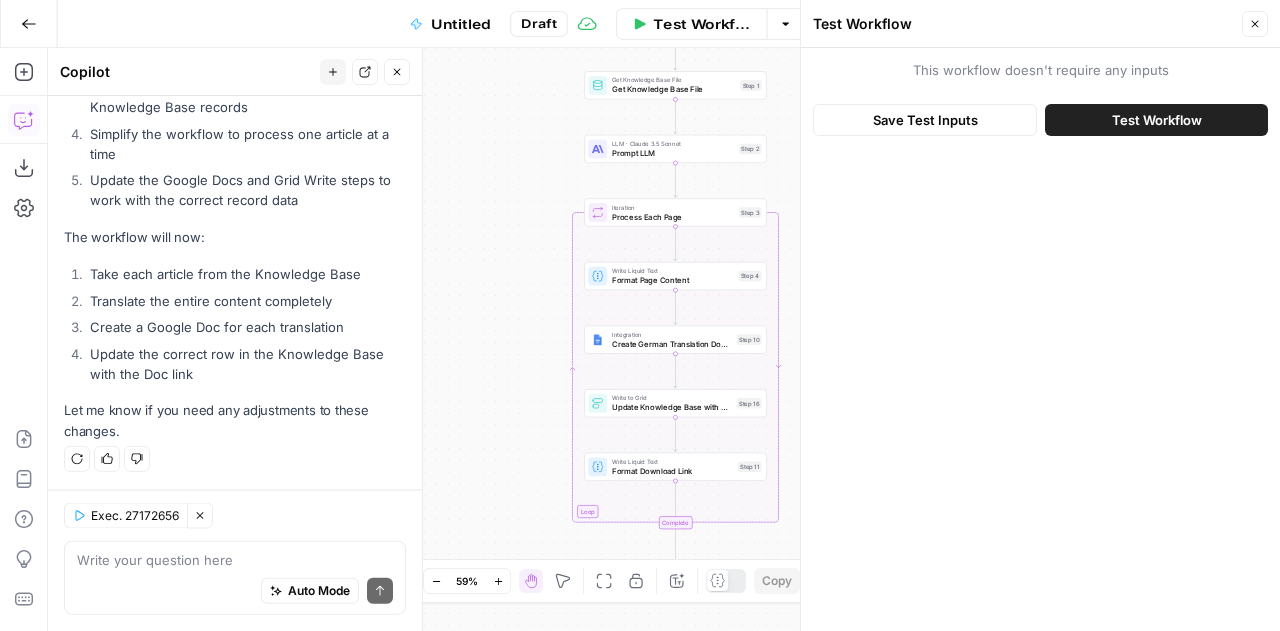 scroll, scrollTop: 27128, scrollLeft: 0, axis: vertical 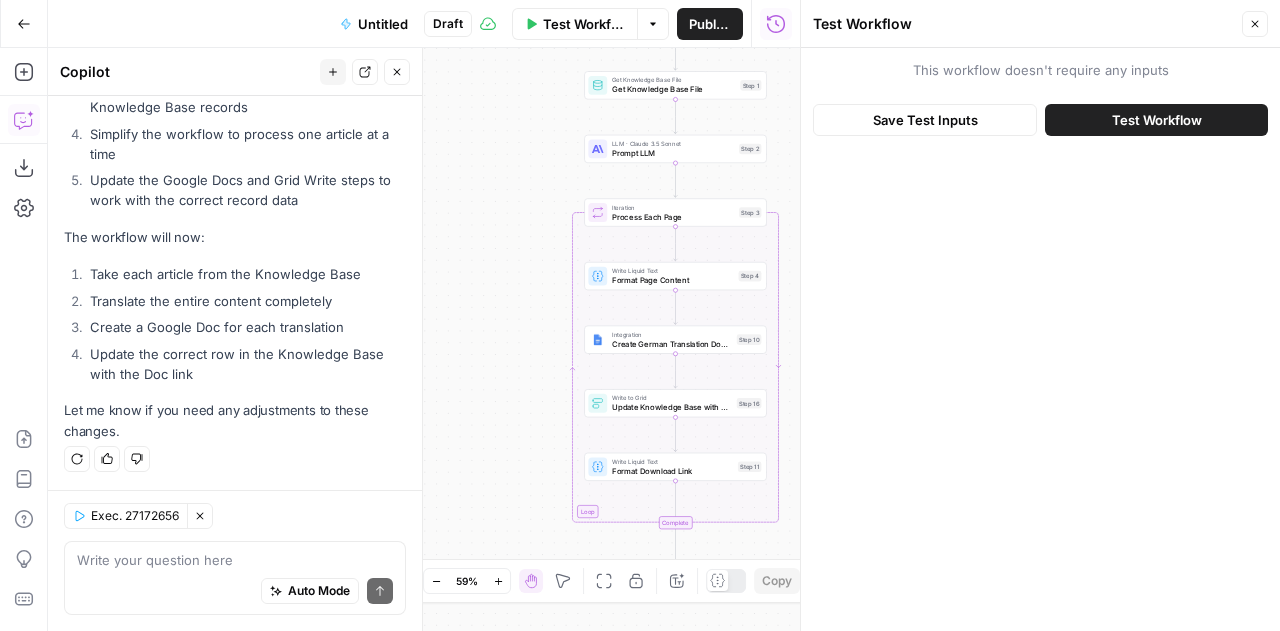click on "Test Workflow" at bounding box center [1157, 120] 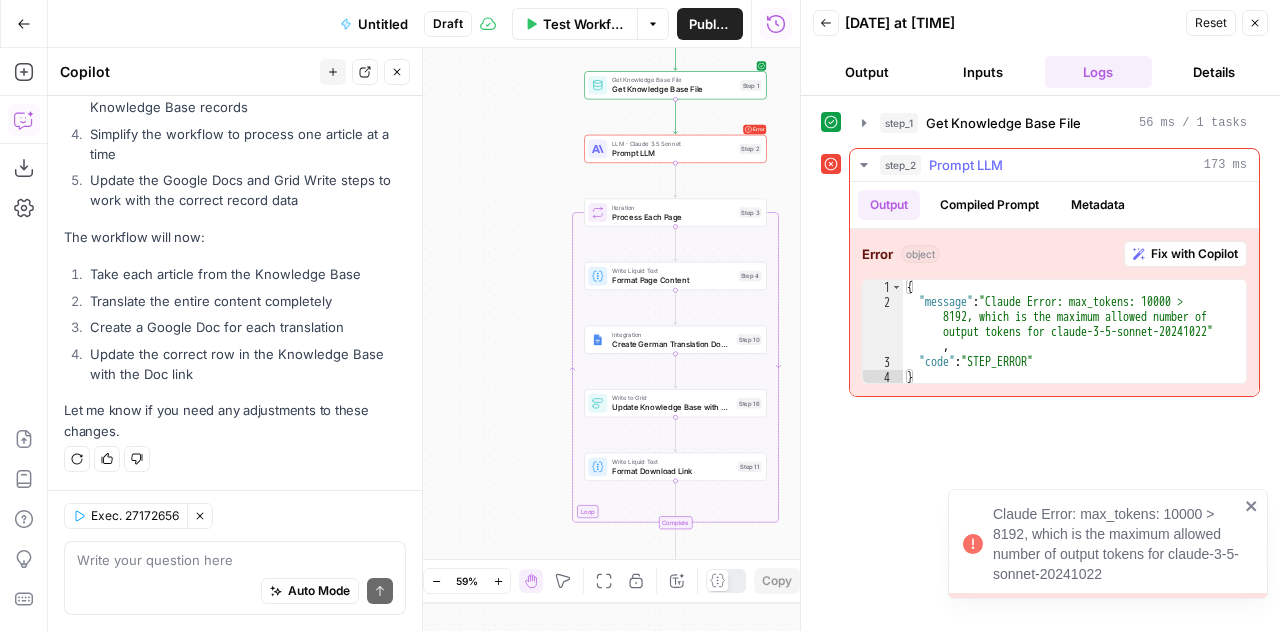 click on "Fix with Copilot" at bounding box center (1194, 254) 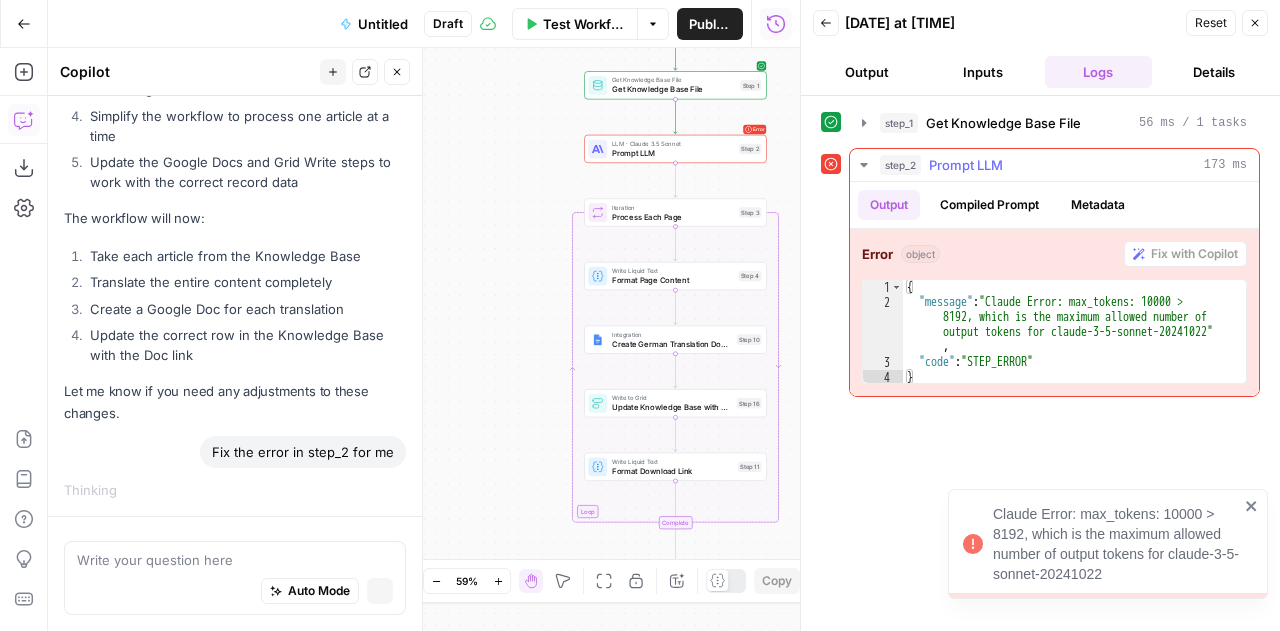 scroll, scrollTop: 25982, scrollLeft: 0, axis: vertical 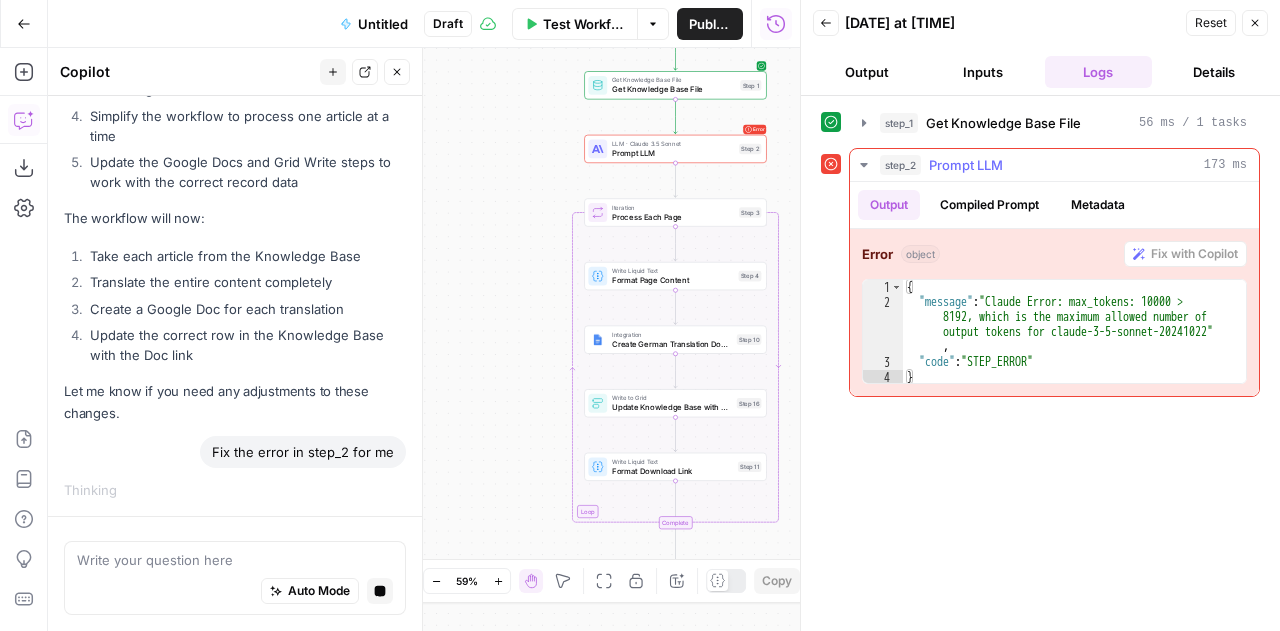click on "step_2 Prompt LLM 173 ms" at bounding box center [1063, 165] 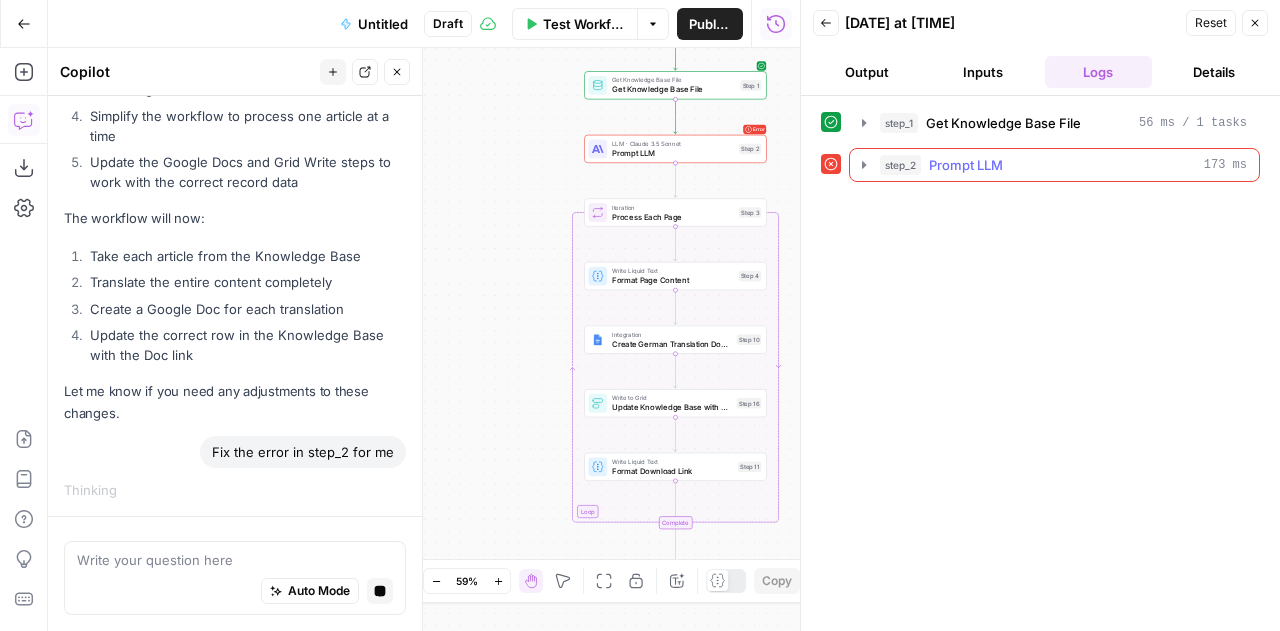click on "step_2 Prompt LLM 173 ms" at bounding box center [1063, 165] 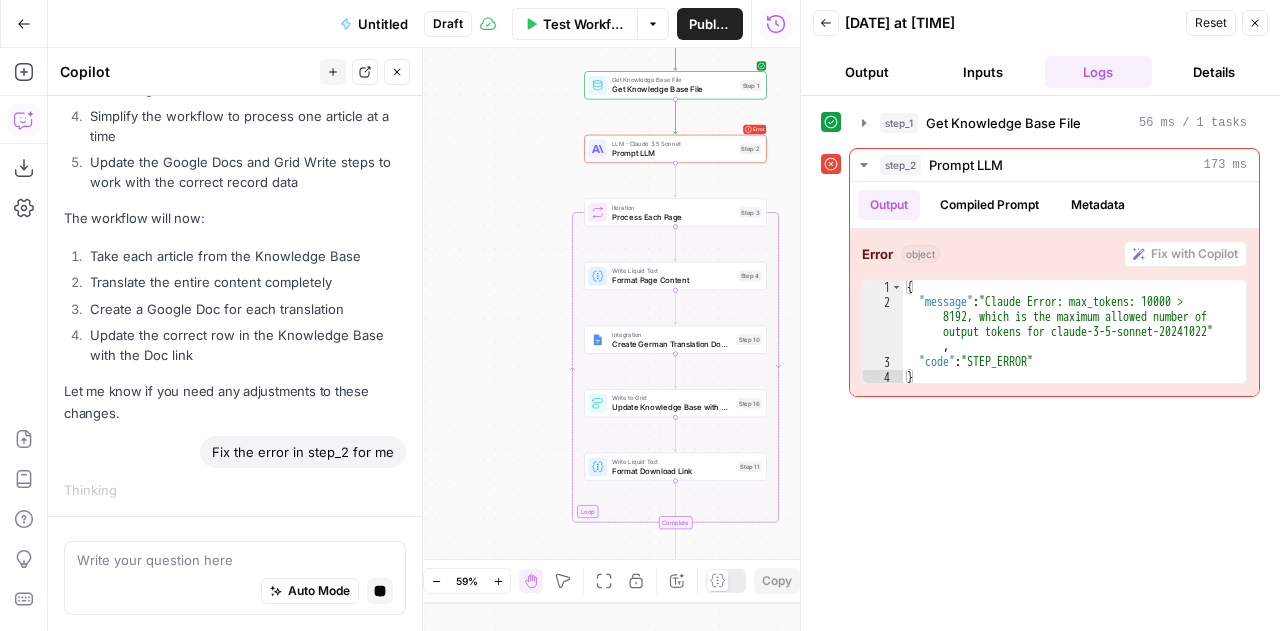 click on "Inputs" at bounding box center (983, 72) 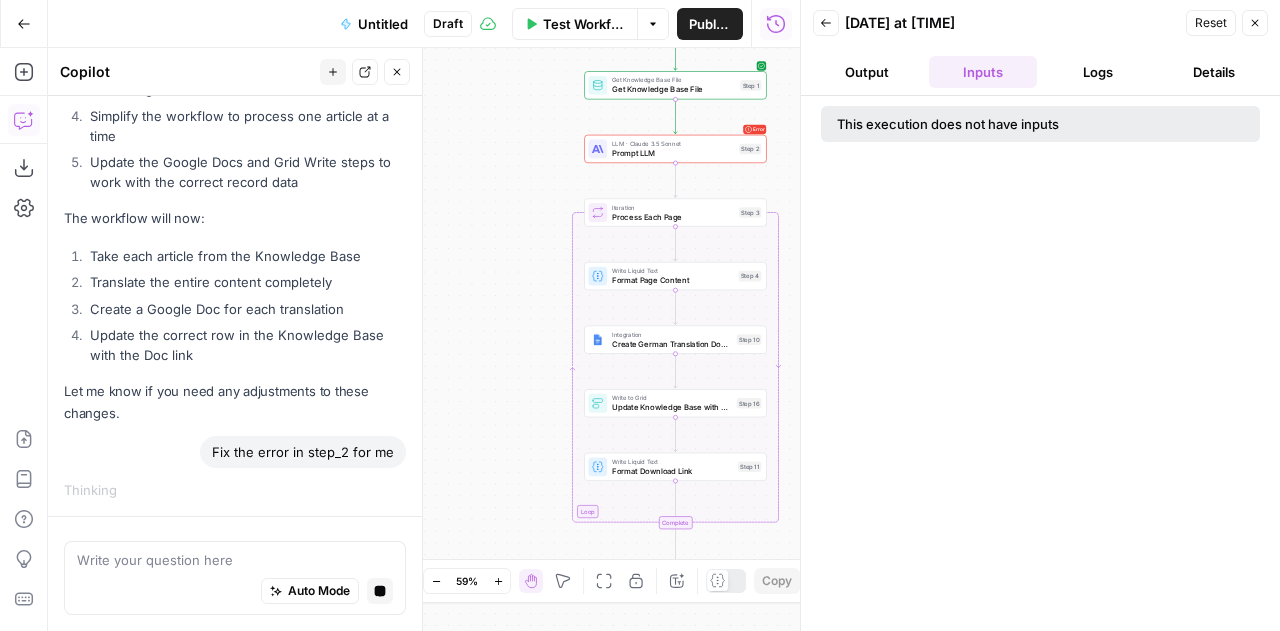 click on "Output" at bounding box center [867, 72] 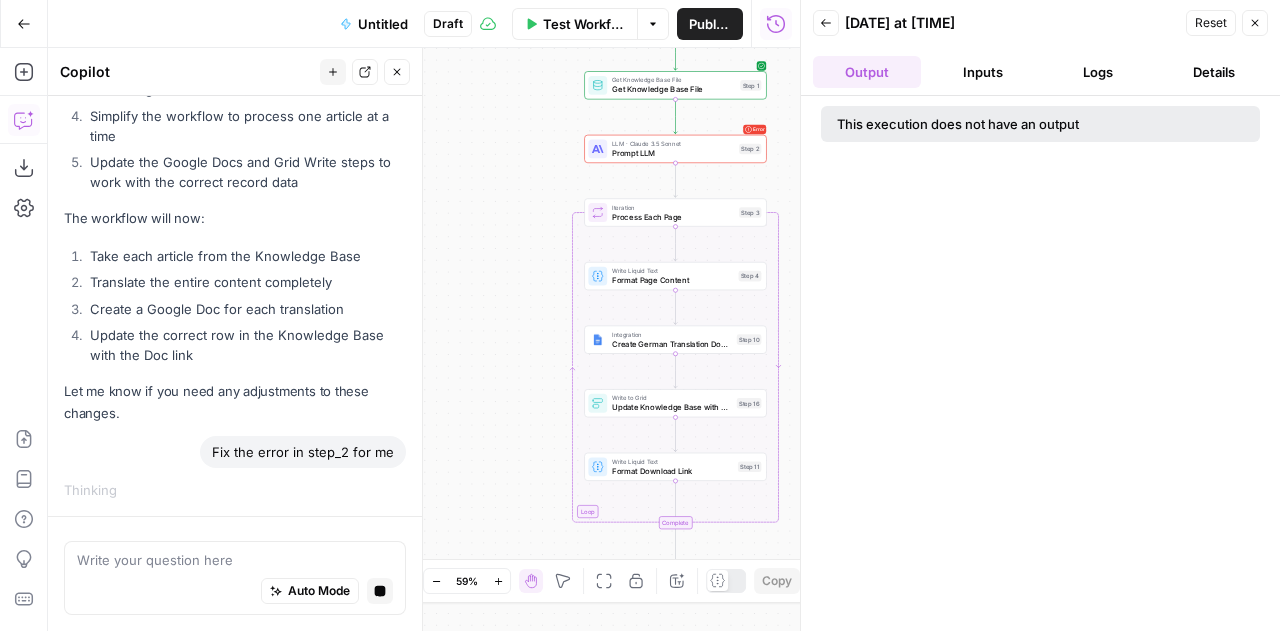 click on "Details" at bounding box center (1214, 72) 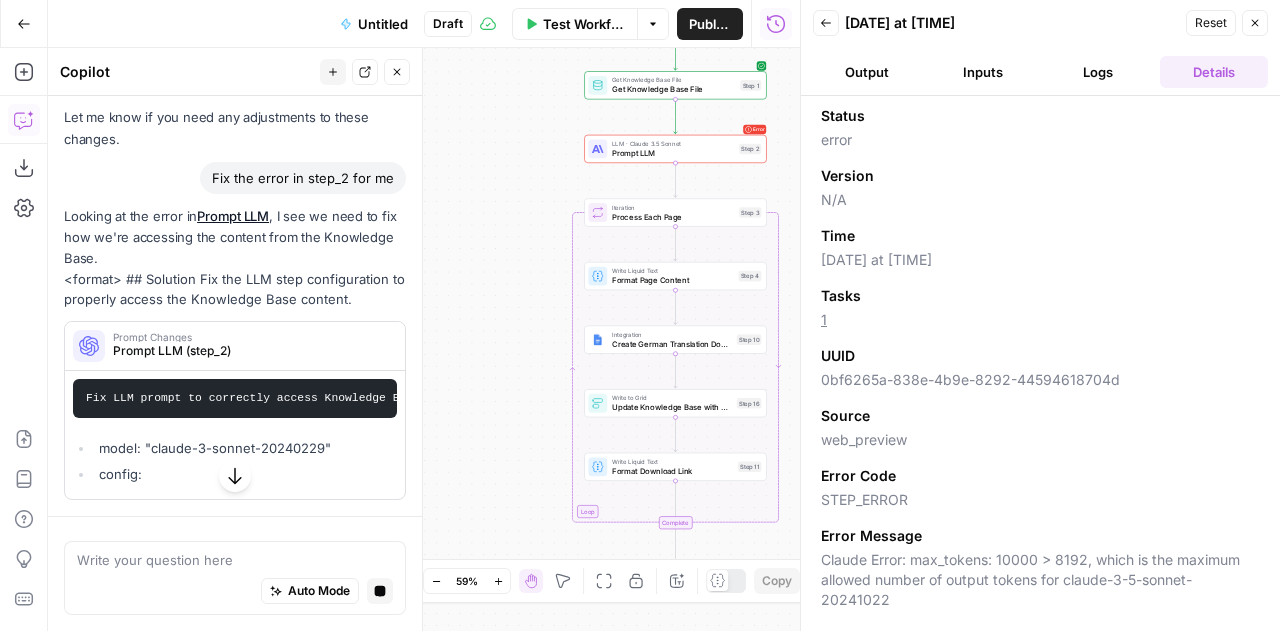 scroll, scrollTop: 26128, scrollLeft: 0, axis: vertical 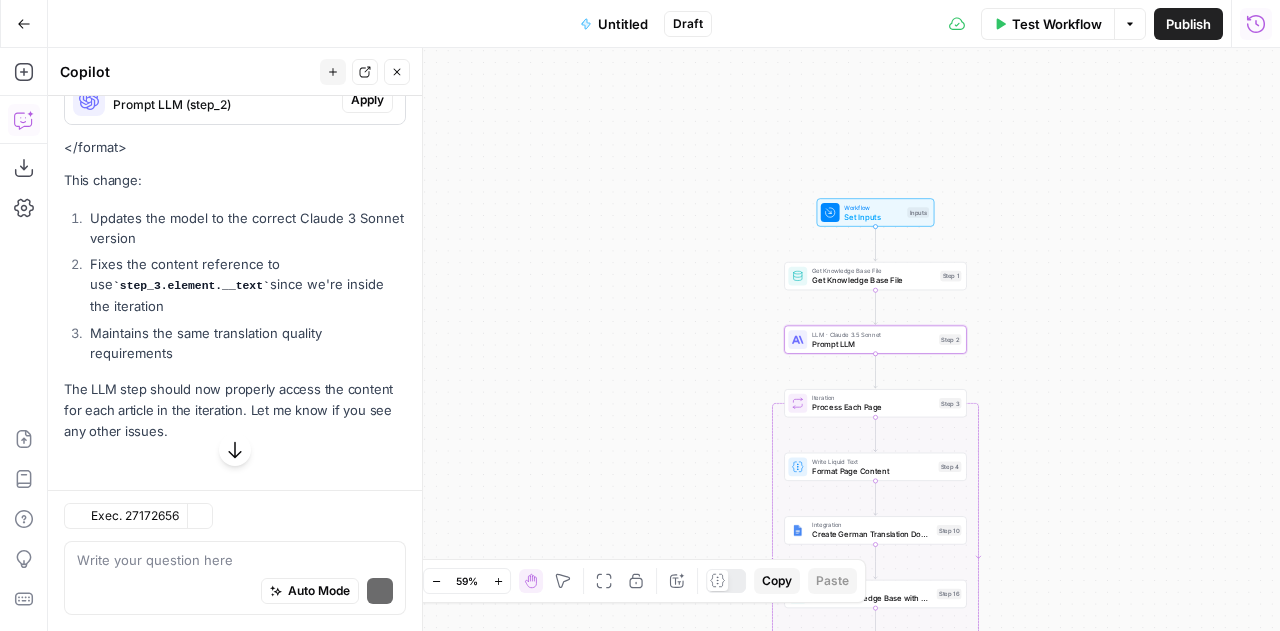click on "Apply" at bounding box center (367, 100) 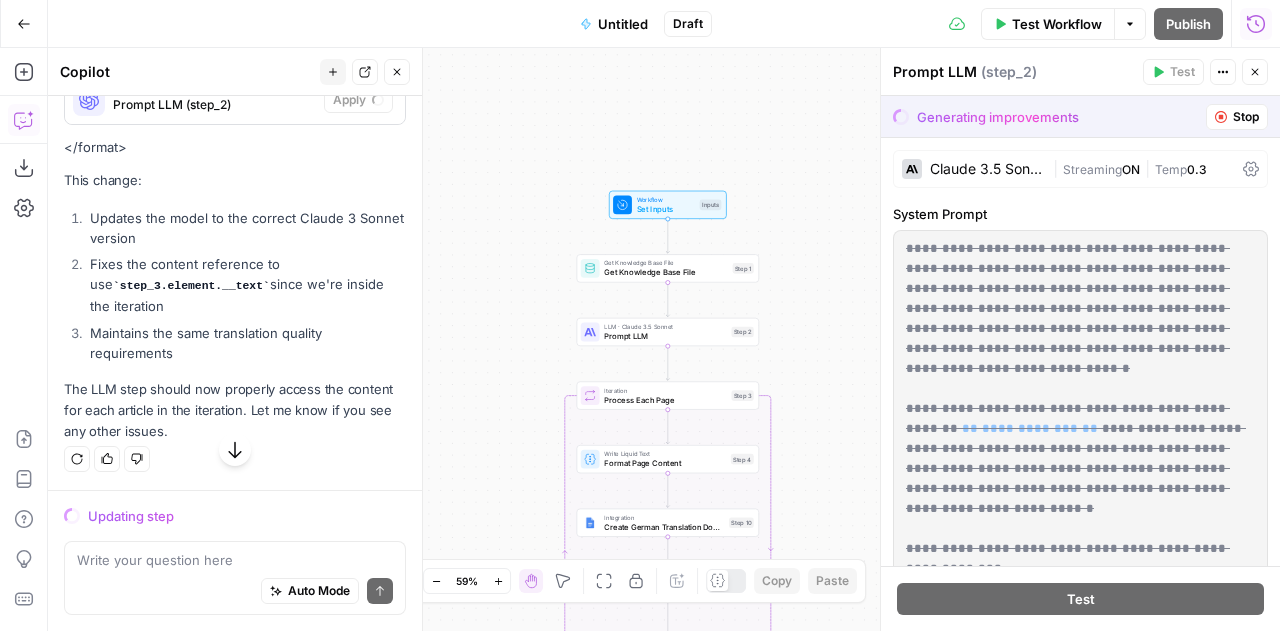 scroll, scrollTop: 26545, scrollLeft: 0, axis: vertical 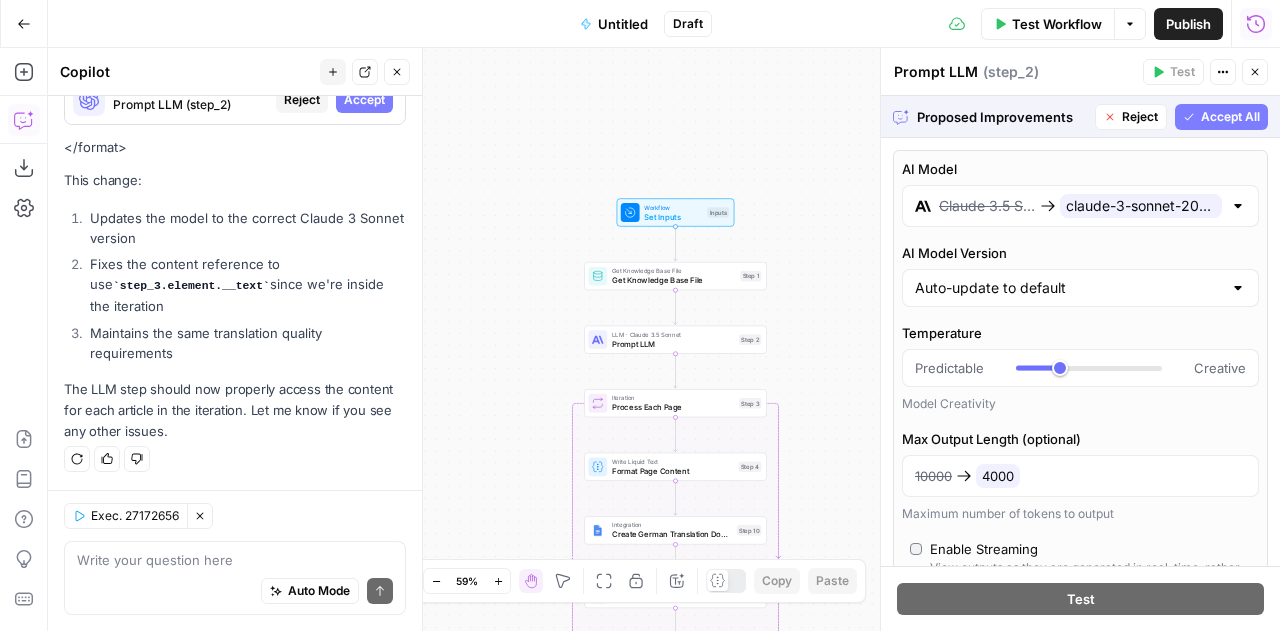 click on "Accept All" at bounding box center [1230, 117] 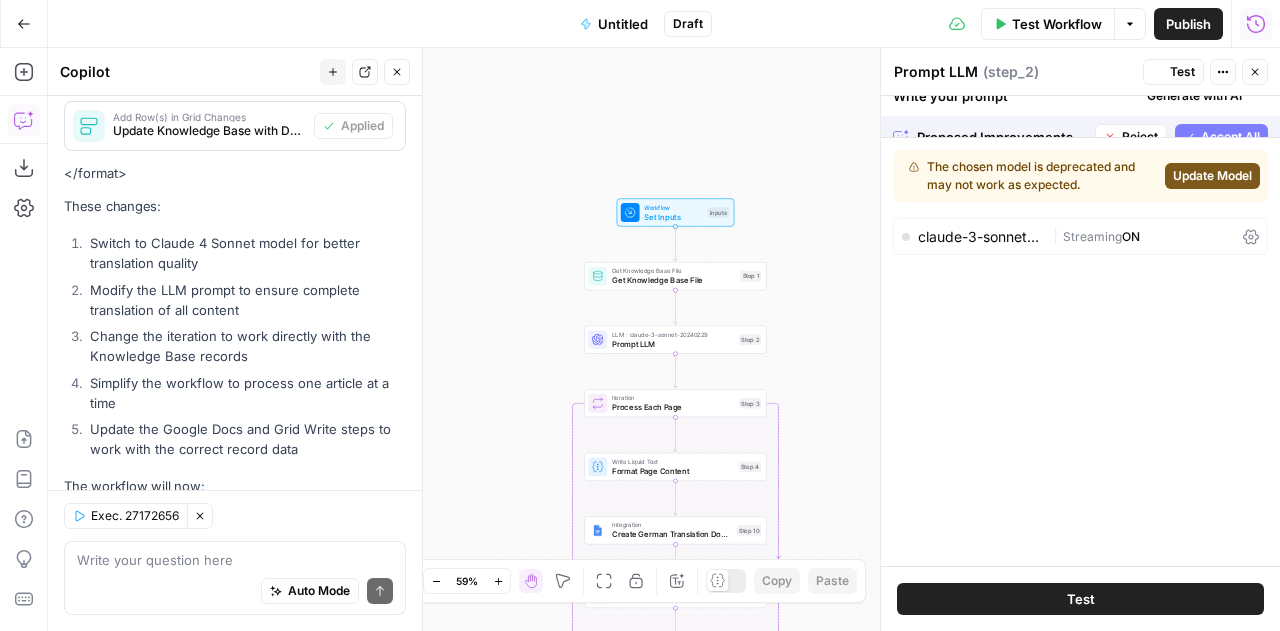 scroll, scrollTop: 27696, scrollLeft: 0, axis: vertical 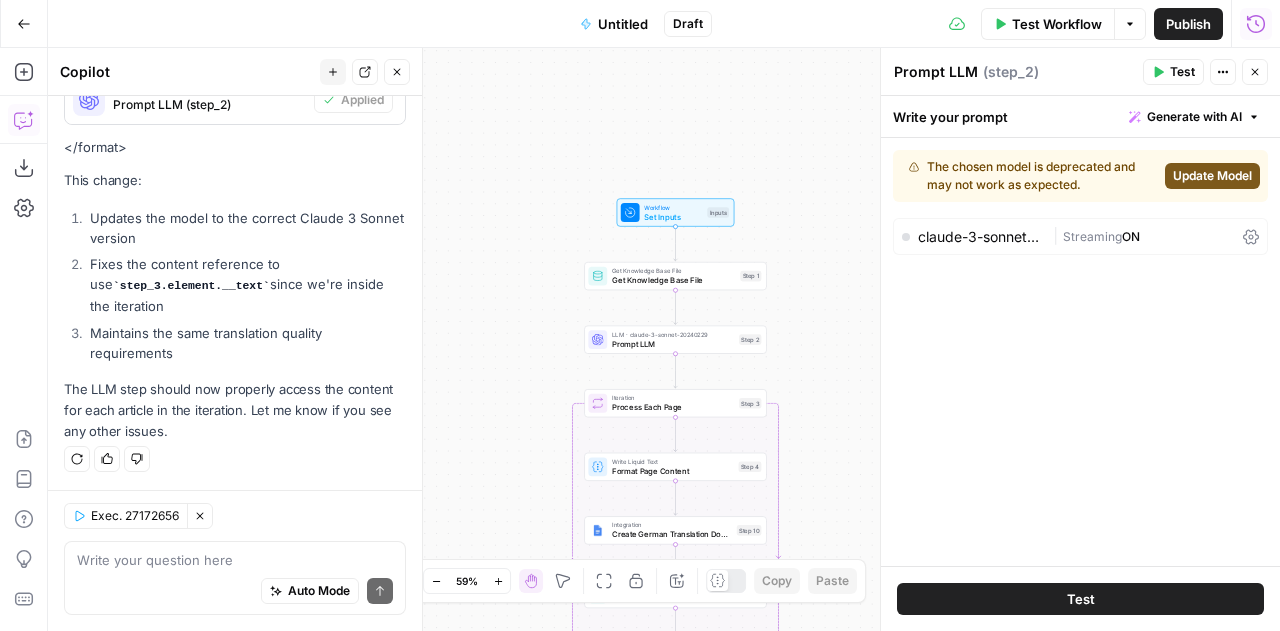 click on "Update Model" at bounding box center (1212, 176) 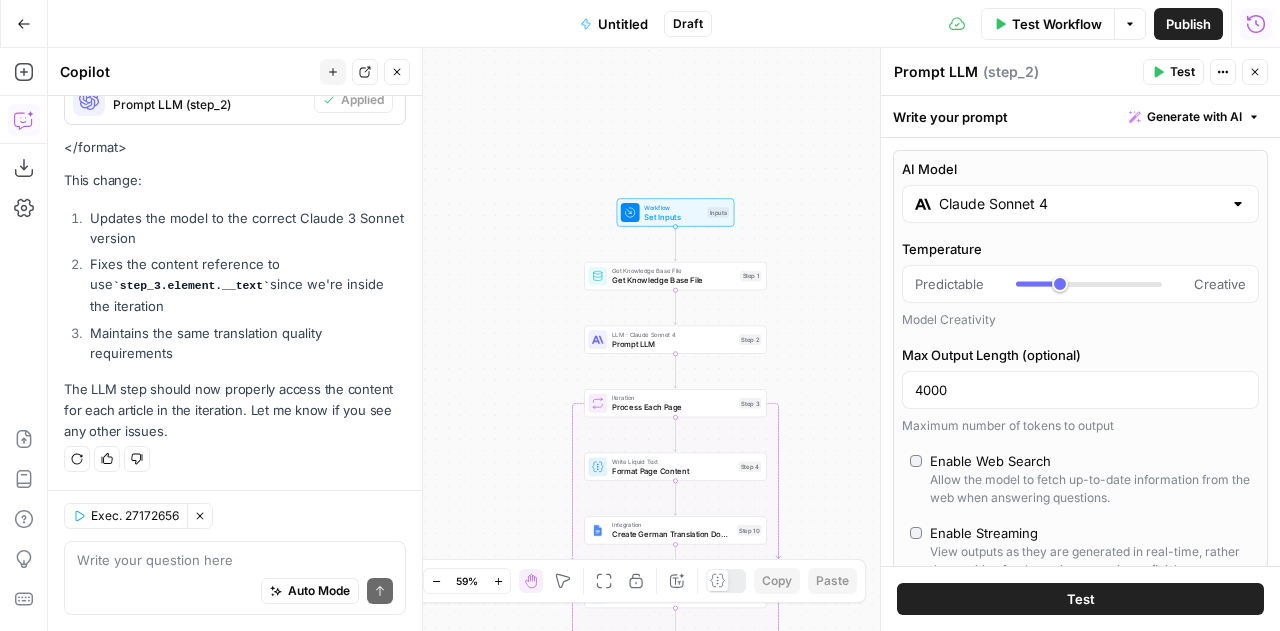 click on "Test Workflow" at bounding box center (1057, 24) 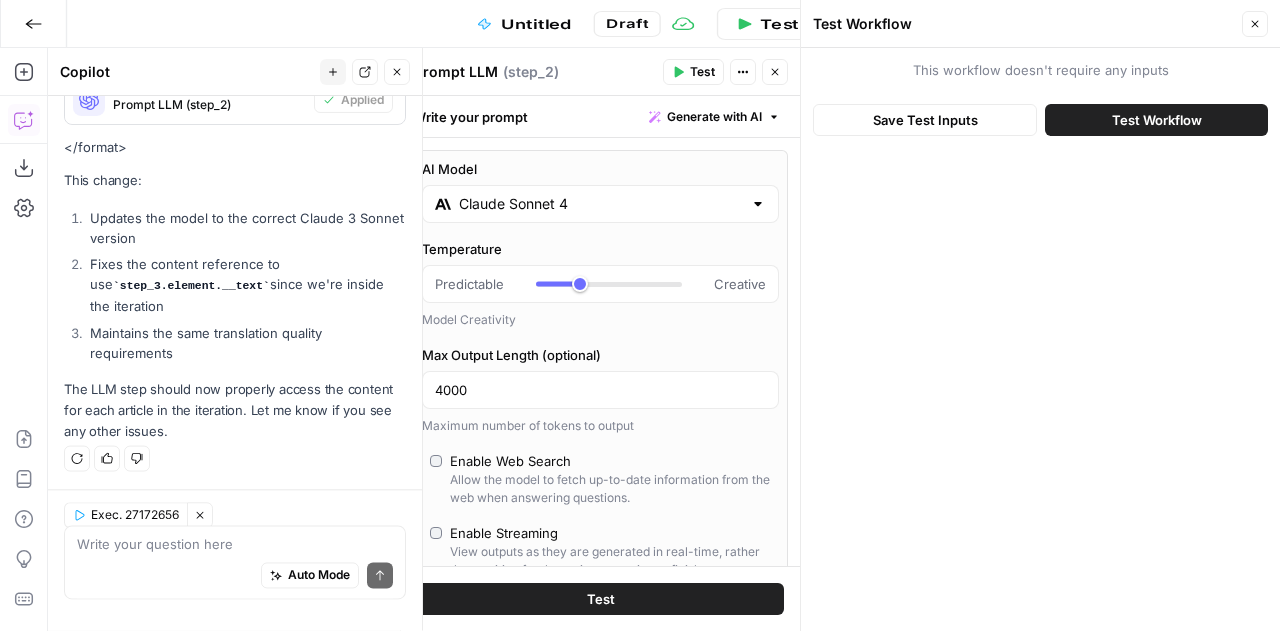 scroll, scrollTop: 27696, scrollLeft: 0, axis: vertical 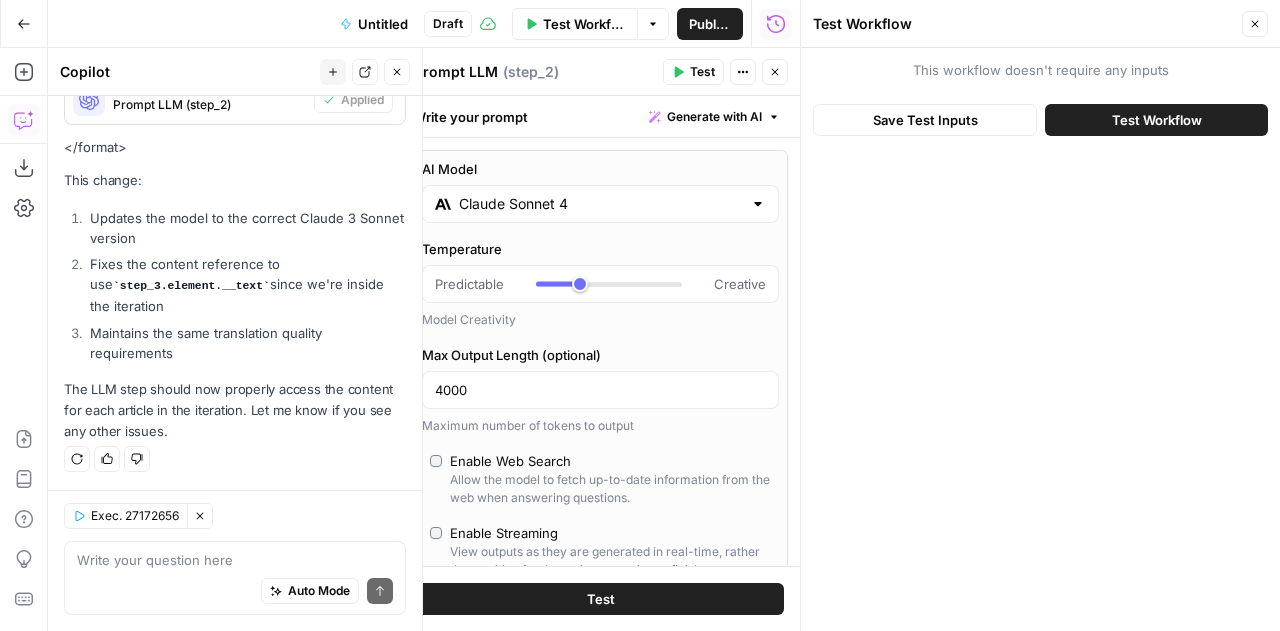 click on "Test Workflow" at bounding box center [1157, 120] 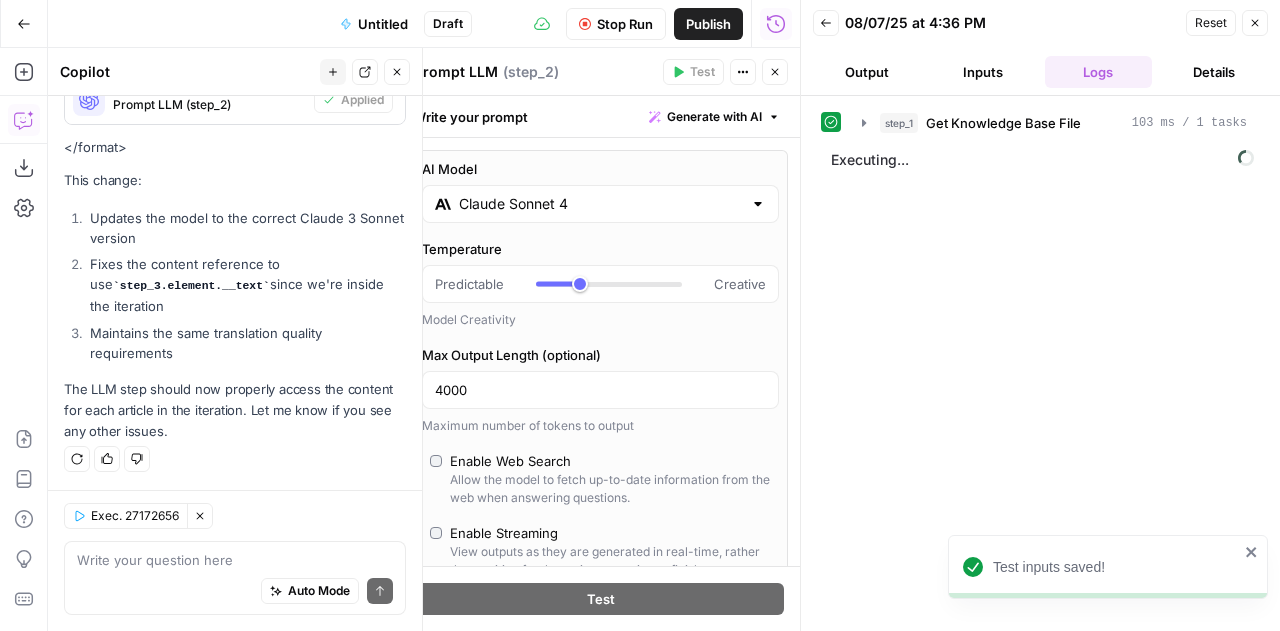 click on "Close" at bounding box center [775, 72] 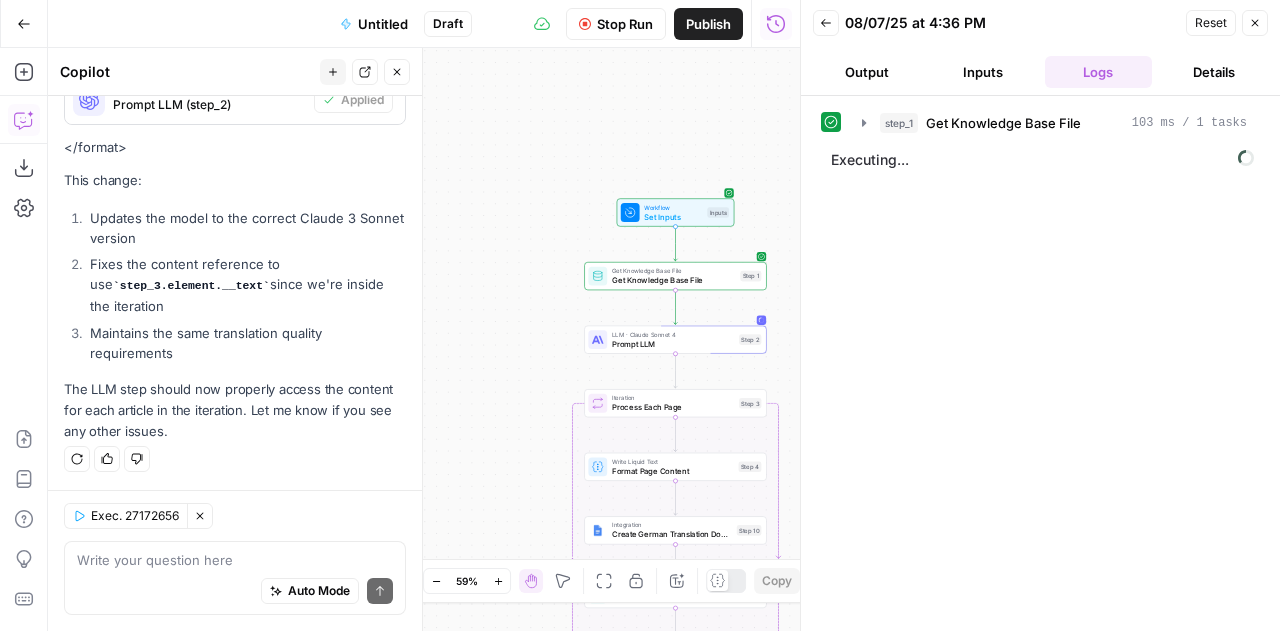 click 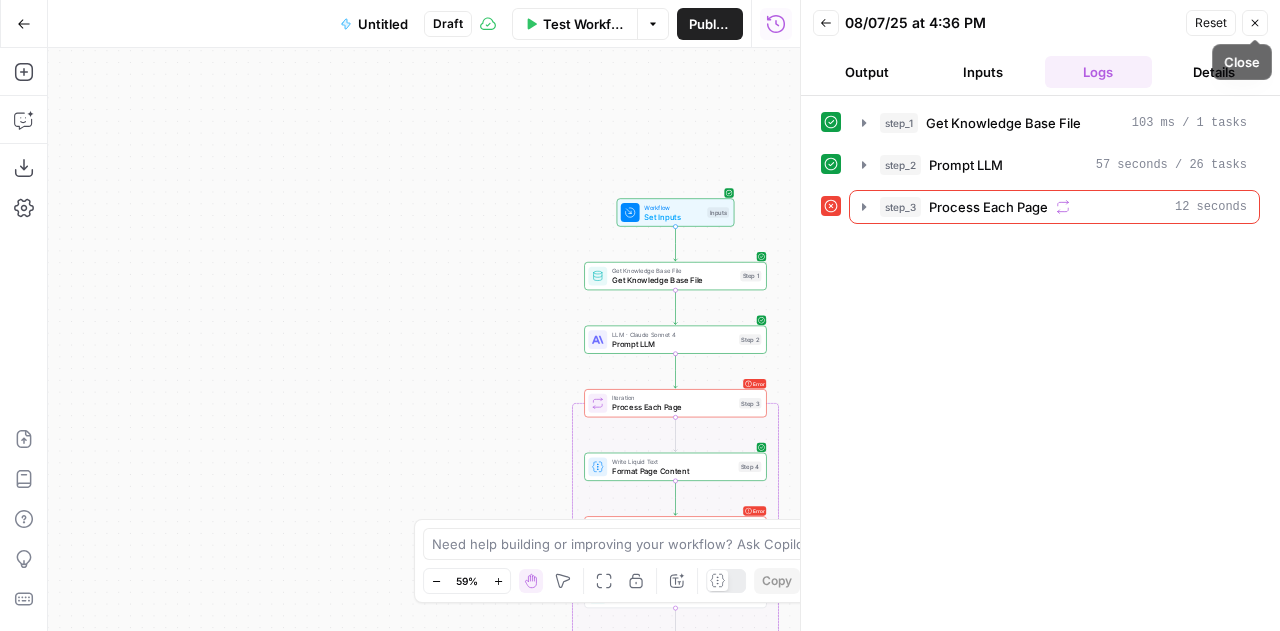 click 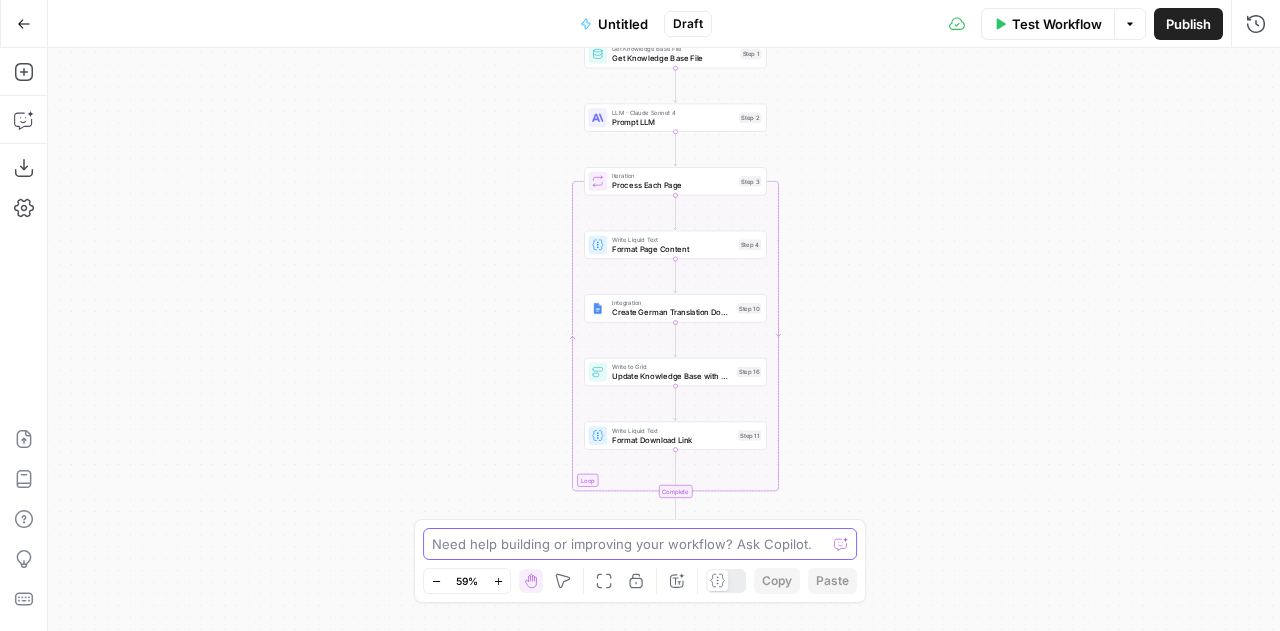 click at bounding box center (629, 544) 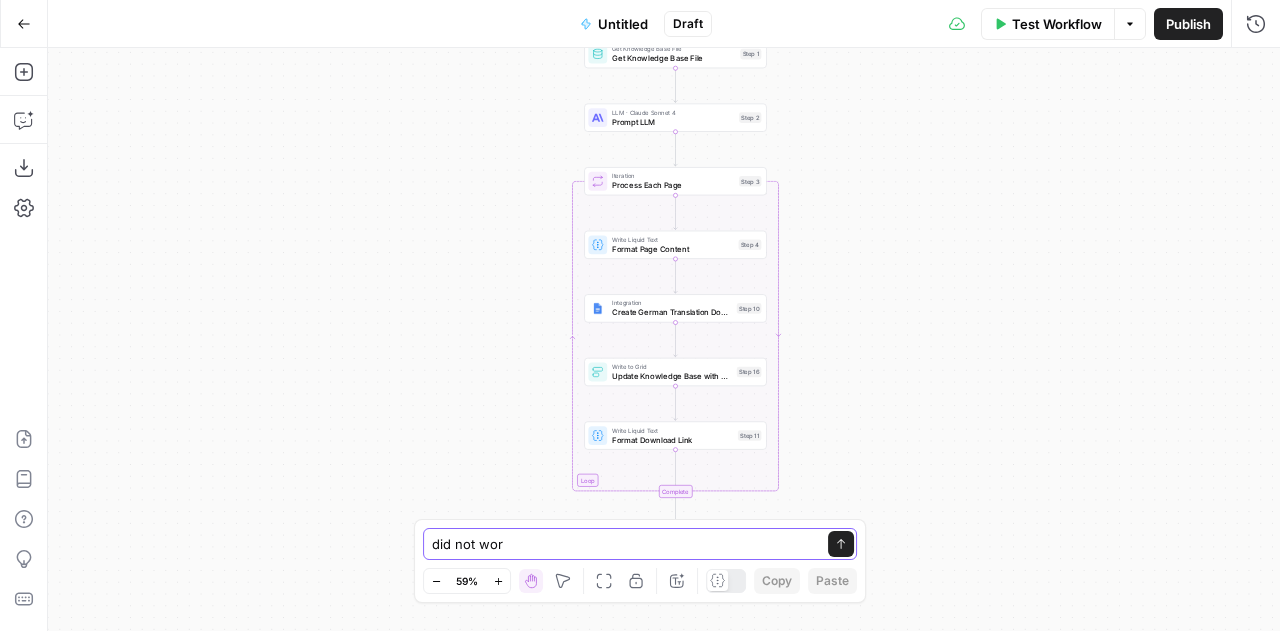 type on "did not work" 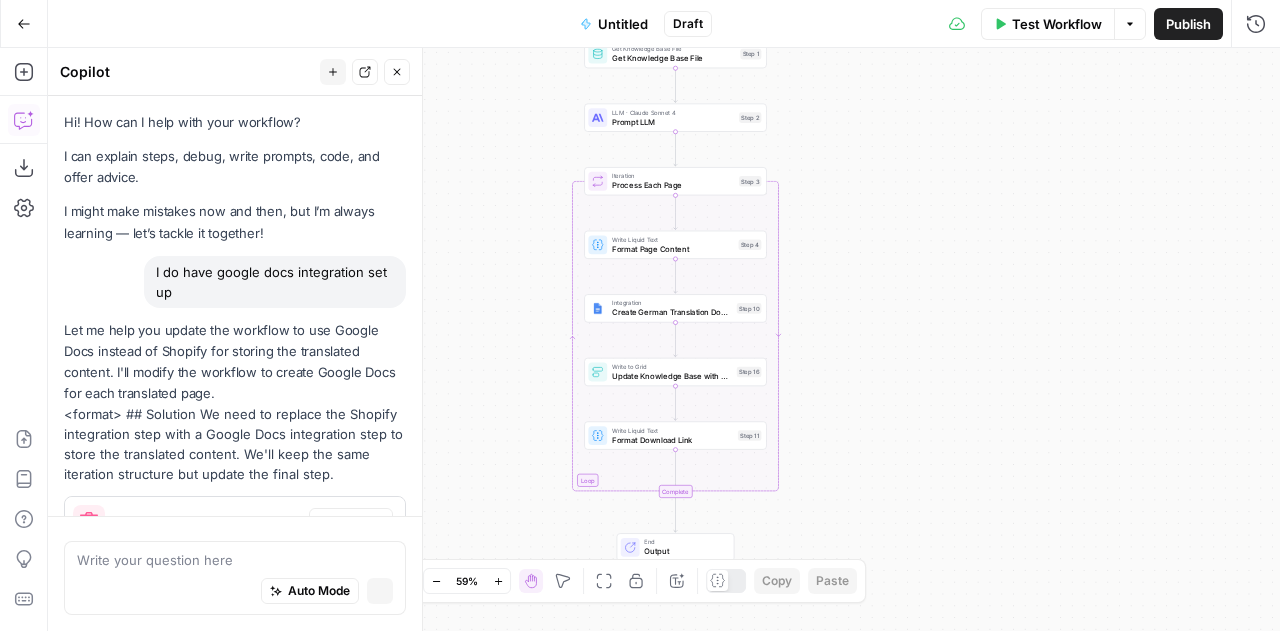 scroll, scrollTop: 26519, scrollLeft: 0, axis: vertical 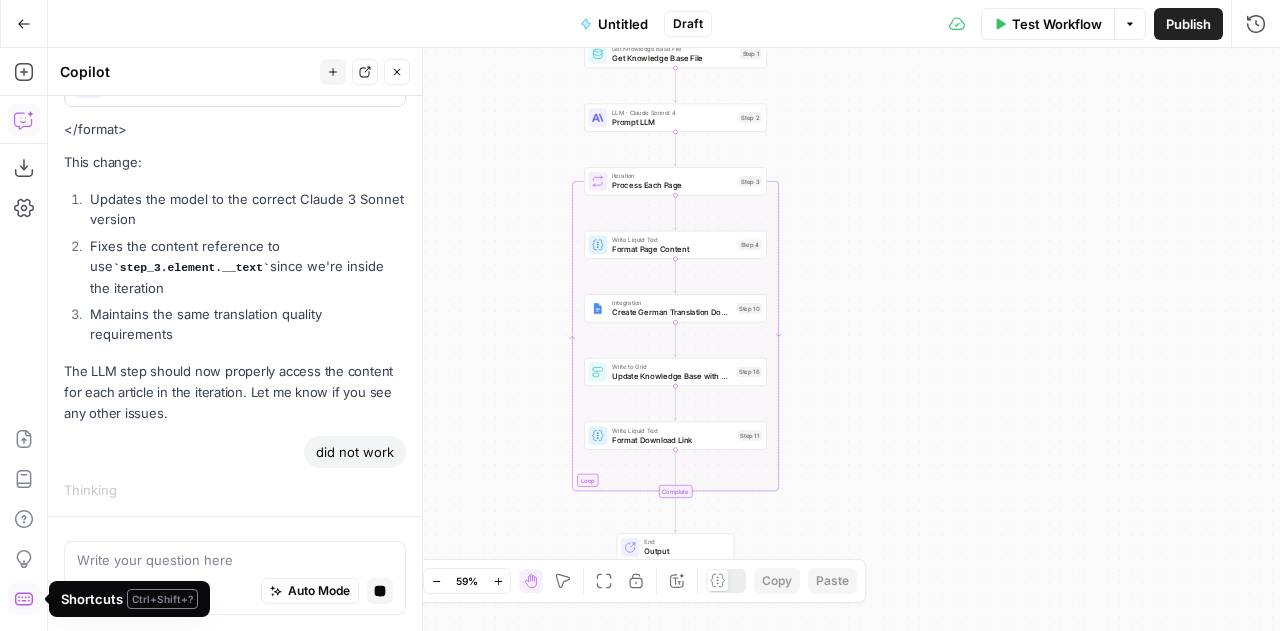 click at bounding box center [235, 560] 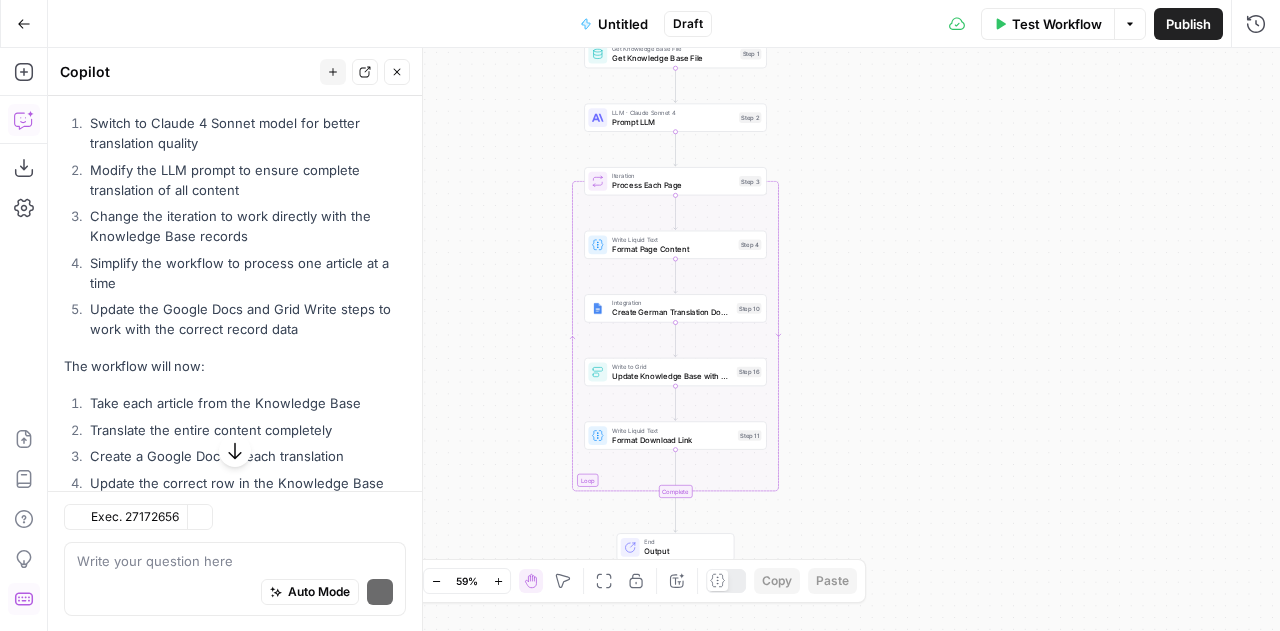 scroll, scrollTop: 27860, scrollLeft: 0, axis: vertical 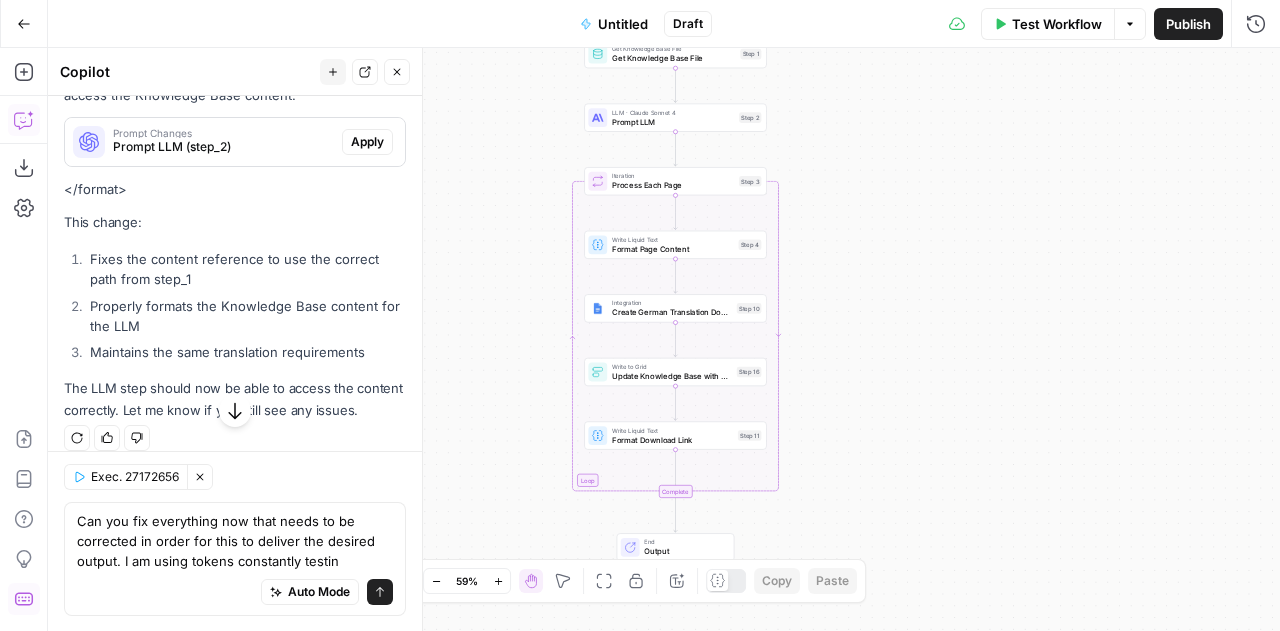 type on "Can you fix everything now that needs to be corrected in order for this to deliver the desired output. I am using tokens constantly testing" 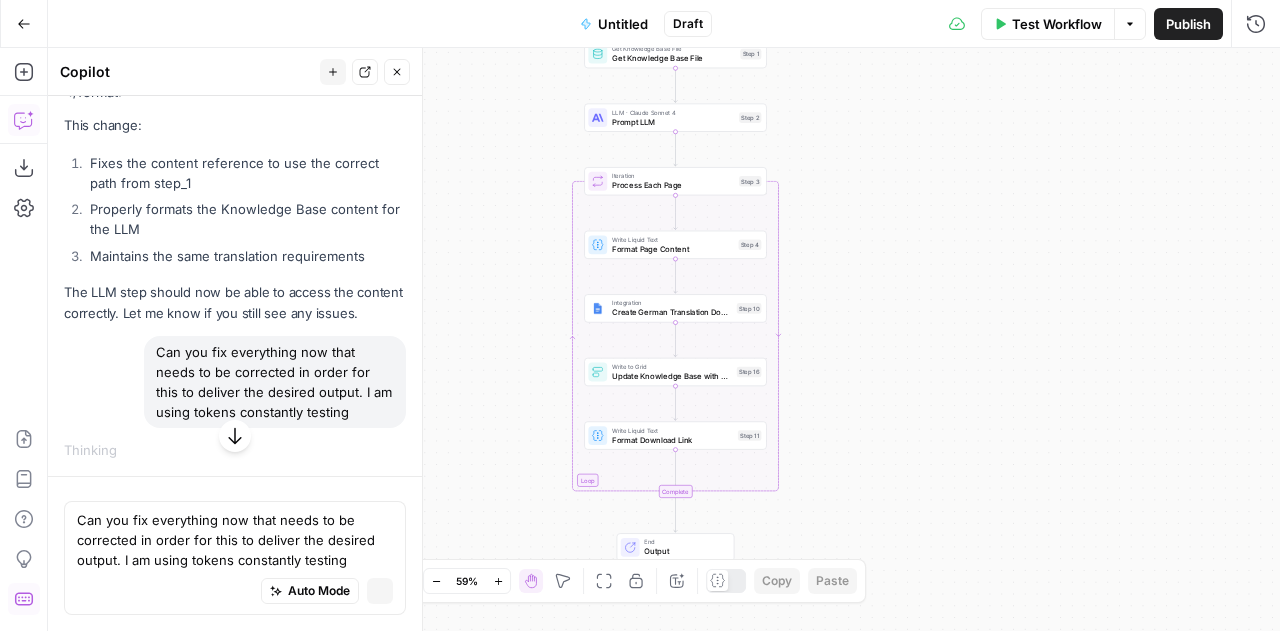 type 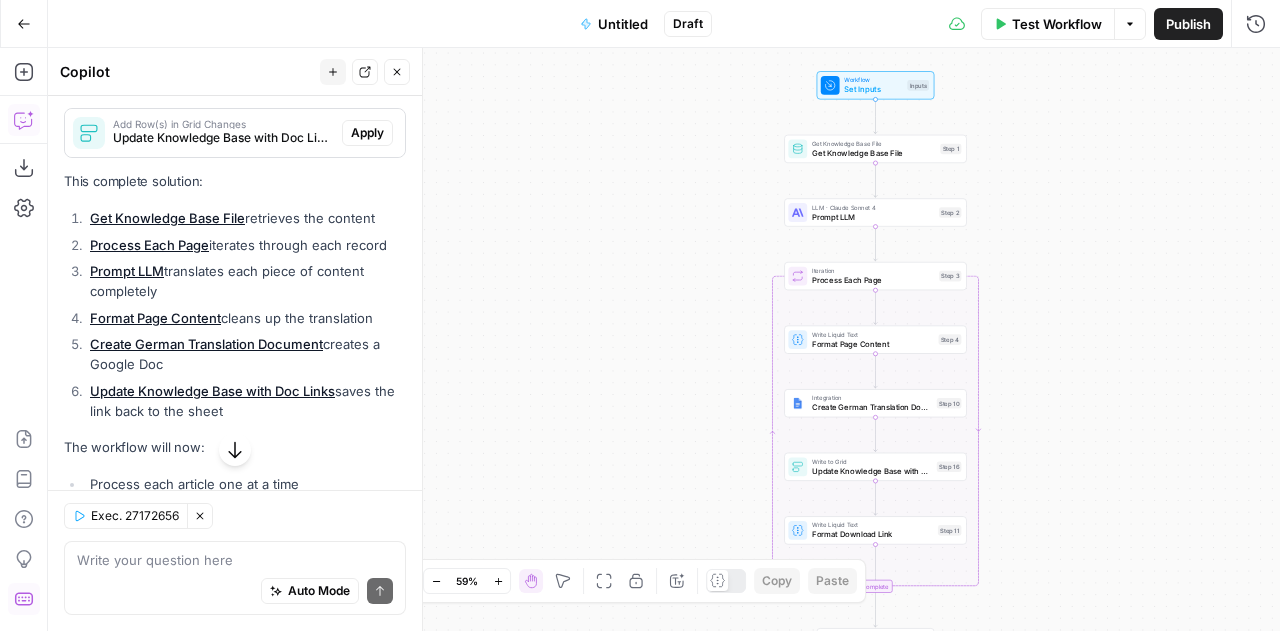 scroll, scrollTop: 28664, scrollLeft: 0, axis: vertical 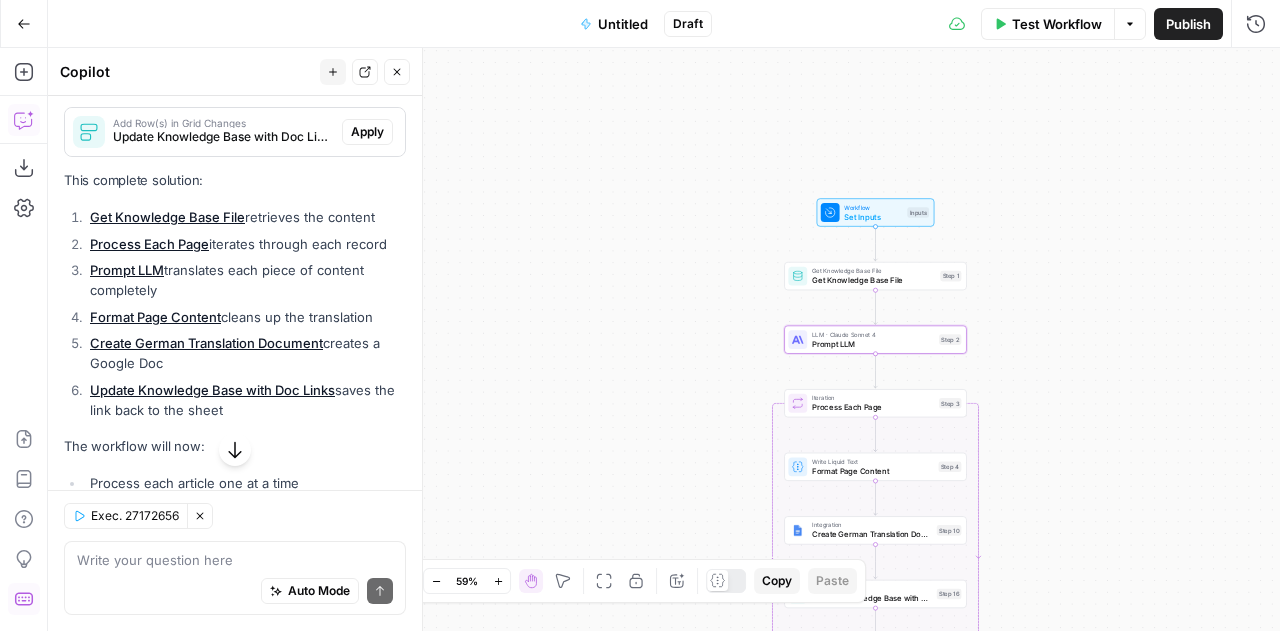 click on "Apply" at bounding box center (367, -148) 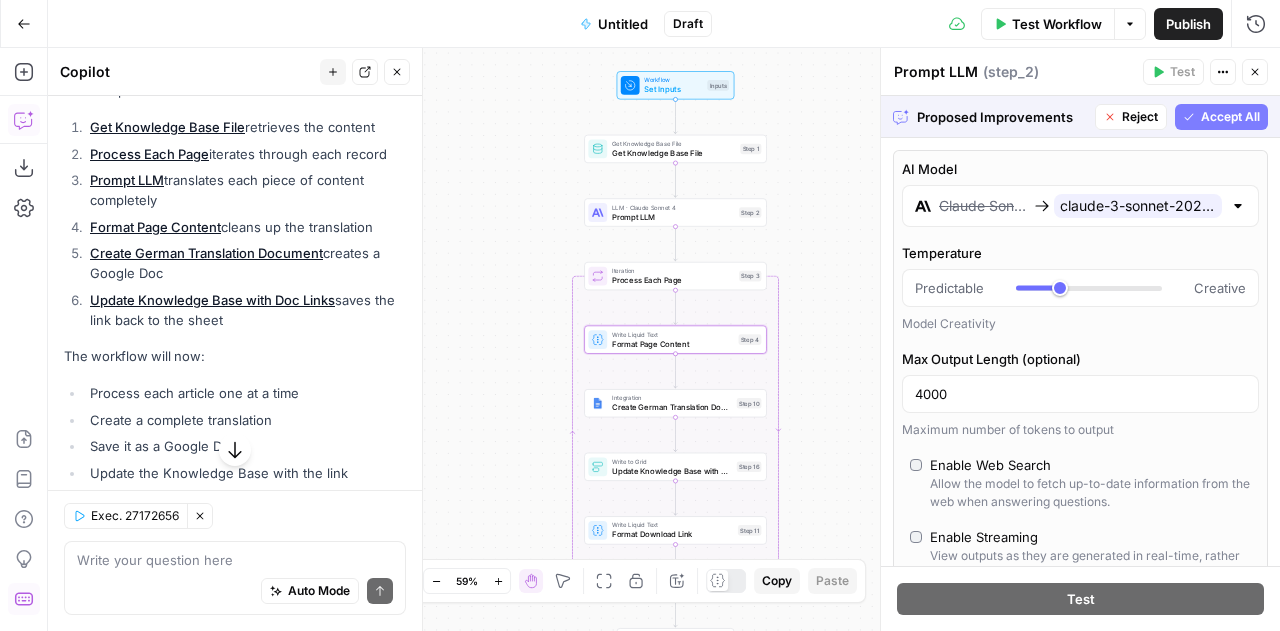 scroll, scrollTop: 27600, scrollLeft: 0, axis: vertical 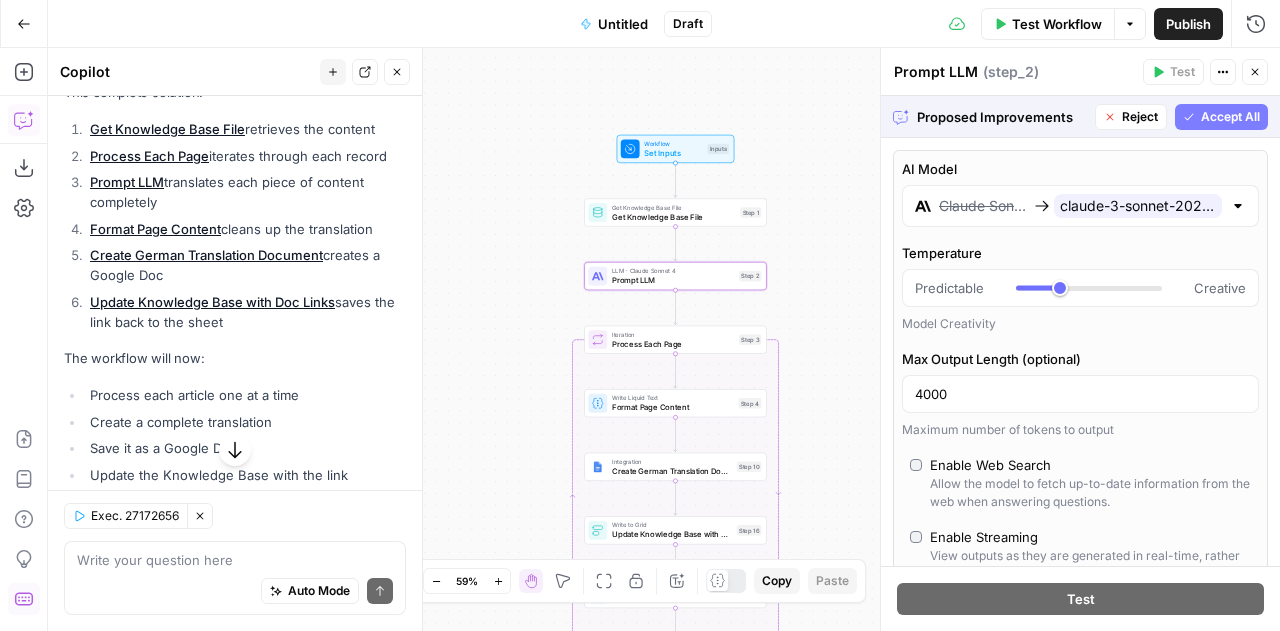 click on "Prompt LLM (step_2)" at bounding box center [190, -231] 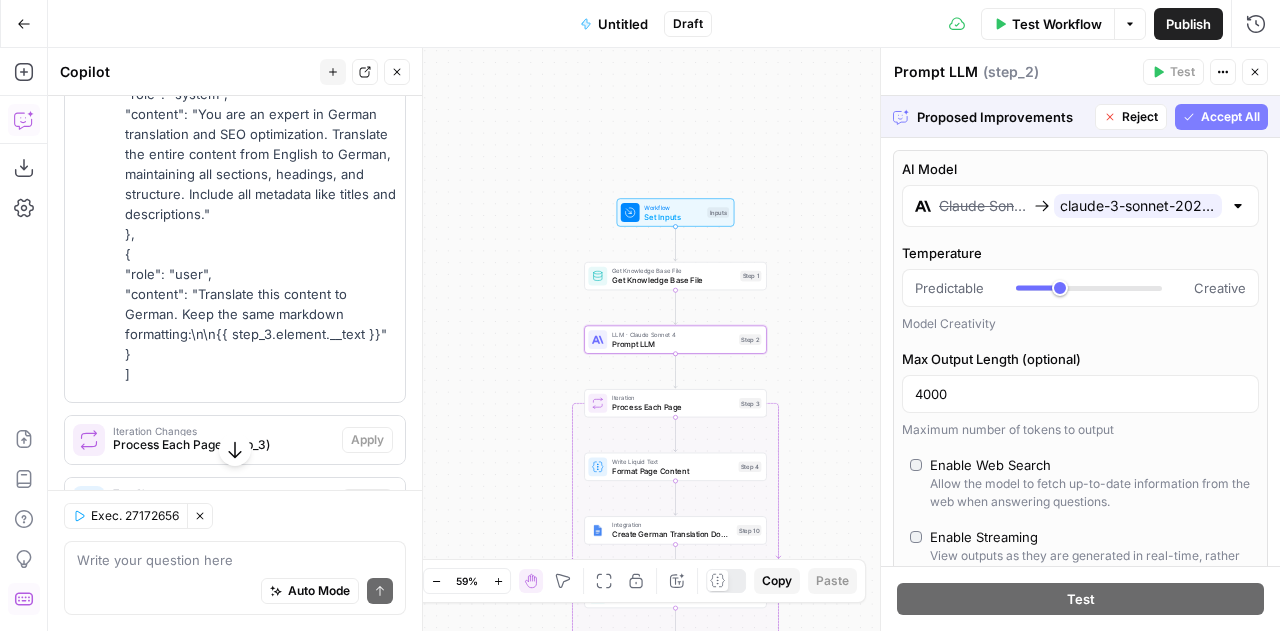 click on "Prompt LLM (step_2)" at bounding box center [190, -231] 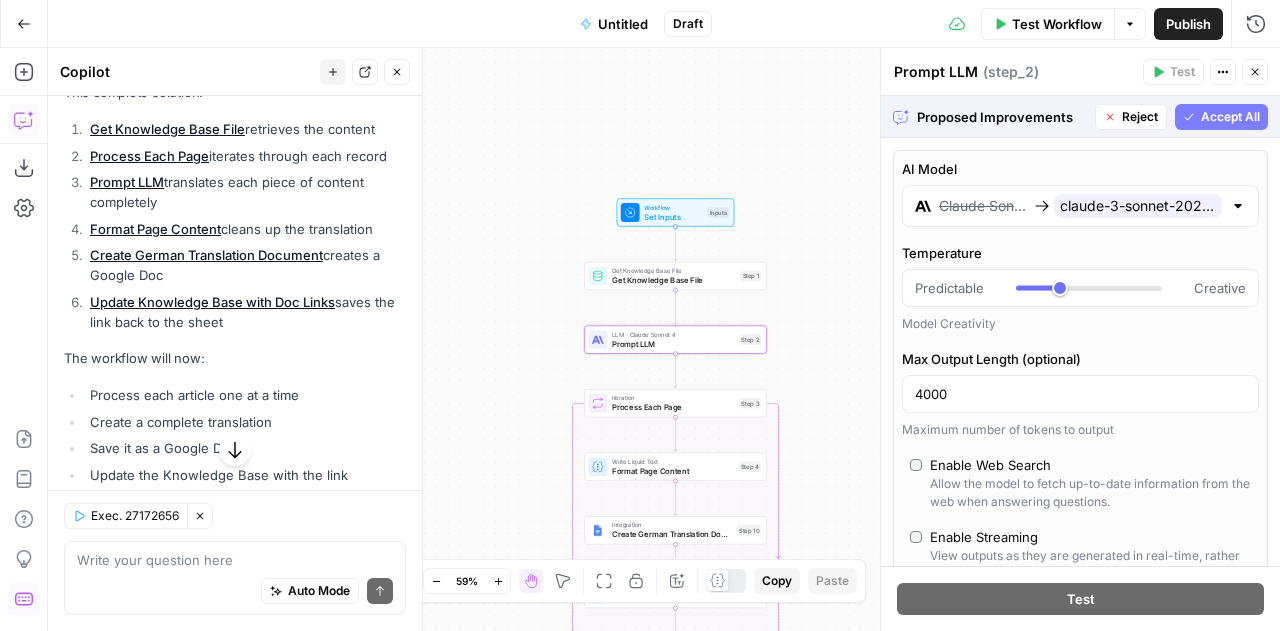 click on "Prompt LLM (step_2)" at bounding box center [190, -231] 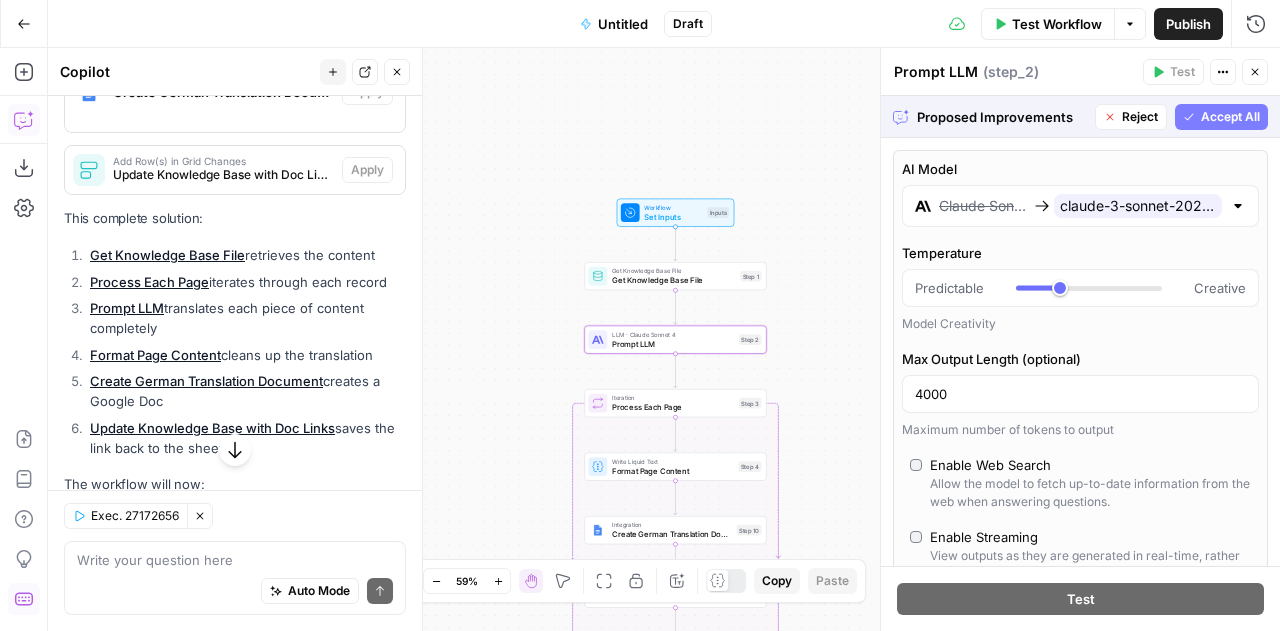 scroll, scrollTop: 28088, scrollLeft: 0, axis: vertical 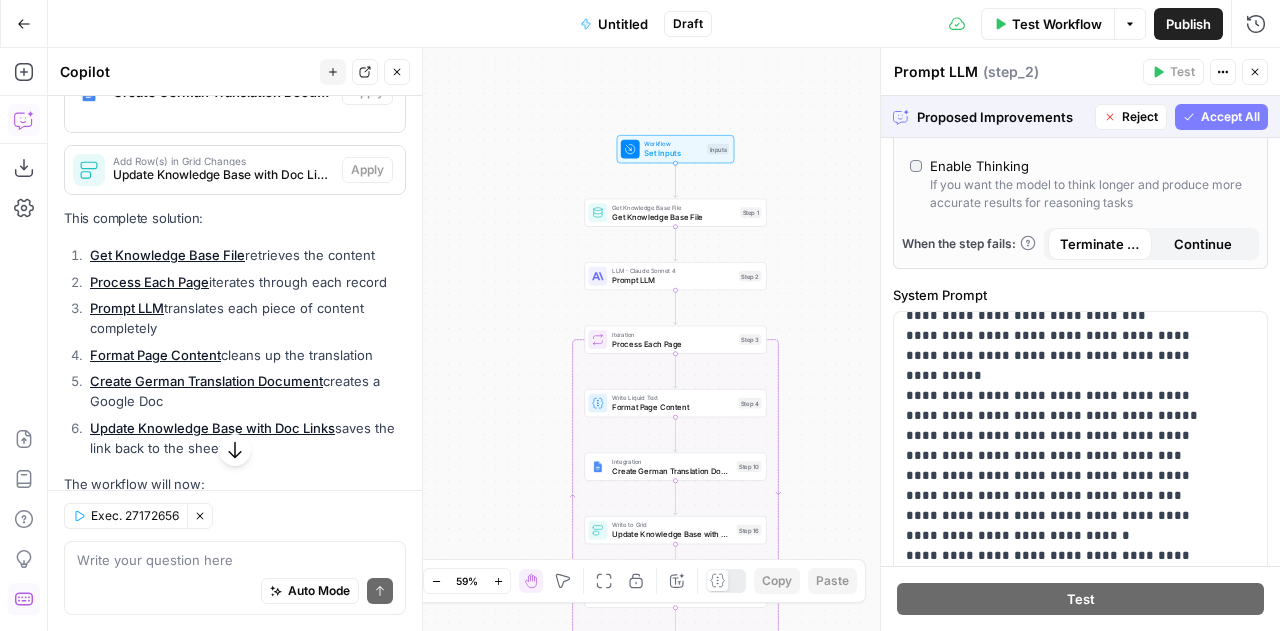 click on "Accept All" at bounding box center [1221, 117] 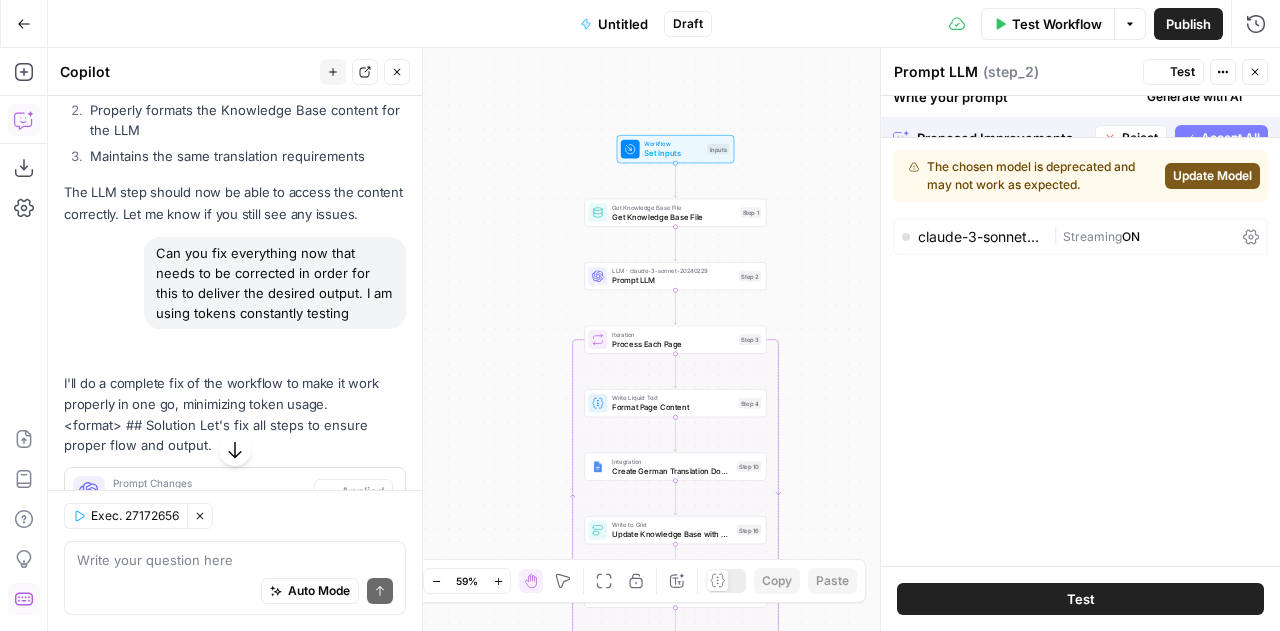 scroll, scrollTop: 29304, scrollLeft: 0, axis: vertical 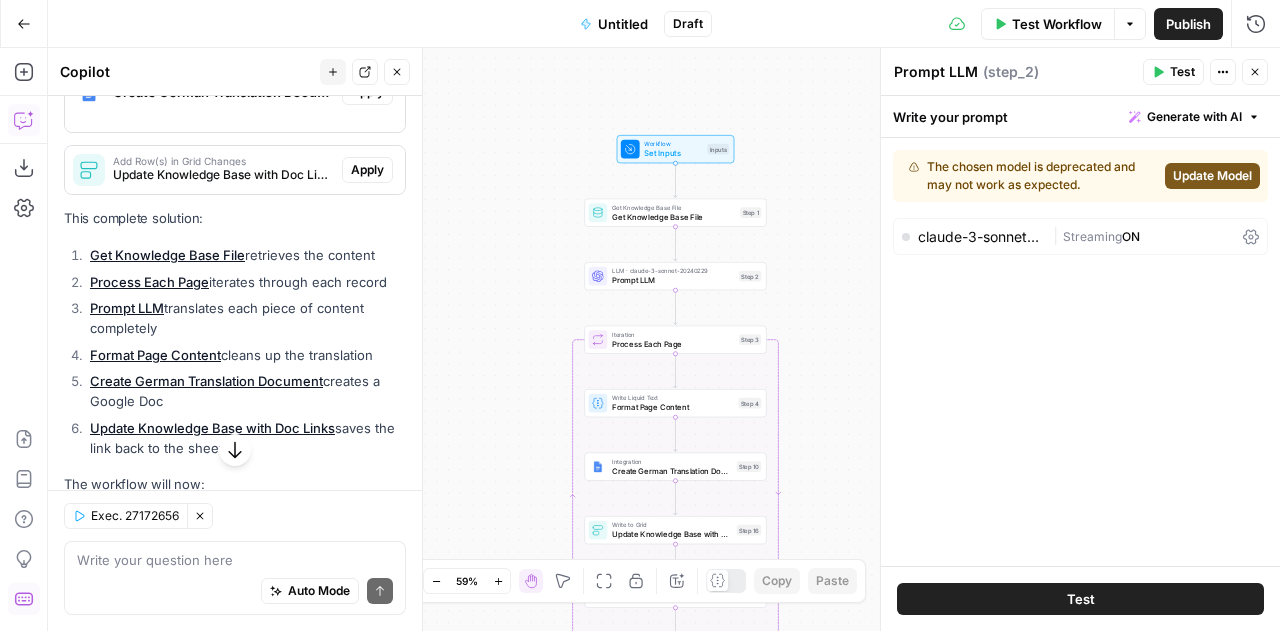 click on "Update Model" at bounding box center (1212, 176) 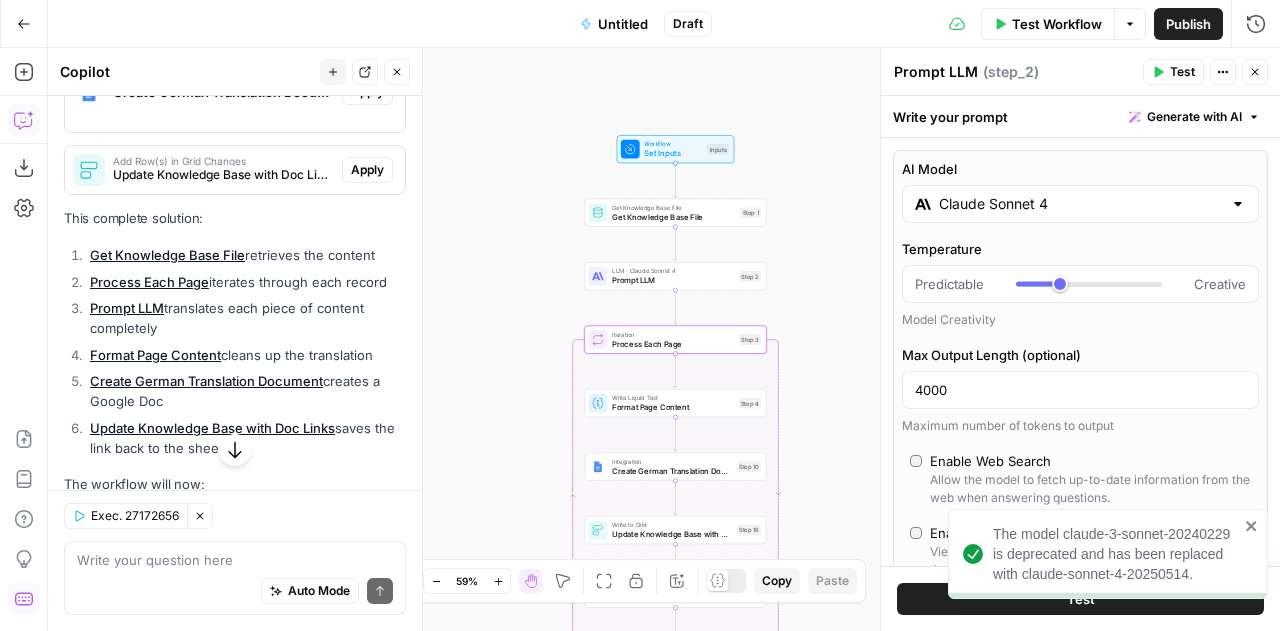 click on "Apply" at bounding box center [367, -48] 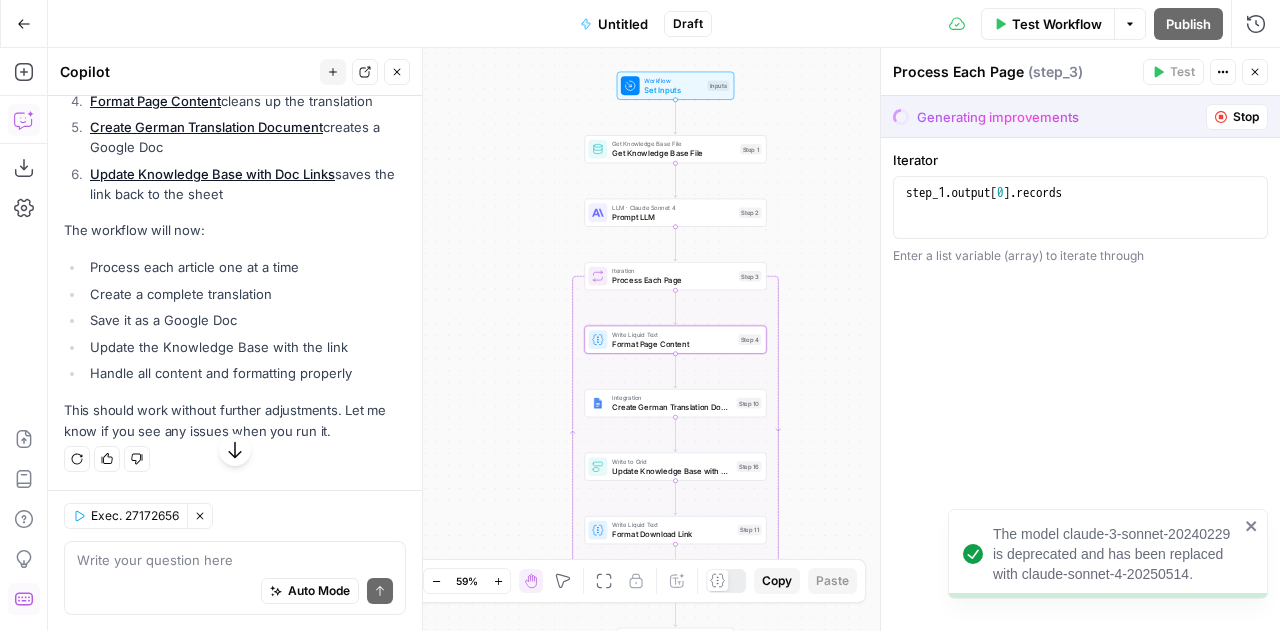 scroll, scrollTop: 28088, scrollLeft: 0, axis: vertical 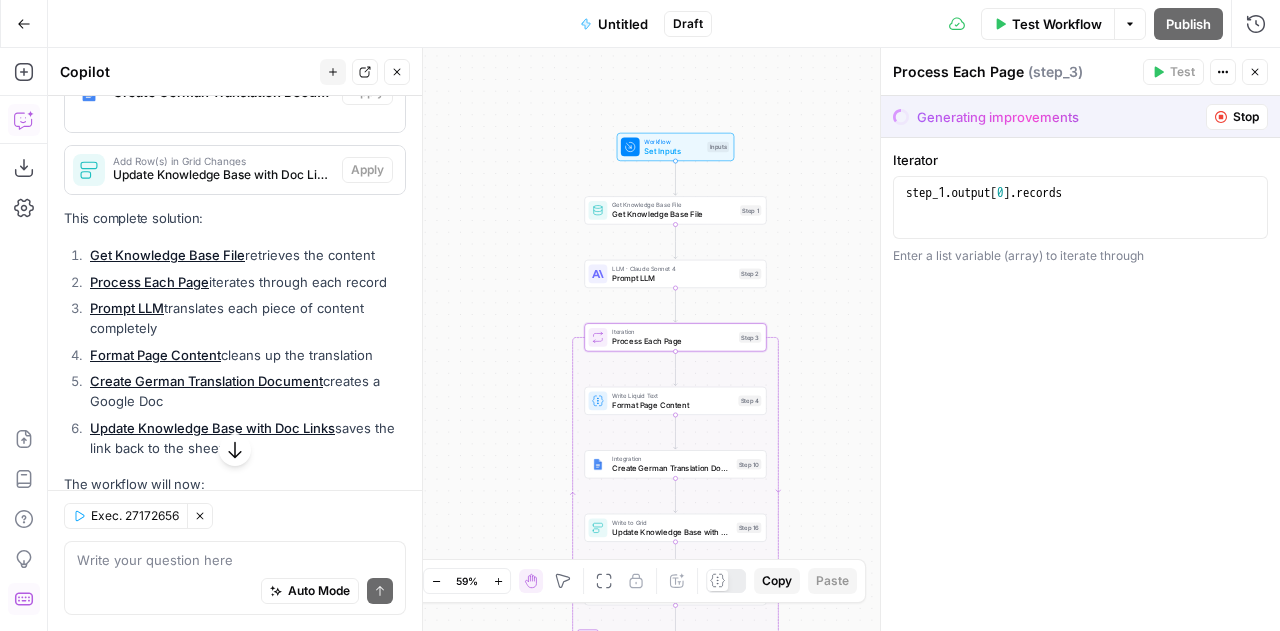 click on "Accept" at bounding box center [364, -48] 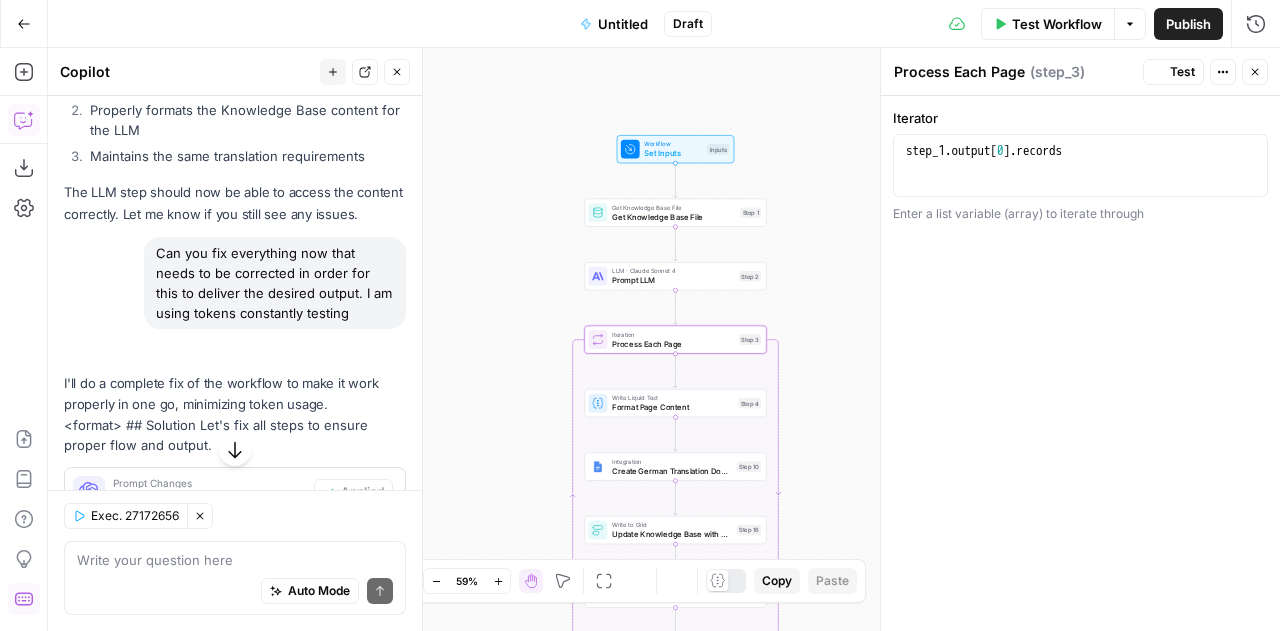 scroll, scrollTop: 29304, scrollLeft: 0, axis: vertical 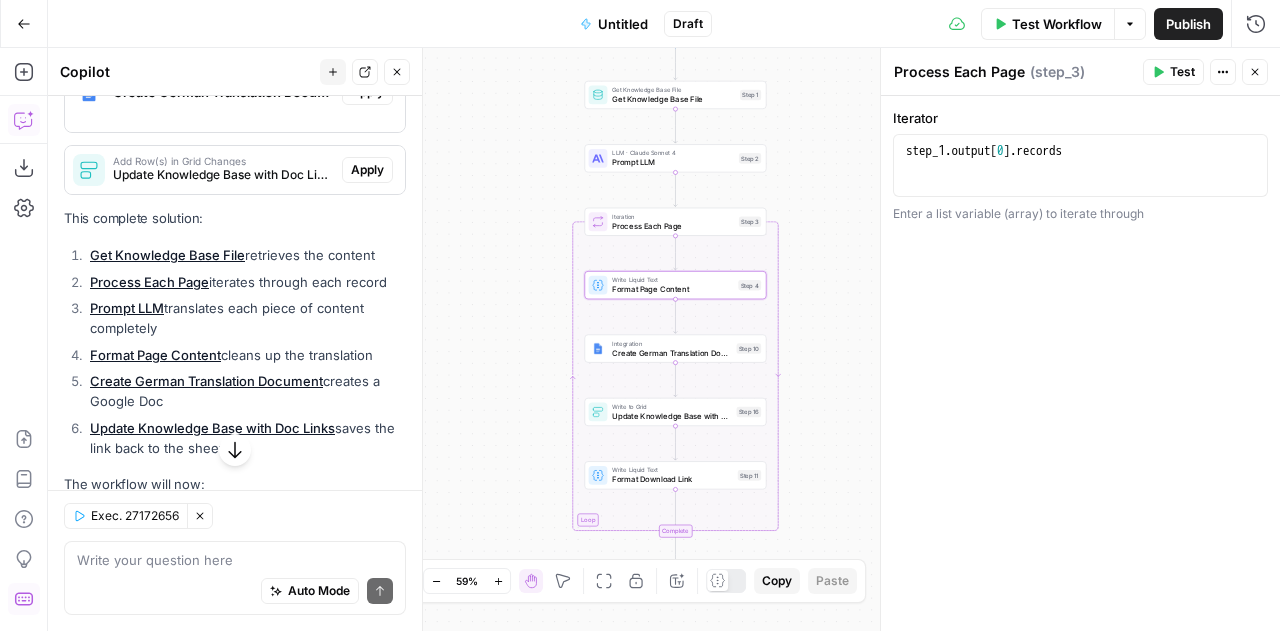 click on "Apply" at bounding box center [367, 14] 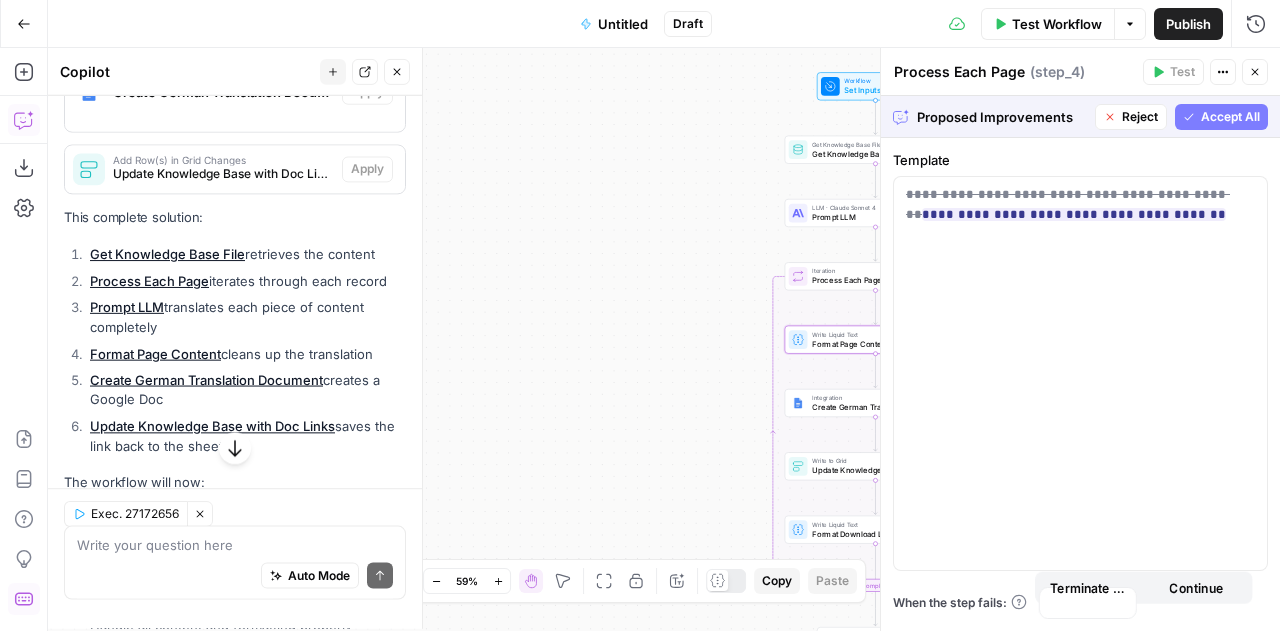 type on "Format Page Content" 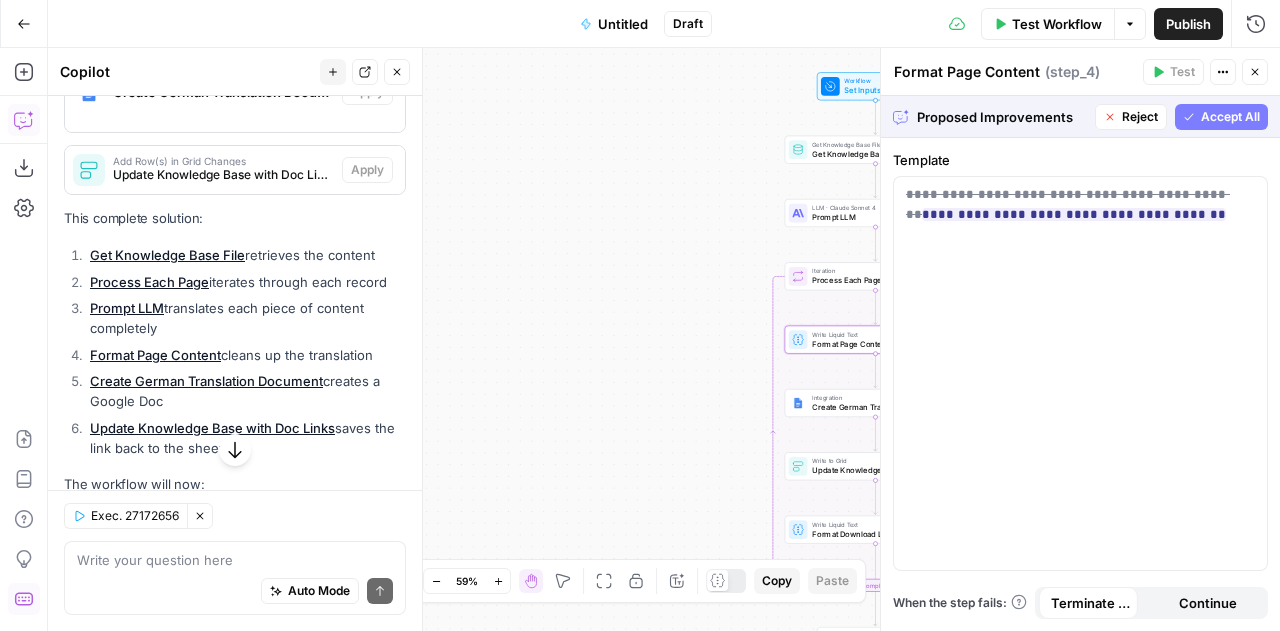 click on "Accept" at bounding box center [364, 14] 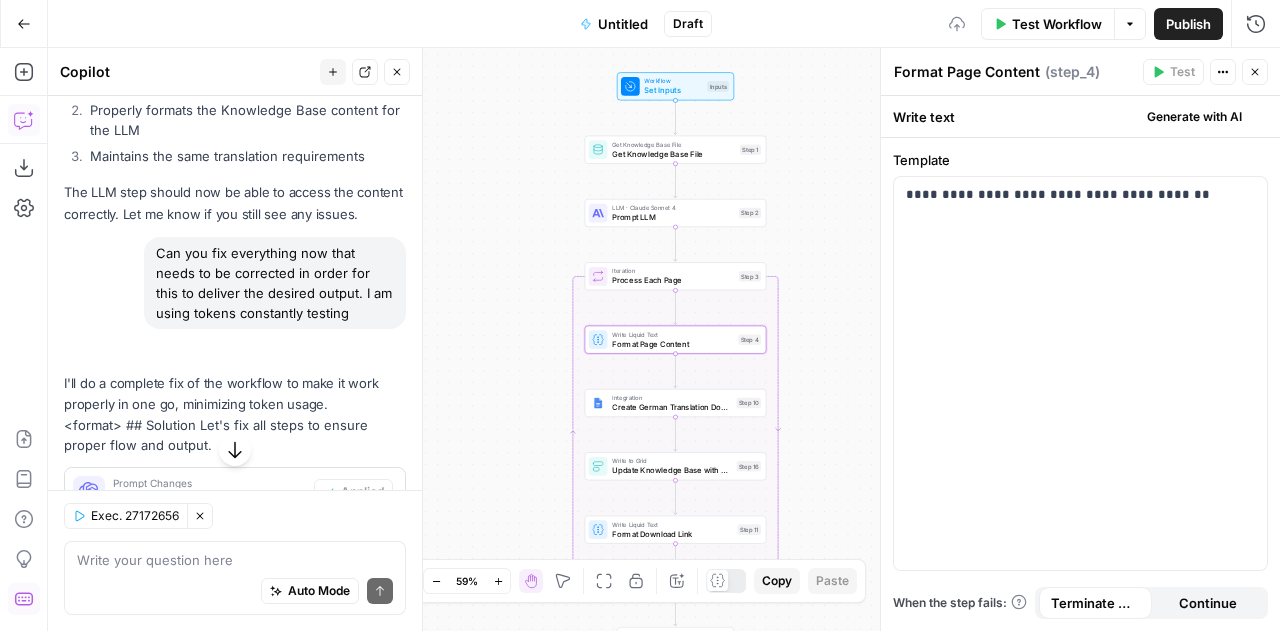 scroll, scrollTop: 29304, scrollLeft: 0, axis: vertical 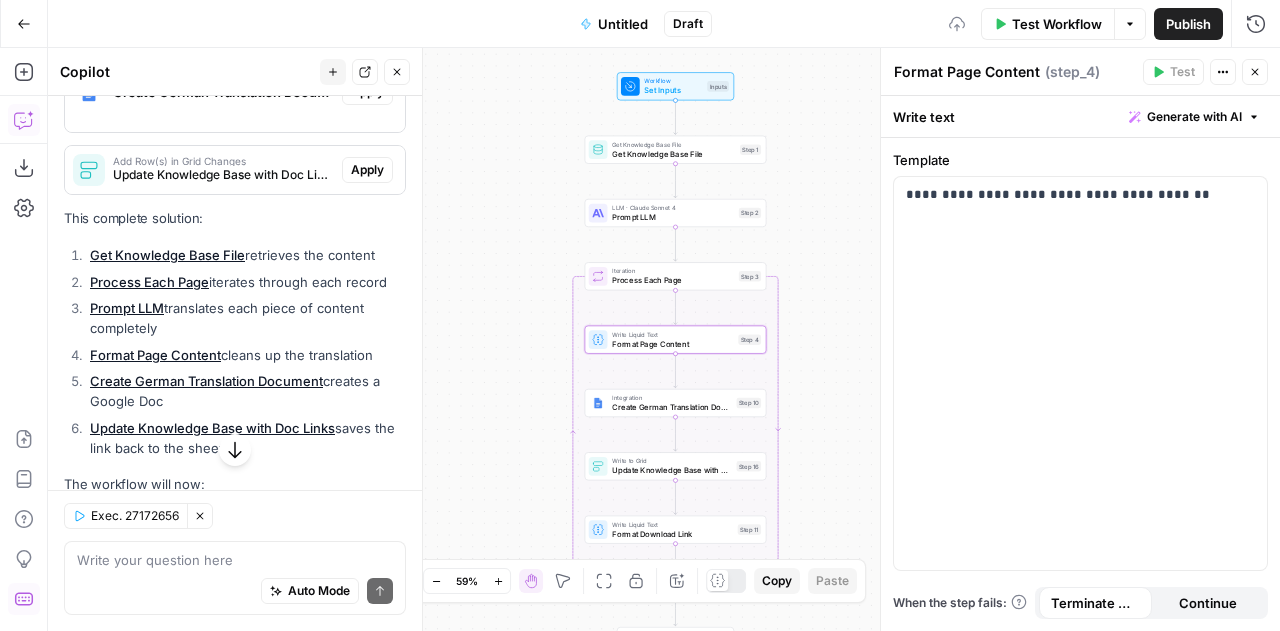 click on "Apply" at bounding box center (367, 92) 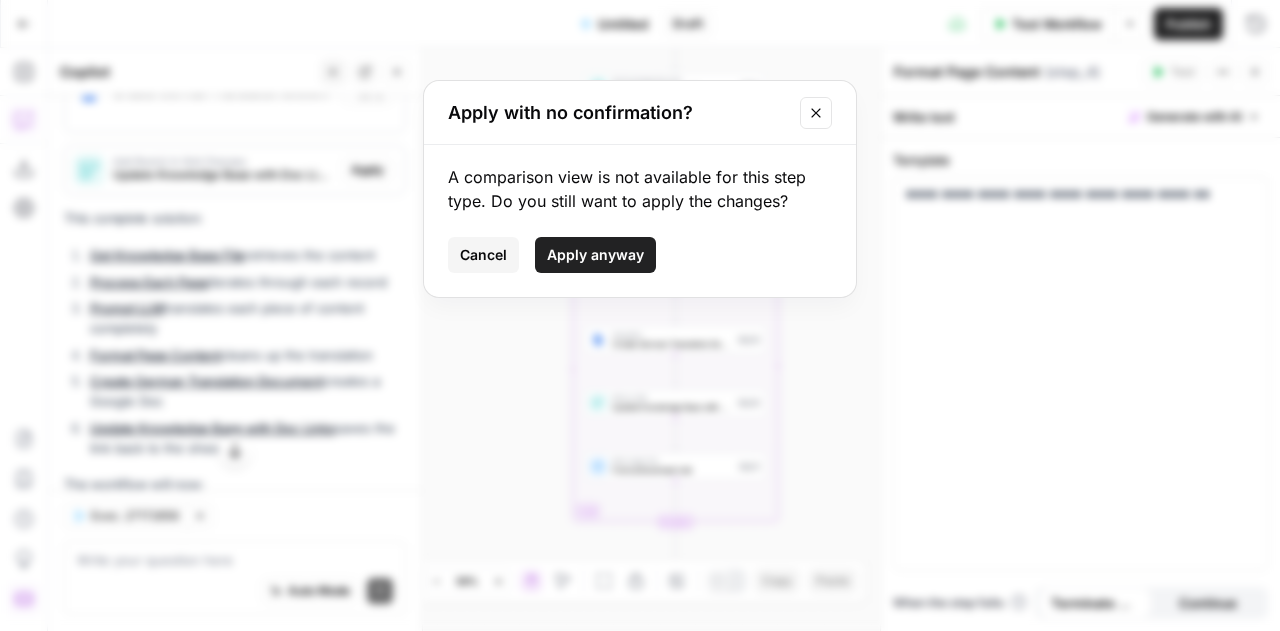 click on "Apply anyway" at bounding box center (595, 255) 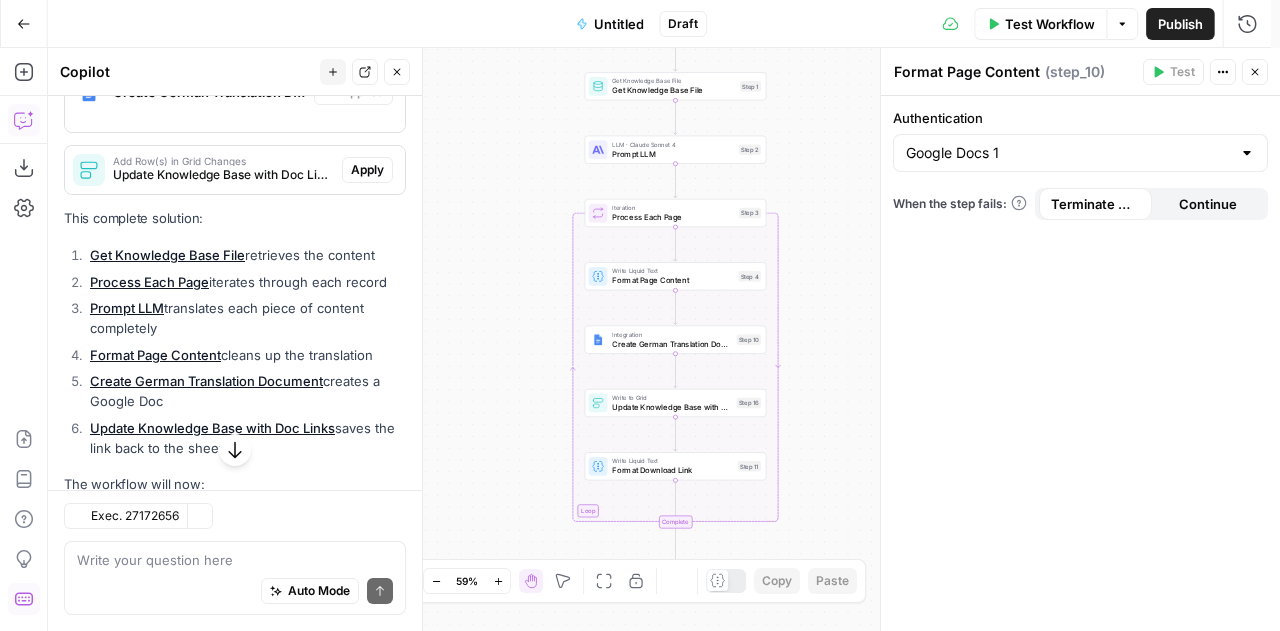 type on "Create German Translation Document" 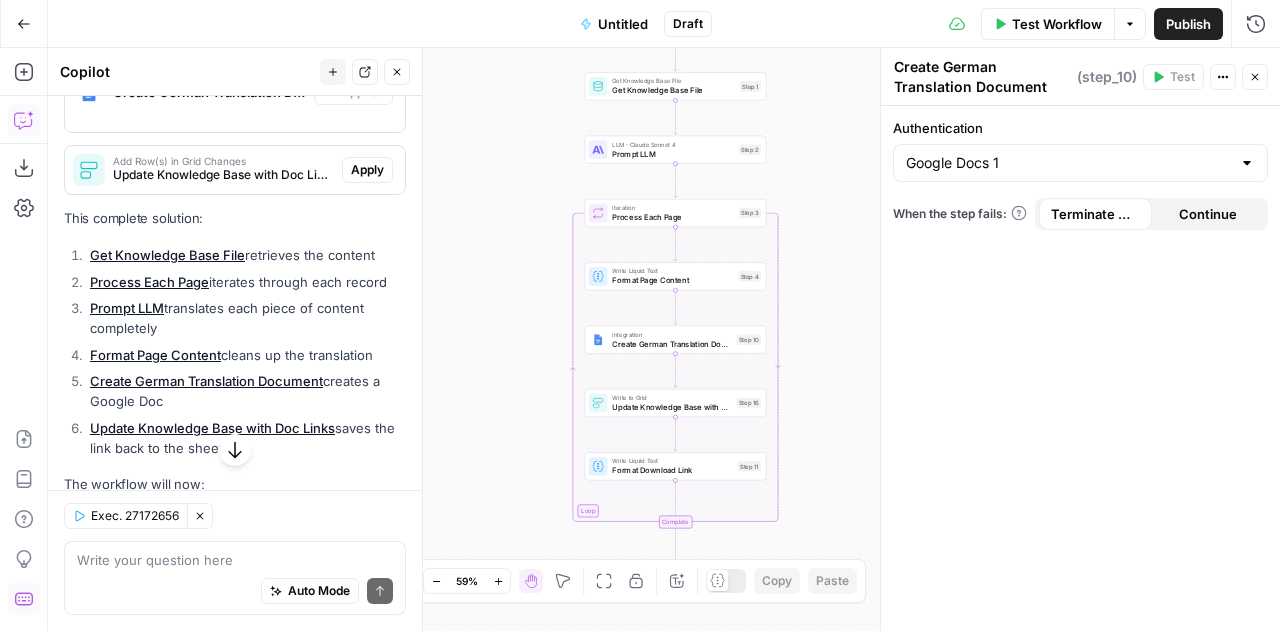 click 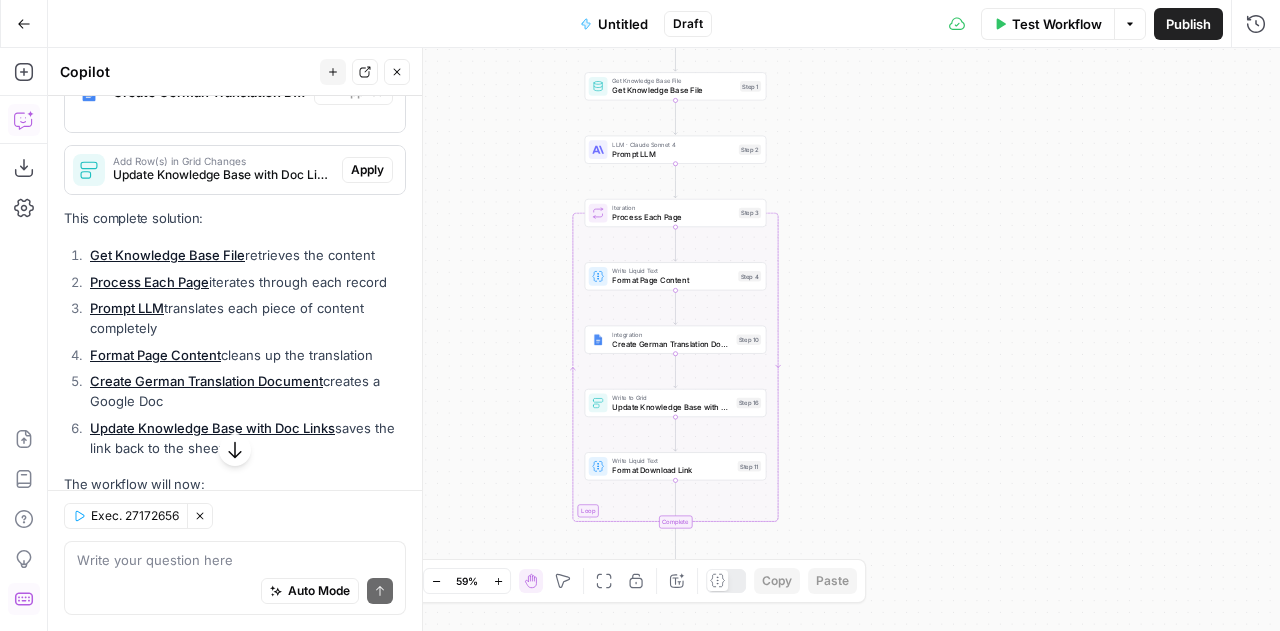 scroll, scrollTop: 29550, scrollLeft: 0, axis: vertical 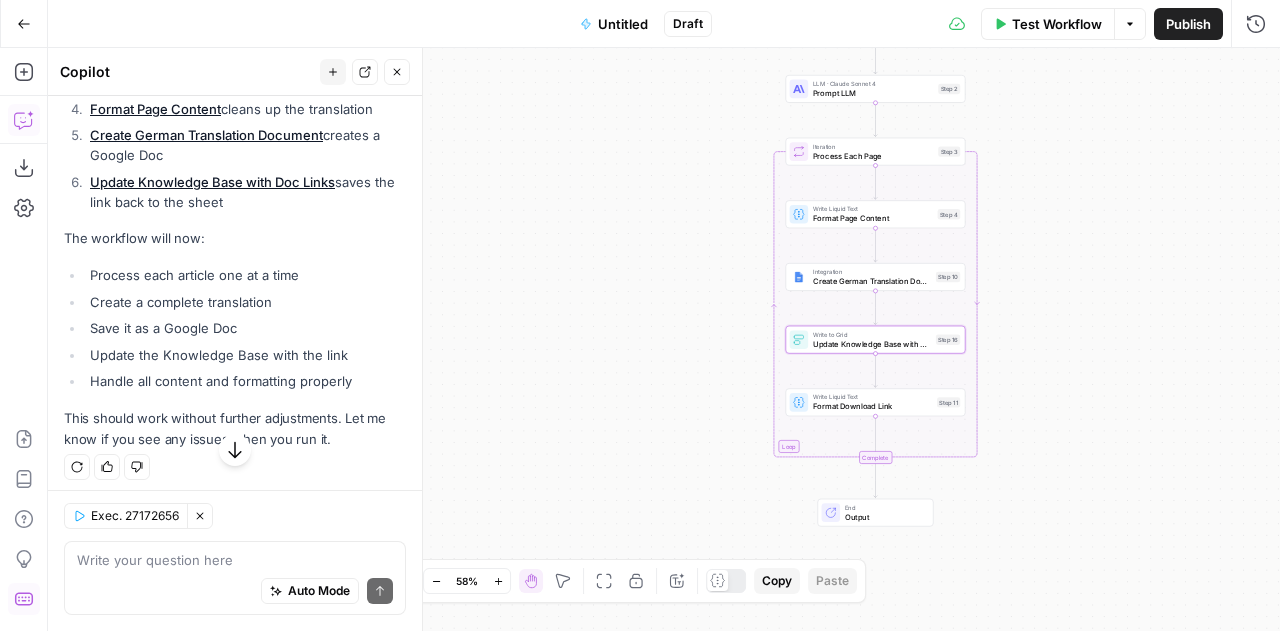 click on "Apply" at bounding box center (367, -76) 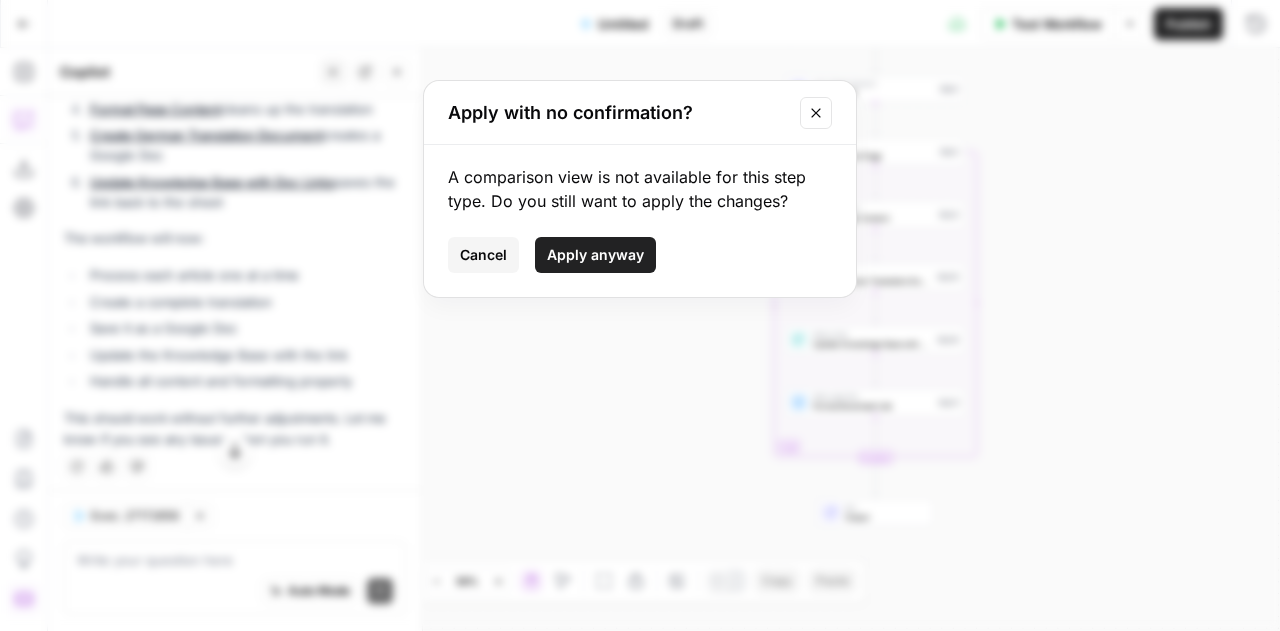 click on "Apply anyway" at bounding box center [595, 255] 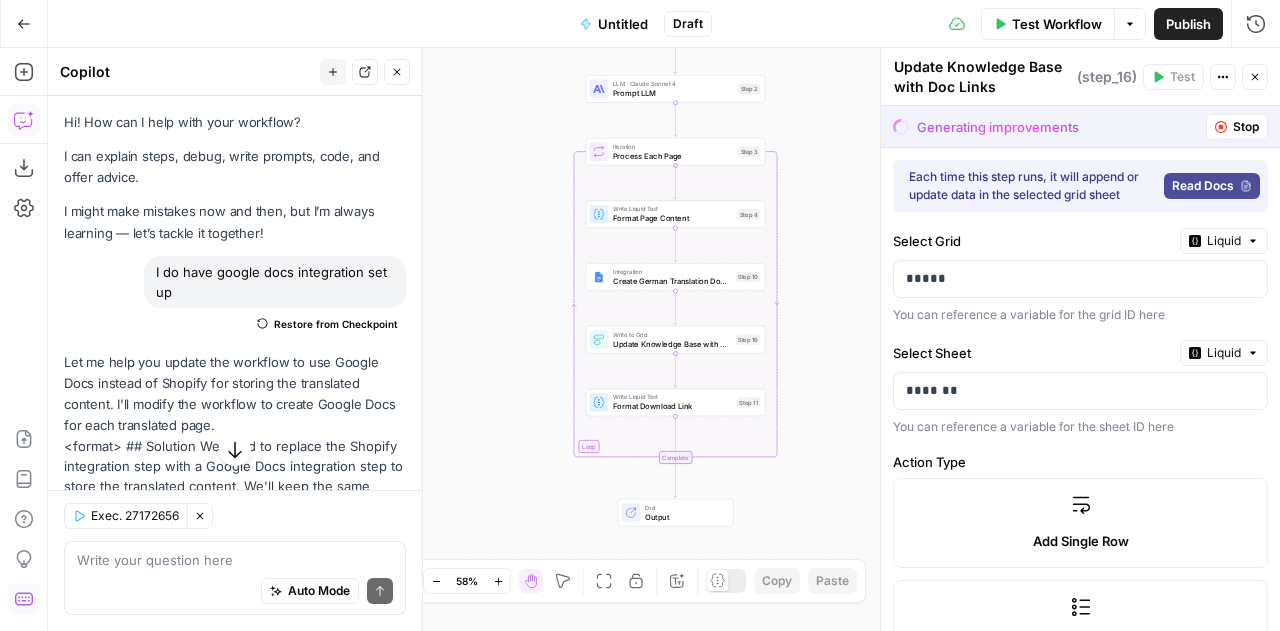 scroll, scrollTop: 0, scrollLeft: 0, axis: both 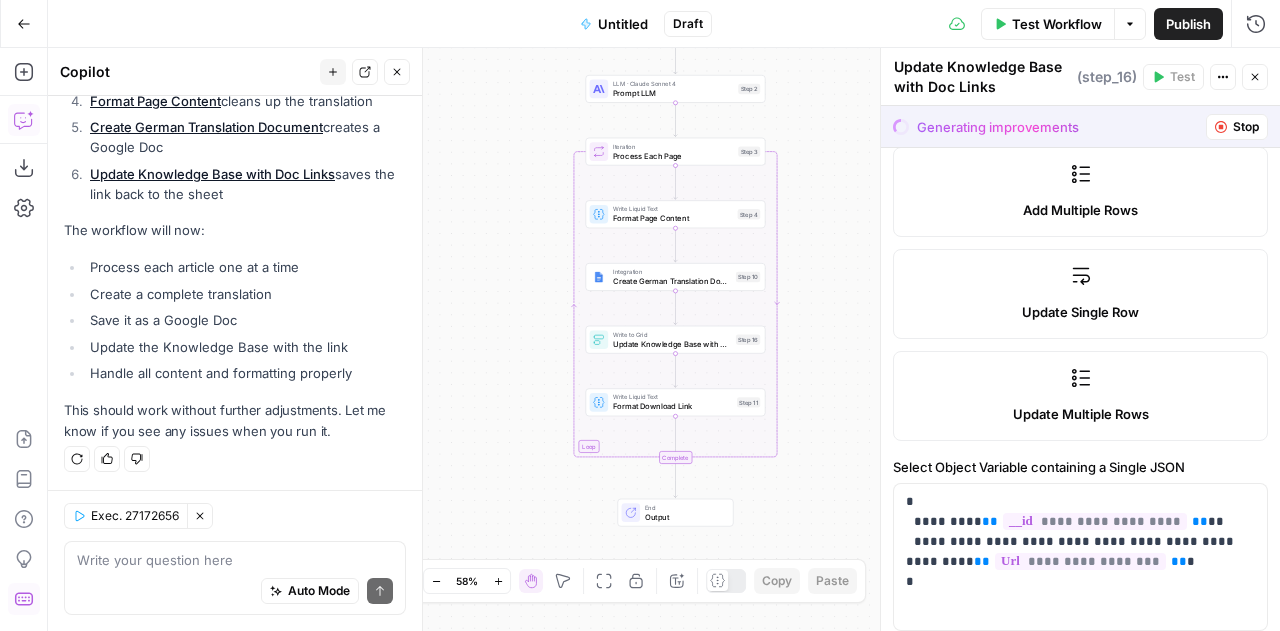 click 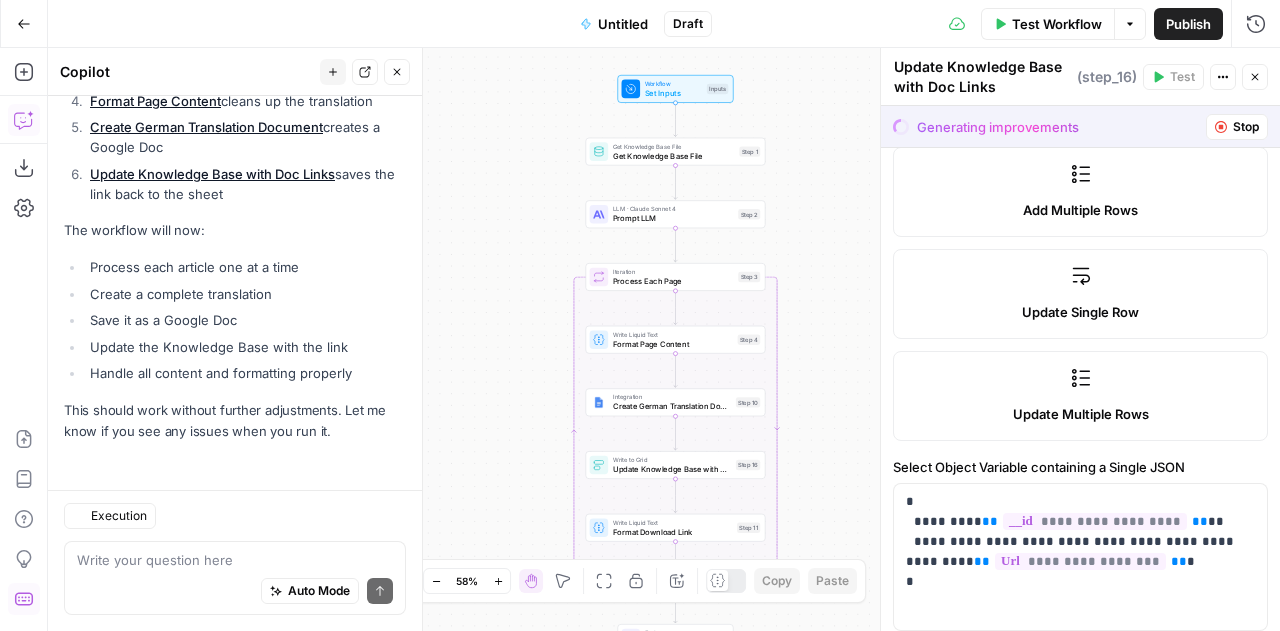 scroll, scrollTop: 29294, scrollLeft: 0, axis: vertical 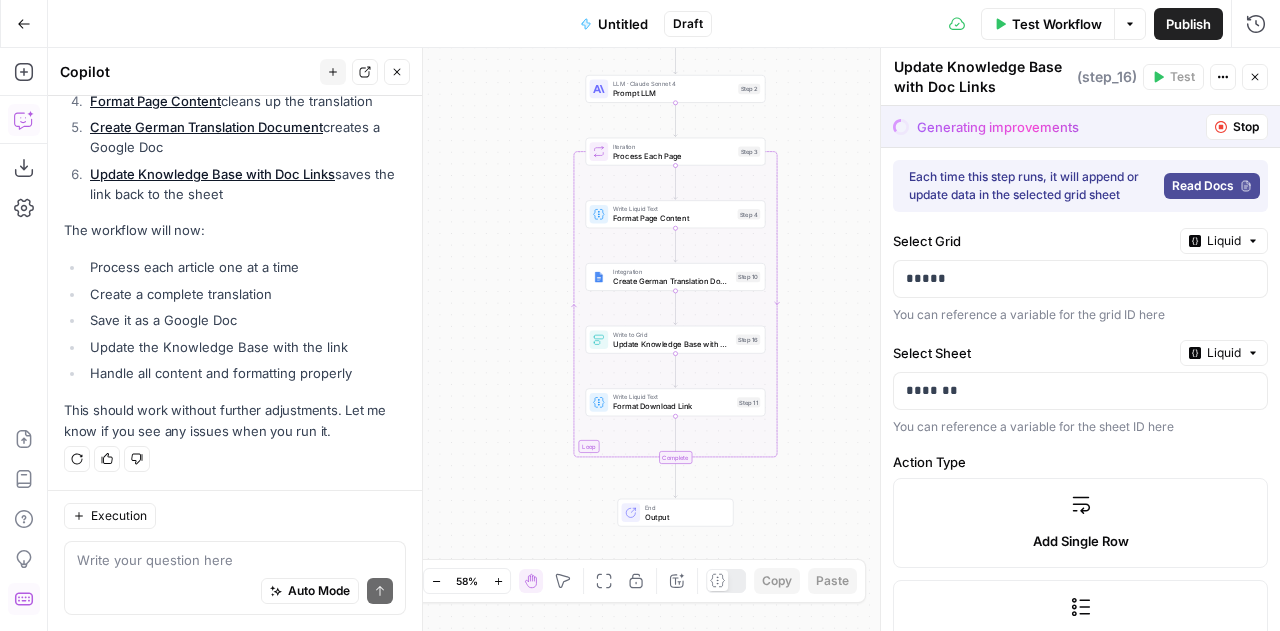 click on "Each time this step runs, it will append or update data in the selected grid sheet" at bounding box center [1032, 186] 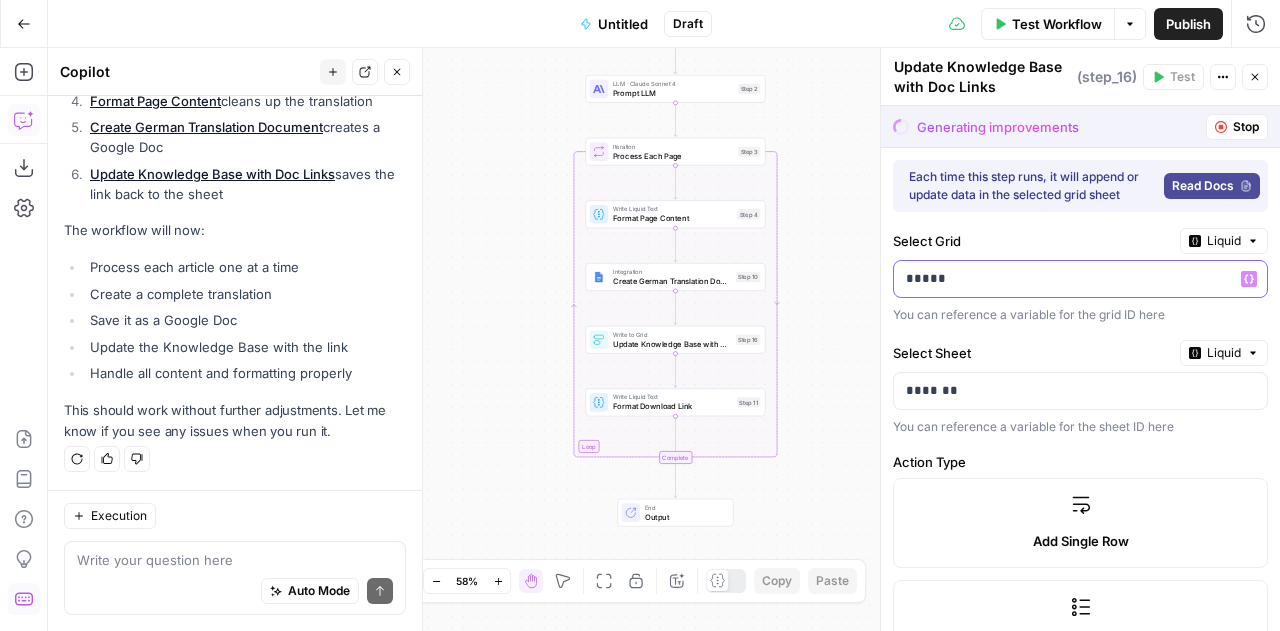 click on "*****" at bounding box center [1064, 279] 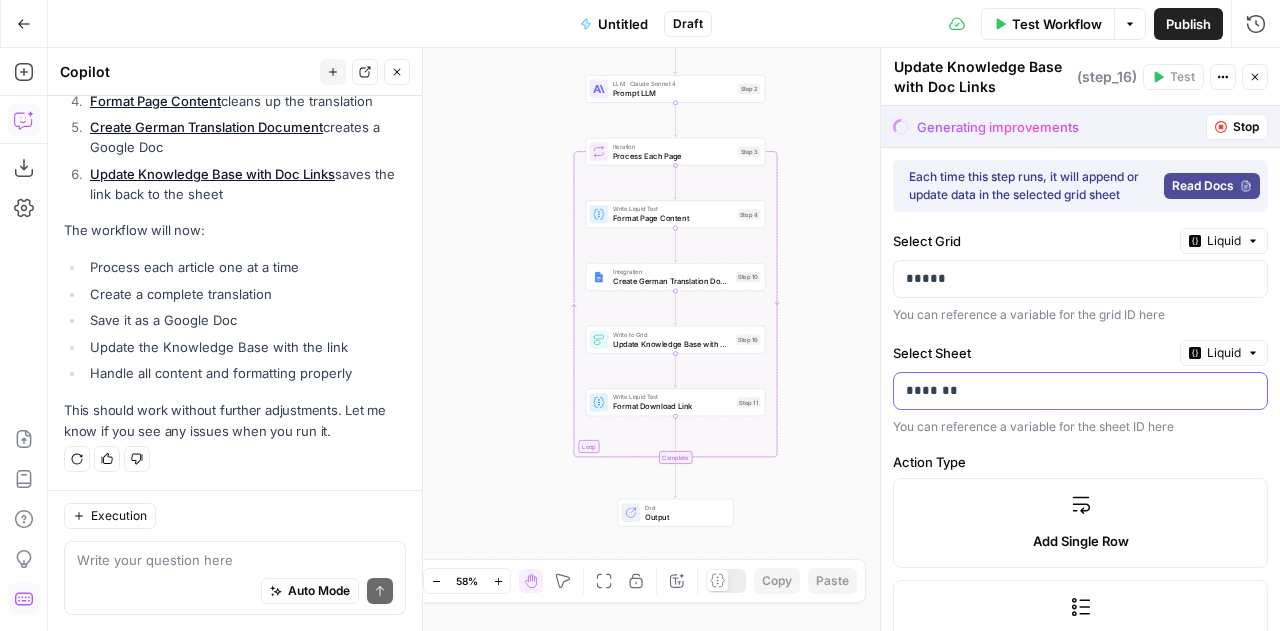 click on "*******" at bounding box center [1073, 391] 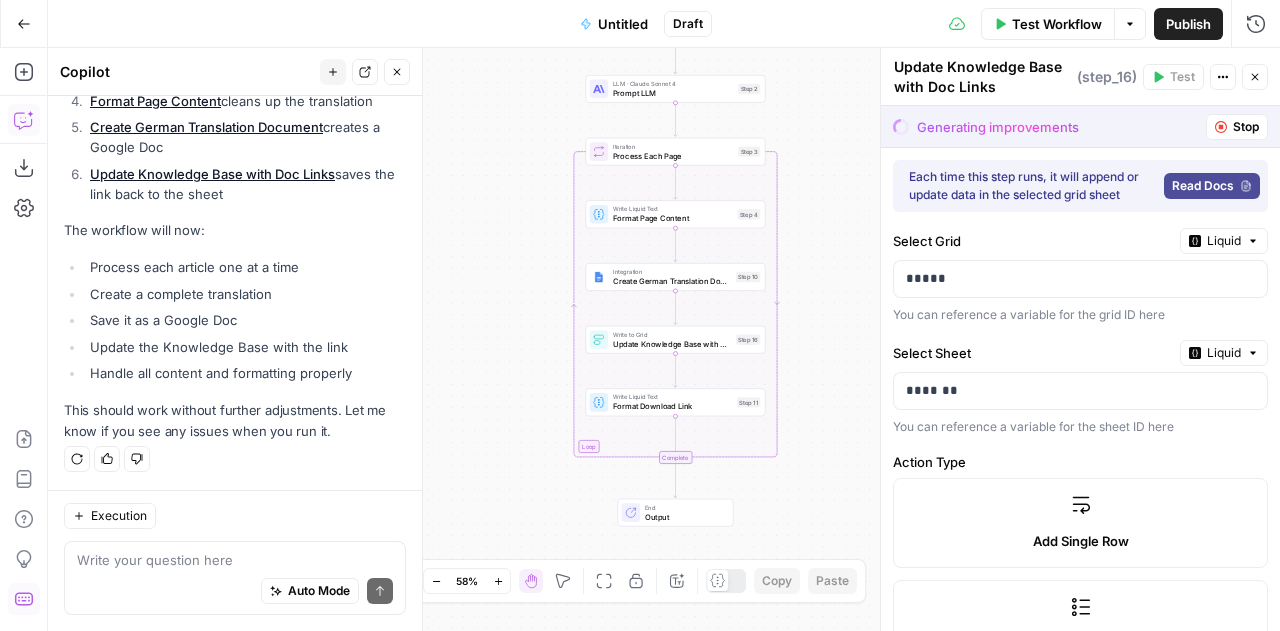 click on "Read Docs" at bounding box center (1212, 186) 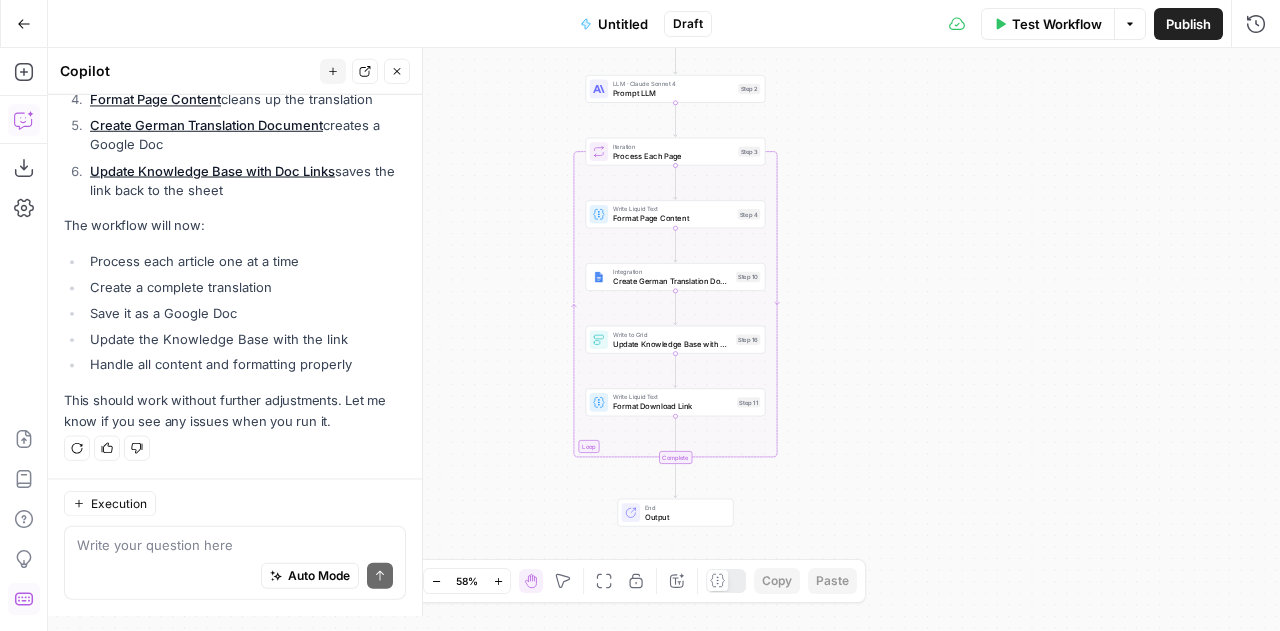 scroll, scrollTop: 29294, scrollLeft: 0, axis: vertical 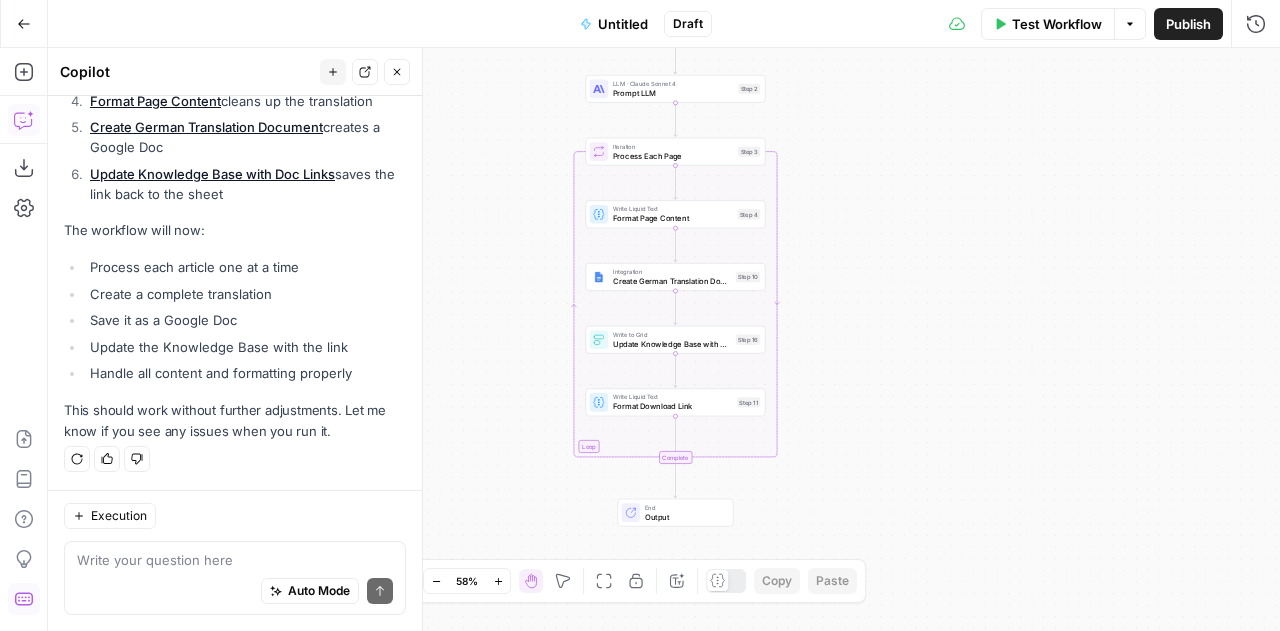 click on "Test Workflow" at bounding box center (1057, 24) 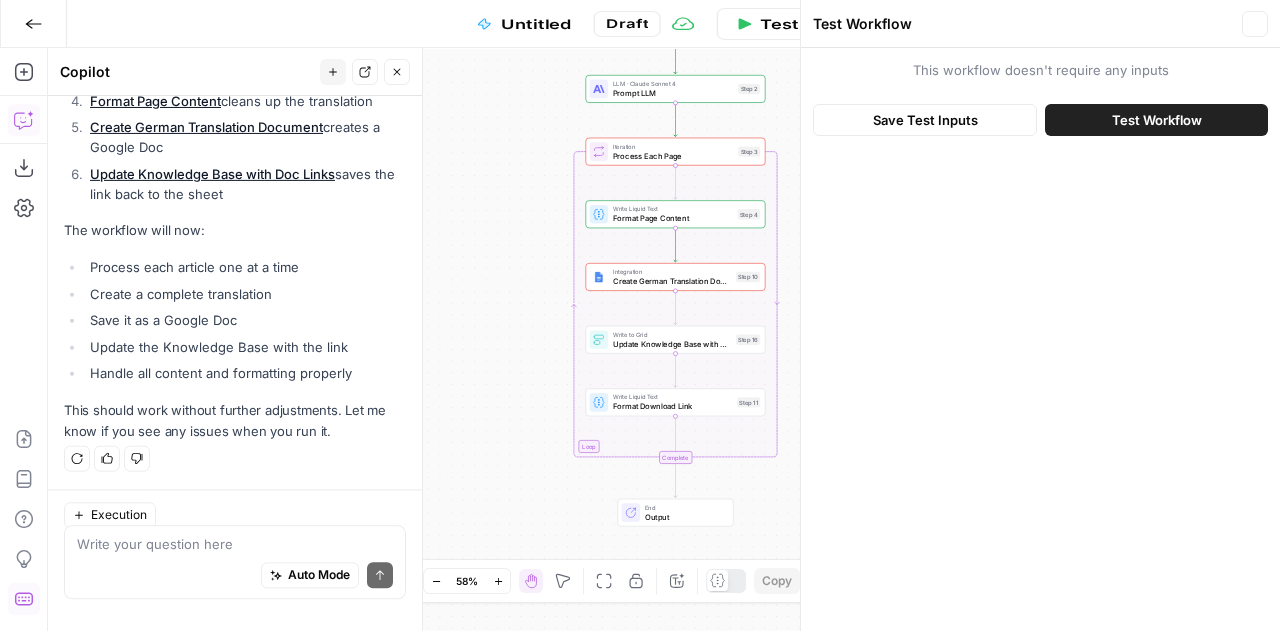 scroll, scrollTop: 29294, scrollLeft: 0, axis: vertical 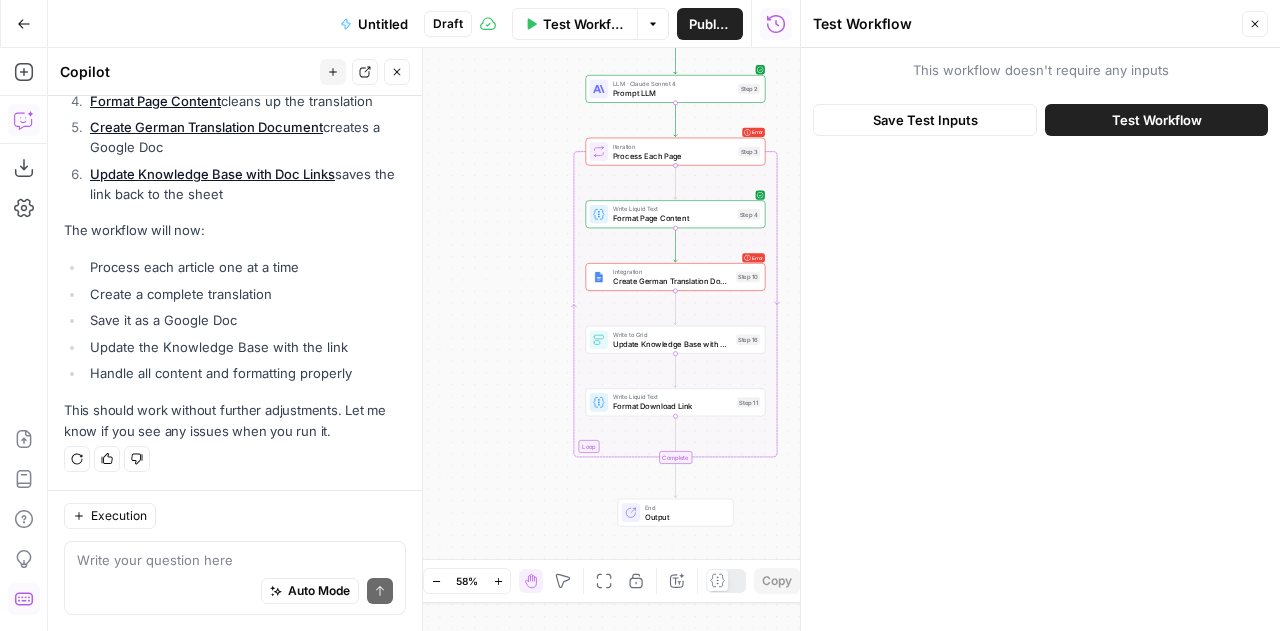 click on "Test Workflow" at bounding box center [1157, 120] 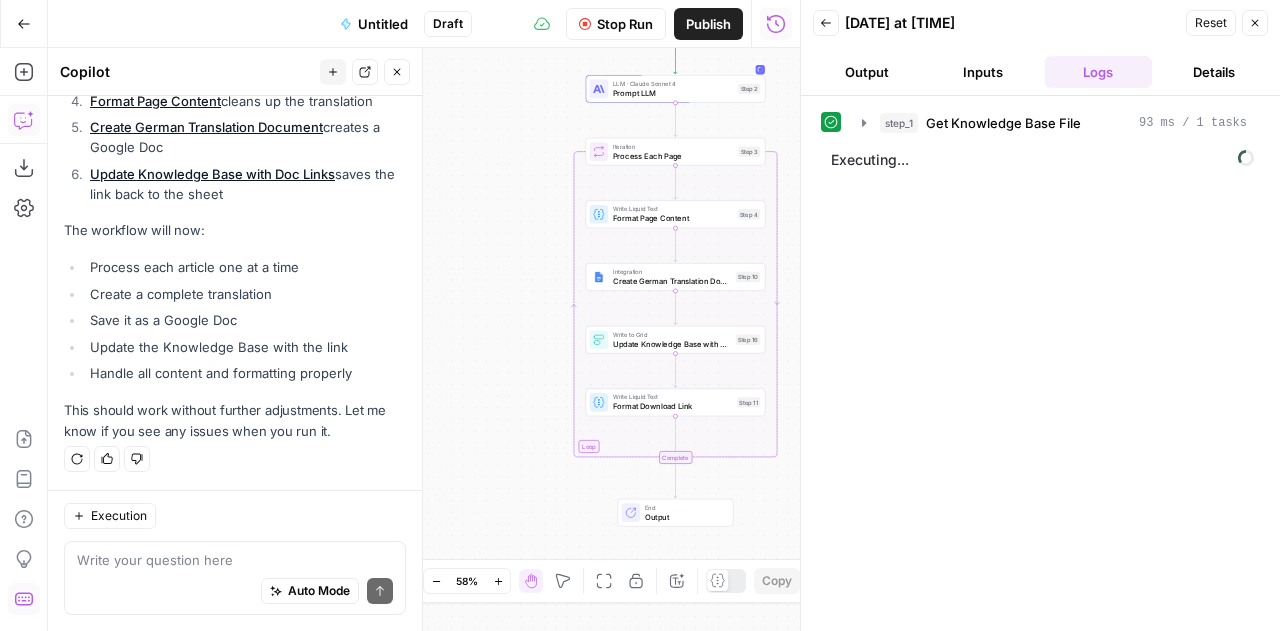click on "Output" at bounding box center (867, 72) 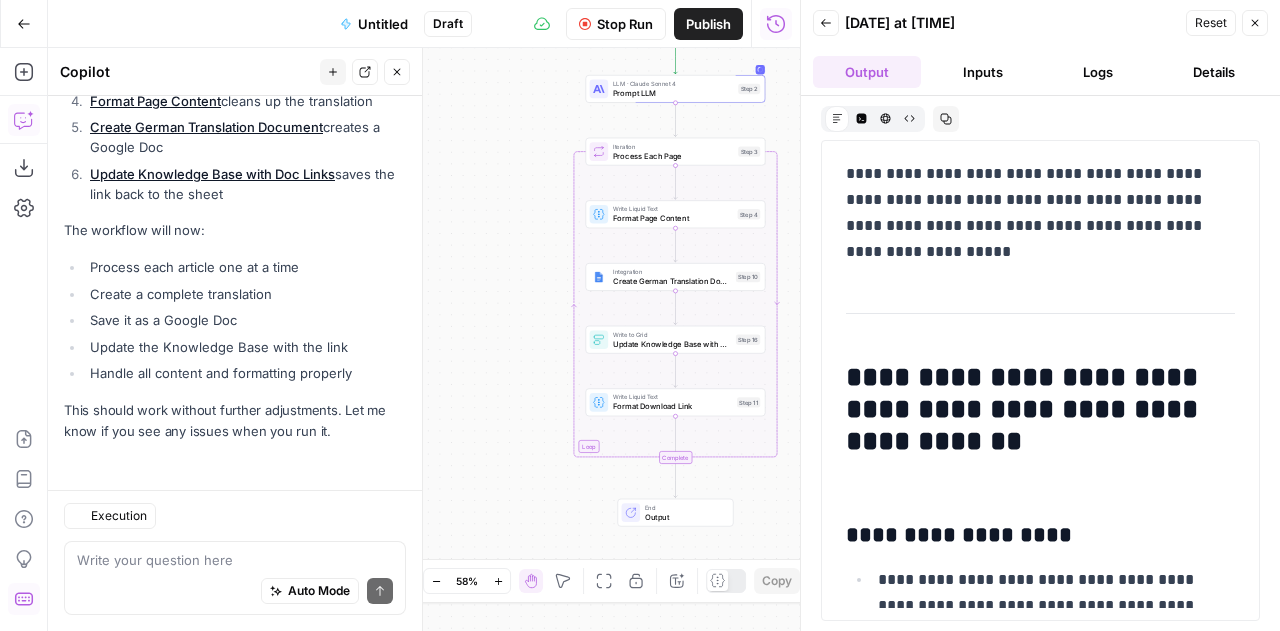 scroll, scrollTop: 787, scrollLeft: 0, axis: vertical 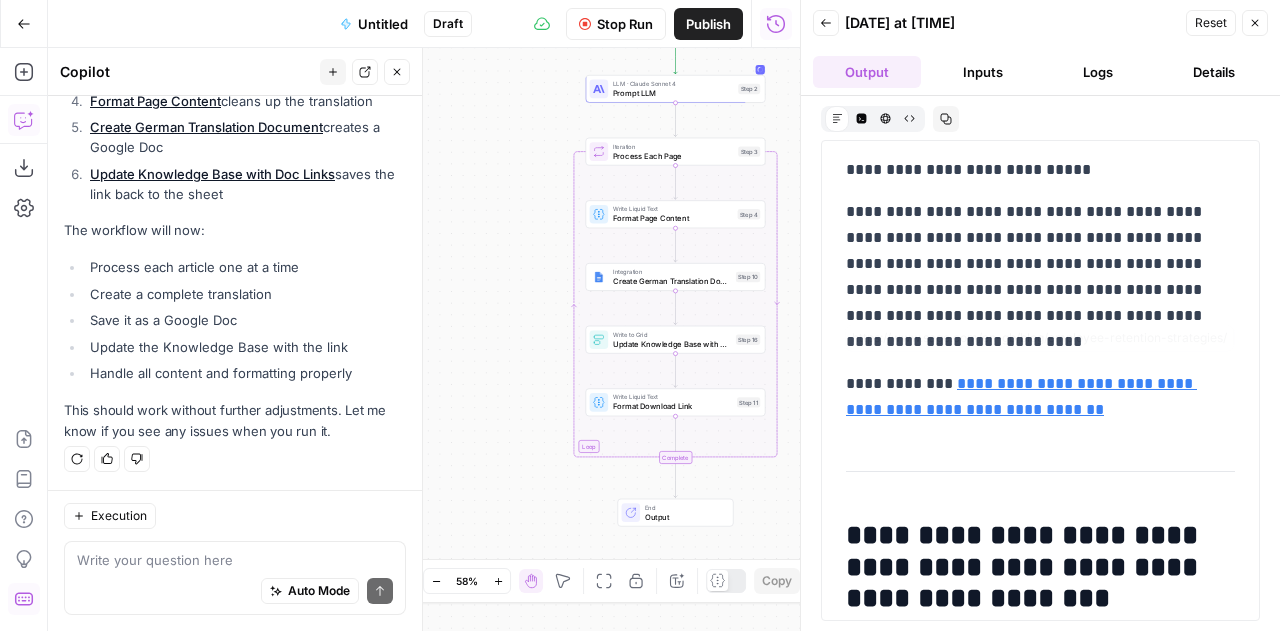 click on "**********" at bounding box center (1033, 397) 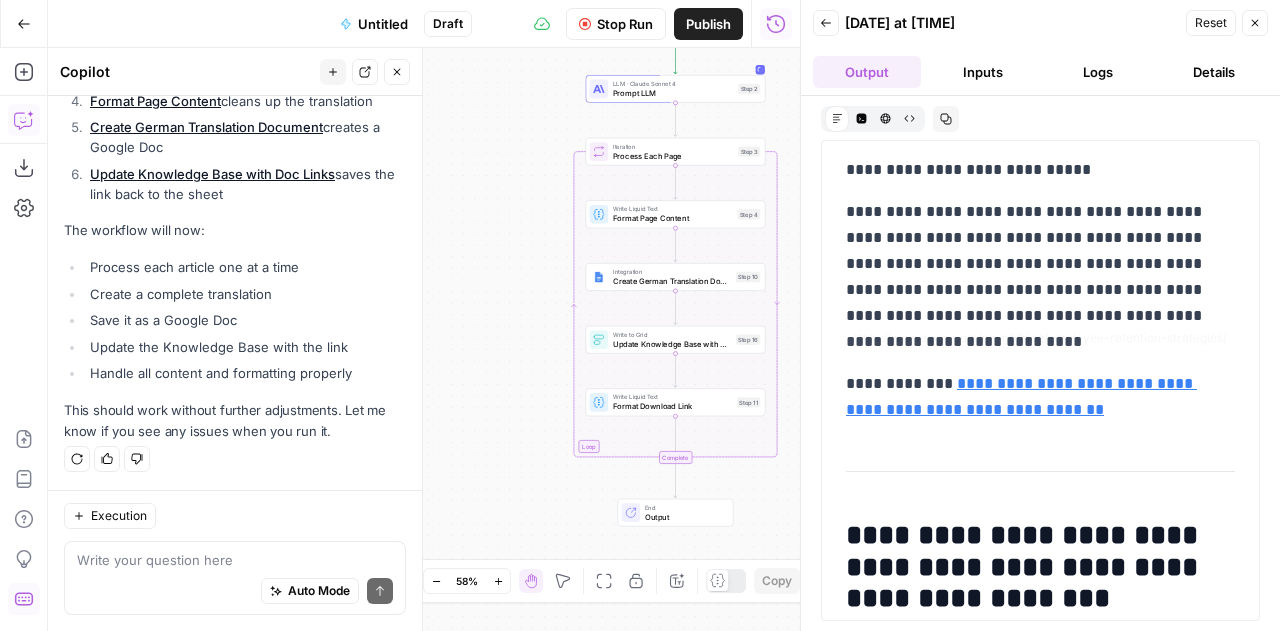 click on "**********" at bounding box center [1033, 397] 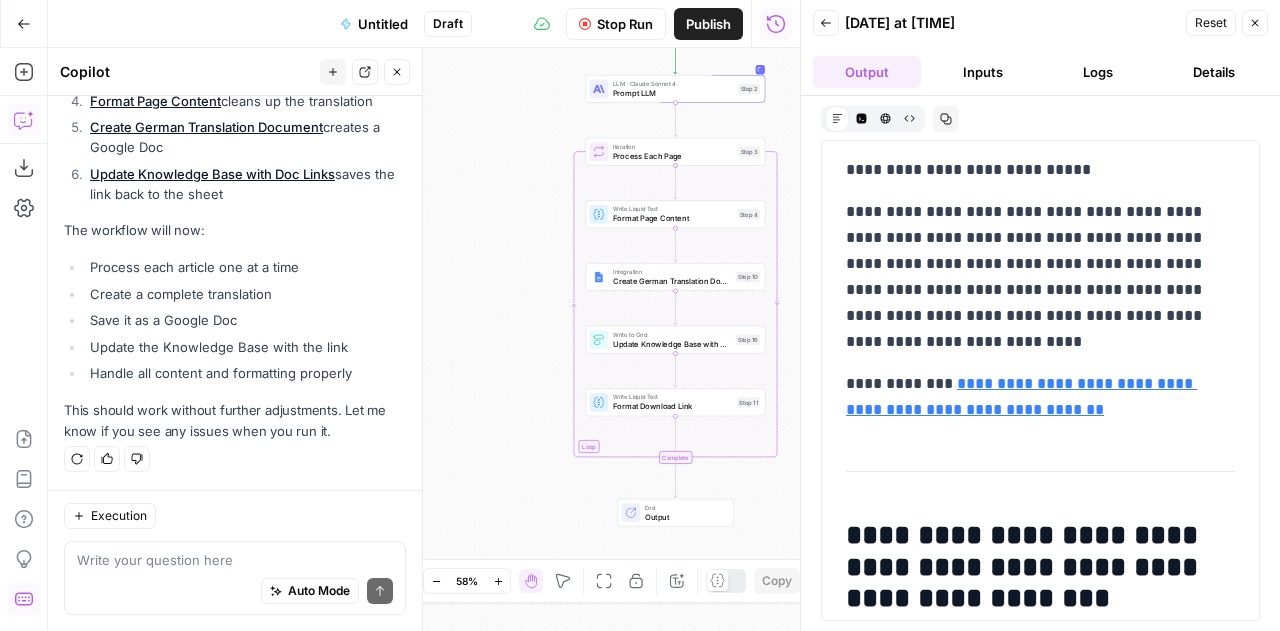 drag, startPoint x: 1148, startPoint y: 391, endPoint x: 935, endPoint y: 275, distance: 242.53865 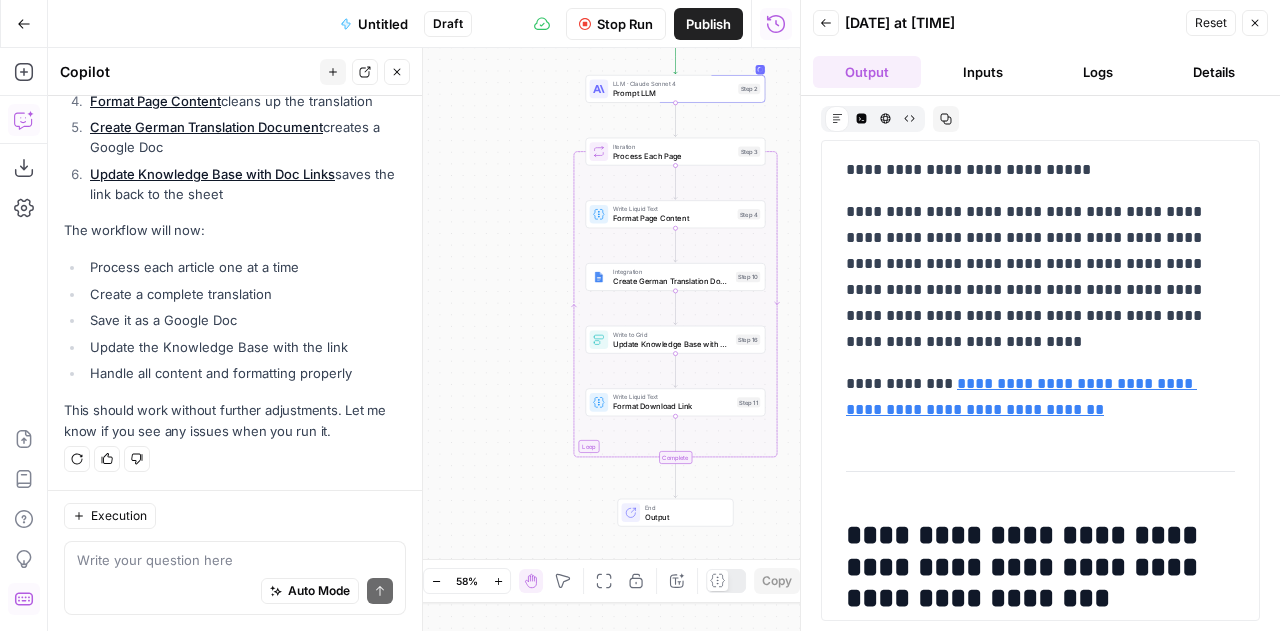 click on "**********" at bounding box center (1040, -2157) 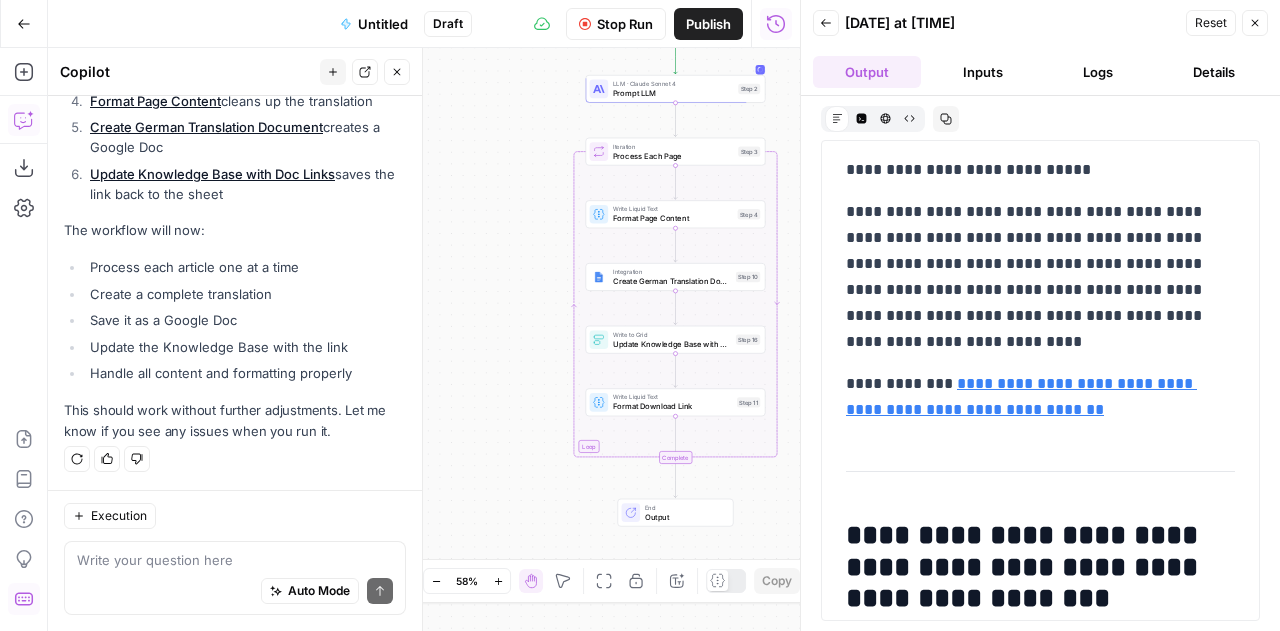 click on "**********" at bounding box center (1033, 277) 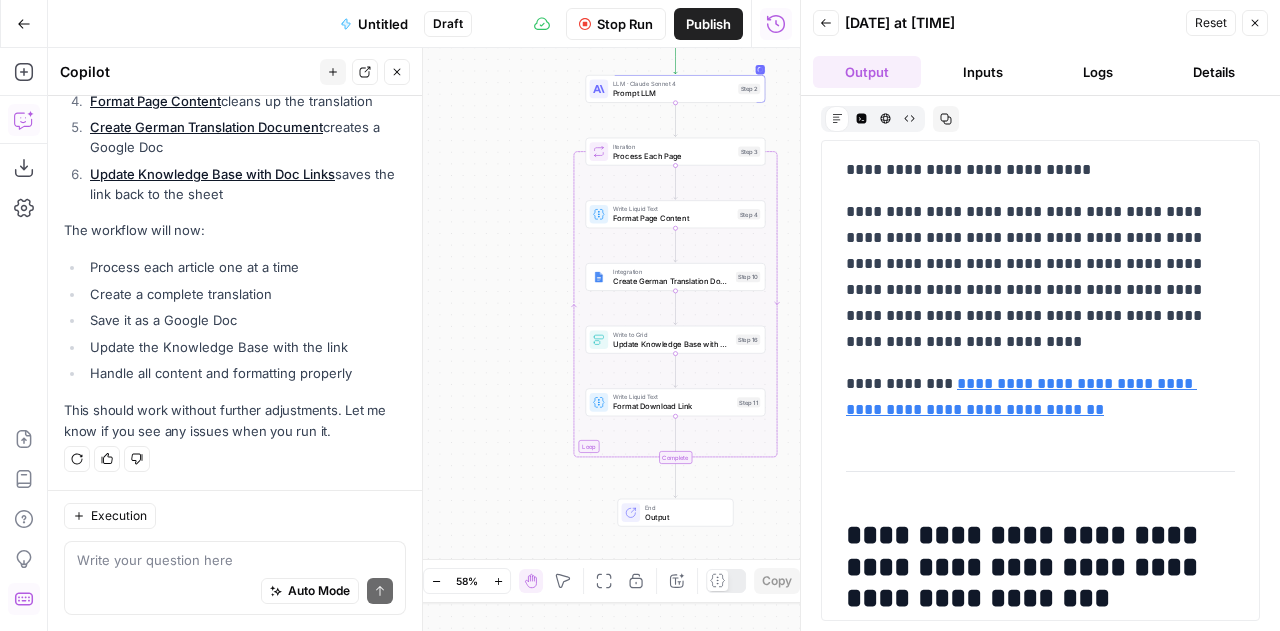 click 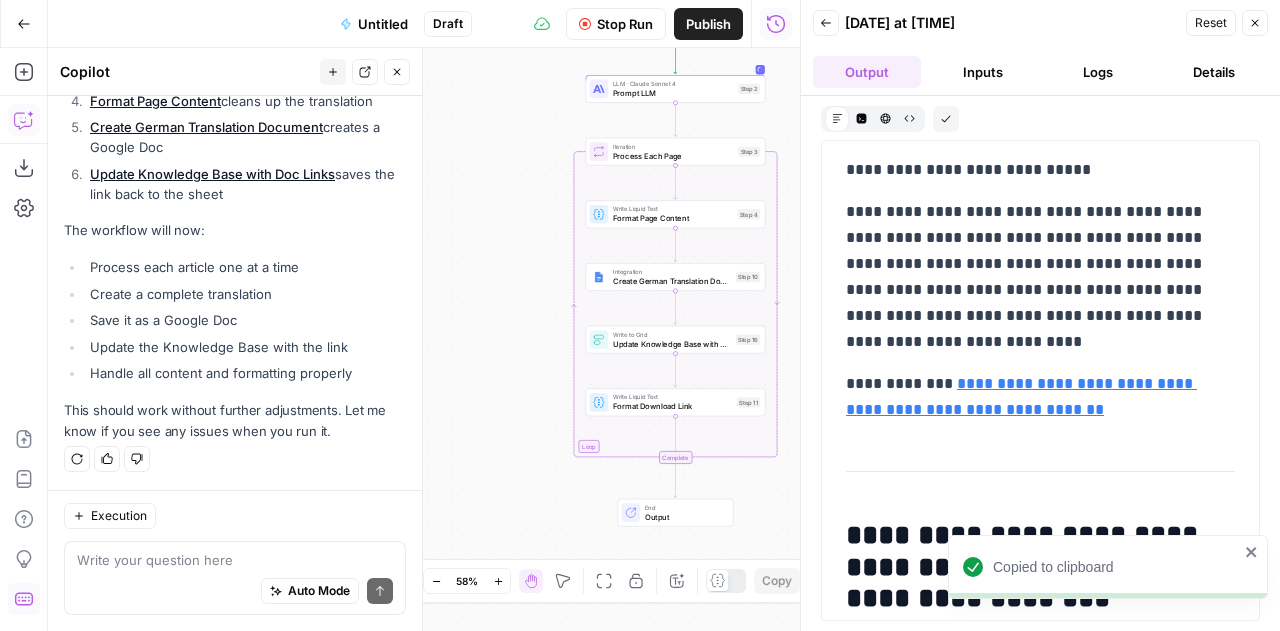click 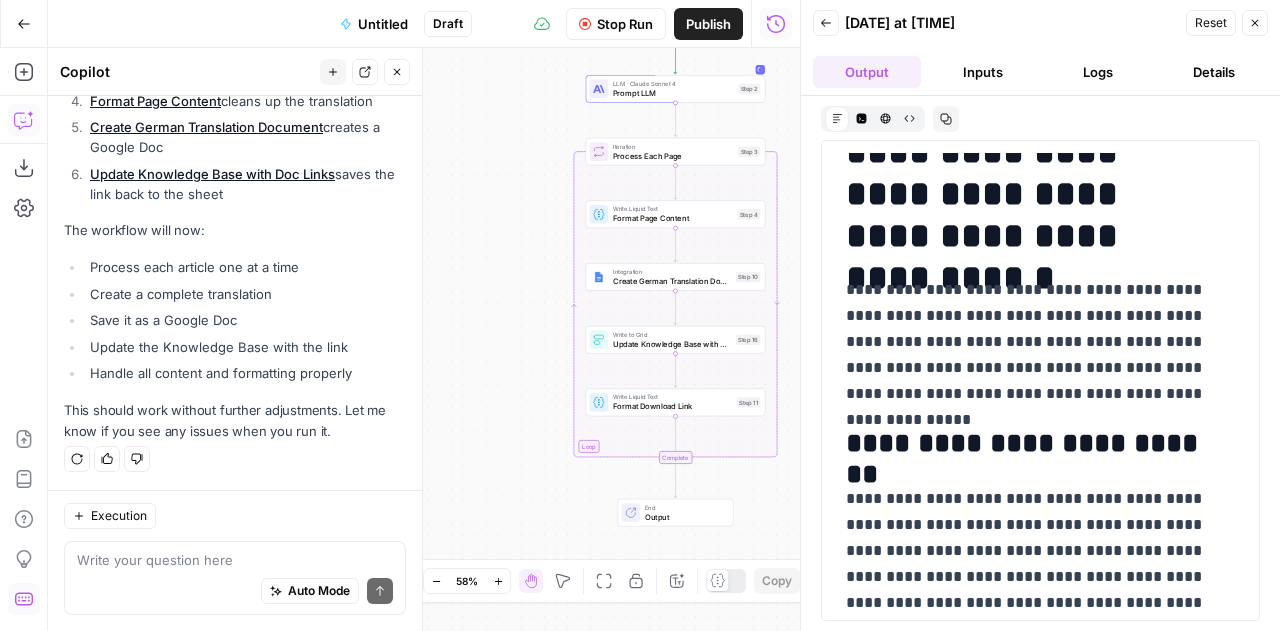 scroll, scrollTop: 1288, scrollLeft: 0, axis: vertical 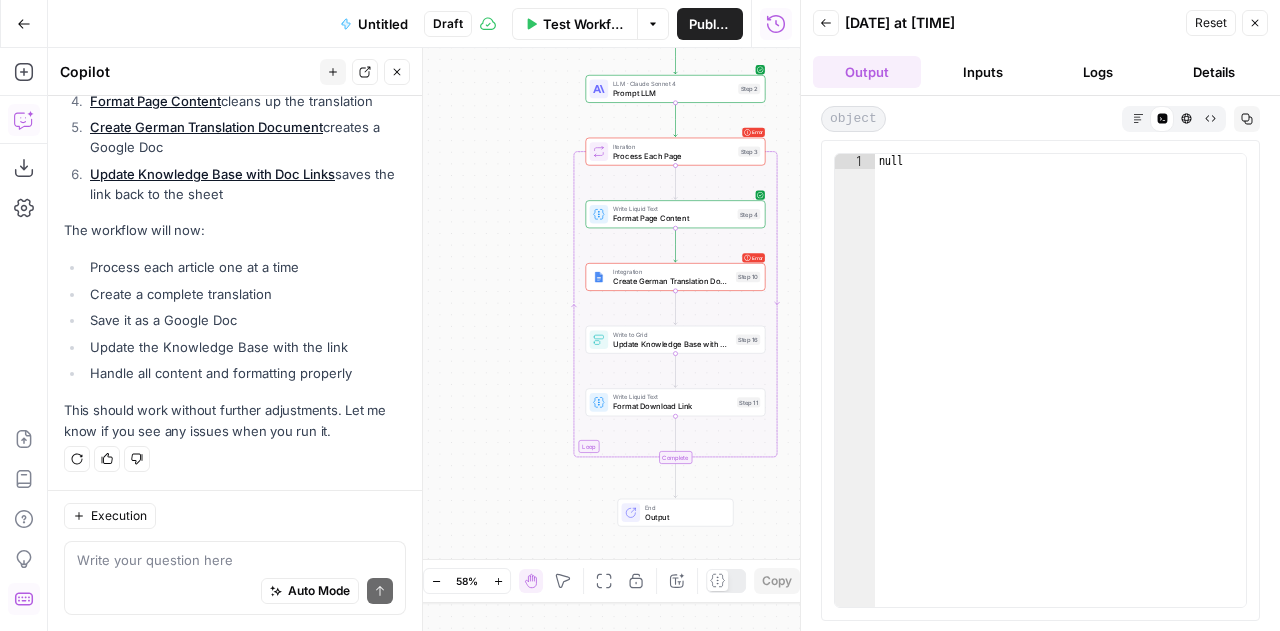 drag, startPoint x: 842, startPoint y: 119, endPoint x: 866, endPoint y: 66, distance: 58.18075 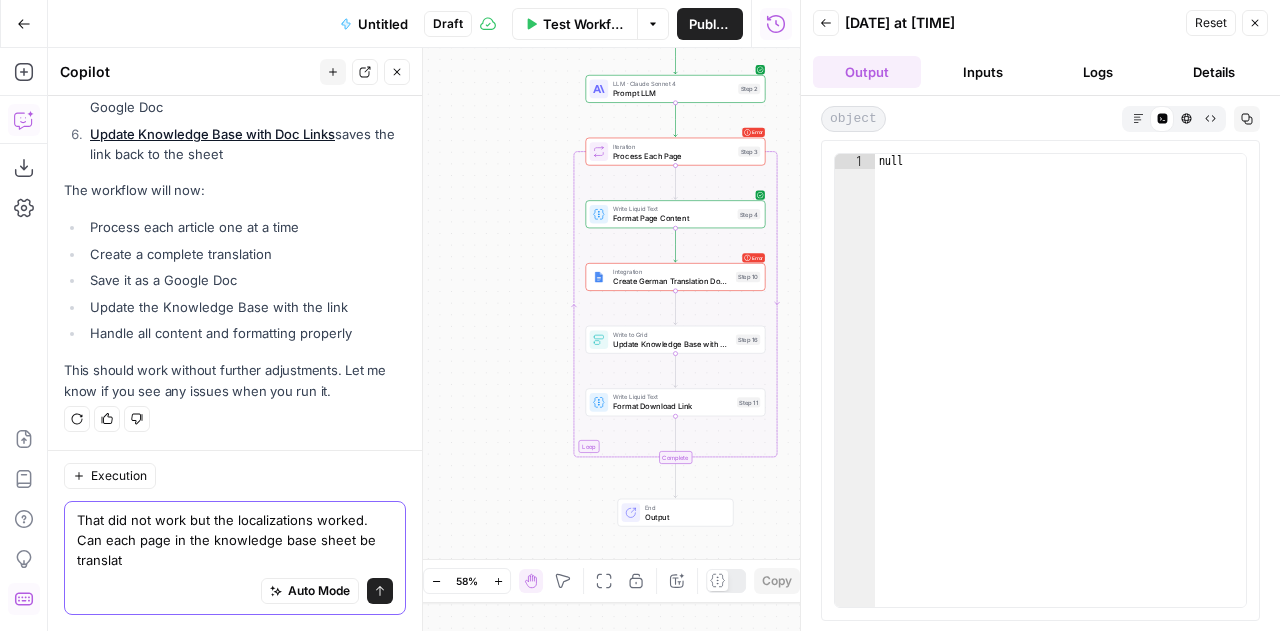 scroll, scrollTop: 29334, scrollLeft: 0, axis: vertical 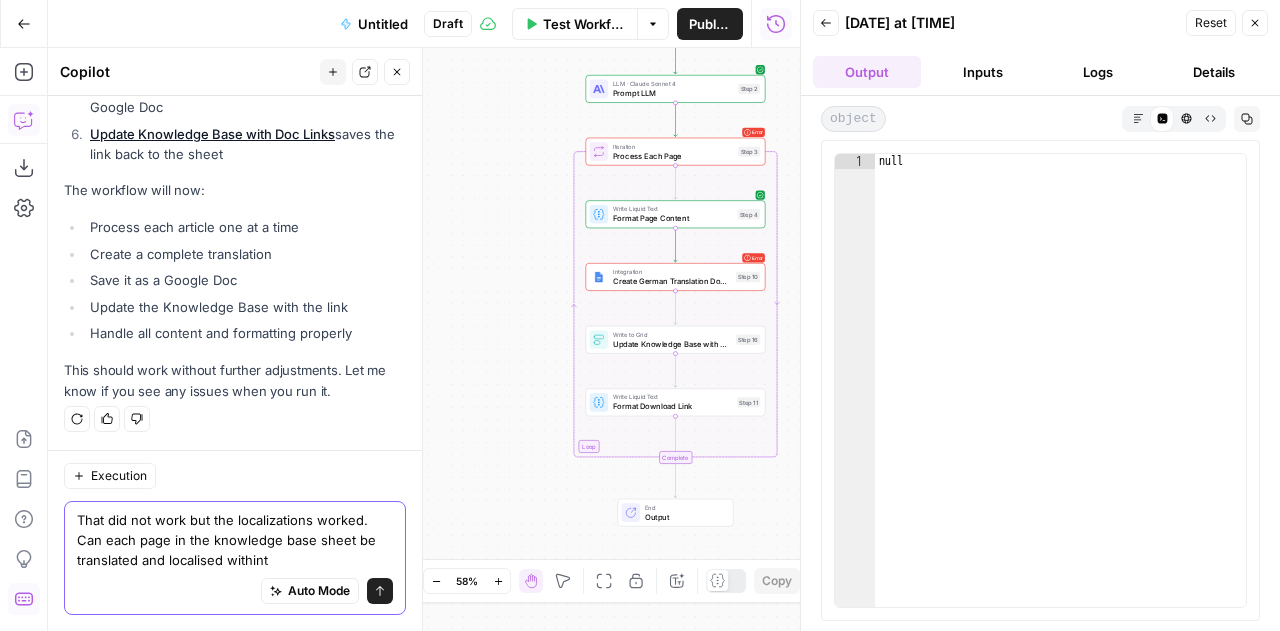 click on "That did not work but the localizations worked. Can each page in the knowledge base sheet be translated and localised withint" at bounding box center (235, 540) 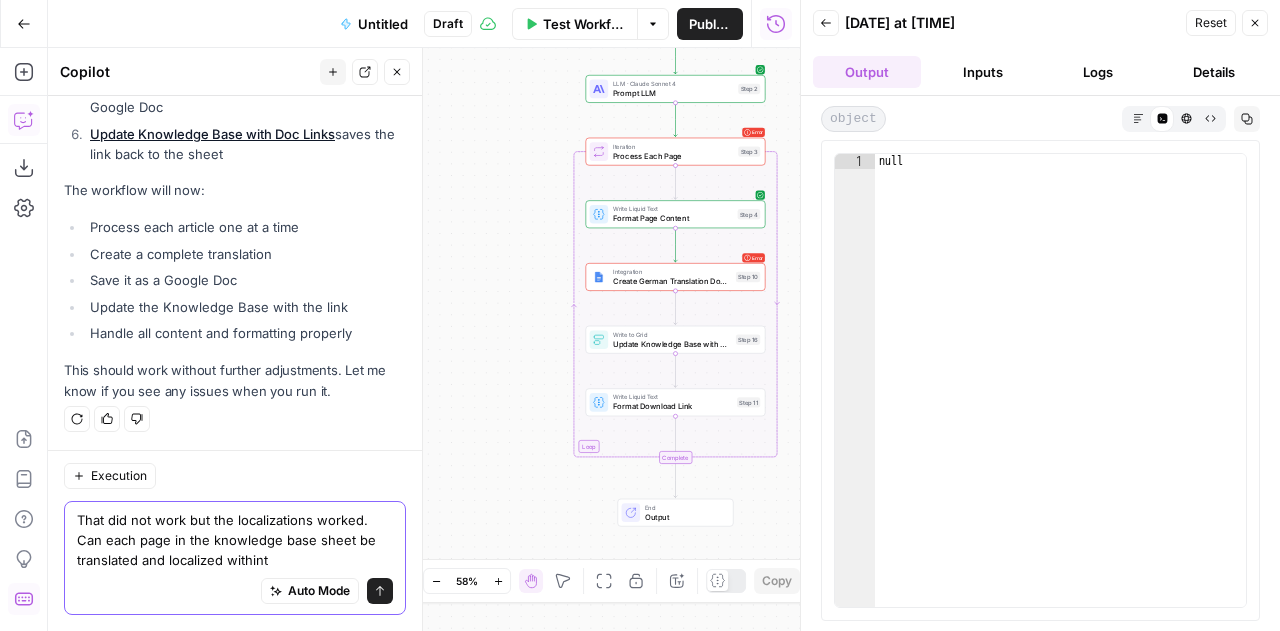 click on "That did not work but the localizations worked. Can each page in the knowledge base sheet be translated and localized withint" at bounding box center (235, 540) 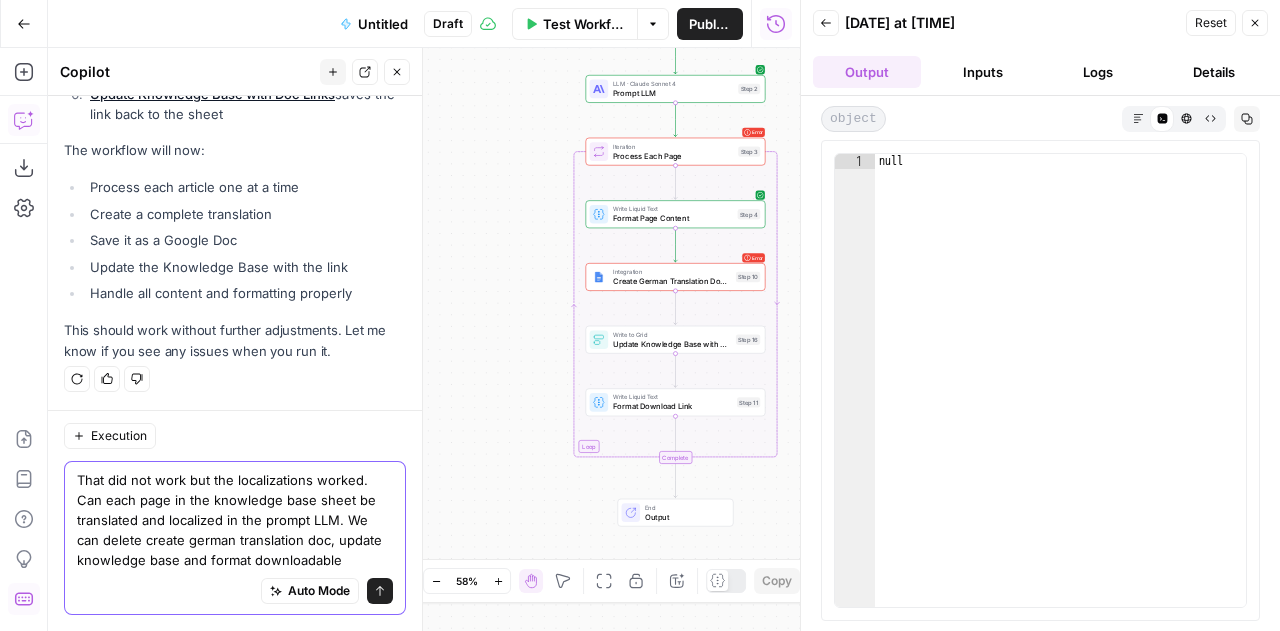scroll, scrollTop: 29394, scrollLeft: 0, axis: vertical 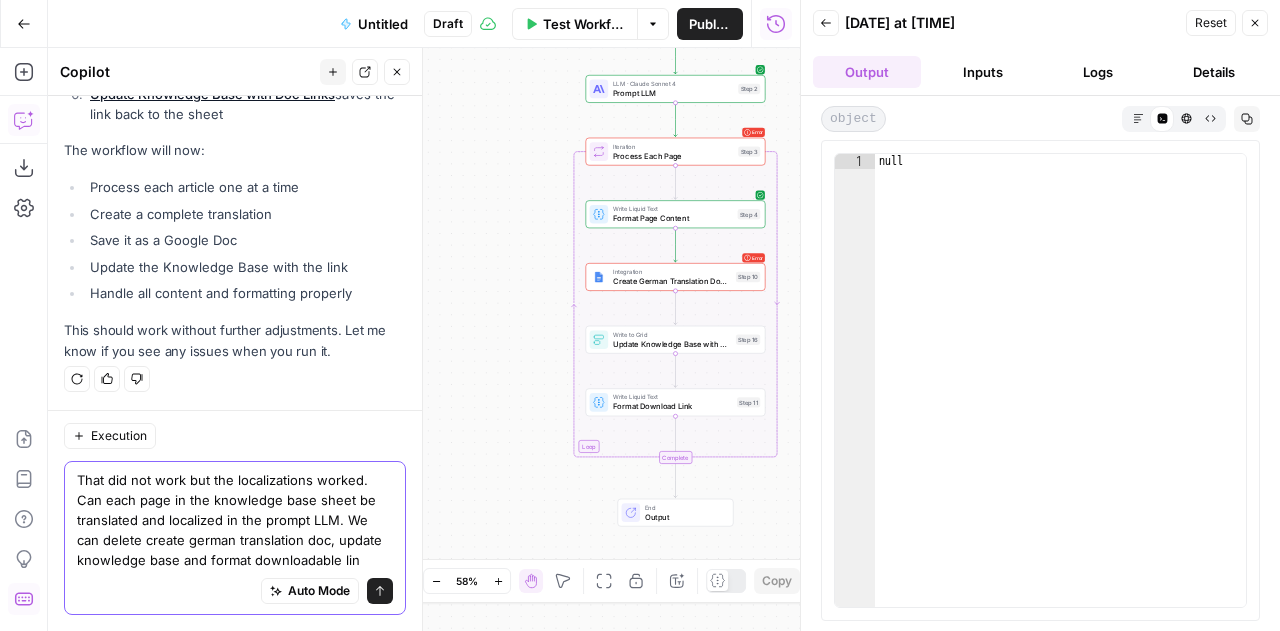 type on "That did not work but the localizations worked. Can each page in the knowledge base sheet be translated and localized in the prompt LLM. We can delete create german translation doc, update knowledge base and format downloadable link" 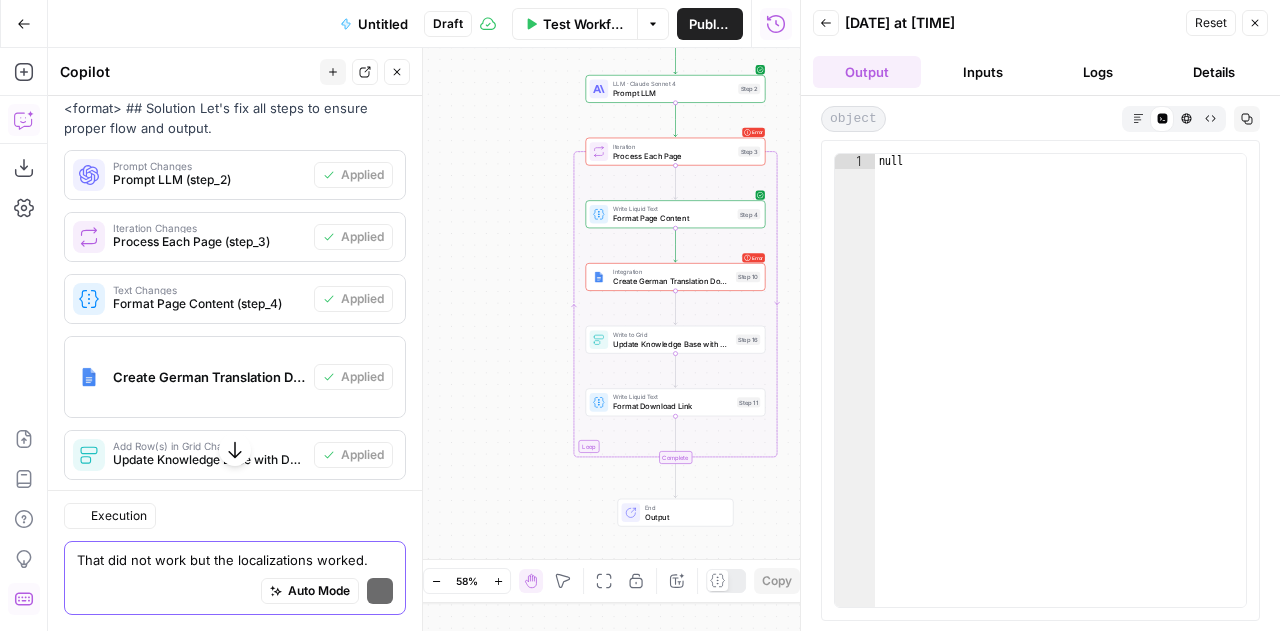 scroll, scrollTop: 29666, scrollLeft: 0, axis: vertical 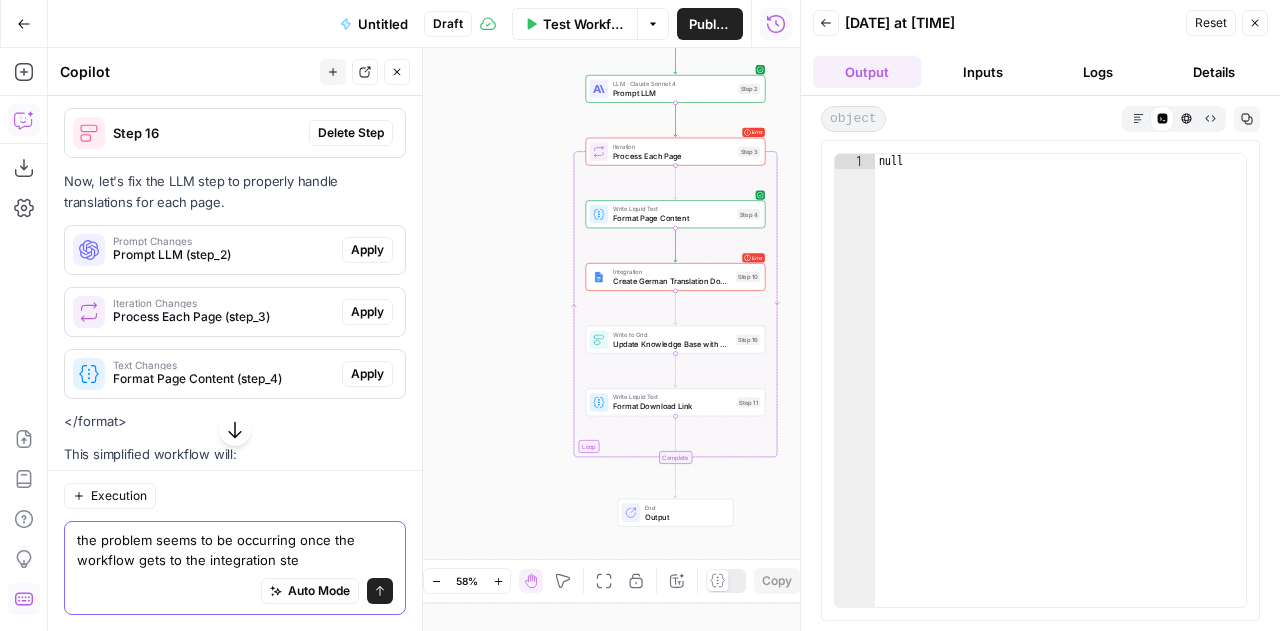 type on "the problem seems to be occurring once the workflow gets to the integration step" 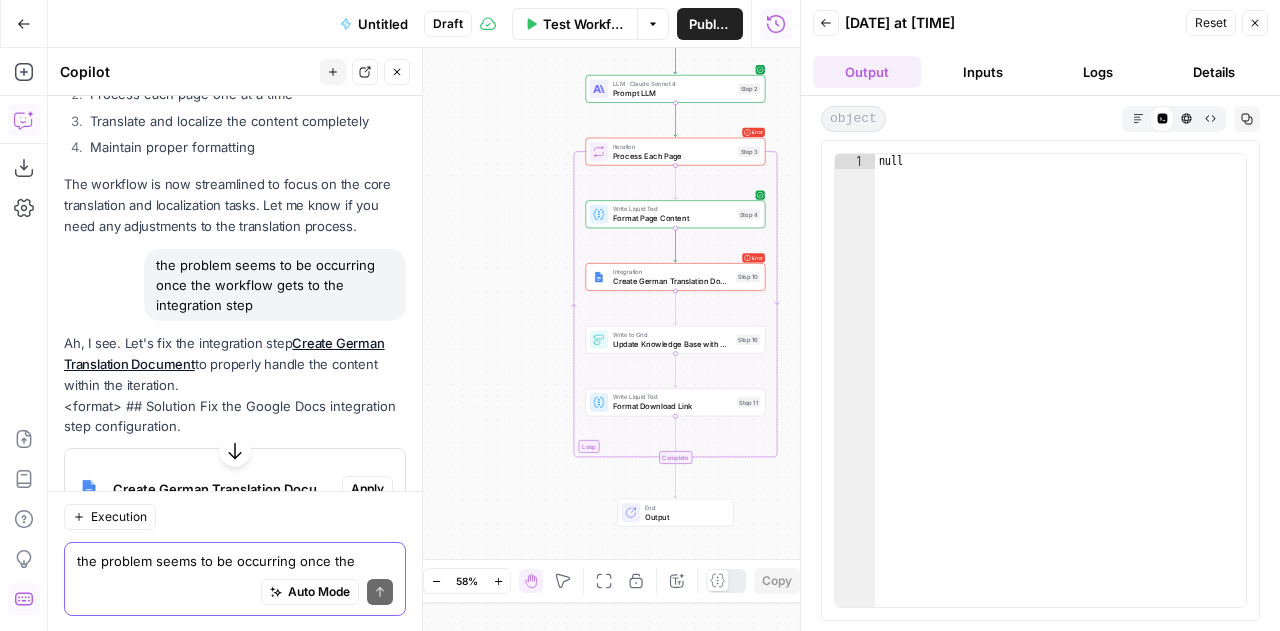 scroll, scrollTop: 30080, scrollLeft: 0, axis: vertical 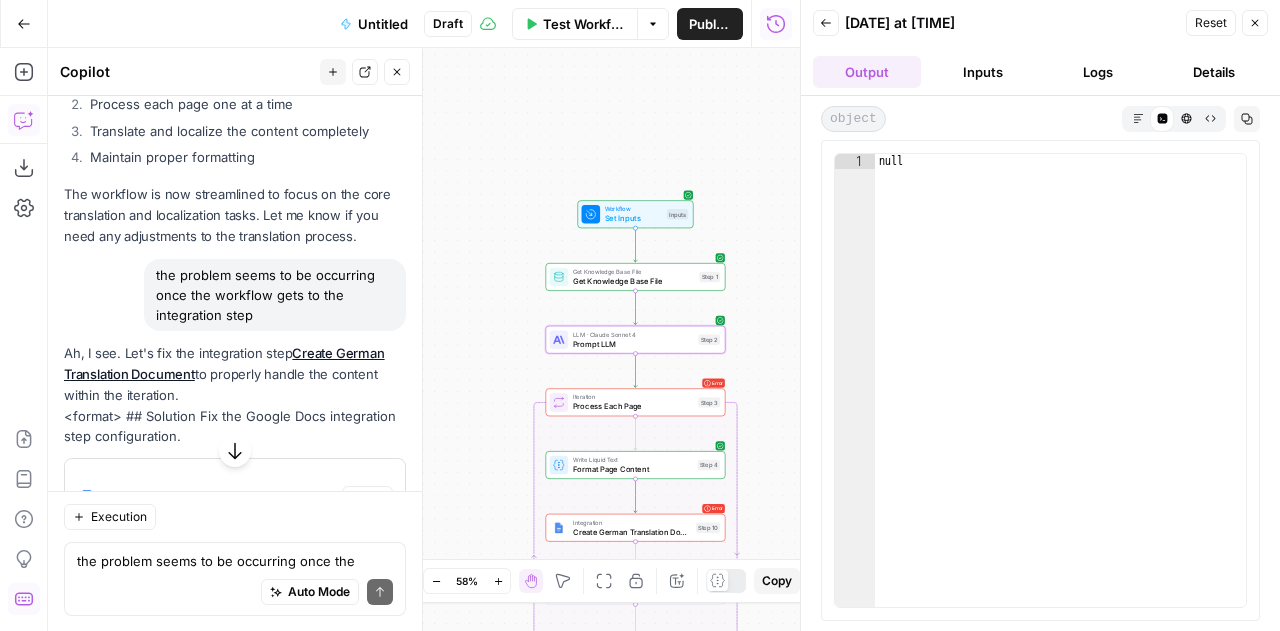 click on "Apply" at bounding box center (367, -164) 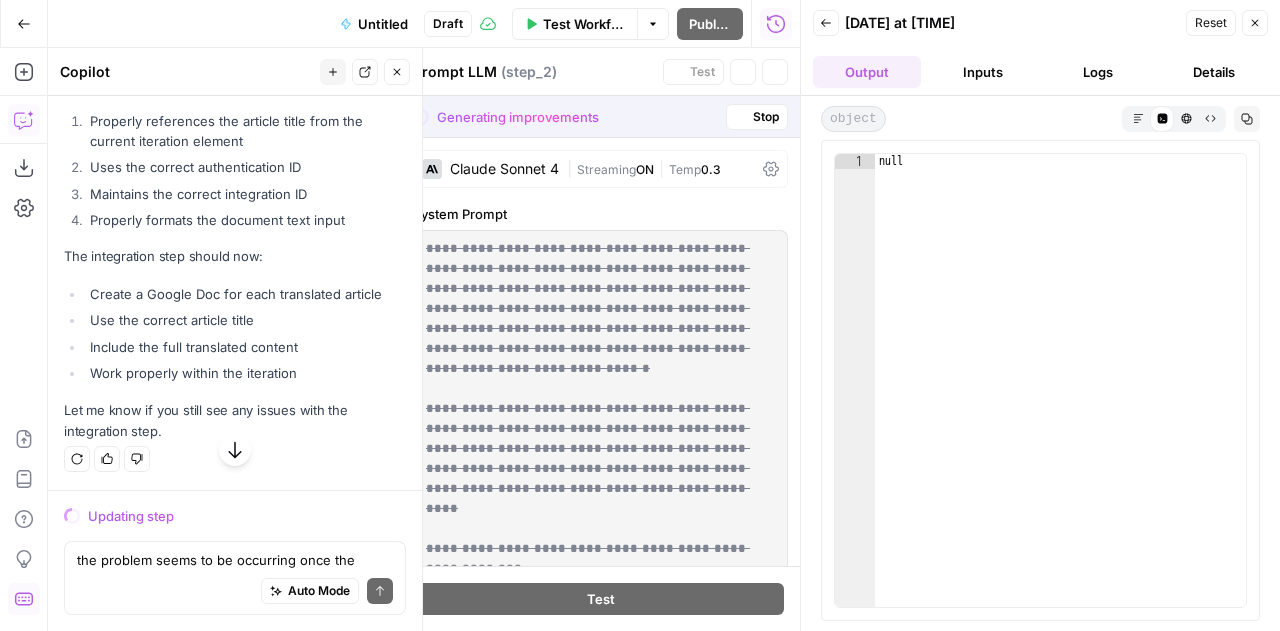 scroll, scrollTop: 28864, scrollLeft: 0, axis: vertical 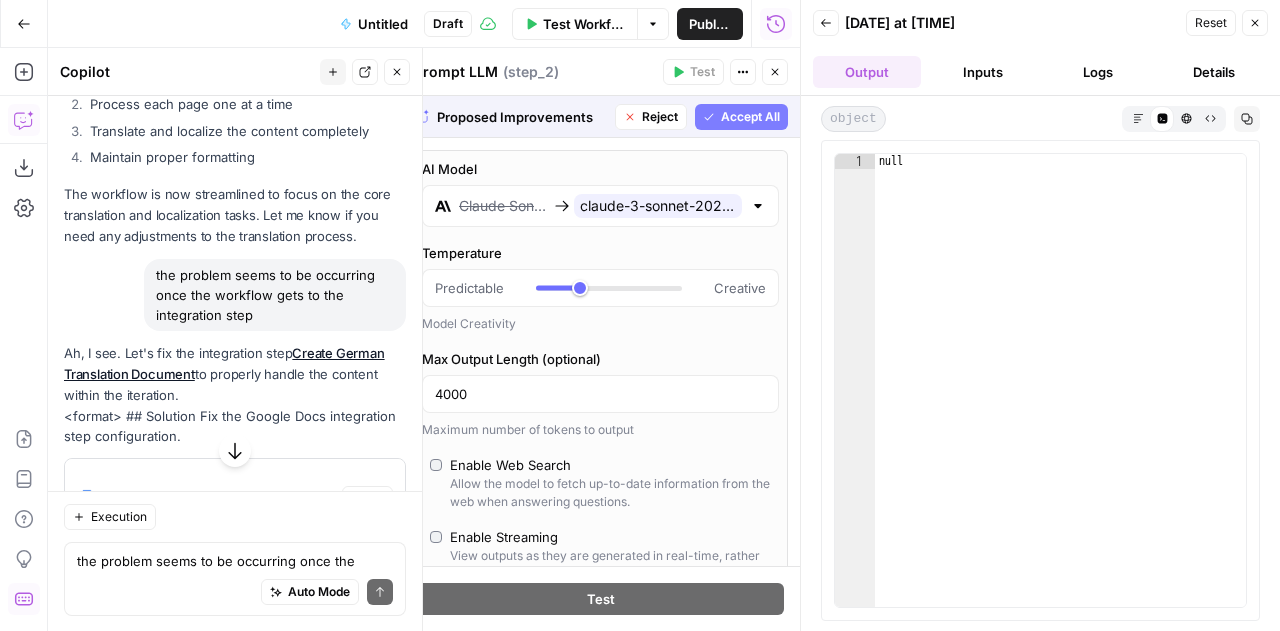 click on "Accept" at bounding box center (364, -164) 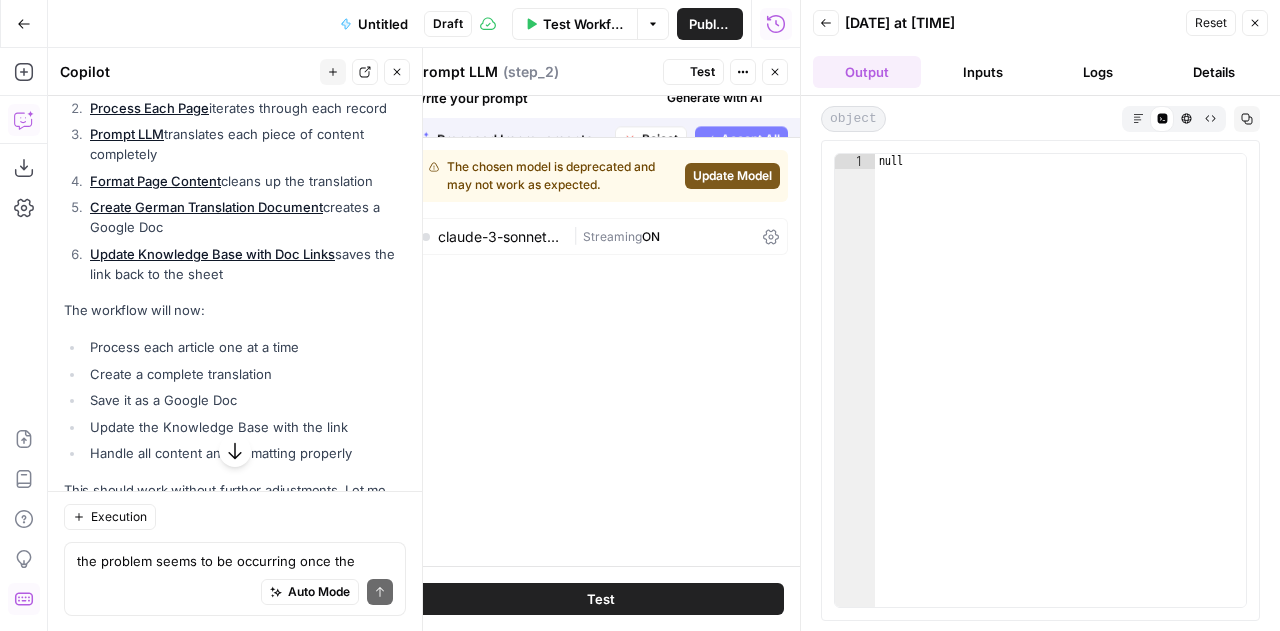 scroll, scrollTop: 30112, scrollLeft: 0, axis: vertical 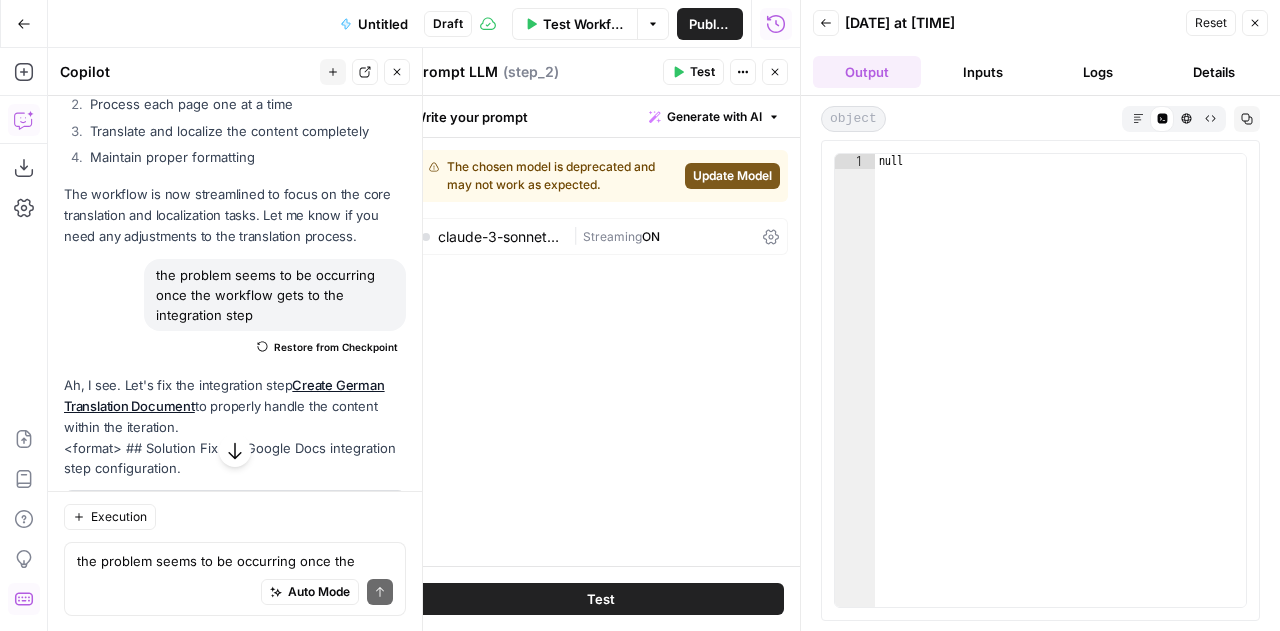 click on "Apply" at bounding box center (367, -102) 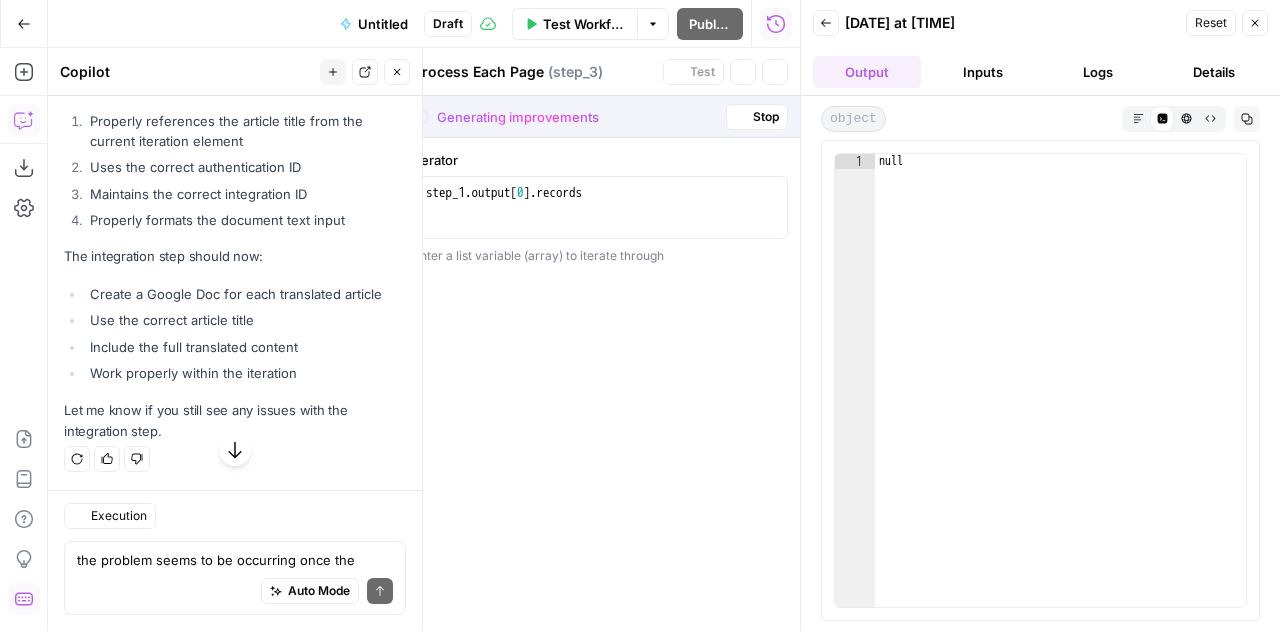 scroll, scrollTop: 28864, scrollLeft: 0, axis: vertical 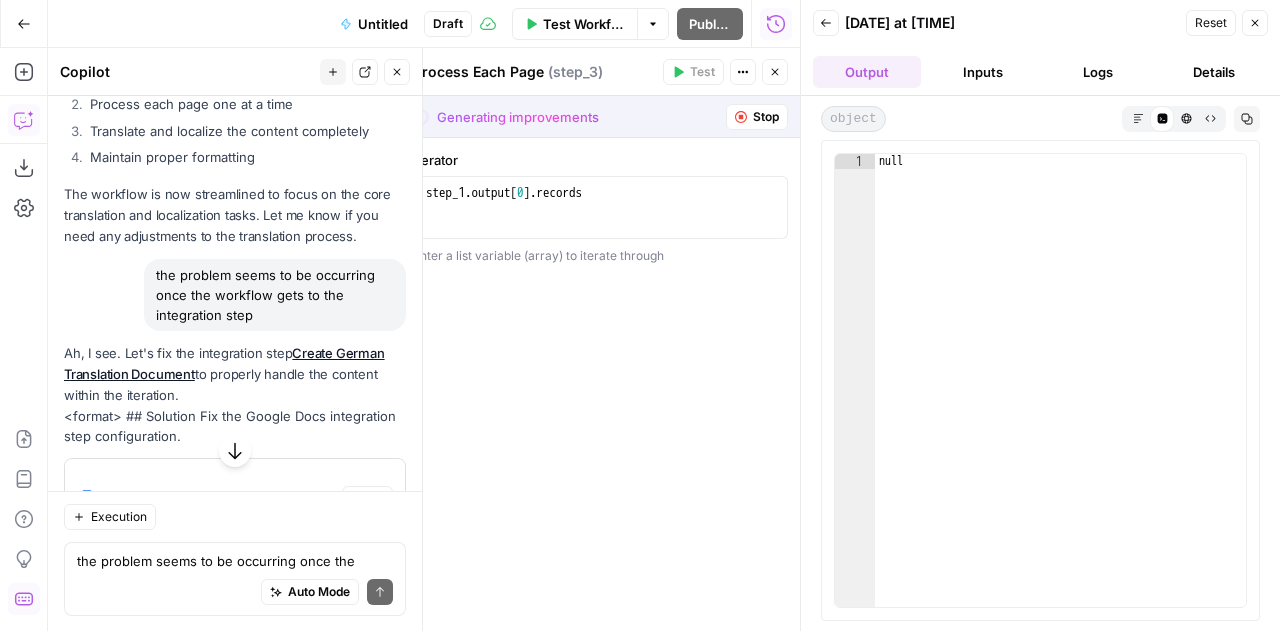 click on "Accept" at bounding box center (364, -102) 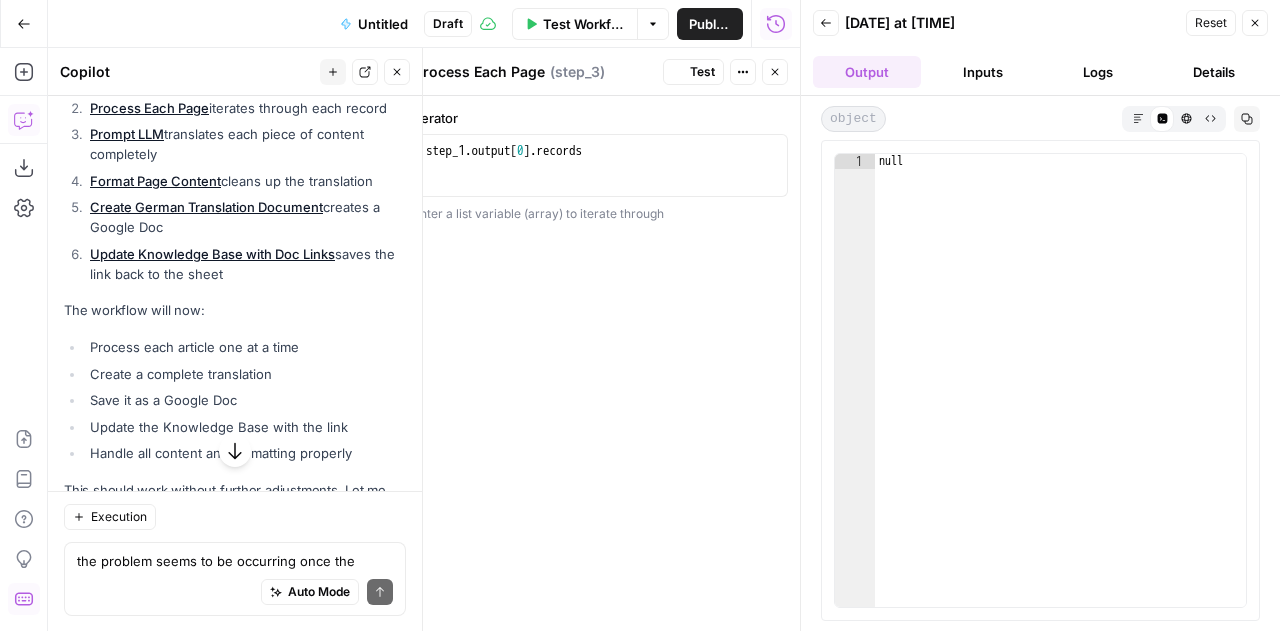 scroll, scrollTop: 30112, scrollLeft: 0, axis: vertical 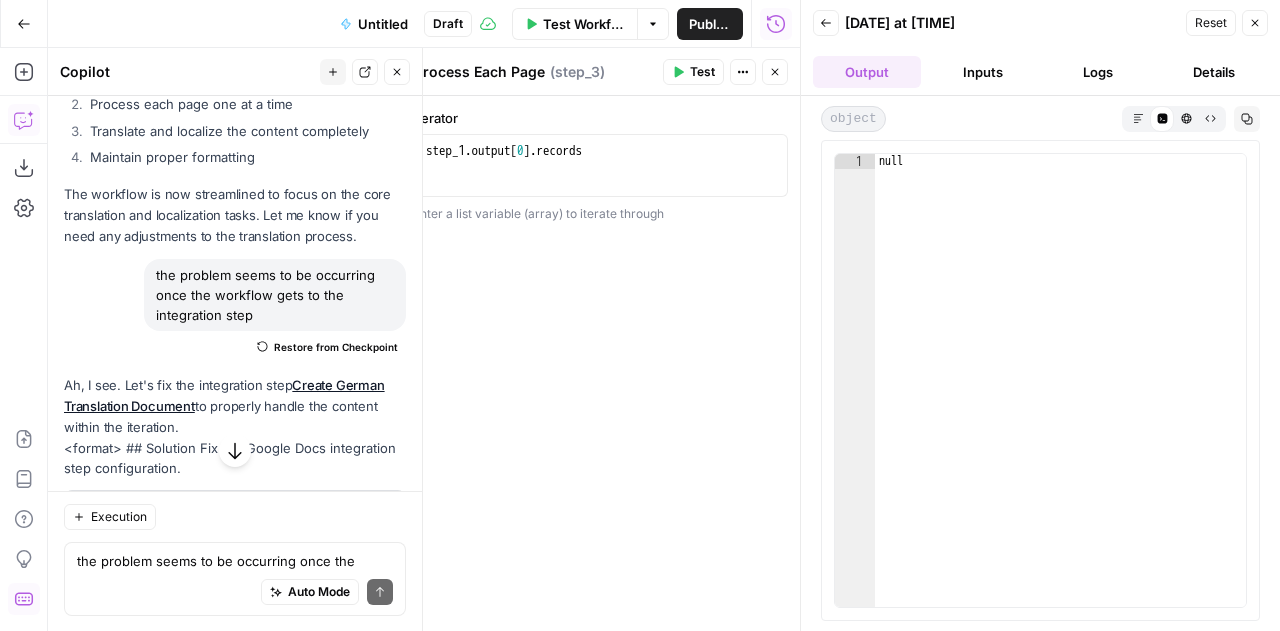 click on "Apply" at bounding box center [367, -40] 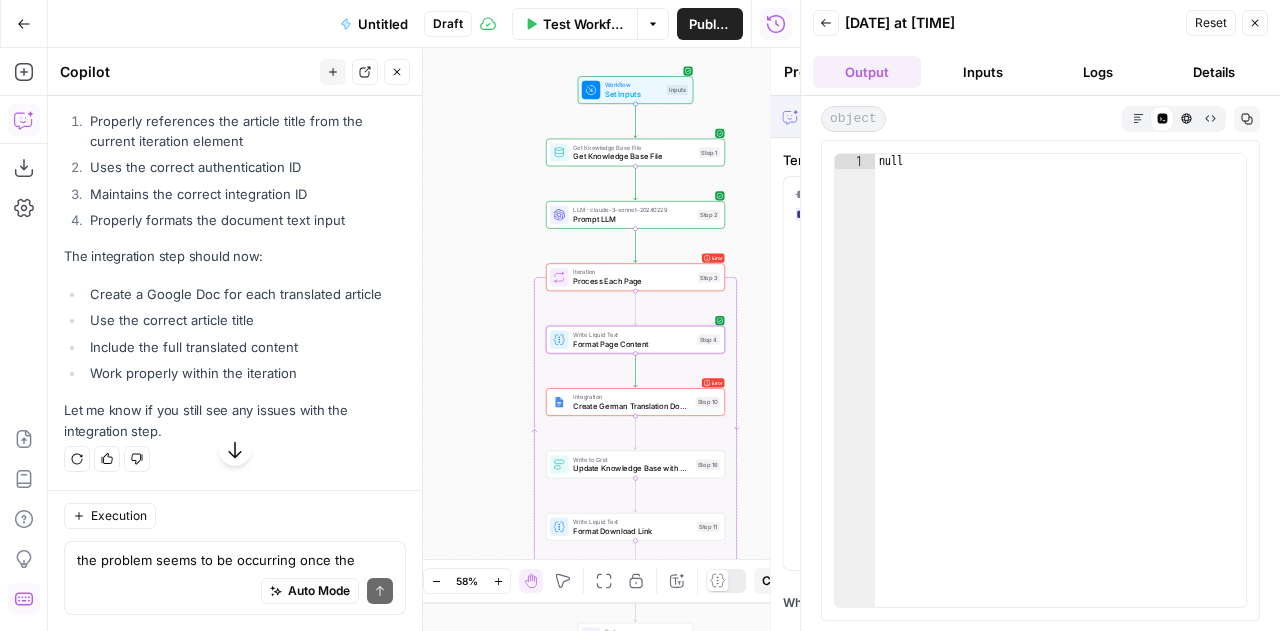 type on "Format Page Content" 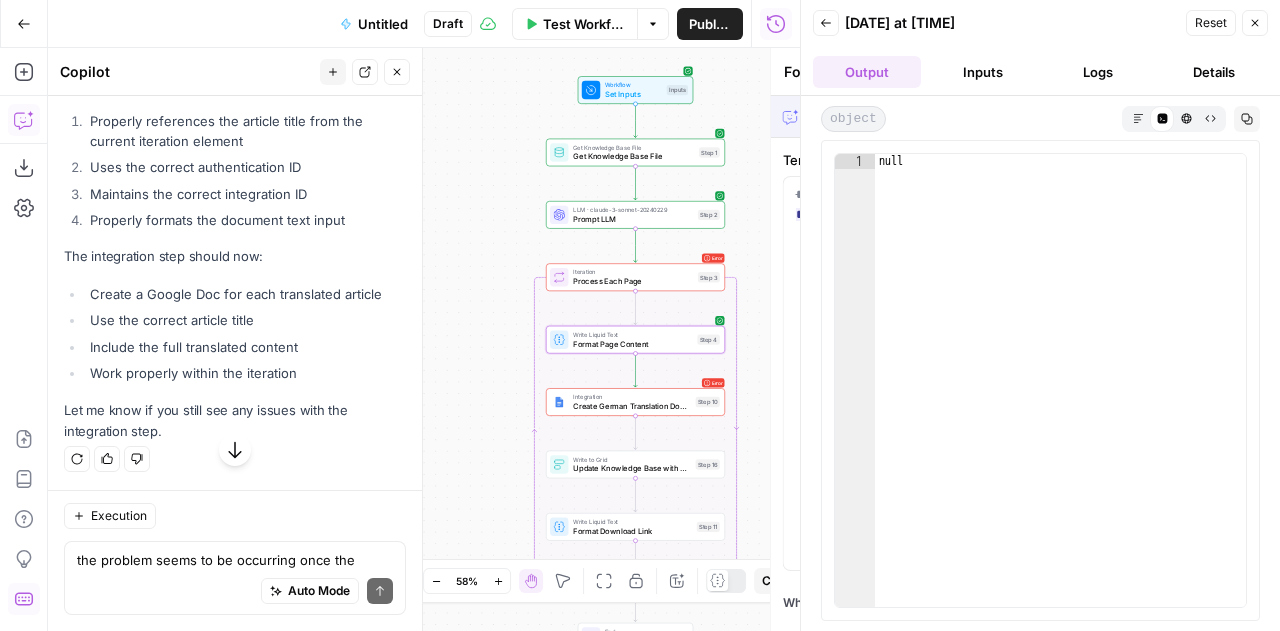 scroll, scrollTop: 28864, scrollLeft: 0, axis: vertical 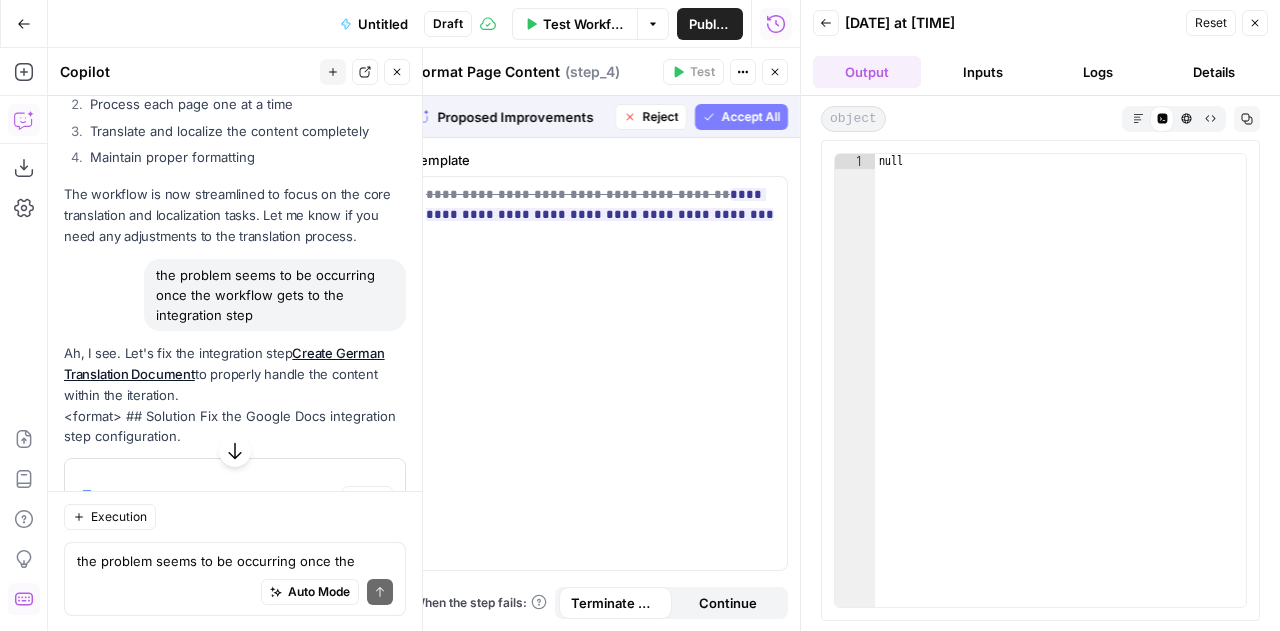 click on "Accept" at bounding box center (364, -40) 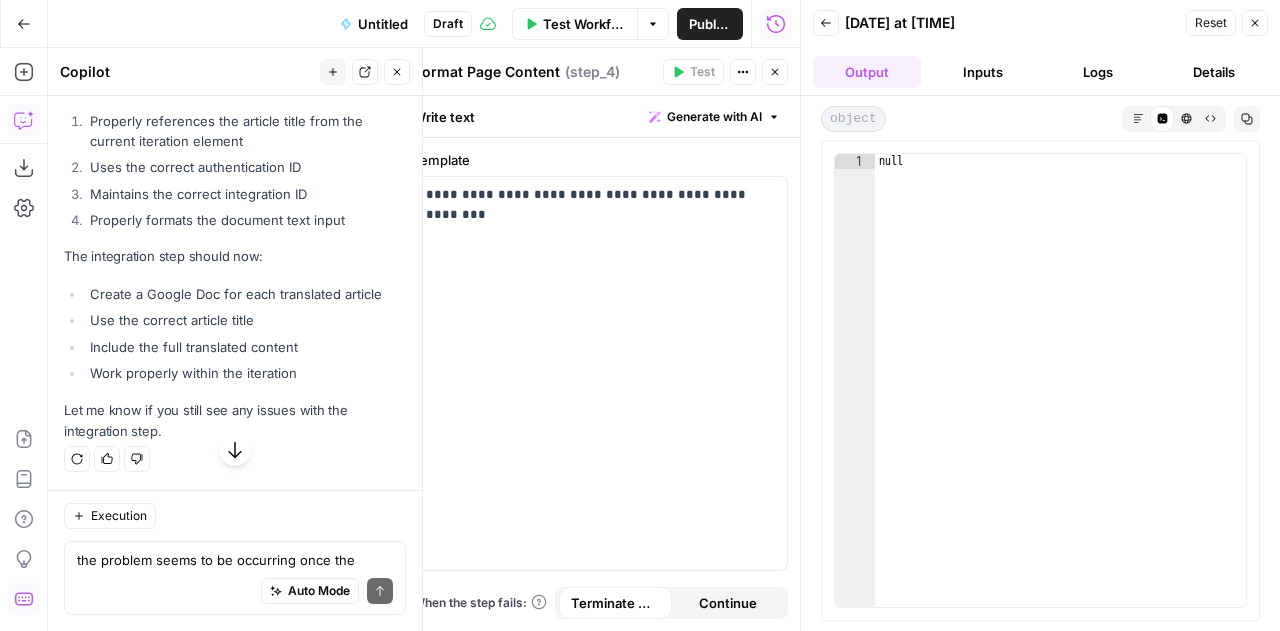 scroll, scrollTop: 30988, scrollLeft: 0, axis: vertical 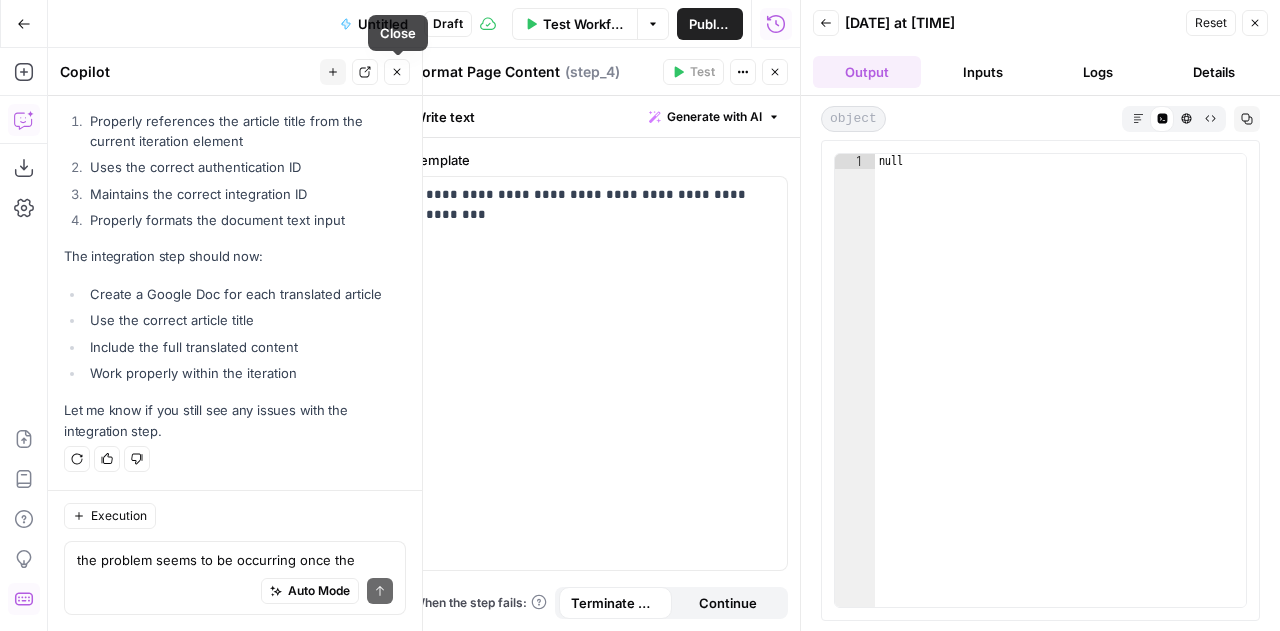 click 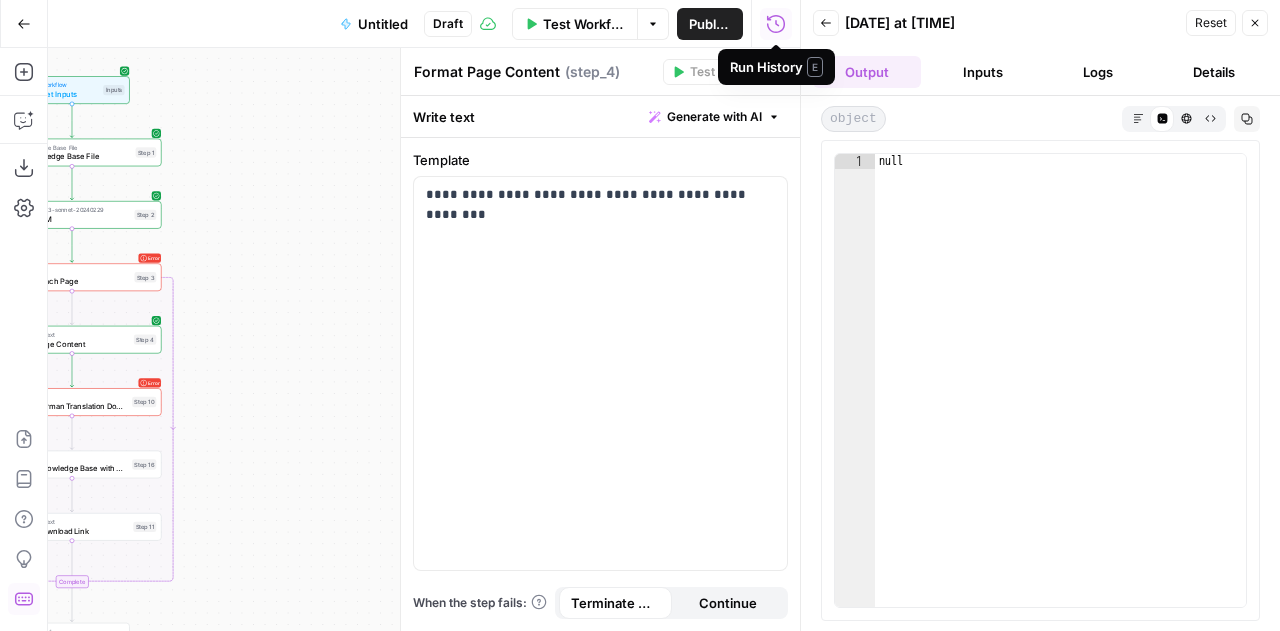 click on "Test Workflow" at bounding box center (575, 24) 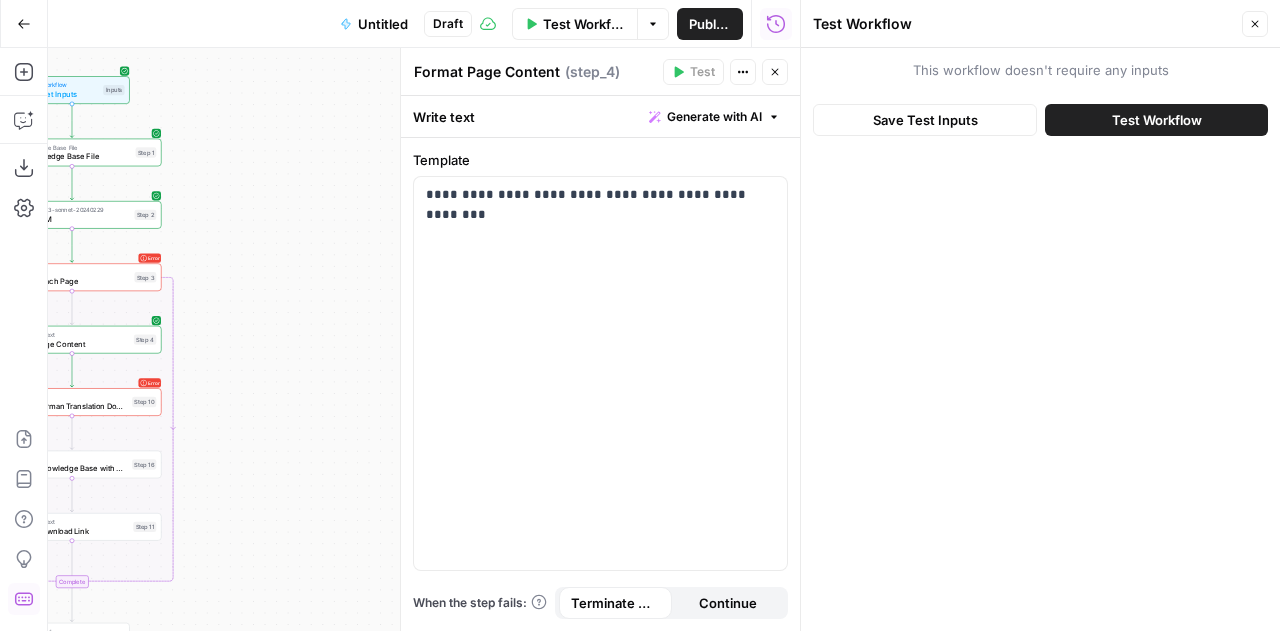 click on "Test Workflow" at bounding box center (1156, 120) 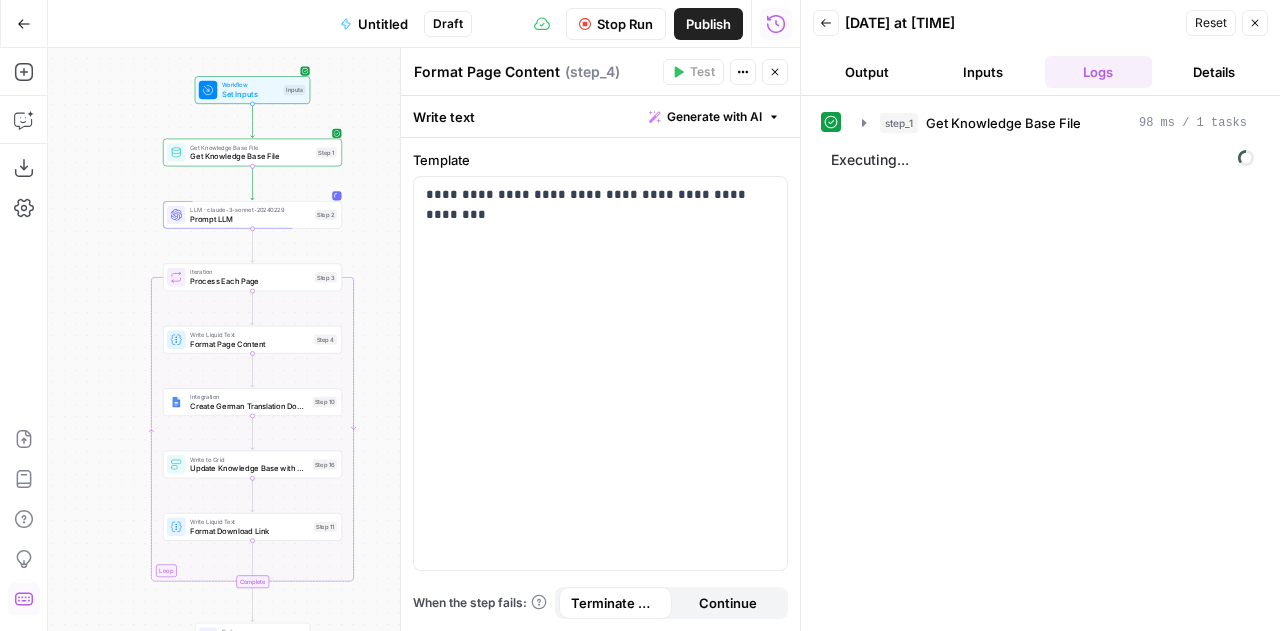 click on "Stop Run" at bounding box center [616, 24] 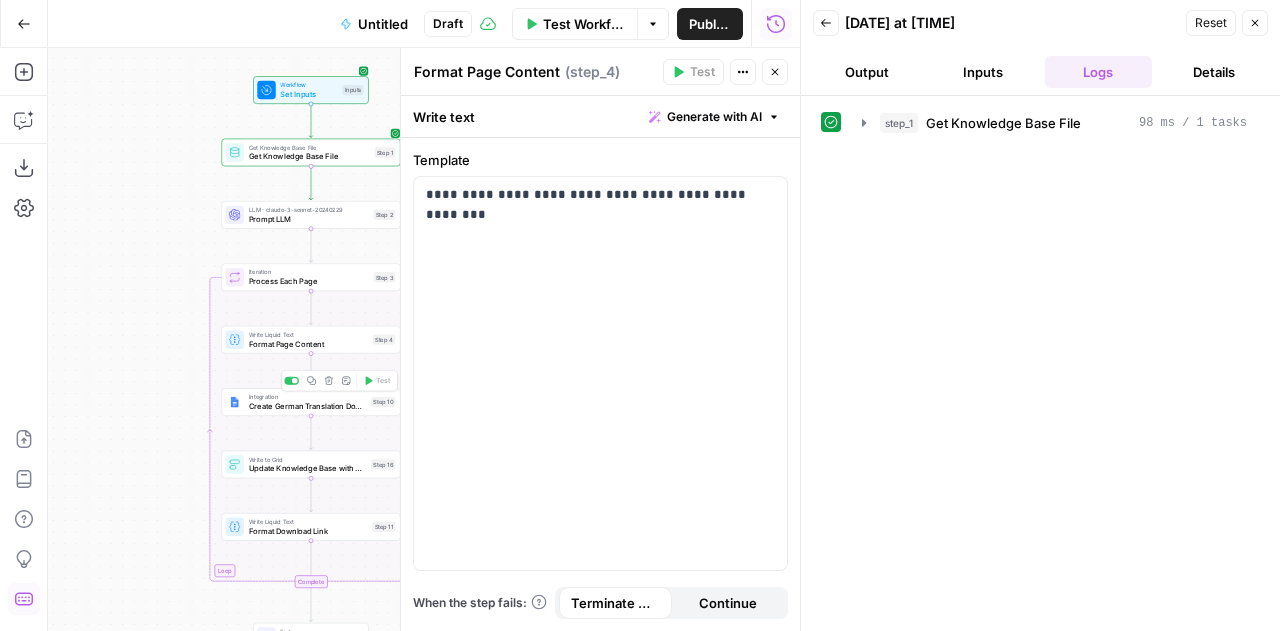 click on "Integration" at bounding box center [308, 396] 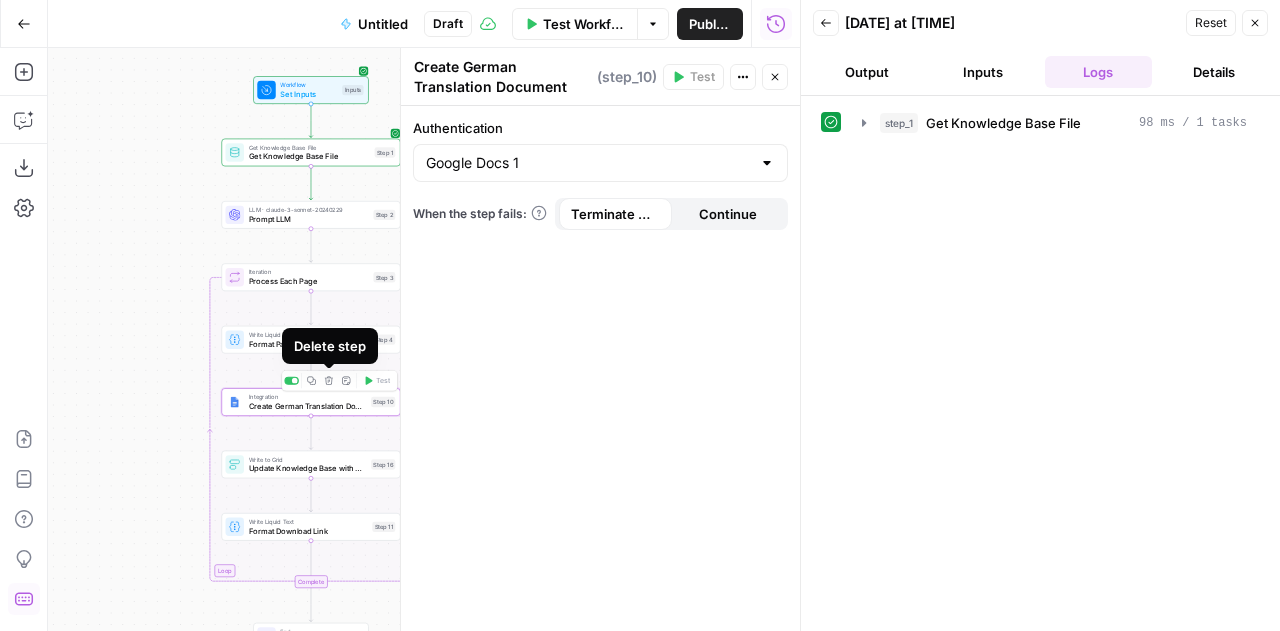 click 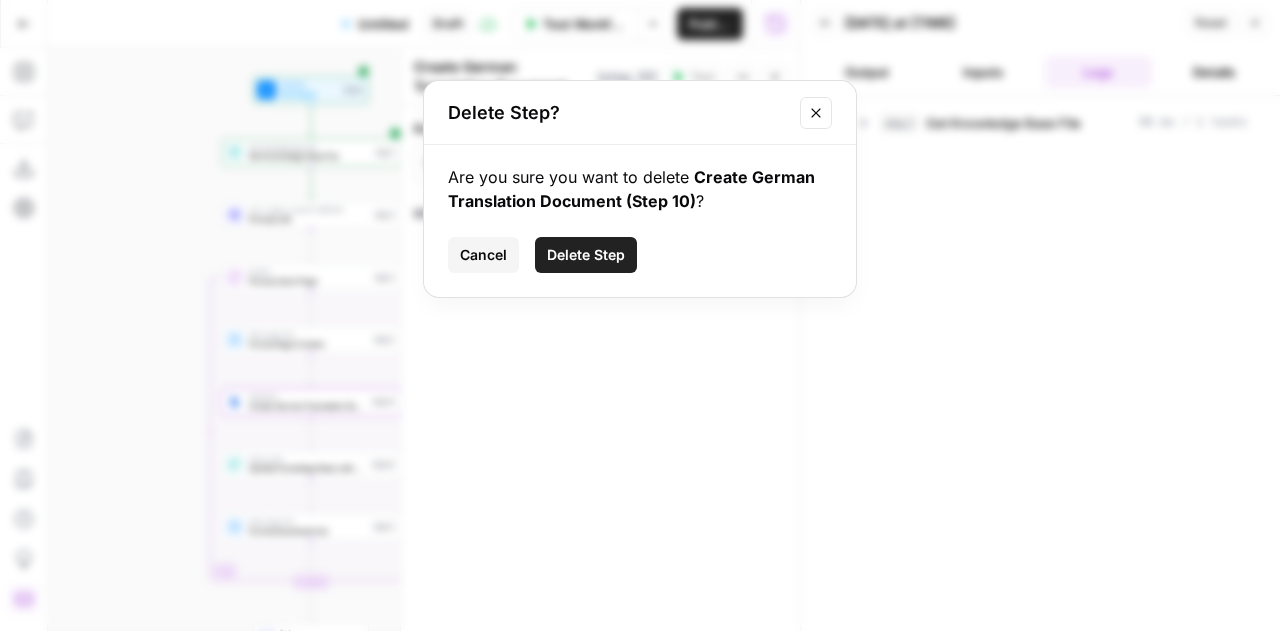 click on "Delete Step" at bounding box center (586, 255) 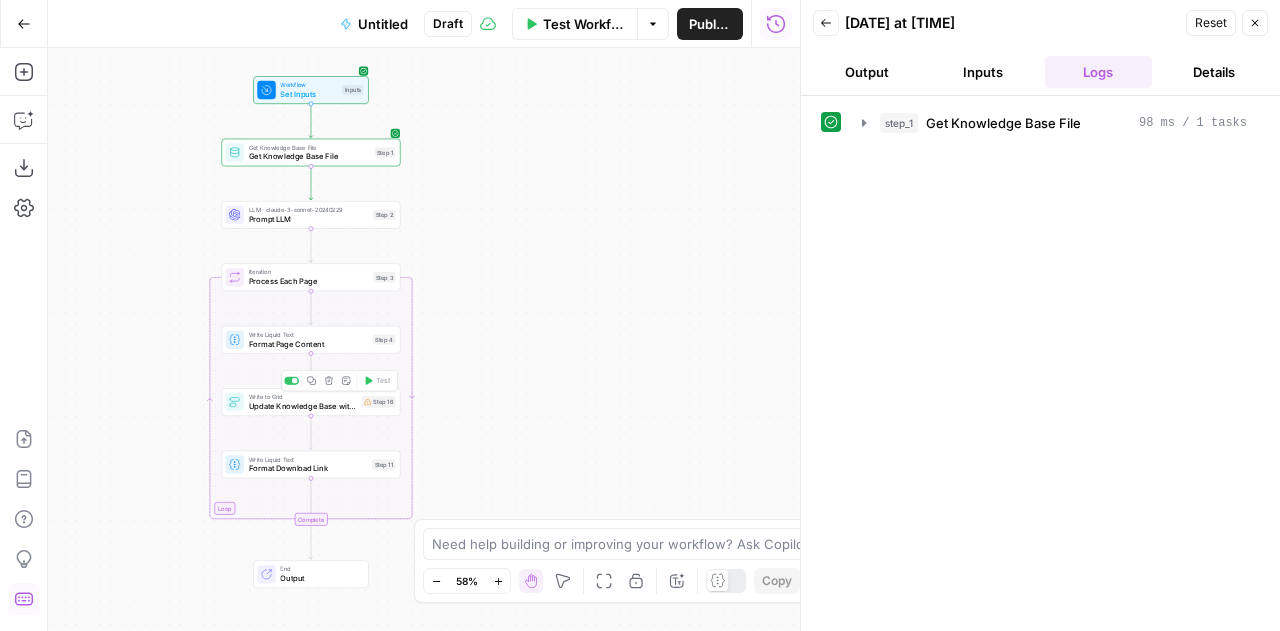 click on "Update Knowledge Base with Doc Links" at bounding box center [303, 406] 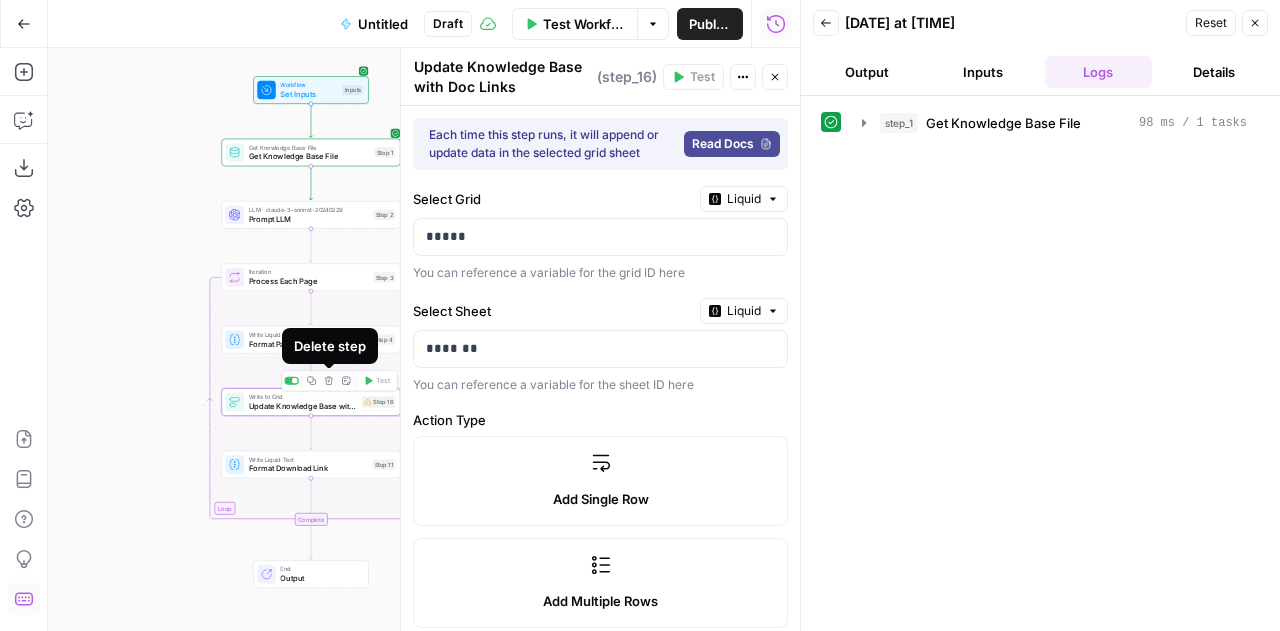 click 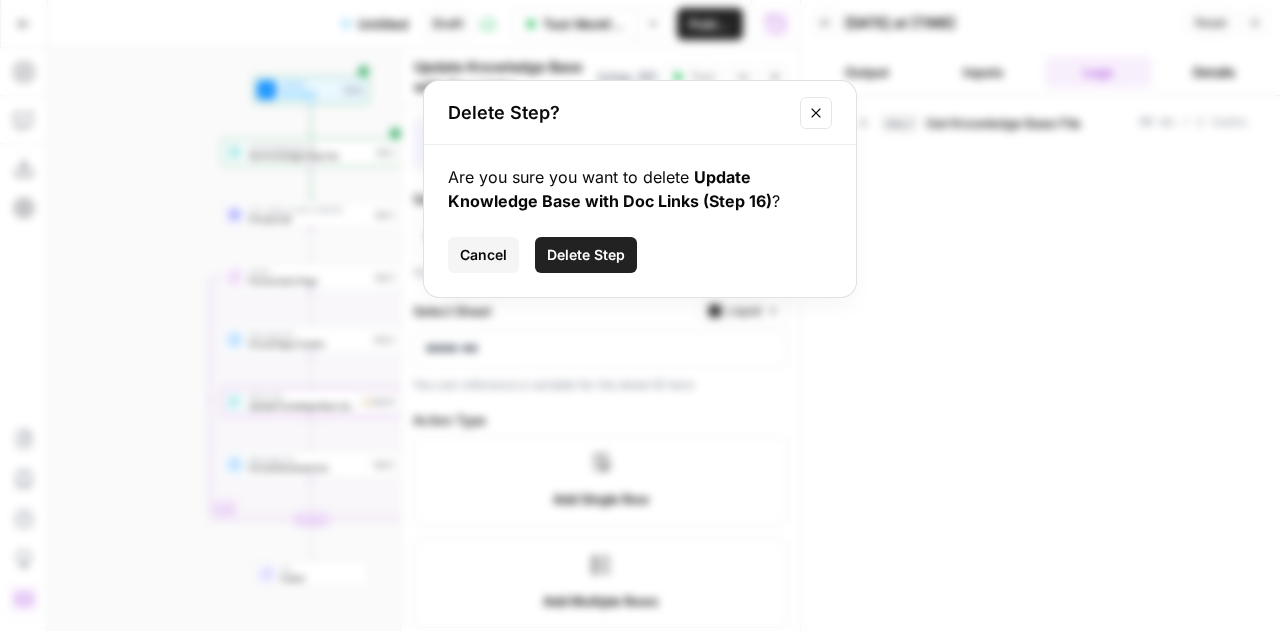 click on "Delete Step" at bounding box center [586, 255] 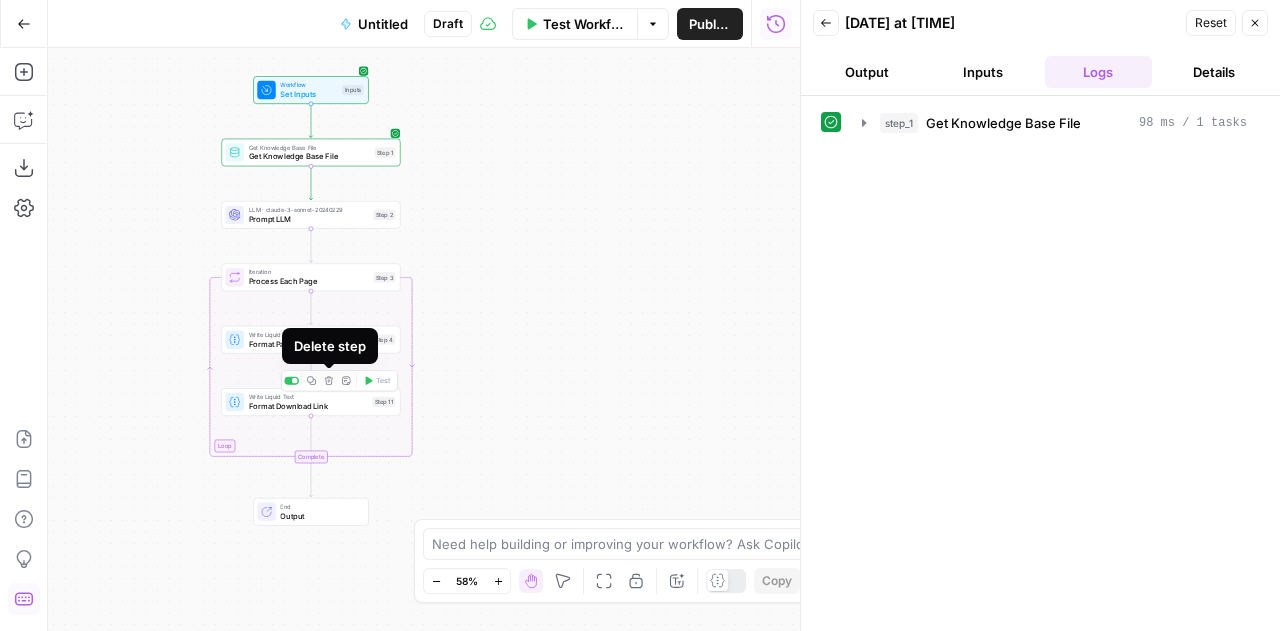 click on "Delete step" at bounding box center [328, 380] 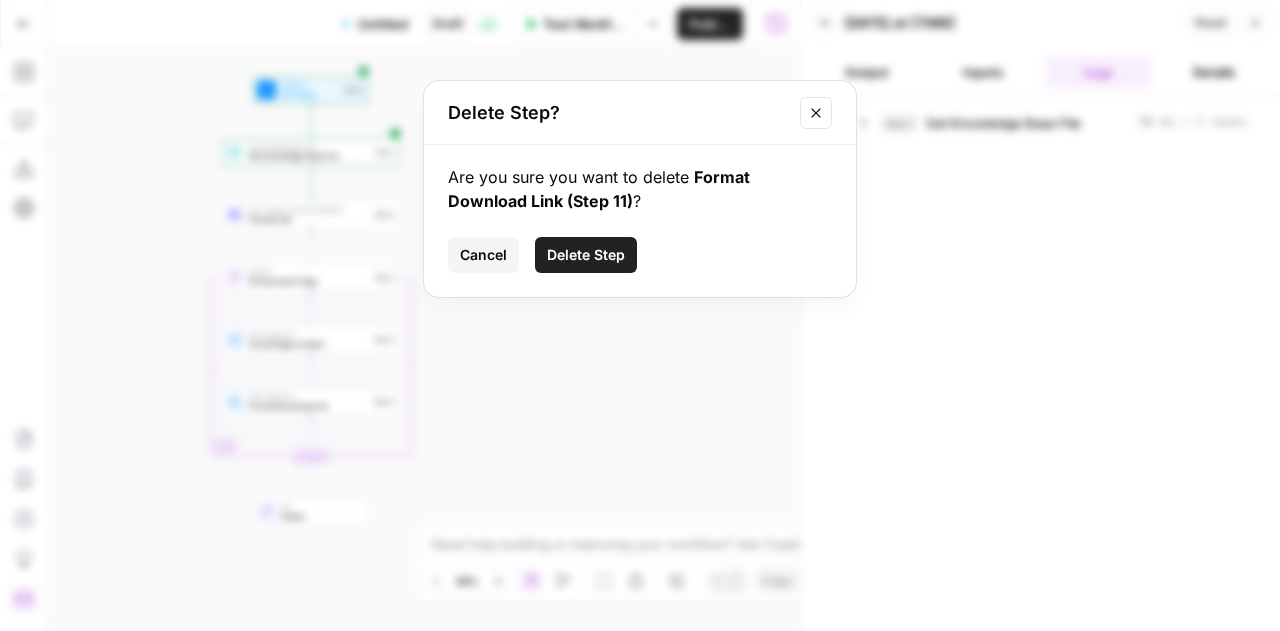 click on "Delete Step" at bounding box center [586, 255] 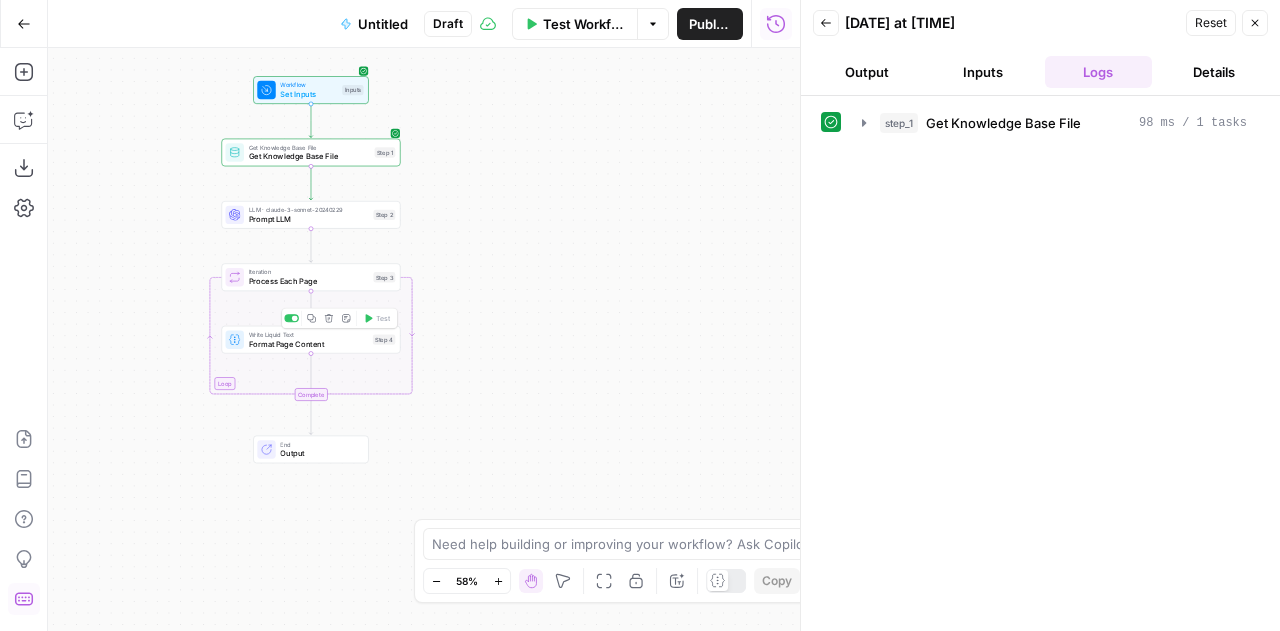 click on "Format Page Content" at bounding box center (309, 344) 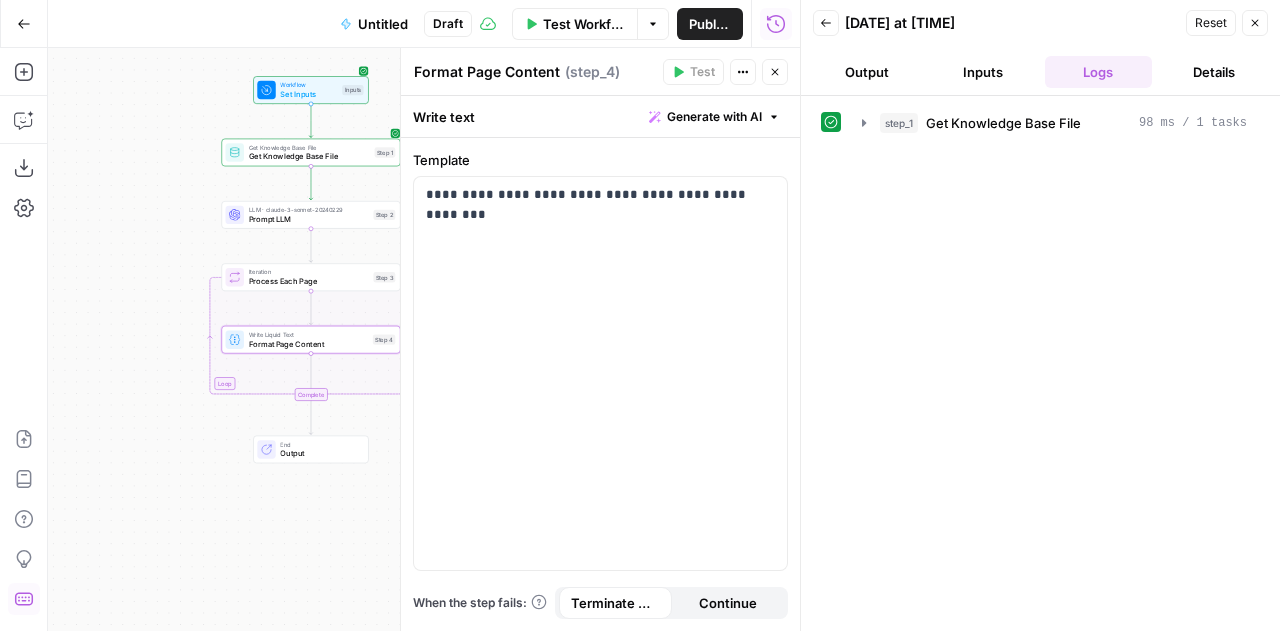 click on "Workflow Set Inputs Inputs Get Knowledge Base File Get Knowledge Base File Step 1 LLM · claude-3-sonnet-20240229 Prompt LLM Step 2 Loop Iteration Process Each Page Step 3 Write Liquid Text Format Page Content Step 4 Complete End Output" at bounding box center [424, 339] 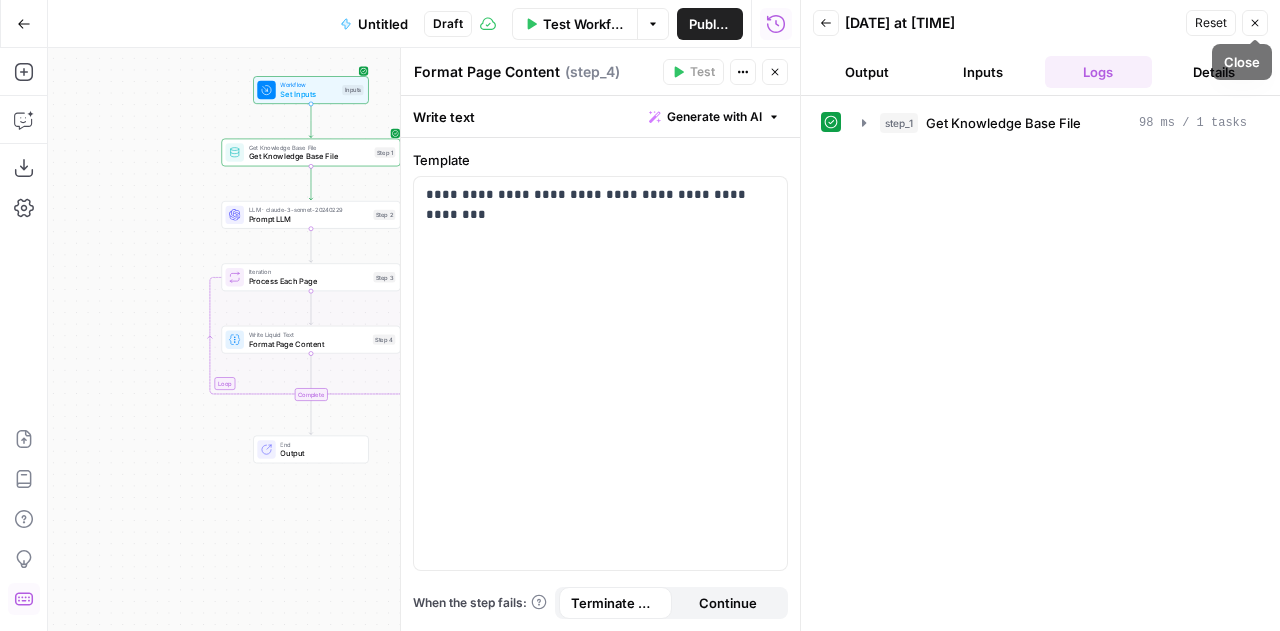 click 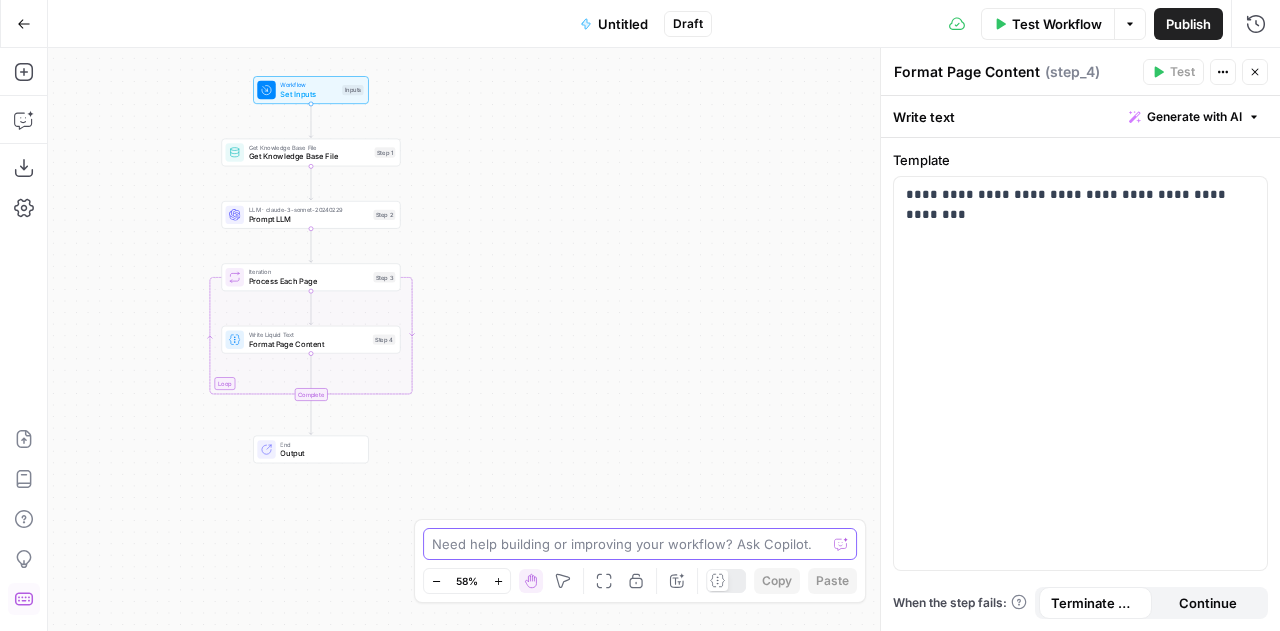 click at bounding box center (629, 544) 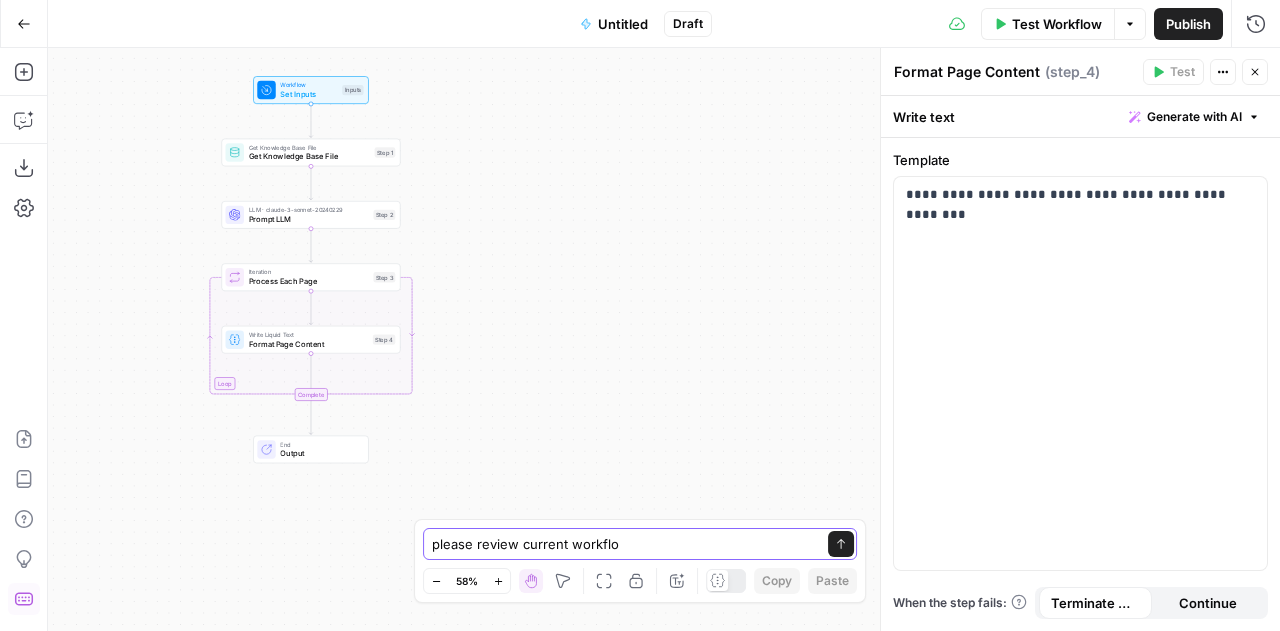 type on "please review current workflow" 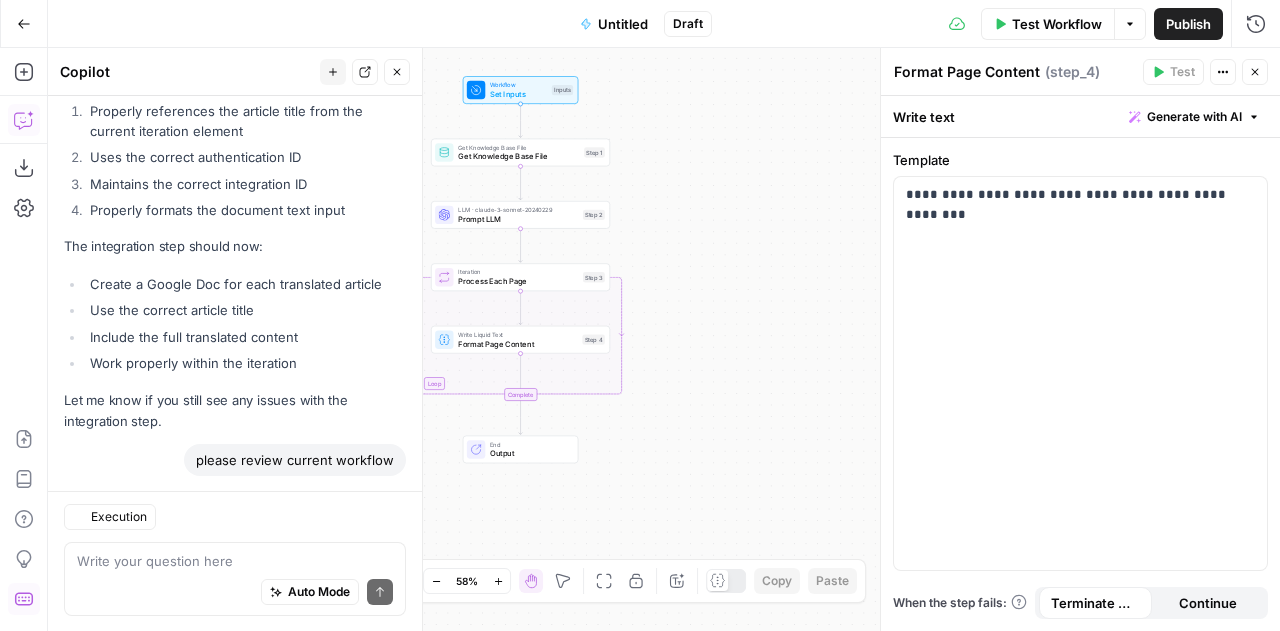 scroll, scrollTop: 31224, scrollLeft: 0, axis: vertical 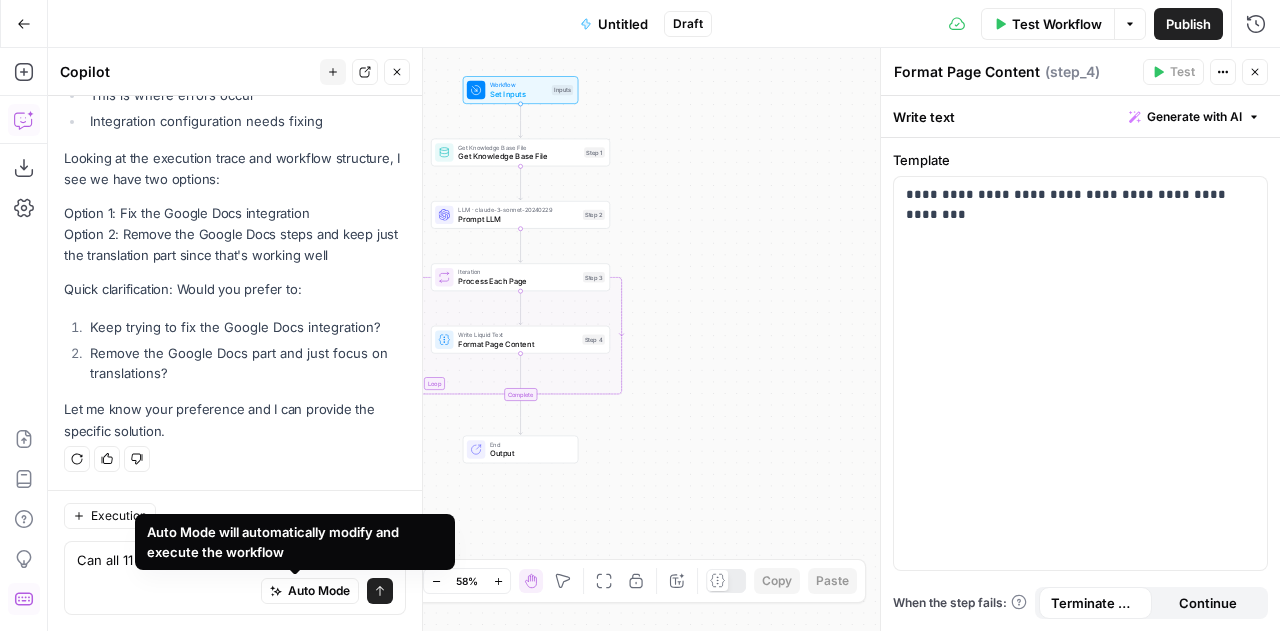 click on "Auto Mode Send" at bounding box center (235, 592) 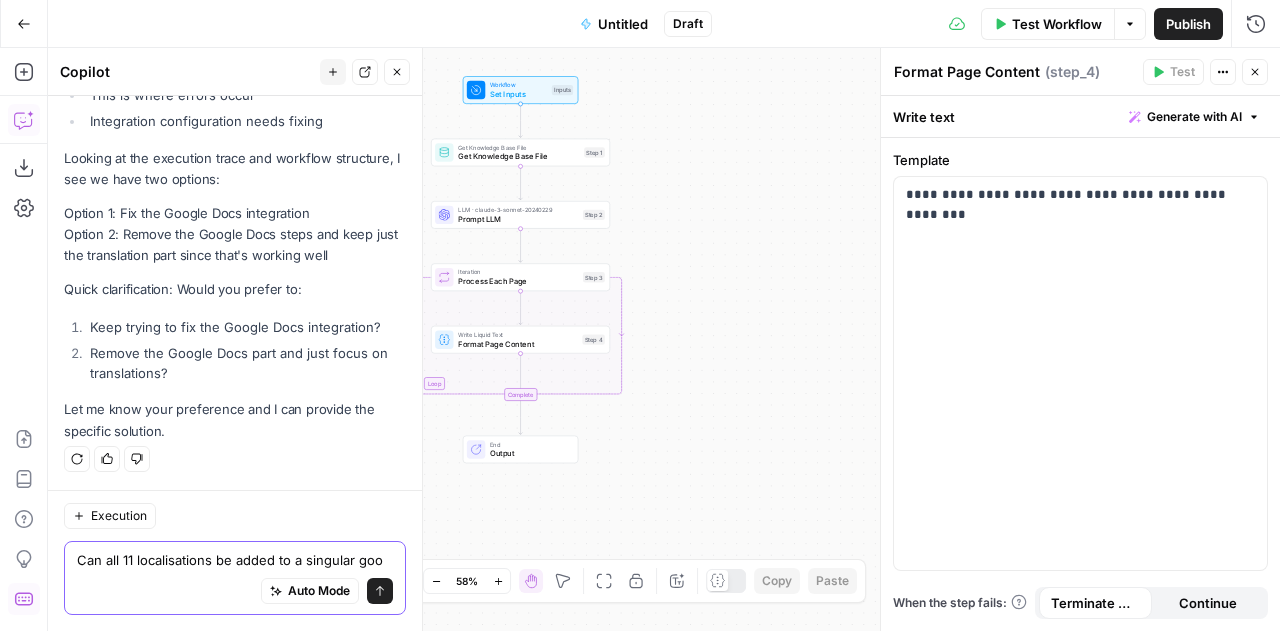 scroll, scrollTop: 31244, scrollLeft: 0, axis: vertical 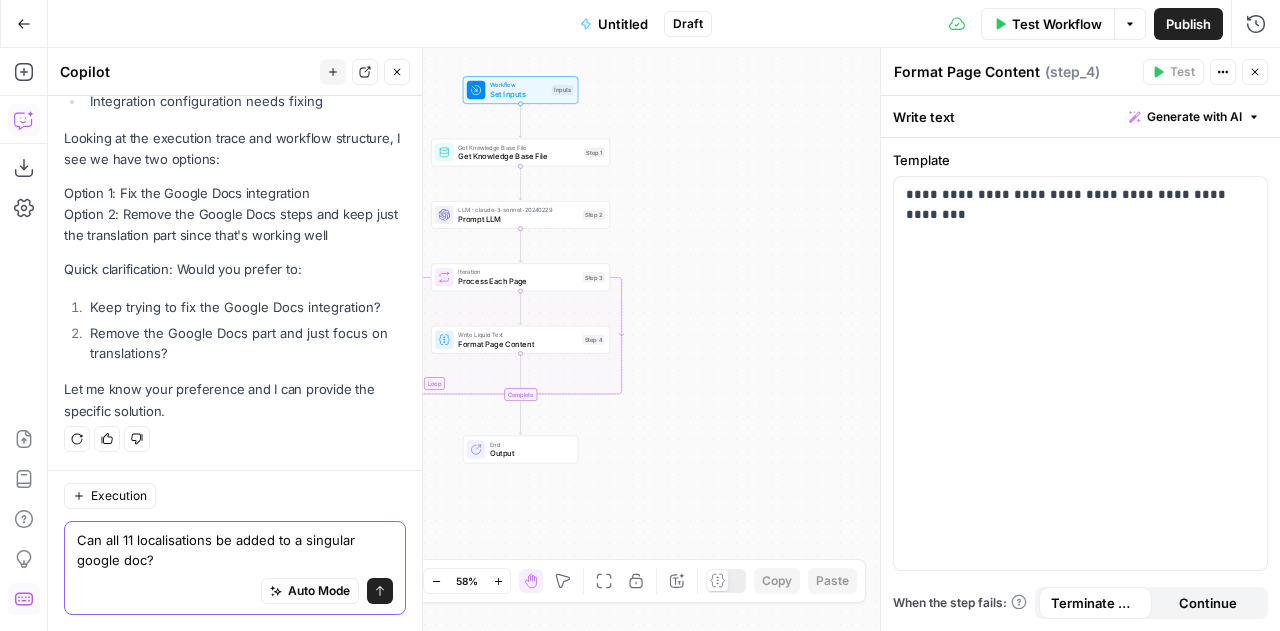 type on "Can all 11 localisations be added to a singular google doc?" 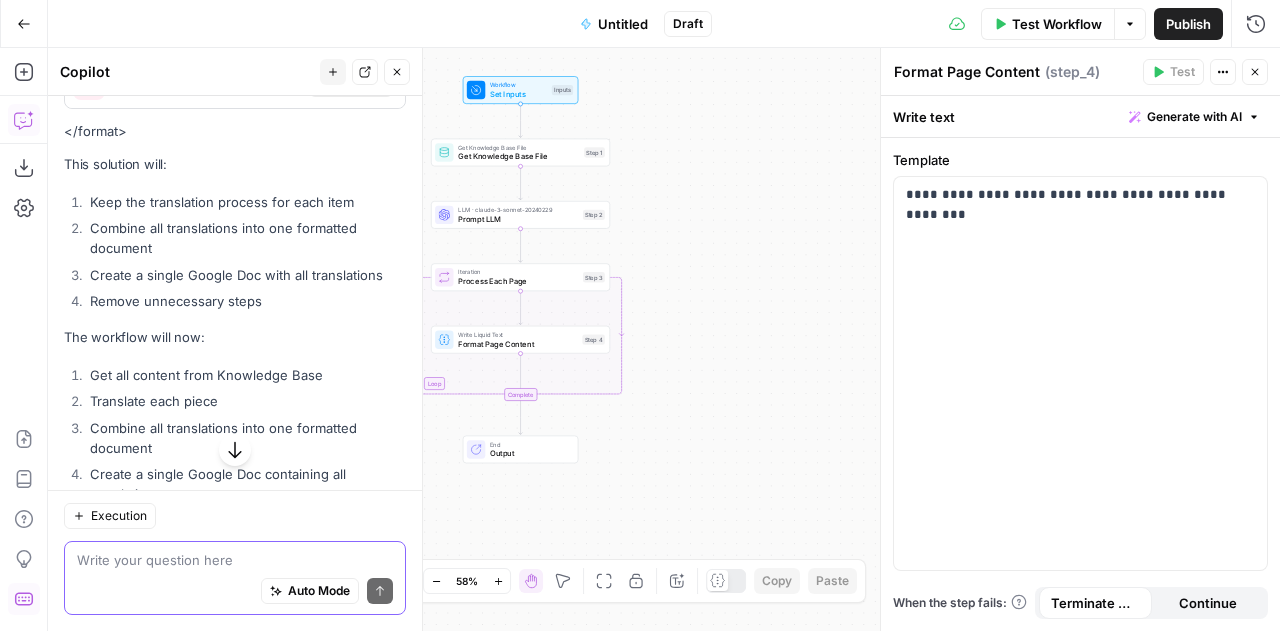 scroll, scrollTop: 31762, scrollLeft: 0, axis: vertical 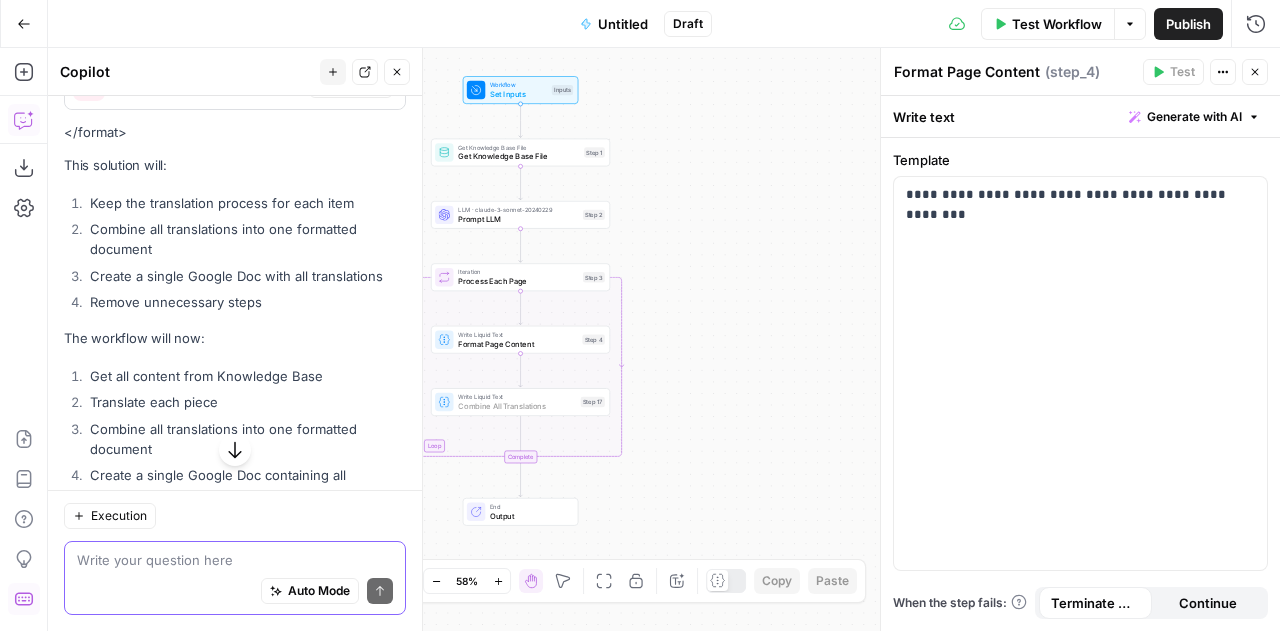 type 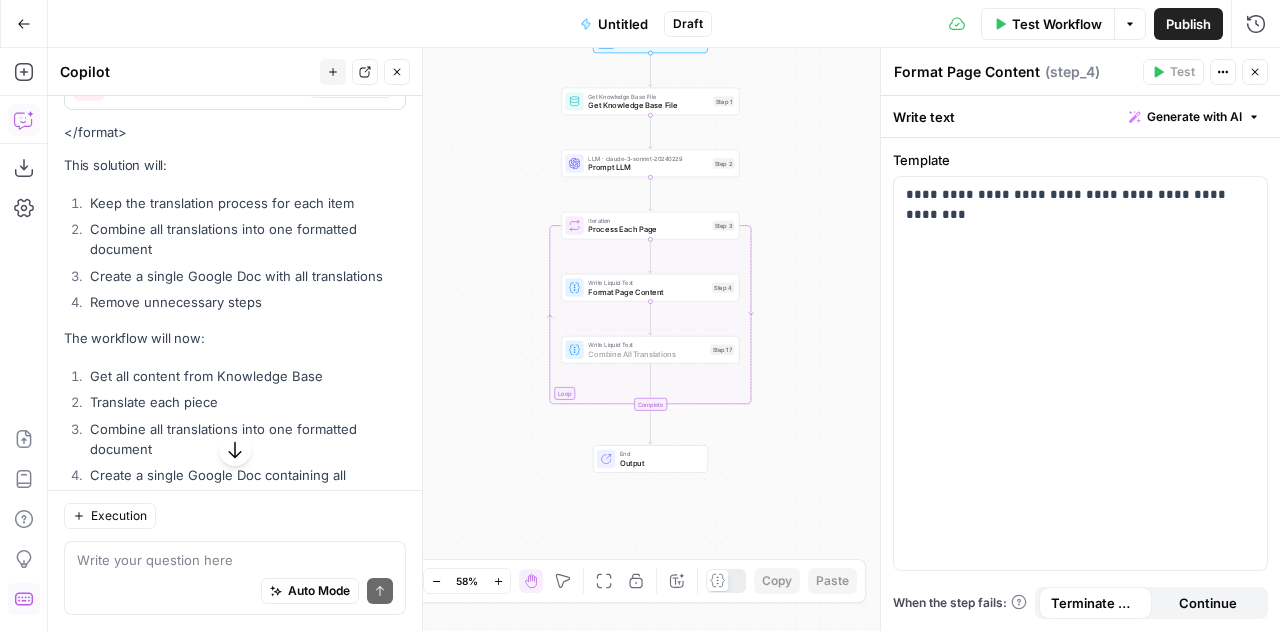 click on "Add Step" at bounding box center (358, -144) 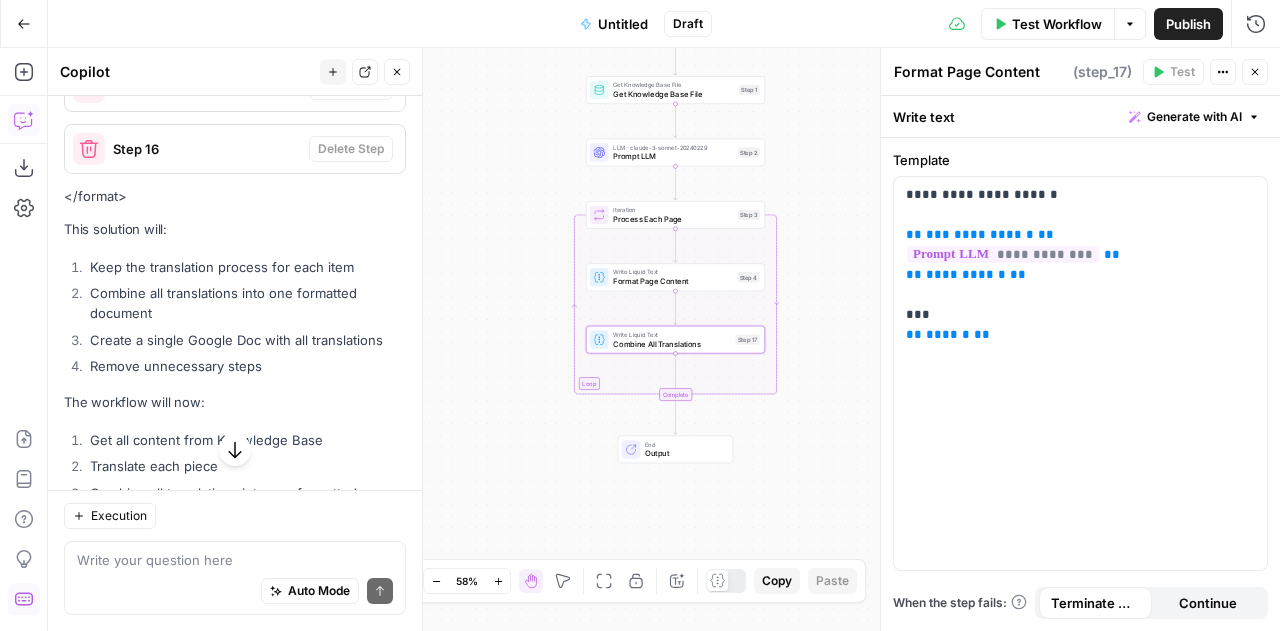 type on "Combine All Translations" 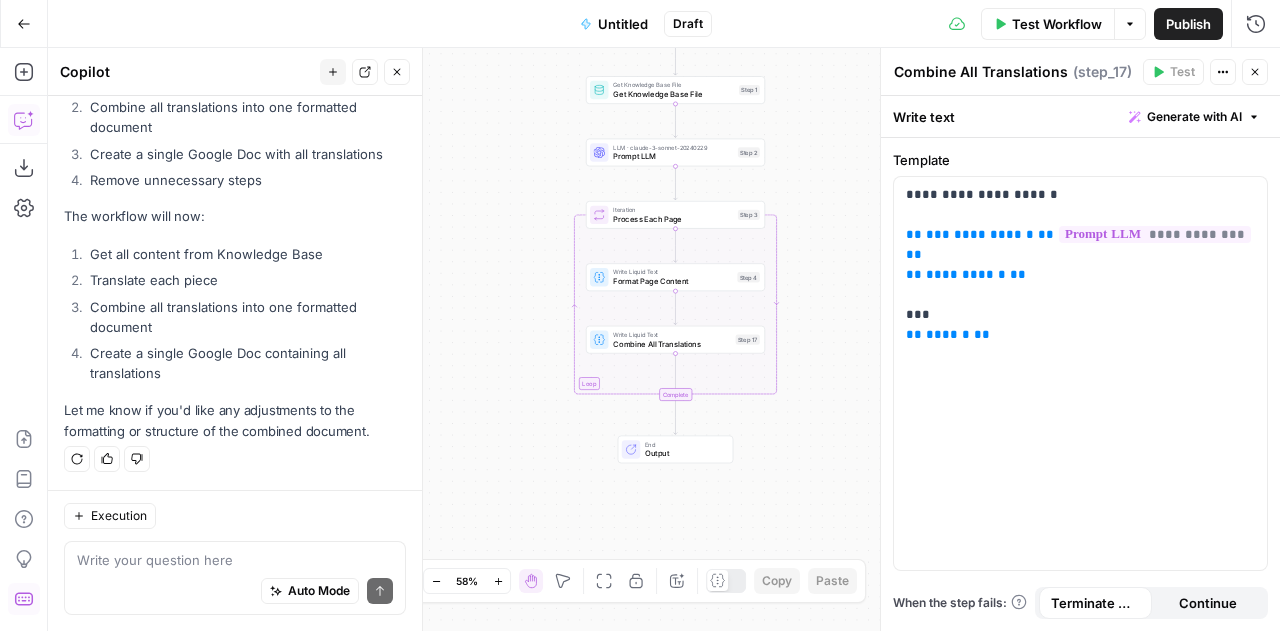 scroll, scrollTop: 32309, scrollLeft: 0, axis: vertical 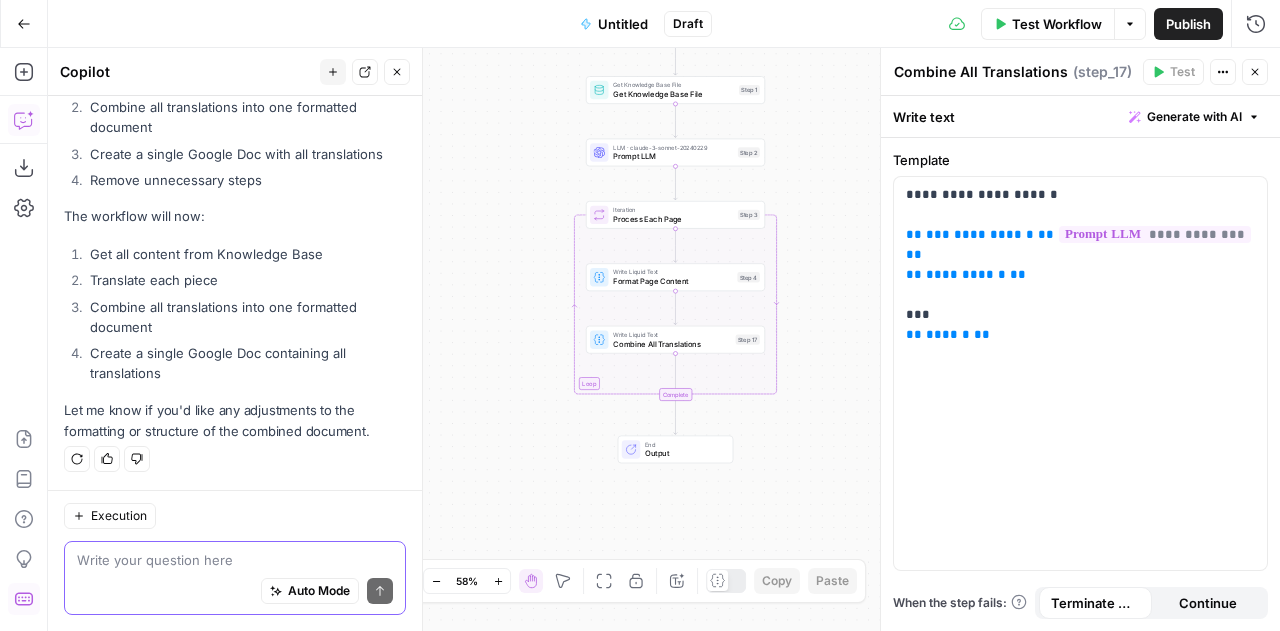click at bounding box center [235, 560] 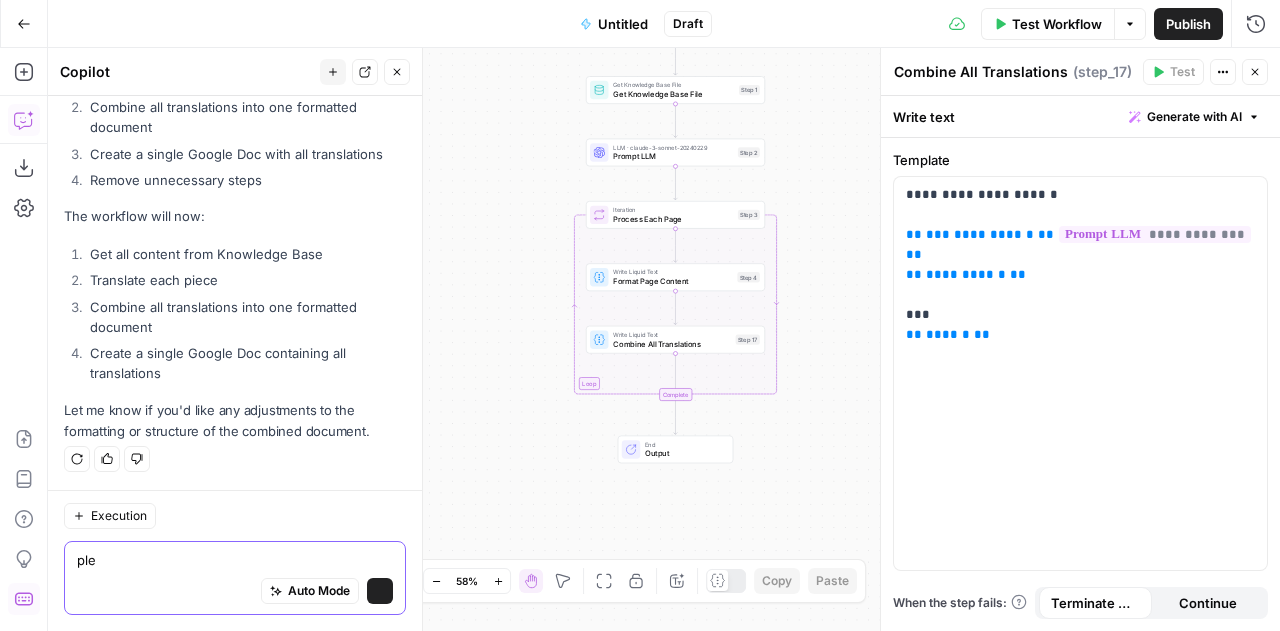 scroll, scrollTop: 32311, scrollLeft: 0, axis: vertical 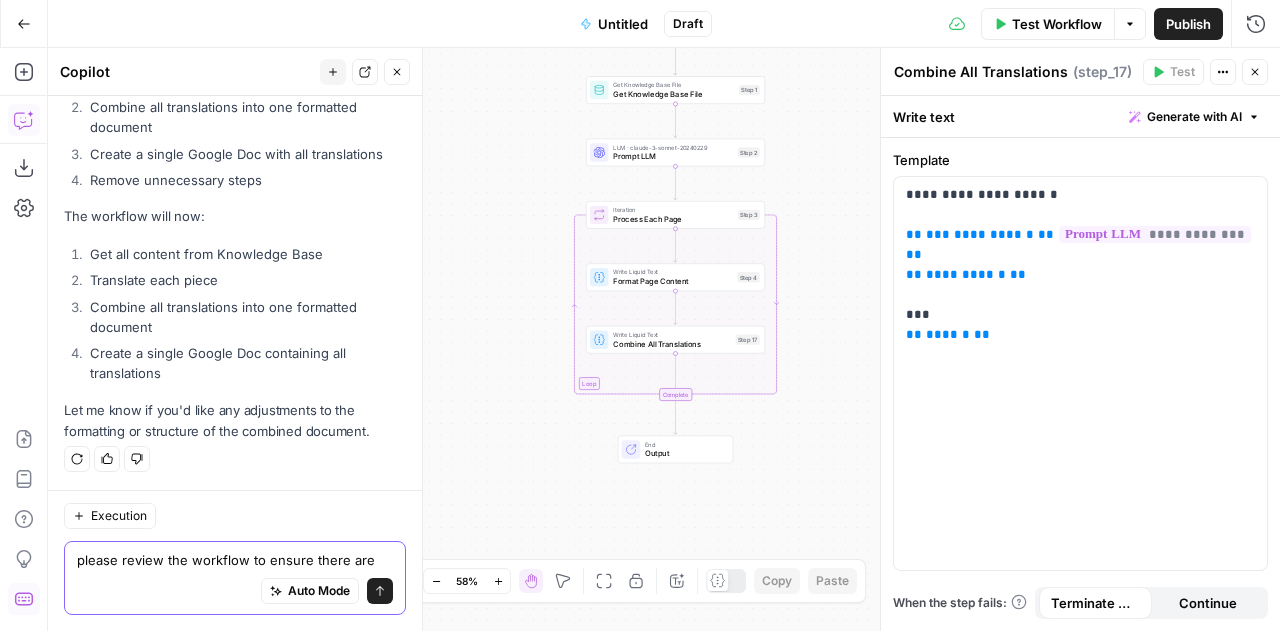 type on "please review the workflow to ensure there are no issues" 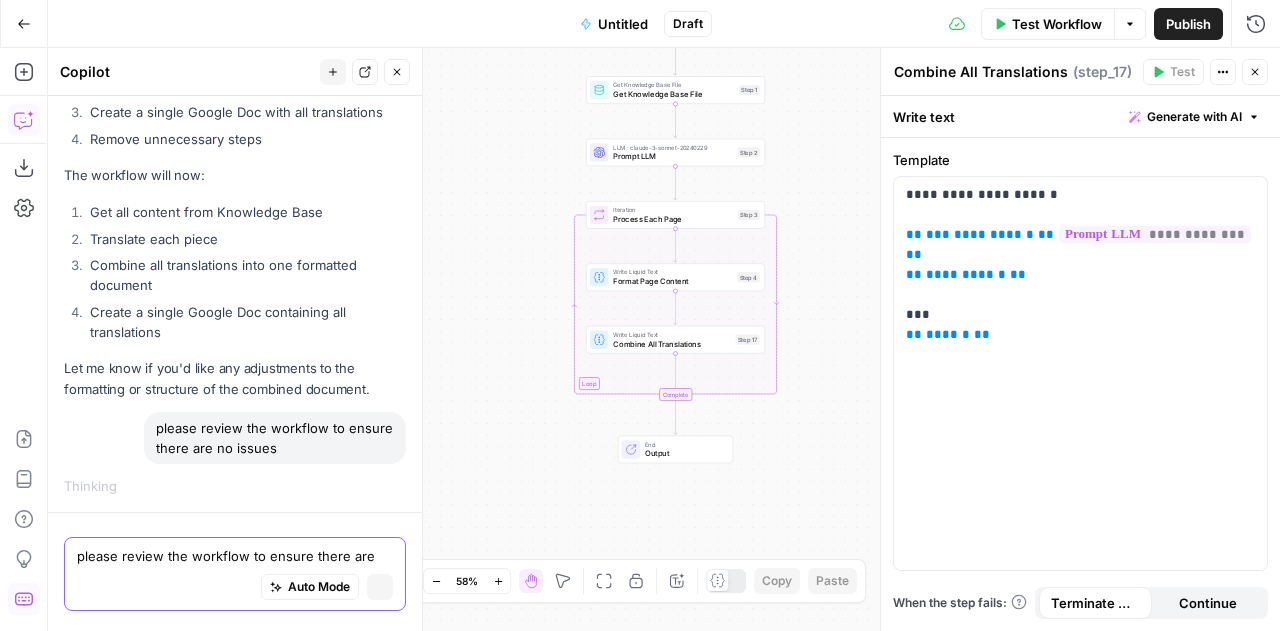 type 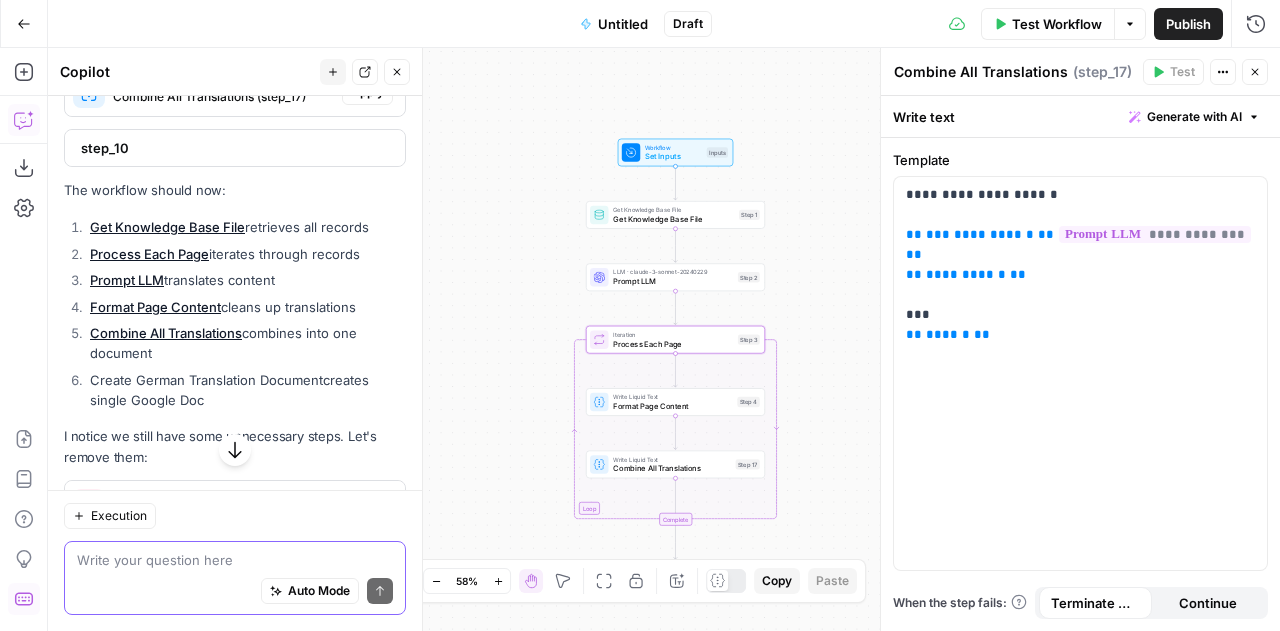 scroll, scrollTop: 32786, scrollLeft: 0, axis: vertical 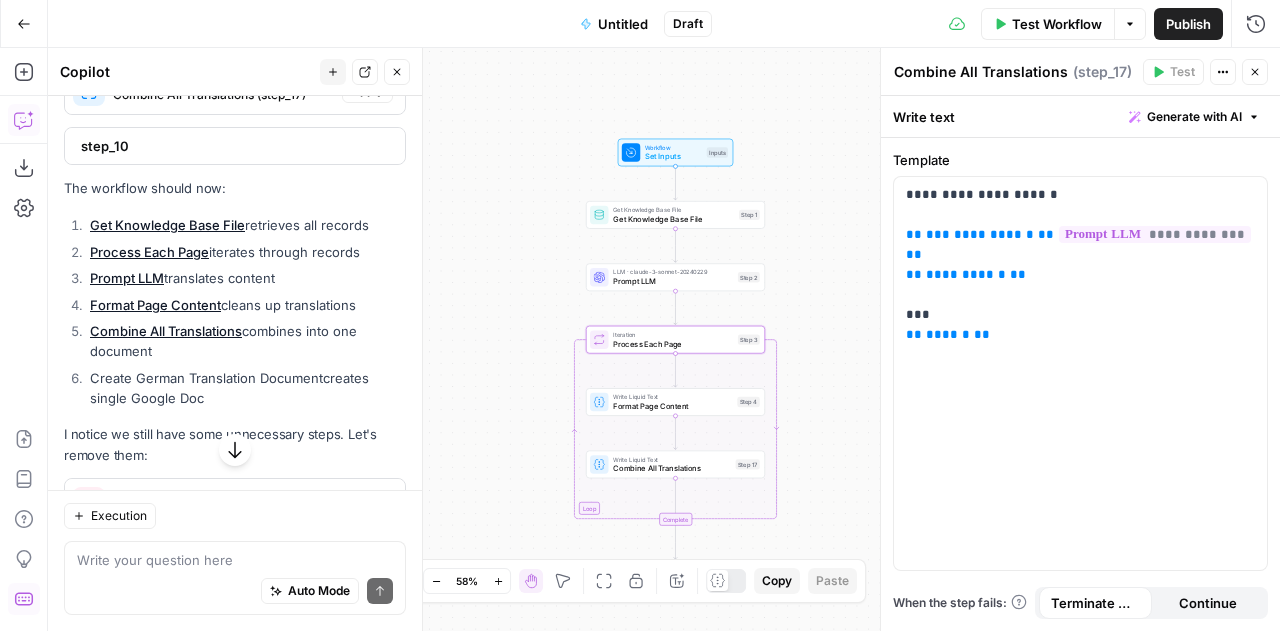 click on "Apply" at bounding box center [367, -34] 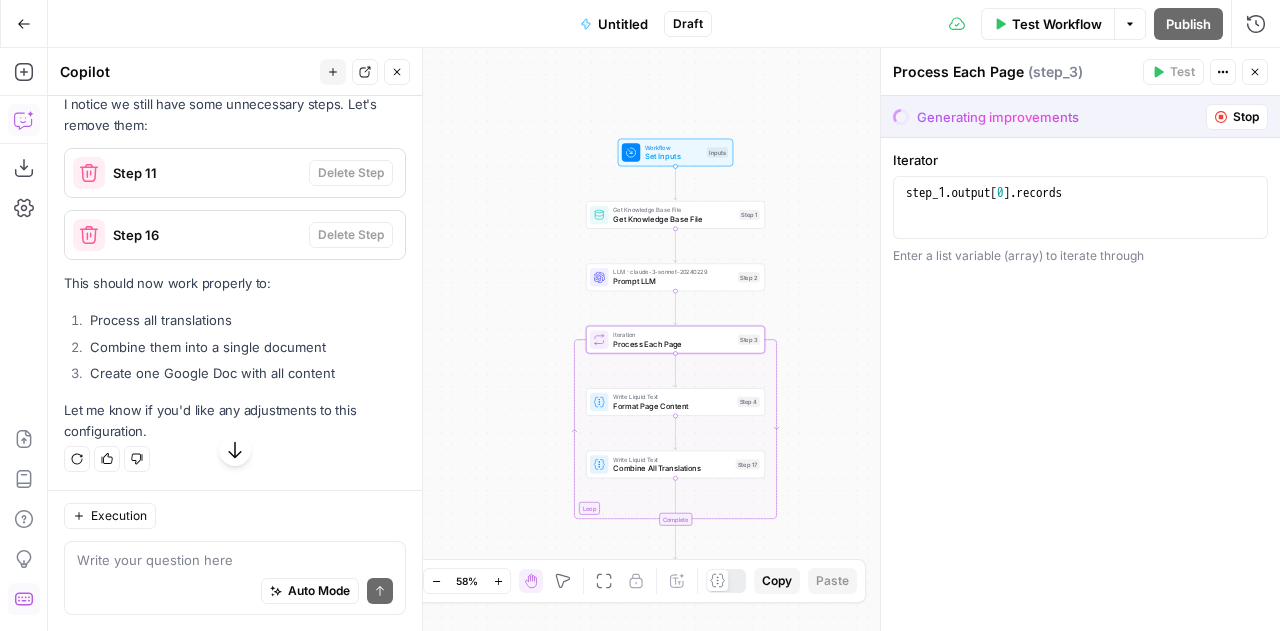 scroll, scrollTop: 31442, scrollLeft: 0, axis: vertical 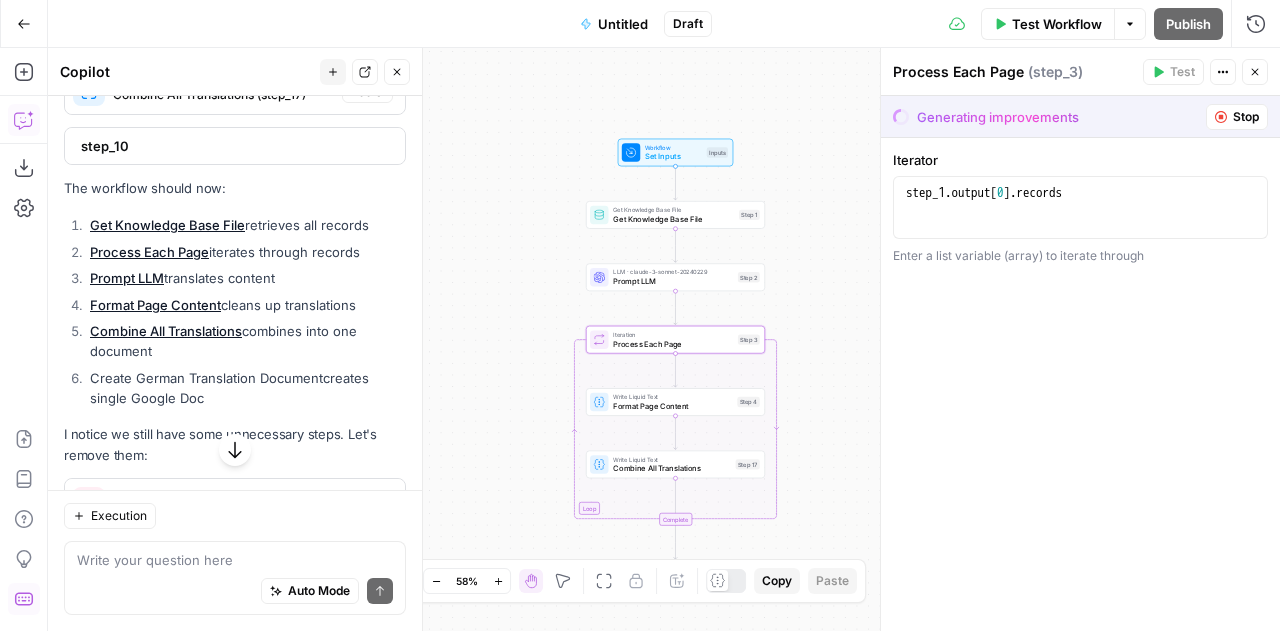 click on "Accept" at bounding box center (364, -34) 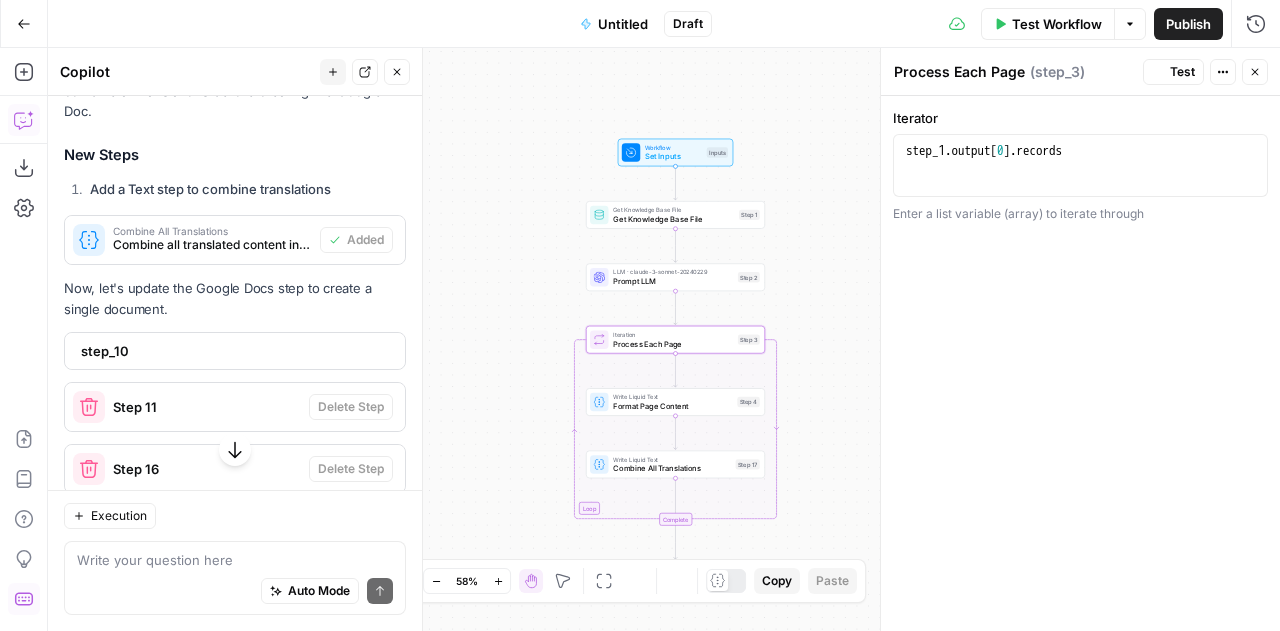 scroll, scrollTop: 32786, scrollLeft: 0, axis: vertical 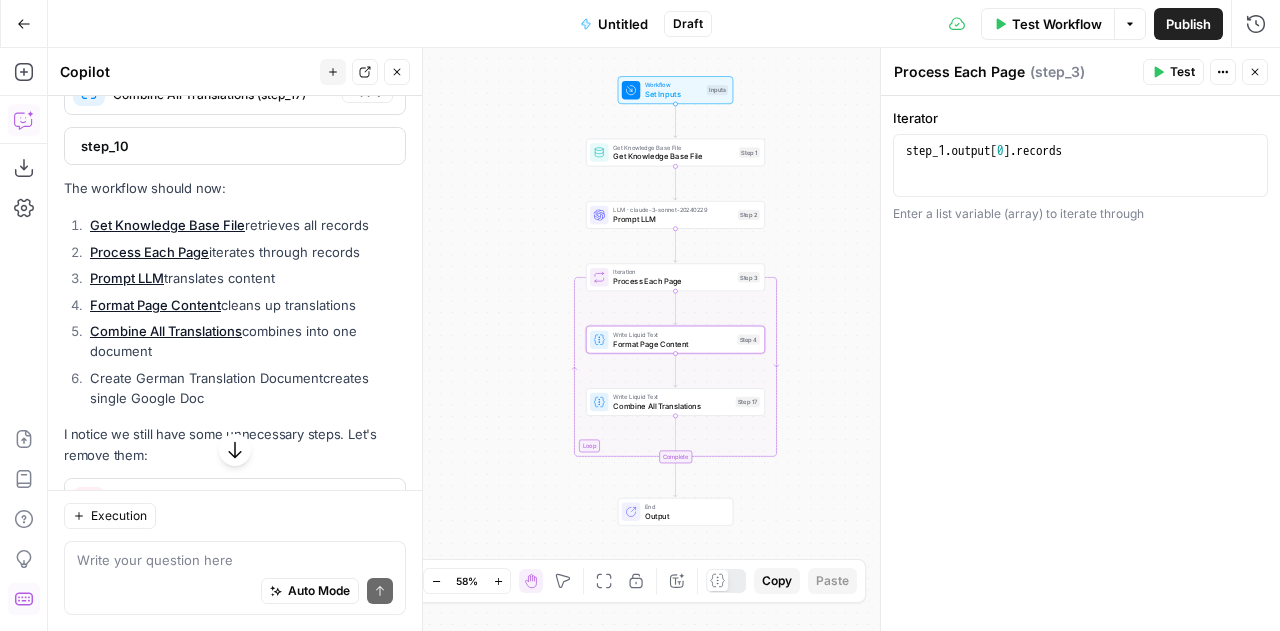 click on "Apply" at bounding box center (367, 28) 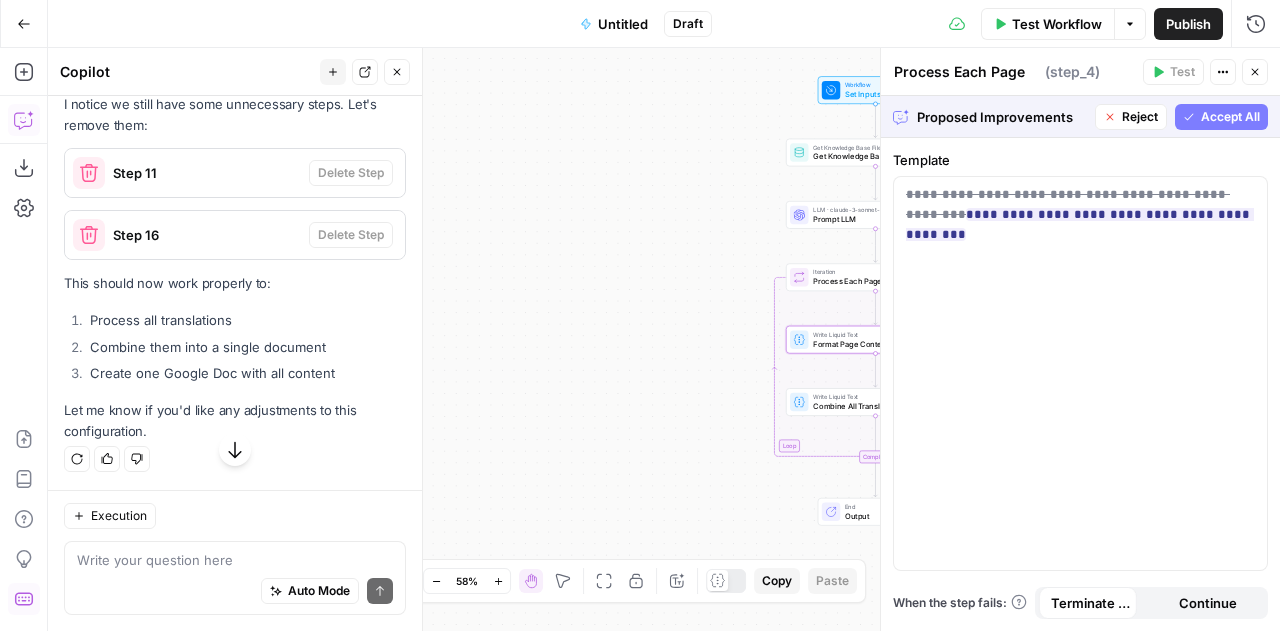 scroll, scrollTop: 31442, scrollLeft: 0, axis: vertical 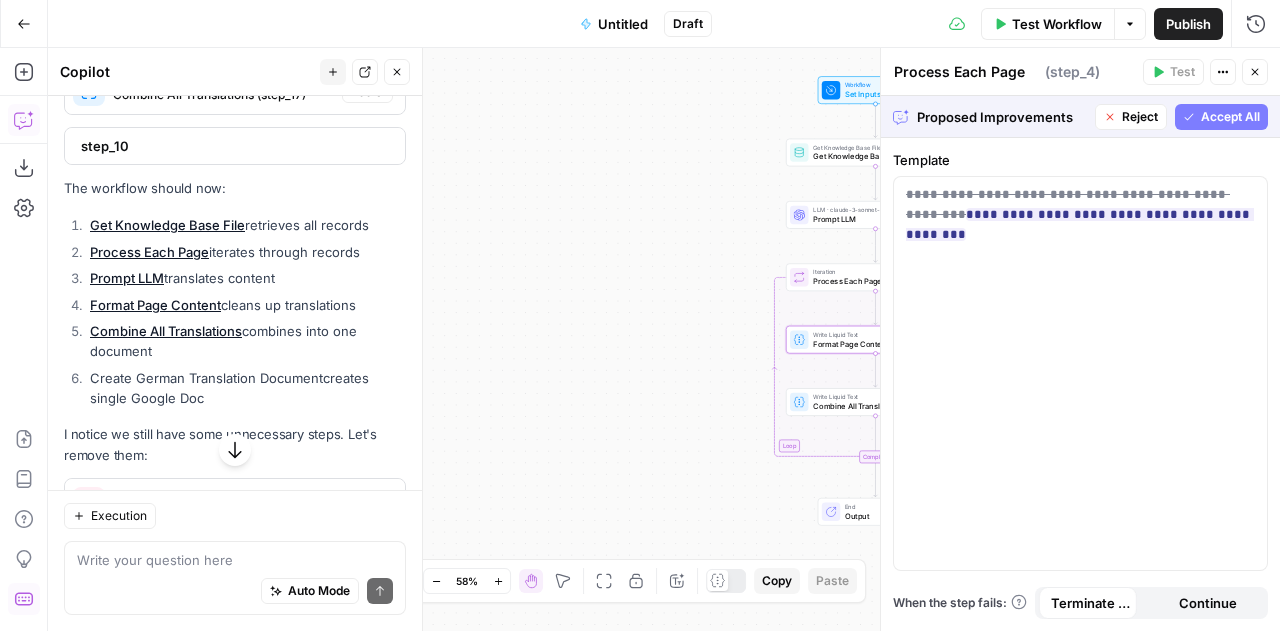 type on "Format Page Content" 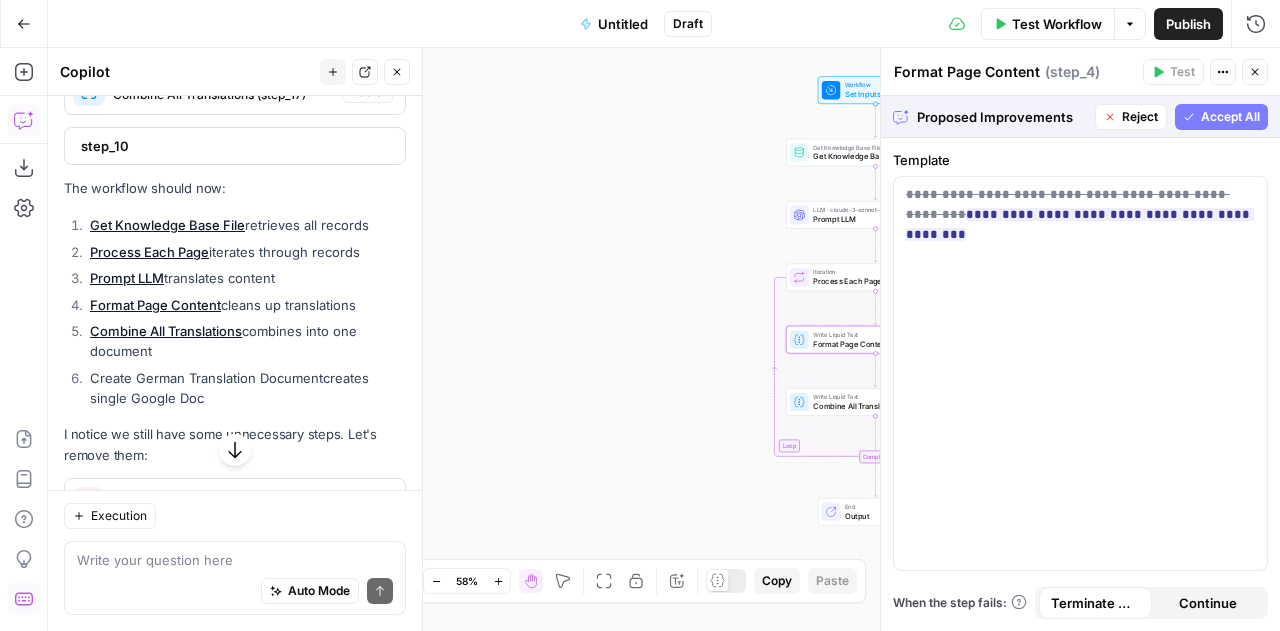 click on "Accept" at bounding box center [364, 28] 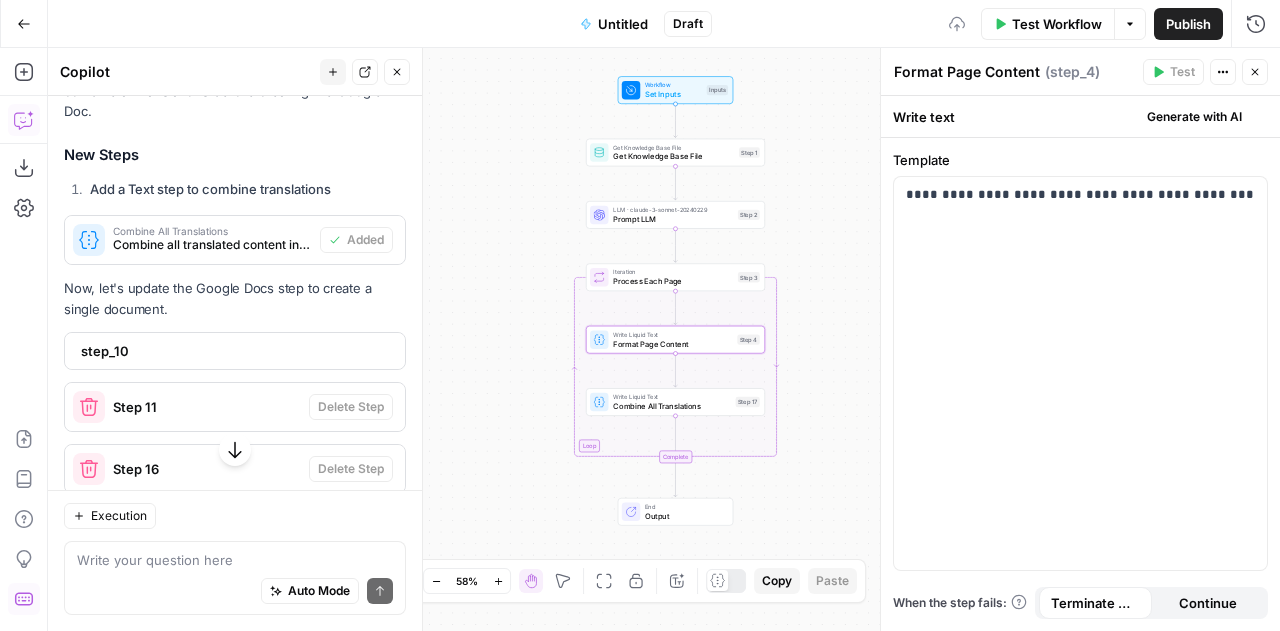scroll, scrollTop: 32818, scrollLeft: 0, axis: vertical 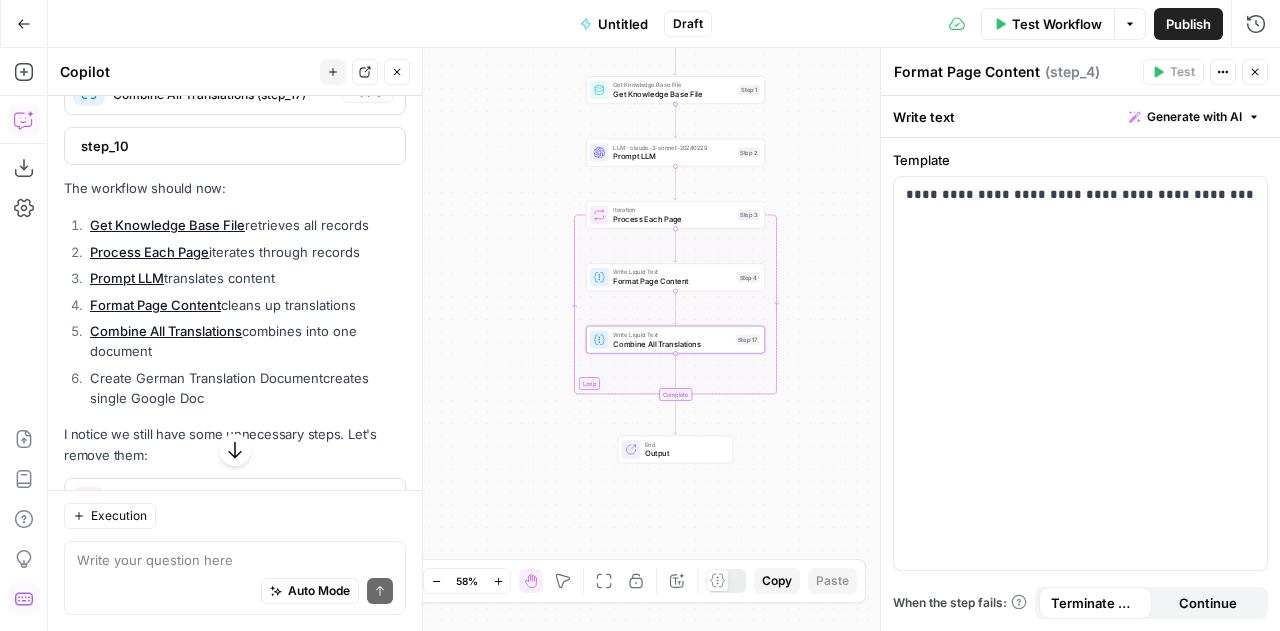 click on "Apply" at bounding box center (367, 90) 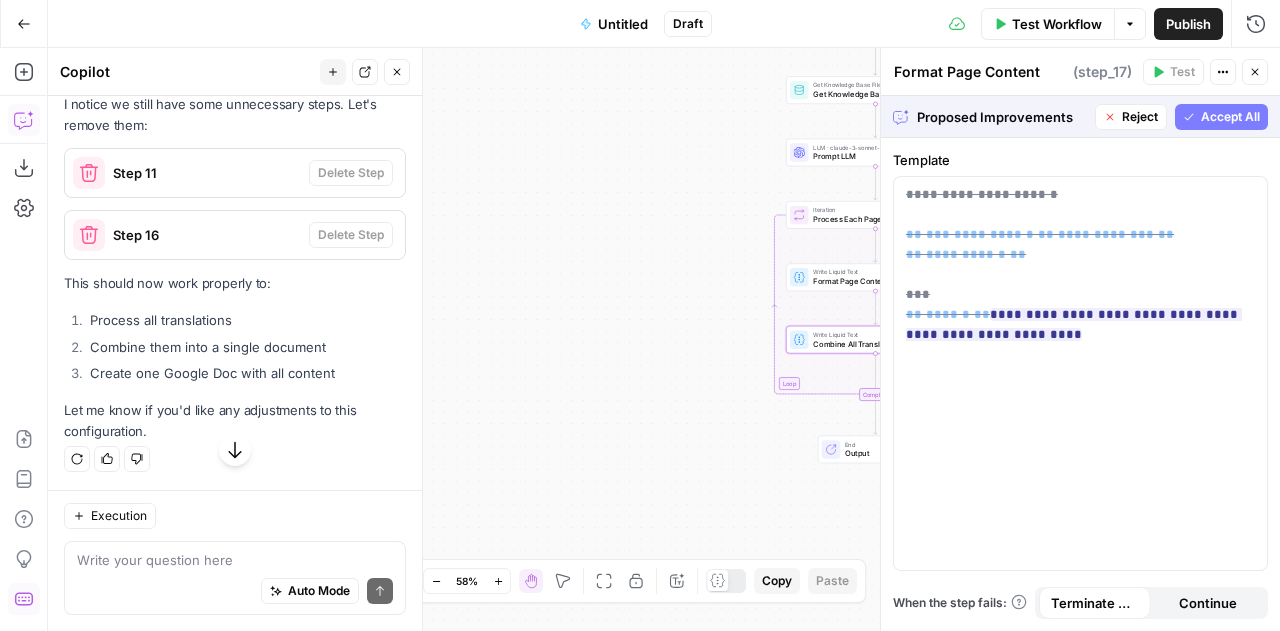 scroll, scrollTop: 31442, scrollLeft: 0, axis: vertical 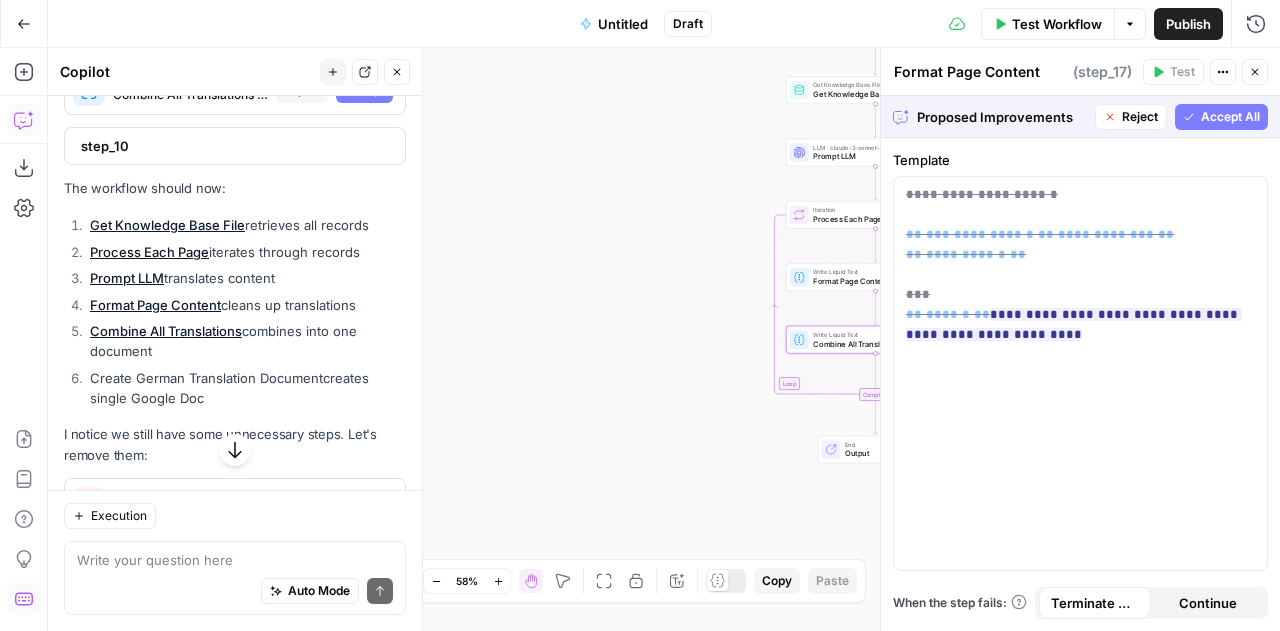 type on "Combine All Translations" 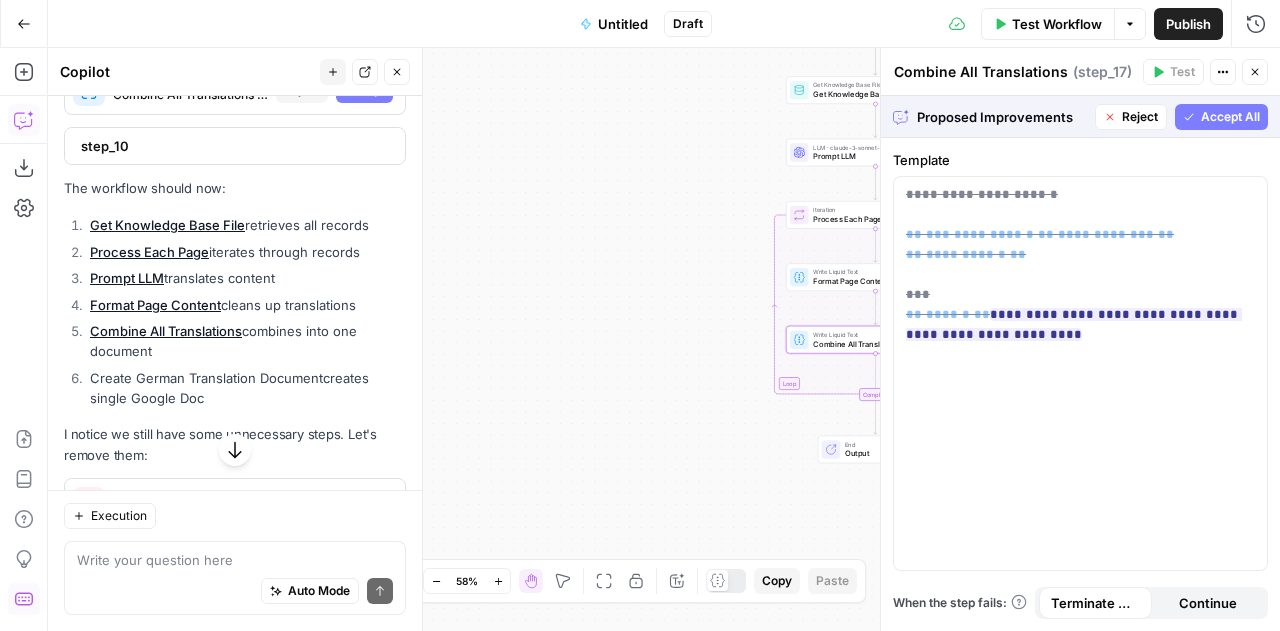 click on "Accept" at bounding box center (364, 90) 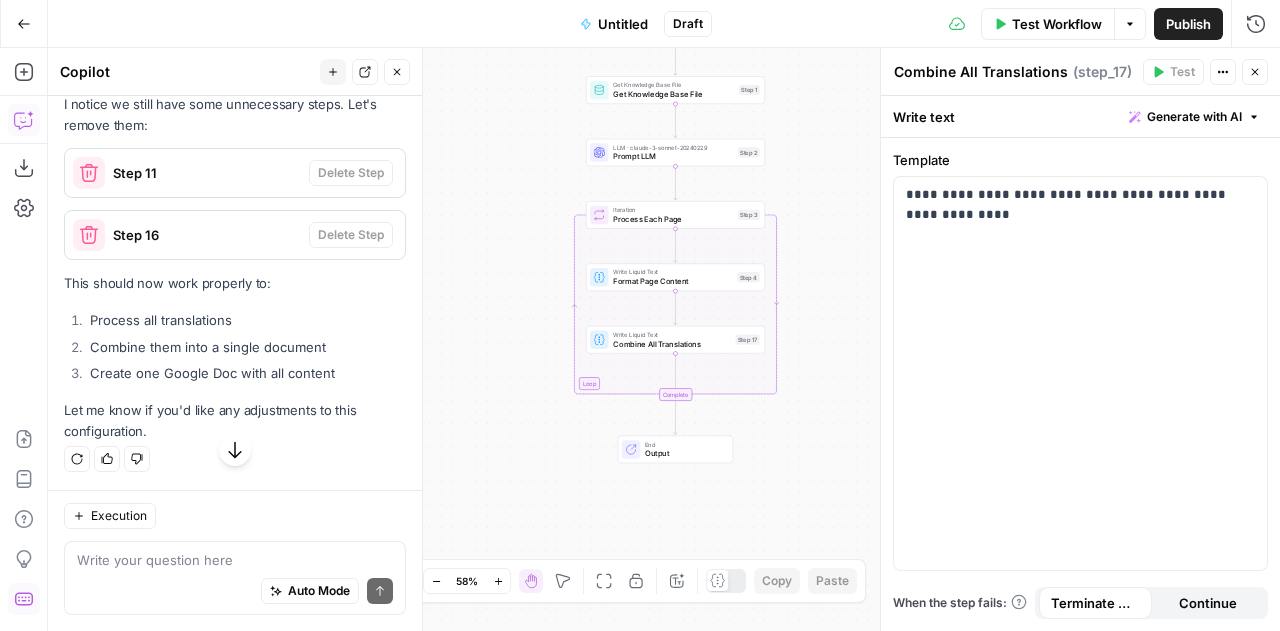 scroll, scrollTop: 33528, scrollLeft: 0, axis: vertical 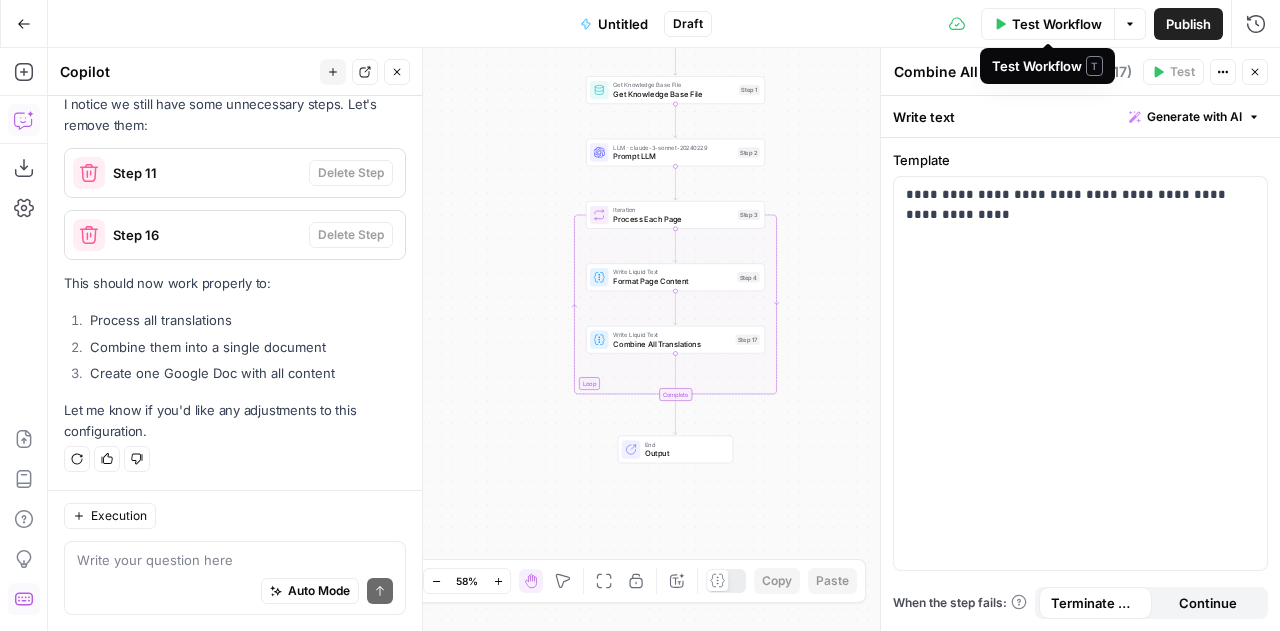 click on "Test Workflow" at bounding box center (1048, 24) 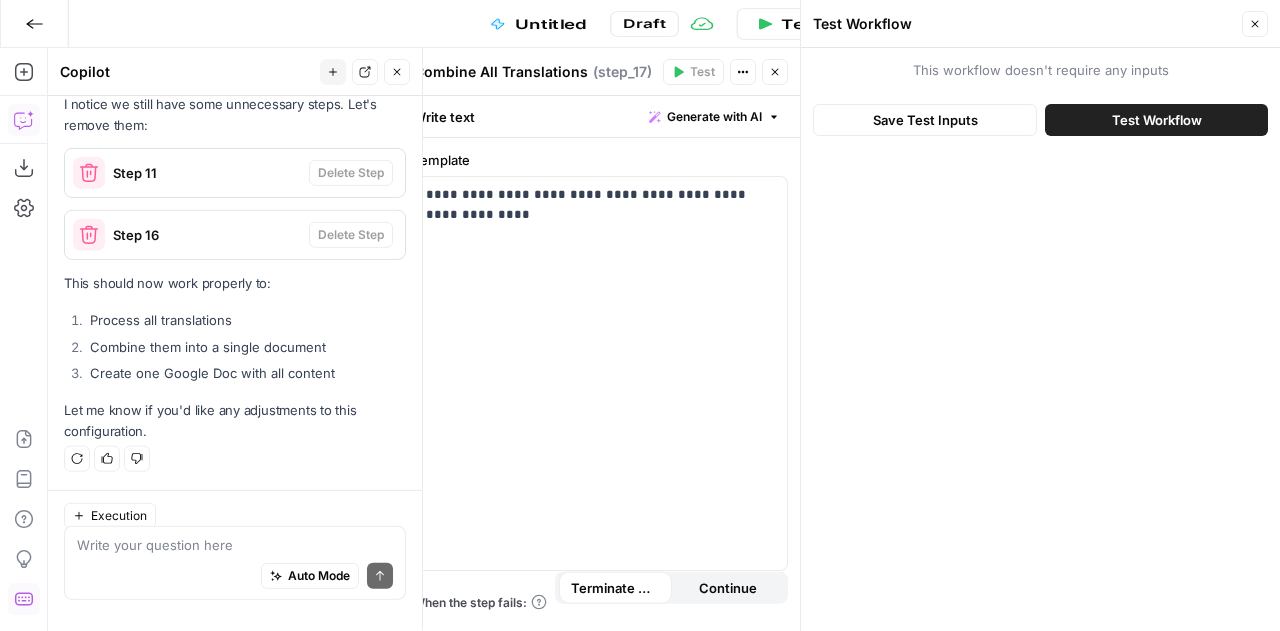 scroll, scrollTop: 33528, scrollLeft: 0, axis: vertical 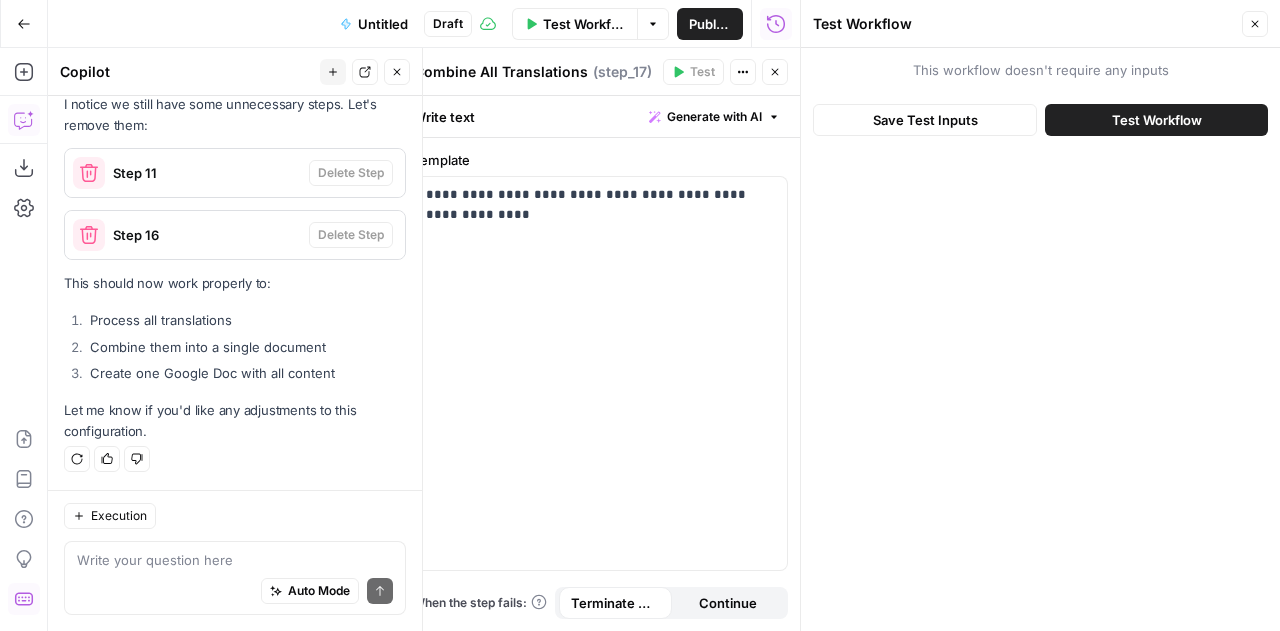 click on "Test Workflow" at bounding box center (1156, 120) 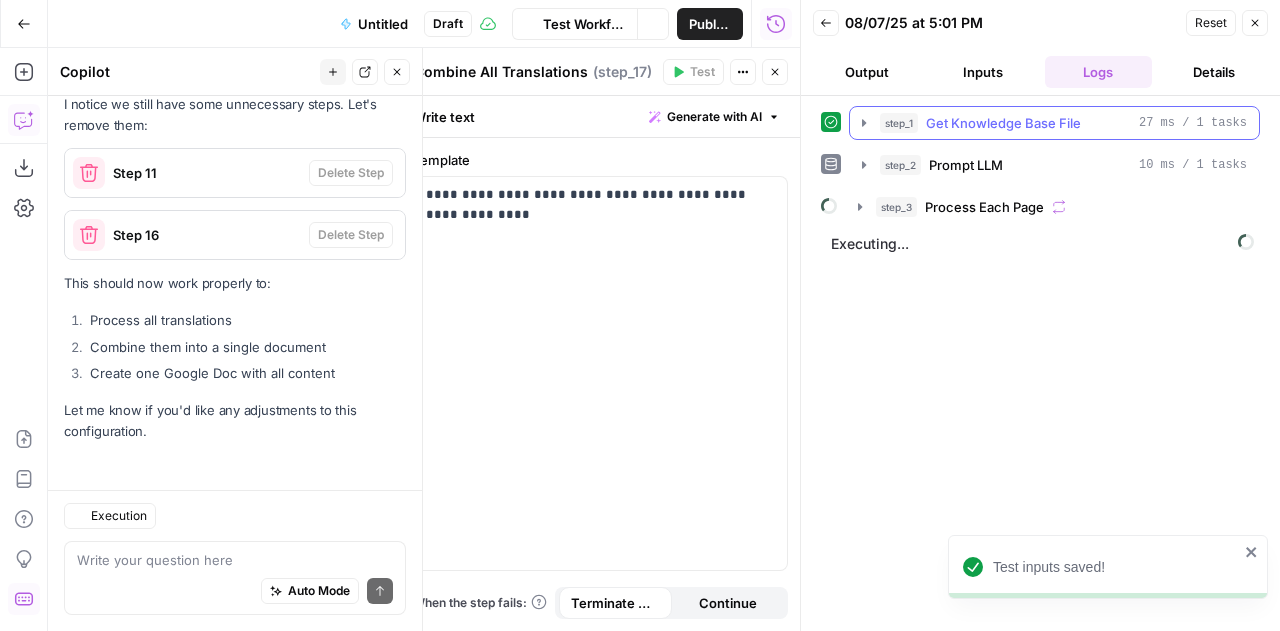scroll, scrollTop: 33528, scrollLeft: 0, axis: vertical 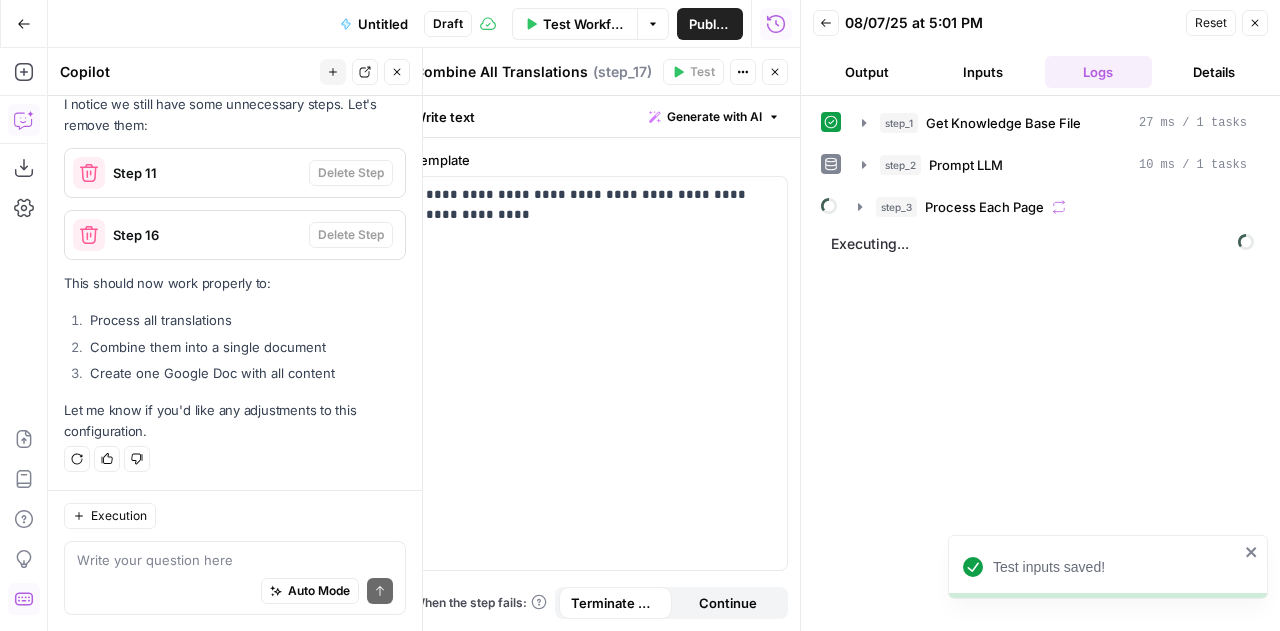 click on "Output" at bounding box center [867, 72] 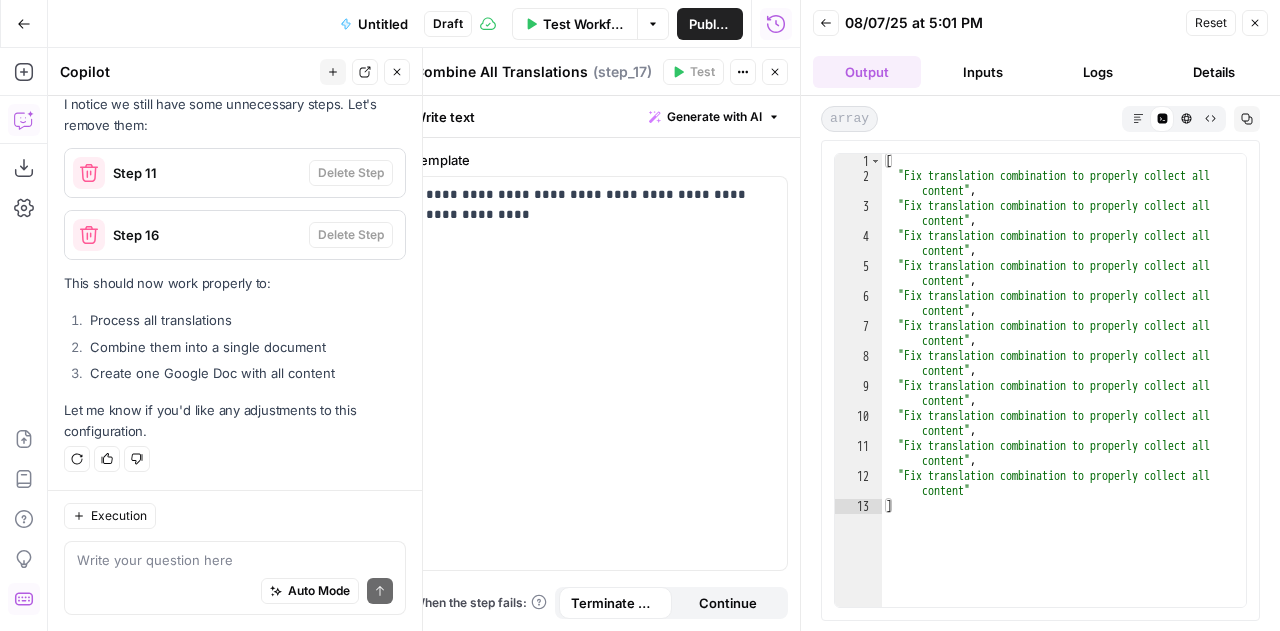 click on "Back 08/07/25 at 5:01 PM Reset Close Output Inputs Logs Details" at bounding box center [1040, 48] 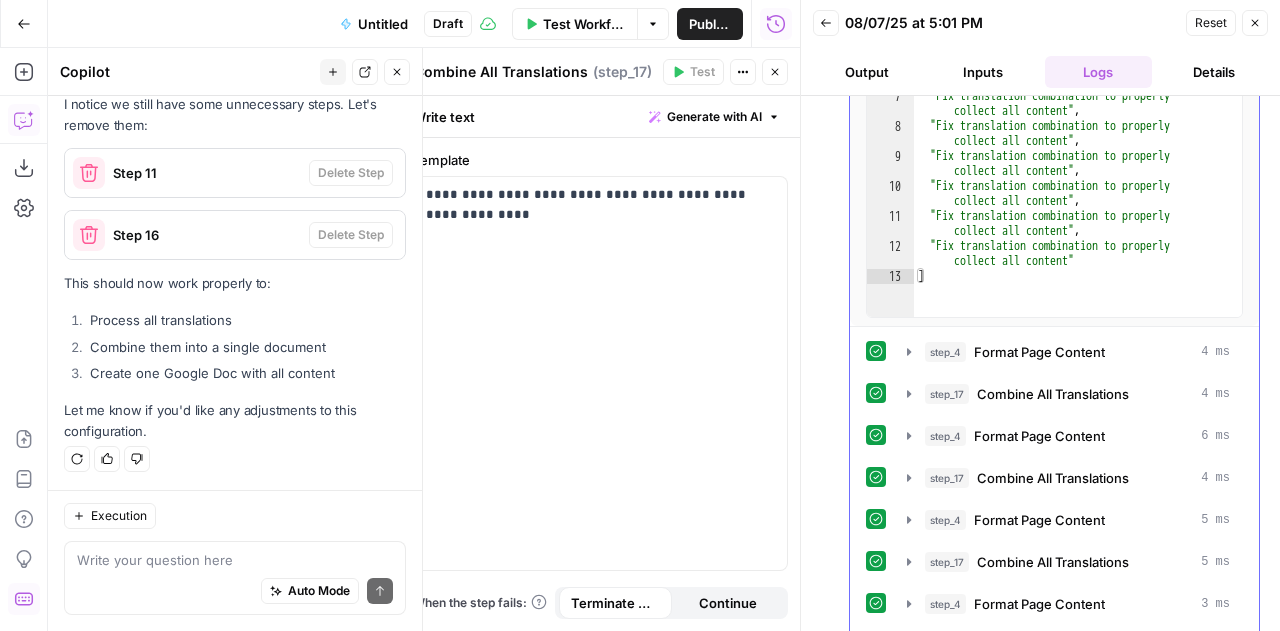 scroll, scrollTop: 1018, scrollLeft: 0, axis: vertical 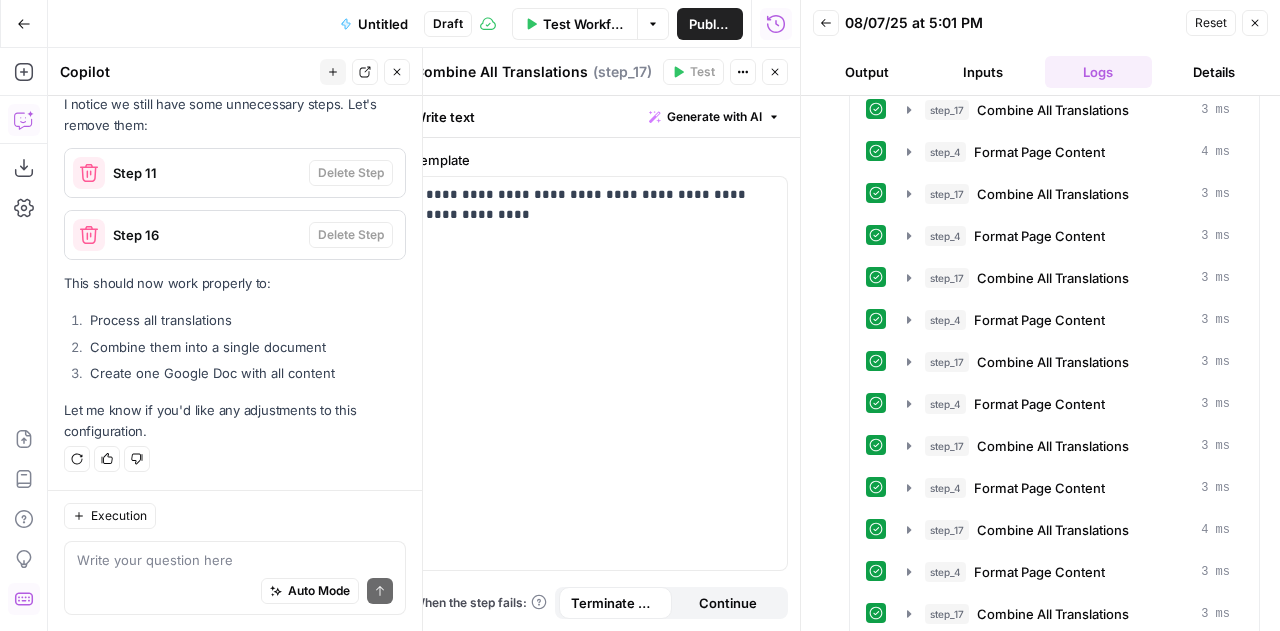 click on "Output" at bounding box center (867, 72) 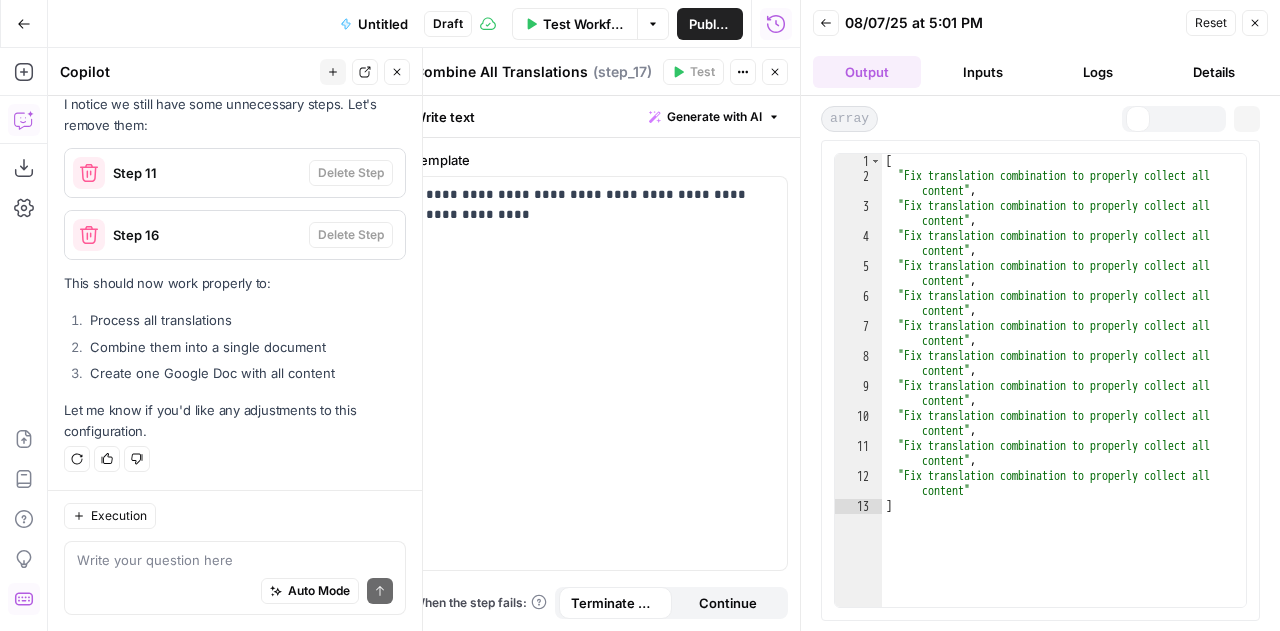 scroll, scrollTop: 0, scrollLeft: 0, axis: both 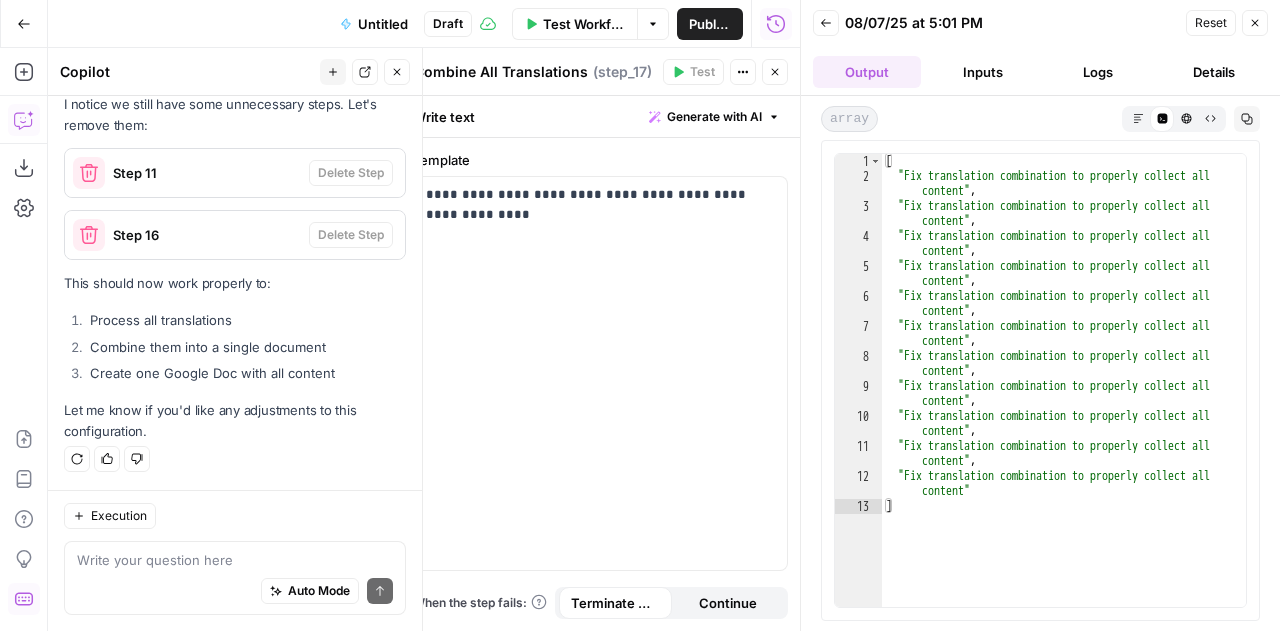 type on "**********" 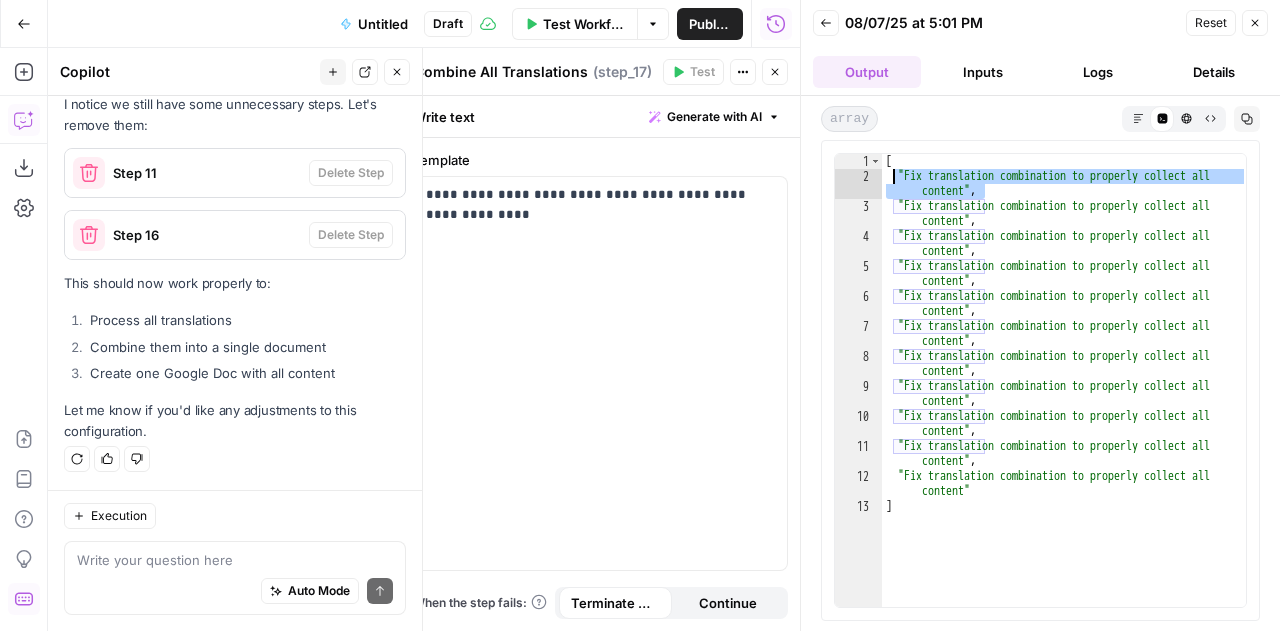 drag, startPoint x: 1162, startPoint y: 195, endPoint x: 893, endPoint y: 175, distance: 269.74246 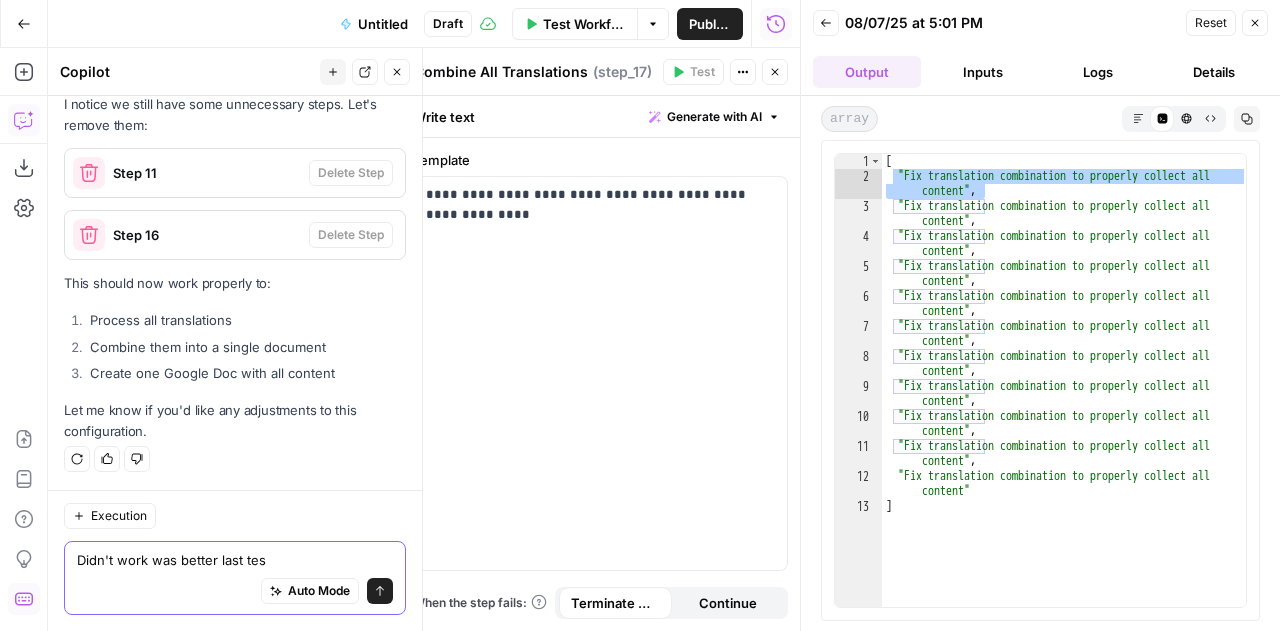 type on "Didn't work was better last test" 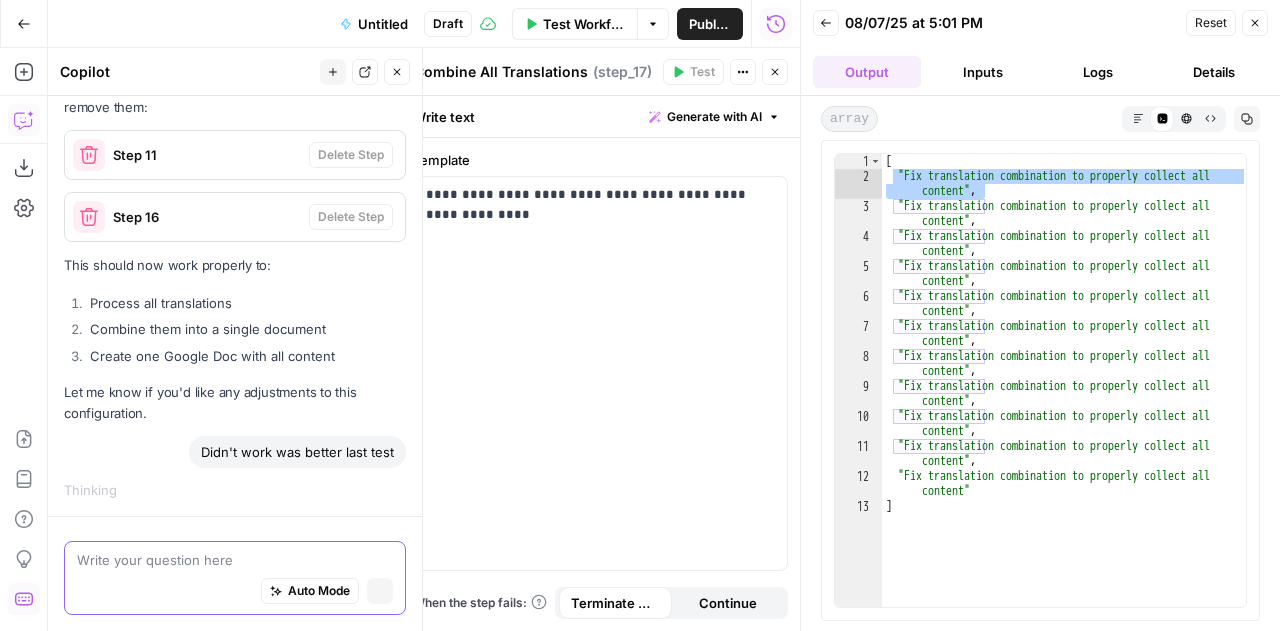 scroll, scrollTop: 32118, scrollLeft: 0, axis: vertical 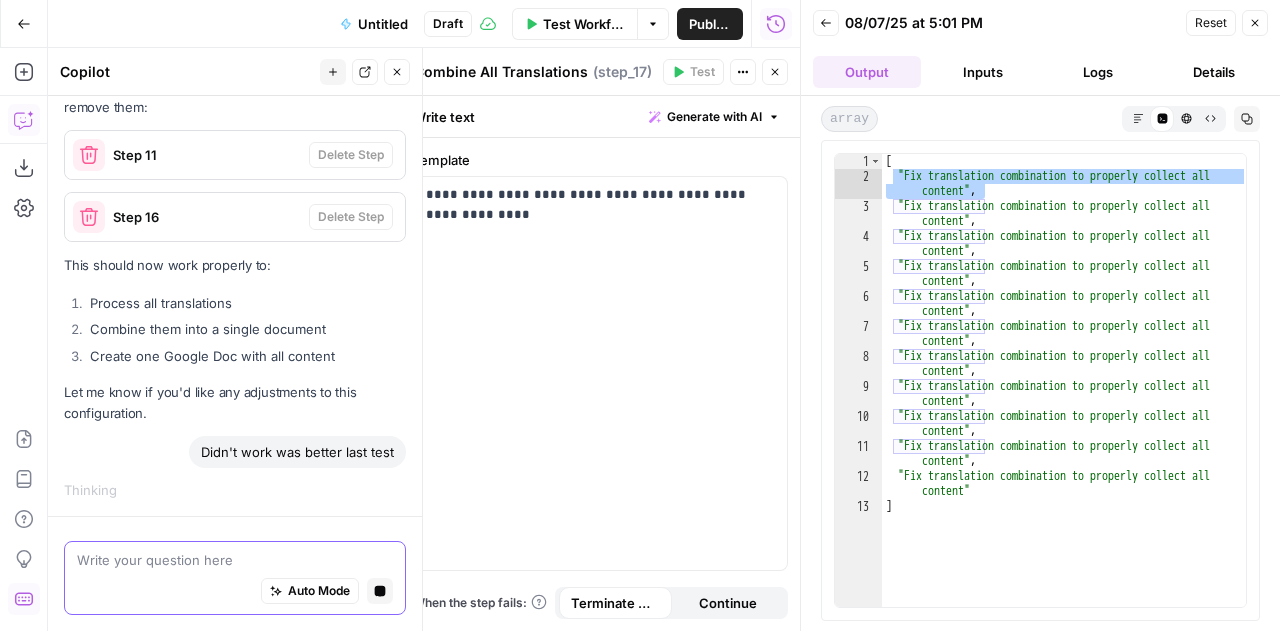 paste on ""Fix translation combination to properly collect all content"," 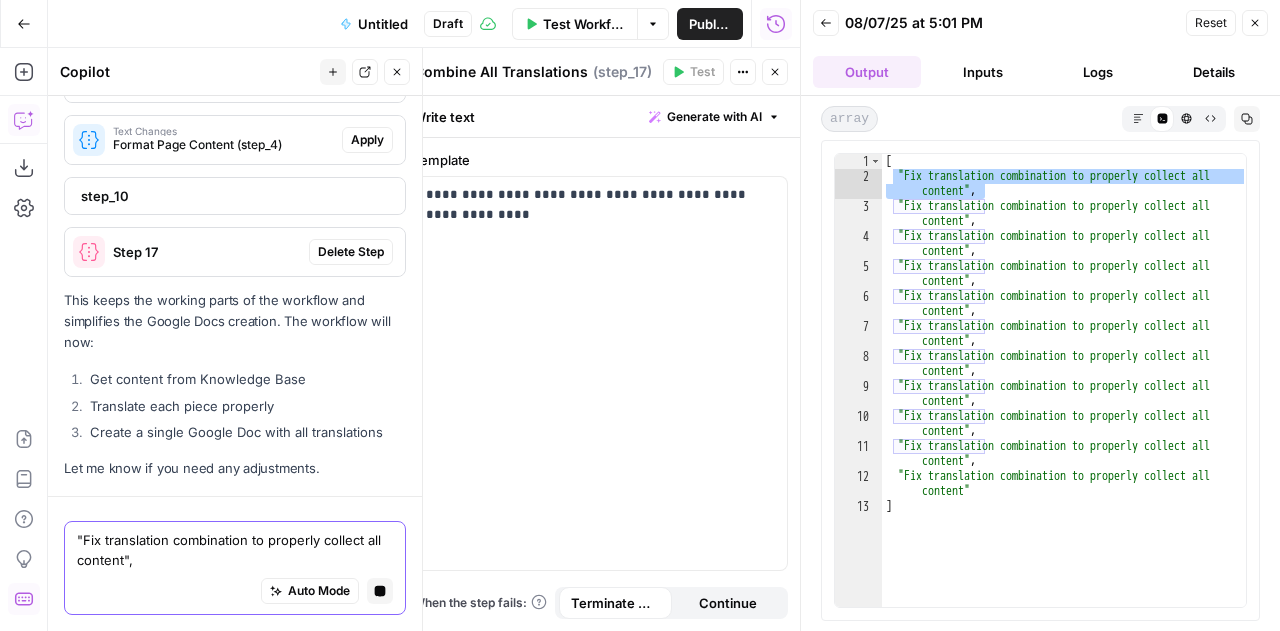 scroll, scrollTop: 32698, scrollLeft: 0, axis: vertical 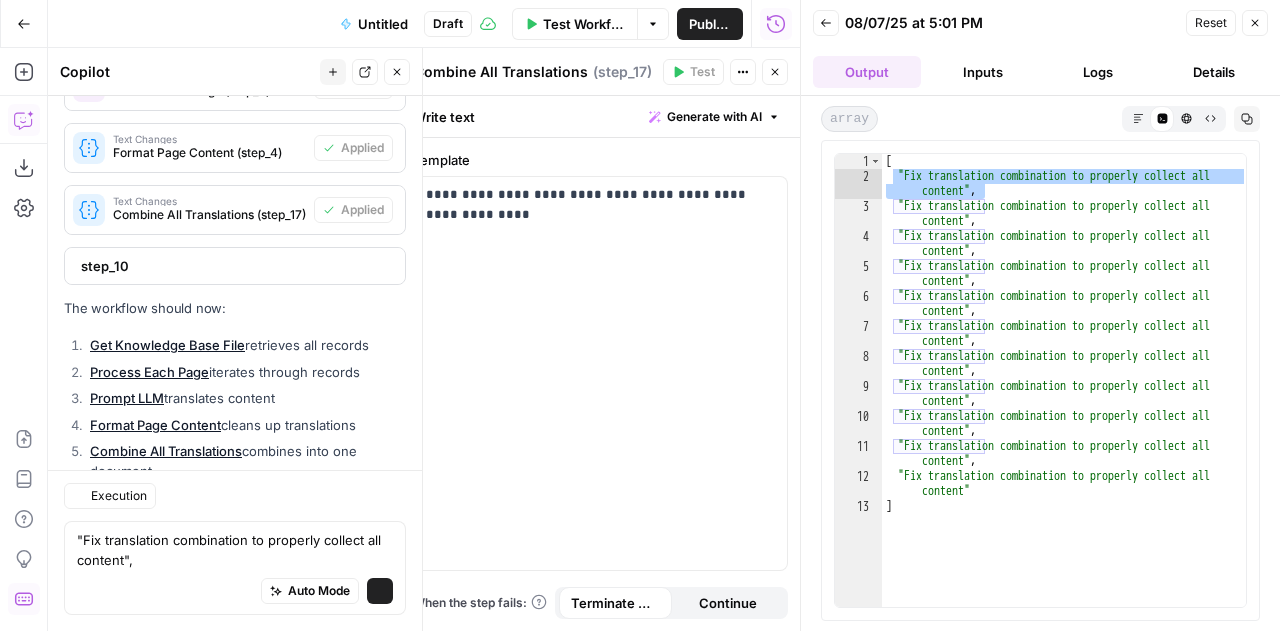 click on "This keeps the working parts of the workflow and simplifies the Google Docs creation. The workflow will now:" at bounding box center (235, 1372) 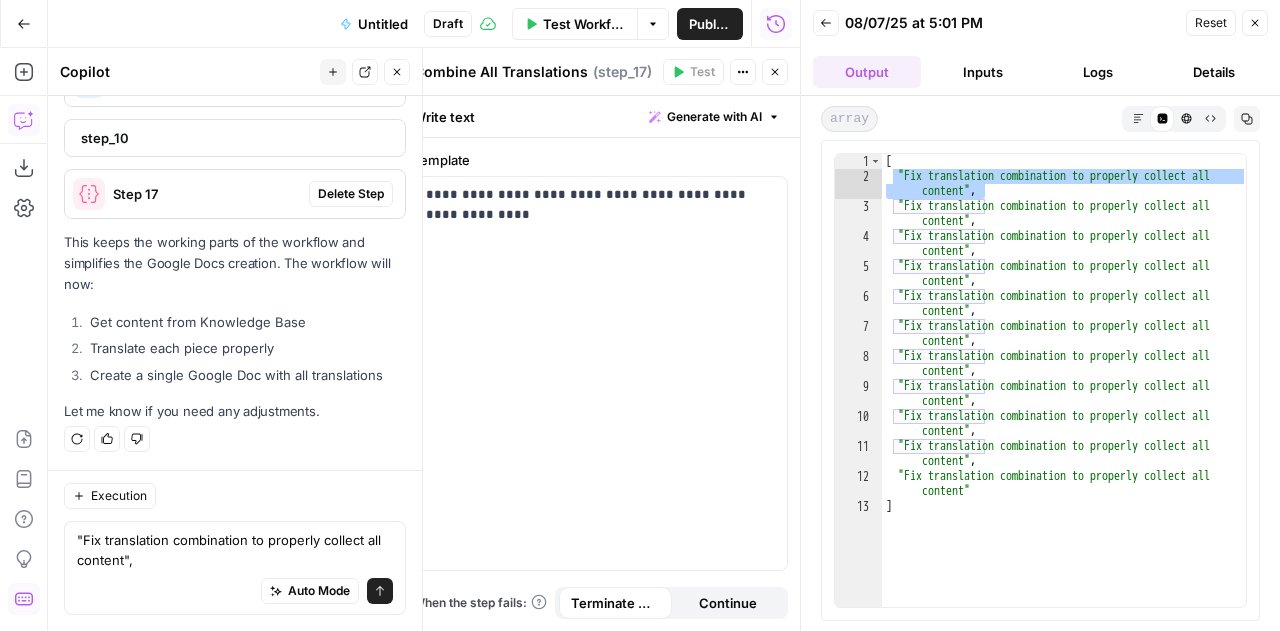 scroll, scrollTop: 34036, scrollLeft: 0, axis: vertical 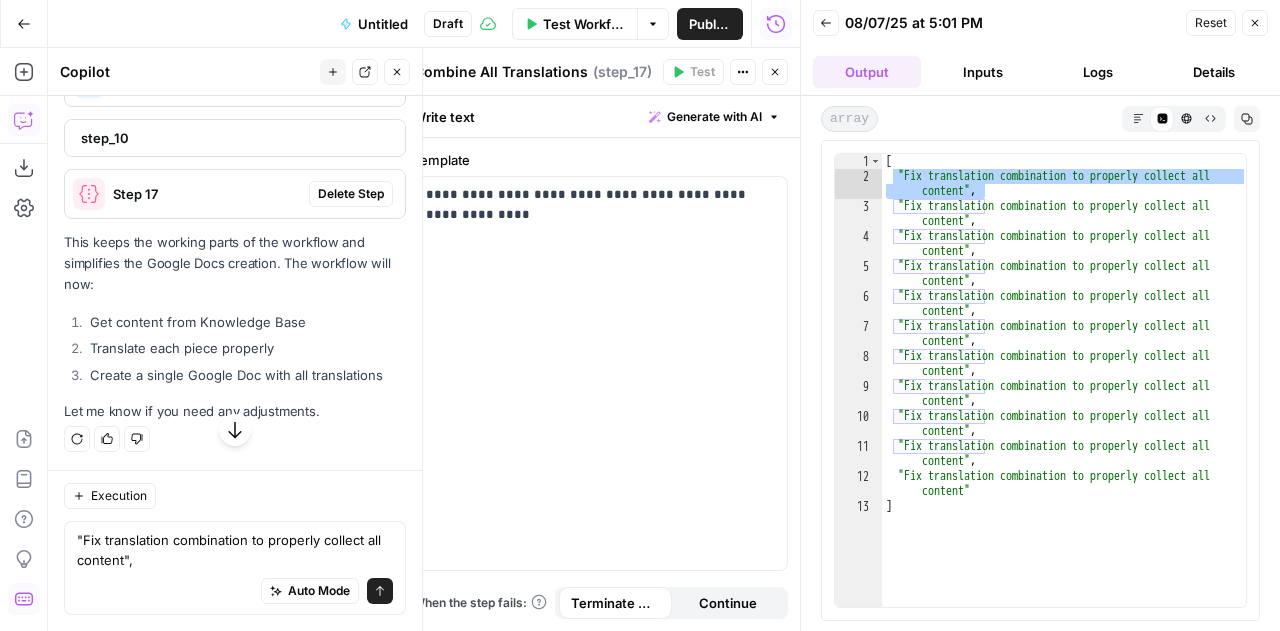 click on "Delete Step" at bounding box center [351, 194] 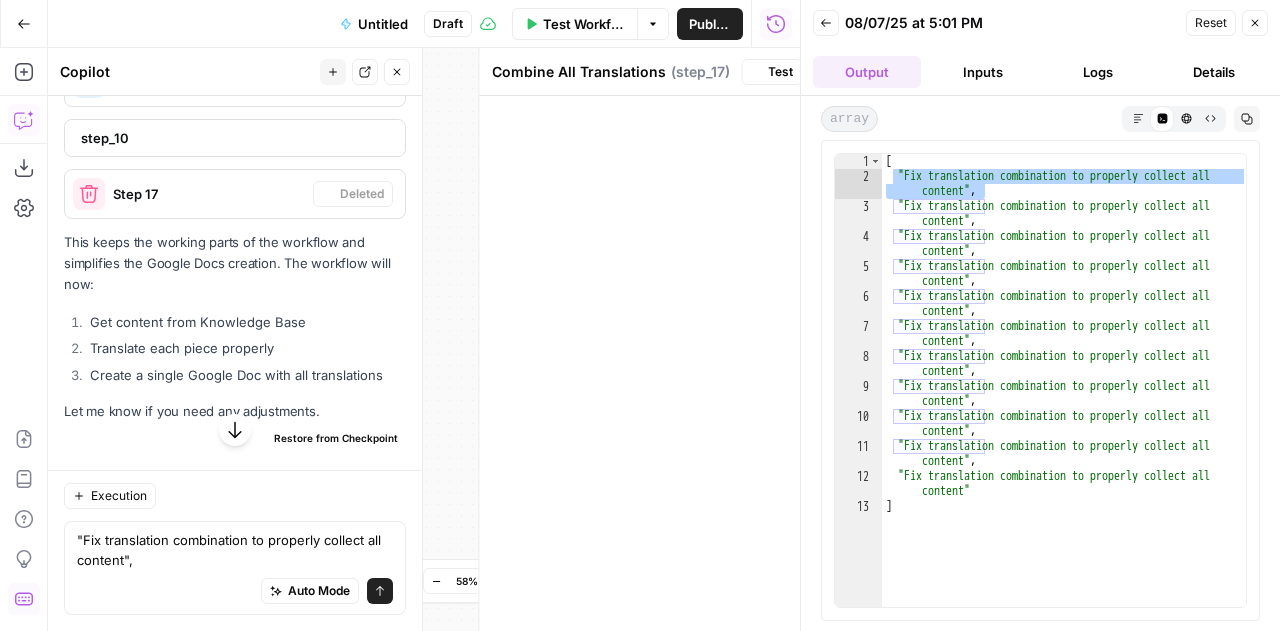 scroll, scrollTop: 34056, scrollLeft: 0, axis: vertical 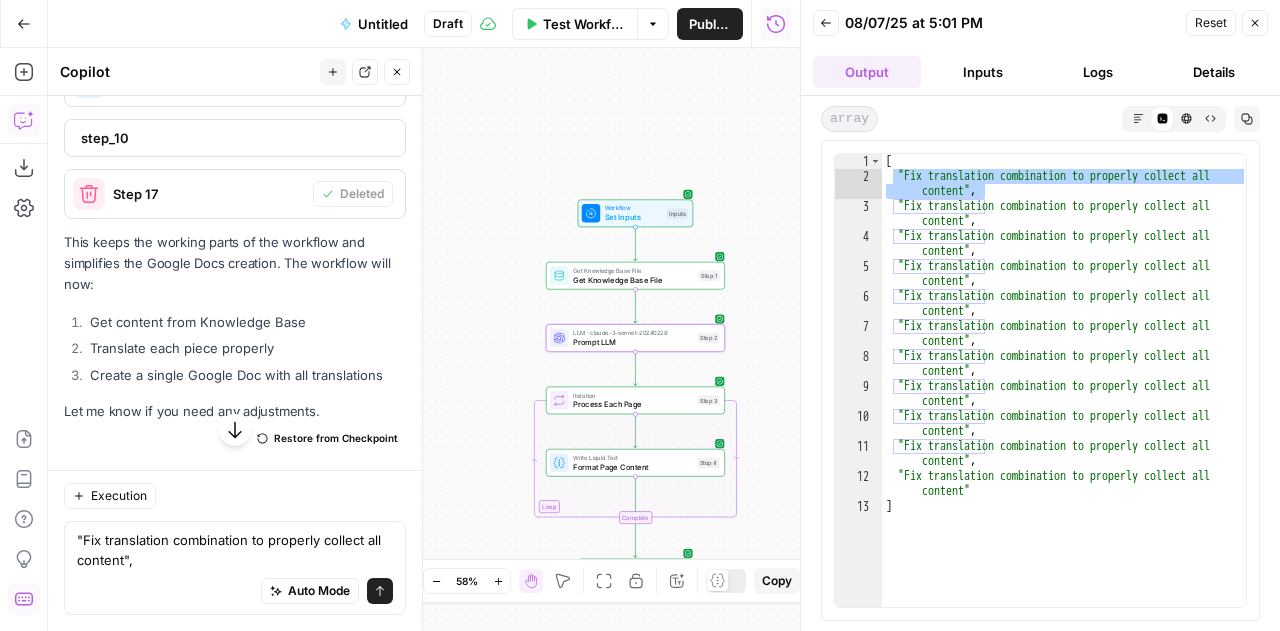 click on "Apply" at bounding box center (367, -42) 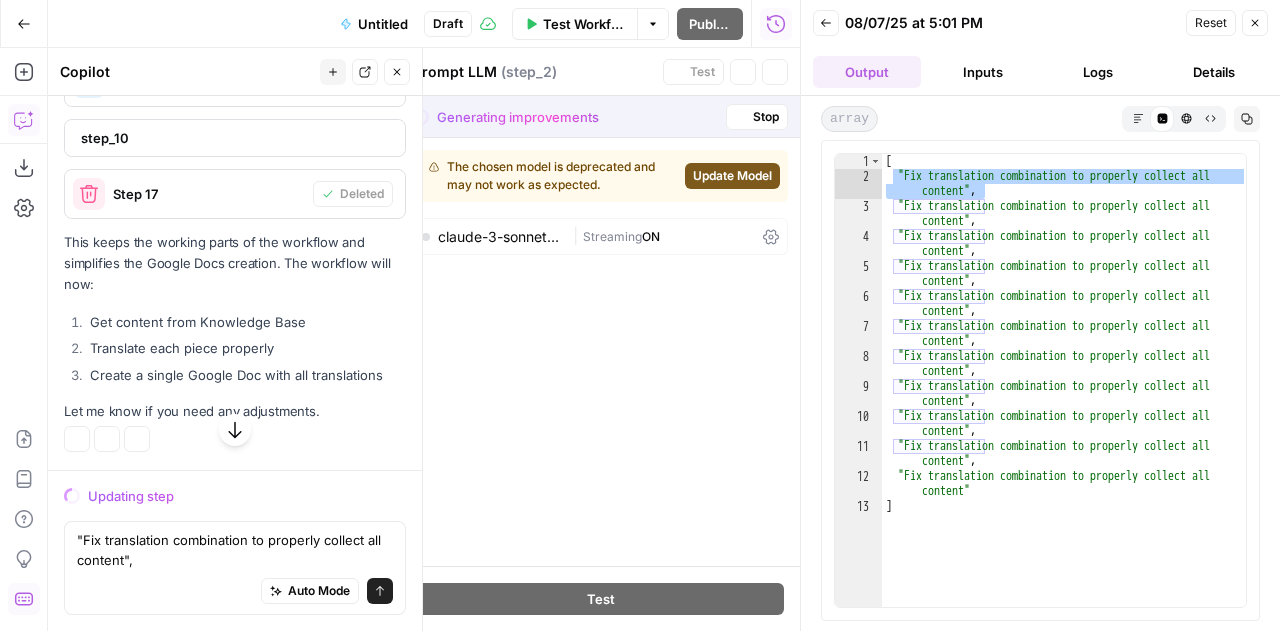 scroll, scrollTop: 32648, scrollLeft: 0, axis: vertical 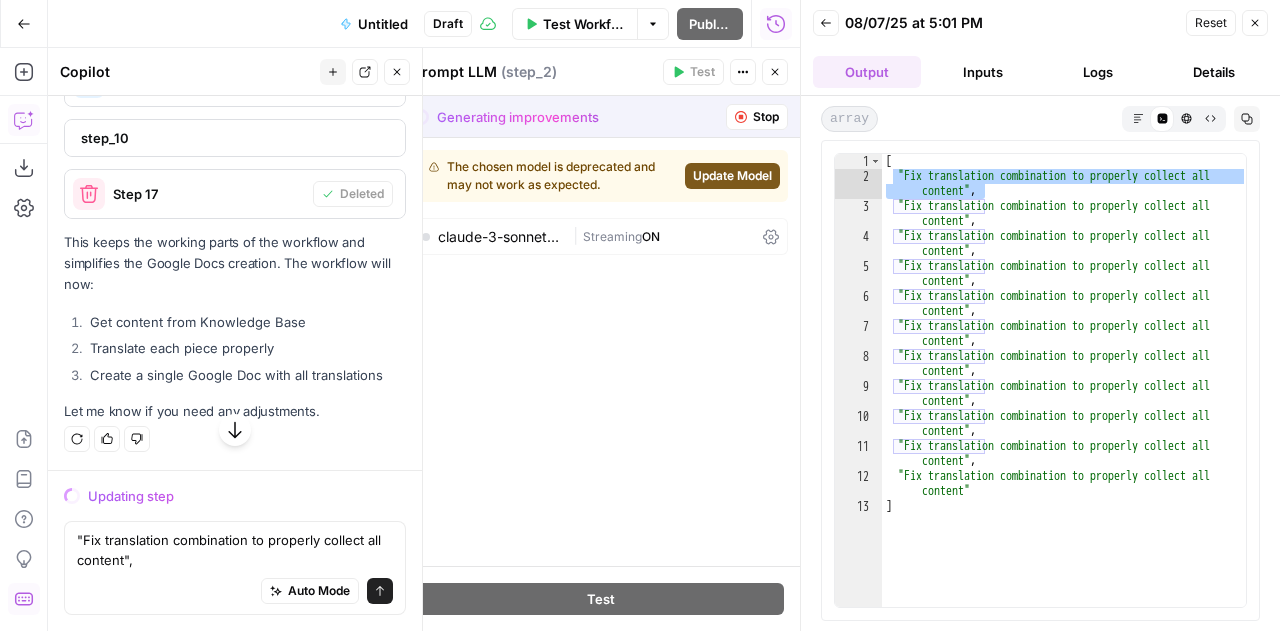 click on "Update Model" at bounding box center (732, 176) 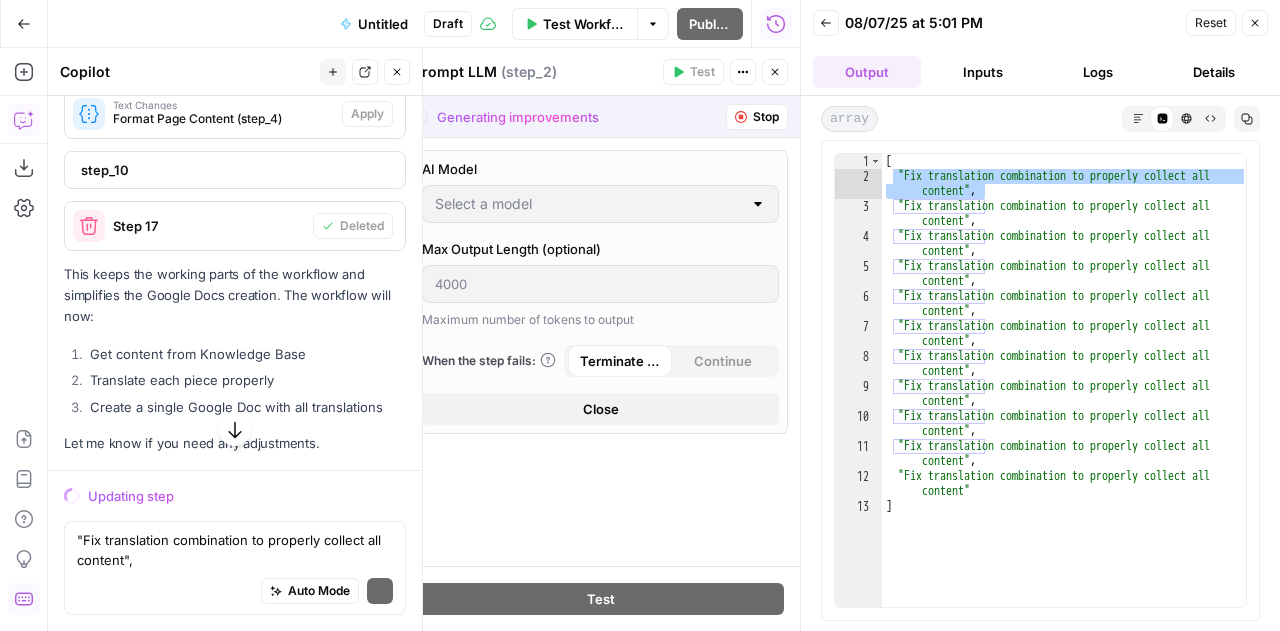 click on "Reset" at bounding box center [1211, 23] 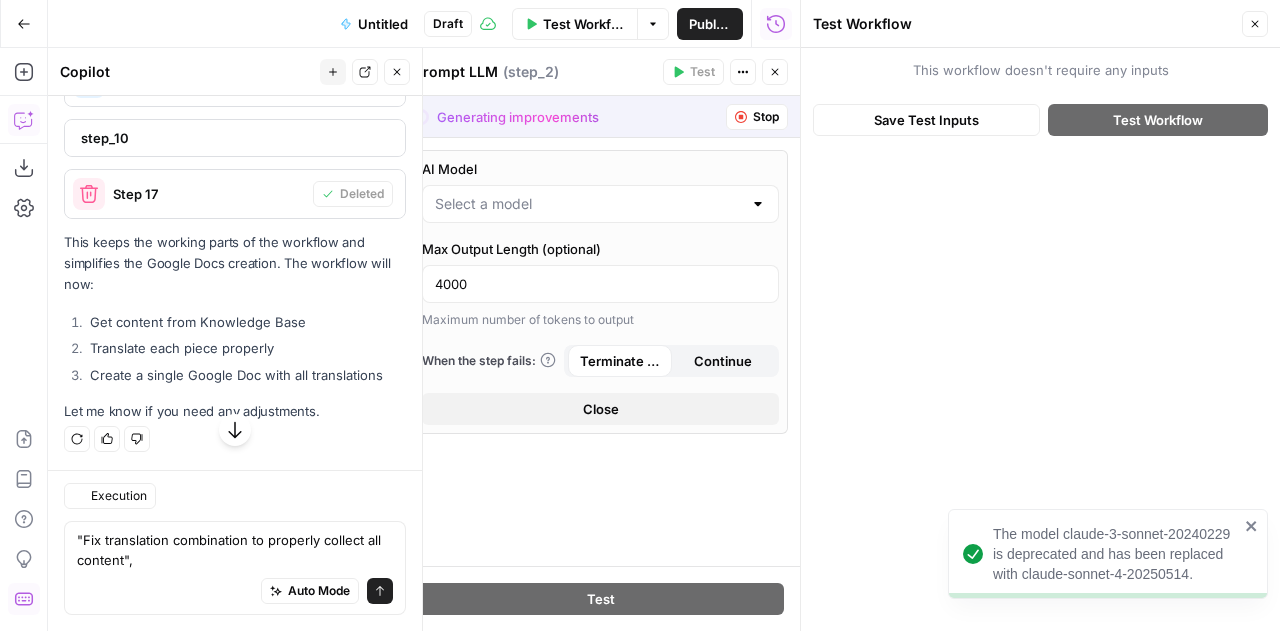 click 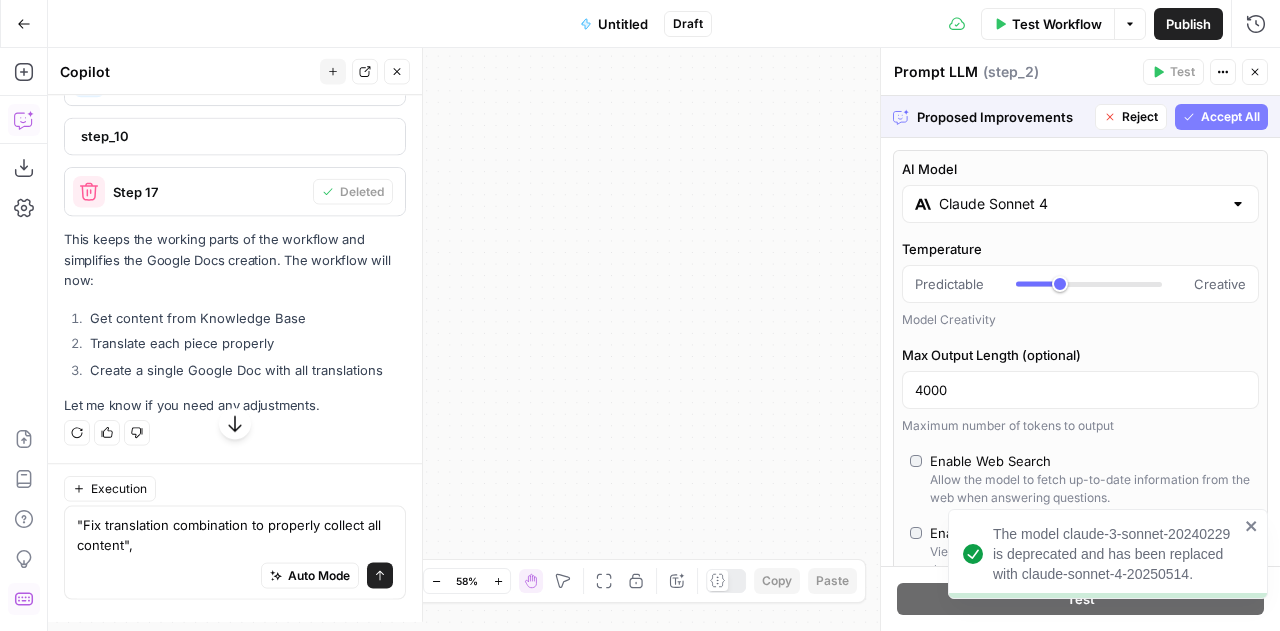 type on "Claude Sonnet 4" 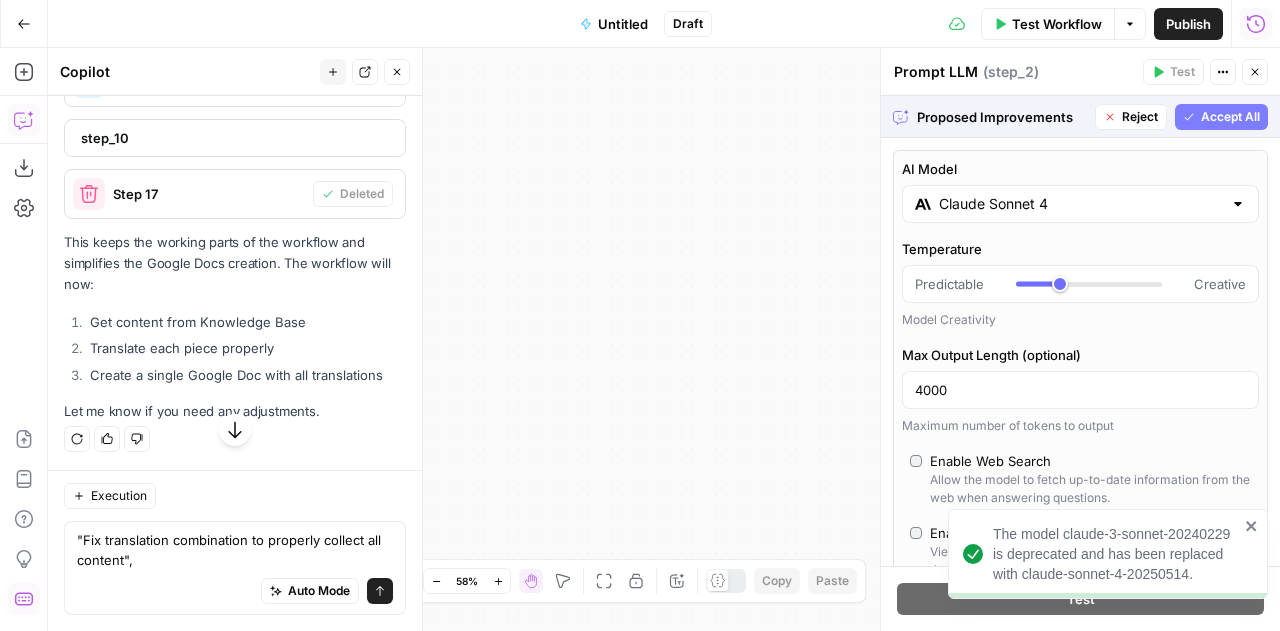 click on "The model claude-3-sonnet-20240229 is deprecated and has been replaced with claude-sonnet-4-20250514." at bounding box center (1116, 554) 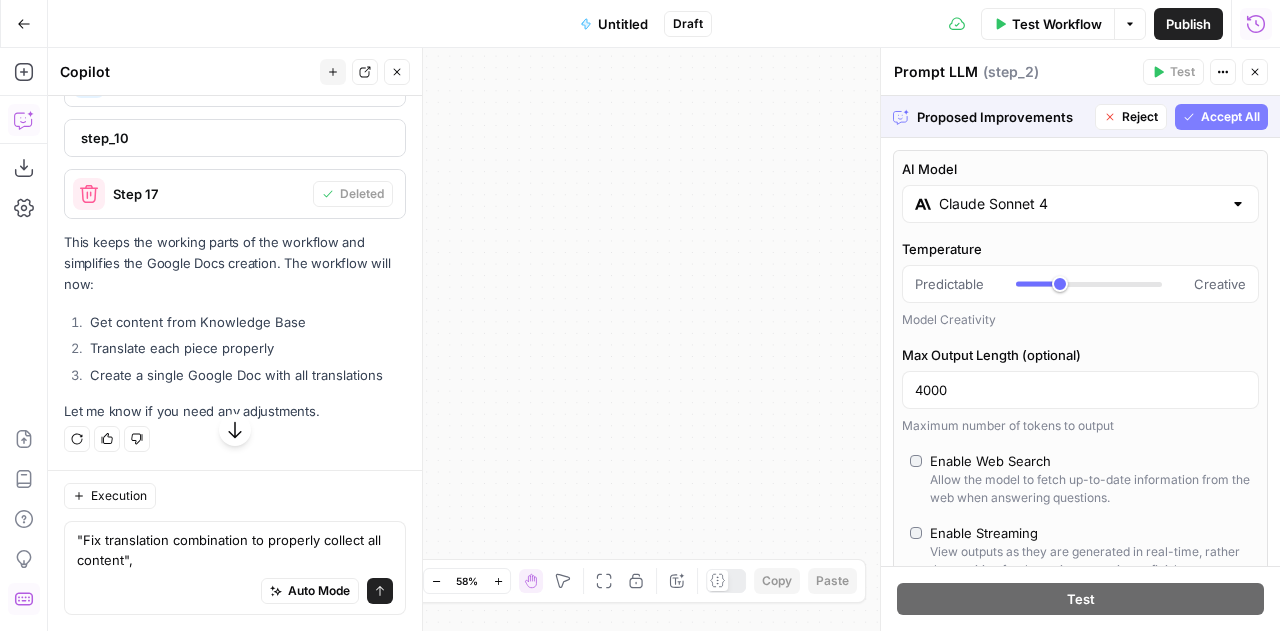 click on "Accept All" at bounding box center [1221, 117] 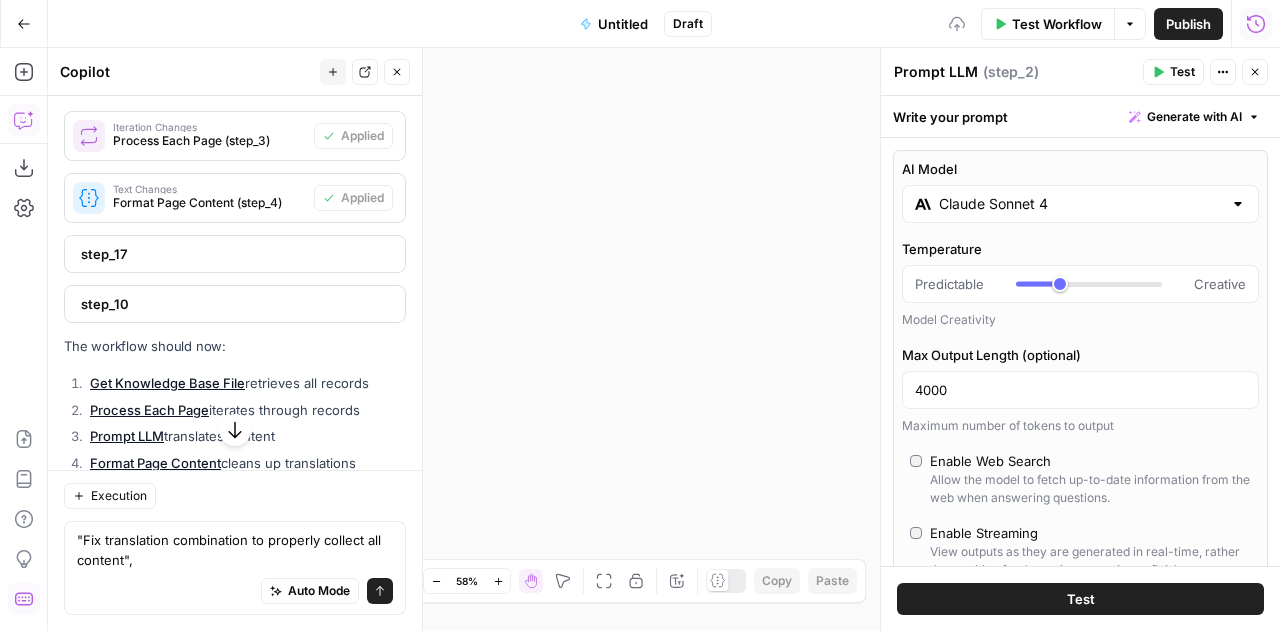 scroll, scrollTop: 34056, scrollLeft: 0, axis: vertical 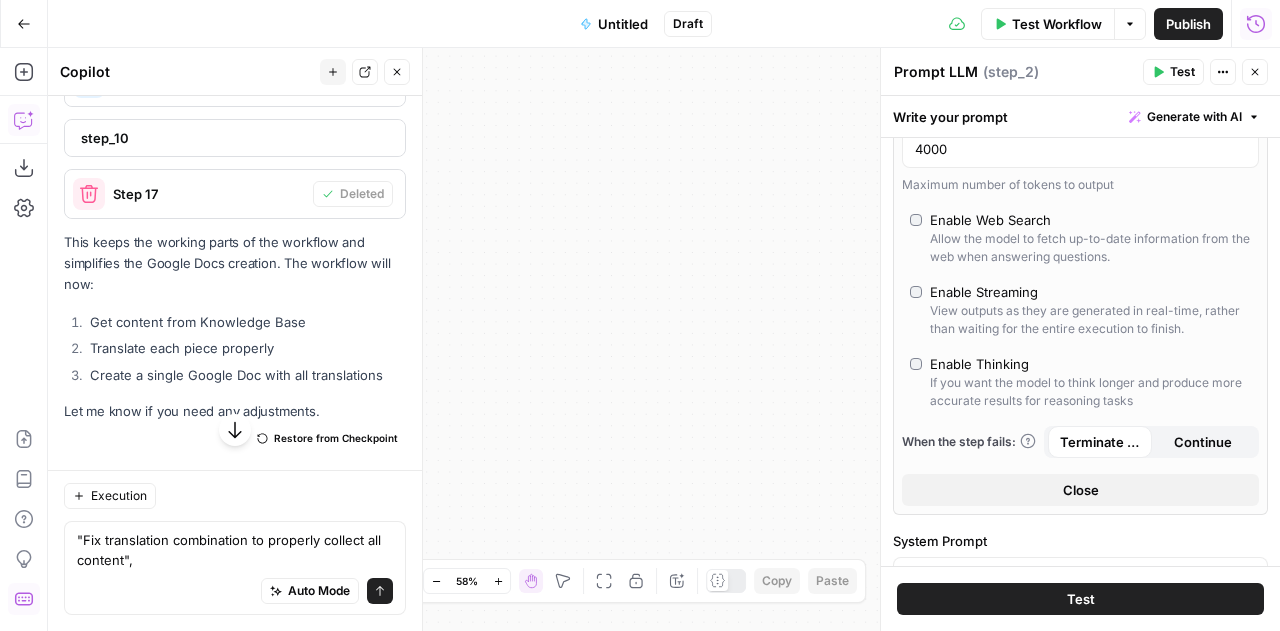 click on "Enable Web Search Allow the model to fetch up-to-date information from the web when answering questions." at bounding box center [1080, 238] 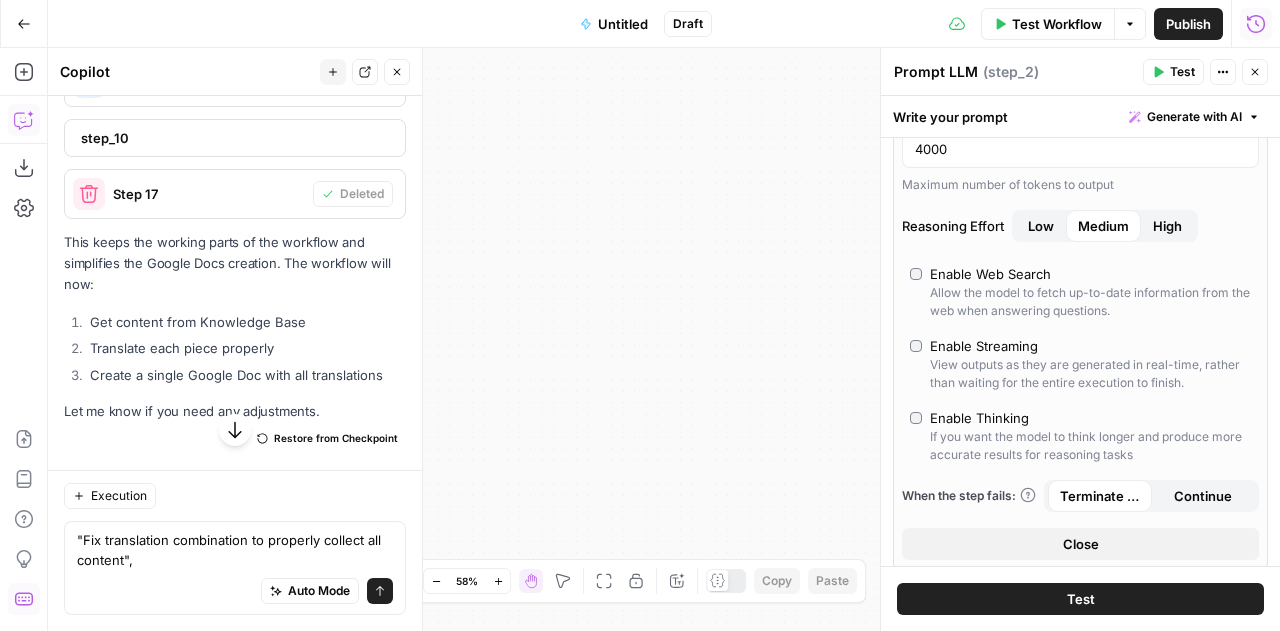 click on "Enable Thinking If you want the model to think longer and produce more accurate results for reasoning tasks" at bounding box center (1080, 436) 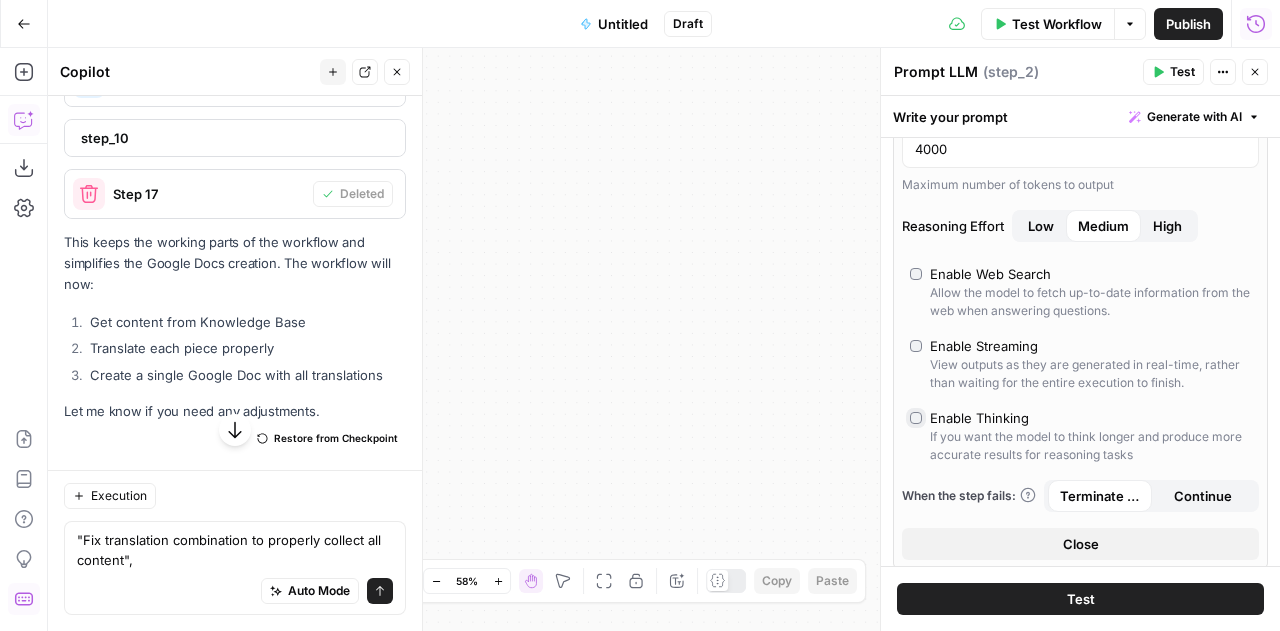 type on "***" 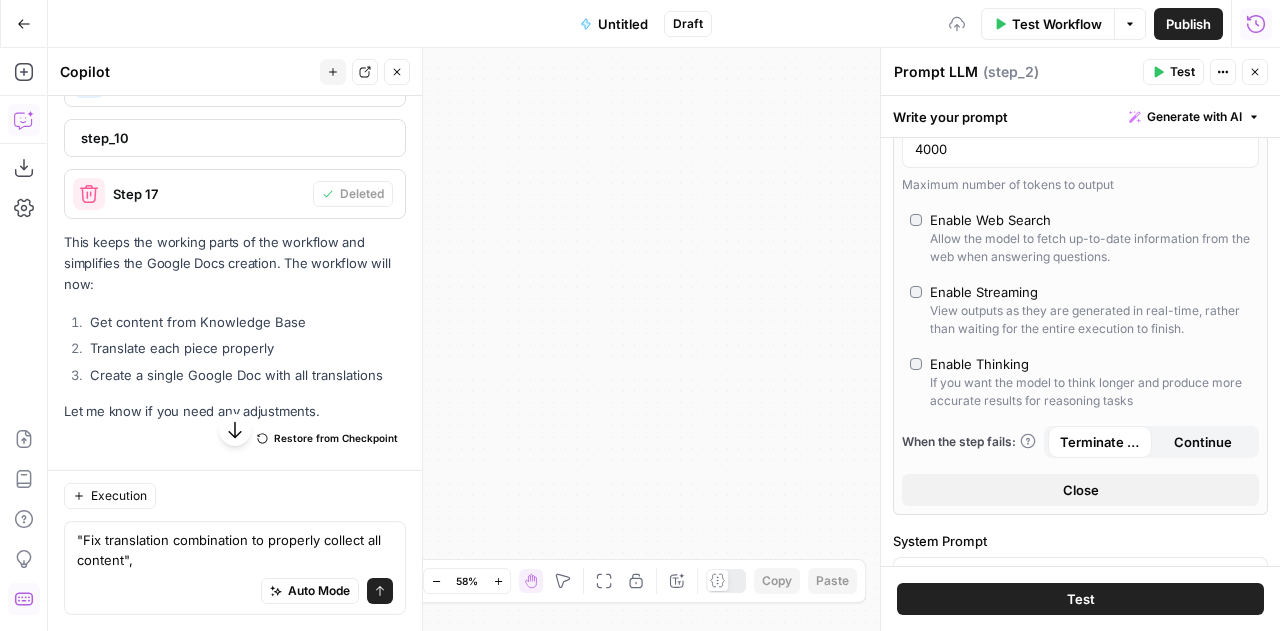 click on "Enable Web Search Allow the model to fetch up-to-date information from the web when answering questions." at bounding box center [1080, 238] 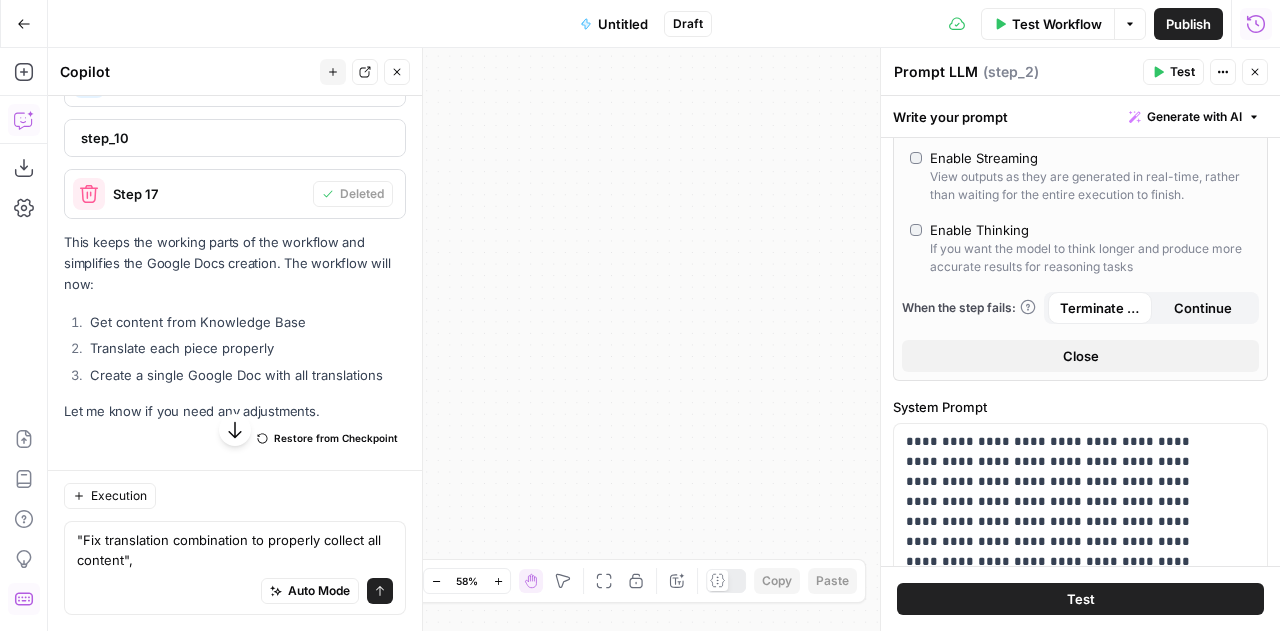 scroll, scrollTop: 385, scrollLeft: 0, axis: vertical 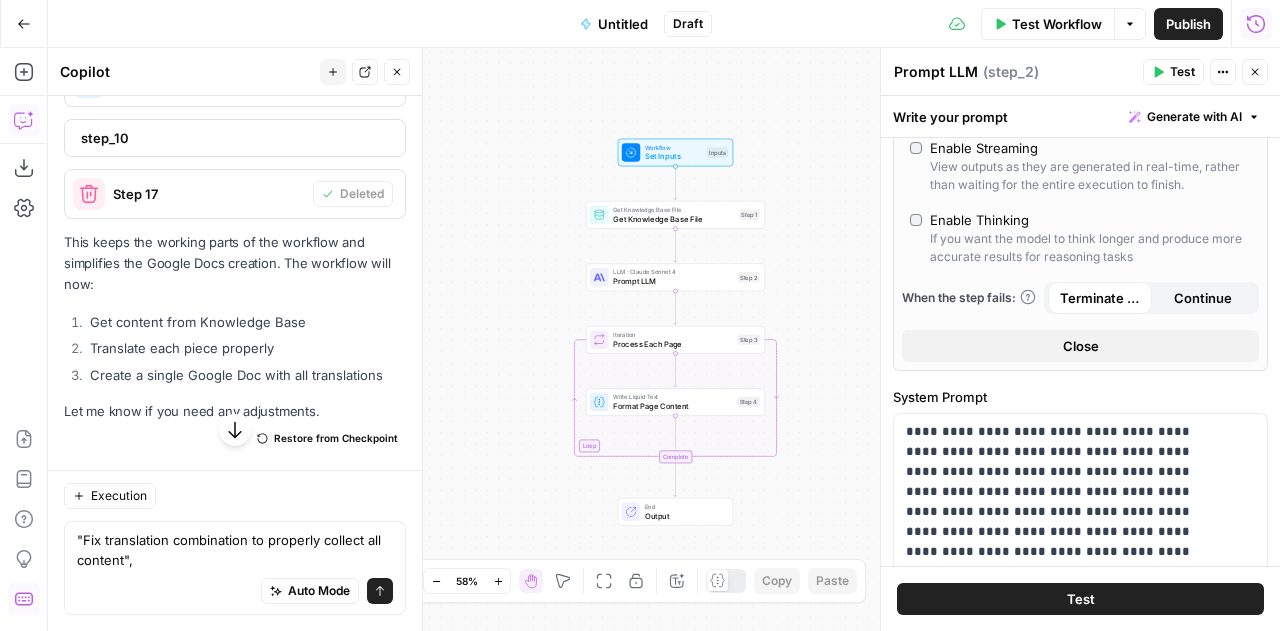 click on "Close" at bounding box center [1080, 346] 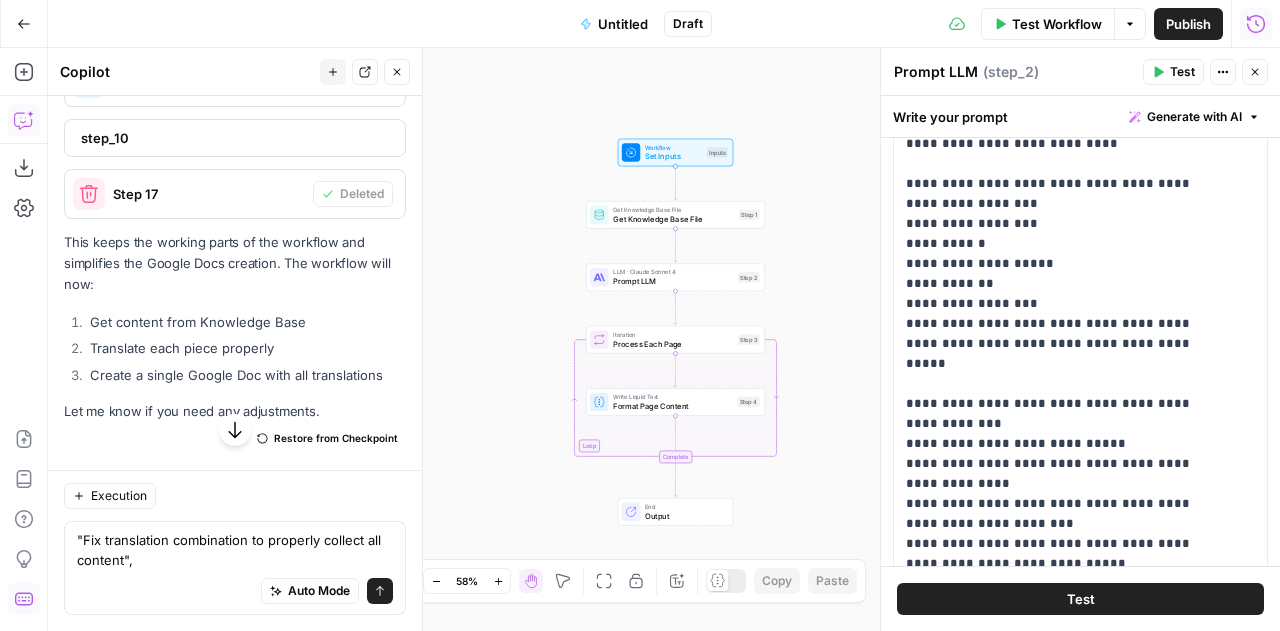 scroll, scrollTop: 0, scrollLeft: 0, axis: both 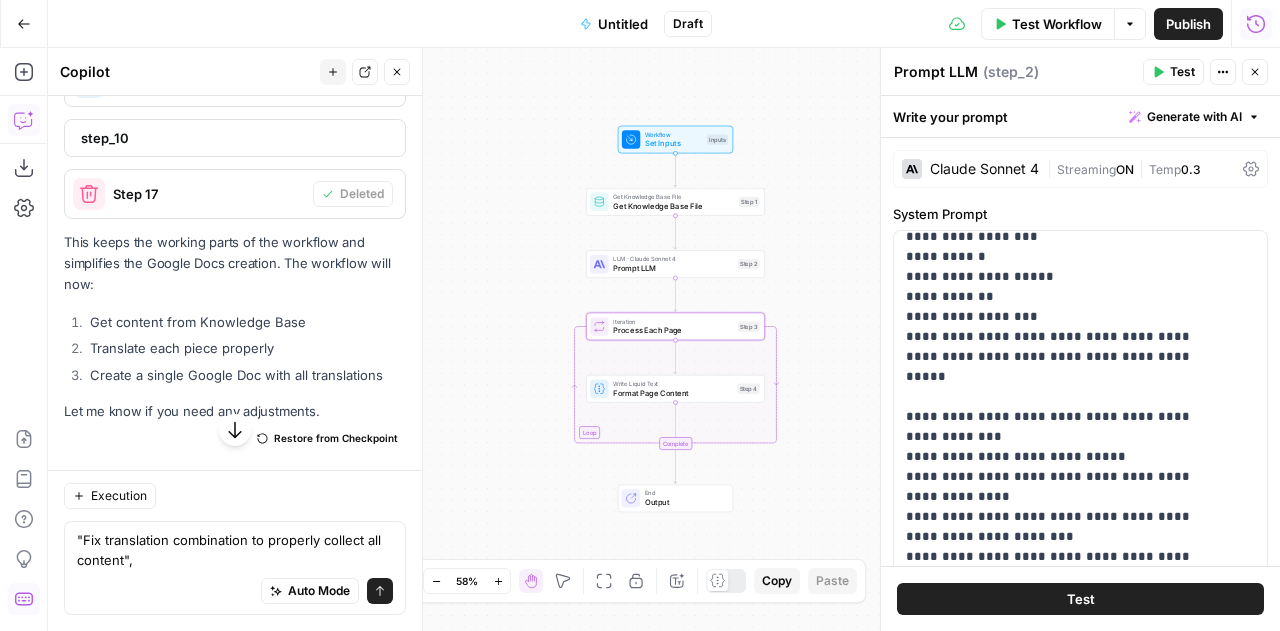 click on "Apply" at bounding box center [367, 20] 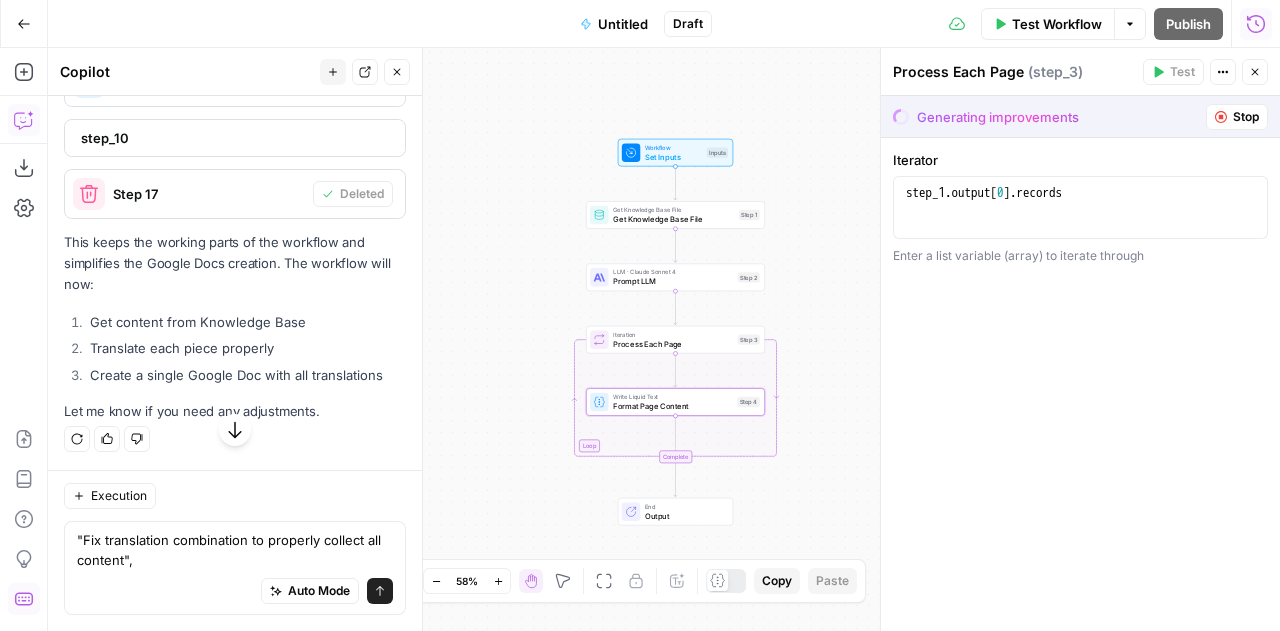 scroll, scrollTop: 32648, scrollLeft: 0, axis: vertical 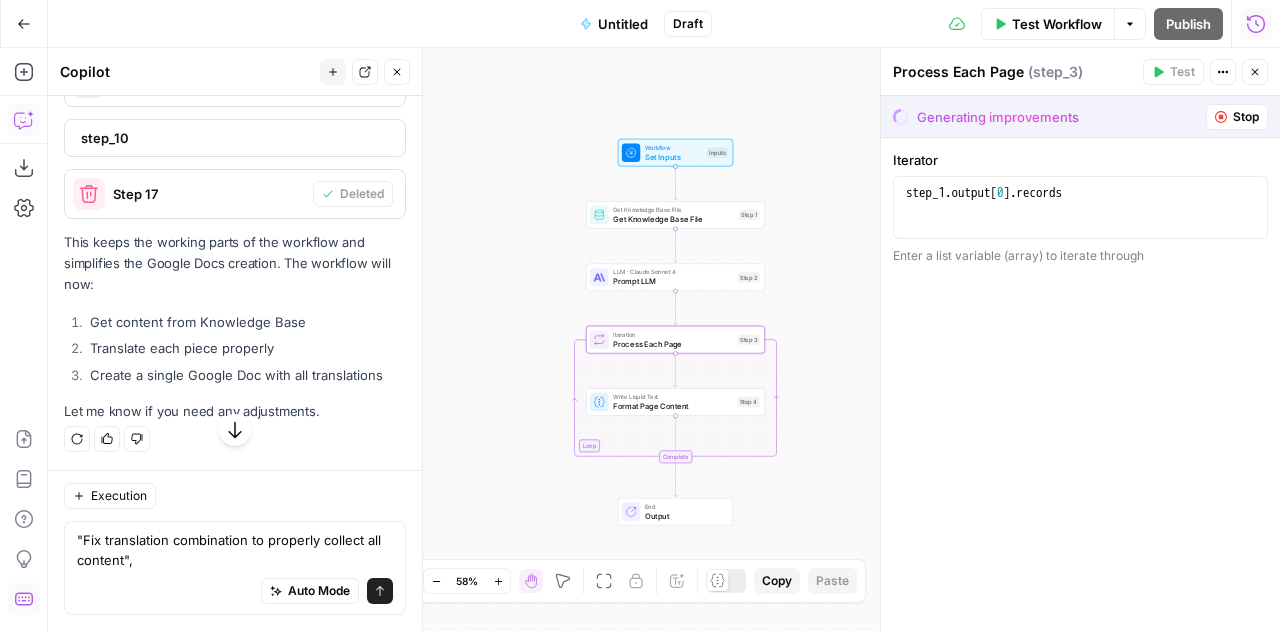 click on "Accept" at bounding box center [364, 20] 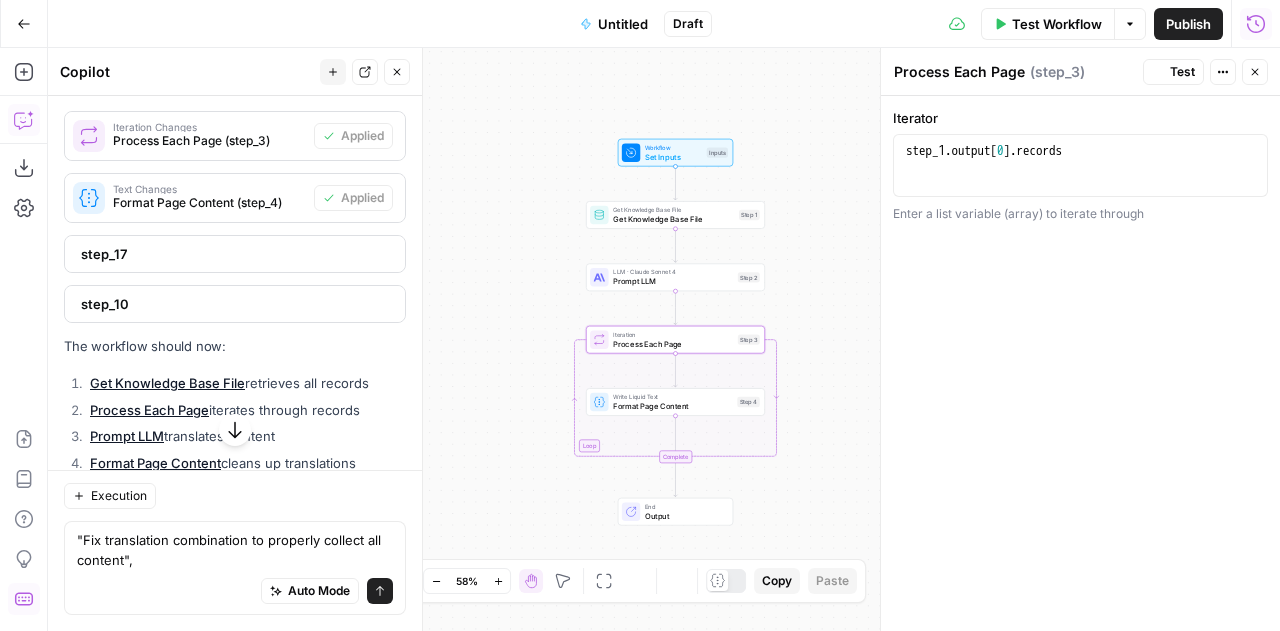 scroll, scrollTop: 34056, scrollLeft: 0, axis: vertical 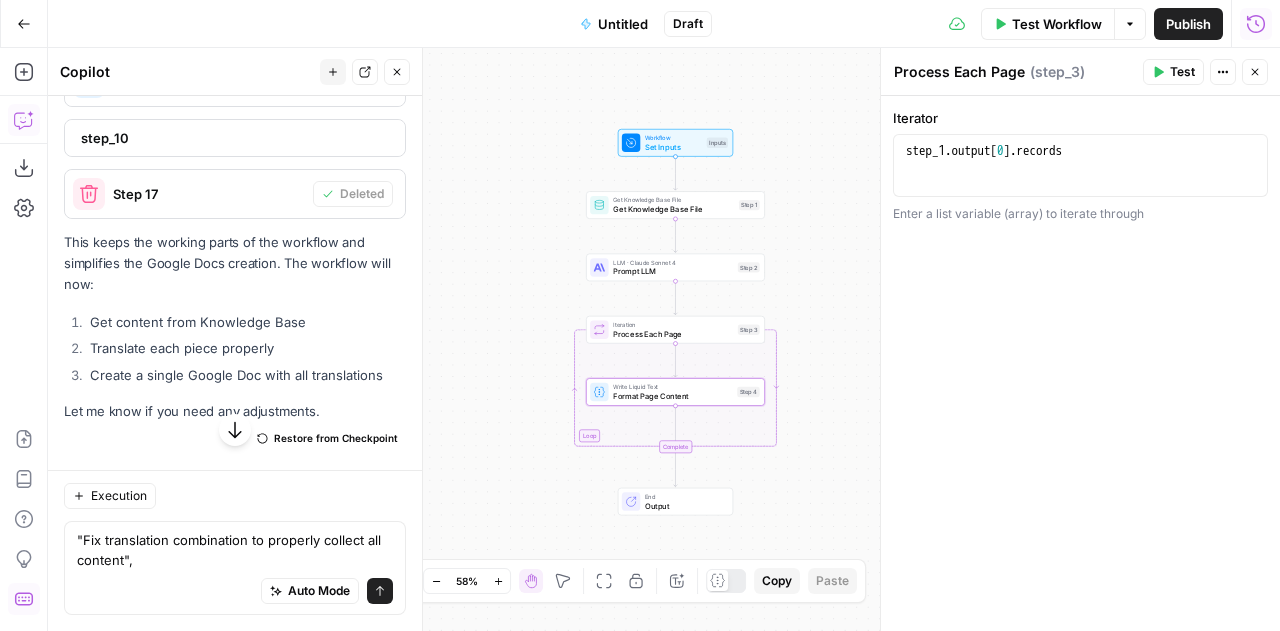 click on "Apply" at bounding box center (367, 82) 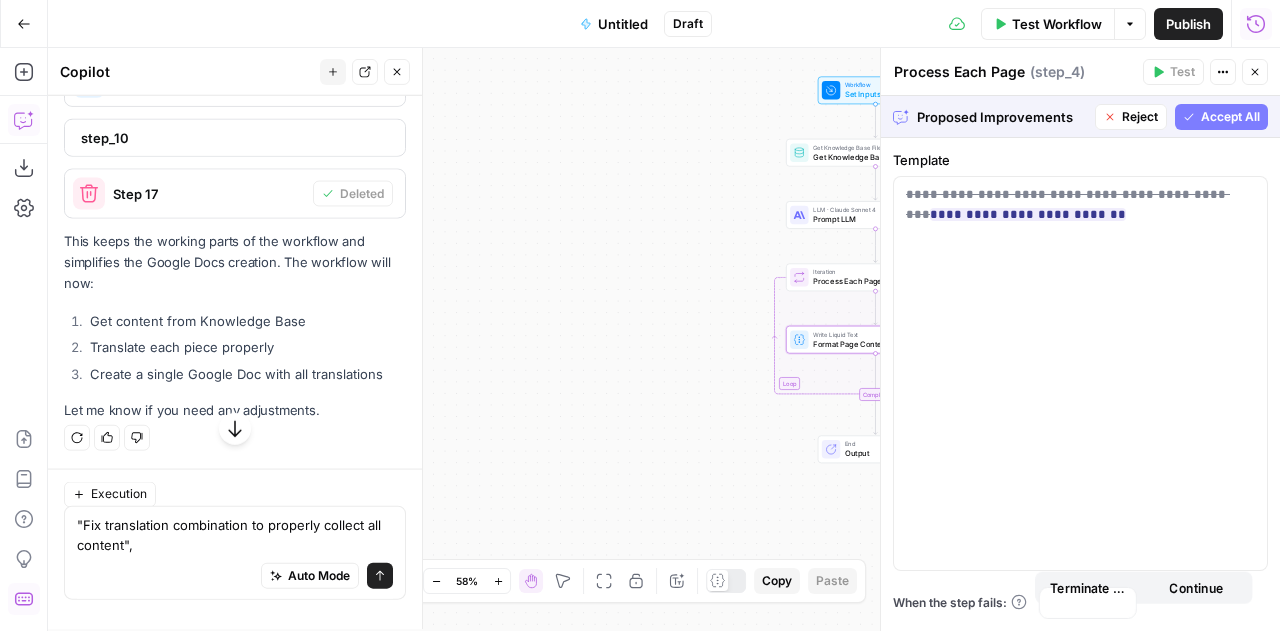type on "Format Page Content" 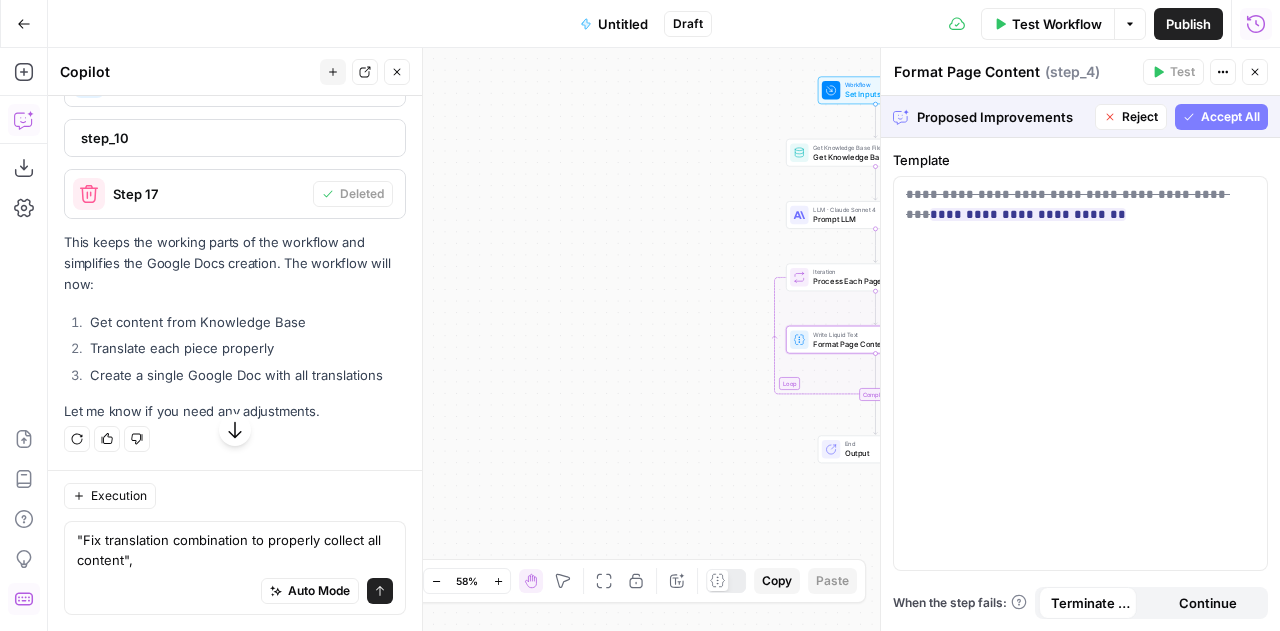 scroll, scrollTop: 32648, scrollLeft: 0, axis: vertical 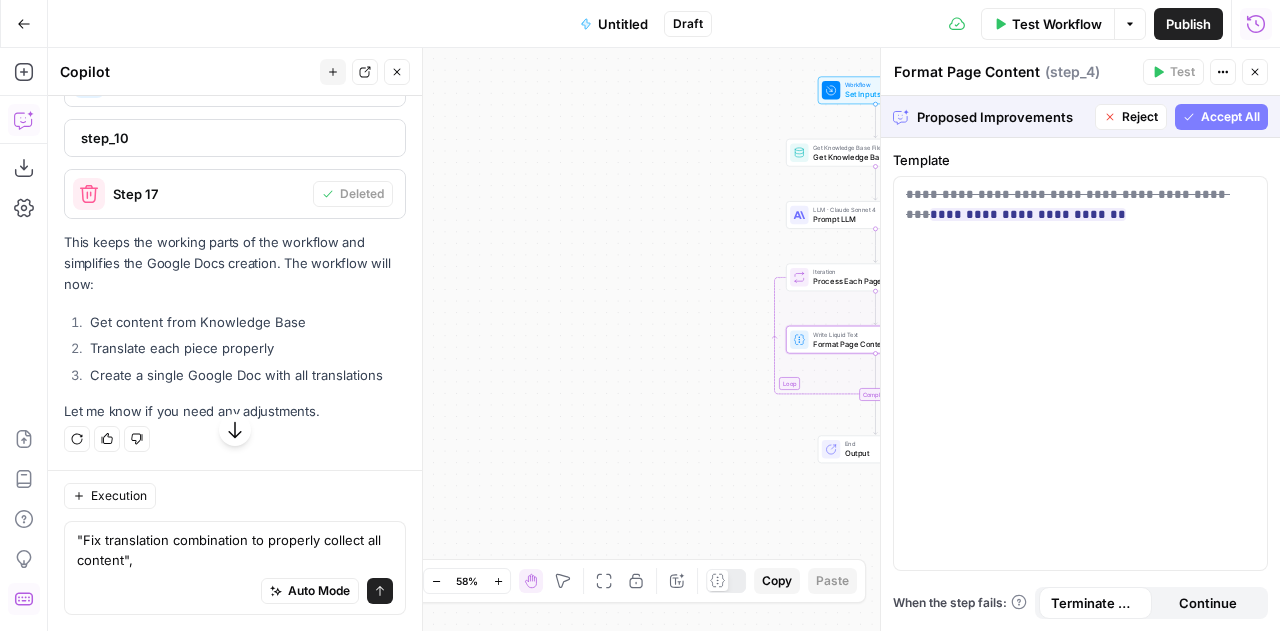 click on "Accept" at bounding box center [364, 82] 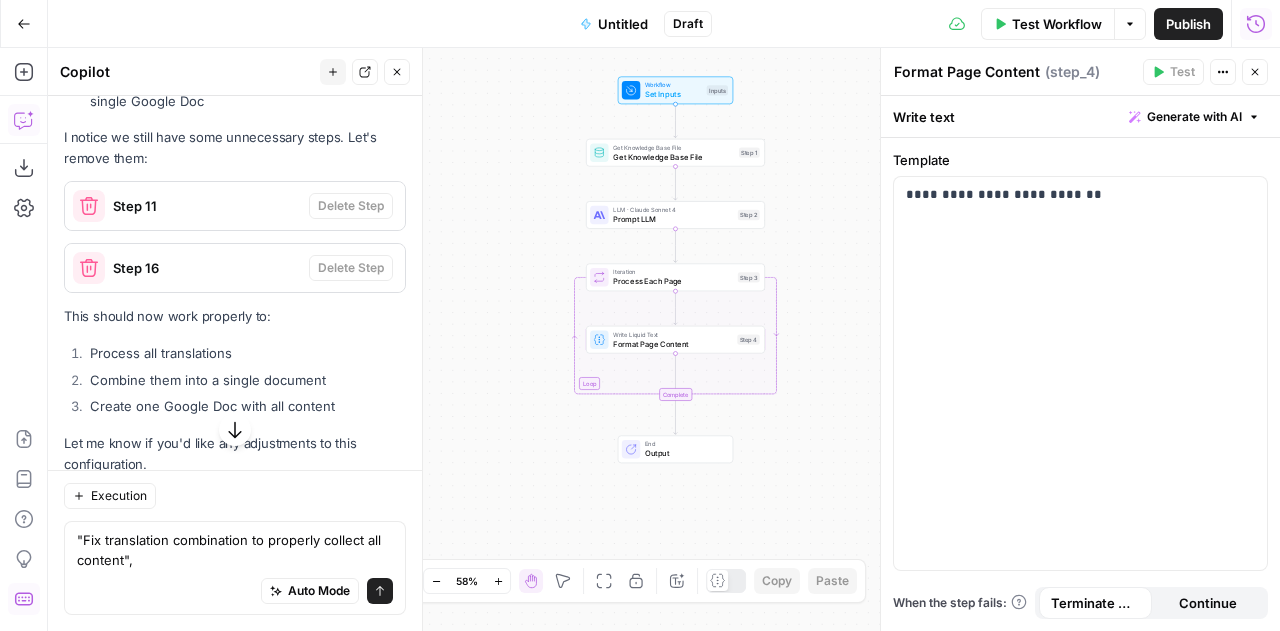 scroll, scrollTop: 33094, scrollLeft: 0, axis: vertical 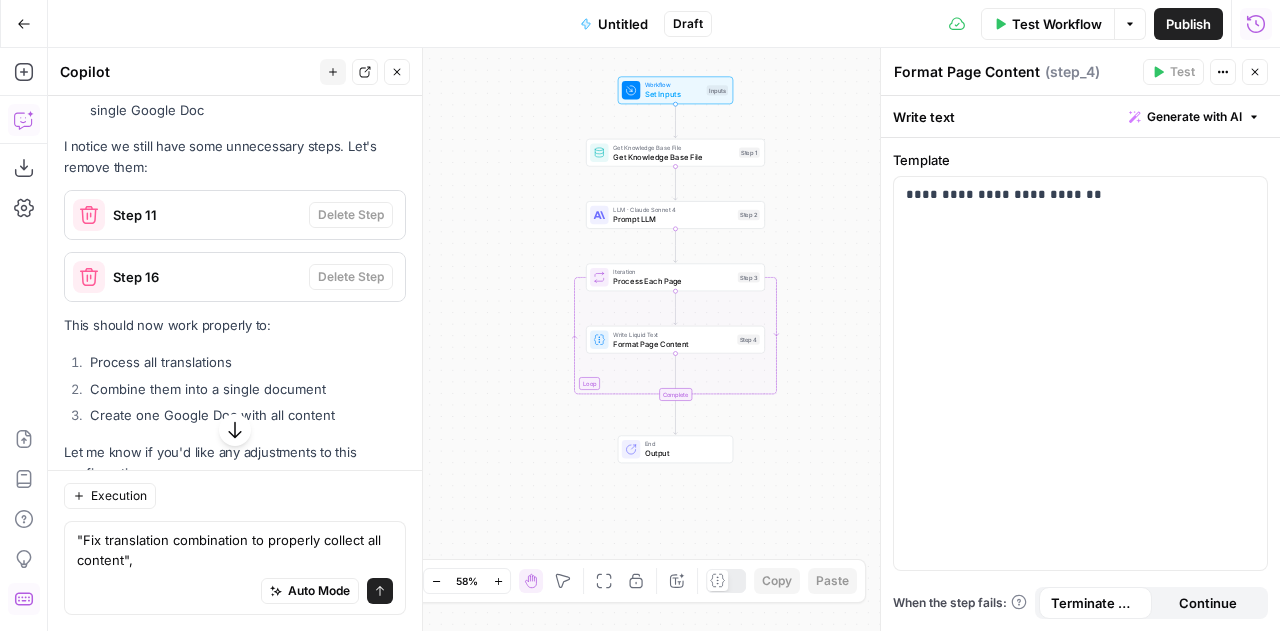 click on "Test Workflow" at bounding box center (1057, 24) 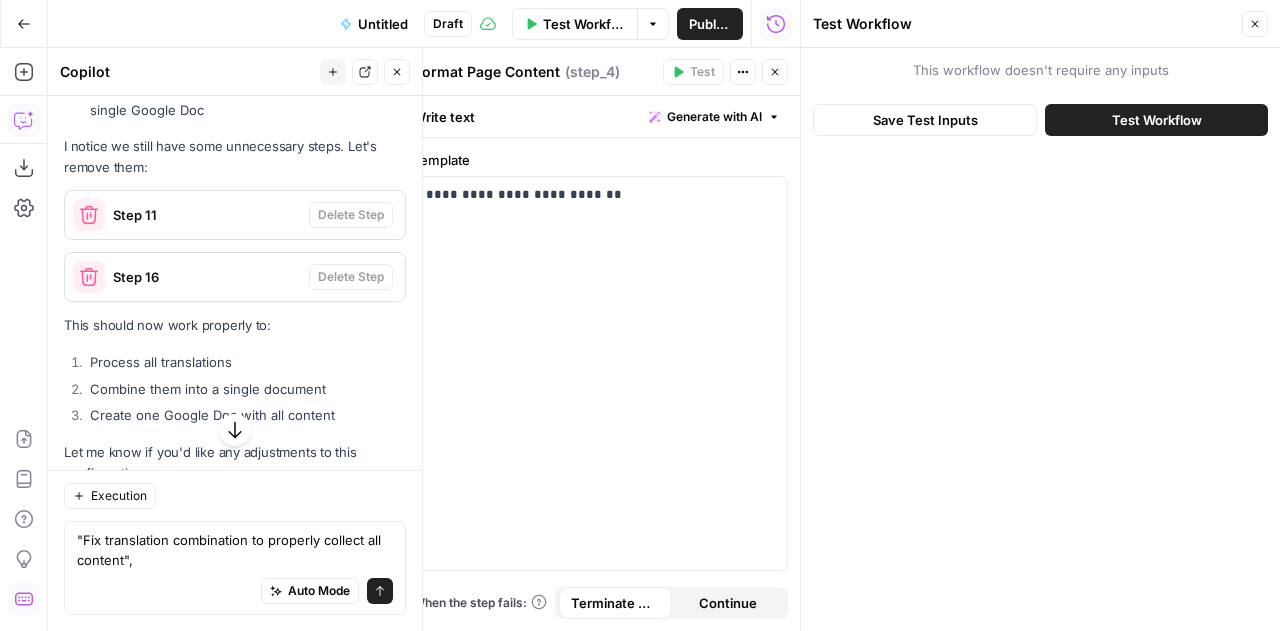 click on "Test Workflow" at bounding box center [1157, 120] 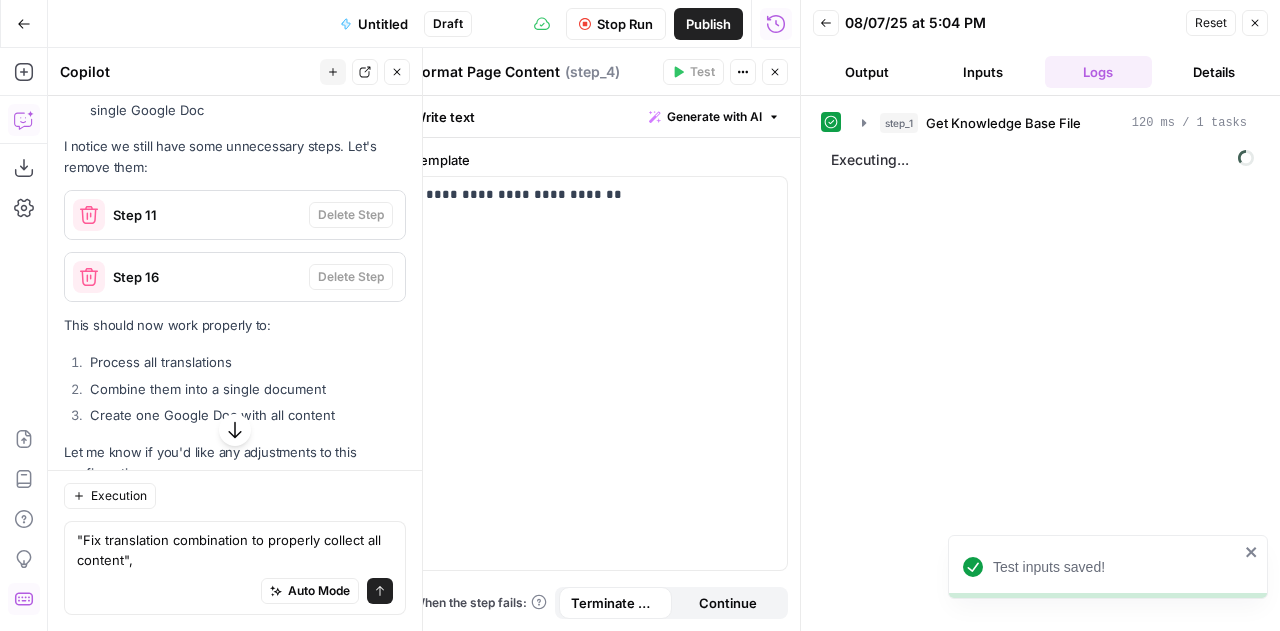click on "Output" at bounding box center (867, 72) 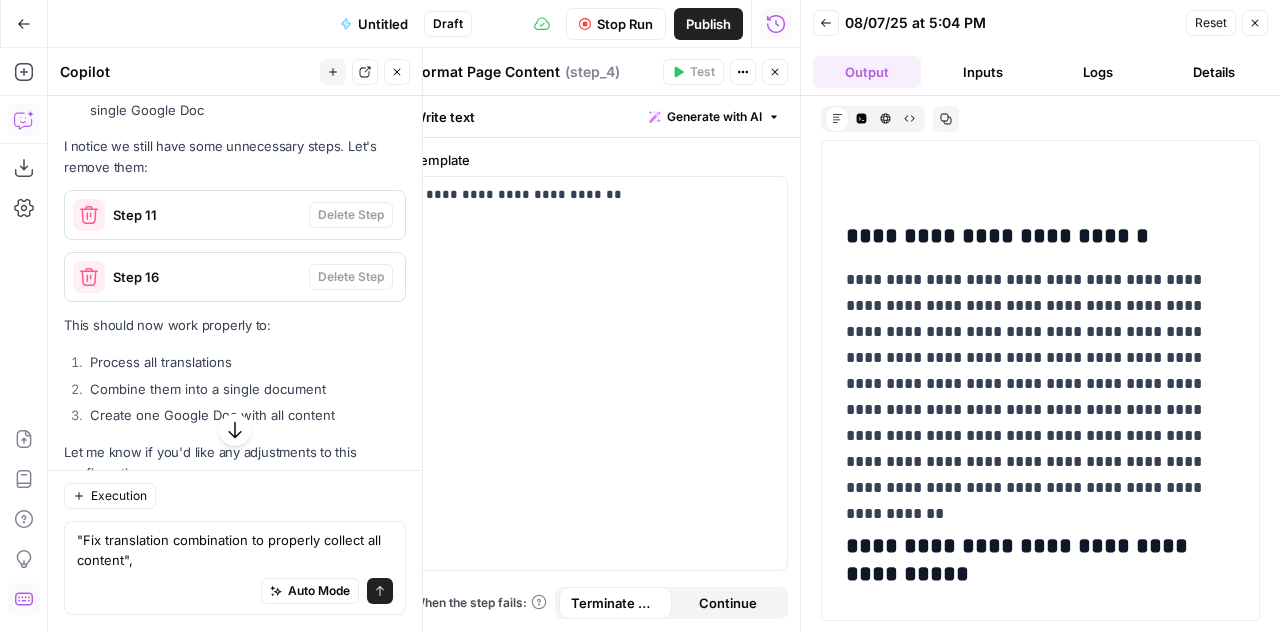 scroll, scrollTop: 4146, scrollLeft: 0, axis: vertical 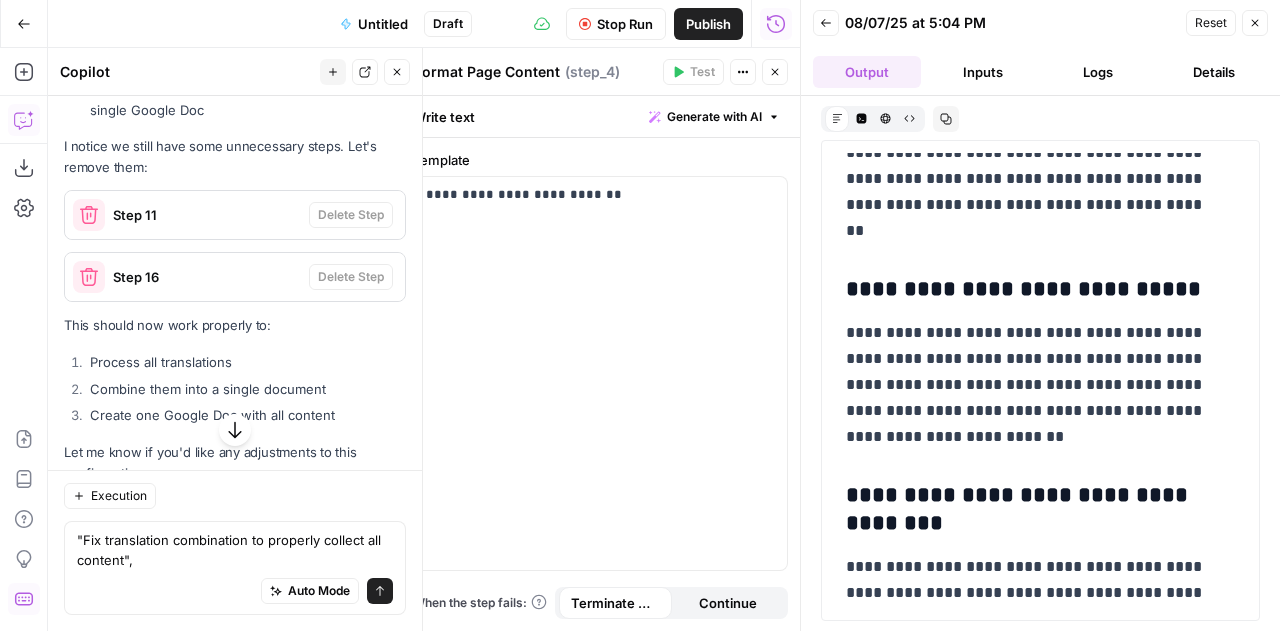 click on "Logs" at bounding box center (1099, 72) 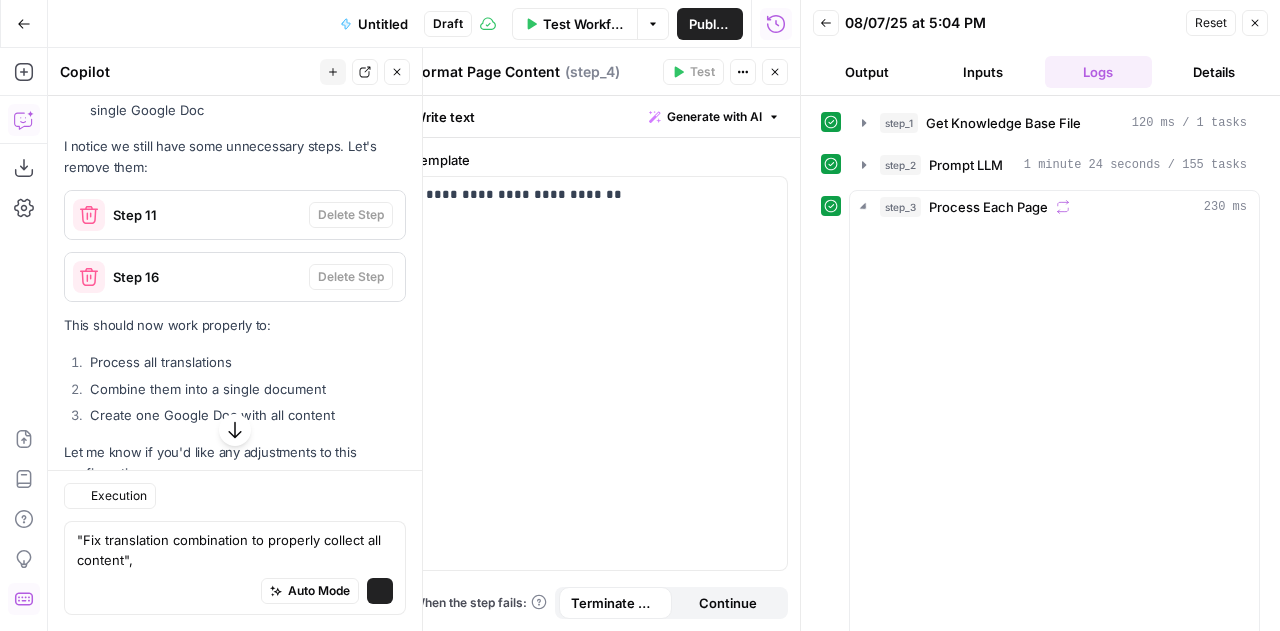 scroll, scrollTop: 33094, scrollLeft: 0, axis: vertical 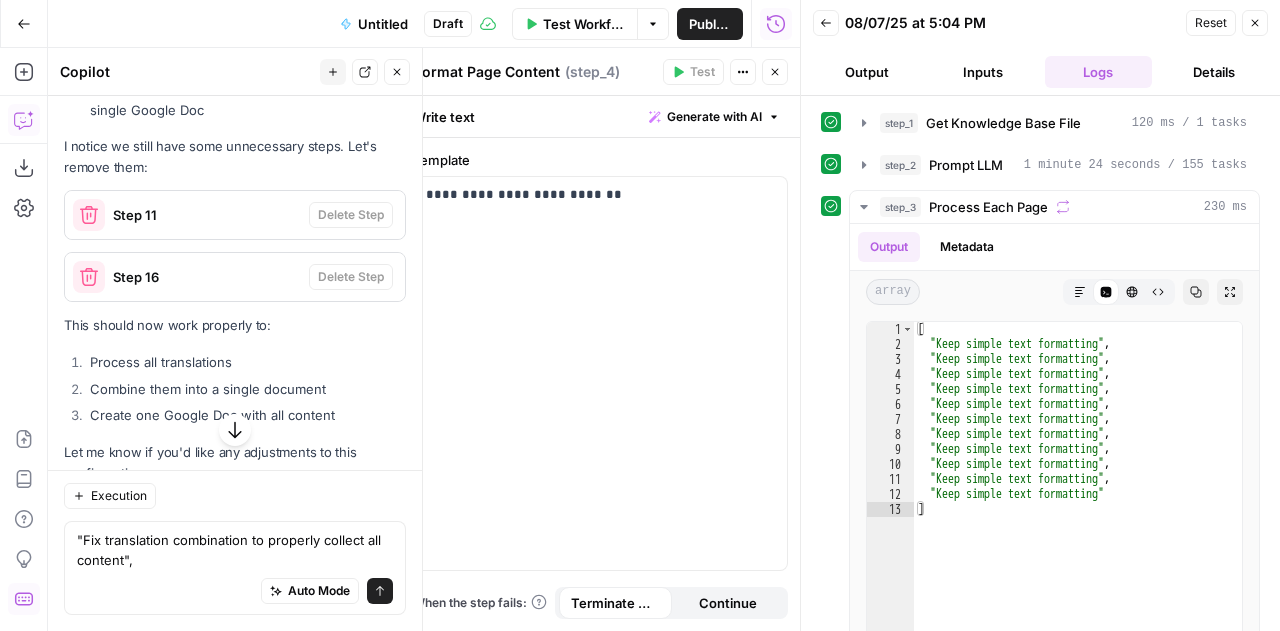 click on "Output" at bounding box center (867, 72) 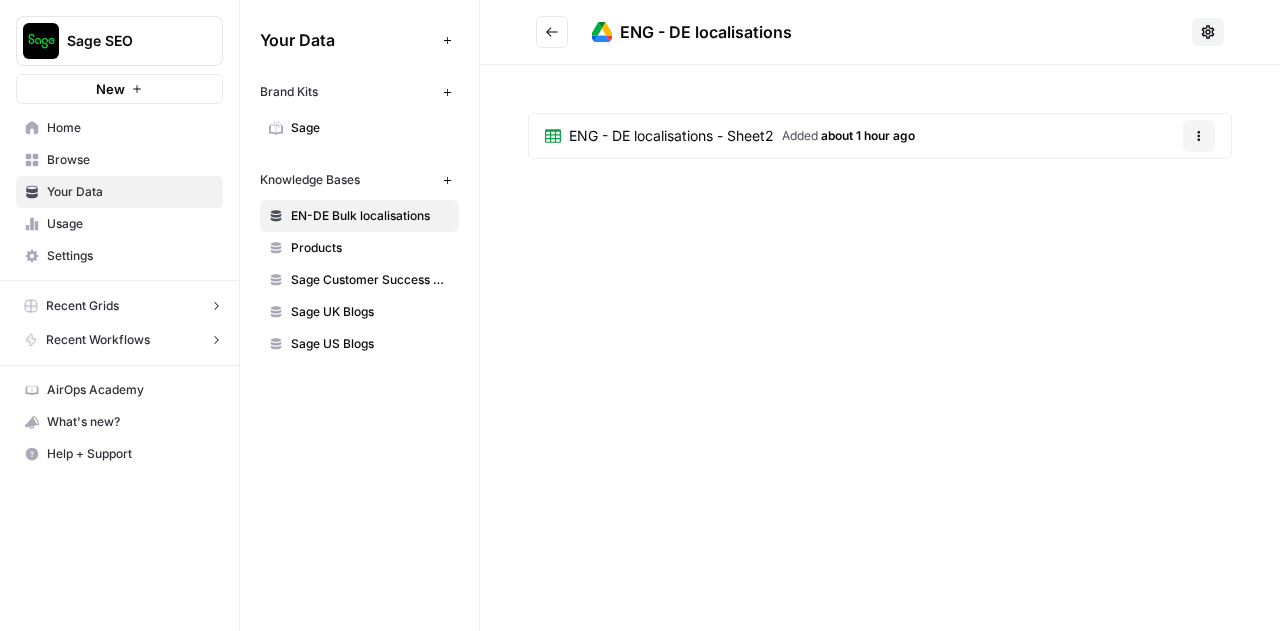 scroll, scrollTop: 0, scrollLeft: 0, axis: both 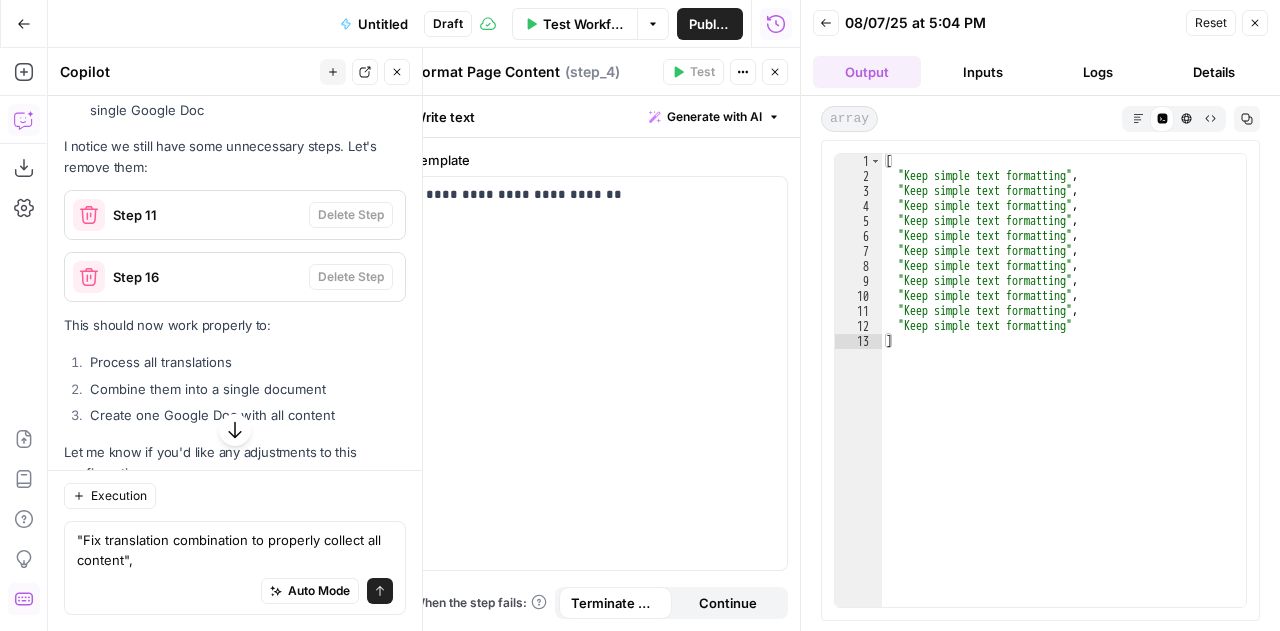 click on "Logs" at bounding box center [1099, 72] 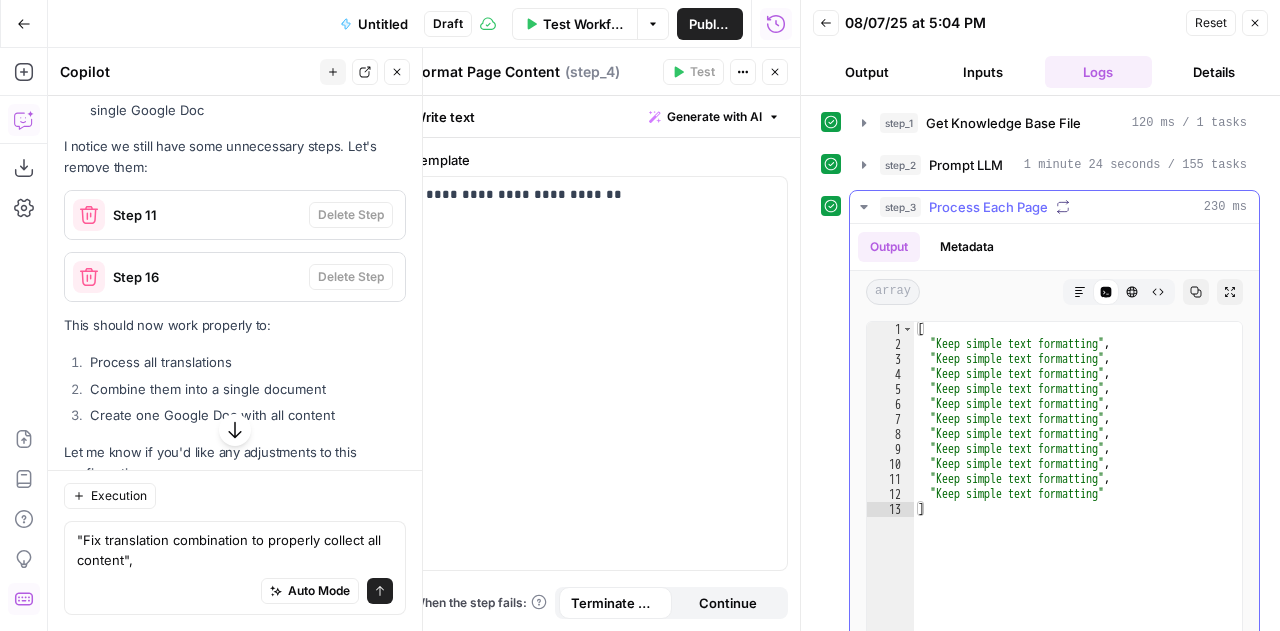 click 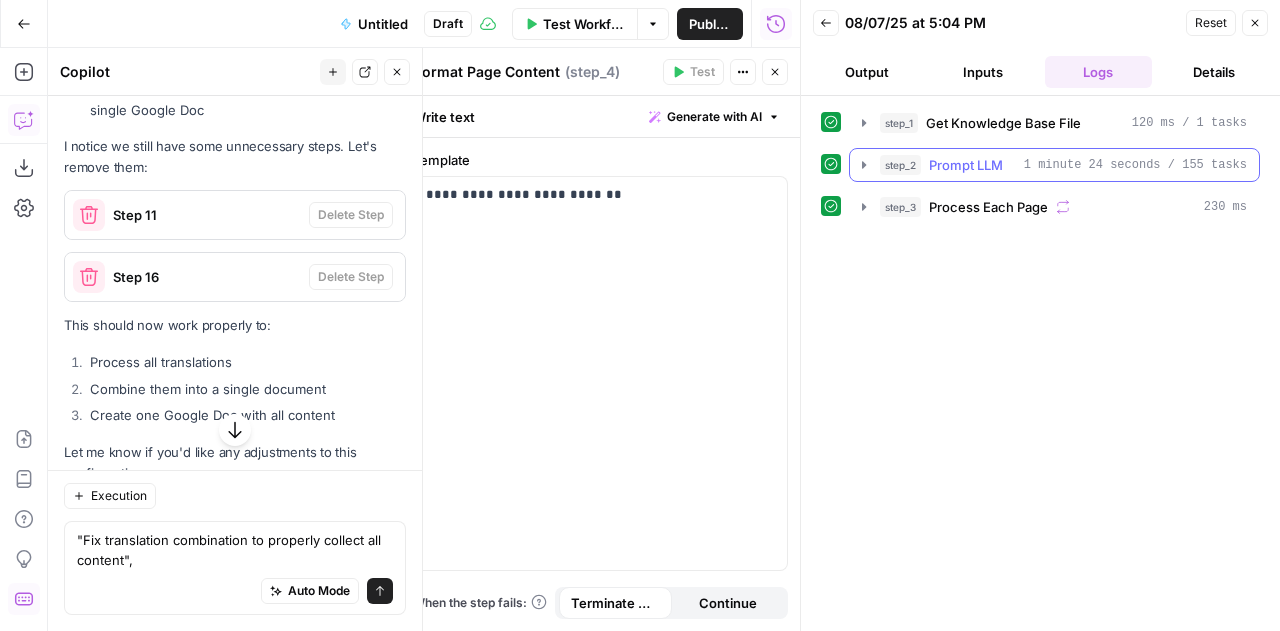 click 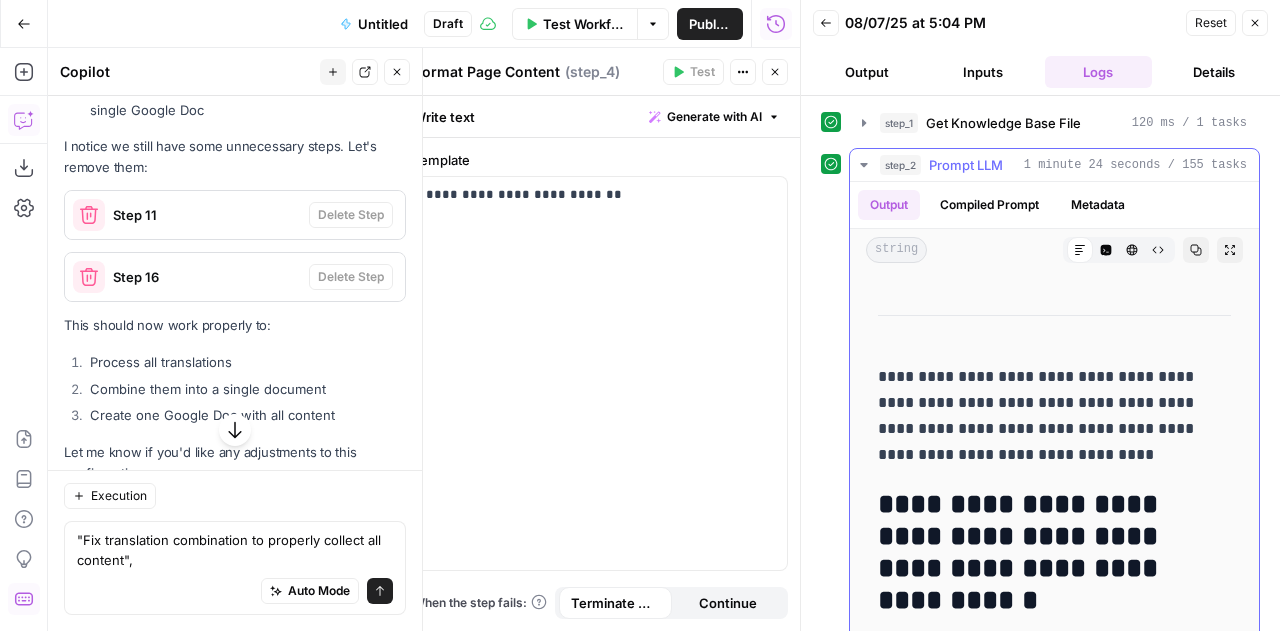 scroll, scrollTop: 9966, scrollLeft: 0, axis: vertical 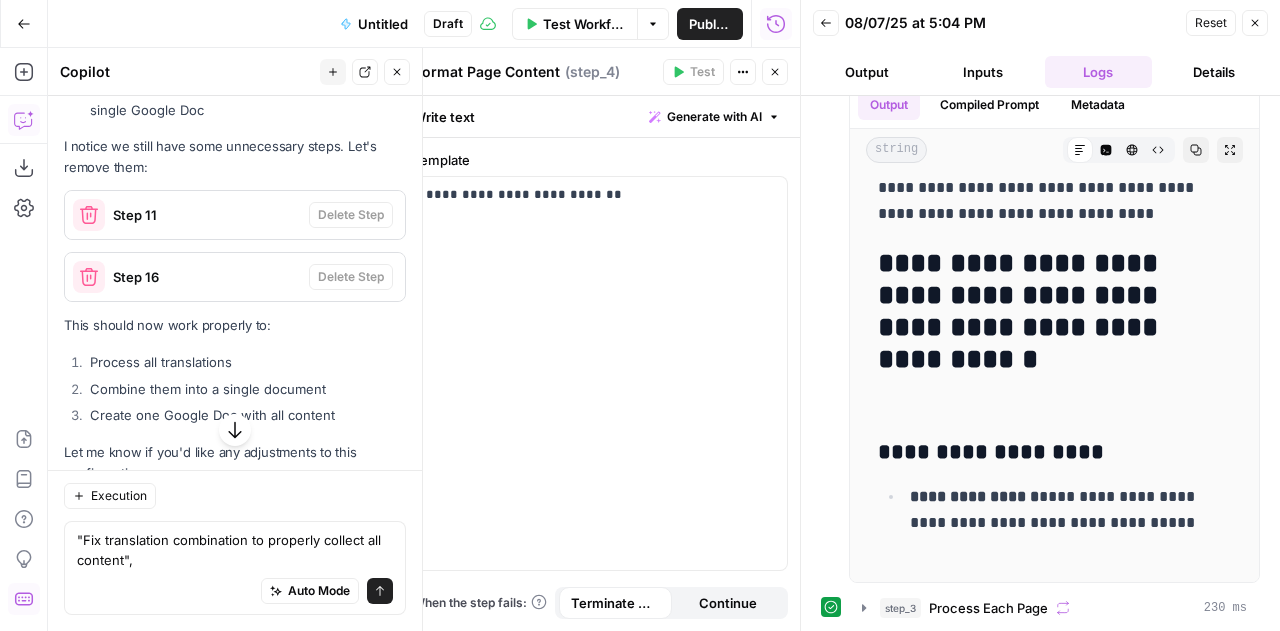 click on "Details" at bounding box center (1214, 72) 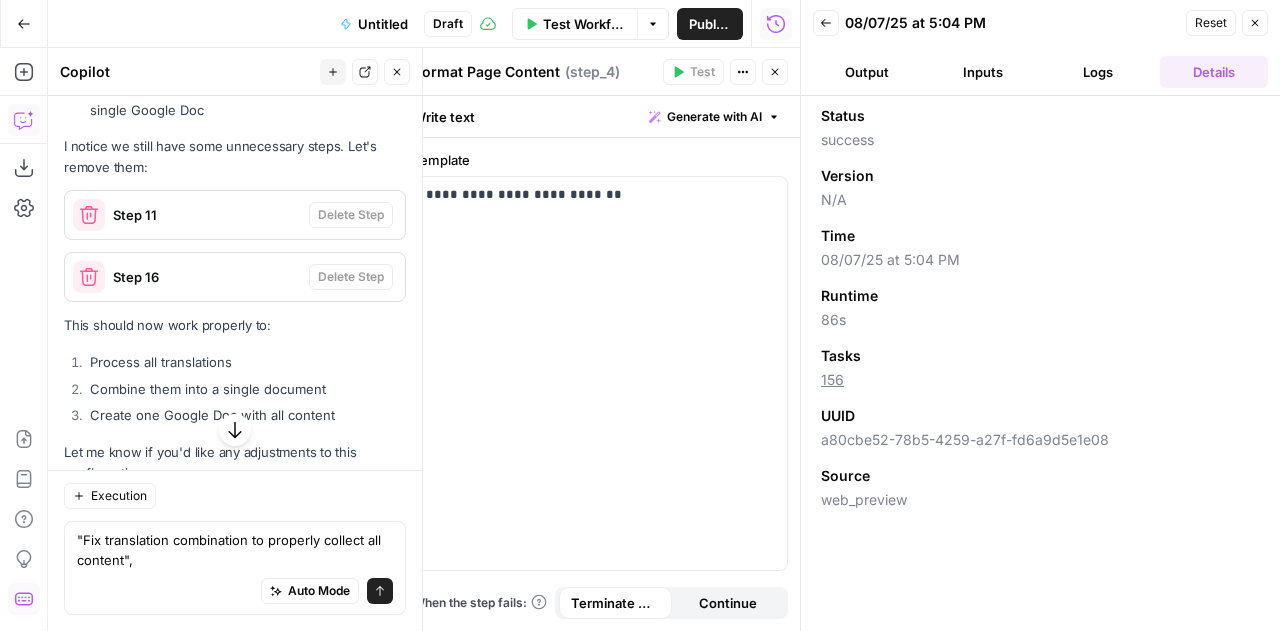 scroll, scrollTop: 0, scrollLeft: 0, axis: both 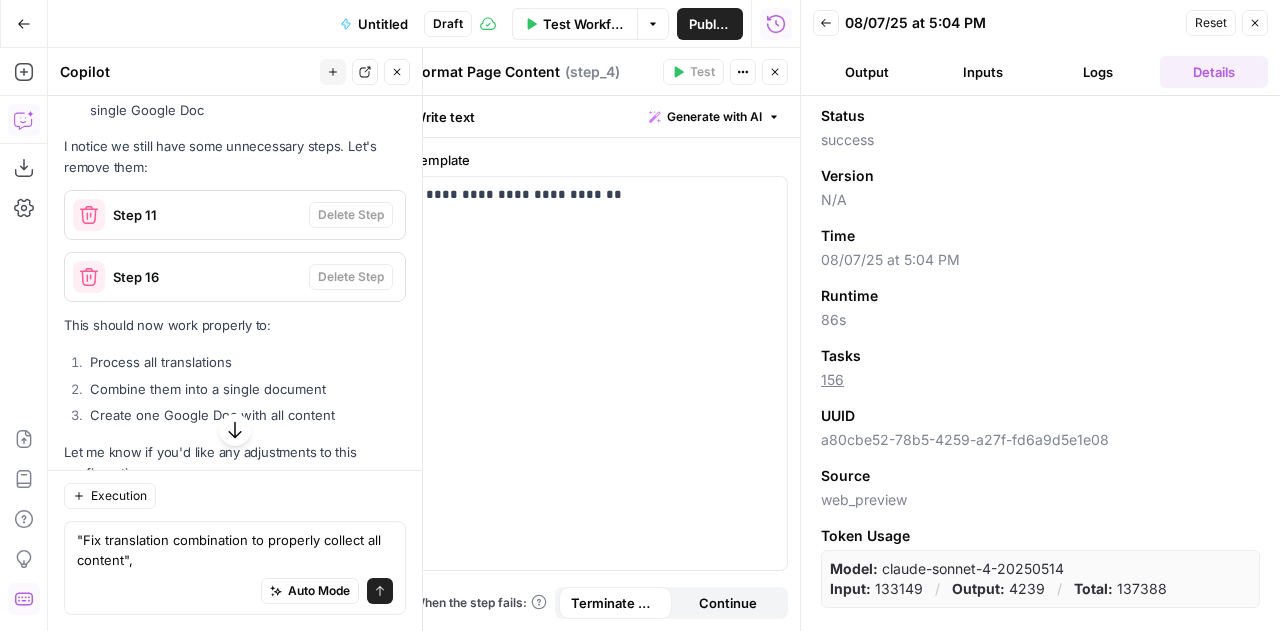click on "Reset" at bounding box center (1211, 23) 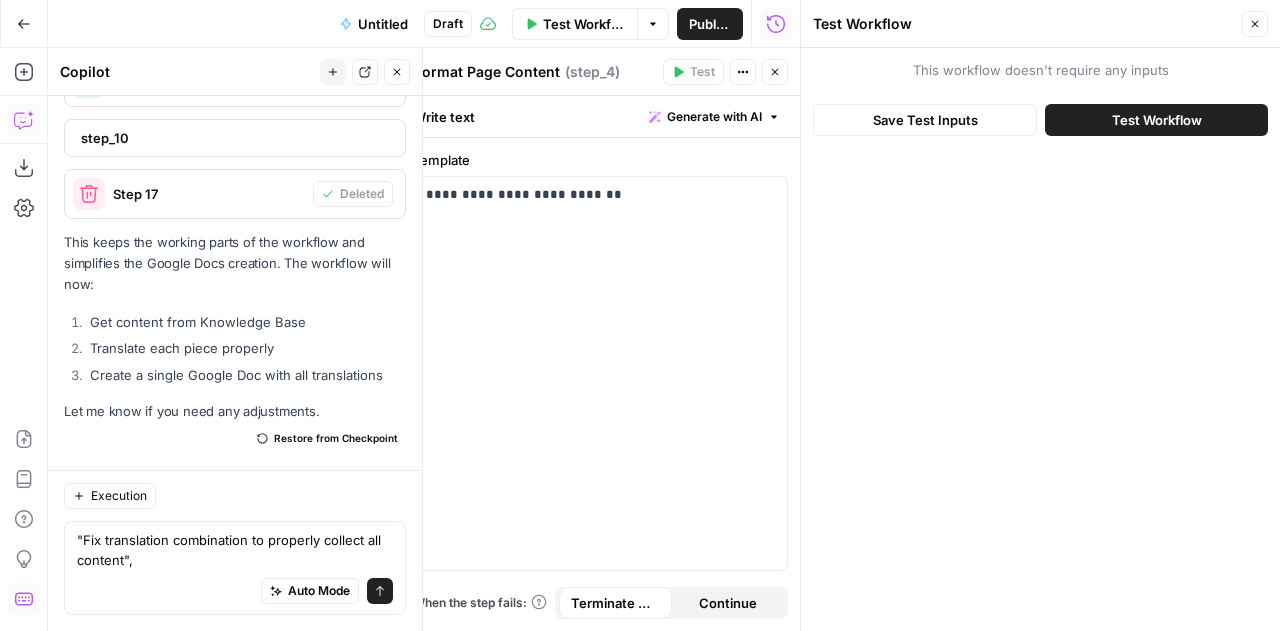 scroll, scrollTop: 34204, scrollLeft: 0, axis: vertical 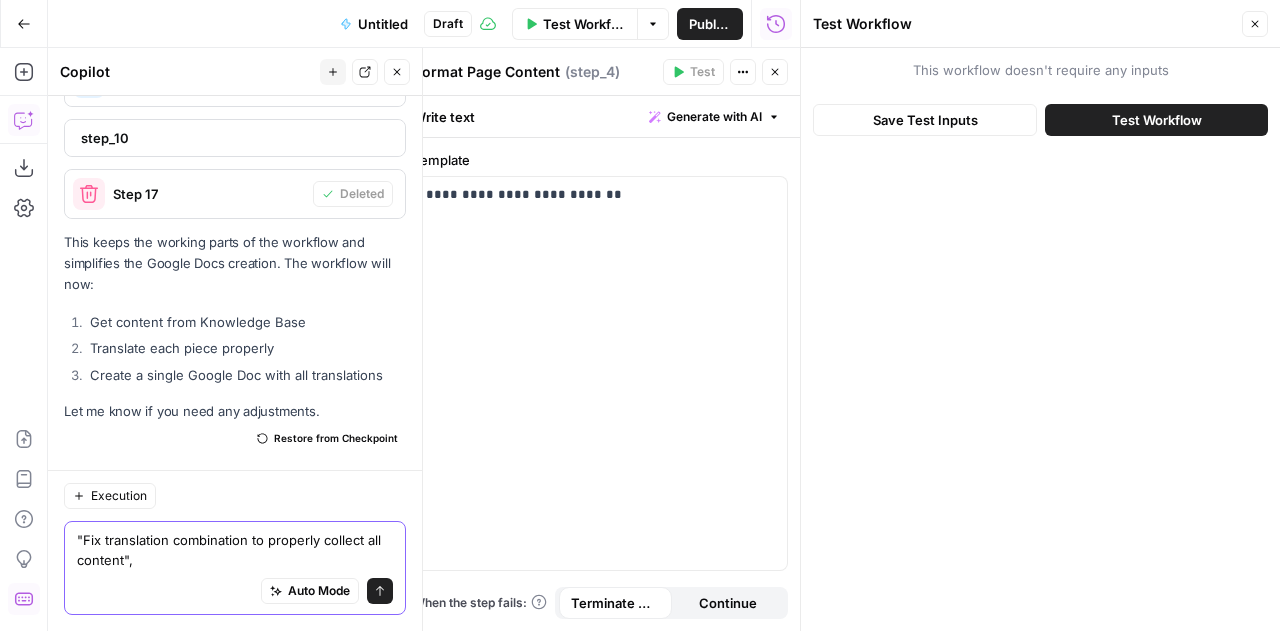 drag, startPoint x: 160, startPoint y: 565, endPoint x: 35, endPoint y: 544, distance: 126.751724 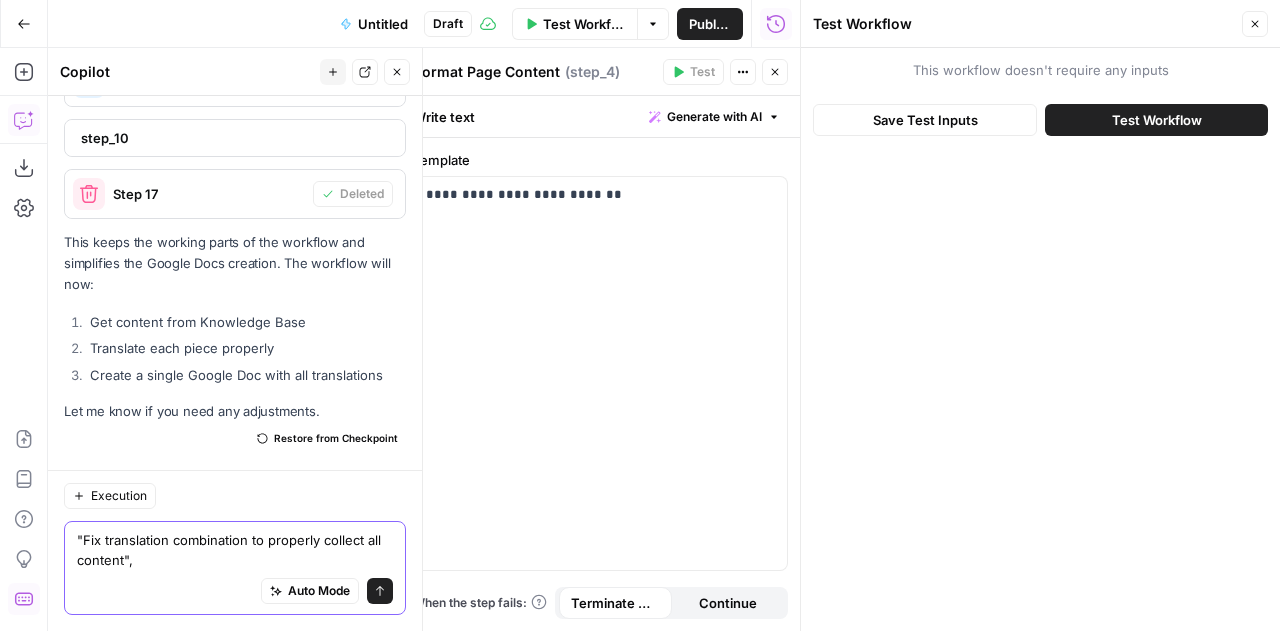 click on ""Fix translation combination to properly collect all content"," at bounding box center (235, 550) 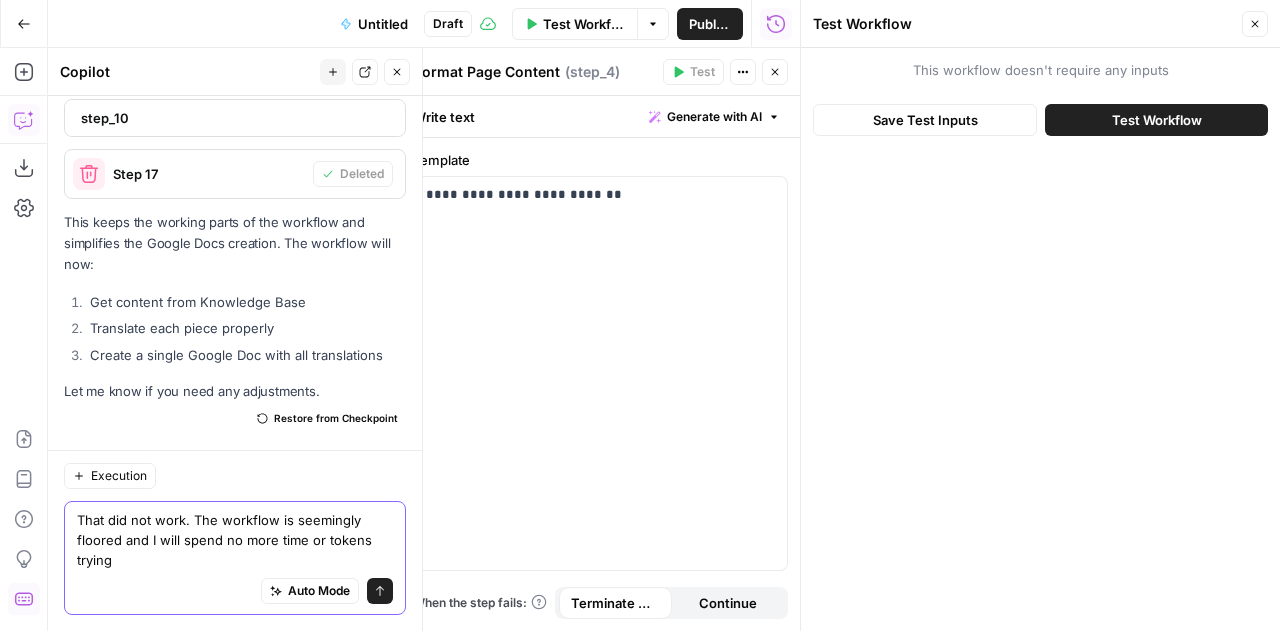 scroll, scrollTop: 34224, scrollLeft: 0, axis: vertical 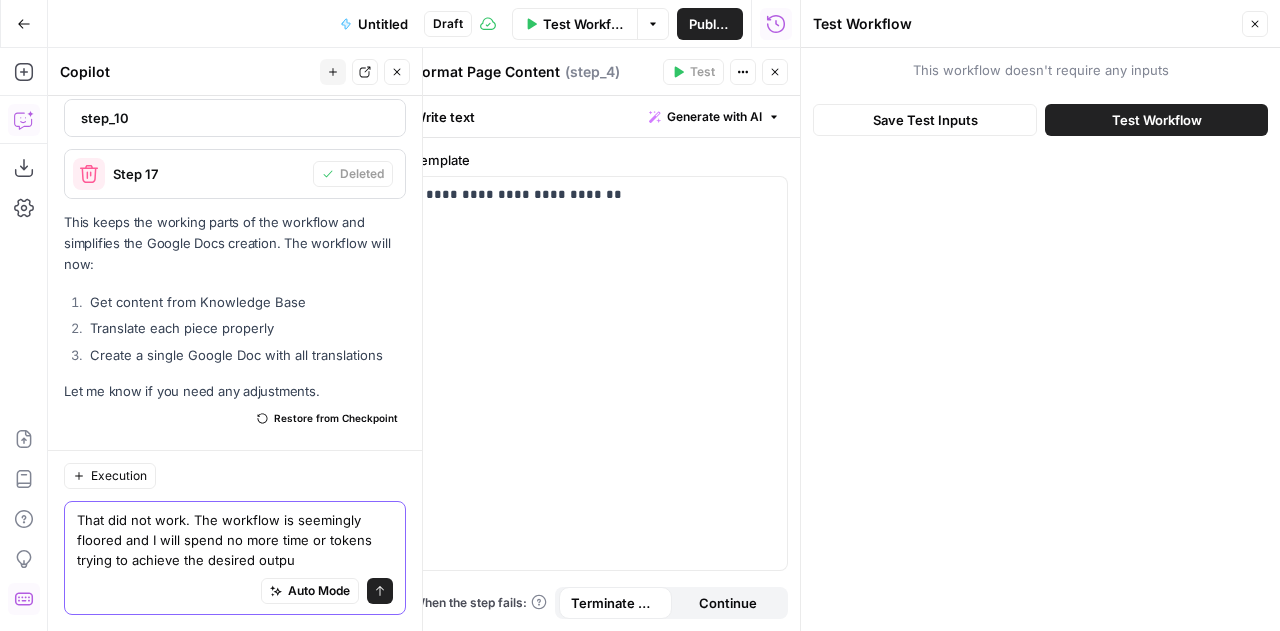 type on "That did not work. The workflow is seemingly floored and I will spend no more time or tokens trying to achieve the desired output" 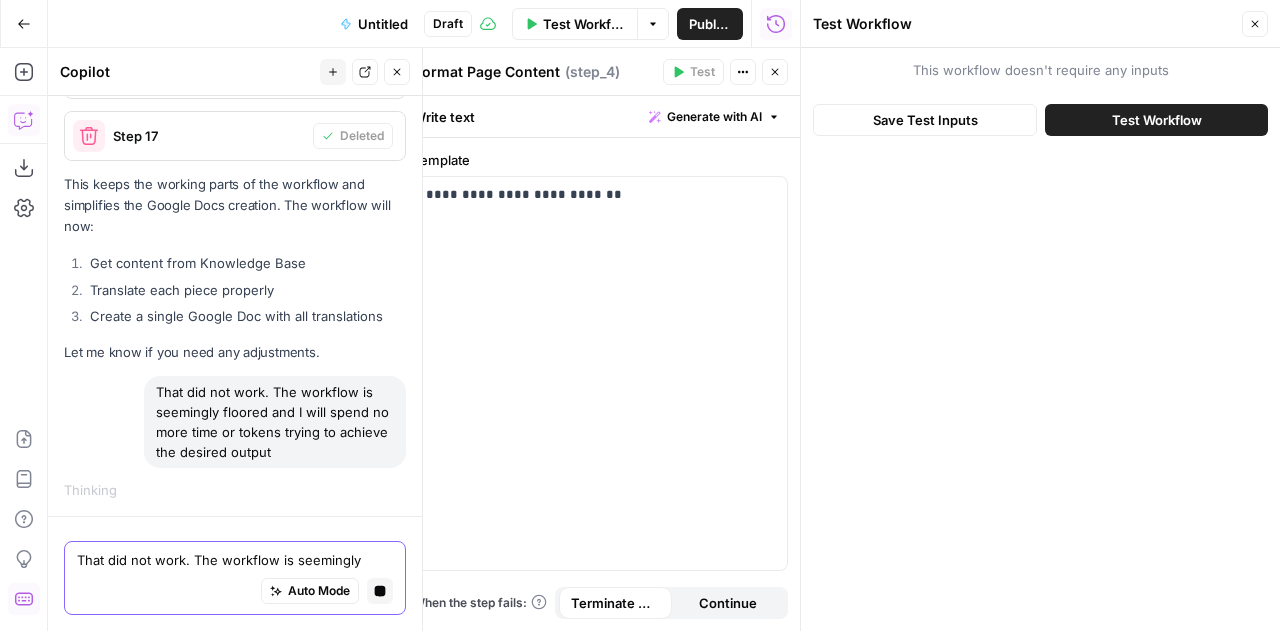 scroll, scrollTop: 32802, scrollLeft: 0, axis: vertical 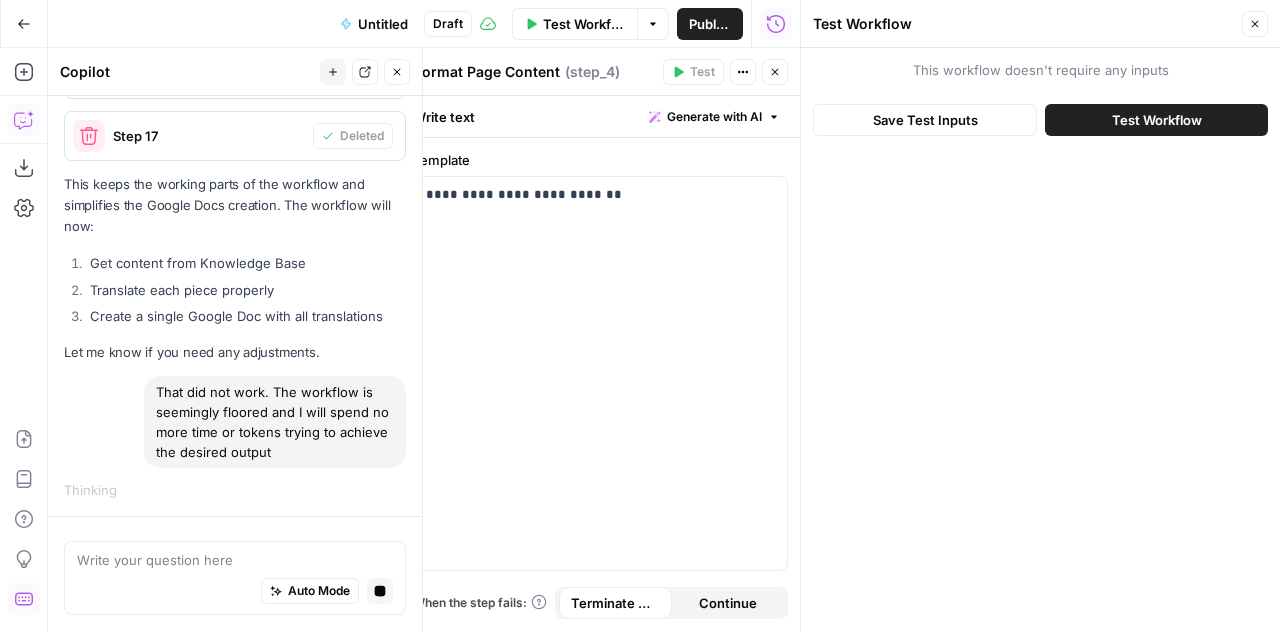click on "Untitled" at bounding box center (383, 24) 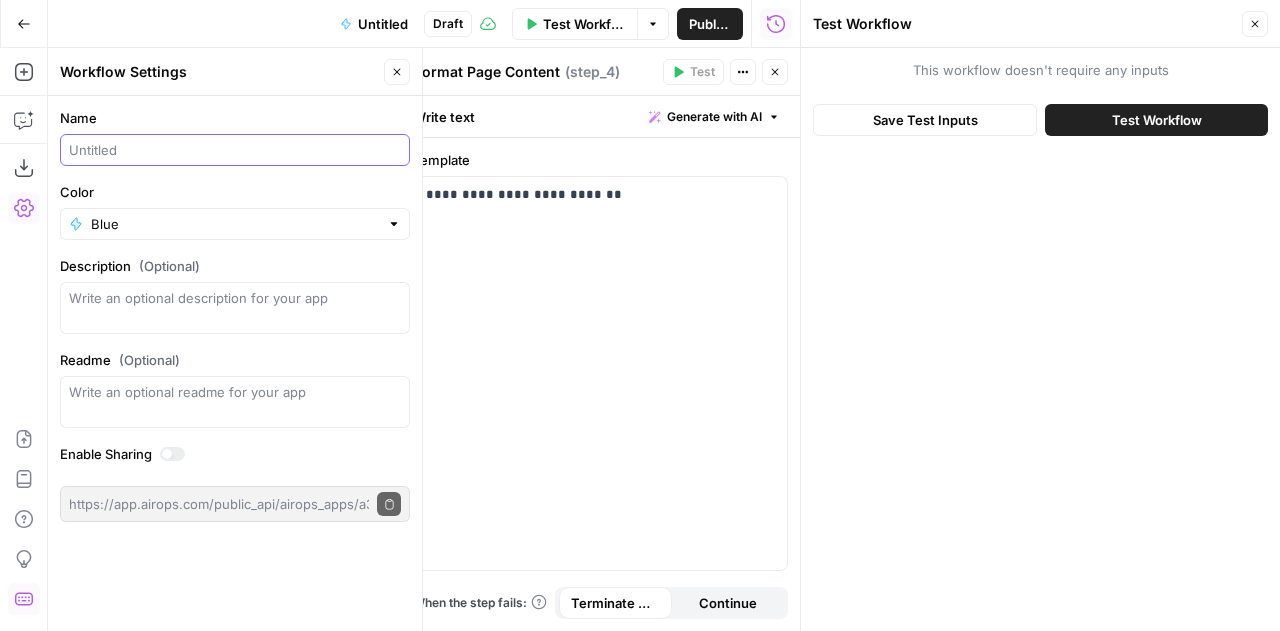 click on "Name" at bounding box center (235, 150) 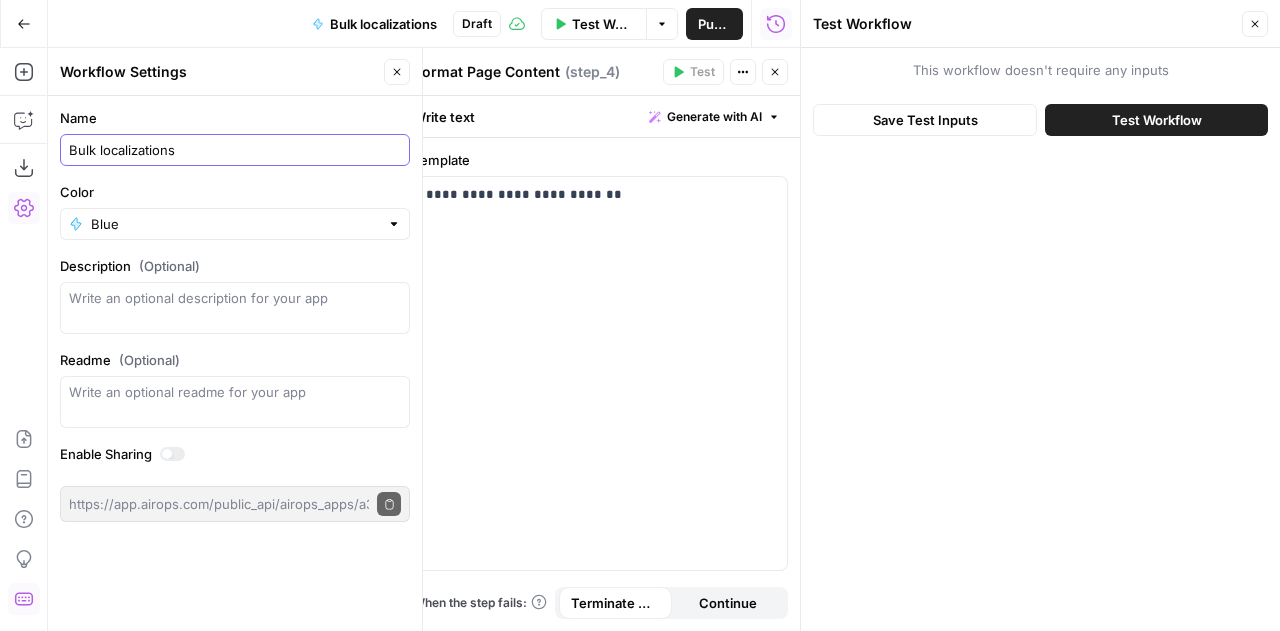 type on "Bulk localizations" 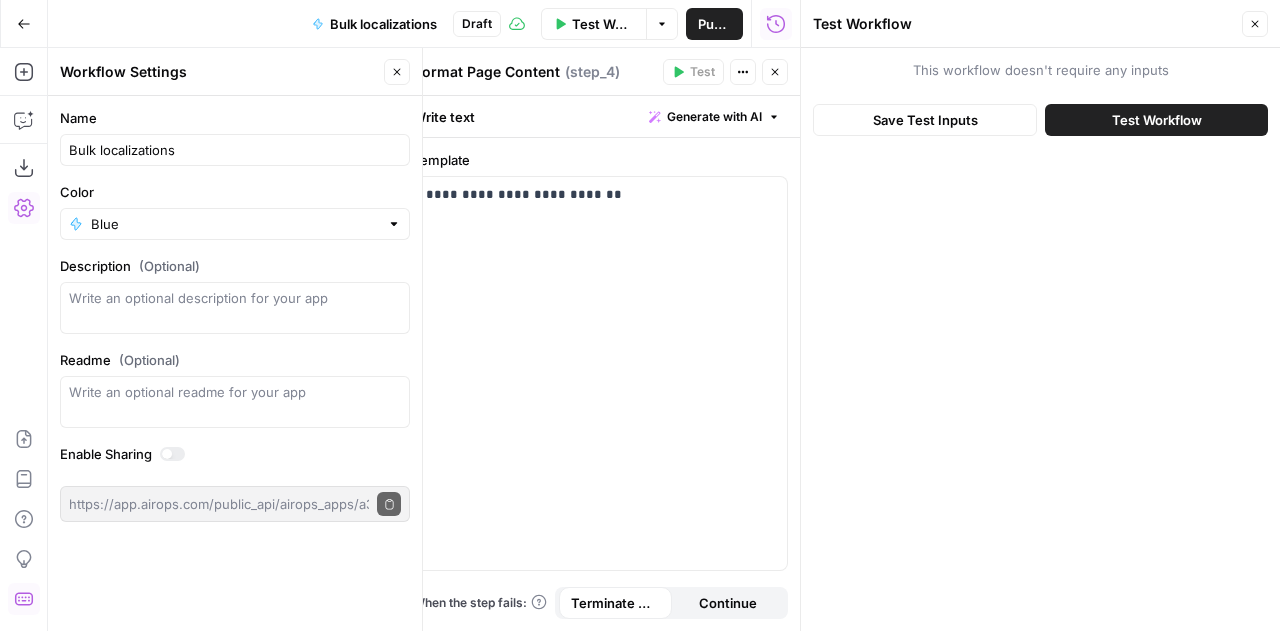 click on "Name Bulk localizations Color Blue Description   (Optional) Readme   (Optional) Write an optional readme for your app Enable Sharing https://app.airops.com/public_api/airops_apps/a30d52ff-07f1-485b-a576-2a6656430c30/execute Copy public execute URL" at bounding box center [235, 363] 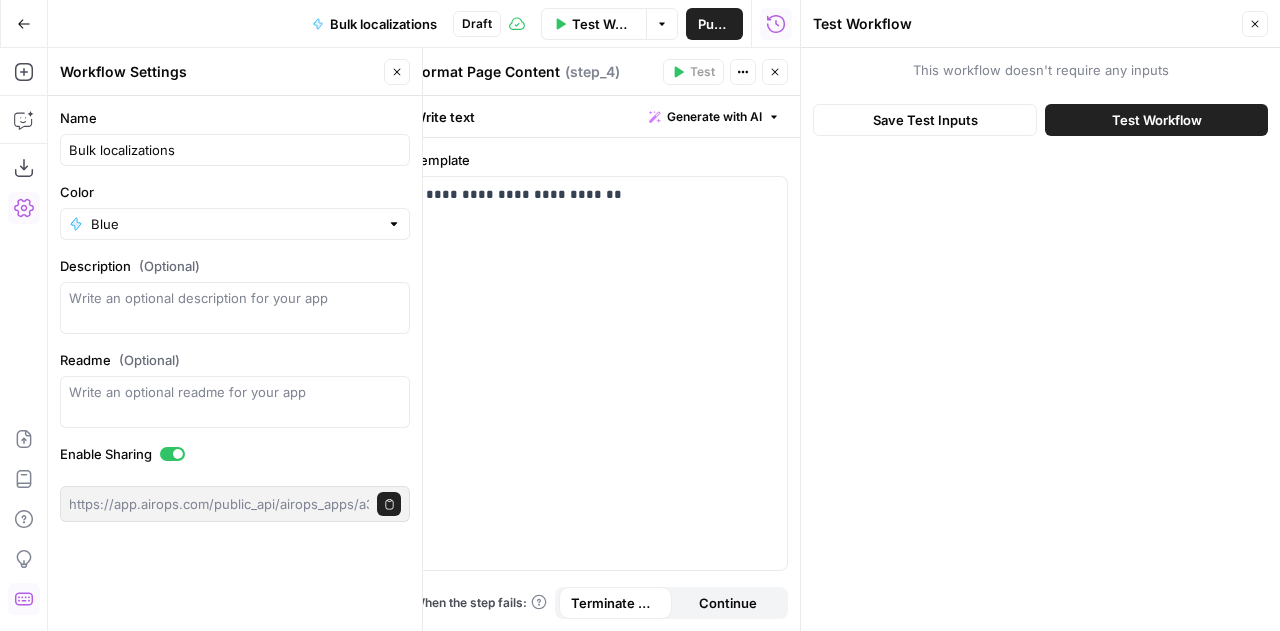 click on "Name Bulk localizations Color Blue Description   (Optional) Readme   (Optional) Write an optional readme for your app Enable Sharing https://app.airops.com/public_api/airops_apps/a30d52ff-07f1-485b-a576-2a6656430c30/execute Copy public execute URL" at bounding box center (235, 363) 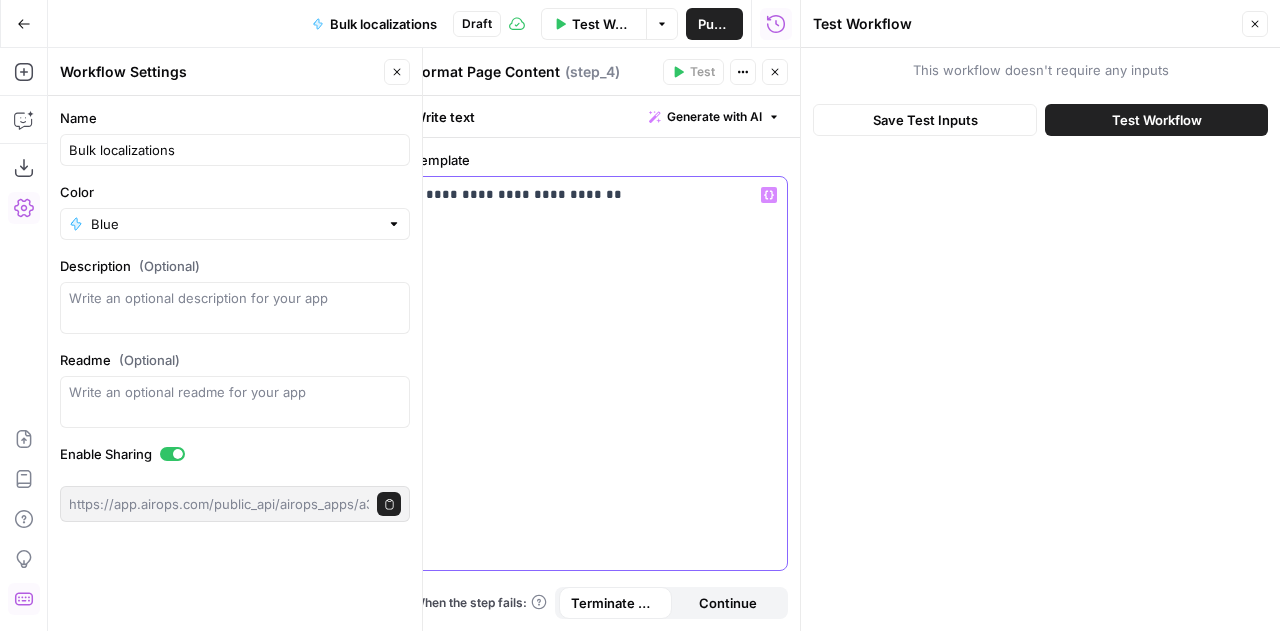 click on "**********" at bounding box center (600, 373) 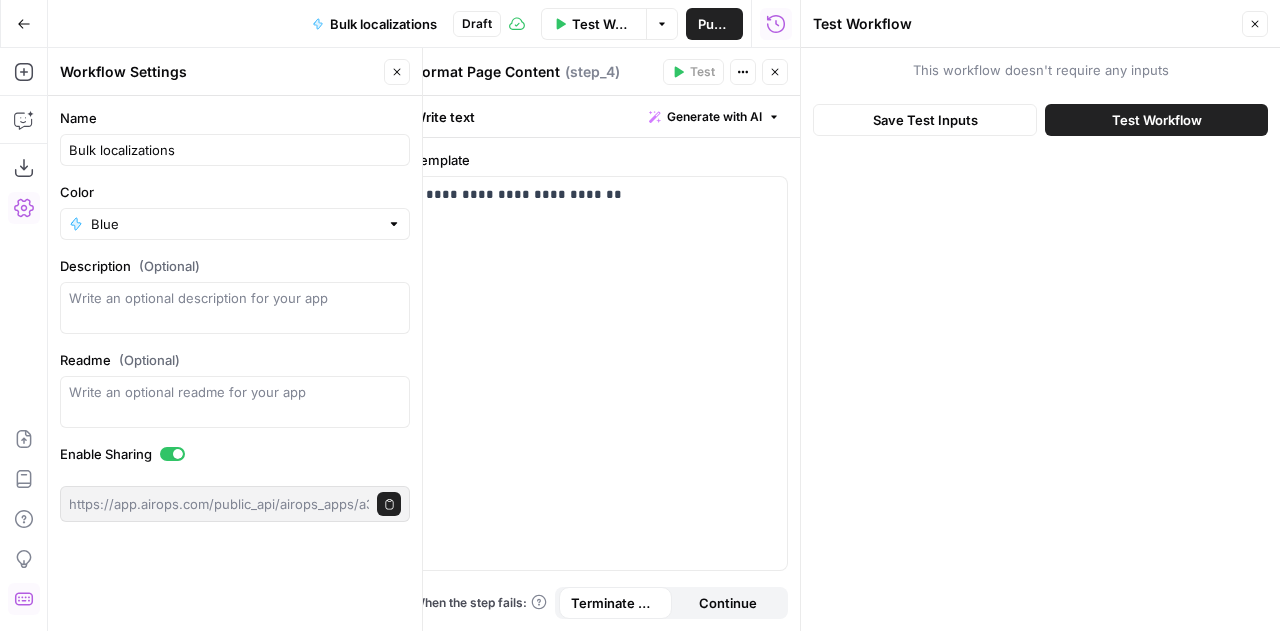 click 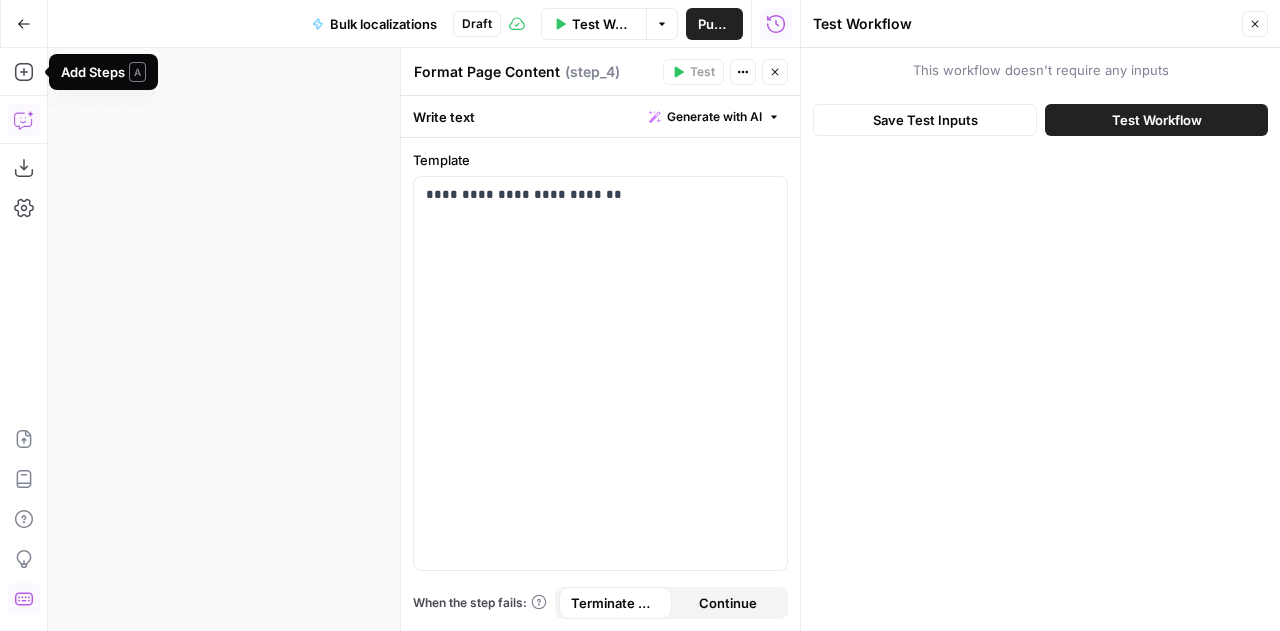click 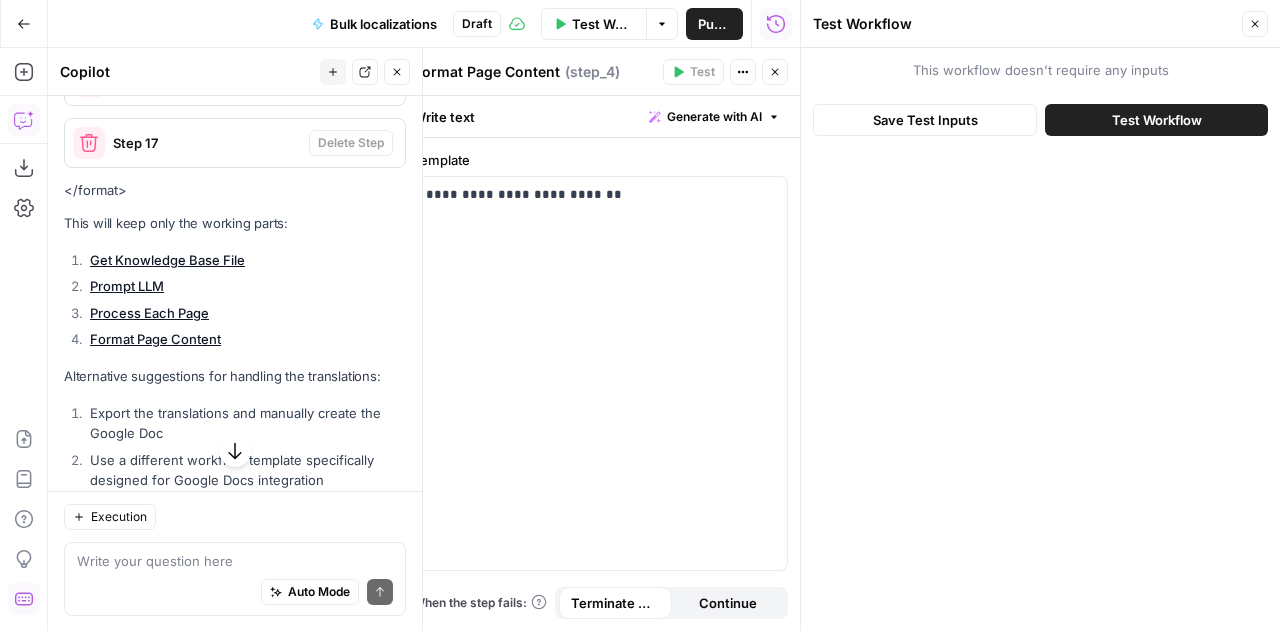 scroll, scrollTop: 34691, scrollLeft: 0, axis: vertical 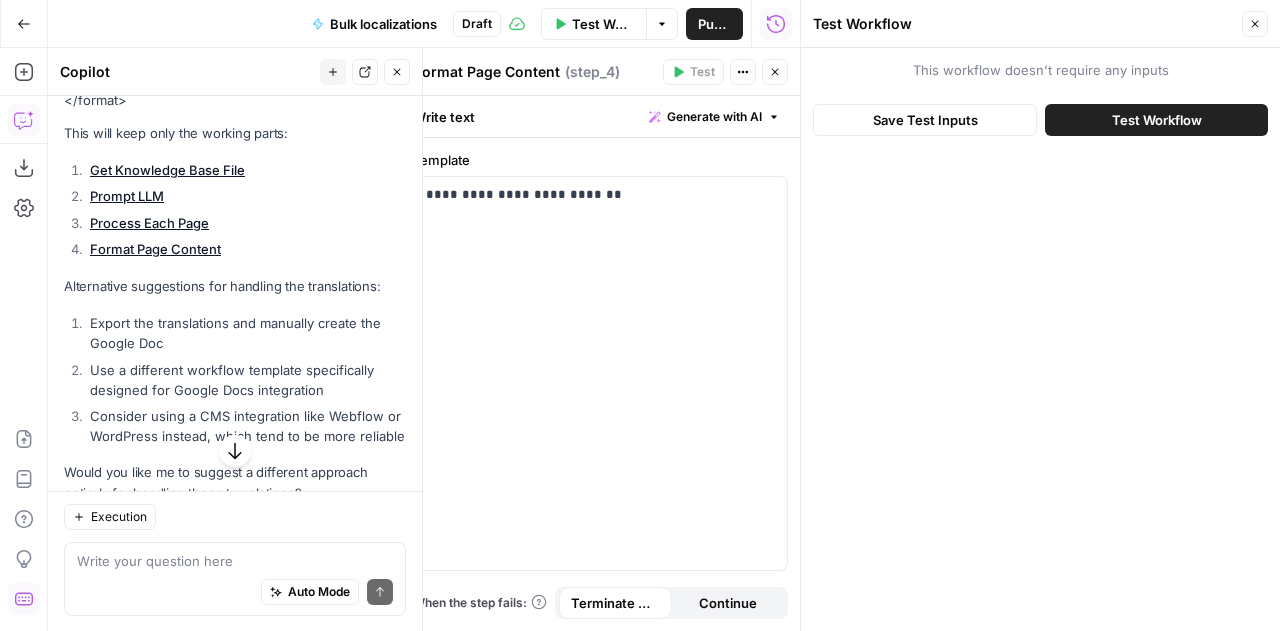 click on "Close" at bounding box center [775, 72] 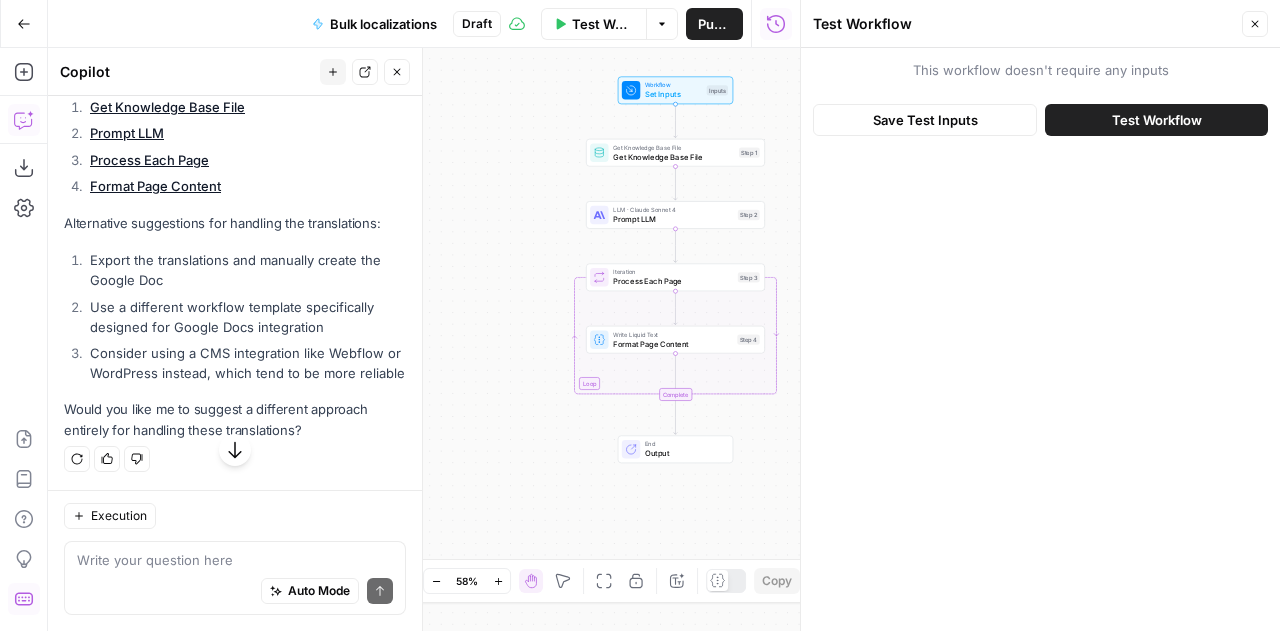 scroll, scrollTop: 34767, scrollLeft: 0, axis: vertical 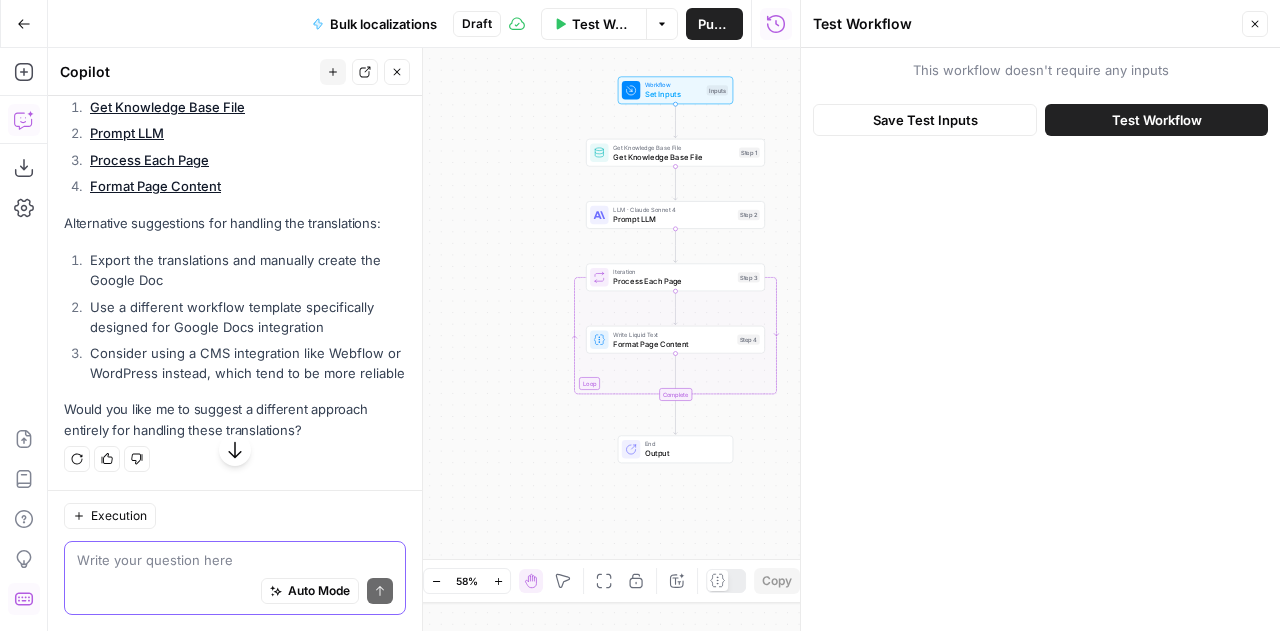 click at bounding box center [235, 560] 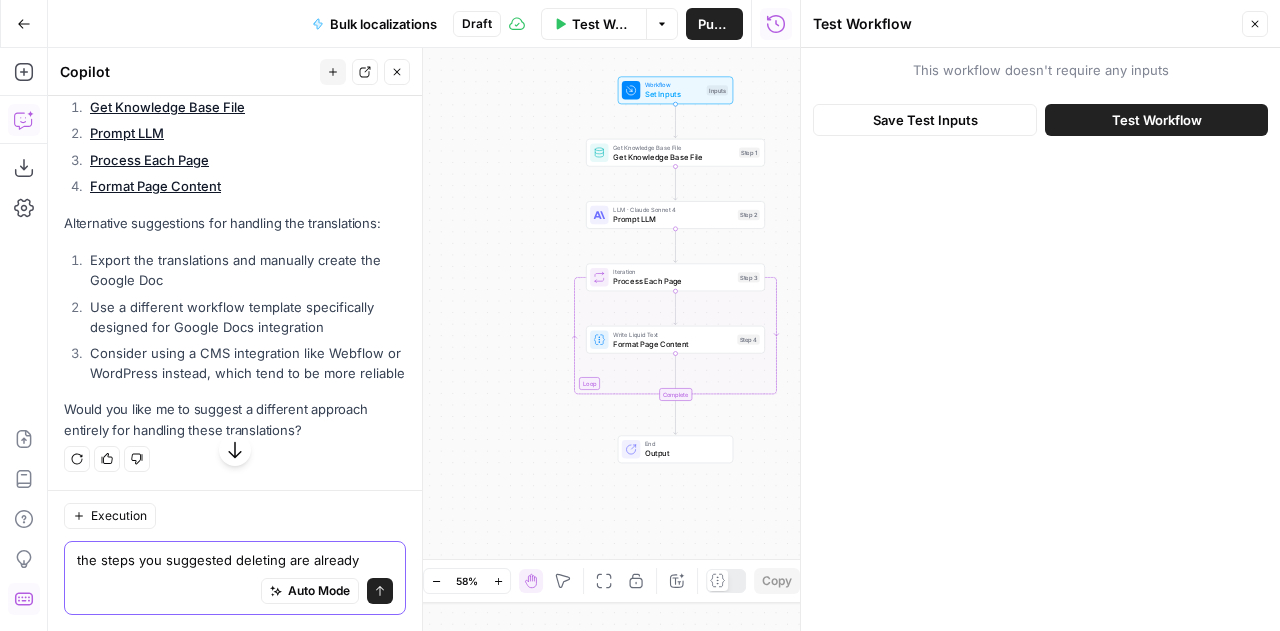 type on "the steps you suggested deleting are already deleted" 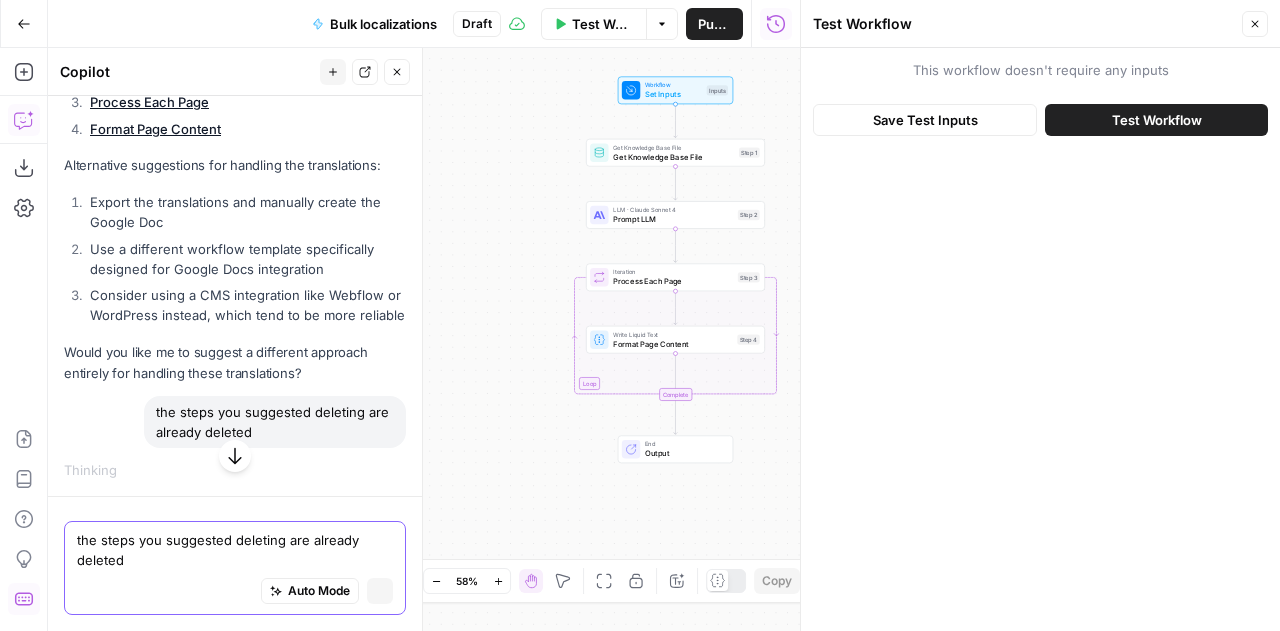 type 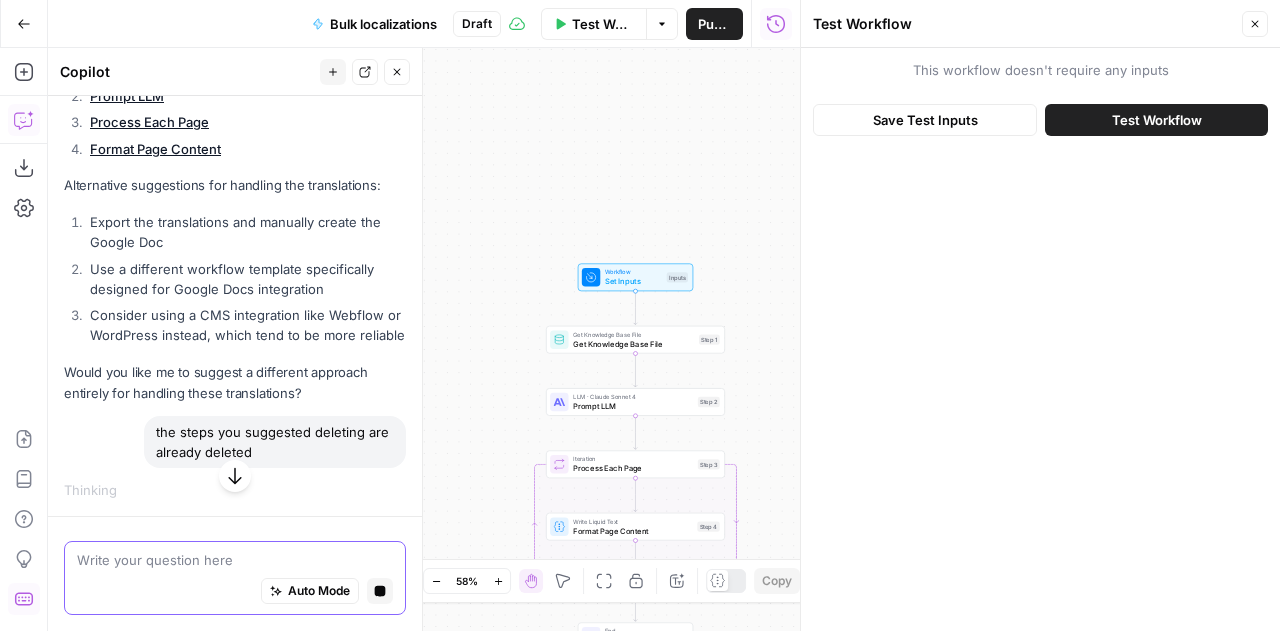 scroll, scrollTop: 33694, scrollLeft: 0, axis: vertical 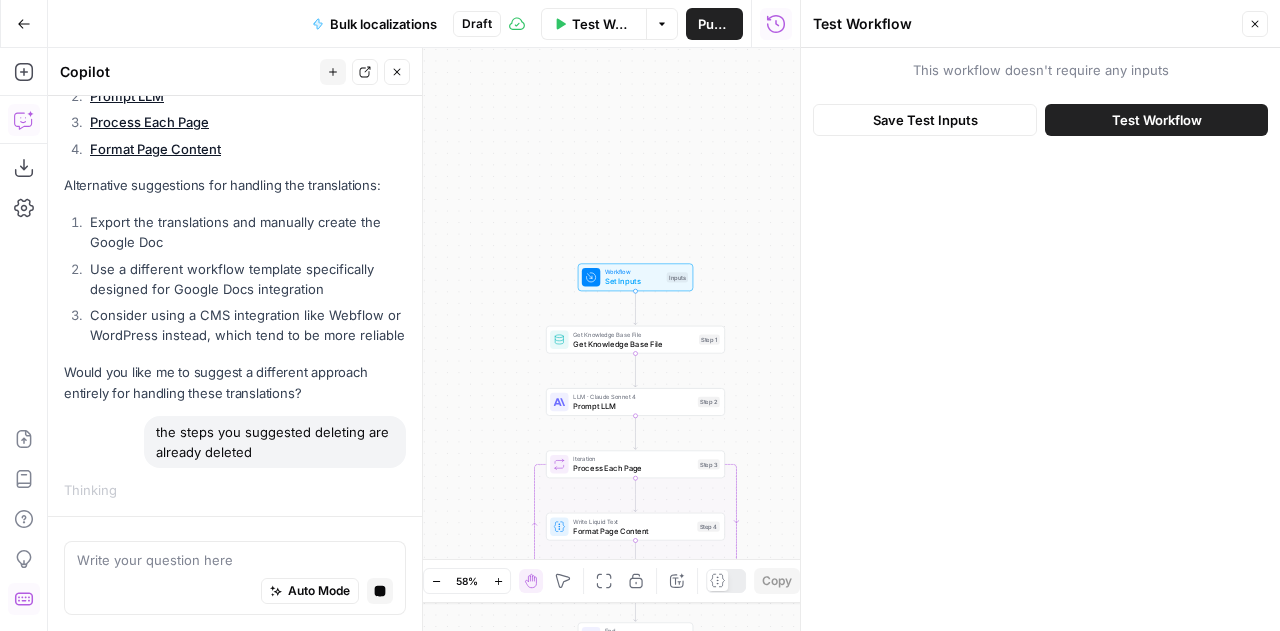click 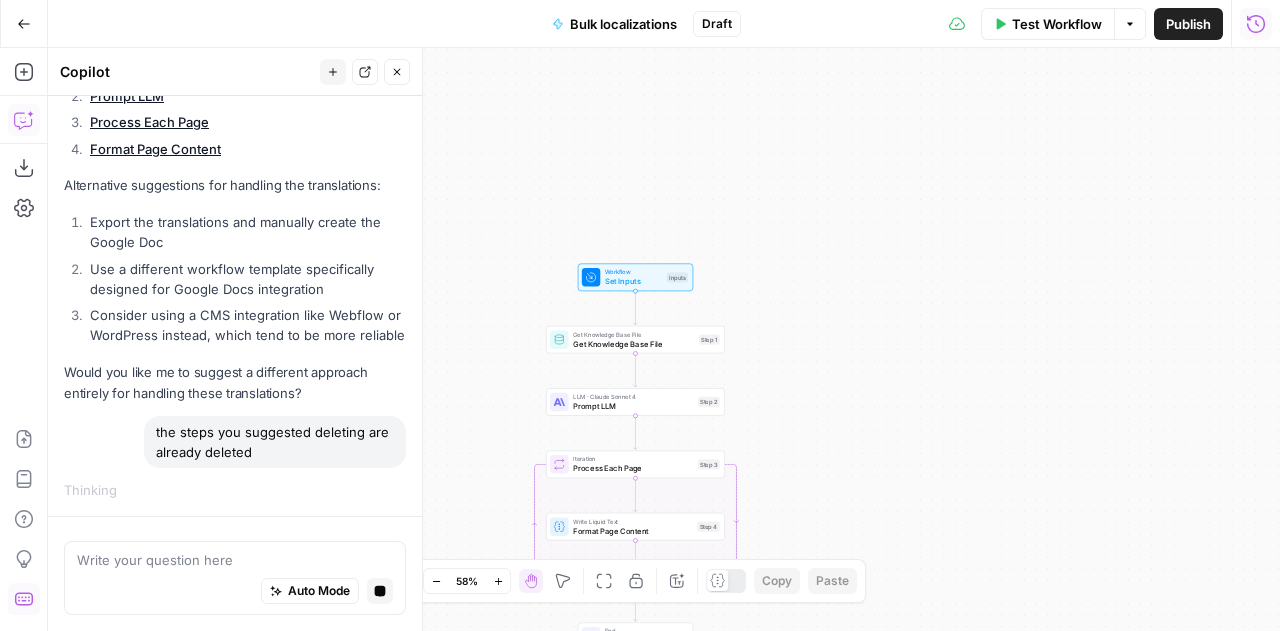 click 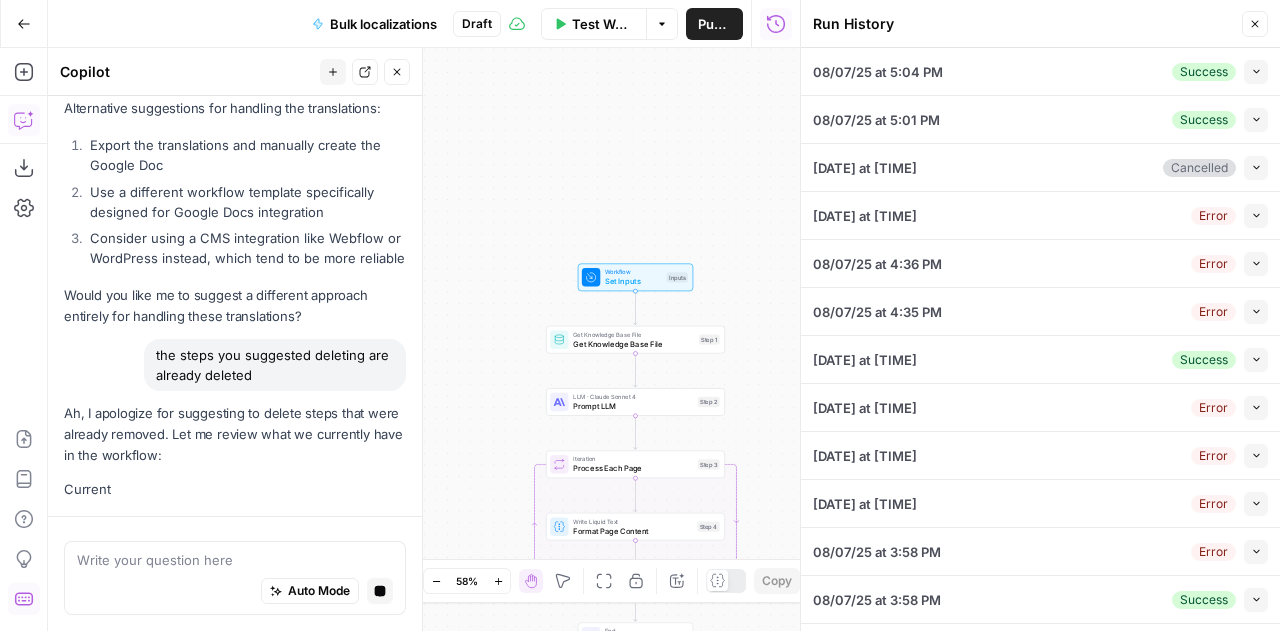 scroll, scrollTop: 33814, scrollLeft: 0, axis: vertical 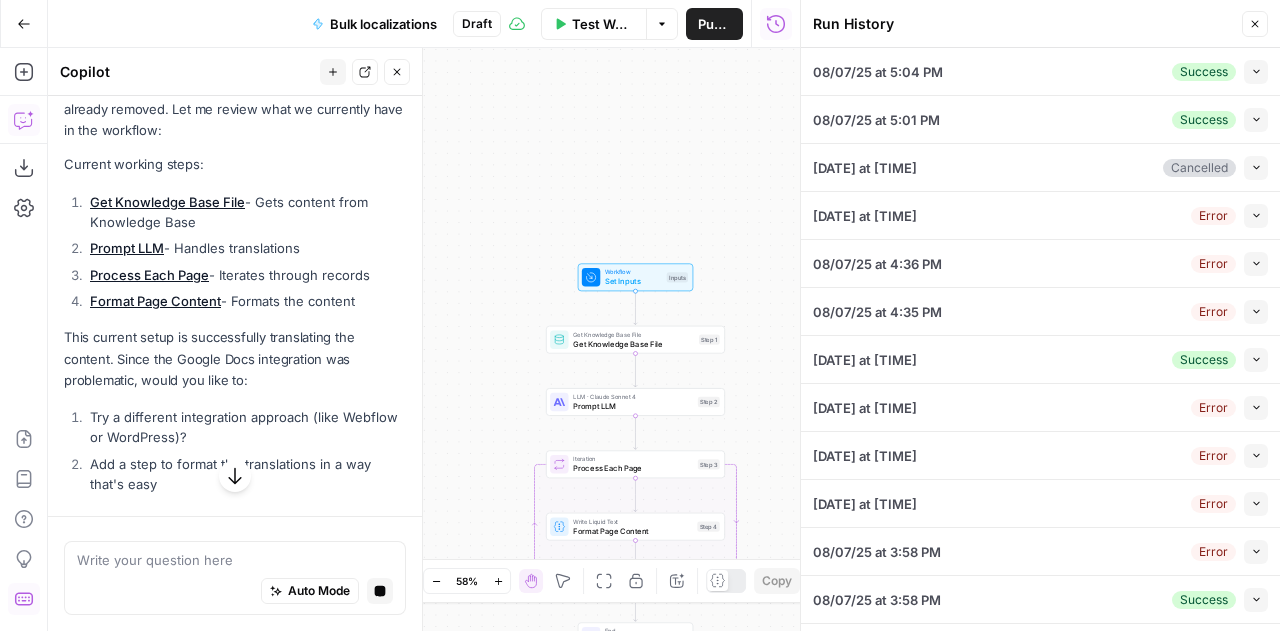 click 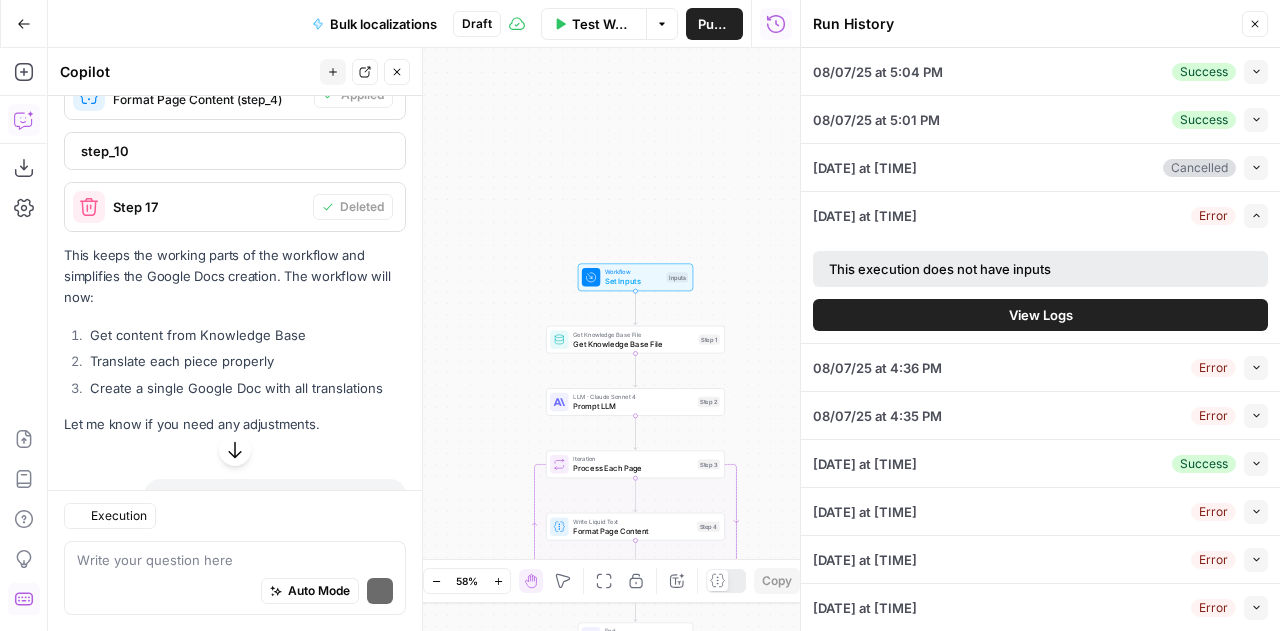 scroll, scrollTop: 35306, scrollLeft: 0, axis: vertical 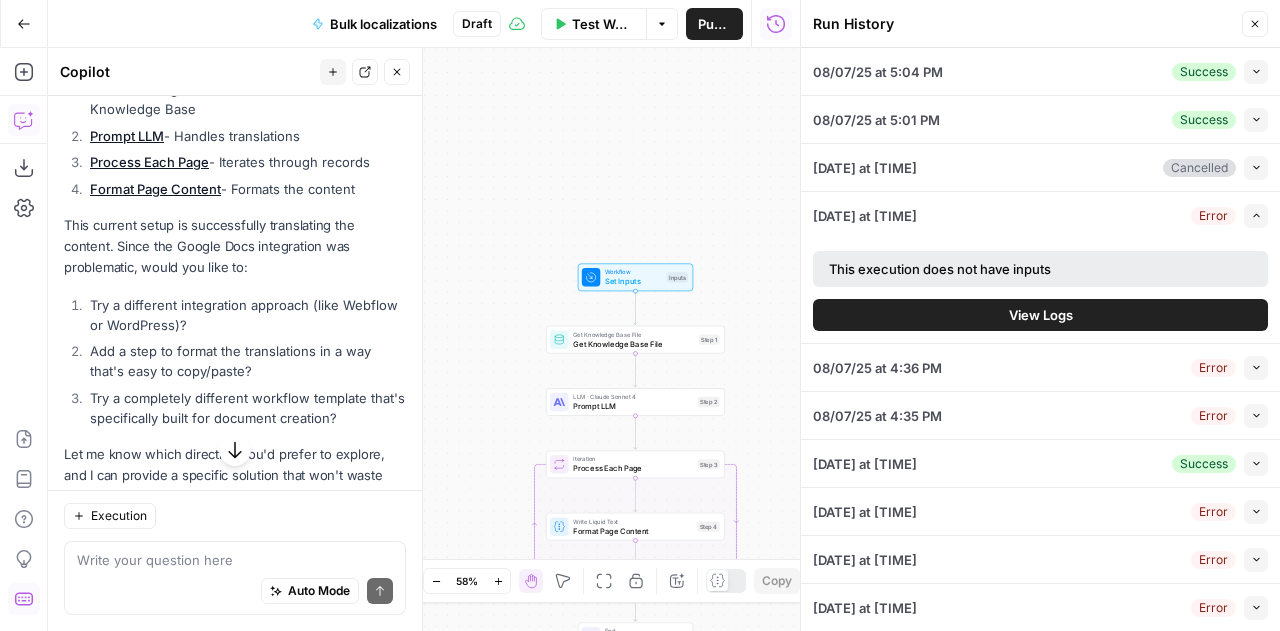 click on "View Logs" at bounding box center [1041, 315] 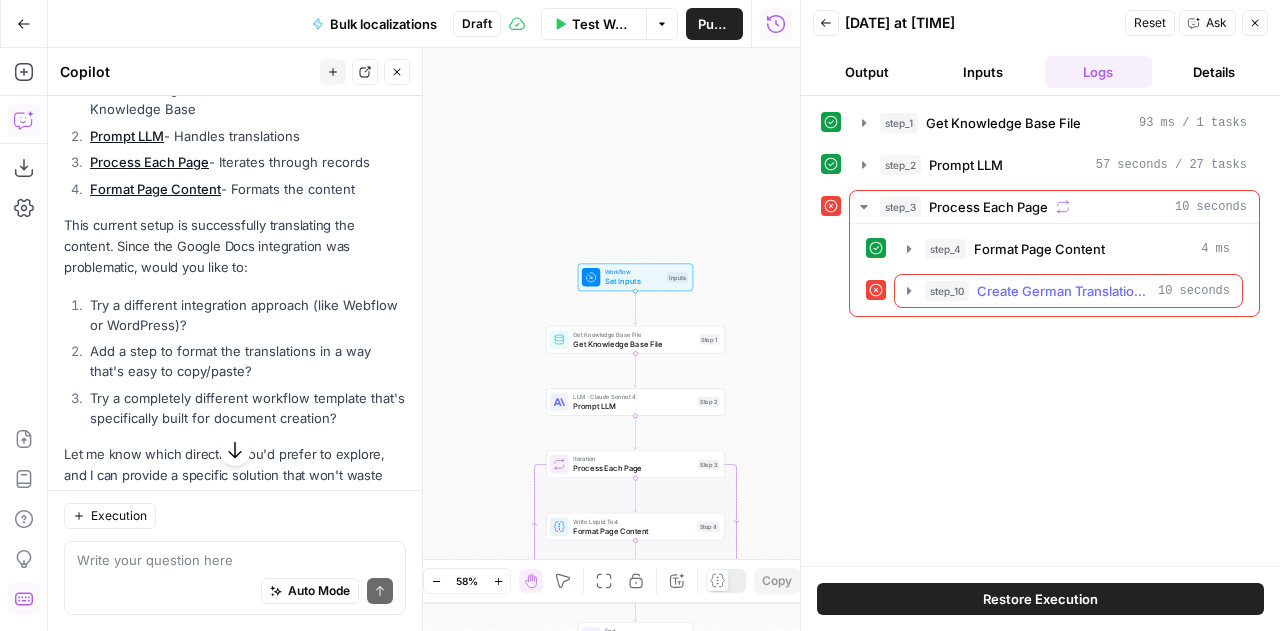 click 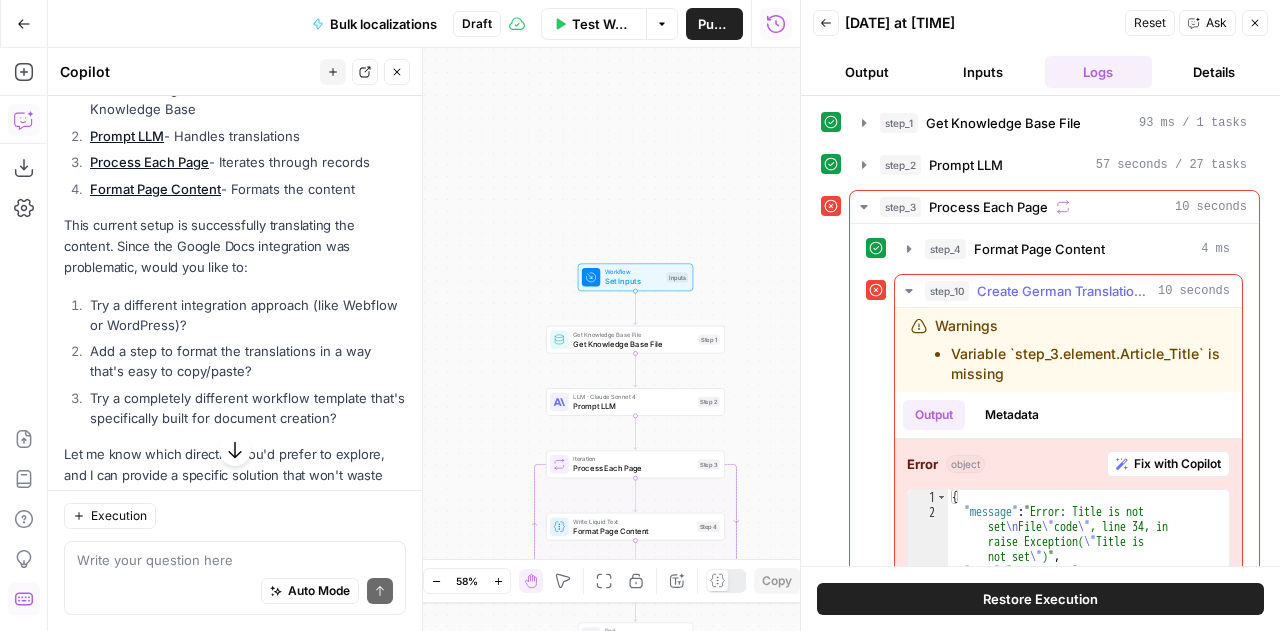 scroll, scrollTop: 53, scrollLeft: 0, axis: vertical 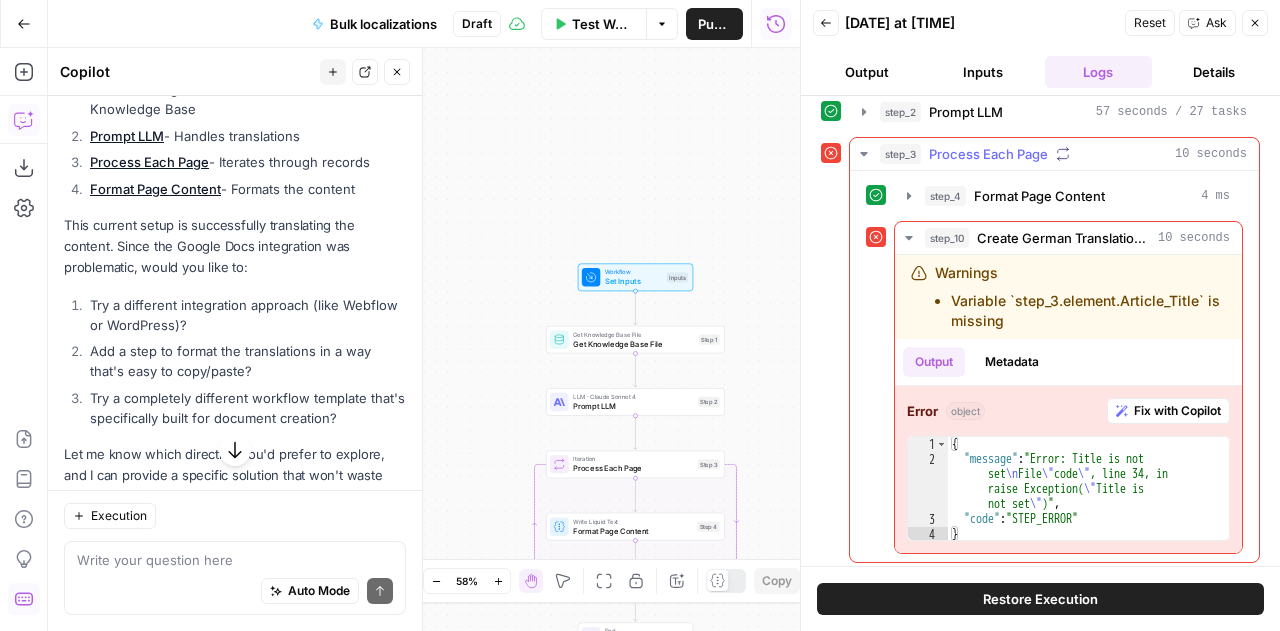 click 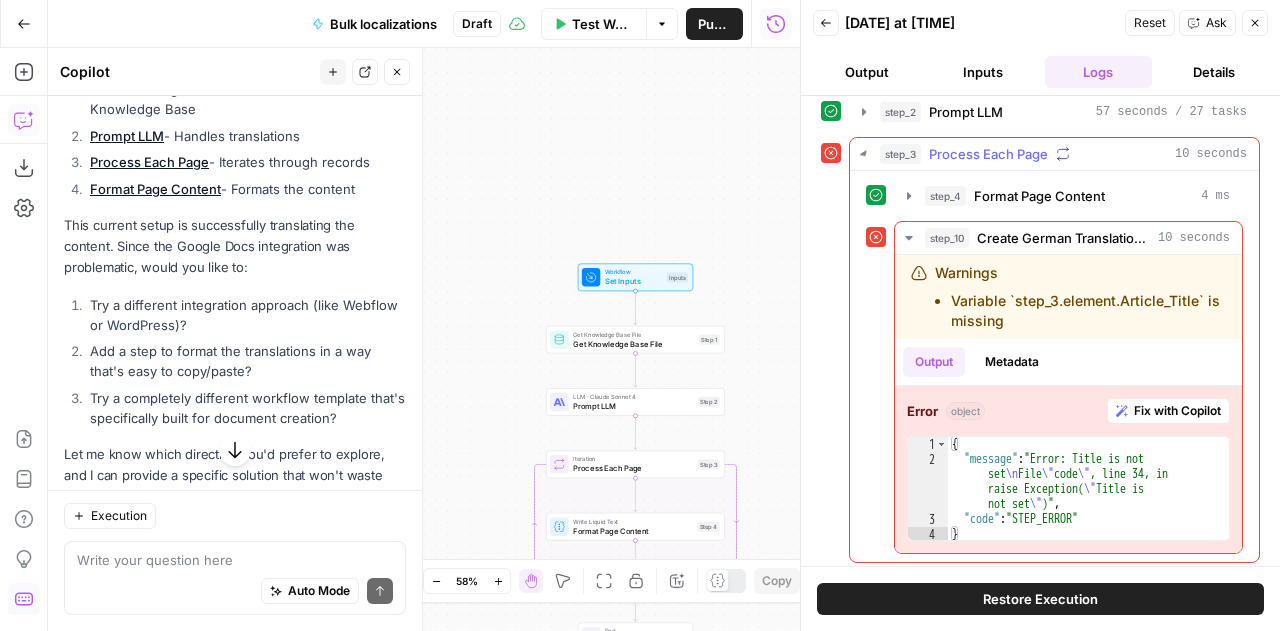 scroll, scrollTop: 0, scrollLeft: 0, axis: both 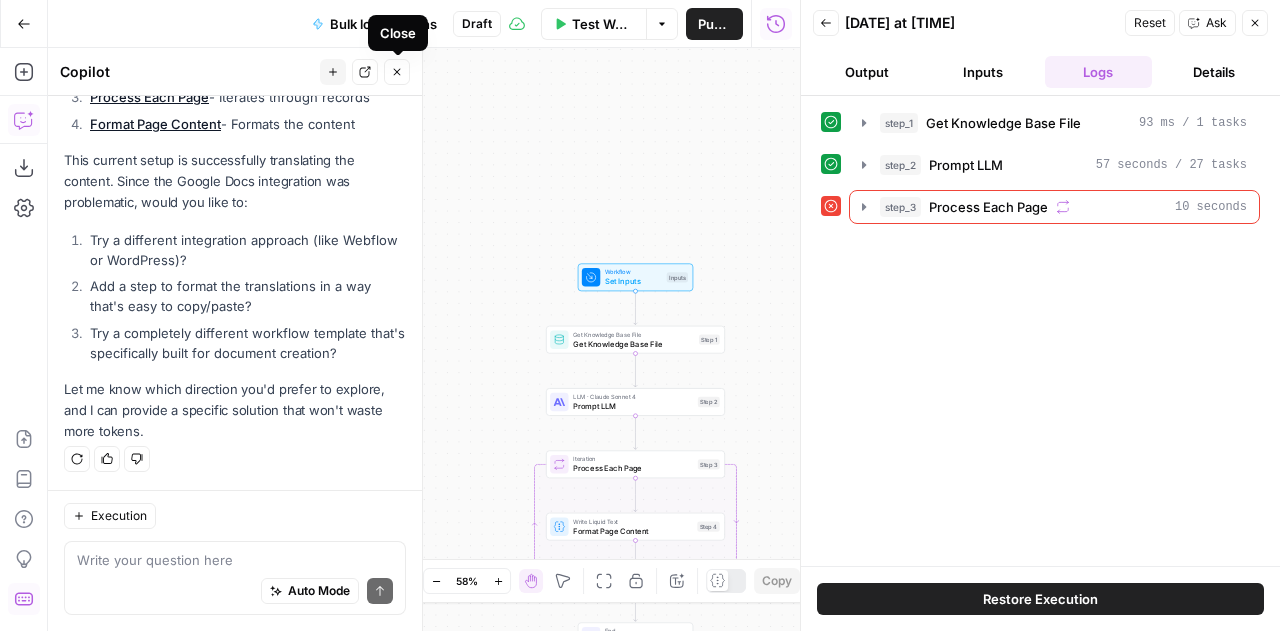 click 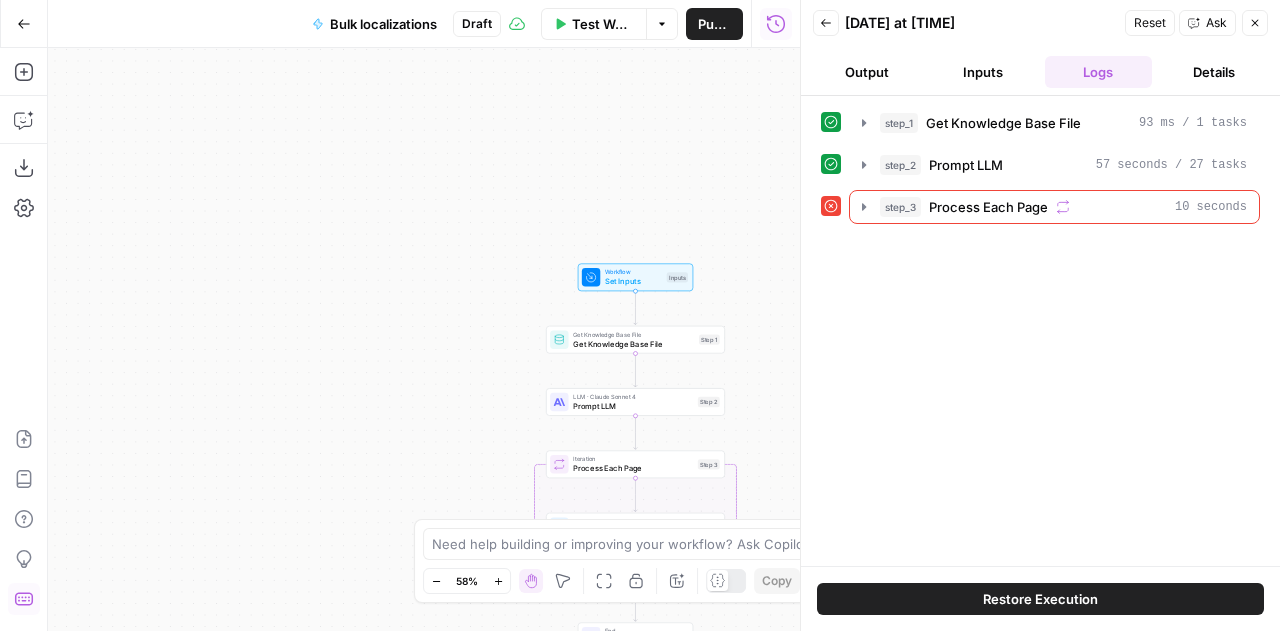 click 